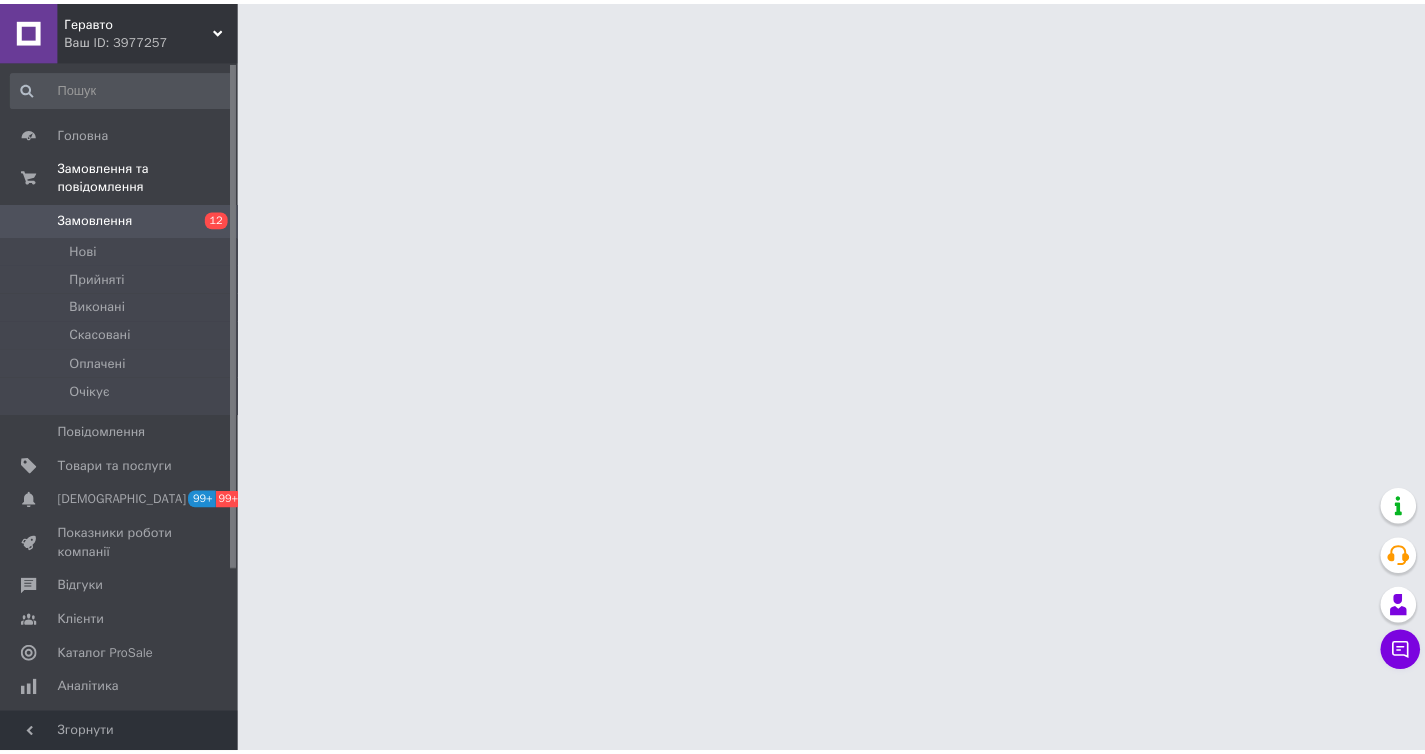 scroll, scrollTop: 0, scrollLeft: 0, axis: both 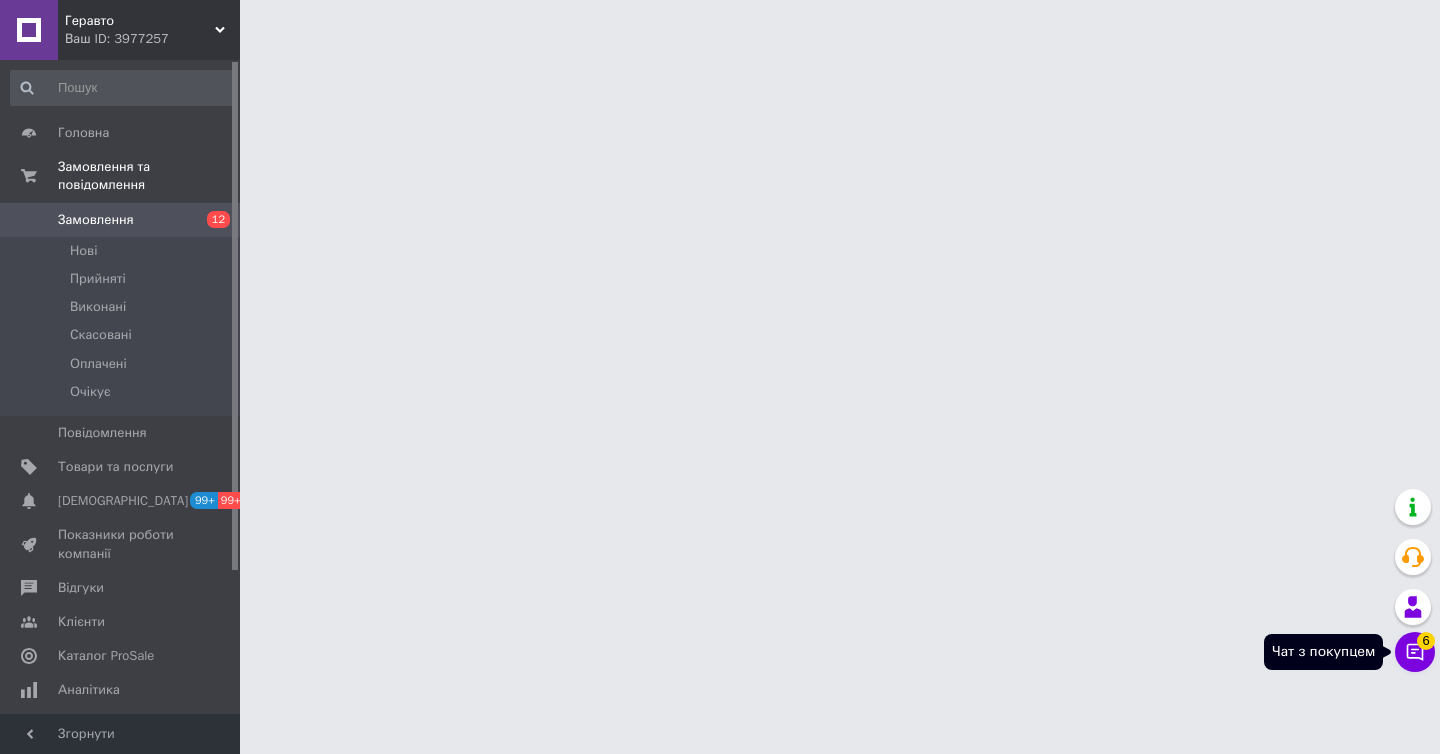 click 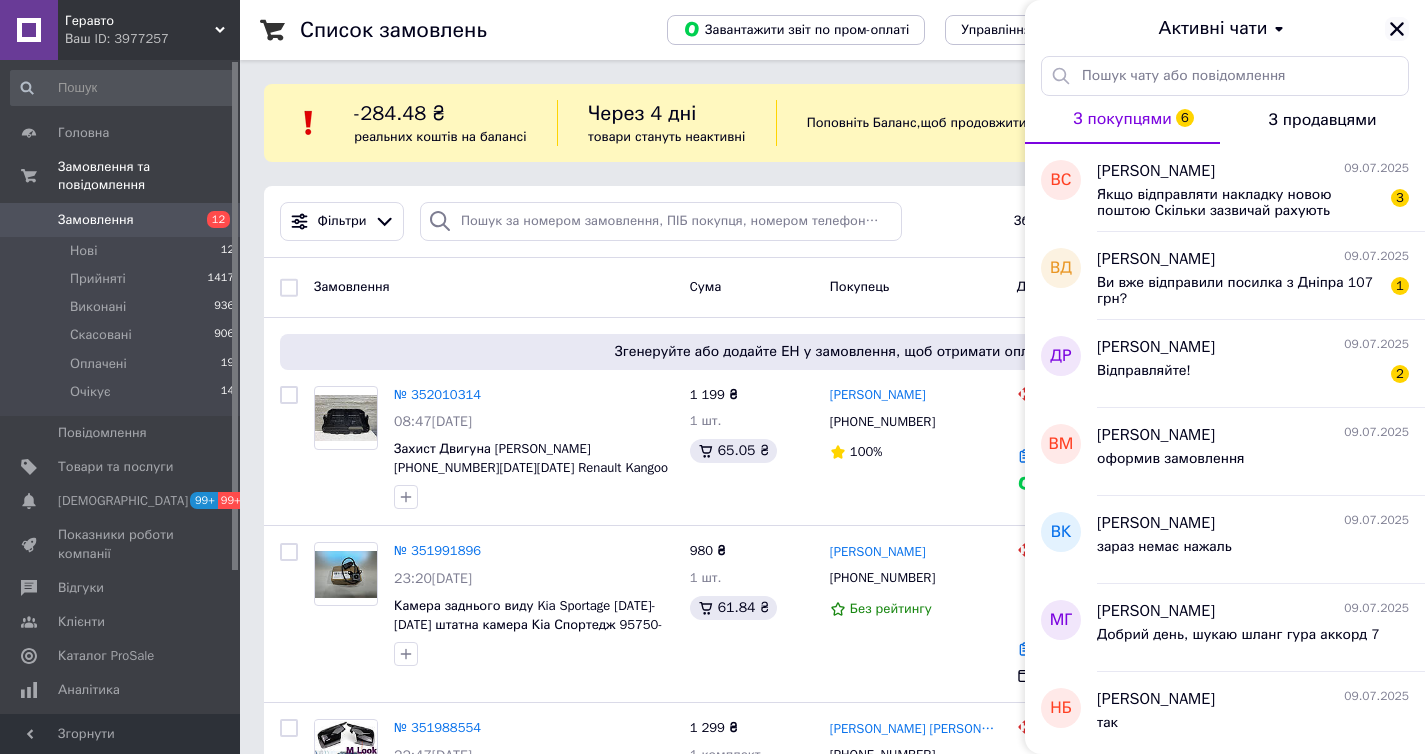 click 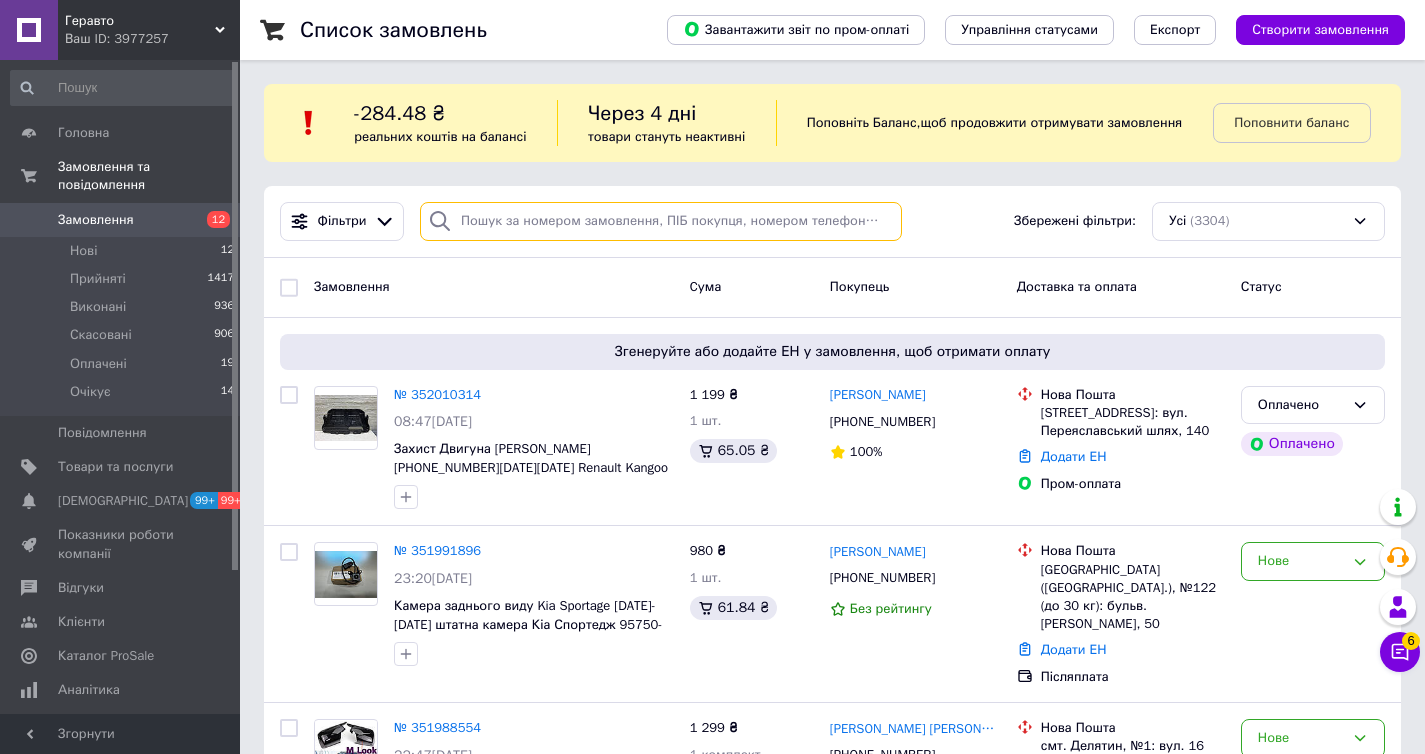 click at bounding box center [661, 221] 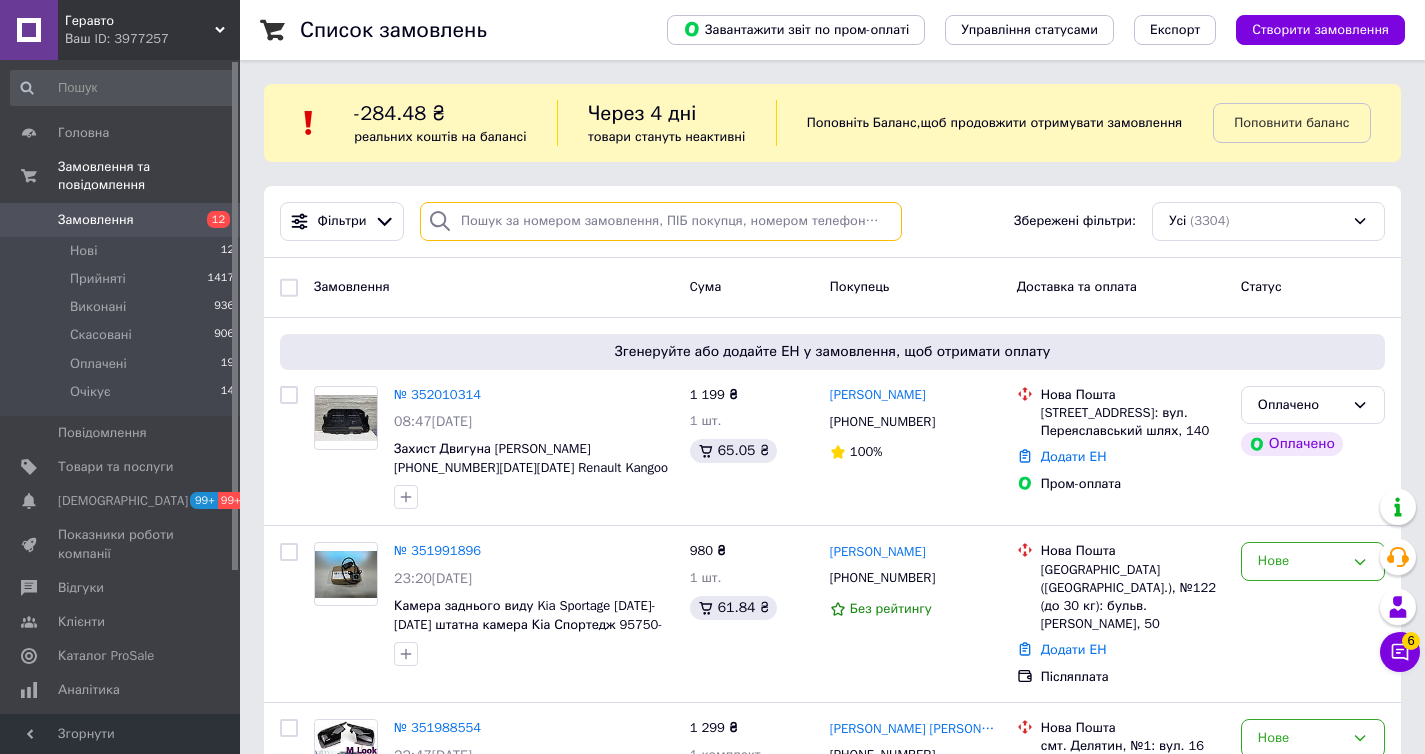 paste on "351569141" 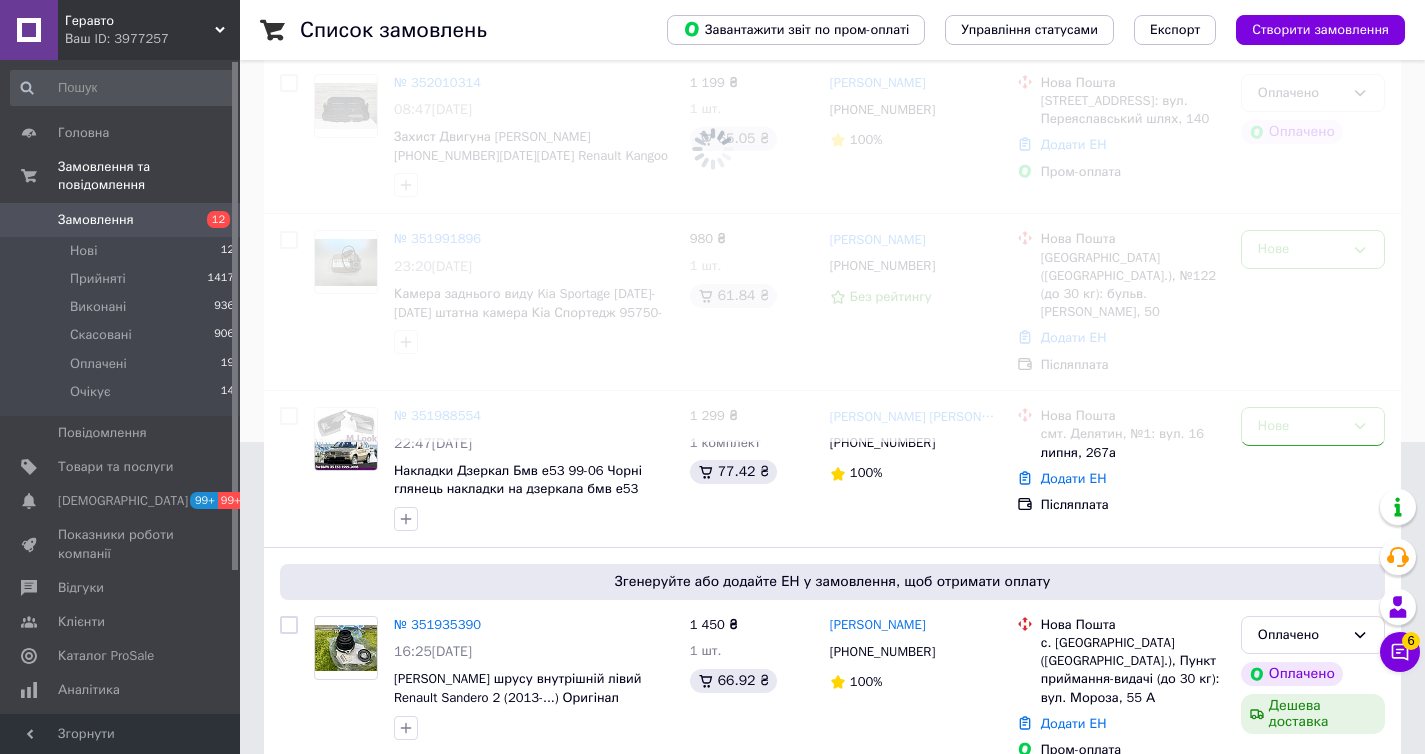 scroll, scrollTop: 0, scrollLeft: 0, axis: both 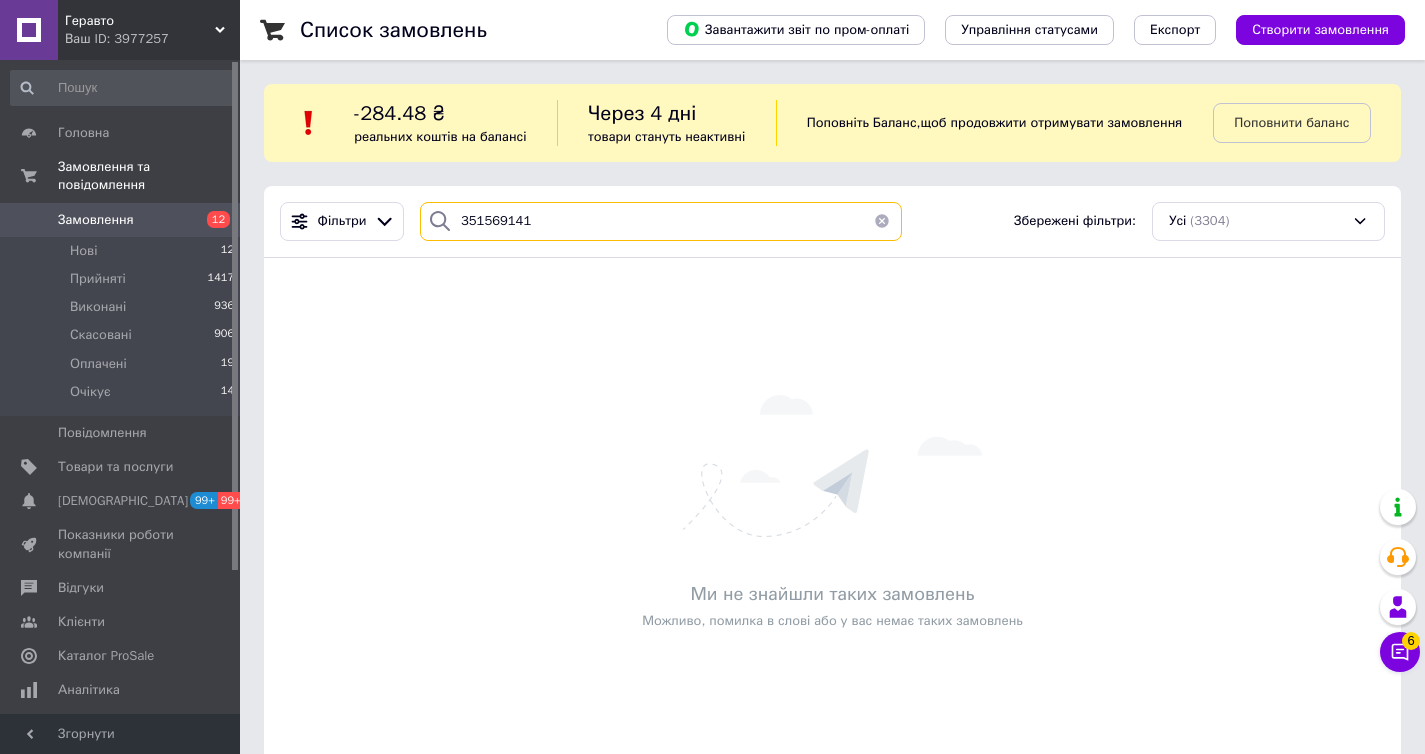 type on "351569141" 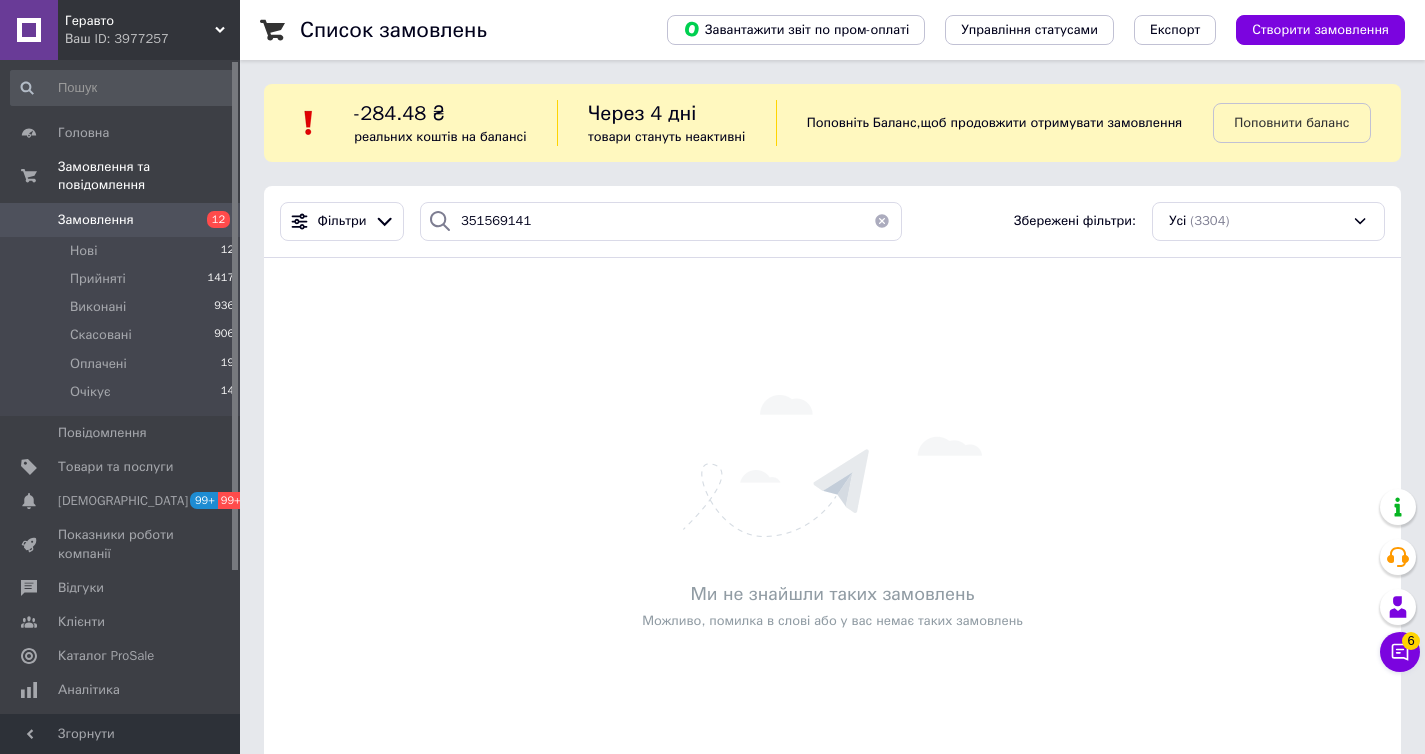 click on "Геравто" at bounding box center (140, 21) 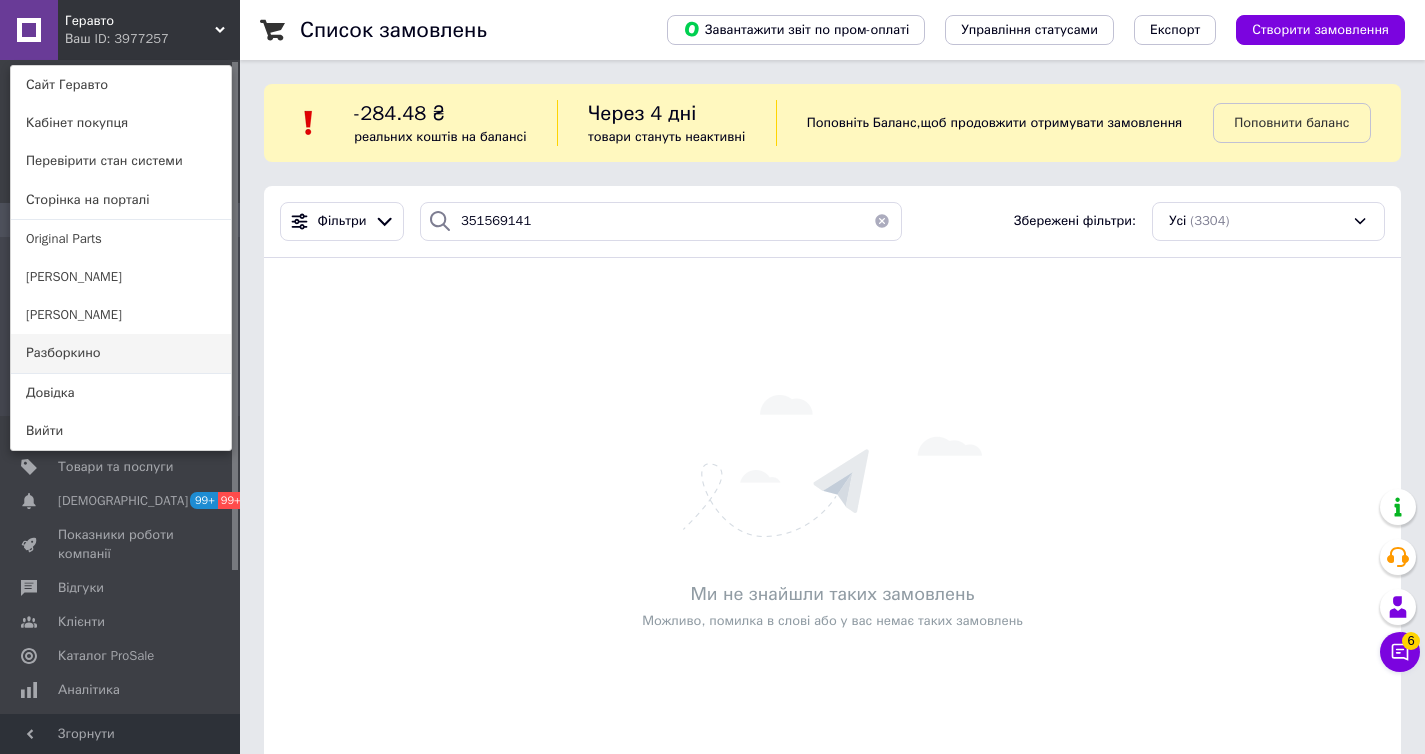 click on "Разборкино" at bounding box center (121, 353) 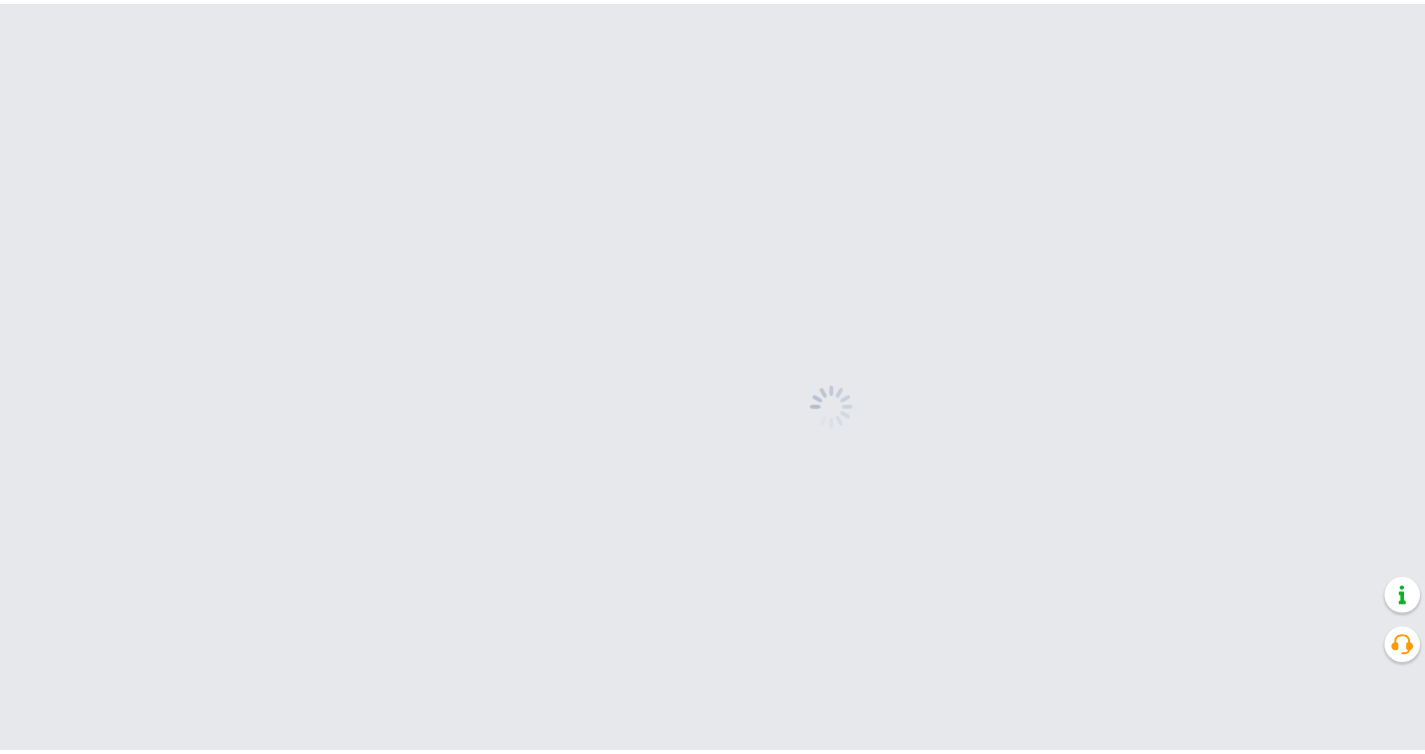 scroll, scrollTop: 0, scrollLeft: 0, axis: both 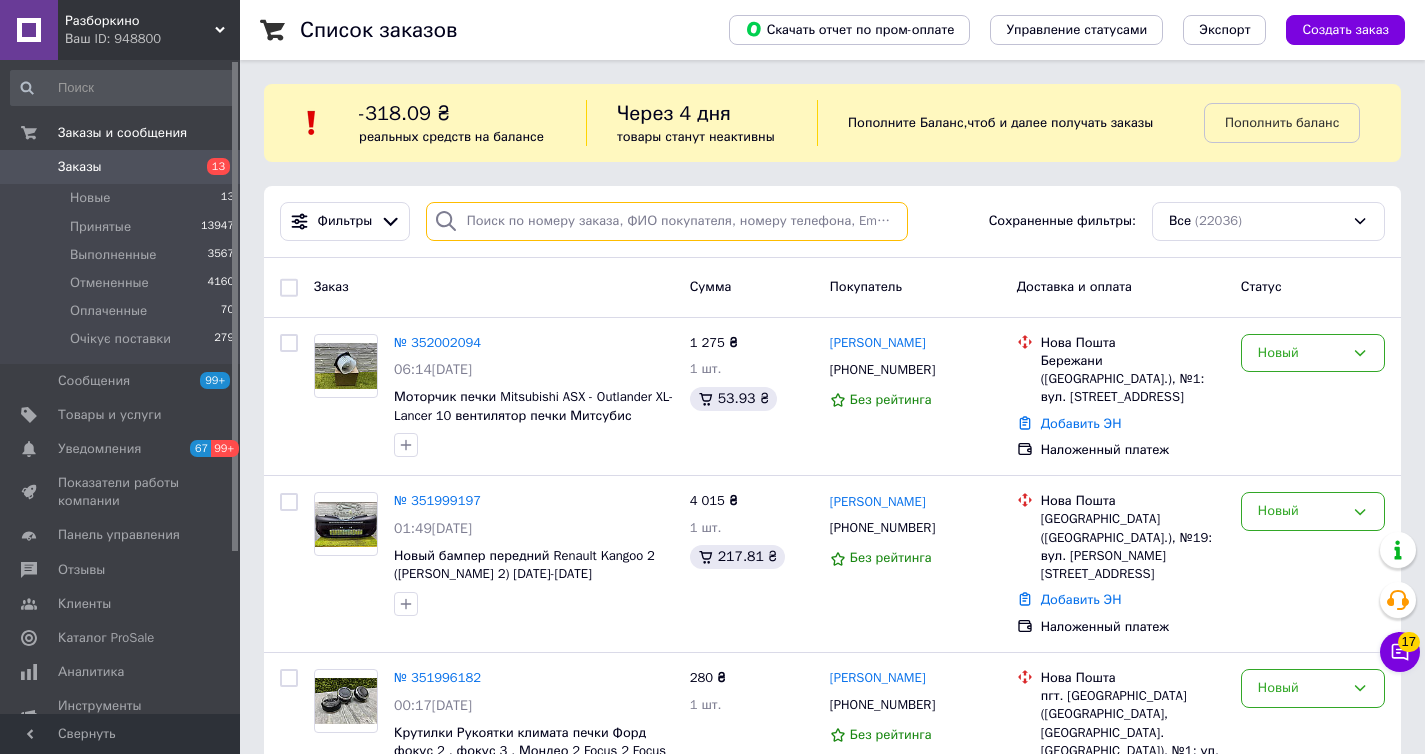 click at bounding box center [667, 221] 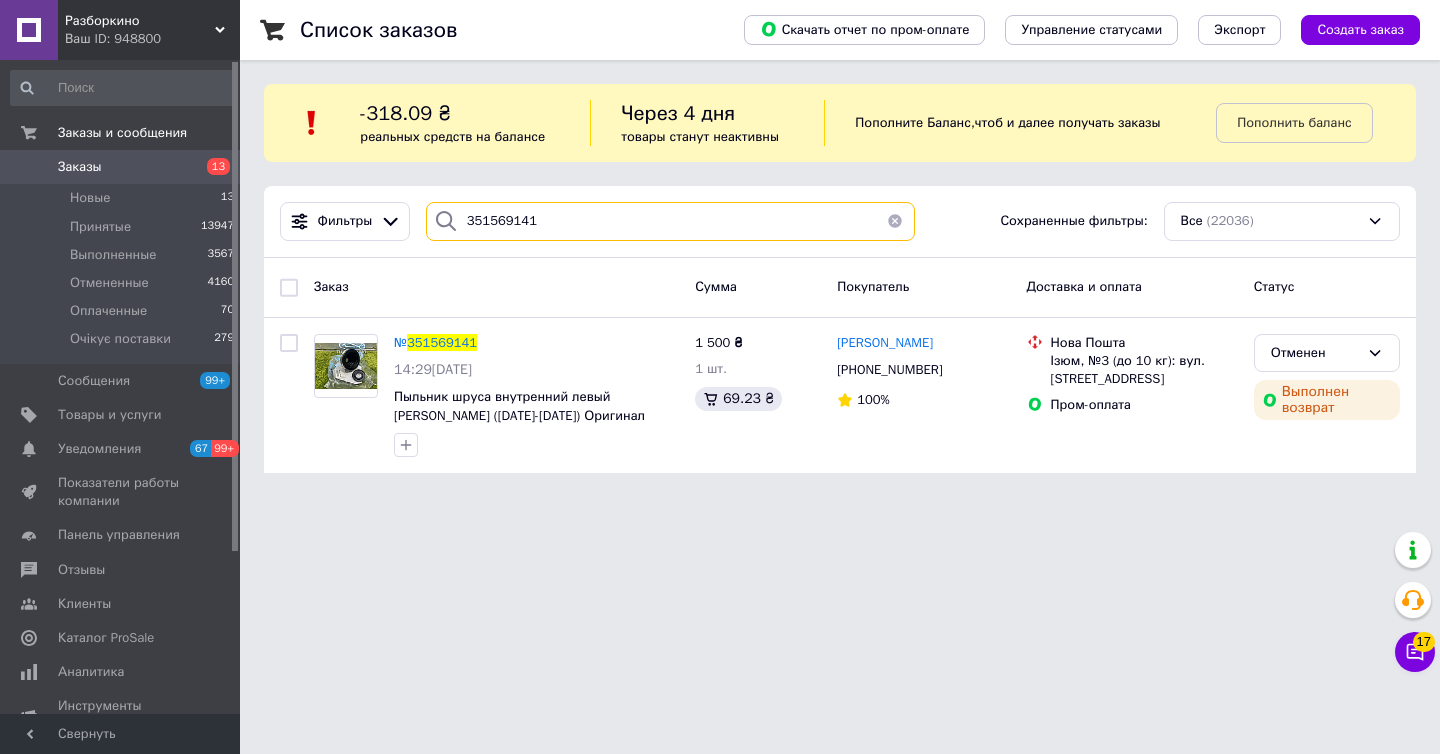 click on "351569141" at bounding box center [670, 221] 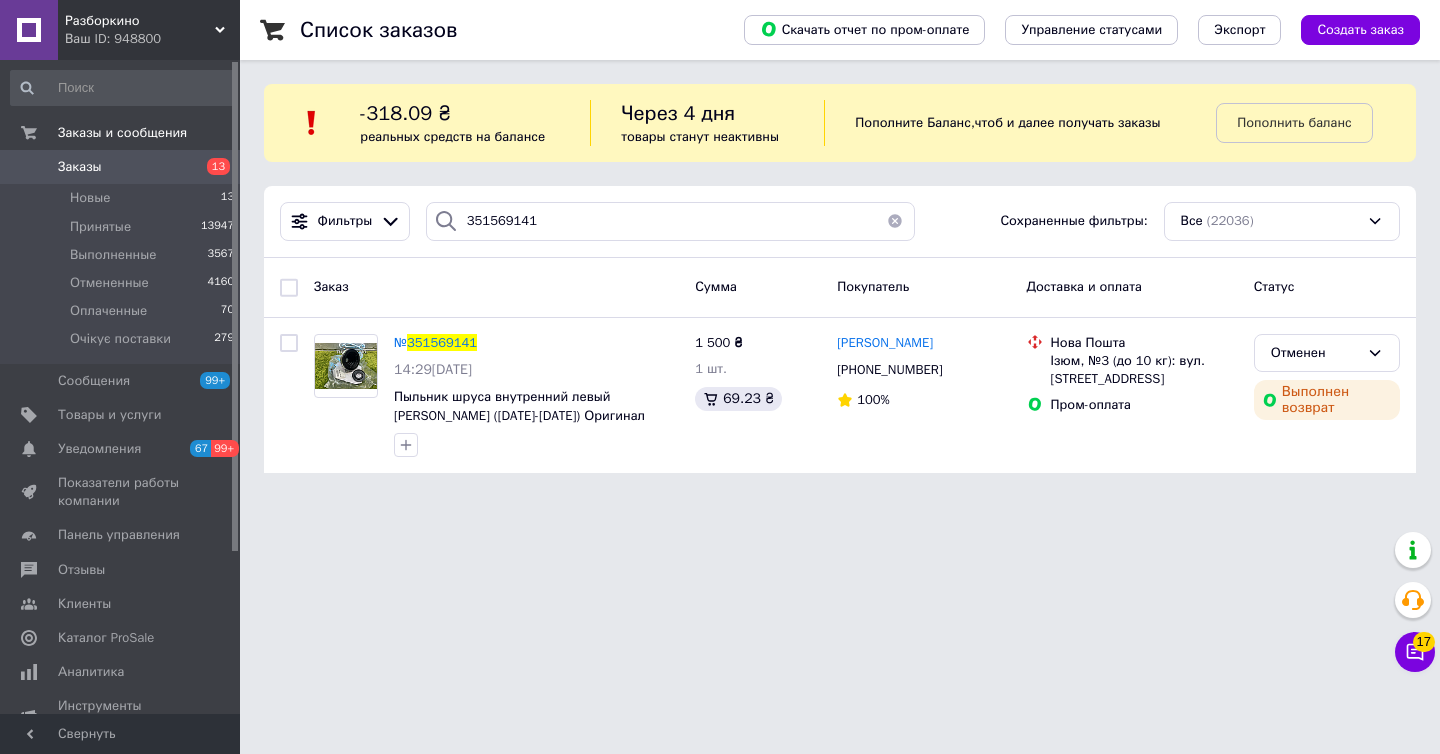 click on "Заказы 13" at bounding box center [123, 167] 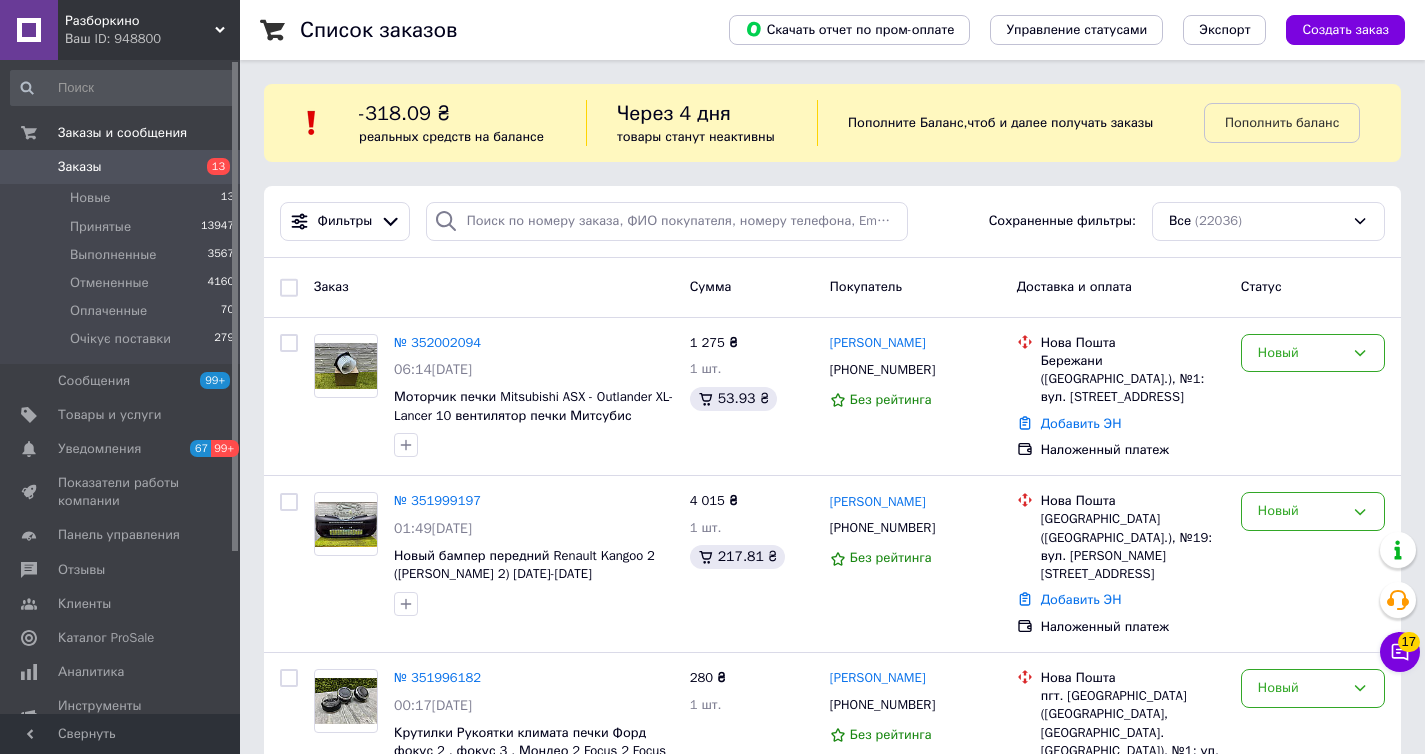 click on "Ваш ID: 948800" at bounding box center (152, 39) 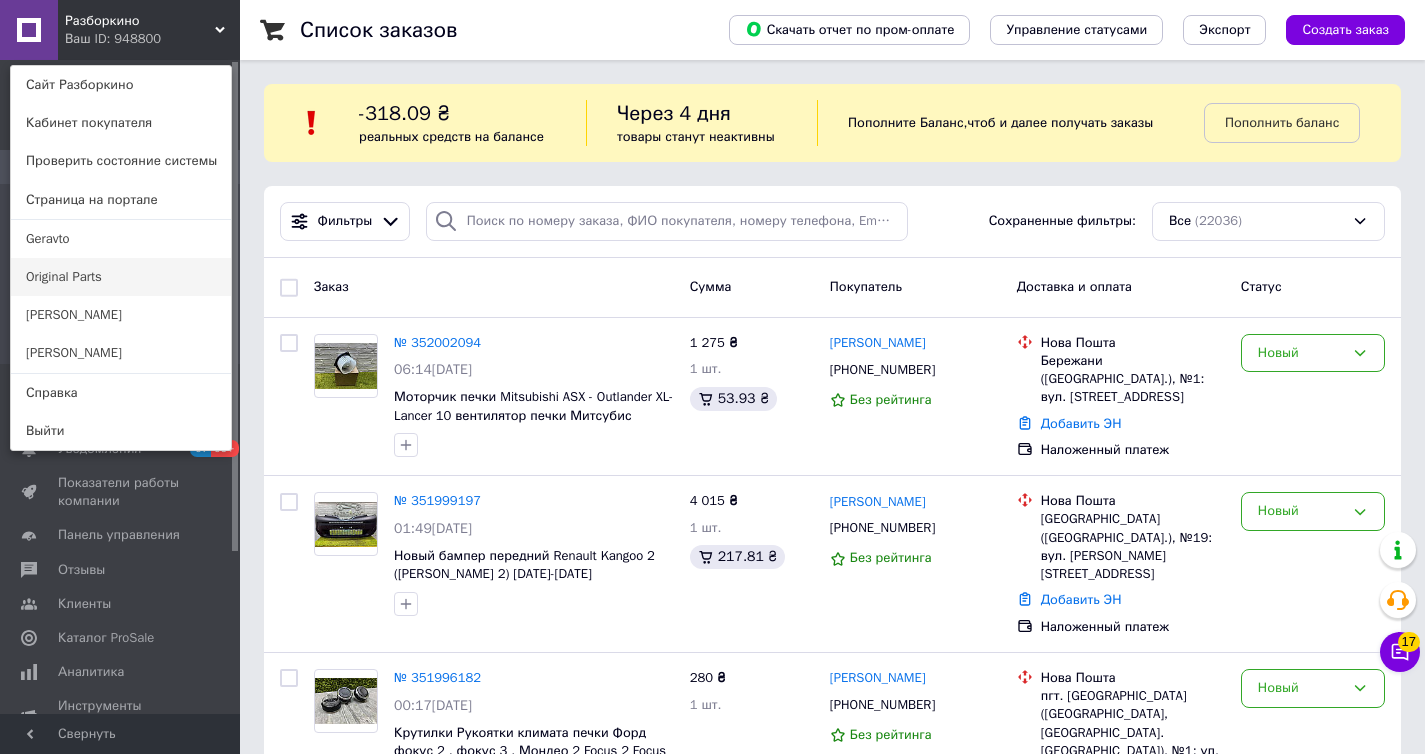 click on "Original Parts" at bounding box center [121, 277] 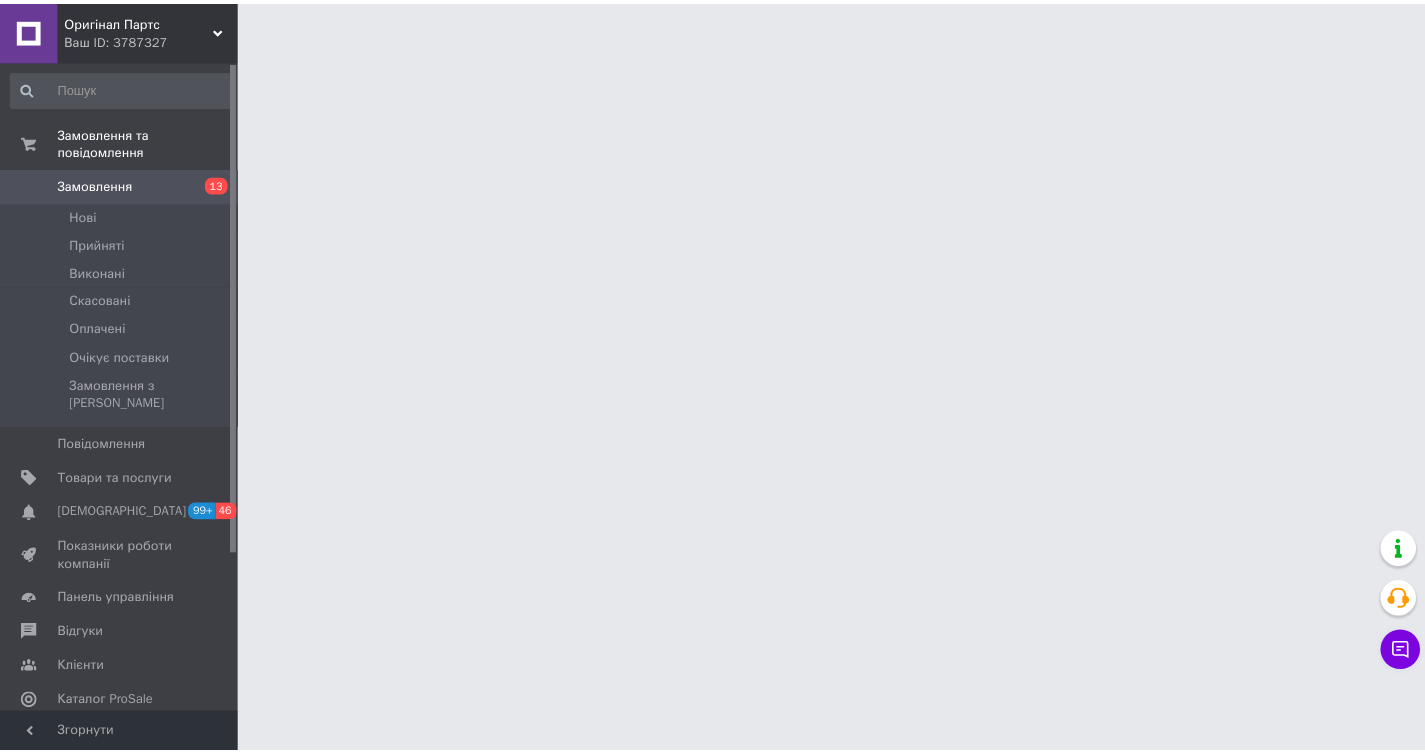 scroll, scrollTop: 0, scrollLeft: 0, axis: both 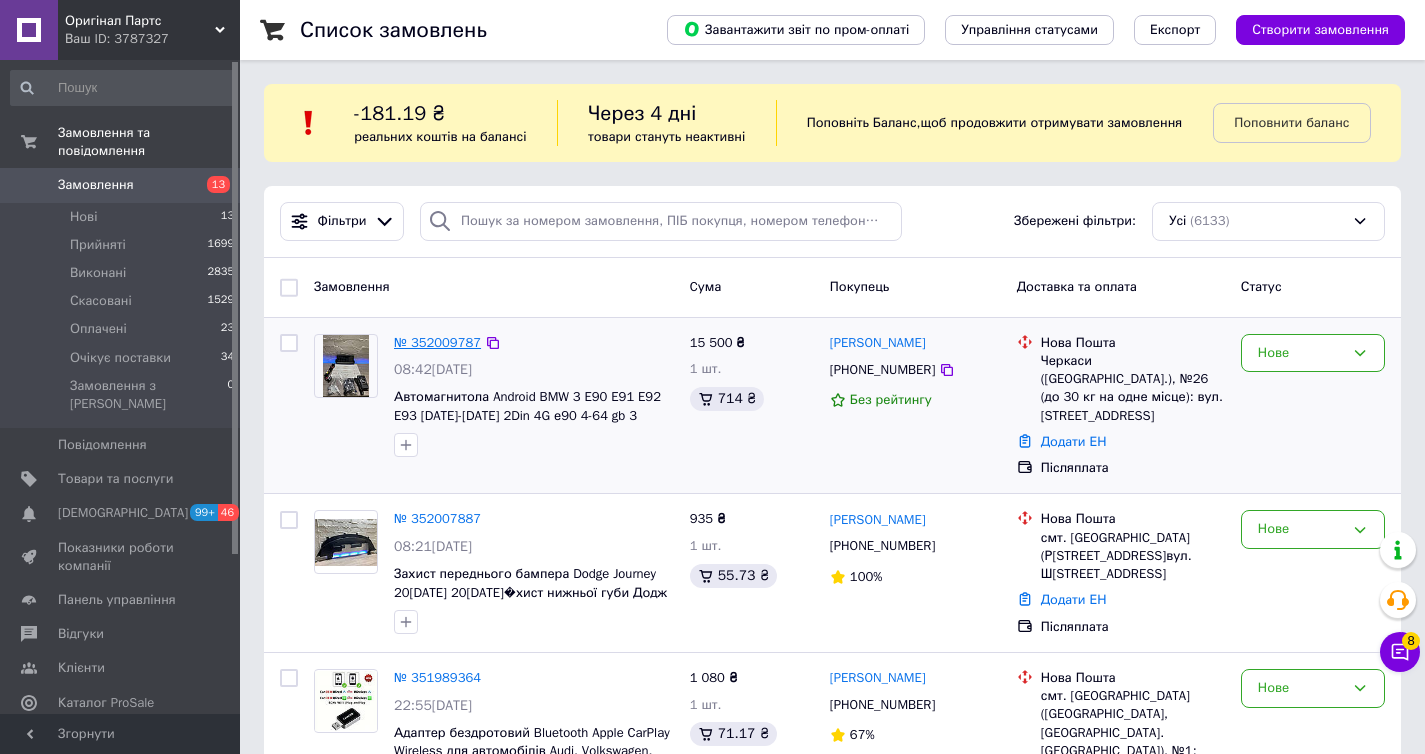 click on "№ 352009787" at bounding box center (437, 342) 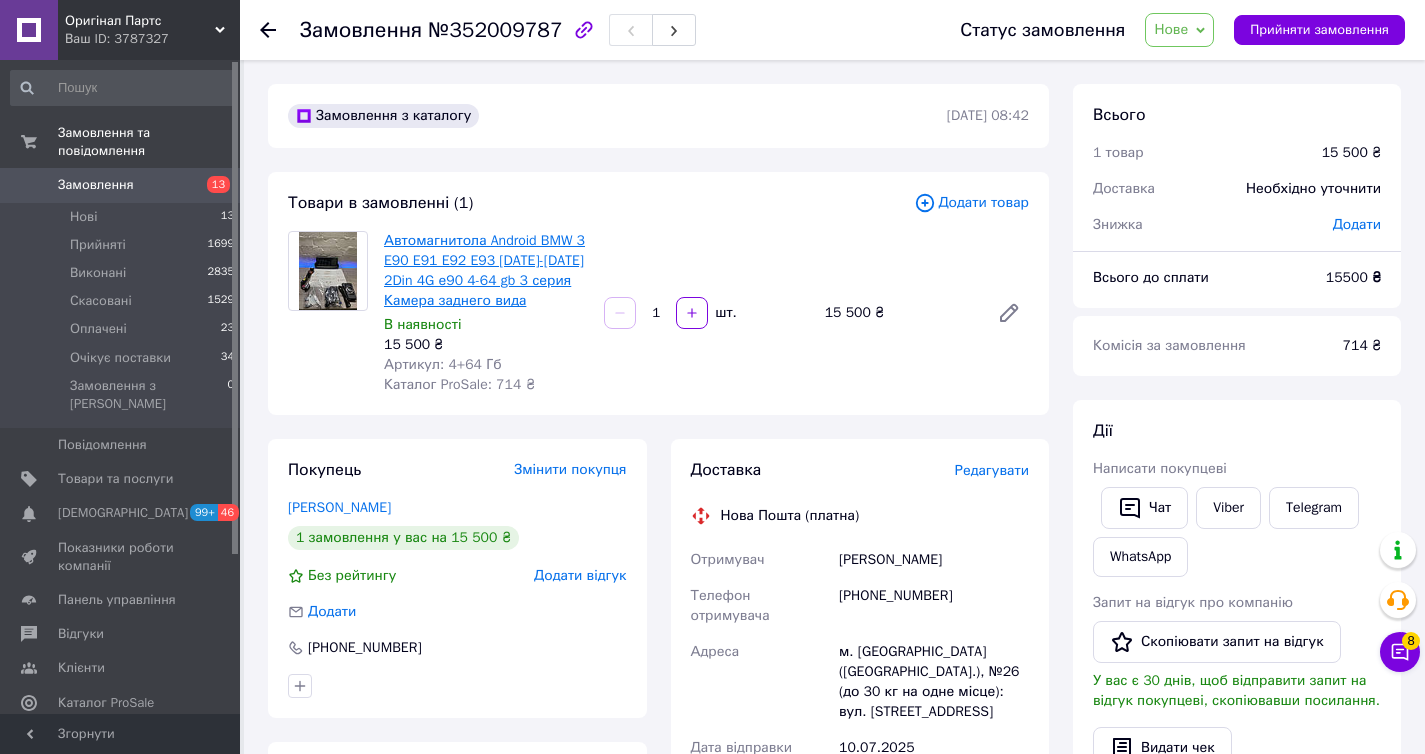 click on "Автомагнитола Android BMW 3 E90 E91 E92 E93 [DATE]-[DATE] 2Din 4G  е90 4-64 gb 3 серия Камера заднего вида" at bounding box center [484, 270] 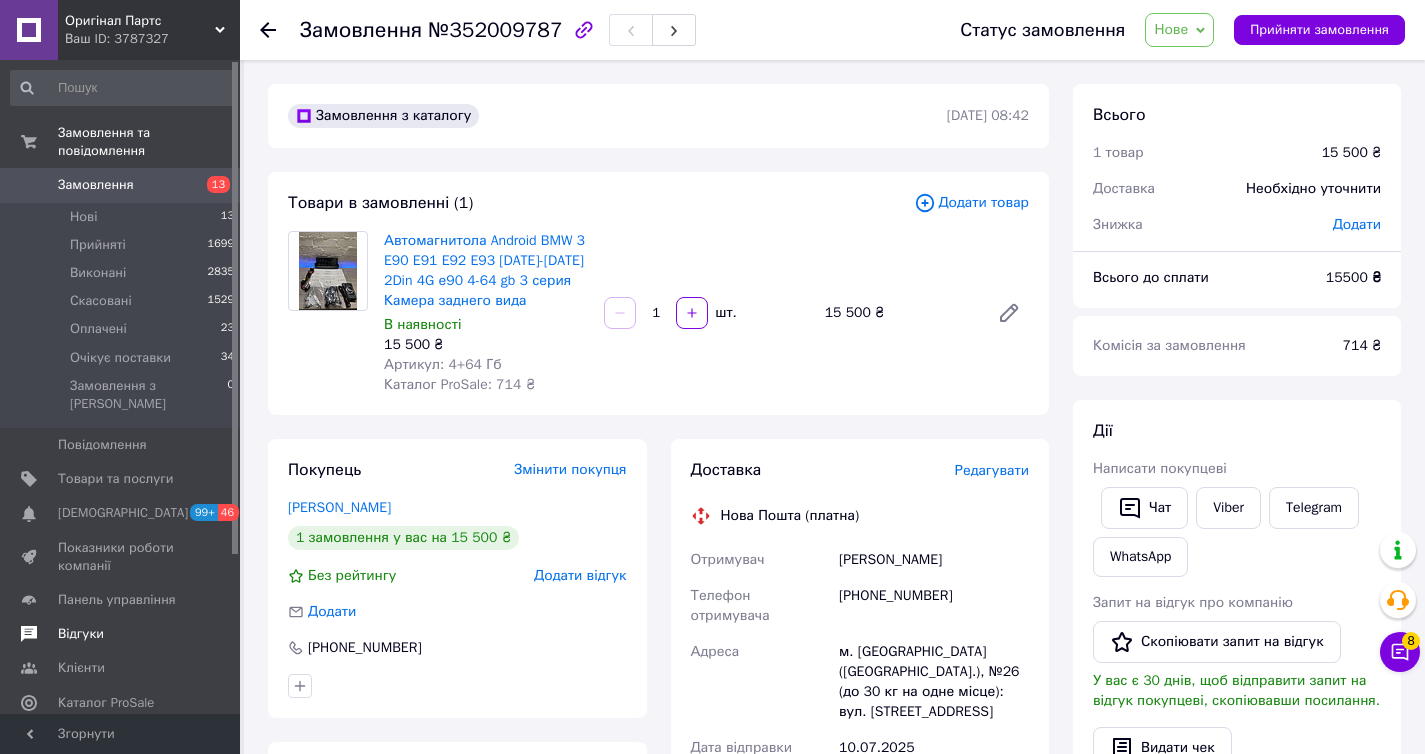 click on "Відгуки" at bounding box center (81, 634) 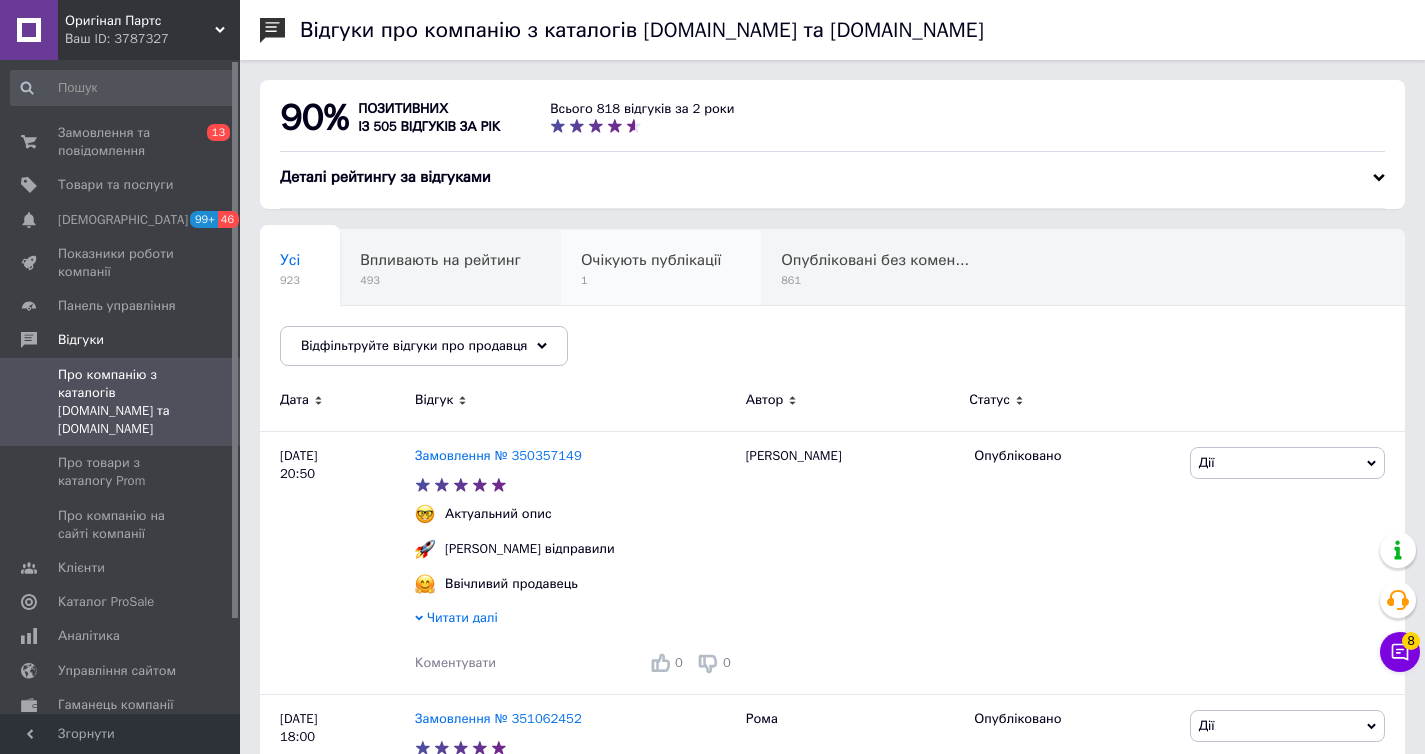 click on "Очікують публікації" at bounding box center [651, 260] 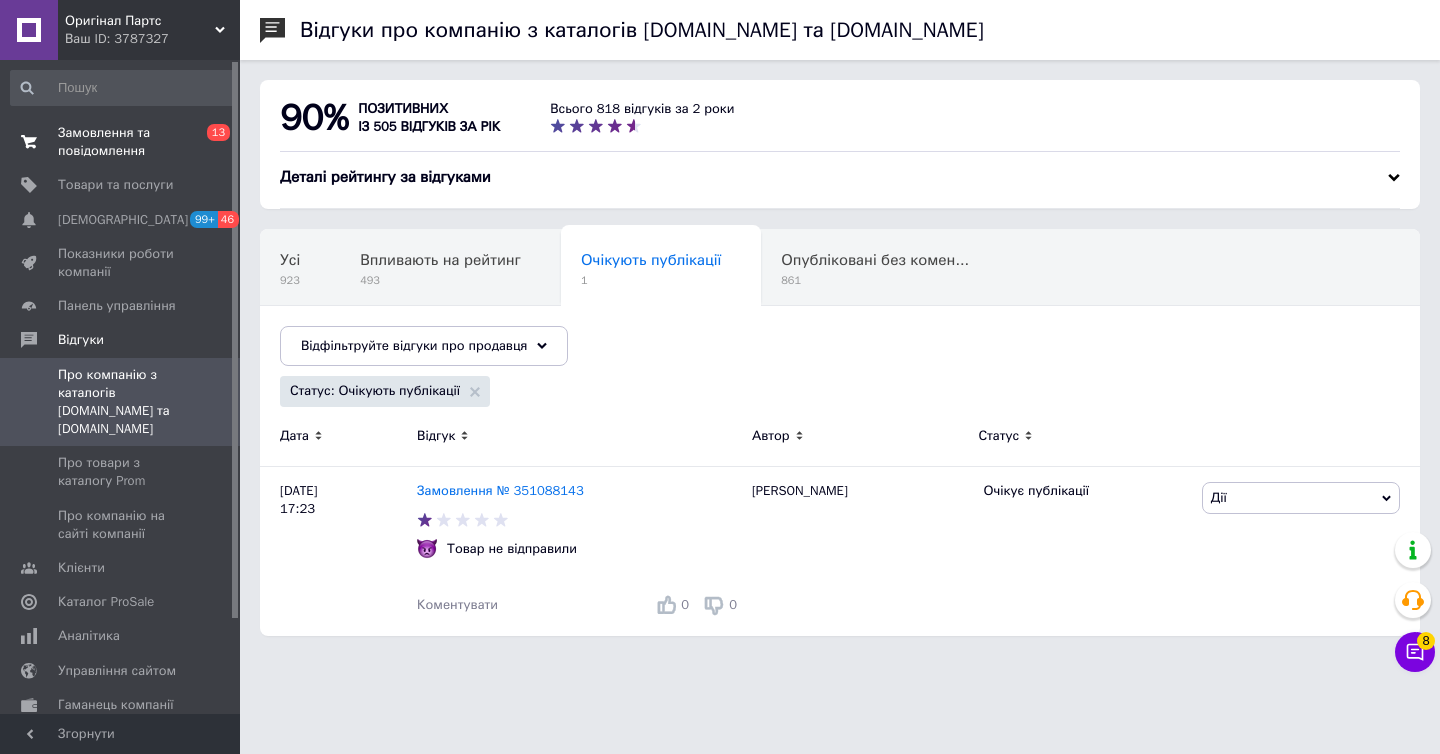 click on "Замовлення та повідомлення" at bounding box center (121, 142) 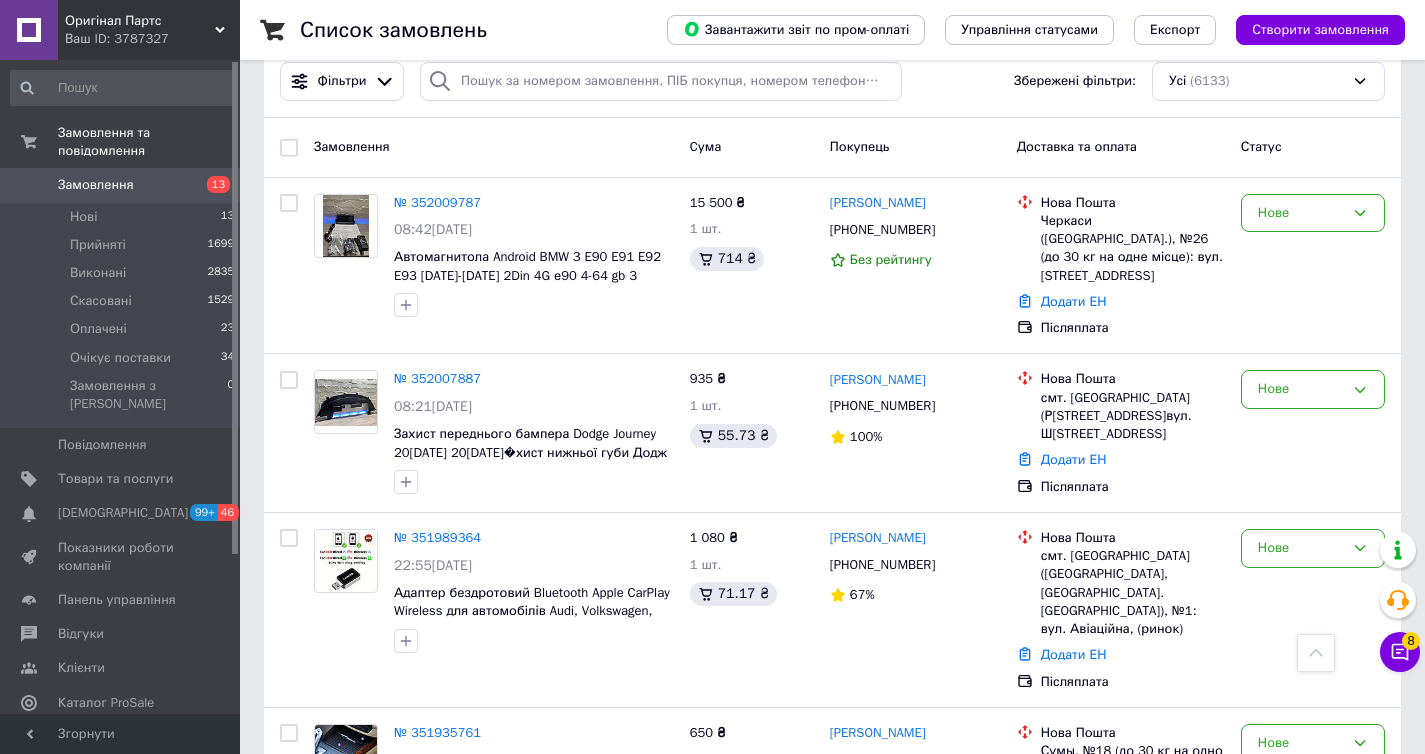 scroll, scrollTop: 0, scrollLeft: 0, axis: both 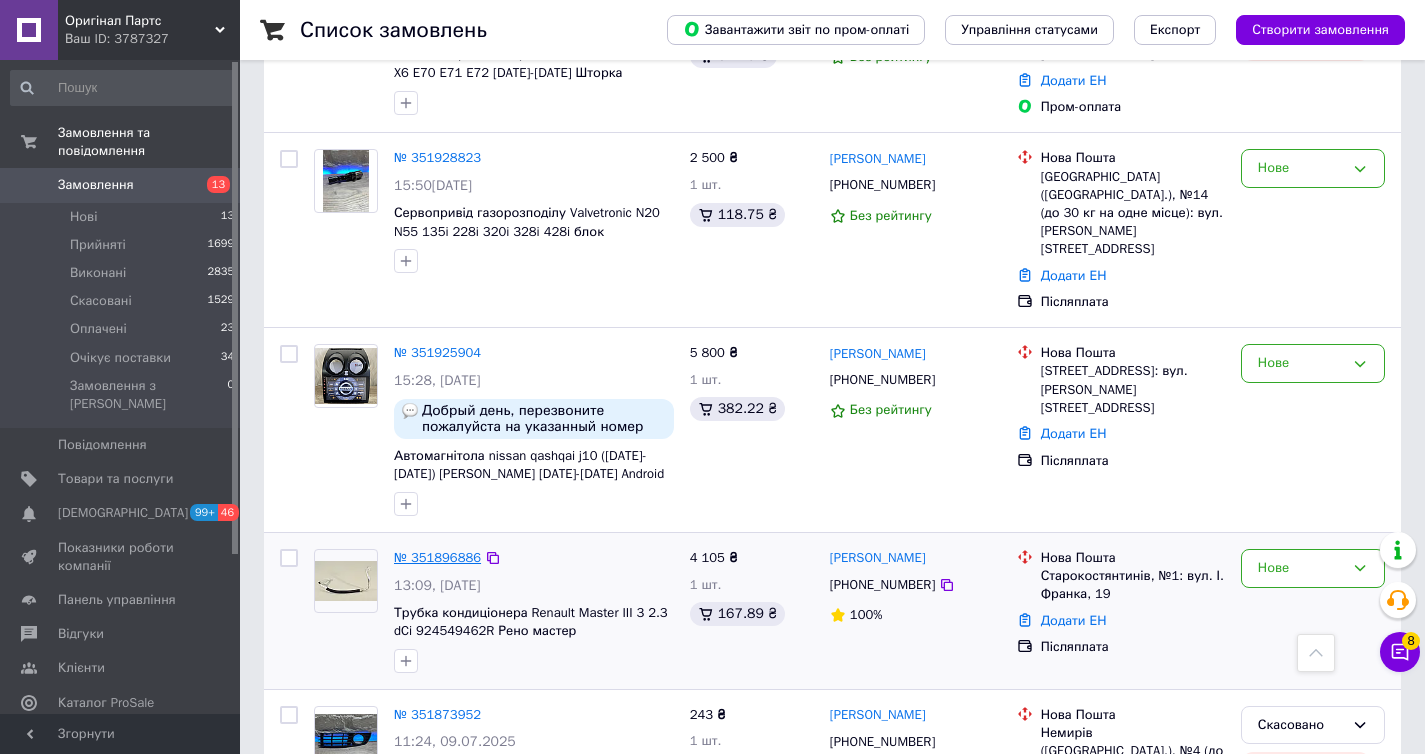 click on "№ 351896886" at bounding box center (437, 557) 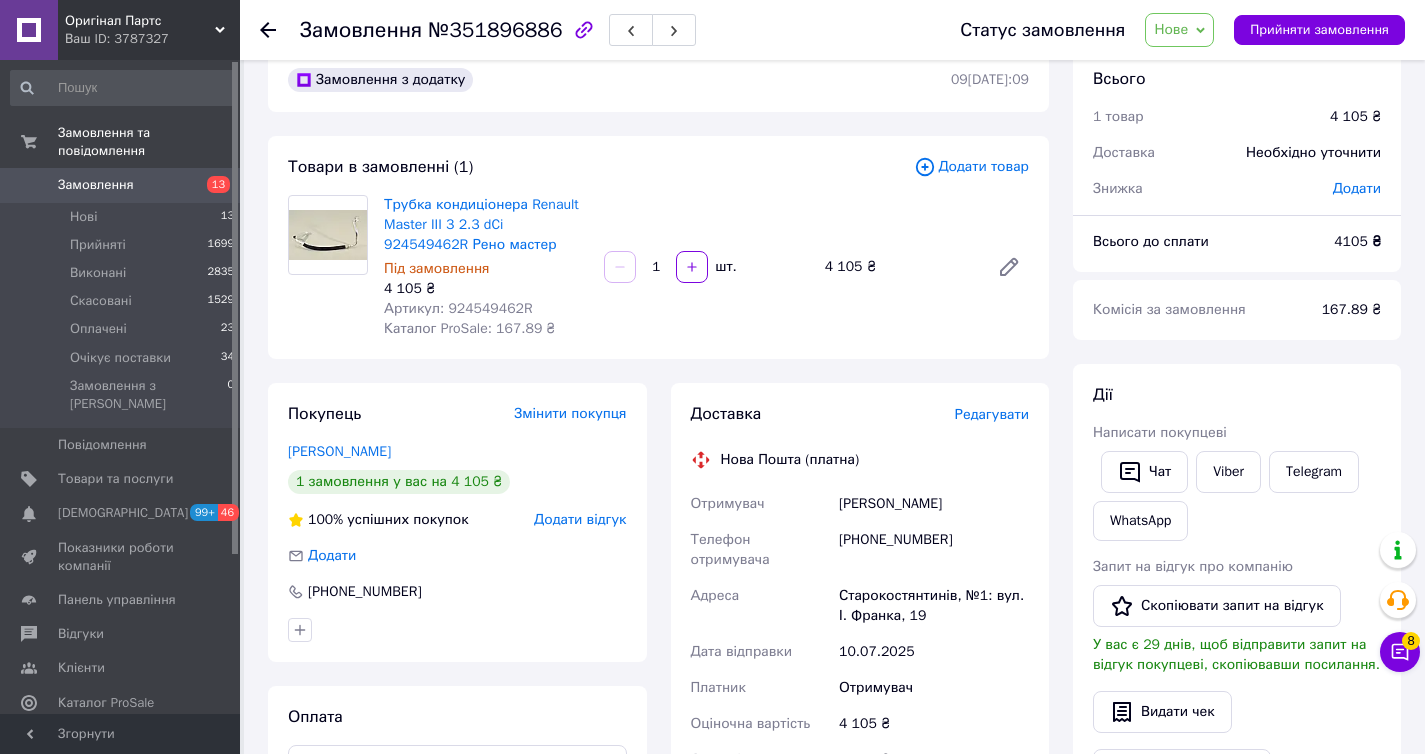 scroll, scrollTop: 0, scrollLeft: 0, axis: both 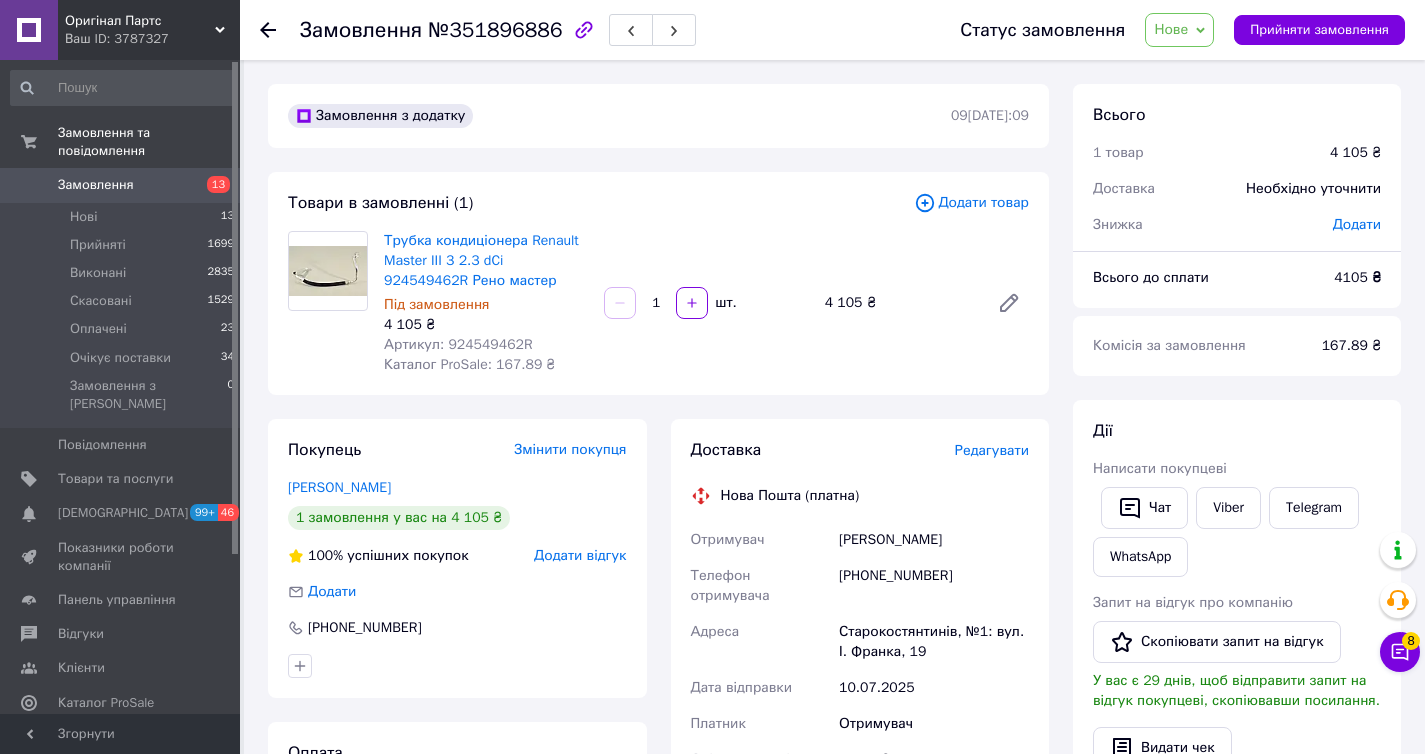 click on "Артикул: 924549462R" at bounding box center (458, 344) 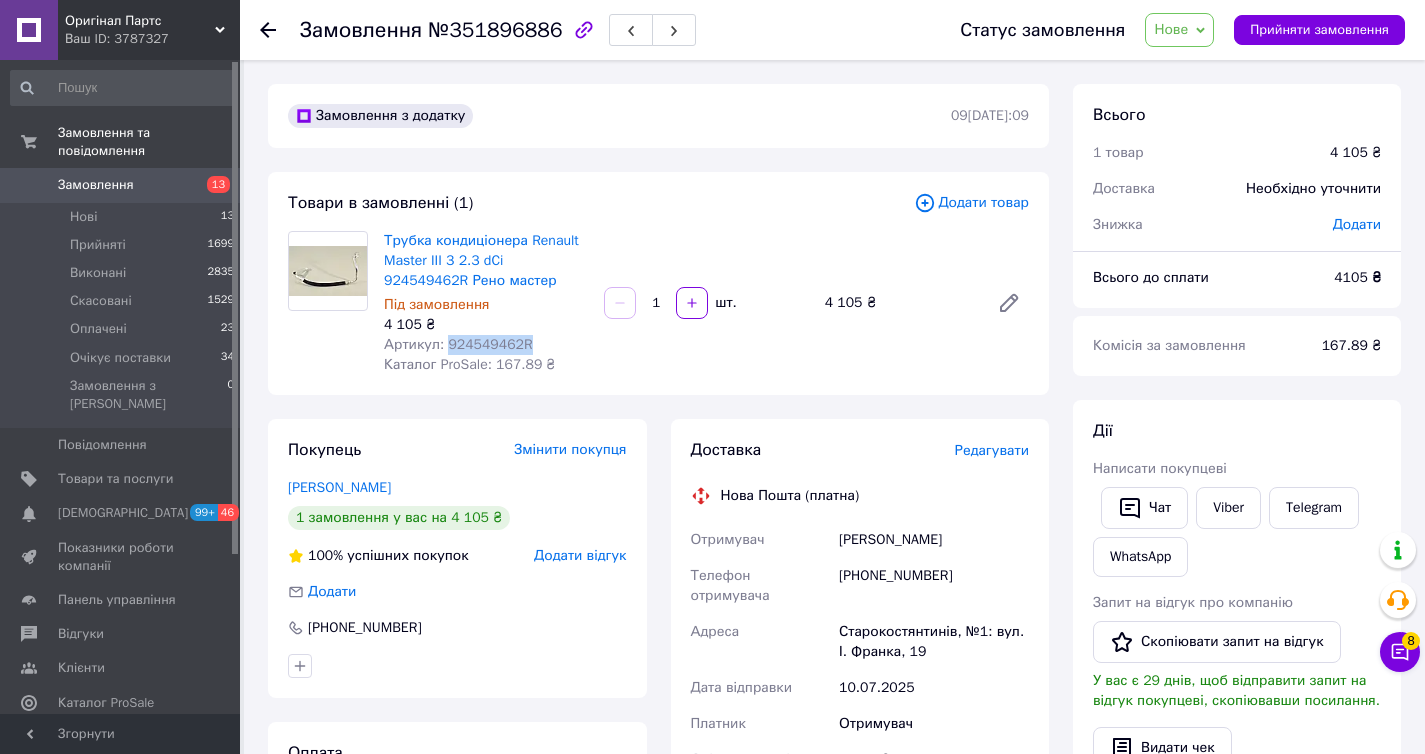 copy on "924549462R" 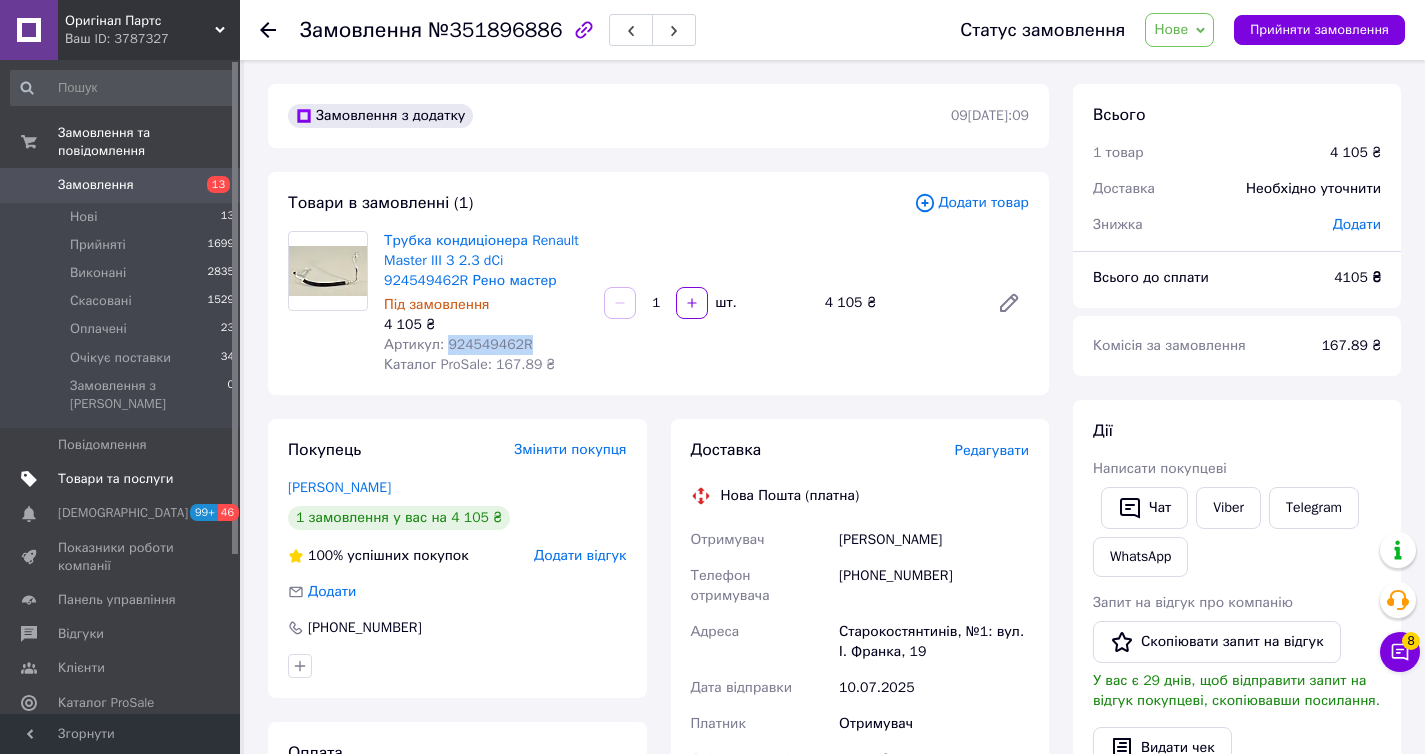 click on "Товари та послуги" at bounding box center [115, 479] 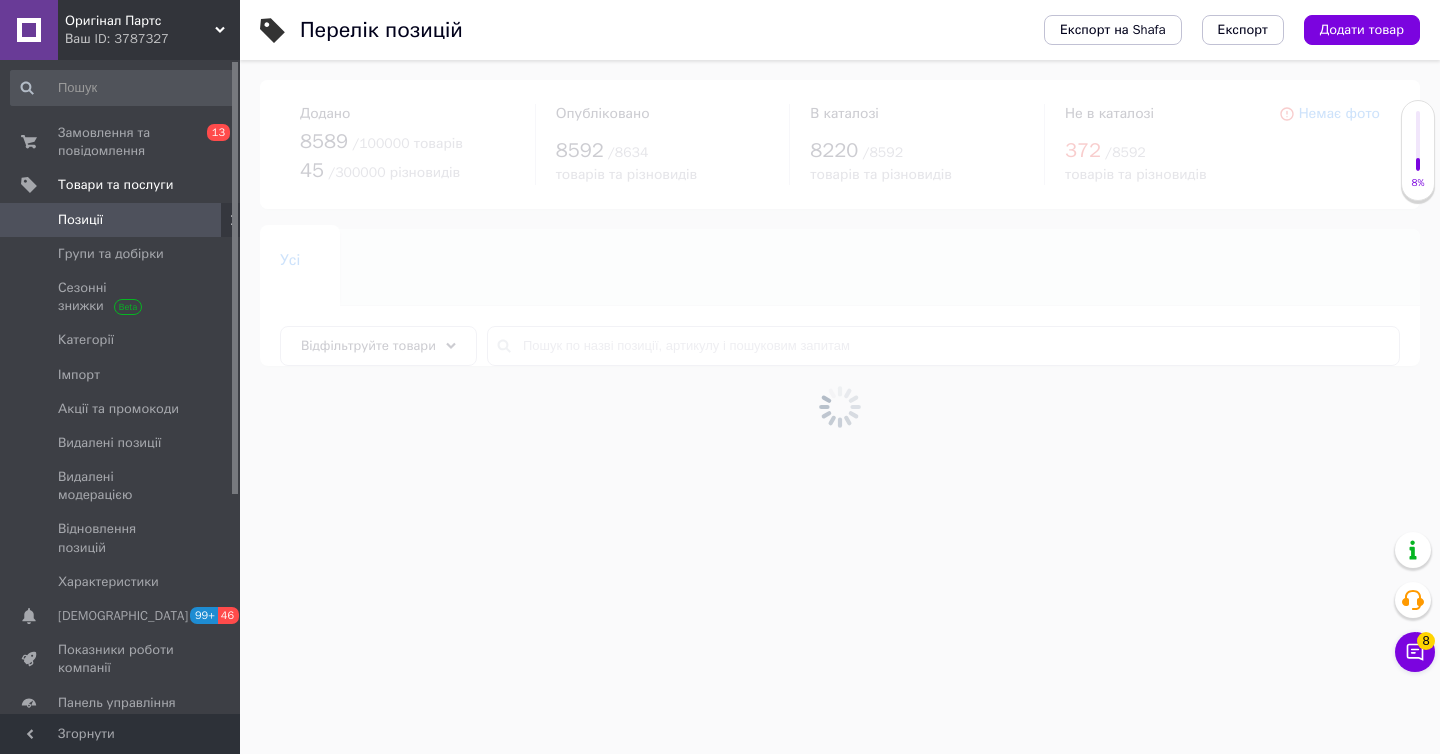 click at bounding box center [840, 407] 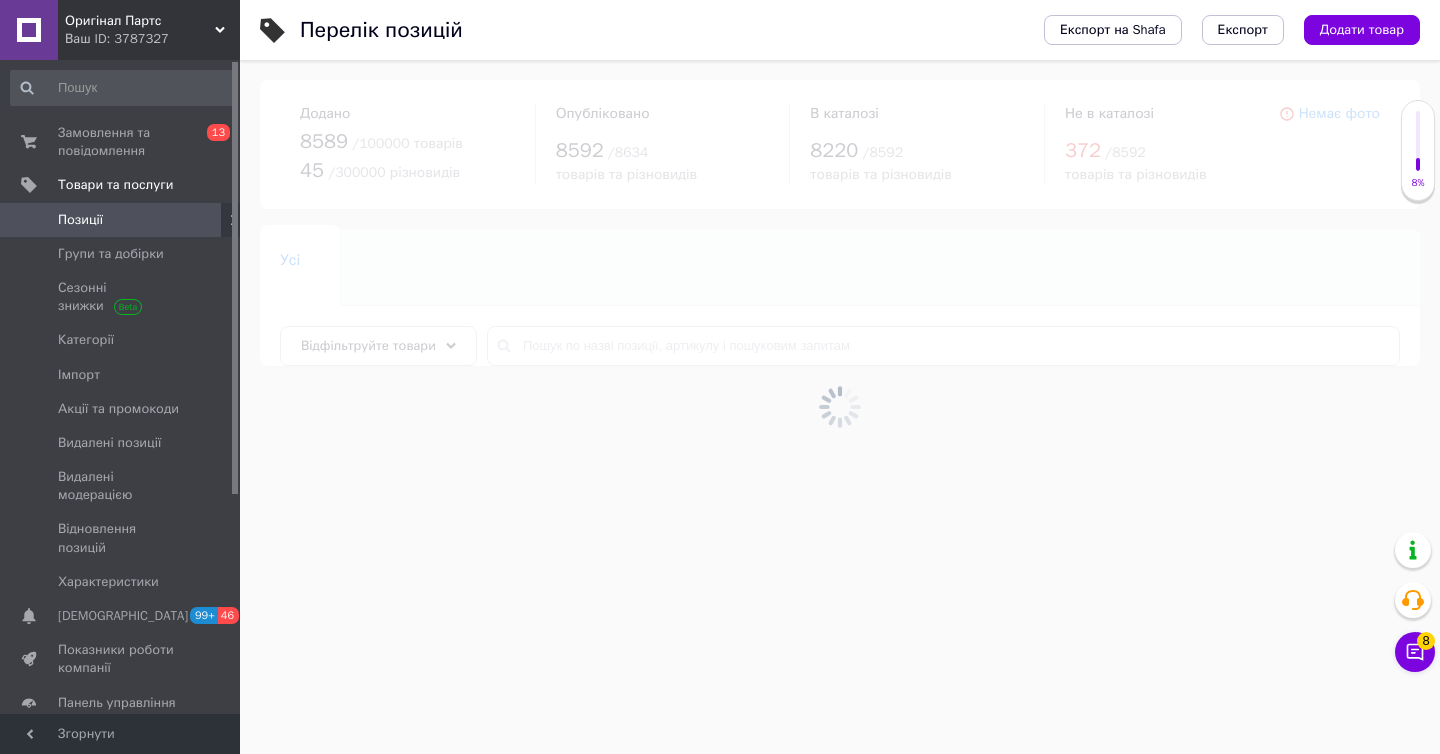 click at bounding box center [840, 407] 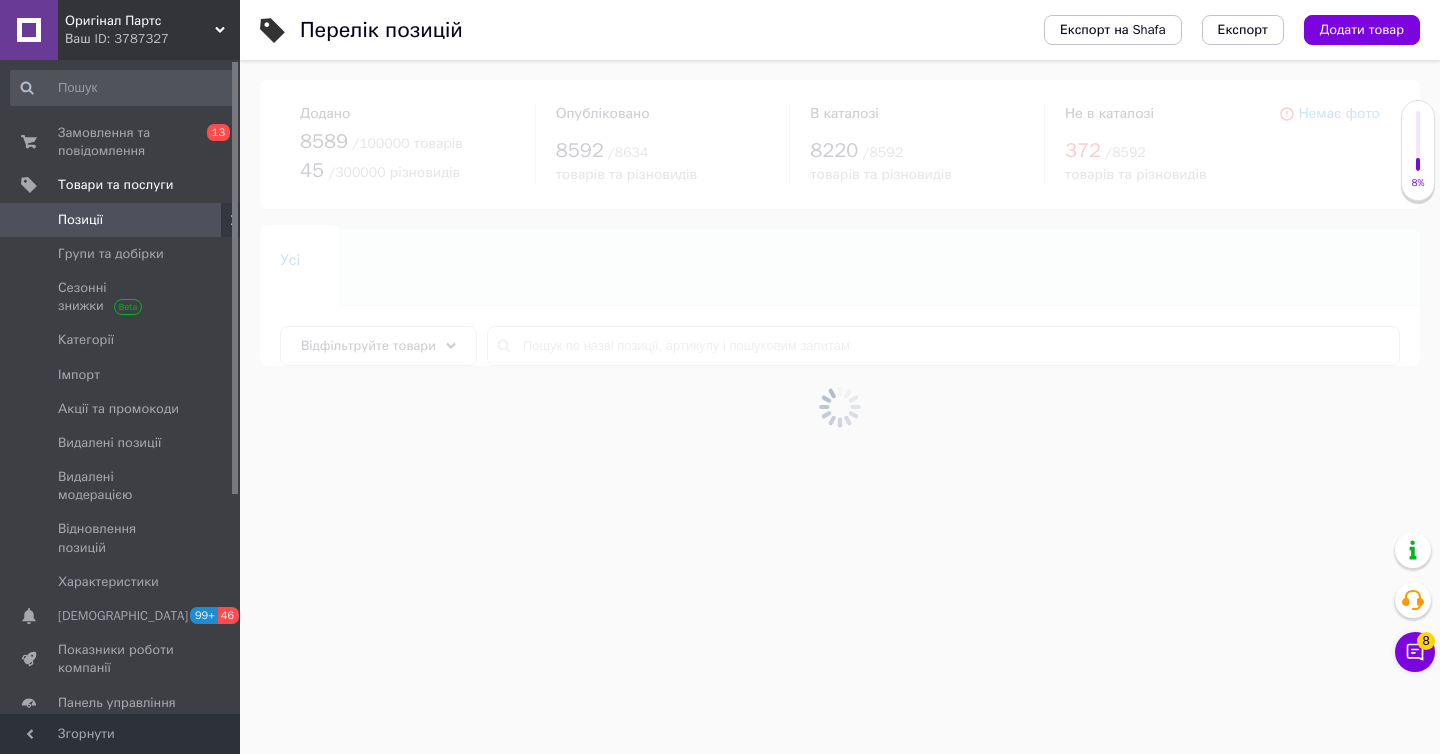 click at bounding box center [840, 407] 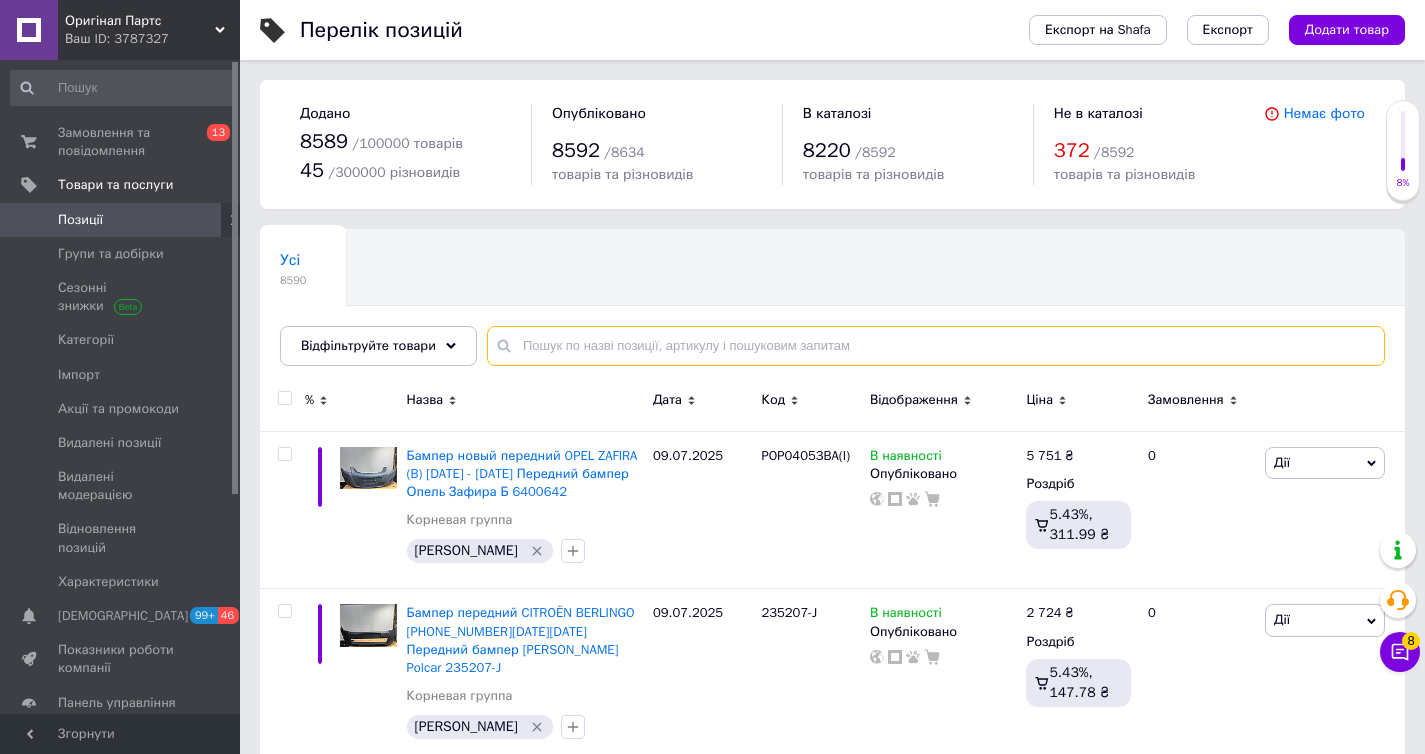click at bounding box center [936, 346] 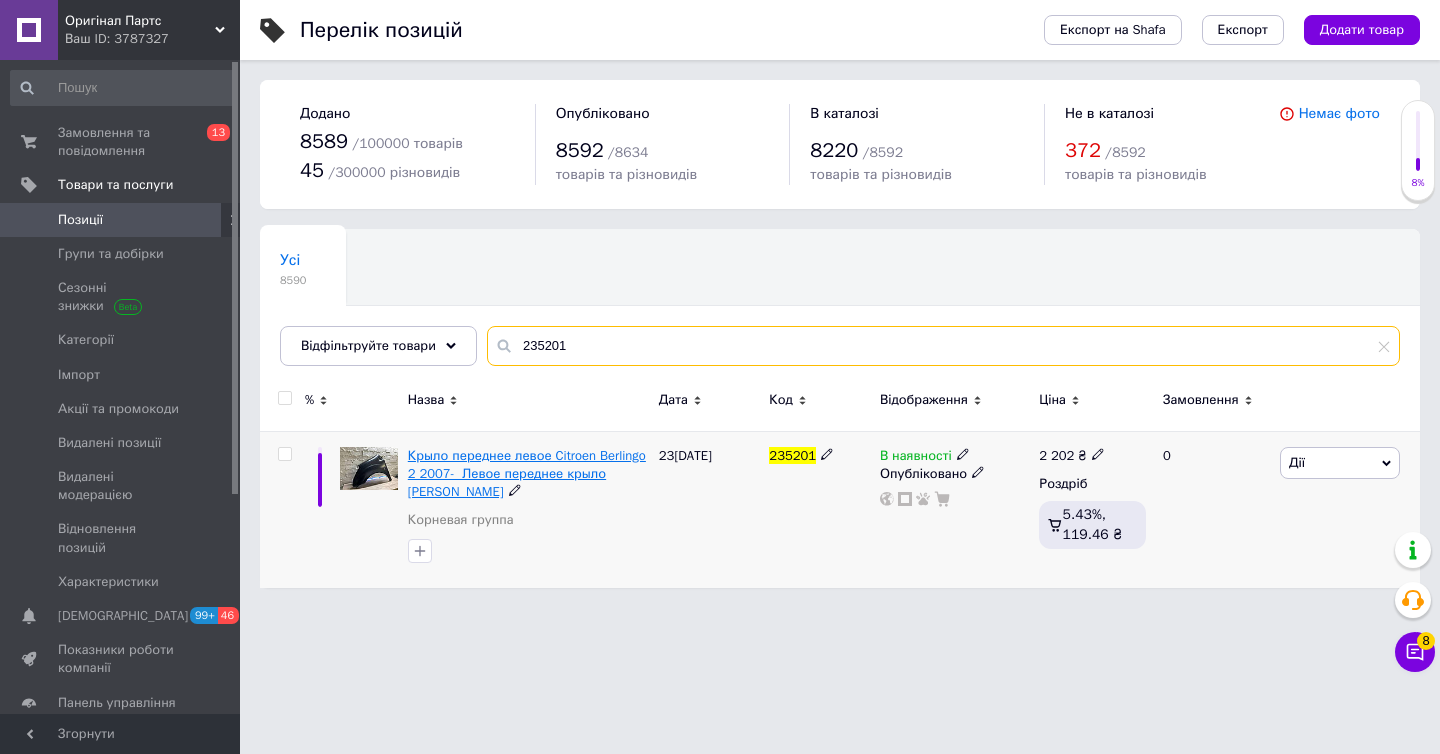 type on "235201" 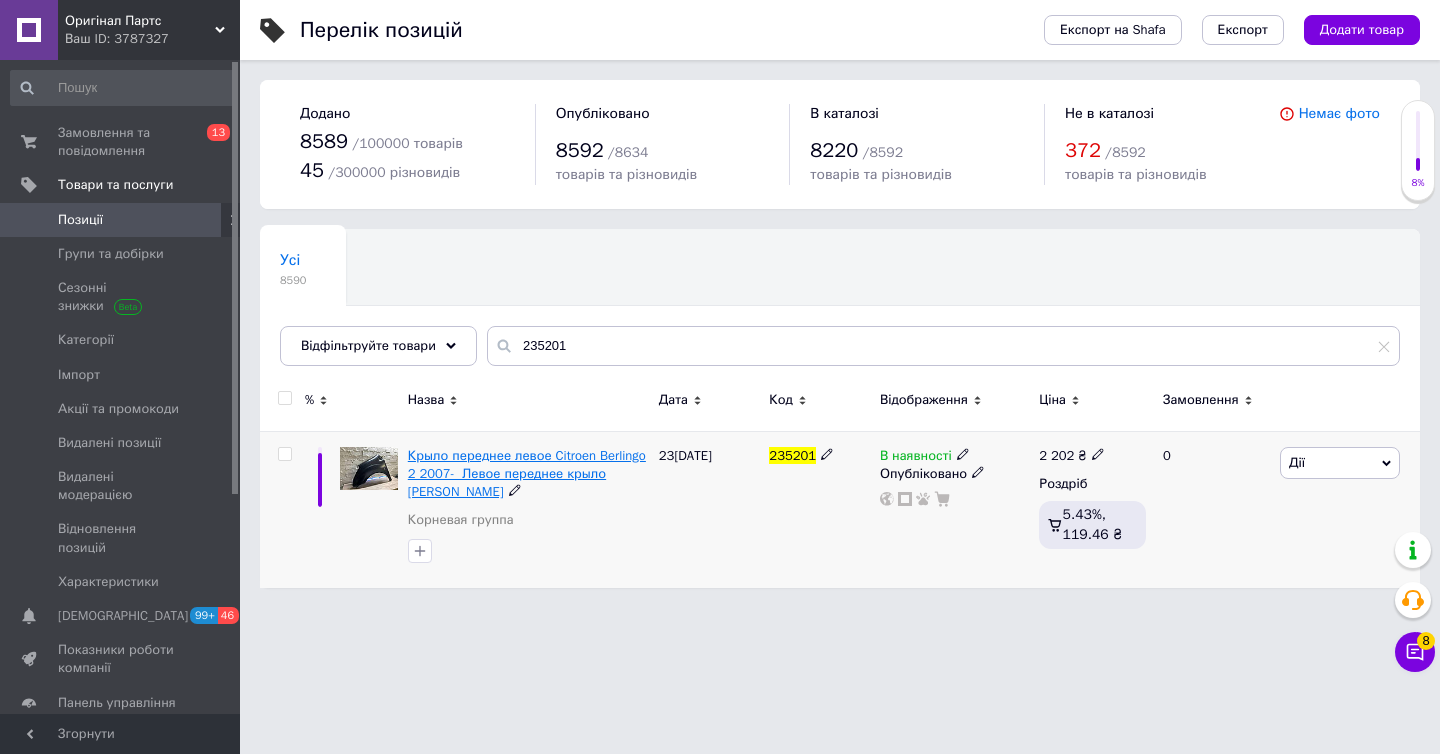click on "Крыло переднее левое Citroen Berlingo 2 2007-  Левое переднее крыло Ситроен Берлинго" at bounding box center [527, 473] 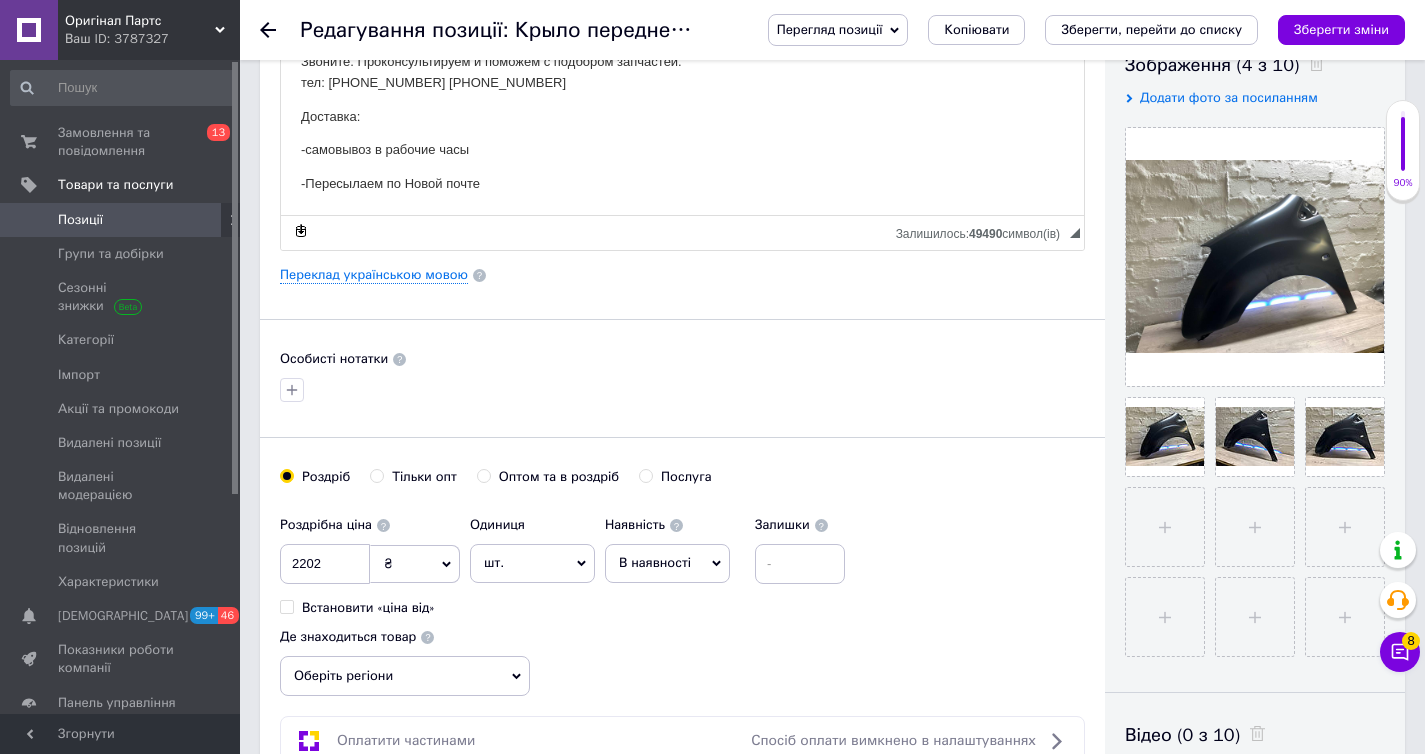 scroll, scrollTop: 403, scrollLeft: 0, axis: vertical 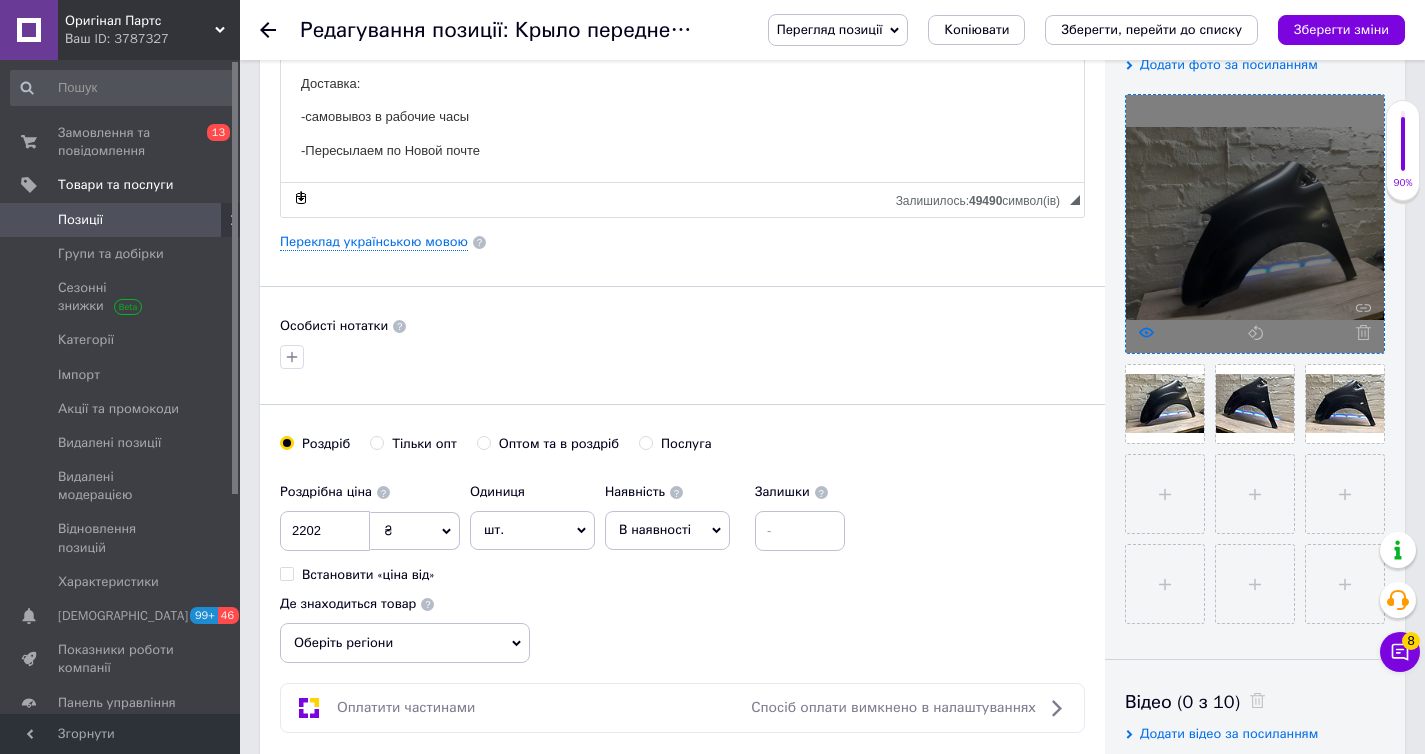 click 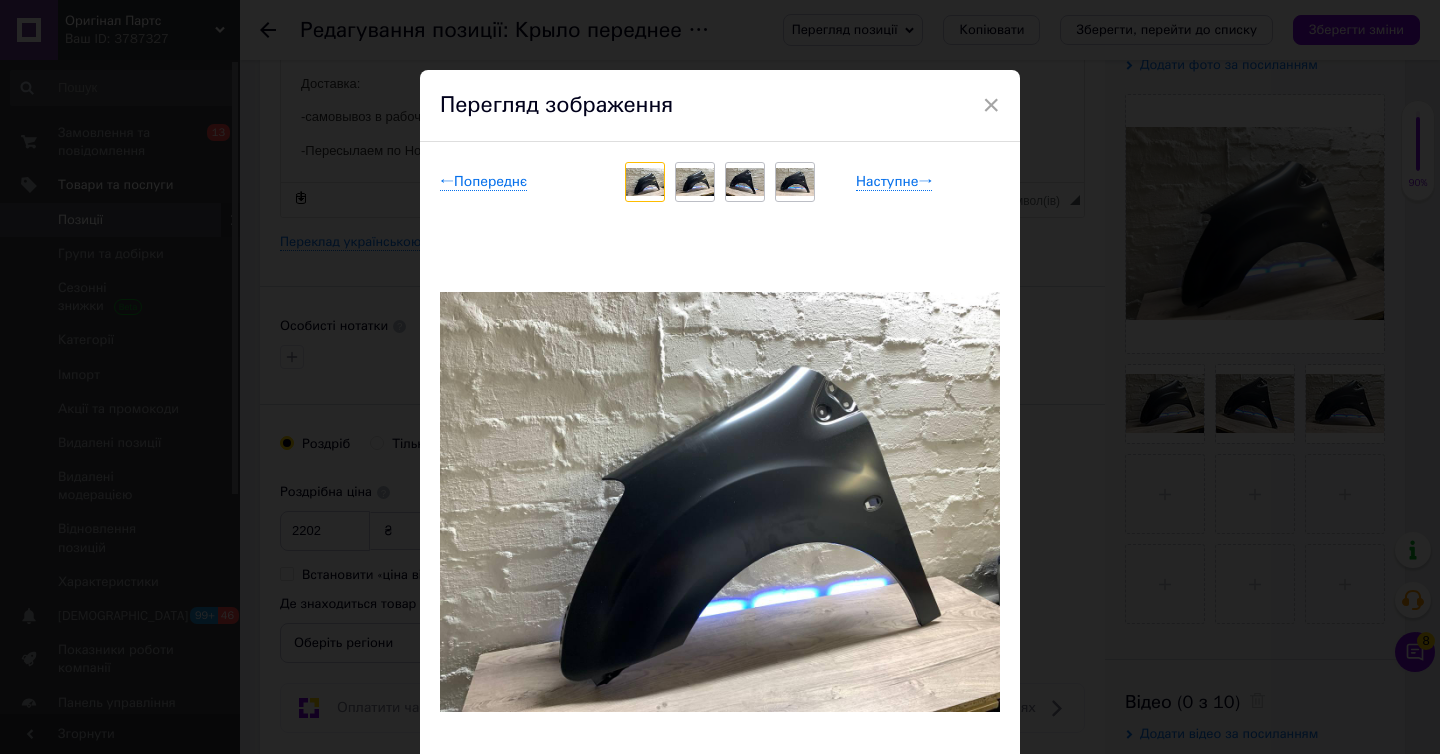 click at bounding box center (695, 182) 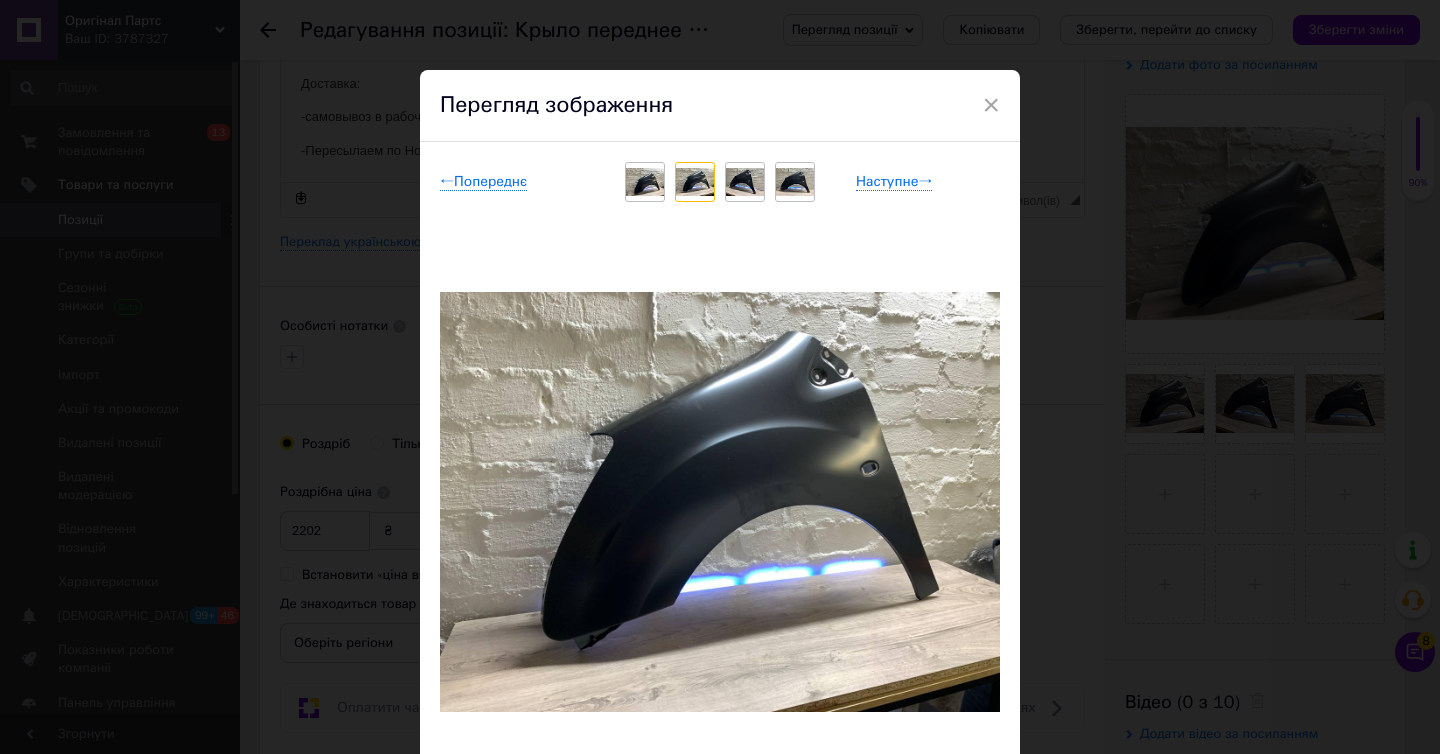 click at bounding box center (745, 182) 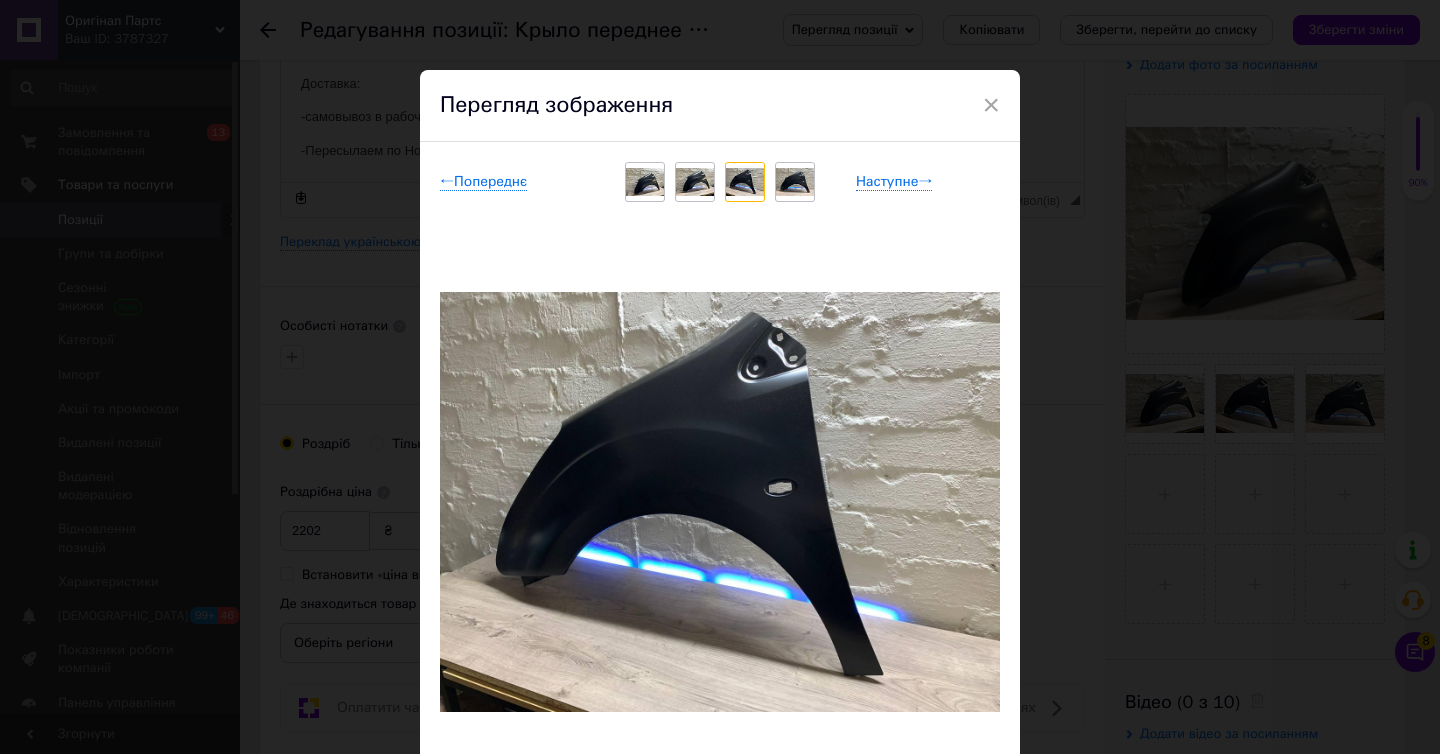 click at bounding box center [745, 182] 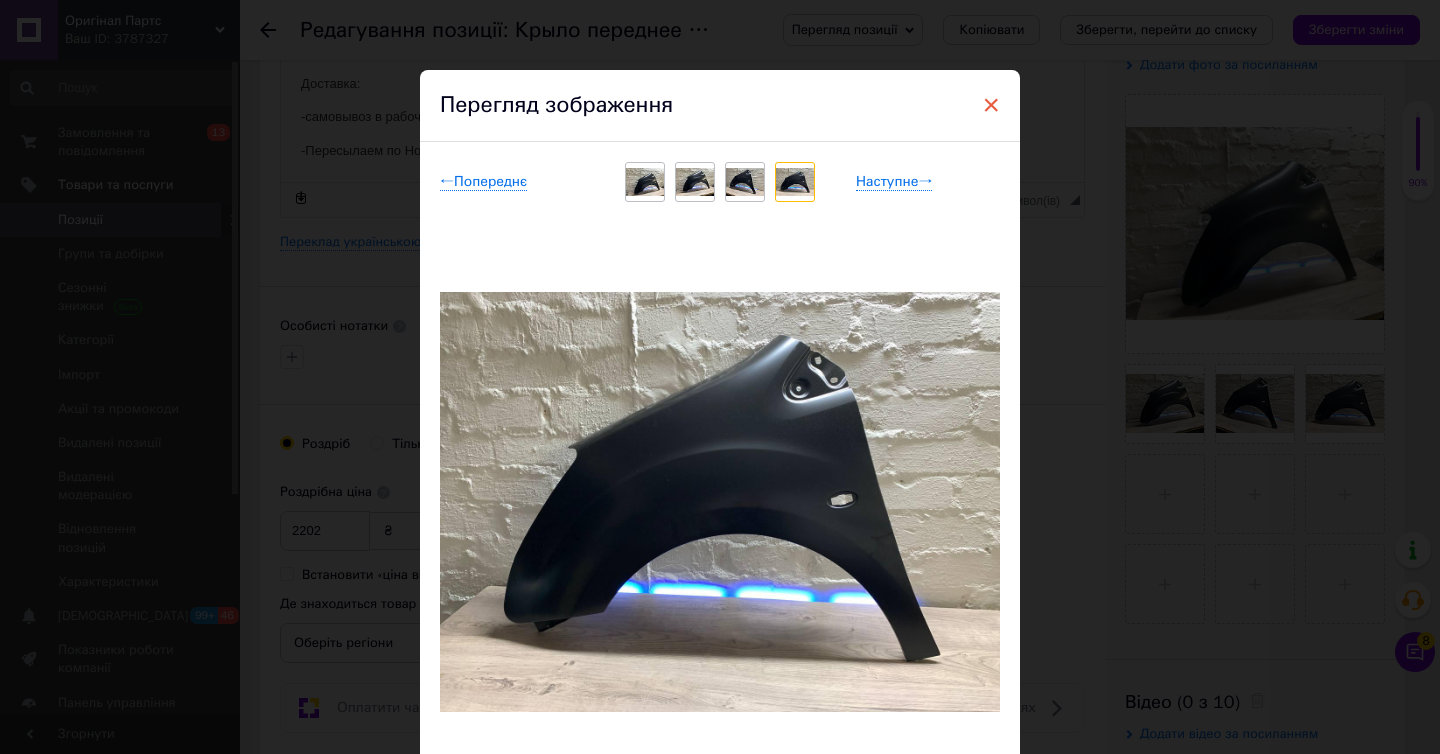 click on "×" at bounding box center (991, 105) 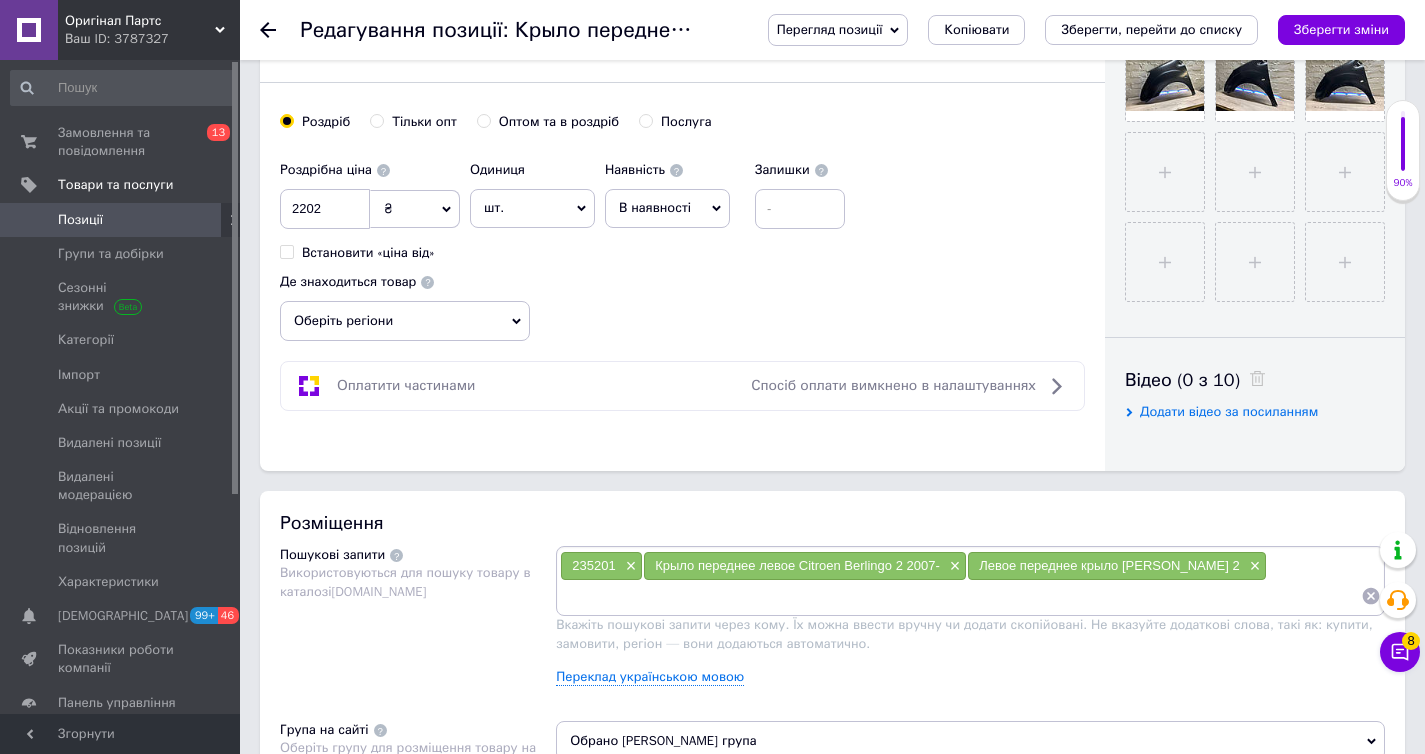 scroll, scrollTop: 733, scrollLeft: 0, axis: vertical 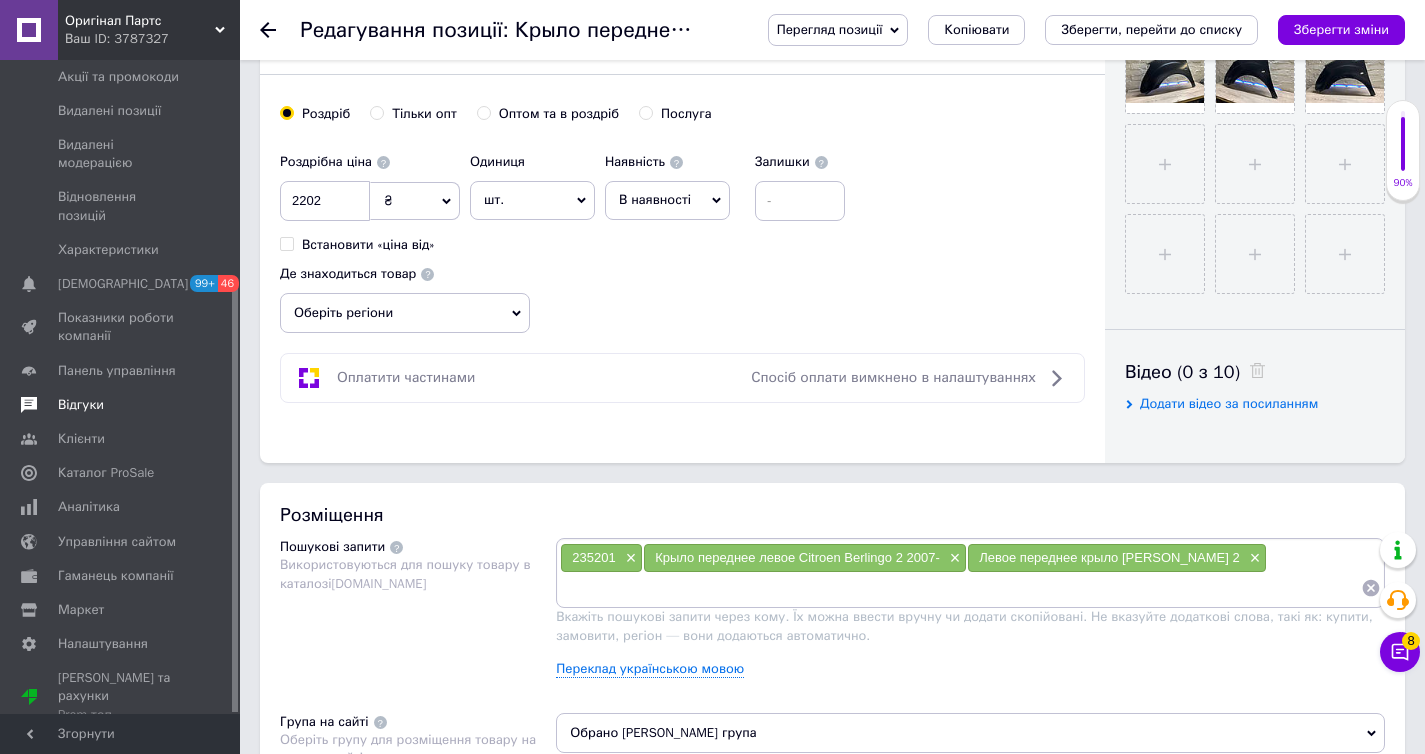 click on "Відгуки" at bounding box center [121, 405] 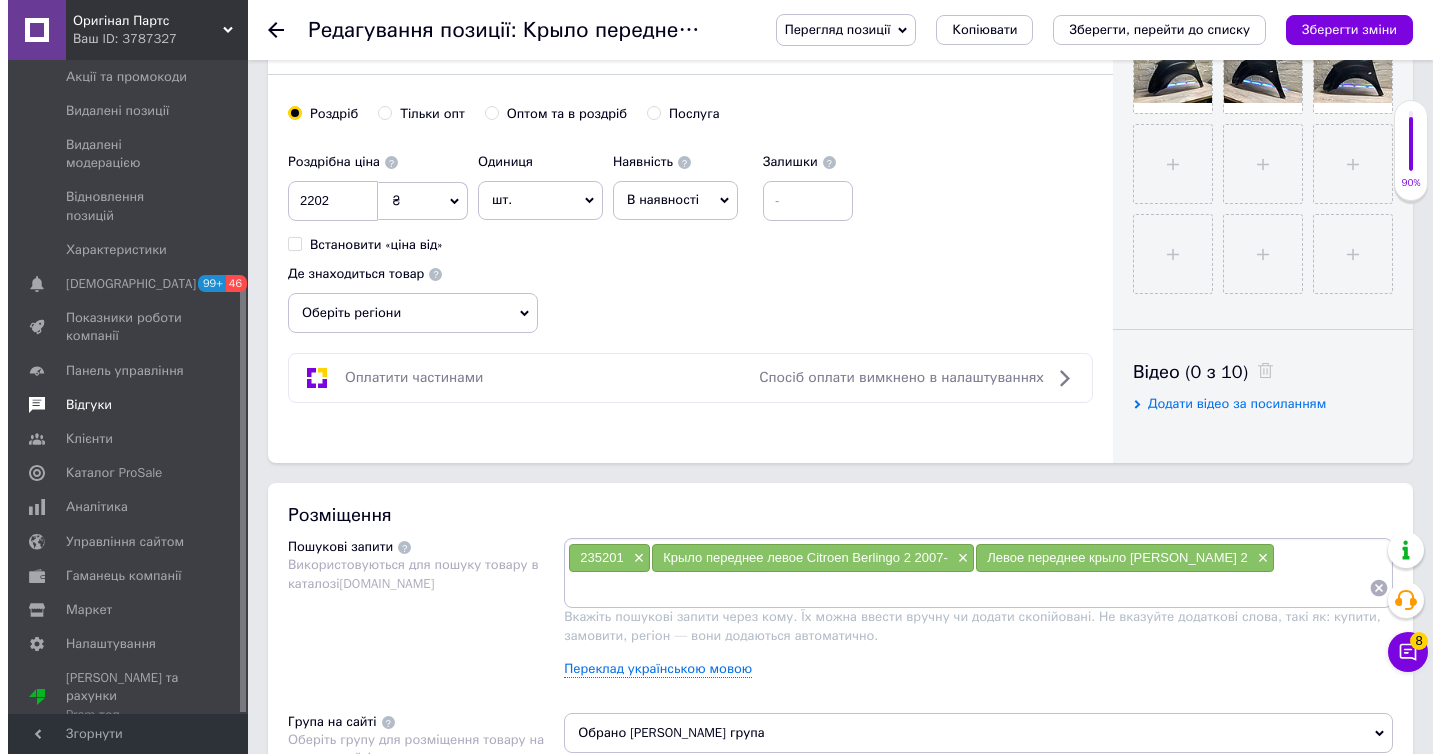 scroll, scrollTop: 0, scrollLeft: 0, axis: both 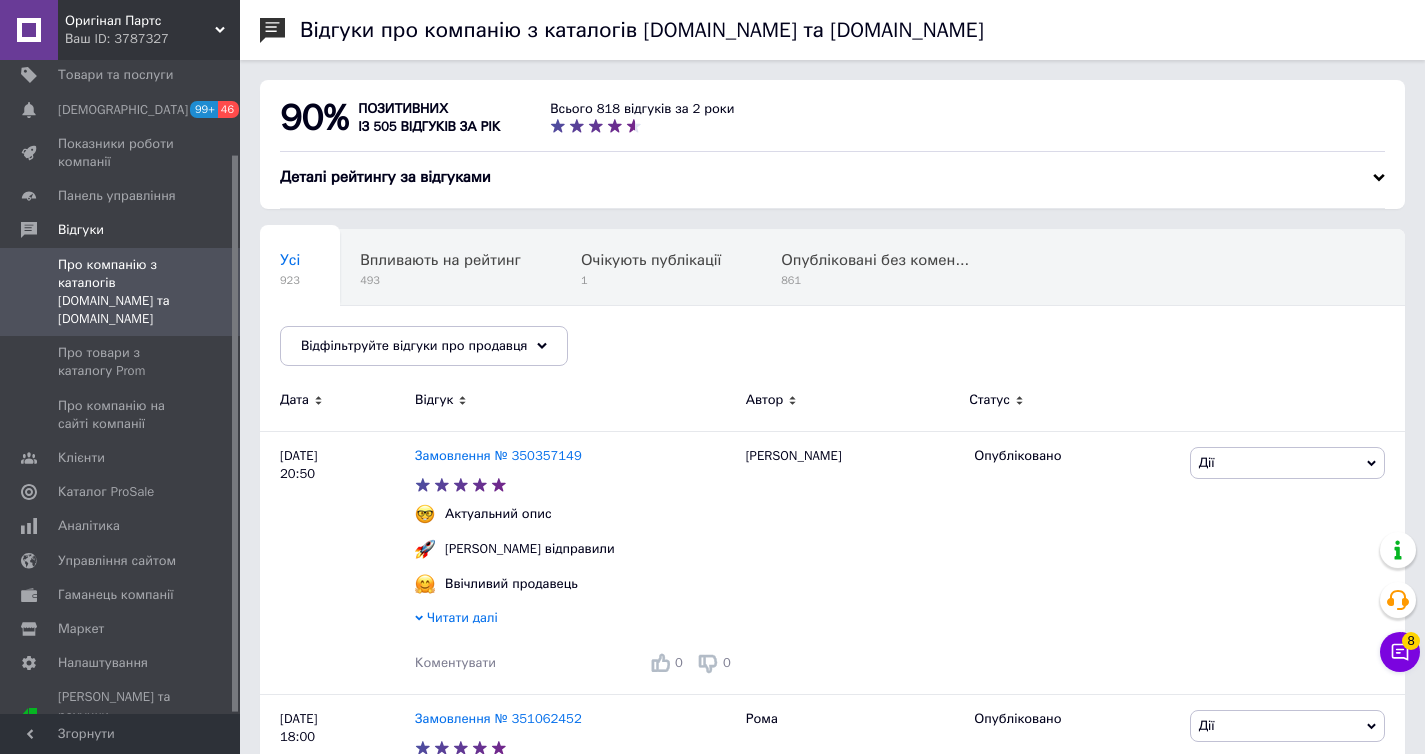 click on "Ваш ID: 3787327" at bounding box center (152, 39) 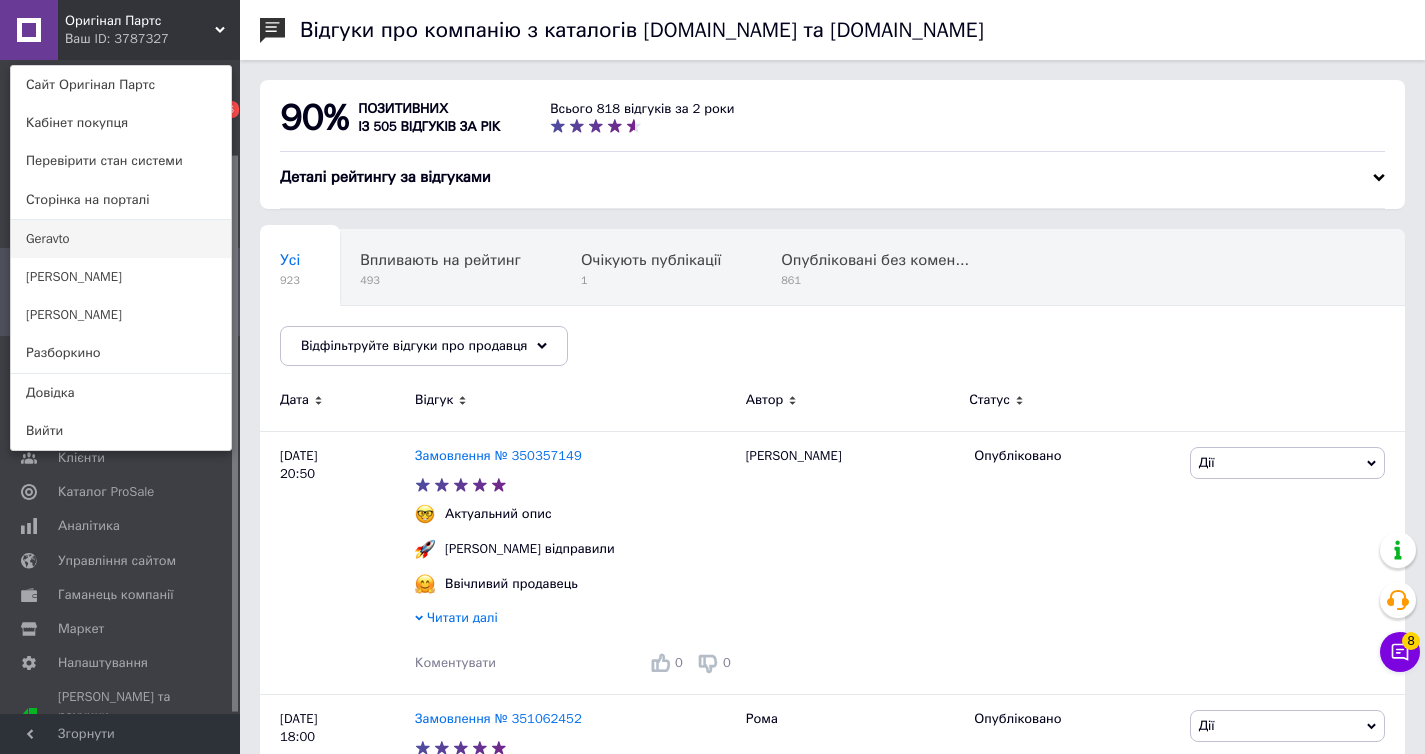 click on "Geravto" at bounding box center (121, 239) 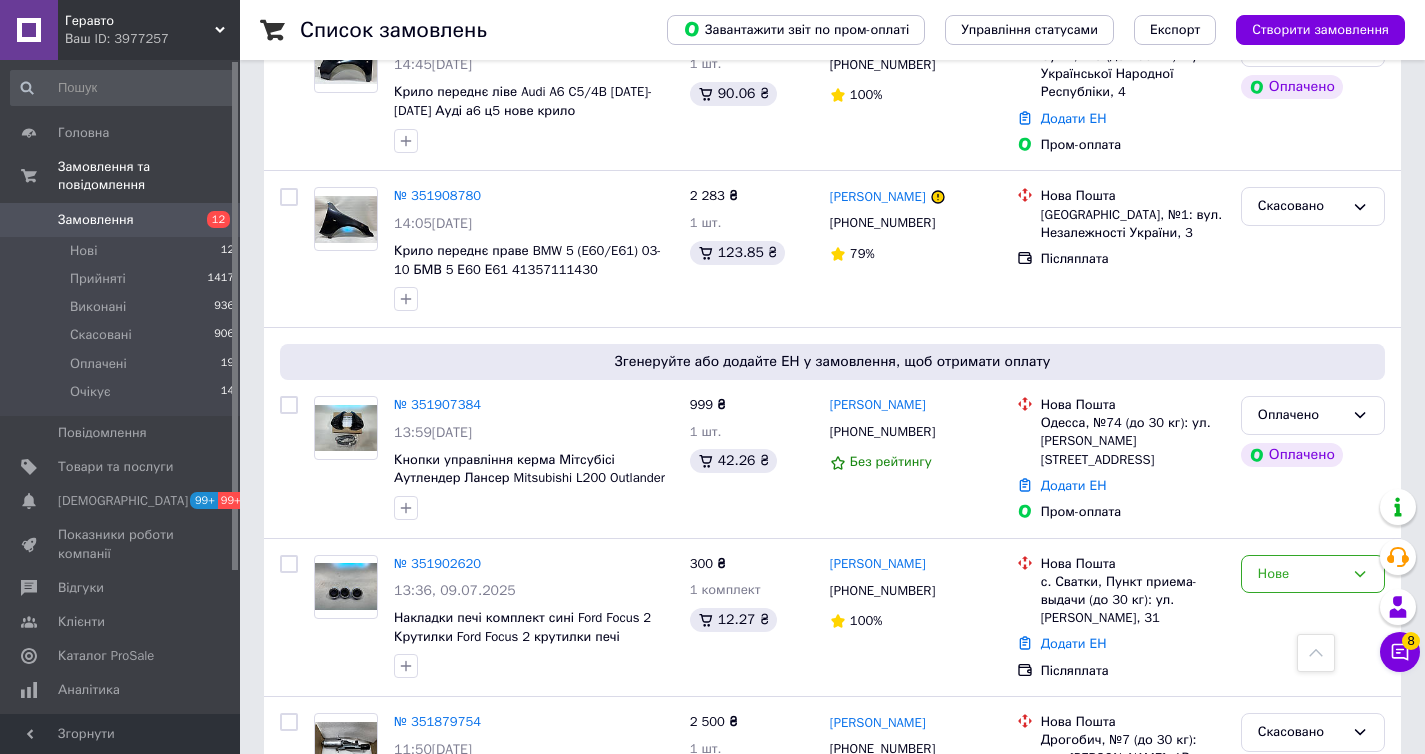 scroll, scrollTop: 803, scrollLeft: 0, axis: vertical 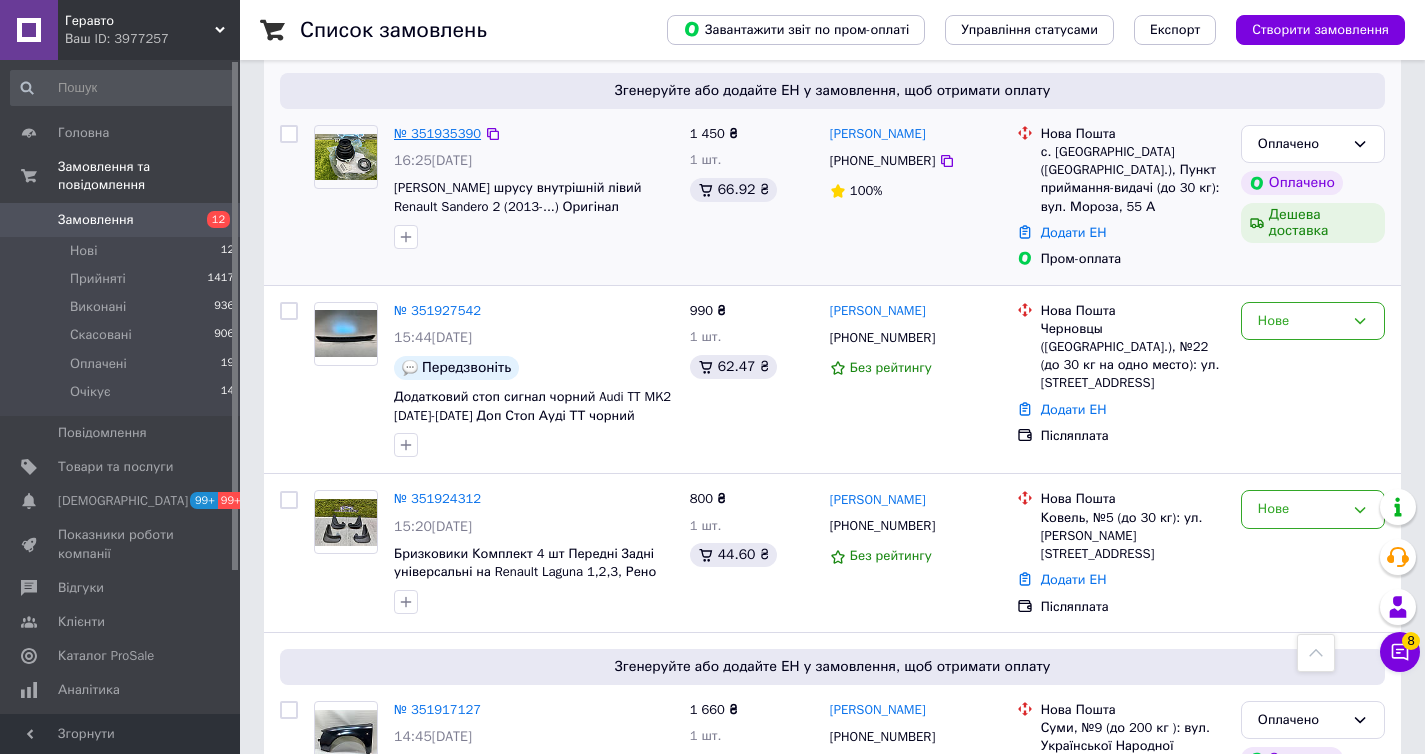 click on "№ 351935390" at bounding box center (437, 133) 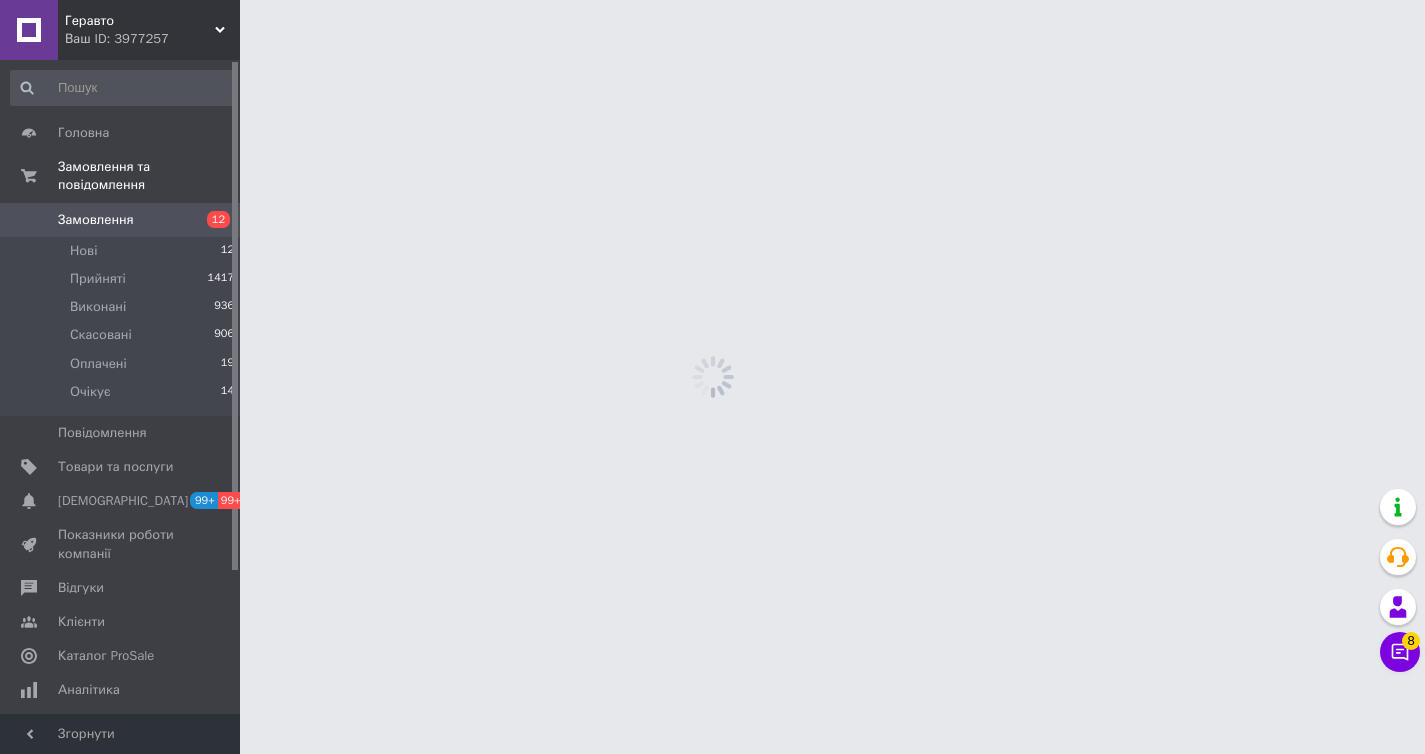 scroll, scrollTop: 0, scrollLeft: 0, axis: both 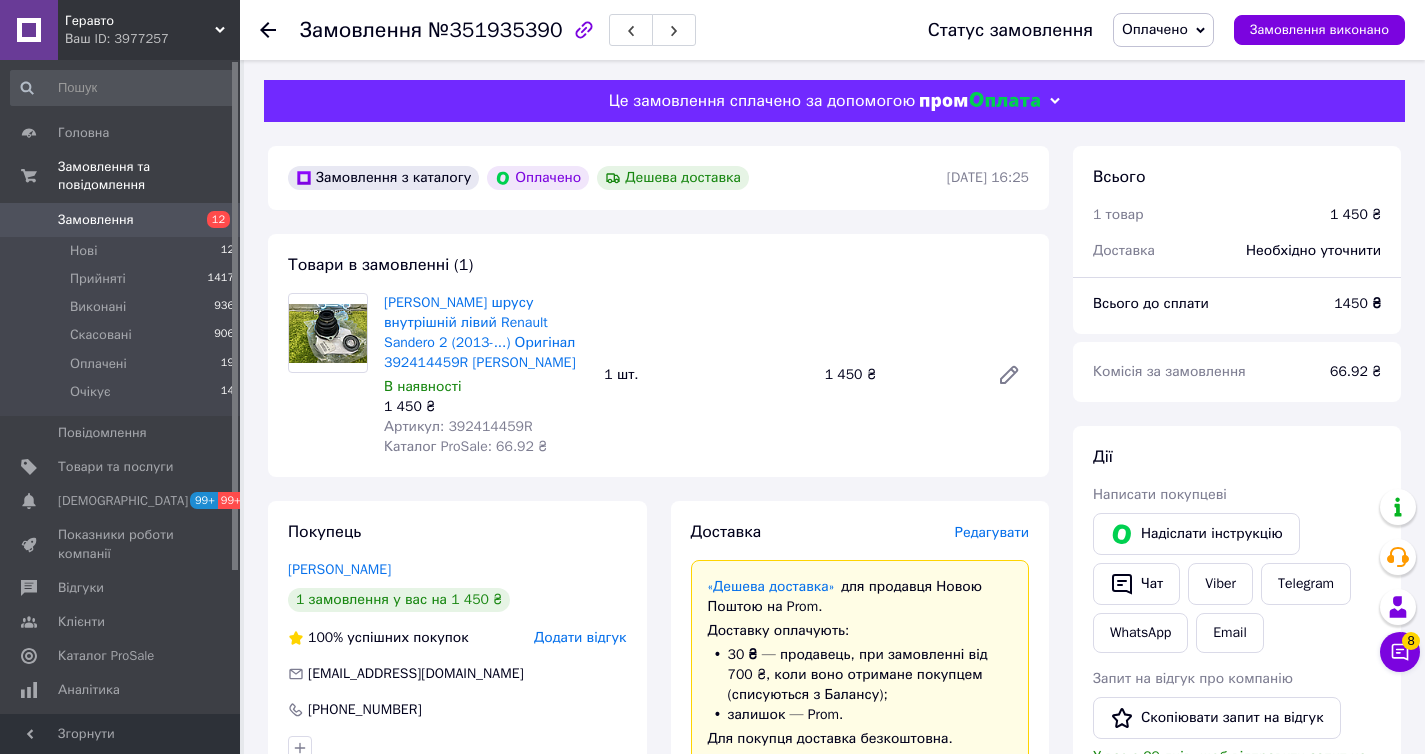 click on "Артикул: 392414459R" at bounding box center (458, 426) 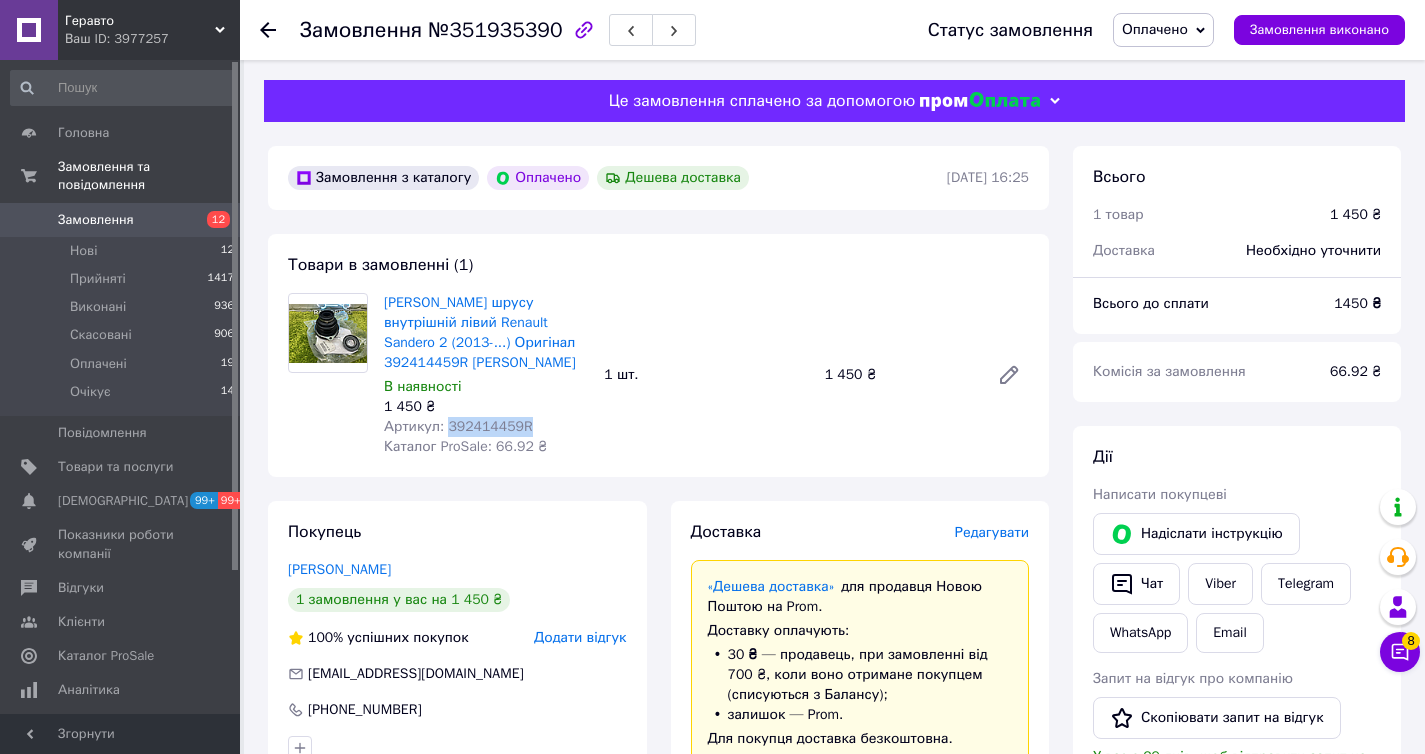 click on "Артикул: 392414459R" at bounding box center (458, 426) 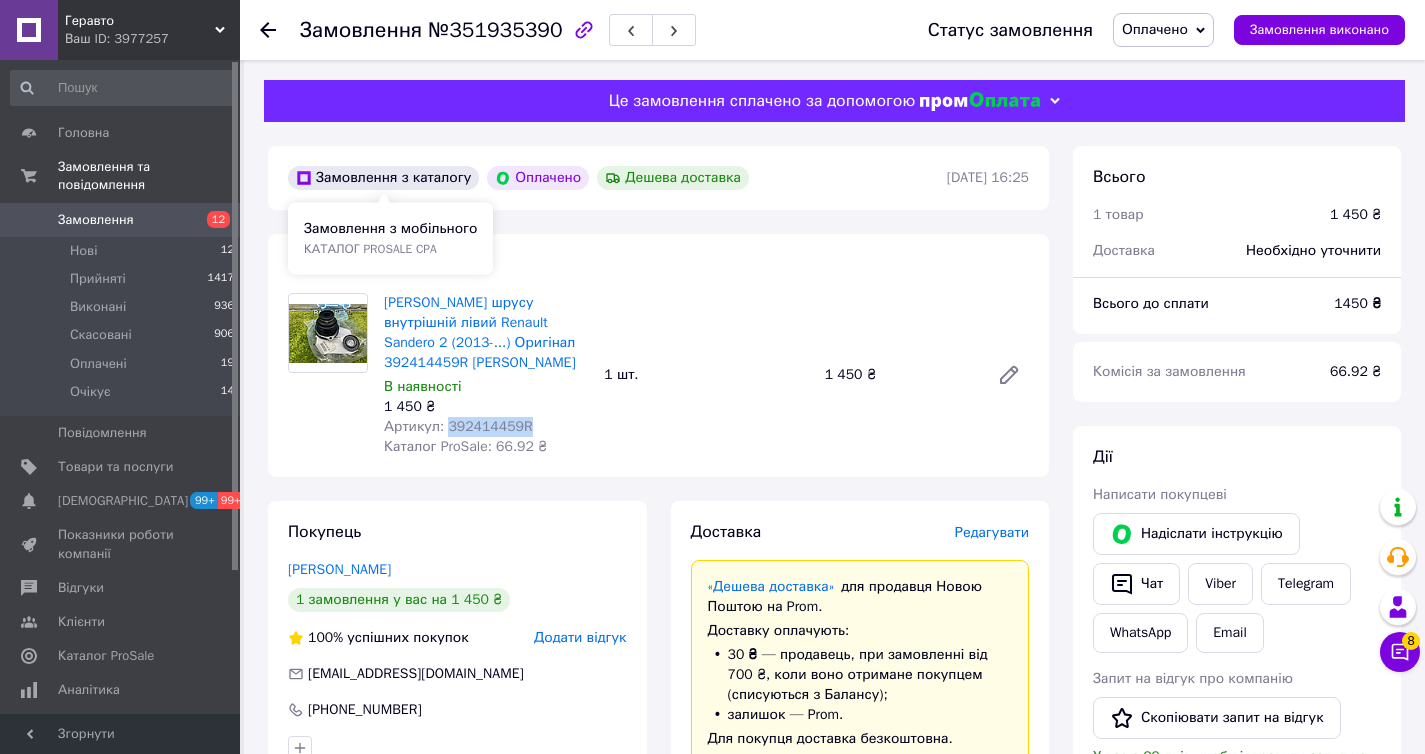copy on "392414459R" 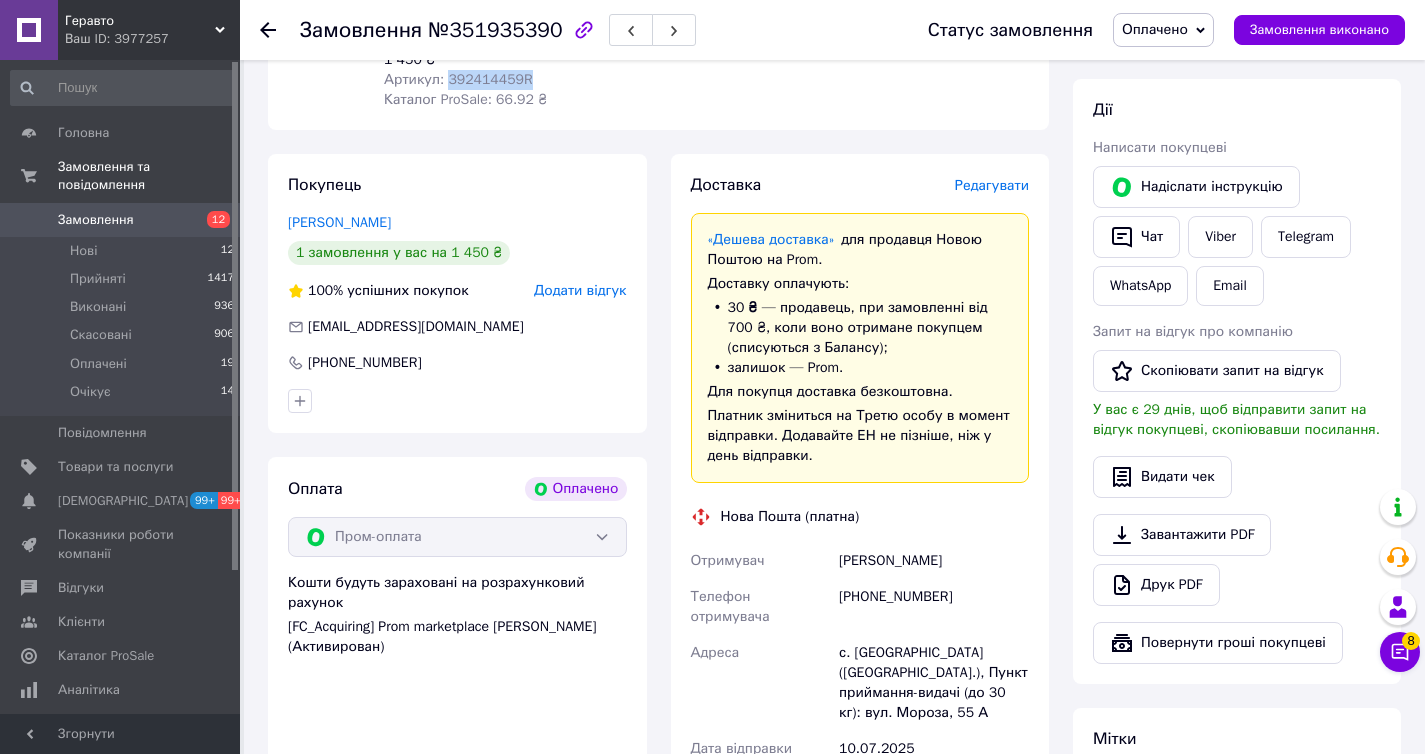 scroll, scrollTop: 348, scrollLeft: 0, axis: vertical 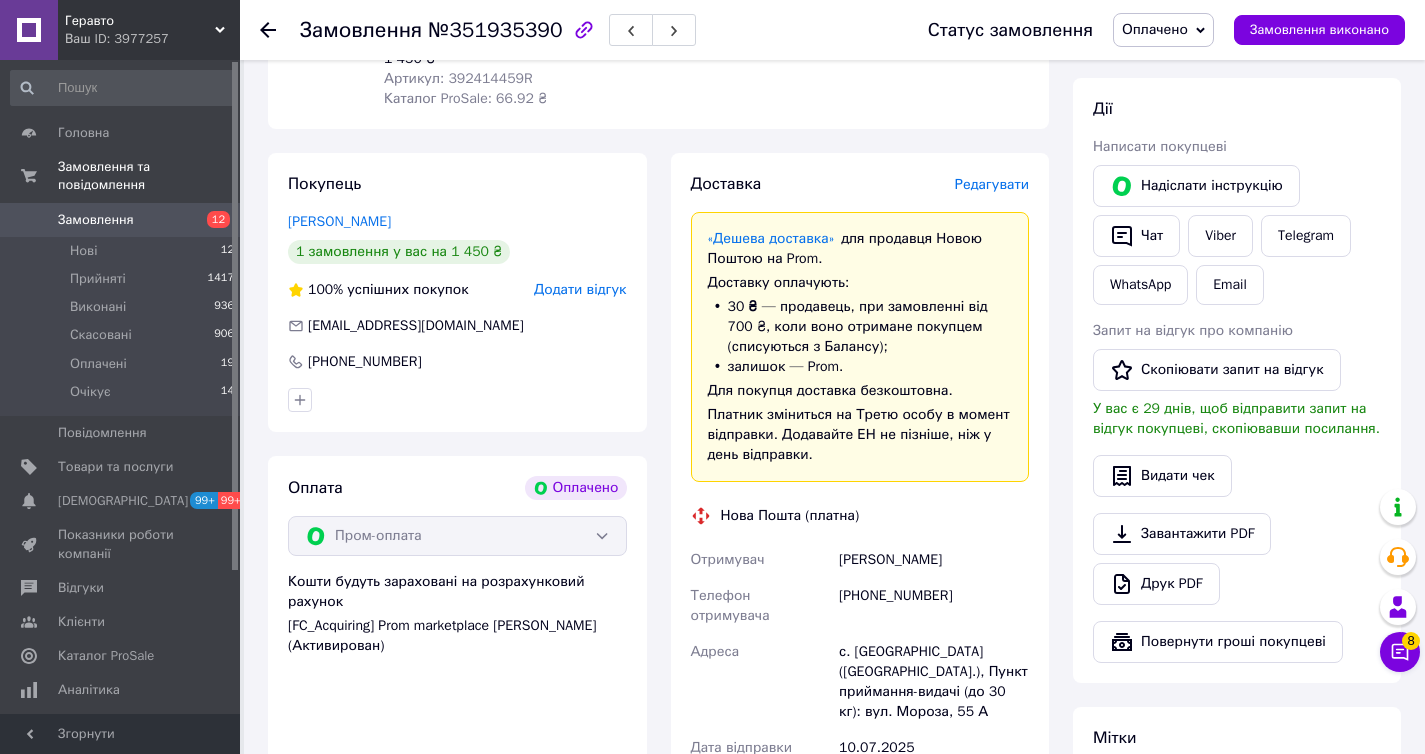 click on "+380980530881" at bounding box center (934, 606) 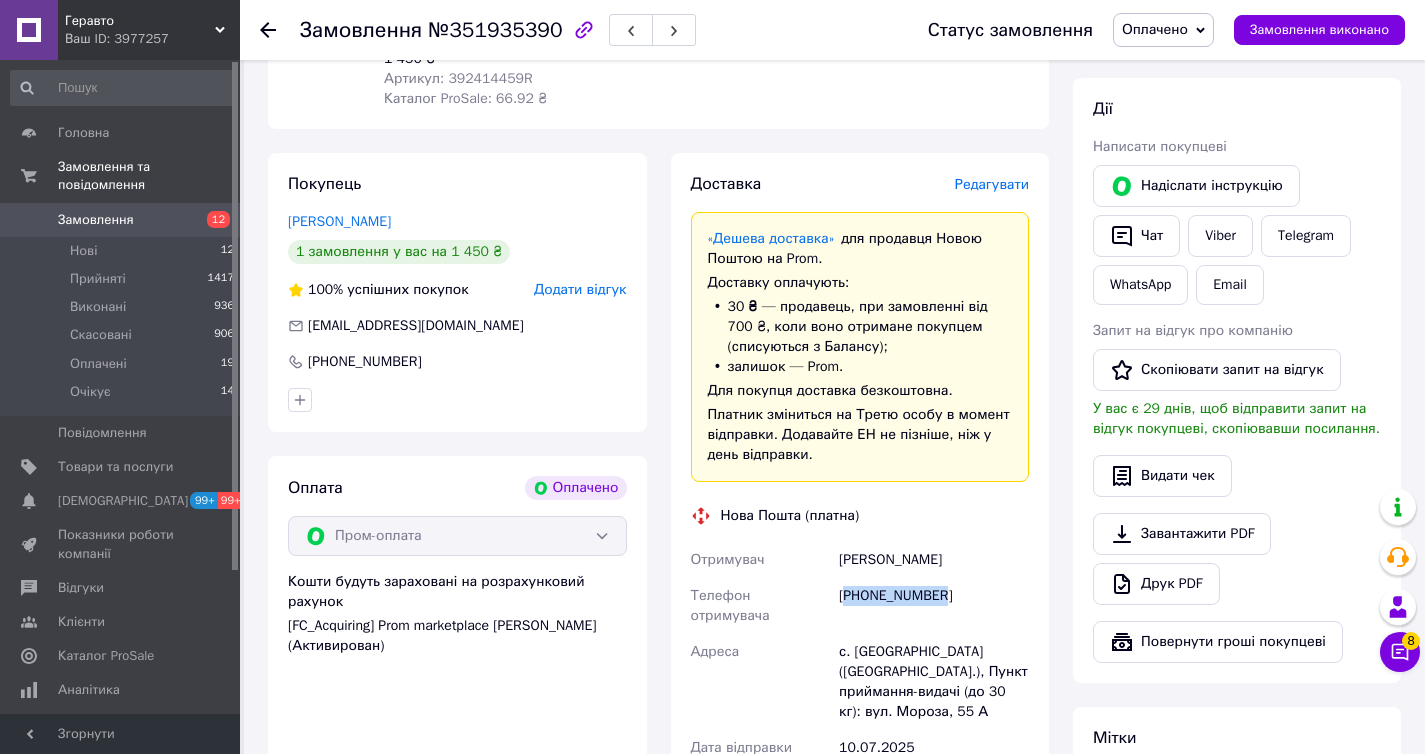 click on "+380980530881" at bounding box center [934, 606] 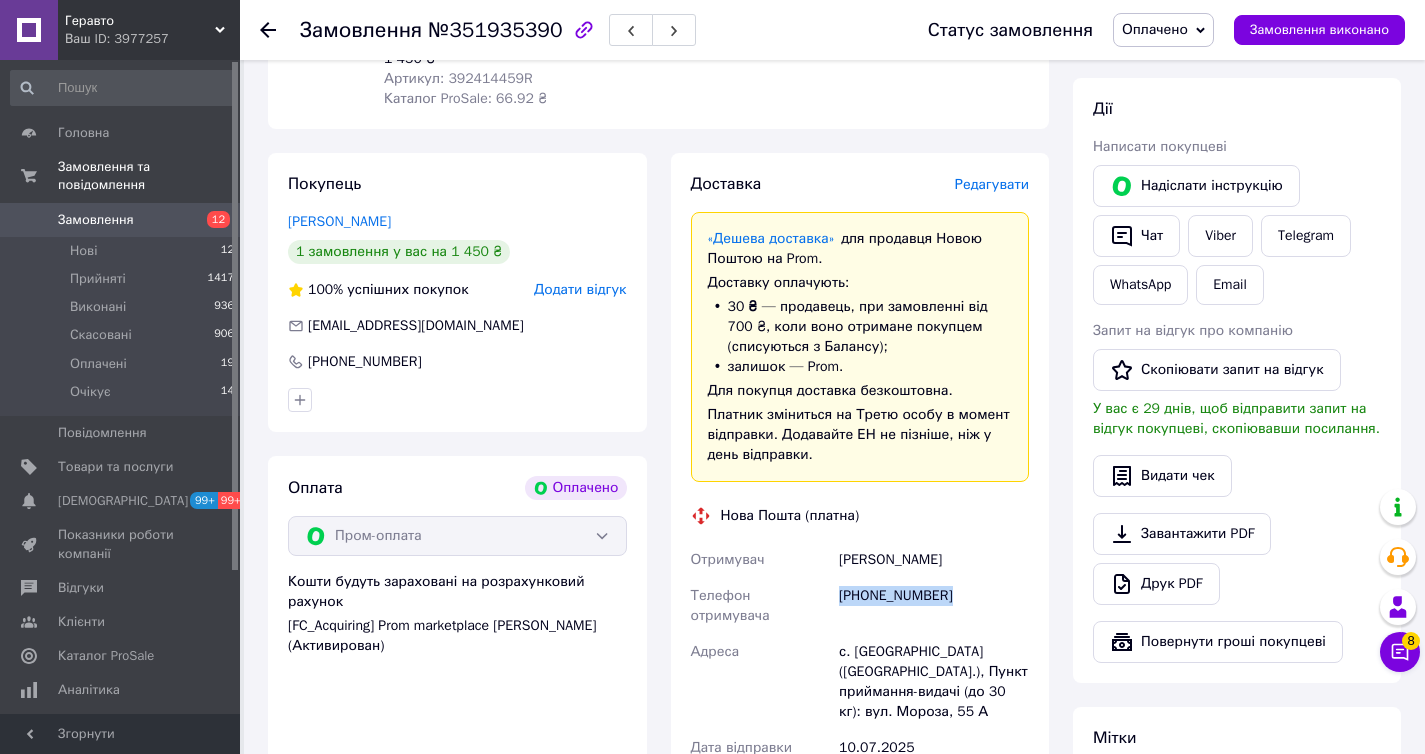 click on "+380980530881" at bounding box center [934, 606] 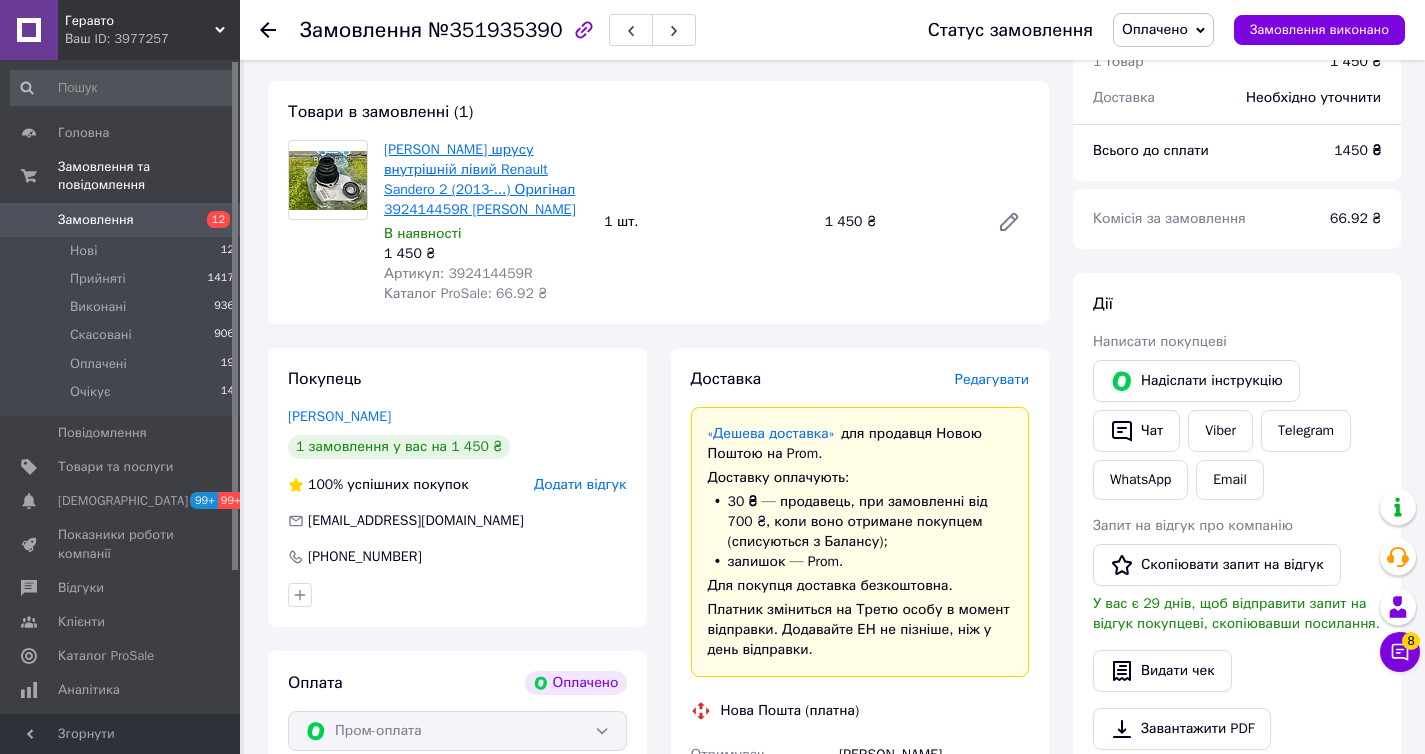 scroll, scrollTop: 0, scrollLeft: 0, axis: both 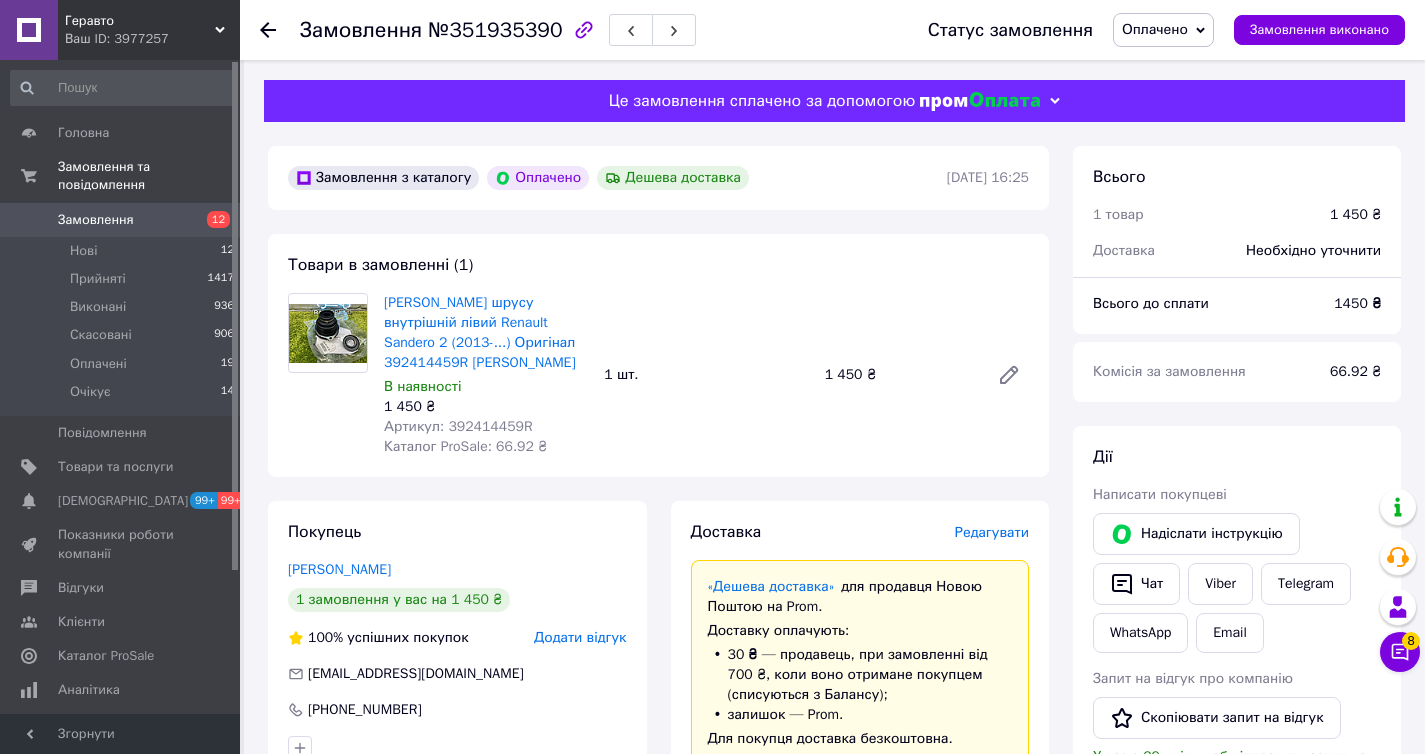 click on "Артикул: 392414459R" at bounding box center [458, 426] 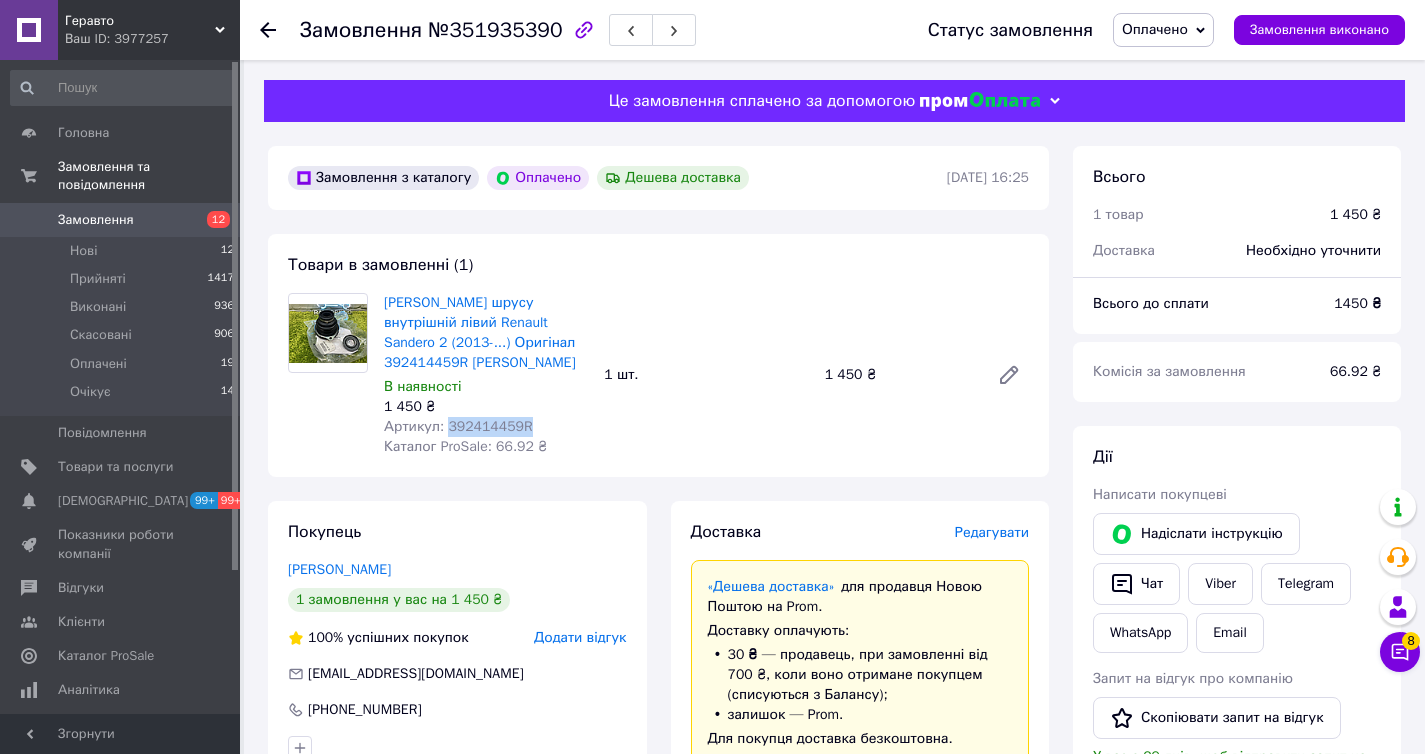 click on "Артикул: 392414459R" at bounding box center [458, 426] 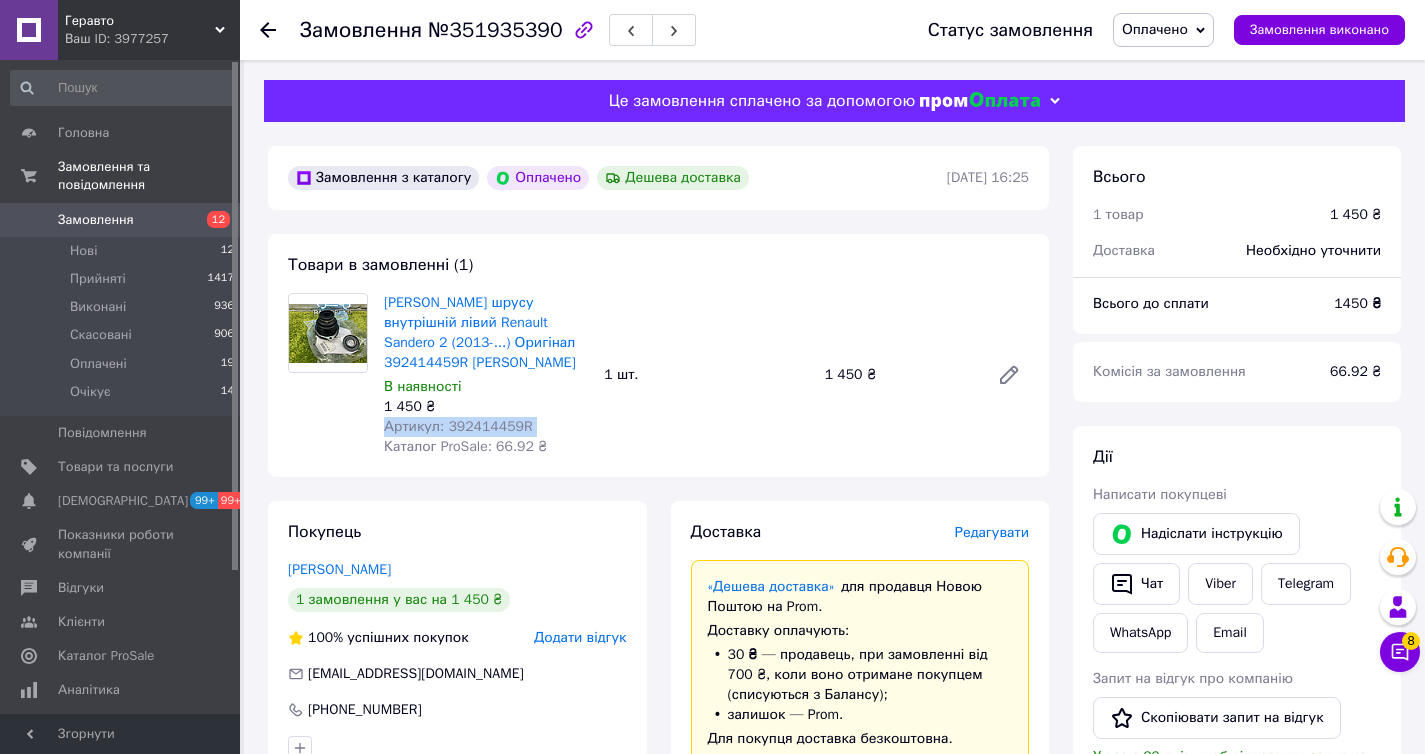 click on "Артикул: 392414459R" at bounding box center (458, 426) 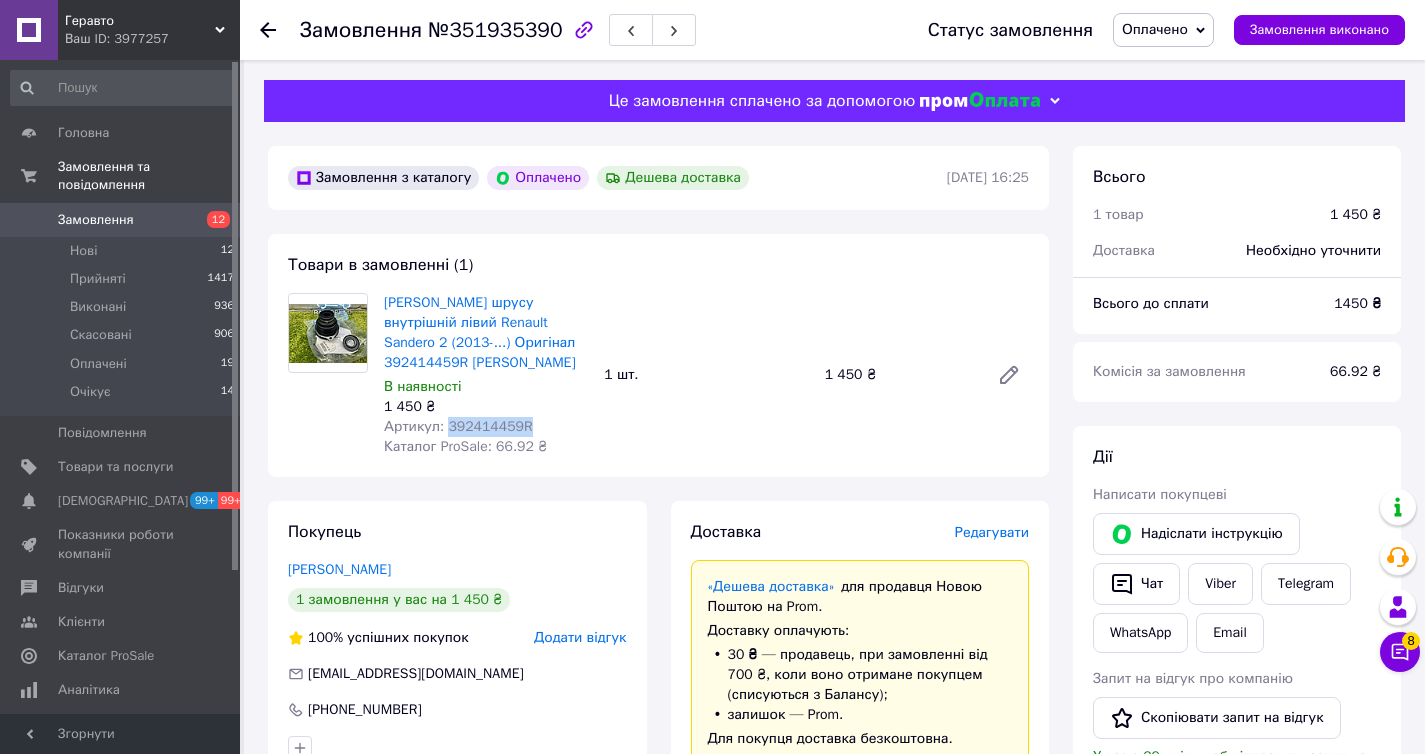 click on "Артикул: 392414459R" at bounding box center (458, 426) 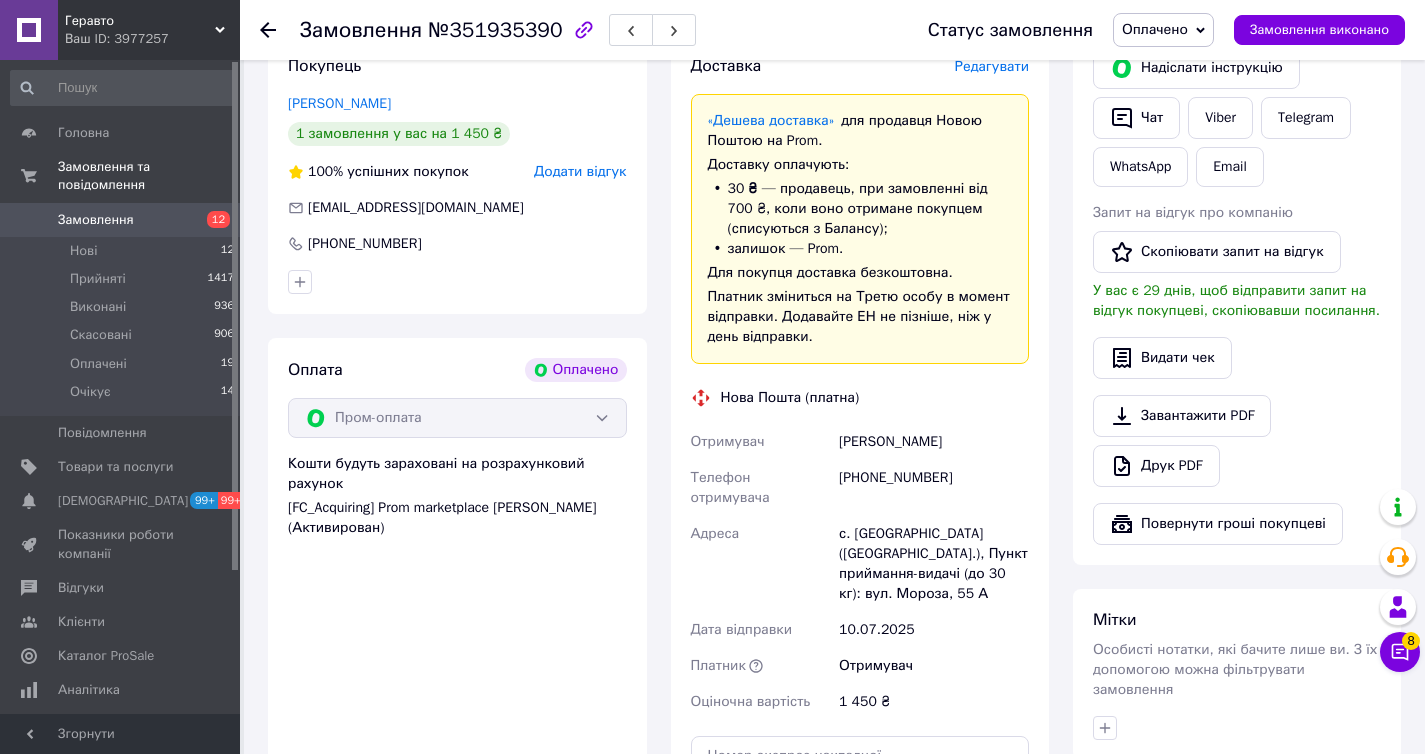 scroll, scrollTop: 837, scrollLeft: 0, axis: vertical 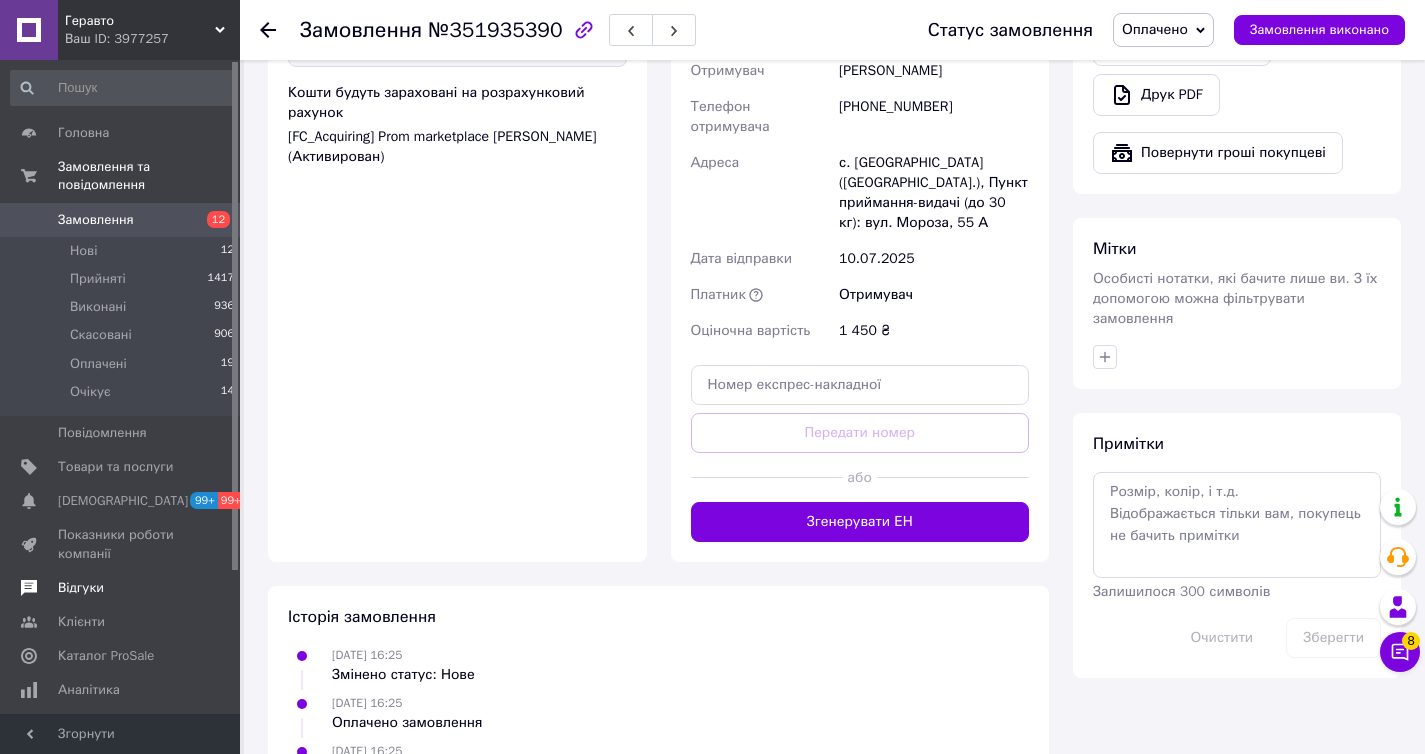 click at bounding box center (29, 588) 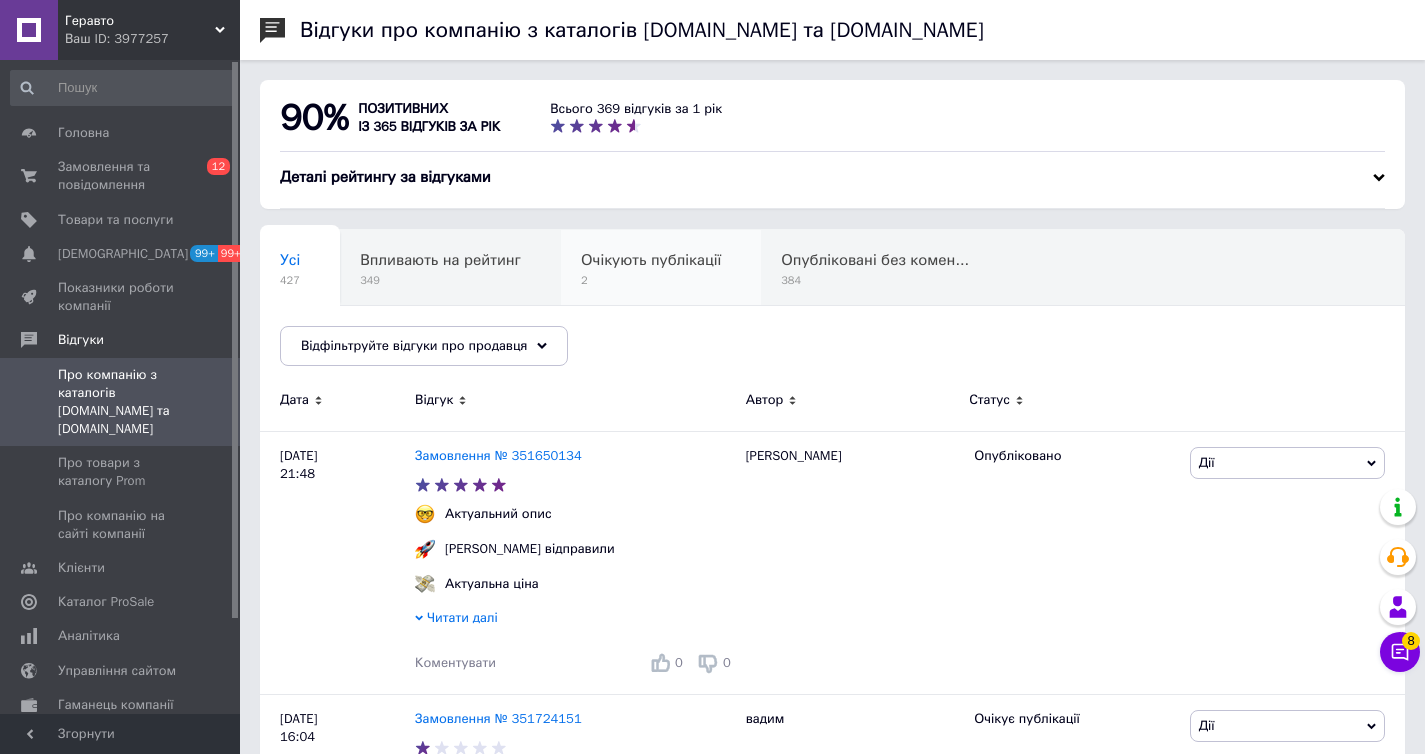 click on "Очікують публікації" at bounding box center (651, 260) 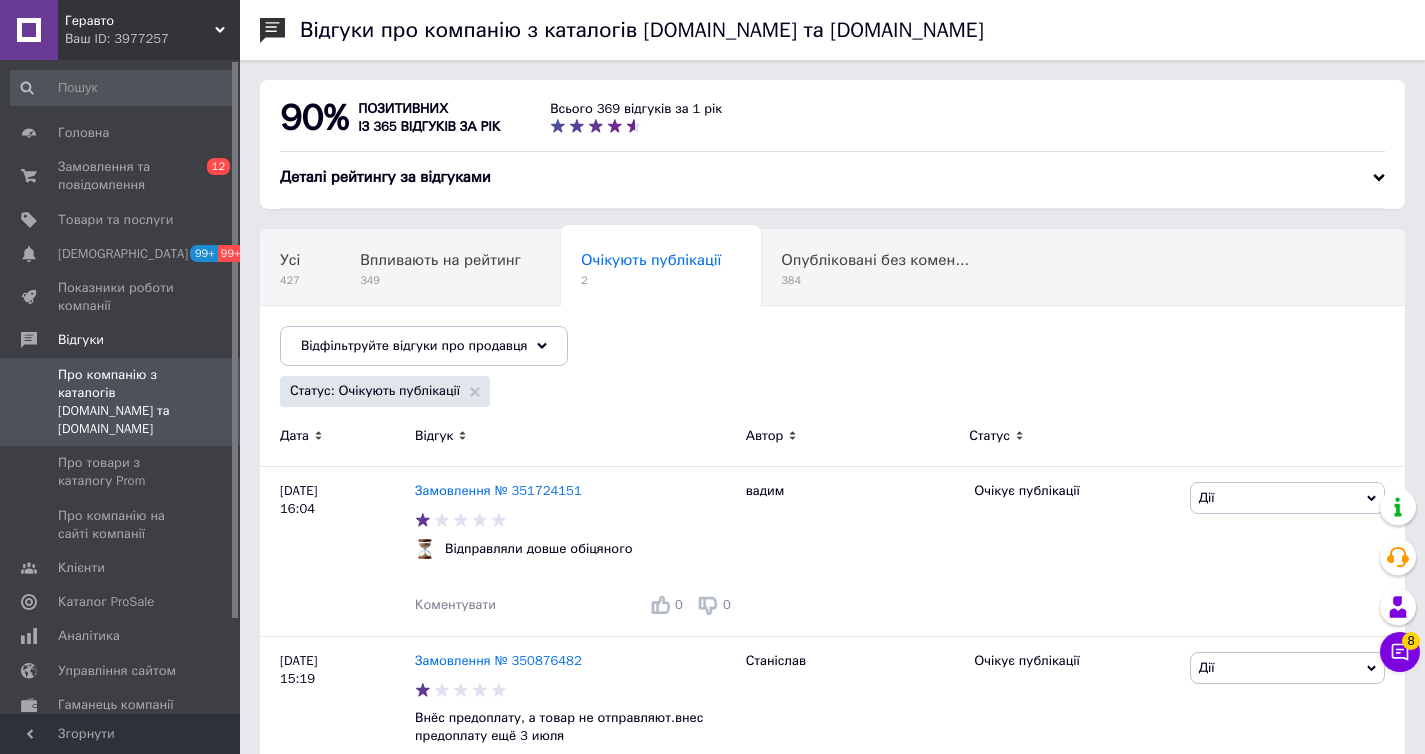 scroll, scrollTop: 120, scrollLeft: 0, axis: vertical 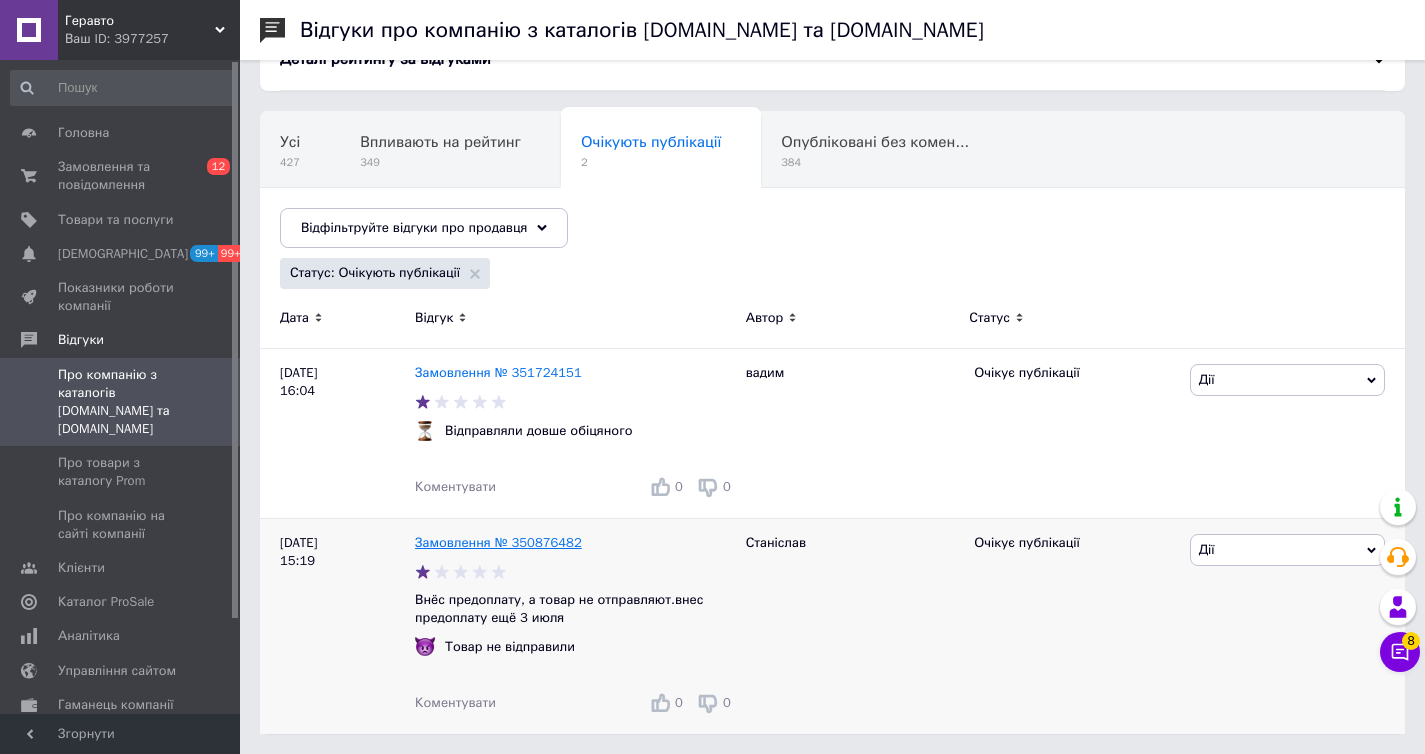 click on "Замовлення № 350876482" at bounding box center (498, 542) 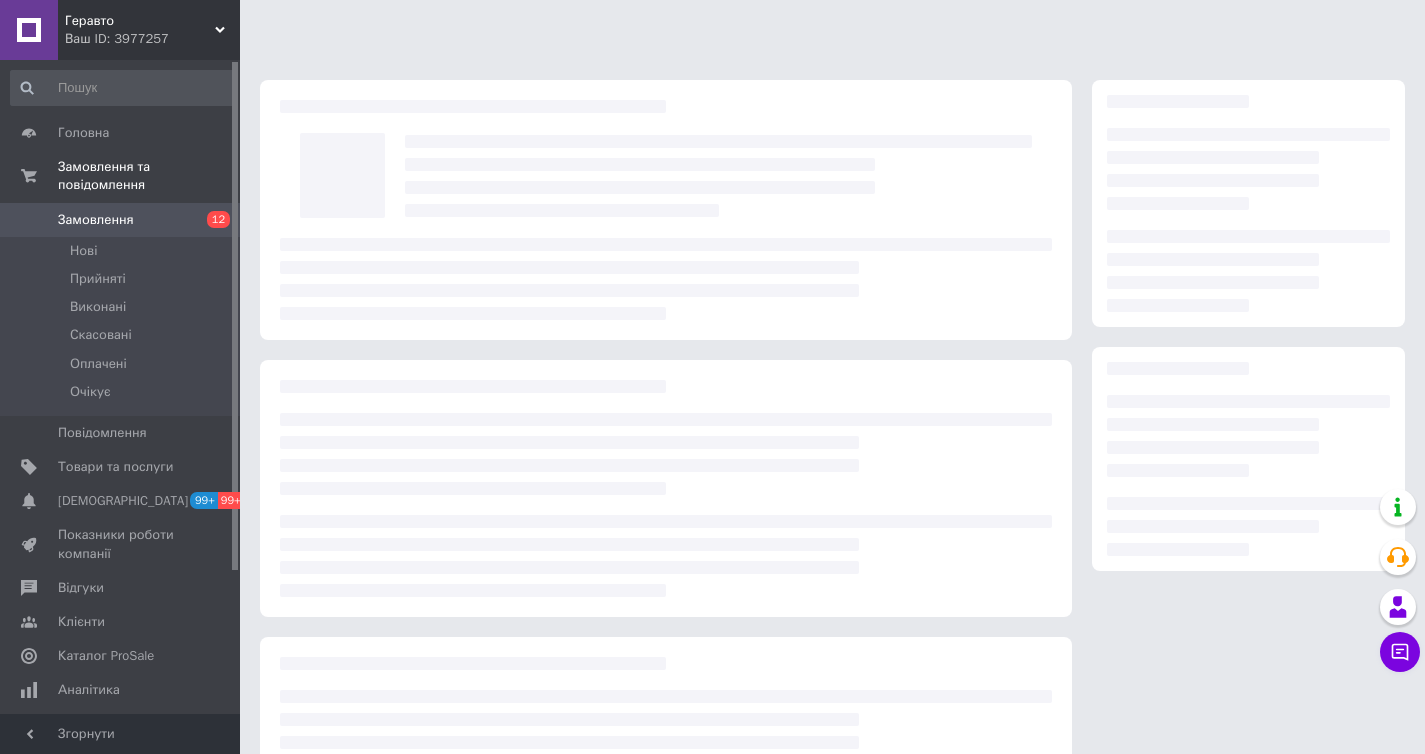 scroll, scrollTop: 0, scrollLeft: 0, axis: both 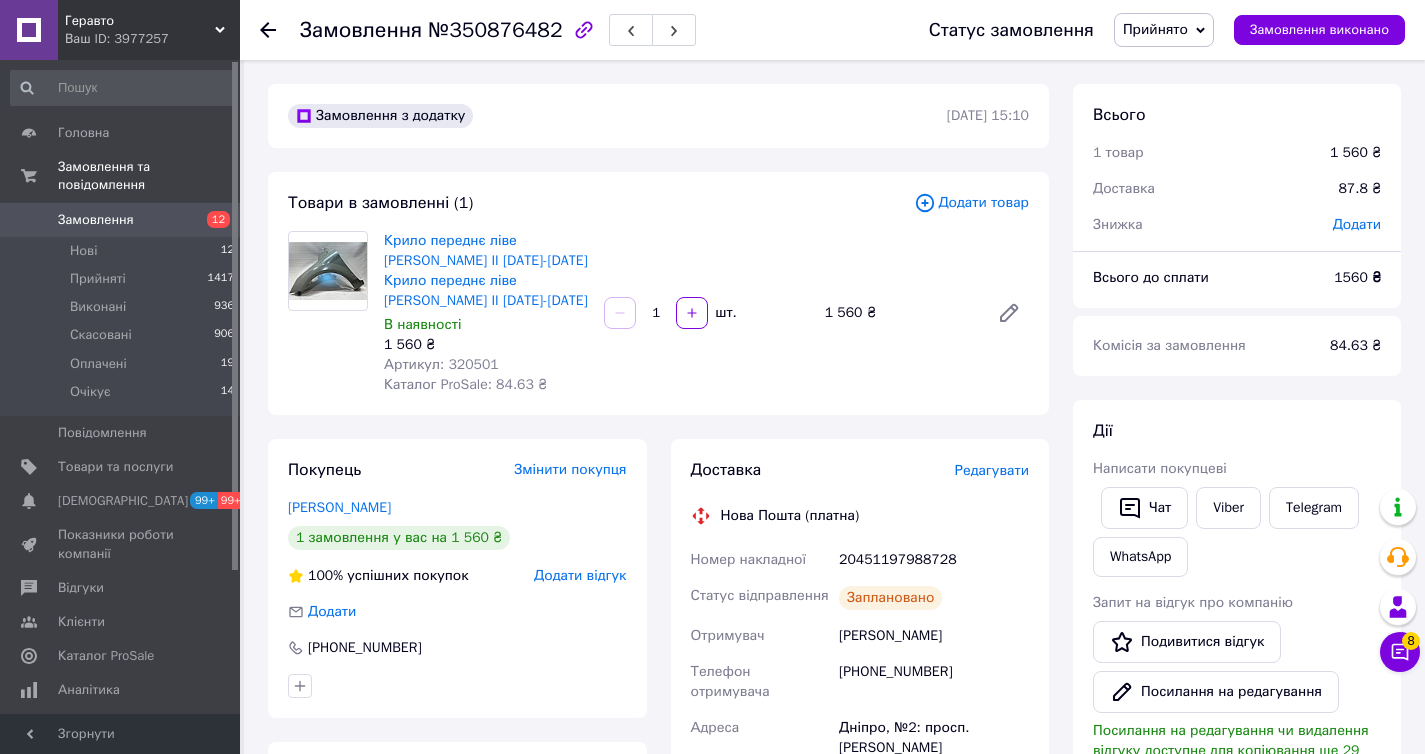 click on "[PHONE_NUMBER]" at bounding box center [934, 682] 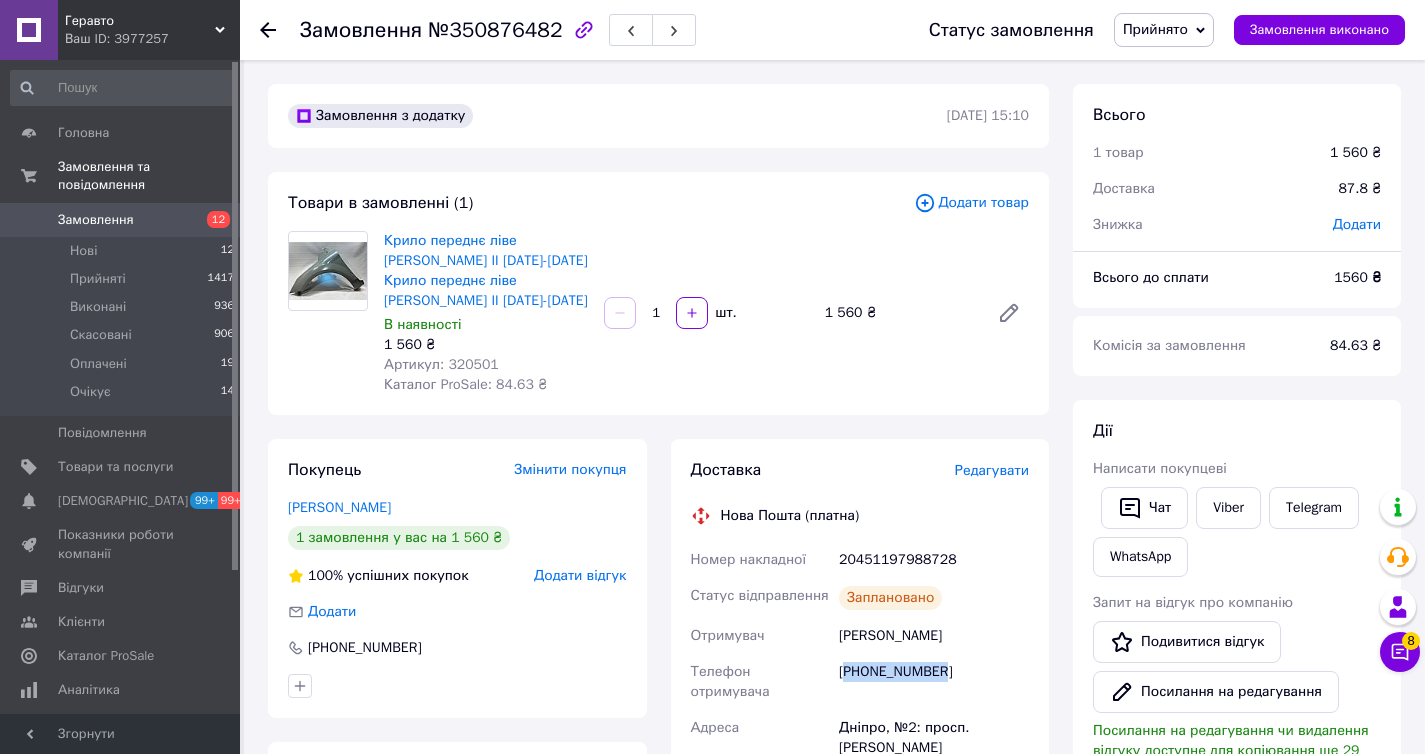 click on "[PHONE_NUMBER]" at bounding box center [934, 682] 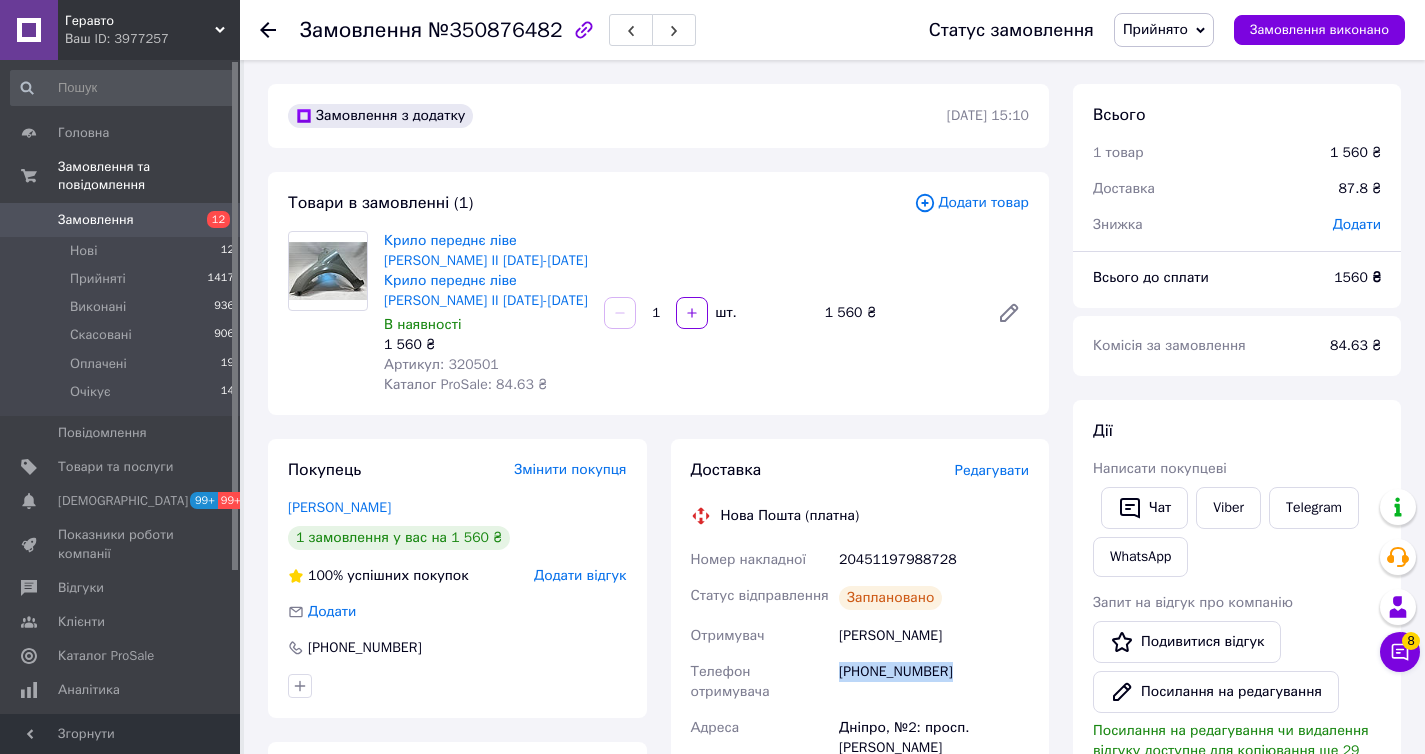 click on "[PHONE_NUMBER]" at bounding box center (934, 682) 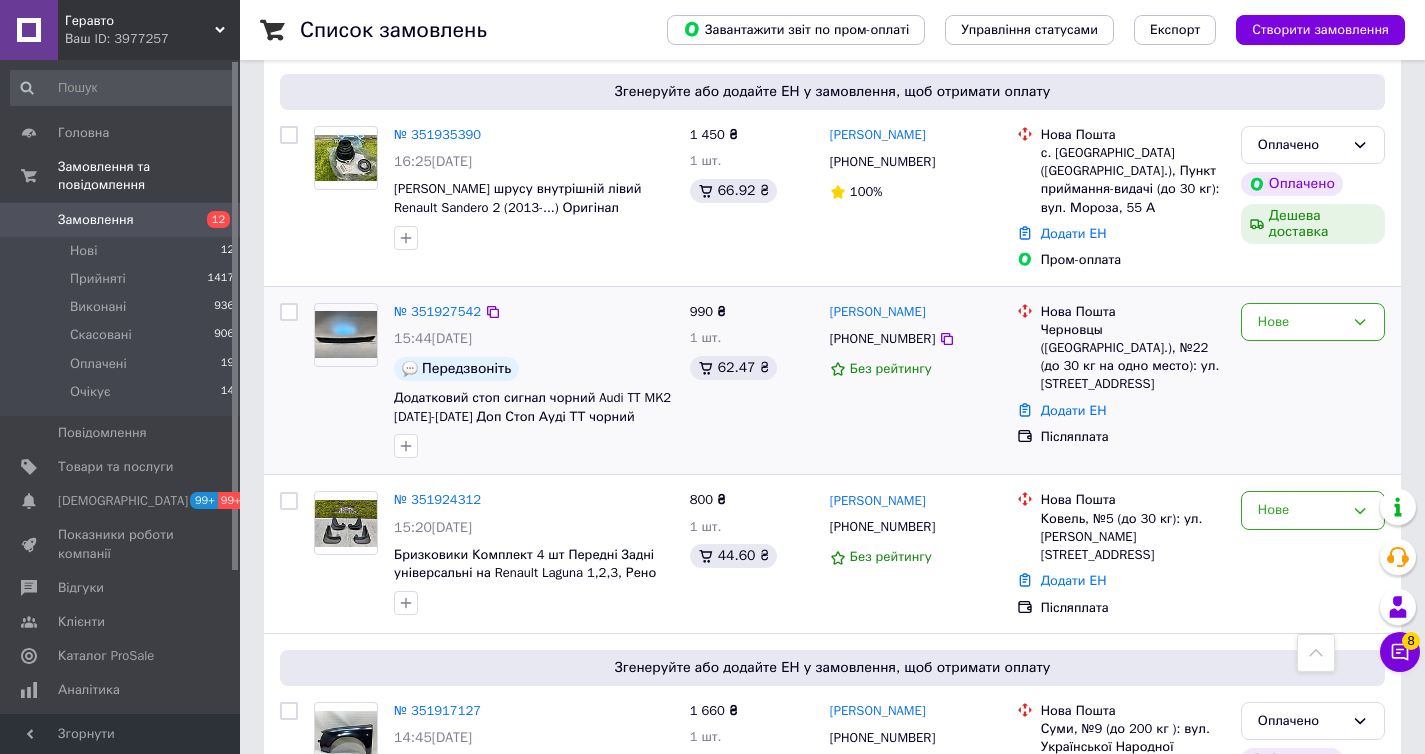 scroll, scrollTop: 1106, scrollLeft: 0, axis: vertical 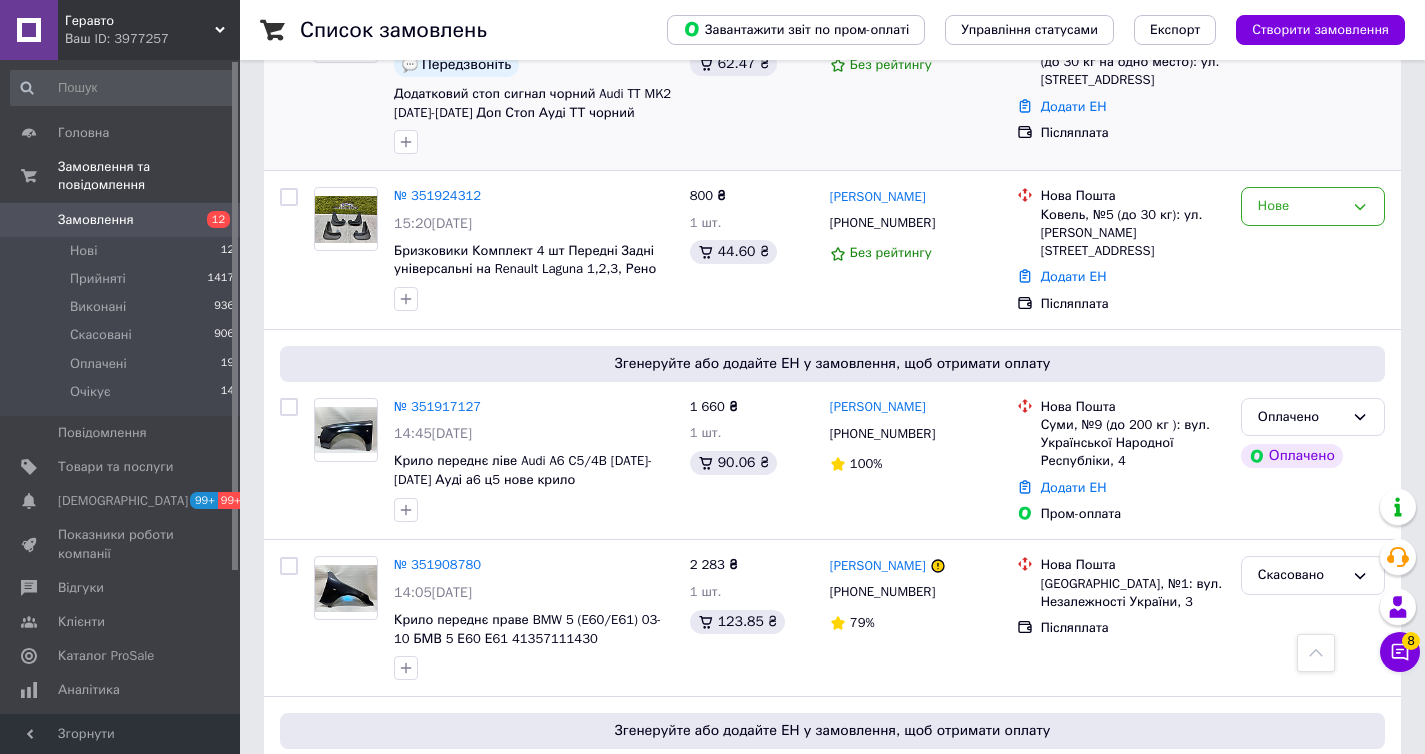 click on "Згенеруйте або додайте ЕН у замовлення, щоб отримати оплату" at bounding box center [832, 364] 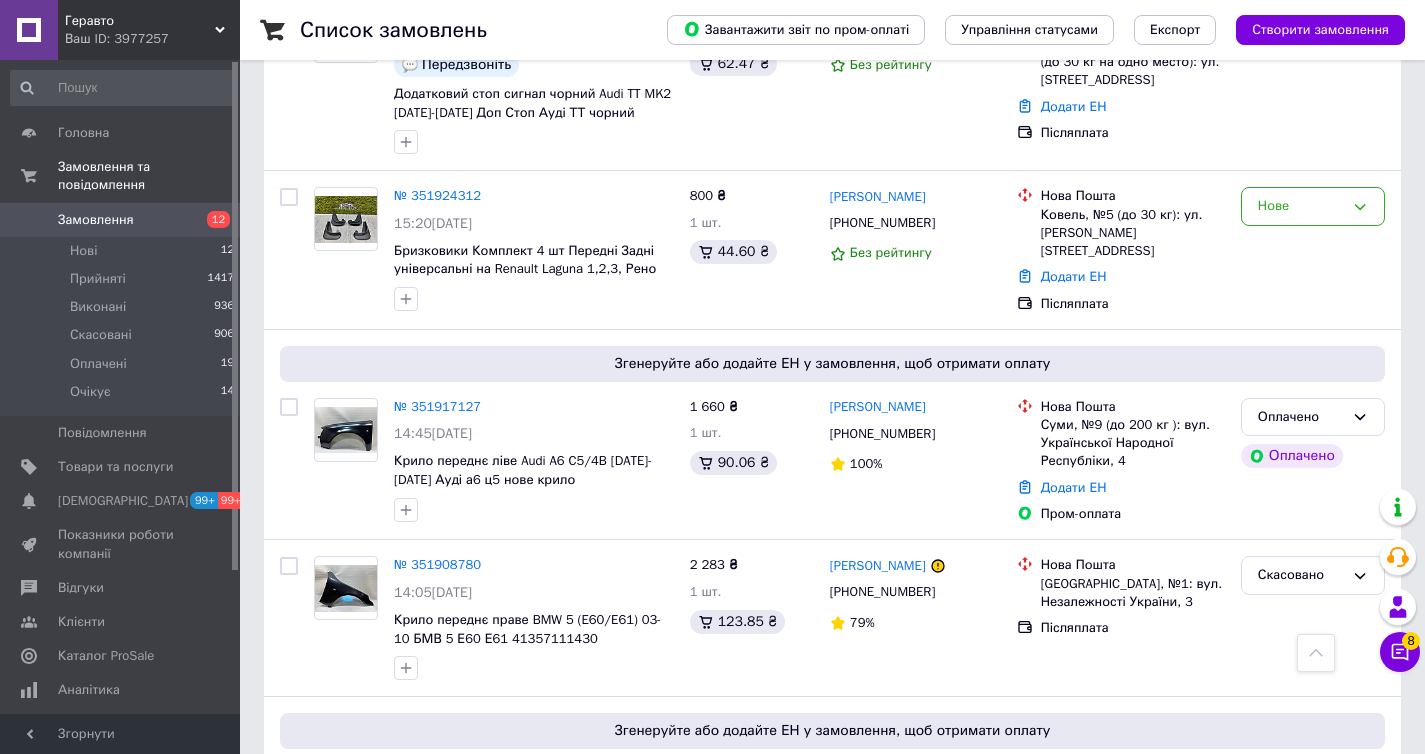 click on "Ваш ID: 3977257" at bounding box center [152, 39] 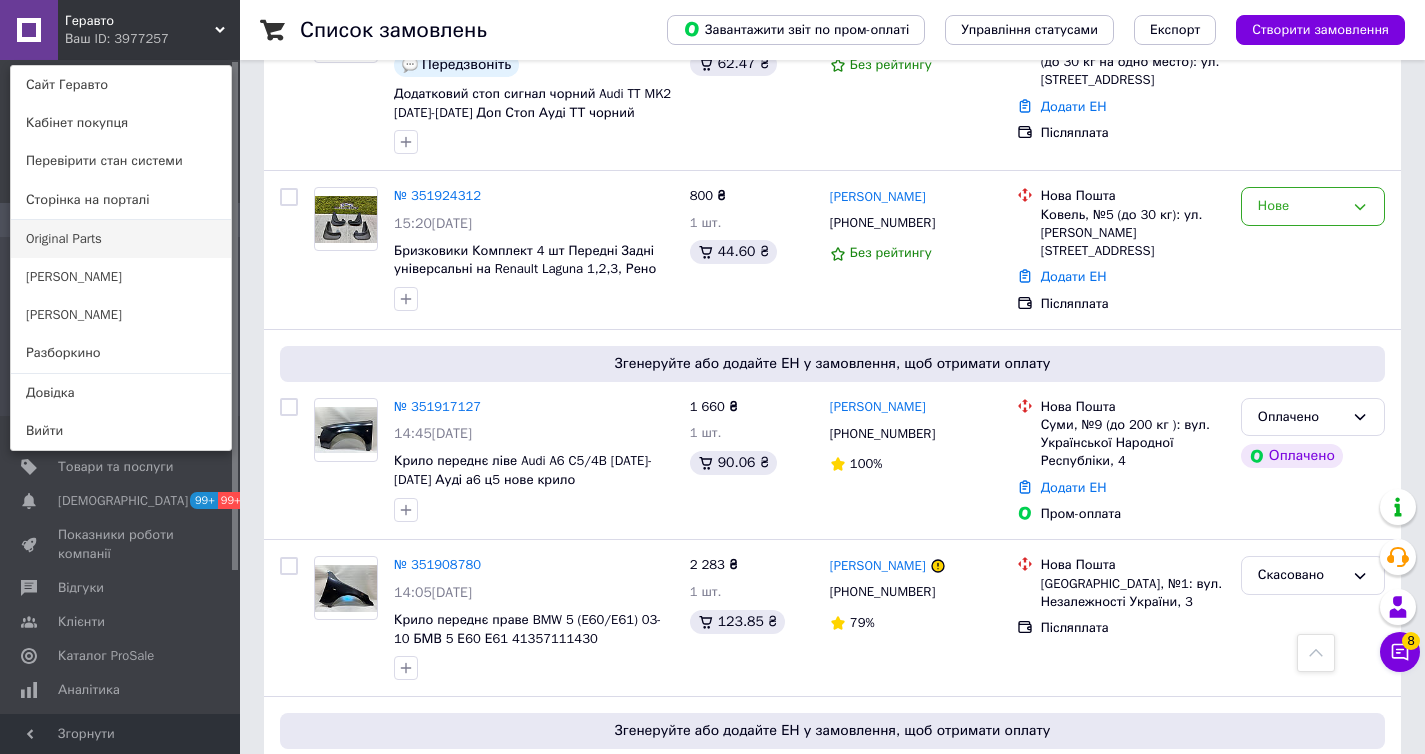 click on "Original Parts" at bounding box center [121, 239] 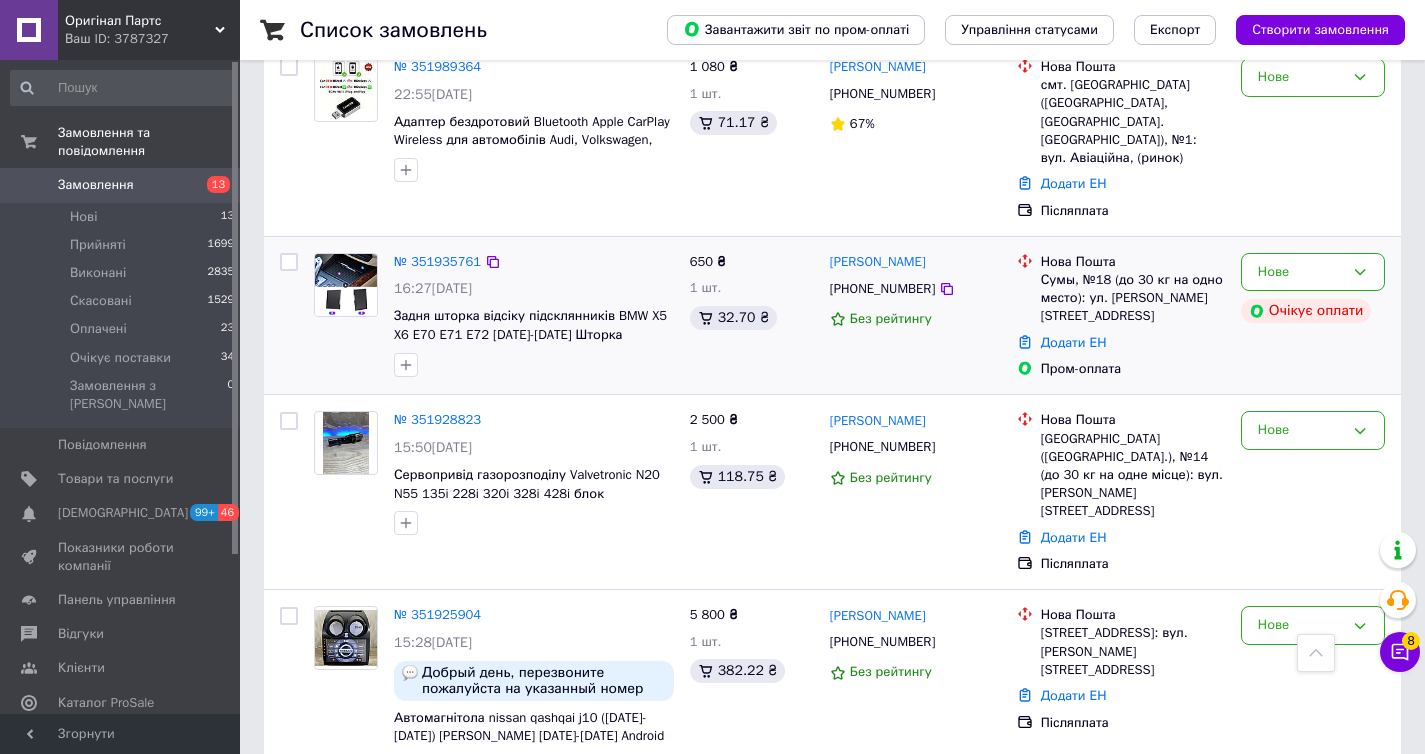 scroll, scrollTop: 691, scrollLeft: 0, axis: vertical 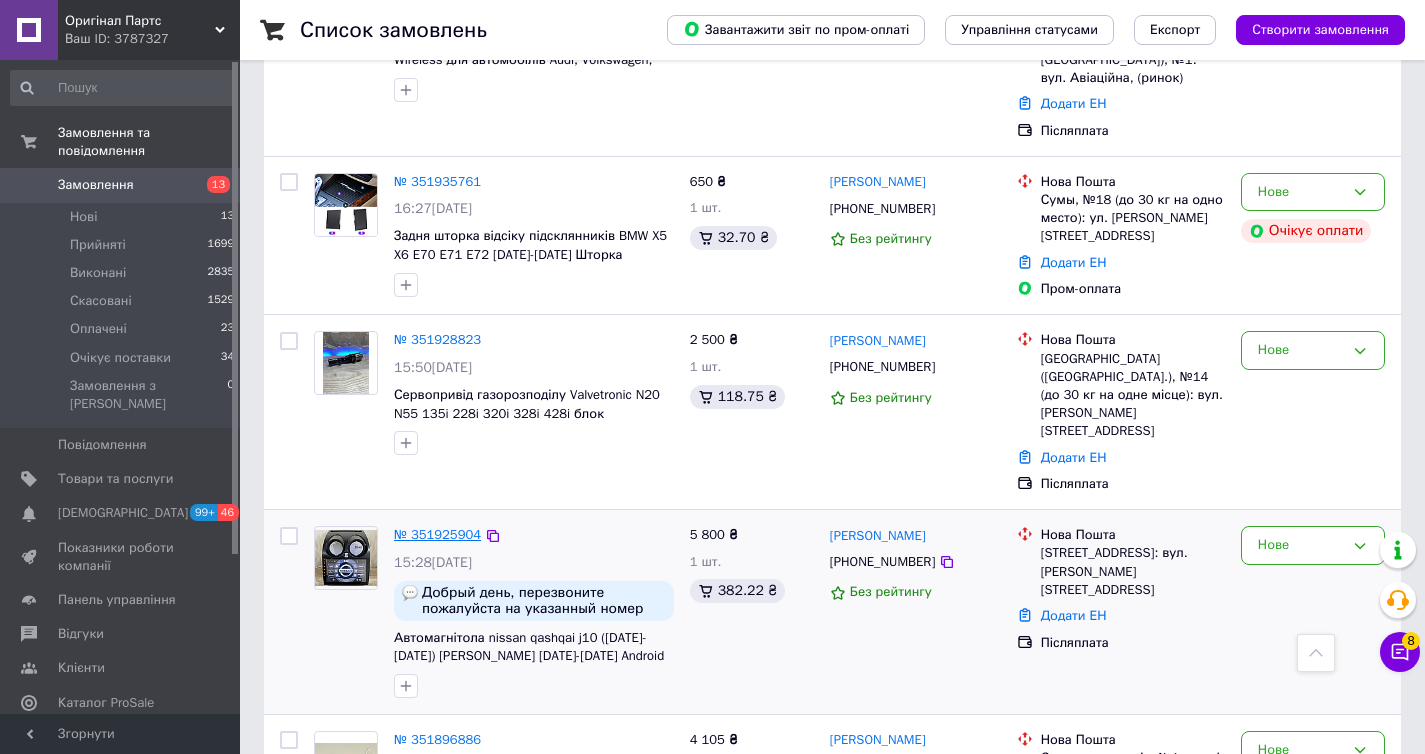 click on "№ 351925904" at bounding box center [437, 534] 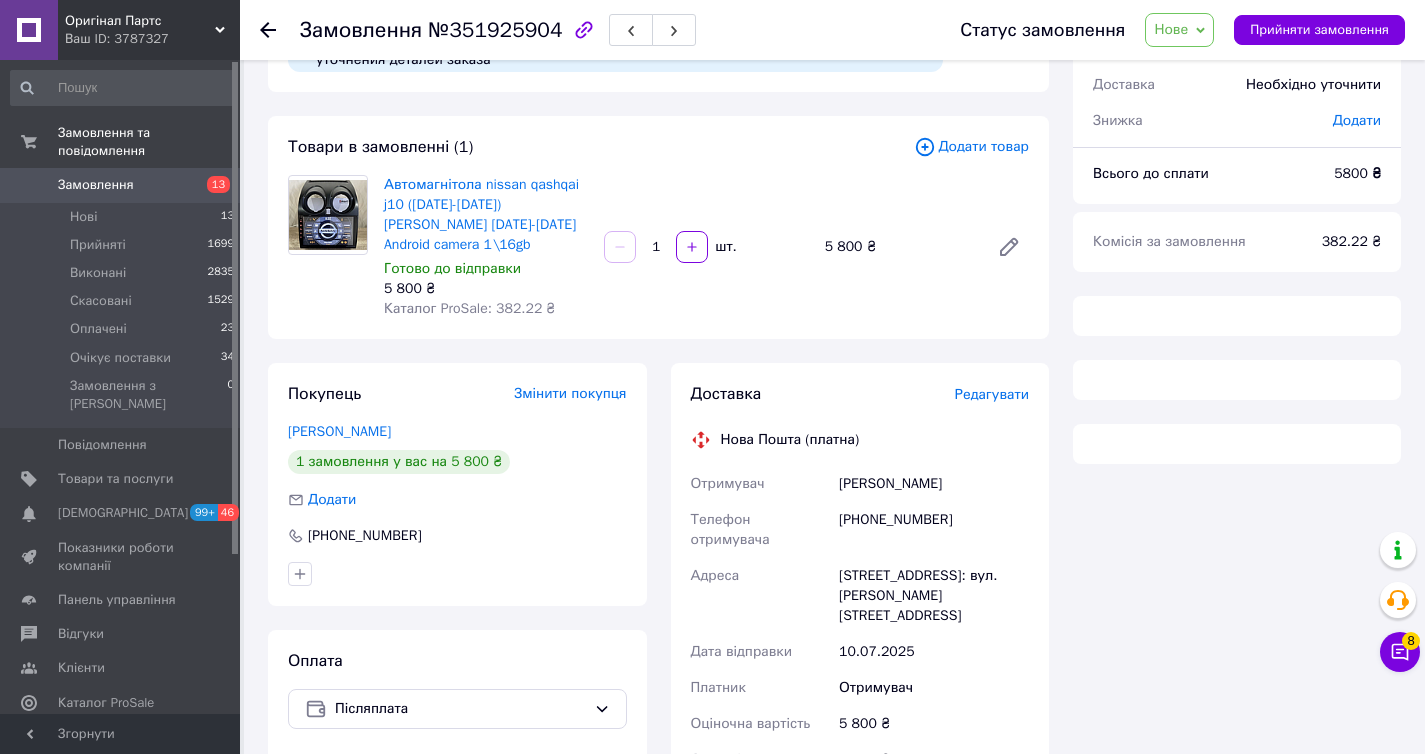 scroll, scrollTop: 163, scrollLeft: 0, axis: vertical 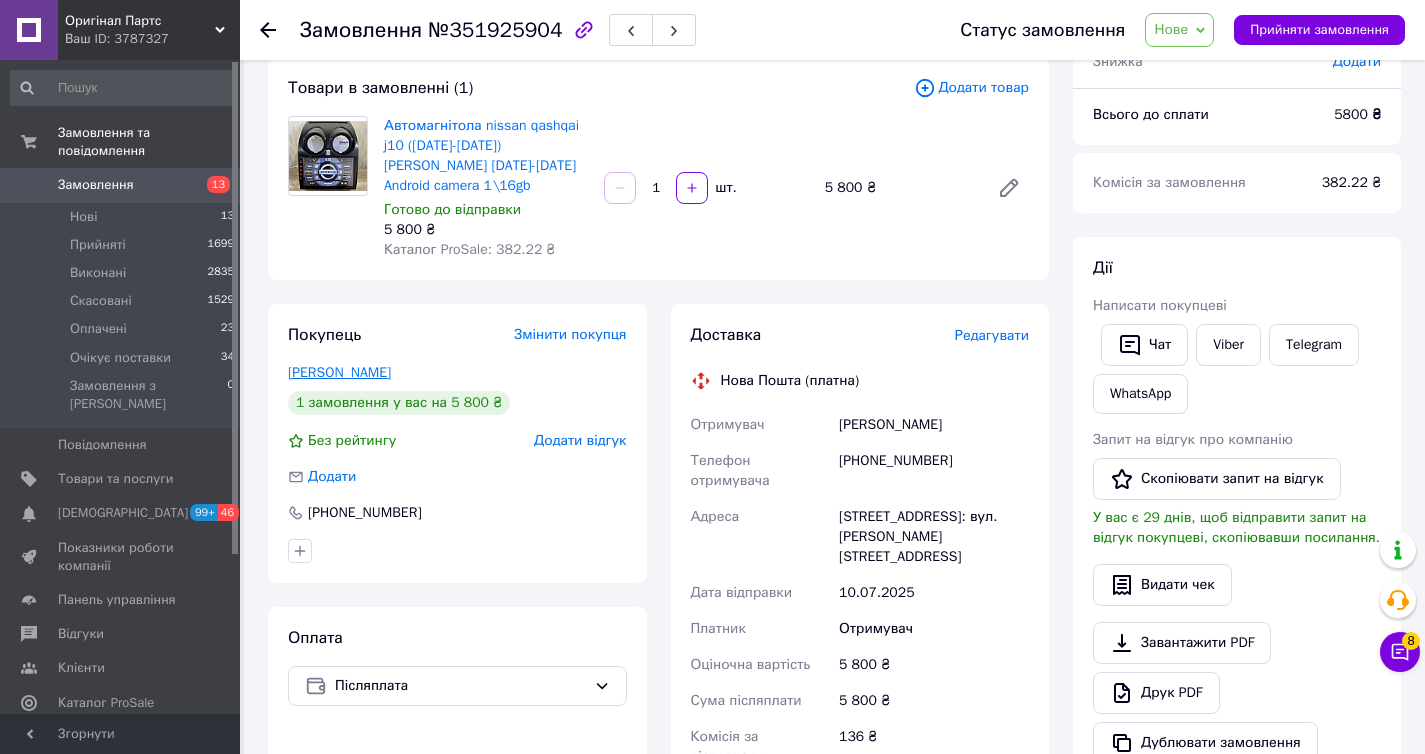 click on "Торубаров Ігор" at bounding box center [339, 372] 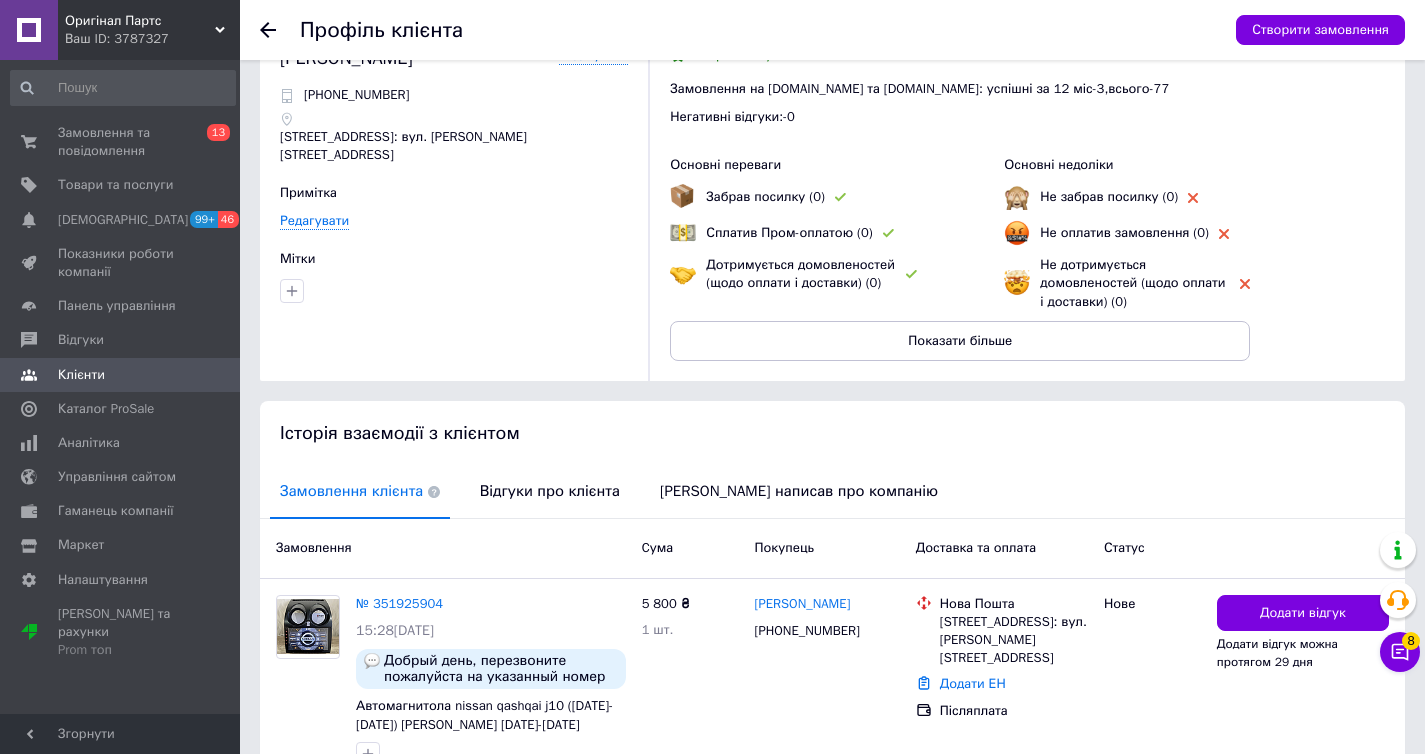 scroll, scrollTop: 162, scrollLeft: 0, axis: vertical 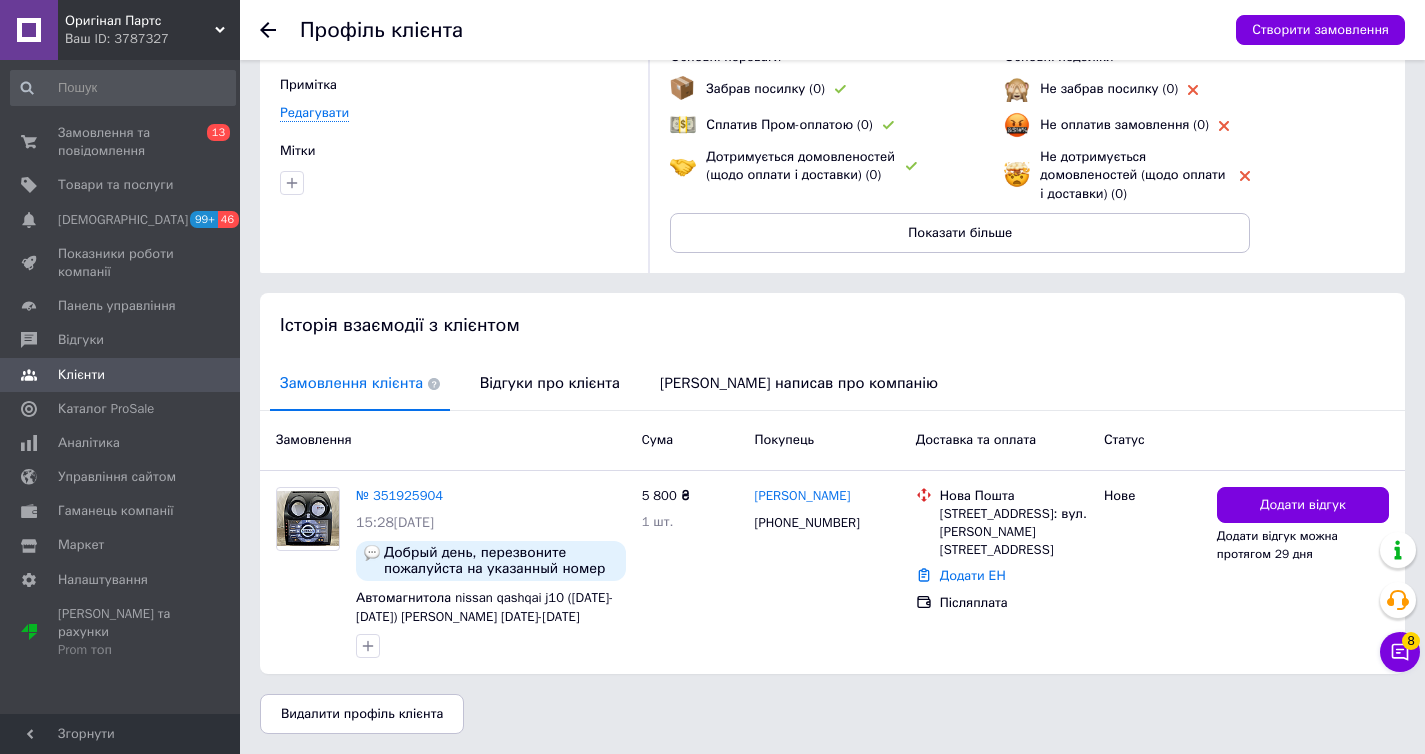 drag, startPoint x: 525, startPoint y: 385, endPoint x: 631, endPoint y: 382, distance: 106.04244 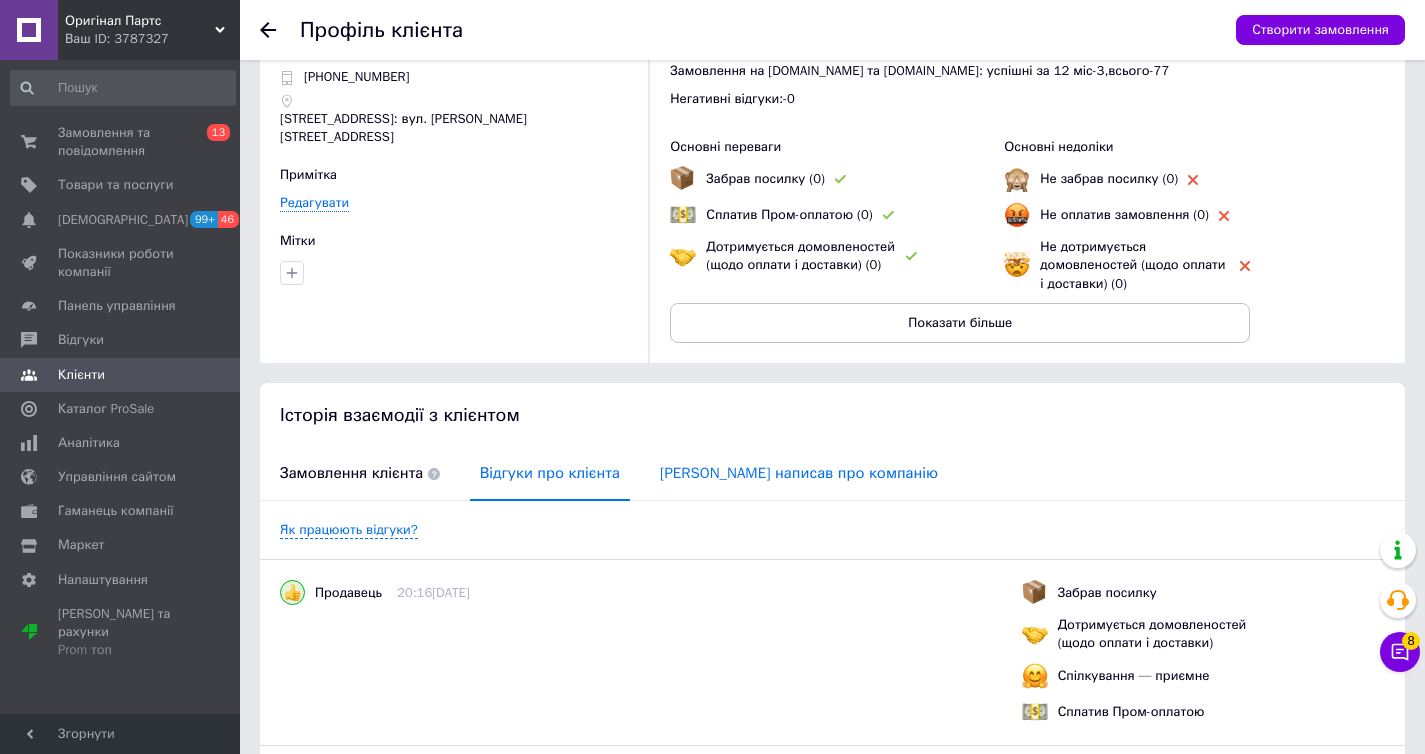 scroll, scrollTop: 0, scrollLeft: 0, axis: both 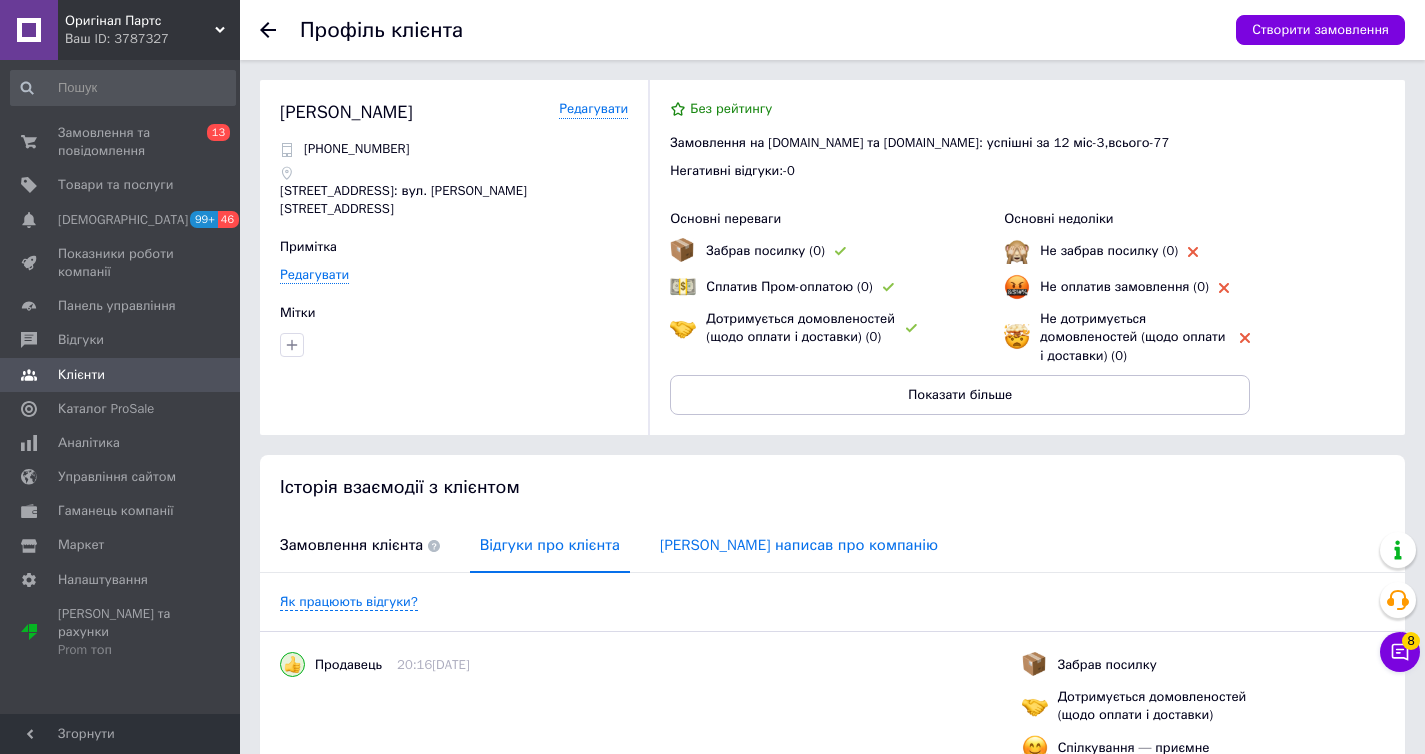click on "Клієнт написав про компанію" at bounding box center (799, 545) 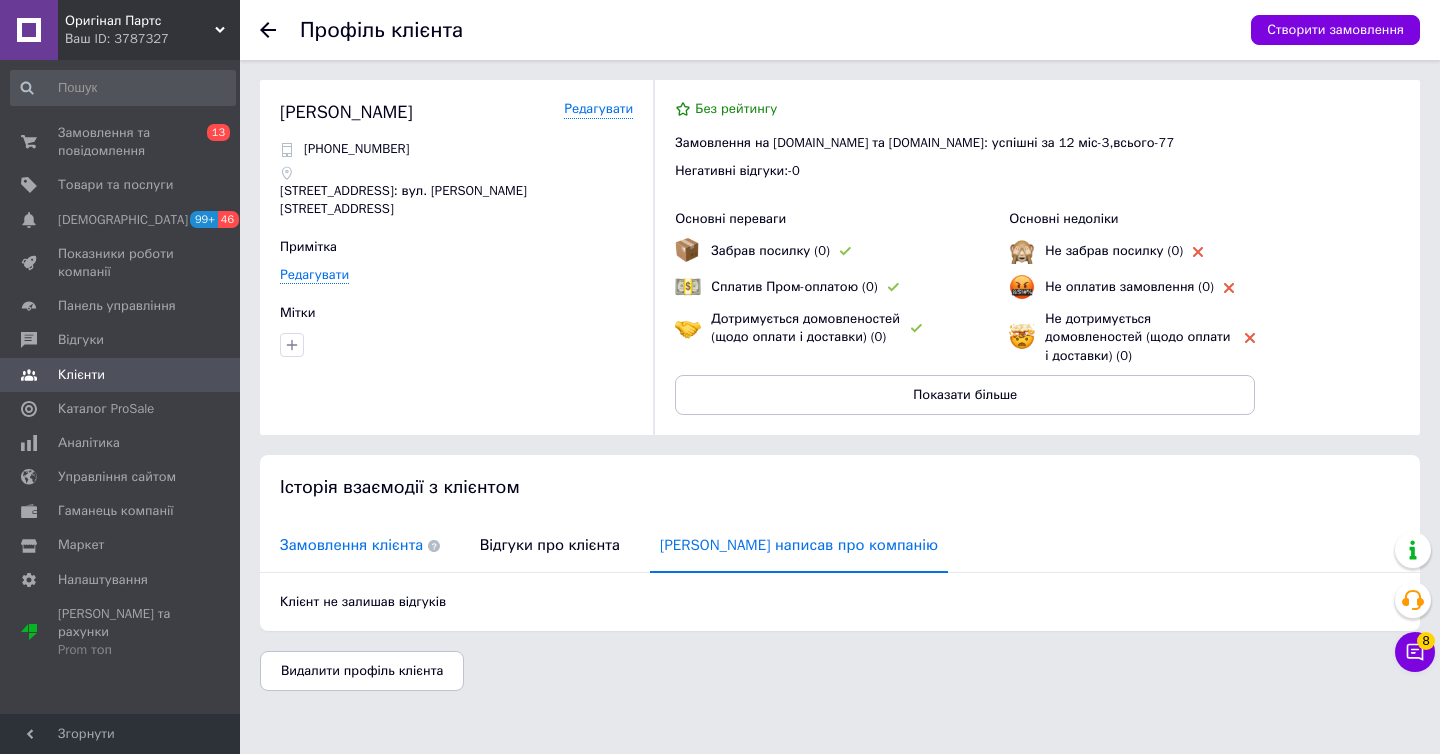 click on "Замовлення клієнта" at bounding box center (360, 545) 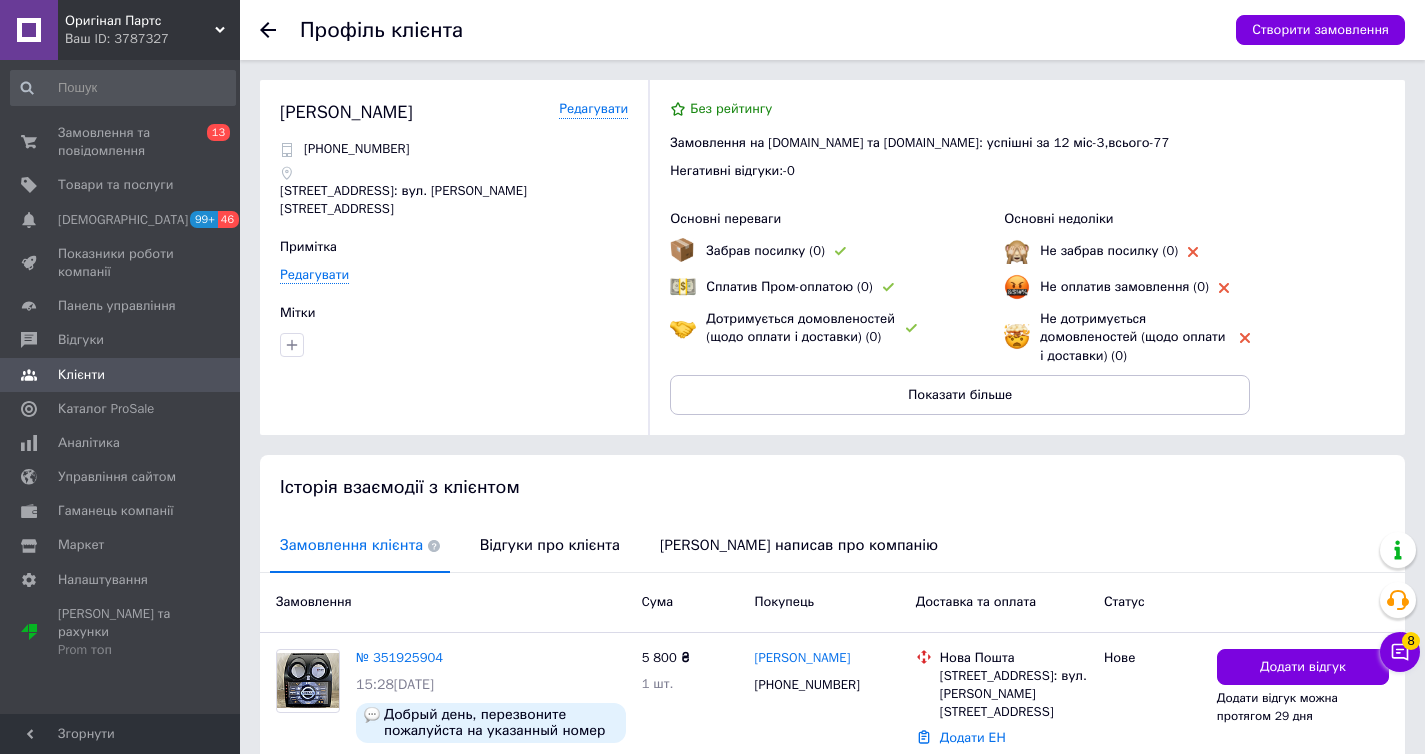 click on "Торубаров Ігор" at bounding box center (346, 112) 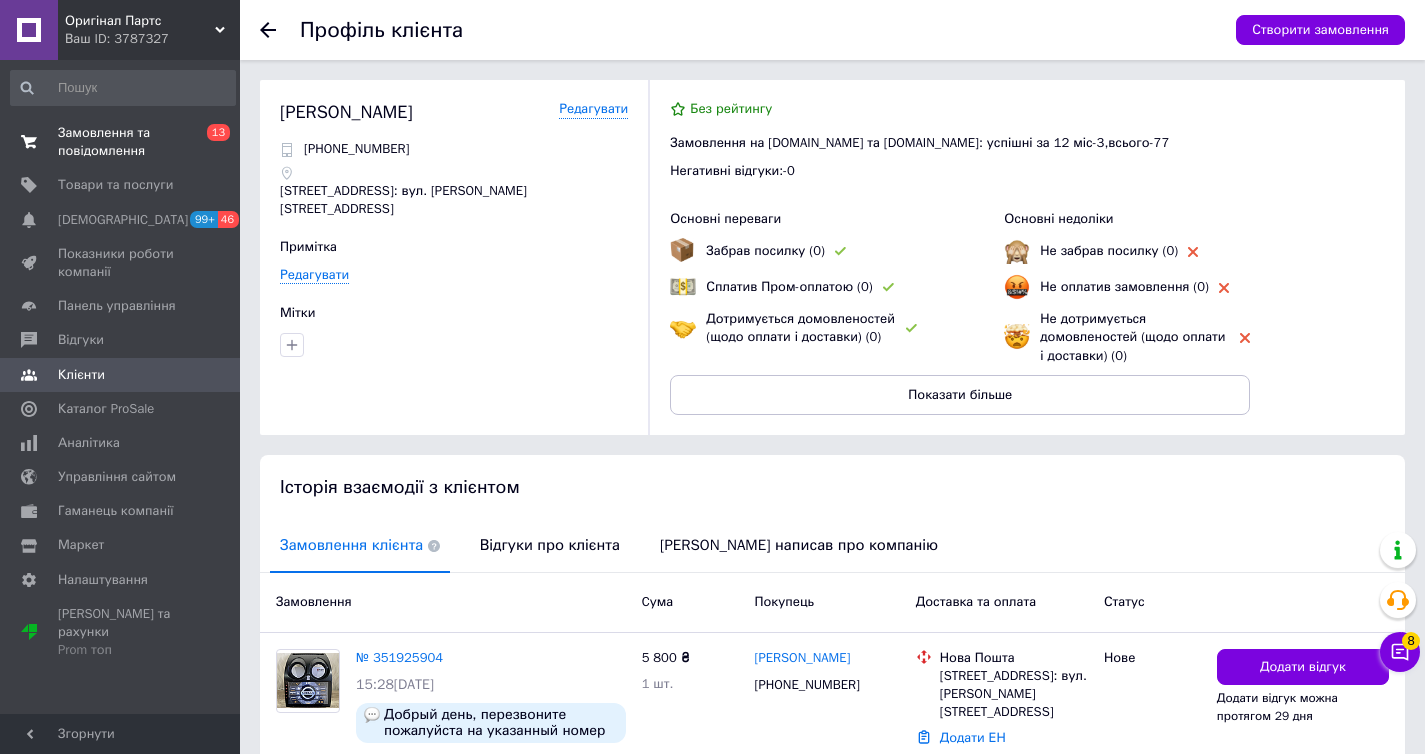 click on "0 13" at bounding box center [212, 142] 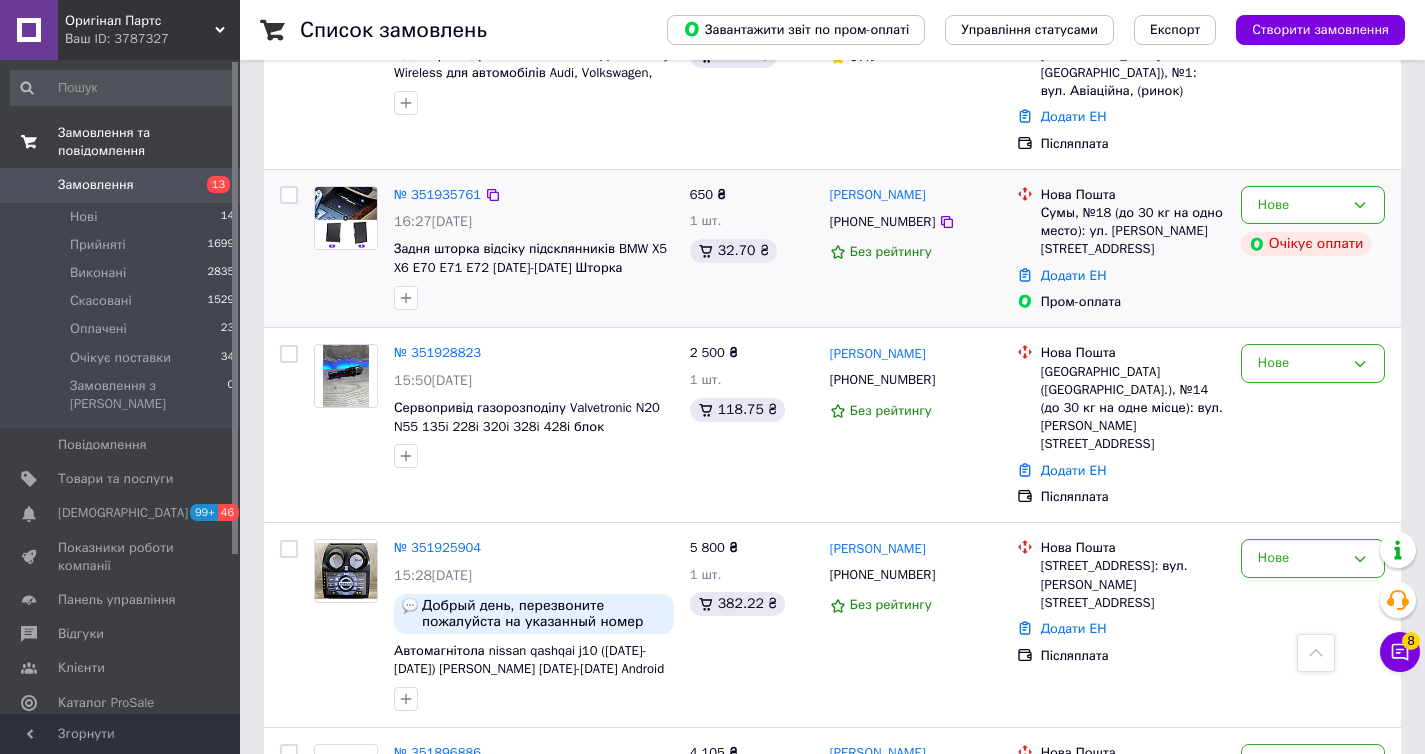 scroll, scrollTop: 807, scrollLeft: 0, axis: vertical 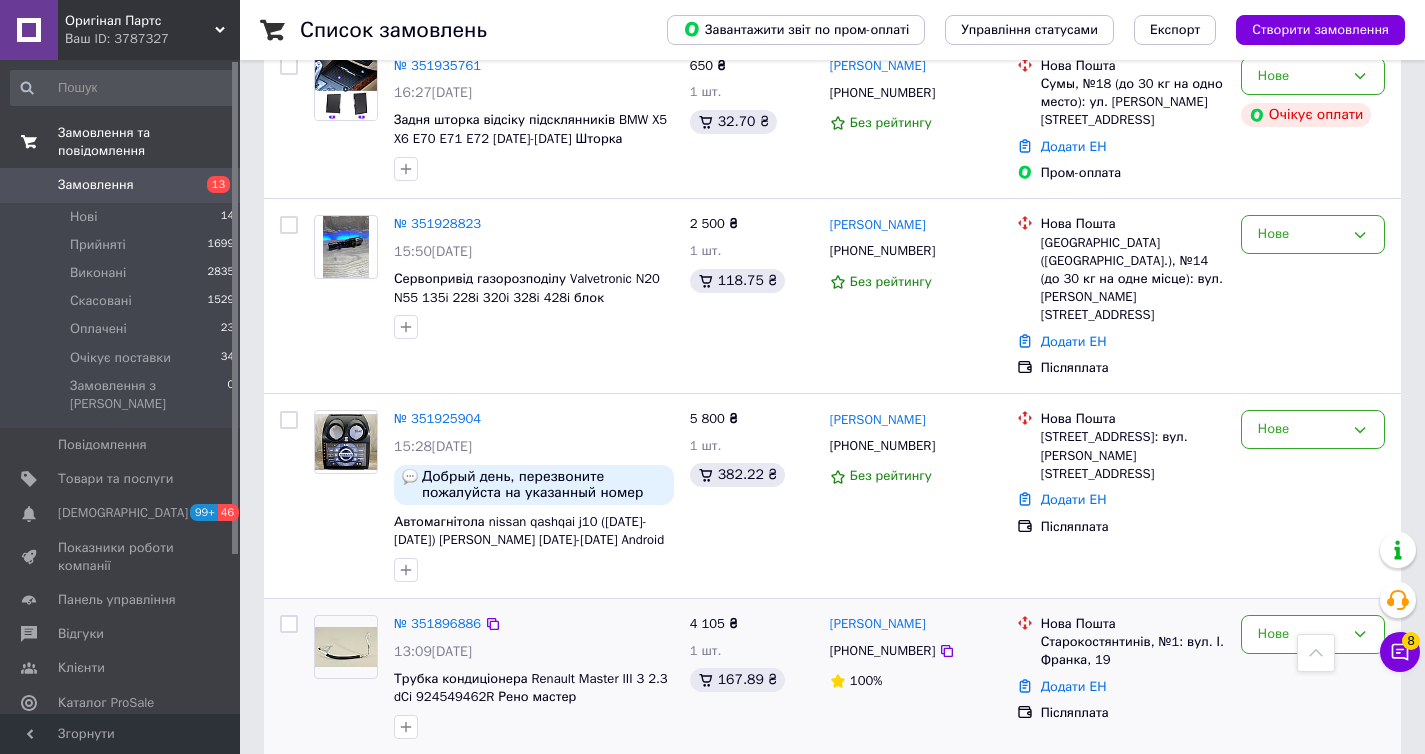 click on "Нове" at bounding box center (1313, 677) 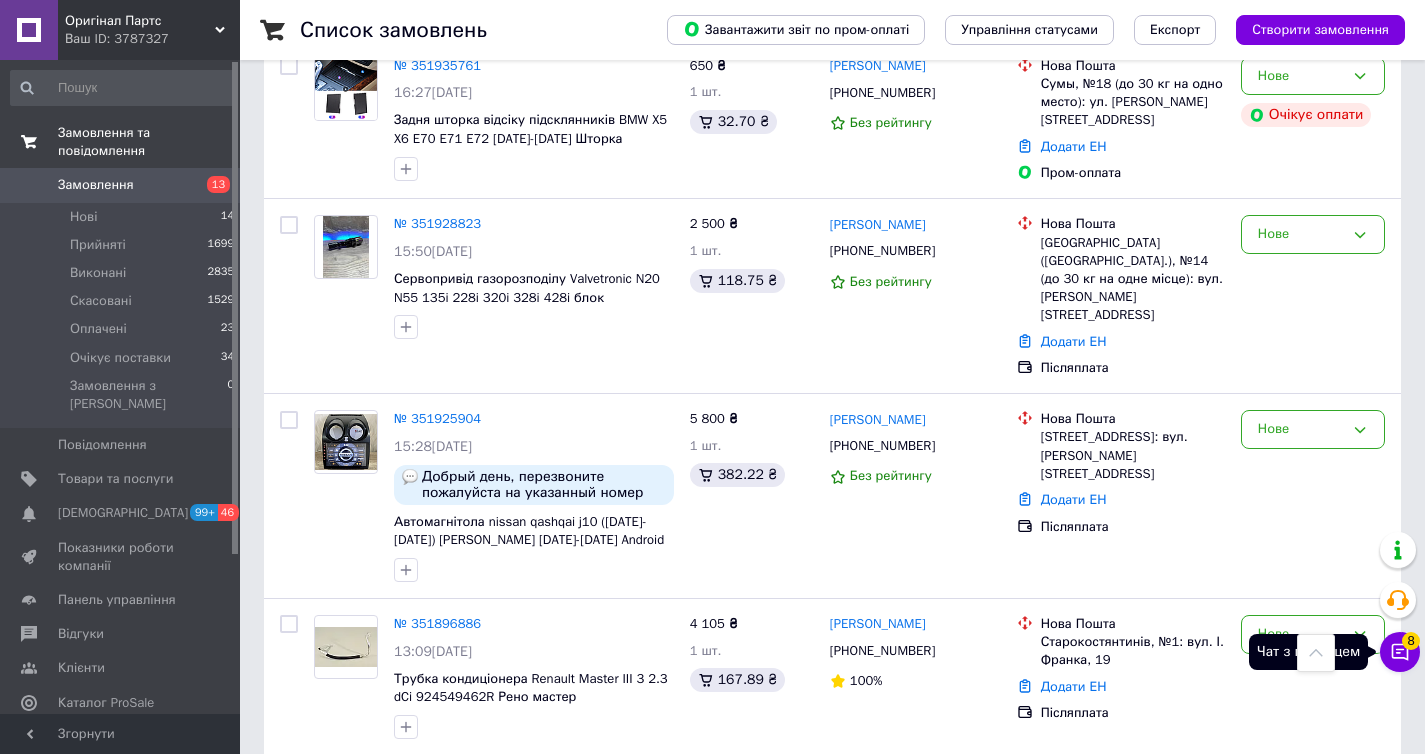 click on "Чат з покупцем 8" at bounding box center [1400, 652] 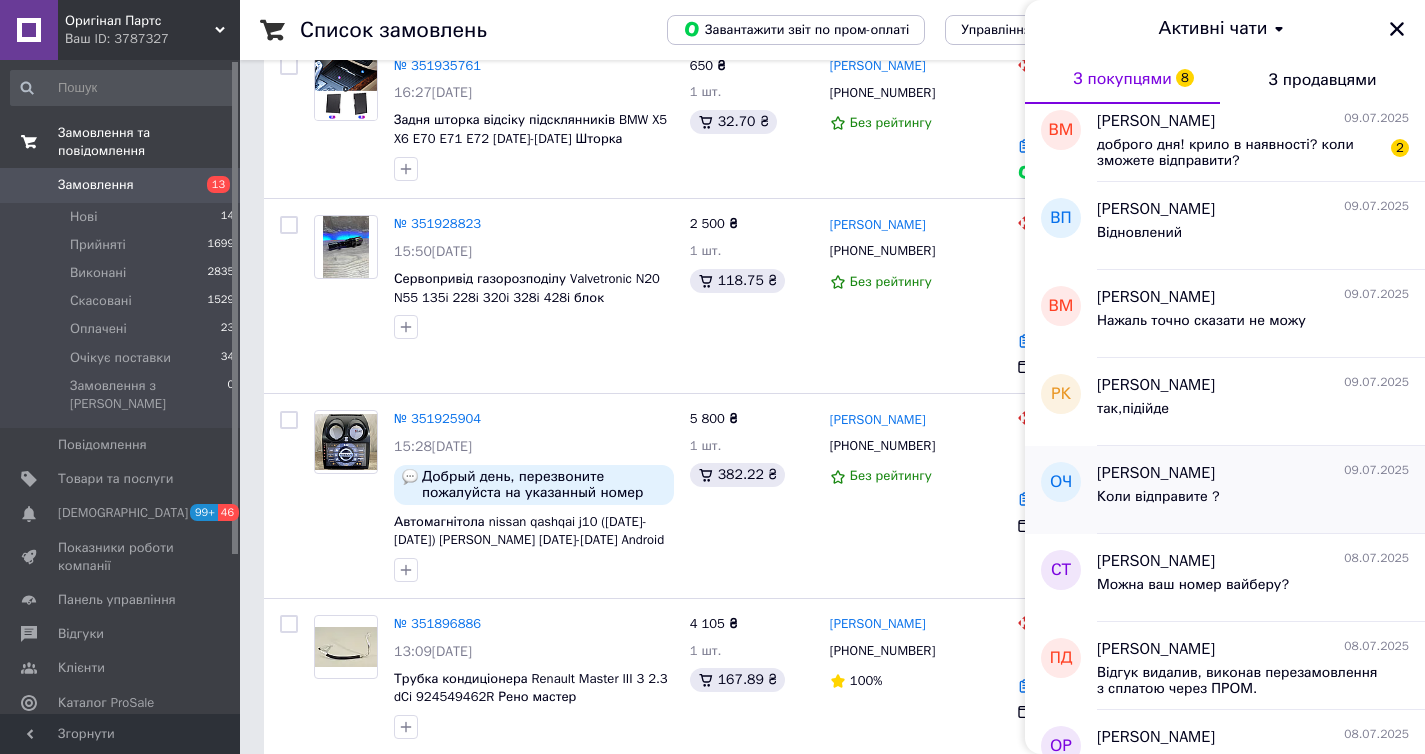 scroll, scrollTop: 279, scrollLeft: 0, axis: vertical 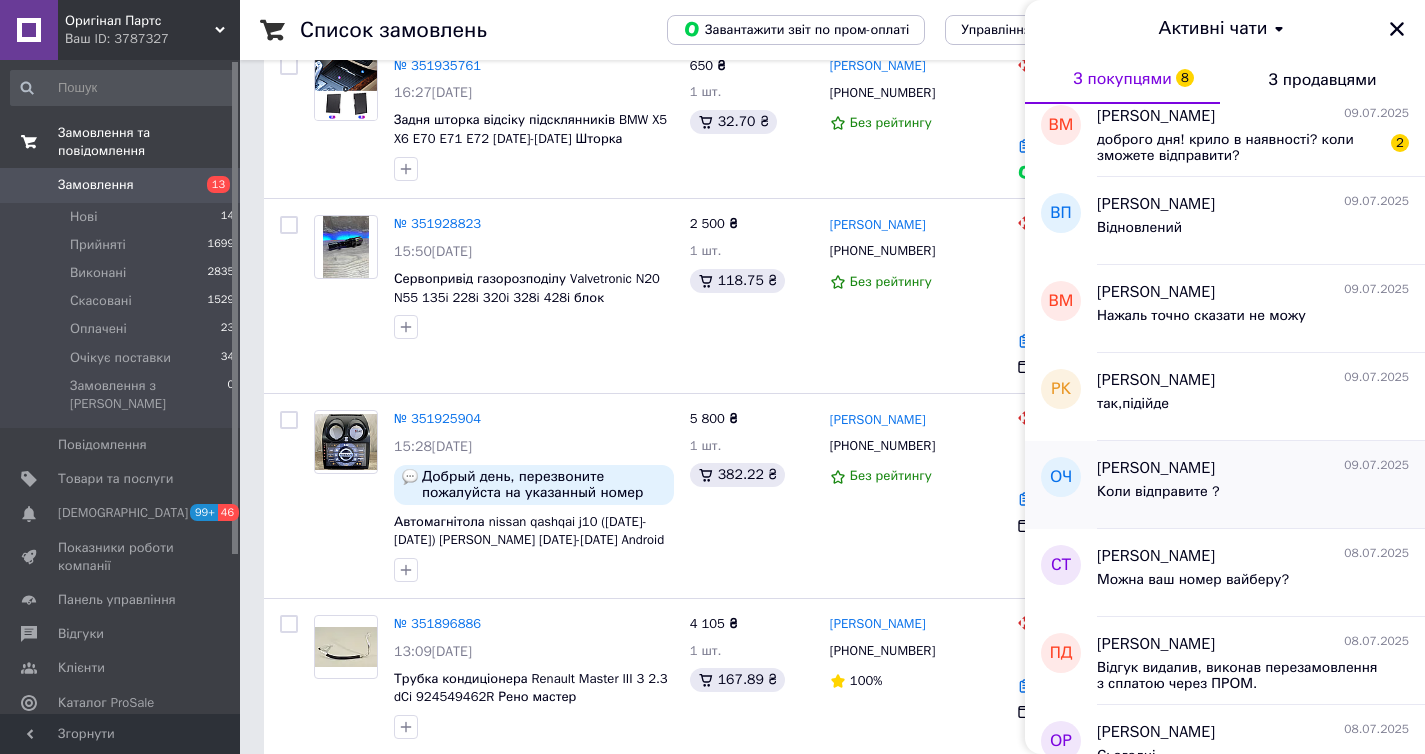 click on "Олександр Черевач" at bounding box center (1156, 468) 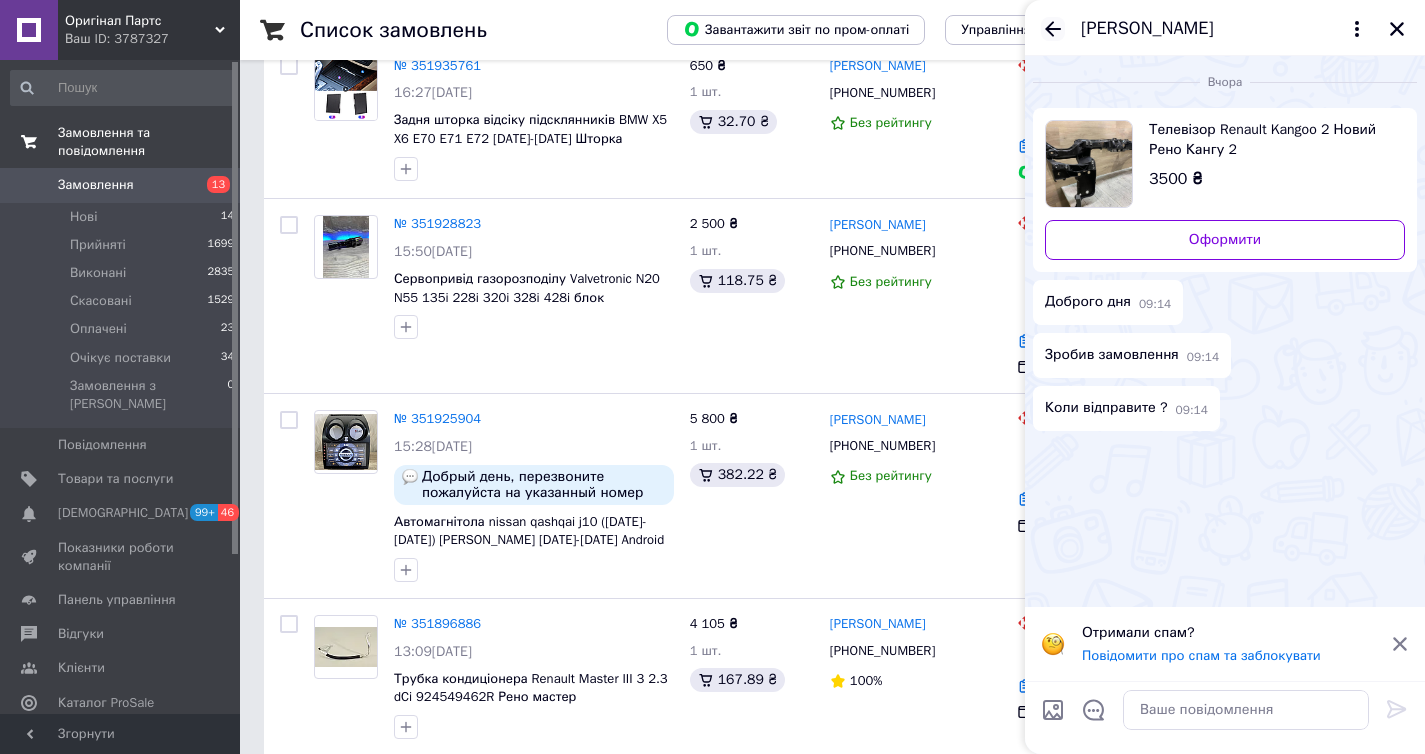 click 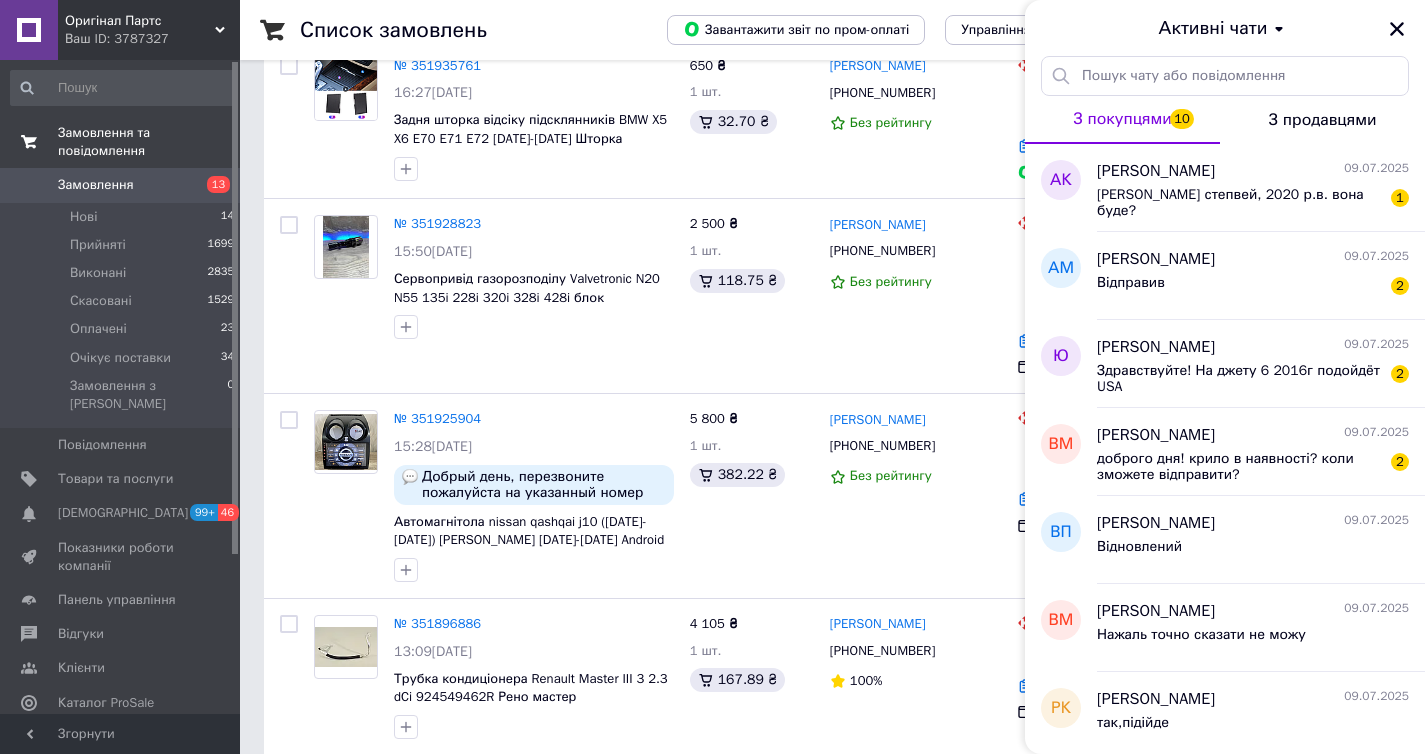 click on "Оригінал Партс Ваш ID: 3787327" at bounding box center [149, 30] 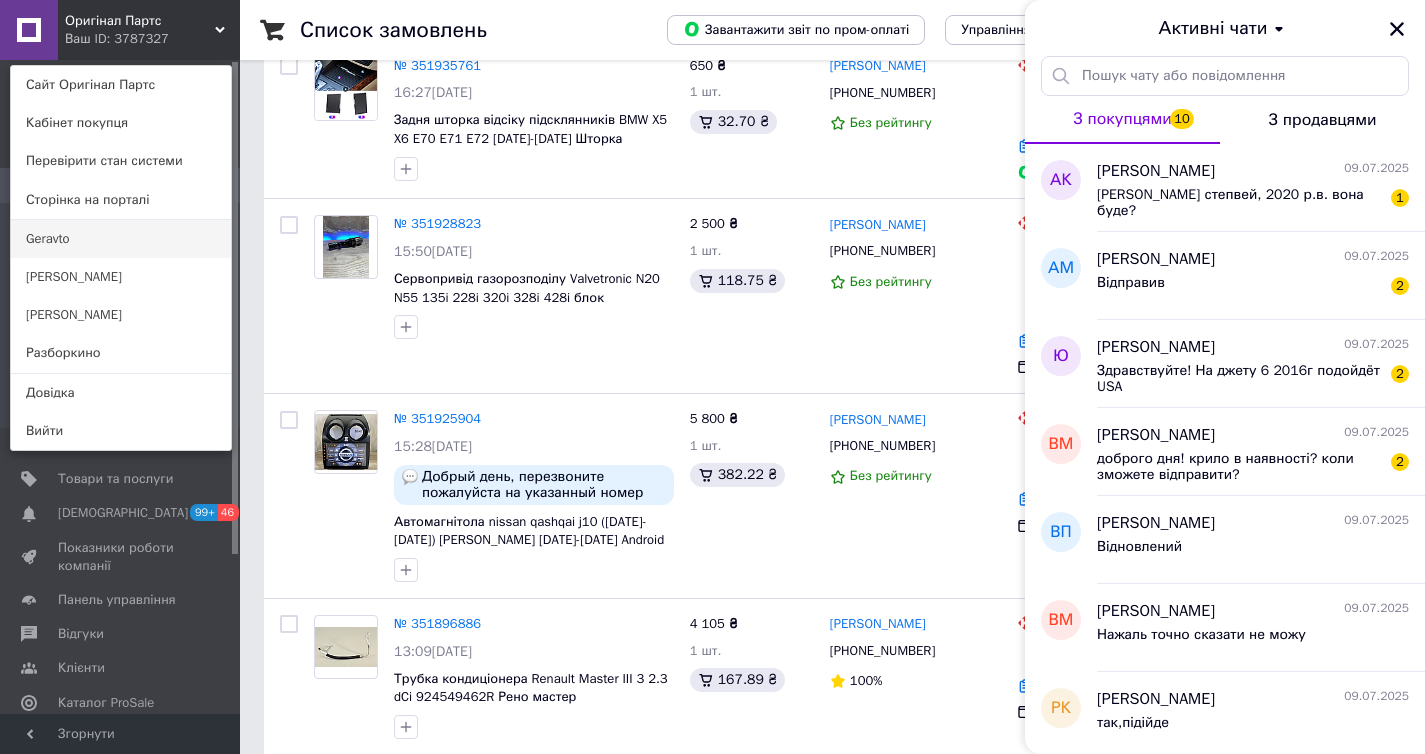 click on "Geravto" at bounding box center [121, 239] 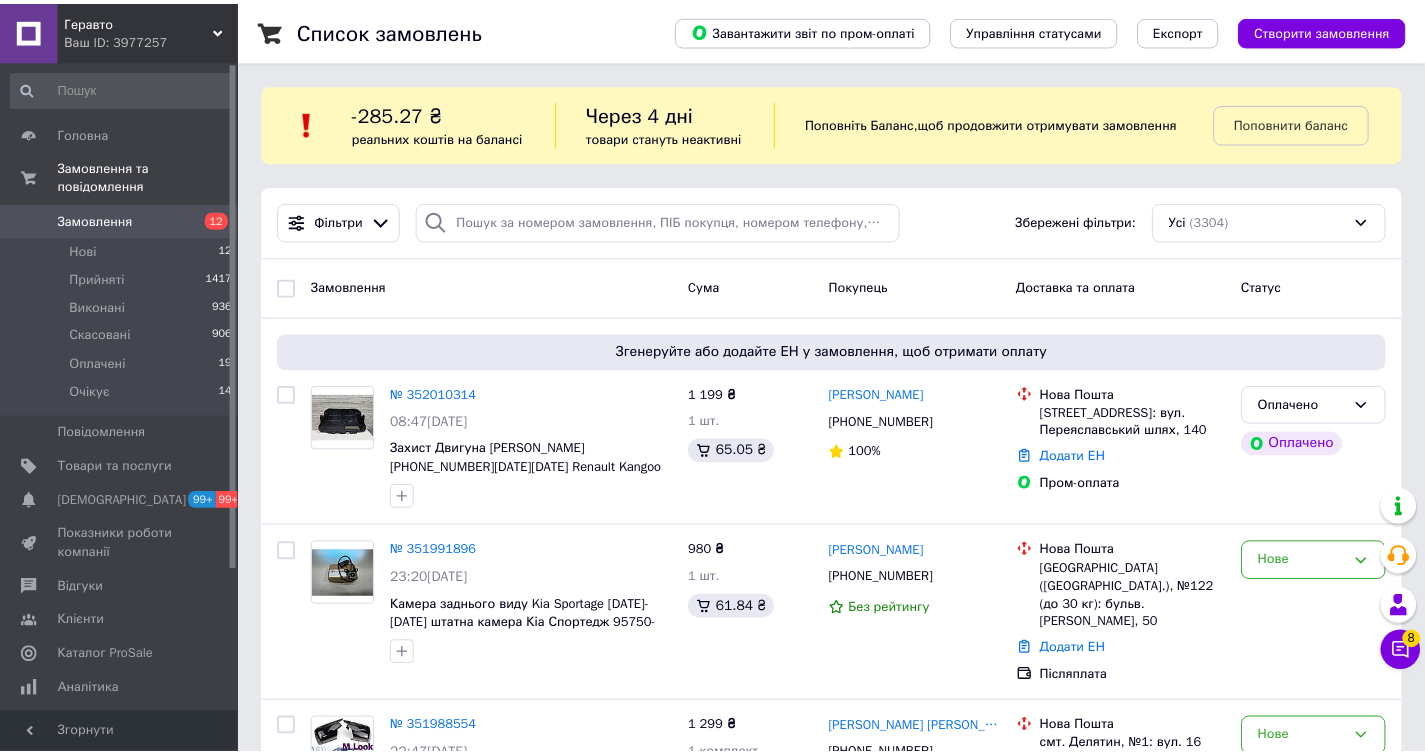 scroll, scrollTop: 0, scrollLeft: 0, axis: both 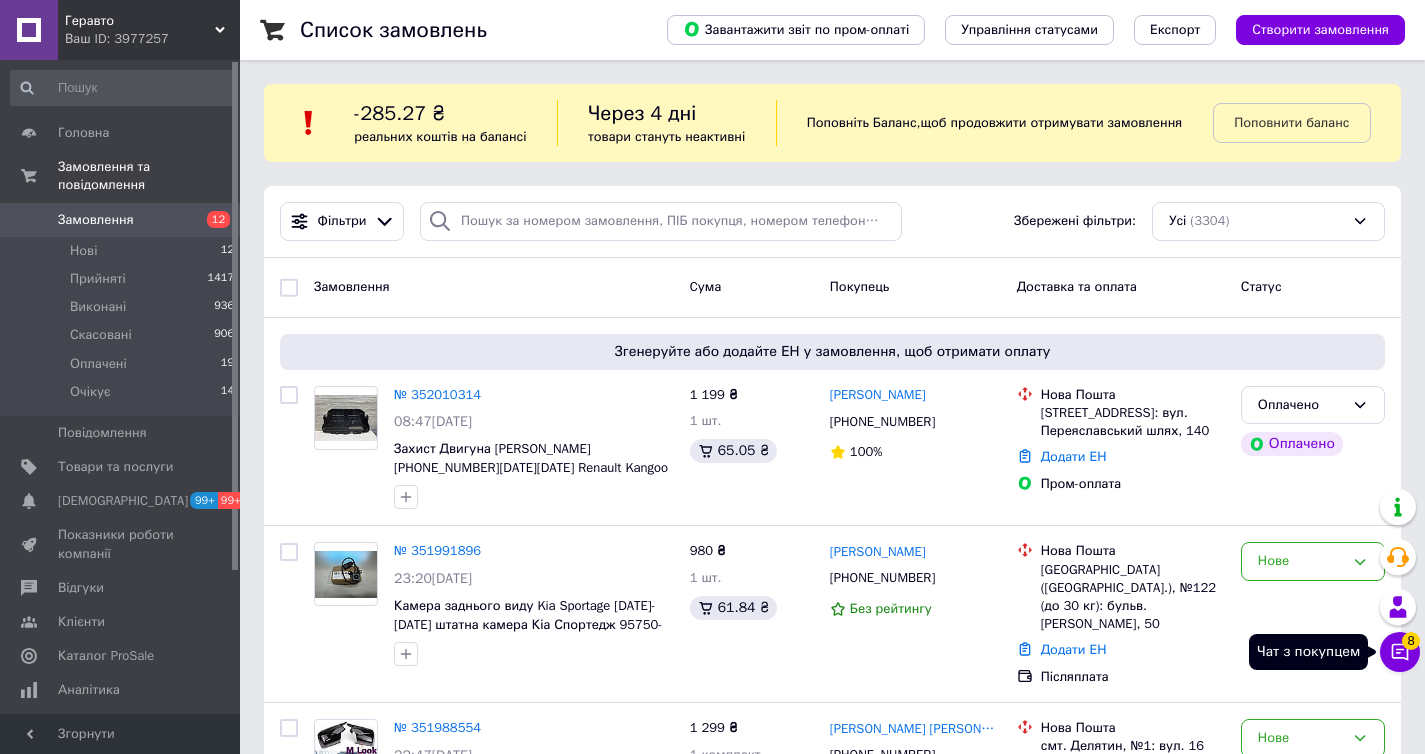 click on "Чат з покупцем 8" at bounding box center (1400, 652) 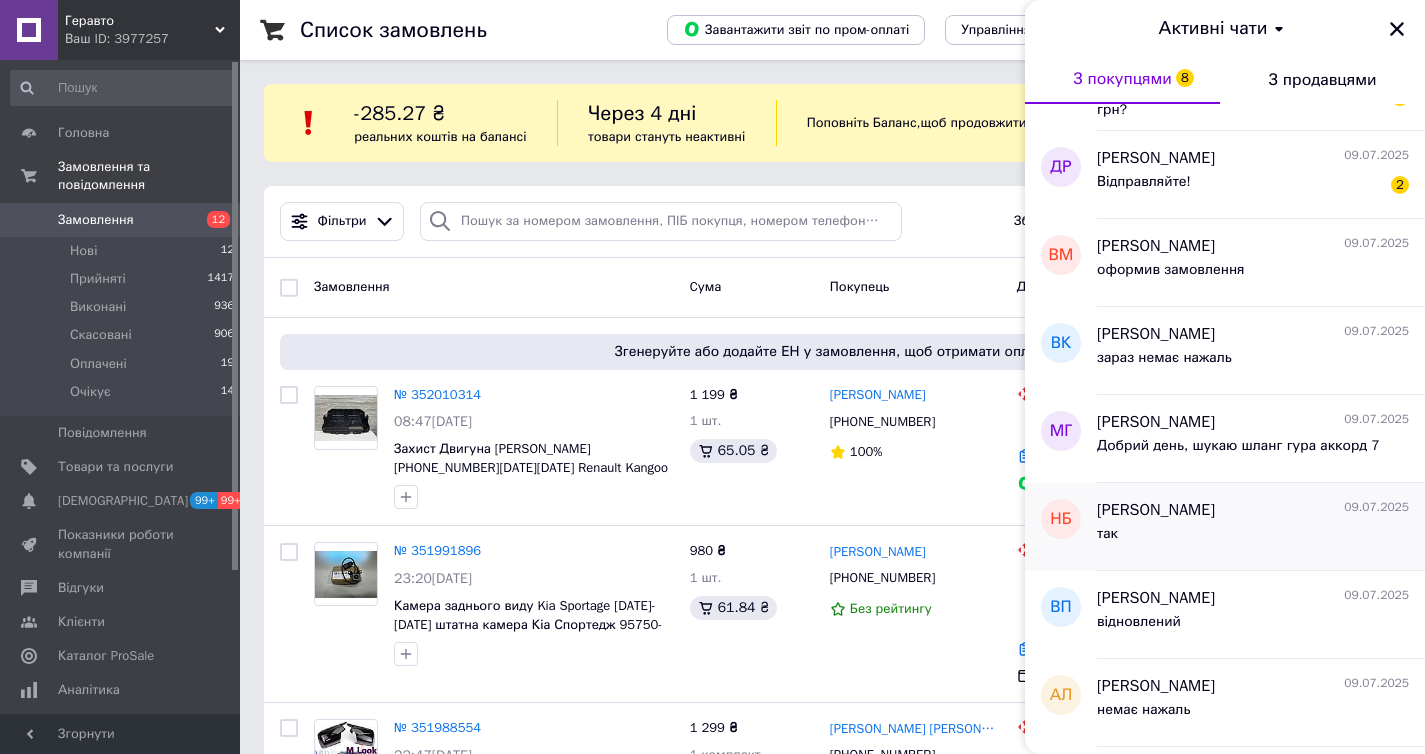 scroll, scrollTop: 259, scrollLeft: 0, axis: vertical 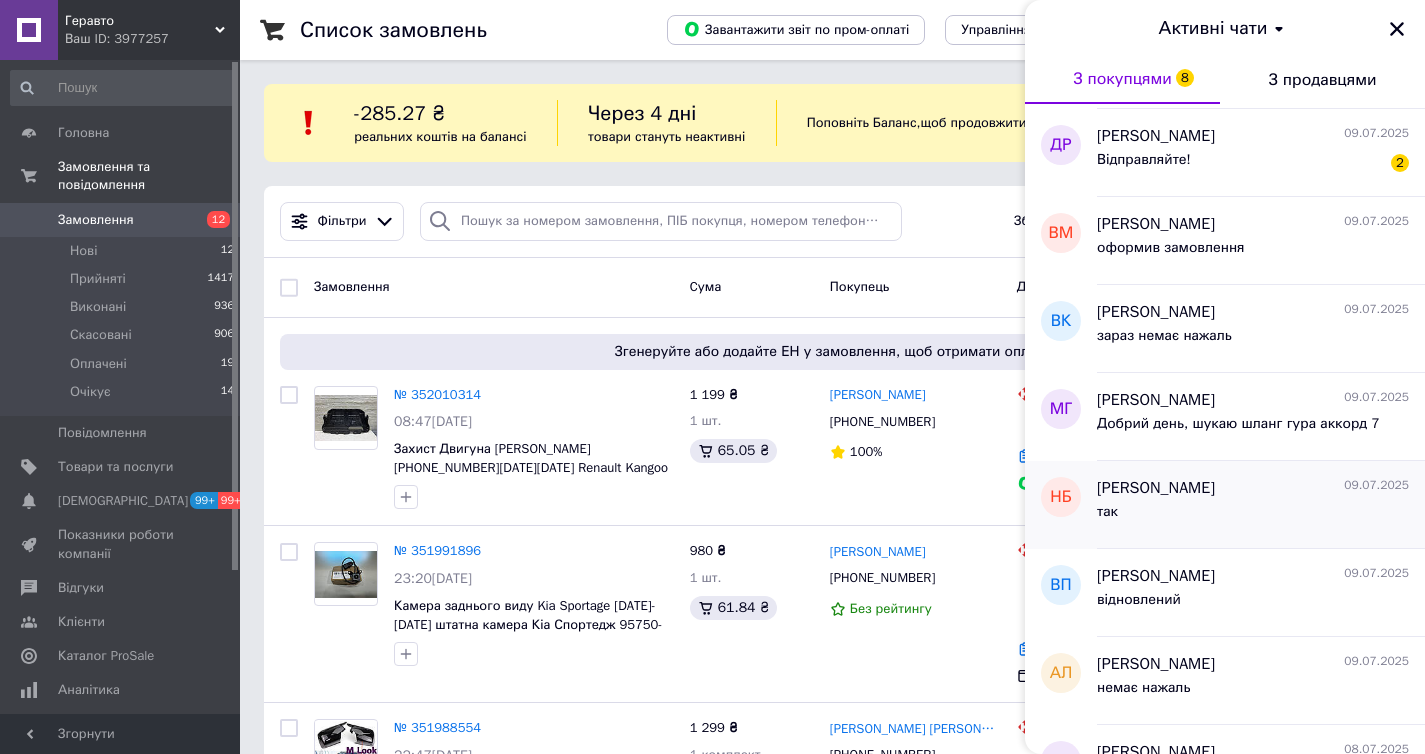 click on "так" at bounding box center [1253, 516] 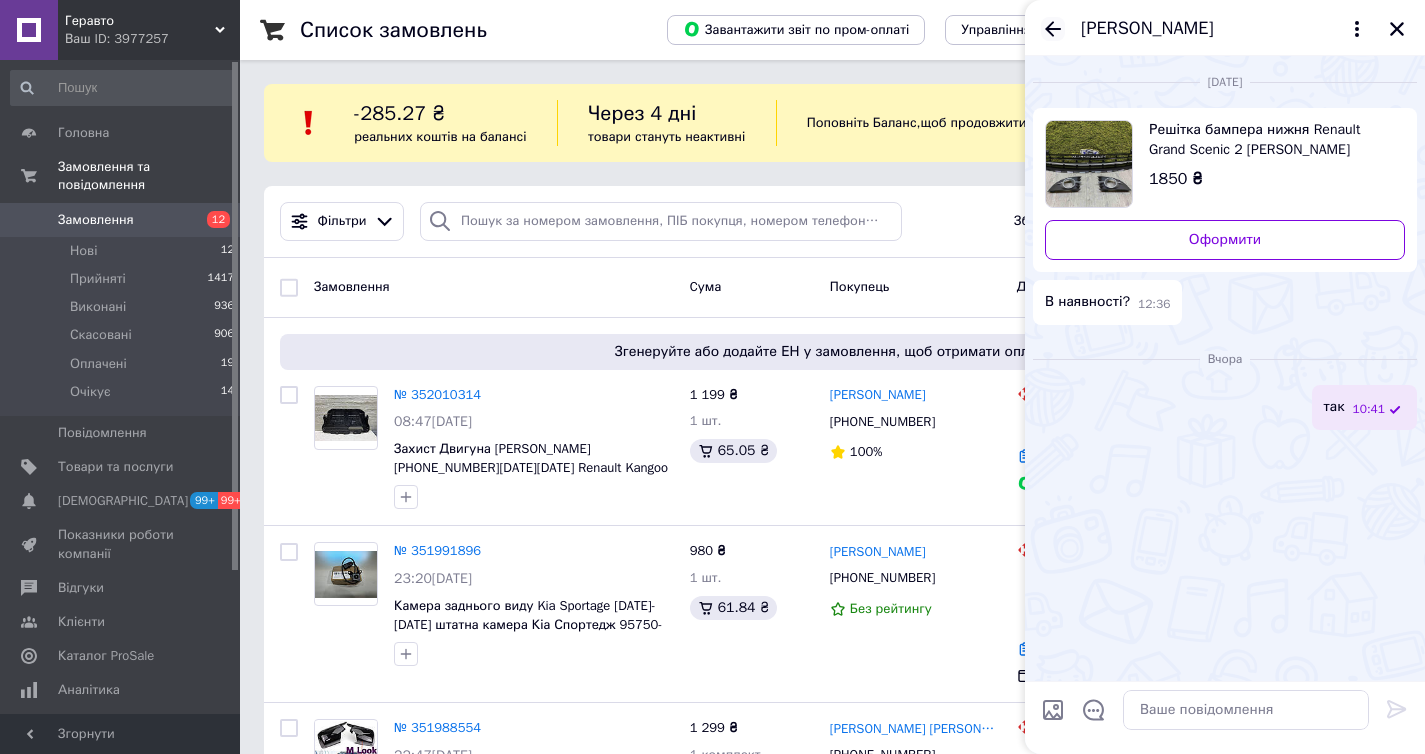 click 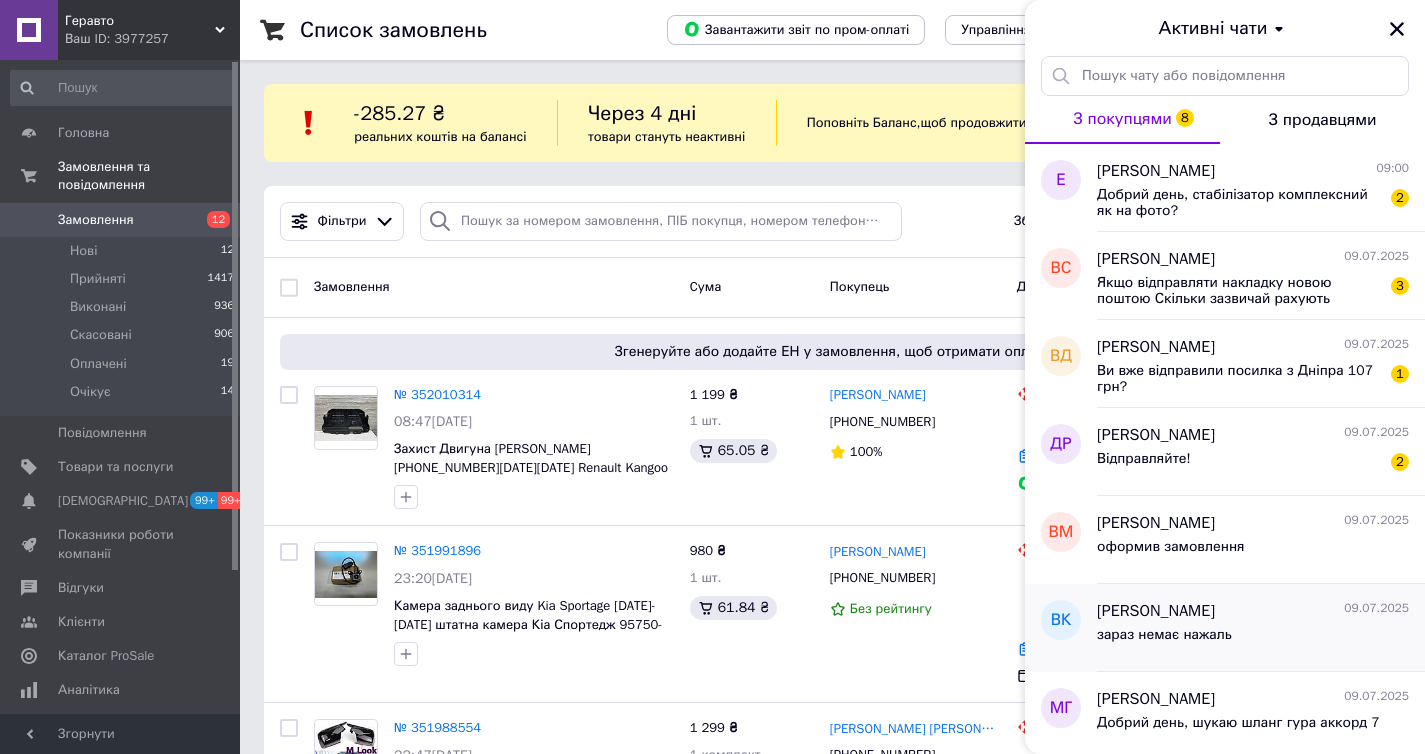 scroll, scrollTop: 134, scrollLeft: 0, axis: vertical 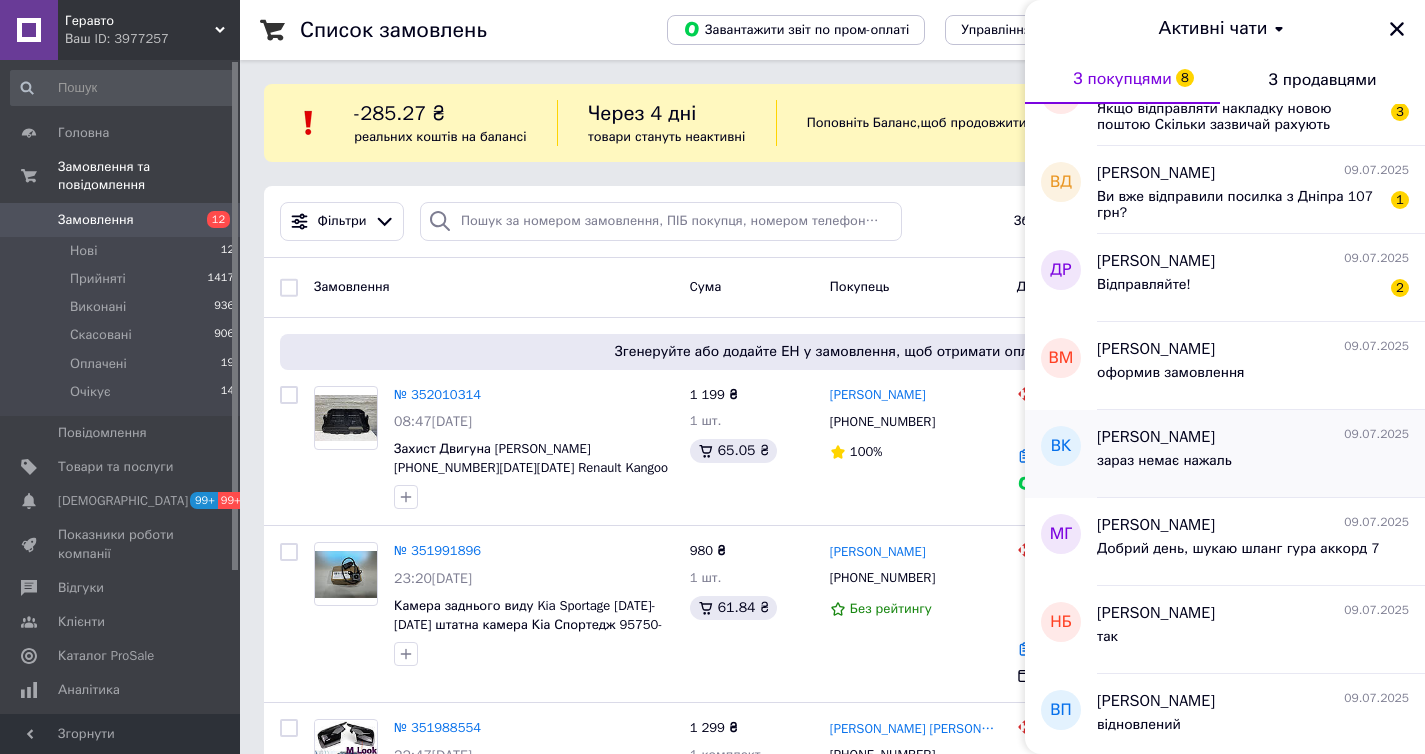click on "зараз немає нажаль" at bounding box center (1164, 461) 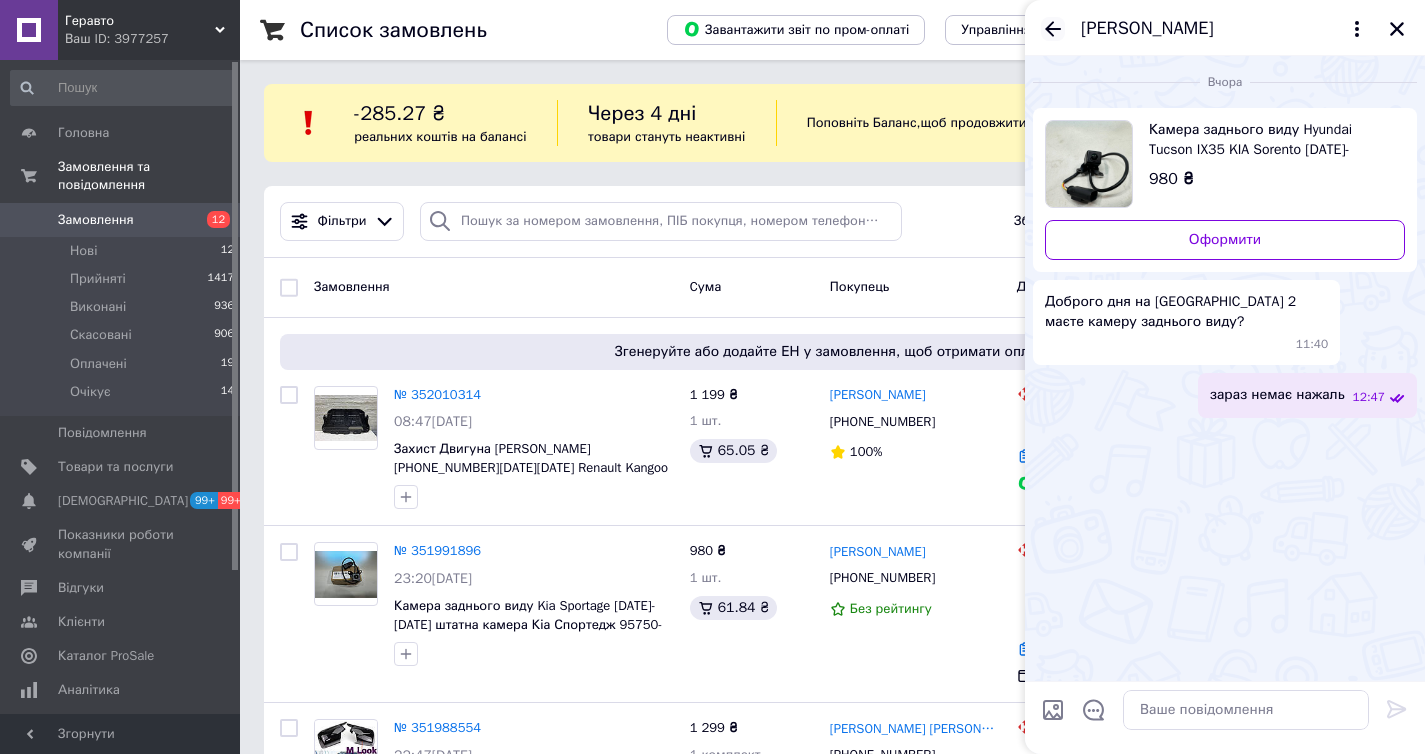 click 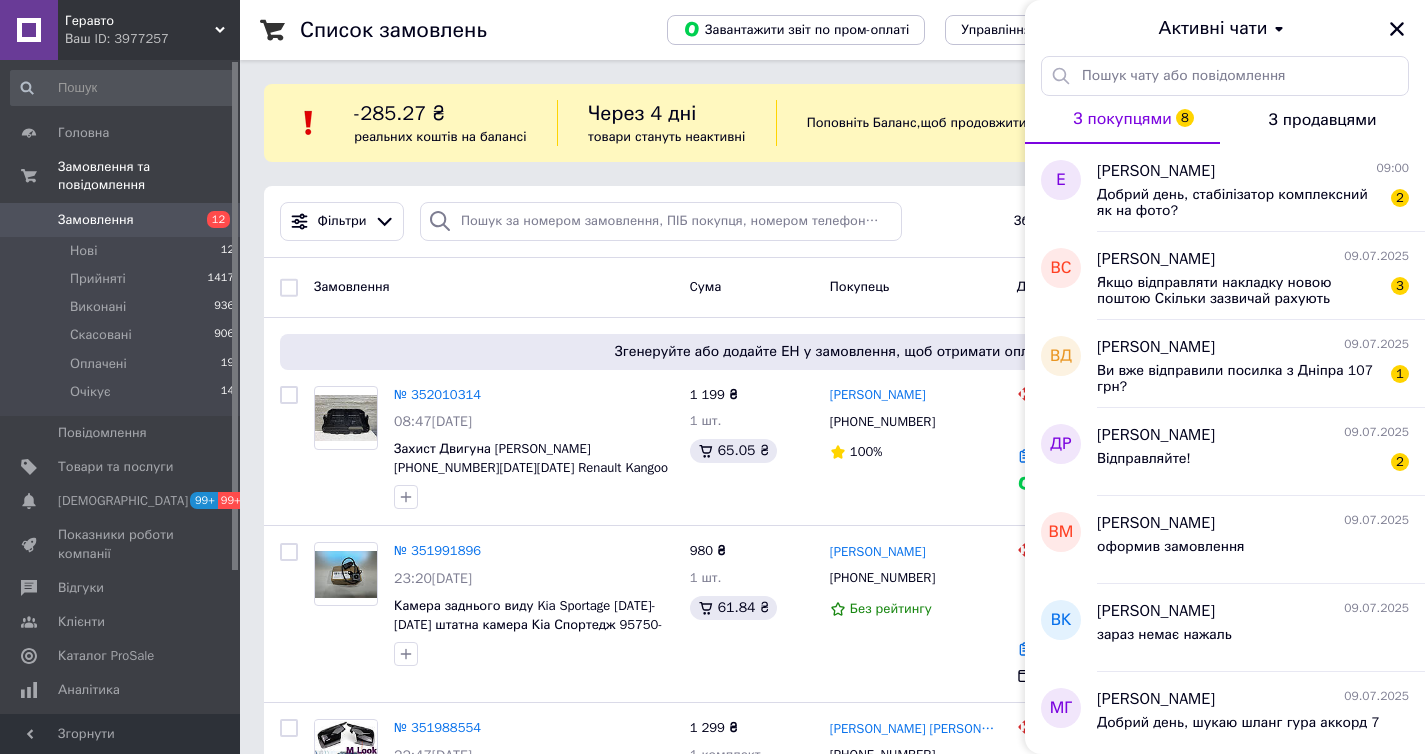 click on "Фільтри Збережені фільтри: Усі (3304)" at bounding box center (832, 222) 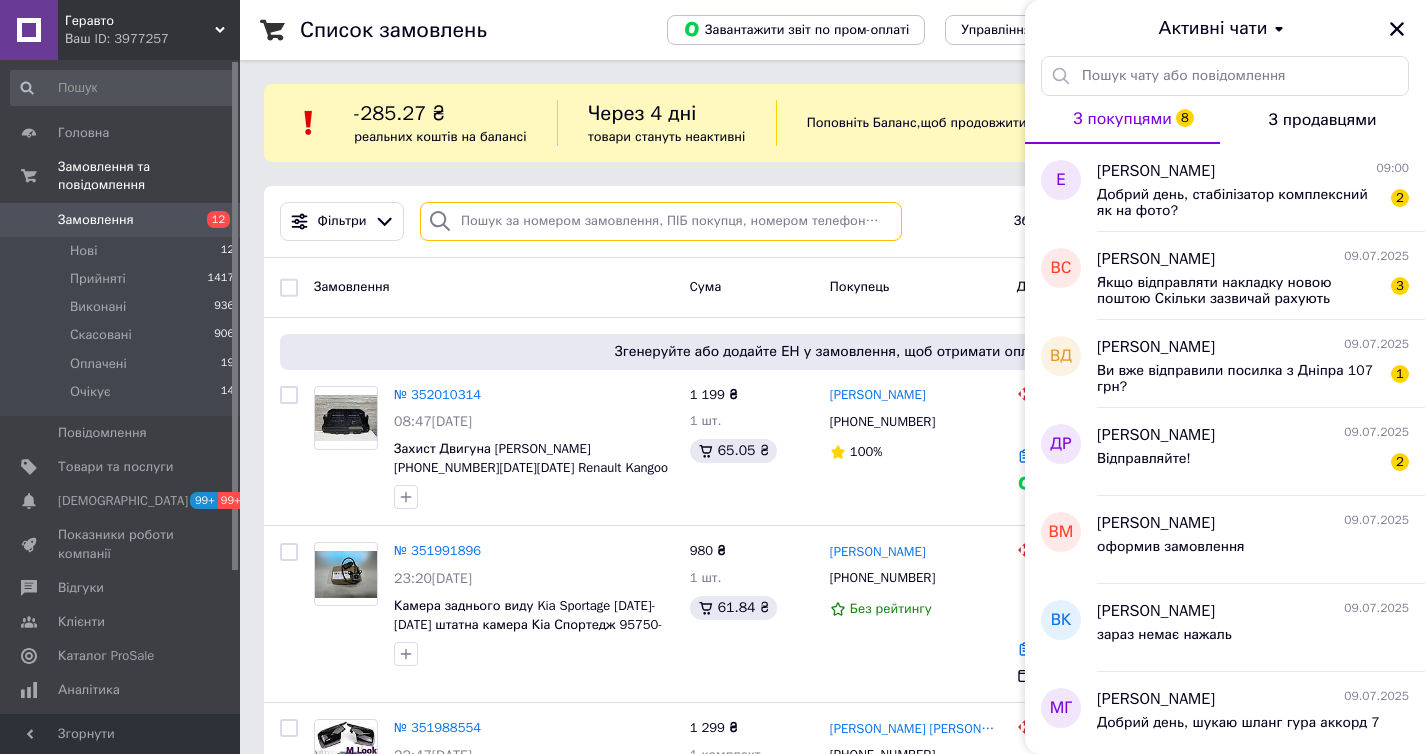 click at bounding box center [661, 221] 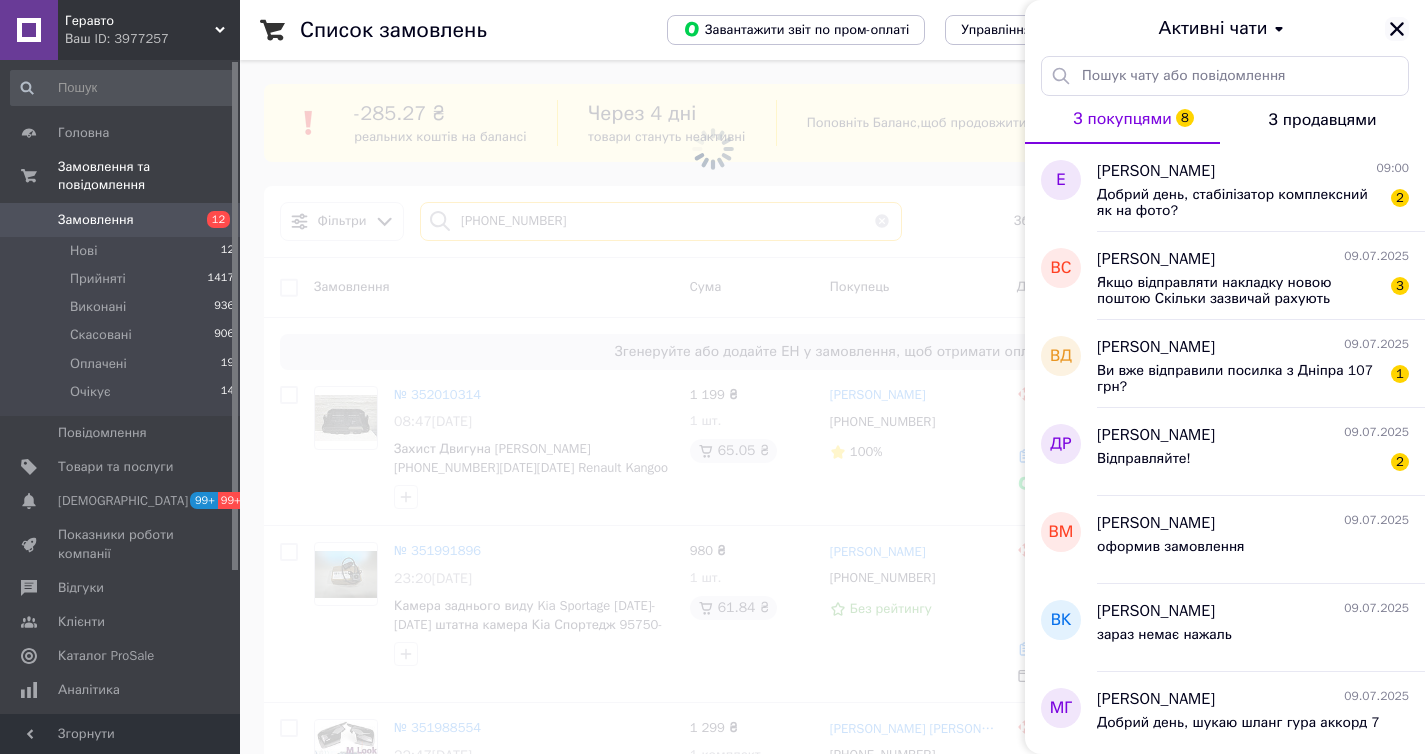 type on "+380688207449" 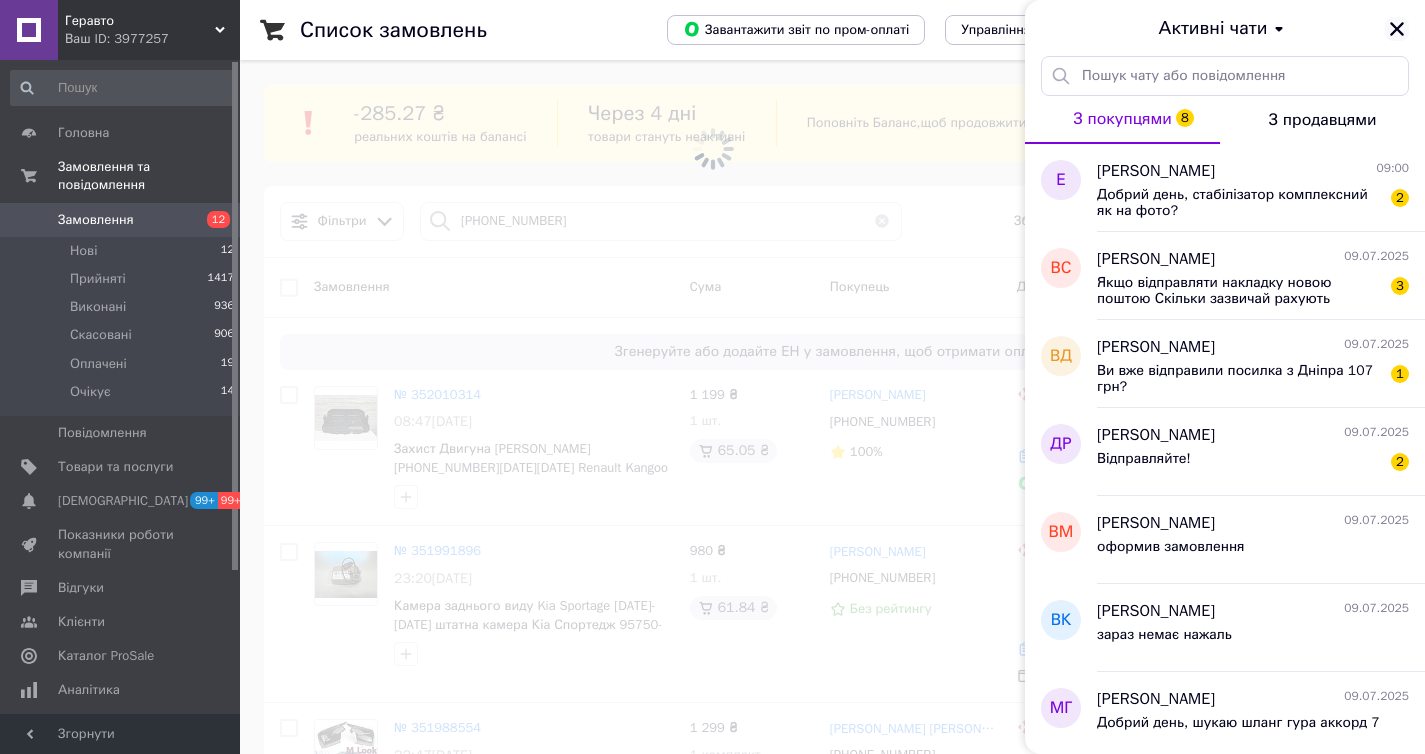 click 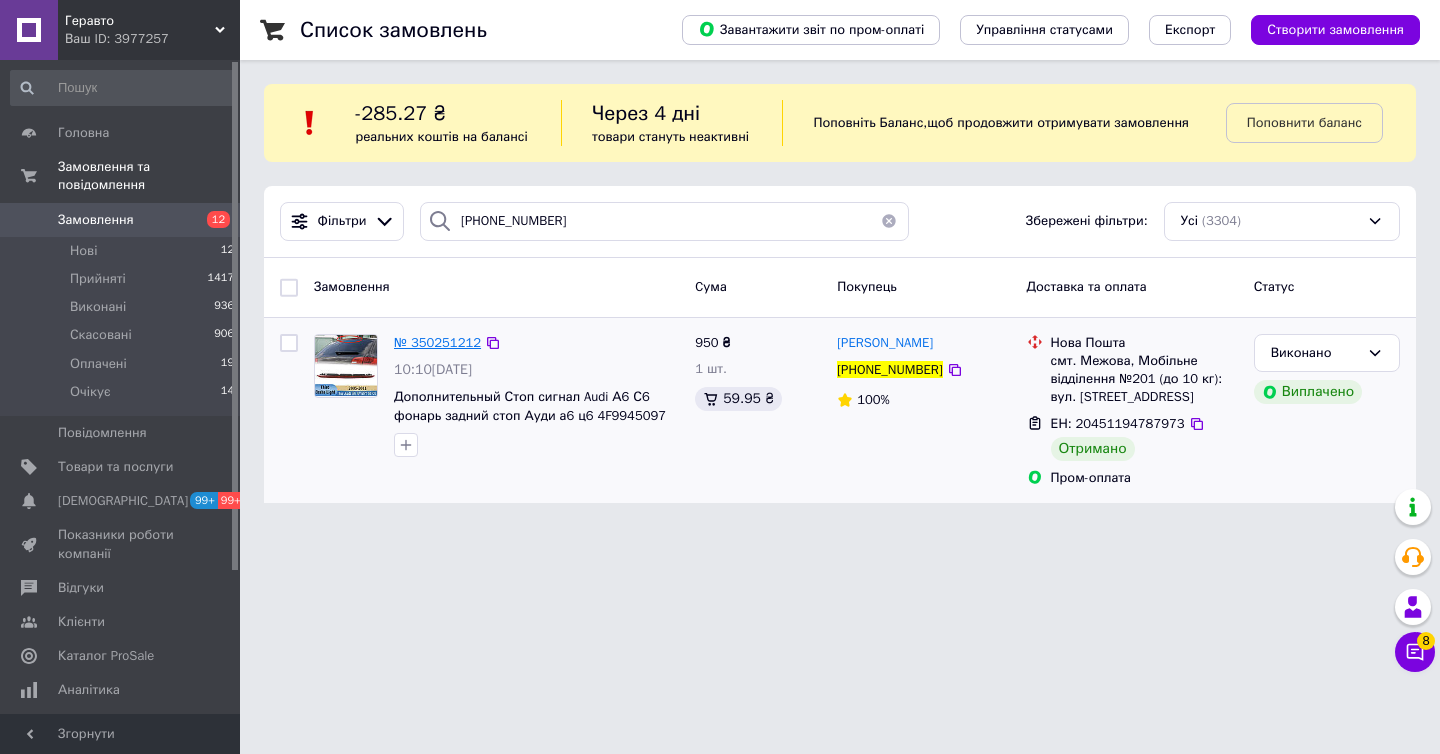 click on "№ 350251212" at bounding box center [437, 342] 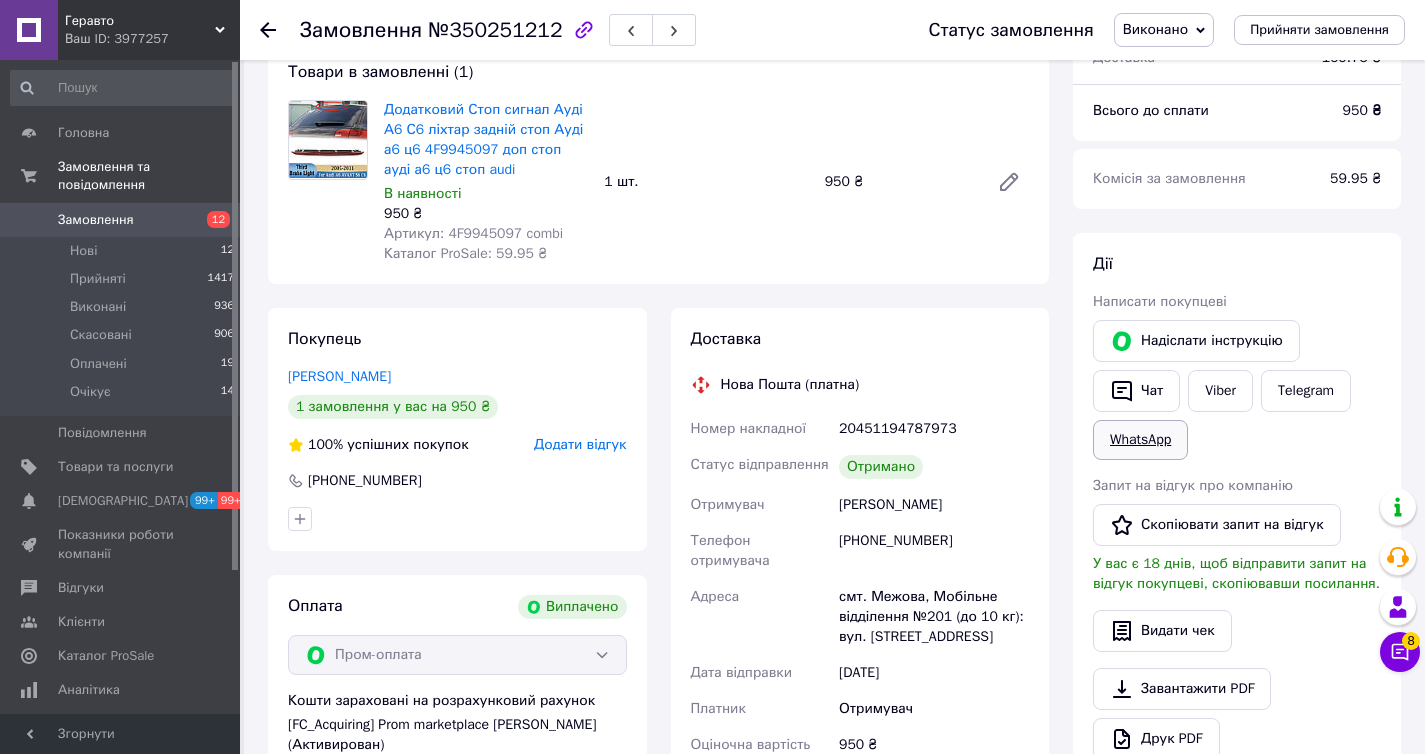scroll, scrollTop: 150, scrollLeft: 0, axis: vertical 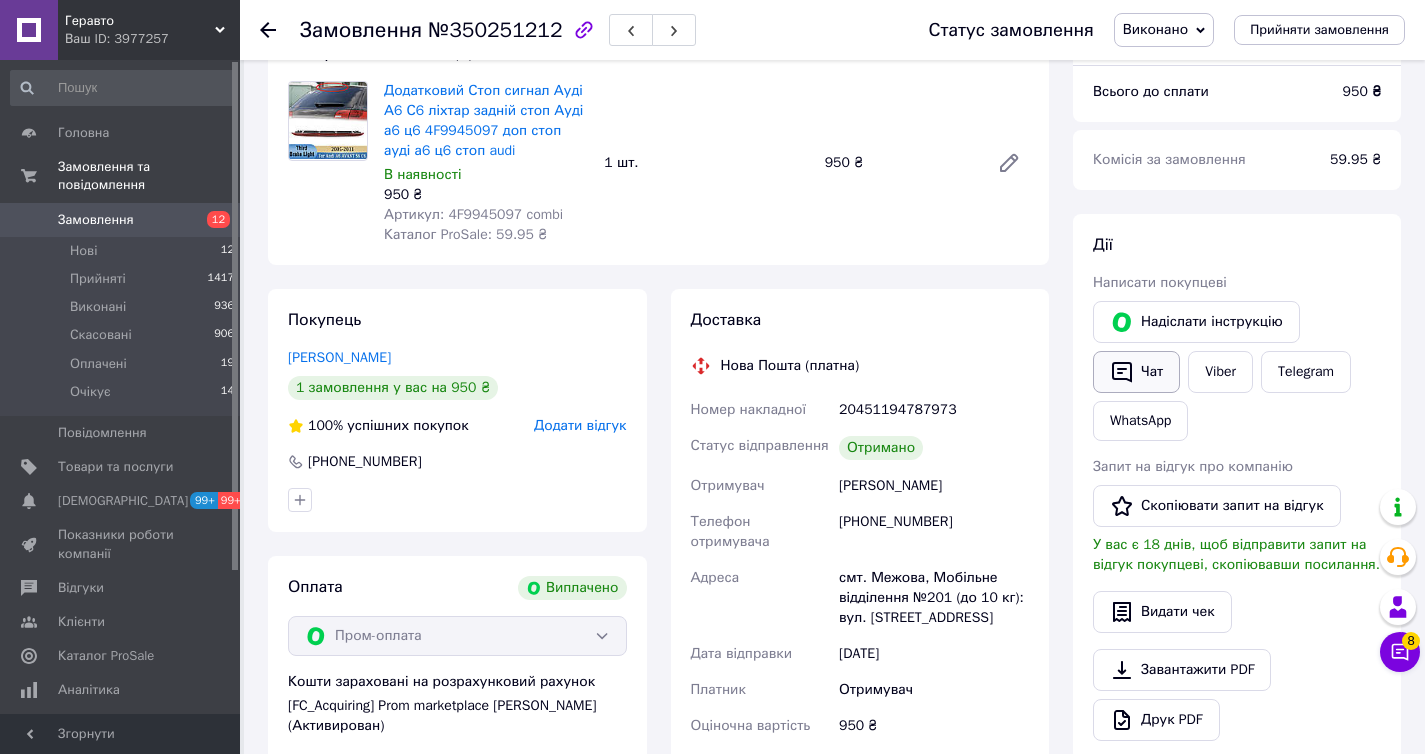 click on "Чат" at bounding box center (1136, 372) 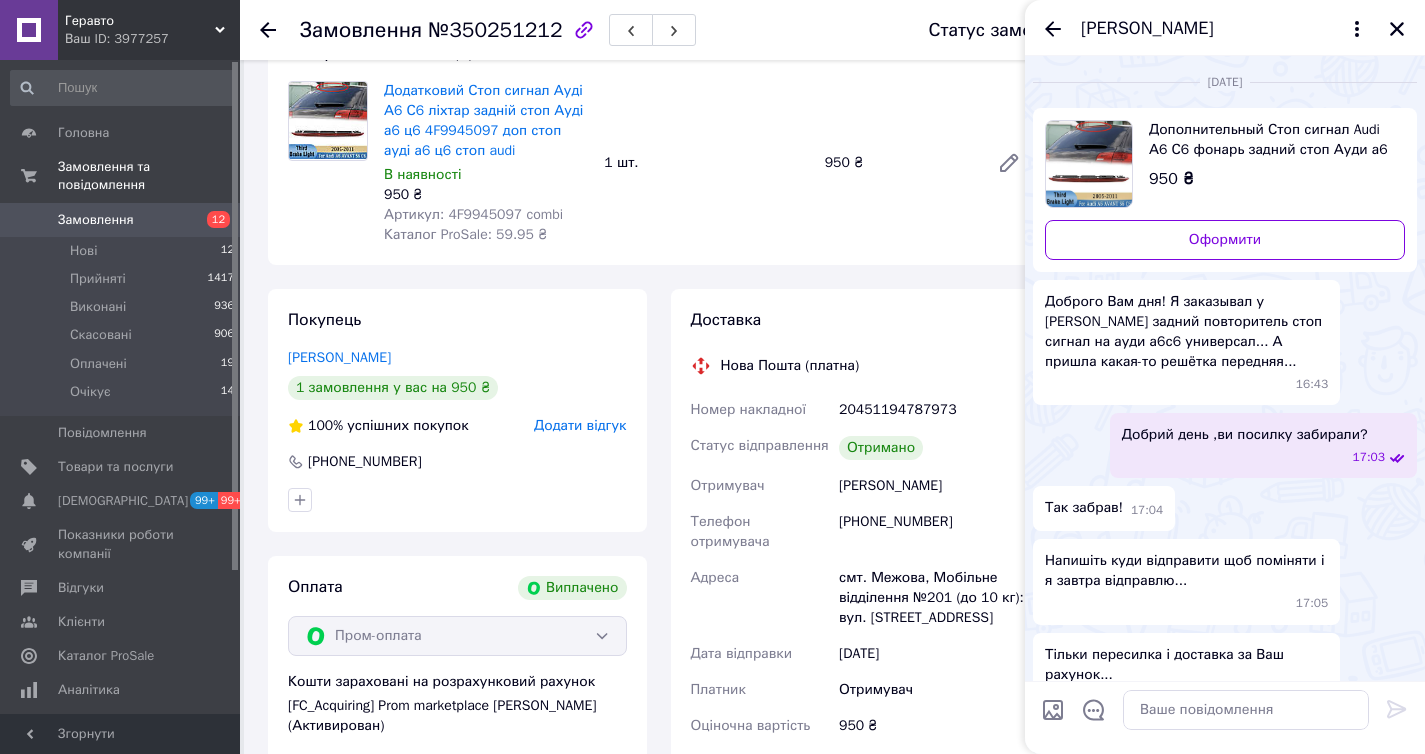 scroll, scrollTop: 1, scrollLeft: 0, axis: vertical 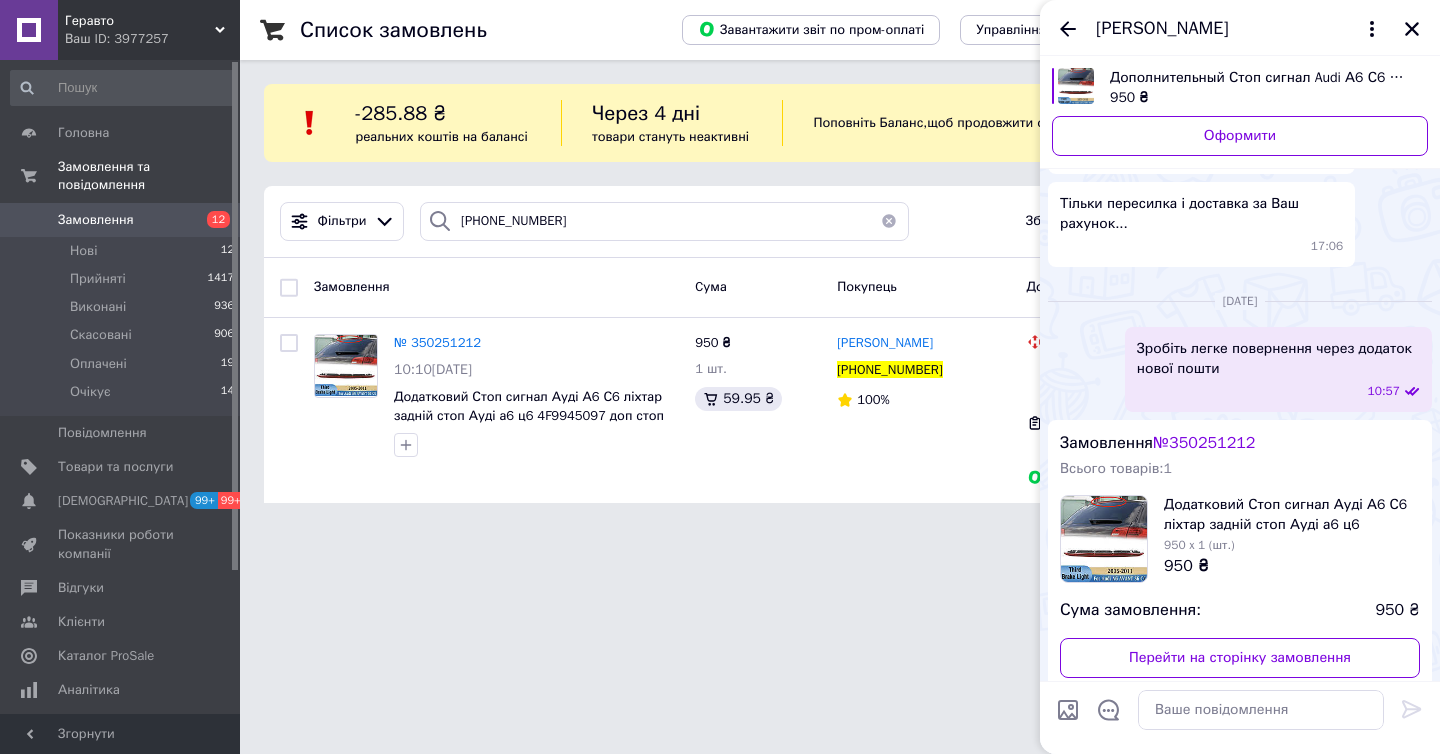 click on "№ 350251212" at bounding box center (1204, 443) 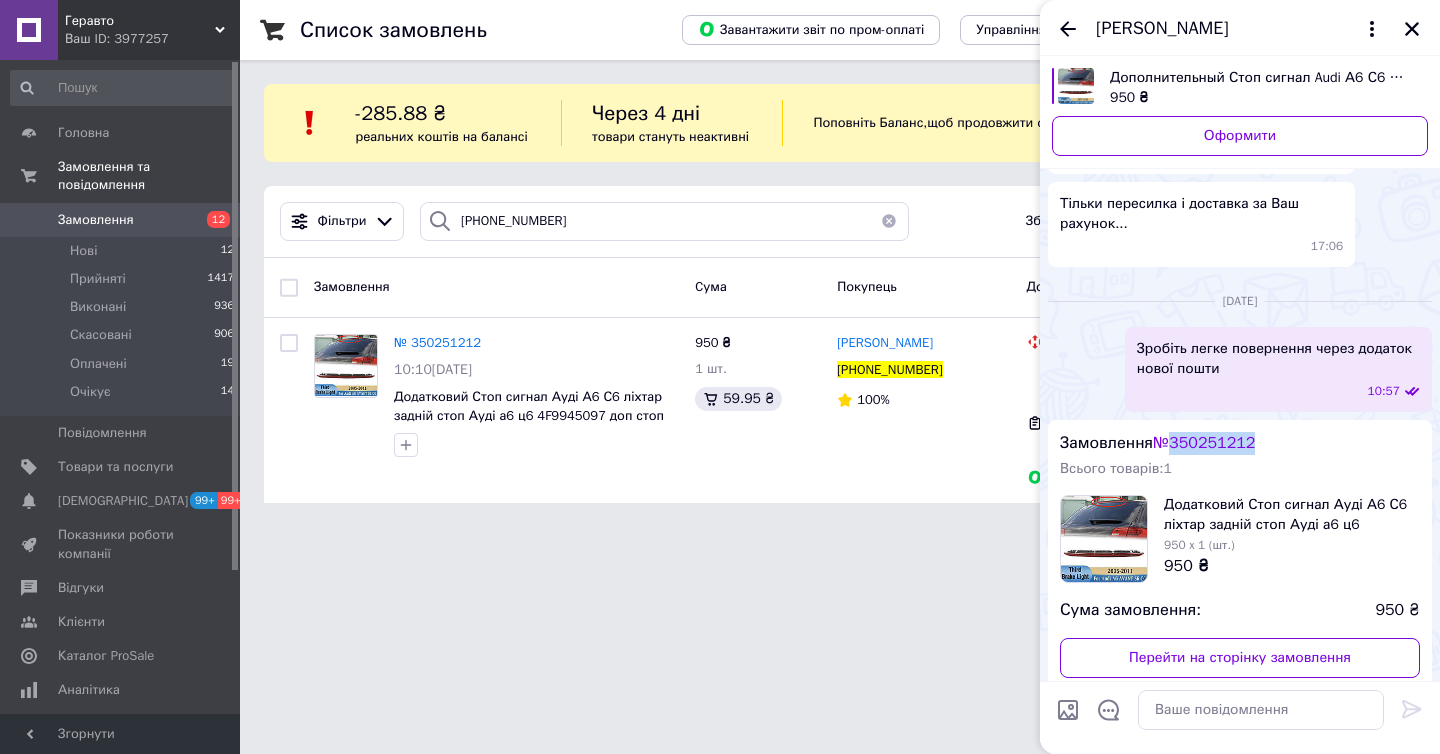 click on "№ 350251212" at bounding box center [1204, 443] 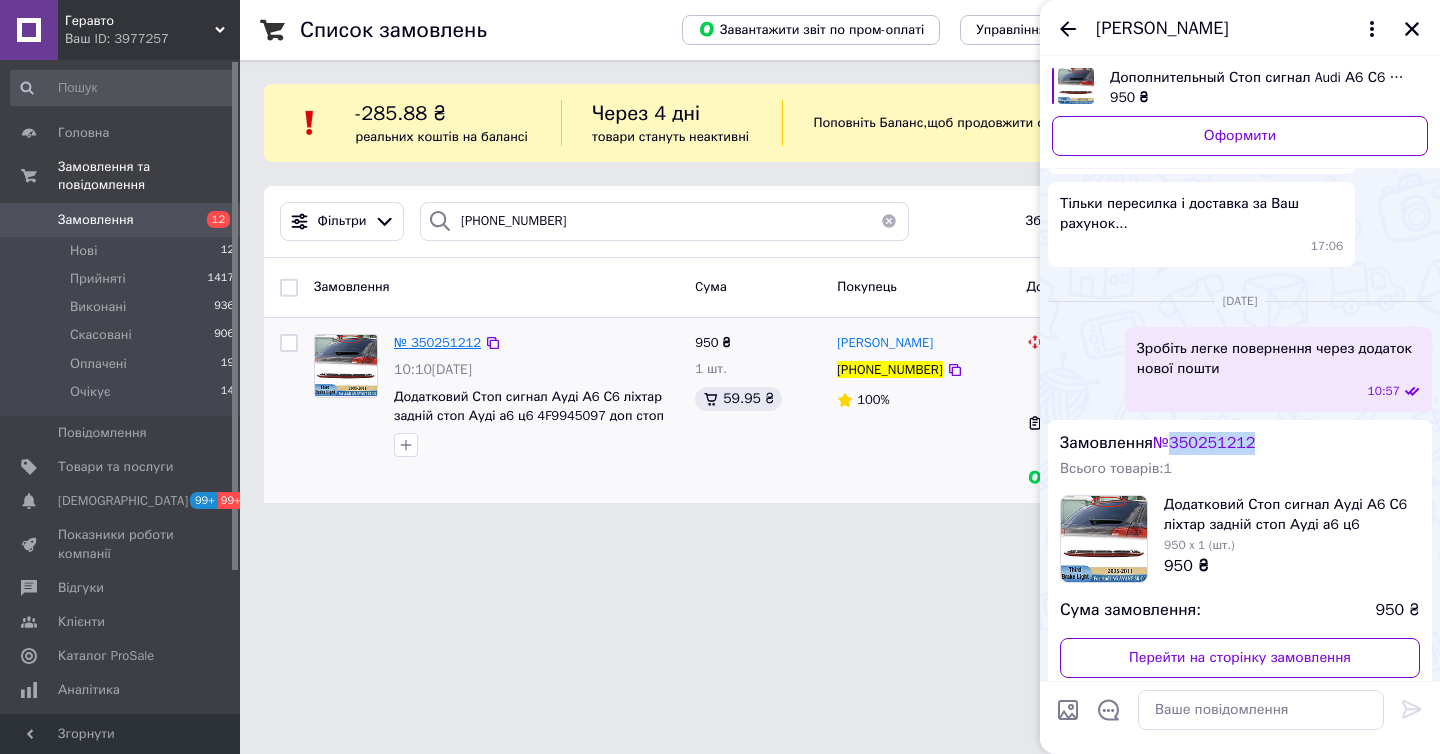 click on "№ 350251212" at bounding box center (437, 342) 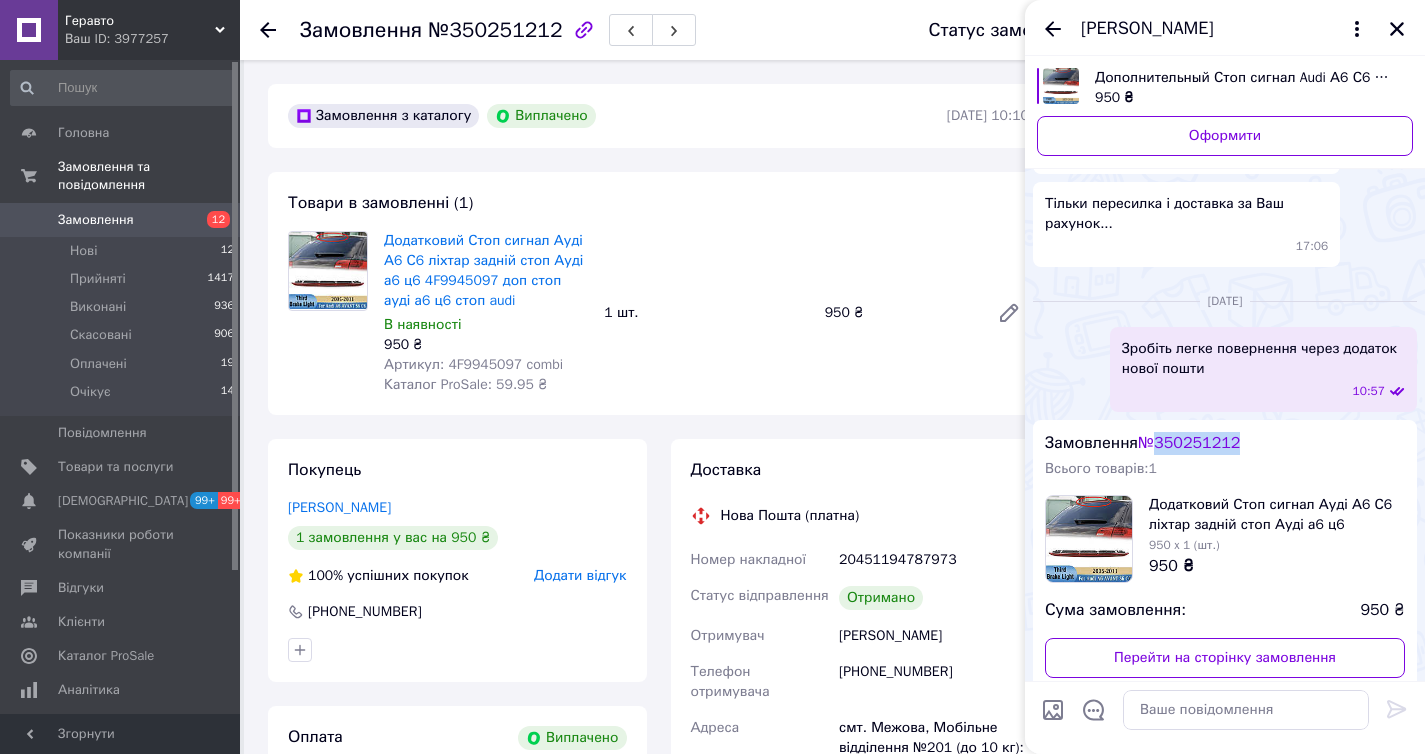 drag, startPoint x: 1385, startPoint y: 34, endPoint x: 1325, endPoint y: 81, distance: 76.2168 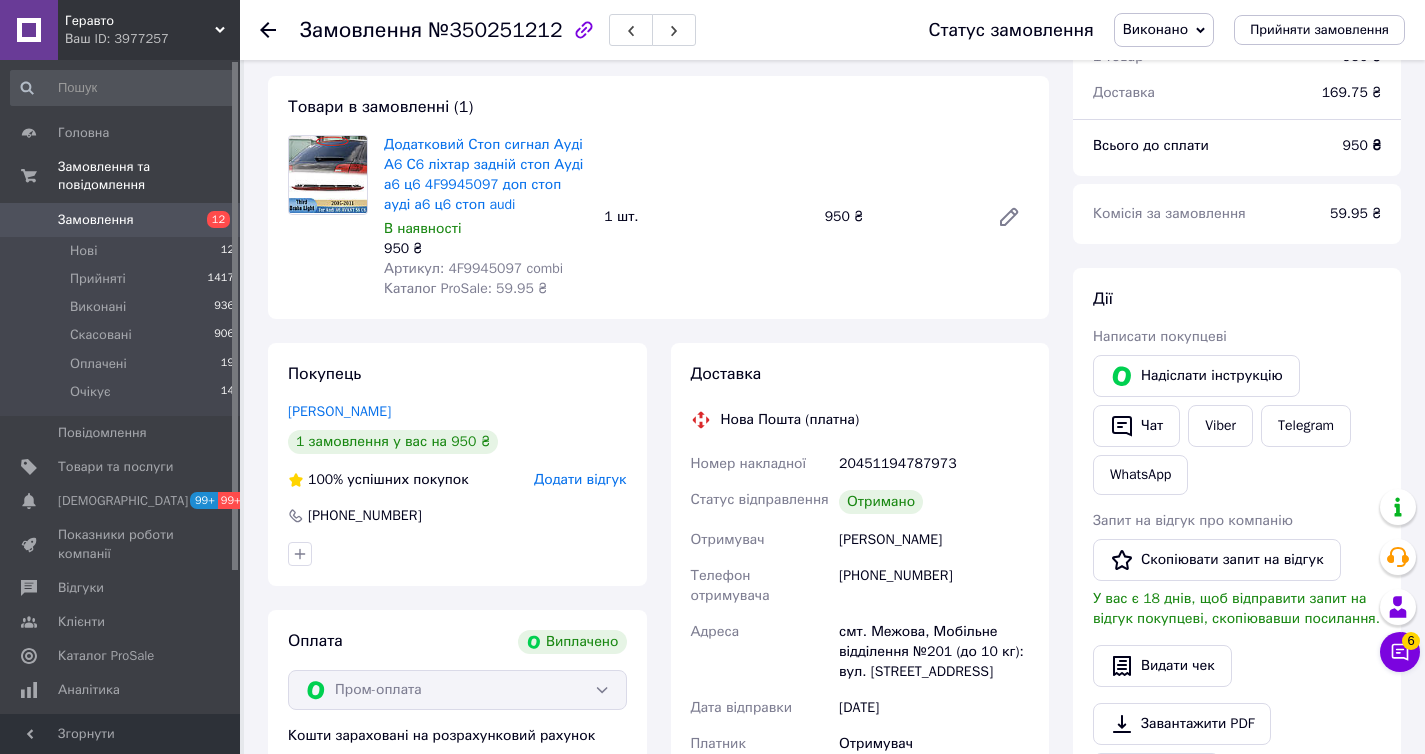 scroll, scrollTop: 130, scrollLeft: 0, axis: vertical 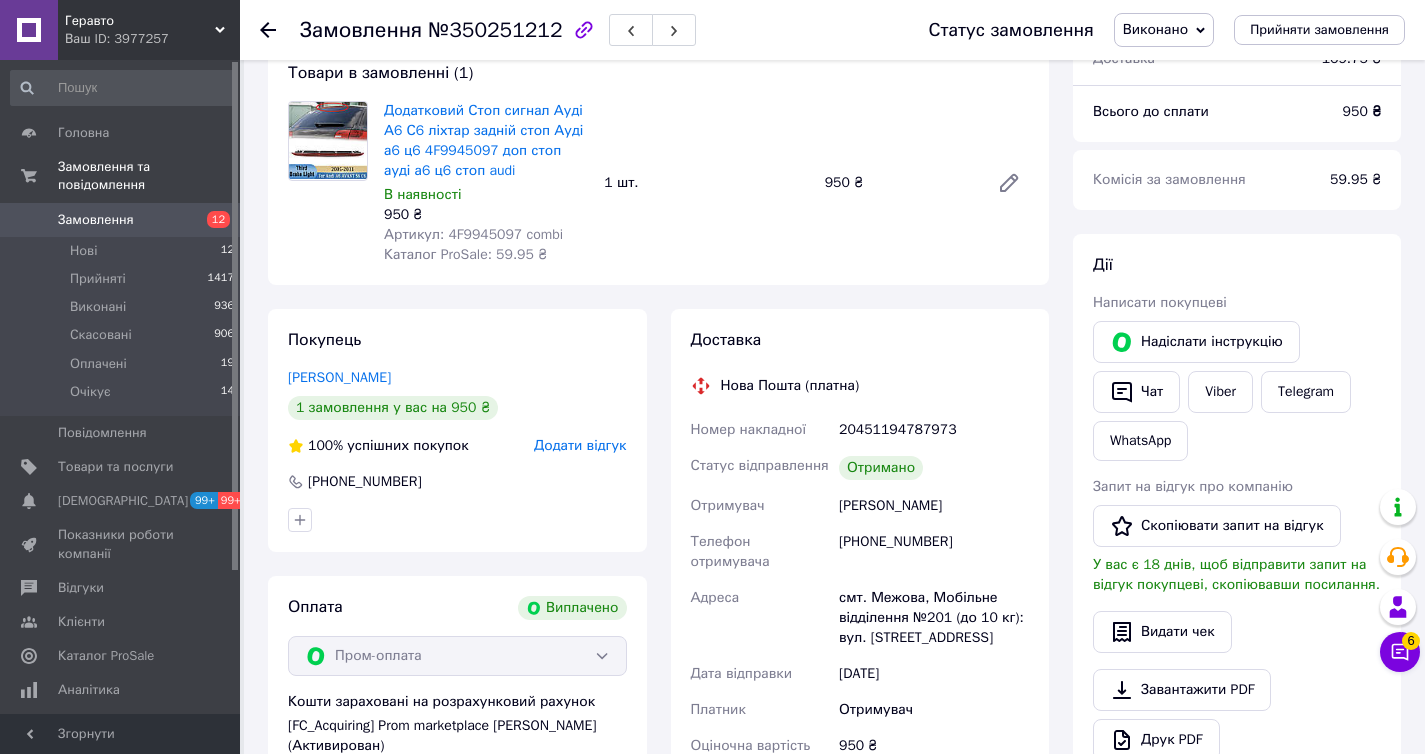 click on "+380688207449" at bounding box center (934, 552) 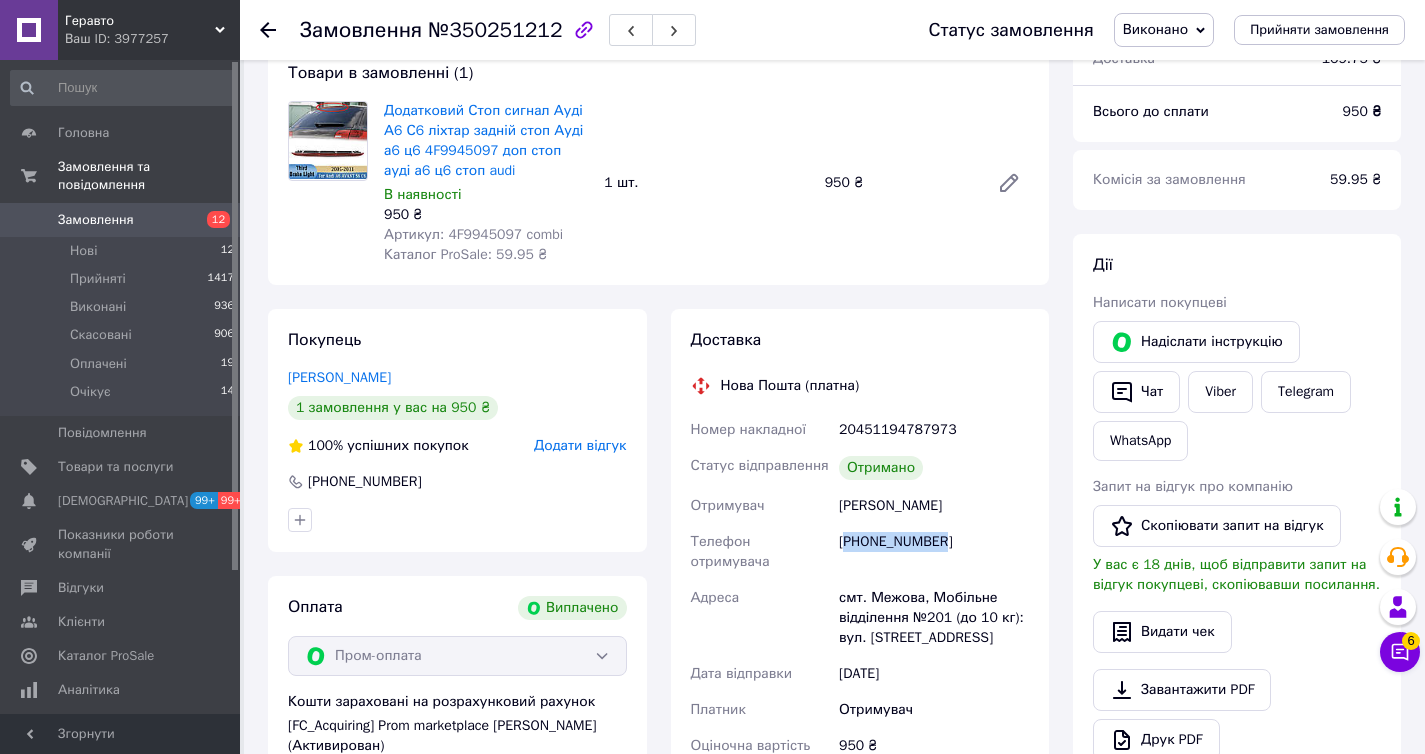 click on "+380688207449" at bounding box center [934, 552] 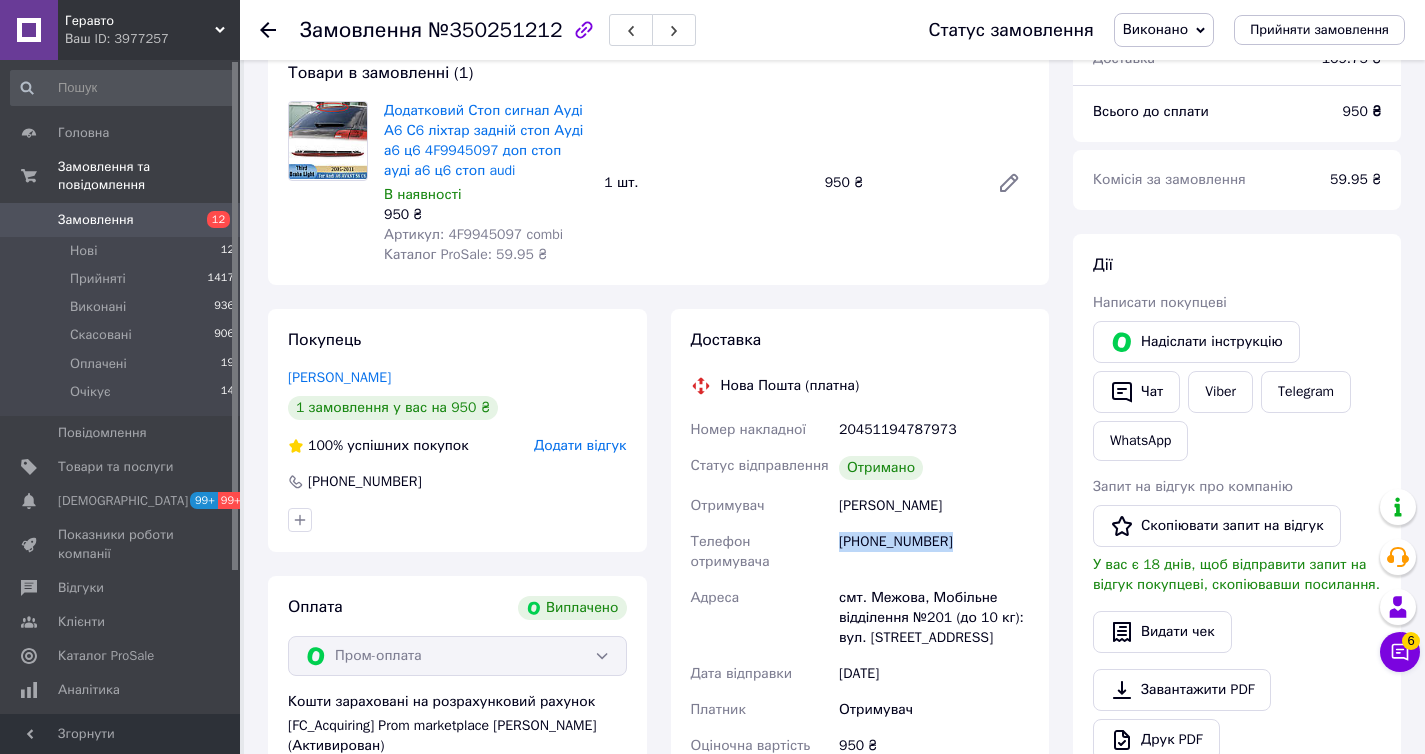 click on "+380688207449" at bounding box center (934, 552) 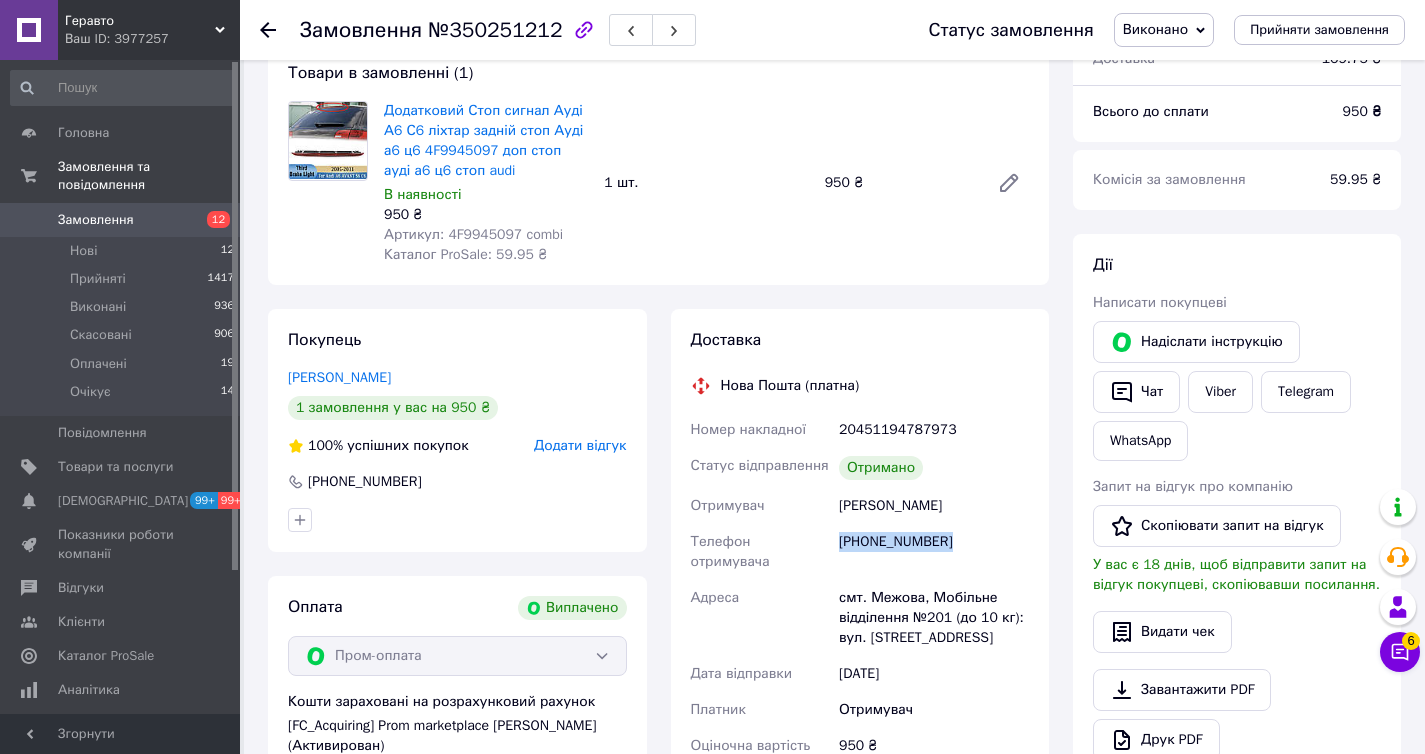 copy on "+380688207449" 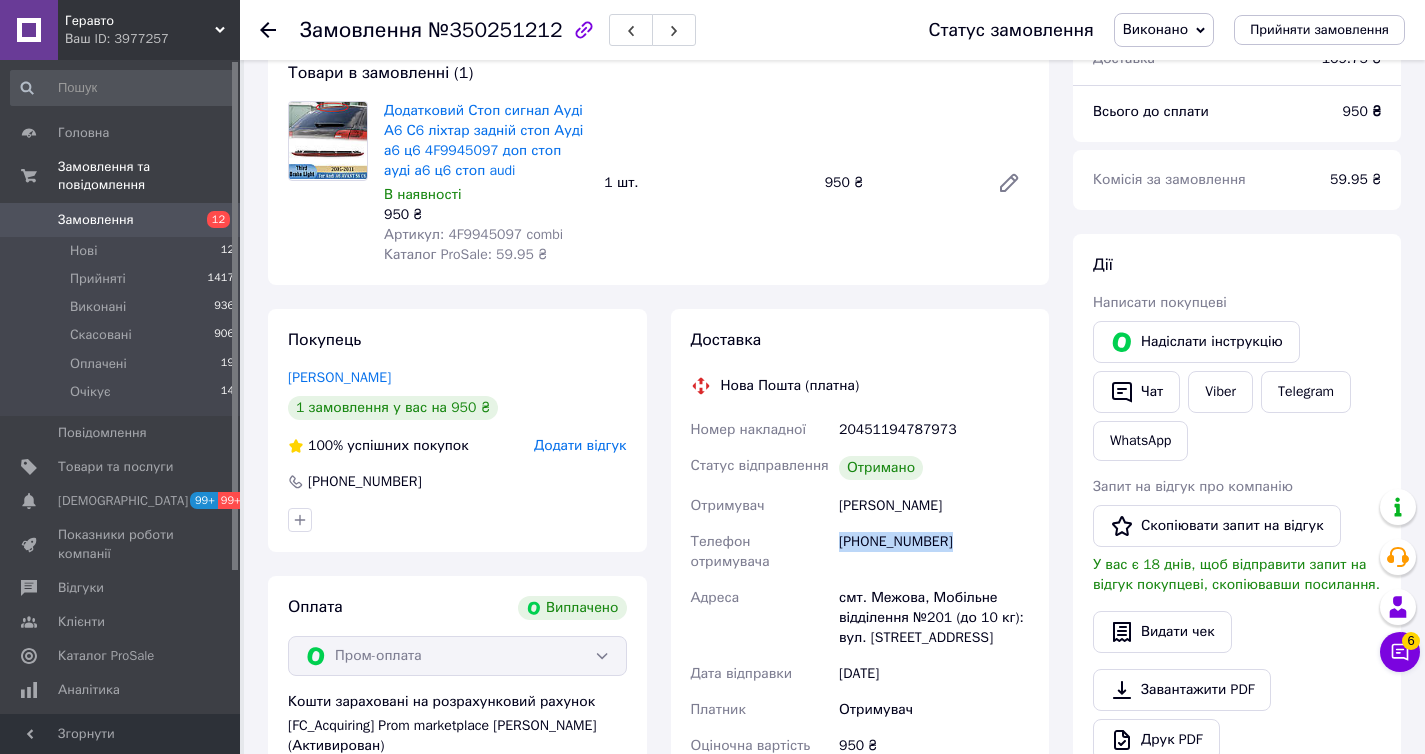 click on "Чат з покупцем 6" at bounding box center [1400, 652] 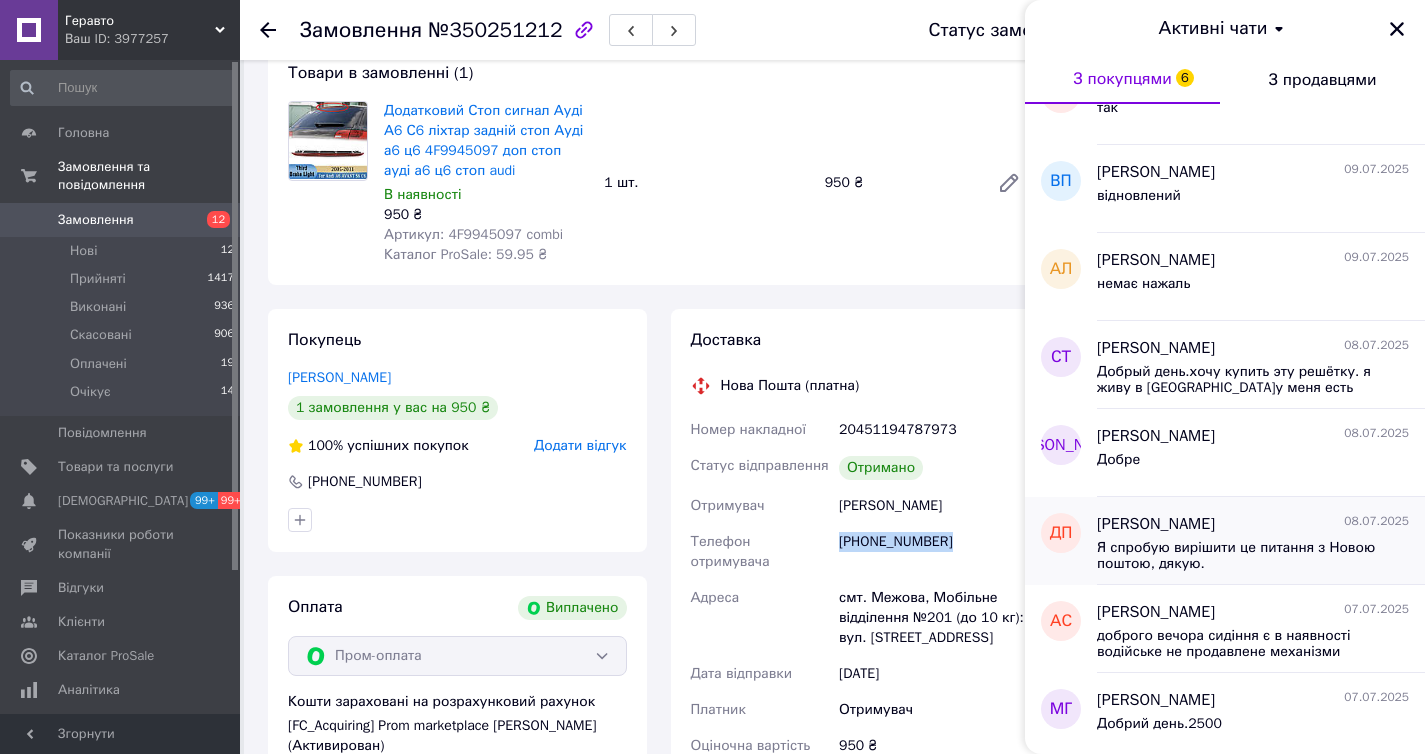 scroll, scrollTop: 609, scrollLeft: 0, axis: vertical 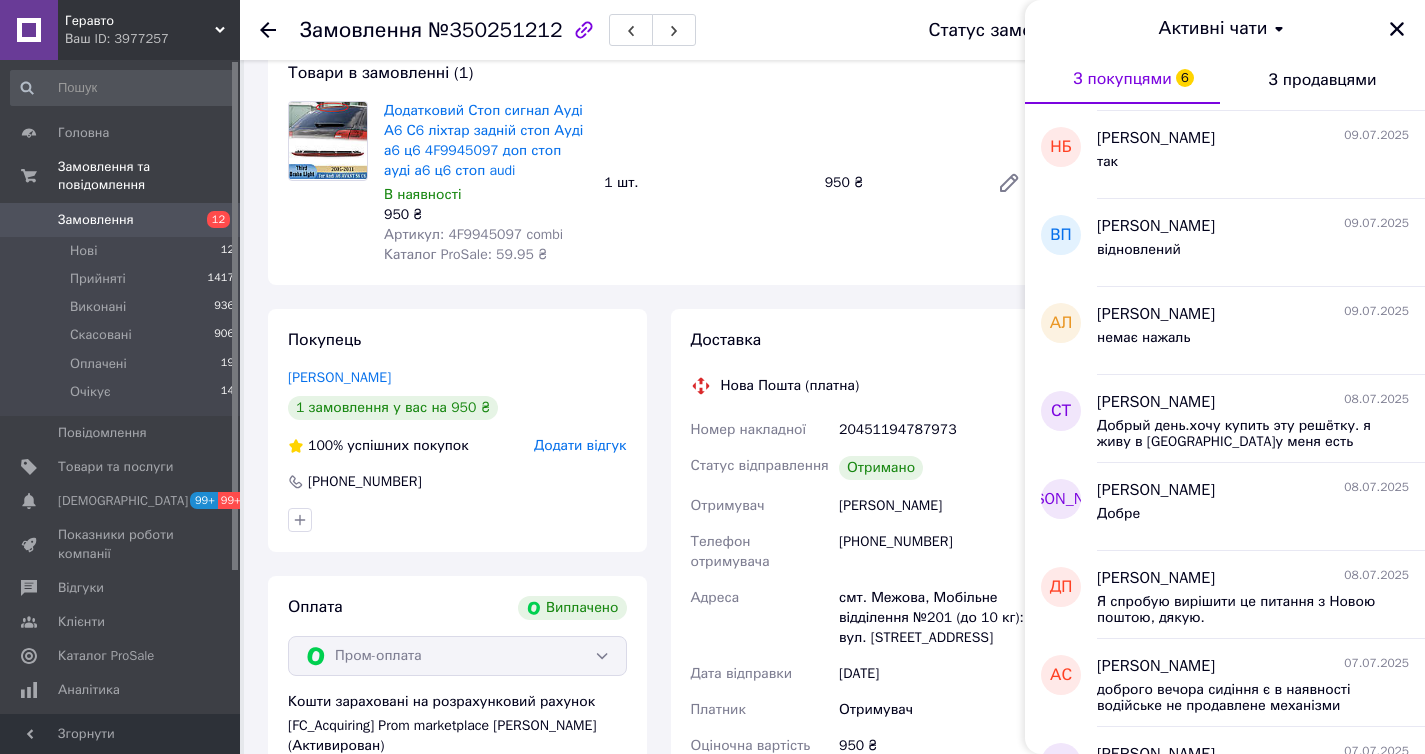 click on "Руденко Дмитро" at bounding box center (934, 506) 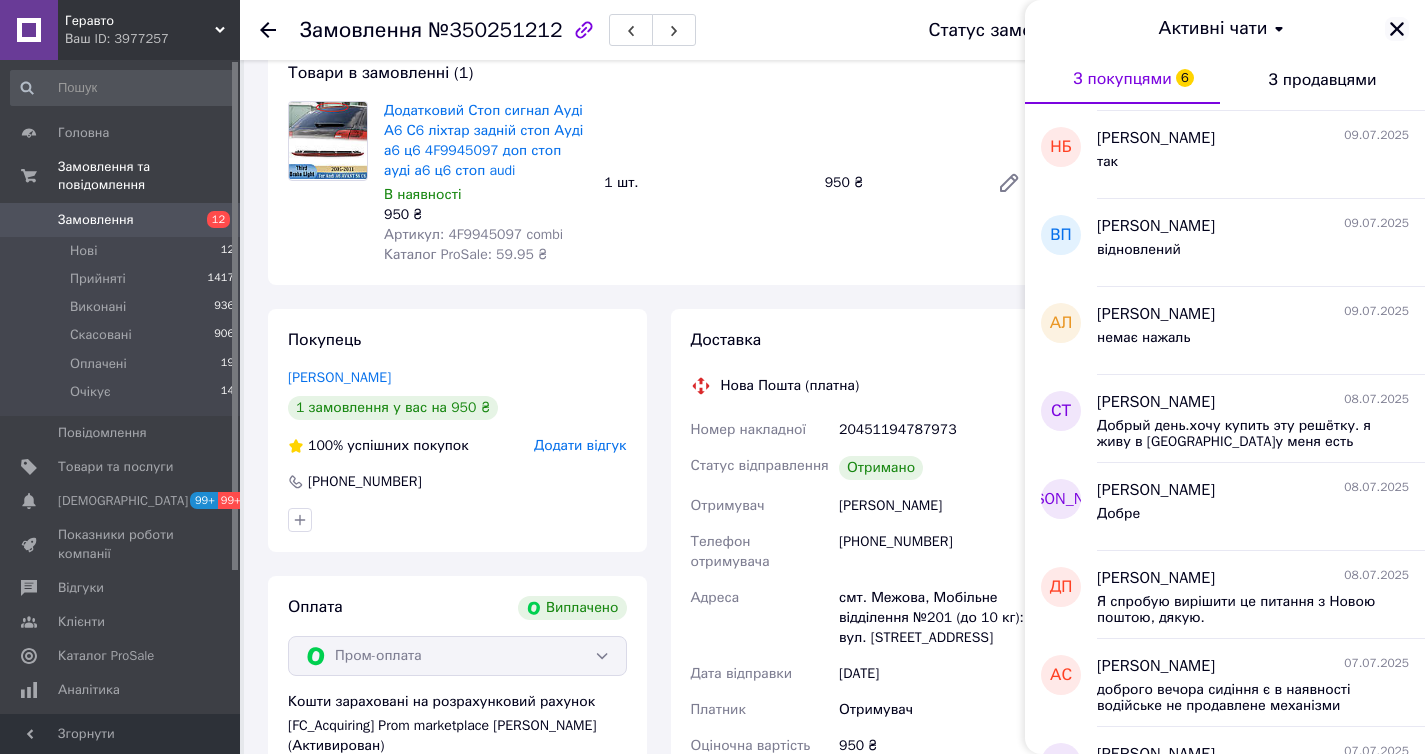 click 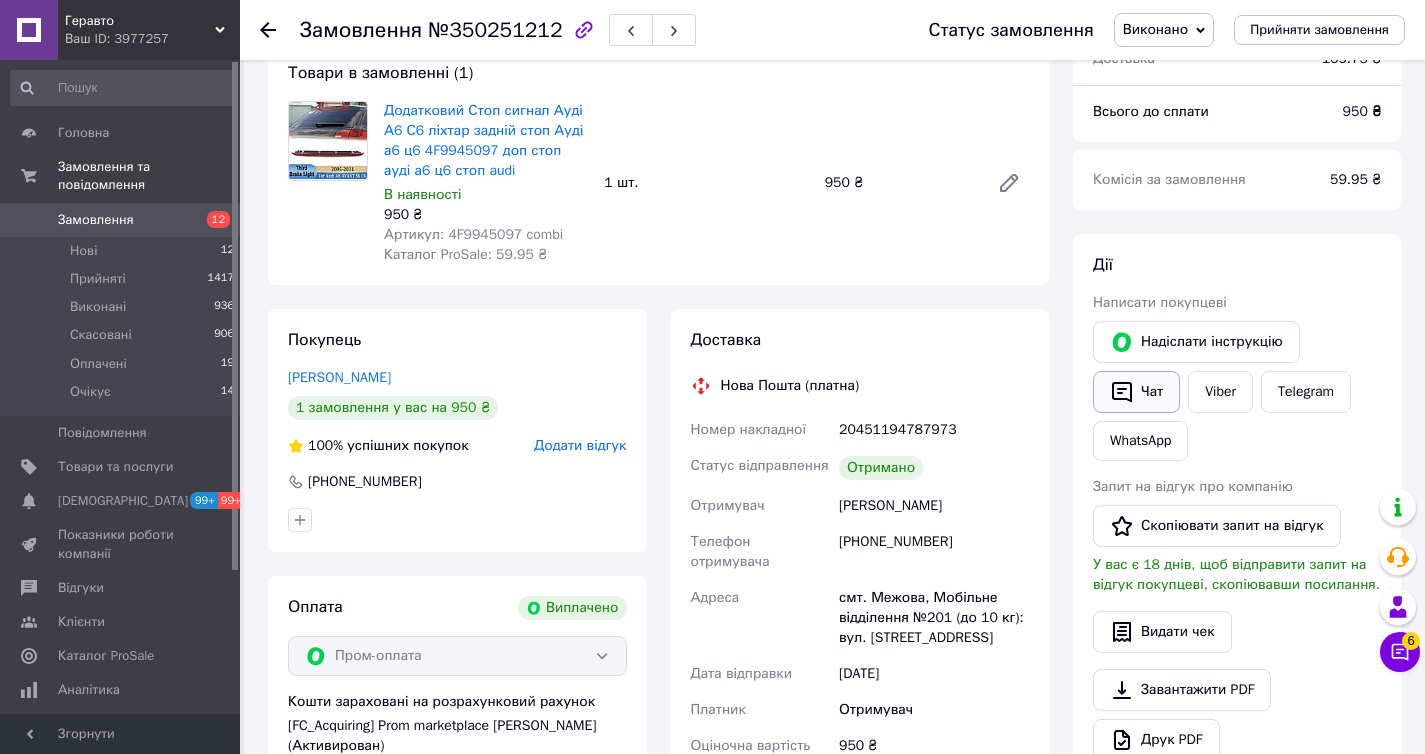 click on "Чат" at bounding box center (1136, 392) 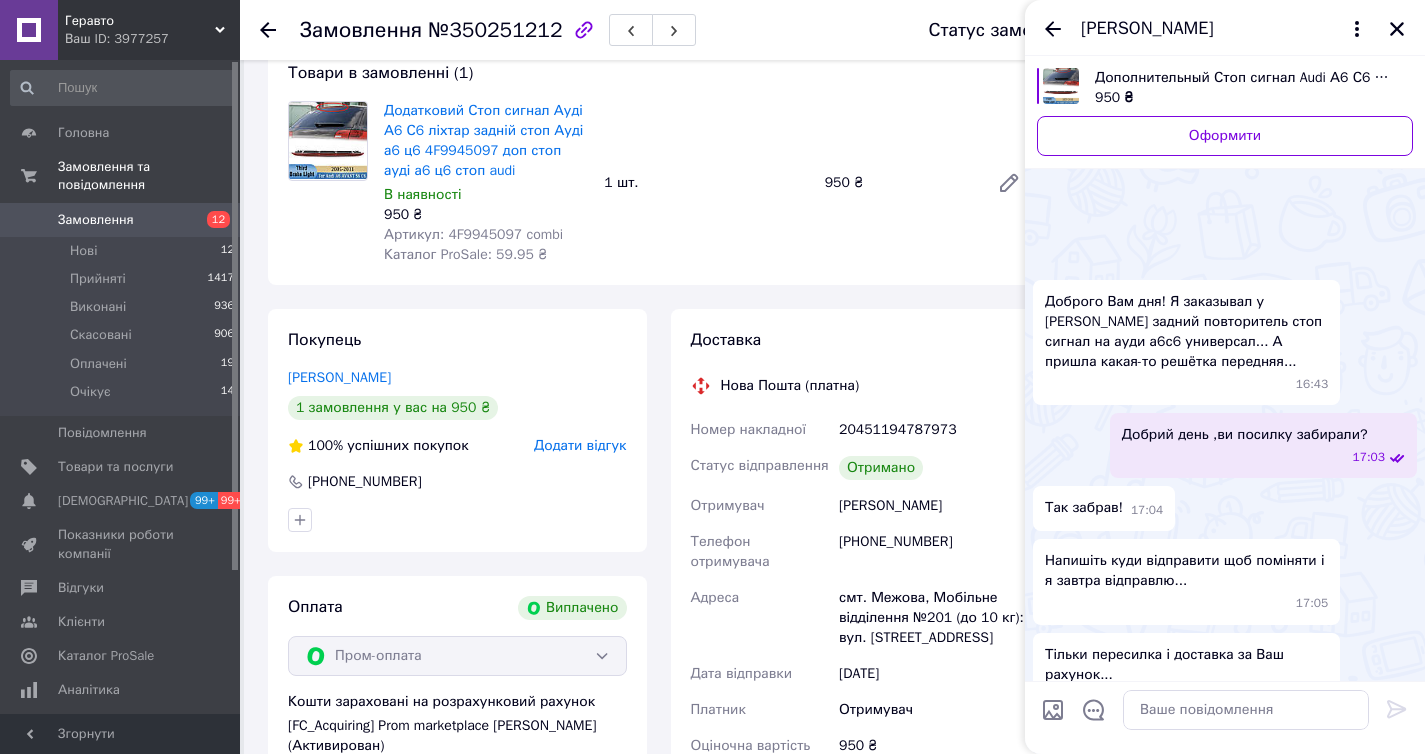 scroll, scrollTop: 944, scrollLeft: 0, axis: vertical 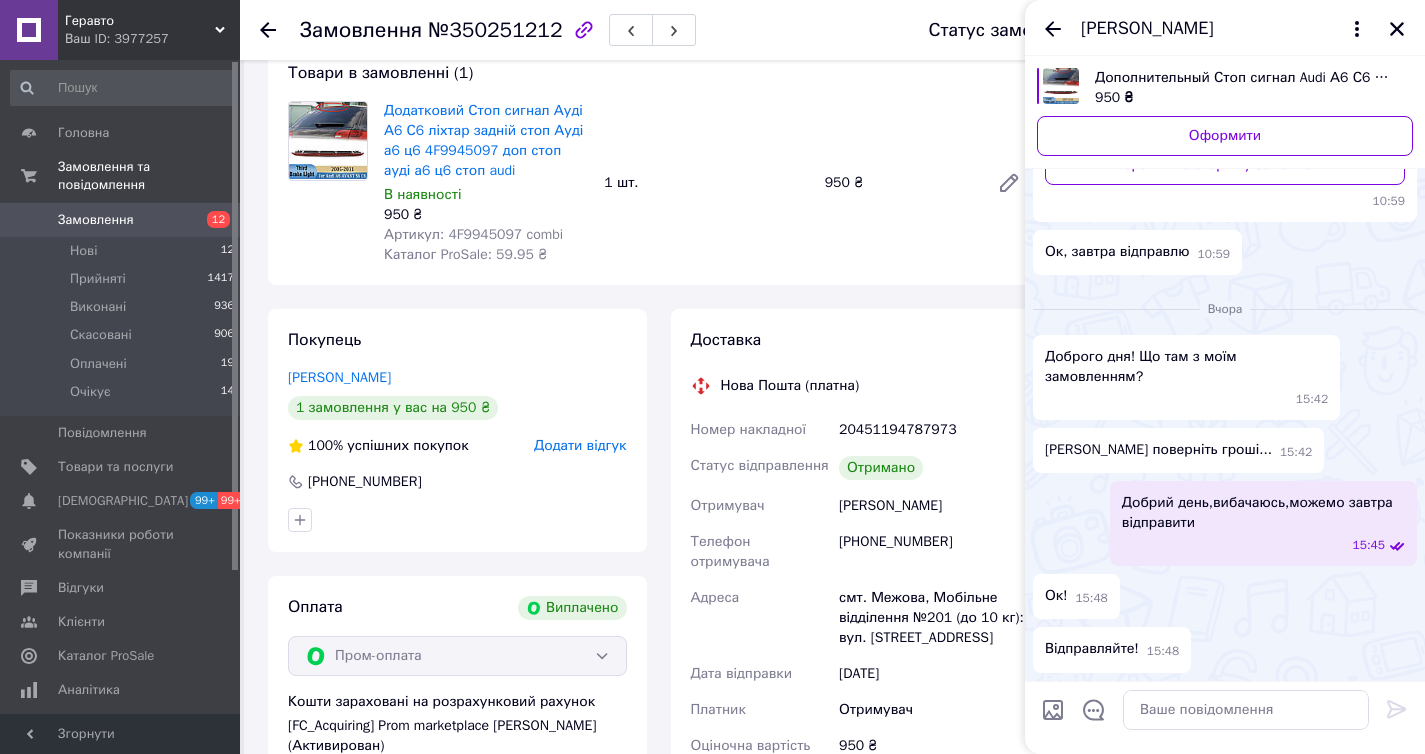 type 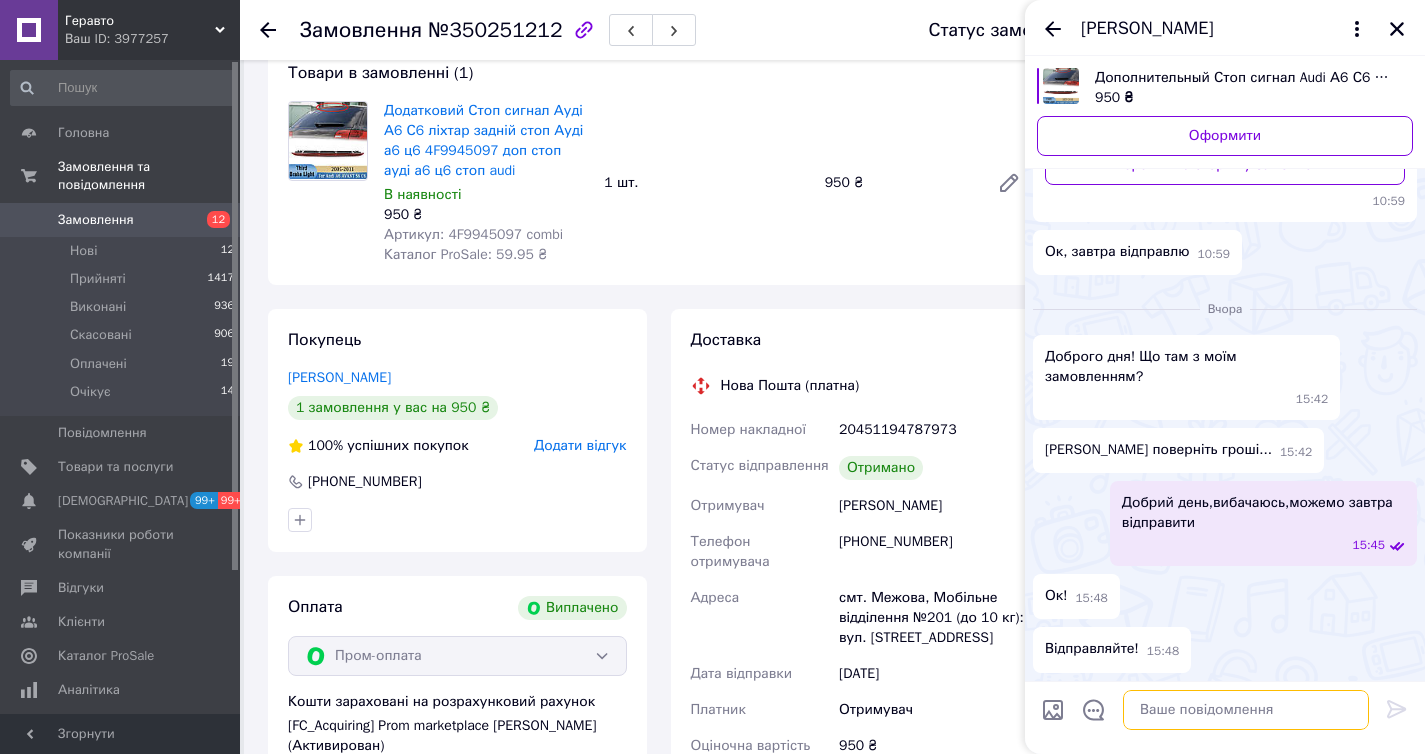 click at bounding box center (1246, 710) 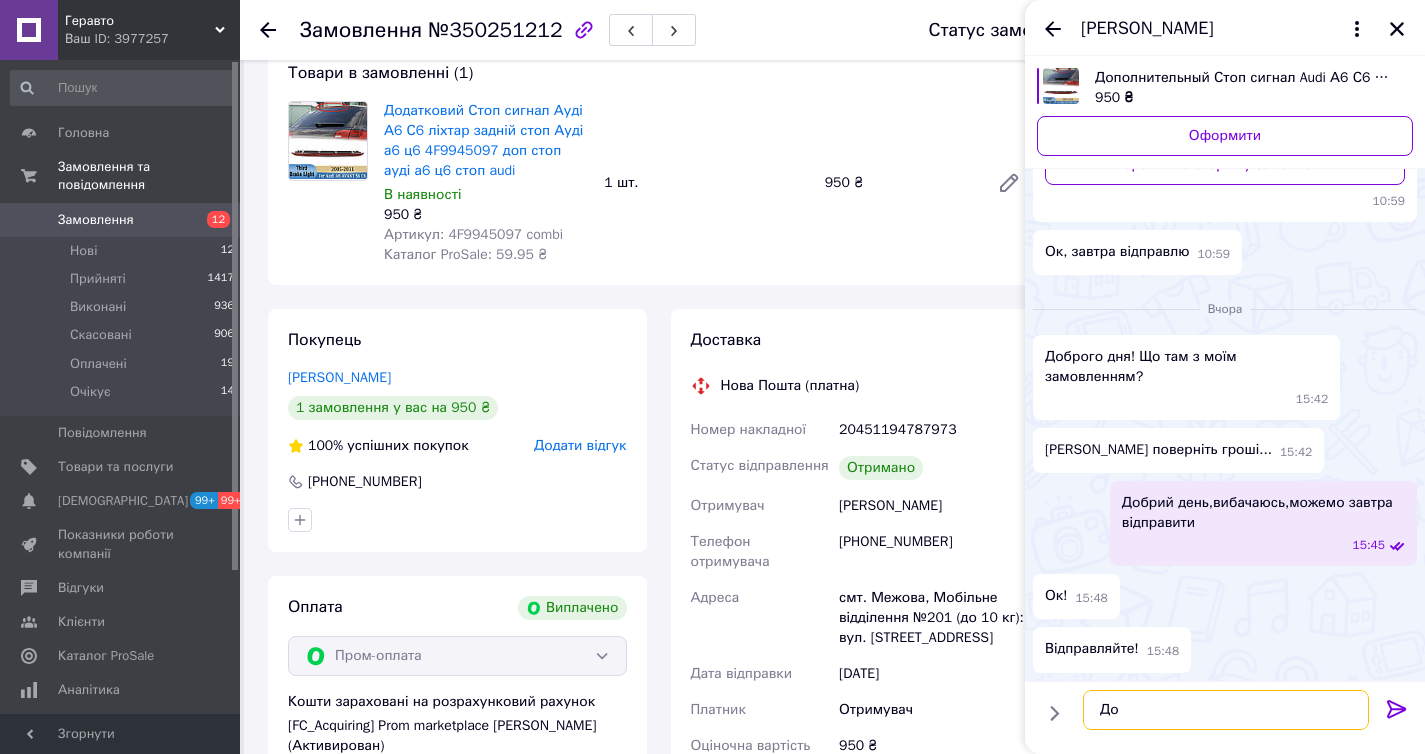 type on "Д" 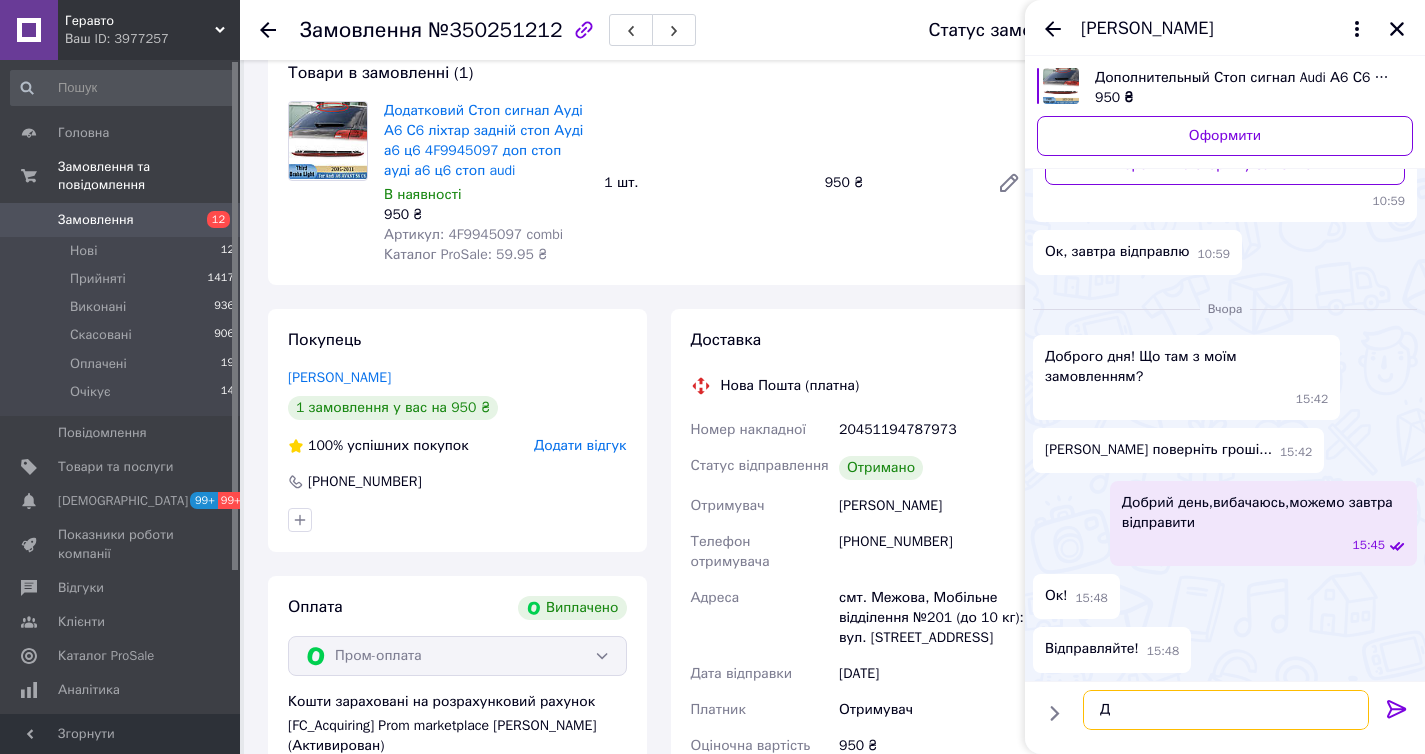 type 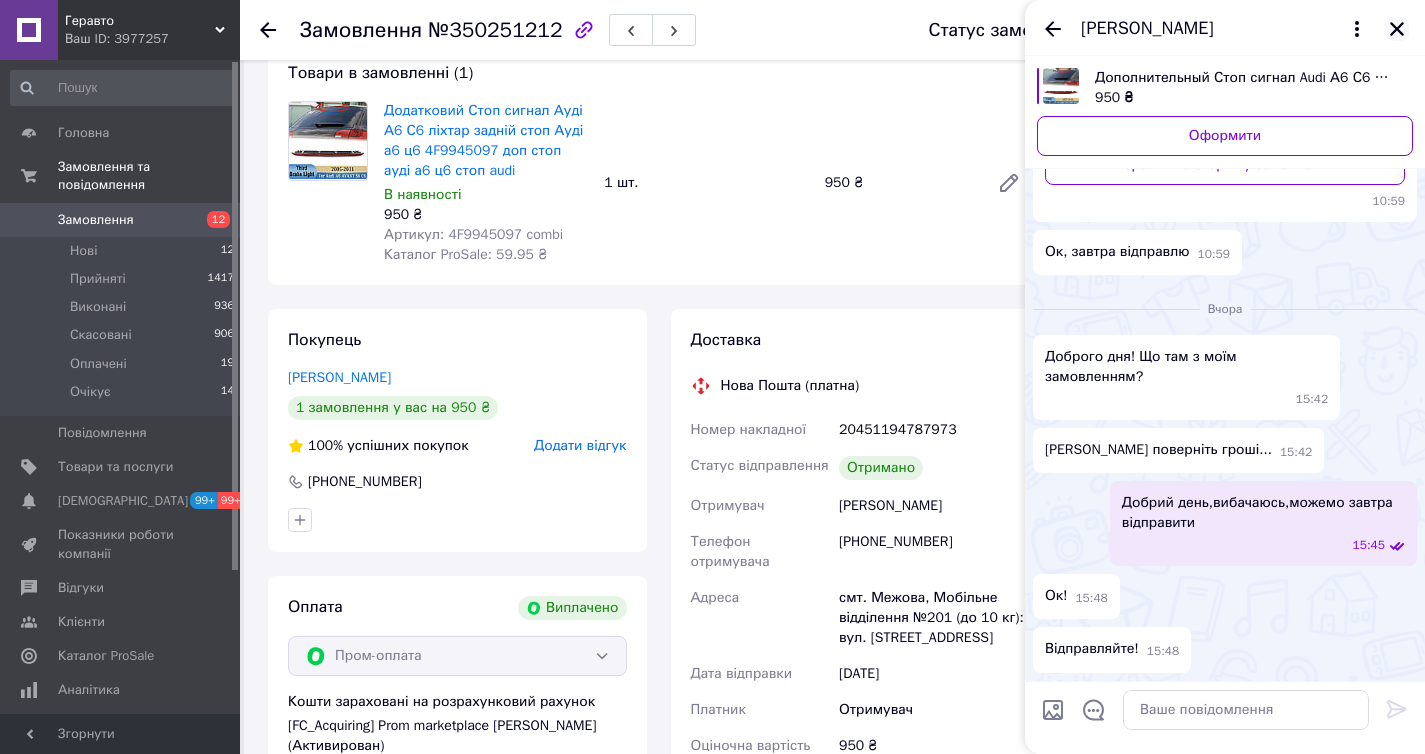 click at bounding box center [1397, 29] 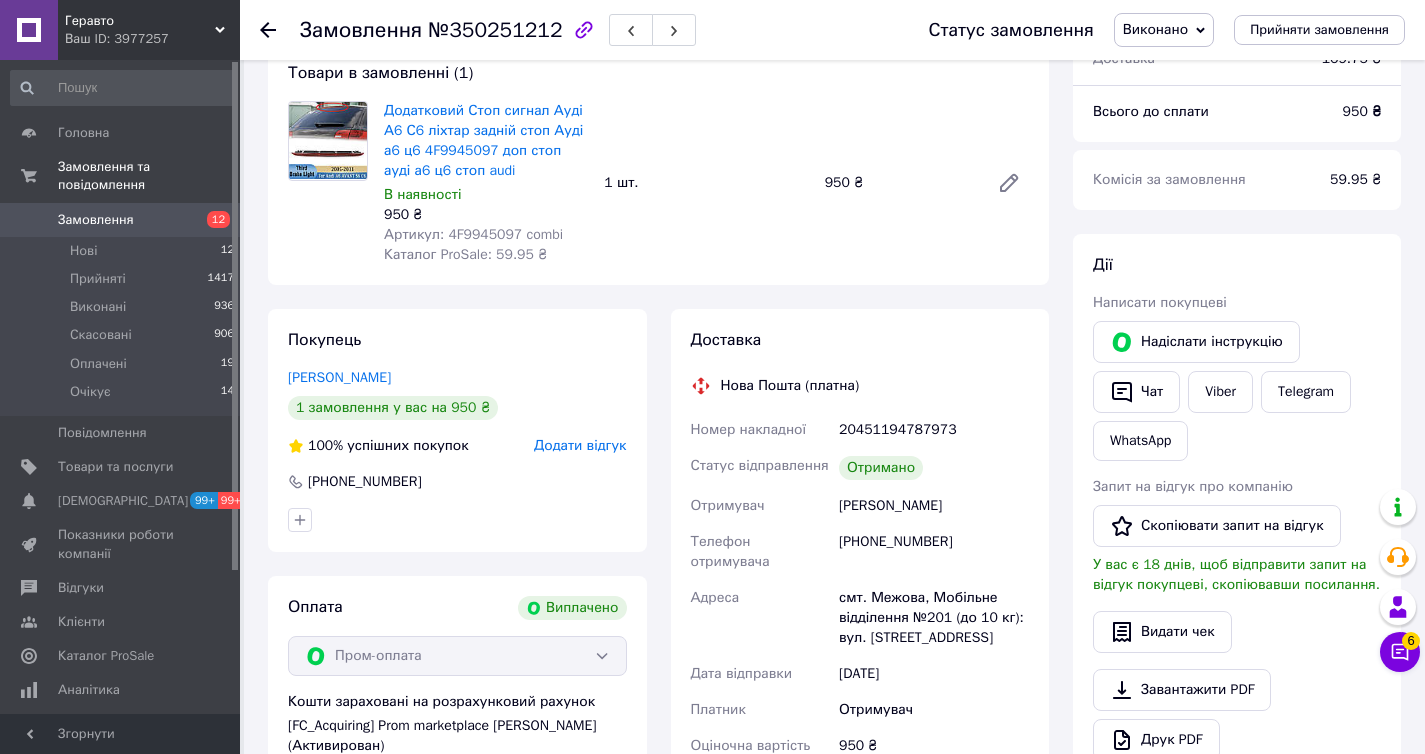 click on "Замовлення" at bounding box center (121, 220) 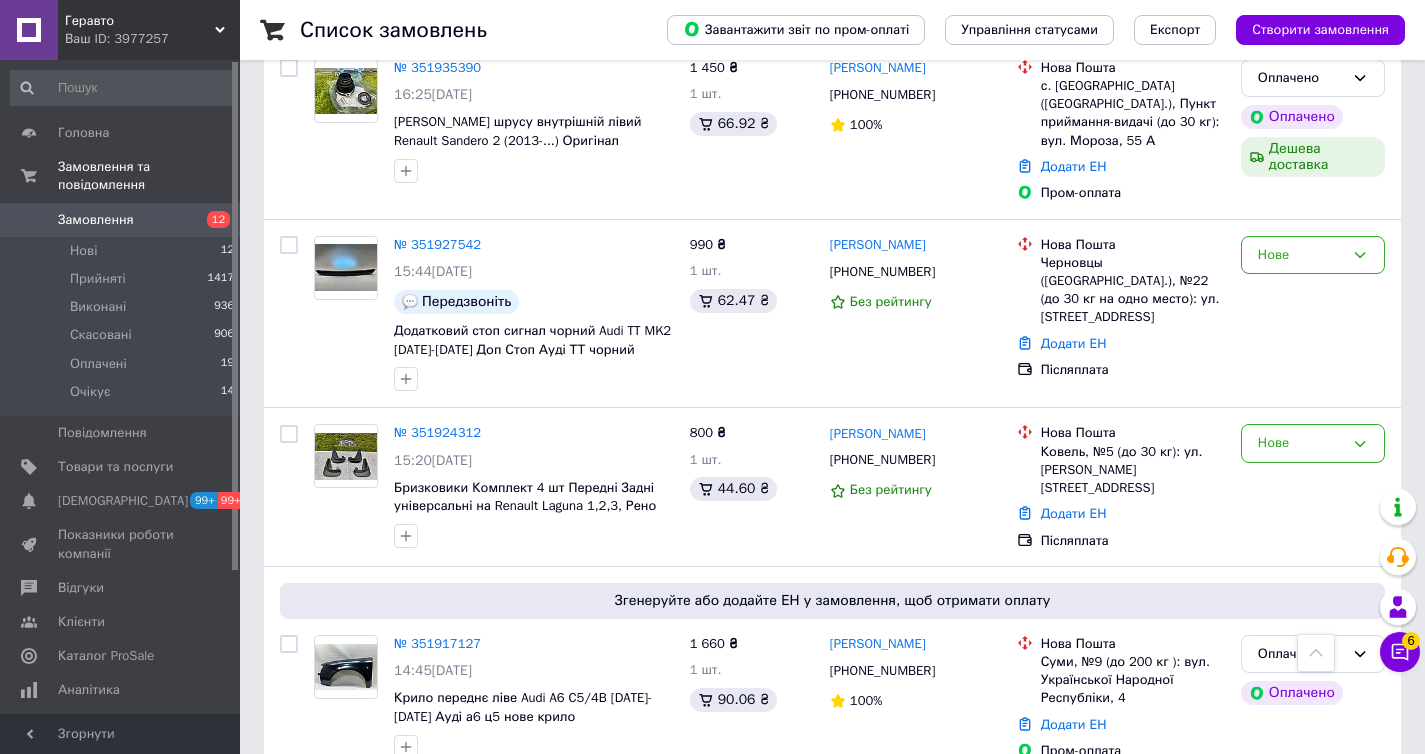scroll, scrollTop: 867, scrollLeft: 0, axis: vertical 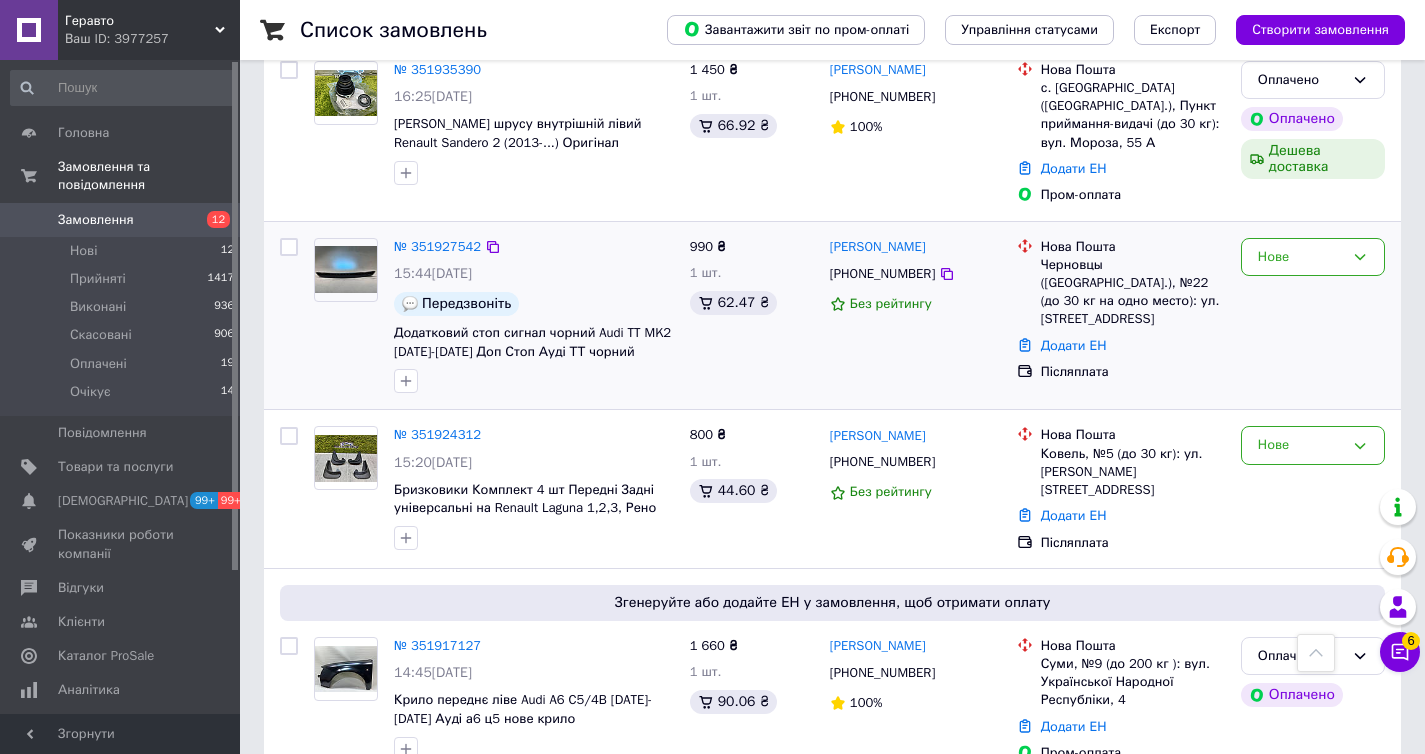 click on "[PHONE_NUMBER]" at bounding box center (882, 274) 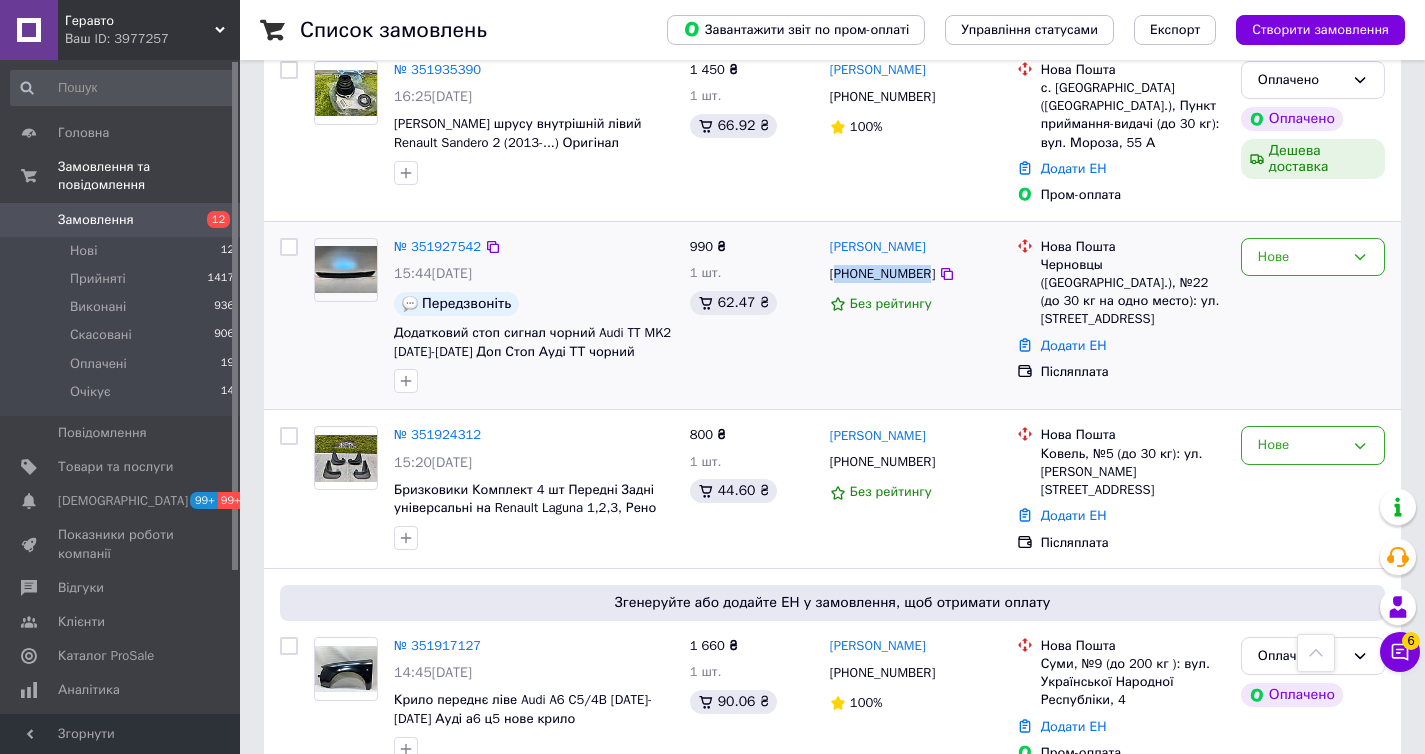 click on "[PHONE_NUMBER]" at bounding box center (882, 274) 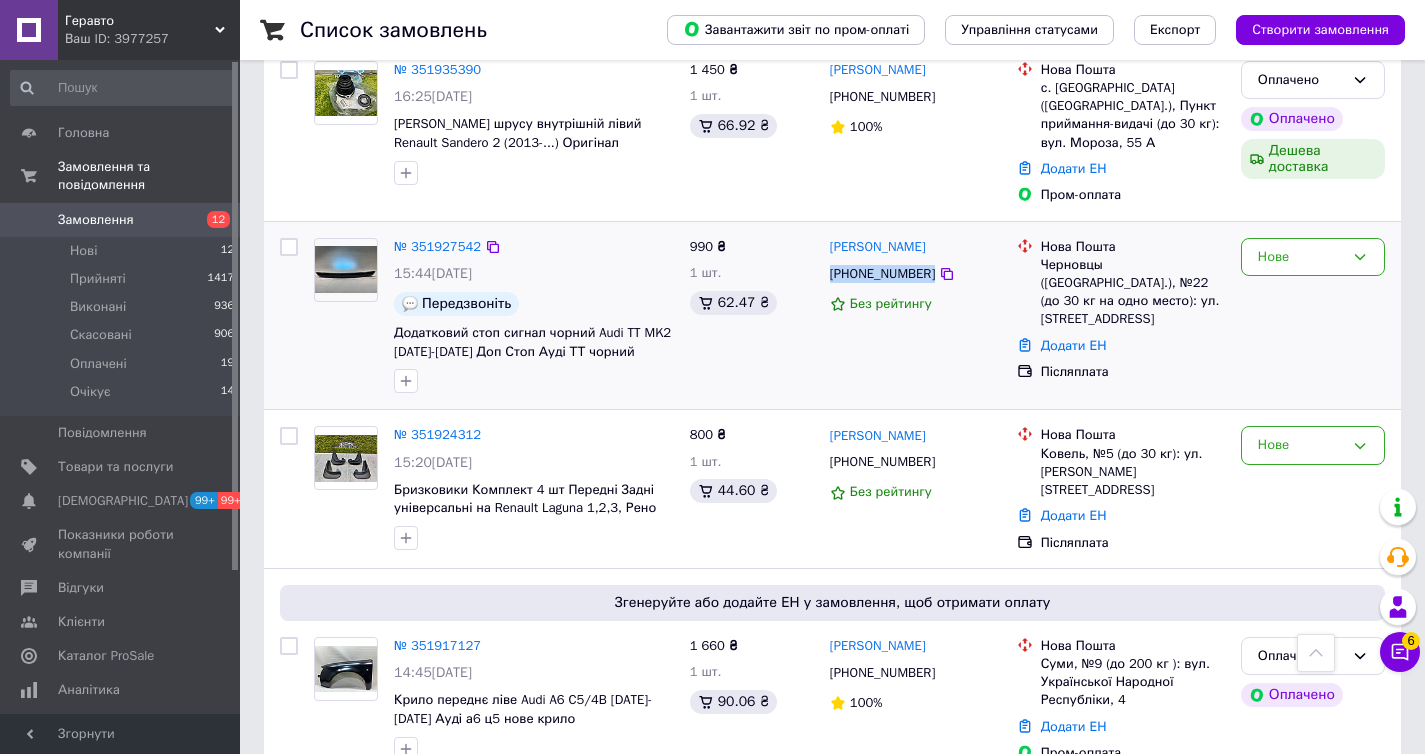 click on "[PHONE_NUMBER]" at bounding box center (882, 274) 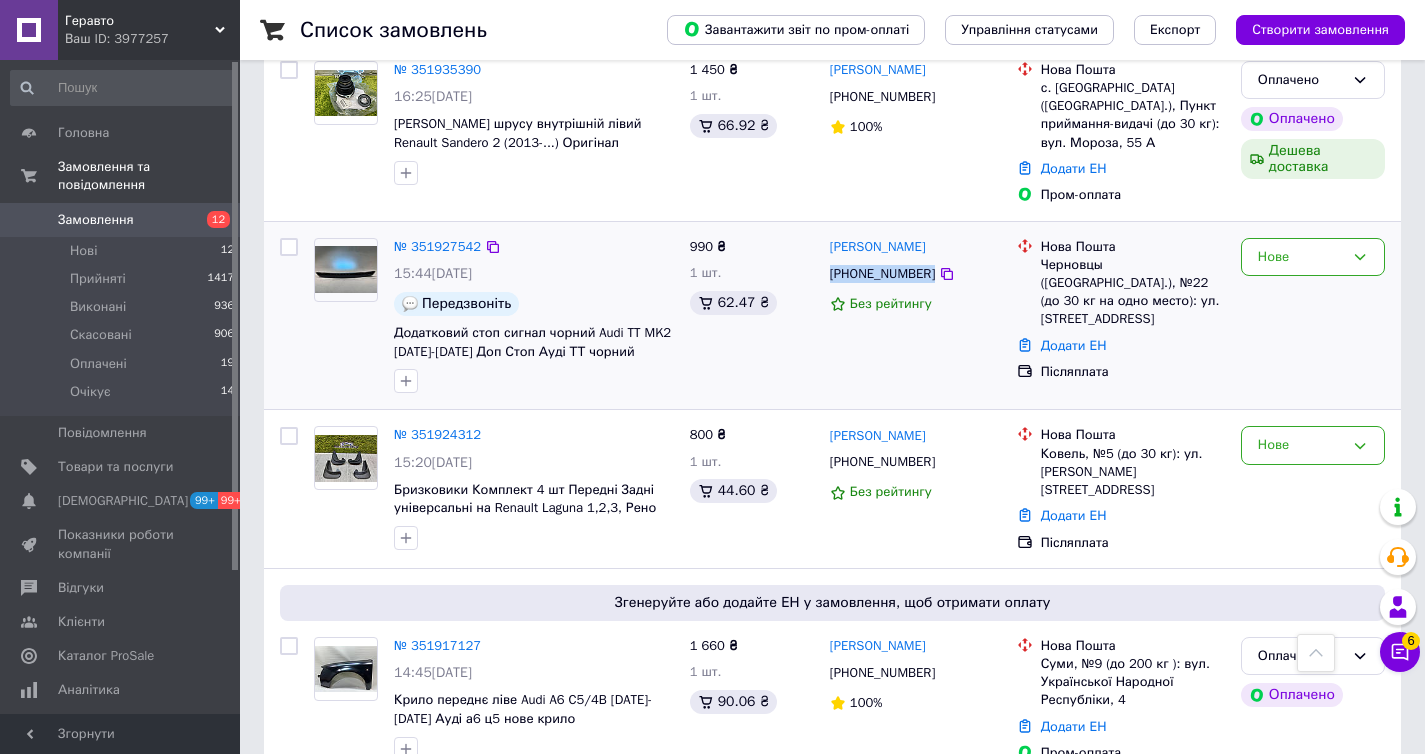 copy on "[PHONE_NUMBER]" 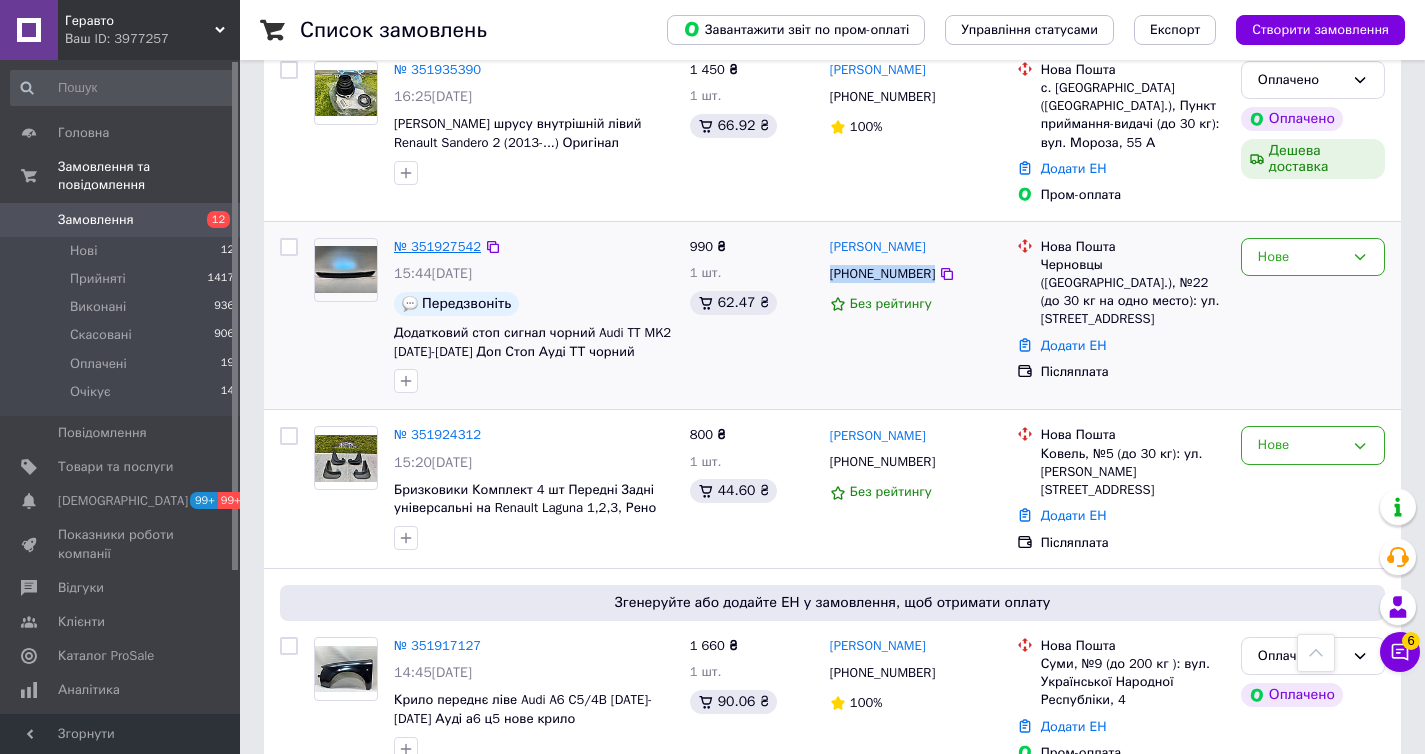 click on "№ 351927542" at bounding box center [437, 246] 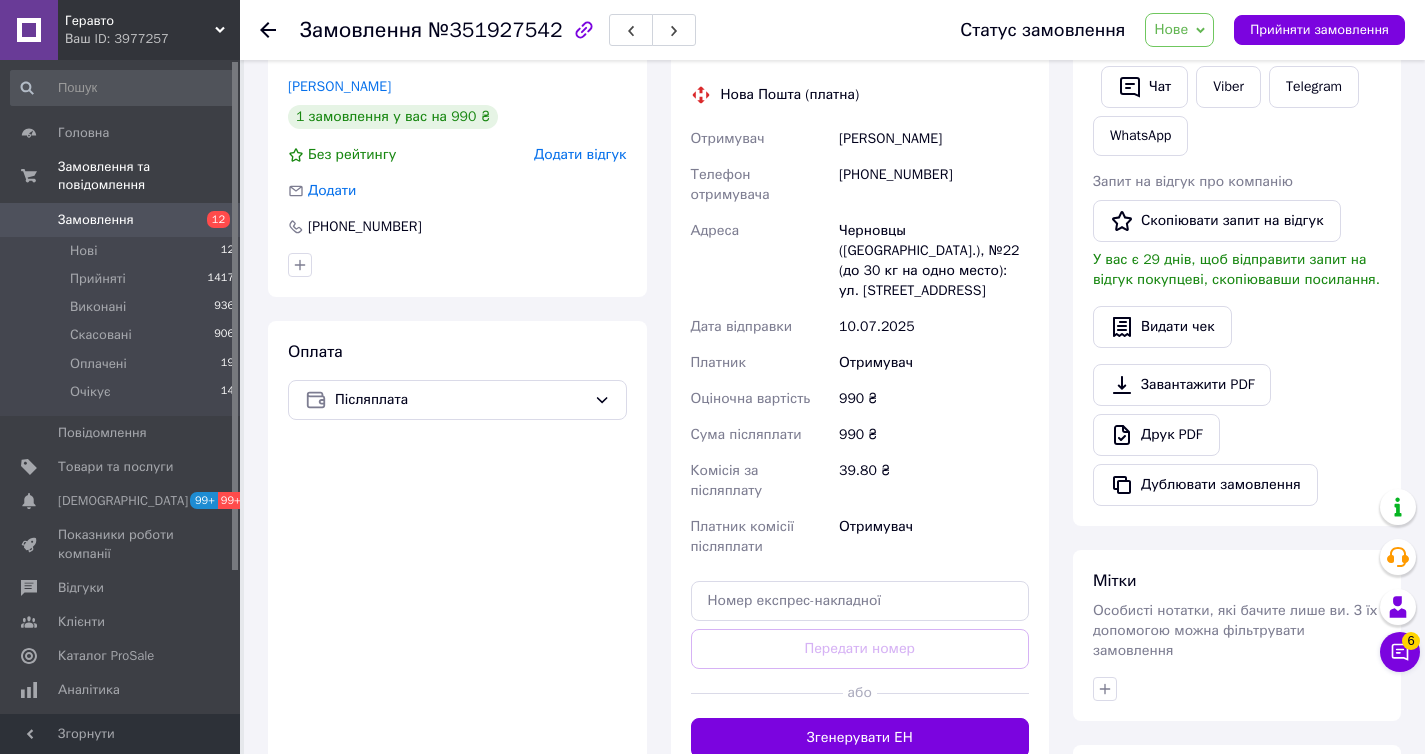 scroll, scrollTop: 0, scrollLeft: 0, axis: both 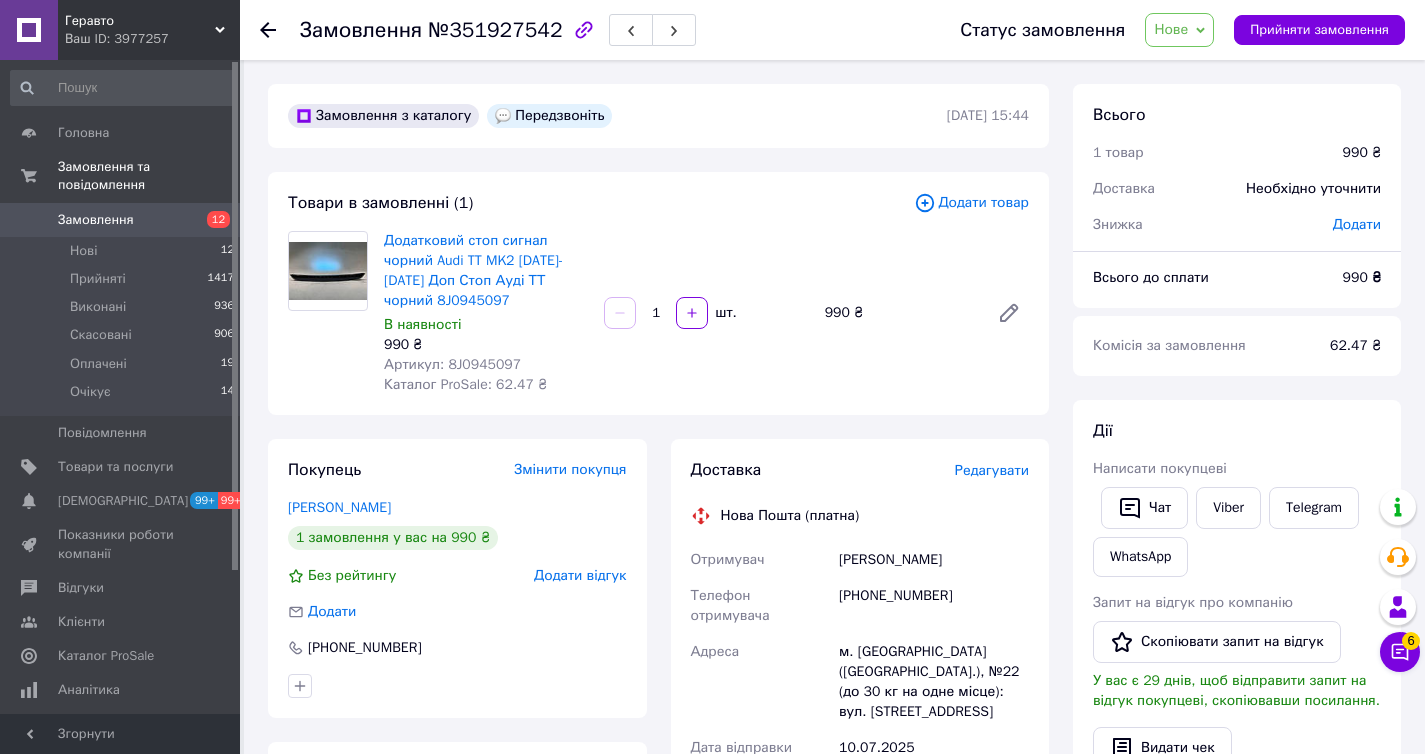 click on "[PHONE_NUMBER]" at bounding box center (934, 606) 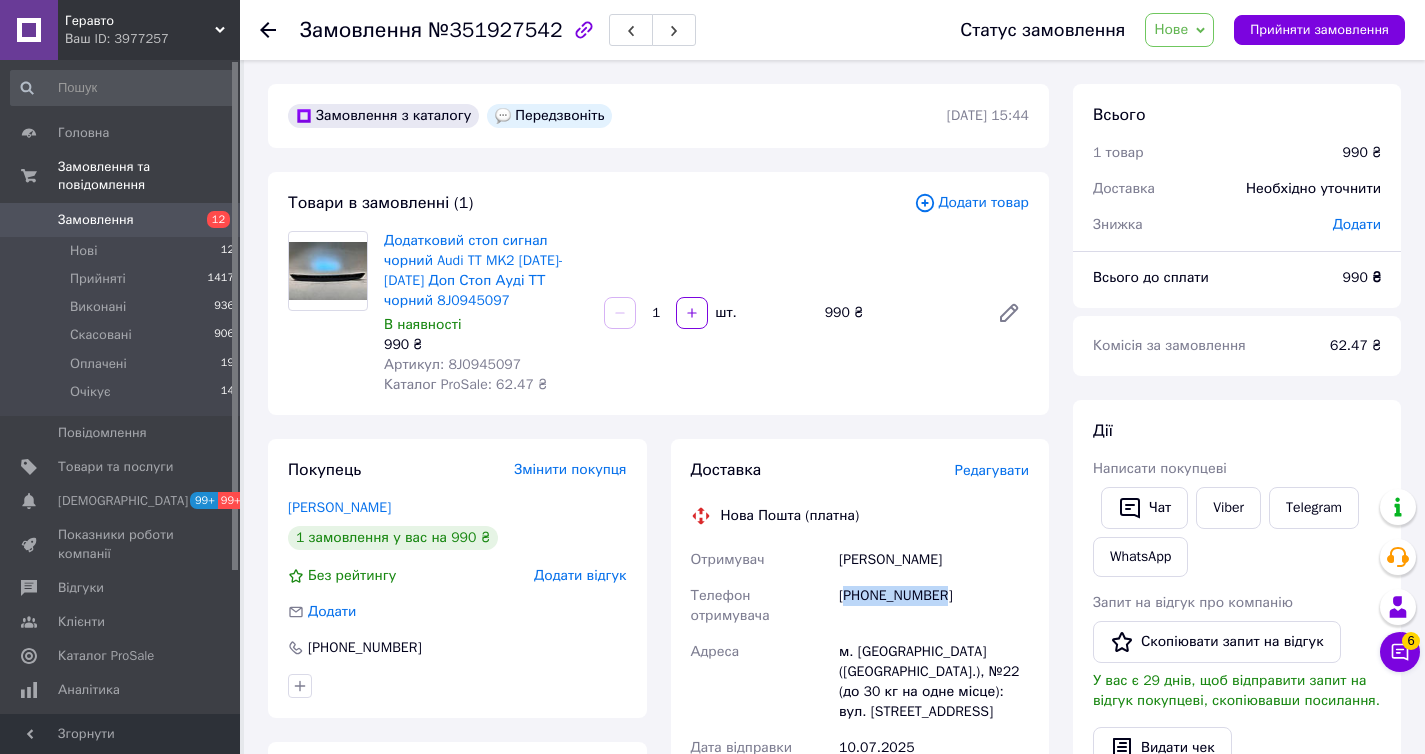 click on "+380996043008" at bounding box center (934, 606) 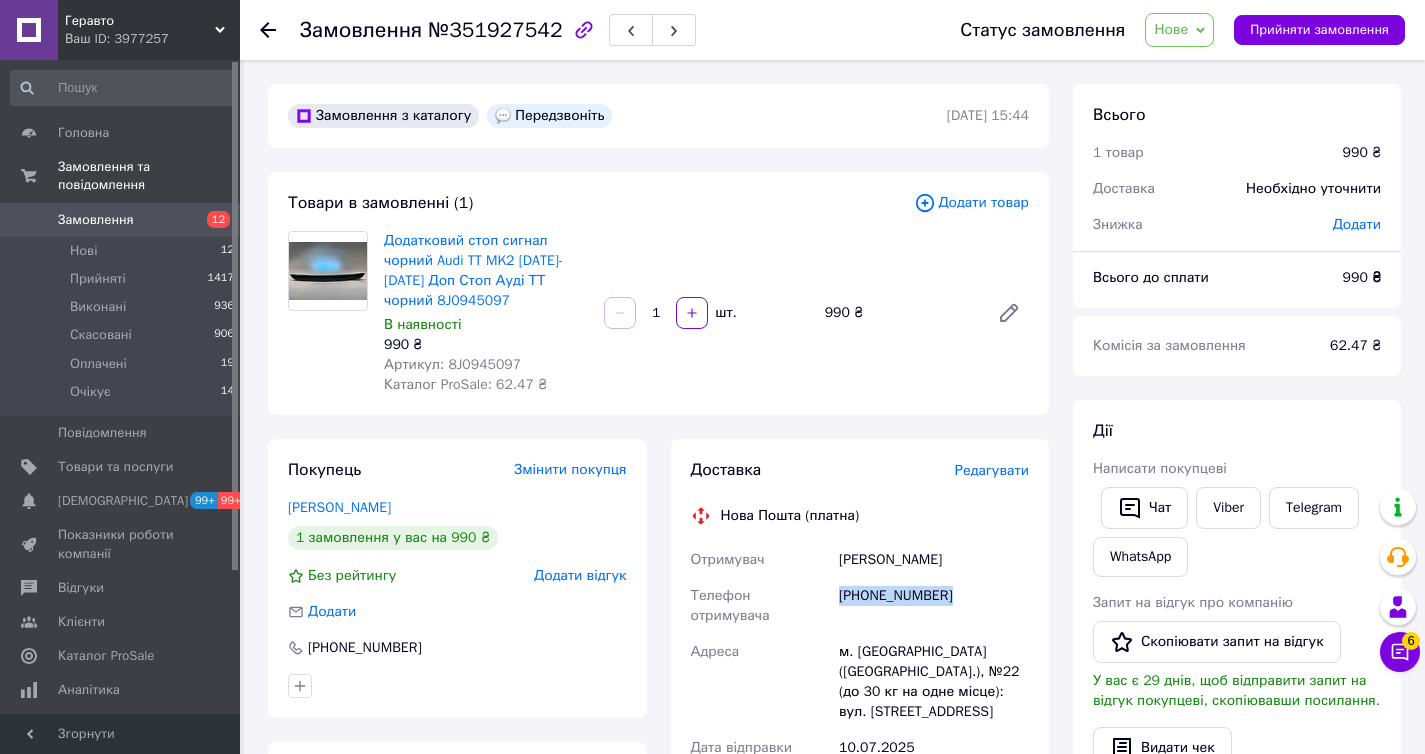 click on "+380996043008" at bounding box center [934, 606] 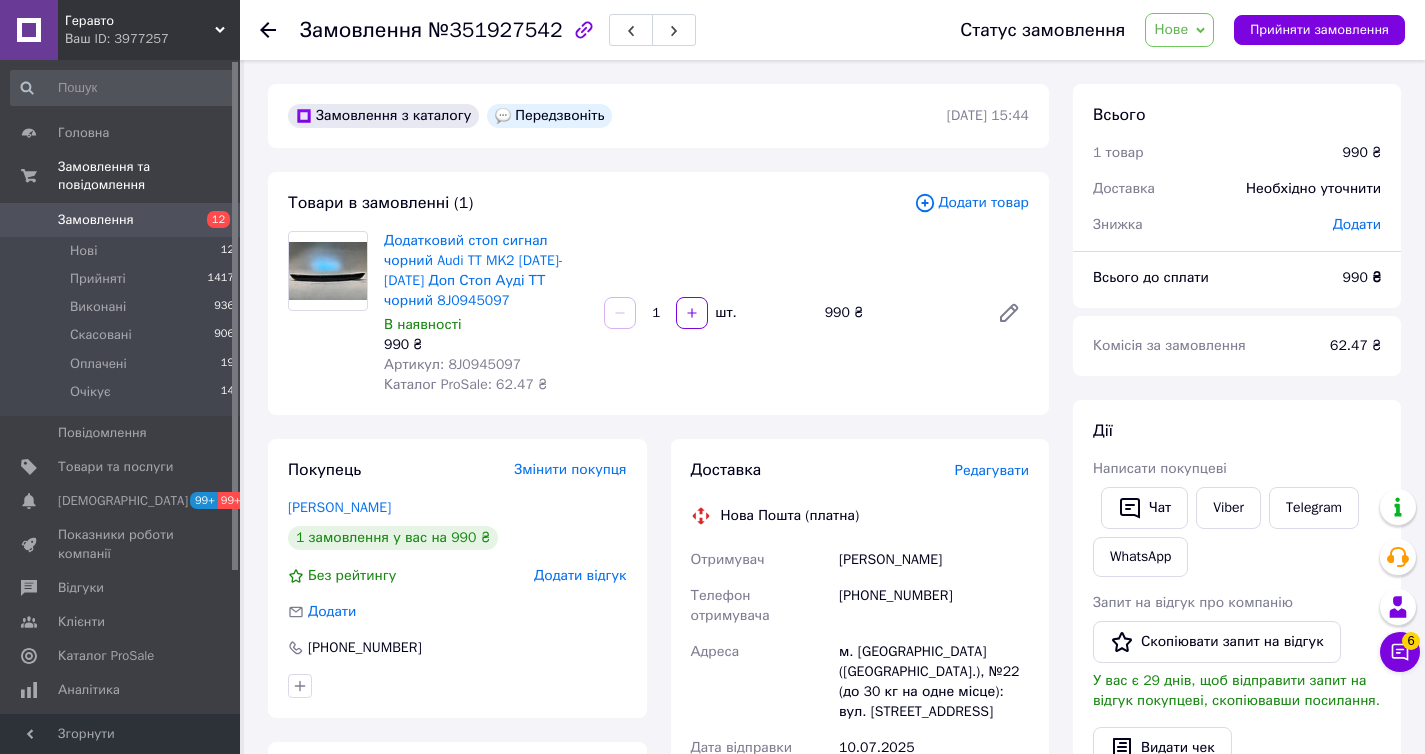 click 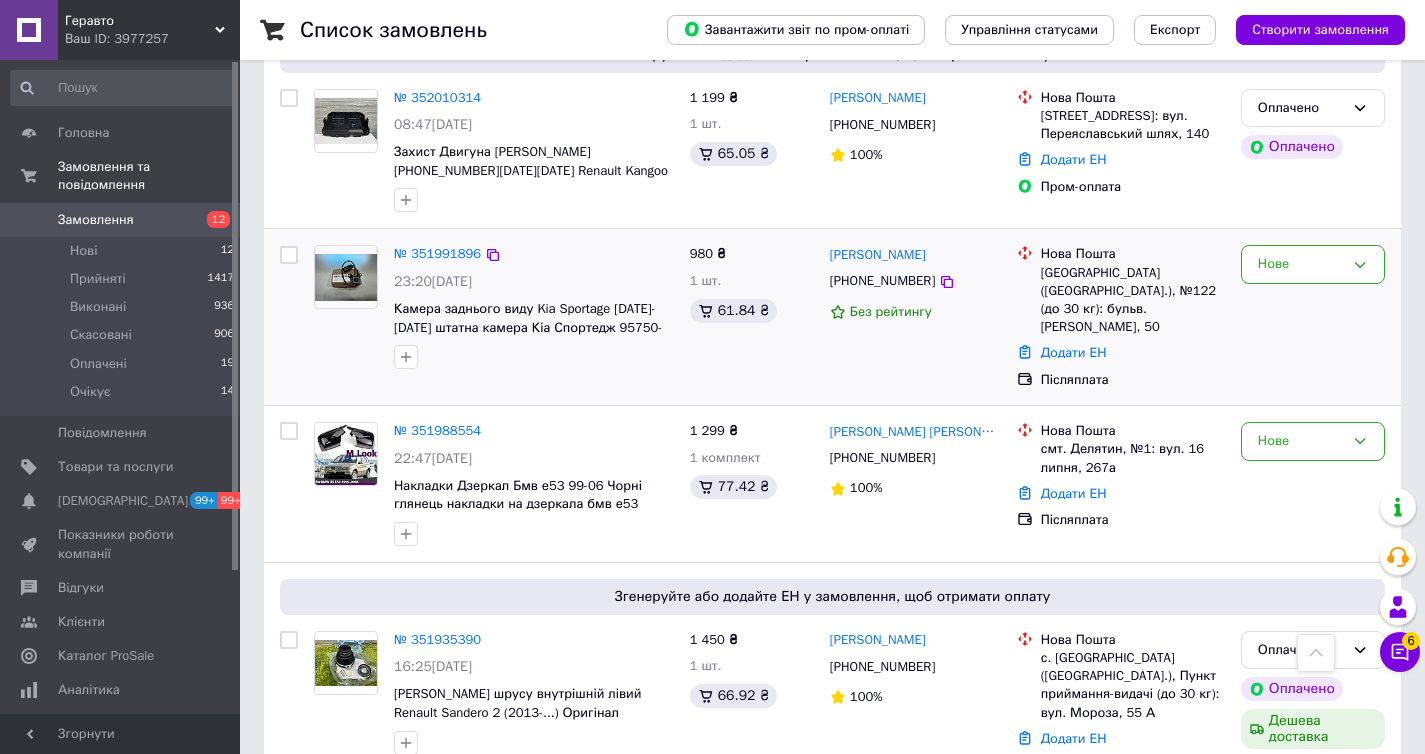 scroll, scrollTop: 0, scrollLeft: 0, axis: both 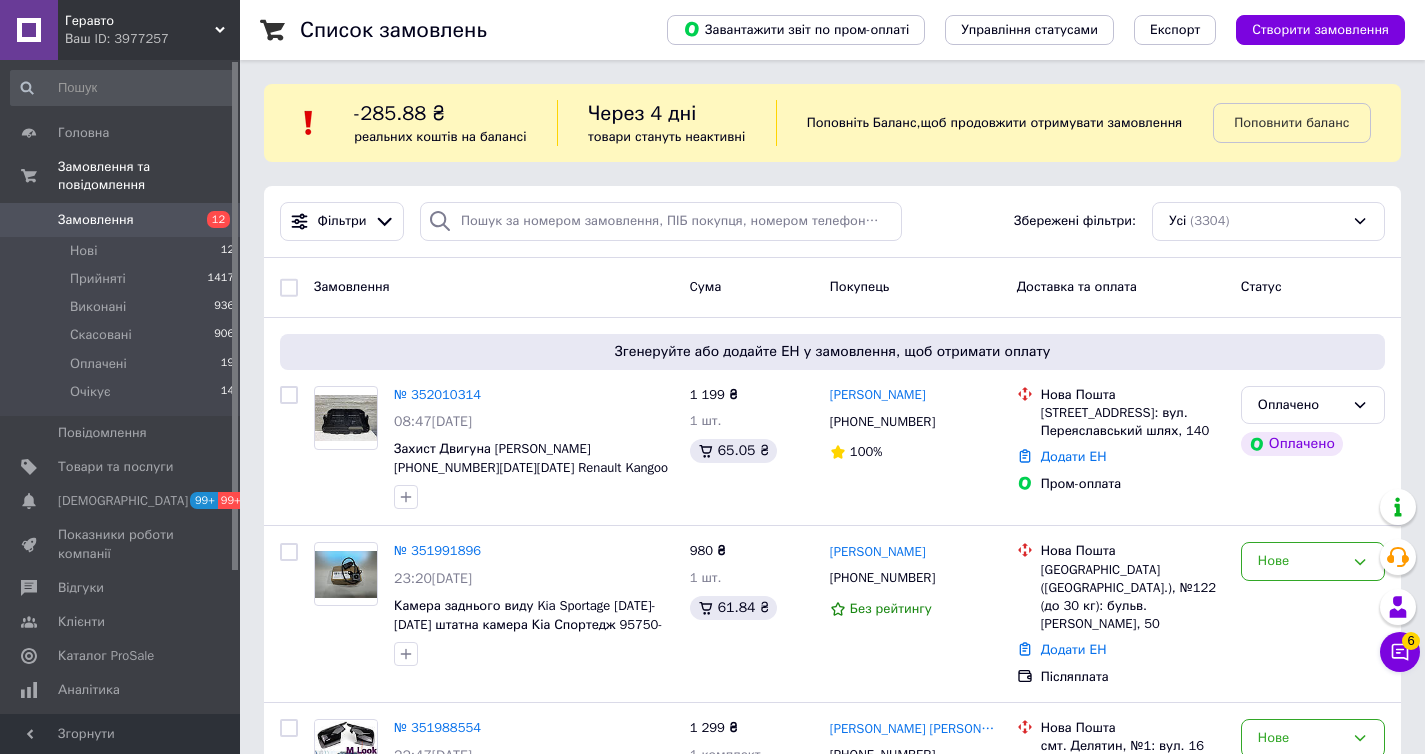 click on "Замовлення Cума Покупець Доставка та оплата Статус" at bounding box center [832, 288] 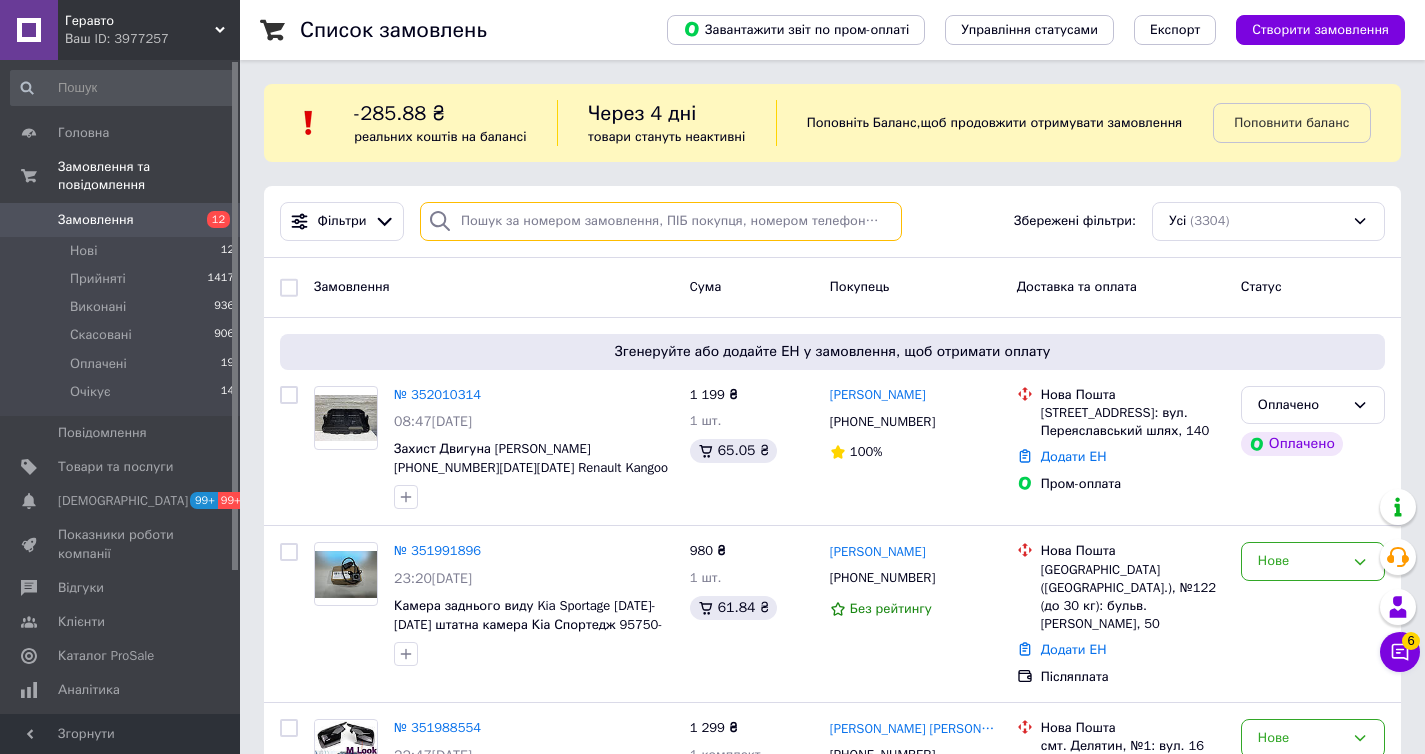 click at bounding box center [661, 221] 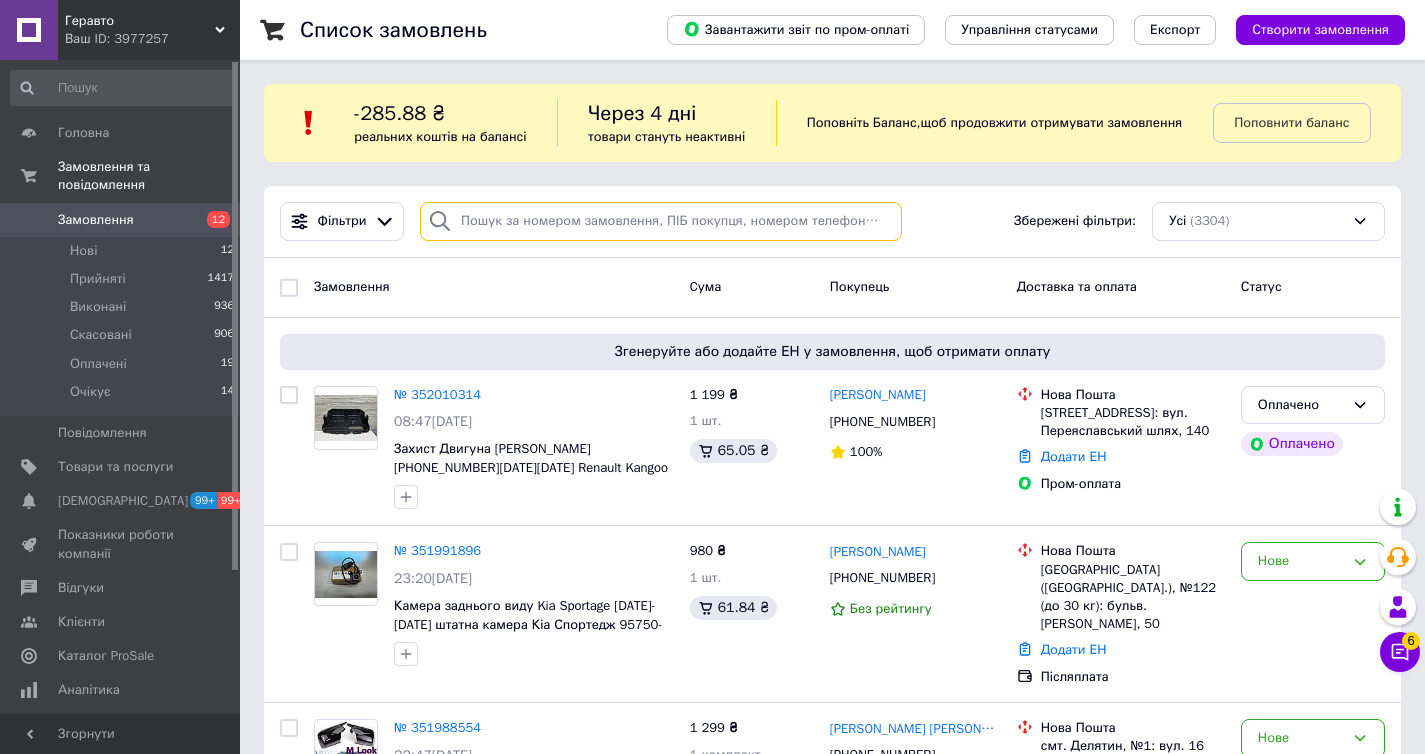 click at bounding box center [661, 221] 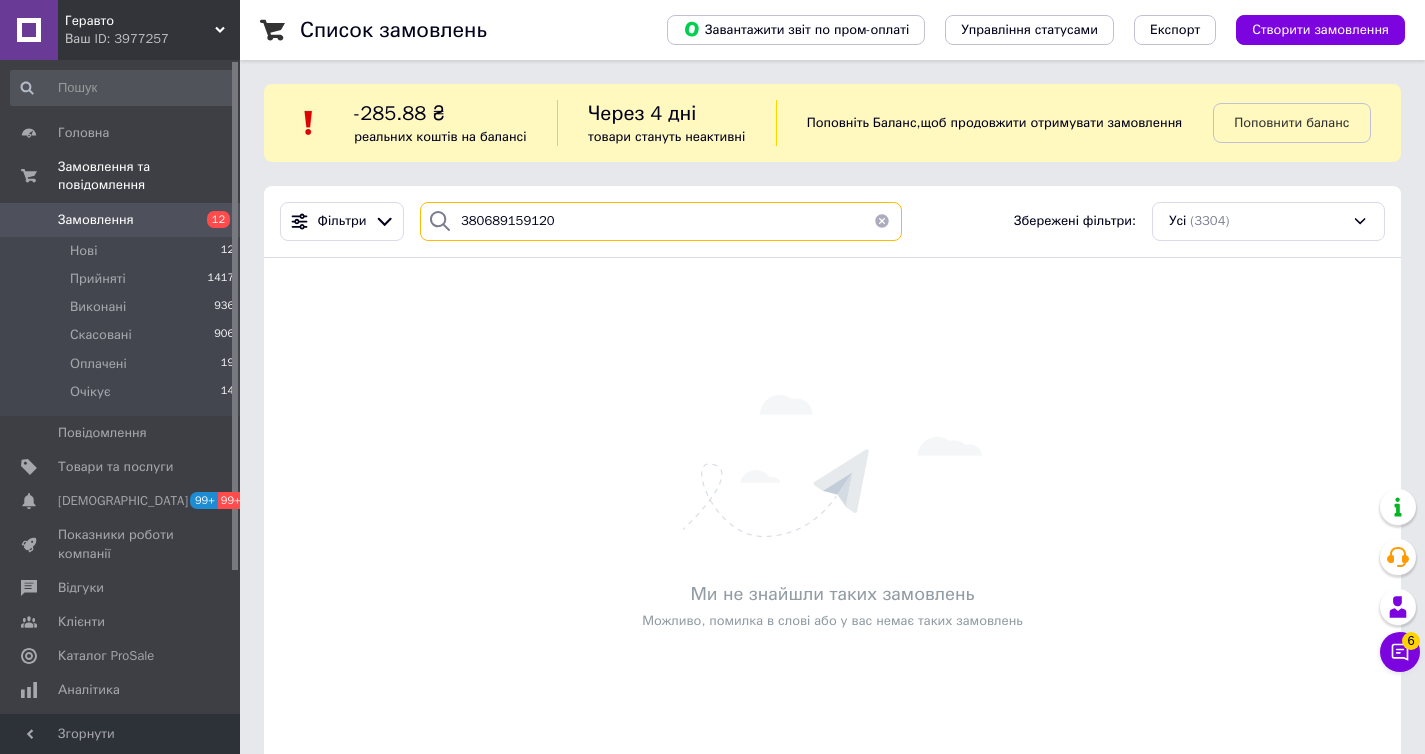 type on "380689159120" 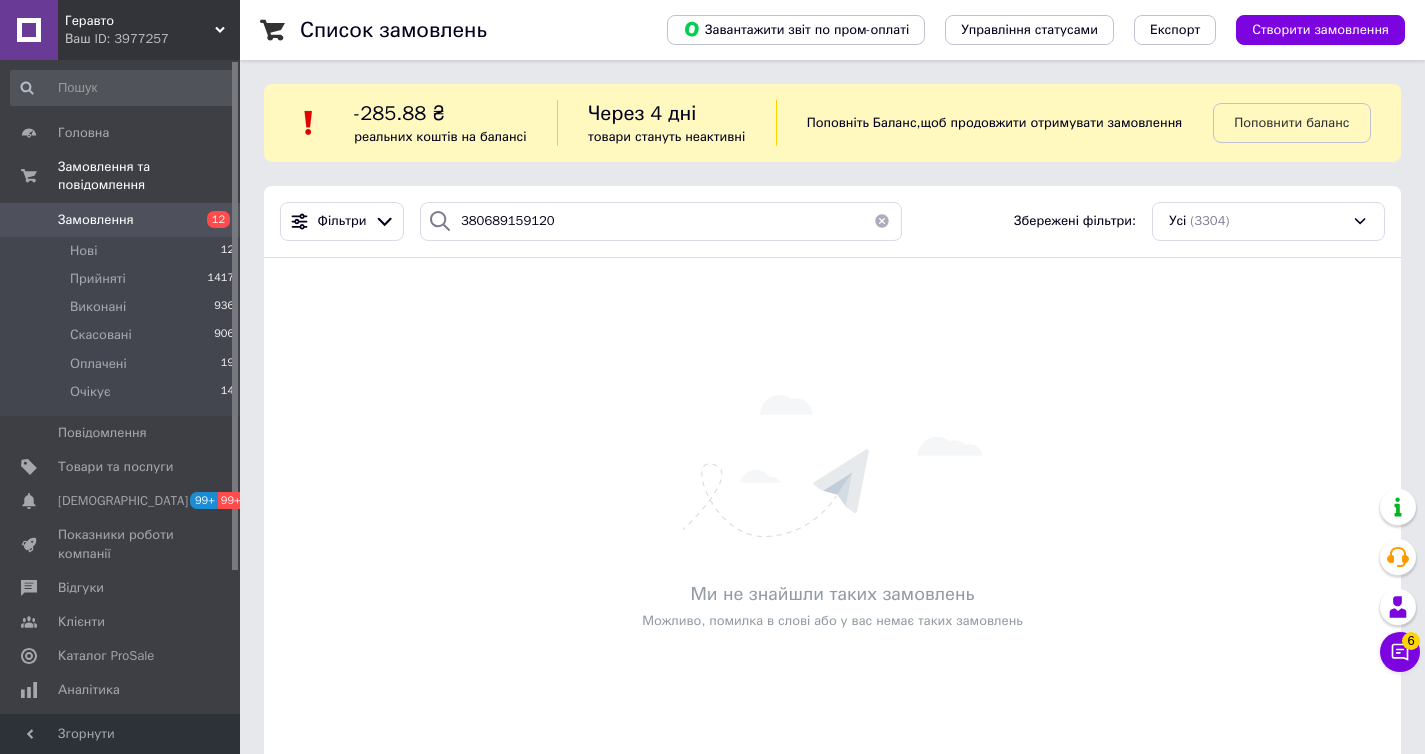 click on "Ваш ID: 3977257" at bounding box center (152, 39) 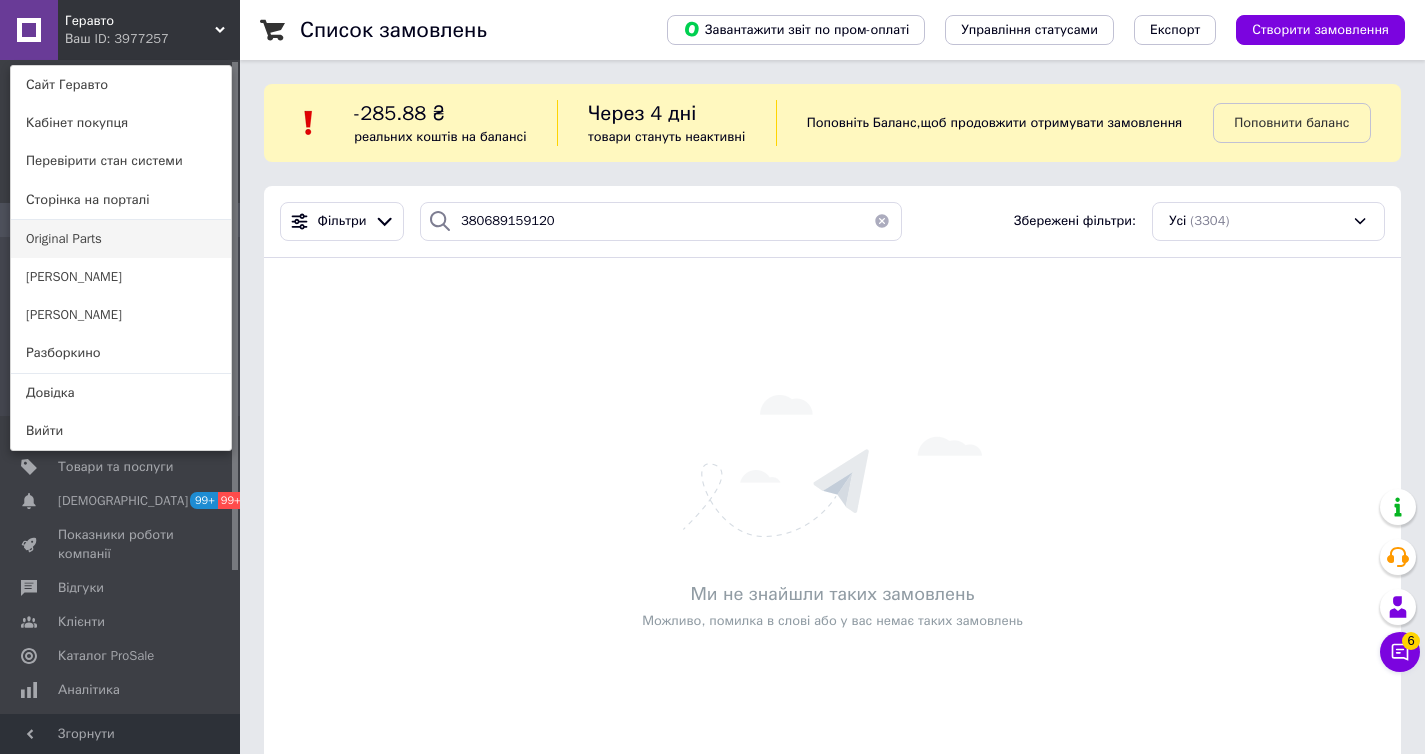 click on "Original Parts" at bounding box center [121, 239] 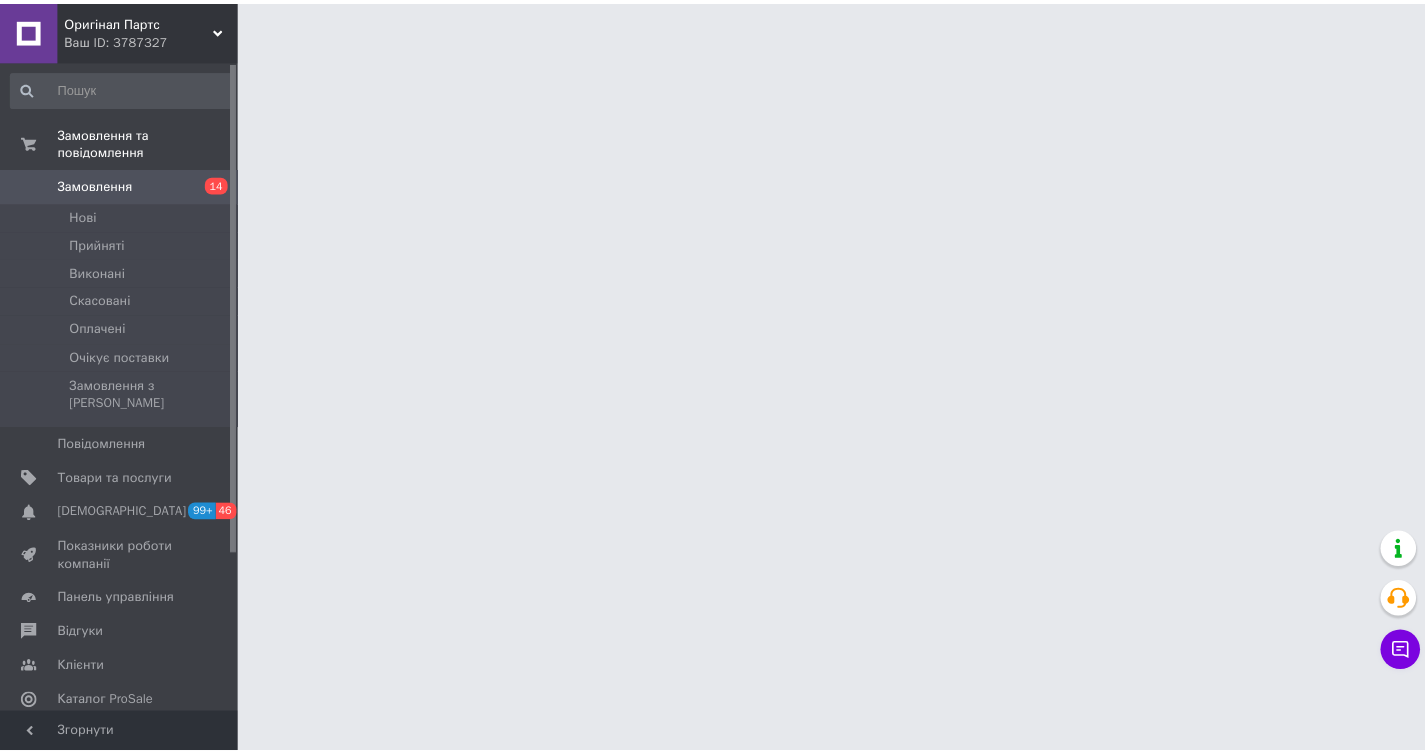 scroll, scrollTop: 0, scrollLeft: 0, axis: both 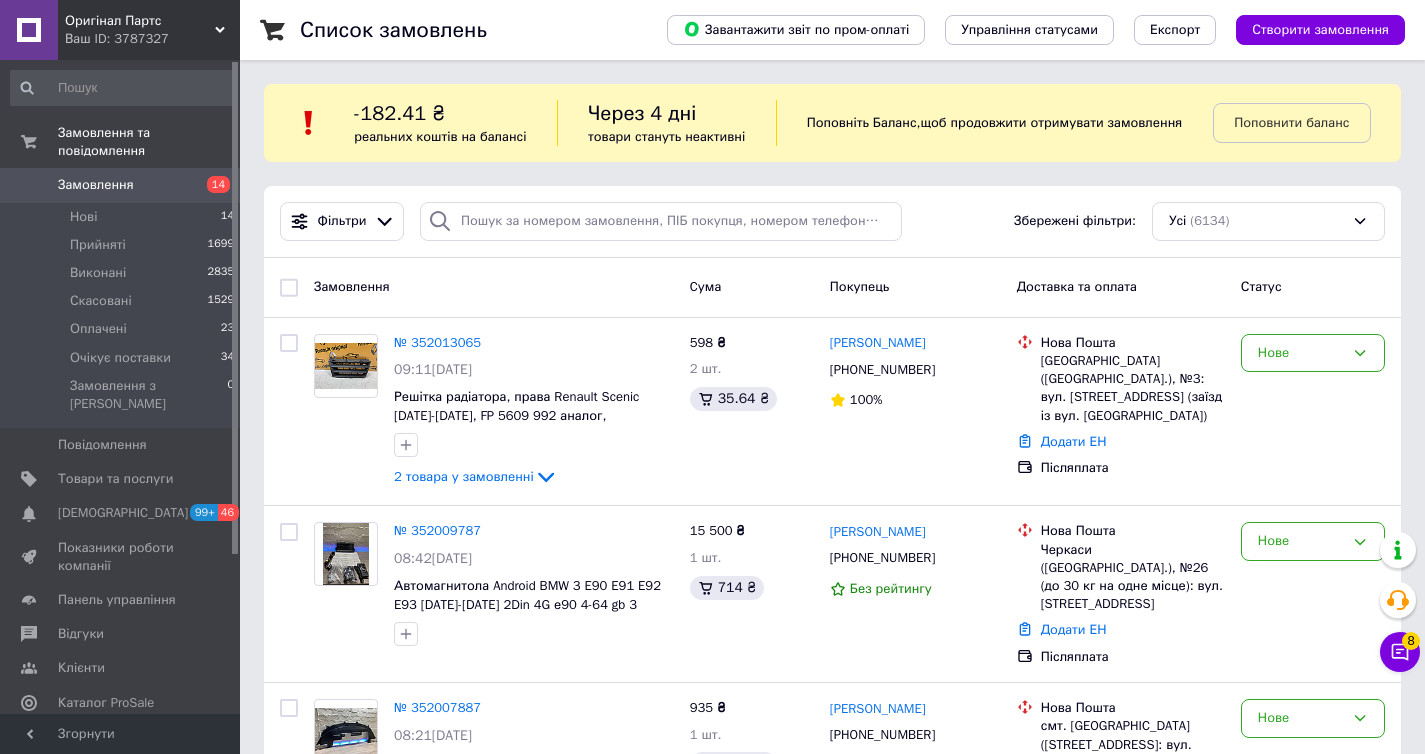 click on "Через 4 дні товари стануть неактивні" at bounding box center [666, 123] 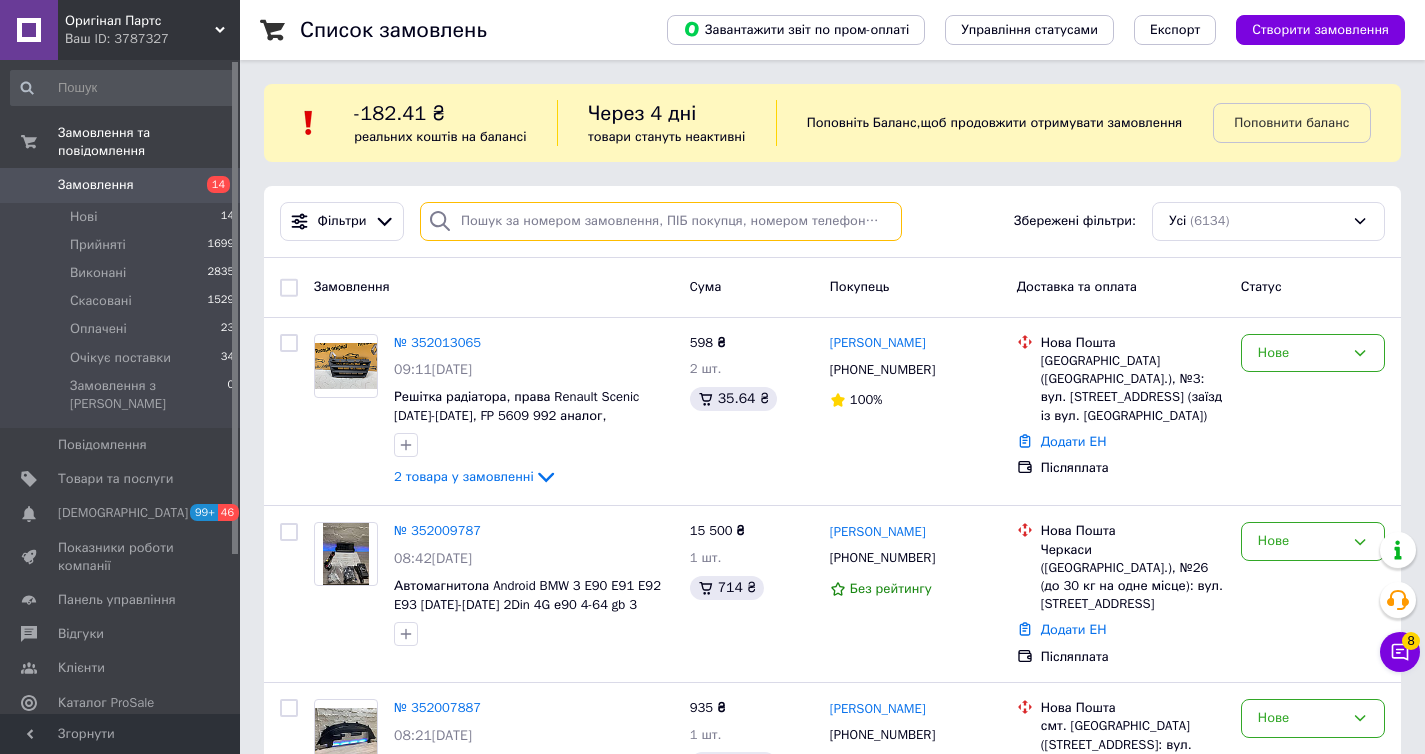 click at bounding box center (661, 221) 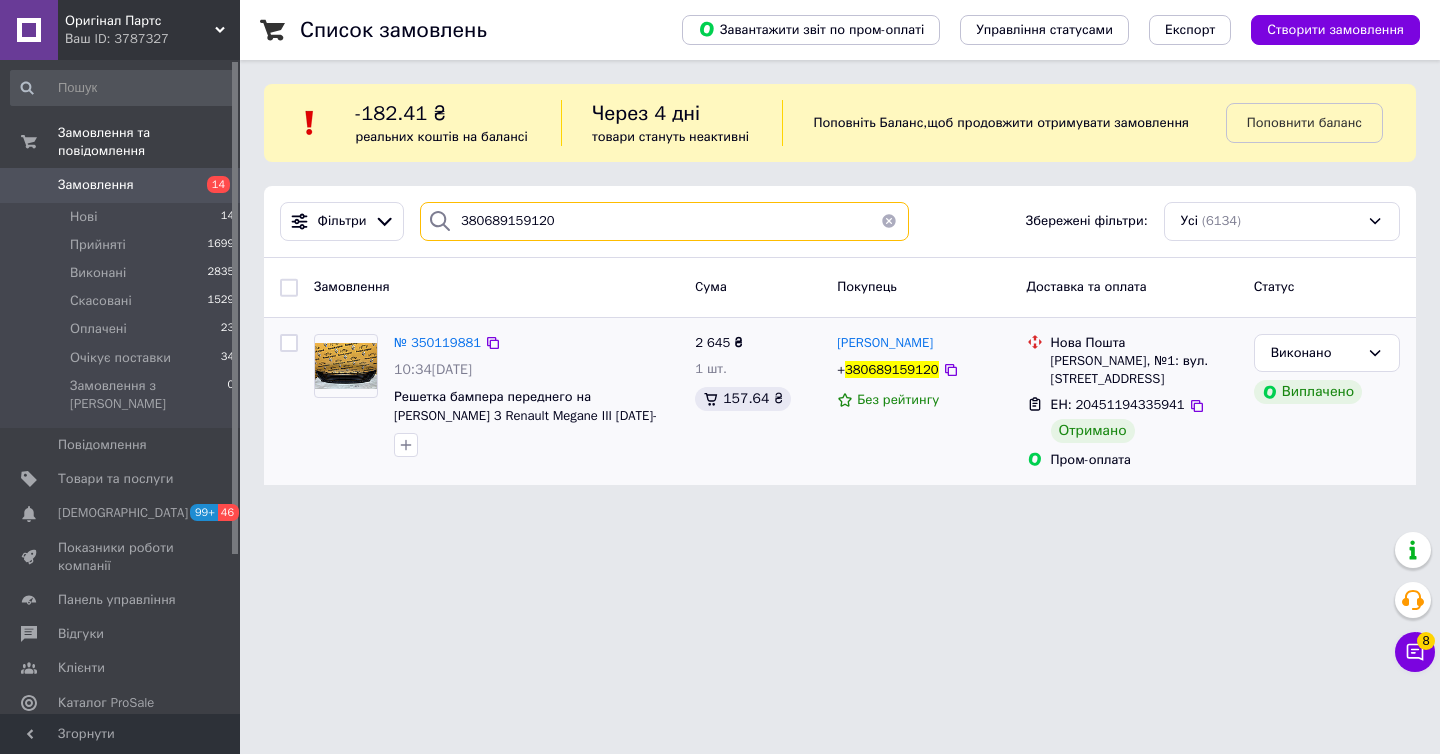 type on "380689159120" 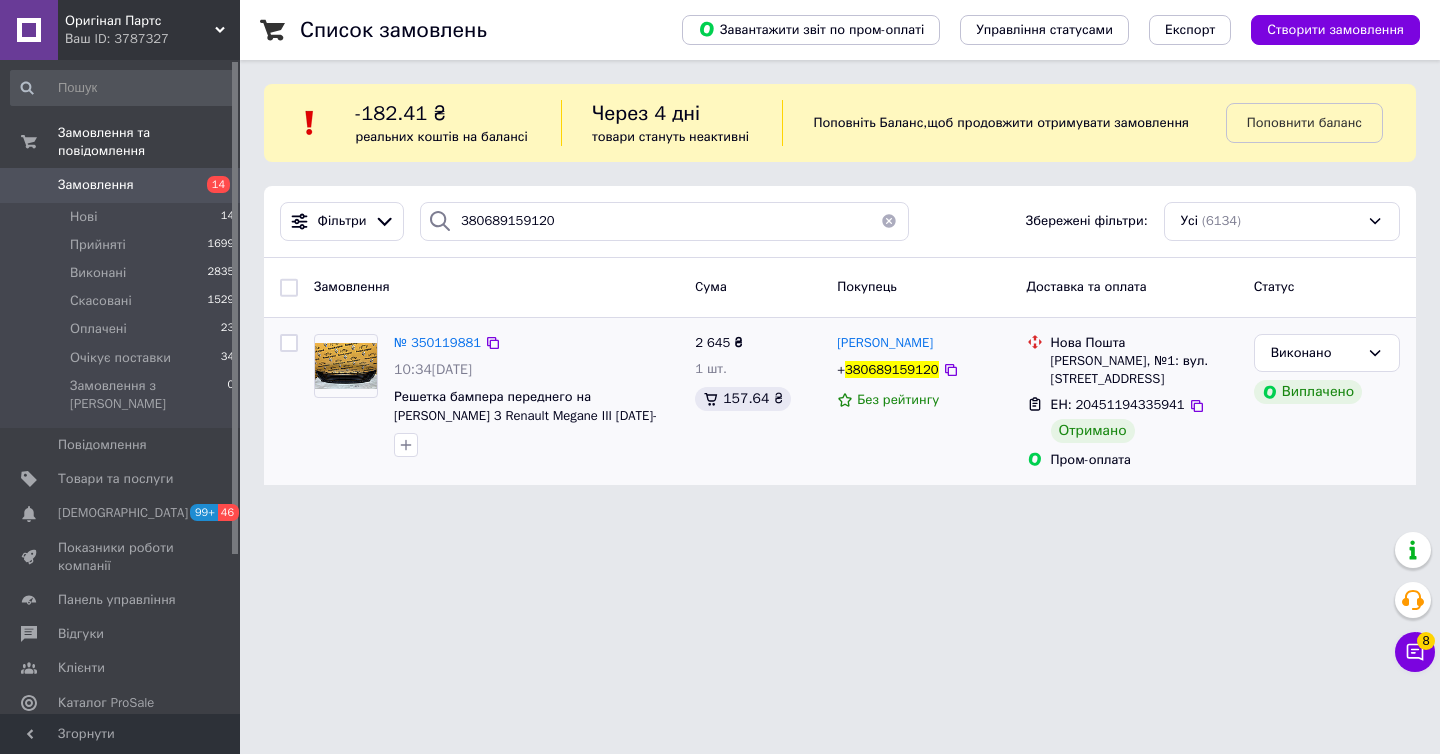 click on "ЕН: 20451194335941" at bounding box center [1118, 404] 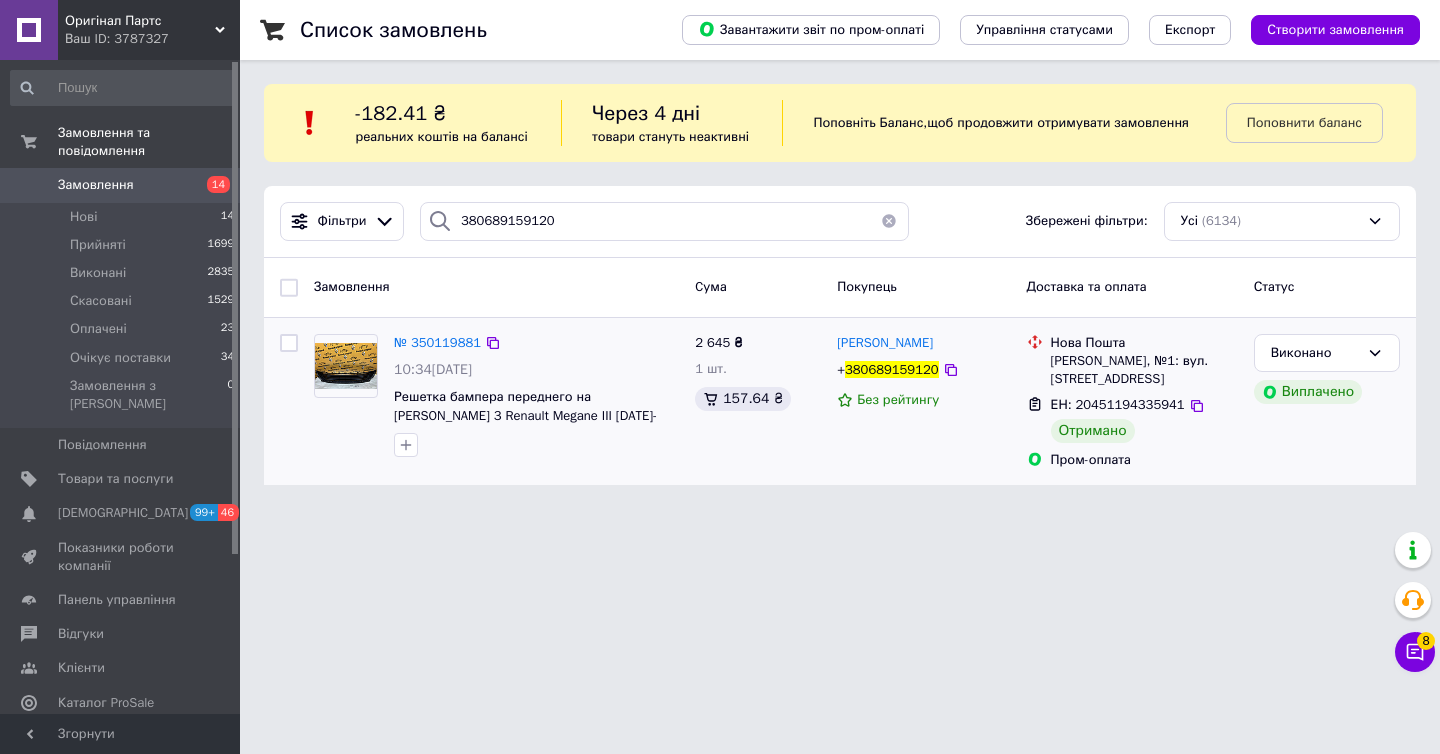 click on "ЕН: 20451194335941" at bounding box center (1118, 404) 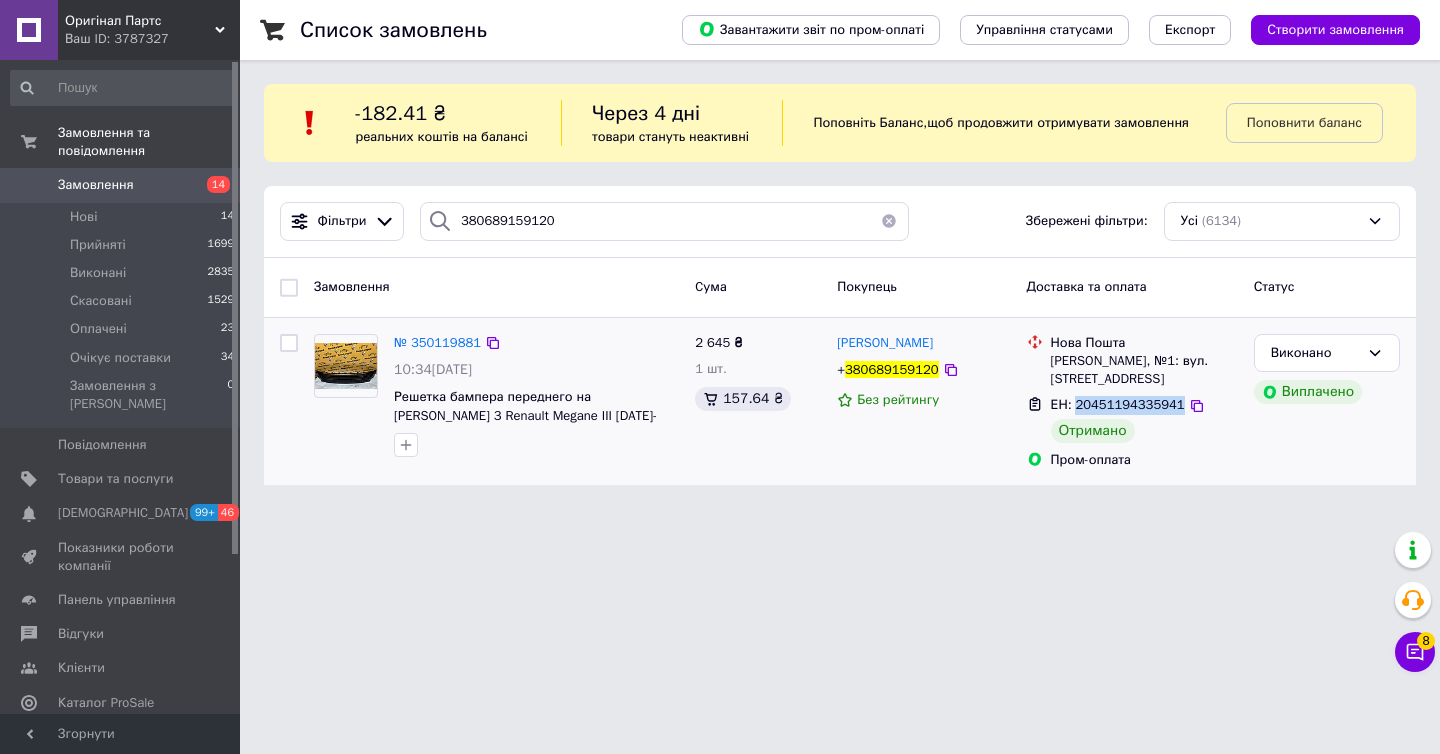 click on "ЕН: 20451194335941" at bounding box center (1118, 404) 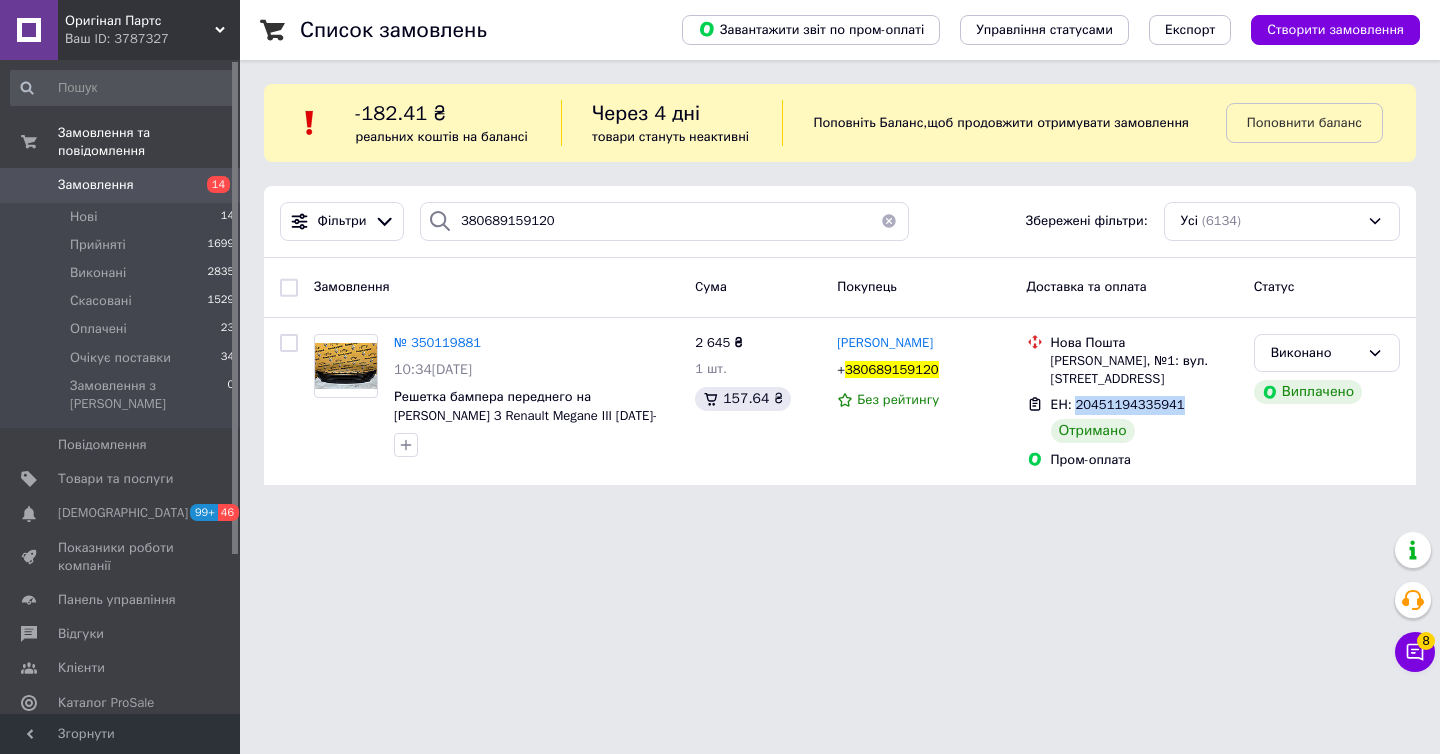 copy on "20451194335941" 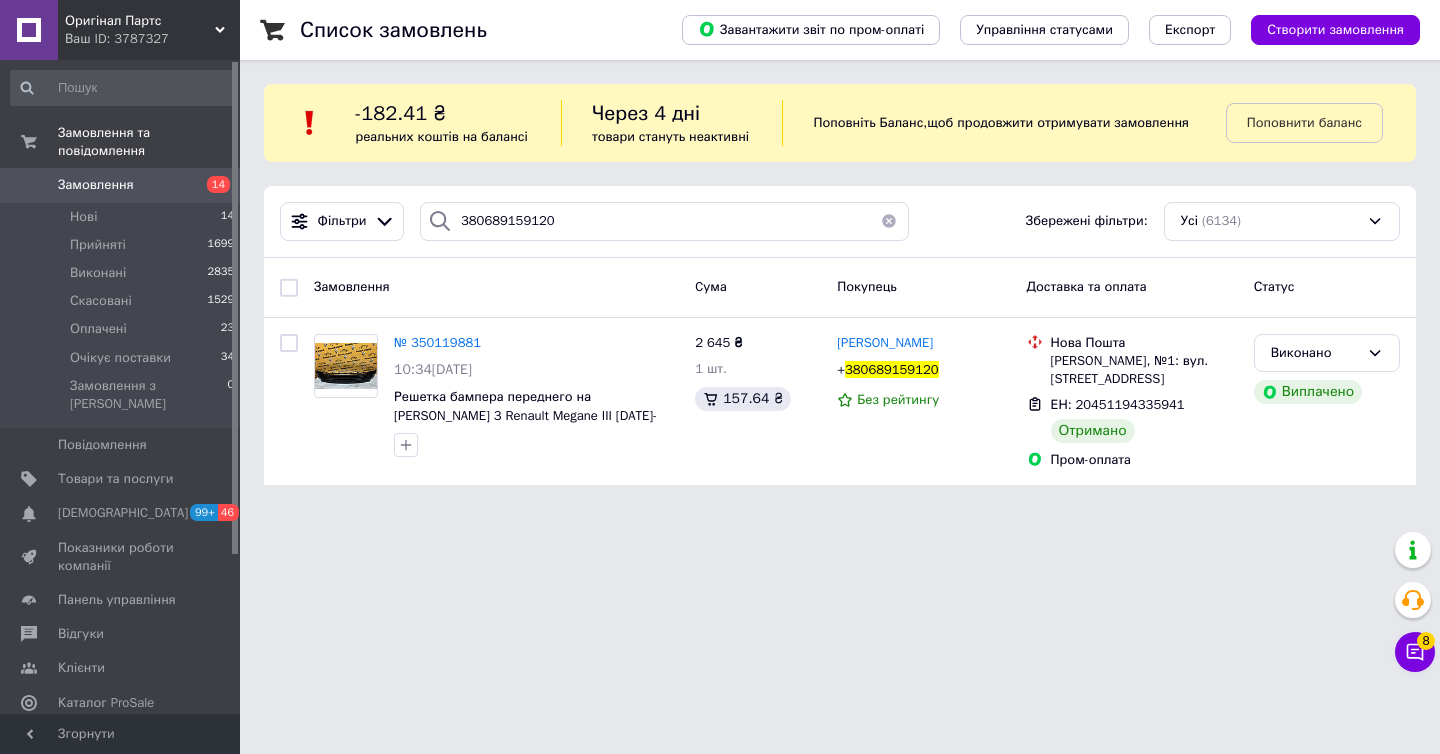 click on "Ваш ID: 3787327" at bounding box center (152, 39) 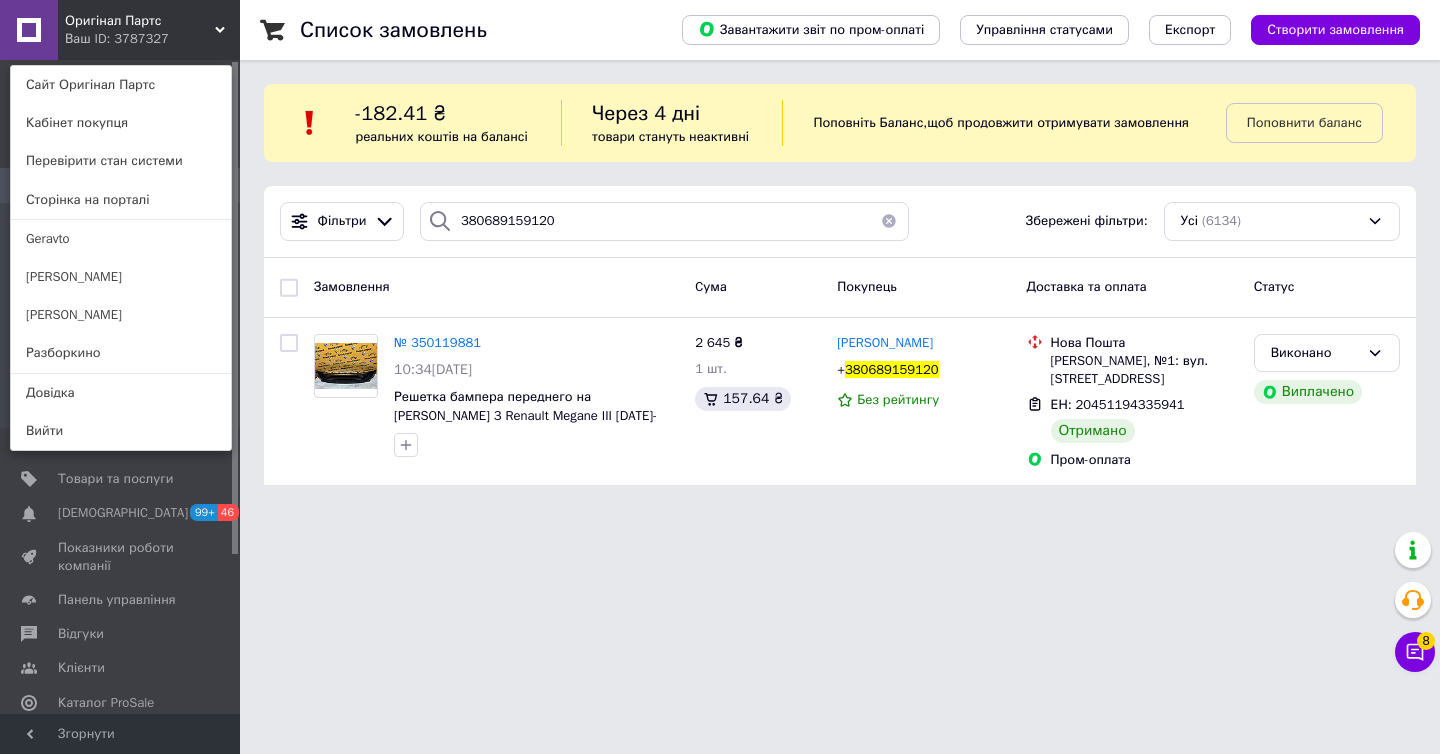 click on "Список замовлень   Завантажити звіт по пром-оплаті Управління статусами Експорт Створити замовлення -182.41 ₴ реальних коштів на балансі Через 4 дні товари стануть неактивні Поповніть Баланс ,  щоб продовжити отримувати замовлення Поповнити баланс Фільтри 380689159120 Збережені фільтри: Усі (6134) Замовлення Cума Покупець Доставка та оплата Статус № 350119881 10:34, 27.06.2025 Решетка бампера переднего на Рено Меган 3 Renault Megane III 2012-2014 Renault (Оригинал) 2 645 ₴ 1 шт. 157.64 ₴ Ігор Індиченко + 380689159120 Без рейтингу Нова Пошта Володимир, №1: вул. Зимнівська, 5-А ЕН: 20451194335941 Отримано Виконано" at bounding box center [840, 254] 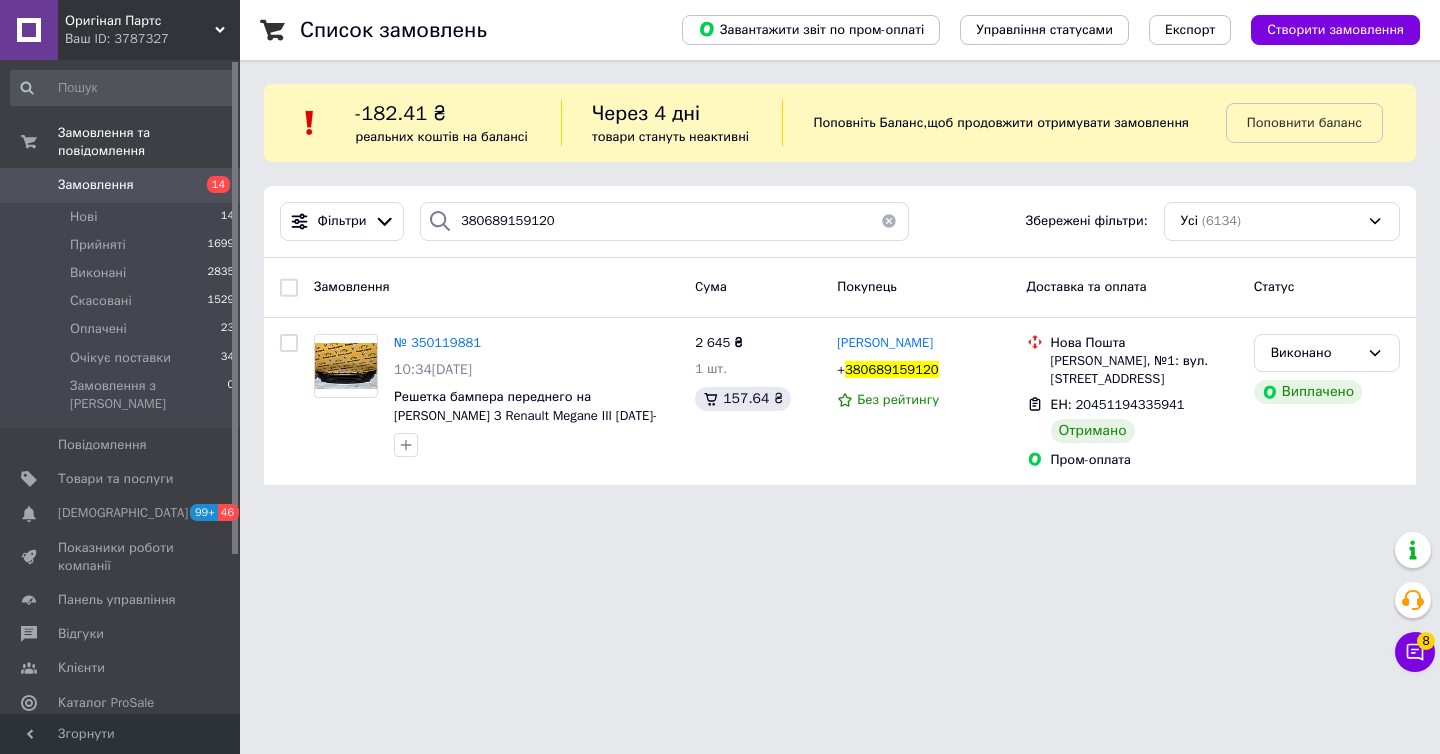 click on "Замовлення" at bounding box center [121, 185] 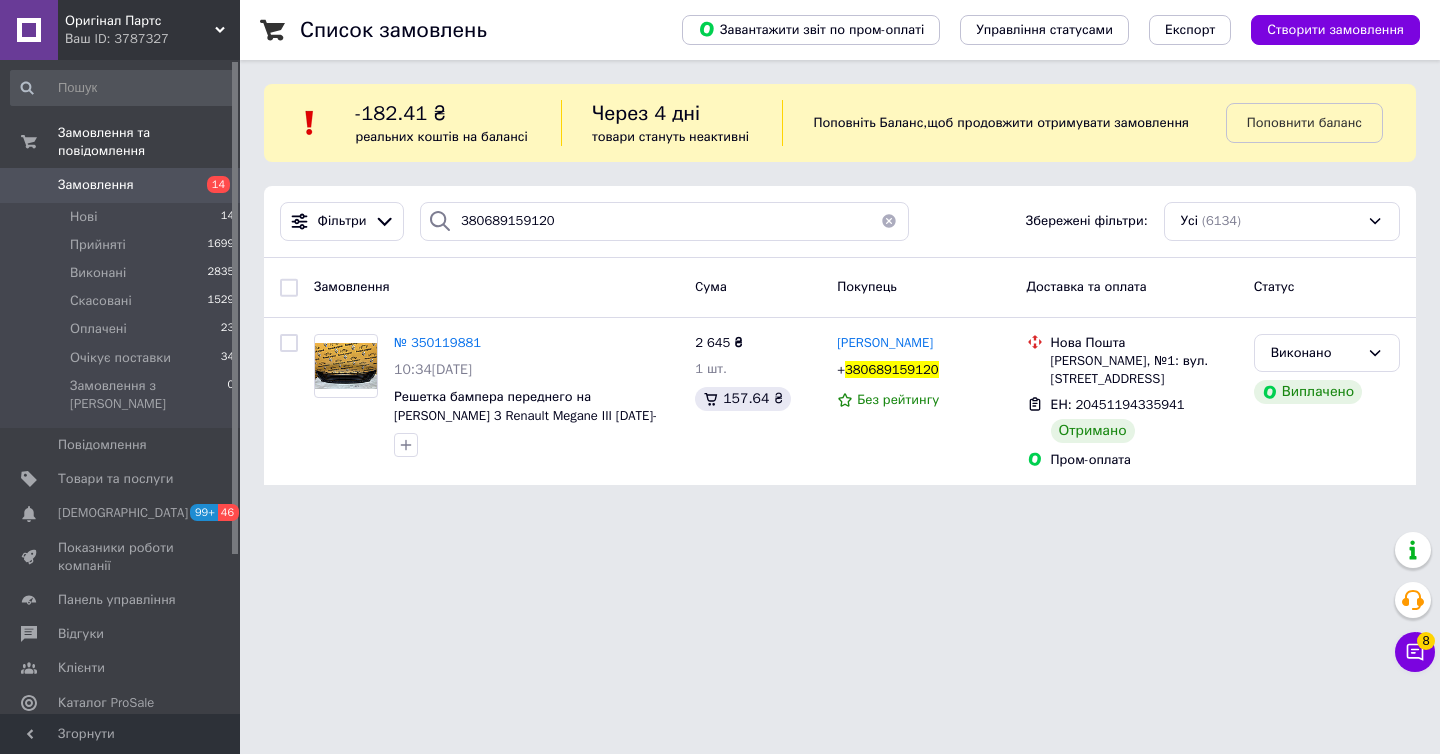 click on "14" at bounding box center (212, 185) 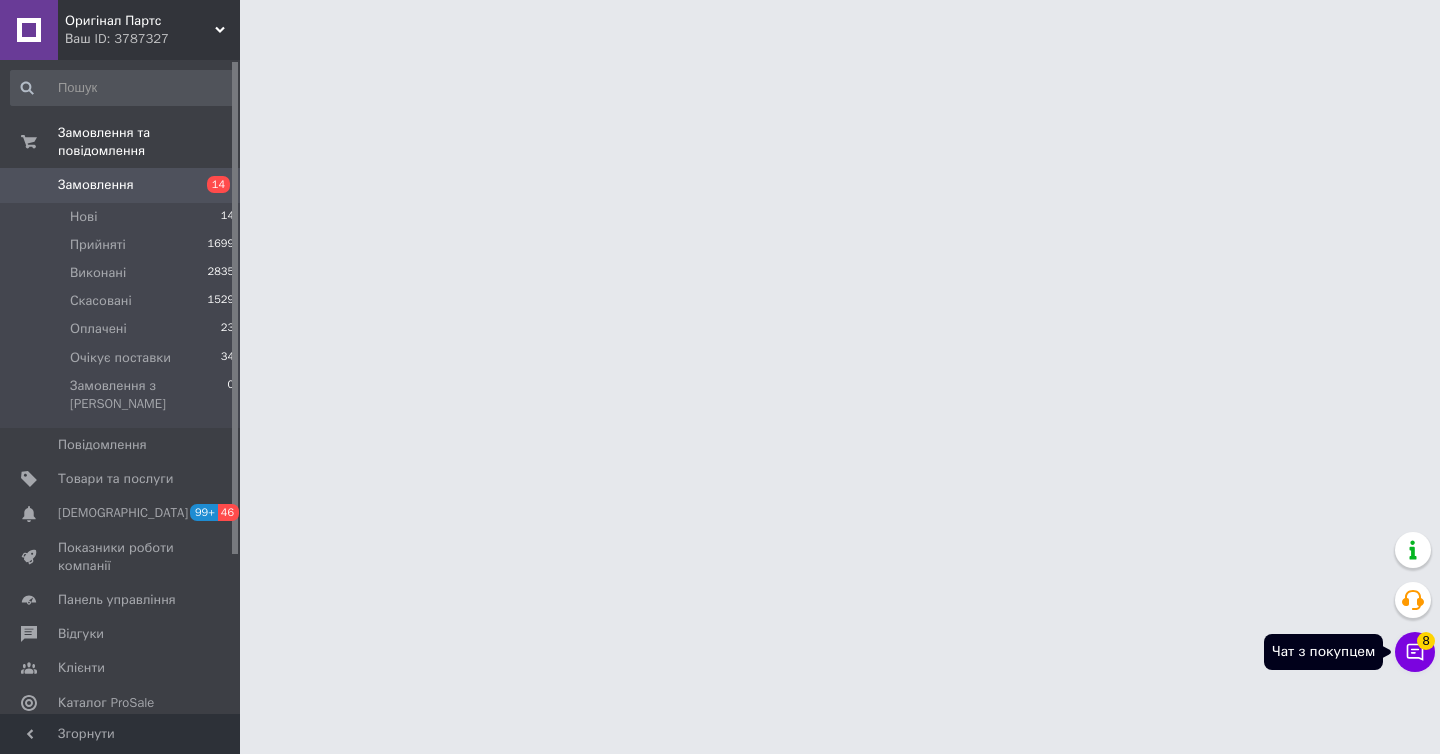 click on "Чат з покупцем 8" at bounding box center (1415, 652) 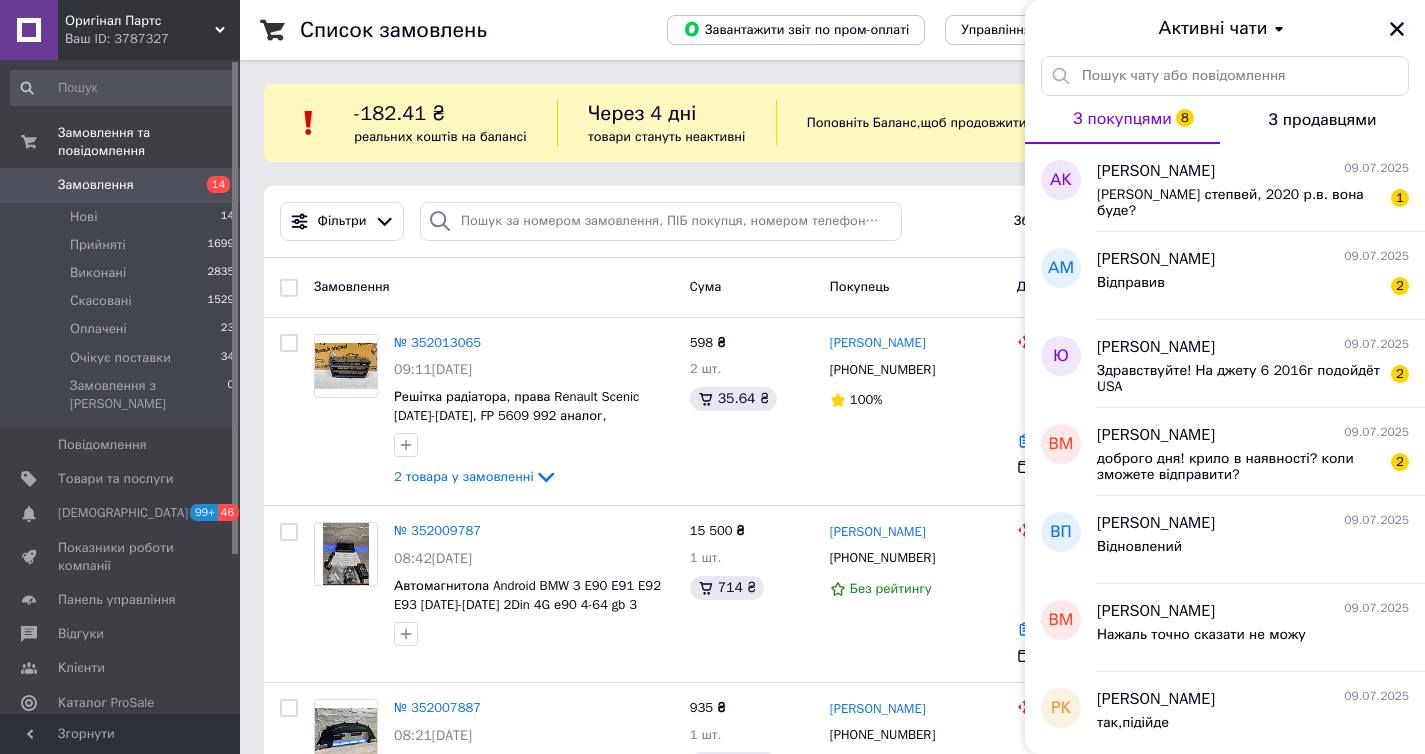 click 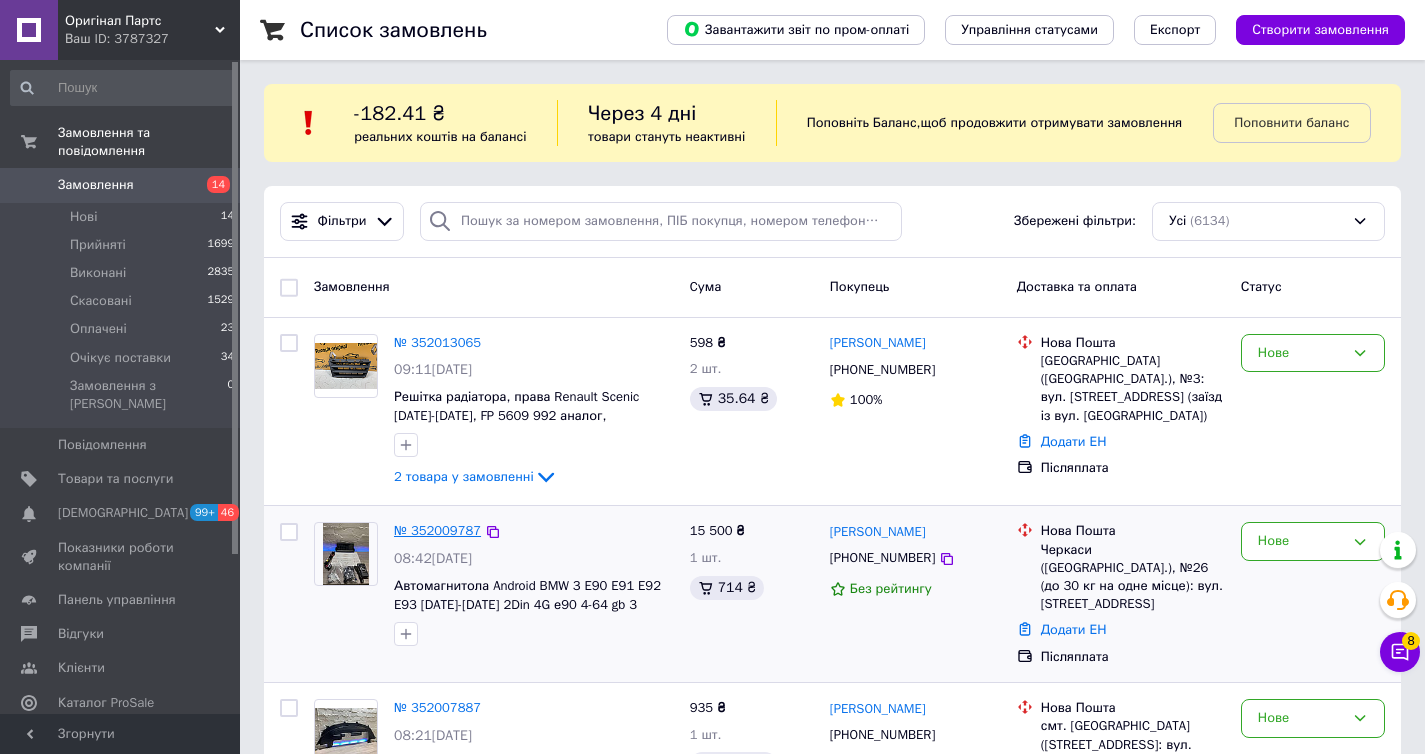 click on "№ 352009787" at bounding box center (437, 530) 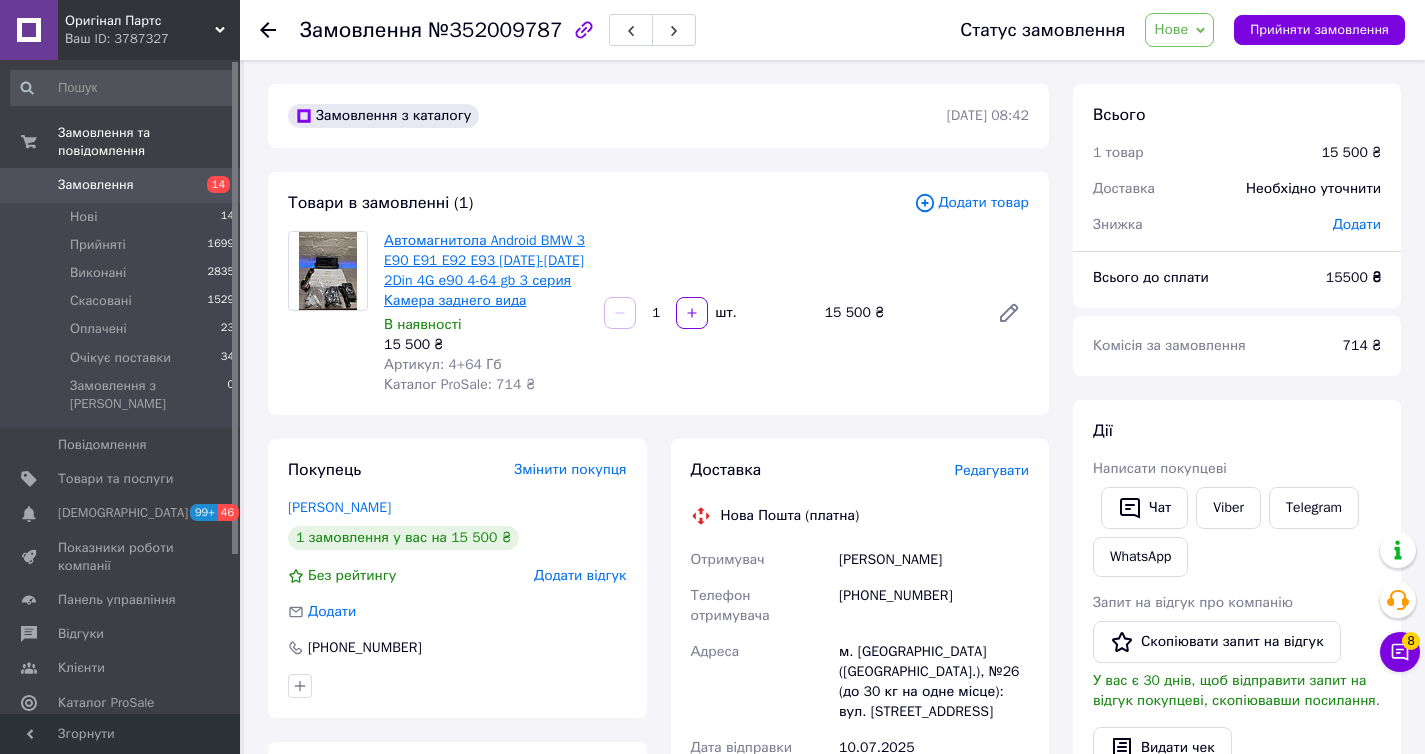 click on "Автомагнитола Android BMW 3 E90 E91 E92 E93 [DATE]-[DATE] 2Din 4G  е90 4-64 gb 3 серия Камера заднего вида" at bounding box center (484, 270) 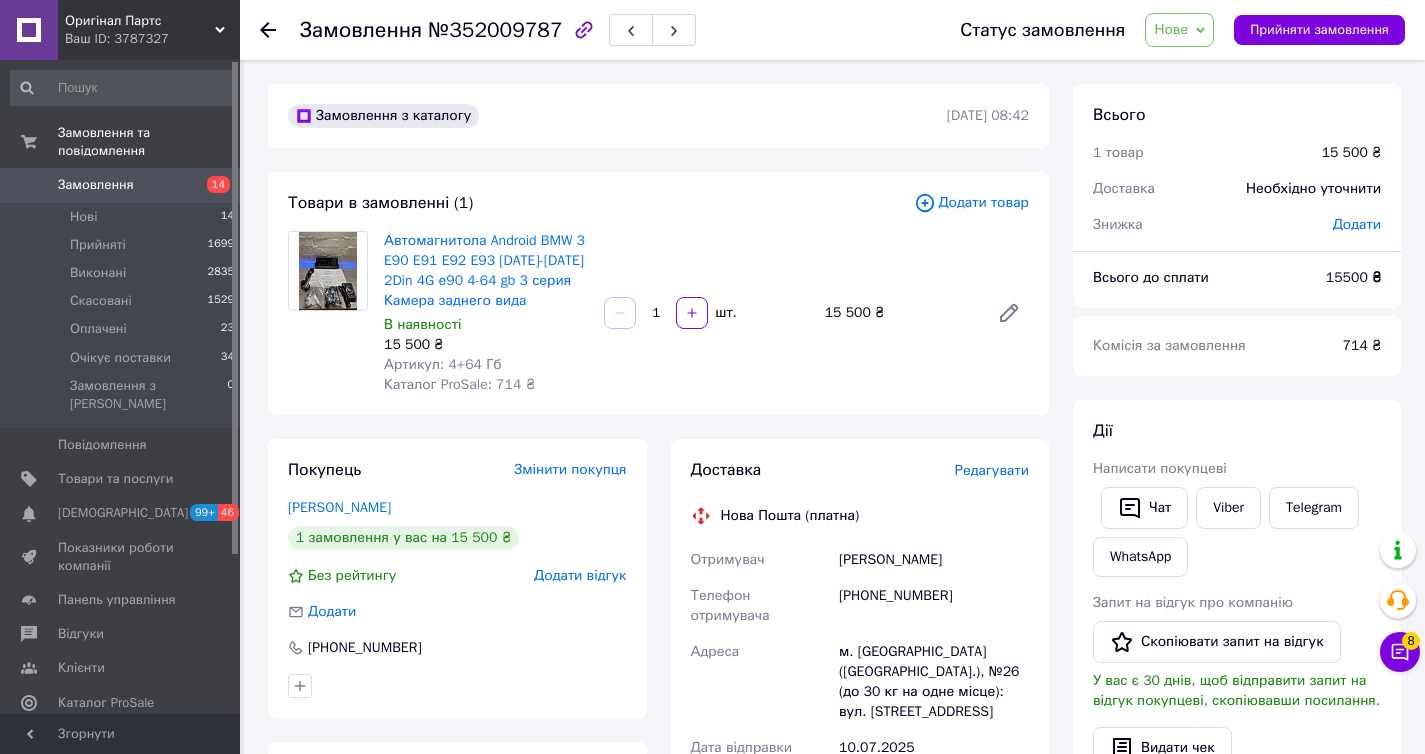 click 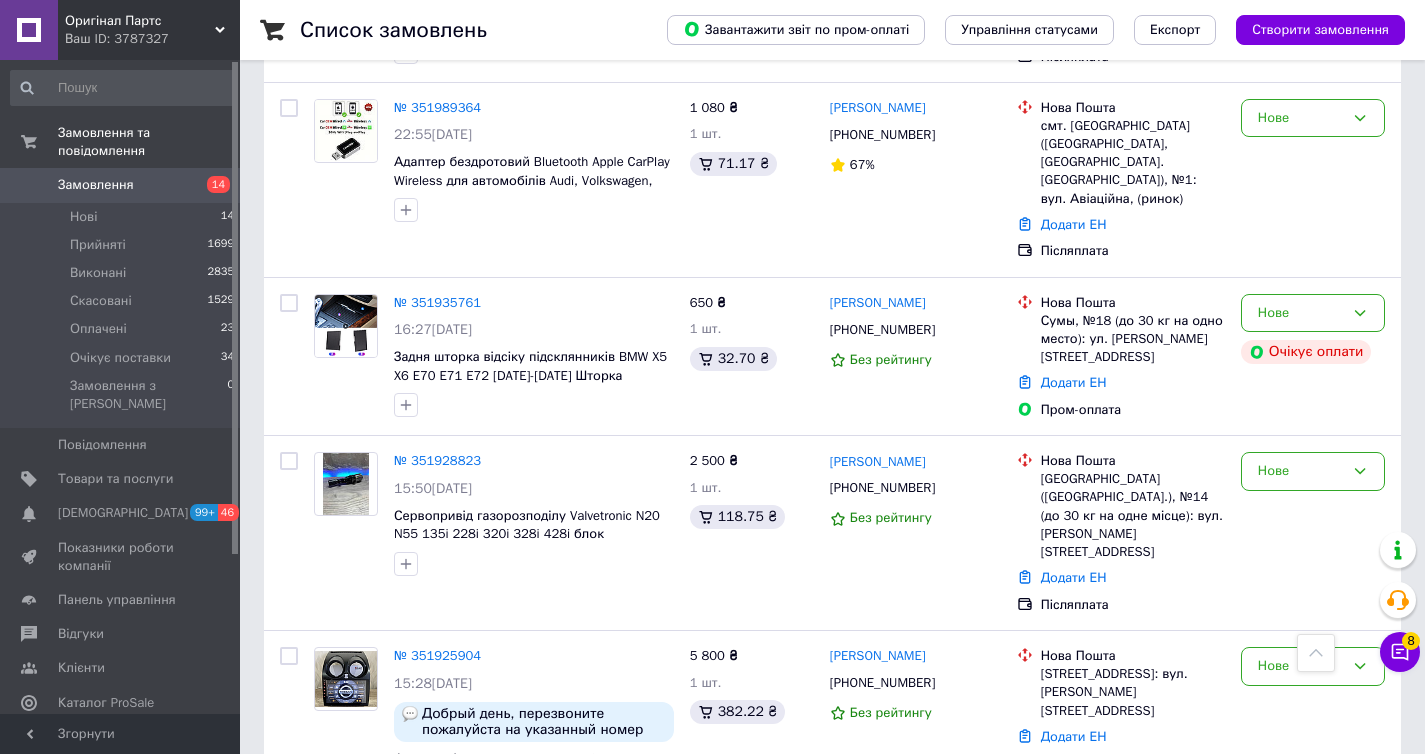 scroll, scrollTop: 1197, scrollLeft: 0, axis: vertical 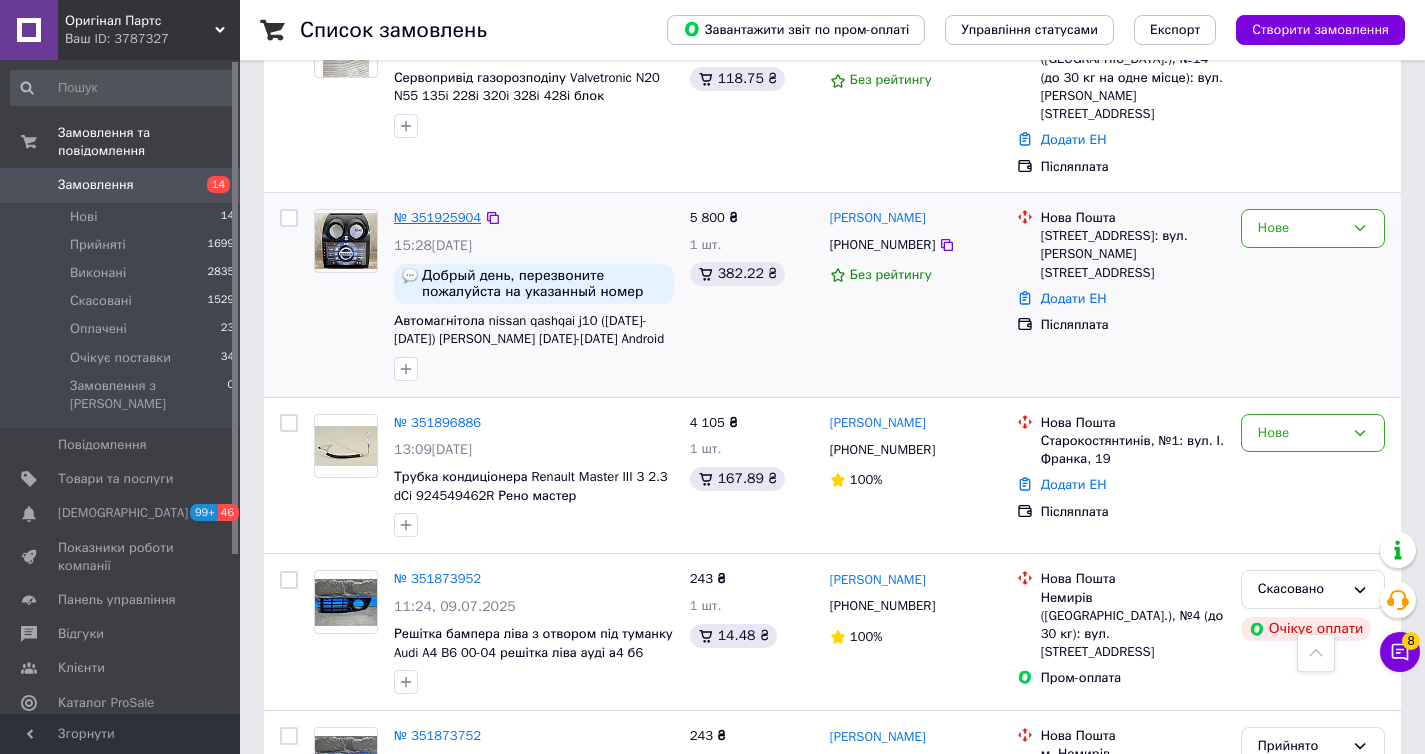 click on "№ 351925904" at bounding box center [437, 217] 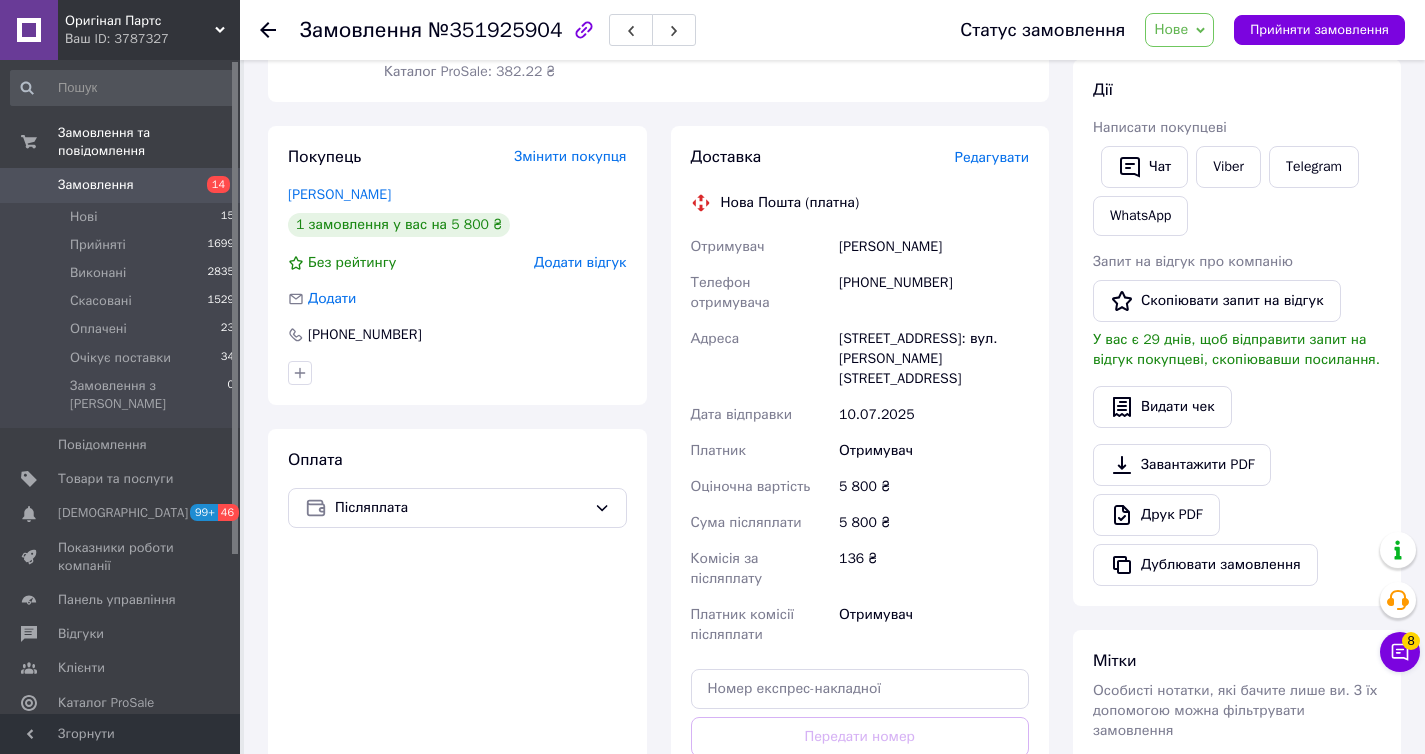 scroll, scrollTop: 277, scrollLeft: 0, axis: vertical 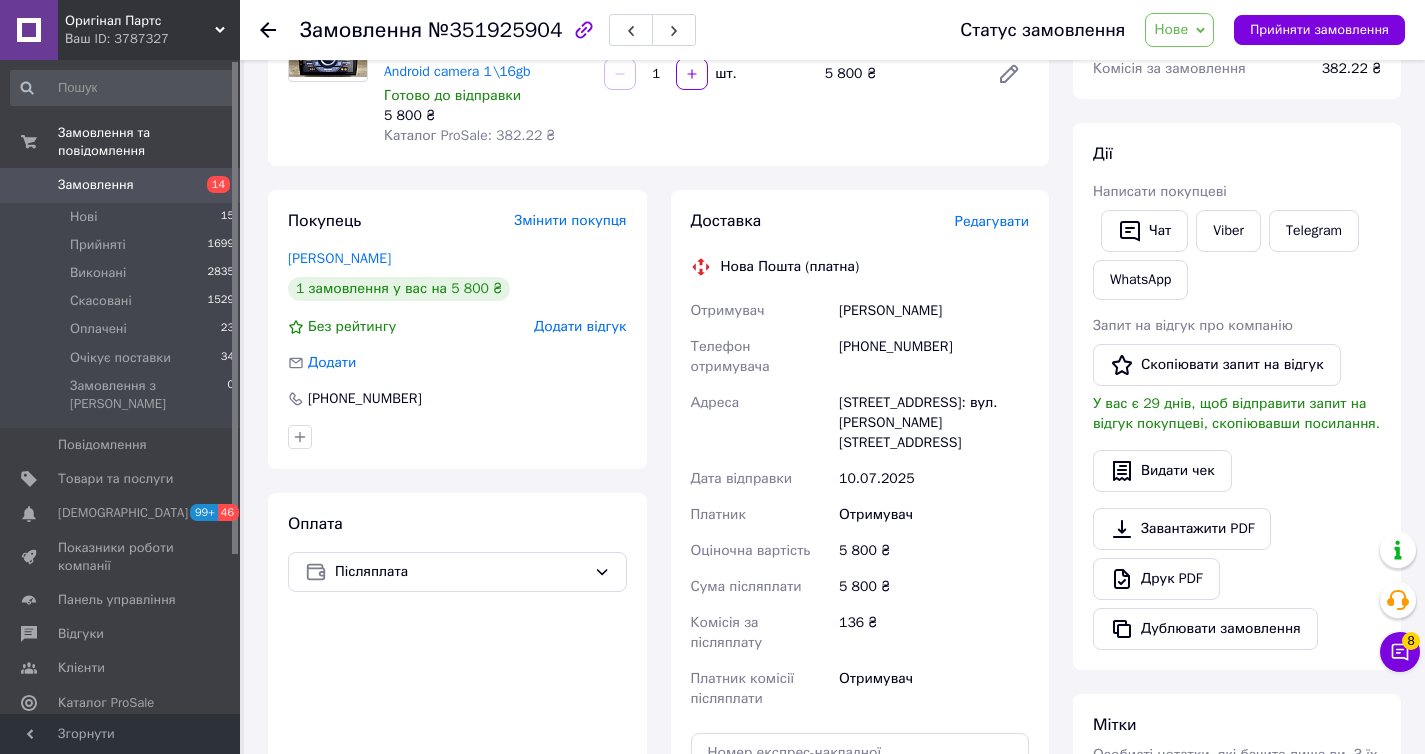 click on "+380982136950" at bounding box center [934, 357] 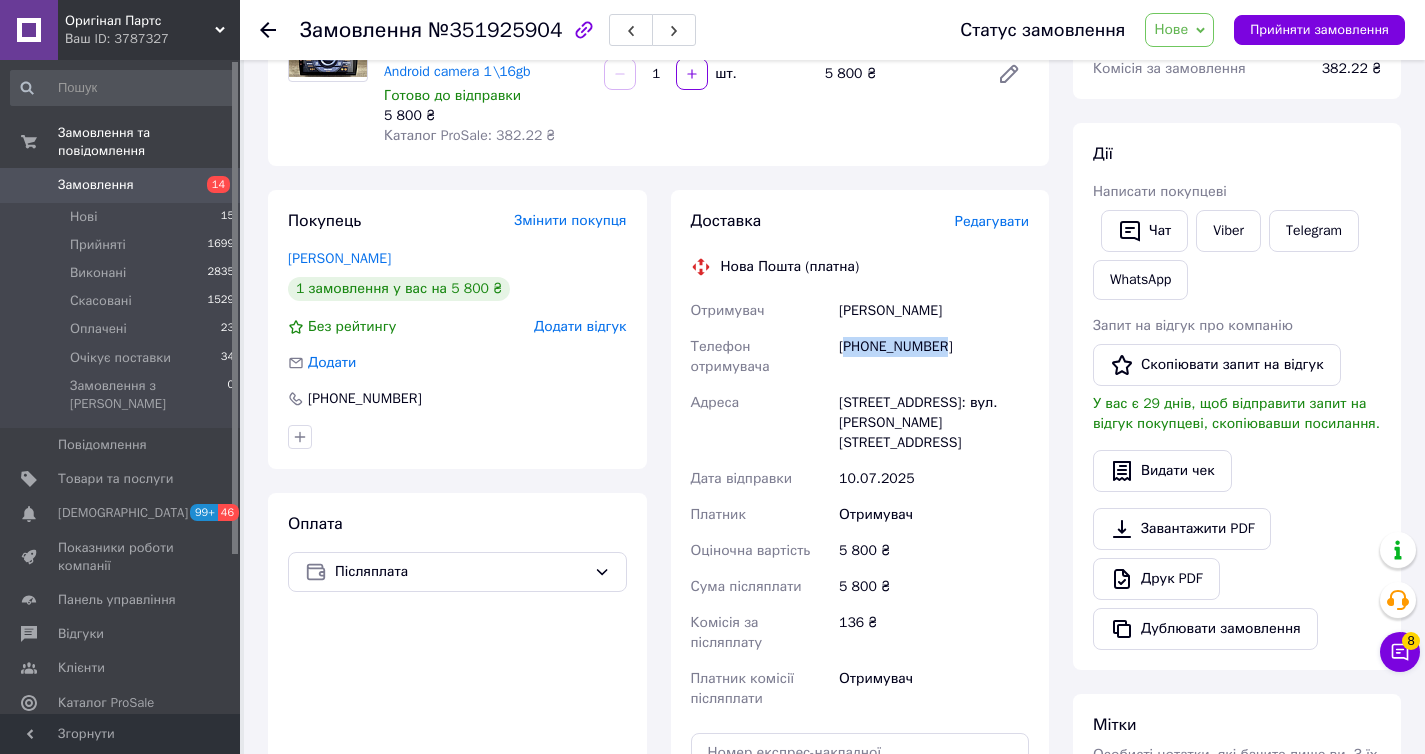 click on "+380982136950" at bounding box center (934, 357) 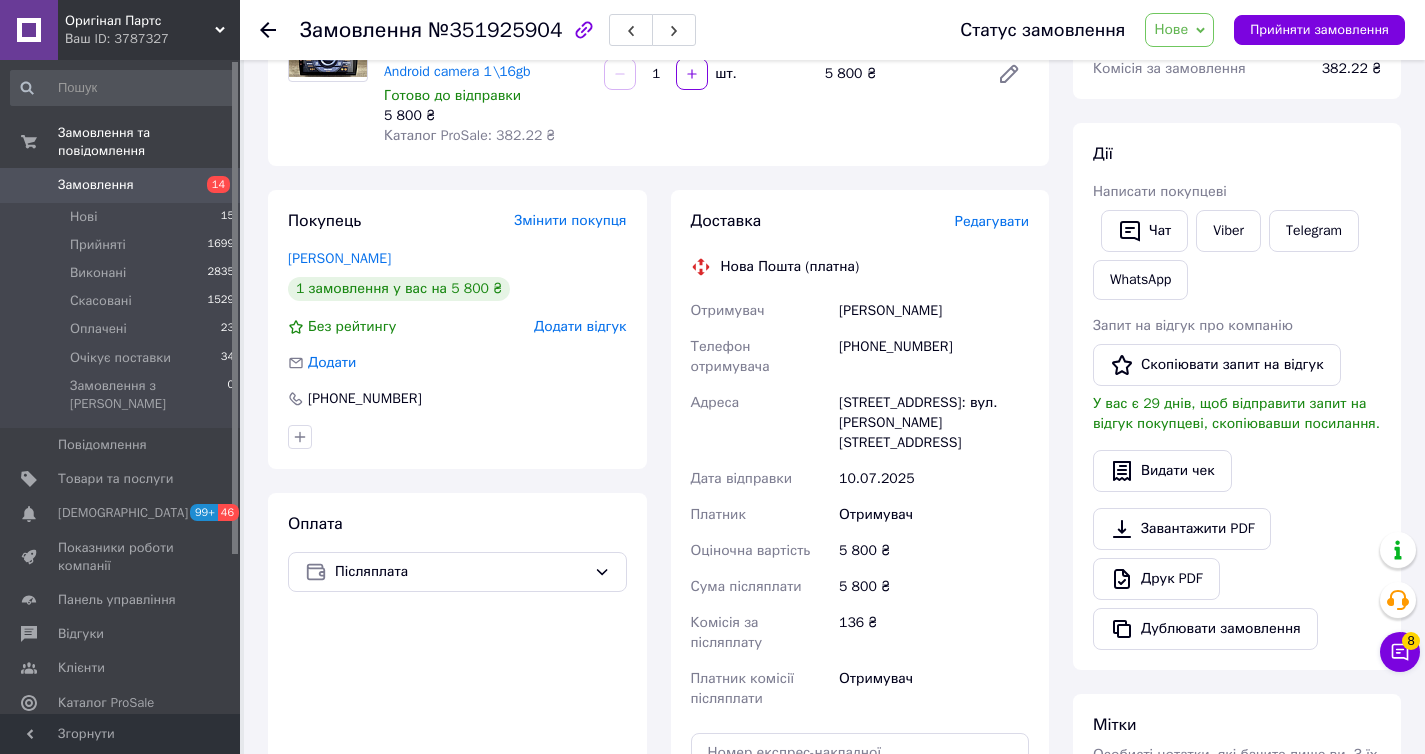 click on "Торубаров Ігор" at bounding box center (934, 311) 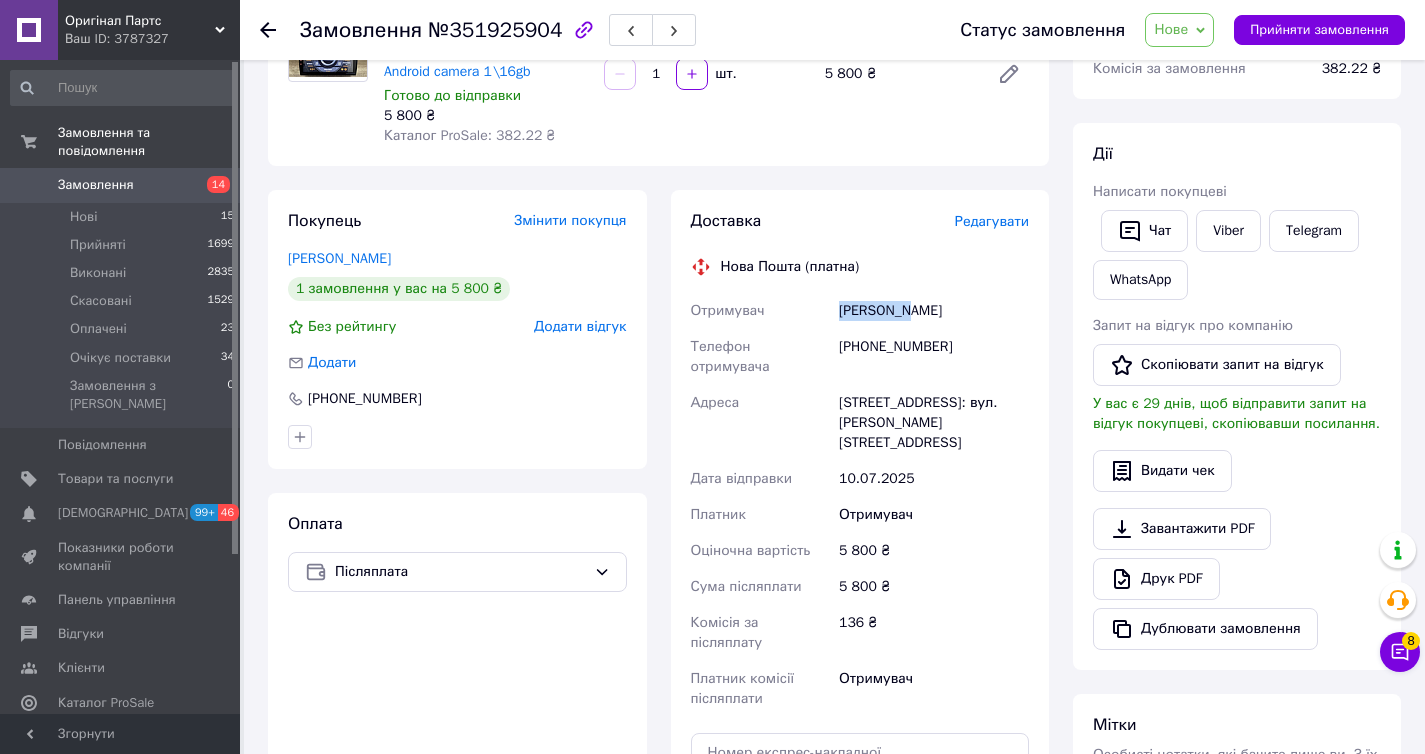 click on "Торубаров Ігор" at bounding box center [934, 311] 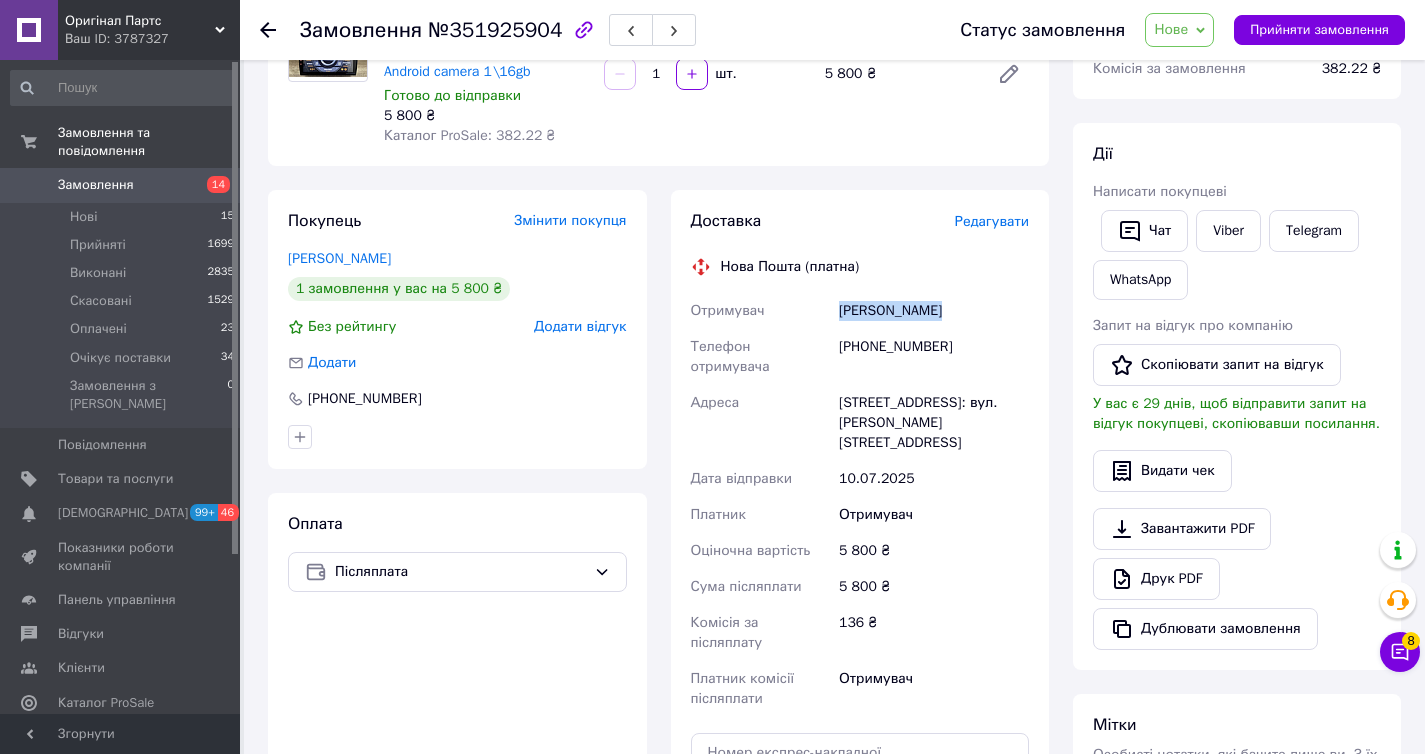 click on "Торубаров Ігор" at bounding box center [934, 311] 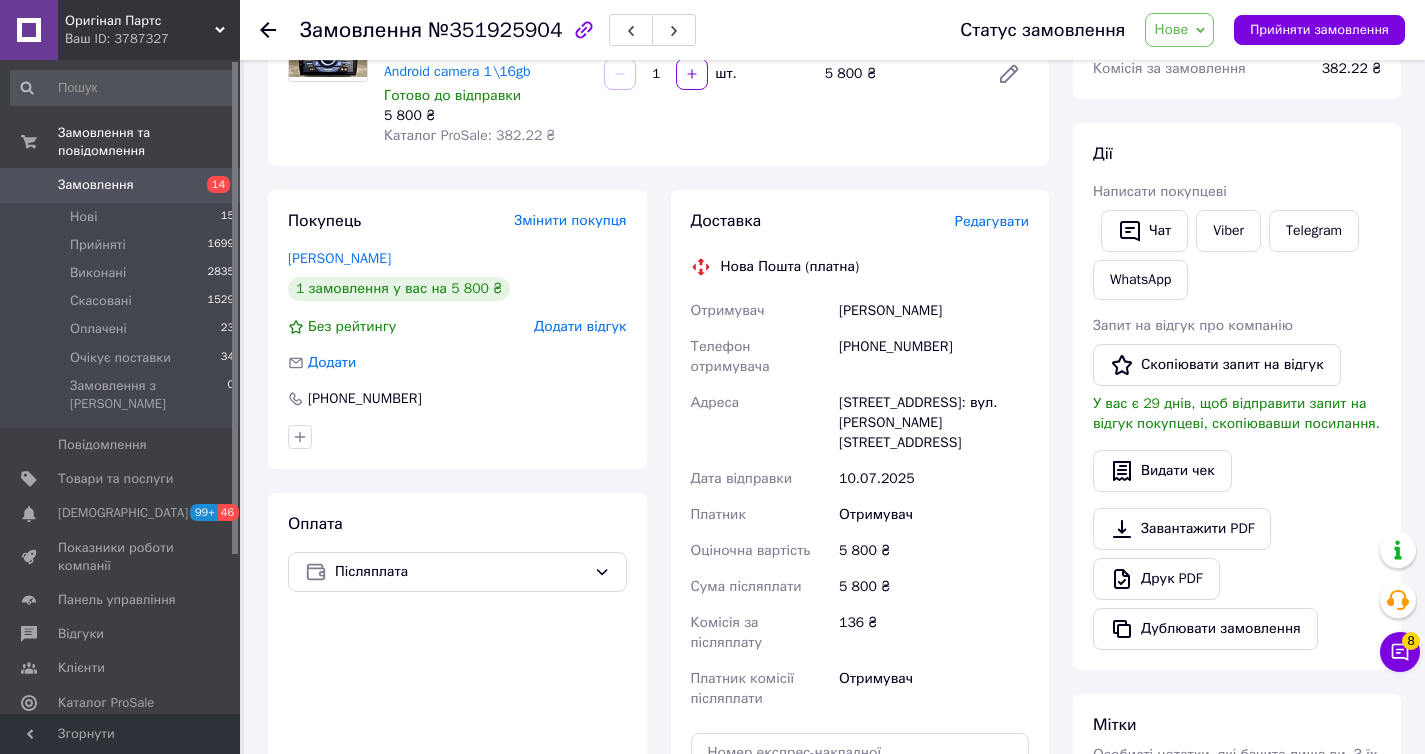 click on "Роздільна, №1: вул. Травнева, 1а" at bounding box center (934, 423) 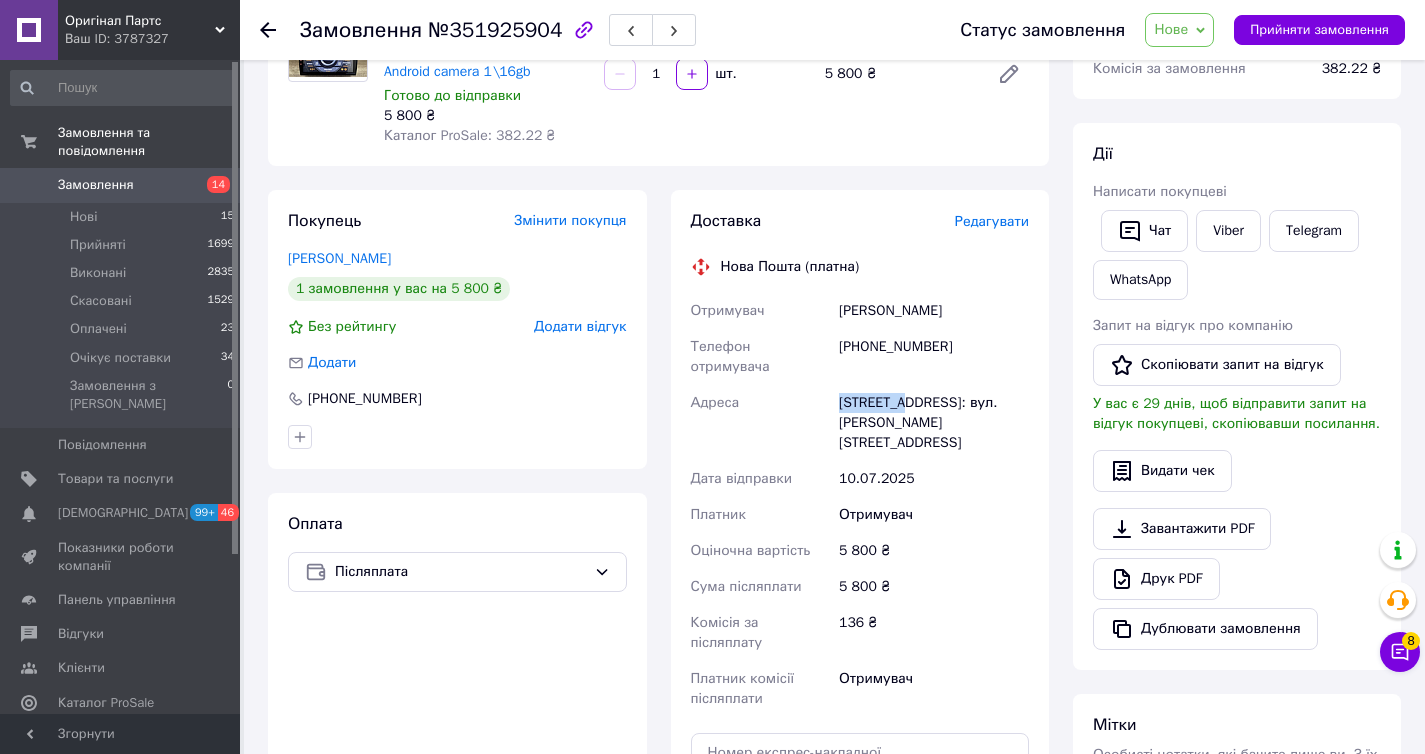 click on "Роздільна, №1: вул. Травнева, 1а" at bounding box center [934, 423] 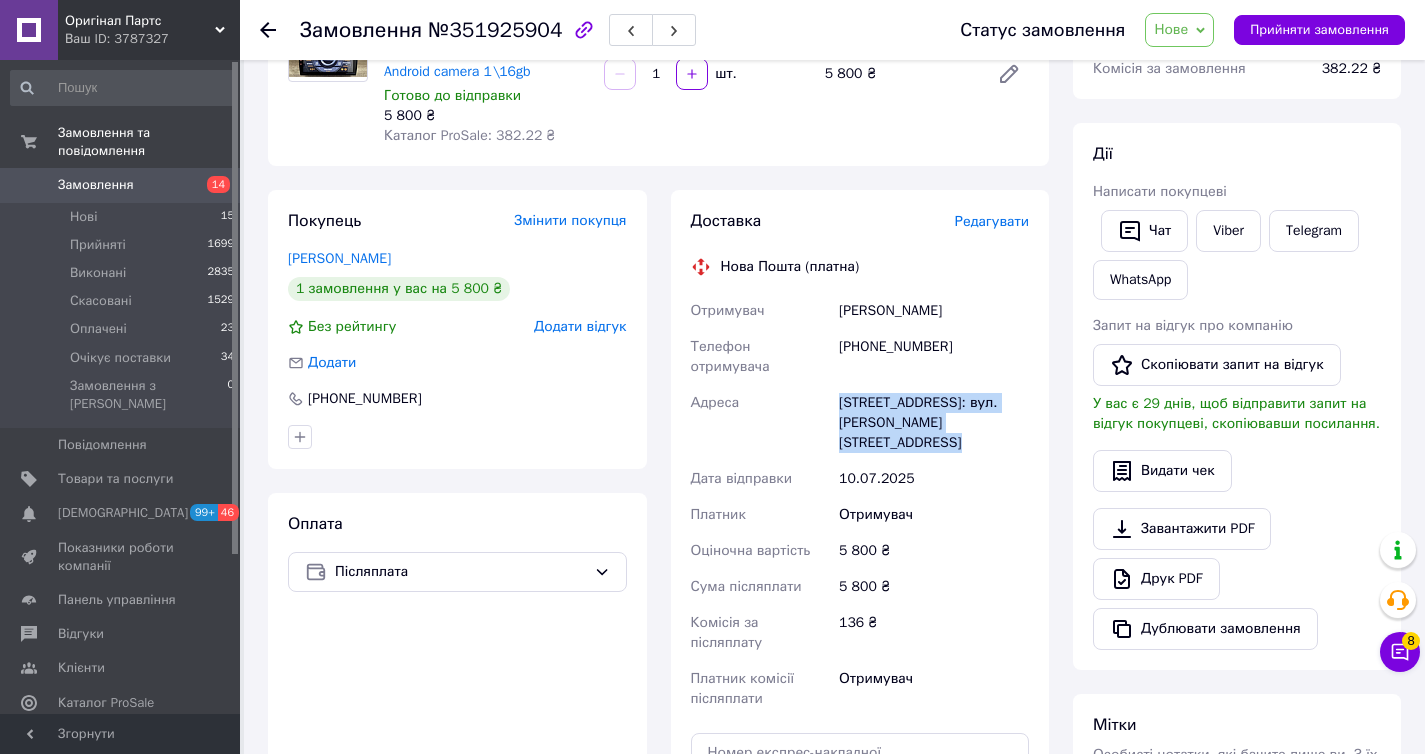 click on "Роздільна, №1: вул. Травнева, 1а" at bounding box center (934, 423) 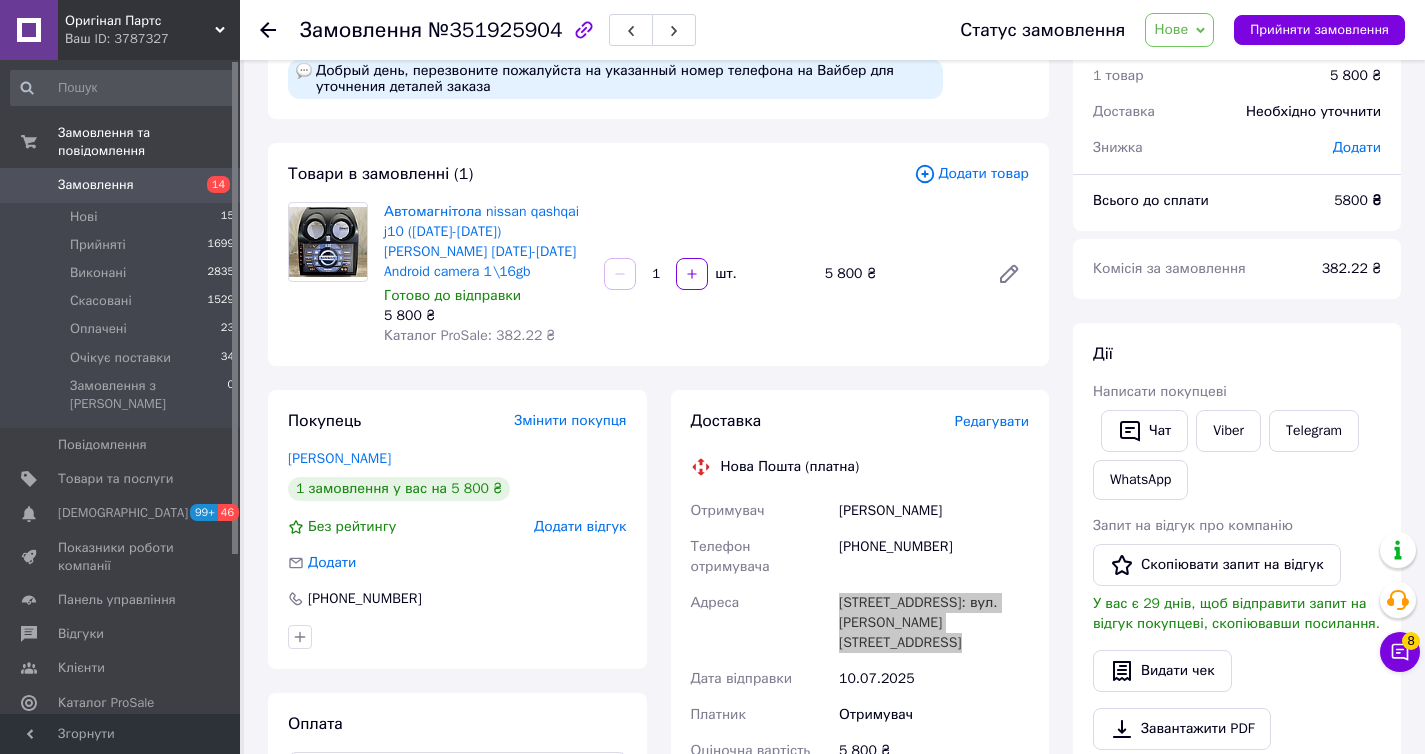 scroll, scrollTop: 0, scrollLeft: 0, axis: both 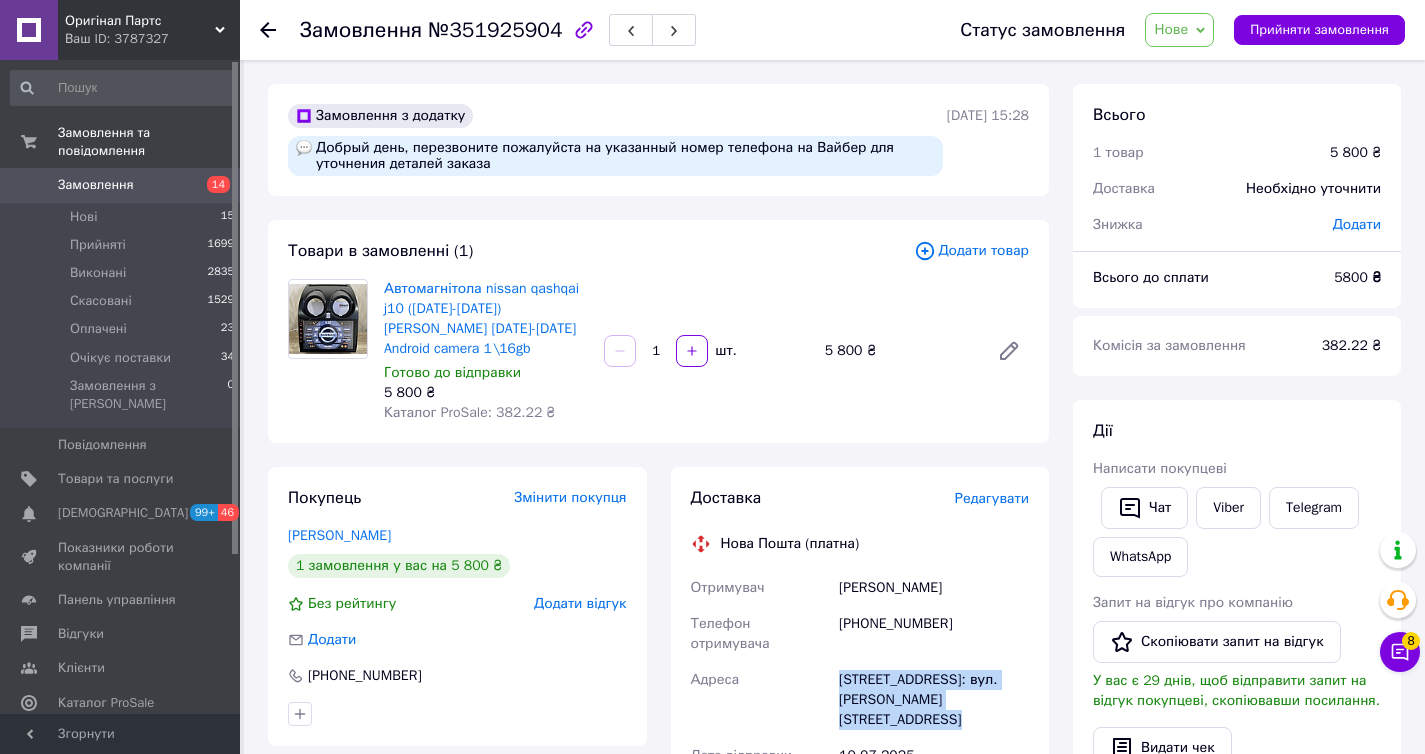 click on "Товари в замовленні (1) Додати товар Автомагнітола nissan qashqai j10 (2006-2013) Андроїд Нісан Кашкай 2006-2013 Android camera 1\16gb Готово до відправки 5 800 ₴ Каталог ProSale: 382.22 ₴  1   шт. 5 800 ₴" at bounding box center (658, 331) 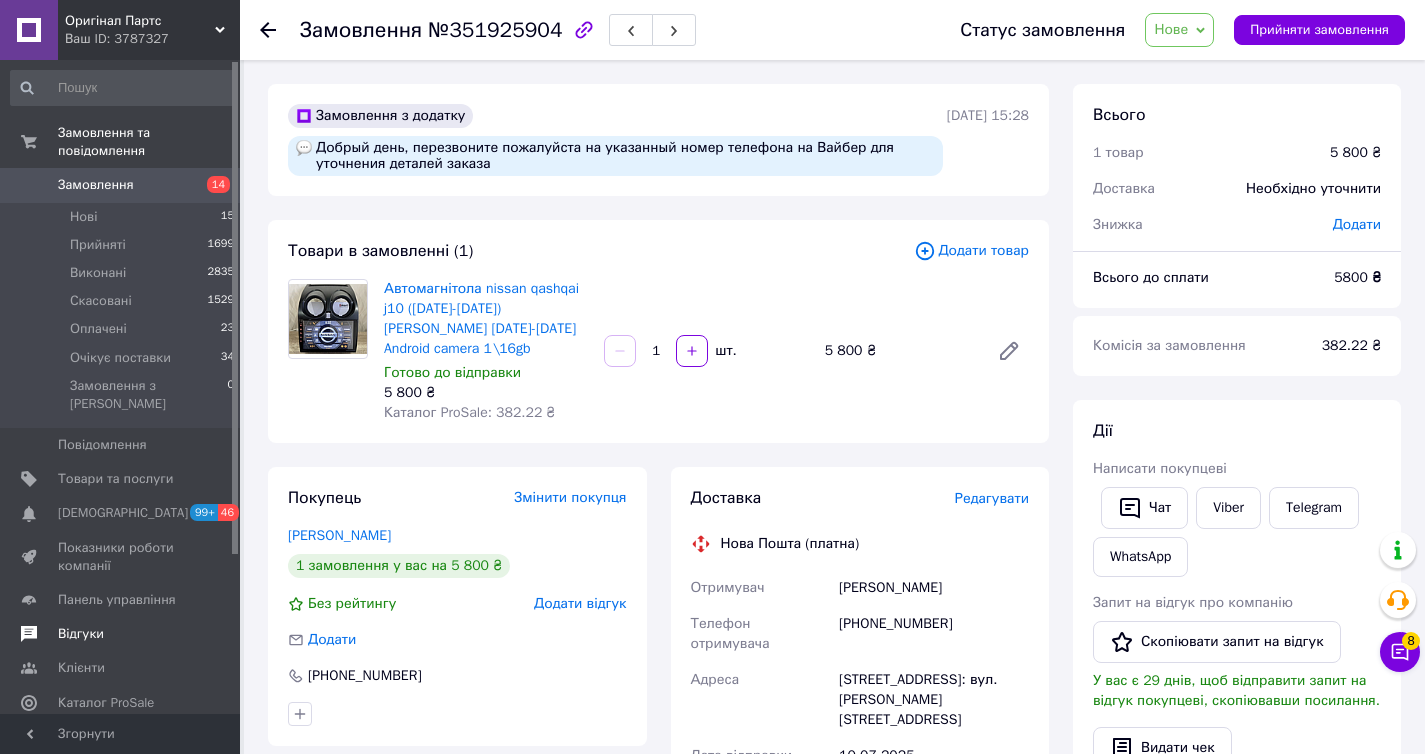 click on "Відгуки" at bounding box center [121, 634] 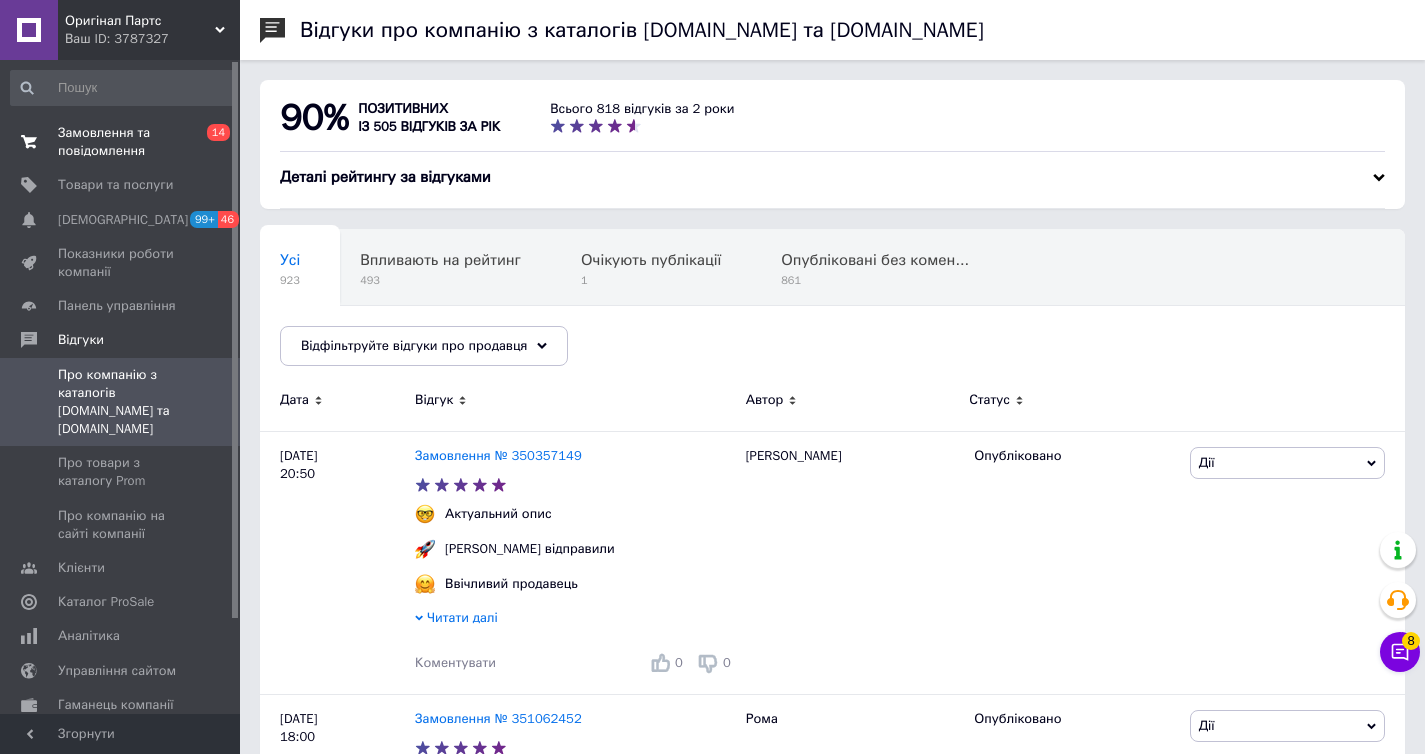 click on "0 14" at bounding box center (212, 142) 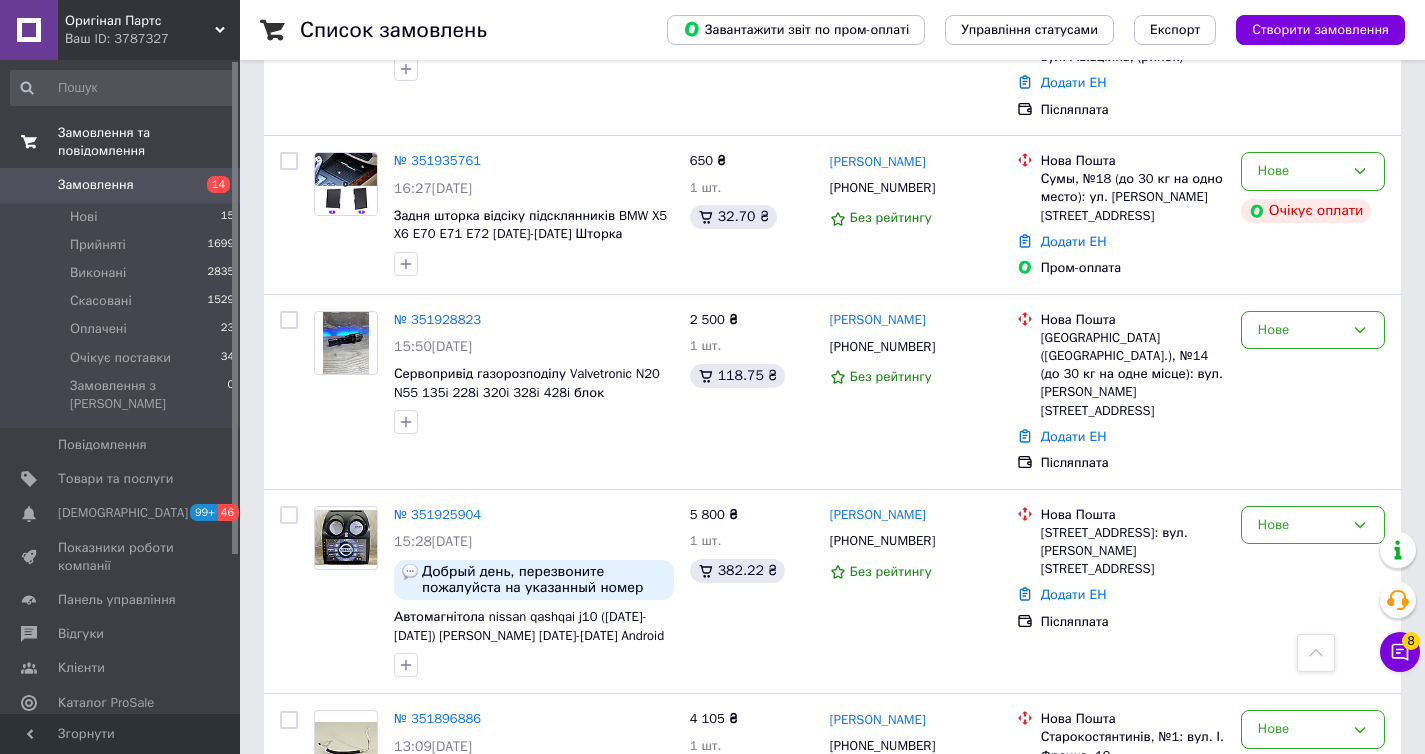 scroll, scrollTop: 1291, scrollLeft: 0, axis: vertical 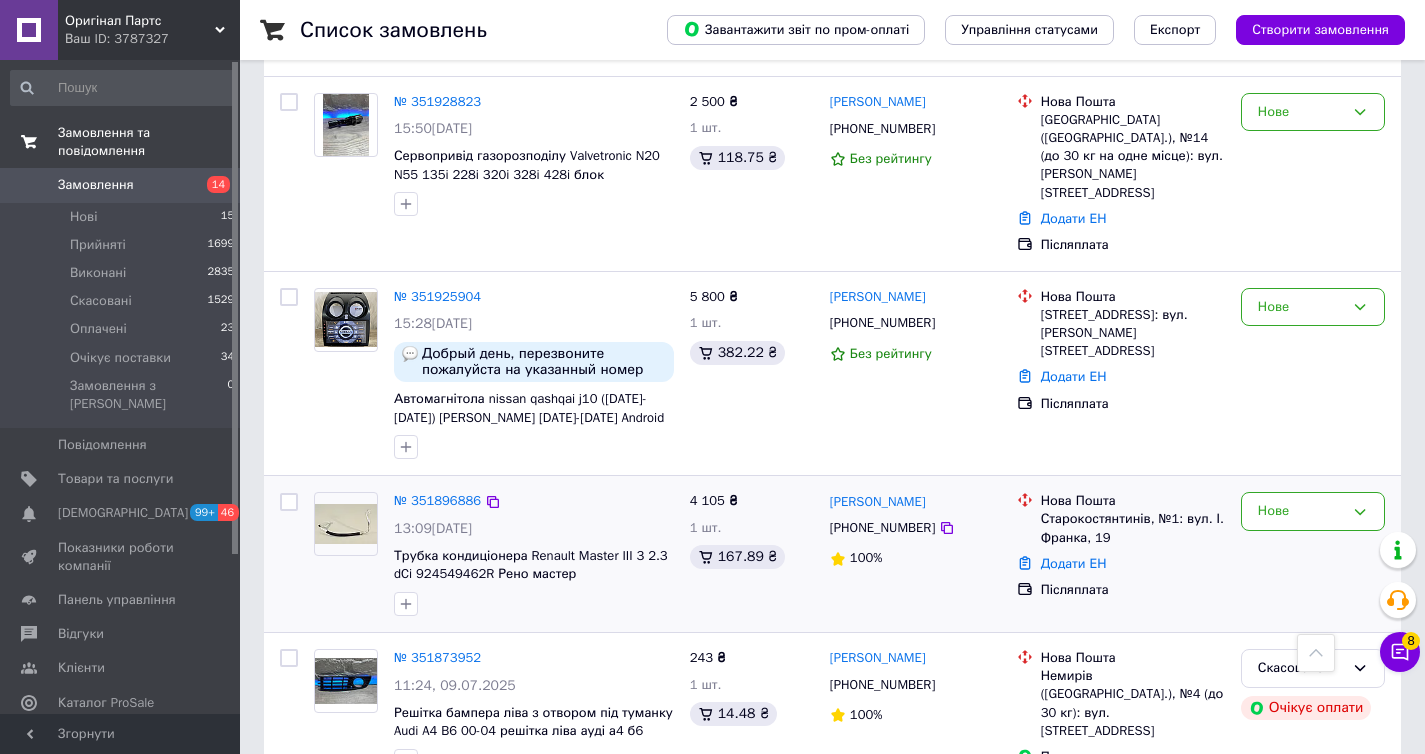 click on "+380962254174" at bounding box center (882, 528) 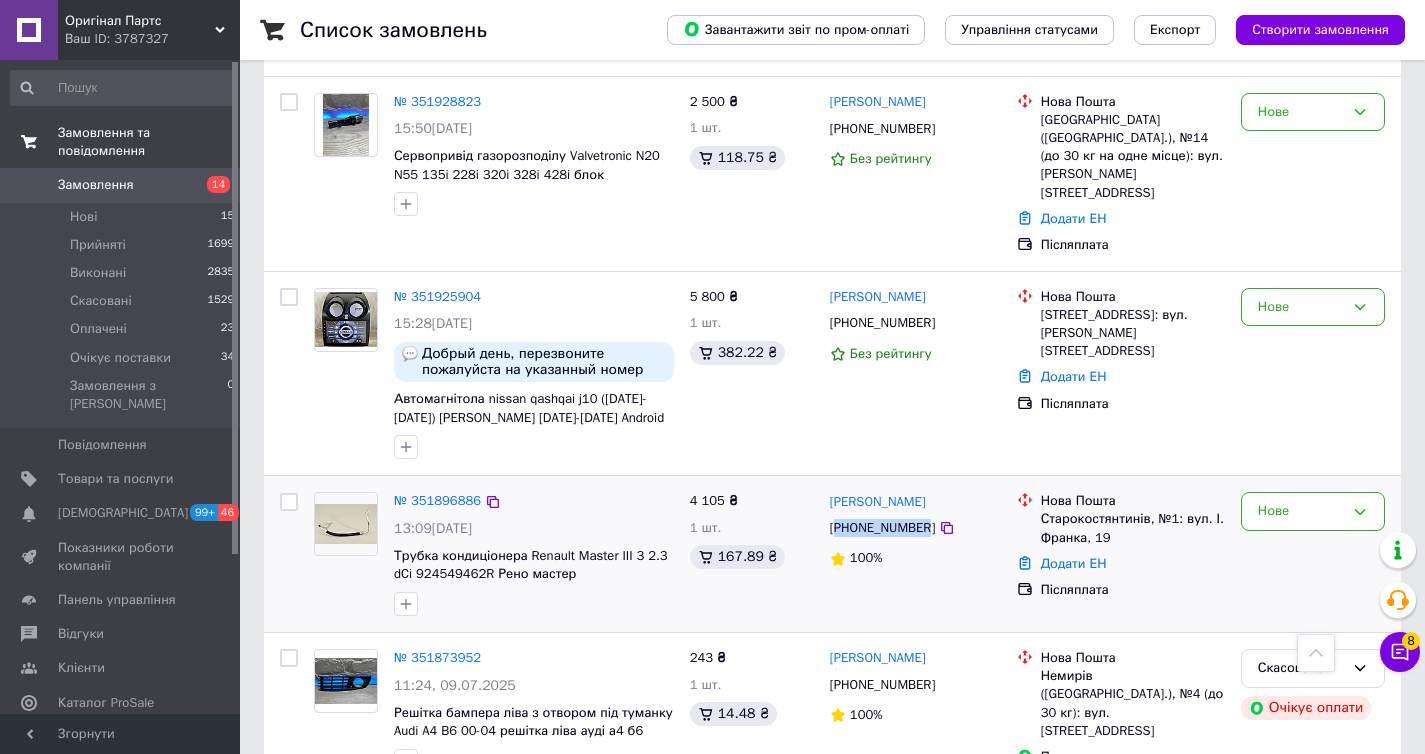 click on "+380962254174" at bounding box center (882, 528) 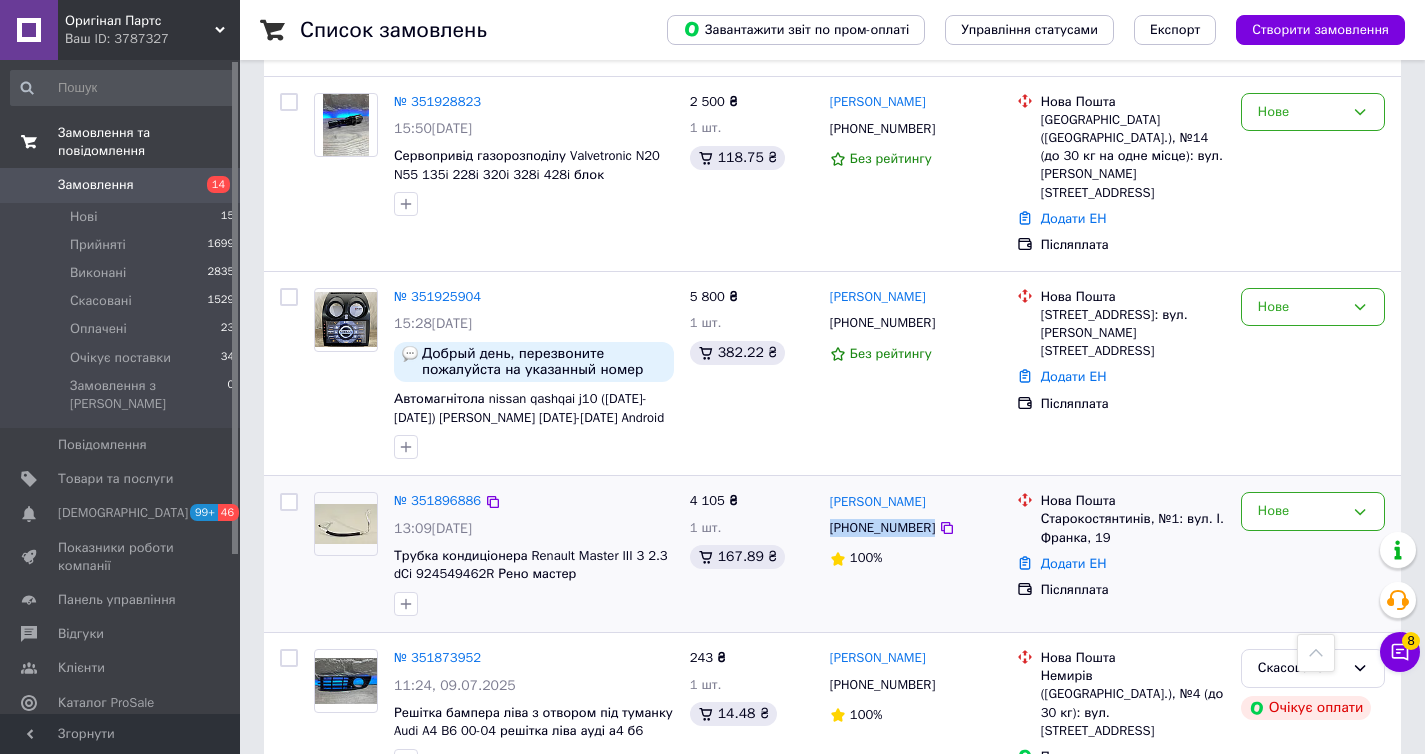 click on "+380962254174" at bounding box center (882, 528) 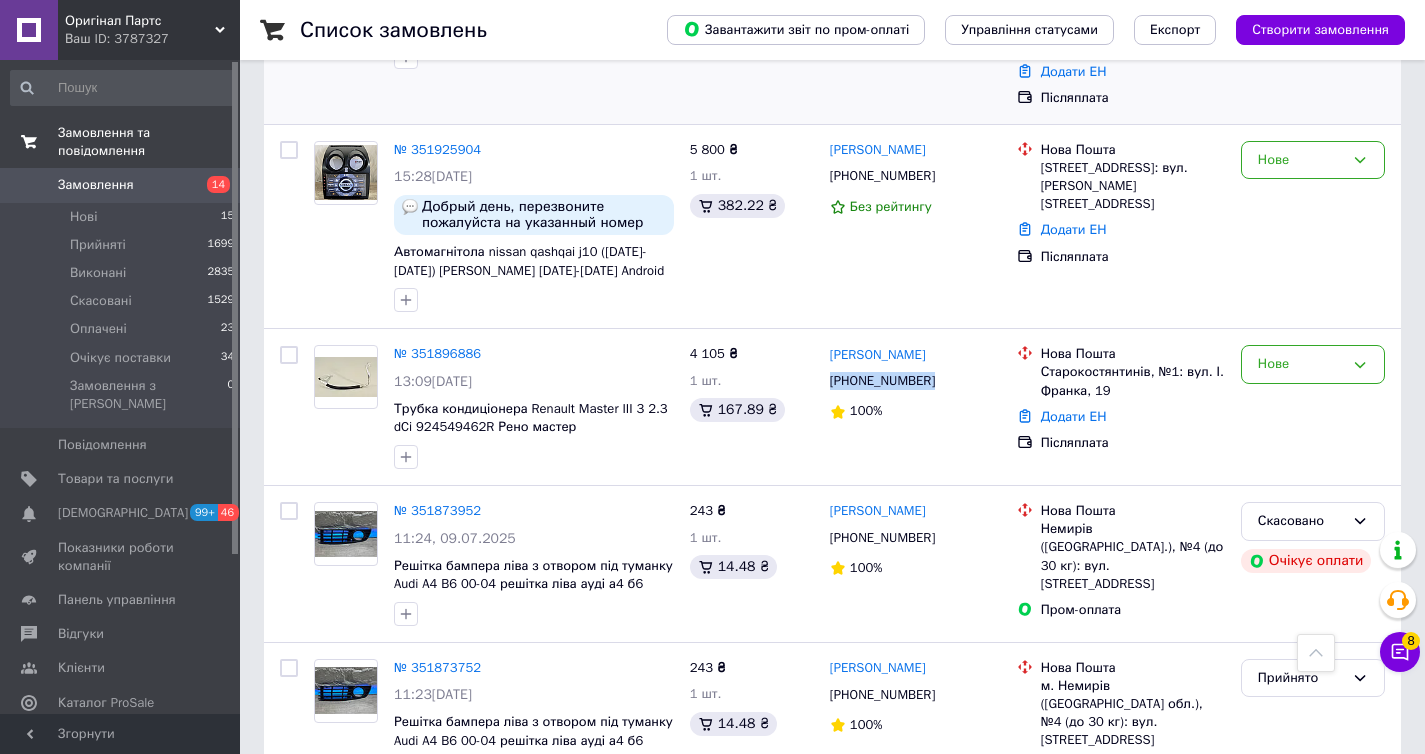 scroll, scrollTop: 1704, scrollLeft: 0, axis: vertical 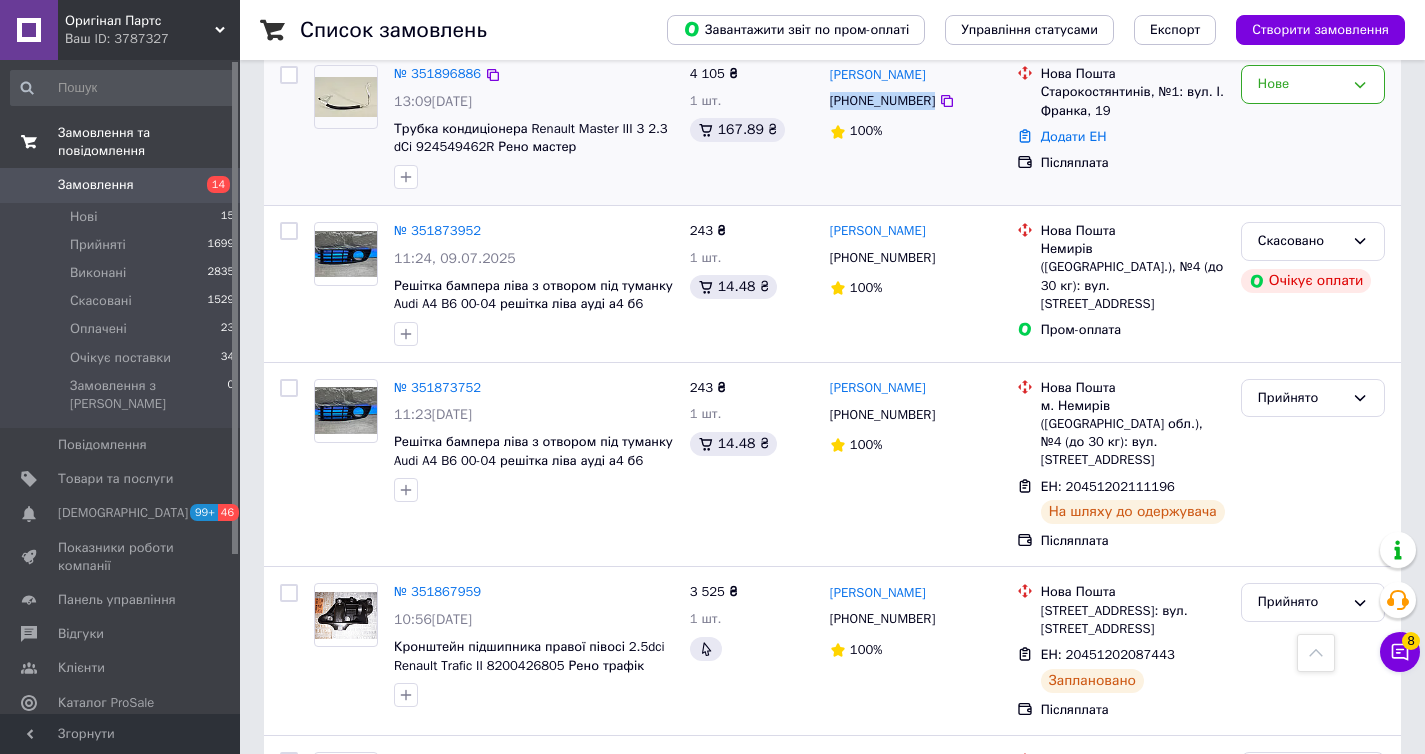 click on "+380962254174" at bounding box center [882, 101] 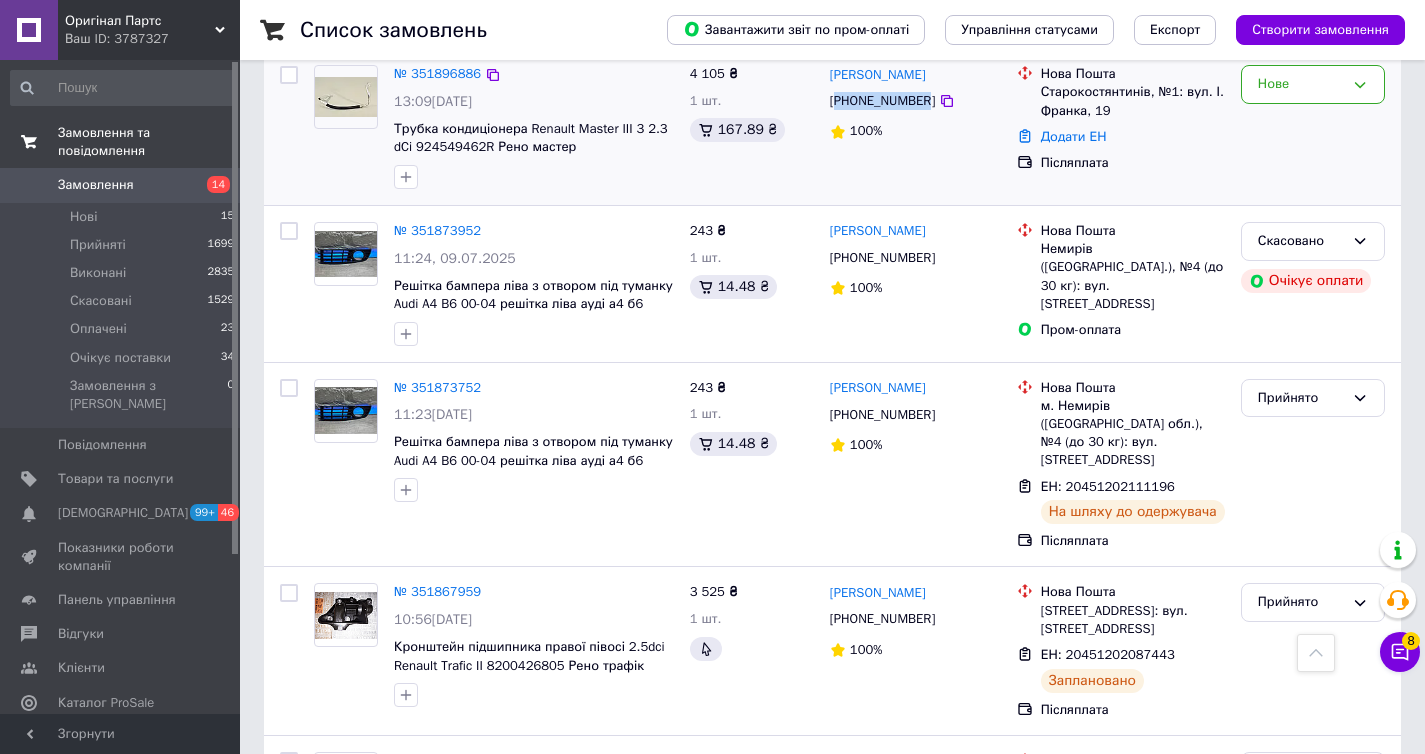 click on "+380962254174" at bounding box center [882, 101] 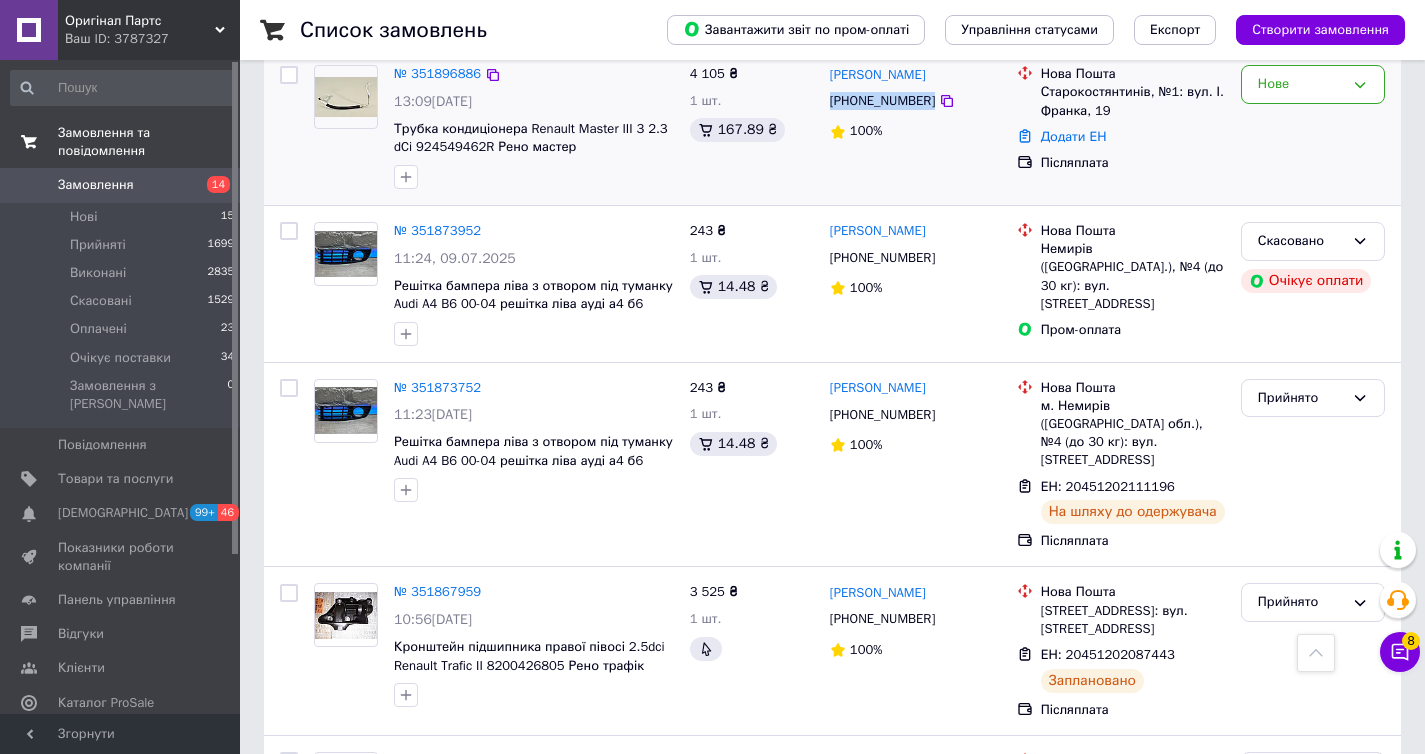 click on "+380962254174" at bounding box center (882, 101) 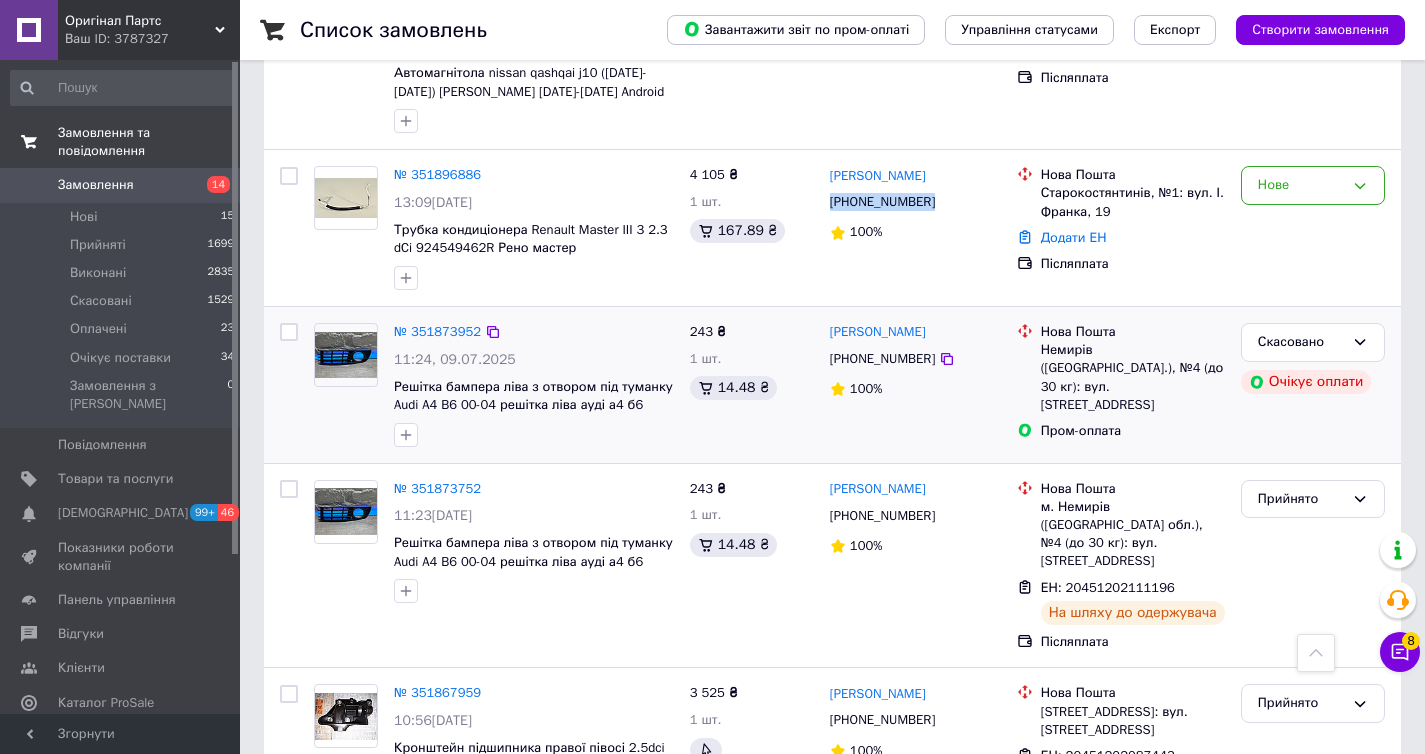 scroll, scrollTop: 1592, scrollLeft: 0, axis: vertical 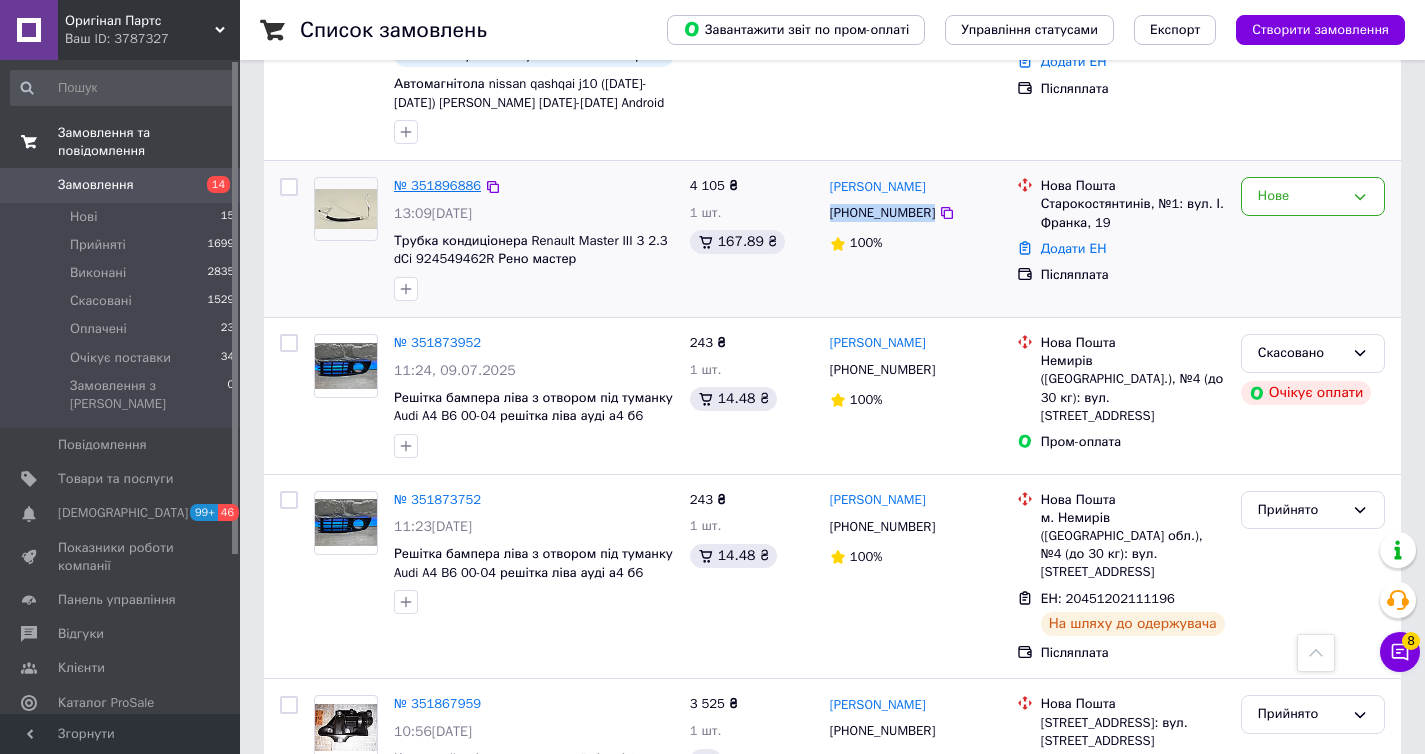 click on "№ 351896886" at bounding box center (437, 185) 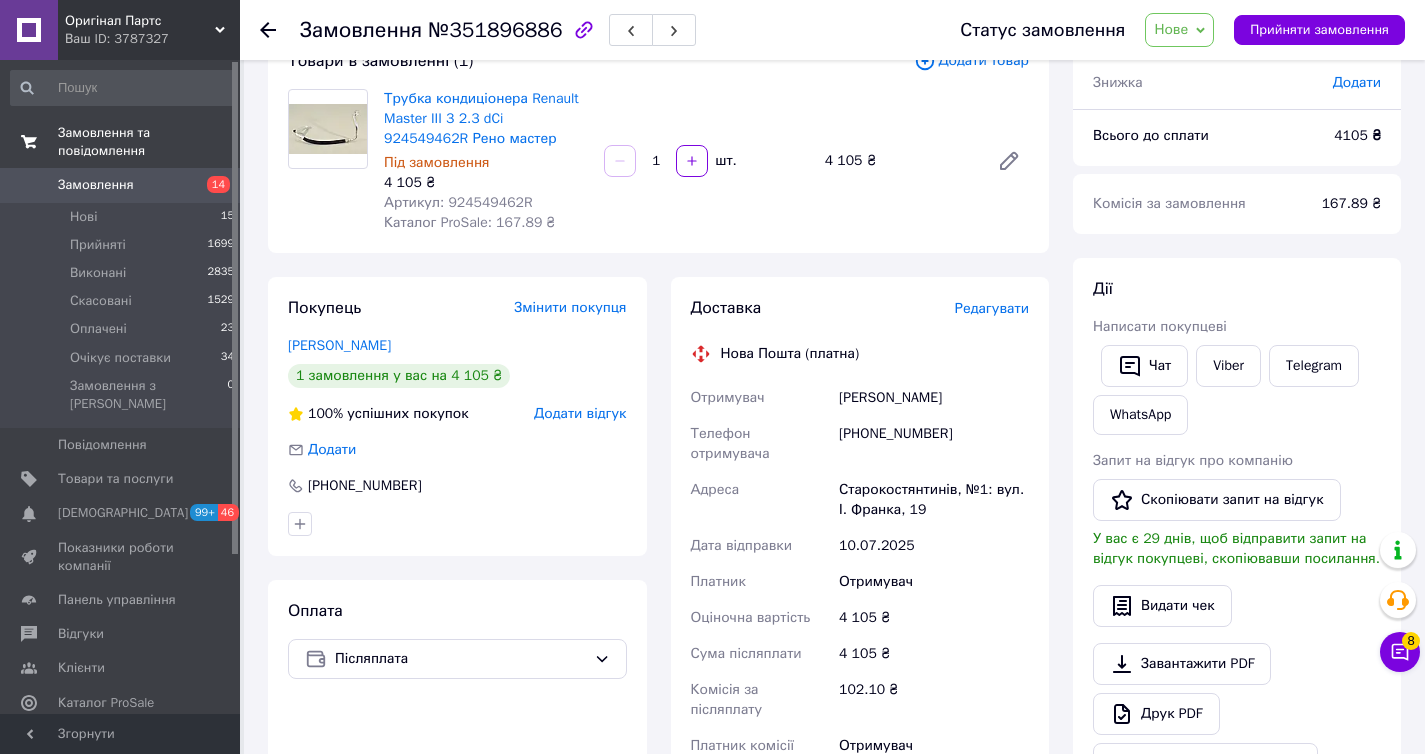 scroll, scrollTop: 141, scrollLeft: 0, axis: vertical 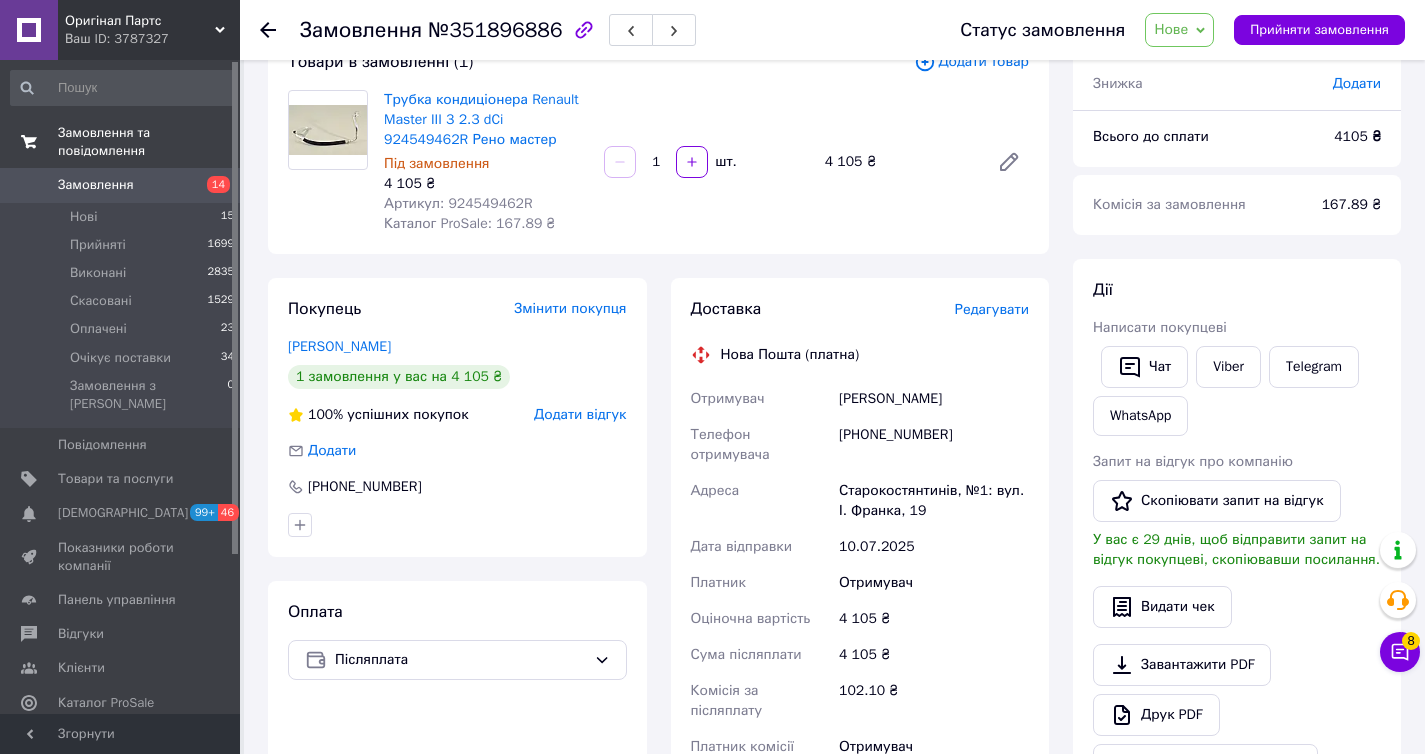 click on "Артикул: 924549462R" at bounding box center [458, 203] 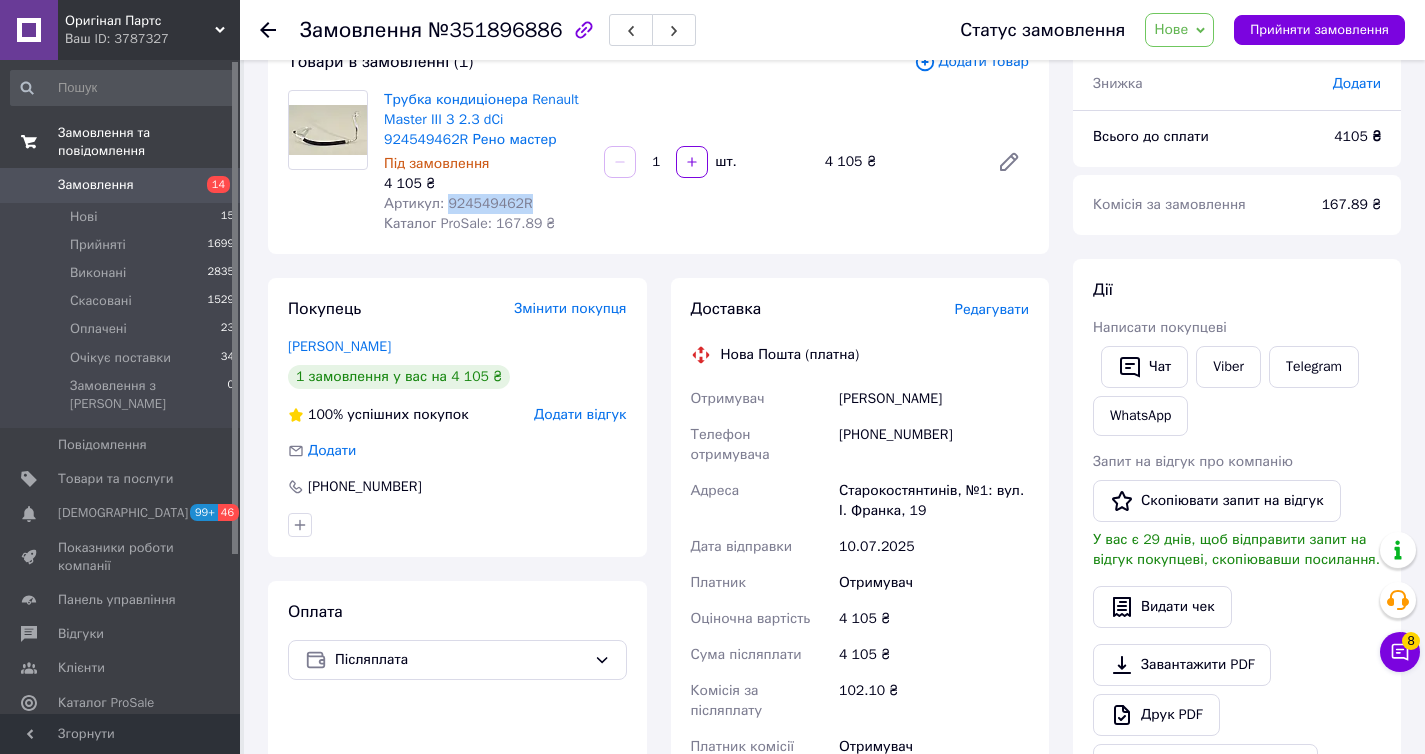 copy on "924549462R" 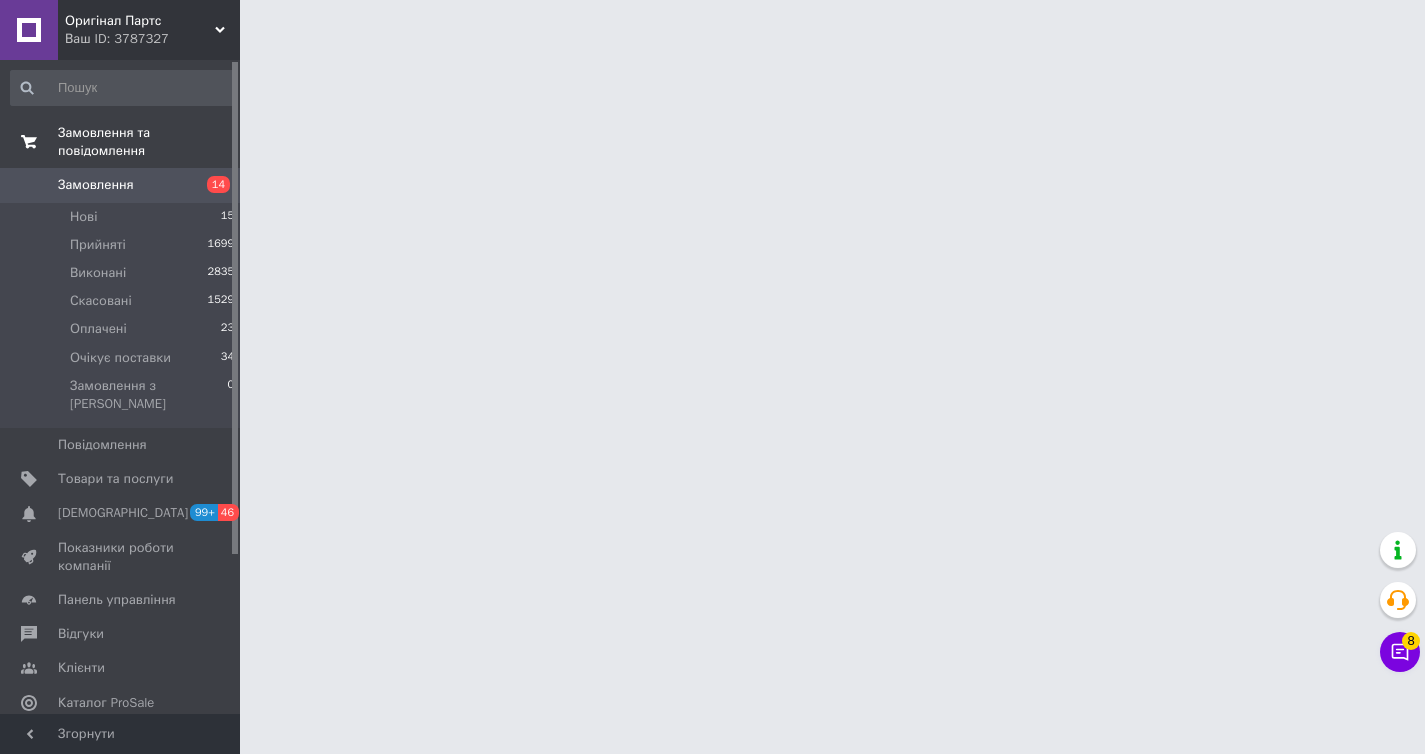 scroll, scrollTop: 0, scrollLeft: 0, axis: both 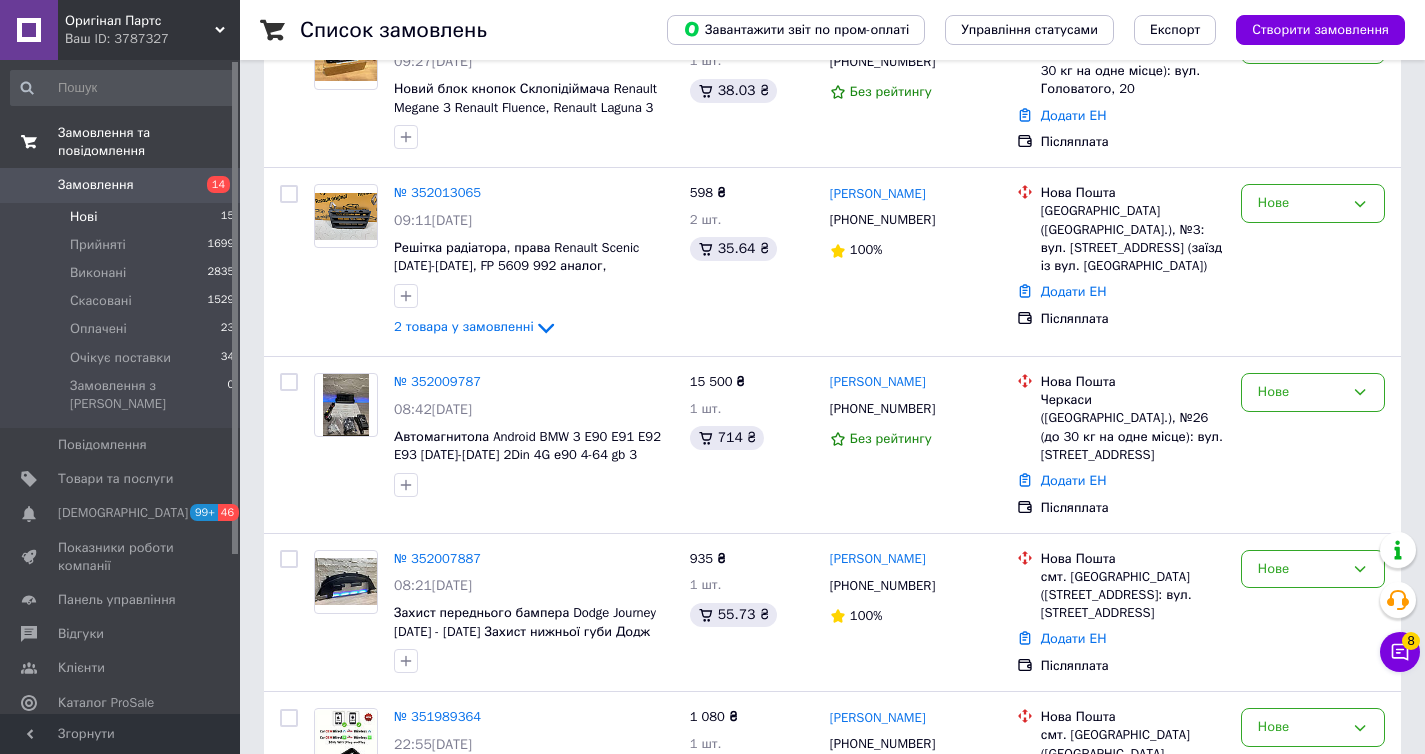 click on "Нові 15" at bounding box center [123, 217] 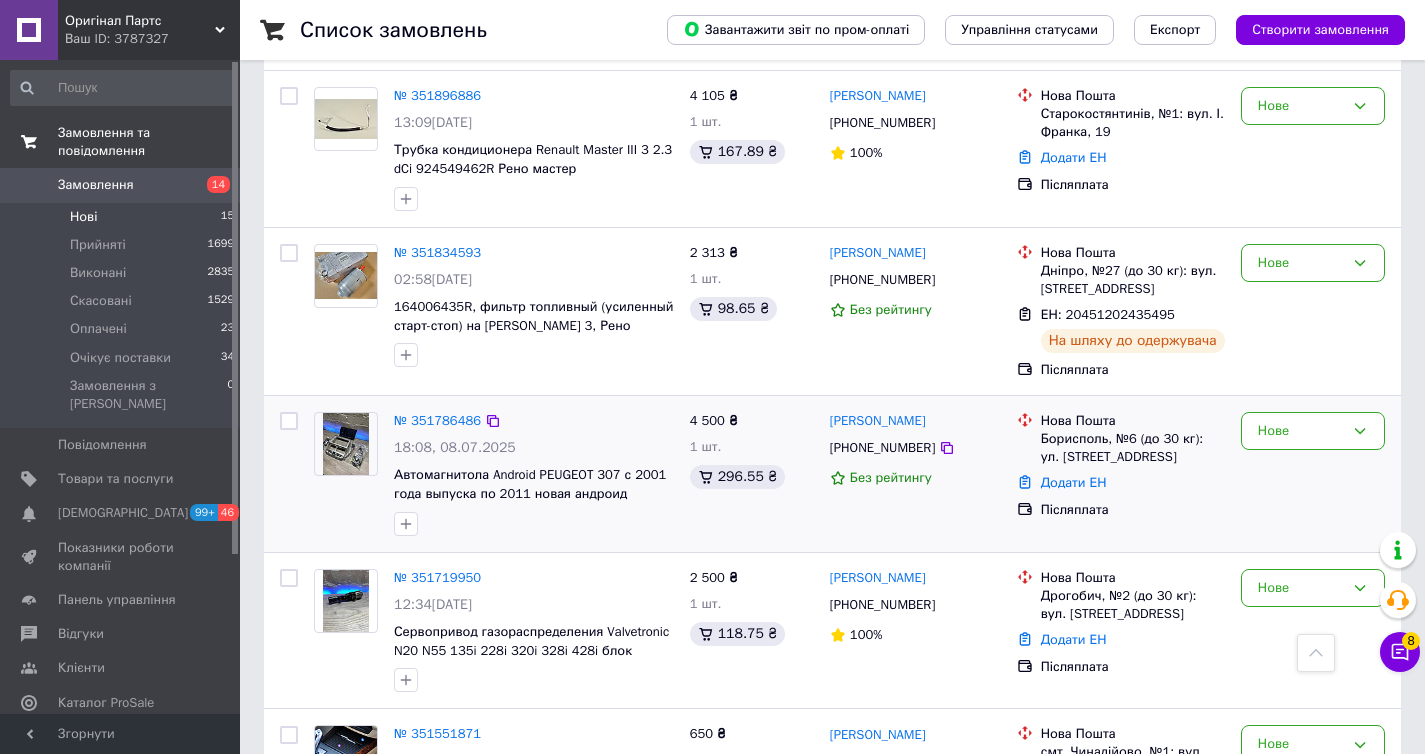 scroll, scrollTop: 1755, scrollLeft: 0, axis: vertical 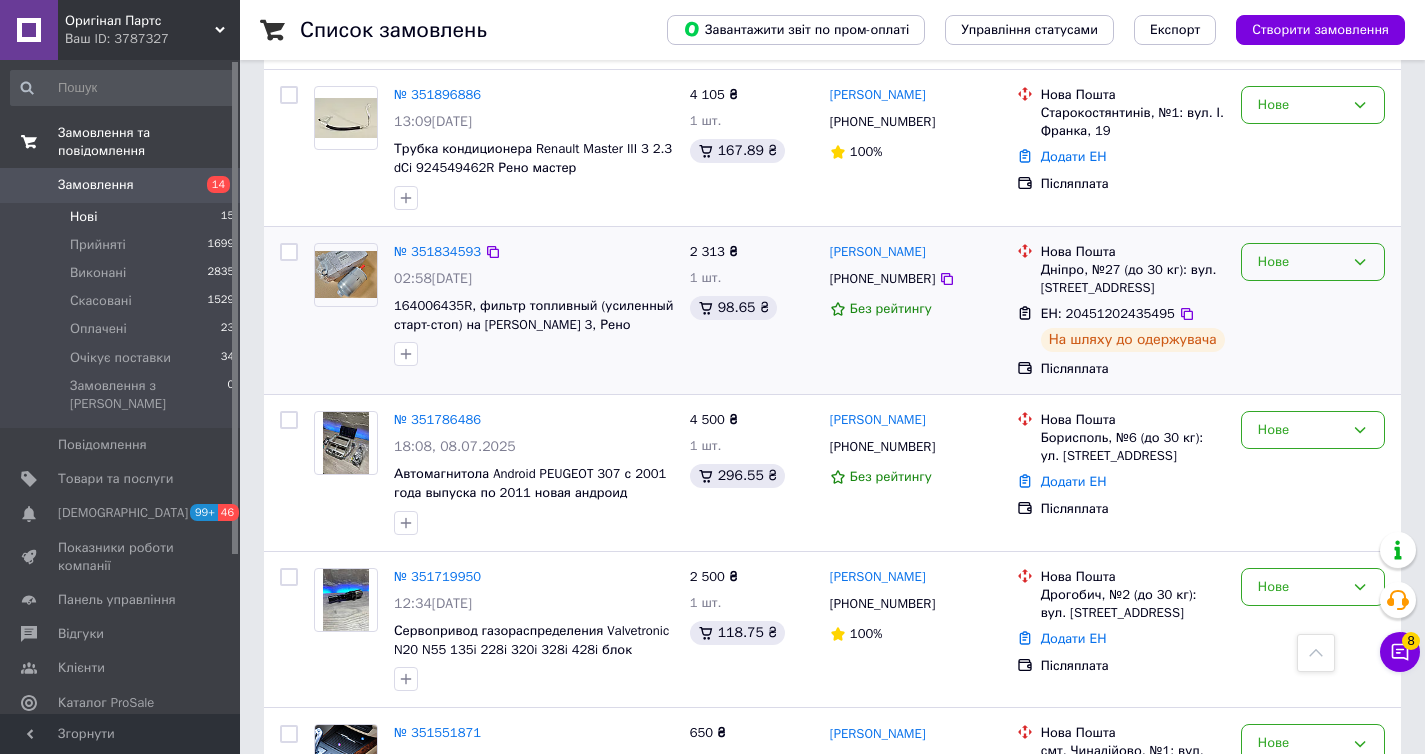 click on "Нове" at bounding box center [1301, 262] 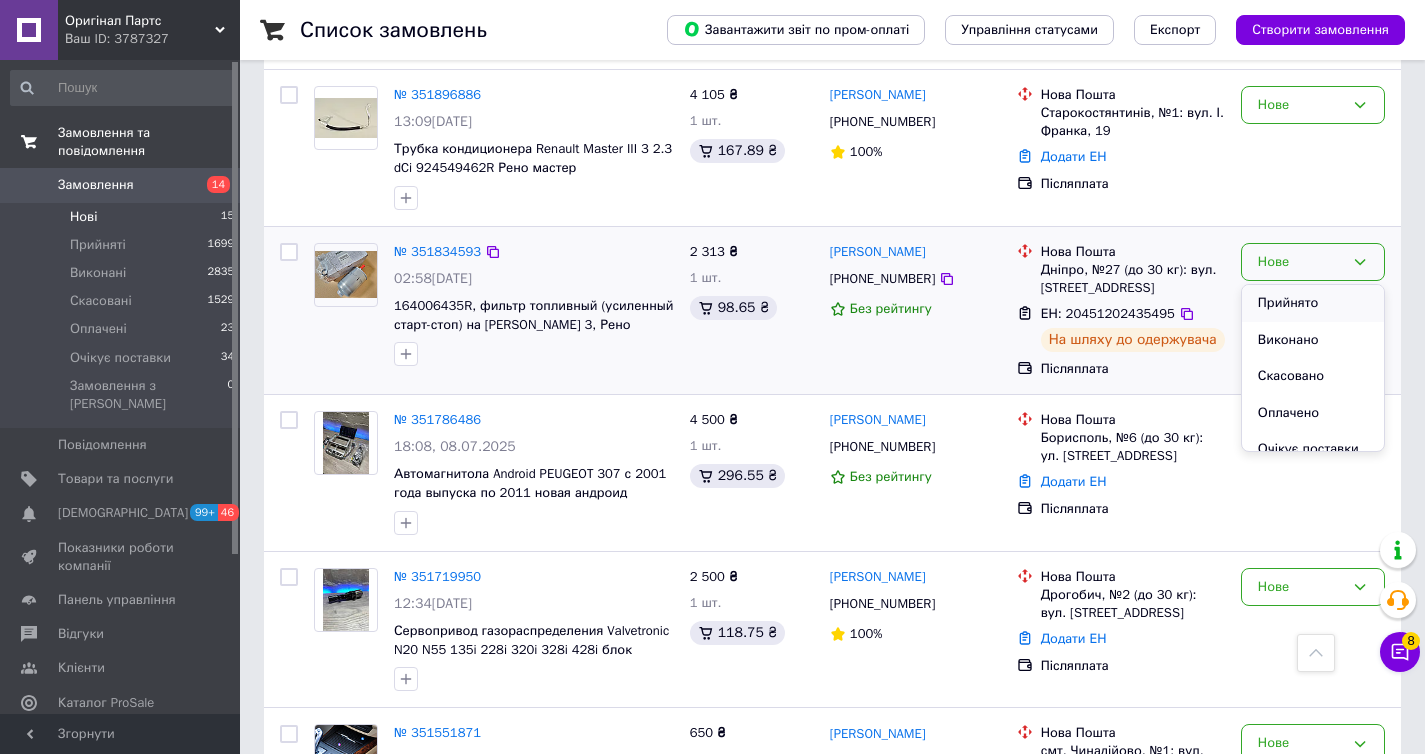 click on "Прийнято" at bounding box center [1313, 303] 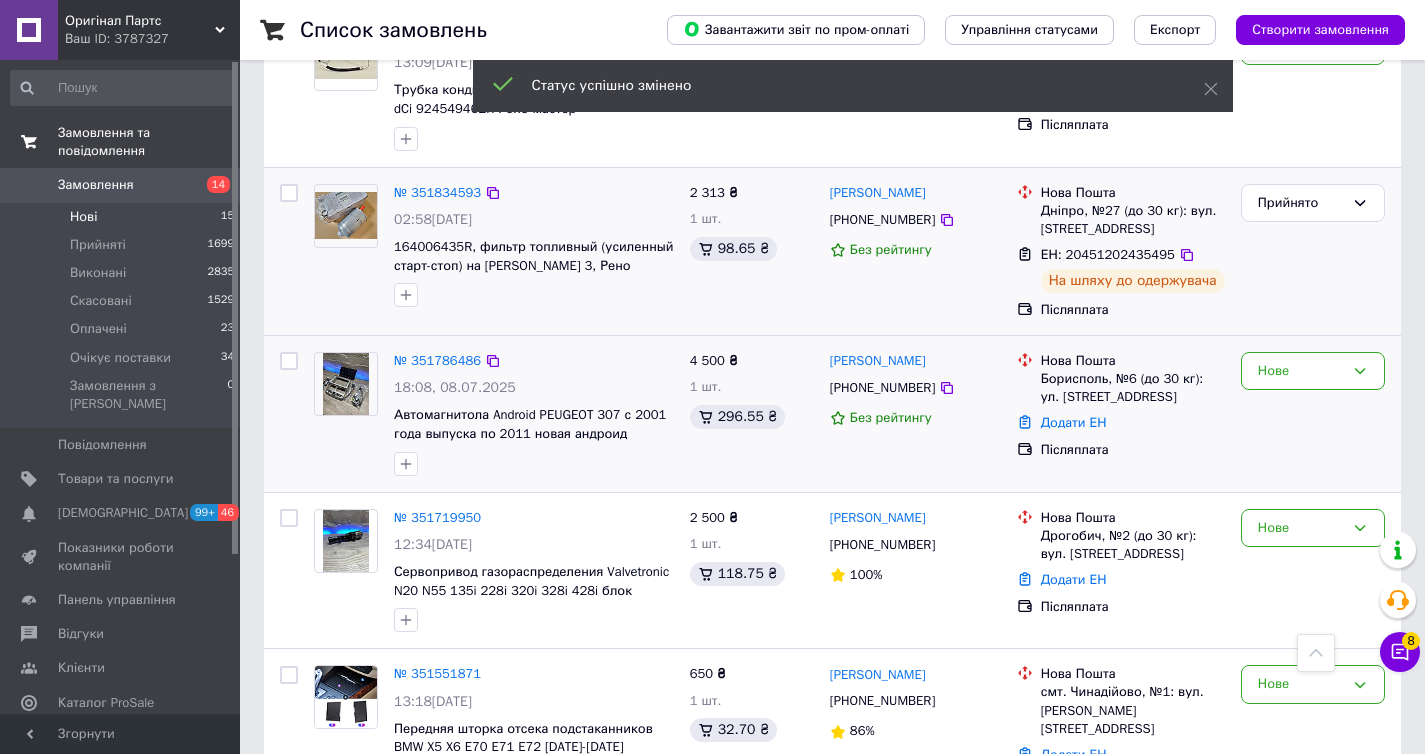 scroll, scrollTop: 1819, scrollLeft: 0, axis: vertical 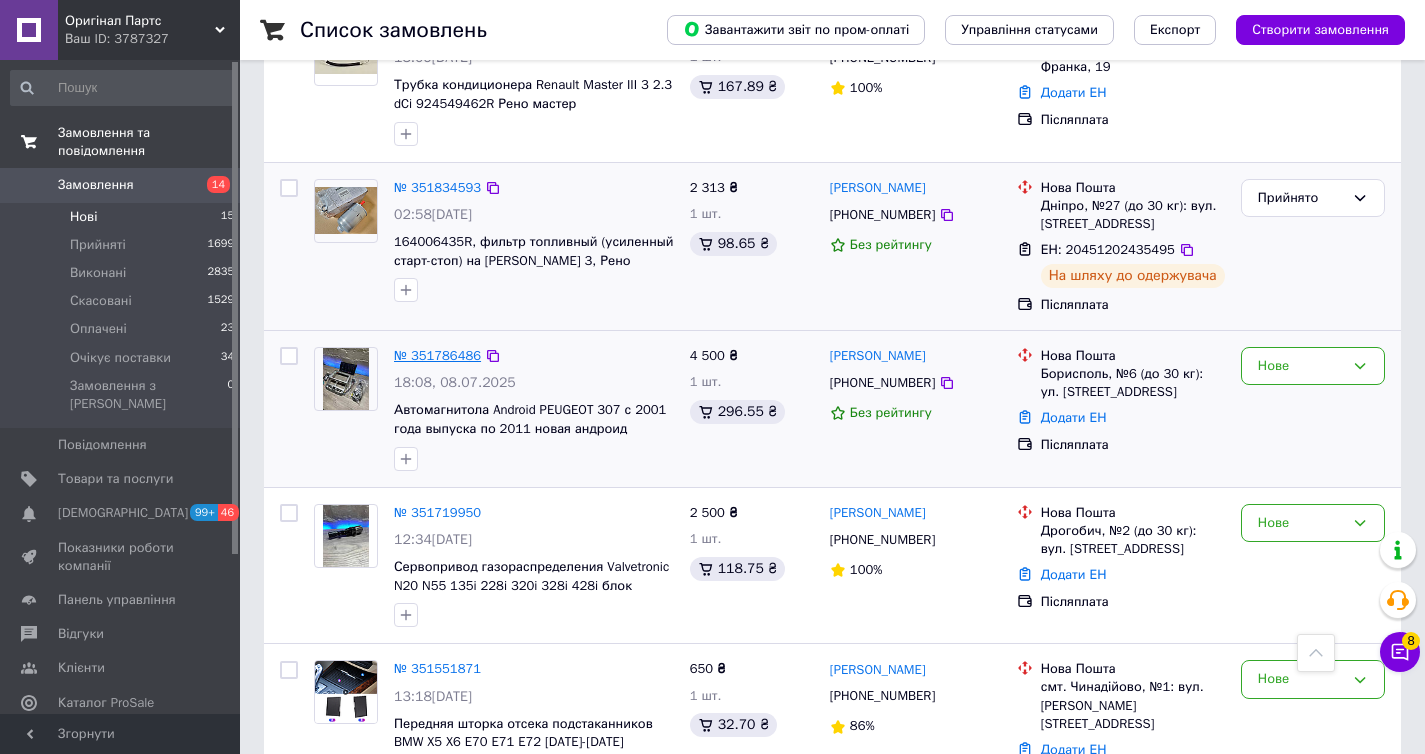 click on "№ 351786486" at bounding box center (437, 355) 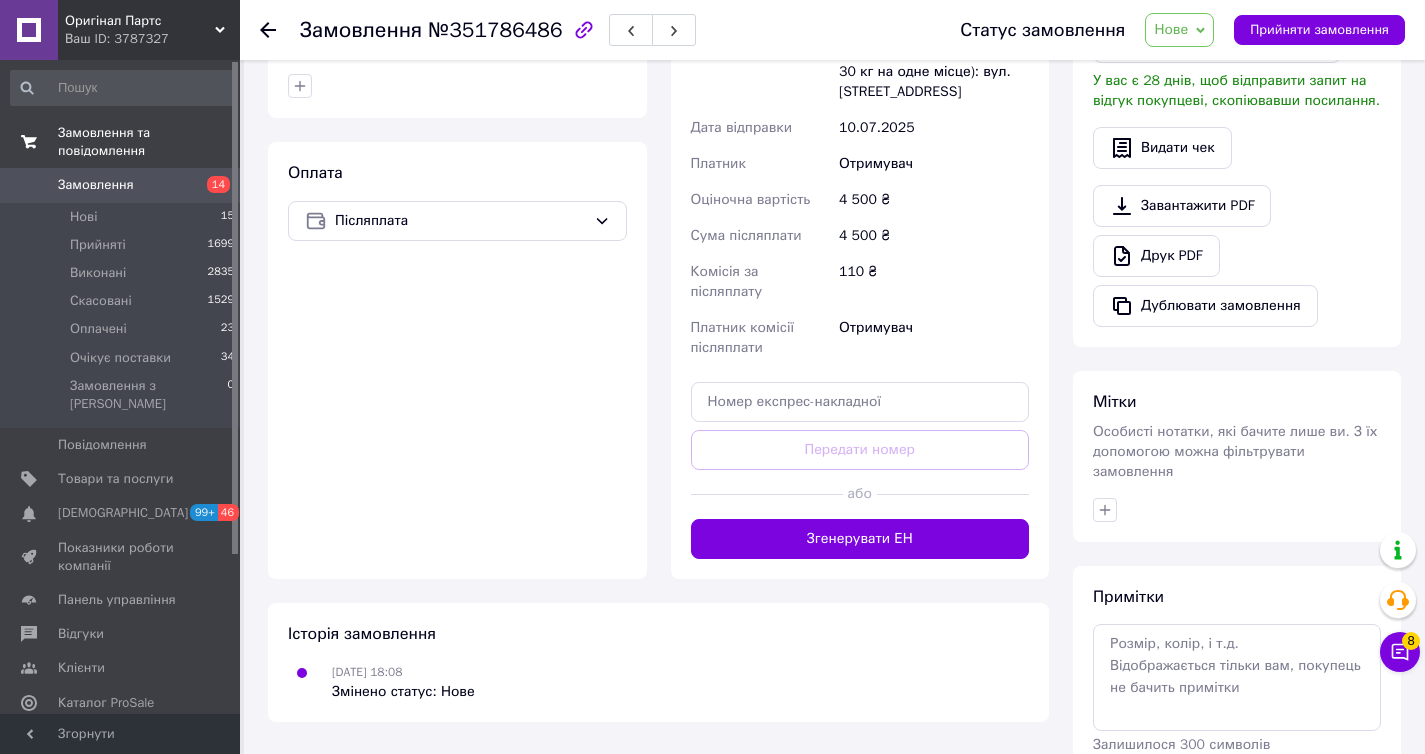 scroll, scrollTop: 466, scrollLeft: 0, axis: vertical 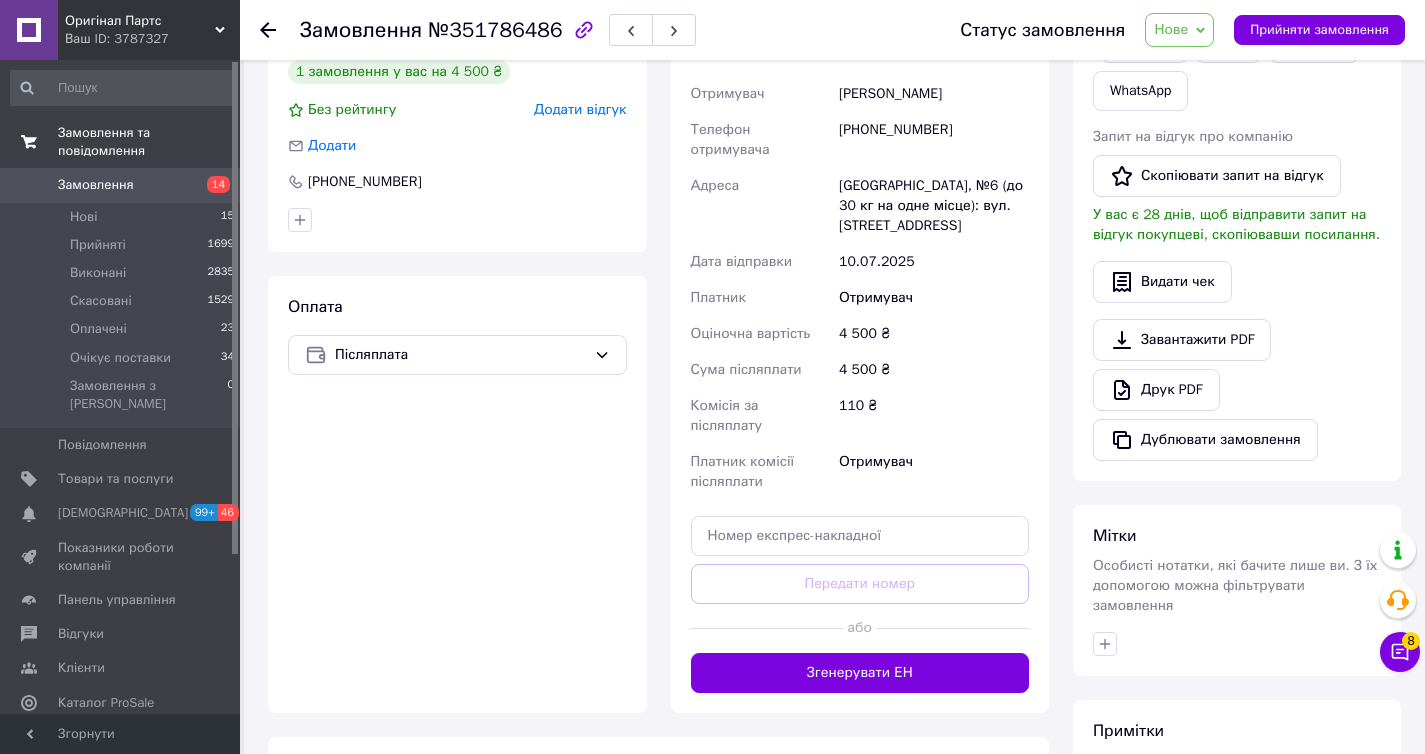 drag, startPoint x: 878, startPoint y: 233, endPoint x: 878, endPoint y: 268, distance: 35 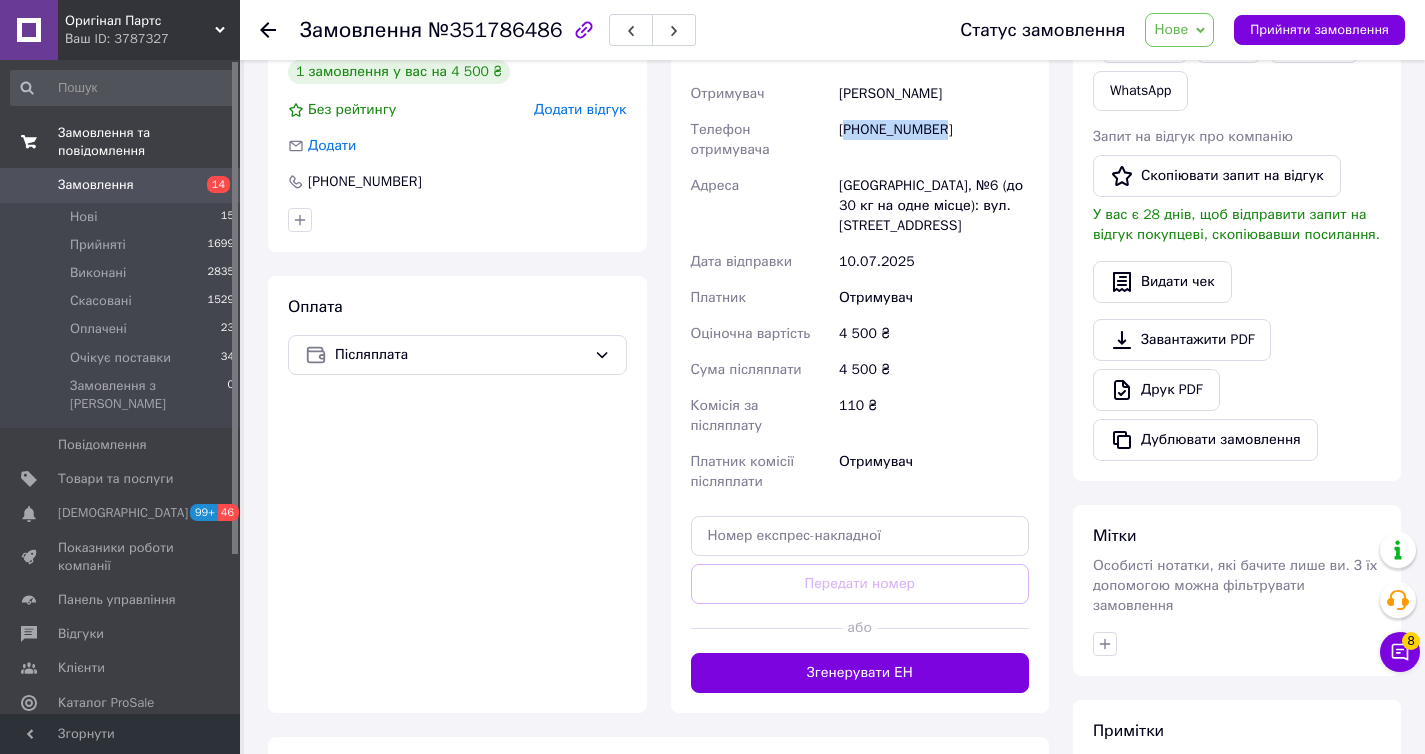 click on "+380955509162" at bounding box center (934, 140) 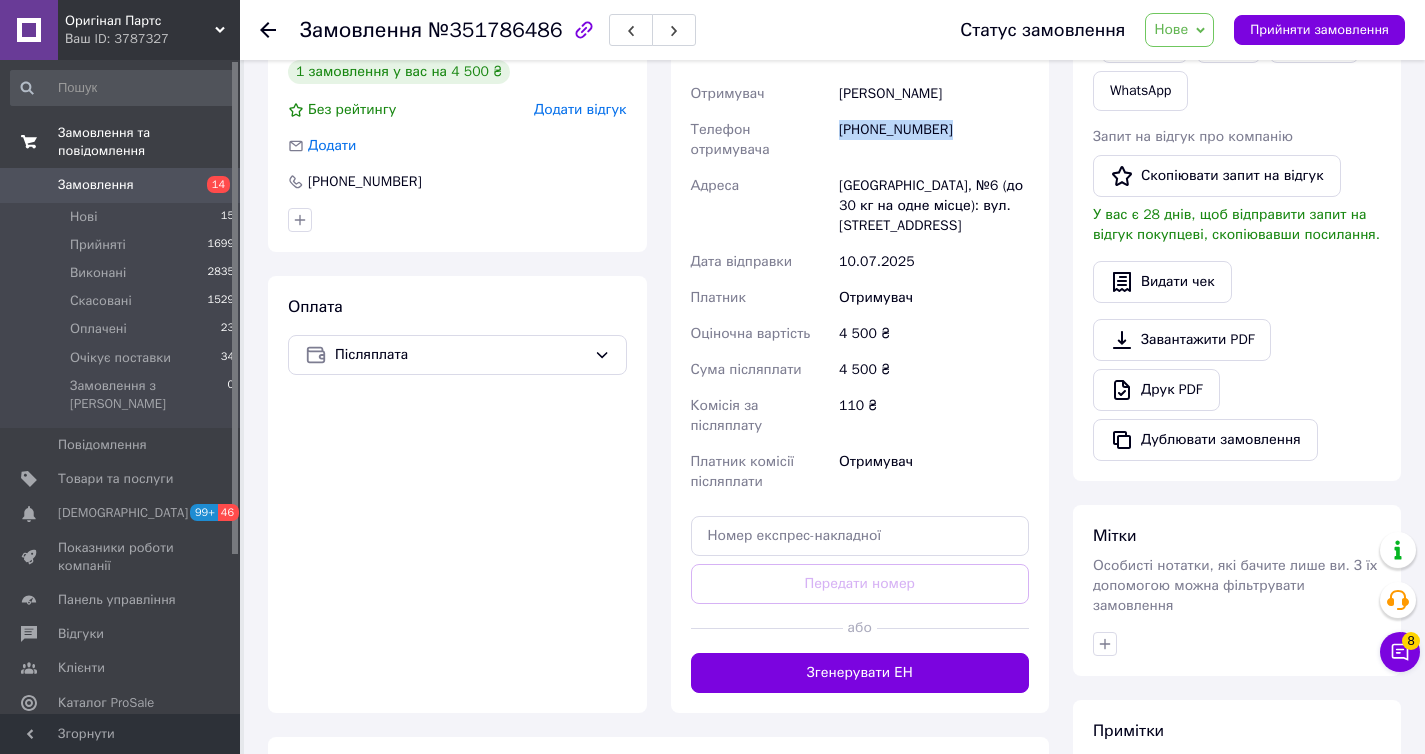 click on "+380955509162" at bounding box center (934, 140) 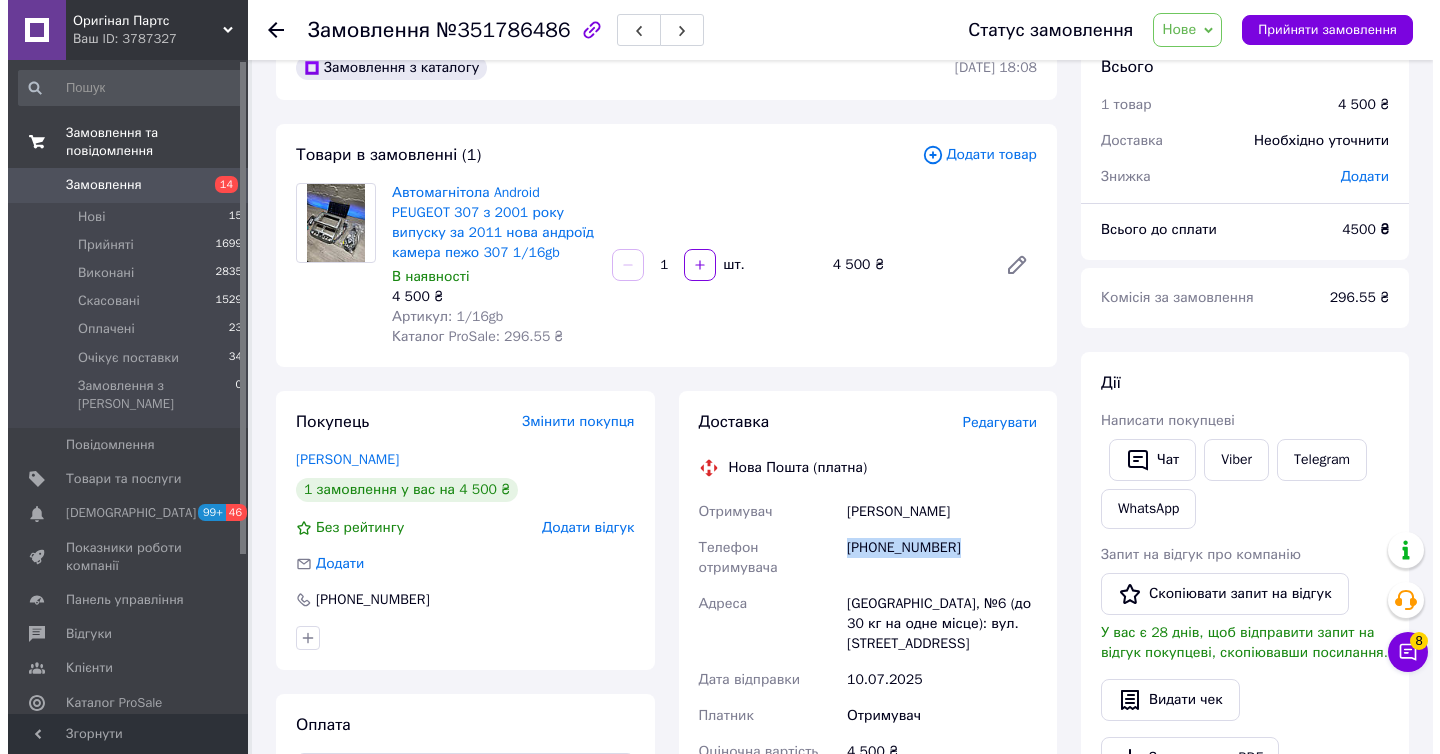 scroll, scrollTop: 0, scrollLeft: 0, axis: both 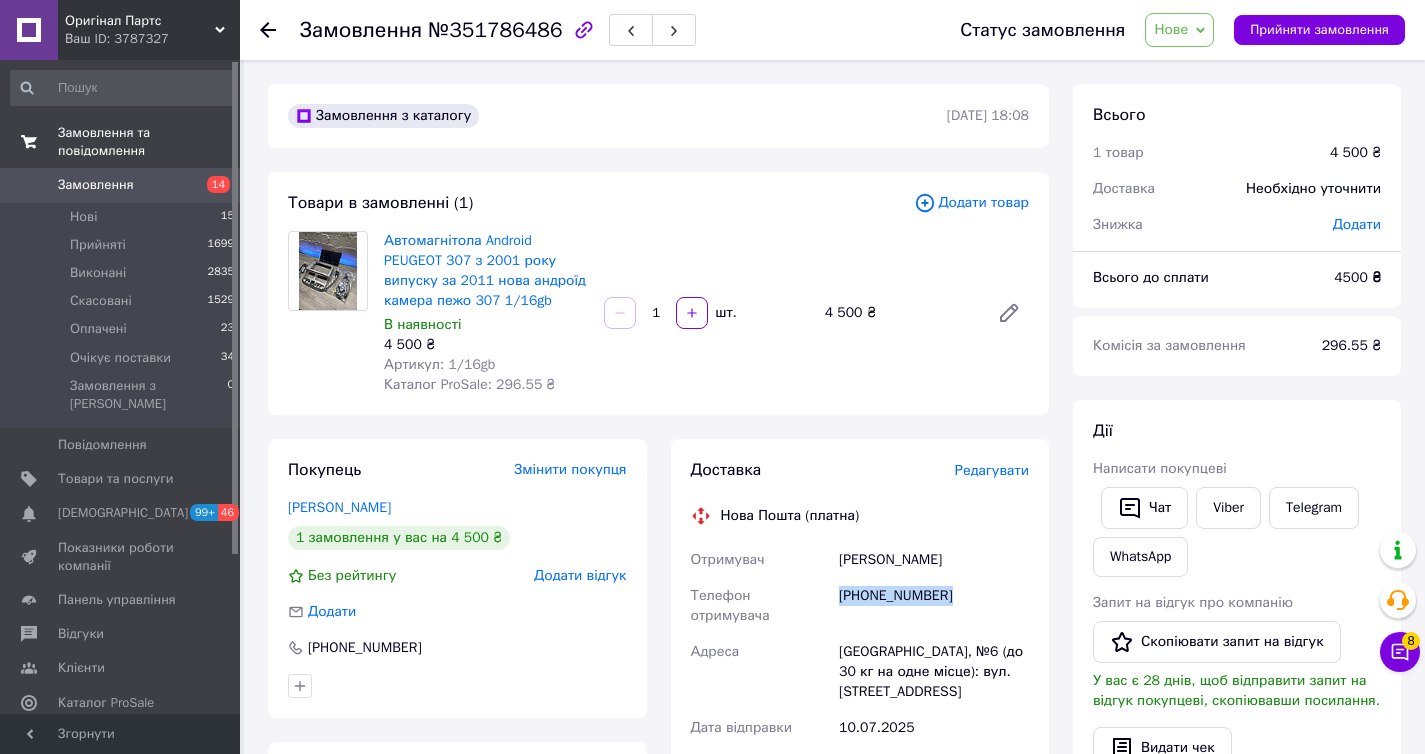 click on "Нове" at bounding box center (1179, 30) 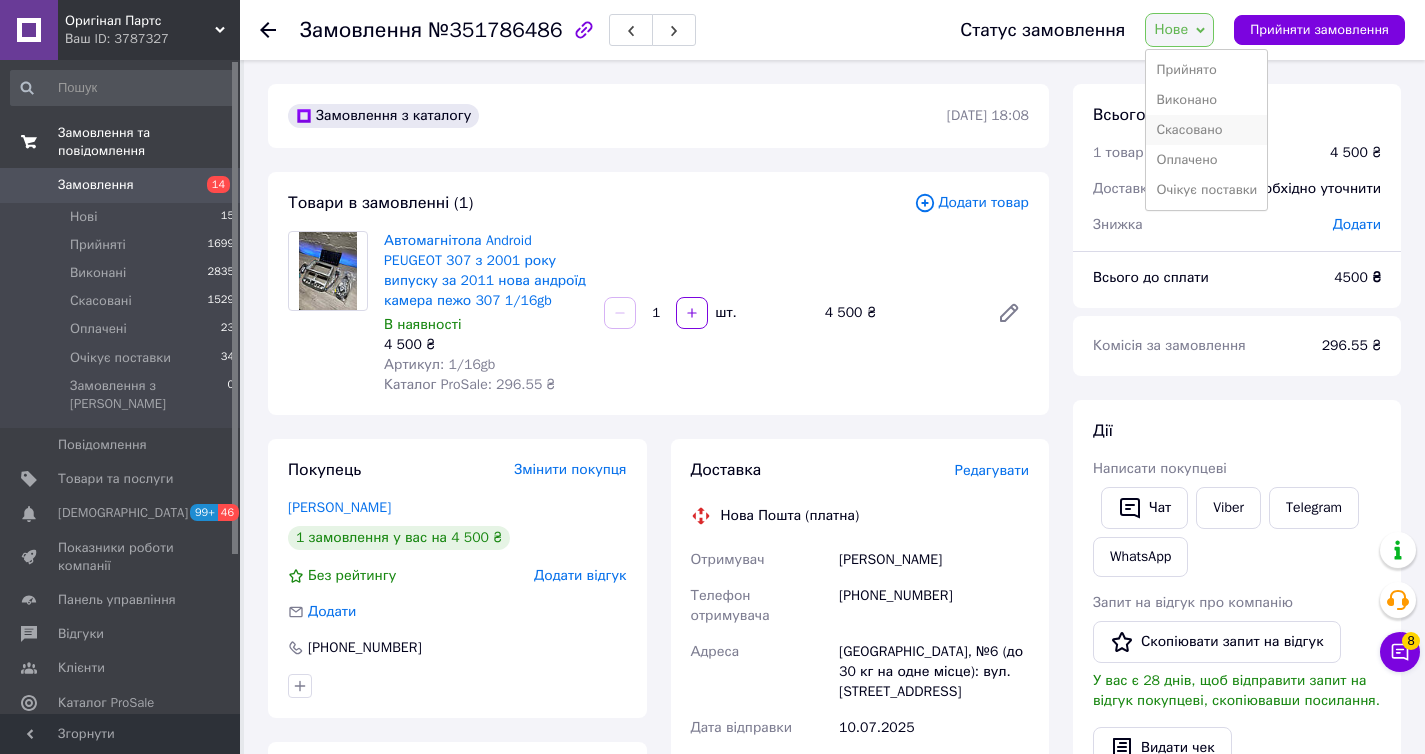 click on "Скасовано" at bounding box center [1206, 130] 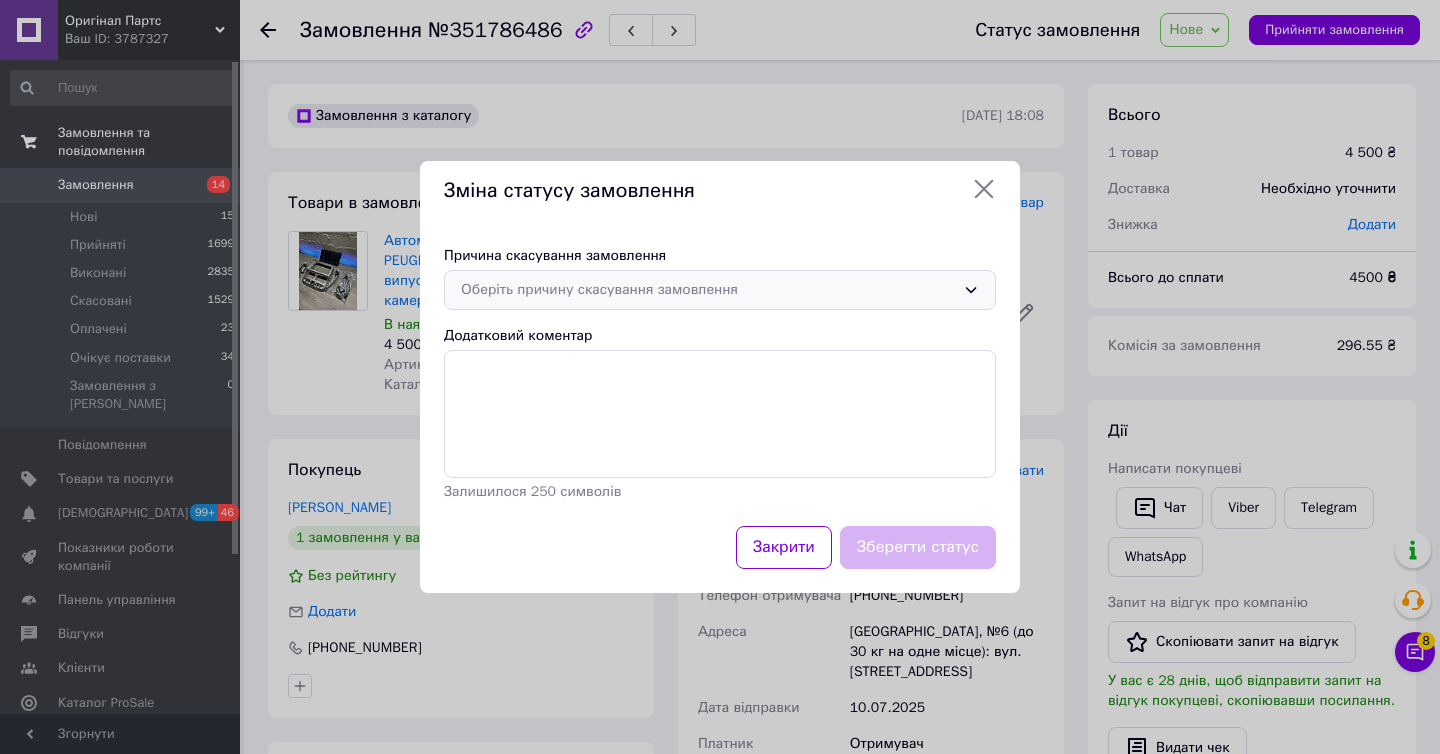 click on "Оберіть причину скасування замовлення" at bounding box center (708, 290) 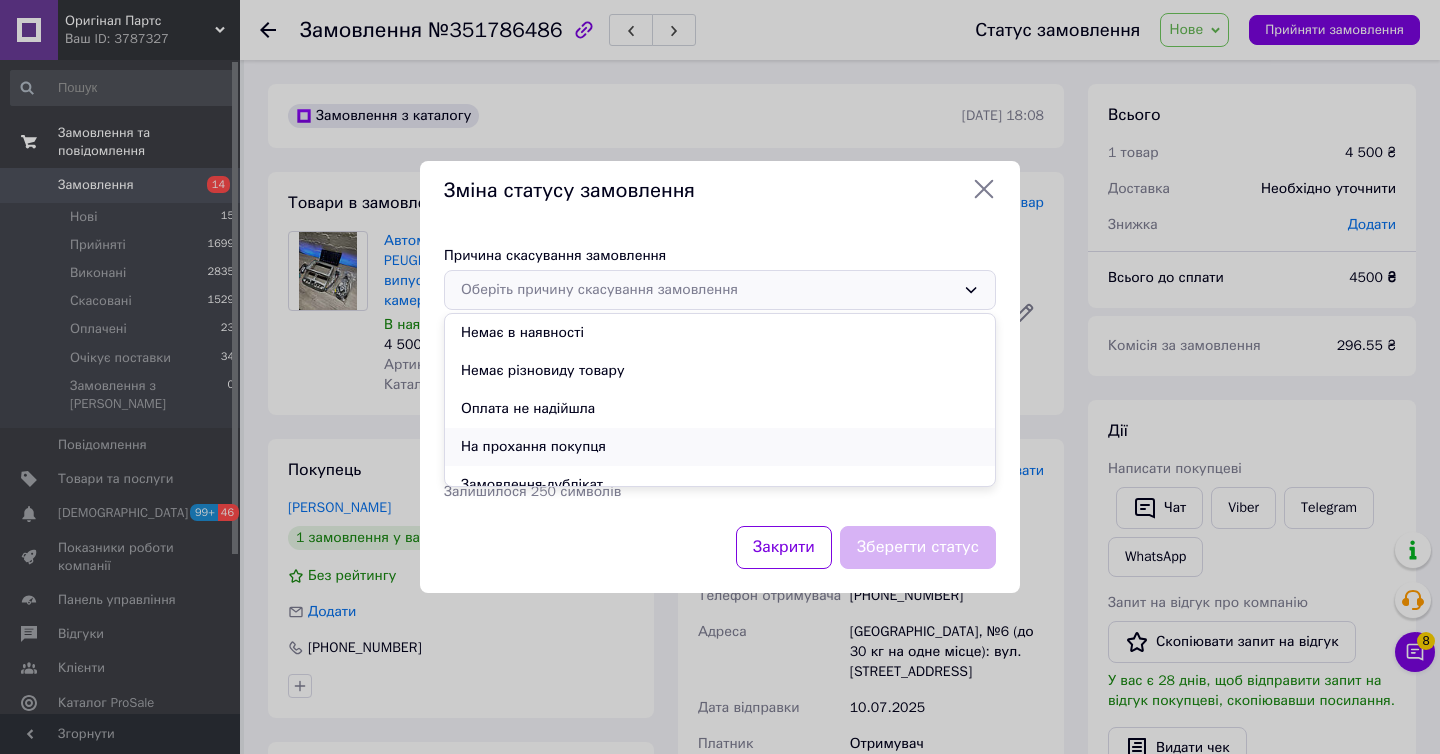 click on "На прохання покупця" at bounding box center (720, 447) 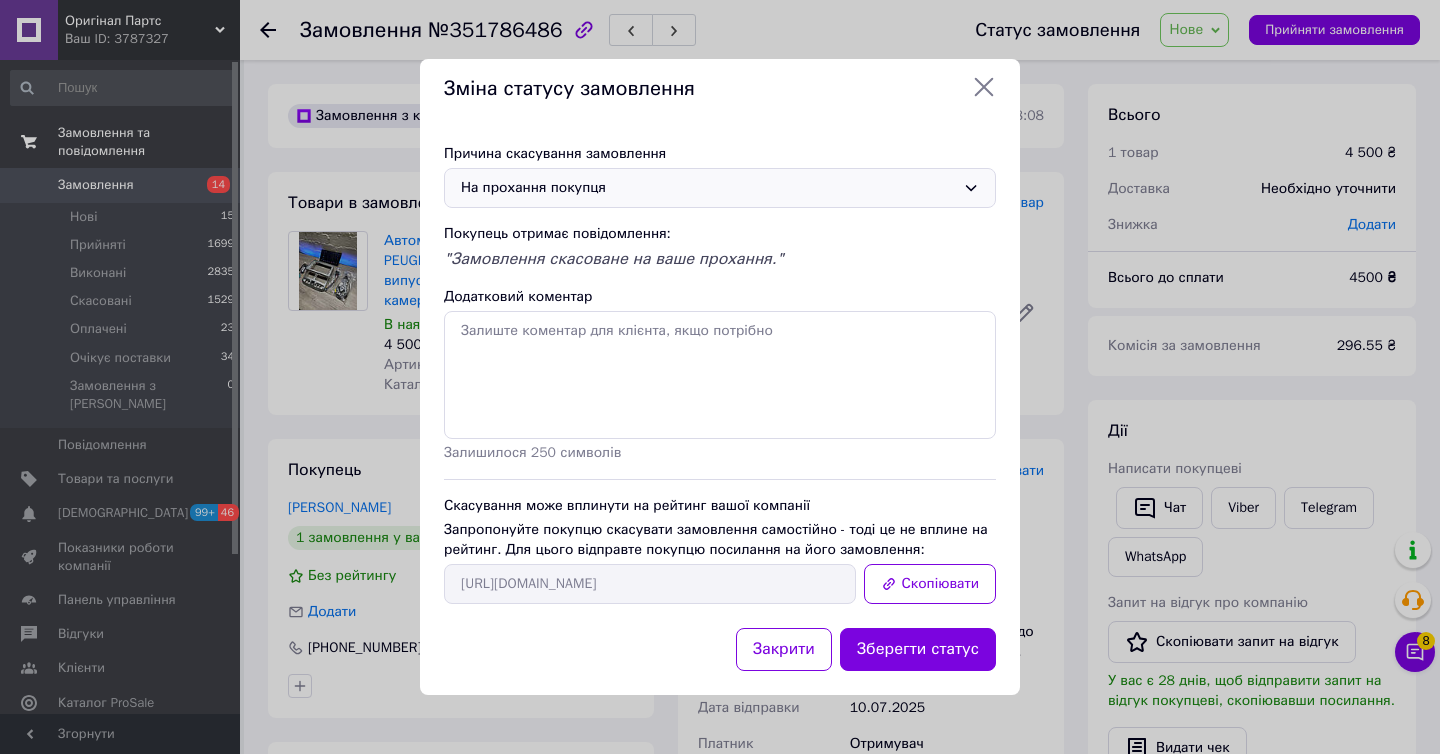 click on "На прохання покупця" at bounding box center [720, 188] 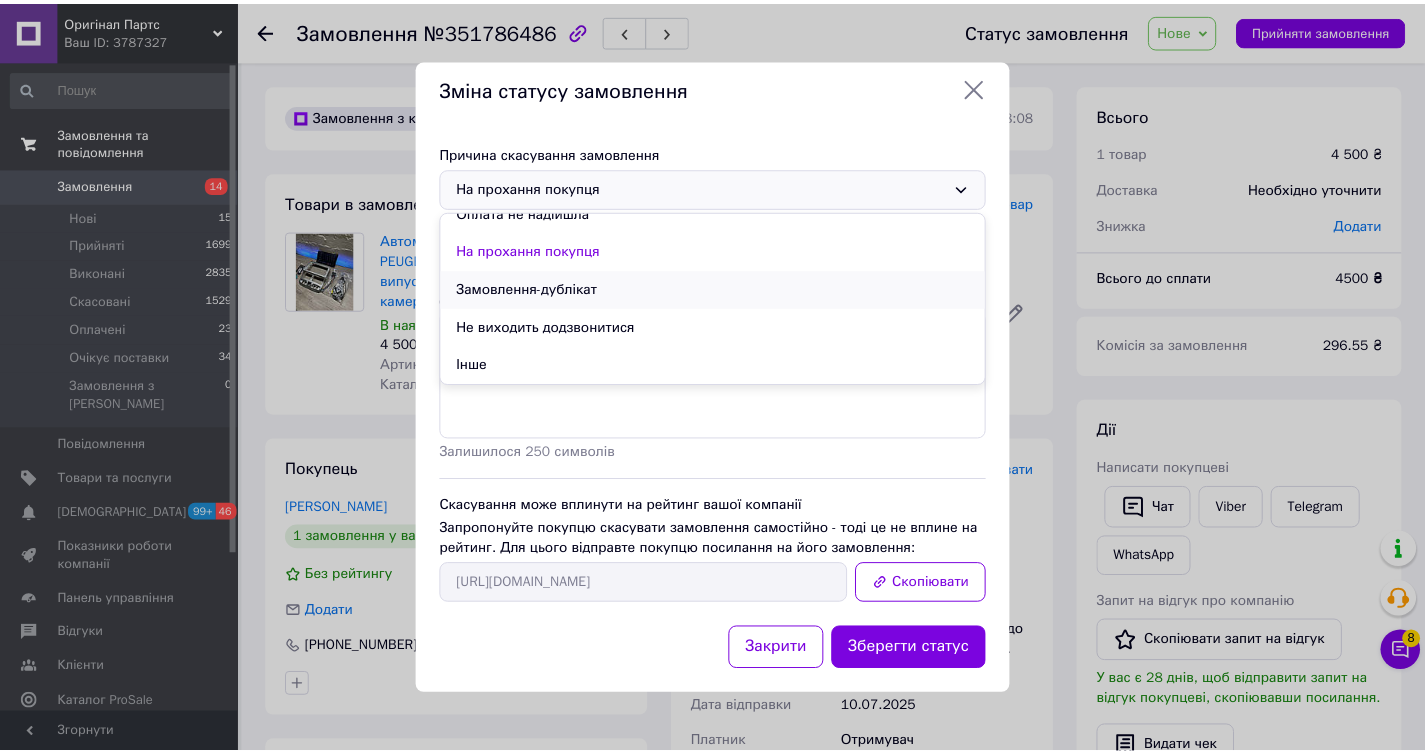 scroll, scrollTop: 0, scrollLeft: 0, axis: both 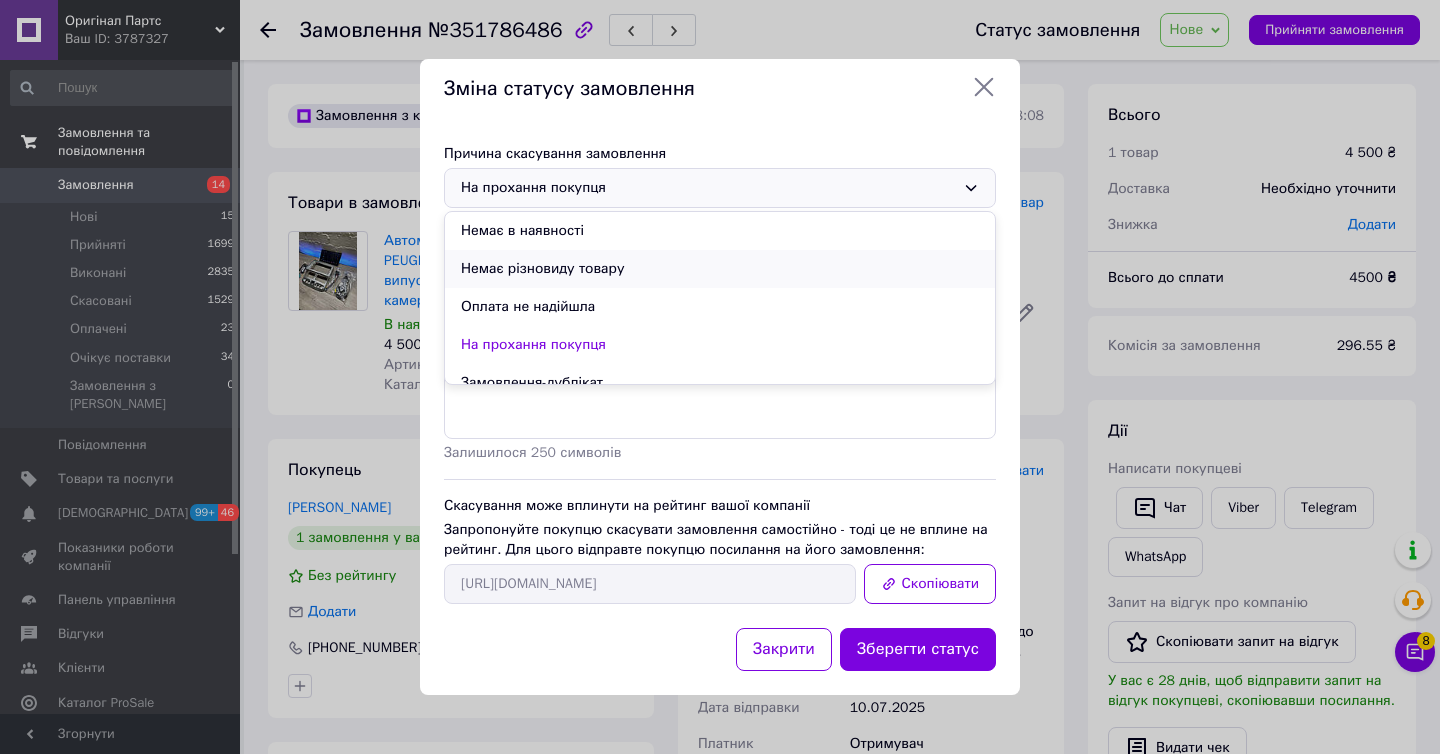 click on "Немає різновиду товару" at bounding box center [720, 269] 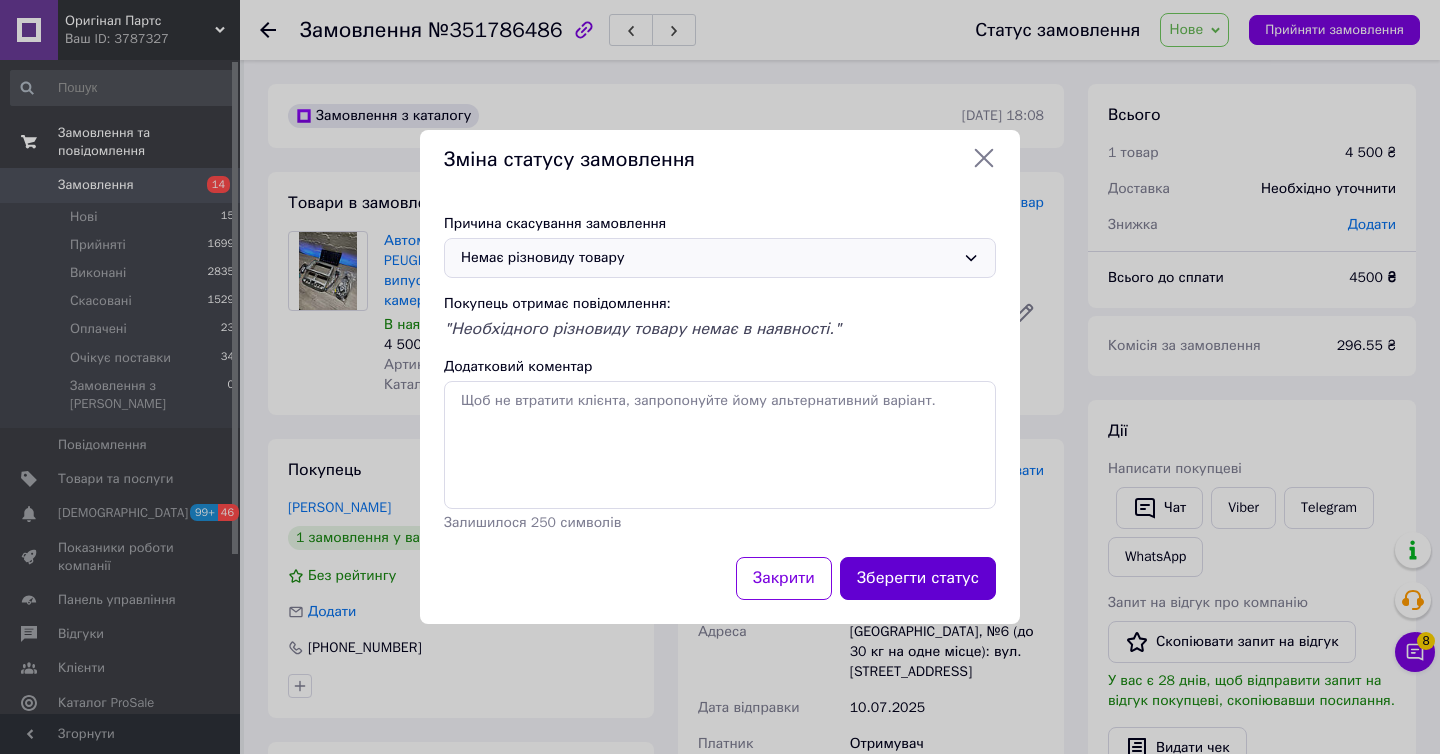 click on "Зберегти статус" at bounding box center [918, 578] 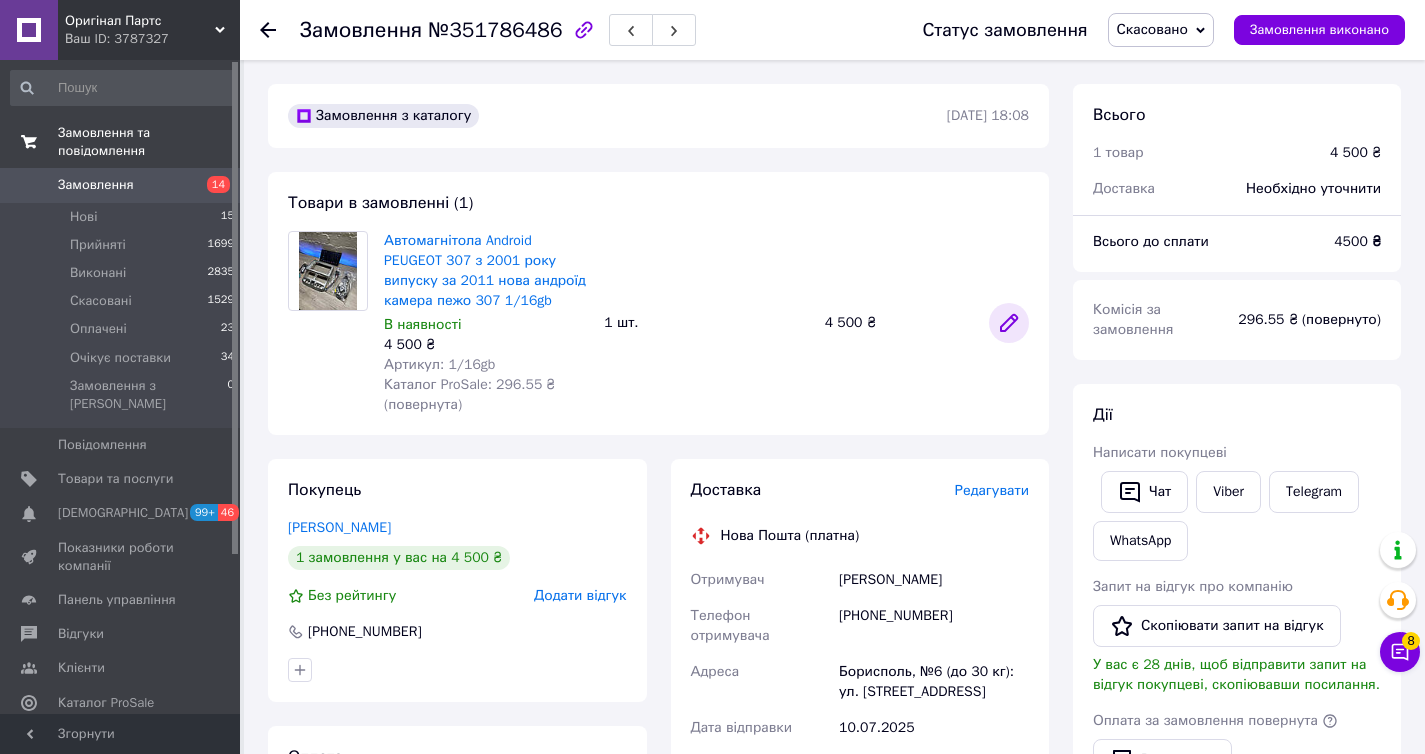 click 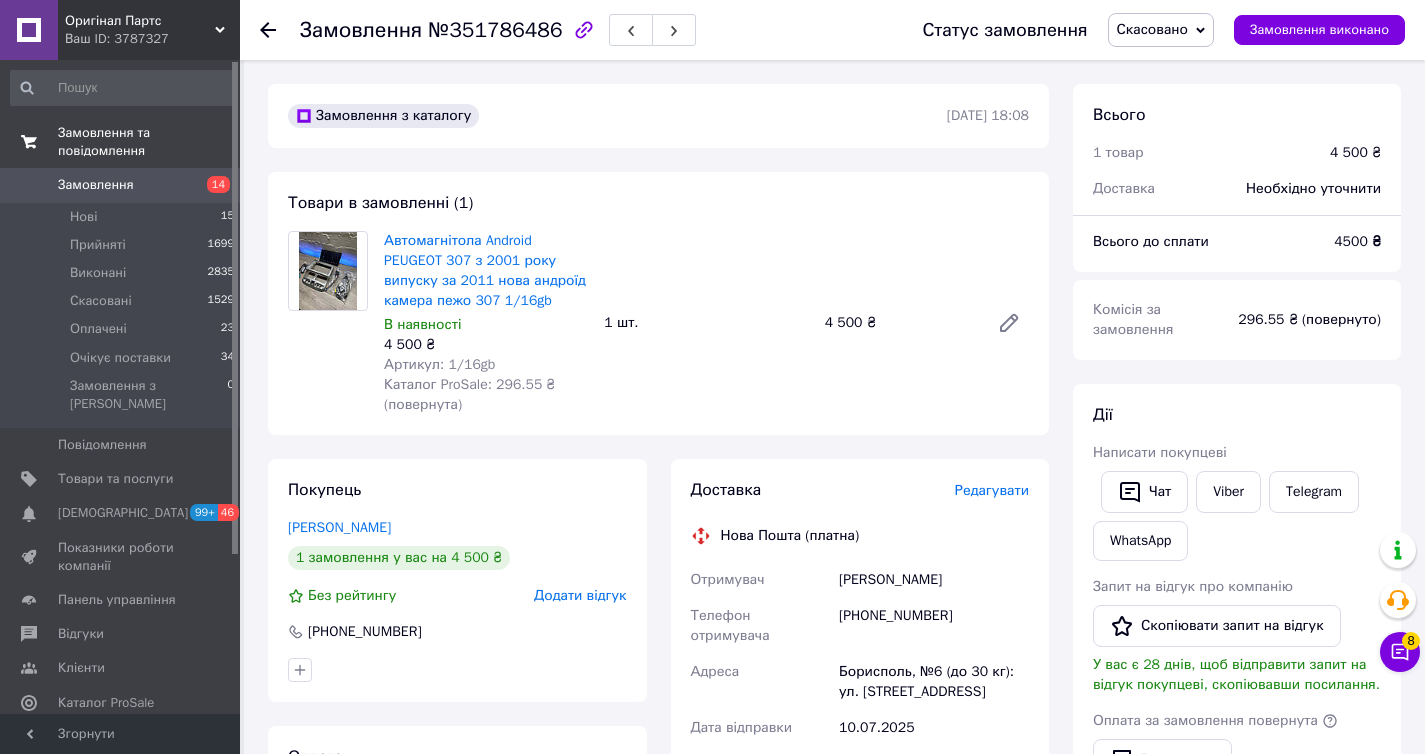 click 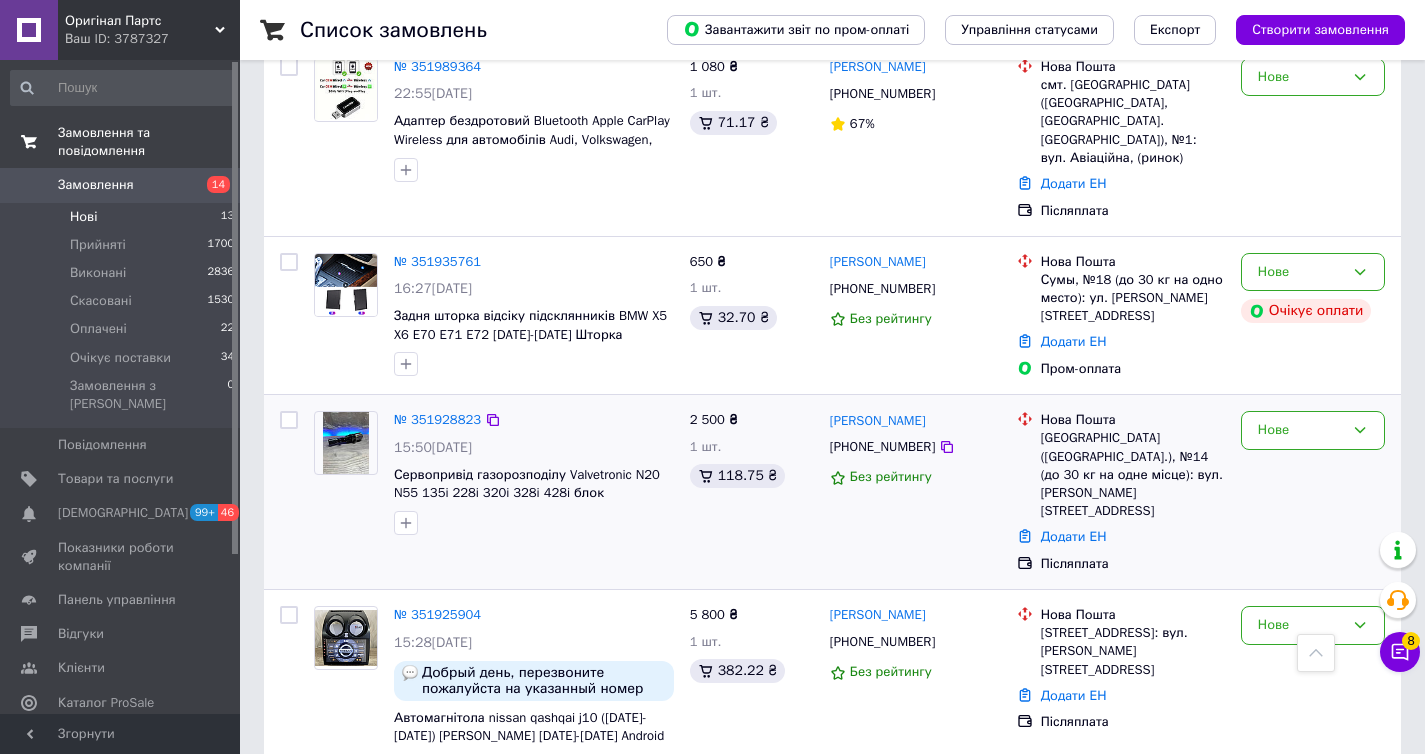 scroll, scrollTop: 1085, scrollLeft: 0, axis: vertical 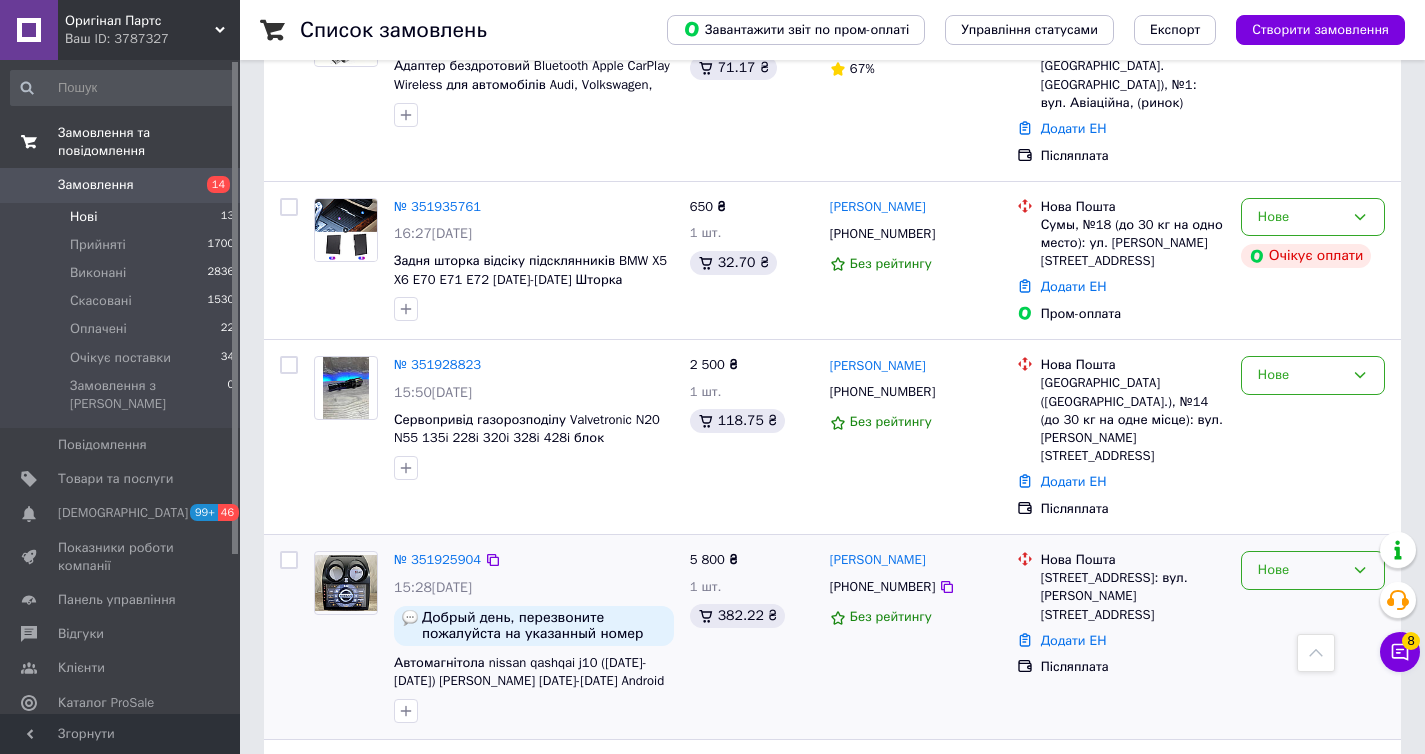click on "Нове" at bounding box center (1313, 570) 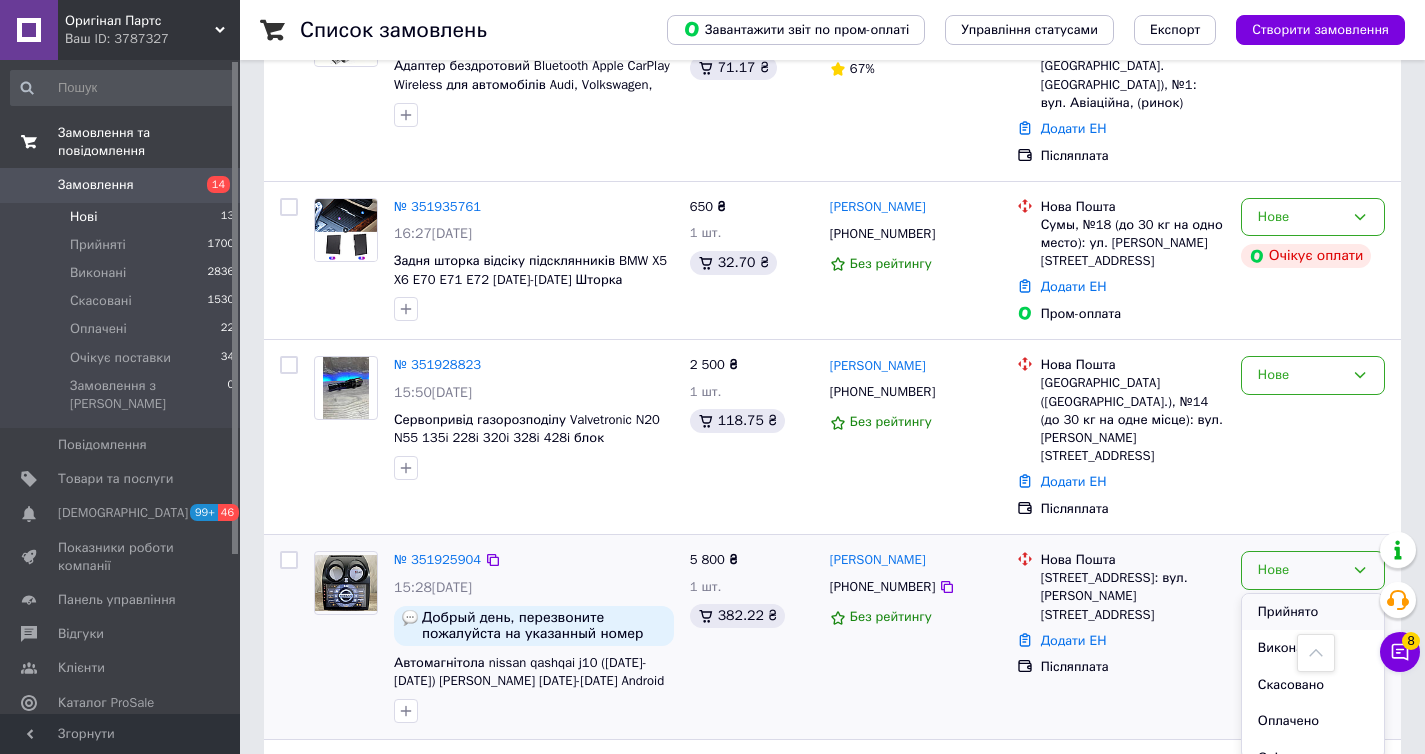 click on "Прийнято" at bounding box center [1313, 612] 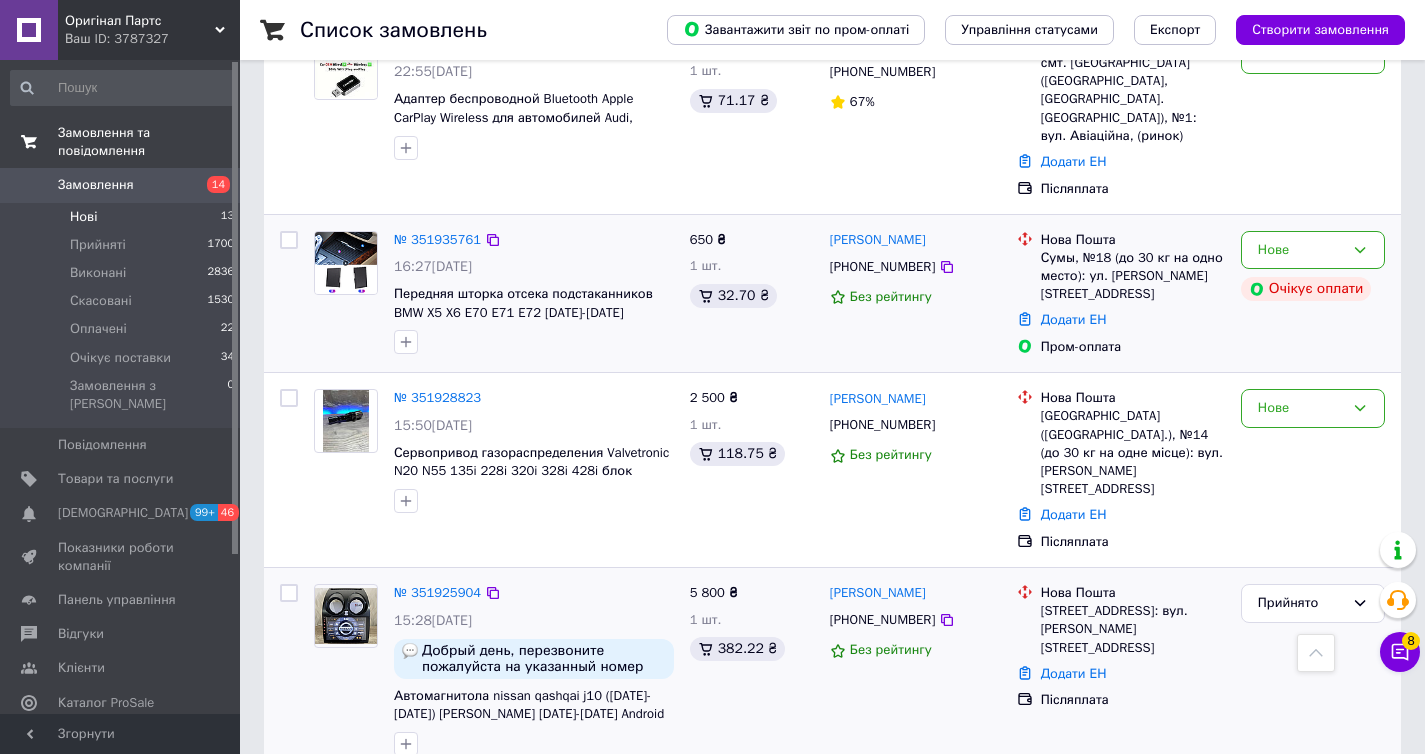 scroll, scrollTop: 1046, scrollLeft: 0, axis: vertical 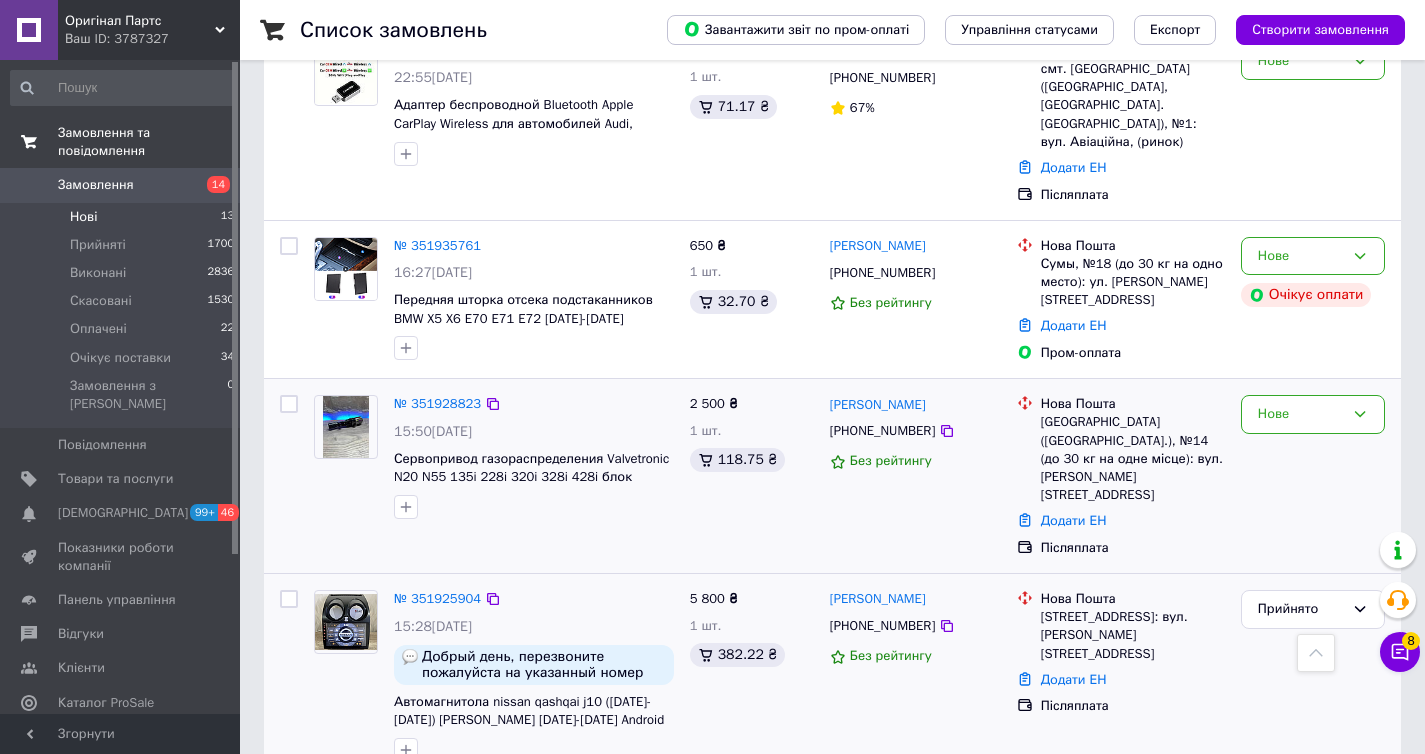 click on "[PHONE_NUMBER]" at bounding box center (882, 431) 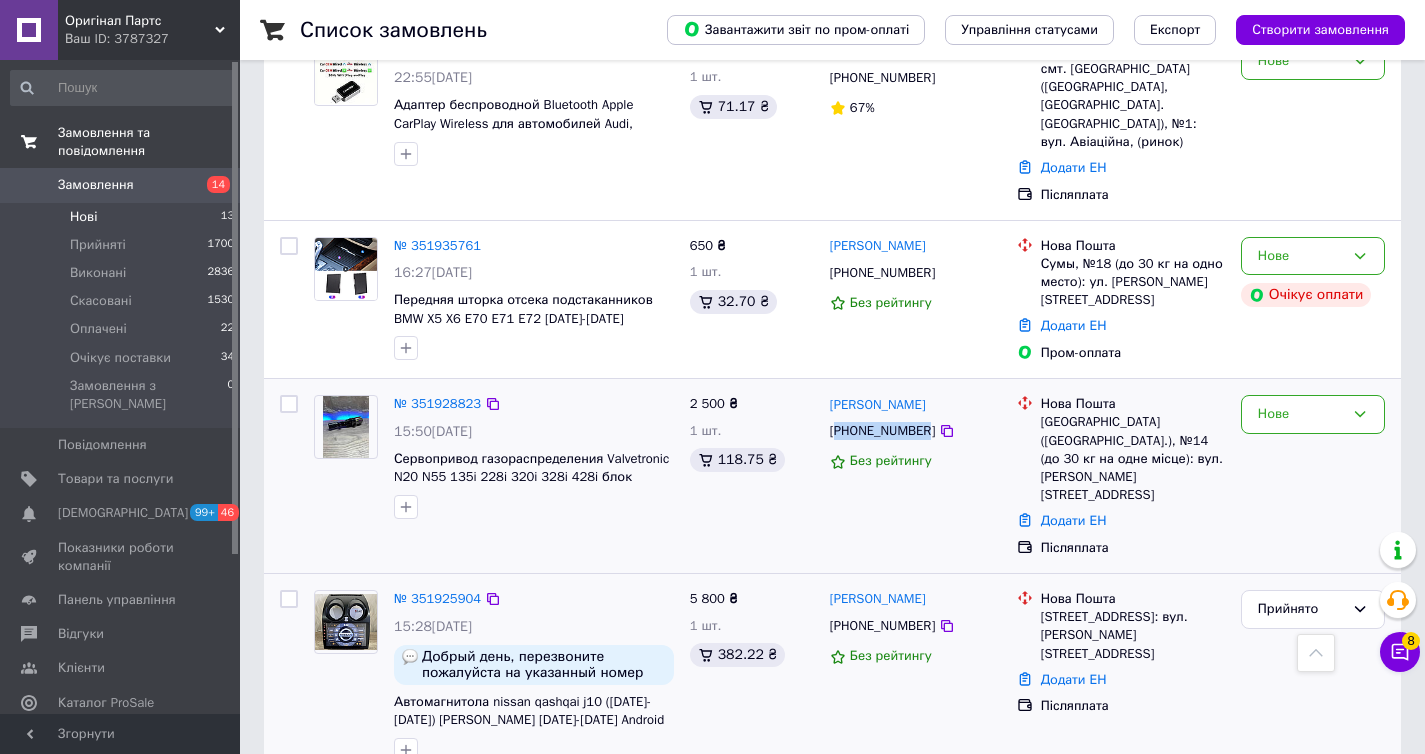 click on "[PHONE_NUMBER]" at bounding box center [882, 431] 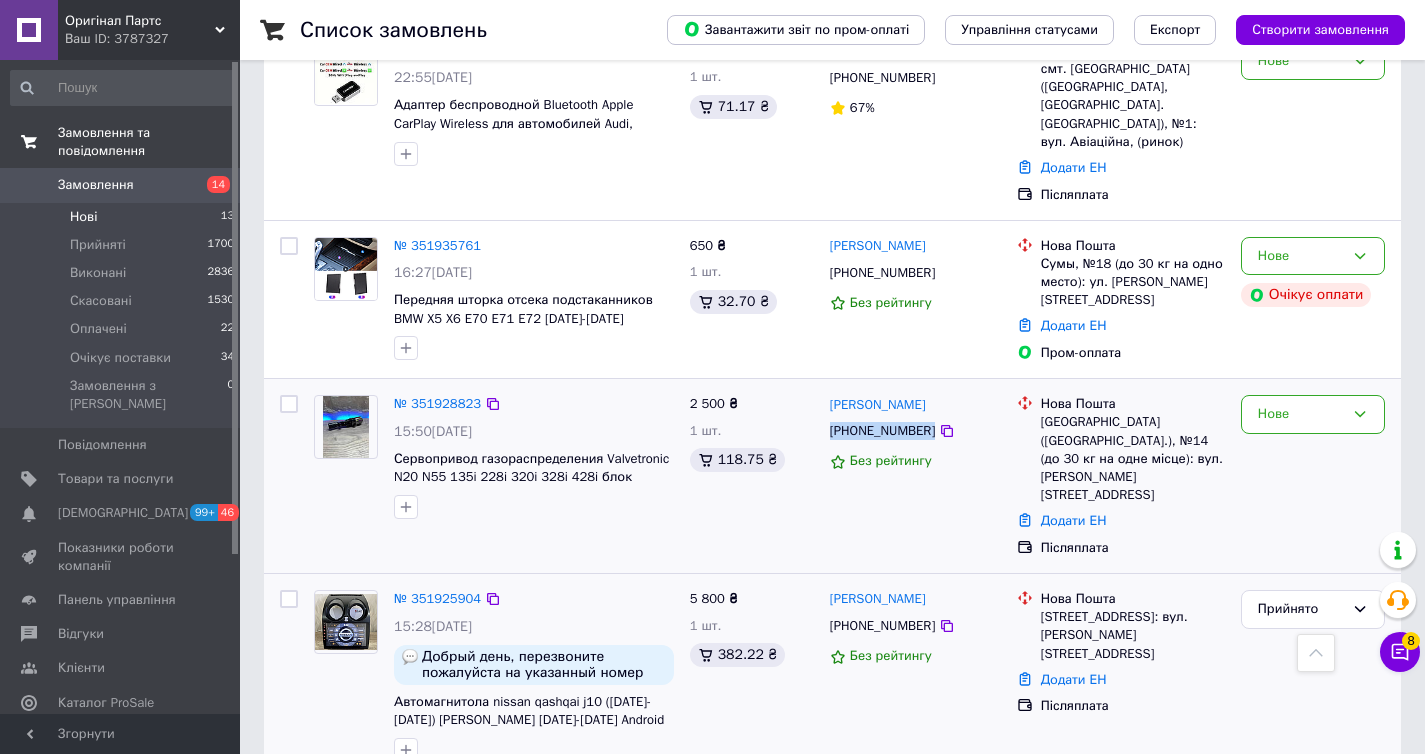 click on "[PHONE_NUMBER]" at bounding box center [882, 431] 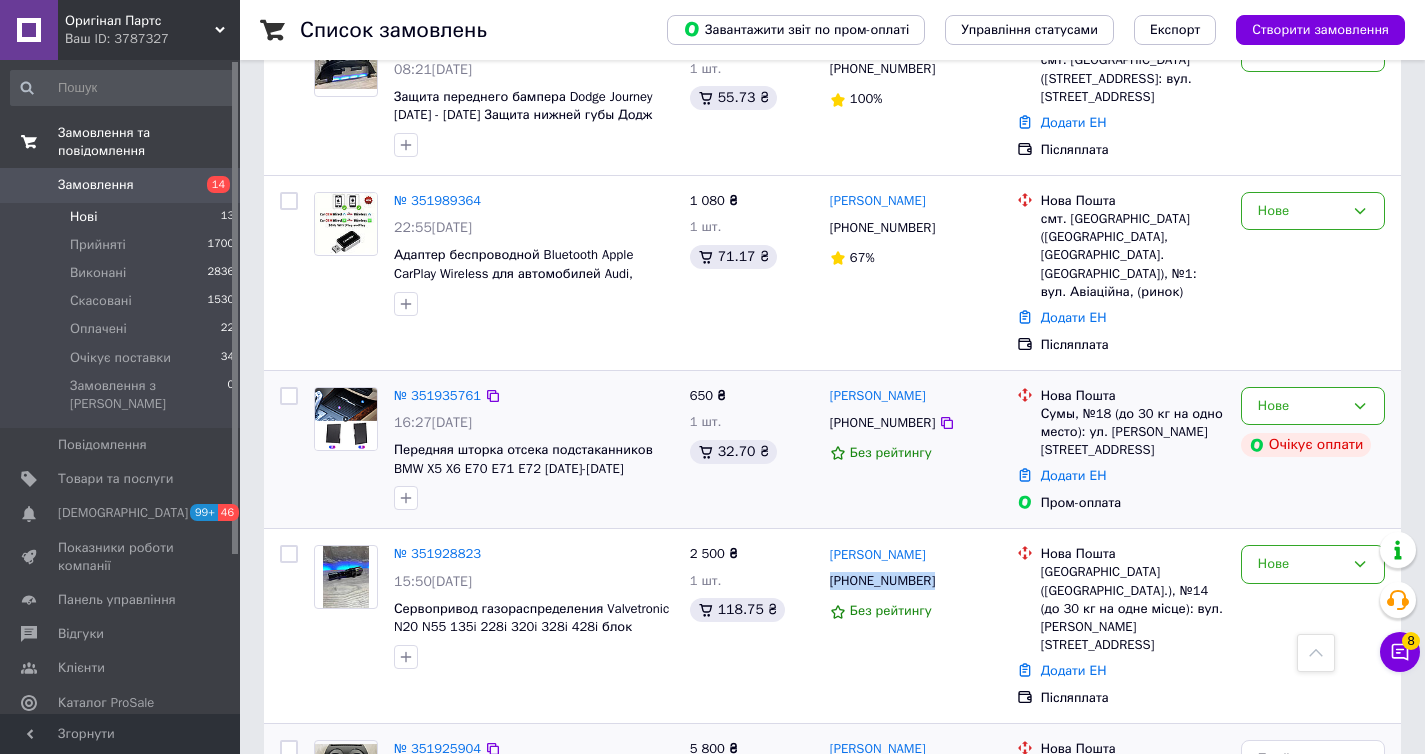 scroll, scrollTop: 873, scrollLeft: 0, axis: vertical 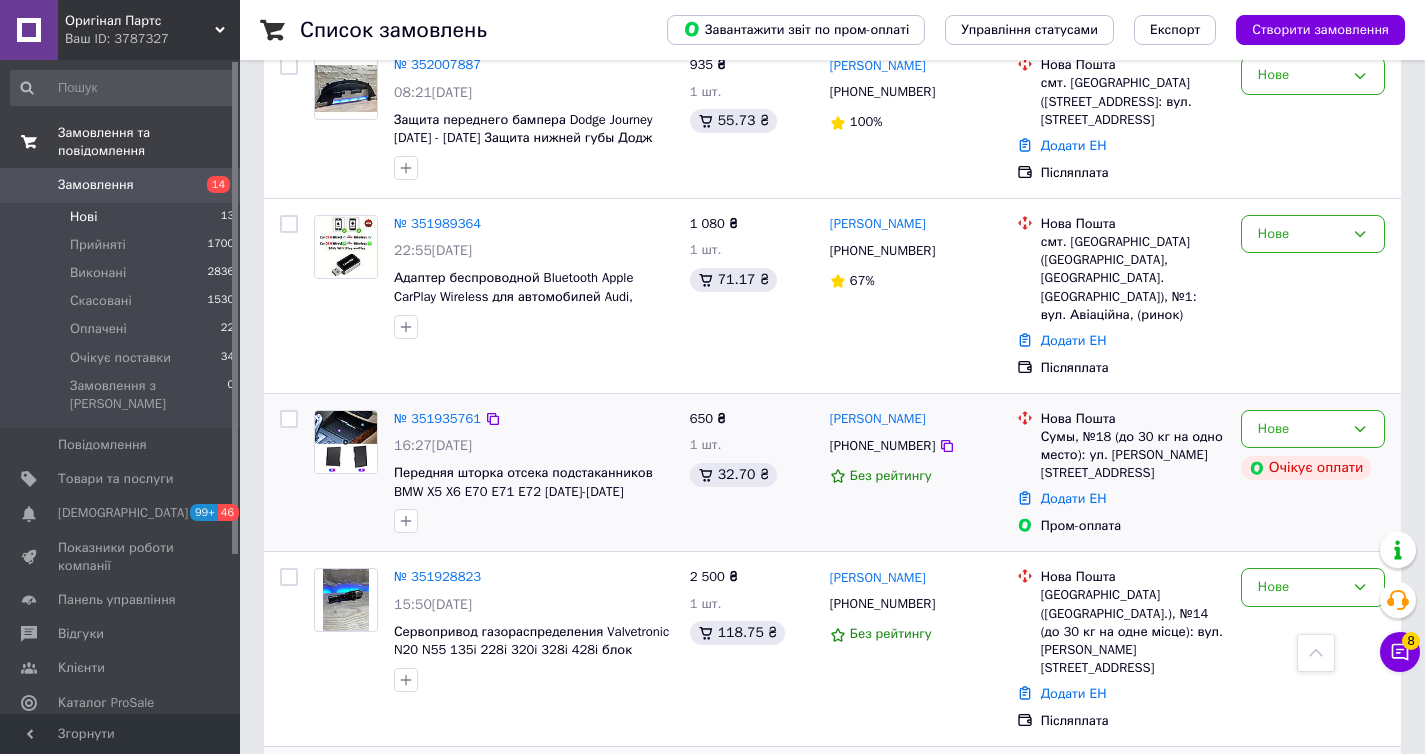 click on "[PHONE_NUMBER]" at bounding box center (882, 446) 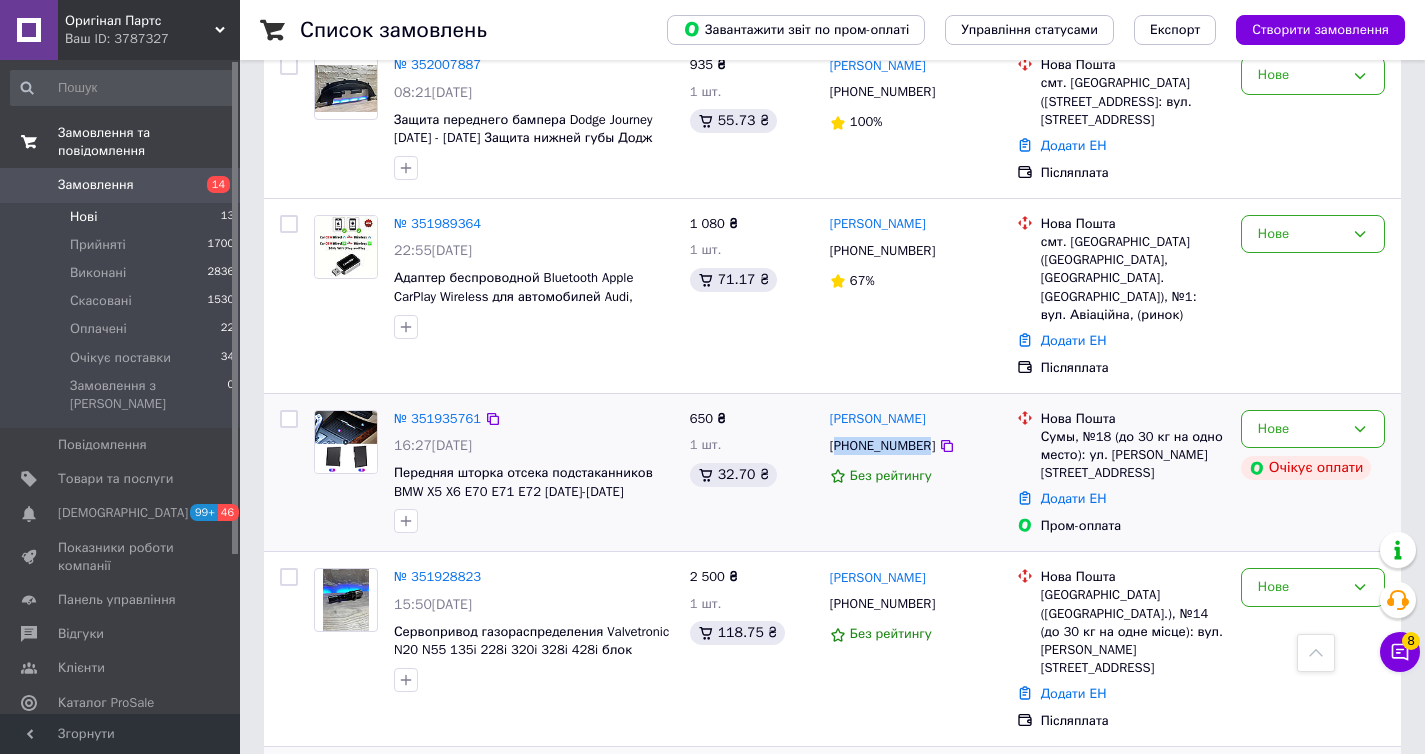 click on "[PHONE_NUMBER]" at bounding box center (882, 446) 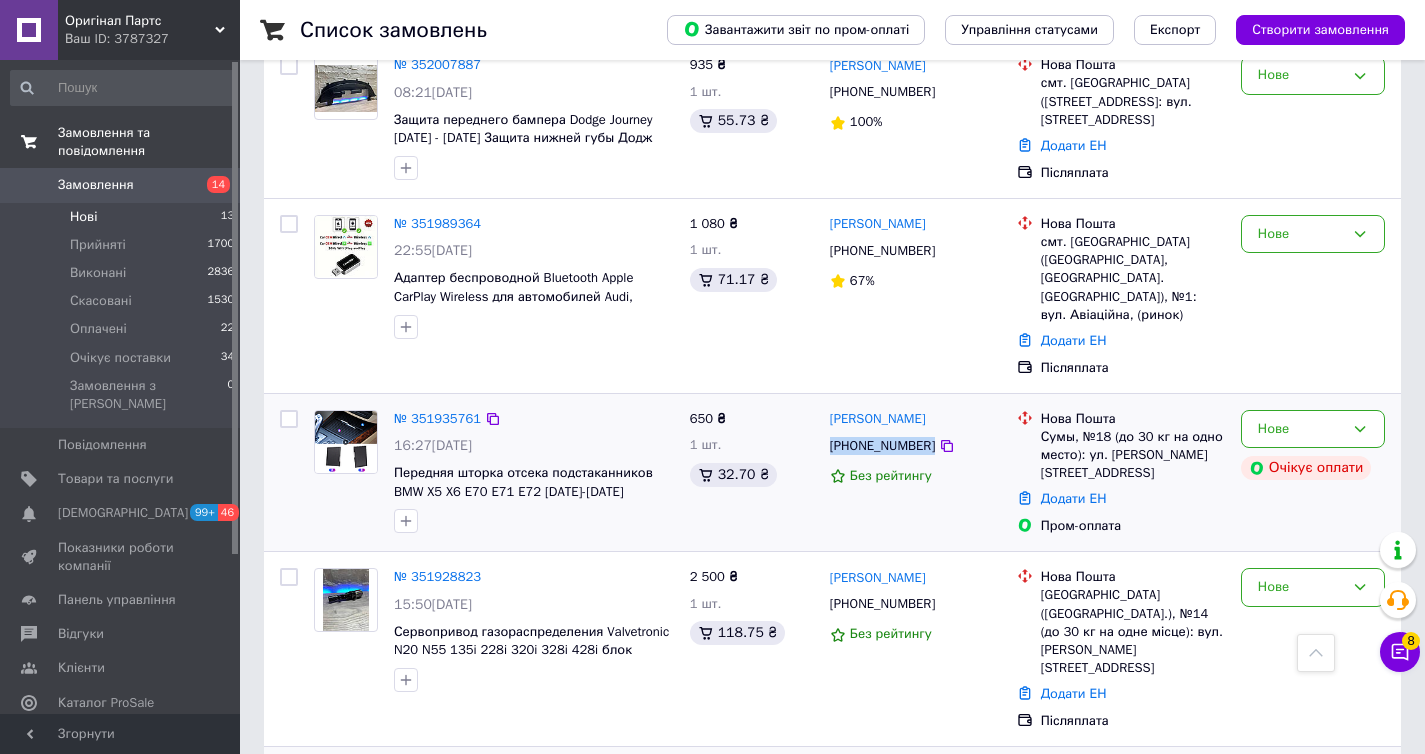 click on "[PHONE_NUMBER]" at bounding box center [882, 446] 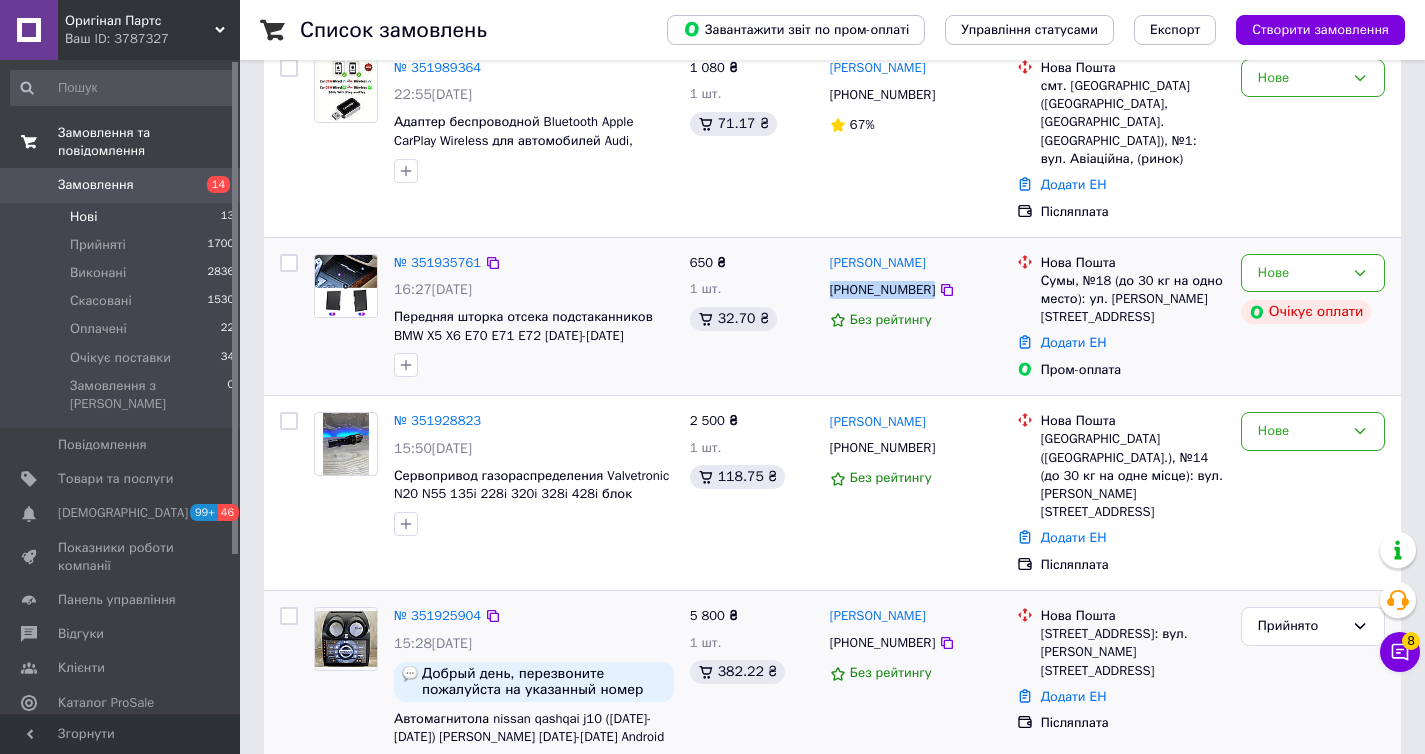 scroll, scrollTop: 1105, scrollLeft: 0, axis: vertical 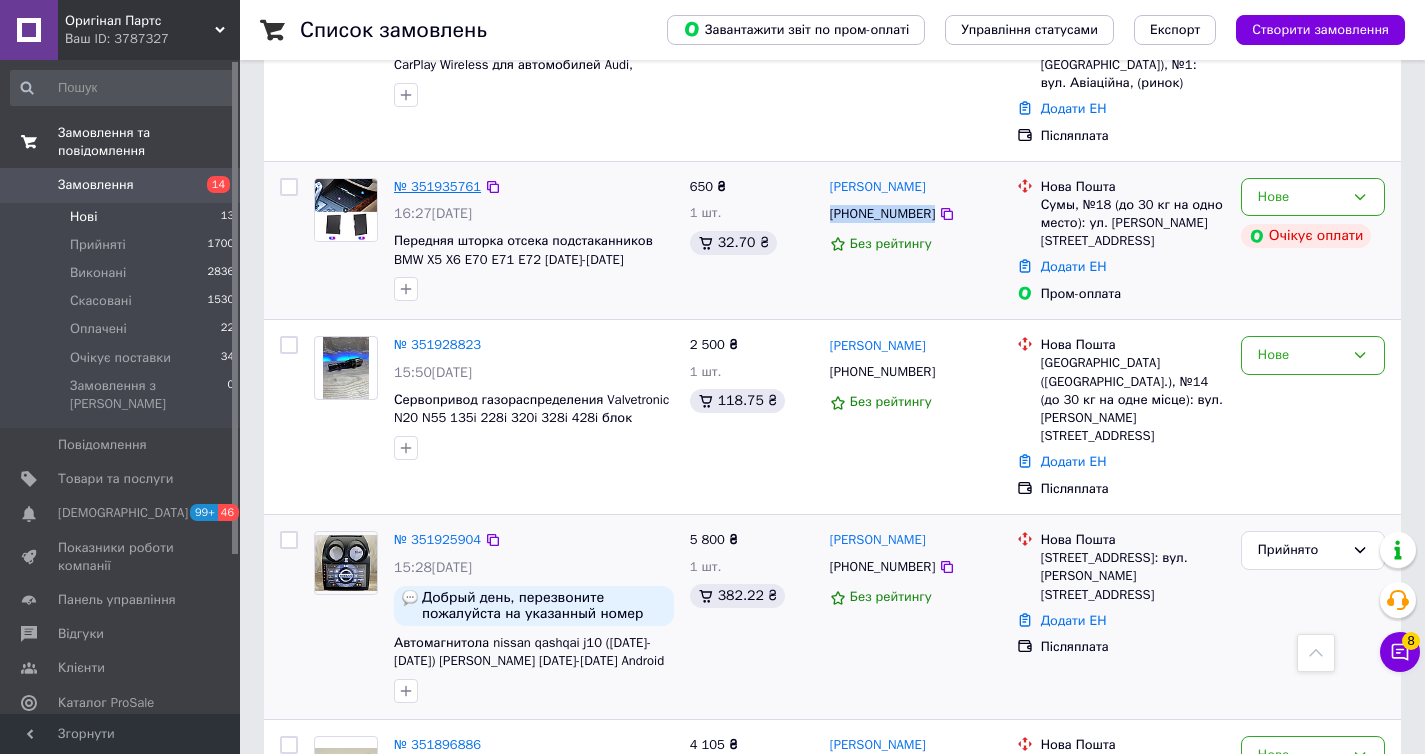 click on "№ 351935761" at bounding box center [437, 186] 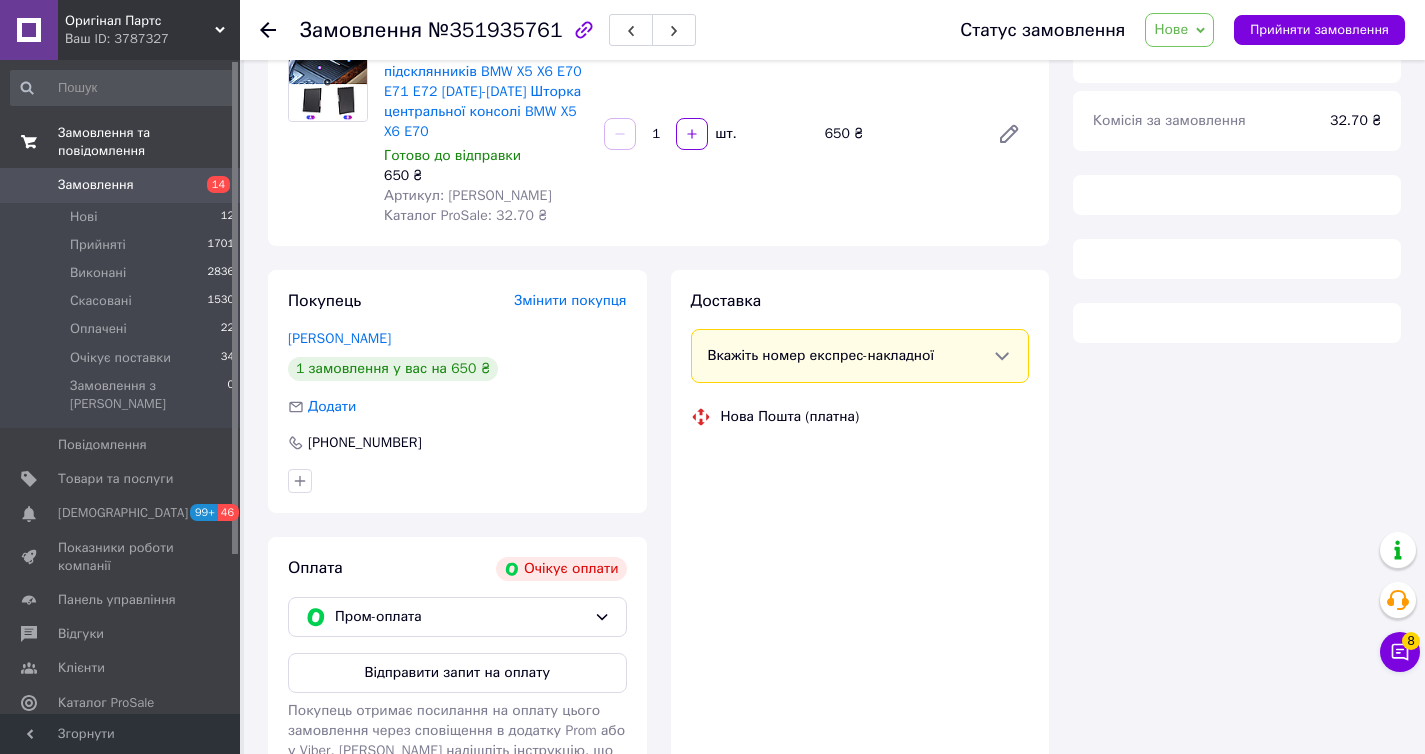 scroll, scrollTop: 0, scrollLeft: 0, axis: both 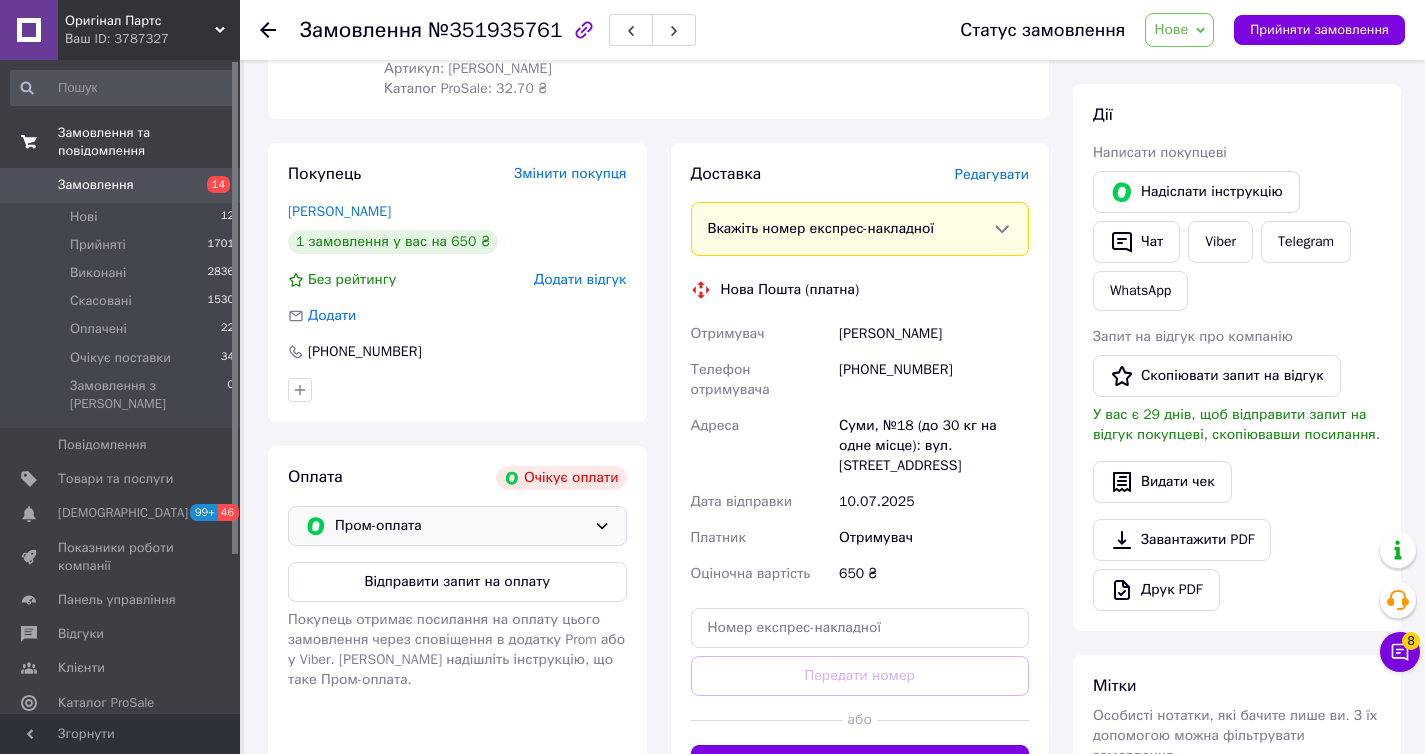 click on "Пром-оплата" at bounding box center [460, 526] 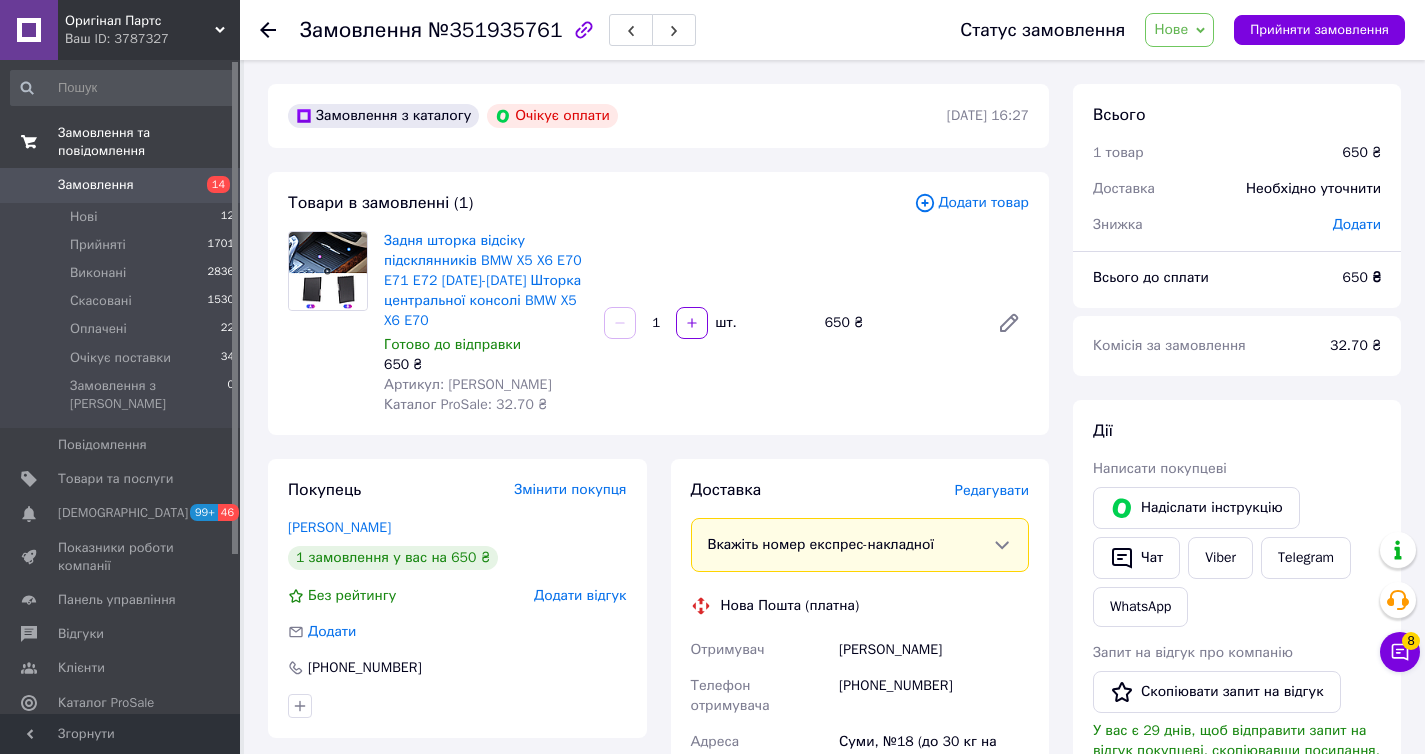 scroll, scrollTop: 360, scrollLeft: 0, axis: vertical 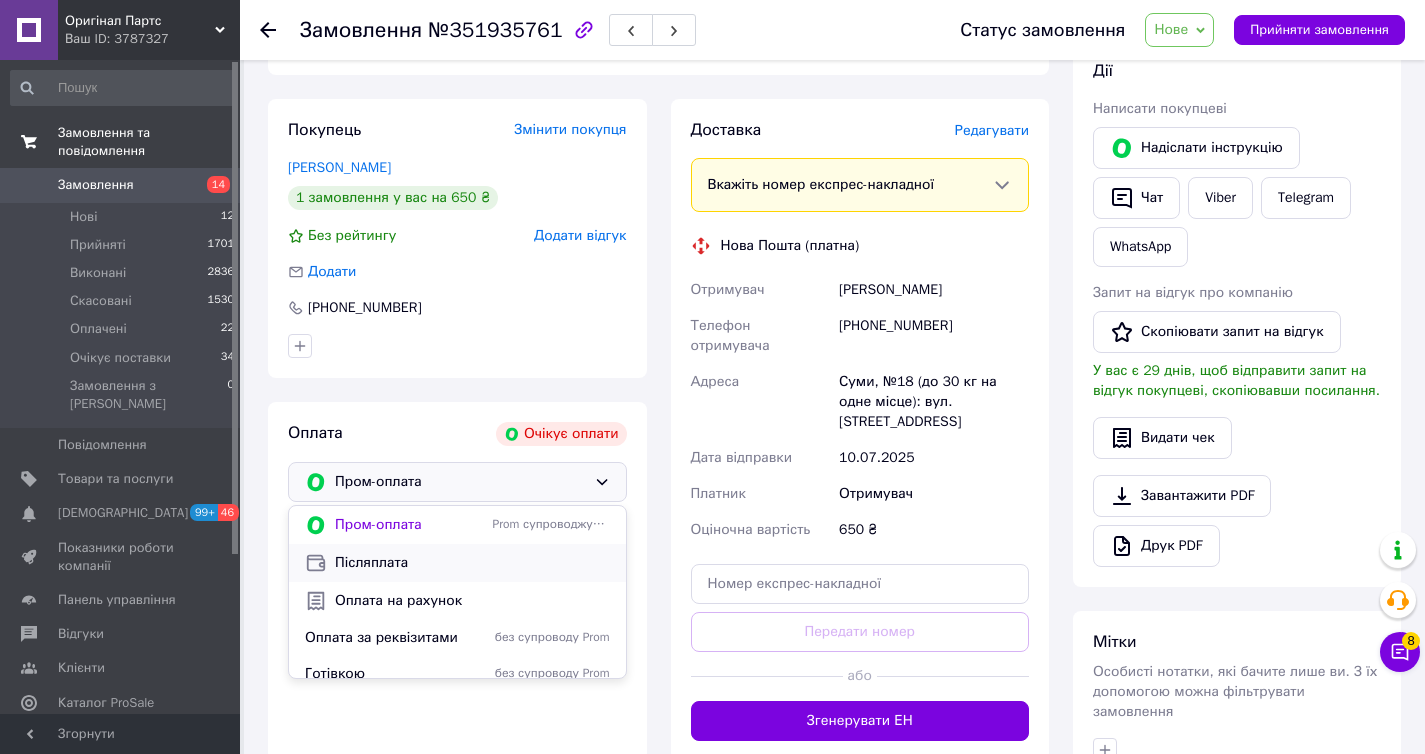 click on "Післяплата" at bounding box center (472, 563) 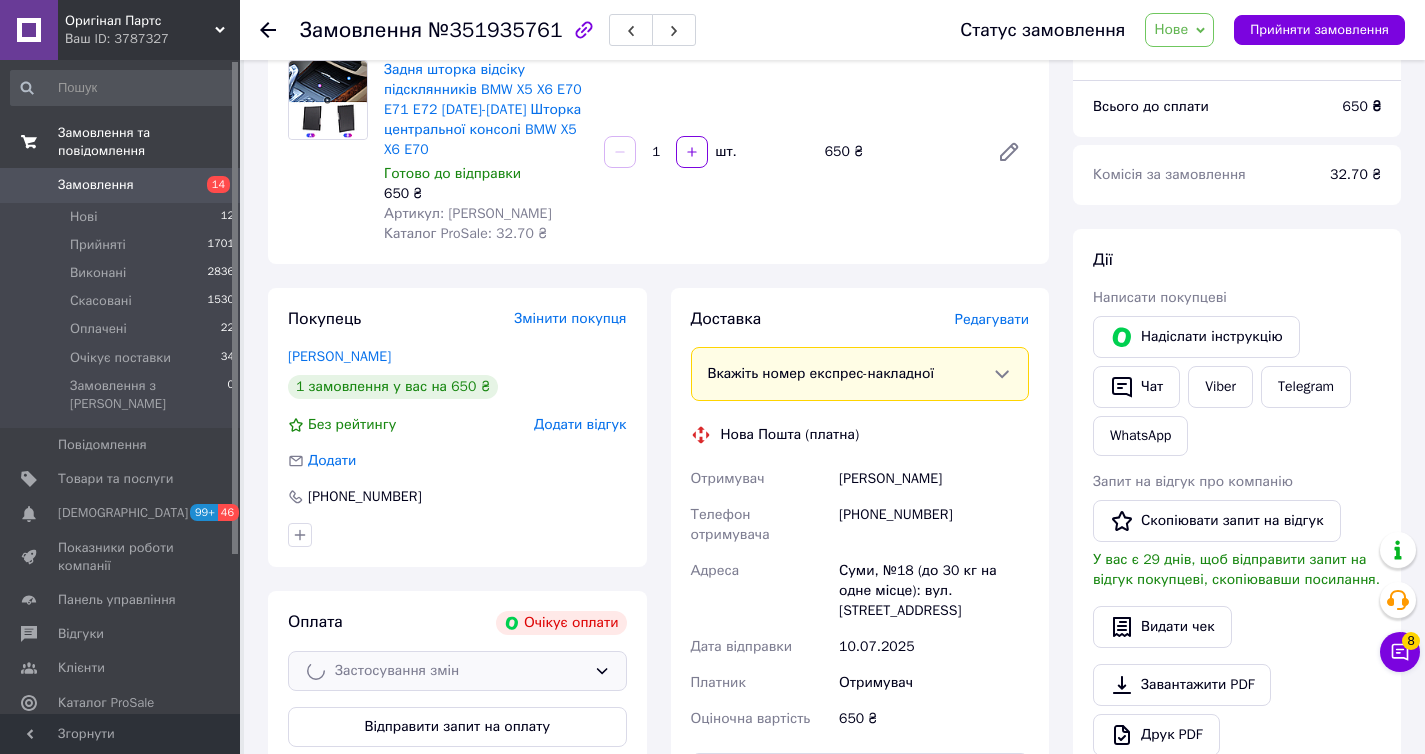 scroll, scrollTop: 157, scrollLeft: 0, axis: vertical 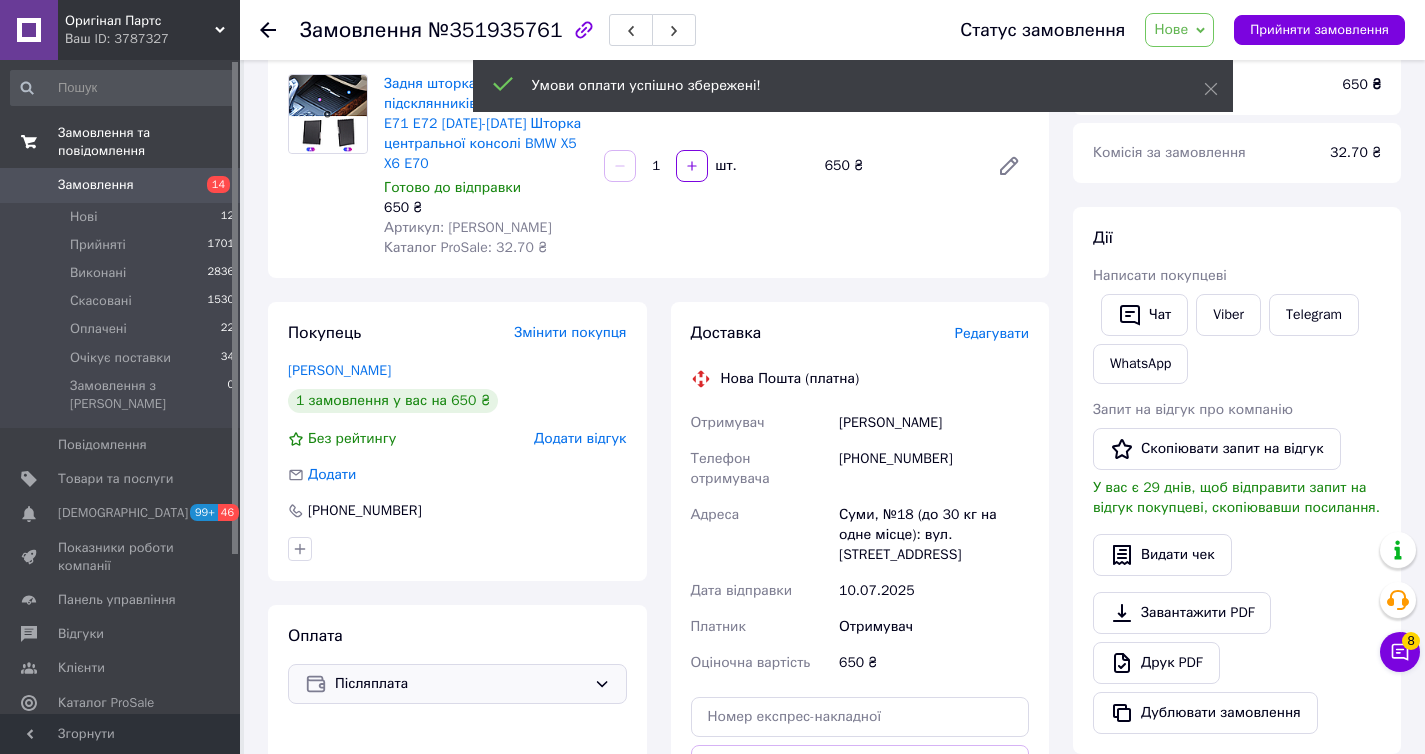 click on "[PHONE_NUMBER]" at bounding box center (934, 469) 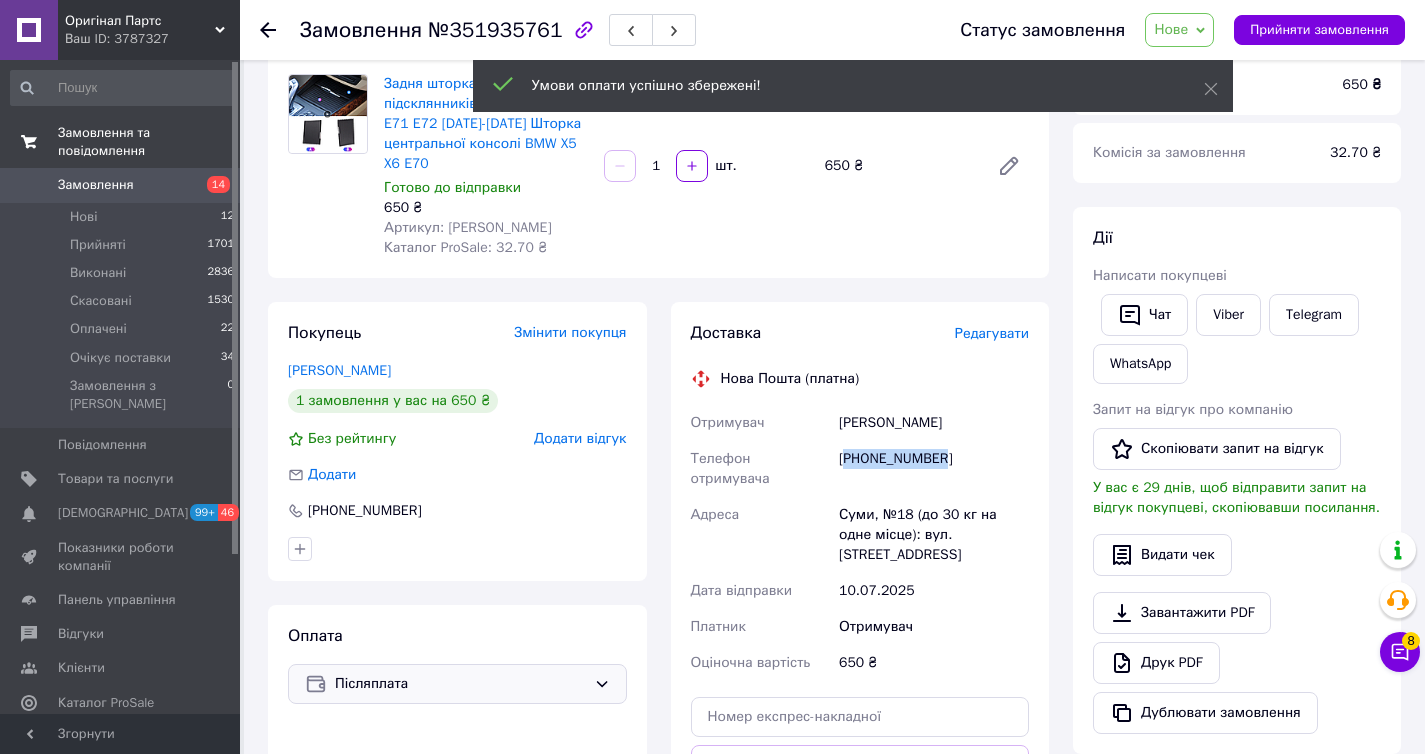 click on "[PHONE_NUMBER]" at bounding box center [934, 469] 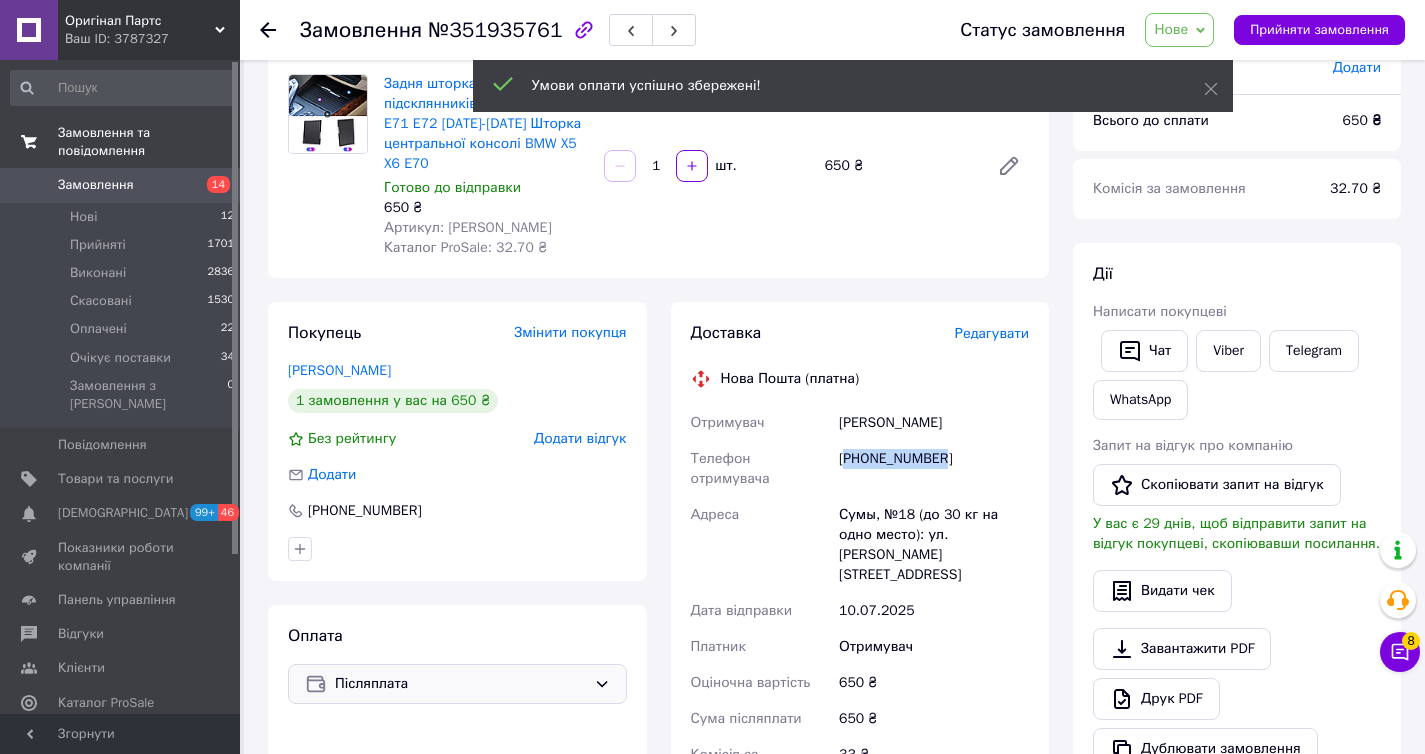 copy on "380505577868" 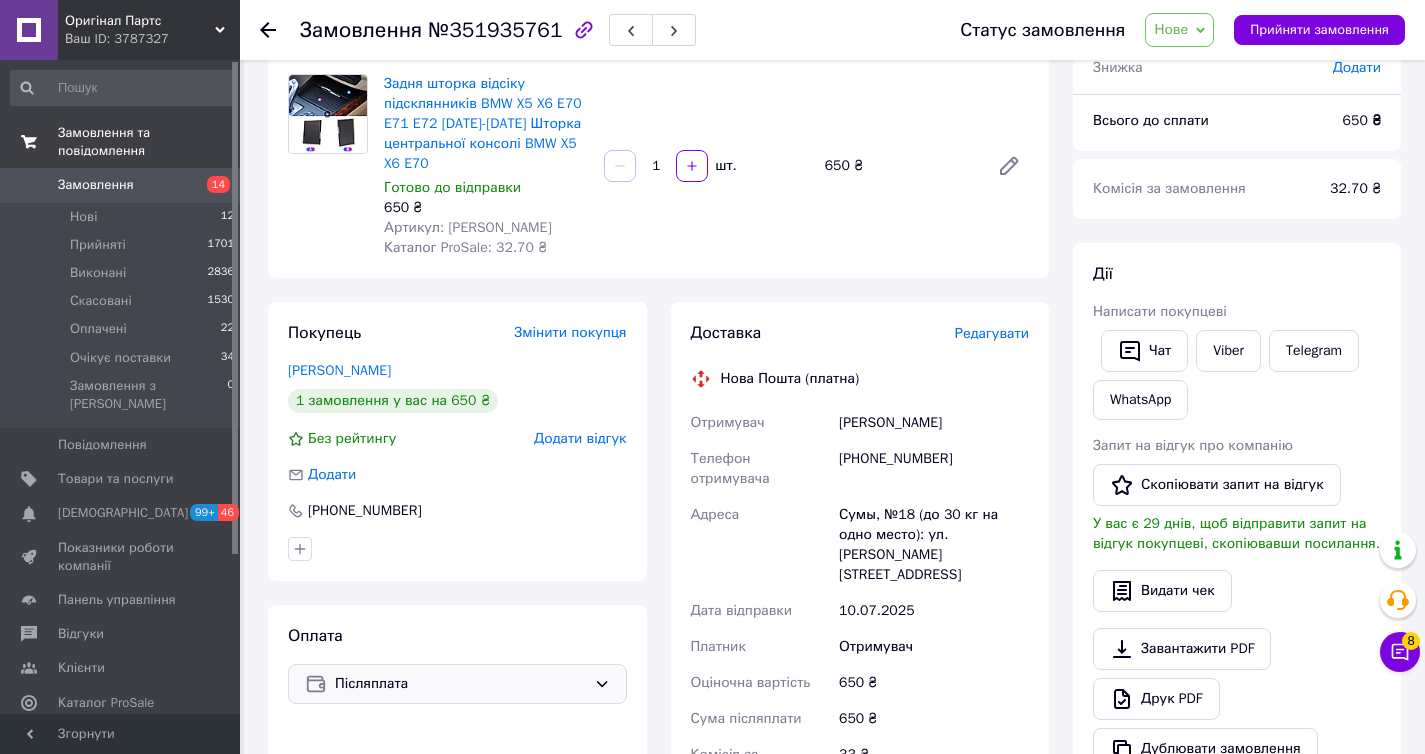 click on "Гук Сергій" at bounding box center (934, 423) 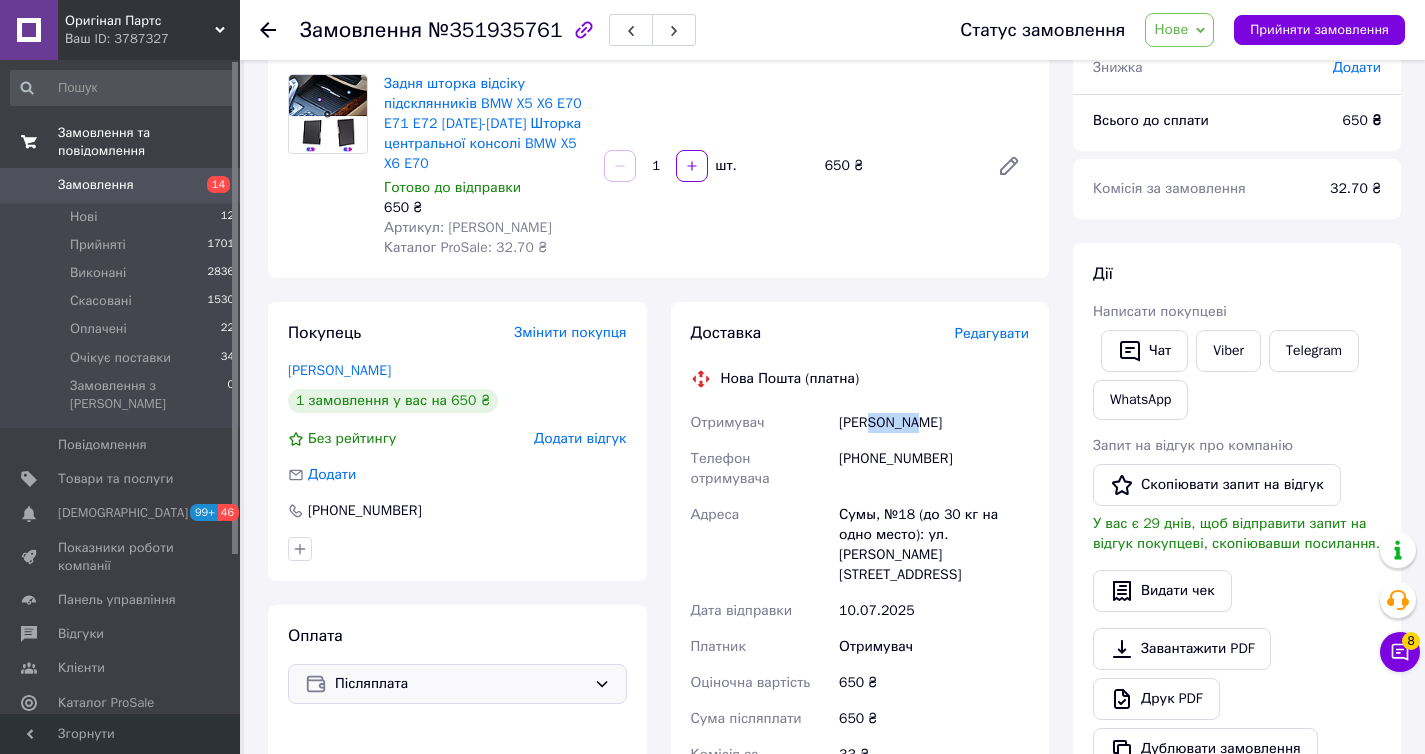 click on "Гук Сергій" at bounding box center (934, 423) 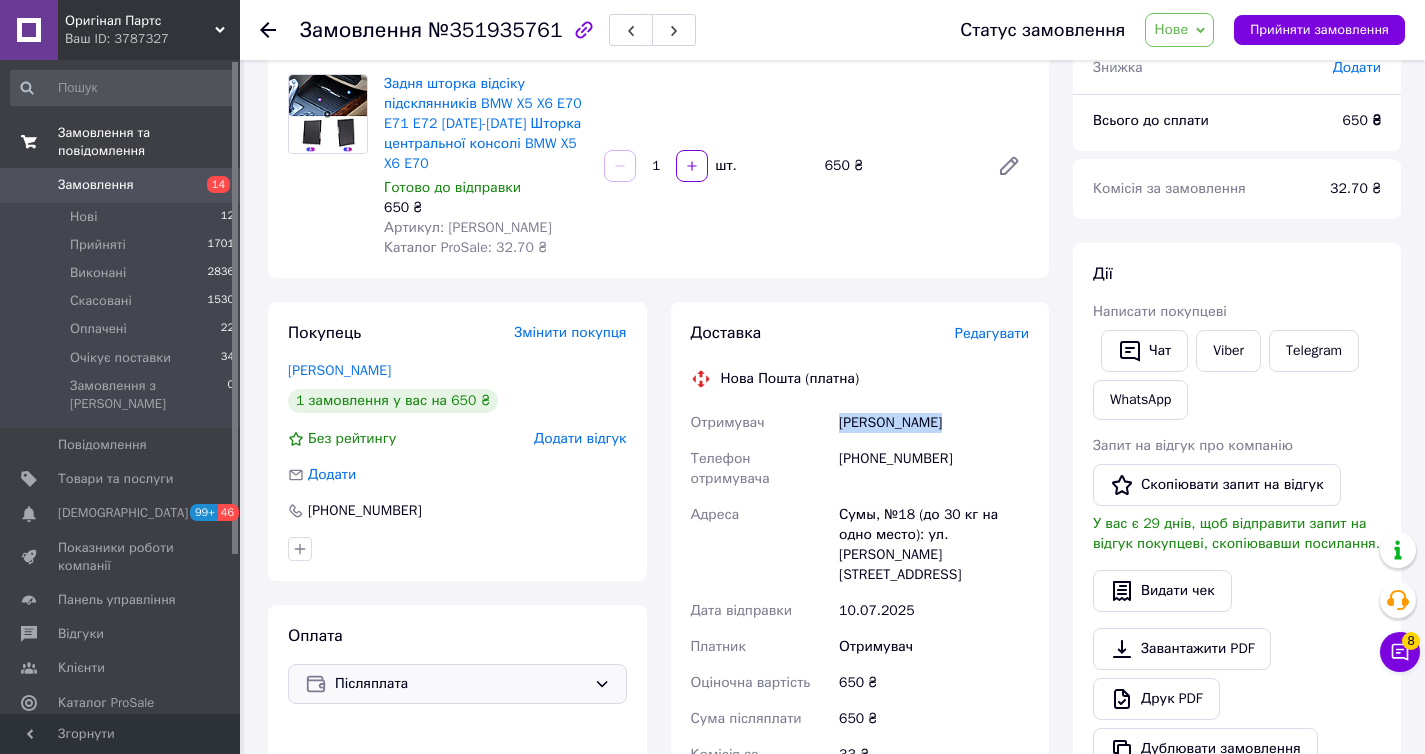 click on "Гук Сергій" at bounding box center (934, 423) 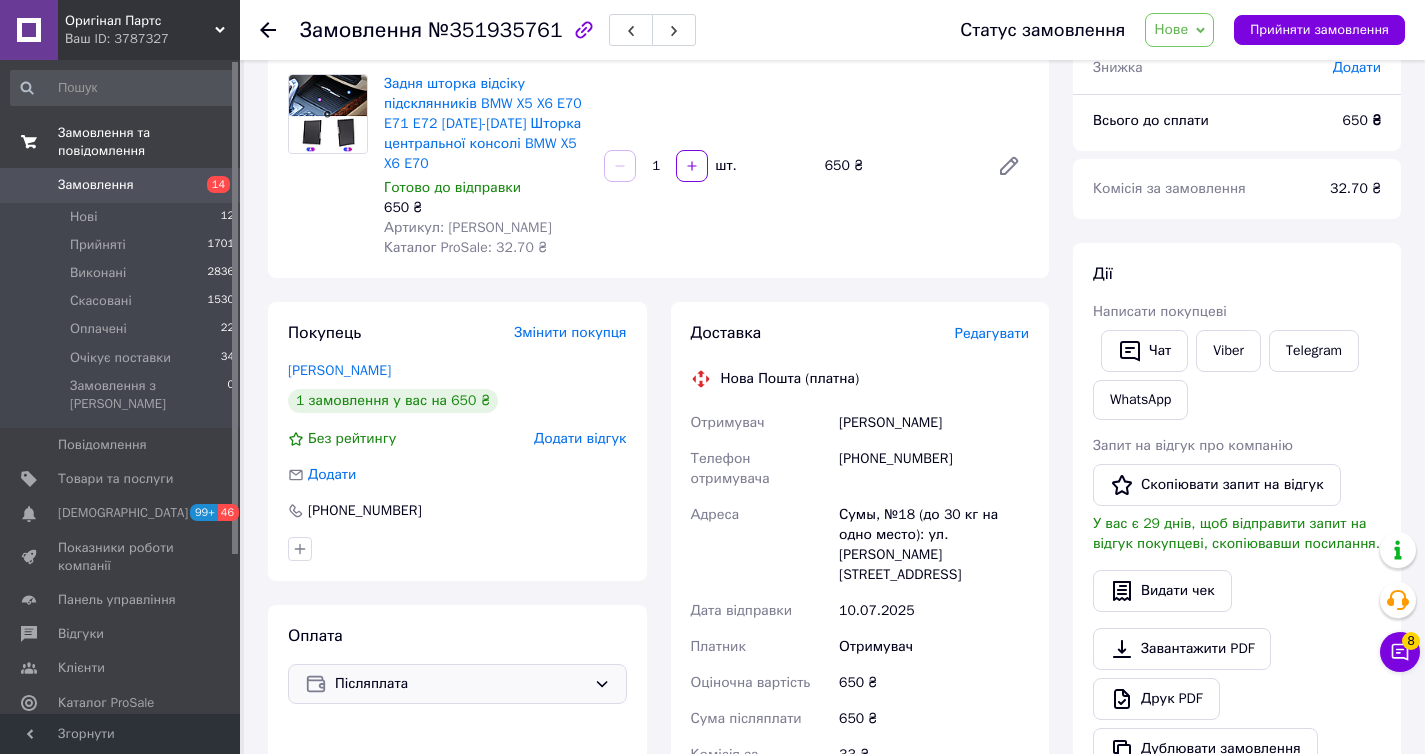 click on "Сумы, №18 (до 30 кг на одно место): [STREET_ADDRESS][PERSON_NAME]" at bounding box center (934, 545) 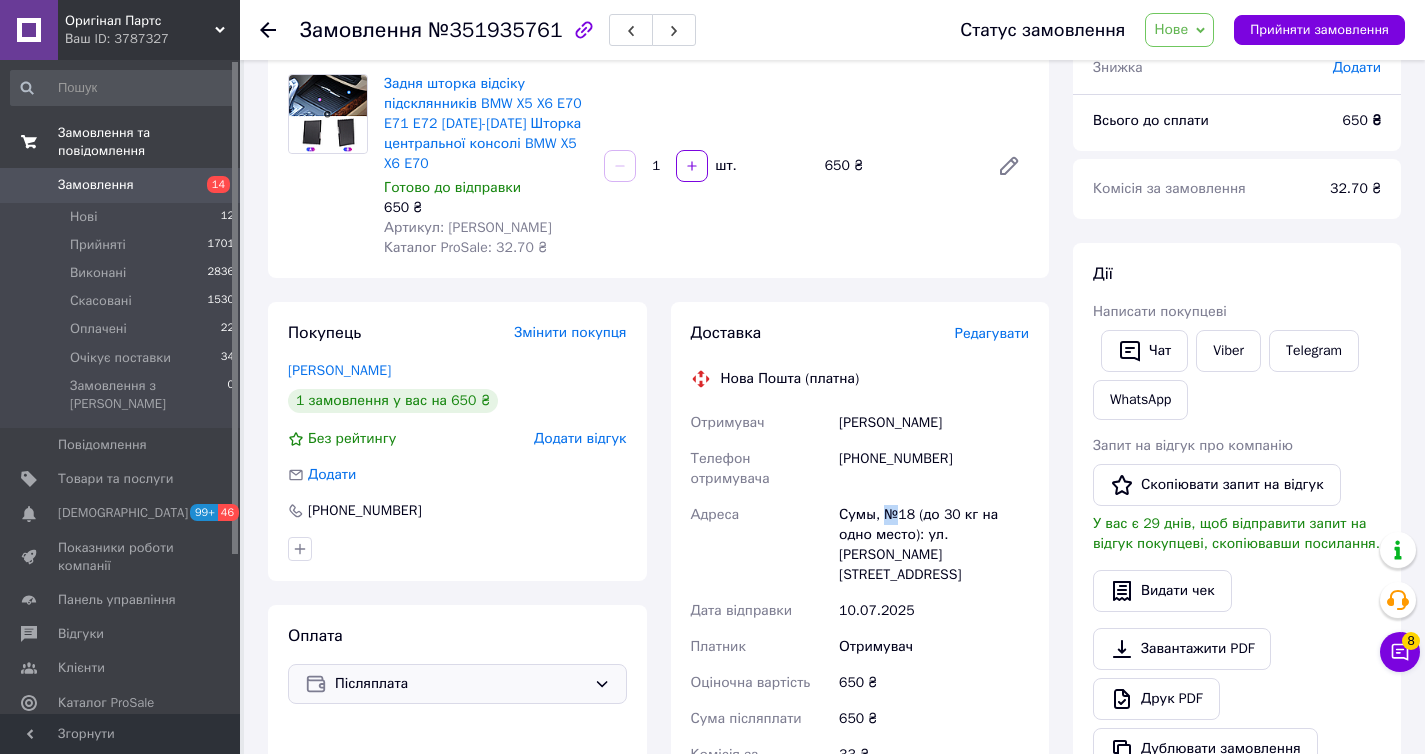 click on "Сумы, №18 (до 30 кг на одно место): [STREET_ADDRESS][PERSON_NAME]" at bounding box center (934, 545) 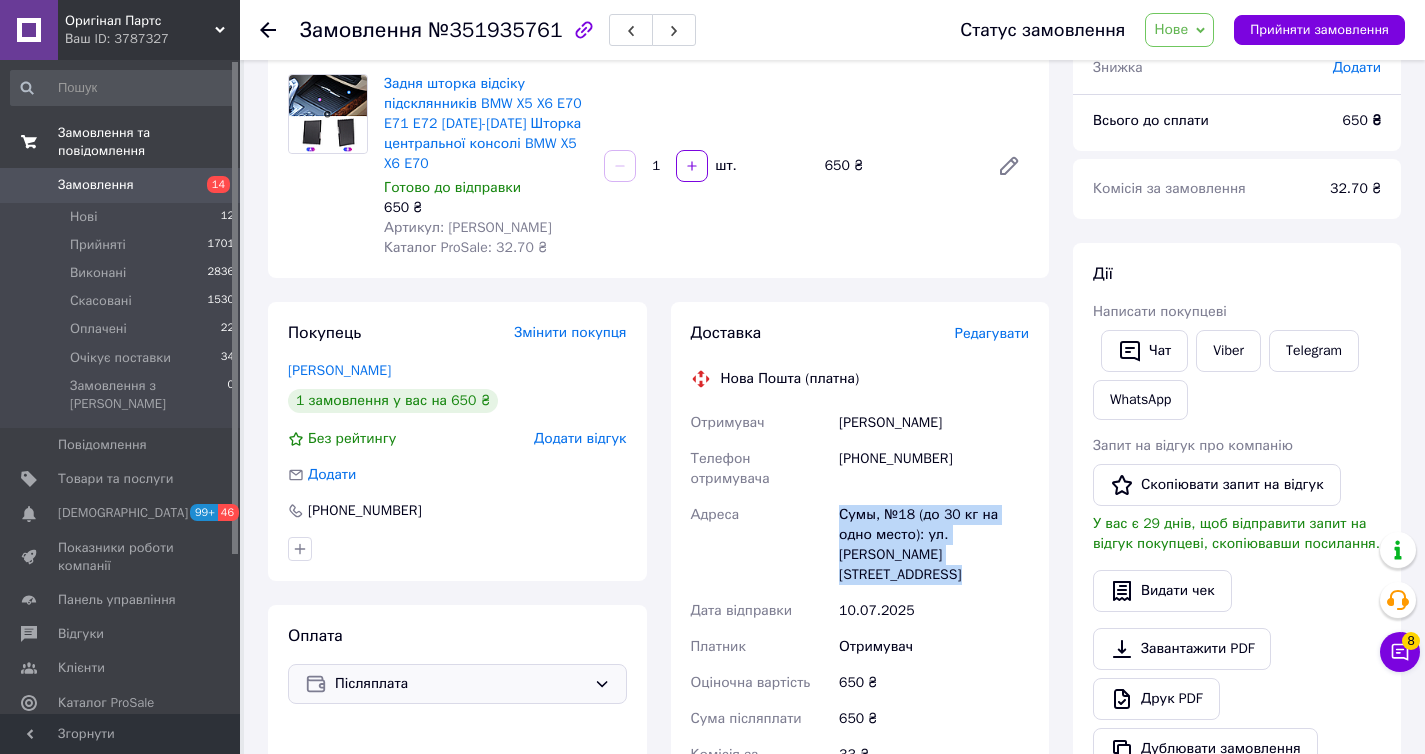 click on "Сумы, №18 (до 30 кг на одно место): [STREET_ADDRESS][PERSON_NAME]" at bounding box center [934, 545] 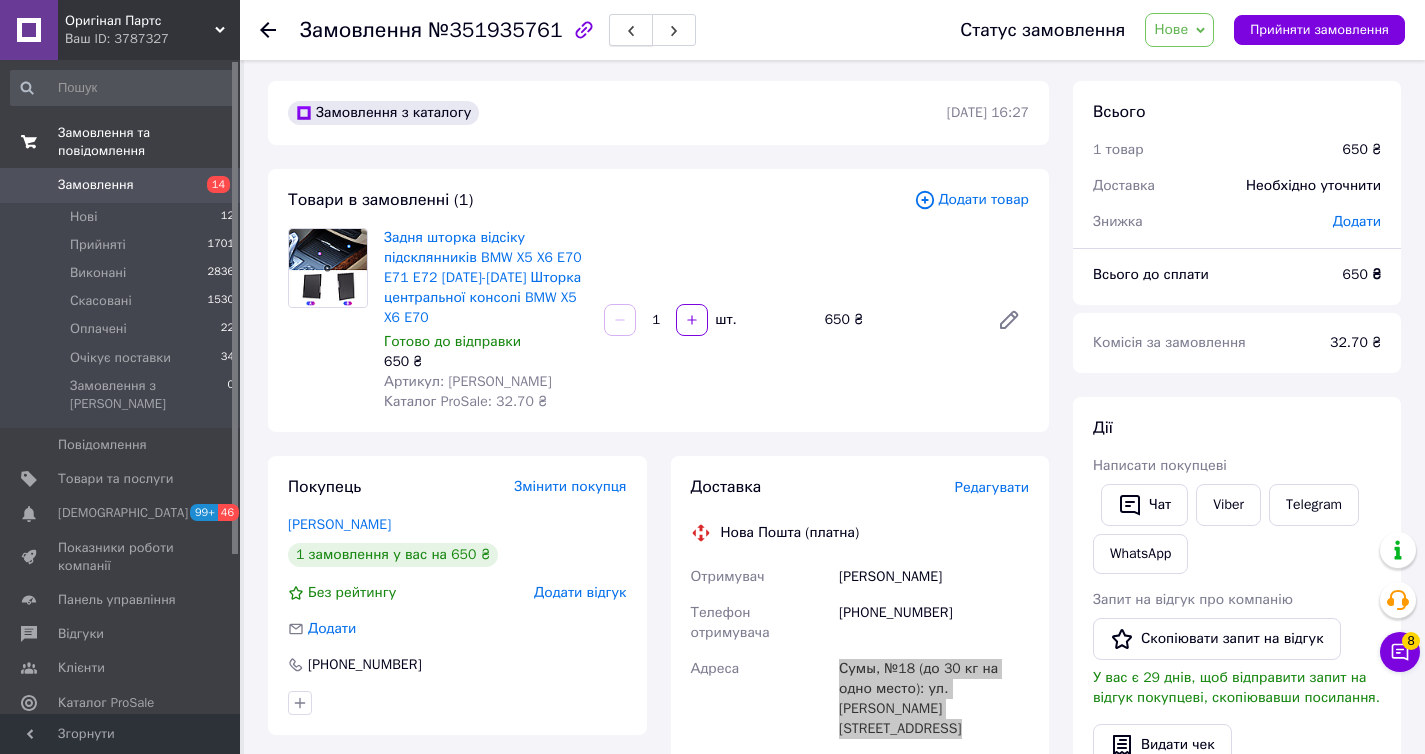 scroll, scrollTop: 0, scrollLeft: 0, axis: both 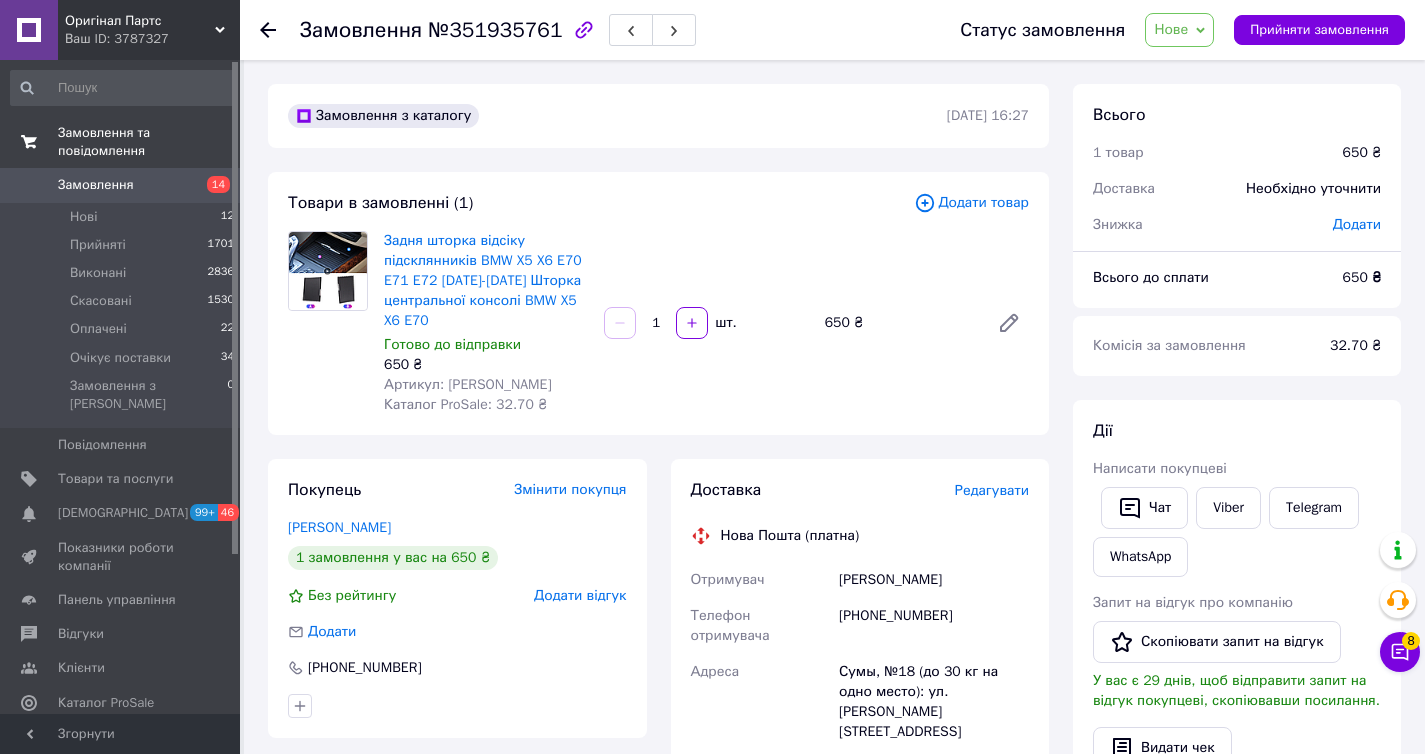 click on "650 ₴" at bounding box center [899, 323] 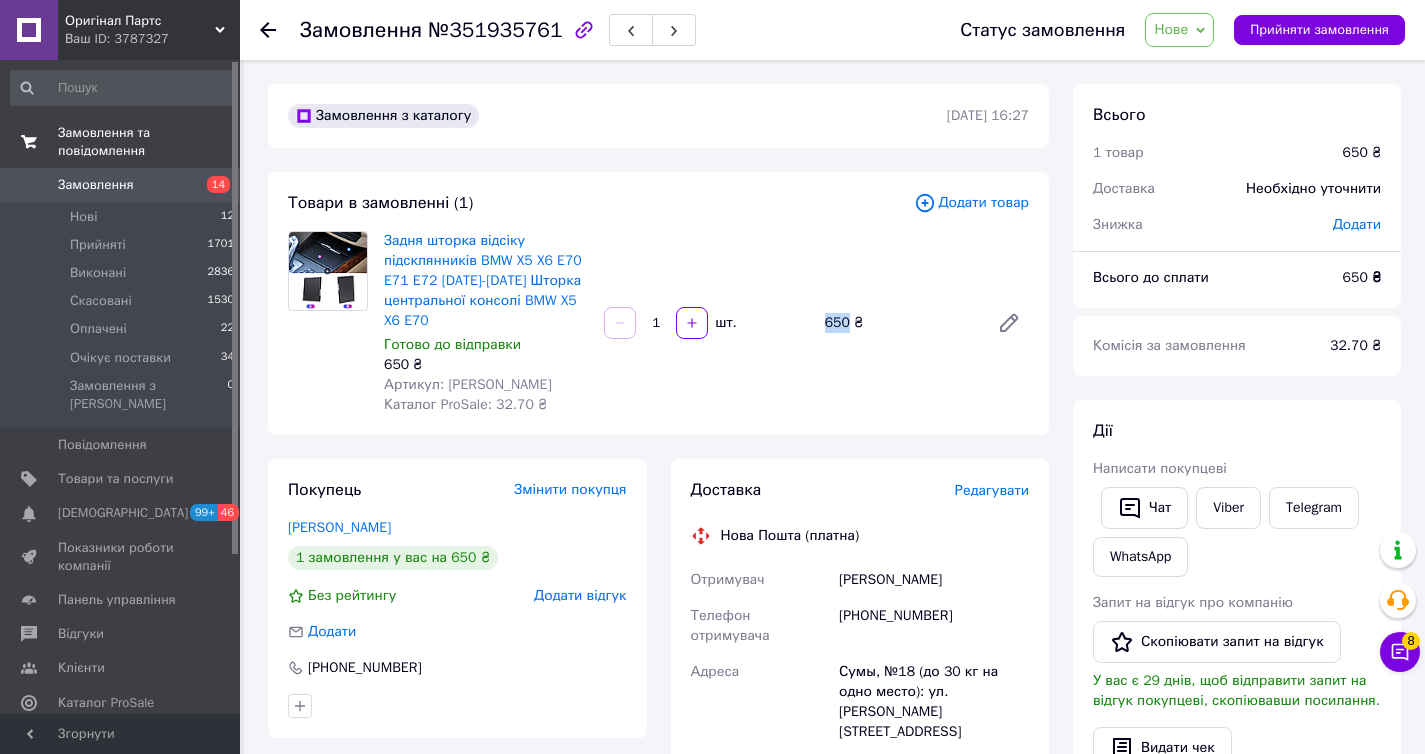 click on "650 ₴" at bounding box center (899, 323) 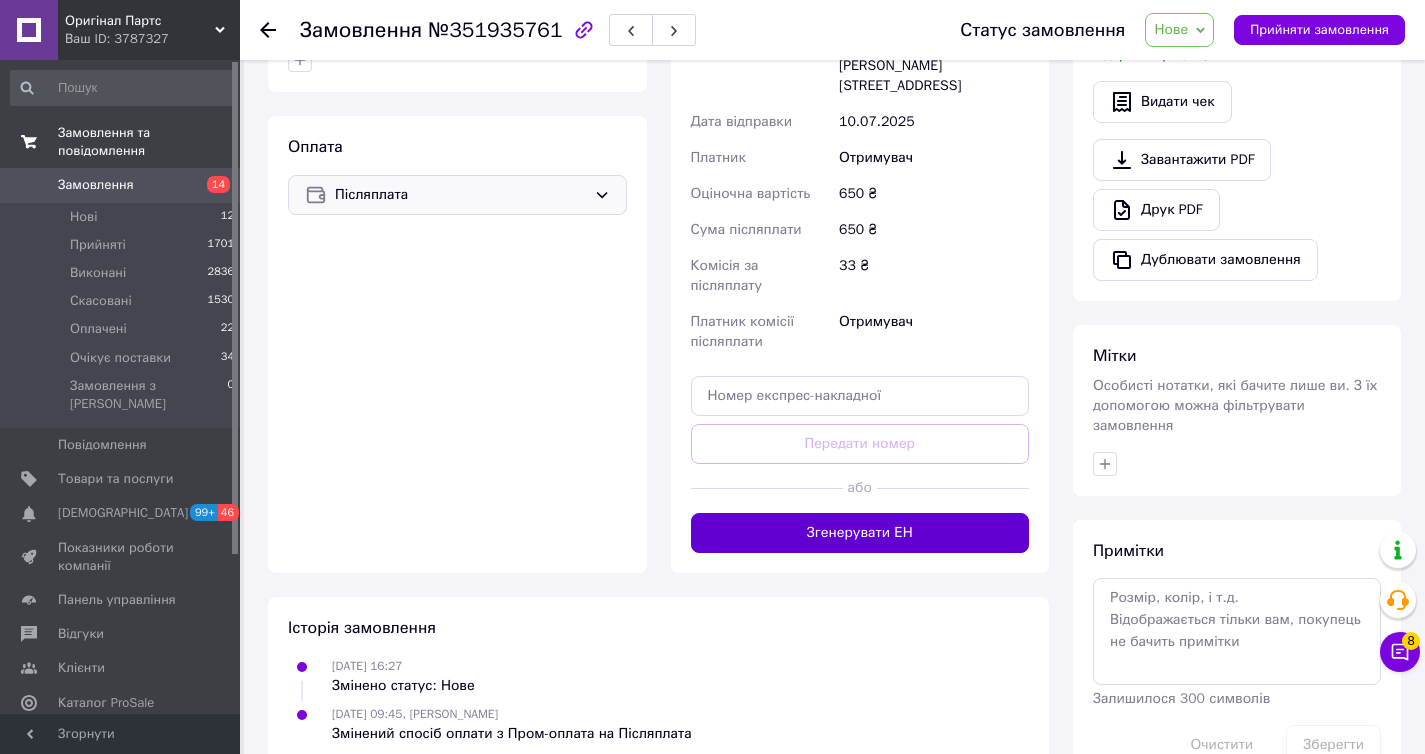 click on "Згенерувати ЕН" at bounding box center (860, 533) 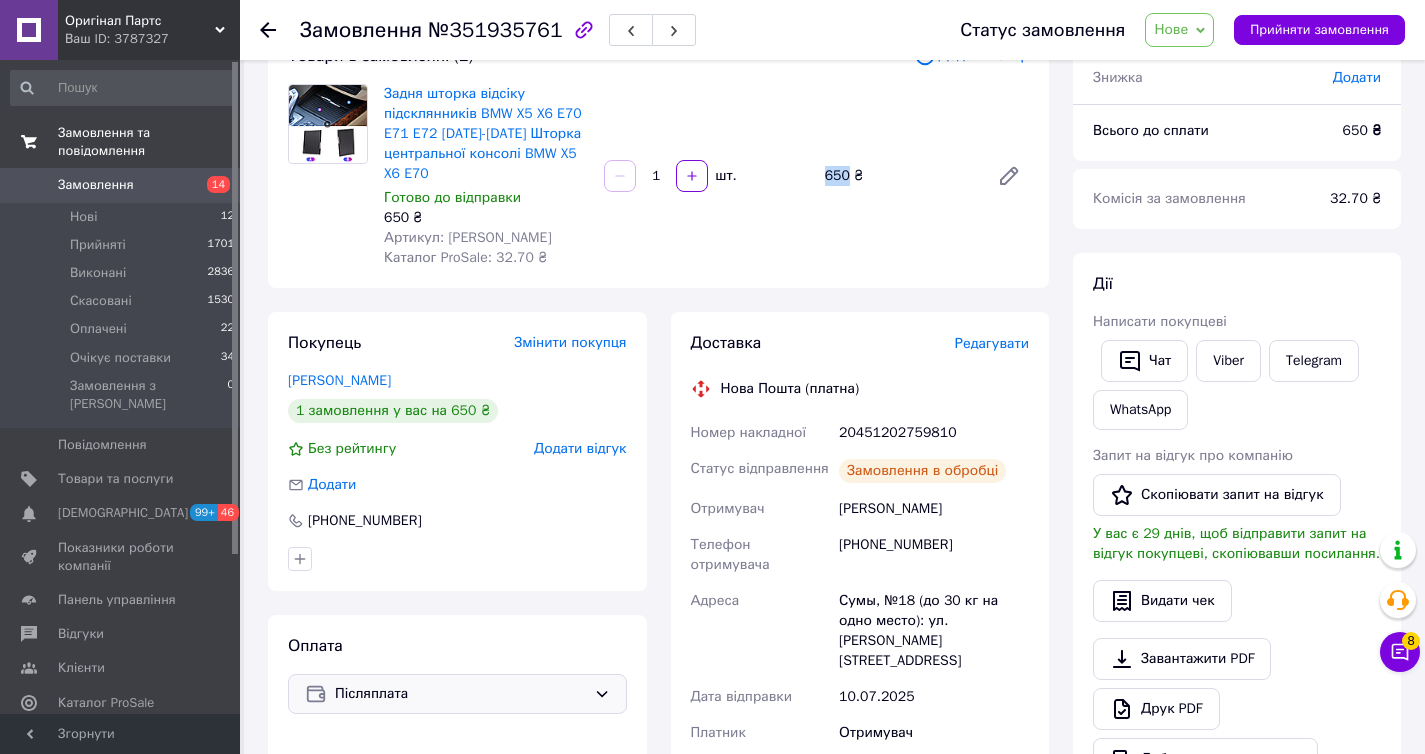 scroll, scrollTop: 151, scrollLeft: 0, axis: vertical 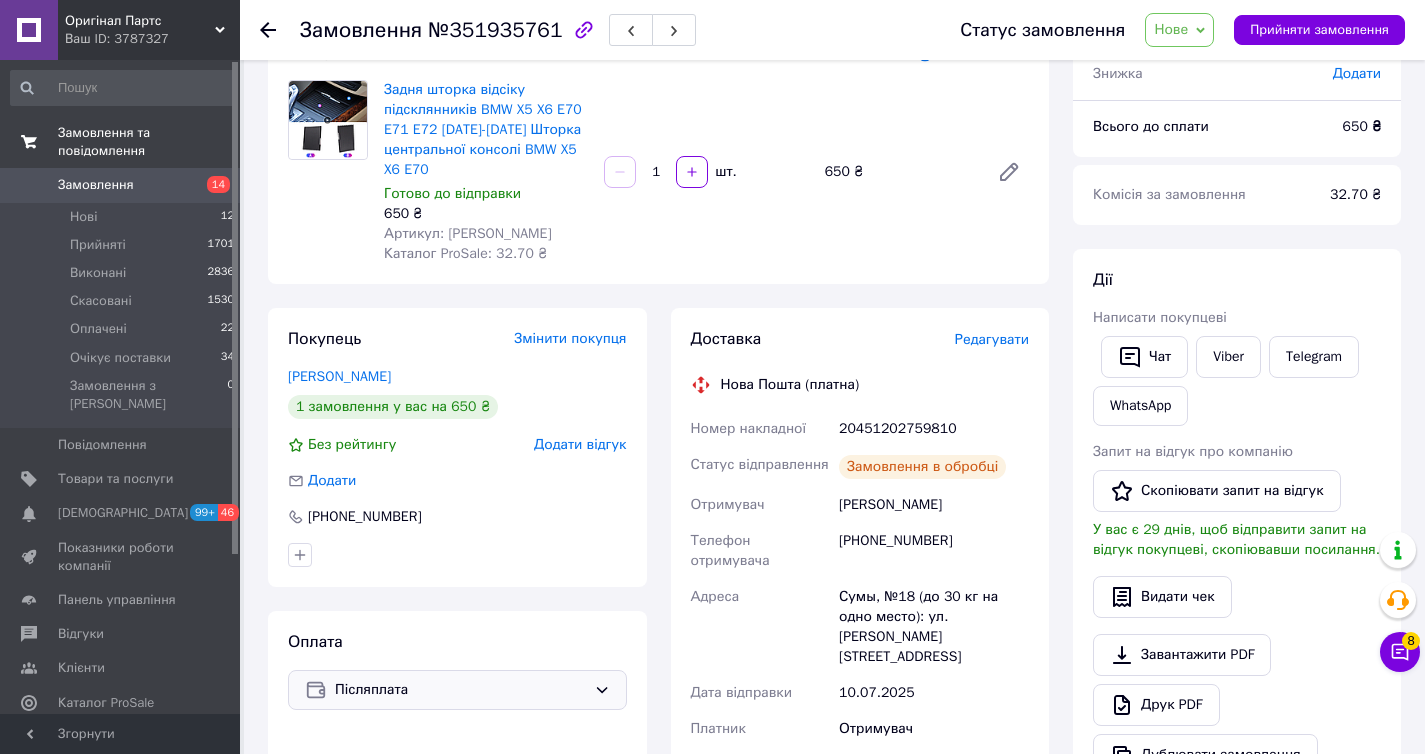 click on "20451202759810" at bounding box center (934, 429) 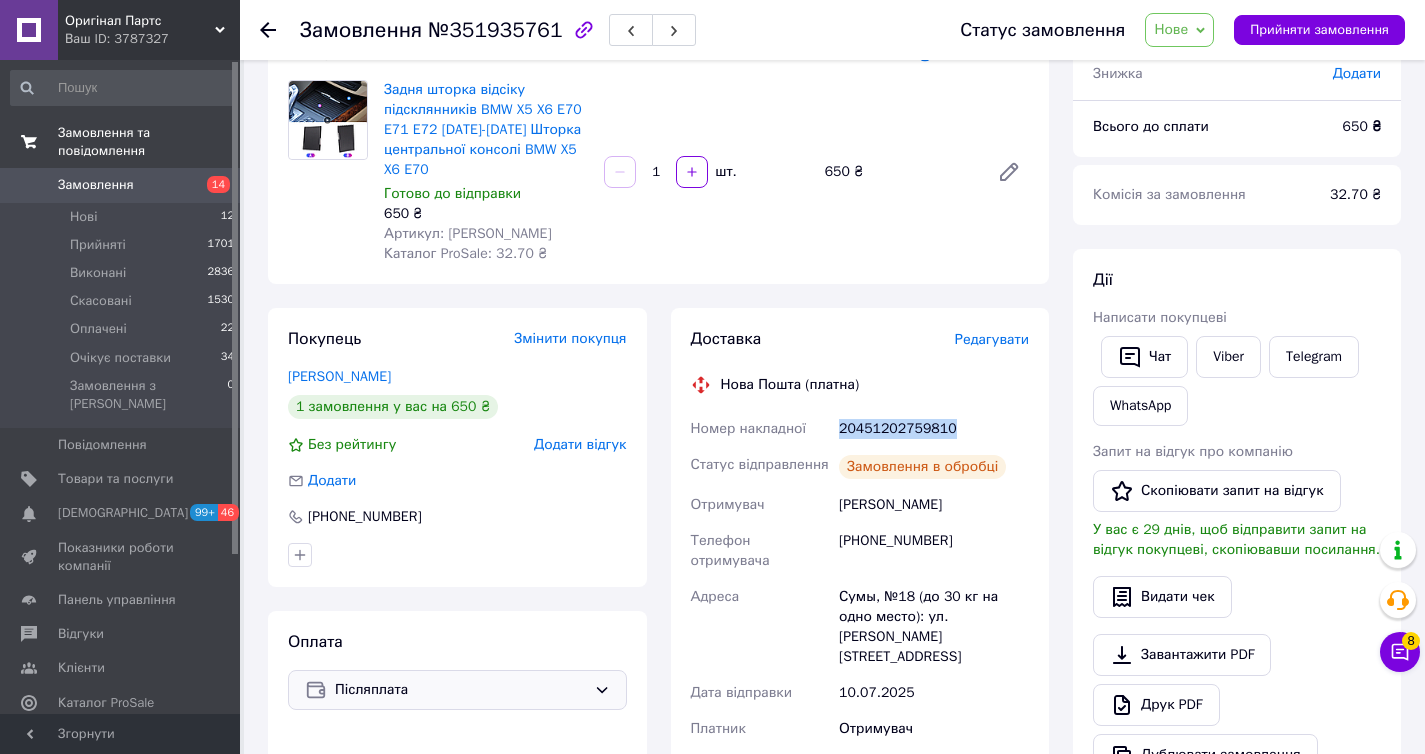 click on "20451202759810" at bounding box center (934, 429) 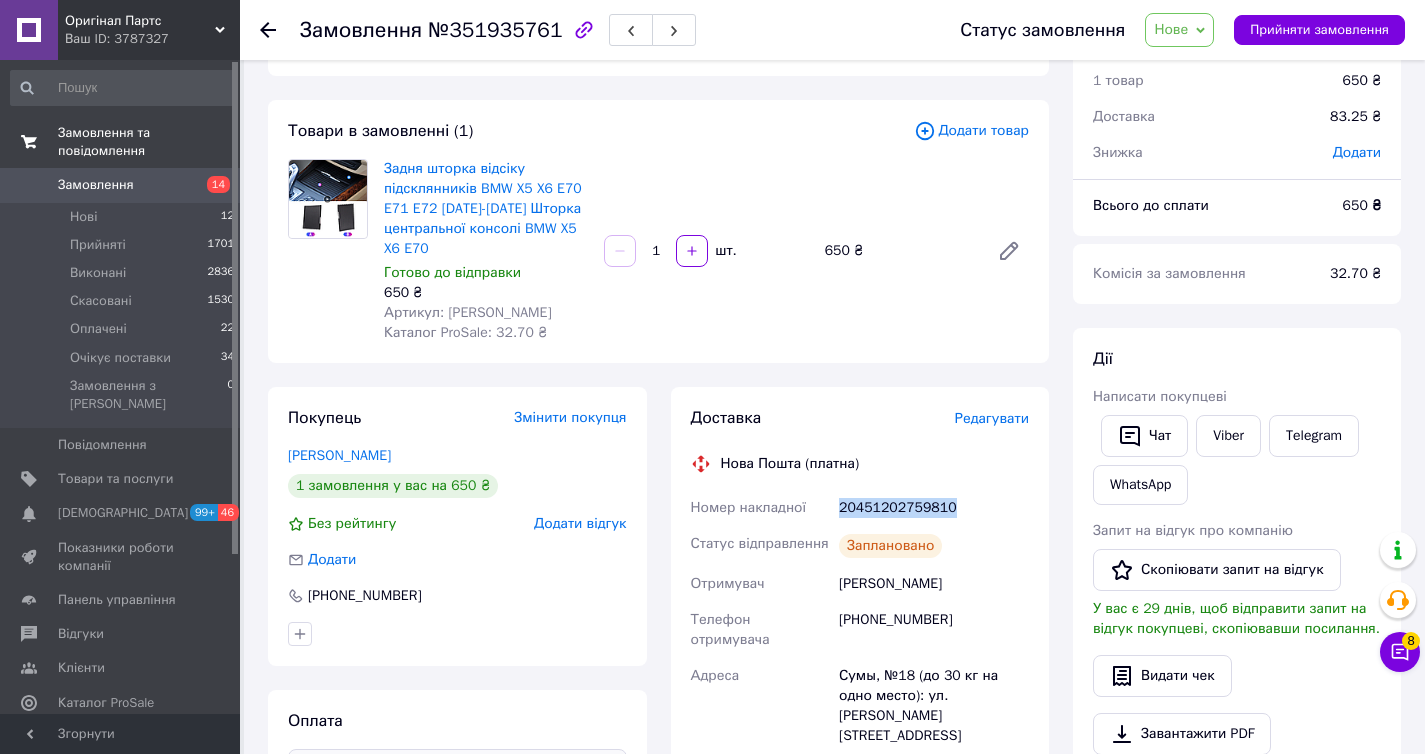 scroll, scrollTop: 73, scrollLeft: 0, axis: vertical 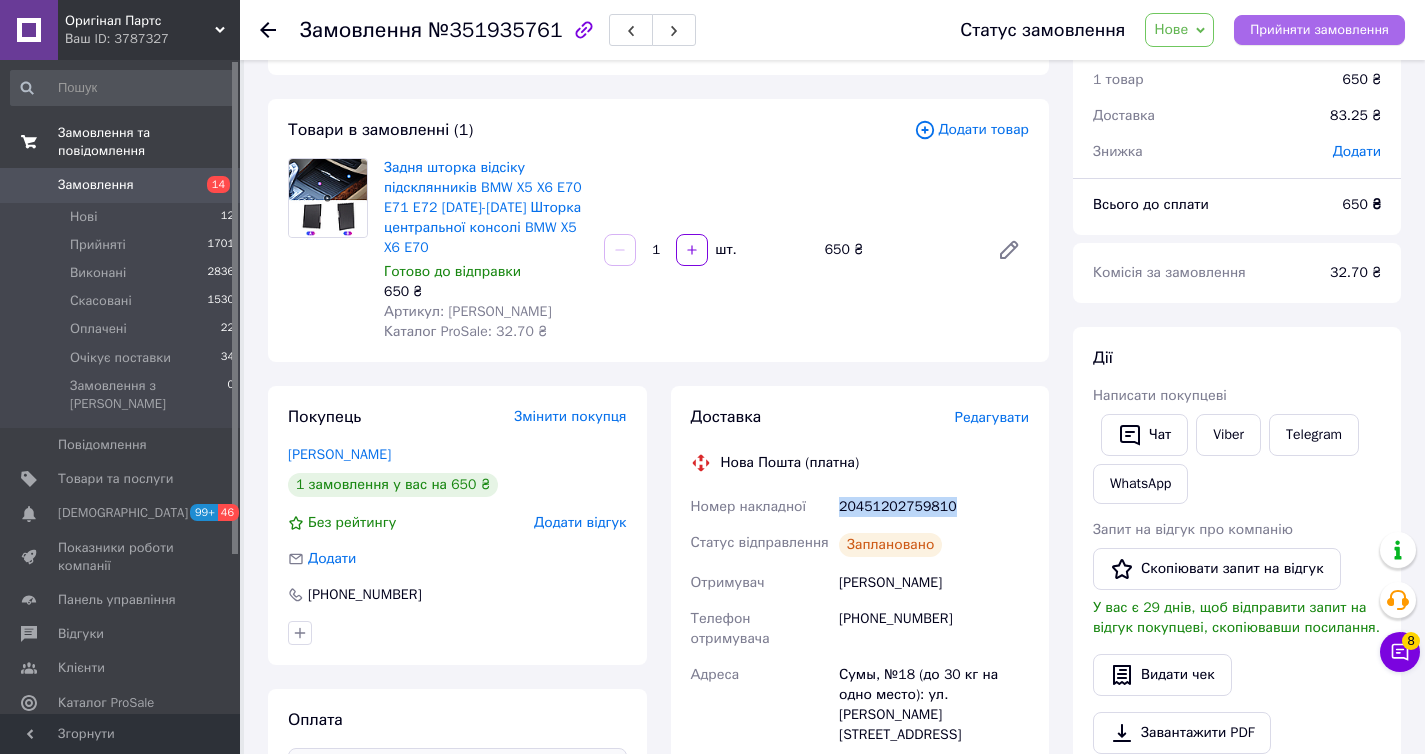 click on "Прийняти замовлення" at bounding box center (1319, 30) 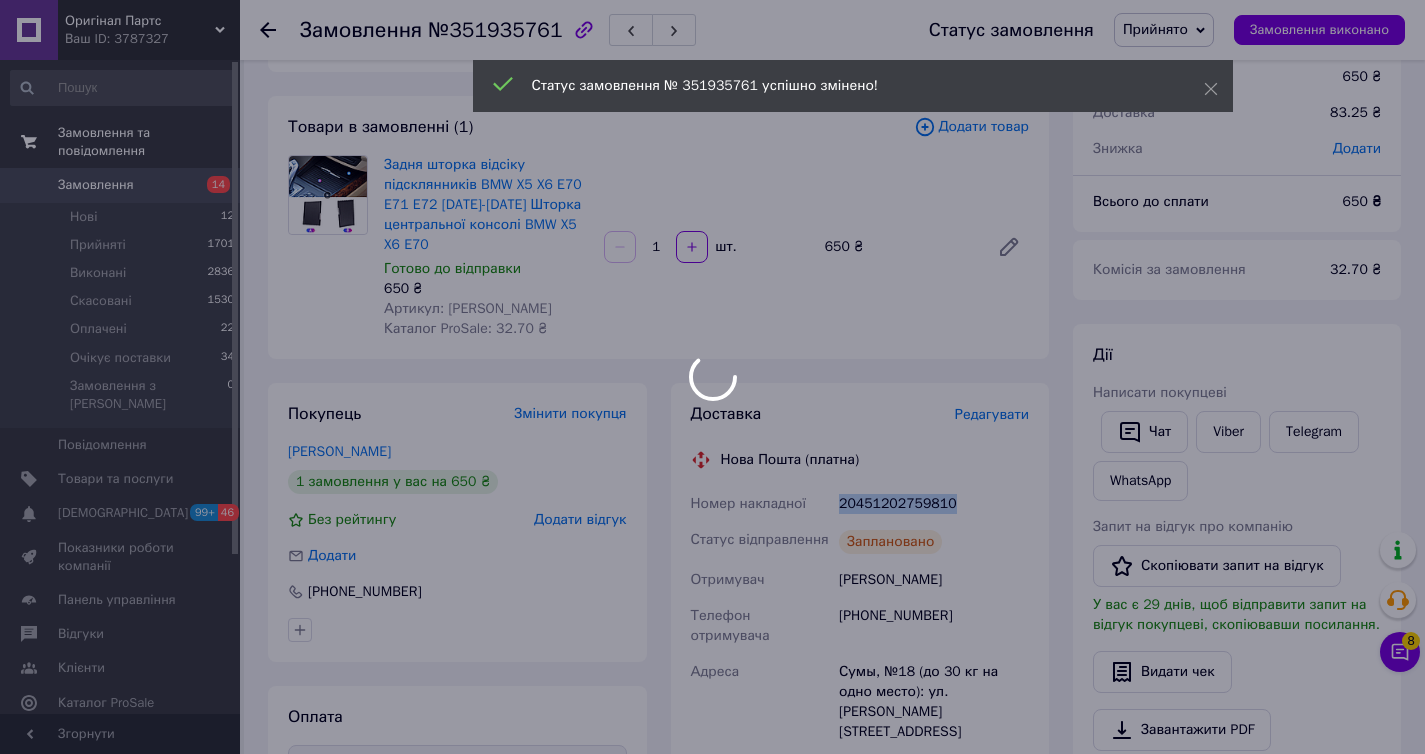 scroll, scrollTop: 77, scrollLeft: 0, axis: vertical 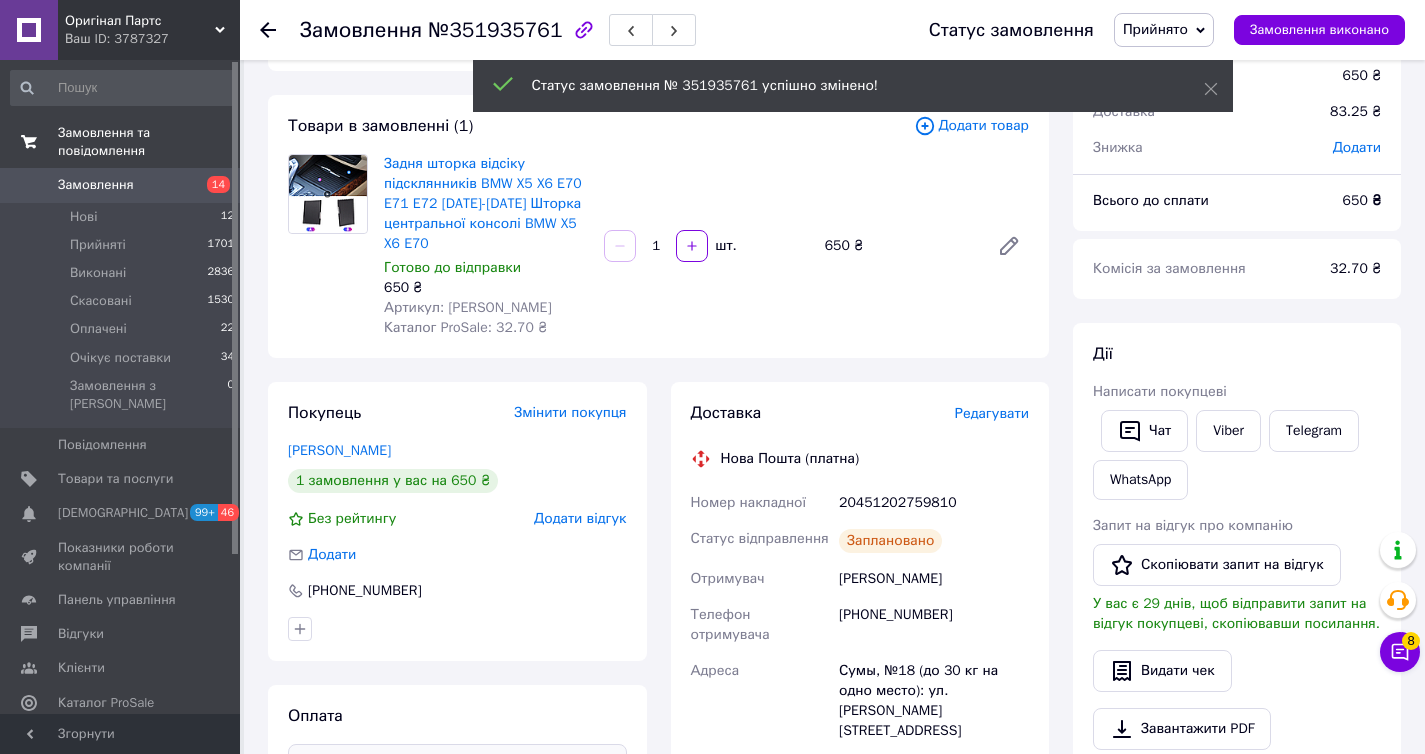 click 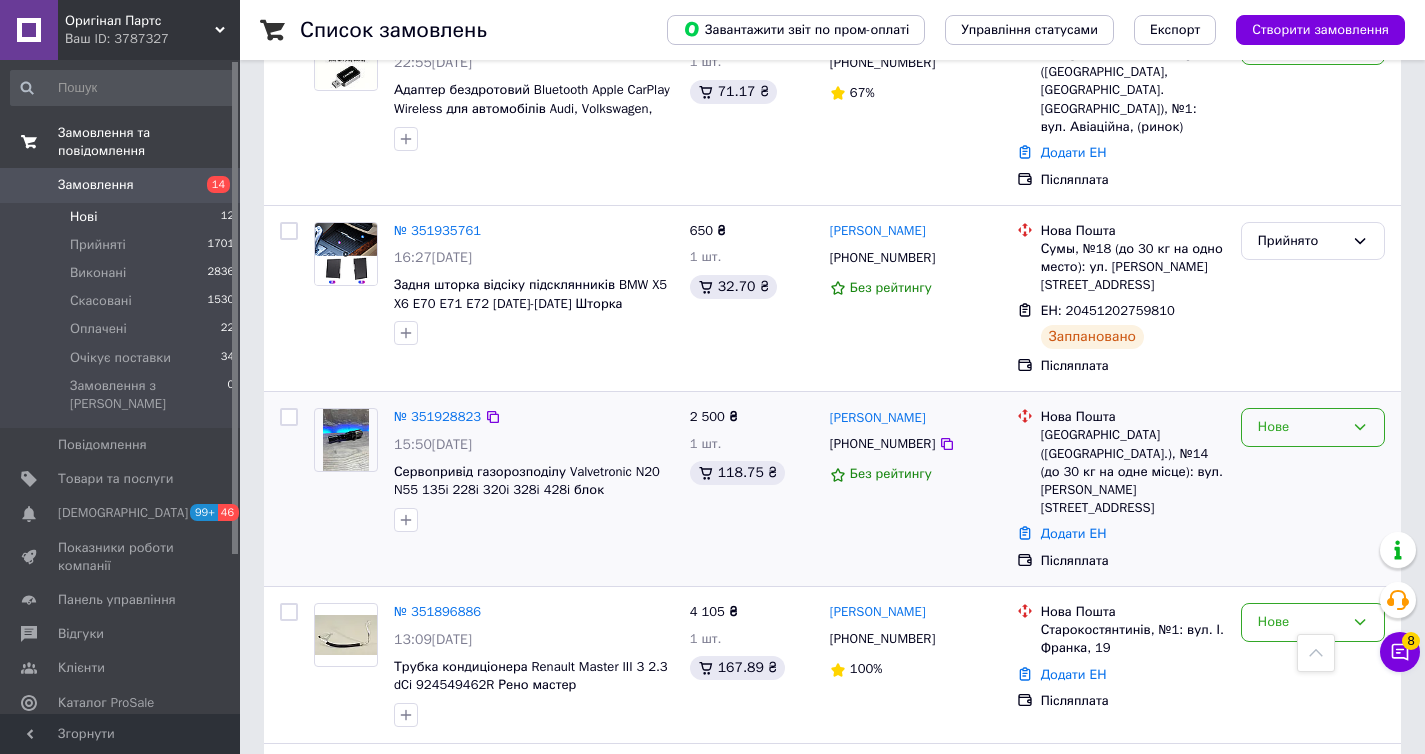 scroll, scrollTop: 1023, scrollLeft: 0, axis: vertical 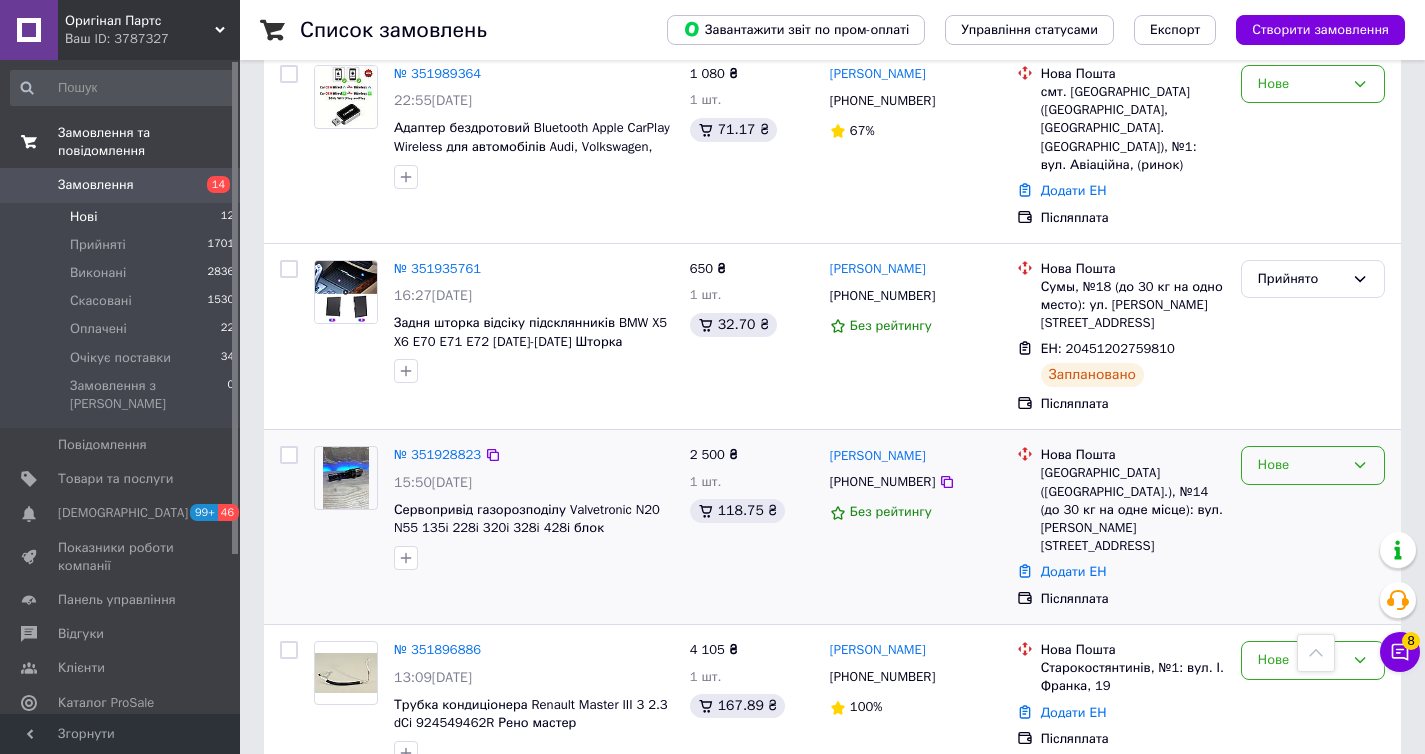 click on "Нове" at bounding box center [1301, 465] 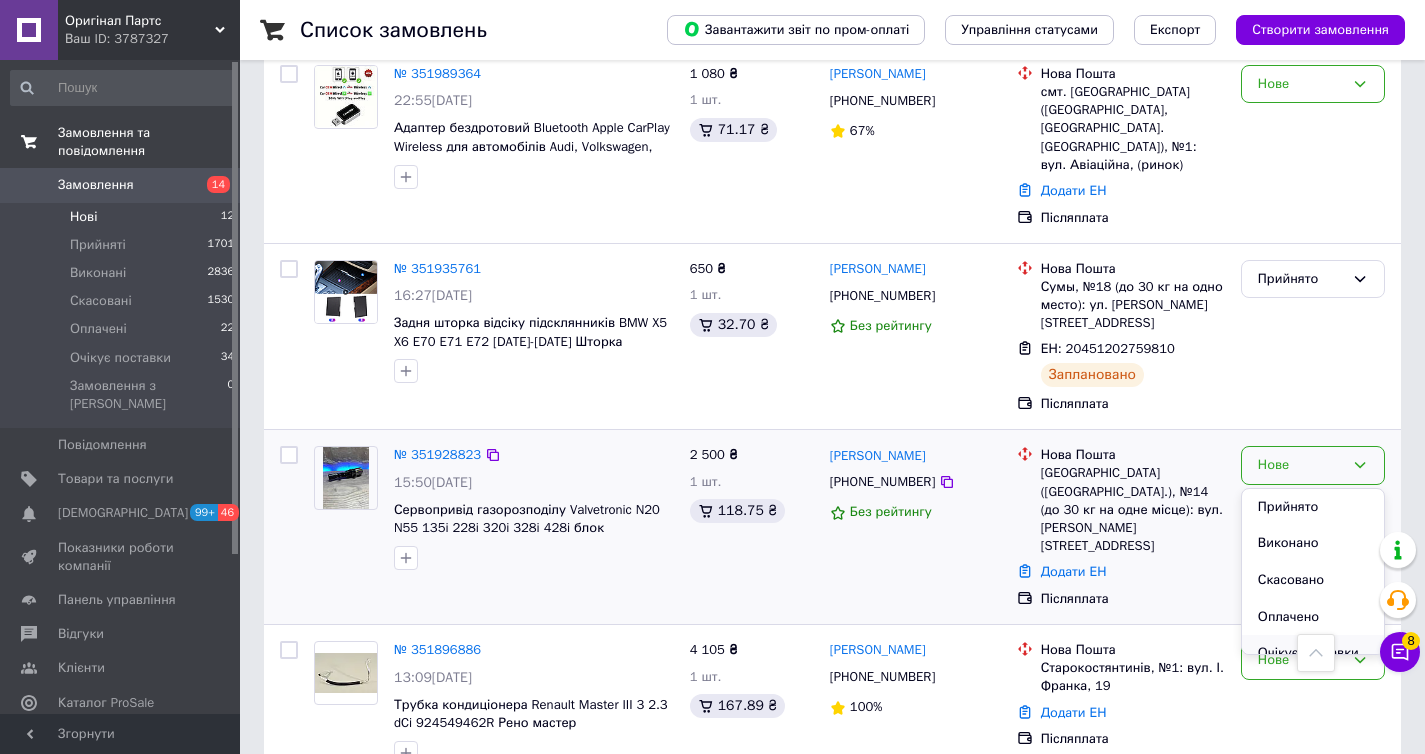 click on "Очікує поставки" at bounding box center [1313, 653] 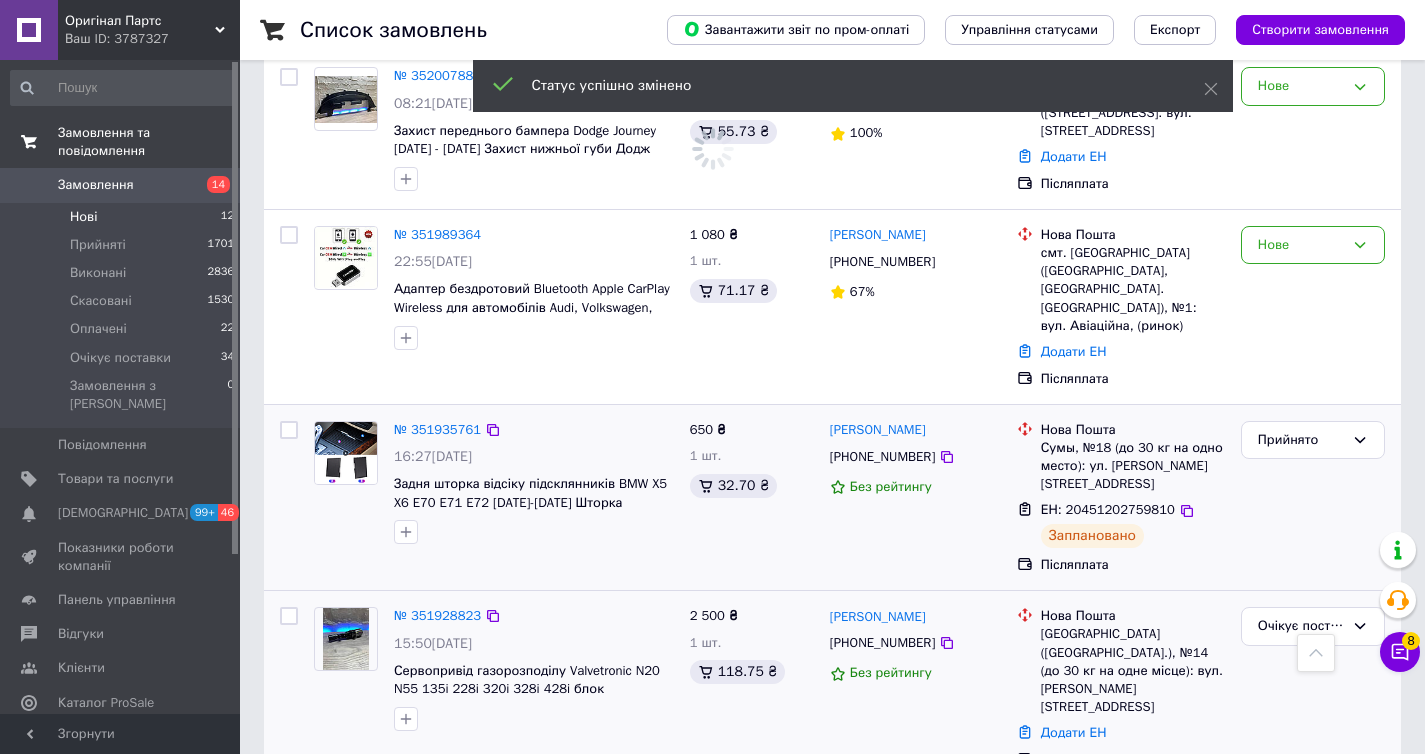scroll, scrollTop: 775, scrollLeft: 0, axis: vertical 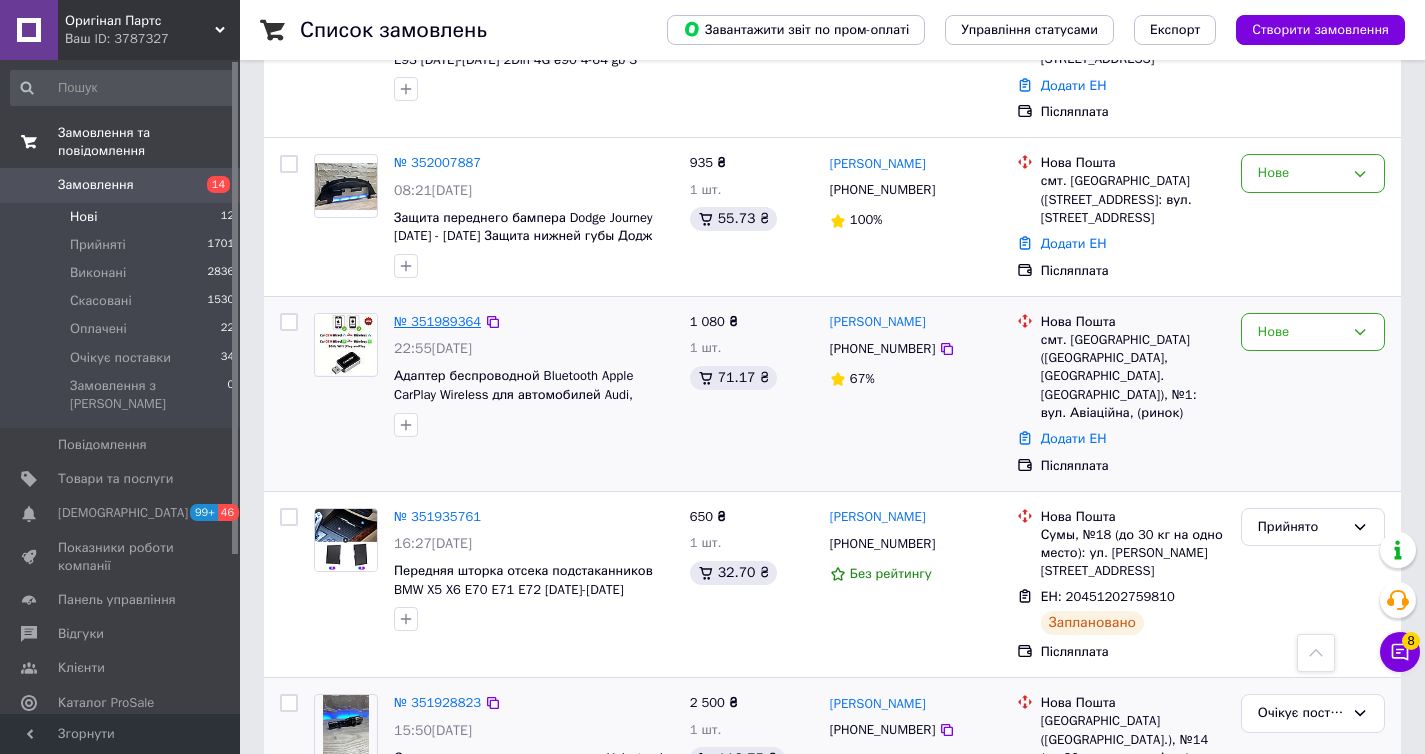 click on "№ 351989364" at bounding box center [437, 321] 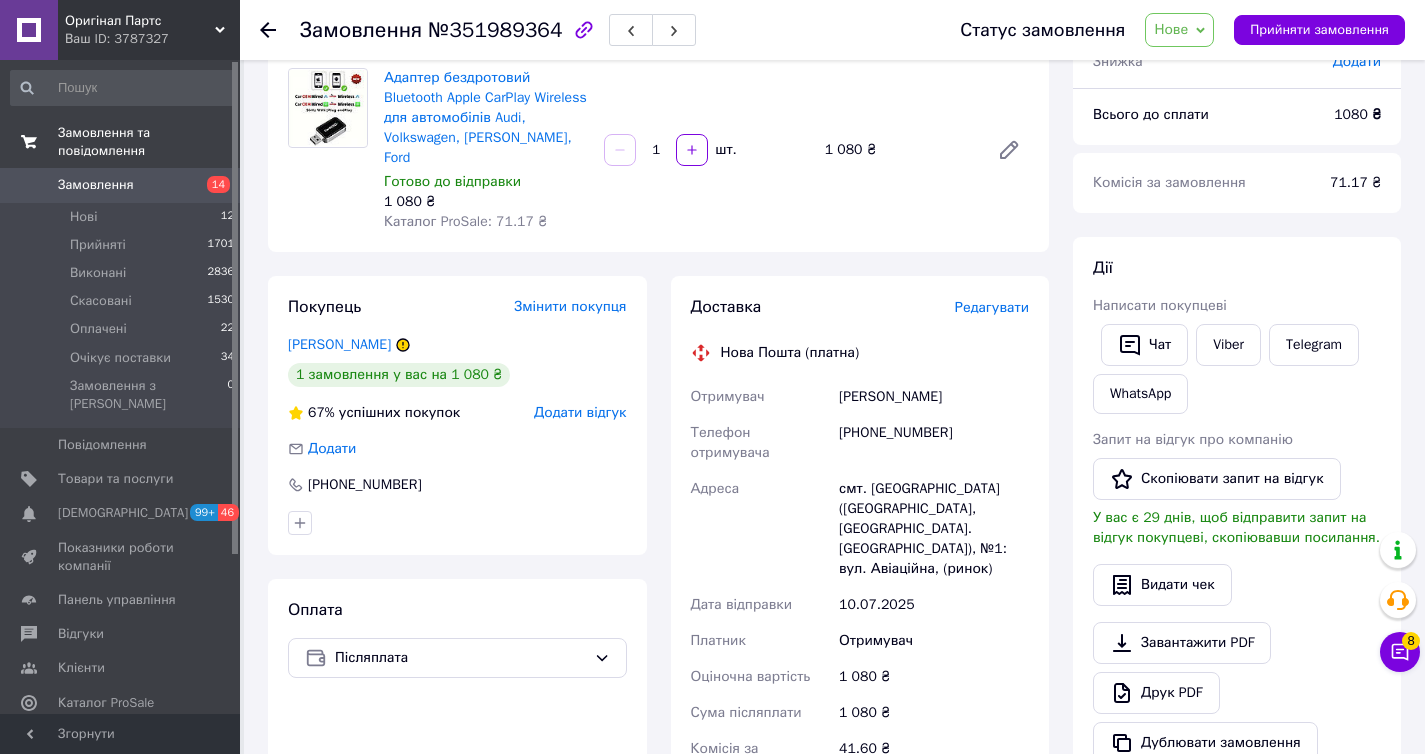 scroll, scrollTop: 166, scrollLeft: 0, axis: vertical 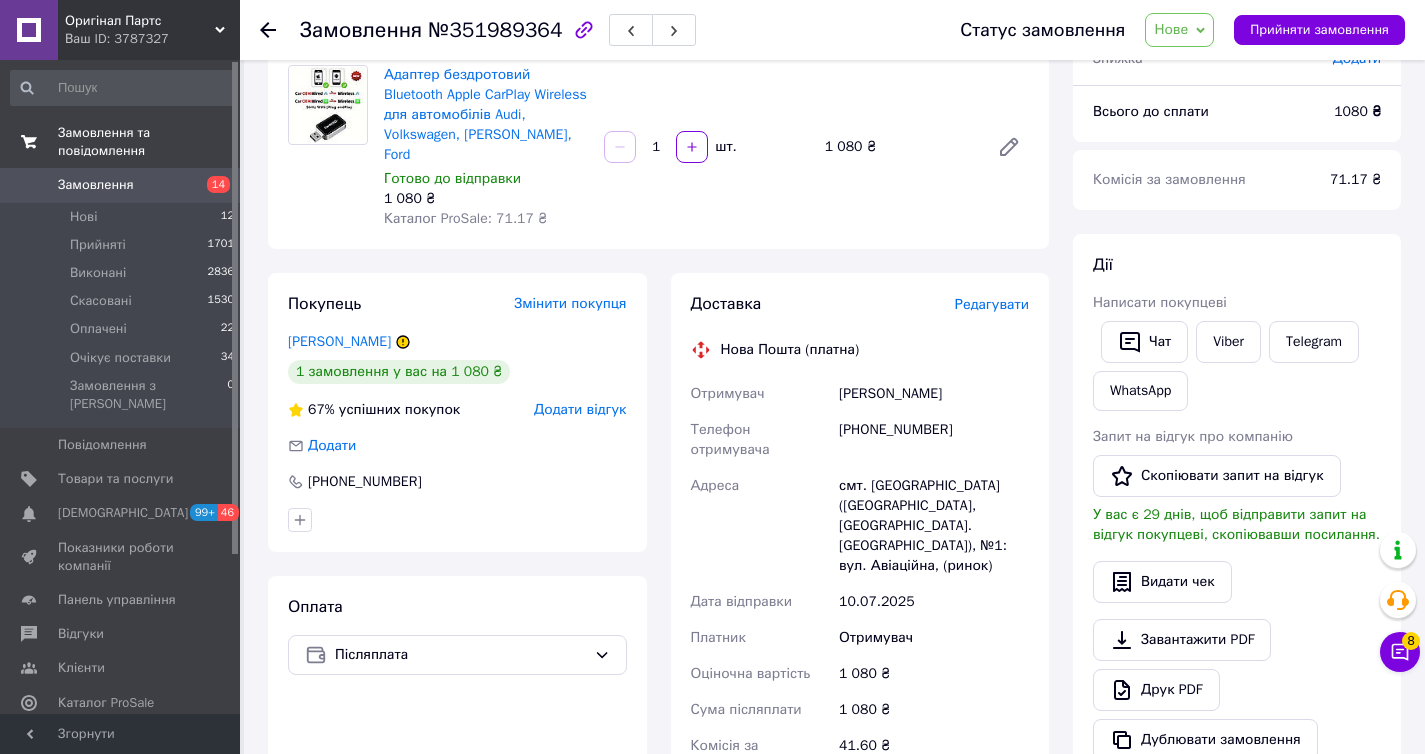 click on "[PHONE_NUMBER]" at bounding box center (934, 440) 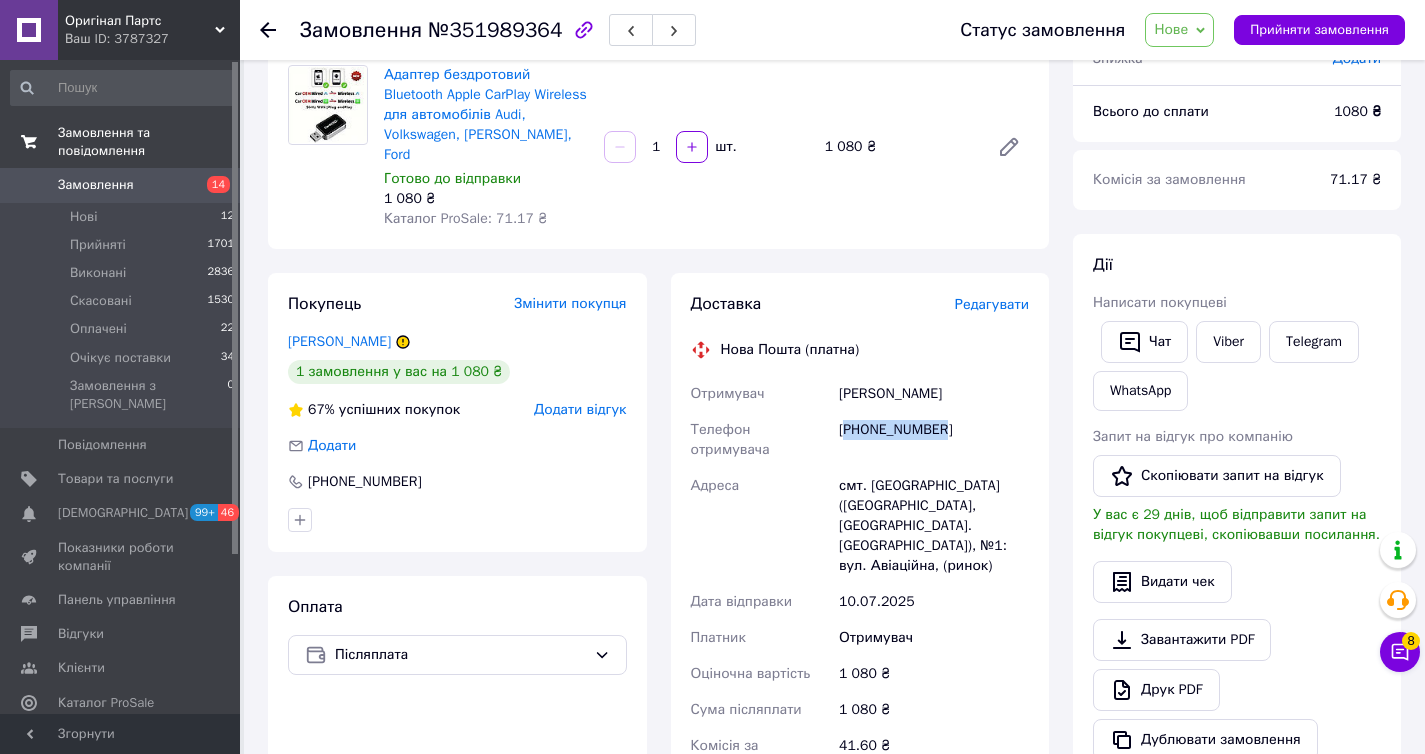 click on "[PHONE_NUMBER]" at bounding box center [934, 440] 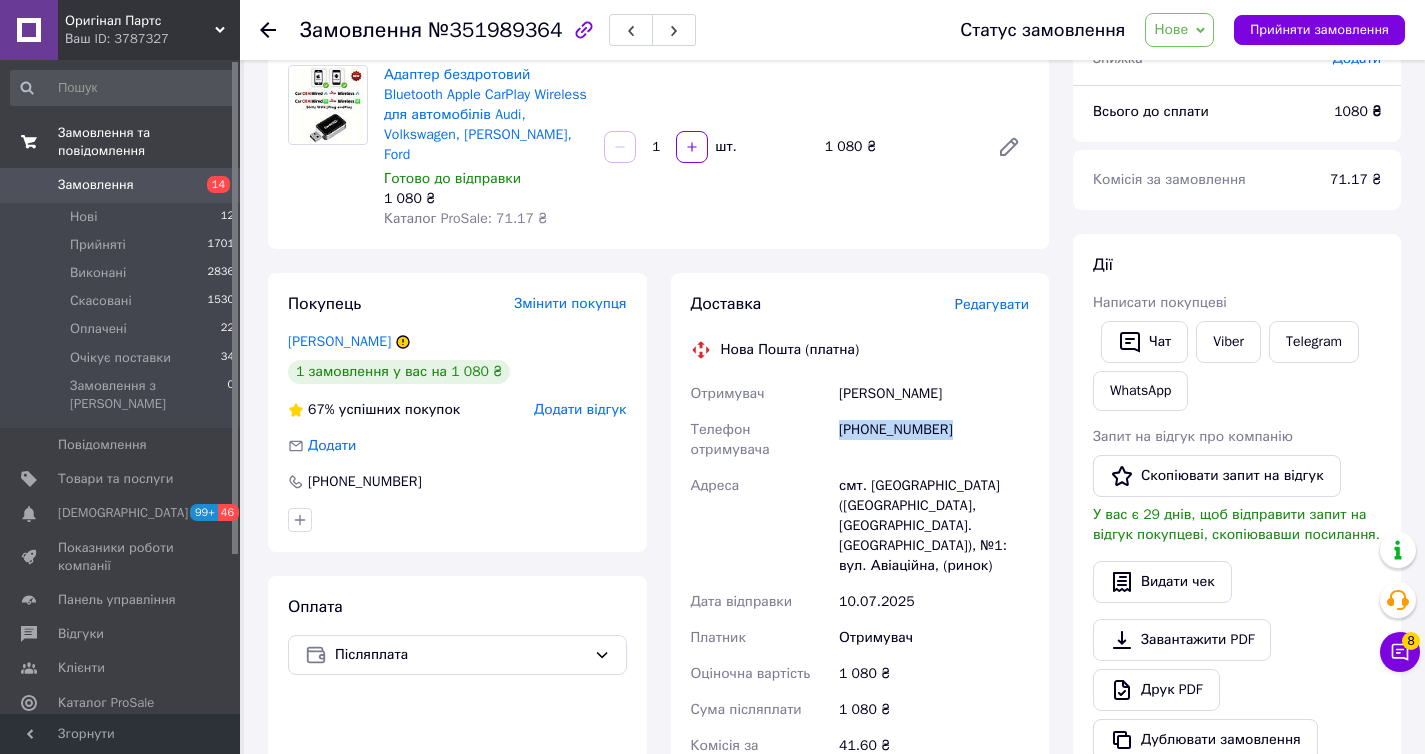 click on "[PHONE_NUMBER]" at bounding box center [934, 440] 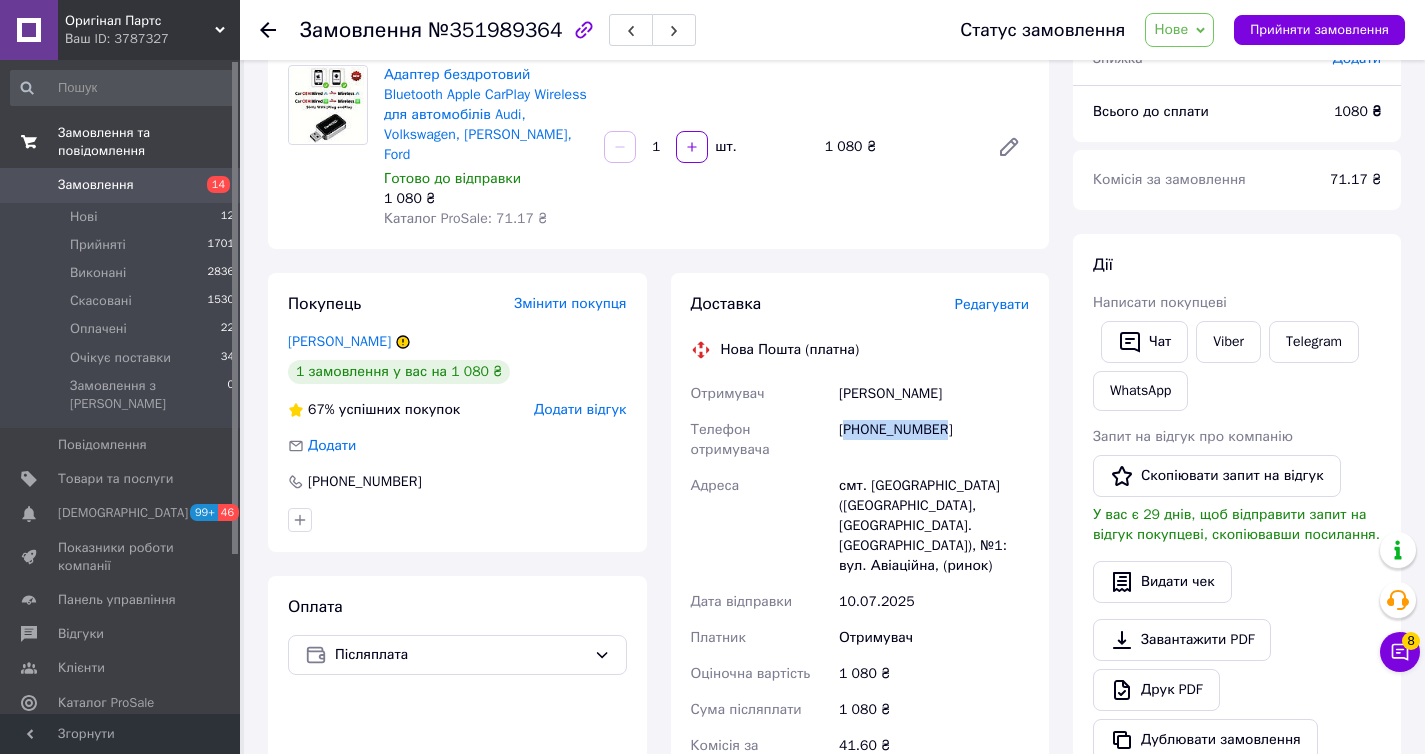 click on "[PHONE_NUMBER]" at bounding box center (934, 440) 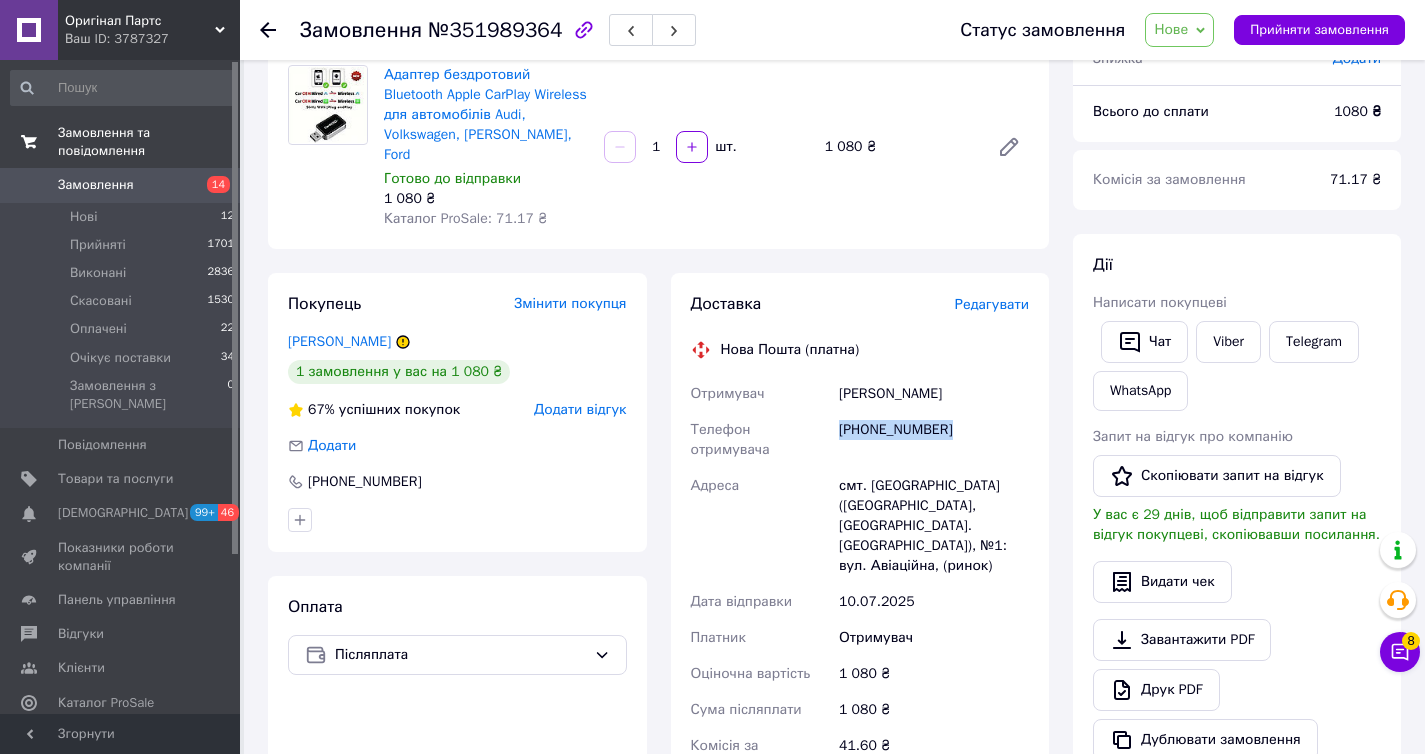 click on "[PHONE_NUMBER]" at bounding box center (934, 440) 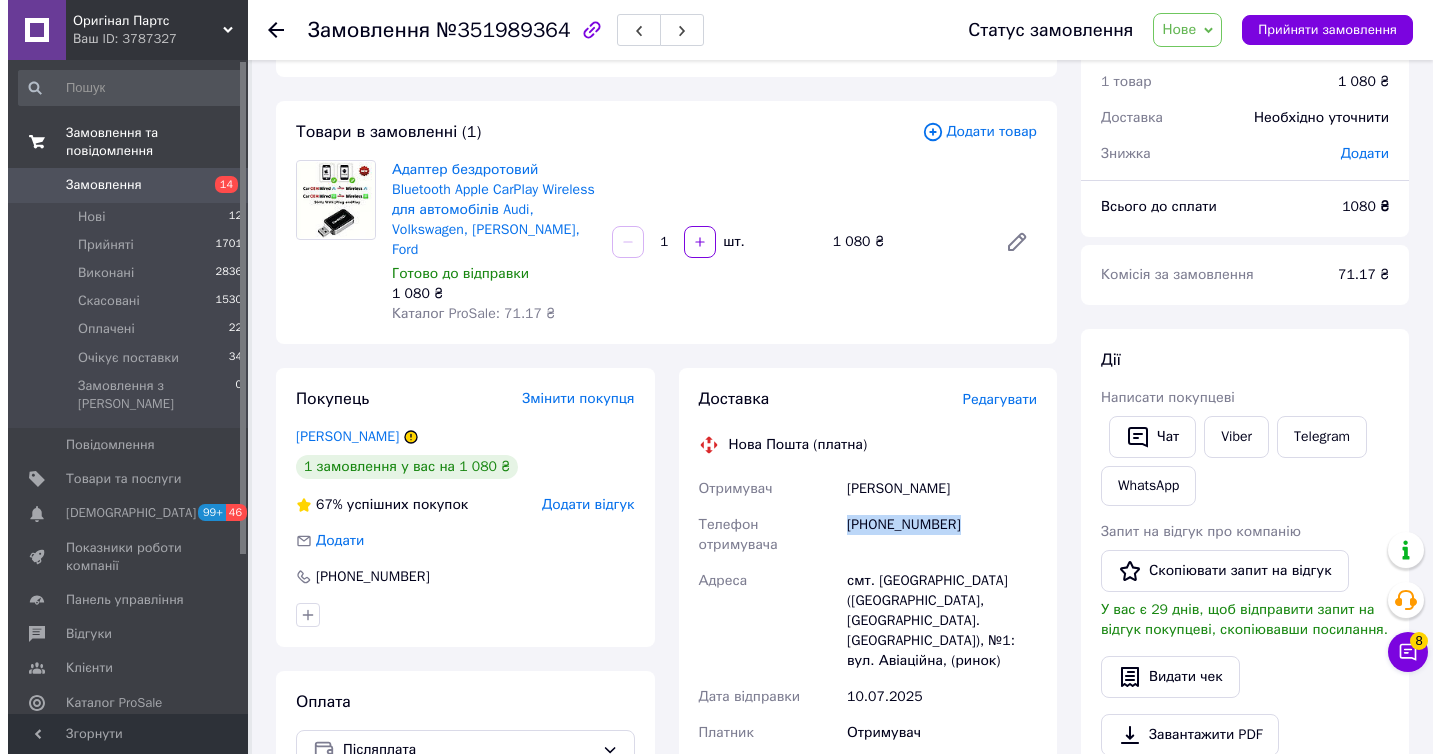 scroll, scrollTop: 52, scrollLeft: 0, axis: vertical 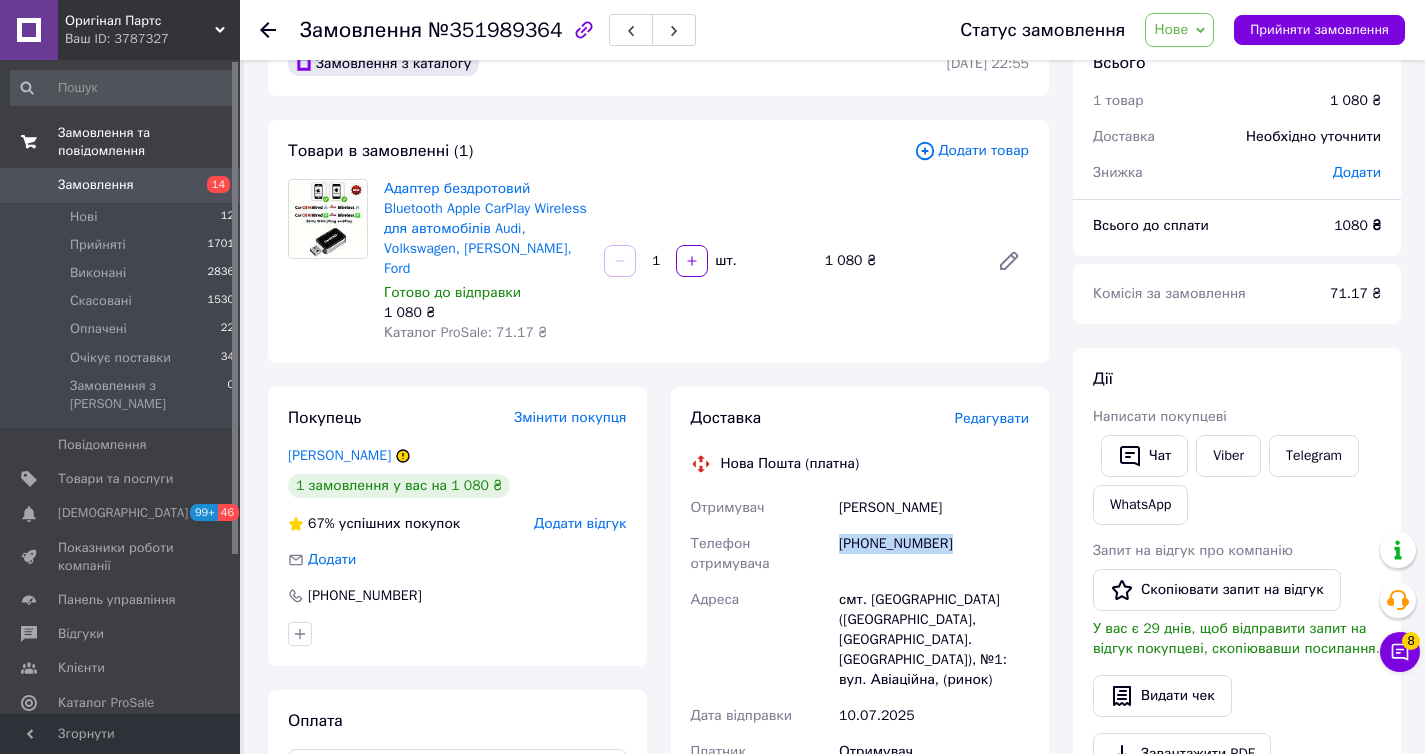 click on "Нове" at bounding box center (1179, 30) 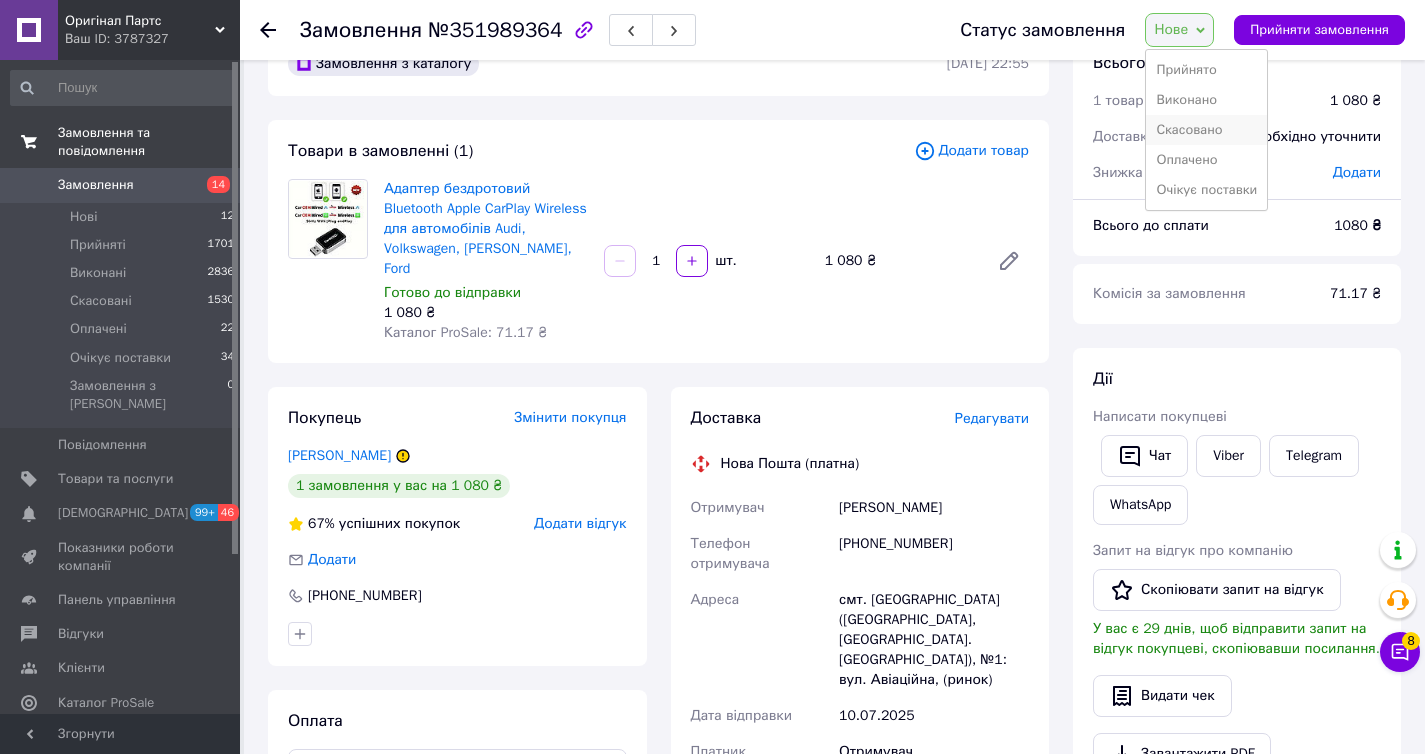 click on "Скасовано" at bounding box center (1206, 130) 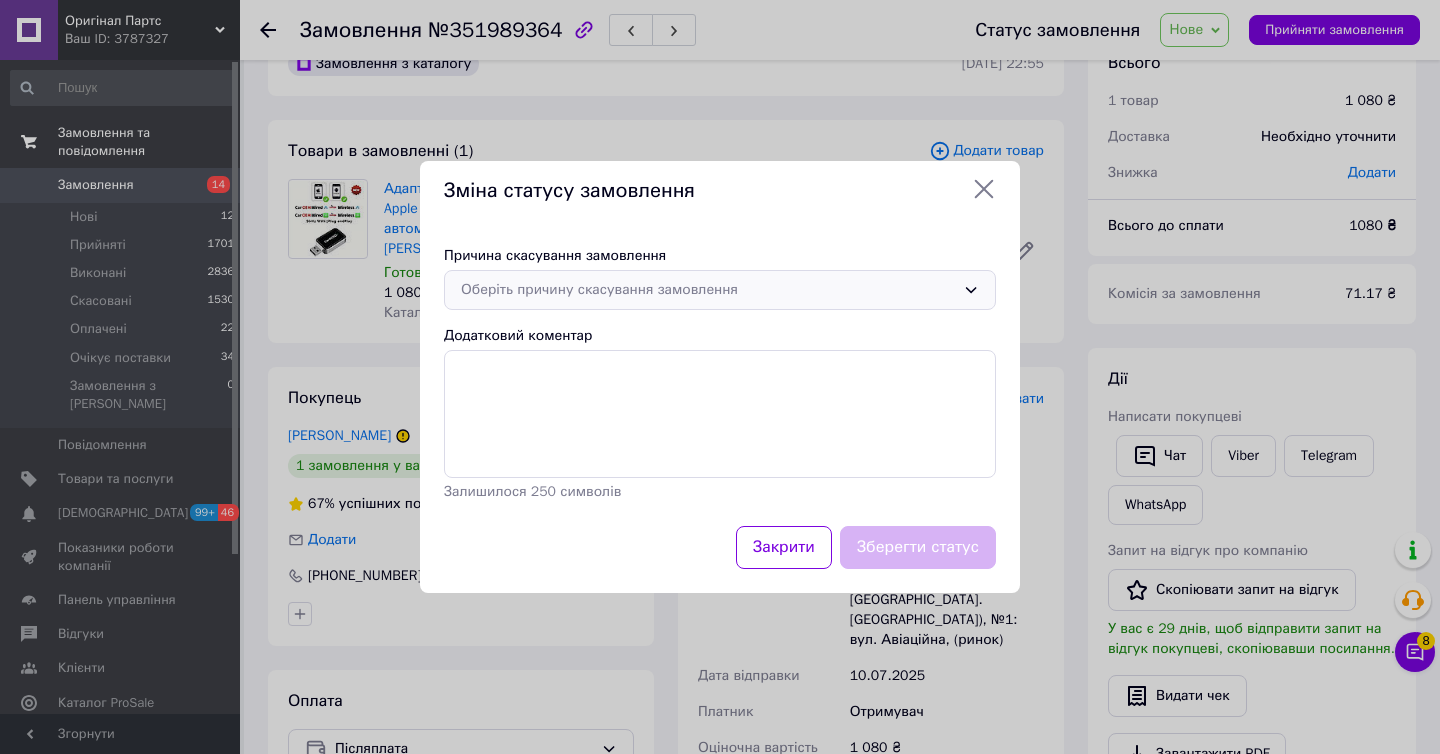 click on "Оберіть причину скасування замовлення" at bounding box center (708, 290) 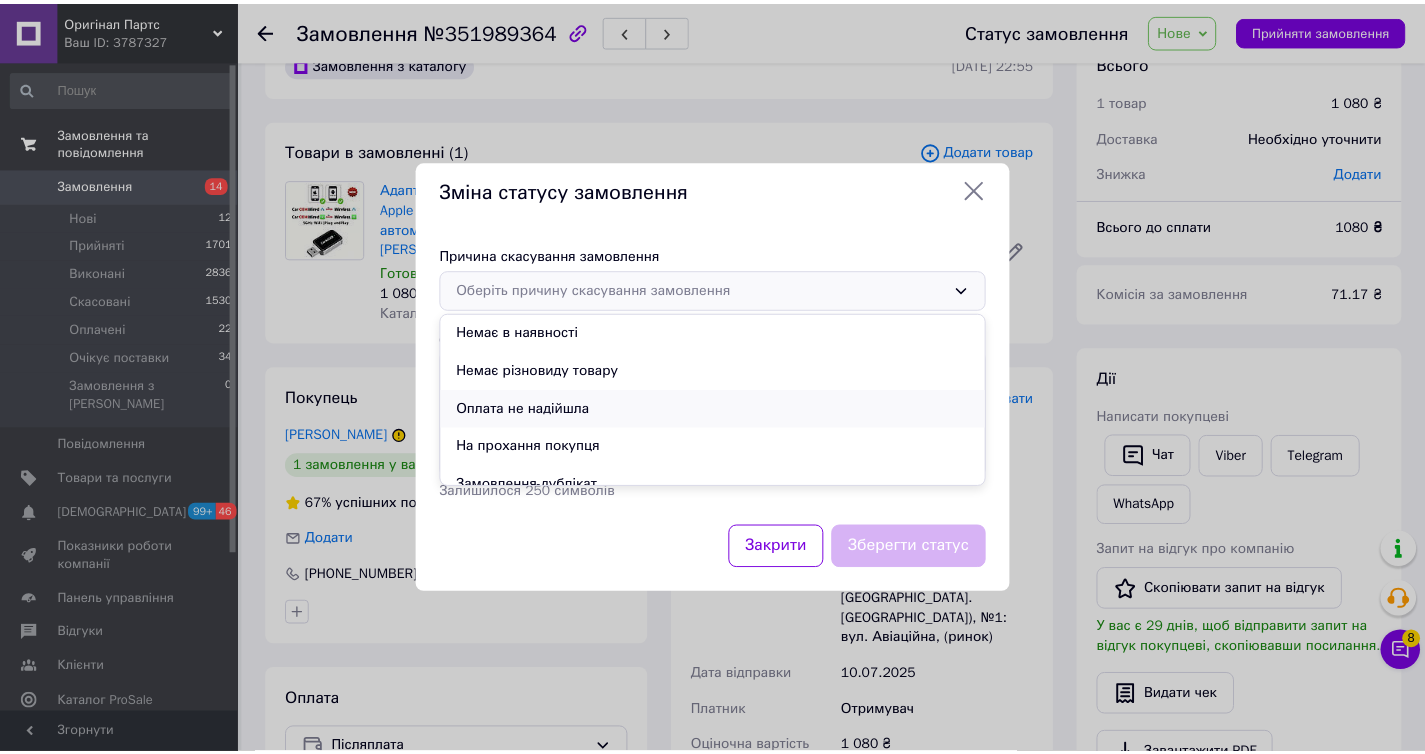 scroll, scrollTop: 94, scrollLeft: 0, axis: vertical 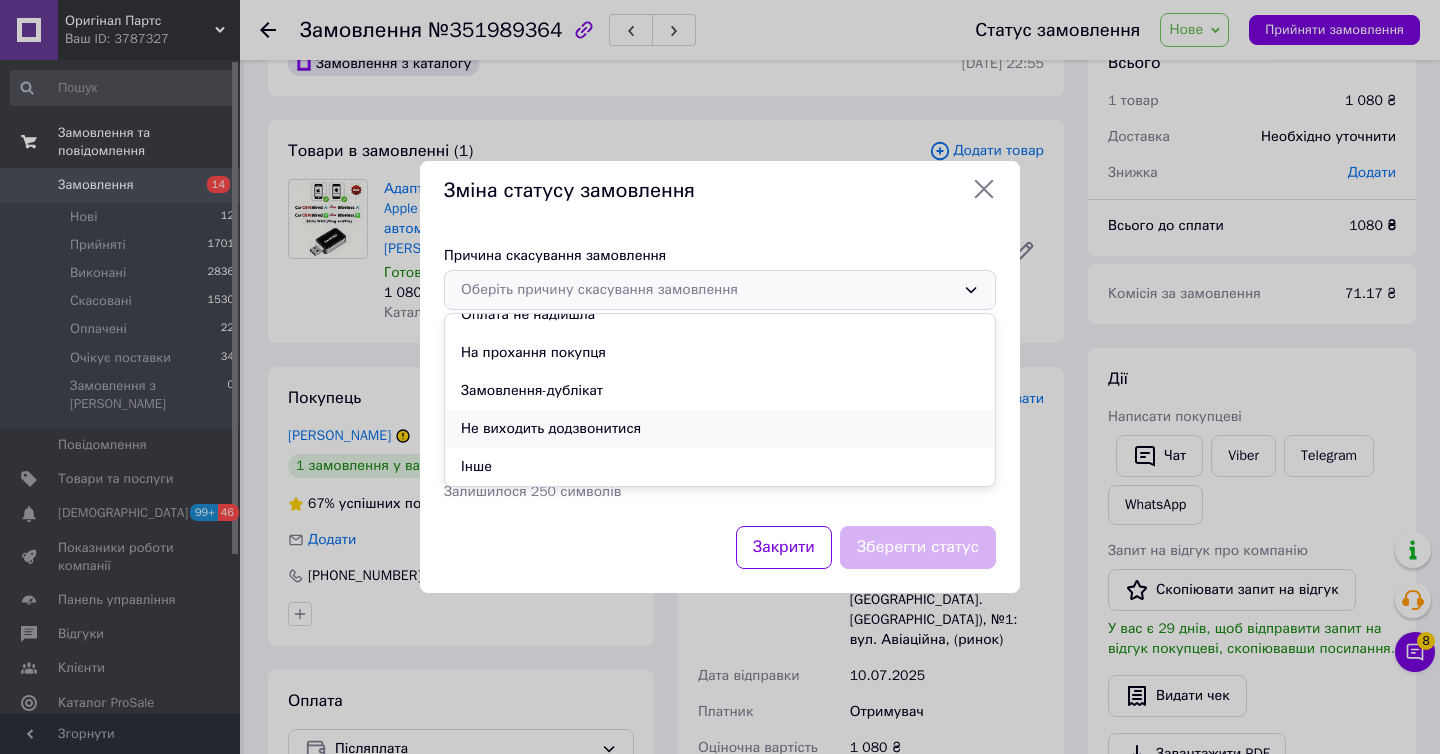 click on "Не виходить додзвонитися" at bounding box center [720, 429] 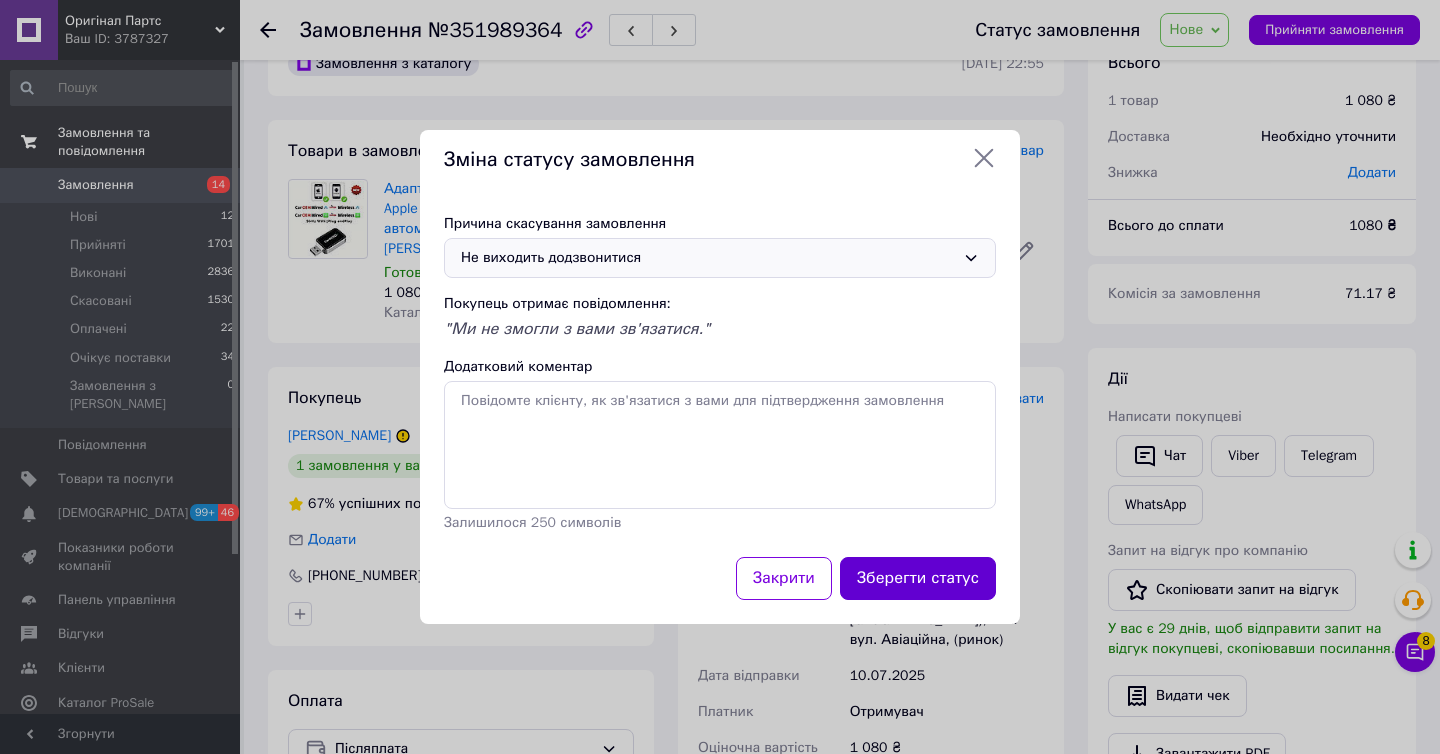 click on "Зберегти статус" at bounding box center (918, 578) 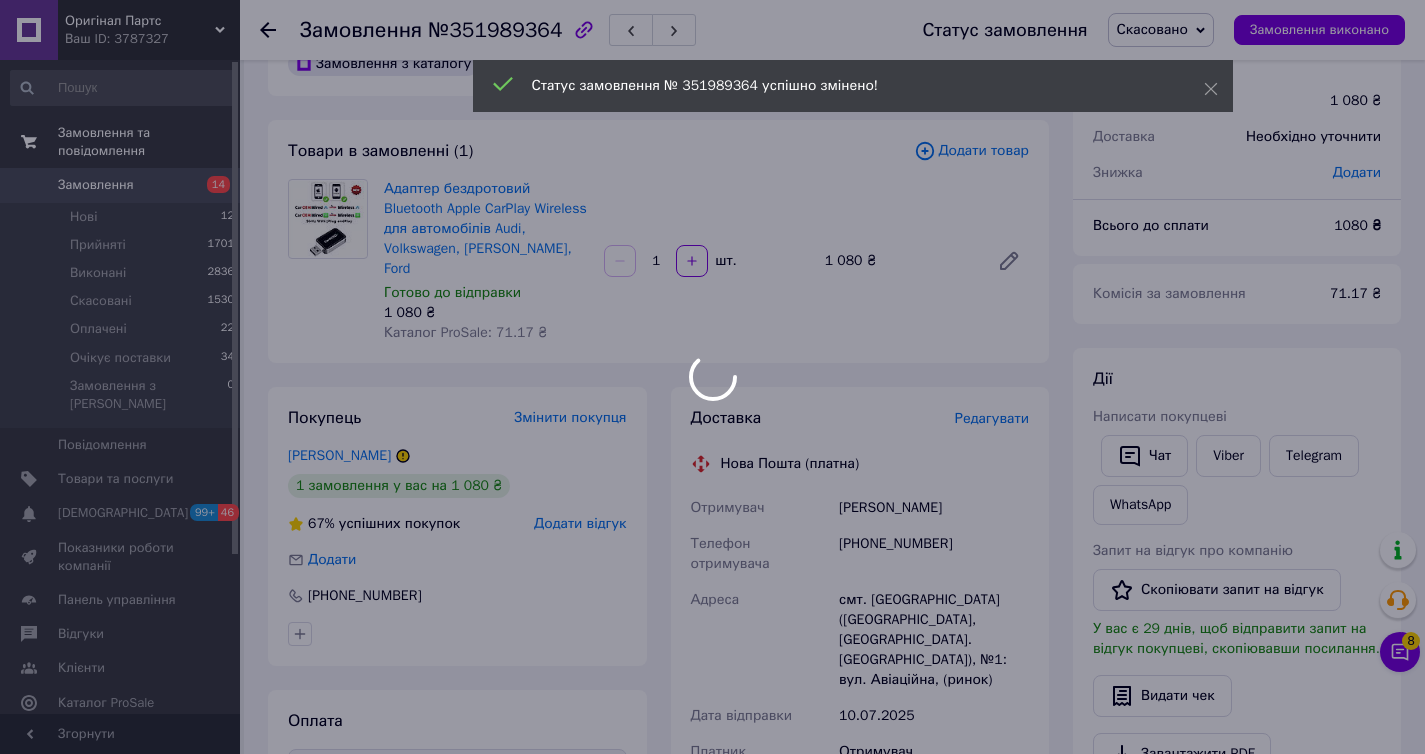 click at bounding box center (712, 377) 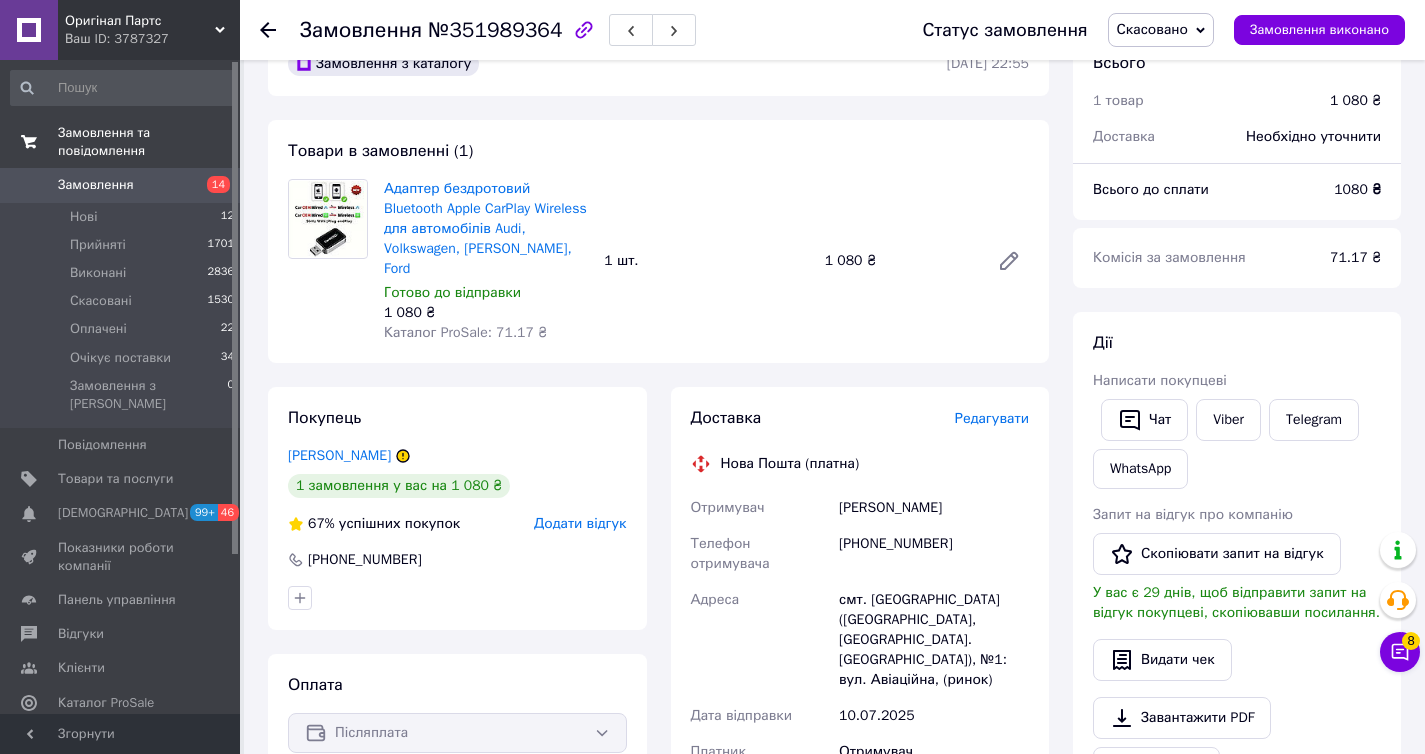 click on "Замовлення" at bounding box center [121, 185] 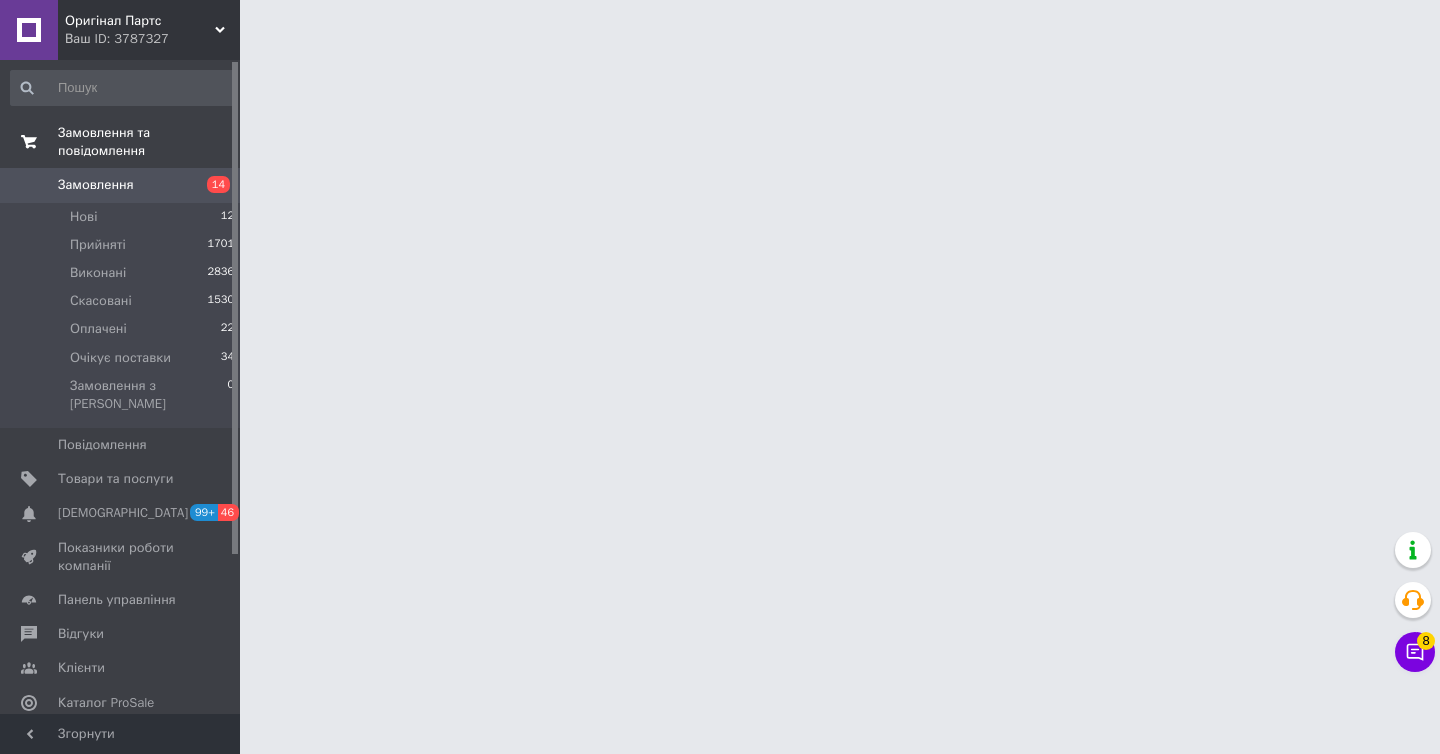 click on "Оригінал Партс" at bounding box center (140, 21) 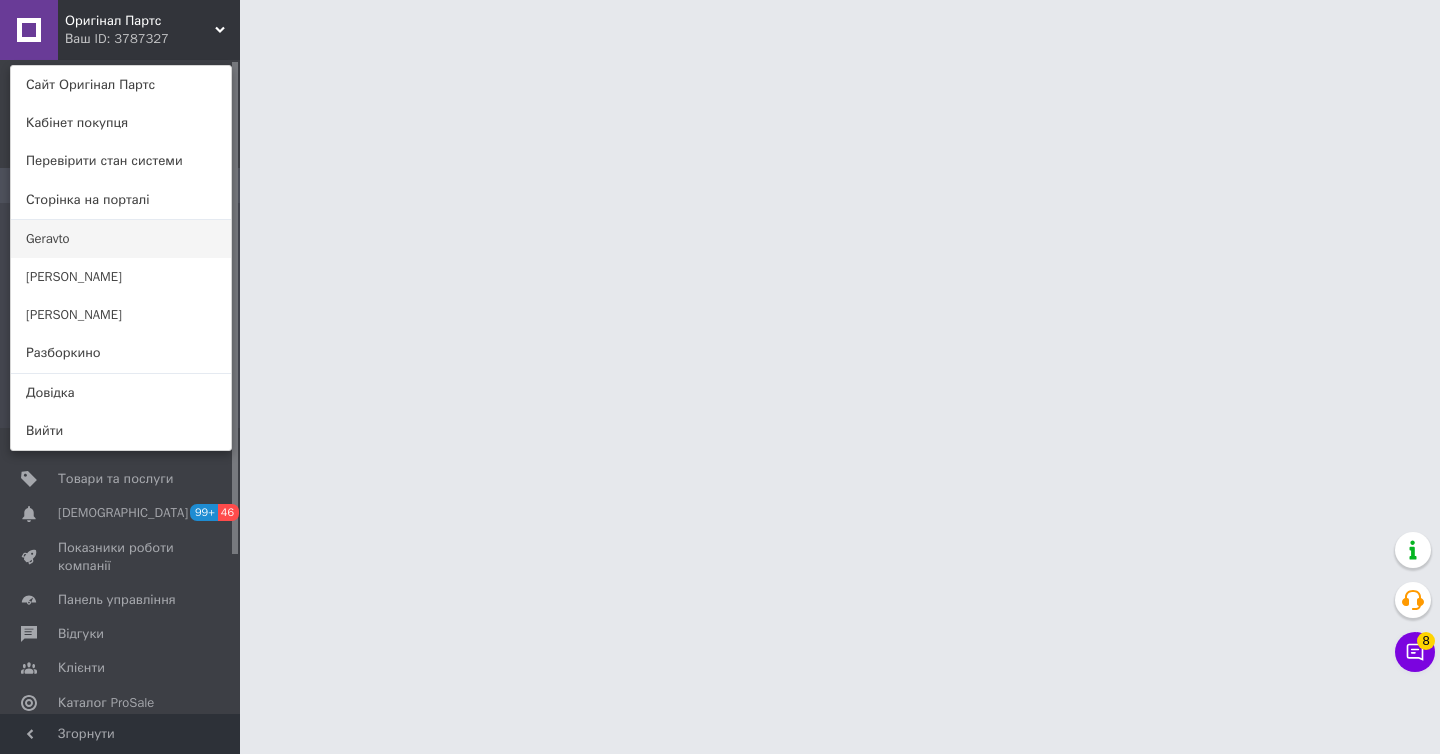 click on "Geravto" at bounding box center (121, 239) 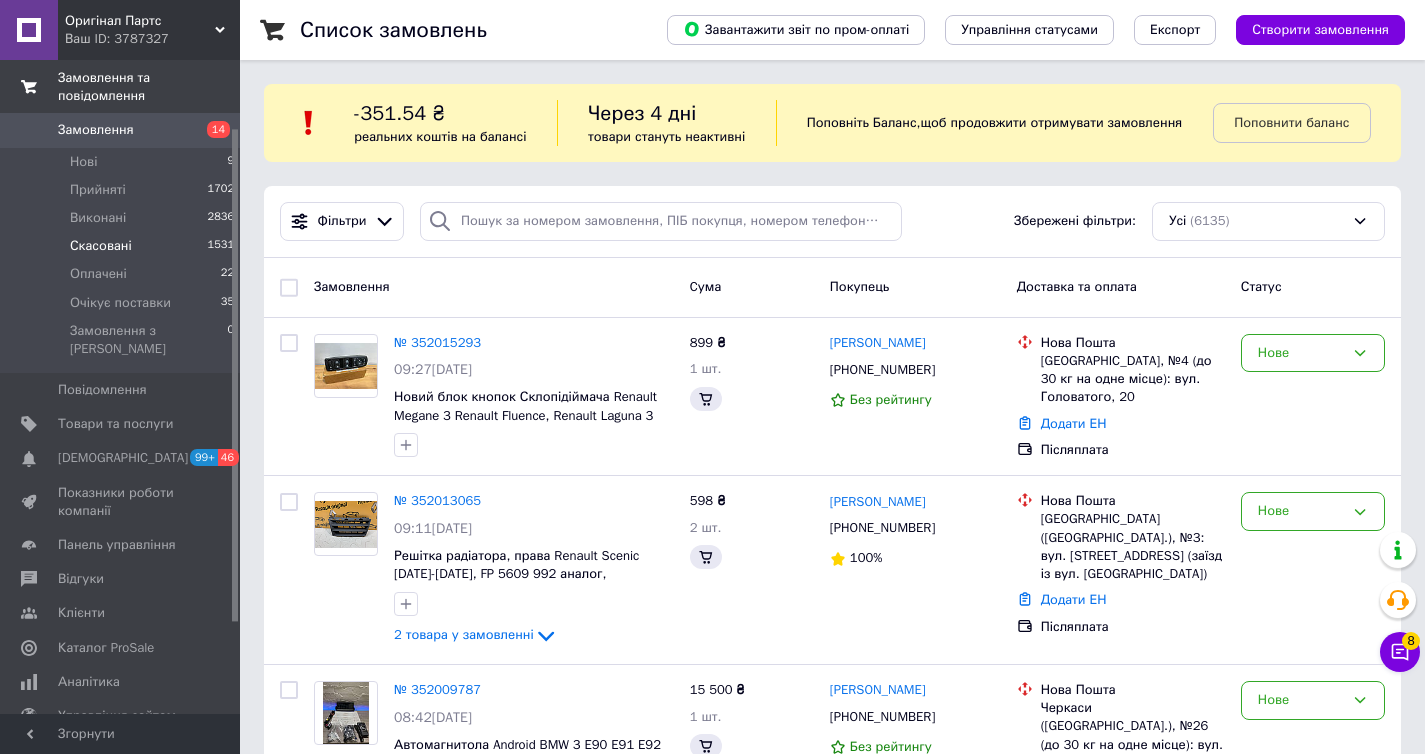 scroll, scrollTop: 22, scrollLeft: 0, axis: vertical 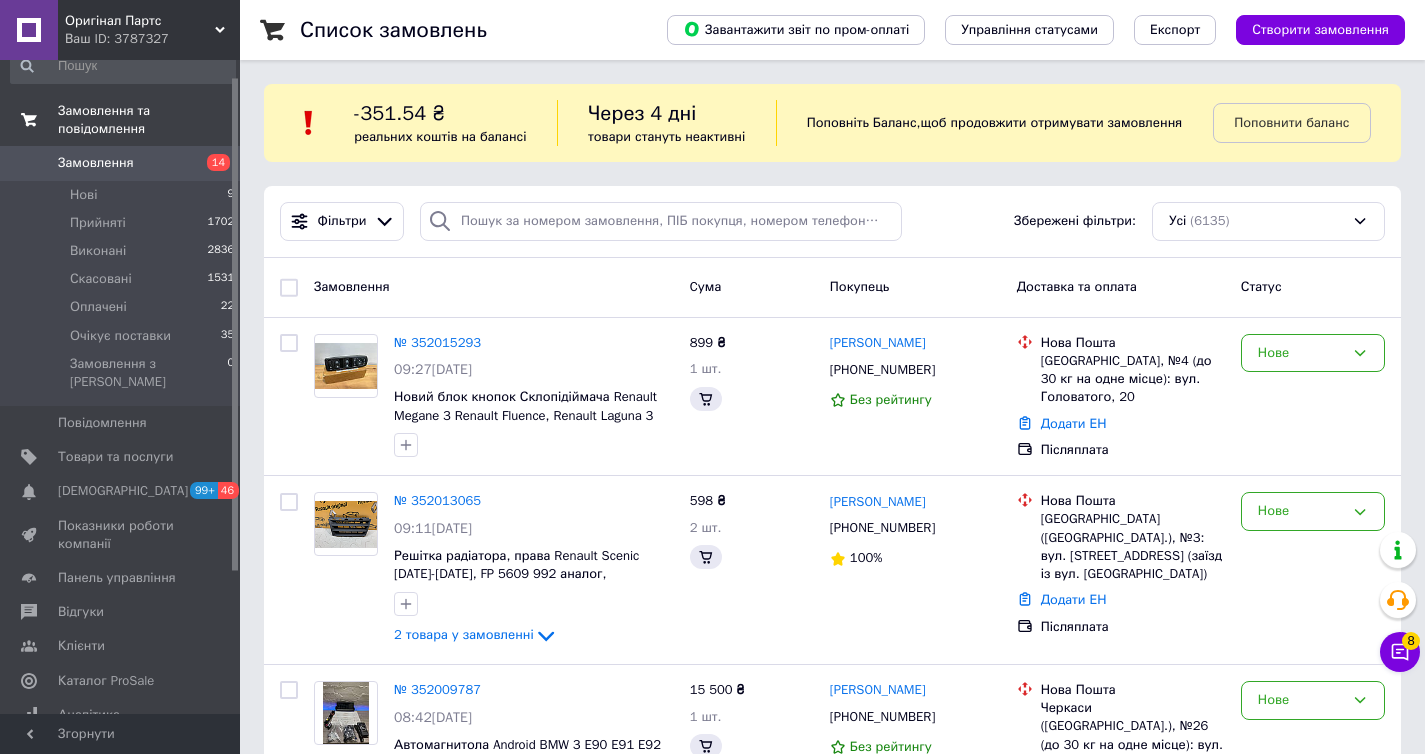 click on "Оригінал Партс" at bounding box center (140, 21) 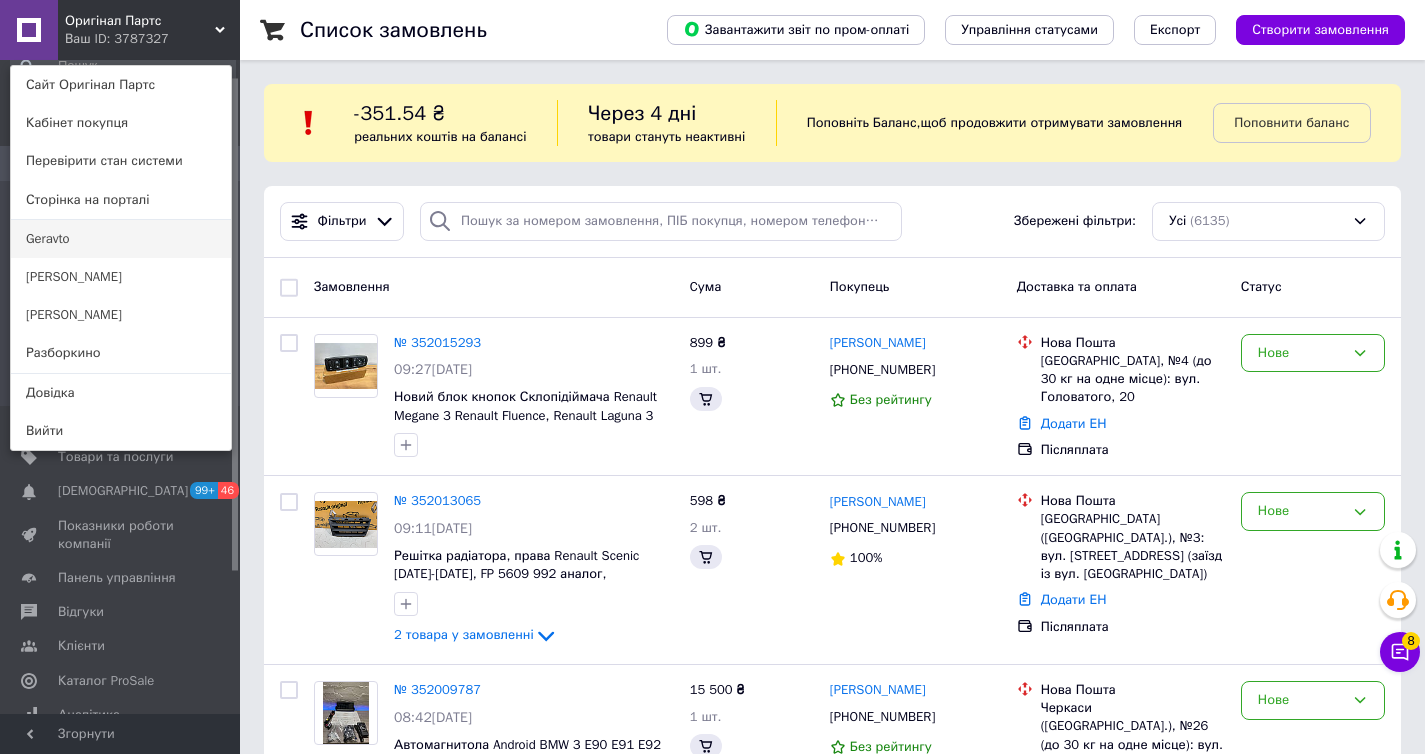 click on "Geravto" at bounding box center [121, 239] 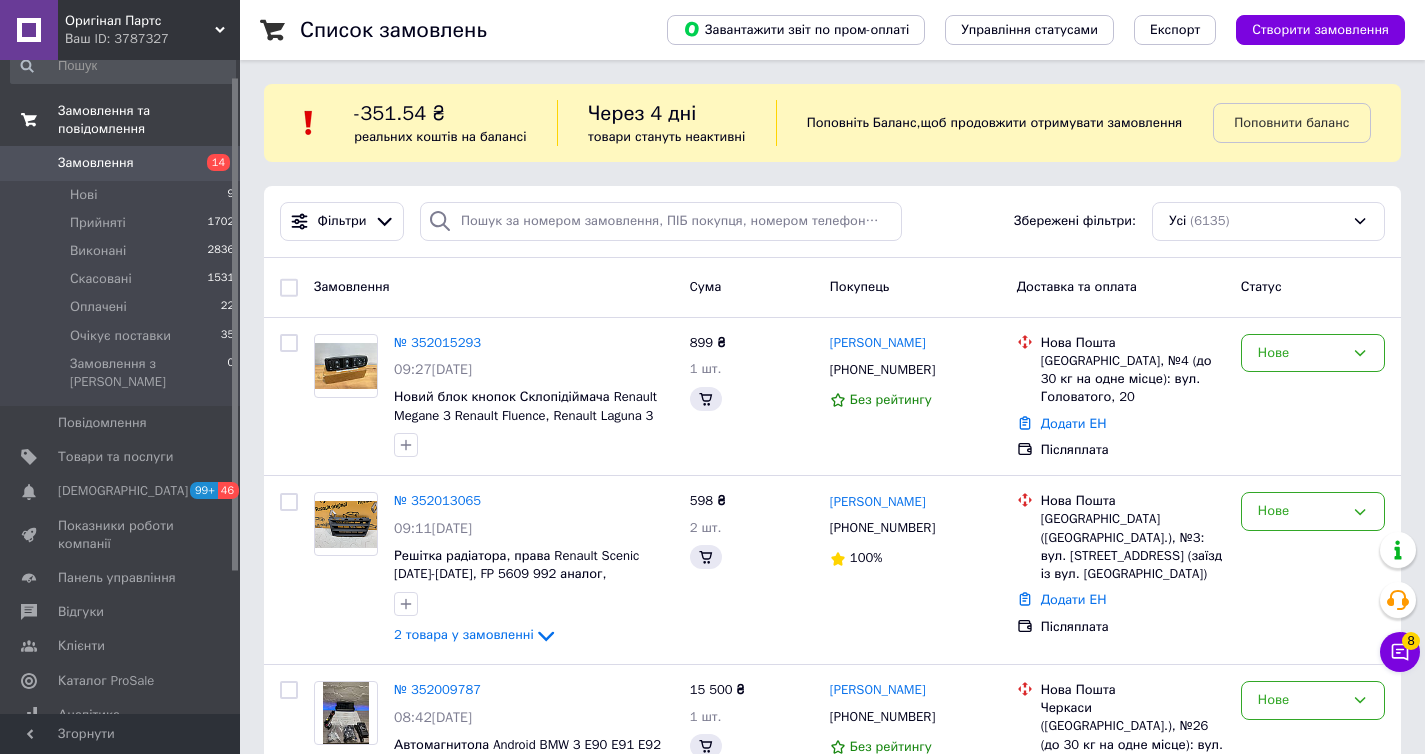 click on "14" at bounding box center (212, 163) 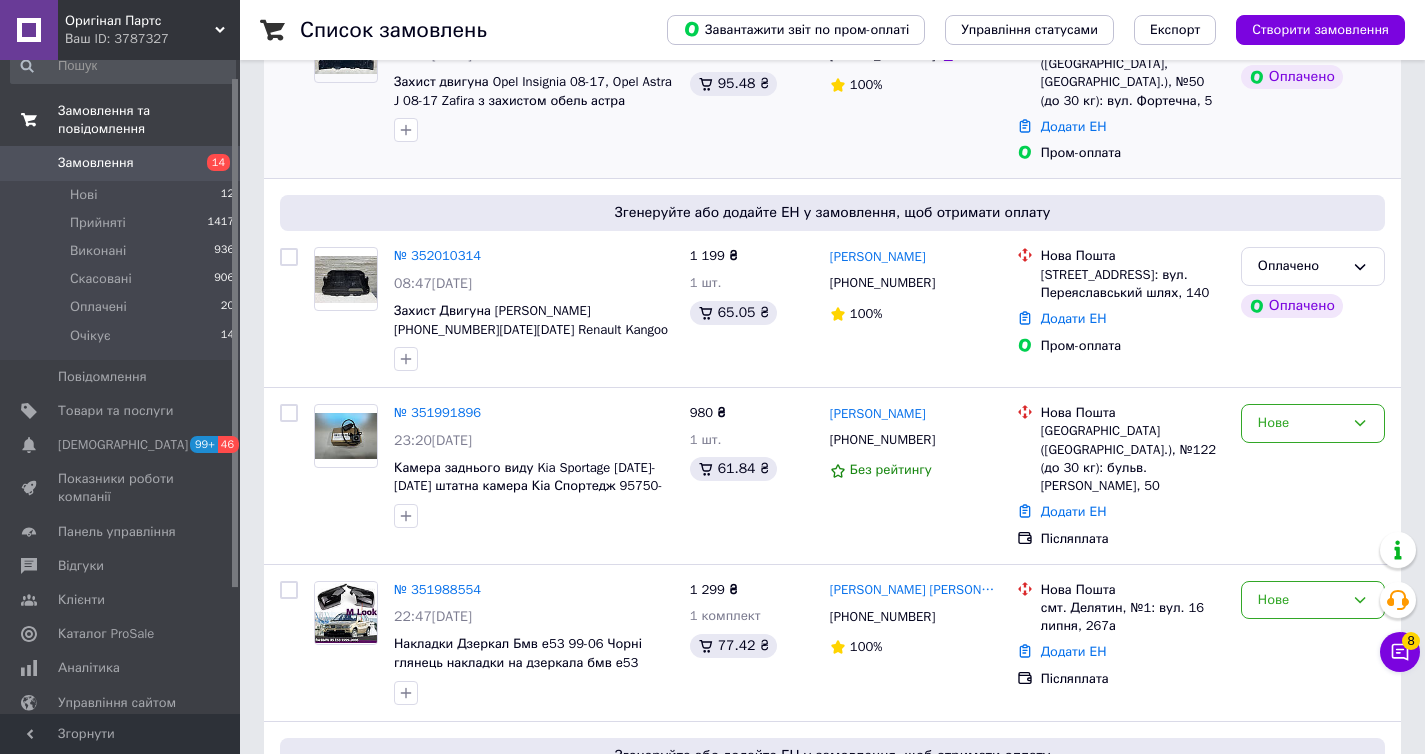 scroll, scrollTop: 495, scrollLeft: 0, axis: vertical 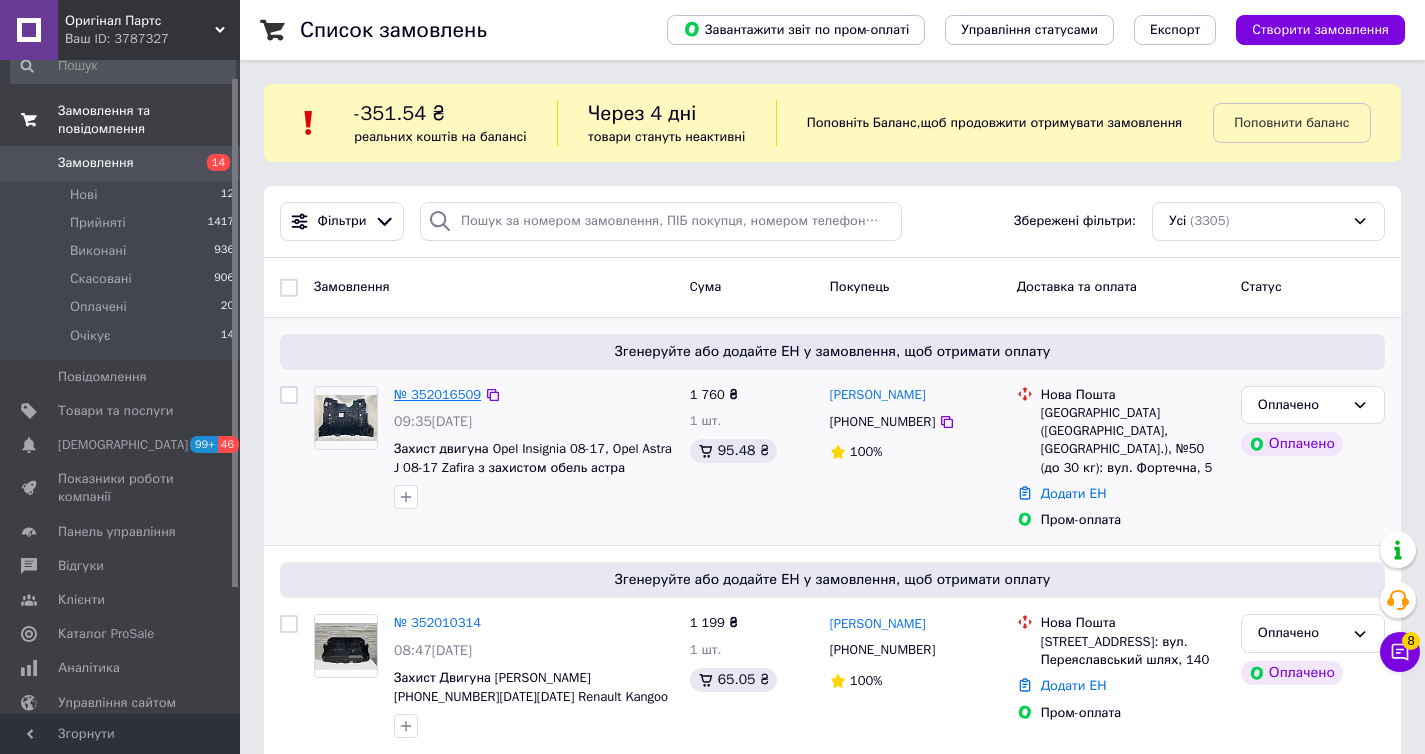 click on "№ 352016509" at bounding box center (437, 394) 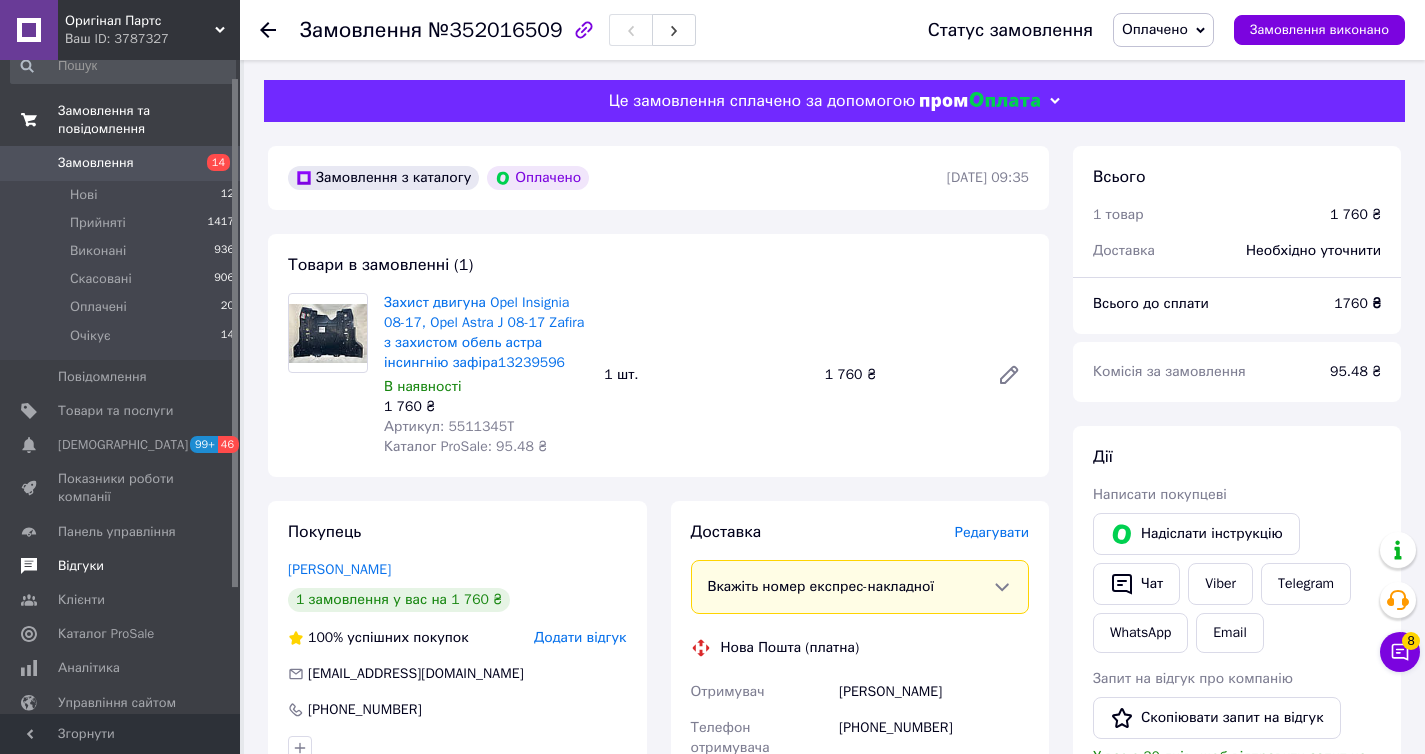 click on "Відгуки" at bounding box center (121, 566) 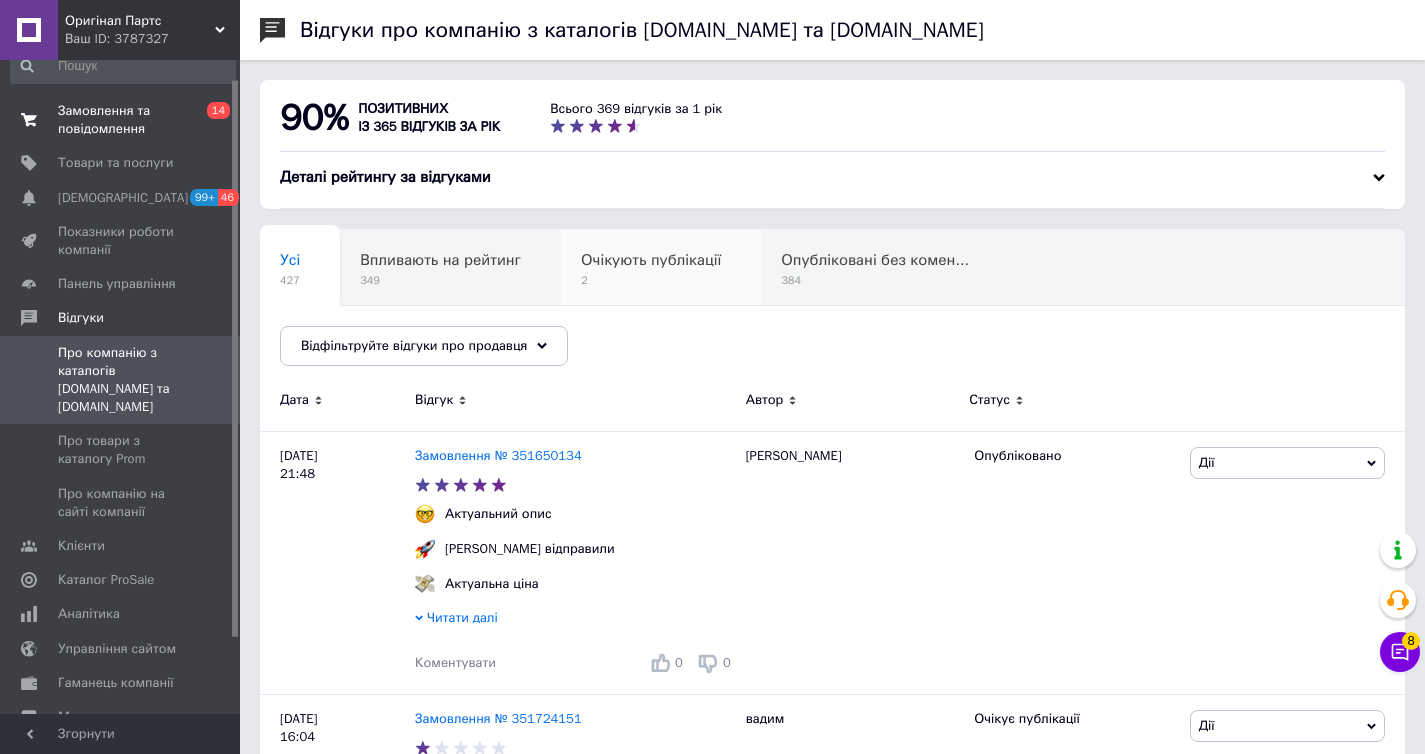click on "Очікують публікації 2" at bounding box center (661, 268) 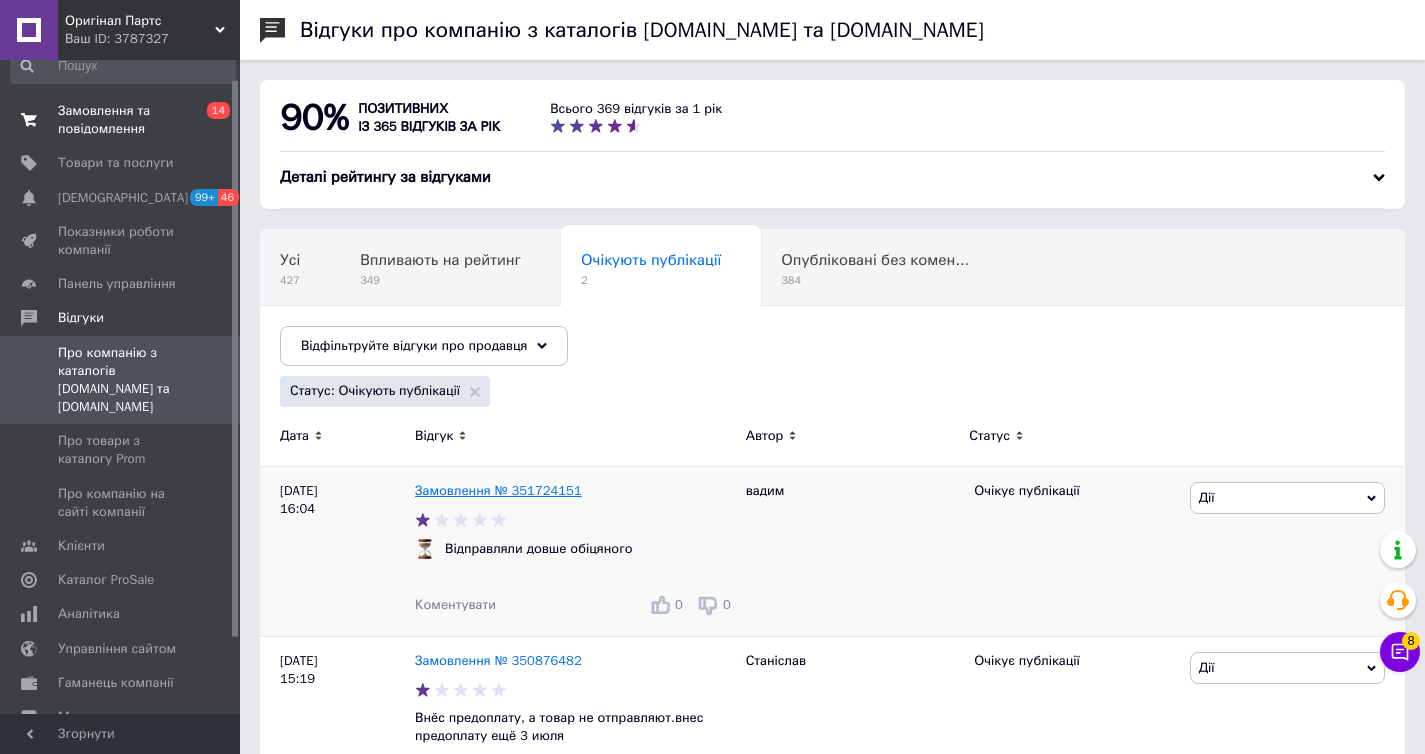 click on "Замовлення № 351724151" at bounding box center [498, 490] 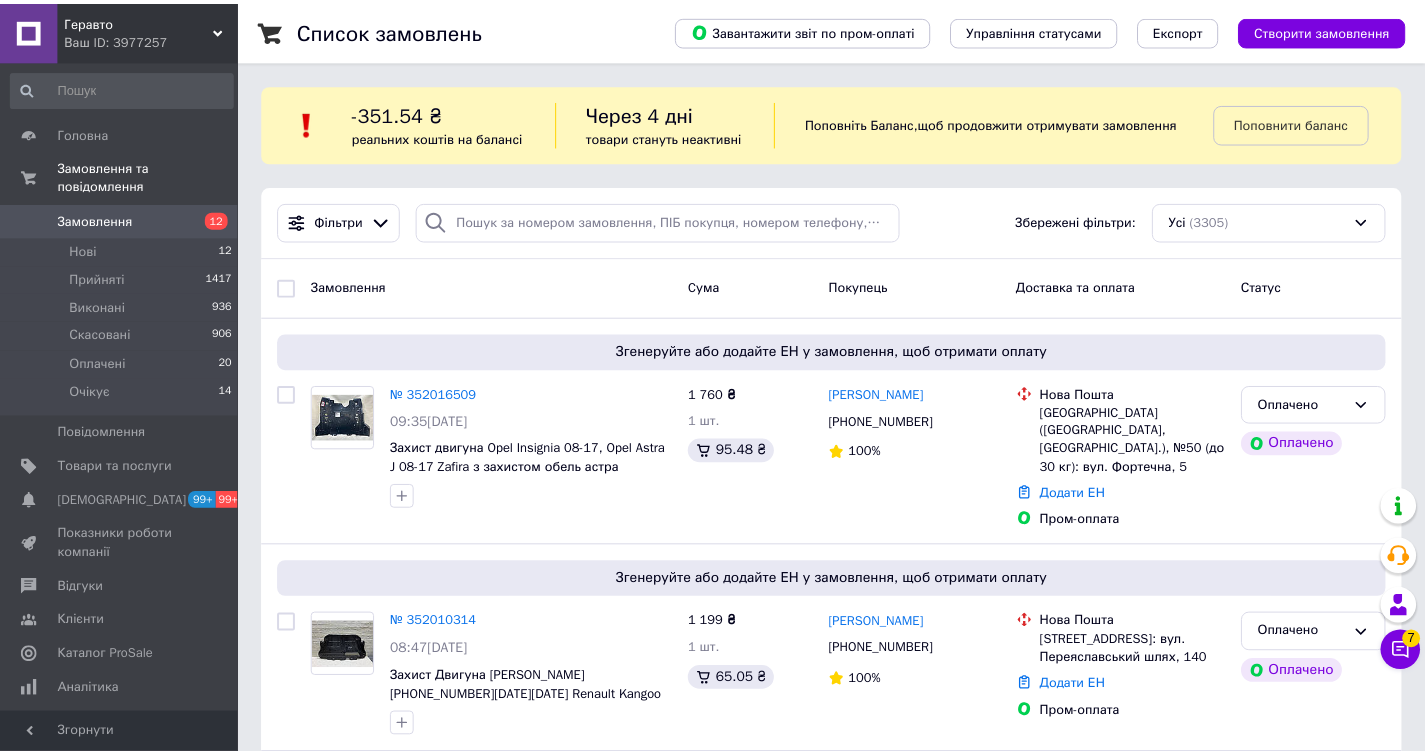 scroll, scrollTop: 0, scrollLeft: 0, axis: both 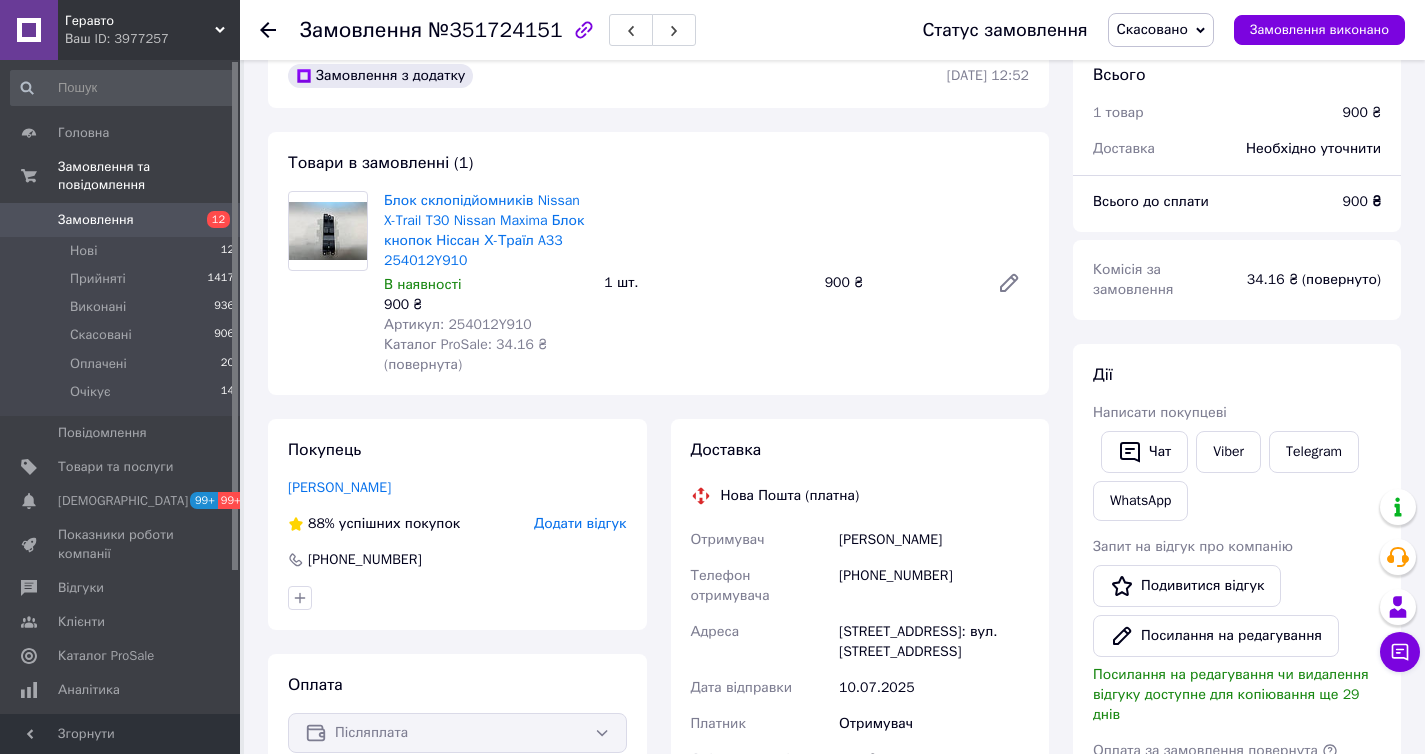 click on "Додати відгук" at bounding box center [580, 523] 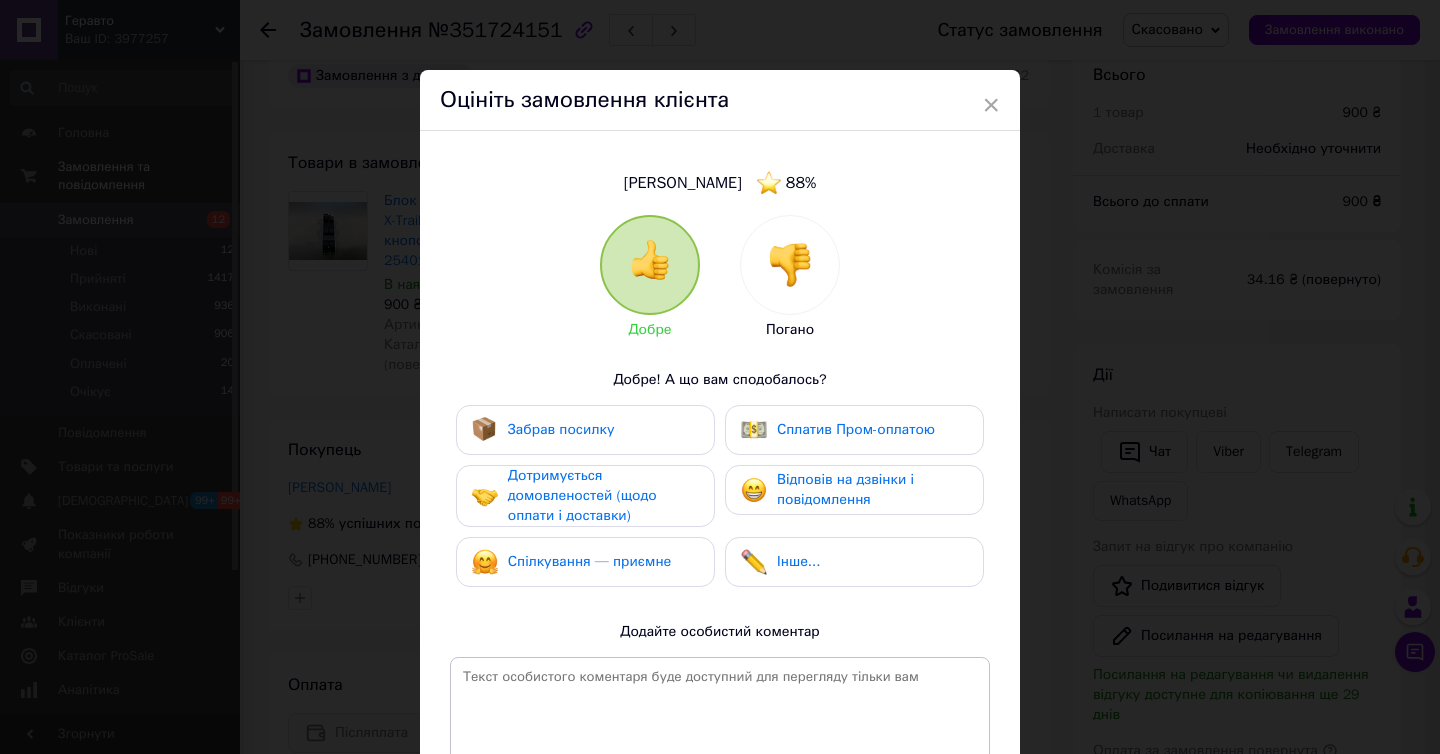 click at bounding box center (790, 265) 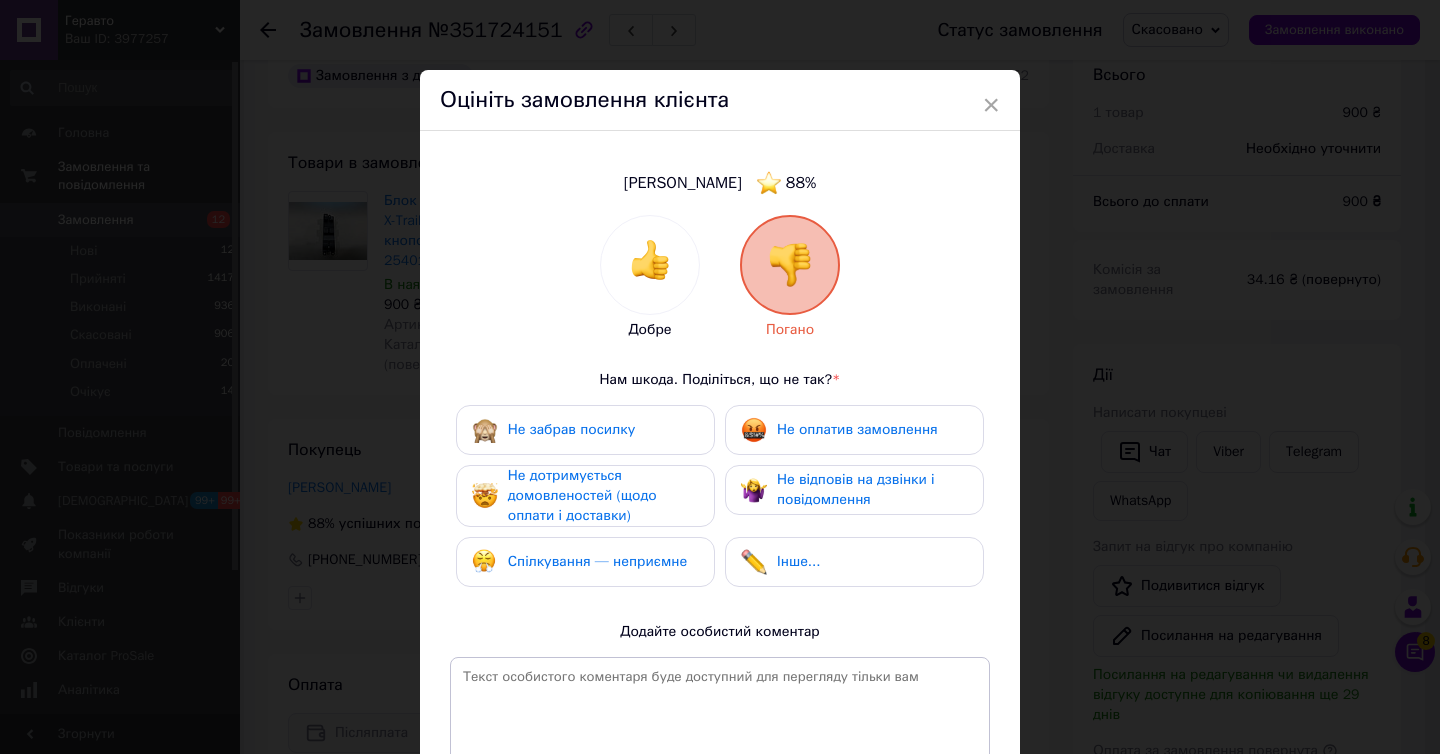 click on "Спілкування — неприємне" at bounding box center [597, 561] 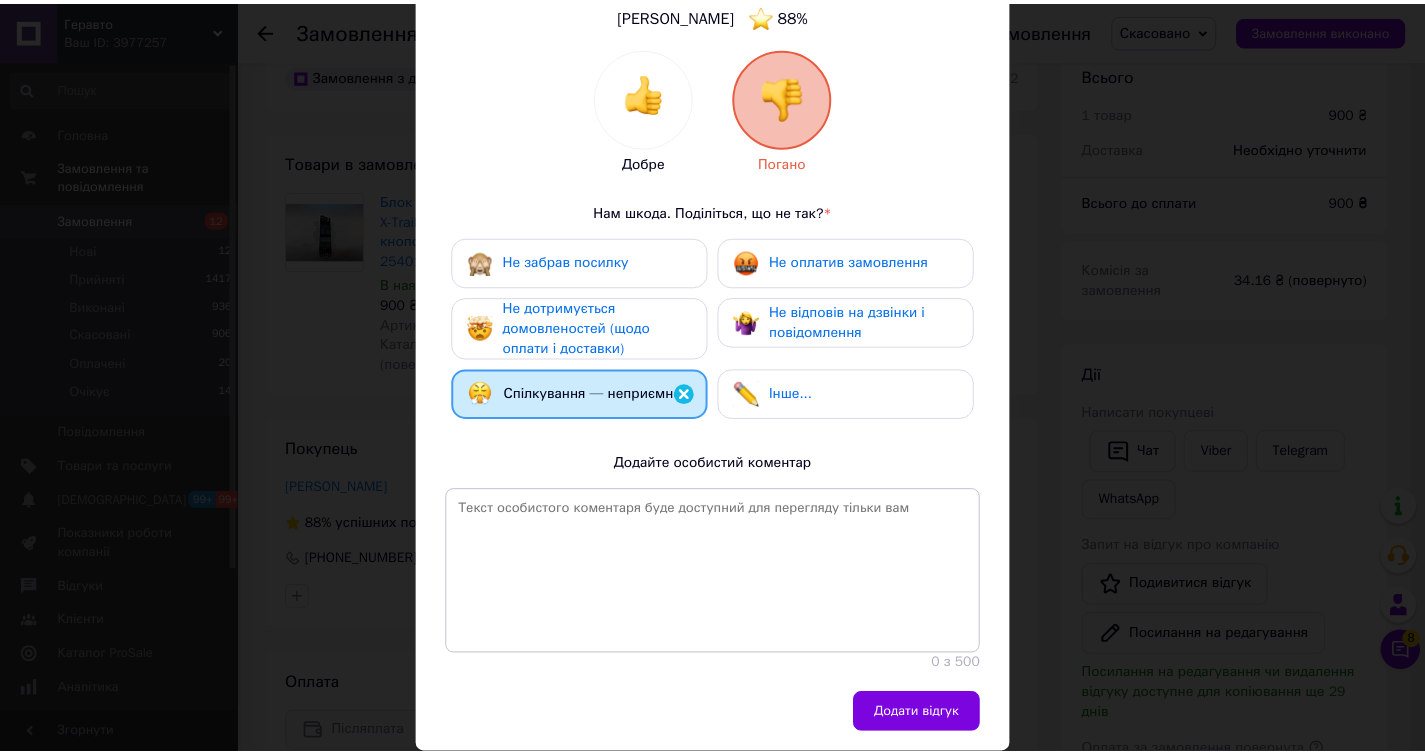 scroll, scrollTop: 222, scrollLeft: 0, axis: vertical 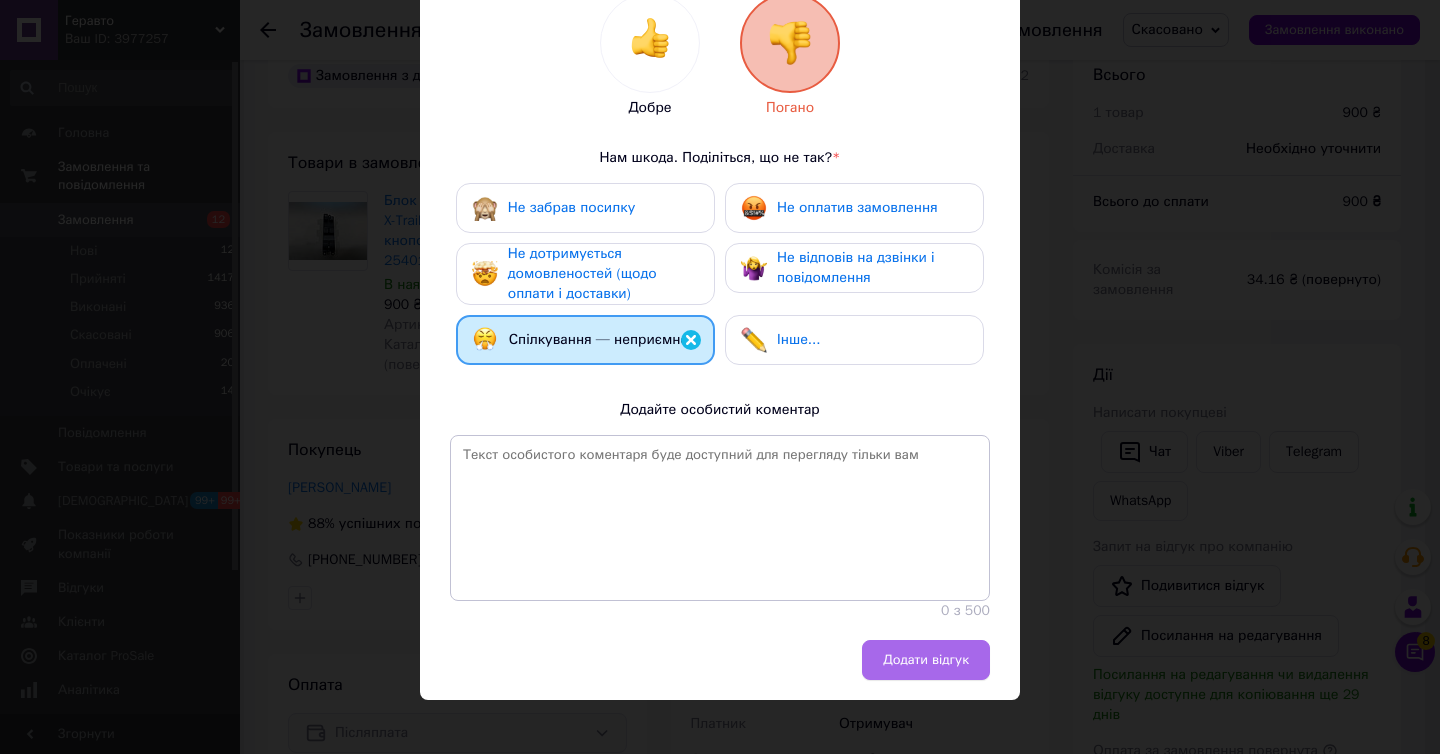 click on "Додати відгук" at bounding box center [926, 660] 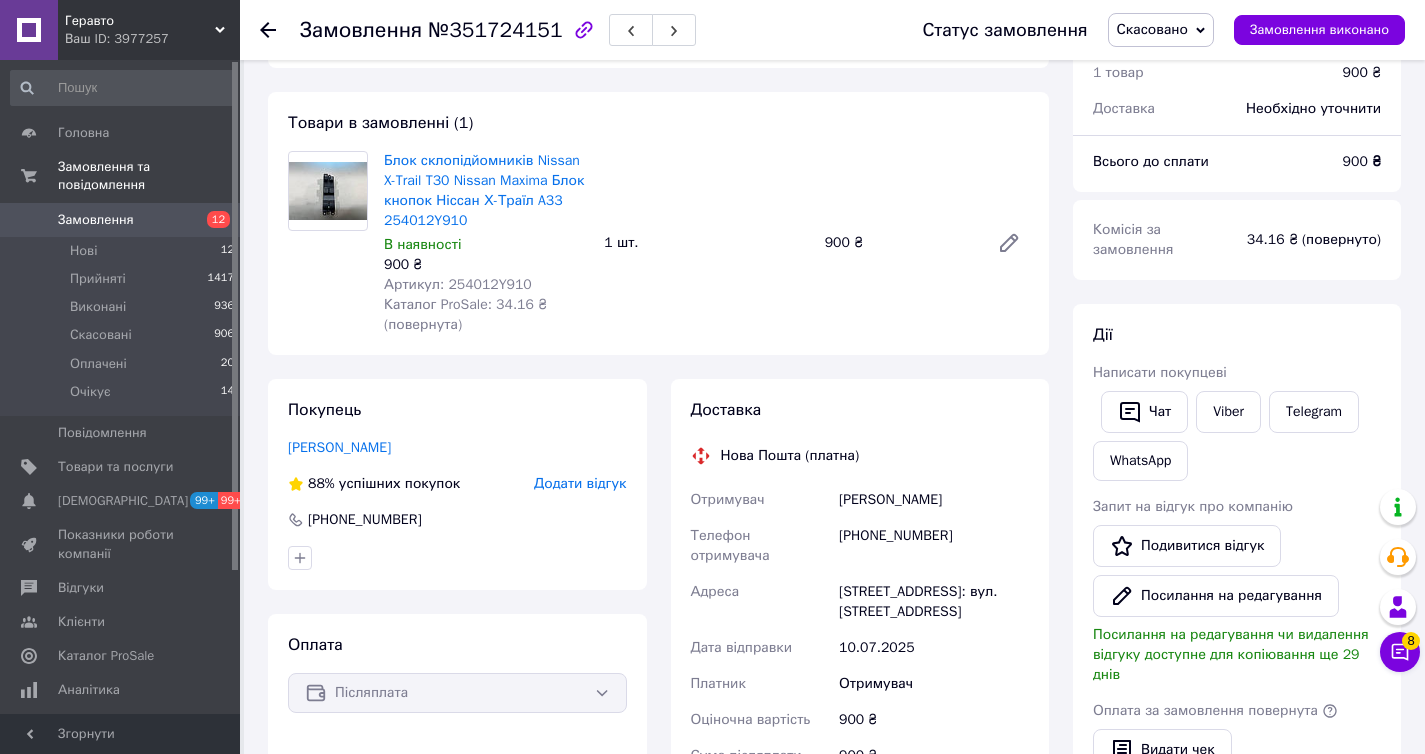 scroll, scrollTop: 0, scrollLeft: 0, axis: both 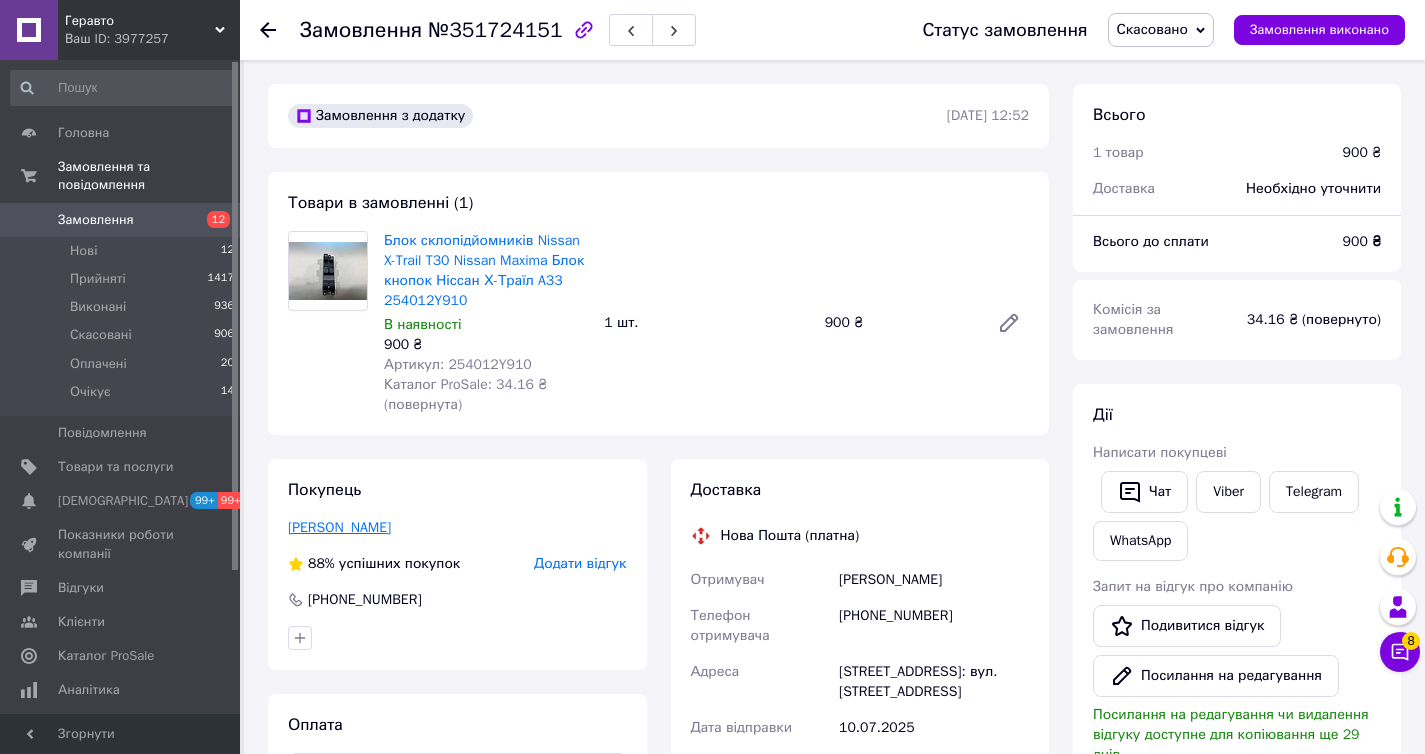 click on "Томусяк вадим" at bounding box center (339, 527) 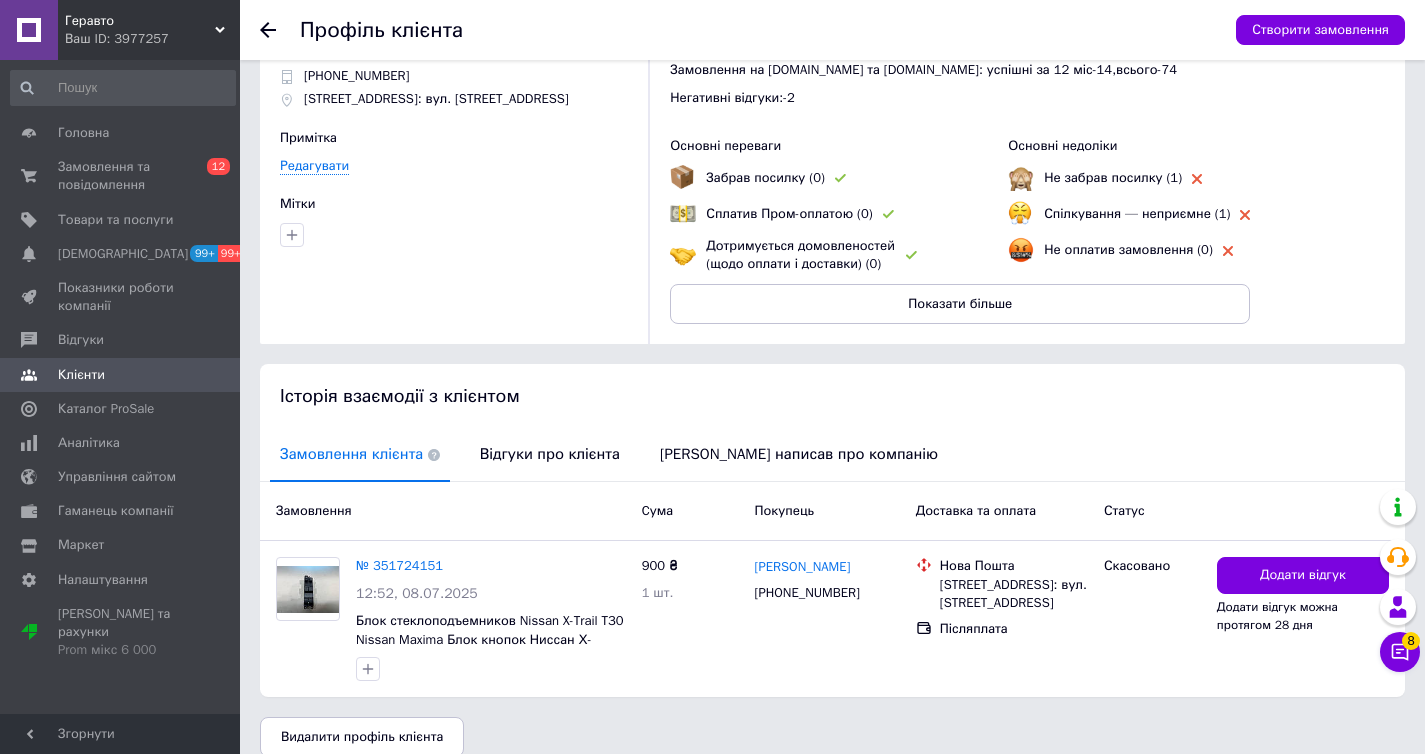 scroll, scrollTop: 82, scrollLeft: 0, axis: vertical 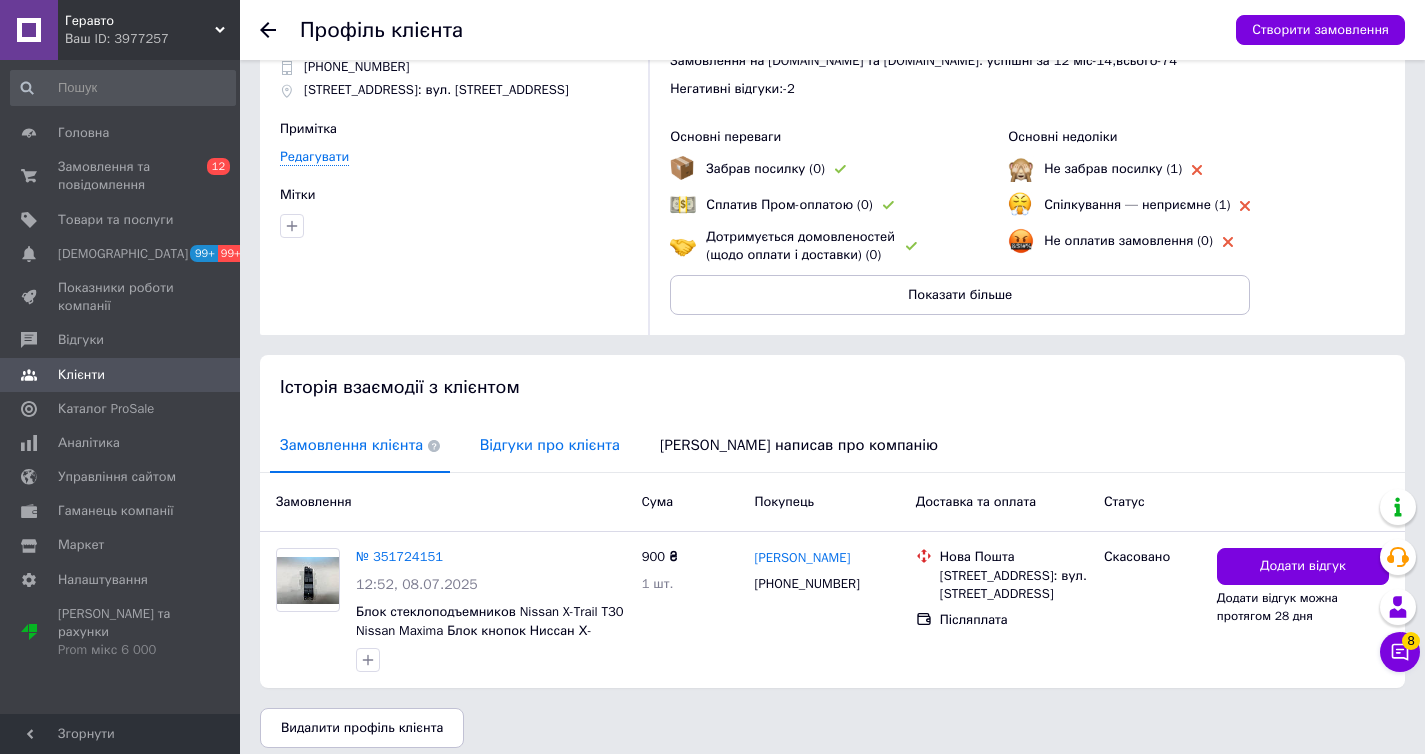 click on "Відгуки про клієнта" at bounding box center [550, 445] 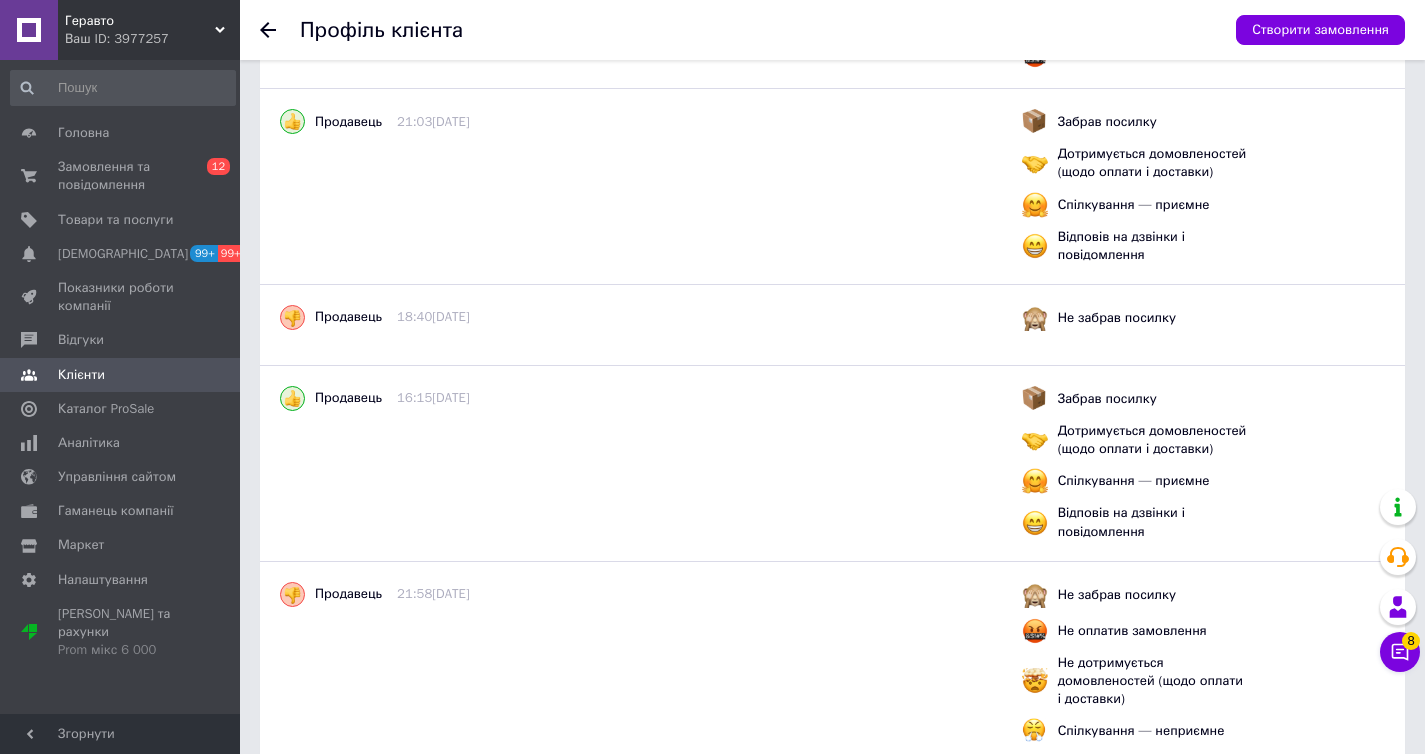 scroll, scrollTop: 0, scrollLeft: 0, axis: both 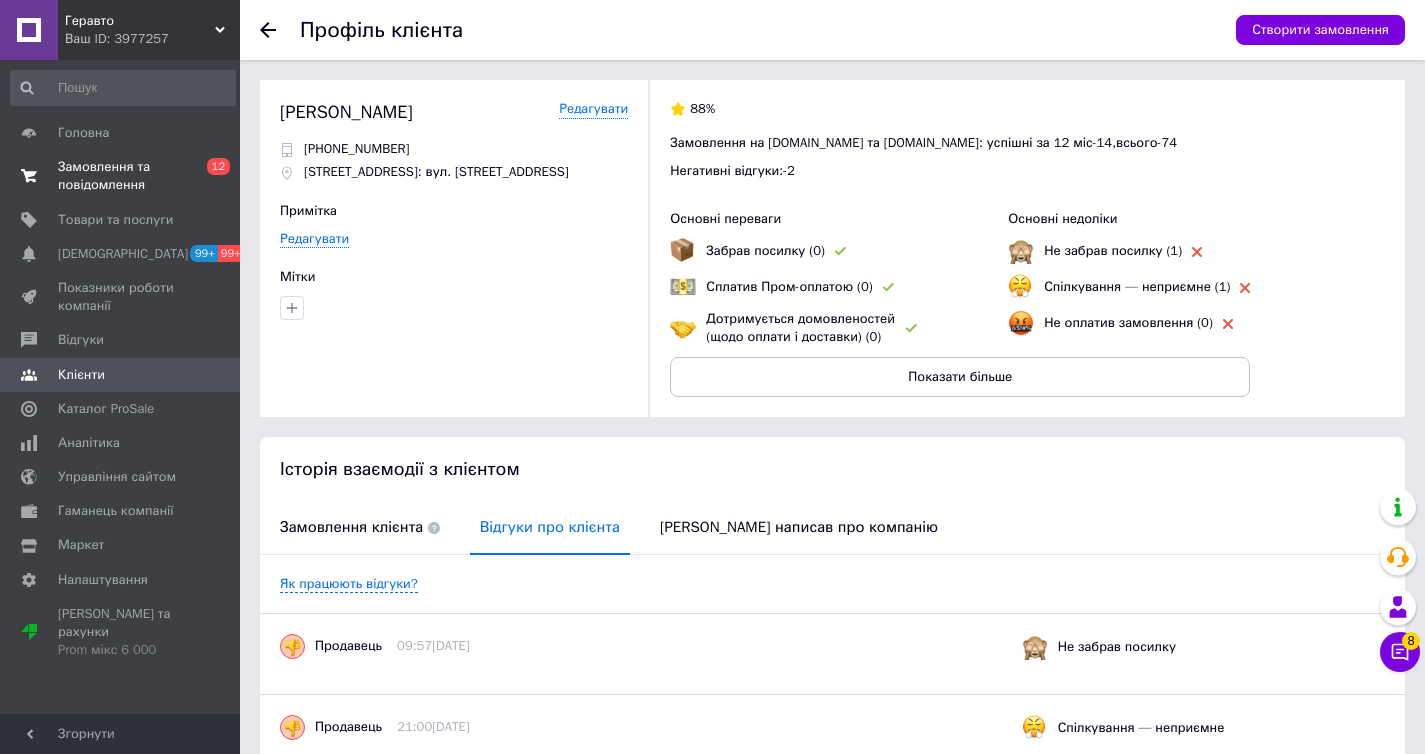 click on "Замовлення та повідомлення" at bounding box center (121, 176) 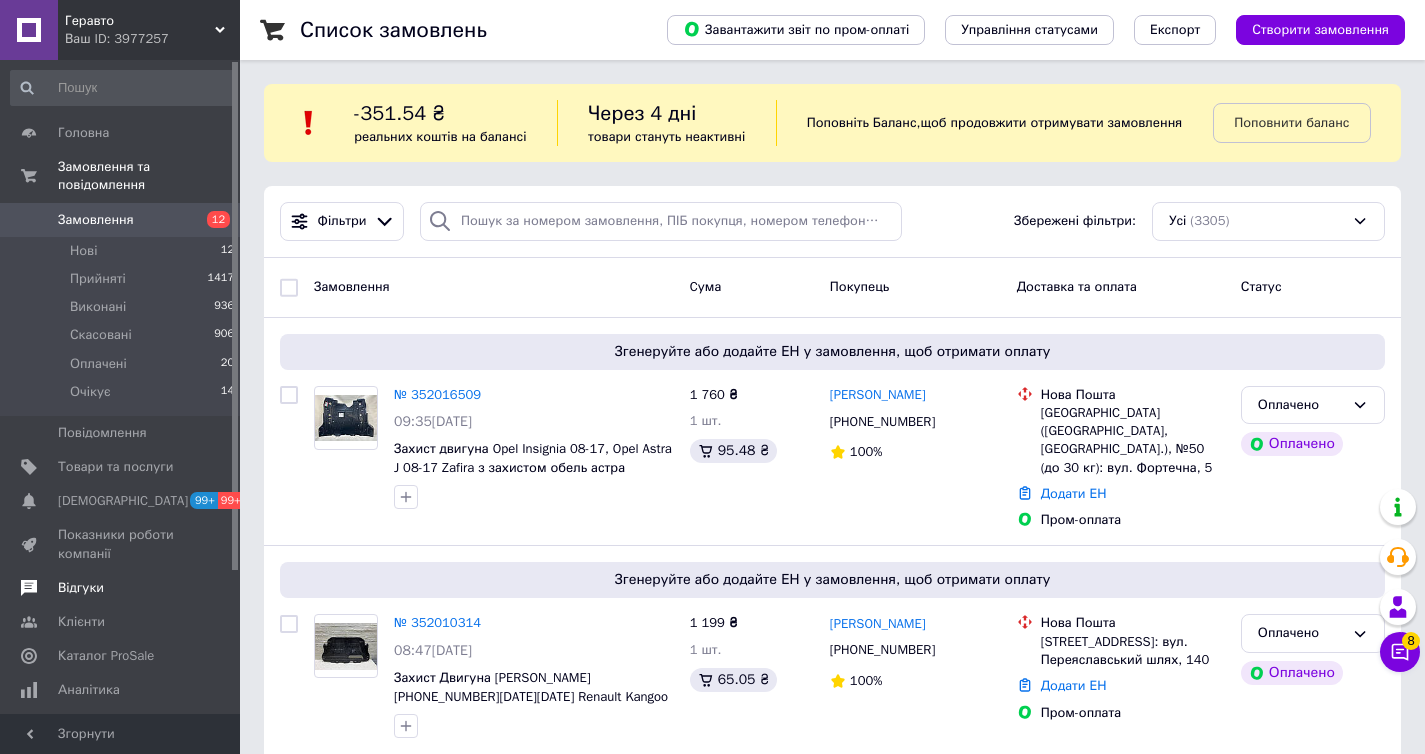 click on "Відгуки" at bounding box center [123, 588] 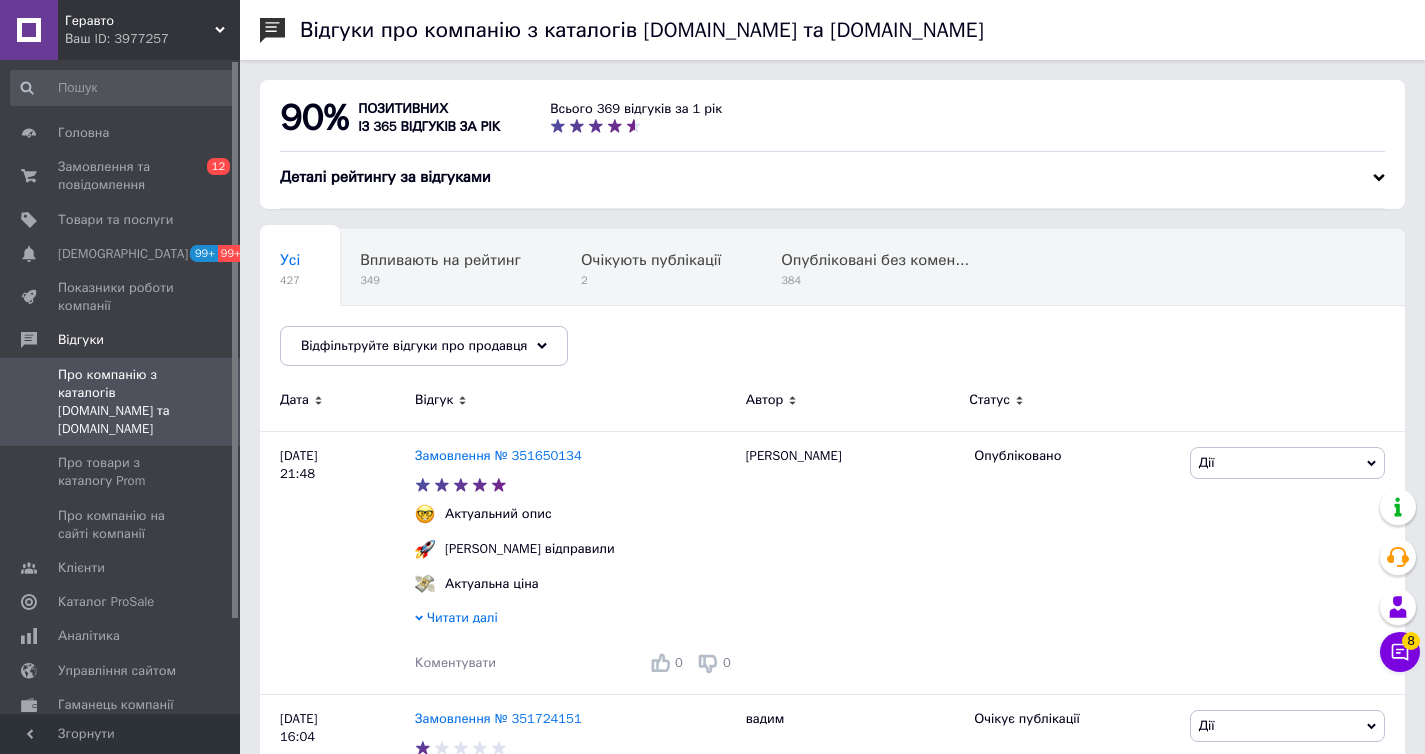 drag, startPoint x: 156, startPoint y: 162, endPoint x: 551, endPoint y: 105, distance: 399.09146 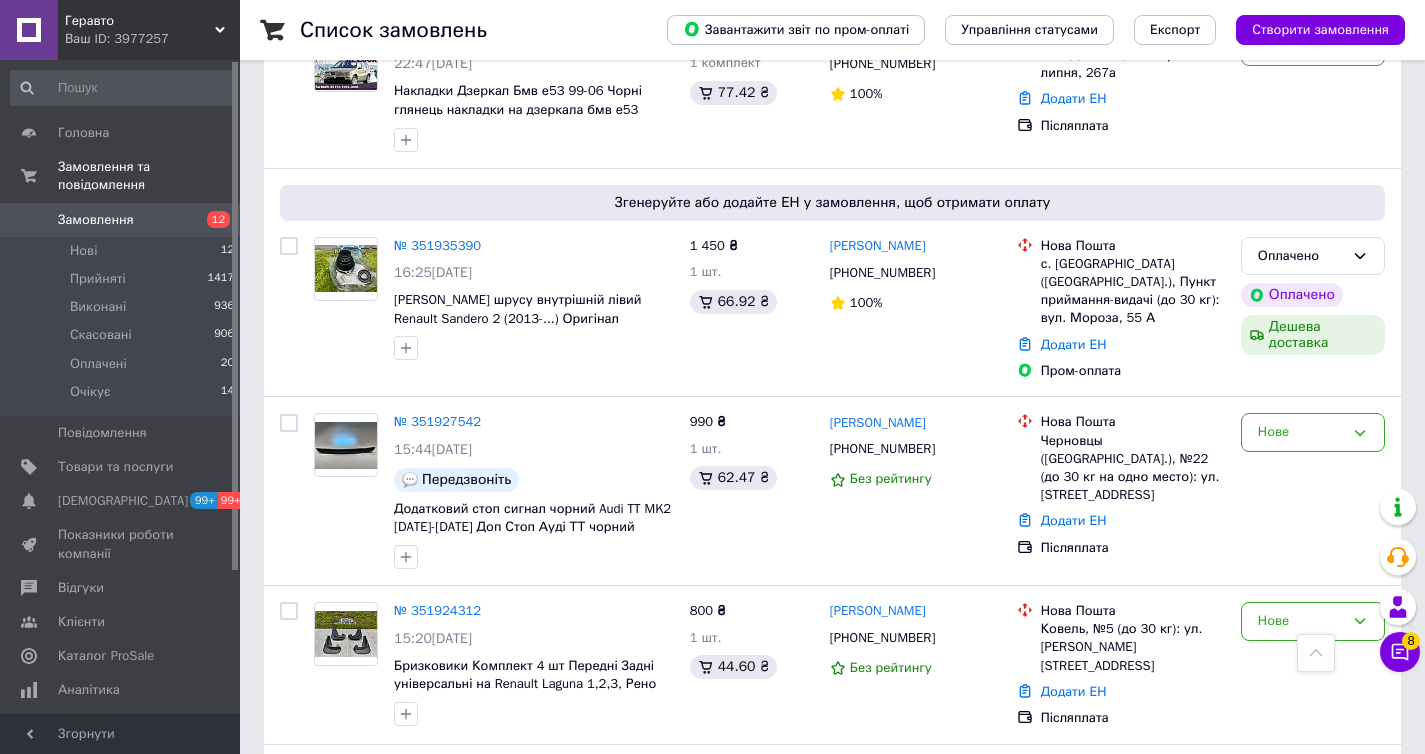 scroll, scrollTop: 1043, scrollLeft: 0, axis: vertical 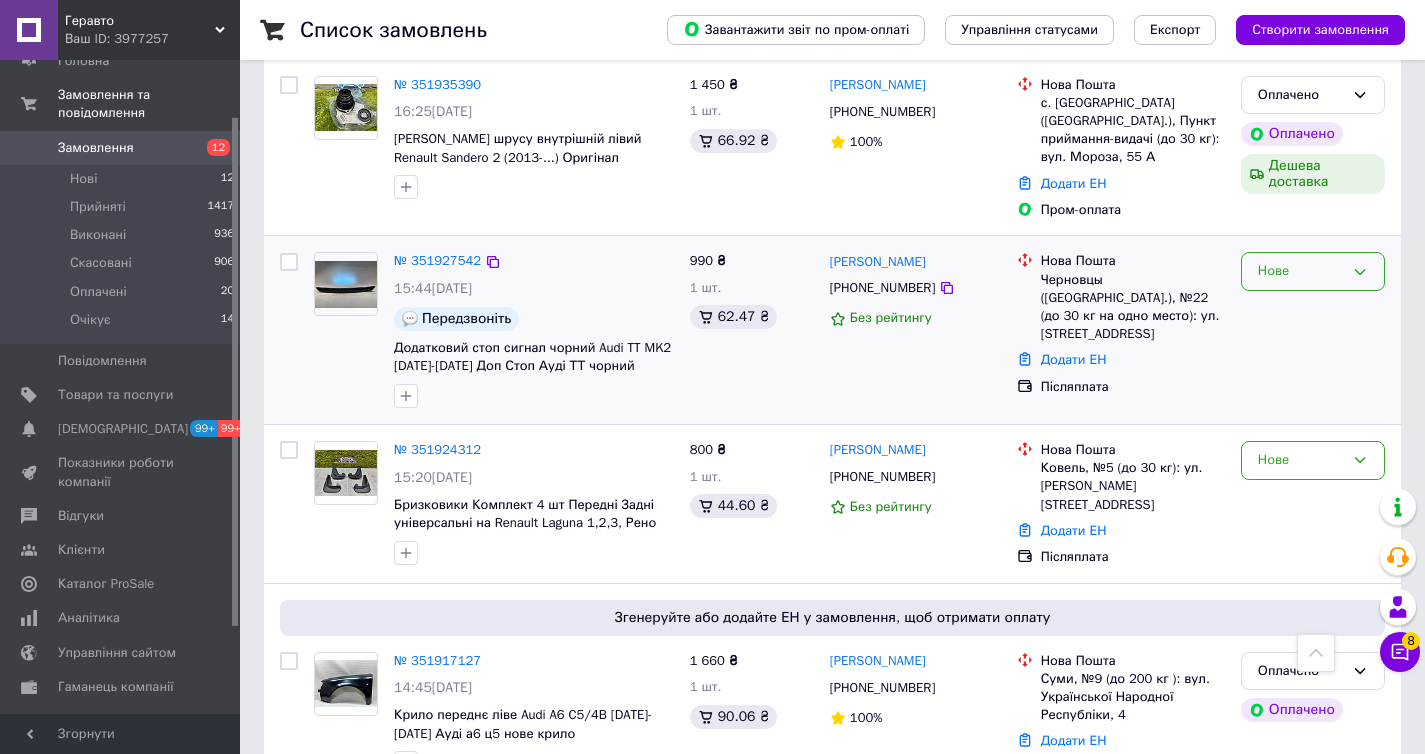 click on "Нове" at bounding box center (1313, 271) 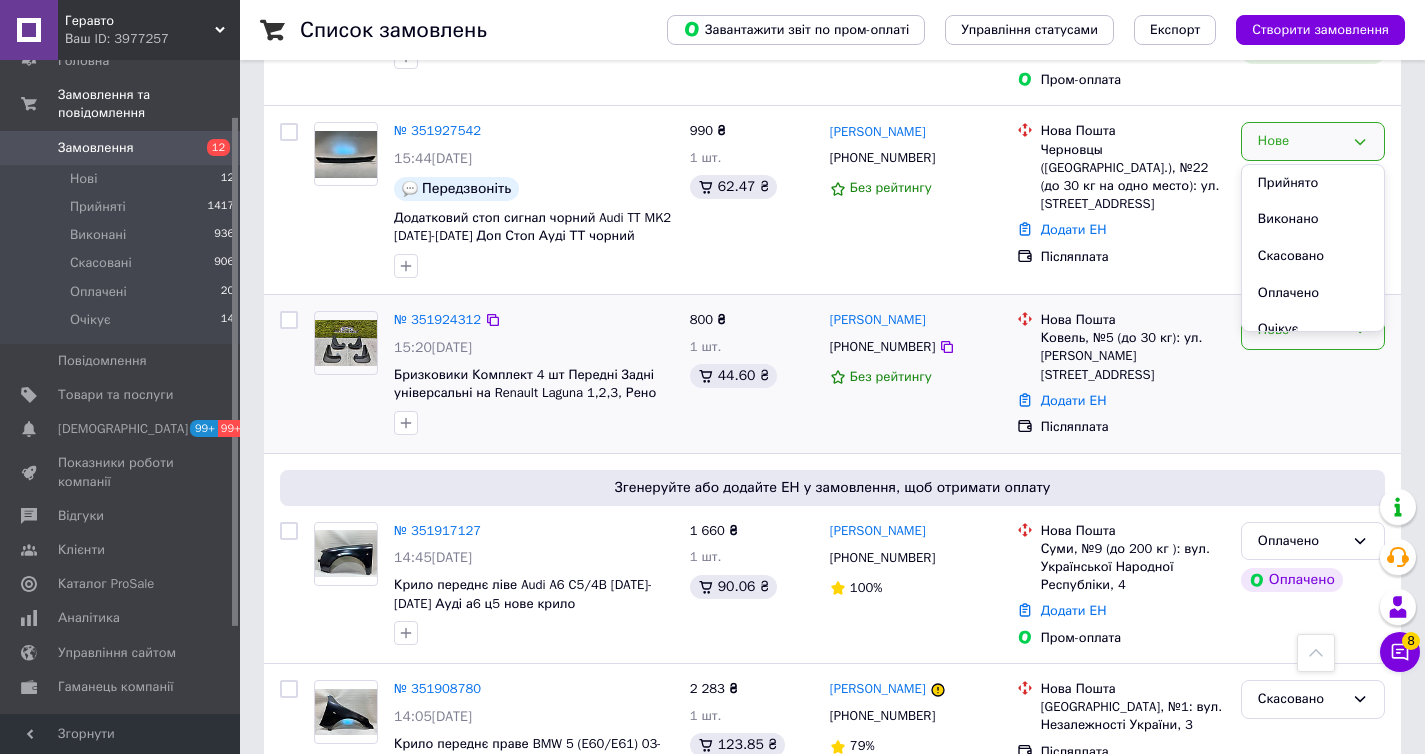 scroll, scrollTop: 1232, scrollLeft: 0, axis: vertical 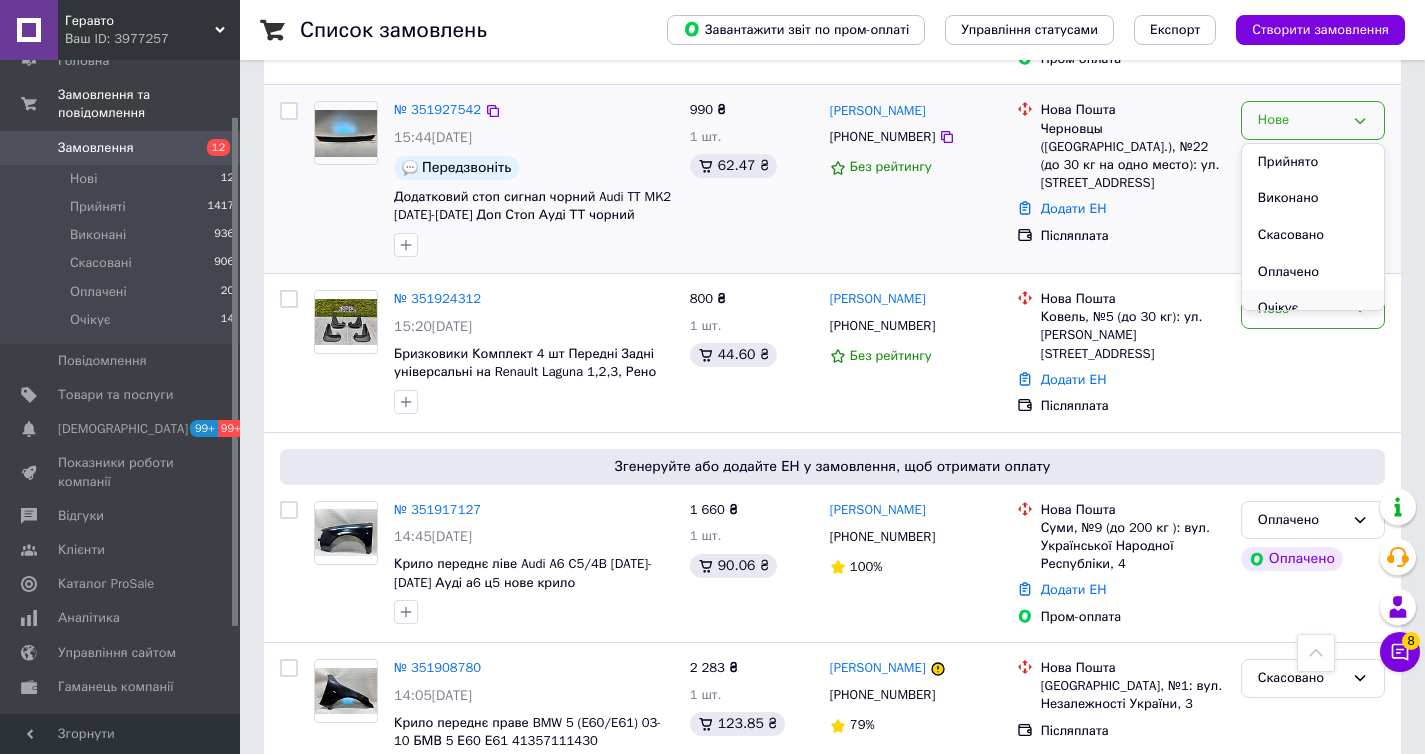 click on "Очікує" at bounding box center (1313, 308) 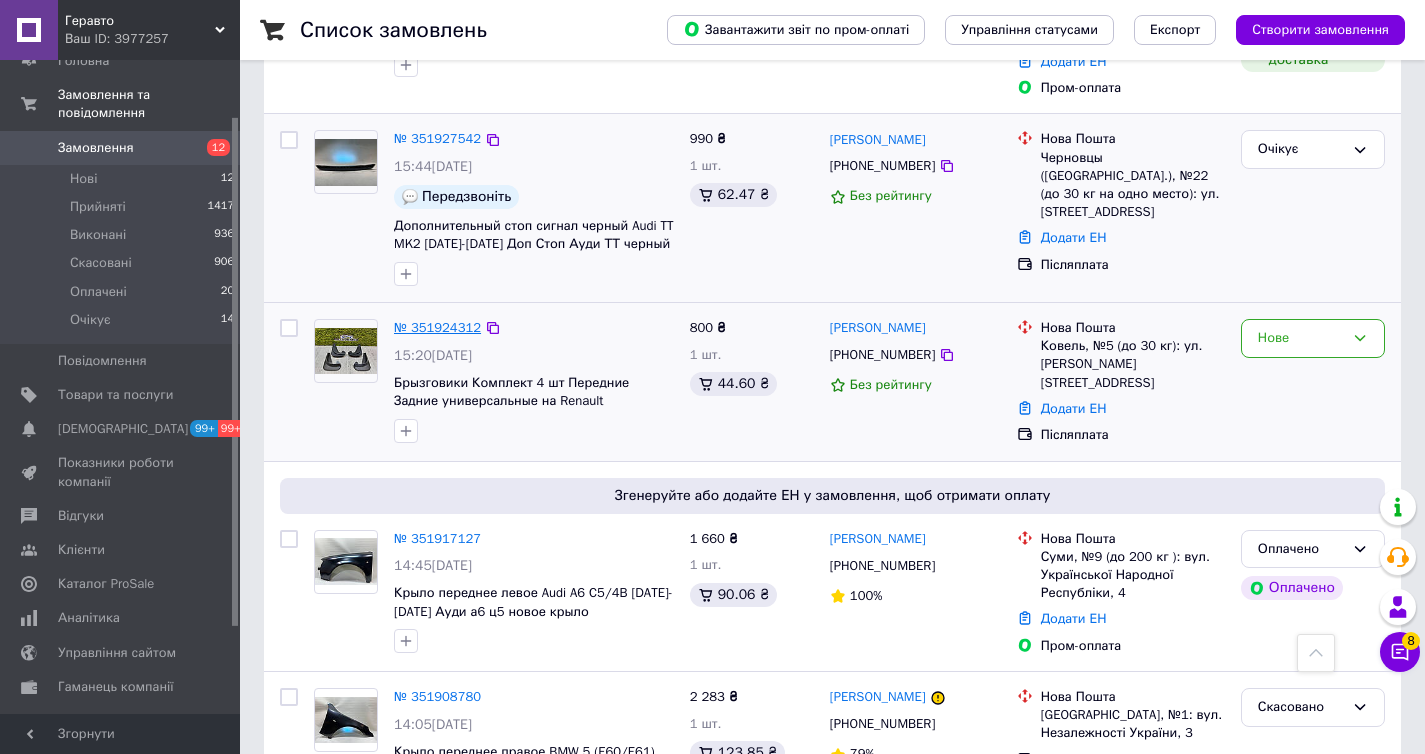 scroll, scrollTop: 1214, scrollLeft: 0, axis: vertical 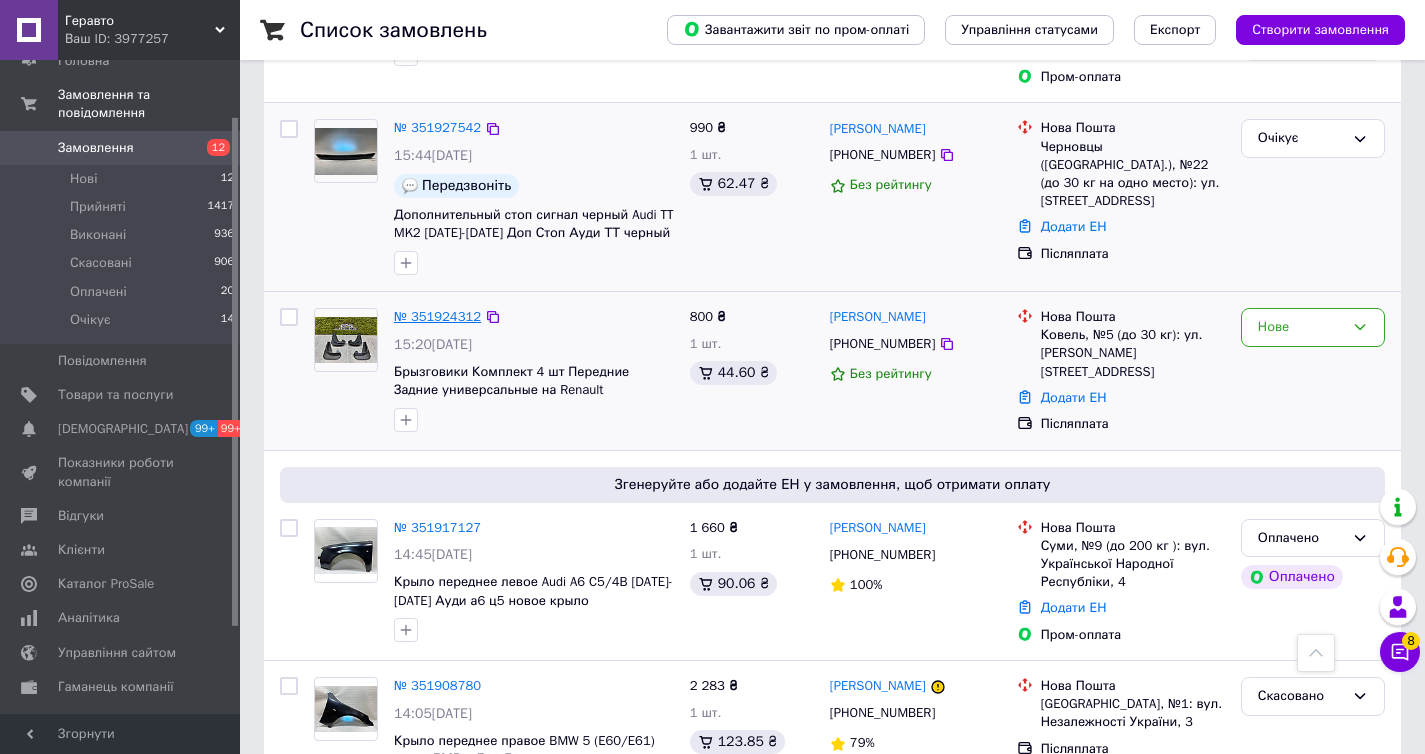 click on "№ 351924312" at bounding box center (437, 316) 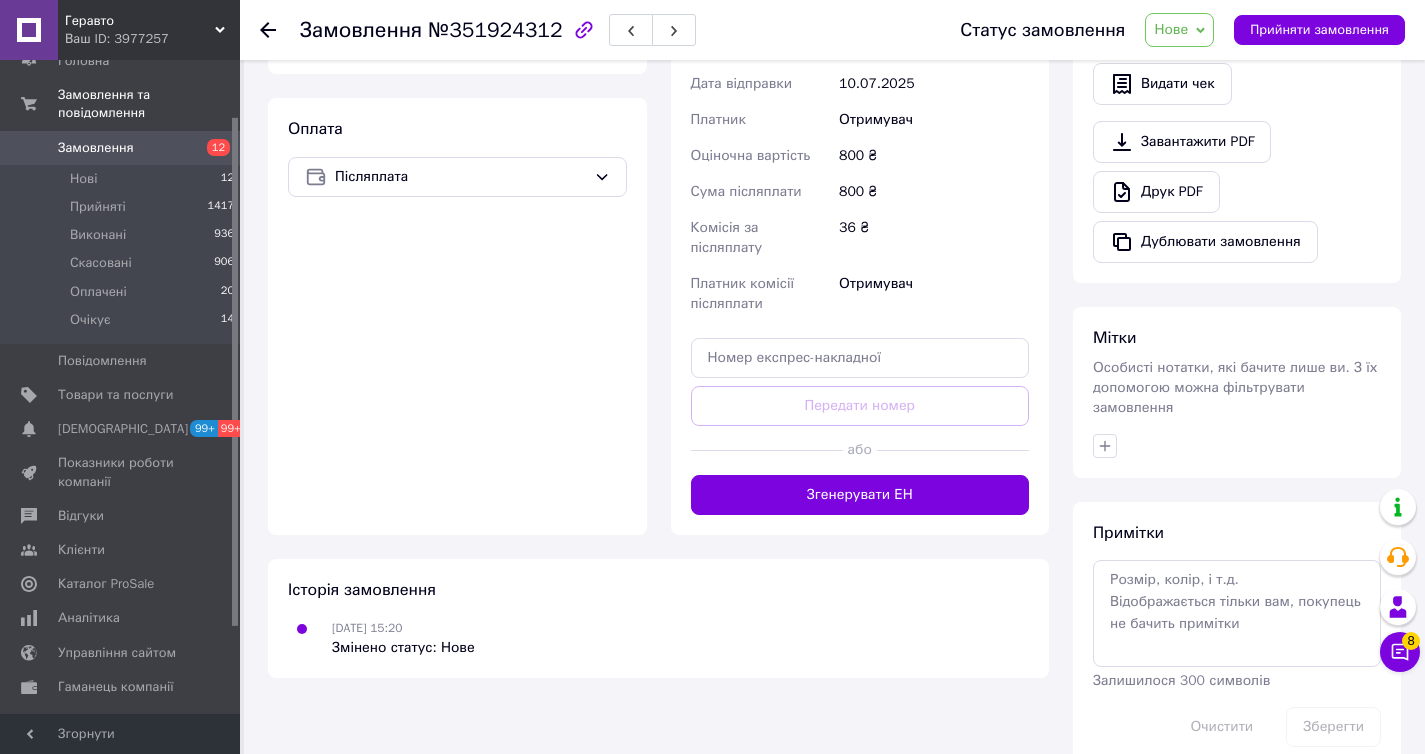 scroll, scrollTop: 655, scrollLeft: 0, axis: vertical 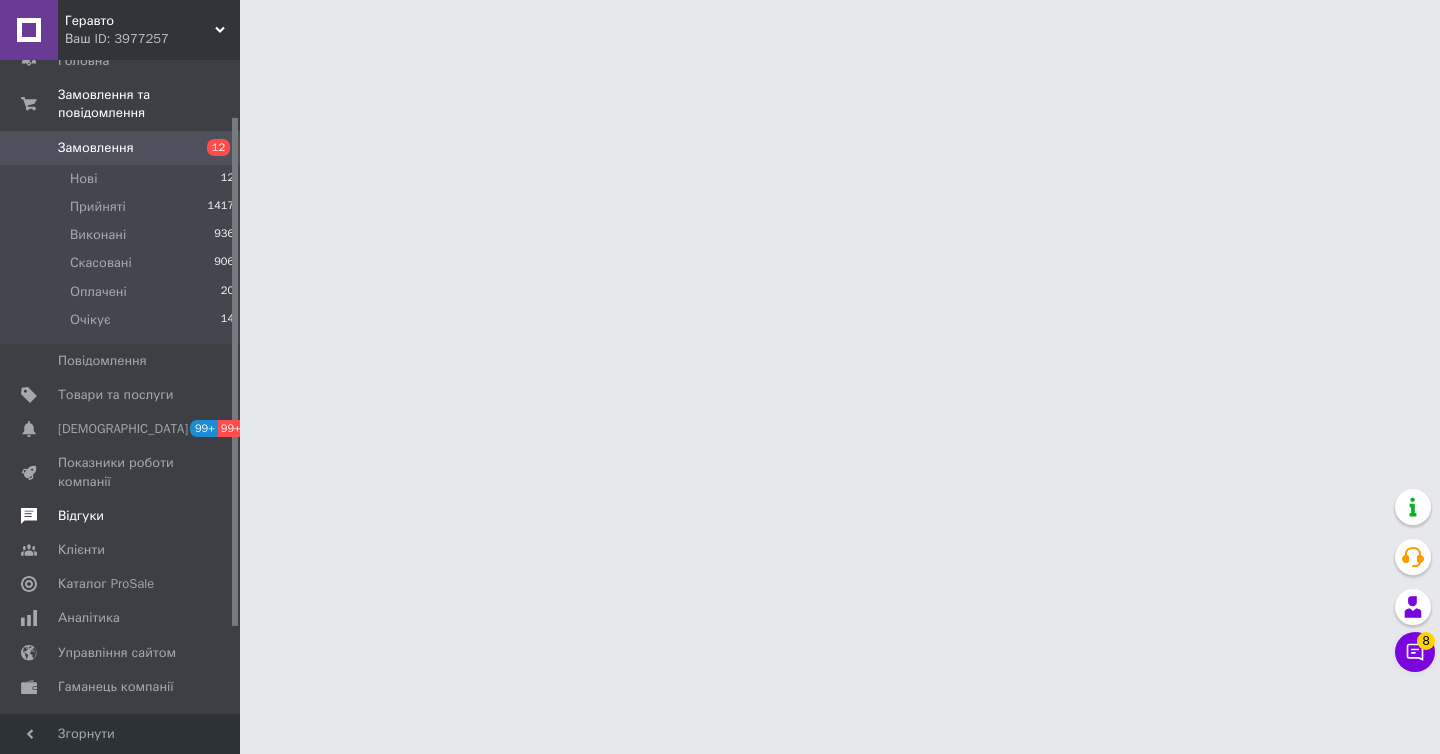 click on "Відгуки" at bounding box center (121, 516) 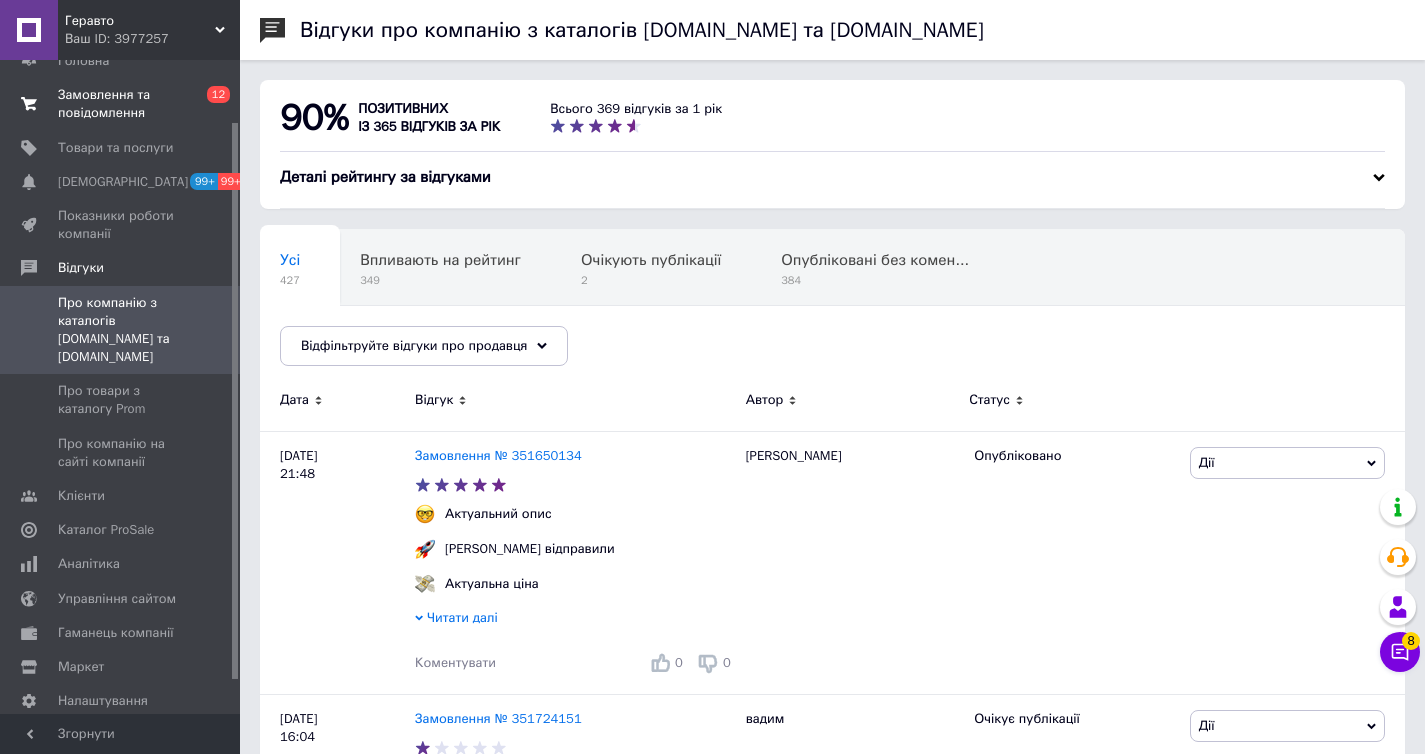 click on "Замовлення та повідомлення" at bounding box center [121, 104] 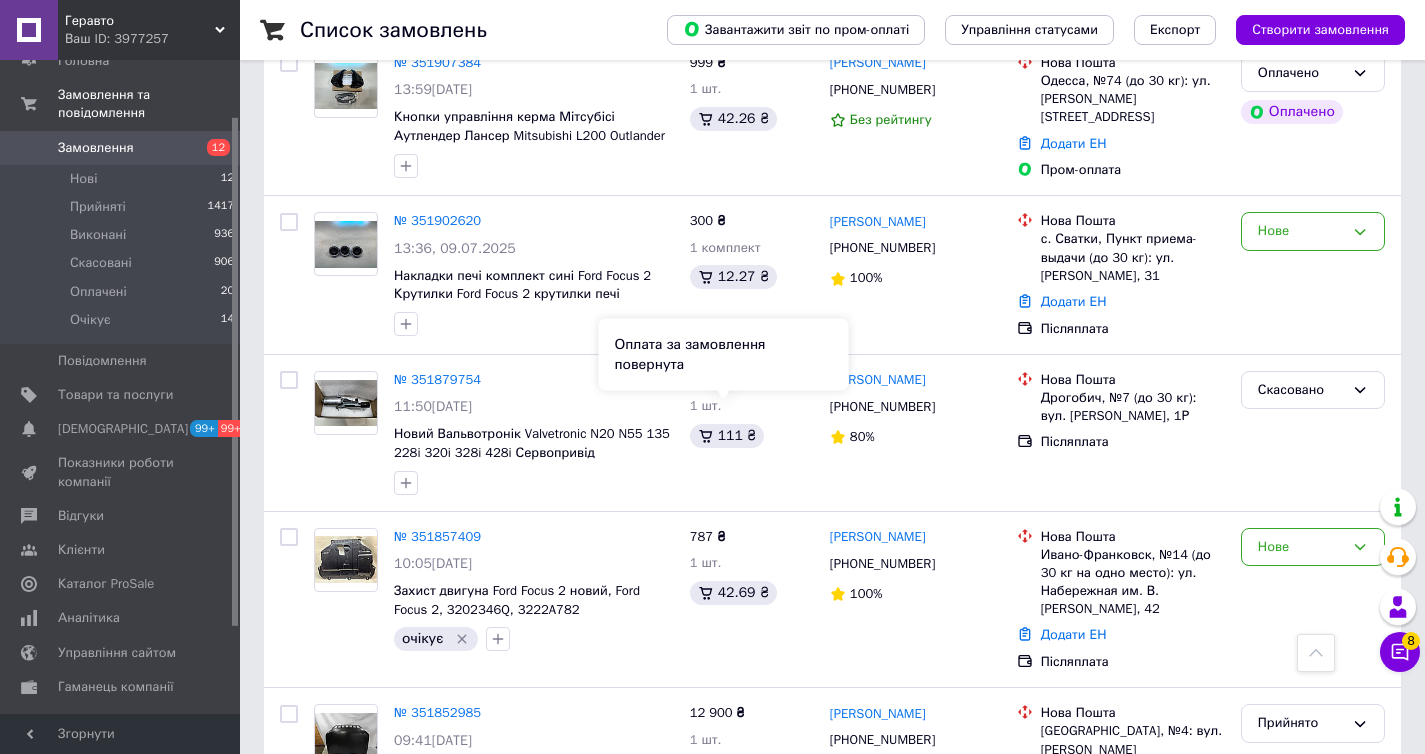 scroll, scrollTop: 2042, scrollLeft: 0, axis: vertical 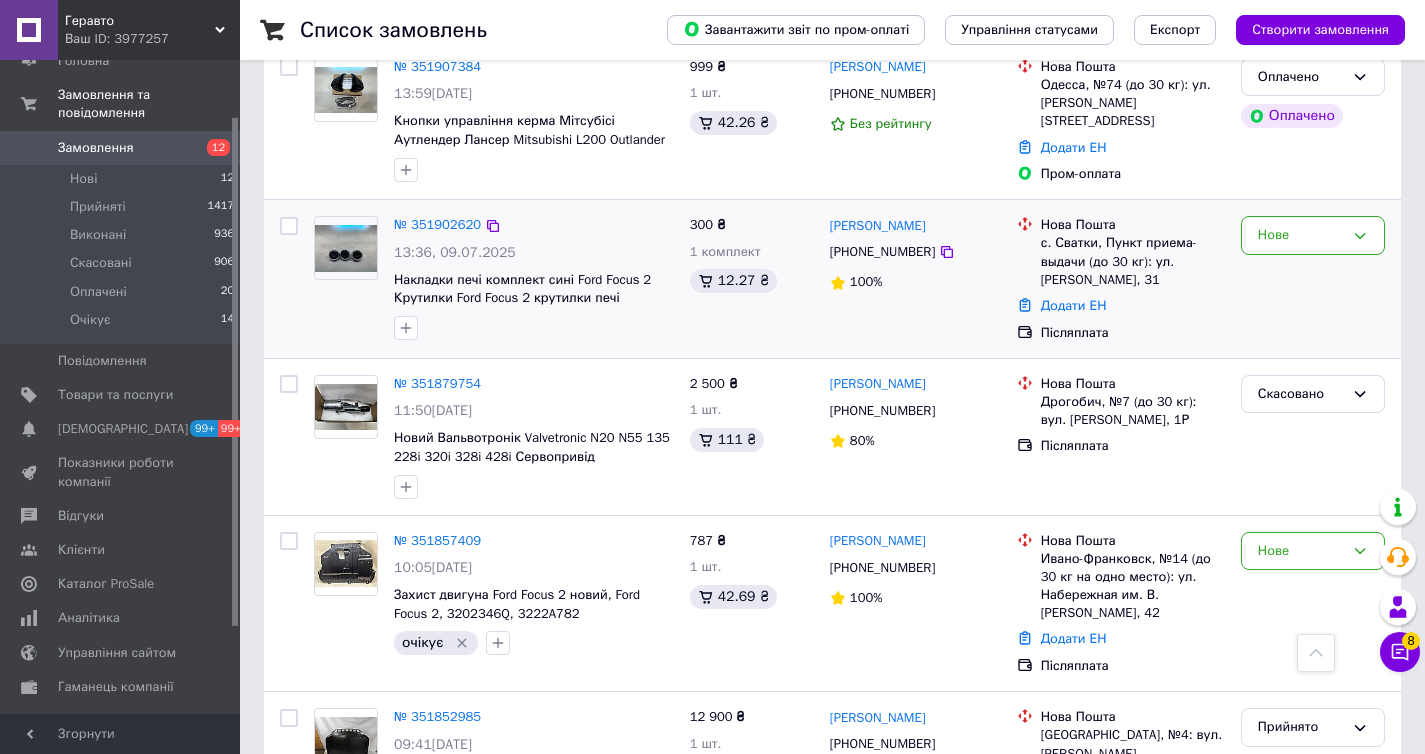 click on "[PHONE_NUMBER]" at bounding box center (882, 252) 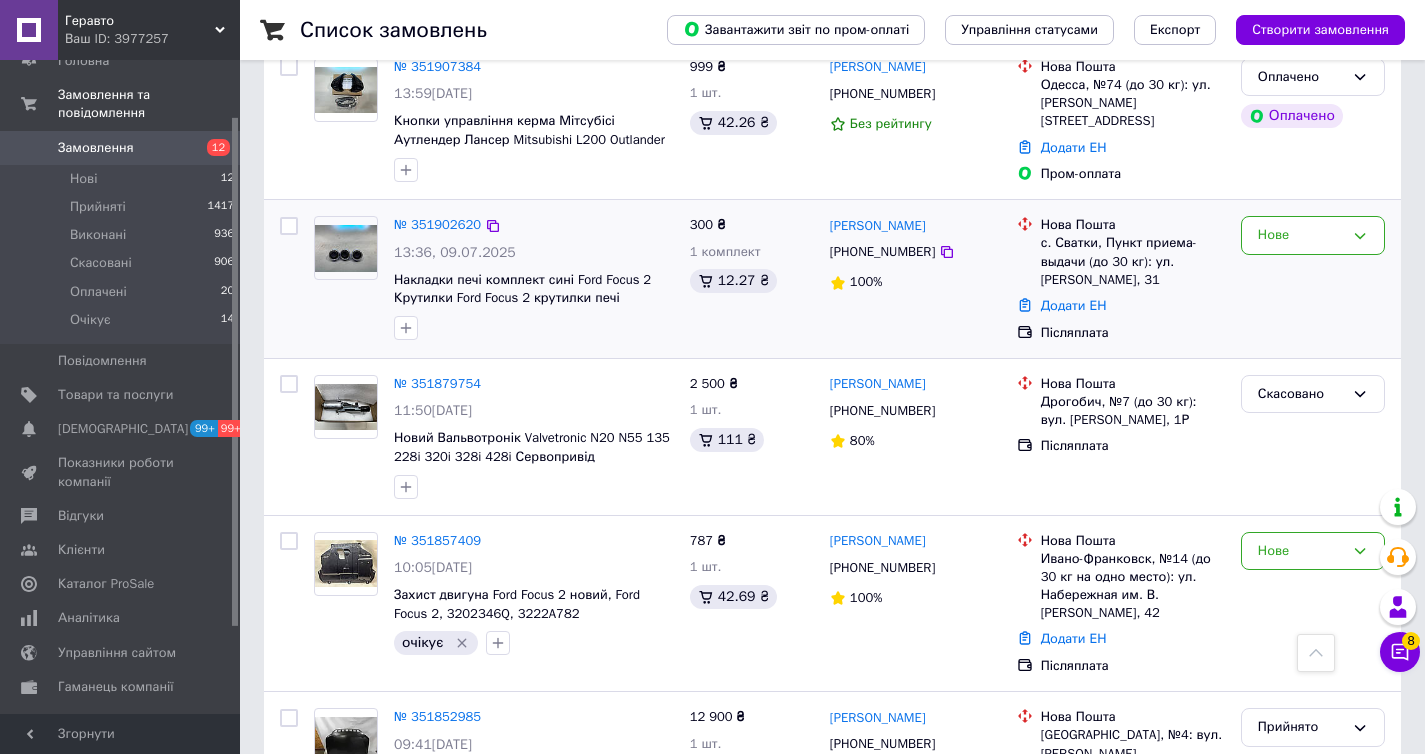click on "[PHONE_NUMBER]" at bounding box center [882, 252] 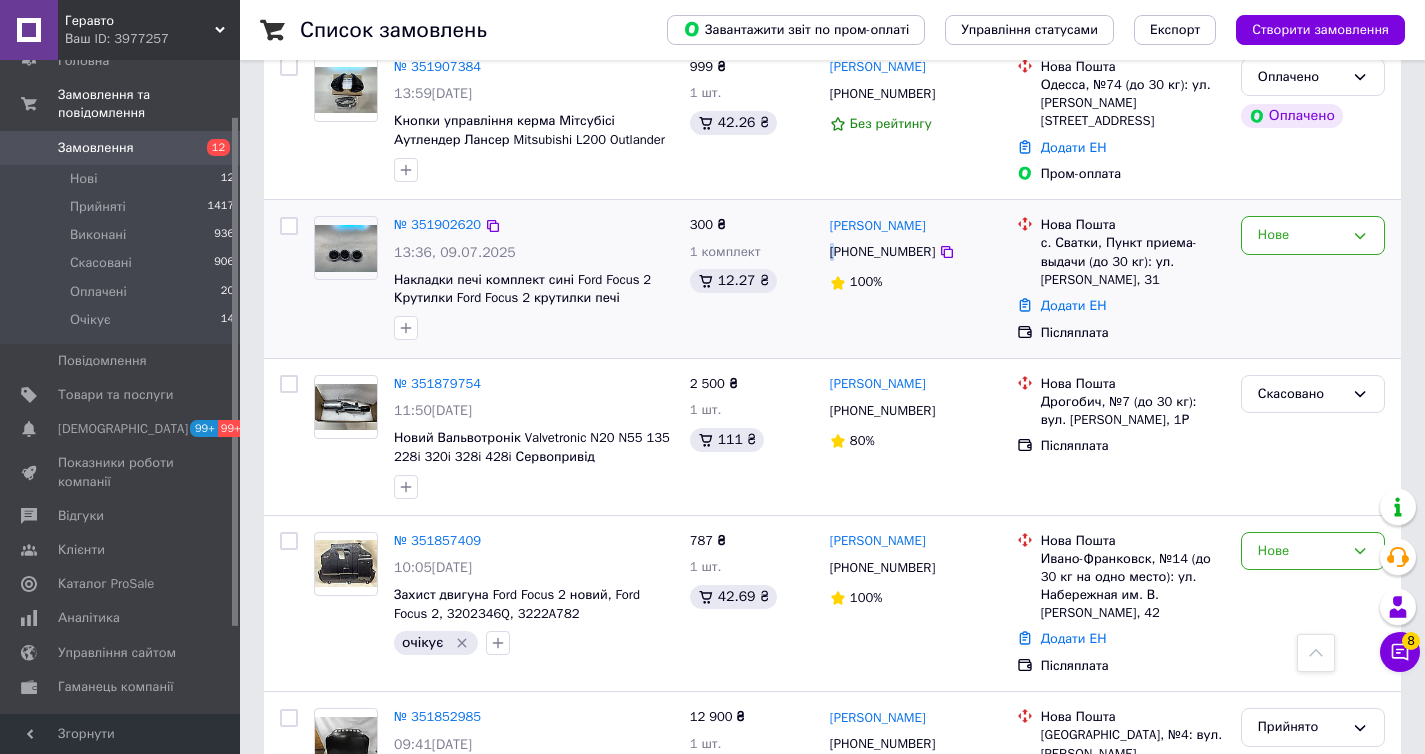click on "[PHONE_NUMBER]" at bounding box center [882, 252] 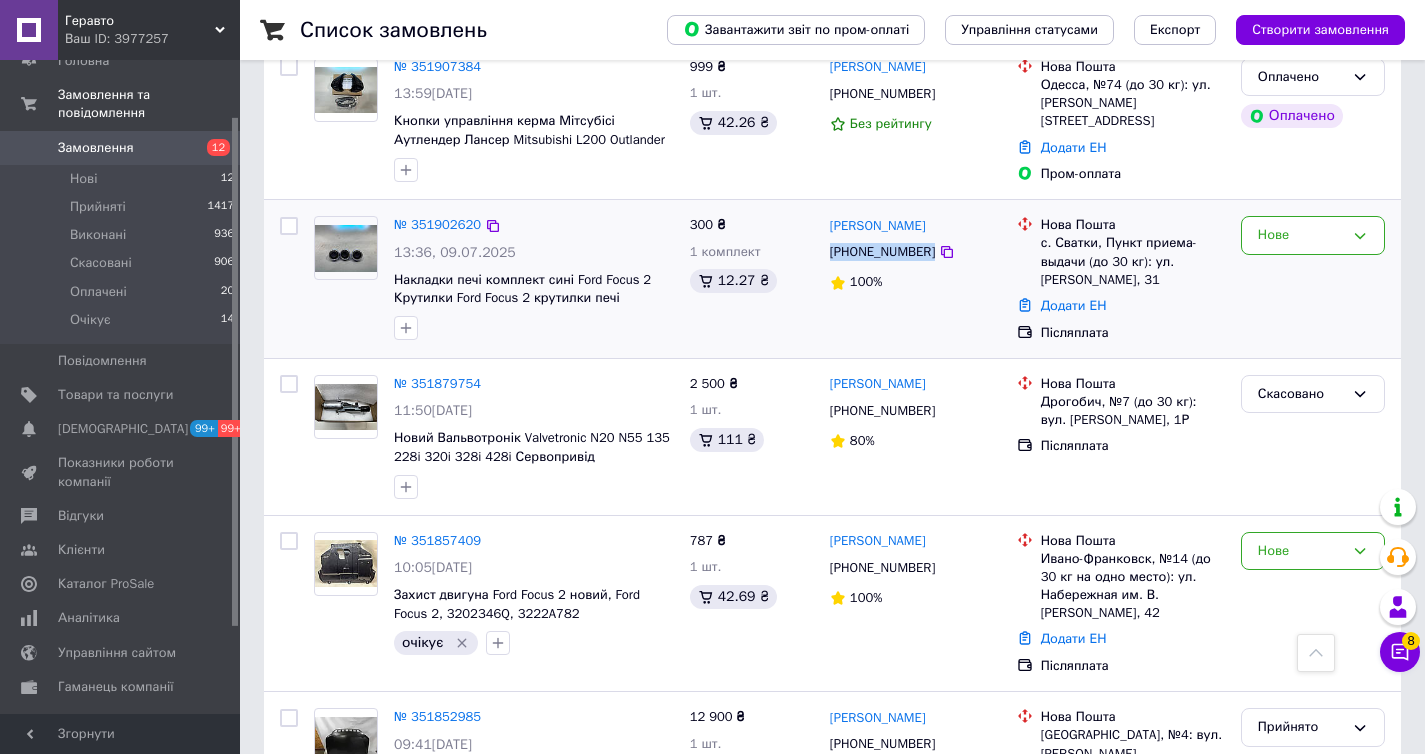 copy on "+380671141923" 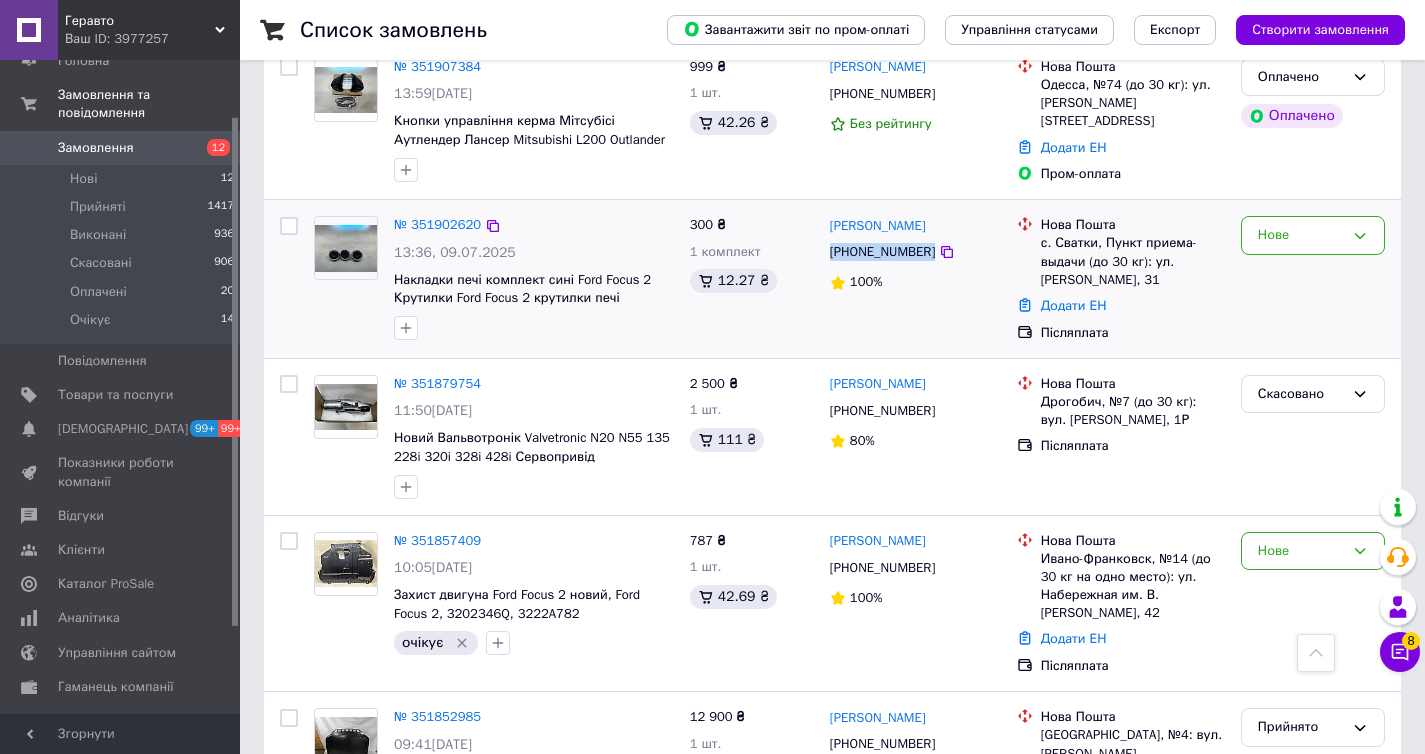 click on "+380671141923" at bounding box center (882, 252) 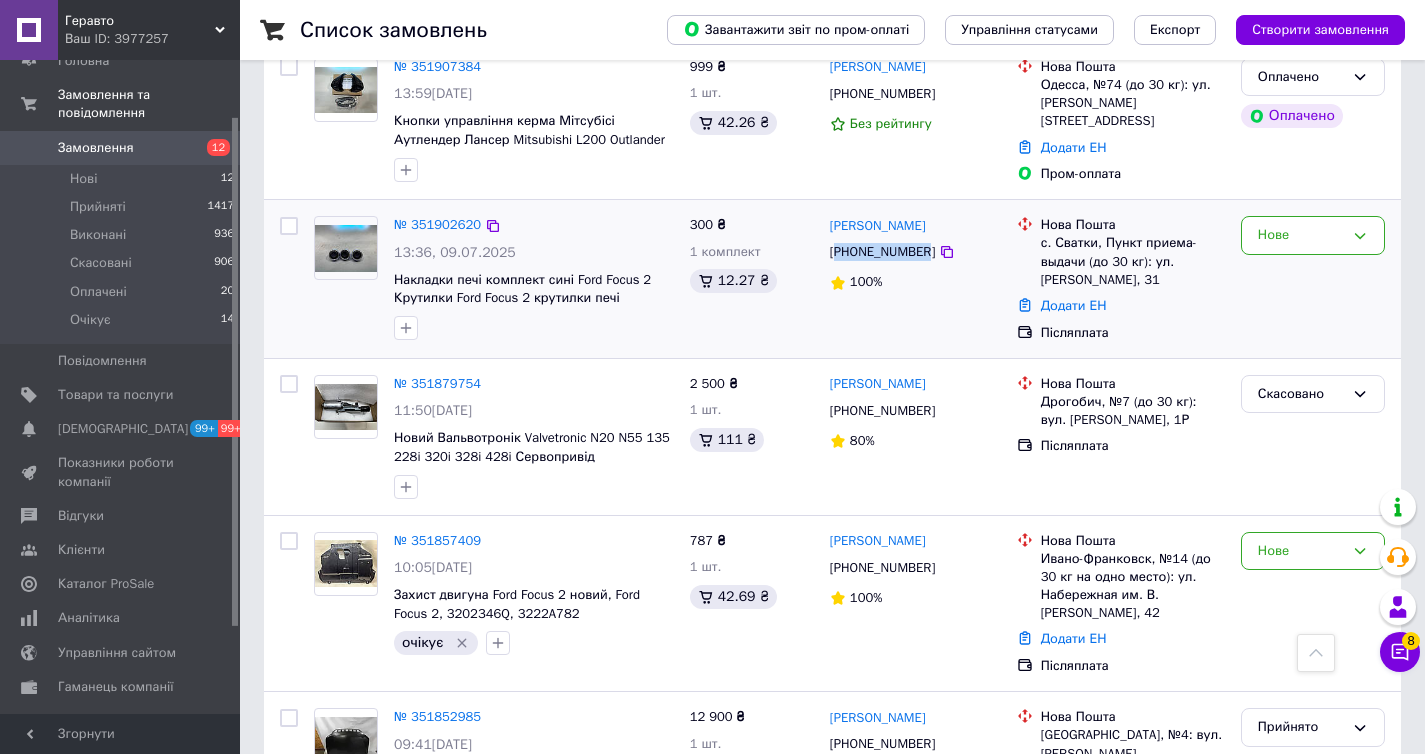 click on "+380671141923" at bounding box center [882, 252] 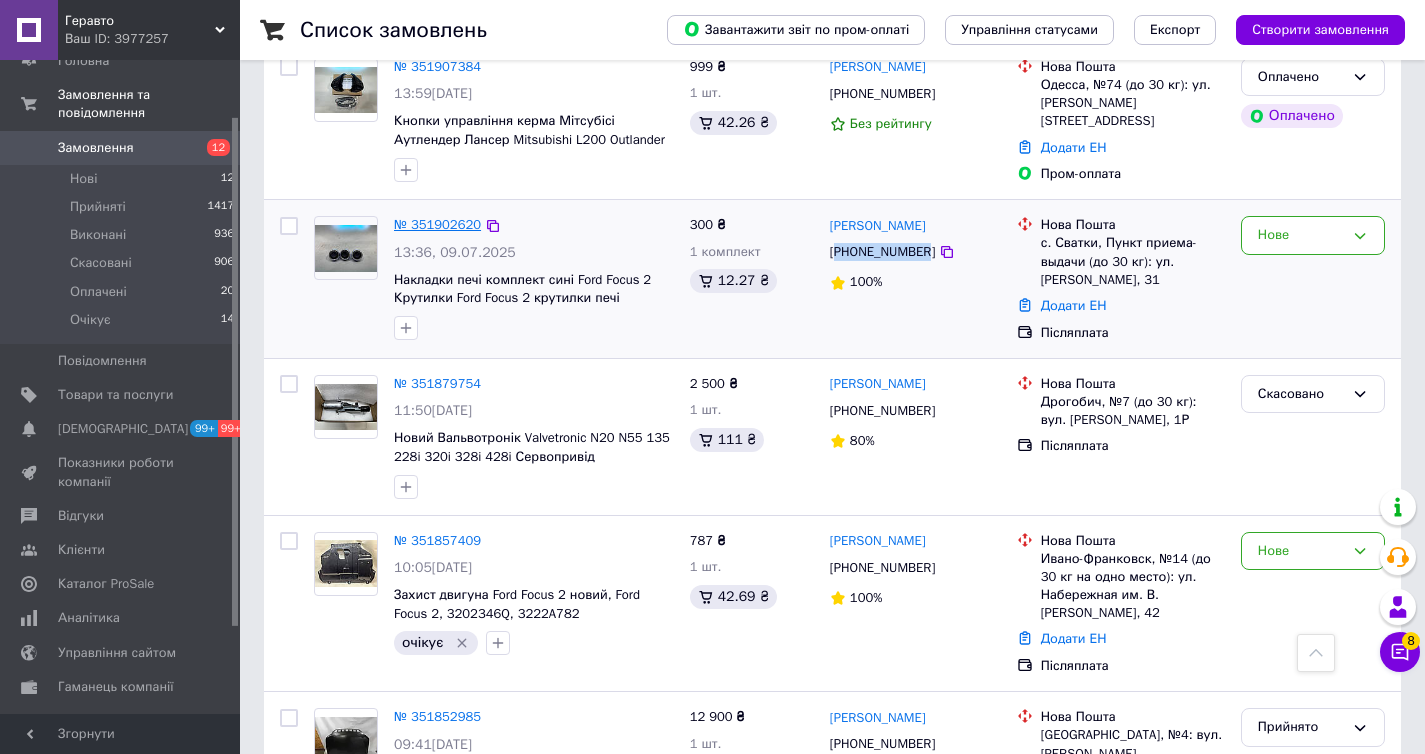 click on "№ 351902620" at bounding box center [437, 224] 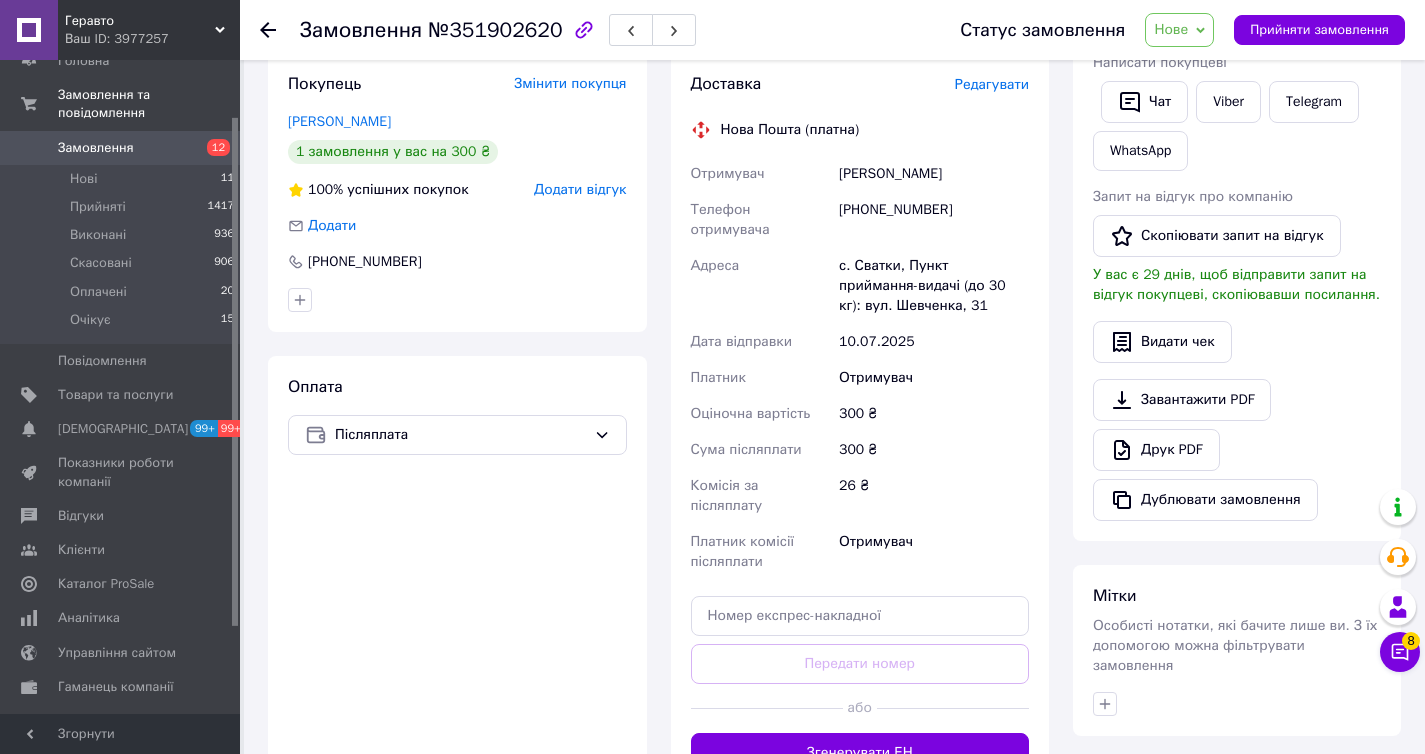 scroll, scrollTop: 315, scrollLeft: 0, axis: vertical 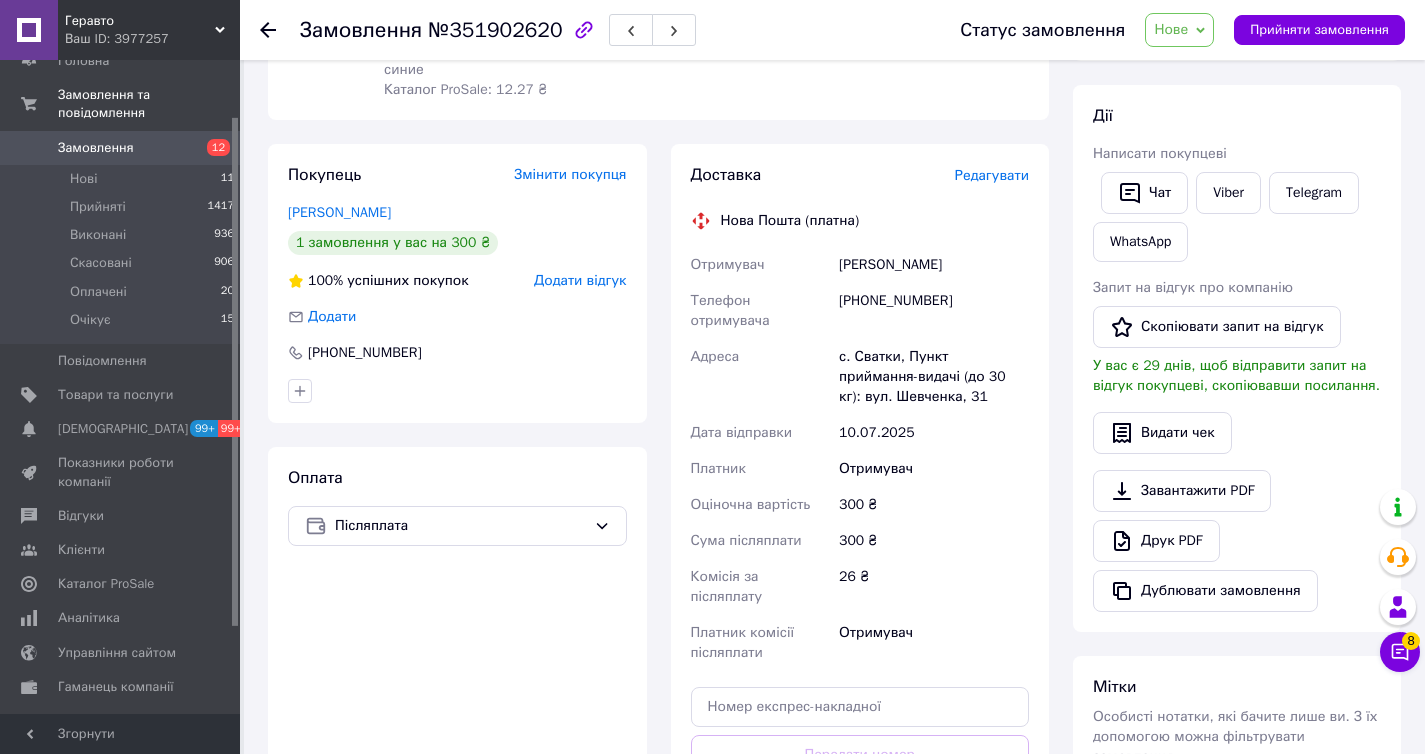 click on "[PHONE_NUMBER]" at bounding box center [934, 311] 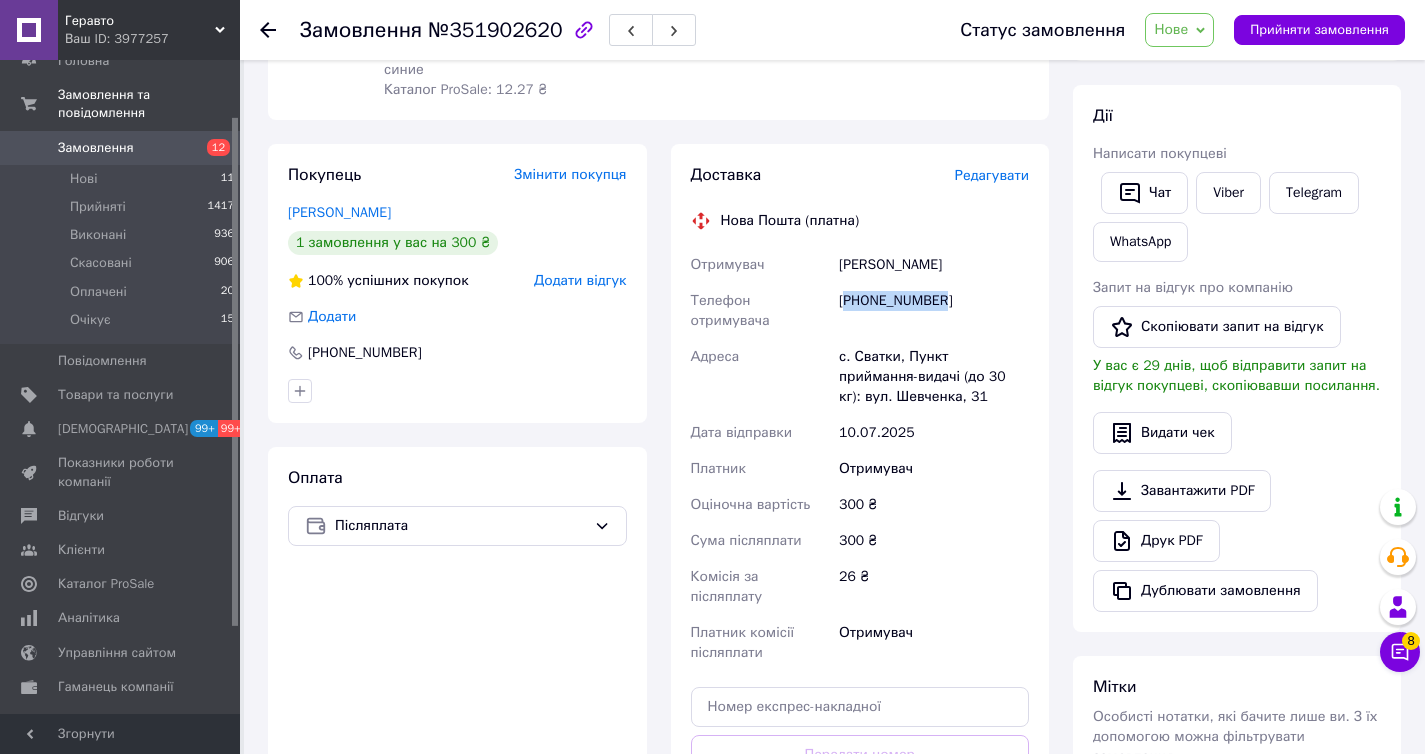 click on "[PHONE_NUMBER]" at bounding box center (934, 311) 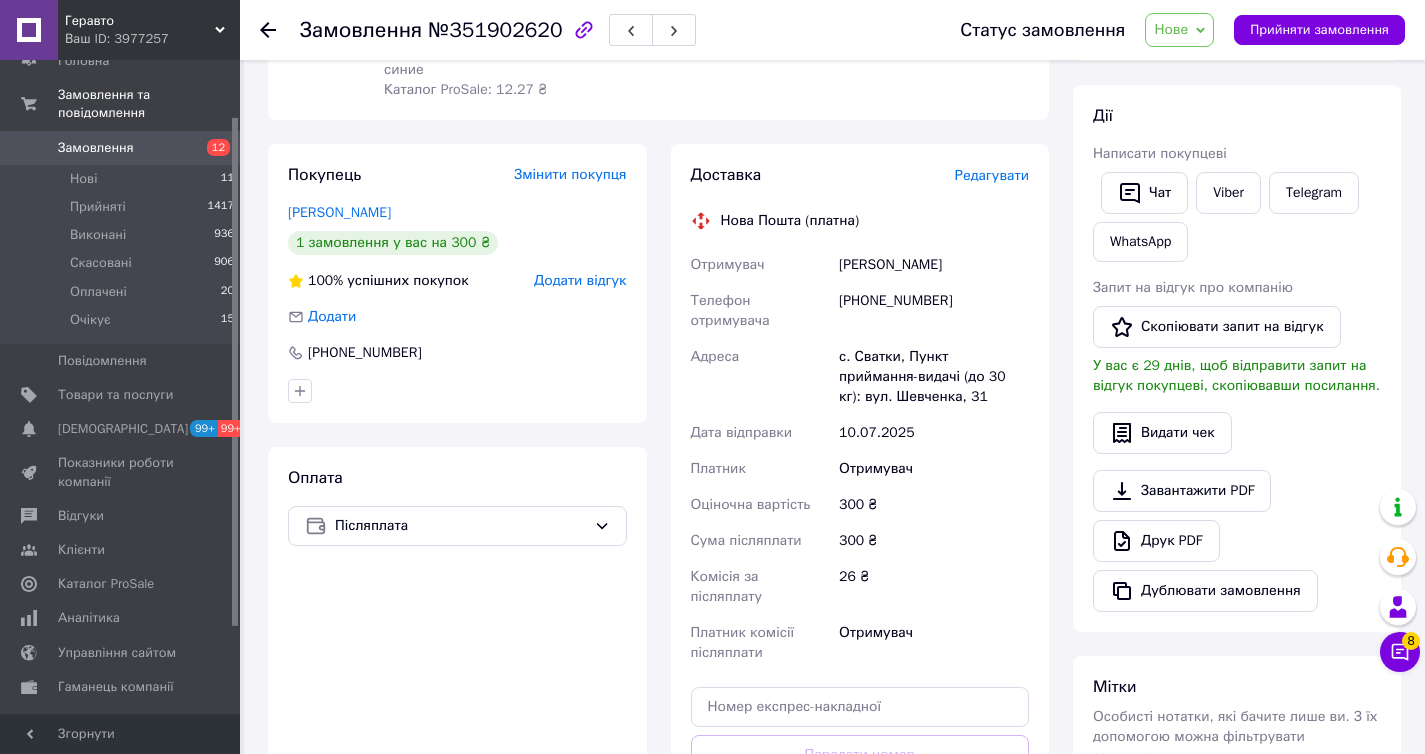 click on "Петрук Олександр" at bounding box center [934, 265] 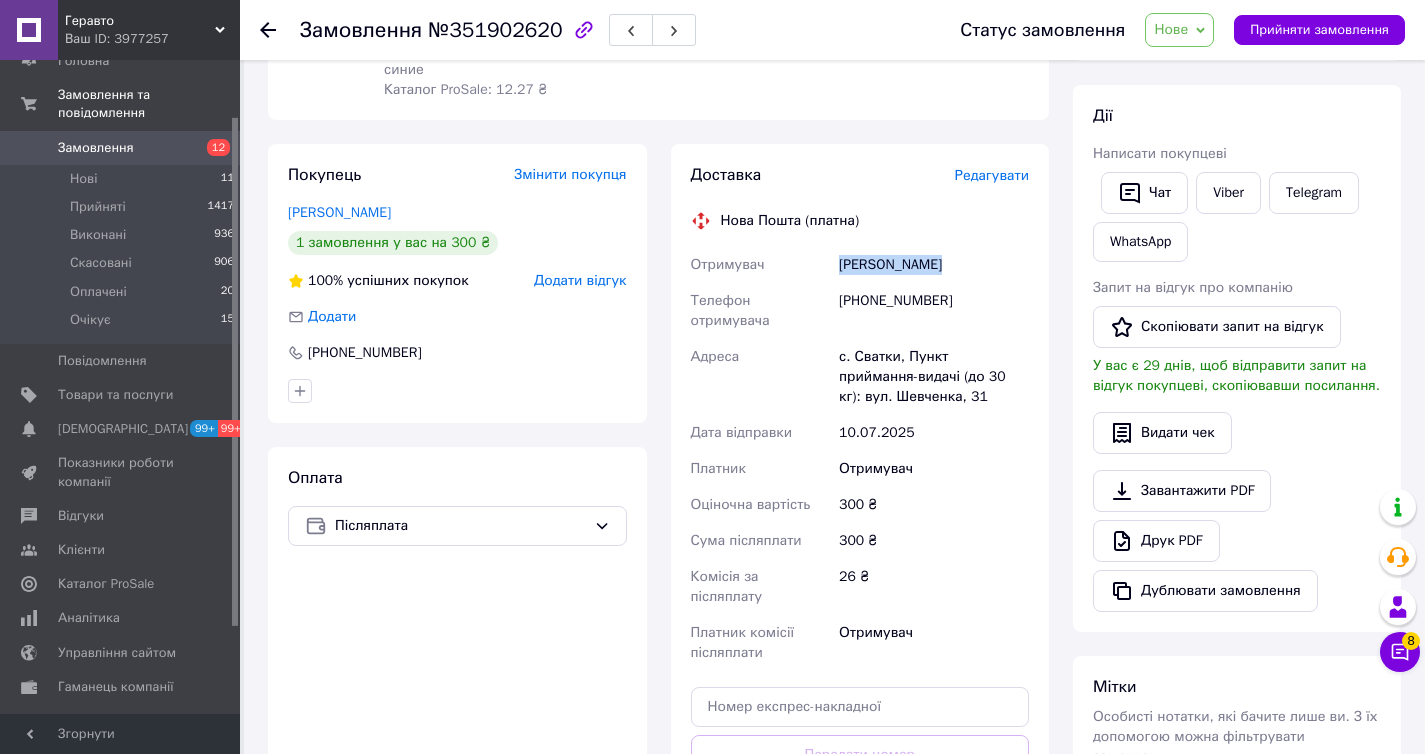click on "Петрук Олександр" at bounding box center (934, 265) 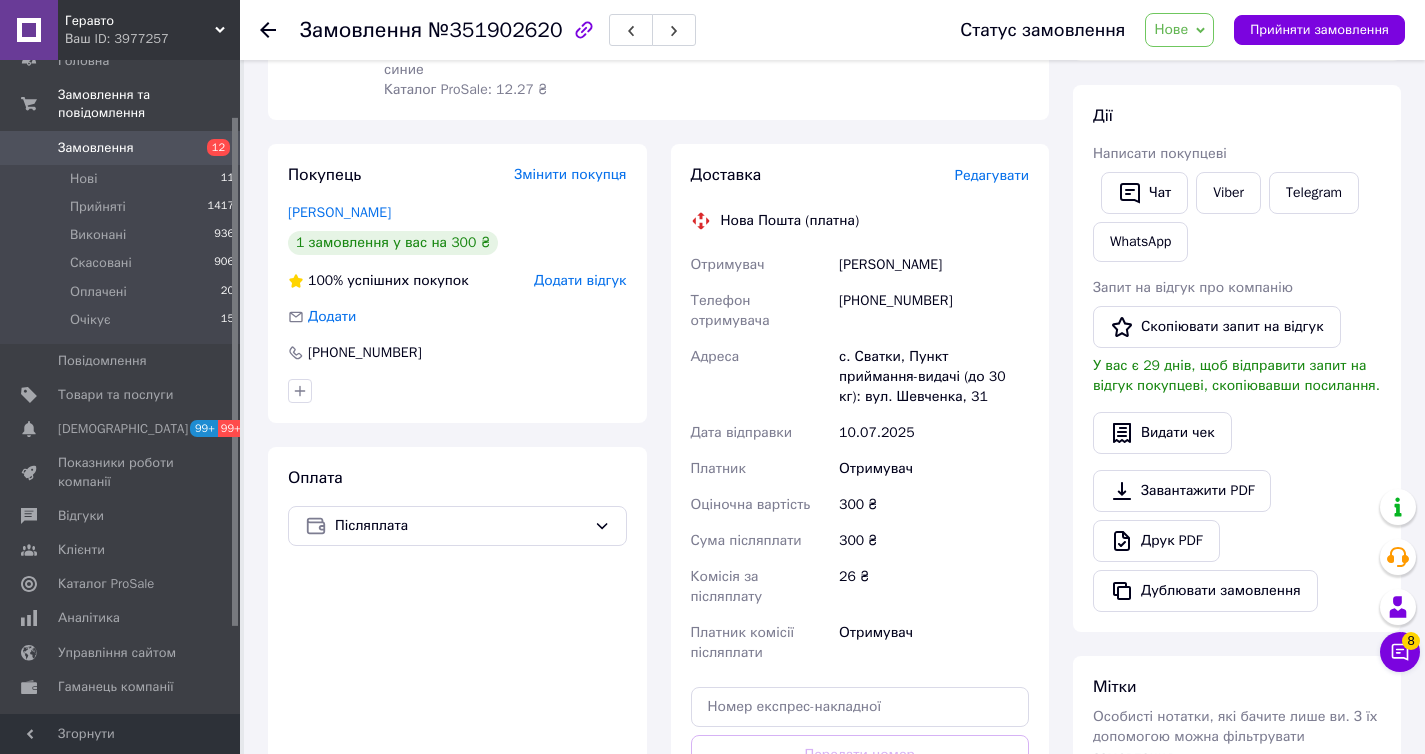 click on "с. Сватки, Пункт приймання-видачі (до 30 кг): вул. Шевченка, 31" at bounding box center (934, 377) 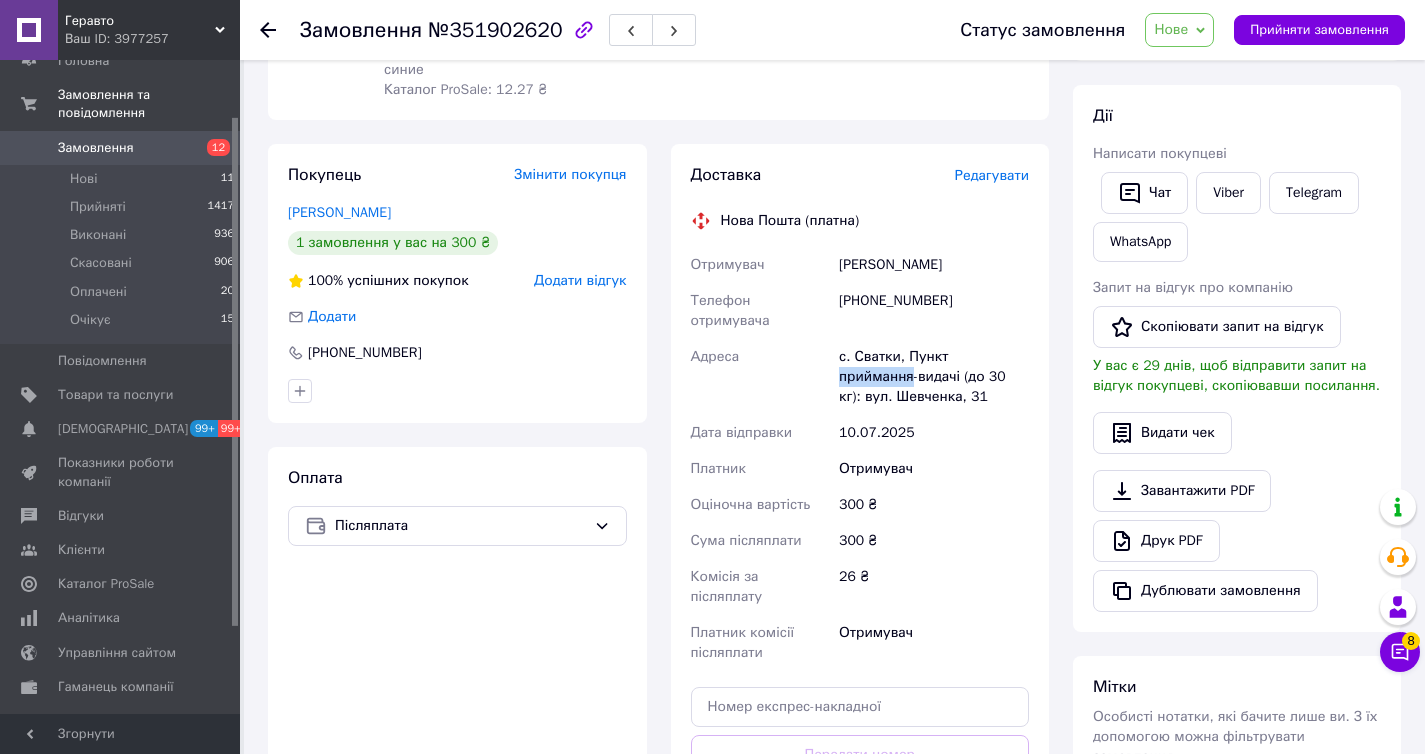 click on "с. Сватки, Пункт приймання-видачі (до 30 кг): вул. Шевченка, 31" at bounding box center (934, 377) 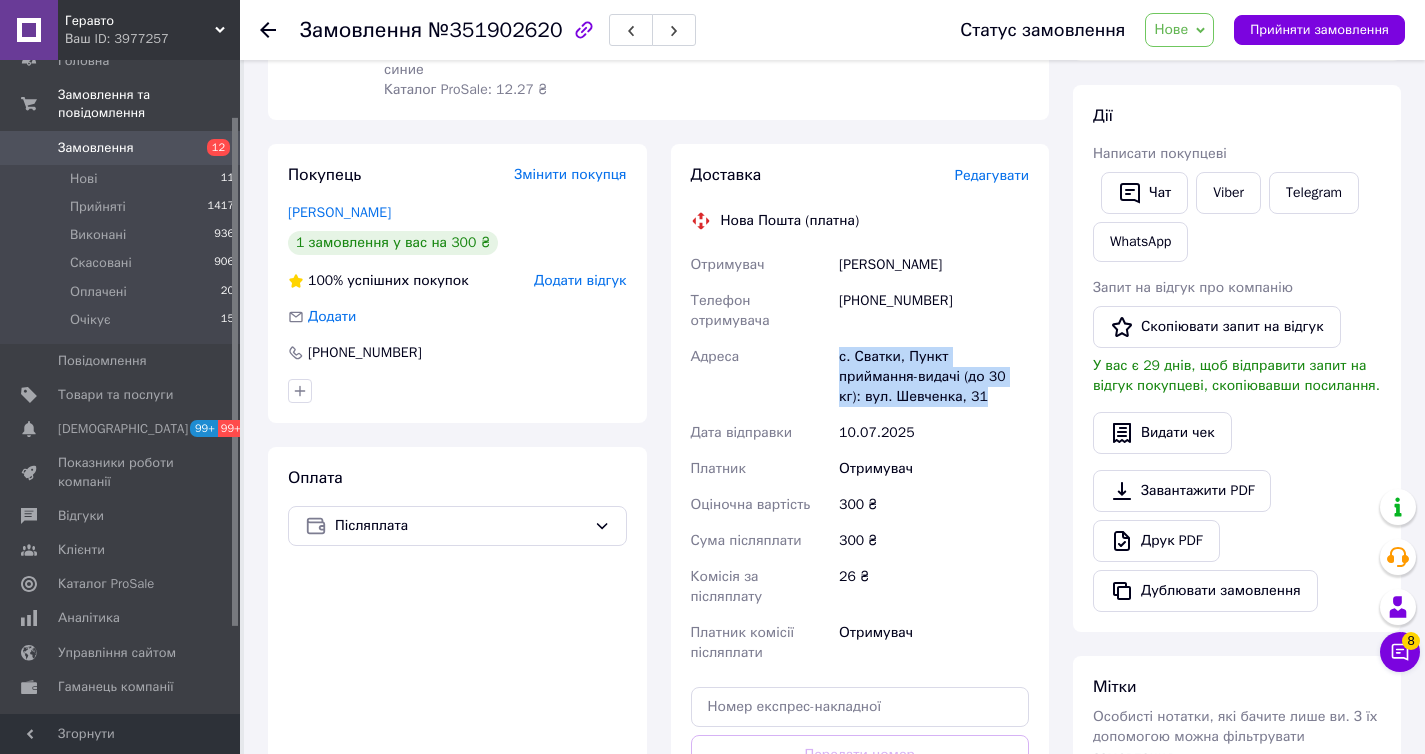 click on "с. Сватки, Пункт приймання-видачі (до 30 кг): вул. Шевченка, 31" at bounding box center (934, 377) 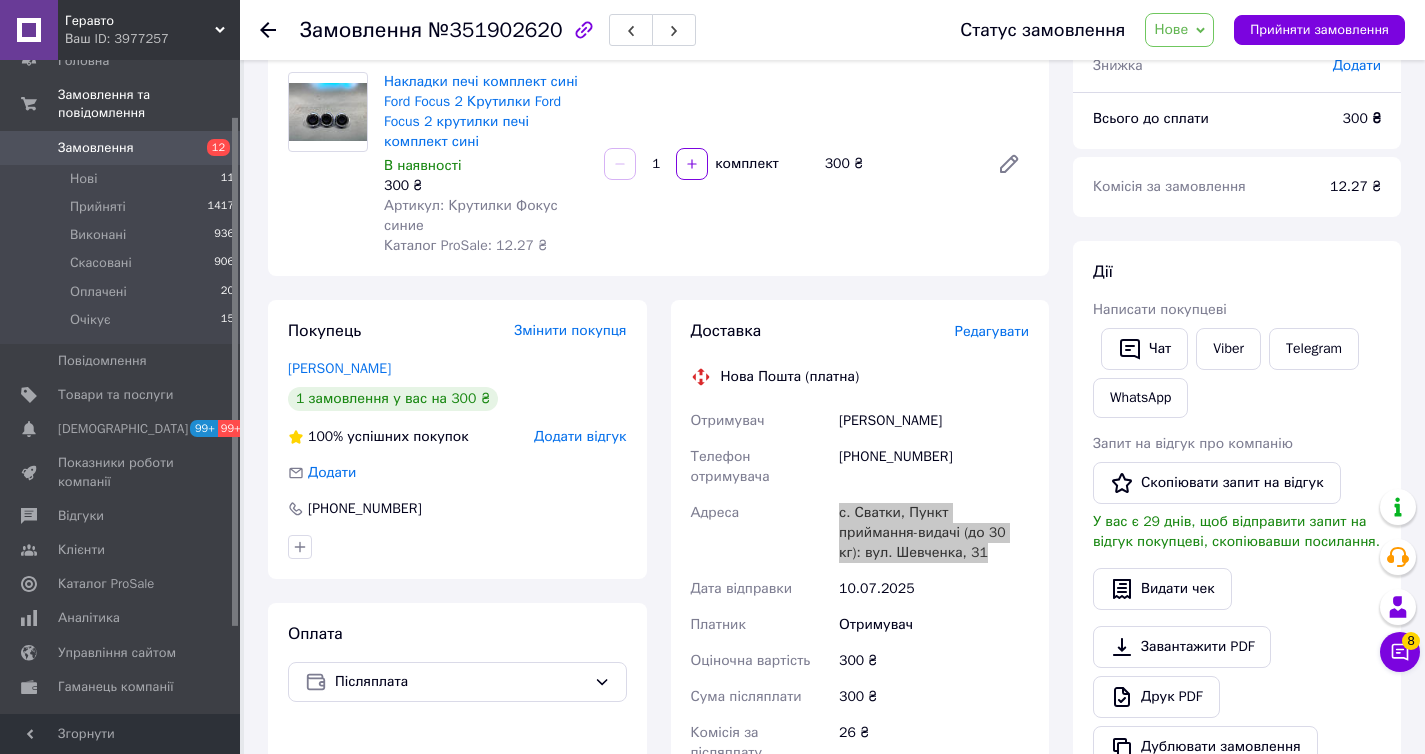scroll, scrollTop: 0, scrollLeft: 0, axis: both 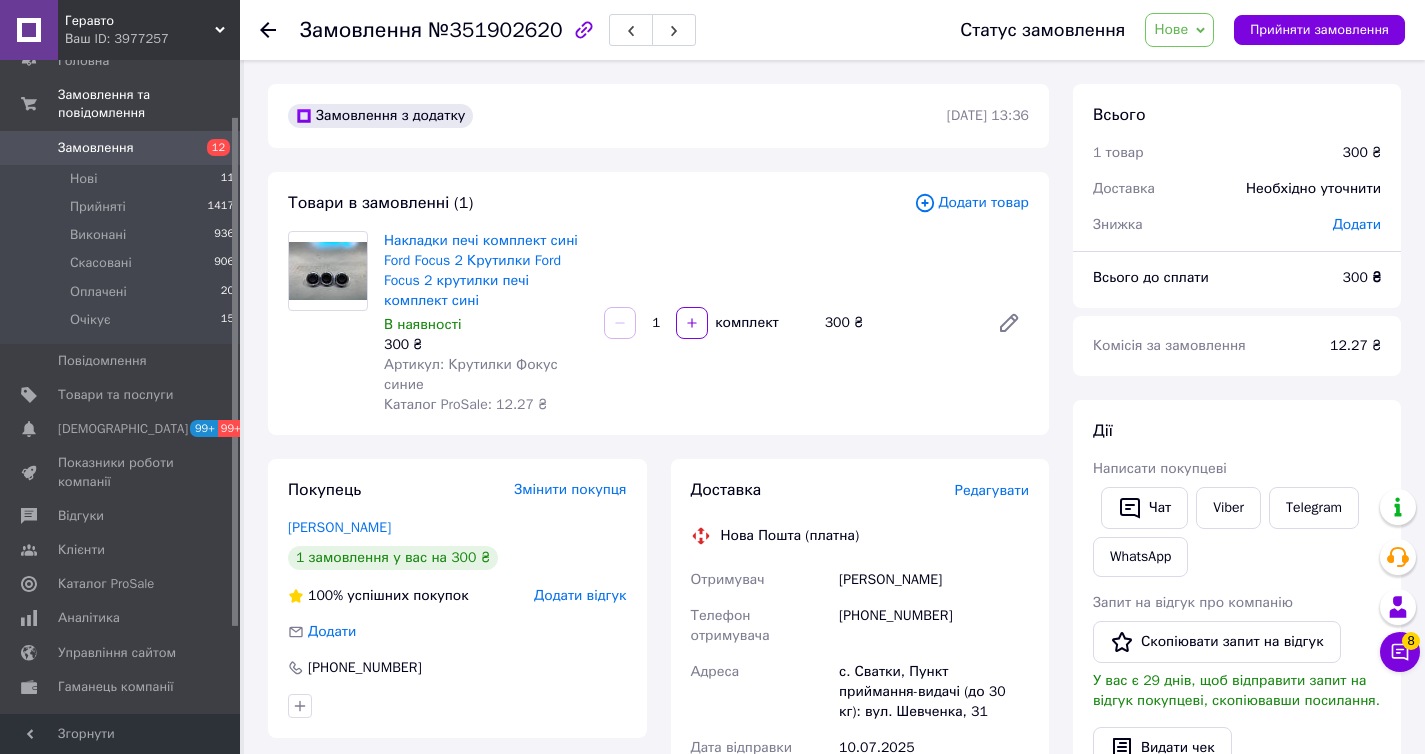 click on "300 ₴" at bounding box center (899, 323) 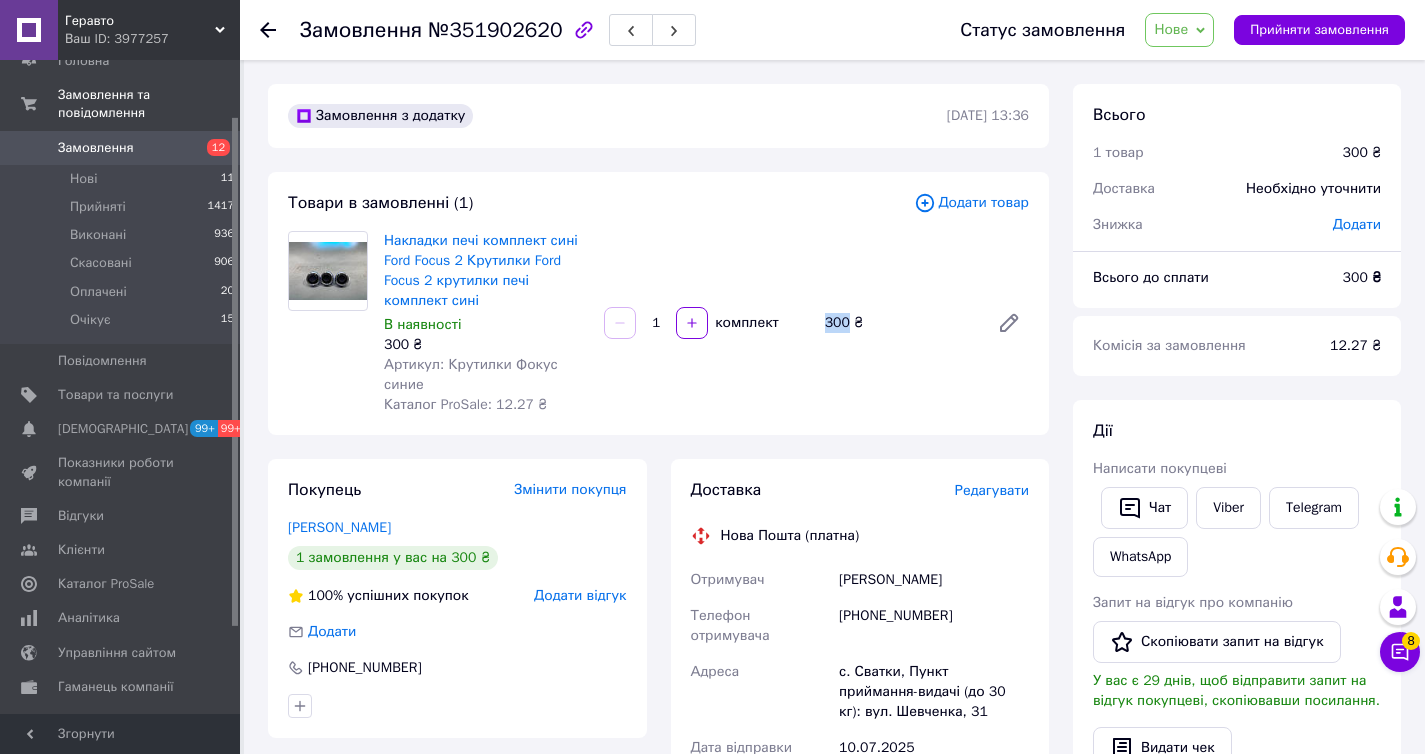 click on "300 ₴" at bounding box center (899, 323) 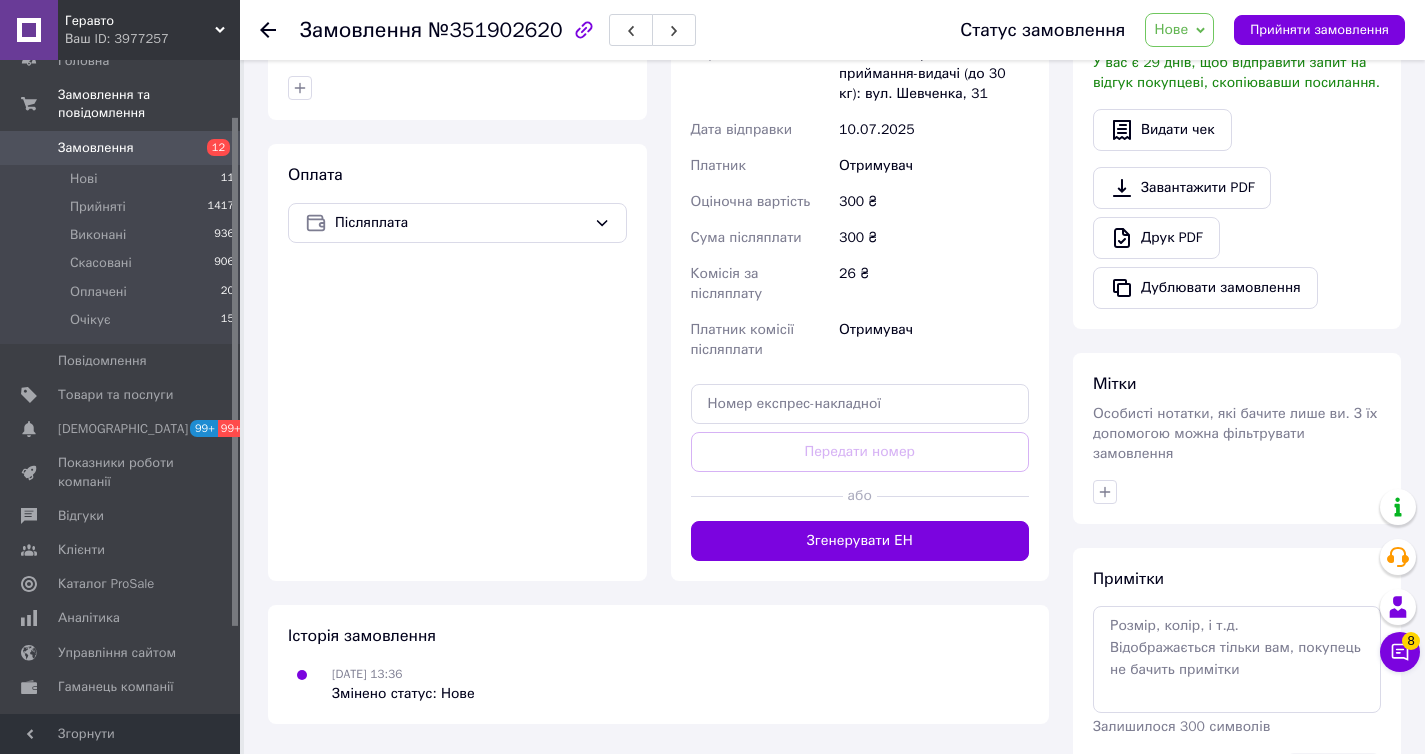 scroll, scrollTop: 700, scrollLeft: 0, axis: vertical 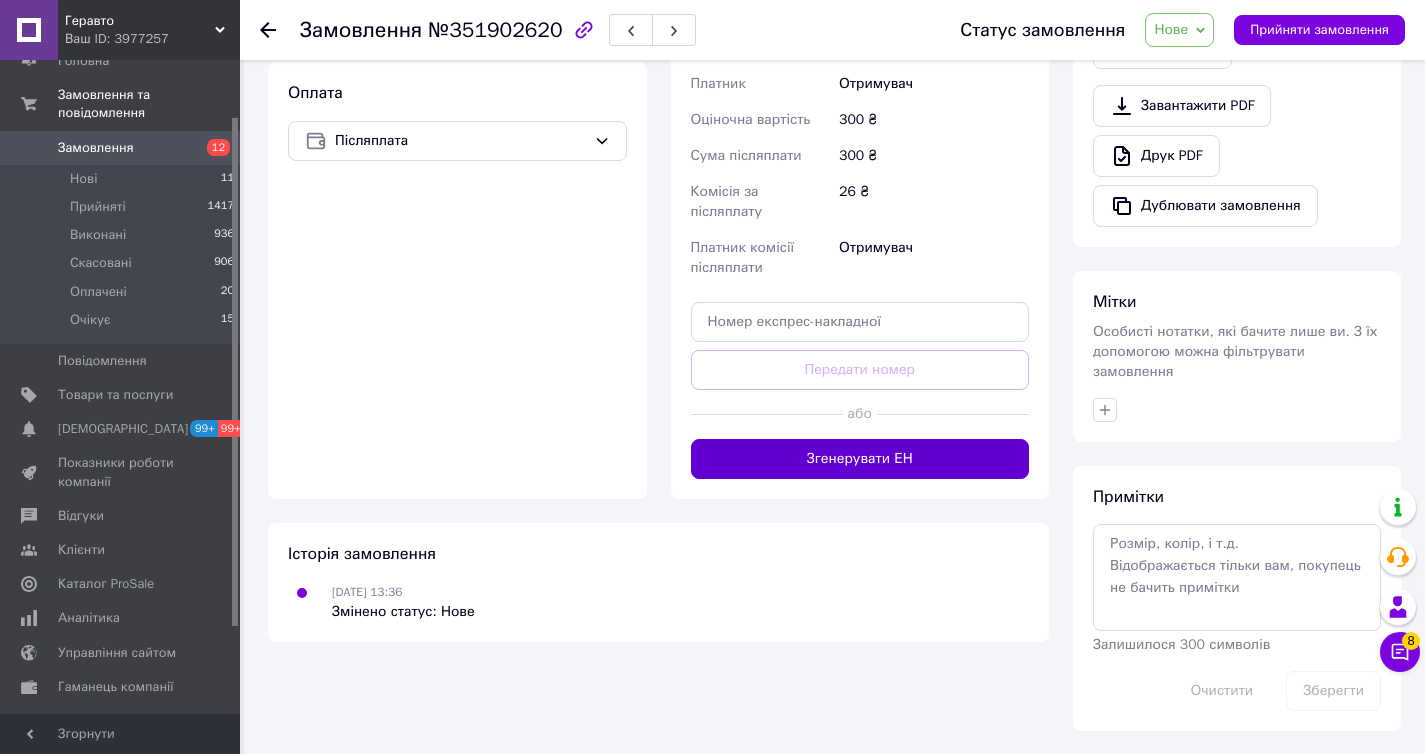click on "Згенерувати ЕН" at bounding box center [860, 459] 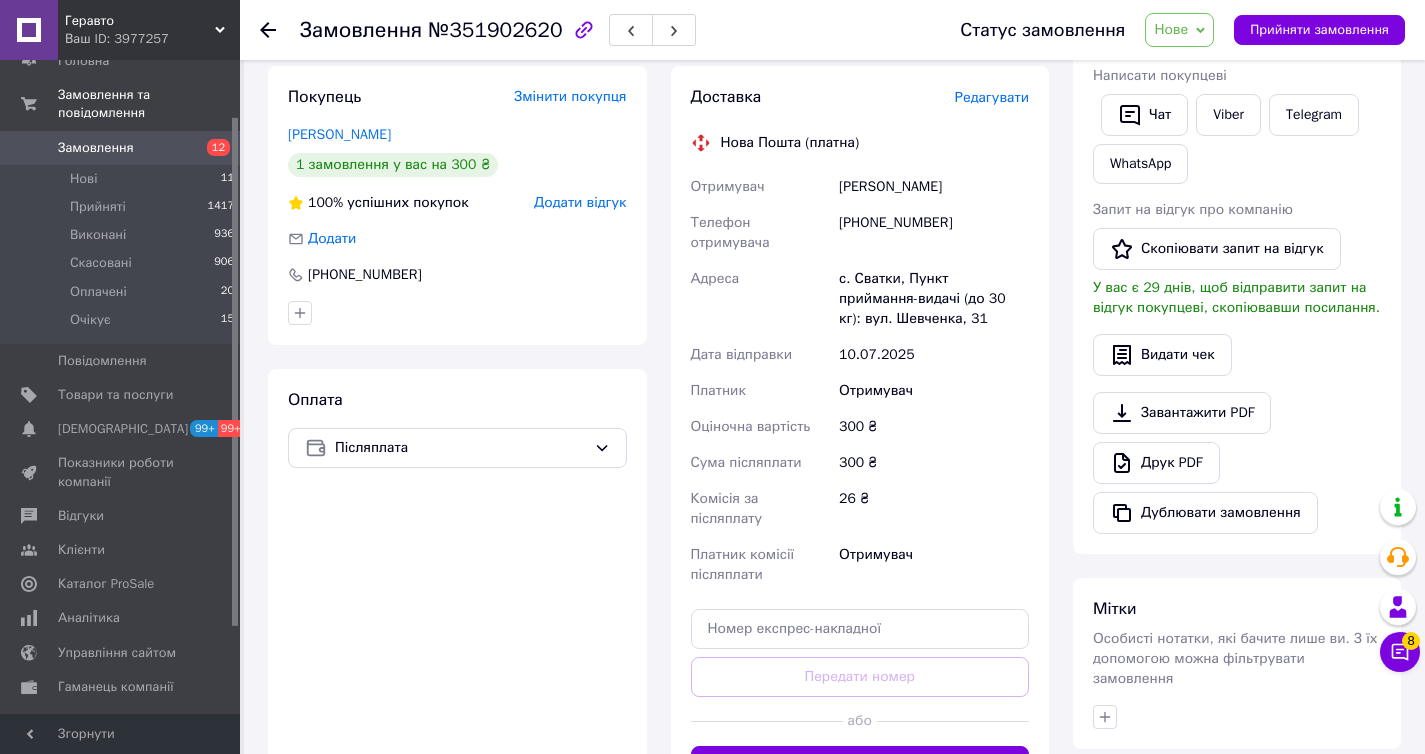 scroll, scrollTop: 338, scrollLeft: 0, axis: vertical 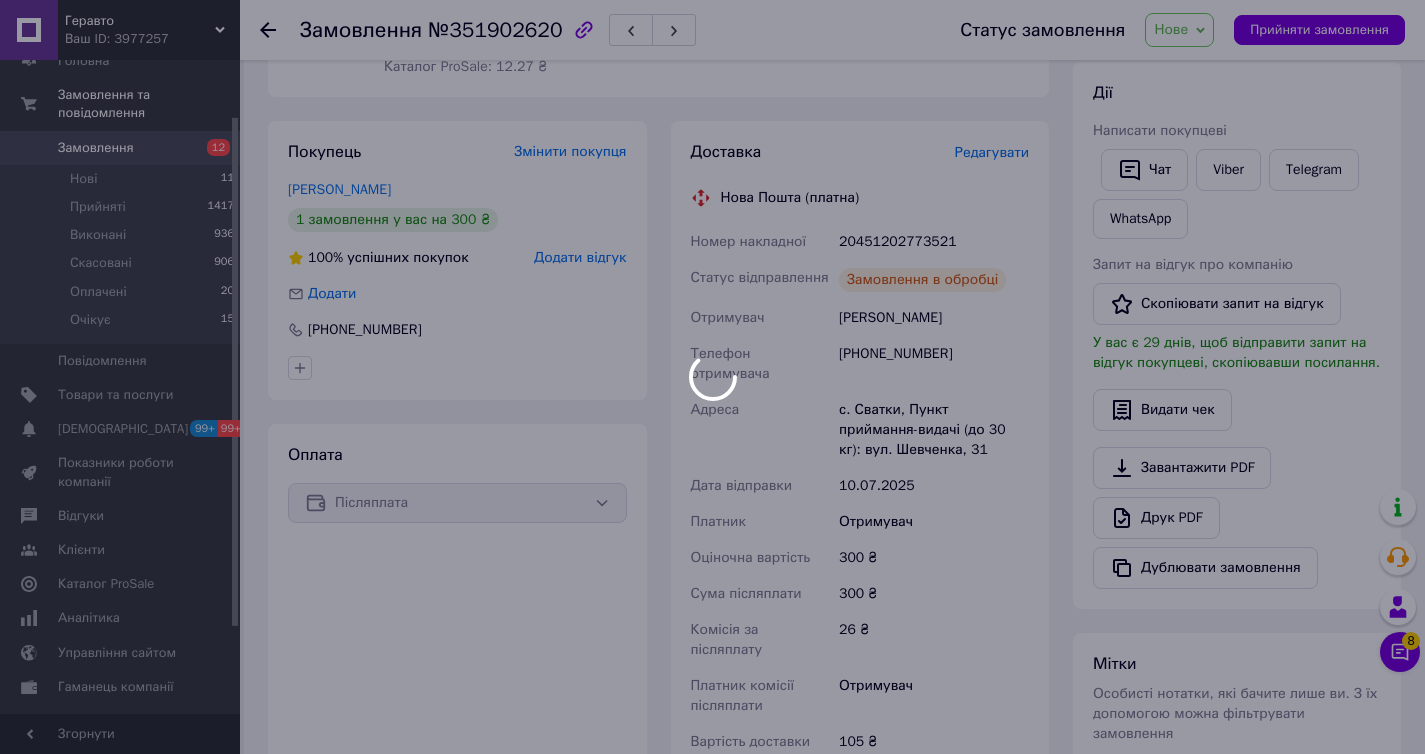 click at bounding box center [712, 377] 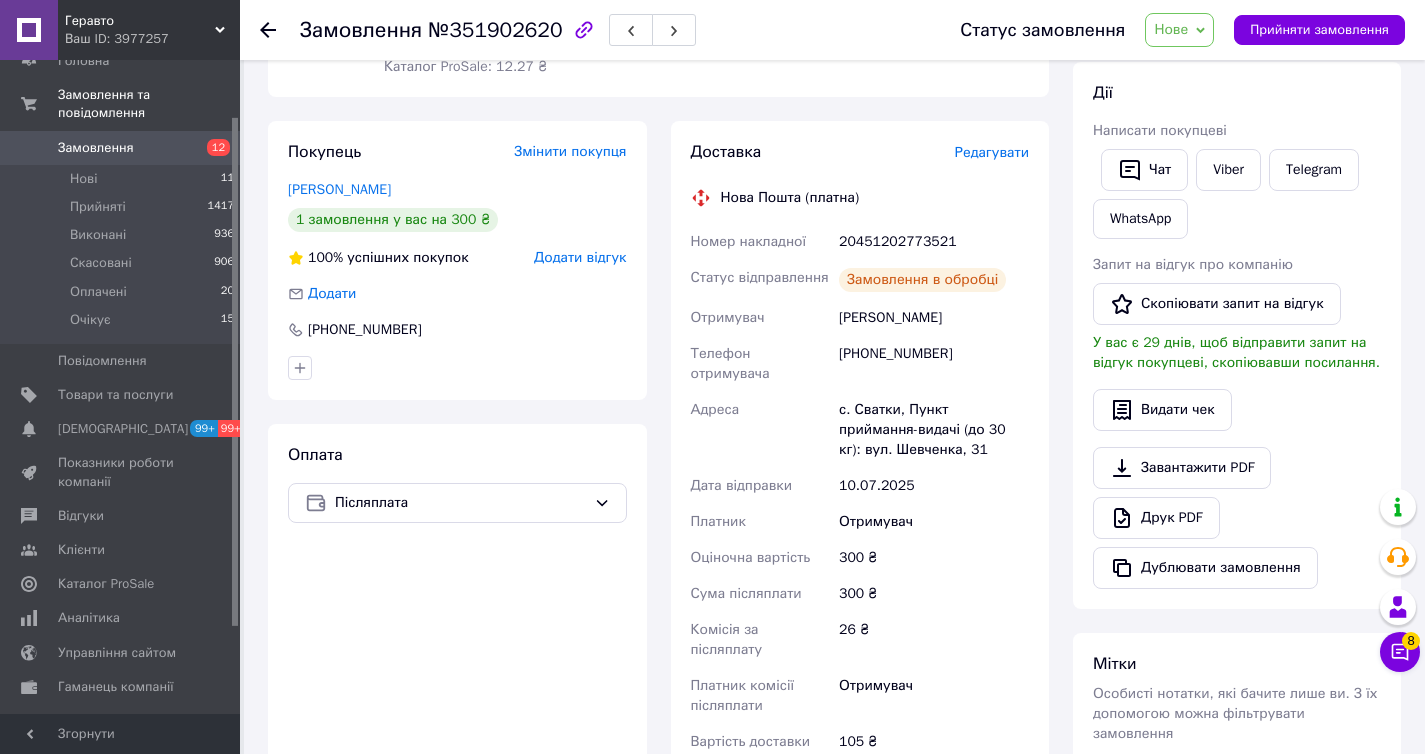 click on "Геравто Ваш ID: 3977257 Сайт Геравто Кабінет покупця Перевірити стан системи Сторінка на порталі Original Parts Игорь Герасименко Алло Гараж Разборкино Довідка Вийти Головна Замовлення та повідомлення Замовлення 12 Нові 11 Прийняті 1417 Виконані 936 Скасовані 906 Оплачені 20 Очікує 15 Повідомлення 0 Товари та послуги Сповіщення 99+ 99+ Показники роботи компанії Відгуки Клієнти Каталог ProSale Аналітика Управління сайтом Гаманець компанії Маркет Налаштування Тарифи та рахунки Prom мікс 6 000 Згорнути
Замовлення №351902620 1" at bounding box center (712, 390) 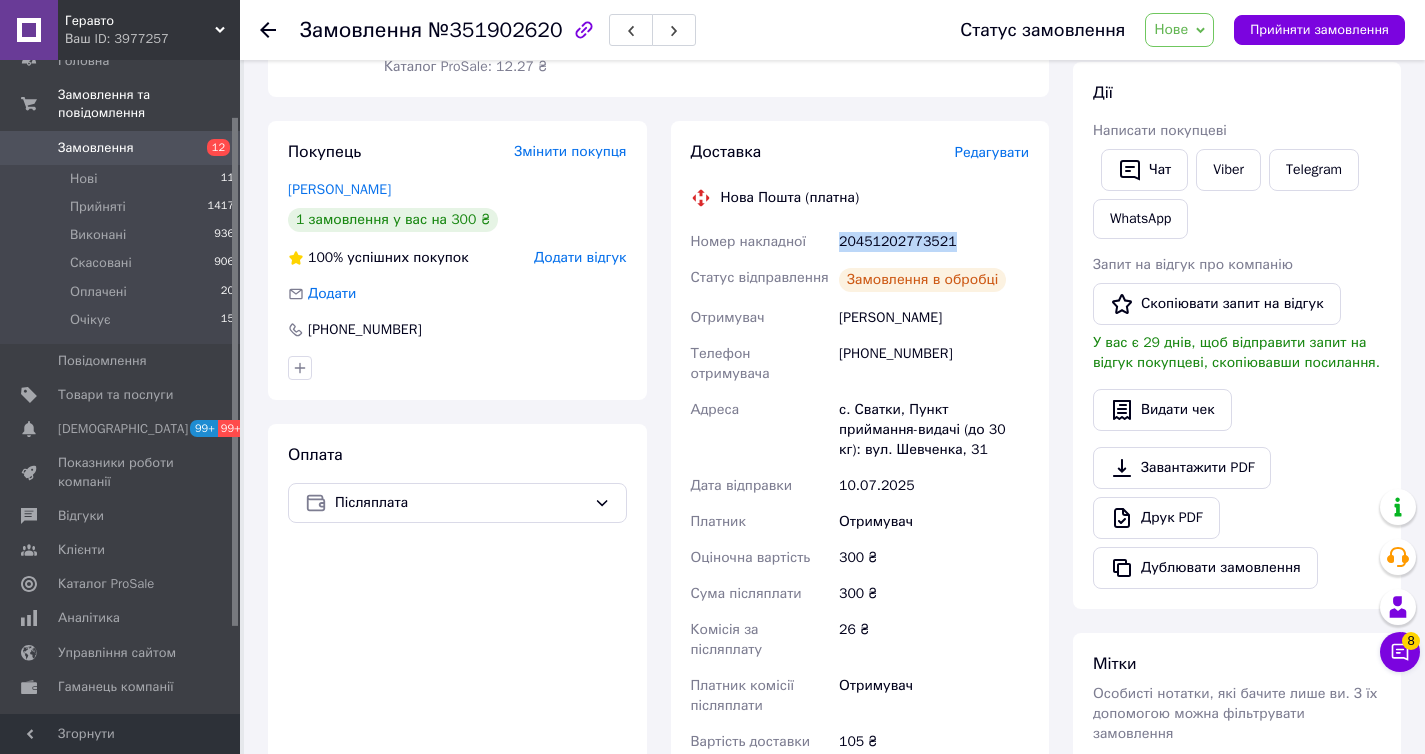 click on "20451202773521" at bounding box center (934, 242) 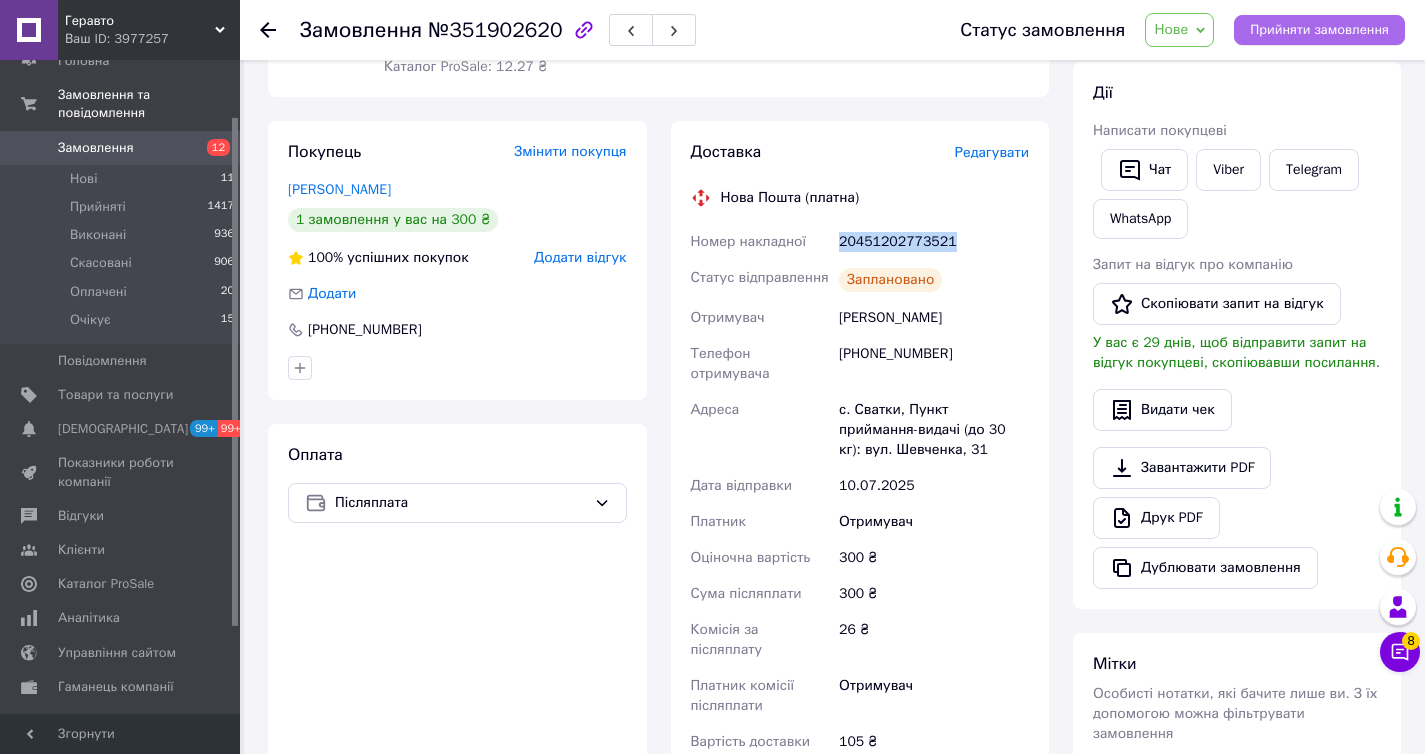 click on "Прийняти замовлення" at bounding box center (1319, 30) 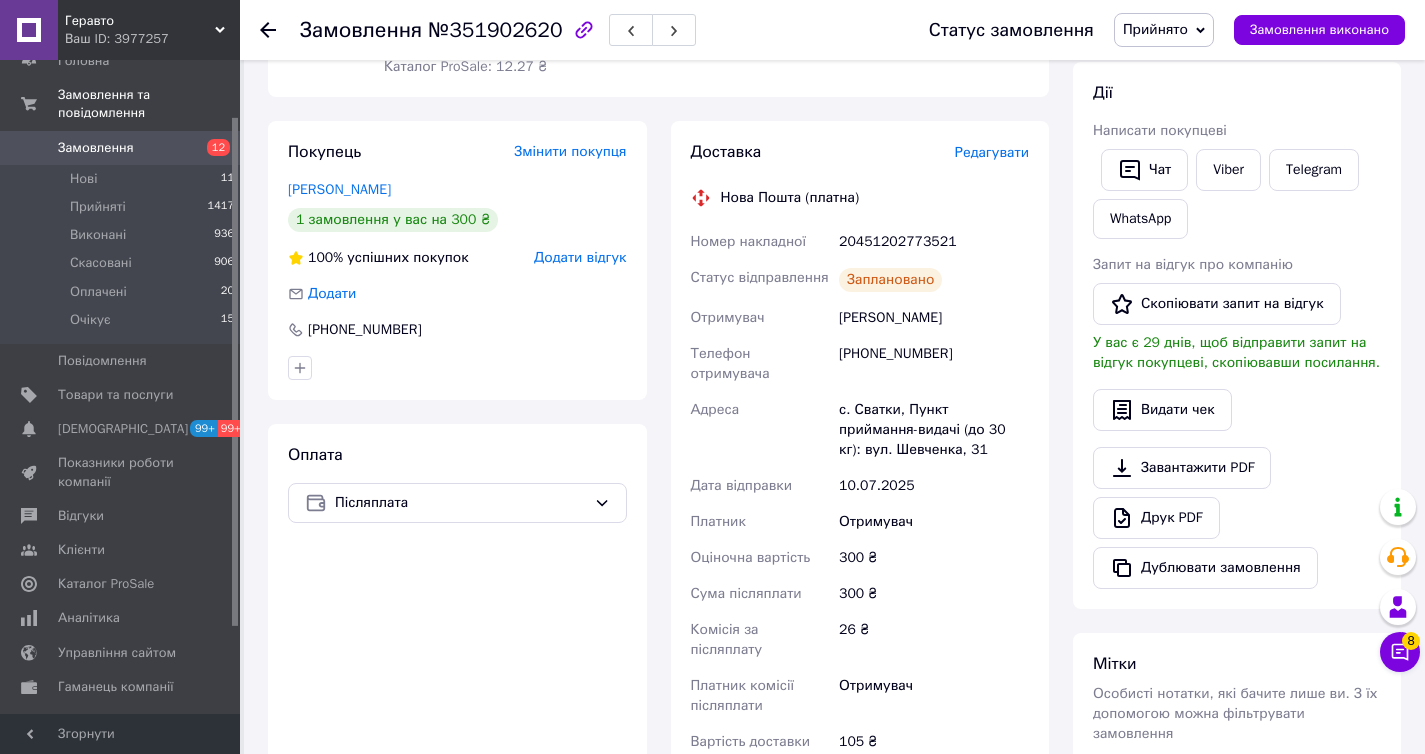 click 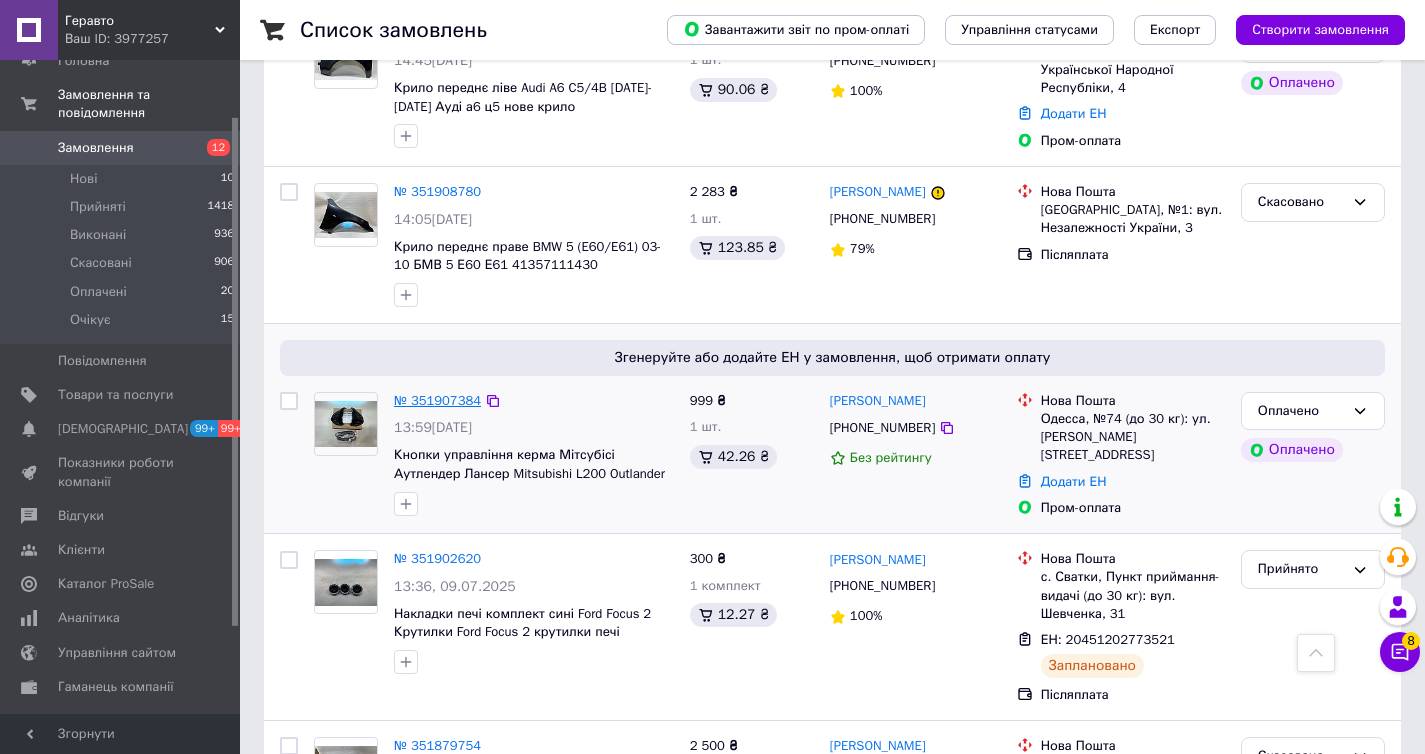 scroll, scrollTop: 1693, scrollLeft: 0, axis: vertical 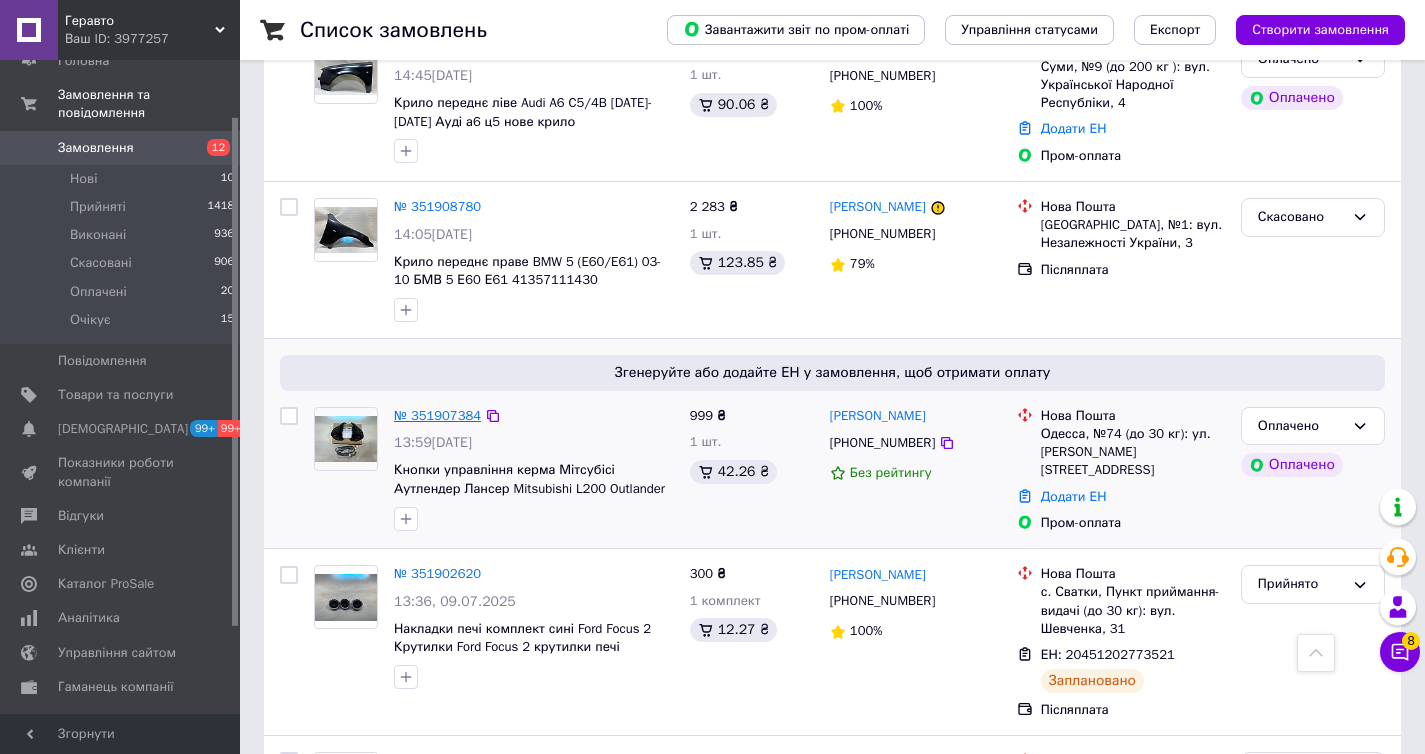 click on "№ 351907384" at bounding box center (437, 415) 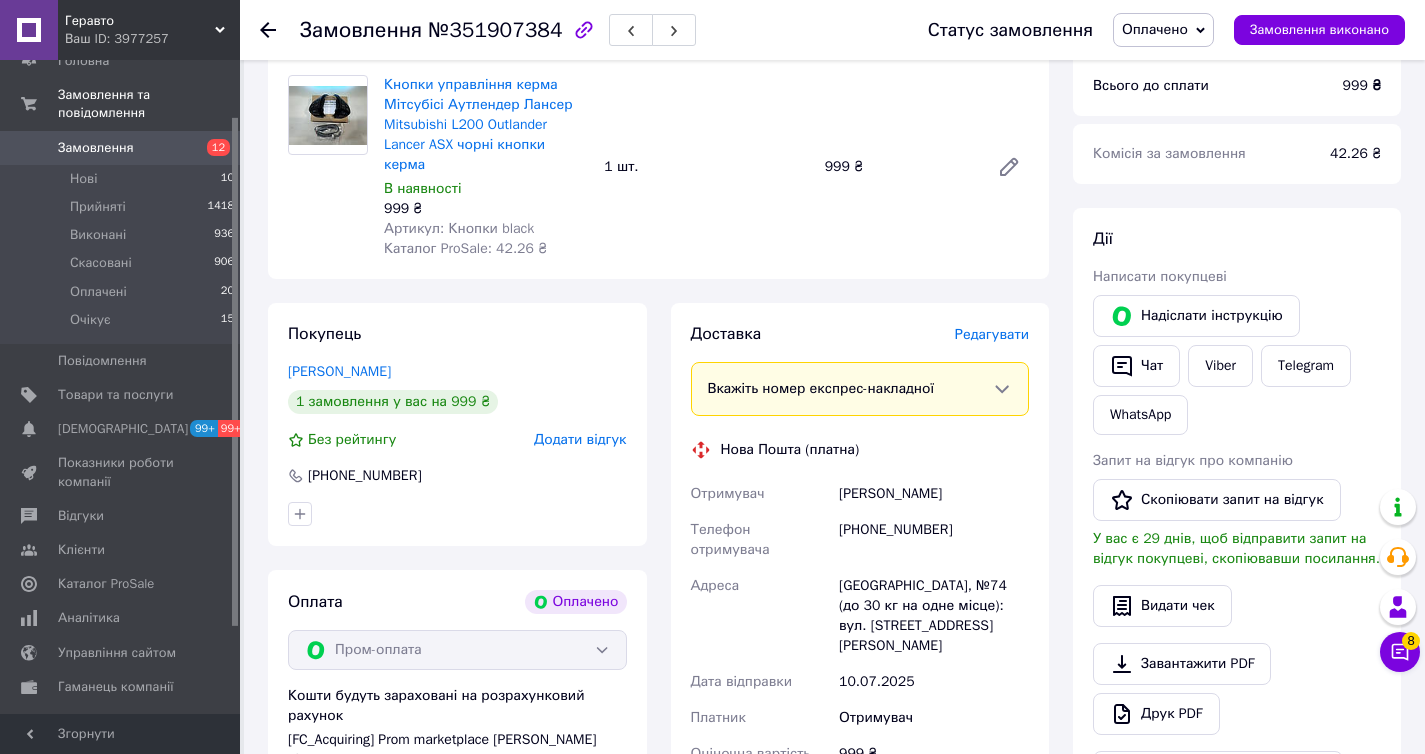 scroll, scrollTop: 245, scrollLeft: 0, axis: vertical 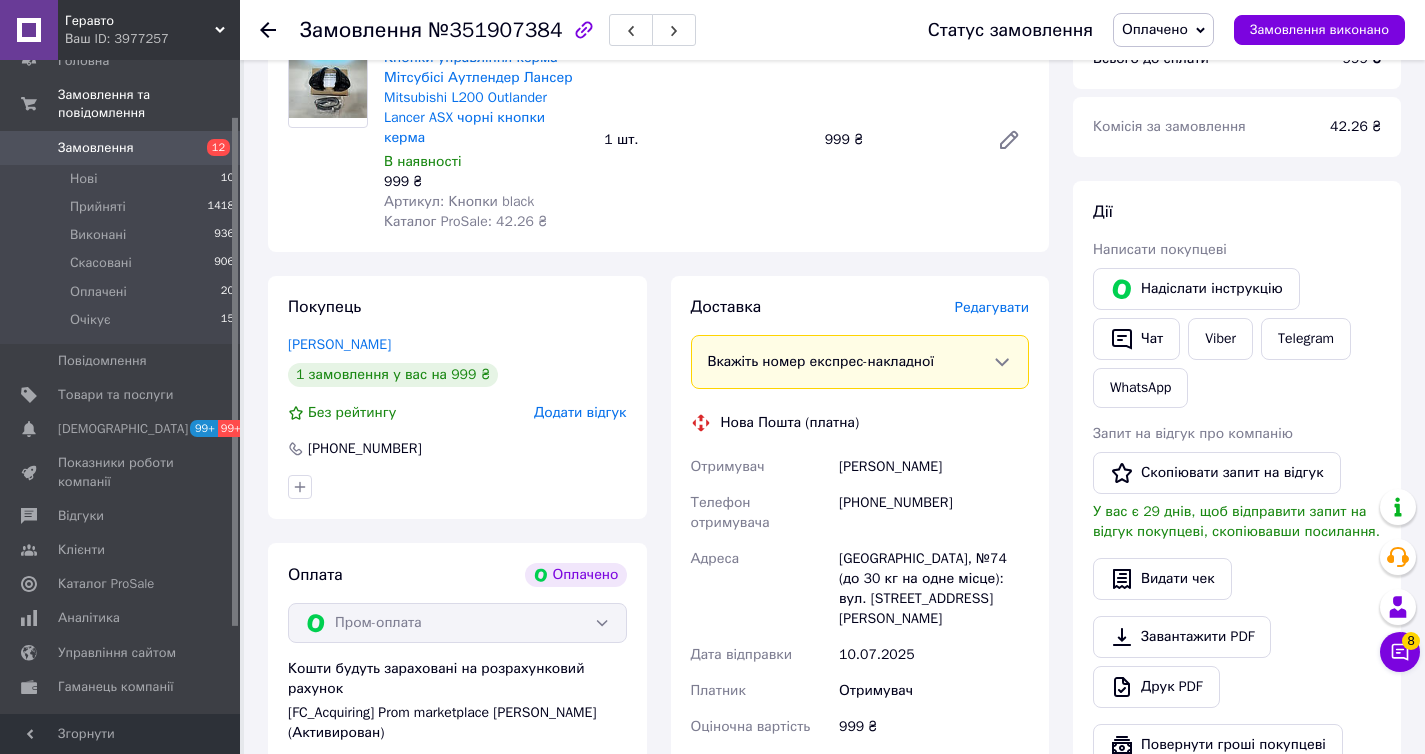click on "+380660867058" at bounding box center (934, 513) 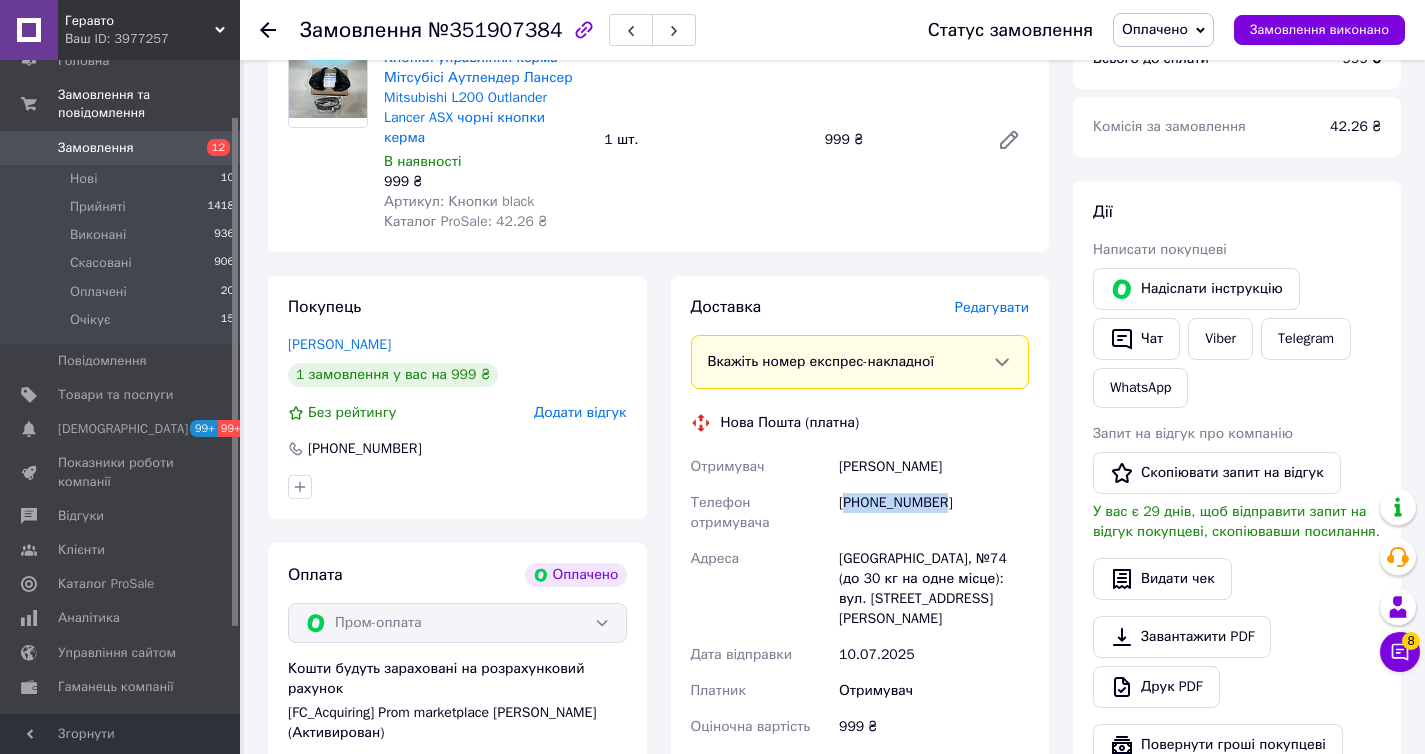 click on "+380660867058" at bounding box center [934, 513] 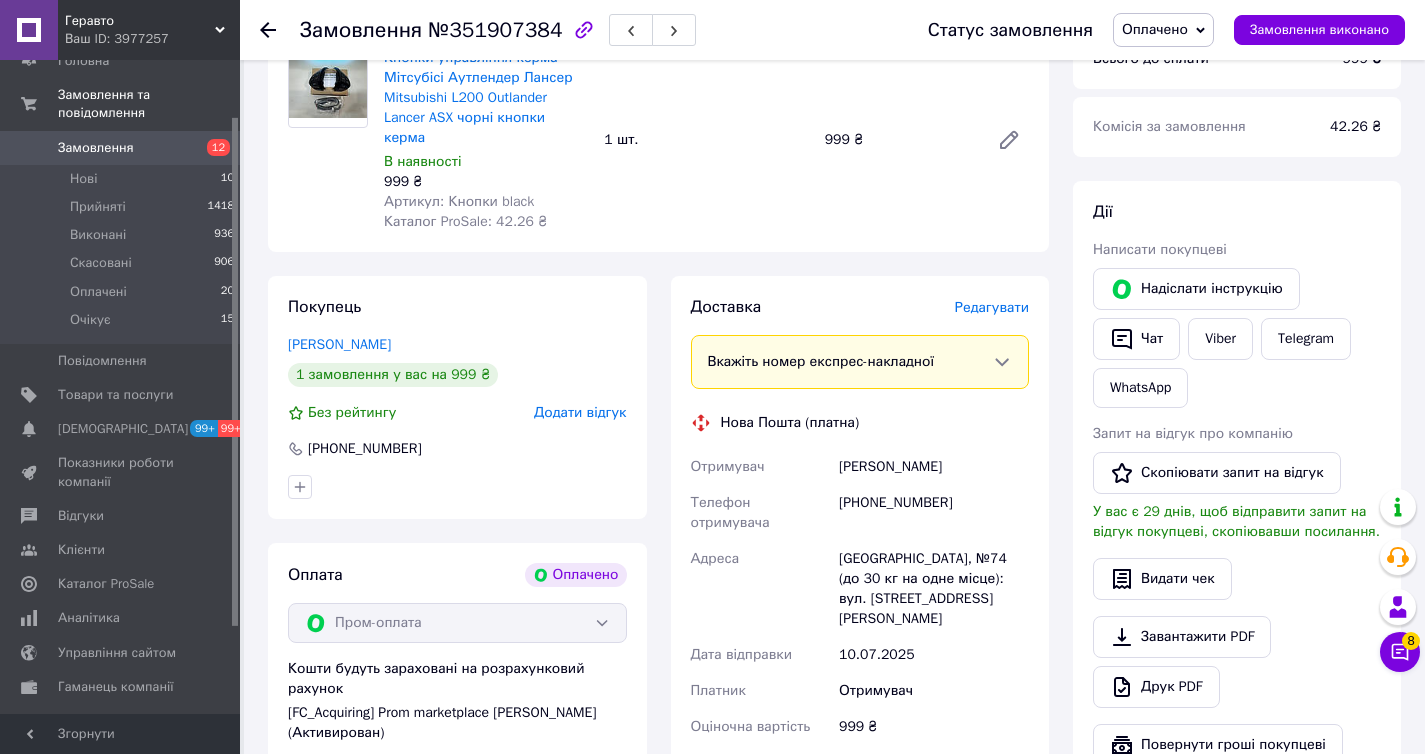 click on "Мякота Олександр" at bounding box center [934, 467] 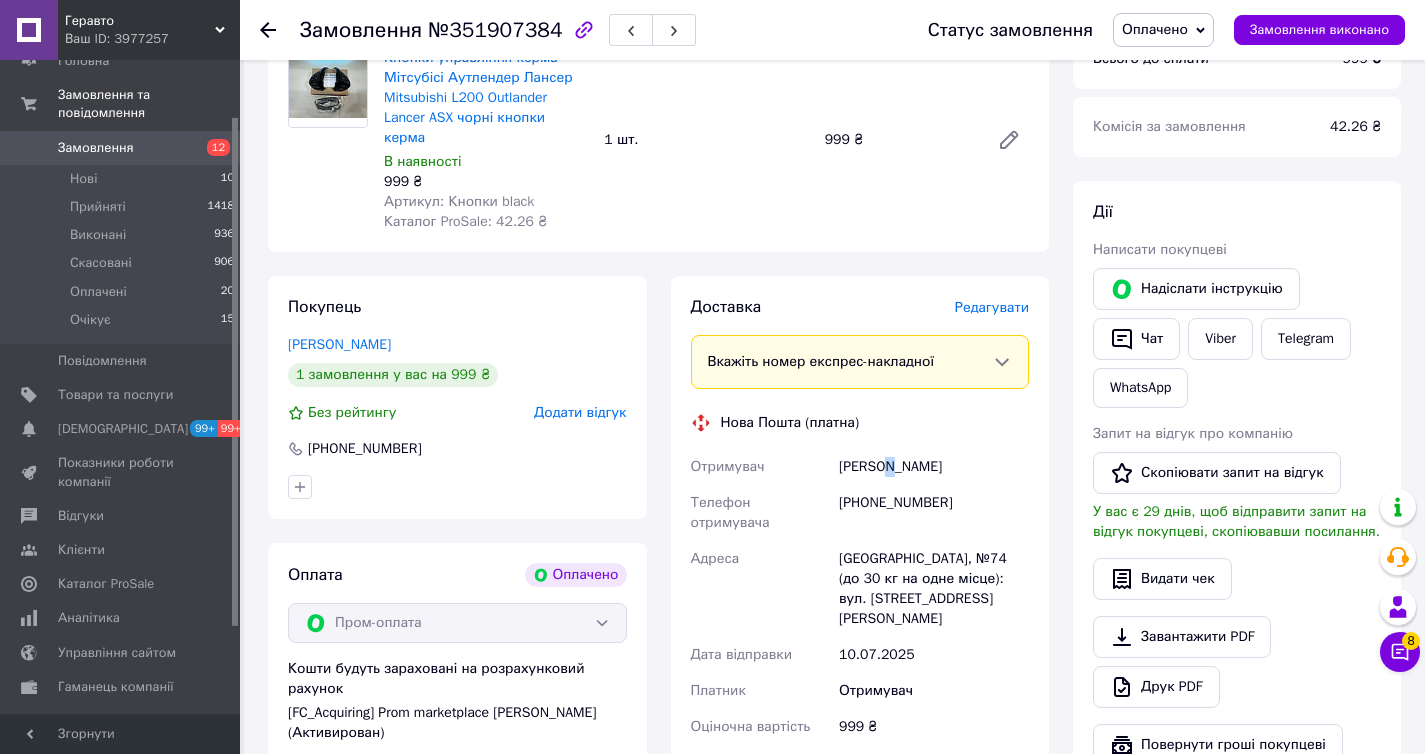 click on "Мякота Олександр" at bounding box center (934, 467) 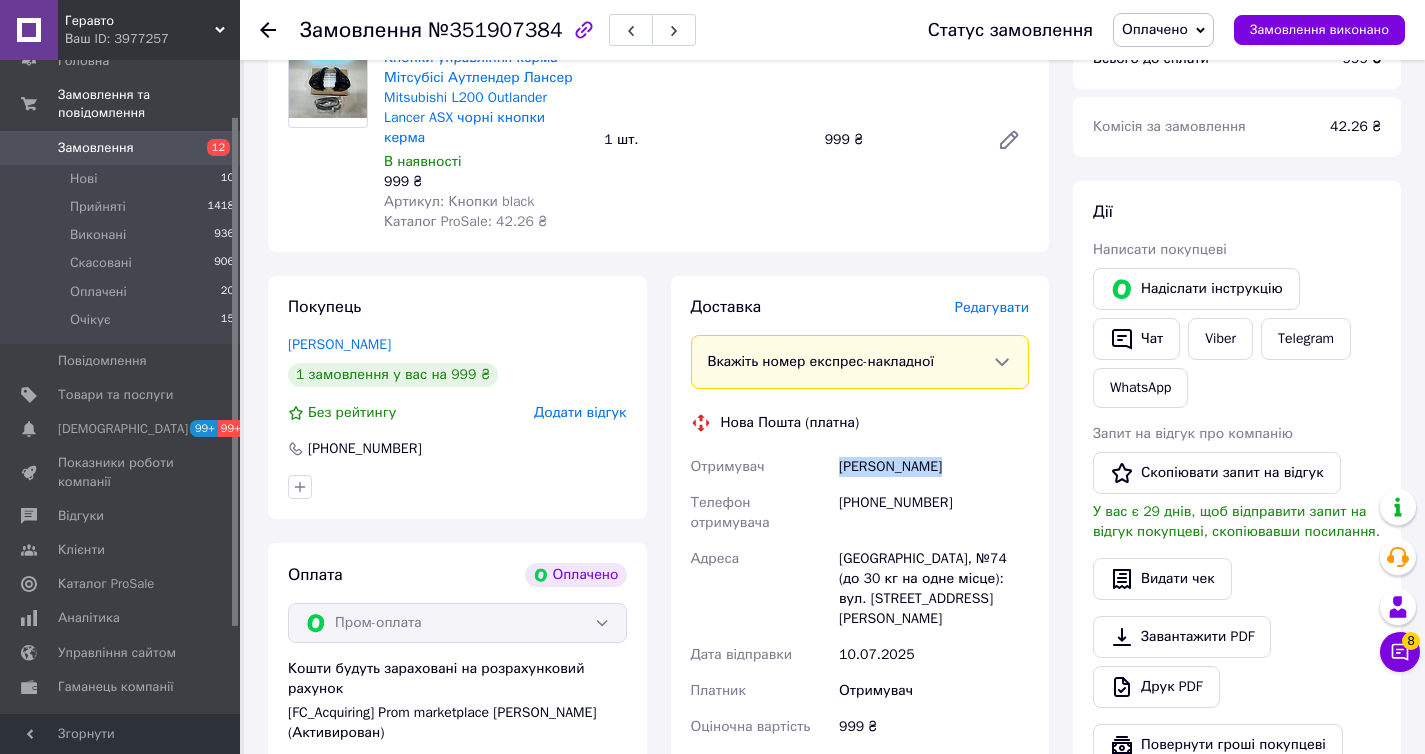 click on "Мякота Олександр" at bounding box center (934, 467) 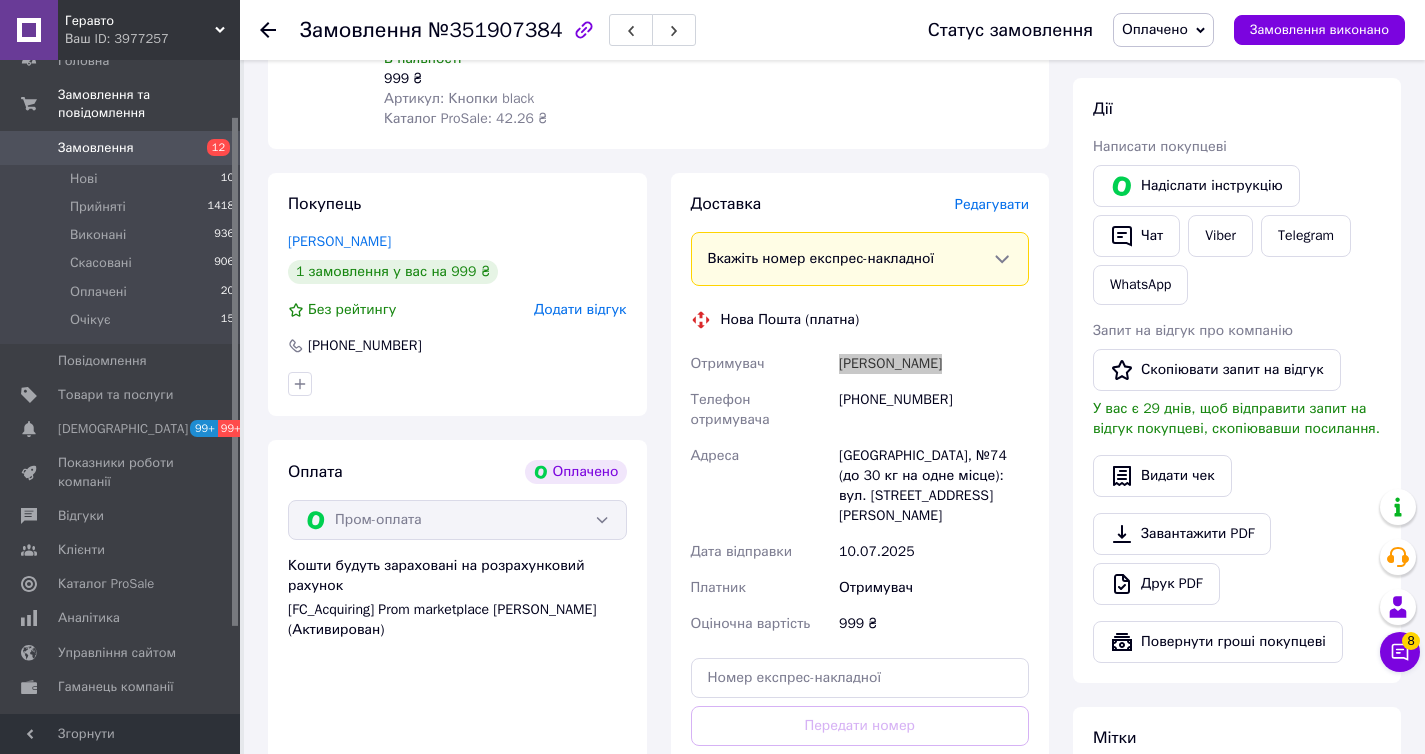 scroll, scrollTop: 351, scrollLeft: 0, axis: vertical 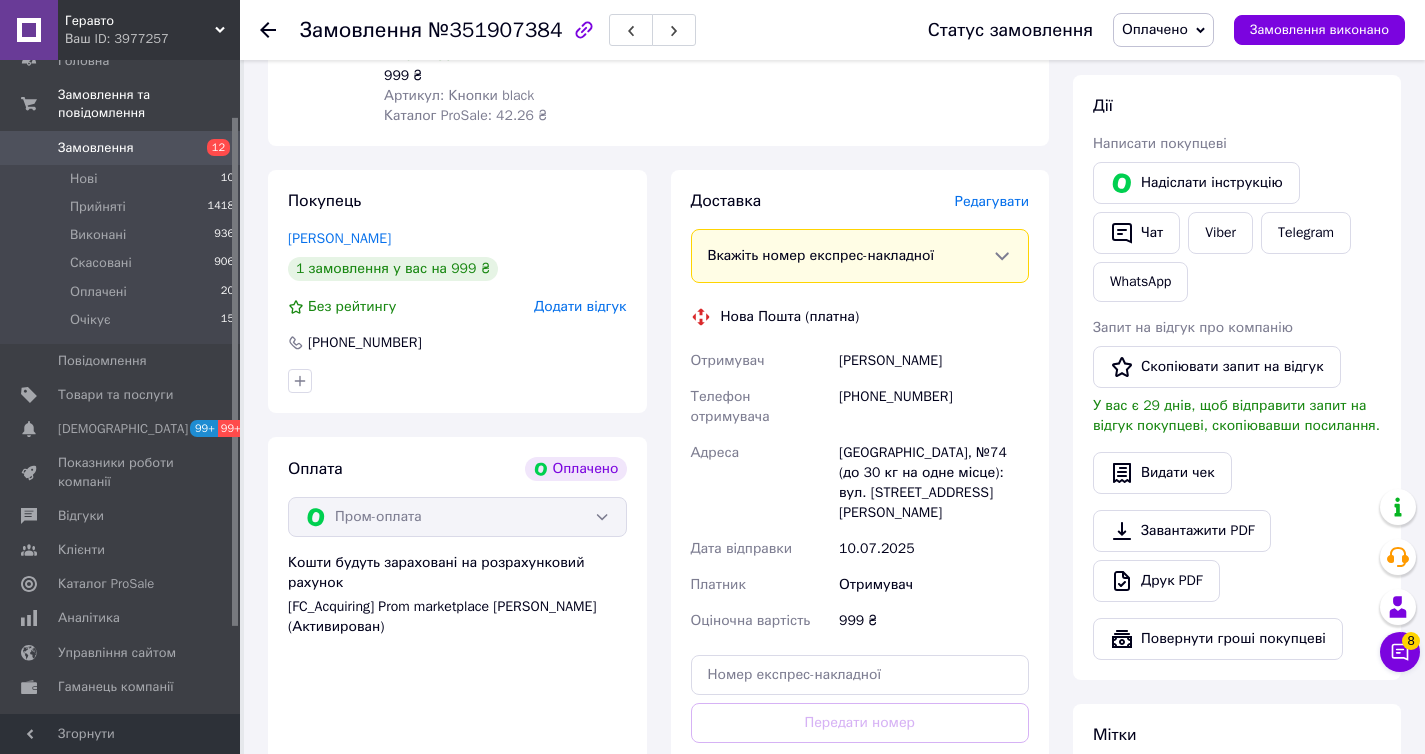 click on "Одеса, №74 (до 30 кг на одне місце): вул. Сім’ї Глодан, 35а" at bounding box center (934, 483) 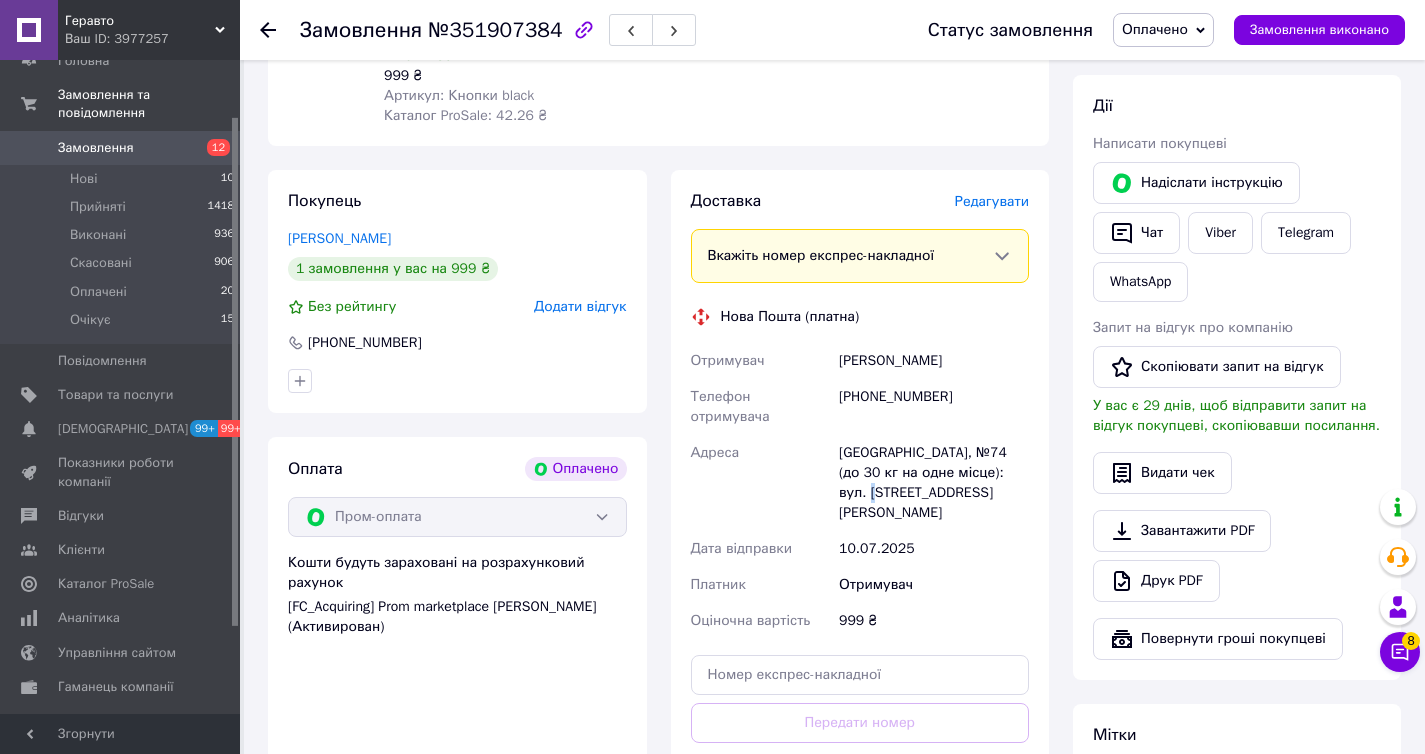 click on "Одеса, №74 (до 30 кг на одне місце): вул. Сім’ї Глодан, 35а" at bounding box center [934, 483] 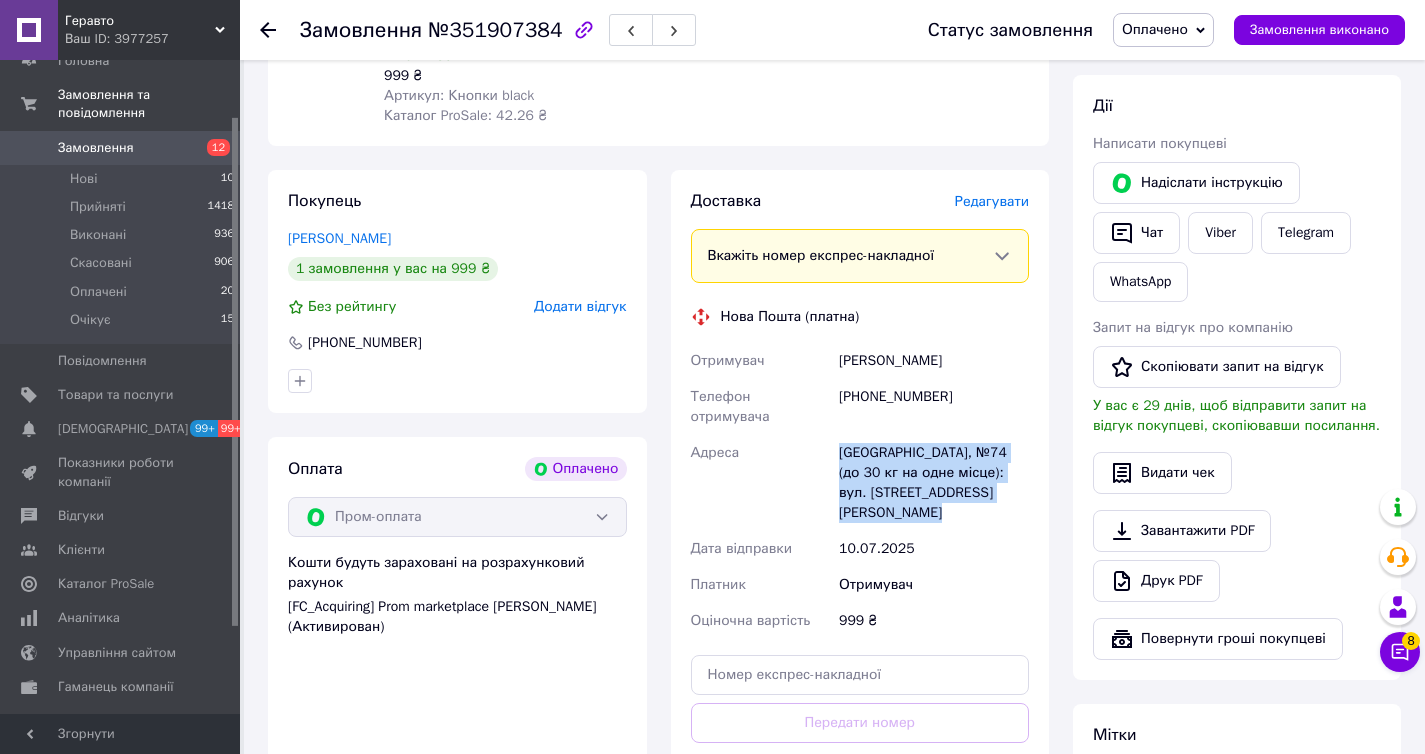click on "Одеса, №74 (до 30 кг на одне місце): вул. Сім’ї Глодан, 35а" at bounding box center [934, 483] 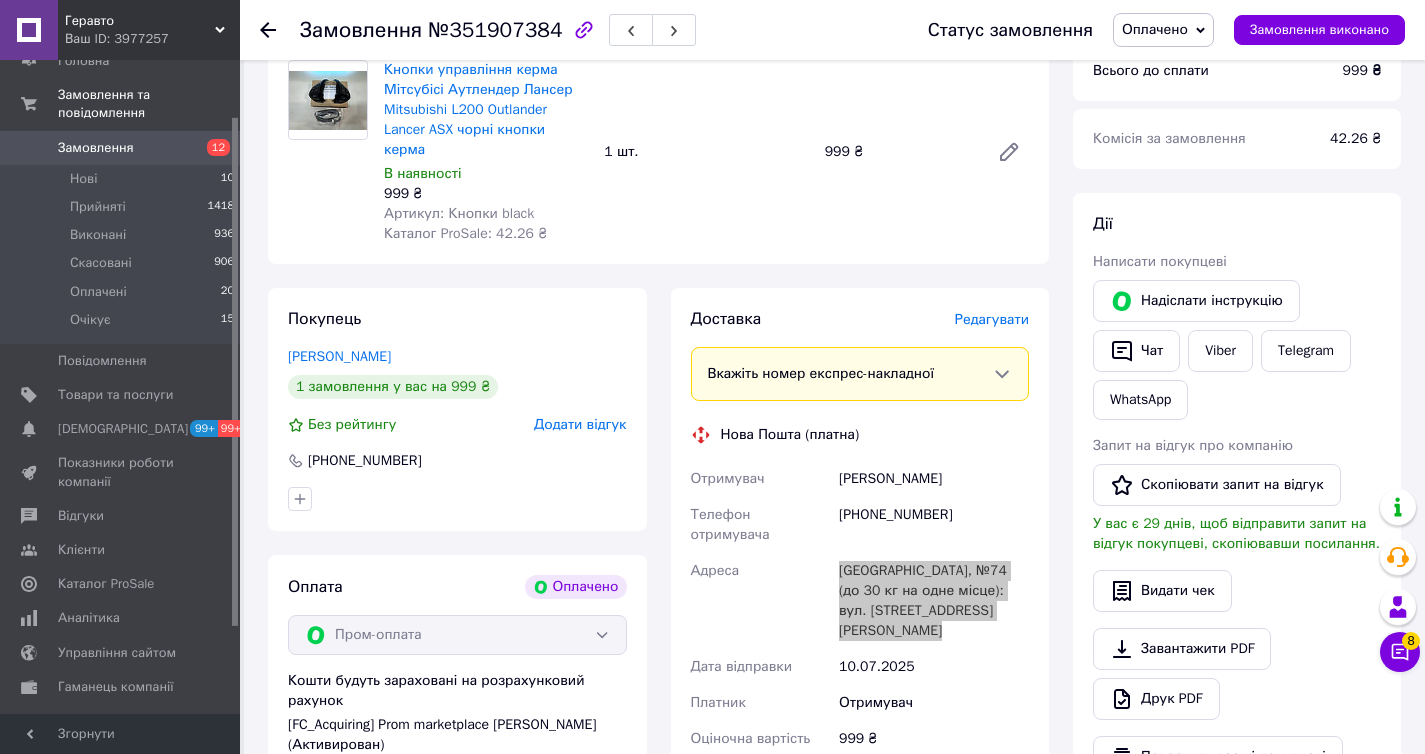 scroll, scrollTop: 116, scrollLeft: 0, axis: vertical 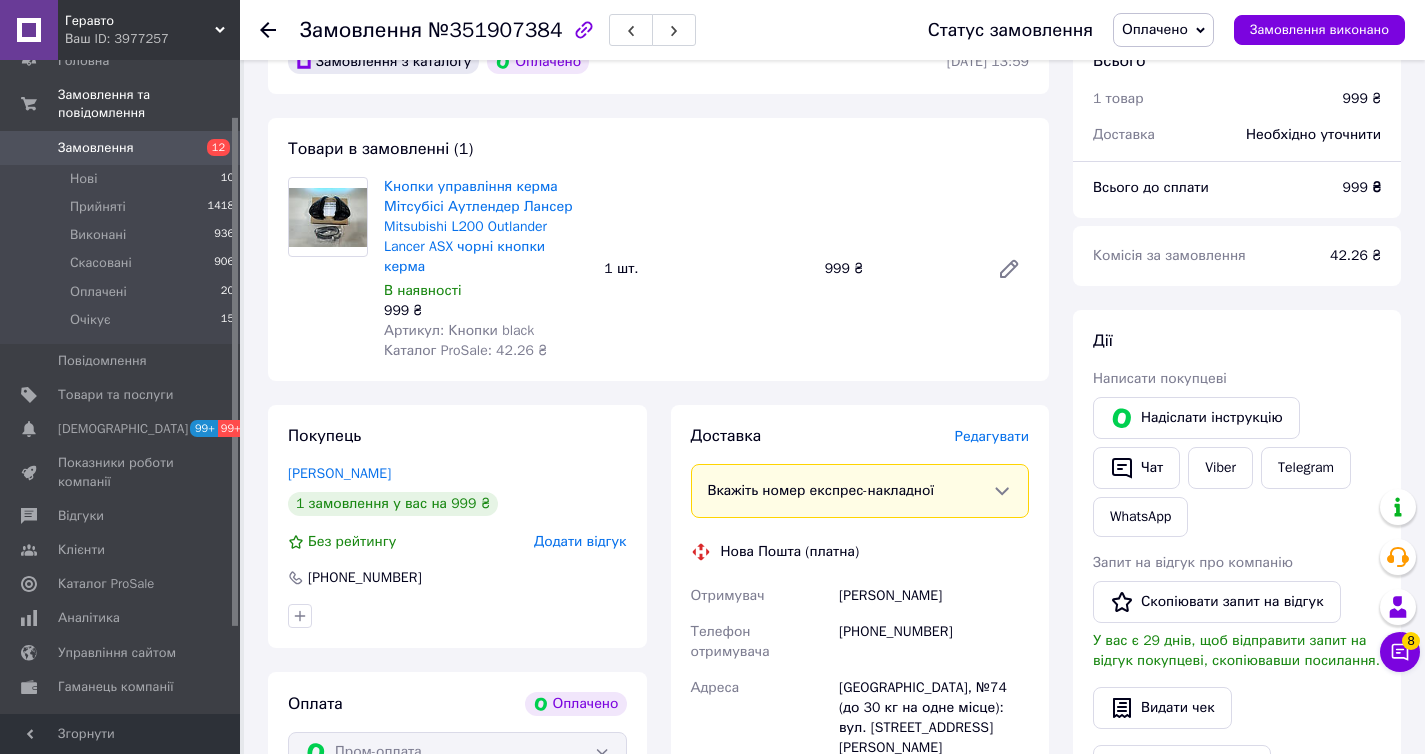 click on "999 ₴" at bounding box center (899, 269) 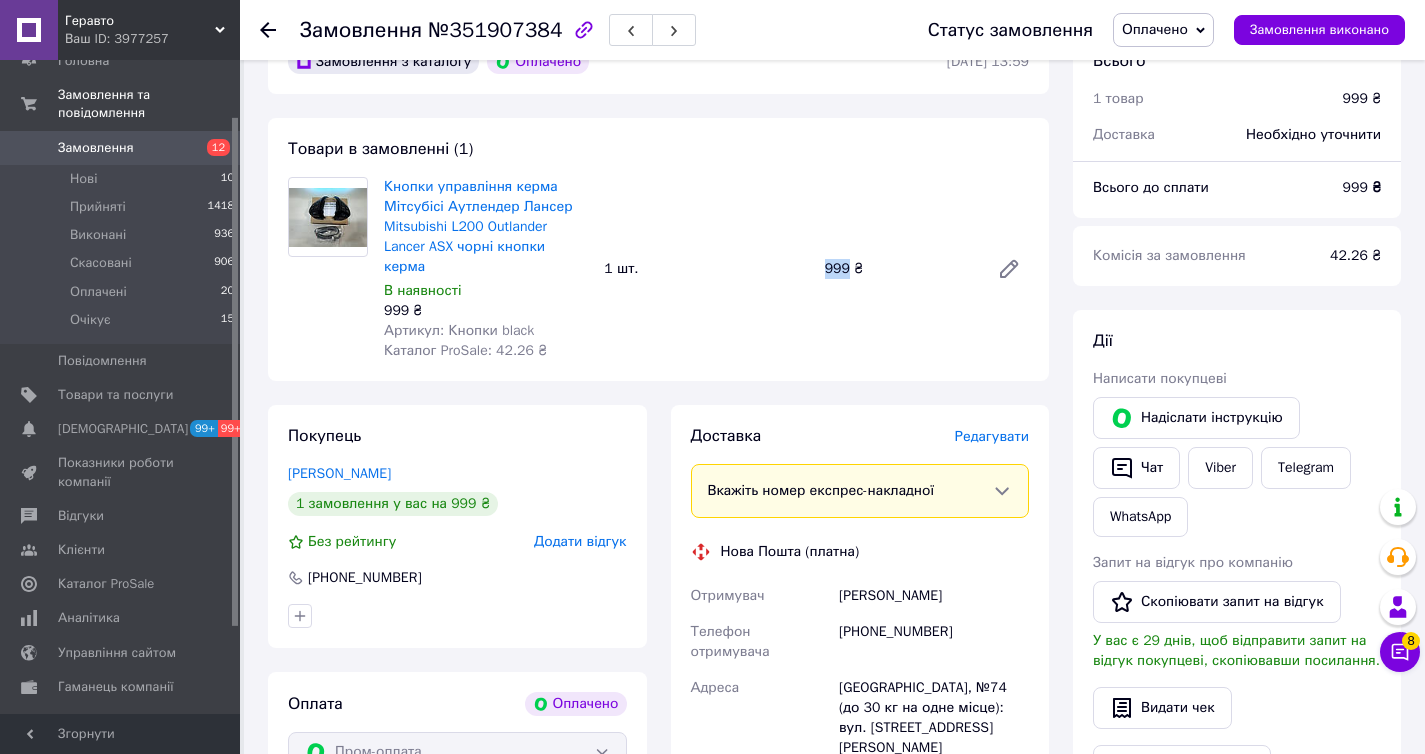 click on "999 ₴" at bounding box center (899, 269) 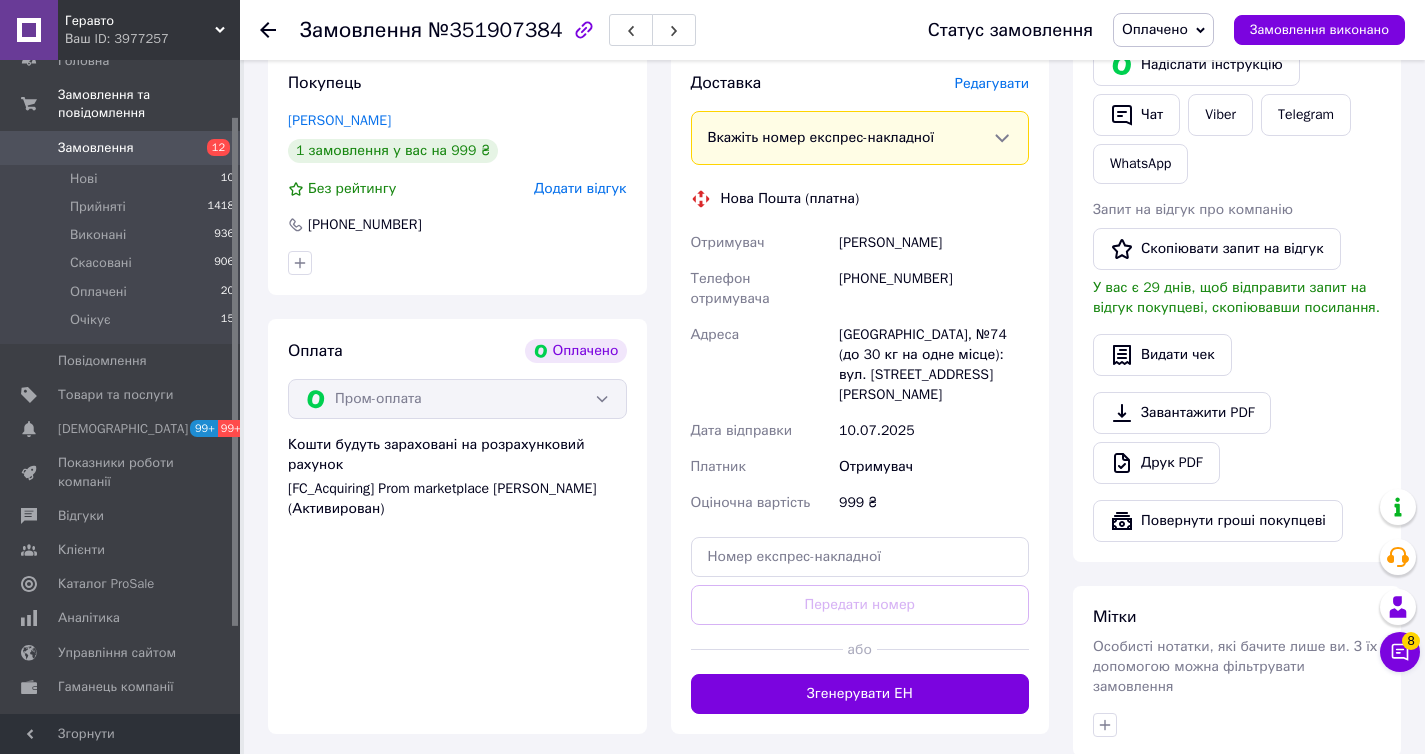 scroll, scrollTop: 569, scrollLeft: 0, axis: vertical 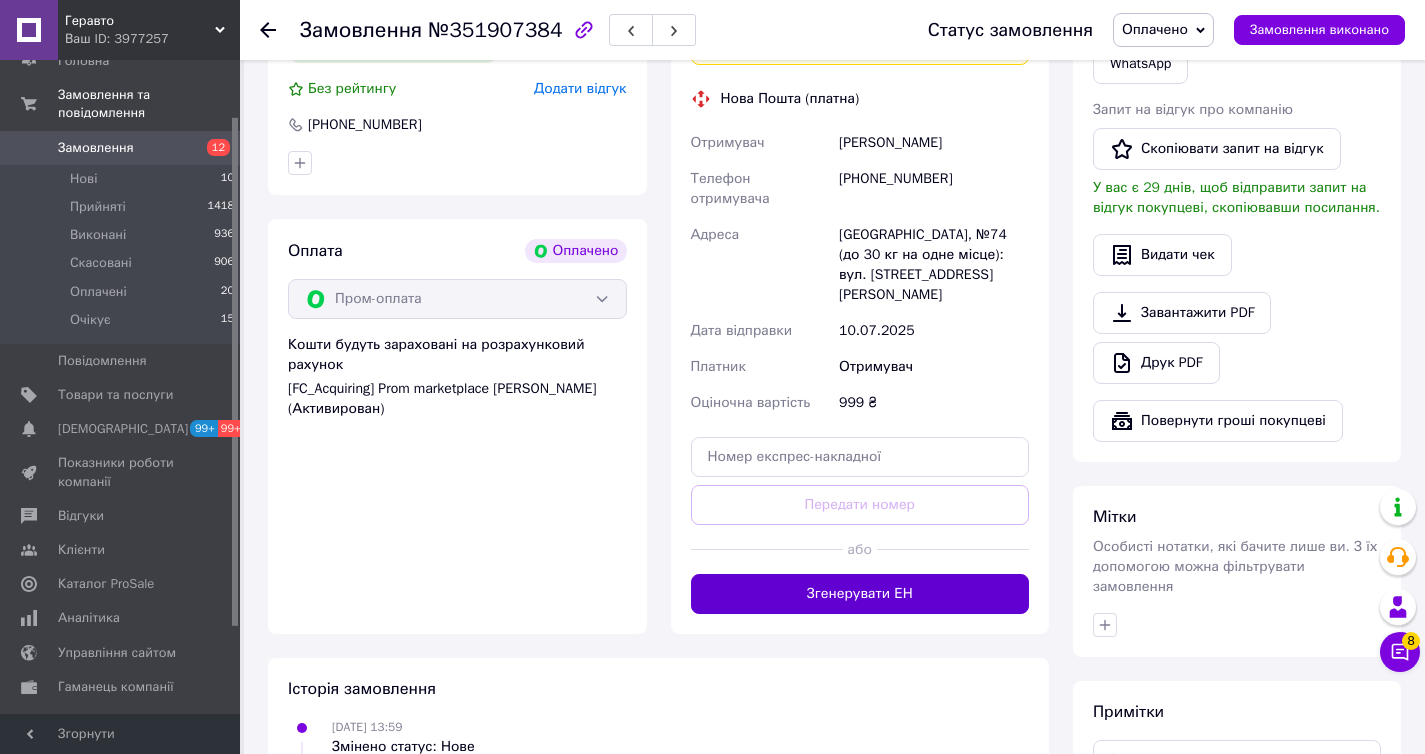 click on "Згенерувати ЕН" at bounding box center [860, 594] 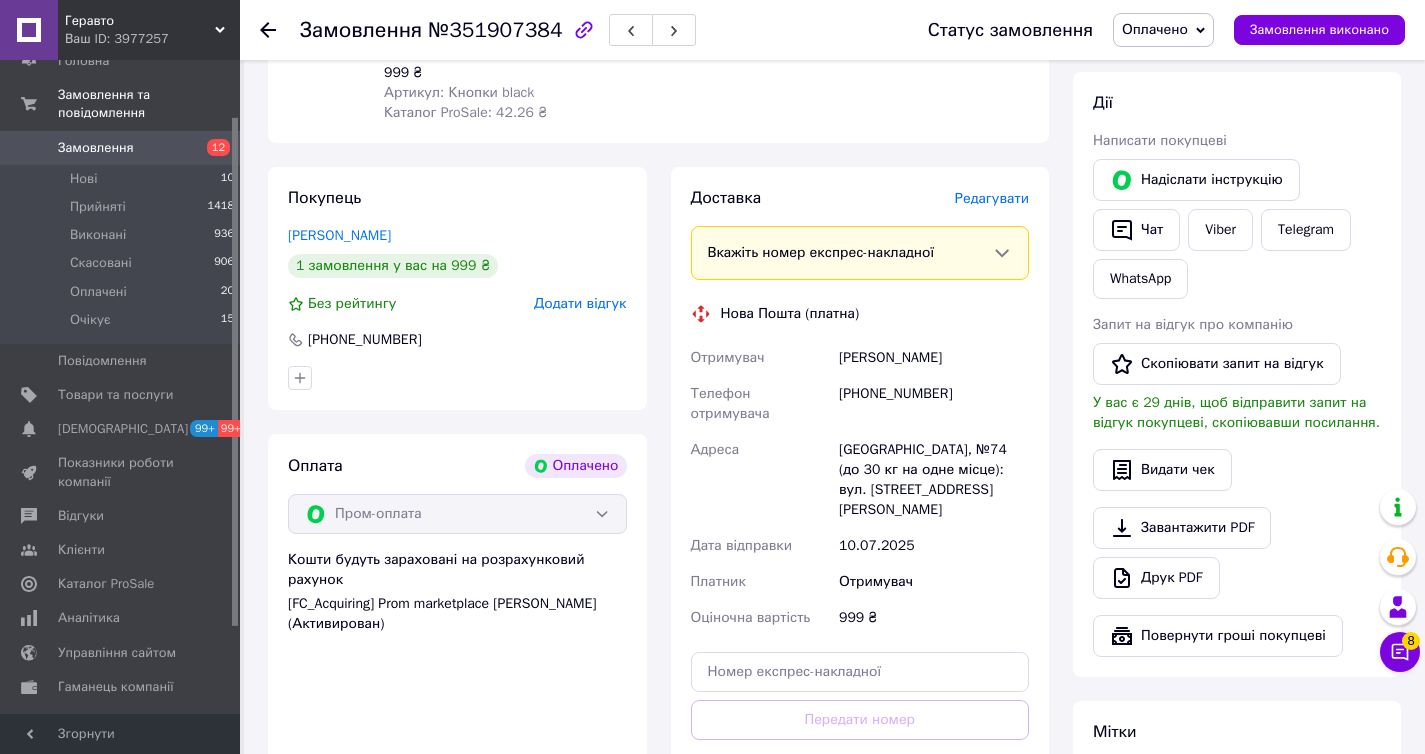 scroll, scrollTop: 250, scrollLeft: 0, axis: vertical 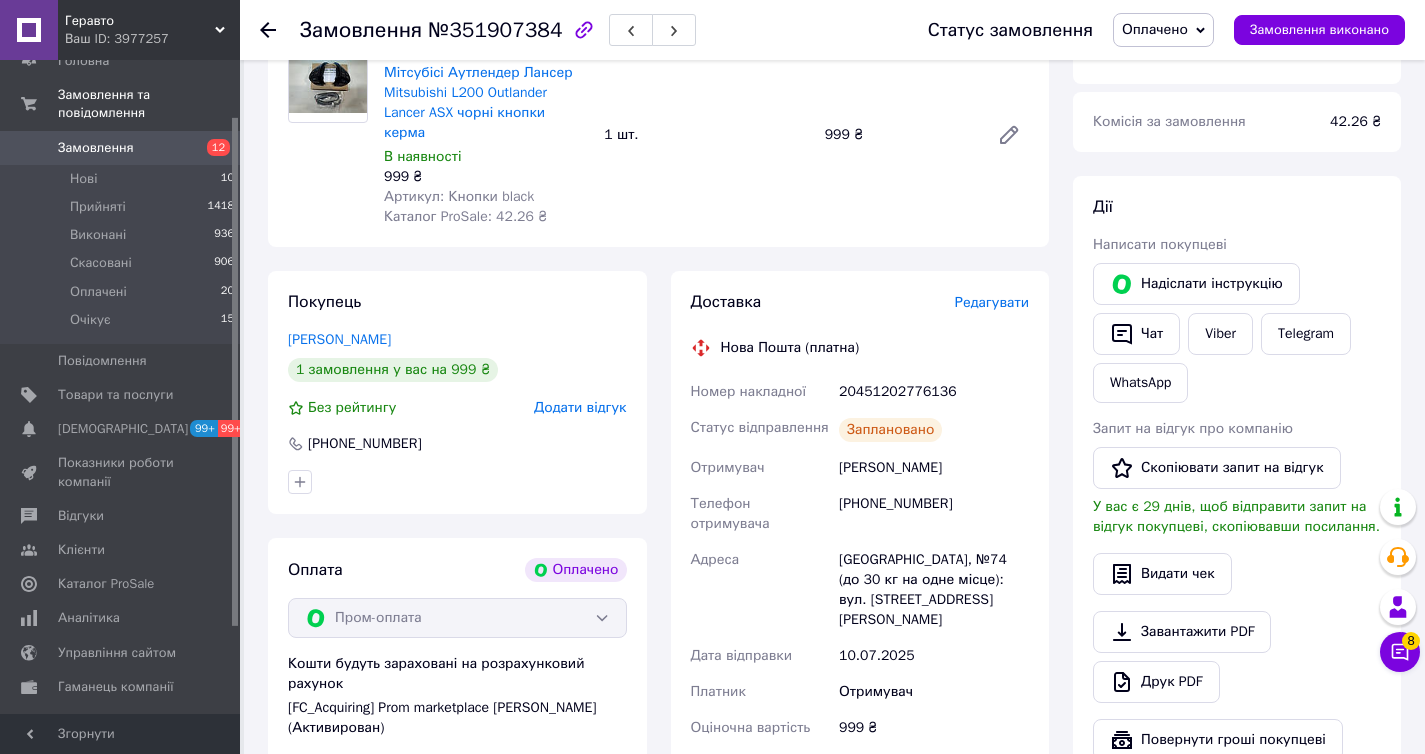 click on "20451202776136" at bounding box center (934, 392) 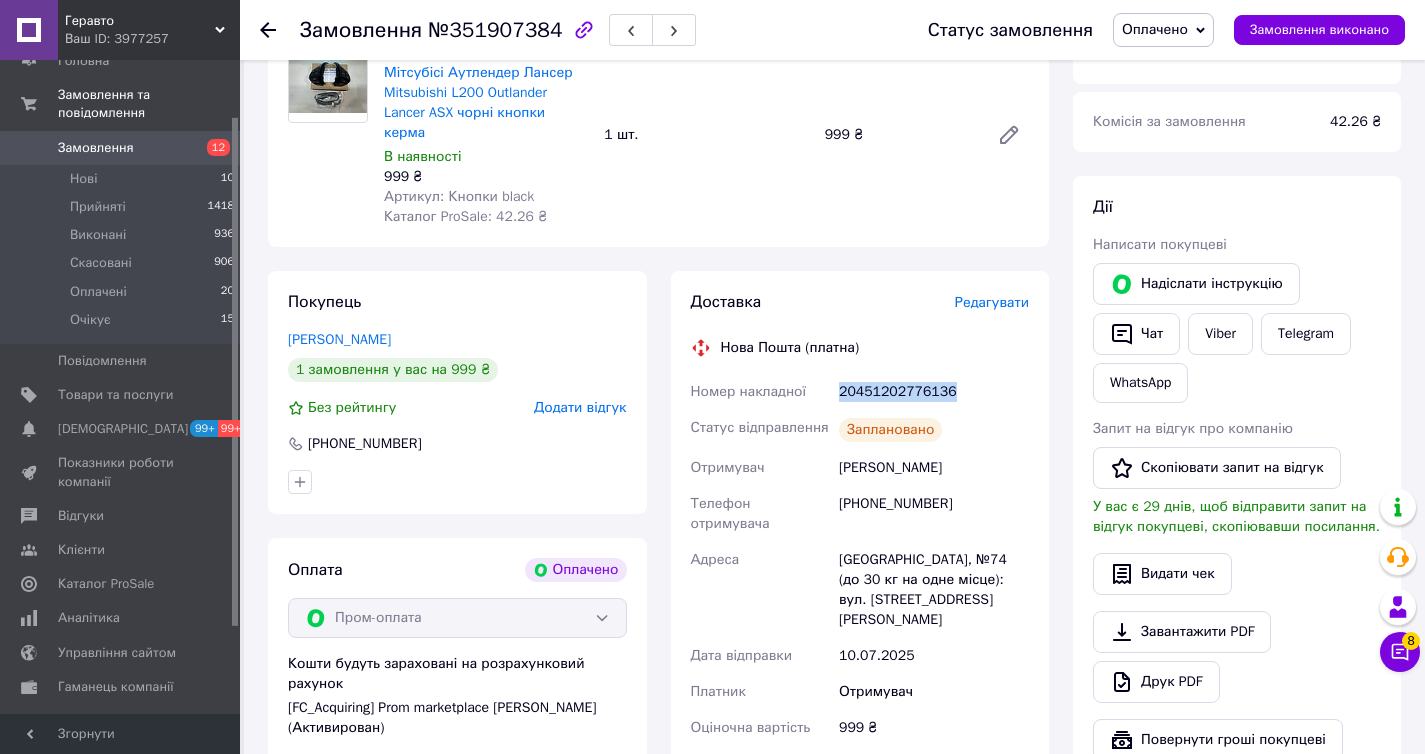 click on "20451202776136" at bounding box center [934, 392] 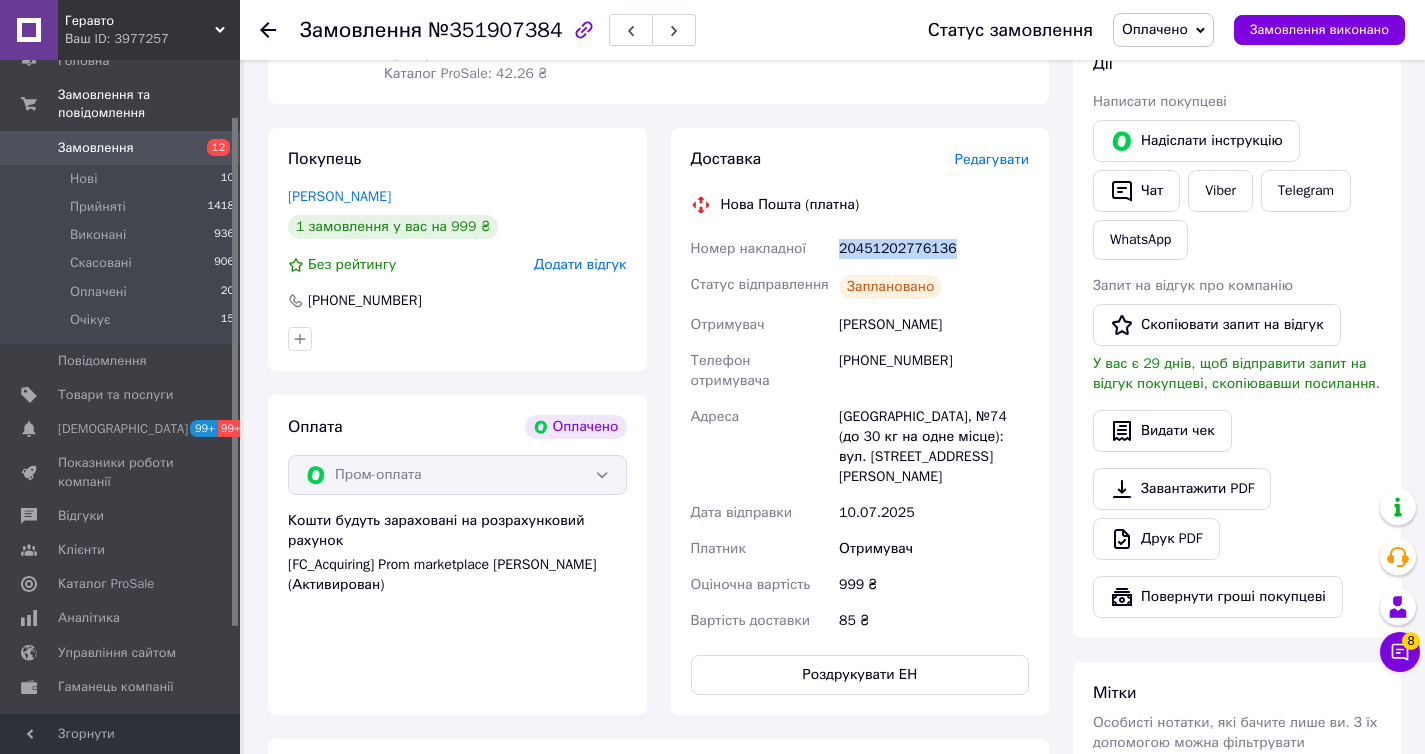 scroll, scrollTop: 398, scrollLeft: 0, axis: vertical 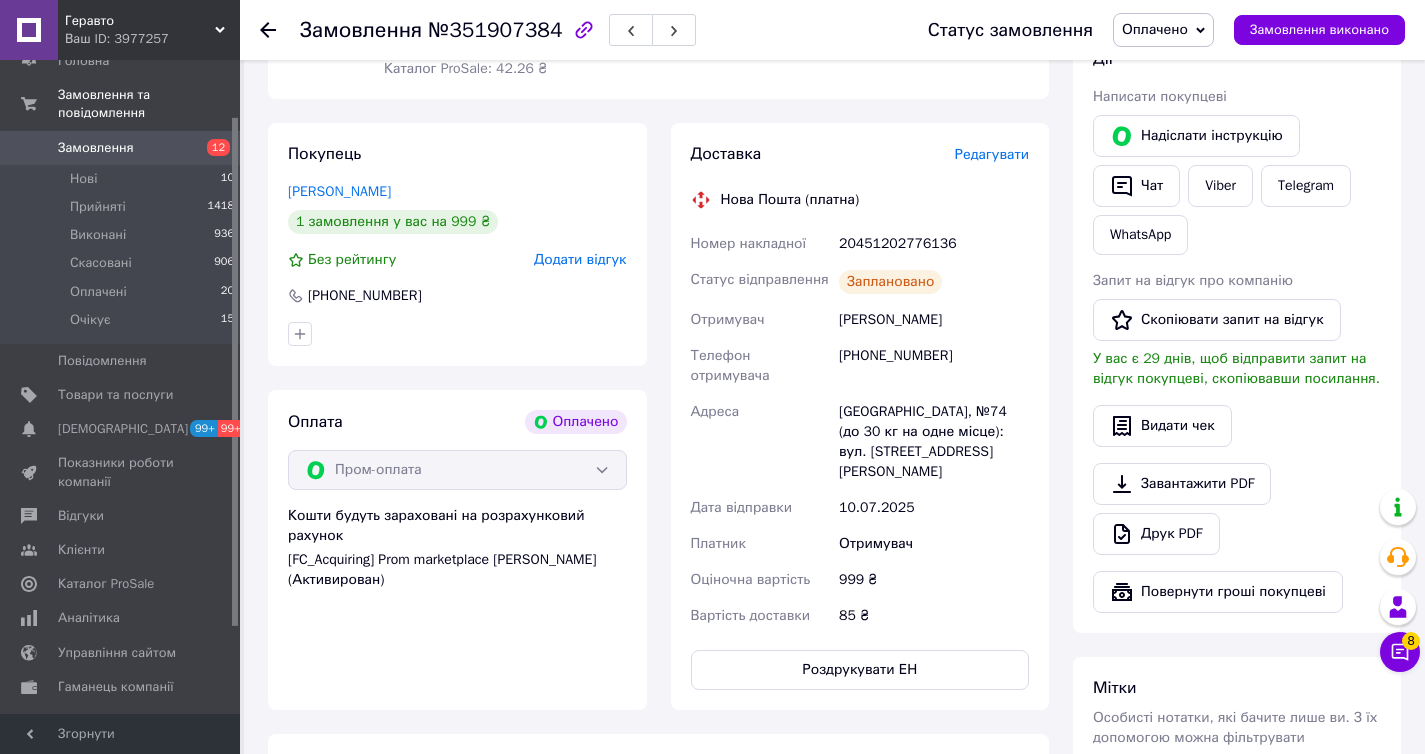 click 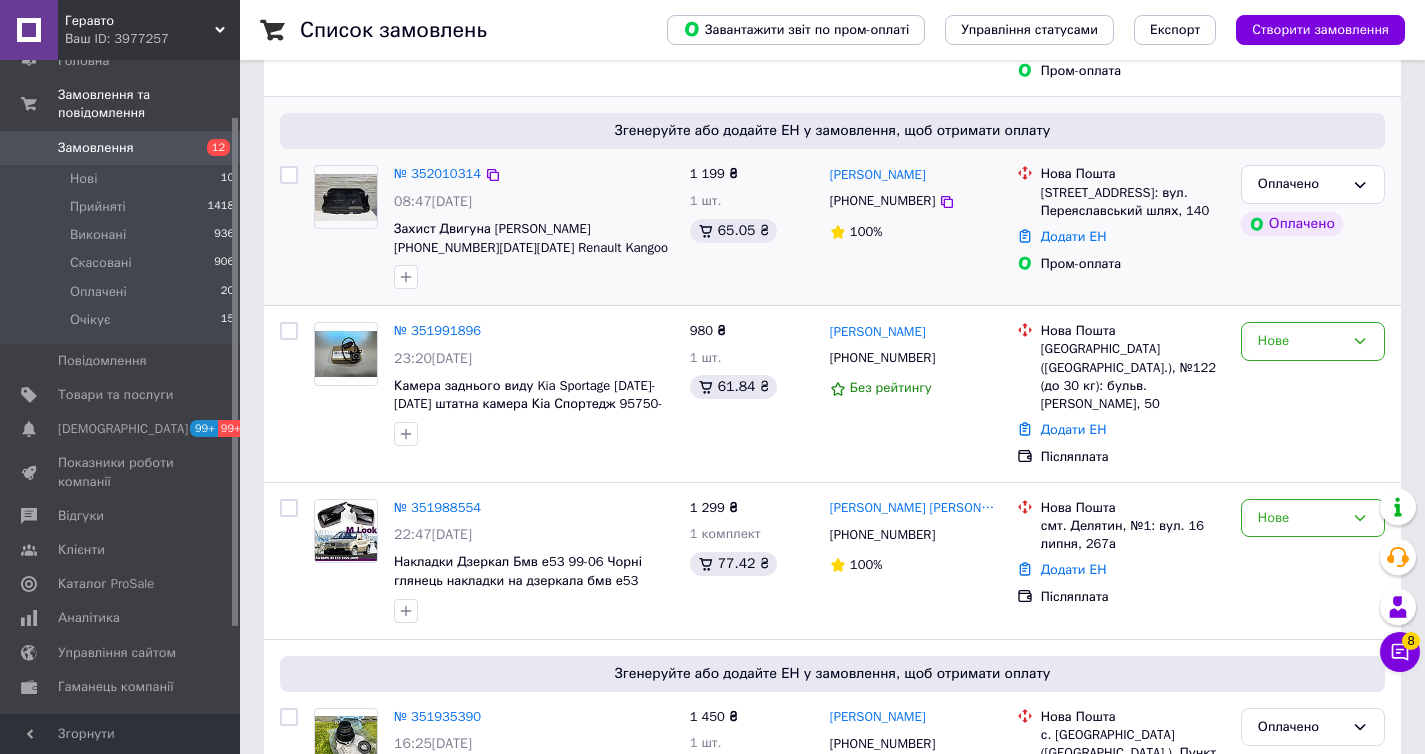 scroll, scrollTop: 478, scrollLeft: 0, axis: vertical 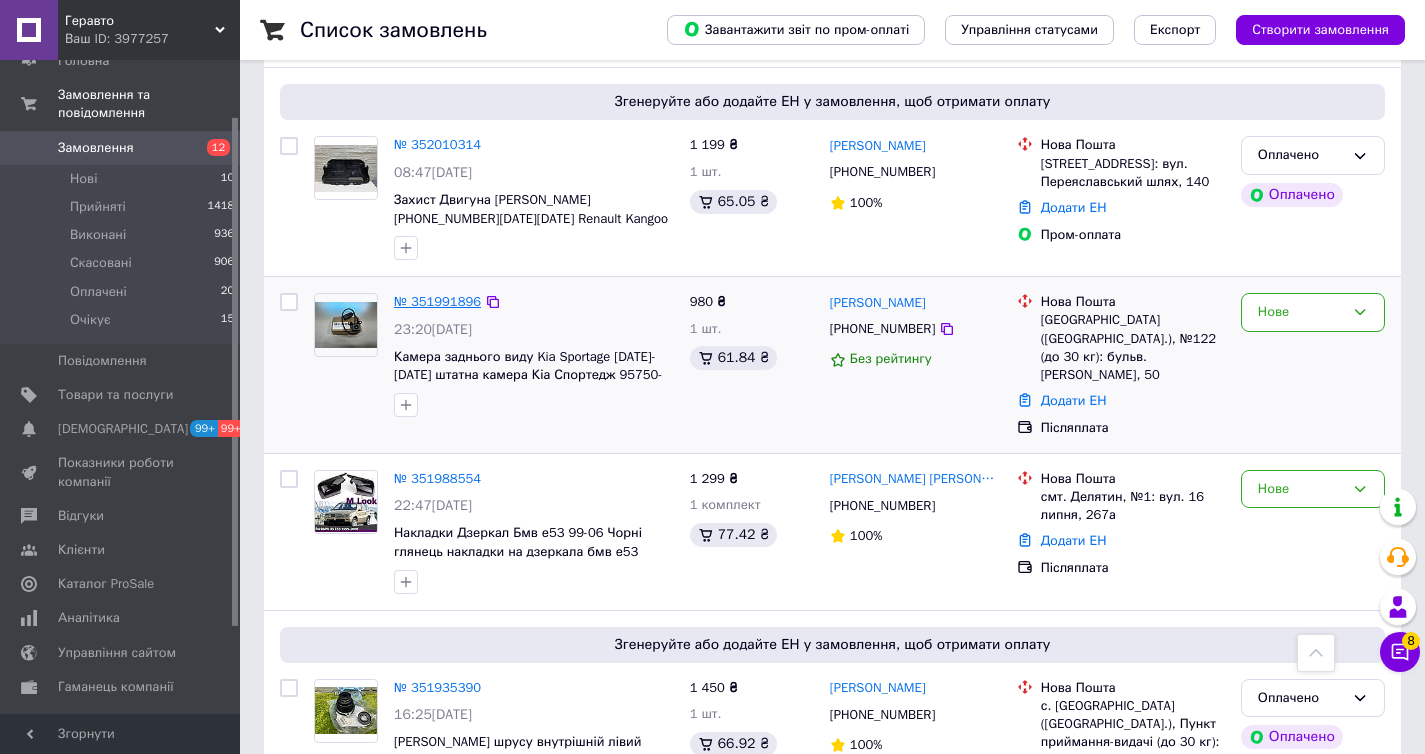 click on "№ 351991896" at bounding box center (437, 301) 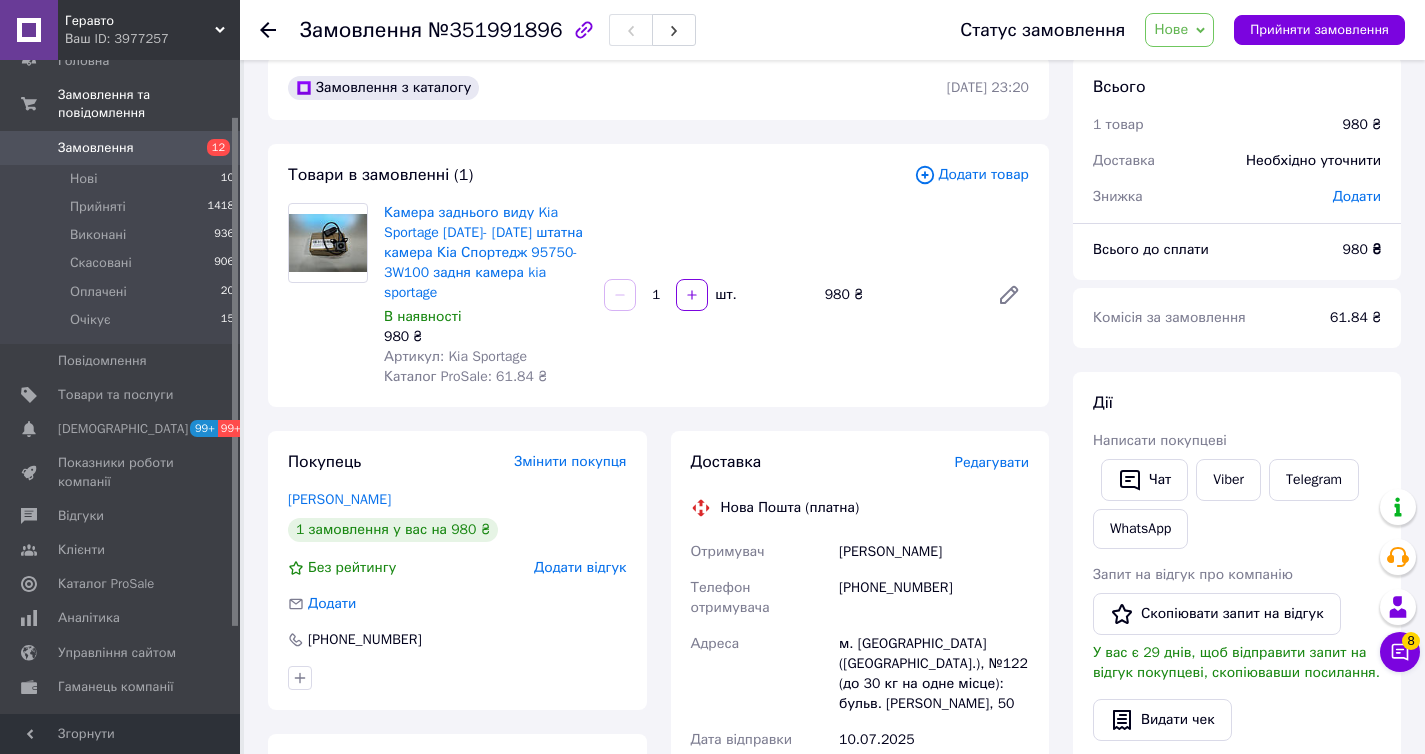 scroll, scrollTop: 23, scrollLeft: 0, axis: vertical 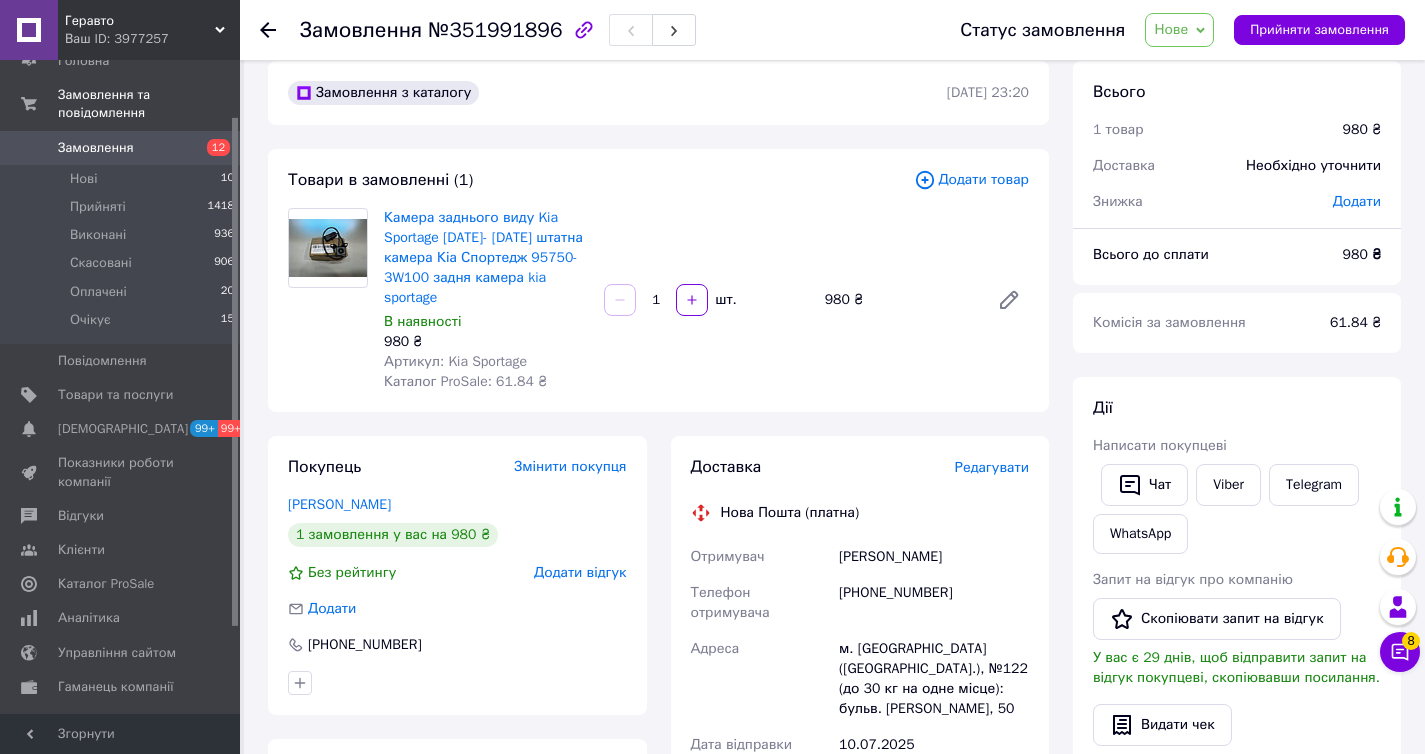 click on "Артикул: Kia Sportage" at bounding box center (455, 361) 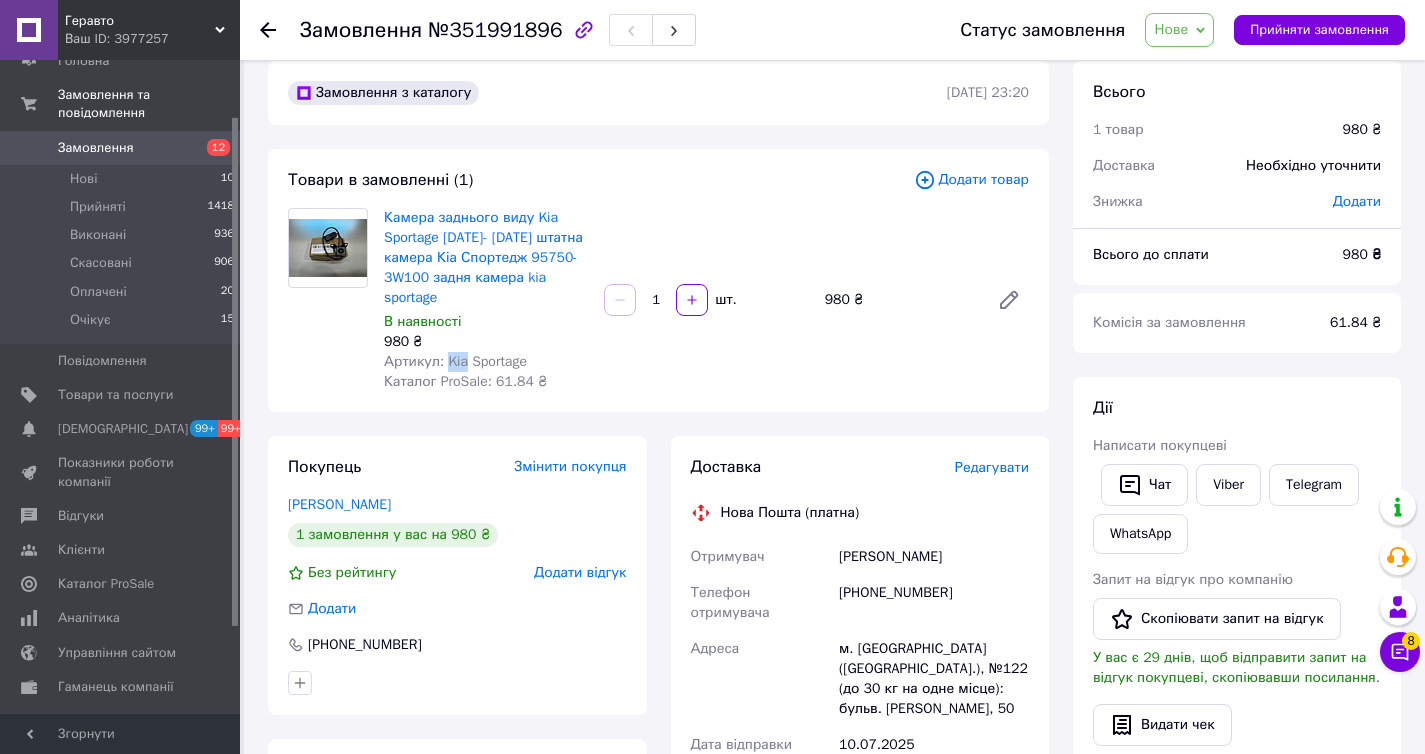 click on "Артикул: Kia Sportage" at bounding box center [455, 361] 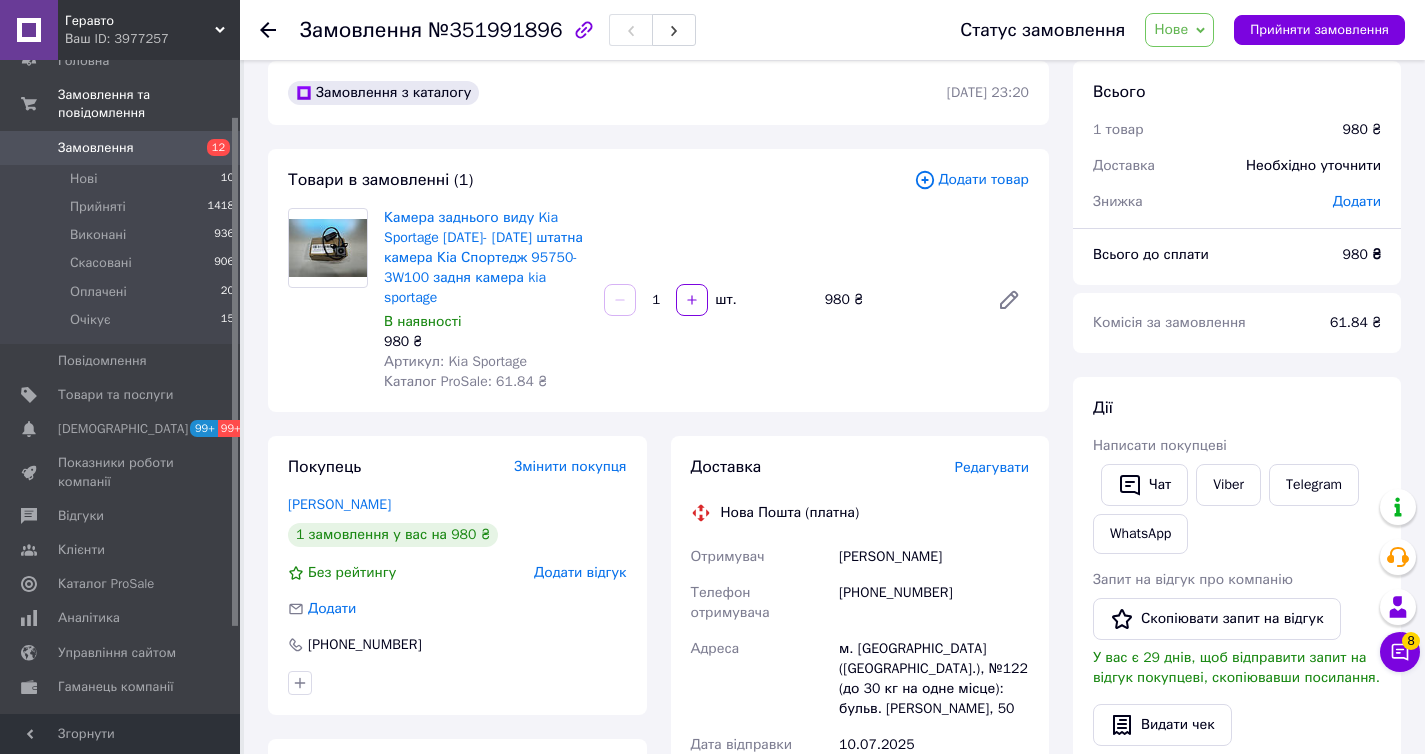 click on "Артикул: Kia Sportage" at bounding box center (455, 361) 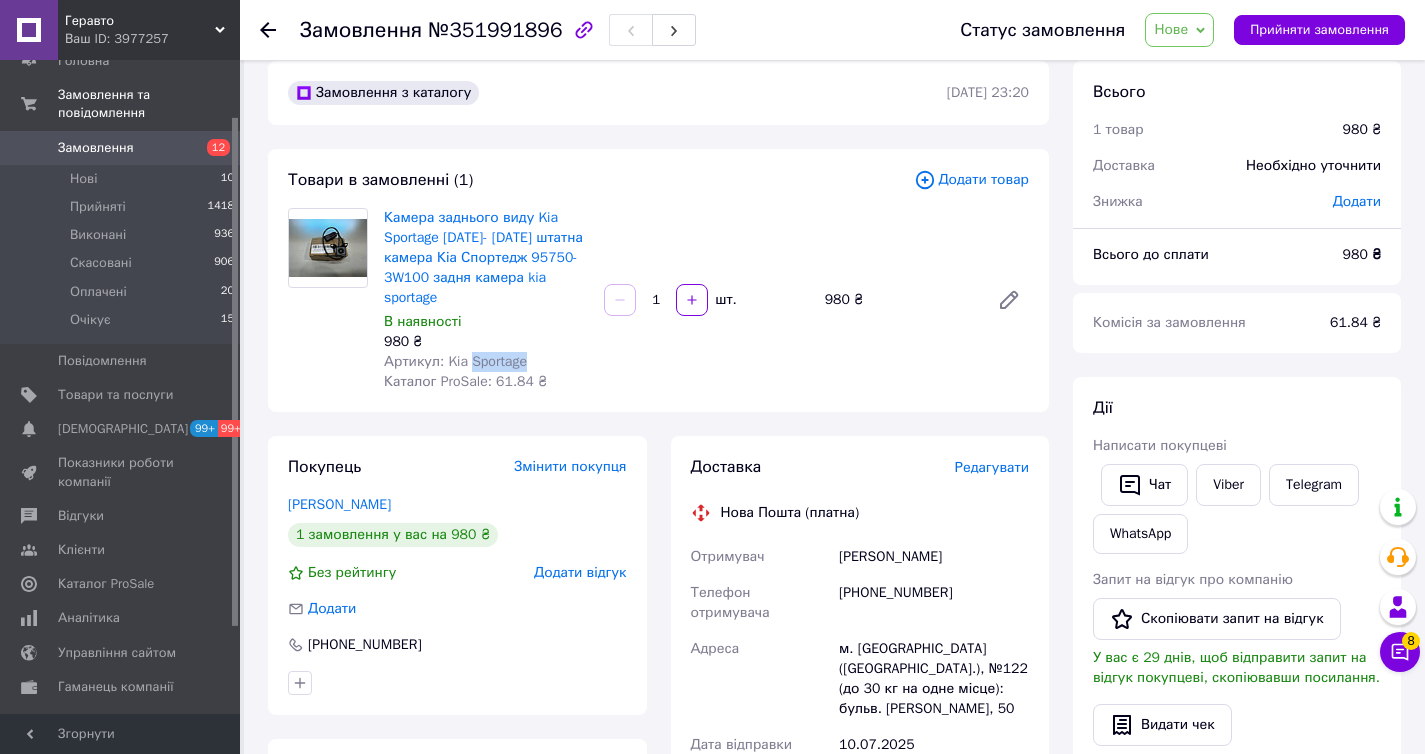 click on "Артикул: Kia Sportage" at bounding box center (455, 361) 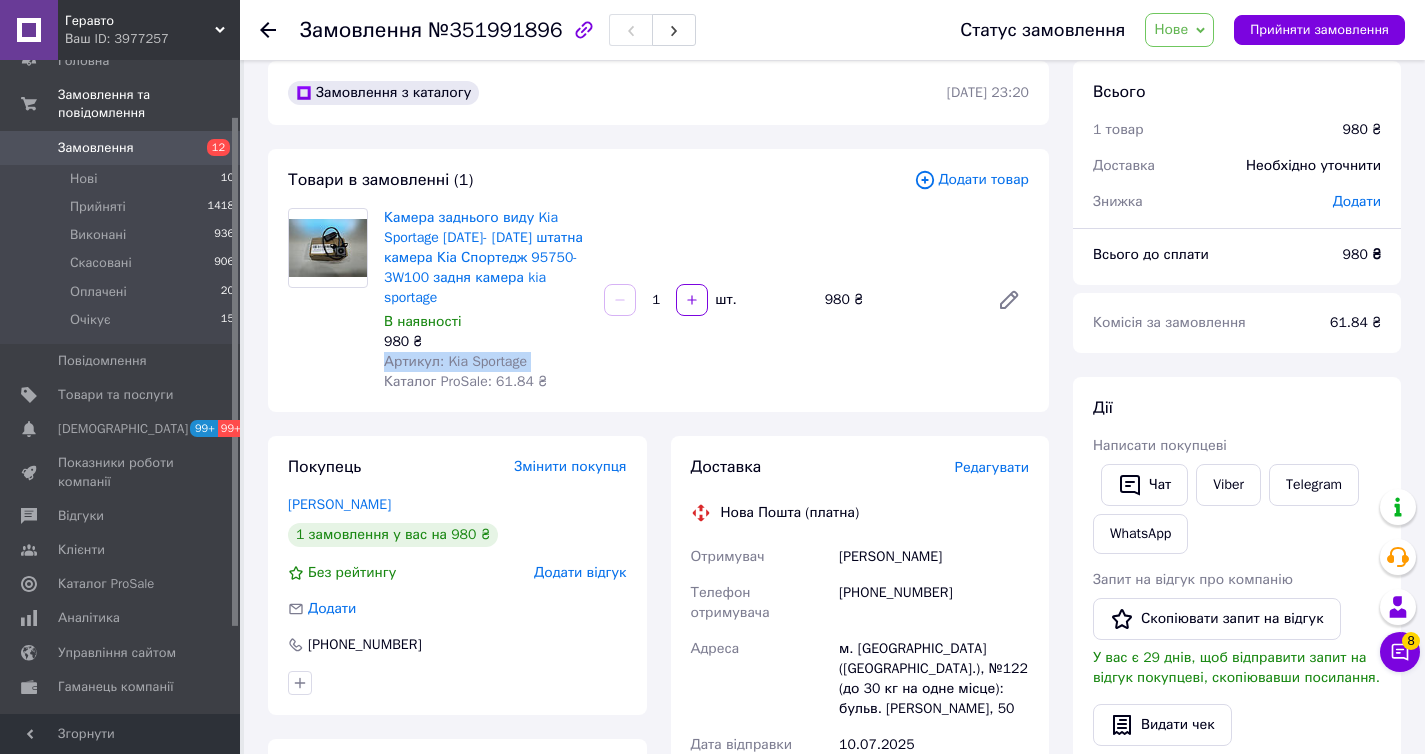 click on "Артикул: Kia Sportage" at bounding box center (455, 361) 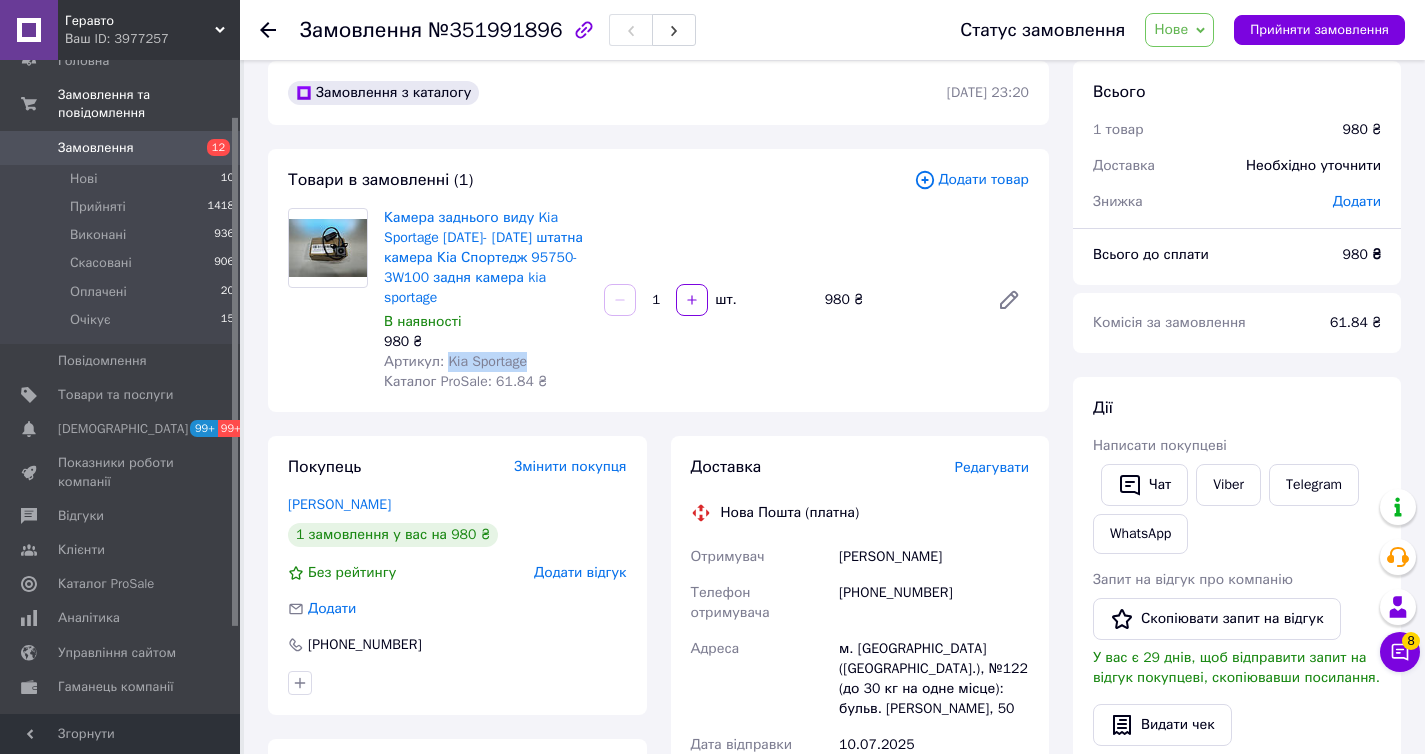 drag, startPoint x: 531, startPoint y: 364, endPoint x: 447, endPoint y: 353, distance: 84.71718 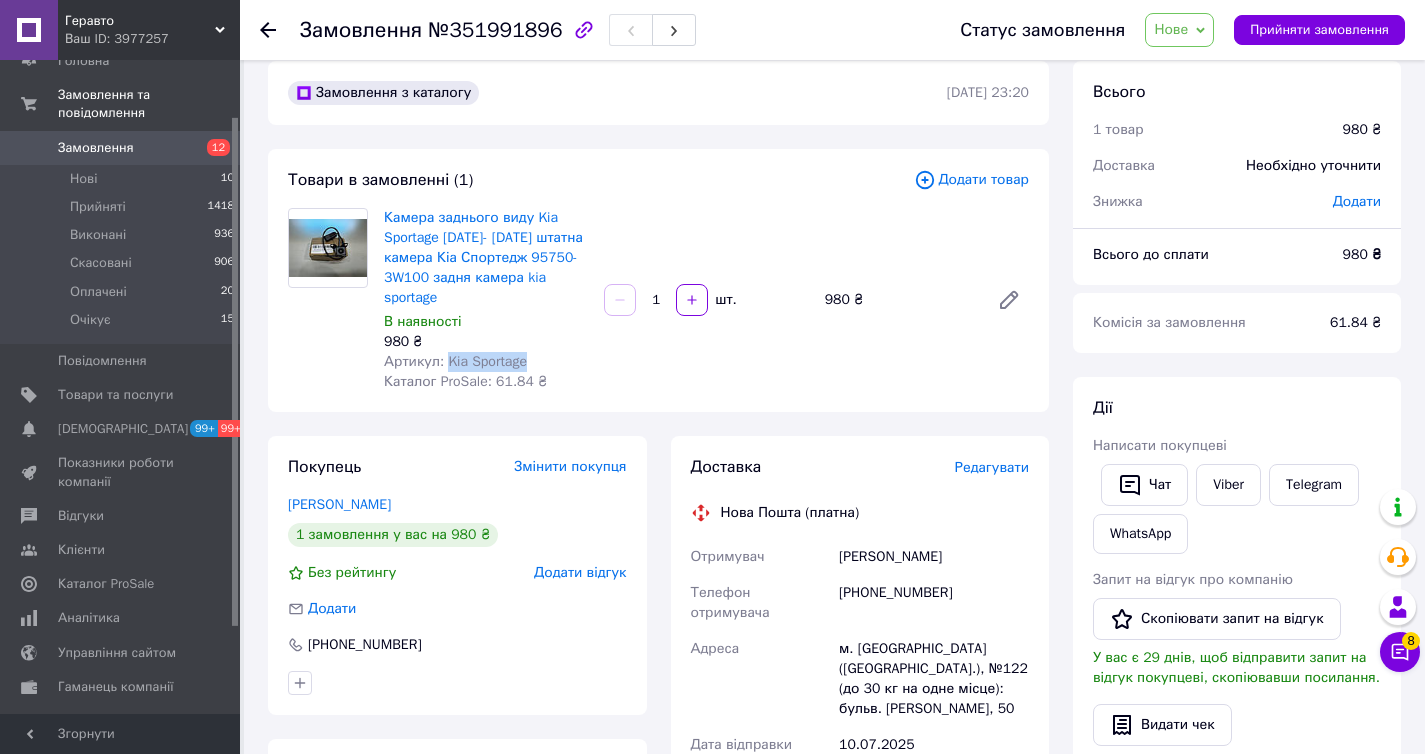 click on "Артикул: Kia Sportage" at bounding box center [486, 362] 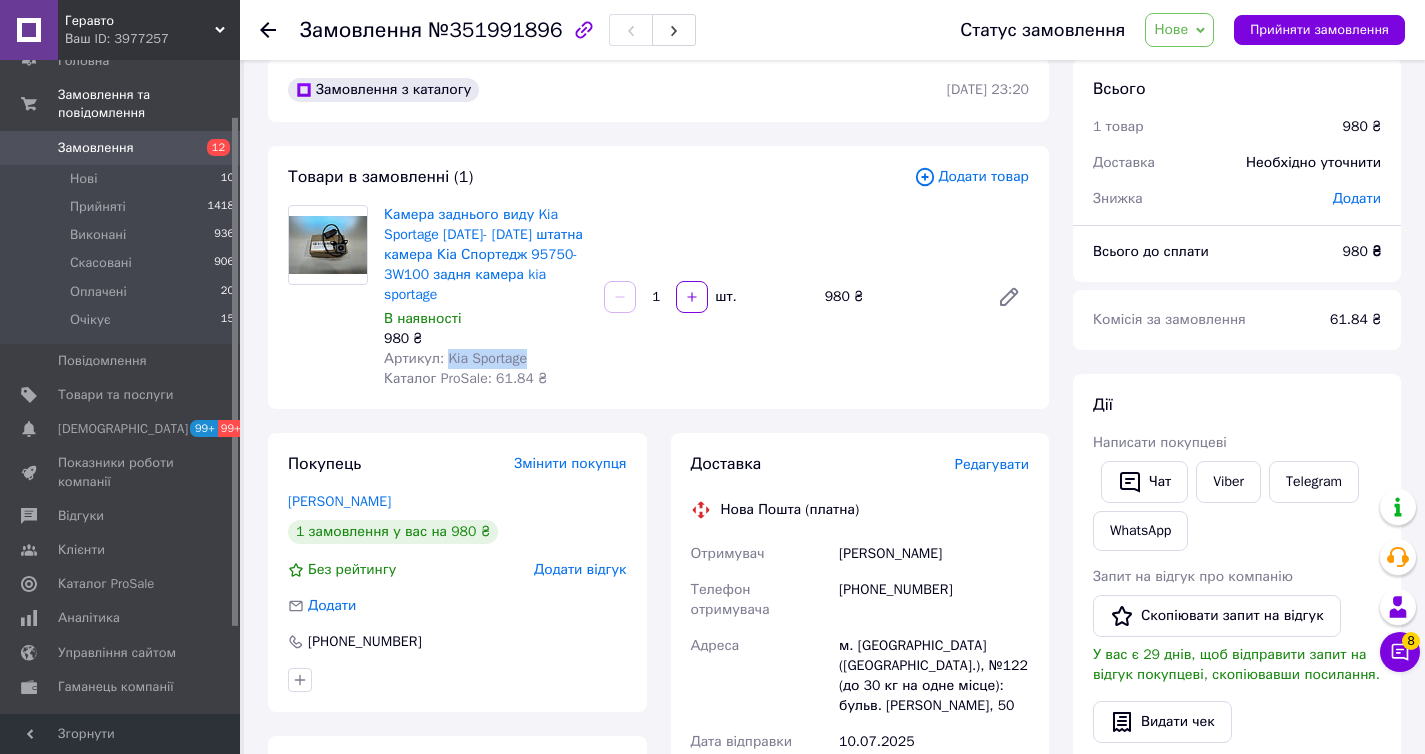 scroll, scrollTop: 27, scrollLeft: 0, axis: vertical 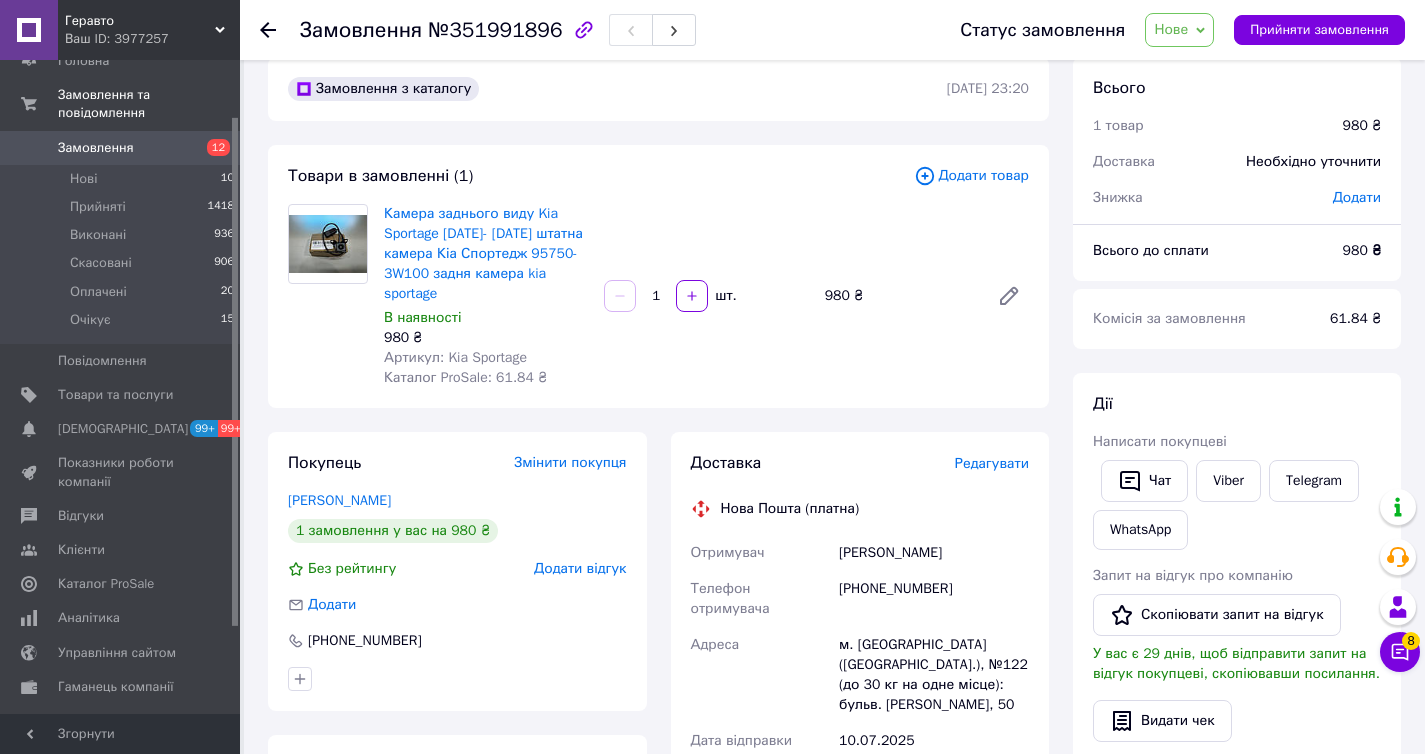 click on "+380634615856" at bounding box center [934, 599] 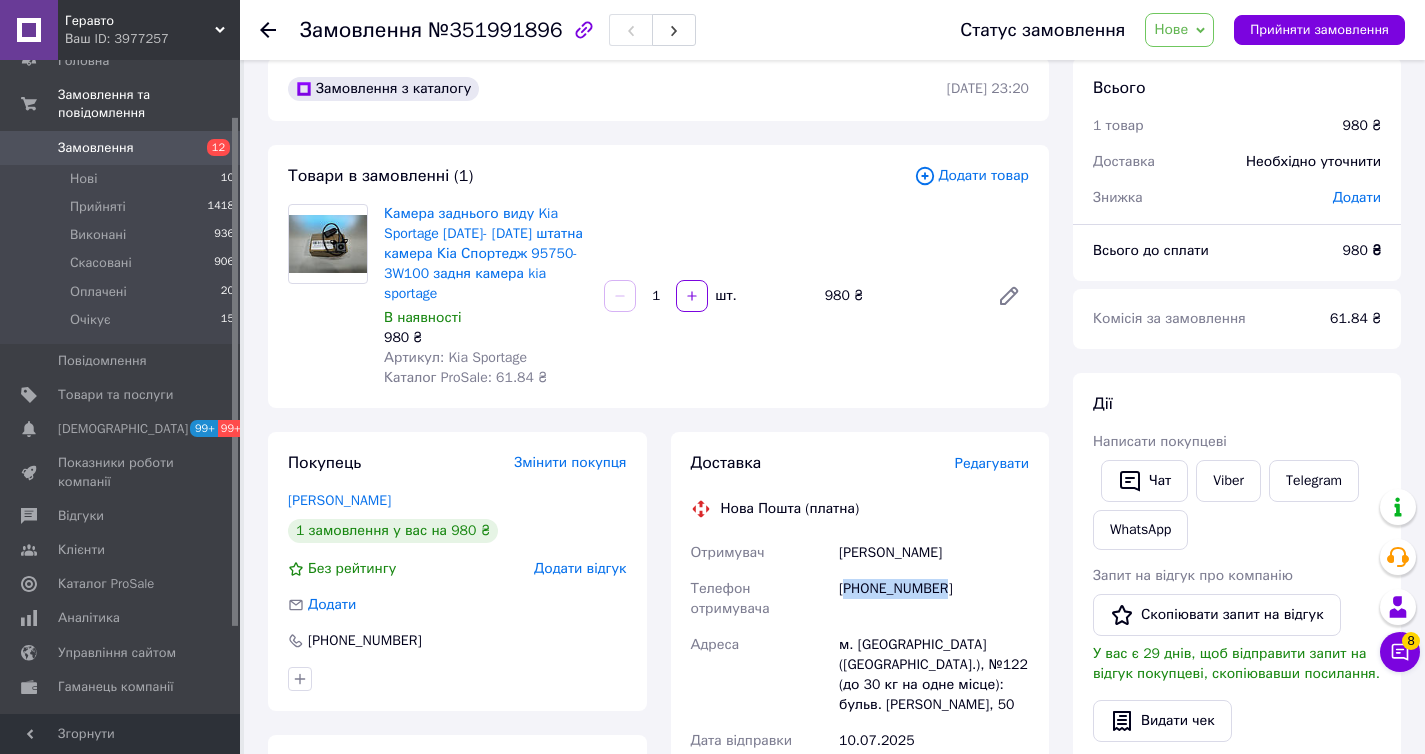 click on "+380634615856" at bounding box center [934, 599] 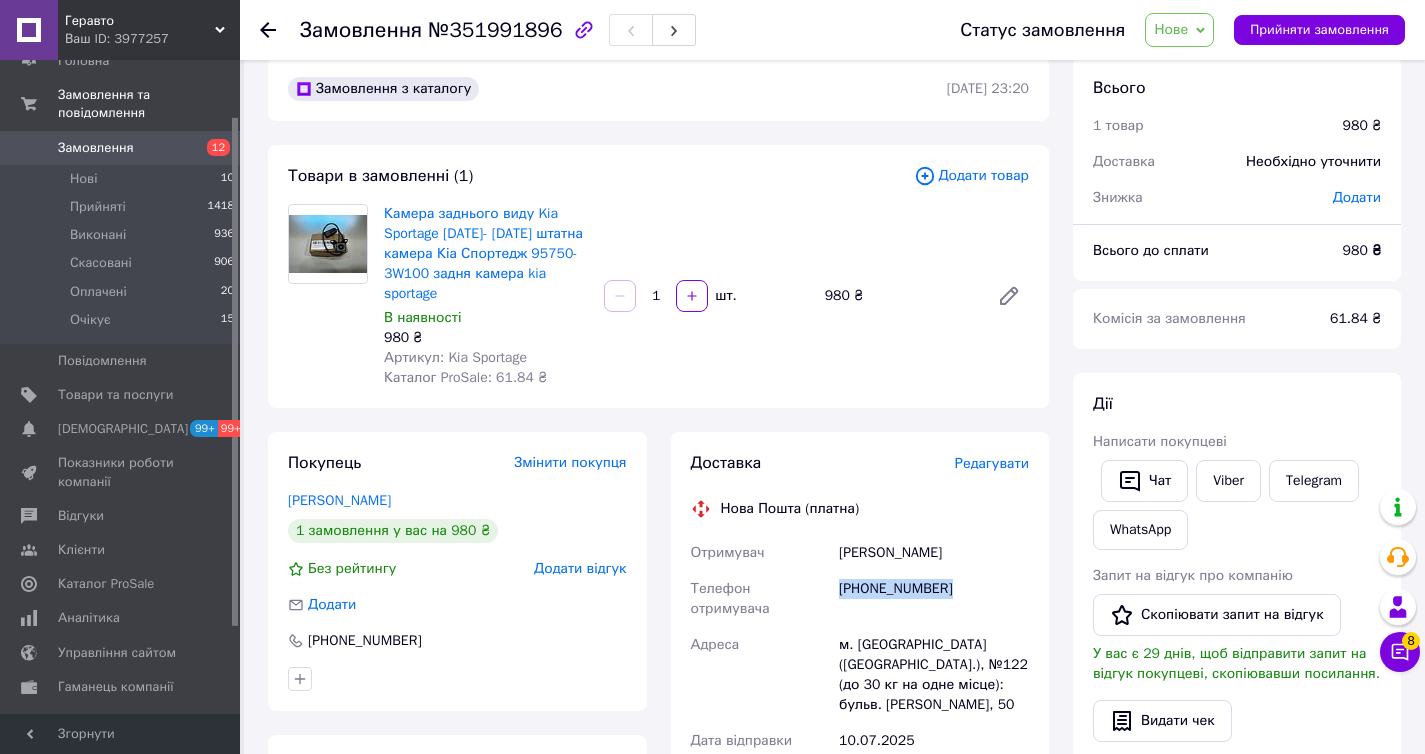 click on "+380634615856" at bounding box center [934, 599] 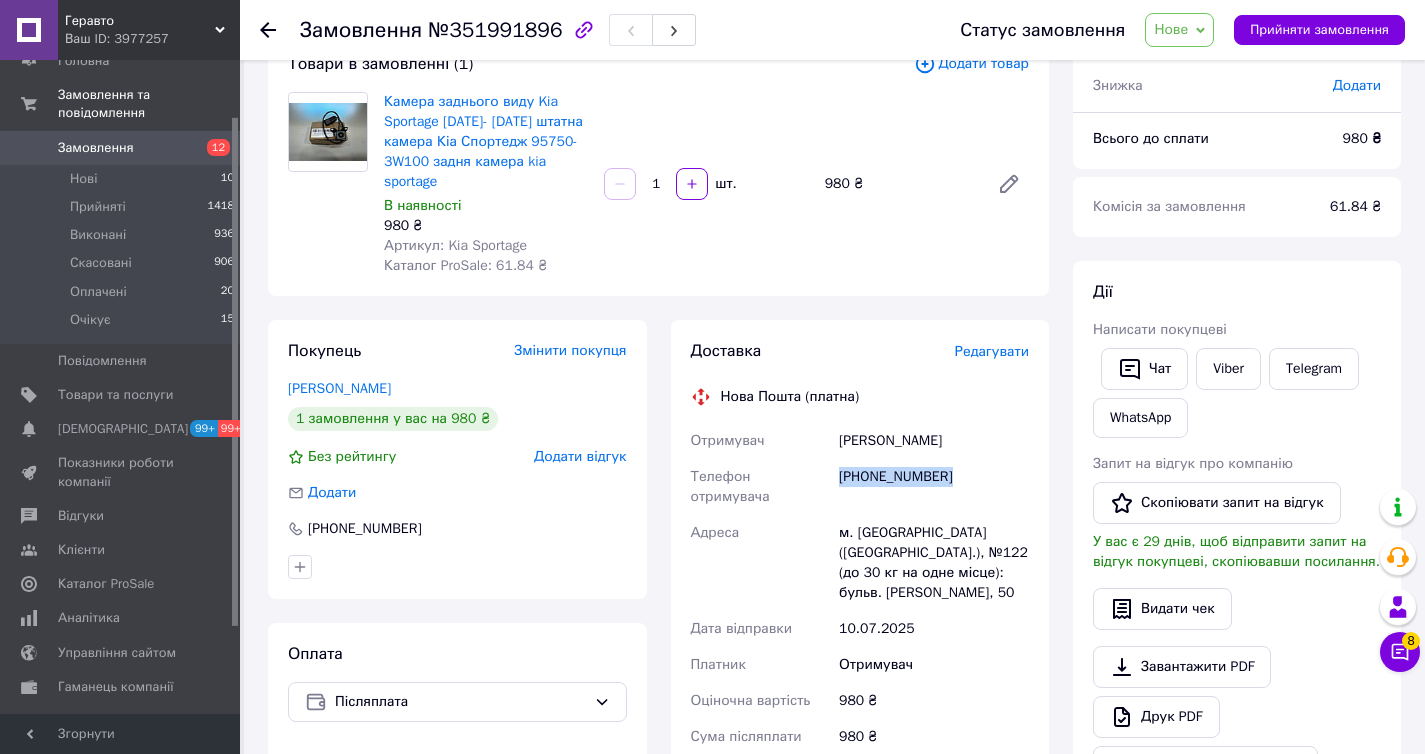 scroll, scrollTop: 136, scrollLeft: 0, axis: vertical 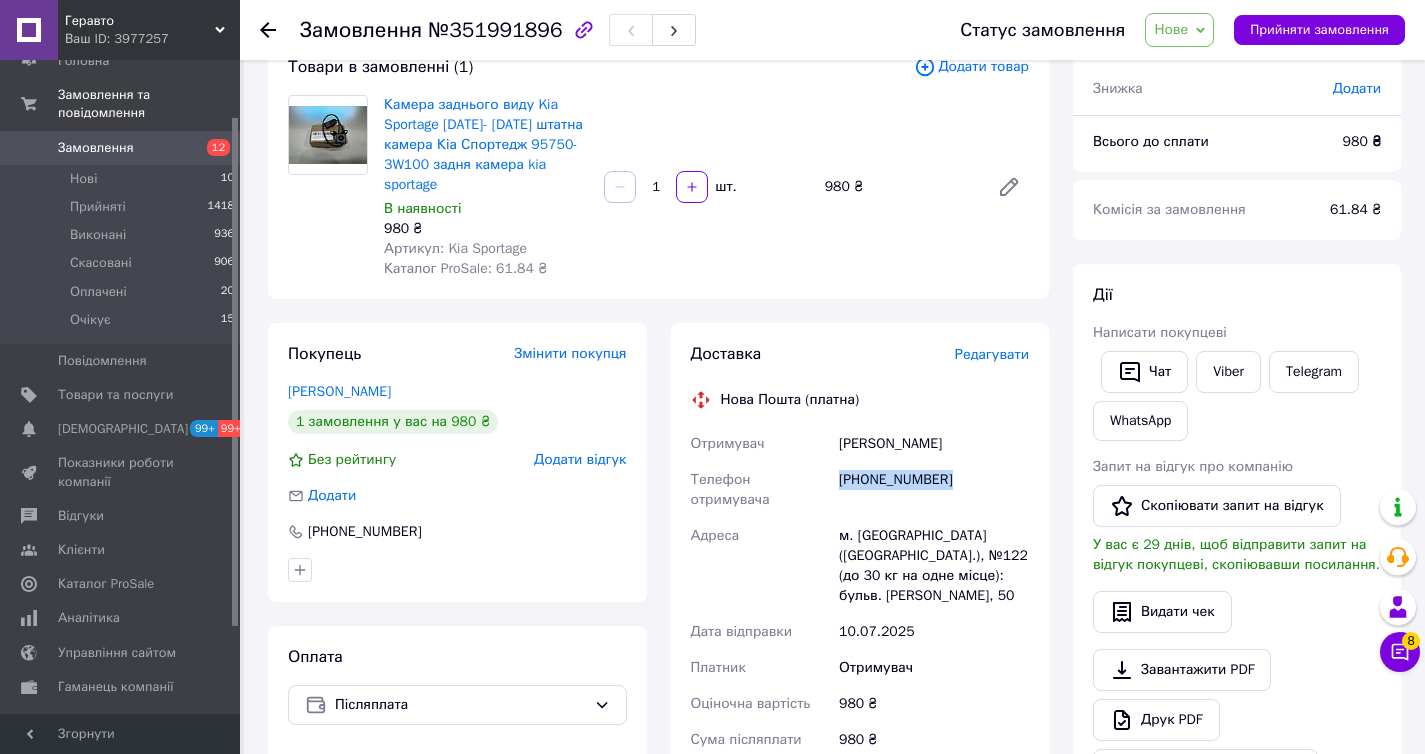 click on "Нове" at bounding box center [1179, 30] 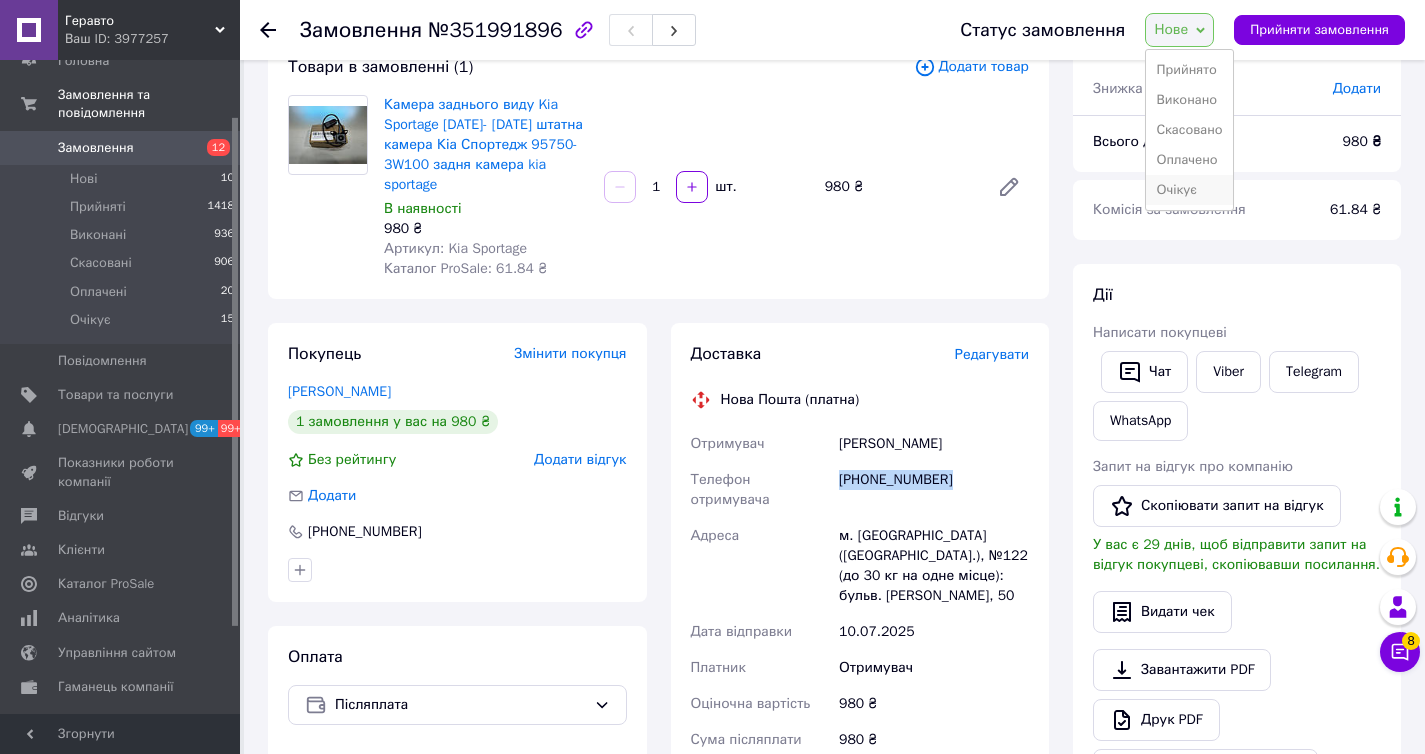 click on "Очікує" at bounding box center (1189, 190) 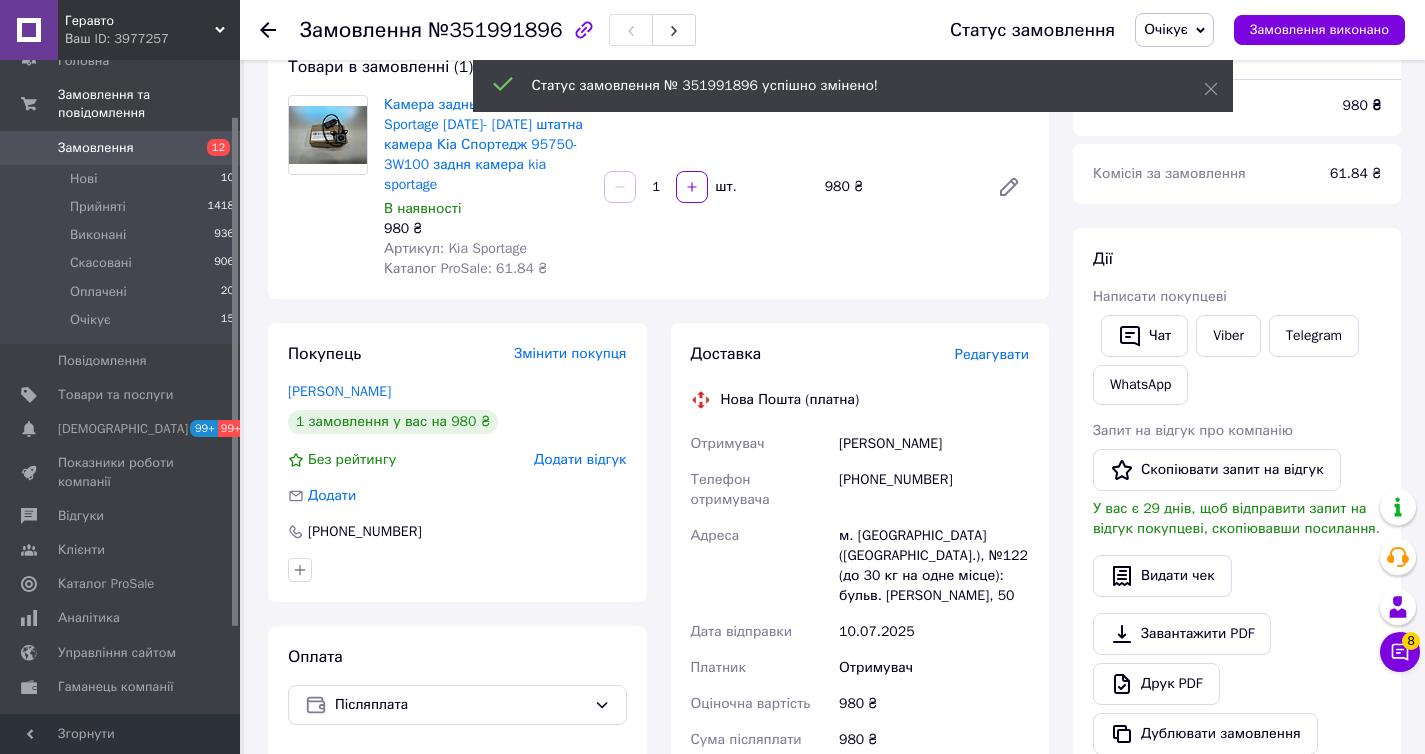 click on "+380634615856" at bounding box center [934, 490] 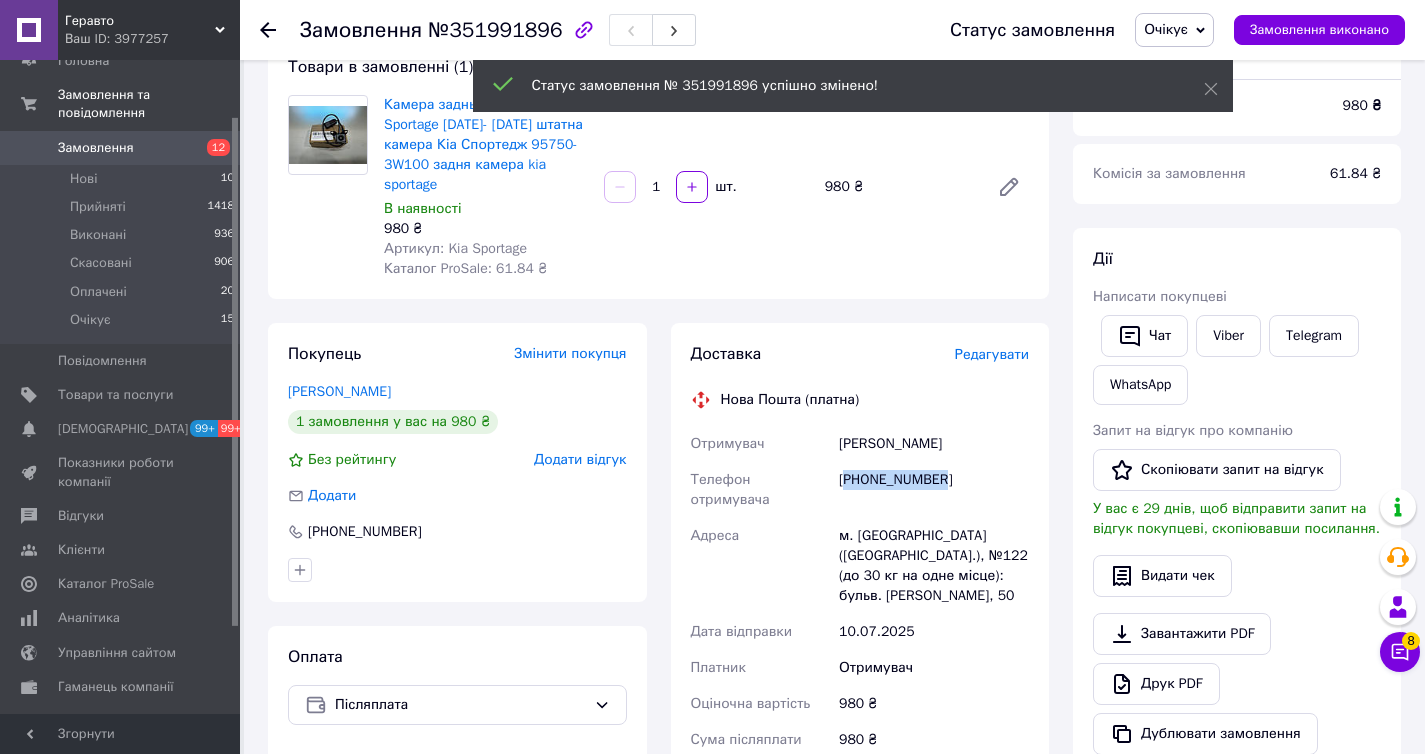 click on "+380634615856" at bounding box center (934, 490) 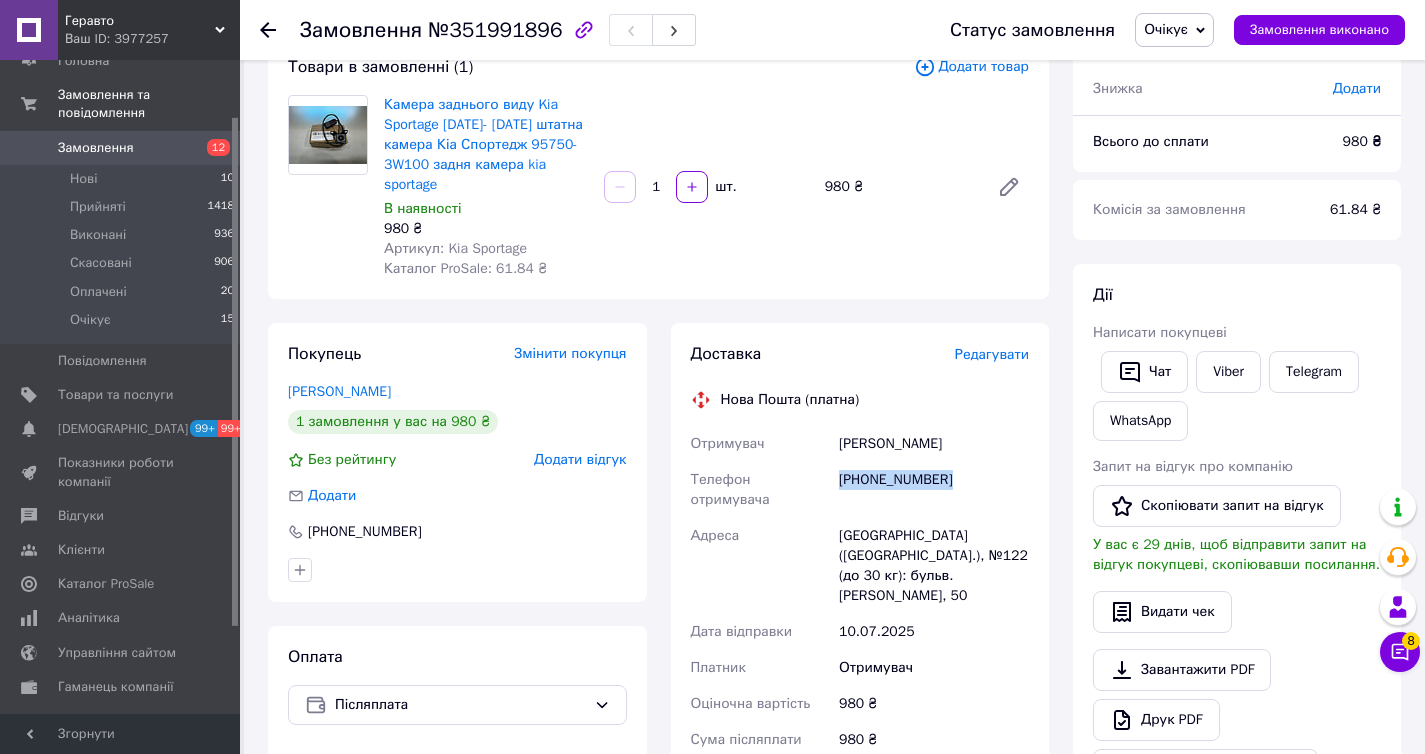 click on "+380634615856" at bounding box center (934, 490) 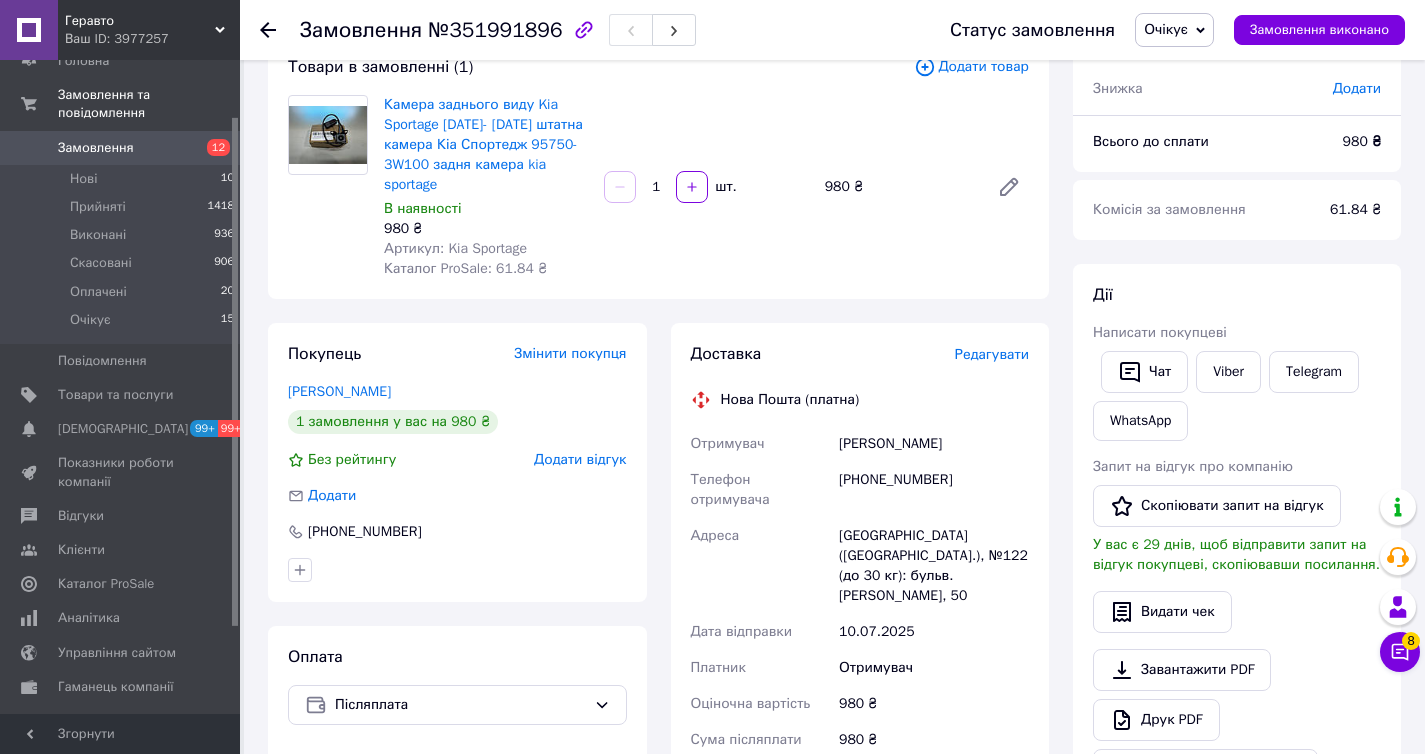 click on "+380634615856" at bounding box center [934, 490] 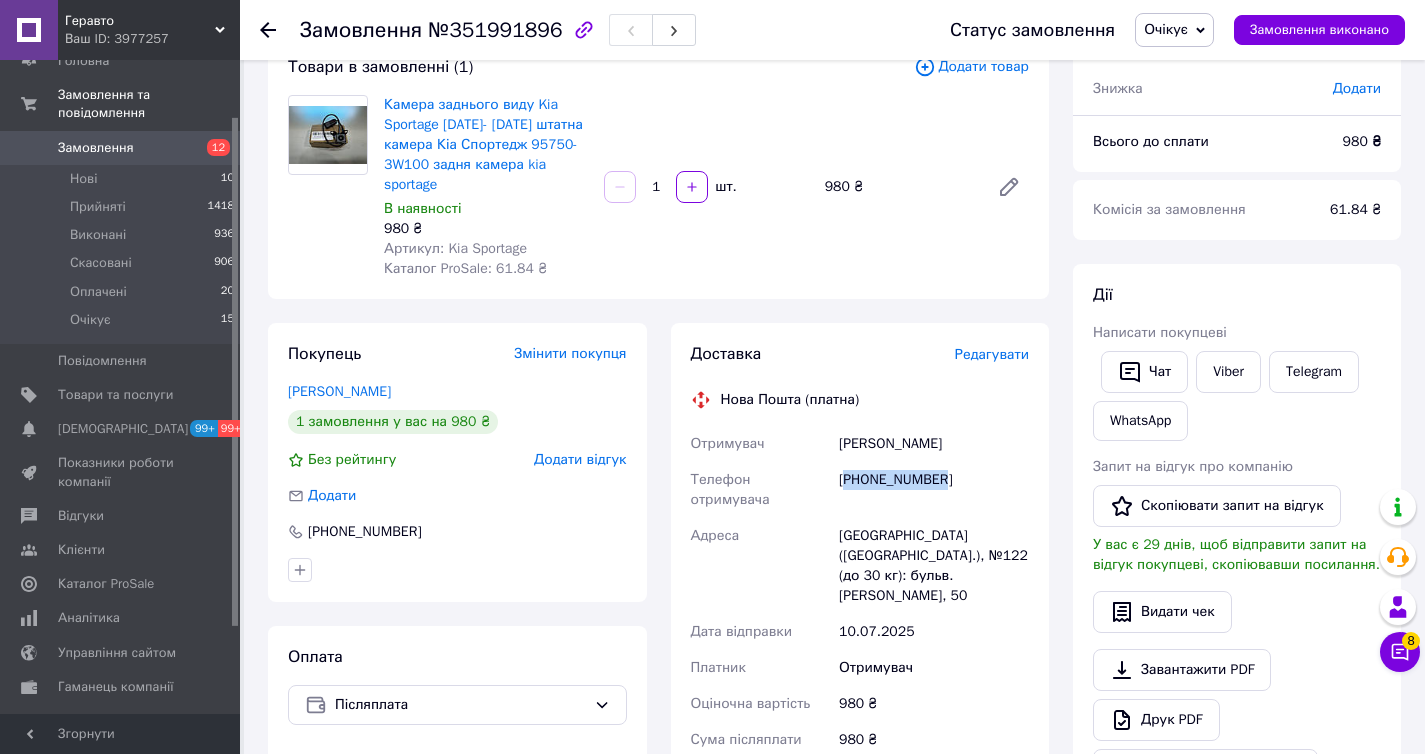 click on "+380634615856" at bounding box center (934, 490) 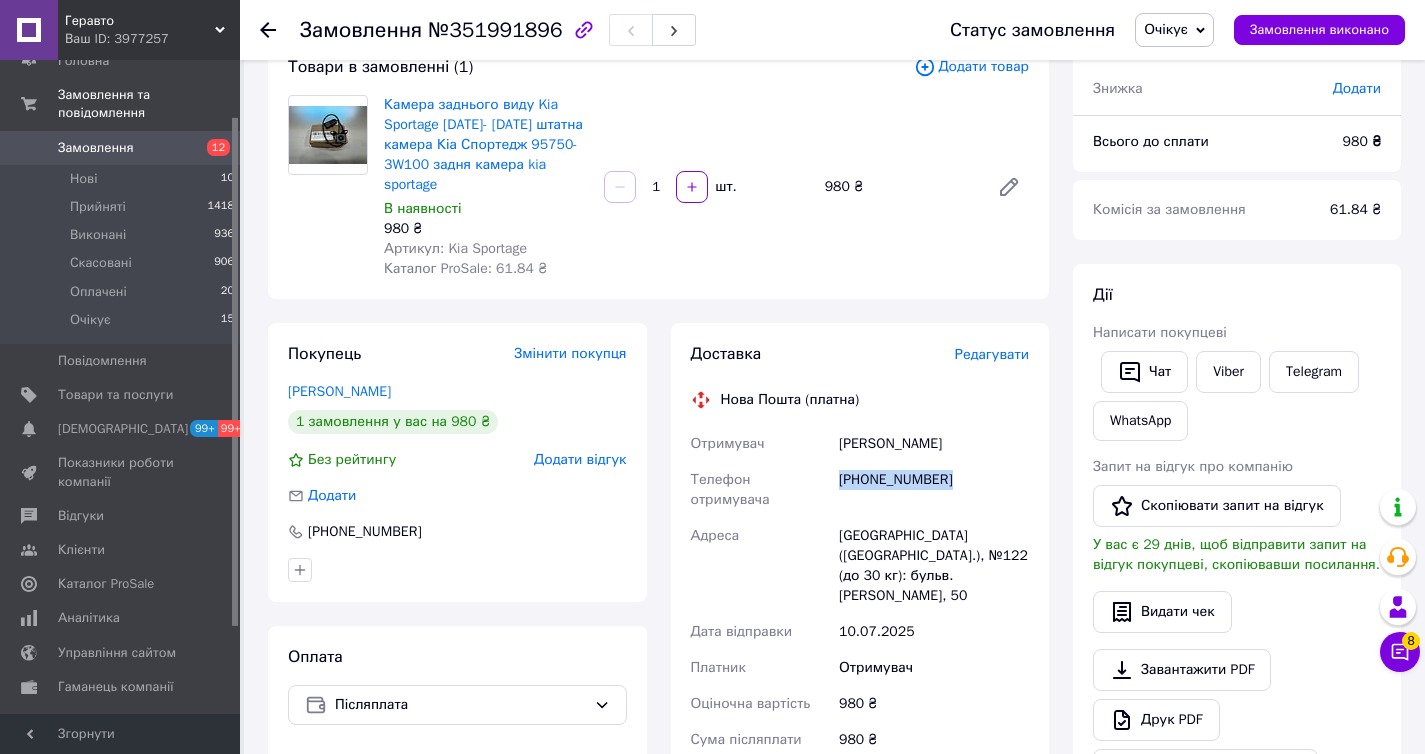 click on "+380634615856" at bounding box center (934, 490) 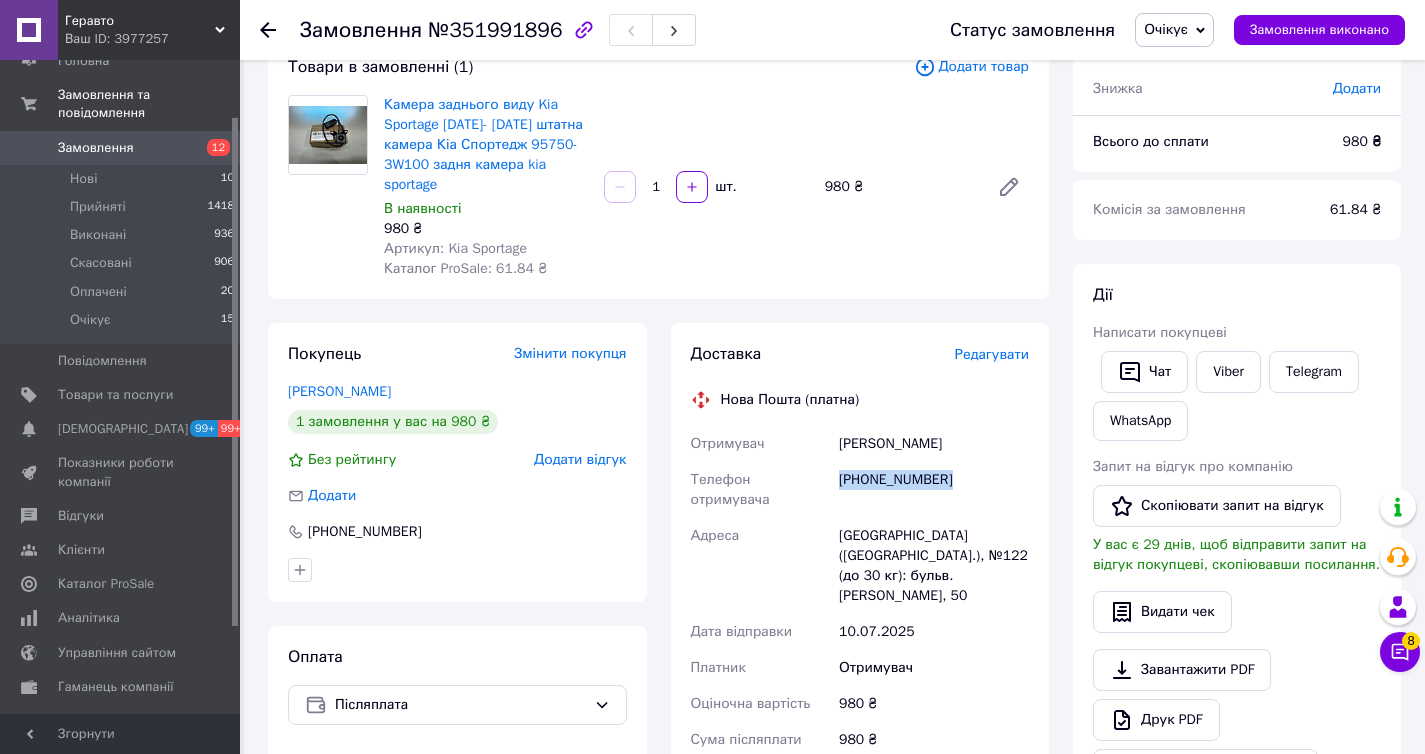 click on "+380634615856" at bounding box center [934, 490] 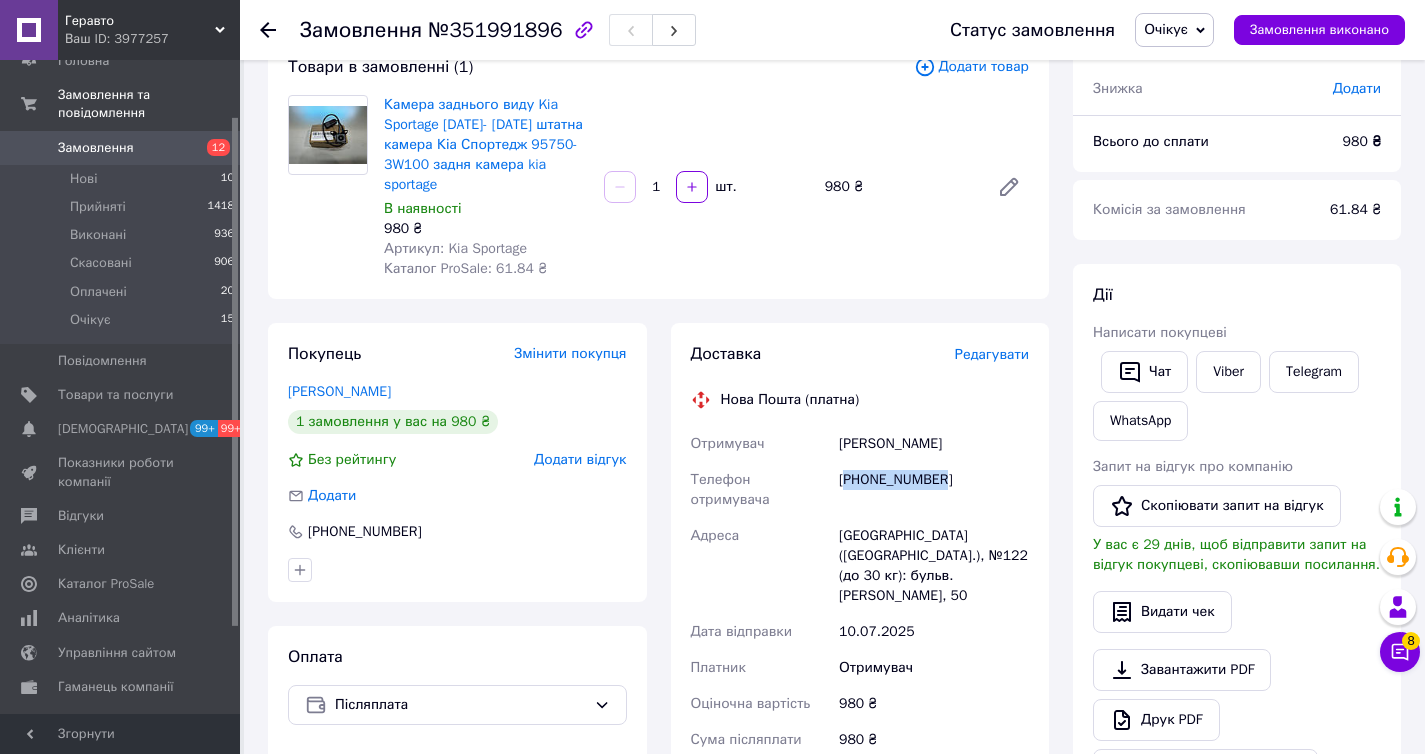 click on "+380634615856" at bounding box center (934, 490) 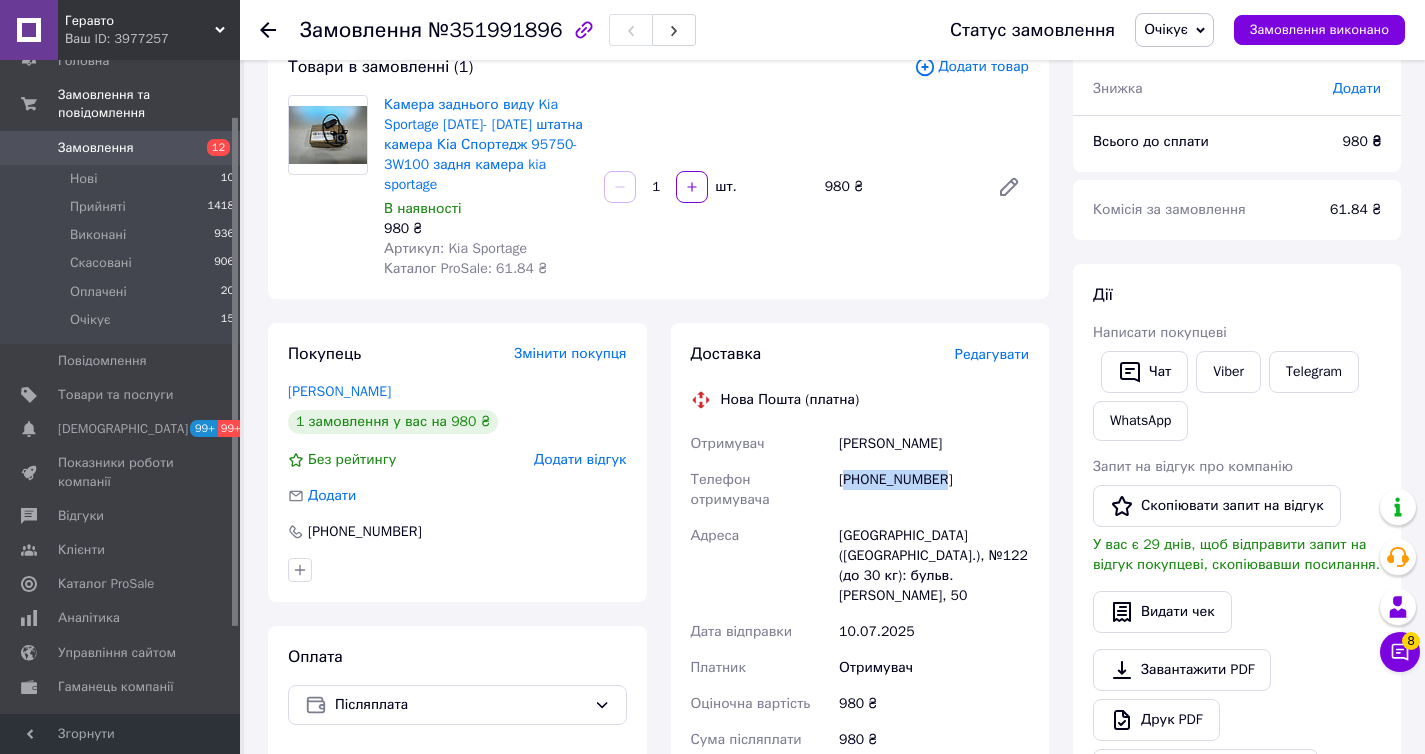 click on "+380634615856" at bounding box center (934, 490) 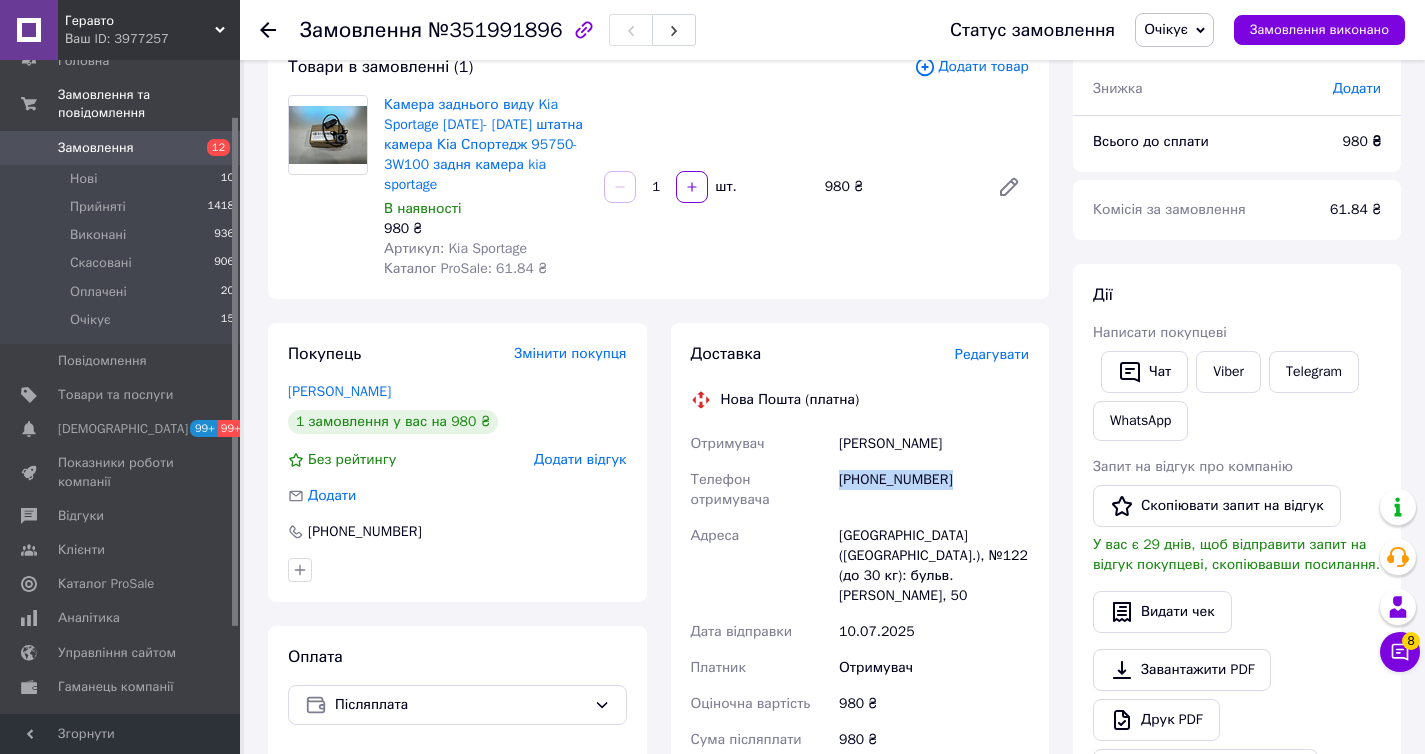 click on "+380634615856" at bounding box center (934, 490) 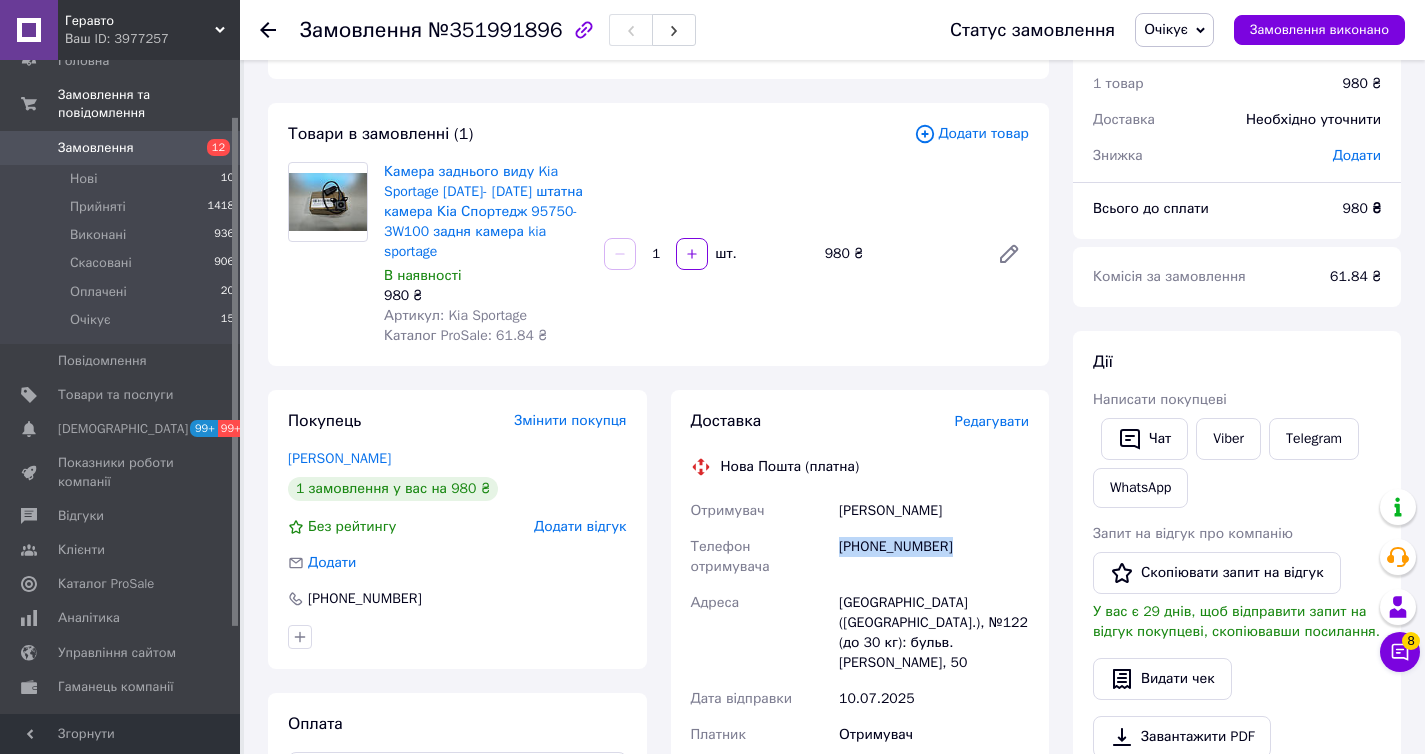 scroll, scrollTop: 0, scrollLeft: 0, axis: both 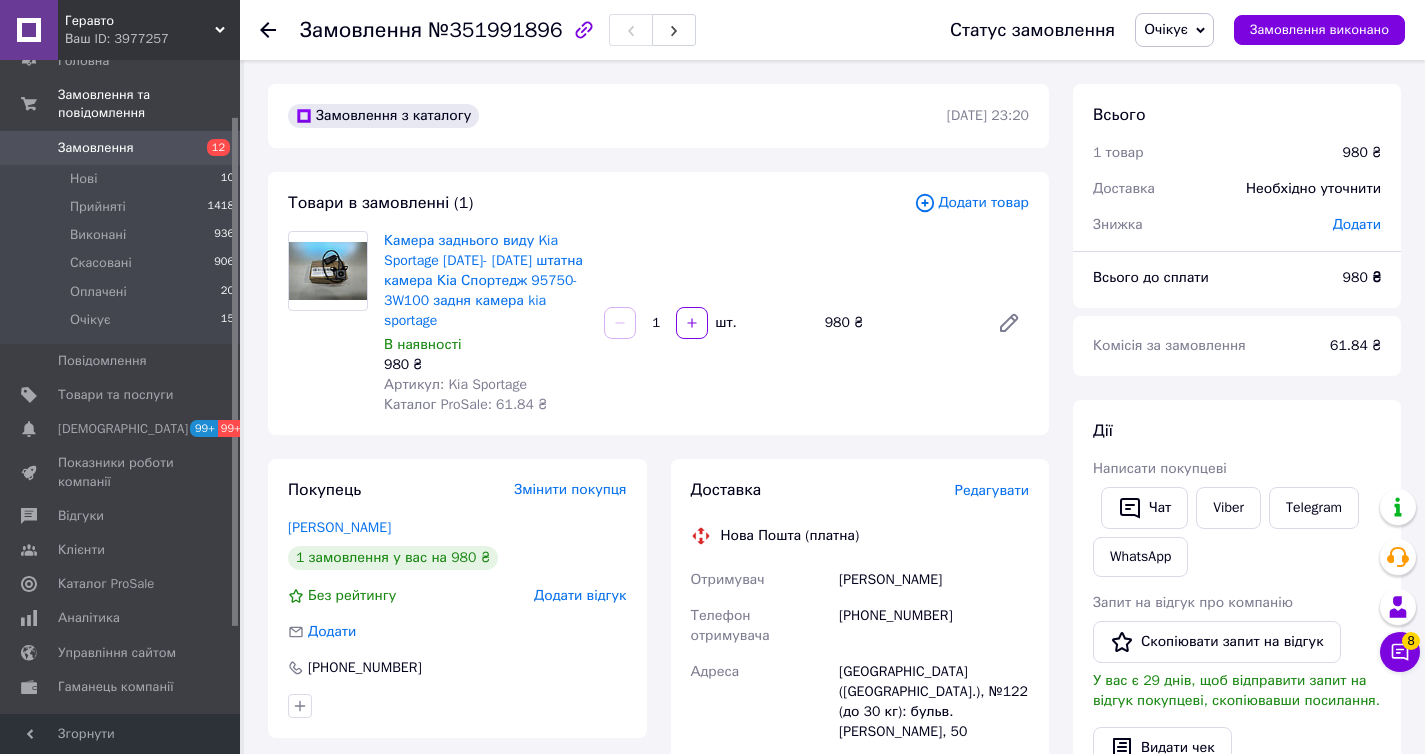 click on "980 ₴" at bounding box center (899, 323) 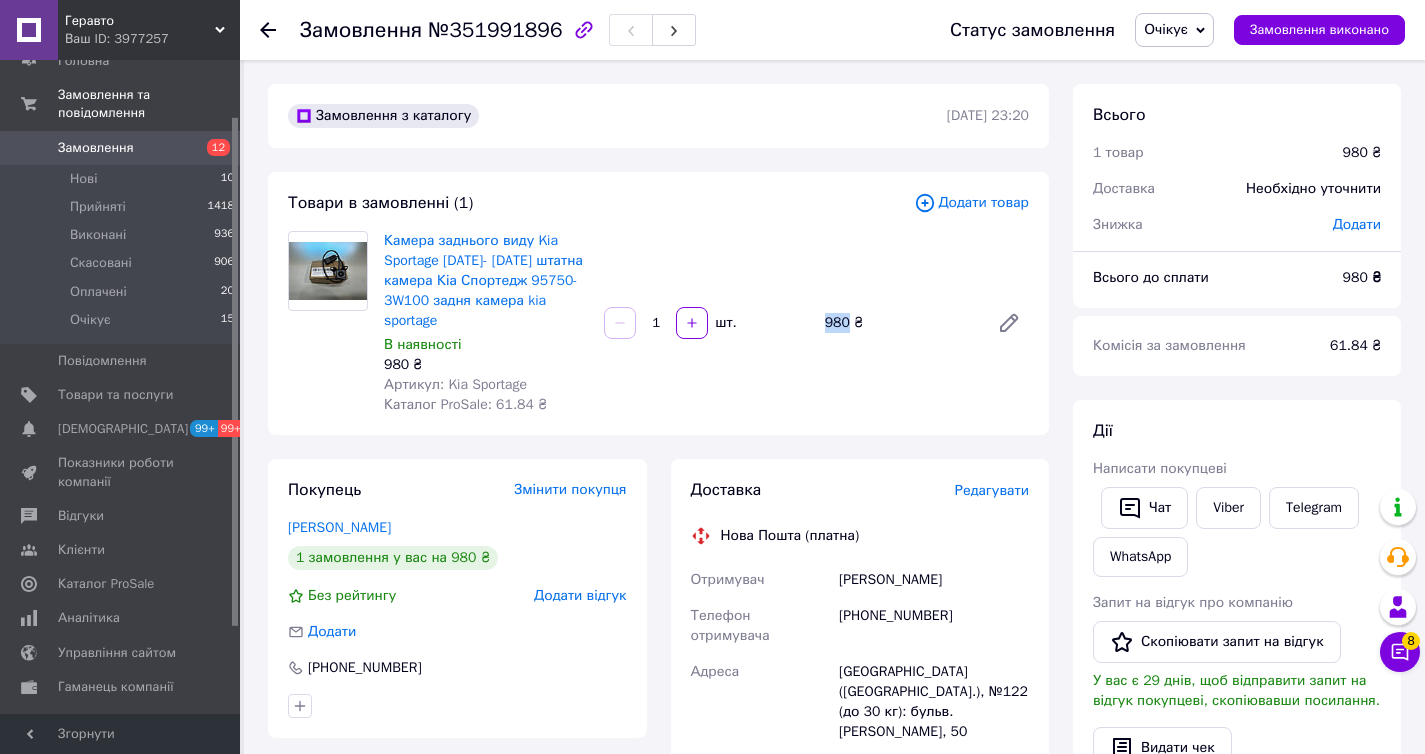 click on "980 ₴" at bounding box center [899, 323] 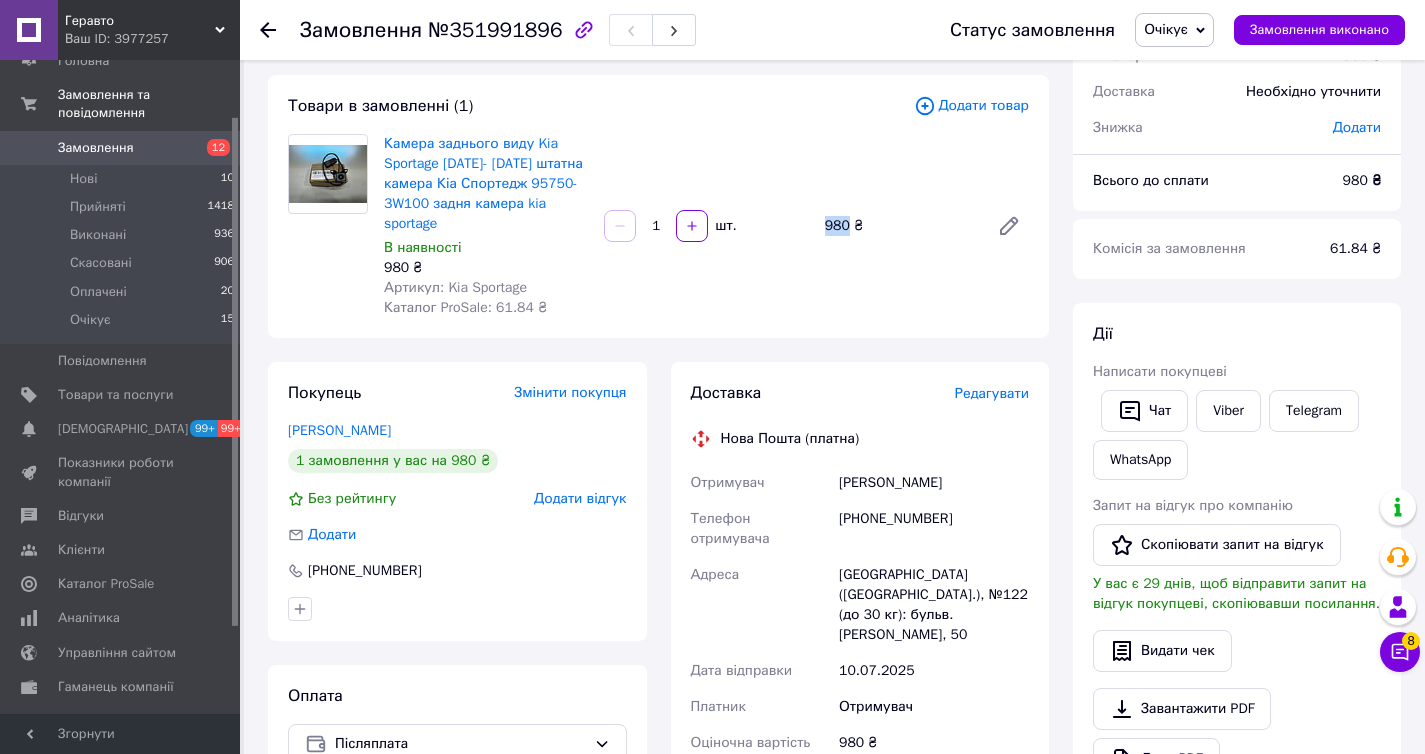 scroll, scrollTop: 171, scrollLeft: 0, axis: vertical 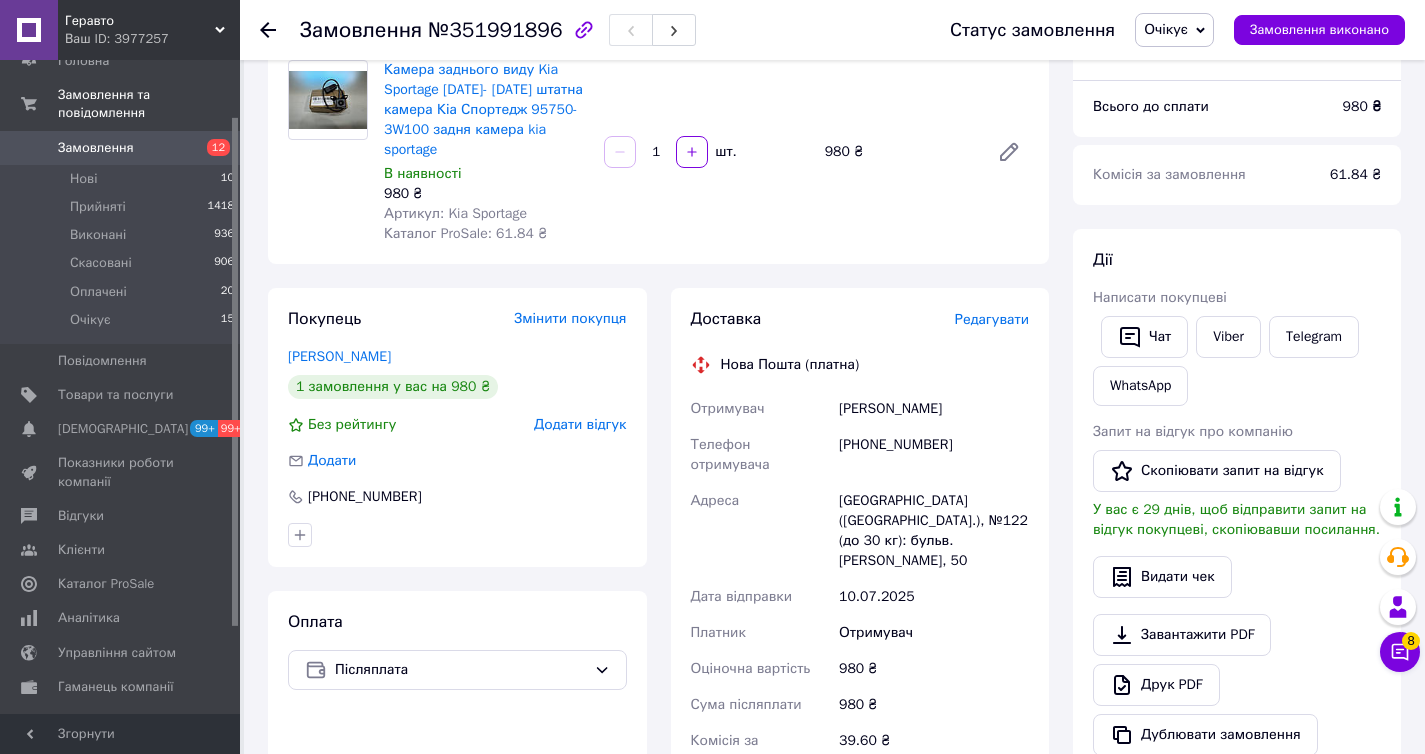 click on "+380634615856" at bounding box center (934, 455) 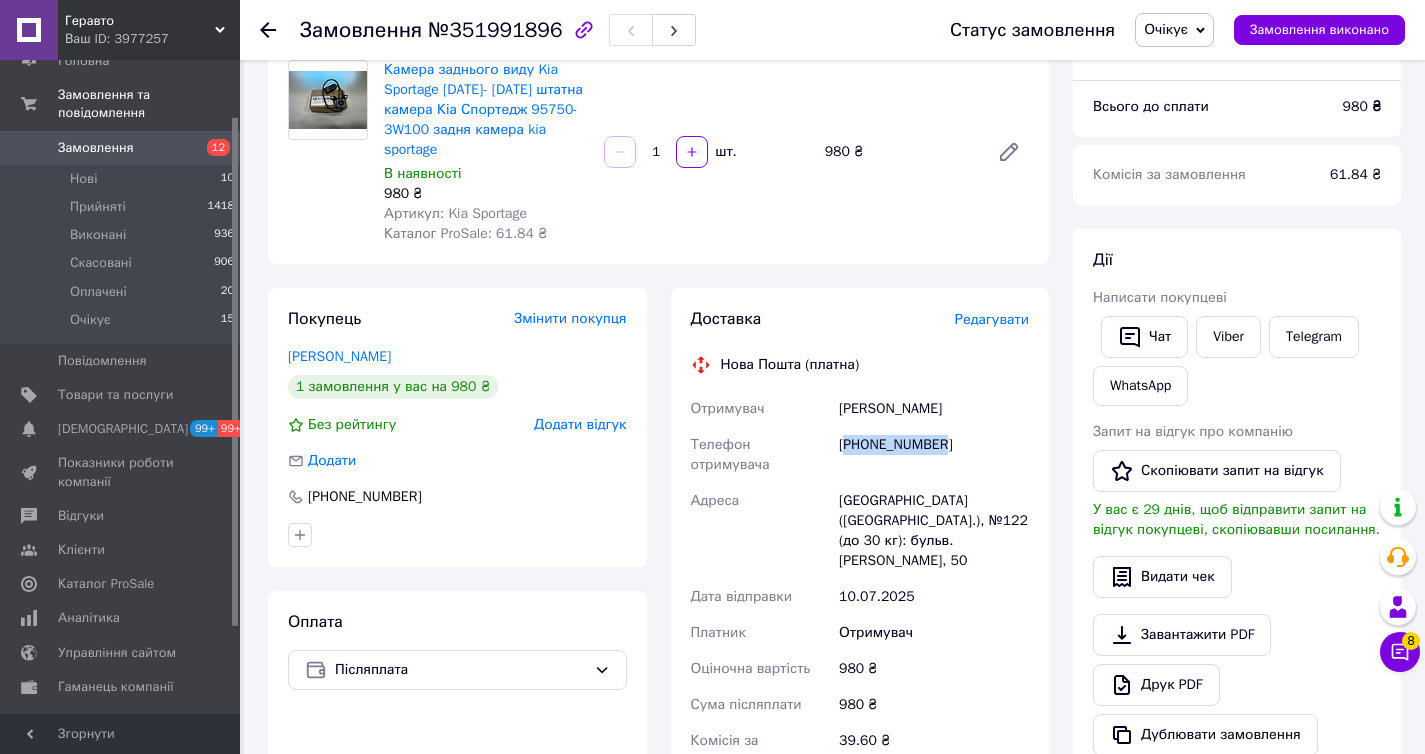 click on "+380634615856" at bounding box center [934, 455] 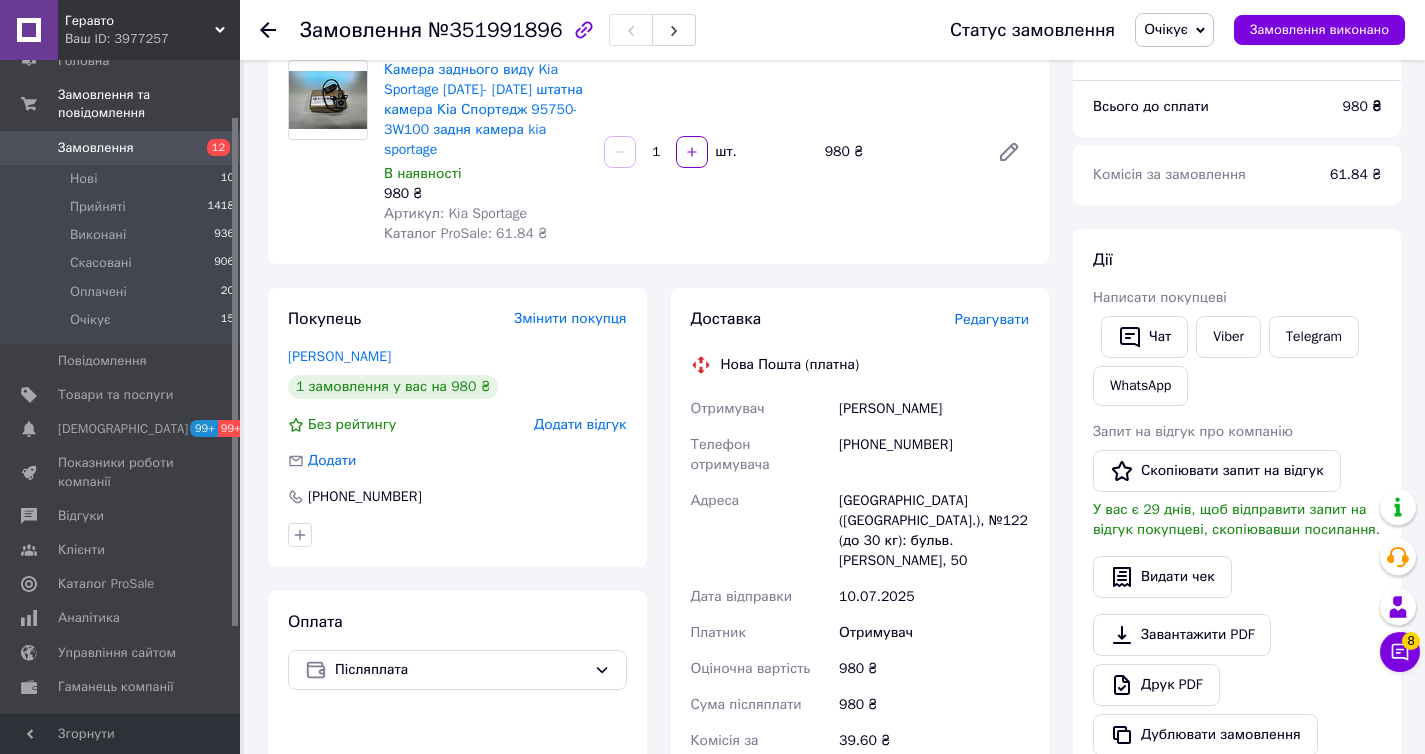 click on "Пономарь Макс" at bounding box center [934, 409] 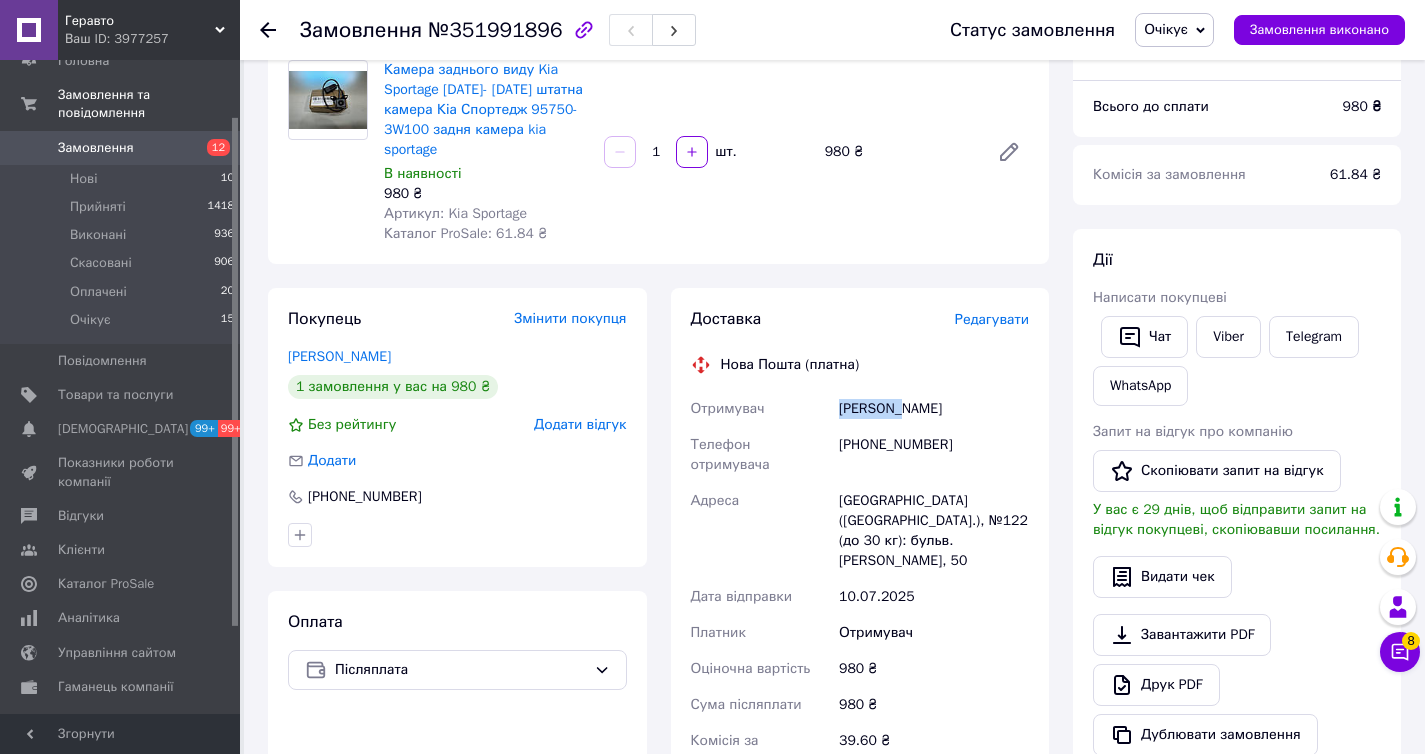 click on "Пономарь Макс" at bounding box center [934, 409] 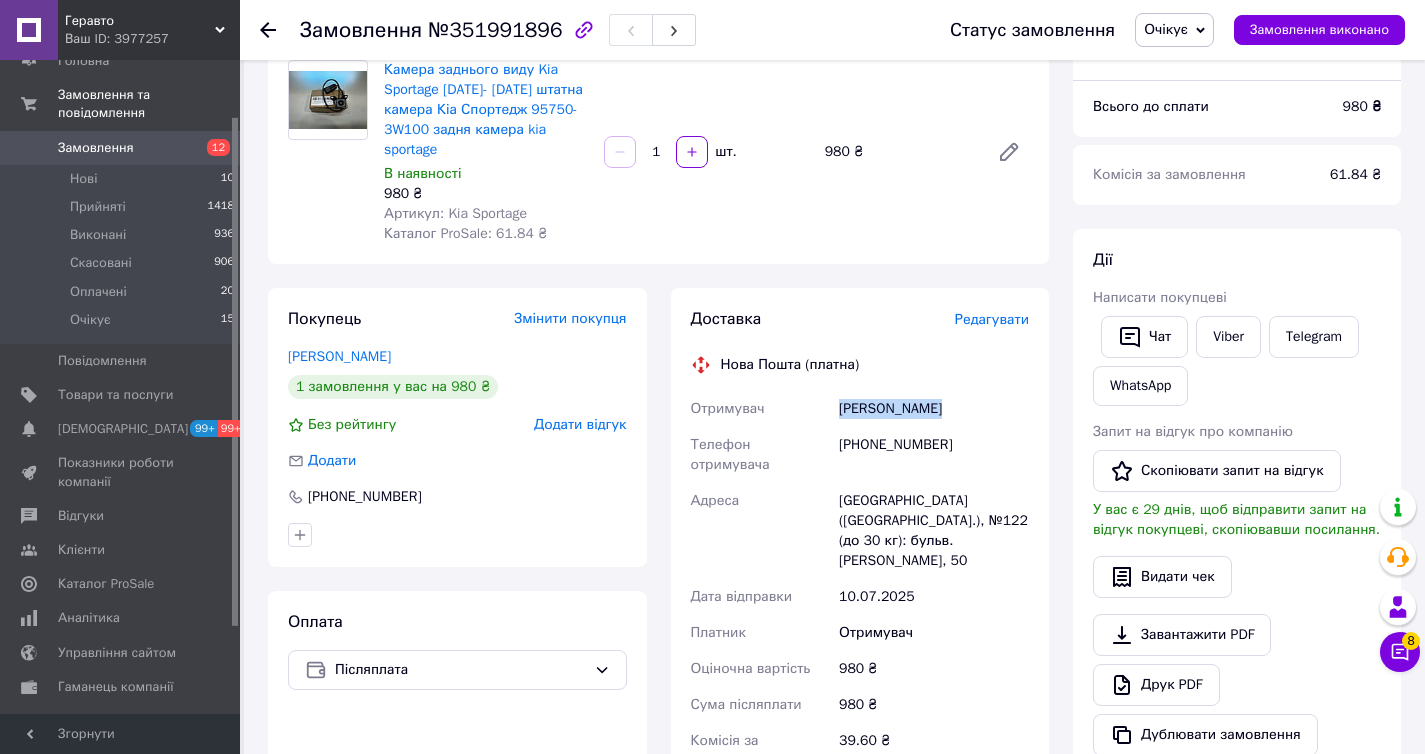 click on "Пономарь Макс" at bounding box center (934, 409) 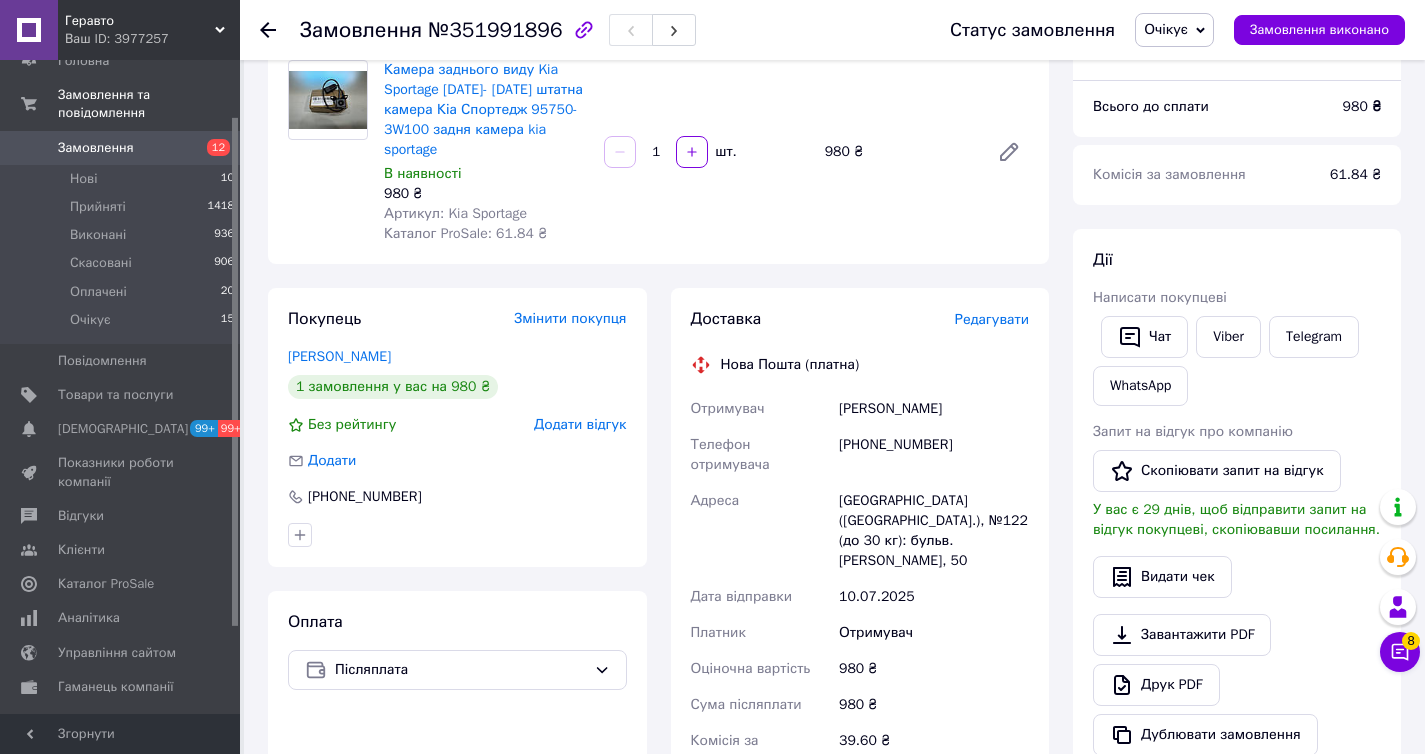 click on "Київ (Київська обл.), №122 (до 30 кг): бульв. Вацлава Гавела, 50" at bounding box center (934, 531) 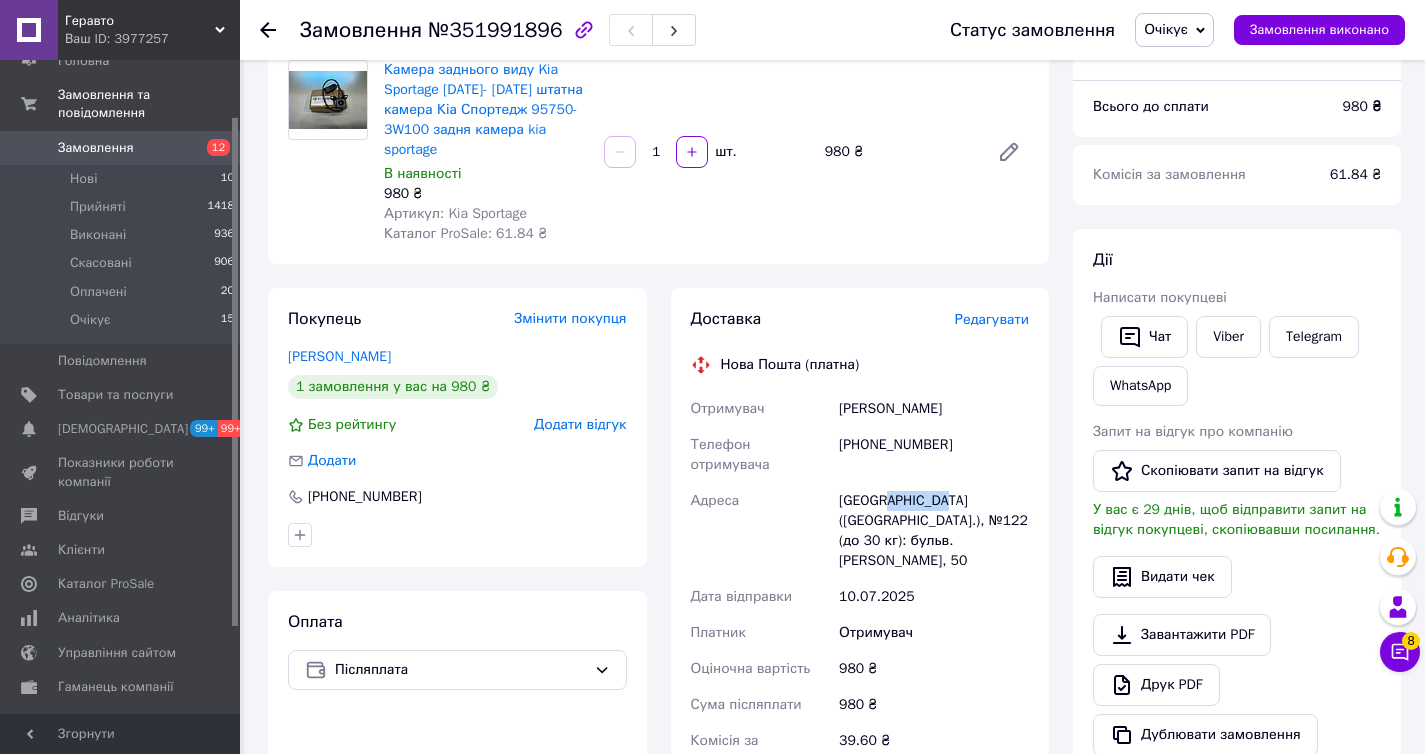 click on "Київ (Київська обл.), №122 (до 30 кг): бульв. Вацлава Гавела, 50" at bounding box center (934, 531) 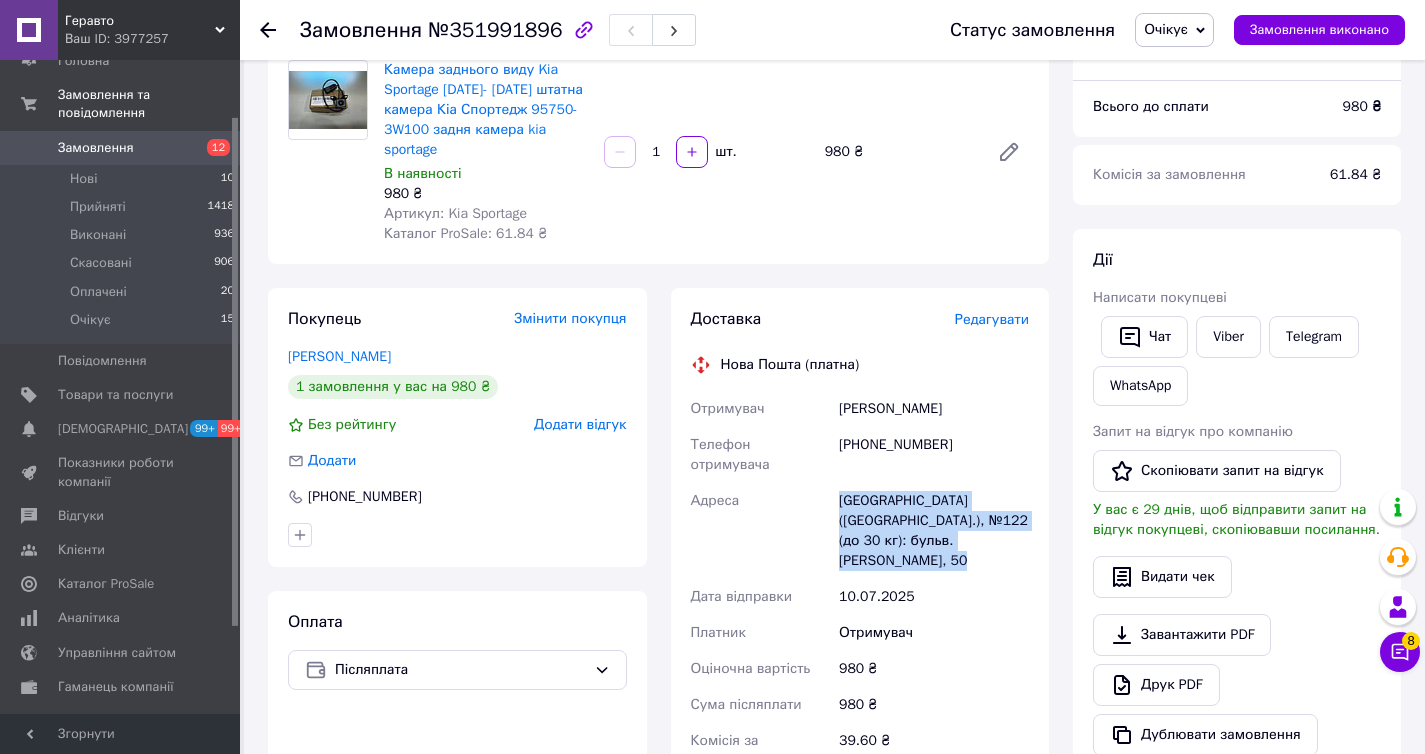 click on "Київ (Київська обл.), №122 (до 30 кг): бульв. Вацлава Гавела, 50" at bounding box center [934, 531] 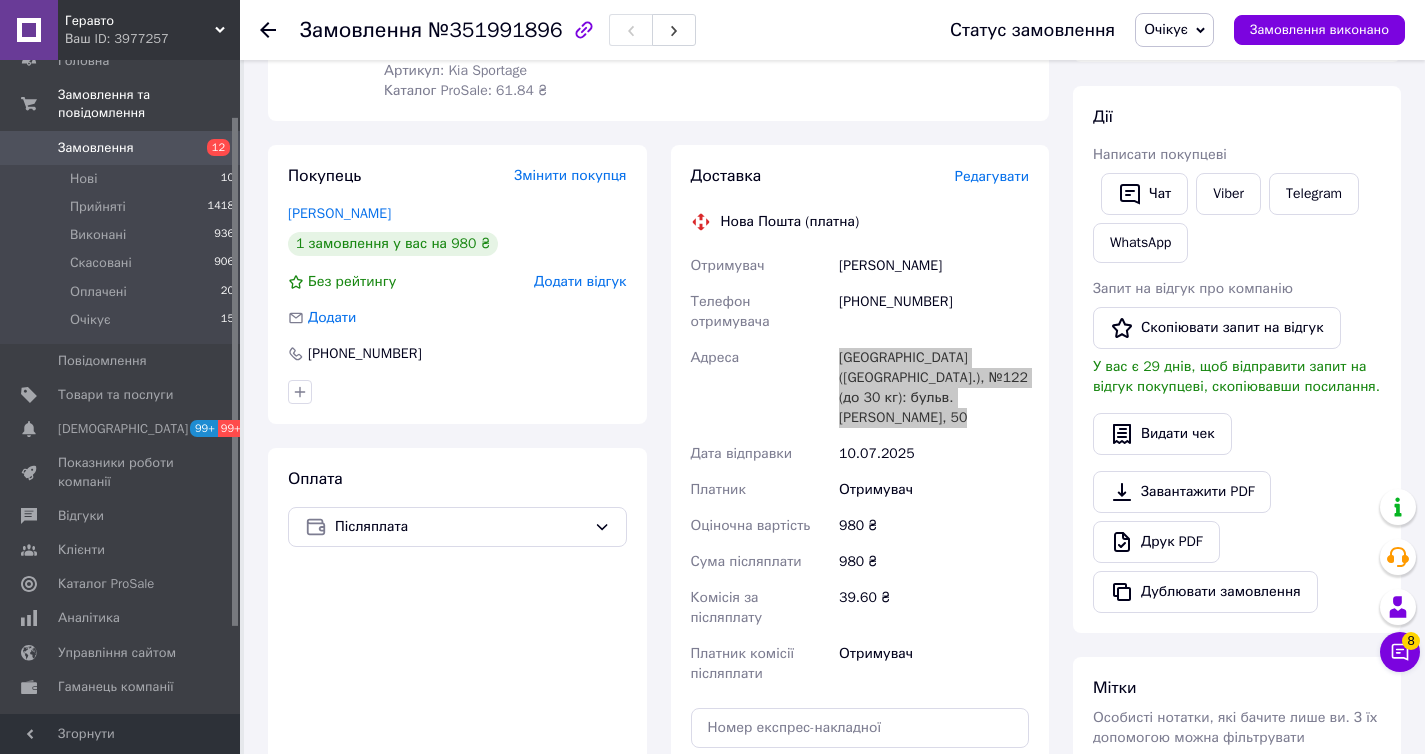 scroll, scrollTop: 556, scrollLeft: 0, axis: vertical 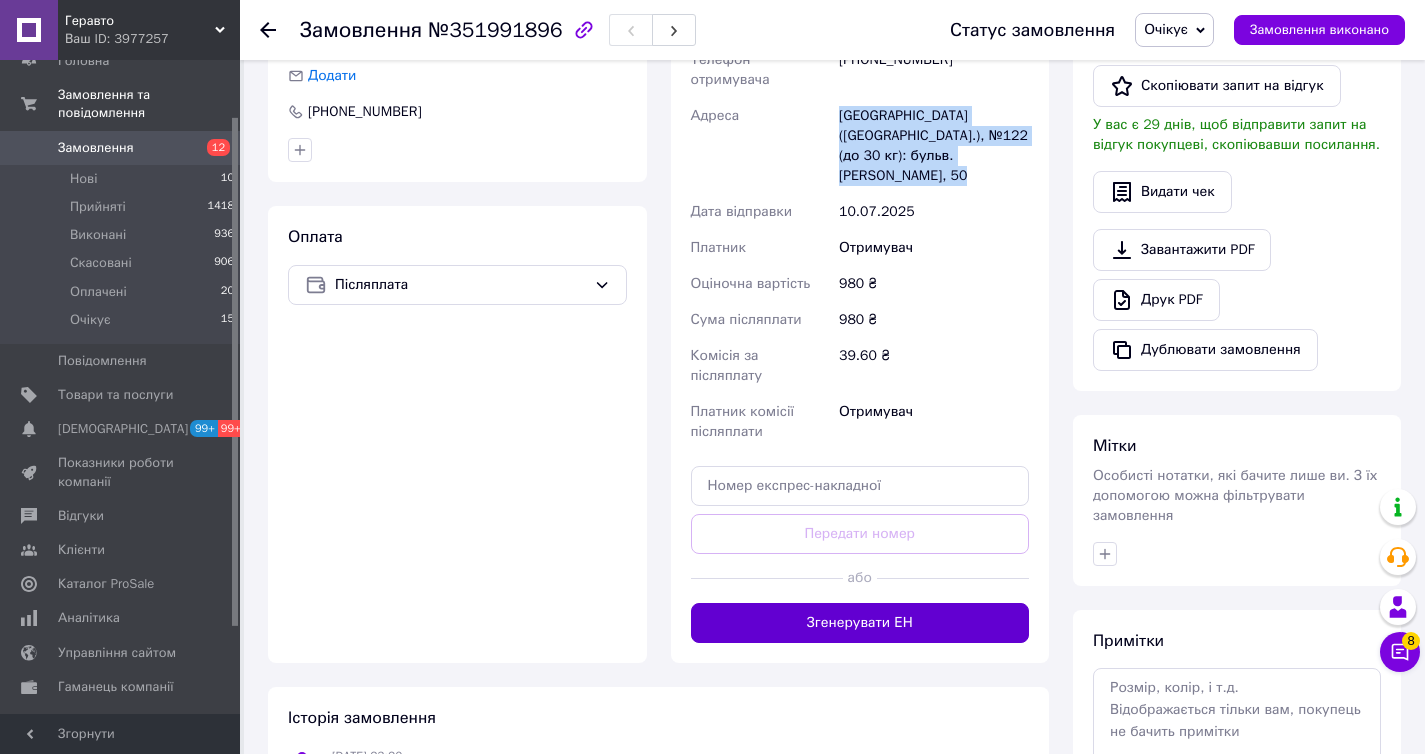 click on "Згенерувати ЕН" at bounding box center [860, 623] 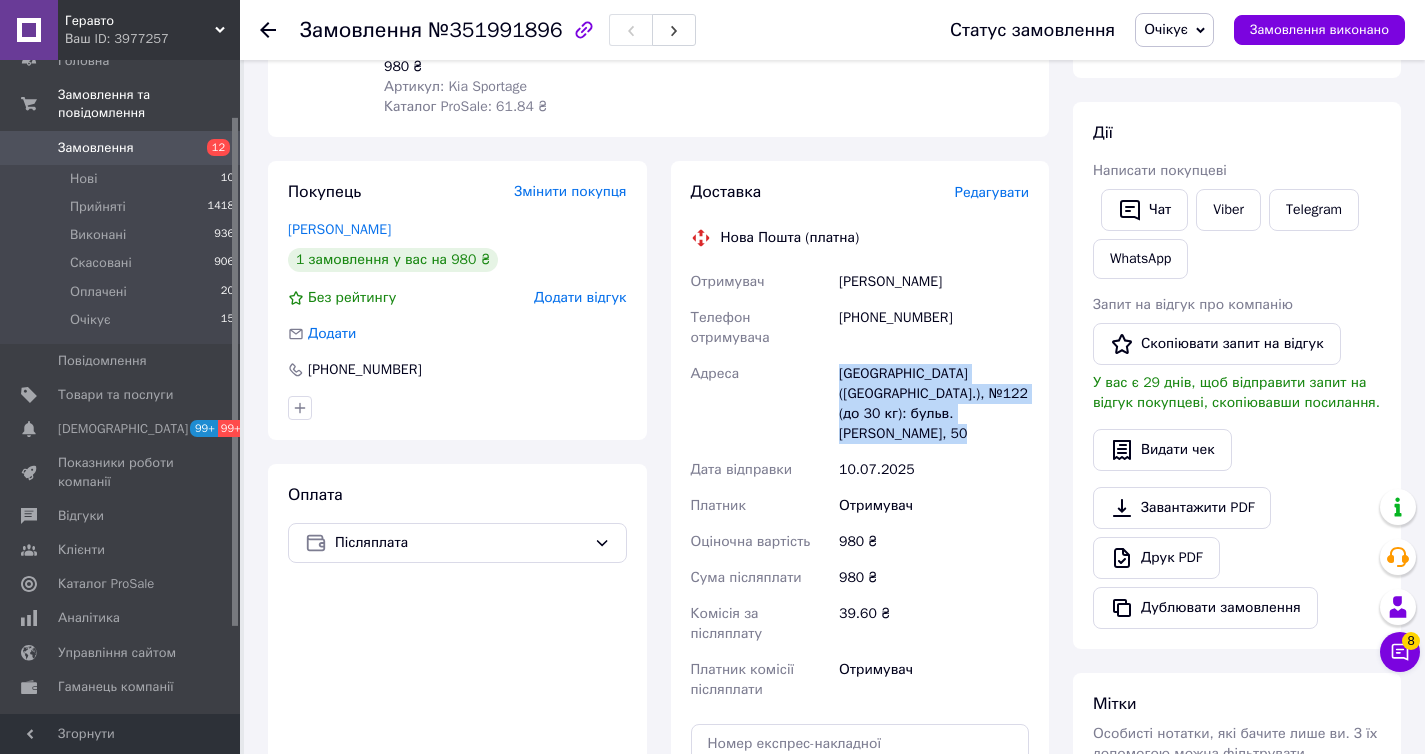 scroll, scrollTop: 268, scrollLeft: 0, axis: vertical 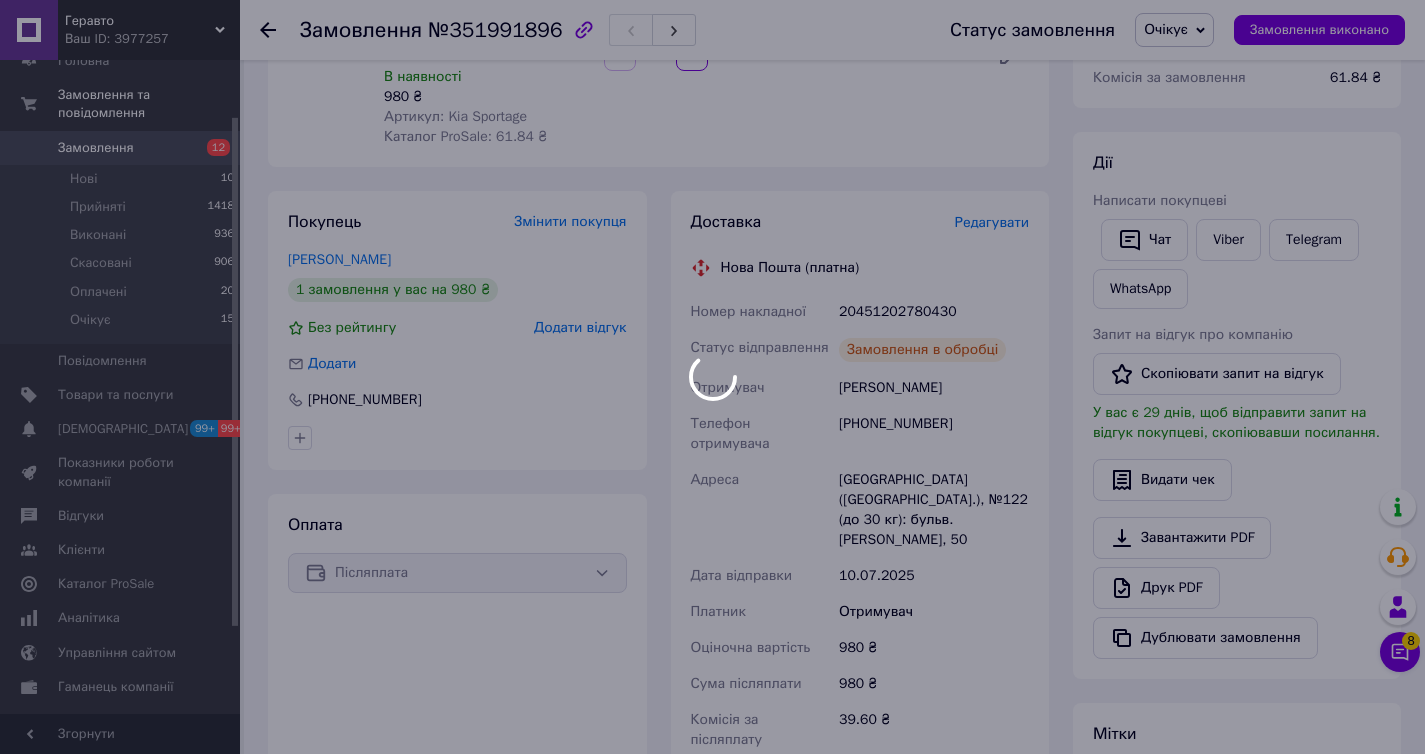 click at bounding box center (712, 377) 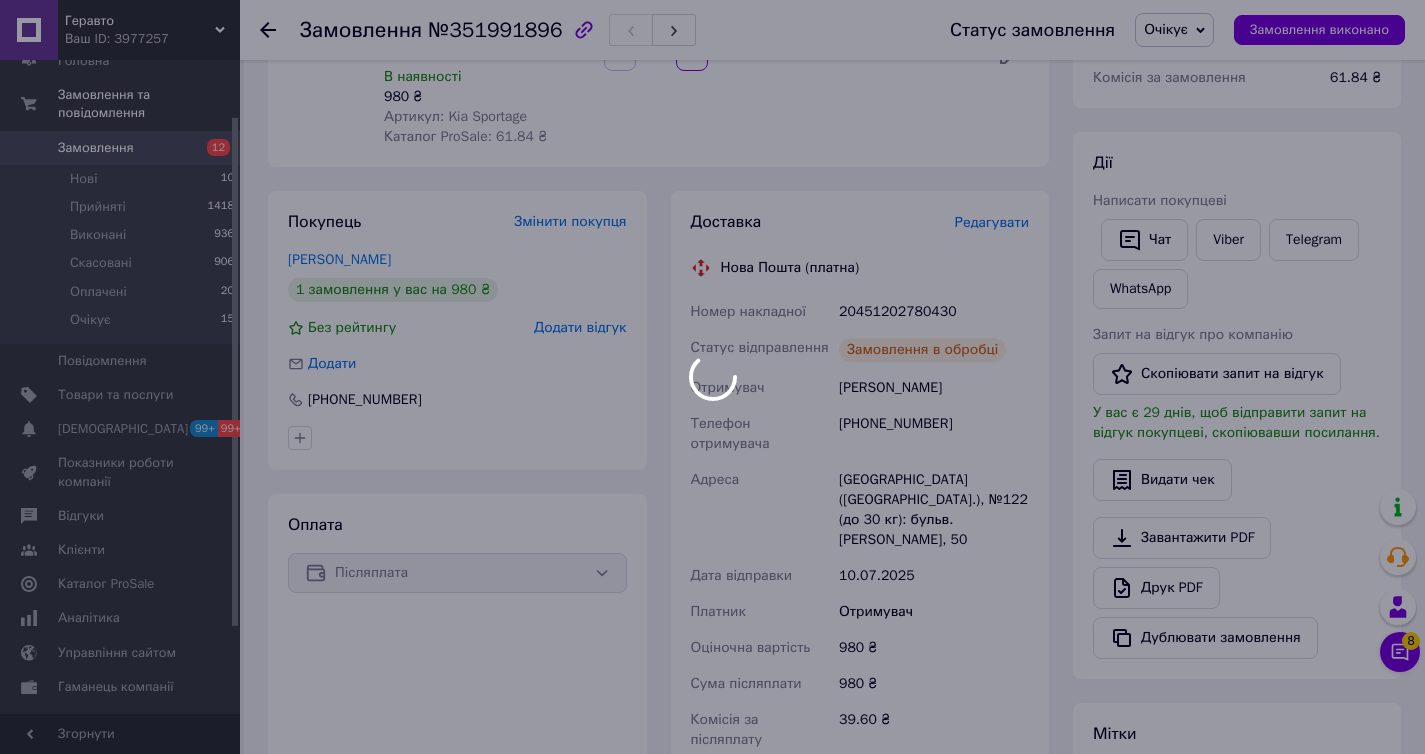 click at bounding box center [712, 377] 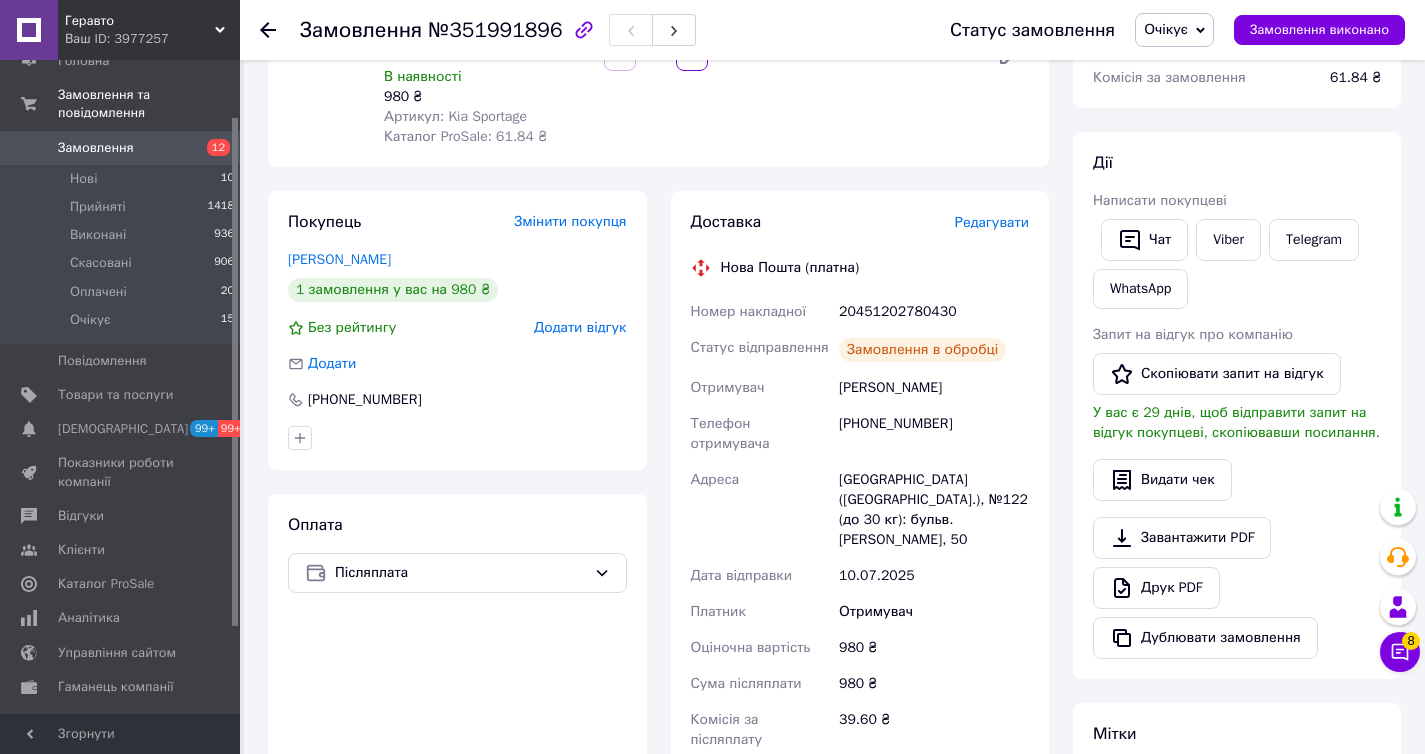 click on "20451202780430" at bounding box center [934, 312] 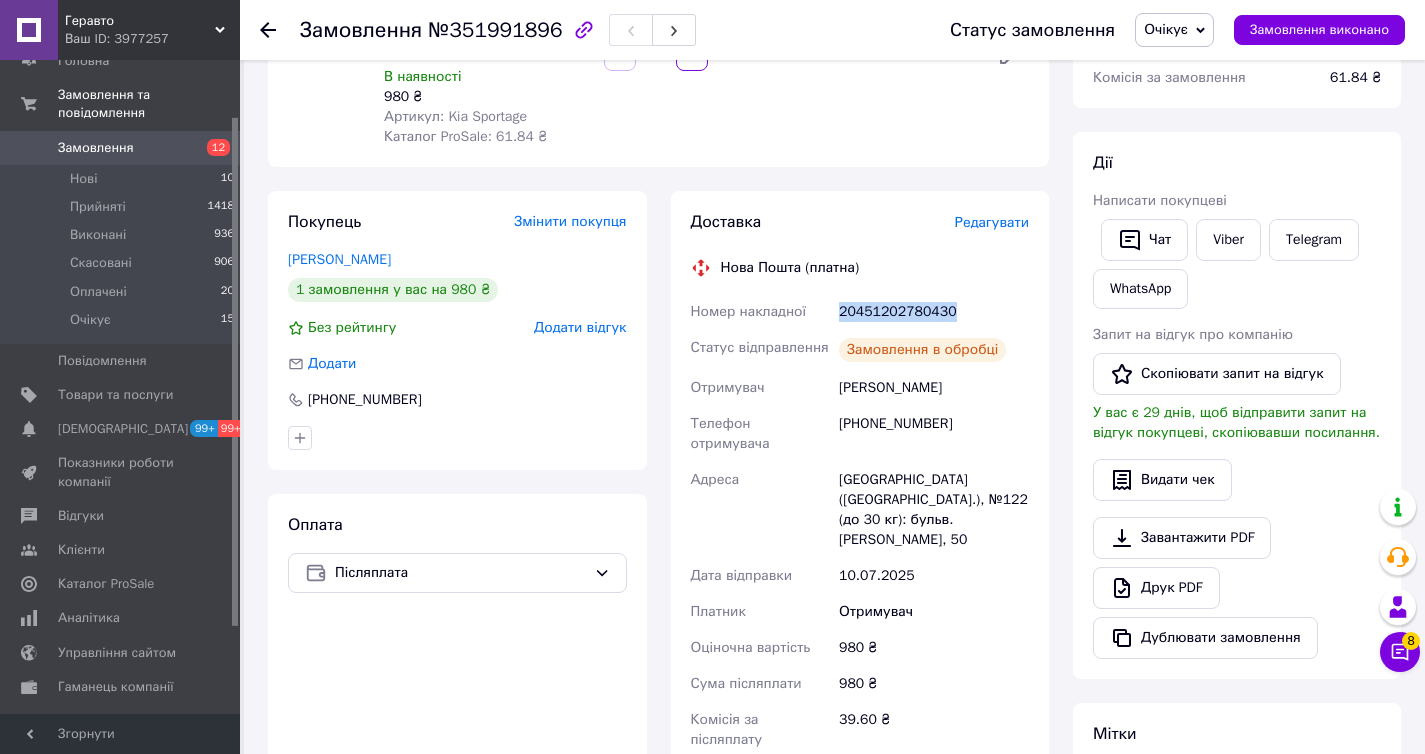 click on "20451202780430" at bounding box center (934, 312) 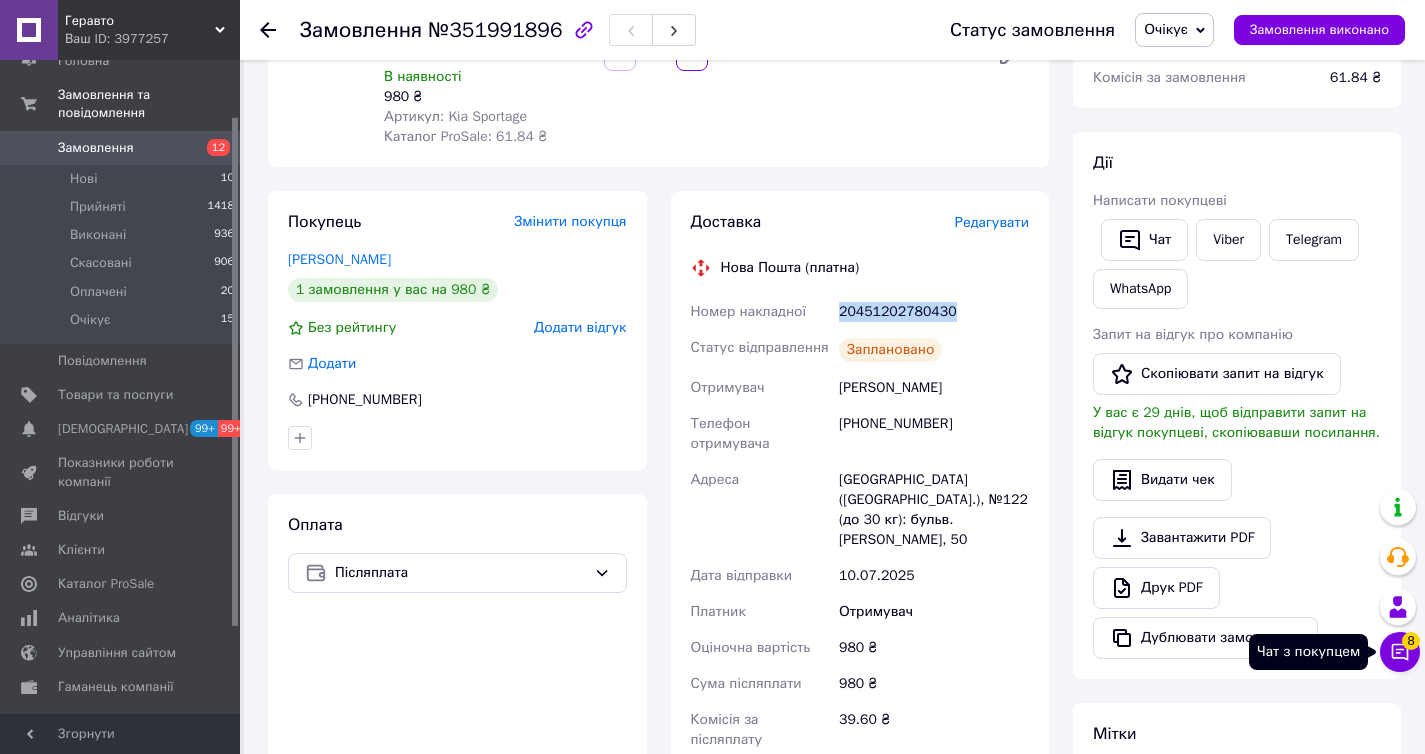 click 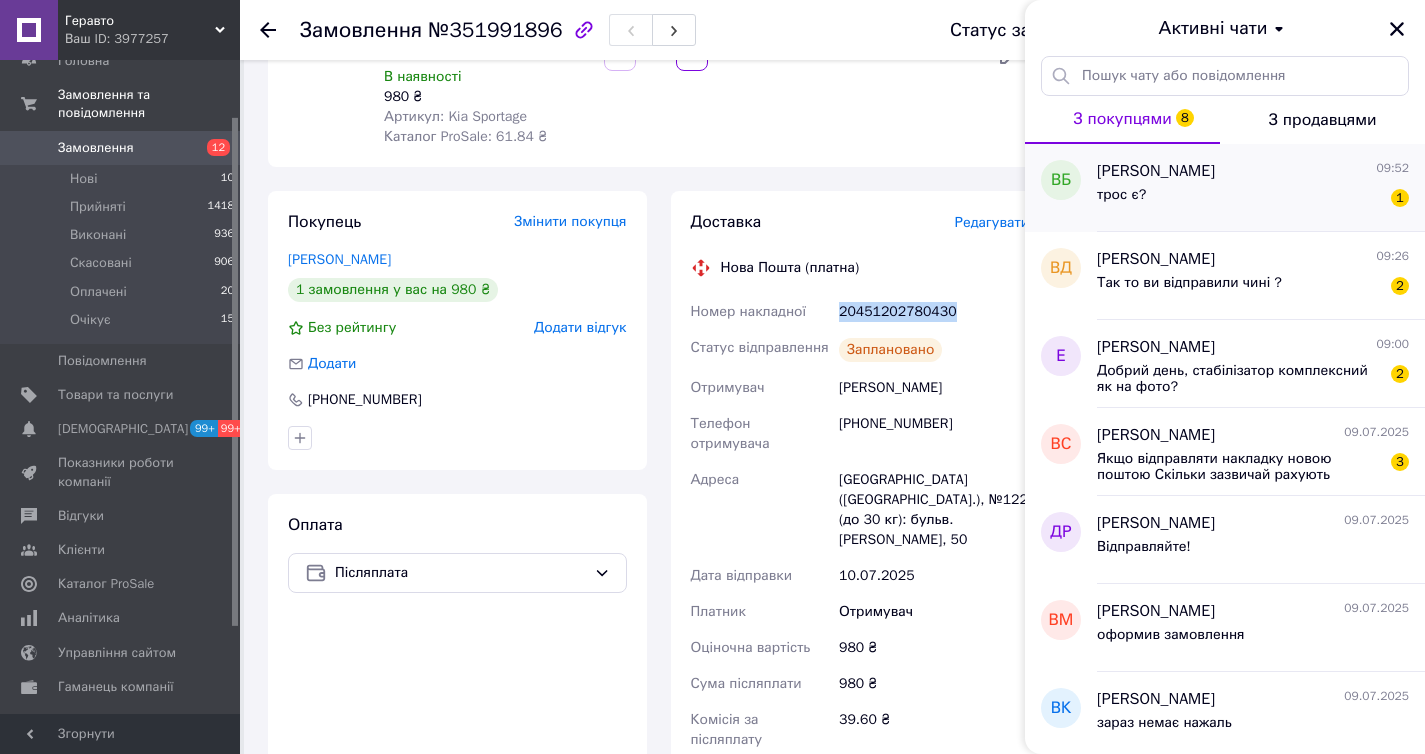 click on "Владимир Бахмач 09:52 трос є? 1" at bounding box center [1261, 188] 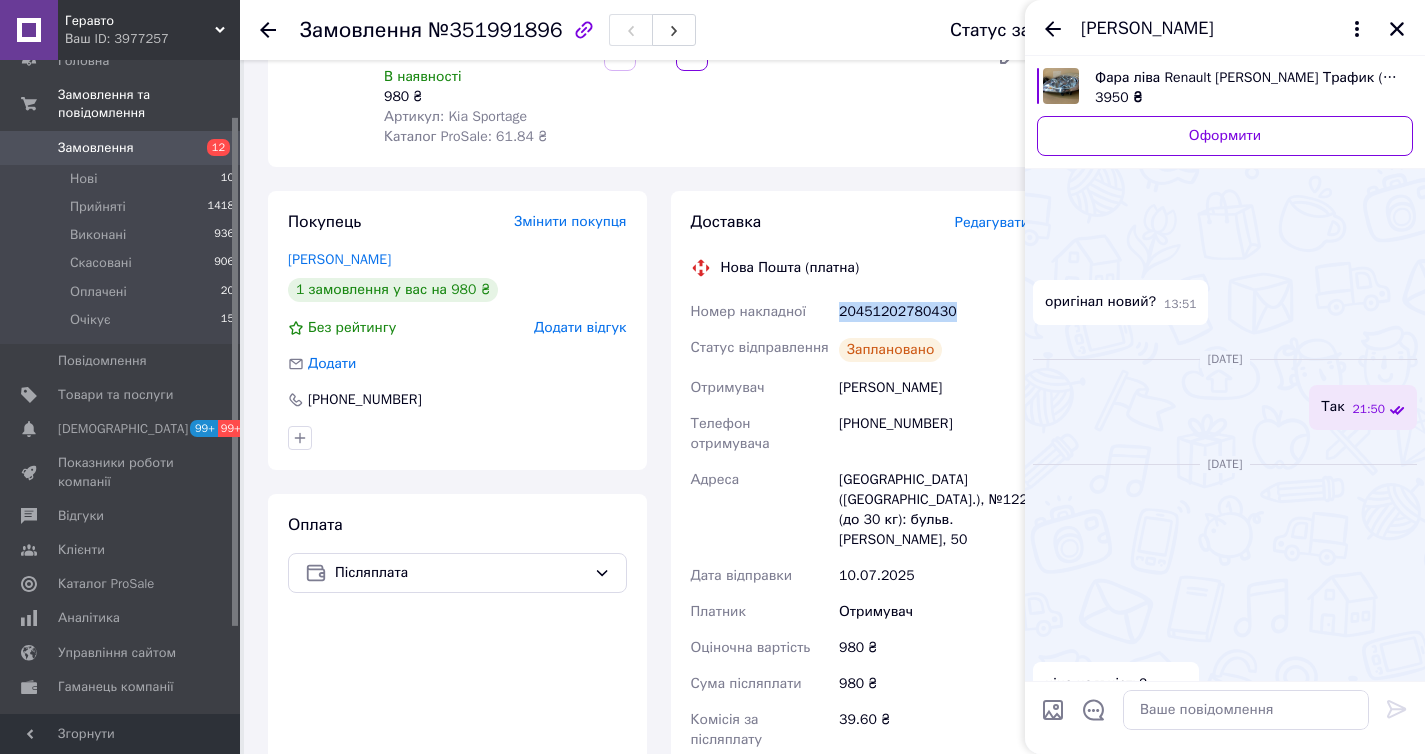 scroll, scrollTop: 1051, scrollLeft: 0, axis: vertical 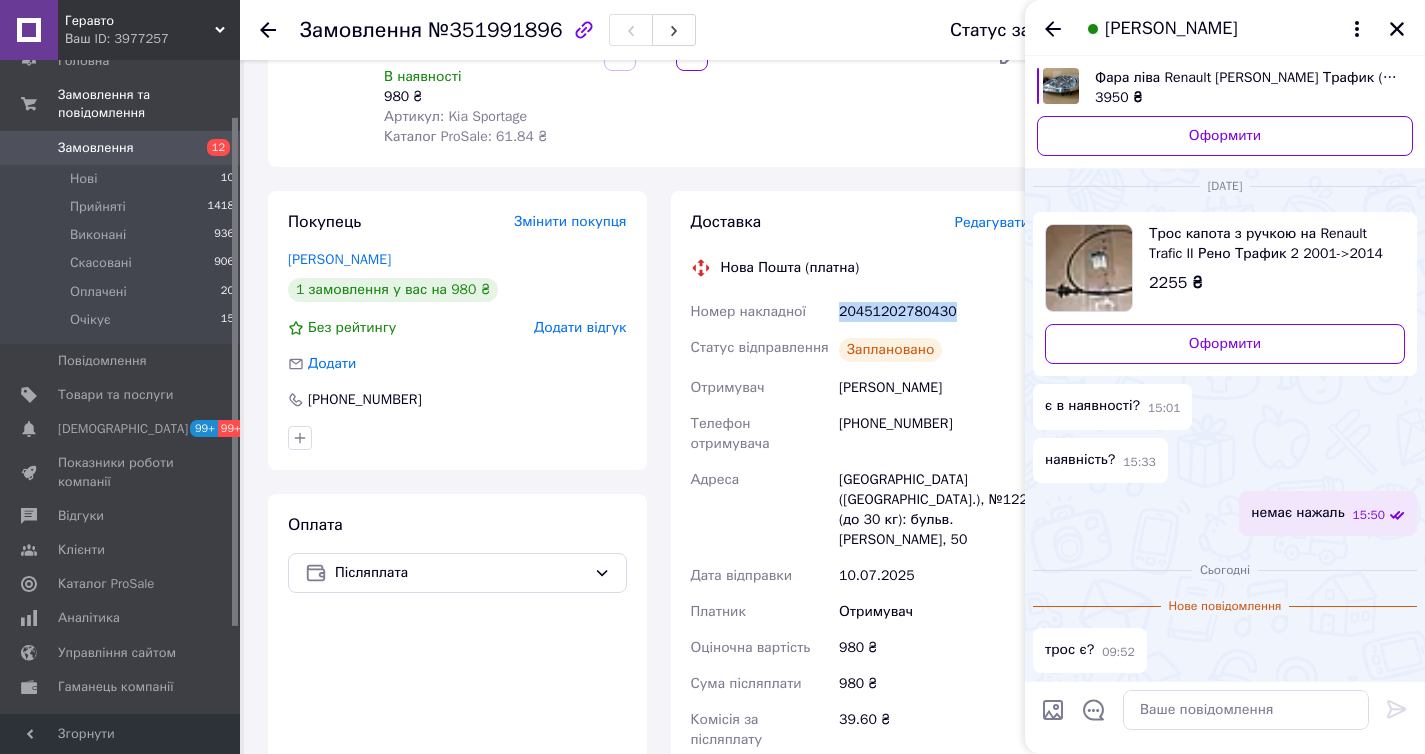 click on "Трос капота з ручкою на Renault Trafic II Рено Трафик 2 2001->2014 Nissan (Оригінал) - 8200237684" at bounding box center (1269, 244) 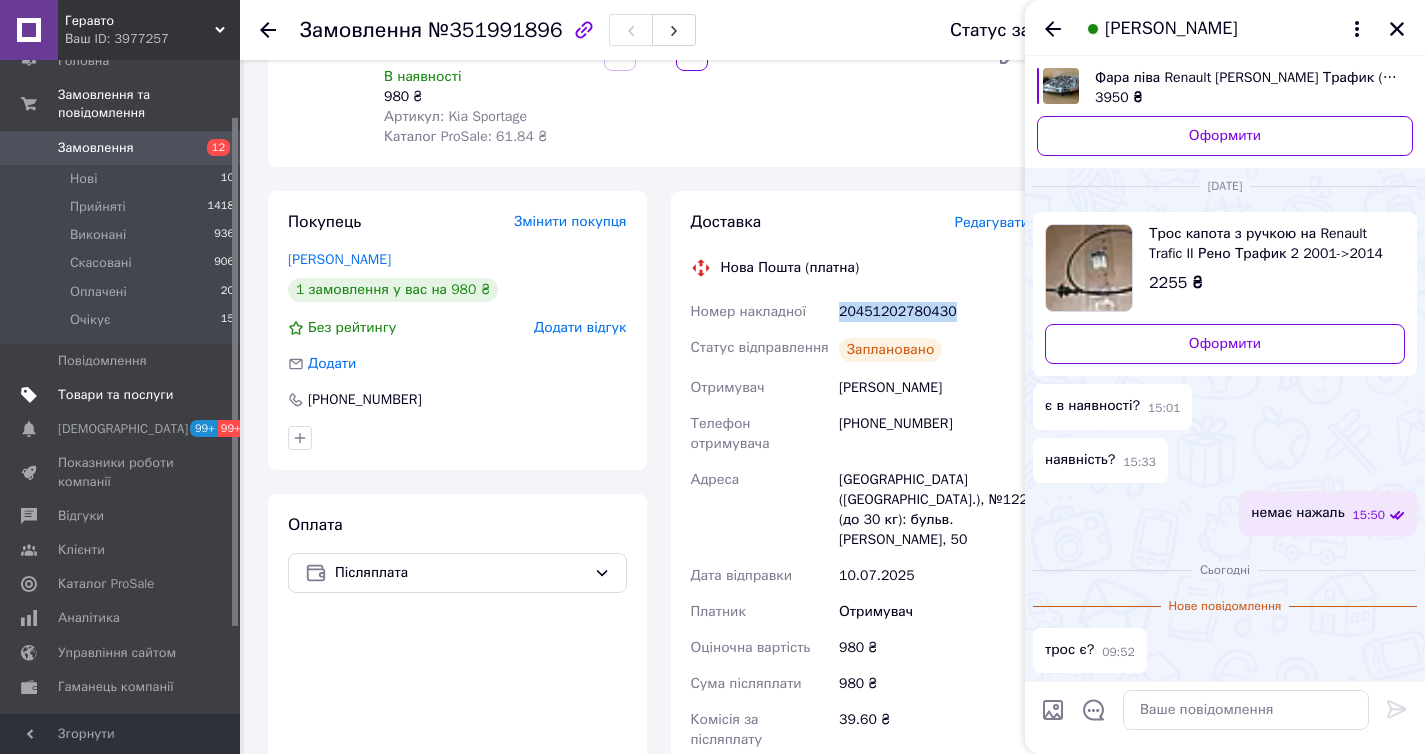 click on "Товари та послуги" at bounding box center [123, 395] 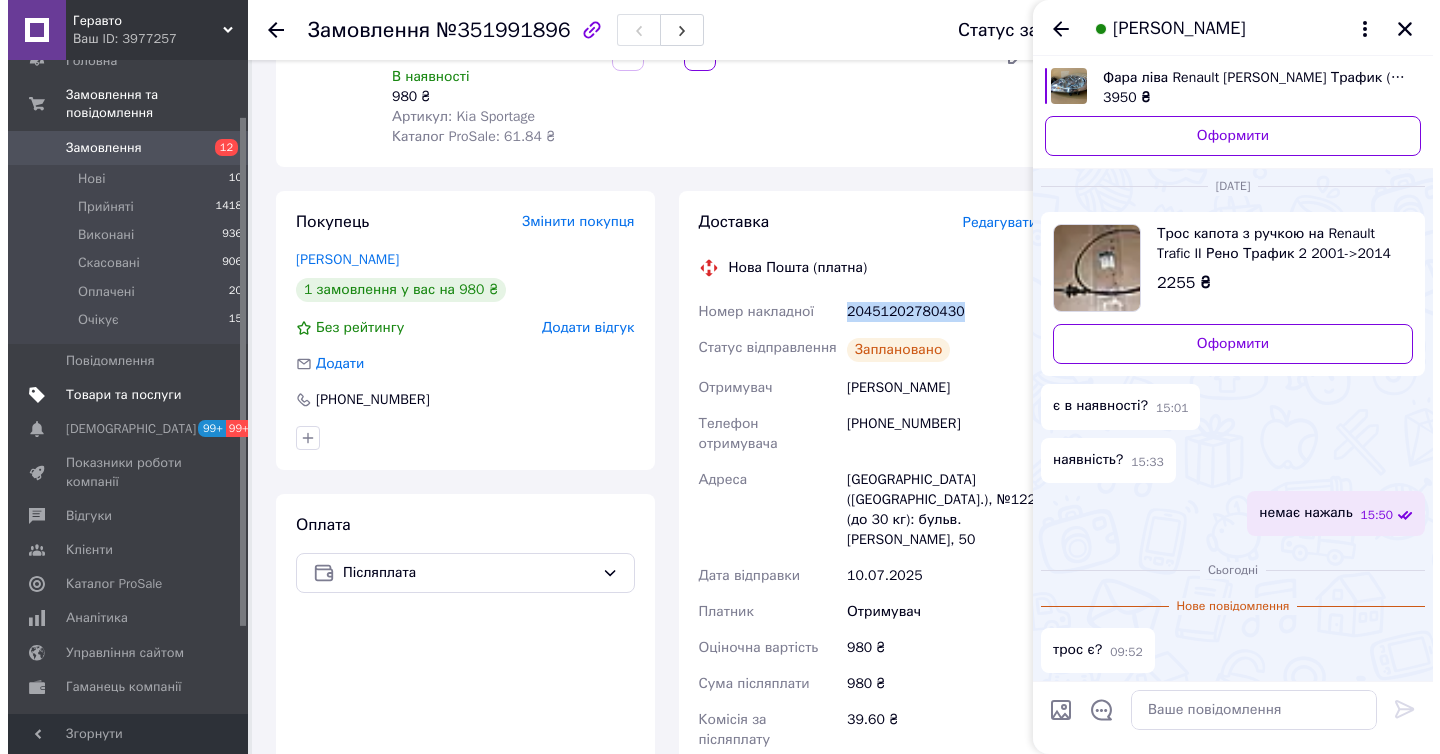 scroll, scrollTop: 0, scrollLeft: 0, axis: both 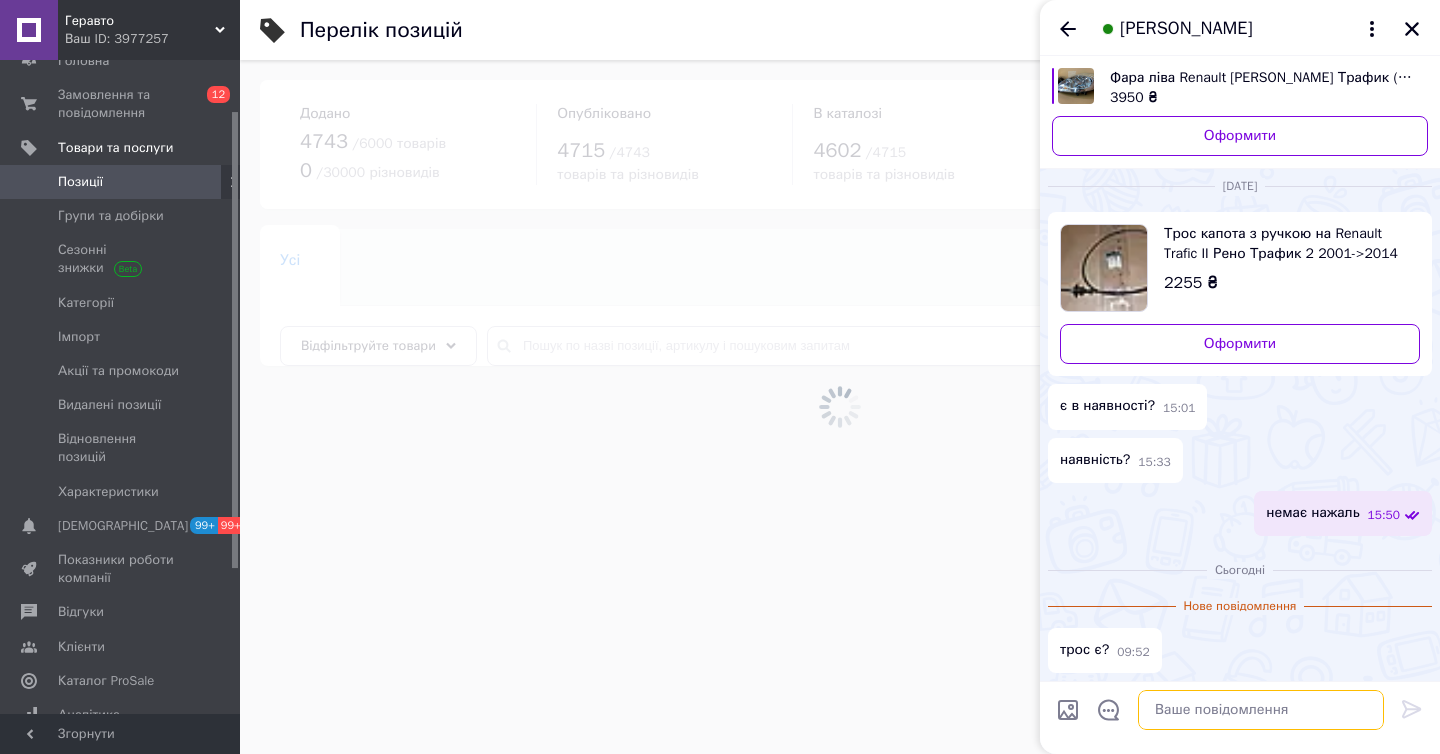click at bounding box center (1261, 710) 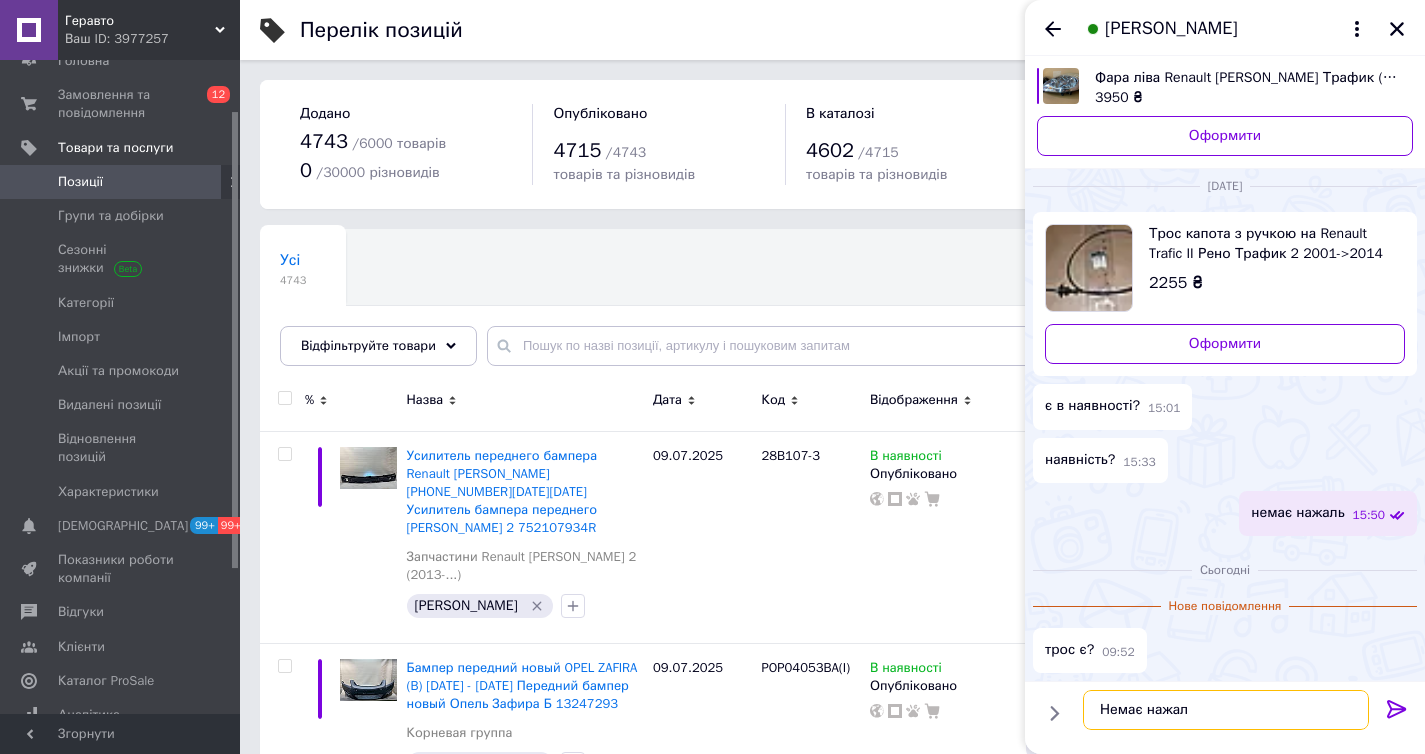 type on "Немає нажаль" 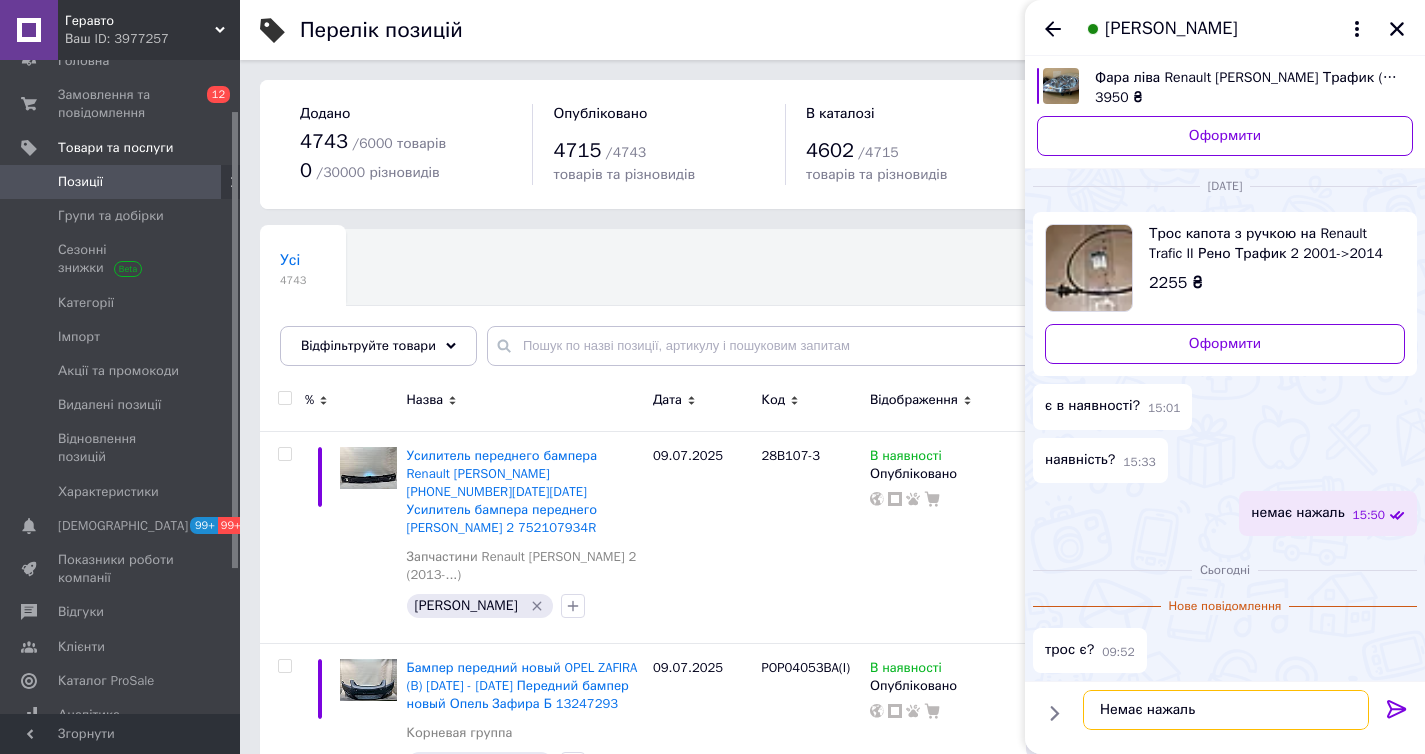 type 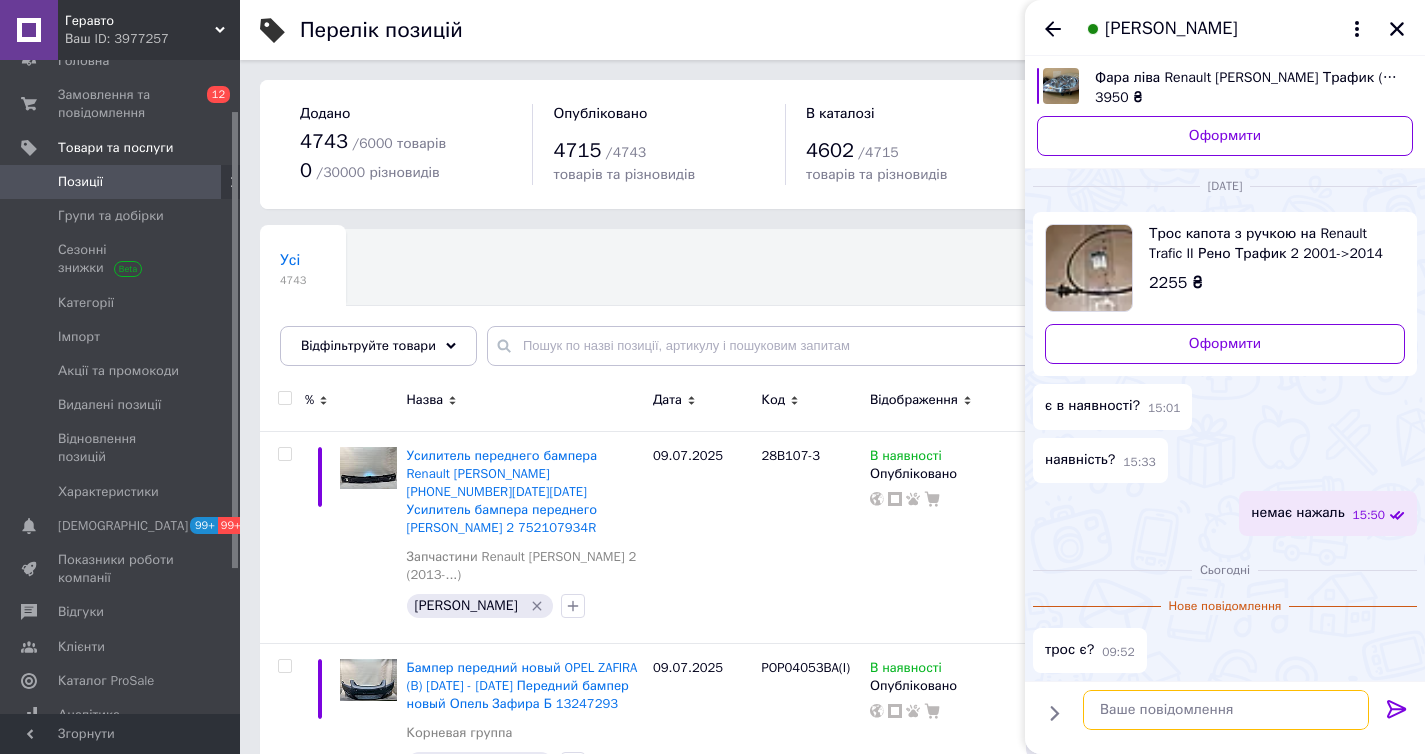 scroll, scrollTop: 970, scrollLeft: 0, axis: vertical 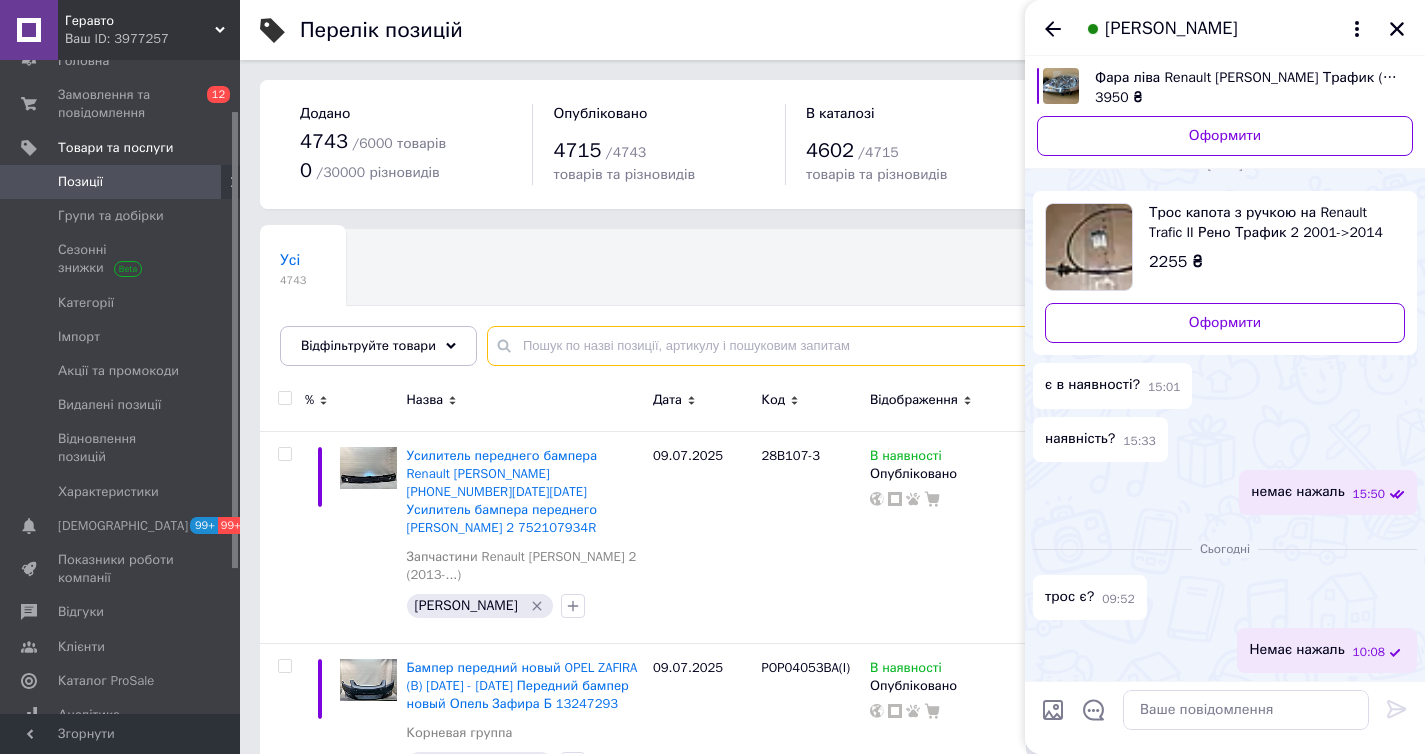 click at bounding box center (936, 346) 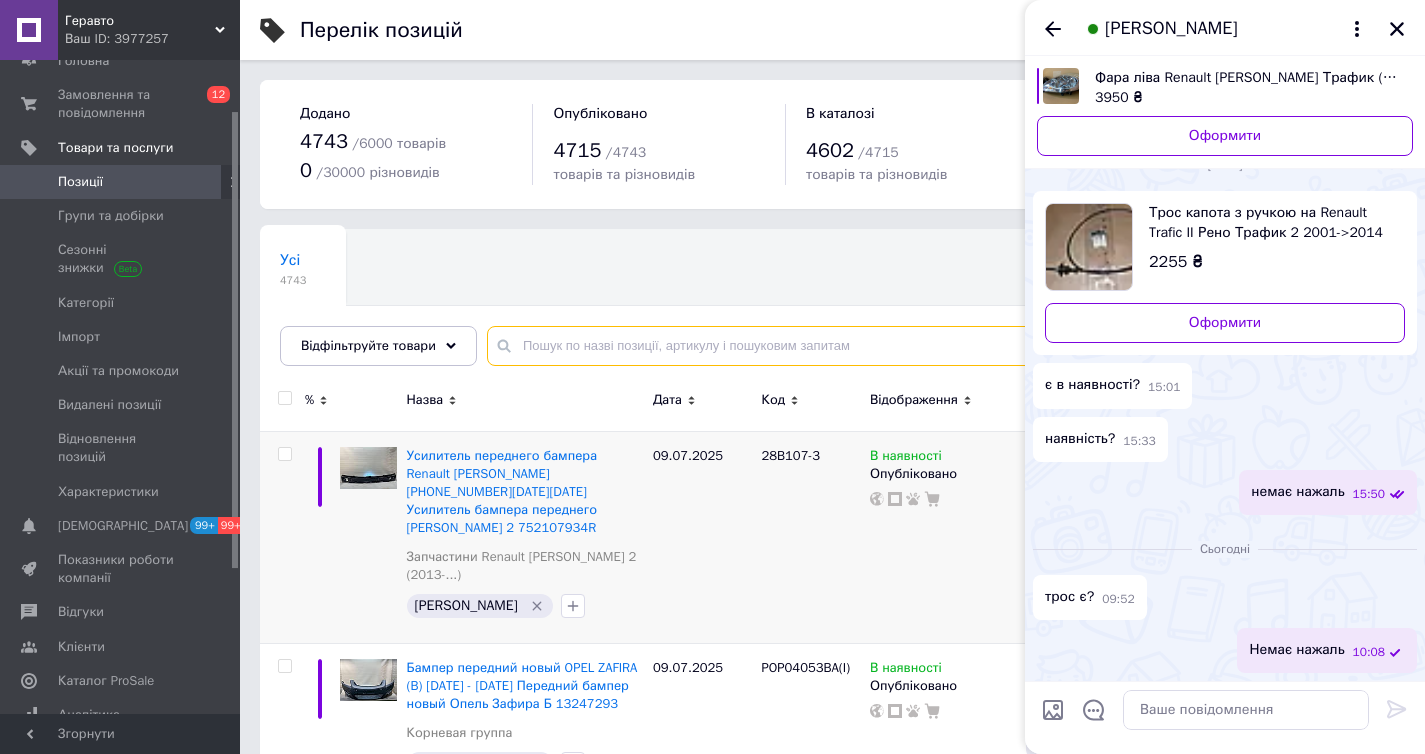 paste on "8200237684" 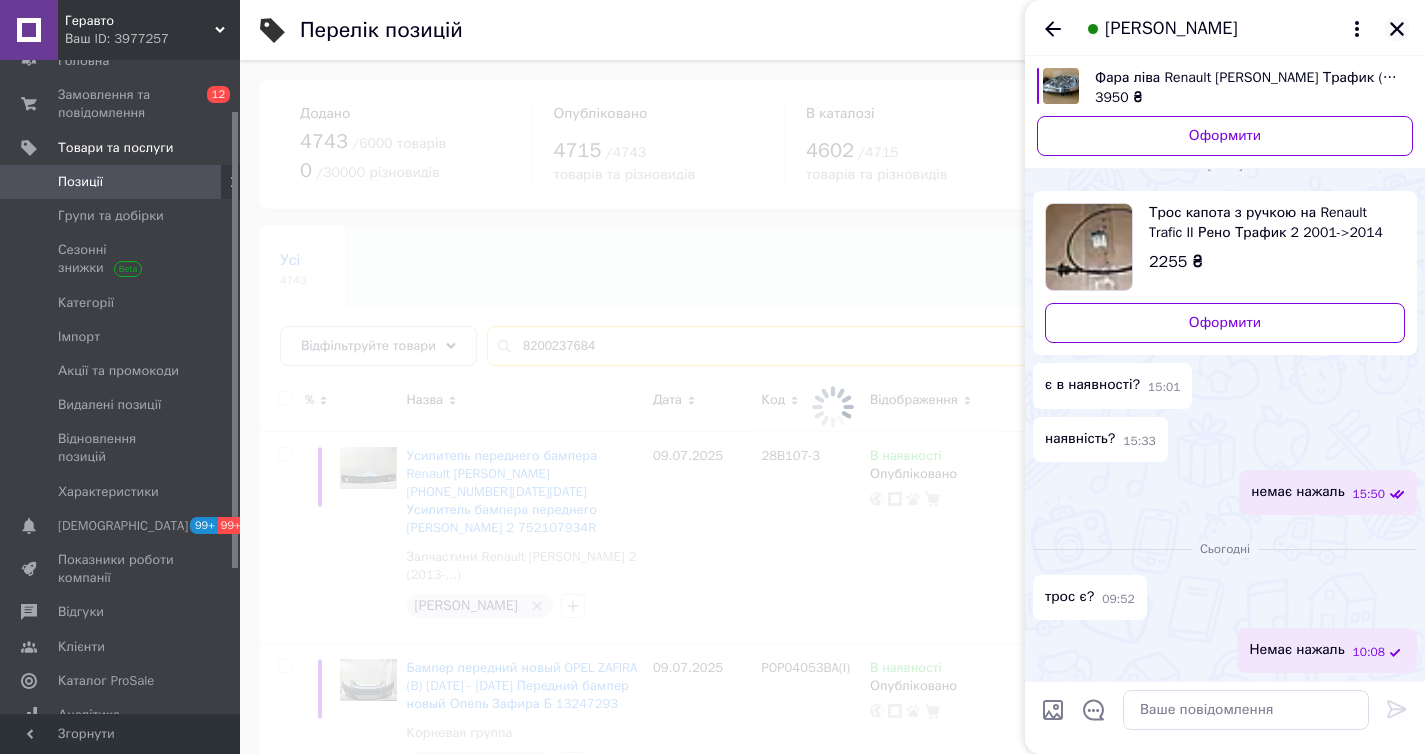 type on "8200237684" 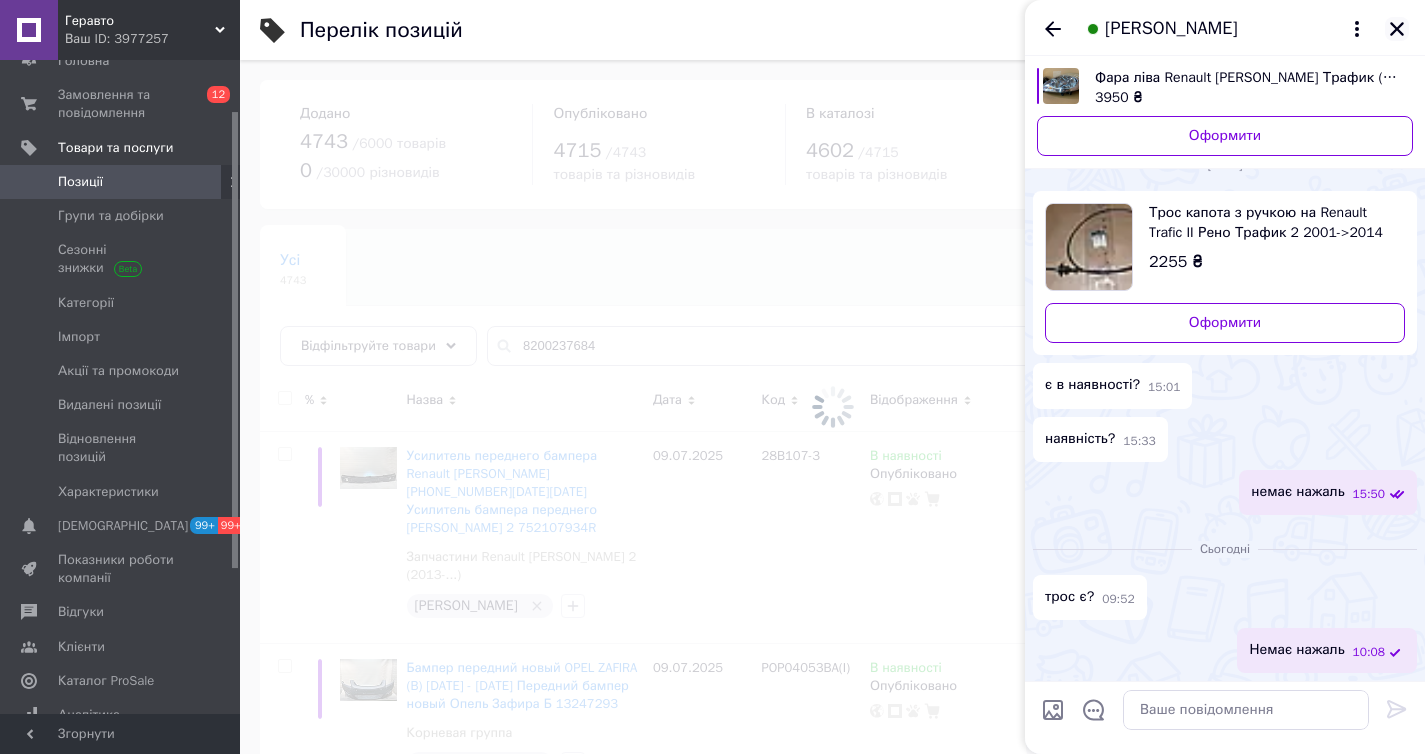click 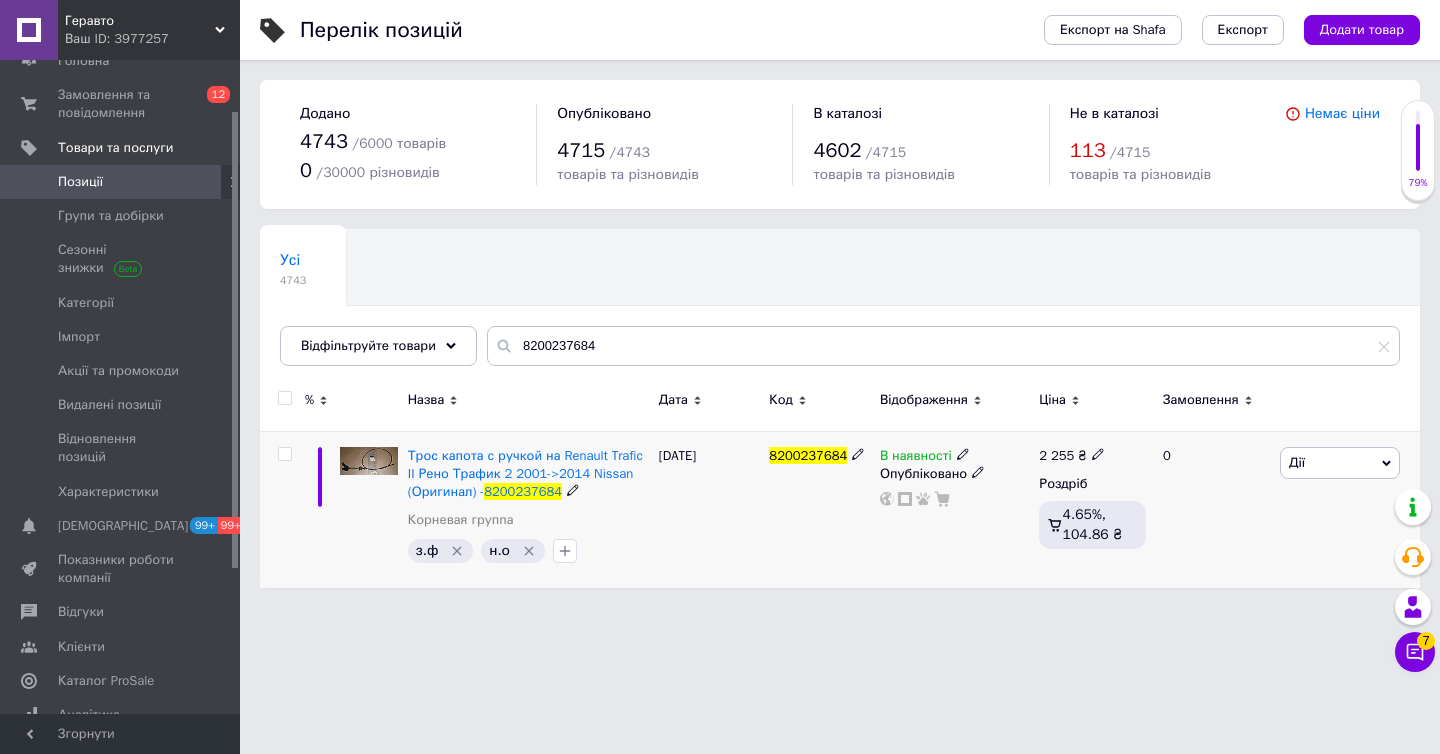 click 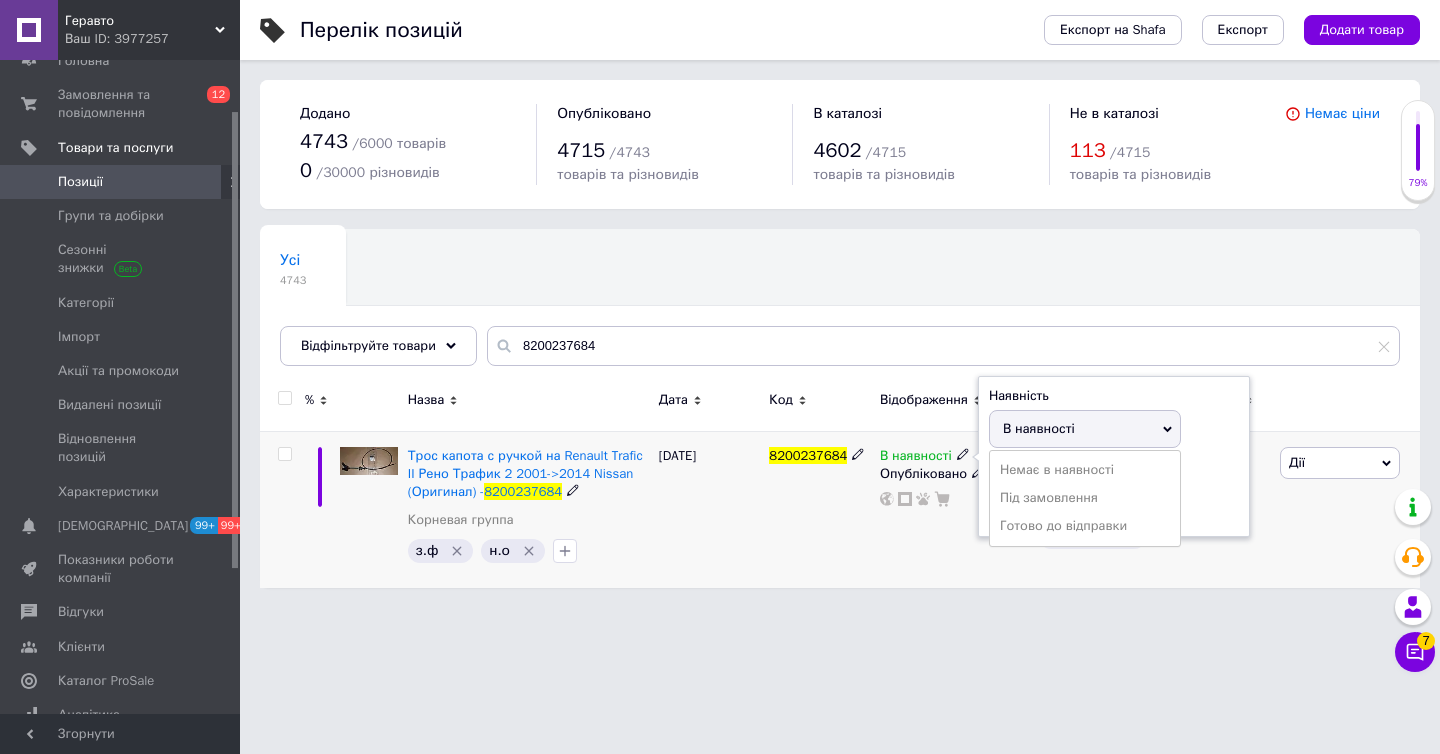 drag, startPoint x: 1031, startPoint y: 460, endPoint x: 974, endPoint y: 517, distance: 80.610176 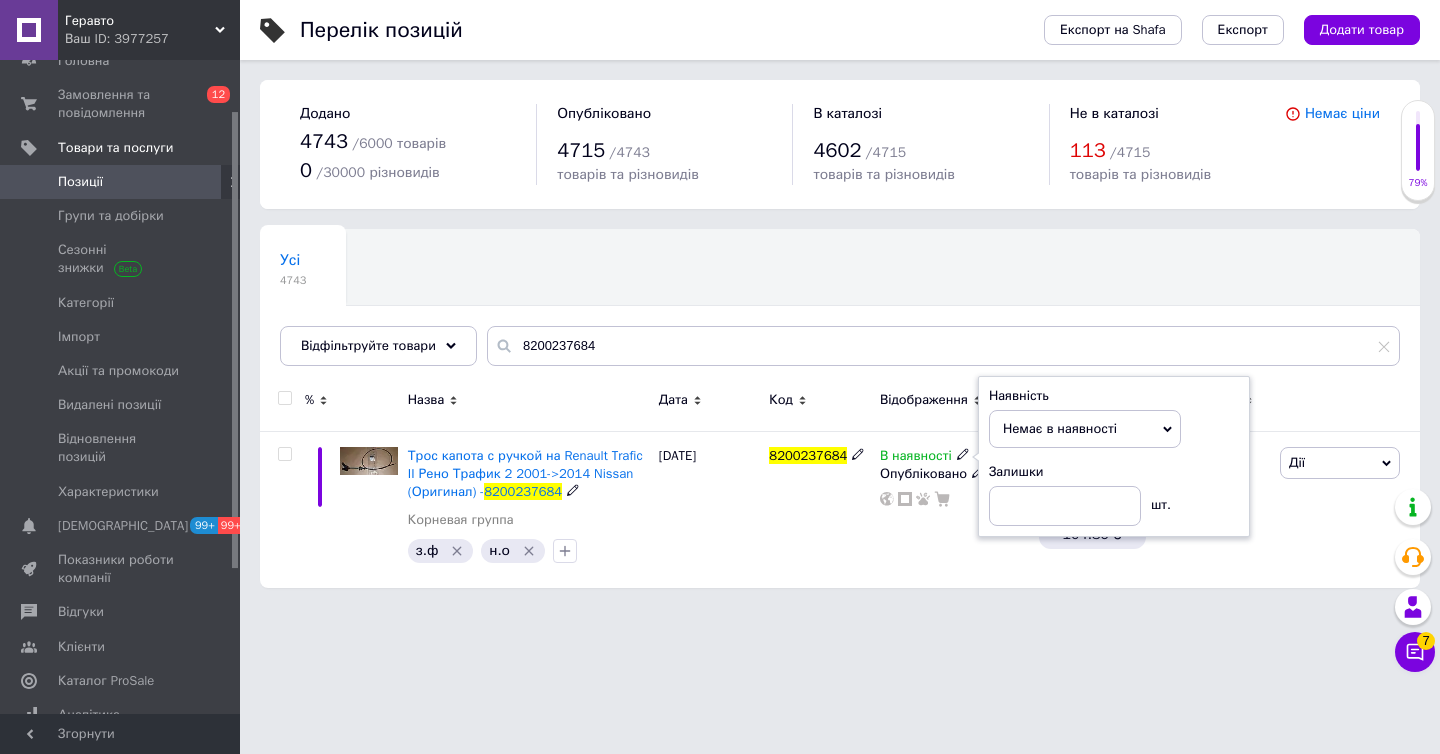 click on "Геравто Ваш ID: 3977257 Сайт Геравто Кабінет покупця Перевірити стан системи Сторінка на порталі Original Parts Игорь Герасименко Алло Гараж Разборкино Довідка Вийти Головна Замовлення та повідомлення 0 12 Товари та послуги Позиції Групи та добірки Сезонні знижки Категорії Імпорт Акції та промокоди Видалені позиції Відновлення позицій Характеристики Сповіщення 99+ 99+ Показники роботи компанії Відгуки Клієнти Каталог ProSale Аналітика Управління сайтом Гаманець компанії Маркет Налаштування Тарифи та рахунки 4743   /" at bounding box center (720, 304) 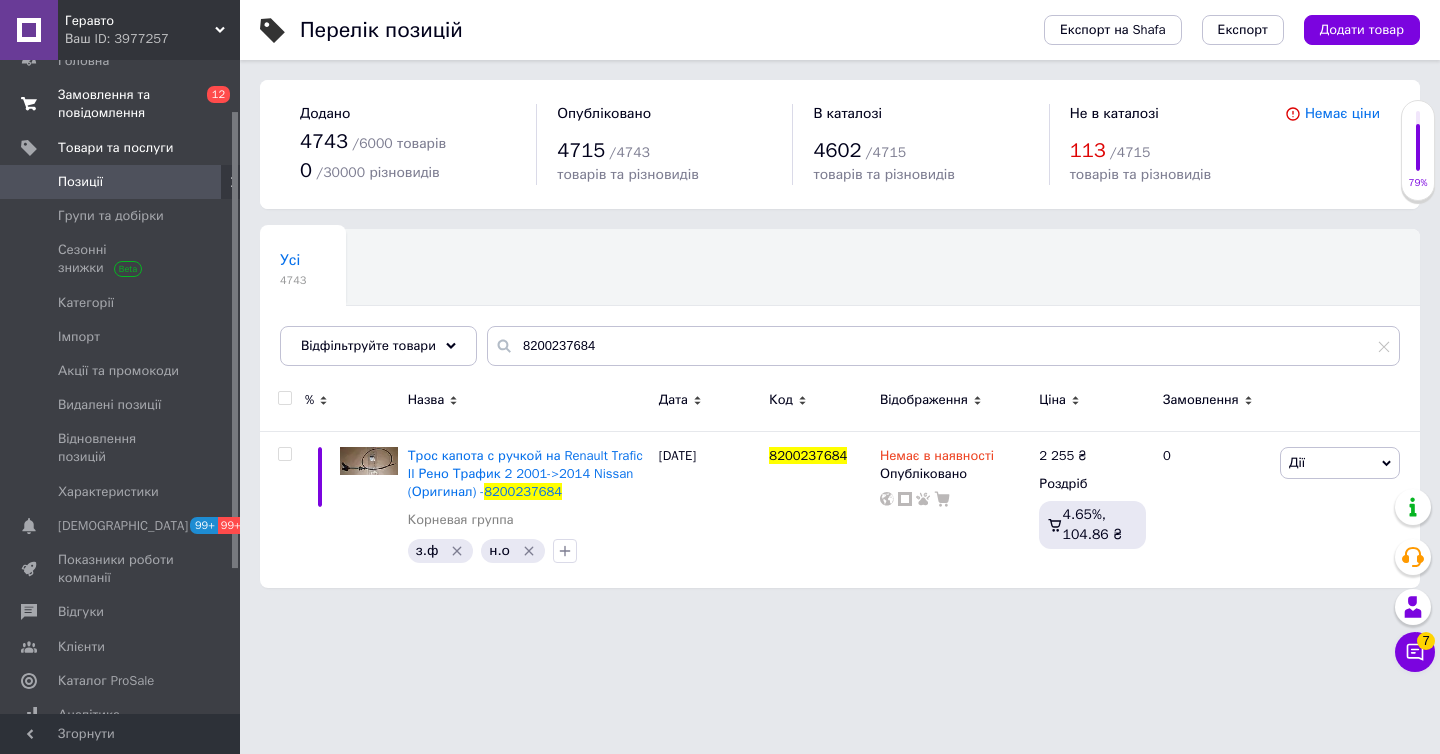 click on "Замовлення та повідомлення" at bounding box center [121, 104] 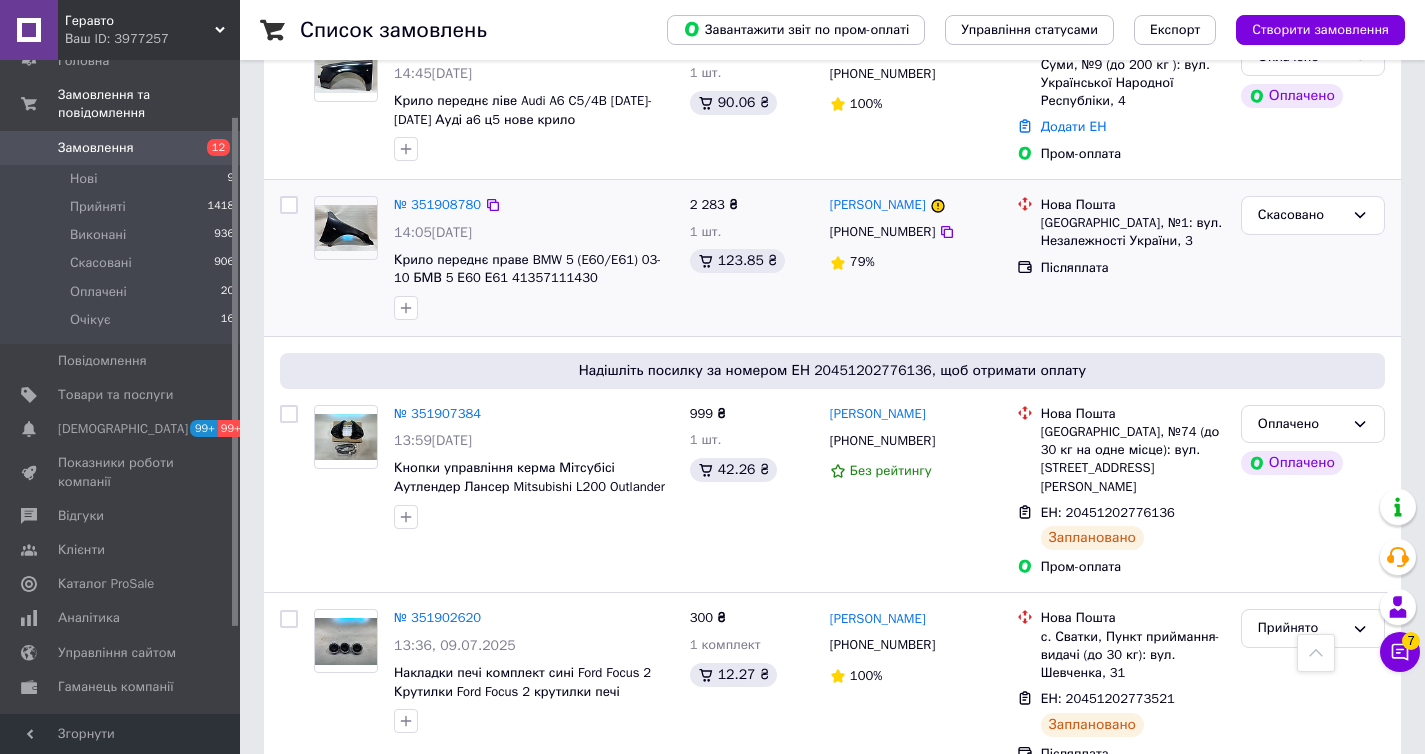 scroll, scrollTop: 1729, scrollLeft: 0, axis: vertical 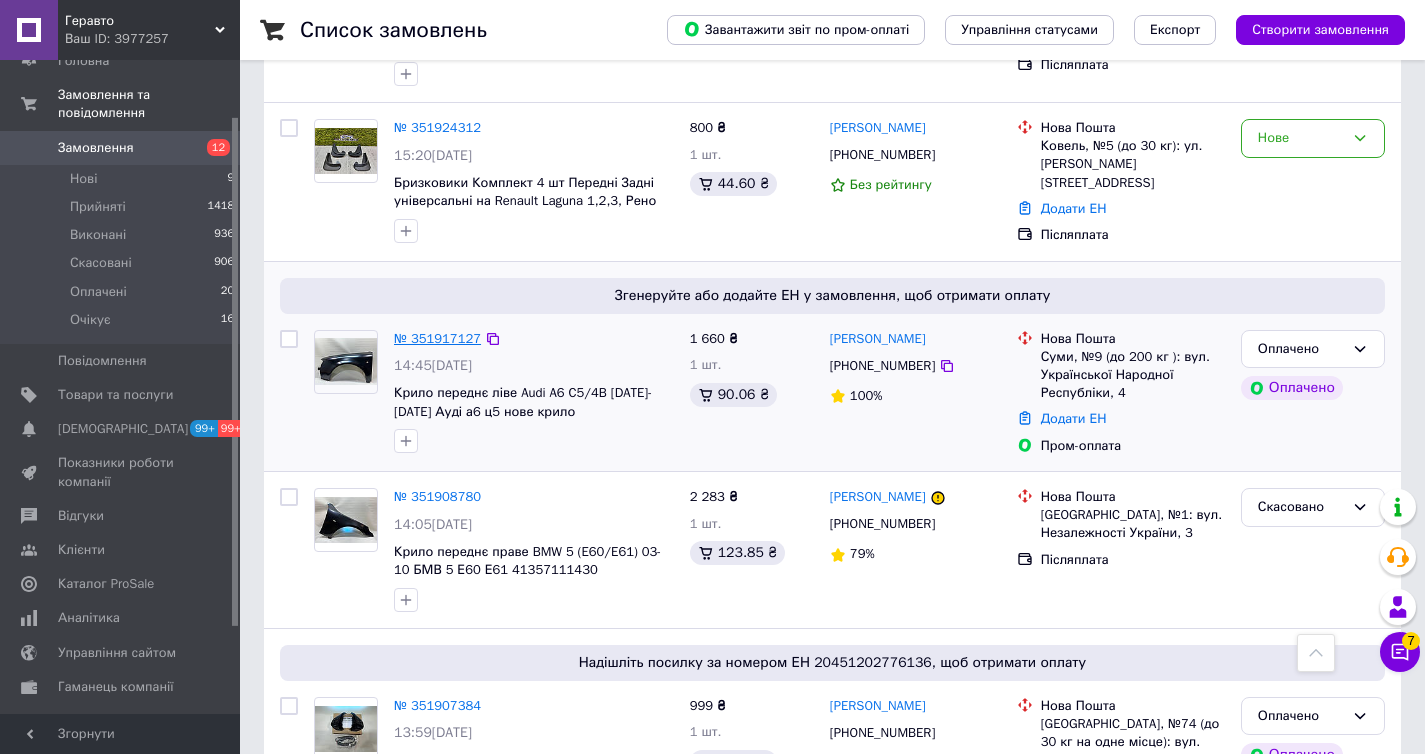 click on "№ 351917127" at bounding box center (437, 338) 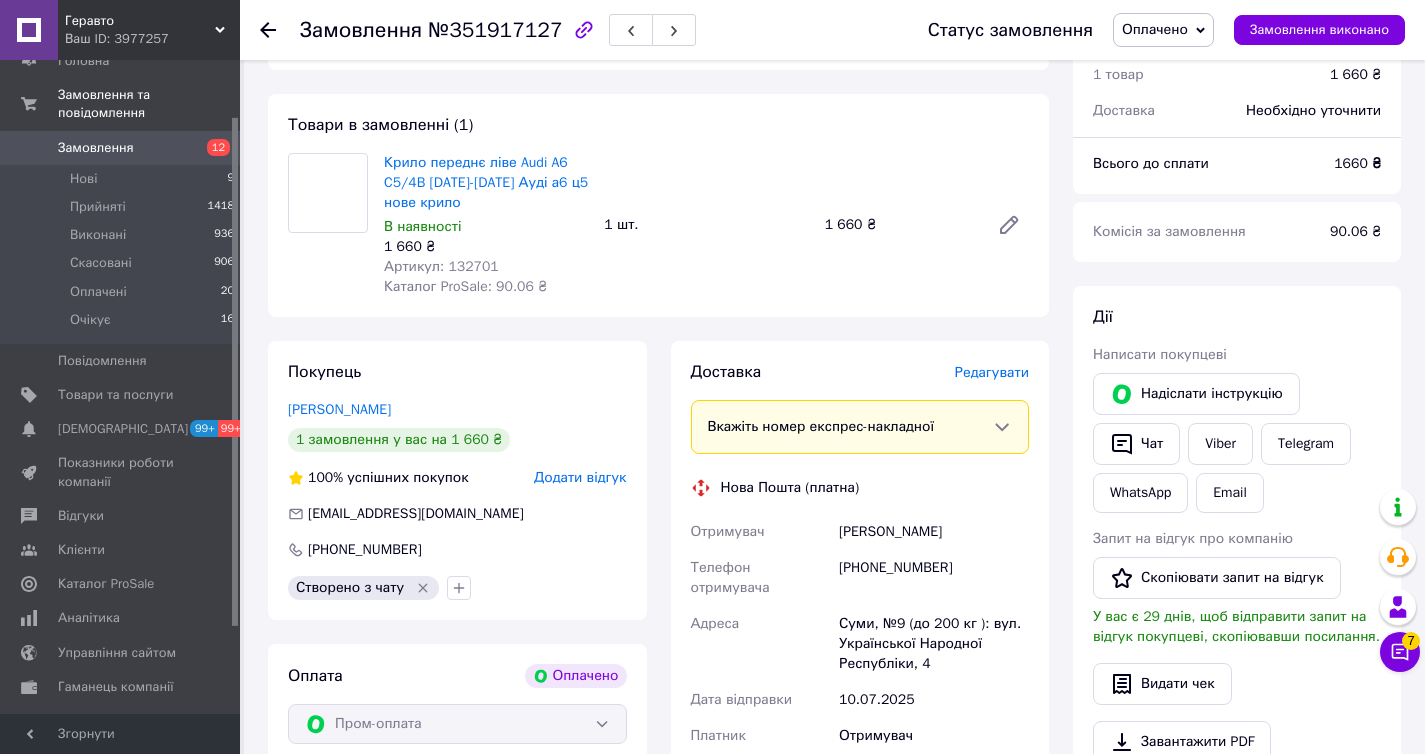scroll, scrollTop: 109, scrollLeft: 0, axis: vertical 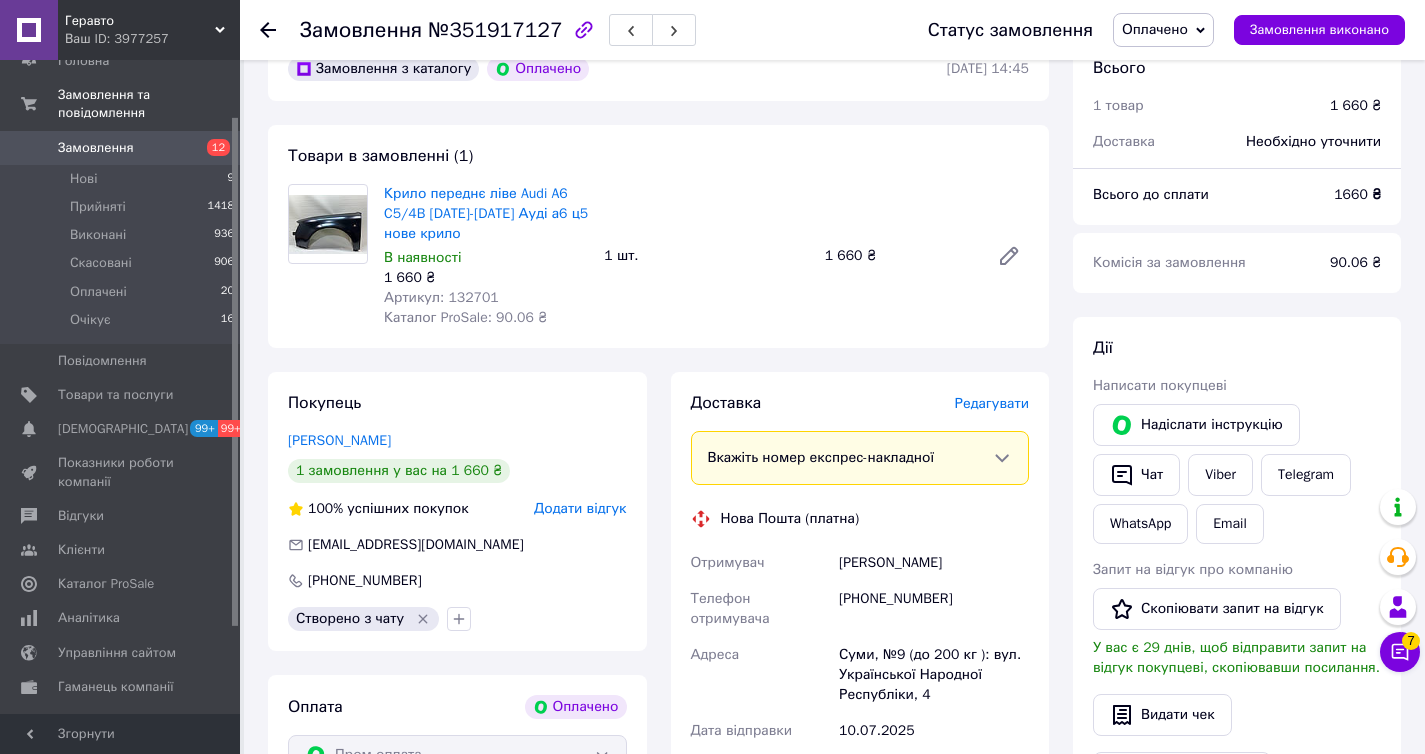 click on "Артикул: 132701" at bounding box center (441, 297) 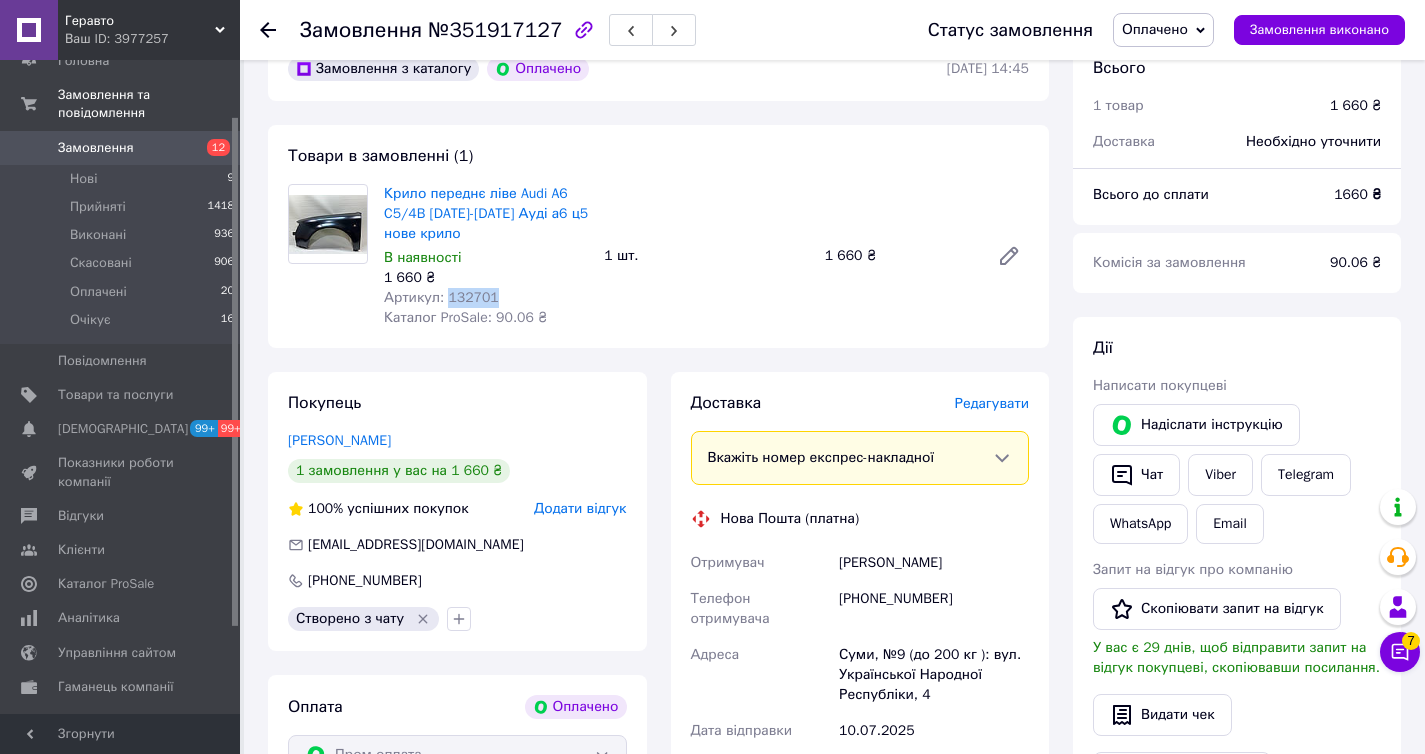 click on "Артикул: 132701" at bounding box center (441, 297) 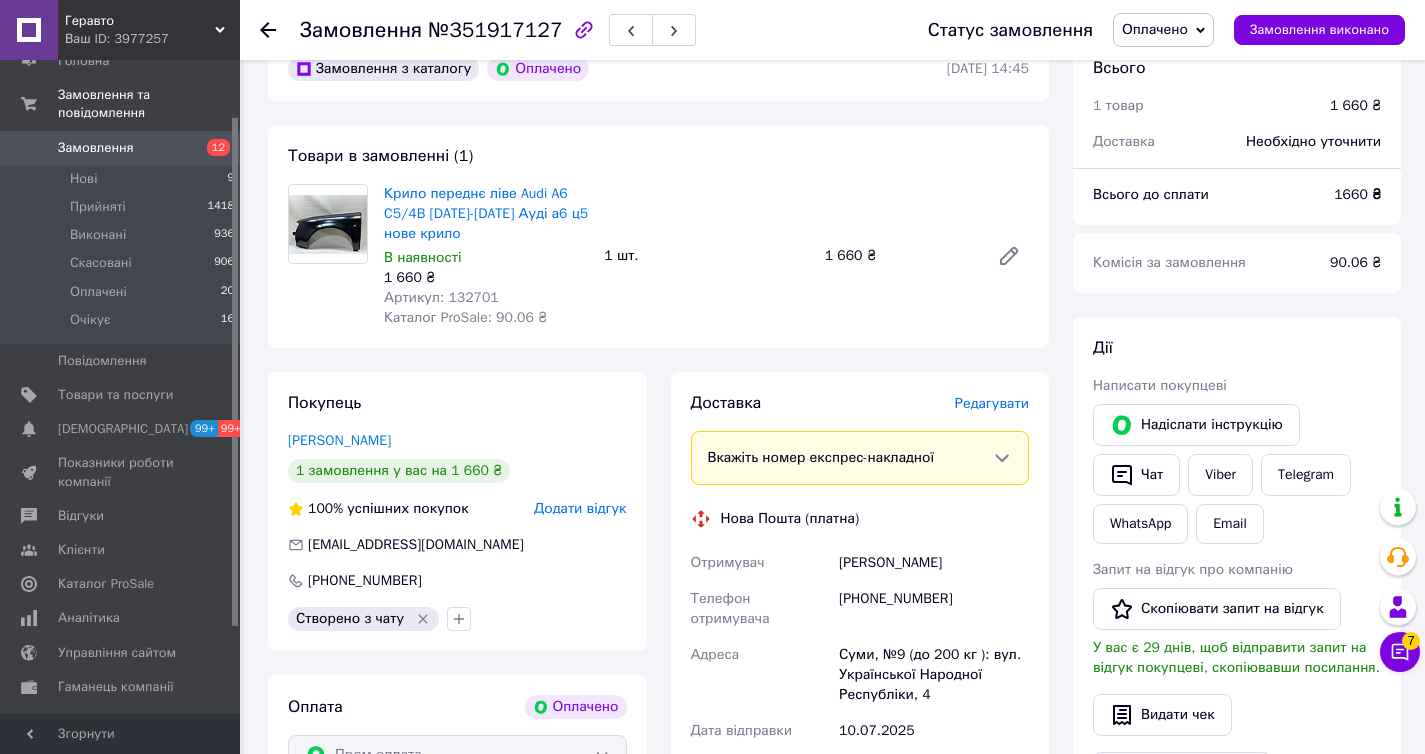 click 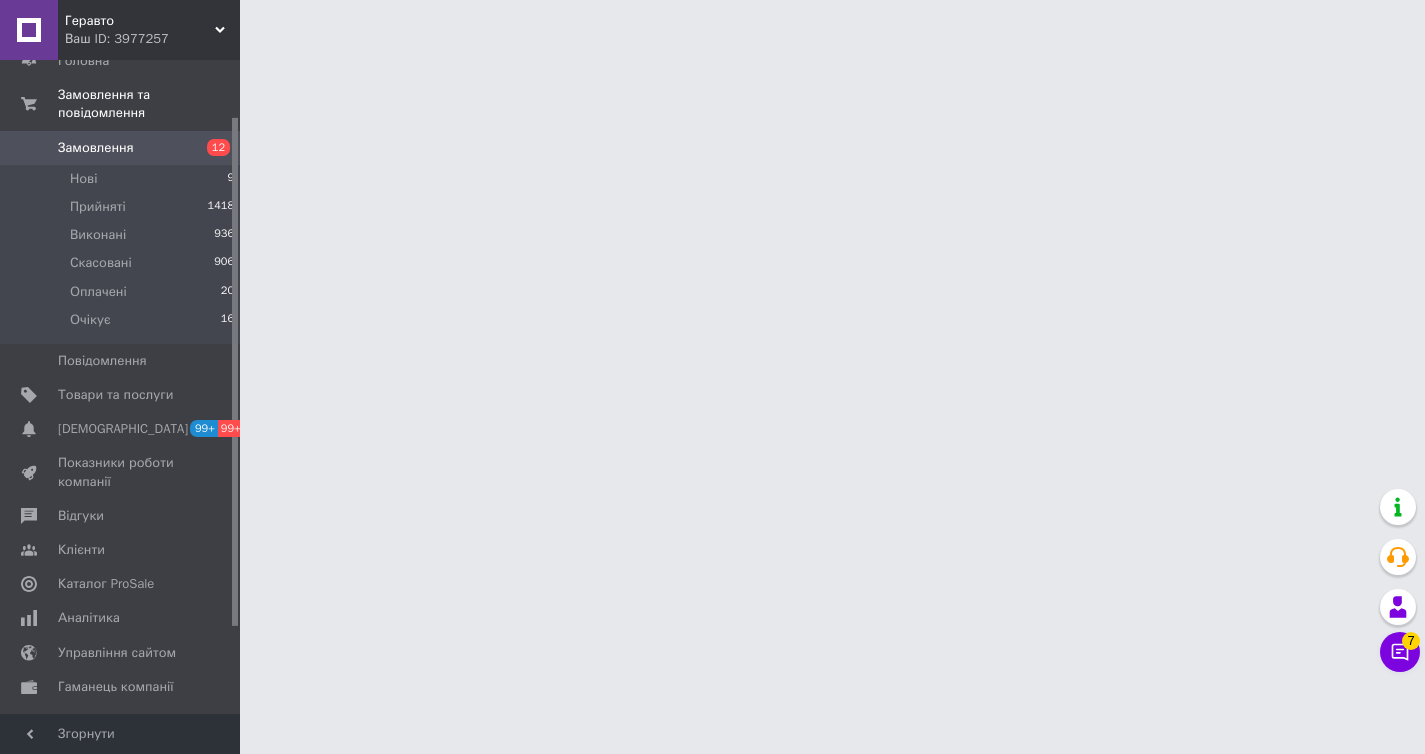 scroll, scrollTop: 0, scrollLeft: 0, axis: both 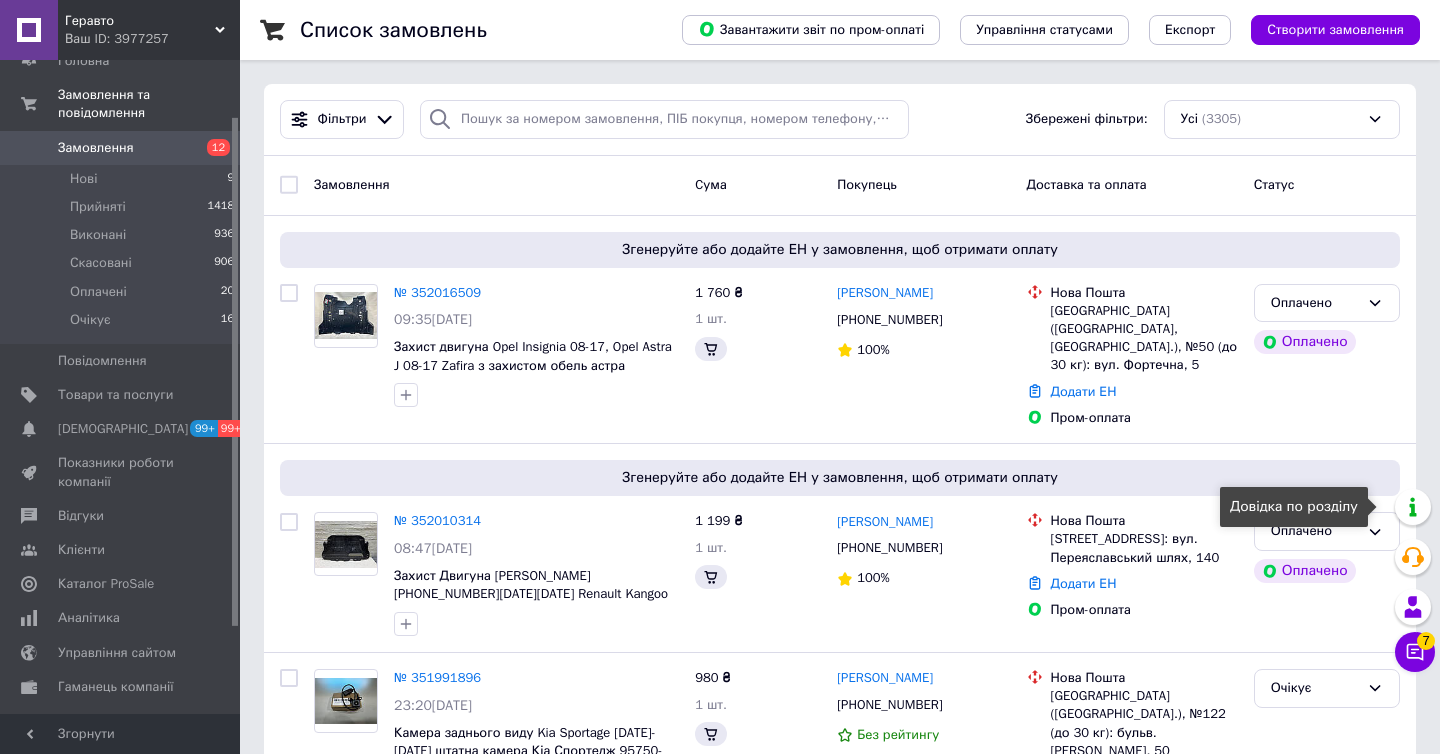 click on "Чат з покупцем 7" at bounding box center (1415, 652) 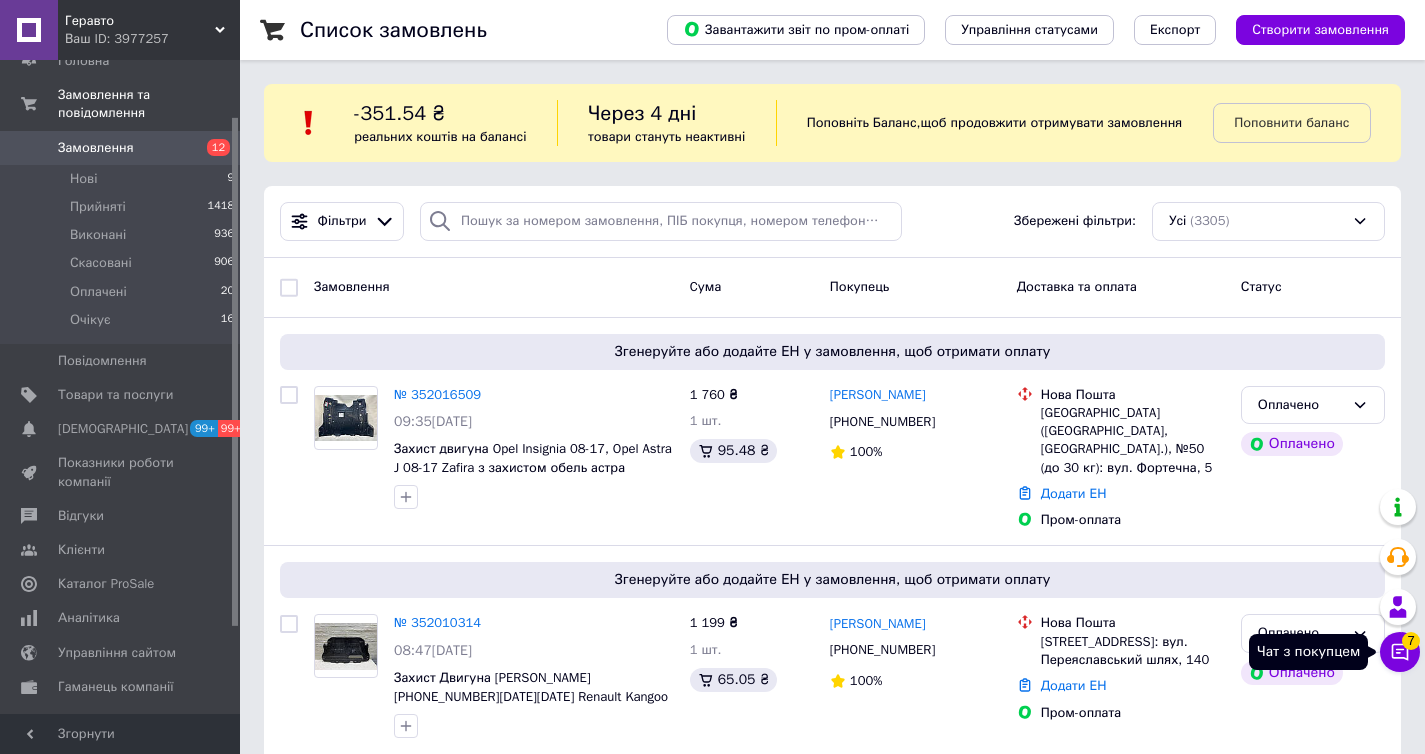 click 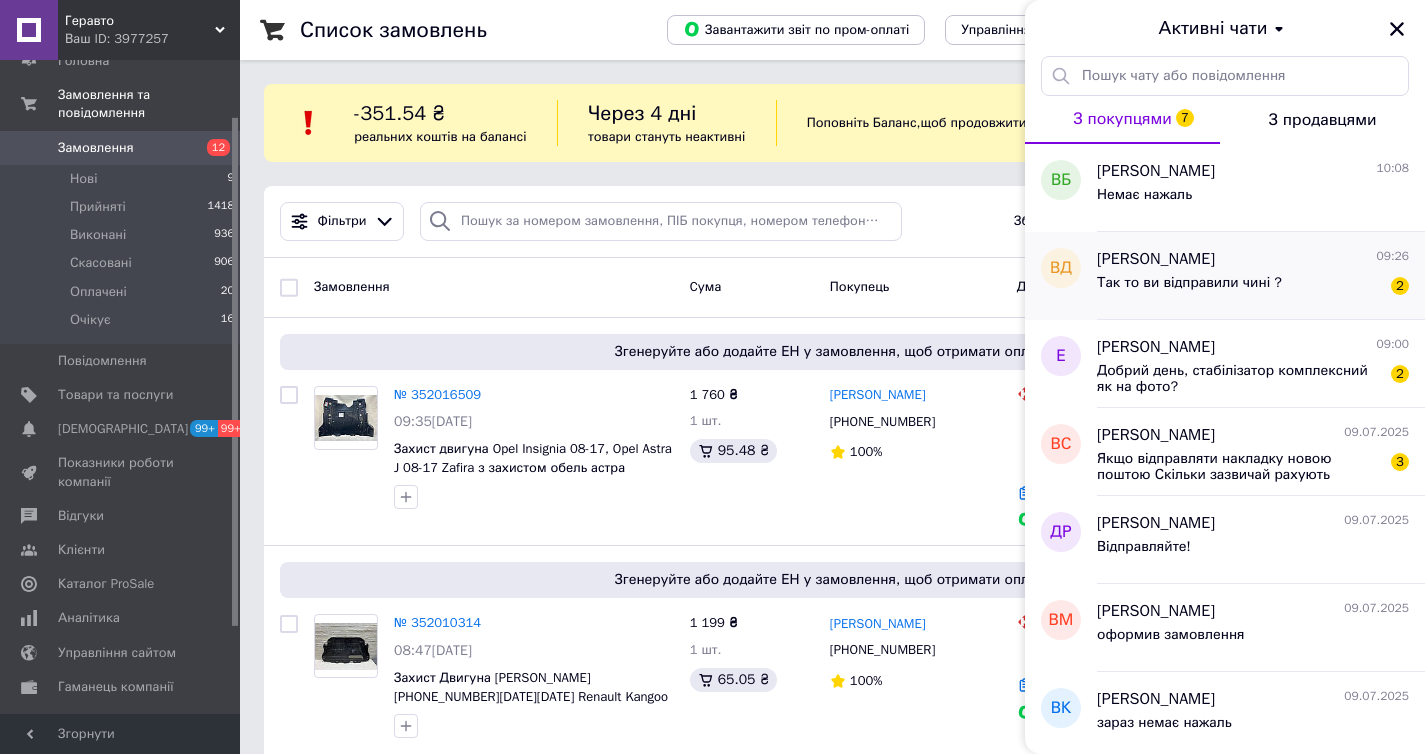 click on "Владислав Давиденко 09:26" at bounding box center [1253, 259] 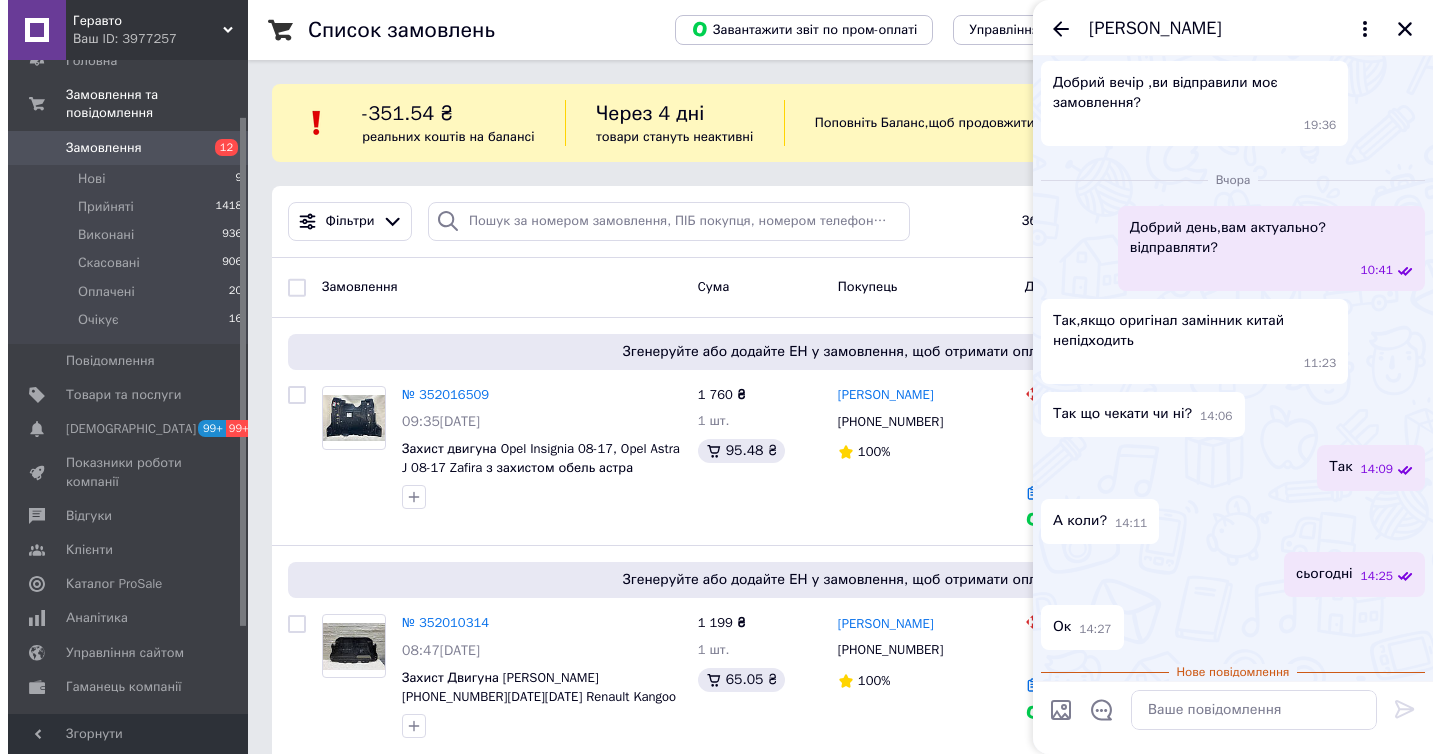 scroll, scrollTop: 0, scrollLeft: 0, axis: both 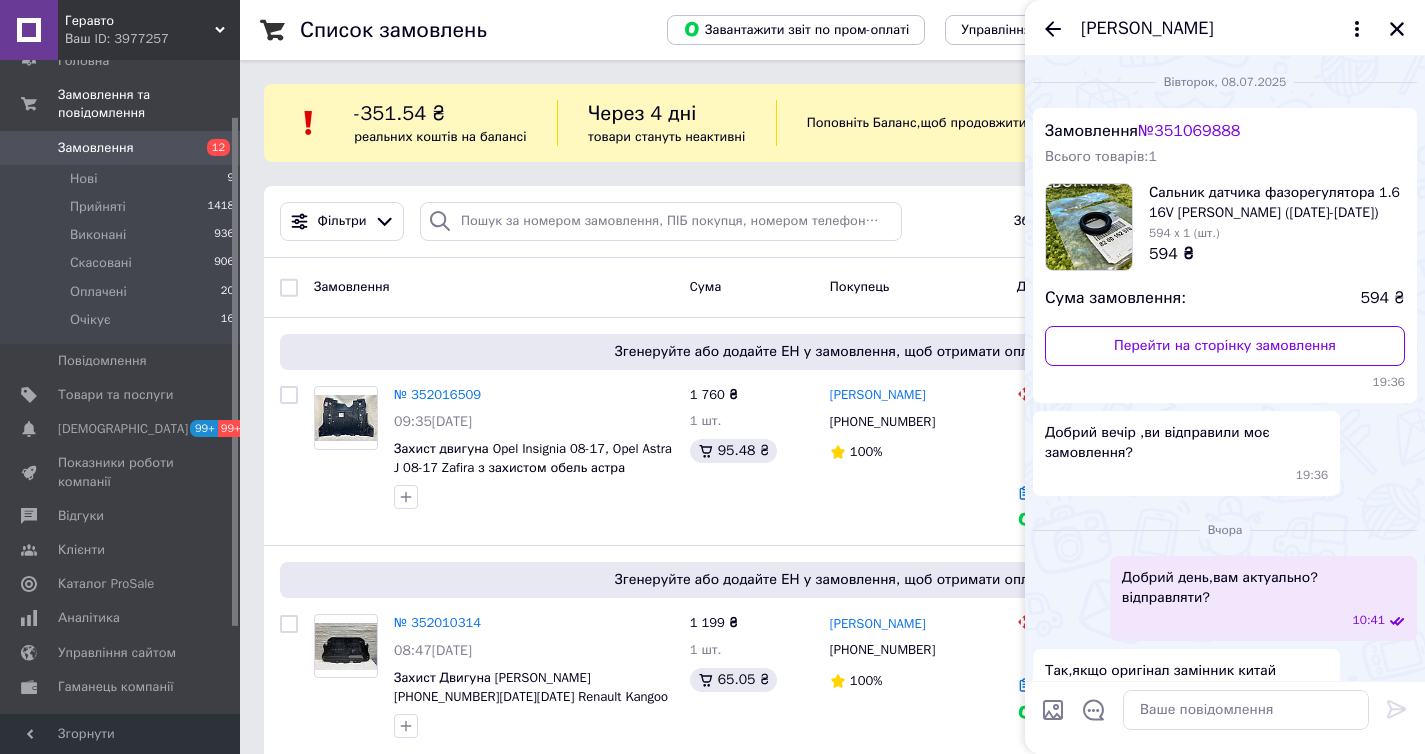 click on "№ 351069888" at bounding box center [1189, 131] 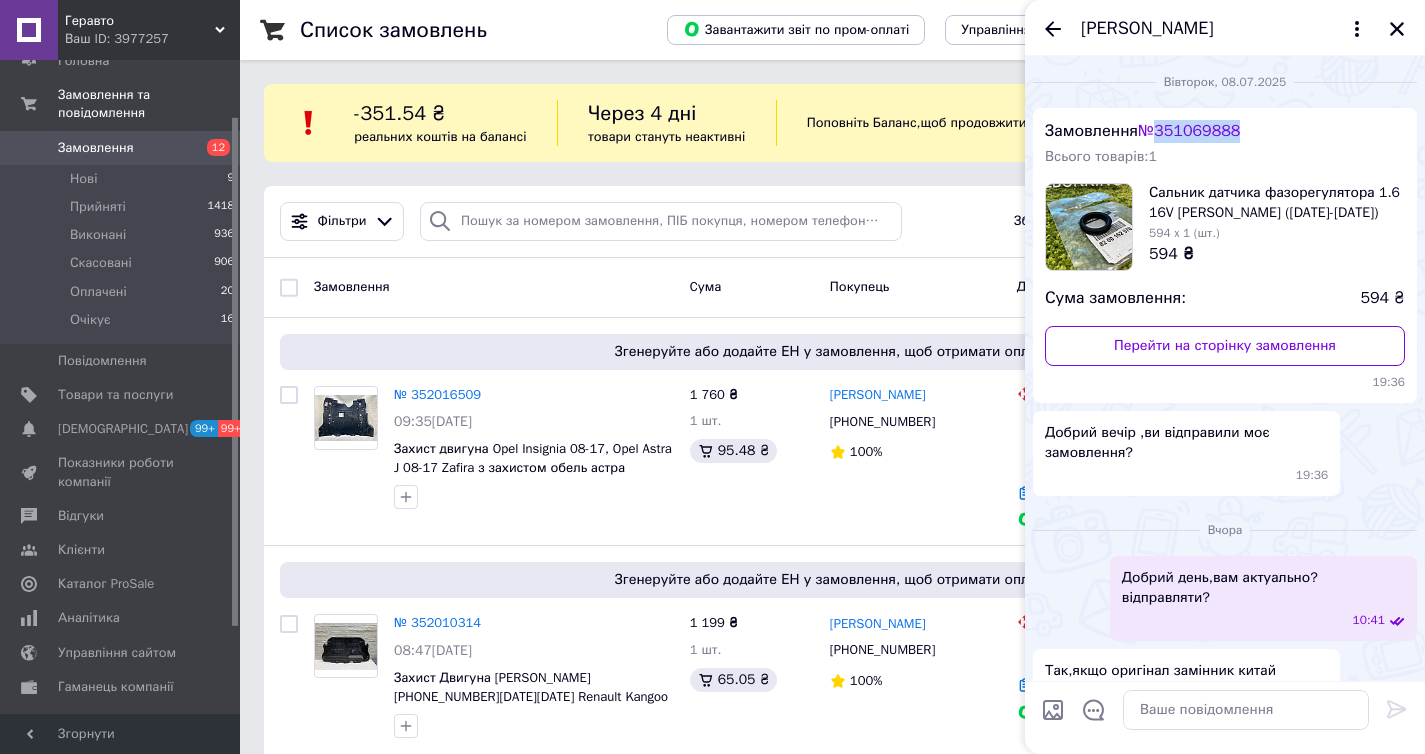 click on "№ 351069888" at bounding box center (1189, 131) 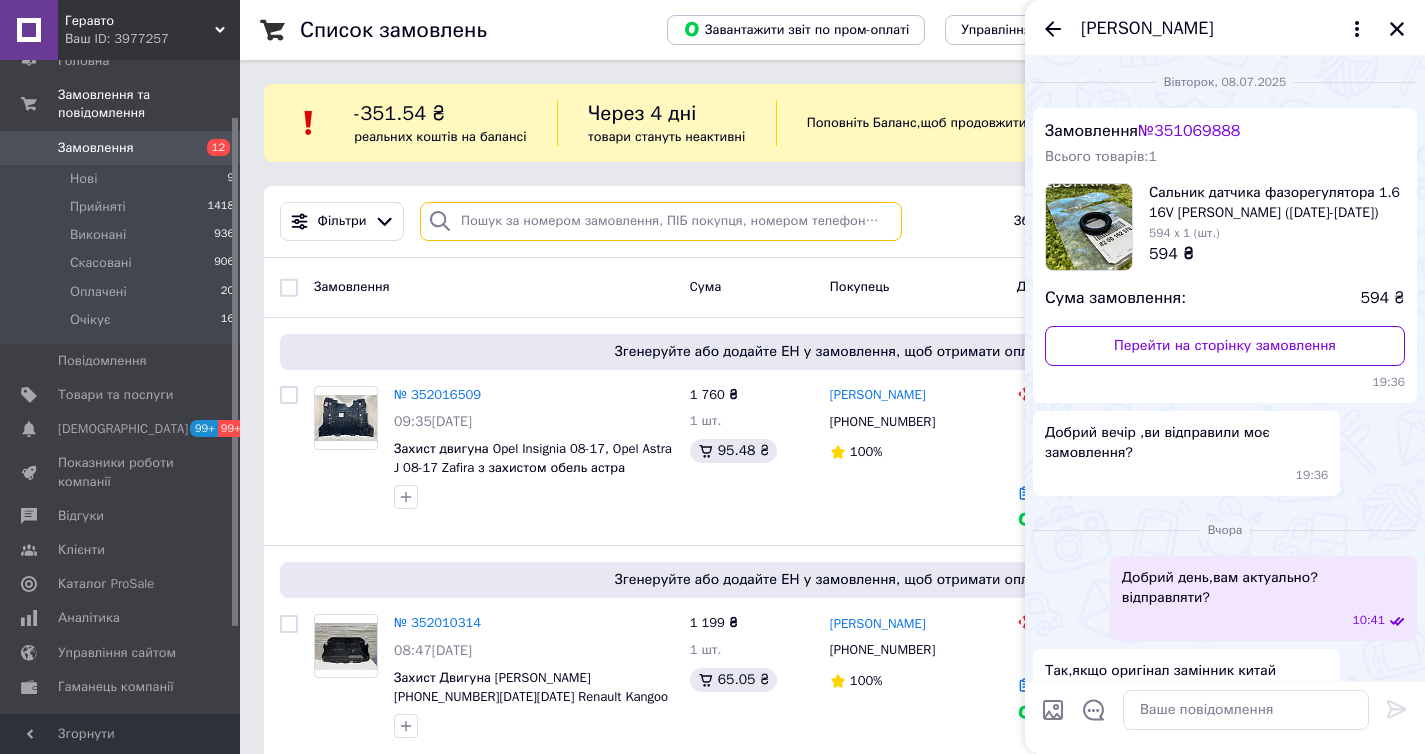 click at bounding box center (661, 221) 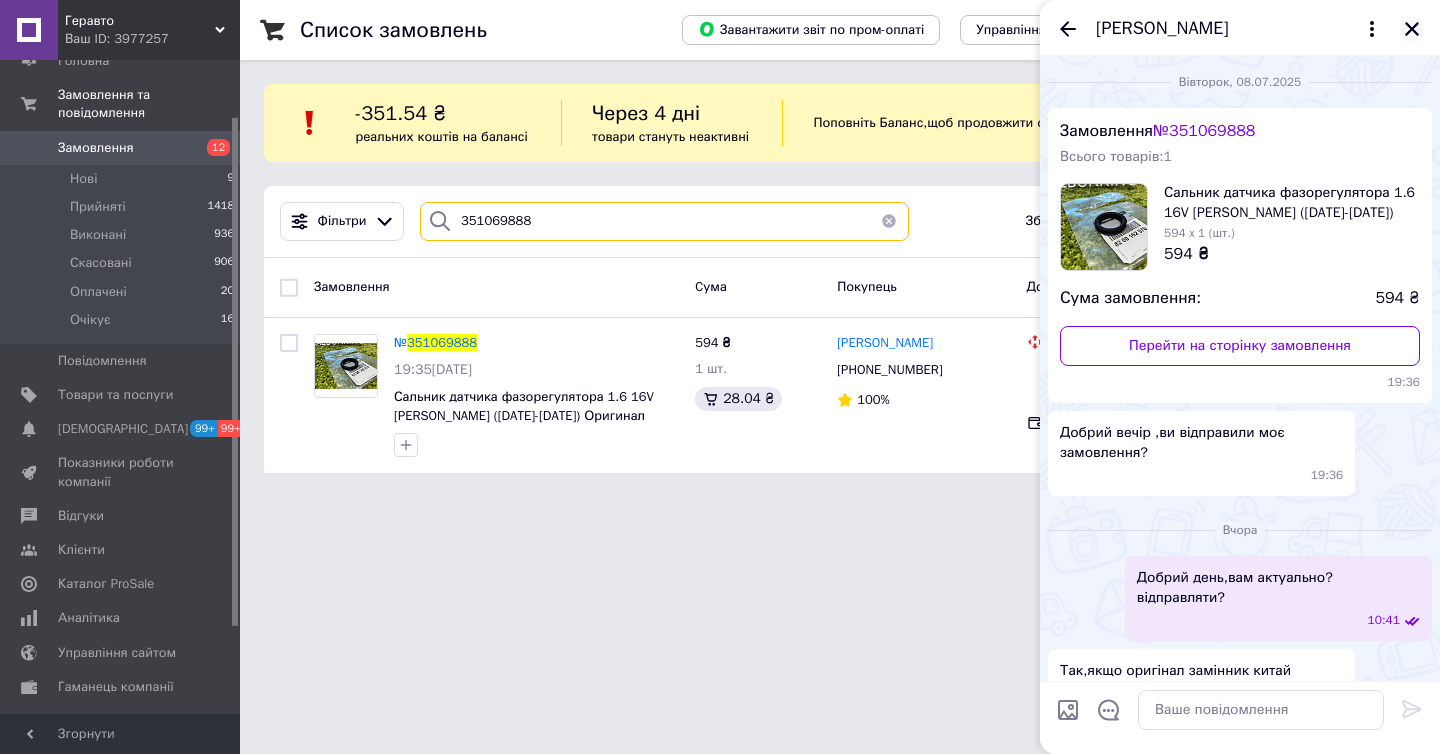 type on "351069888" 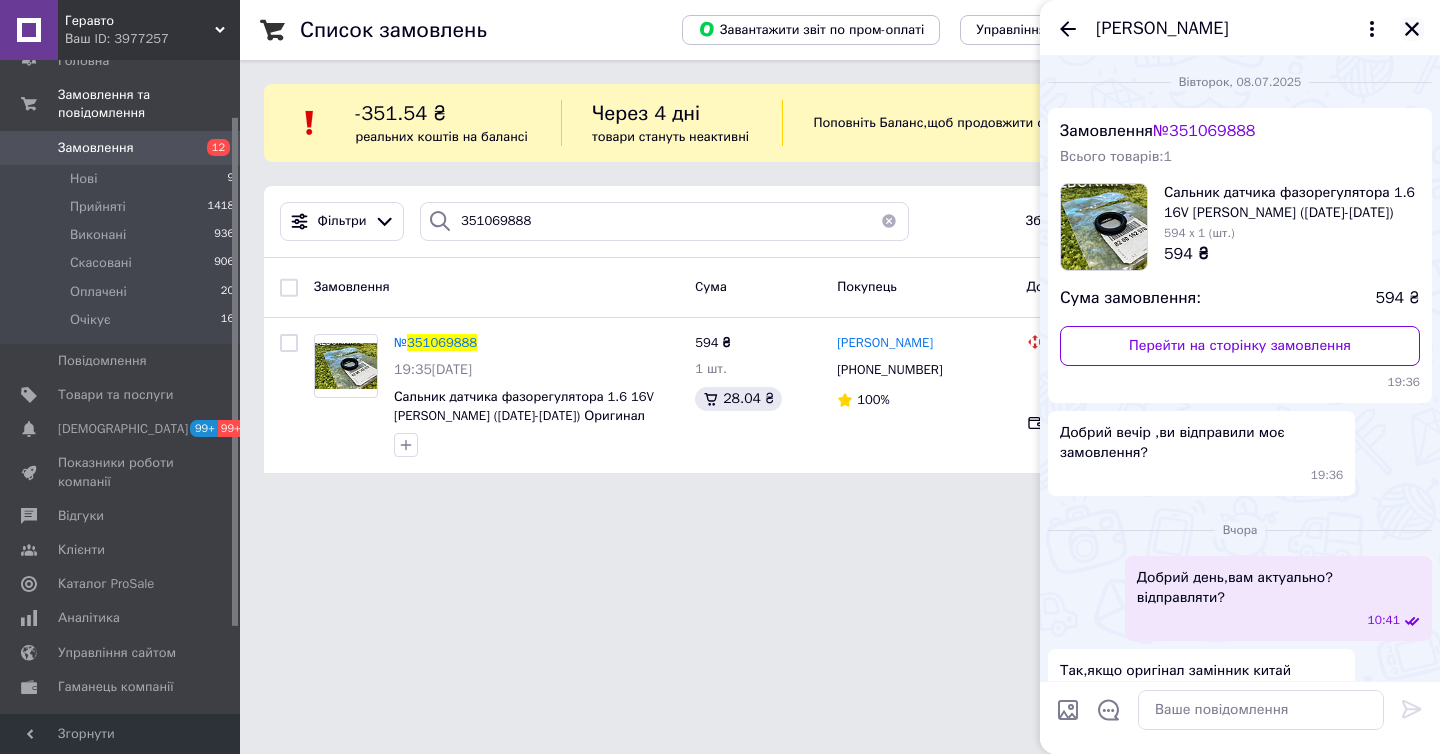click at bounding box center [1412, 29] 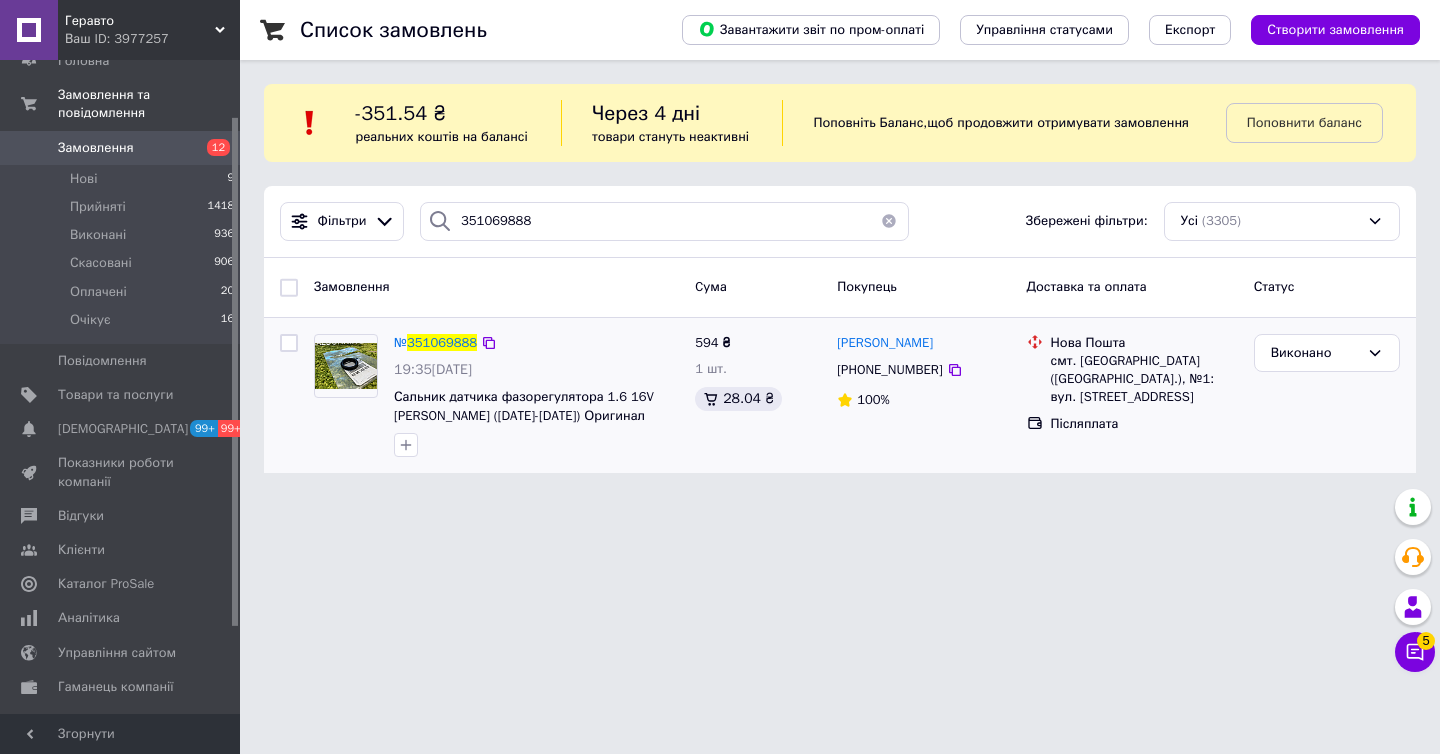 click on "+380997464508" at bounding box center [889, 369] 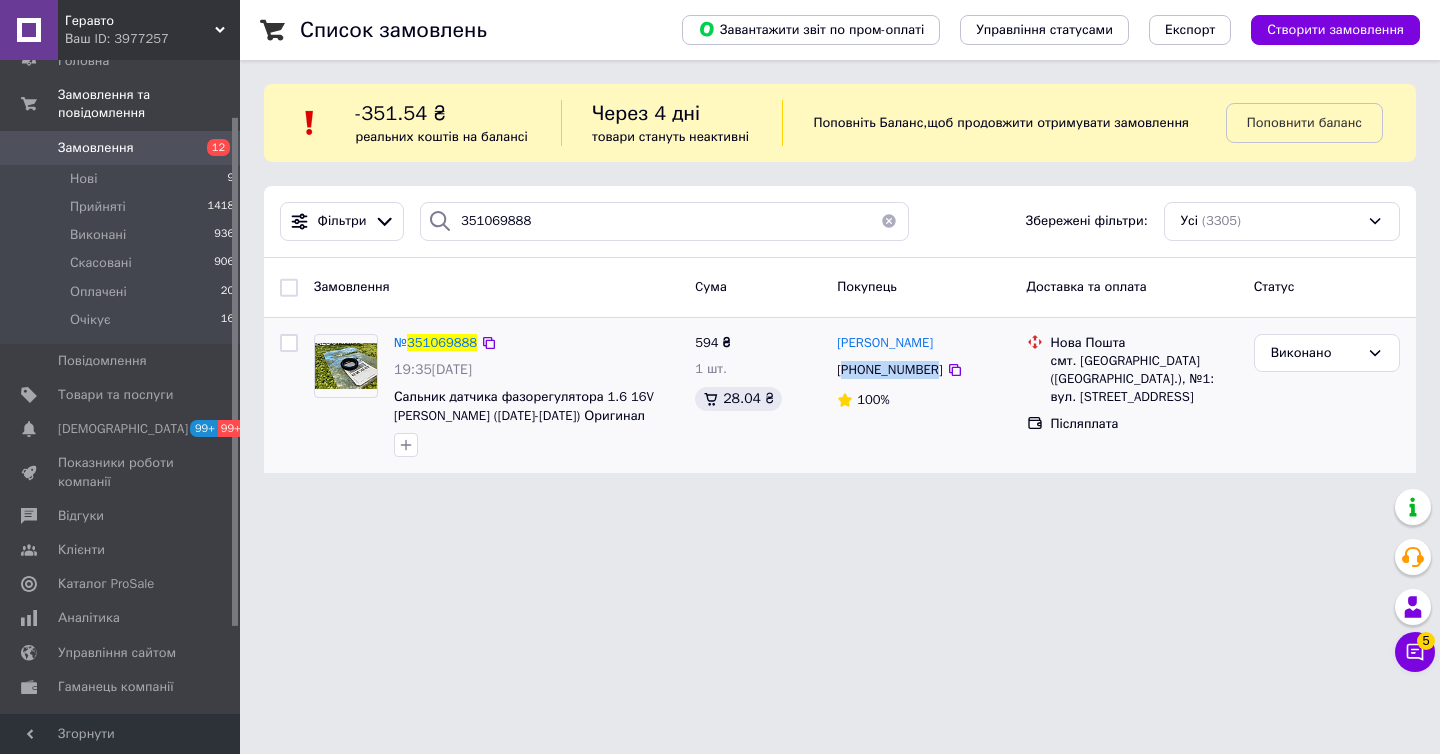 click on "+380997464508" at bounding box center (889, 369) 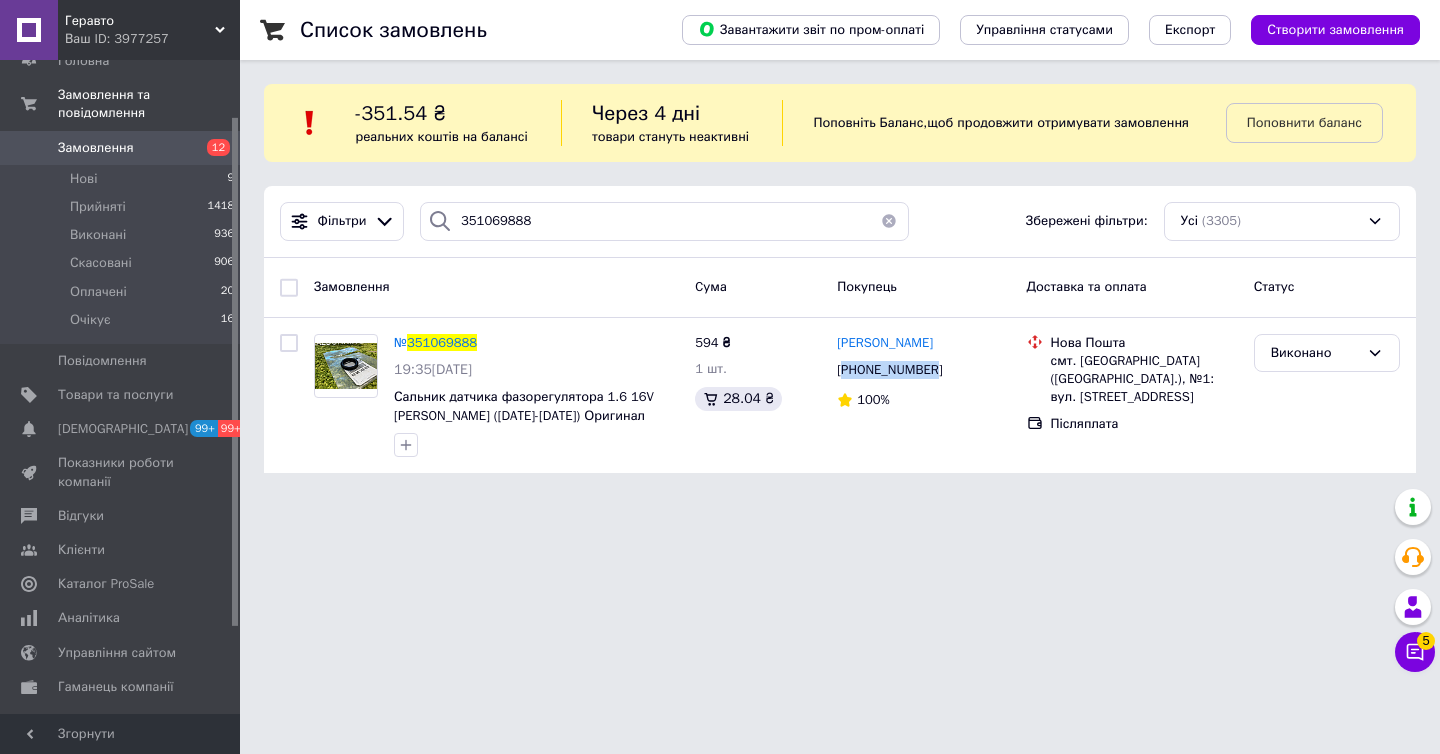 click 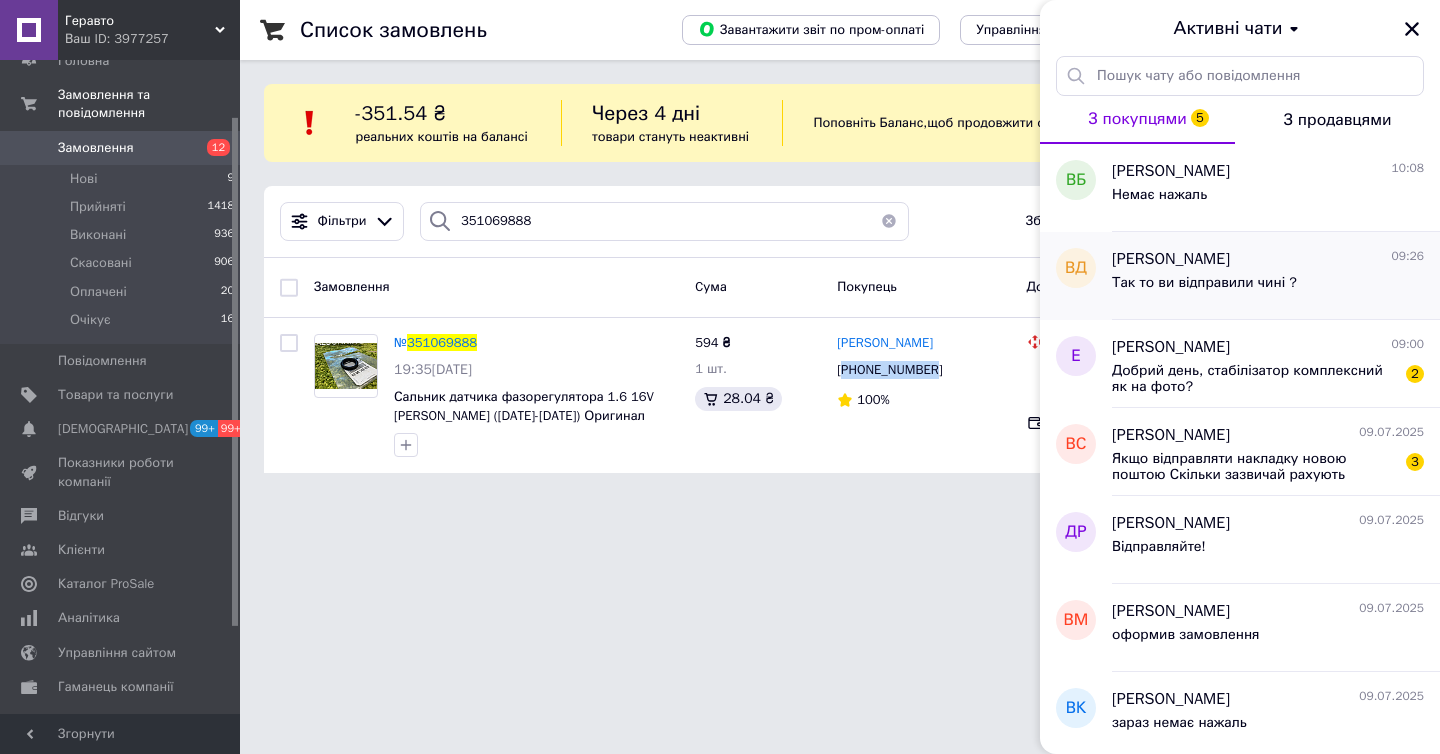 click on "Так то ви відправили чині ?" at bounding box center [1204, 289] 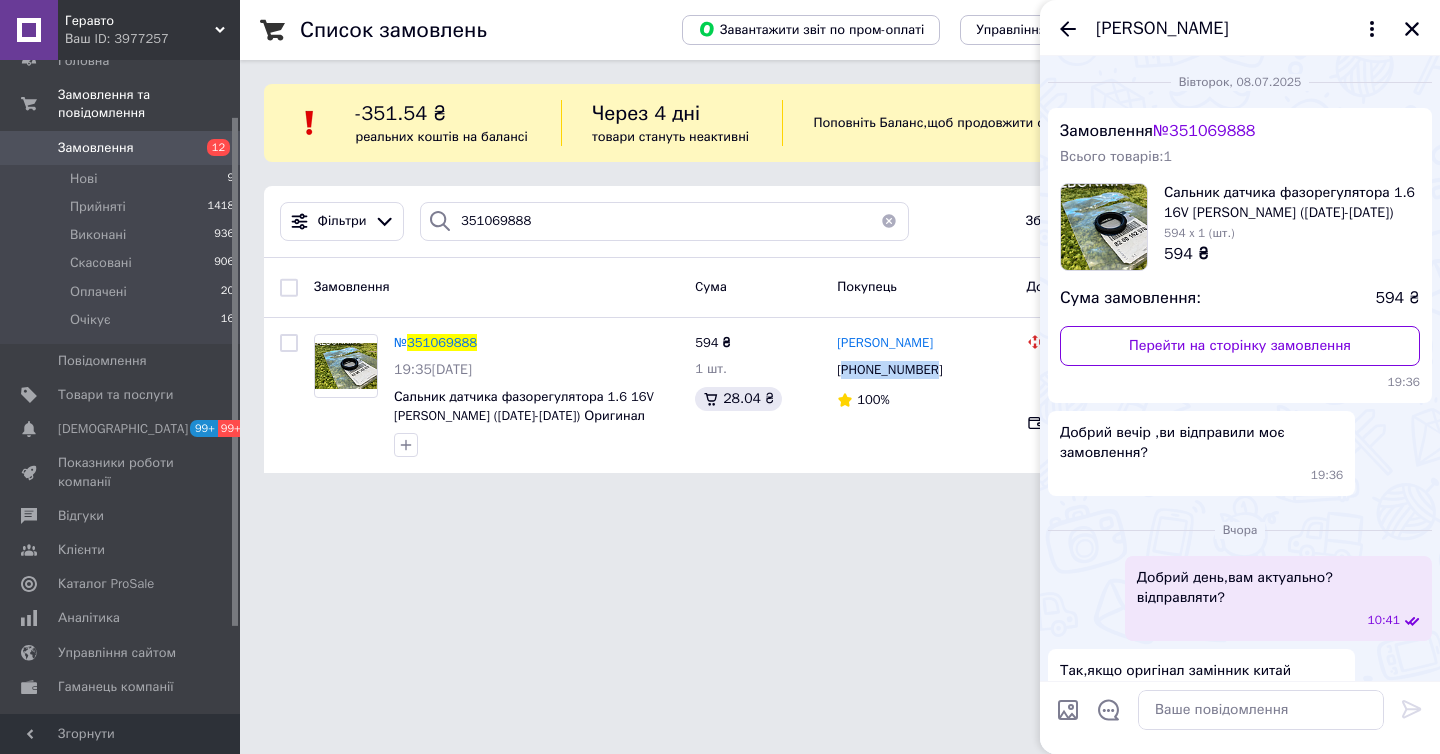 scroll, scrollTop: 525, scrollLeft: 0, axis: vertical 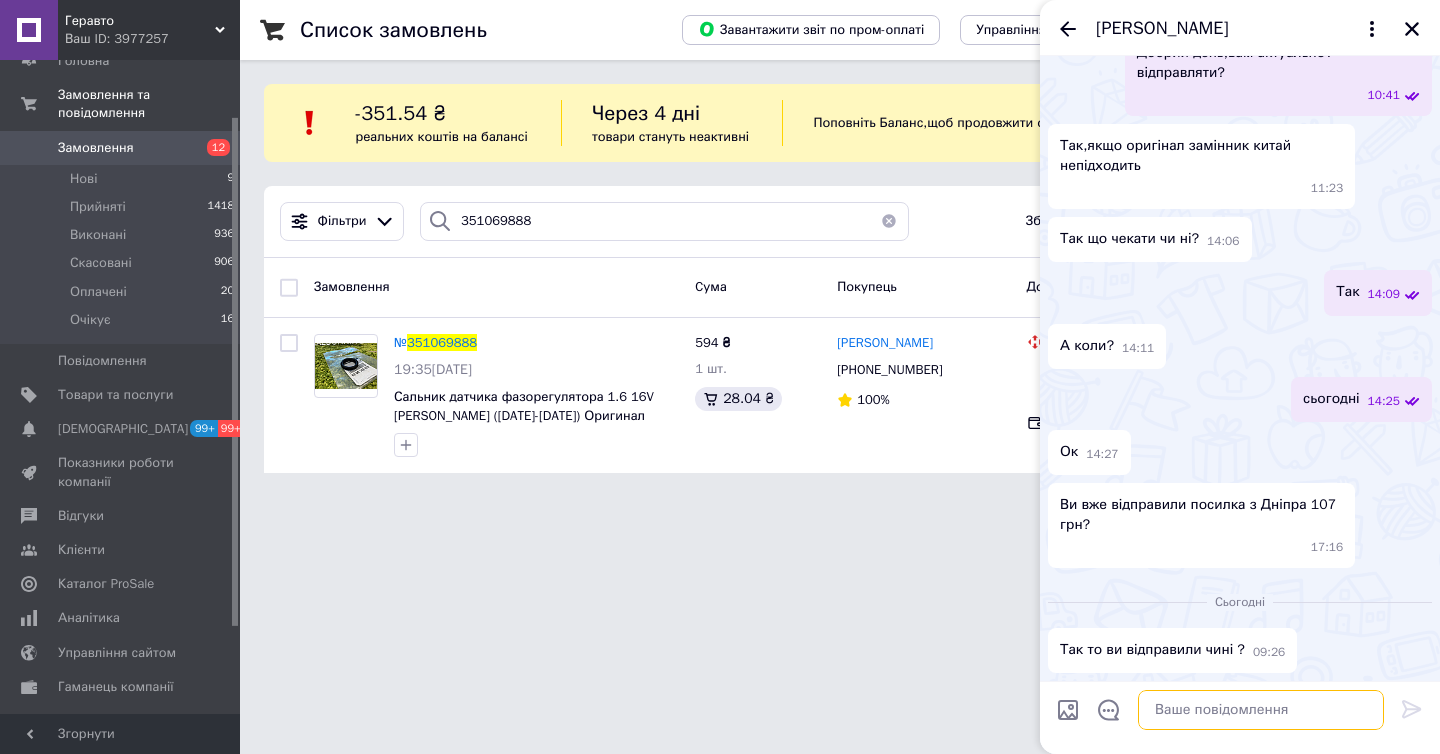 click at bounding box center (1261, 710) 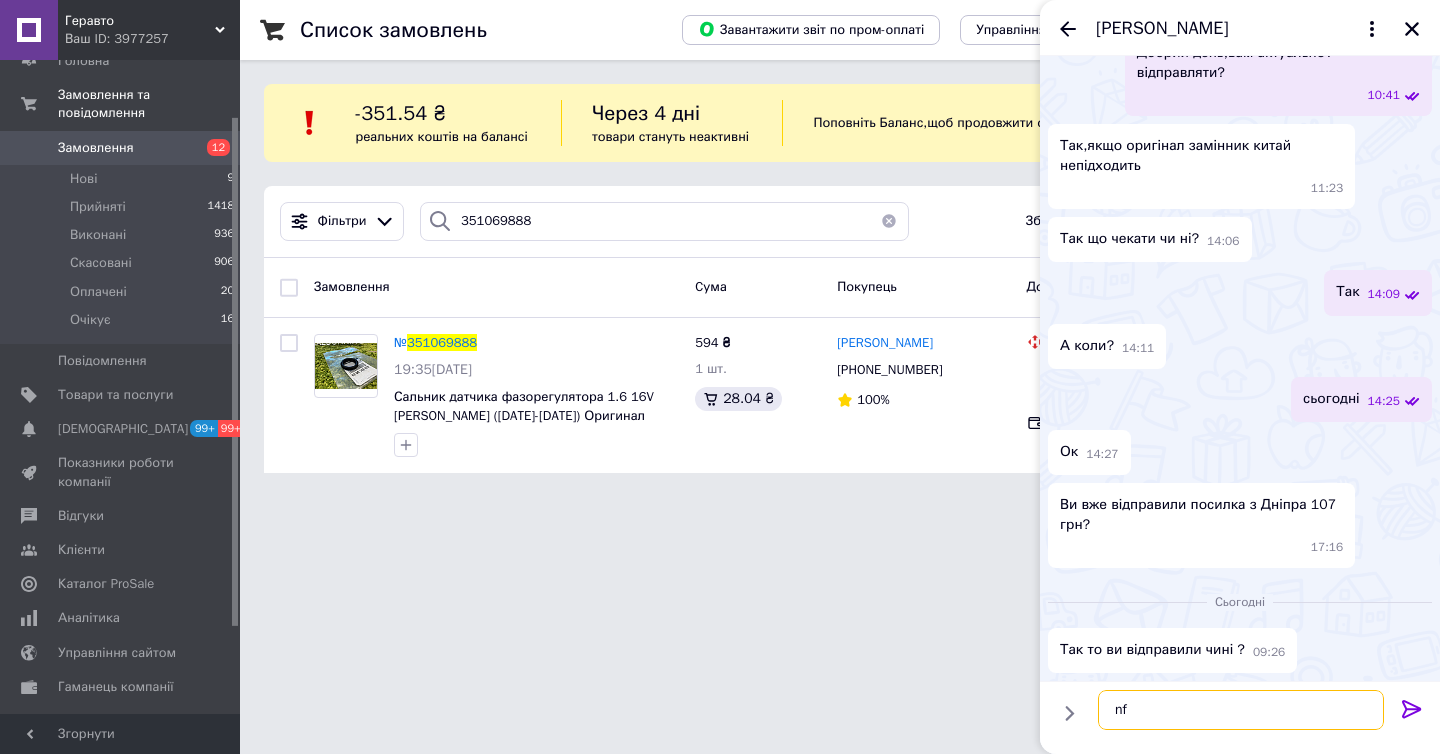 type on "n" 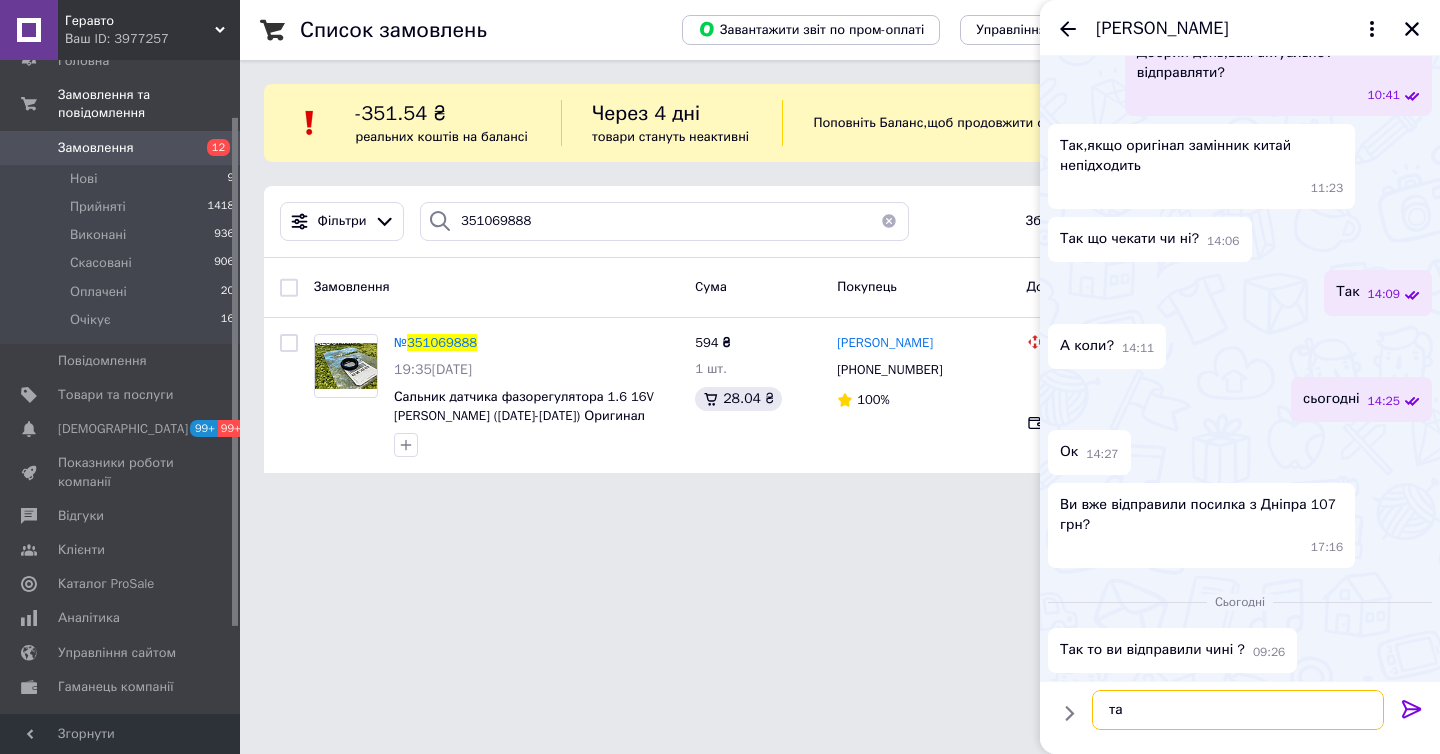 type on "так" 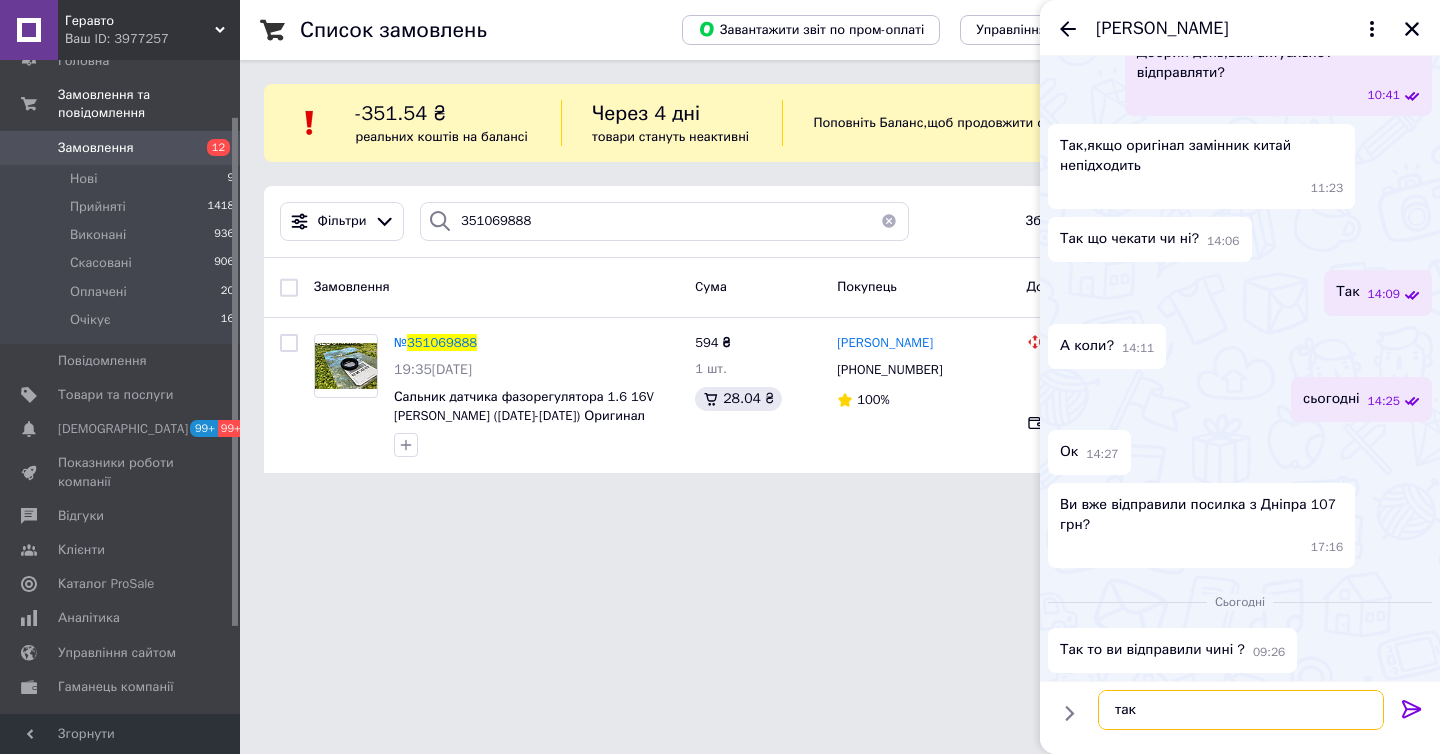 type 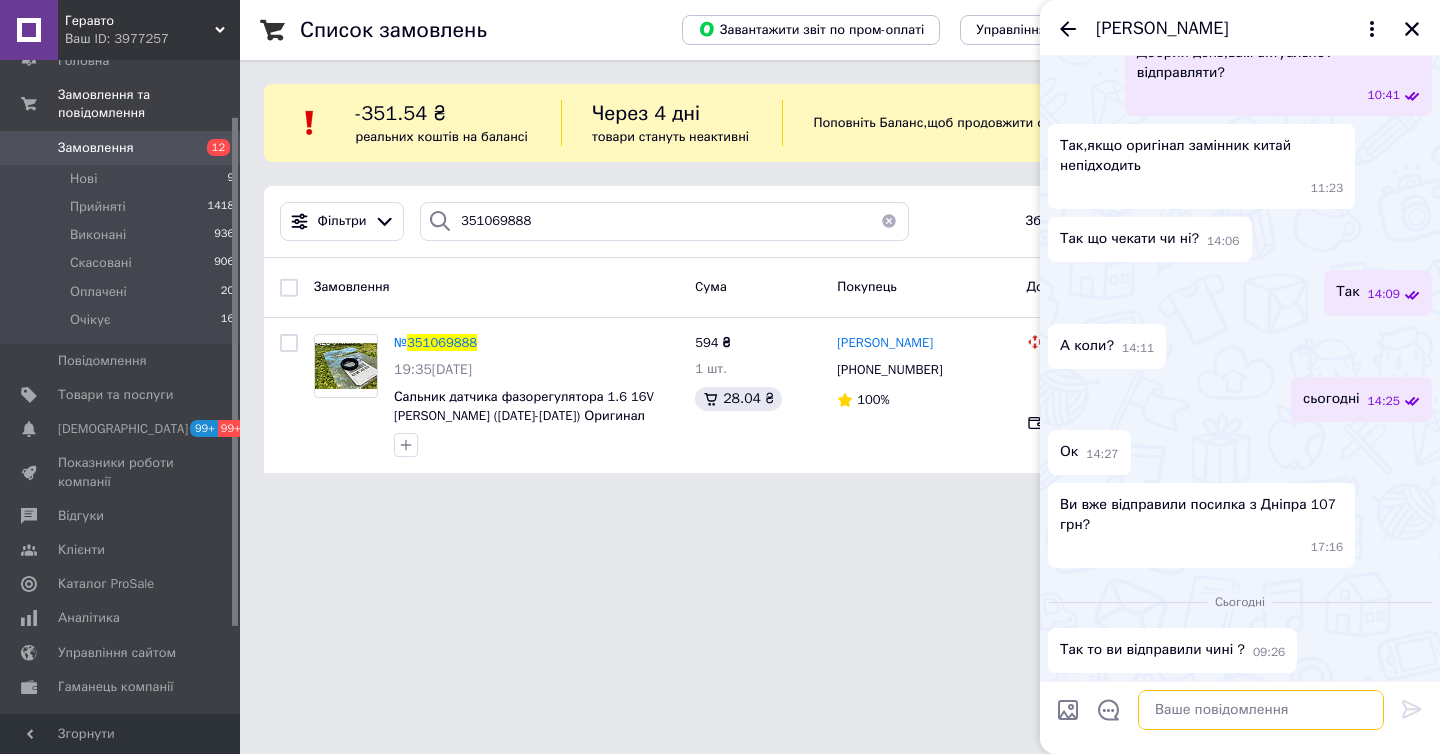 scroll, scrollTop: 578, scrollLeft: 0, axis: vertical 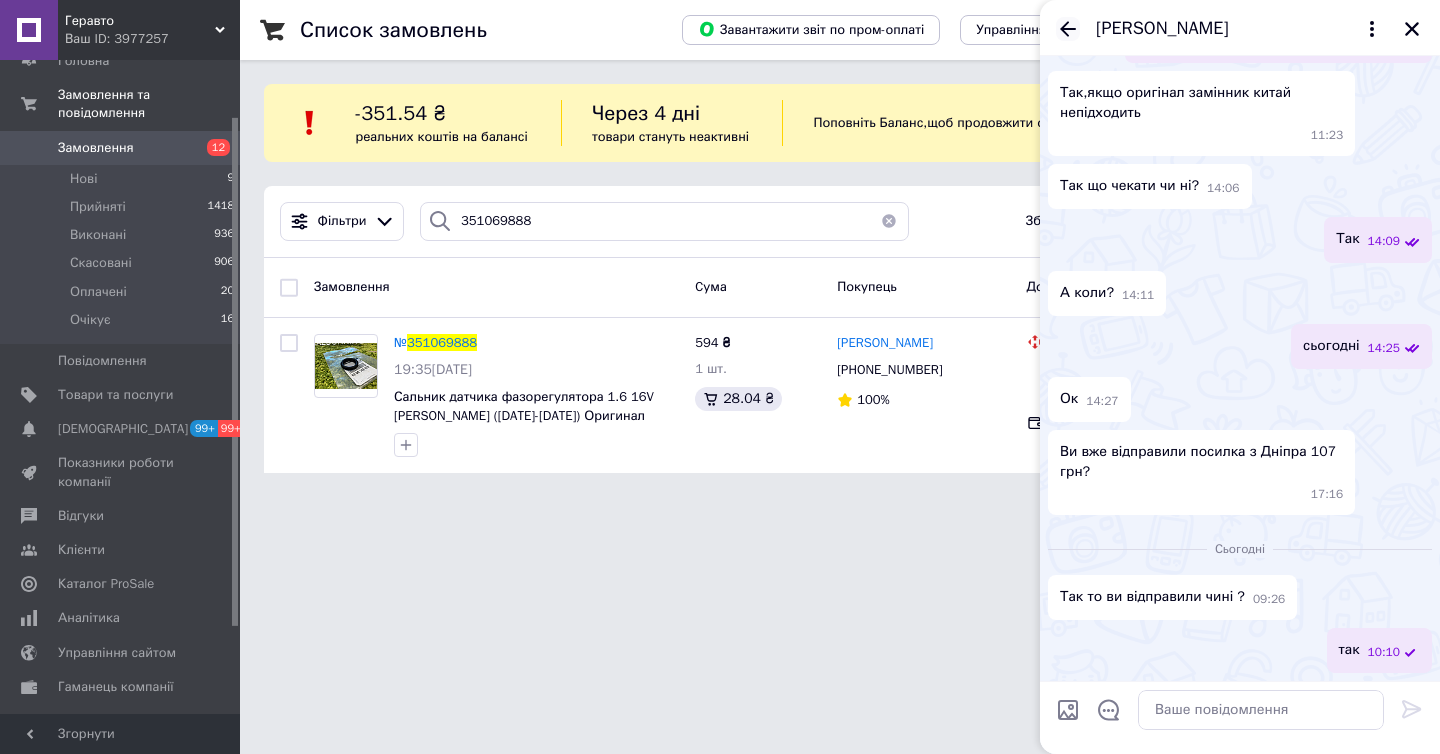 click 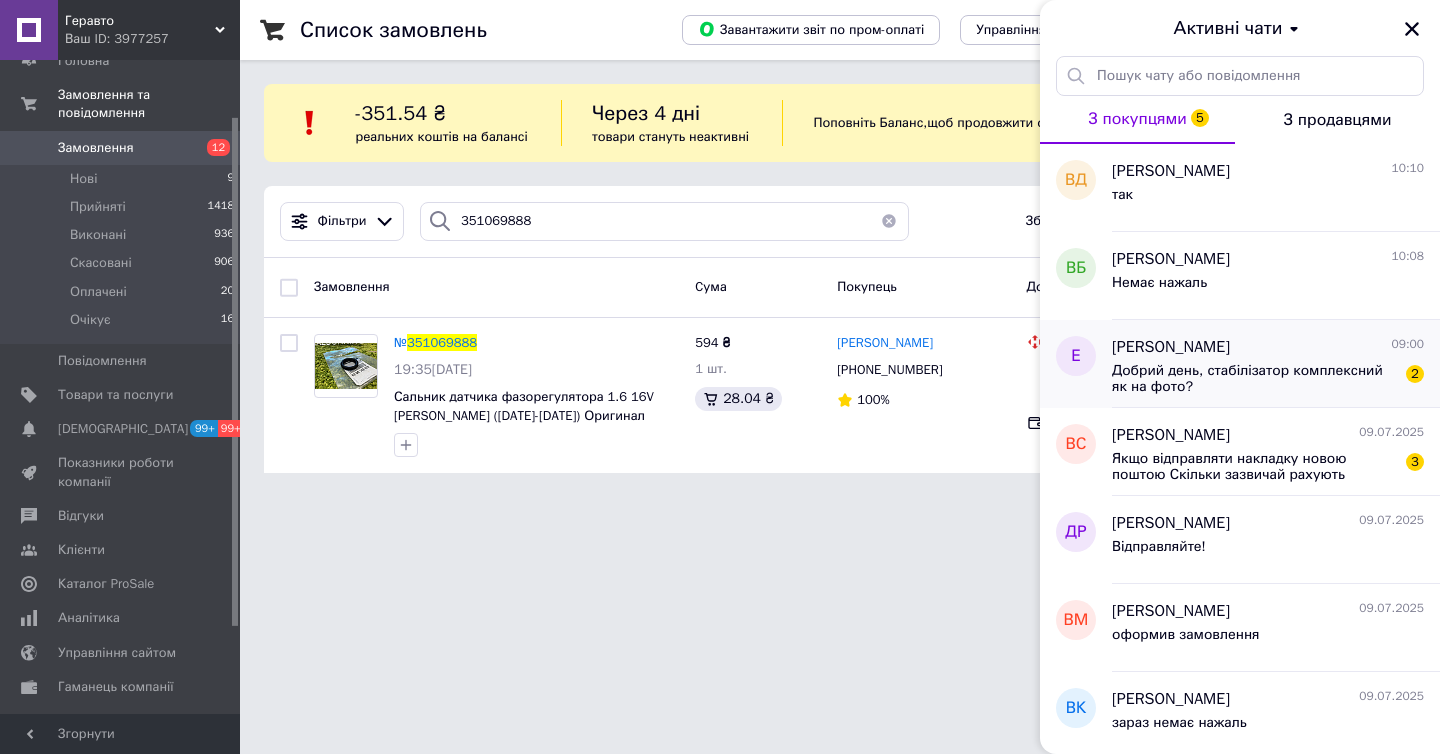 click on "Добрий день, стабілізатор комплексний як на фото?" at bounding box center (1254, 379) 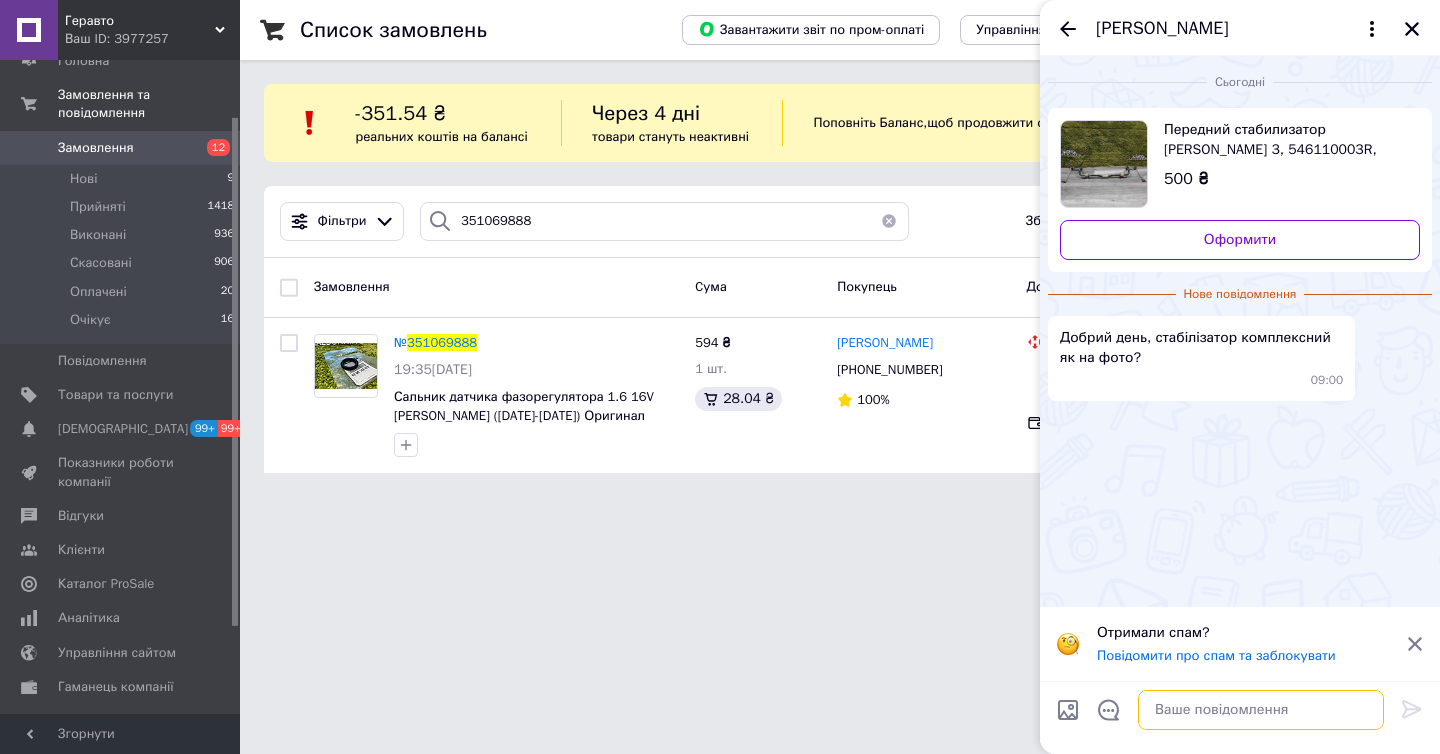 click at bounding box center (1261, 710) 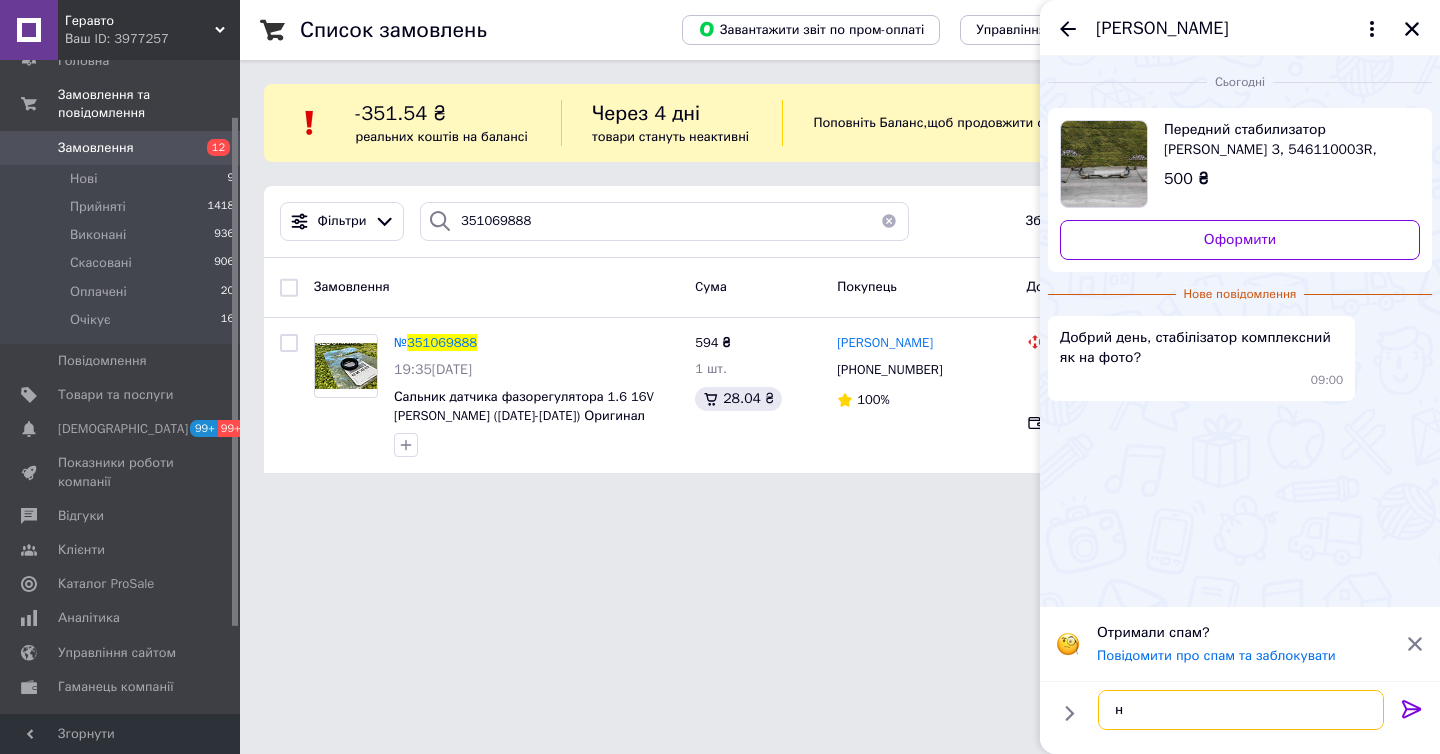type on "ні" 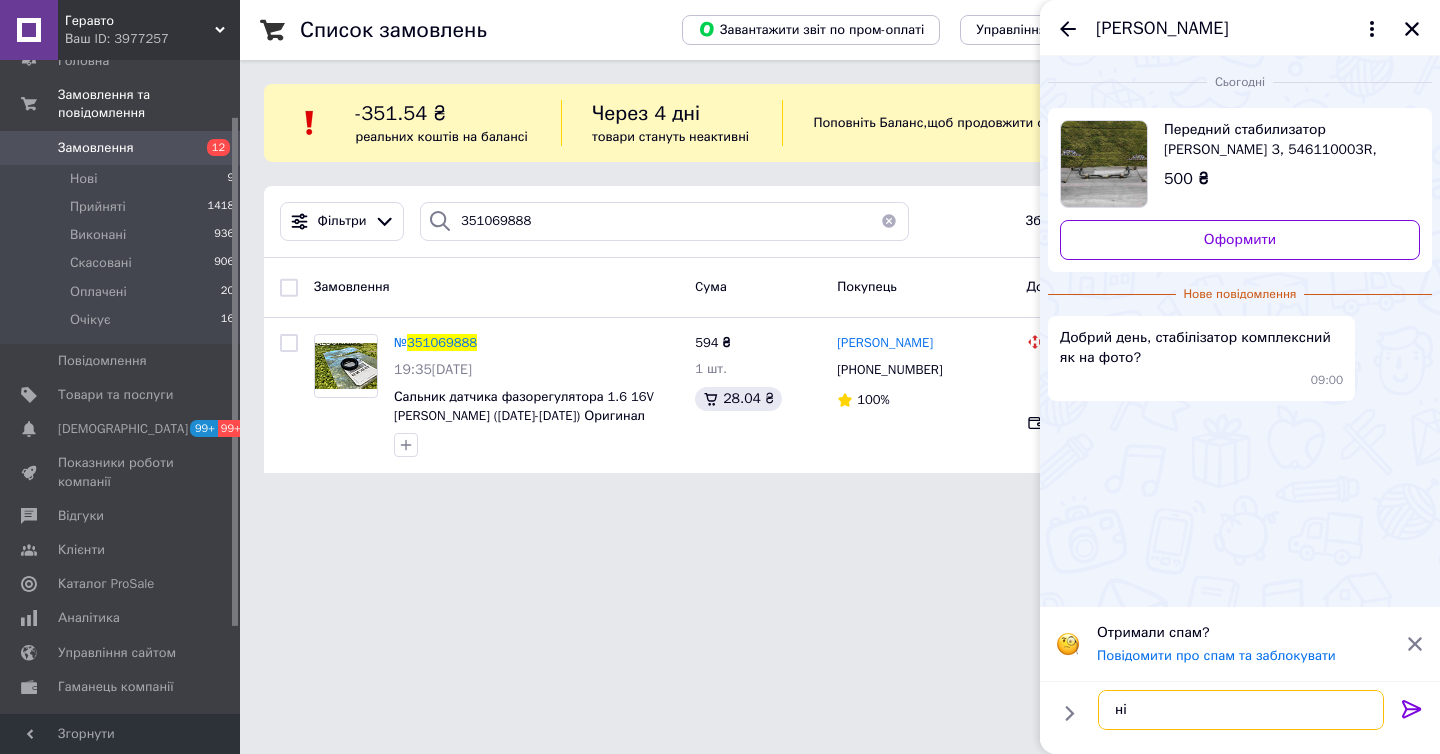 type 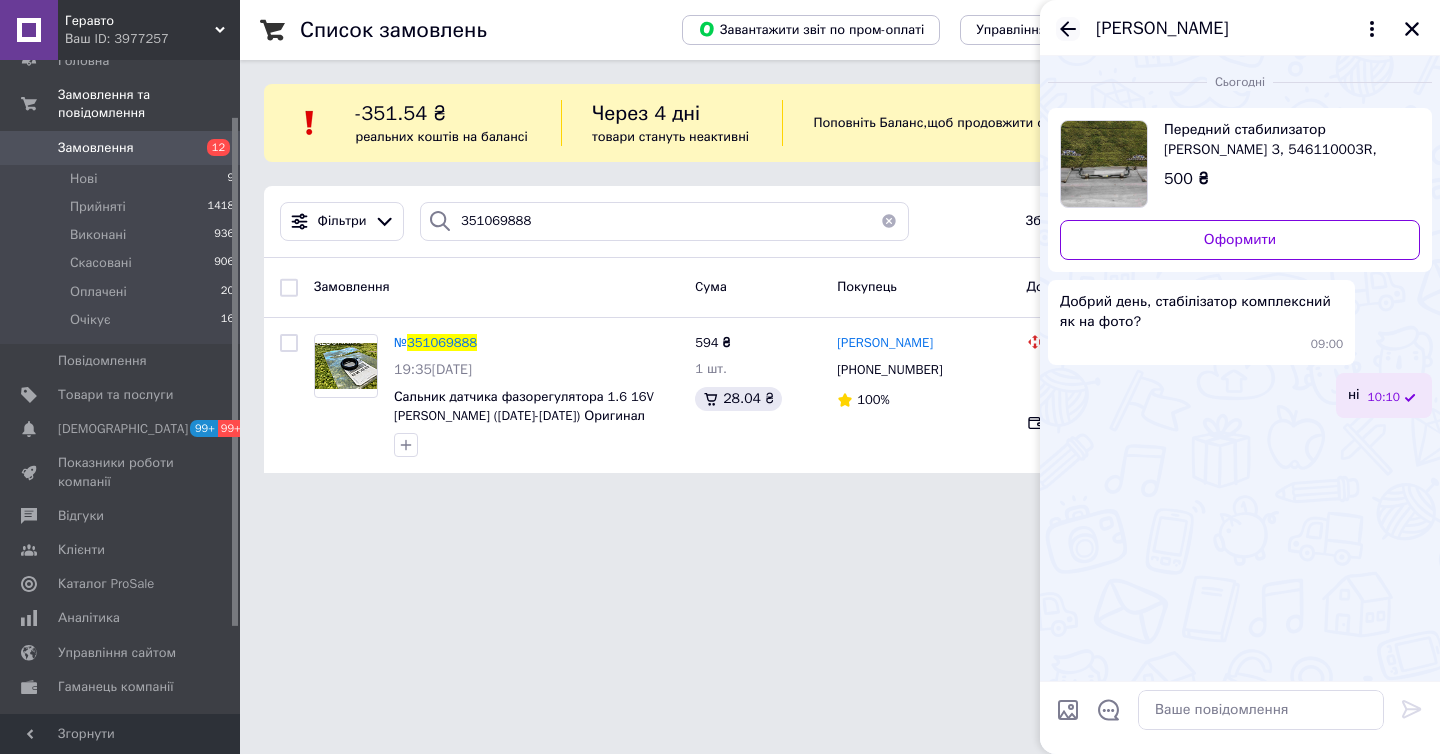 click 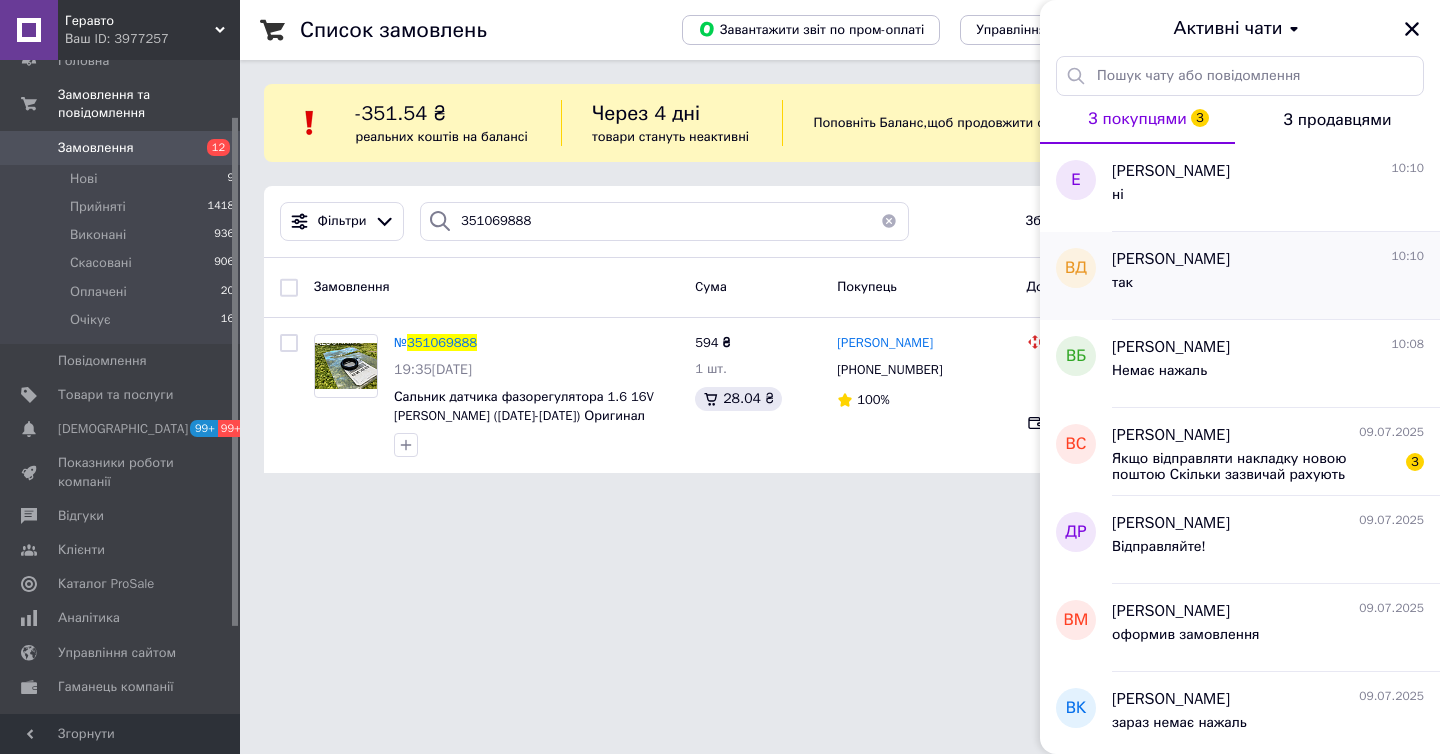 click on "так" at bounding box center [1268, 287] 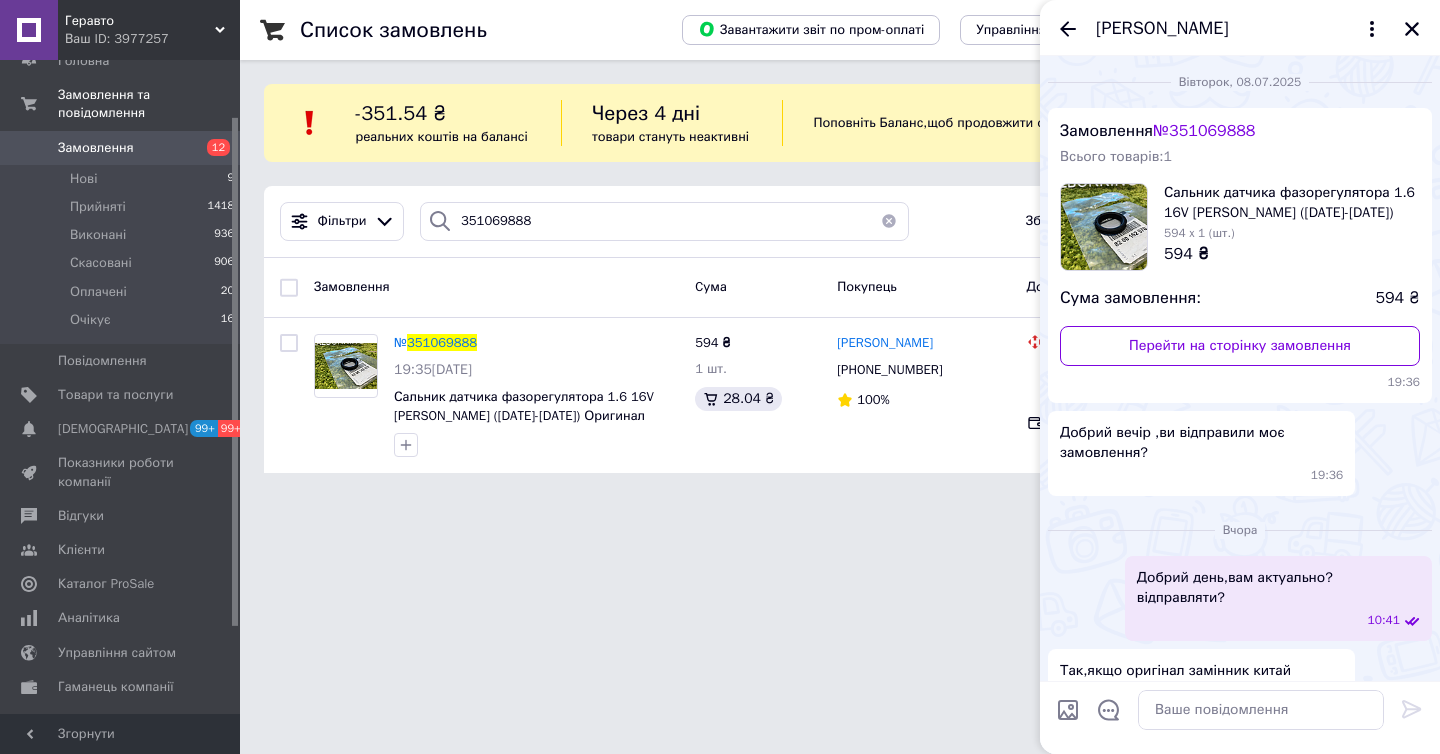 scroll, scrollTop: 578, scrollLeft: 0, axis: vertical 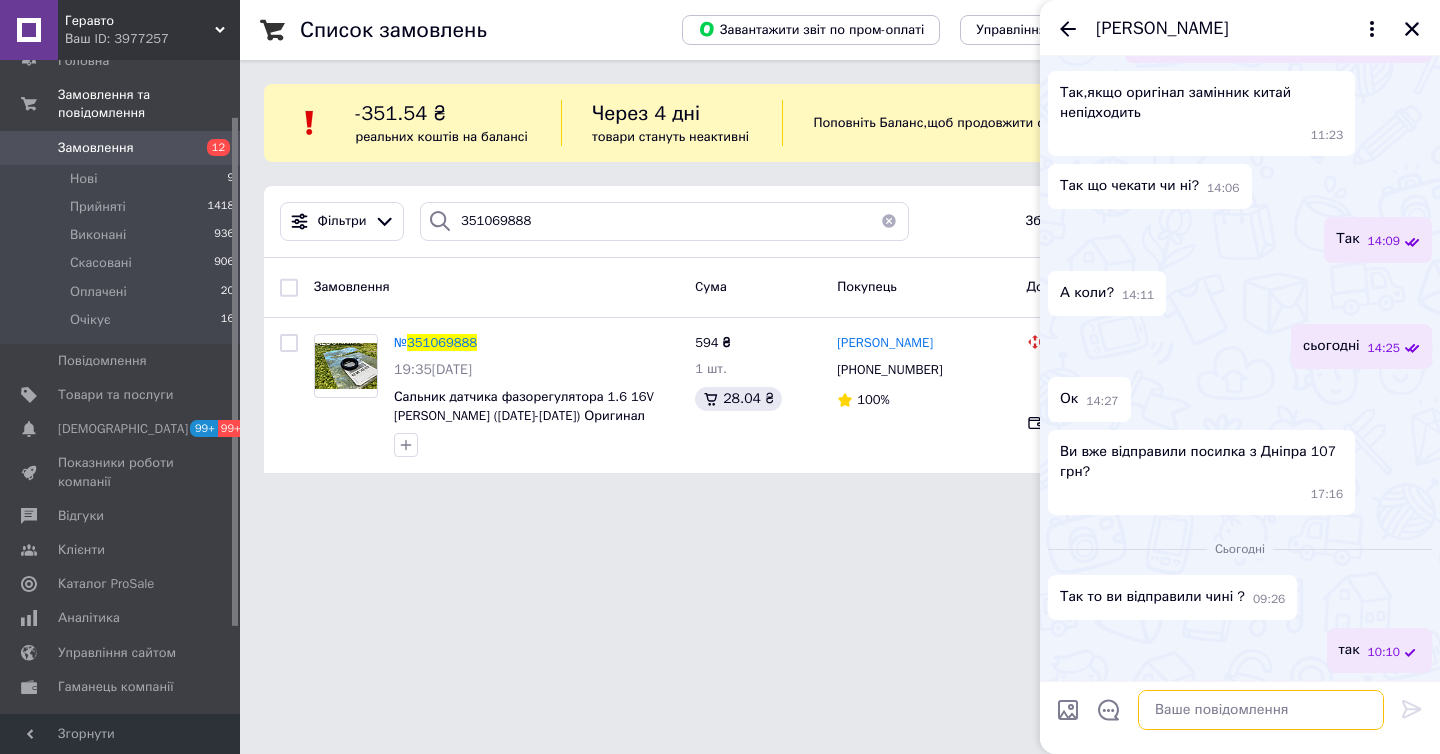 click at bounding box center [1261, 710] 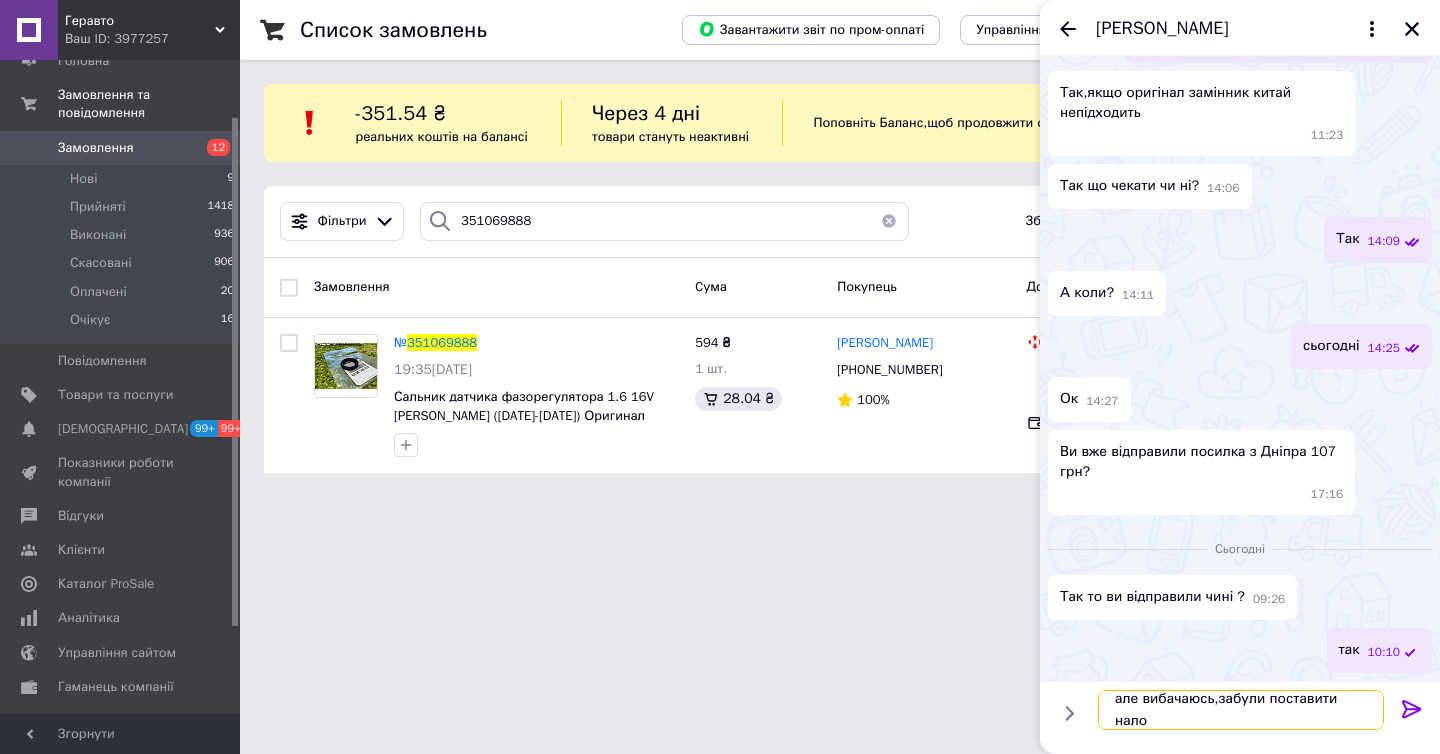 scroll, scrollTop: 2, scrollLeft: 0, axis: vertical 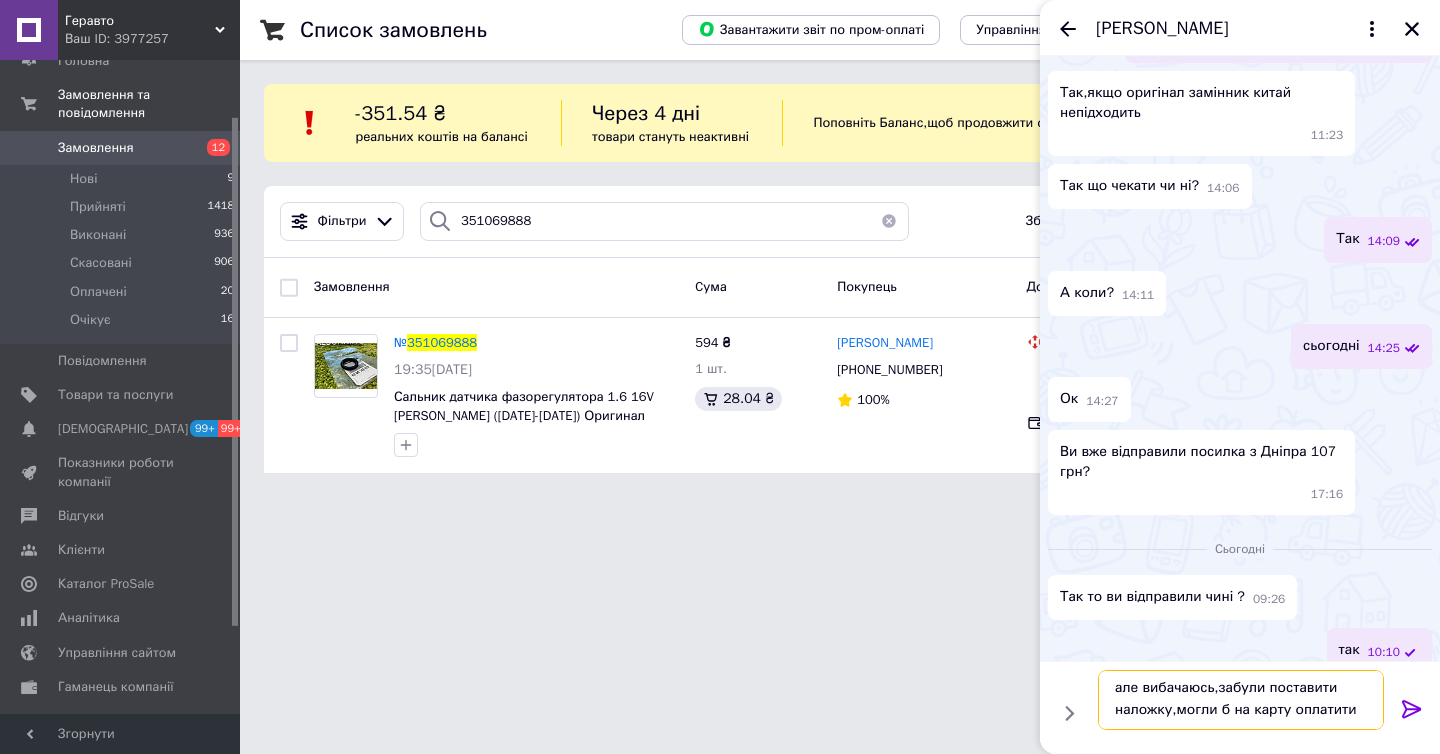 type on "але вибачаюсь,забули поставити наложку,могли б на карту оплатити?" 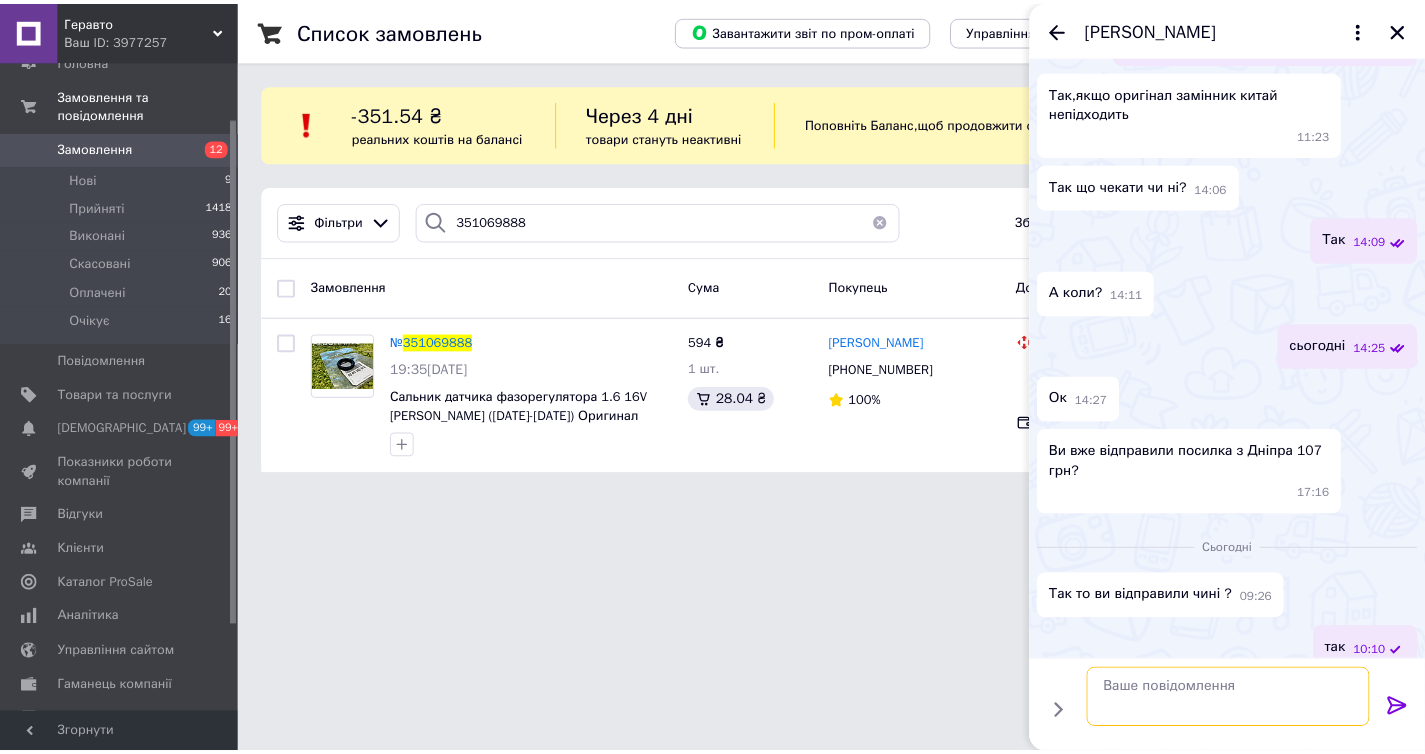 scroll, scrollTop: 0, scrollLeft: 0, axis: both 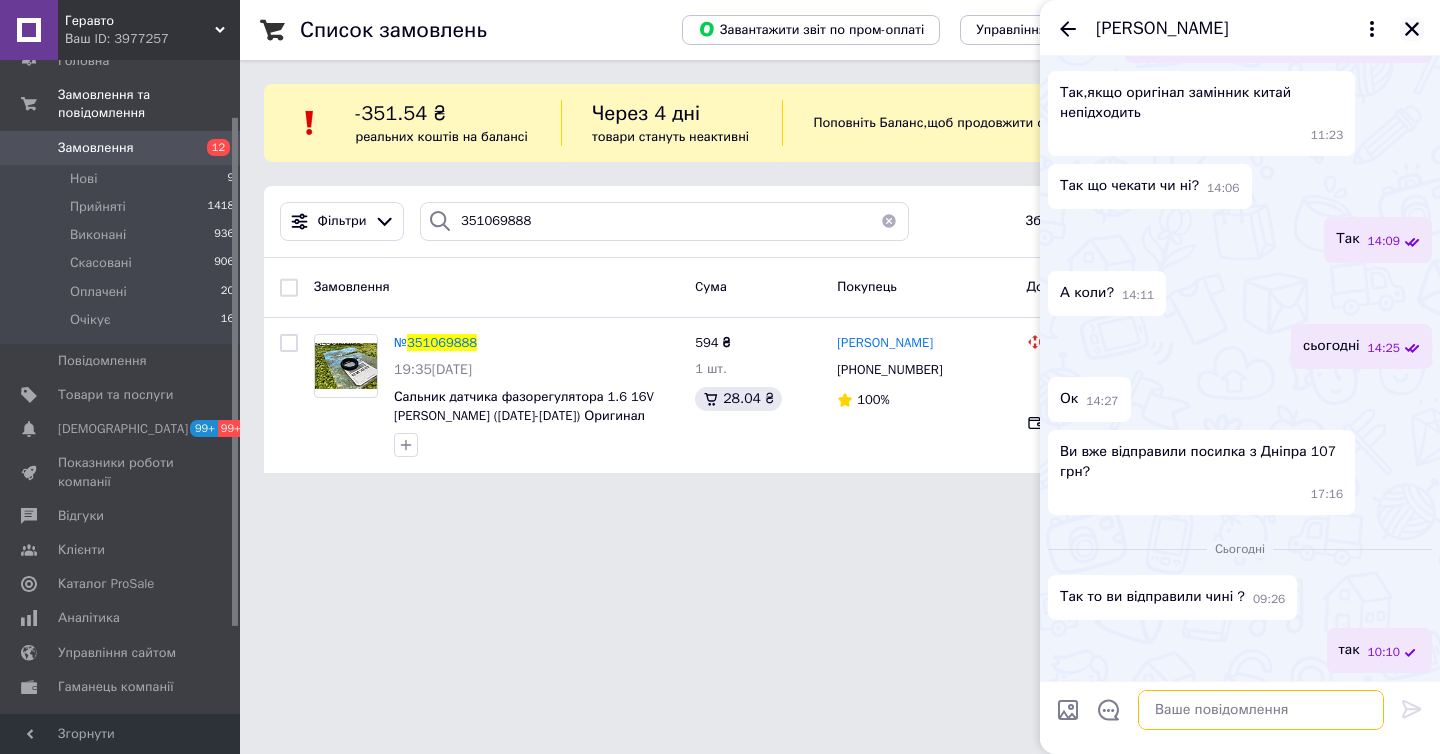 type 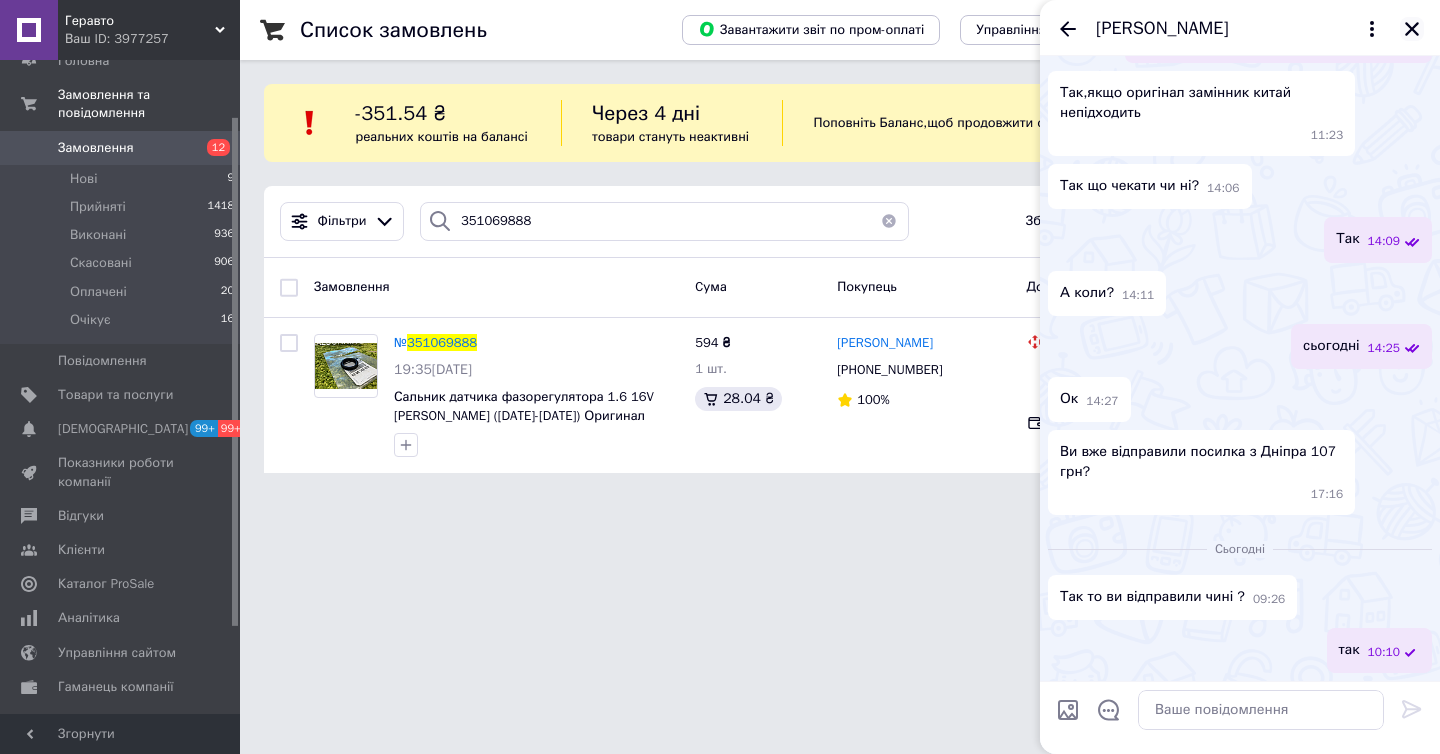 click 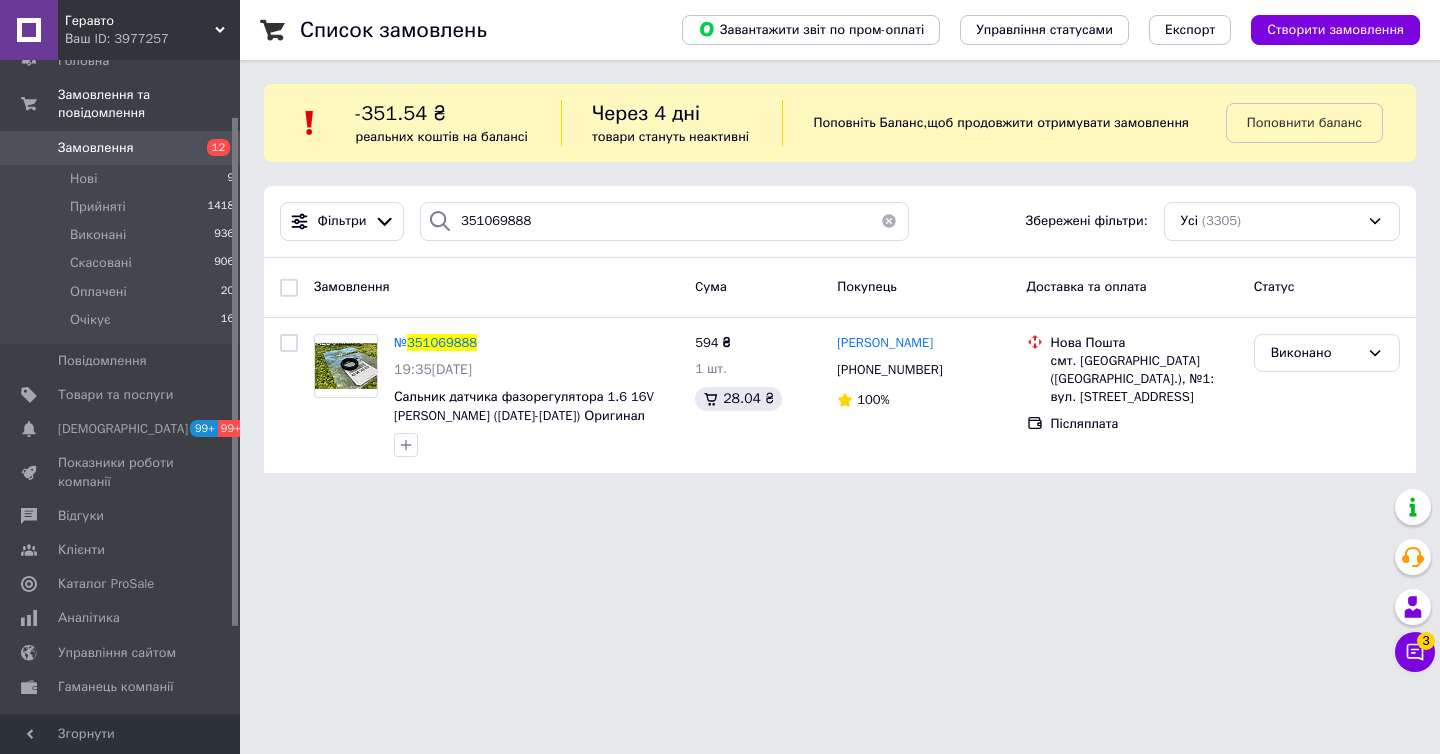 click on "Замовлення" at bounding box center (96, 148) 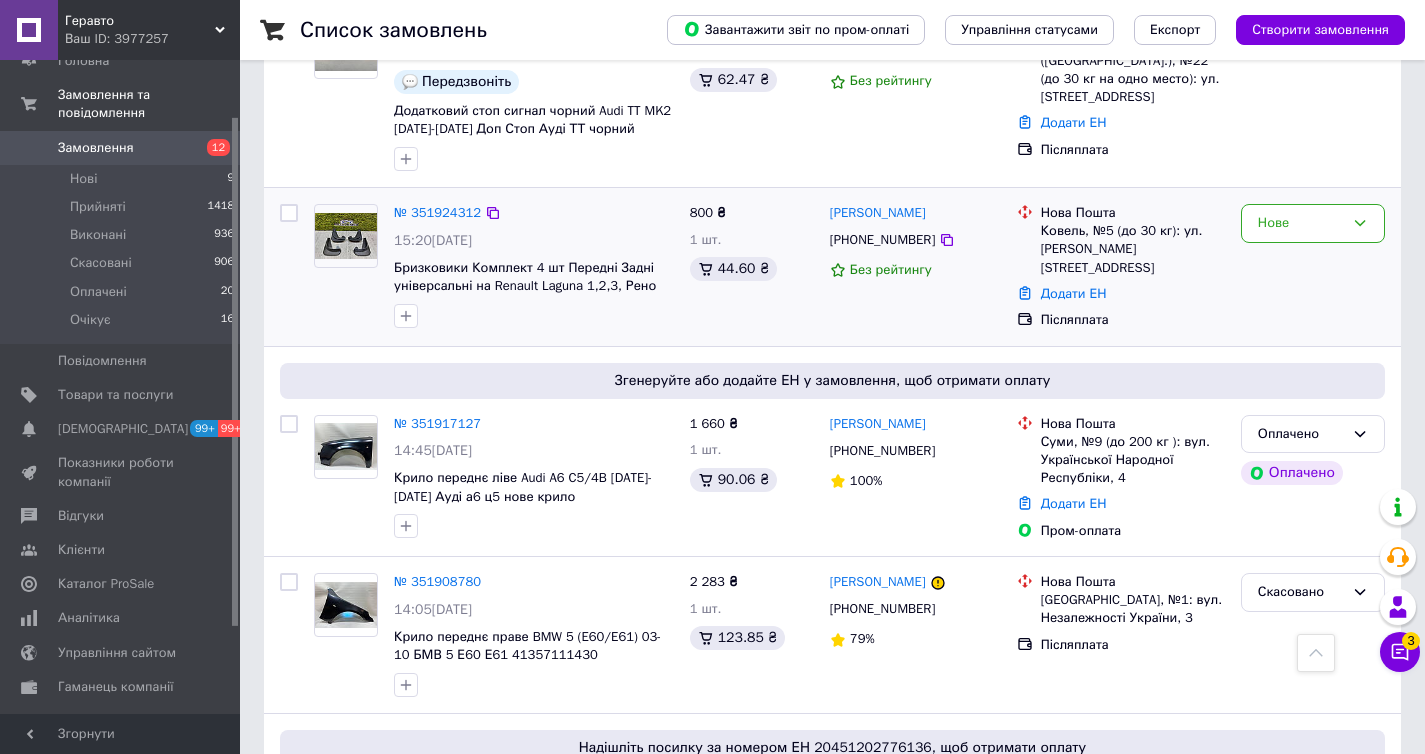 scroll, scrollTop: 1343, scrollLeft: 0, axis: vertical 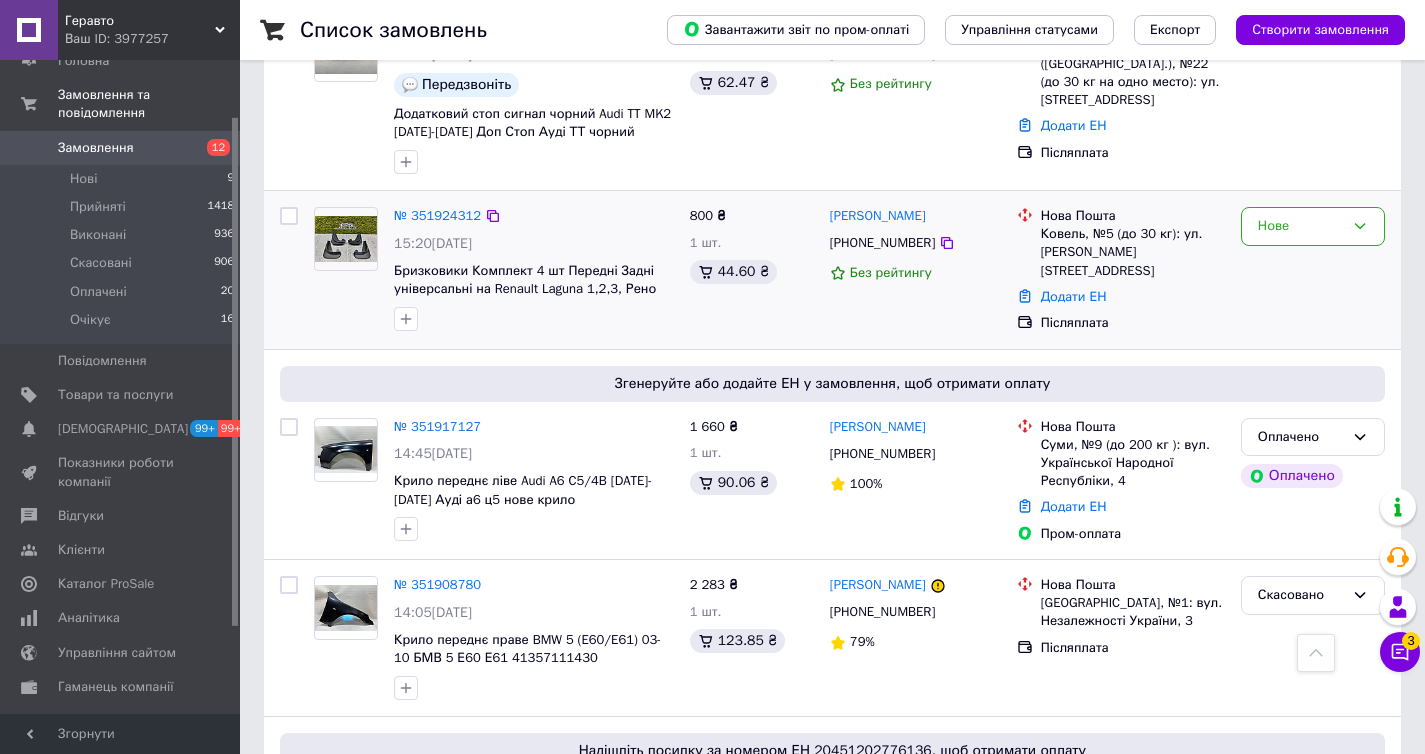 click on "+380660861321" at bounding box center [882, 243] 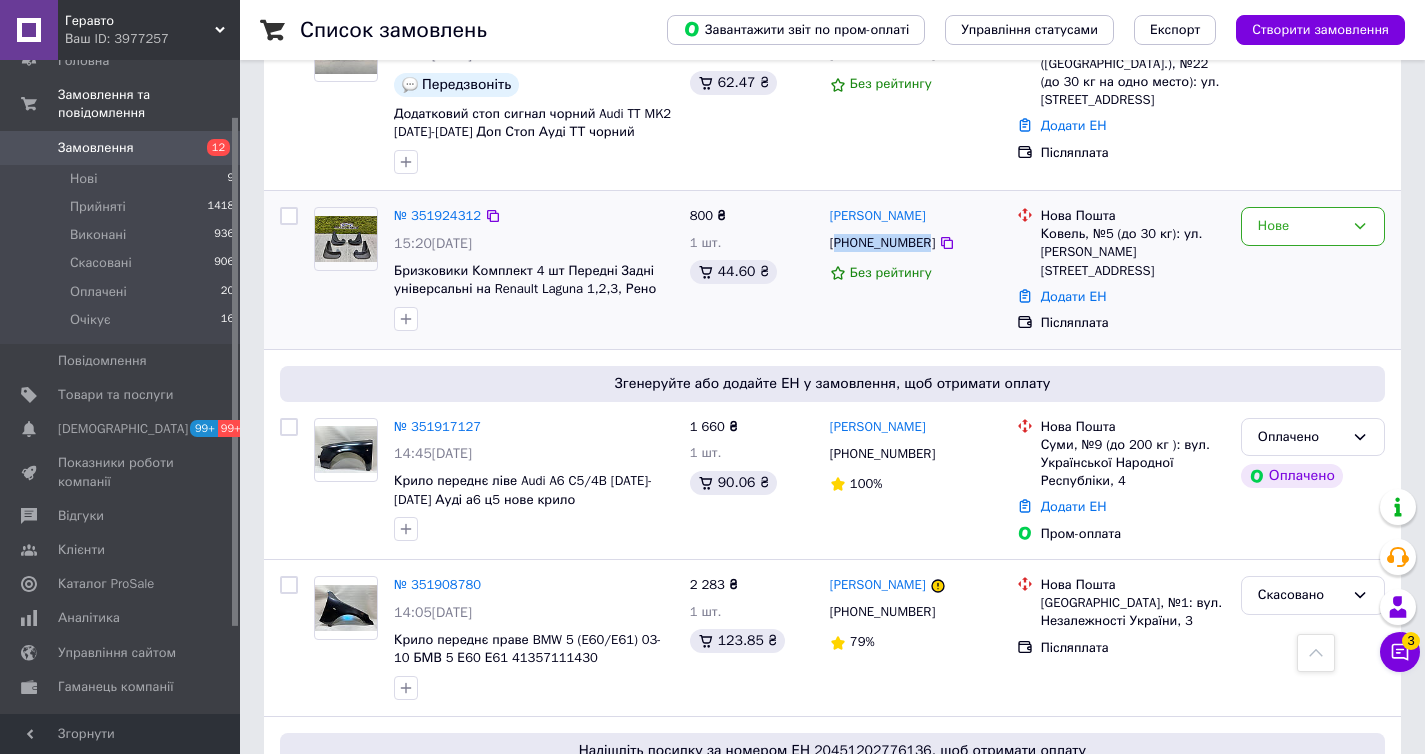 click on "+380660861321" at bounding box center [882, 243] 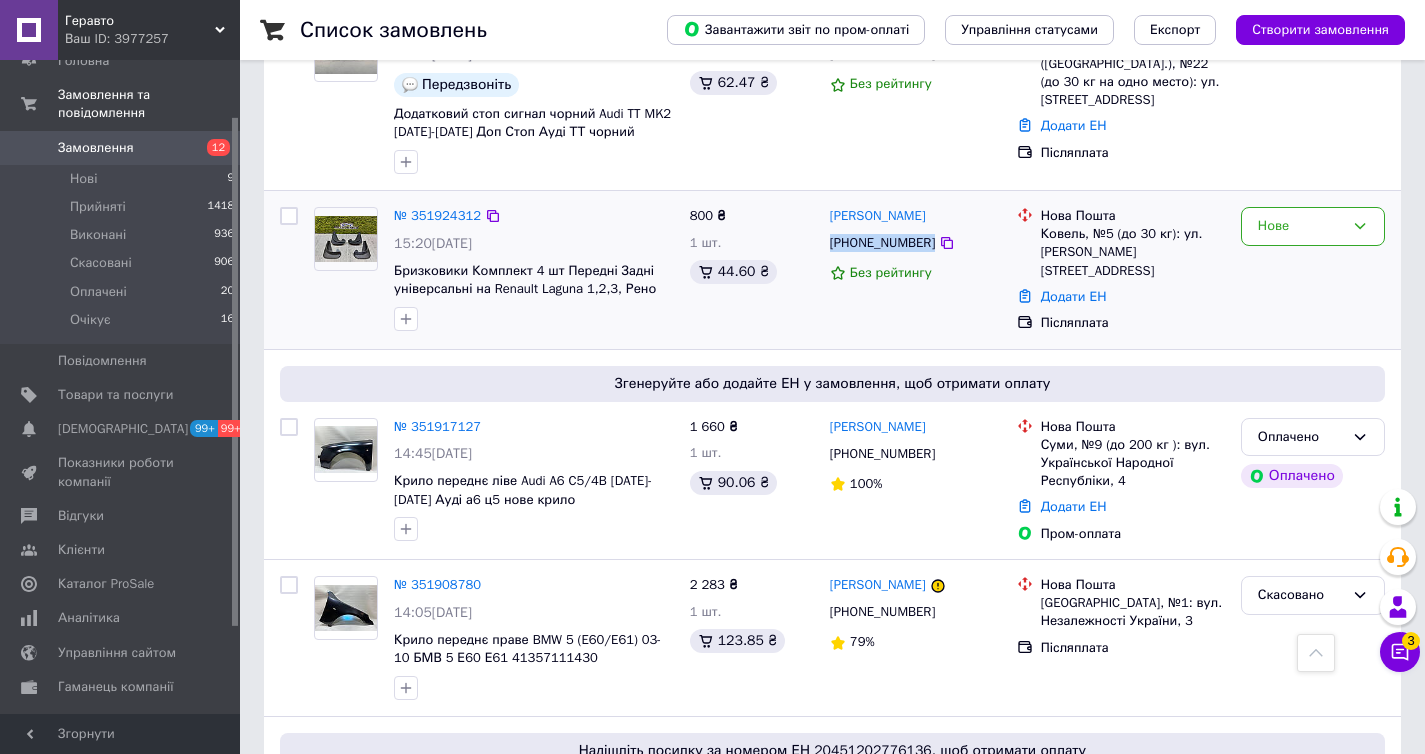 click on "+380660861321" at bounding box center [882, 243] 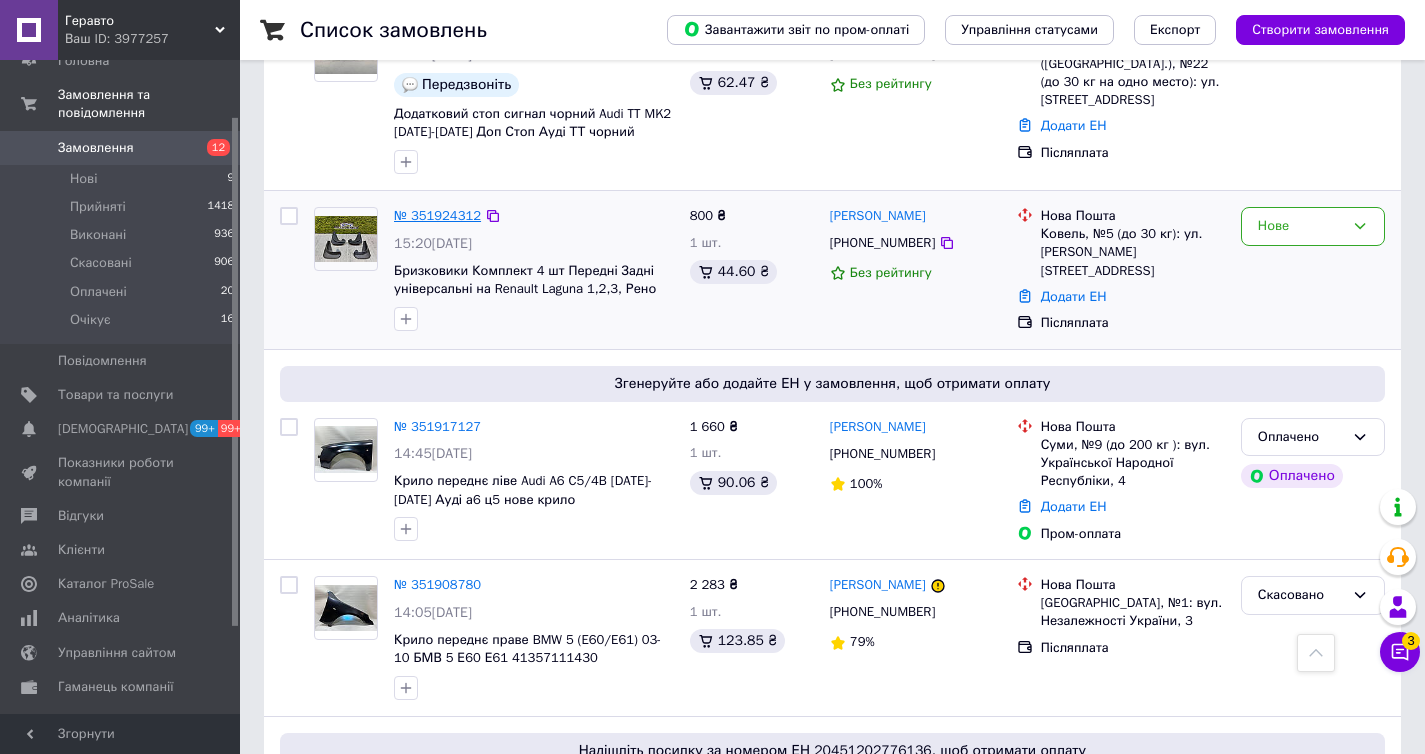 click on "№ 351924312" at bounding box center [437, 215] 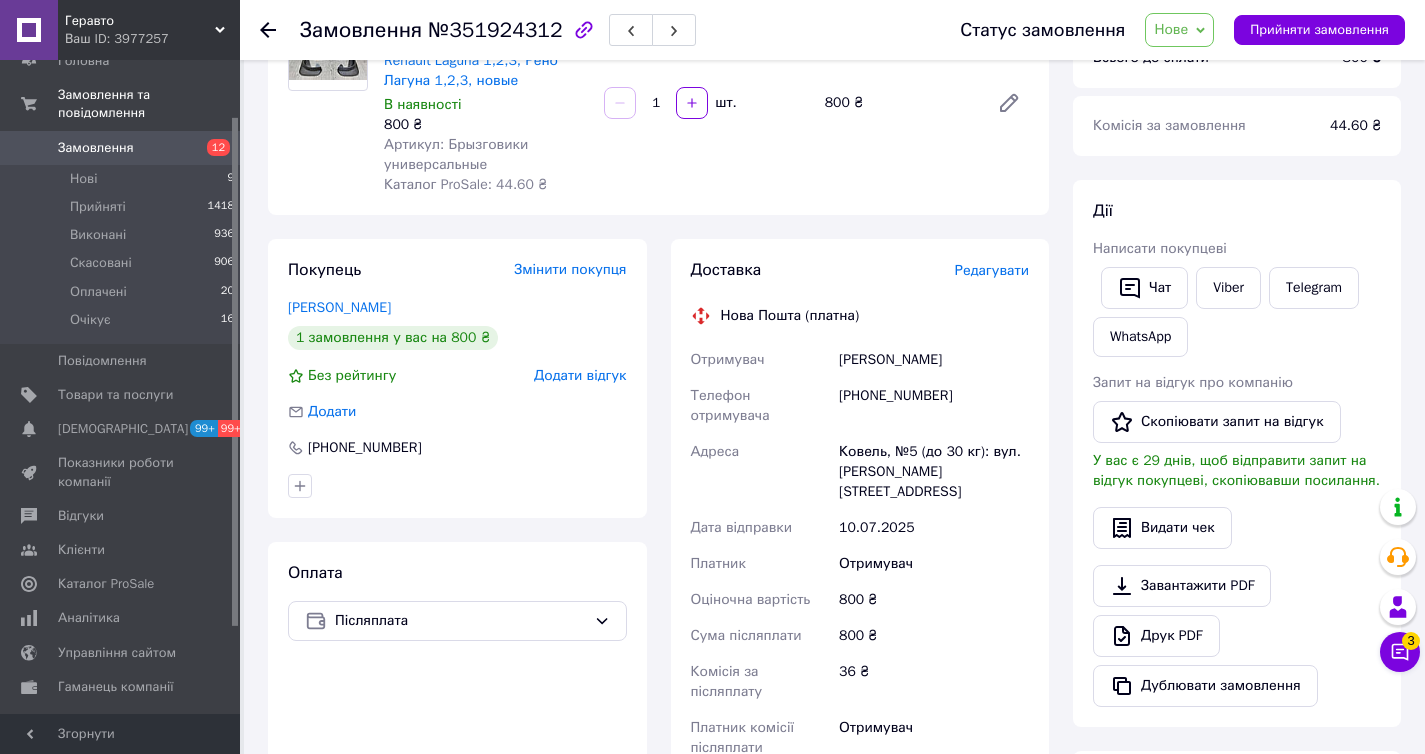scroll, scrollTop: 0, scrollLeft: 0, axis: both 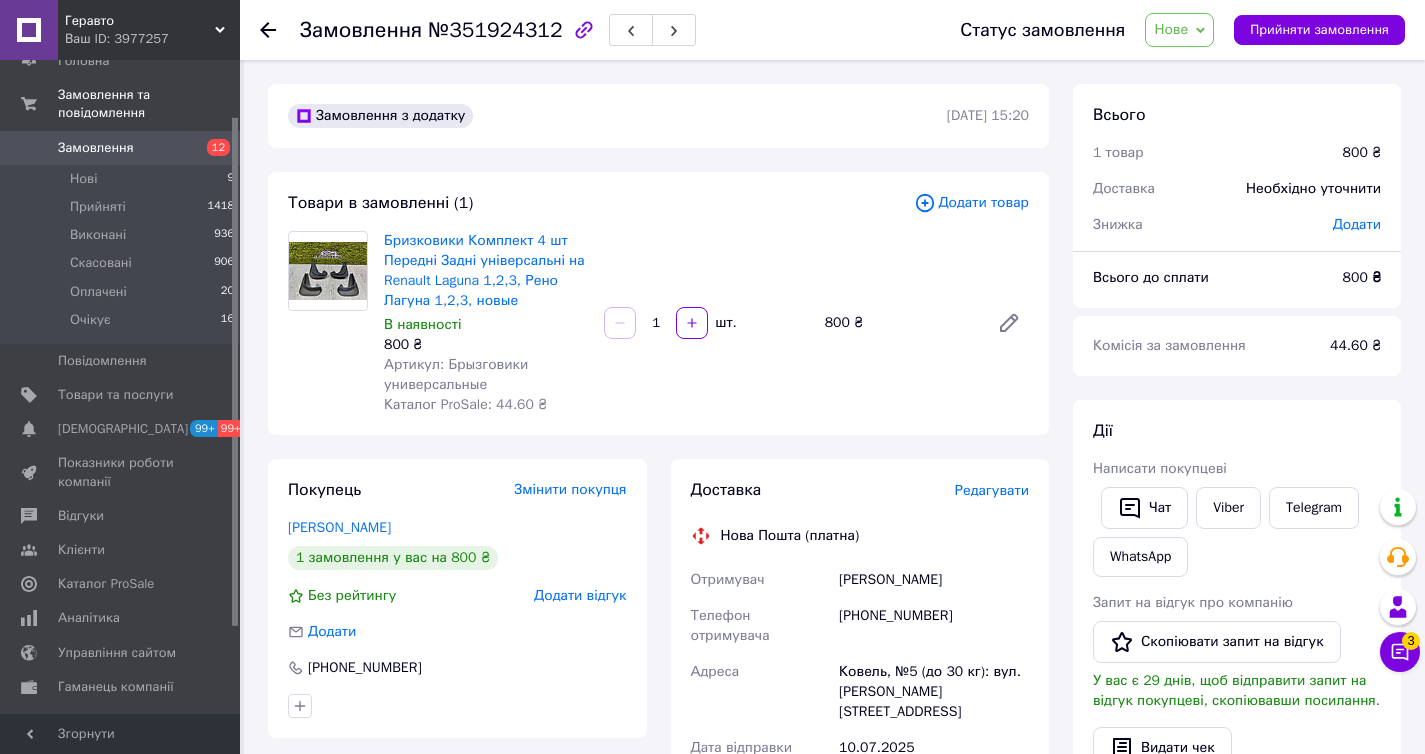 click on "+380660861321" at bounding box center [934, 626] 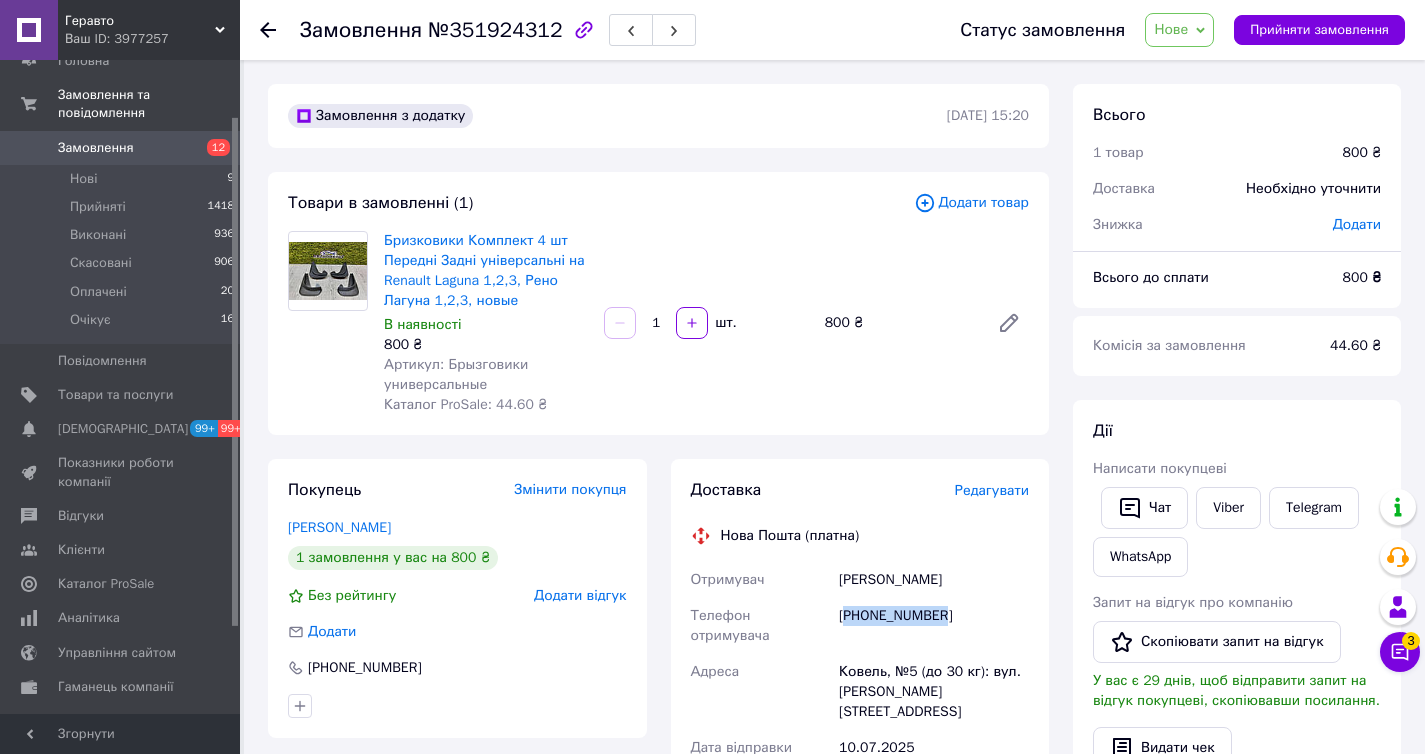 click on "Антоненко Юрий" at bounding box center (934, 580) 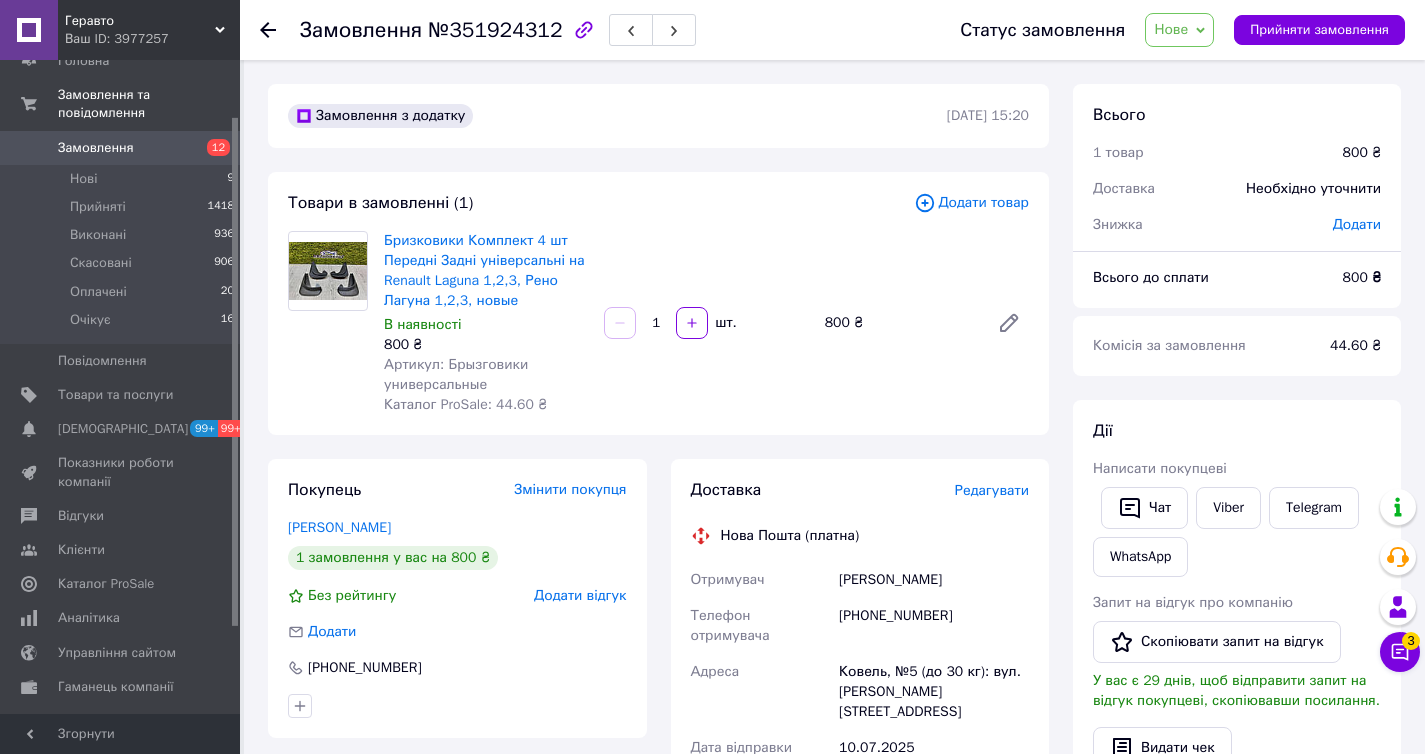 click on "Антоненко Юрий" at bounding box center (934, 580) 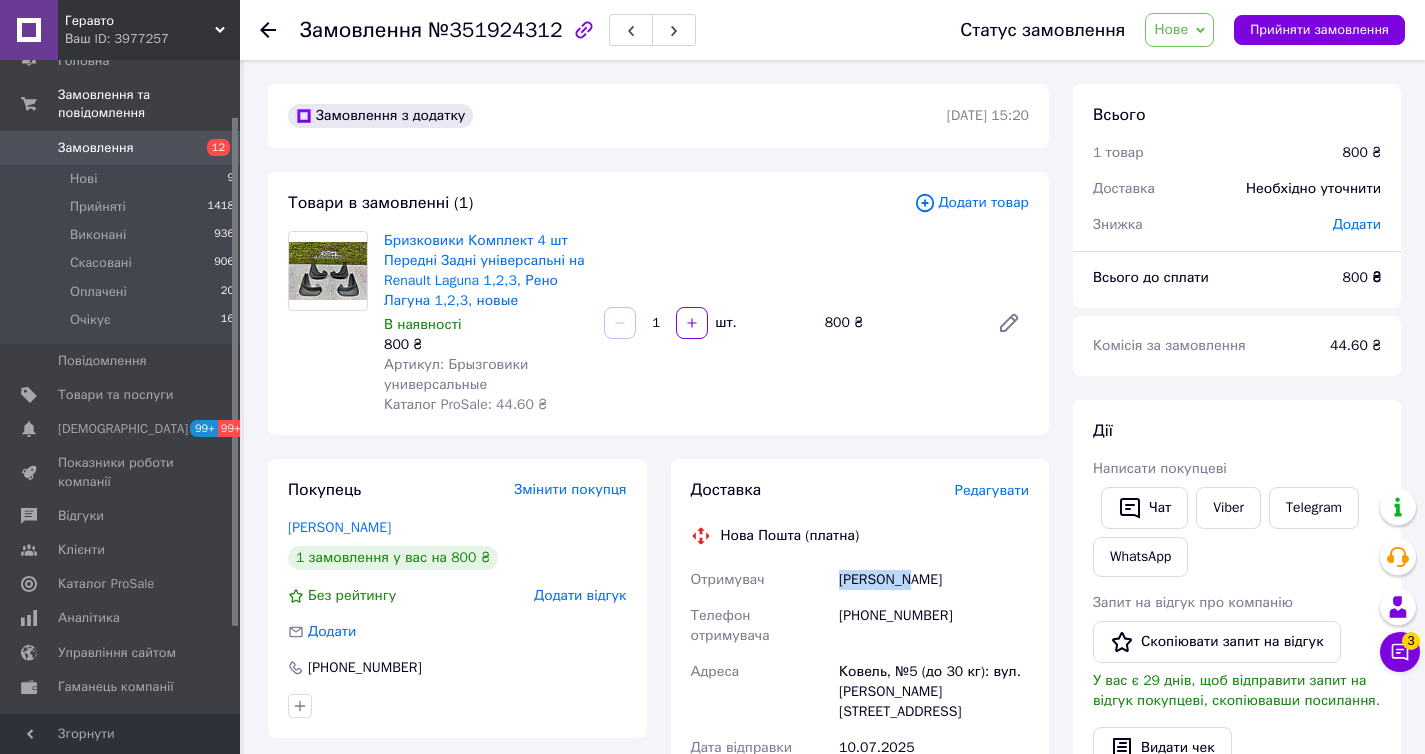 click on "Антоненко Юрий" at bounding box center [934, 580] 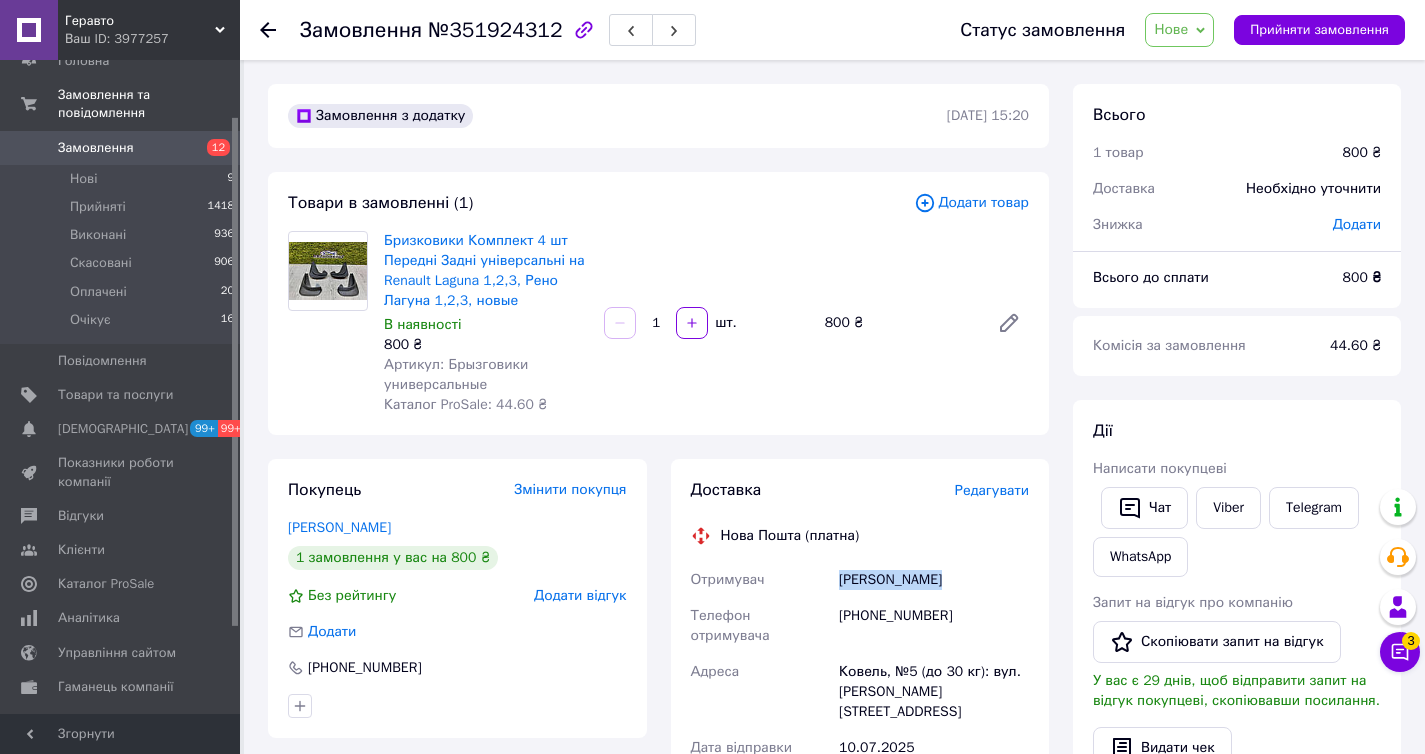 click on "Ковель, №5 (до 30 кг): вул. [PERSON_NAME][STREET_ADDRESS]" at bounding box center [934, 692] 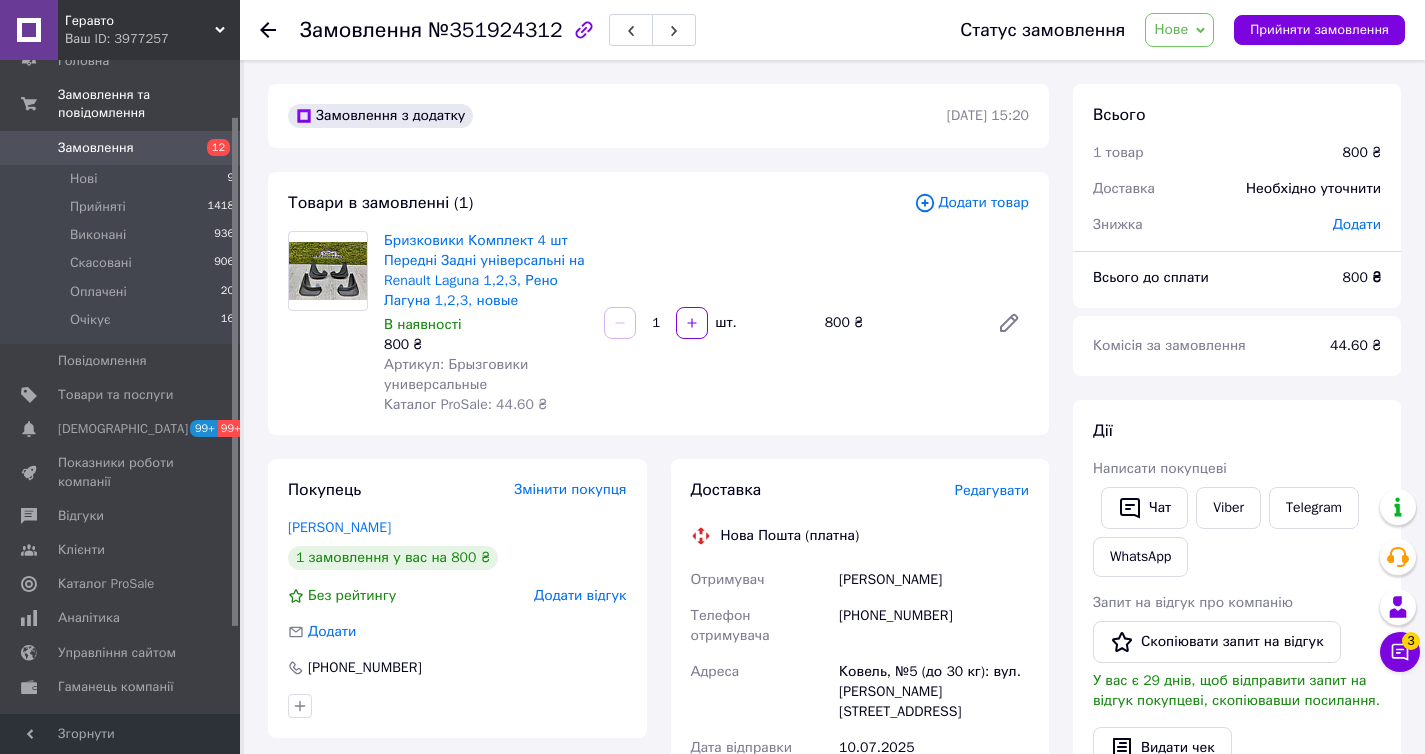 click on "Ковель, №5 (до 30 кг): вул. [PERSON_NAME][STREET_ADDRESS]" at bounding box center (934, 692) 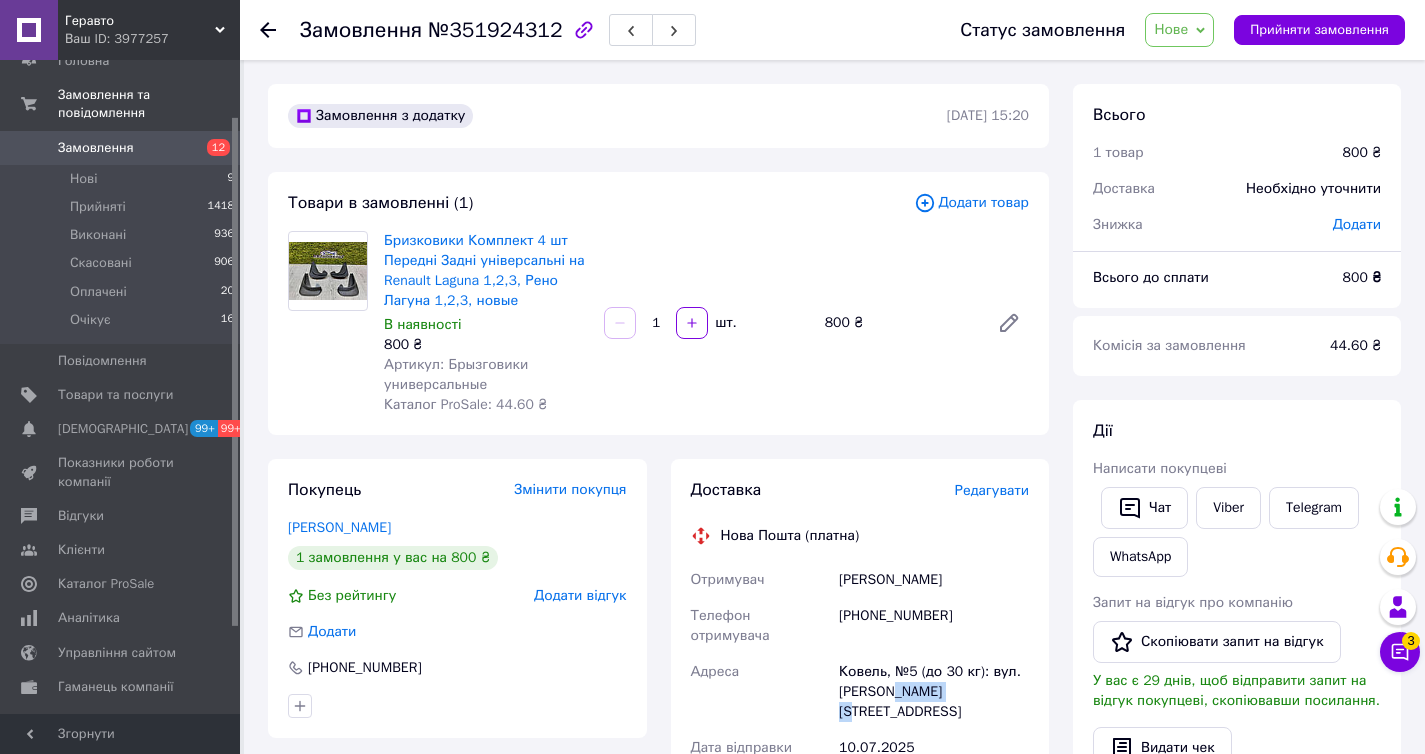 click on "Ковель, №5 (до 30 кг): вул. [PERSON_NAME][STREET_ADDRESS]" at bounding box center [934, 692] 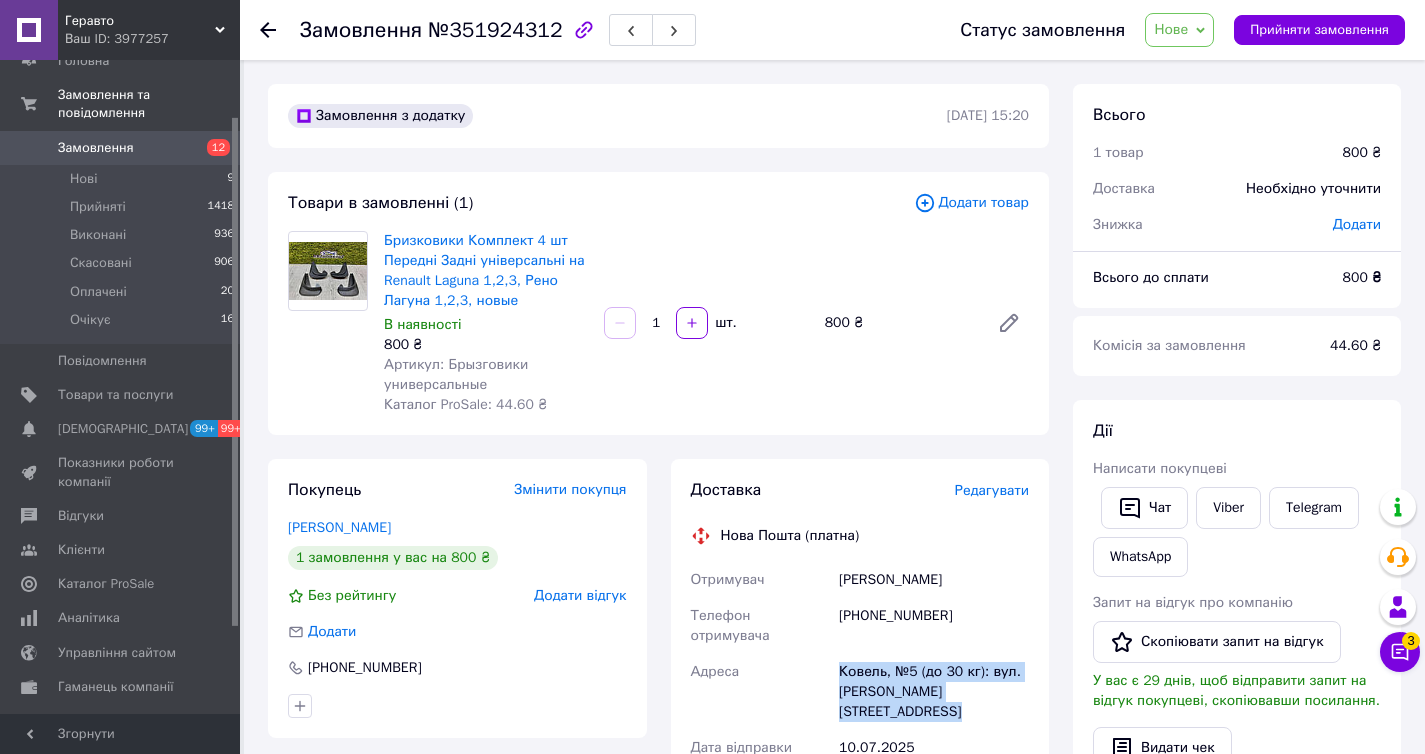 click on "Ковель, №5 (до 30 кг): вул. [PERSON_NAME][STREET_ADDRESS]" at bounding box center (934, 692) 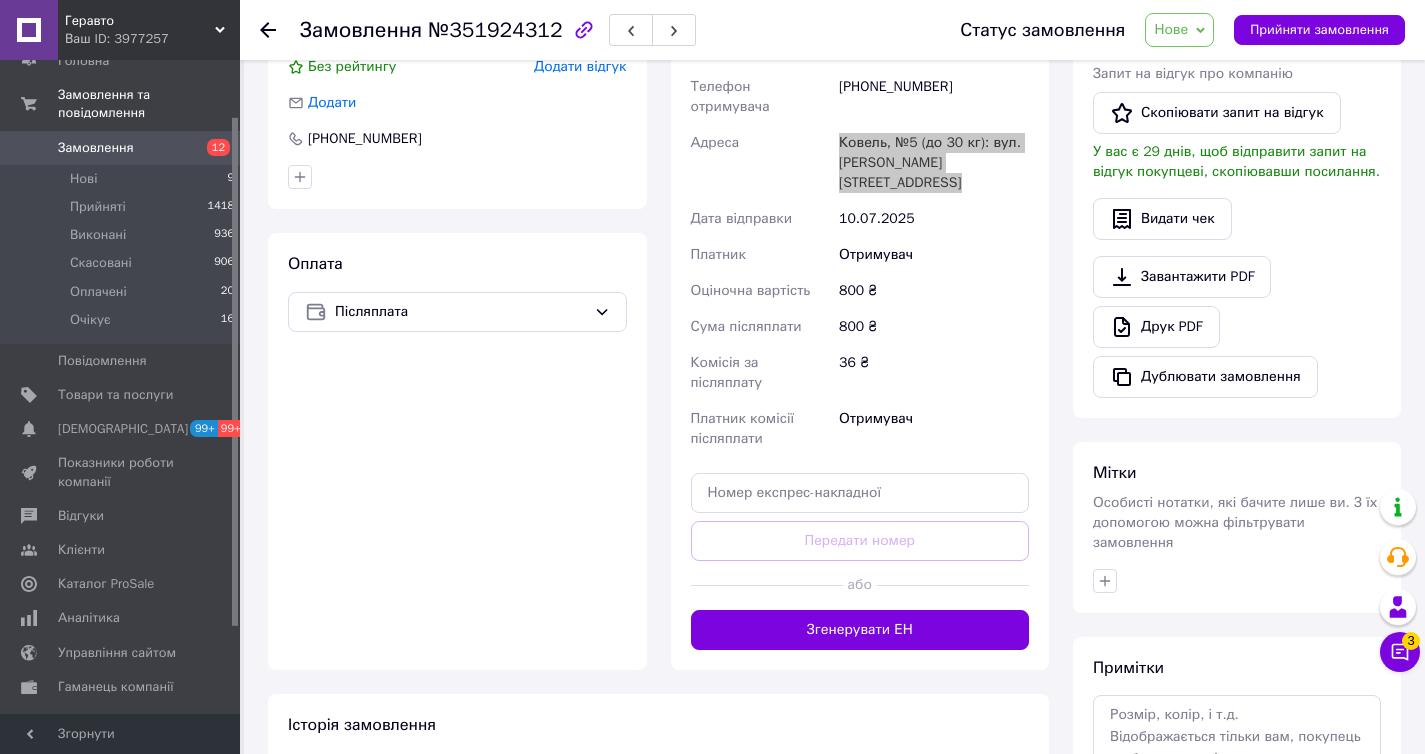 scroll, scrollTop: 0, scrollLeft: 0, axis: both 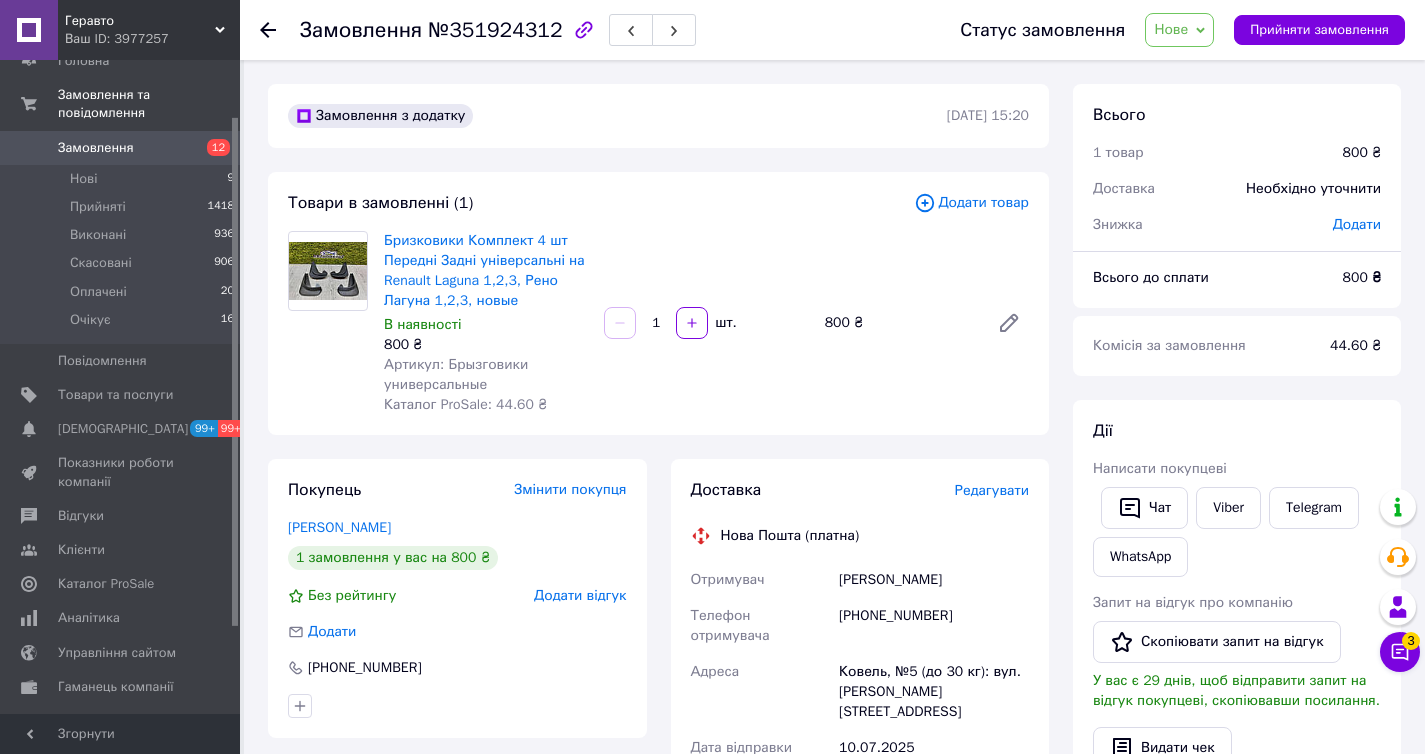 click on "800 ₴" at bounding box center (899, 323) 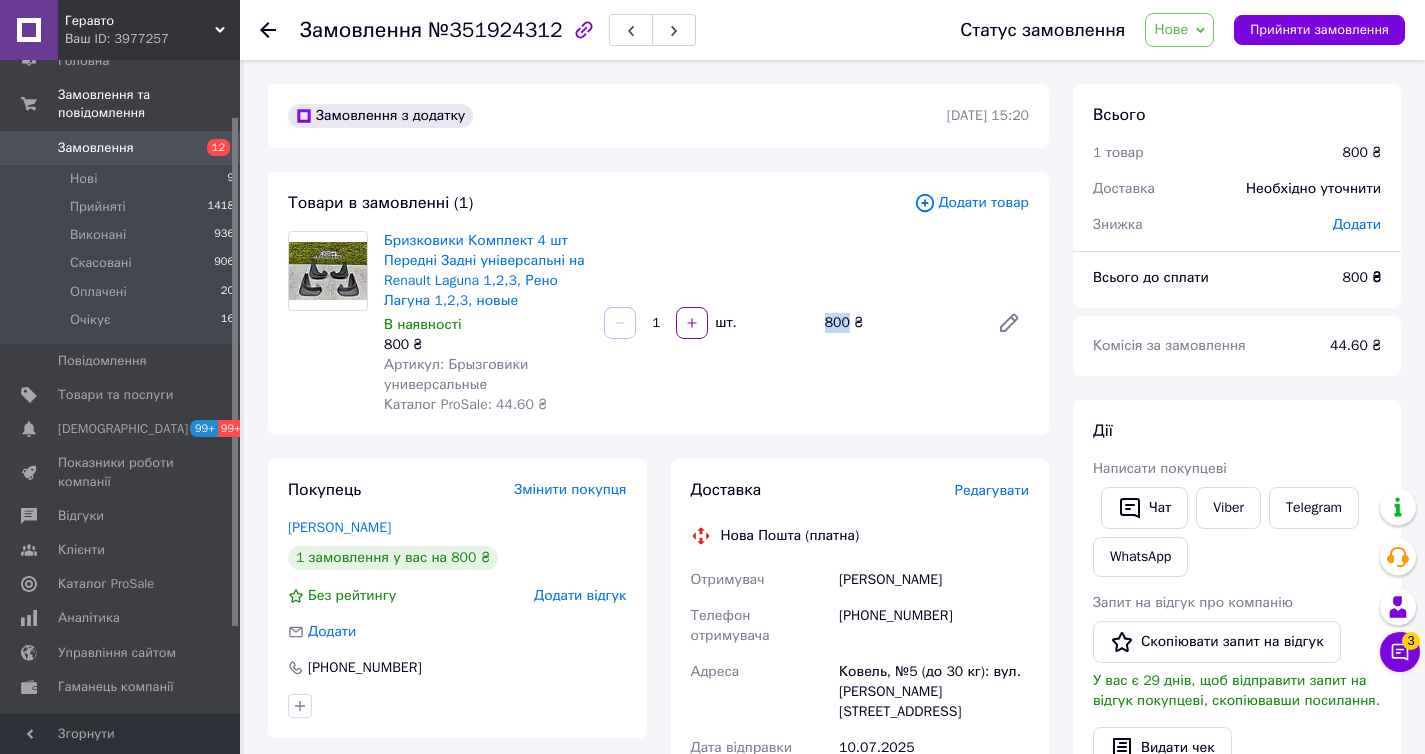 click on "800 ₴" at bounding box center [899, 323] 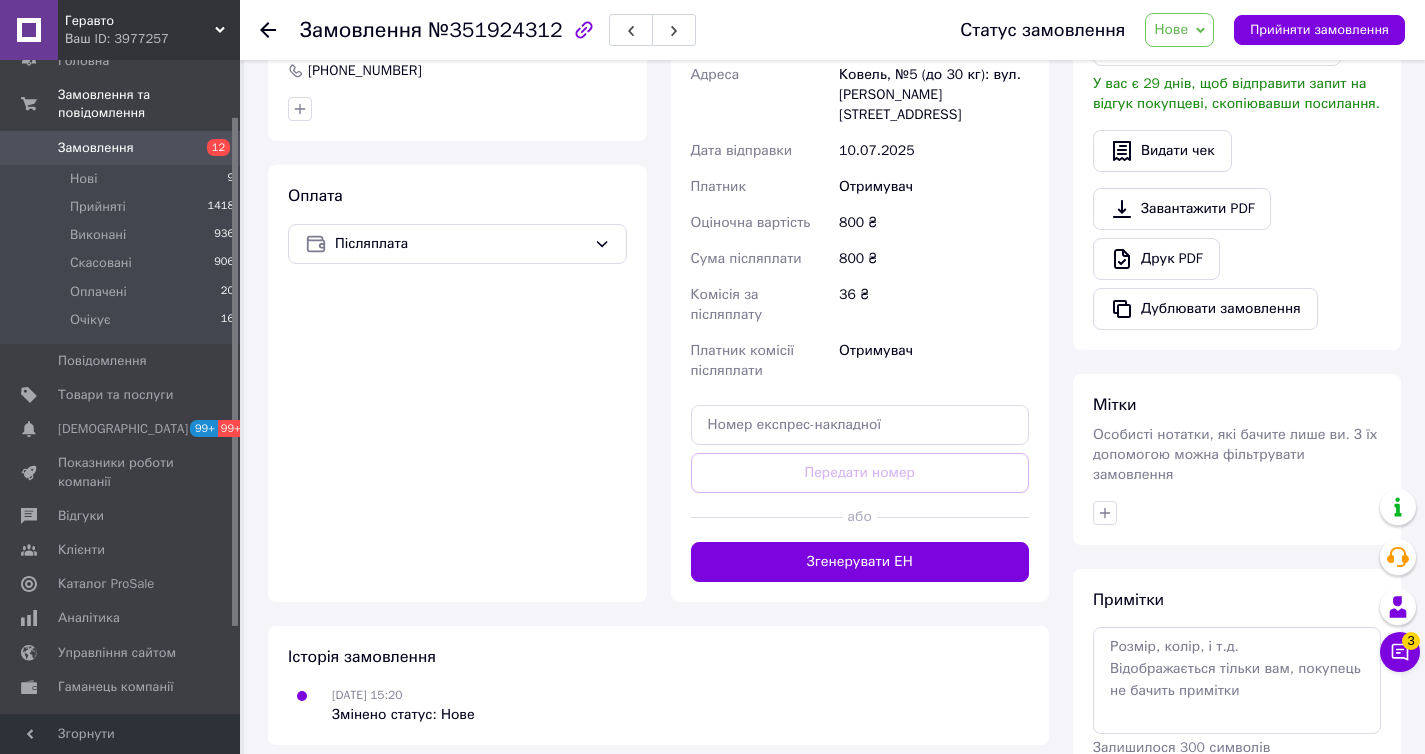 scroll, scrollTop: 569, scrollLeft: 0, axis: vertical 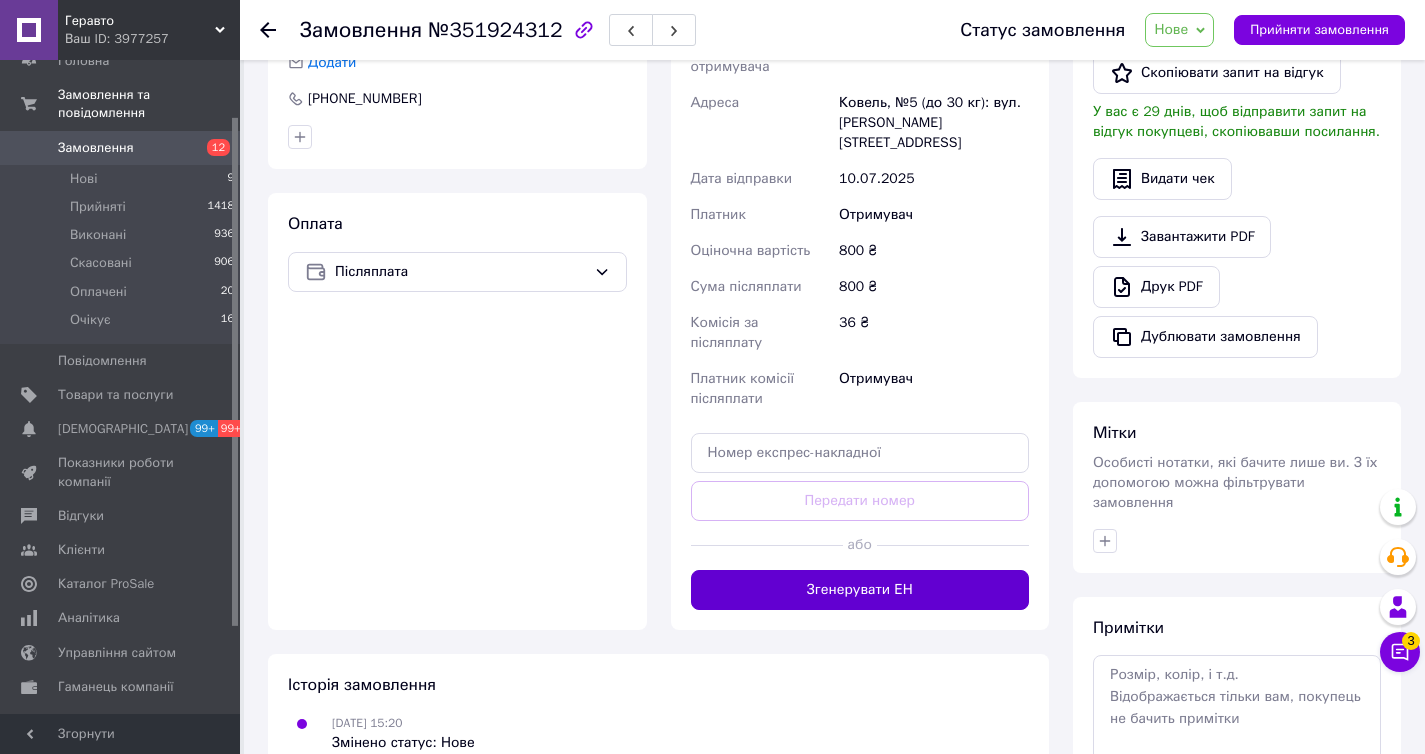 click on "Згенерувати ЕН" at bounding box center [860, 590] 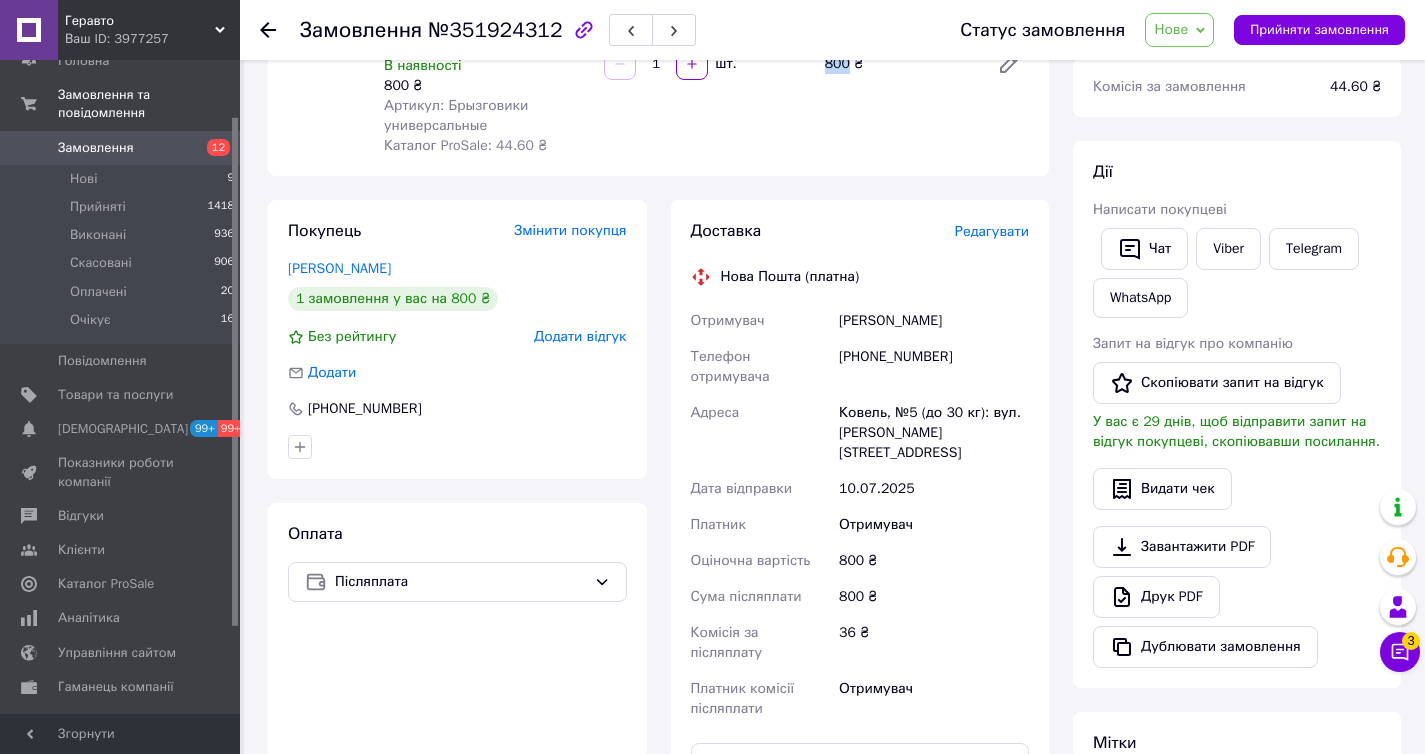 scroll, scrollTop: 235, scrollLeft: 0, axis: vertical 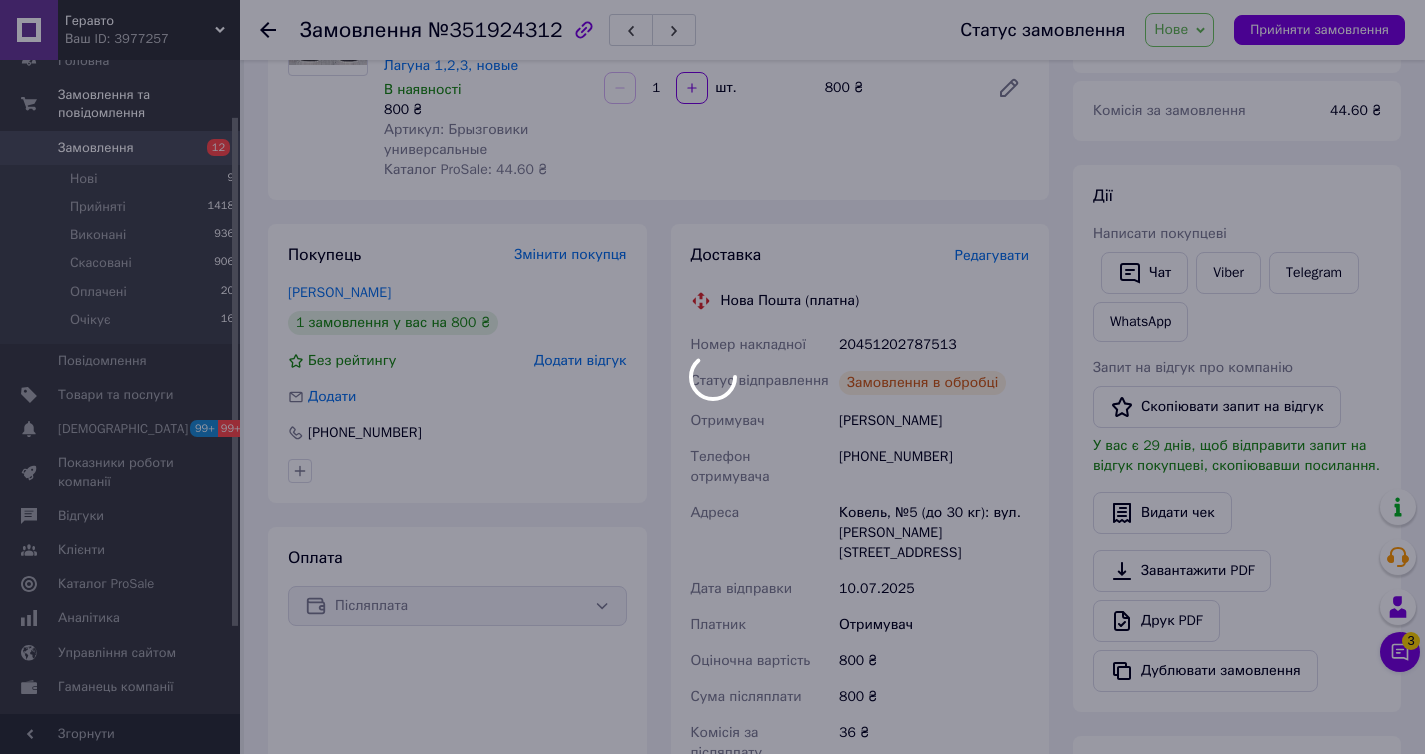 click at bounding box center [712, 377] 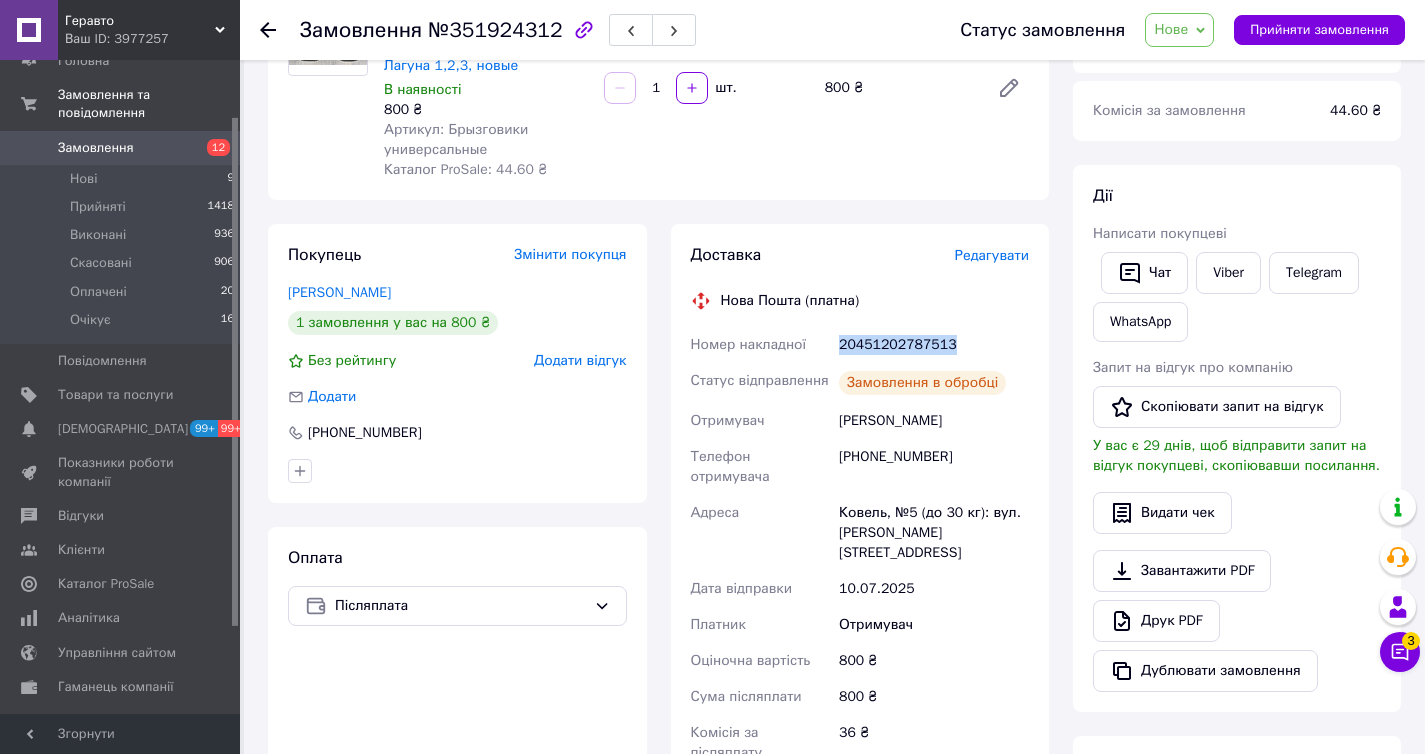 click on "20451202787513" at bounding box center [934, 345] 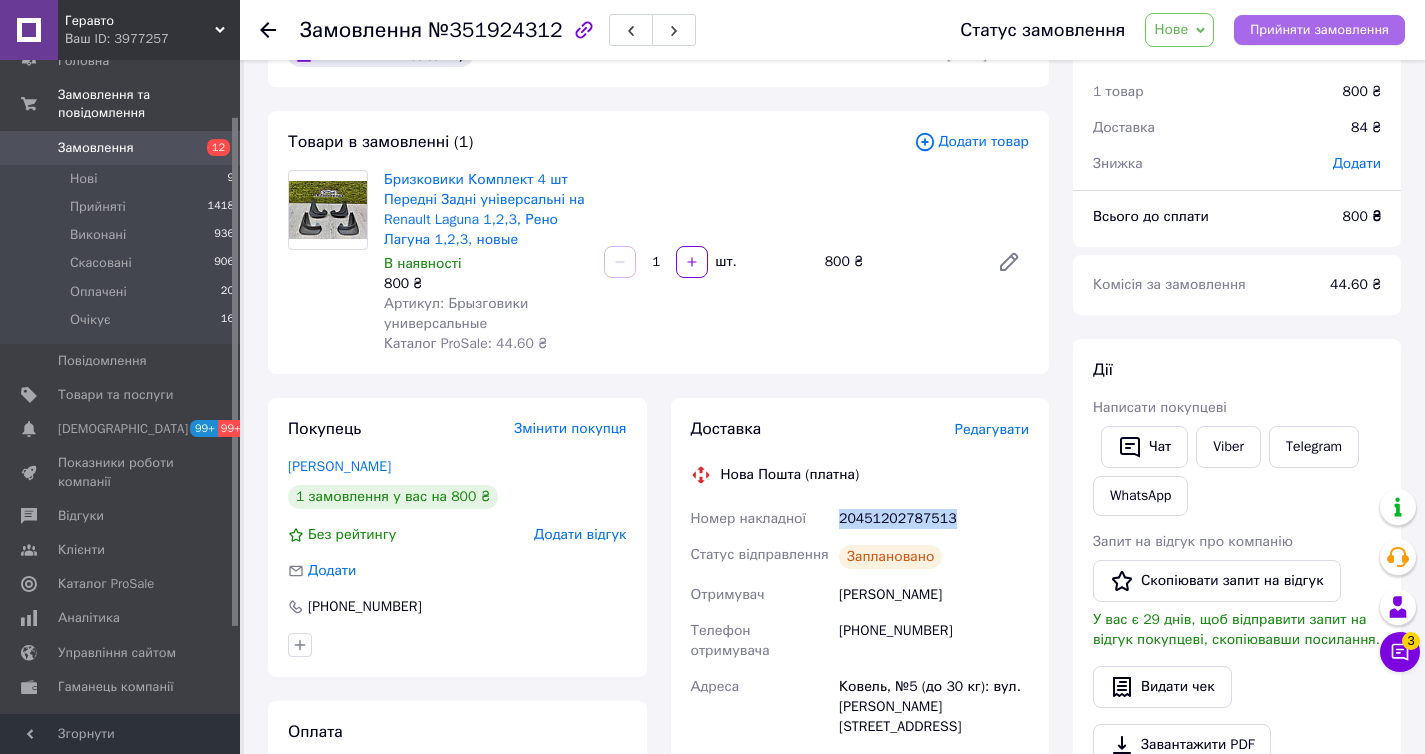 click on "Прийняти замовлення" at bounding box center [1319, 30] 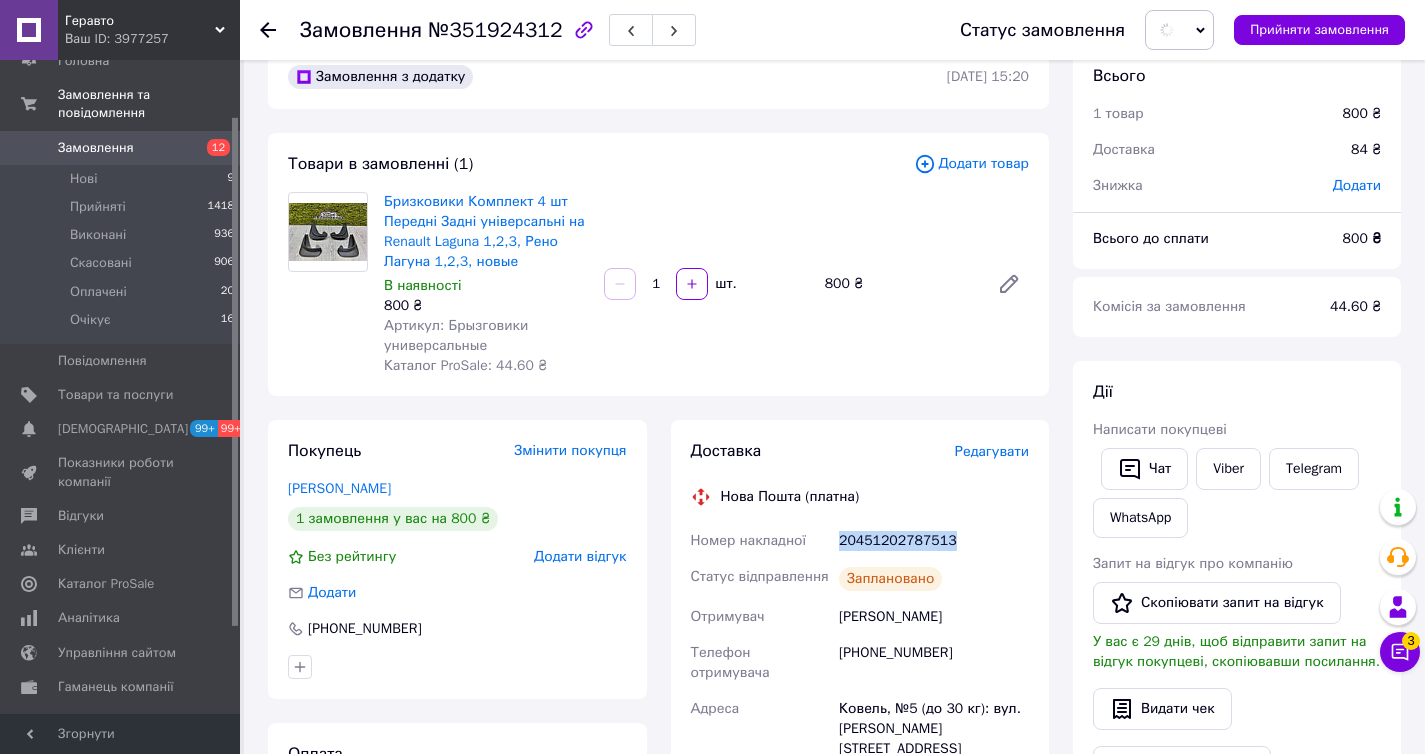 scroll, scrollTop: 38, scrollLeft: 0, axis: vertical 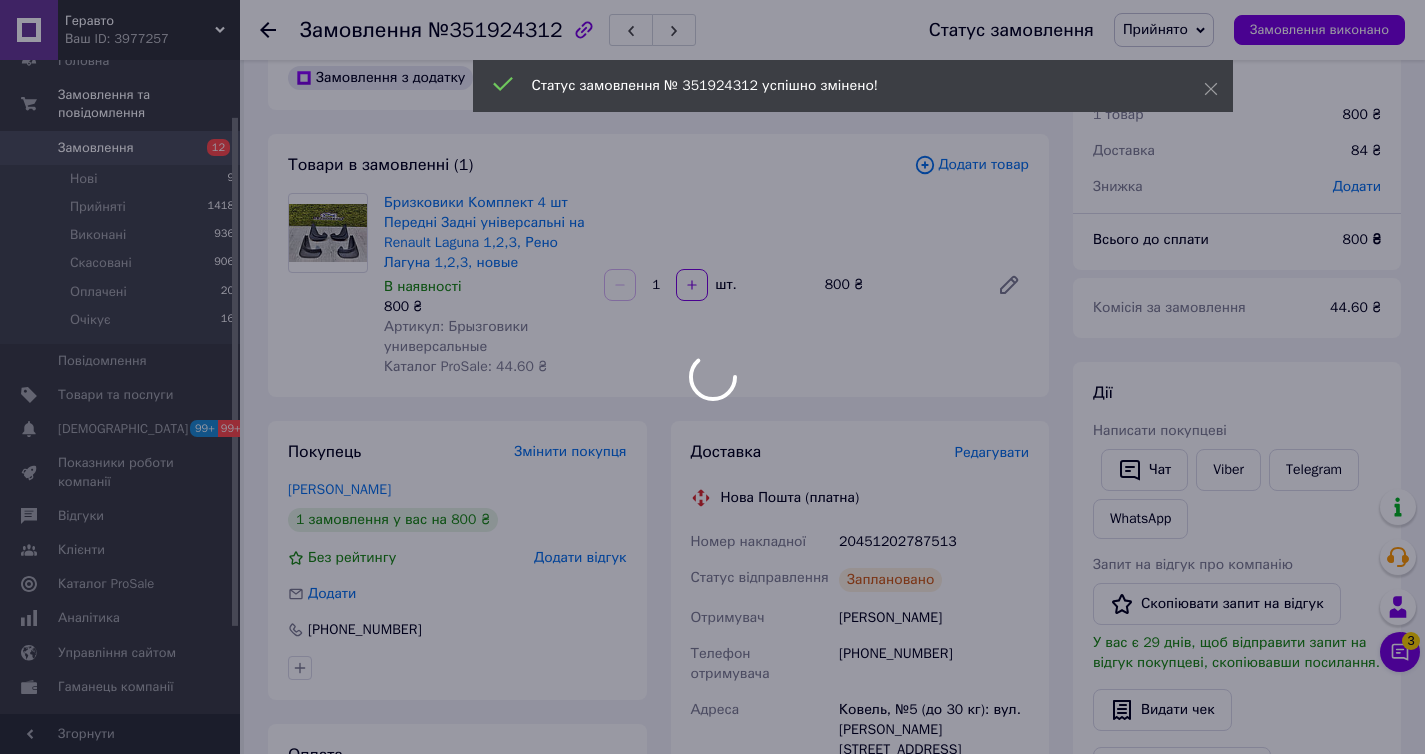 click at bounding box center [712, 377] 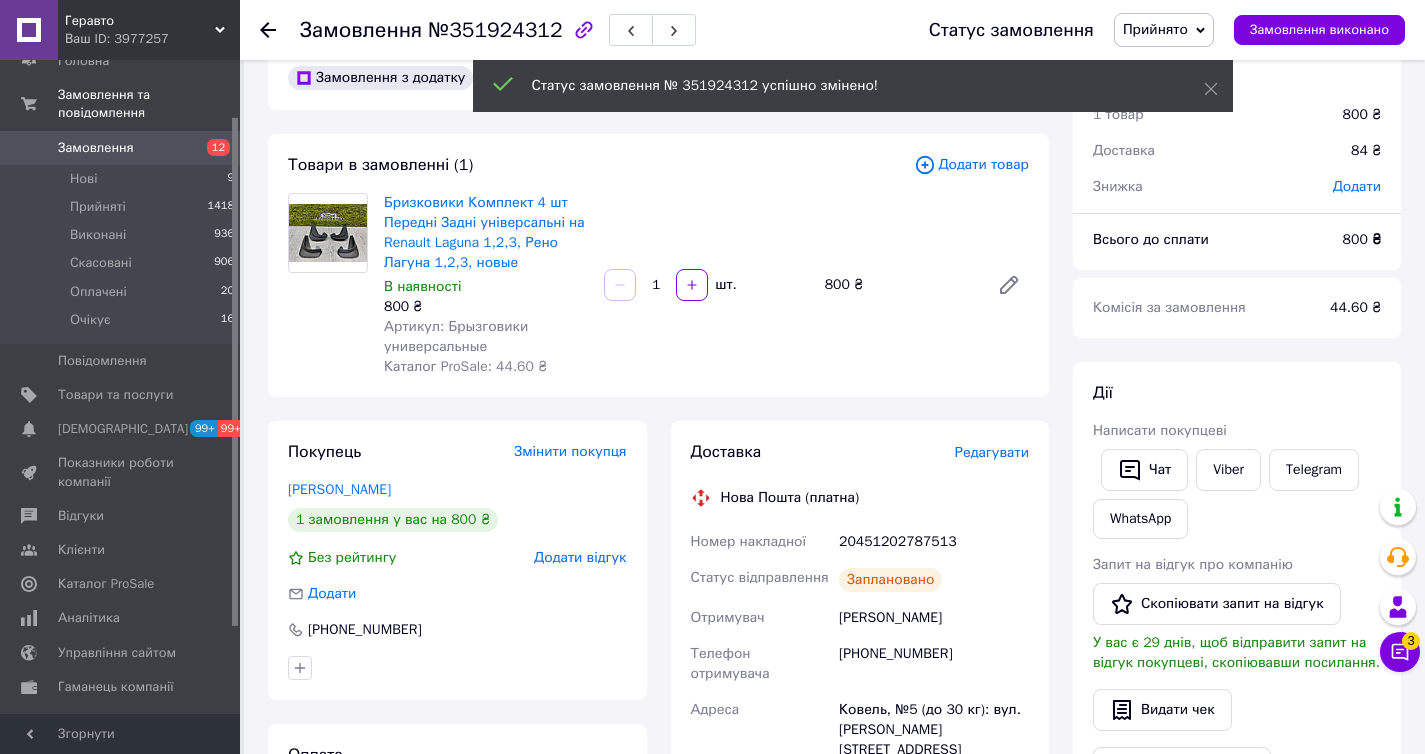 click on "Геравто Ваш ID: 3977257 Сайт Геравто Кабінет покупця Перевірити стан системи Сторінка на порталі Original Parts Игорь Герасименко Алло Гараж Разборкино Довідка Вийти Головна Замовлення та повідомлення Замовлення 12 Нові 9 Прийняті 1418 Виконані 936 Скасовані 906 Оплачені 20 Очікує 16 Повідомлення 0 Товари та послуги Сповіщення 99+ 99+ Показники роботи компанії Відгуки Клієнти Каталог ProSale Аналітика Управління сайтом Гаманець компанії Маркет Налаштування Тарифи та рахунки Prom мікс 6 000 Згорнути
Замовлення №351924312 800 ₴" at bounding box center (712, 714) 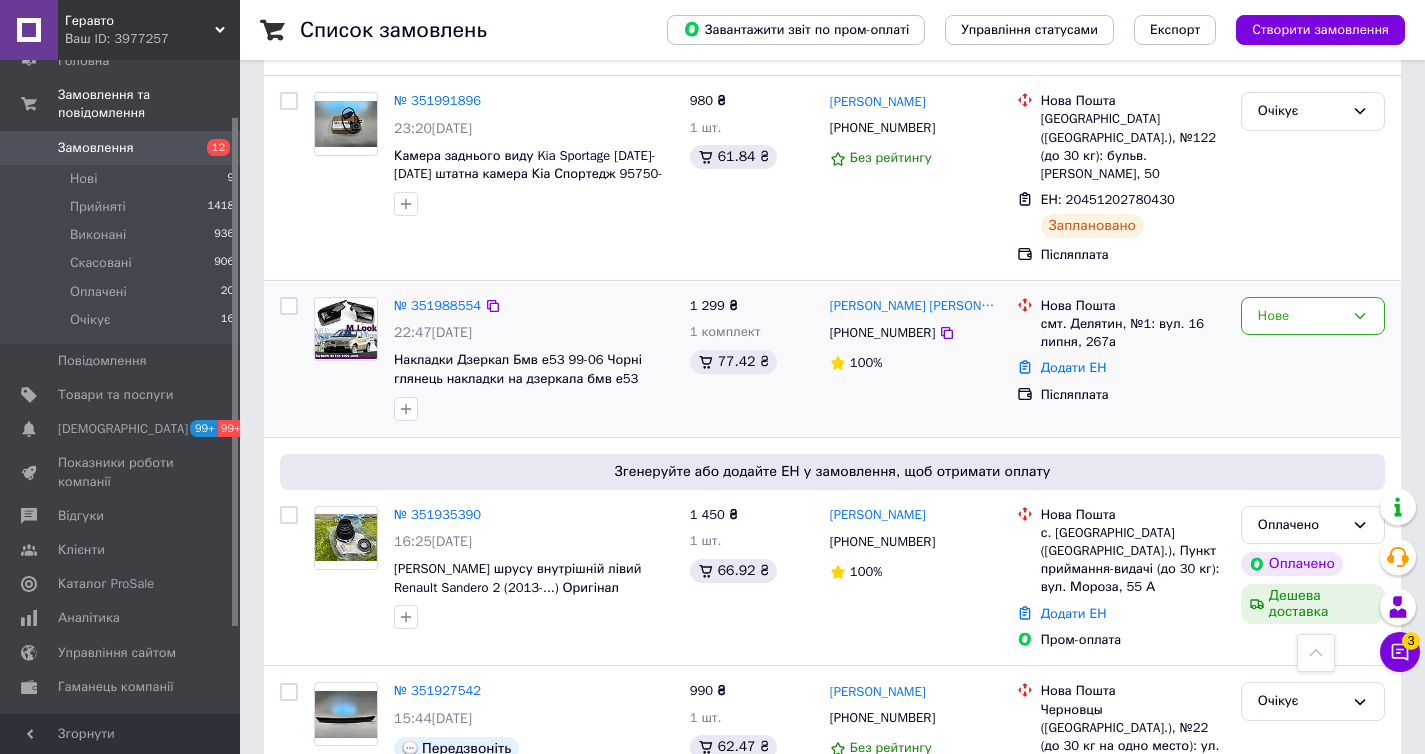 scroll, scrollTop: 683, scrollLeft: 0, axis: vertical 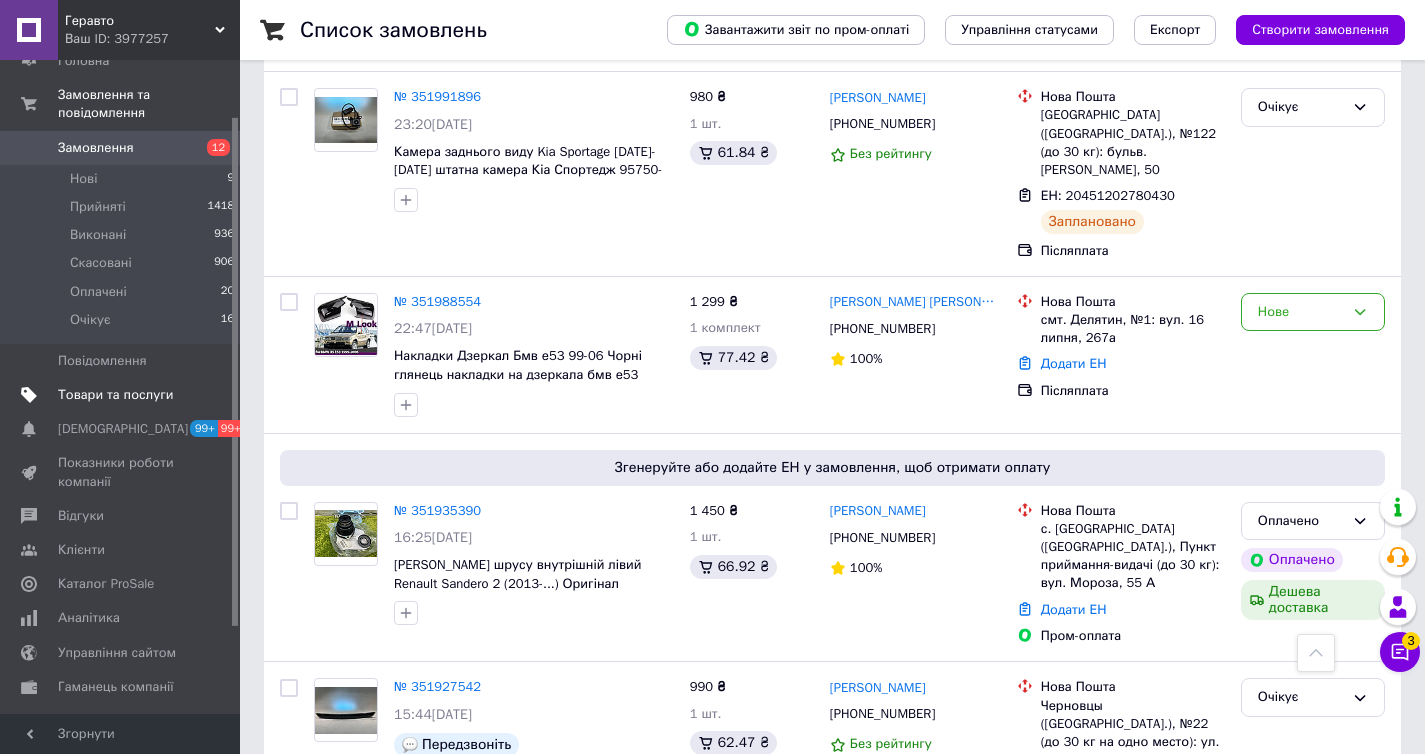 click on "Товари та послуги" at bounding box center (115, 395) 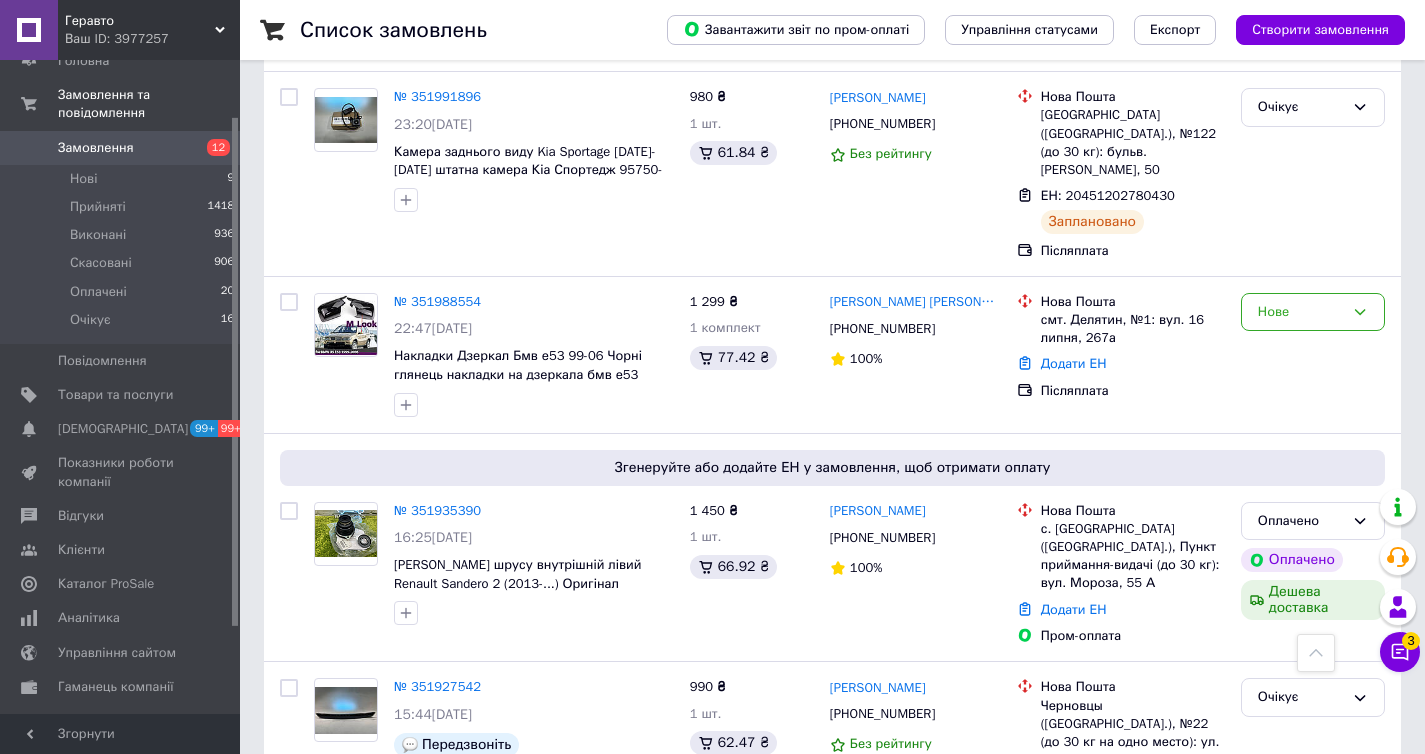 scroll, scrollTop: 0, scrollLeft: 0, axis: both 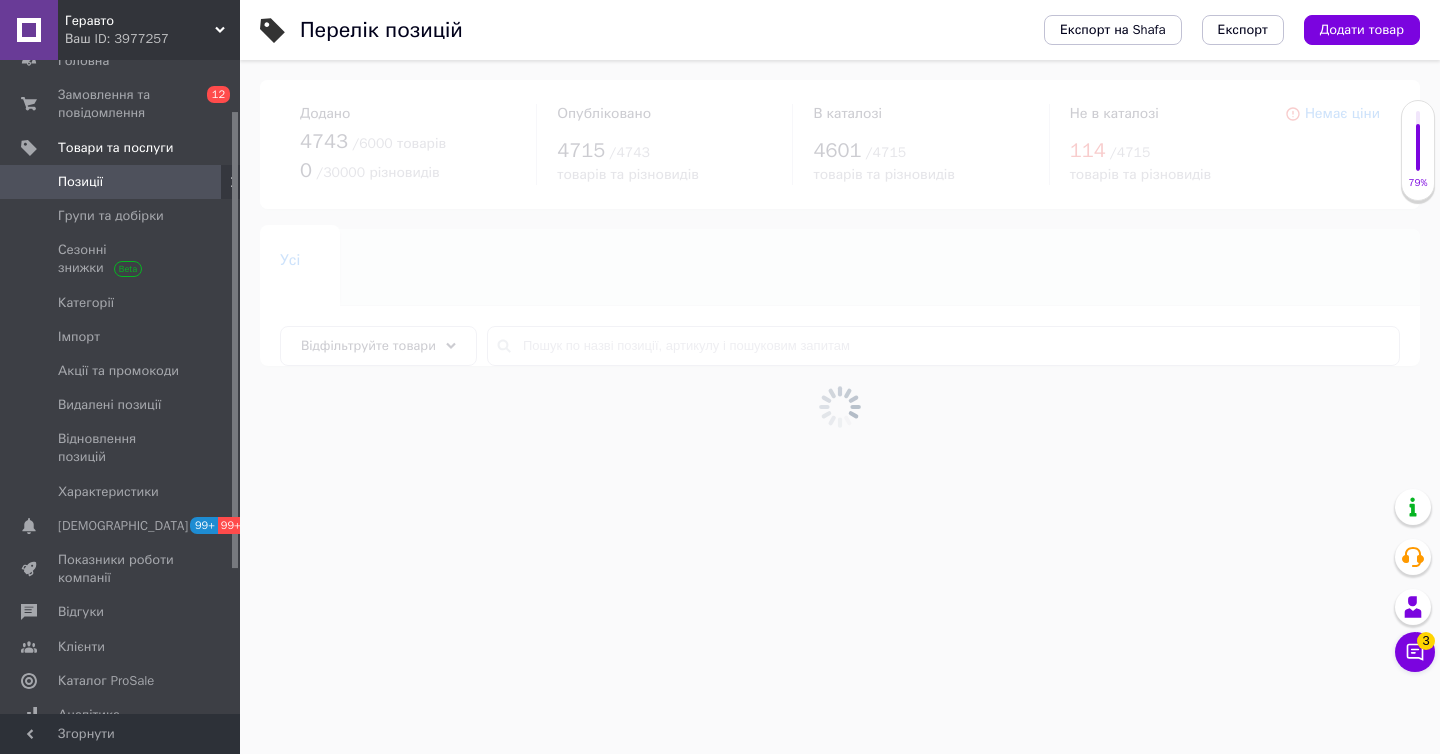 click at bounding box center (840, 407) 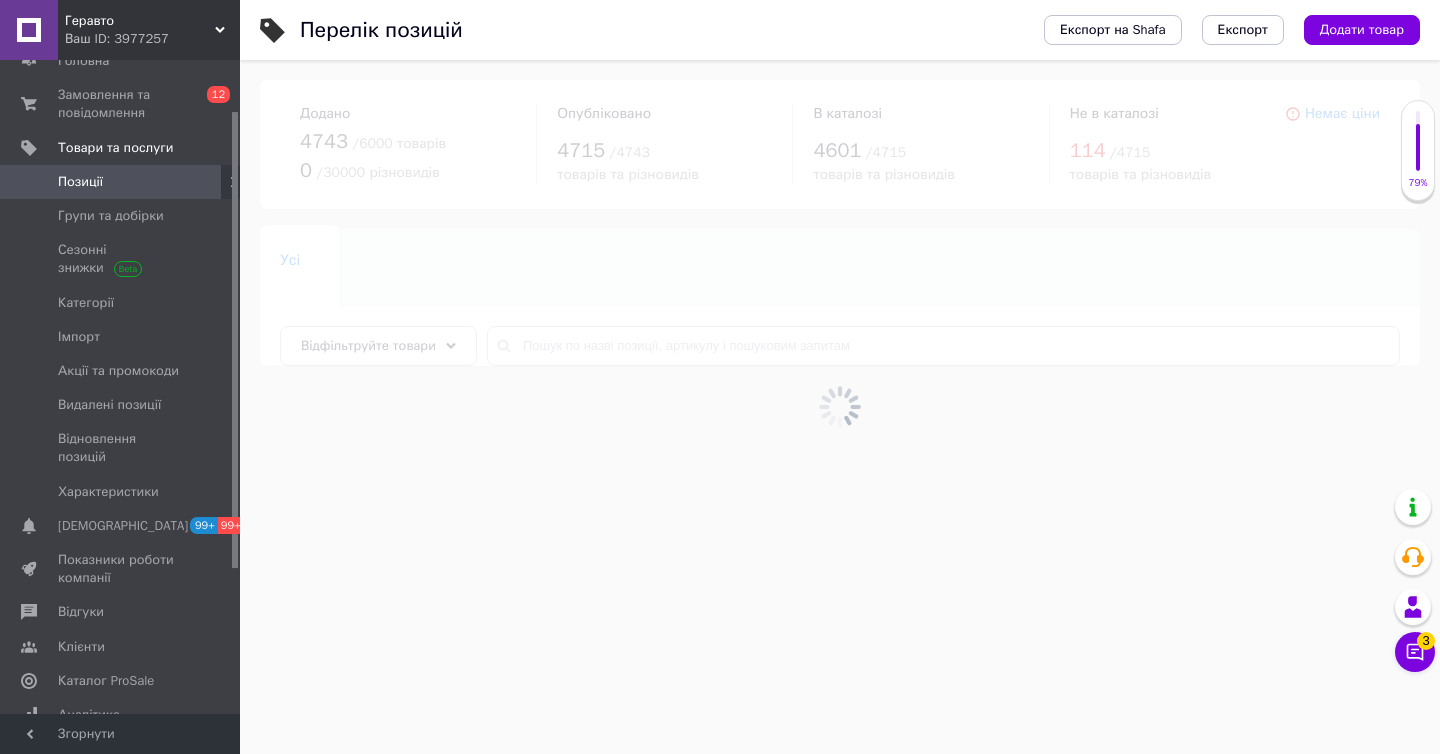 click at bounding box center (840, 407) 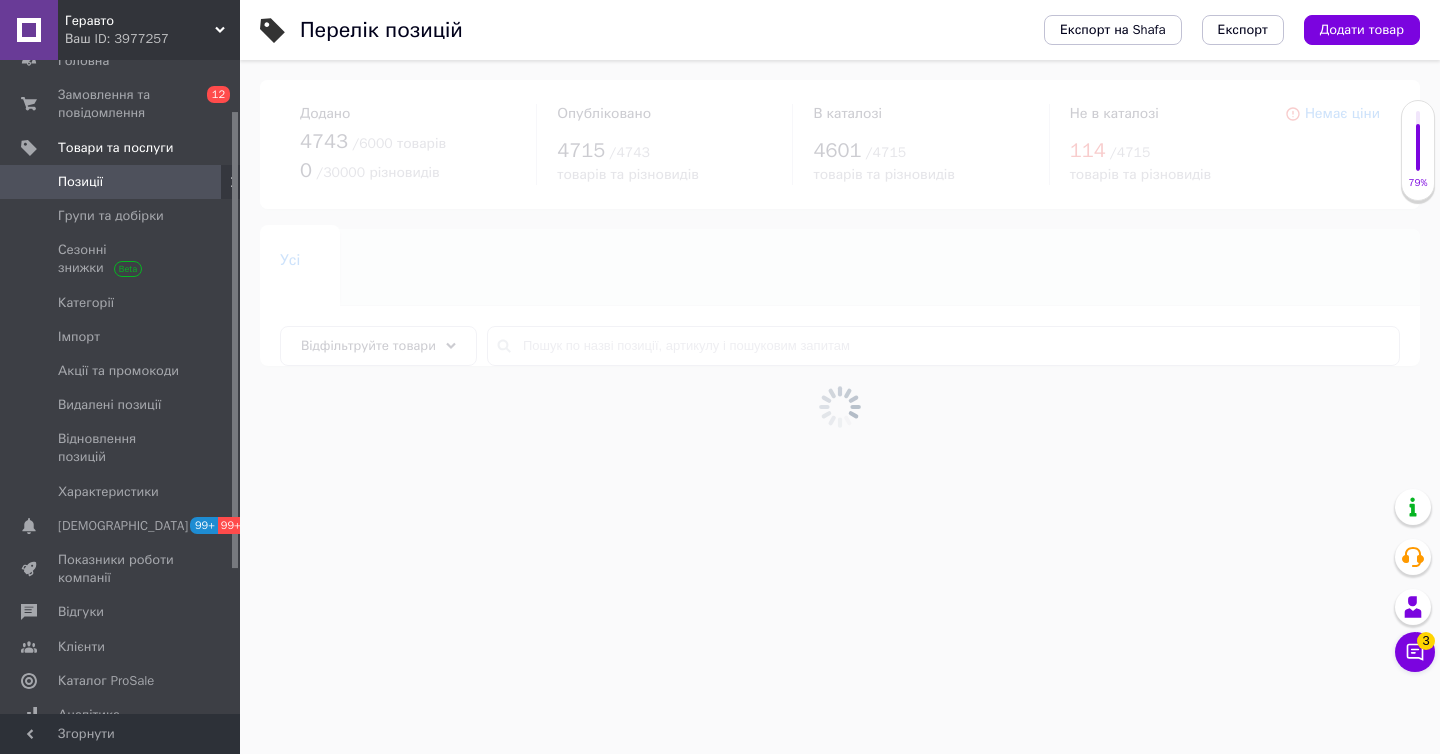 click at bounding box center (840, 407) 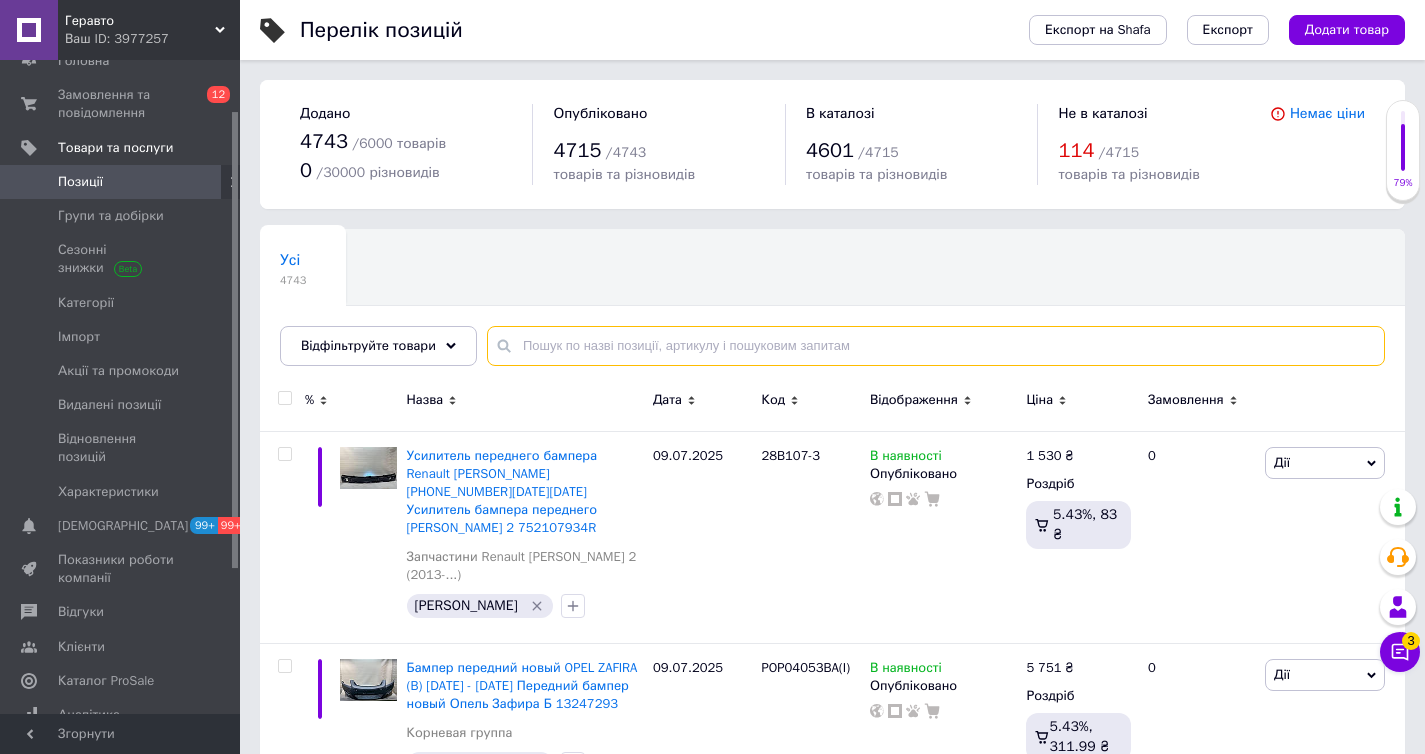 click at bounding box center [936, 346] 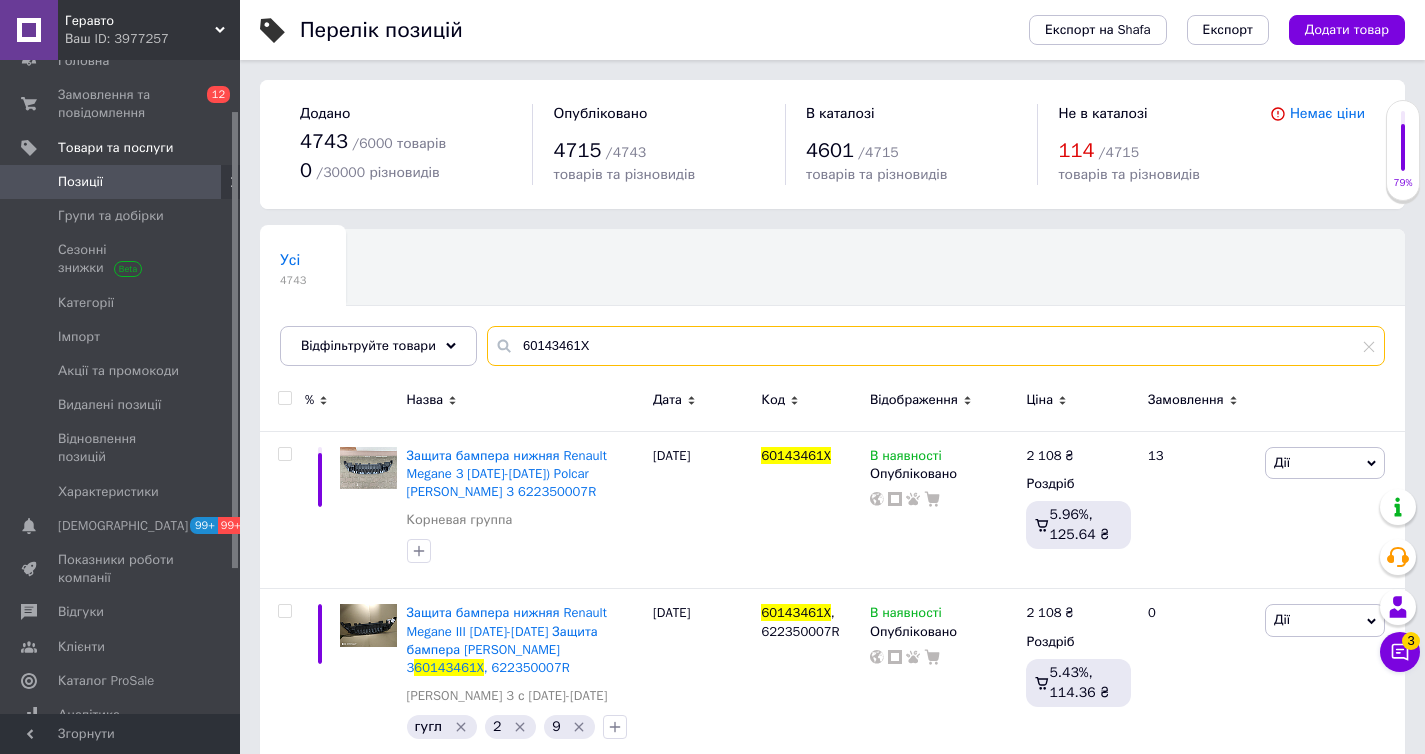 scroll, scrollTop: 30, scrollLeft: 0, axis: vertical 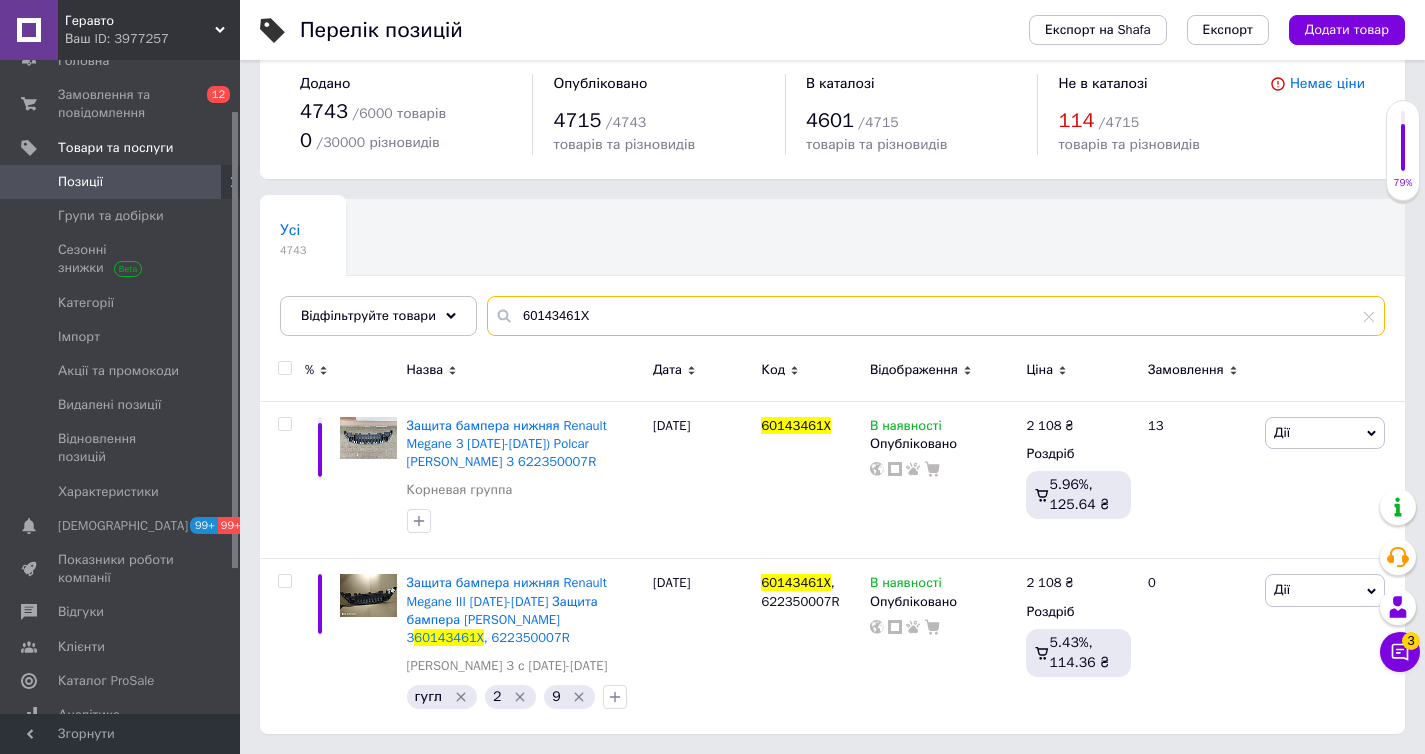 click on "60143461X" at bounding box center [936, 316] 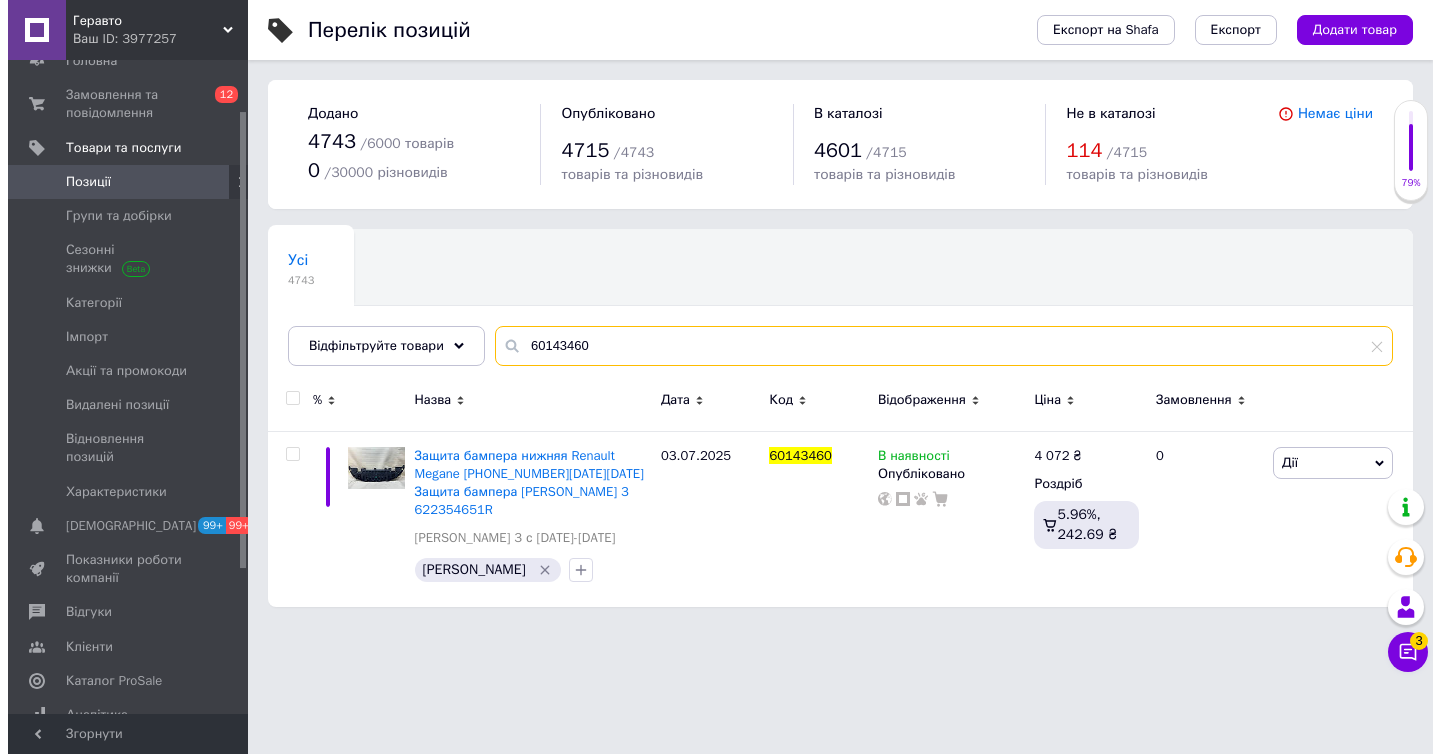 scroll, scrollTop: 0, scrollLeft: 0, axis: both 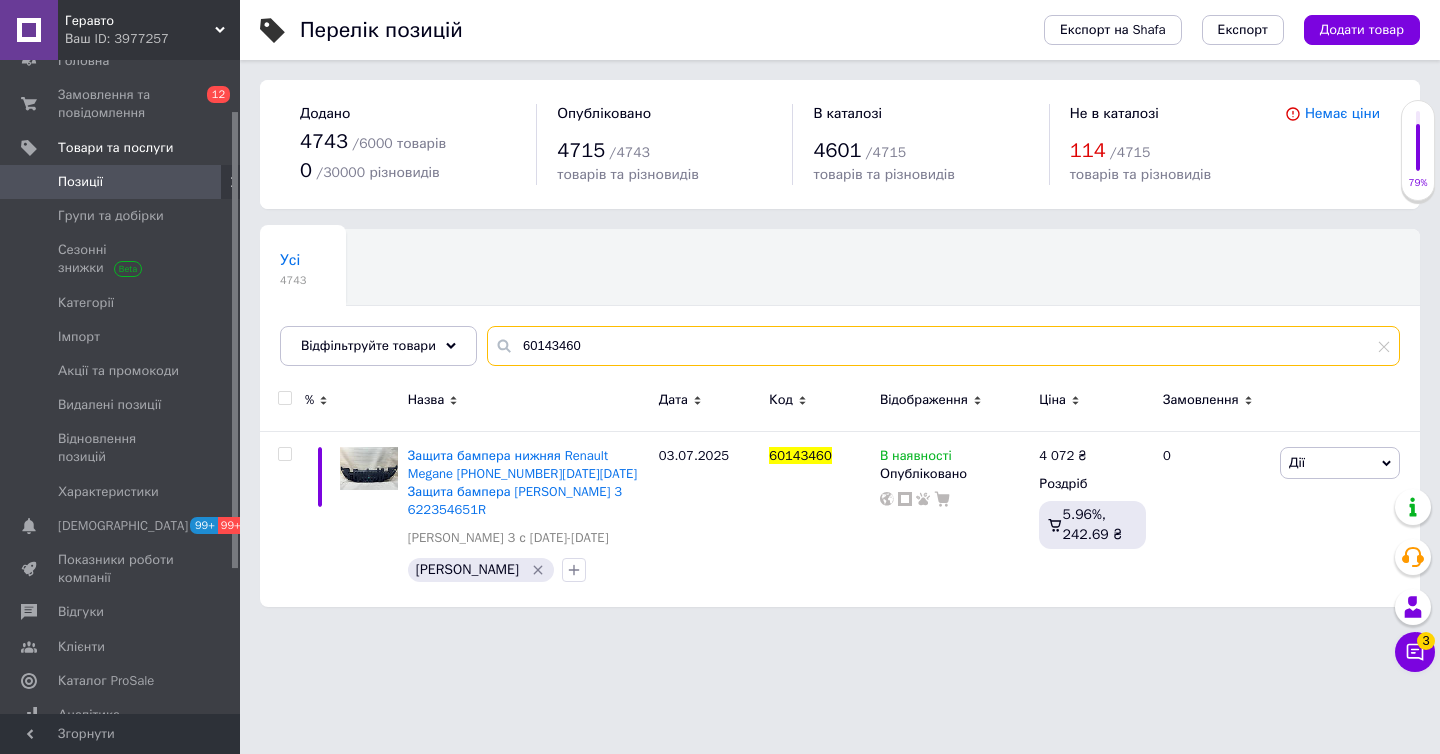 click on "60143460" at bounding box center [943, 346] 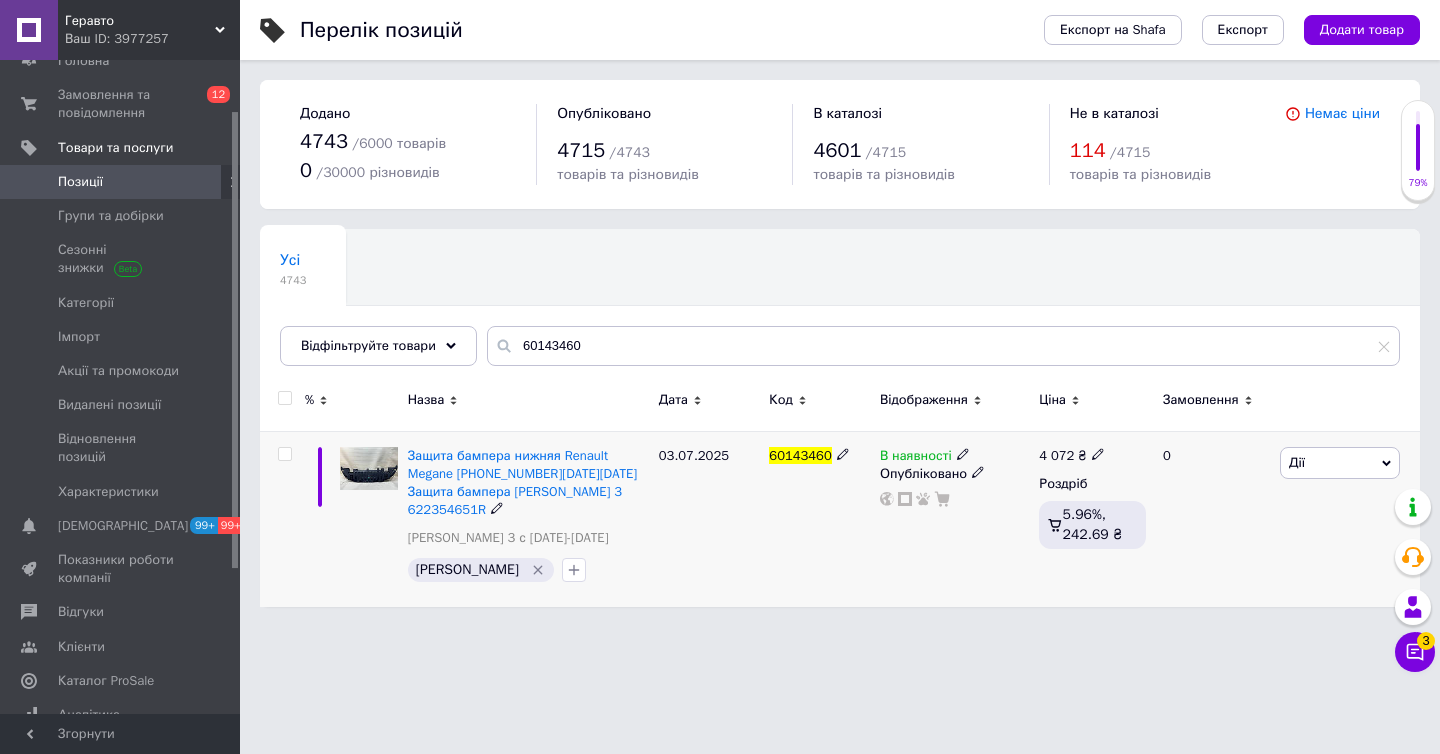 click on "60143460" at bounding box center [800, 455] 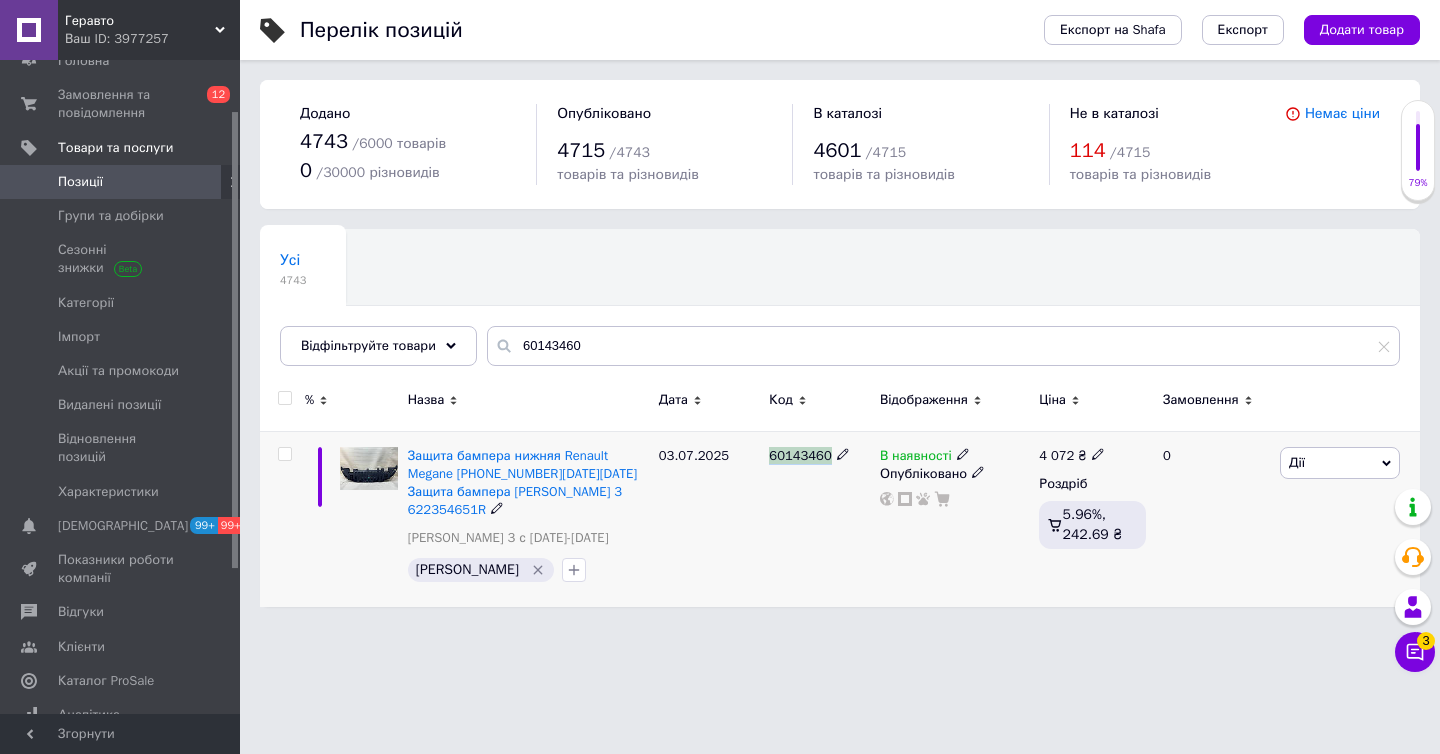 click on "60143460" at bounding box center [800, 455] 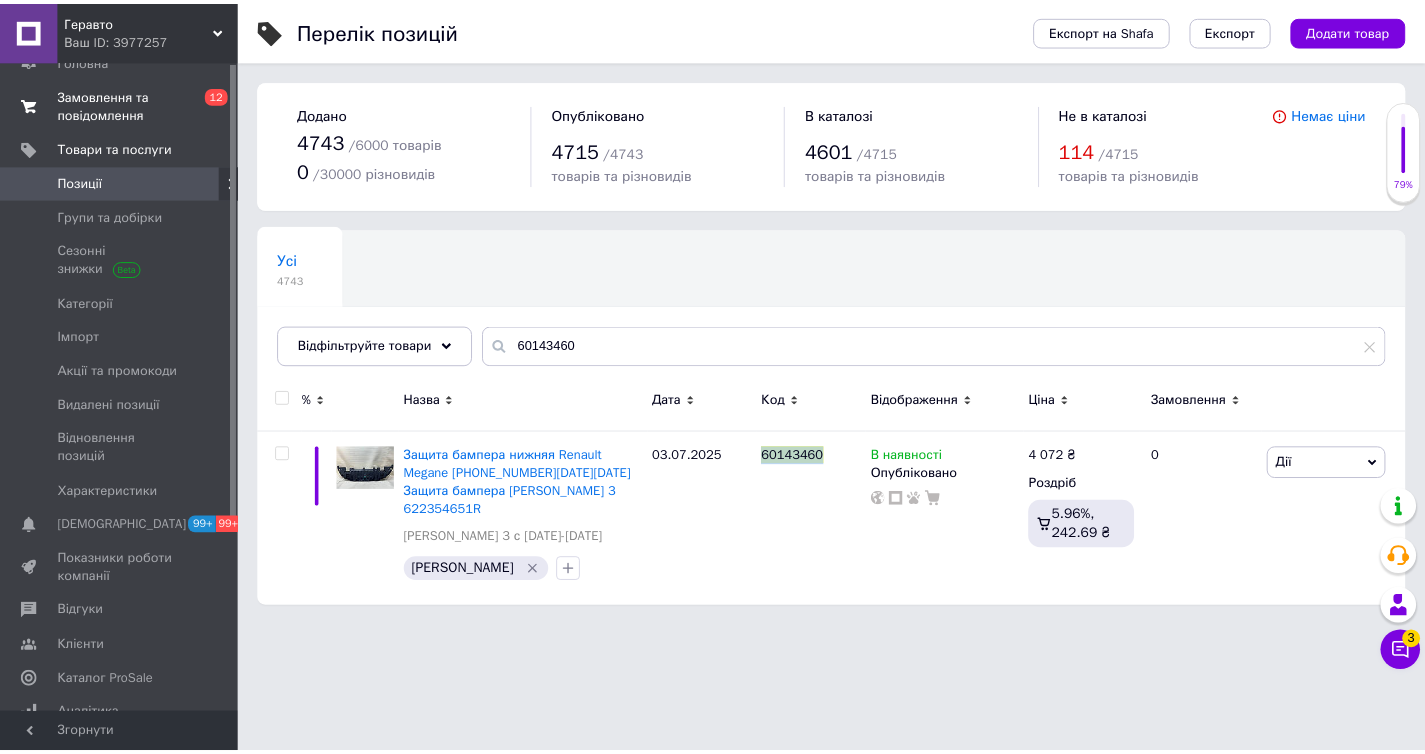 scroll, scrollTop: 0, scrollLeft: 0, axis: both 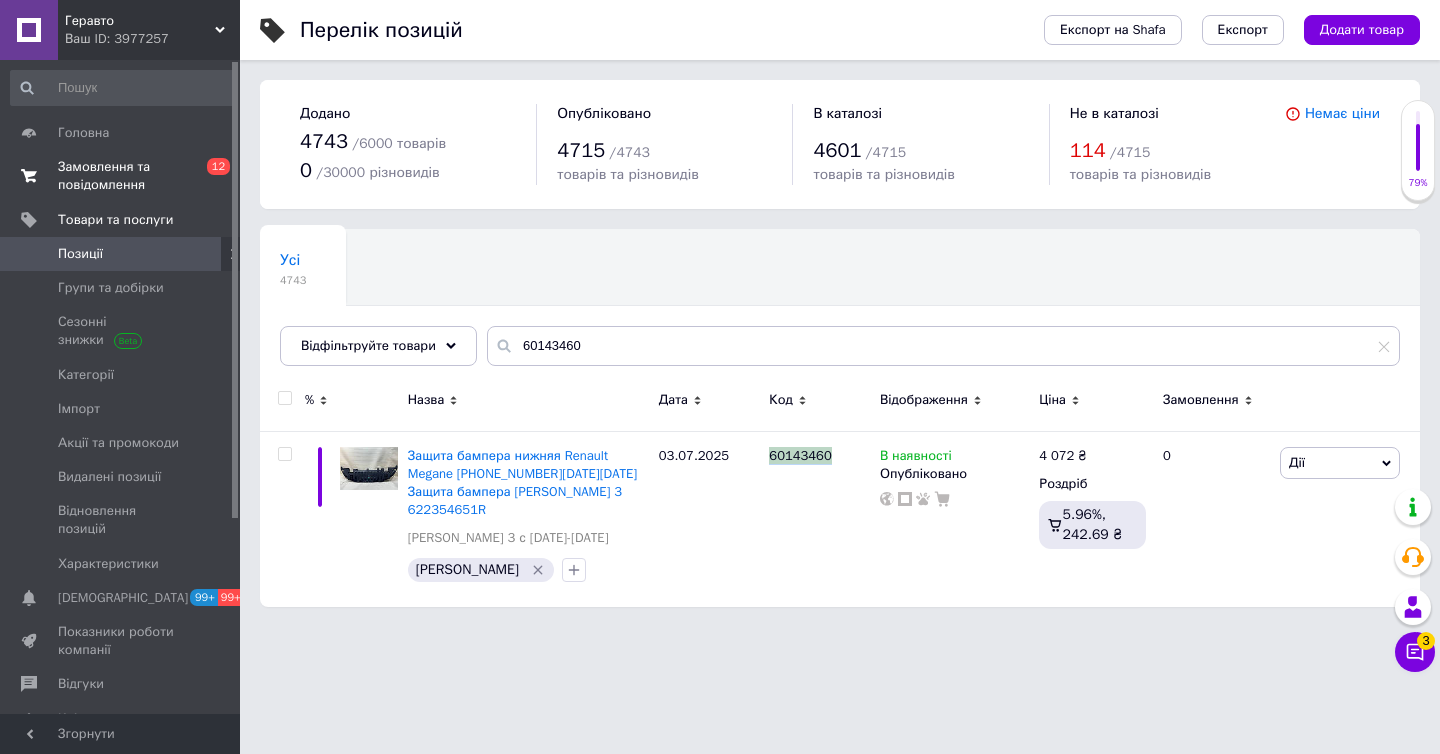 click on "Замовлення та повідомлення" at bounding box center (121, 176) 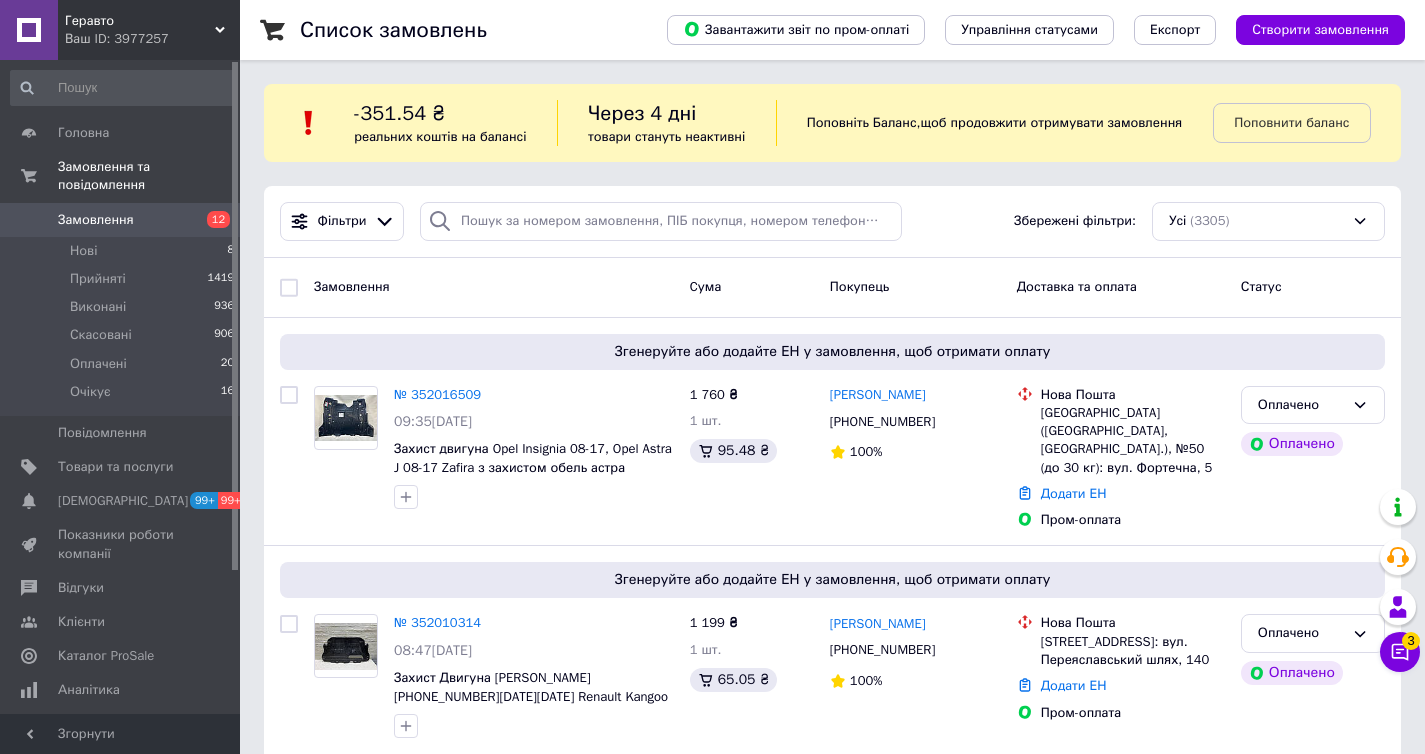 click on "Через 4 дні" at bounding box center (642, 113) 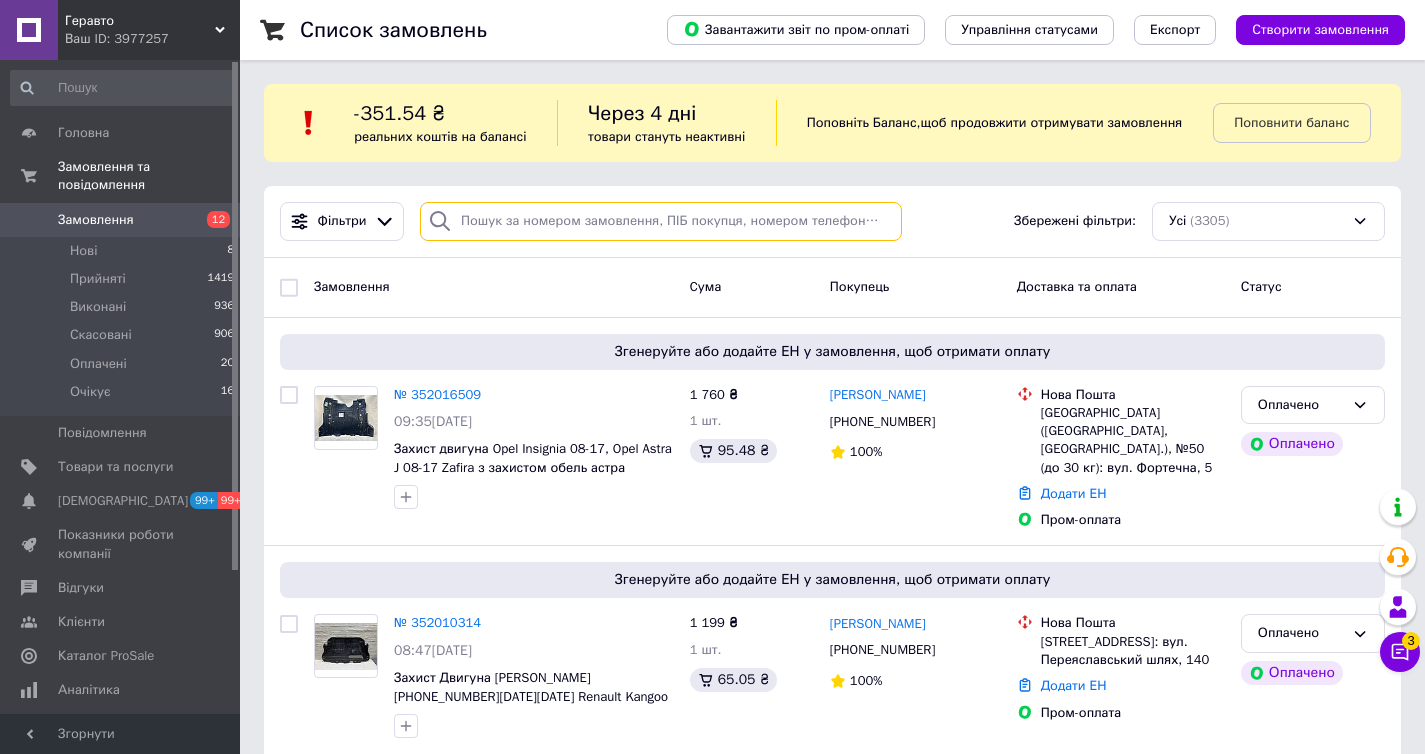 click at bounding box center [661, 221] 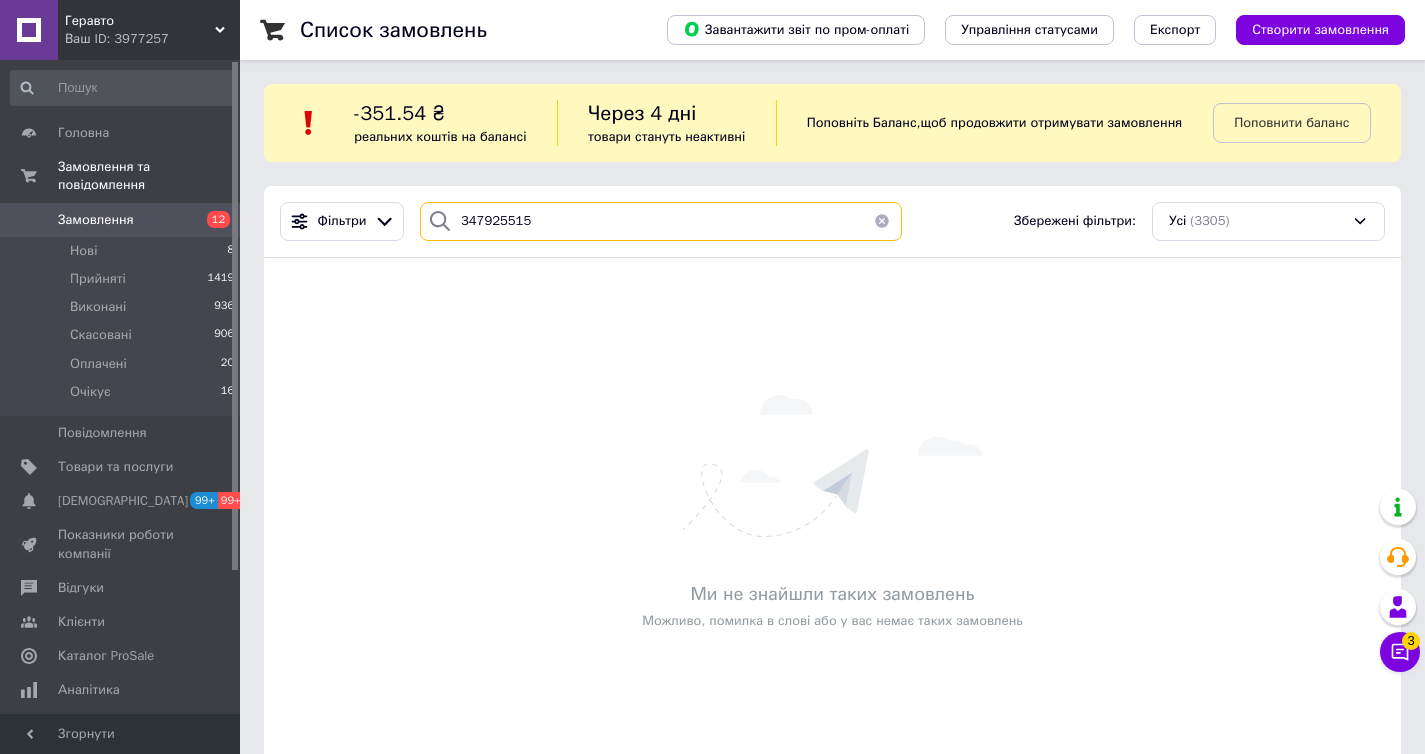 click on "347925515" at bounding box center [661, 221] 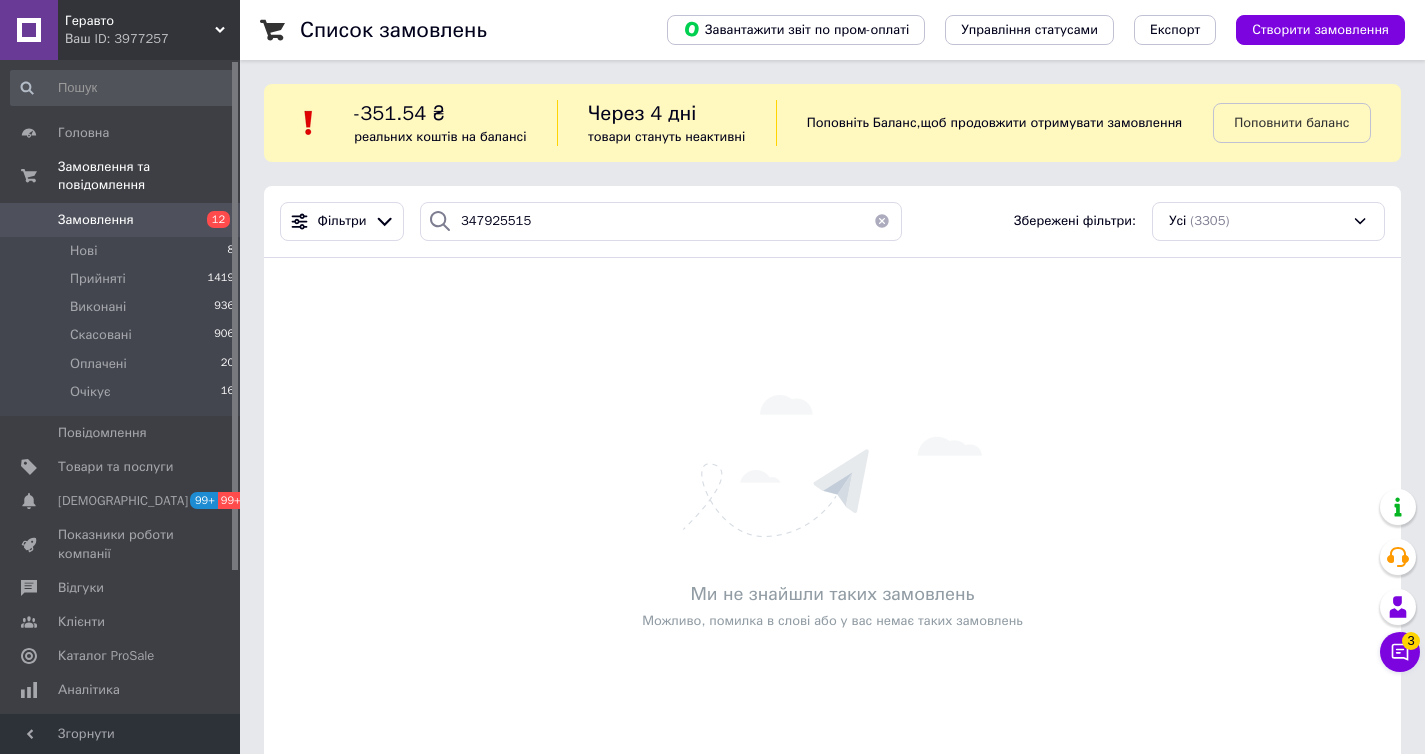click on "Ваш ID: 3977257" at bounding box center [152, 39] 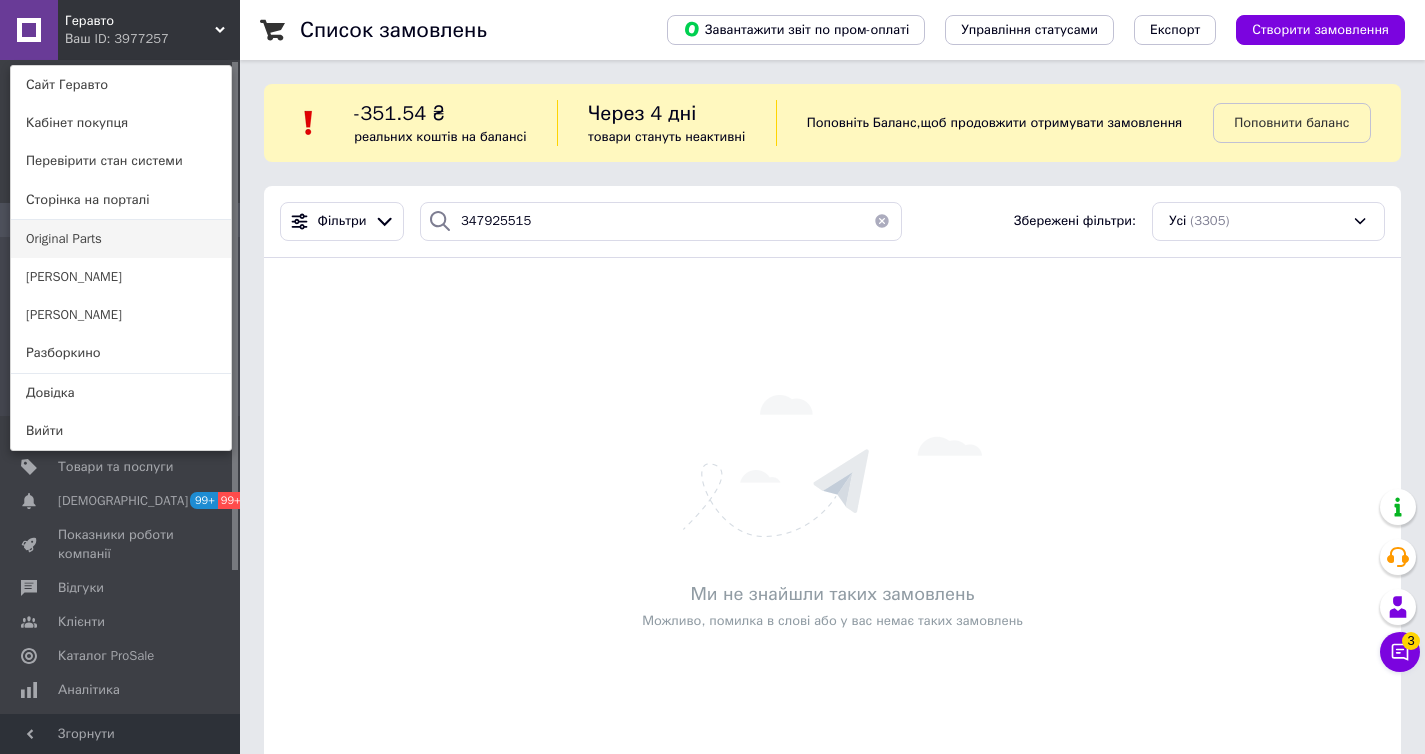 click on "Original Parts" at bounding box center (121, 239) 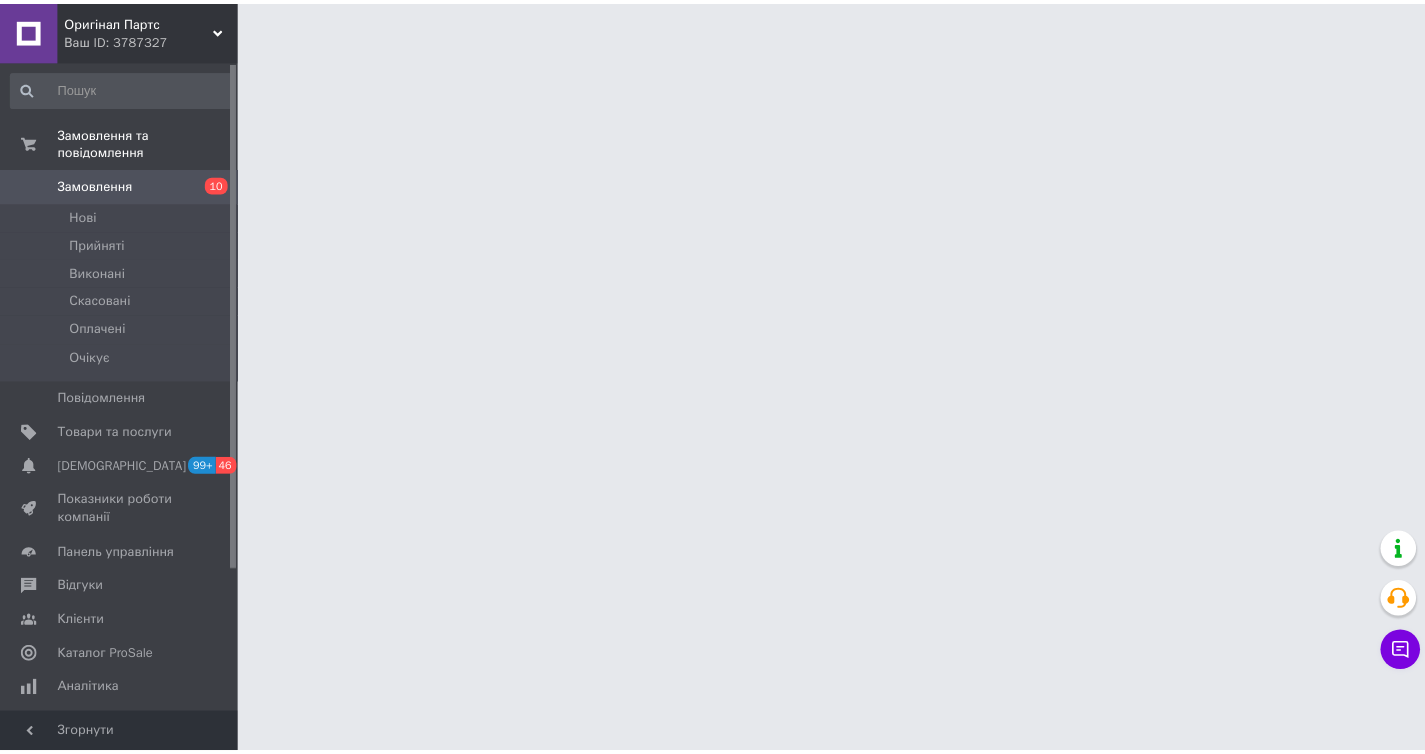 scroll, scrollTop: 0, scrollLeft: 0, axis: both 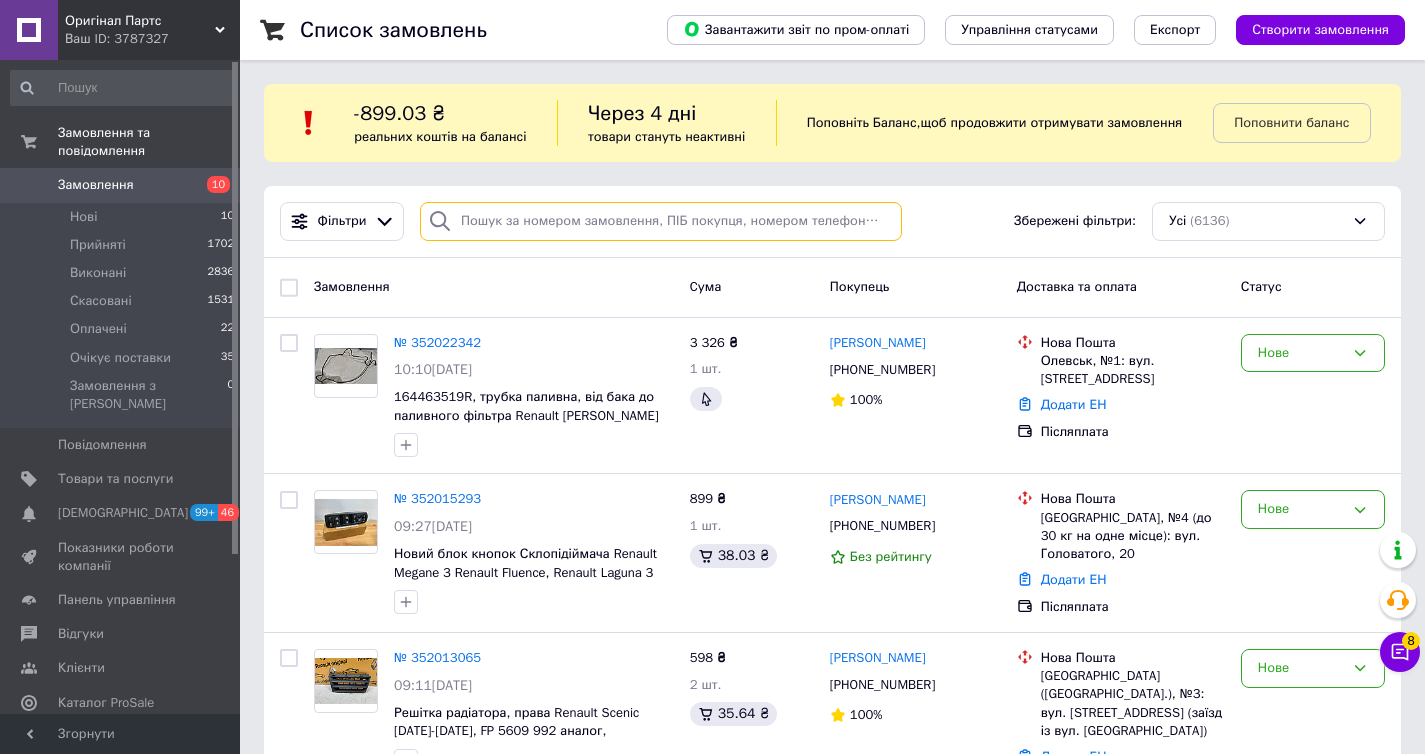 click at bounding box center (661, 221) 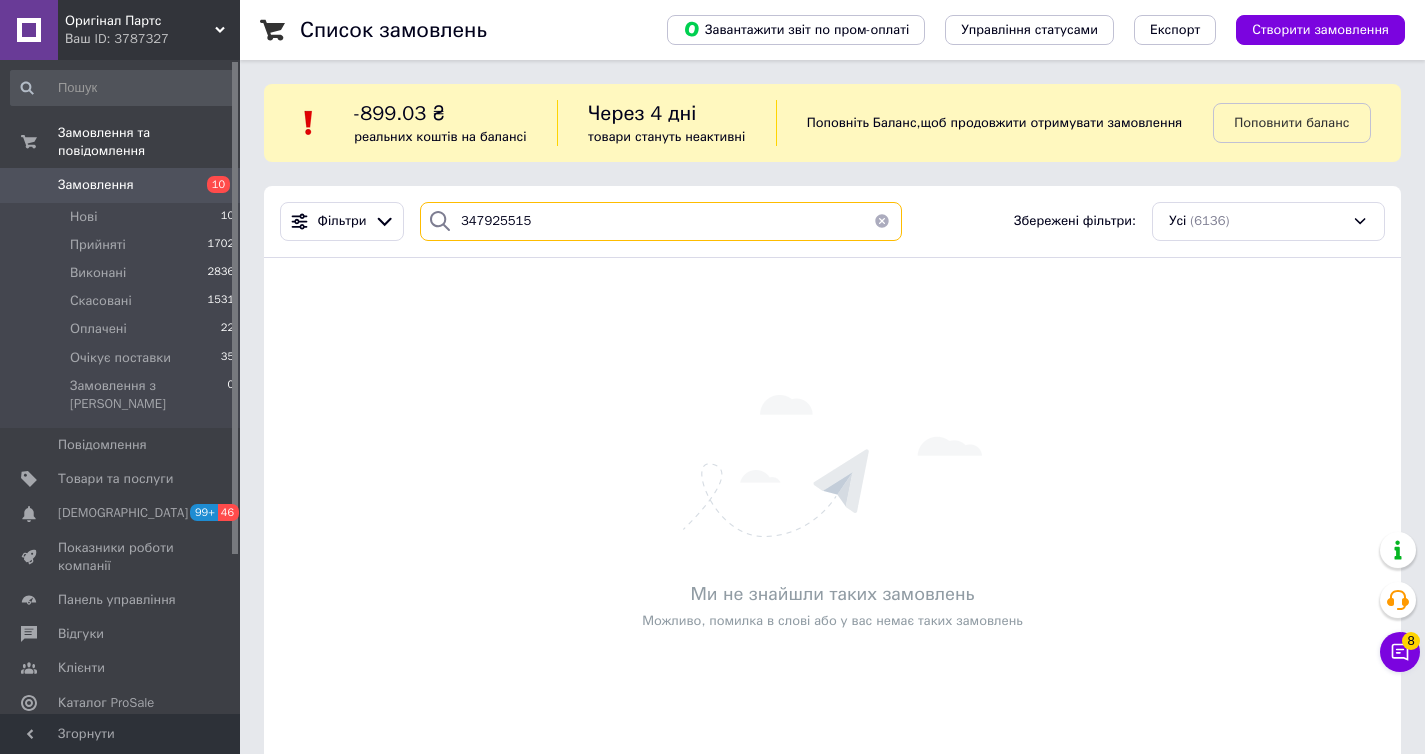 type on "347925515" 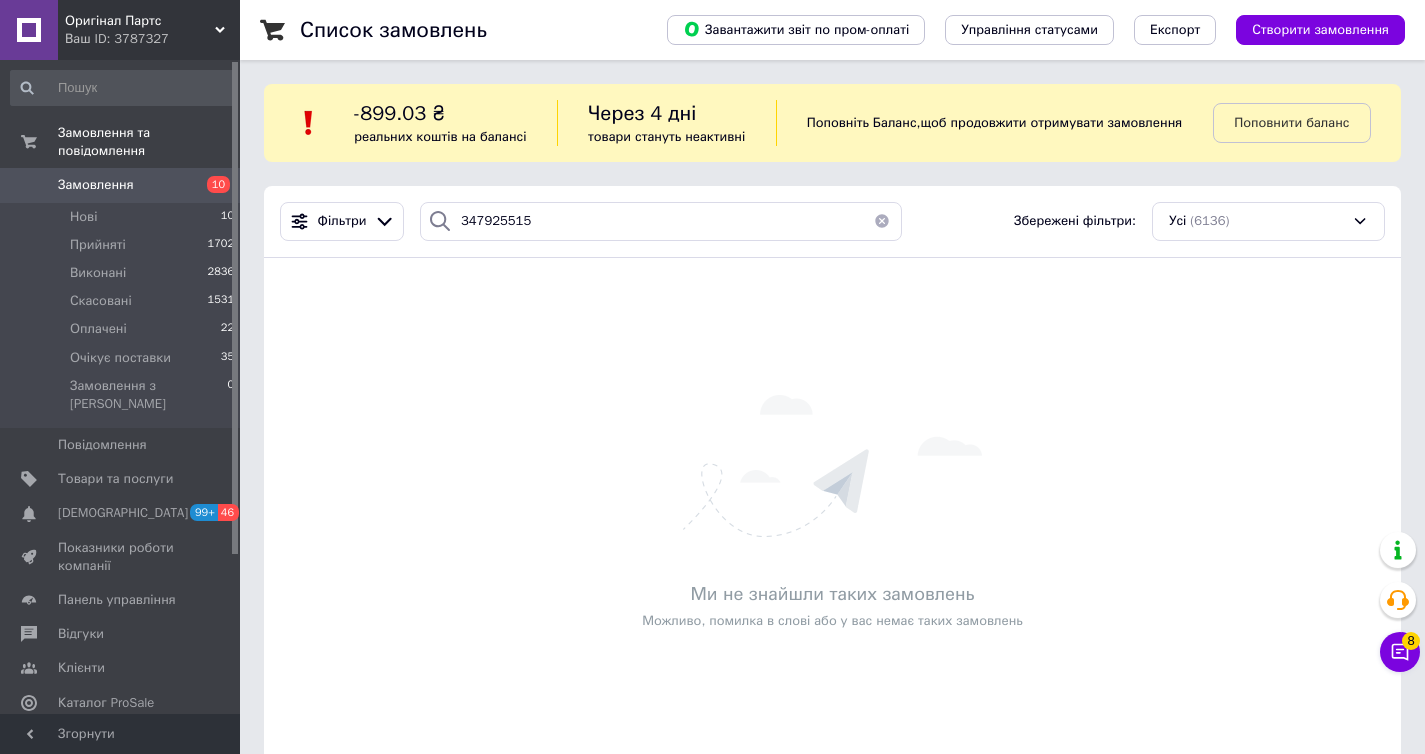 click on "Ваш ID: 3787327" at bounding box center (152, 39) 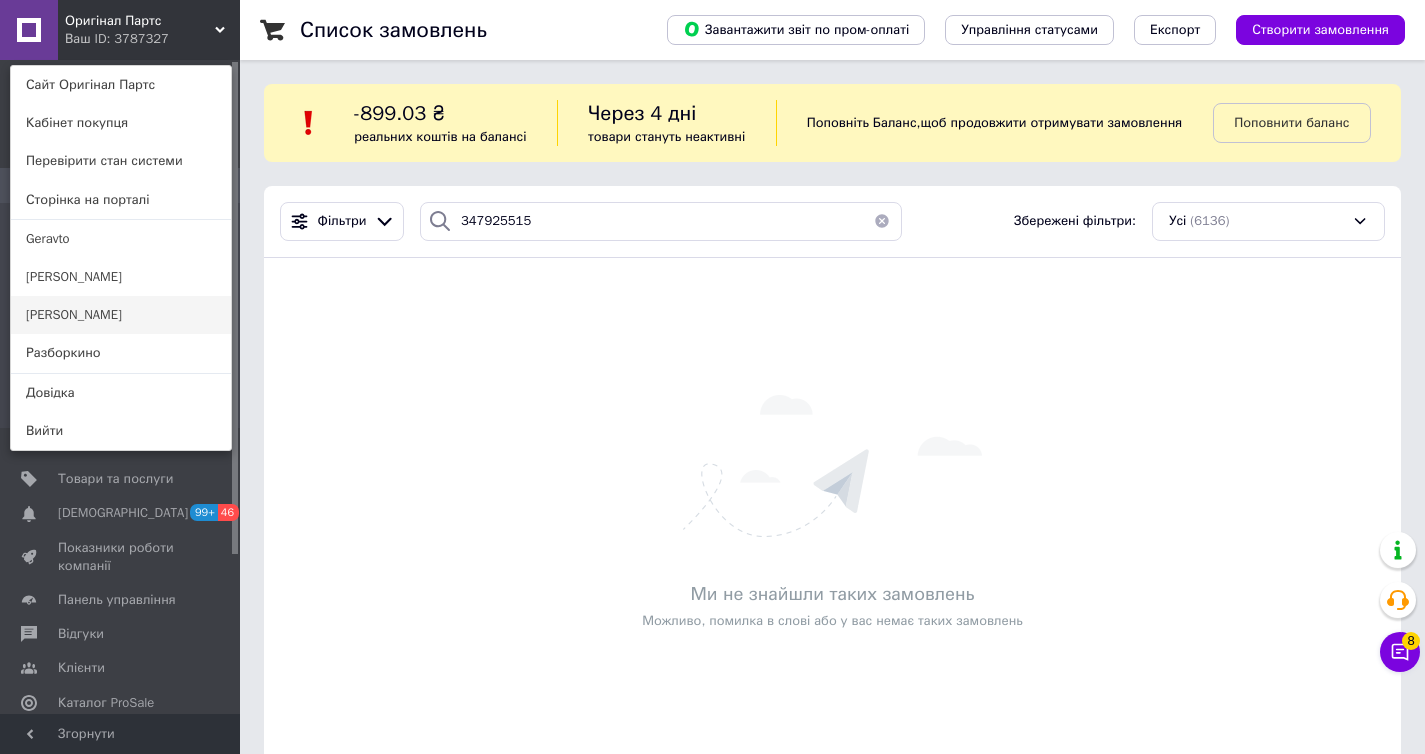 click on "[PERSON_NAME]" at bounding box center [121, 315] 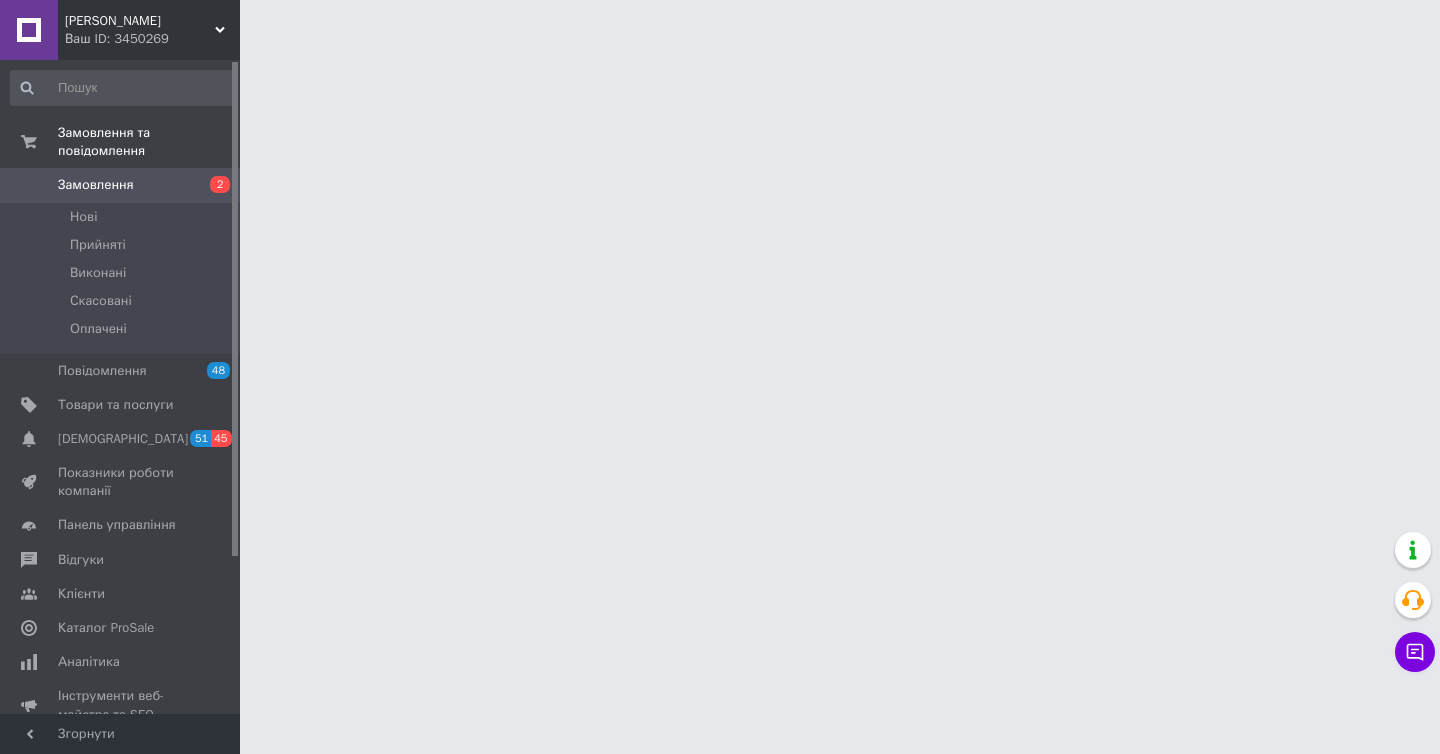 scroll, scrollTop: 0, scrollLeft: 0, axis: both 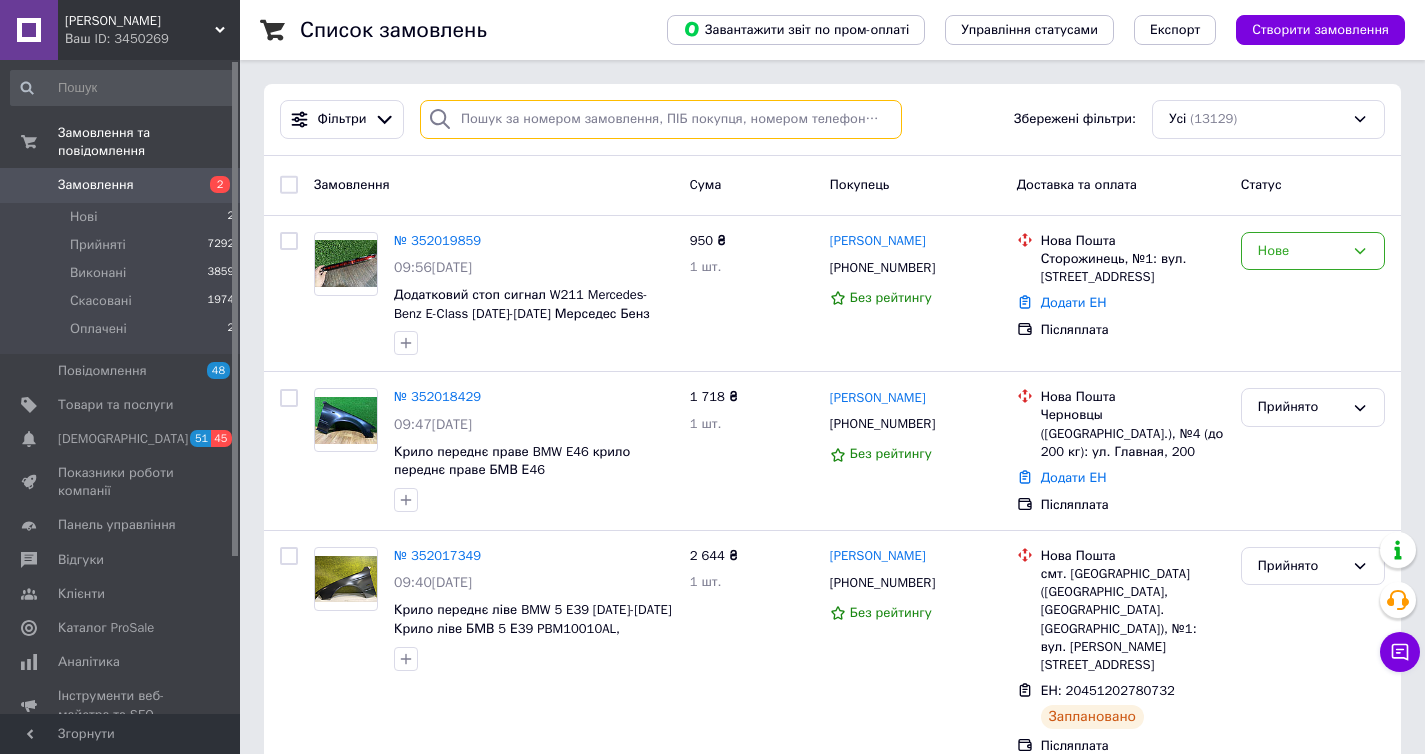 click at bounding box center [661, 119] 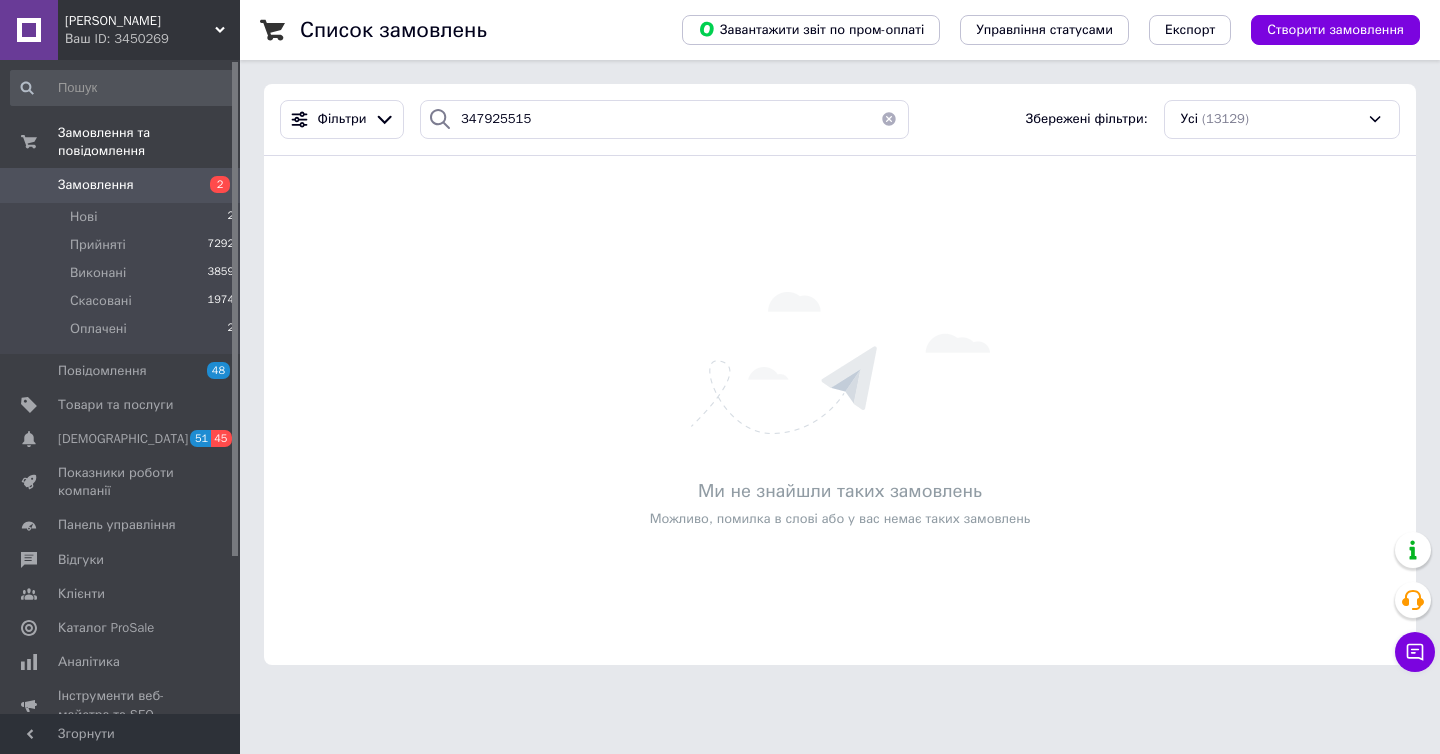 click on "Ваш ID: 3450269" at bounding box center (152, 39) 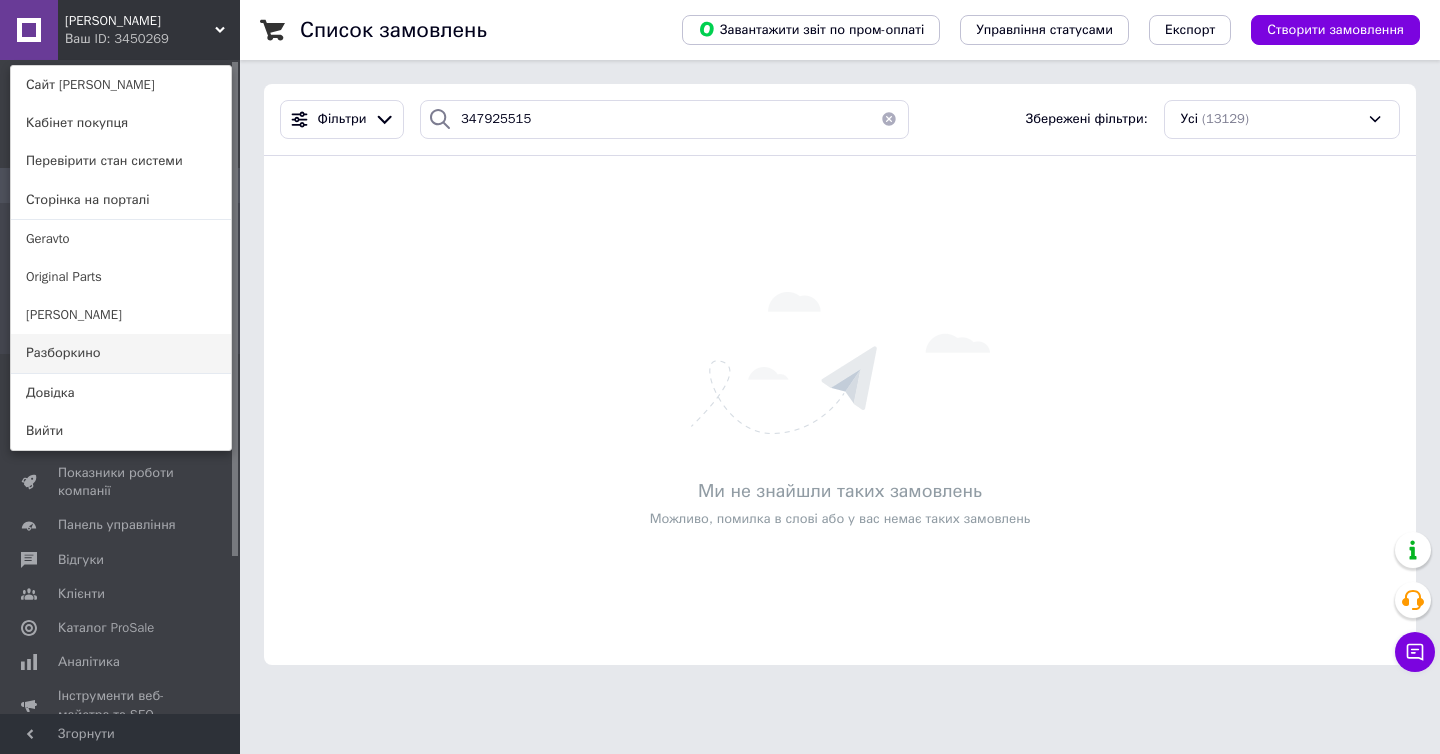 click on "Разборкино" at bounding box center [121, 353] 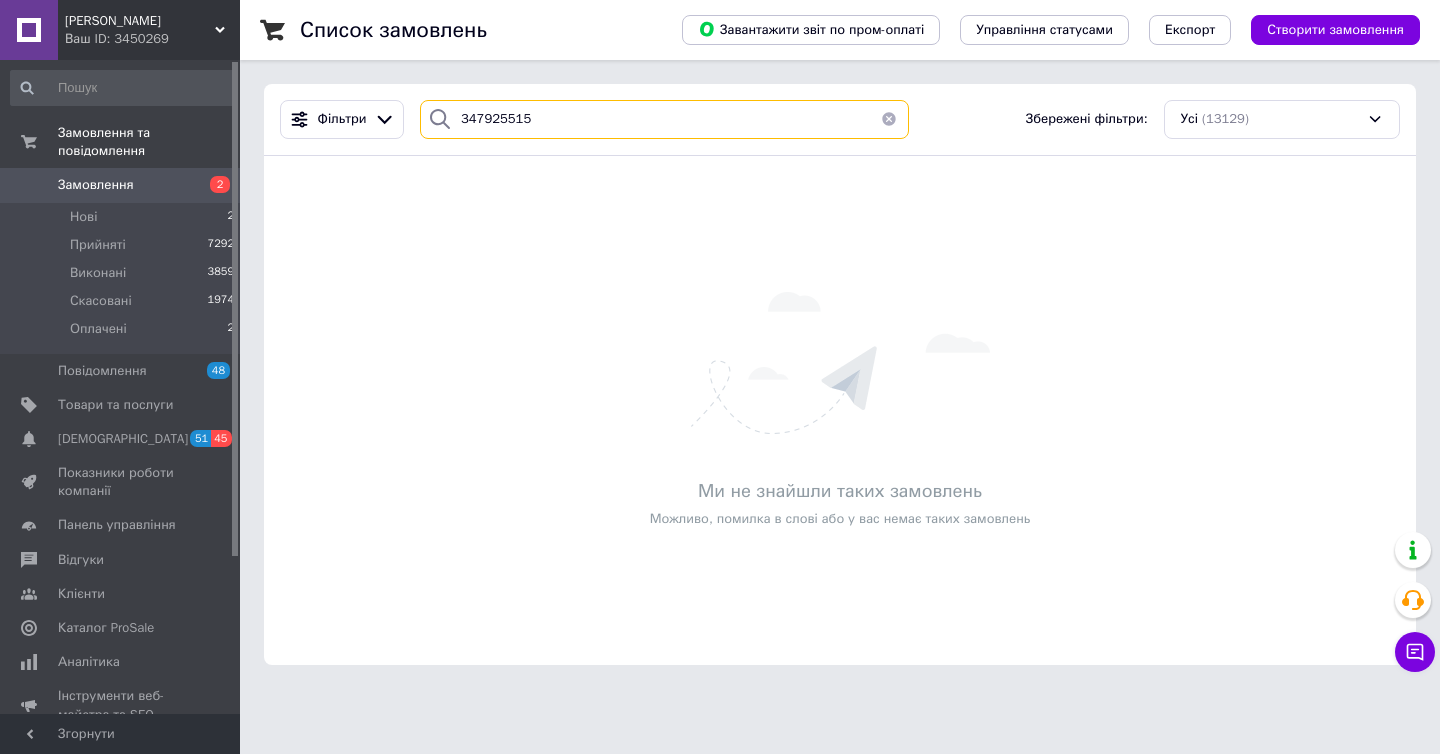 click on "347925515" at bounding box center (664, 119) 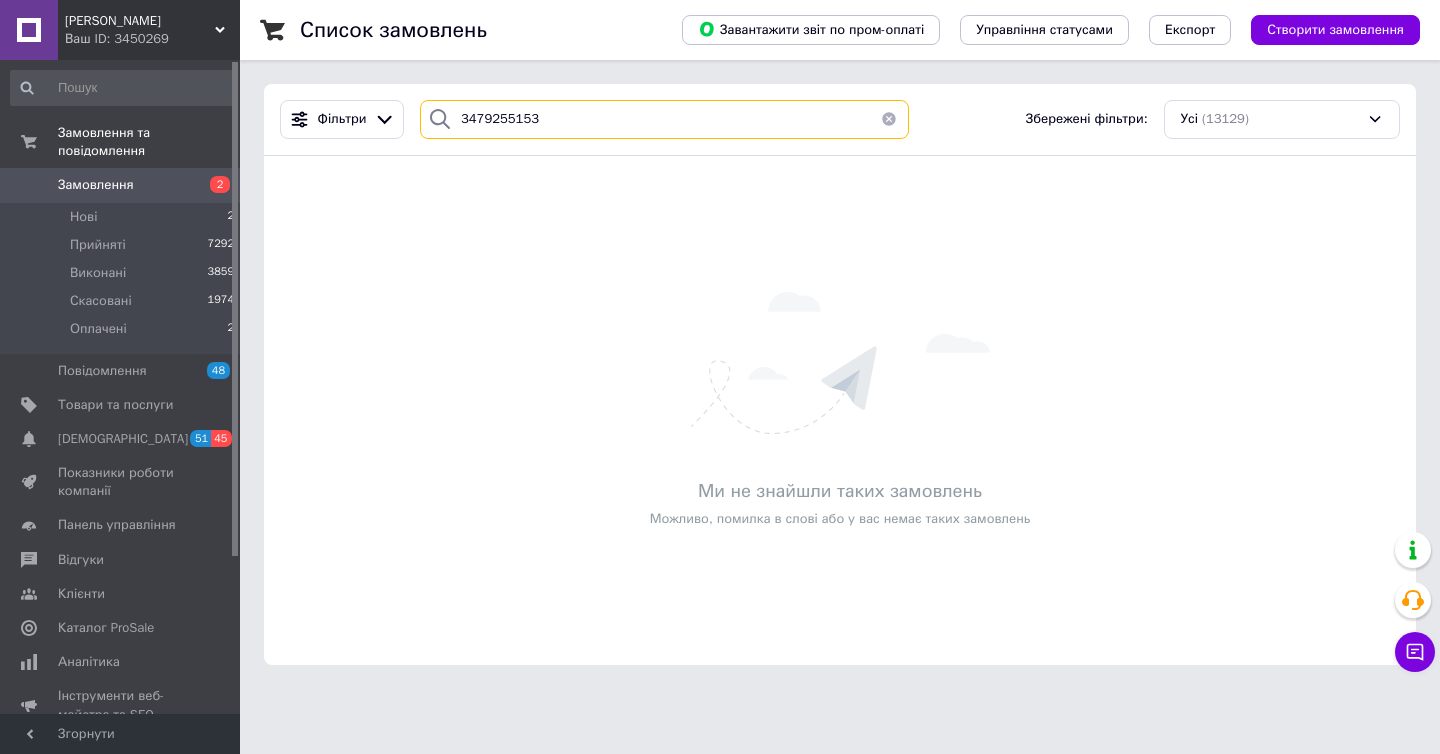 click on "3479255153" at bounding box center (664, 119) 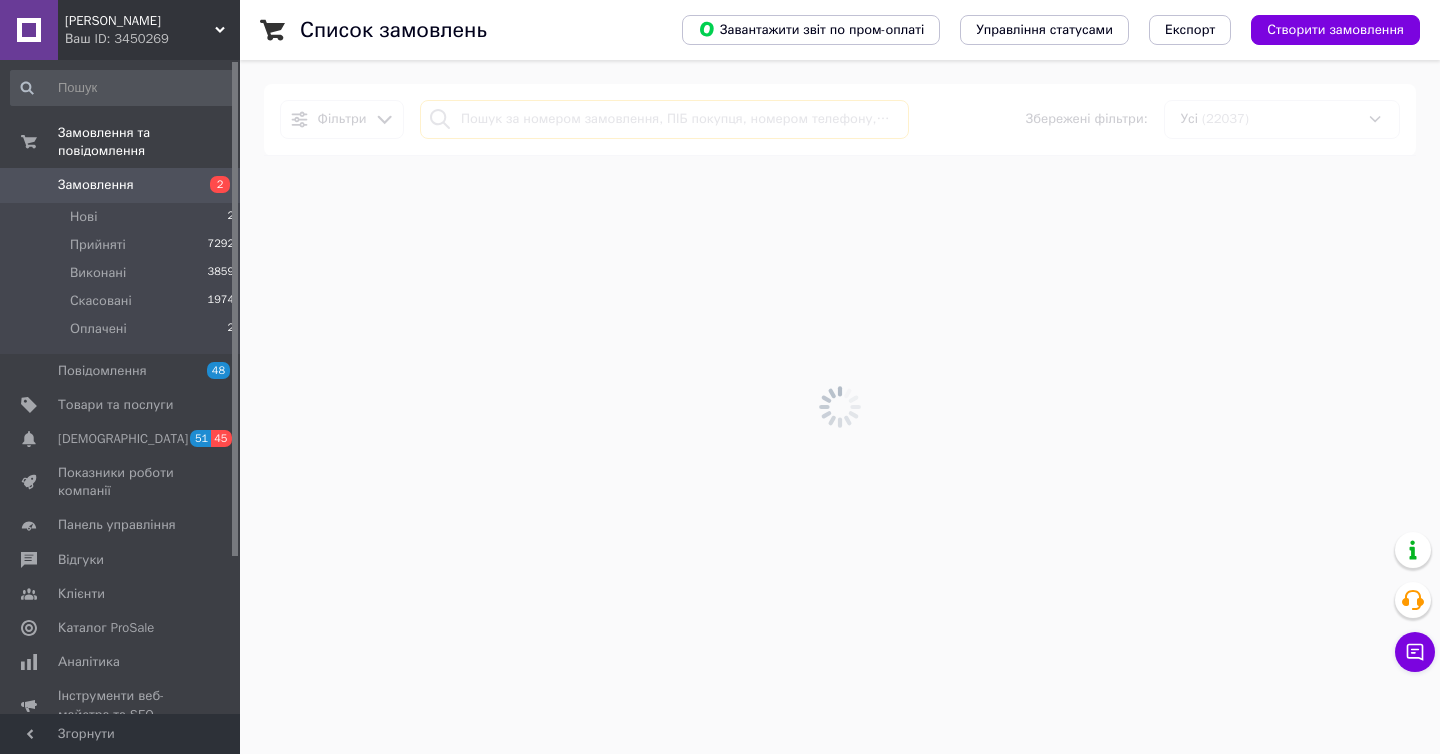type 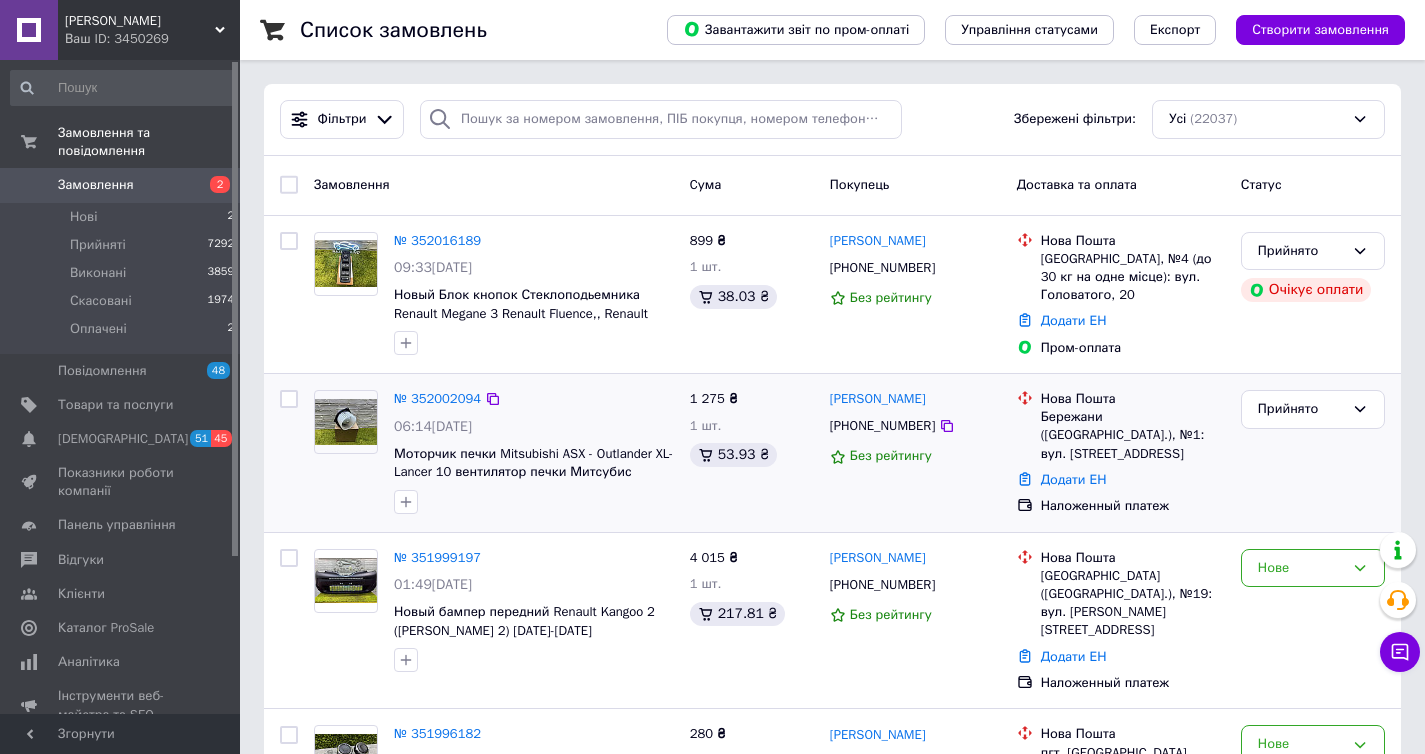 click on "№ 352002094 06:14[DATE] Моторчик печки Mitsubishi ASX - Outlander XL-Lancer 10 вентилятор печки Митсубис  Аутлендер Лансер 7802A017 1 275 ₴ 1 шт. 53.93 ₴ [PERSON_NAME] [PHONE_NUMBER] Без рейтингу [GEOGRAPHIC_DATA] ([GEOGRAPHIC_DATA].), №1: вул. Привокзальна, 1 Додати ЕН Наложенный платеж Прийнято" at bounding box center [832, 453] 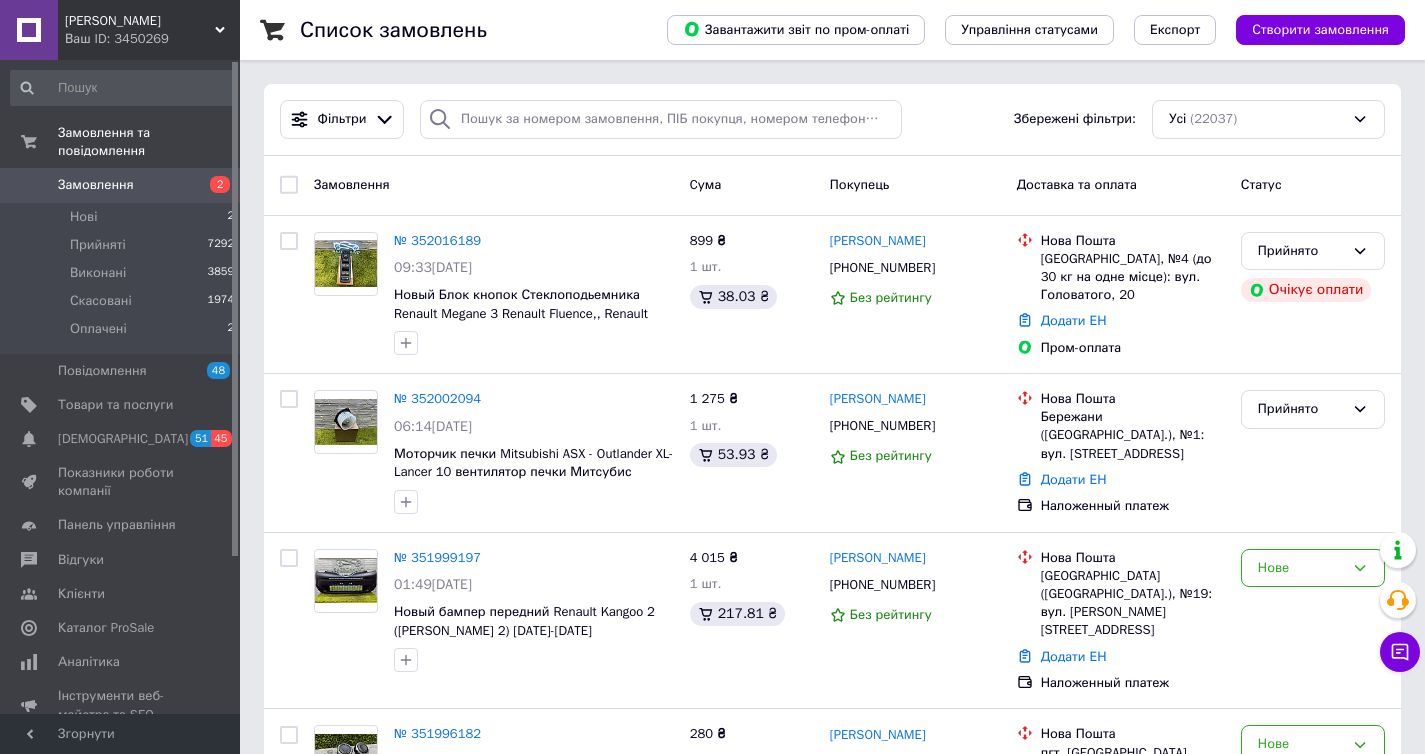 click on "Алло Гараж Ваш ID: 3450269" at bounding box center [149, 30] 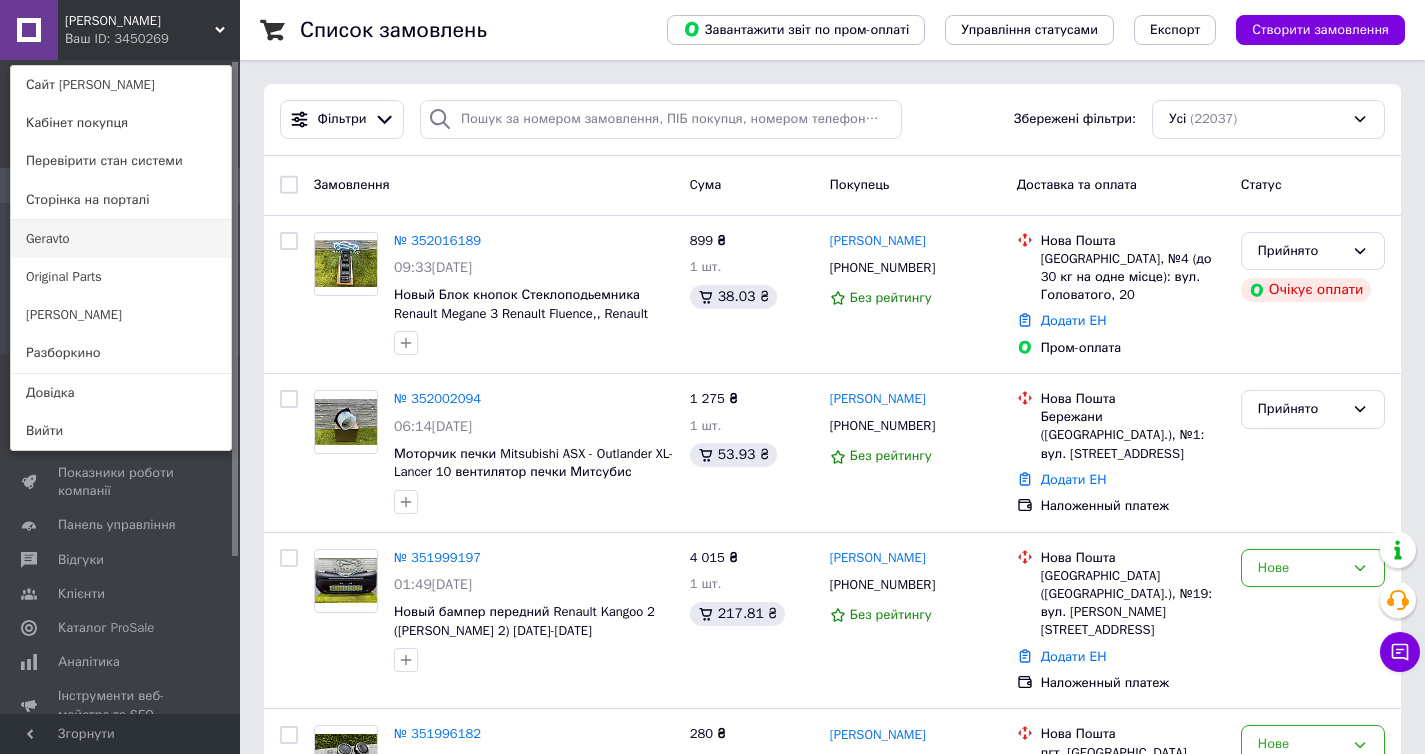 click on "Geravto" at bounding box center (121, 239) 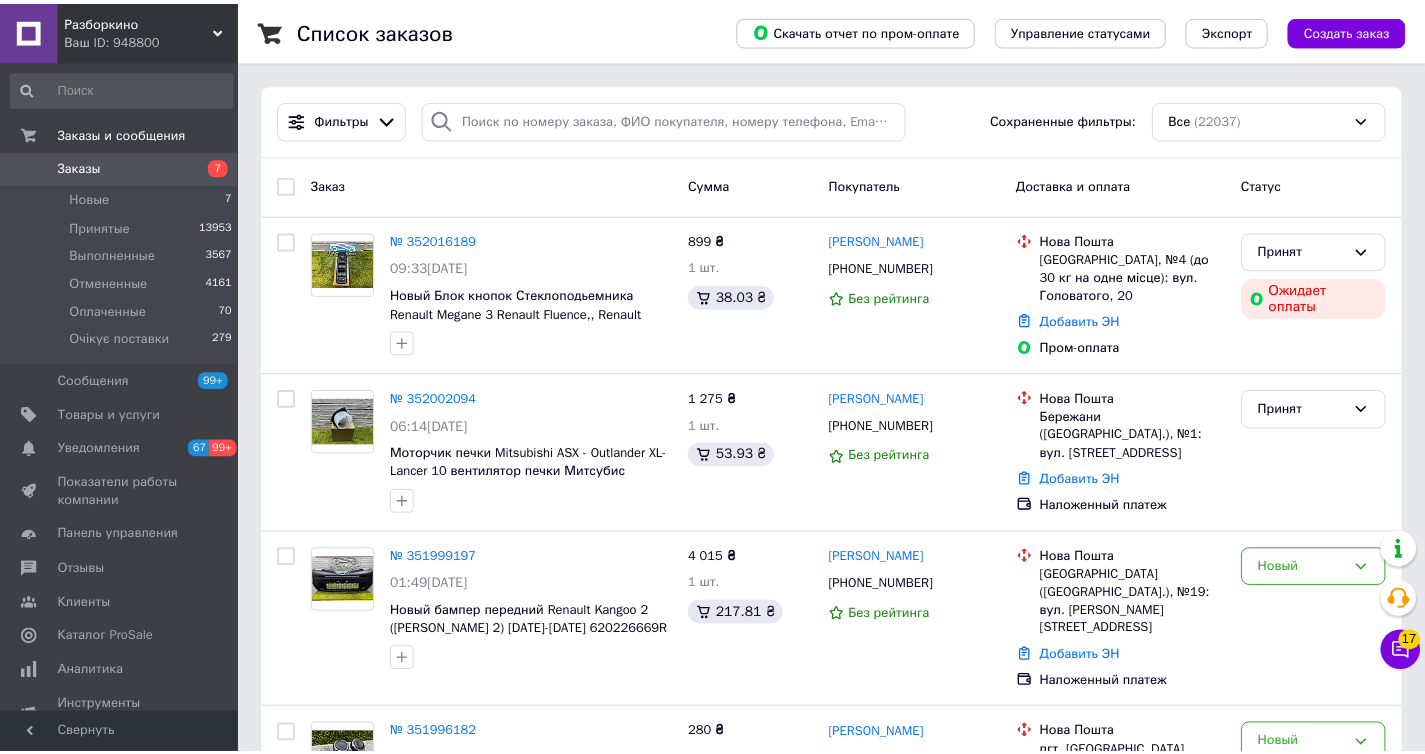 scroll, scrollTop: 0, scrollLeft: 0, axis: both 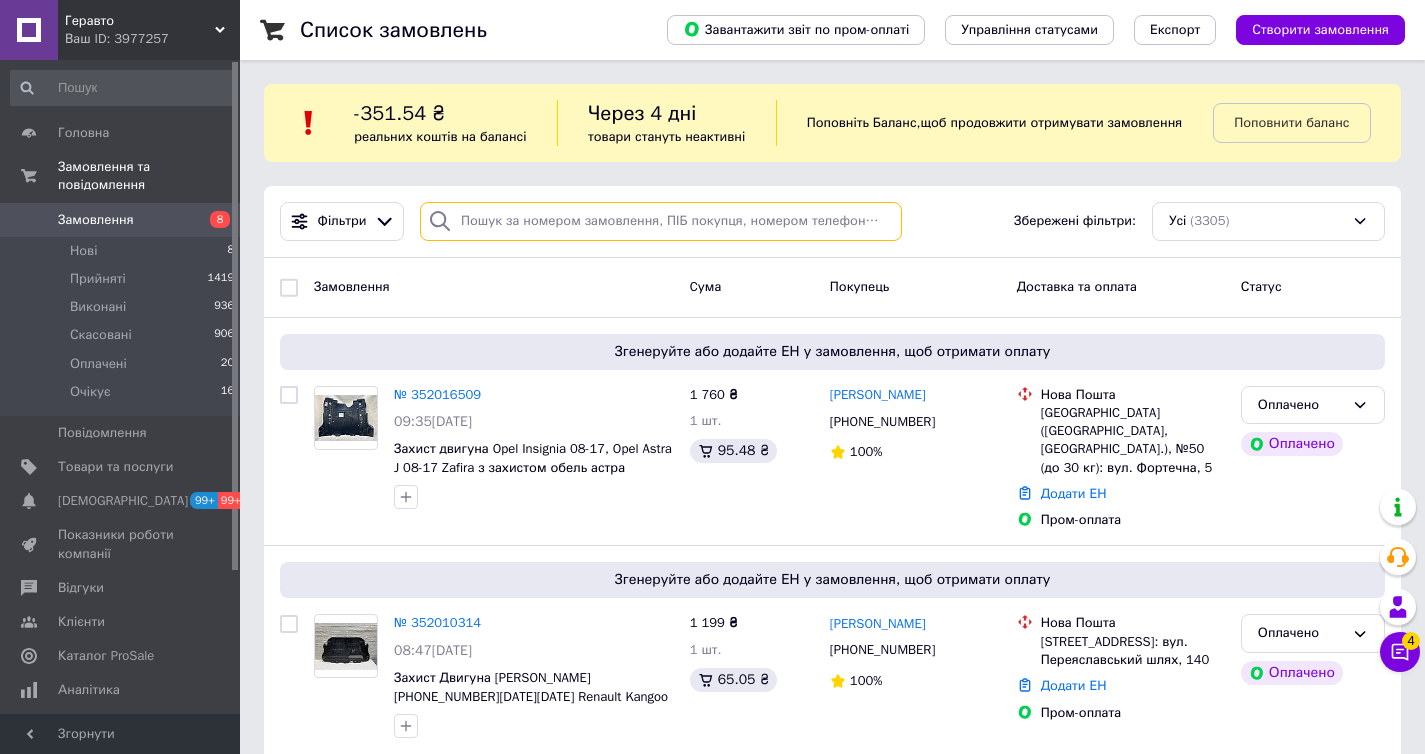 click at bounding box center (661, 221) 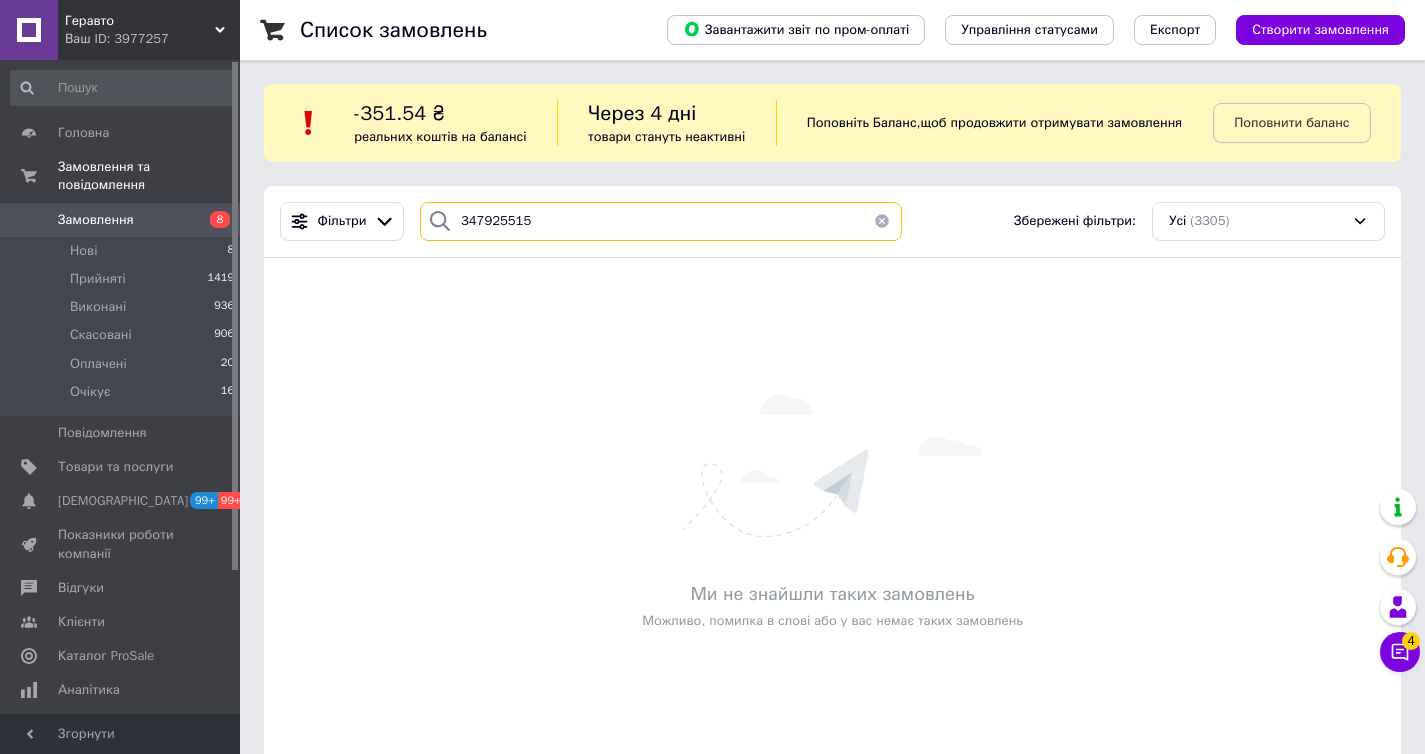 type on "347925515" 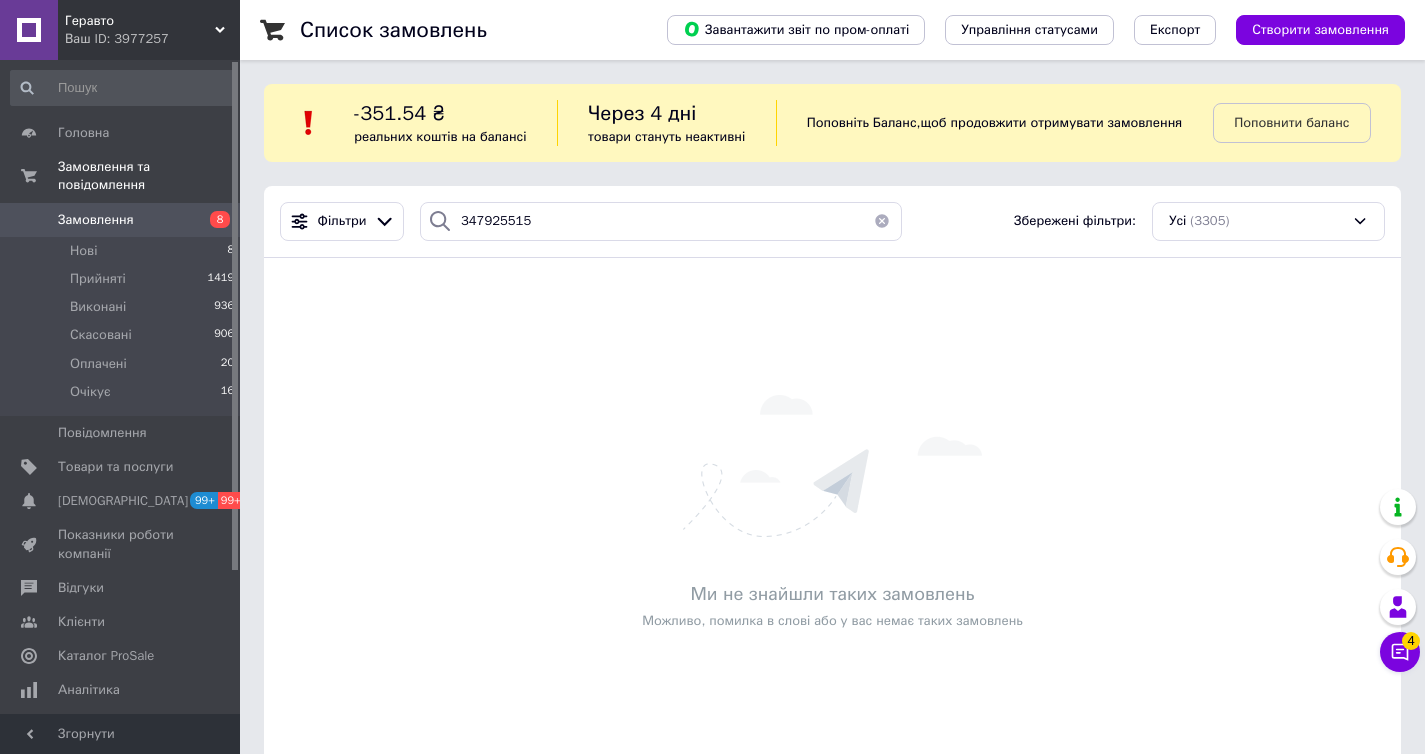 click on "Геравто" at bounding box center [140, 21] 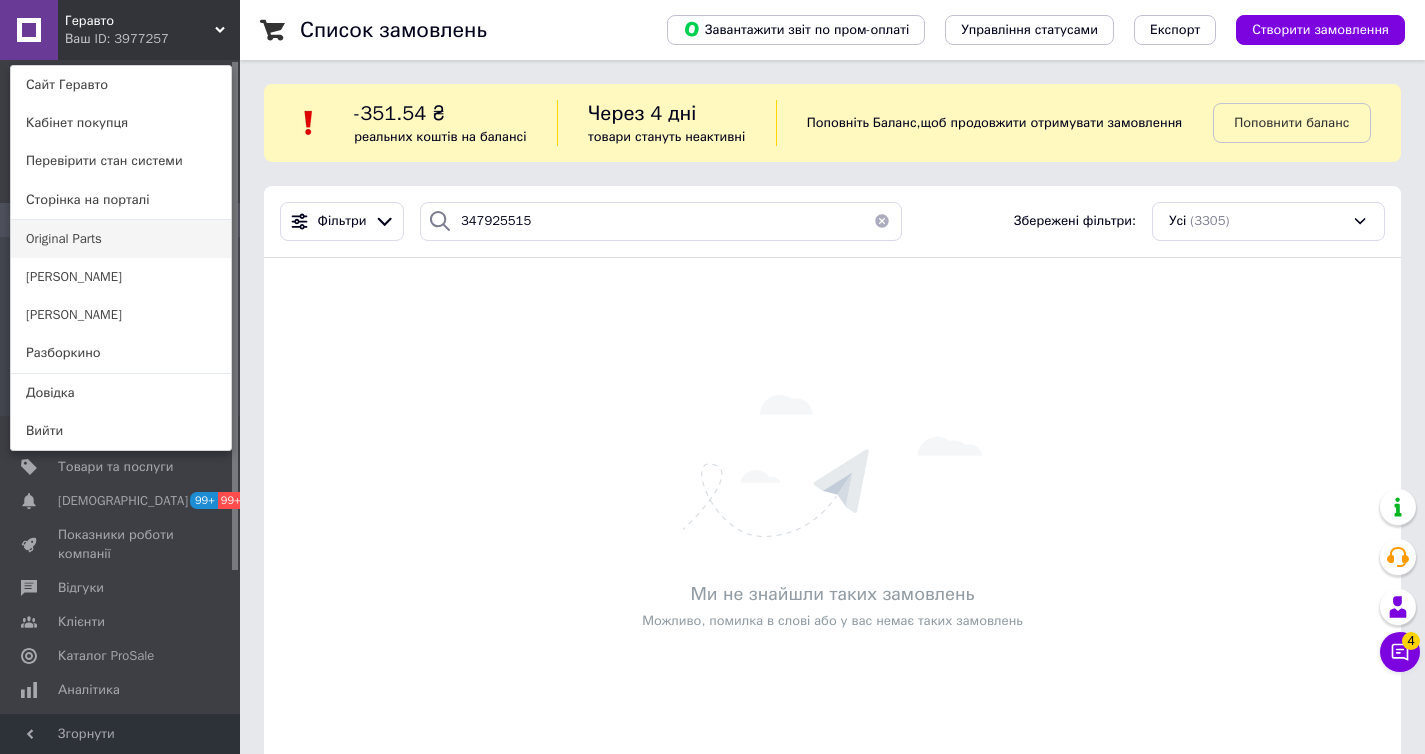 click on "Original Parts" at bounding box center (121, 239) 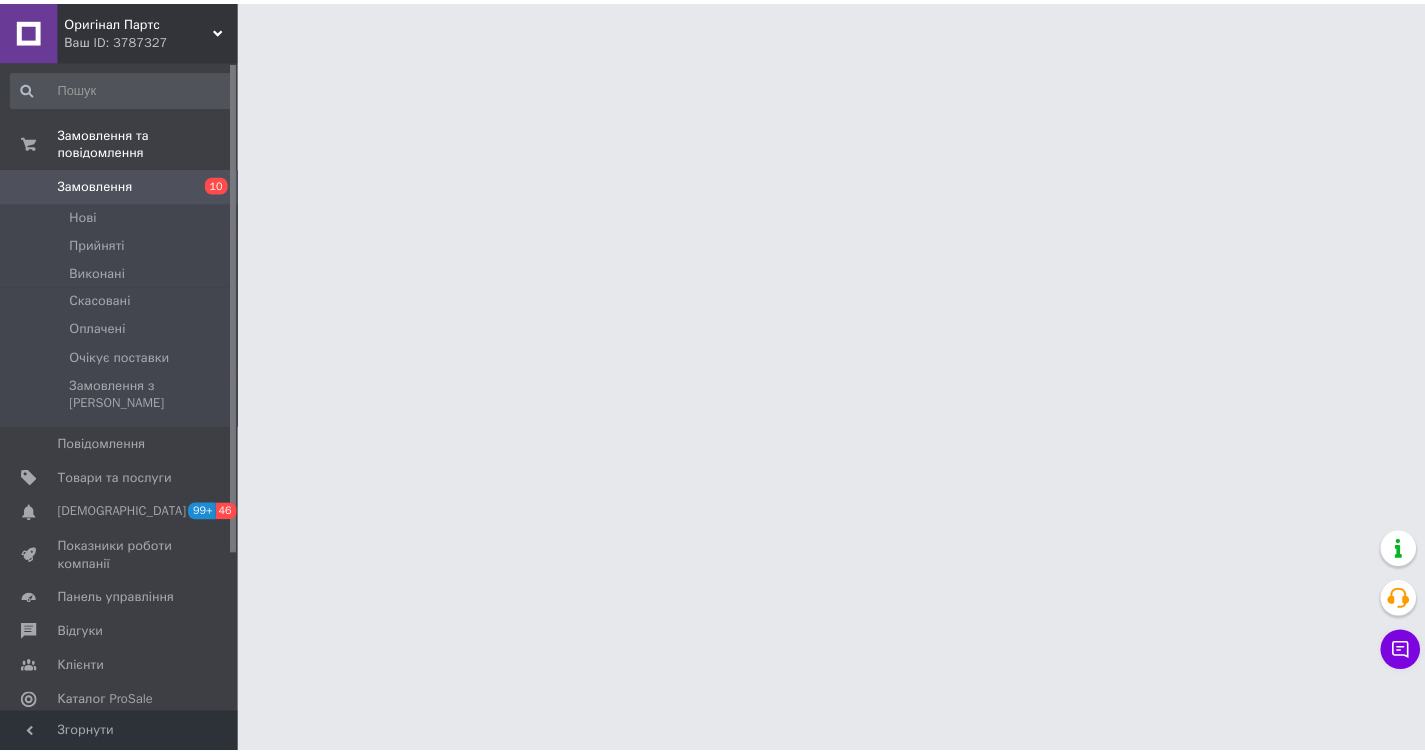 scroll, scrollTop: 0, scrollLeft: 0, axis: both 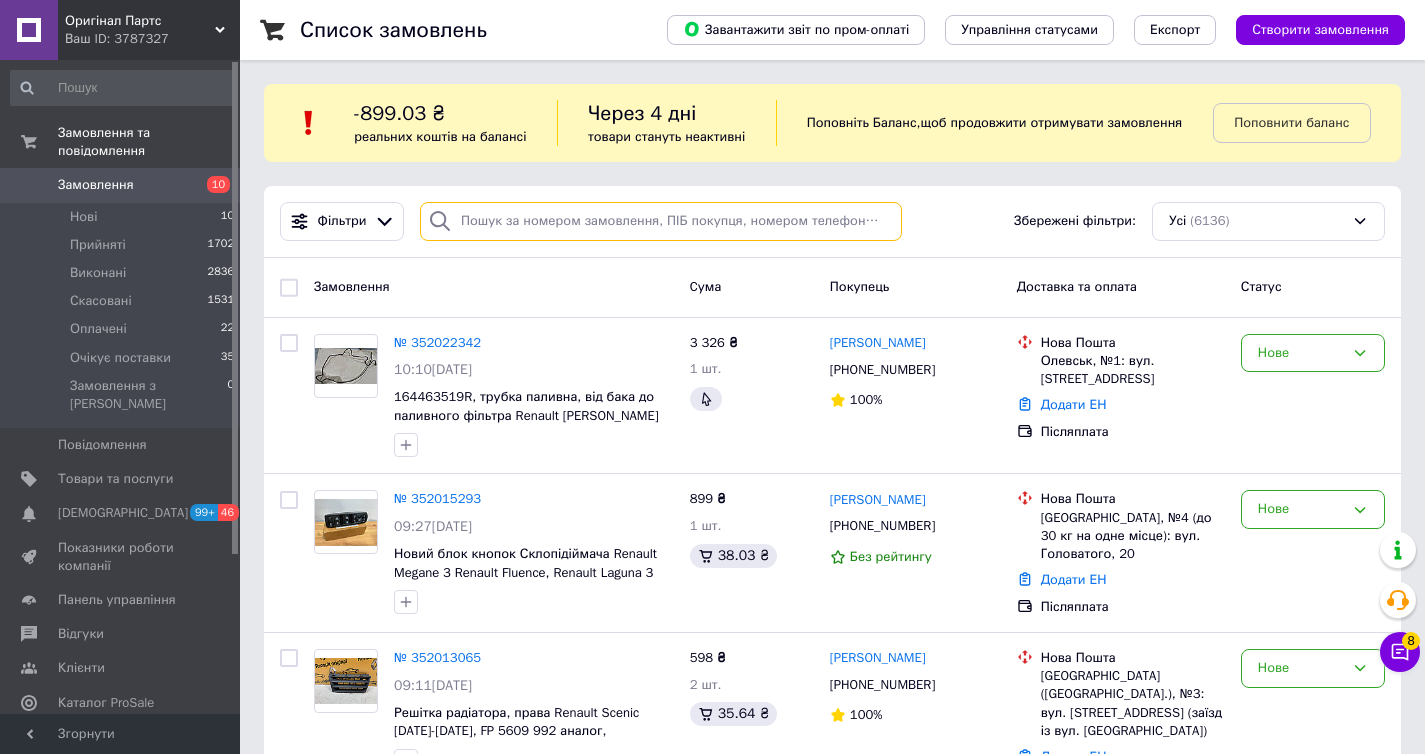 click at bounding box center [661, 221] 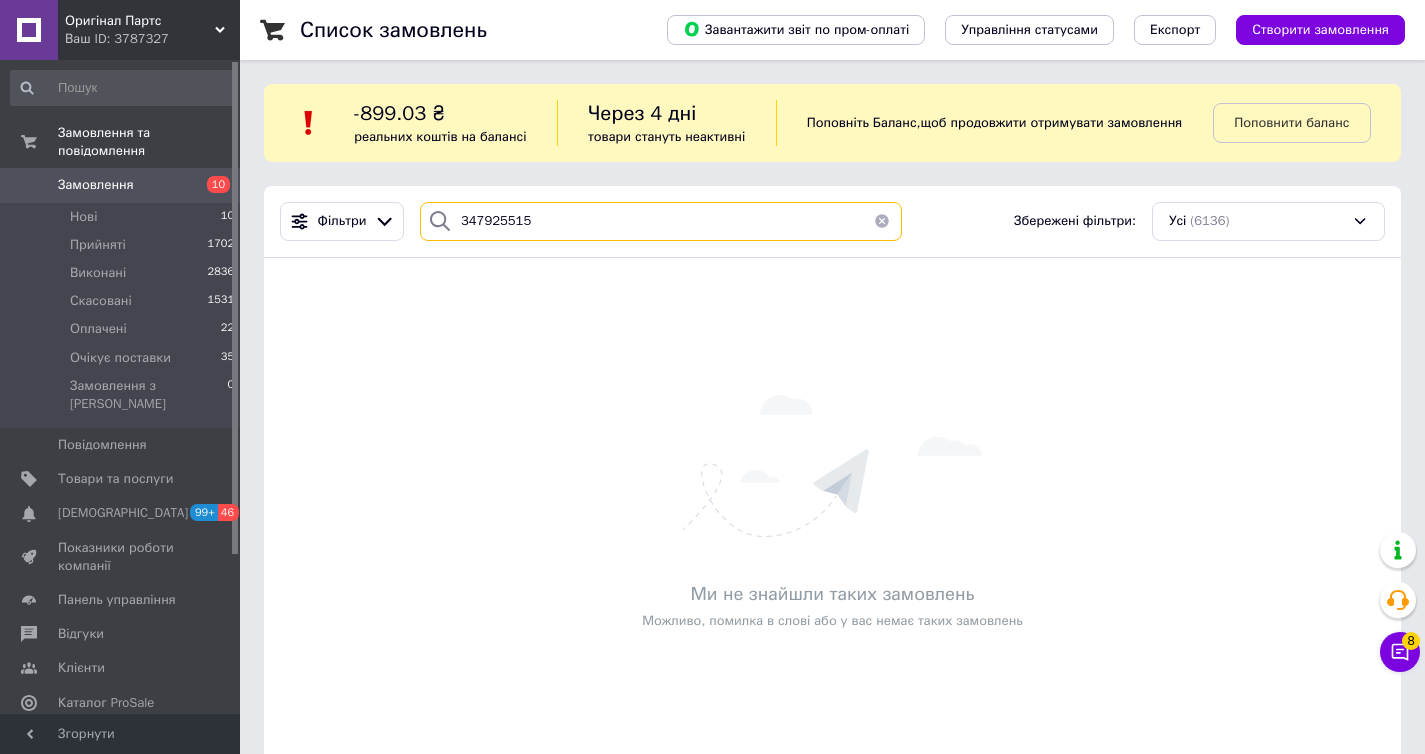 type on "347925515" 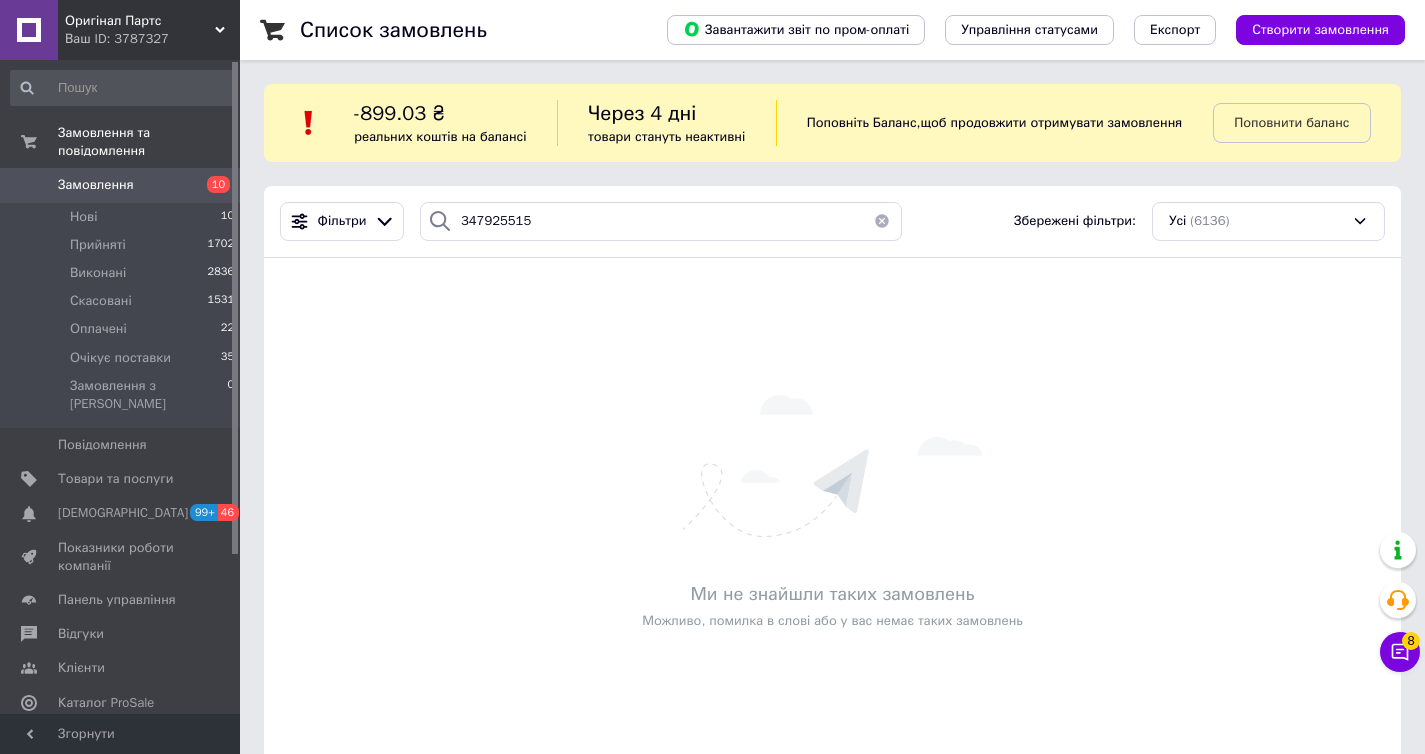 click on "Ваш ID: 3787327" at bounding box center (152, 39) 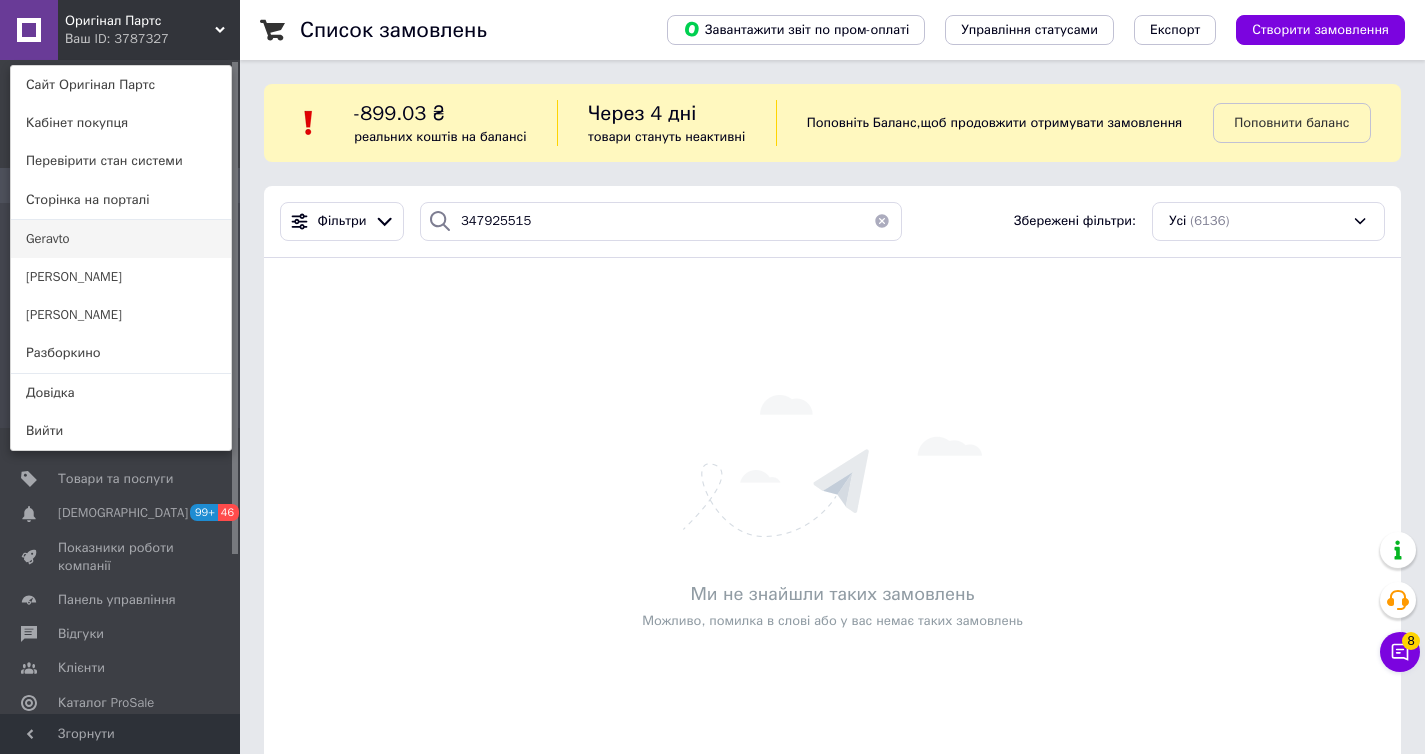 click on "Geravto" at bounding box center [121, 239] 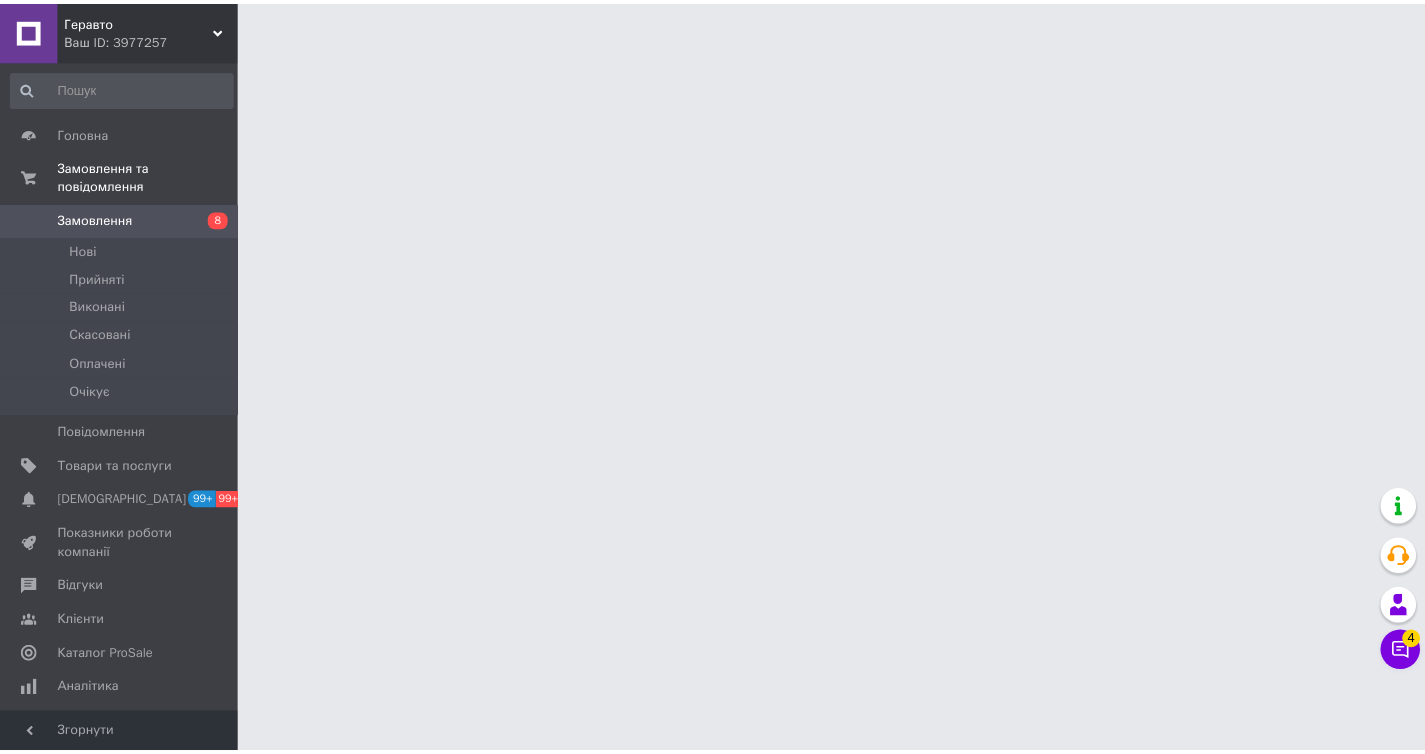 scroll, scrollTop: 0, scrollLeft: 0, axis: both 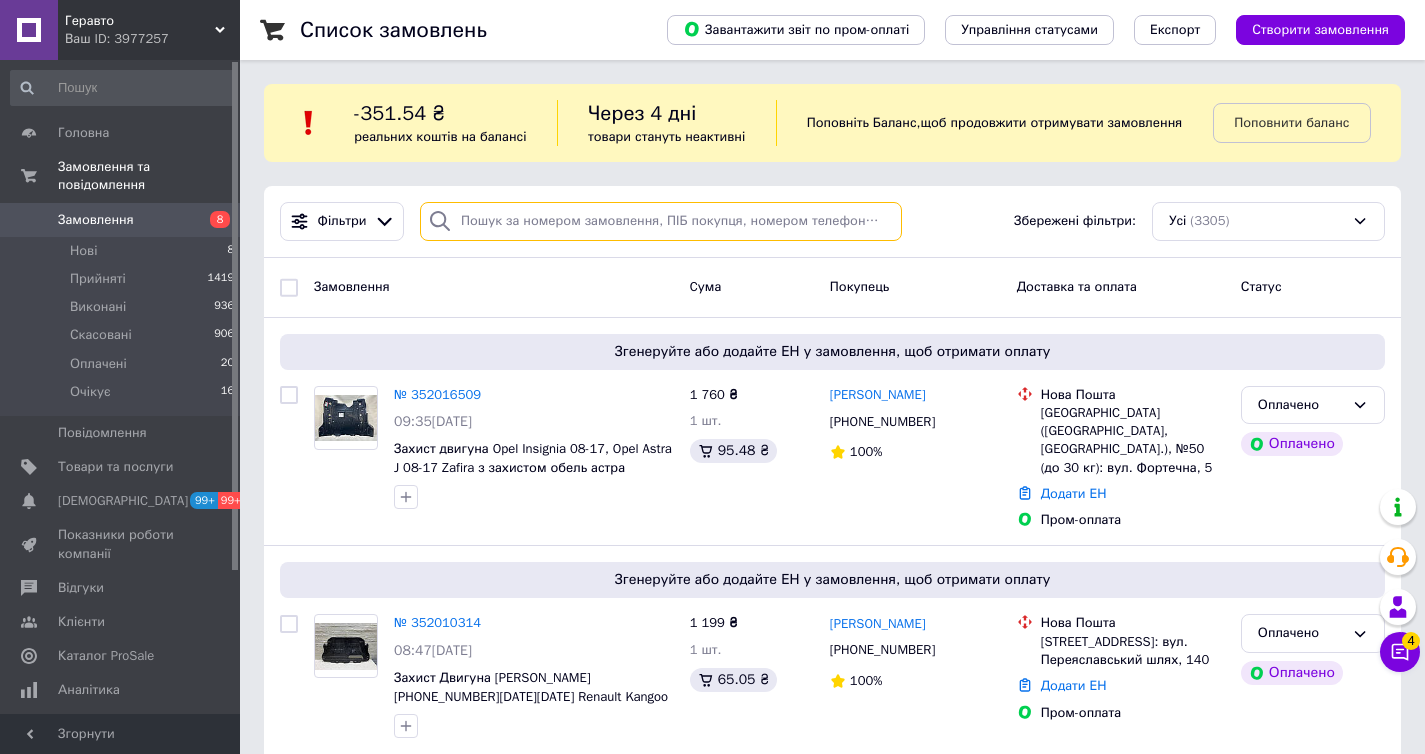 click at bounding box center (661, 221) 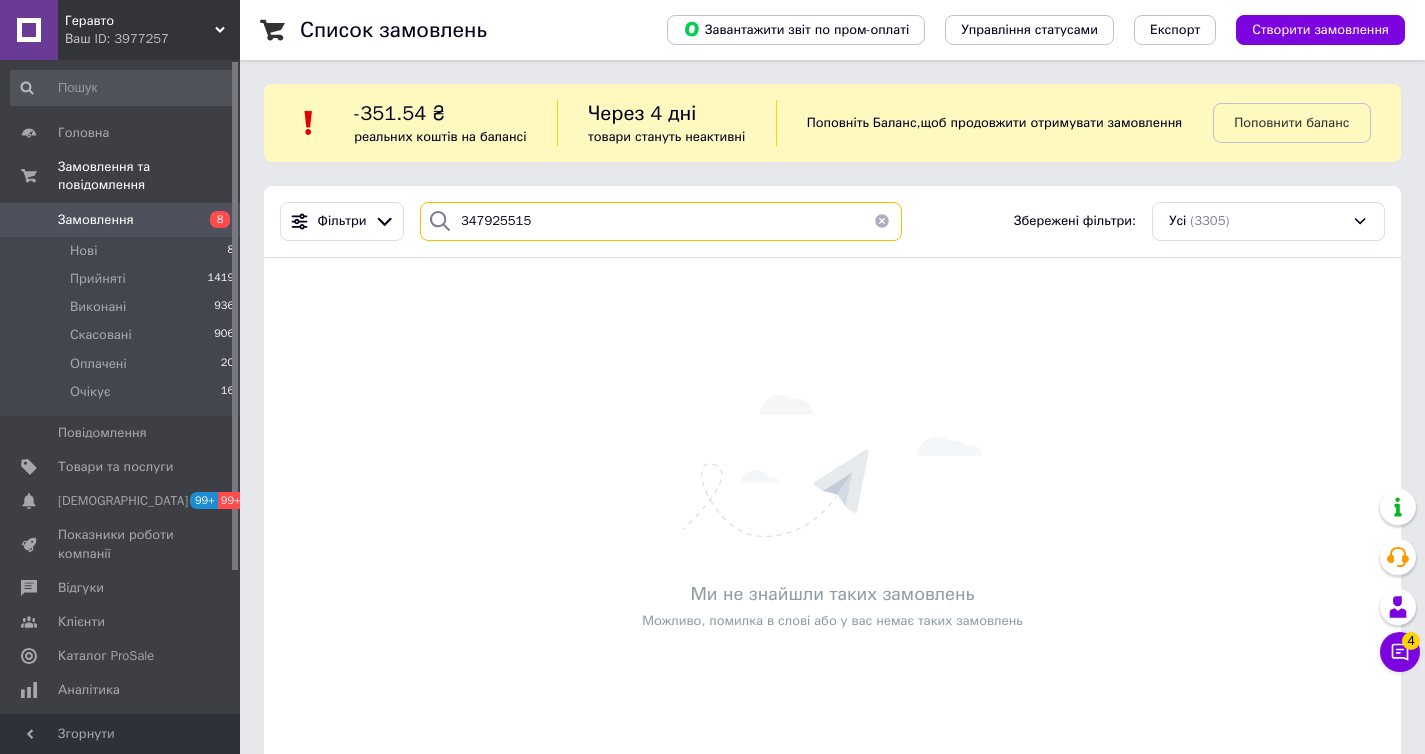 type on "347925515" 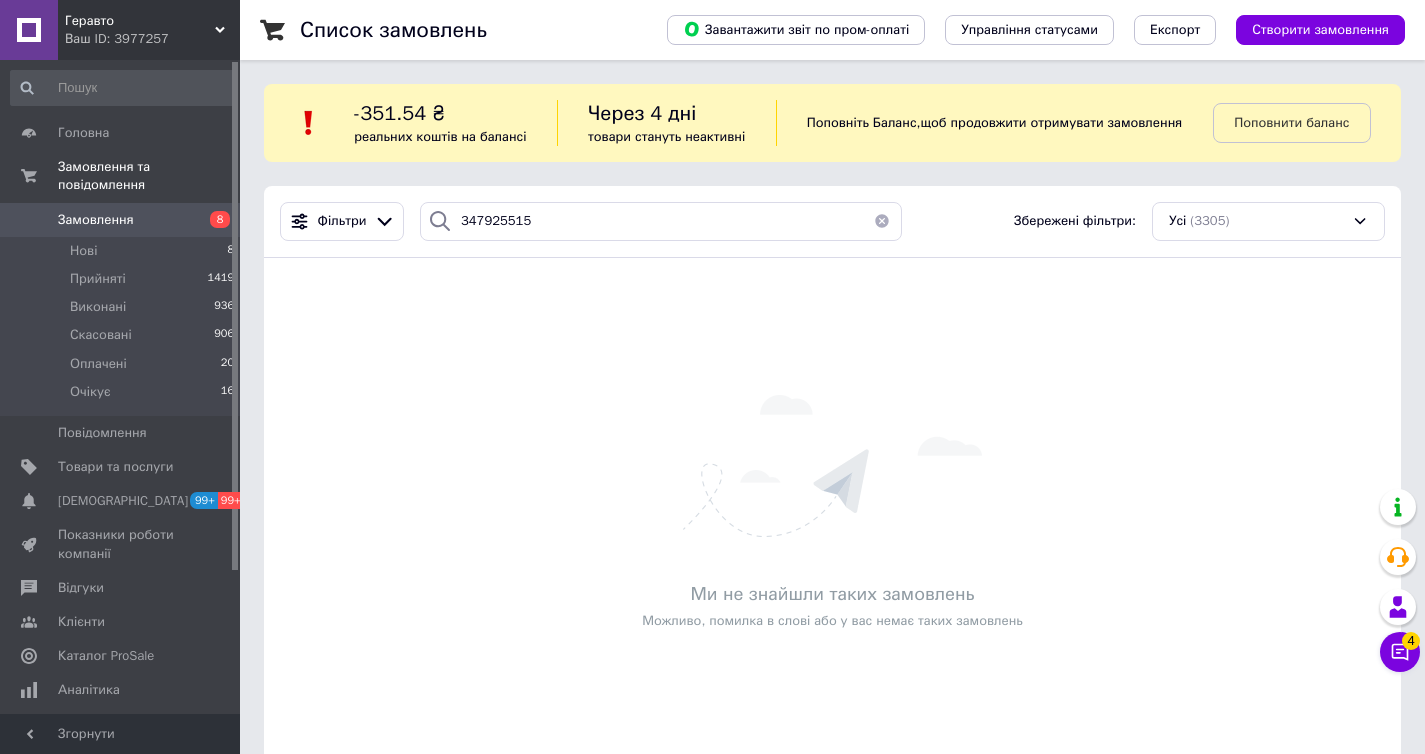 click on "Замовлення" at bounding box center [96, 220] 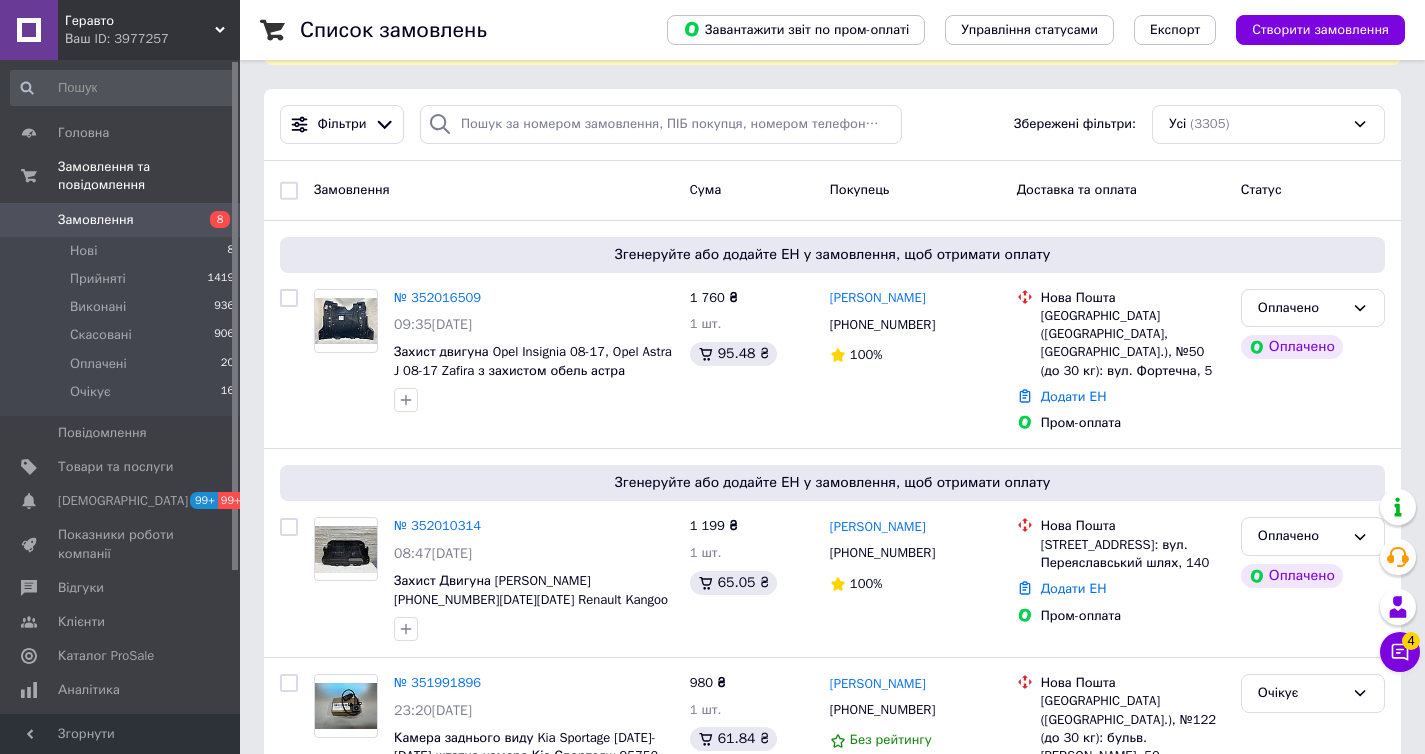 scroll, scrollTop: 98, scrollLeft: 0, axis: vertical 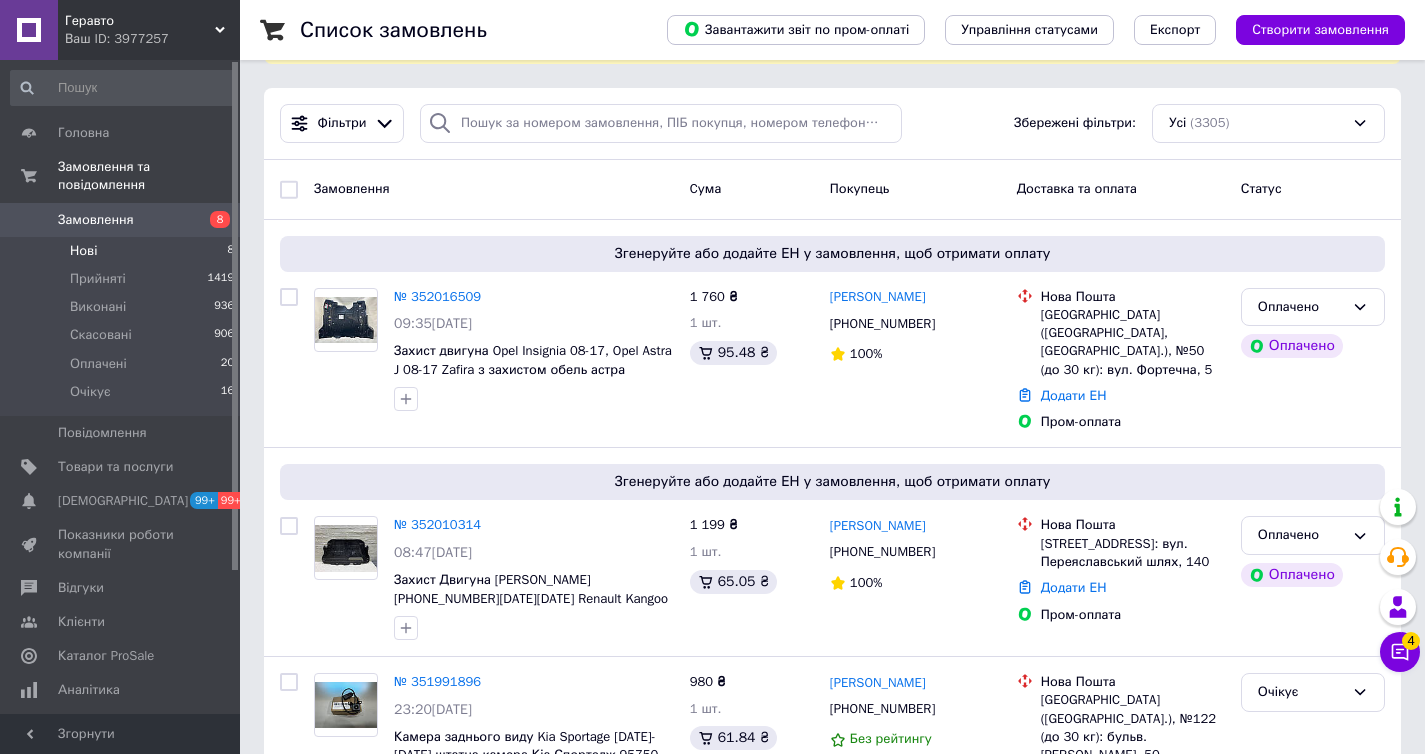 click on "Нові 8" at bounding box center (123, 251) 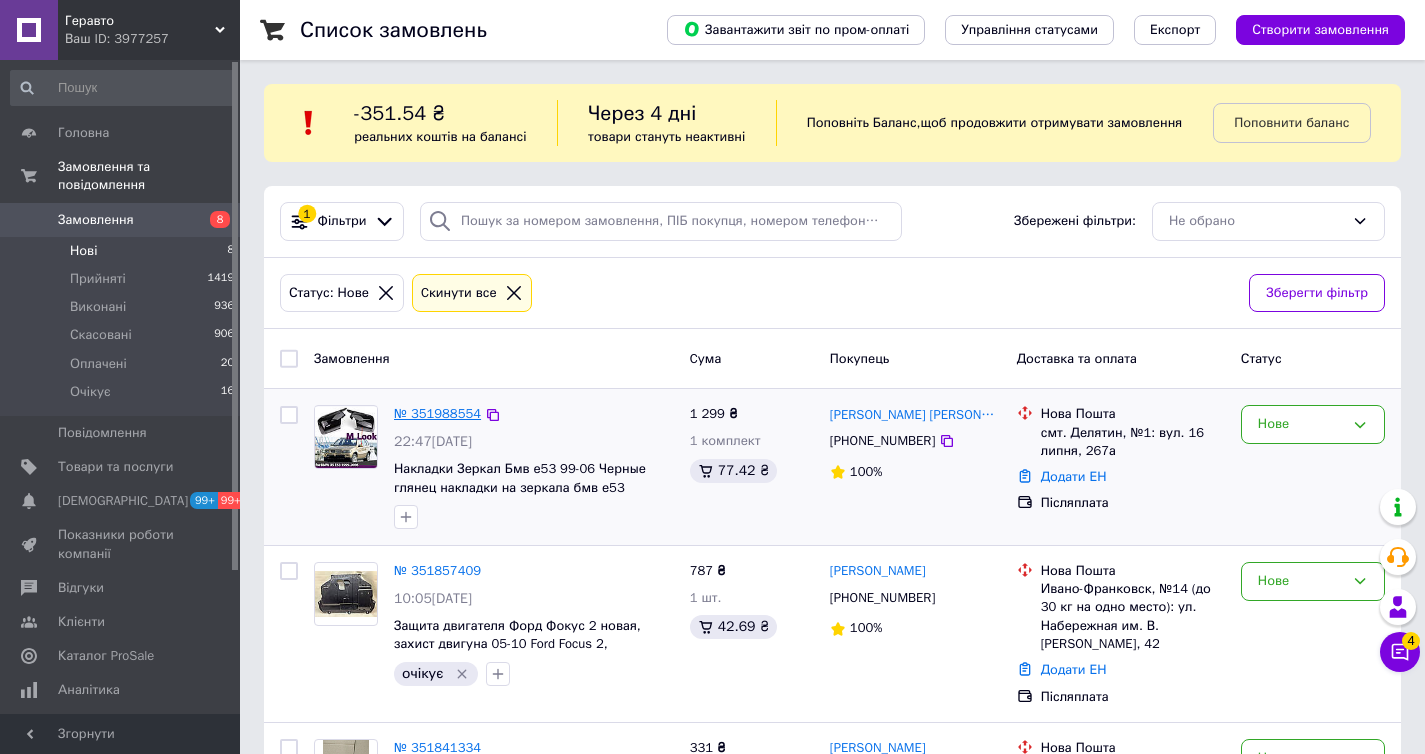 scroll, scrollTop: 4, scrollLeft: 0, axis: vertical 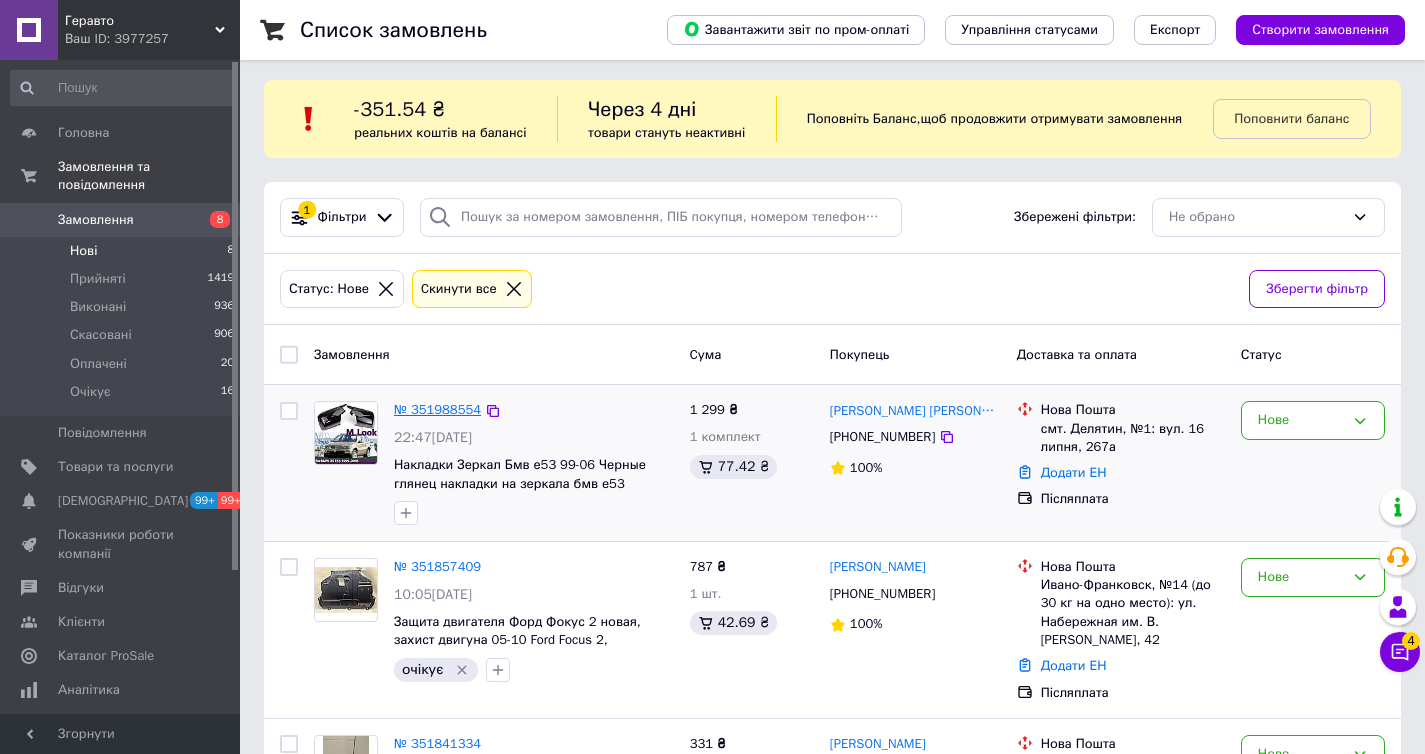 click on "№ 351988554" at bounding box center [437, 409] 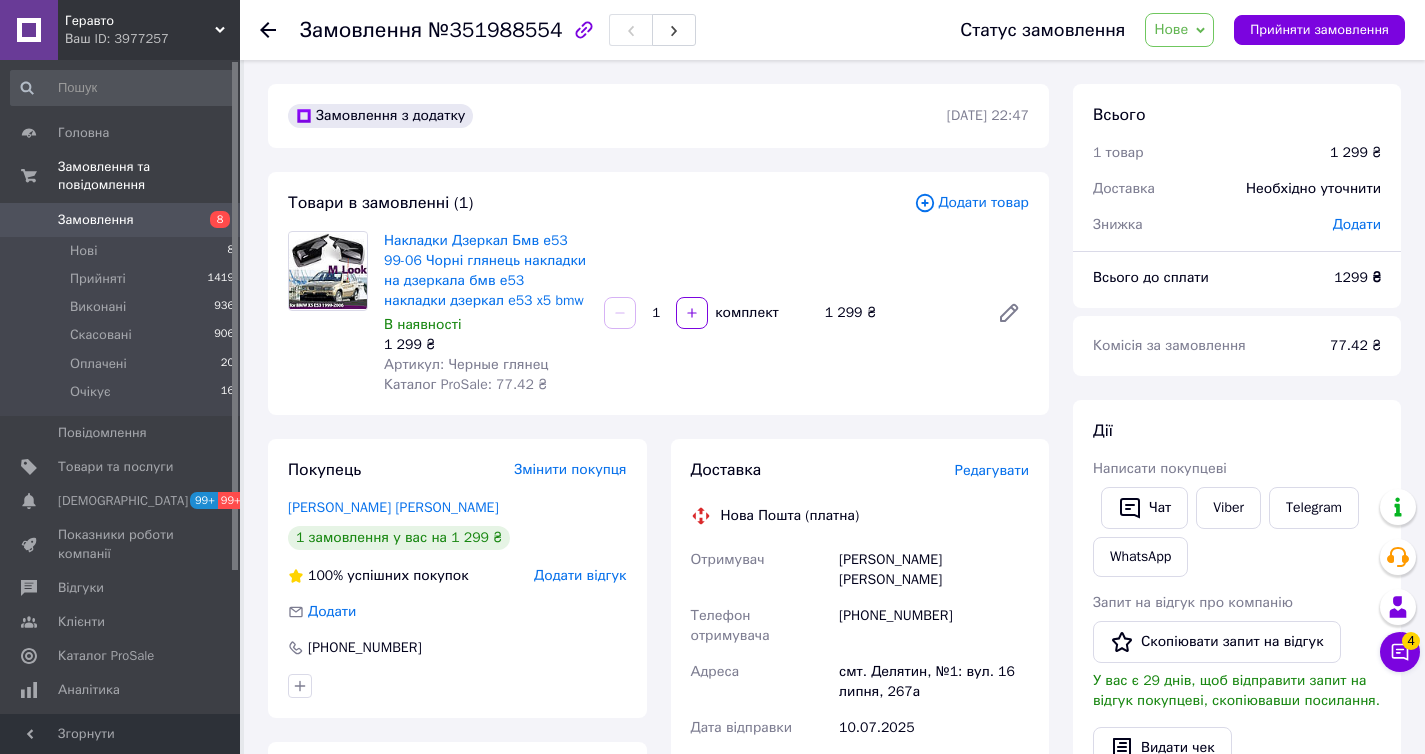 click on "[PHONE_NUMBER]" at bounding box center (934, 626) 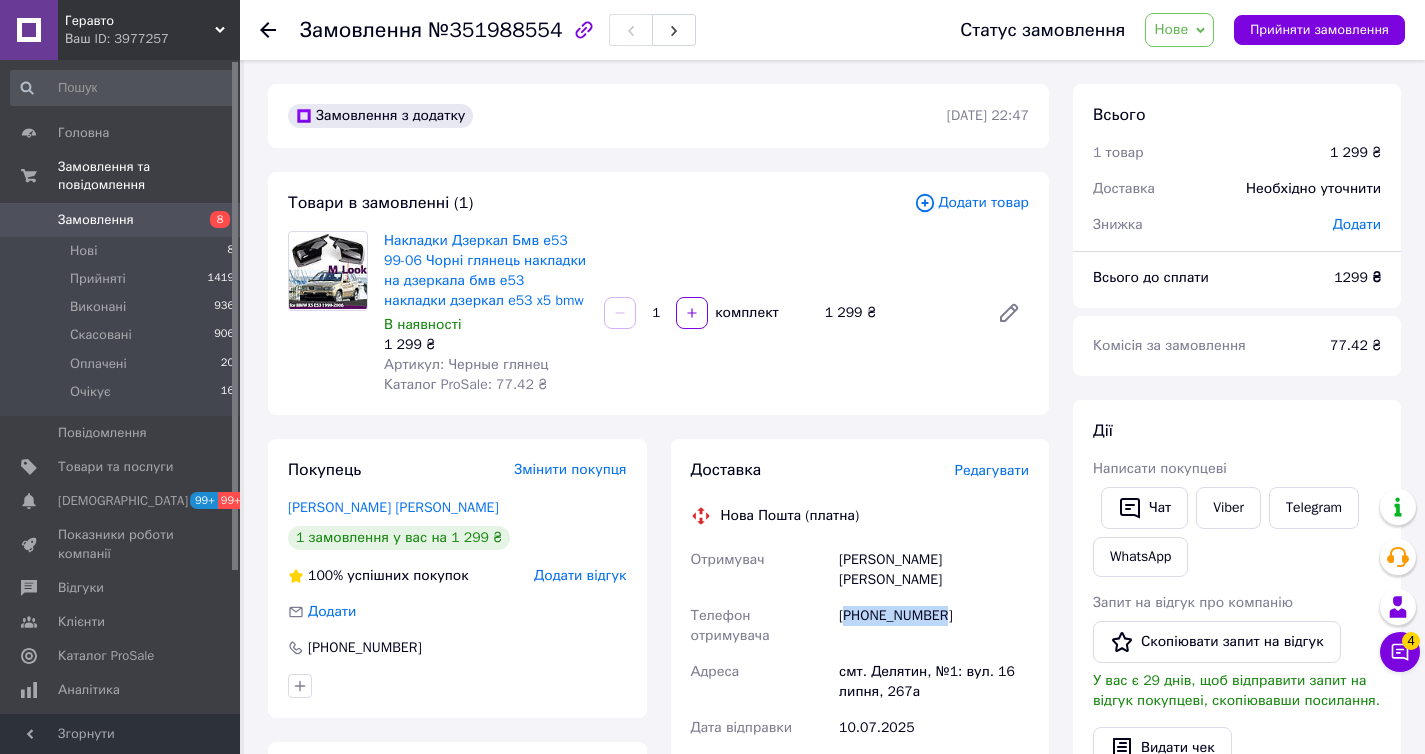 click on "[PHONE_NUMBER]" at bounding box center [934, 626] 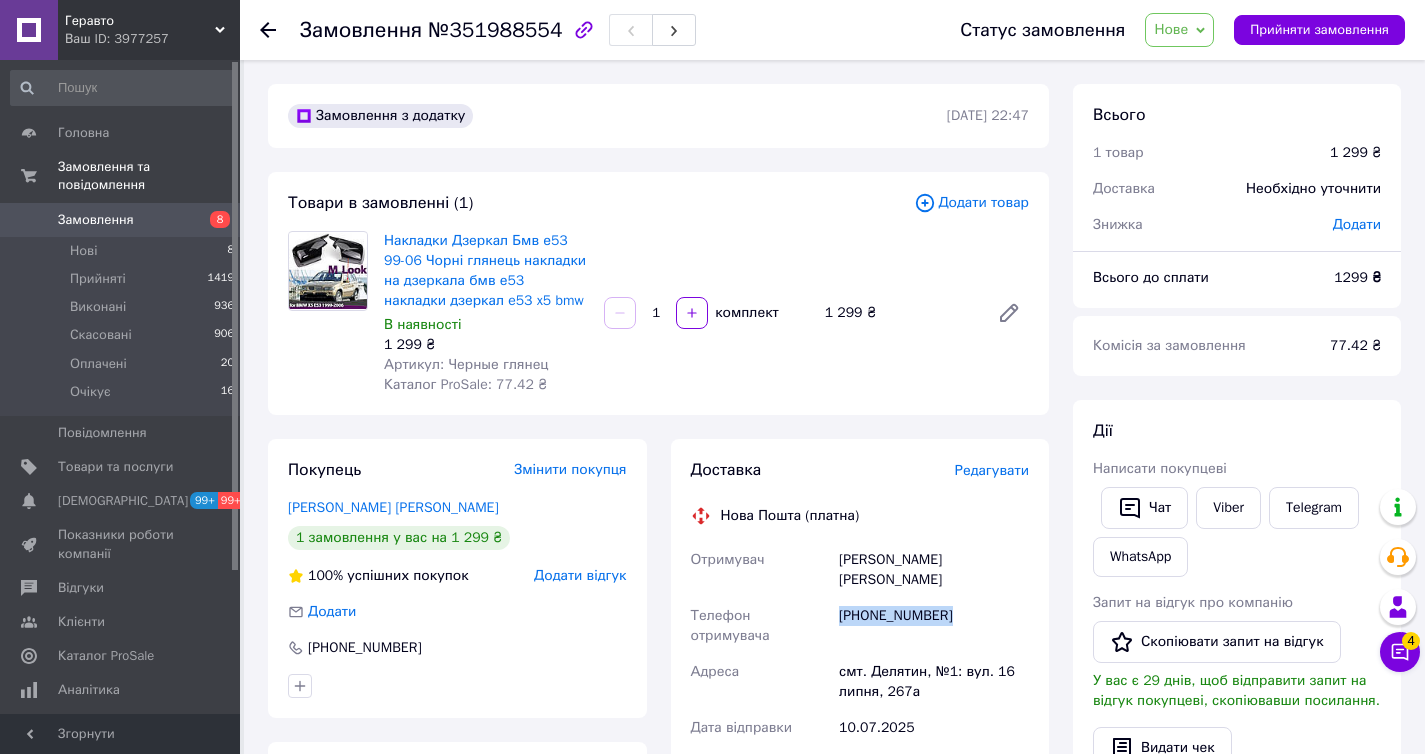 click on "[PHONE_NUMBER]" at bounding box center (934, 626) 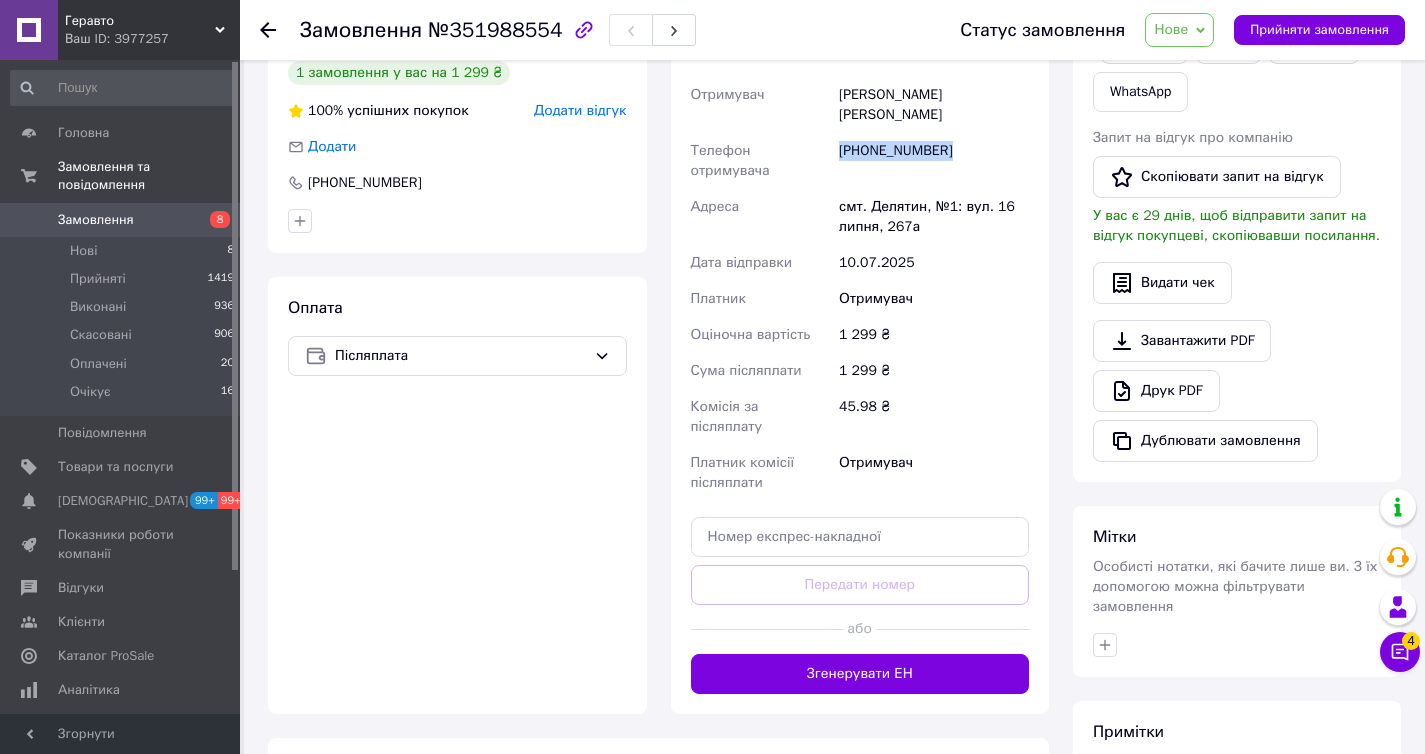 scroll, scrollTop: 440, scrollLeft: 0, axis: vertical 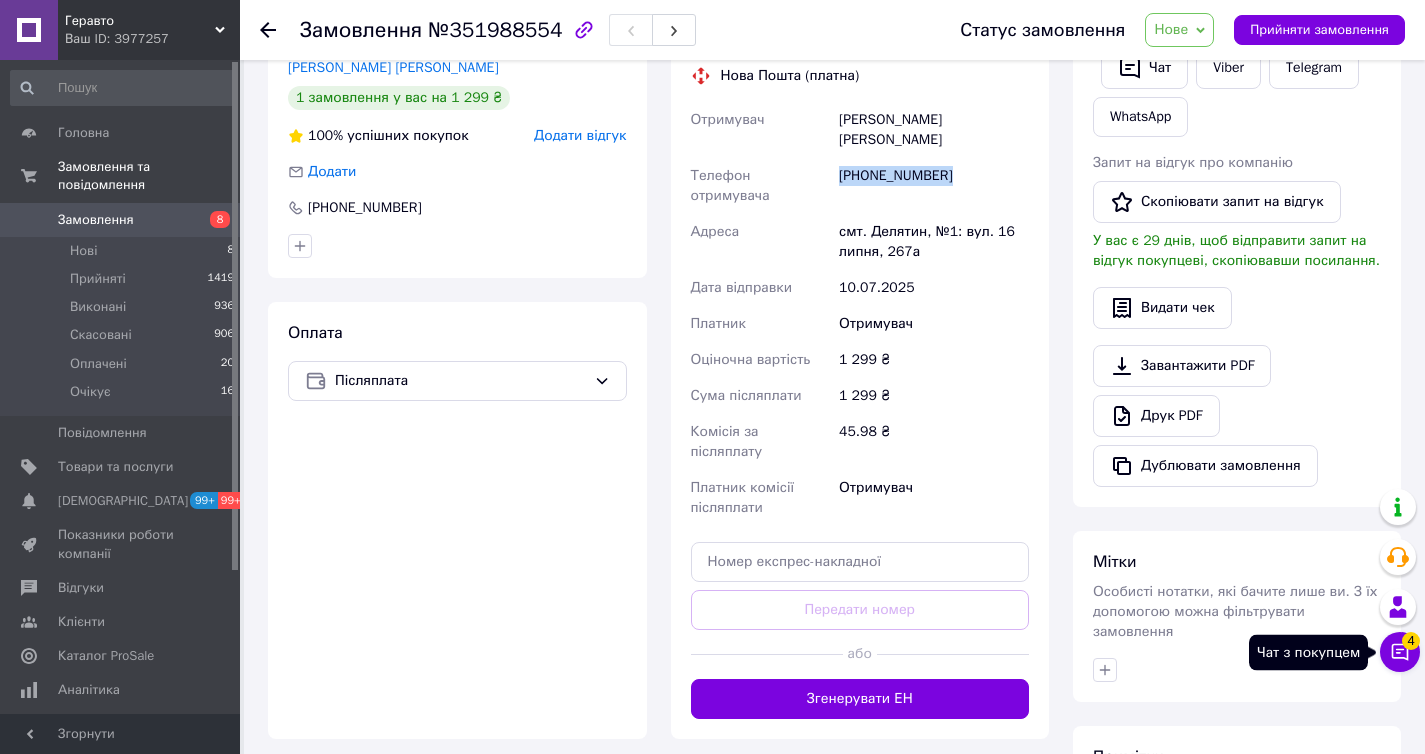 click 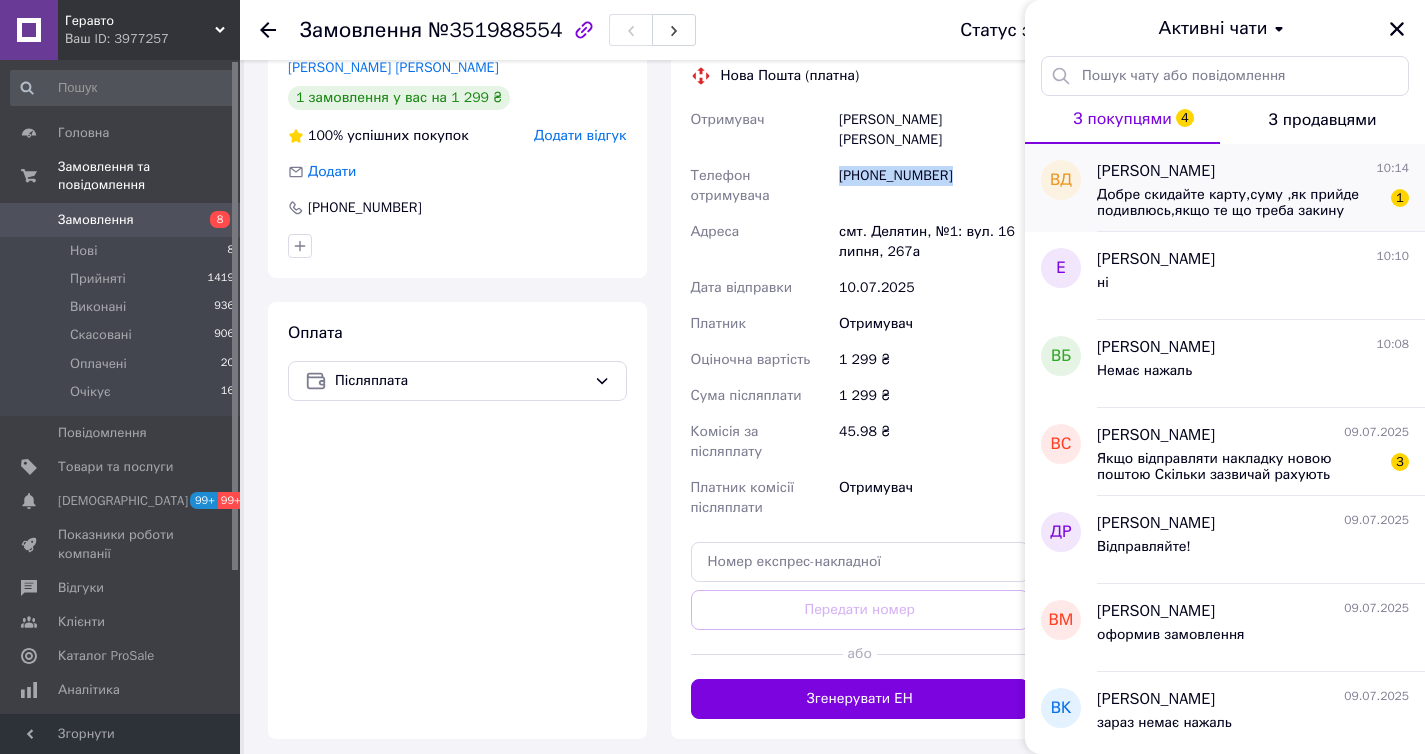 click on "Добре скидайте карту,суму ,як прийде подивлюсь,якщо те що треба закину кошти 1" at bounding box center [1253, 201] 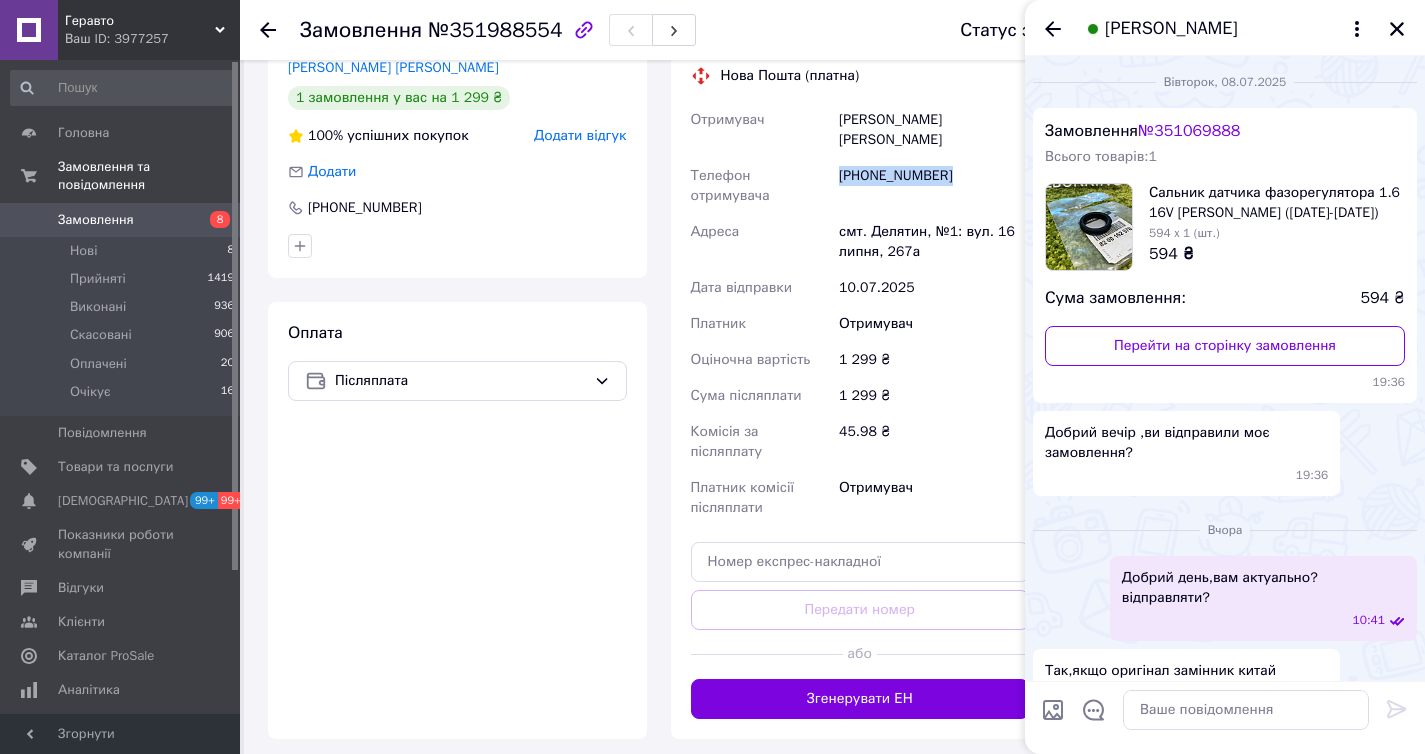 scroll, scrollTop: 821, scrollLeft: 0, axis: vertical 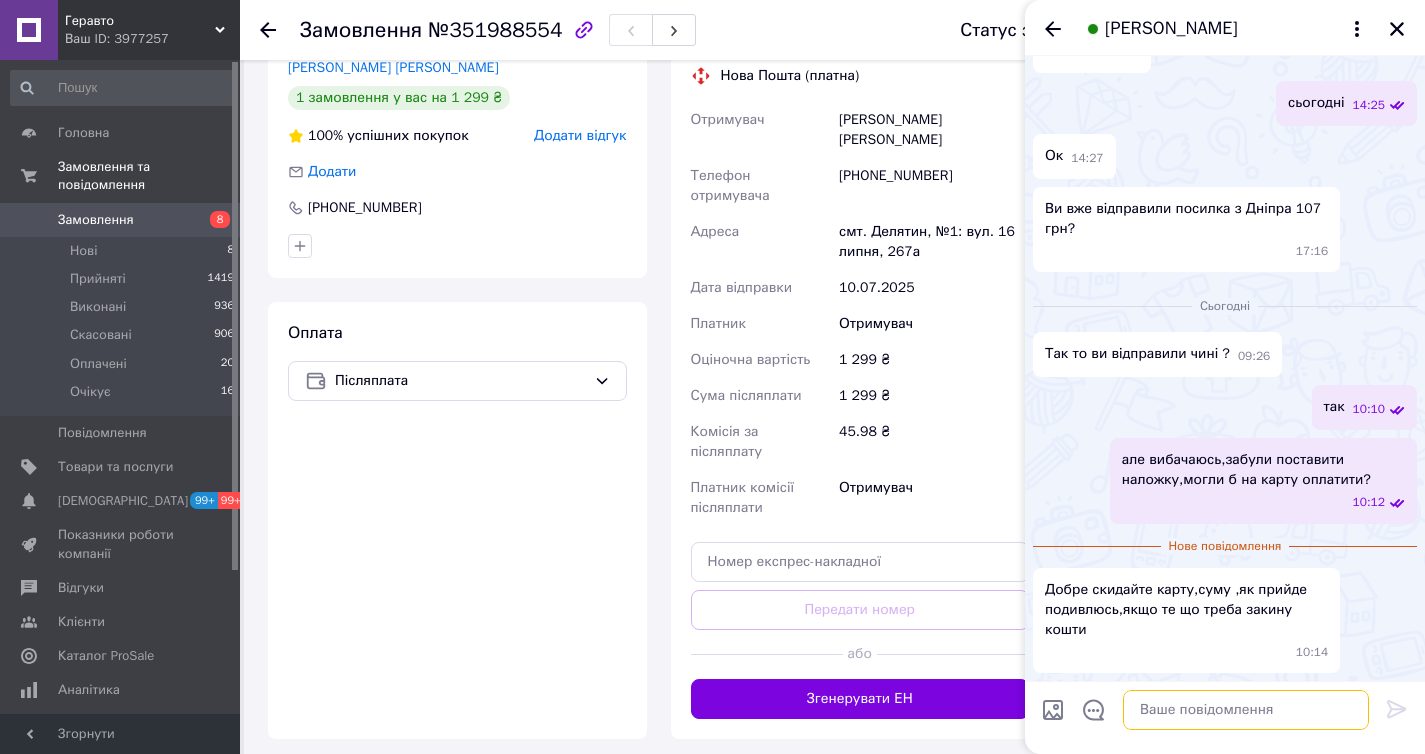 click at bounding box center [1246, 710] 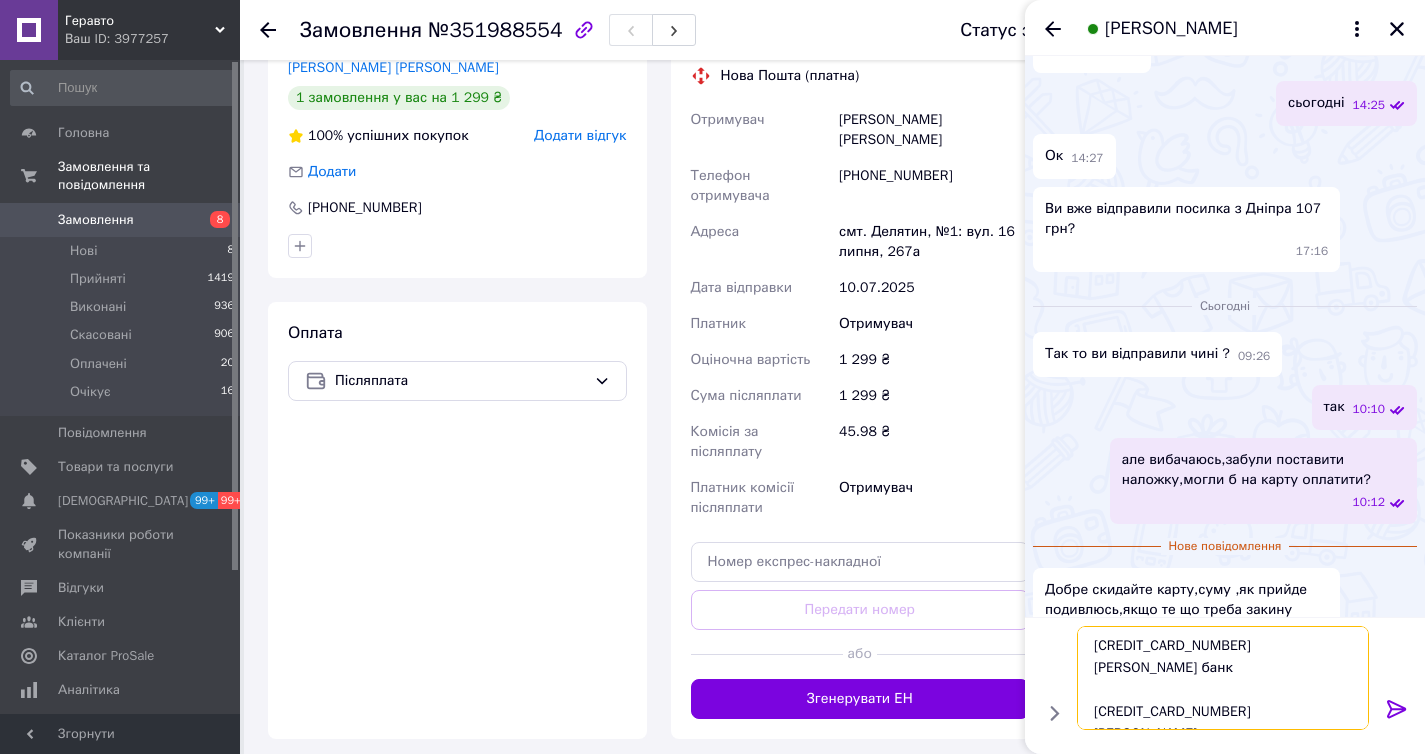 scroll, scrollTop: 57, scrollLeft: 0, axis: vertical 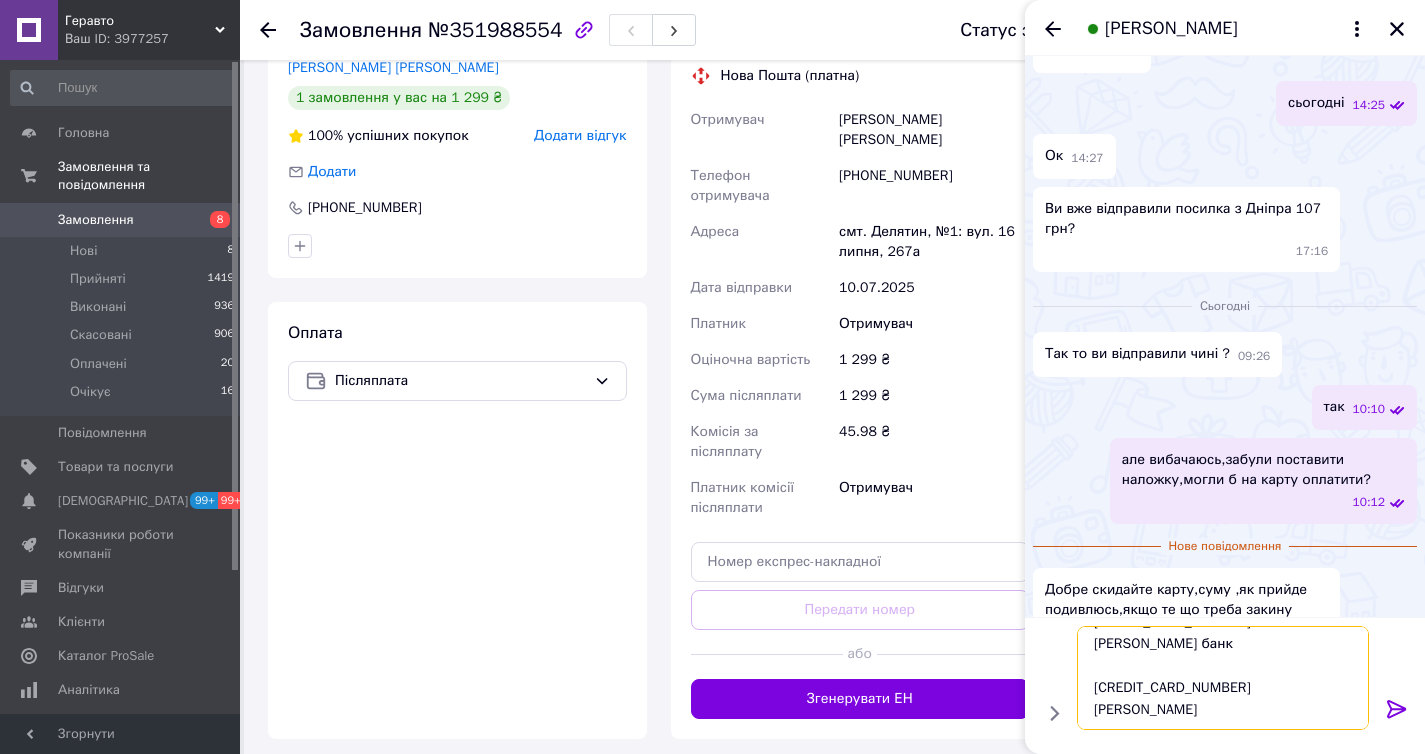 type 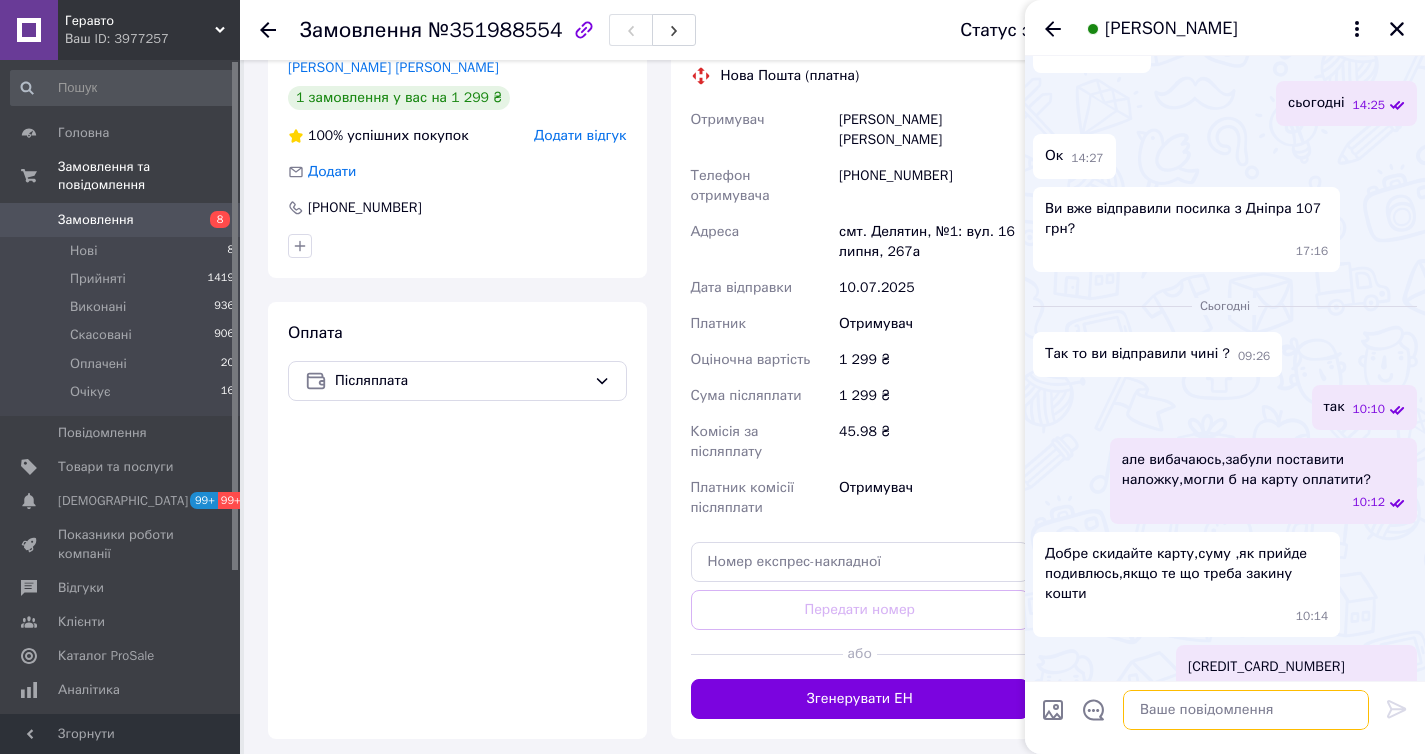 scroll, scrollTop: 0, scrollLeft: 0, axis: both 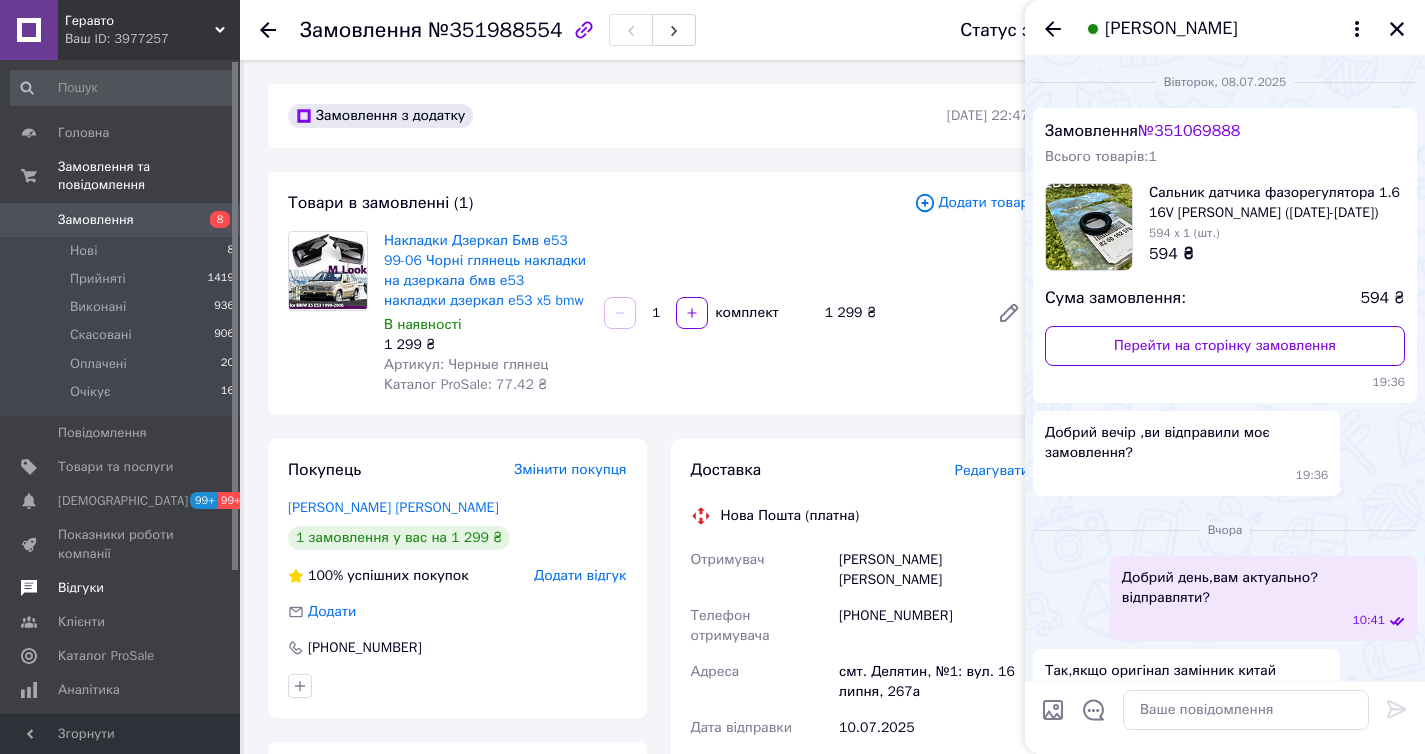 click on "Відгуки" at bounding box center (121, 588) 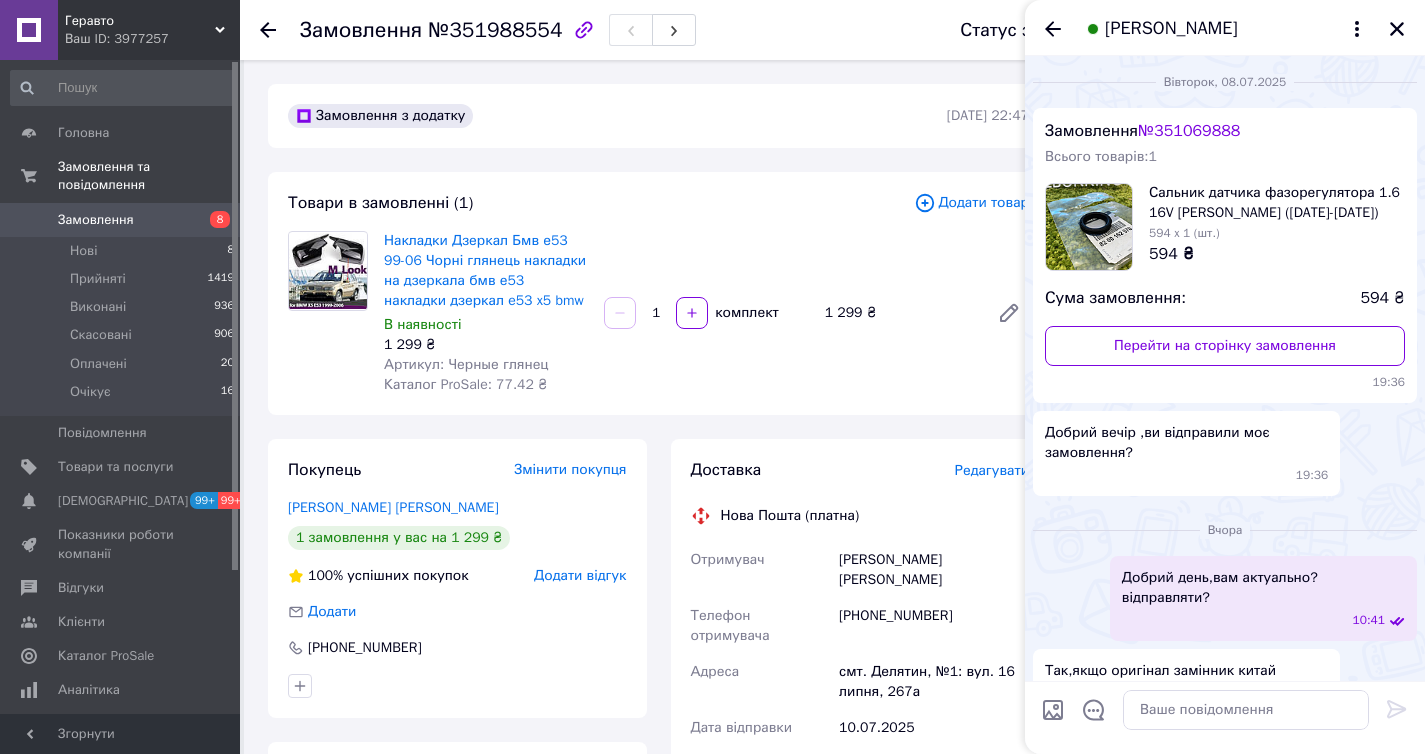 click on "+380966926729" at bounding box center (934, 626) 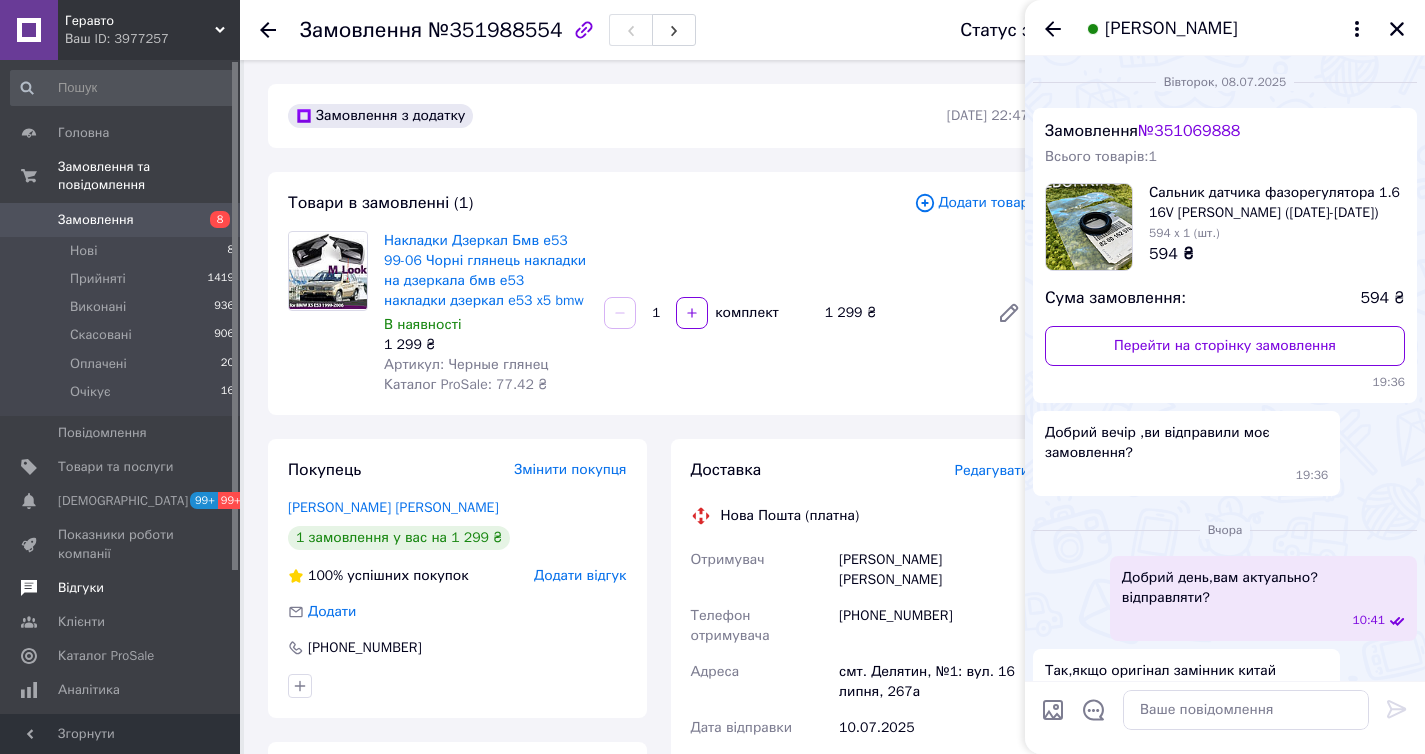 click at bounding box center (29, 588) 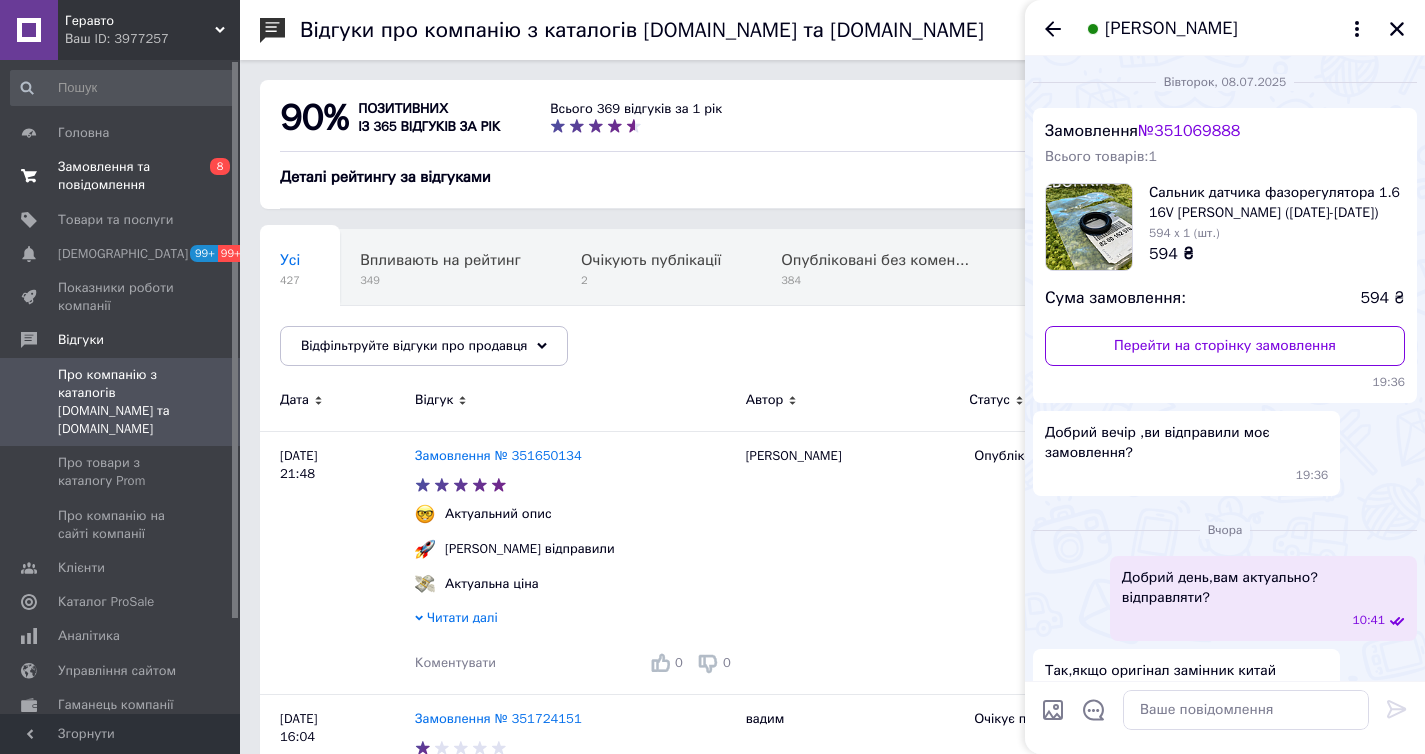 click on "Замовлення та повідомлення" at bounding box center (121, 176) 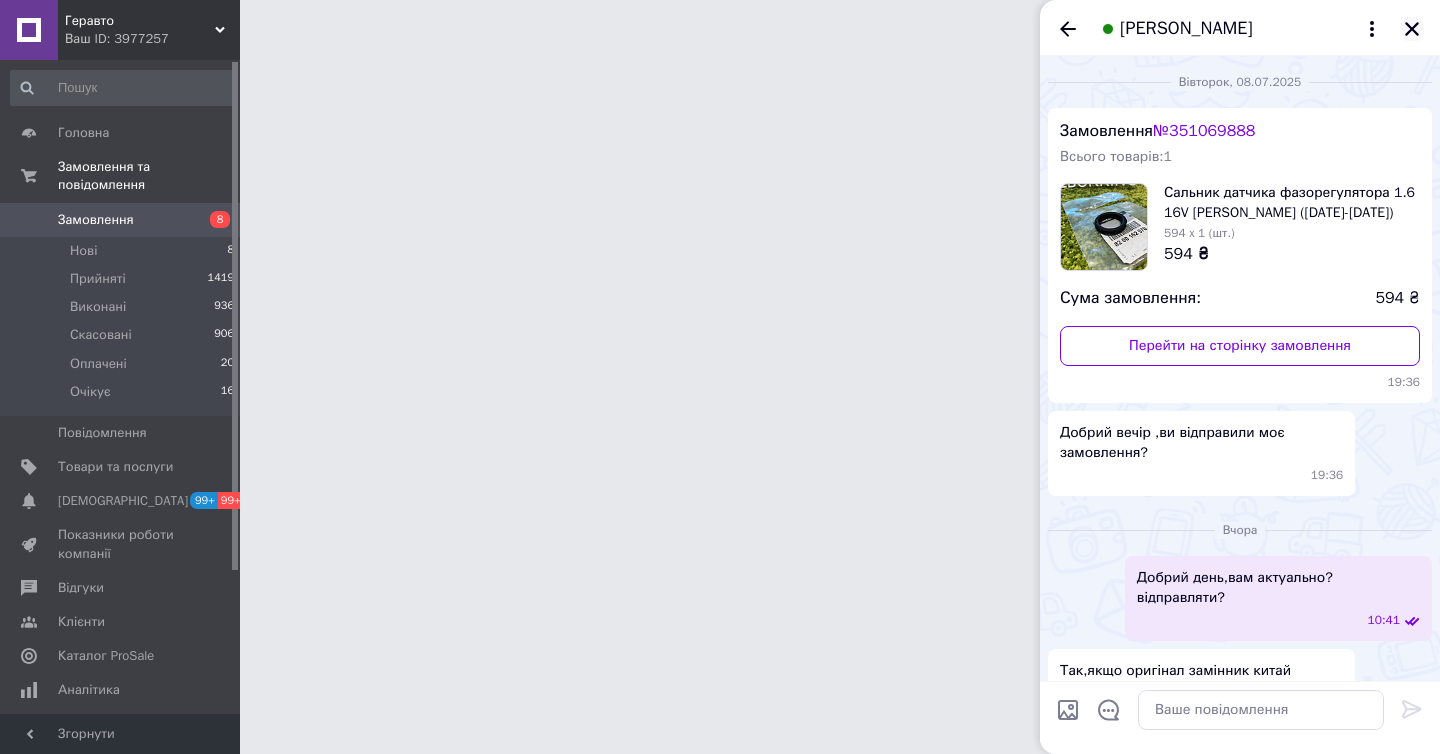 click at bounding box center [1412, 29] 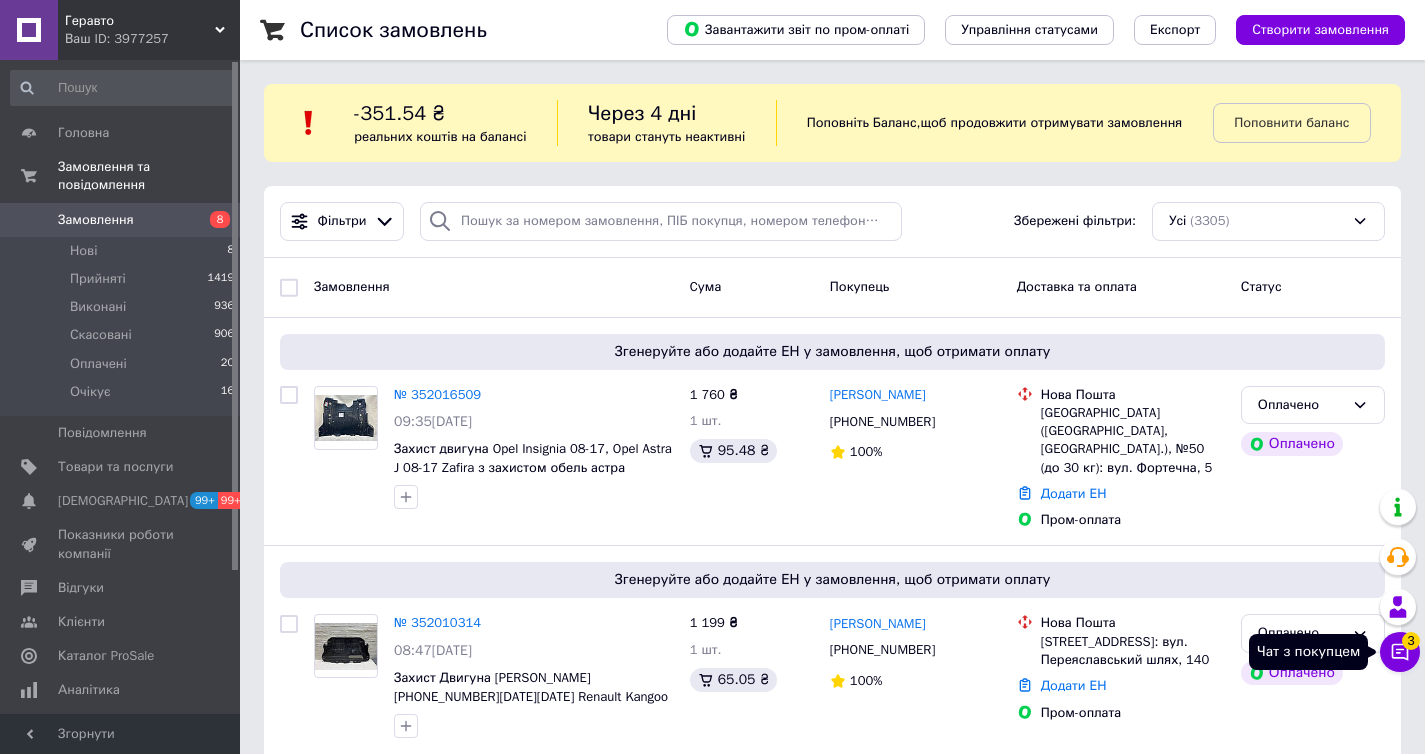 click 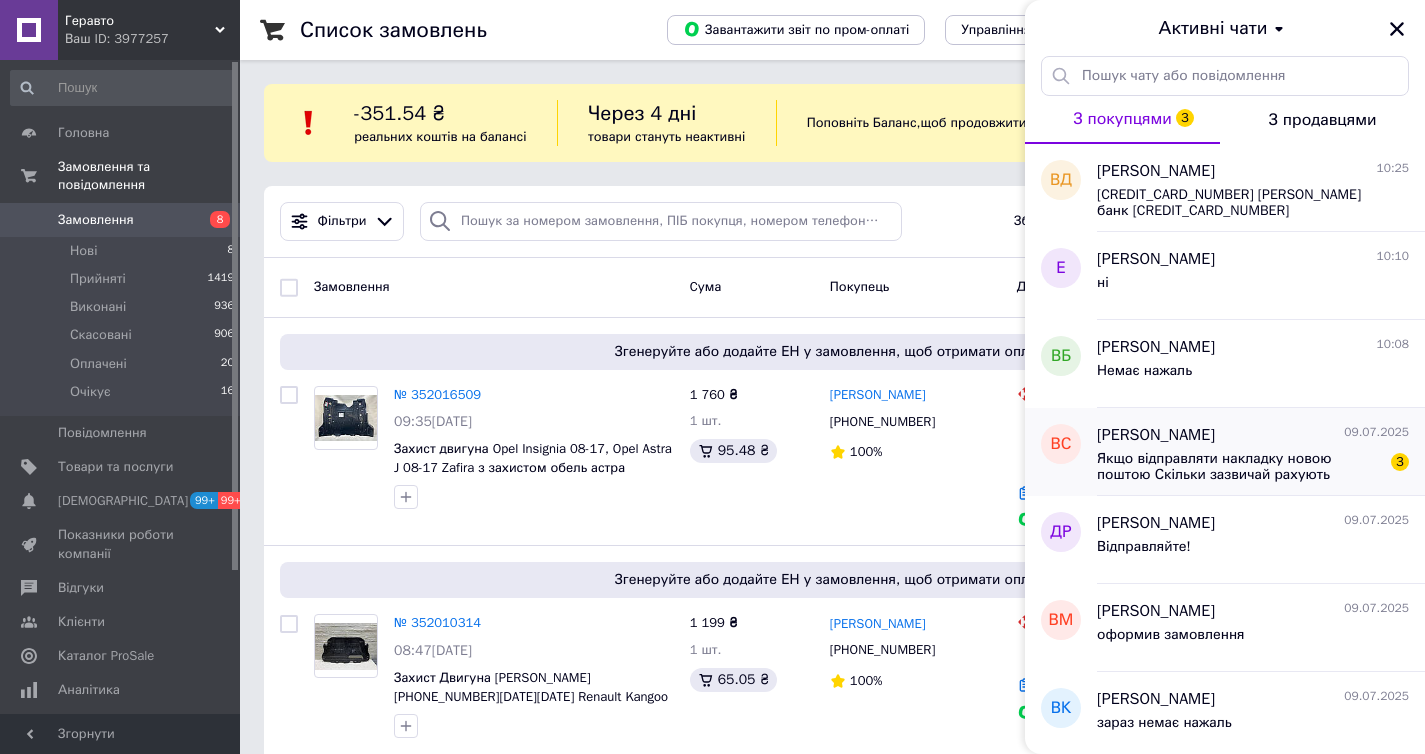 click on "Валентин Салагор 09.07.2025" at bounding box center [1253, 435] 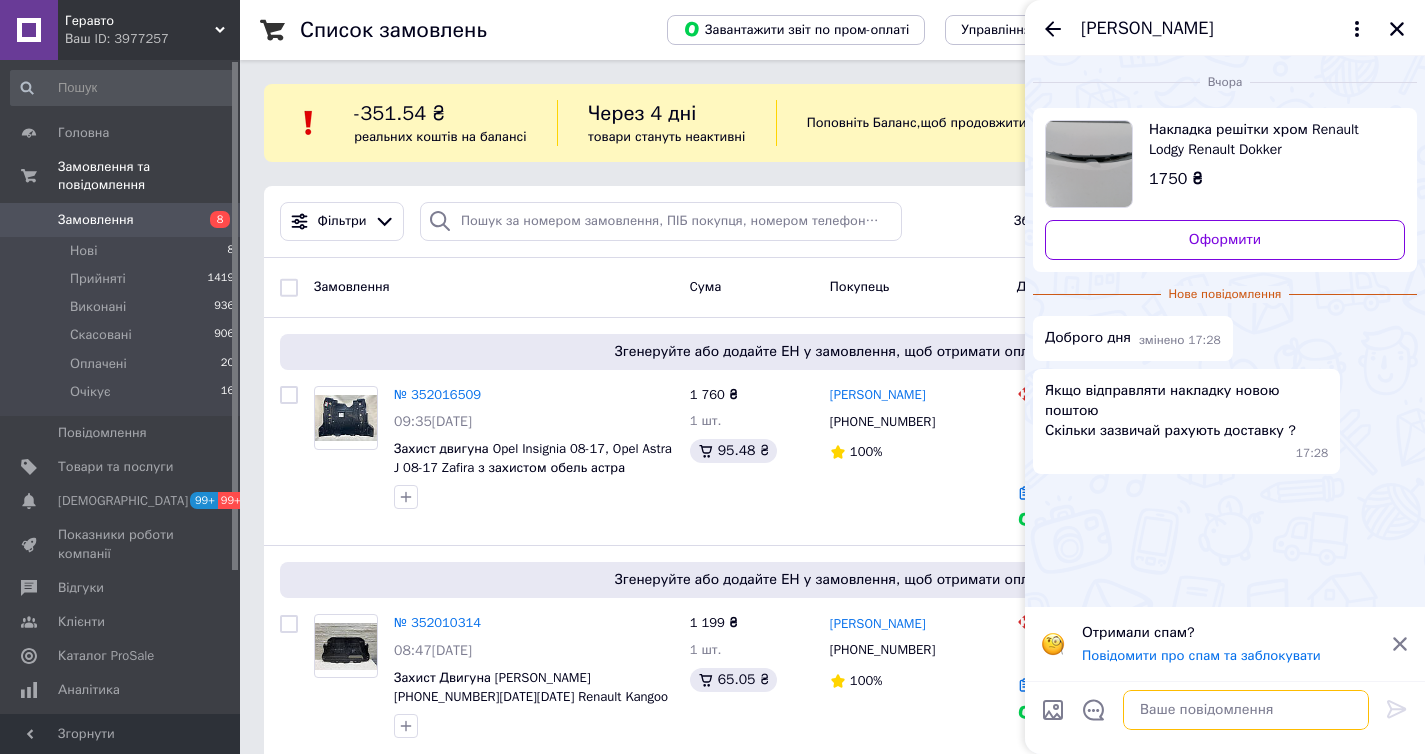 click at bounding box center (1246, 710) 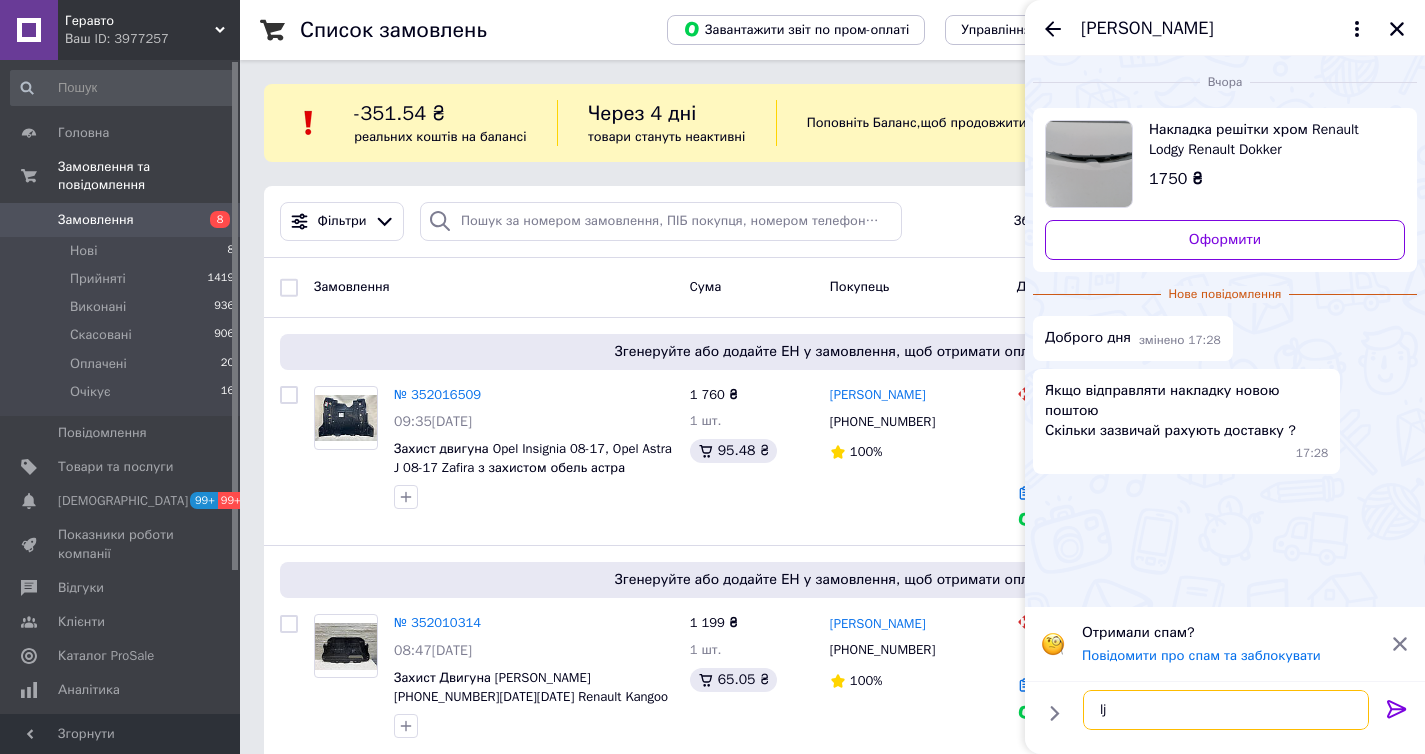 type on "l" 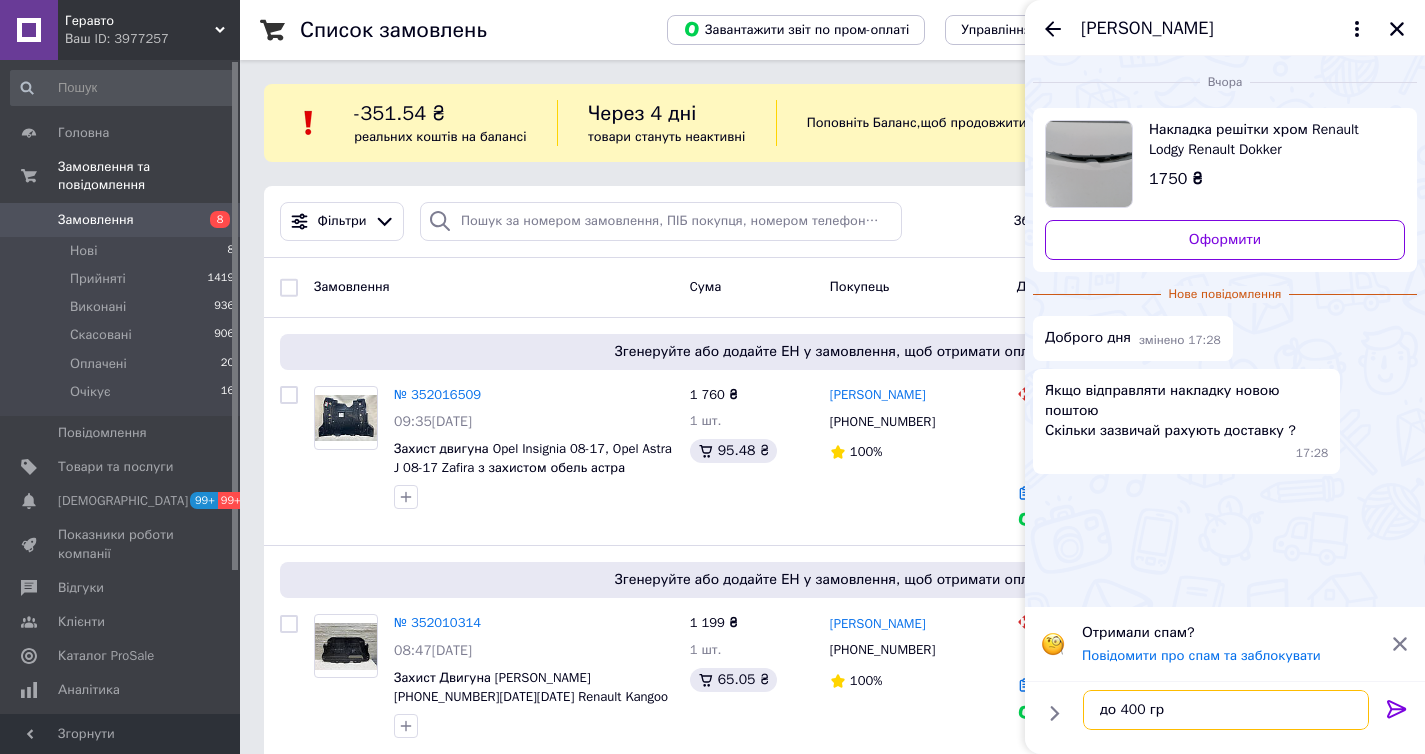 type on "до 400 грн" 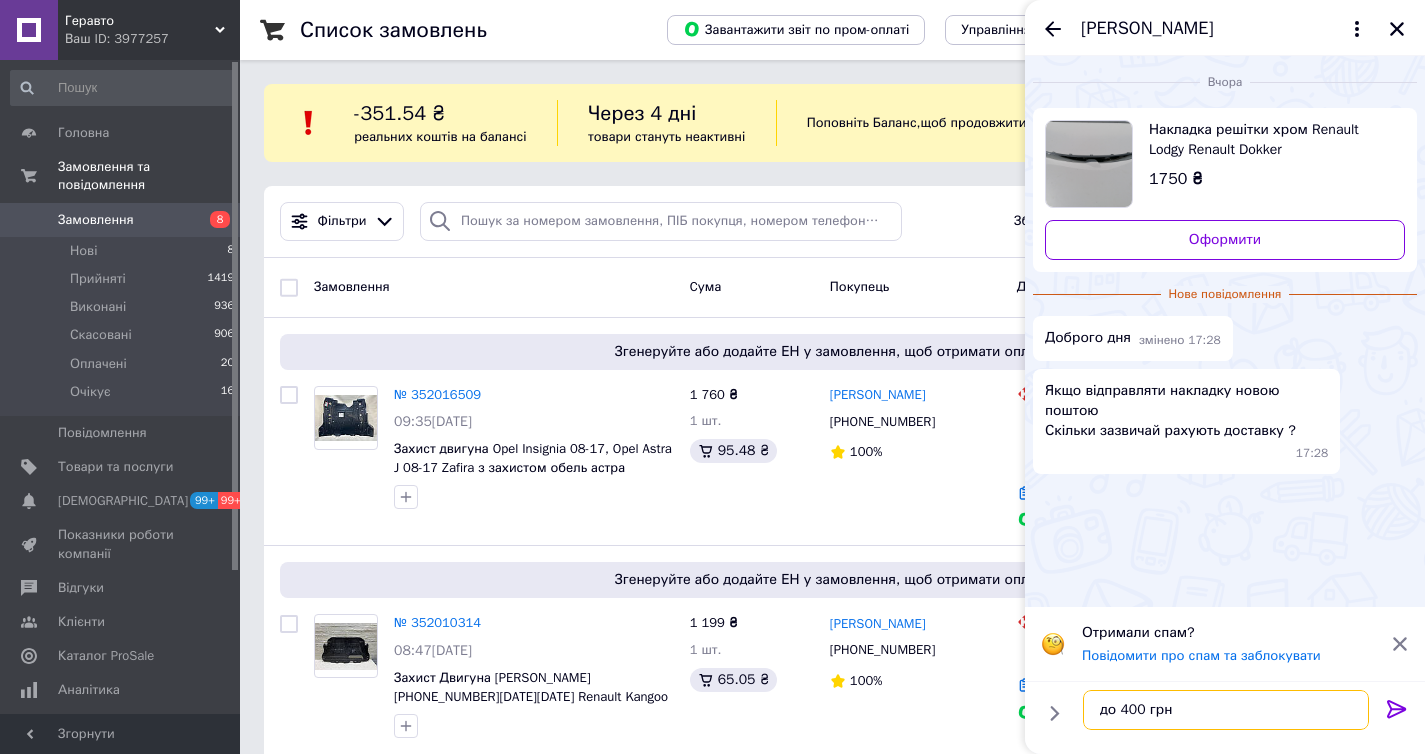 type 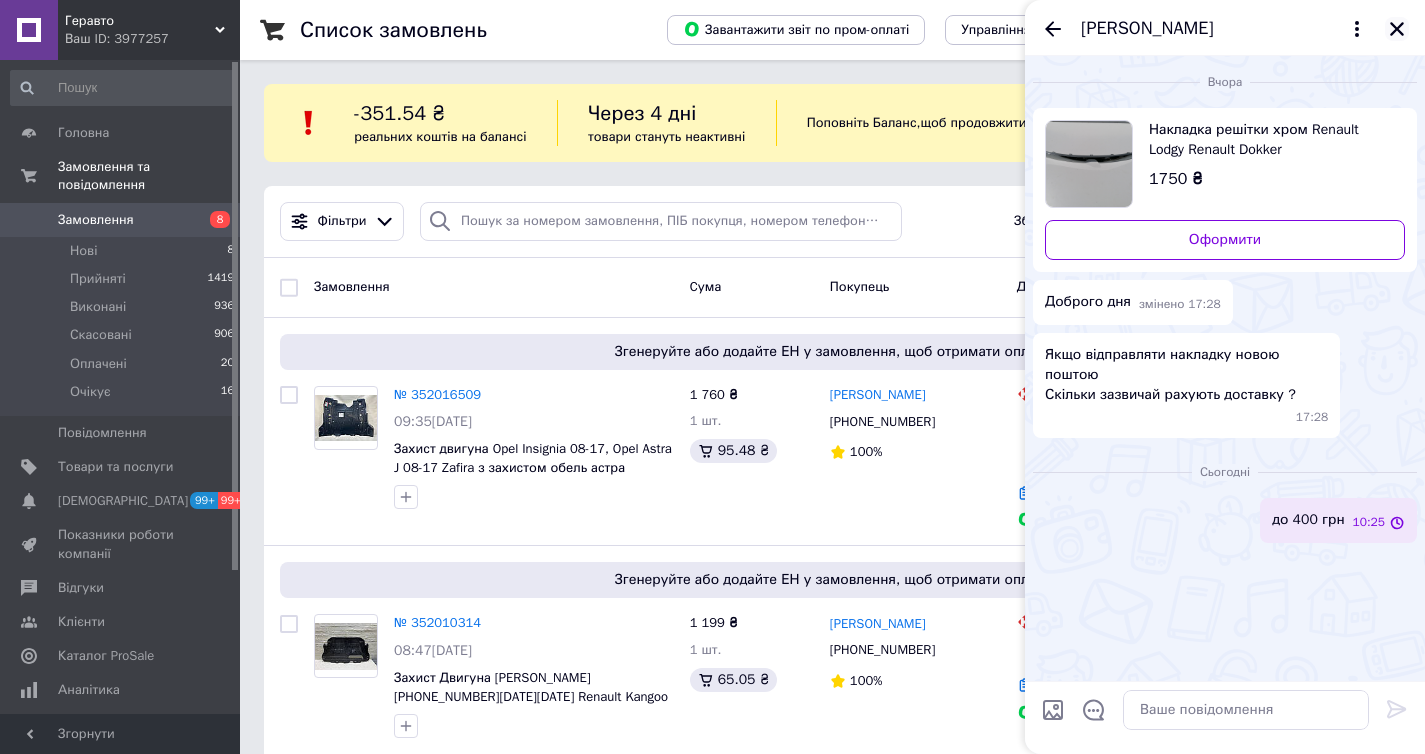 click 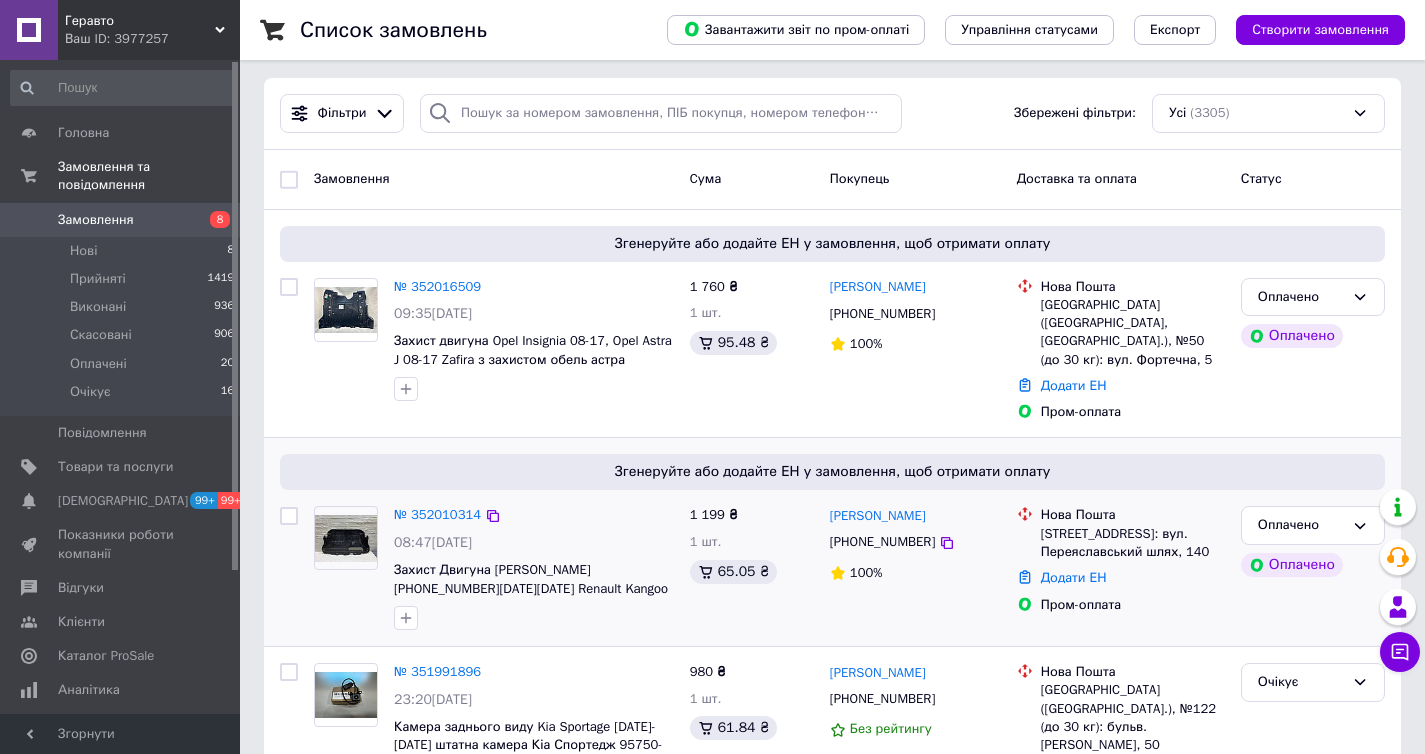 scroll, scrollTop: 187, scrollLeft: 0, axis: vertical 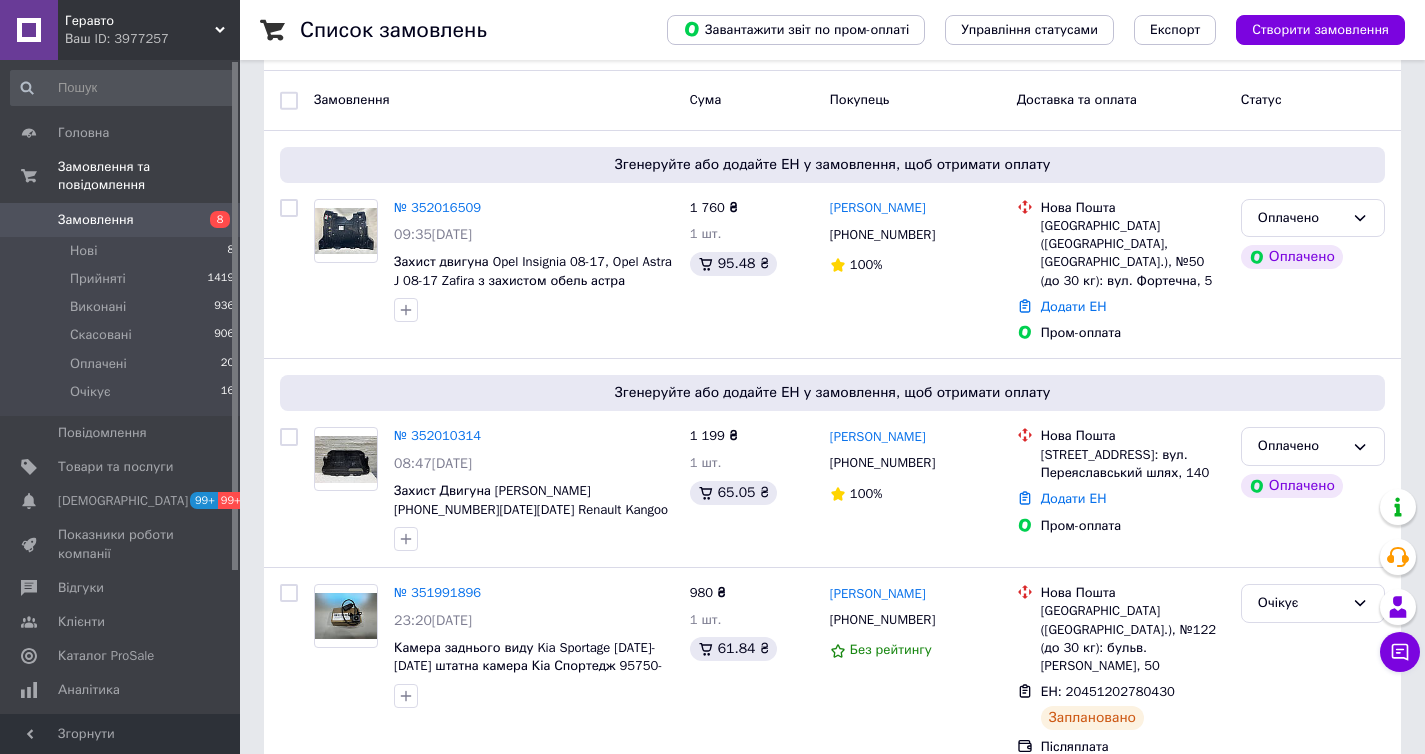 click on "Ваш ID: 3977257" at bounding box center [152, 39] 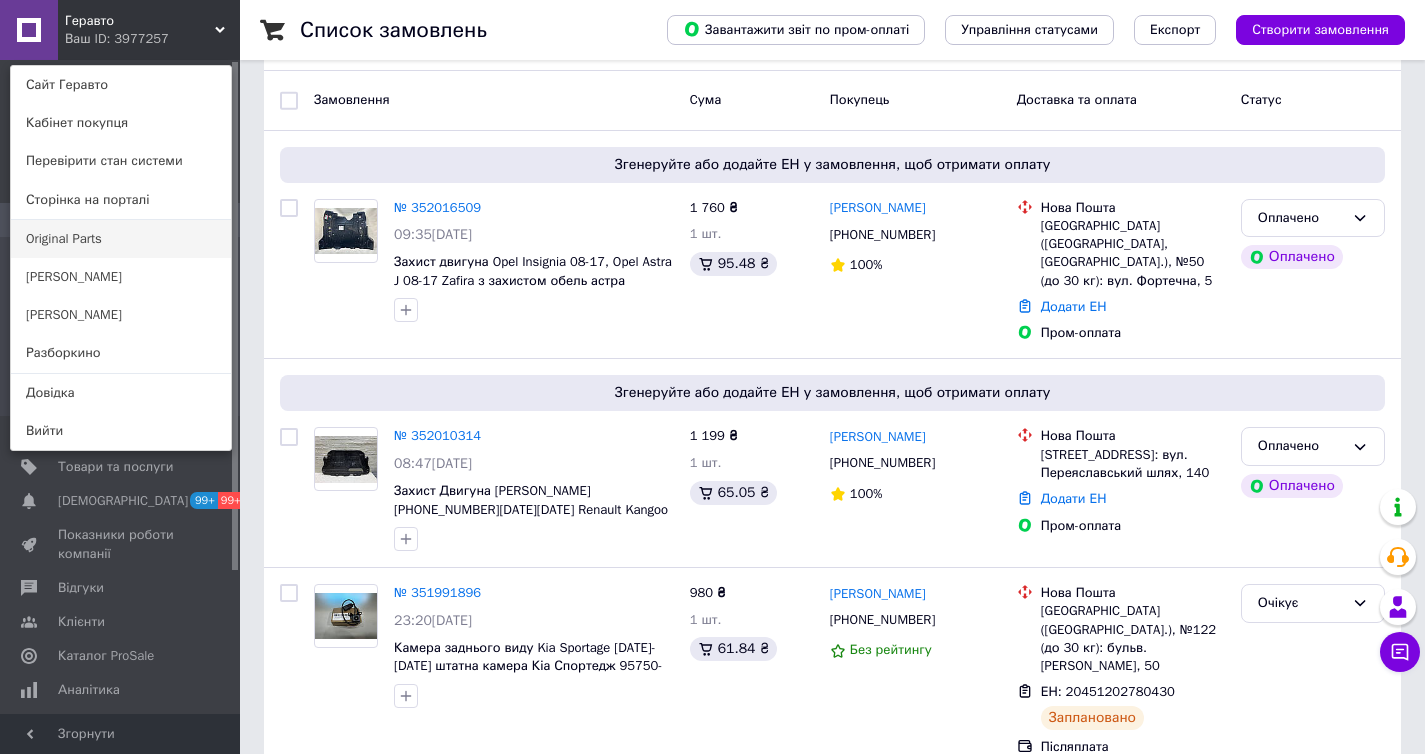 click on "Original Parts" at bounding box center [121, 239] 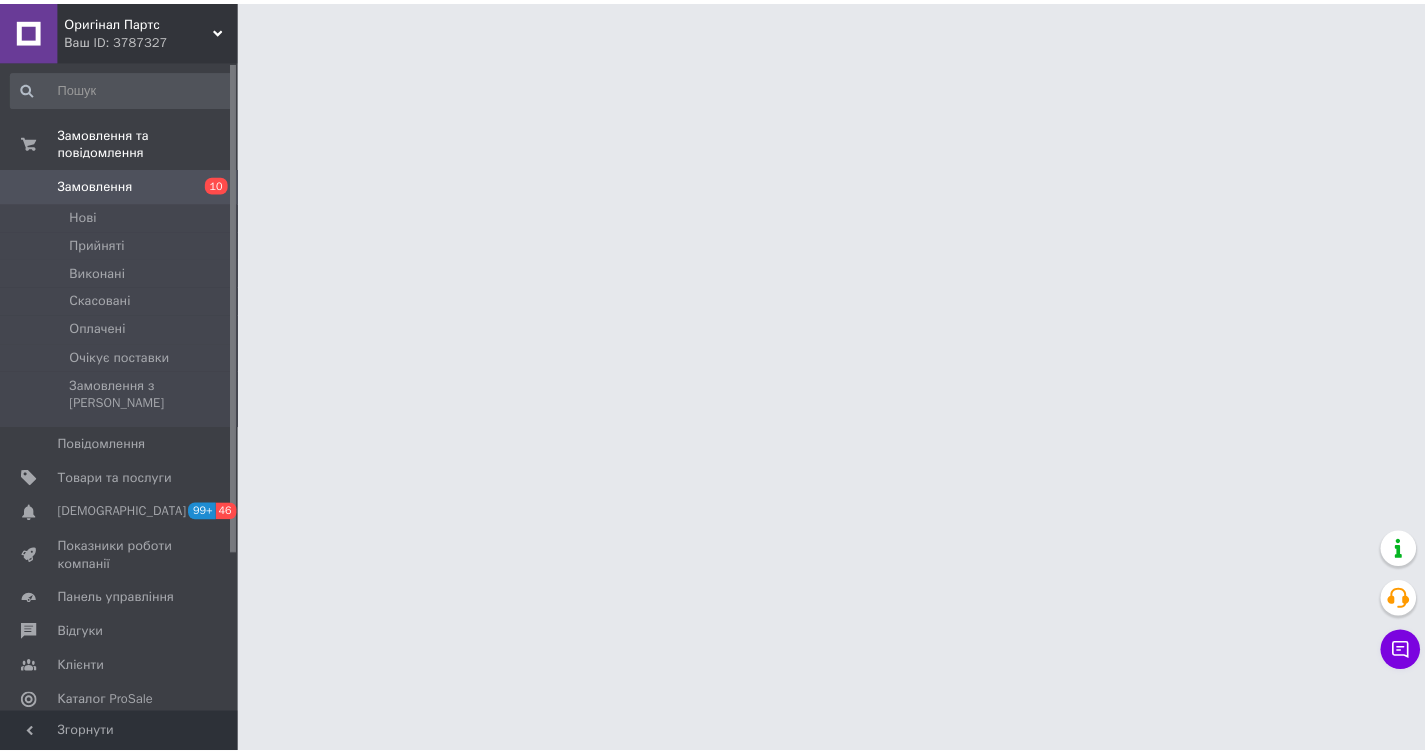 scroll, scrollTop: 0, scrollLeft: 0, axis: both 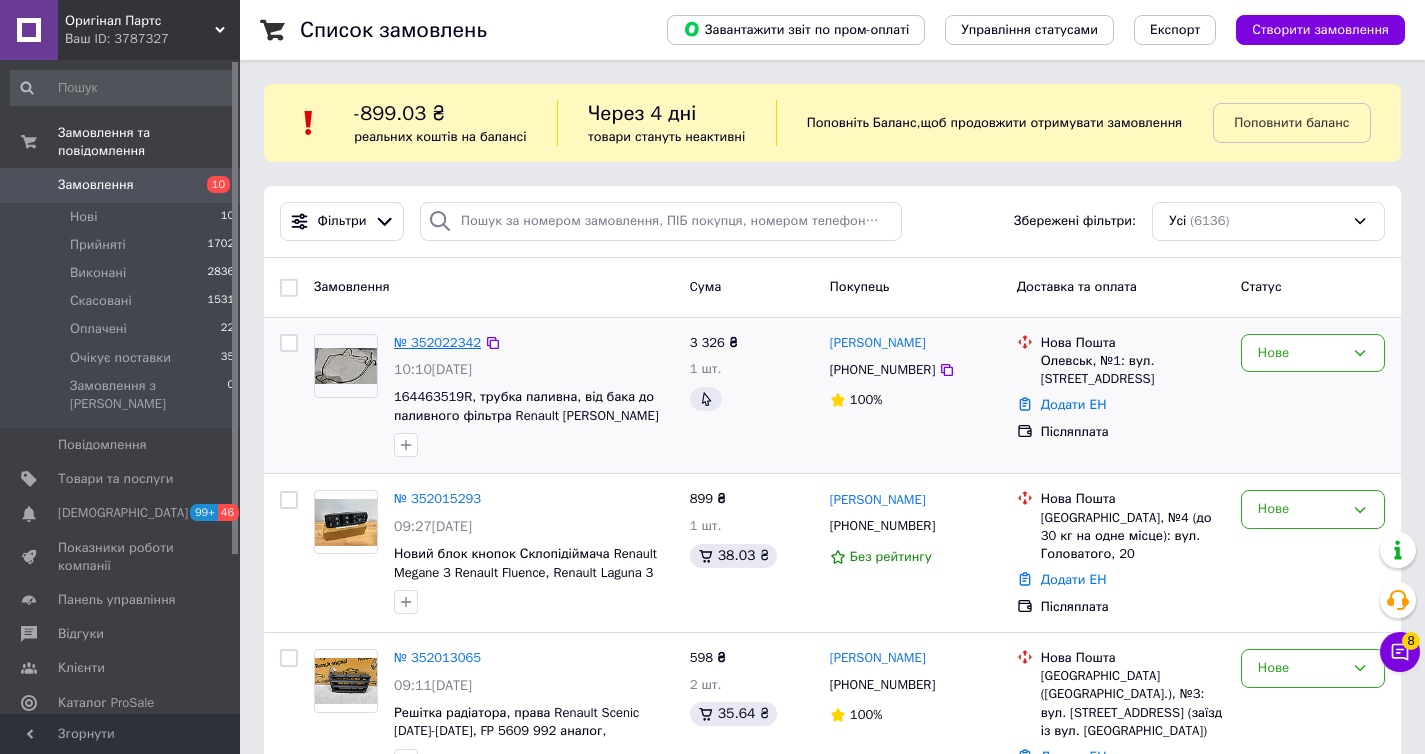 click on "№ 352022342" at bounding box center [437, 342] 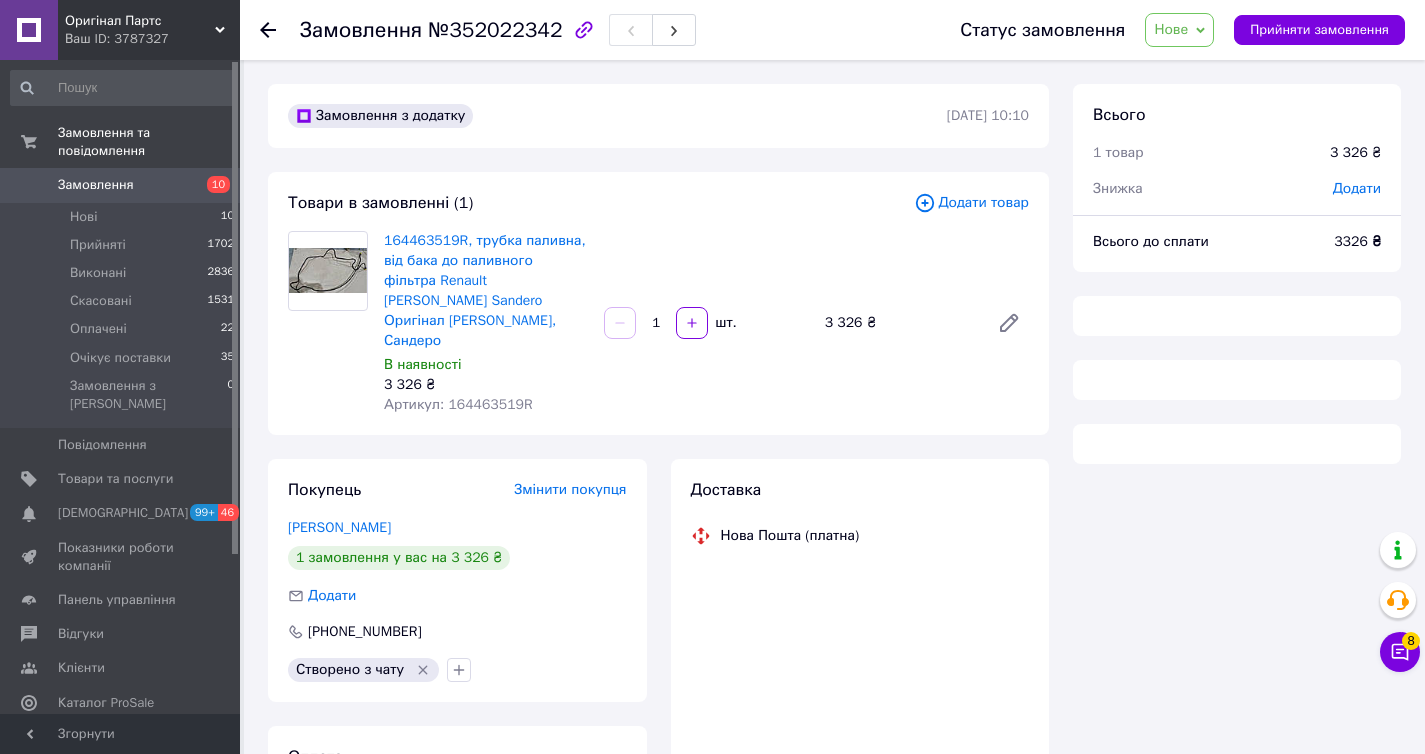 click on "Артикул: 164463519R" at bounding box center (486, 405) 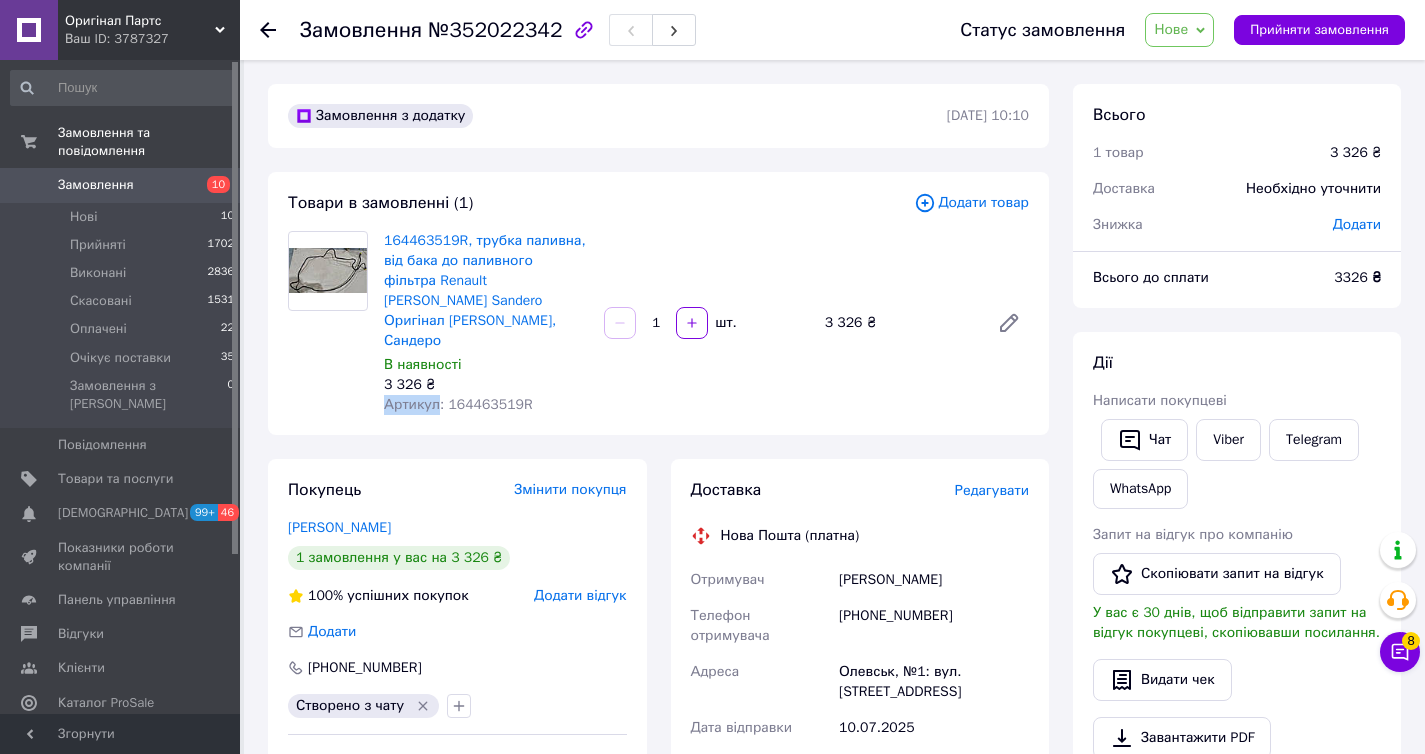 click on "Артикул: 164463519R" at bounding box center (486, 405) 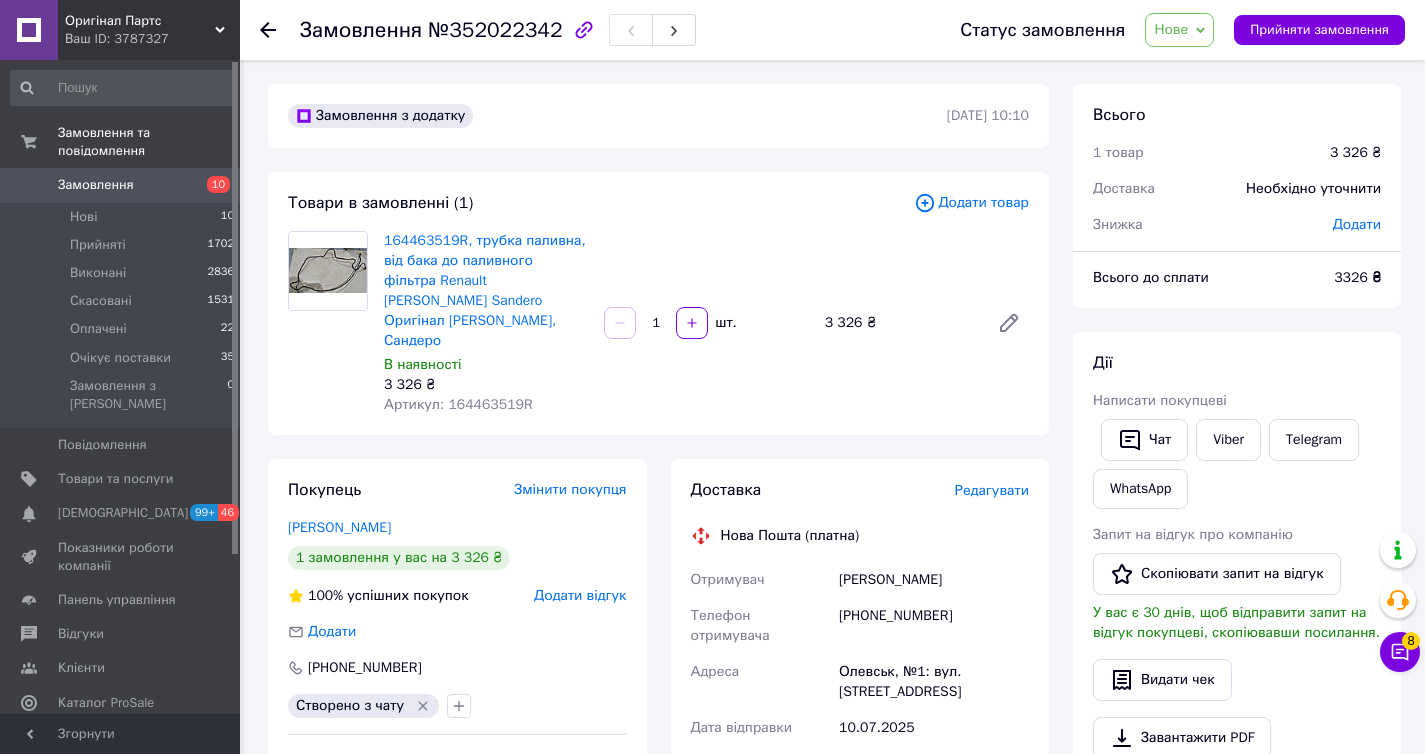 click on "Артикул: 164463519R" at bounding box center [458, 404] 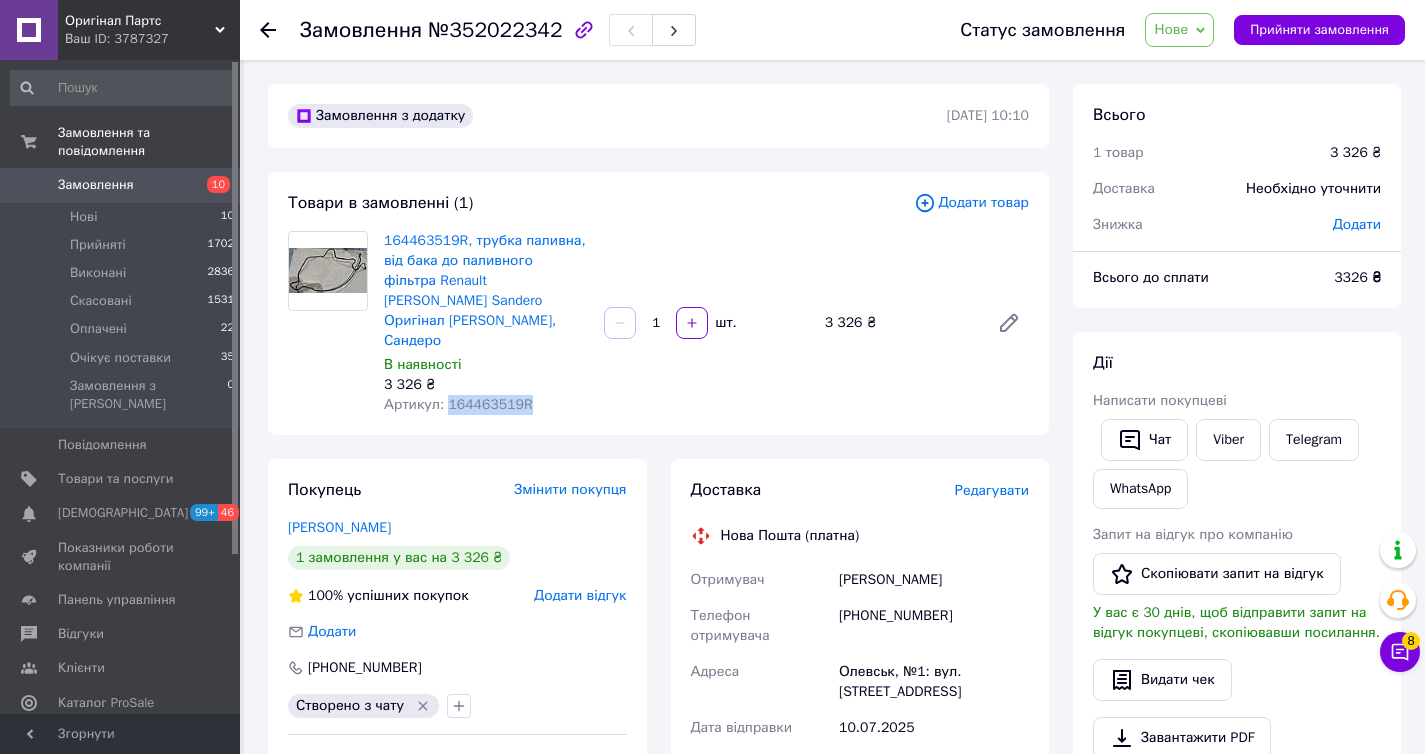 click on "Артикул: 164463519R" at bounding box center (458, 404) 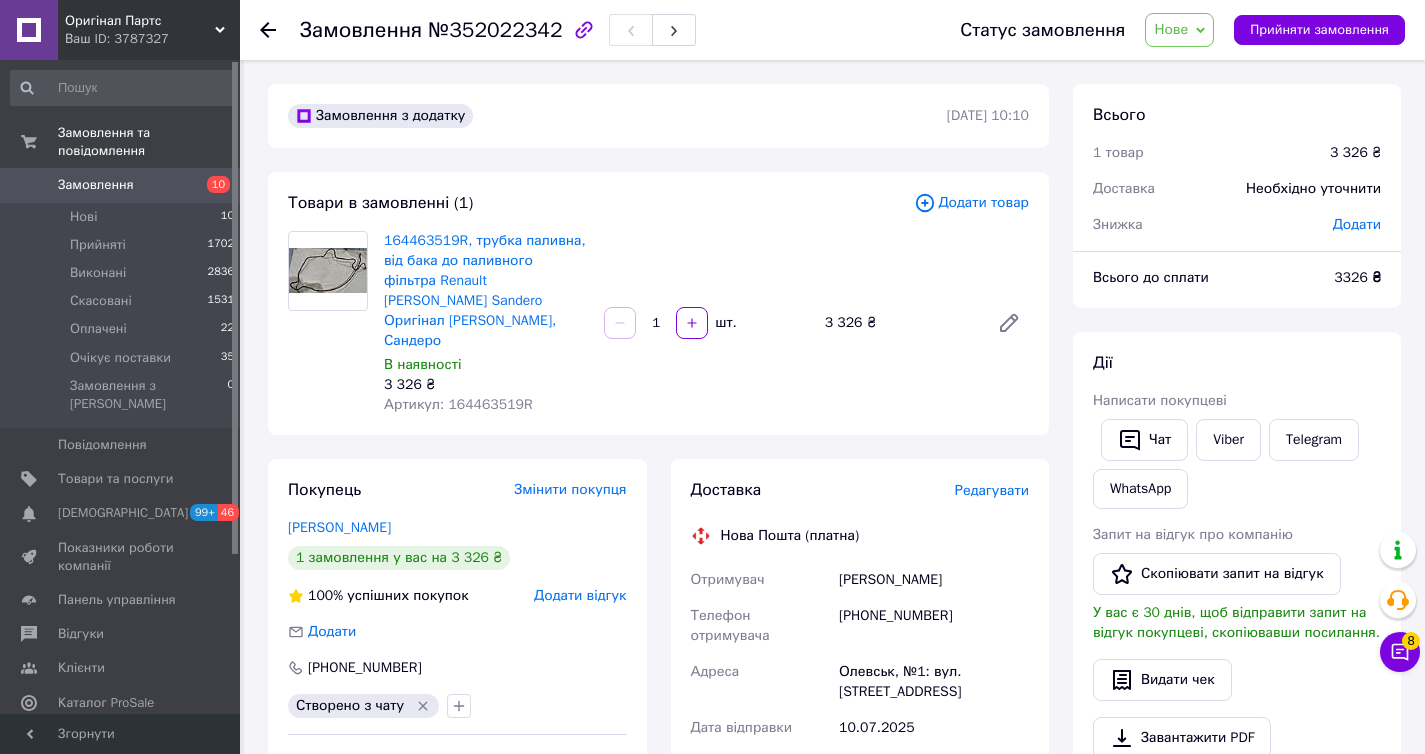 click on "[PHONE_NUMBER]" at bounding box center (934, 626) 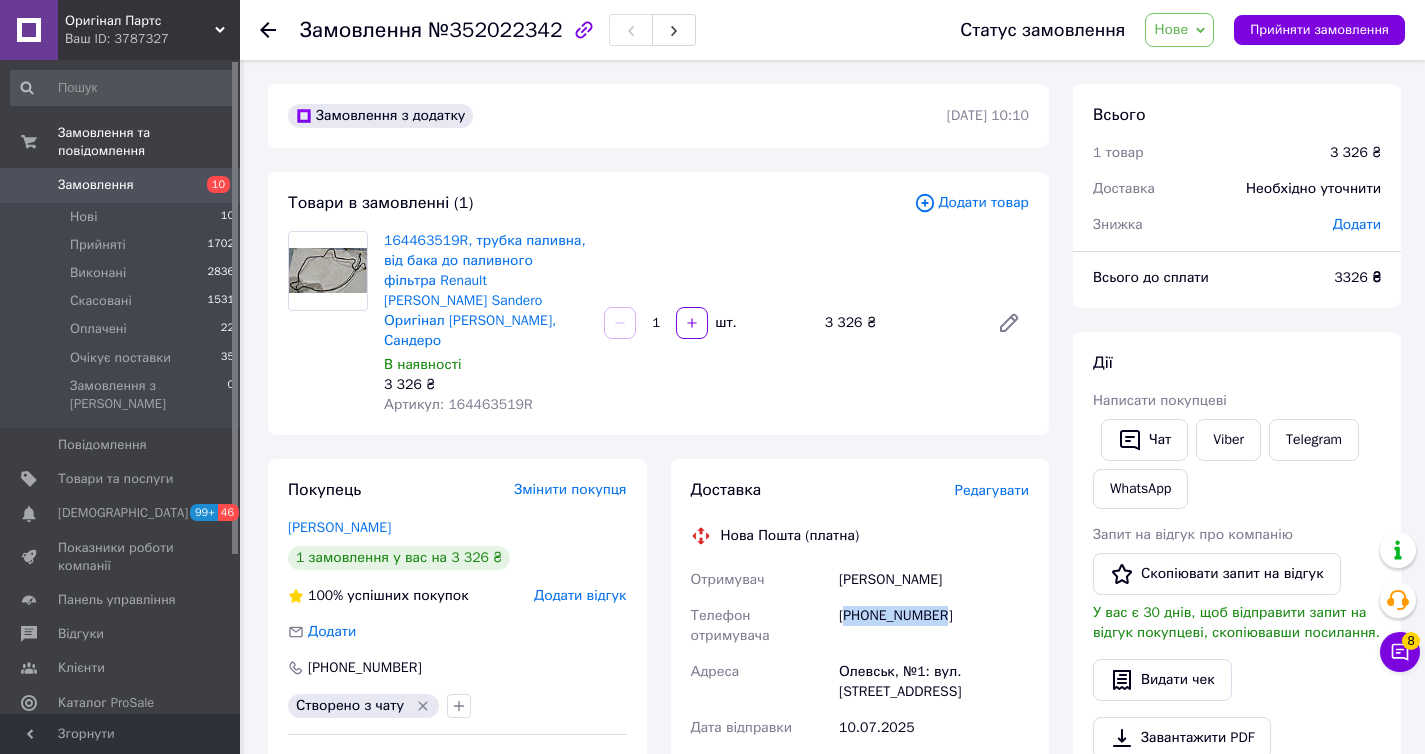 click on "[PHONE_NUMBER]" at bounding box center (934, 626) 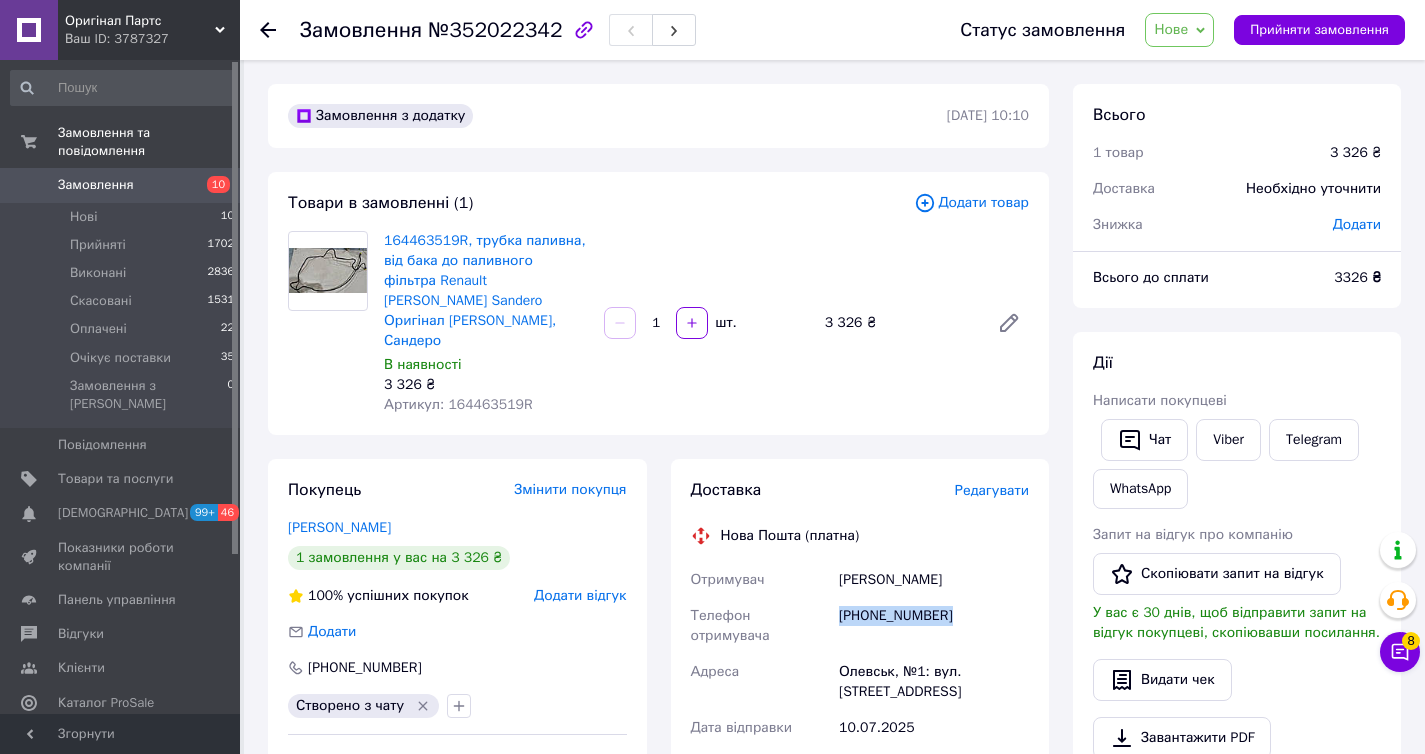 click on "[PHONE_NUMBER]" at bounding box center (934, 626) 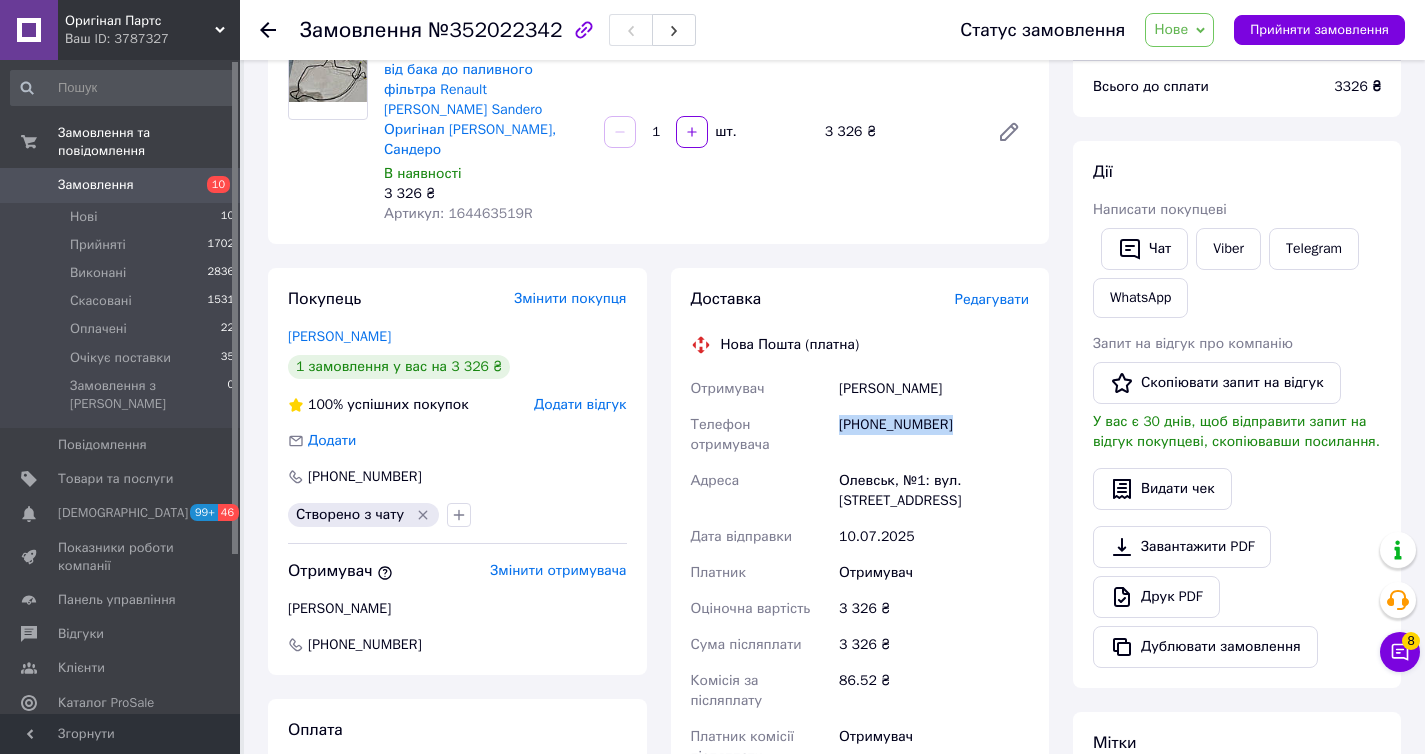 scroll, scrollTop: 261, scrollLeft: 0, axis: vertical 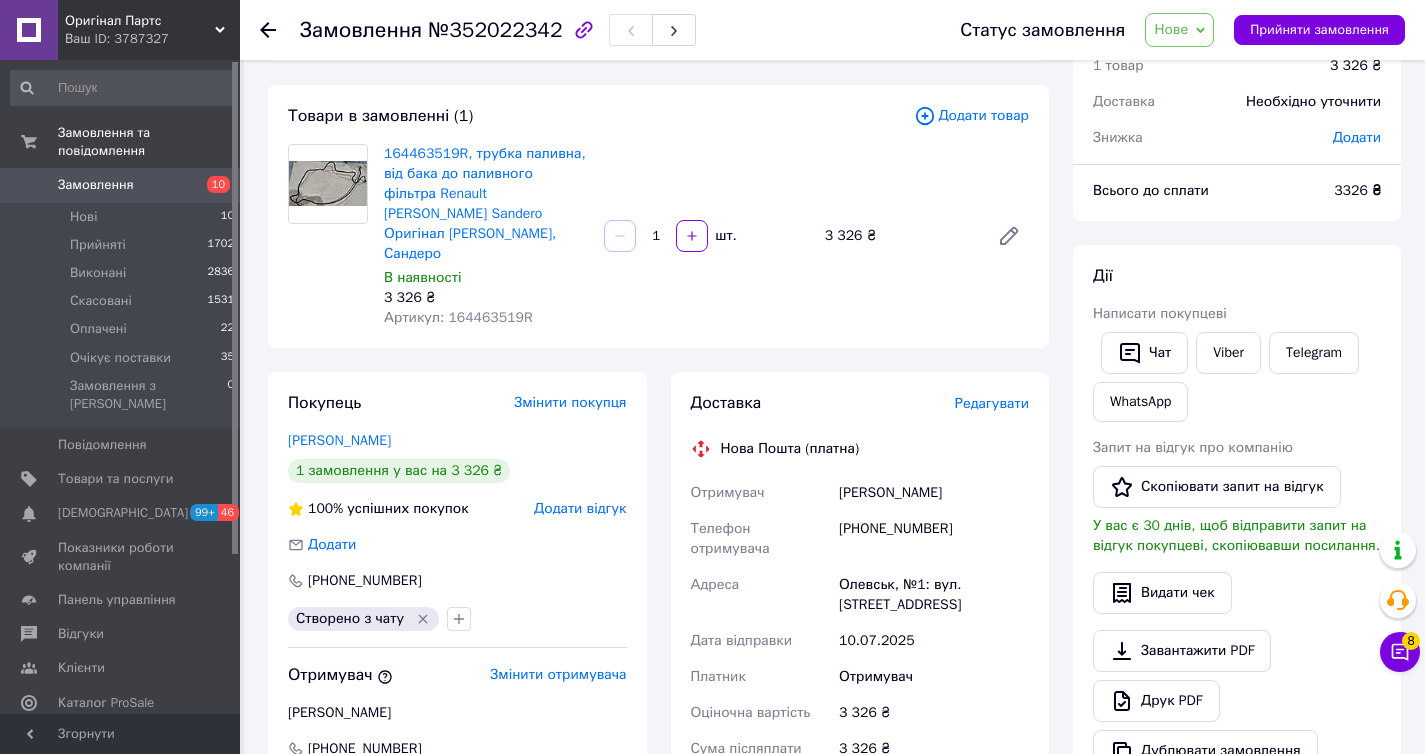 click on "Олевськ, №1: вул. [STREET_ADDRESS]" at bounding box center [934, 595] 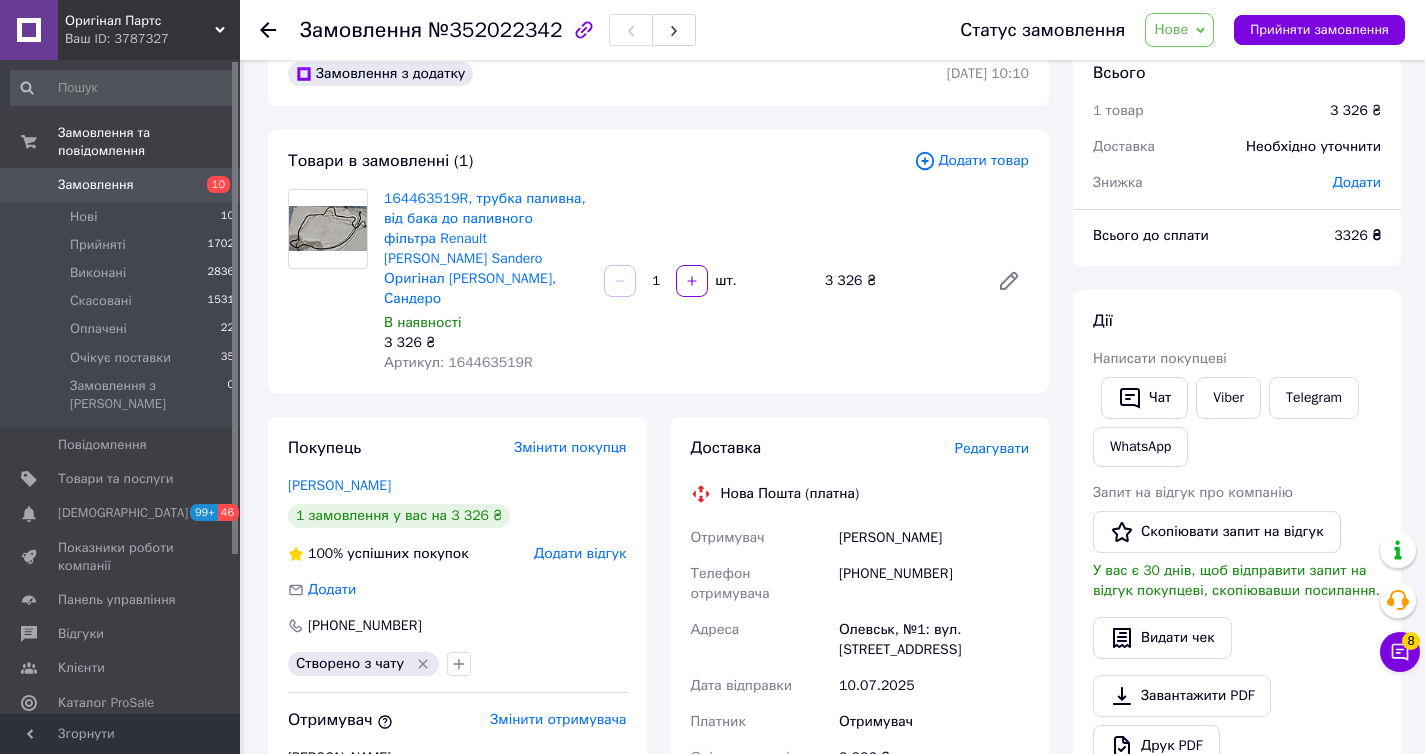 scroll, scrollTop: 36, scrollLeft: 0, axis: vertical 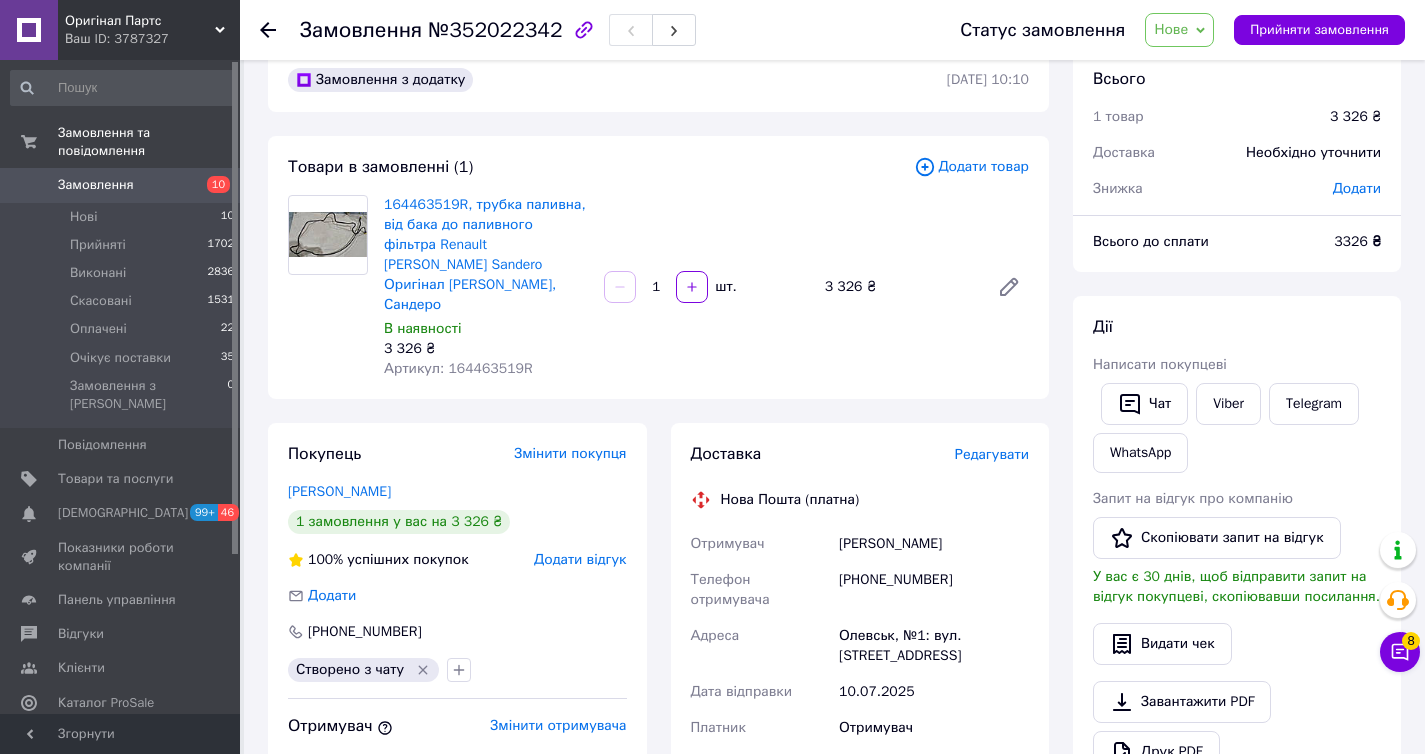 click on "[PHONE_NUMBER]" at bounding box center [934, 590] 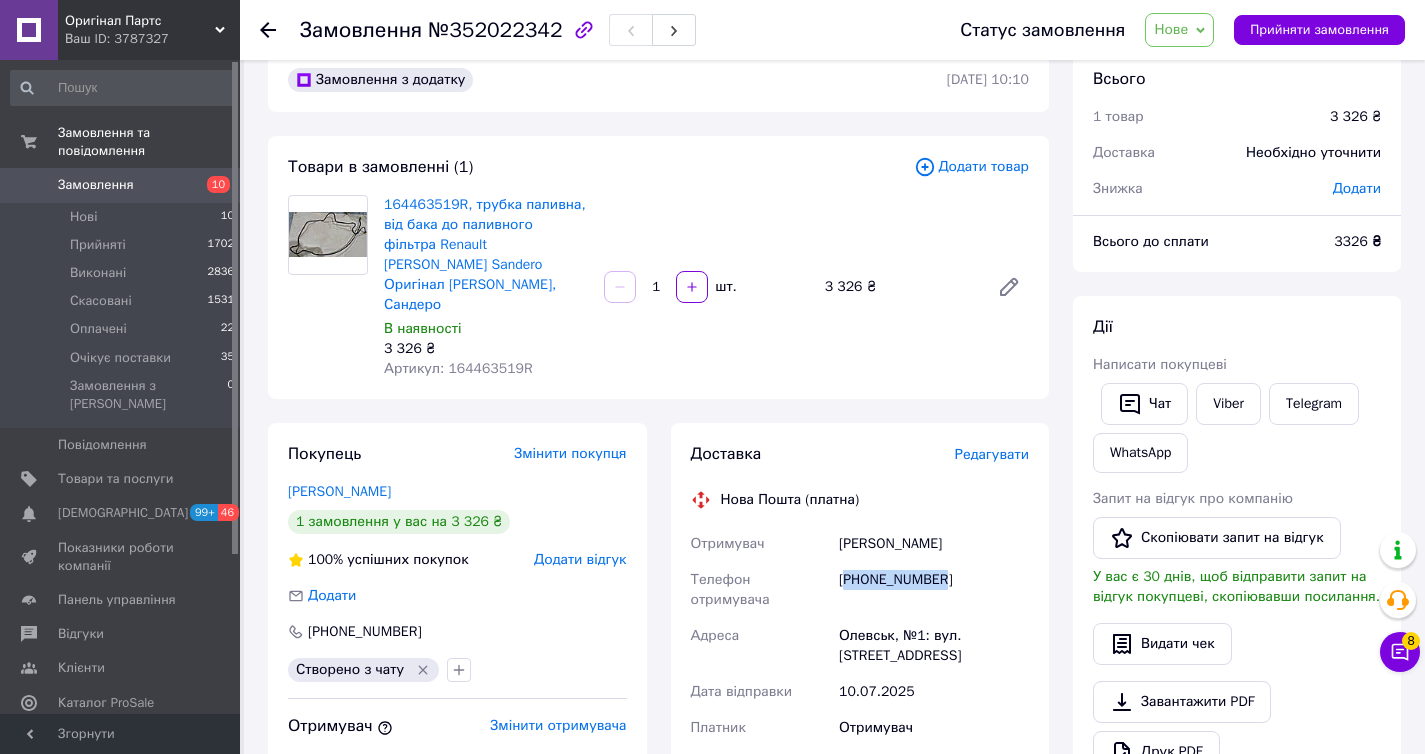click on "[PHONE_NUMBER]" at bounding box center (934, 590) 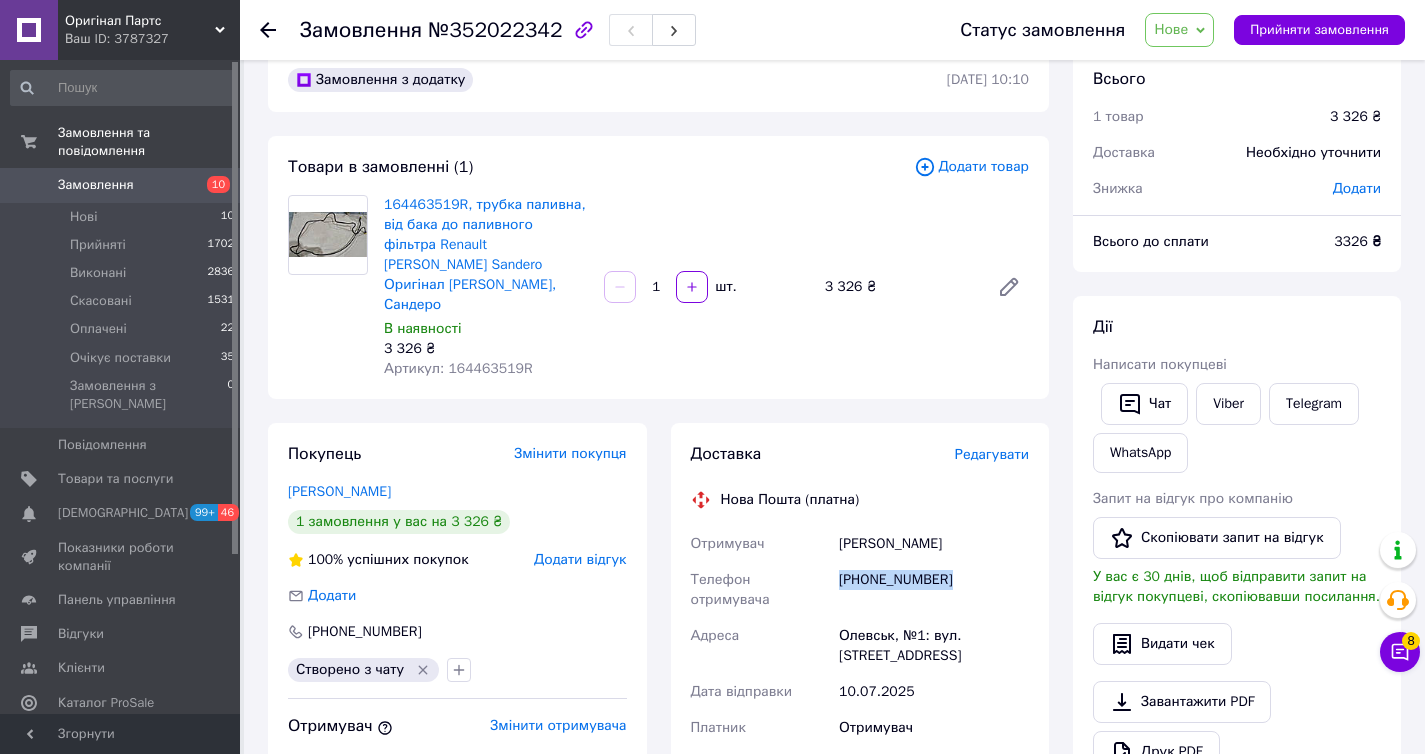 click on "Артикул: 164463519R" at bounding box center (458, 368) 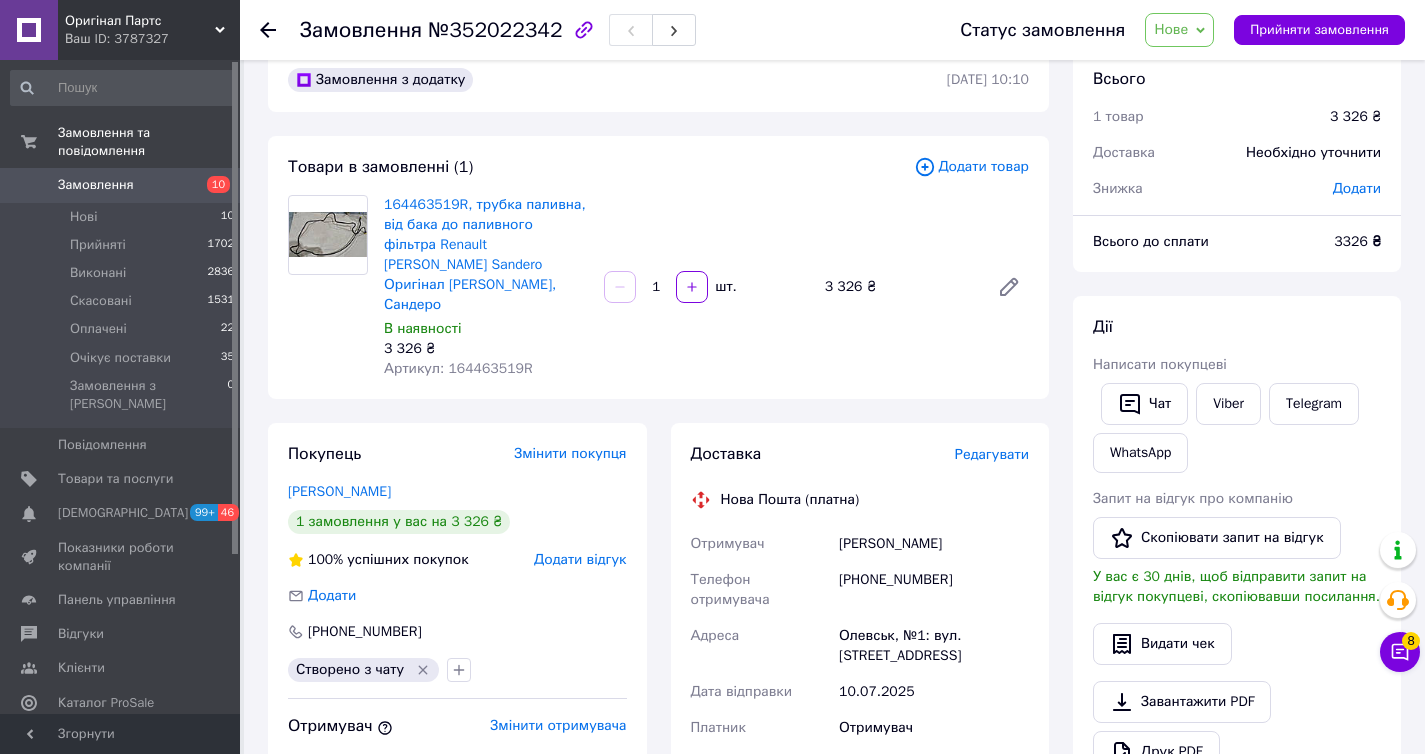 click on "Артикул: 164463519R" at bounding box center (458, 368) 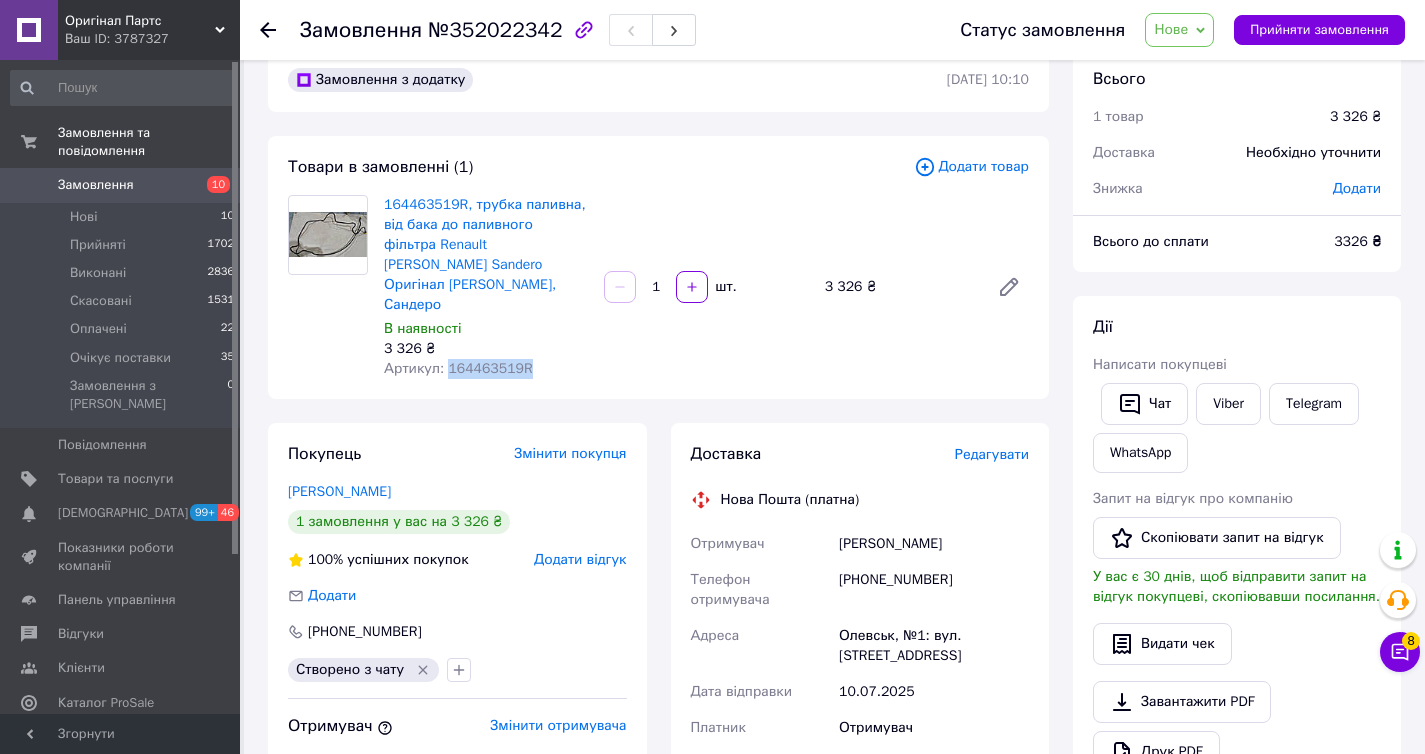 copy on "164463519R" 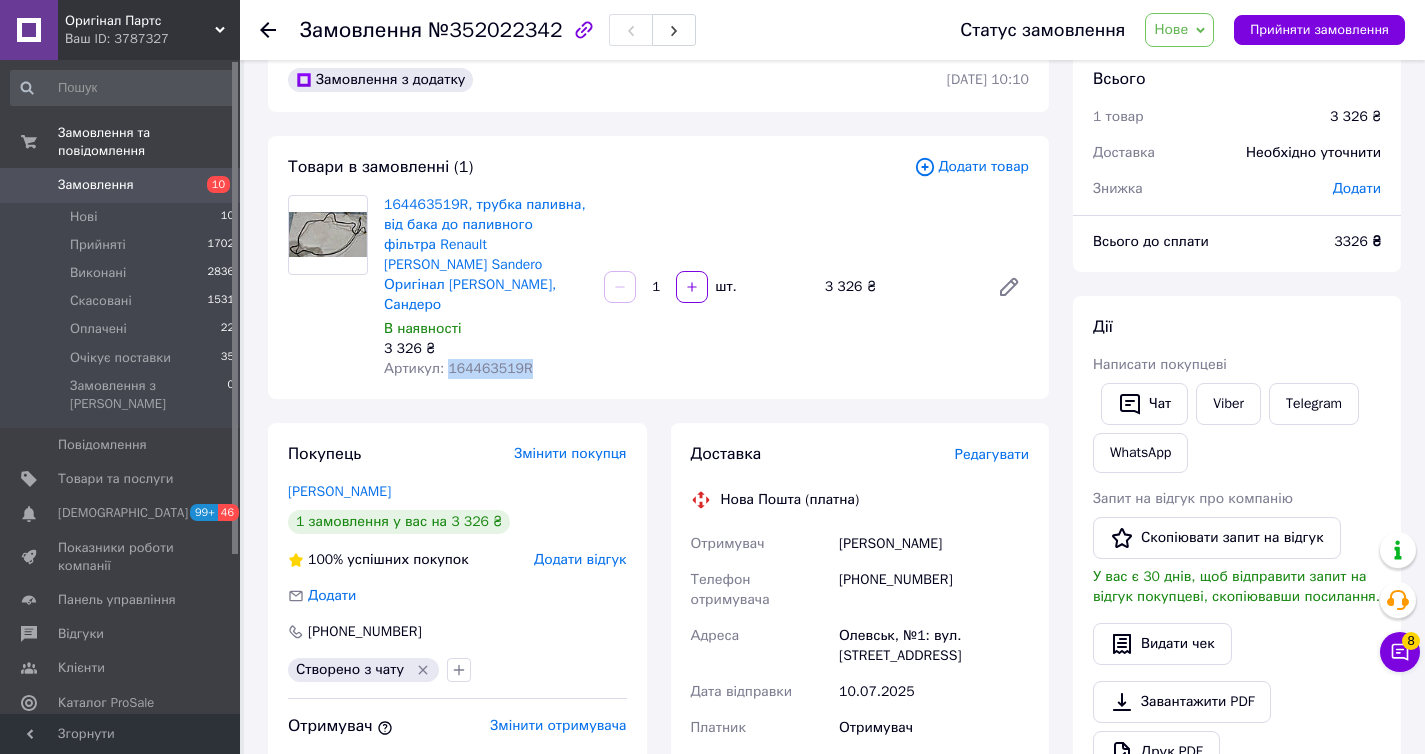 copy on "164463519R" 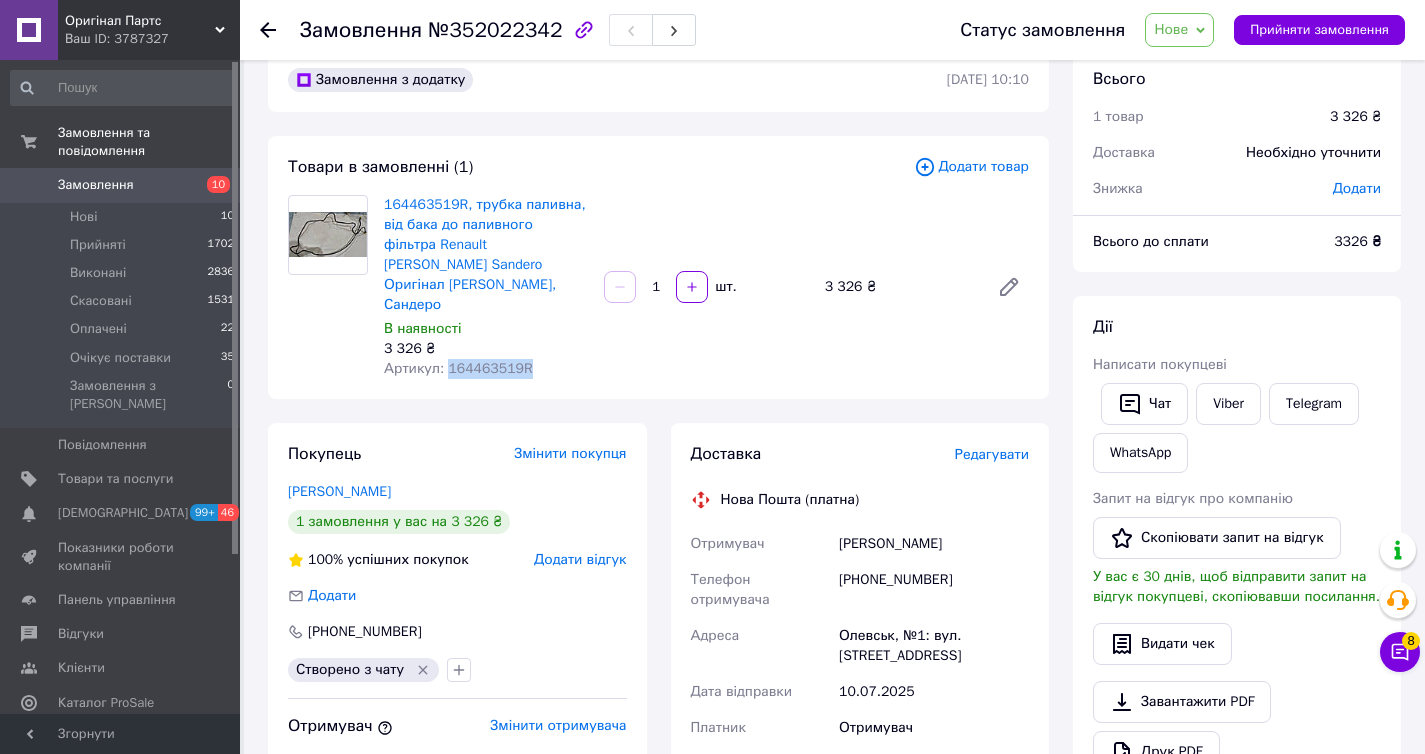 click on "Нове" at bounding box center [1171, 29] 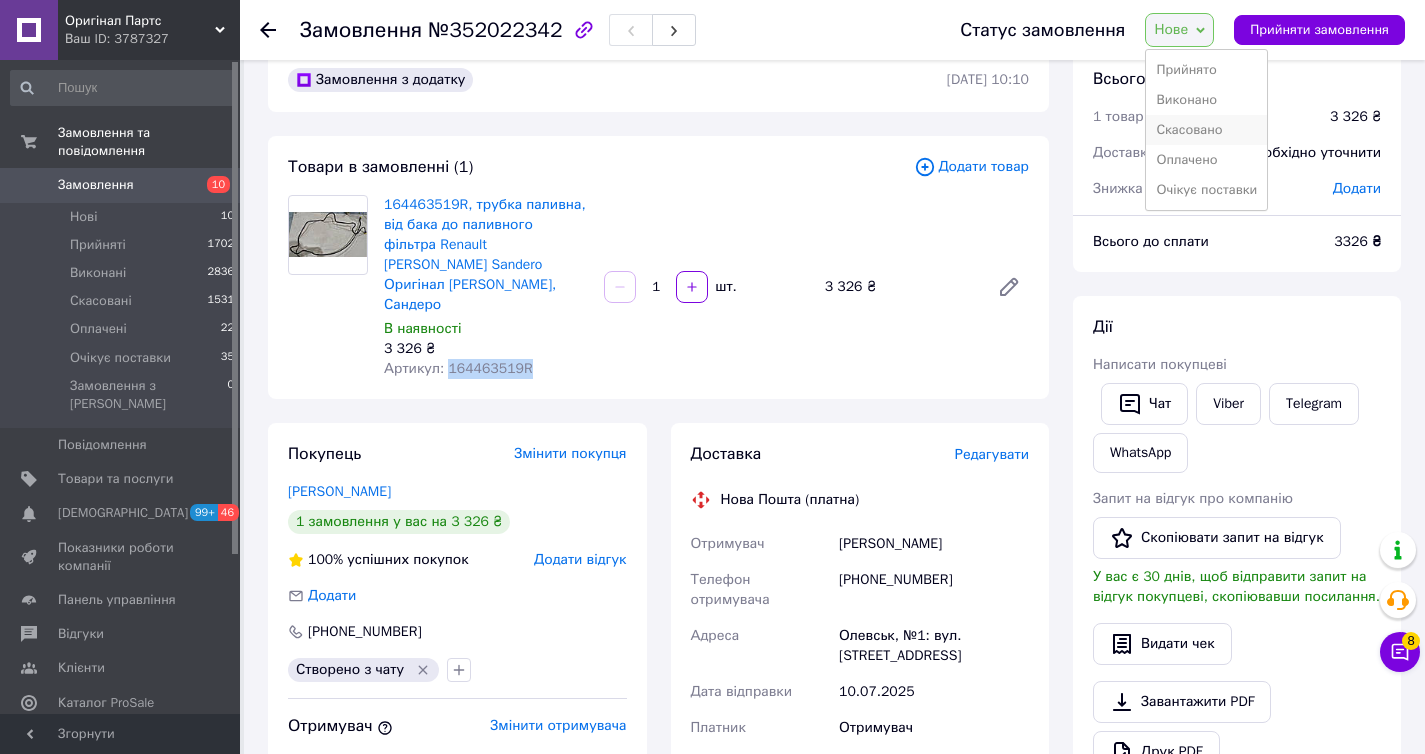 click on "Скасовано" at bounding box center [1206, 130] 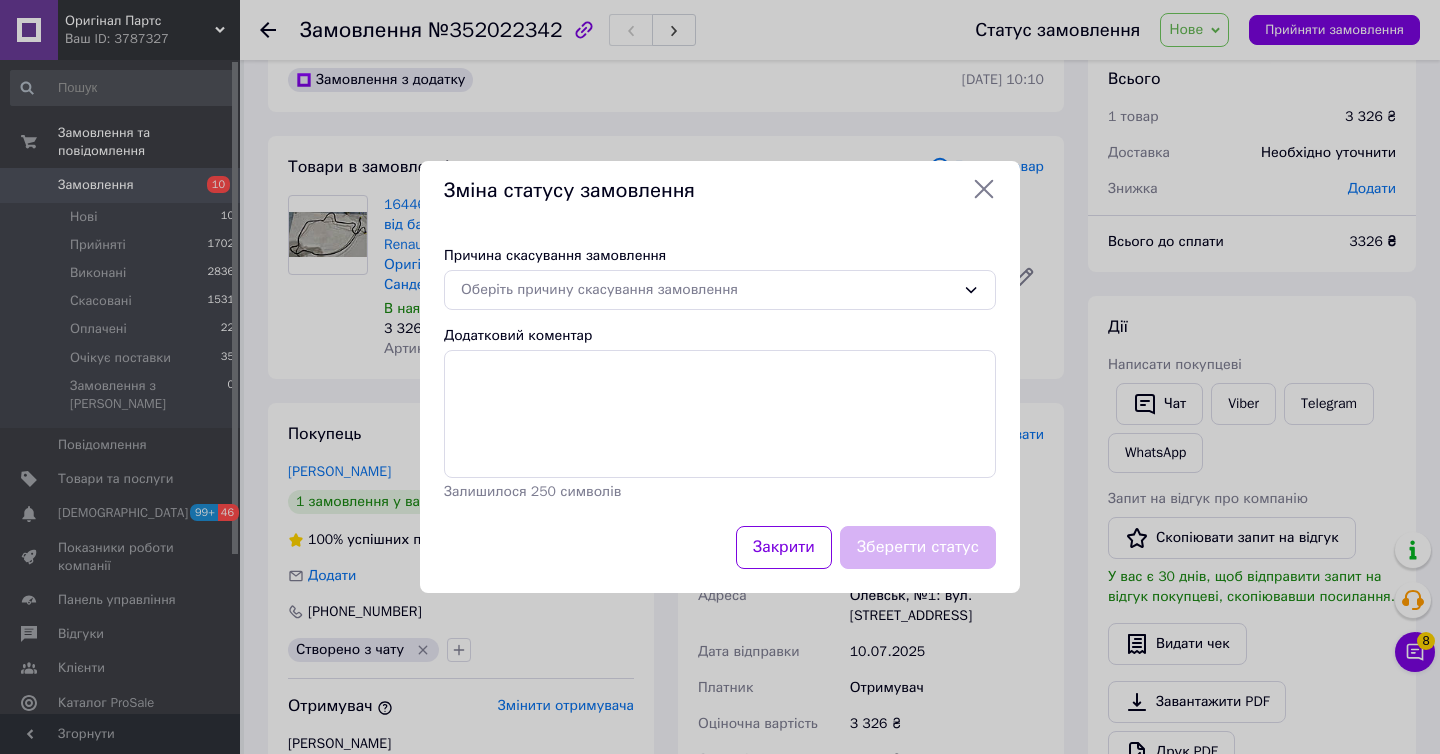 click on "Причина скасування замовлення" at bounding box center [720, 256] 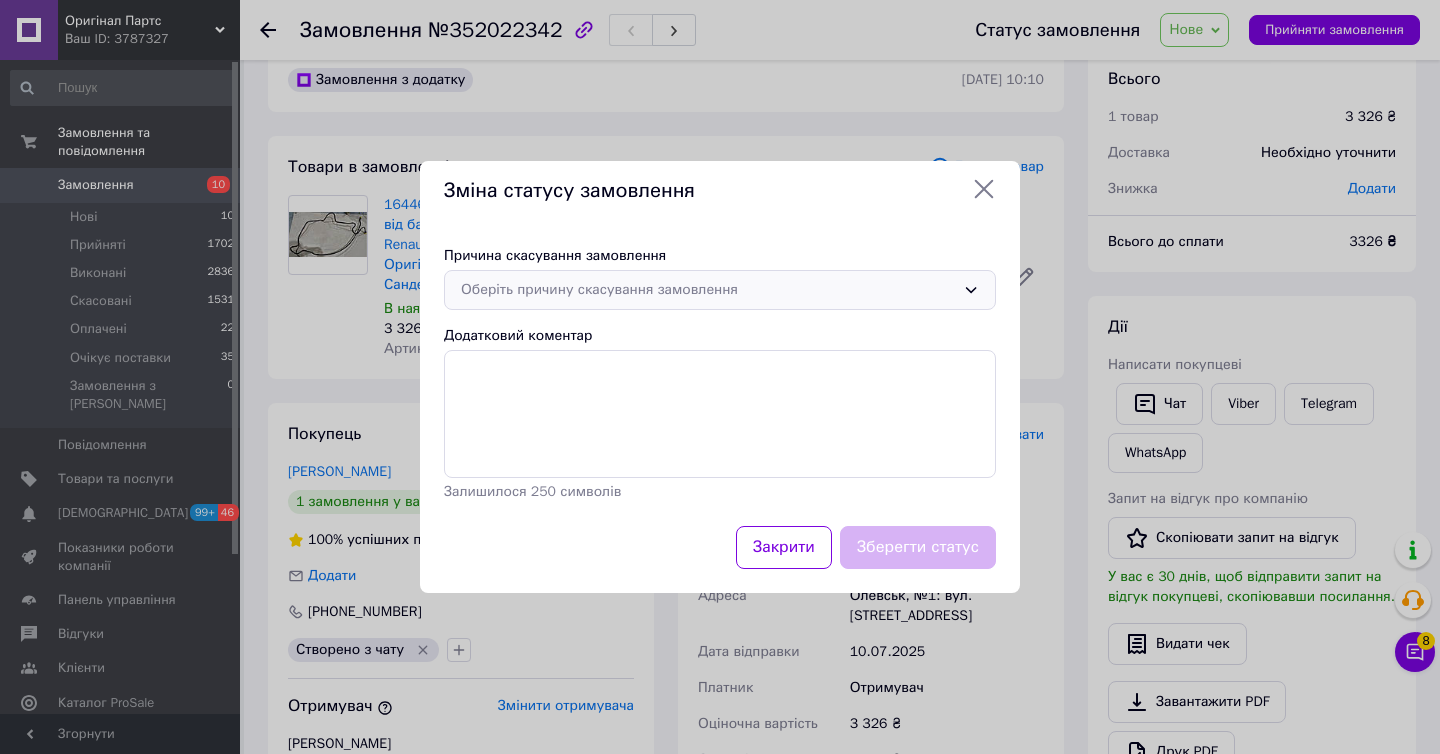 click on "Оберіть причину скасування замовлення" at bounding box center [708, 290] 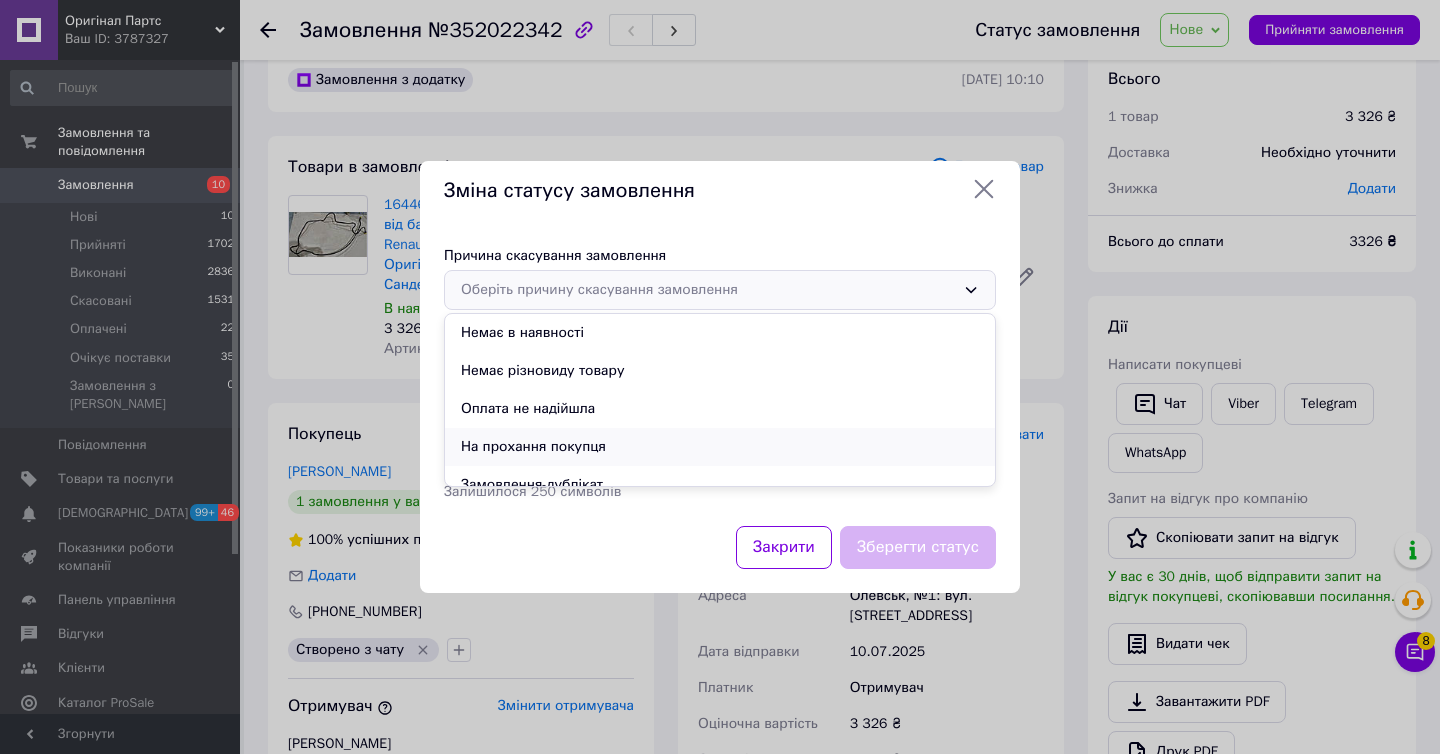 click on "На прохання покупця" at bounding box center [720, 447] 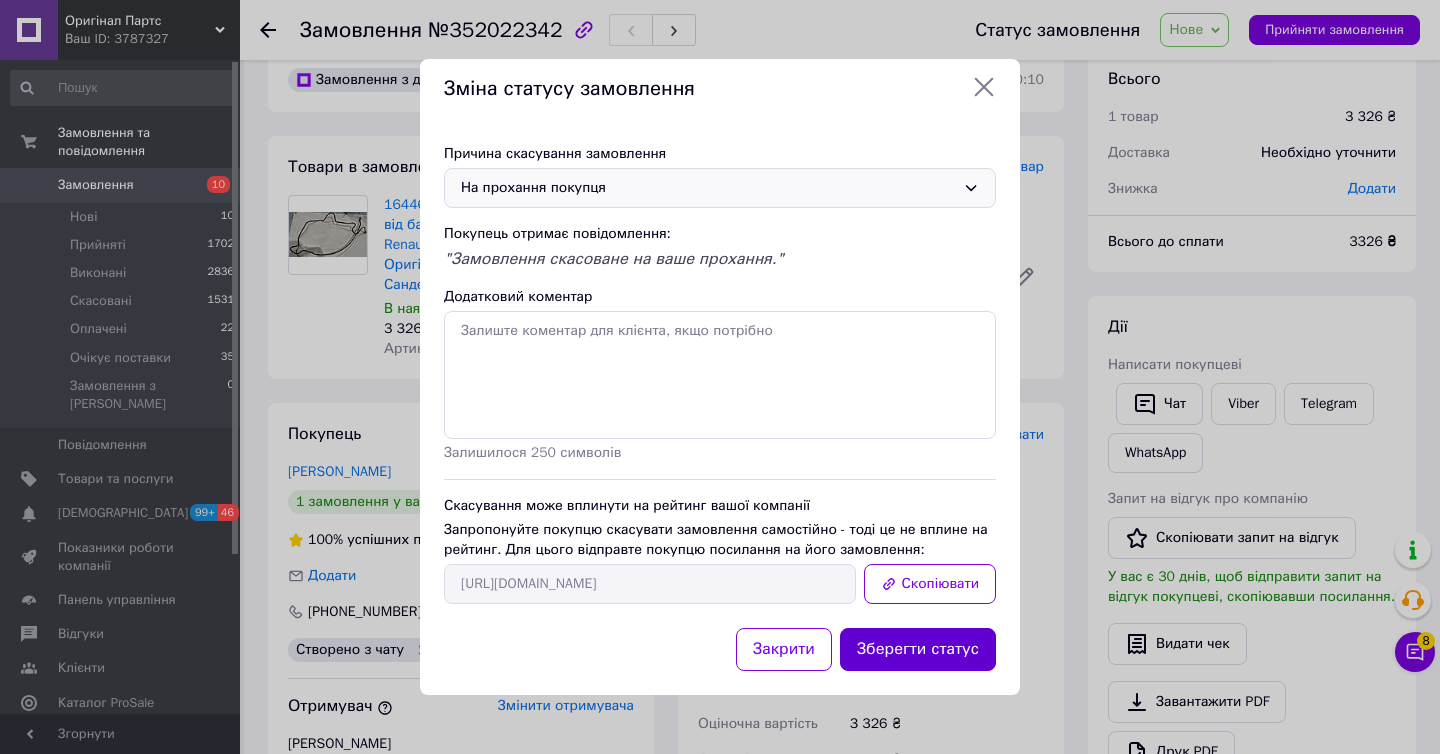 click on "Зберегти статус" at bounding box center [918, 649] 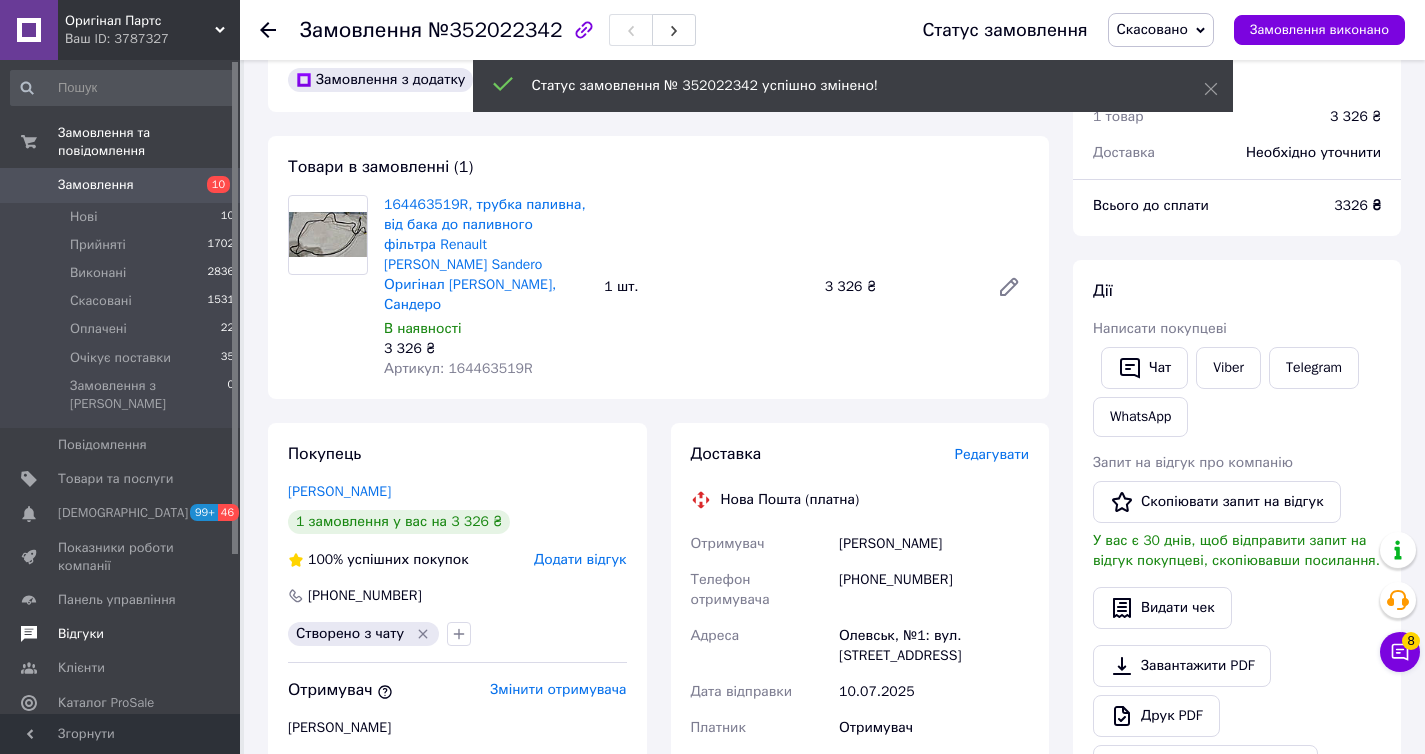 click on "Відгуки" at bounding box center [123, 634] 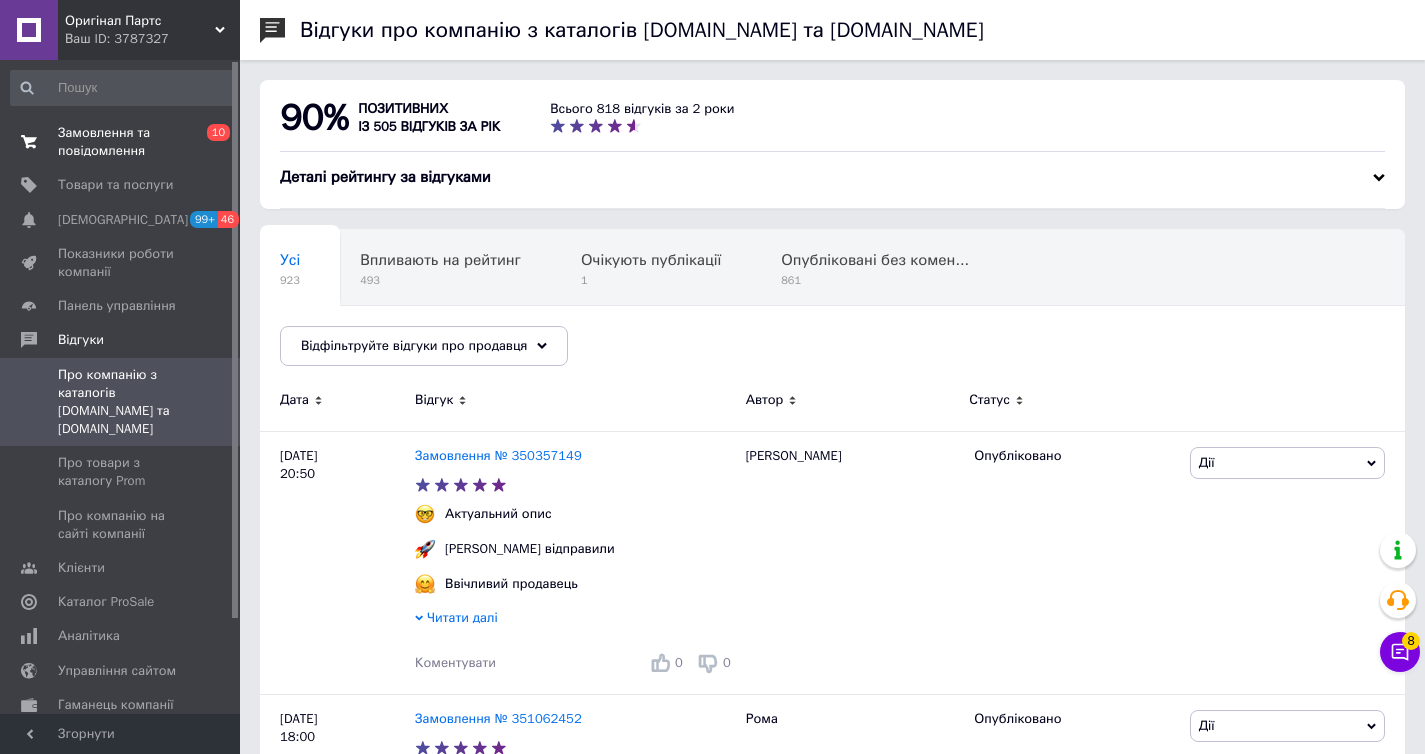 click on "Замовлення та повідомлення" at bounding box center (121, 142) 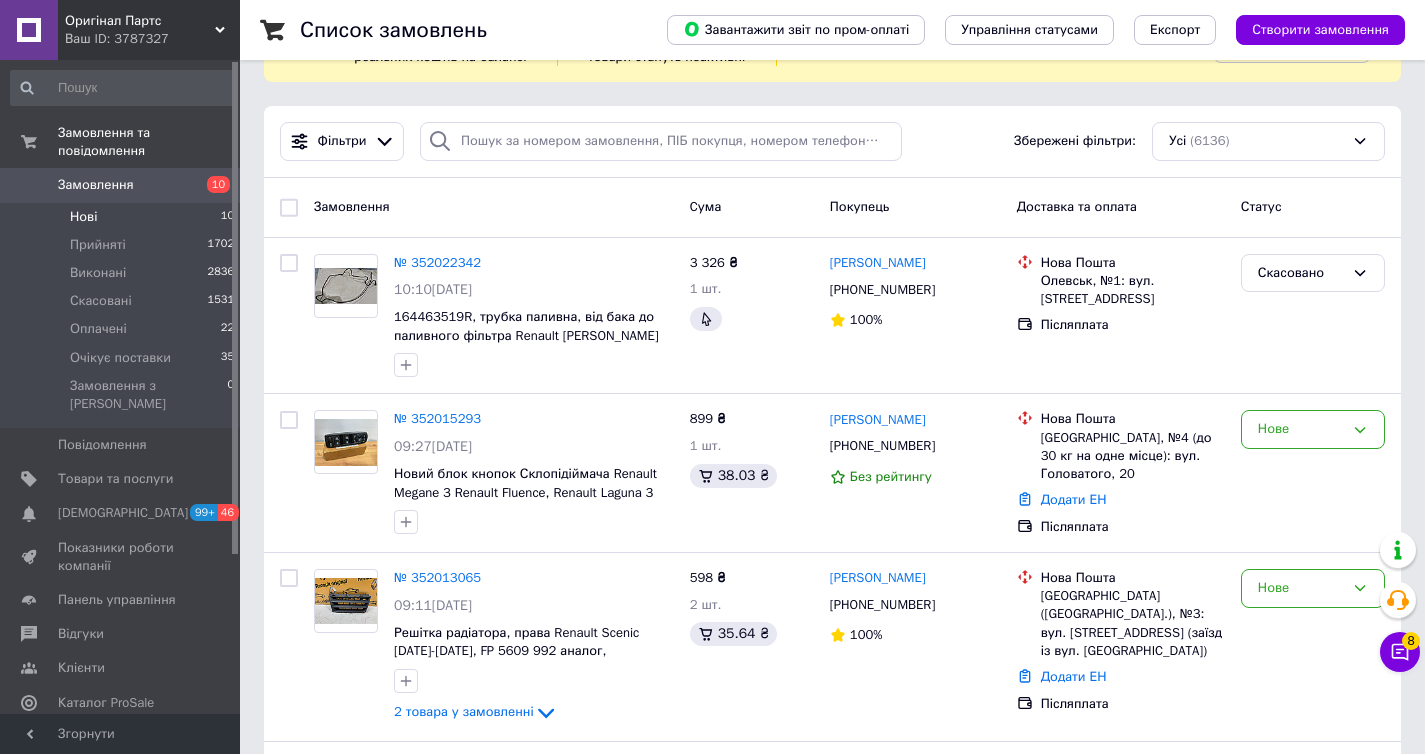 scroll, scrollTop: 0, scrollLeft: 0, axis: both 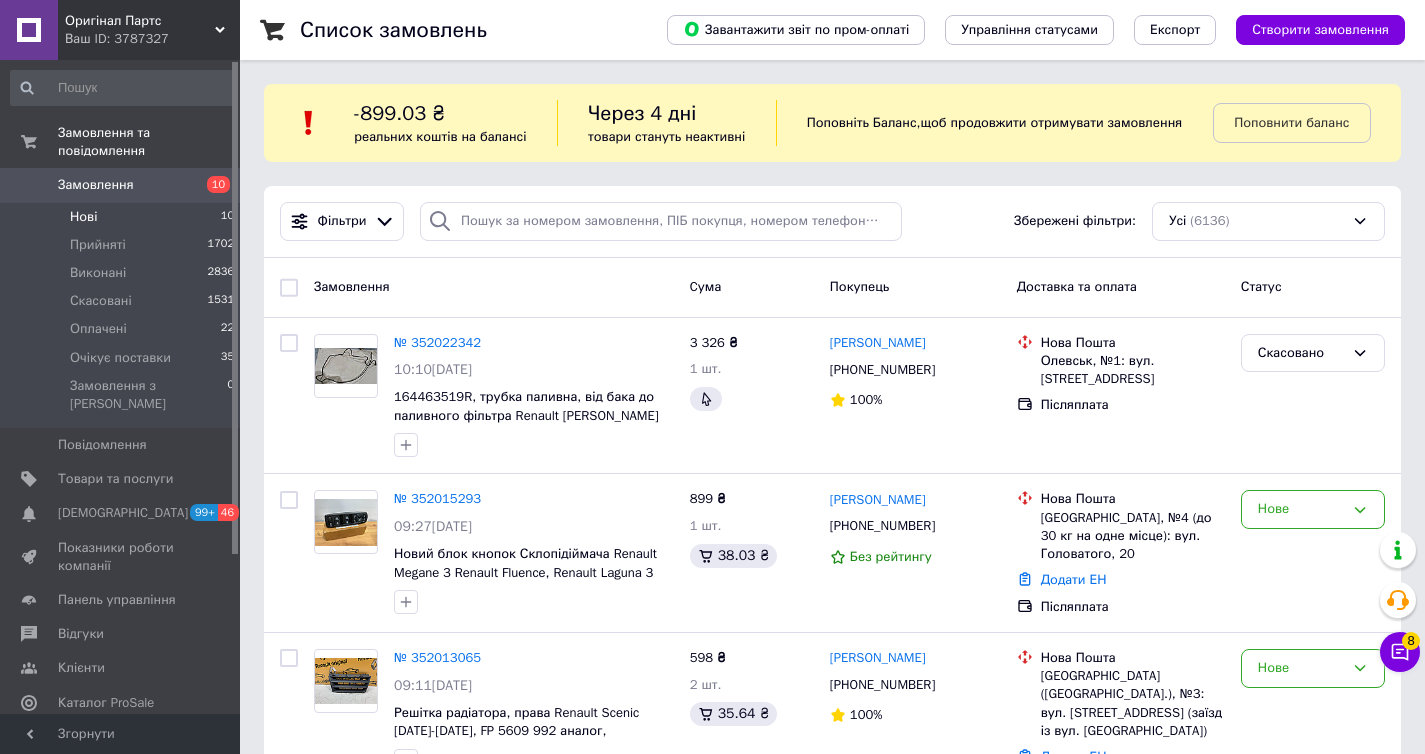 click on "Нові 10" at bounding box center (123, 217) 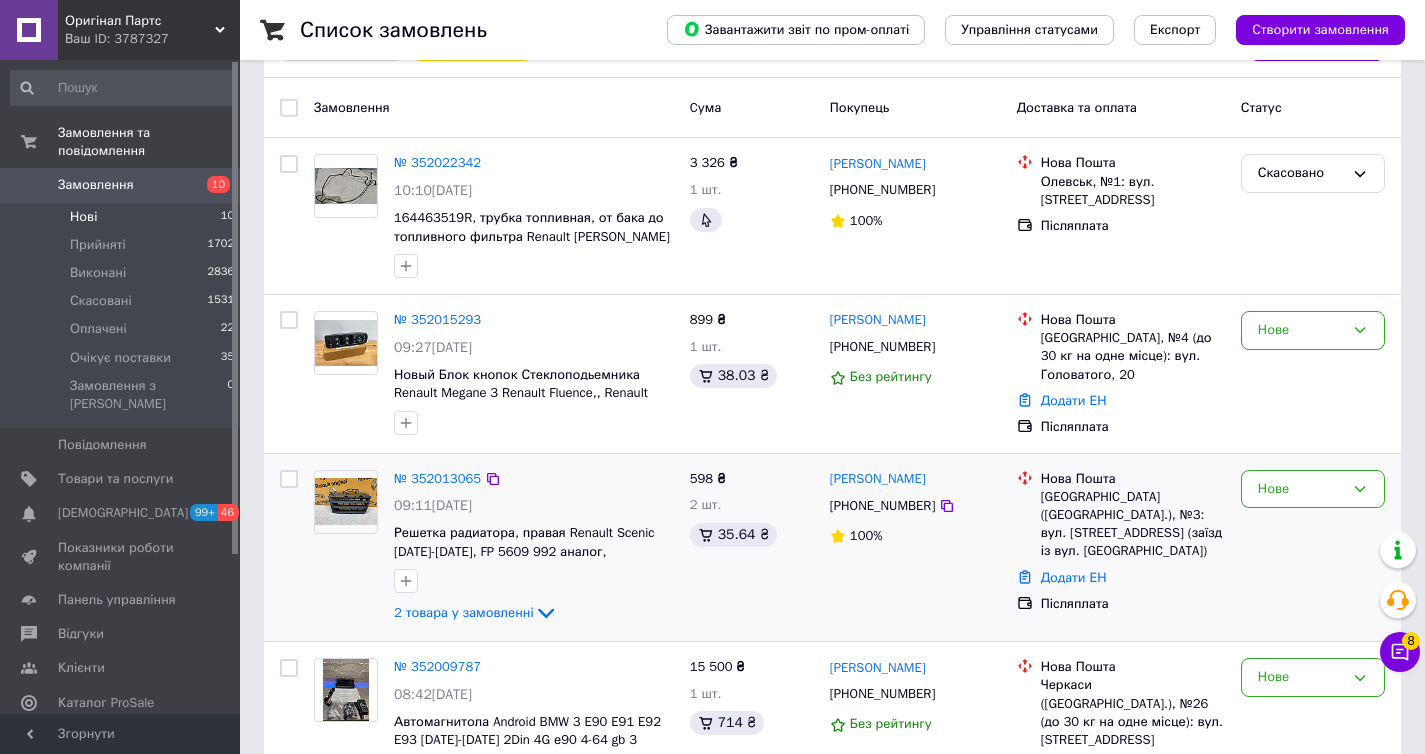 scroll, scrollTop: 448, scrollLeft: 0, axis: vertical 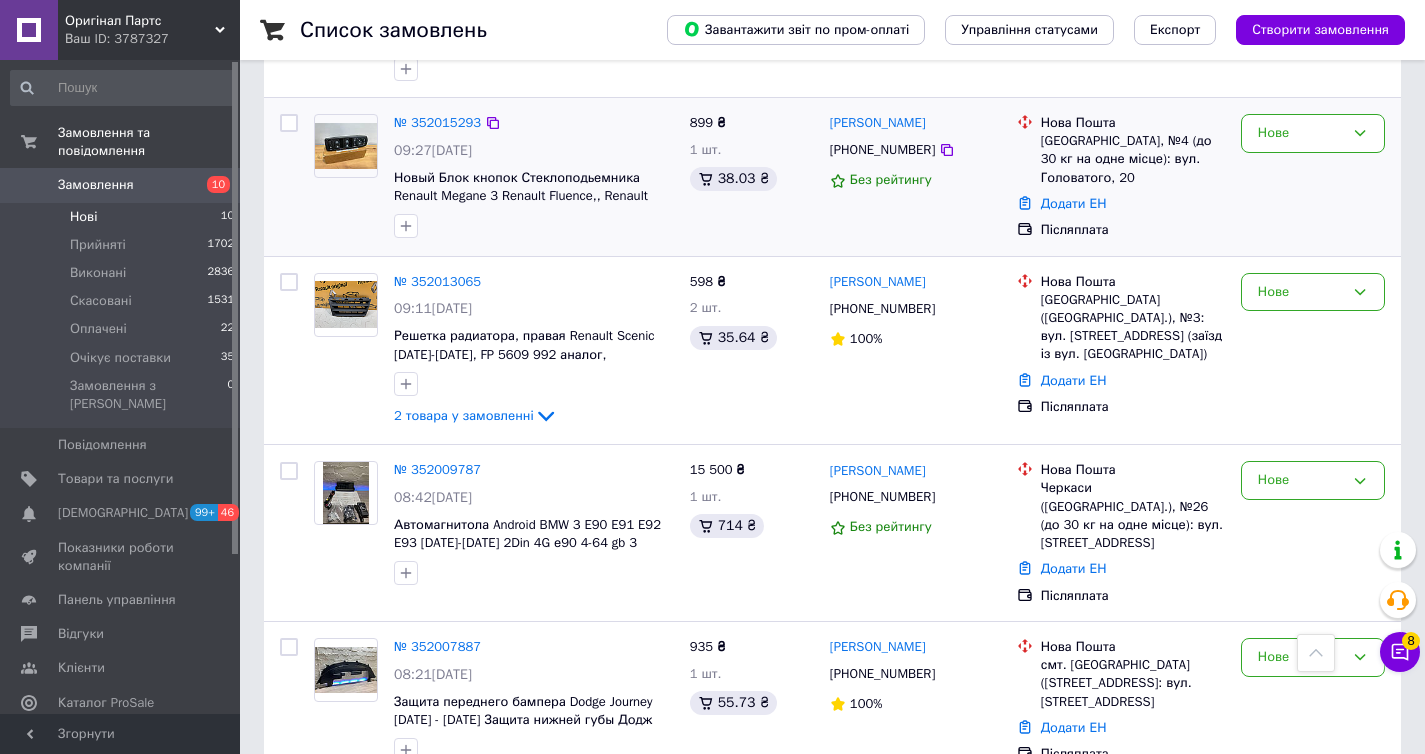 click on "[PHONE_NUMBER]" at bounding box center [882, 150] 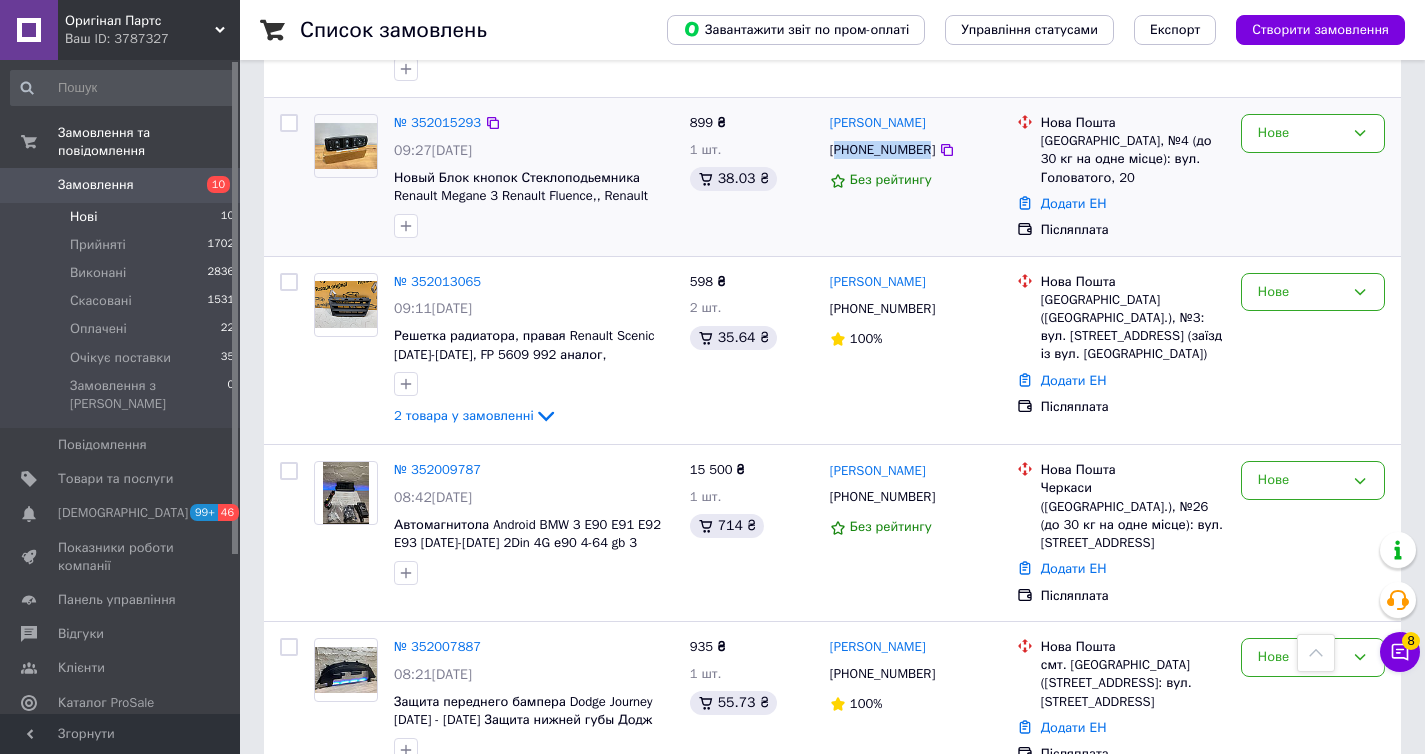click on "[PHONE_NUMBER]" at bounding box center [882, 150] 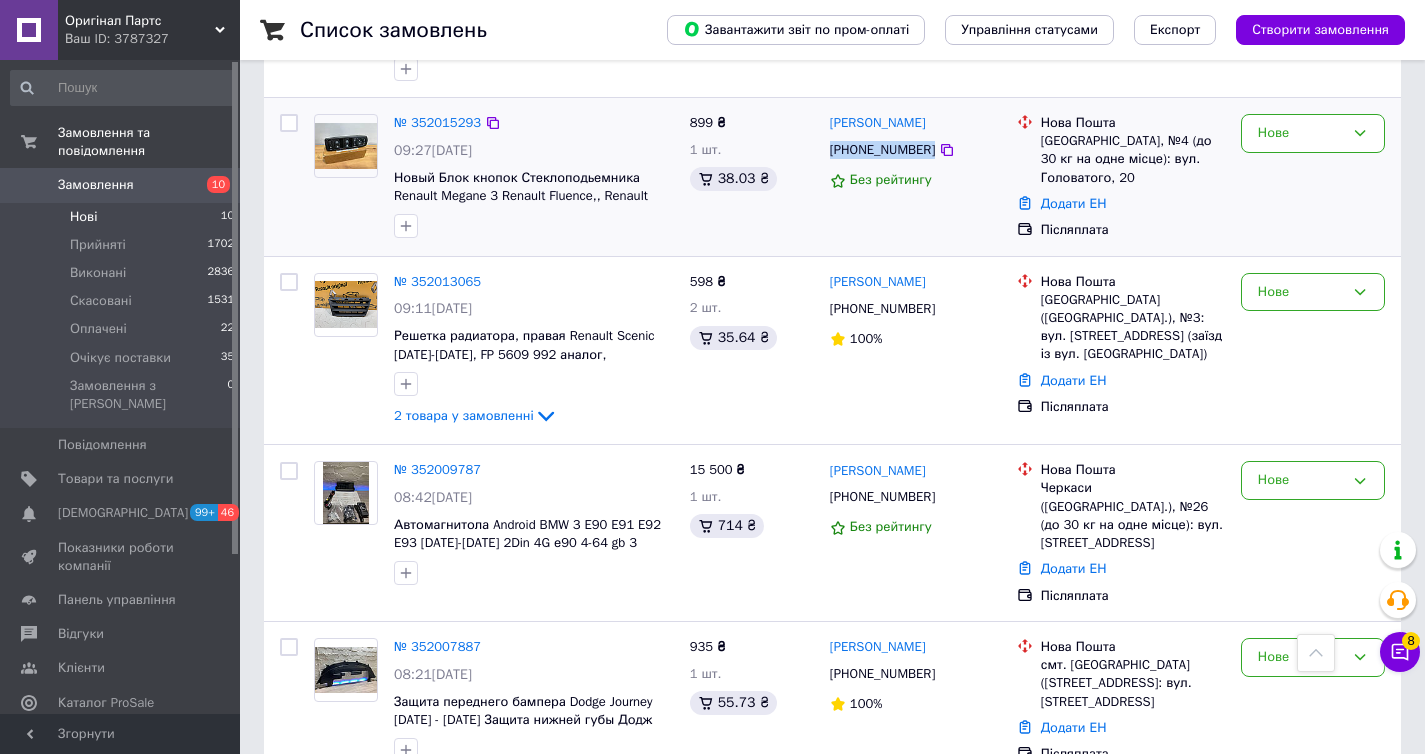 click on "[PHONE_NUMBER]" at bounding box center (882, 150) 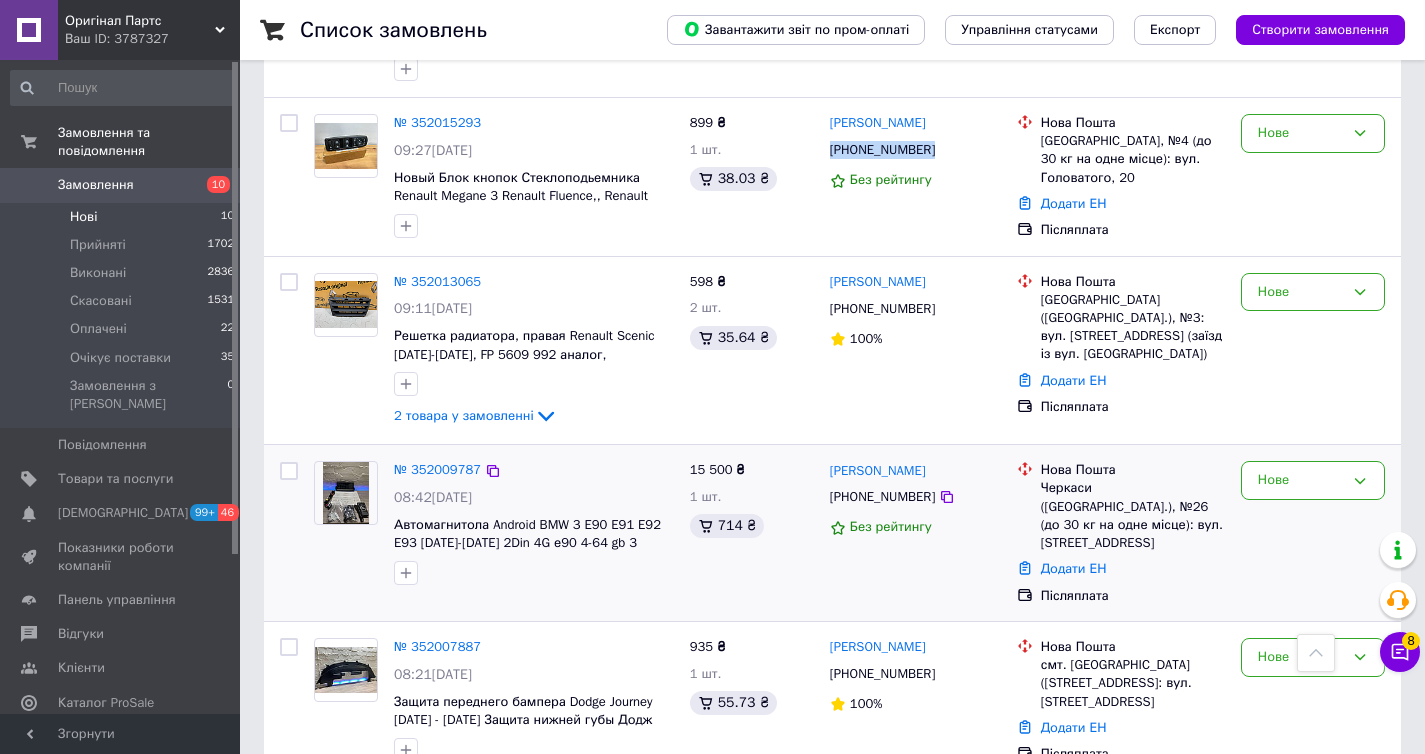 click on "[PHONE_NUMBER]" at bounding box center (882, 497) 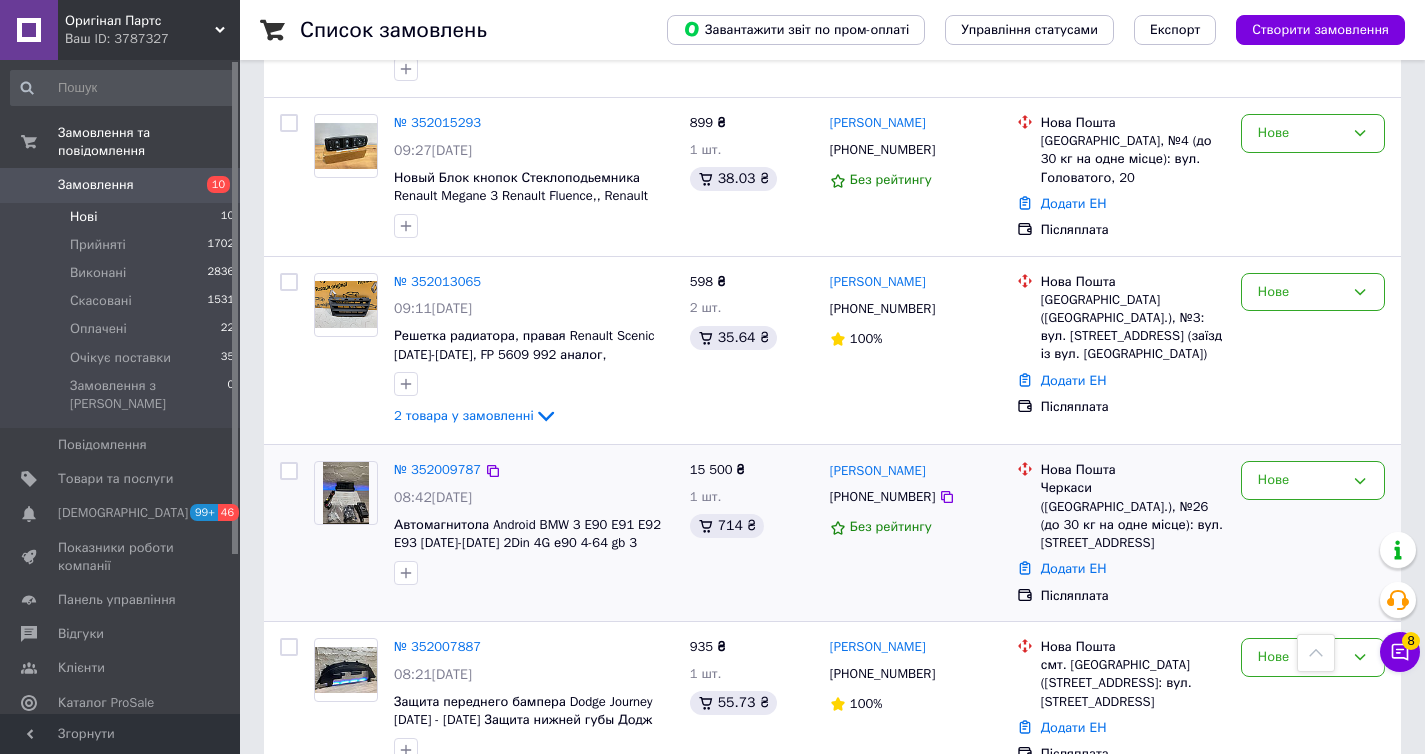 click on "[PHONE_NUMBER]" at bounding box center (882, 497) 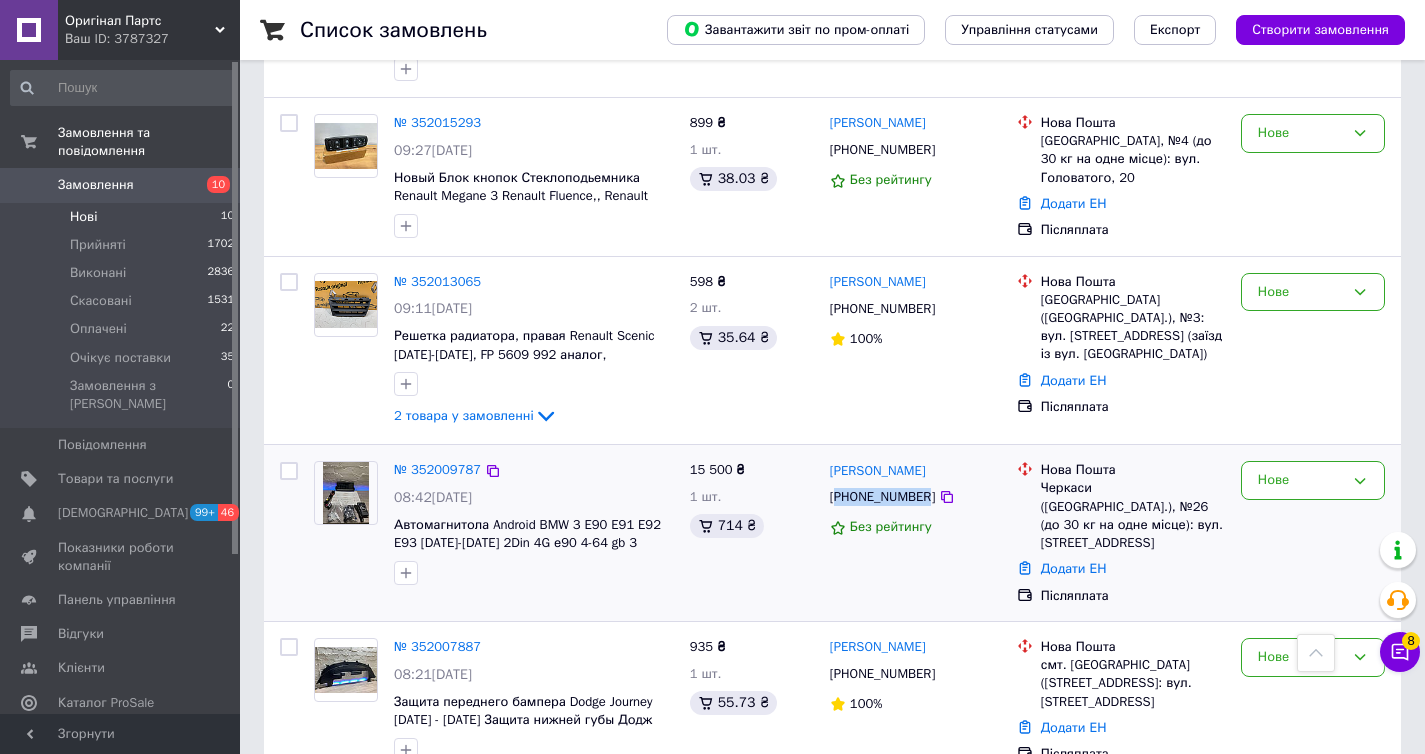 click on "[PHONE_NUMBER]" at bounding box center [882, 497] 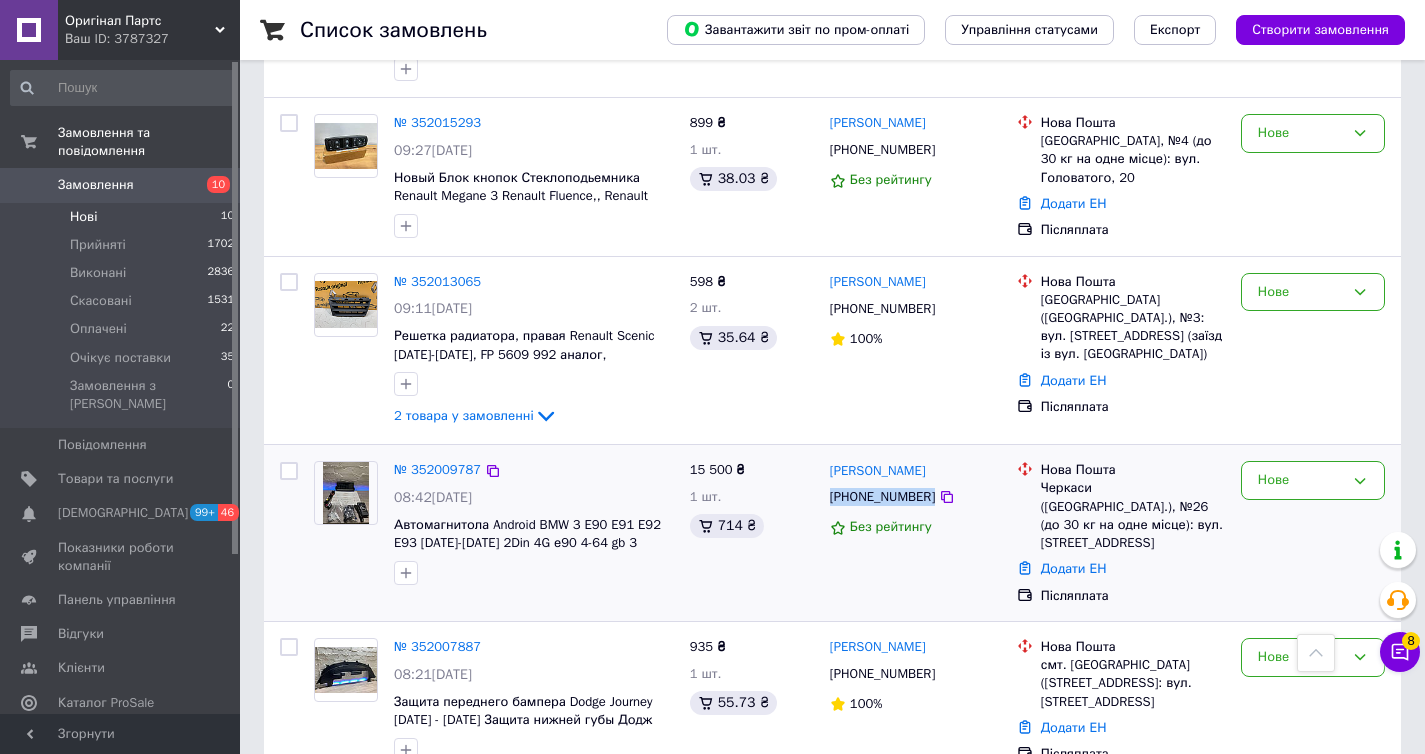 copy on "[PHONE_NUMBER]" 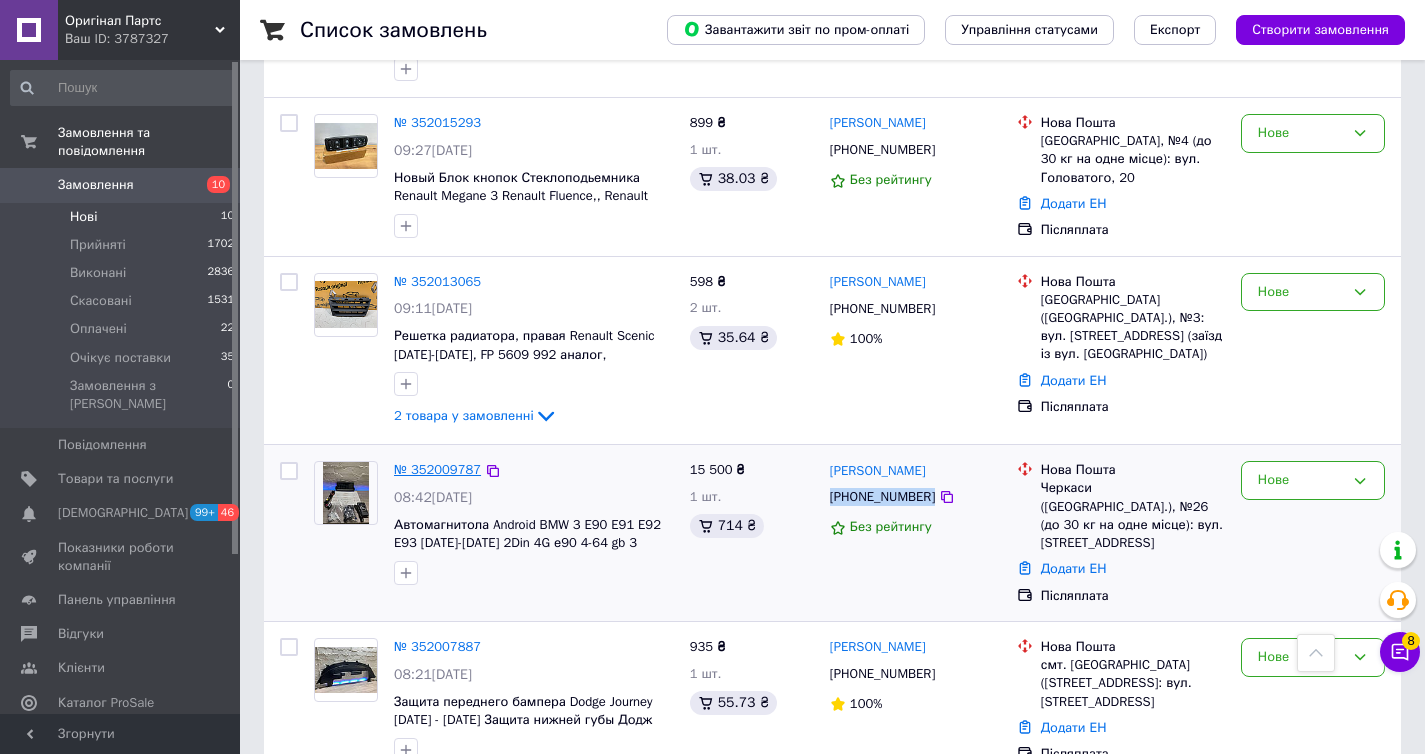 click on "№ 352009787" at bounding box center [437, 469] 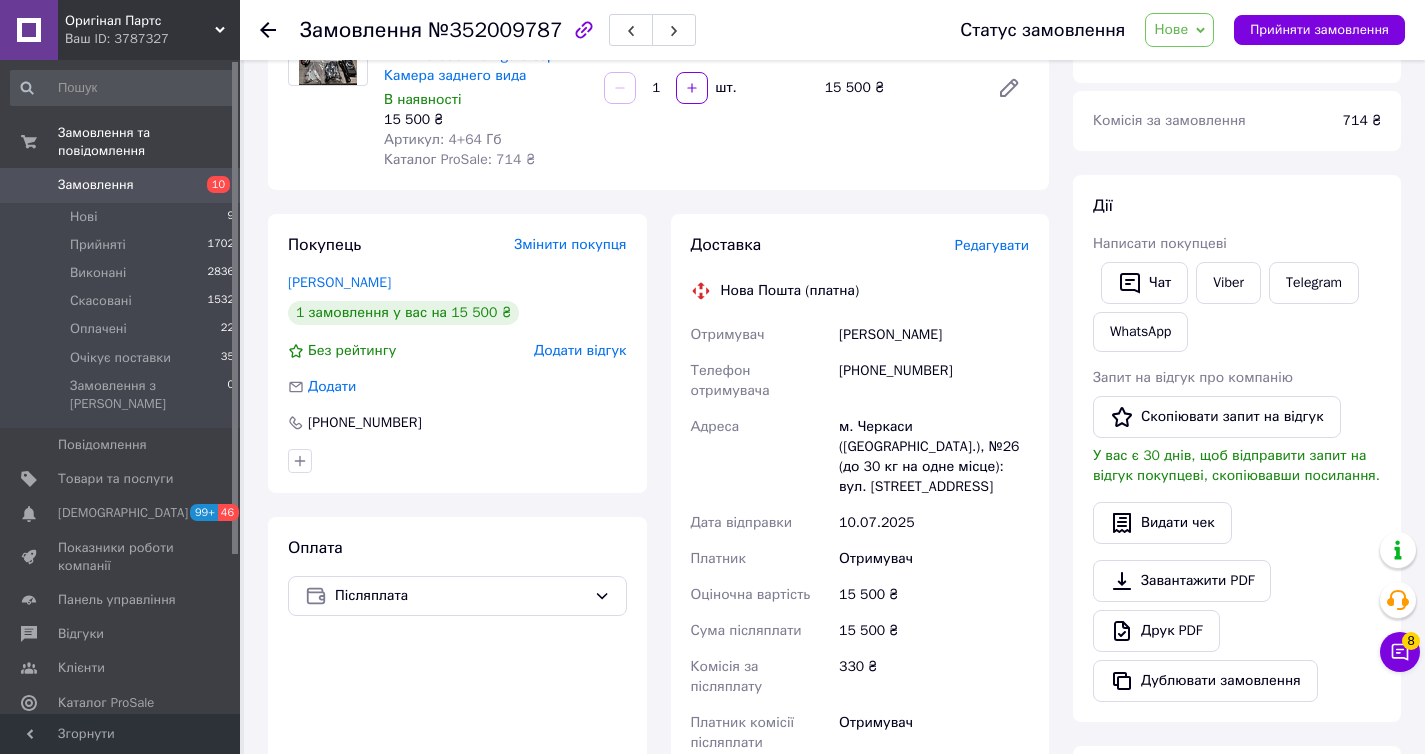scroll, scrollTop: 0, scrollLeft: 0, axis: both 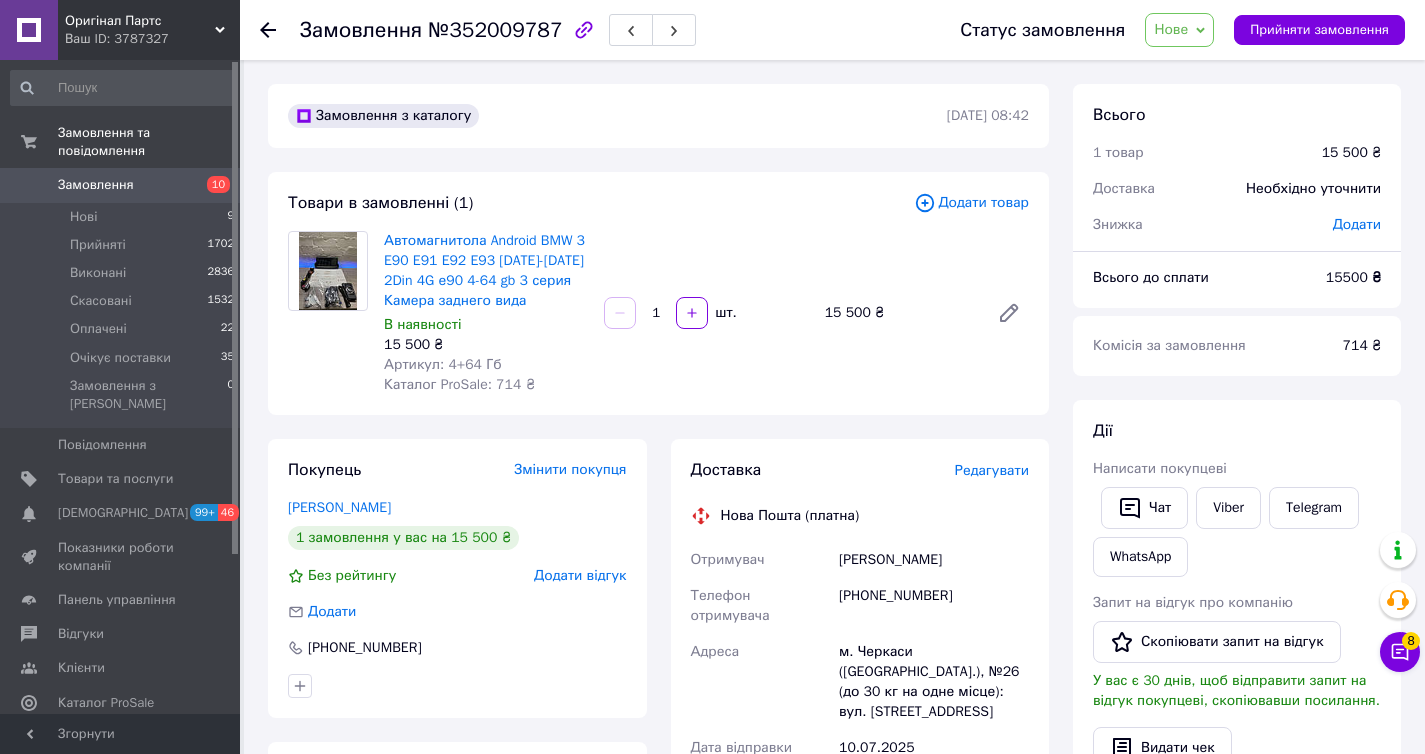 click on "[PHONE_NUMBER]" at bounding box center (934, 606) 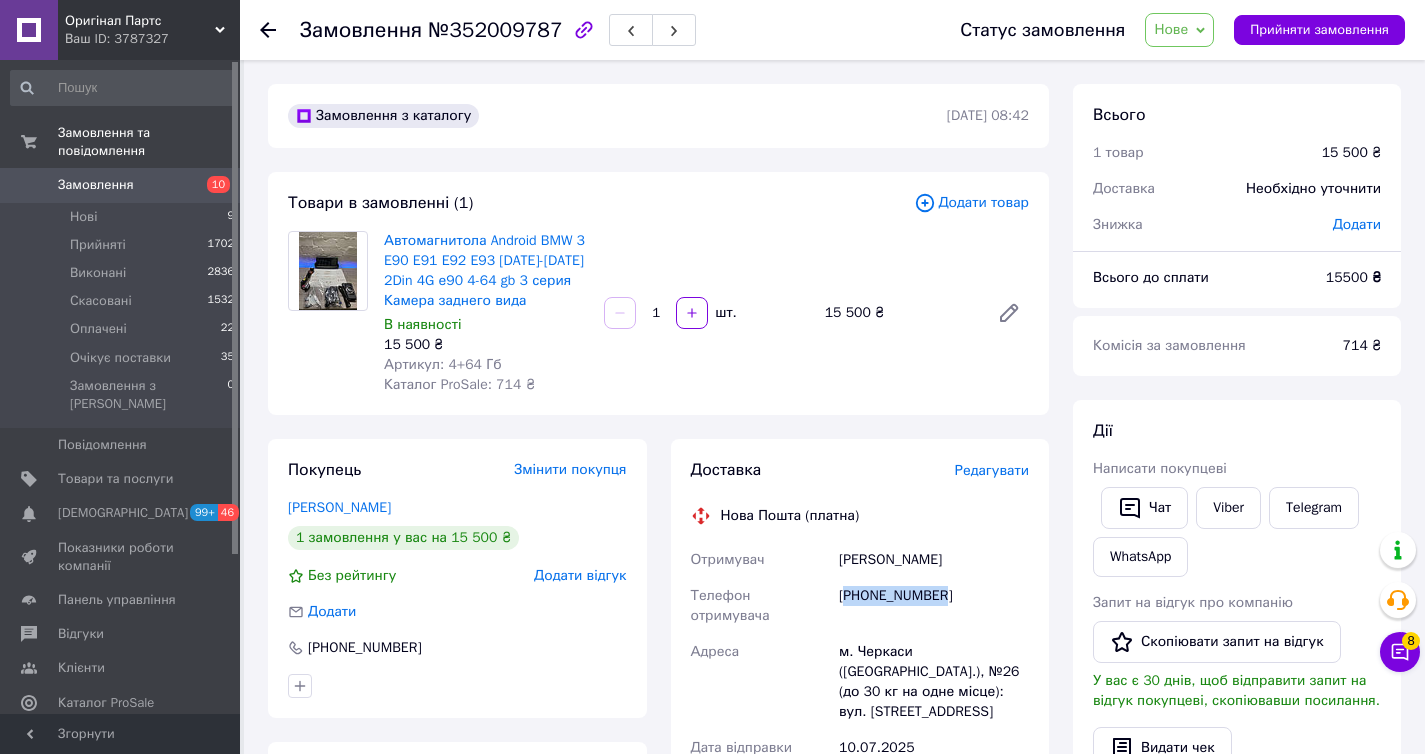 click on "[PHONE_NUMBER]" at bounding box center [934, 606] 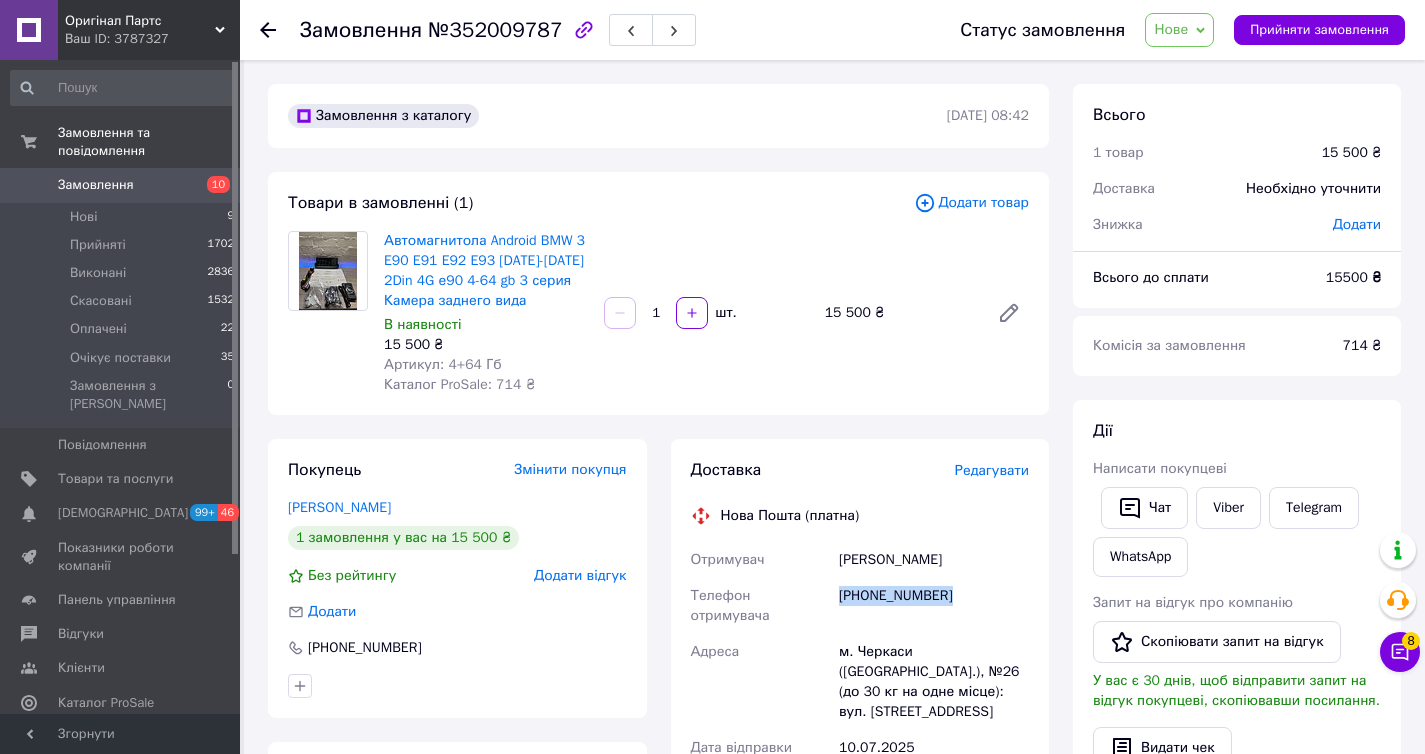 copy on "[PHONE_NUMBER]" 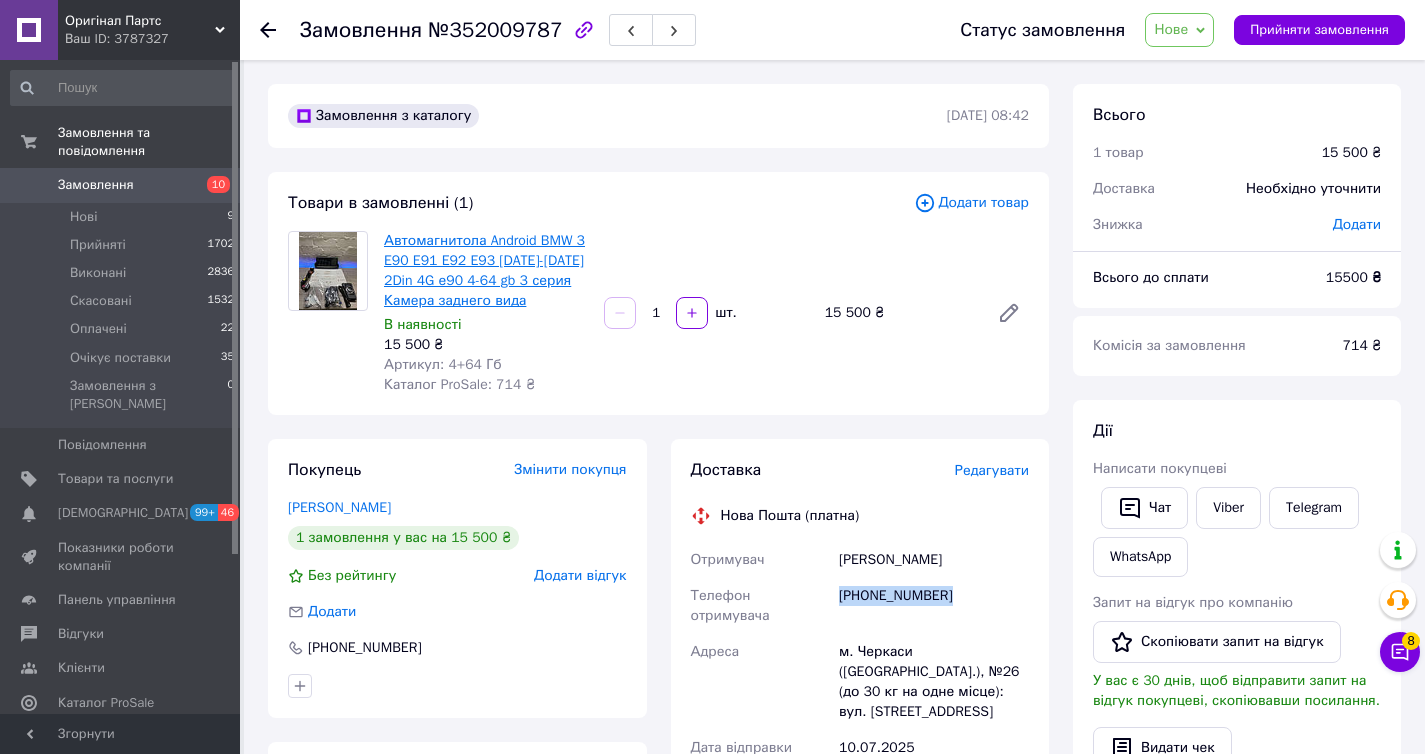 click on "Автомагнитола Android BMW 3 E90 E91 E92 E93 [DATE]-[DATE] 2Din 4G  е90 4-64 gb 3 серия Камера заднего вида" at bounding box center (484, 270) 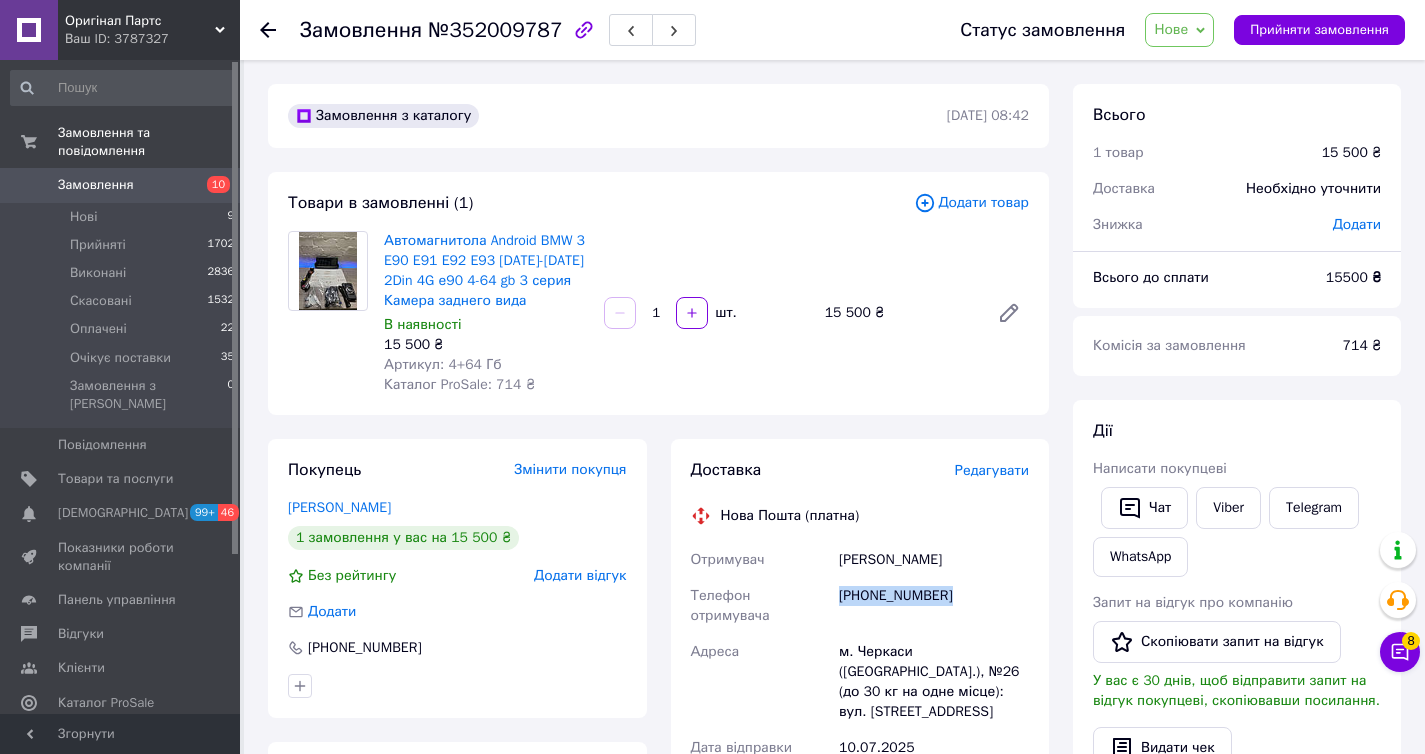 click on "[PHONE_NUMBER]" at bounding box center [934, 606] 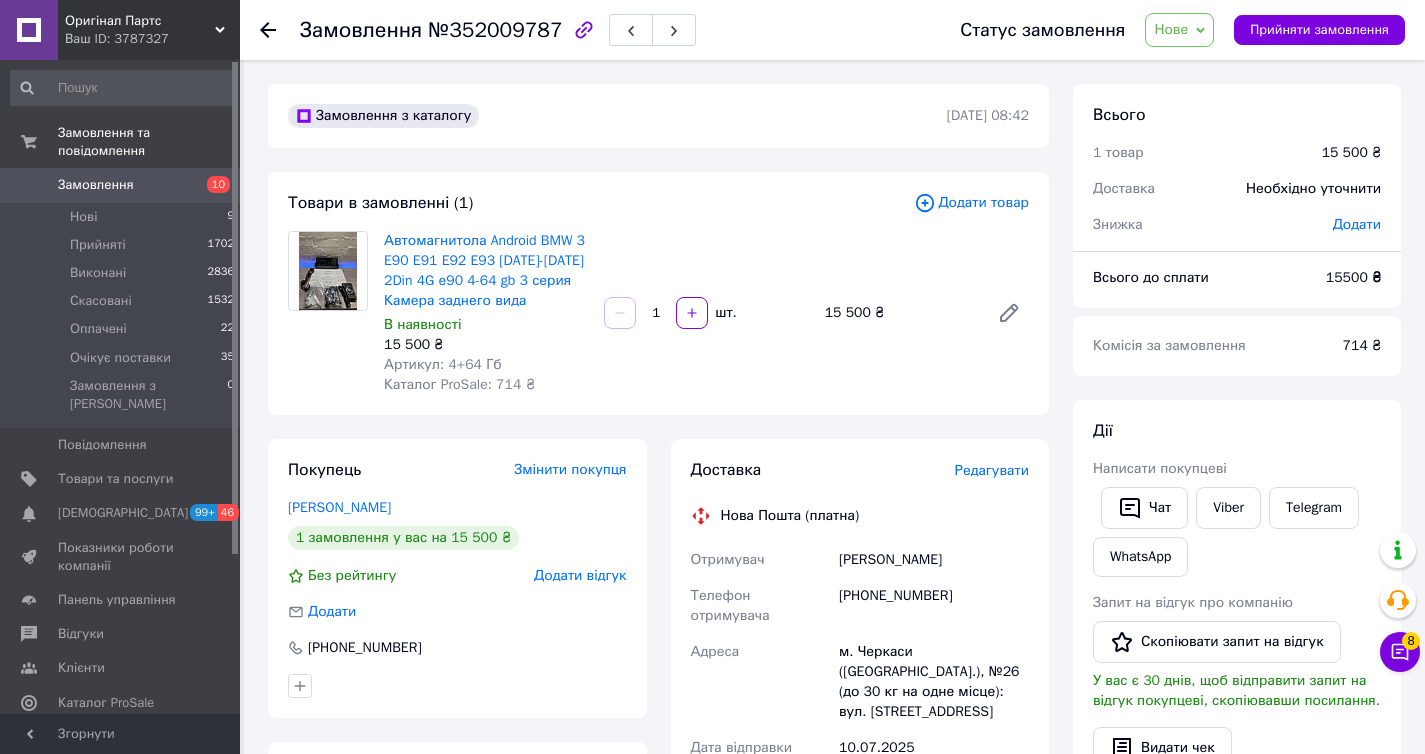 click on "[PHONE_NUMBER]" at bounding box center (934, 606) 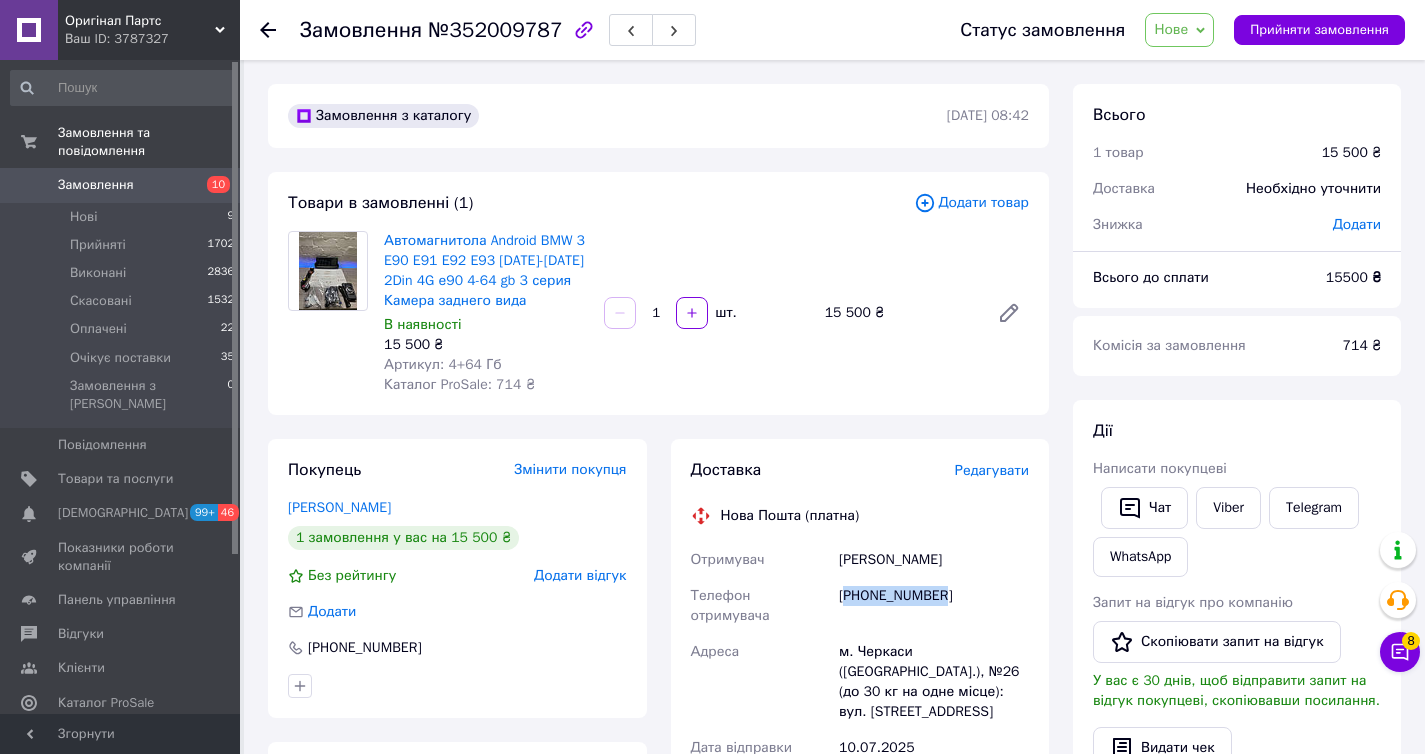 click on "[PHONE_NUMBER]" at bounding box center [934, 606] 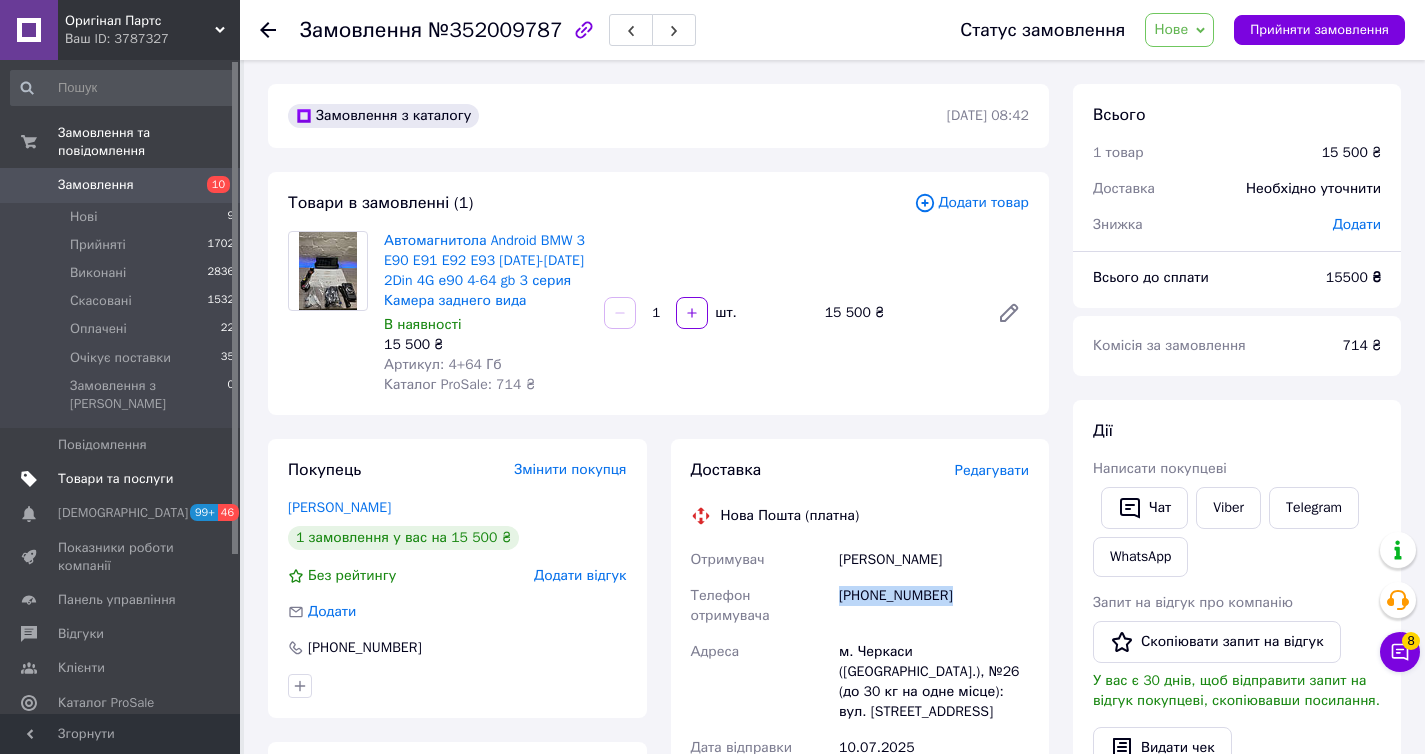 click on "Товари та послуги" at bounding box center (123, 479) 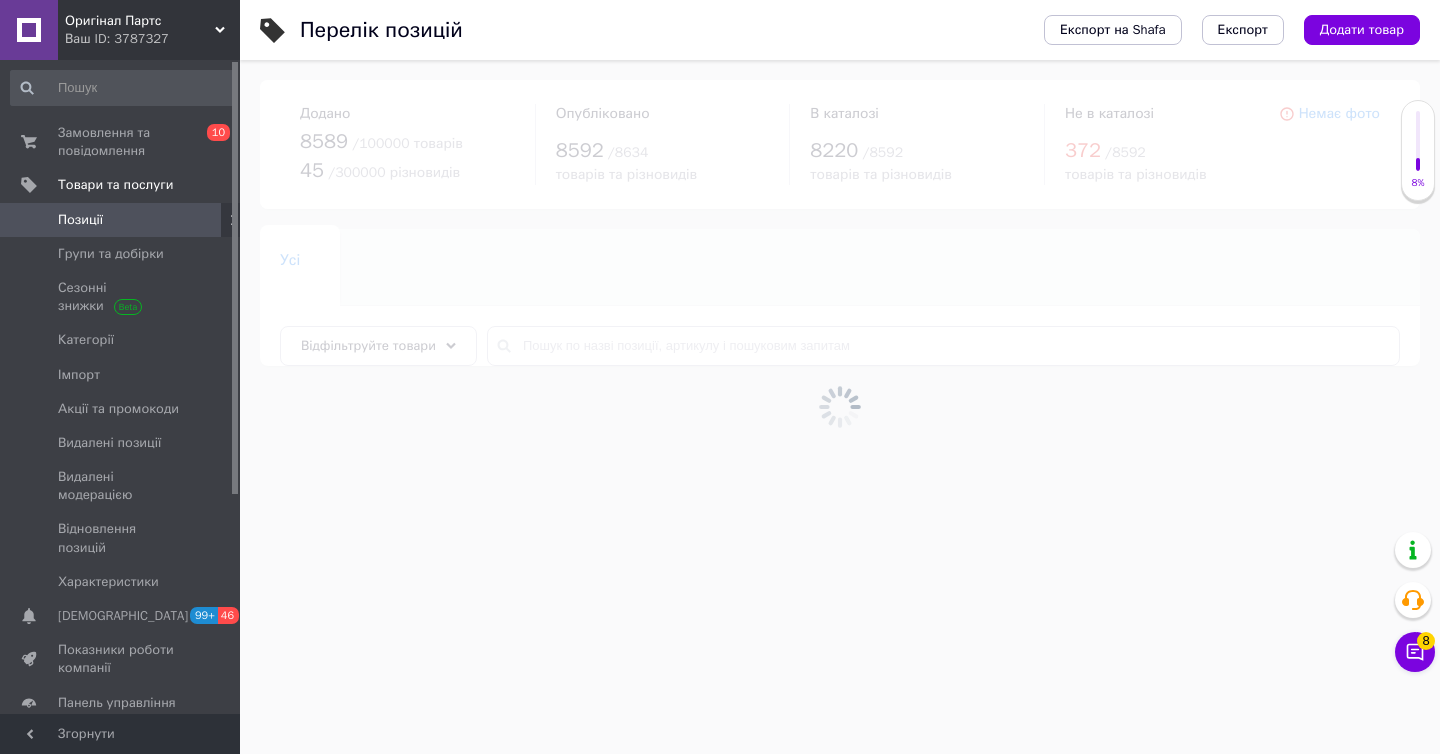 click at bounding box center (840, 407) 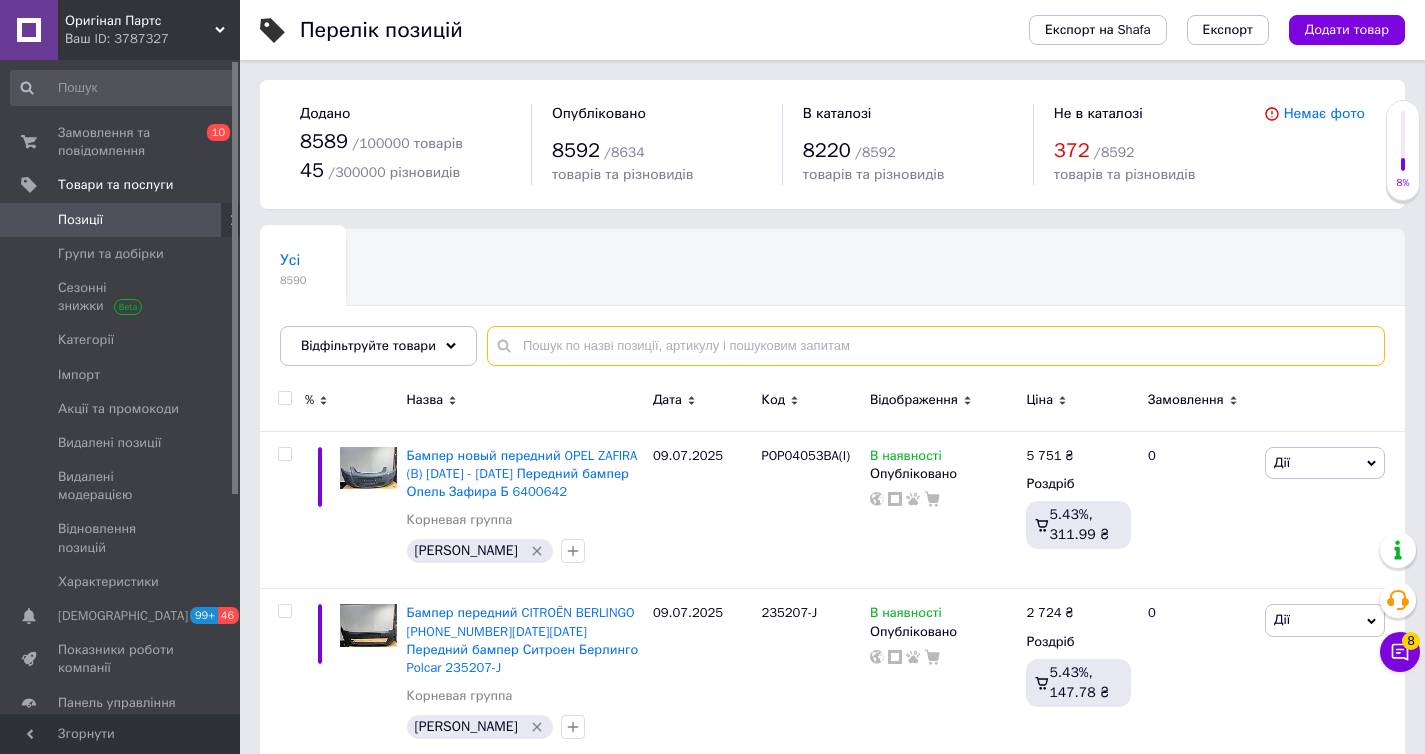 click at bounding box center (936, 346) 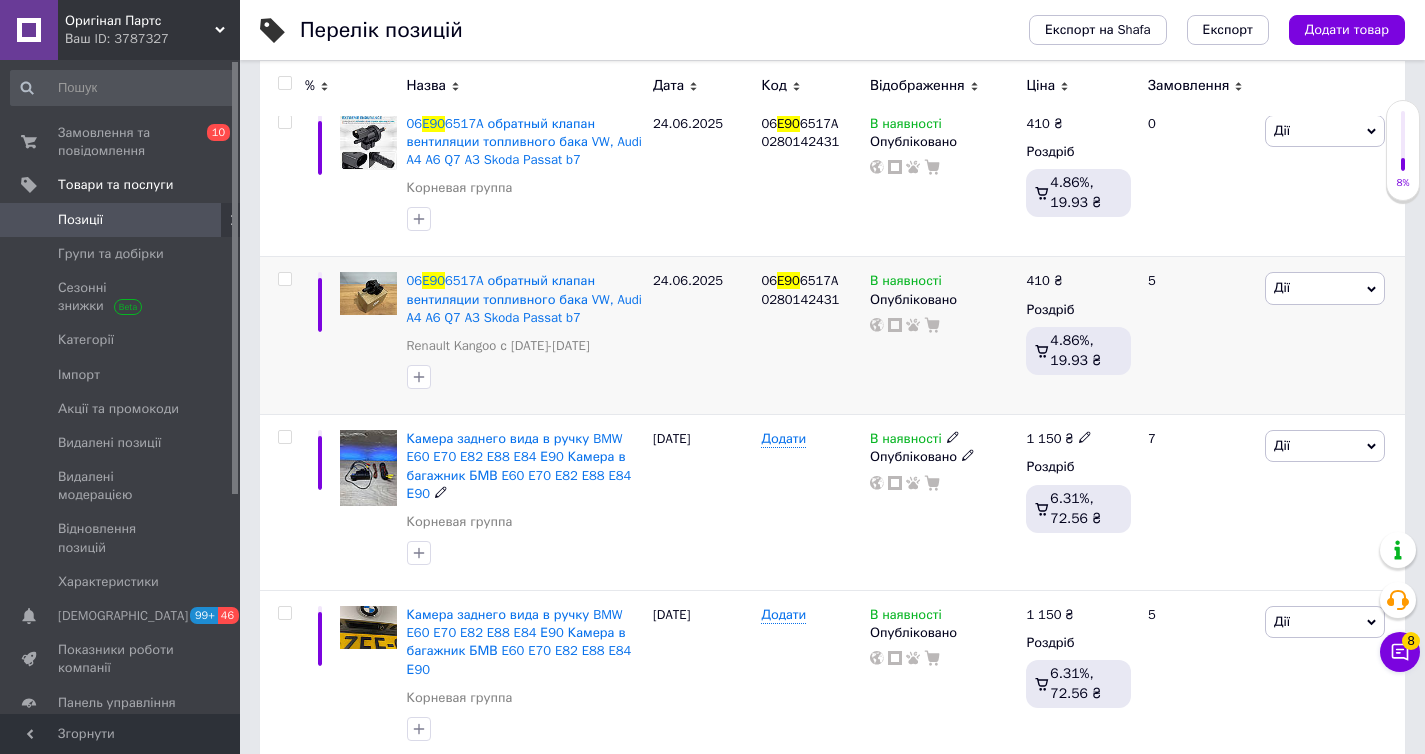 scroll, scrollTop: 333, scrollLeft: 0, axis: vertical 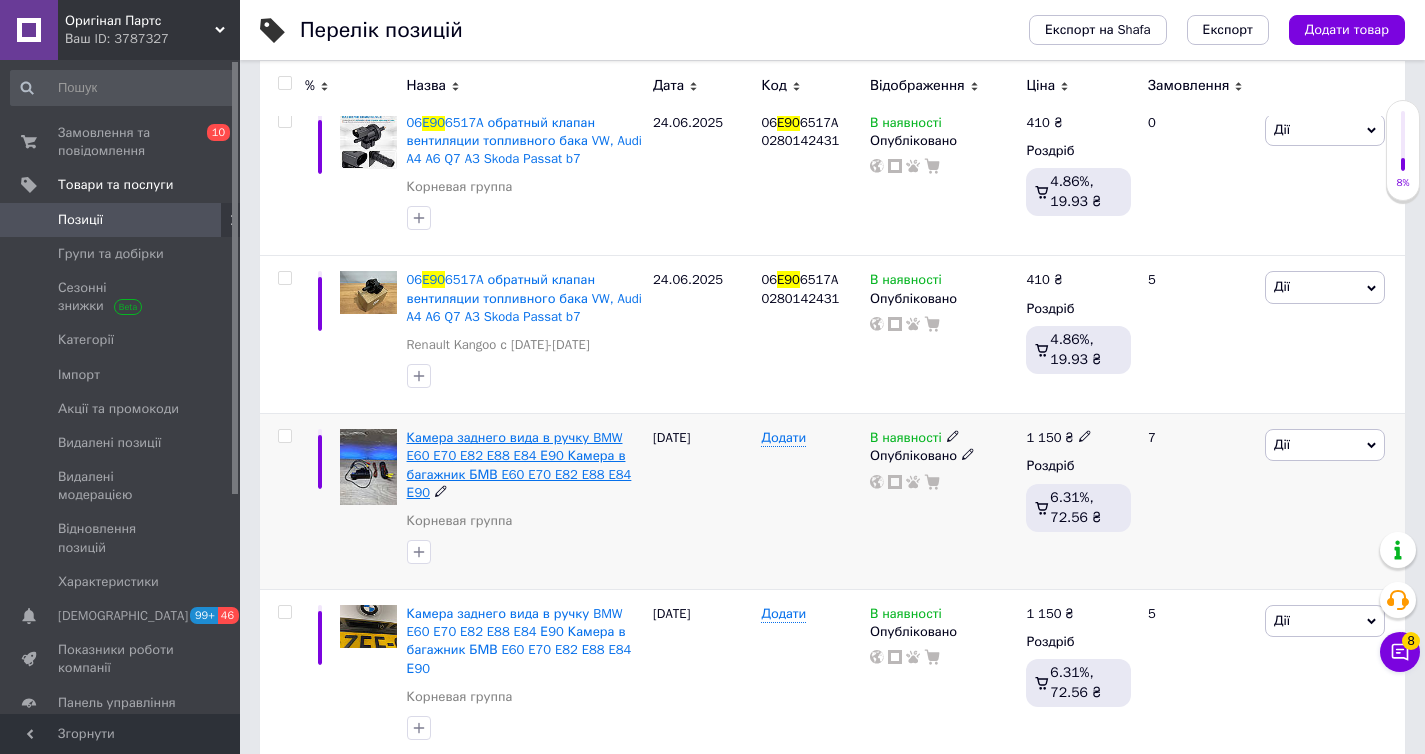 type on "e90" 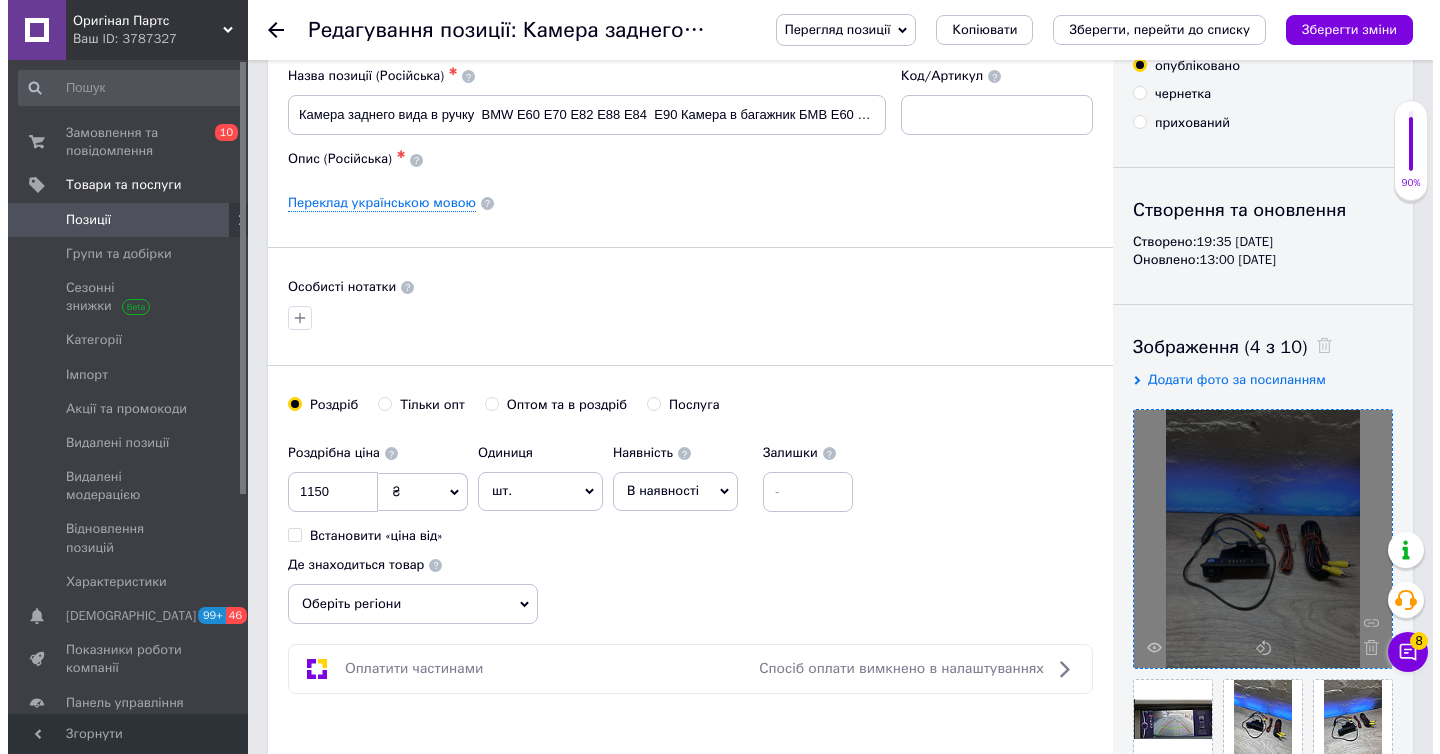scroll, scrollTop: 204, scrollLeft: 0, axis: vertical 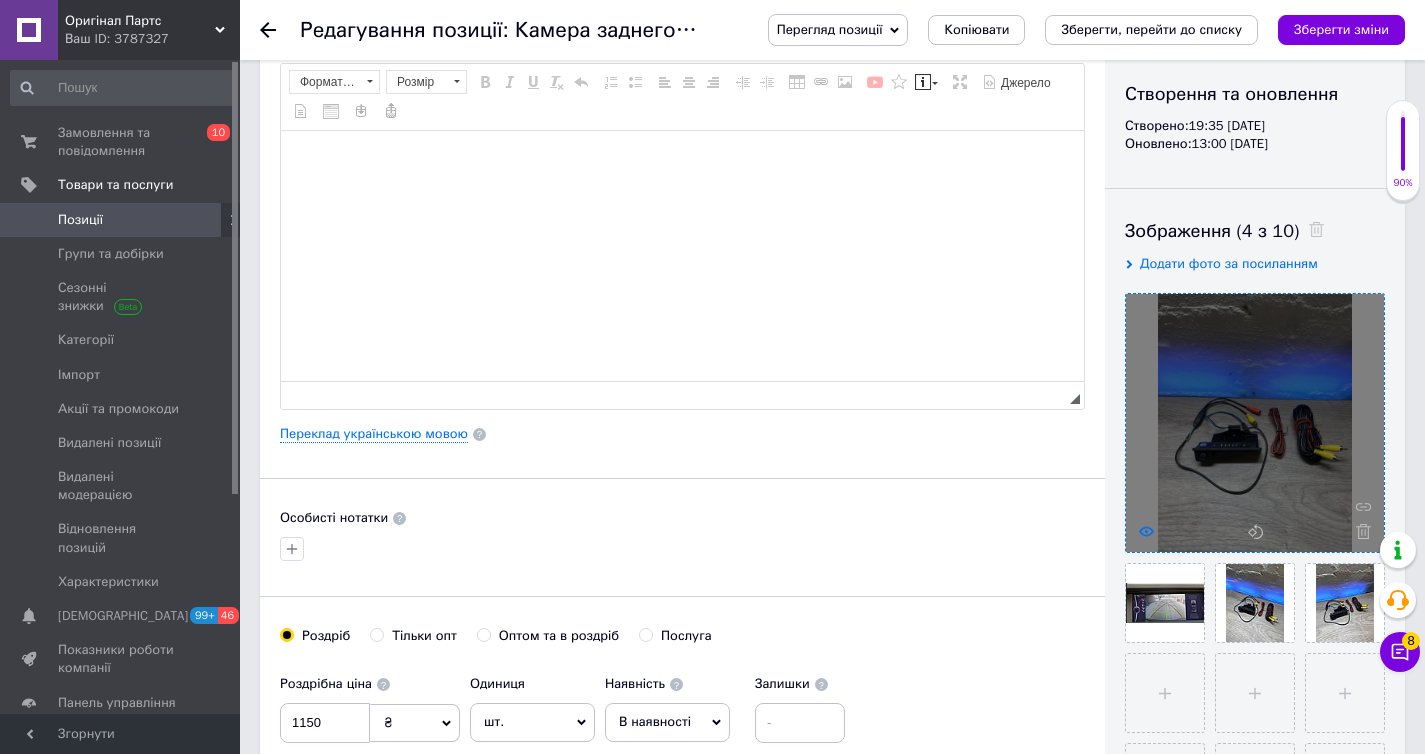click 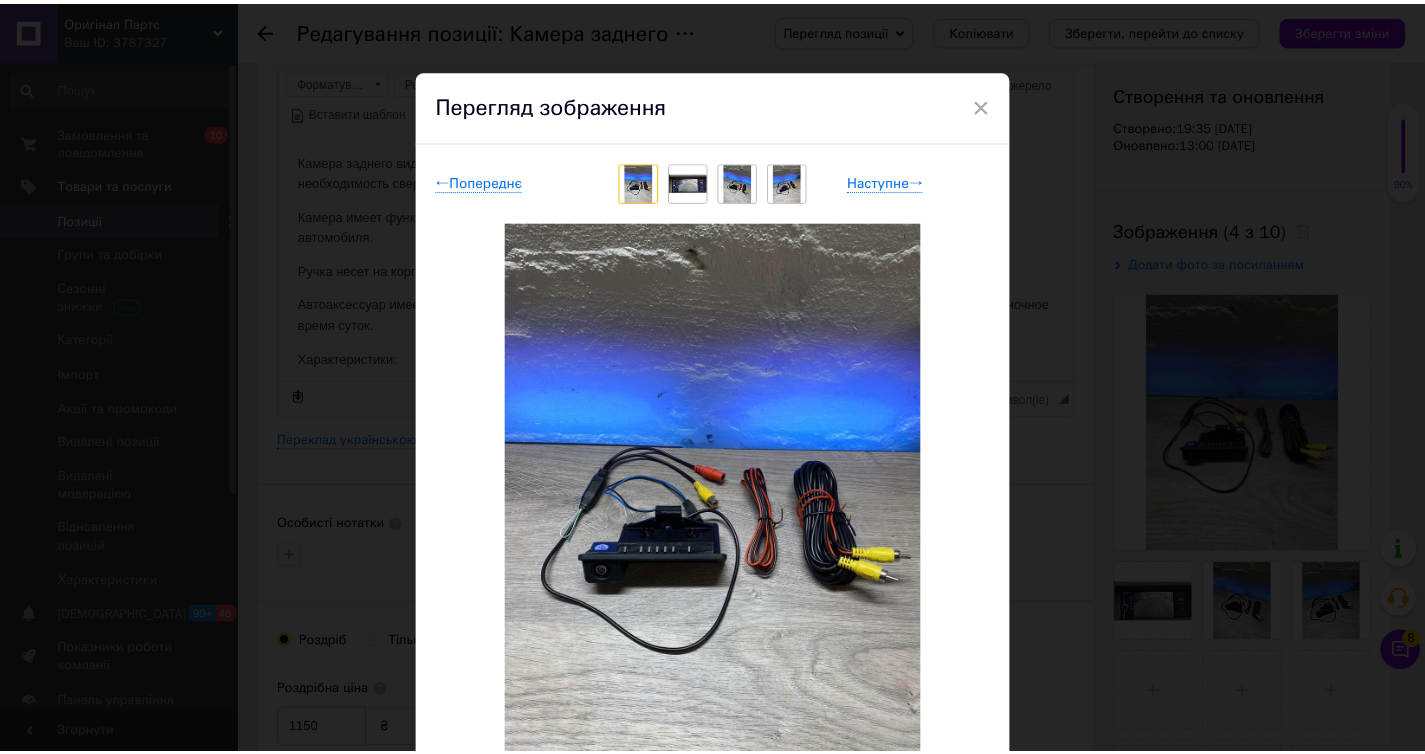 scroll, scrollTop: 0, scrollLeft: 0, axis: both 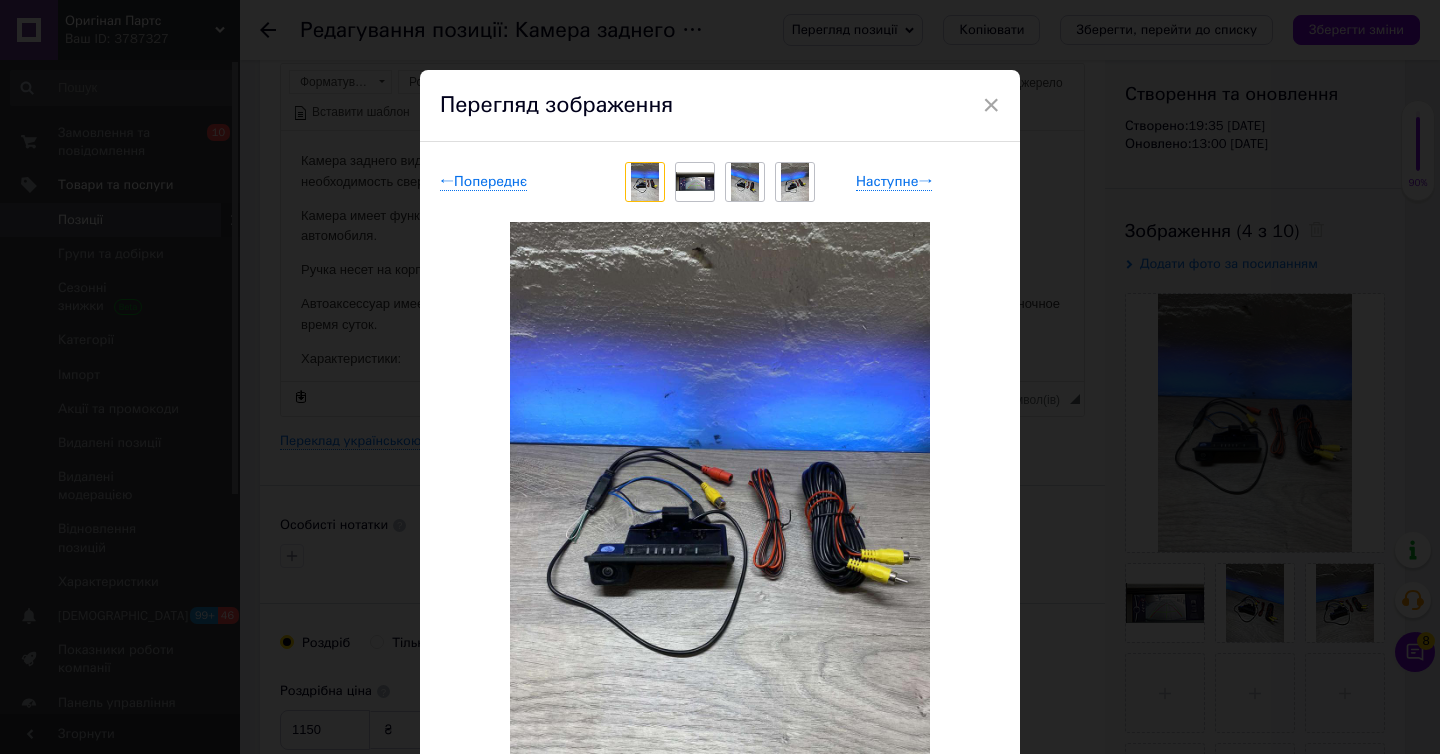 click at bounding box center [695, 181] 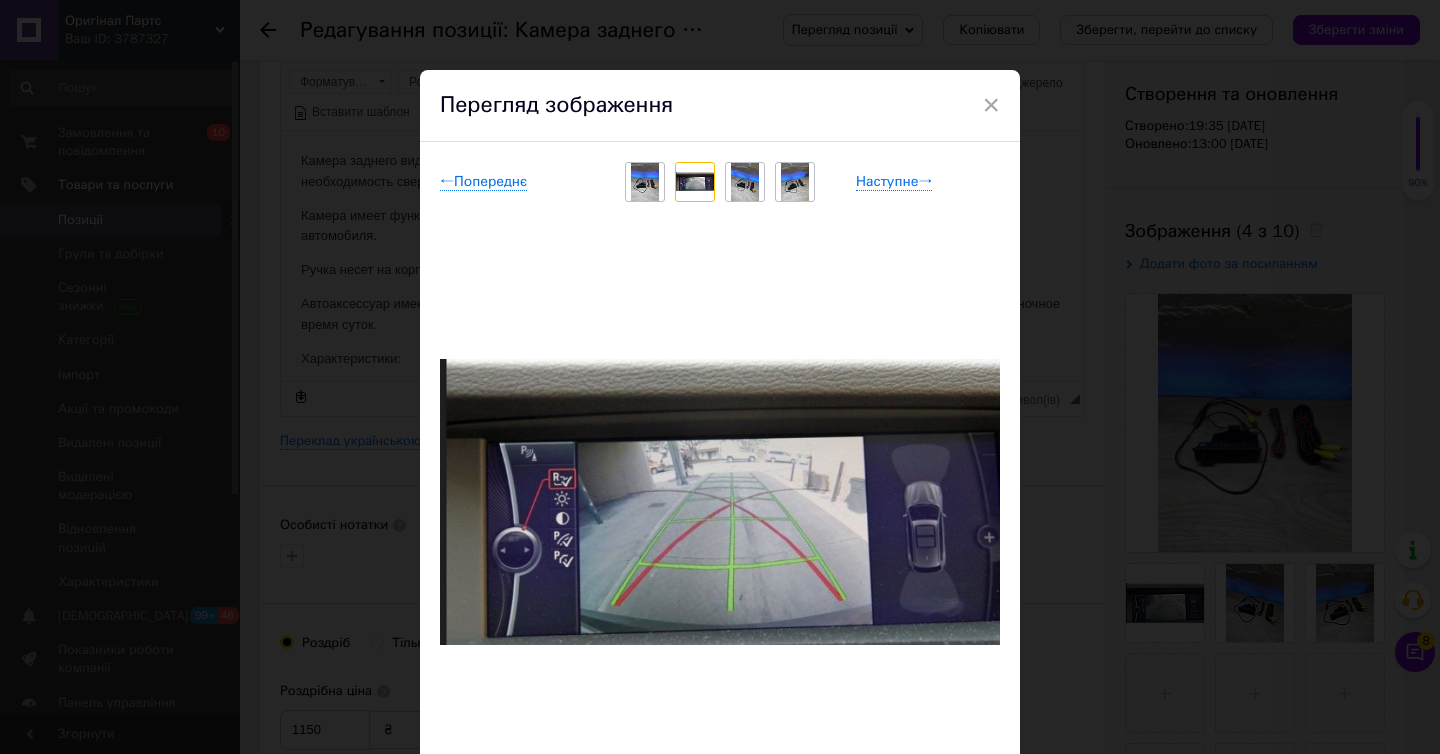 click at bounding box center [745, 182] 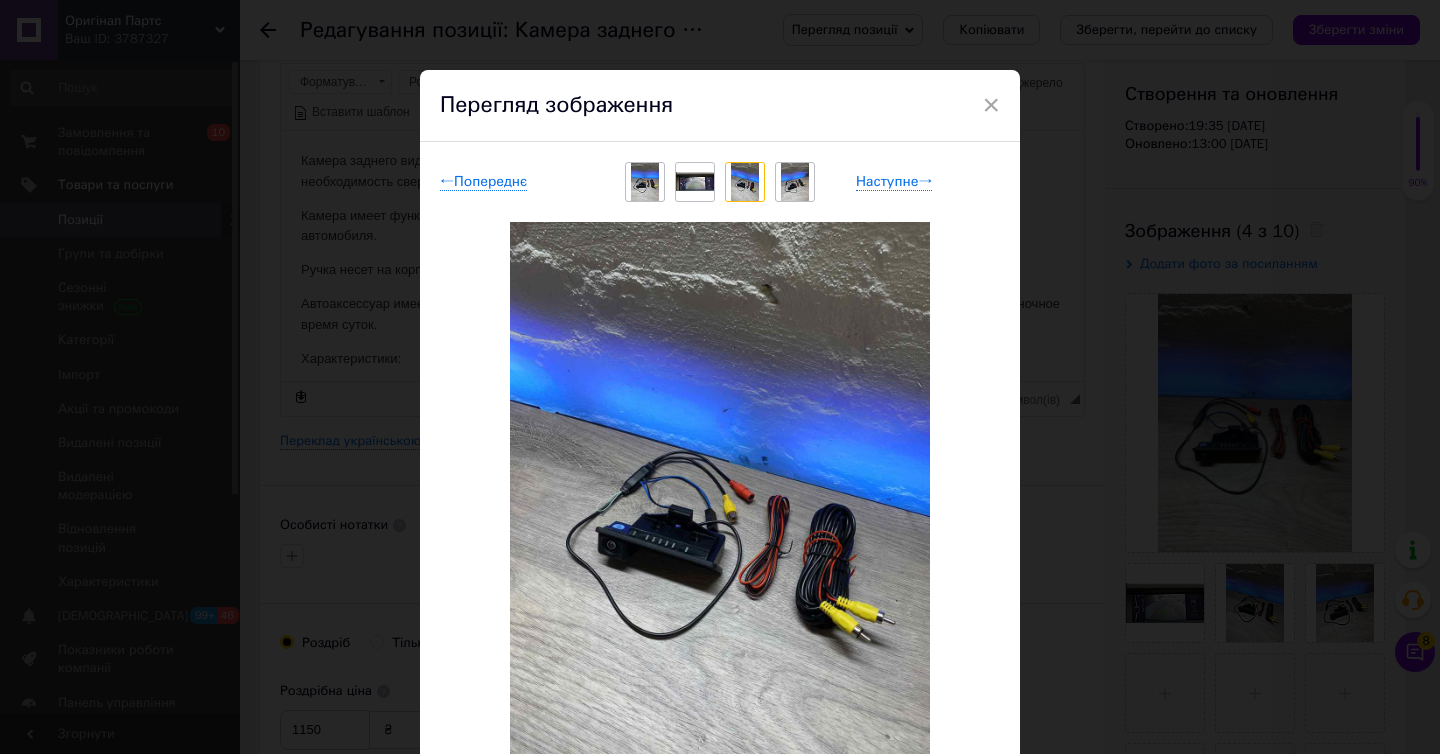click at bounding box center [795, 182] 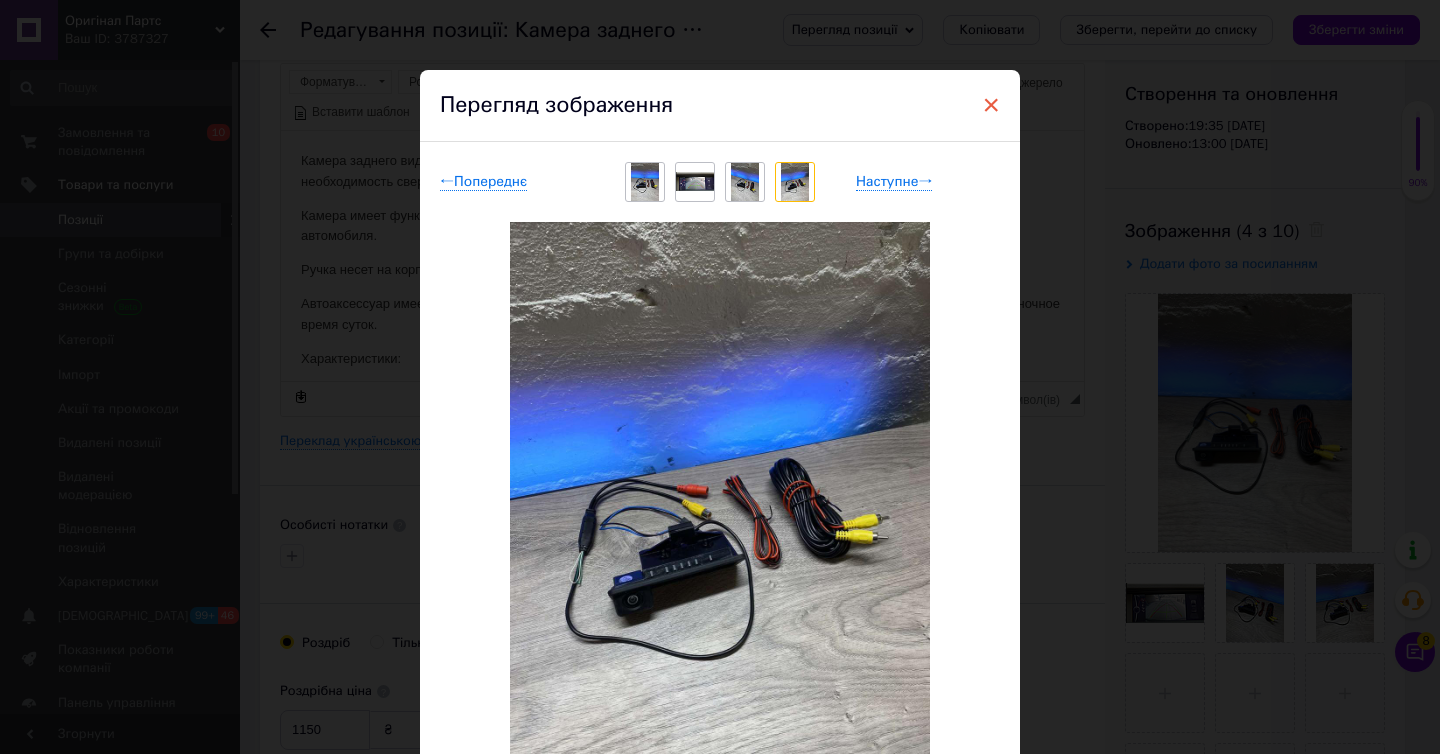 click on "×" at bounding box center (991, 105) 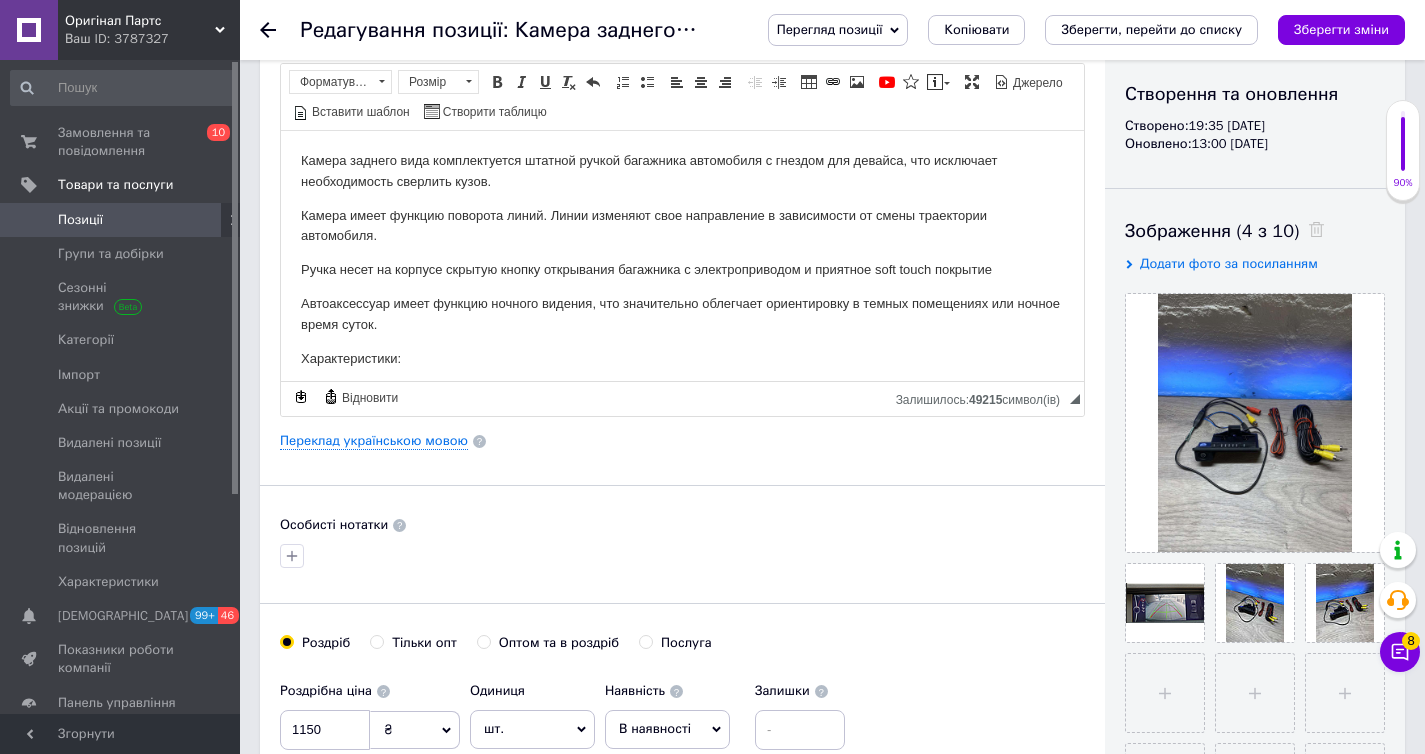 click 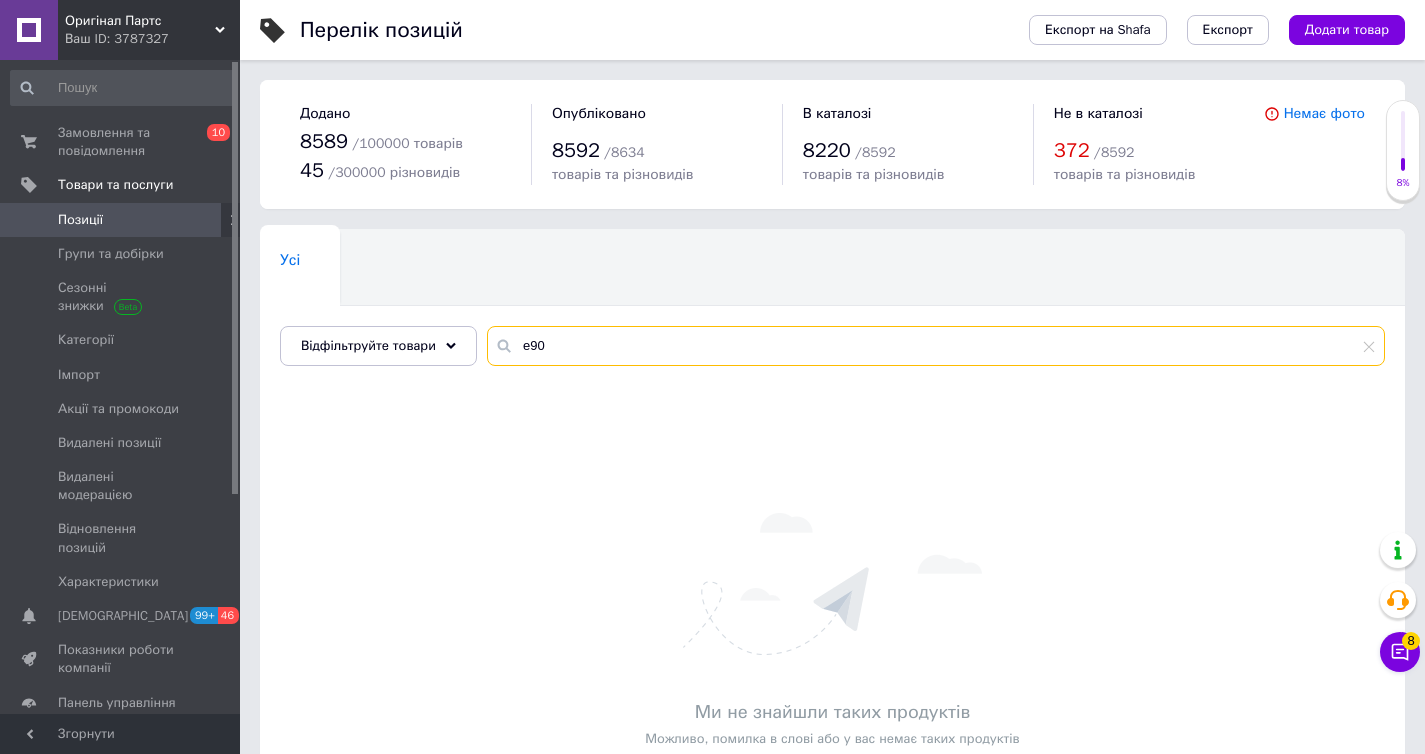 click on "e90" at bounding box center (936, 346) 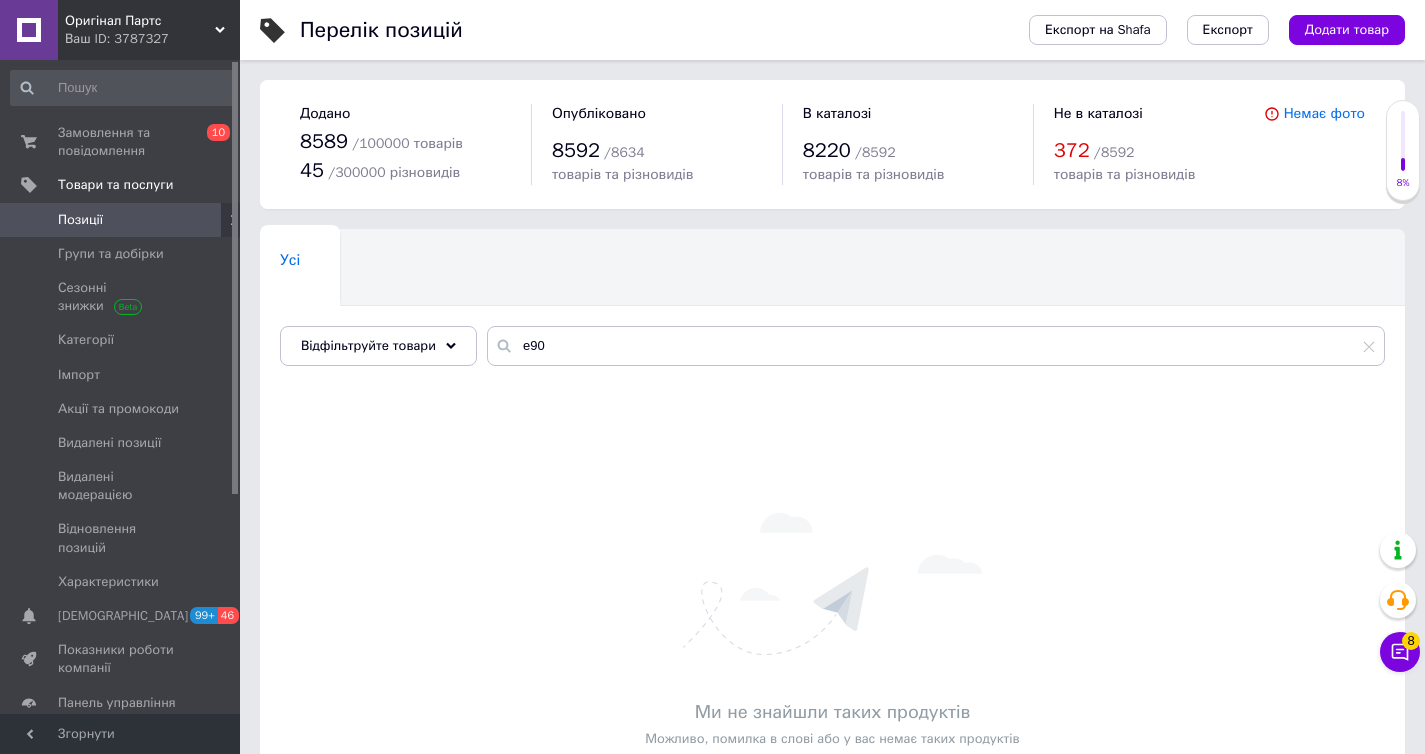 click on "Позиції" at bounding box center (121, 220) 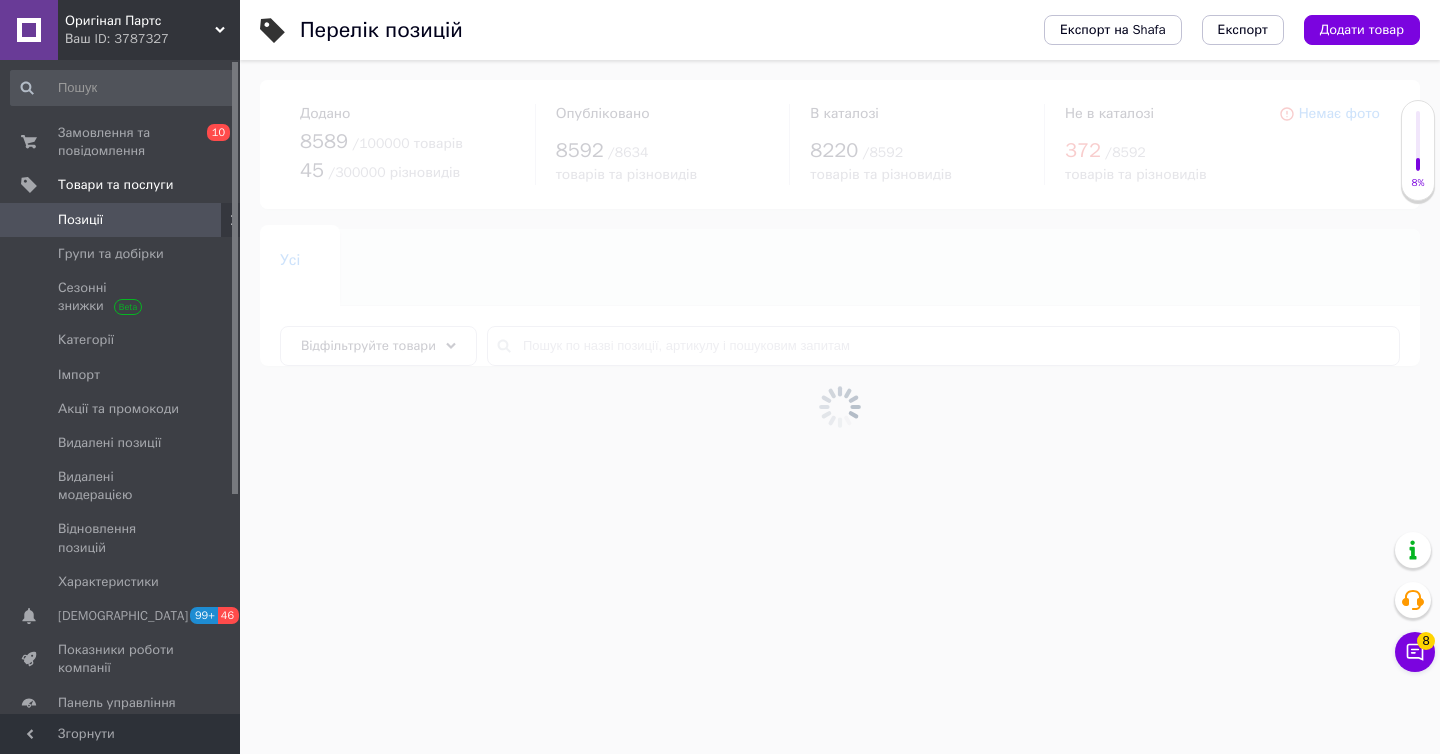 click at bounding box center (840, 407) 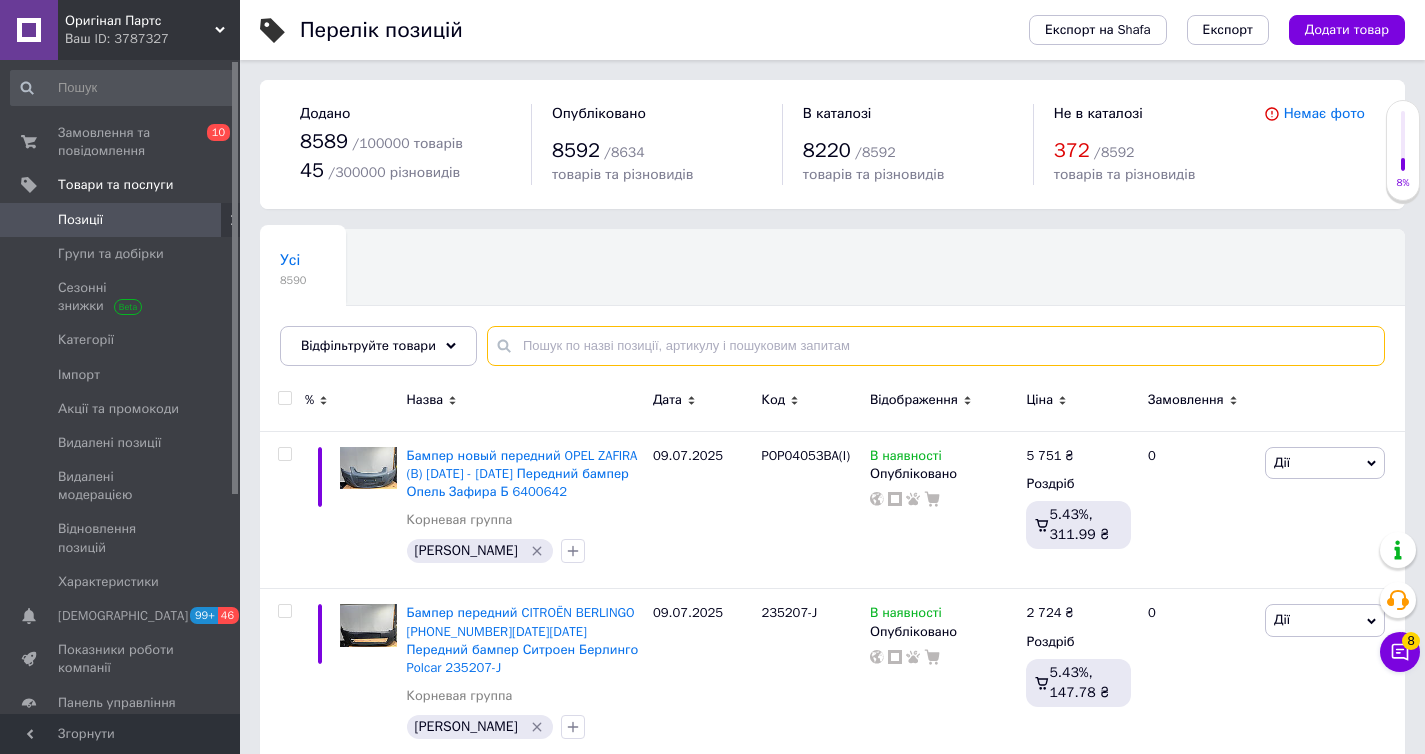 click at bounding box center (936, 346) 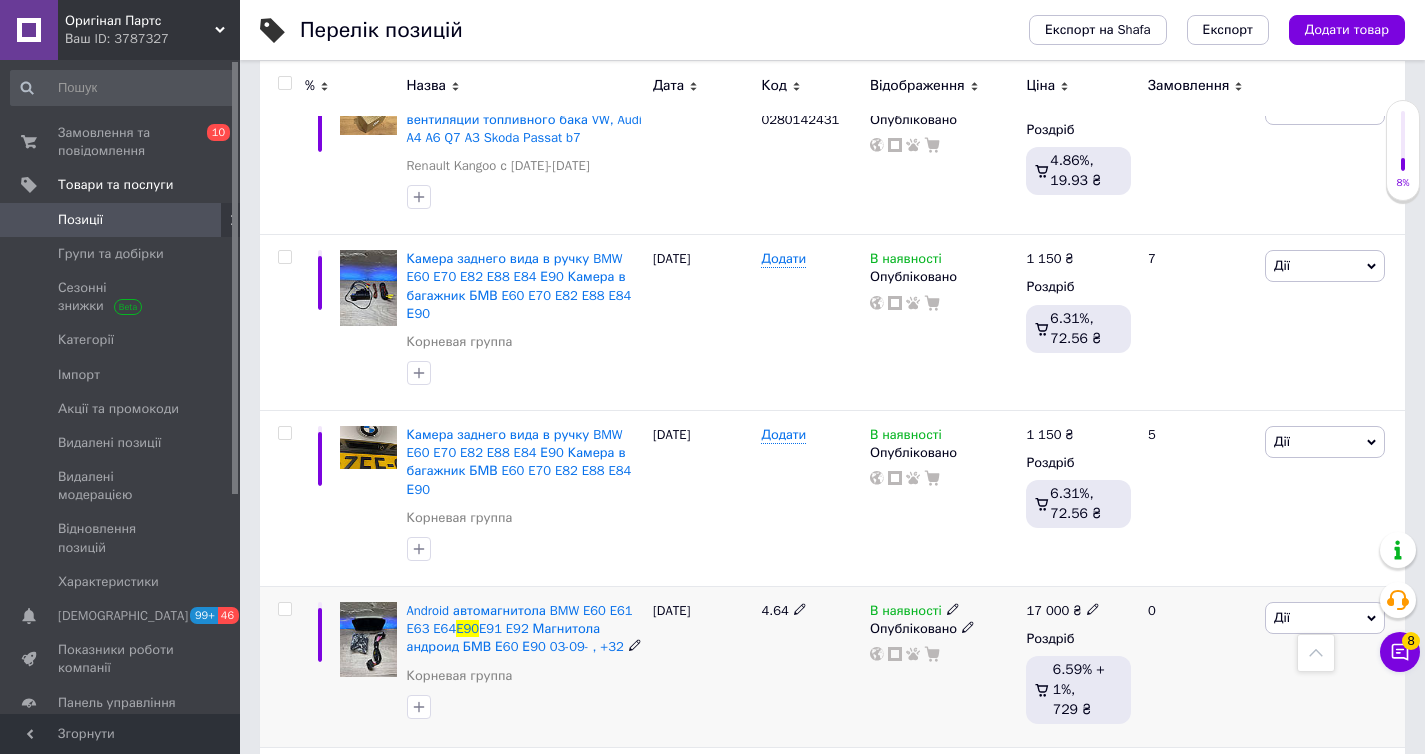 scroll, scrollTop: 0, scrollLeft: 0, axis: both 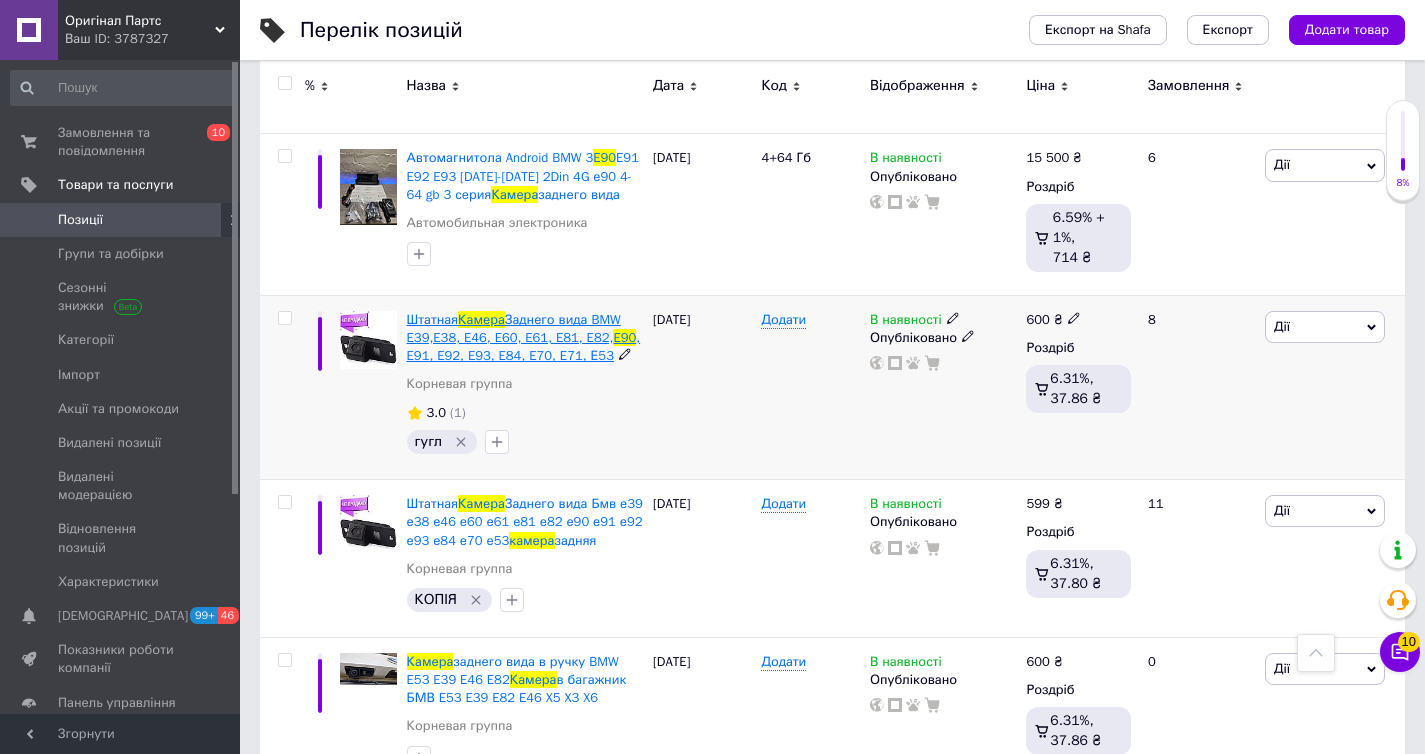 type on "e90 камера" 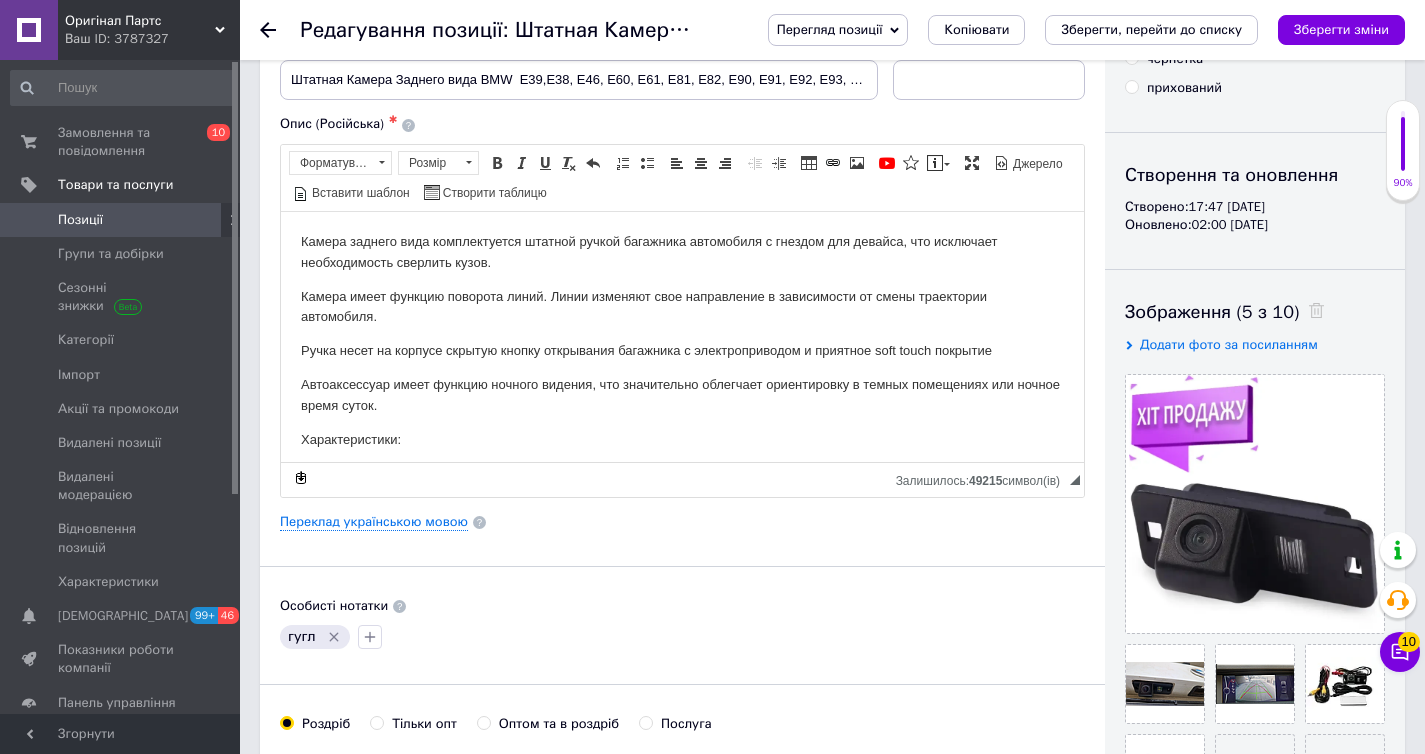 scroll, scrollTop: 94, scrollLeft: 0, axis: vertical 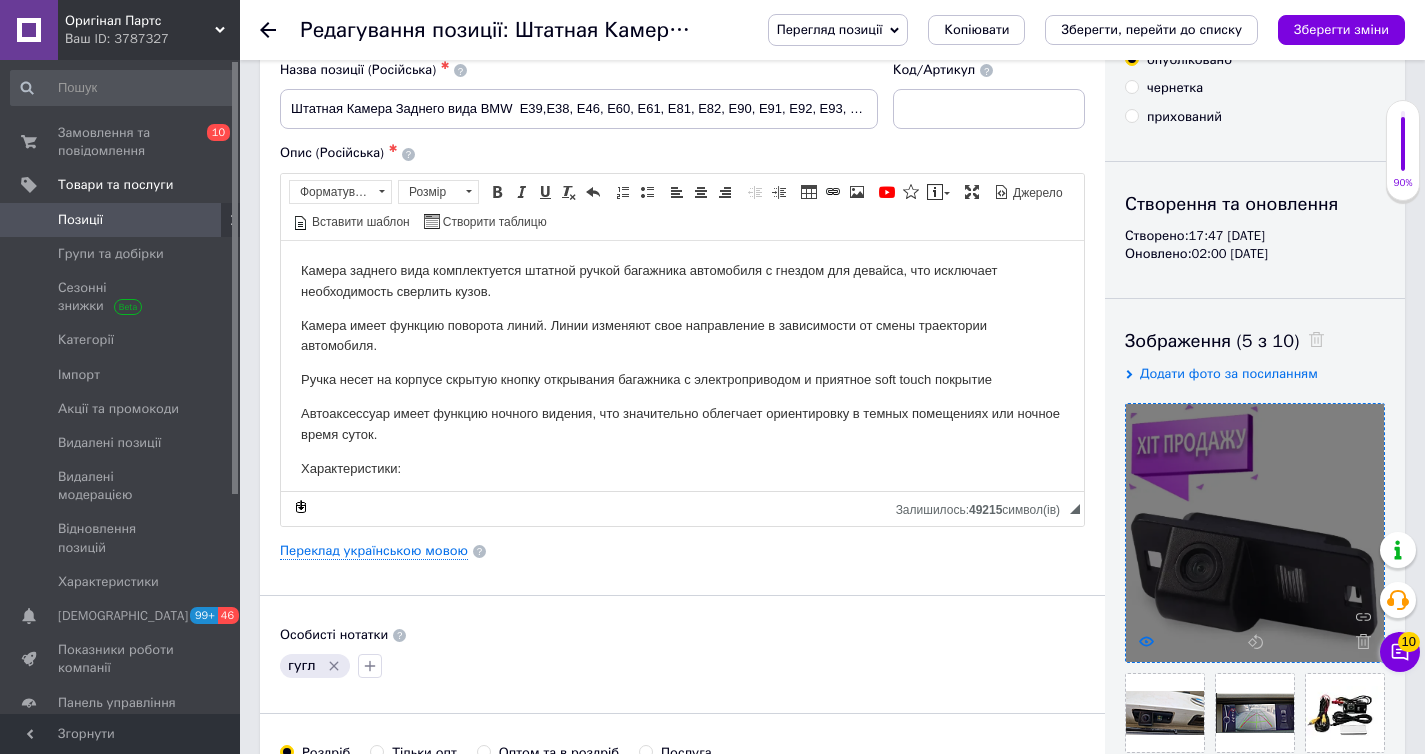 click 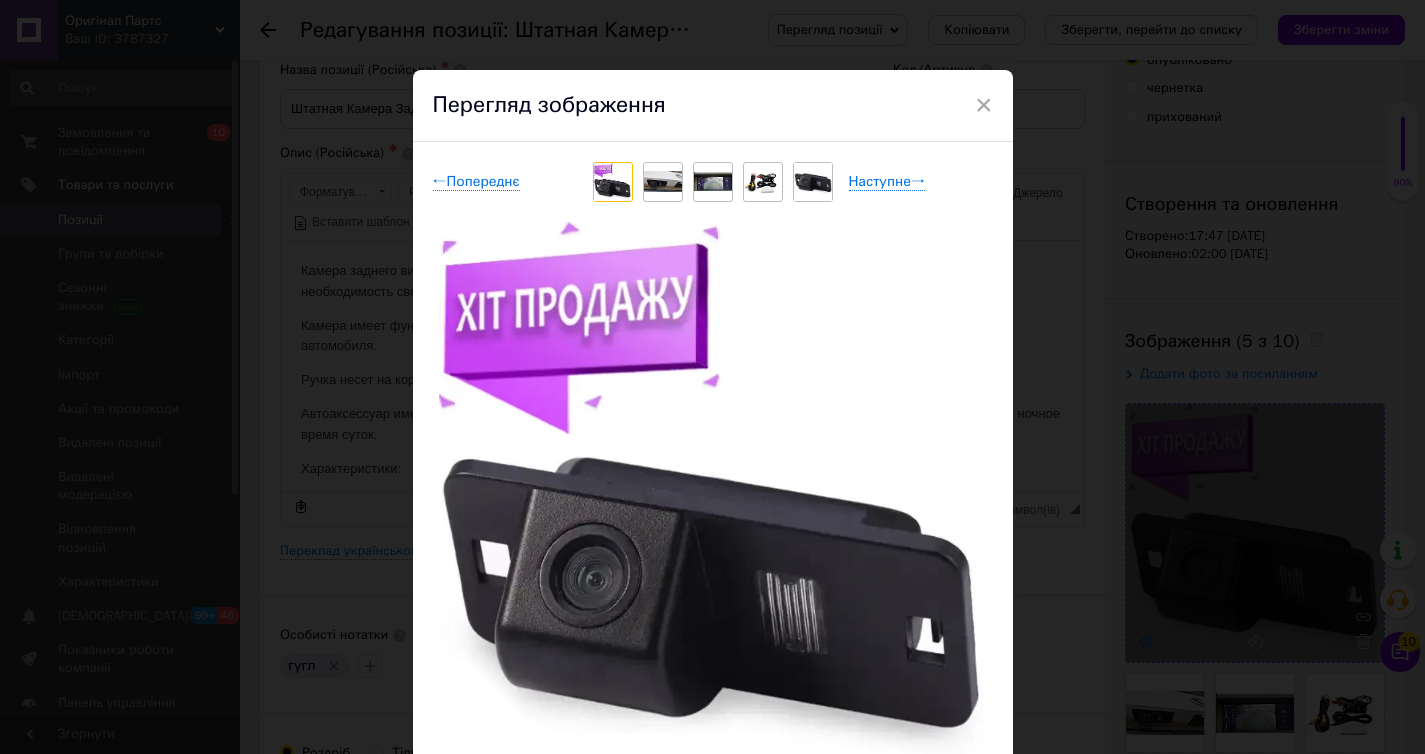 scroll, scrollTop: 98, scrollLeft: 0, axis: vertical 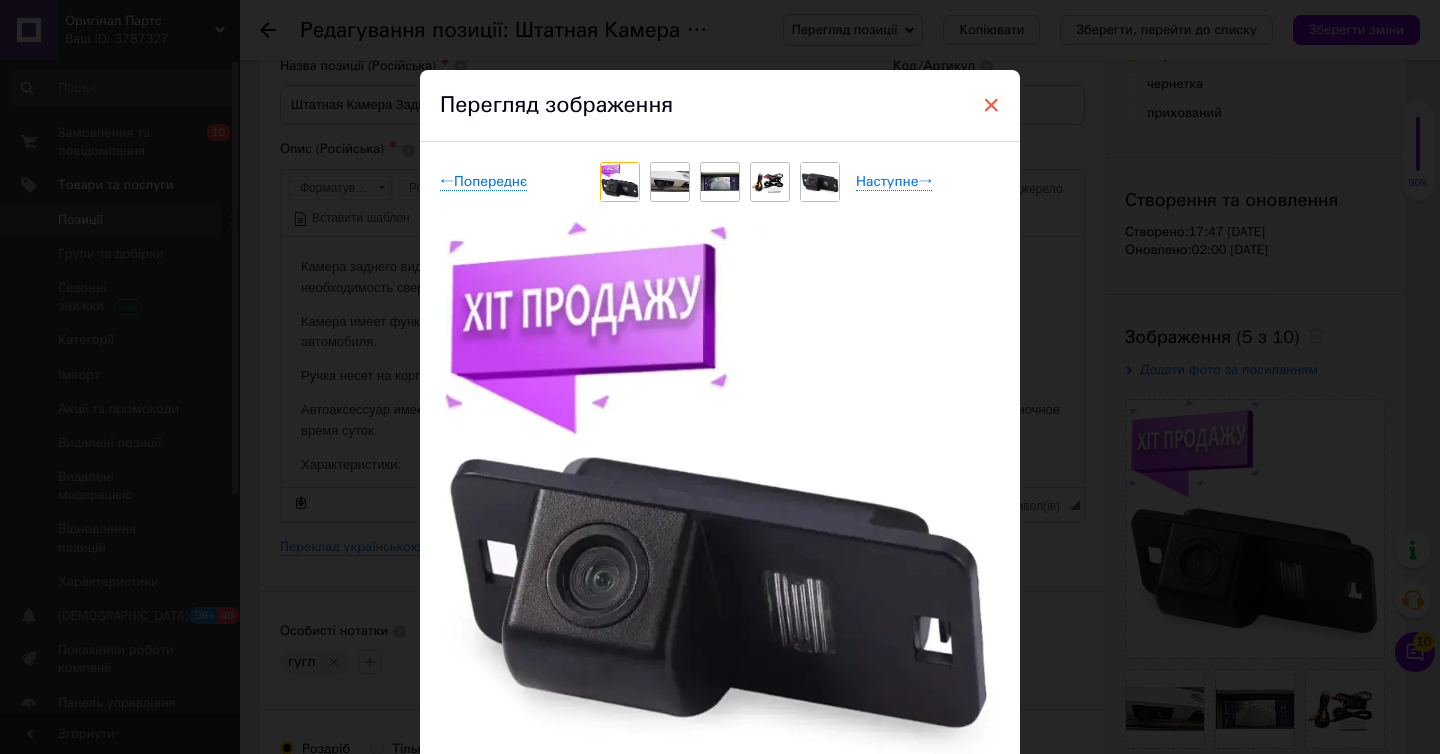 click on "×" at bounding box center (991, 105) 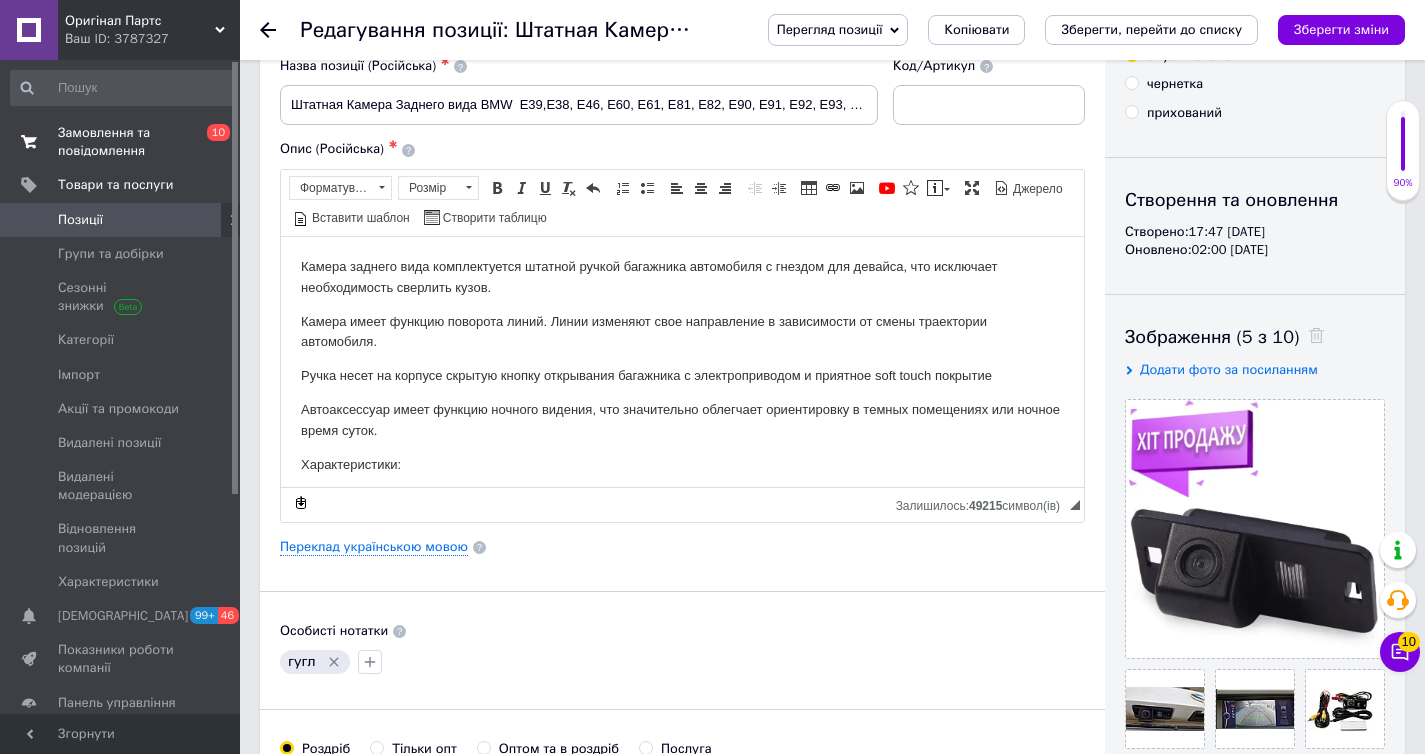 click on "Замовлення та повідомлення" at bounding box center (121, 142) 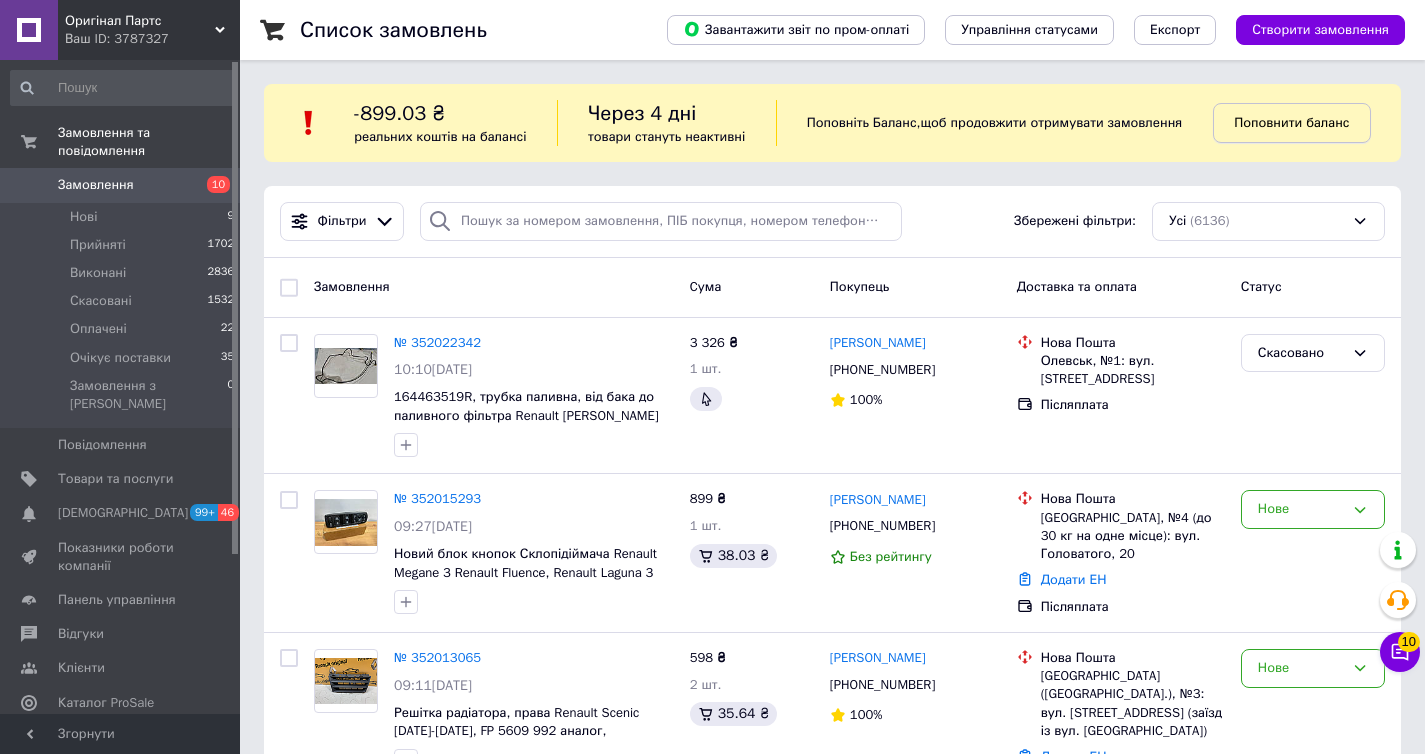 scroll, scrollTop: 4, scrollLeft: 0, axis: vertical 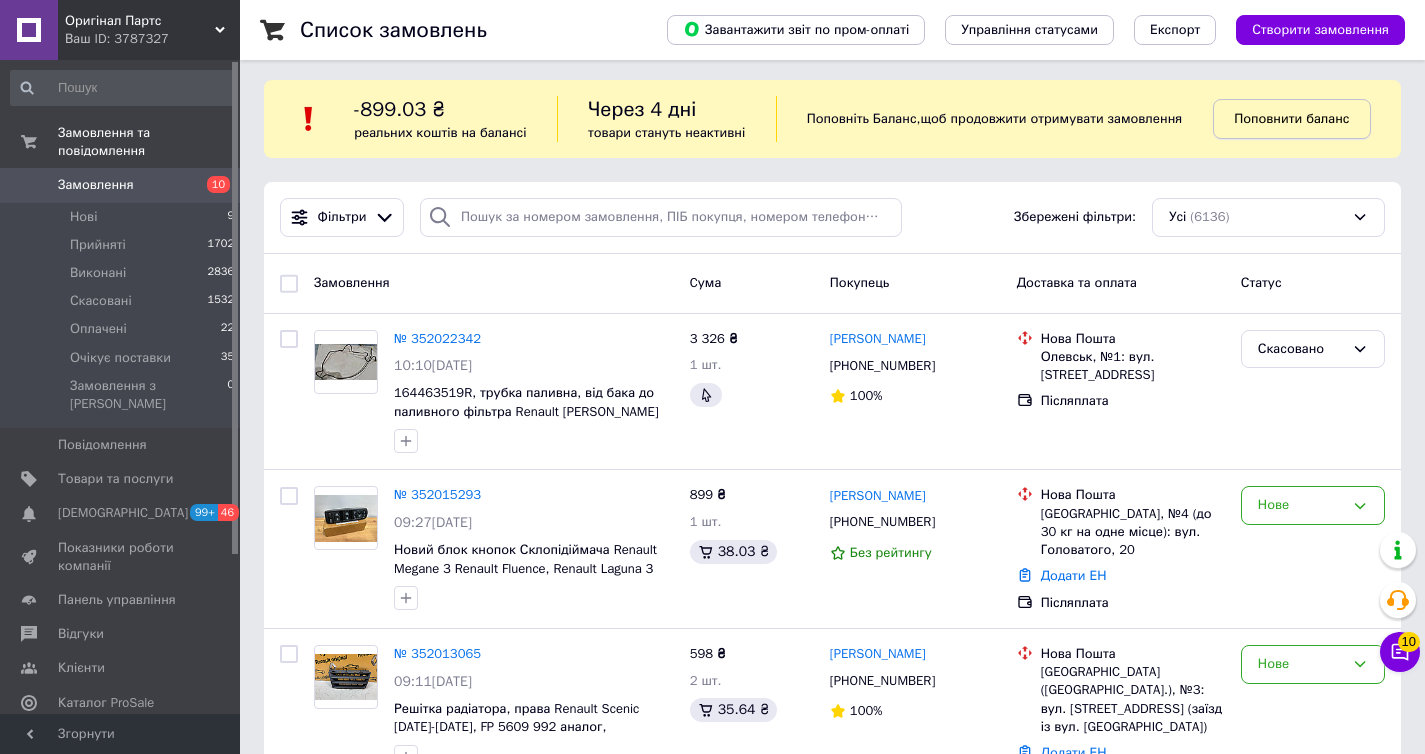 click on "Поповнити баланс" at bounding box center [1291, 118] 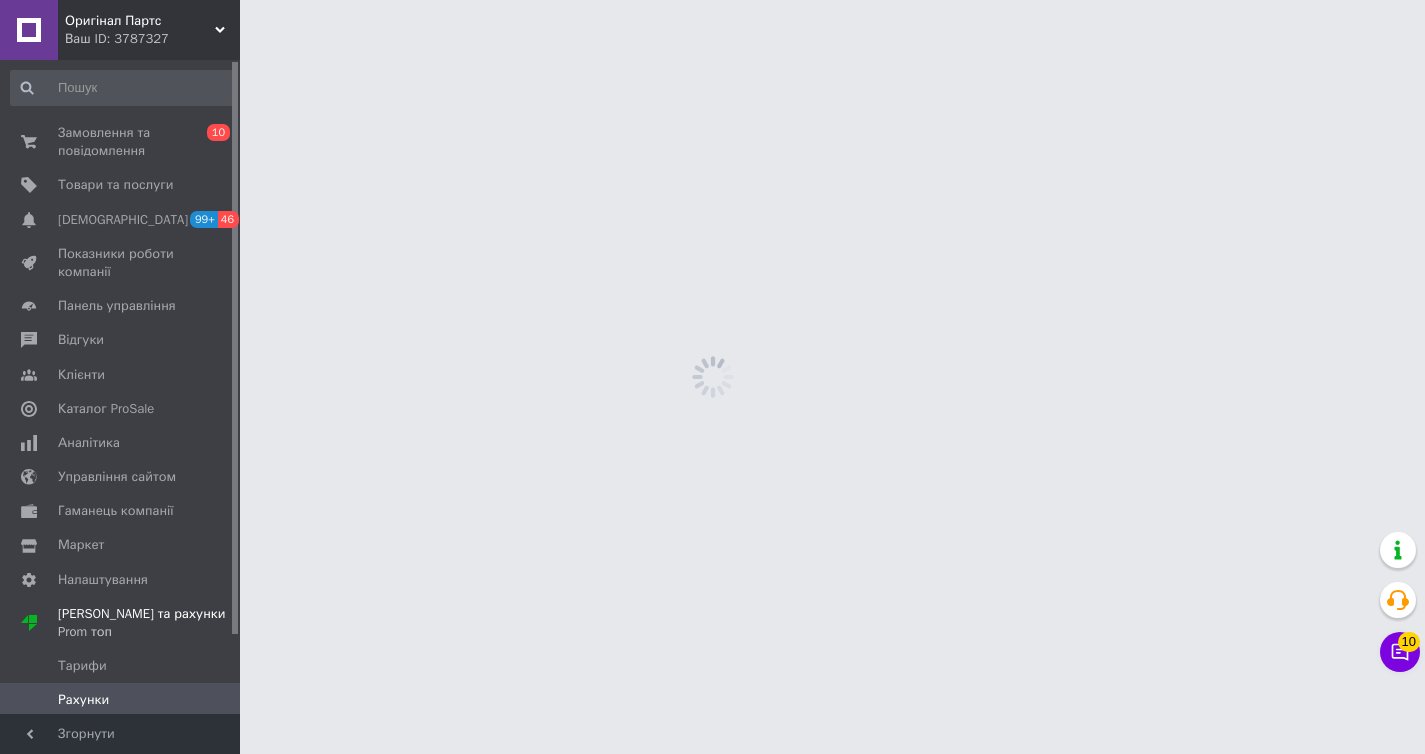 scroll, scrollTop: 0, scrollLeft: 0, axis: both 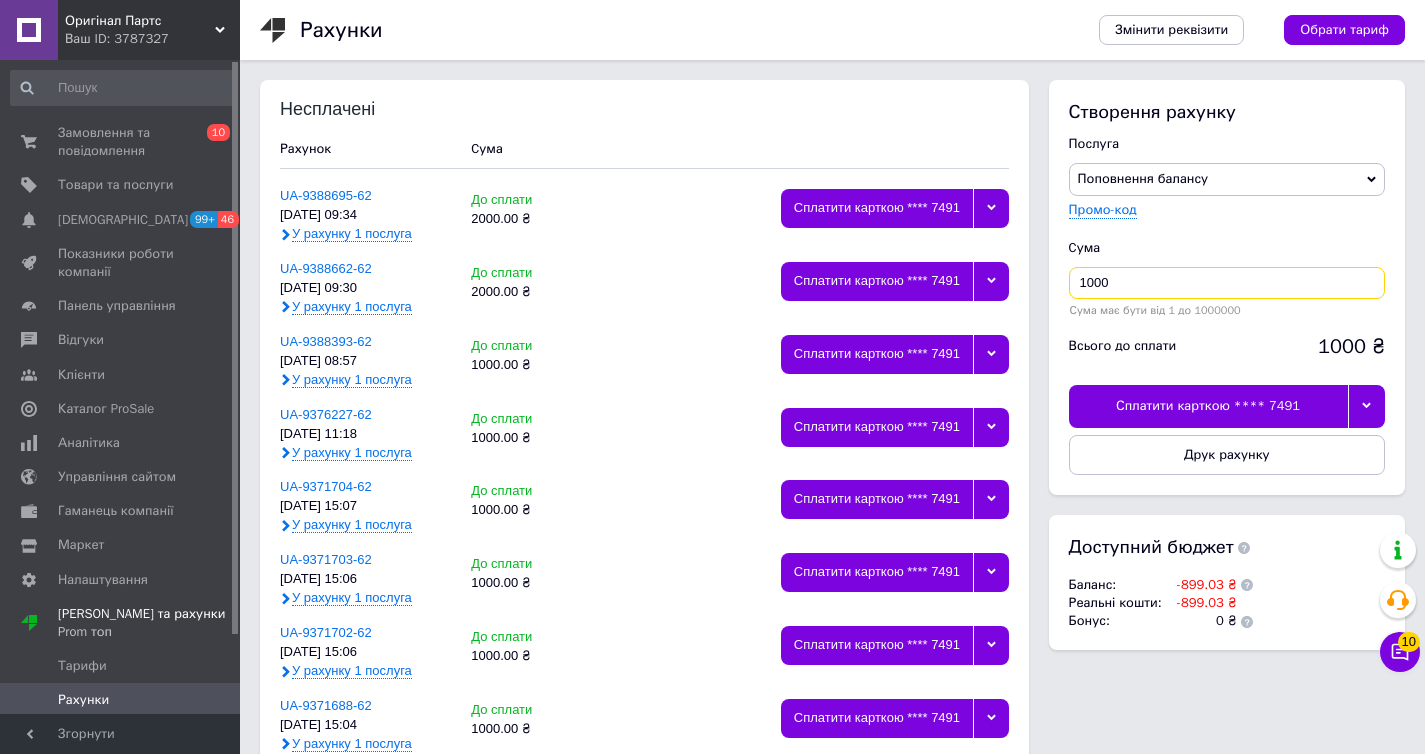 click on "1000" at bounding box center (1227, 283) 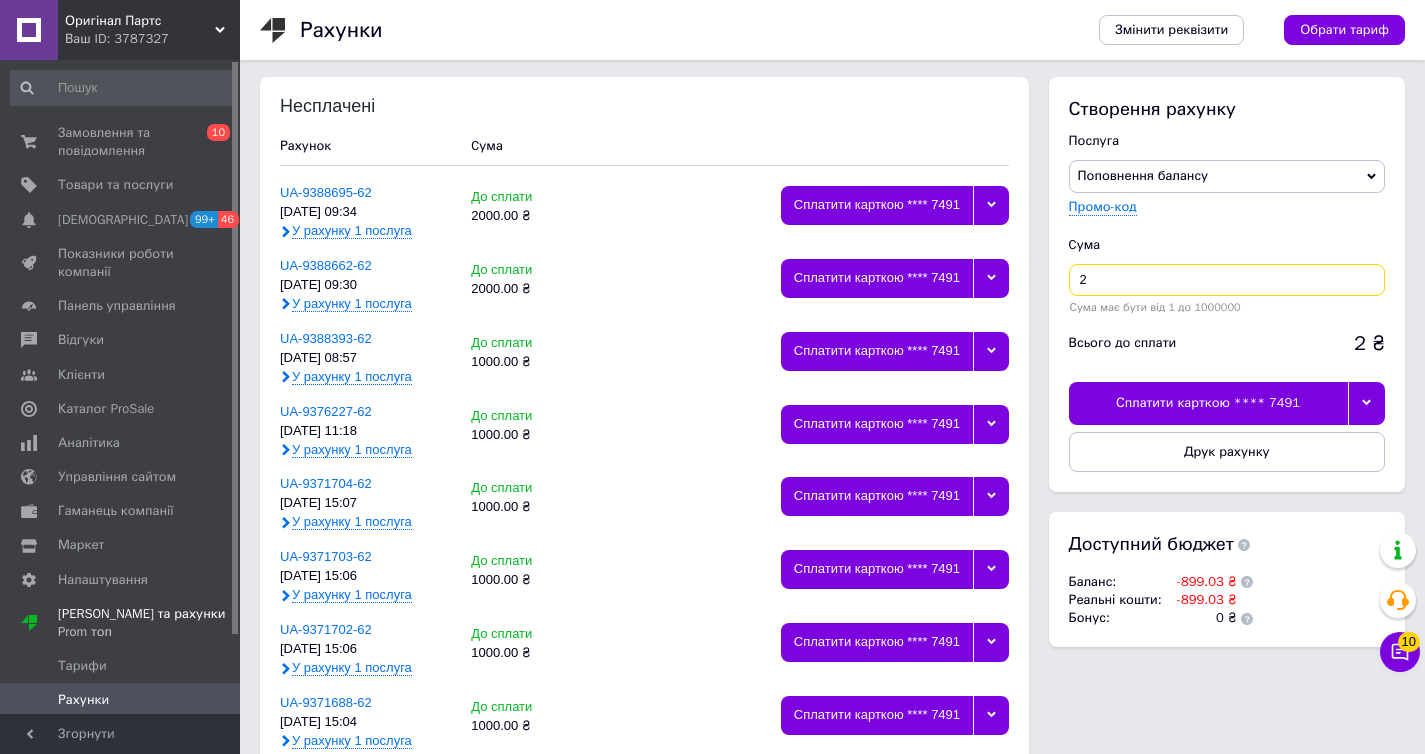 scroll, scrollTop: 4, scrollLeft: 0, axis: vertical 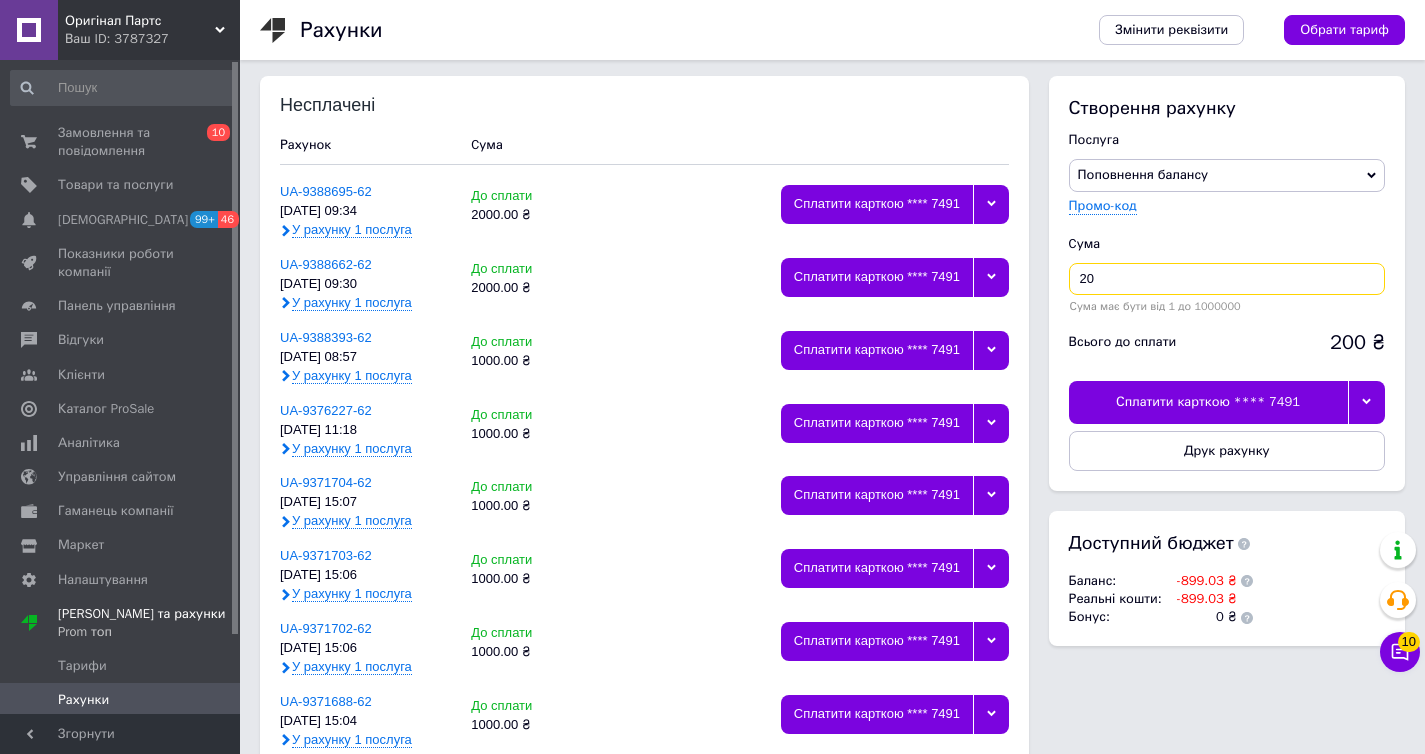 type on "2" 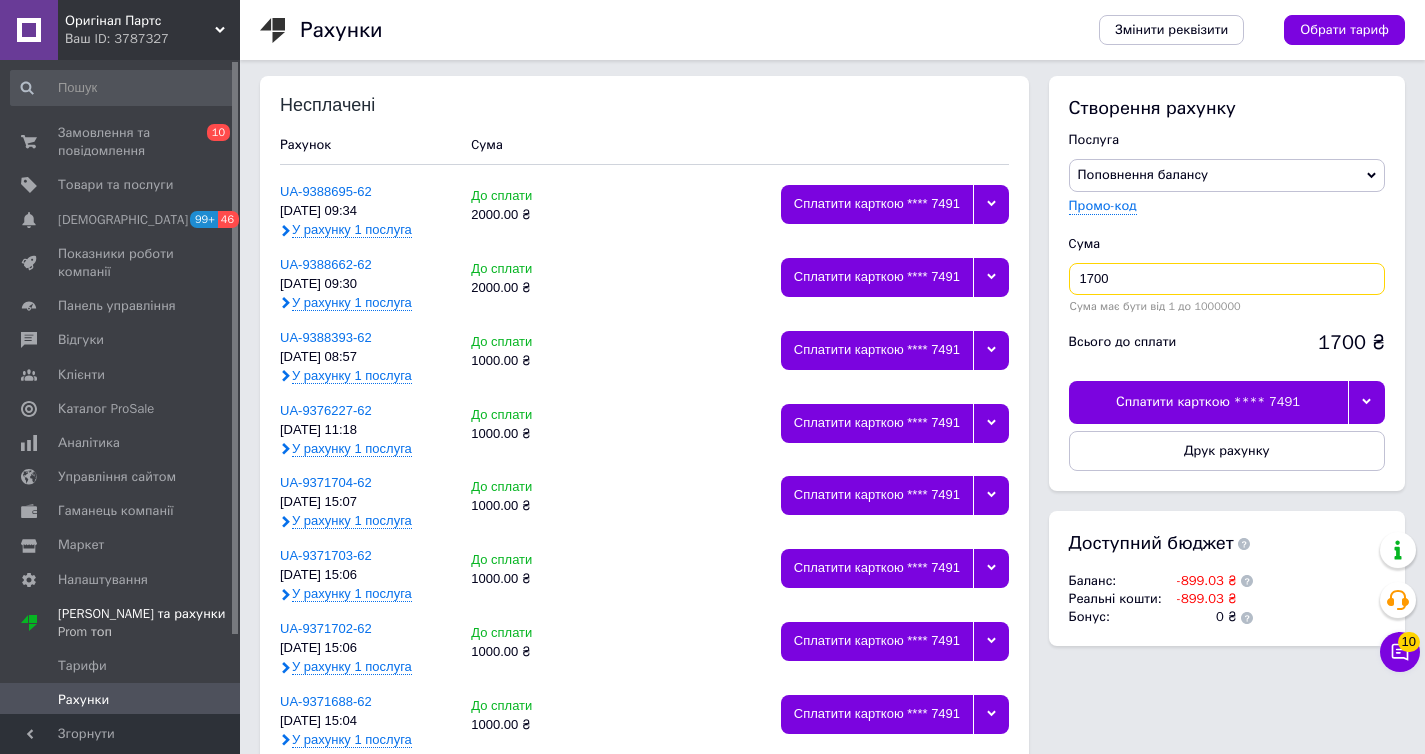type on "1700" 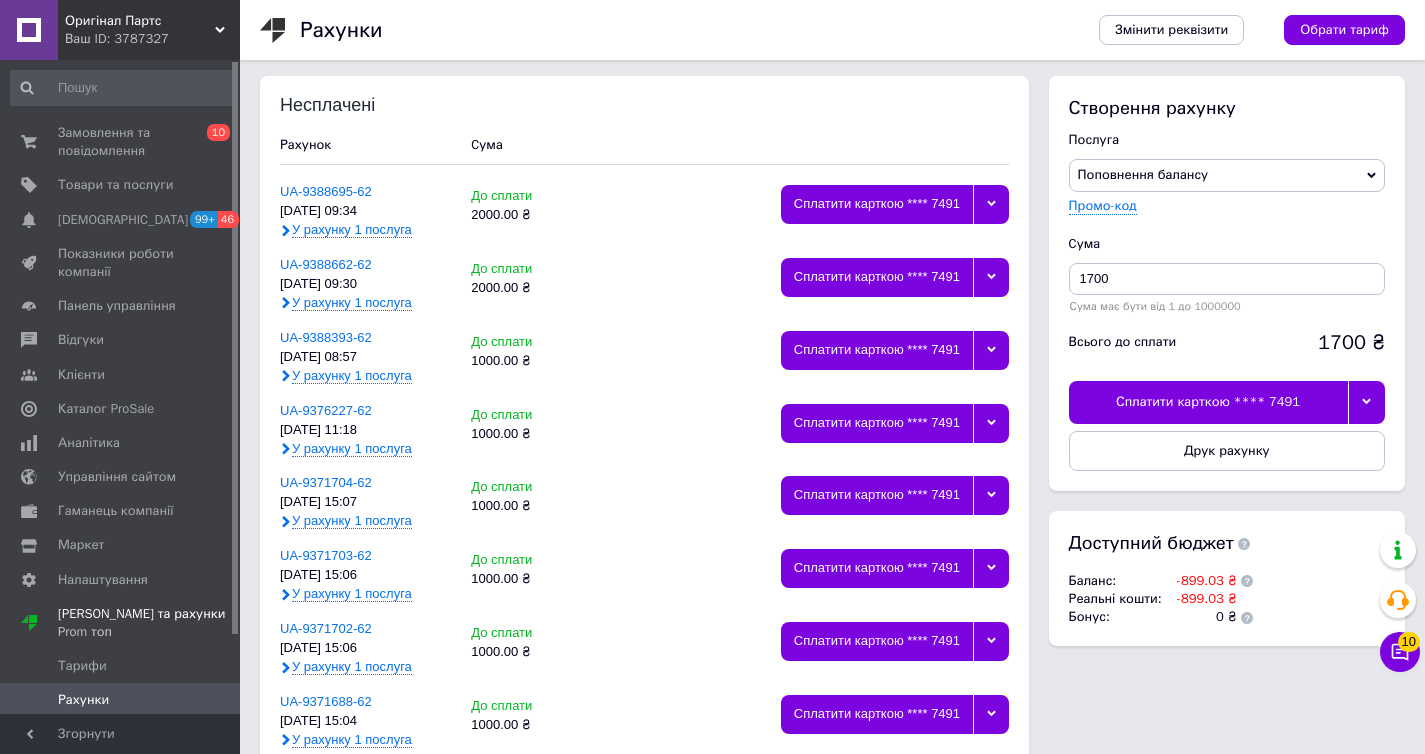 click on "Сплатити карткою  **** 7491" at bounding box center (1208, 402) 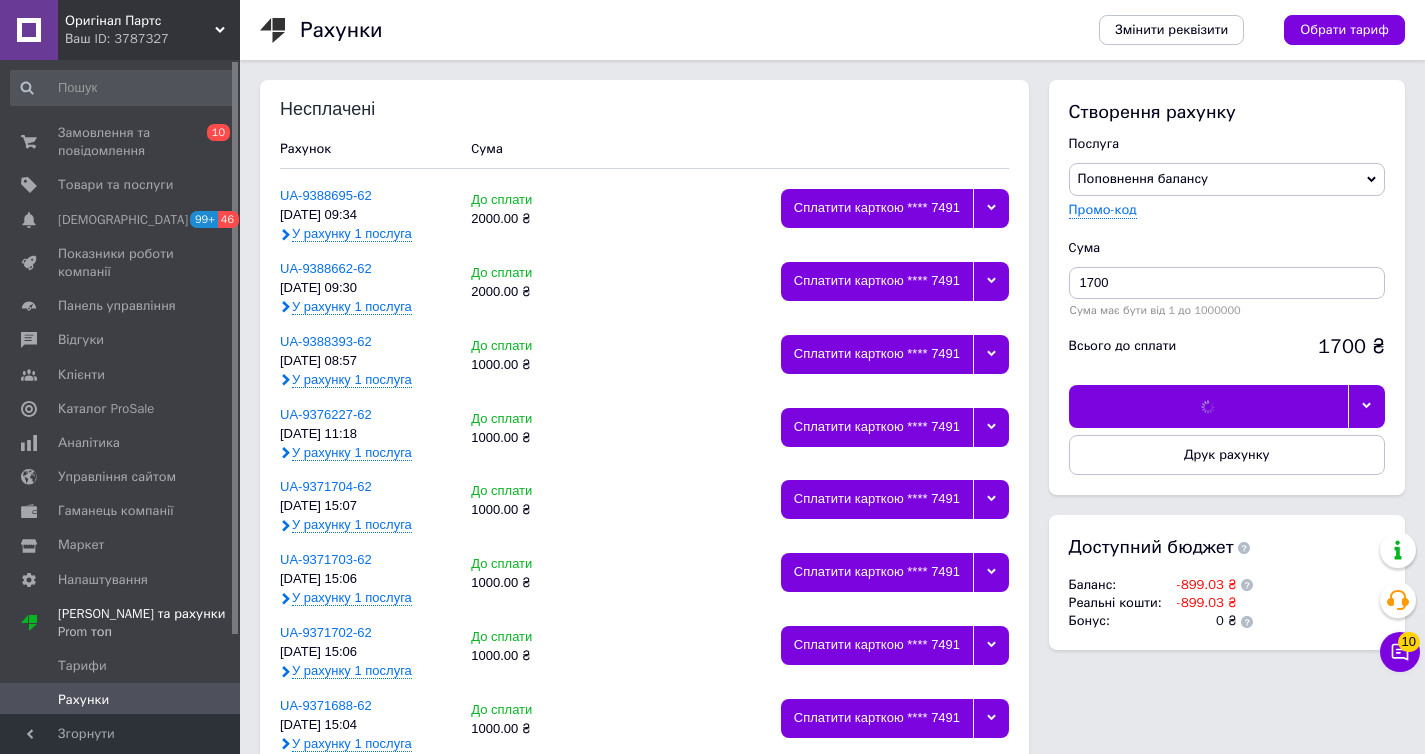 scroll, scrollTop: 0, scrollLeft: 0, axis: both 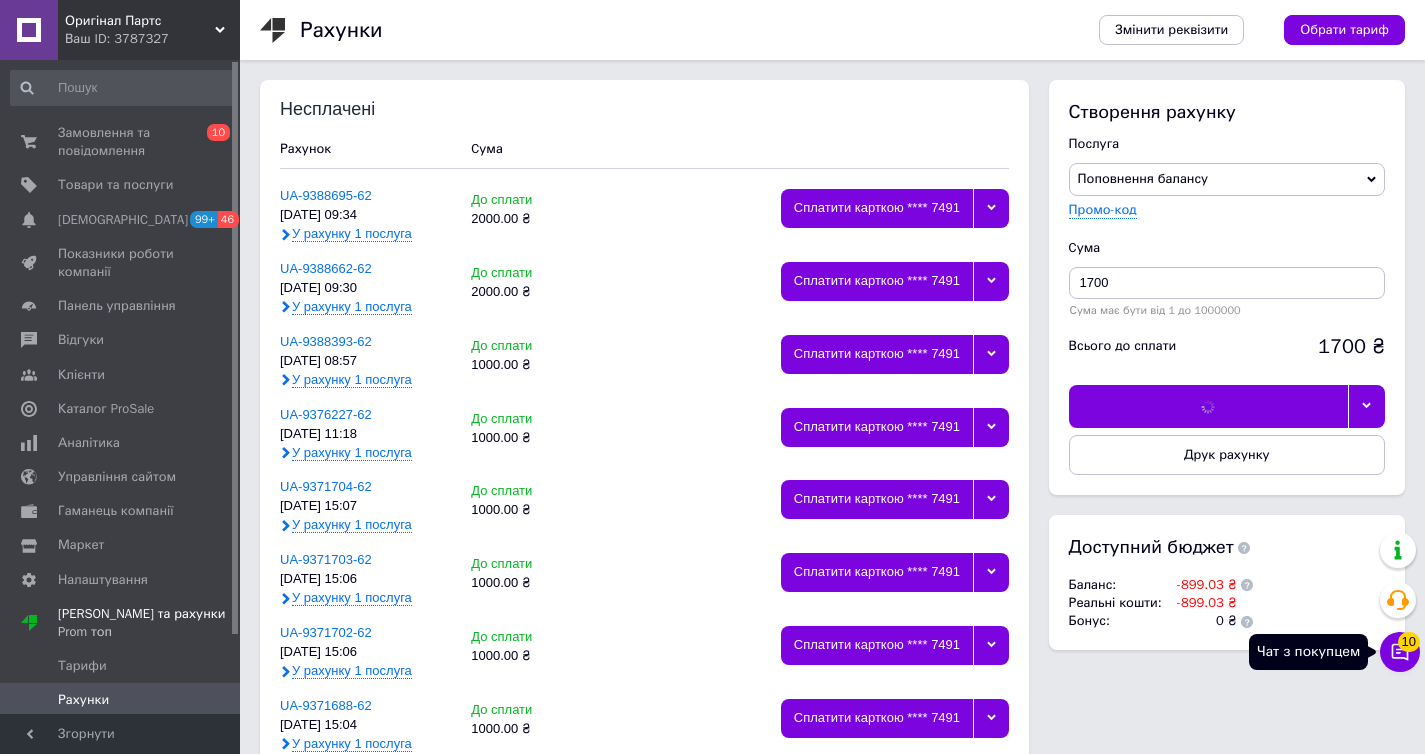click 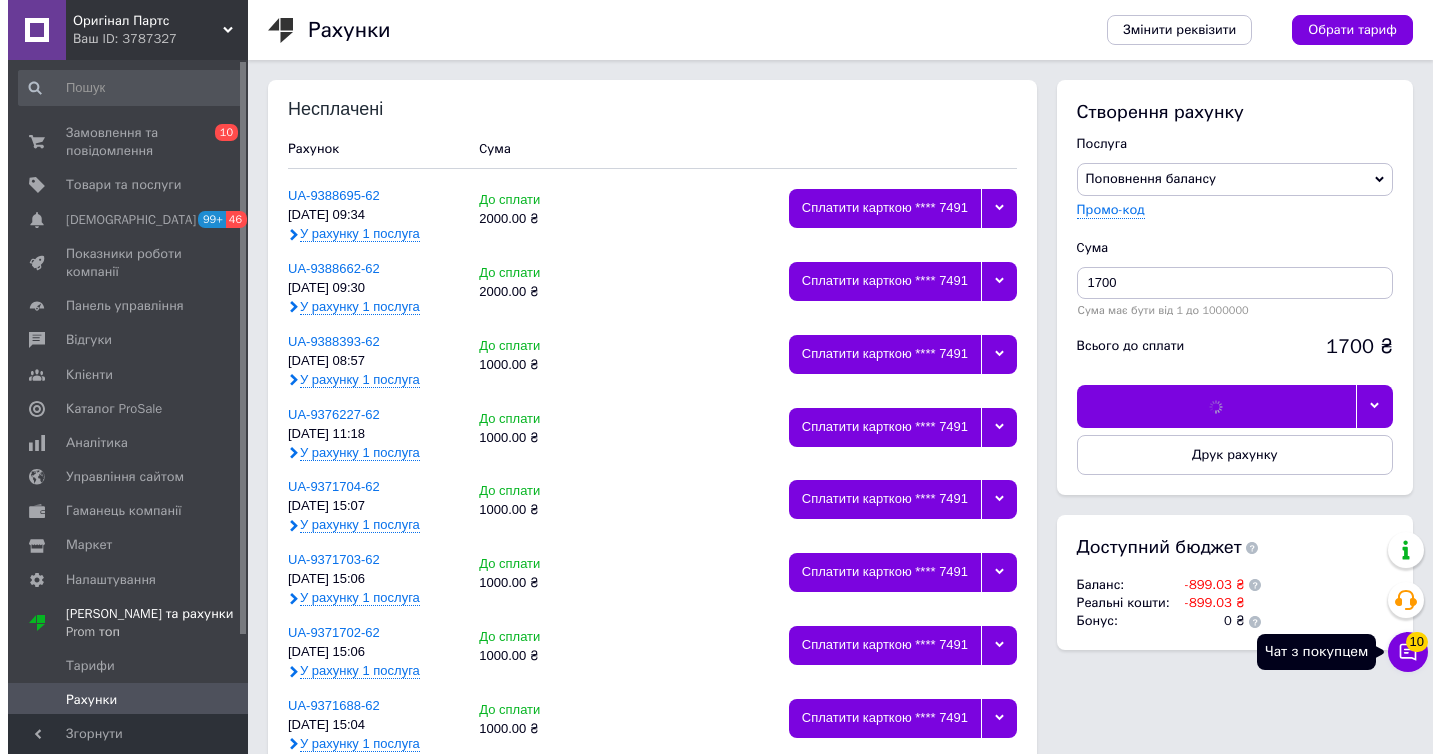scroll, scrollTop: 4, scrollLeft: 0, axis: vertical 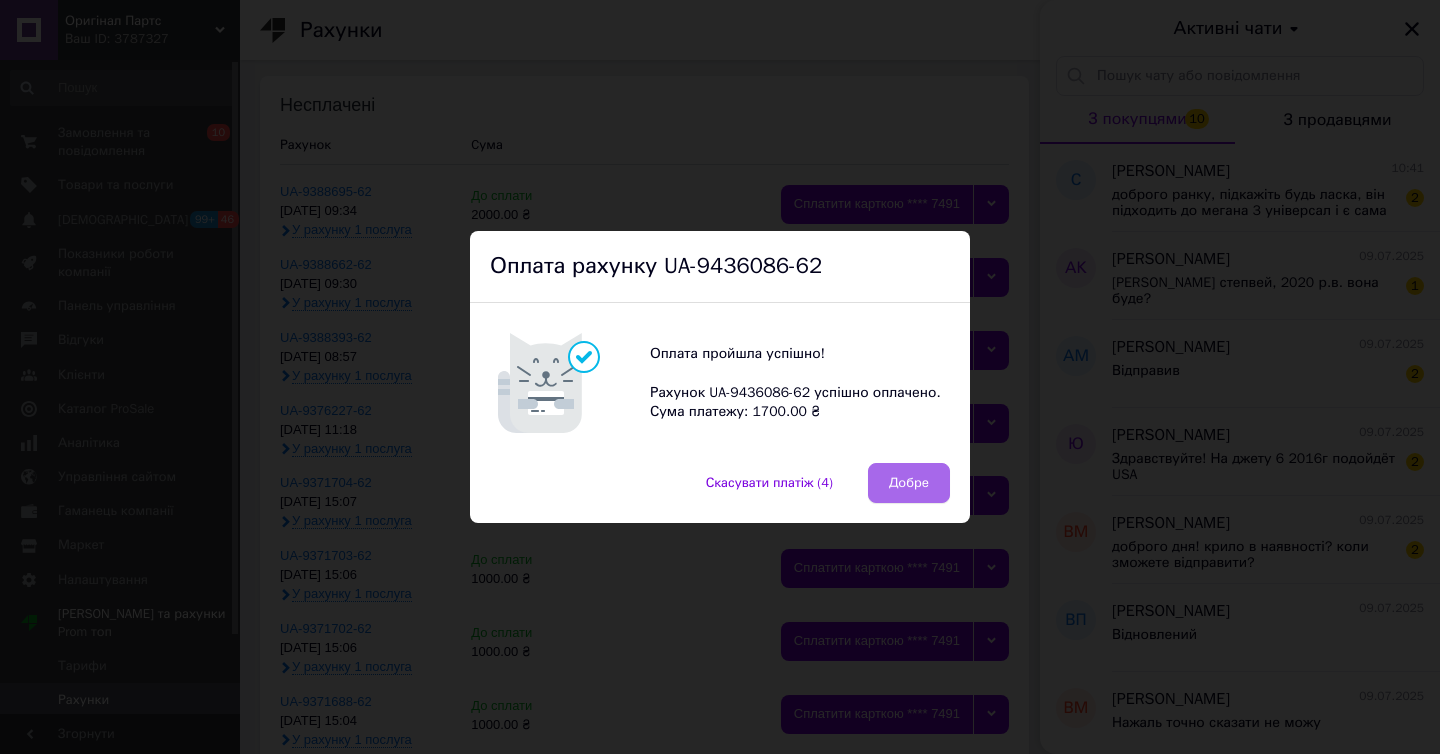 click on "Добре" at bounding box center (909, 483) 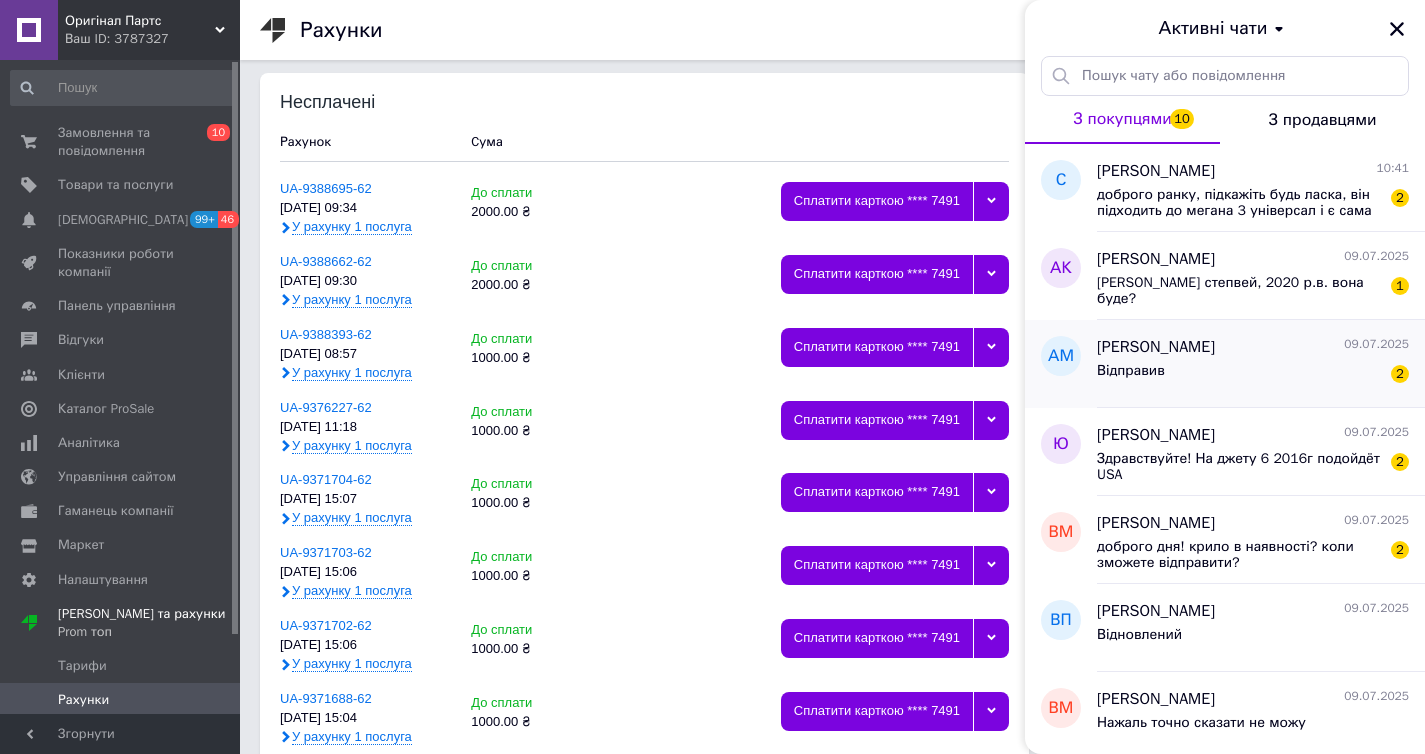scroll, scrollTop: 8, scrollLeft: 0, axis: vertical 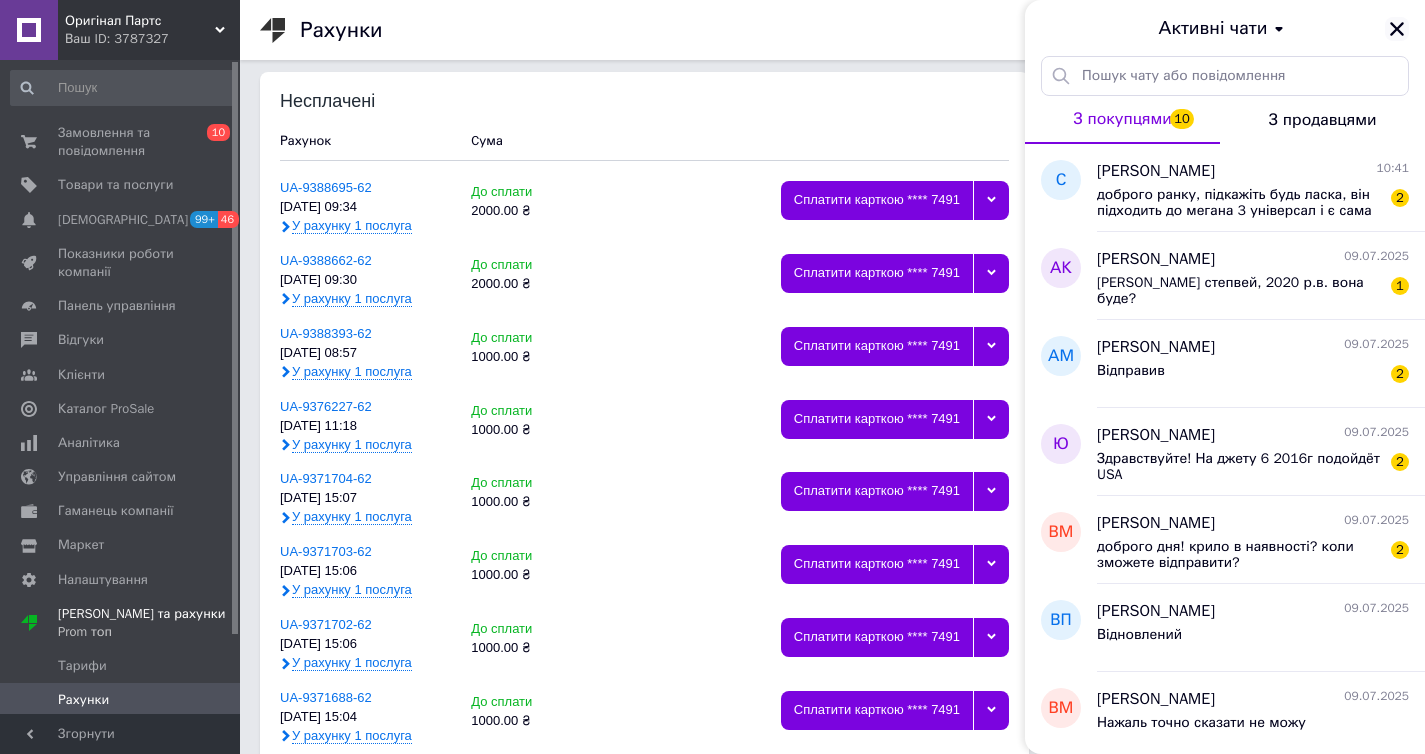click 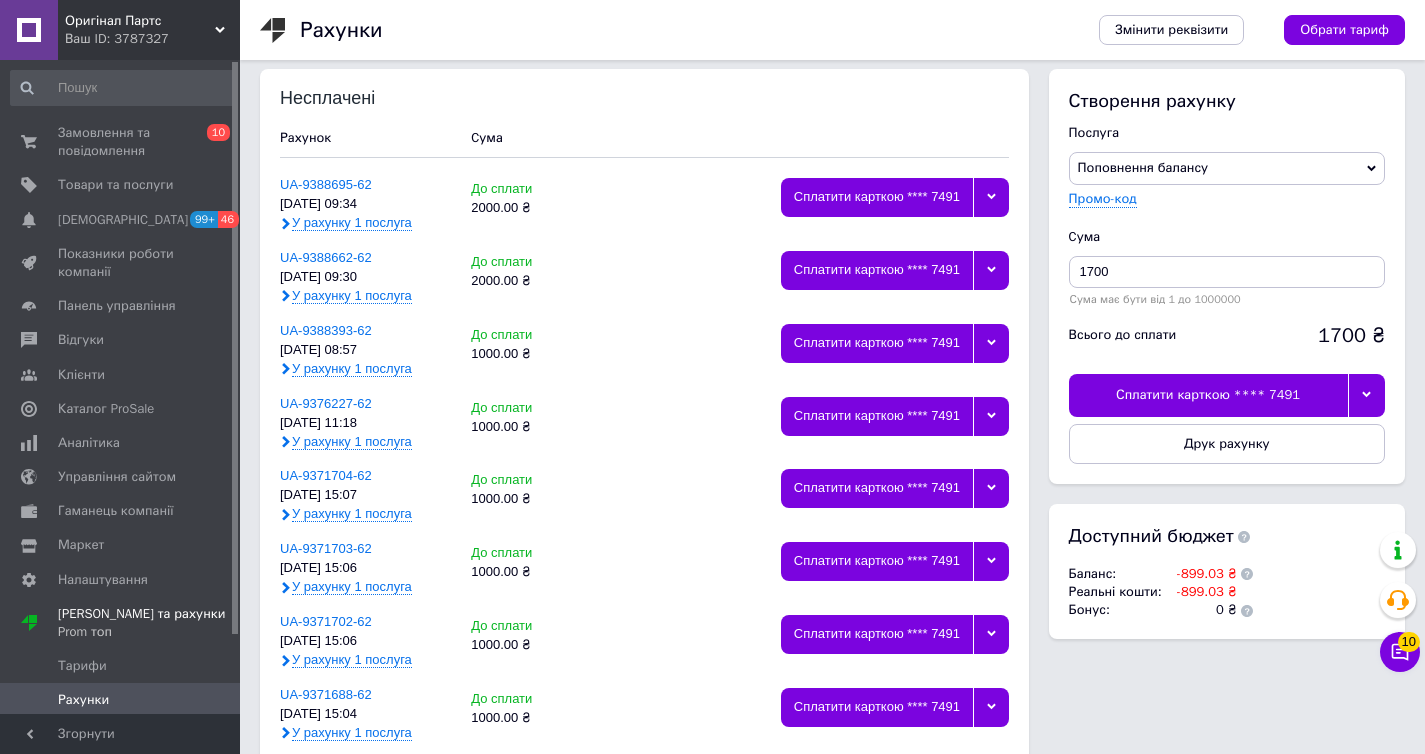 scroll, scrollTop: 12, scrollLeft: 0, axis: vertical 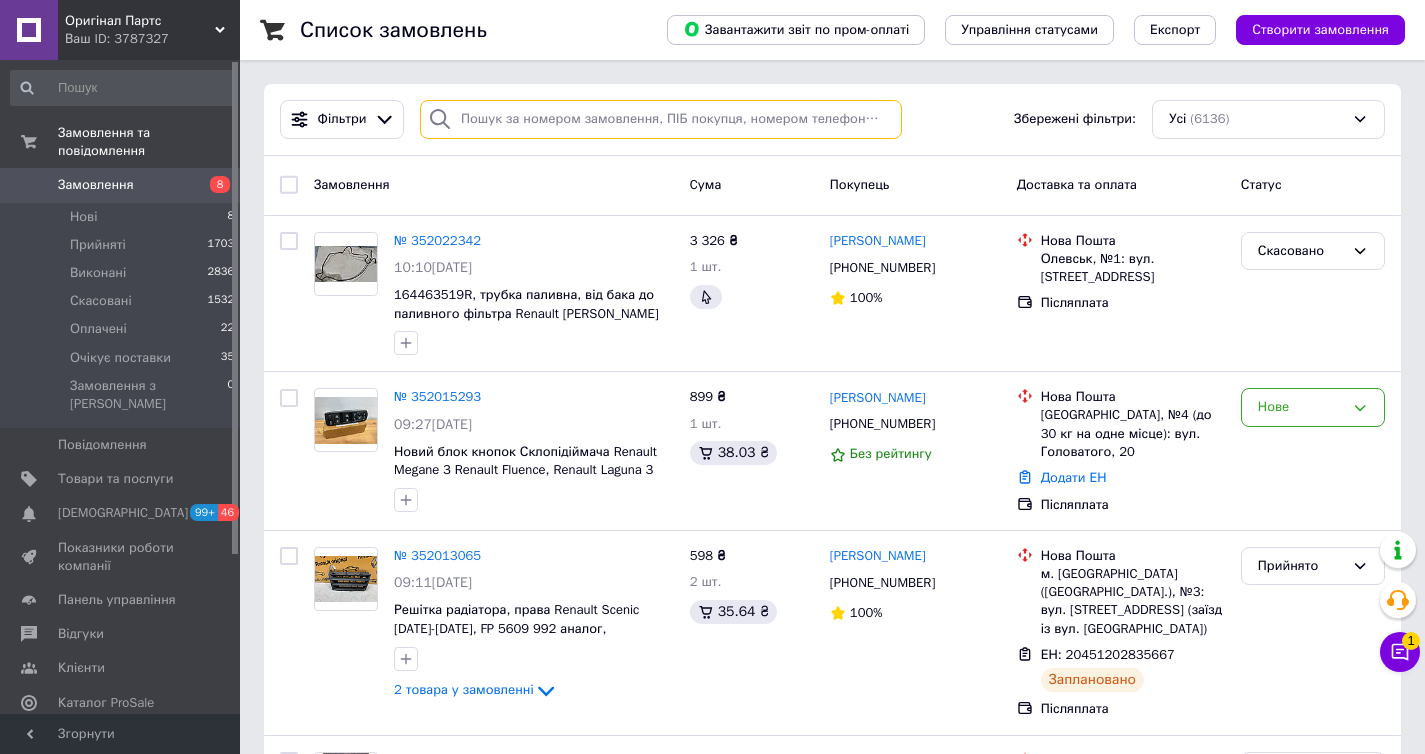 click at bounding box center (661, 119) 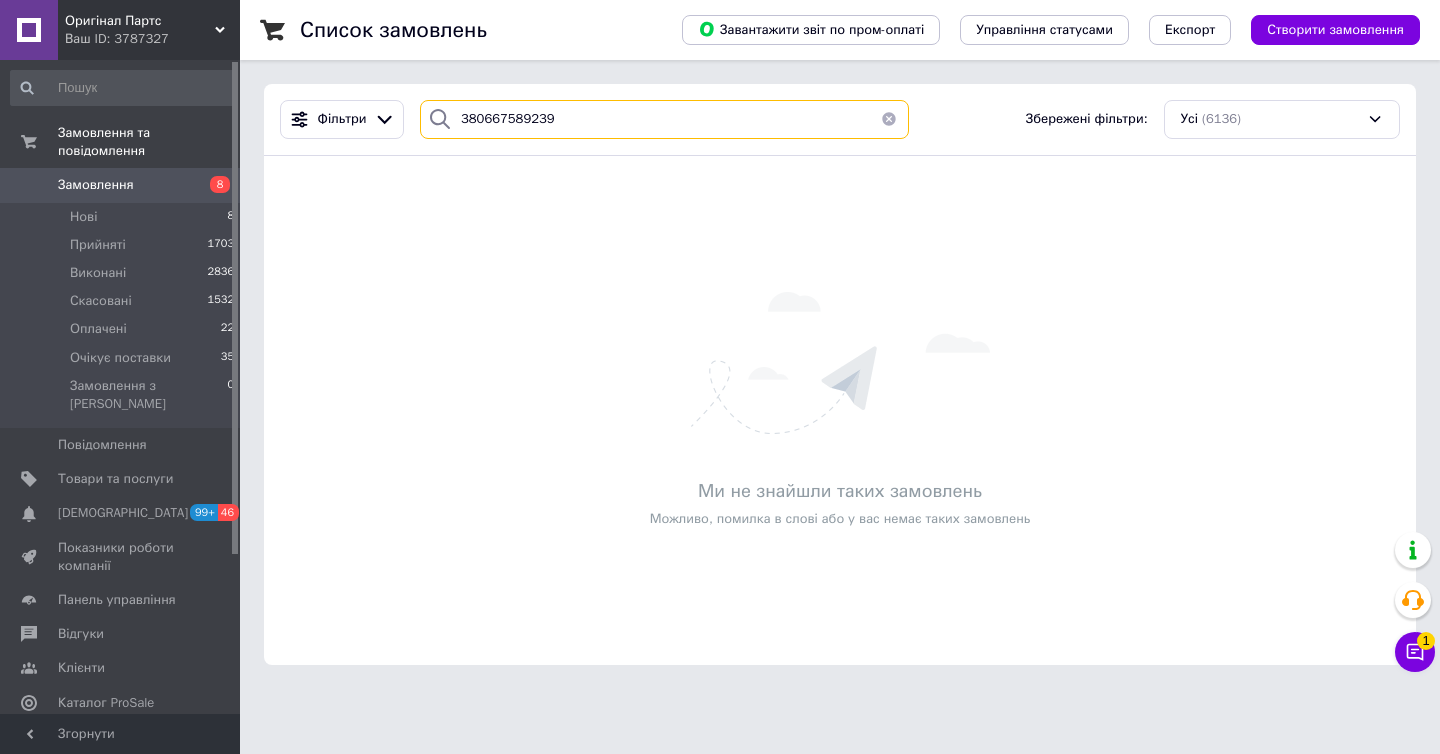 click on "380667589239" at bounding box center [664, 119] 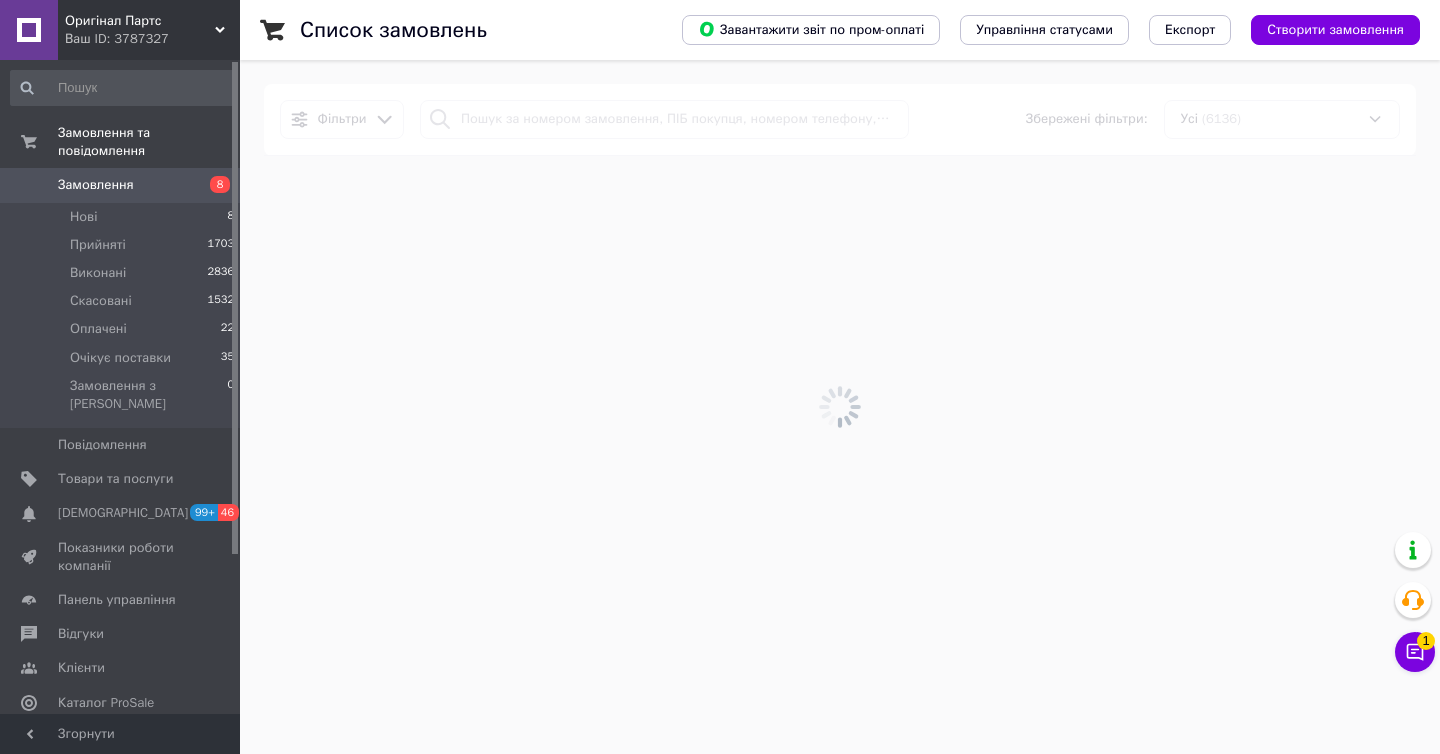 click on "Оригінал Партс" at bounding box center [140, 21] 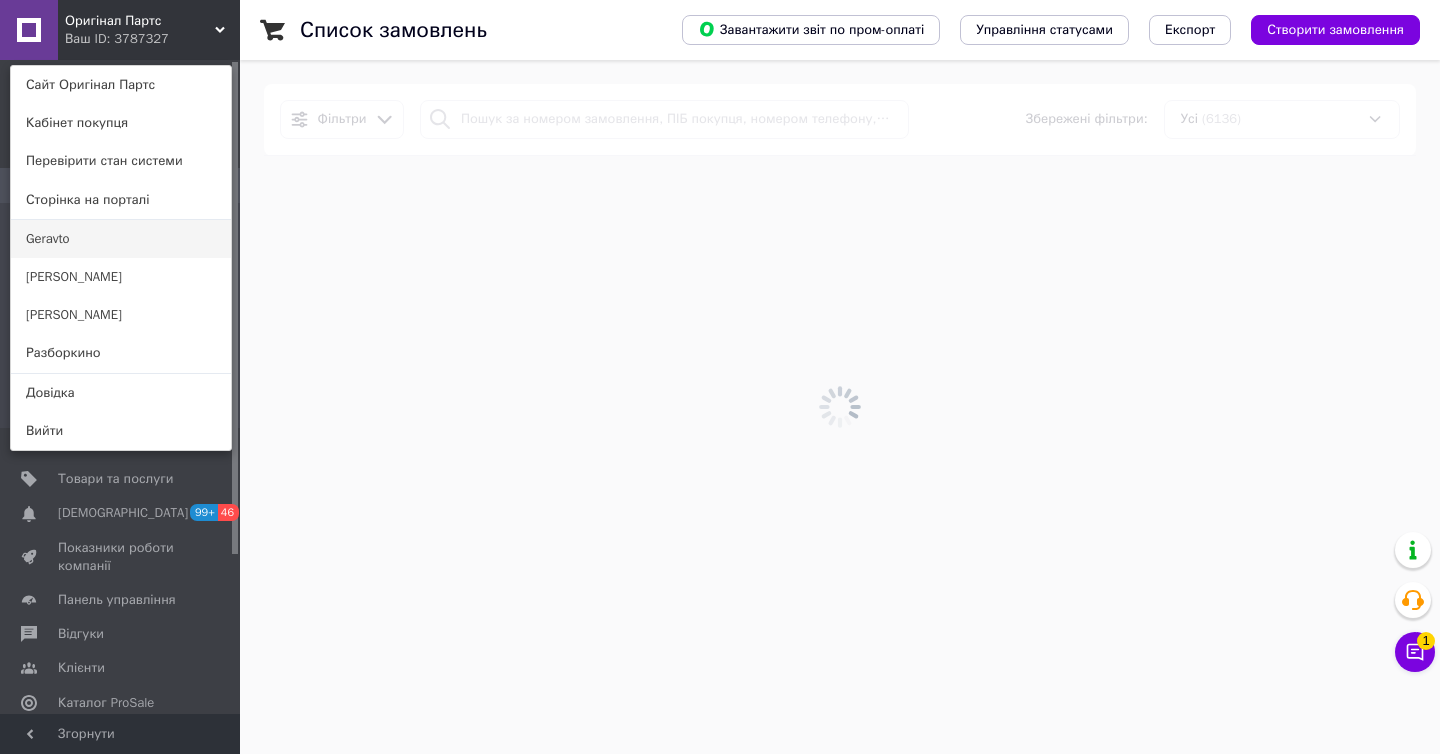 click on "Geravto" at bounding box center (121, 239) 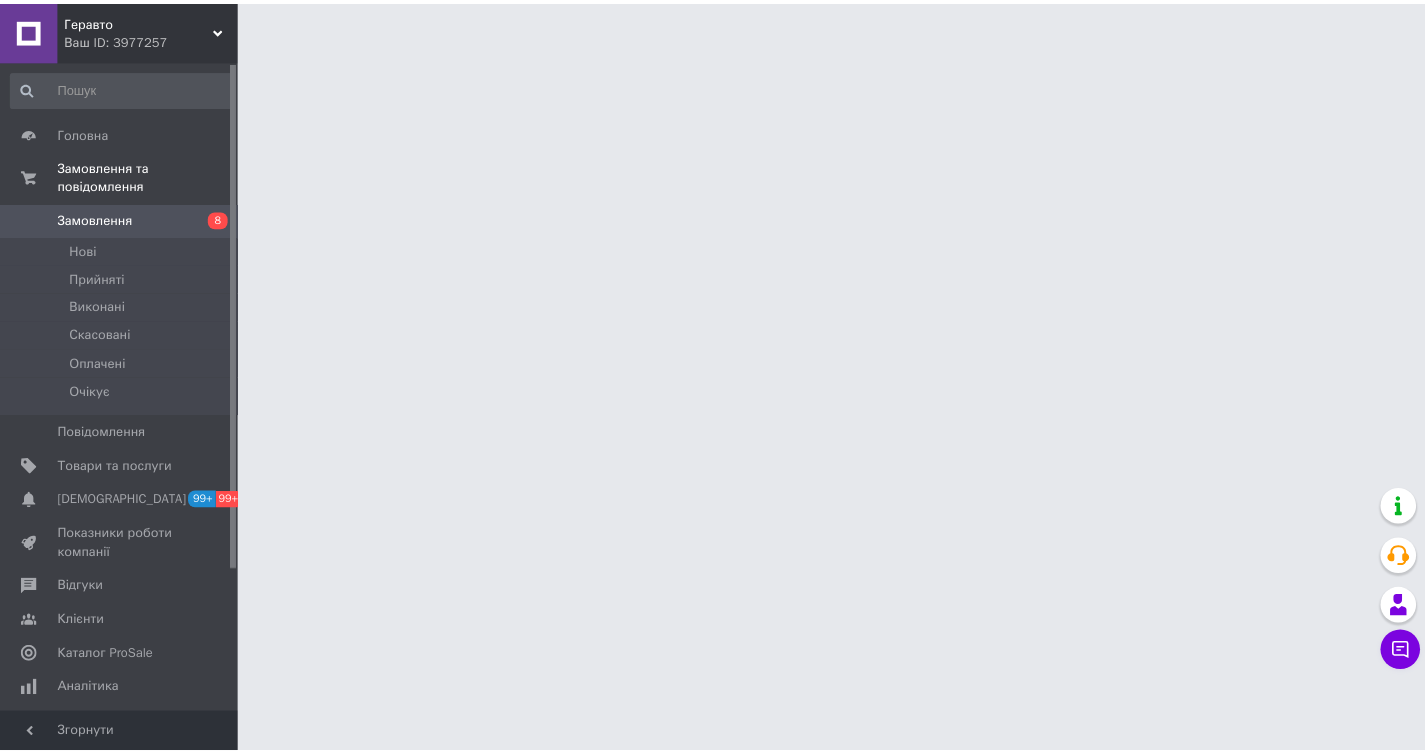 scroll, scrollTop: 0, scrollLeft: 0, axis: both 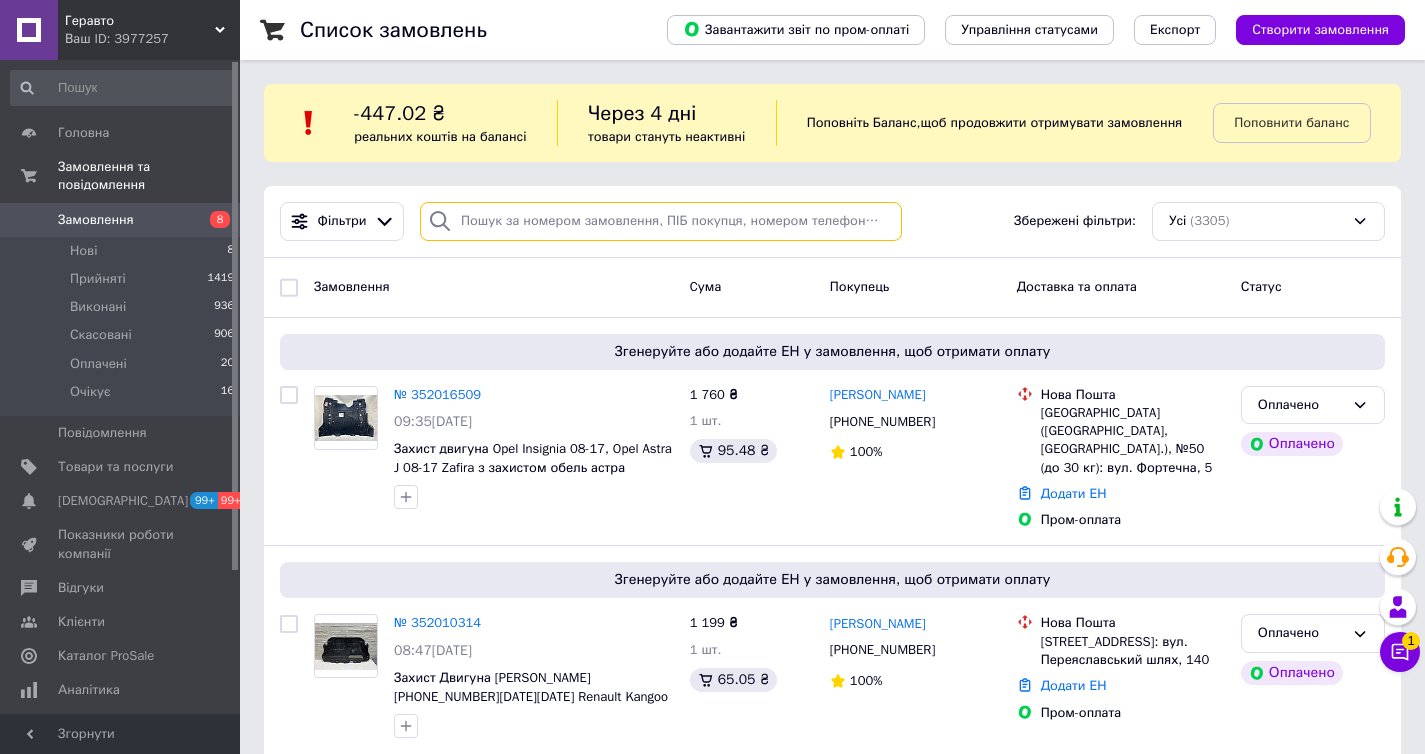 click at bounding box center [661, 221] 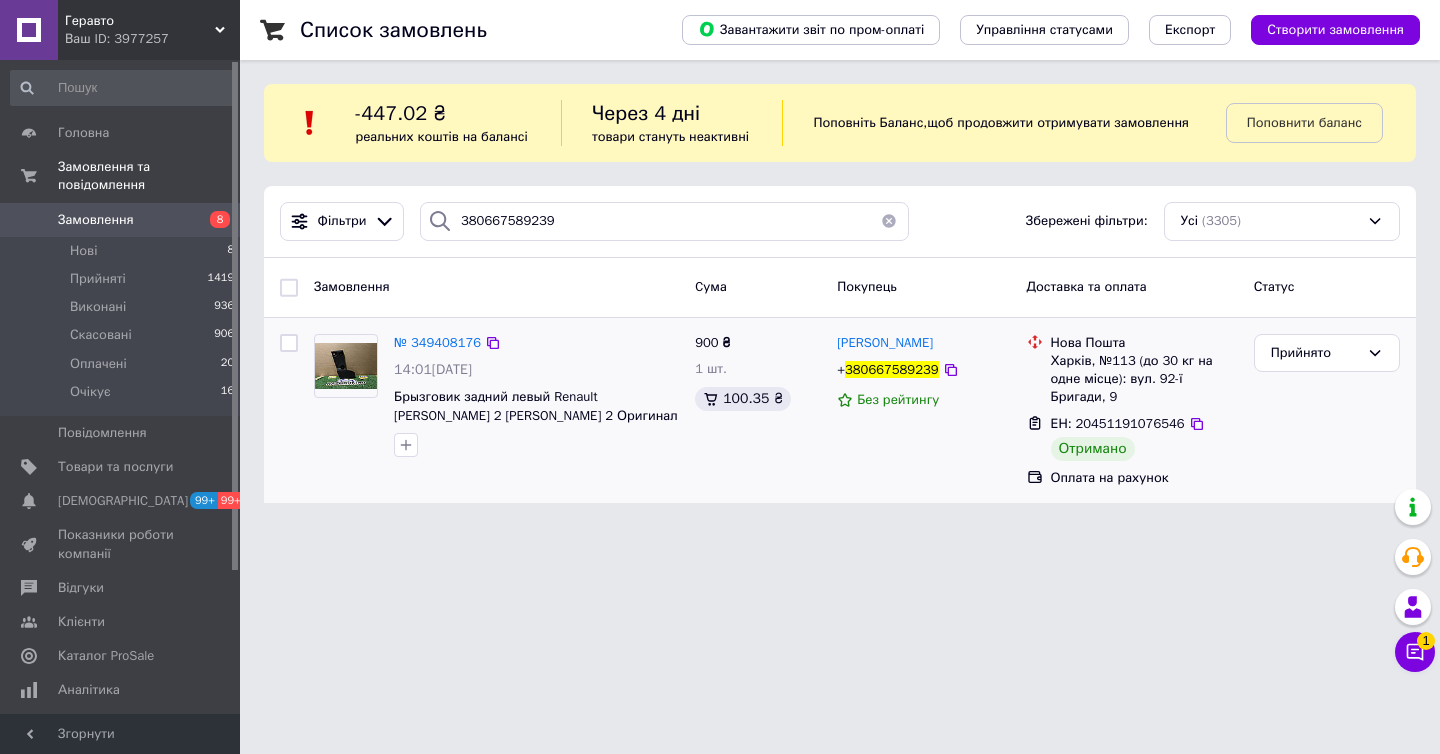 click on "380667589239" at bounding box center (892, 369) 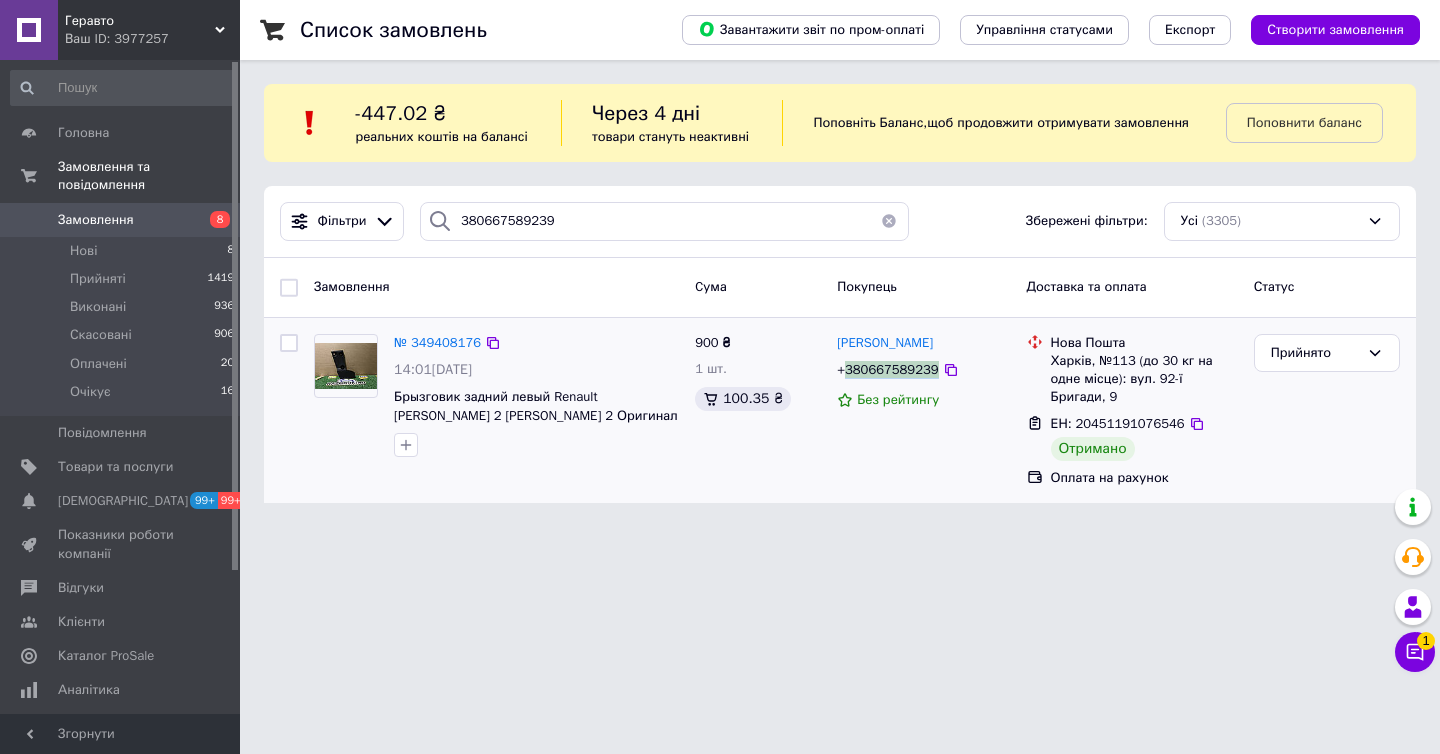 click on "380667589239" at bounding box center [892, 369] 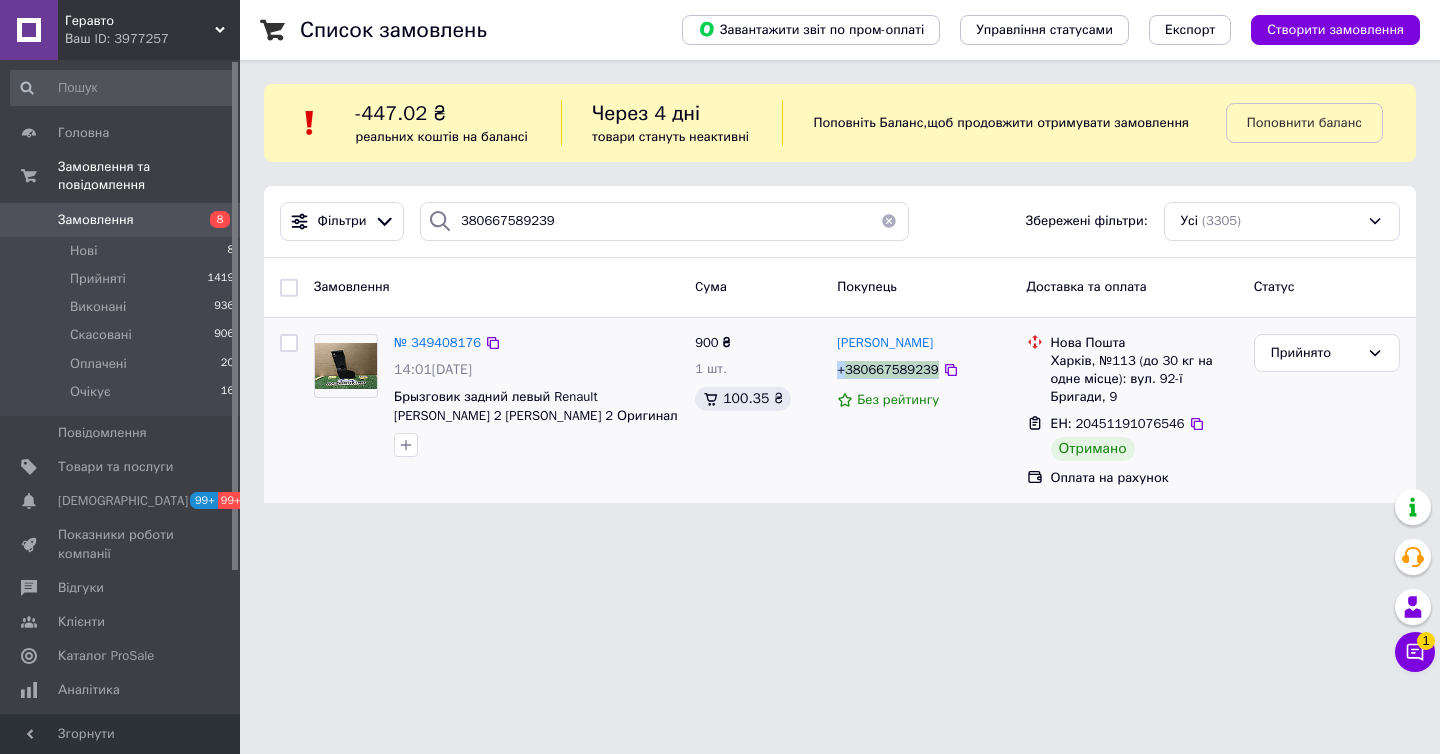 click on "380667589239" at bounding box center (892, 369) 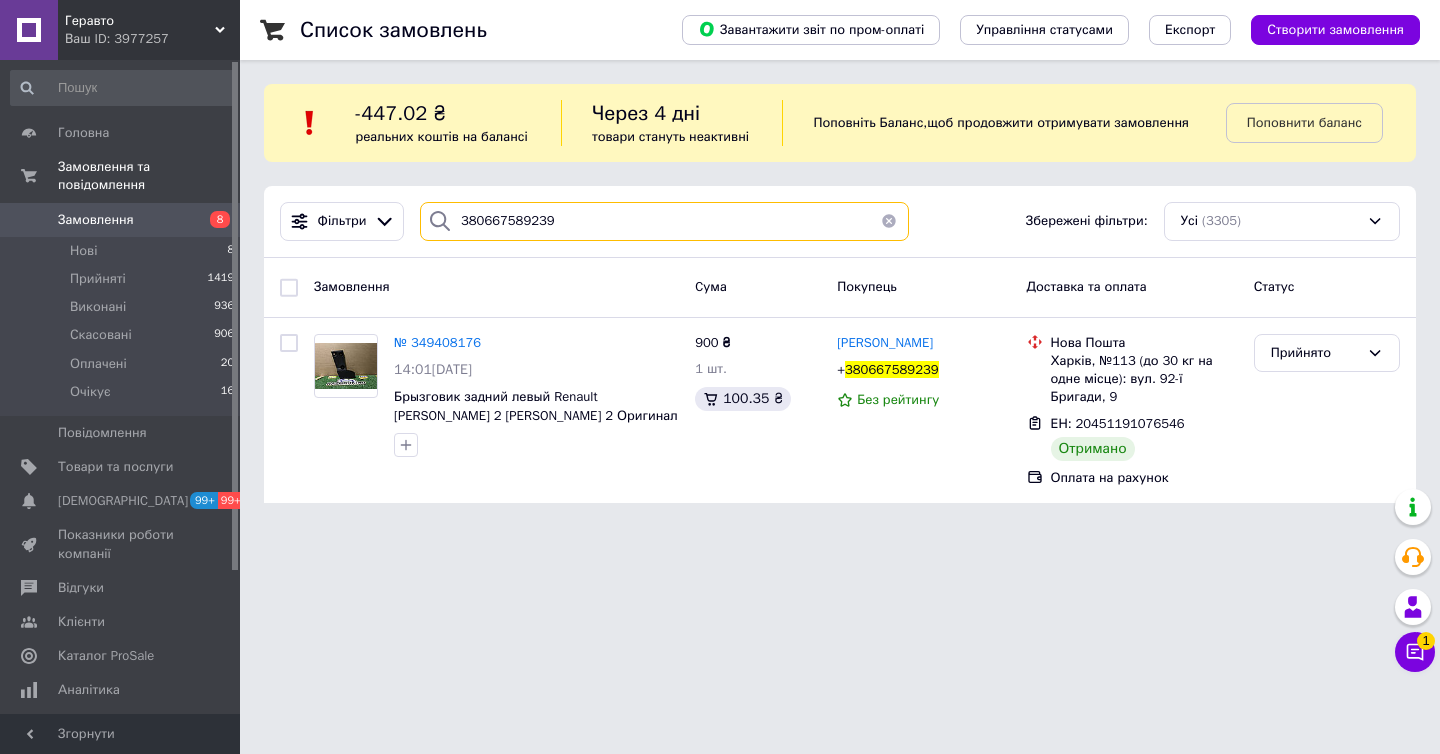 click on "380667589239" at bounding box center [664, 221] 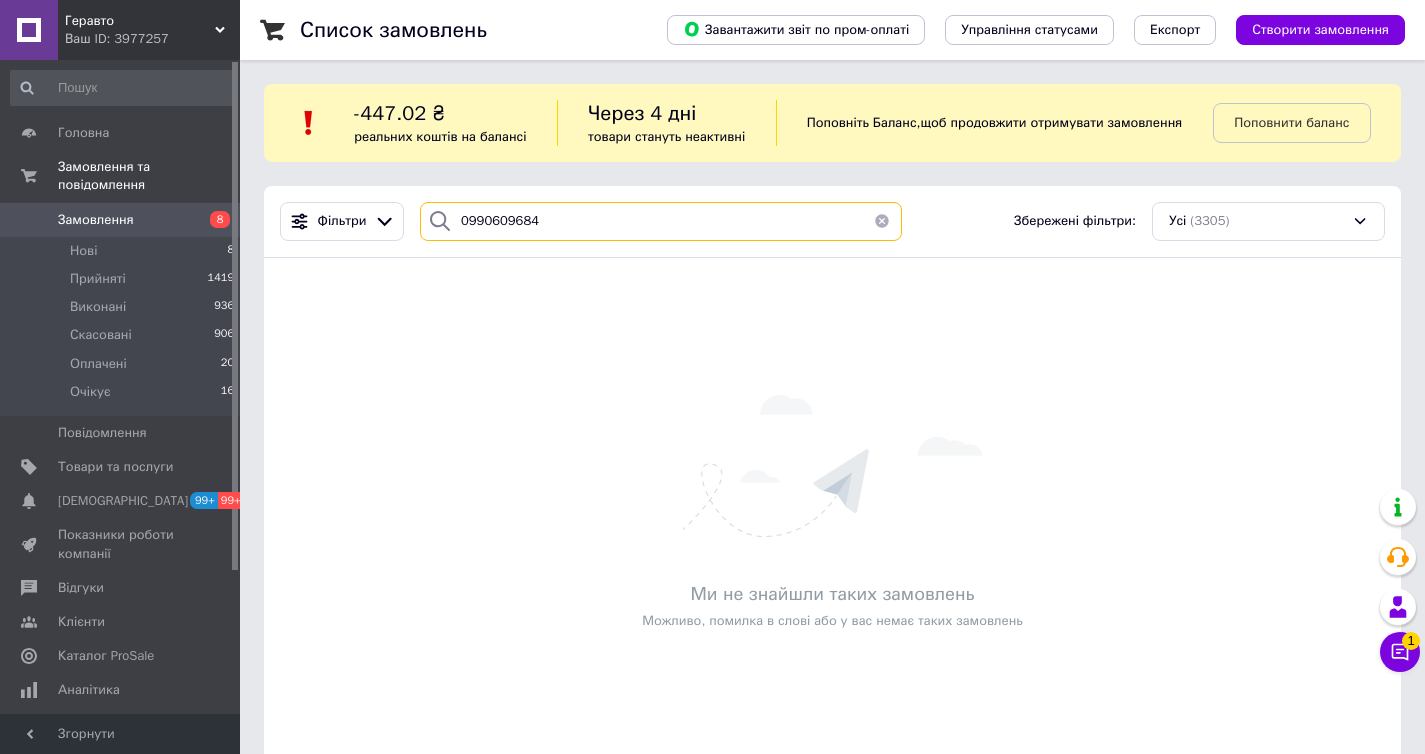 click on "0990609684" at bounding box center [661, 221] 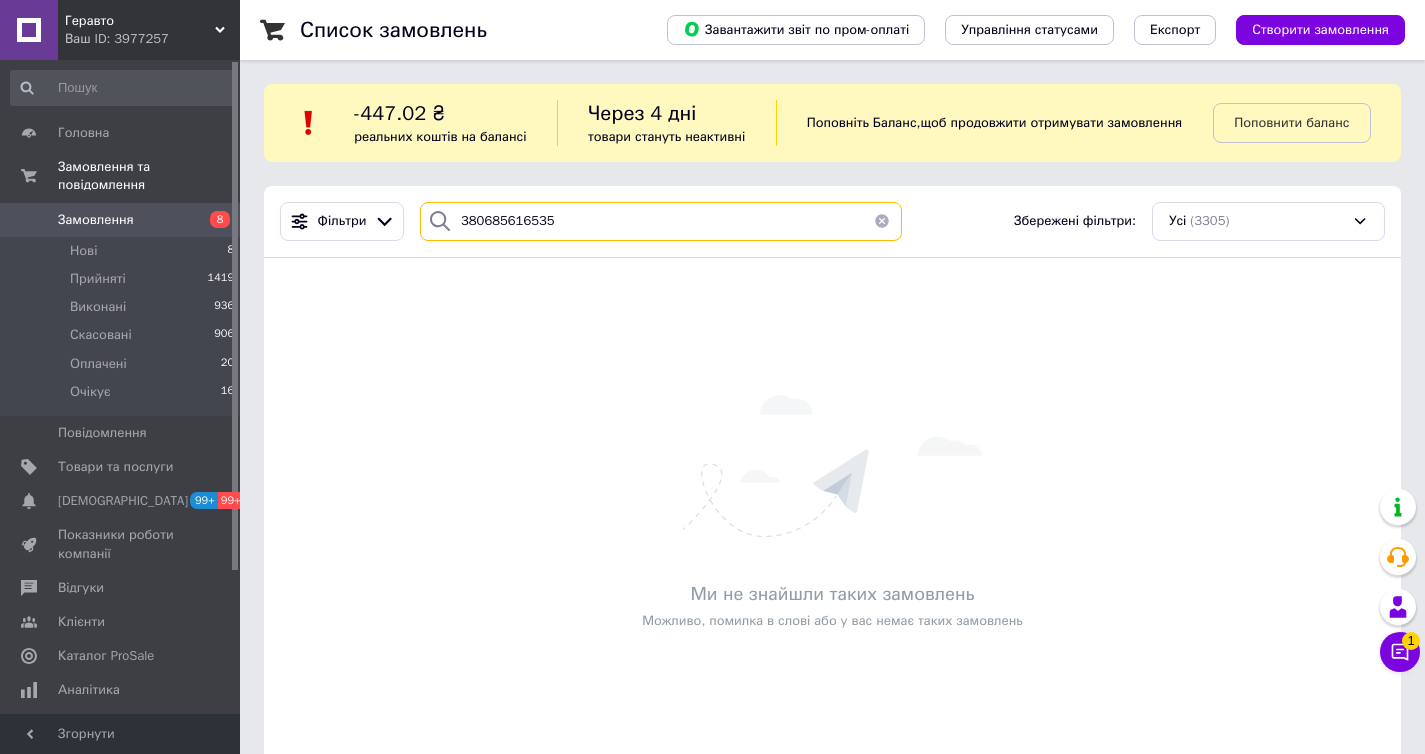 type on "380685616535" 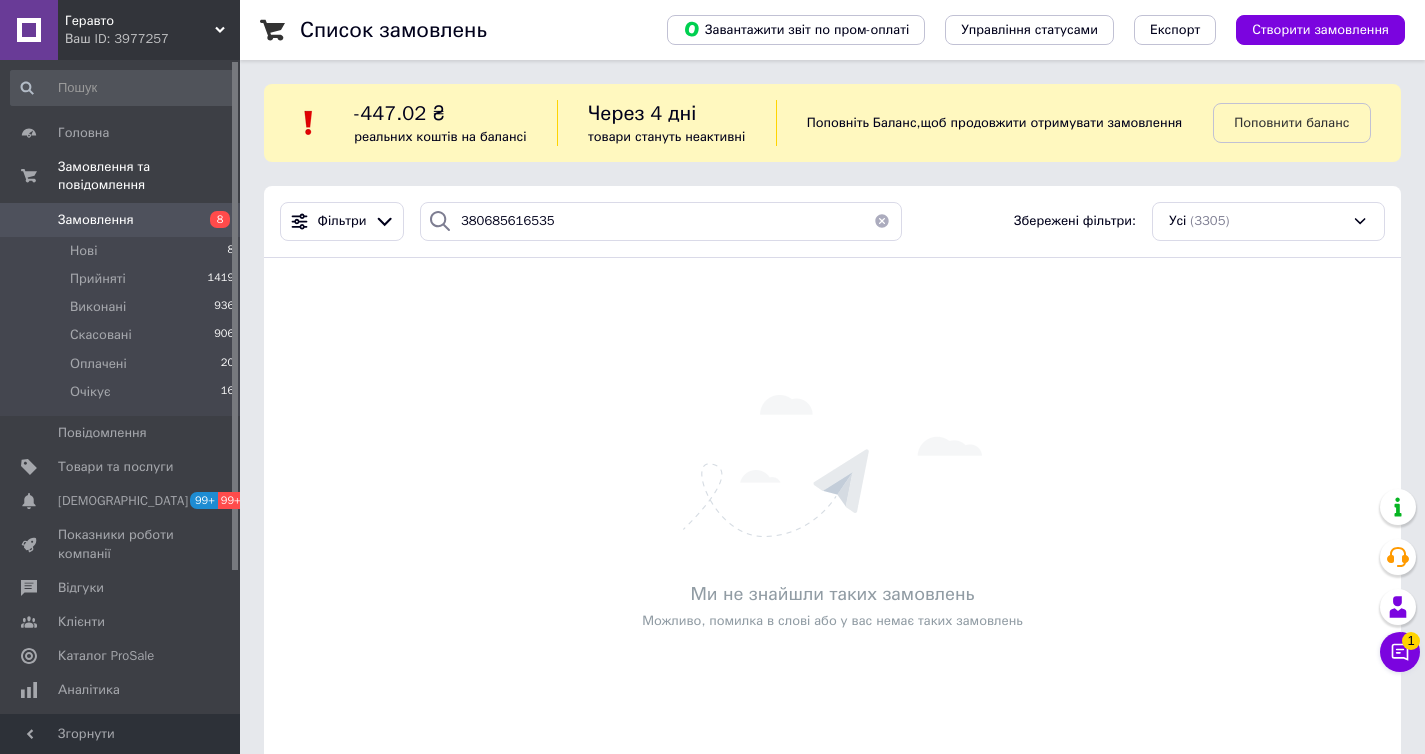 click on "Геравто" at bounding box center (140, 21) 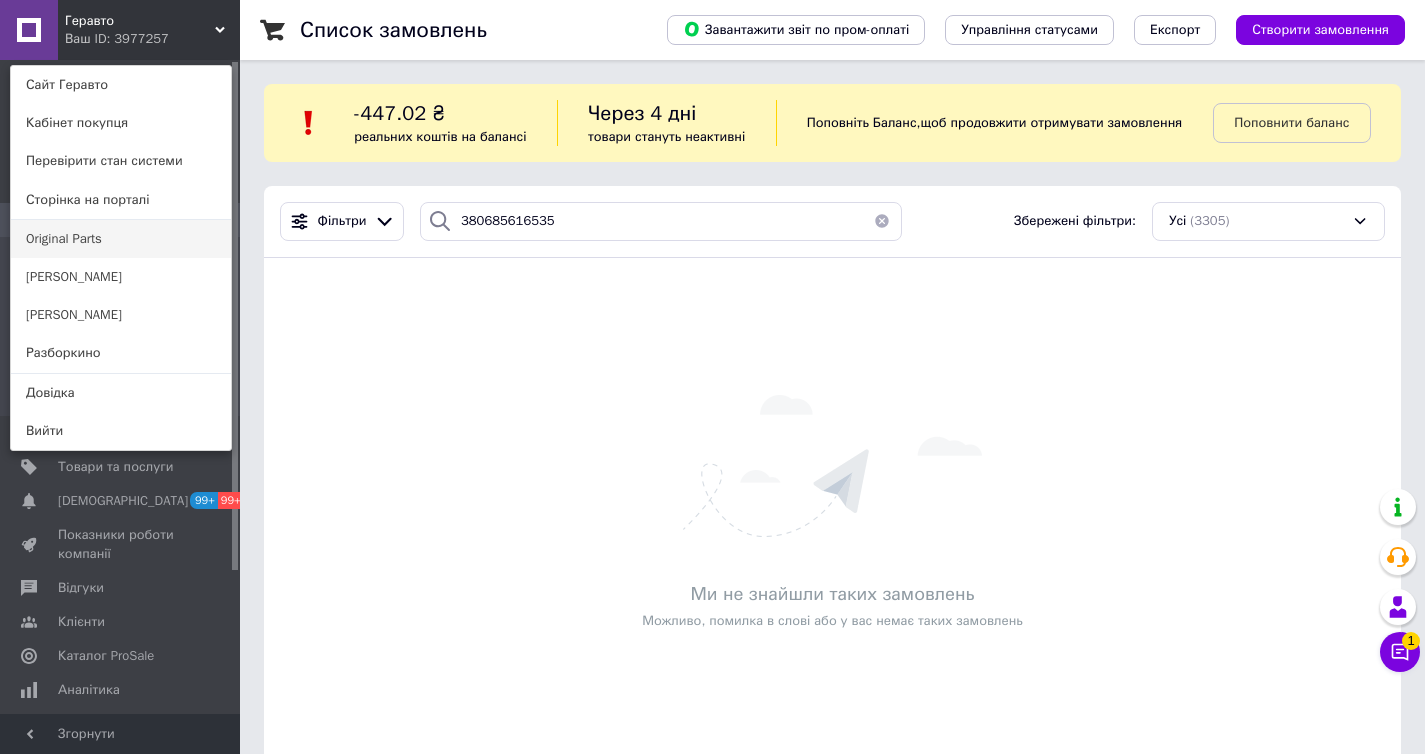 click on "Original Parts" at bounding box center (121, 239) 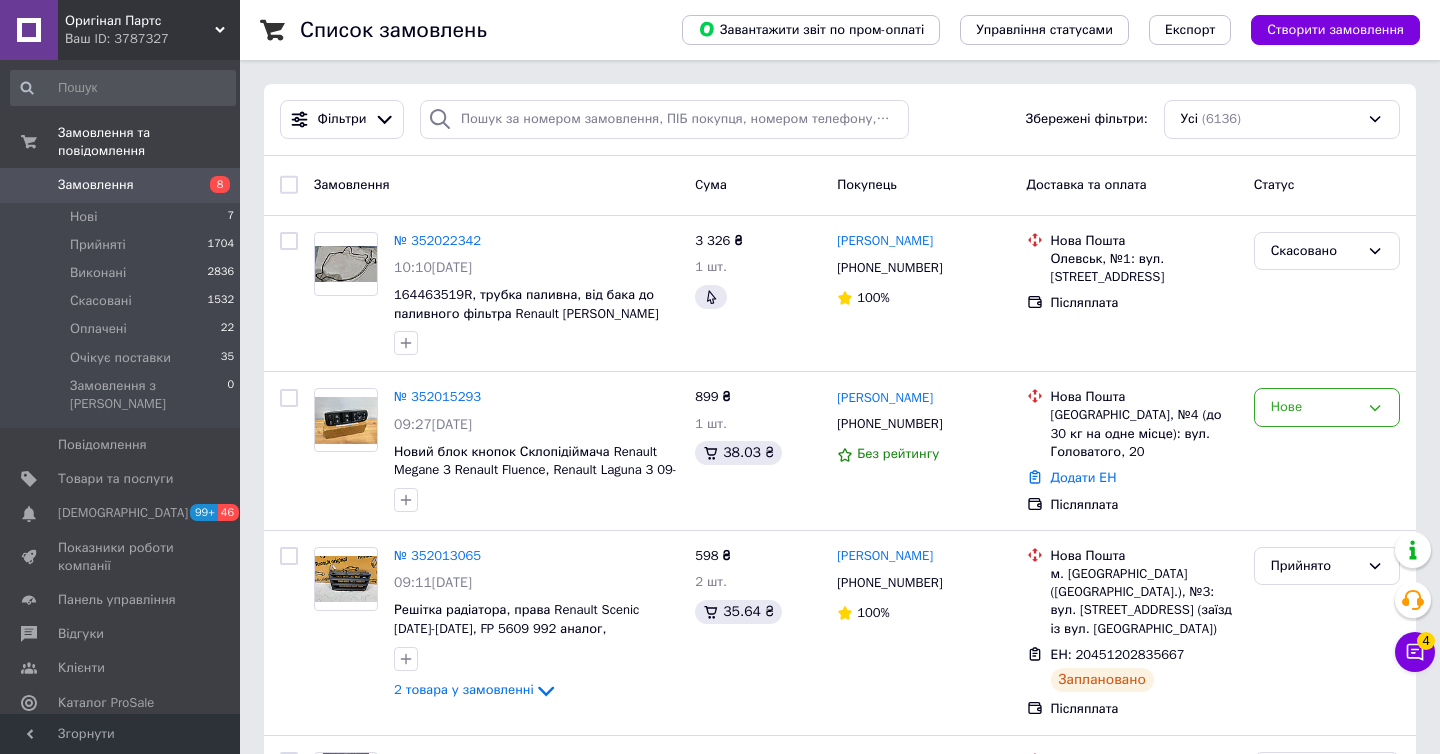 scroll, scrollTop: 0, scrollLeft: 0, axis: both 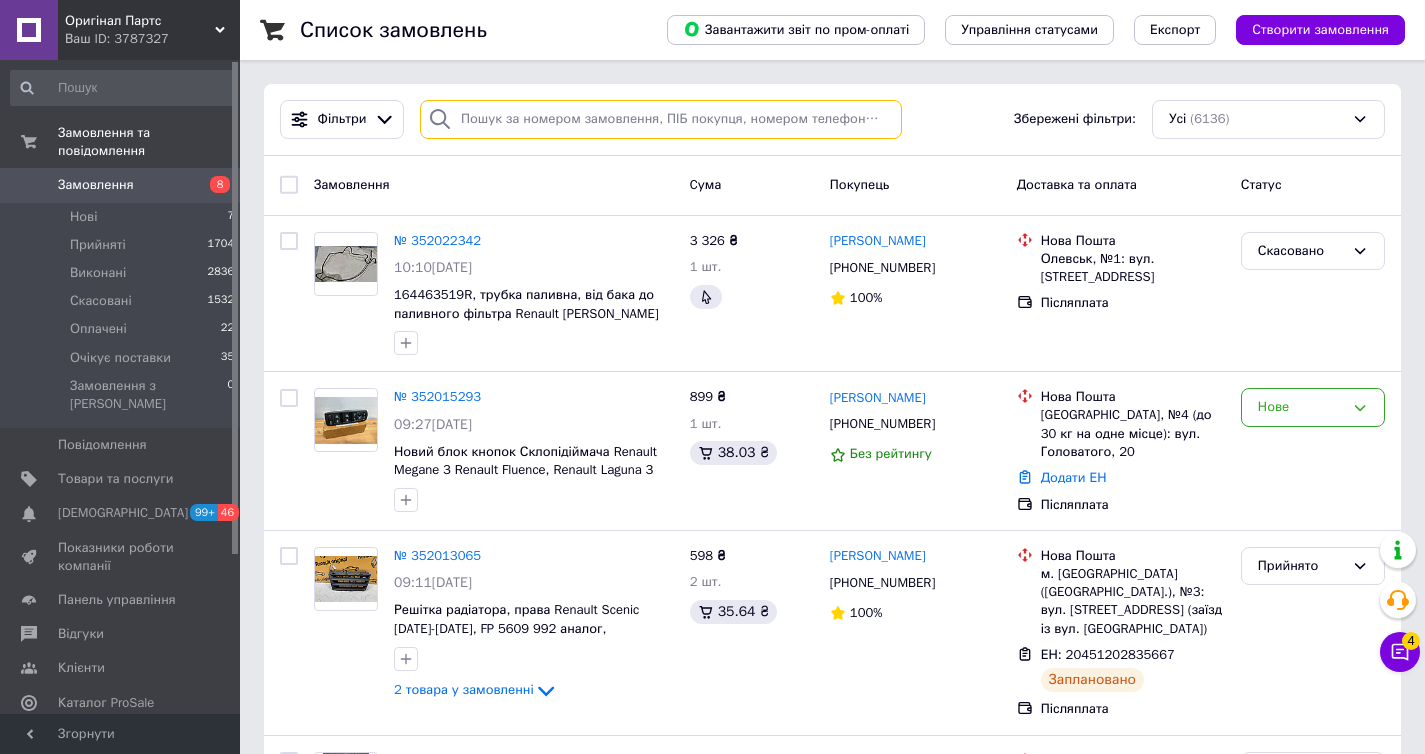 paste on "380685616535" 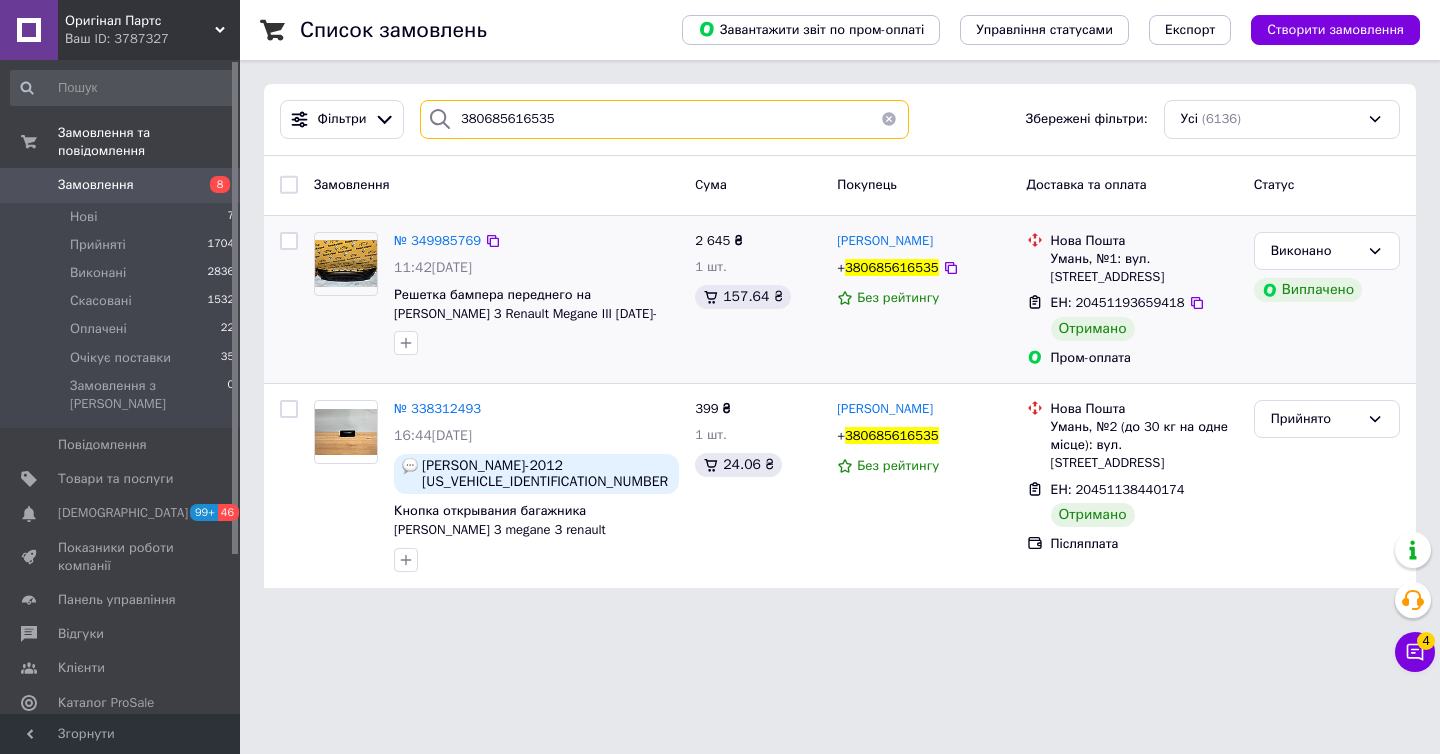 type on "380685616535" 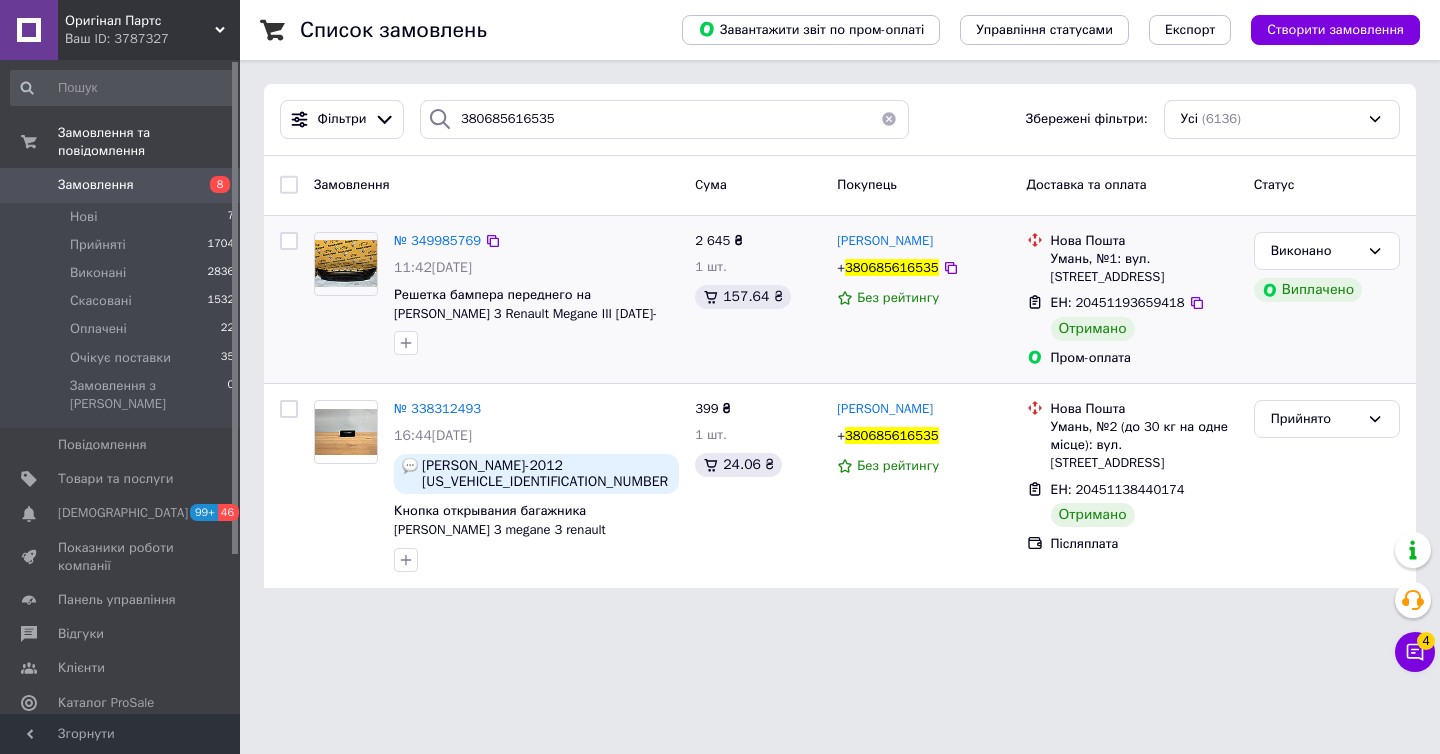 click on "ЕН: 20451193659418" at bounding box center [1118, 302] 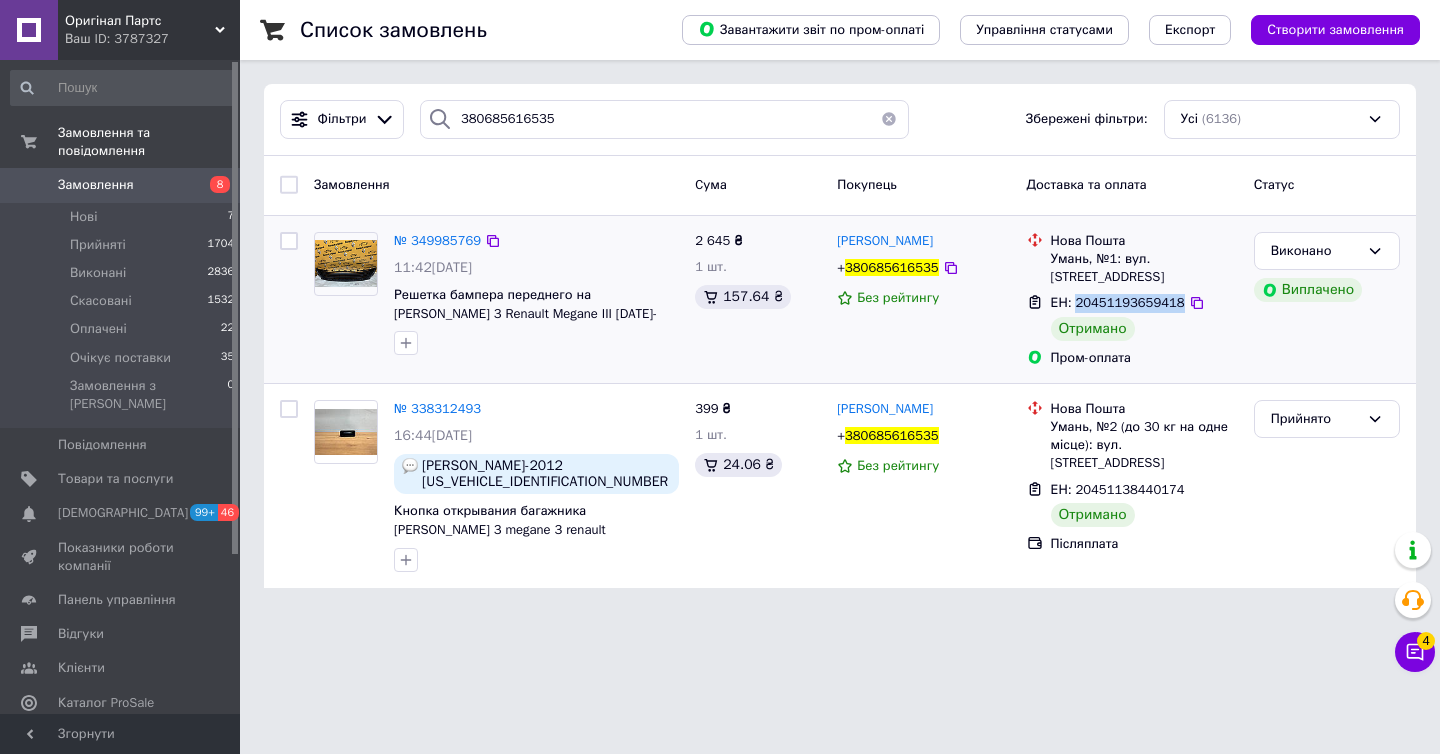 click on "ЕН: 20451193659418" at bounding box center (1118, 302) 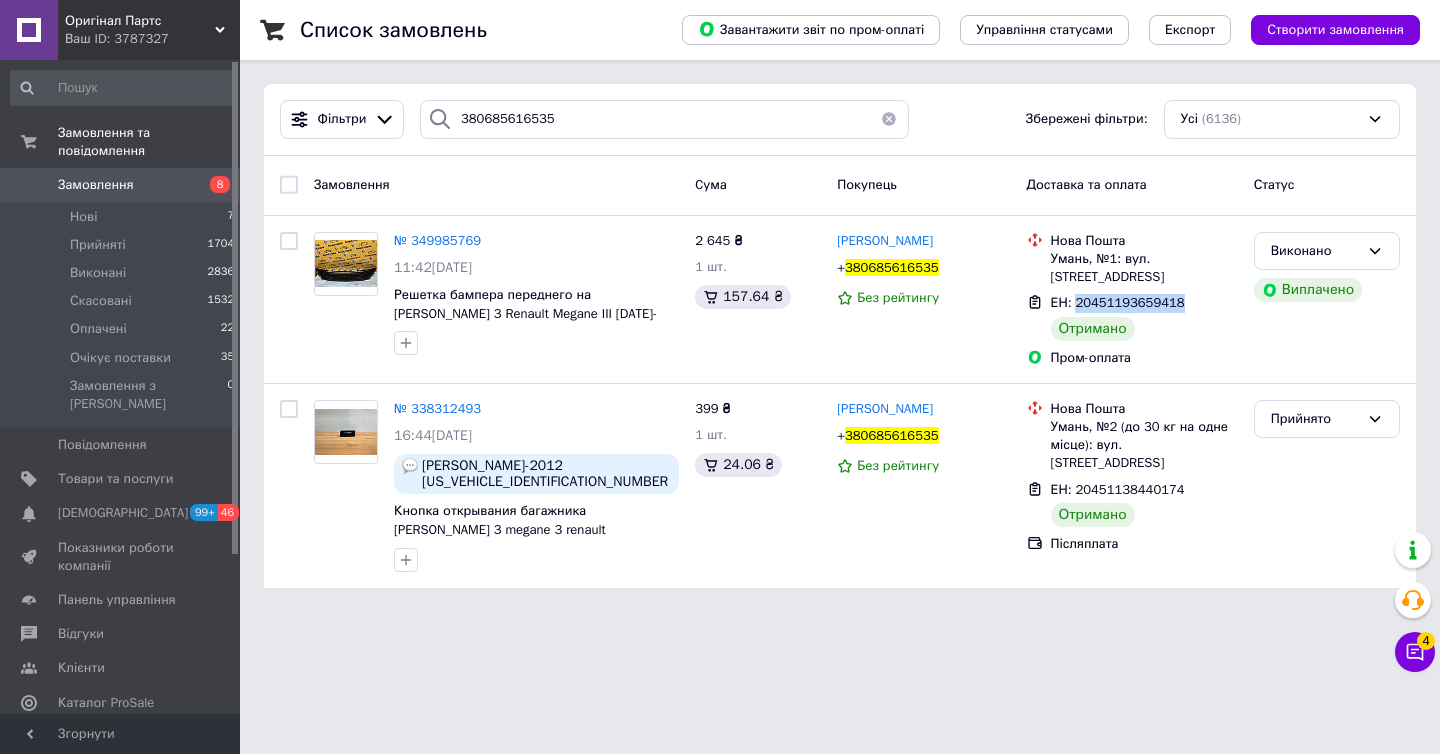 copy on "20451193659418" 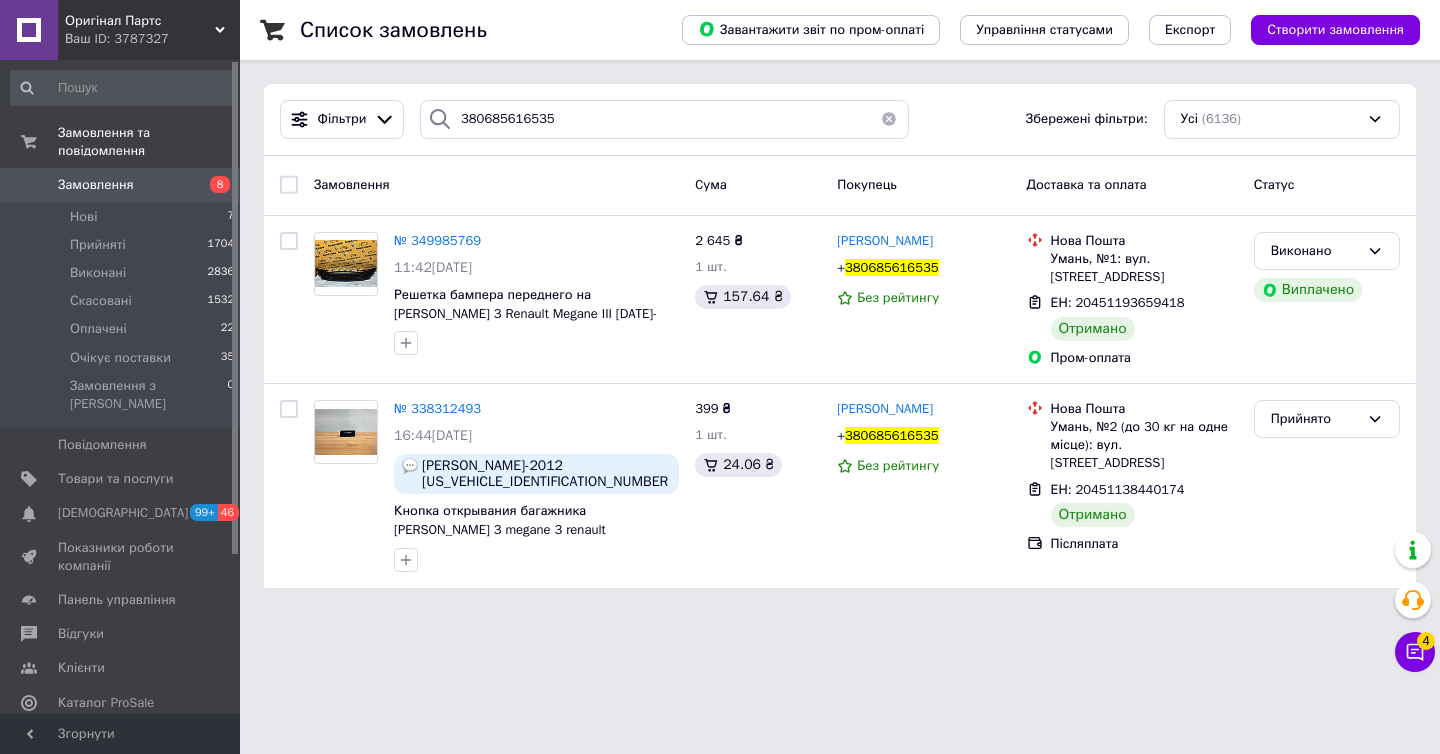 click on "Ваш ID: 3787327" at bounding box center (152, 39) 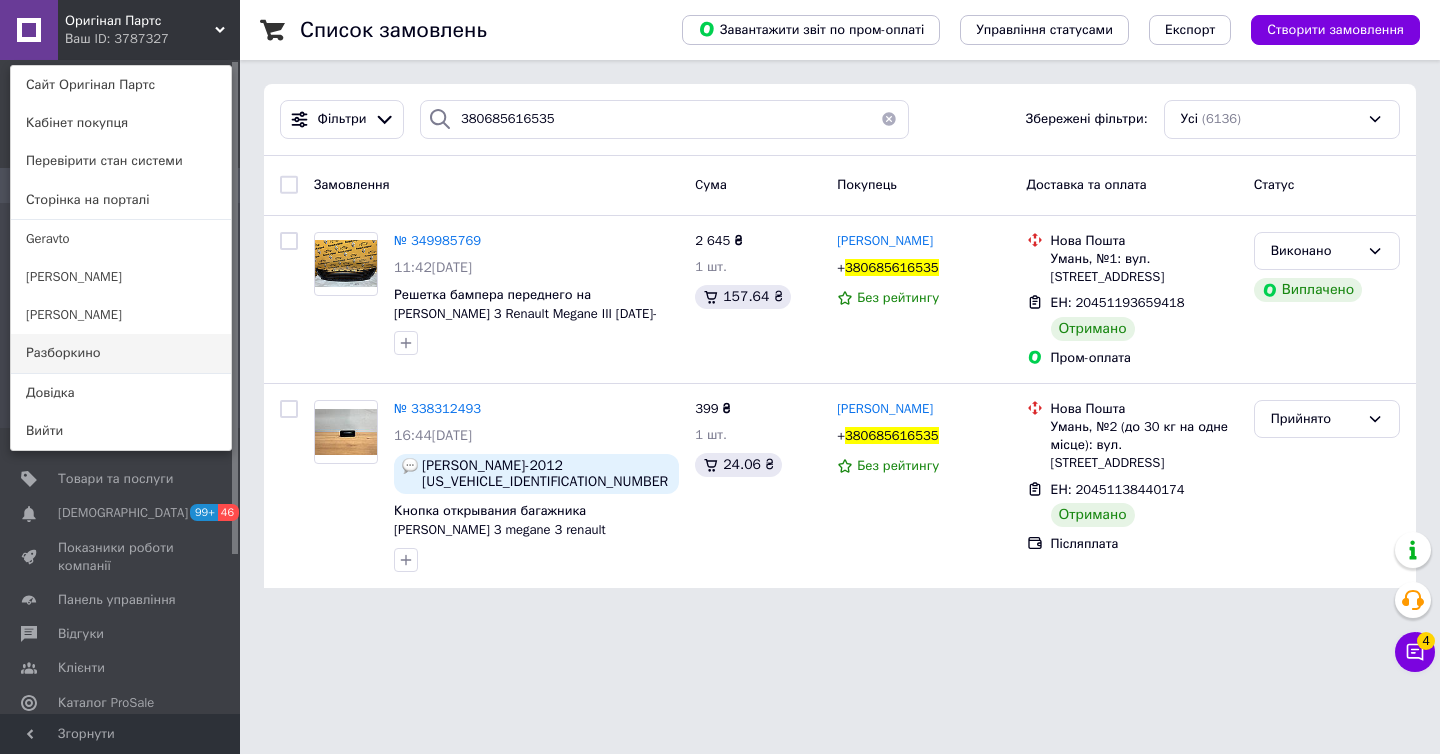 click on "Разборкино" at bounding box center [121, 353] 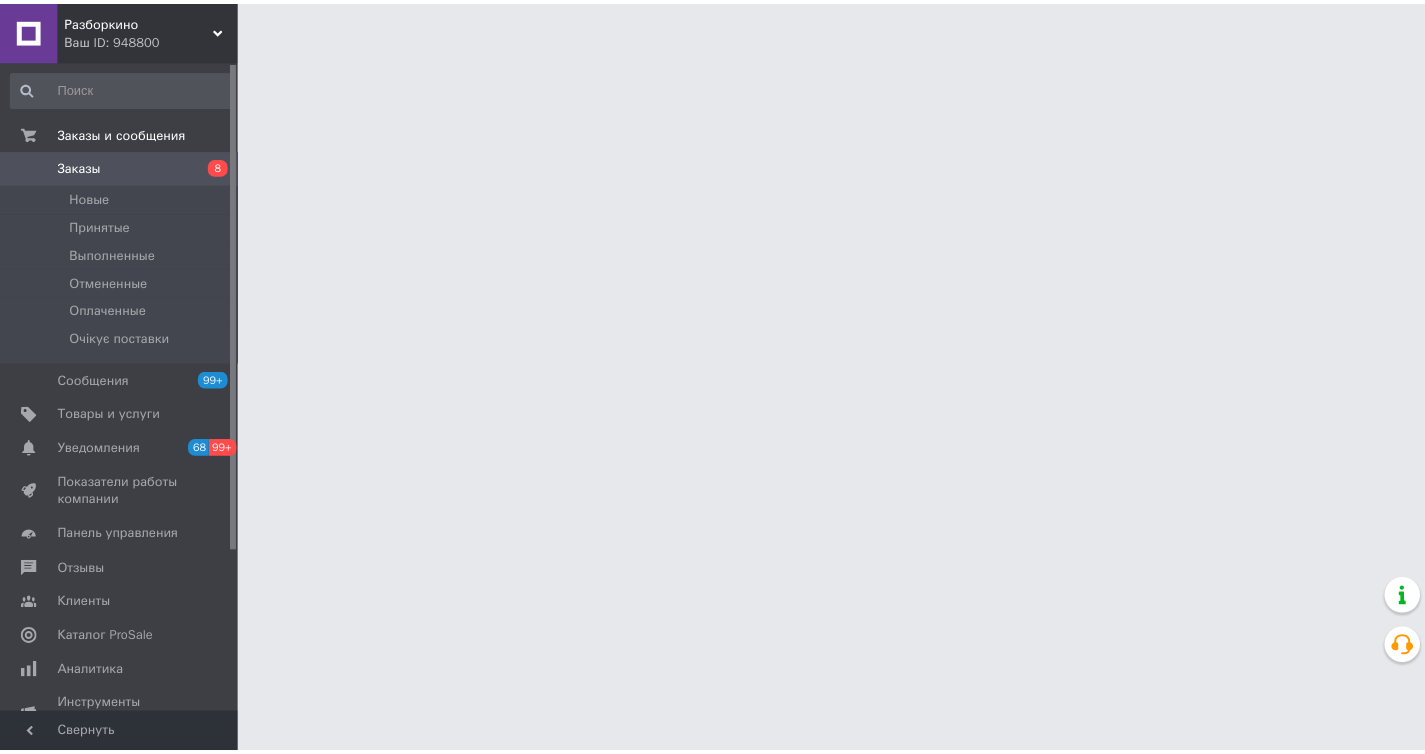 scroll, scrollTop: 0, scrollLeft: 0, axis: both 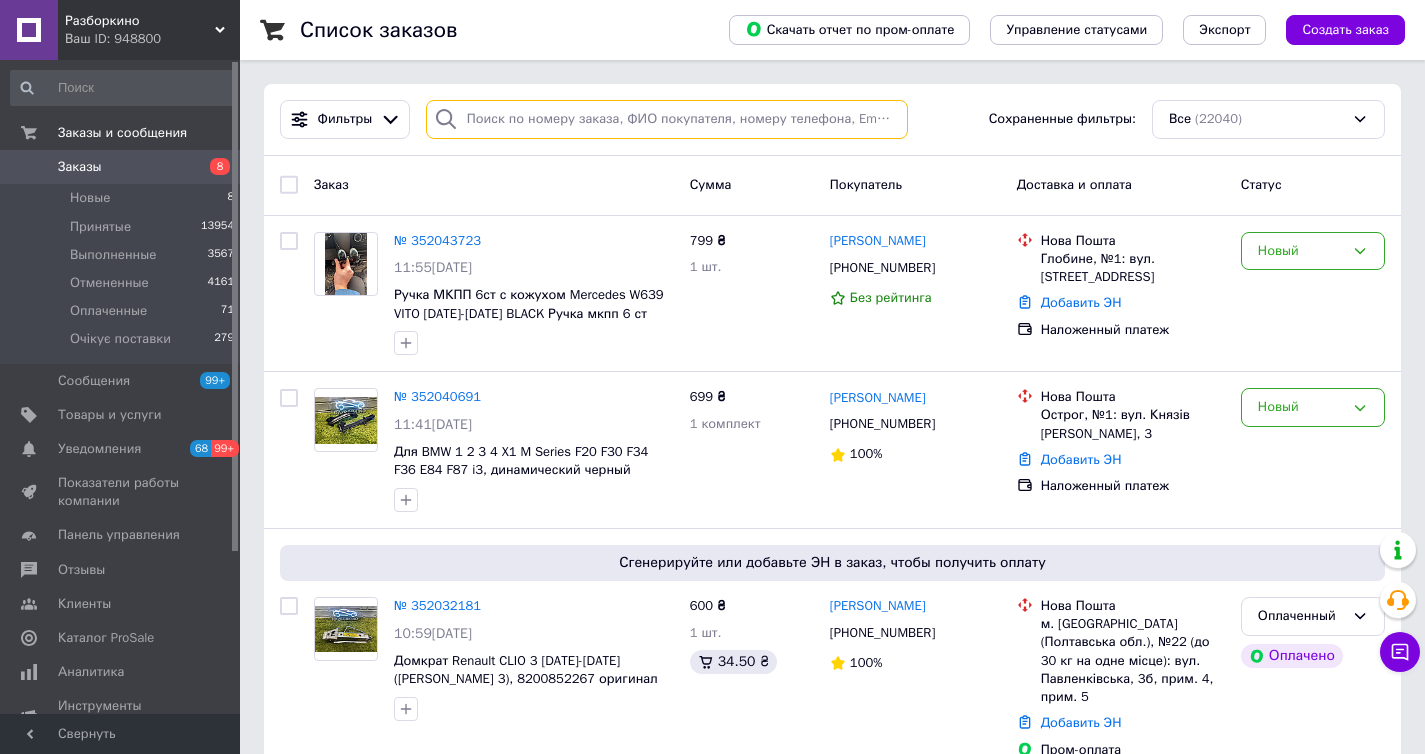 click at bounding box center (667, 119) 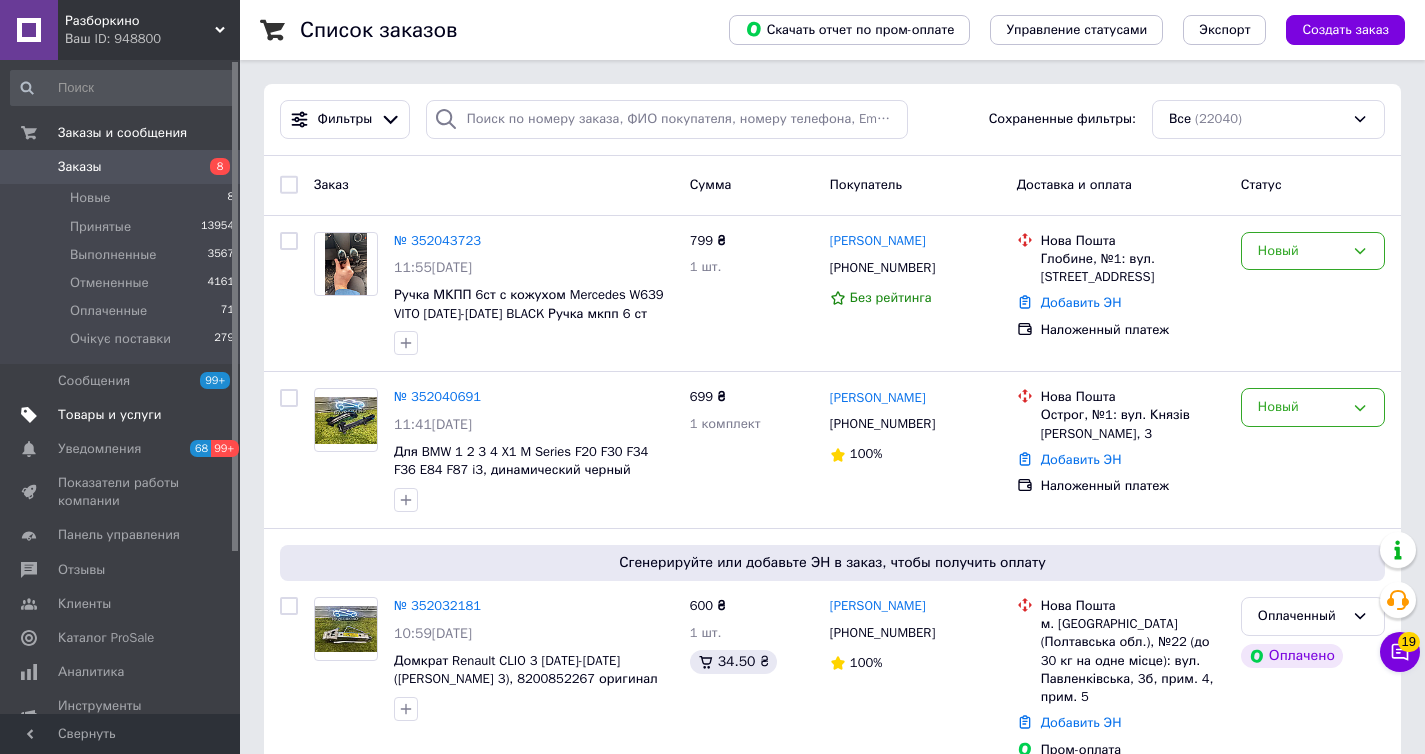 click on "Товары и услуги" at bounding box center [110, 415] 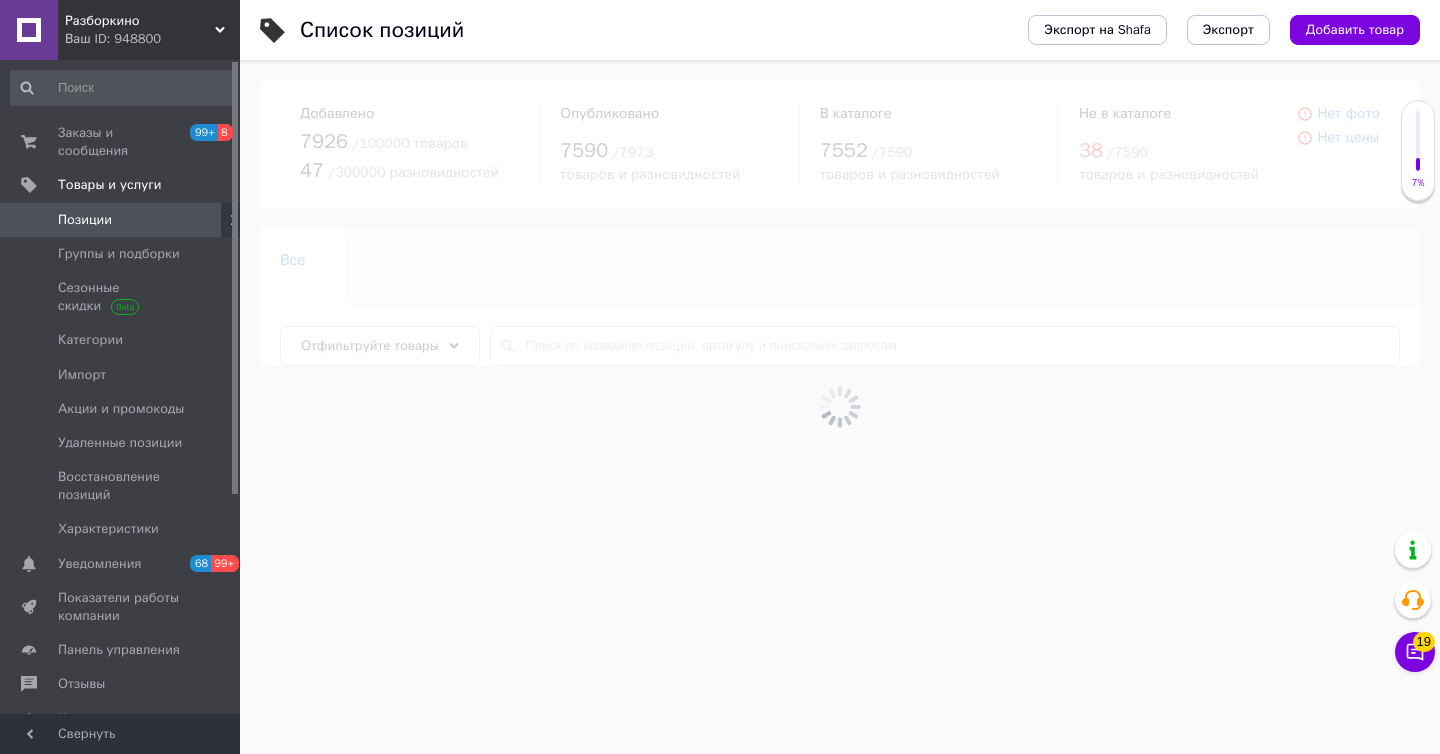 click at bounding box center [840, 407] 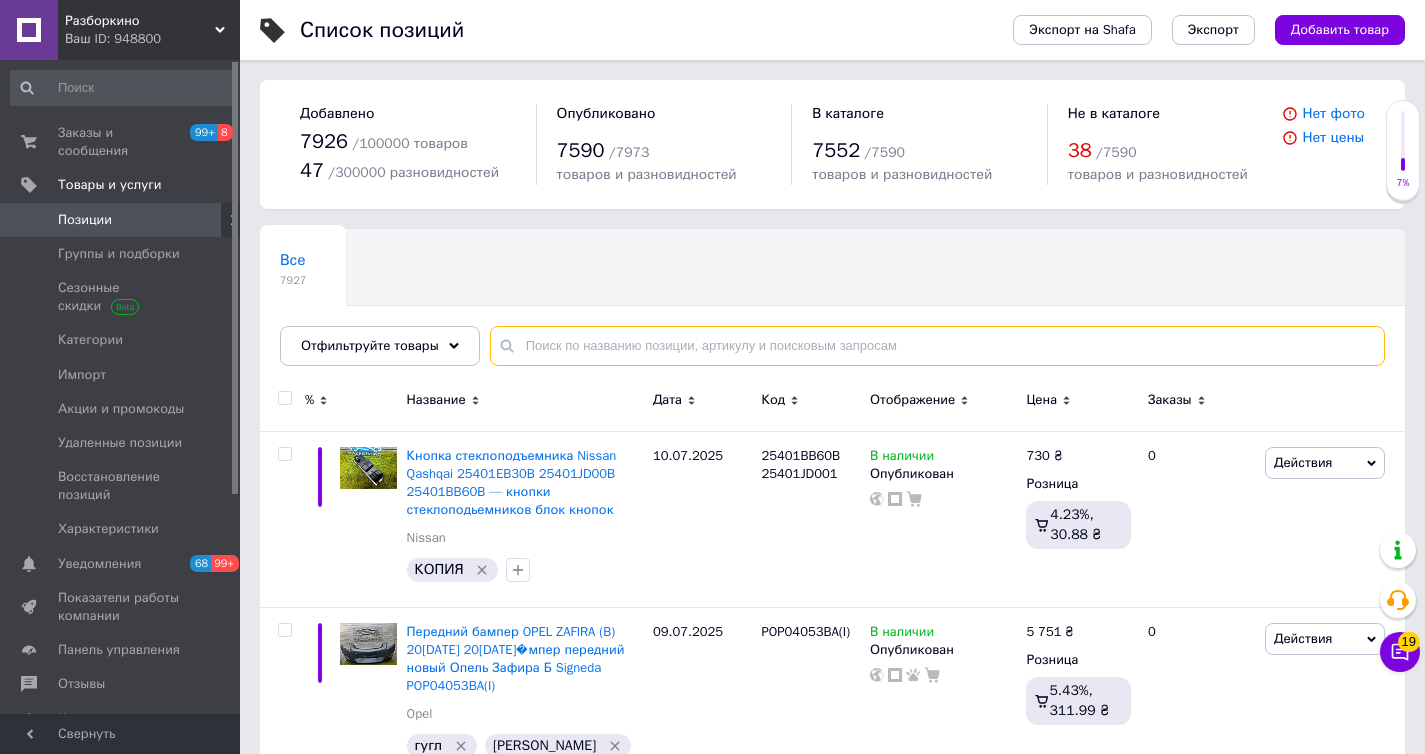 click at bounding box center [937, 346] 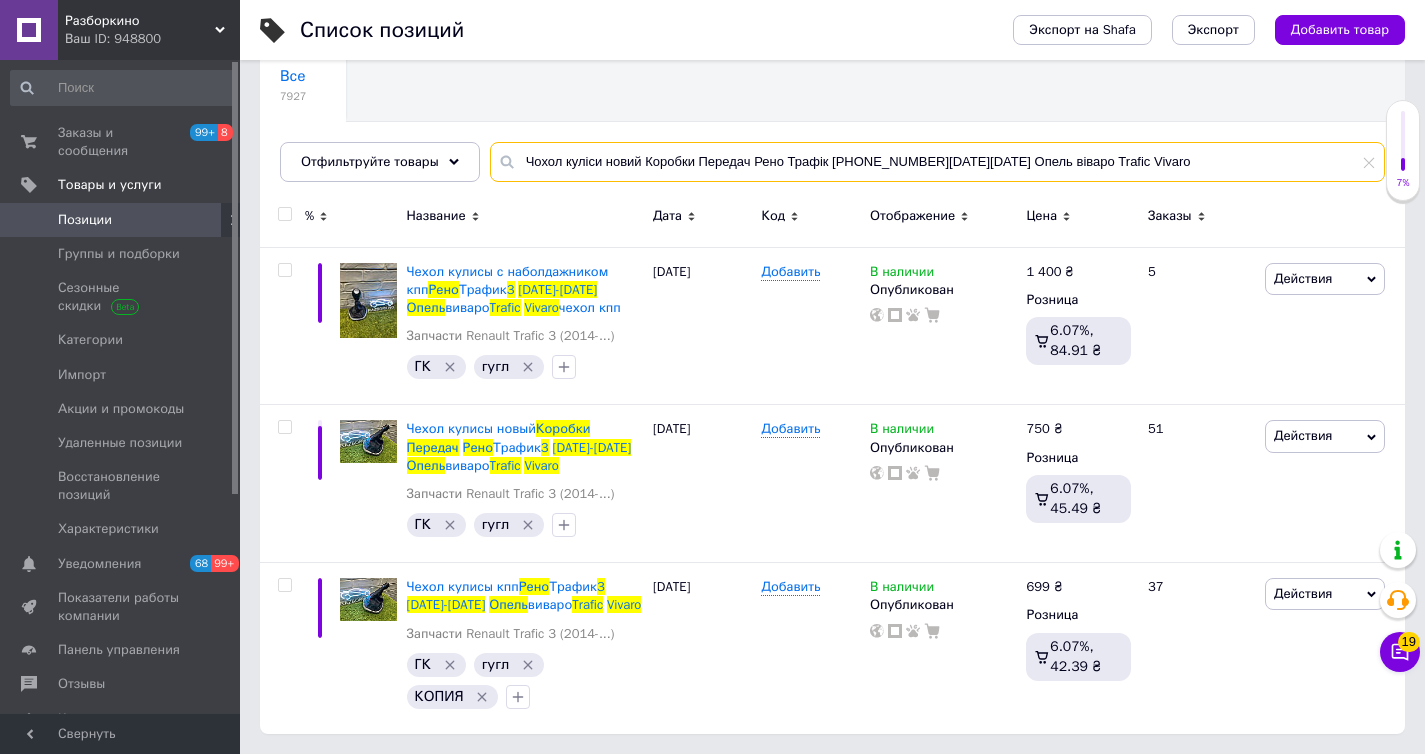 scroll, scrollTop: 202, scrollLeft: 0, axis: vertical 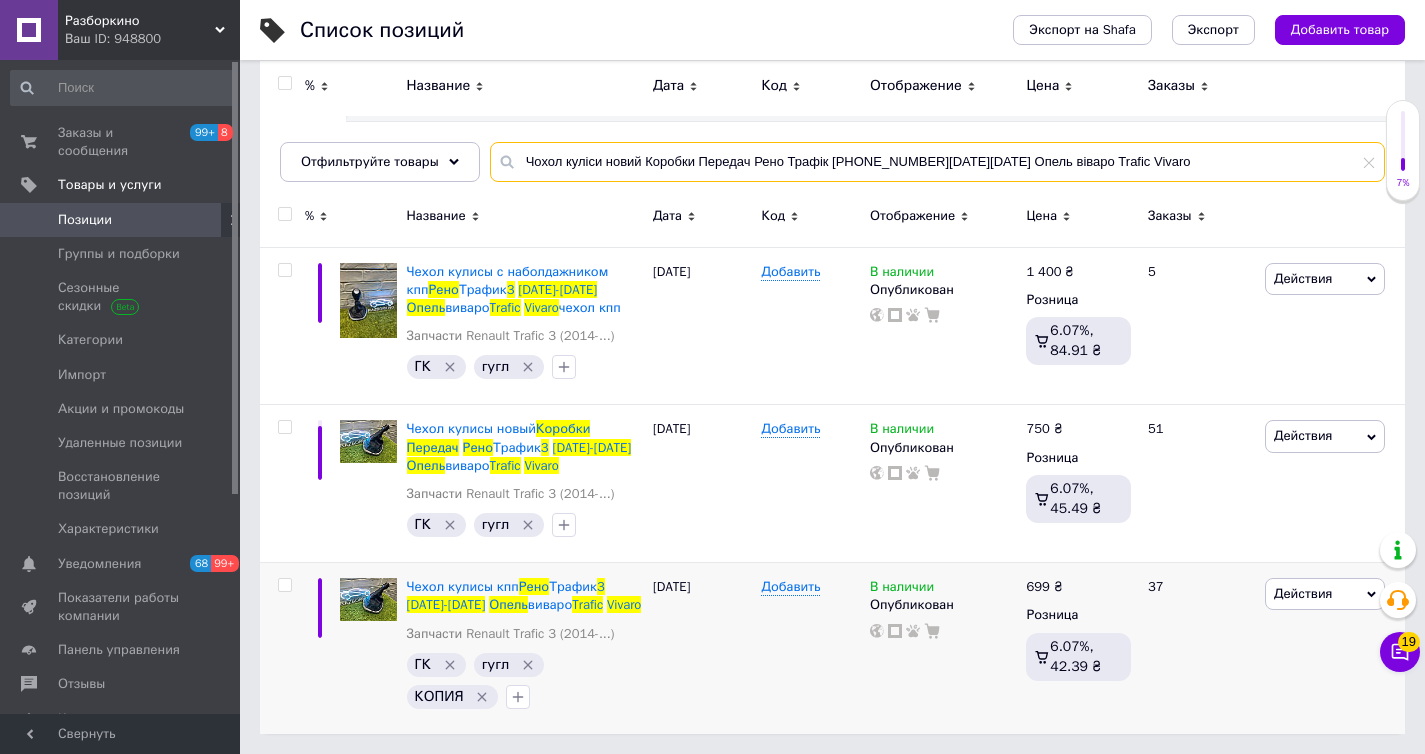 type on "Чохол куліси новий Коробки Передач Рено Трафік 3 2014-2023 Опель віваро Trafic Vivaro" 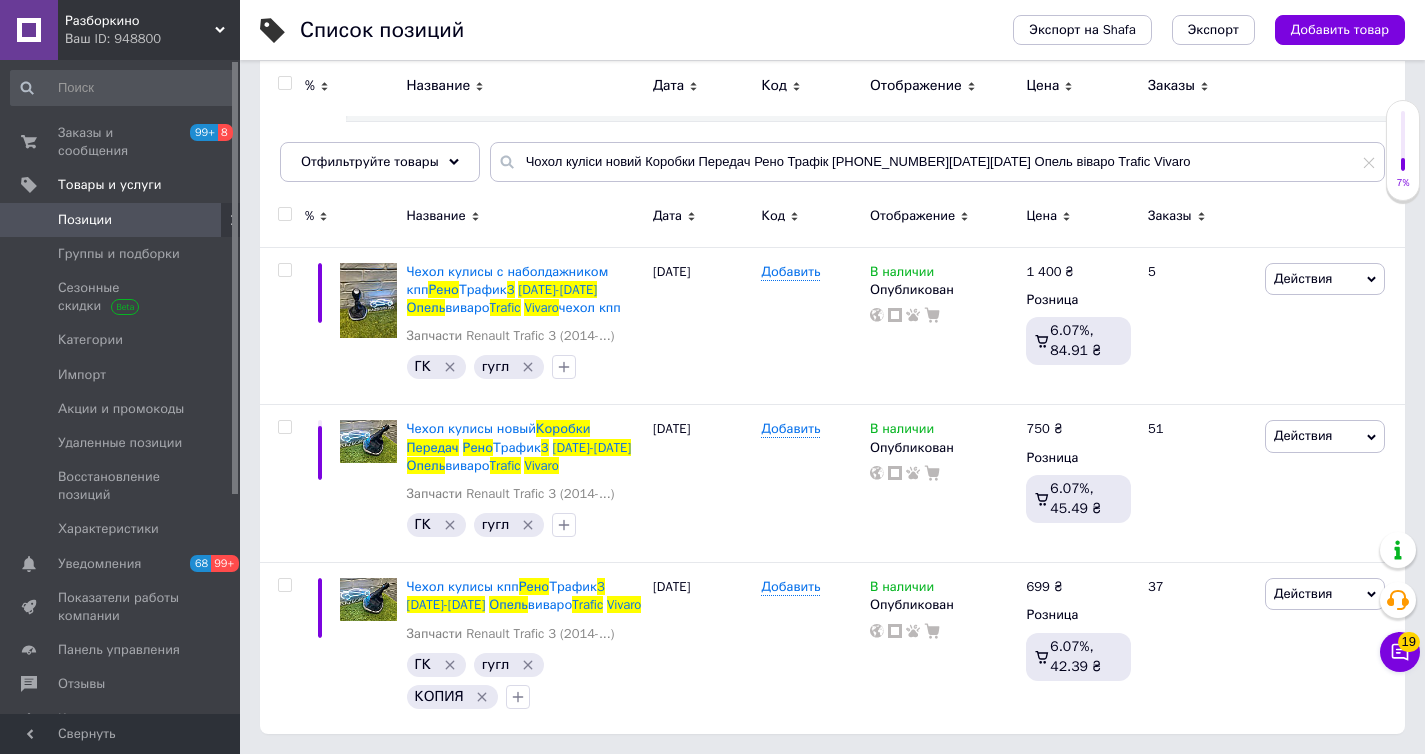 click on "Разборкино" at bounding box center [140, 21] 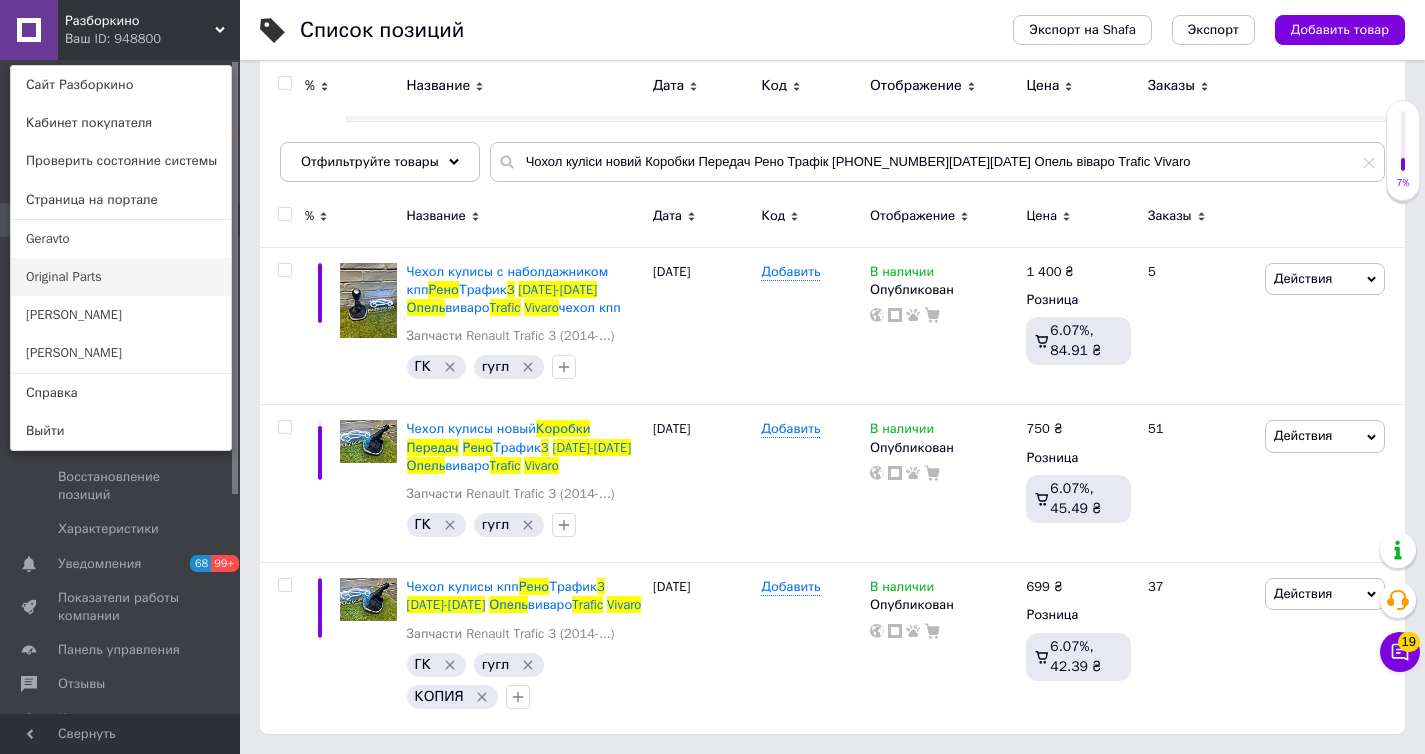 click on "Original Parts" at bounding box center (121, 277) 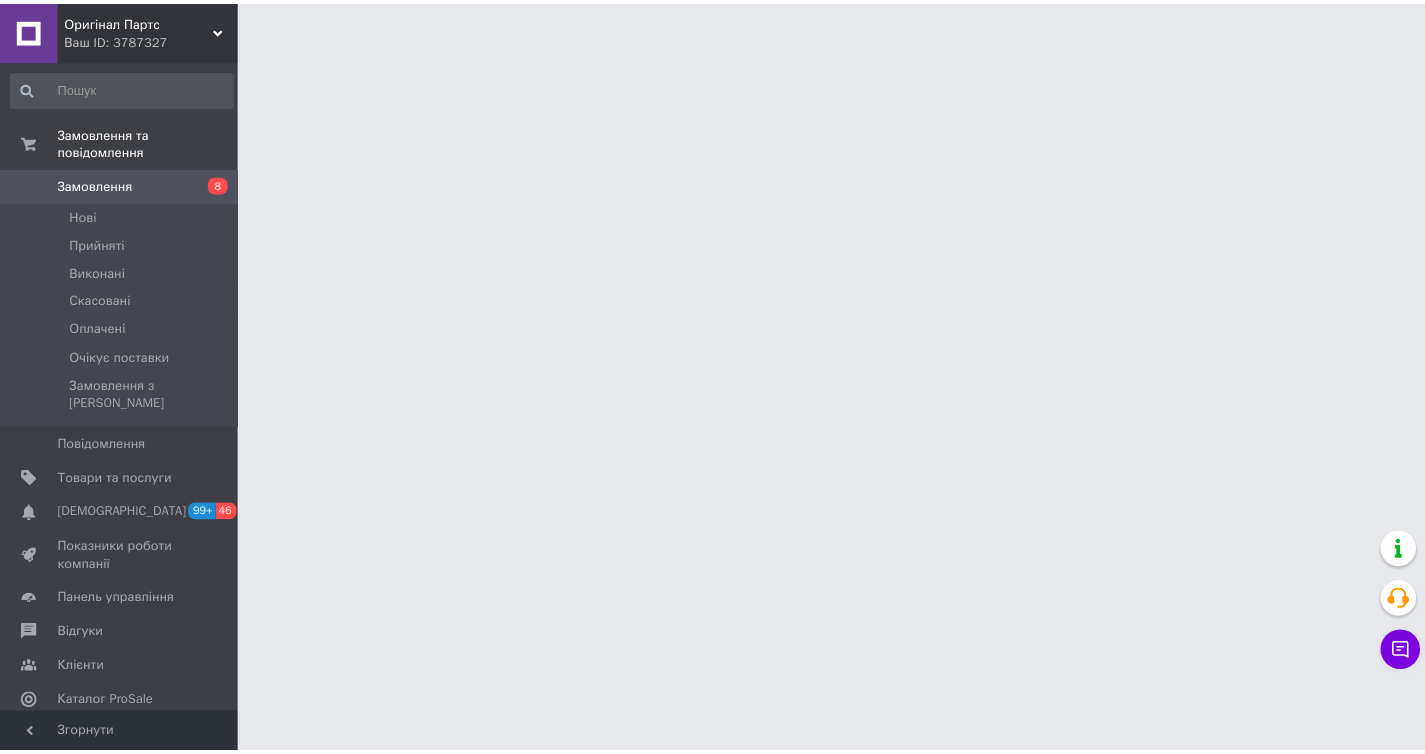 scroll, scrollTop: 0, scrollLeft: 0, axis: both 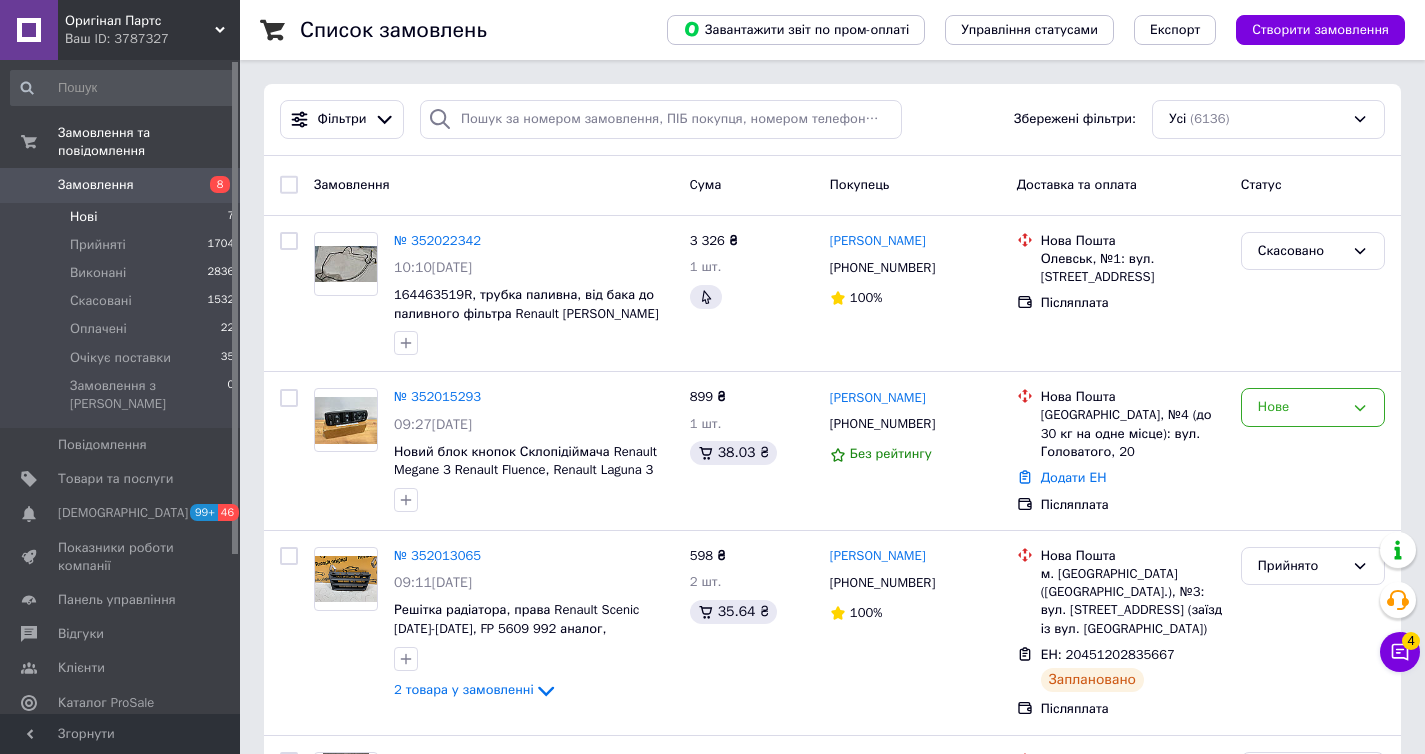 click on "Нові 7" at bounding box center [123, 217] 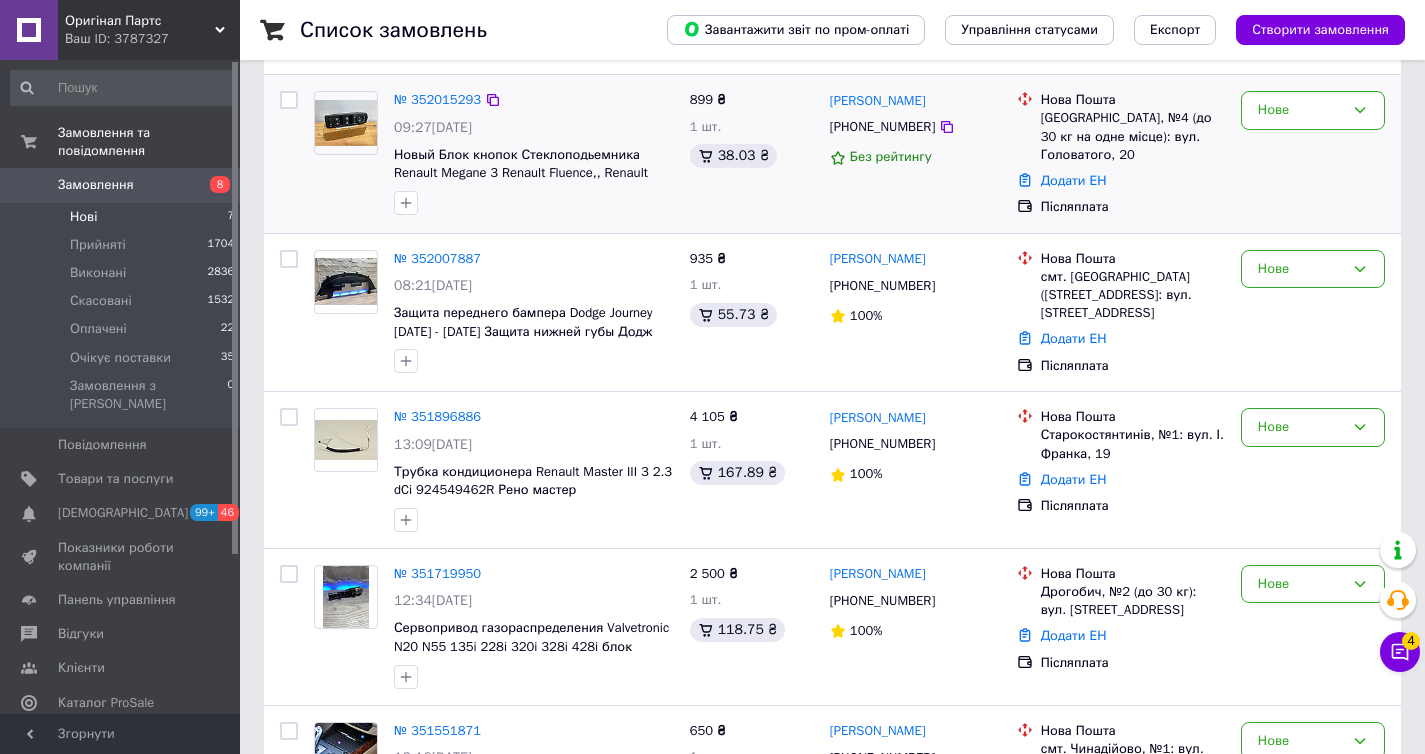 scroll, scrollTop: 223, scrollLeft: 0, axis: vertical 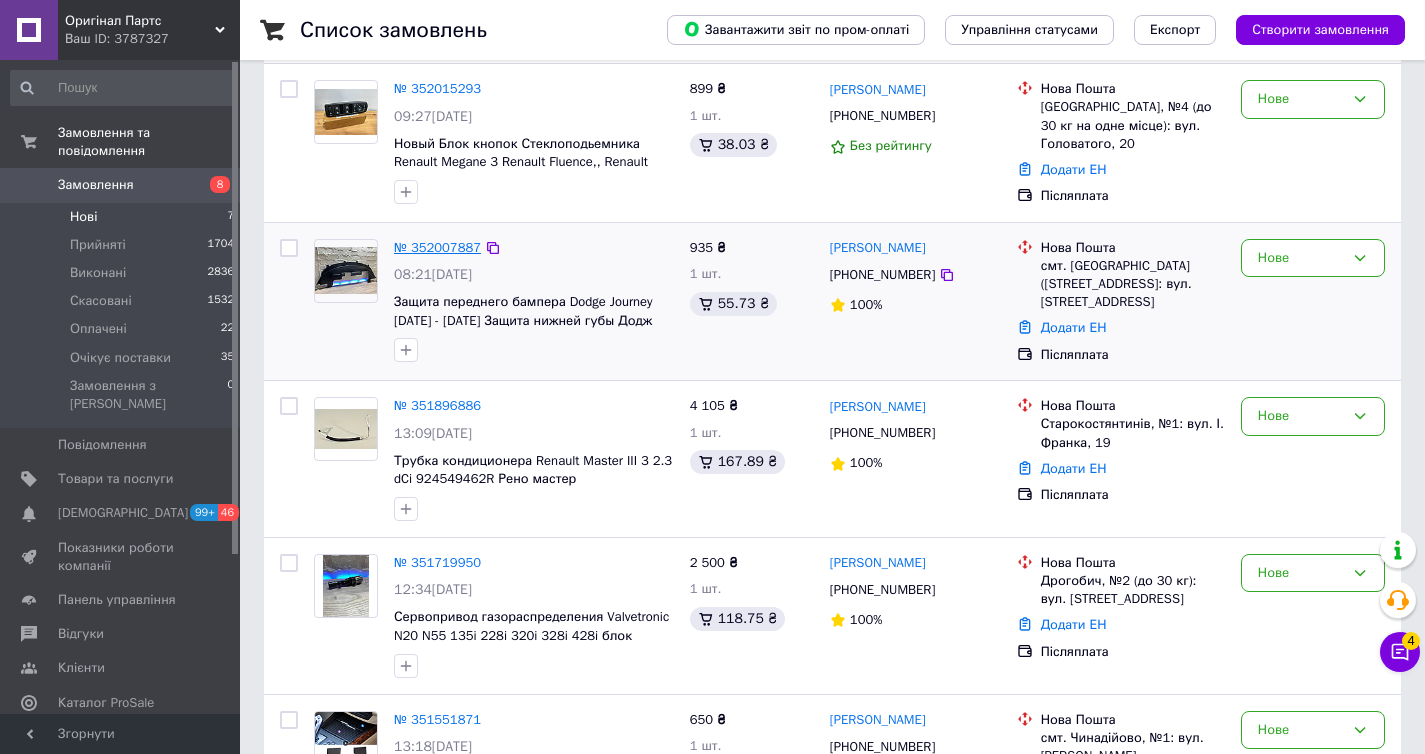 click on "№ 352007887" at bounding box center [437, 247] 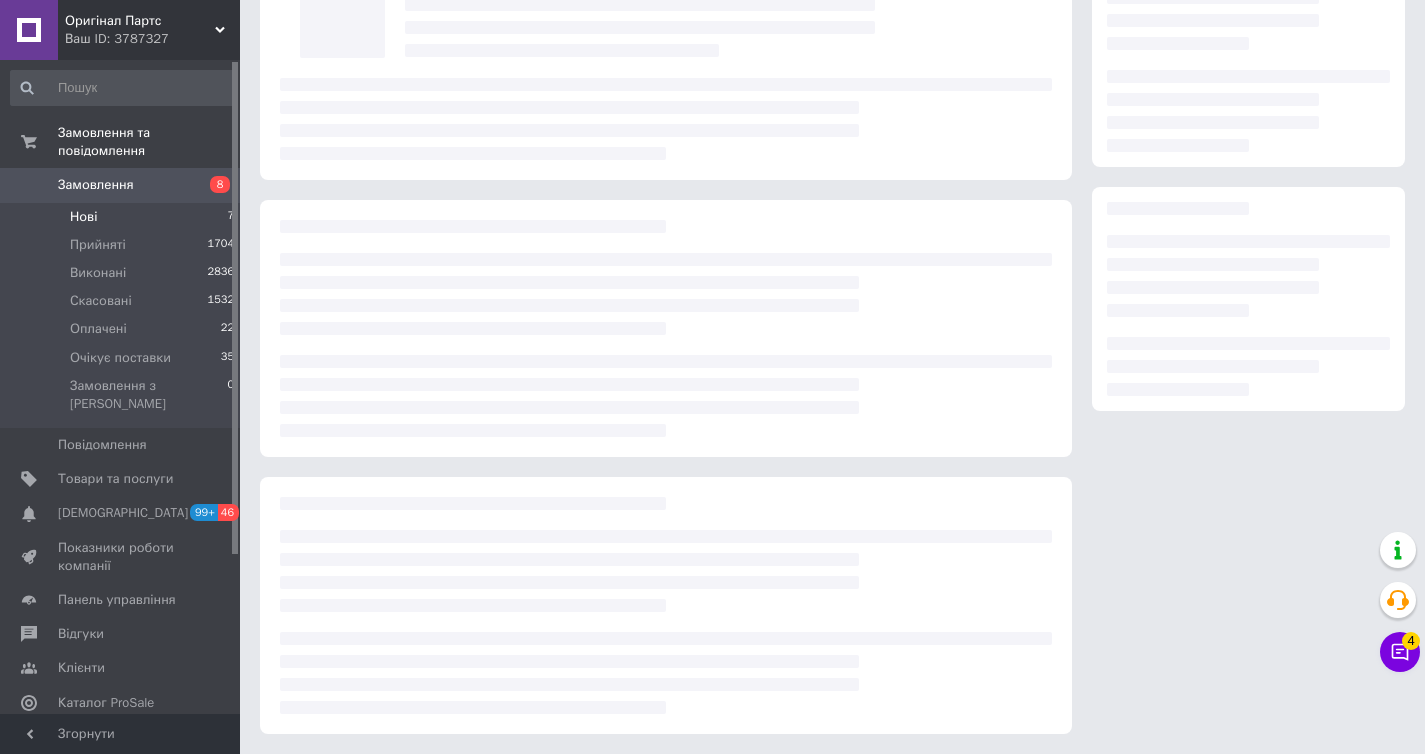 scroll, scrollTop: 0, scrollLeft: 0, axis: both 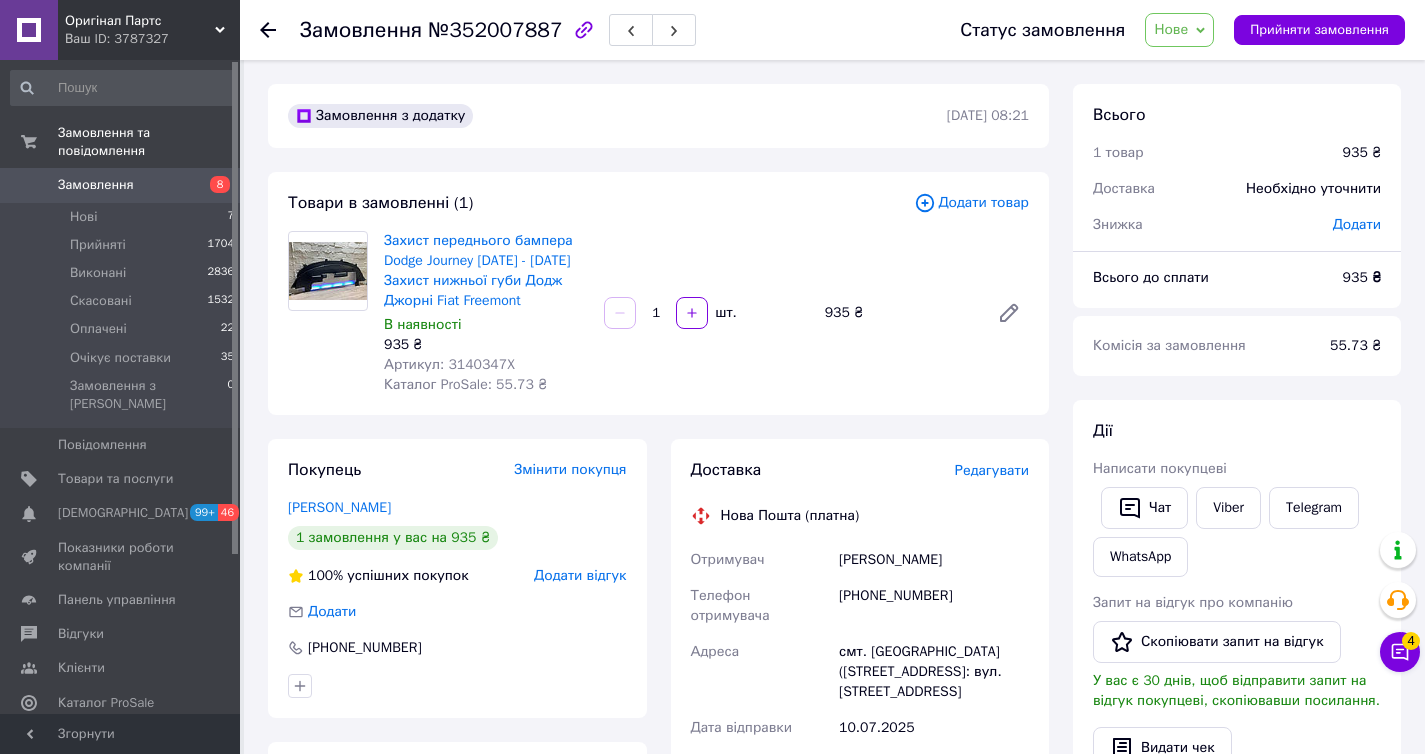 click on "[PHONE_NUMBER]" at bounding box center [934, 606] 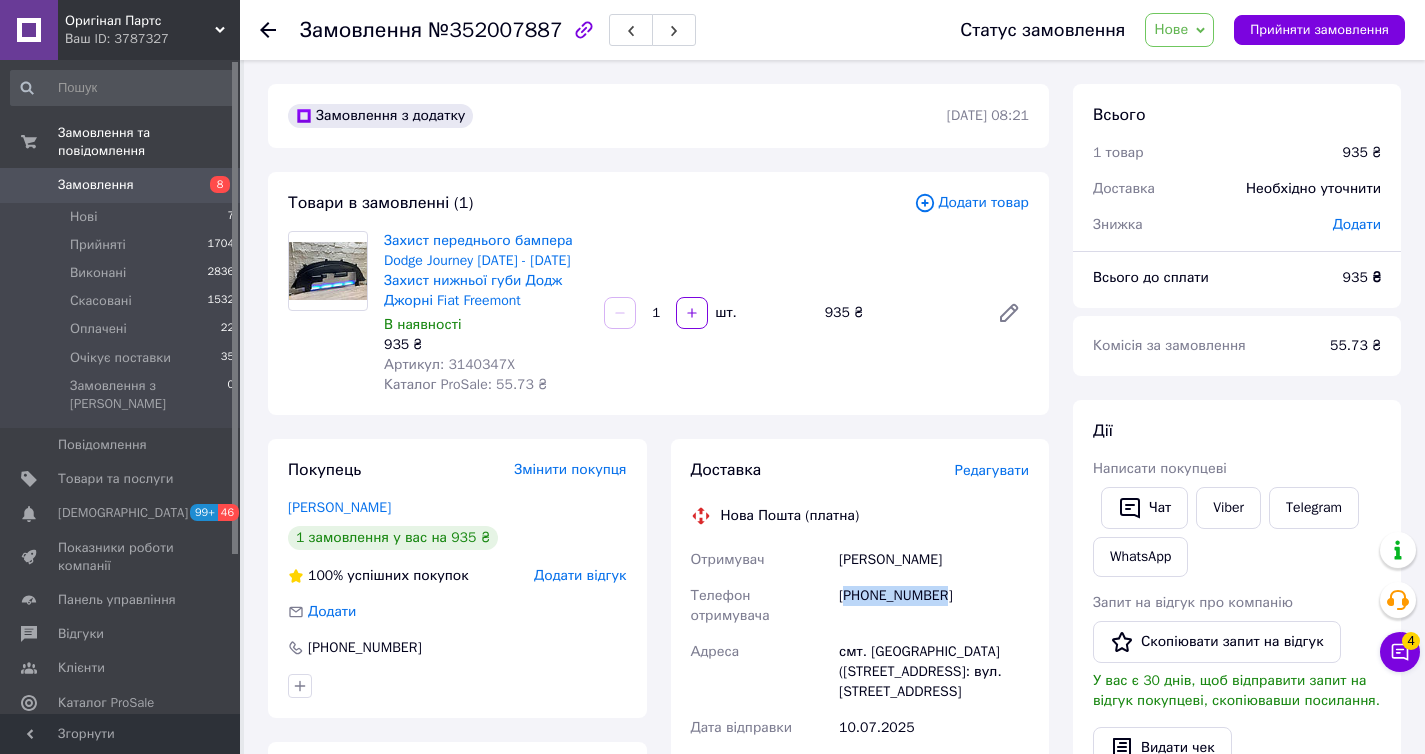 click on "[PHONE_NUMBER]" at bounding box center [934, 606] 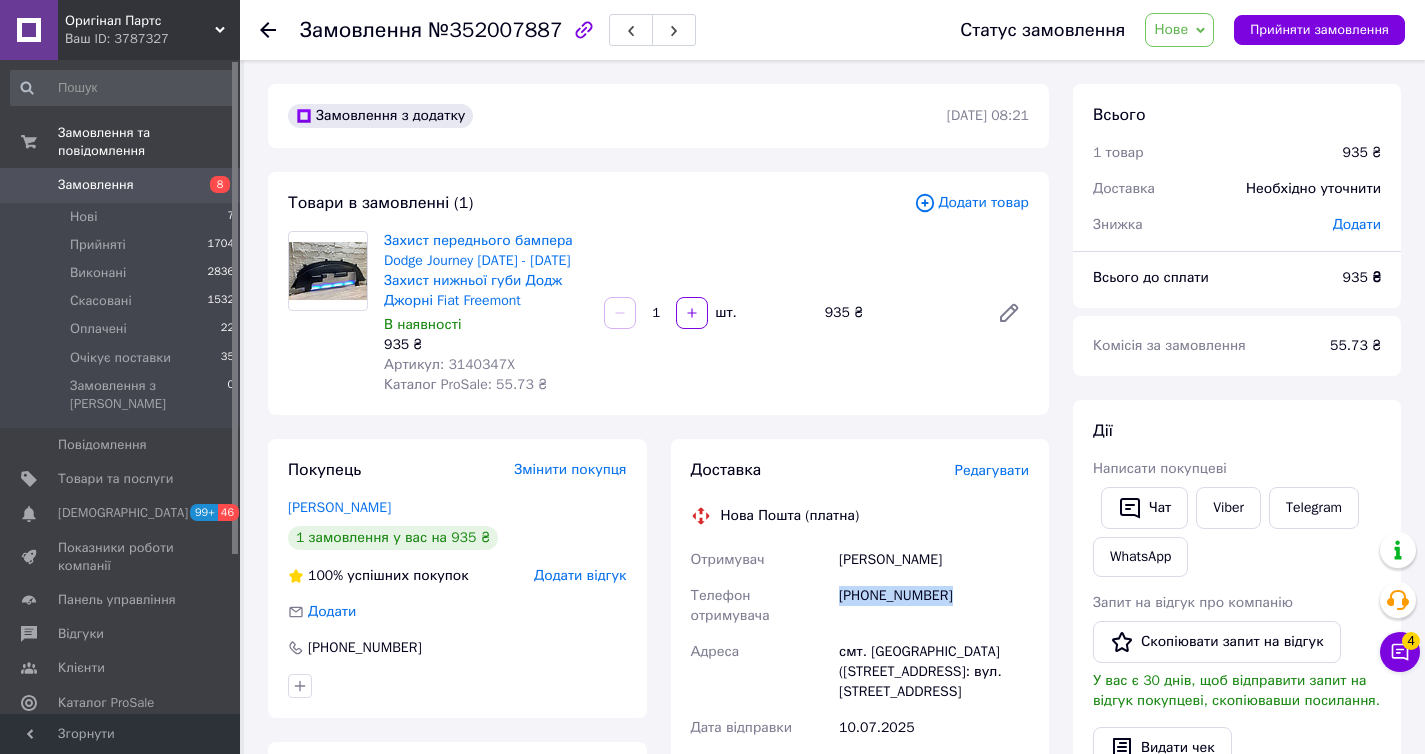 click on "[PHONE_NUMBER]" at bounding box center [934, 606] 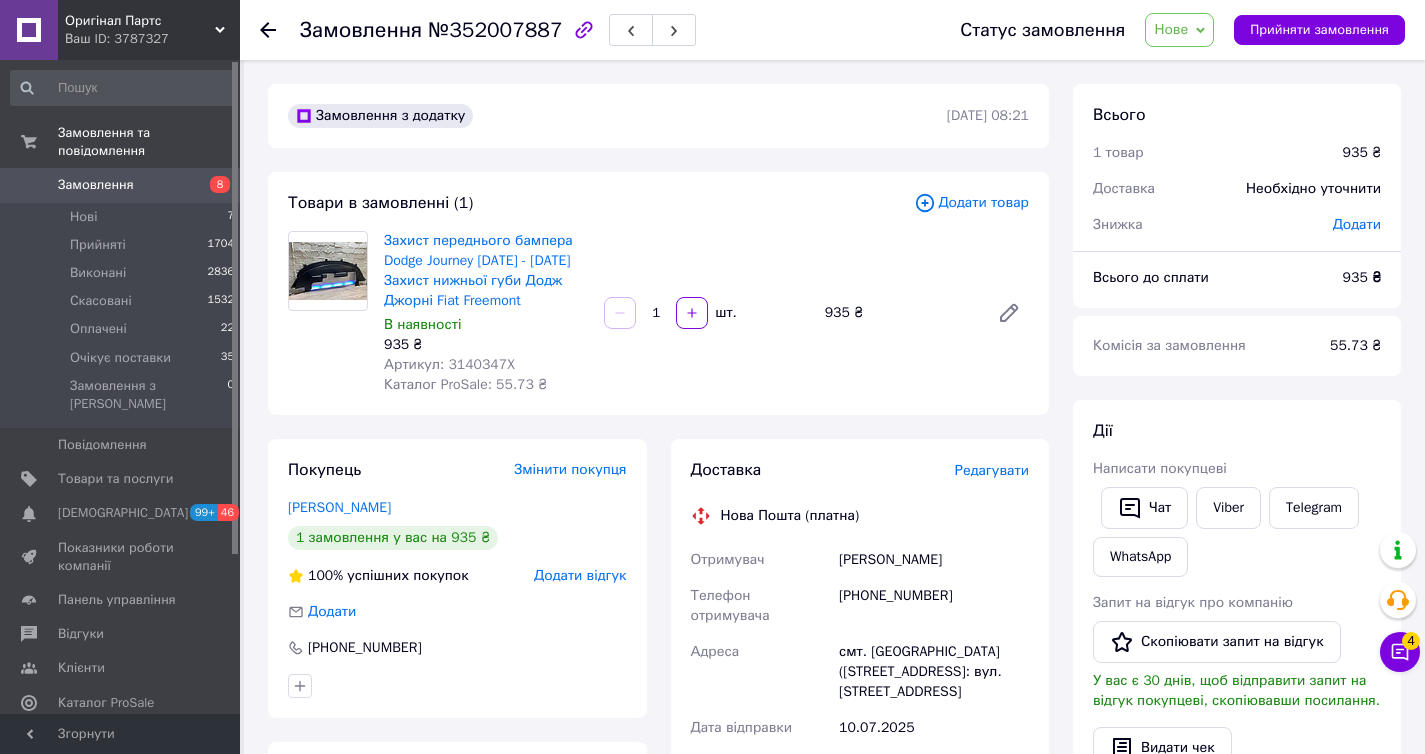 click on "Артикул: 3140347X" at bounding box center [449, 364] 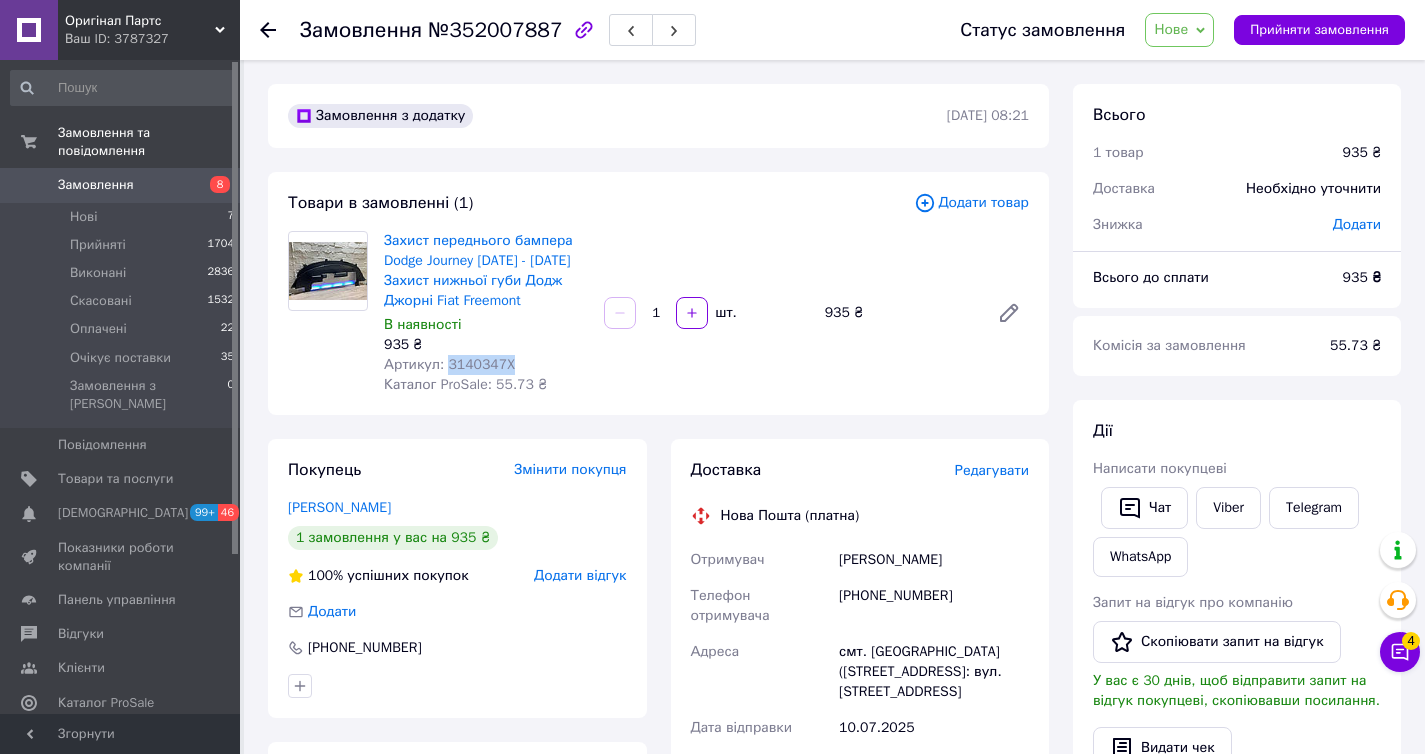 click on "Артикул: 3140347X" at bounding box center [449, 364] 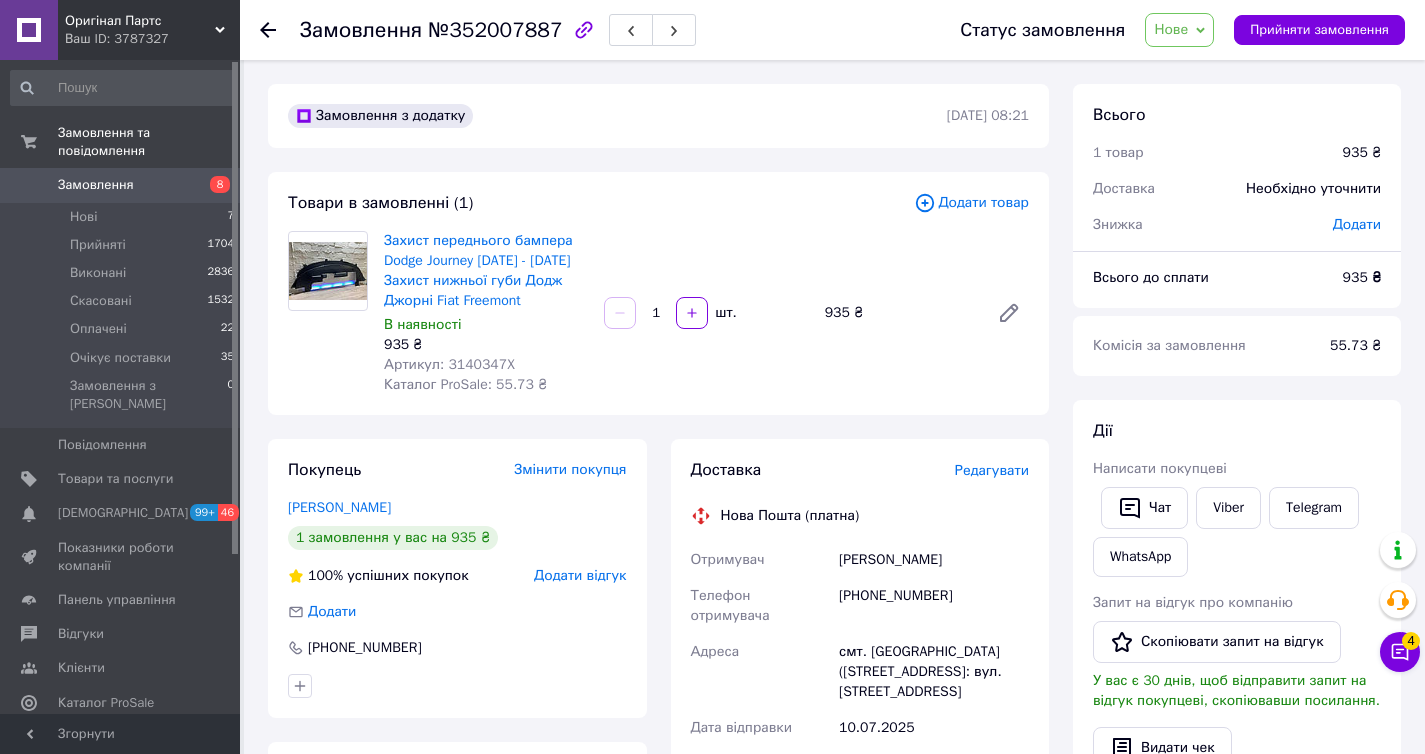 click on "935 ₴" at bounding box center [899, 313] 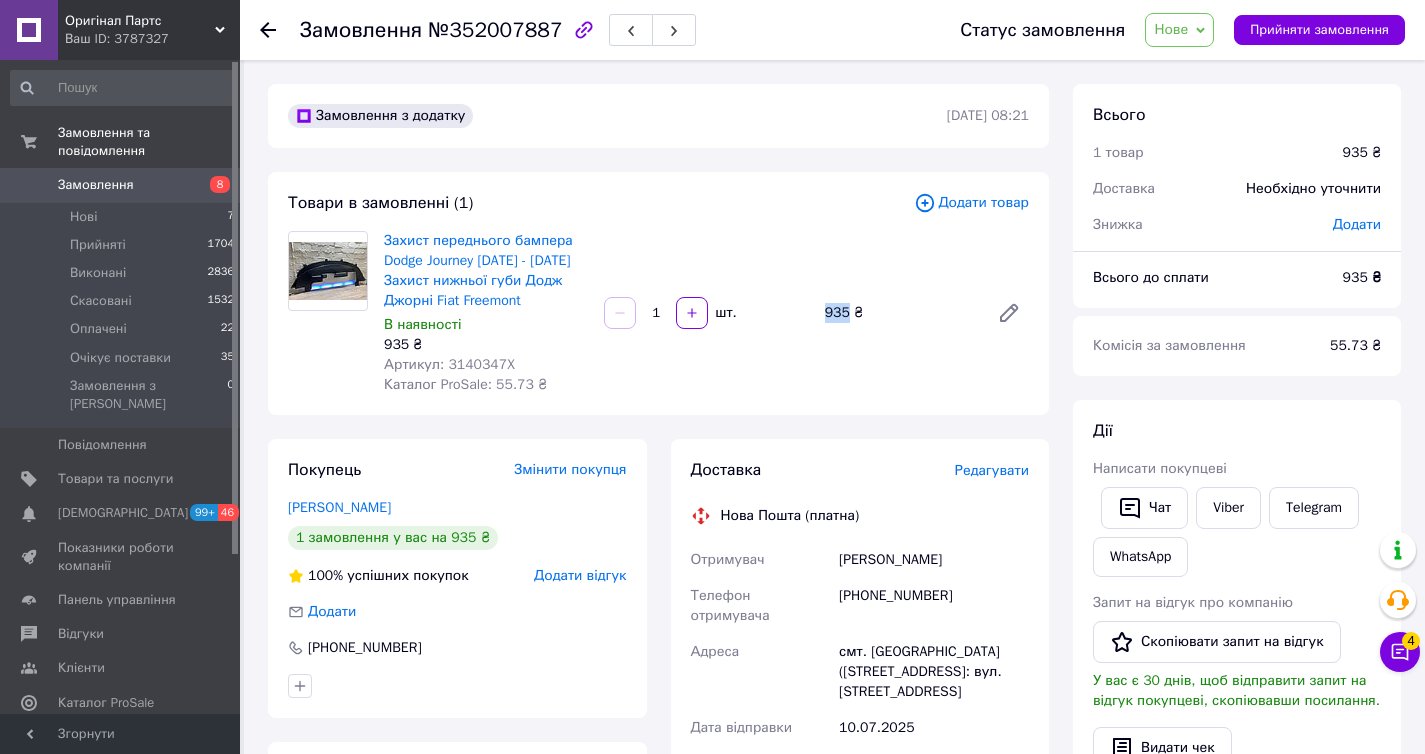 click on "935 ₴" at bounding box center [899, 313] 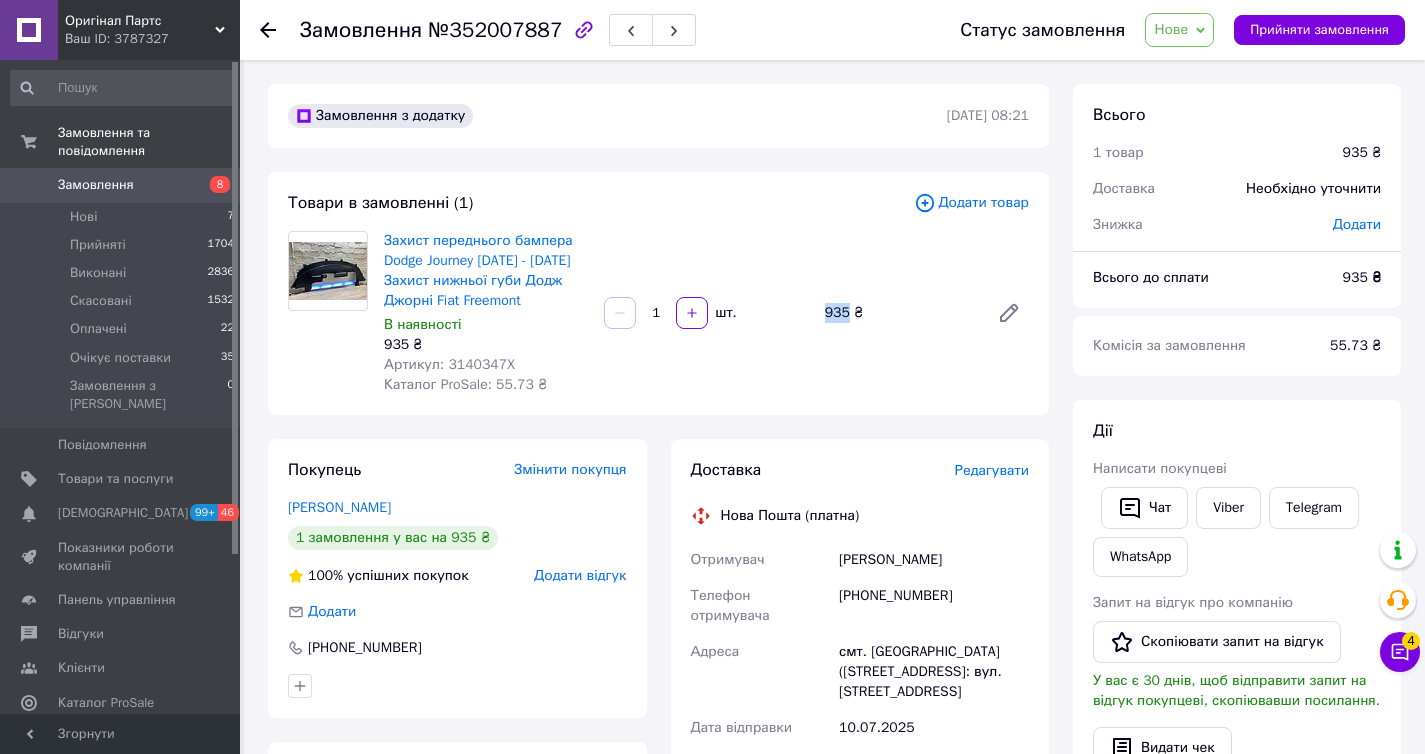 scroll, scrollTop: 389, scrollLeft: 0, axis: vertical 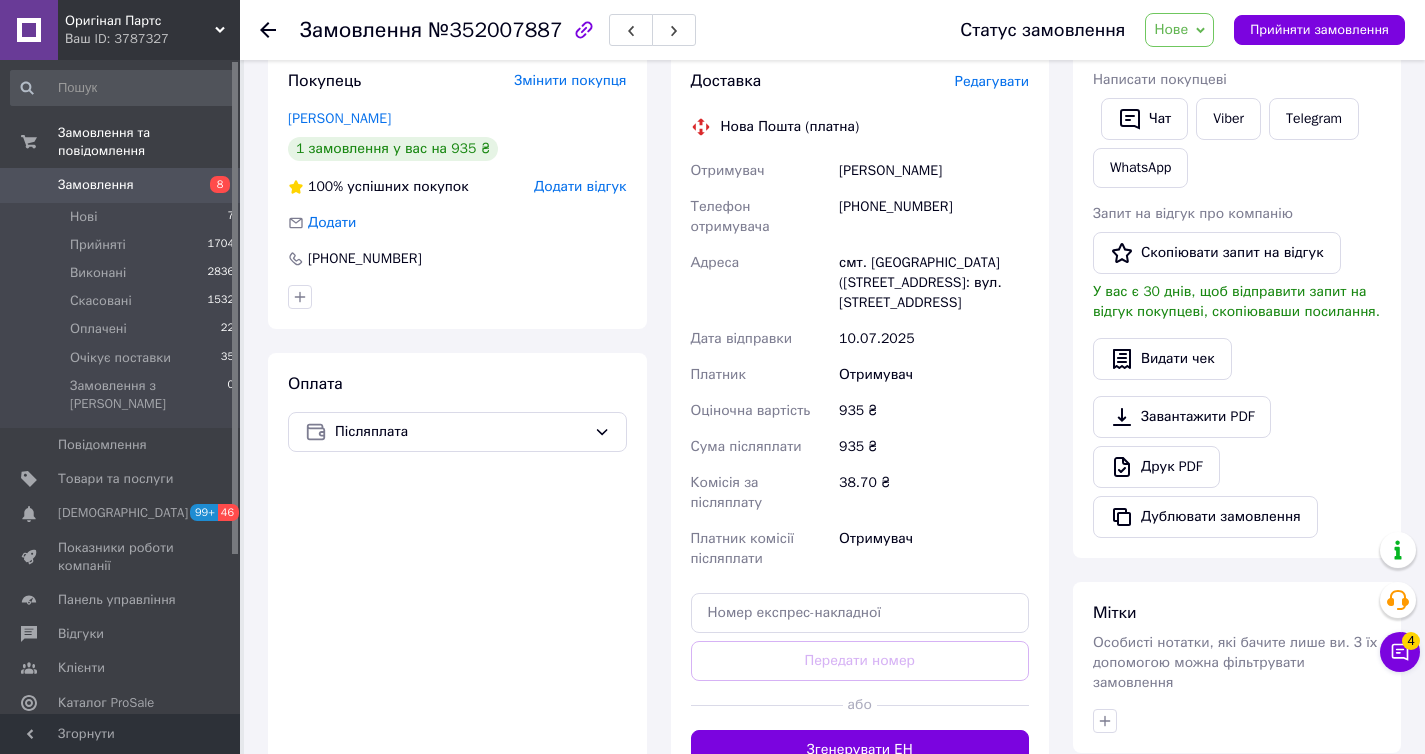 click on "[PHONE_NUMBER]" at bounding box center [934, 217] 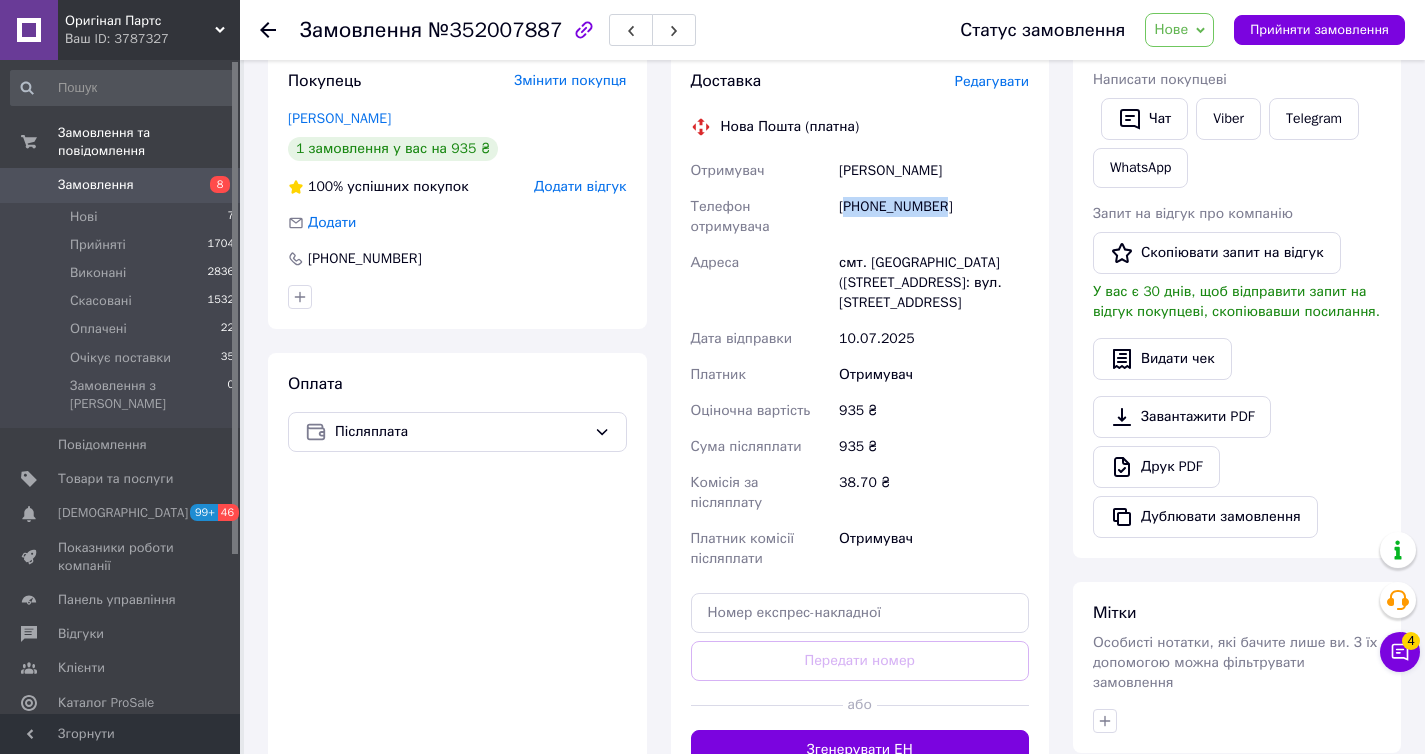 click on "[PHONE_NUMBER]" at bounding box center [934, 217] 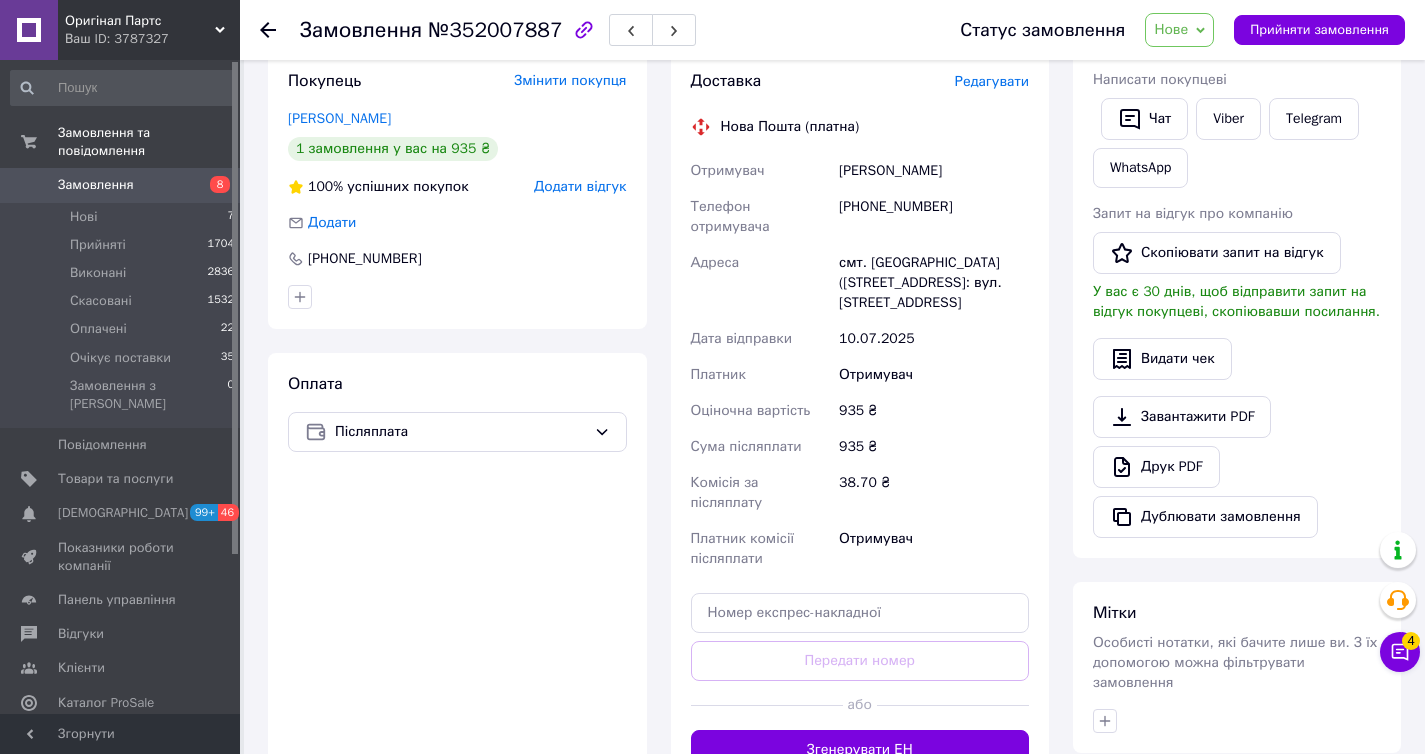 click on "Лашта Світлана" at bounding box center [934, 171] 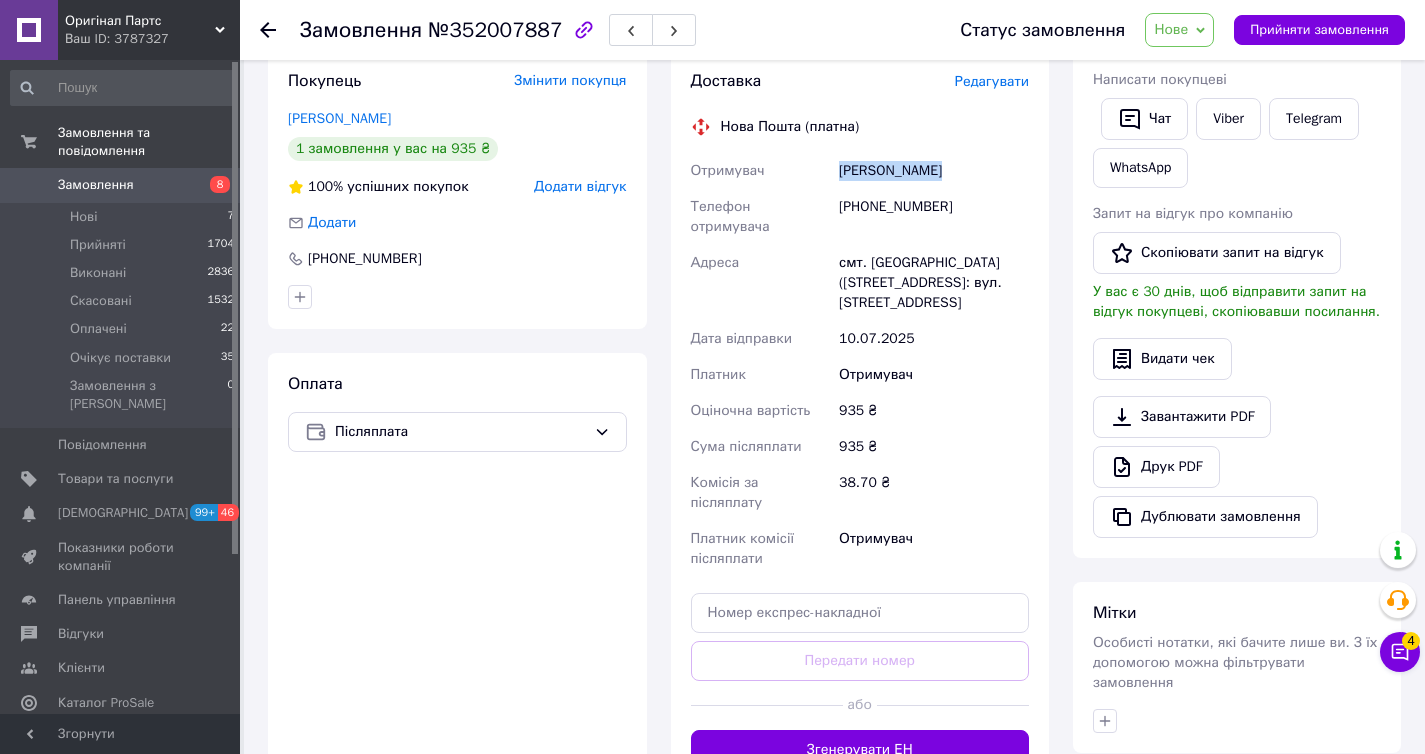 click on "Лашта Світлана" at bounding box center [934, 171] 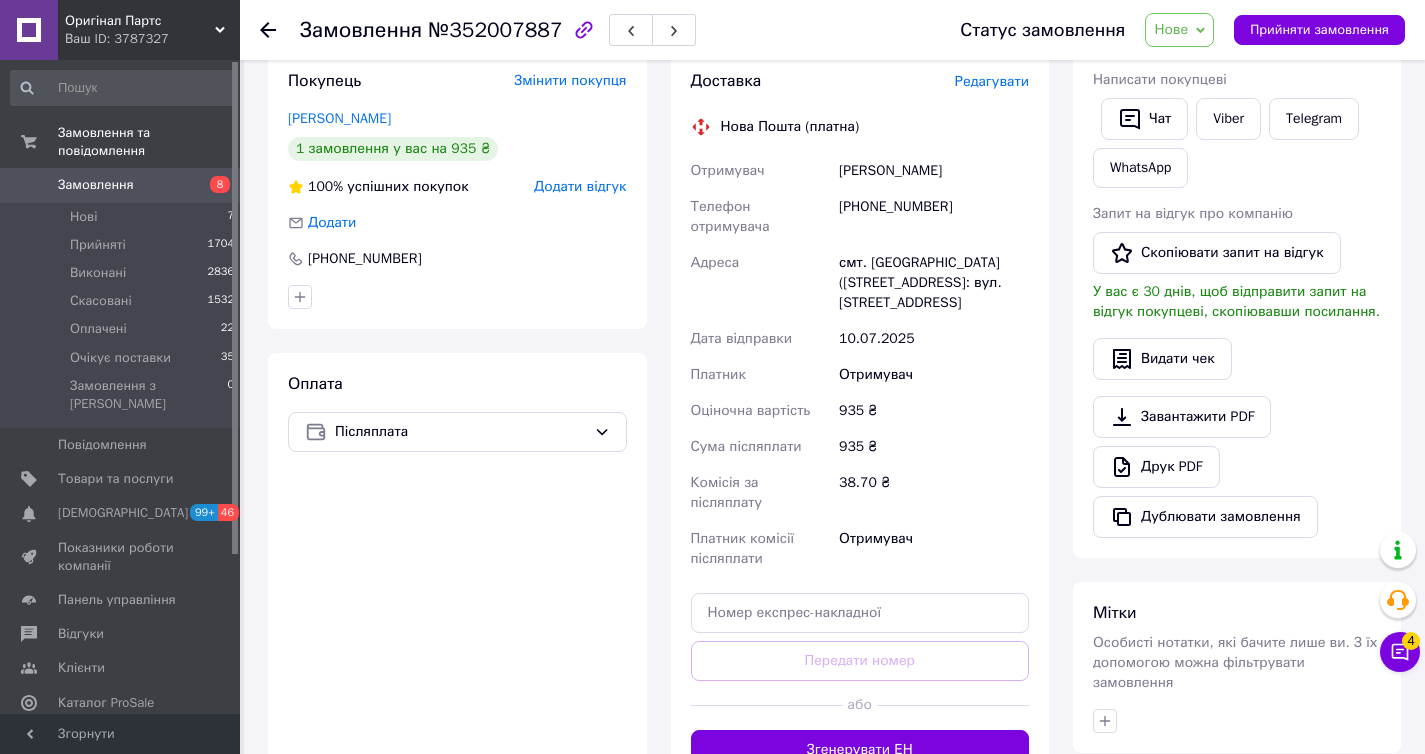 click on "смт. [GEOGRAPHIC_DATA] ([STREET_ADDRESS]: вул. [STREET_ADDRESS]" at bounding box center [934, 283] 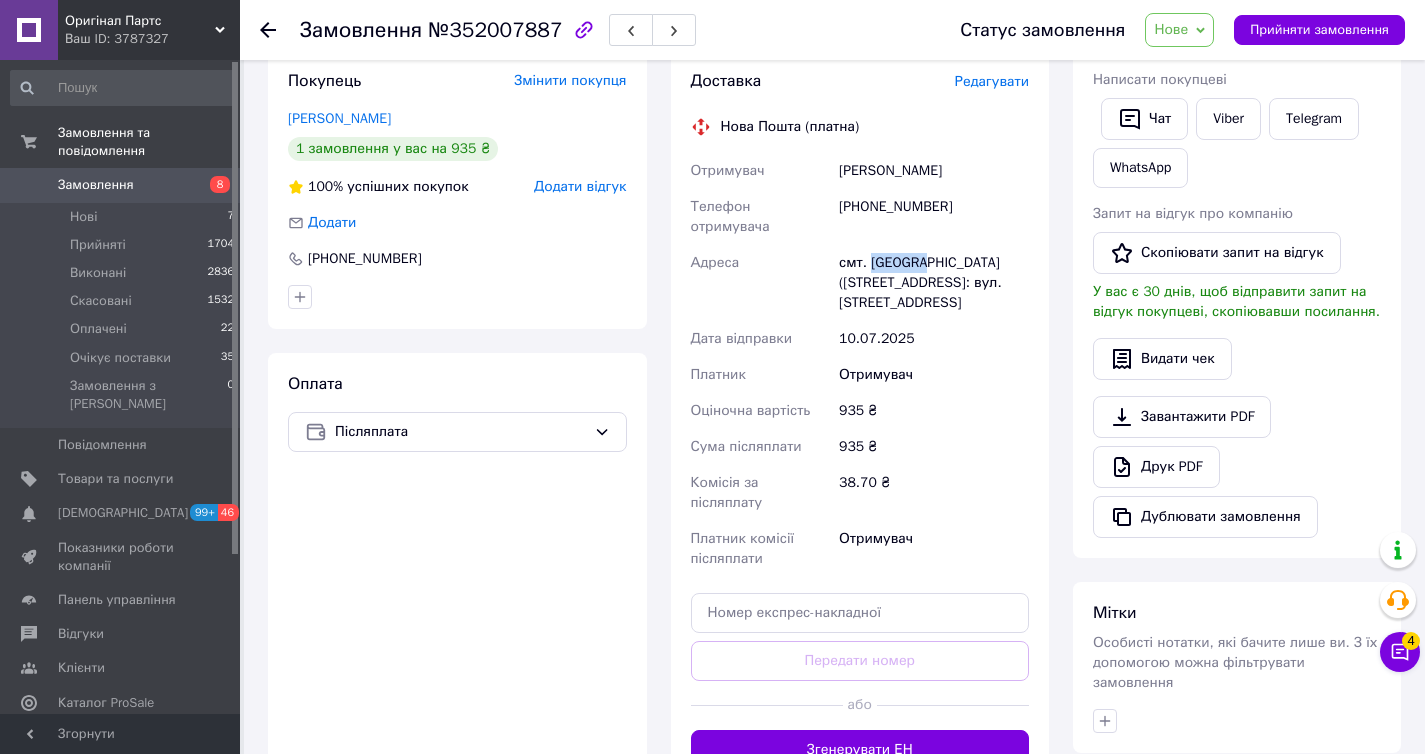 click on "смт. [GEOGRAPHIC_DATA] ([STREET_ADDRESS]: вул. [STREET_ADDRESS]" at bounding box center [934, 283] 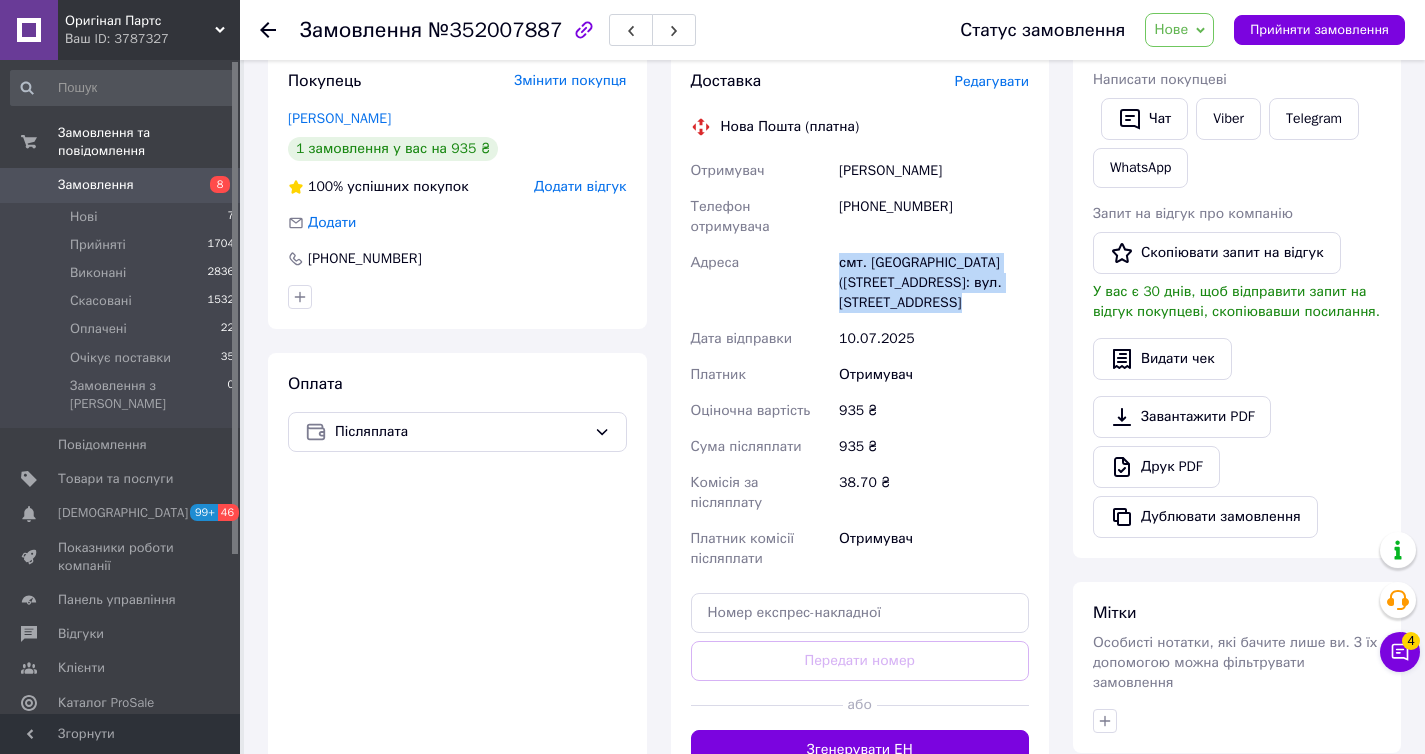 click on "смт. [GEOGRAPHIC_DATA] ([STREET_ADDRESS]: вул. [STREET_ADDRESS]" at bounding box center [934, 283] 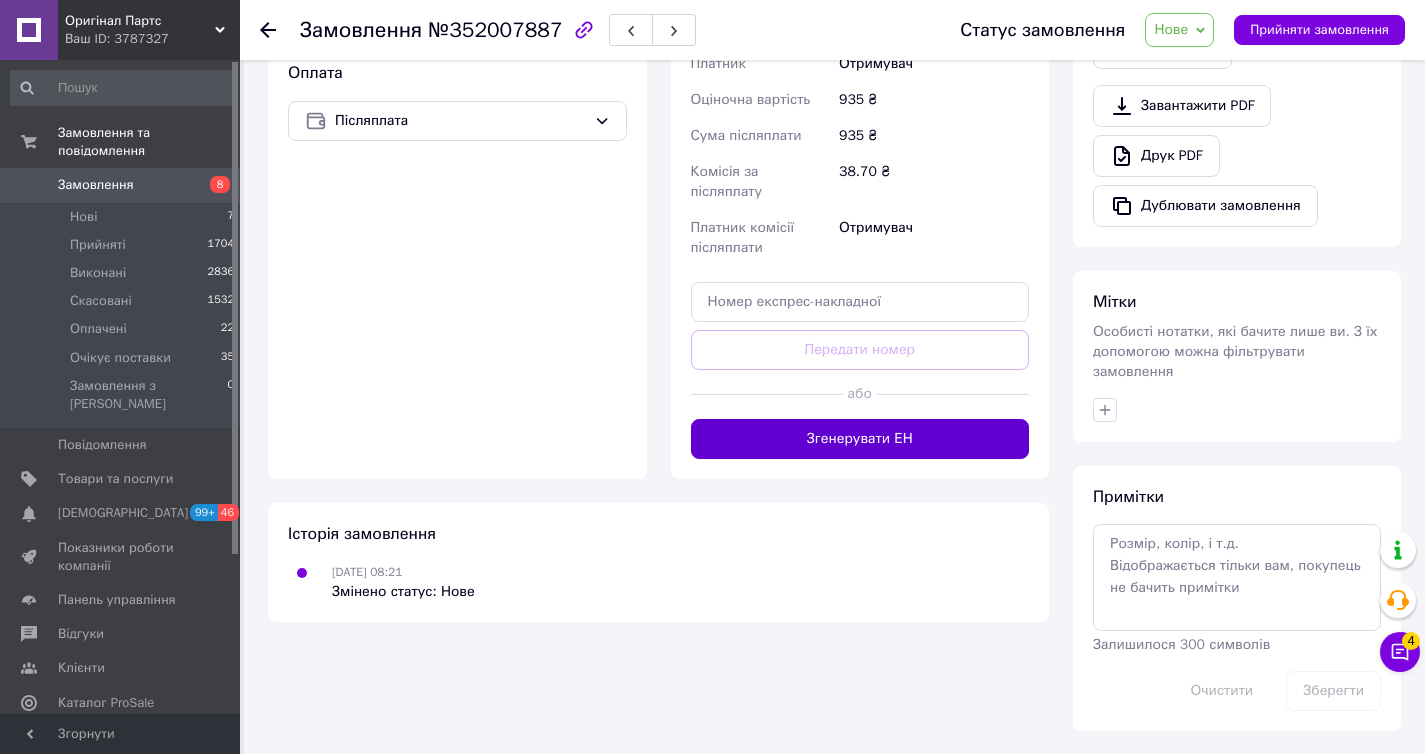 click on "Згенерувати ЕН" at bounding box center (860, 439) 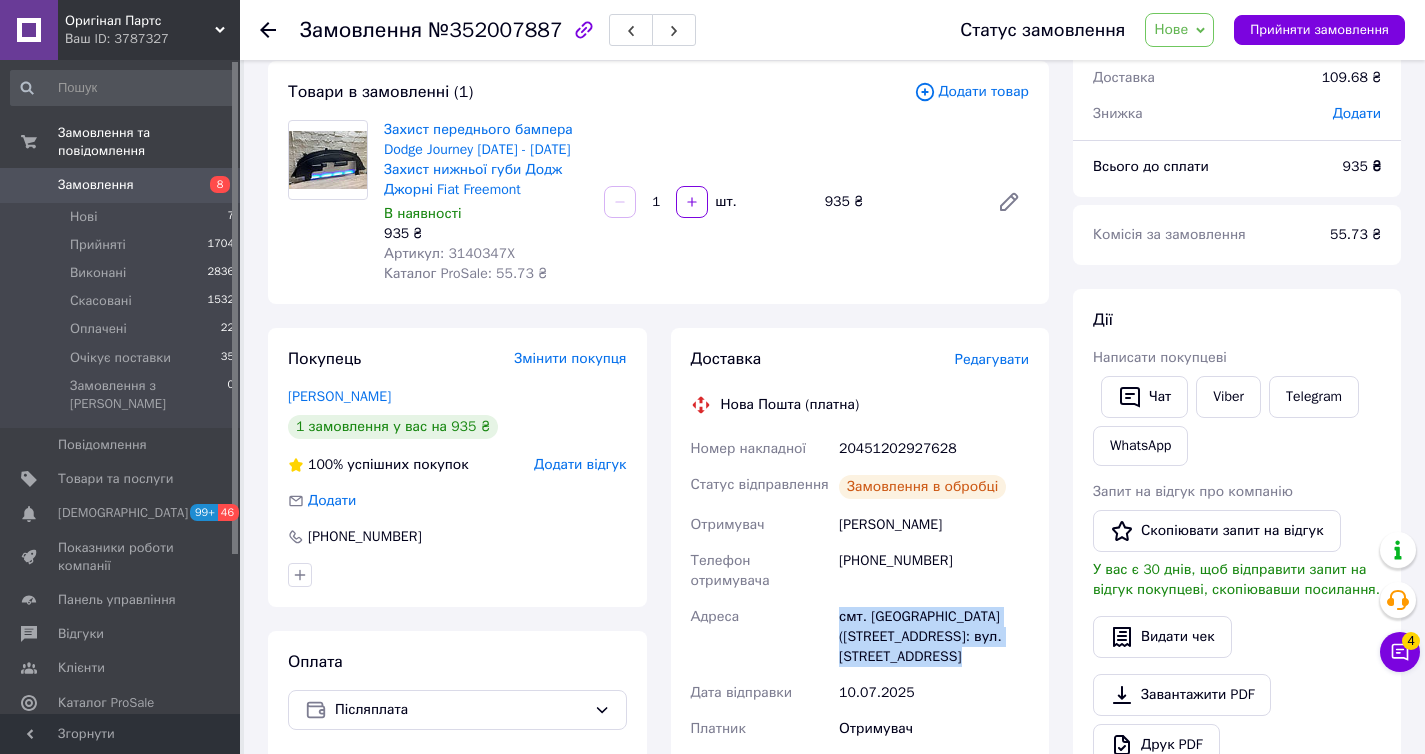 scroll, scrollTop: 34, scrollLeft: 0, axis: vertical 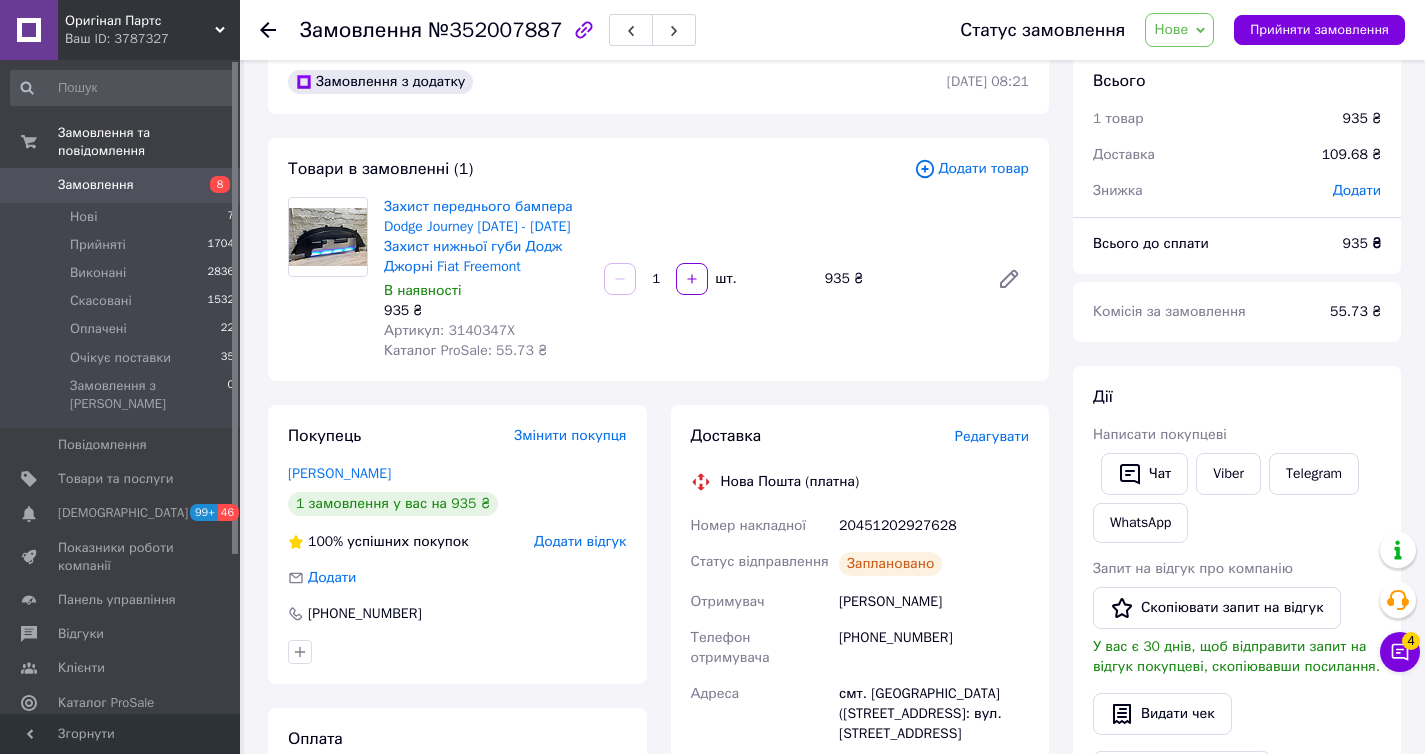 click on "Доставка Редагувати Нова Пошта (платна) Номер накладної 20451202927628 Статус відправлення Заплановано Отримувач Лашта Світлана Телефон отримувача +380684323228 Адреса смт. Соснове (Рівненська обл.), №1: вул. Шкільна, 28а Дата відправки 10.07.2025 Платник Отримувач Оціночна вартість 935 ₴ Сума післяплати 935 ₴ Комісія за післяплату 38.70 ₴ Платник комісії післяплати Отримувач Вартість доставки 109.68 ₴ Роздрукувати ЕН" at bounding box center [860, 762] 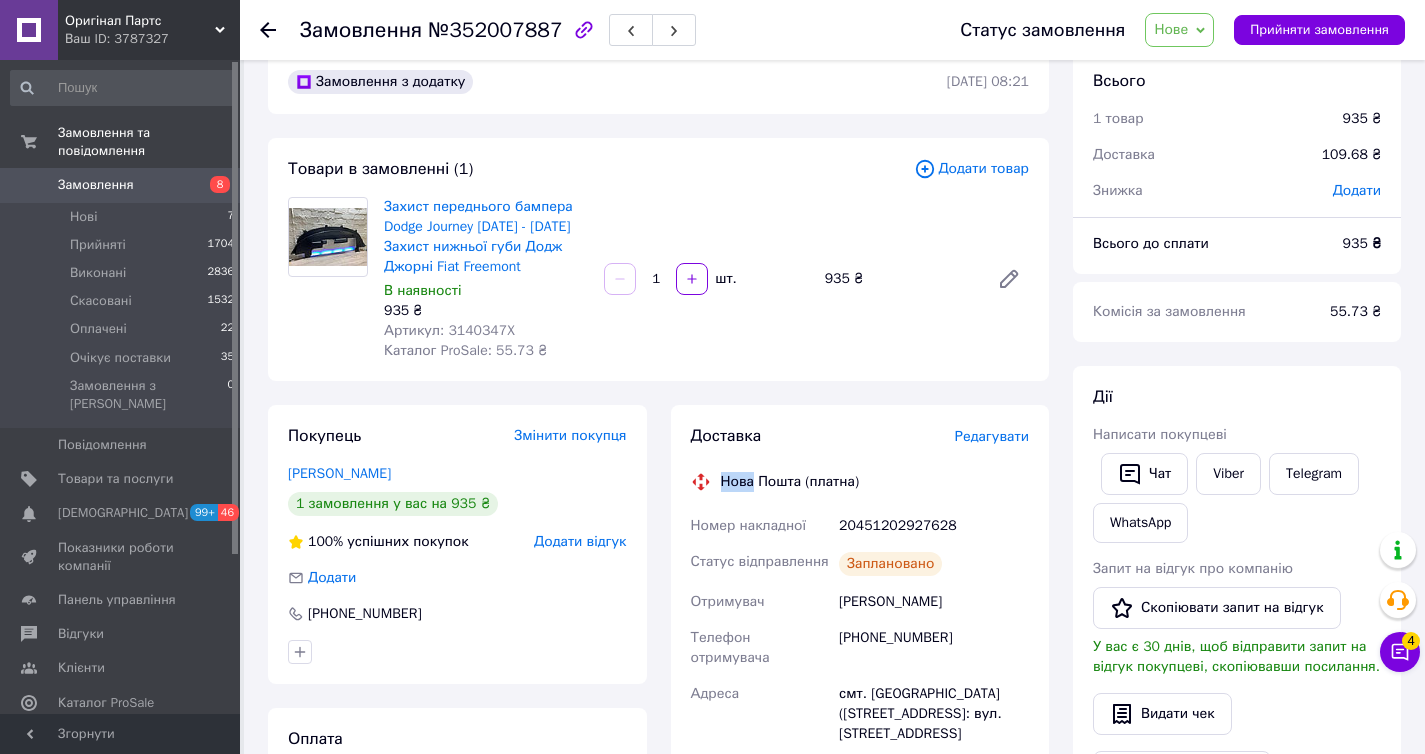 drag, startPoint x: 897, startPoint y: 467, endPoint x: 900, endPoint y: 531, distance: 64.070274 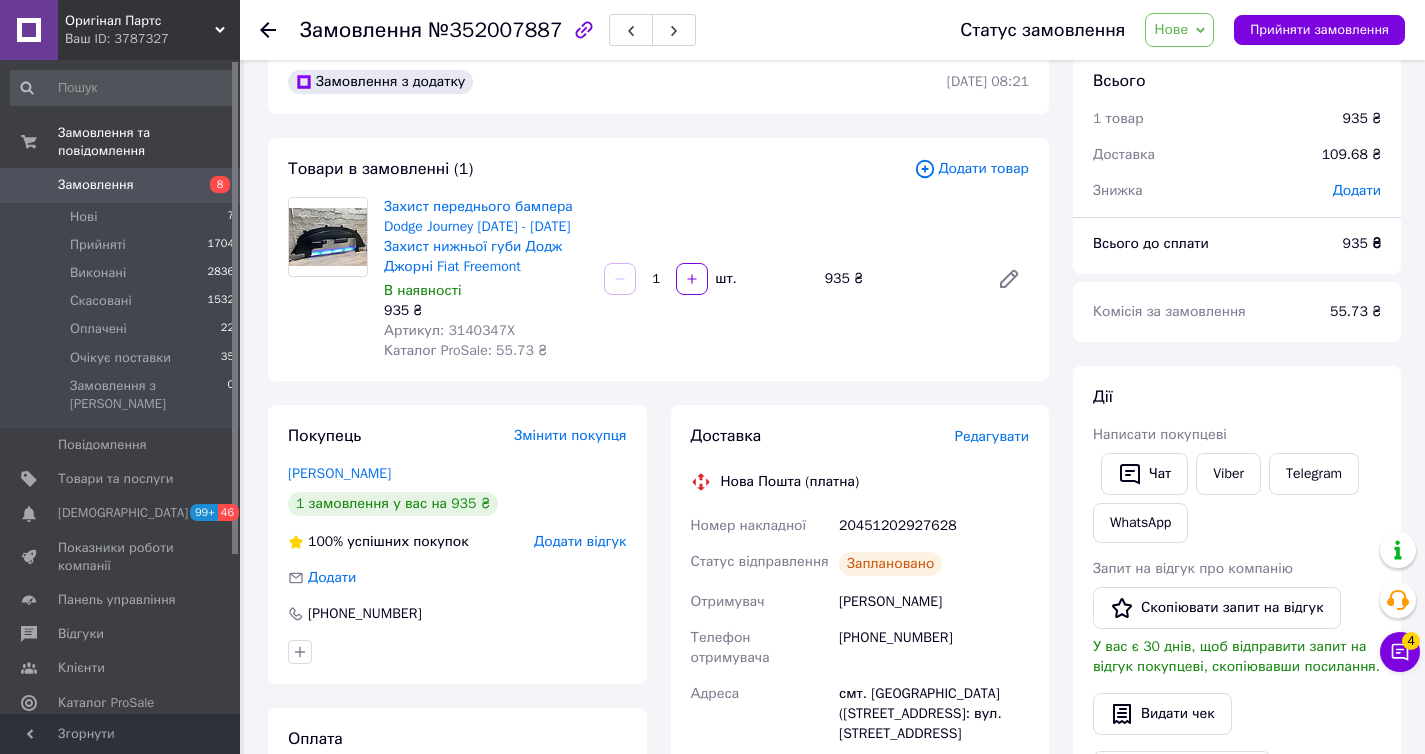 click on "20451202927628" at bounding box center (934, 526) 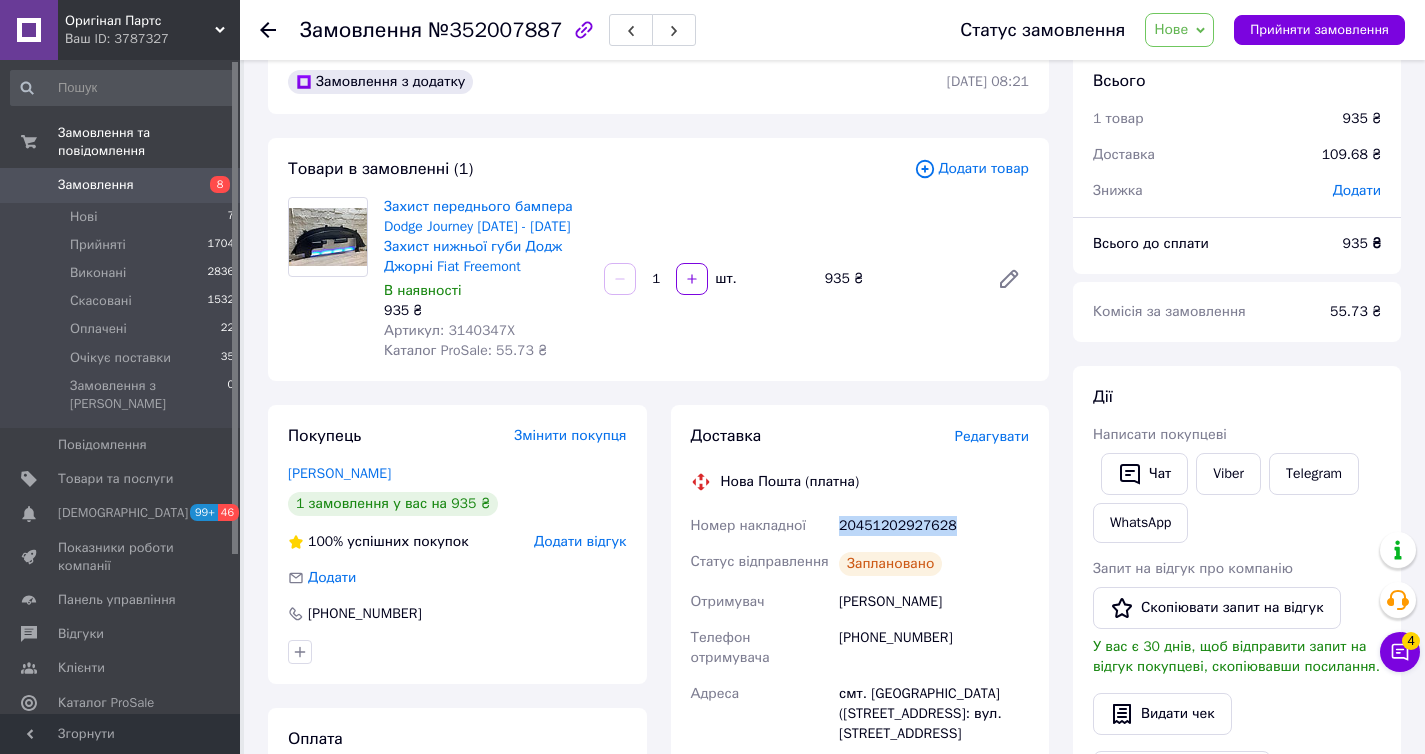 click on "20451202927628" at bounding box center (934, 526) 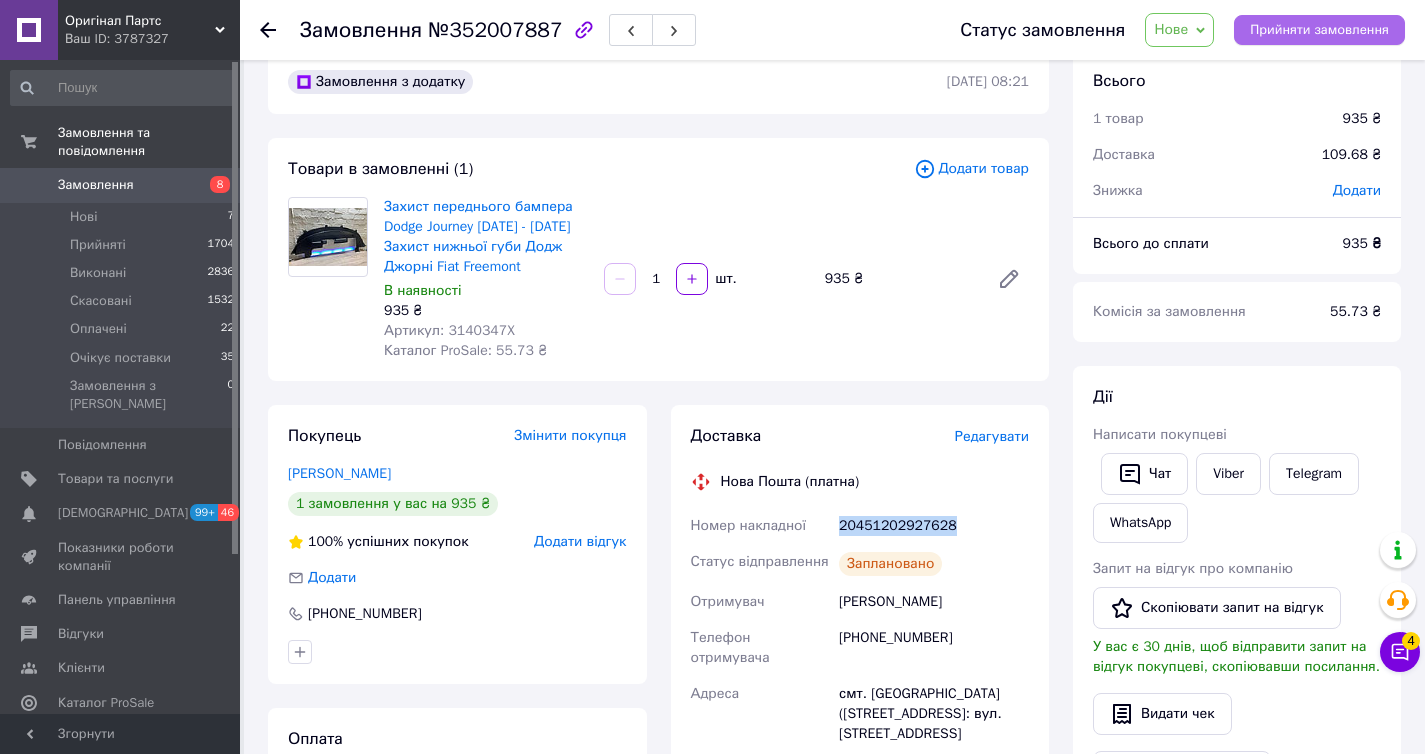 click on "Прийняти замовлення" at bounding box center [1319, 30] 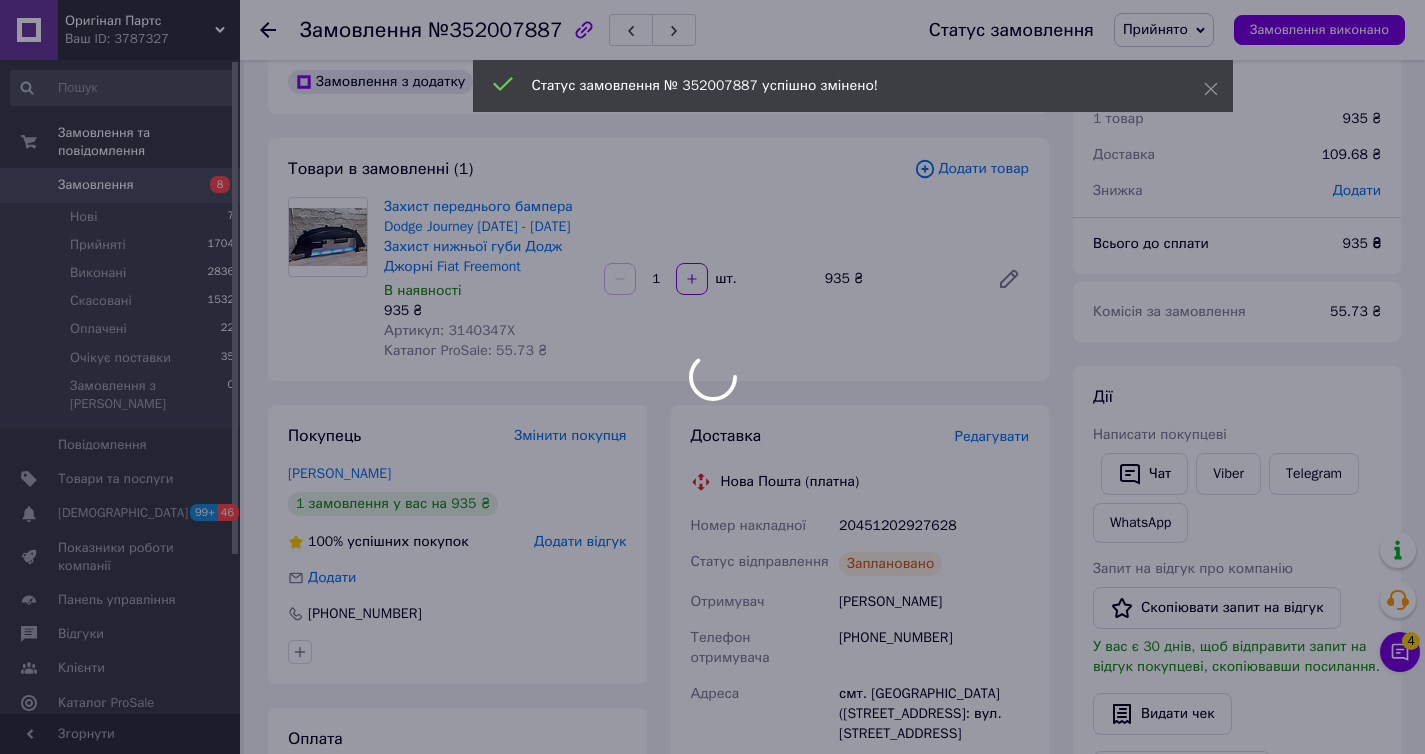 click at bounding box center [712, 377] 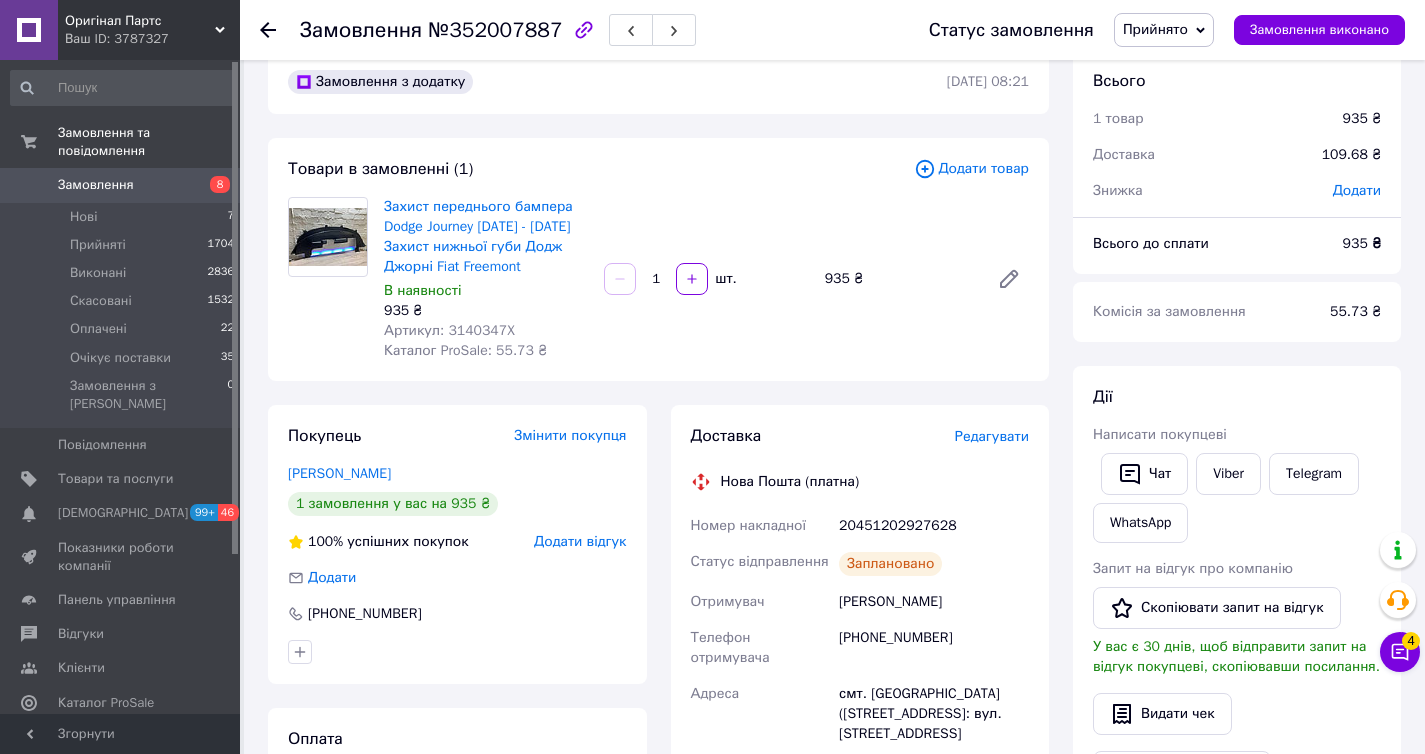 click on "Замовлення" at bounding box center [121, 185] 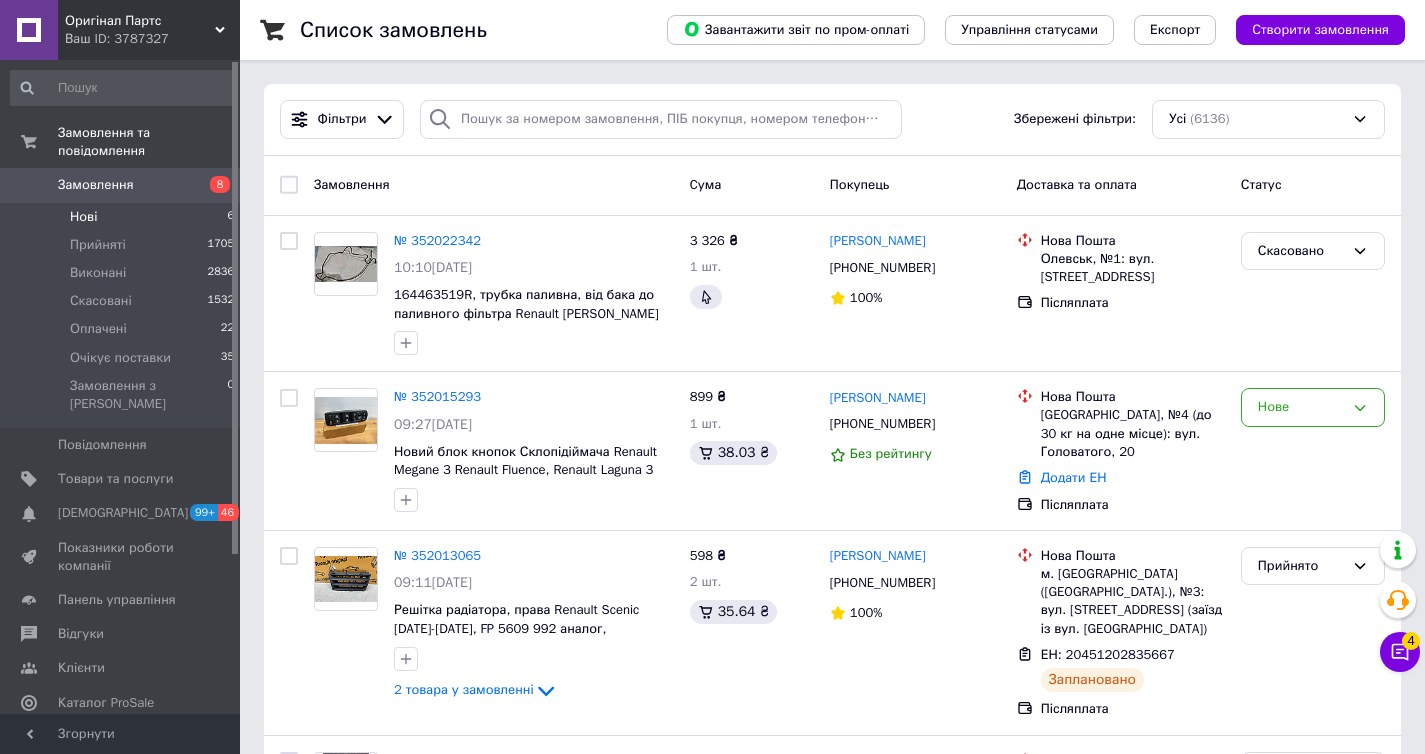 click on "Нові 6" at bounding box center (123, 217) 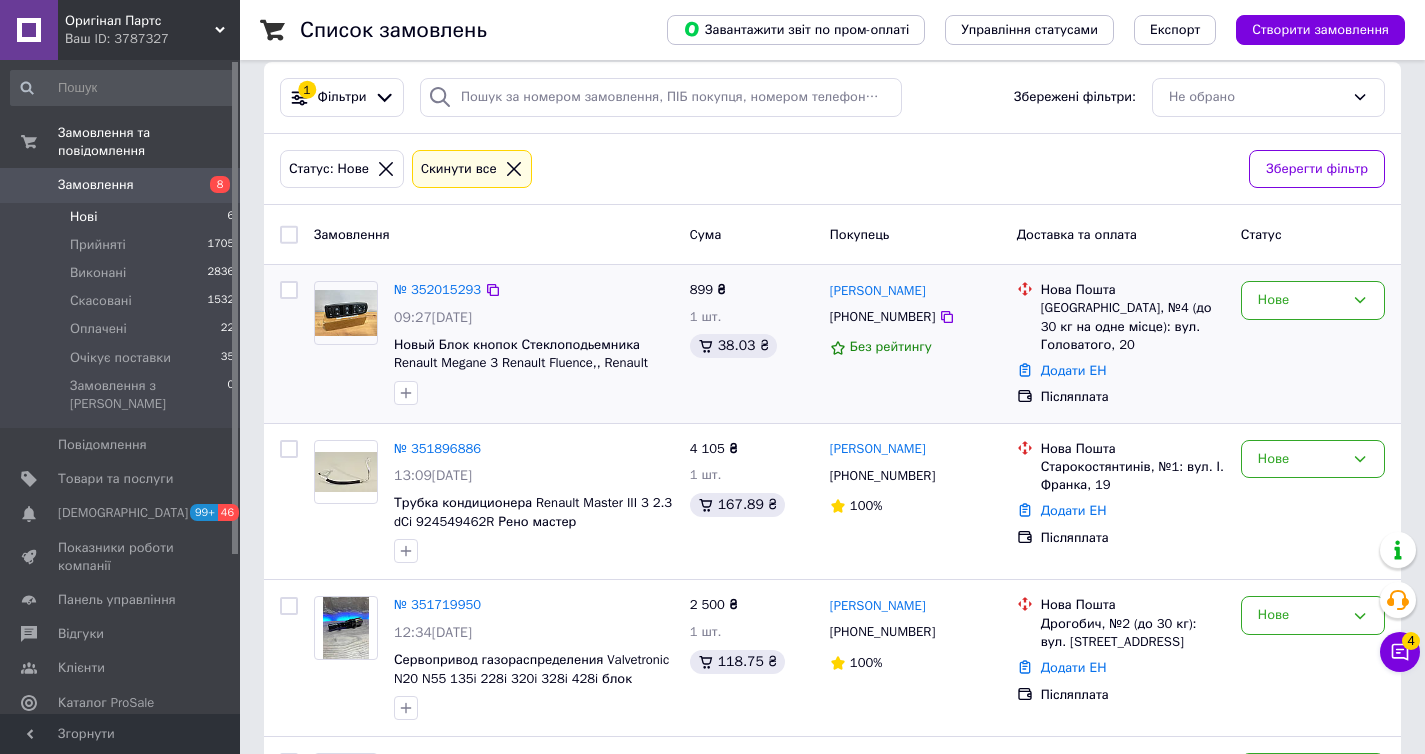 scroll, scrollTop: 20, scrollLeft: 0, axis: vertical 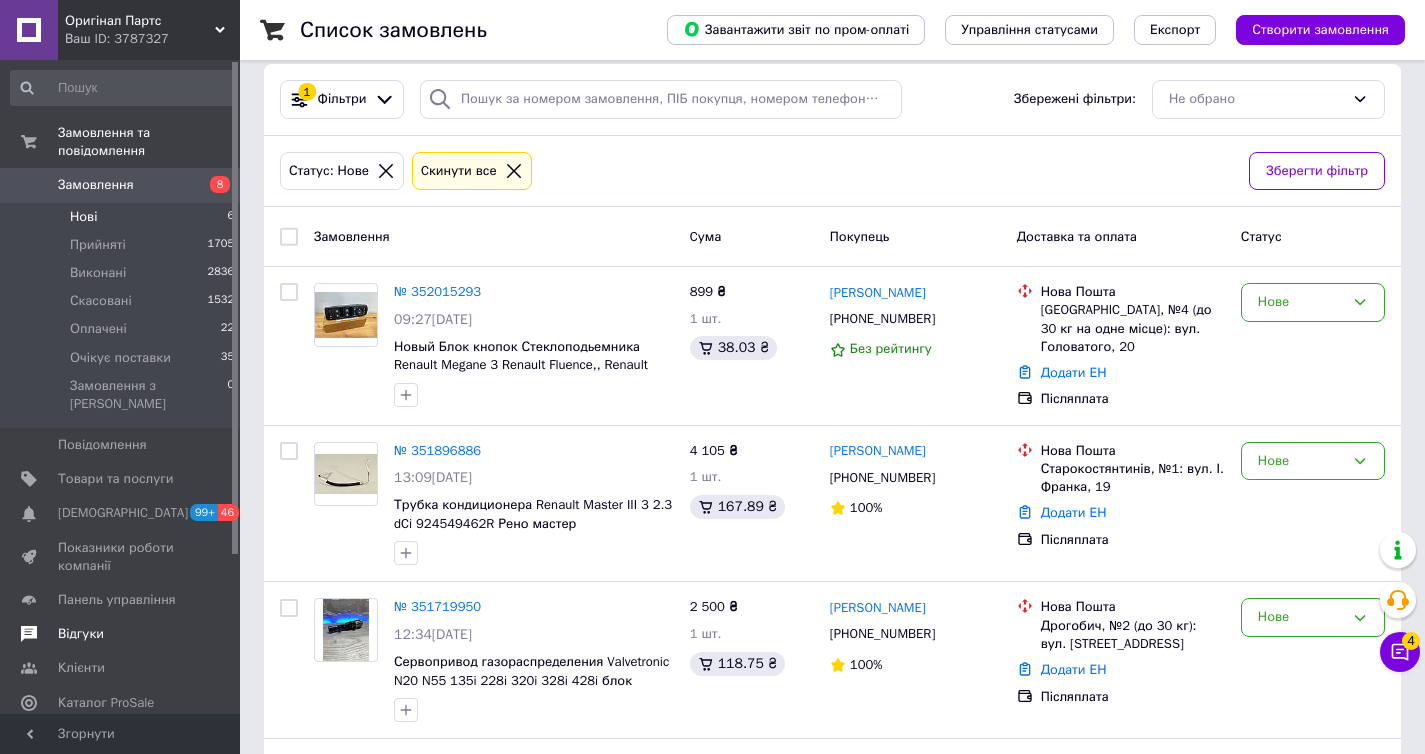 click on "Відгуки" at bounding box center (121, 634) 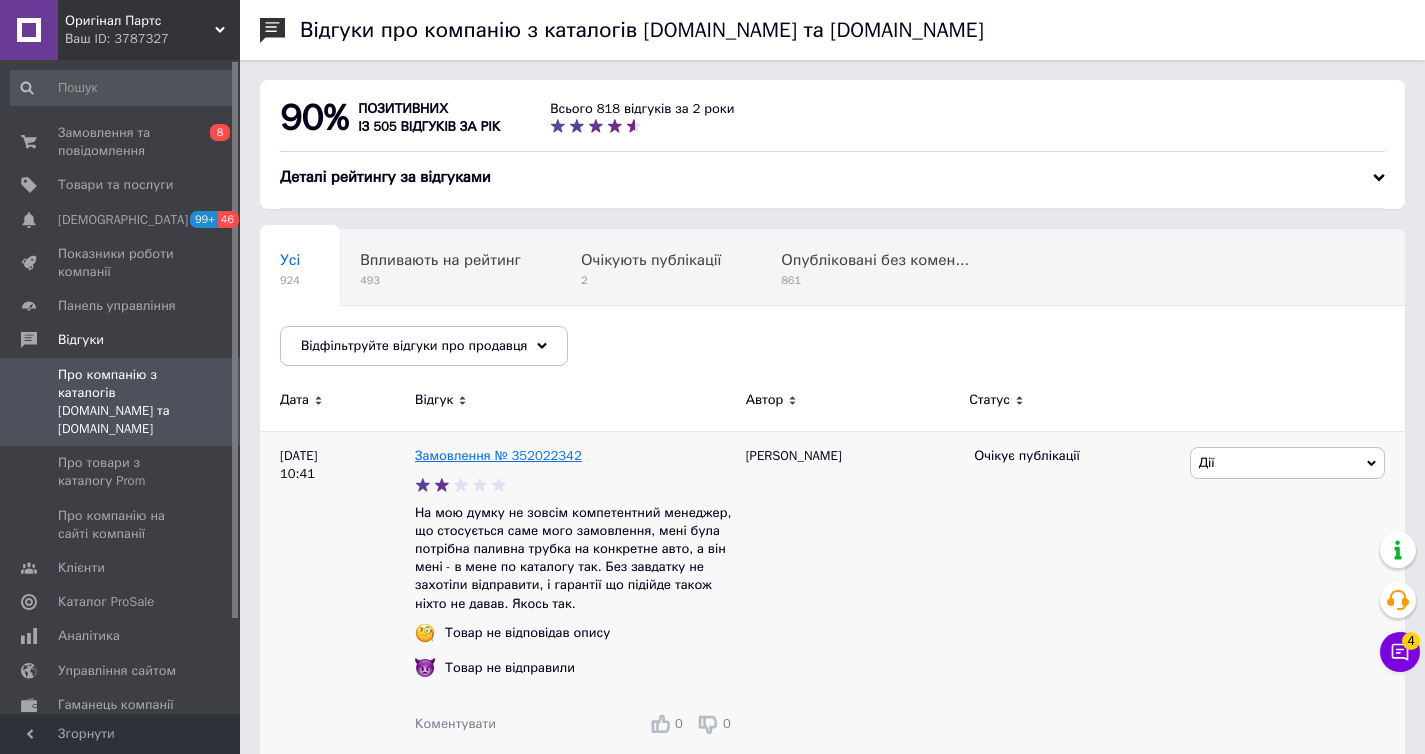 click on "Замовлення № 352022342" at bounding box center (498, 455) 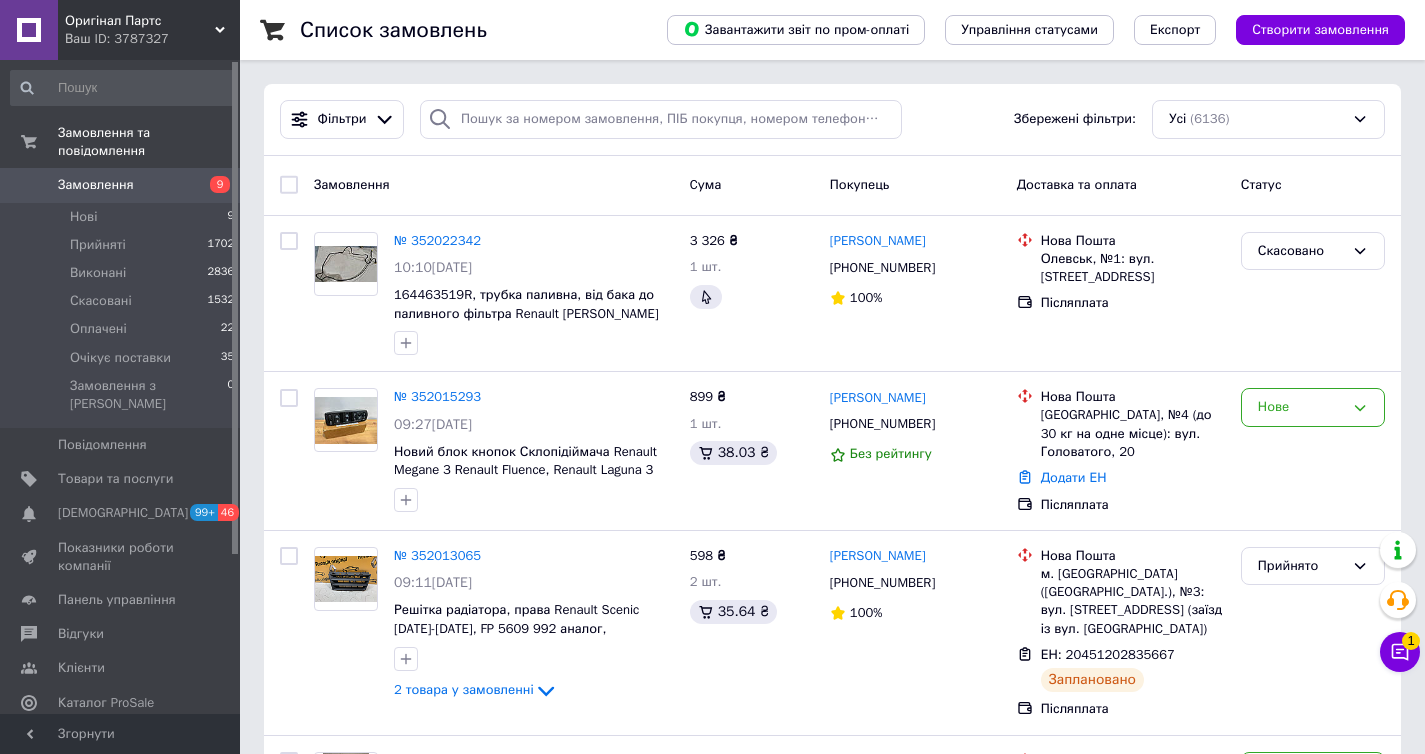 scroll, scrollTop: 0, scrollLeft: 0, axis: both 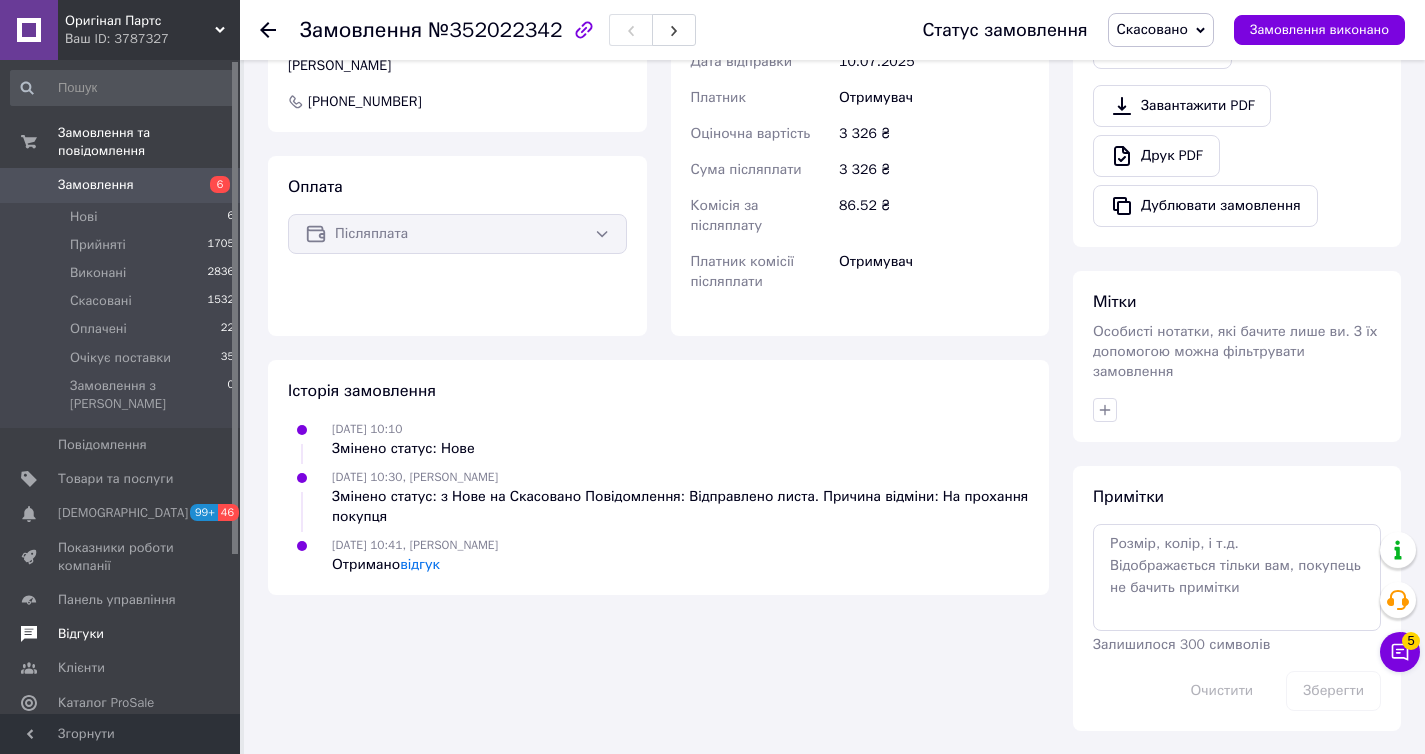 click on "Відгуки" at bounding box center (81, 634) 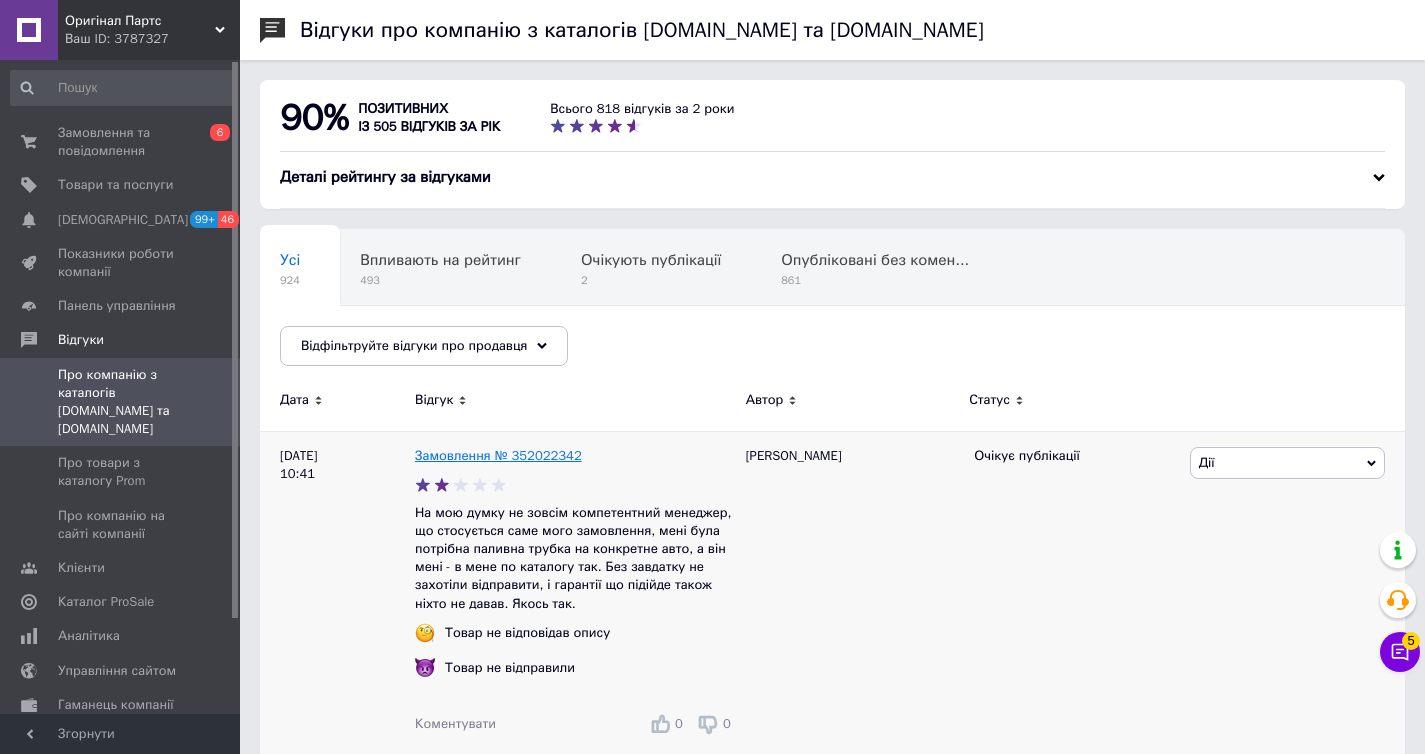 click on "Замовлення № 352022342" at bounding box center (498, 455) 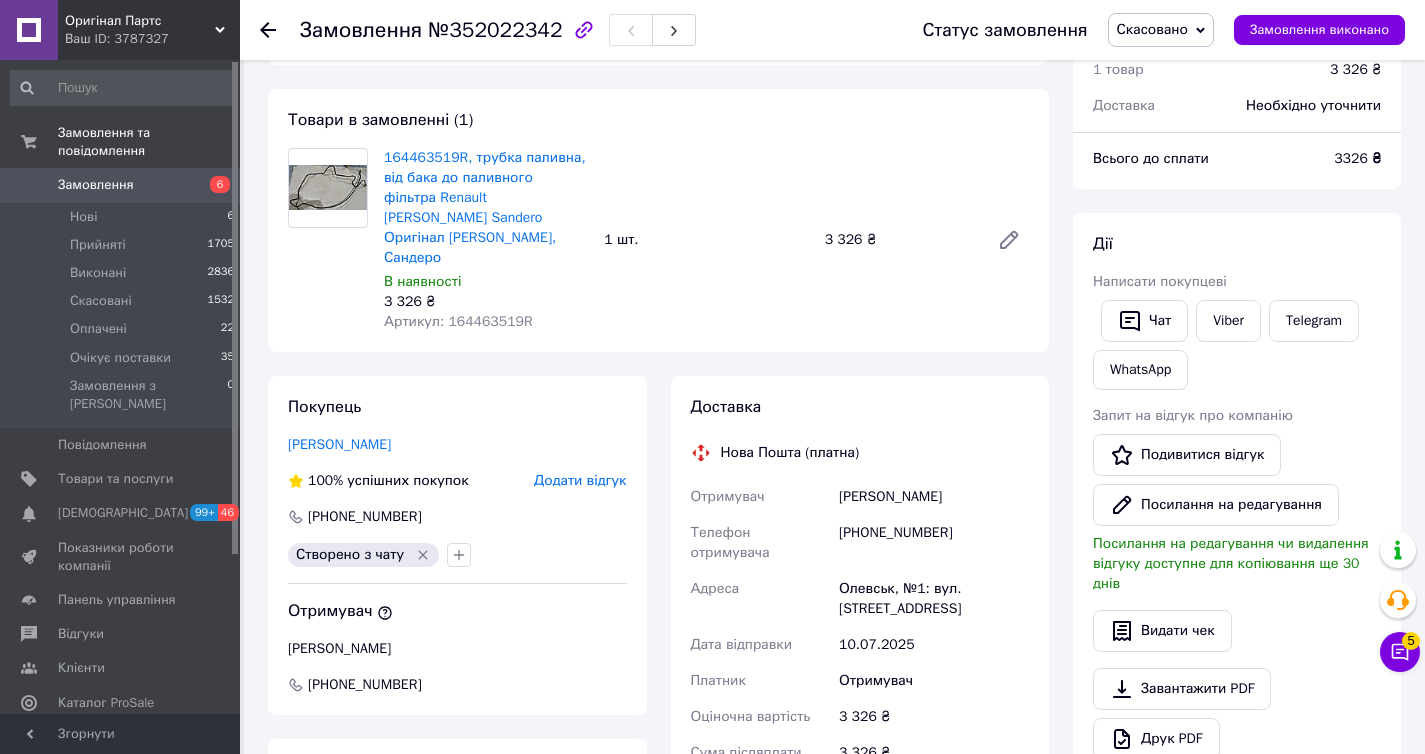 scroll, scrollTop: 104, scrollLeft: 0, axis: vertical 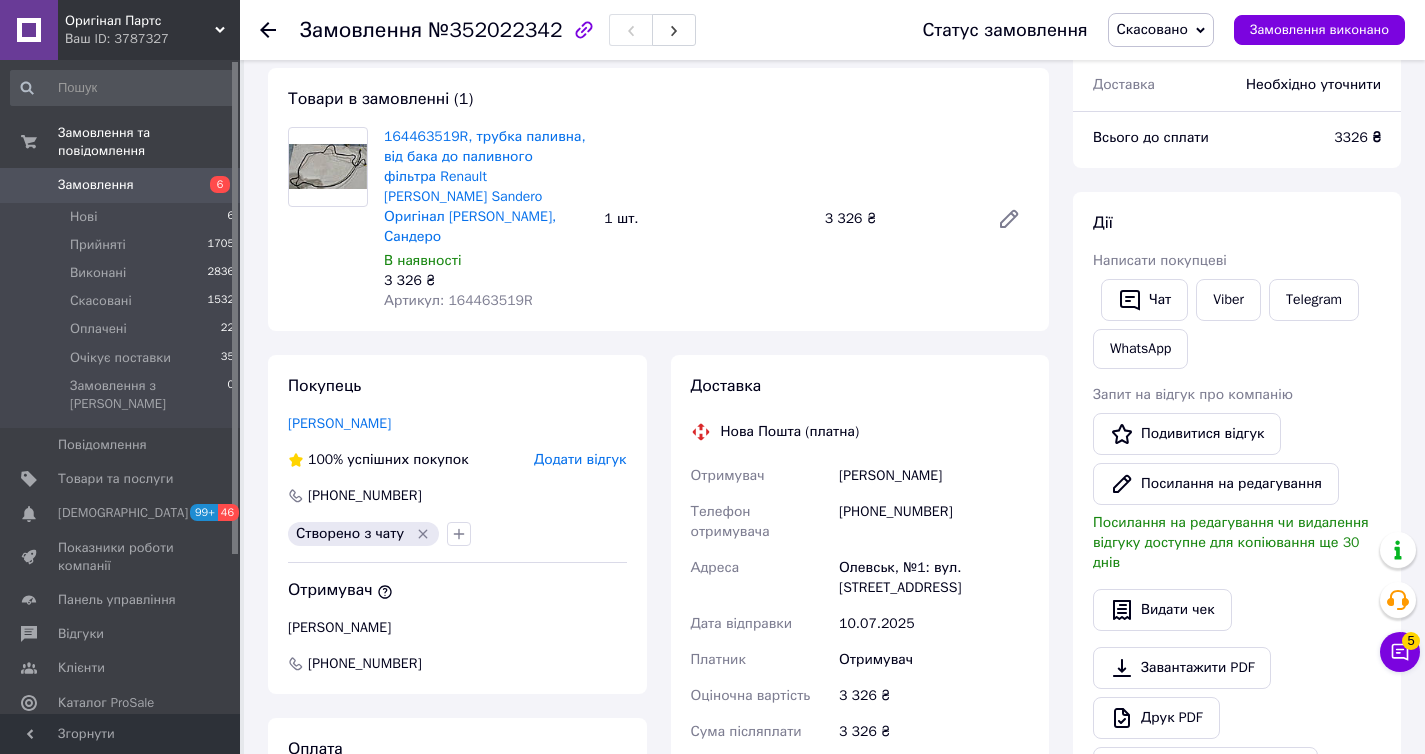 click on "[PHONE_NUMBER]" at bounding box center [934, 522] 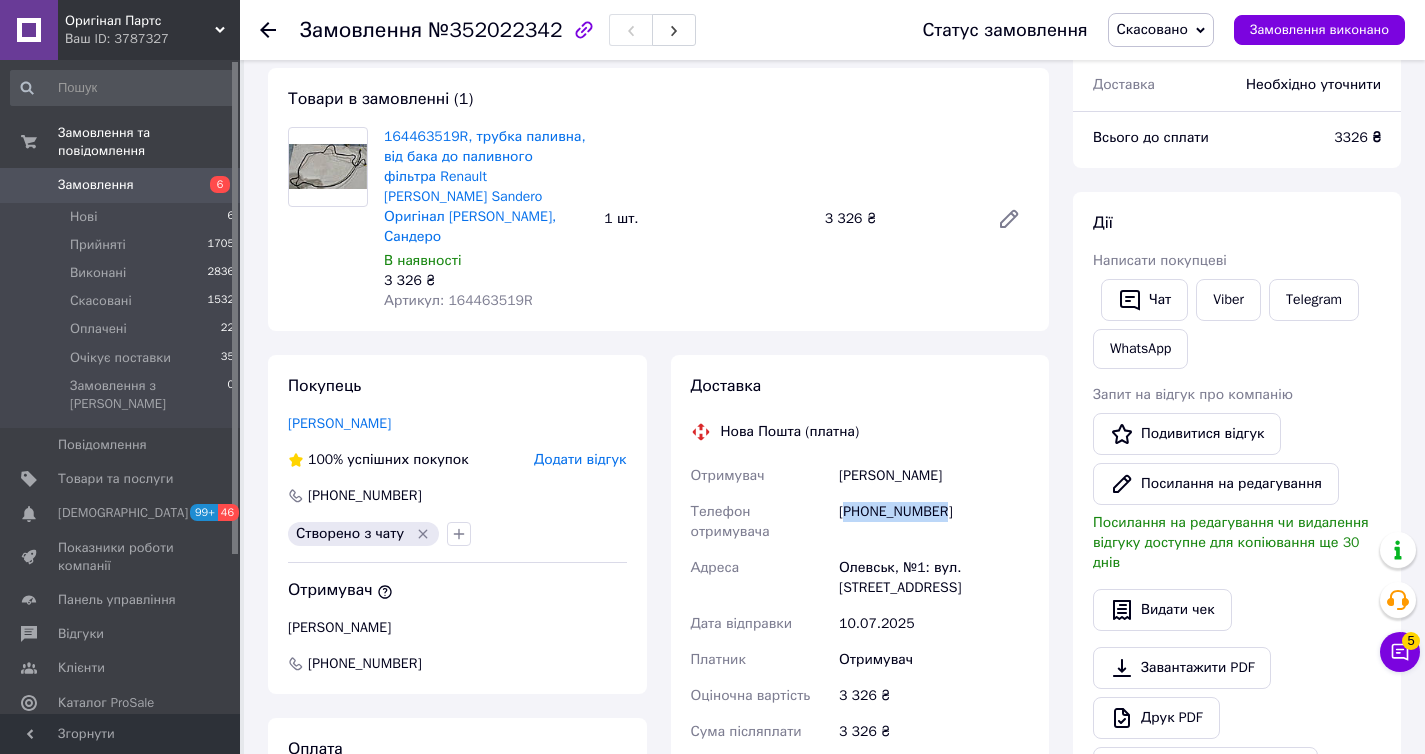 click on "[PHONE_NUMBER]" at bounding box center (934, 522) 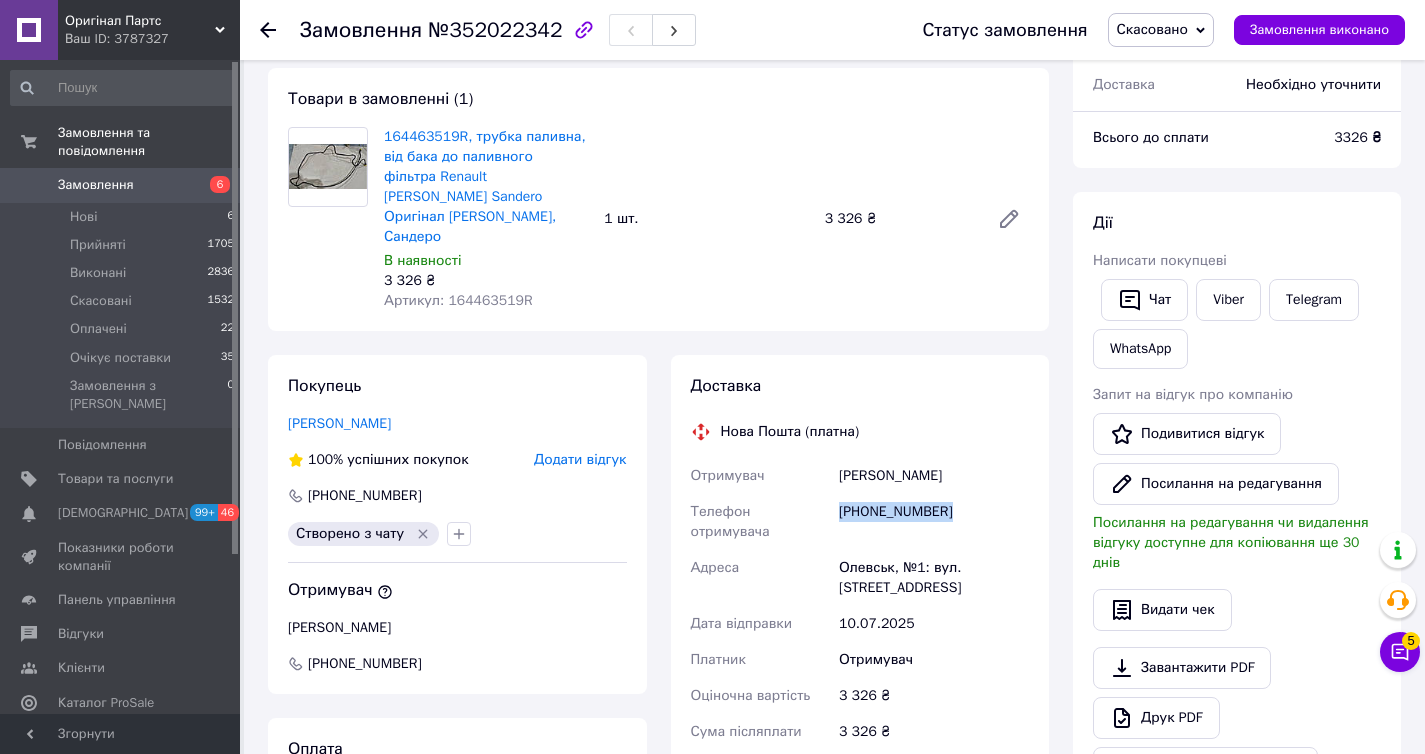copy on "[PHONE_NUMBER]" 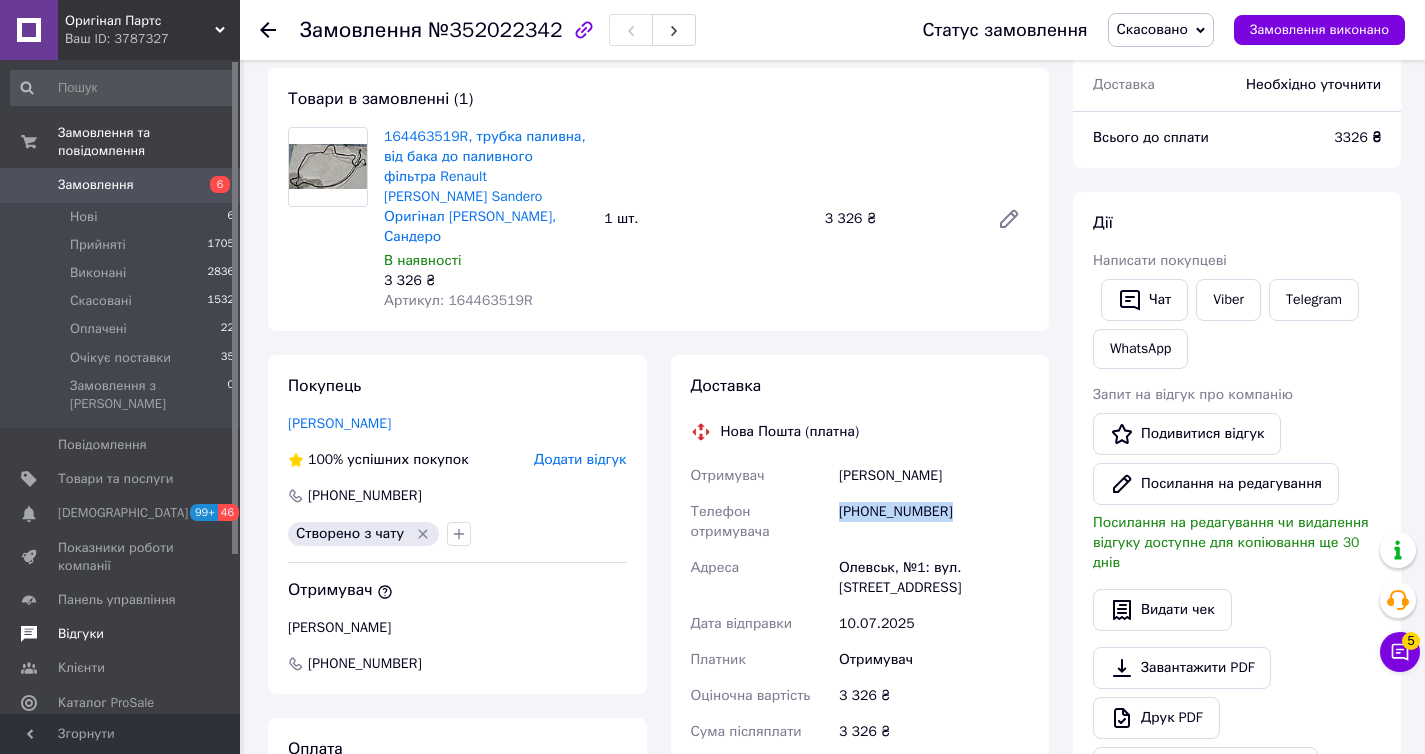 click on "Відгуки" at bounding box center (121, 634) 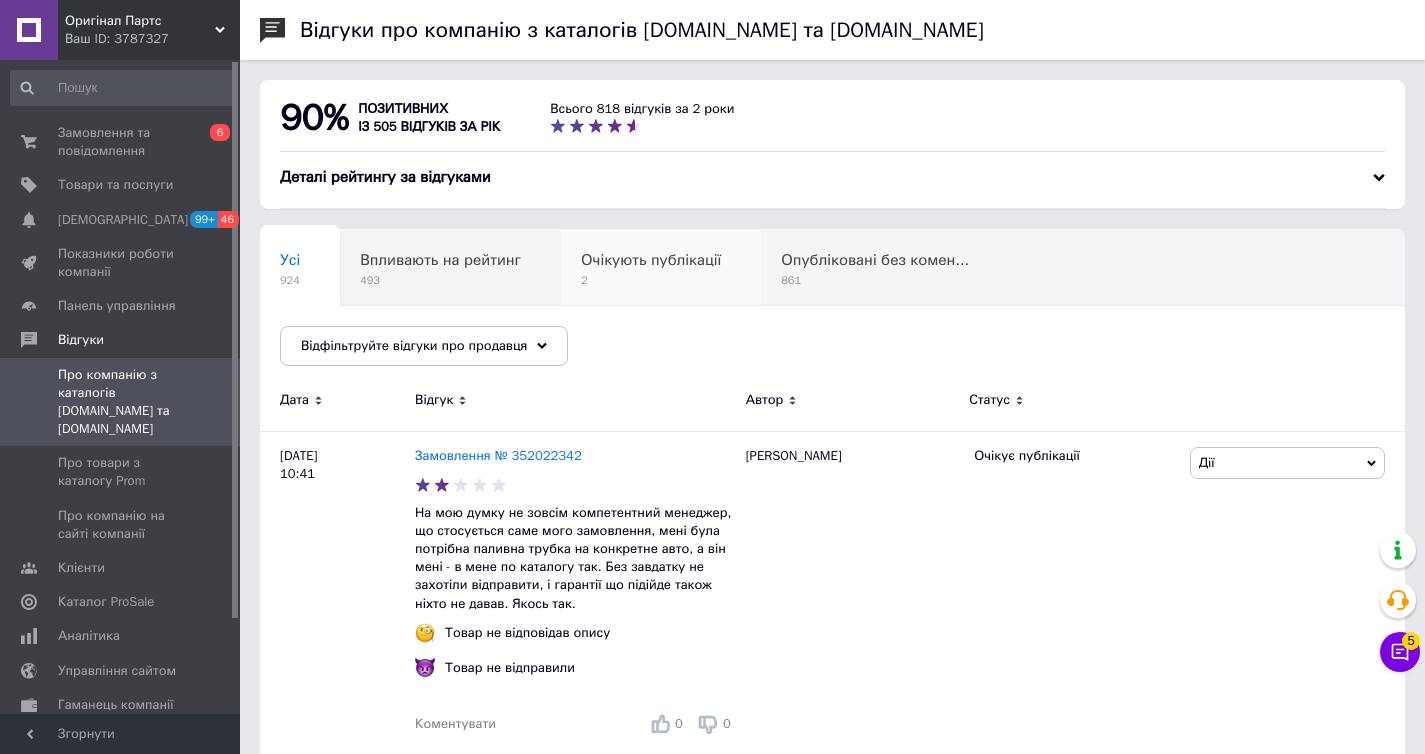 click on "2" at bounding box center (651, 280) 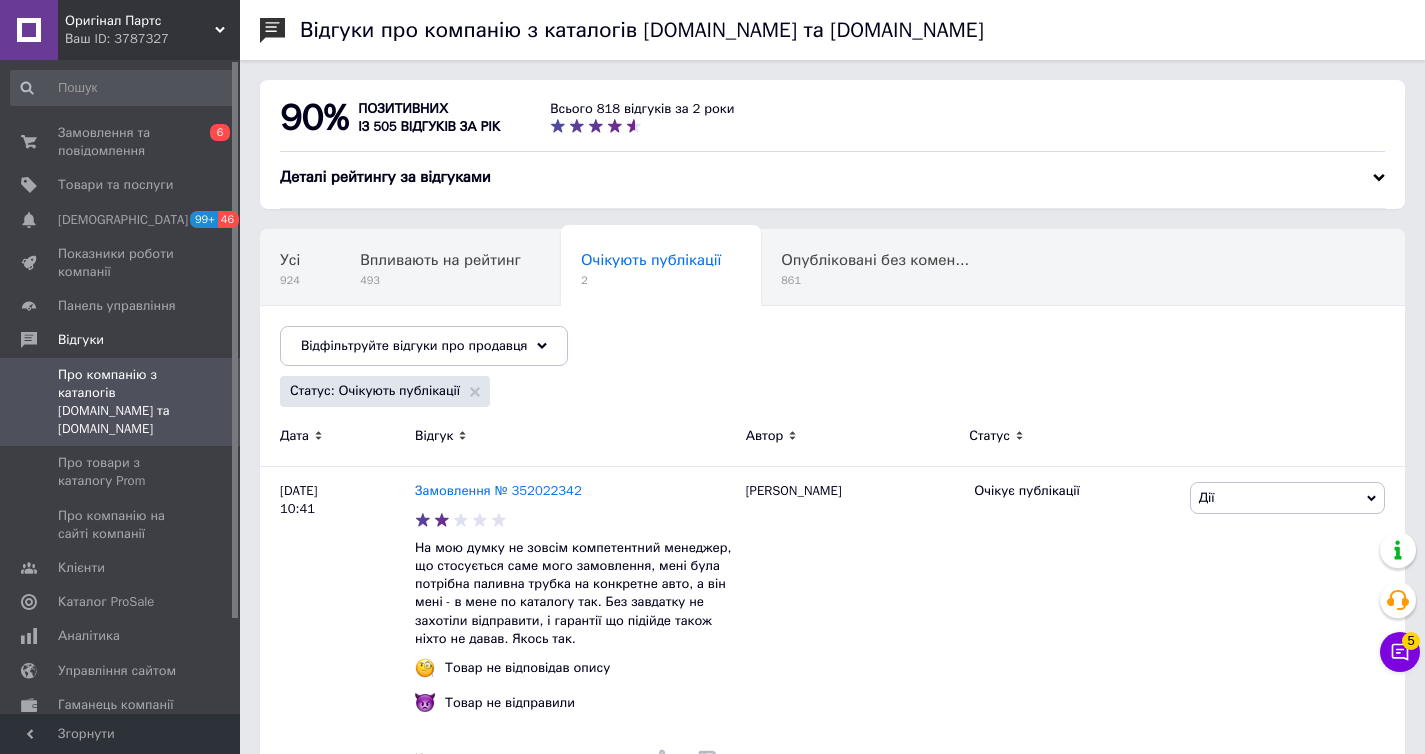 scroll, scrollTop: 228, scrollLeft: 0, axis: vertical 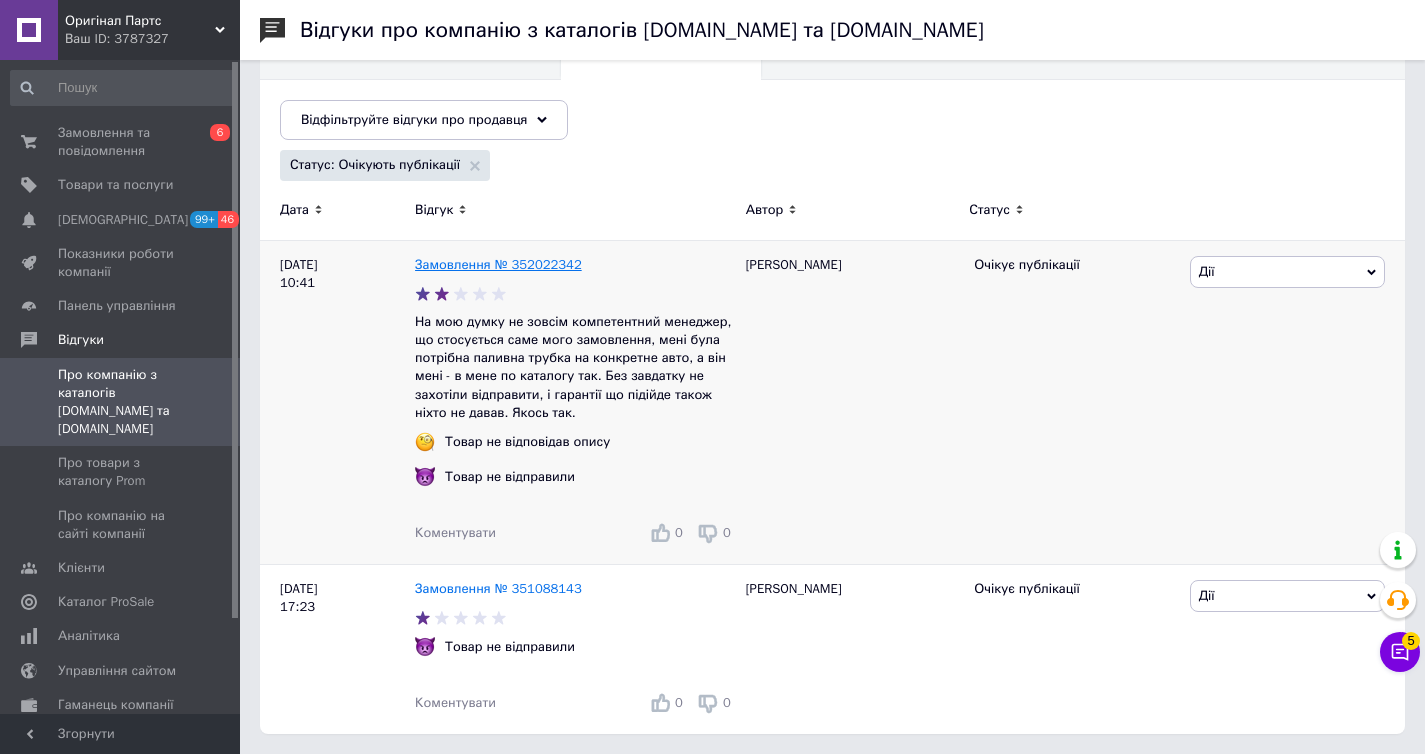 click on "Замовлення № 352022342" at bounding box center [498, 264] 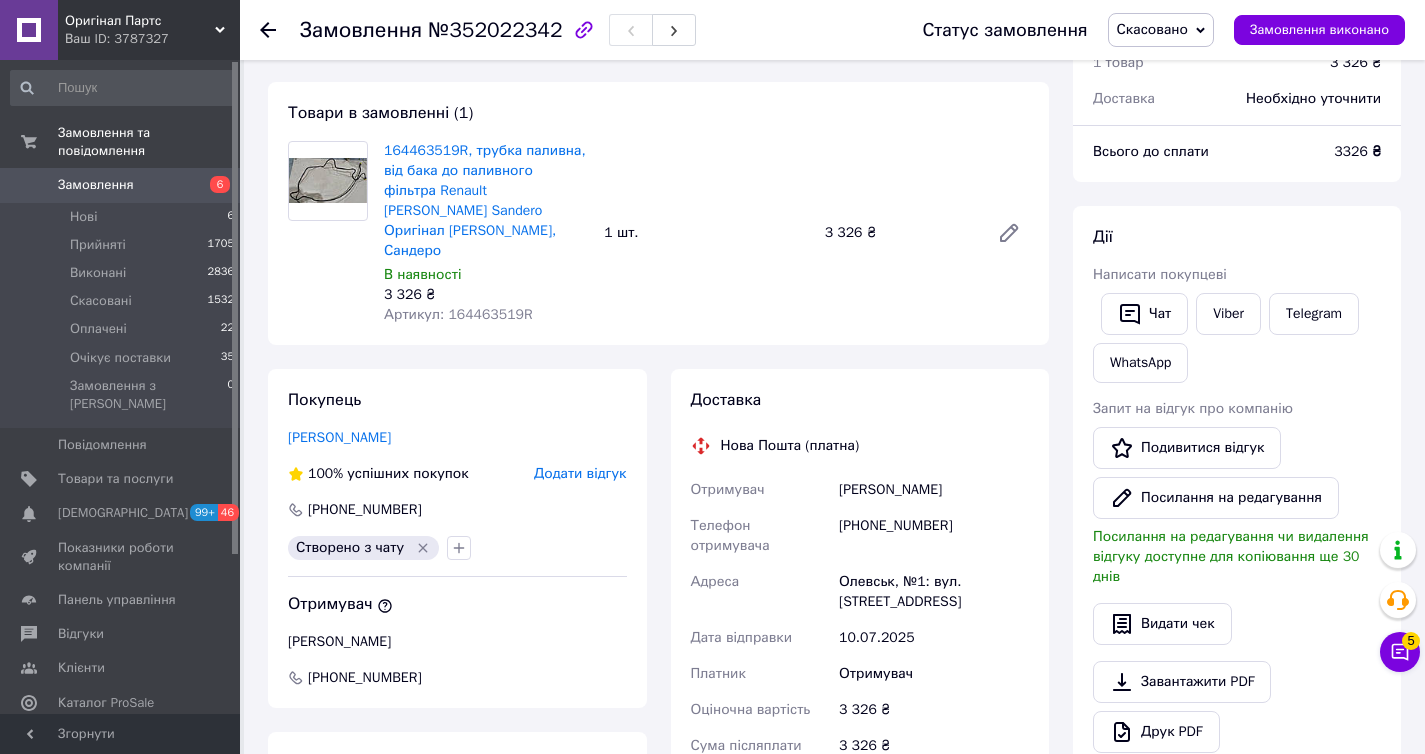 scroll, scrollTop: 91, scrollLeft: 0, axis: vertical 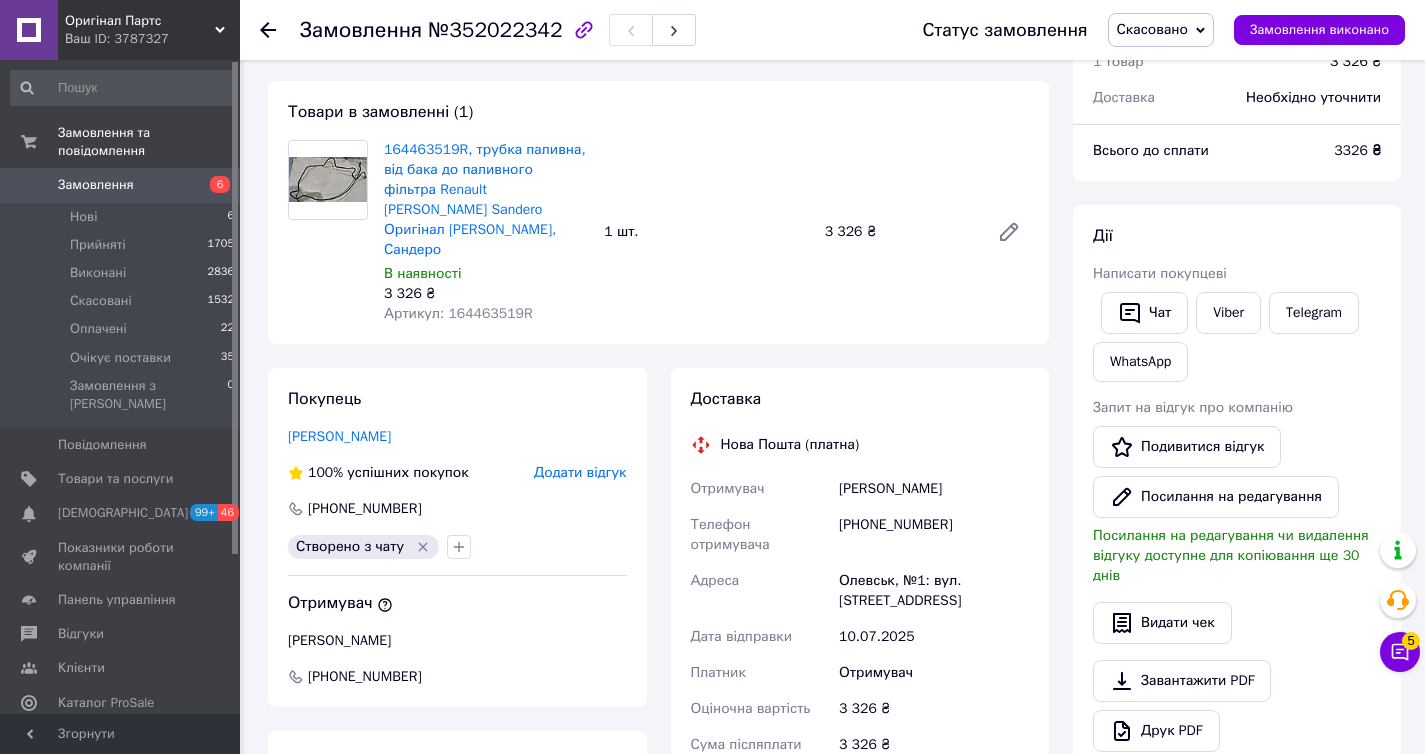 click on "[PHONE_NUMBER]" at bounding box center [934, 535] 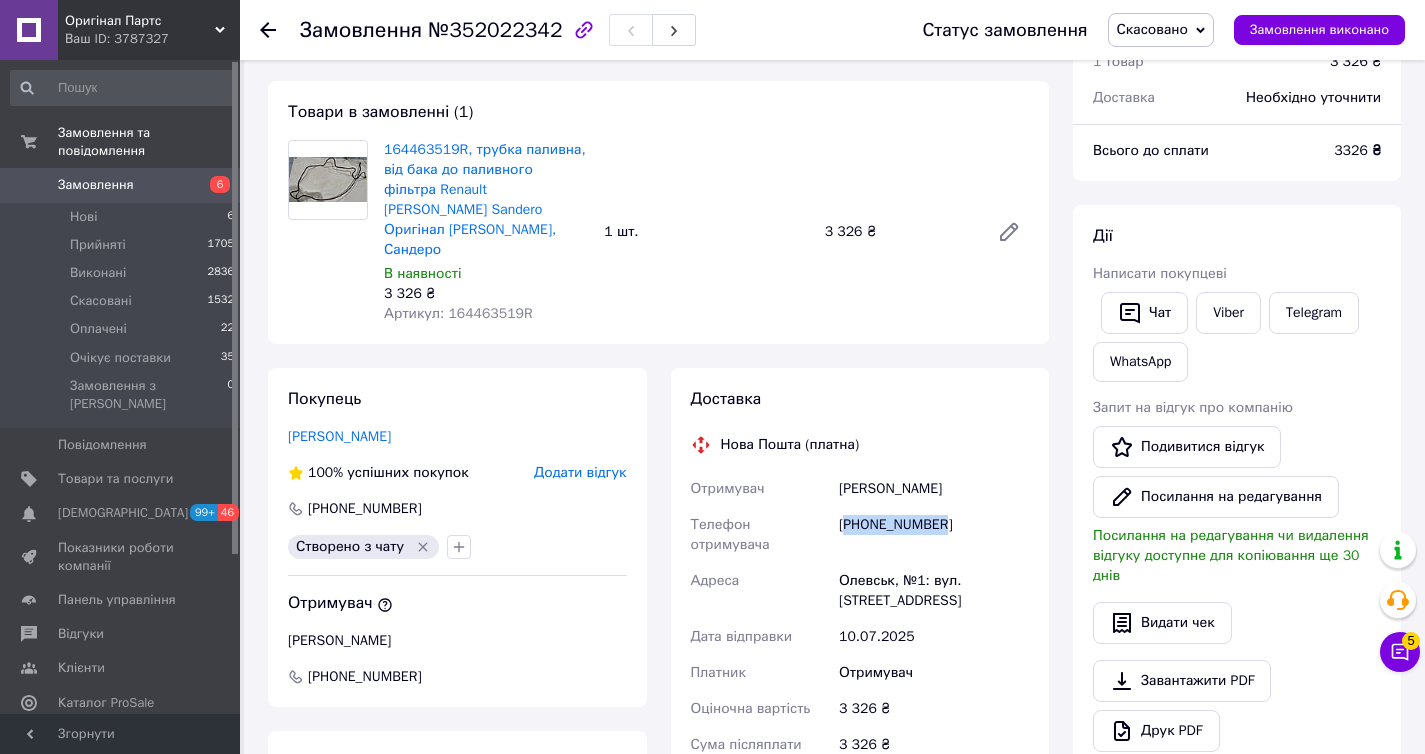 click on "[PHONE_NUMBER]" at bounding box center (934, 535) 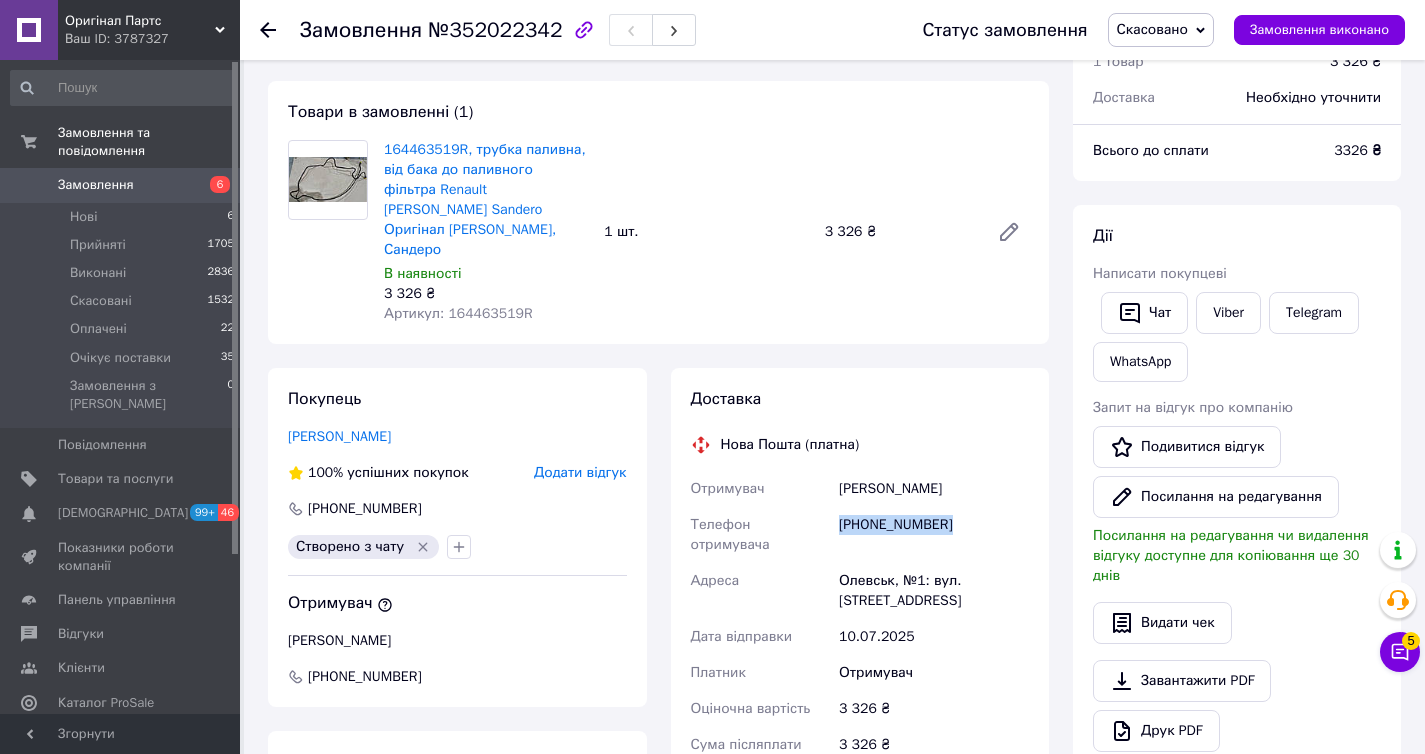copy on "[PHONE_NUMBER]" 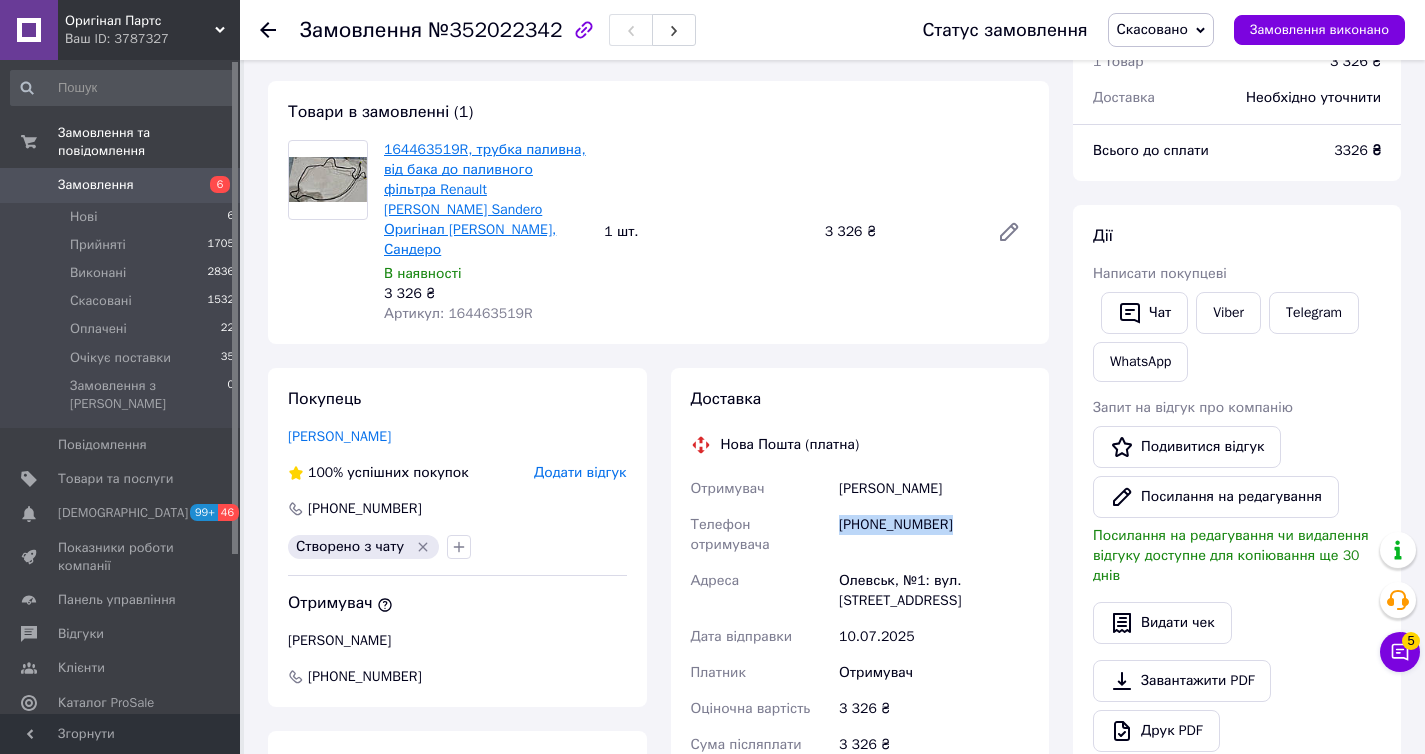 click on "164463519R, трубка паливна, від бака до паливного фільтра Renault [PERSON_NAME] Sandero Оригінал [PERSON_NAME], Сандеро" at bounding box center (485, 199) 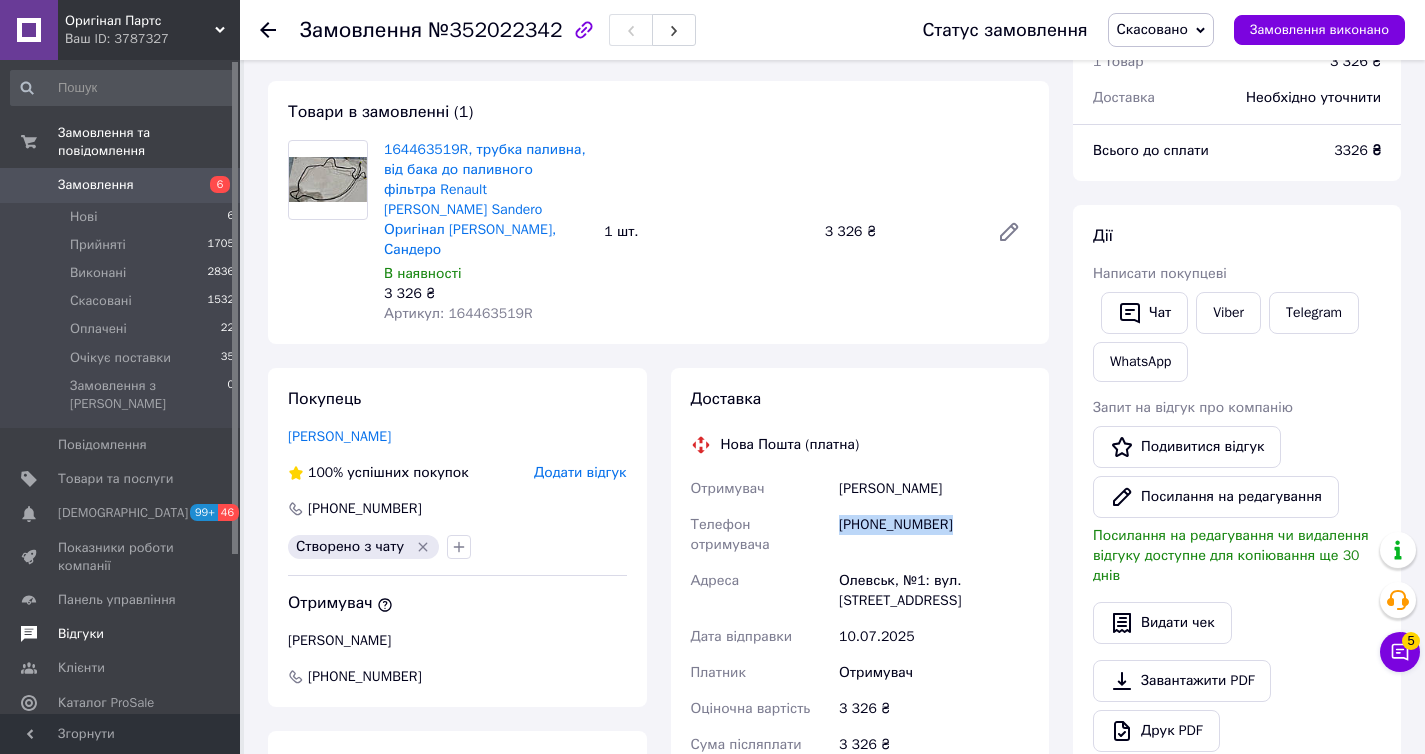 click on "Відгуки" at bounding box center (123, 634) 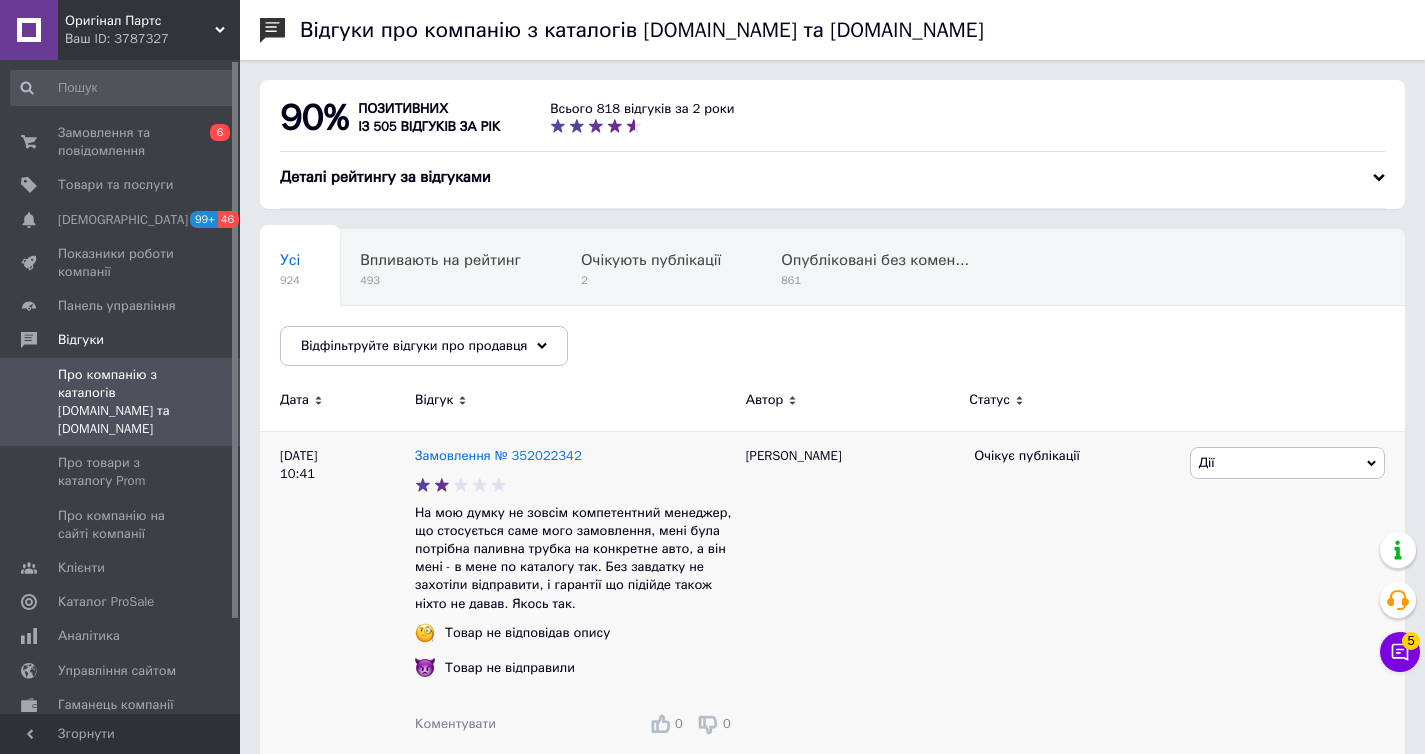 click on "На мою думку не зовсім компетентний менеджер, що стосується саме мого замовлення, мені була потрібна паливна трубка на конкретне авто, а він мені - в мене по каталогу так. Без завдатку не захотіли відправити, і гарантії що підійде також ніхто не давав. Якось так." at bounding box center [575, 558] 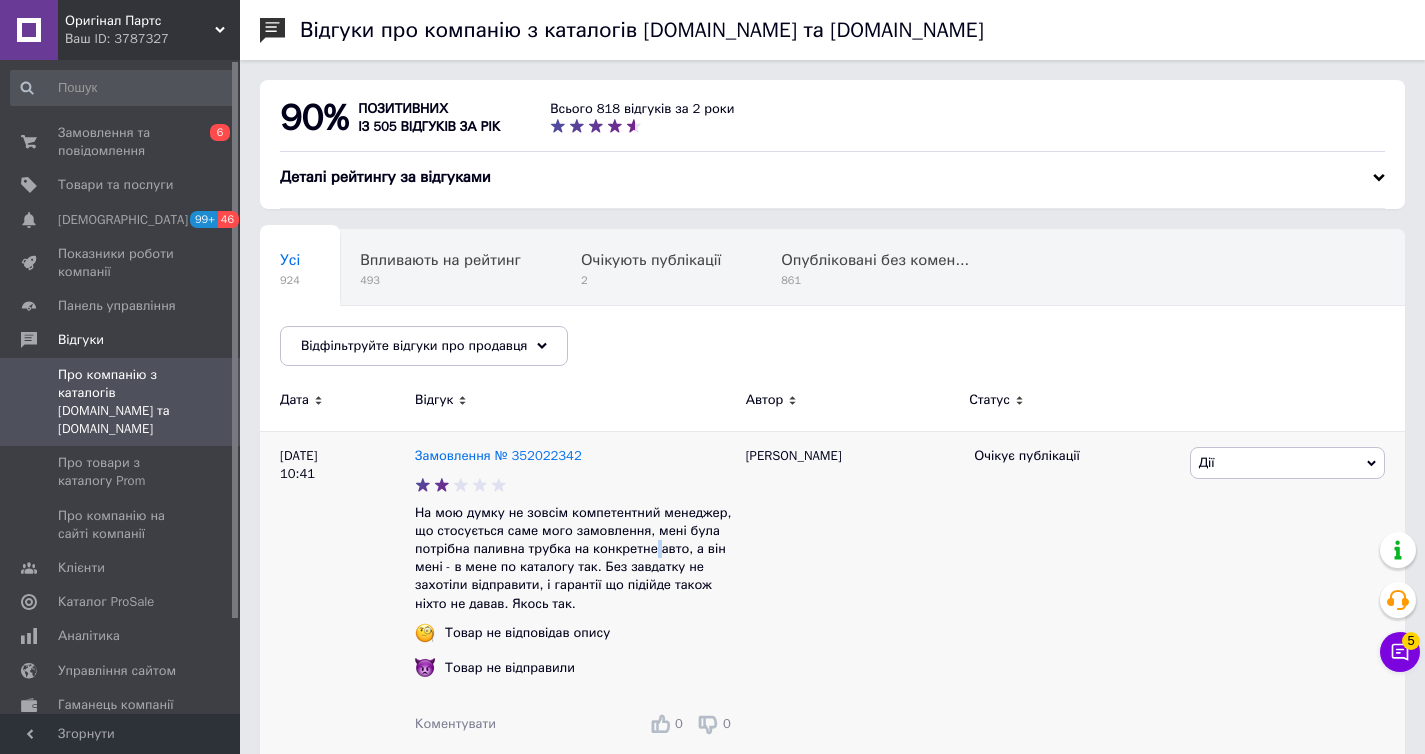 click on "На мою думку не зовсім компетентний менеджер, що стосується саме мого замовлення, мені була потрібна паливна трубка на конкретне авто, а він мені - в мене по каталогу так. Без завдатку не захотіли відправити, і гарантії що підійде також ніхто не давав. Якось так." at bounding box center [575, 558] 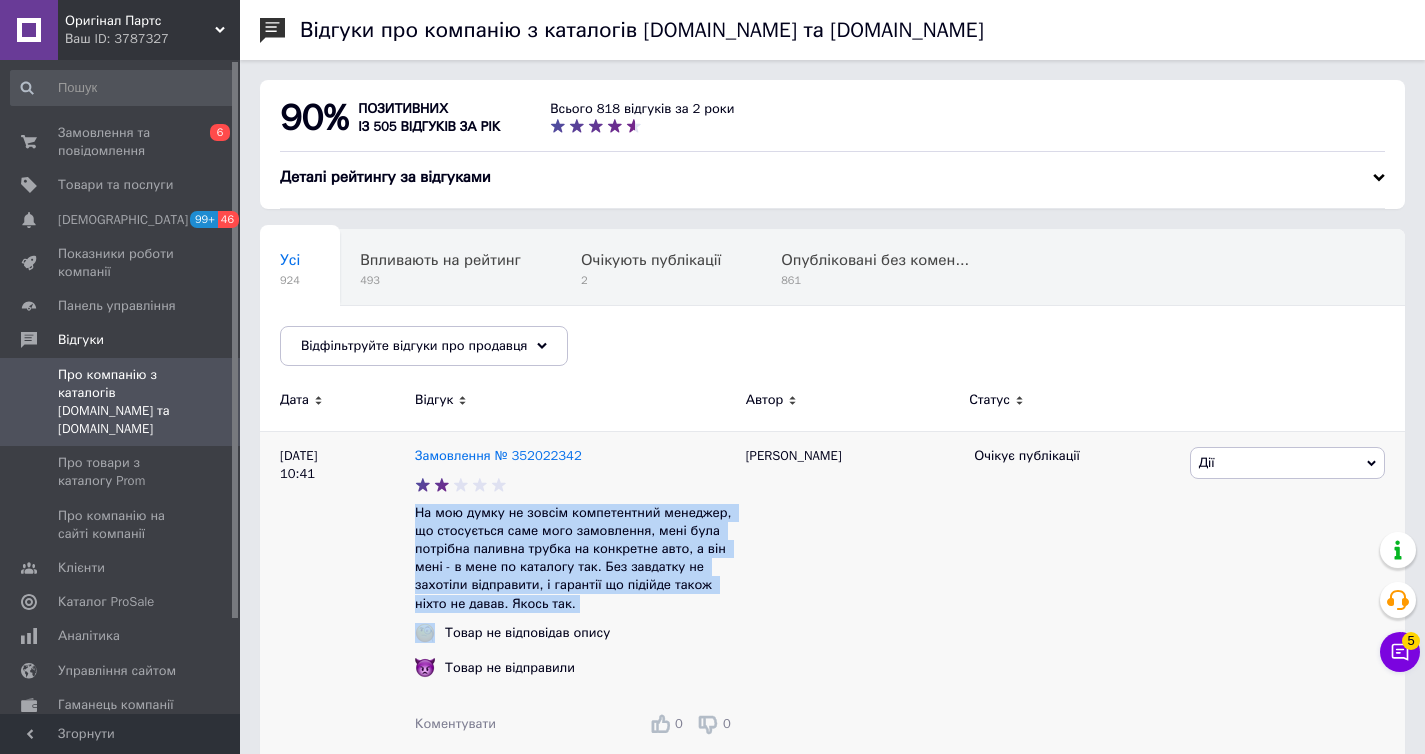 click on "На мою думку не зовсім компетентний менеджер, що стосується саме мого замовлення, мені була потрібна паливна трубка на конкретне авто, а він мені - в мене по каталогу так. Без завдатку не захотіли відправити, і гарантії що підійде також ніхто не давав. Якось так." at bounding box center [575, 558] 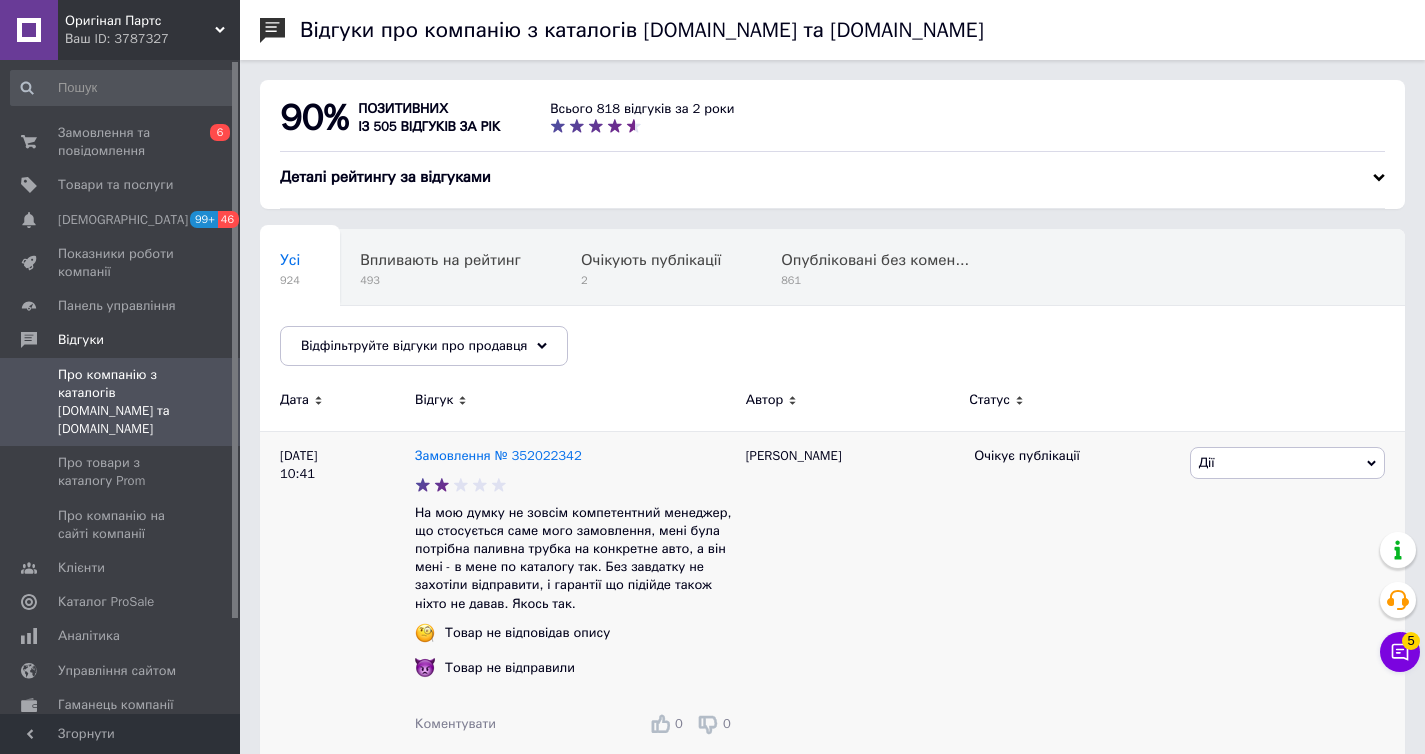 click on "На мою думку не зовсім компетентний менеджер, що стосується саме мого замовлення, мені була потрібна паливна трубка на конкретне авто, а він мені - в мене по каталогу так. Без завдатку не захотіли відправити, і гарантії що підійде також ніхто не давав. Якось так." at bounding box center (575, 558) 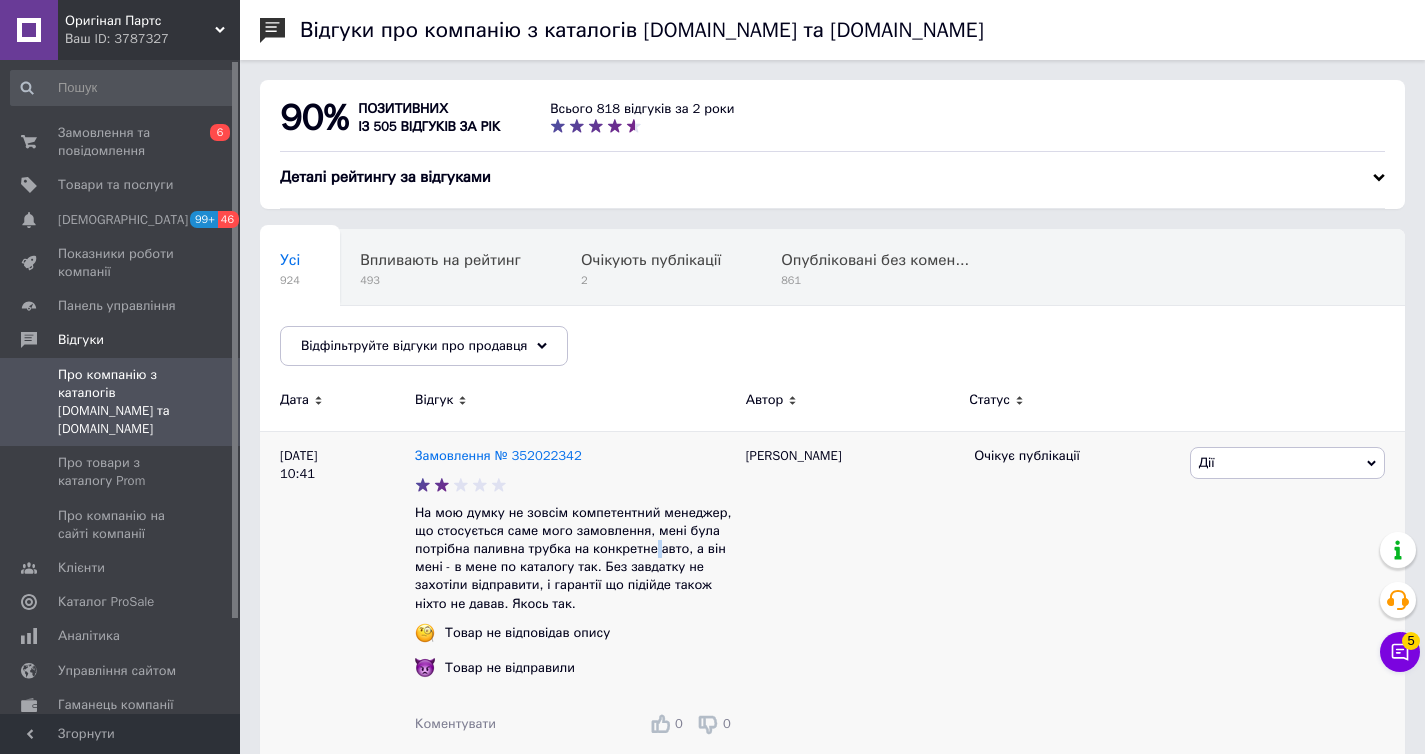 click on "На мою думку не зовсім компетентний менеджер, що стосується саме мого замовлення, мені була потрібна паливна трубка на конкретне авто, а він мені - в мене по каталогу так. Без завдатку не захотіли відправити, і гарантії що підійде також ніхто не давав. Якось так." at bounding box center (575, 558) 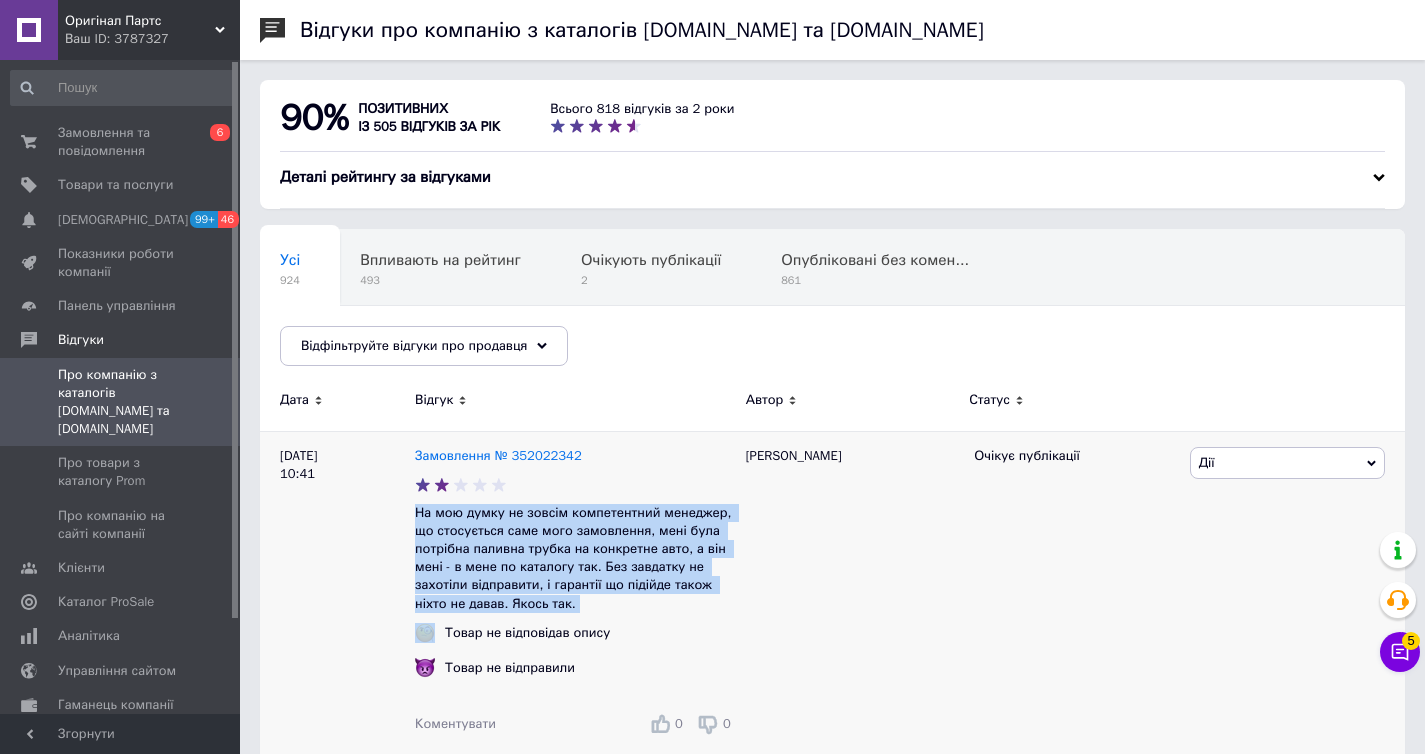 click on "На мою думку не зовсім компетентний менеджер, що стосується саме мого замовлення, мені була потрібна паливна трубка на конкретне авто, а він мені - в мене по каталогу так. Без завдатку не захотіли відправити, і гарантії що підійде також ніхто не давав. Якось так." at bounding box center [575, 558] 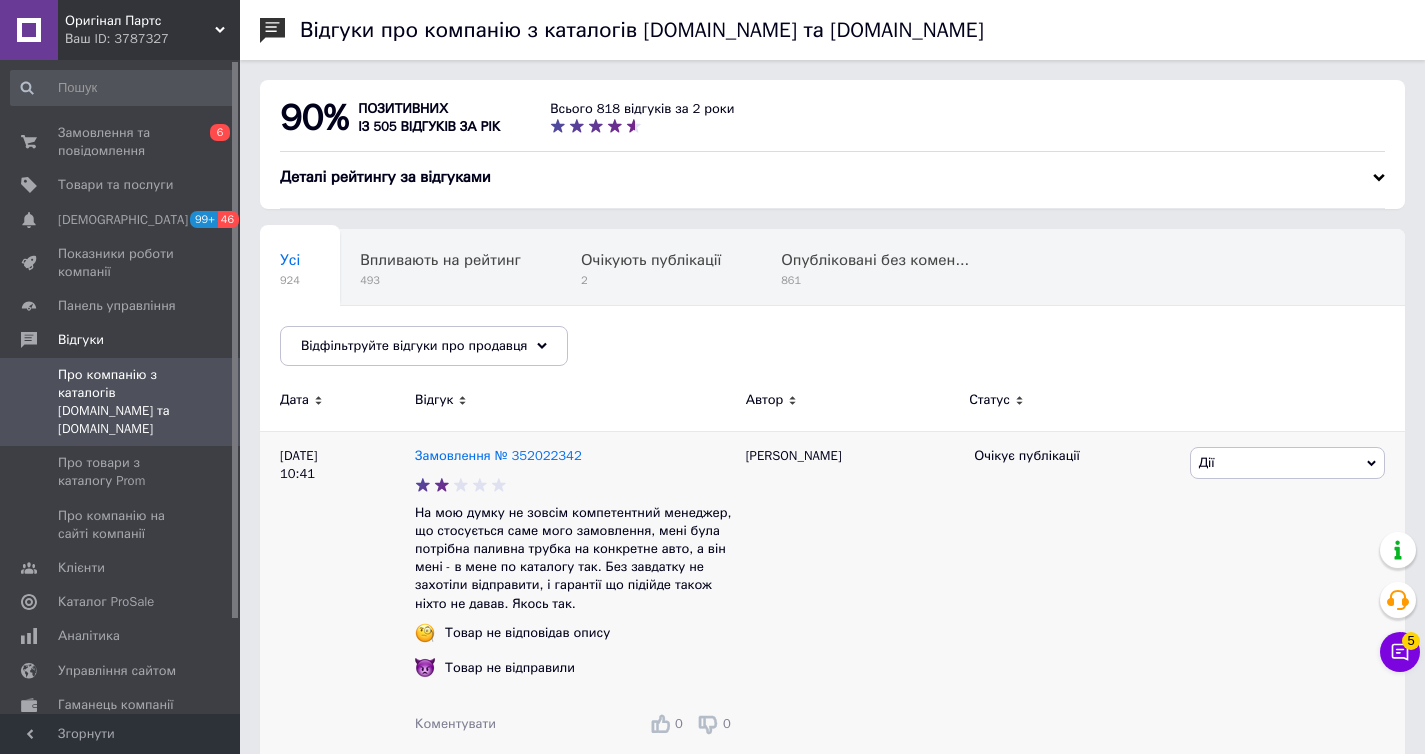 click on "На мою думку не зовсім компетентний менеджер, що стосується саме мого замовлення, мені була потрібна паливна трубка на конкретне авто, а він мені - в мене по каталогу так. Без завдатку не захотіли відправити, і гарантії що підійде також ніхто не давав. Якось так." at bounding box center [575, 558] 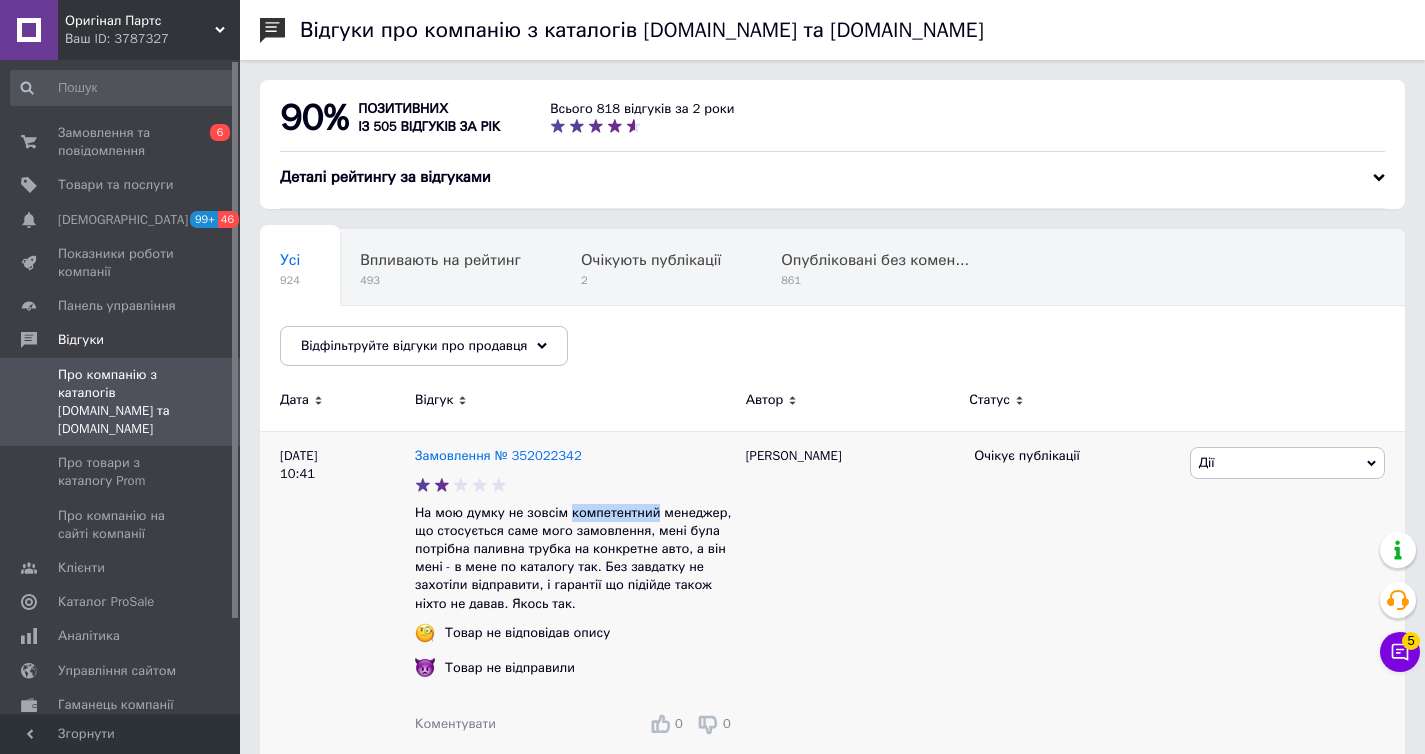 click on "На мою думку не зовсім компетентний менеджер, що стосується саме мого замовлення, мені була потрібна паливна трубка на конкретне авто, а він мені - в мене по каталогу так. Без завдатку не захотіли відправити, і гарантії що підійде також ніхто не давав. Якось так." at bounding box center (575, 558) 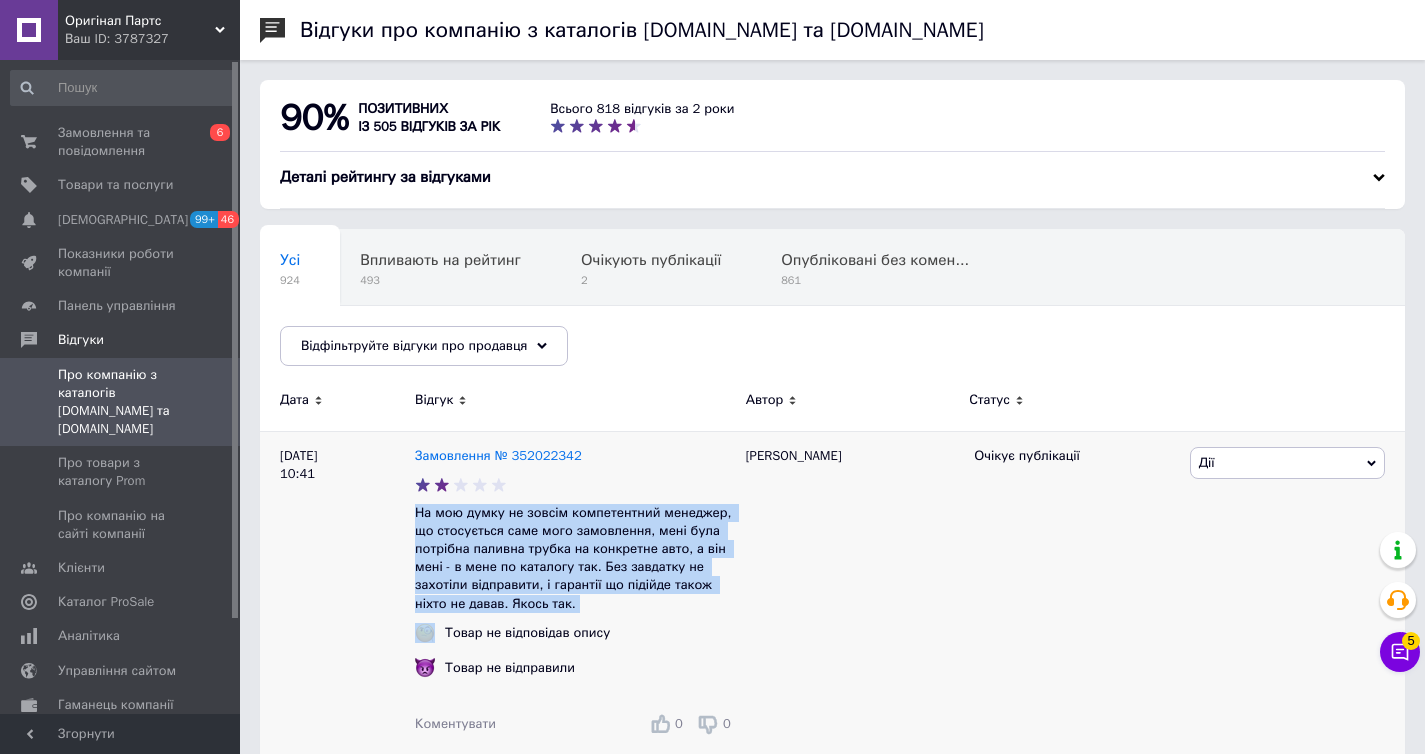 click on "На мою думку не зовсім компетентний менеджер, що стосується саме мого замовлення, мені була потрібна паливна трубка на конкретне авто, а він мені - в мене по каталогу так. Без завдатку не захотіли відправити, і гарантії що підійде також ніхто не давав. Якось так." at bounding box center (575, 558) 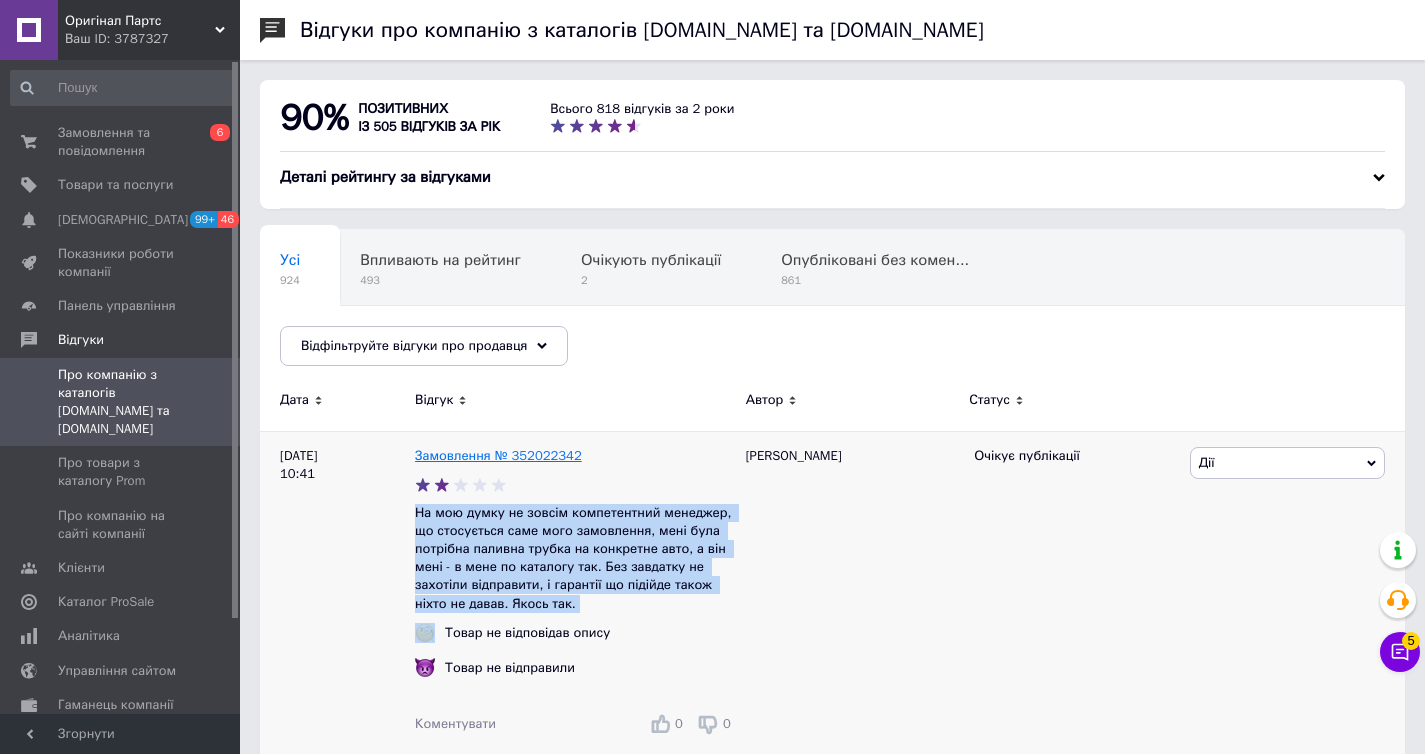 click on "Замовлення № 352022342" at bounding box center (498, 455) 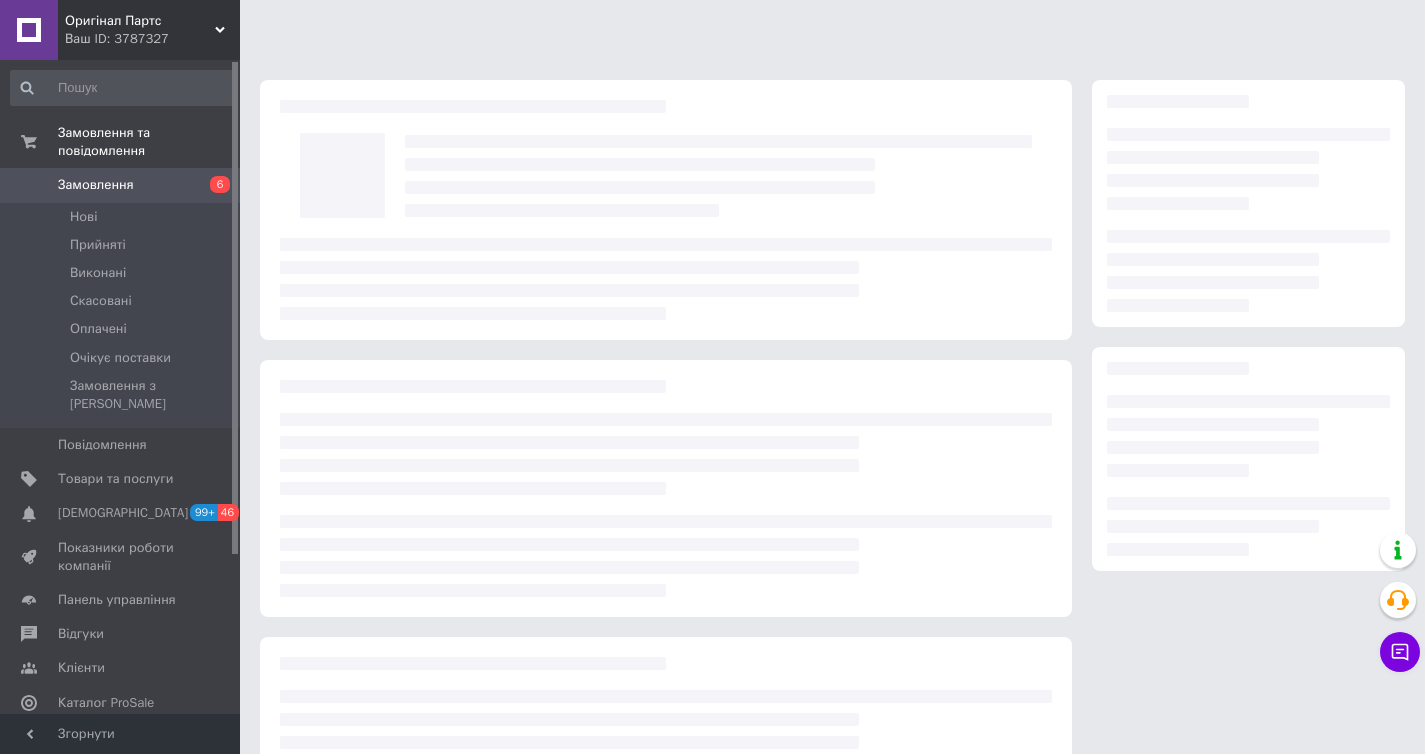 scroll, scrollTop: 0, scrollLeft: 0, axis: both 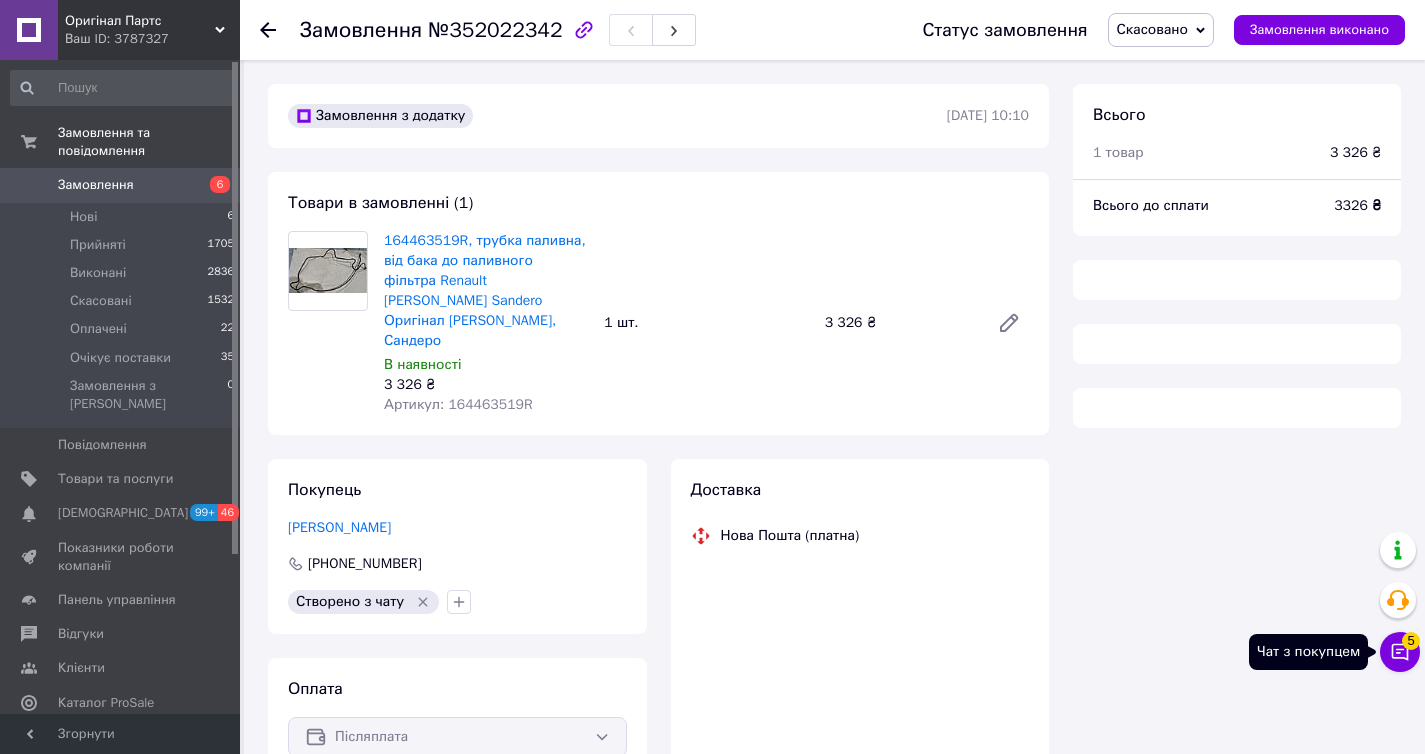click on "5" at bounding box center [1411, 641] 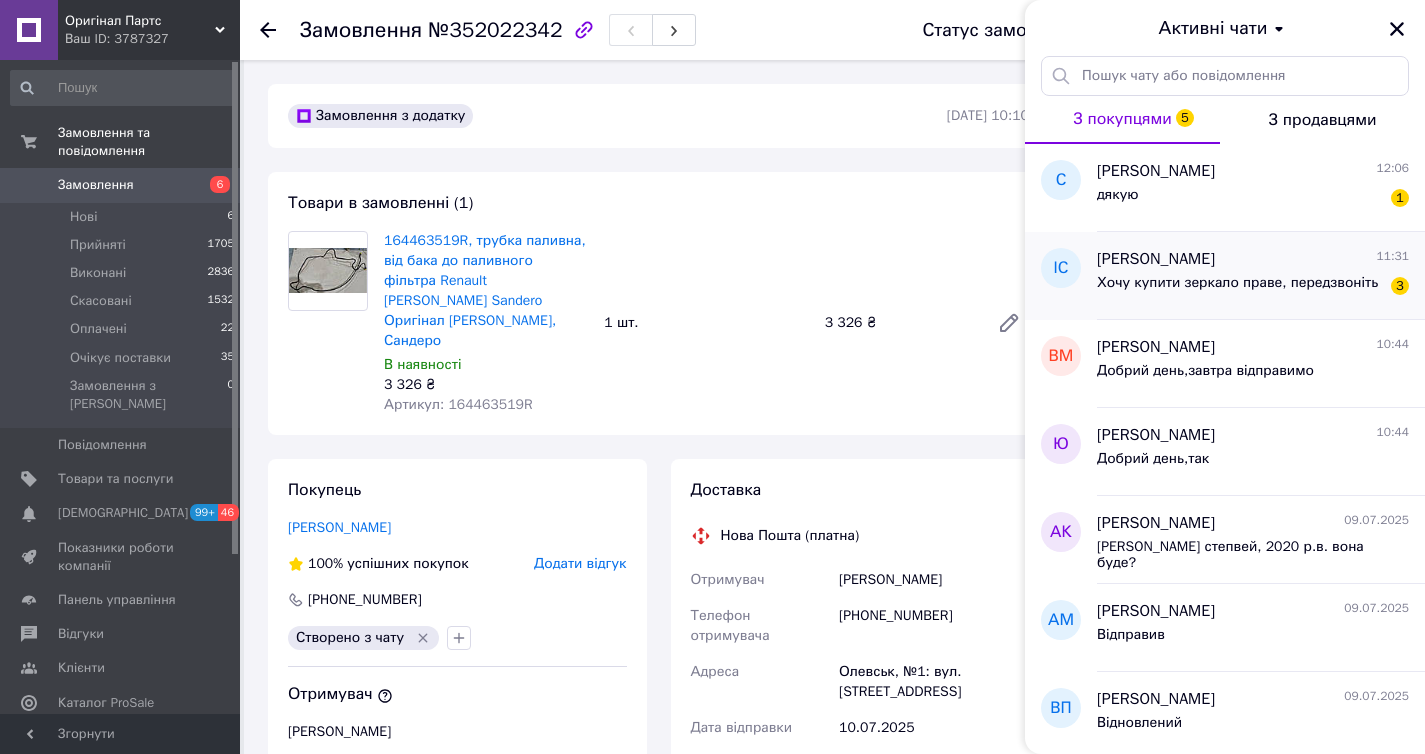 click on "Хочу купити зеркало праве, передзвоніть" at bounding box center [1237, 289] 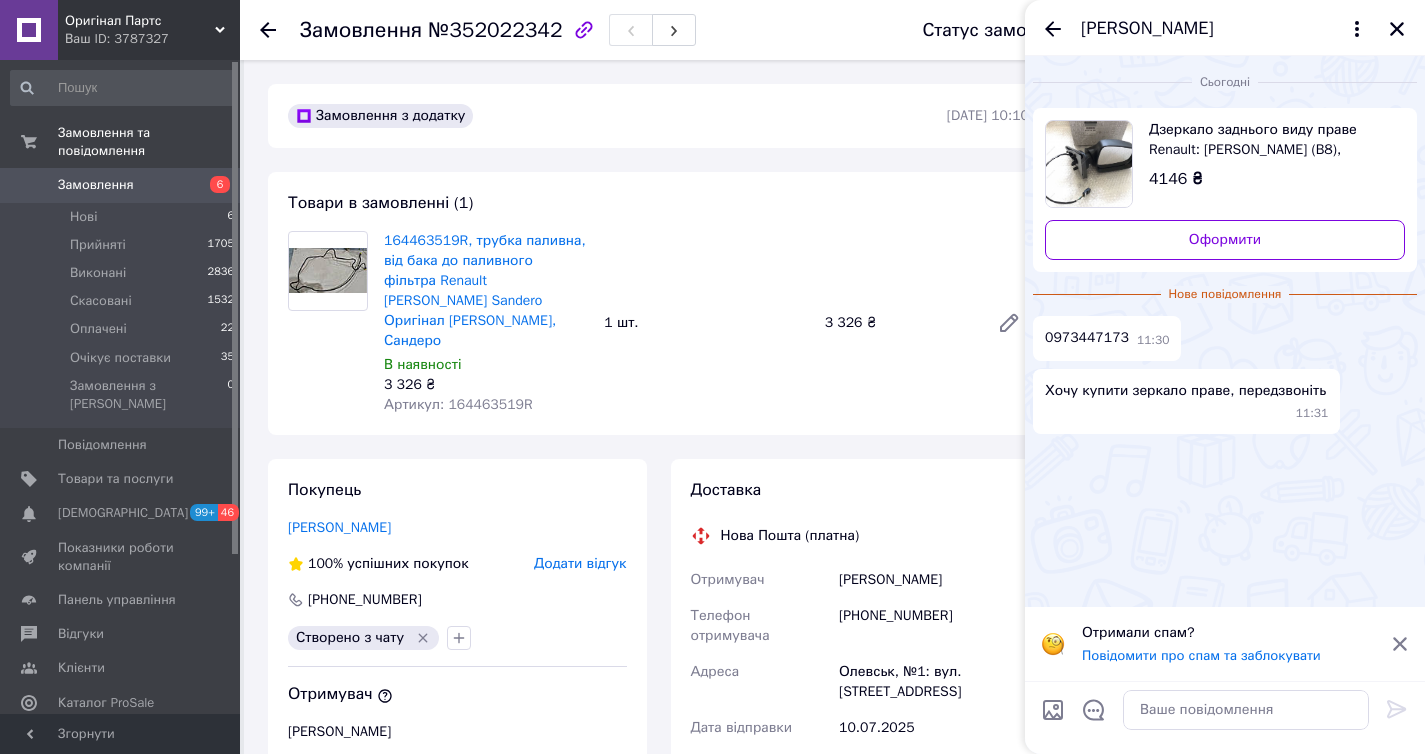 click on "Дзеркало заднього виду праве Renault: [PERSON_NAME] (B8), 963014492R Оригінал [PERSON_NAME]" at bounding box center [1269, 140] 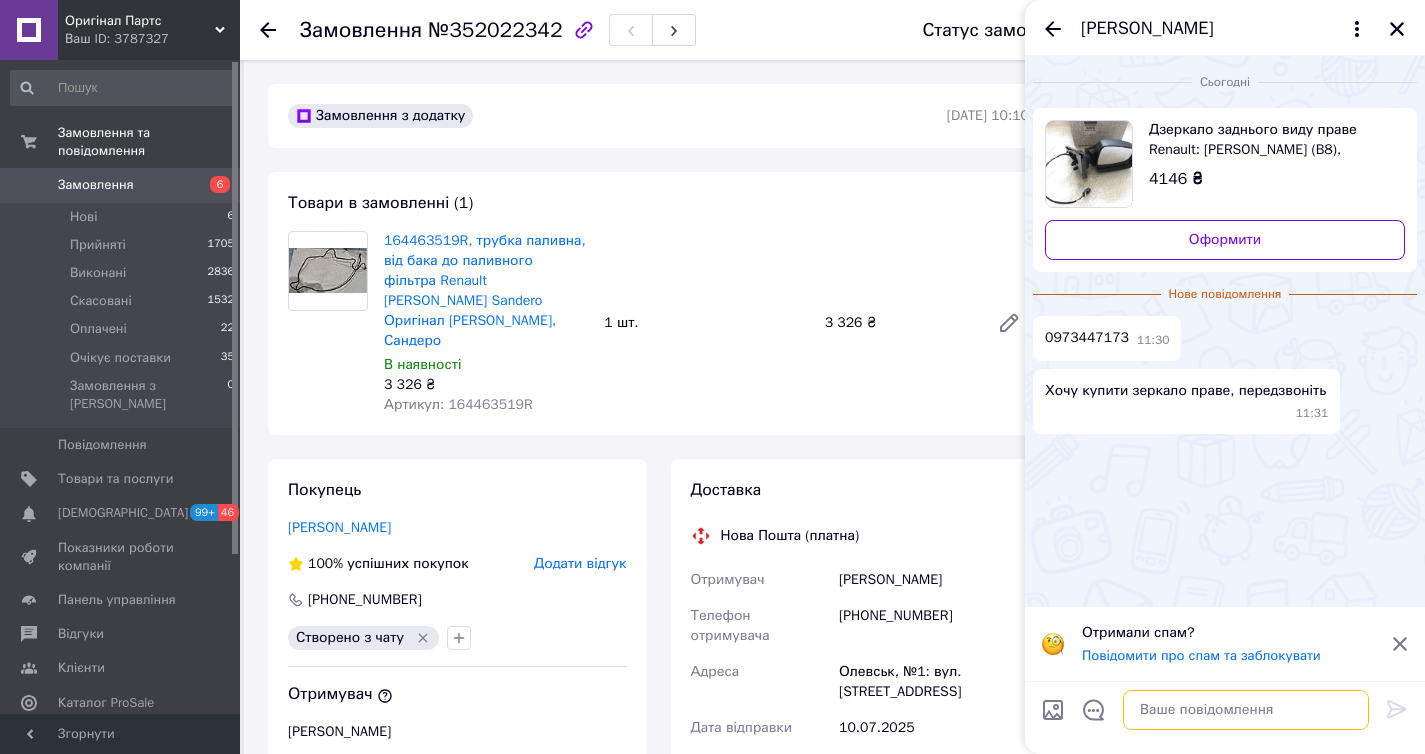 click at bounding box center (1246, 710) 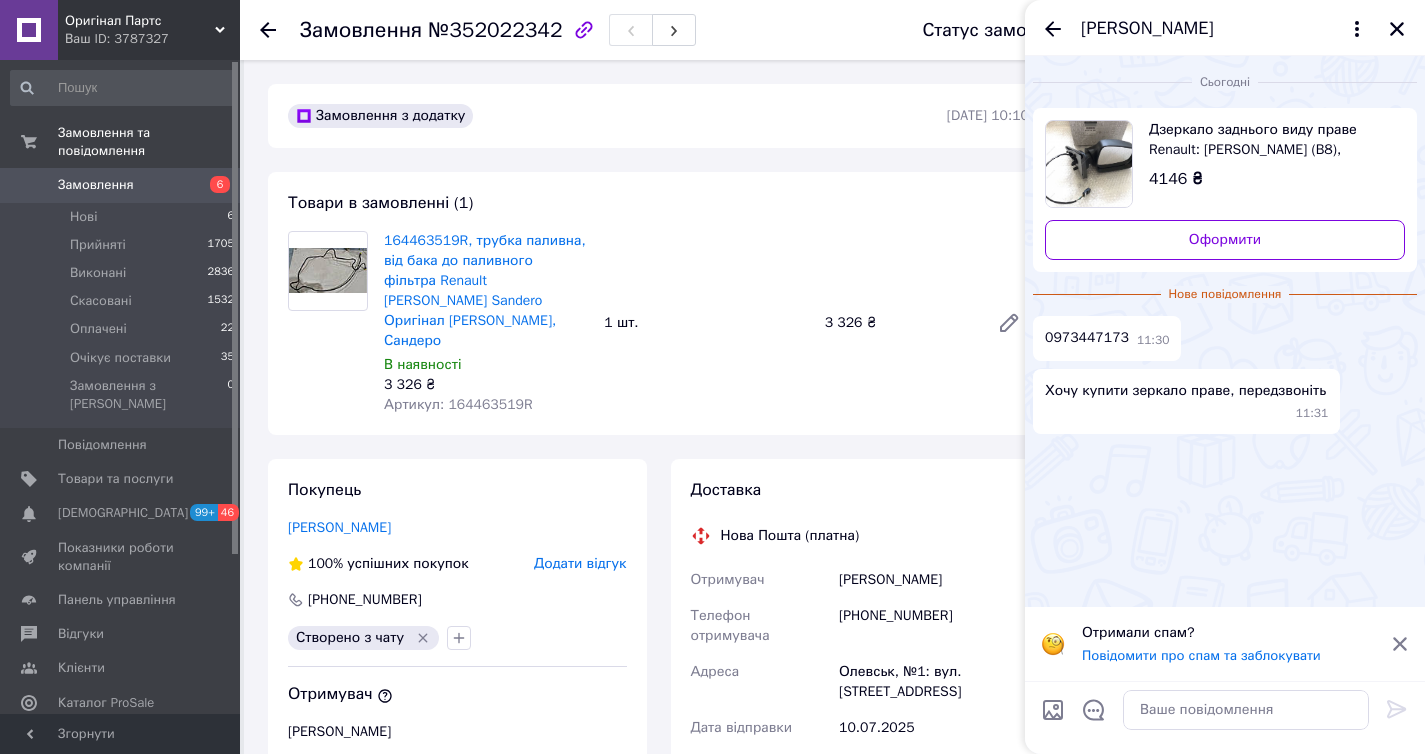 click on "0973447173" at bounding box center (1087, 338) 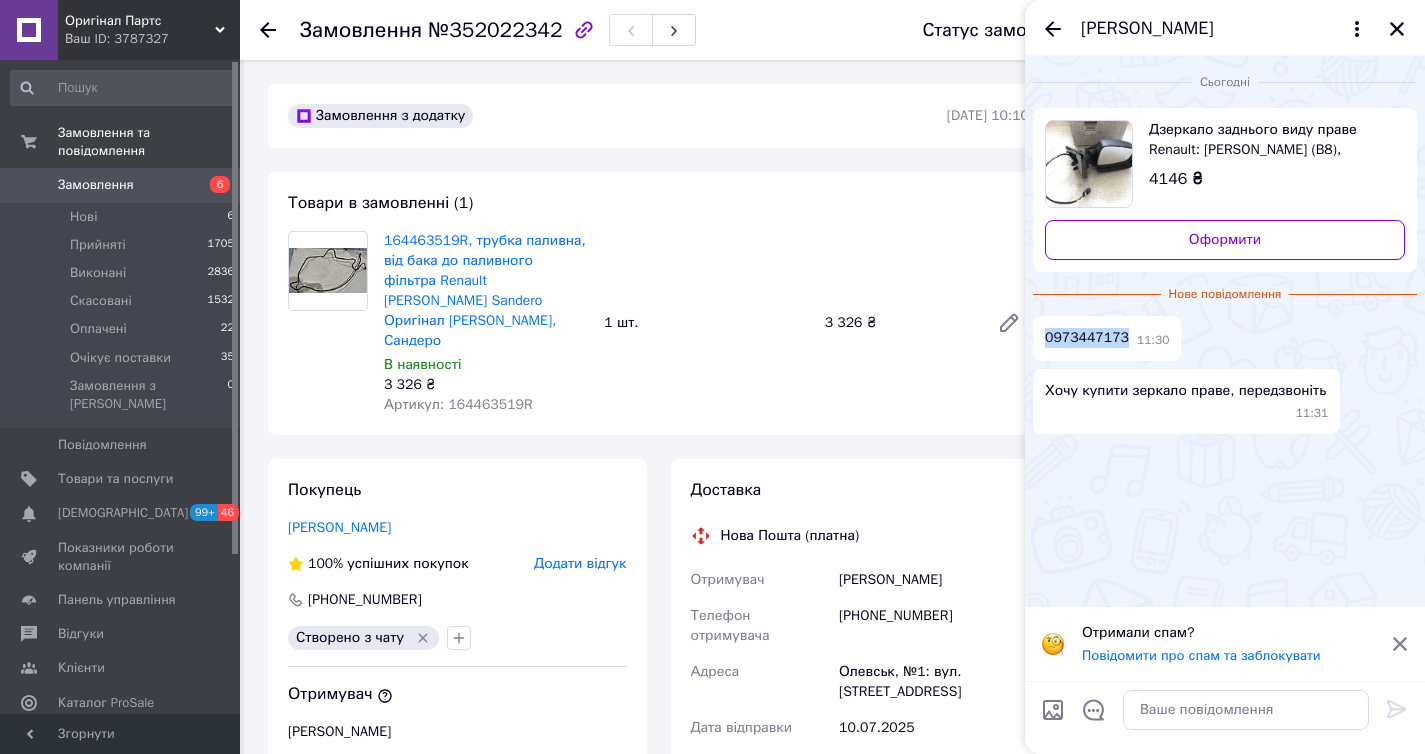 click on "0973447173" at bounding box center [1087, 338] 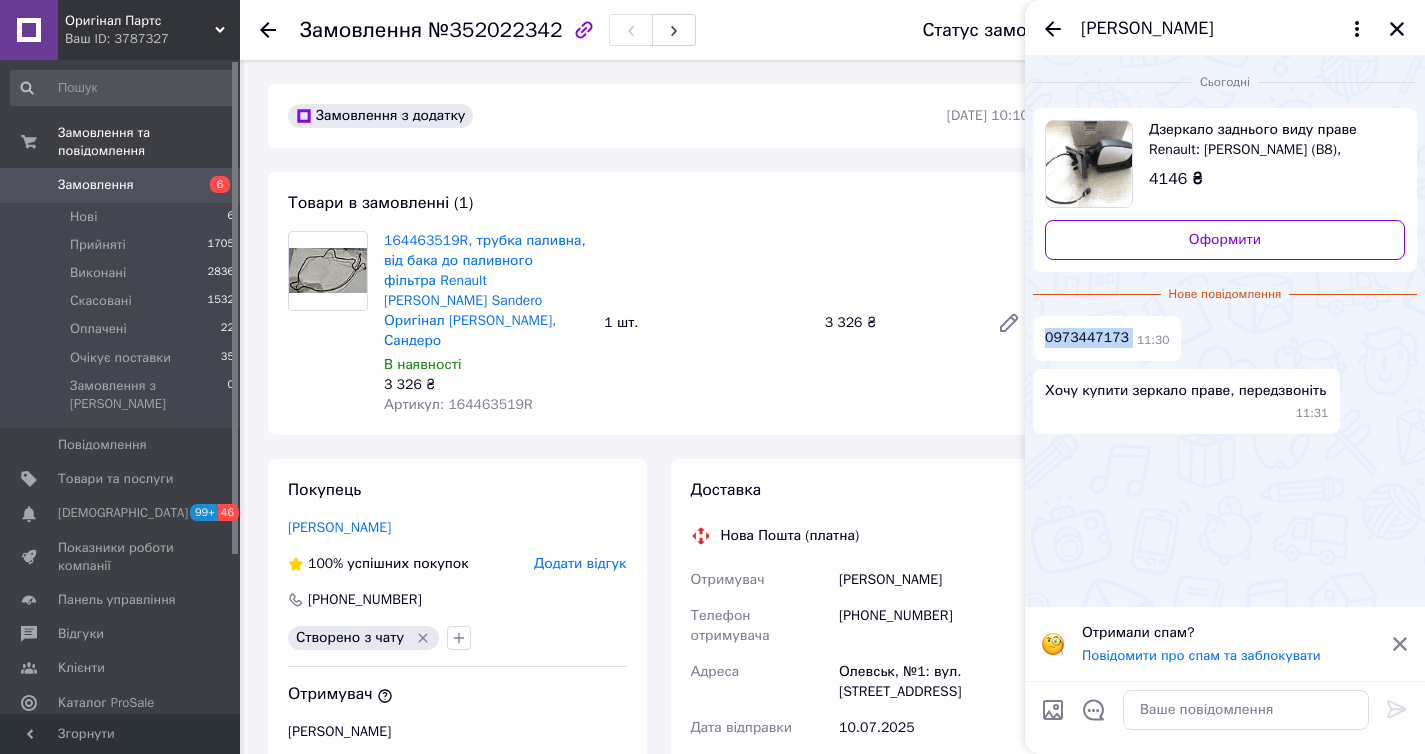 click on "0973447173" at bounding box center [1087, 338] 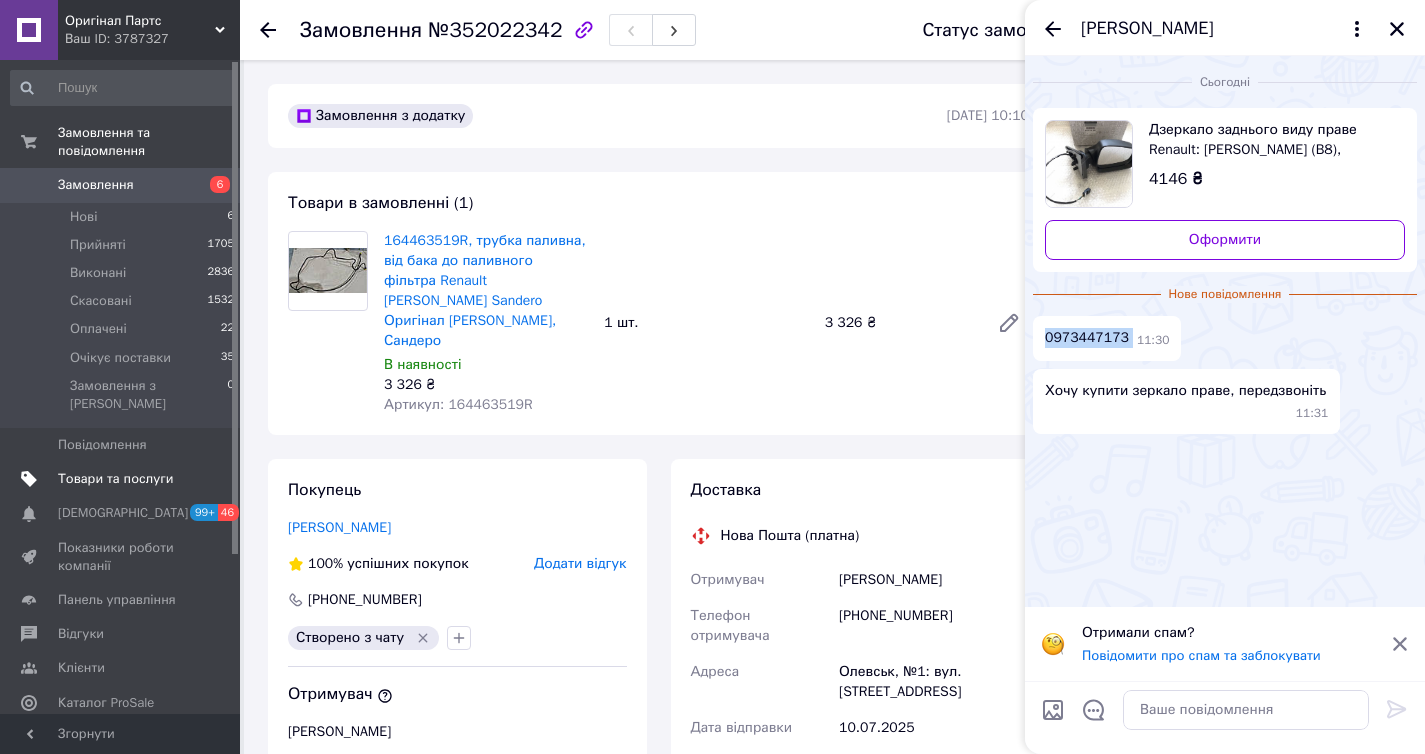 click on "Товари та послуги" at bounding box center (115, 479) 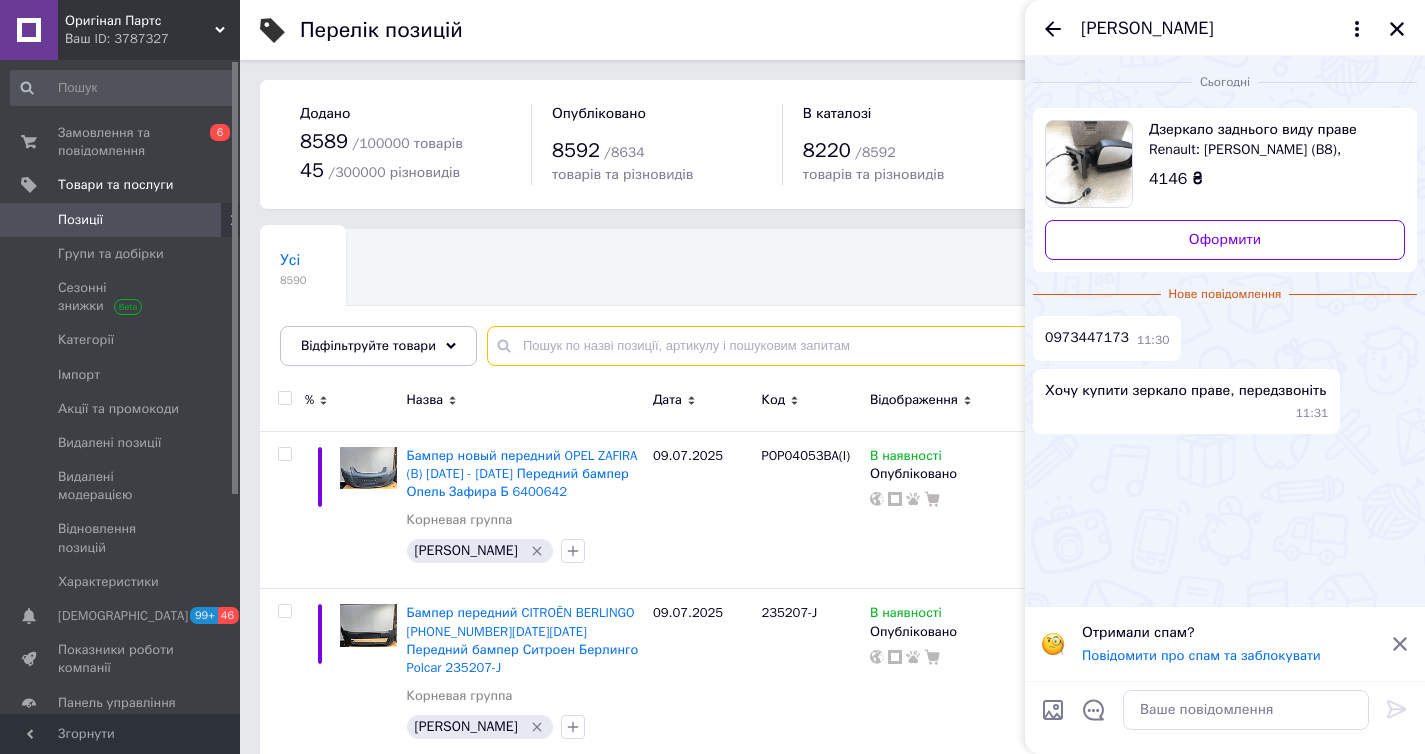 click at bounding box center (936, 346) 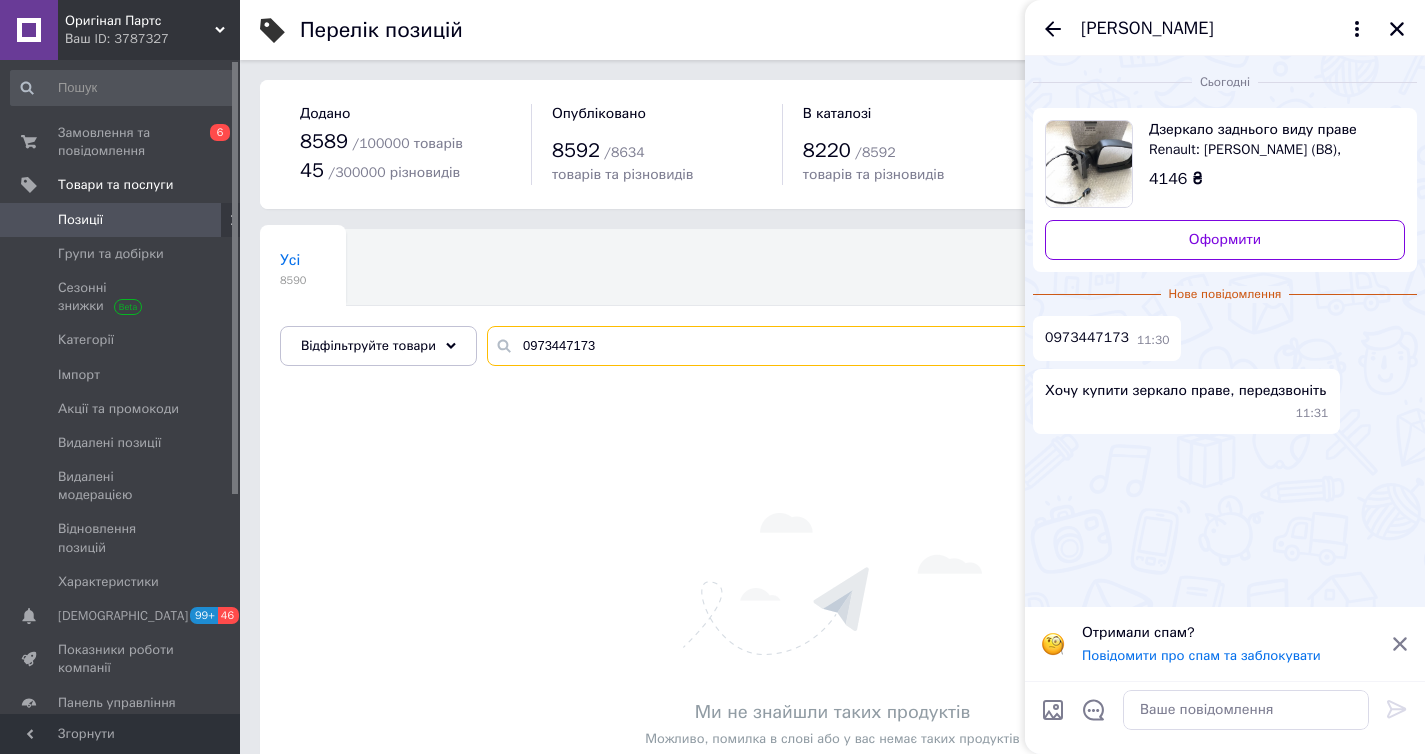 click on "0973447173" at bounding box center (936, 346) 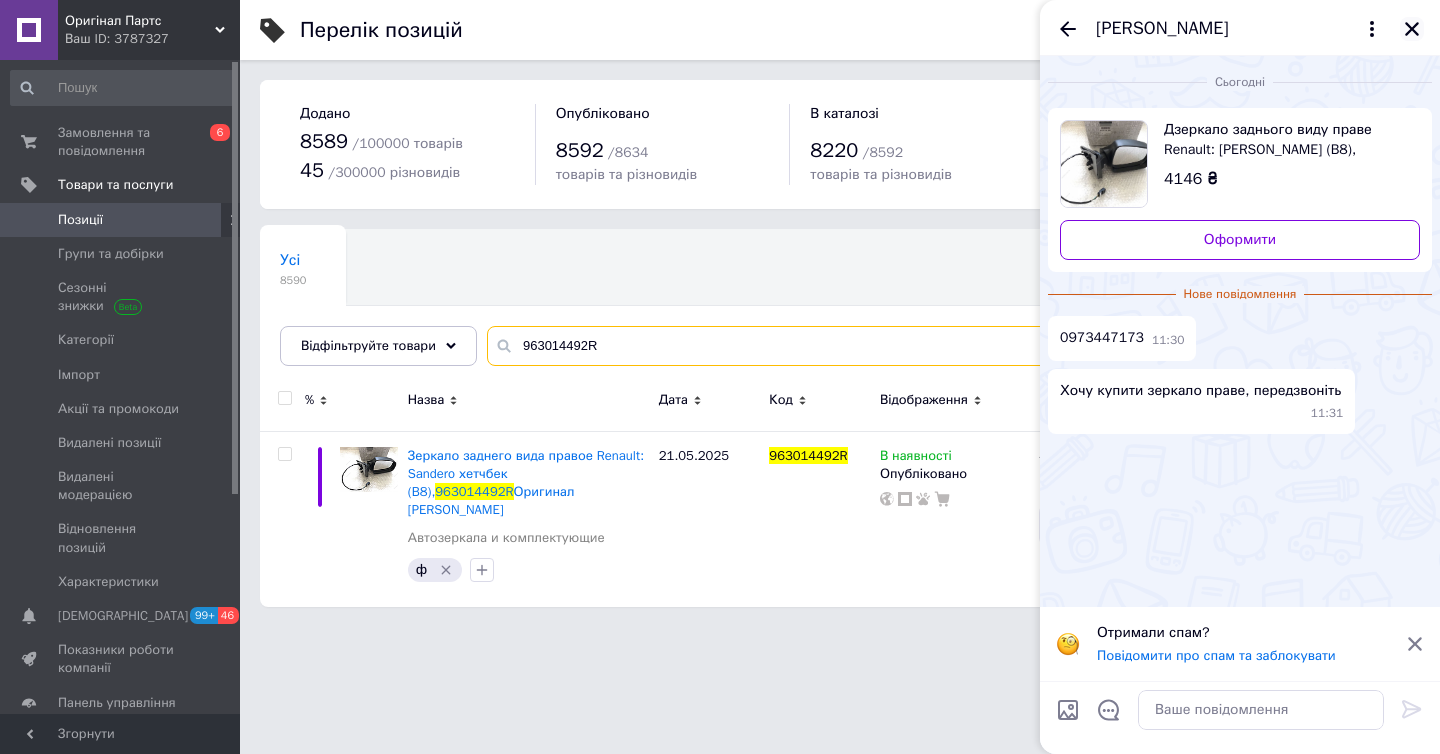 type on "963014492R" 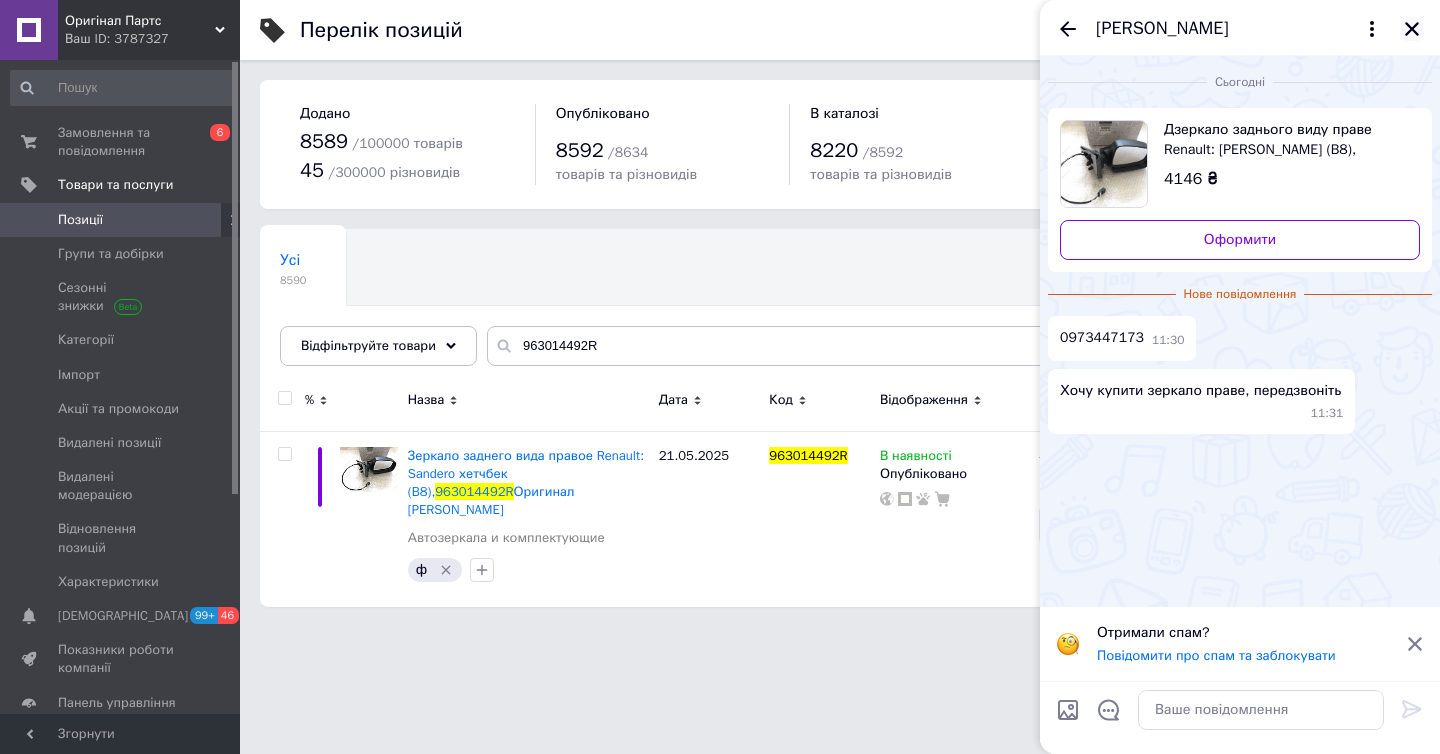 click at bounding box center (1412, 29) 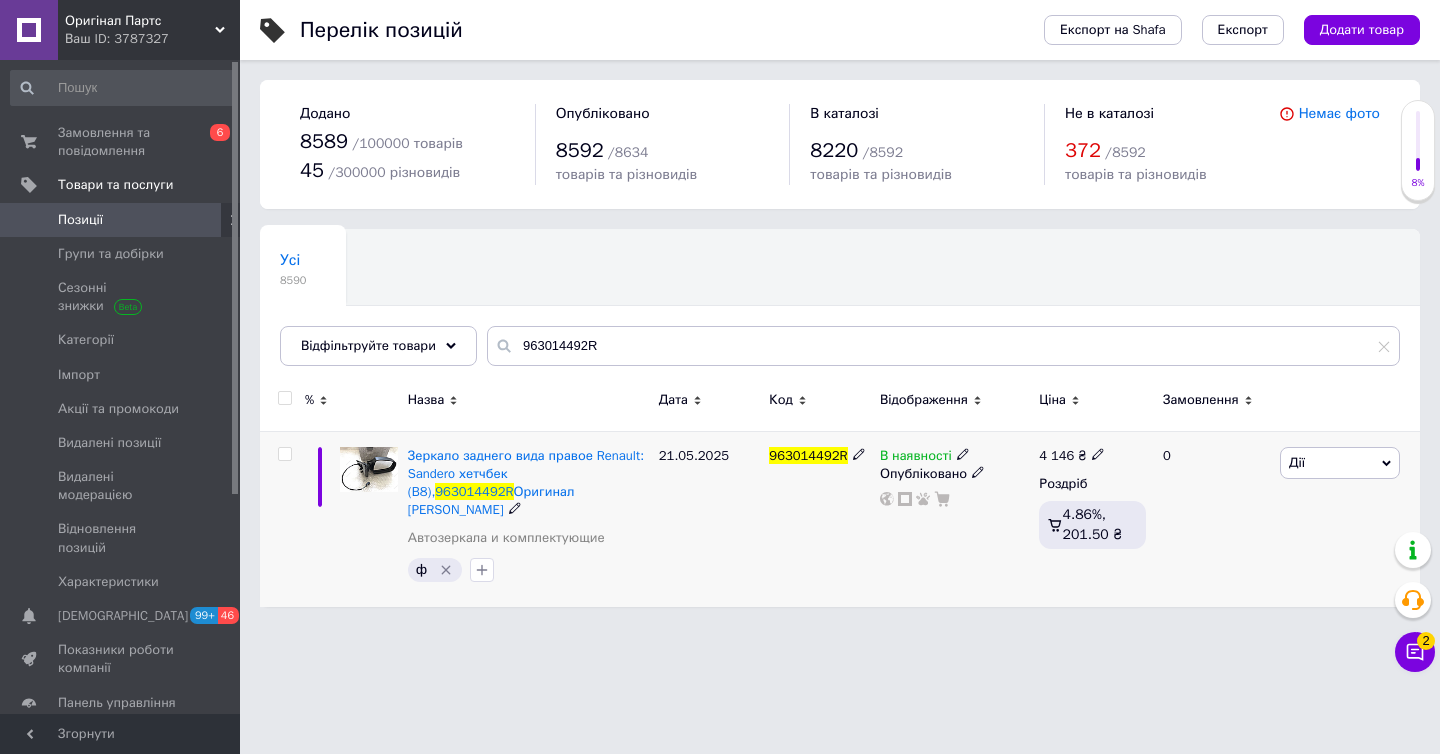 click 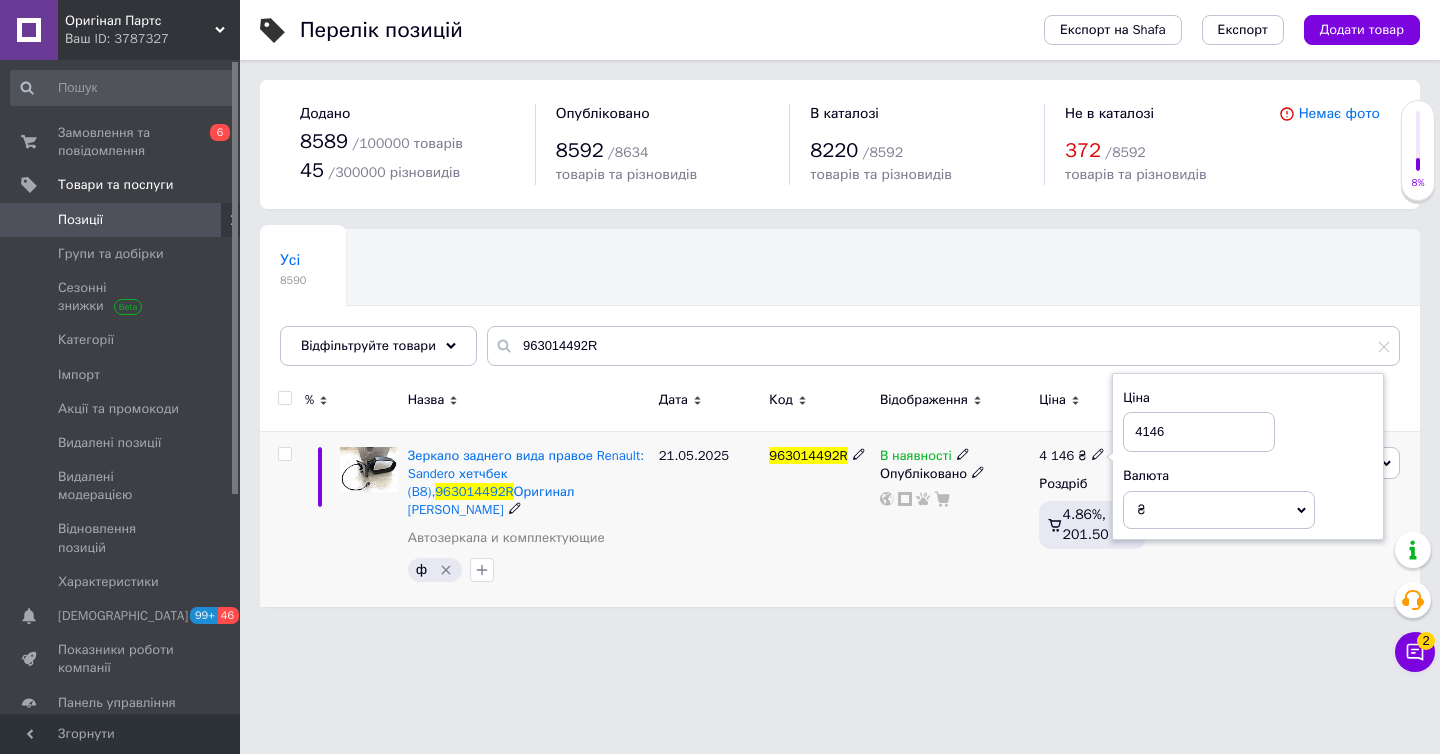 click on "4146" at bounding box center [1199, 432] 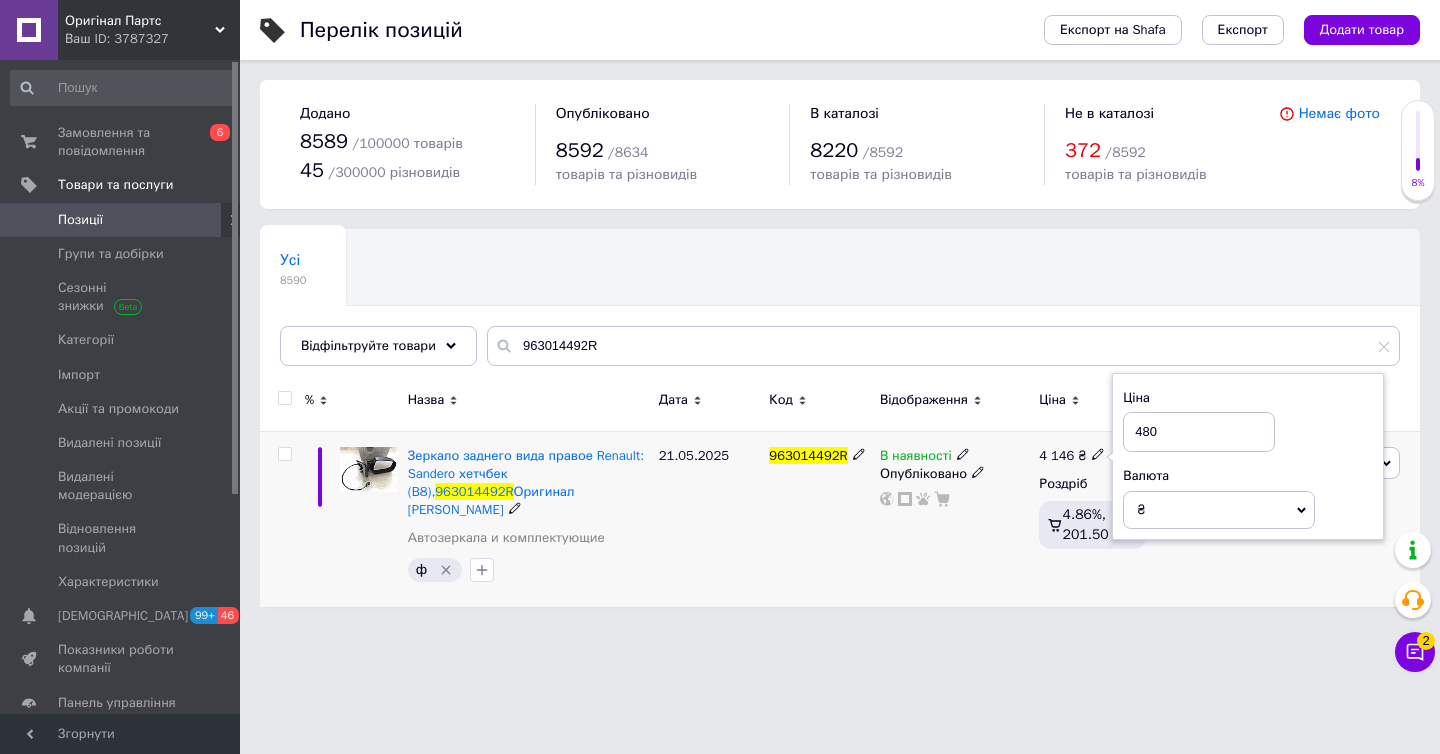 type on "4800" 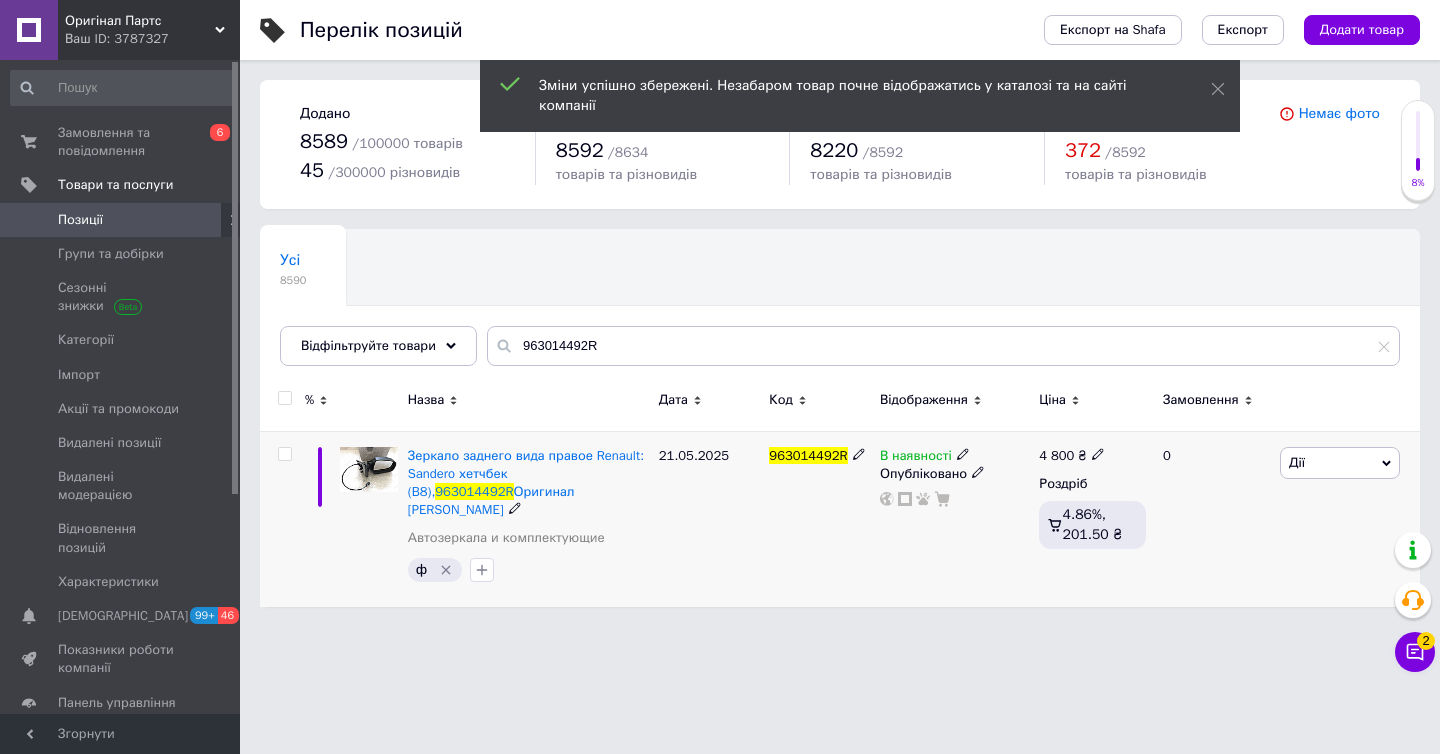 click on "В наявності Опубліковано" at bounding box center [954, 518] 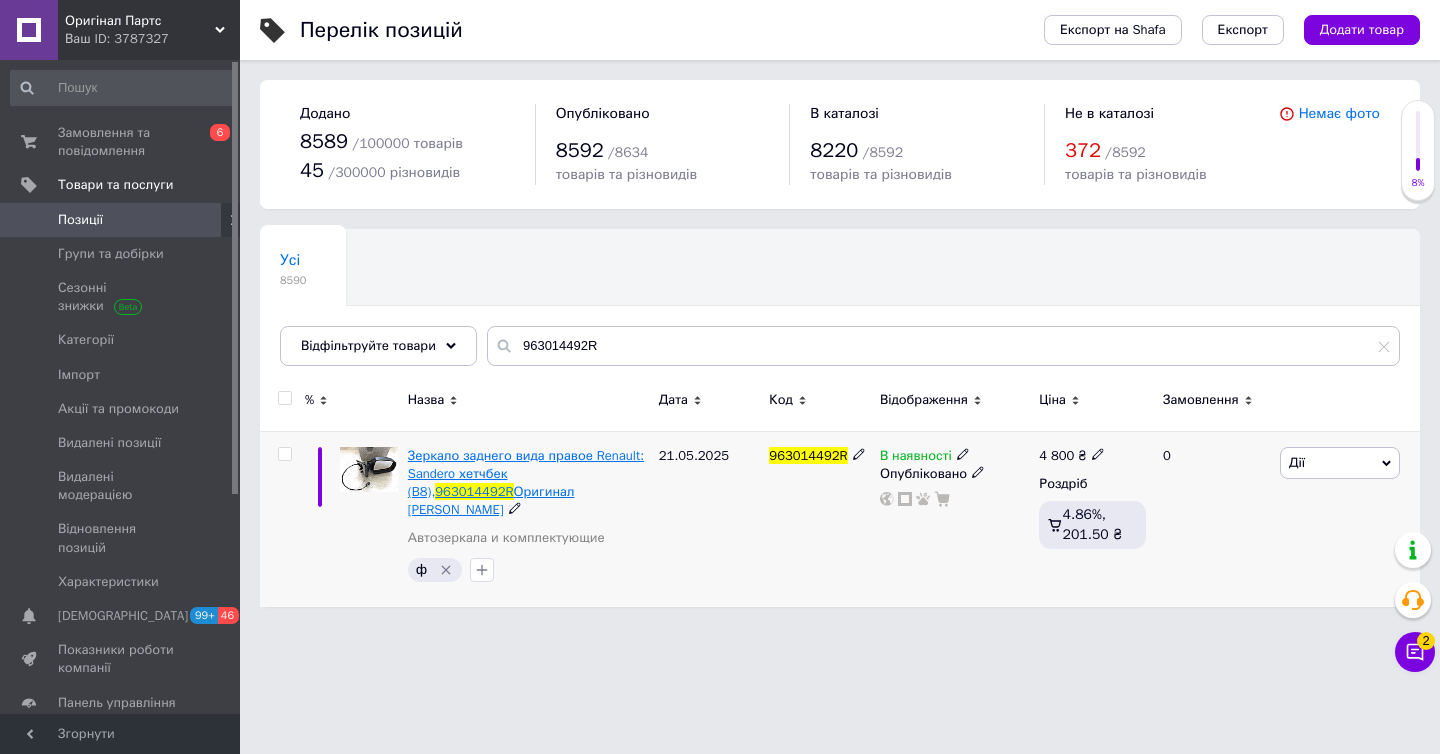 click on "Зеркало заднего вида правое Renault: Sandero хетчбек (B8)," at bounding box center [526, 473] 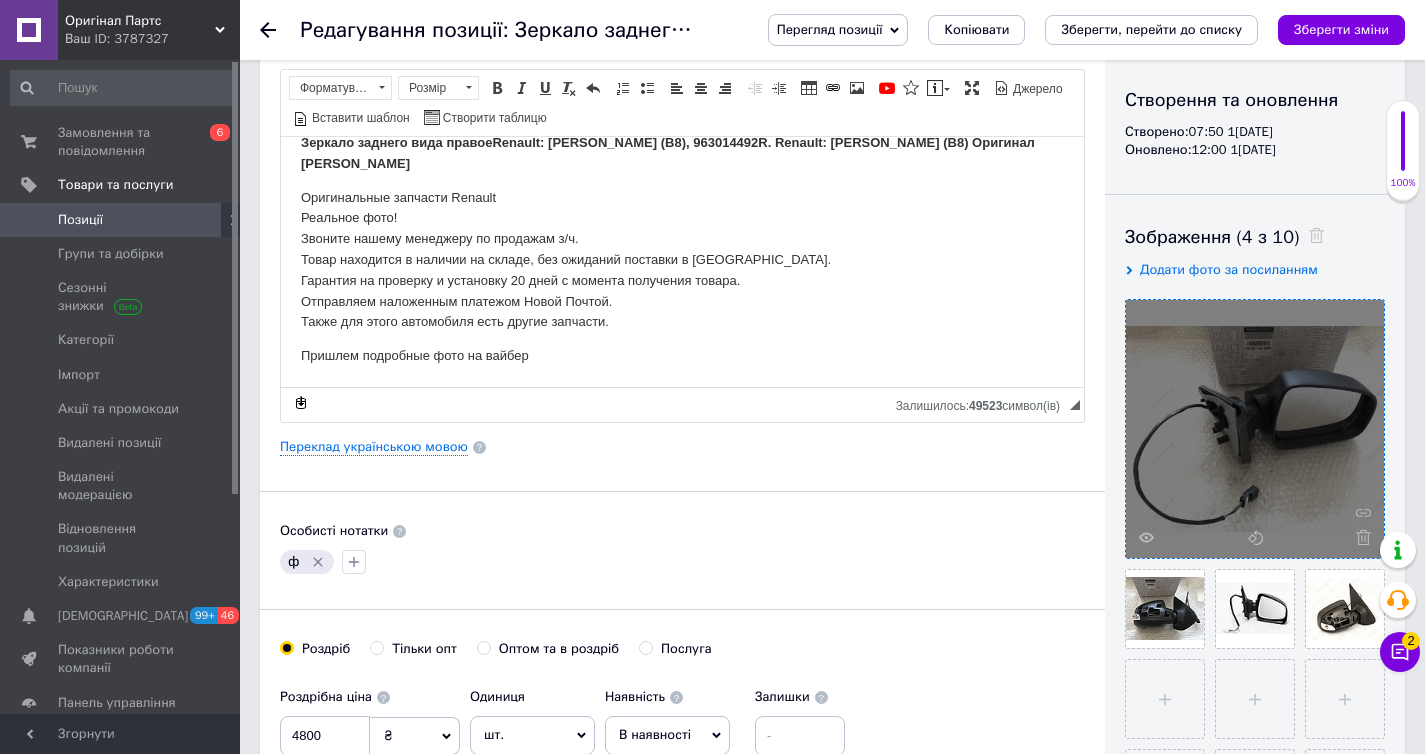 scroll, scrollTop: 205, scrollLeft: 0, axis: vertical 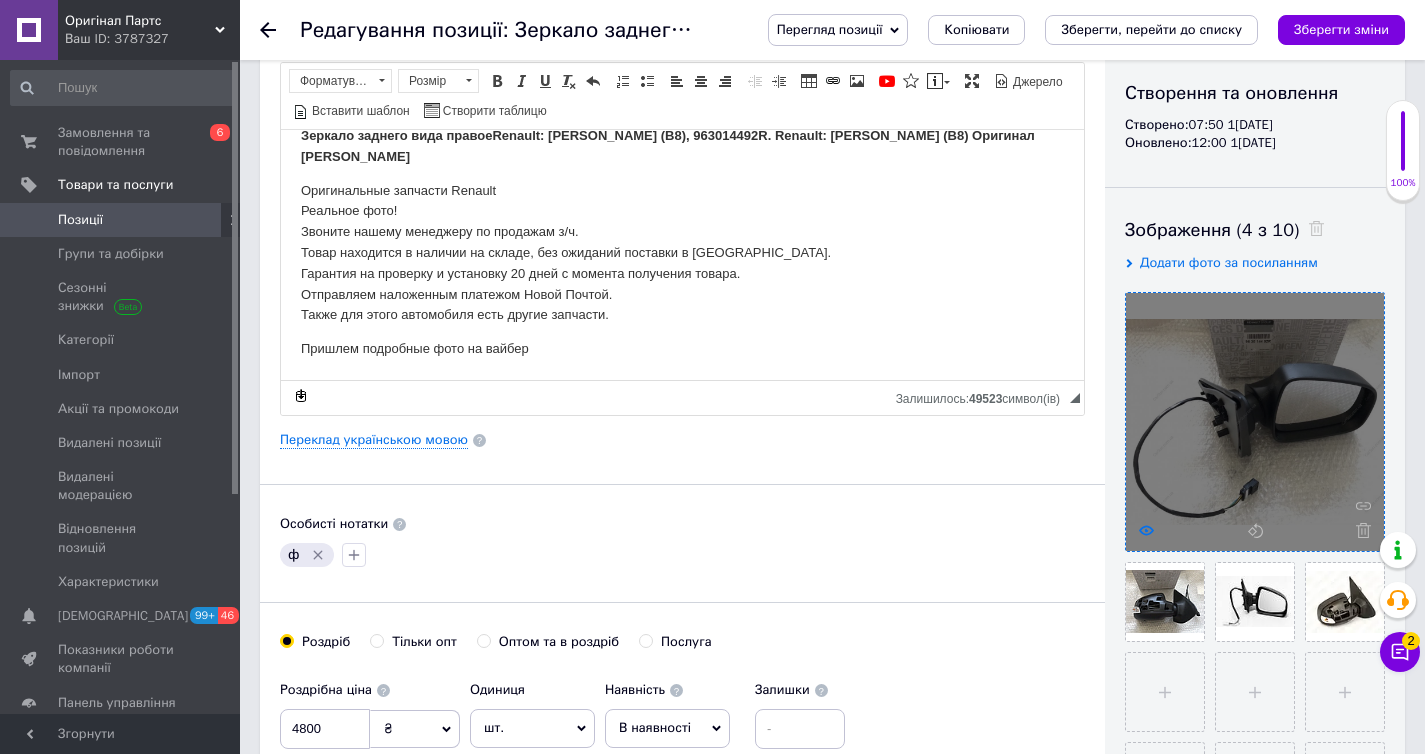 click 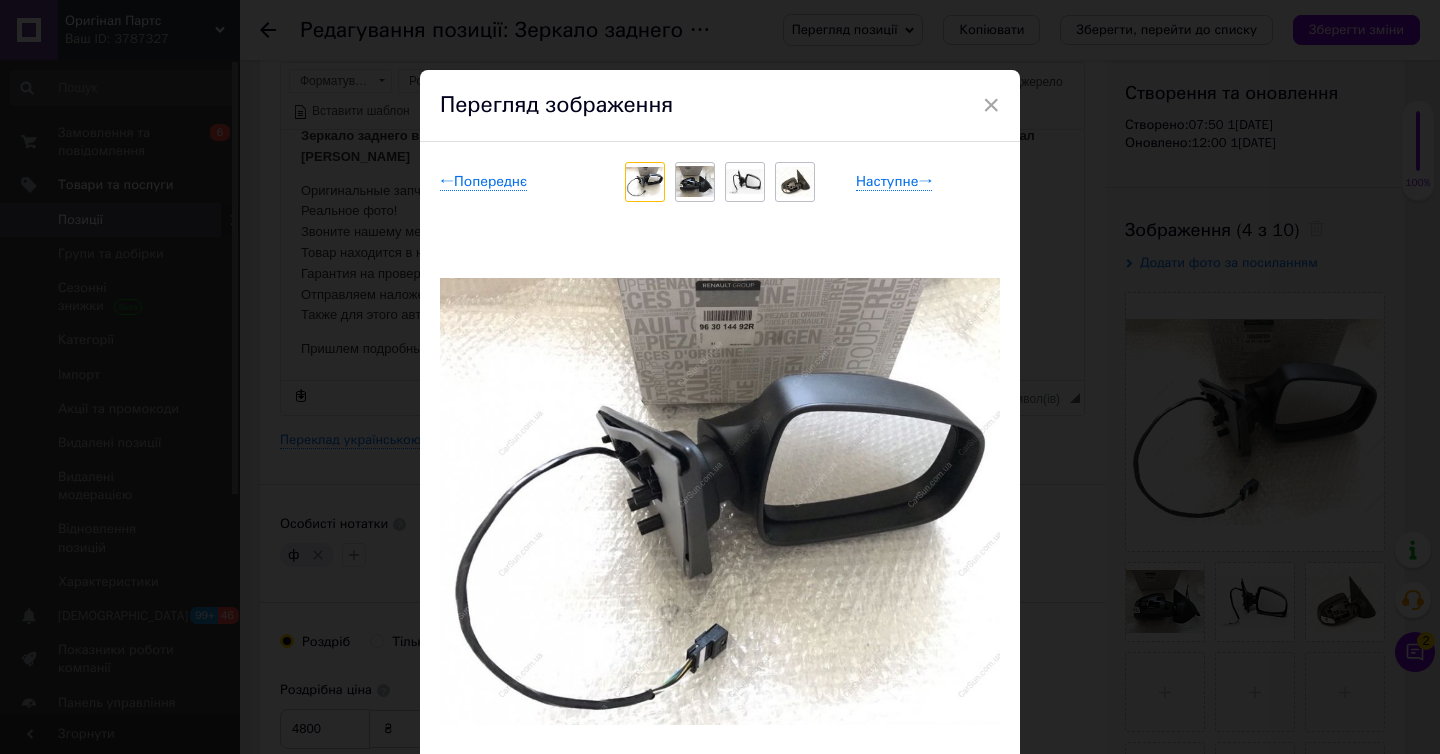 click at bounding box center (695, 181) 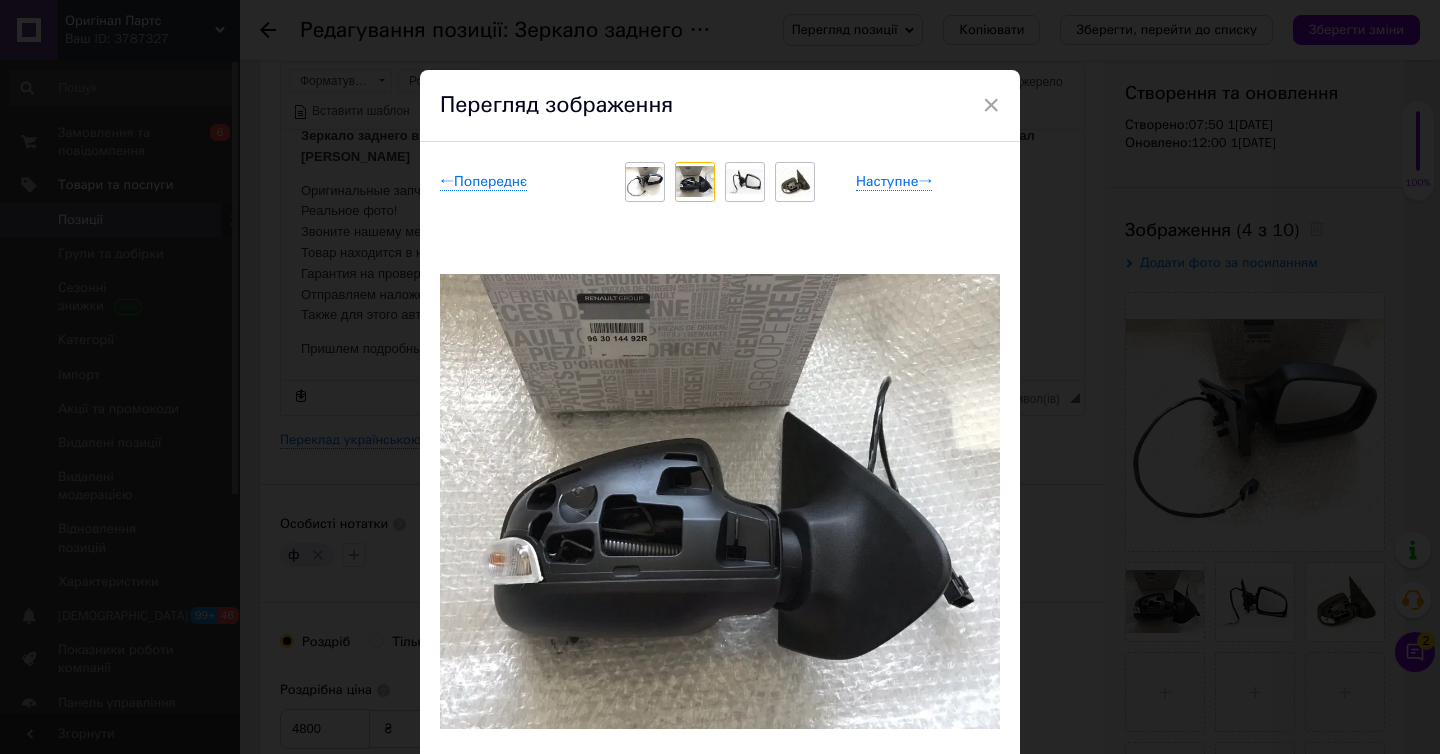click at bounding box center (745, 181) 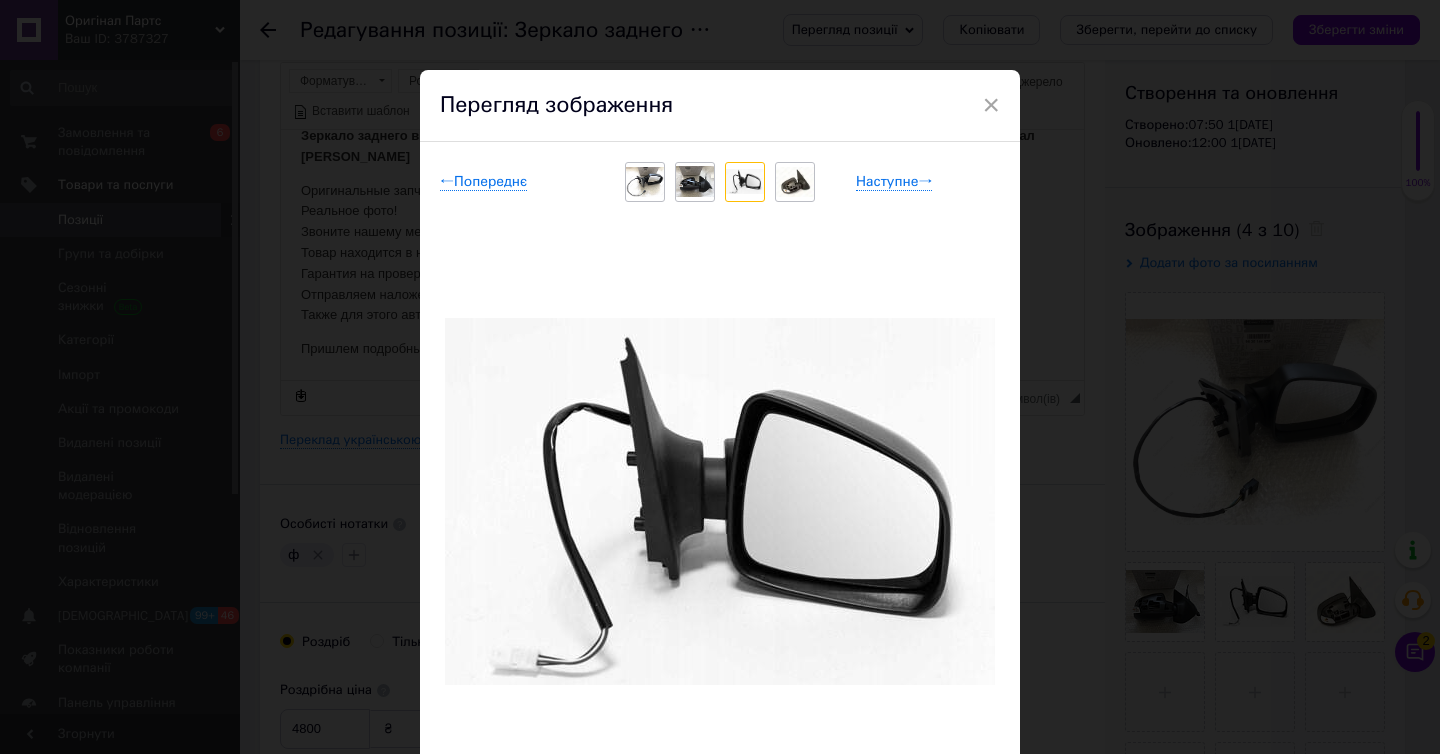 click at bounding box center [795, 182] 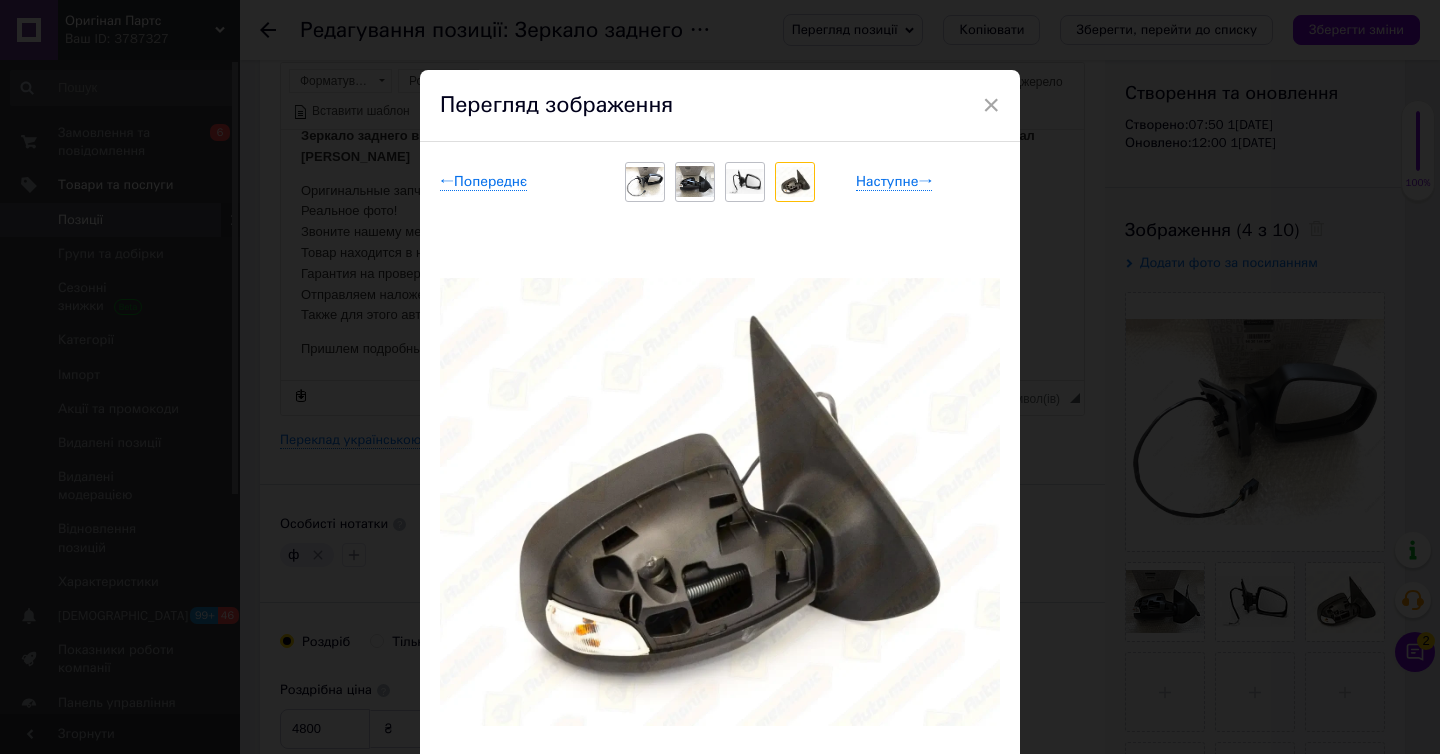 click at bounding box center (645, 182) 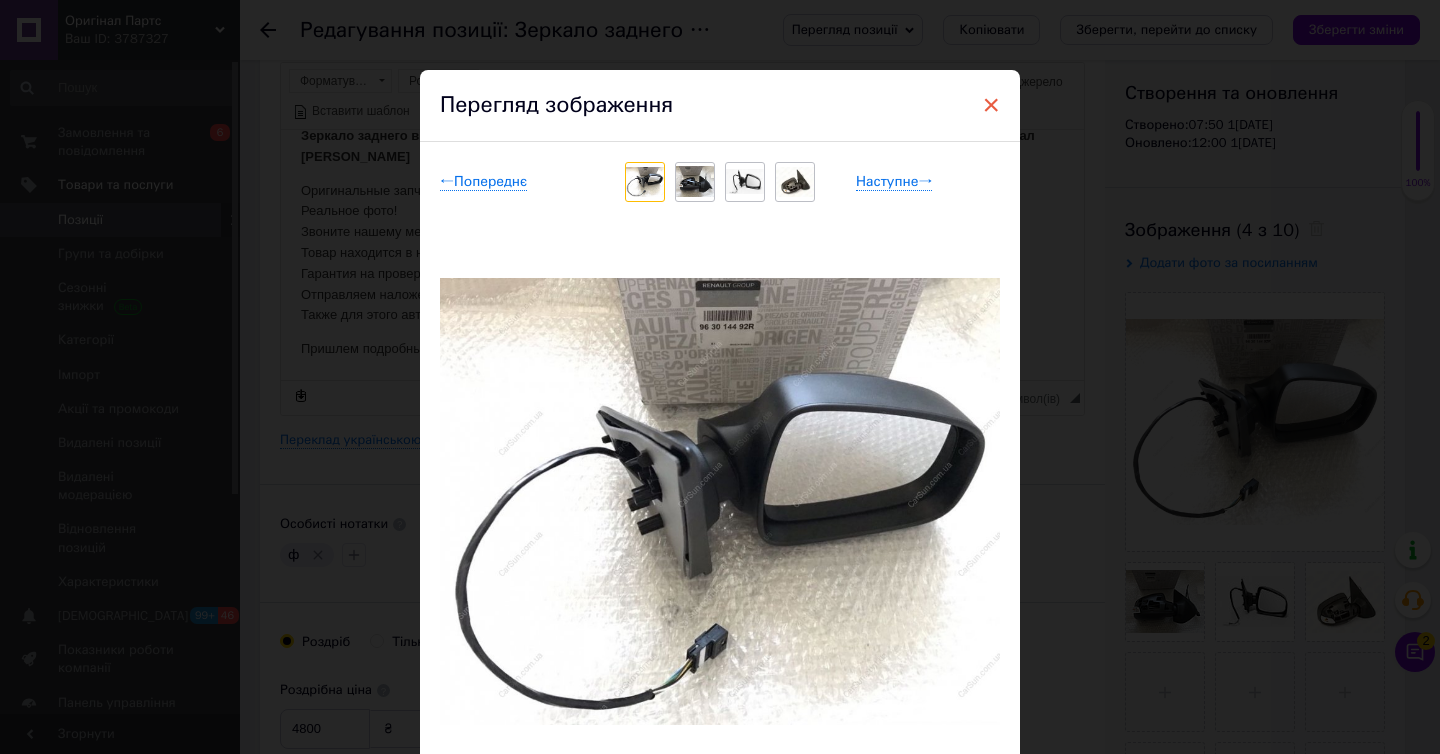 click on "×" at bounding box center [991, 105] 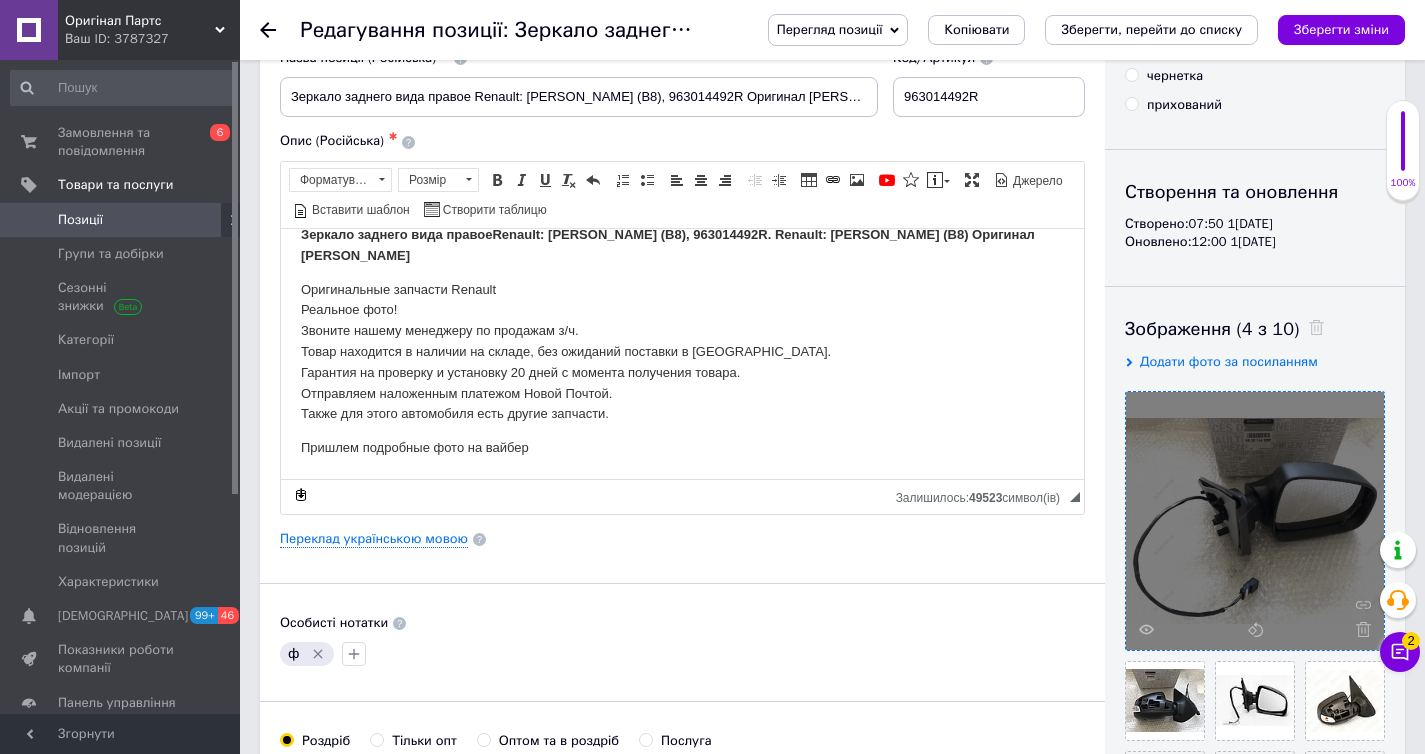 scroll, scrollTop: 107, scrollLeft: 0, axis: vertical 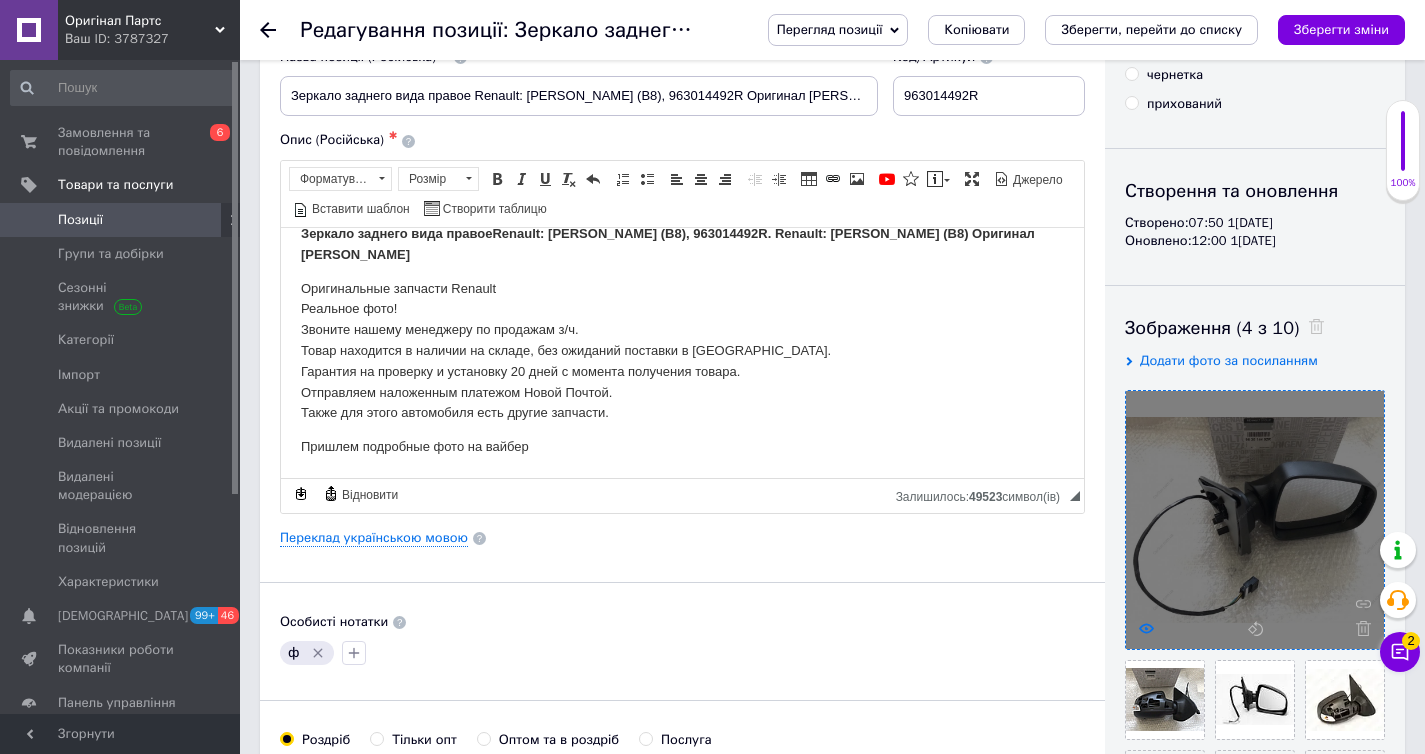 click 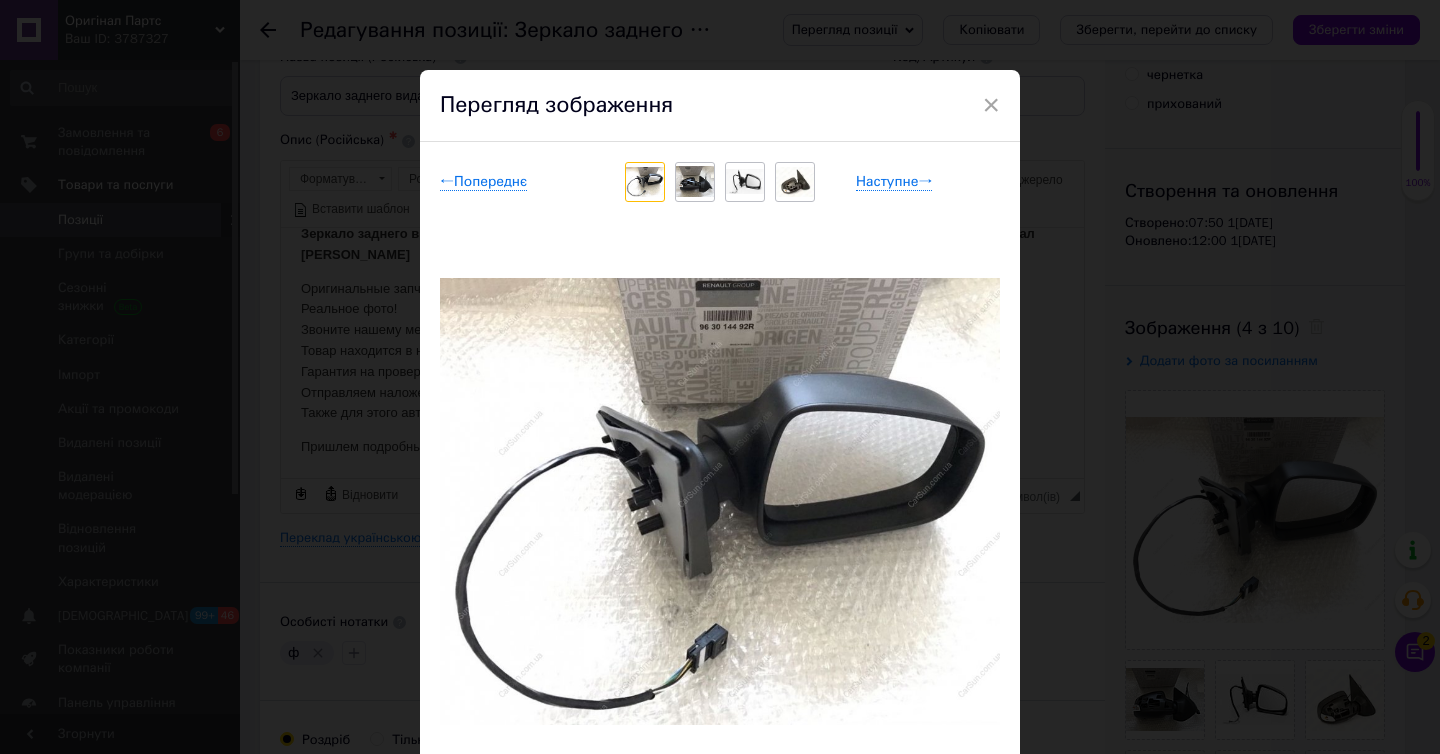 click at bounding box center (695, 182) 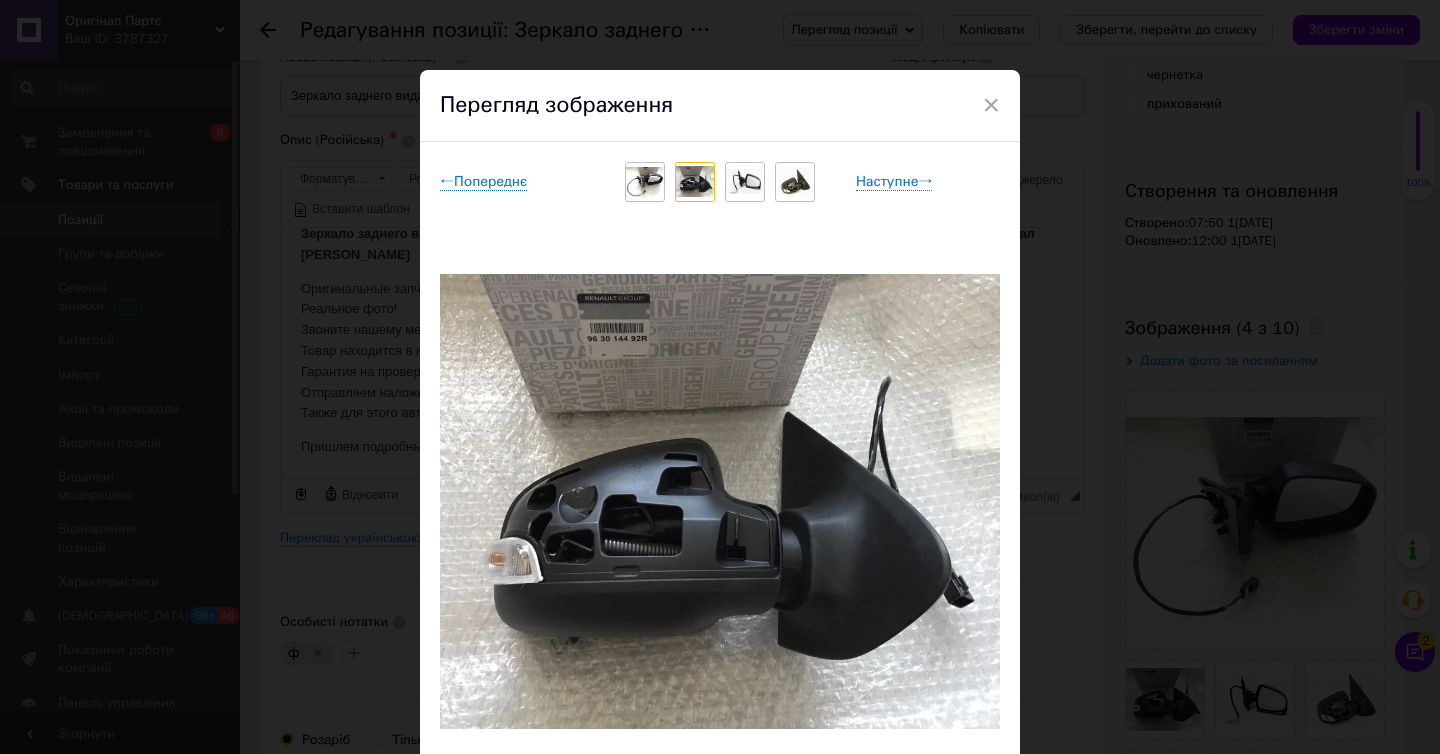 click at bounding box center (745, 181) 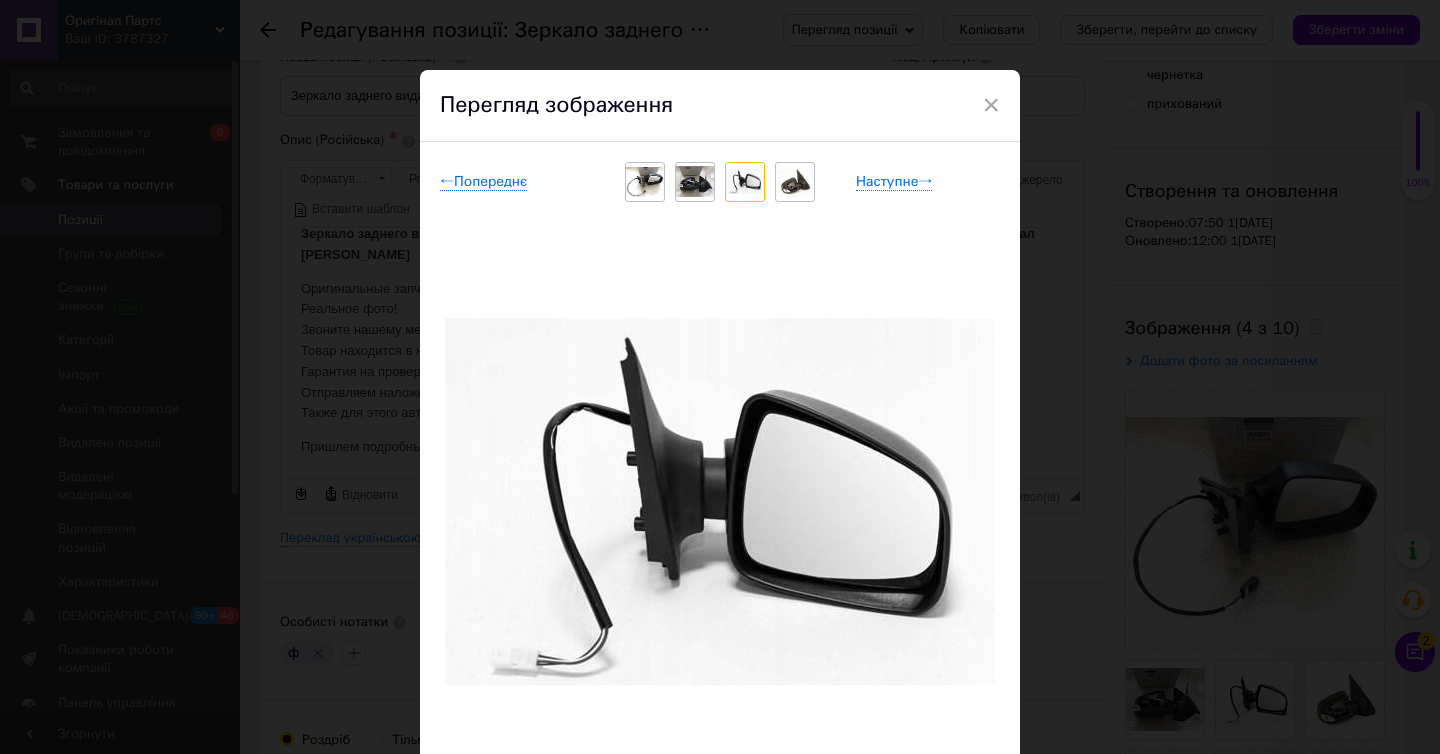 click at bounding box center [645, 182] 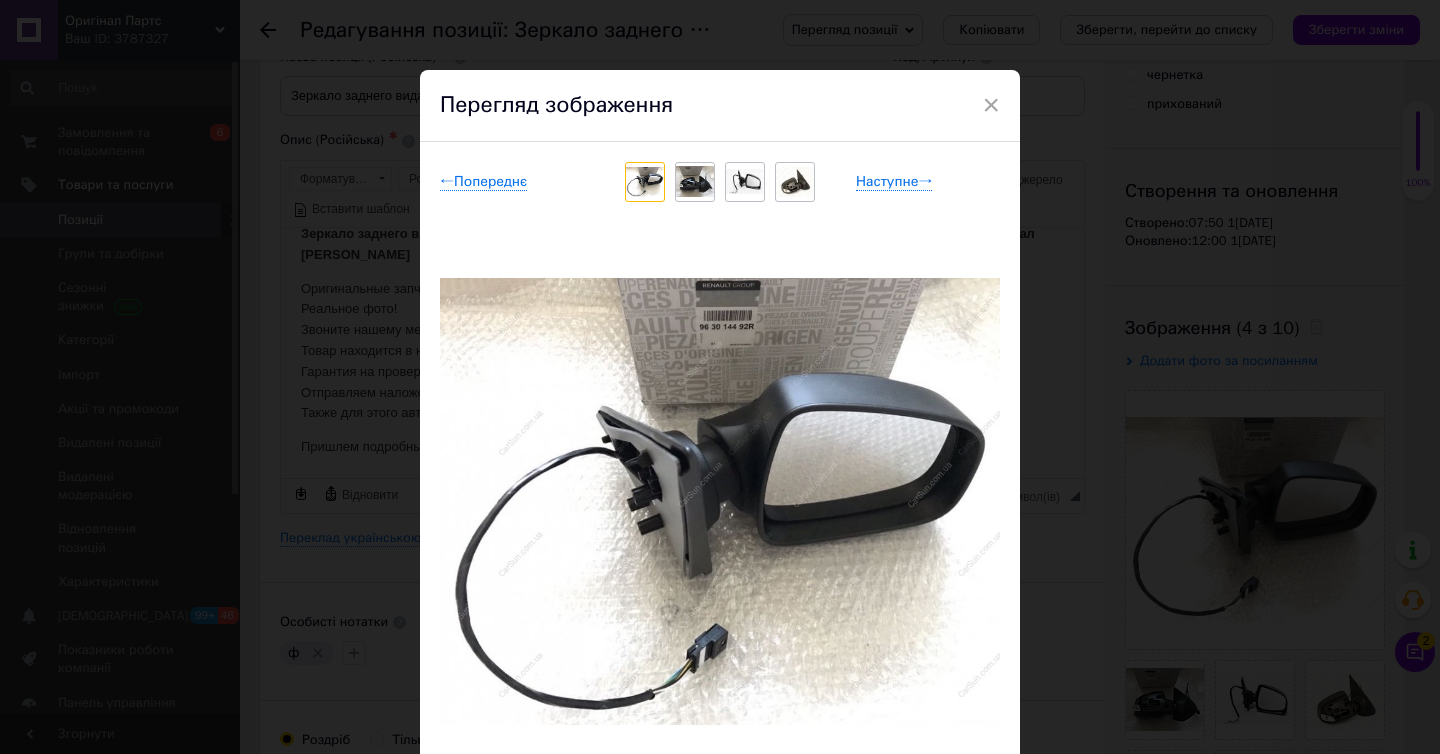 click at bounding box center (745, 182) 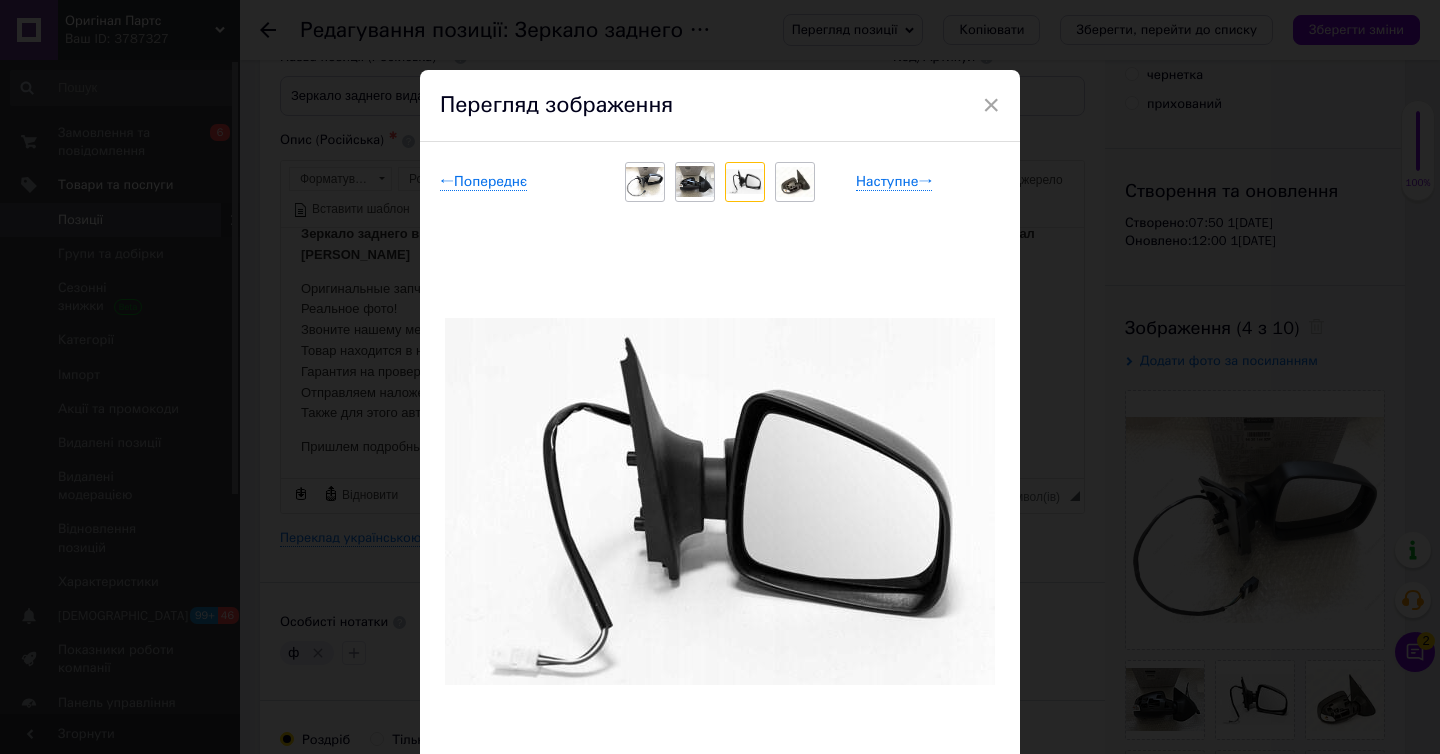 click at bounding box center [745, 181] 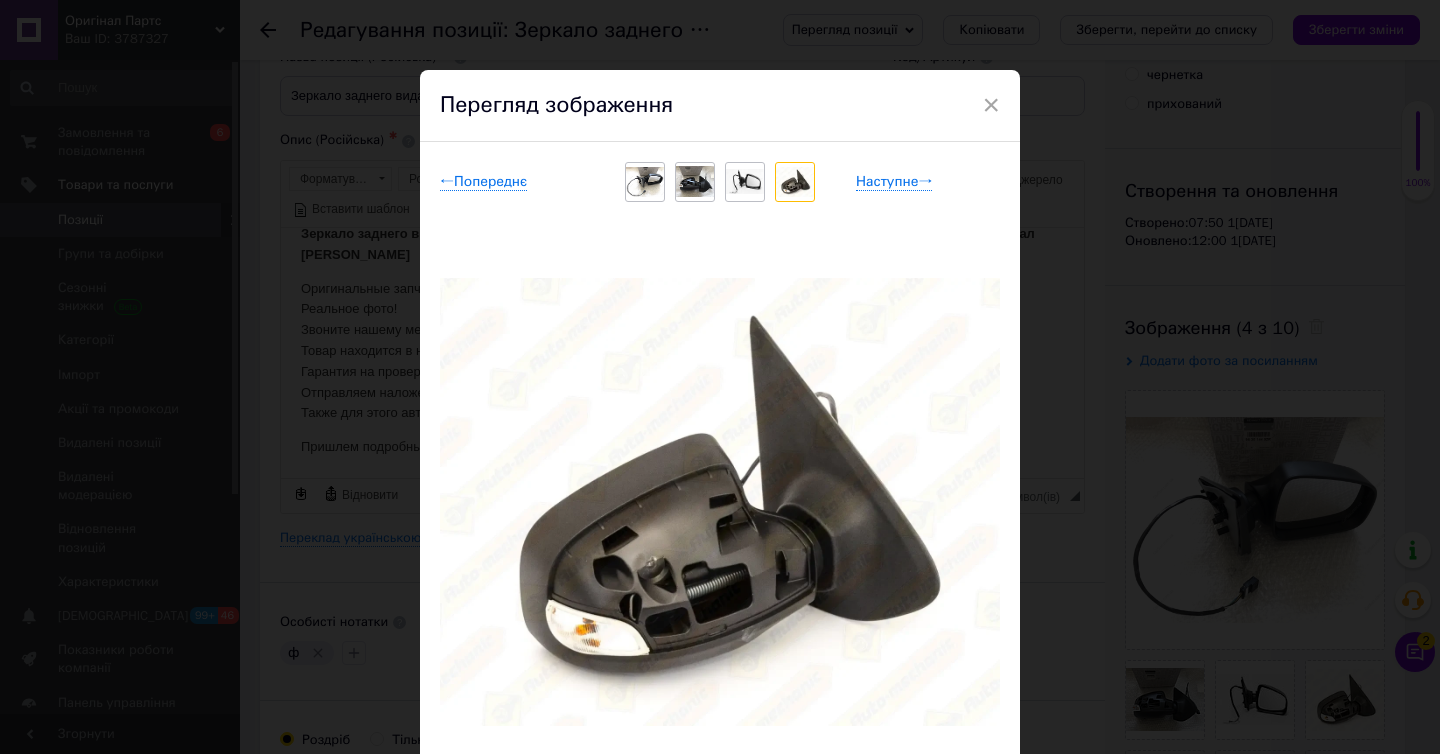 click at bounding box center [695, 181] 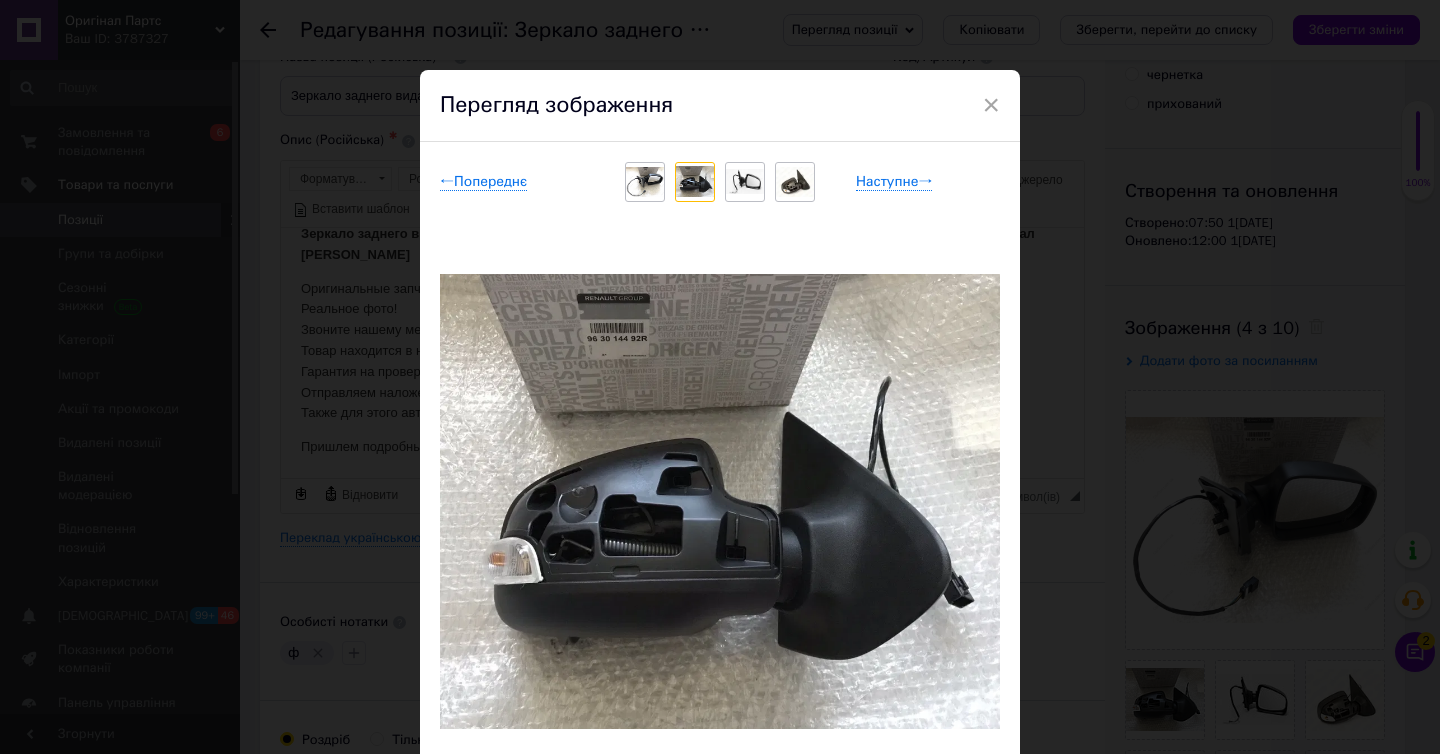 click at bounding box center (695, 181) 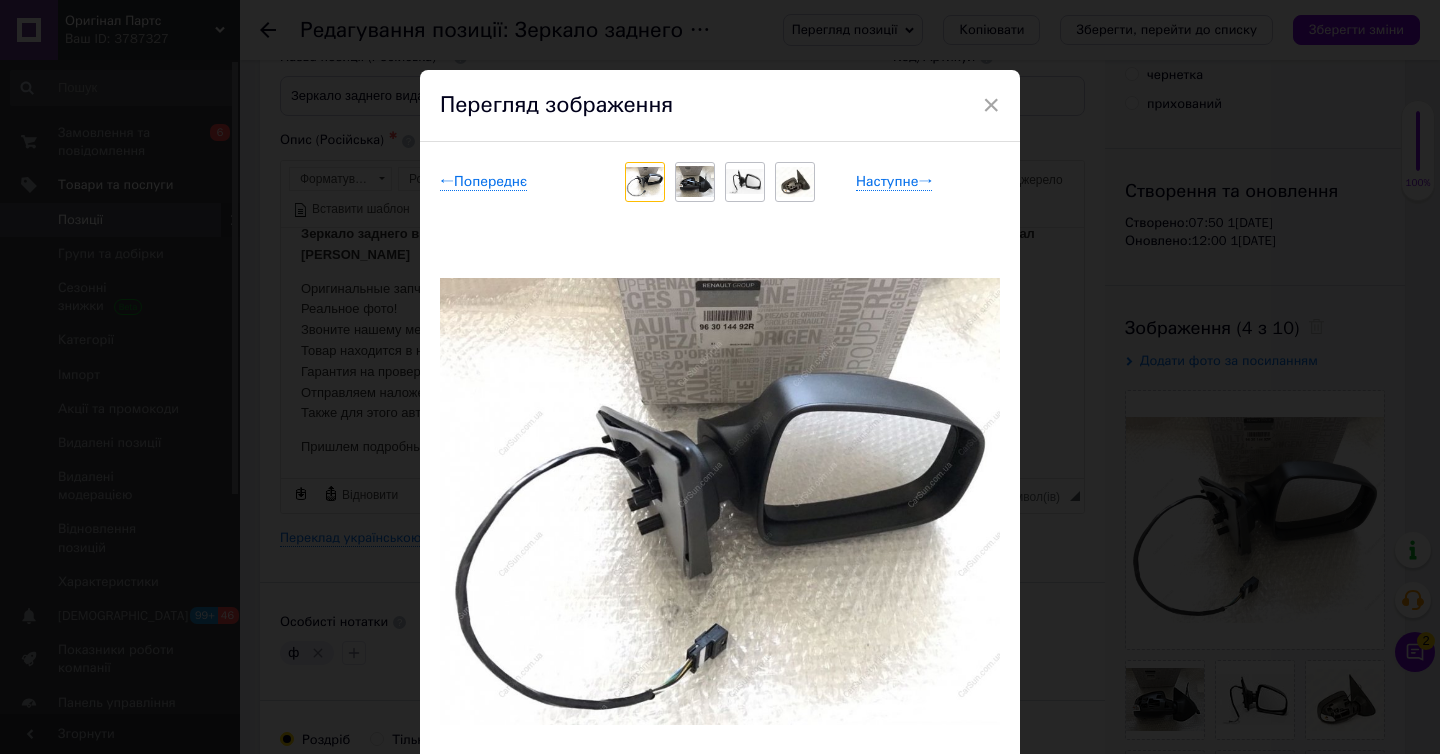 click at bounding box center (795, 182) 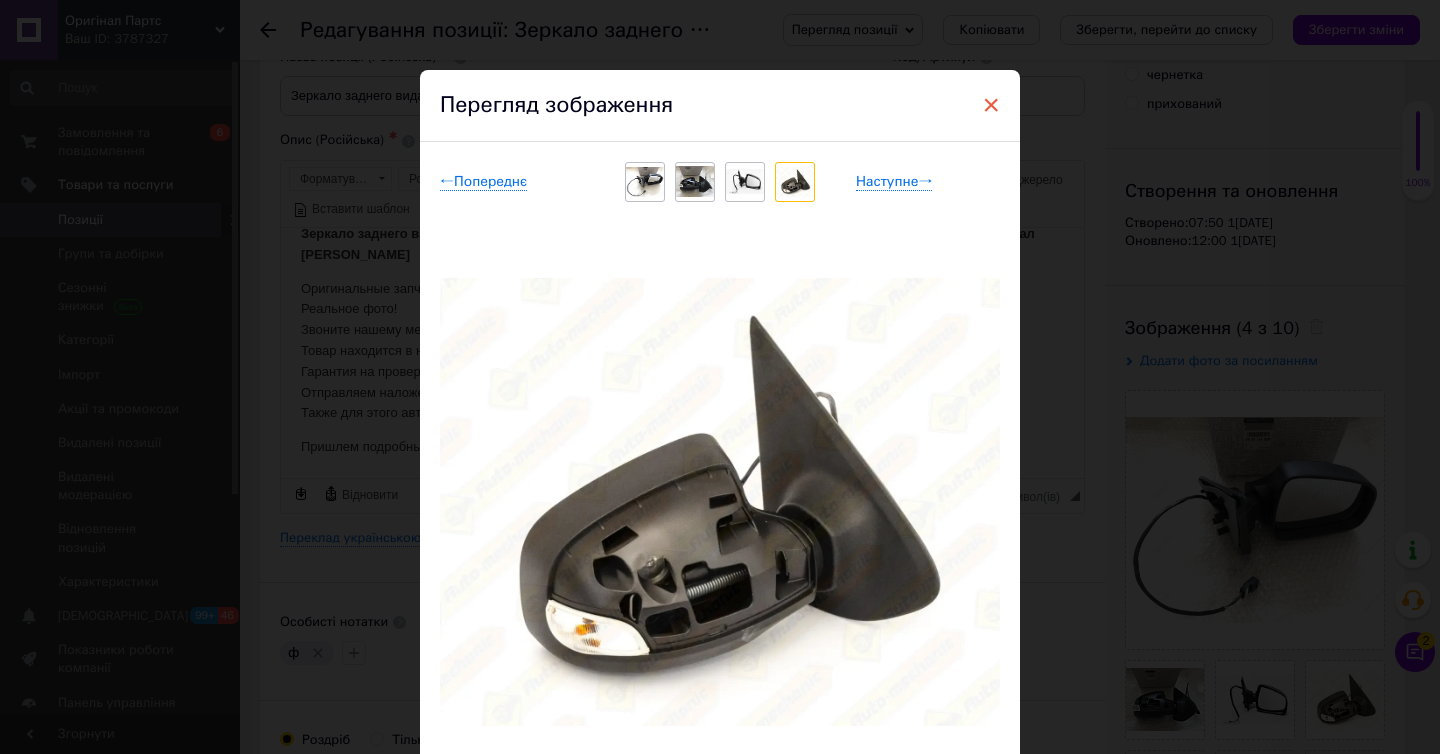 click on "×" at bounding box center (991, 105) 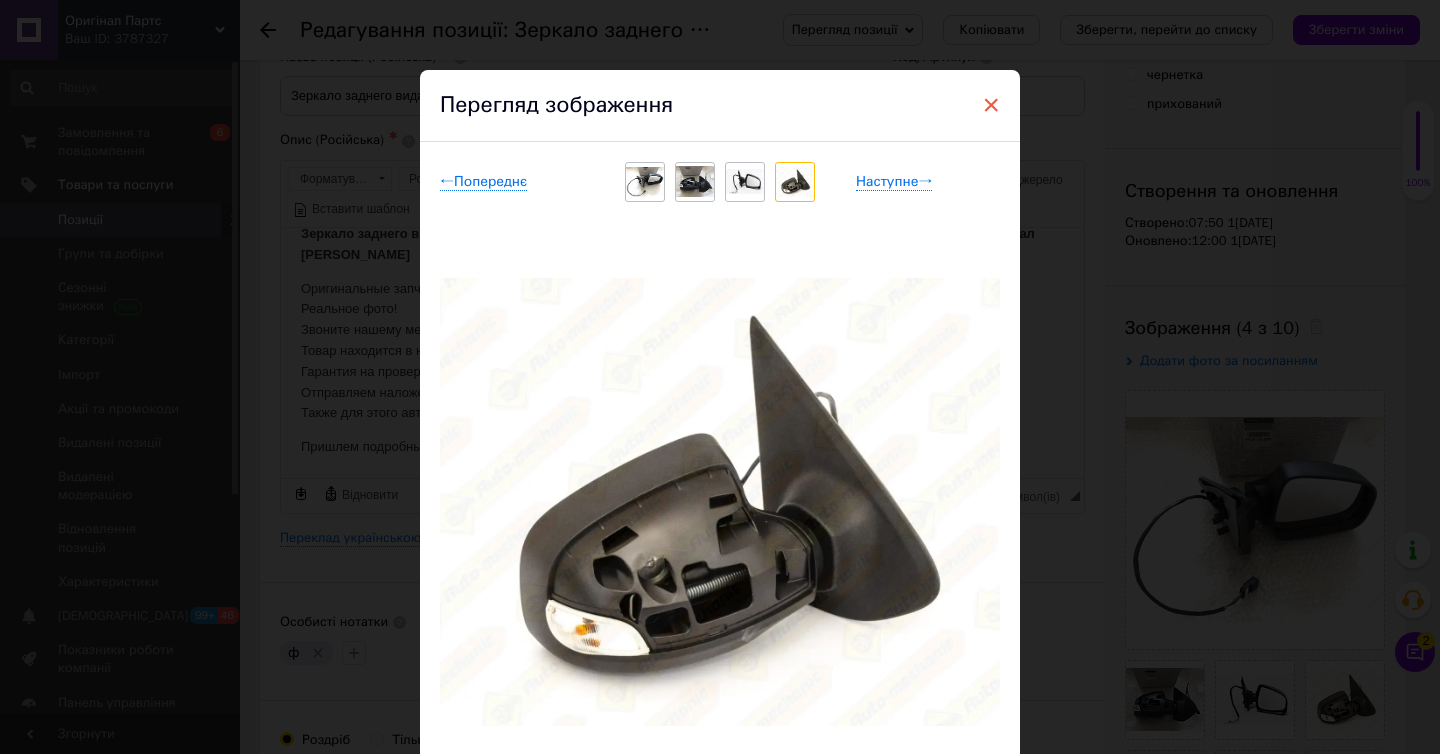 checkbox on "true" 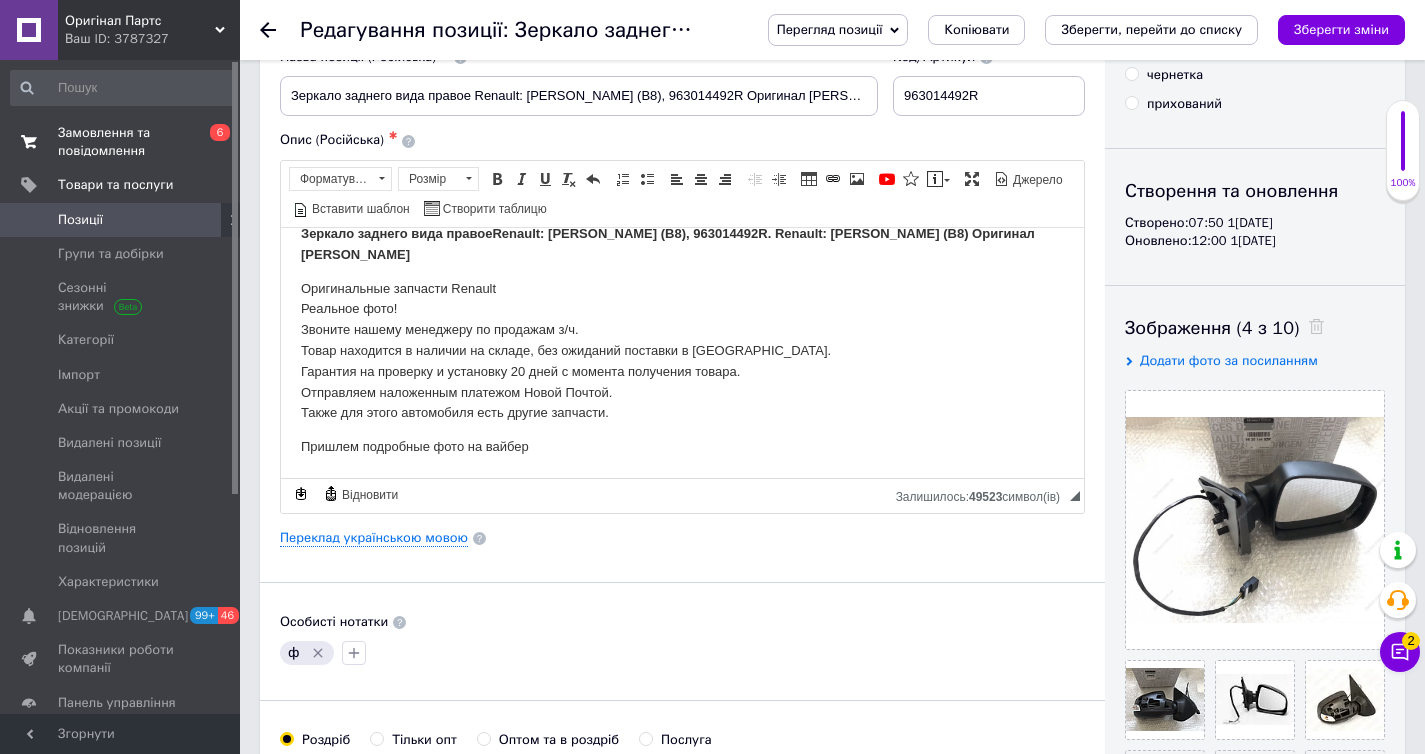 click on "Замовлення та повідомлення 0 6" at bounding box center [123, 142] 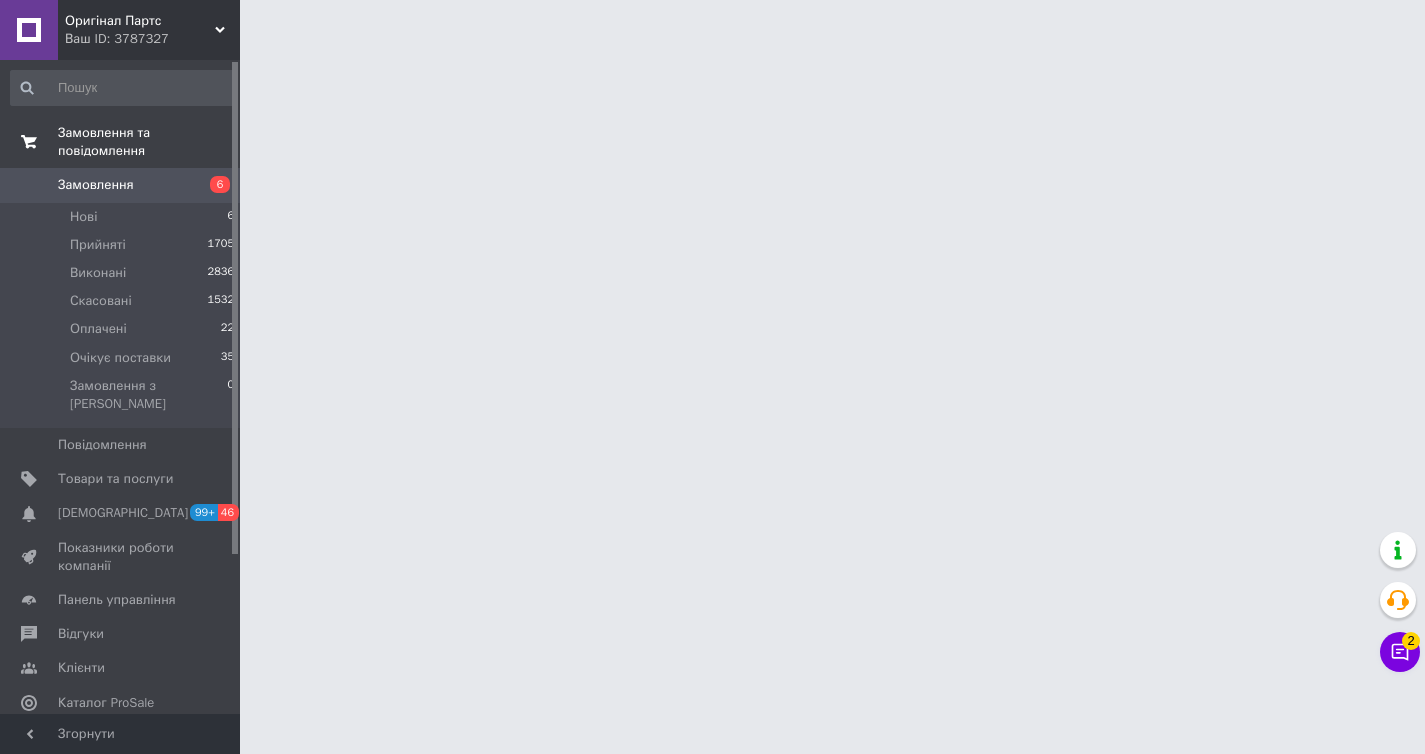 scroll, scrollTop: 0, scrollLeft: 0, axis: both 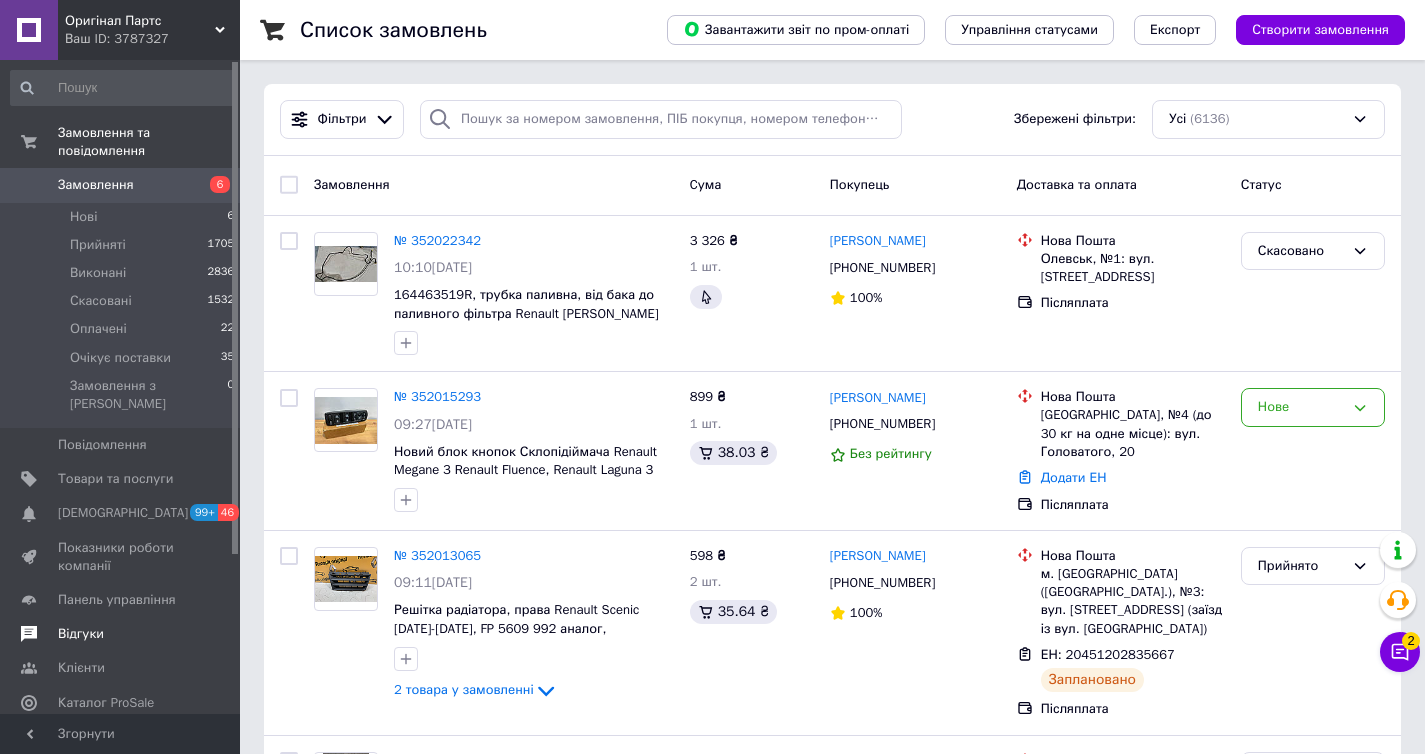 click on "Відгуки" at bounding box center [81, 634] 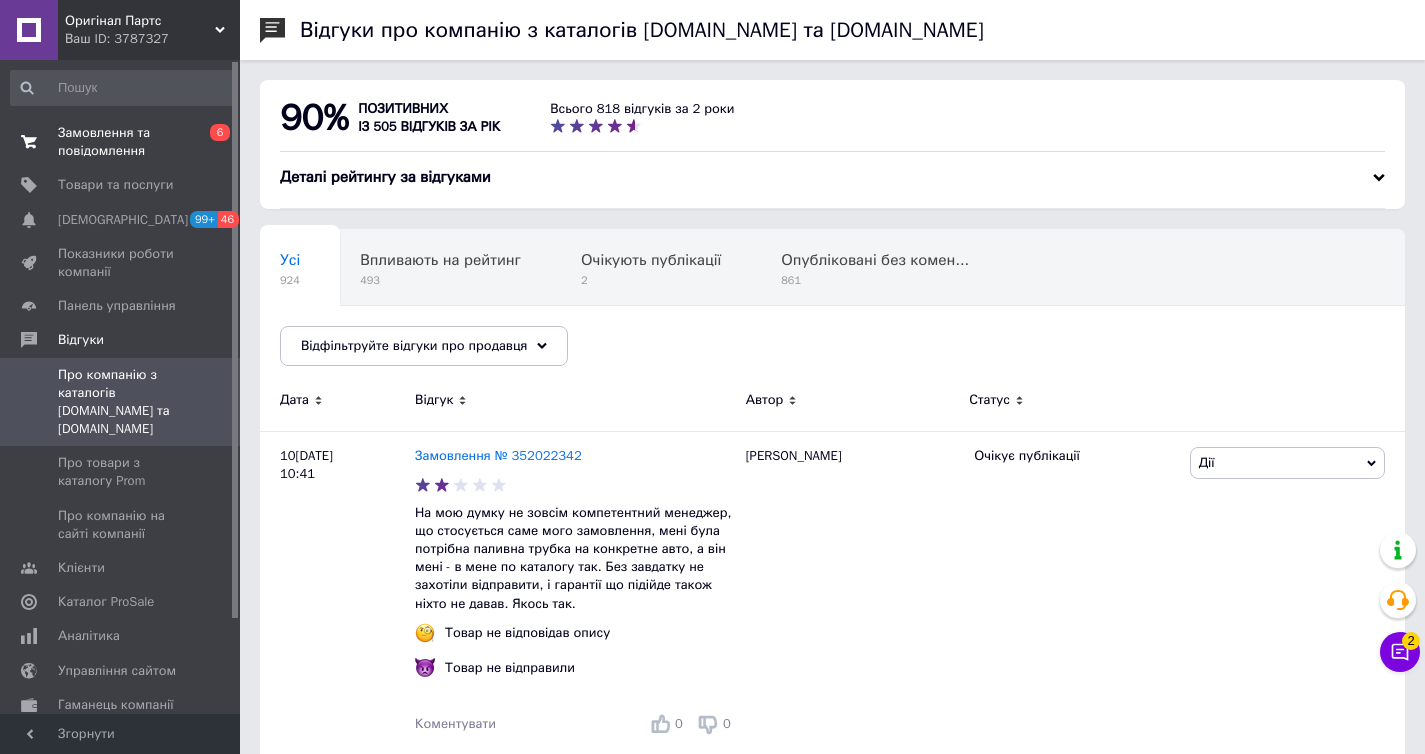 click on "Замовлення та повідомлення 0 6" at bounding box center [123, 142] 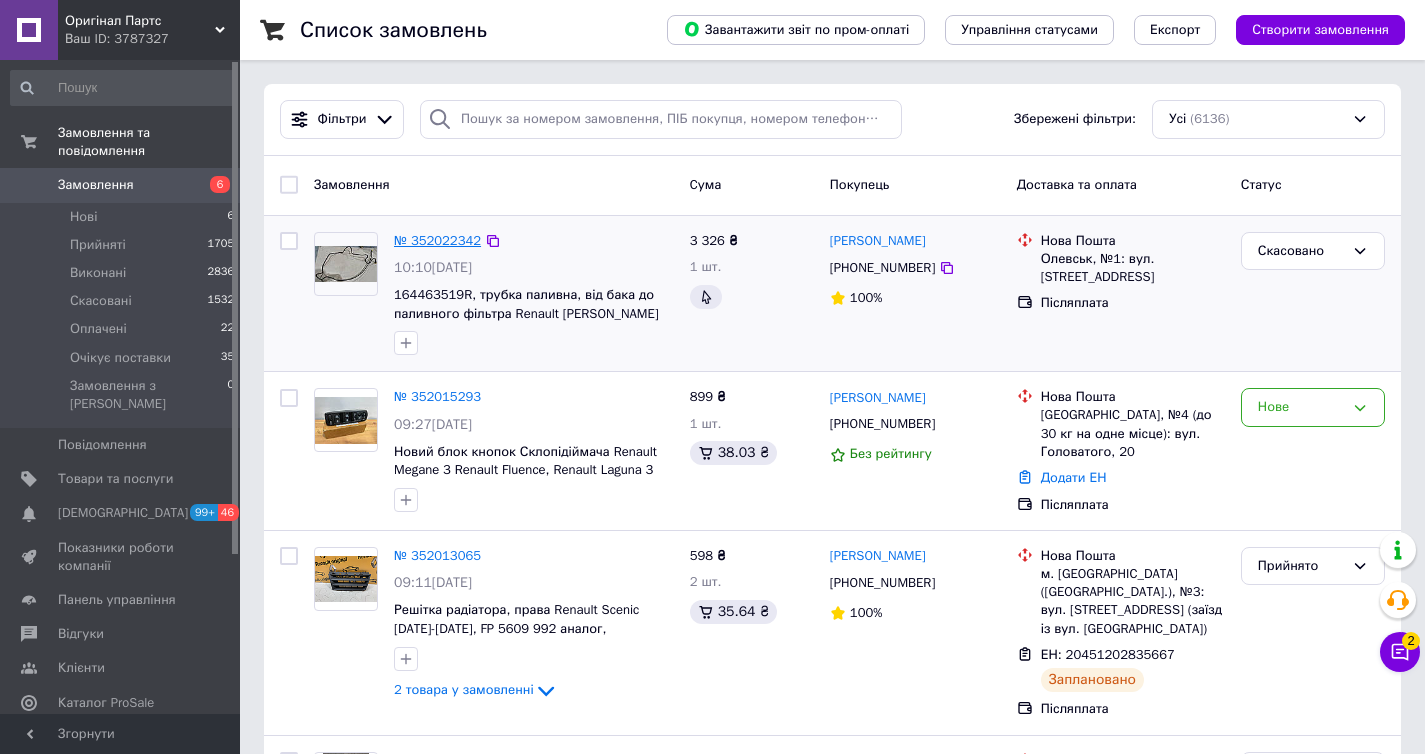 click on "№ 352022342" at bounding box center (437, 240) 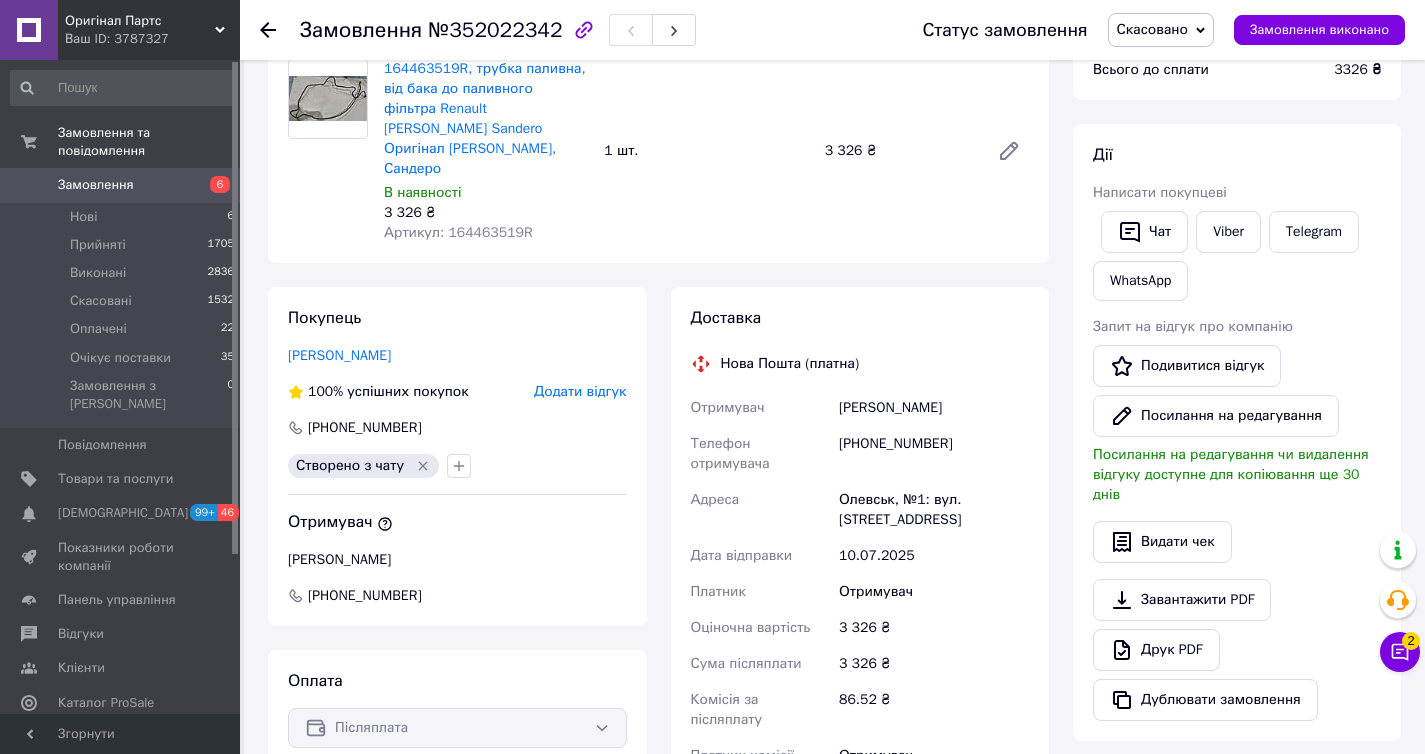 scroll, scrollTop: 163, scrollLeft: 0, axis: vertical 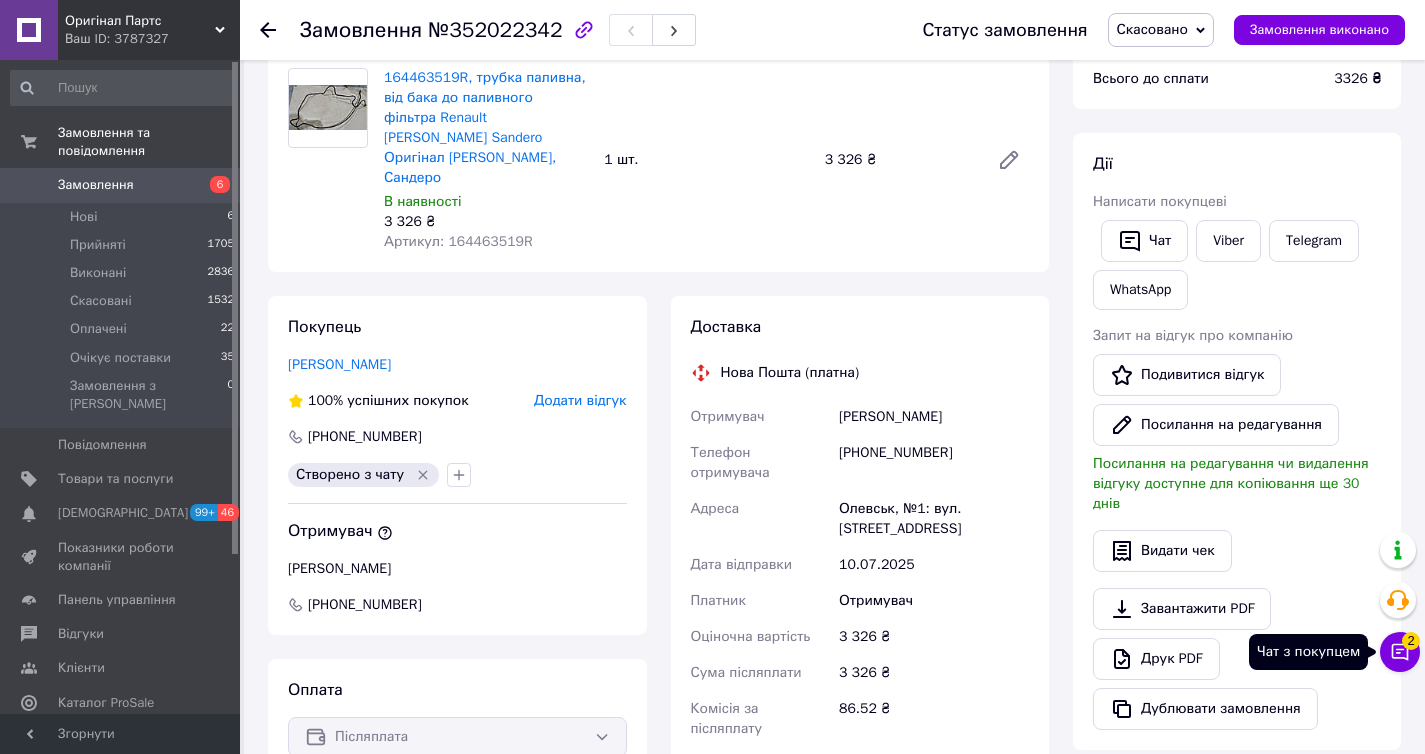 click 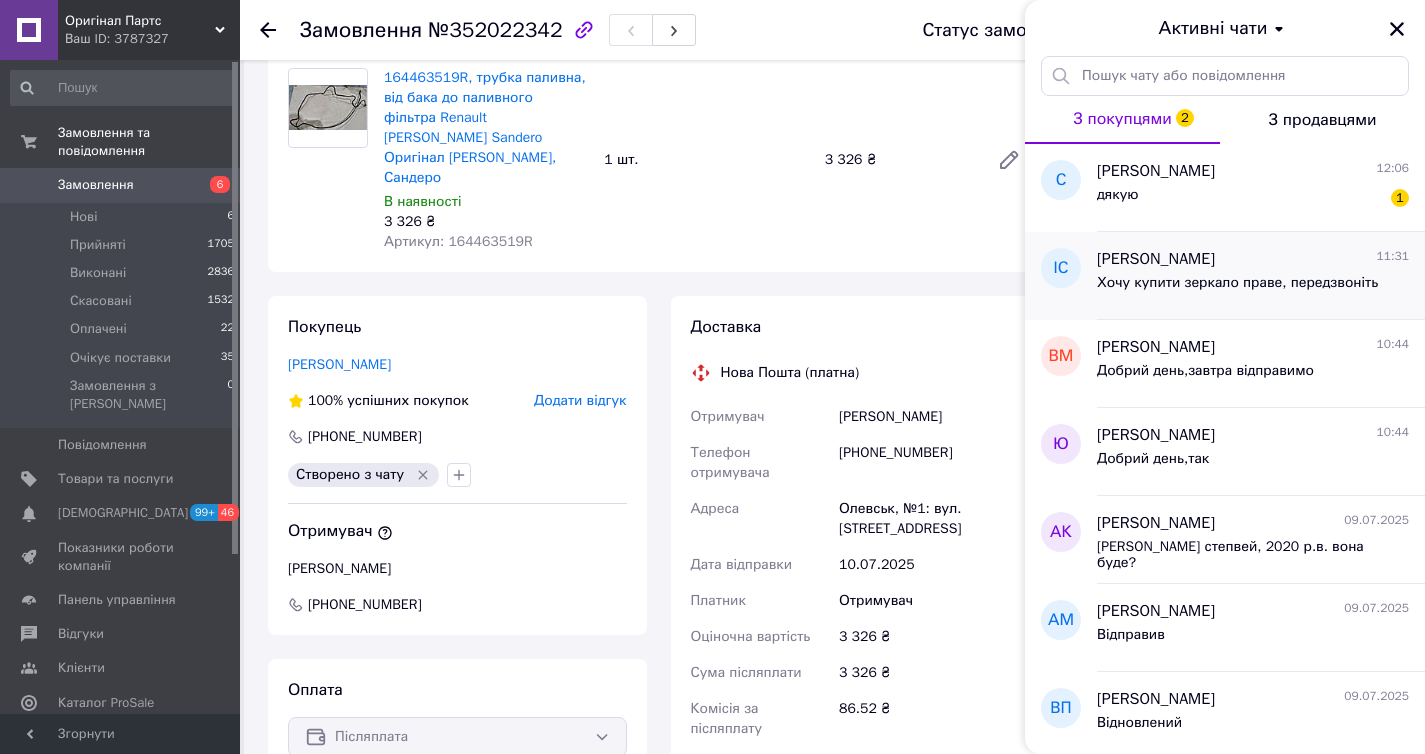 click on "[PERSON_NAME]" at bounding box center [1156, 259] 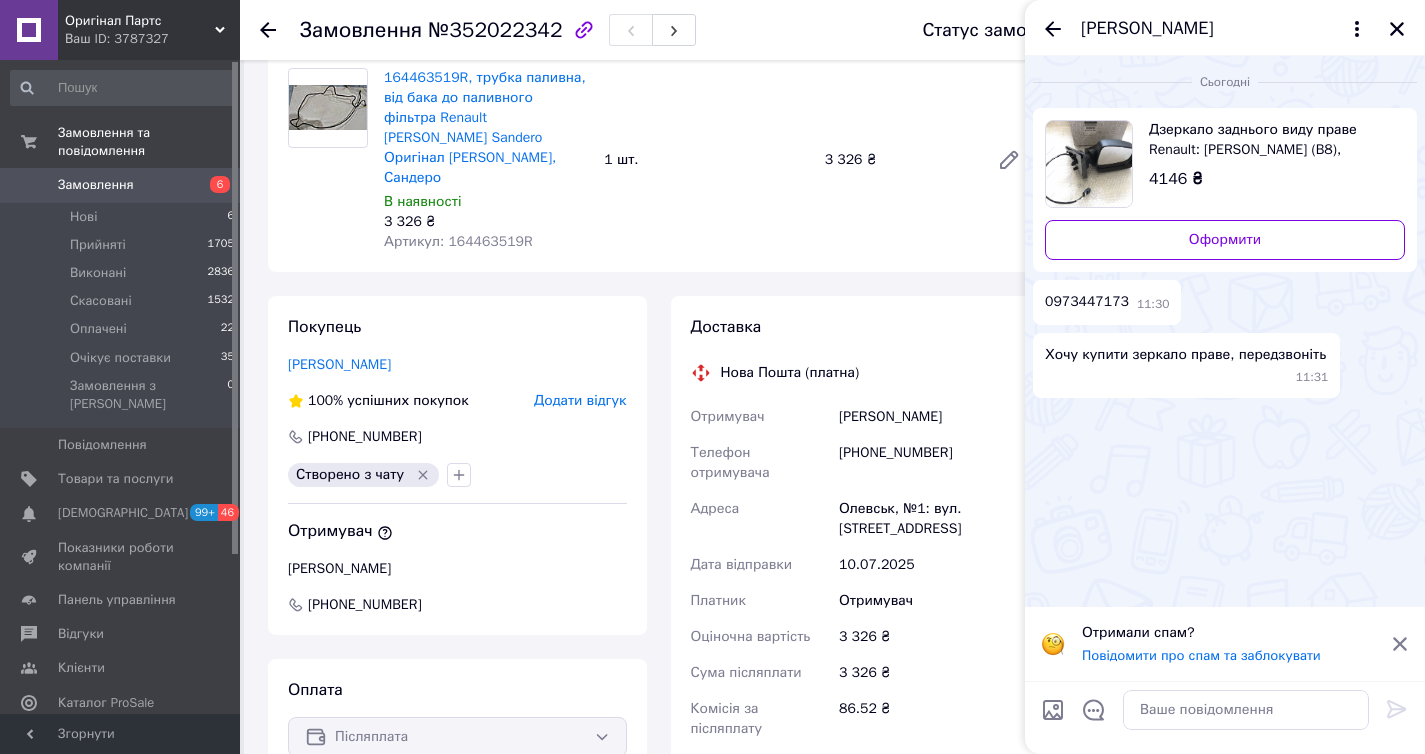 click on "0973447173" at bounding box center [1087, 302] 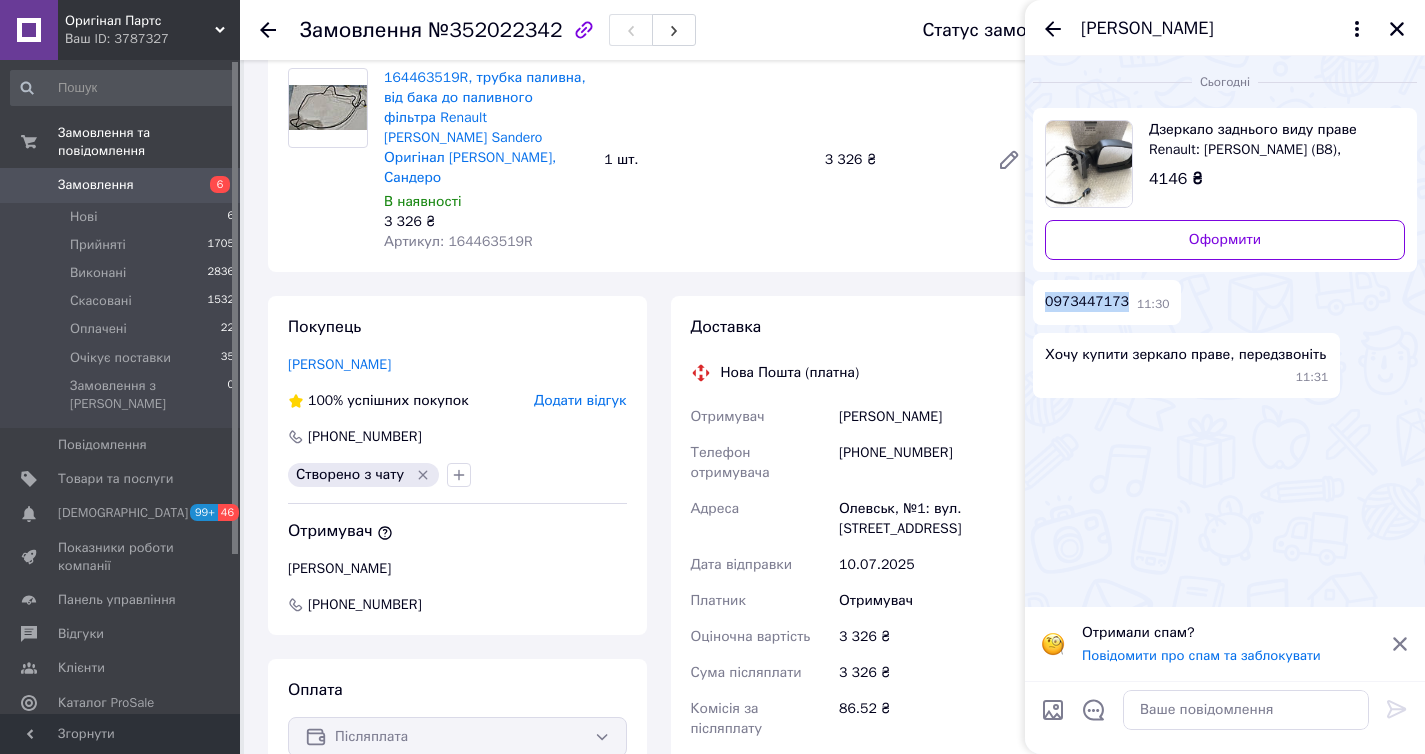 click on "0973447173" at bounding box center [1087, 302] 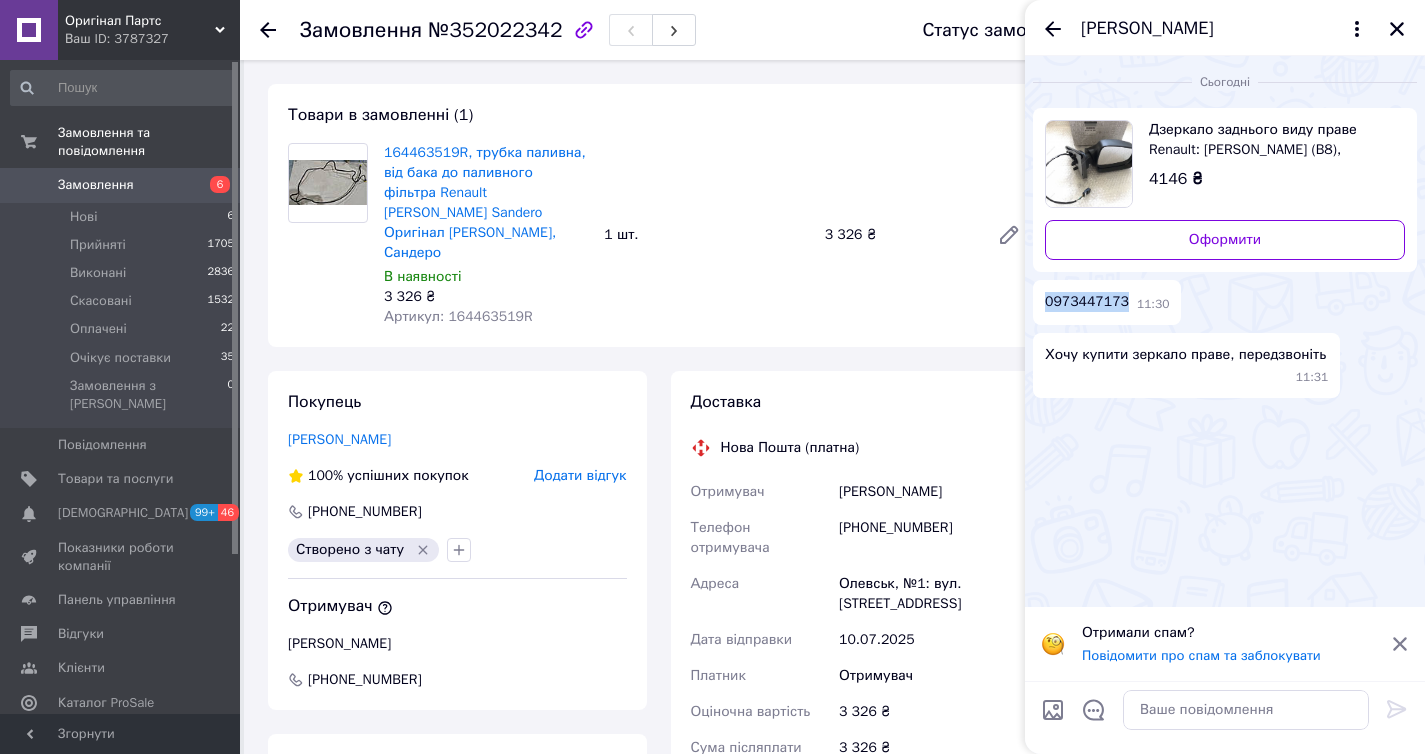 scroll, scrollTop: 0, scrollLeft: 0, axis: both 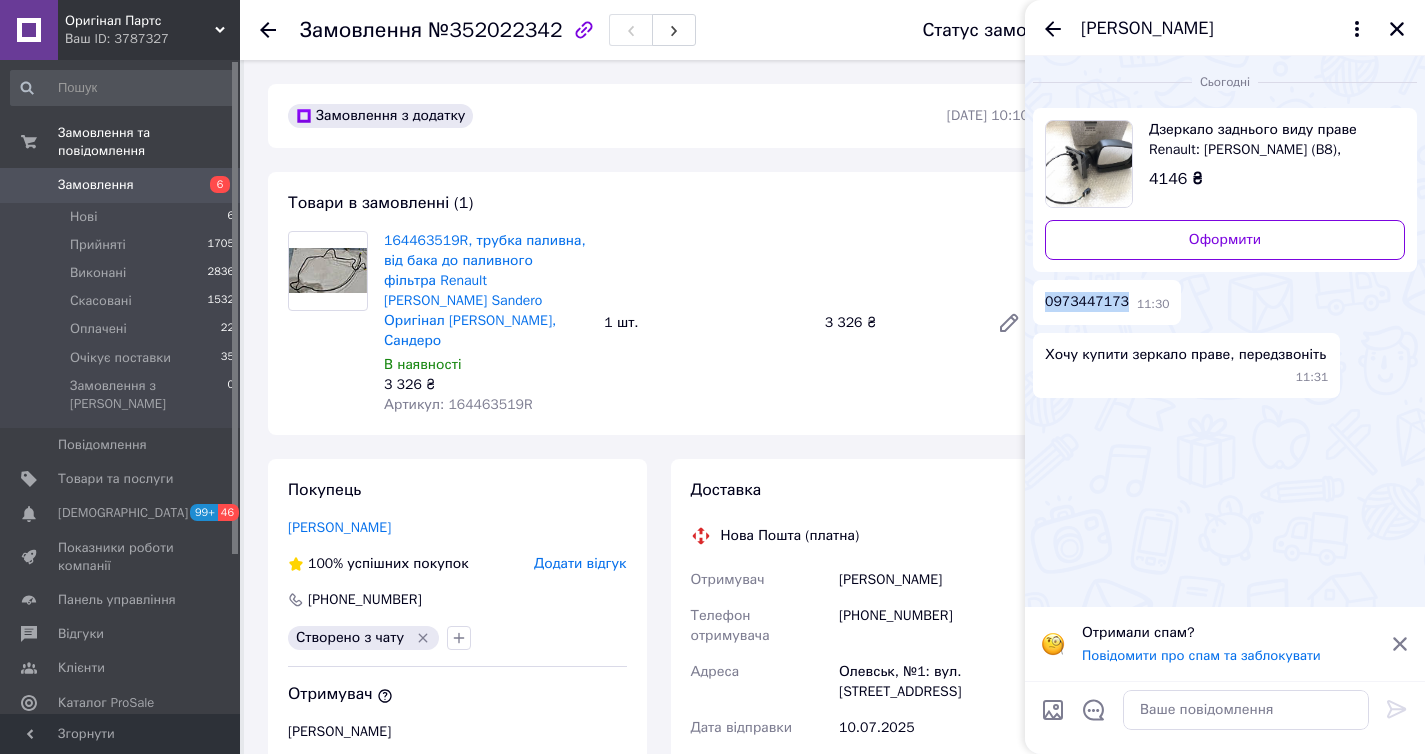 drag, startPoint x: 1397, startPoint y: 26, endPoint x: 1286, endPoint y: 0, distance: 114.00439 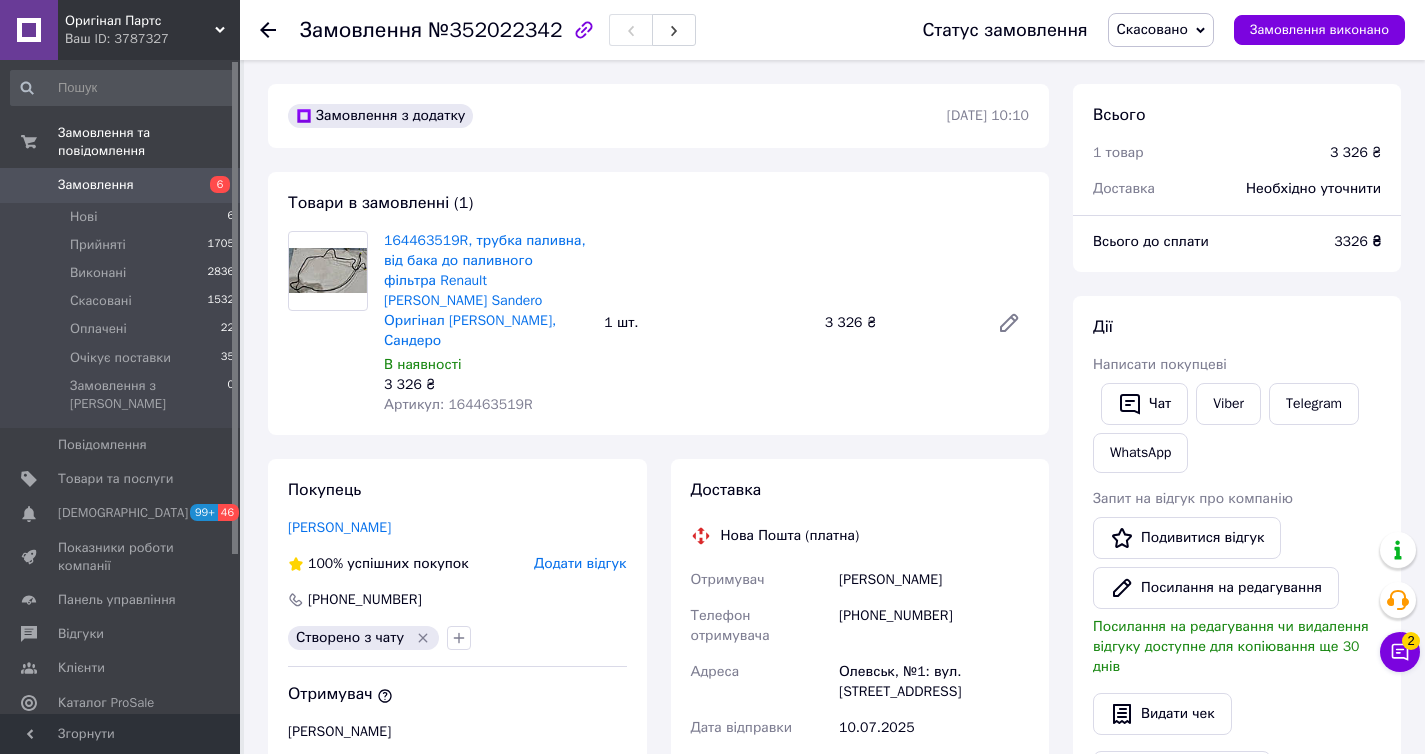 click on "+380671202538" at bounding box center [934, 626] 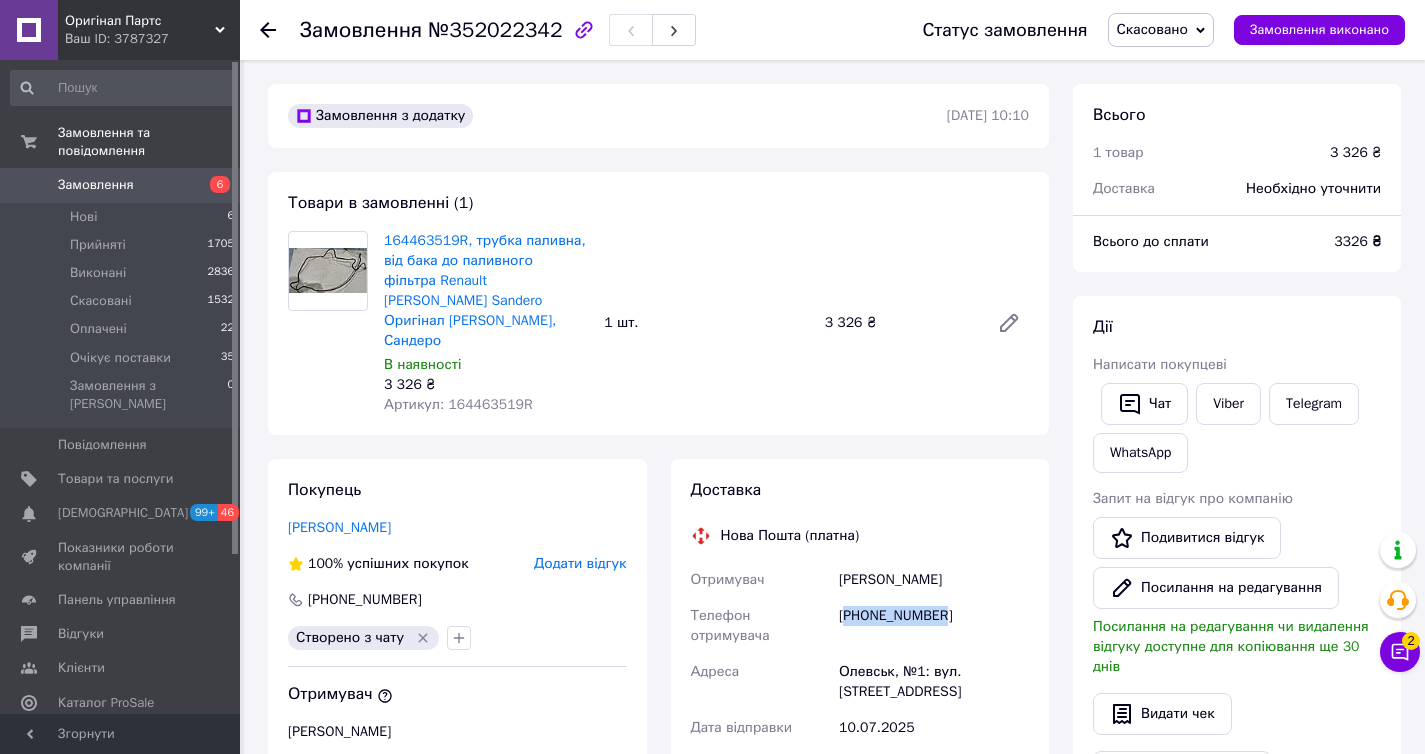 click on "+380671202538" at bounding box center [934, 626] 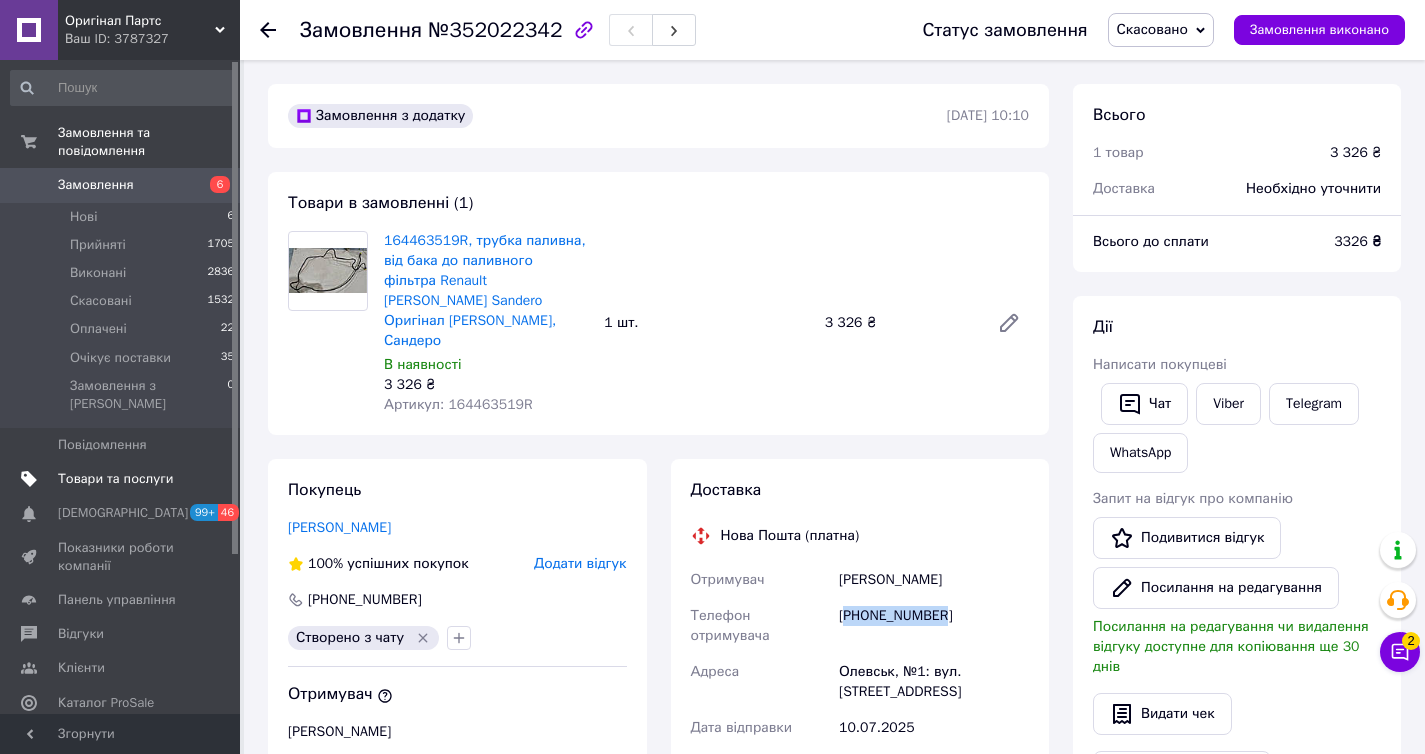 click on "Товари та послуги" at bounding box center [115, 479] 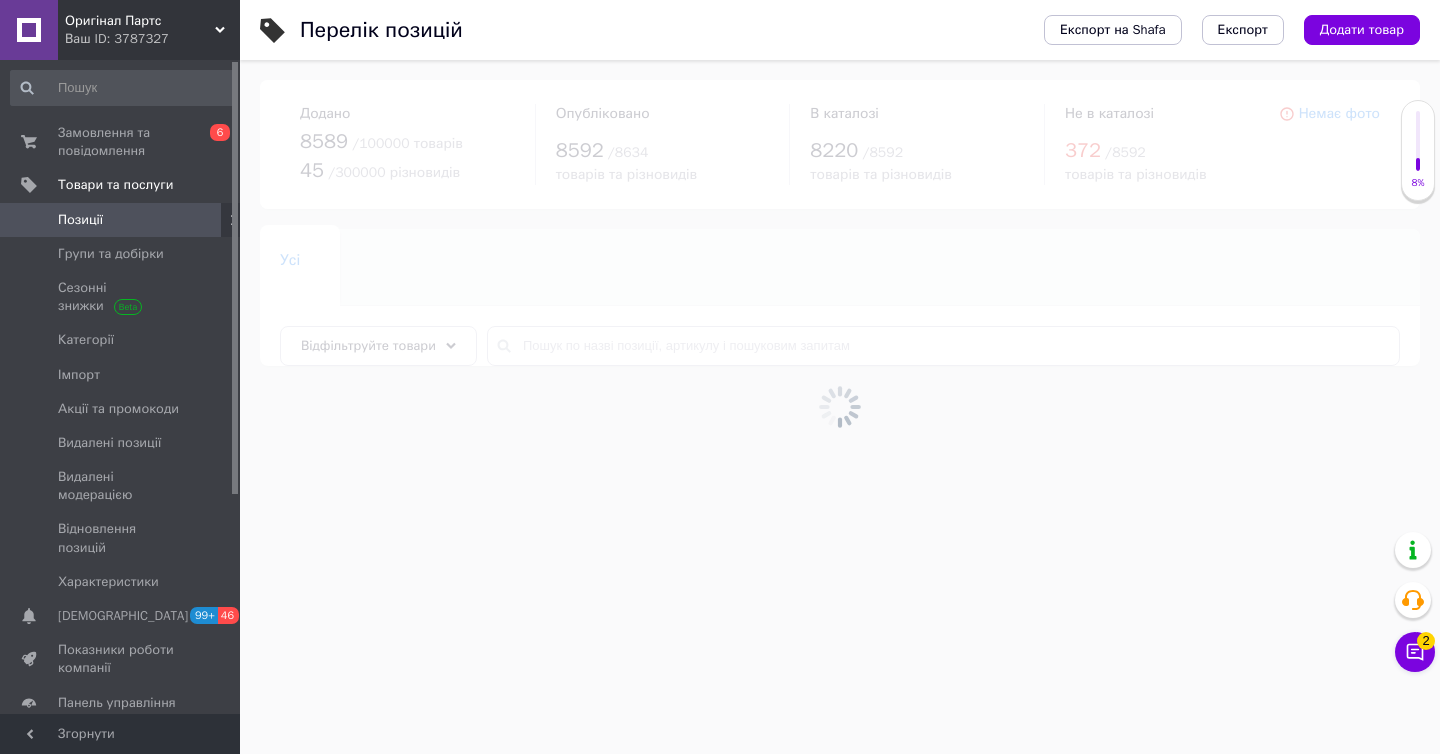 click at bounding box center [840, 407] 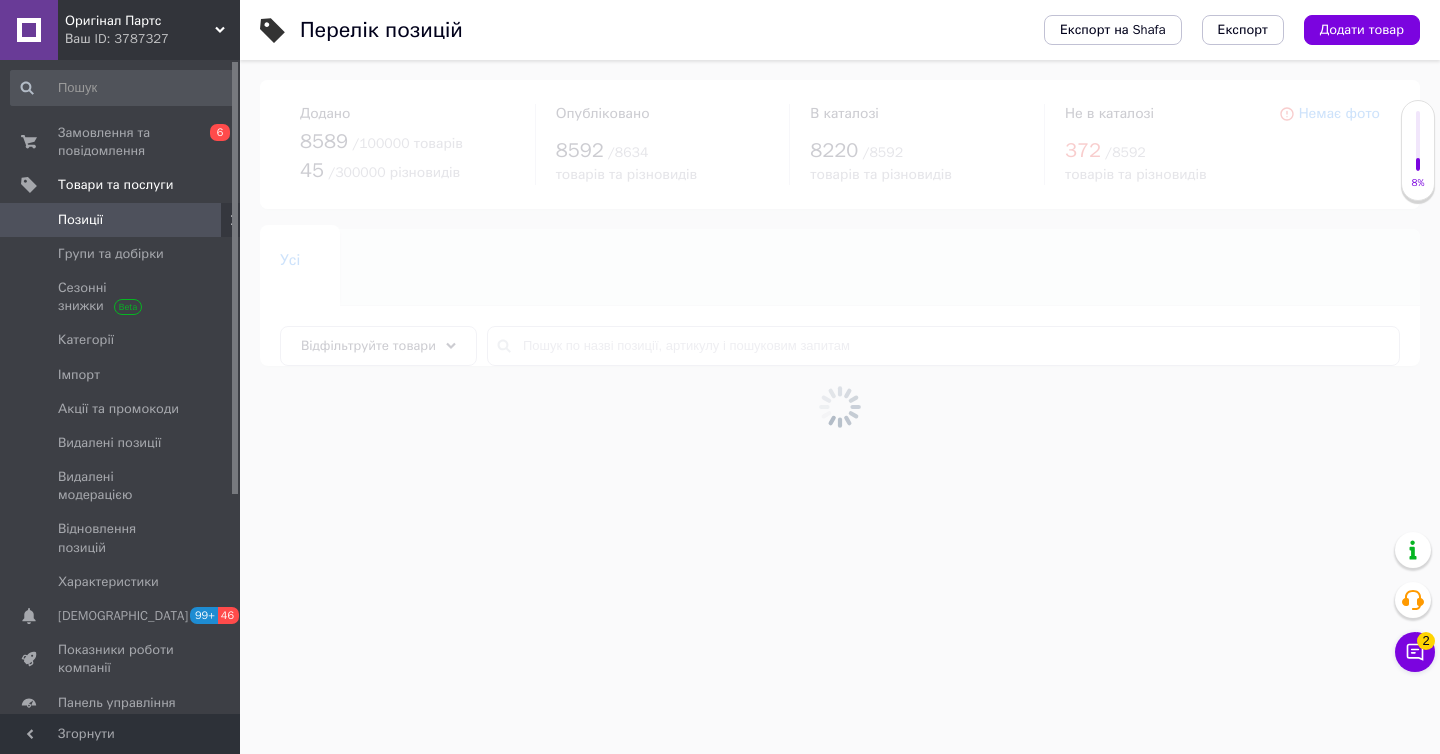 click at bounding box center [840, 407] 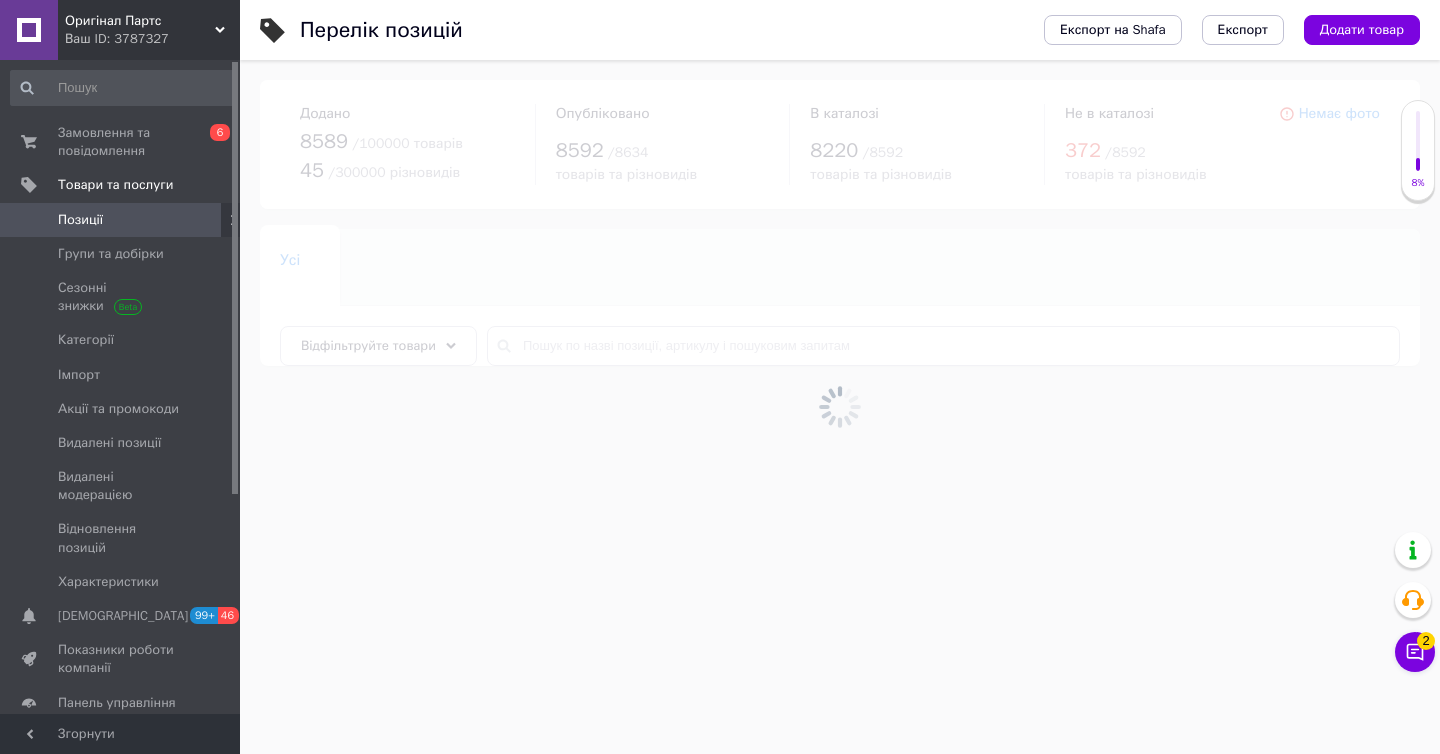 click at bounding box center (840, 407) 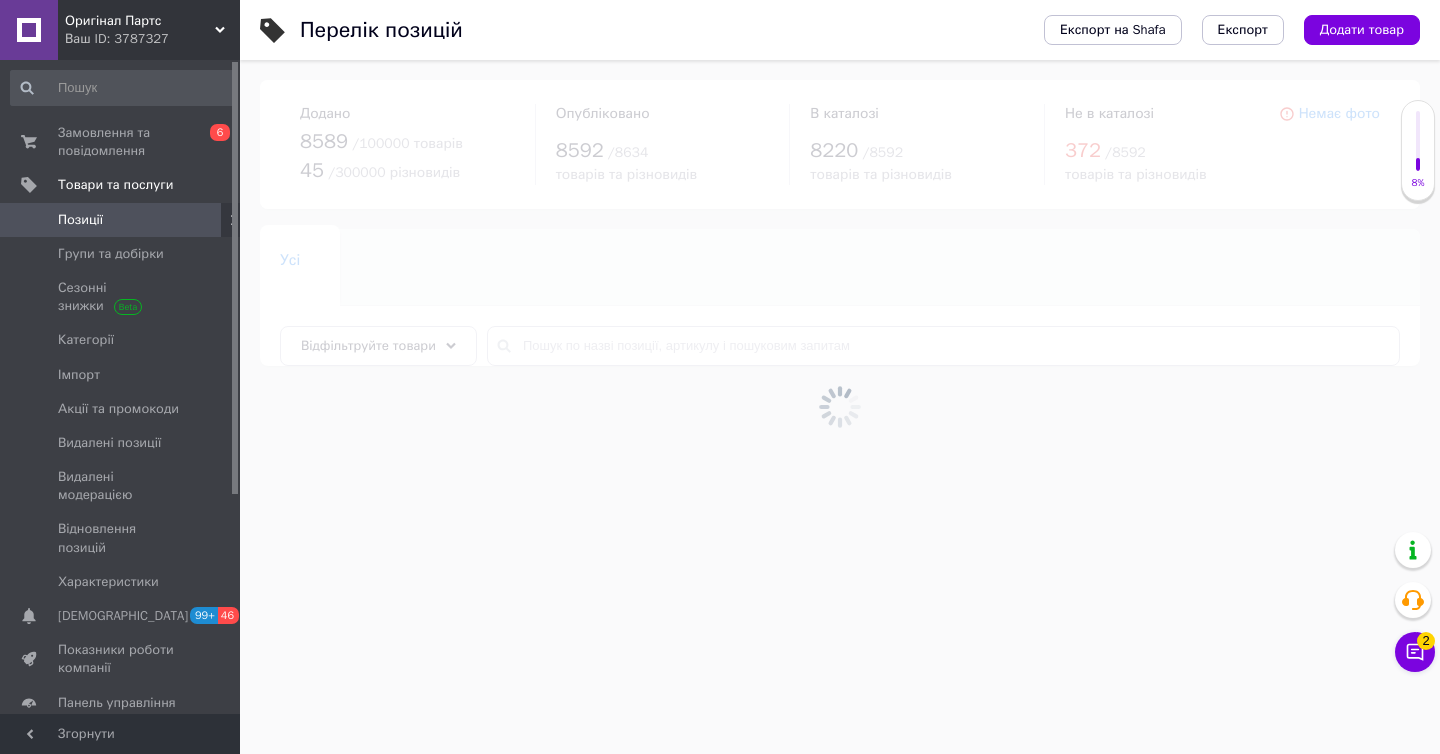click at bounding box center [840, 407] 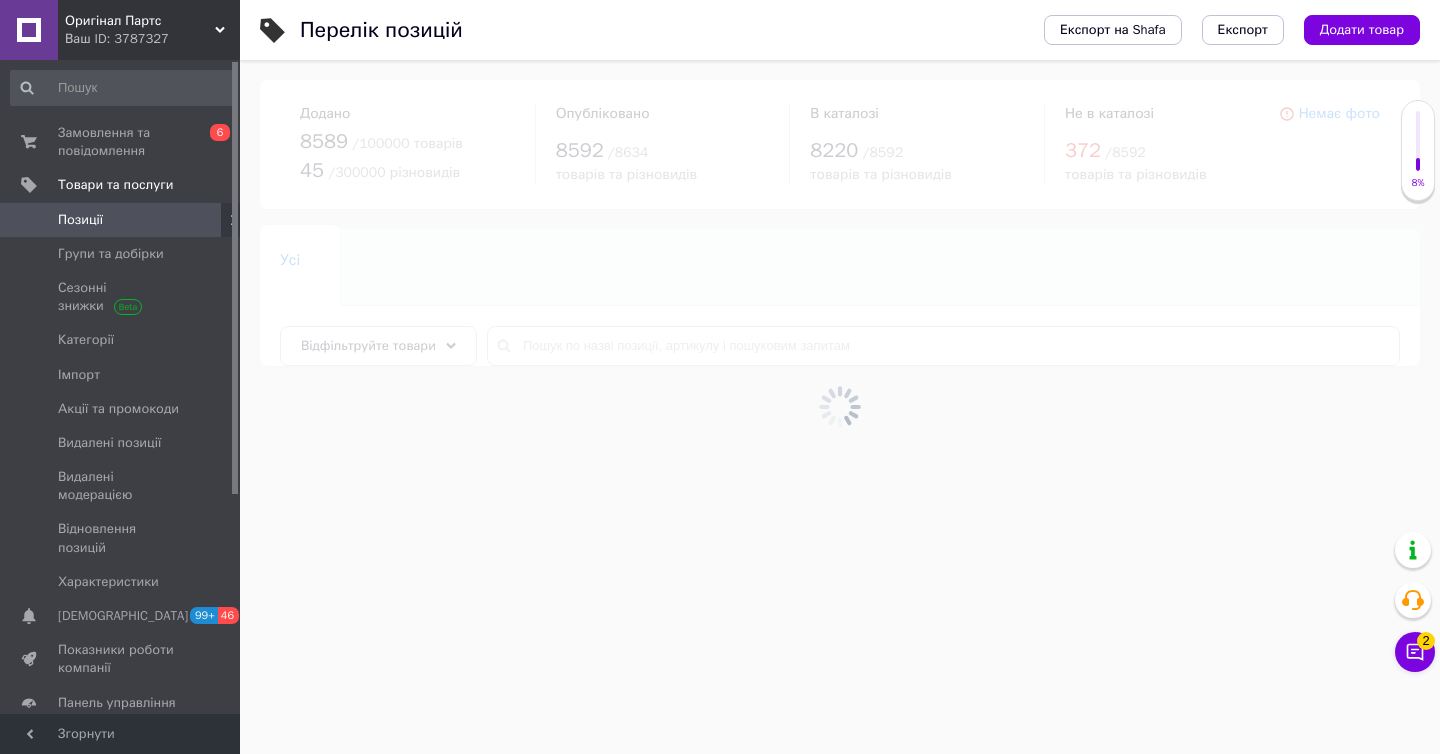 click at bounding box center [840, 407] 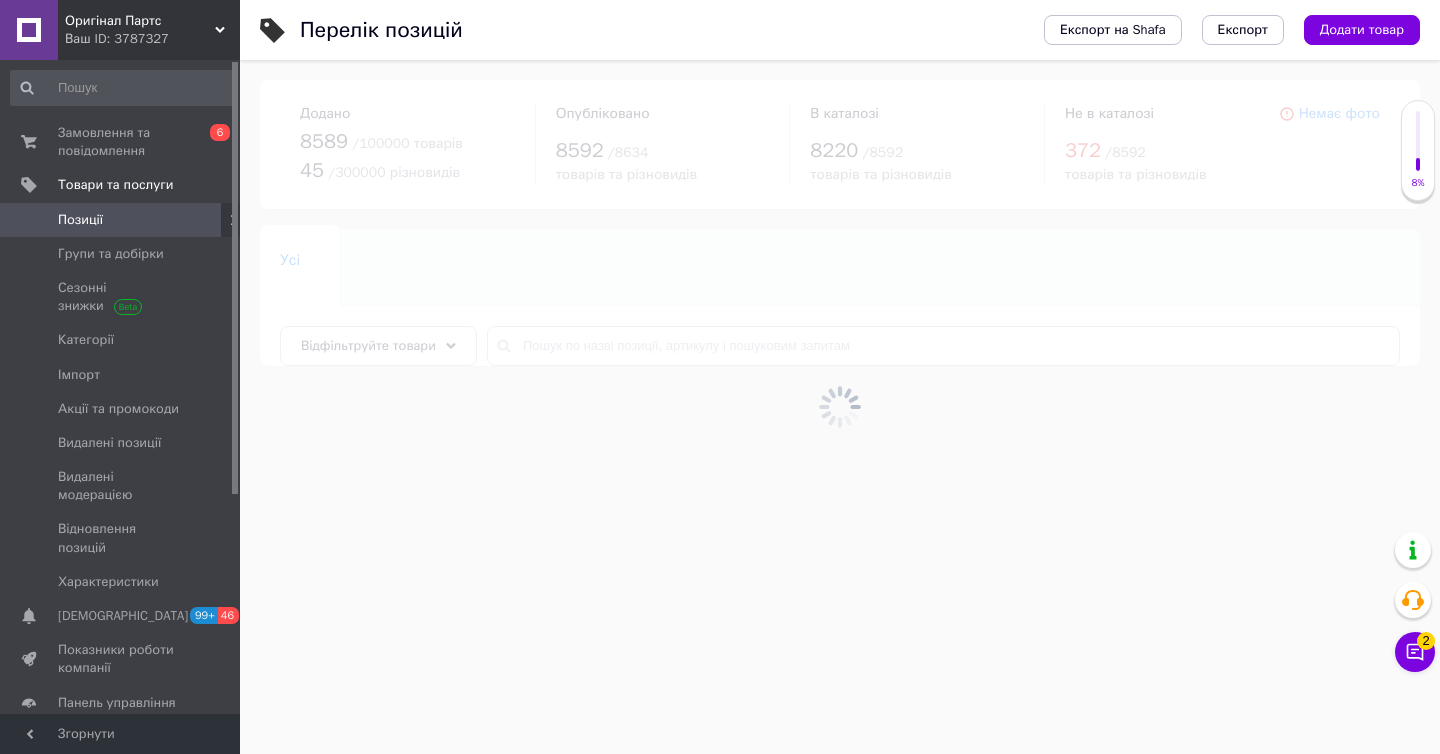 click at bounding box center (840, 407) 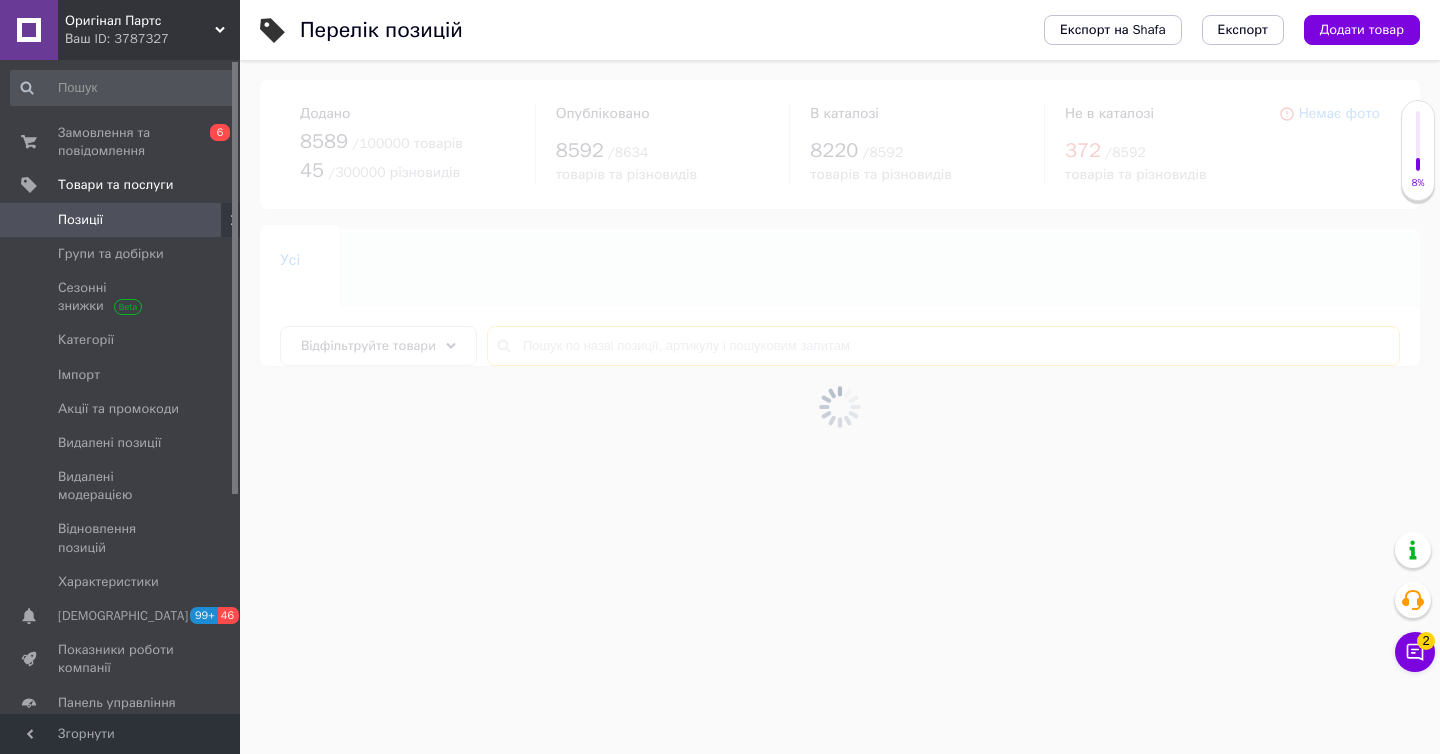 click at bounding box center [943, 346] 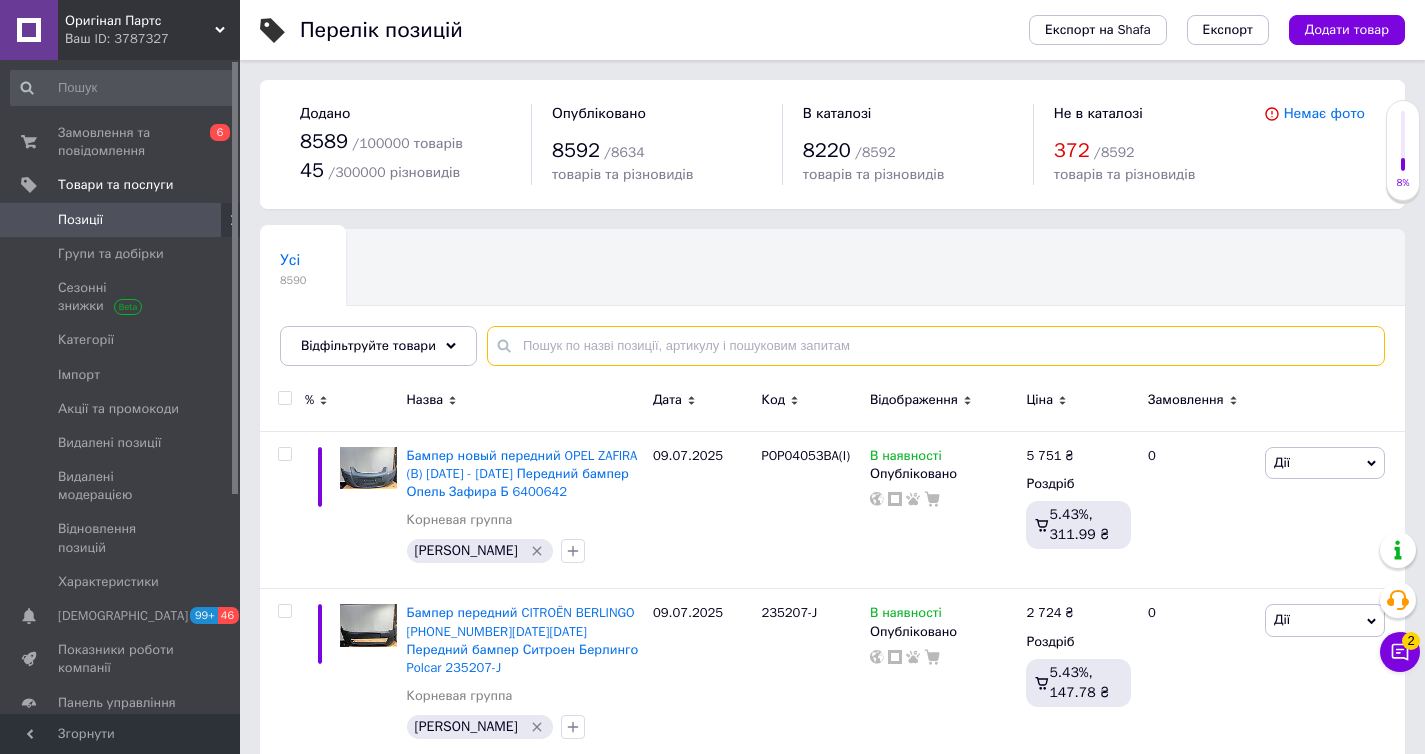 click at bounding box center [936, 346] 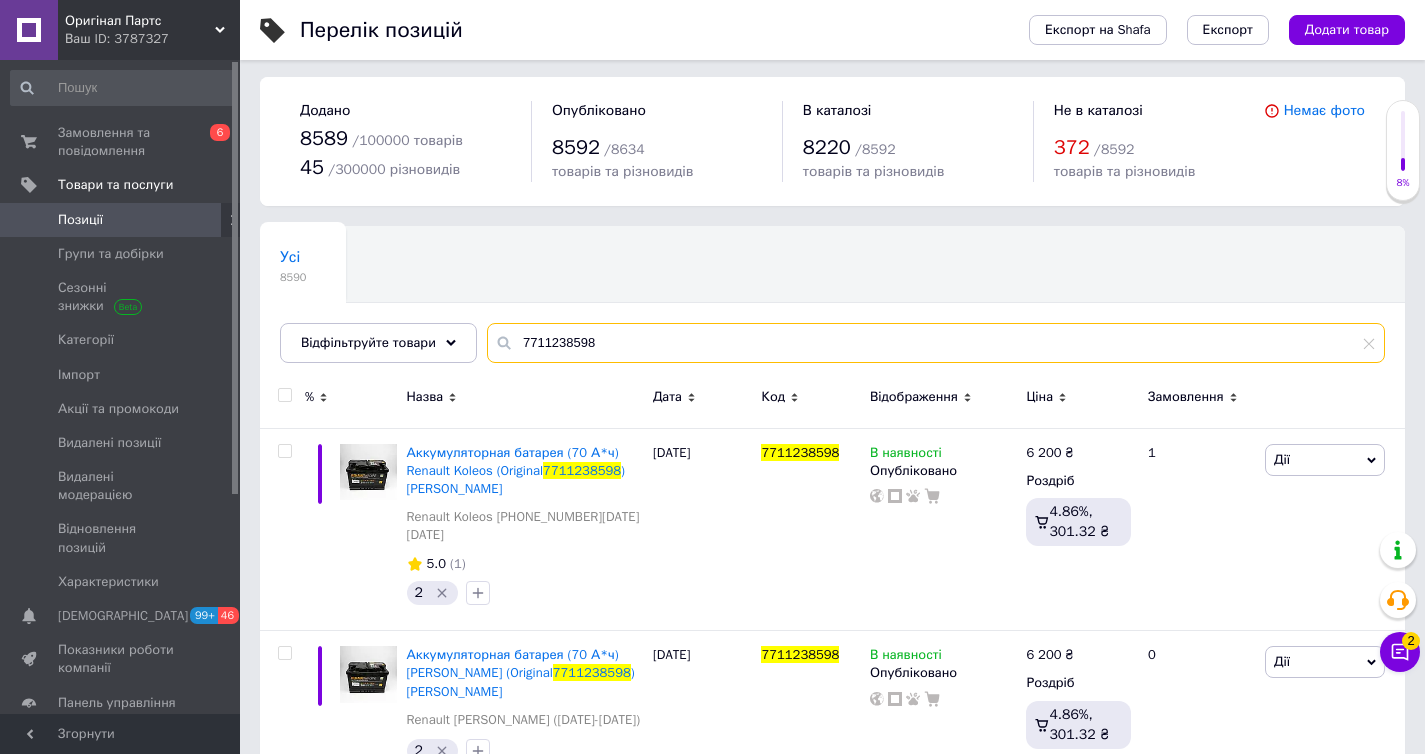 scroll, scrollTop: 4, scrollLeft: 0, axis: vertical 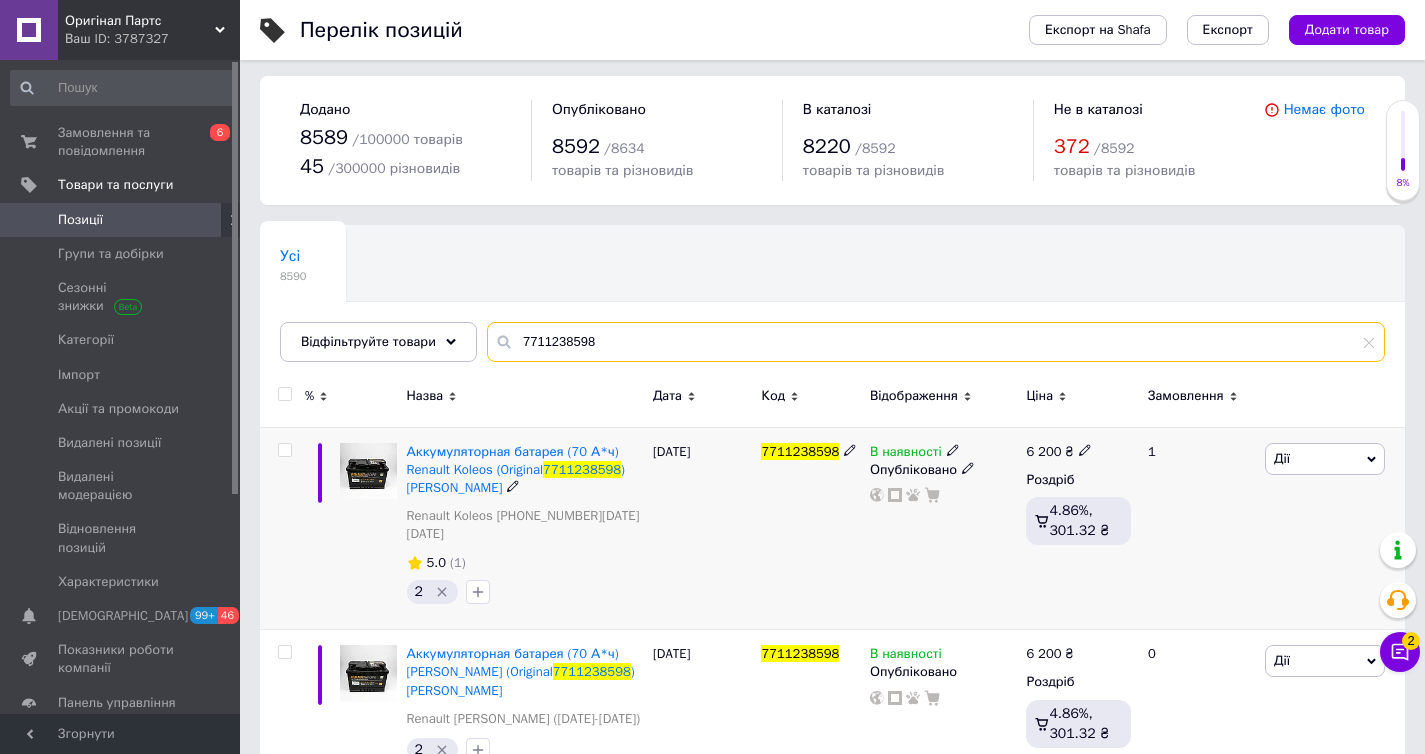 type on "7711238598" 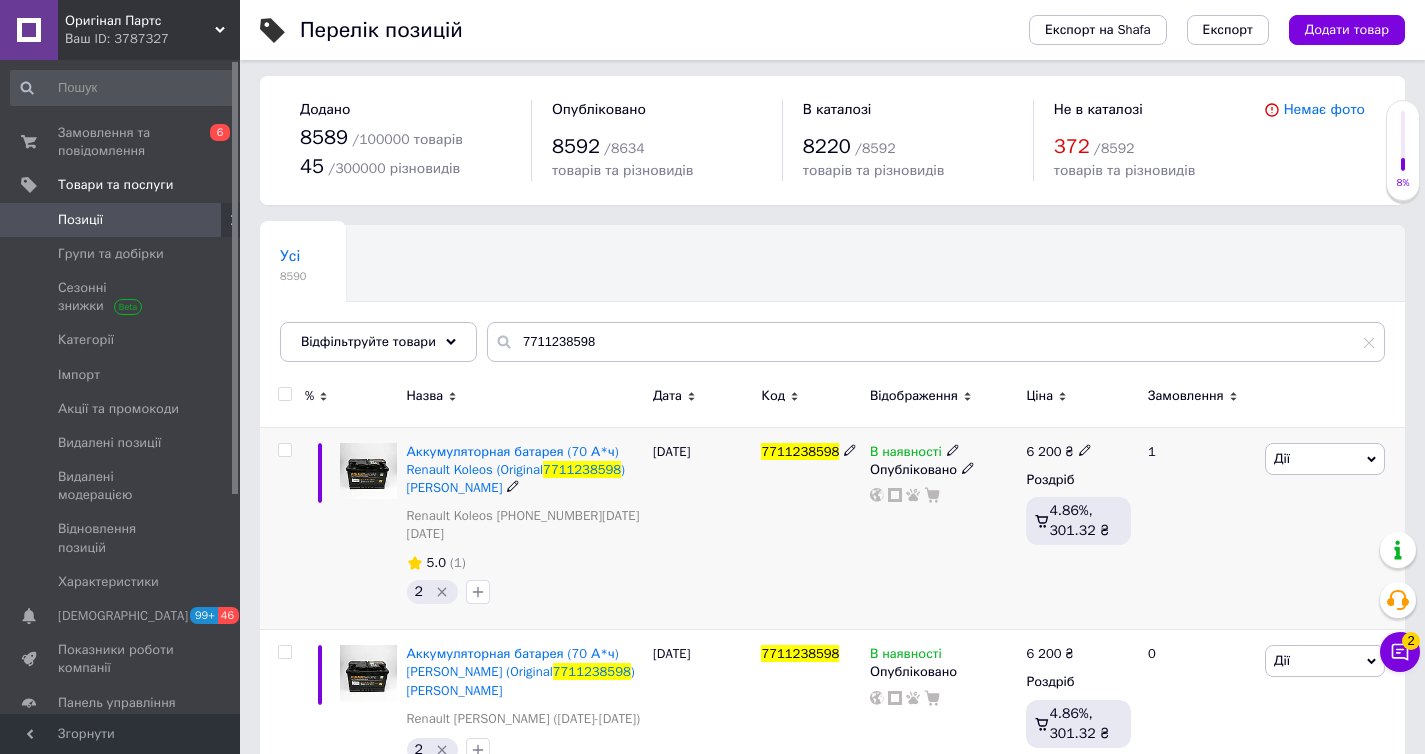 click on "7711238598" at bounding box center [800, 451] 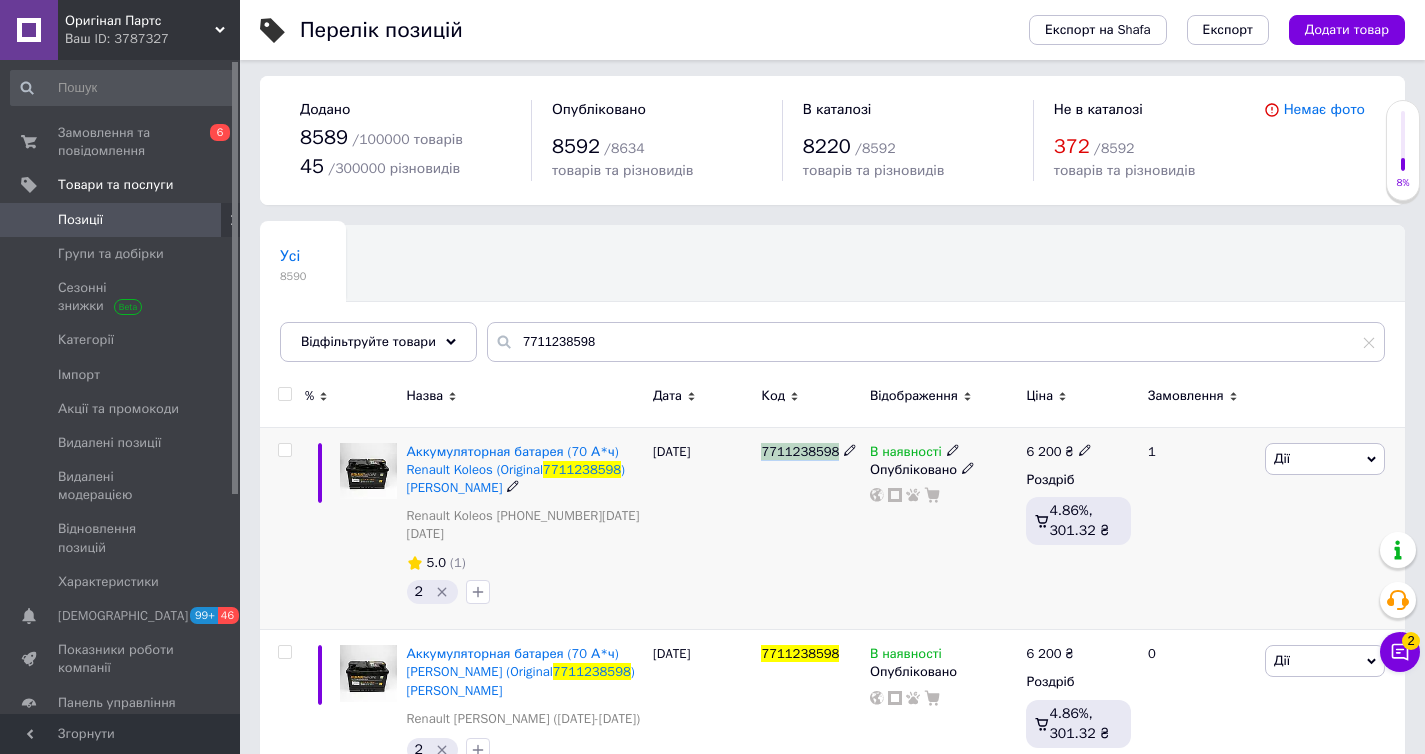 click on "7711238598" at bounding box center [800, 451] 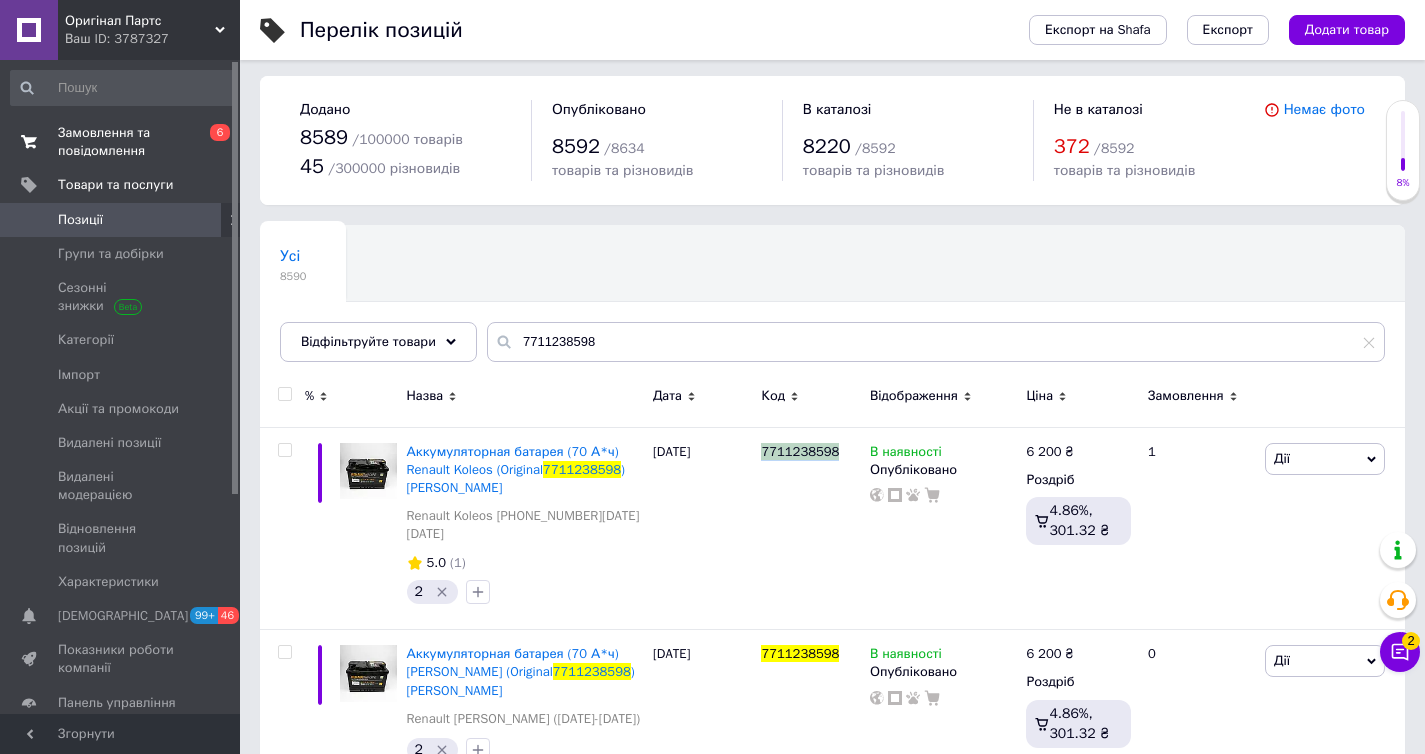 click on "Замовлення та повідомлення" at bounding box center (121, 142) 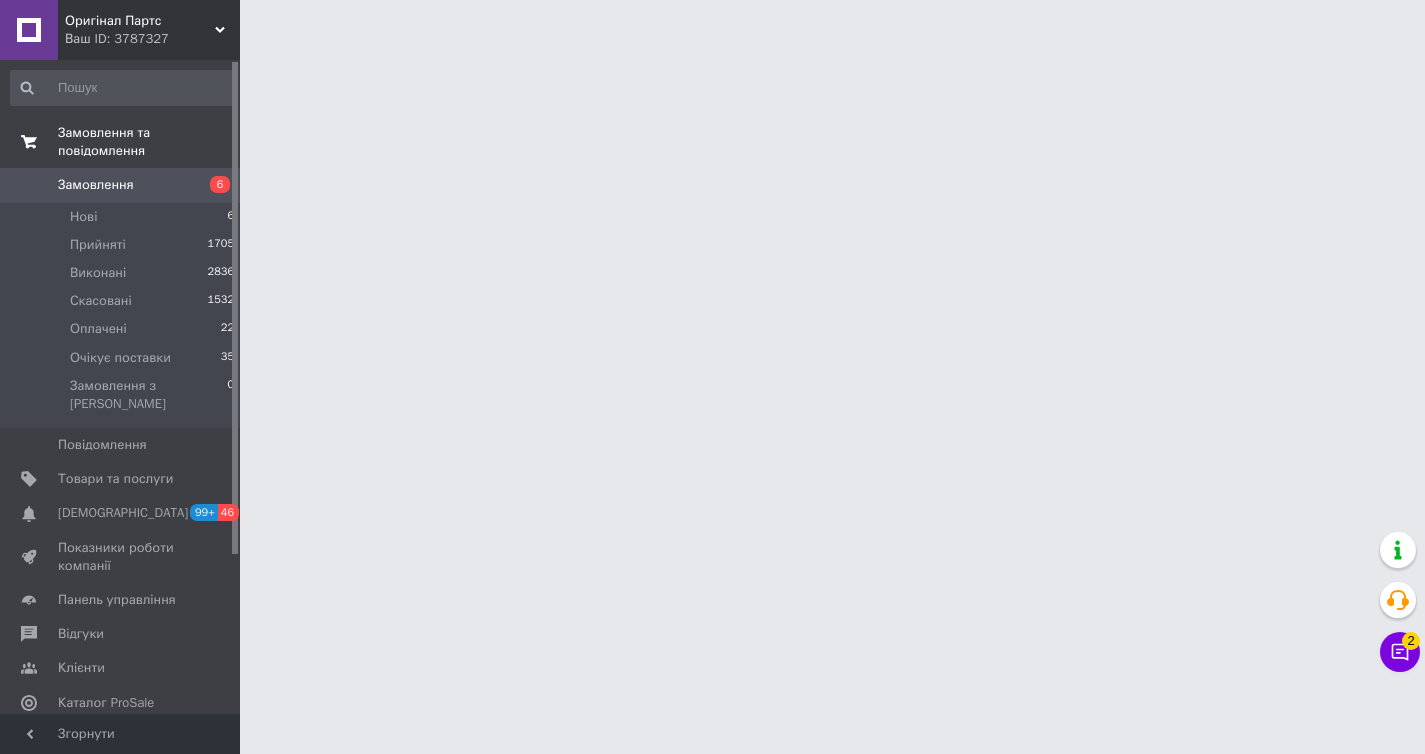 scroll, scrollTop: 0, scrollLeft: 0, axis: both 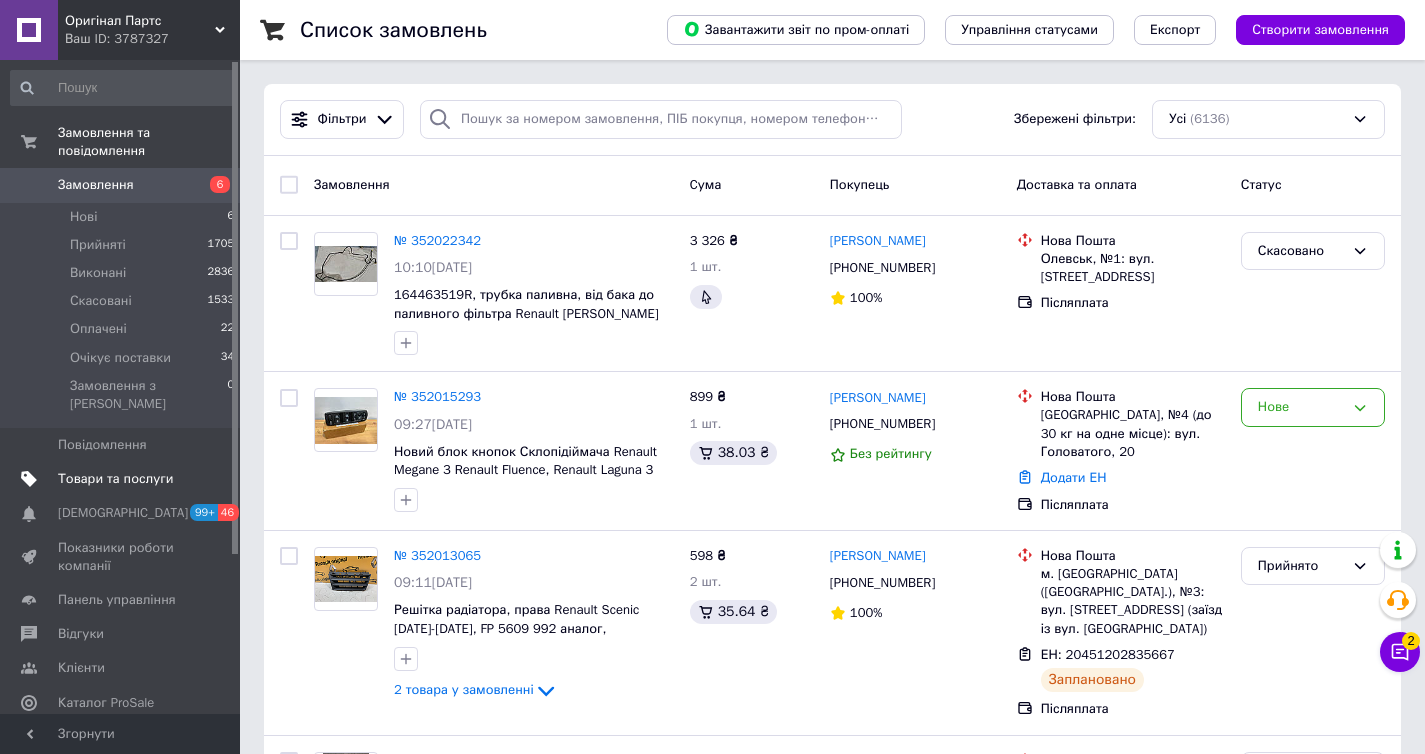 click on "Товари та послуги" at bounding box center [115, 479] 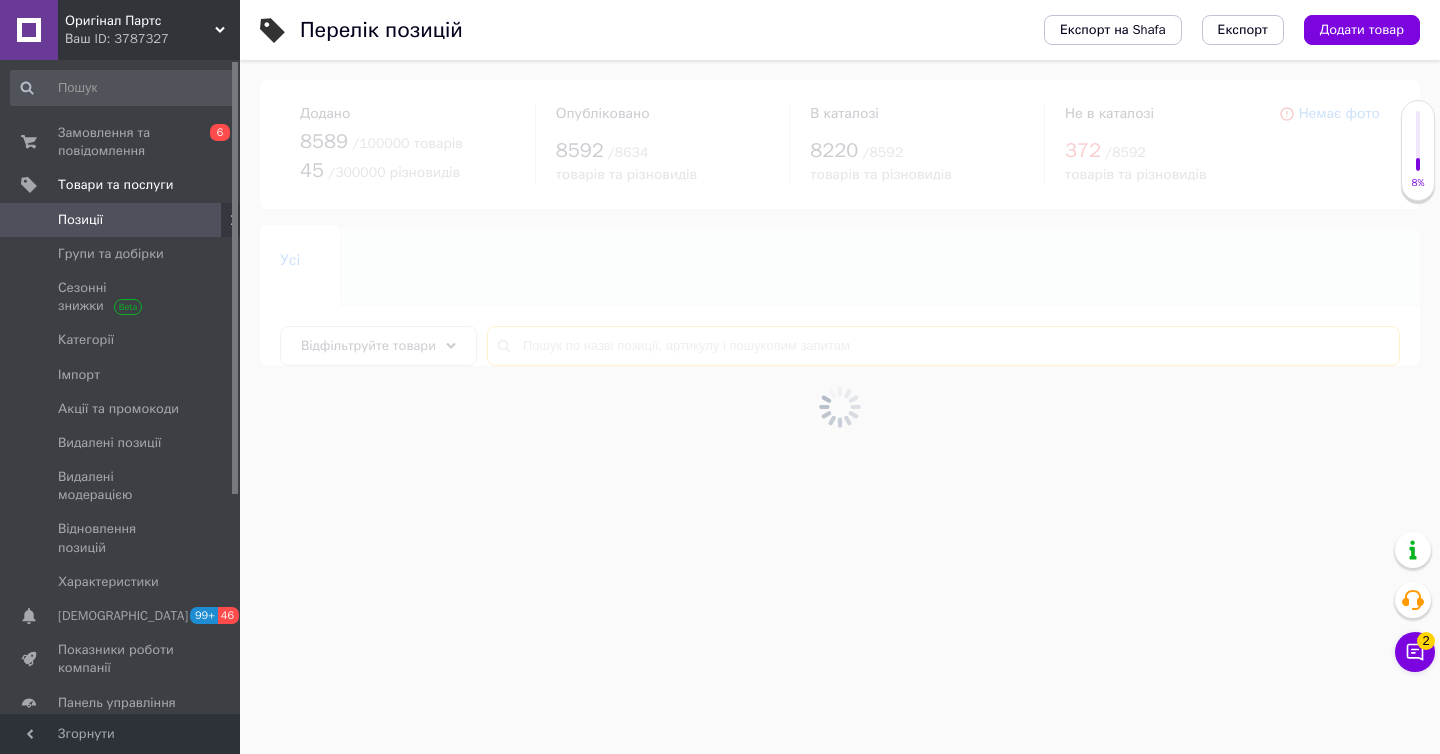 click at bounding box center [943, 346] 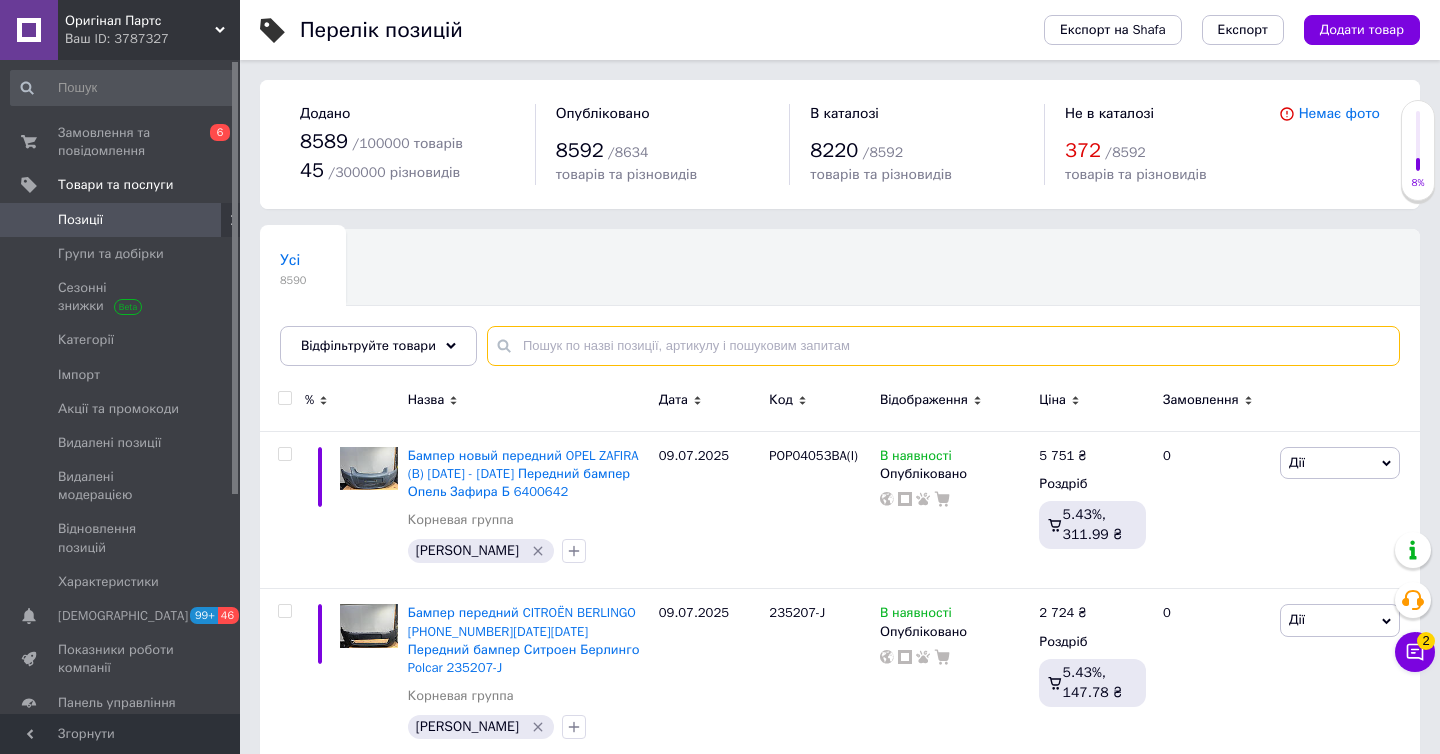 click at bounding box center [943, 346] 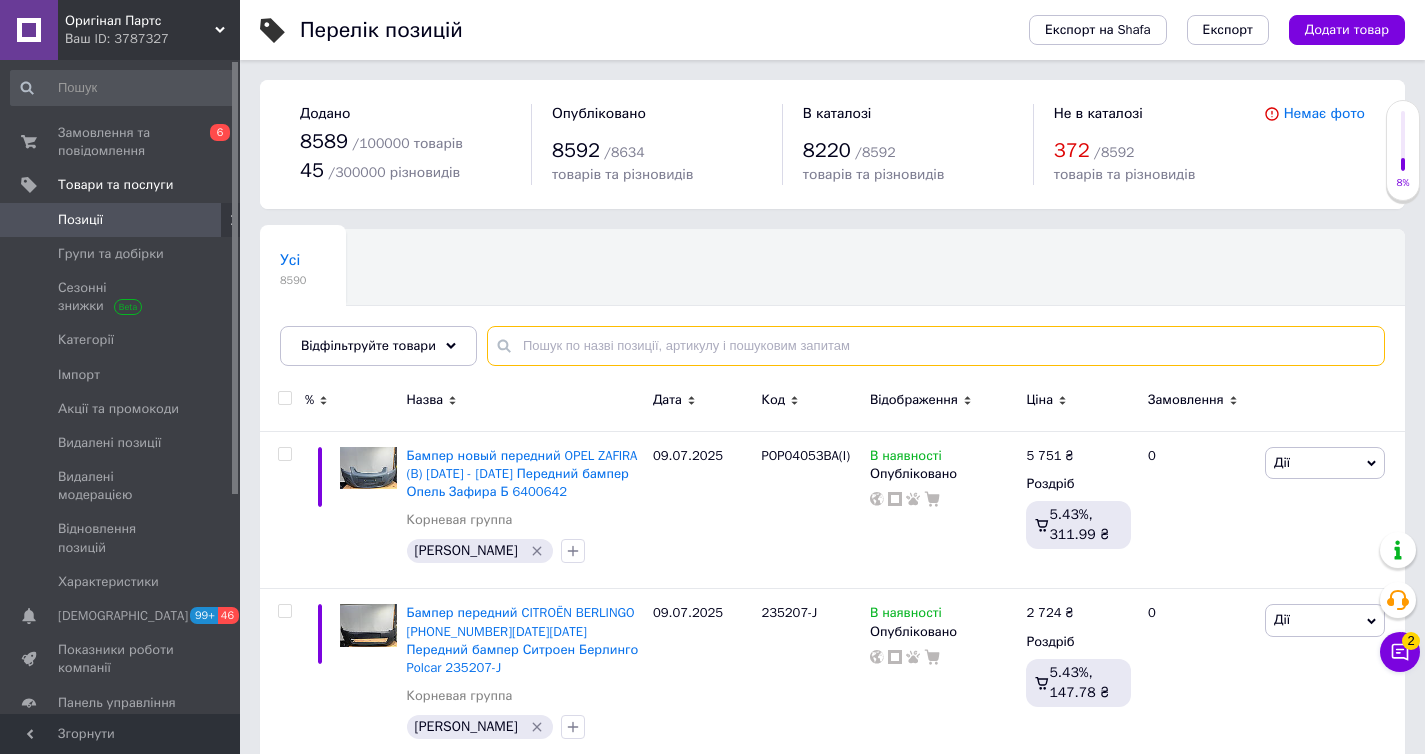 click at bounding box center (936, 346) 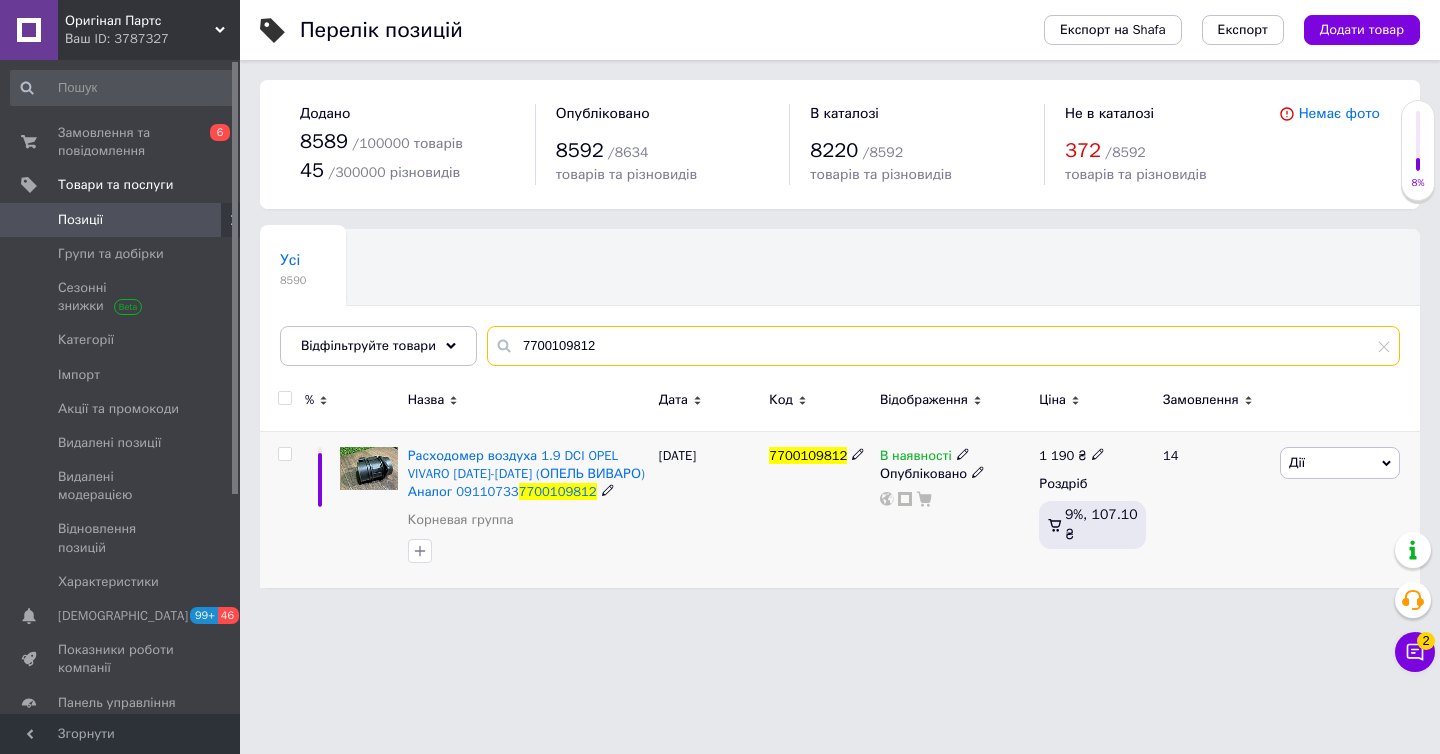 type on "7700109812" 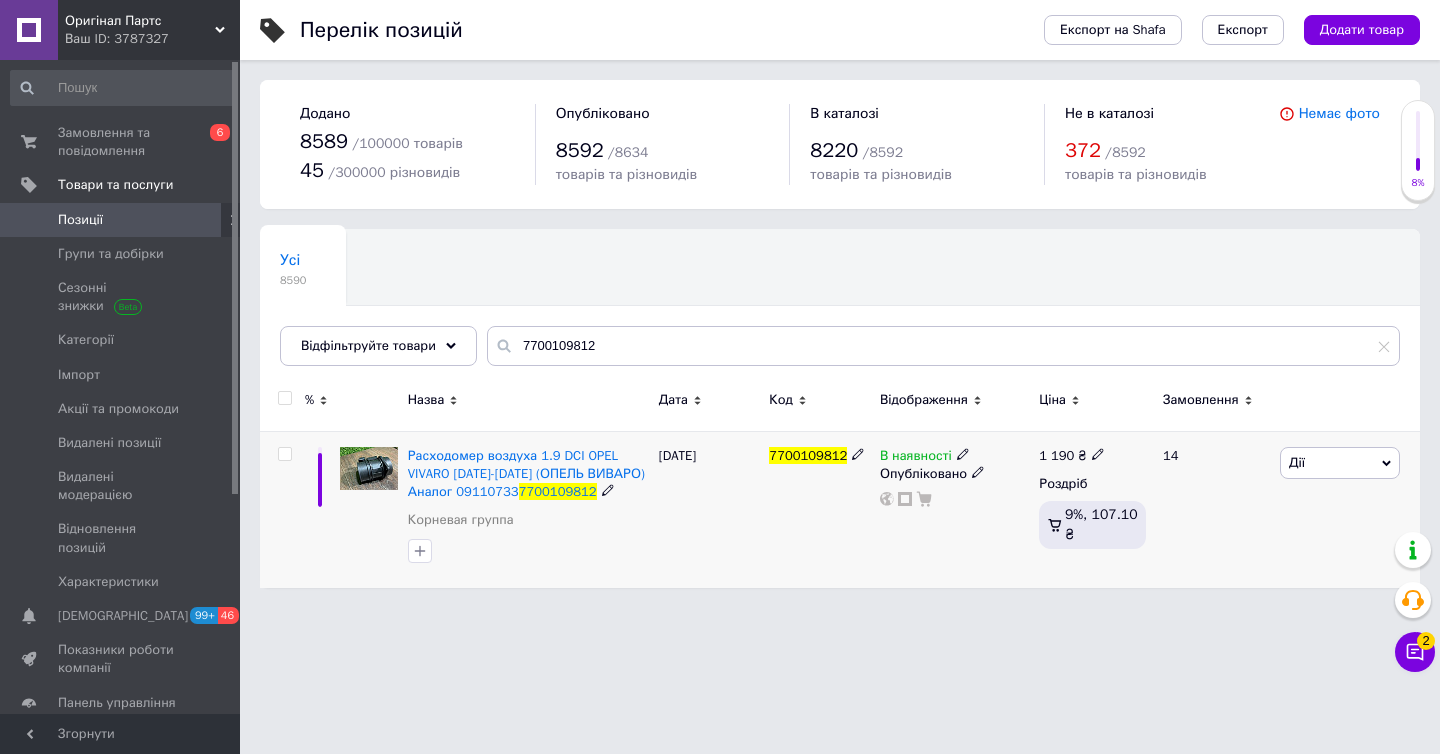 click 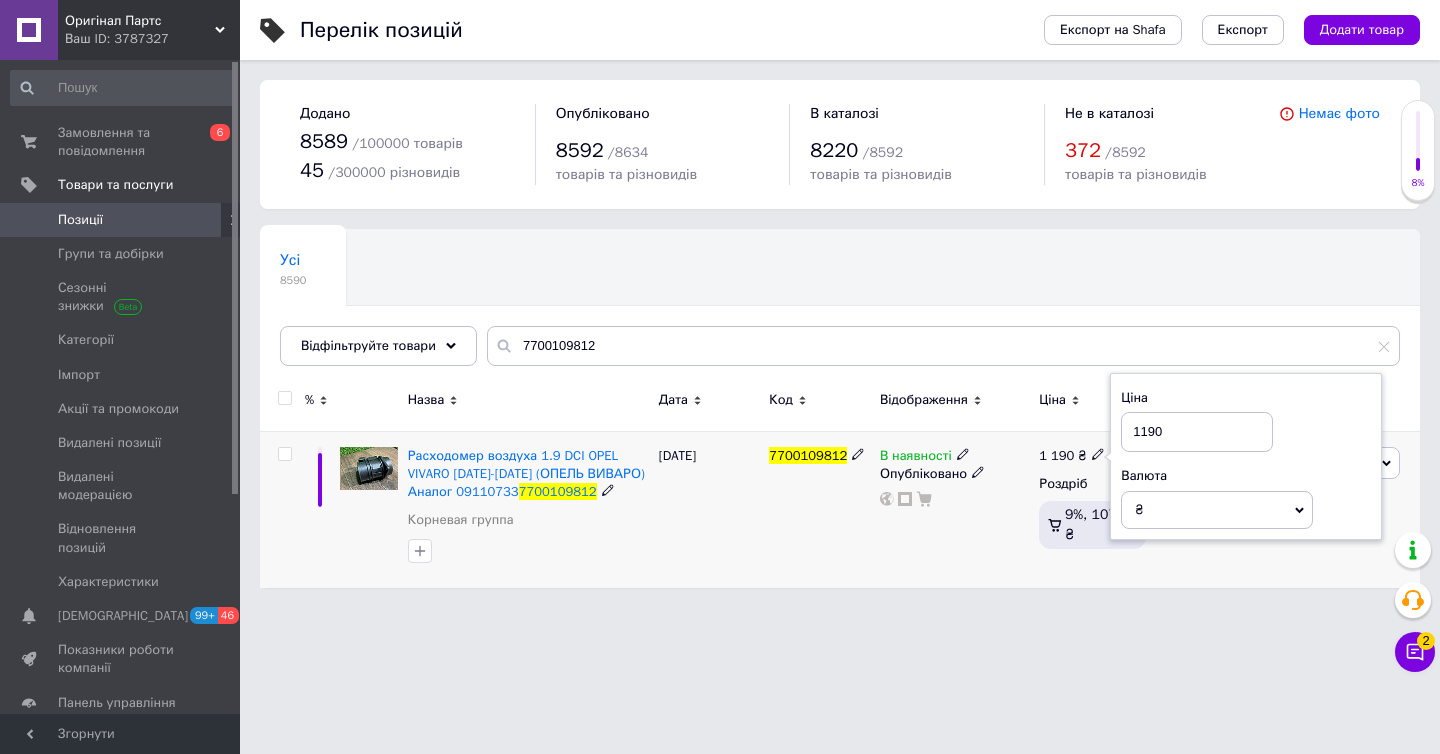 click on "1190" at bounding box center (1197, 432) 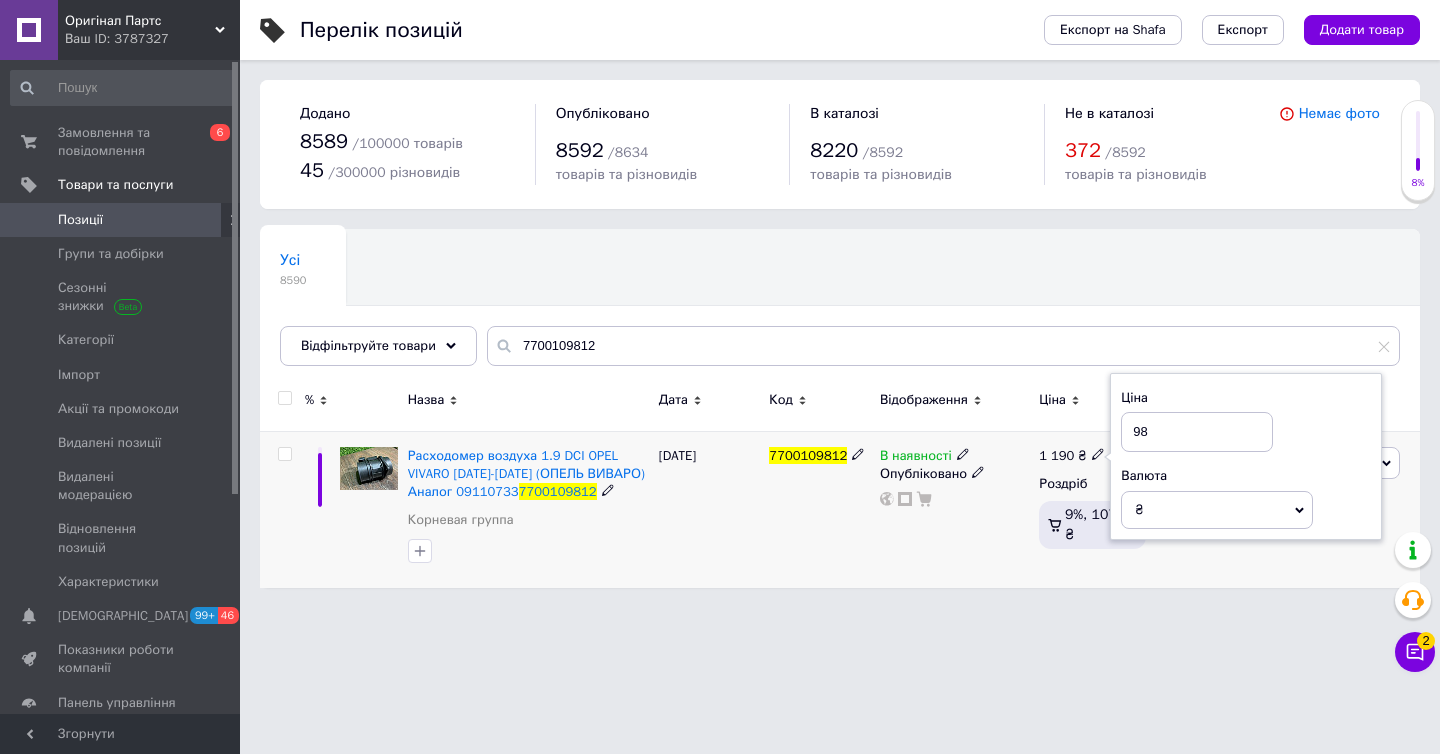 type on "980" 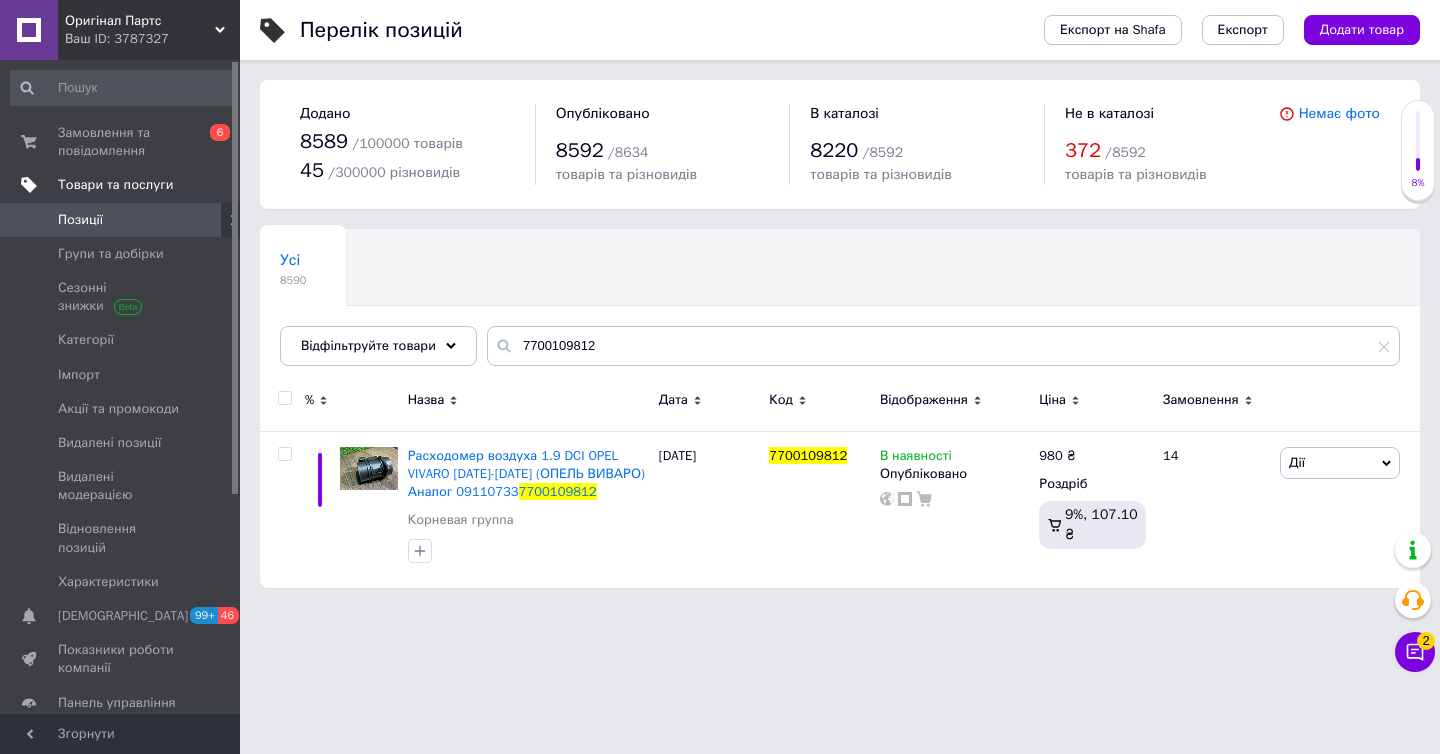 click on "Товари та послуги" at bounding box center [123, 185] 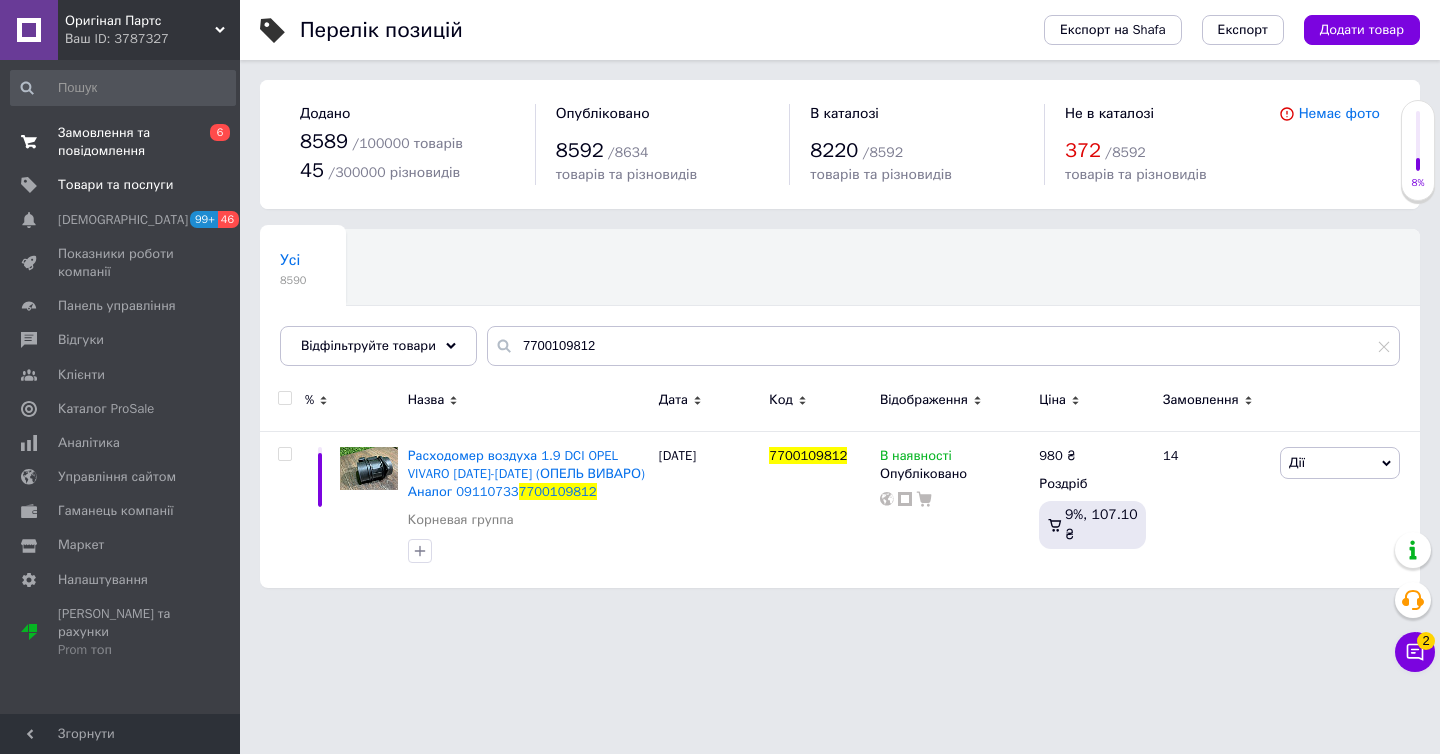 click on "Замовлення та повідомлення" at bounding box center [121, 142] 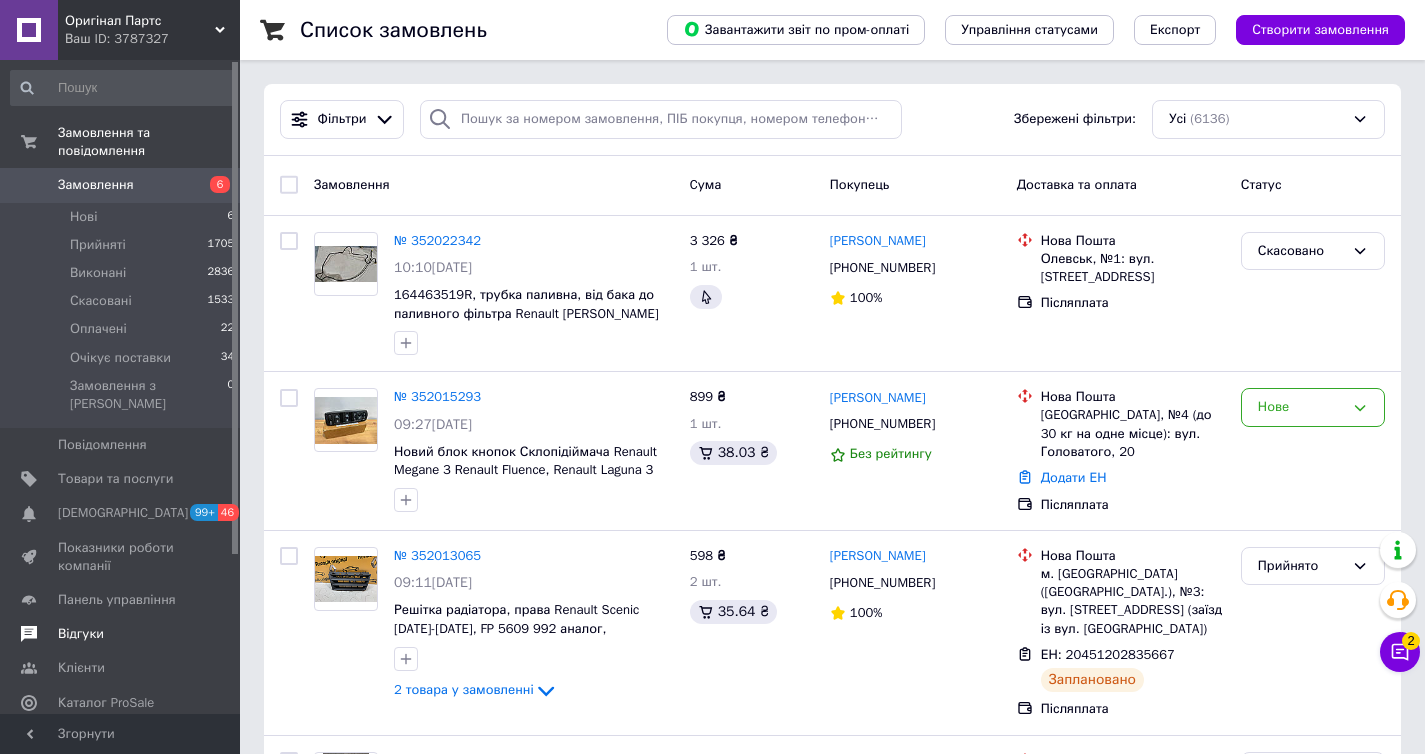 click on "Відгуки" at bounding box center [121, 634] 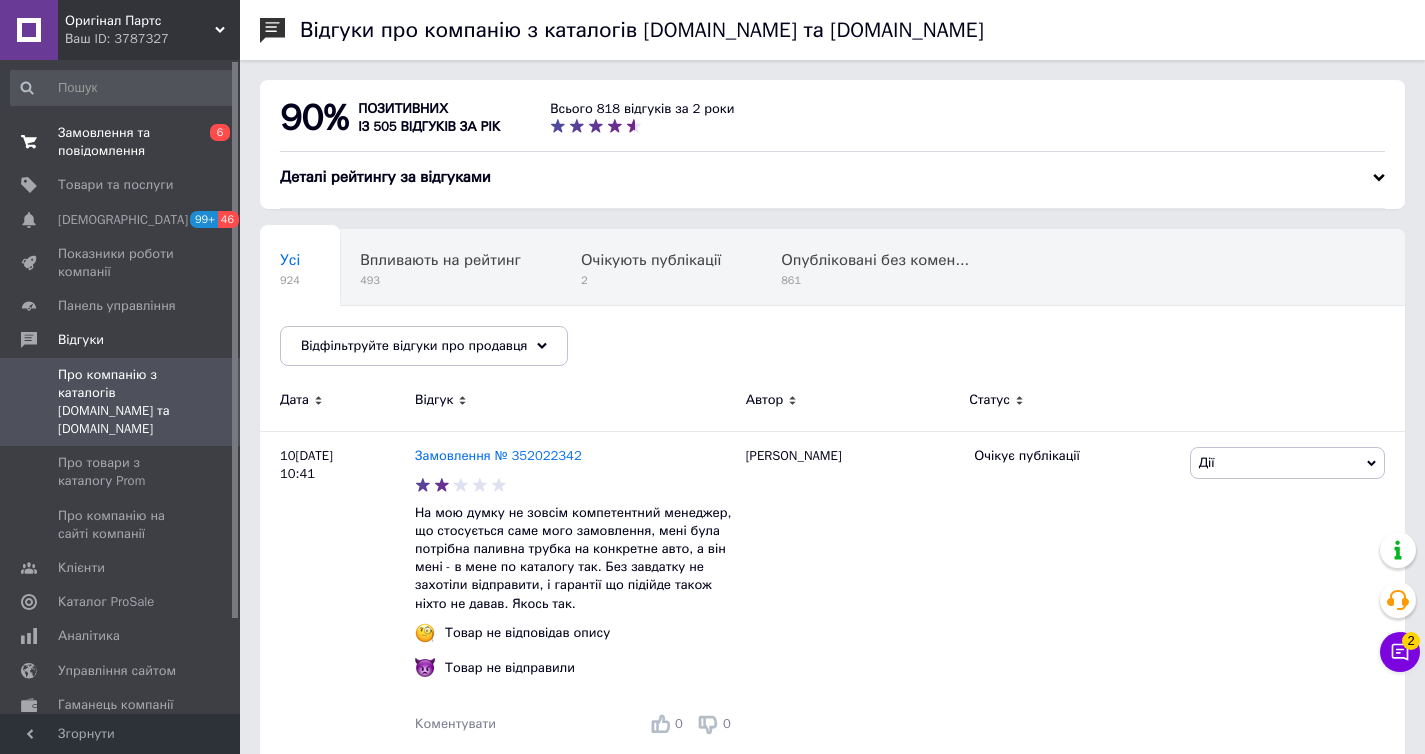 click at bounding box center [29, 142] 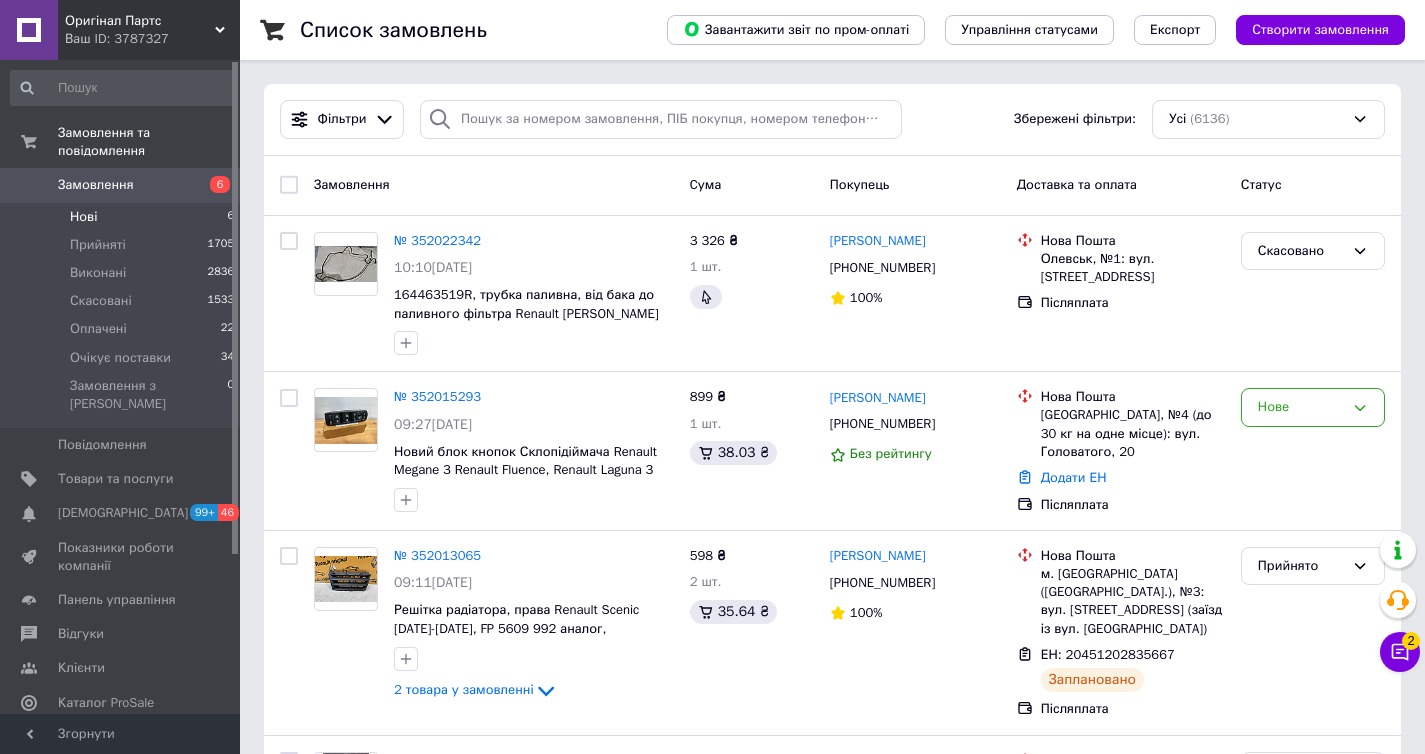 click on "Нові" at bounding box center [83, 217] 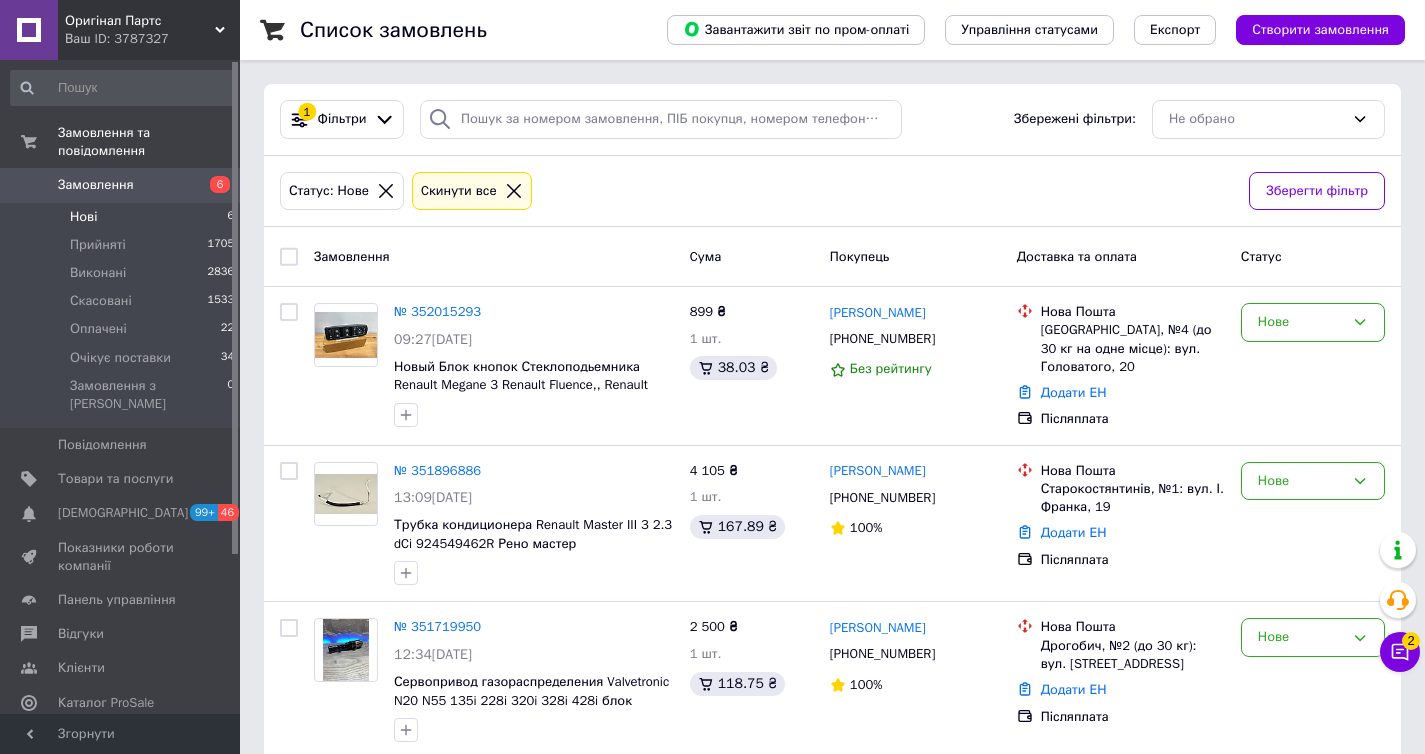 click on "Оригінал Партс" at bounding box center [140, 21] 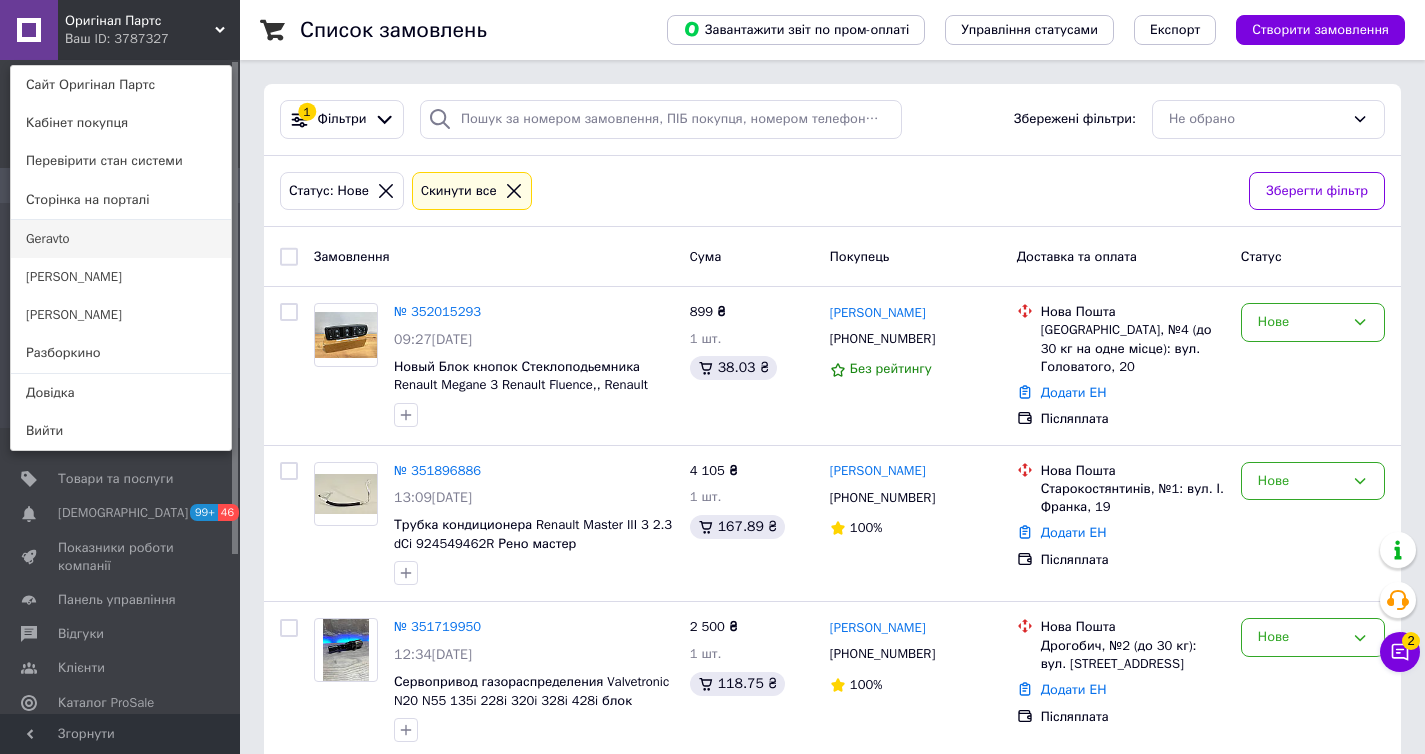 click on "Geravto" at bounding box center [121, 239] 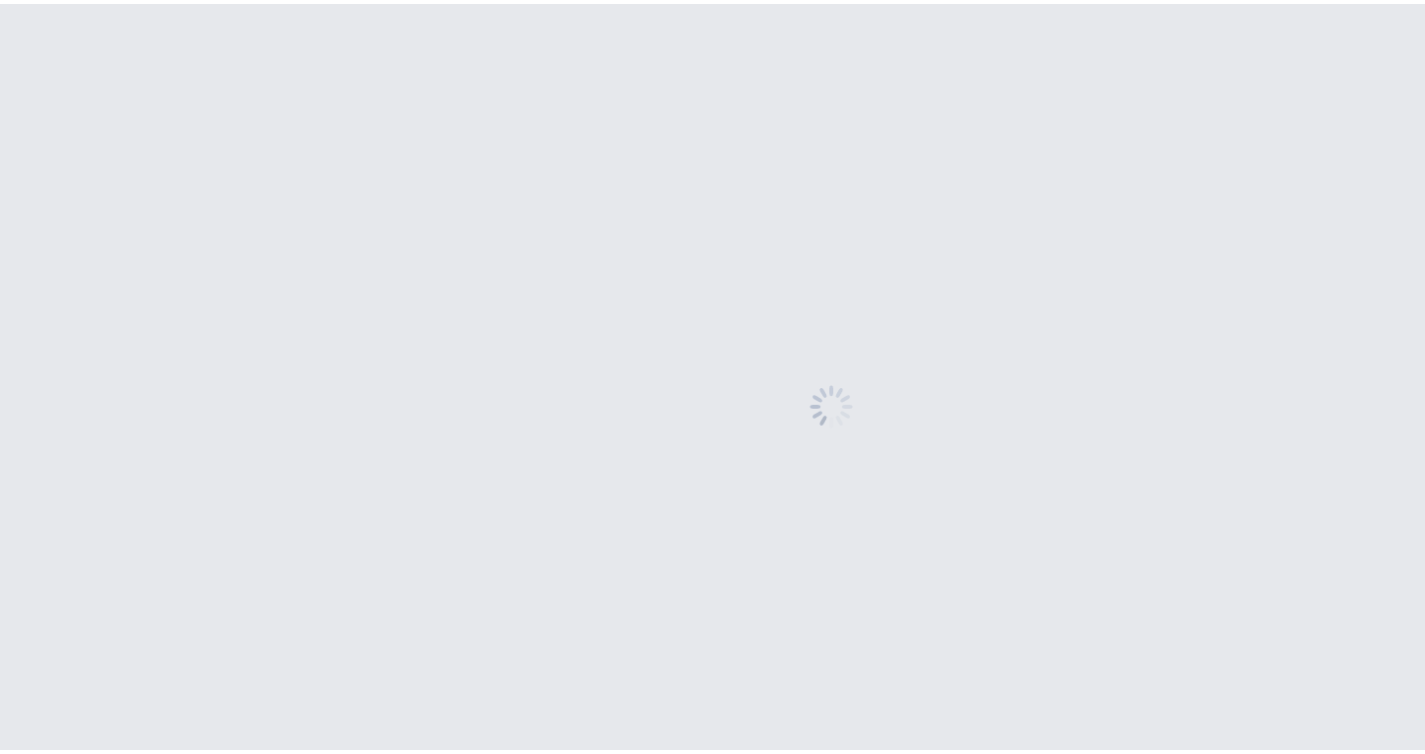scroll, scrollTop: 0, scrollLeft: 0, axis: both 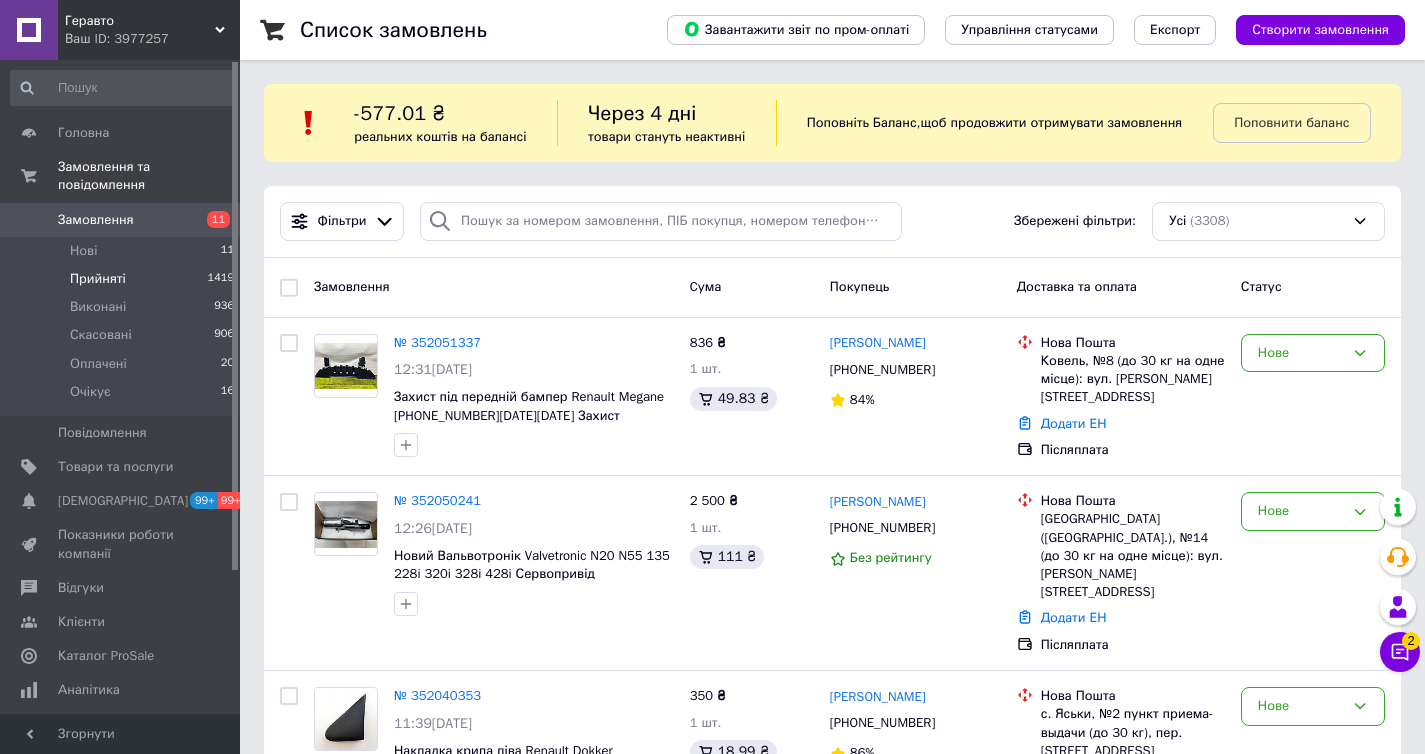 click on "Прийняті 1419" at bounding box center [123, 279] 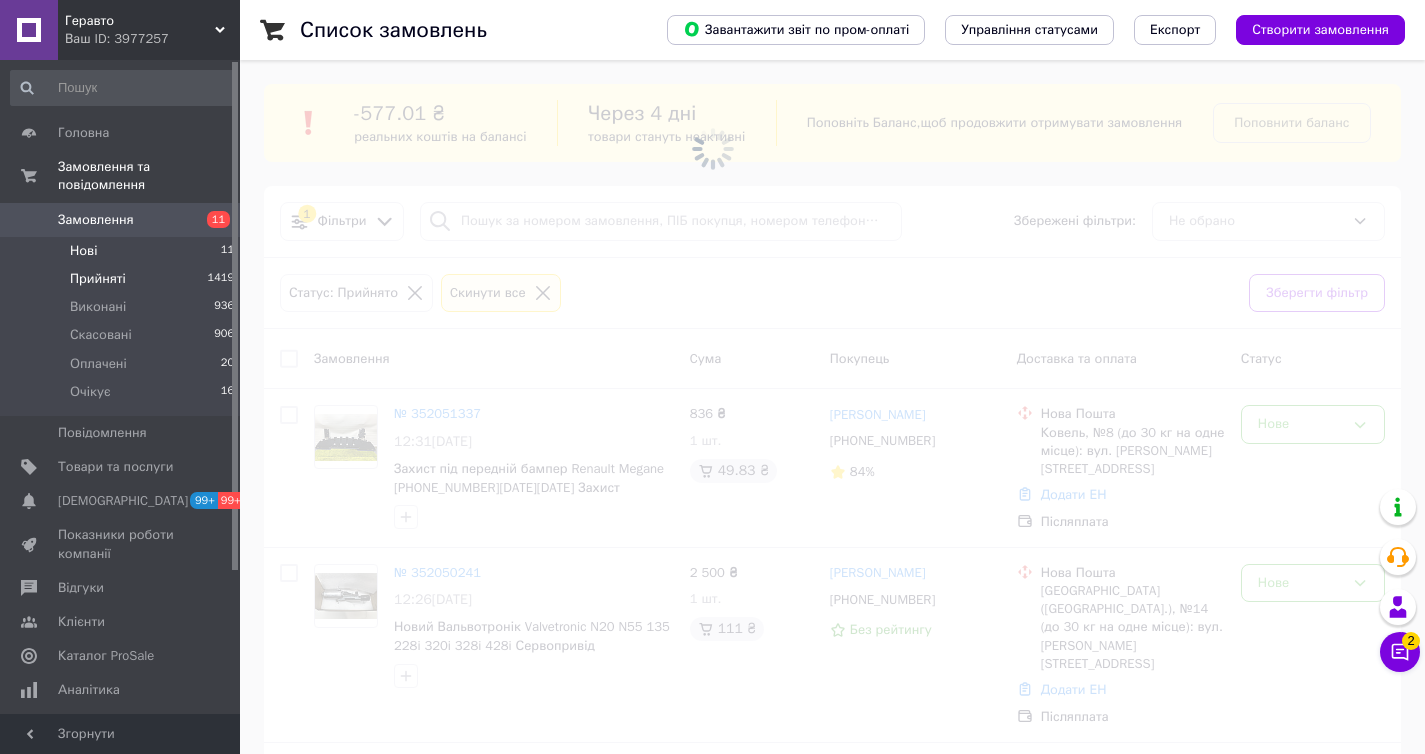 click on "Нові" at bounding box center [83, 251] 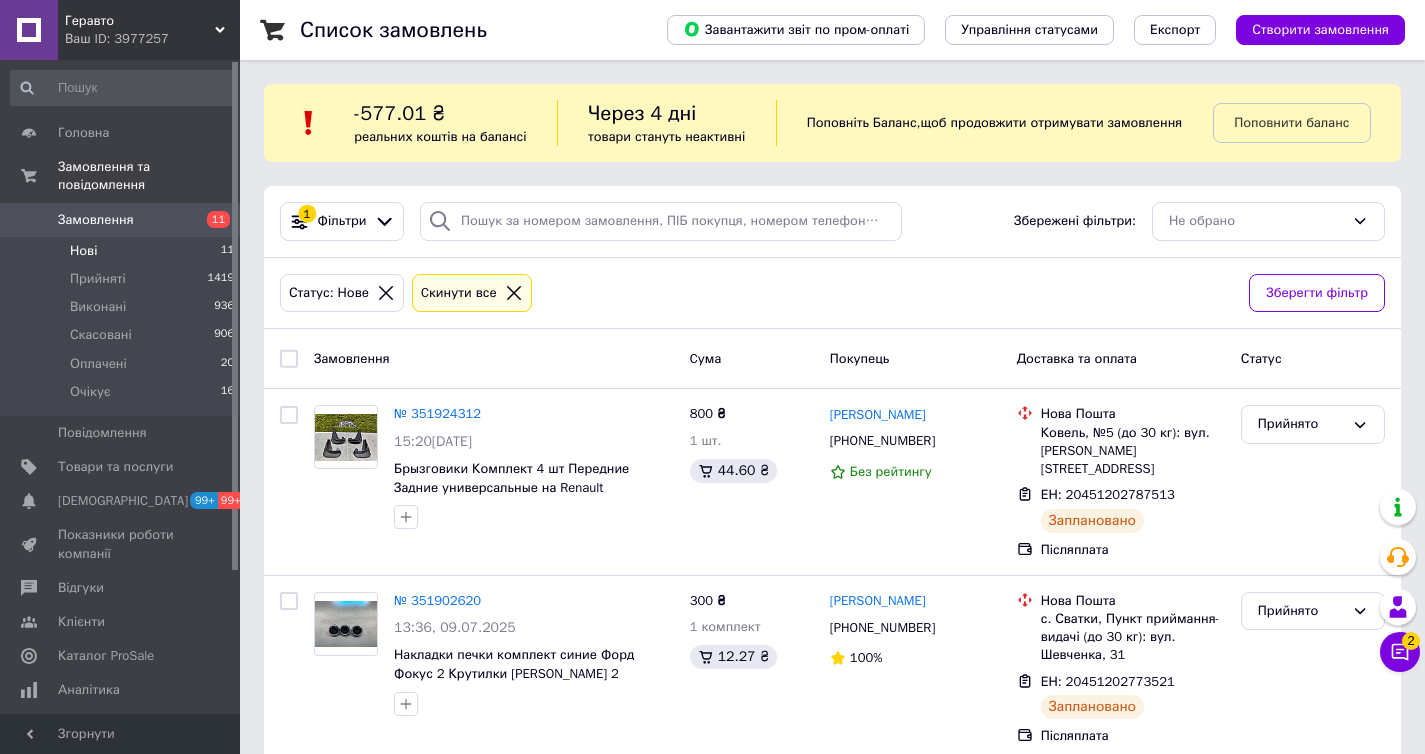 click on "Нові 11" at bounding box center [123, 251] 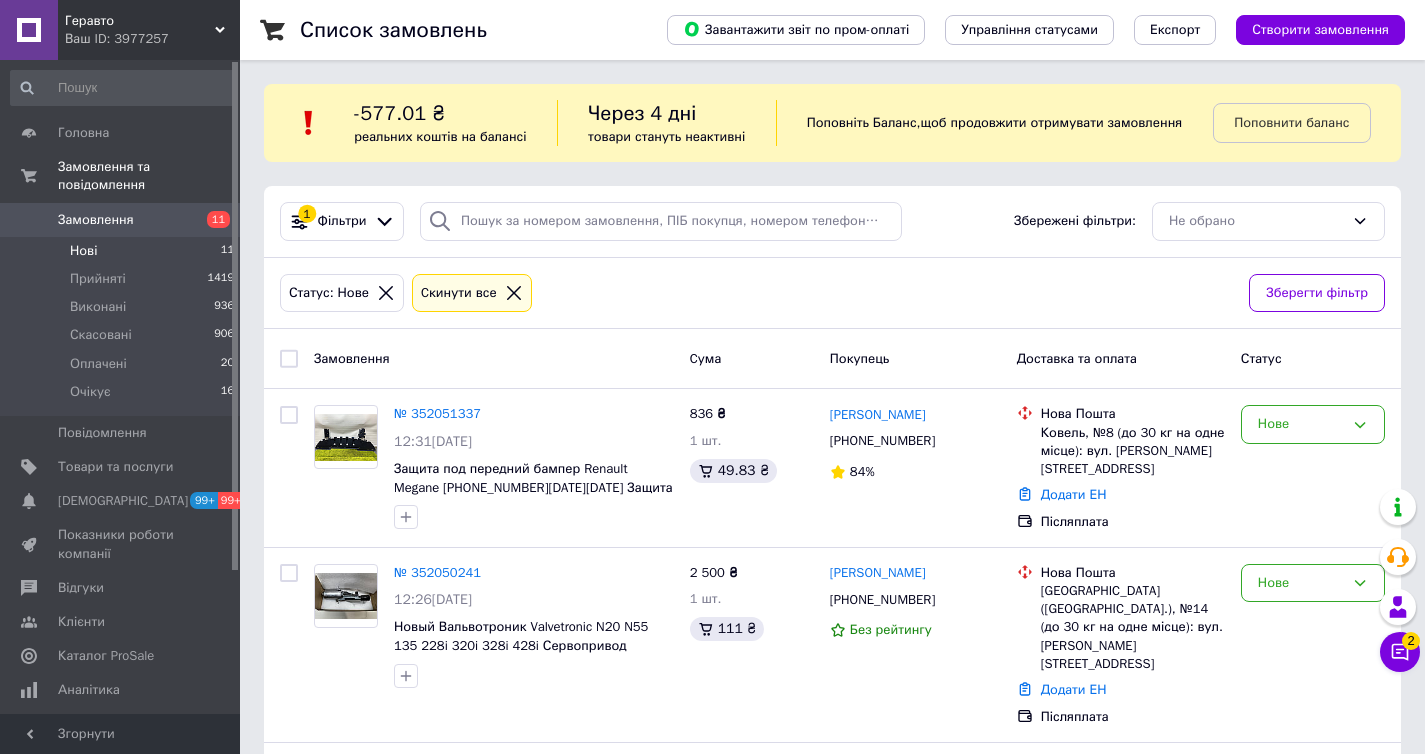 click on "Ваш ID: 3977257" at bounding box center (152, 39) 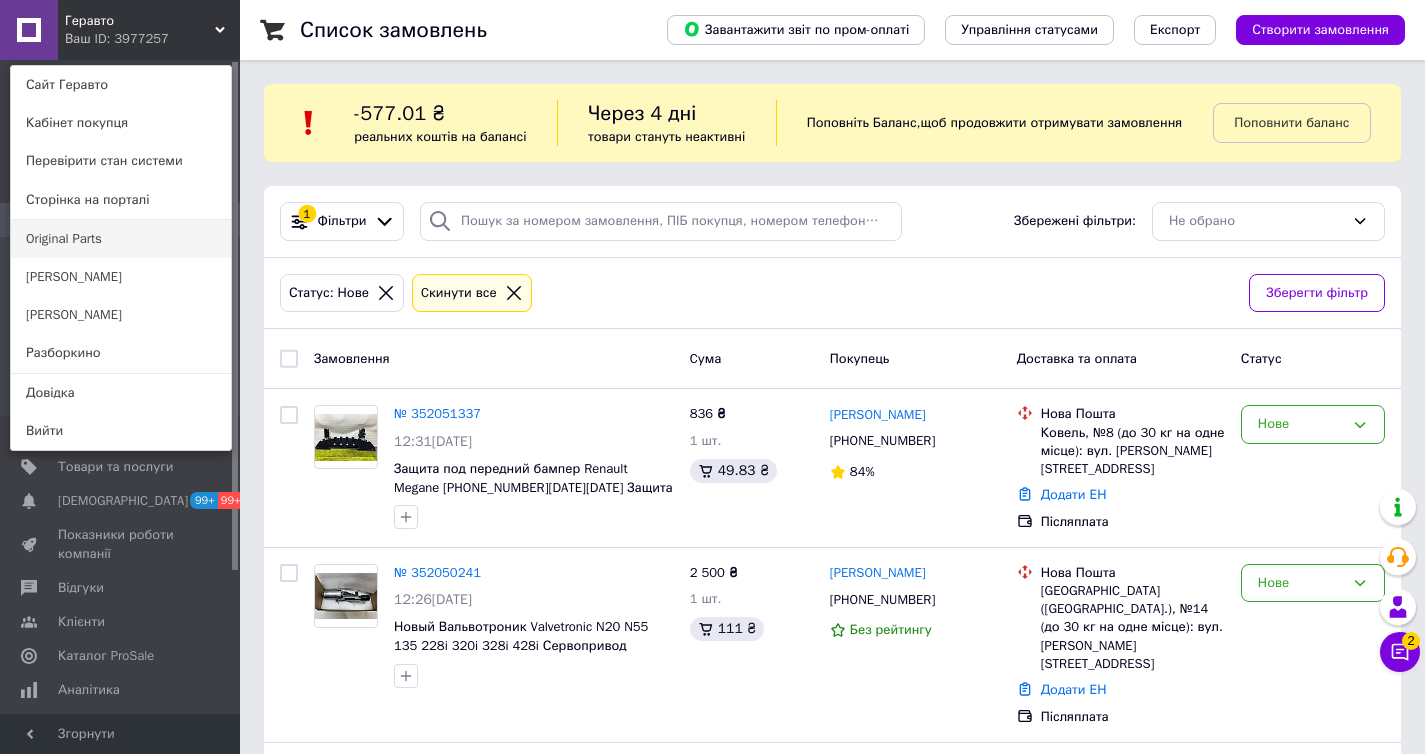 click on "Original Parts" at bounding box center [121, 239] 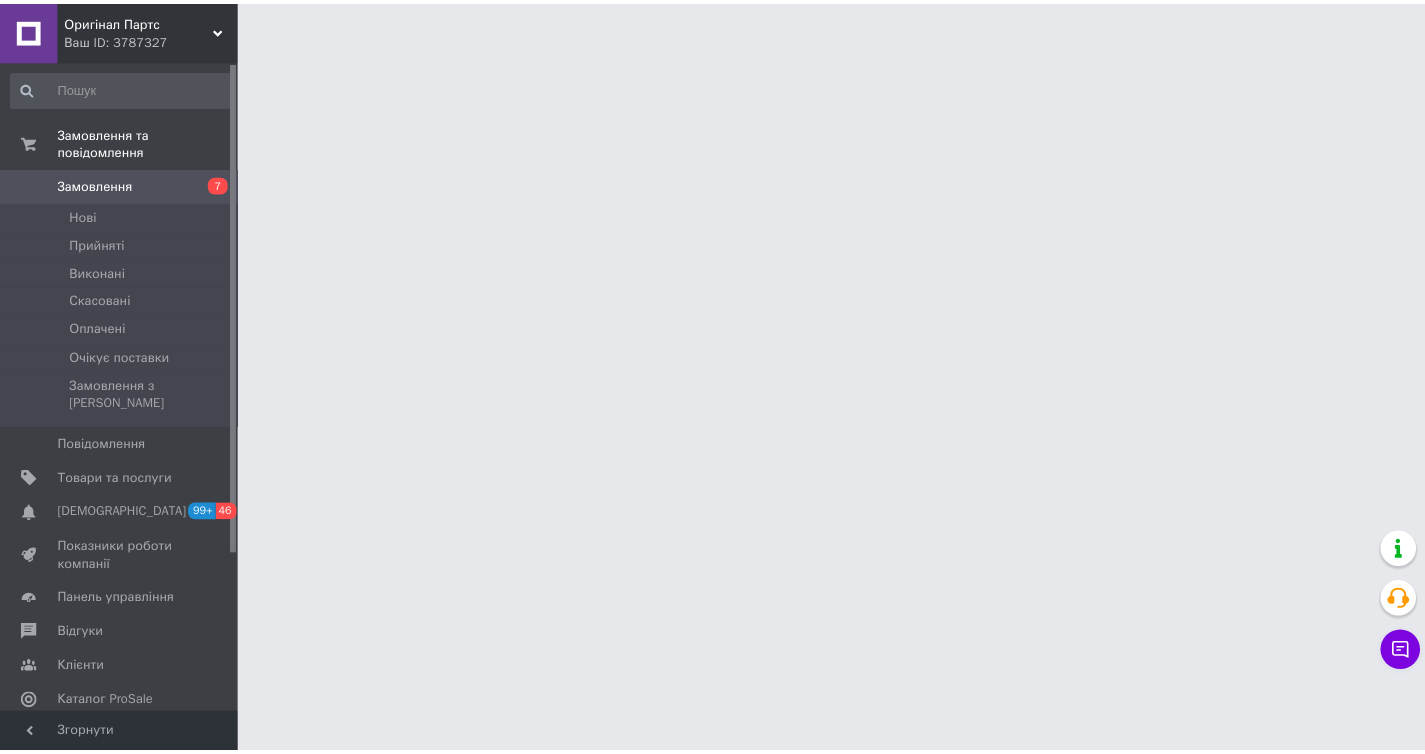 scroll, scrollTop: 0, scrollLeft: 0, axis: both 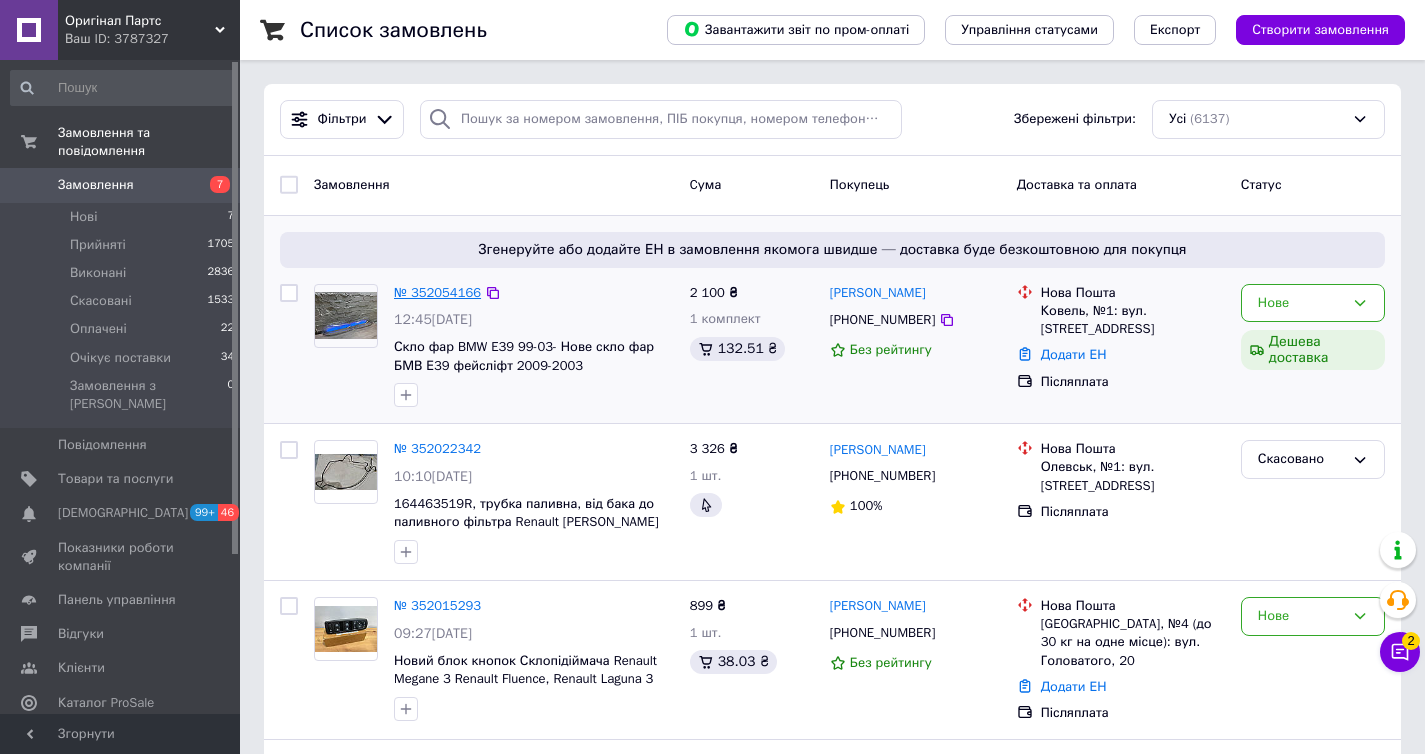 click on "№ 352054166" at bounding box center [437, 292] 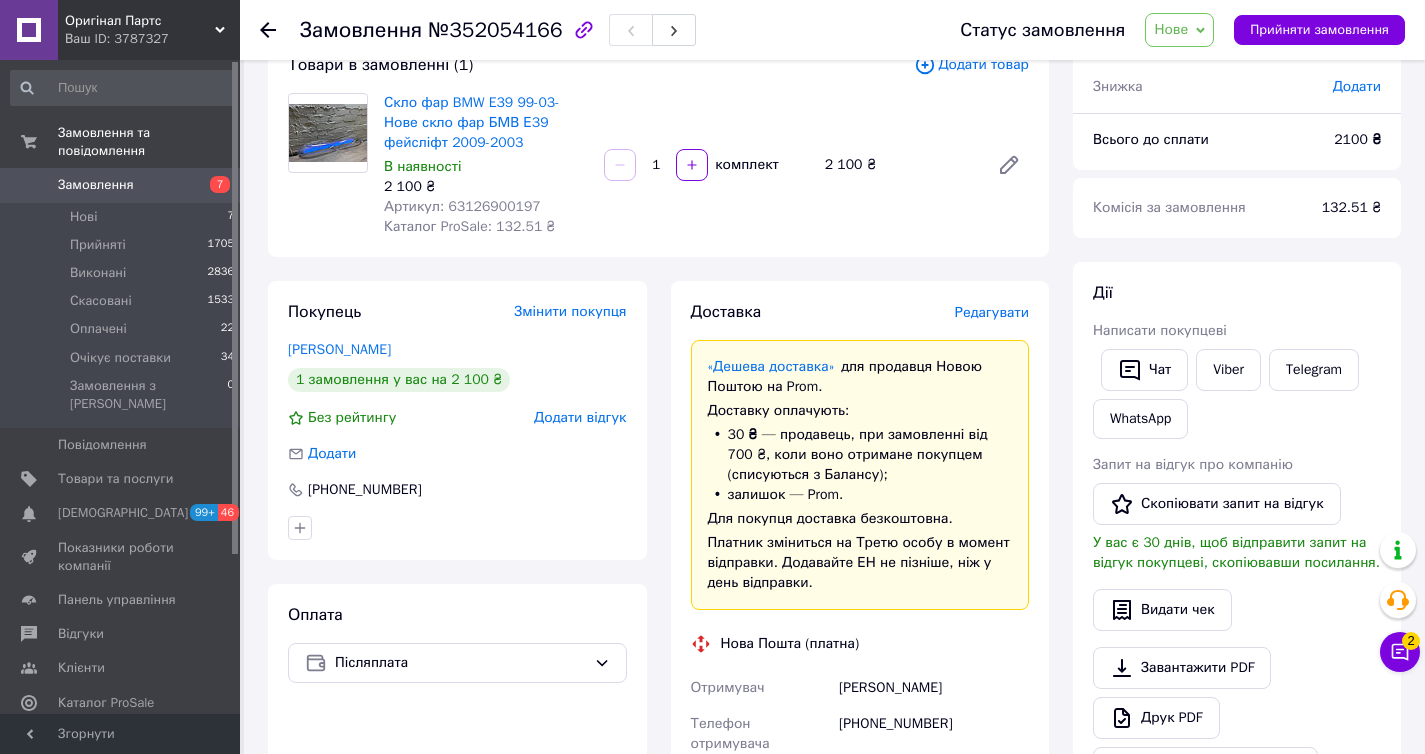 scroll, scrollTop: 394, scrollLeft: 0, axis: vertical 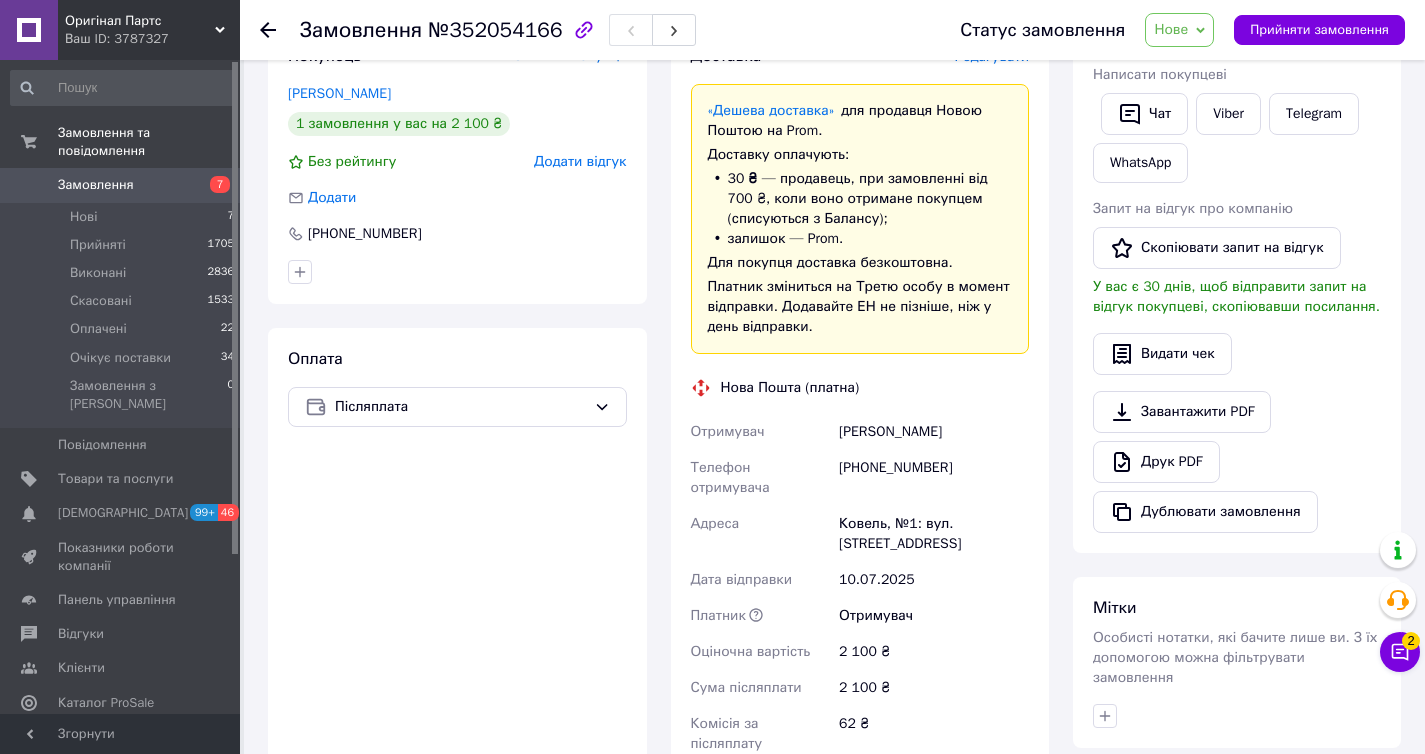 click on "[PHONE_NUMBER]" at bounding box center [934, 478] 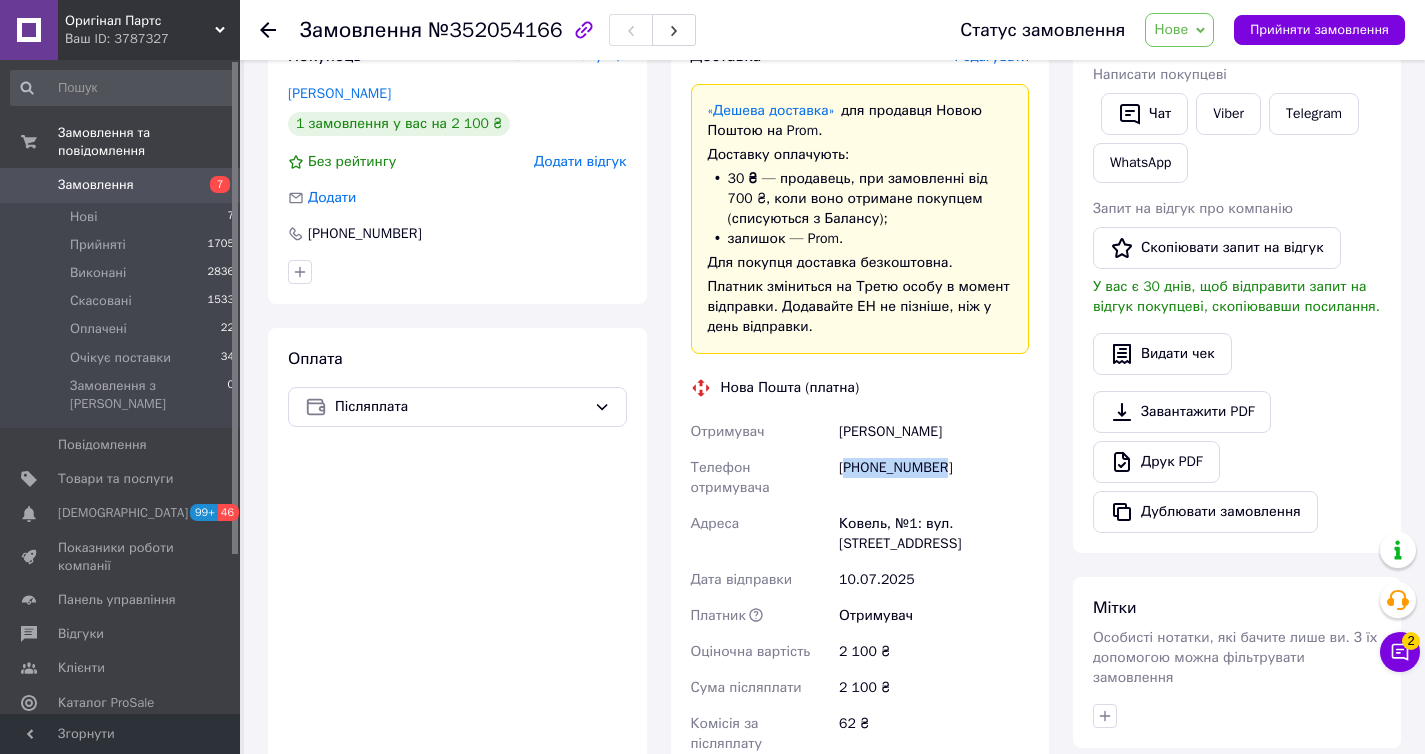 click on "[PHONE_NUMBER]" at bounding box center [934, 478] 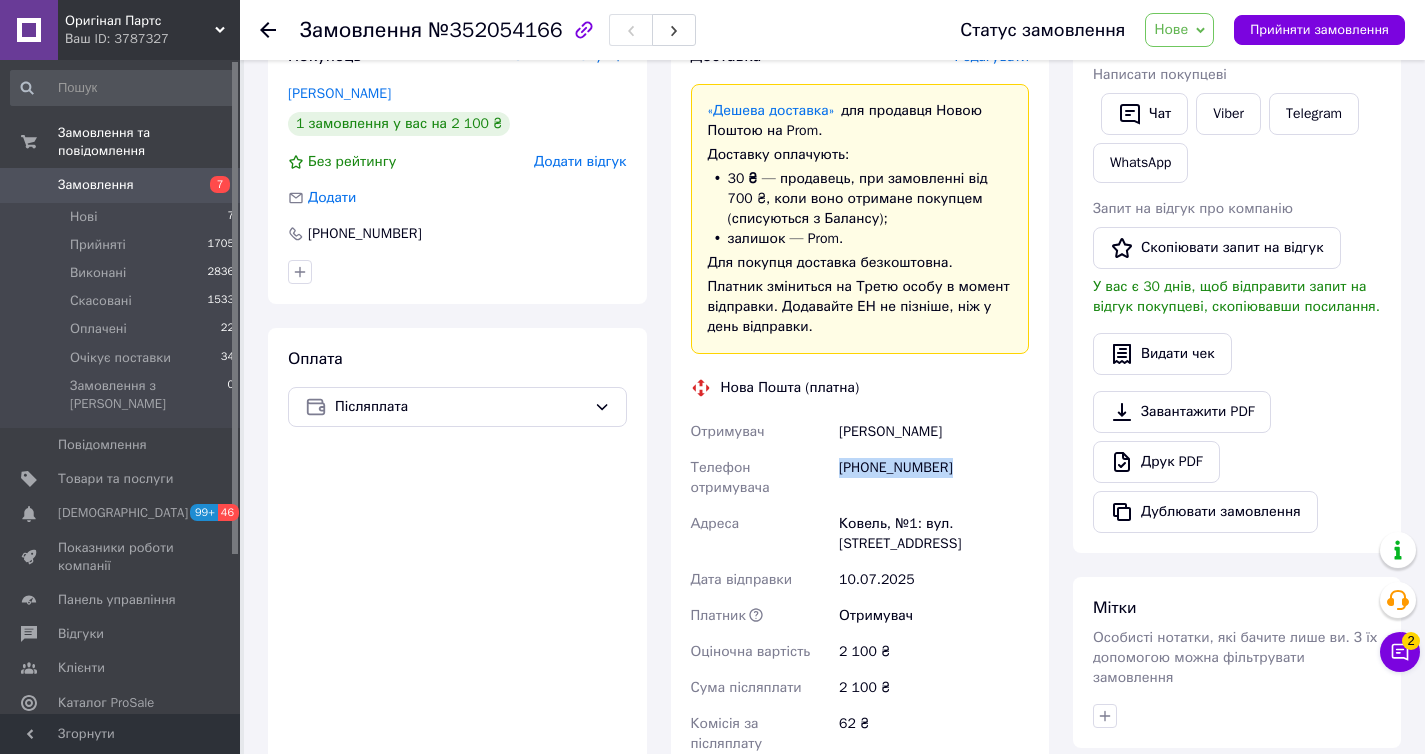 click on "[PHONE_NUMBER]" at bounding box center [934, 478] 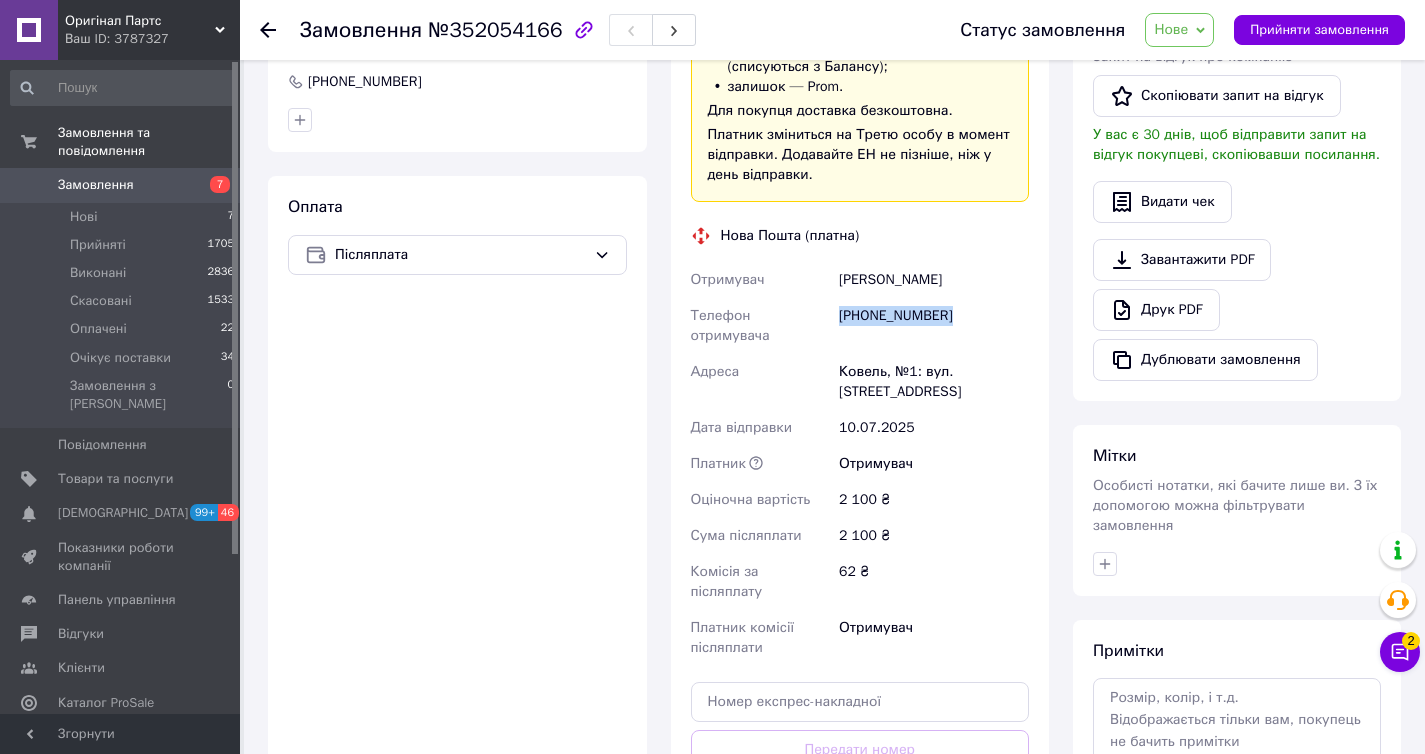 scroll, scrollTop: 600, scrollLeft: 0, axis: vertical 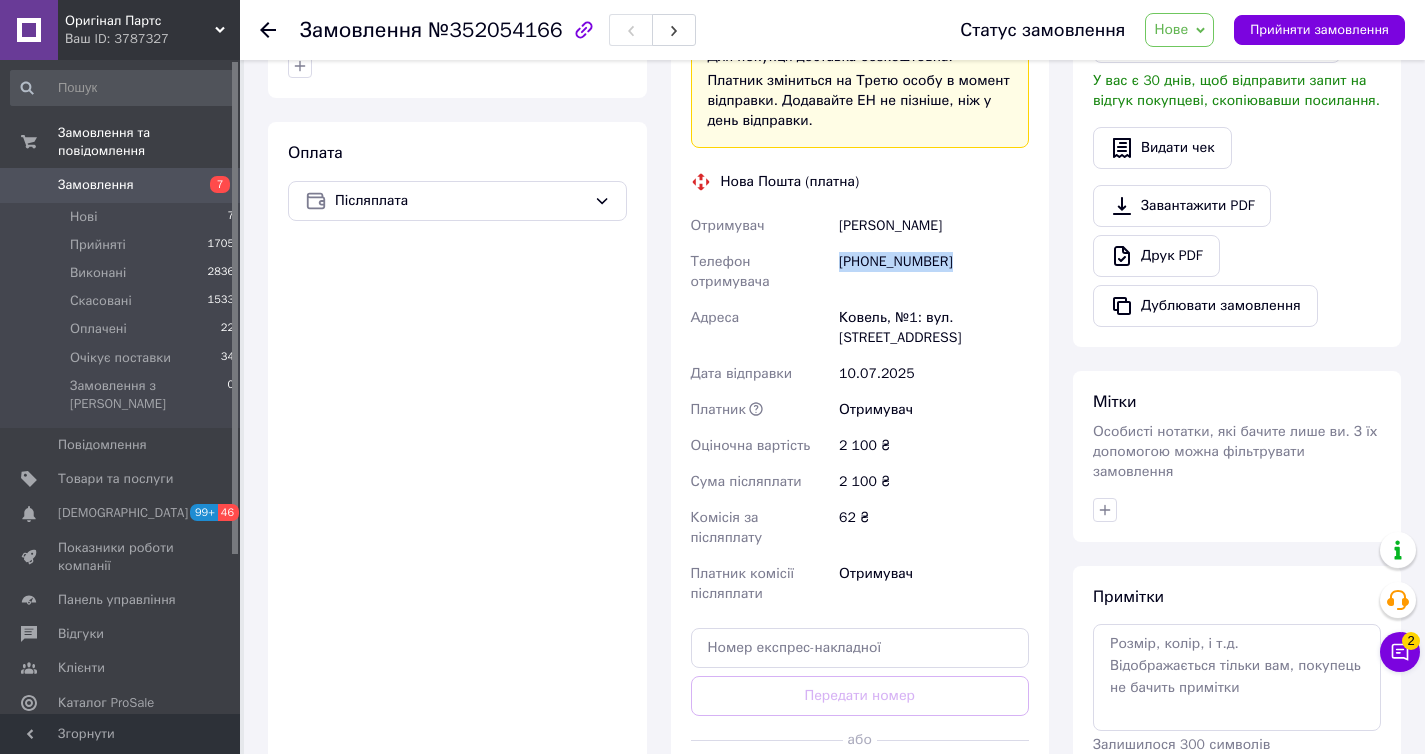 click on "[PHONE_NUMBER]" at bounding box center [934, 272] 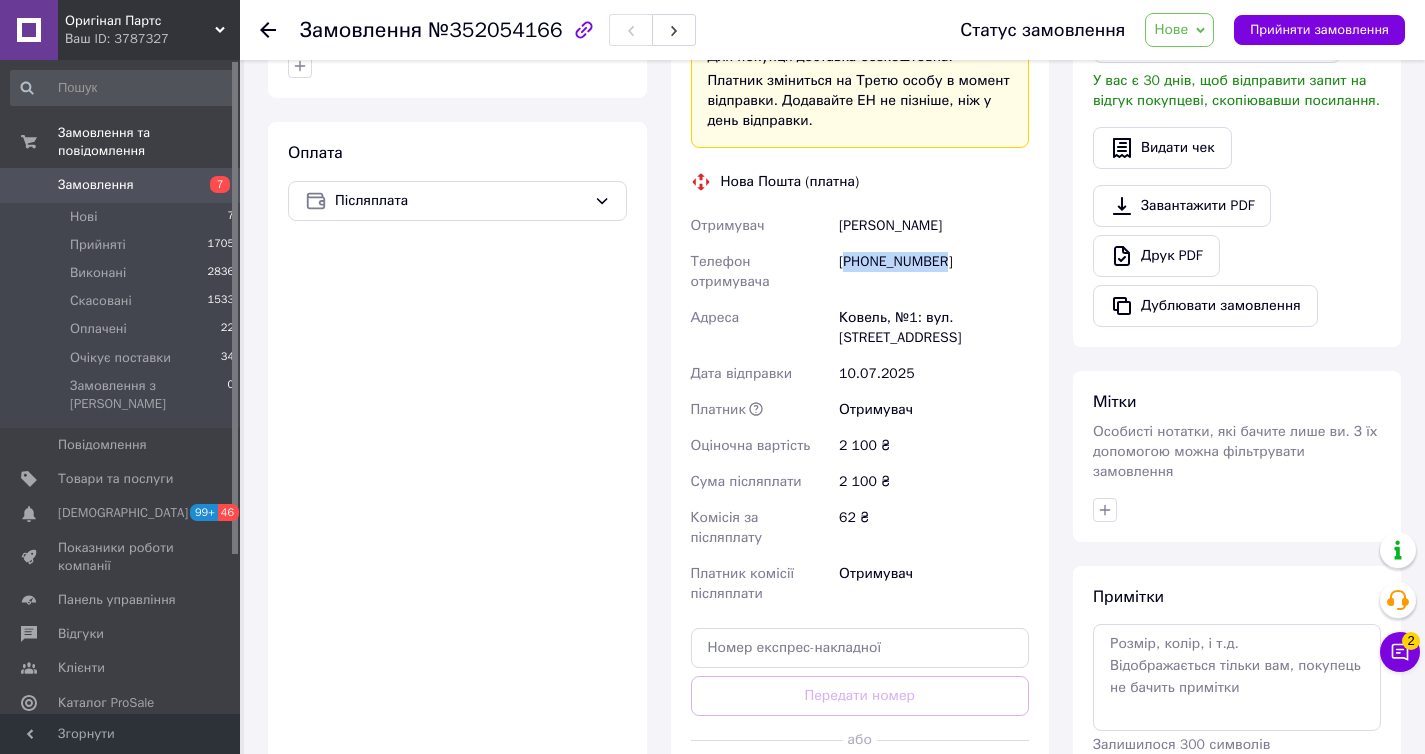 click on "[PHONE_NUMBER]" at bounding box center [934, 272] 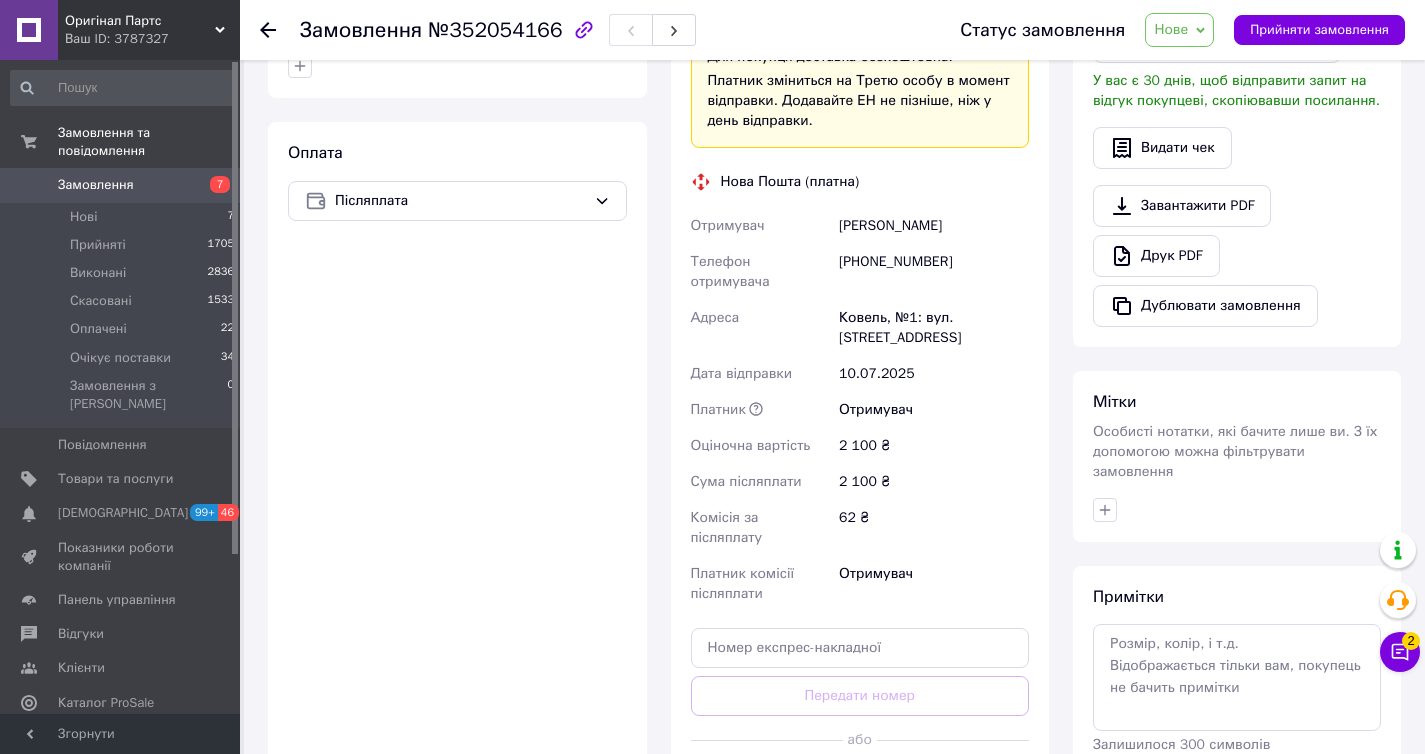 click on "[PERSON_NAME]" at bounding box center (934, 226) 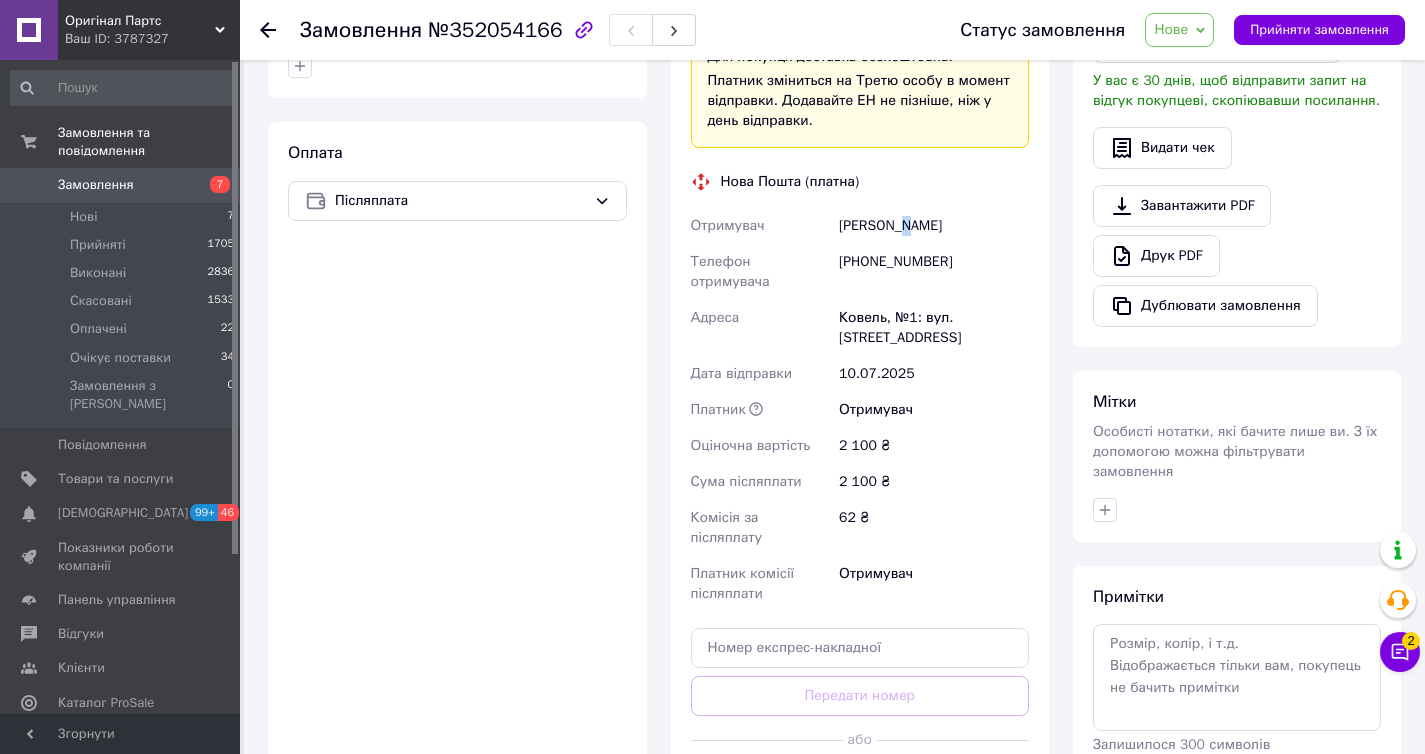 click on "[PERSON_NAME]" at bounding box center [934, 226] 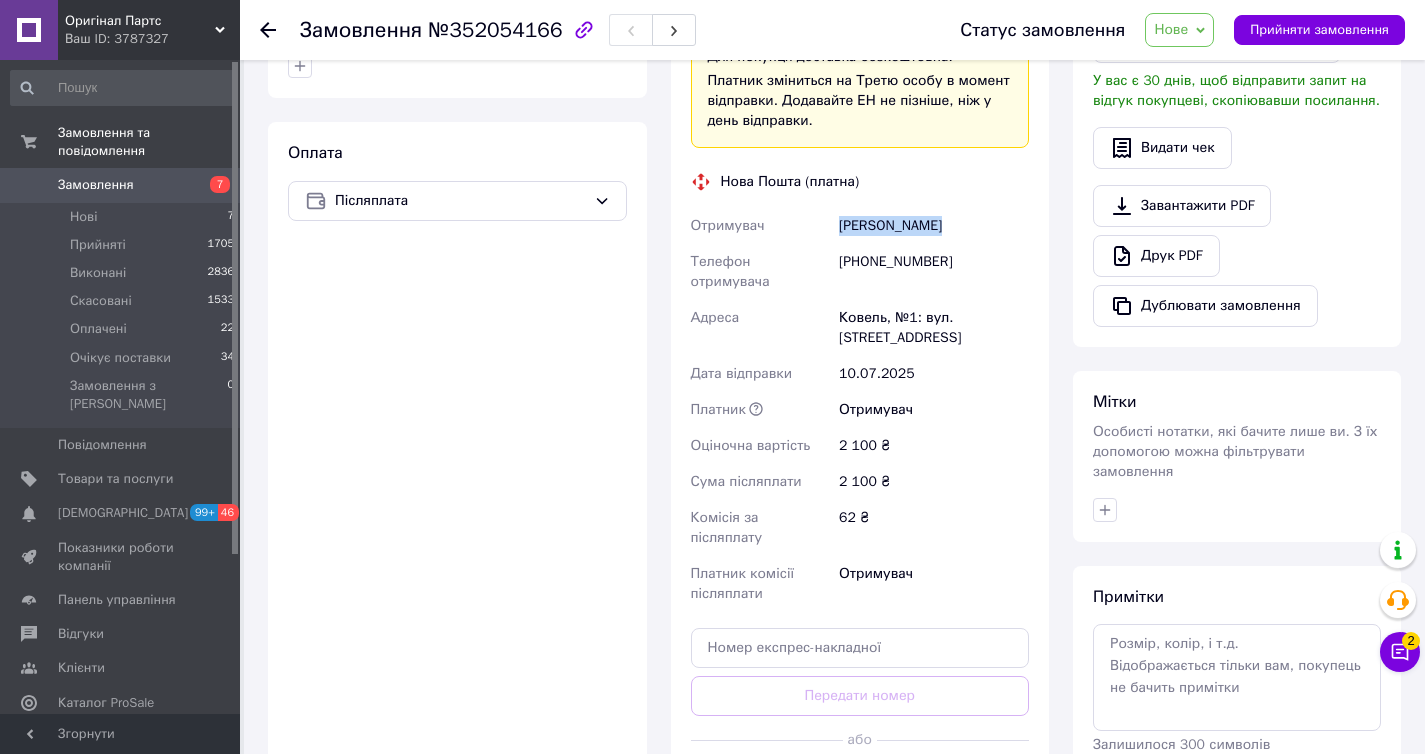 click on "[PERSON_NAME]" at bounding box center (934, 226) 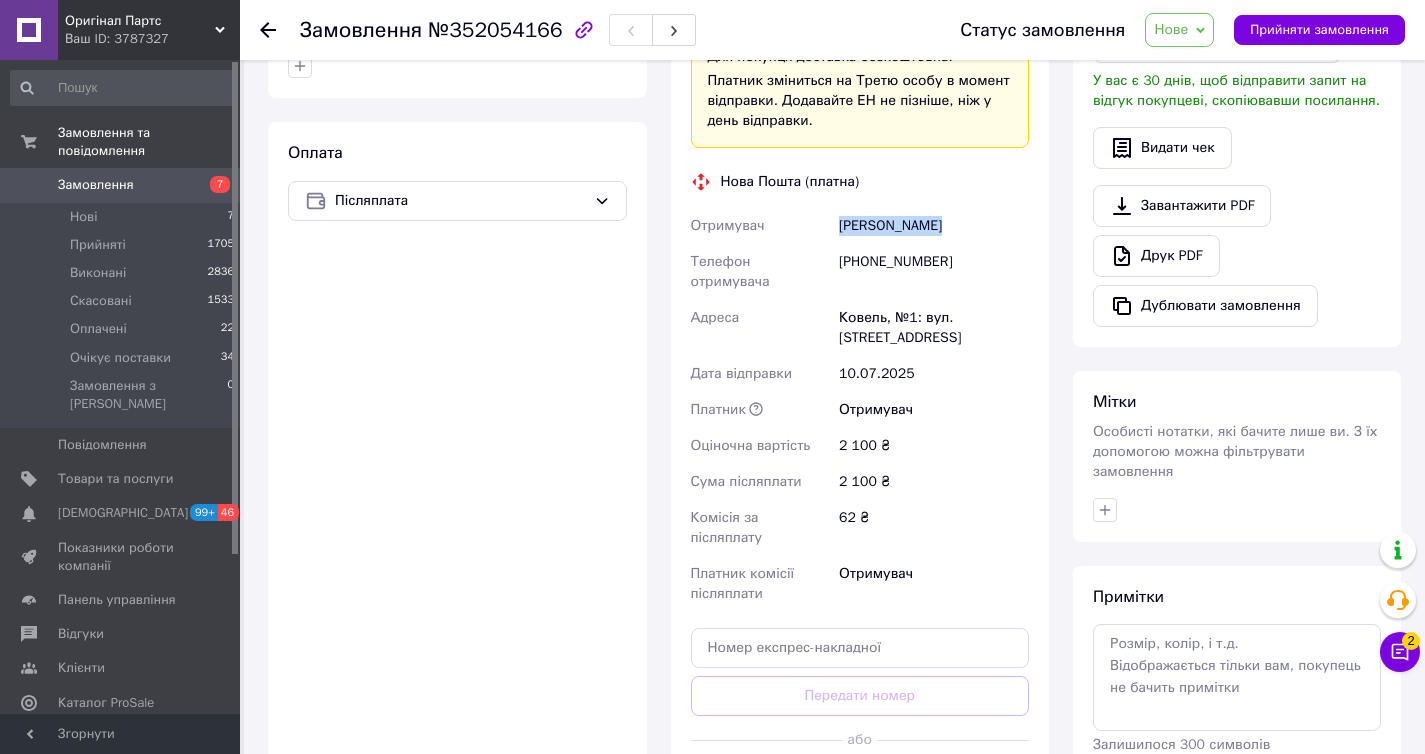 copy on "Жовнірук Владислав" 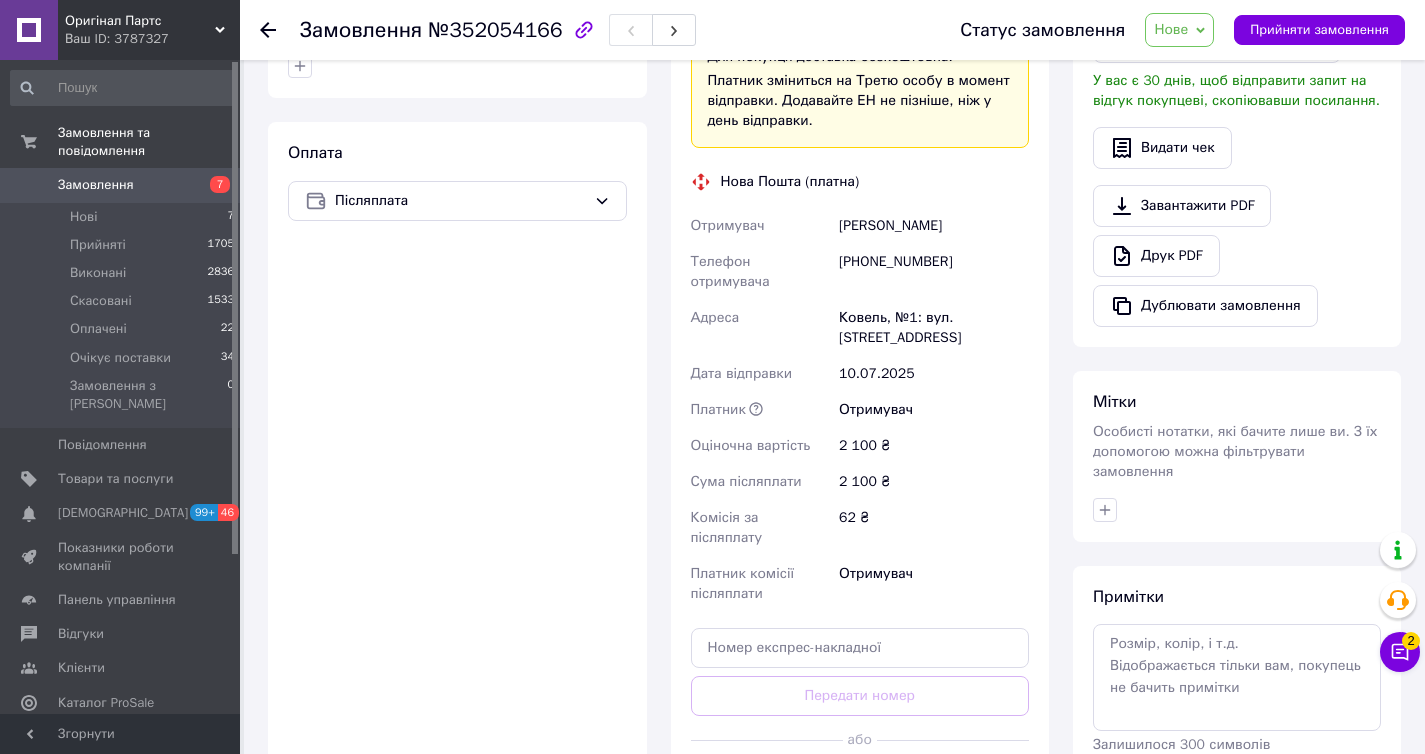 click on "Ковель, №1: вул. Володимирська, 135" at bounding box center [934, 328] 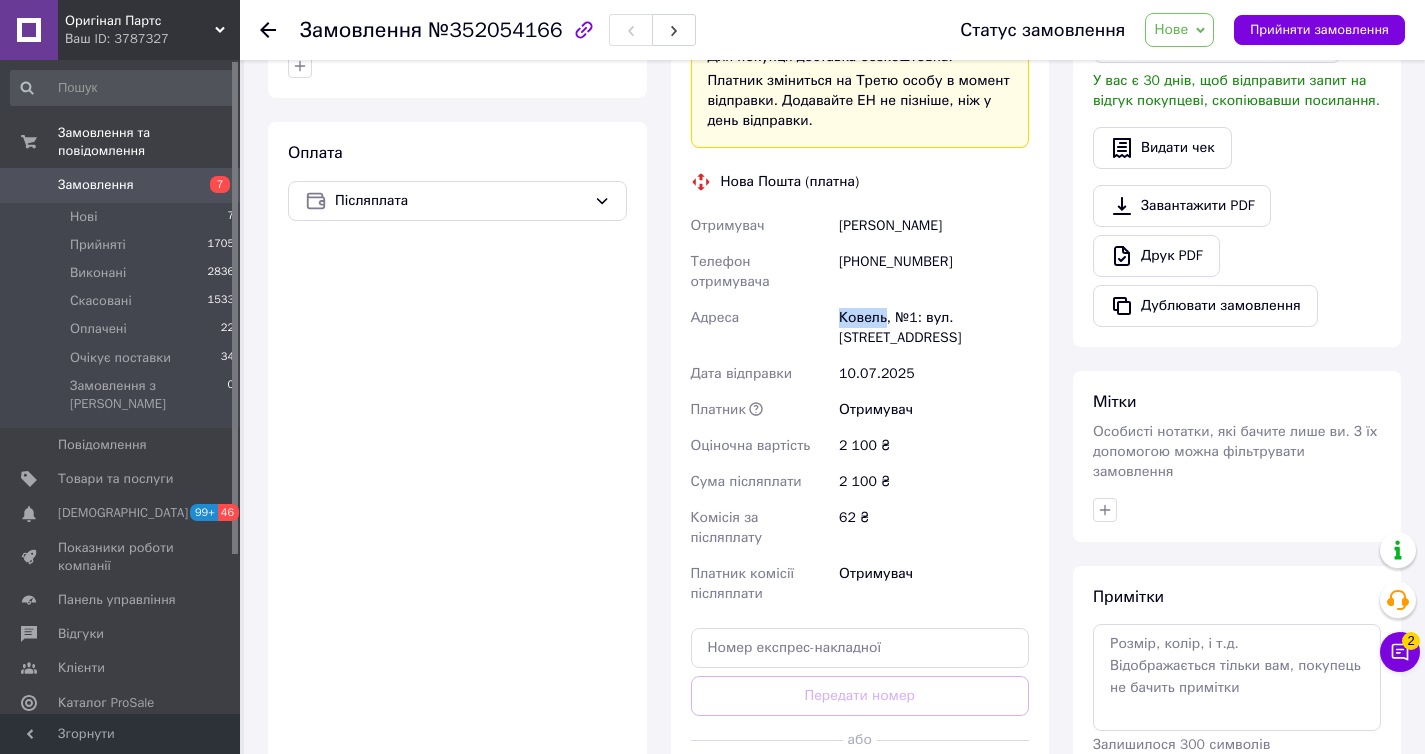 click on "Ковель, №1: вул. Володимирська, 135" at bounding box center (934, 328) 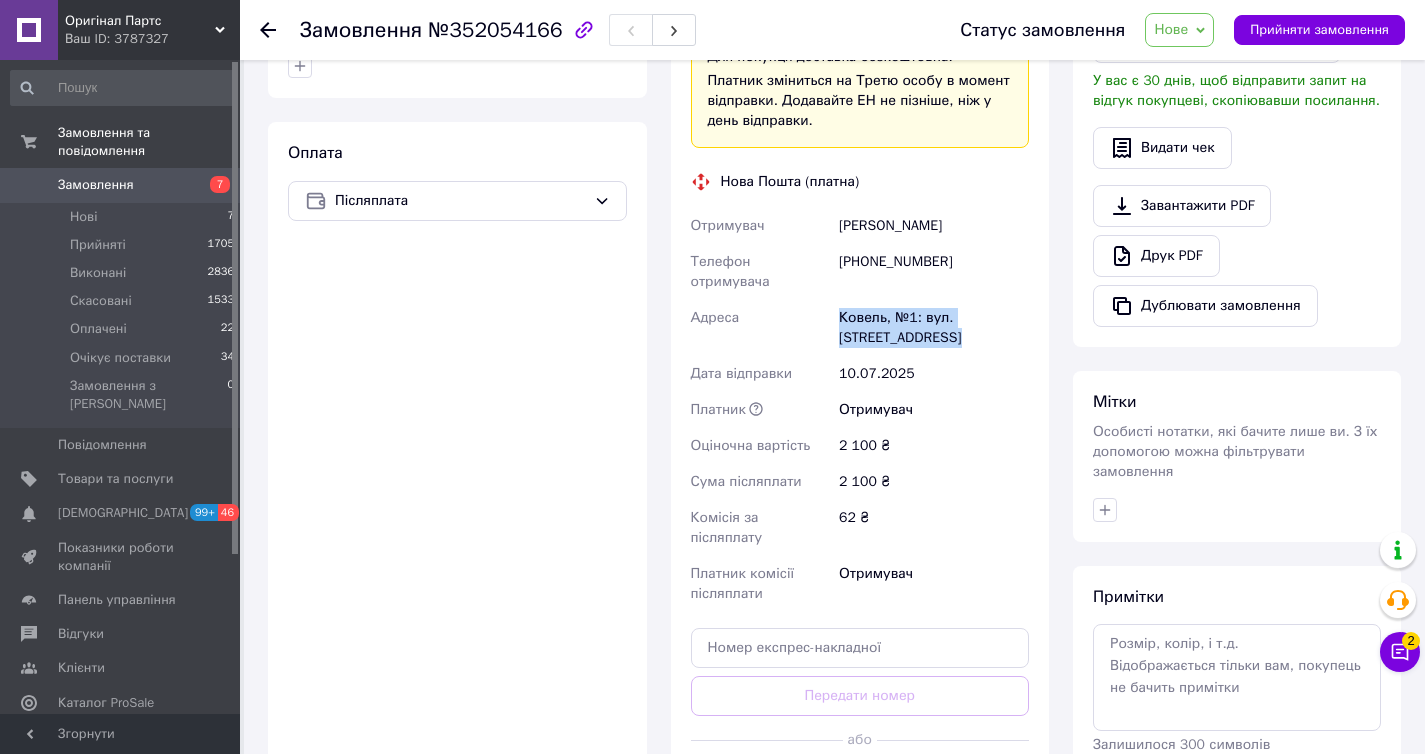 click on "Ковель, №1: вул. Володимирська, 135" at bounding box center [934, 328] 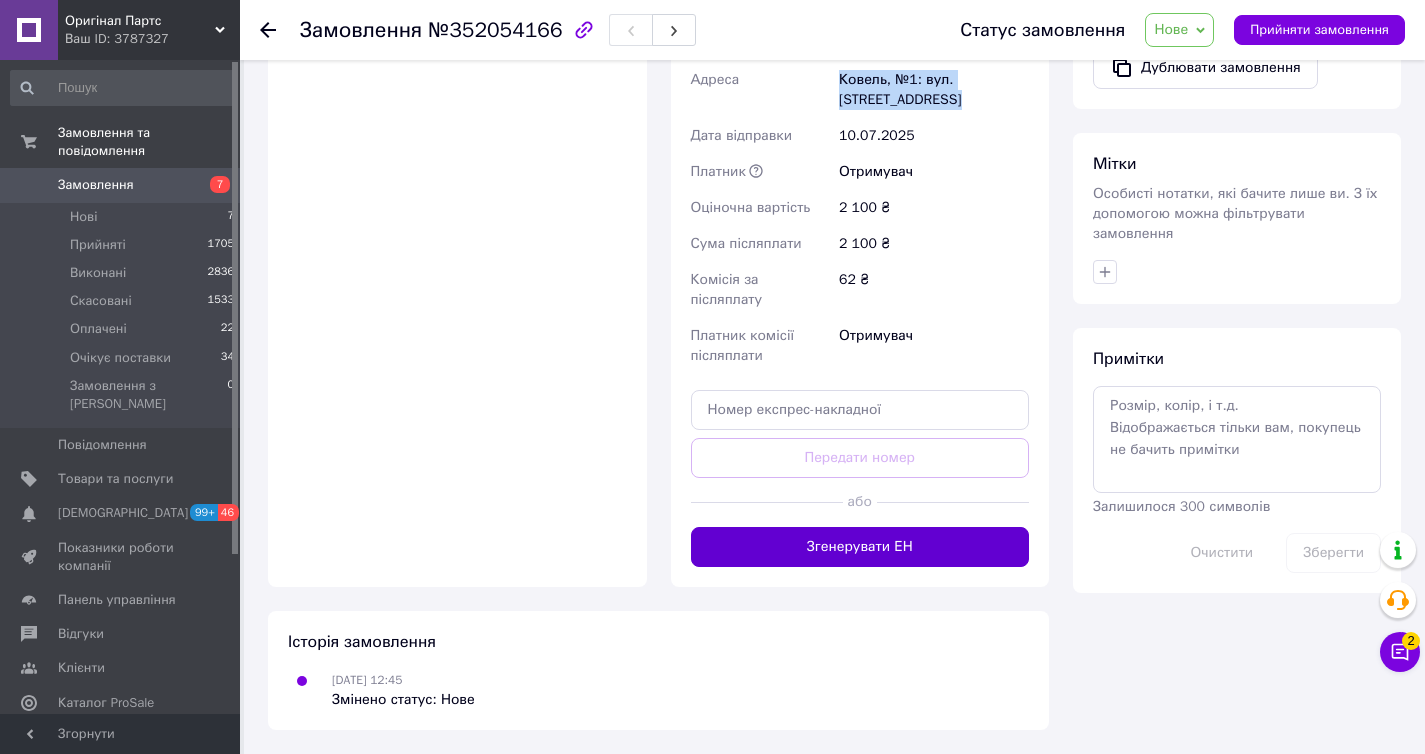 click on "Згенерувати ЕН" at bounding box center [860, 547] 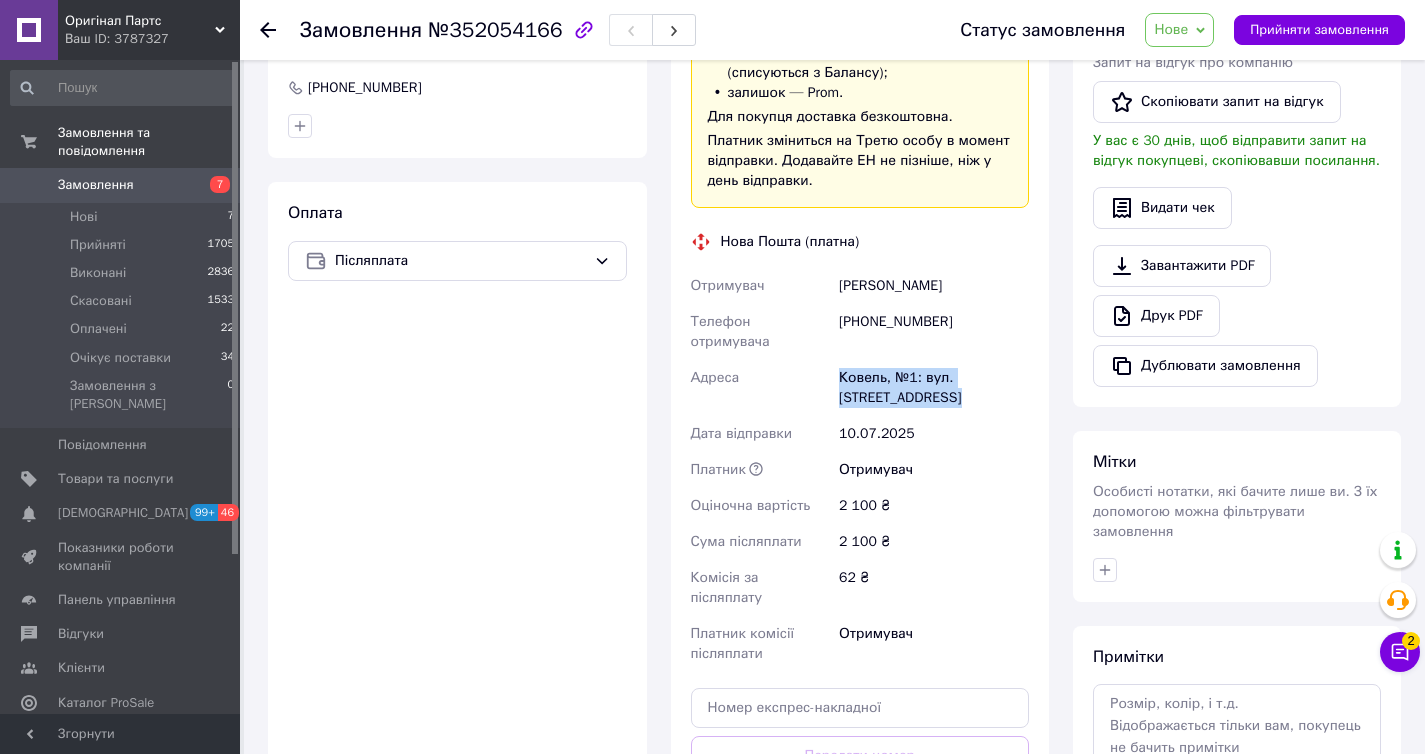 scroll, scrollTop: 432, scrollLeft: 0, axis: vertical 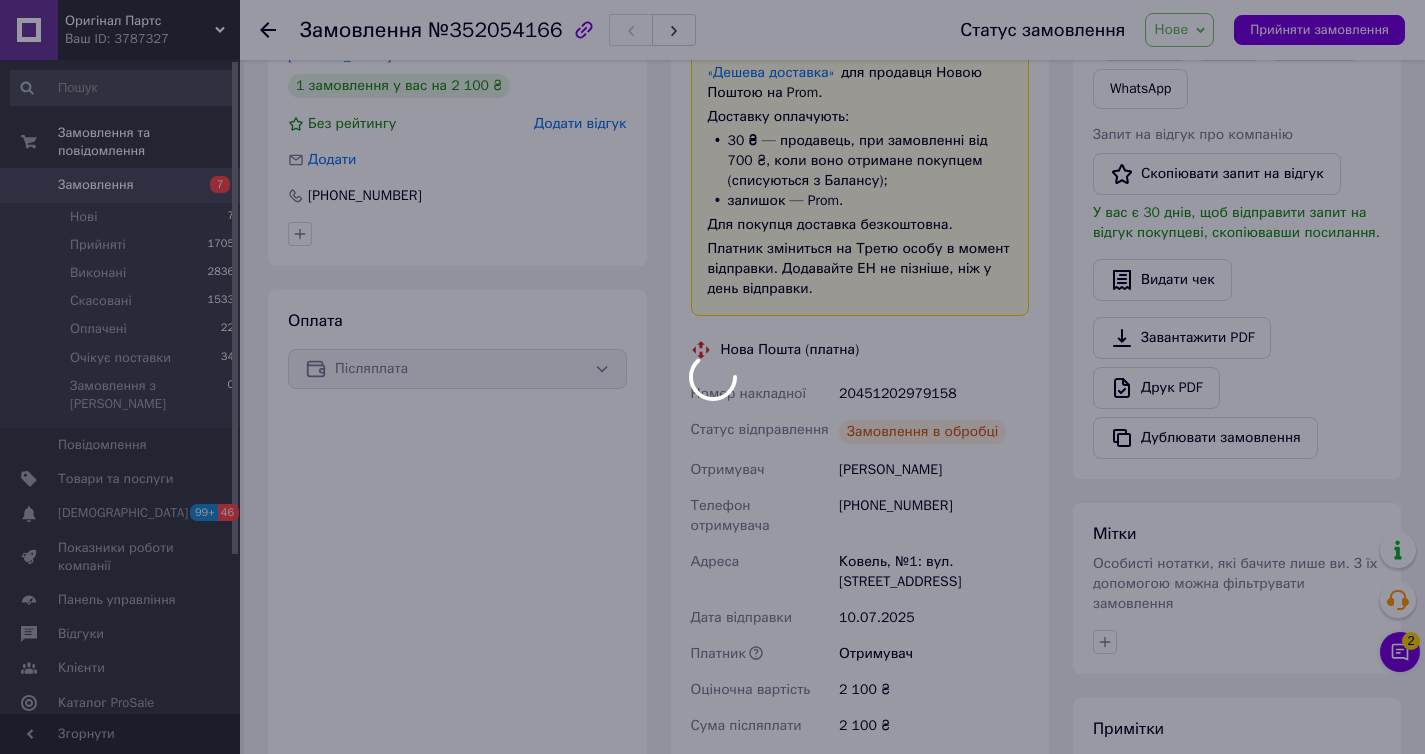 click at bounding box center [712, 377] 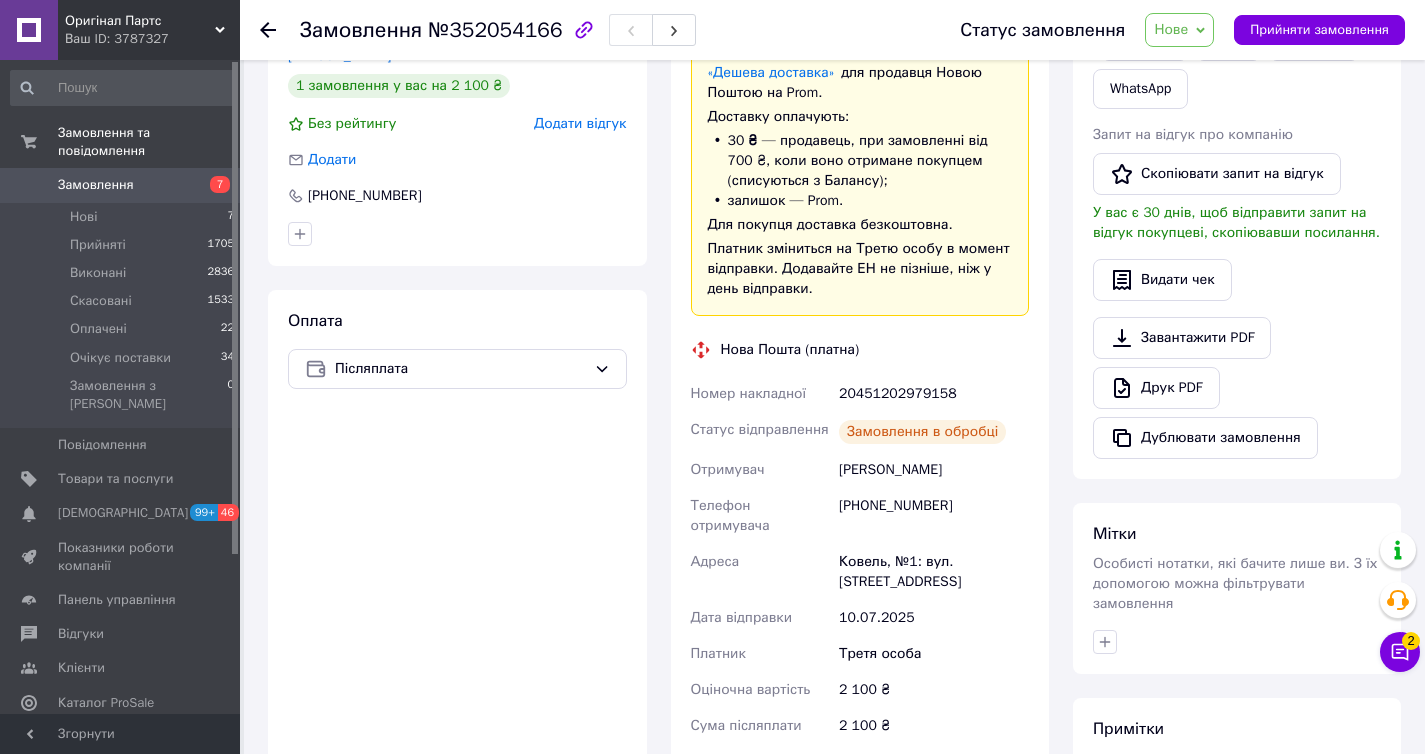 click on "20451202979158" at bounding box center (934, 394) 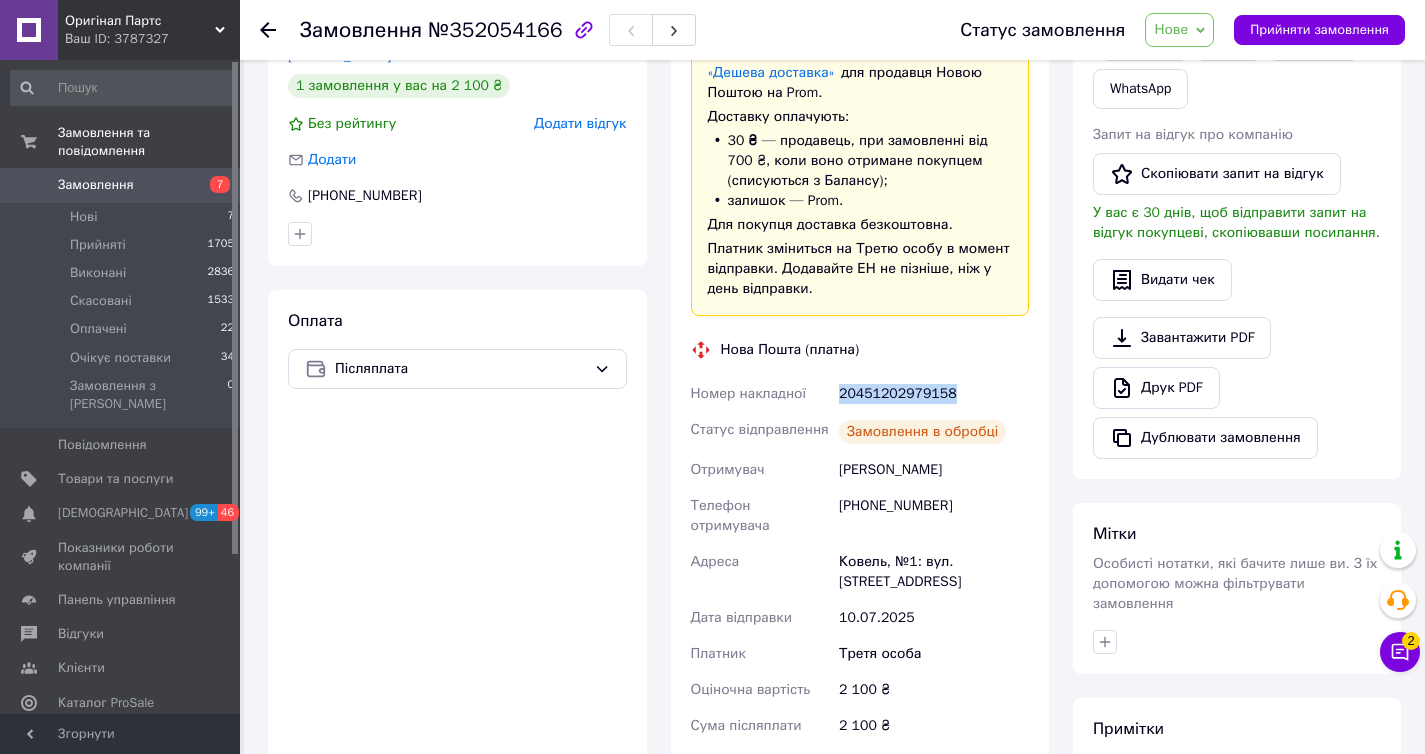 click on "20451202979158" at bounding box center [934, 394] 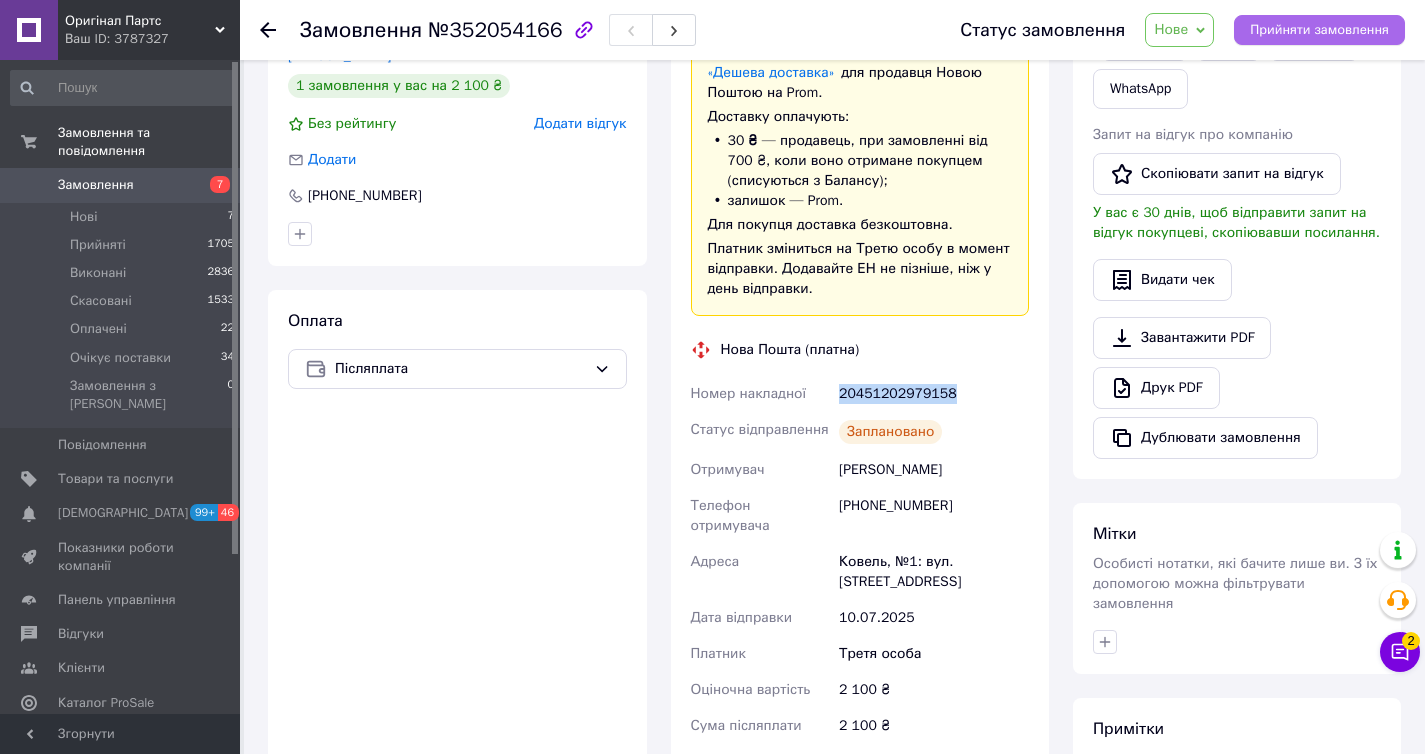click on "Прийняти замовлення" at bounding box center [1319, 30] 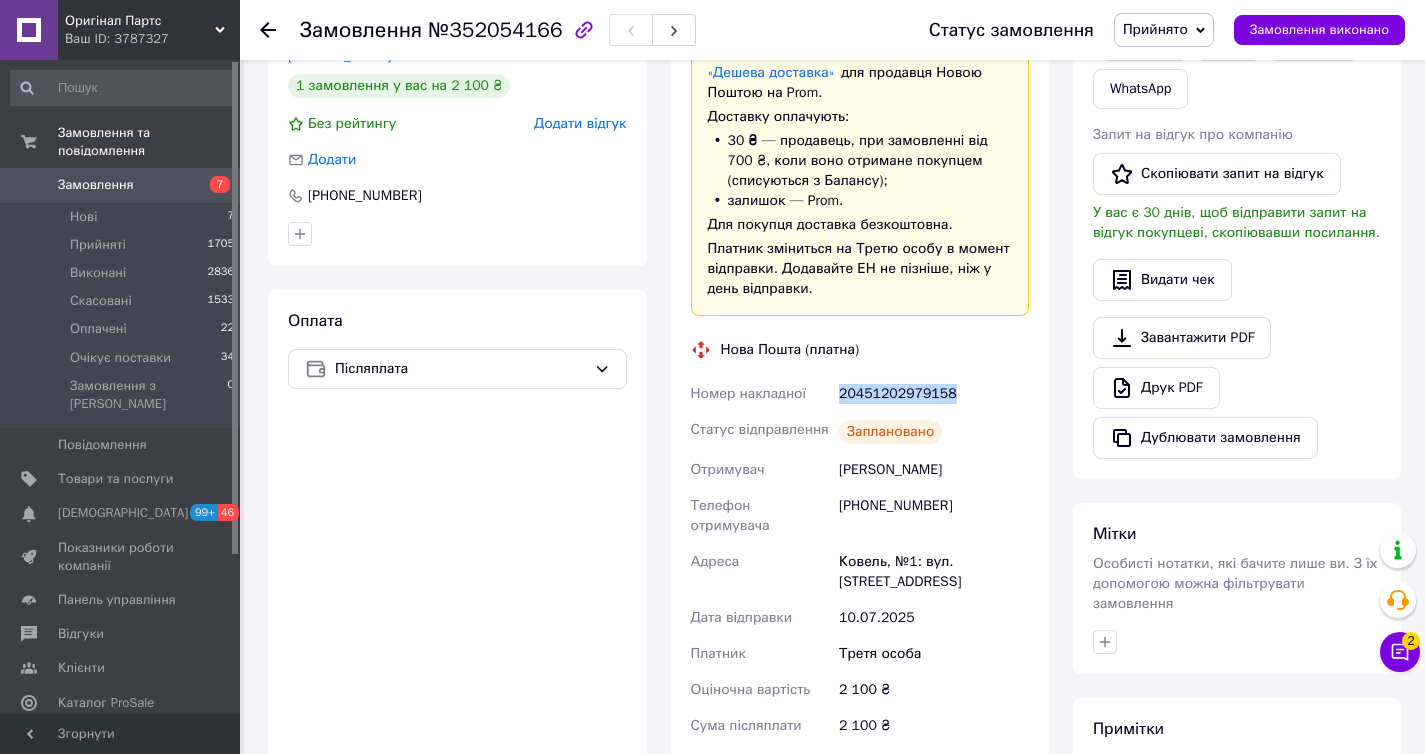 type 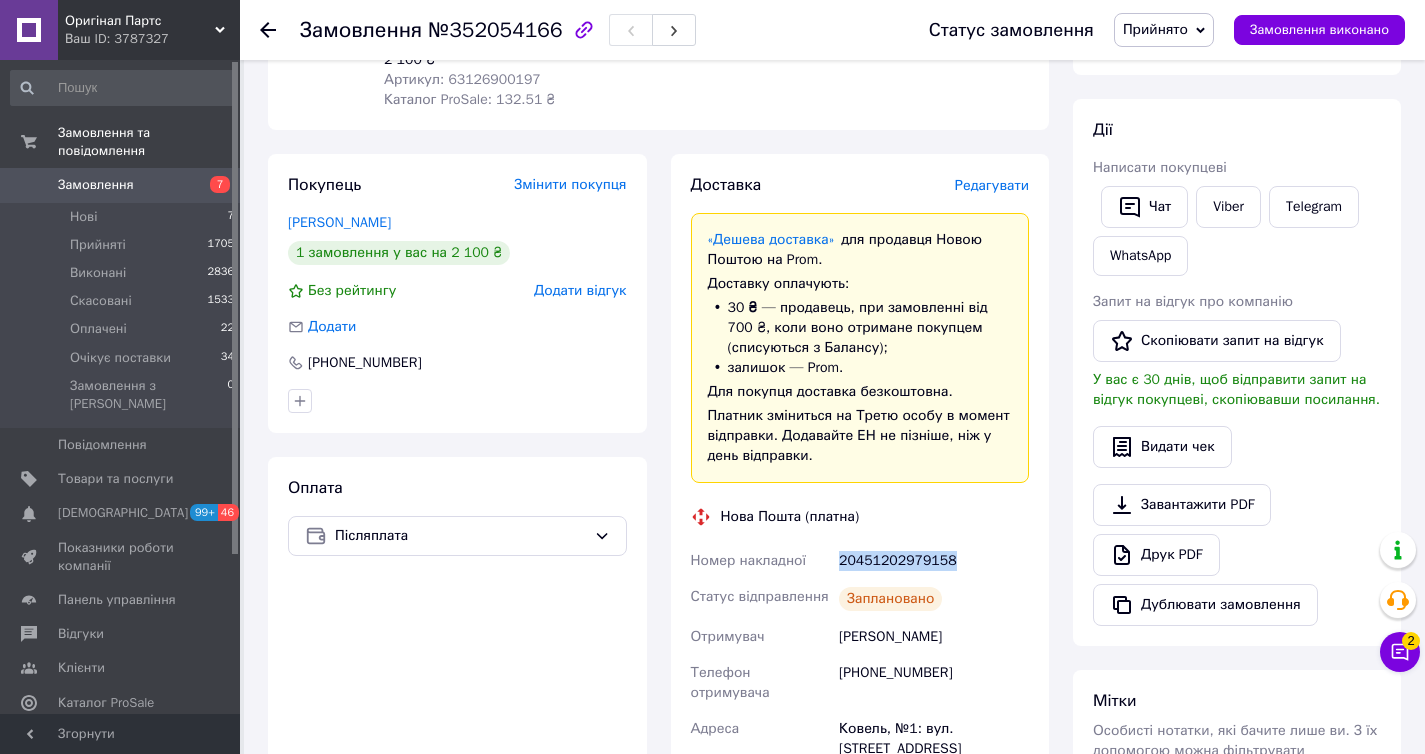 scroll, scrollTop: 0, scrollLeft: 0, axis: both 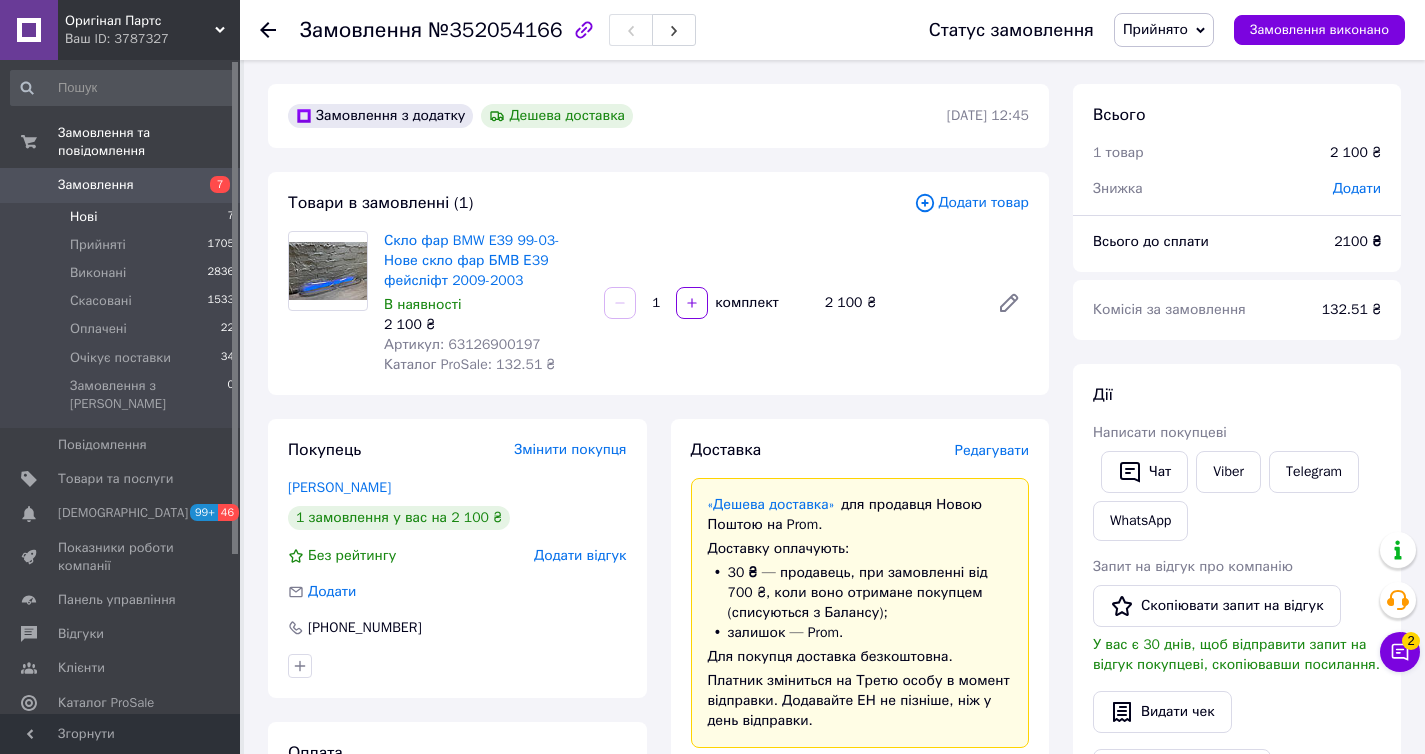 click on "Нові 7" at bounding box center (123, 217) 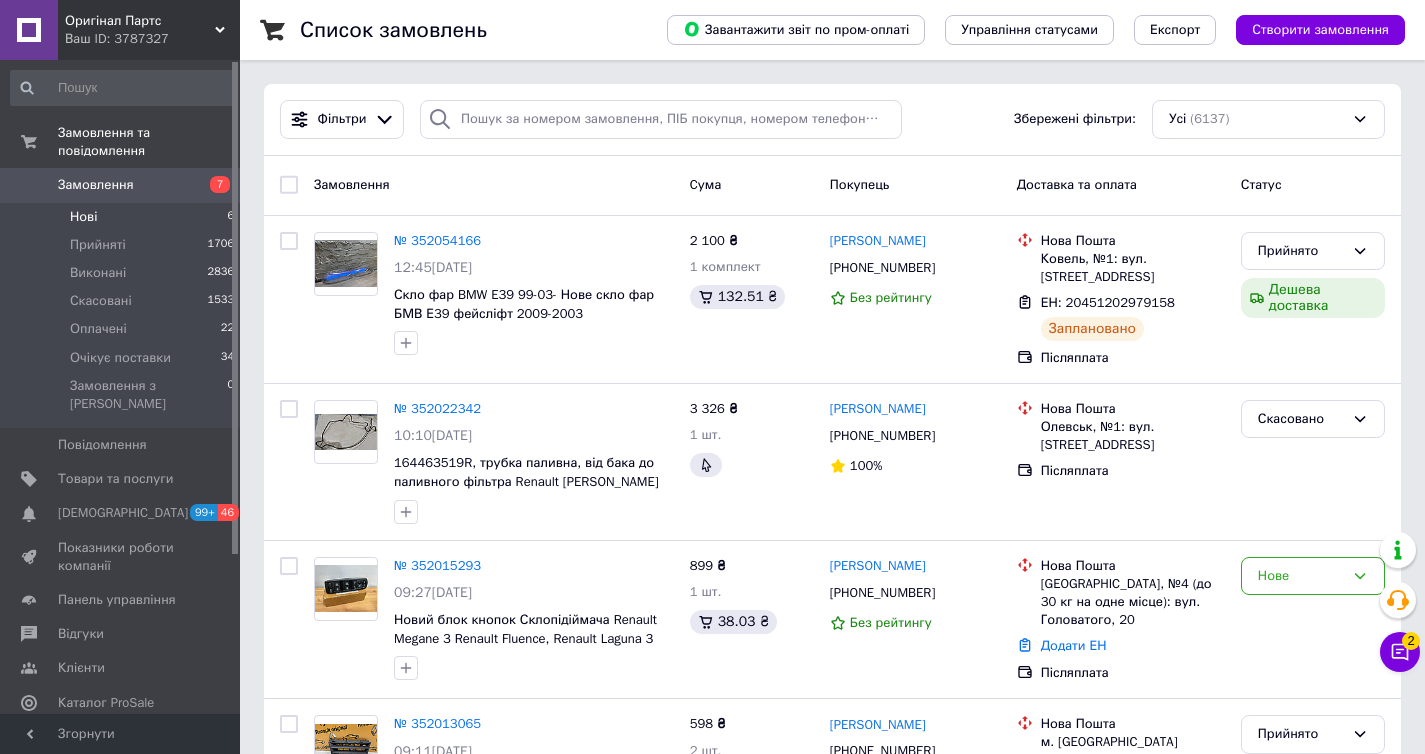 click on "Нові 6" at bounding box center [123, 217] 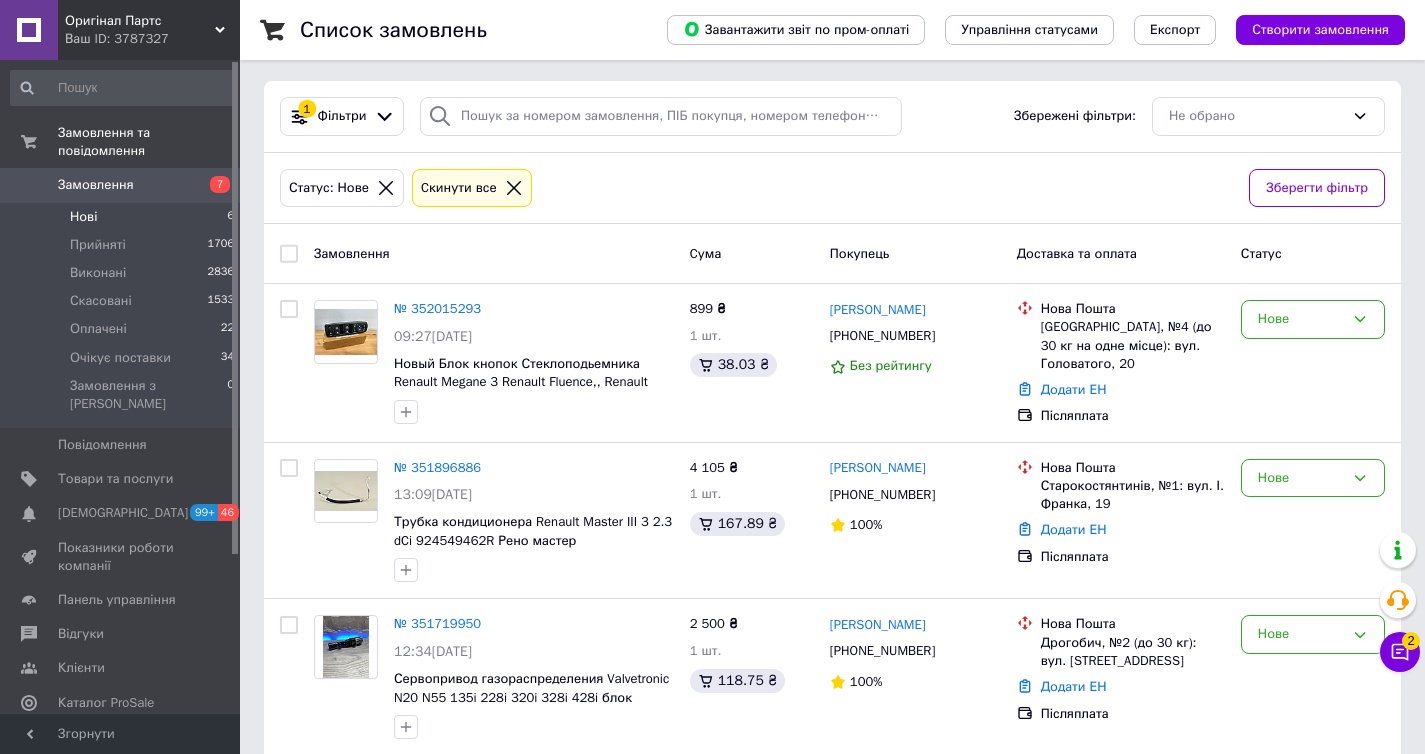 scroll, scrollTop: 4, scrollLeft: 0, axis: vertical 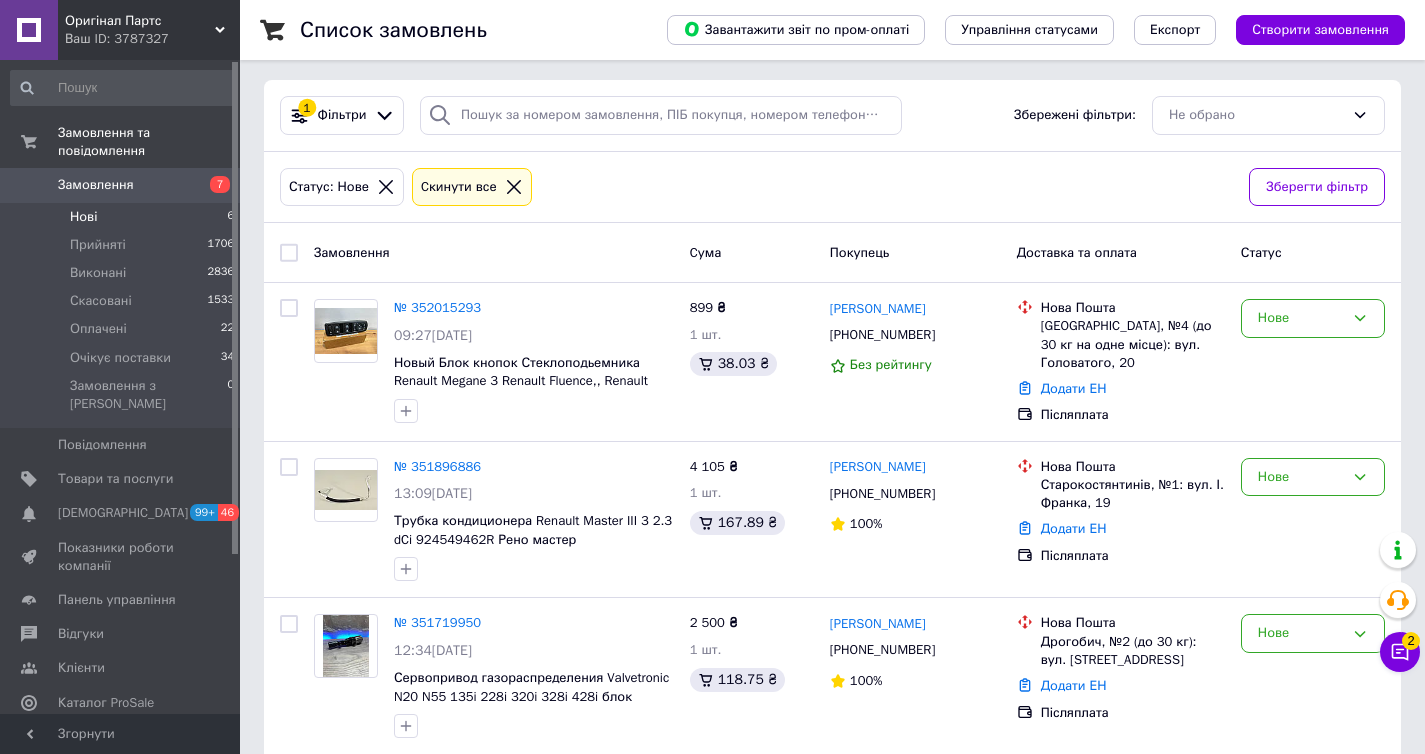 click on "Оригінал Партс Ваш ID: 3787327" at bounding box center (149, 30) 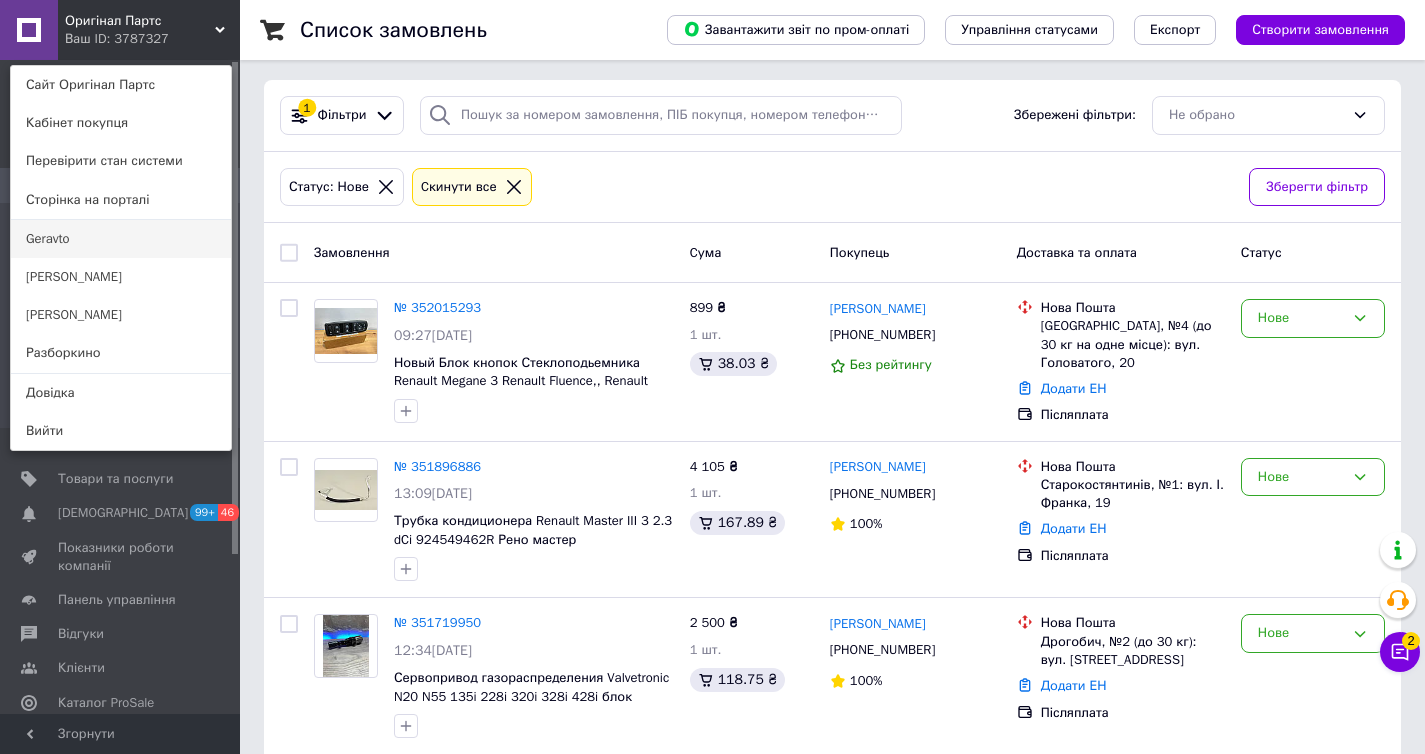 click on "Geravto" at bounding box center (121, 239) 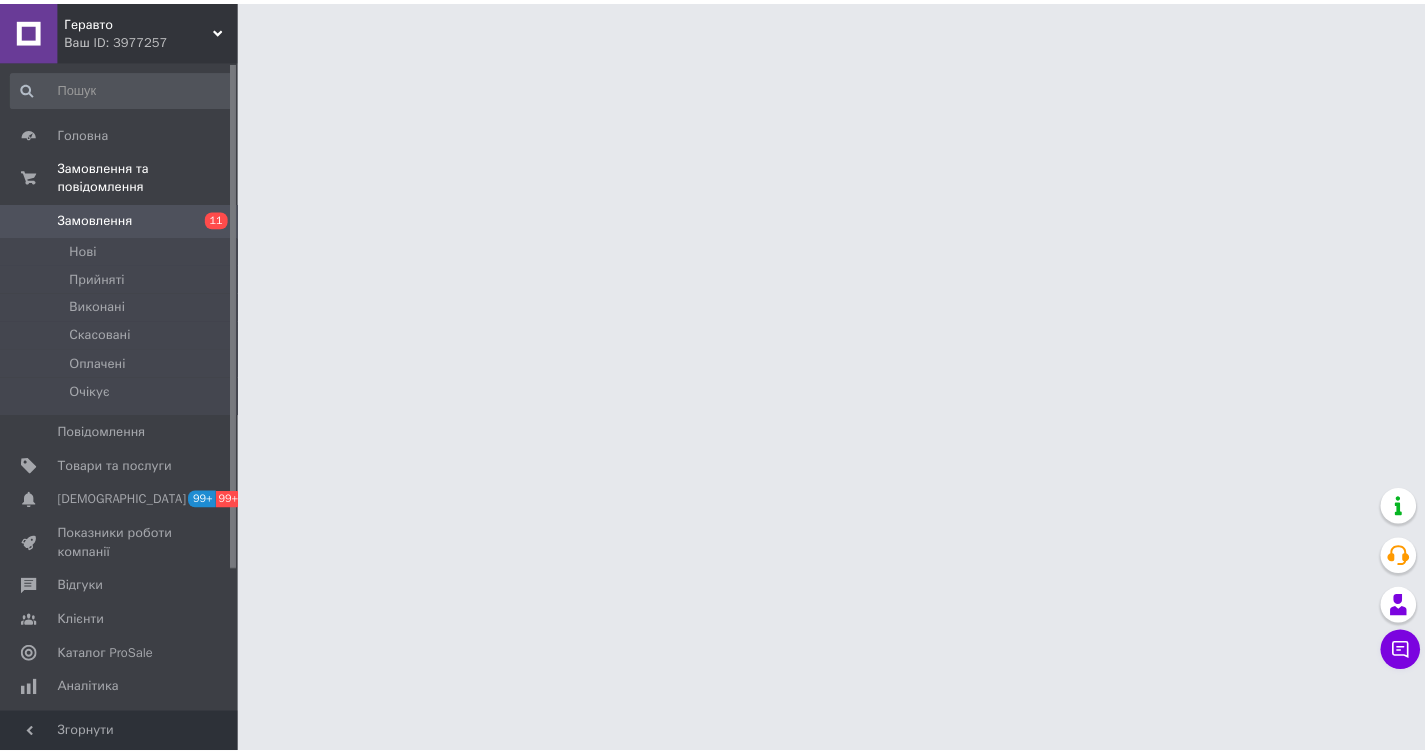 scroll, scrollTop: 0, scrollLeft: 0, axis: both 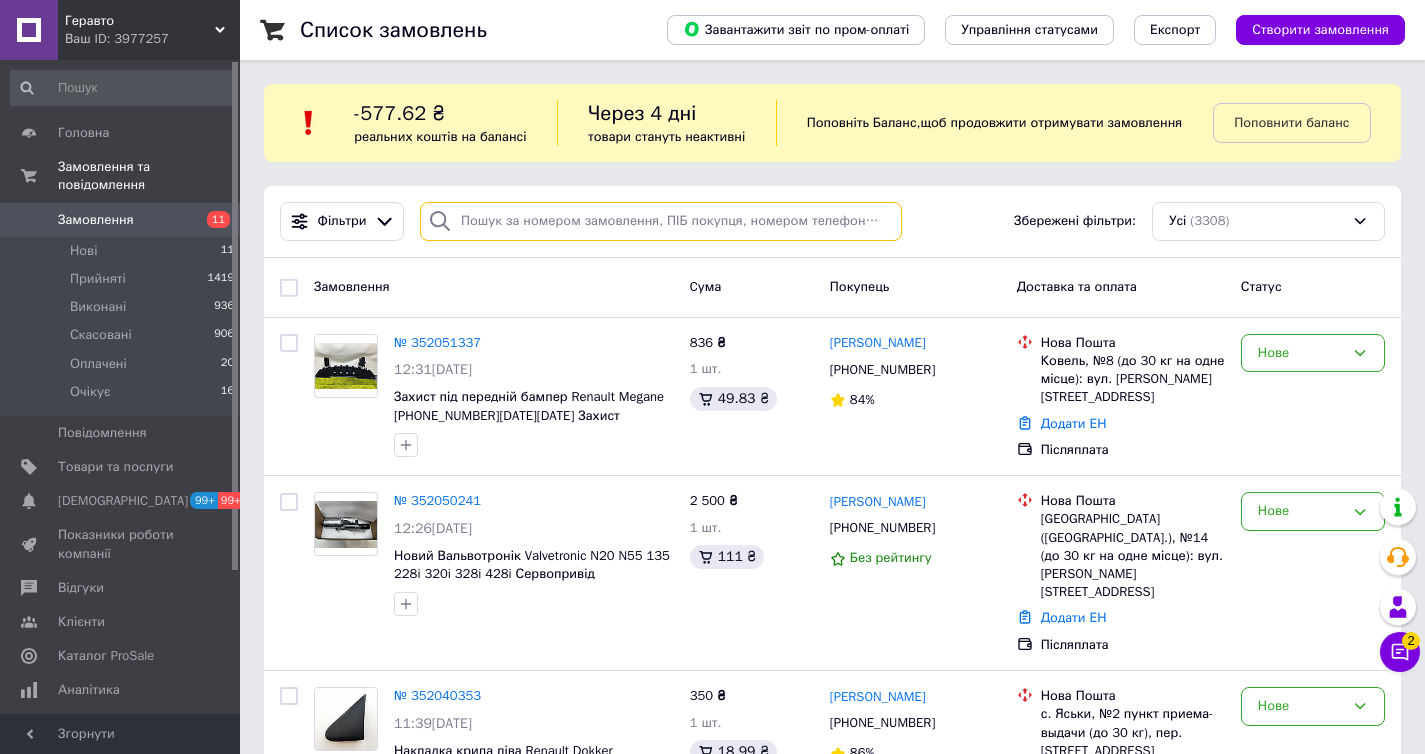 click at bounding box center [661, 221] 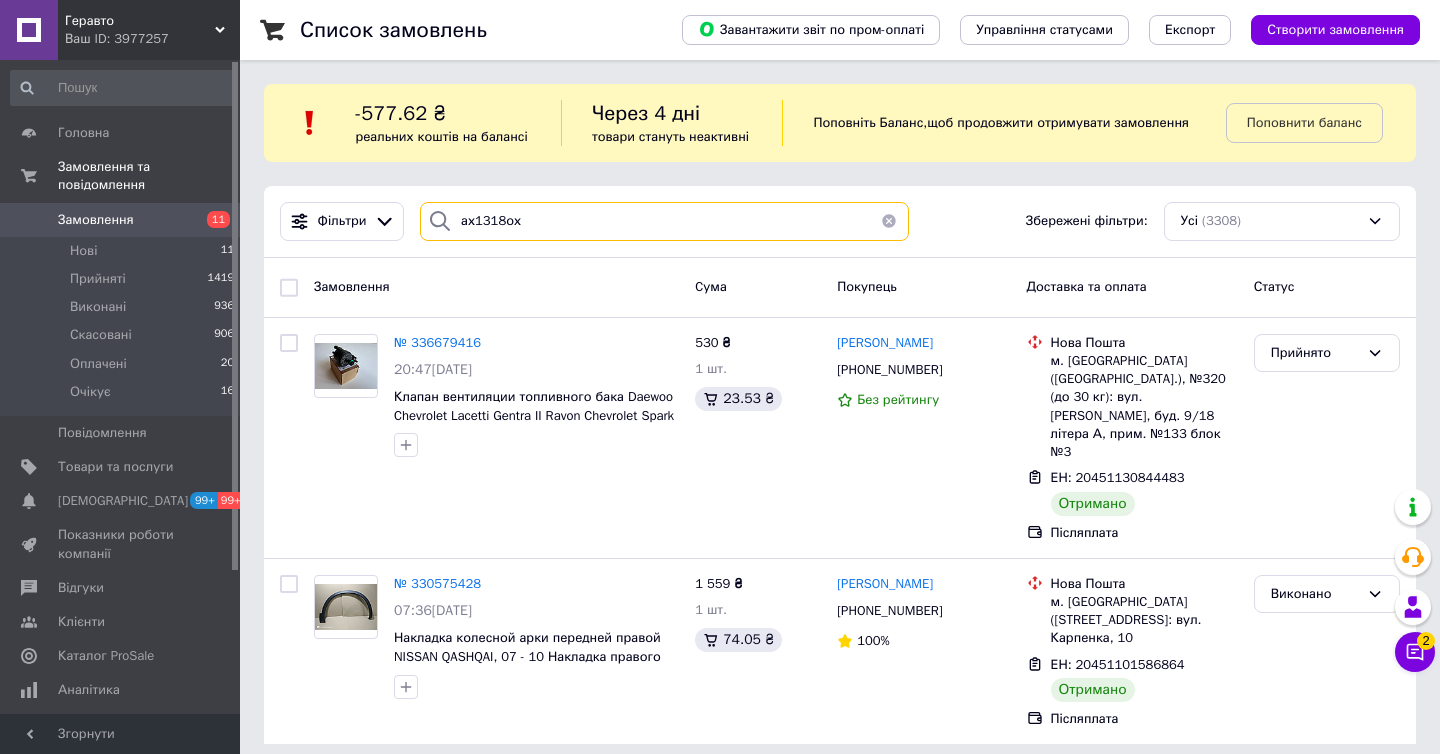 click on "ах1318ох" at bounding box center (664, 221) 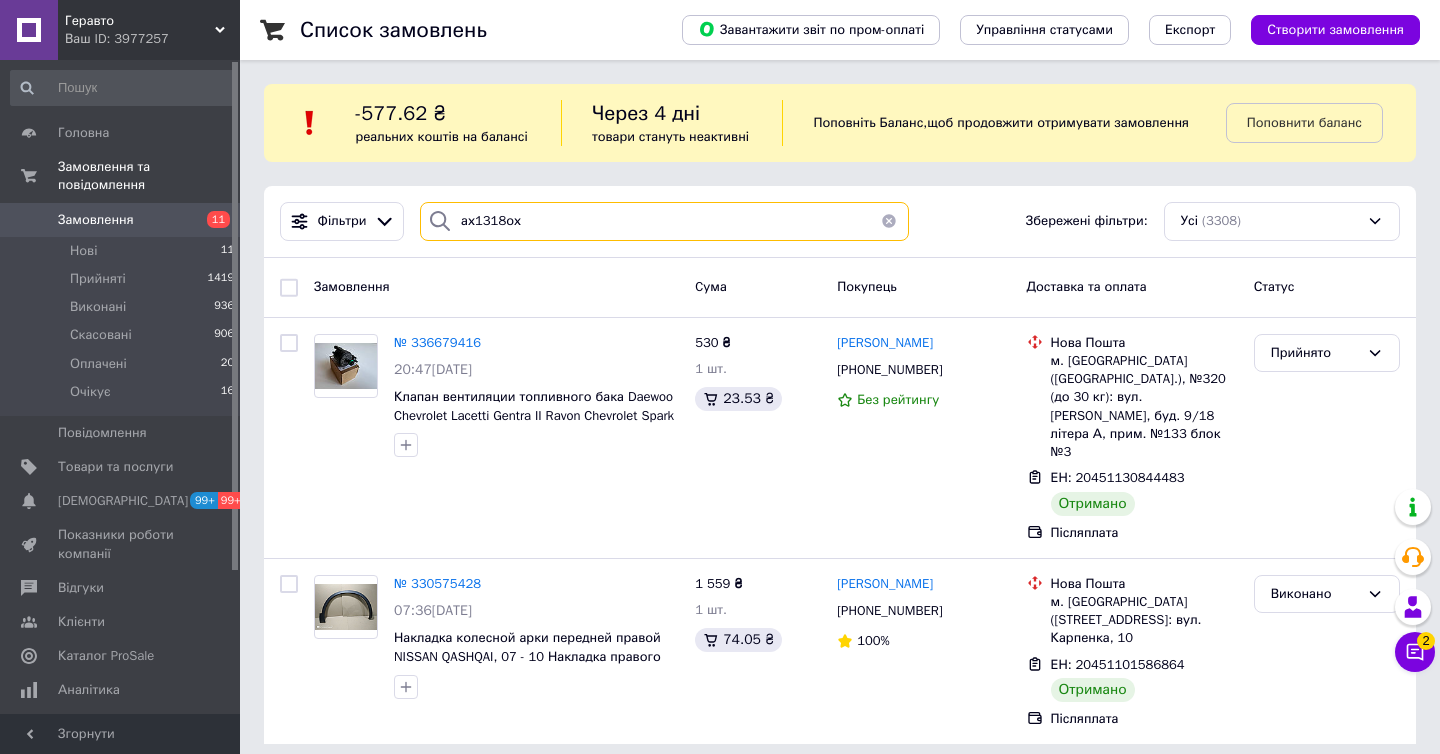 paste on "0938033525" 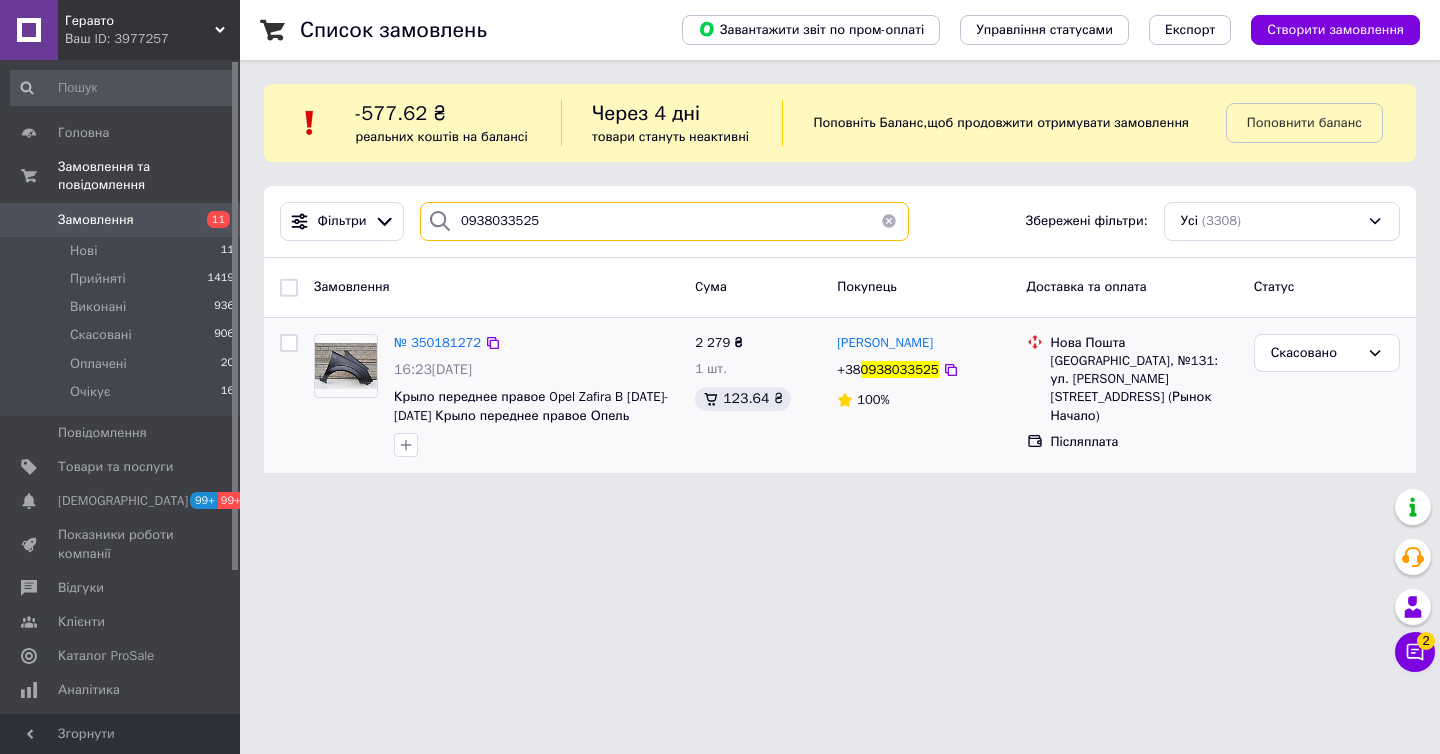 type on "0938033525" 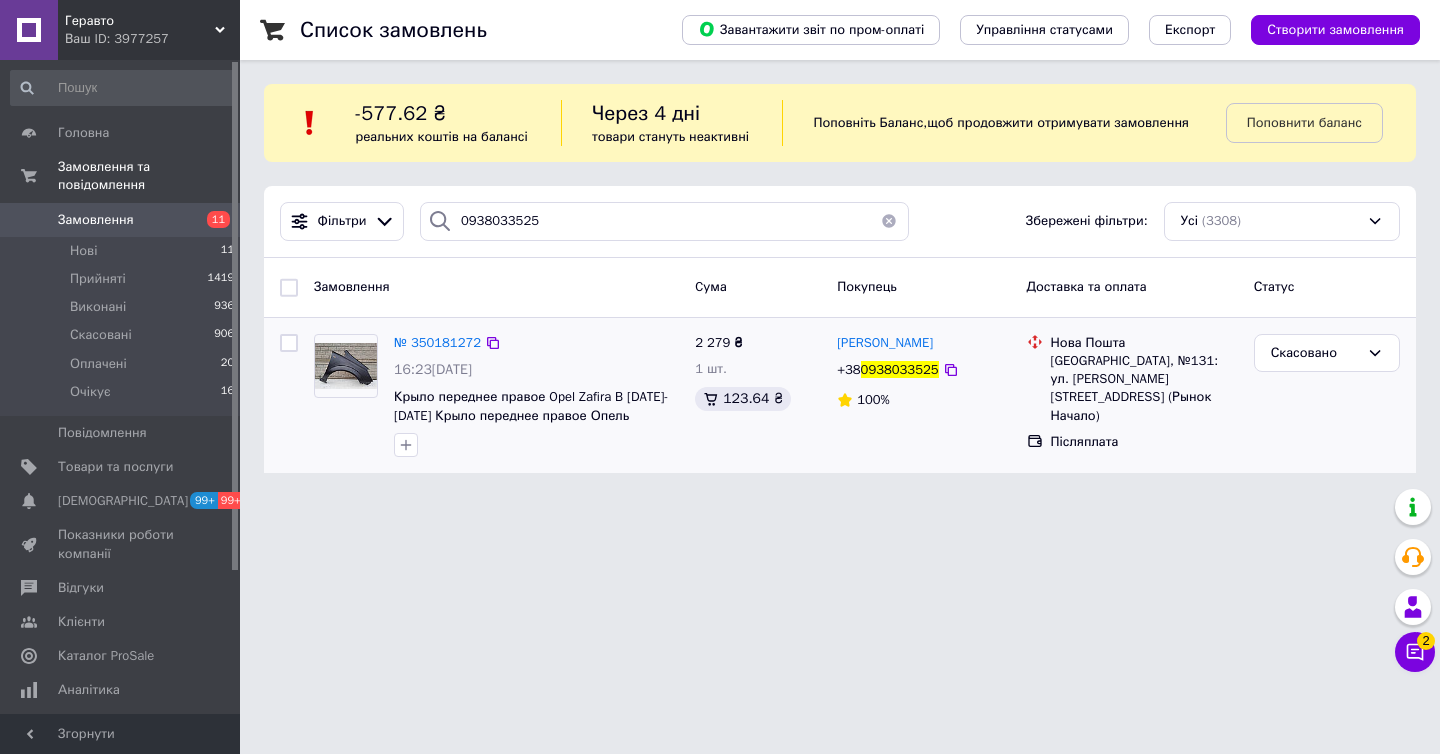 click on "[PHONE_NUMBER]" at bounding box center [887, 370] 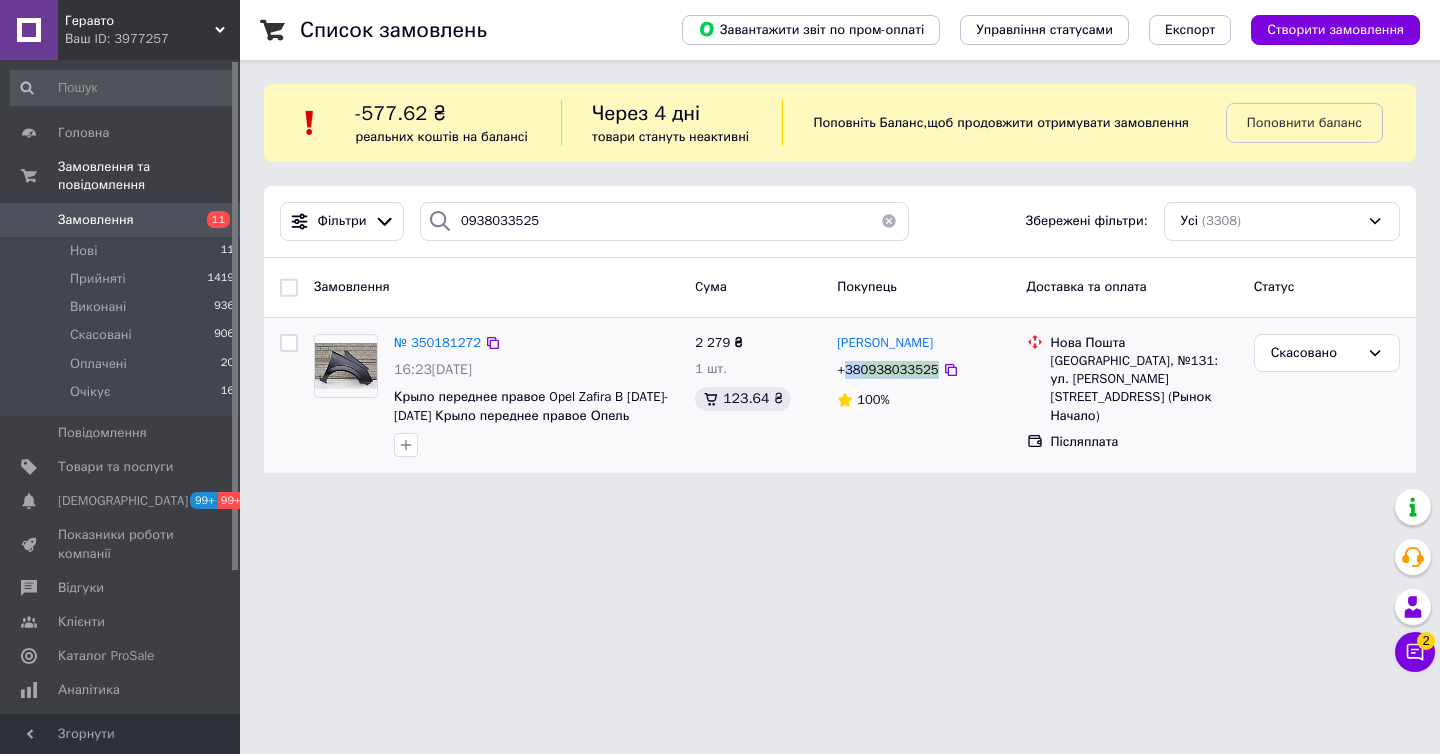 click on "[PHONE_NUMBER]" at bounding box center (887, 370) 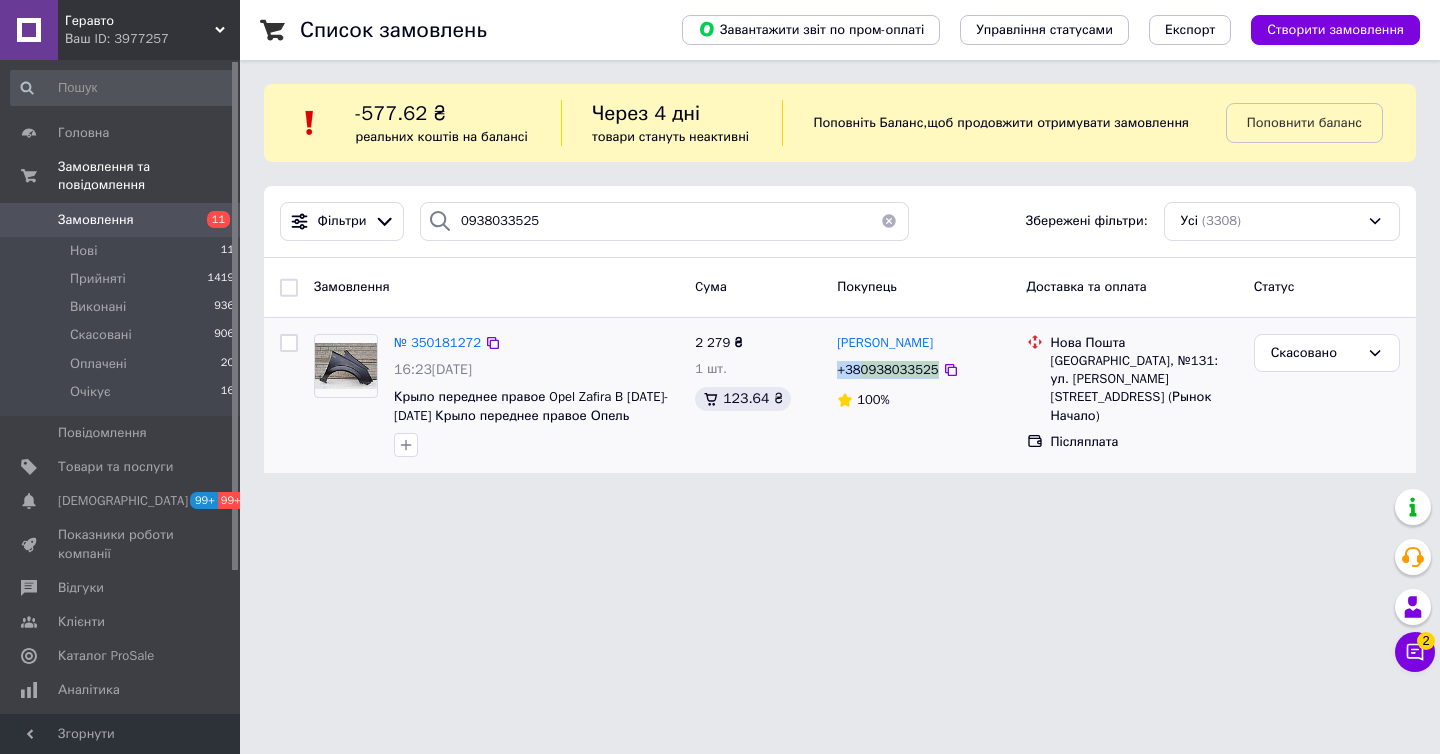 click on "0938033525" at bounding box center [900, 369] 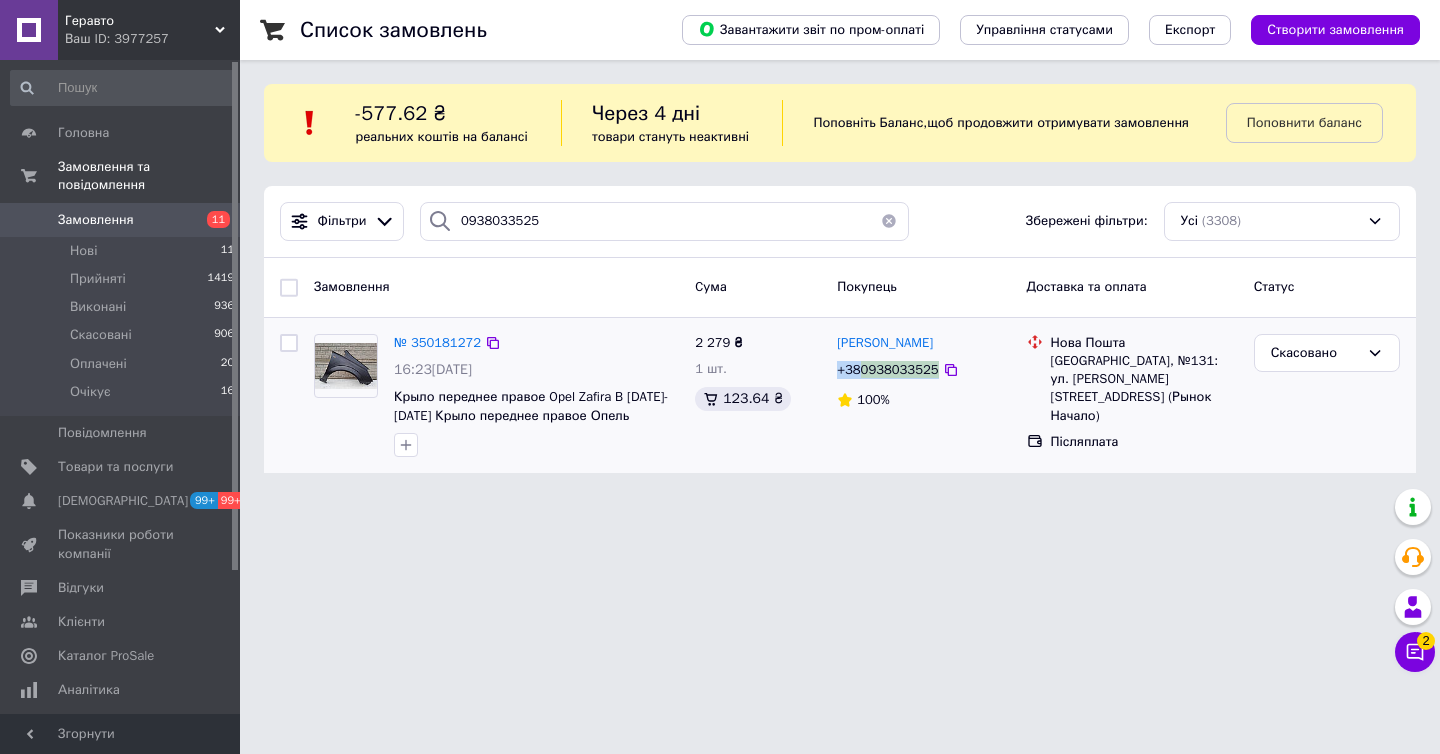 click on "0938033525" at bounding box center [900, 369] 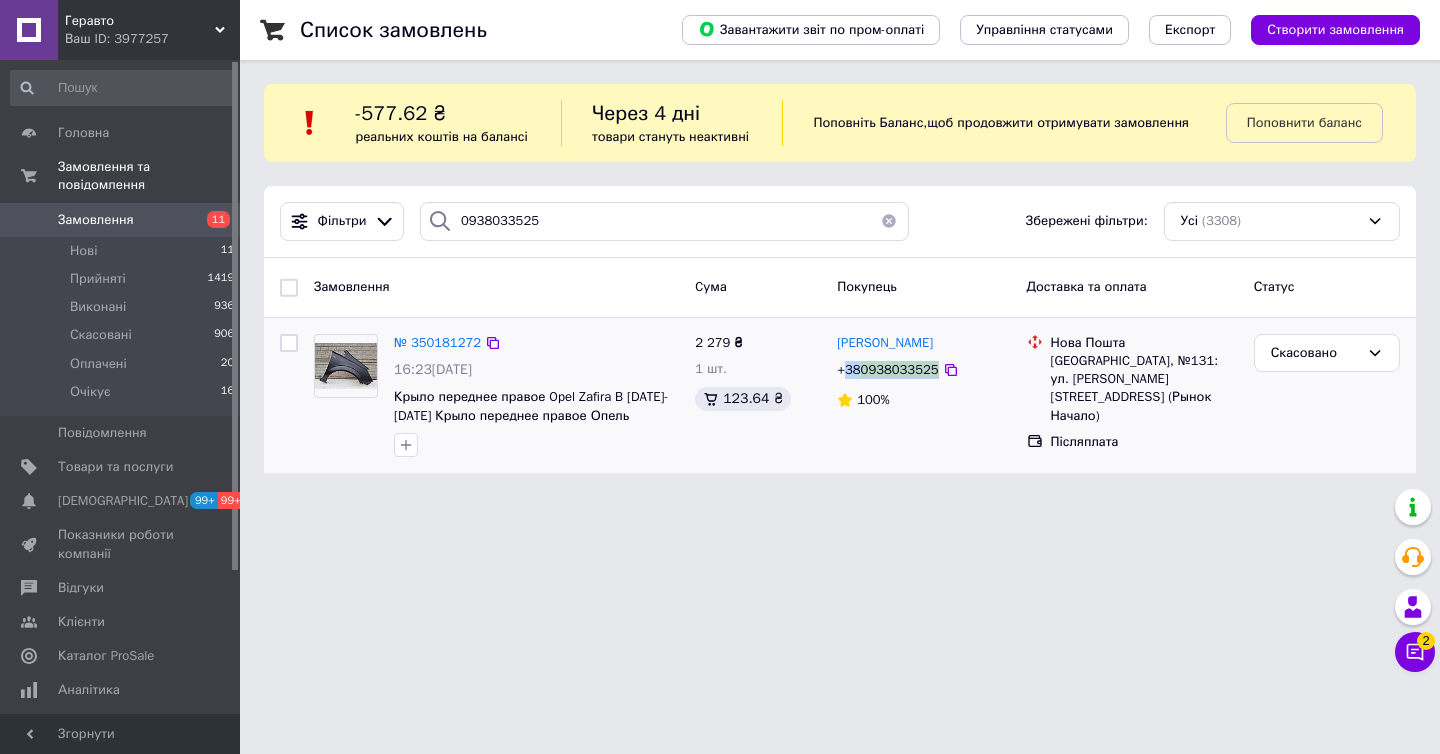 click on "0938033525" at bounding box center [900, 369] 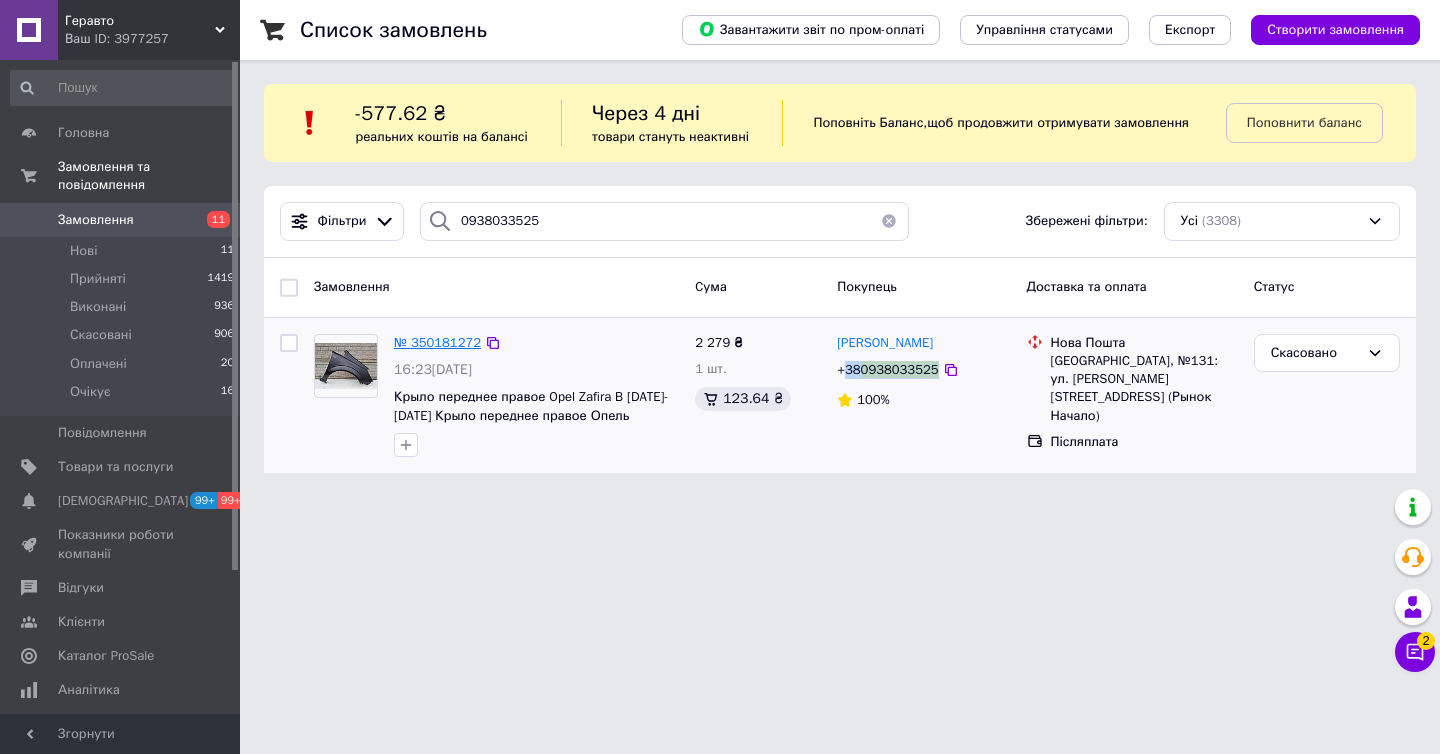 click on "№ 350181272" at bounding box center [437, 342] 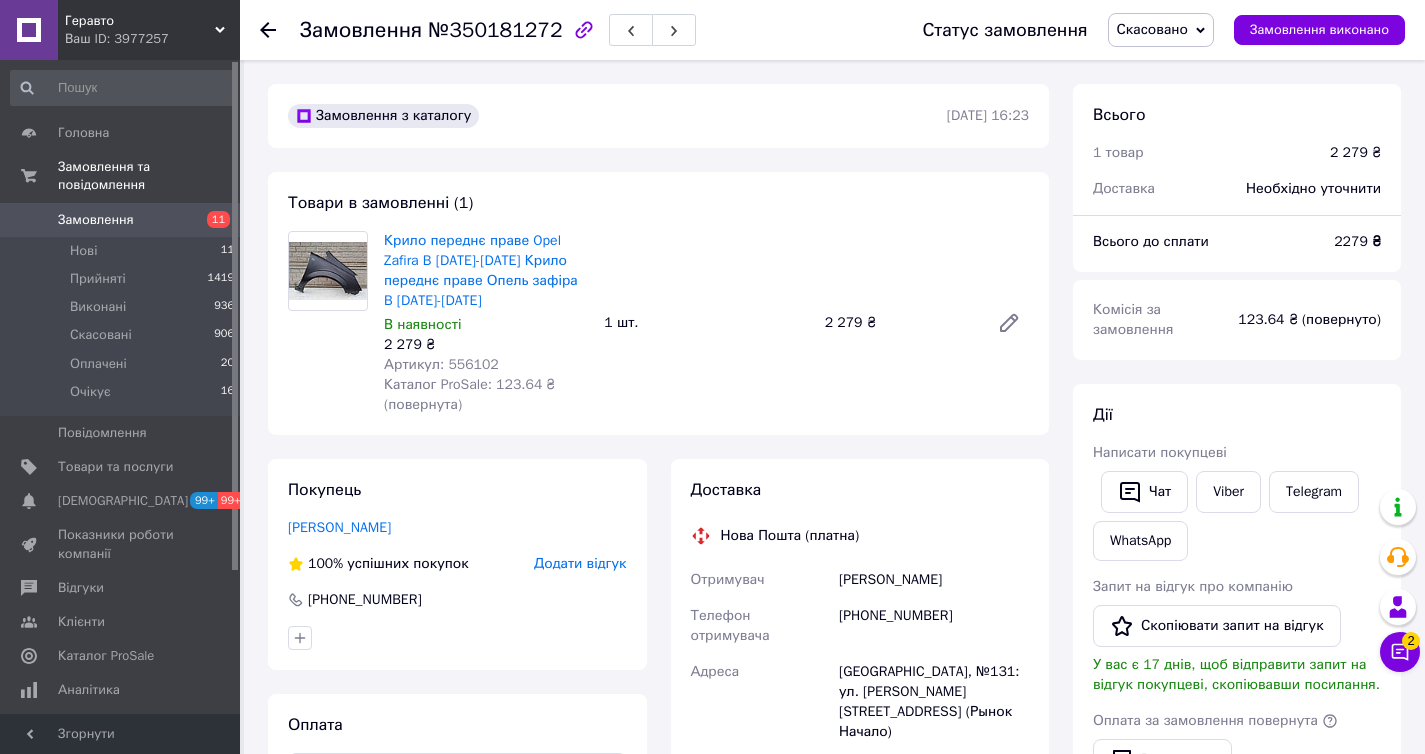 click on "Артикул: 556102" at bounding box center (441, 364) 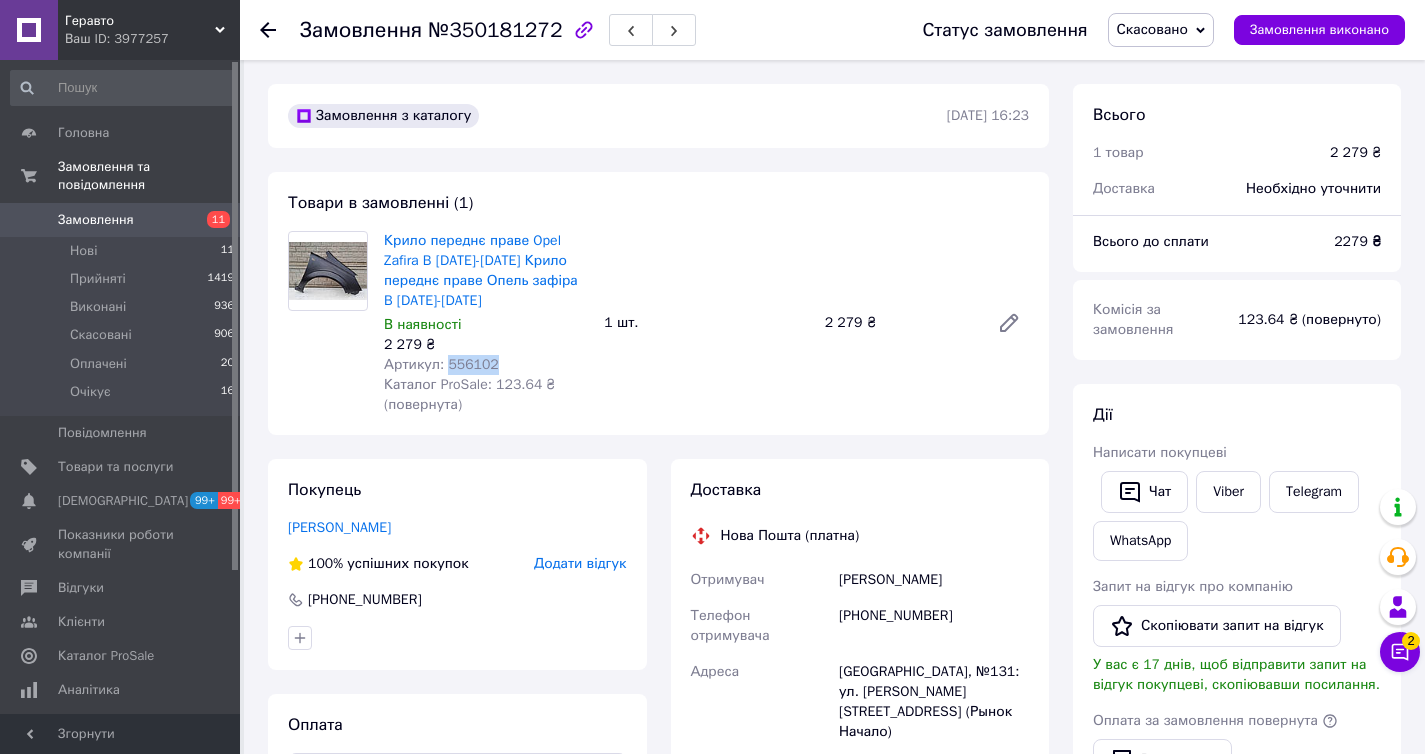 click on "Артикул: 556102" at bounding box center (441, 364) 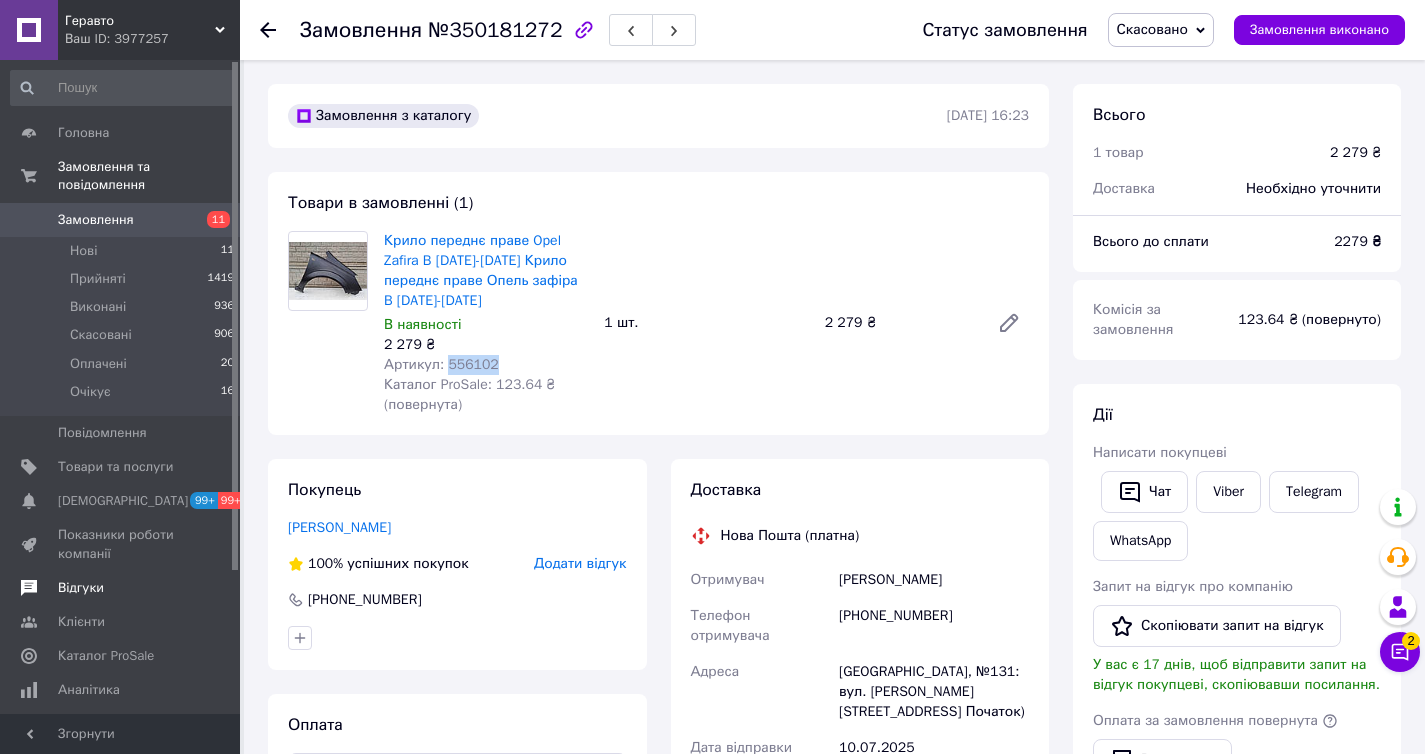 click on "Відгуки" at bounding box center [121, 588] 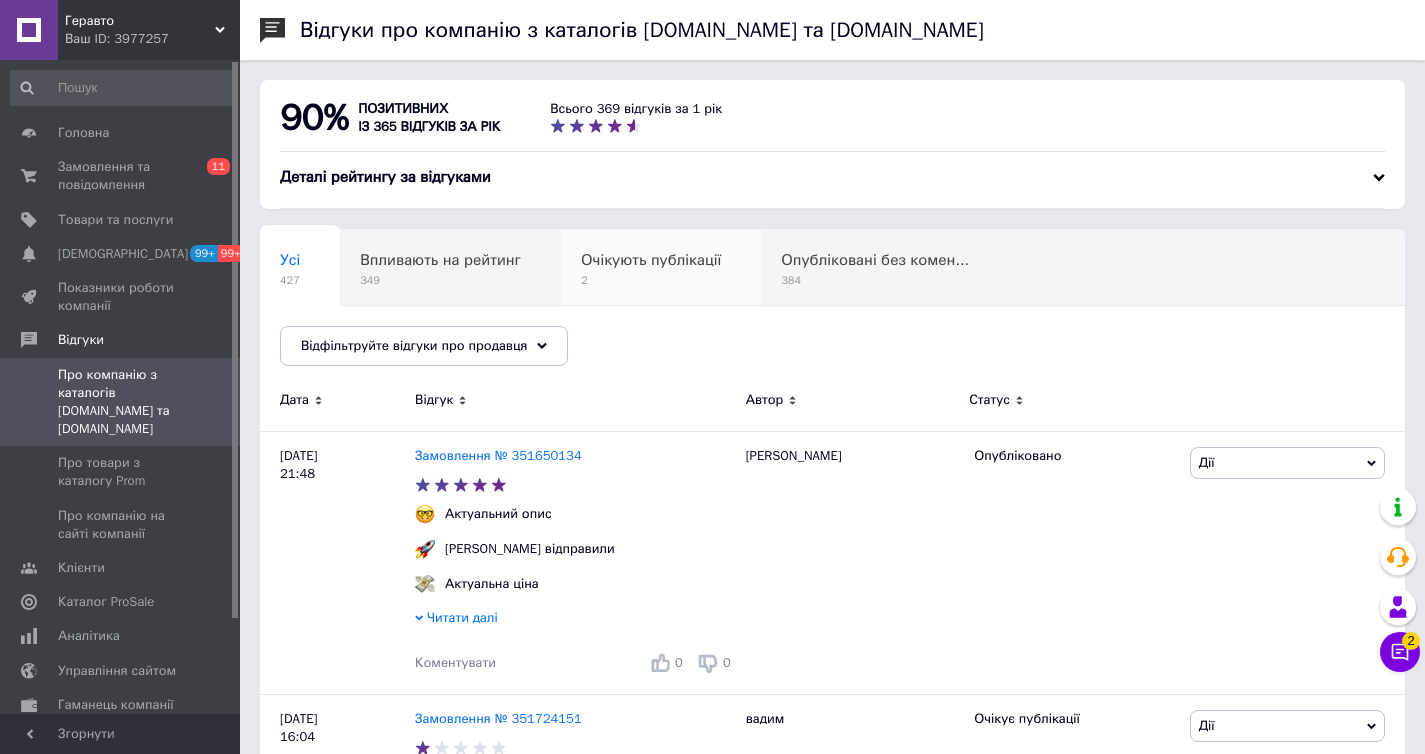click on "Очікують публікації 2" at bounding box center (661, 268) 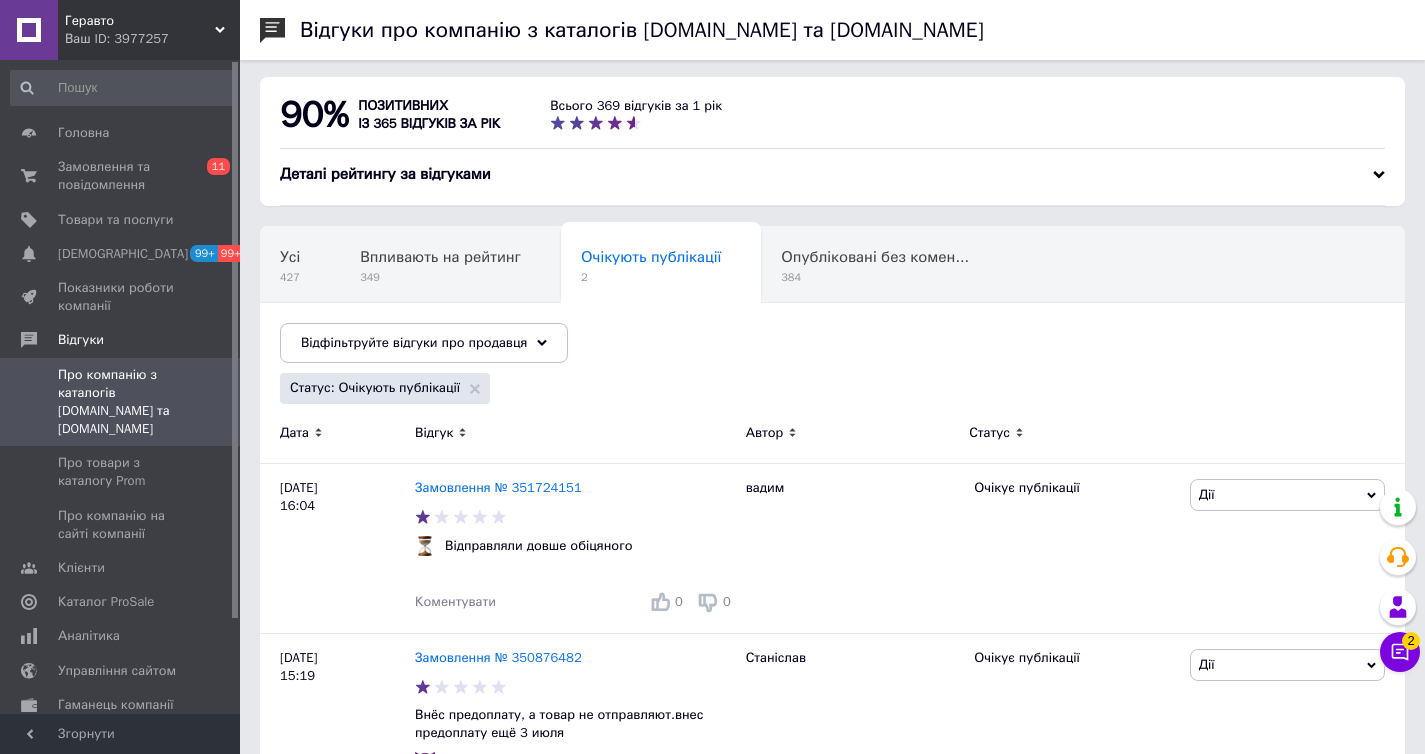 scroll, scrollTop: 4, scrollLeft: 0, axis: vertical 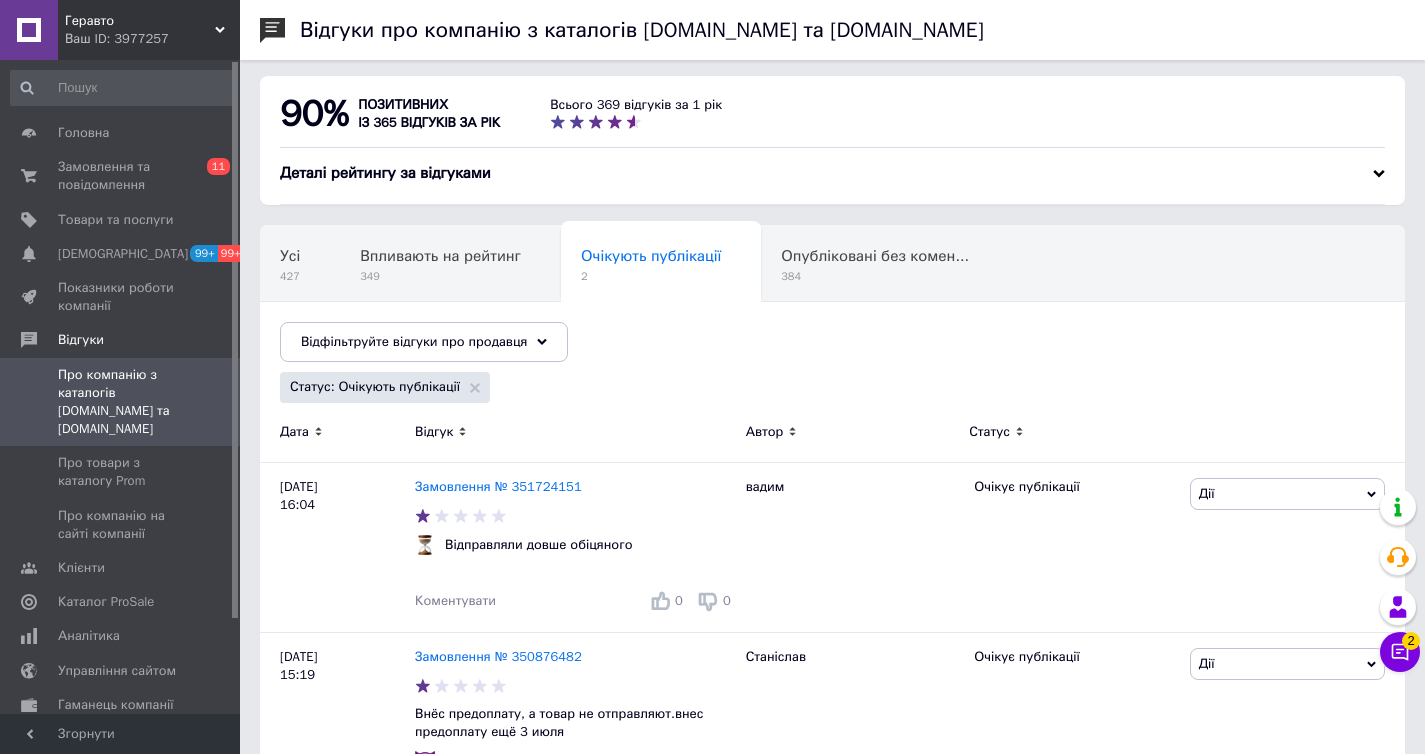 click on "Ваш ID: 3977257" at bounding box center [152, 39] 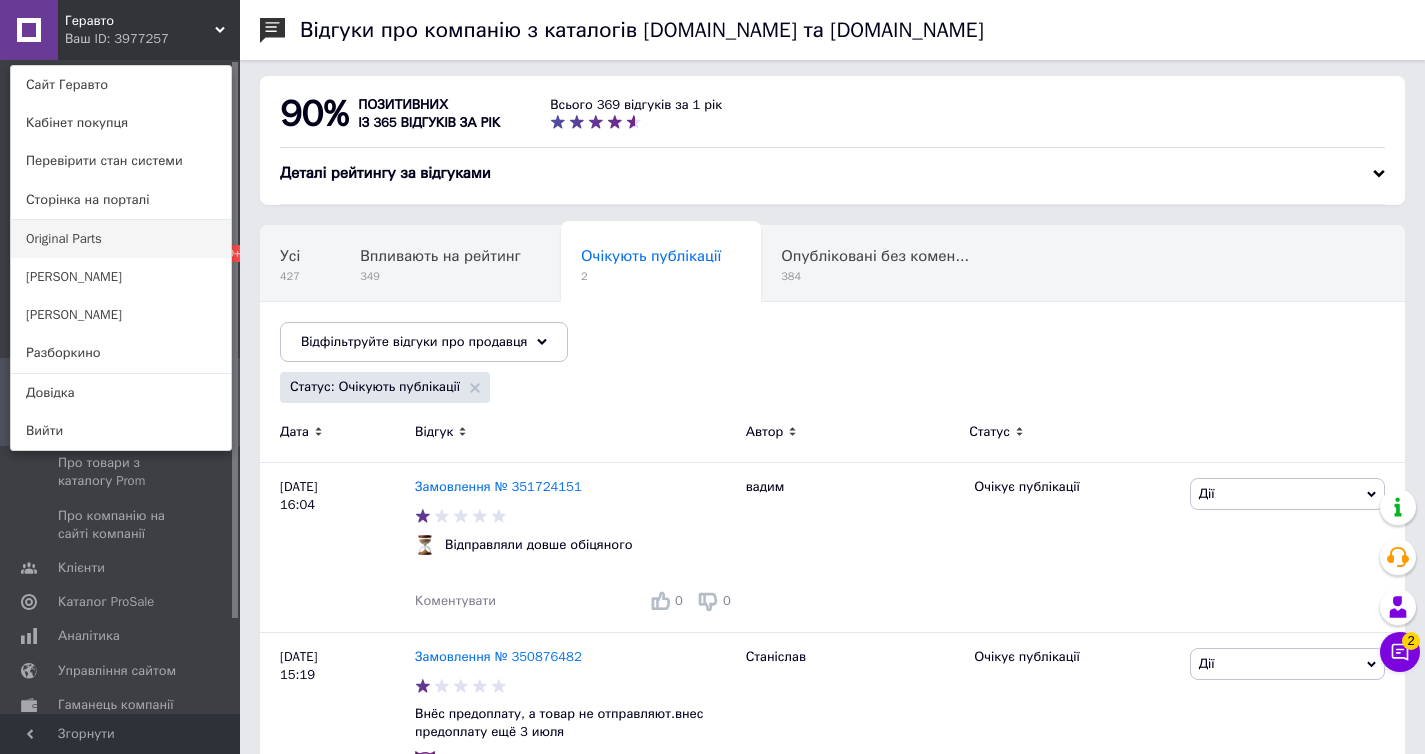 click on "Original Parts" at bounding box center [121, 239] 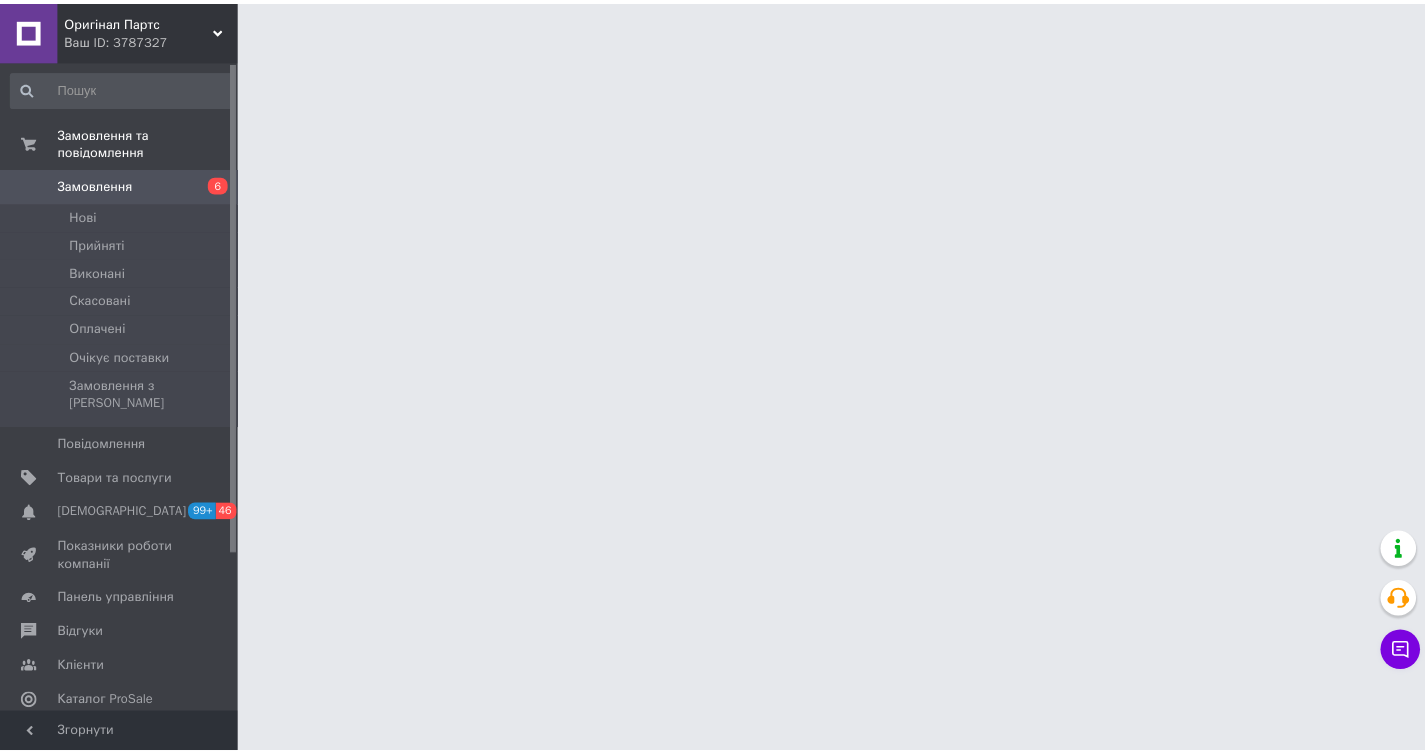 scroll, scrollTop: 0, scrollLeft: 0, axis: both 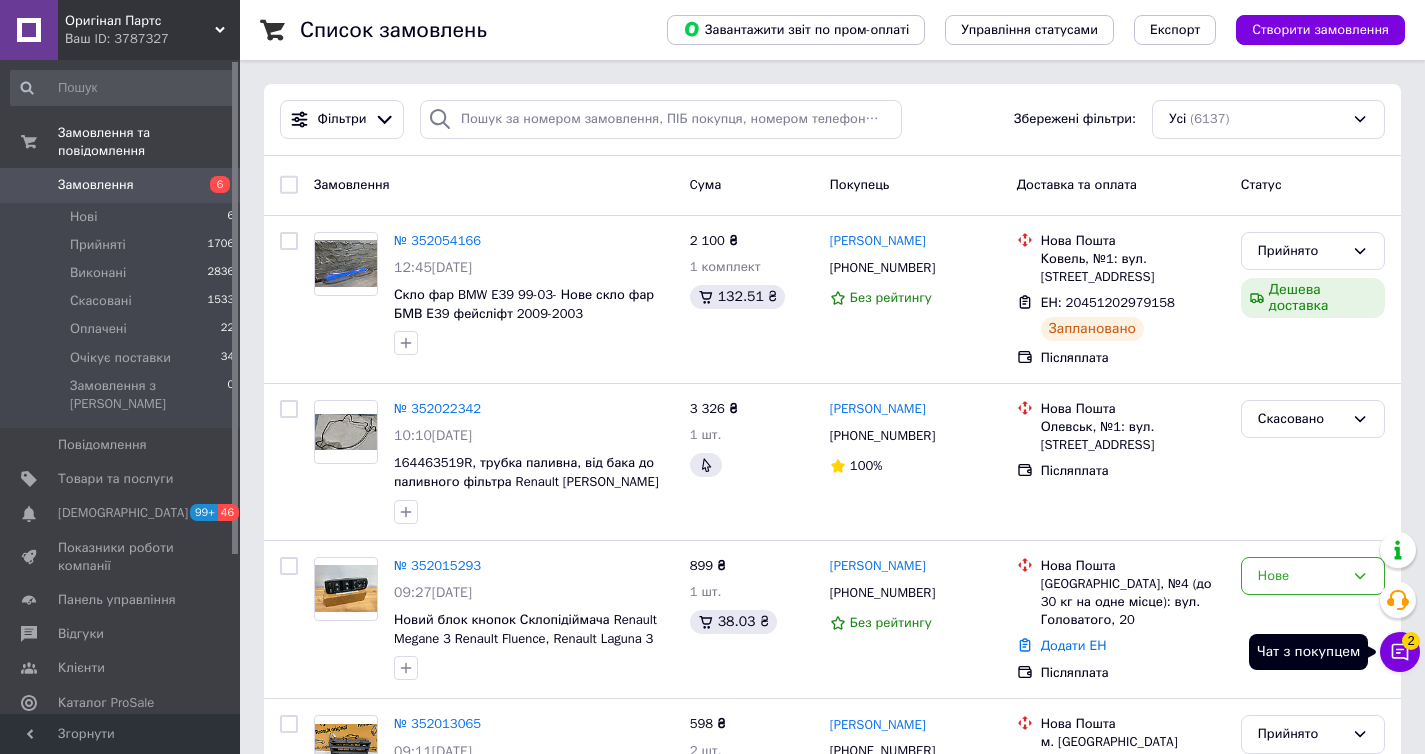 click on "Чат з покупцем 2" at bounding box center (1400, 652) 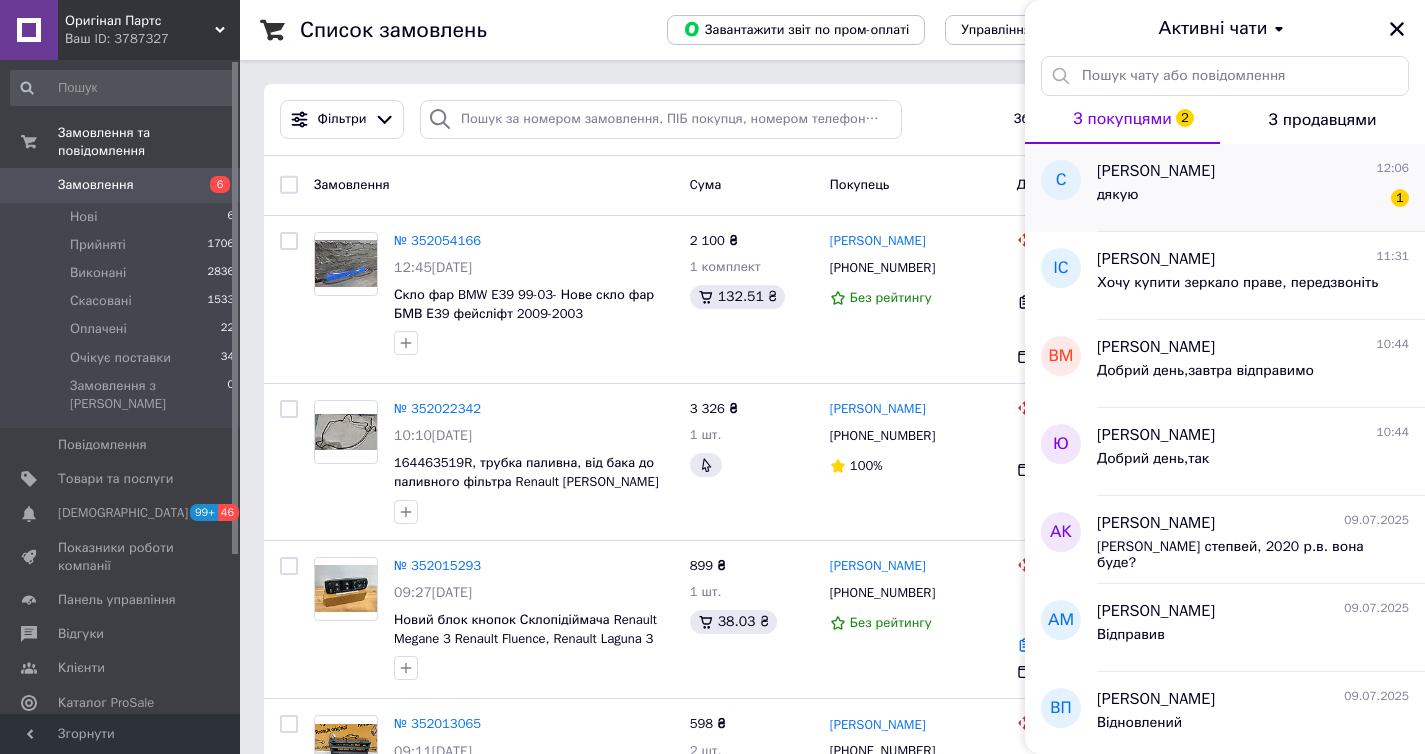 click on "дякую 1" at bounding box center (1253, 199) 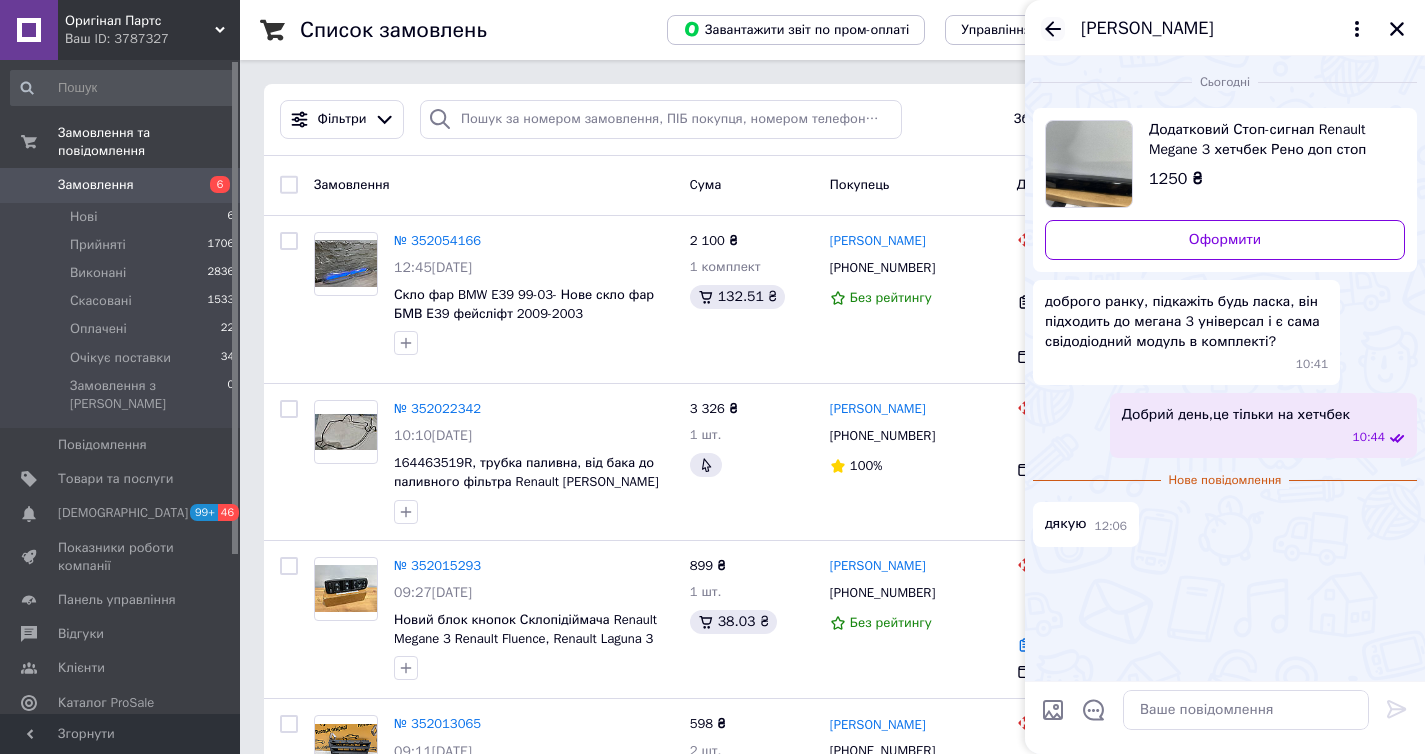 click 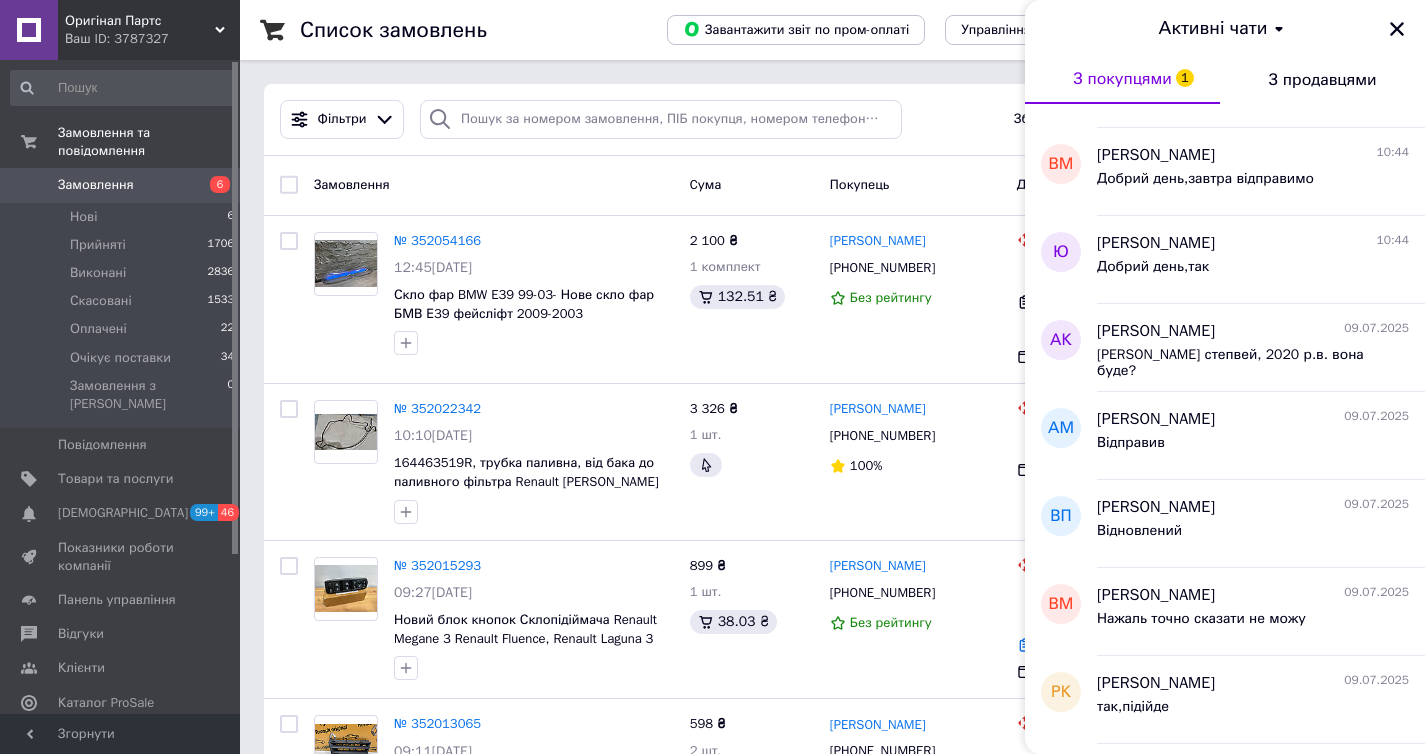 scroll, scrollTop: 152, scrollLeft: 0, axis: vertical 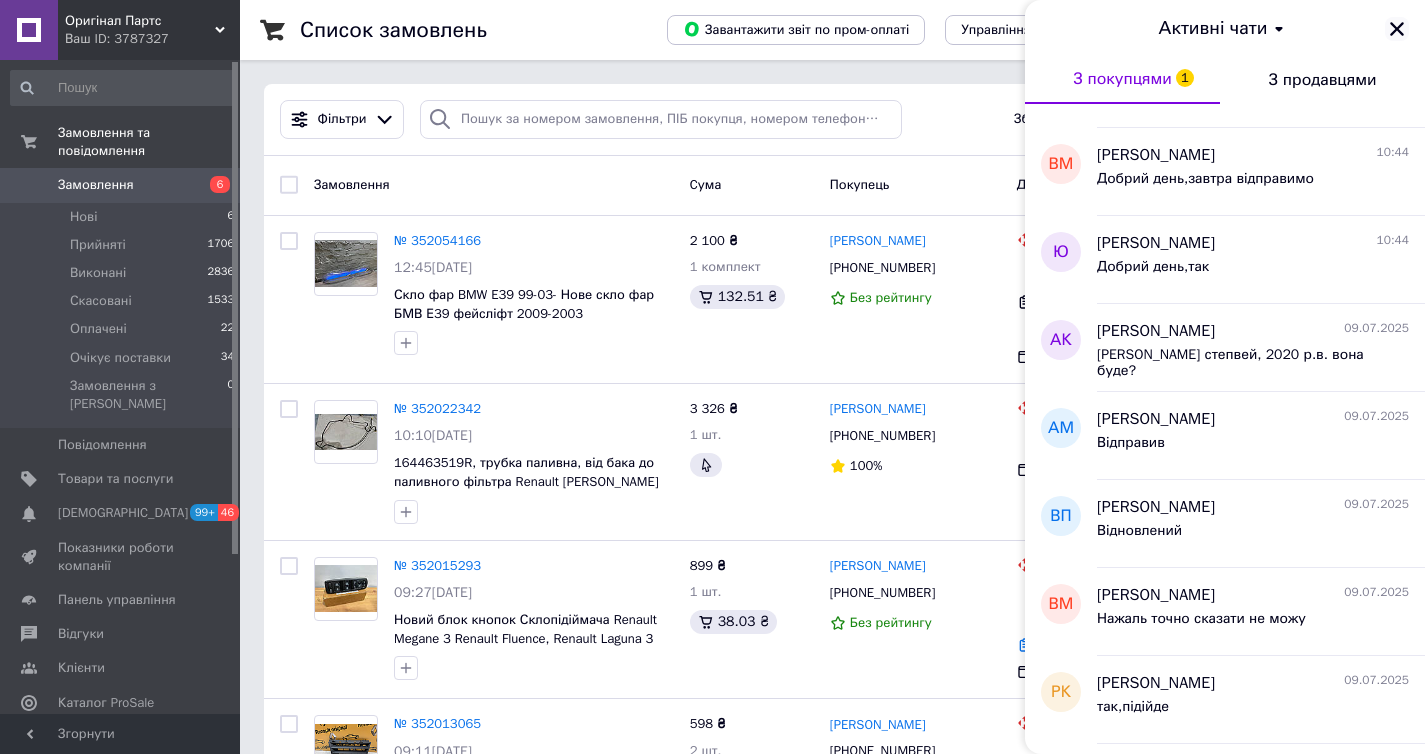 click 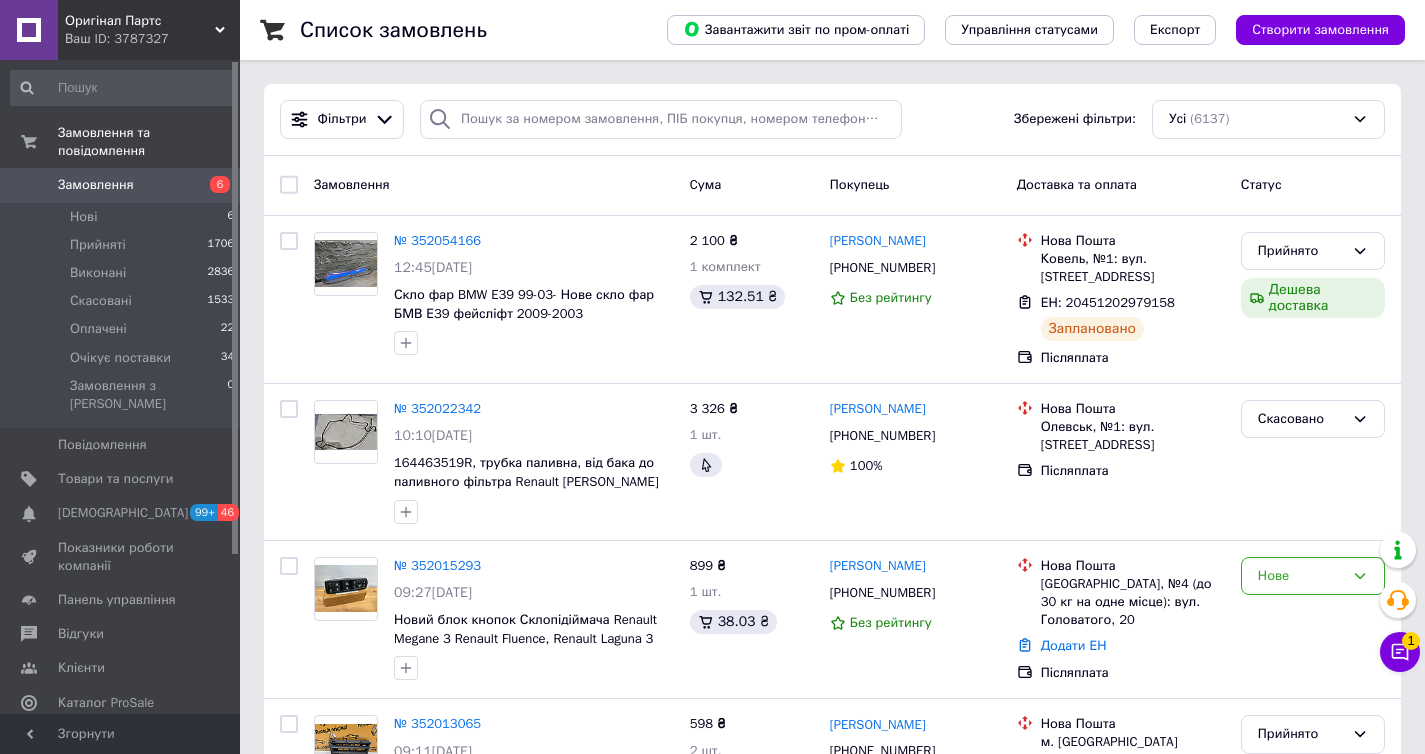 click on "Замовлення 6" at bounding box center [123, 185] 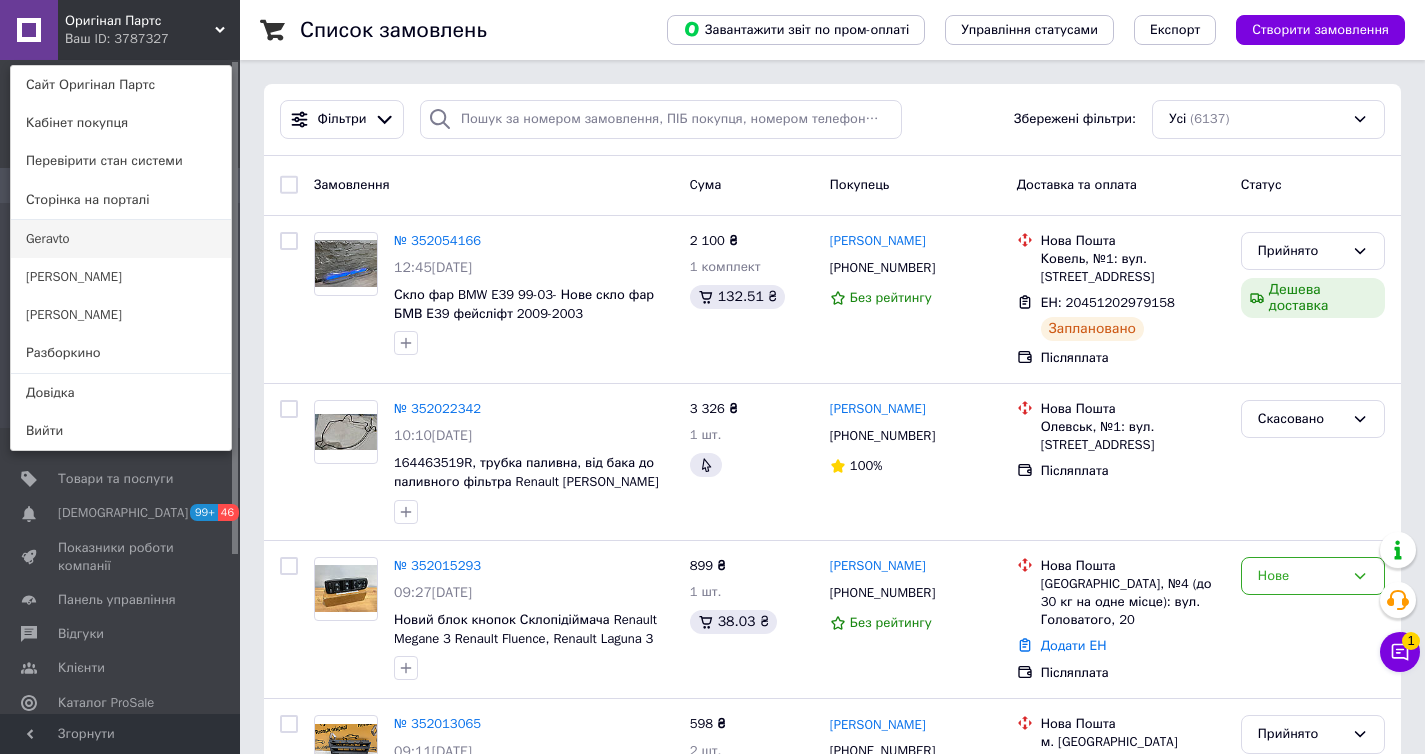 click on "Geravto" at bounding box center [121, 239] 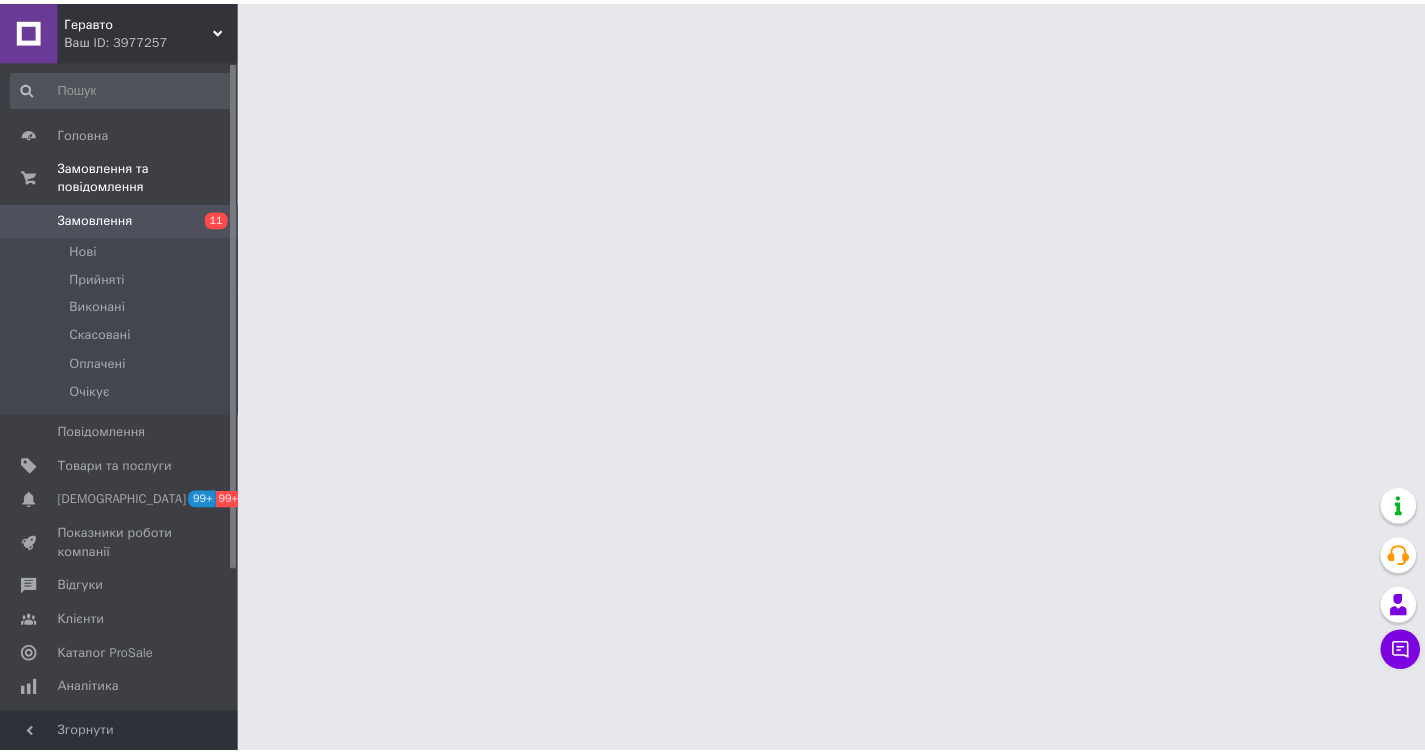 scroll, scrollTop: 0, scrollLeft: 0, axis: both 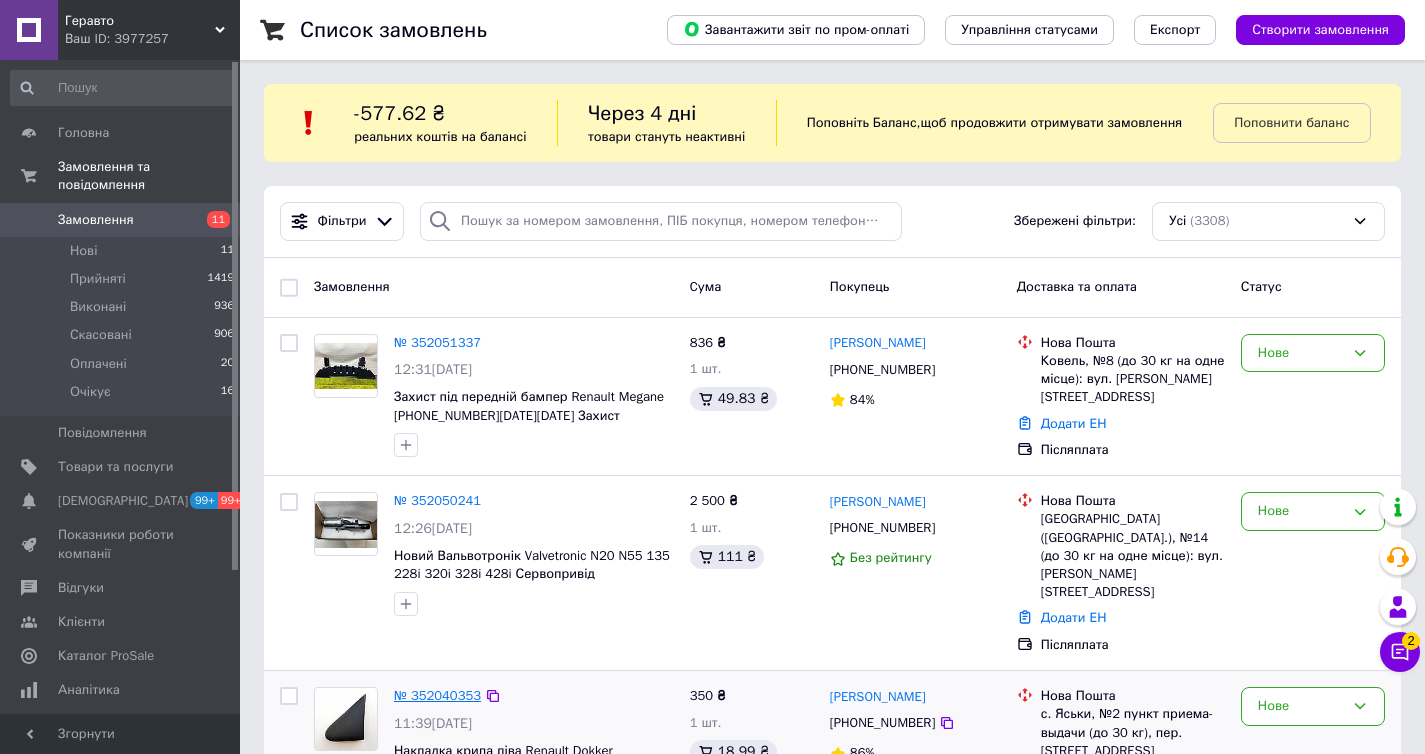 click on "№ 352040353" at bounding box center (437, 695) 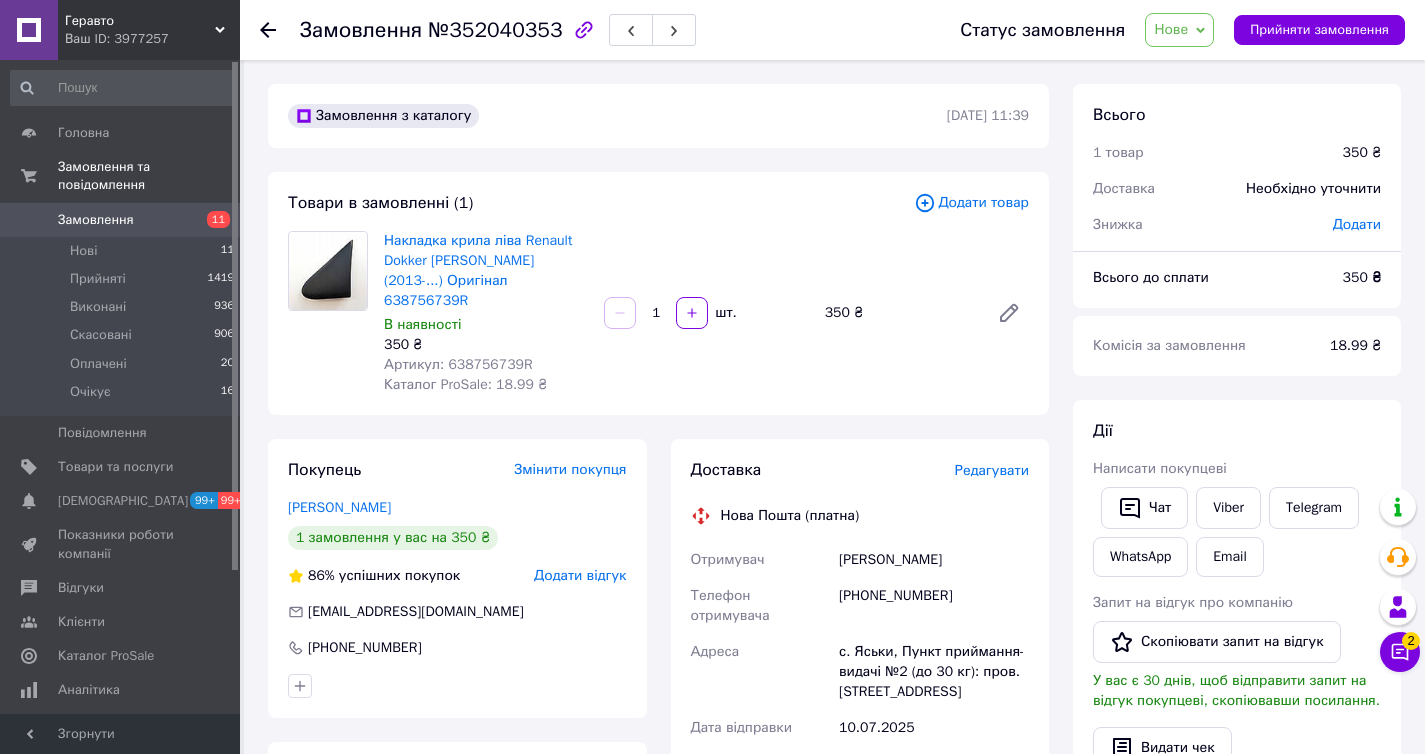 click on "350 ₴" at bounding box center (486, 345) 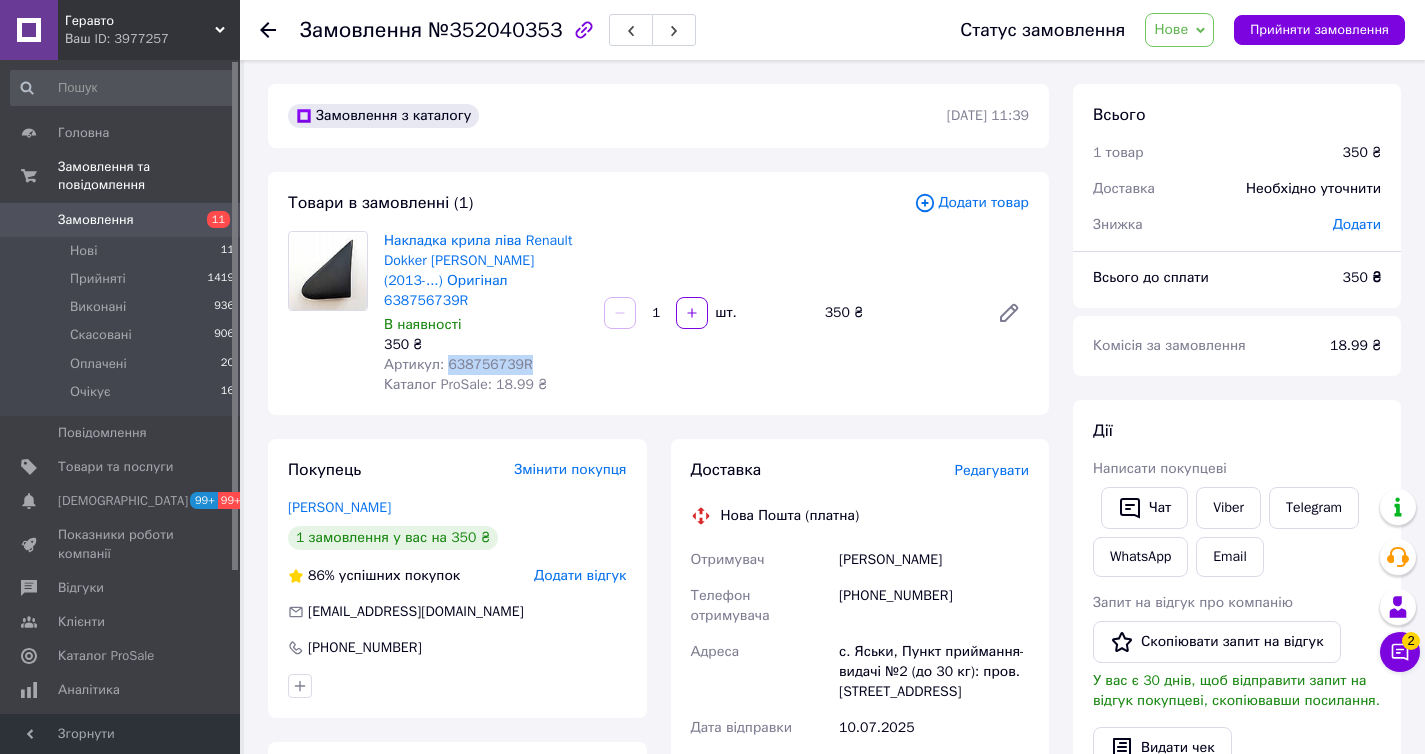 click on "Артикул: 638756739R" at bounding box center [486, 365] 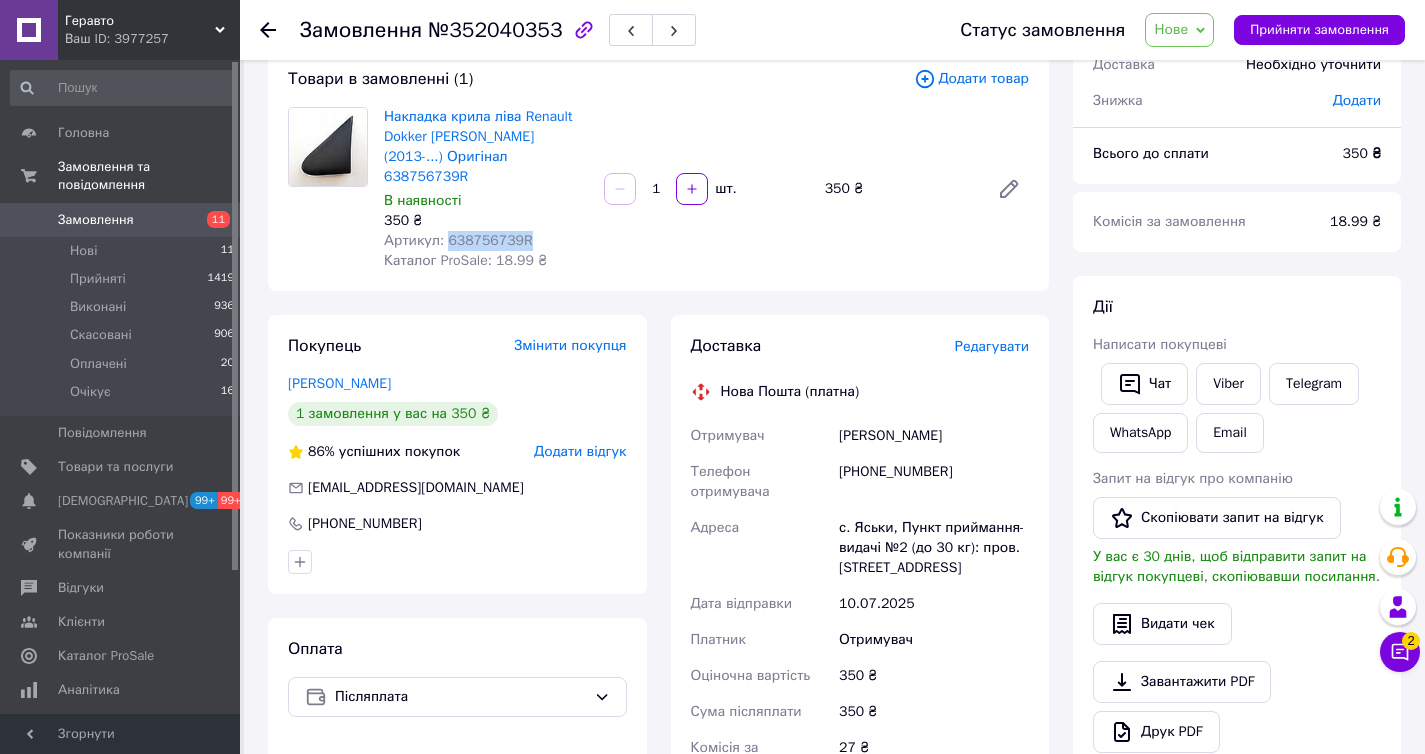 scroll, scrollTop: 128, scrollLeft: 0, axis: vertical 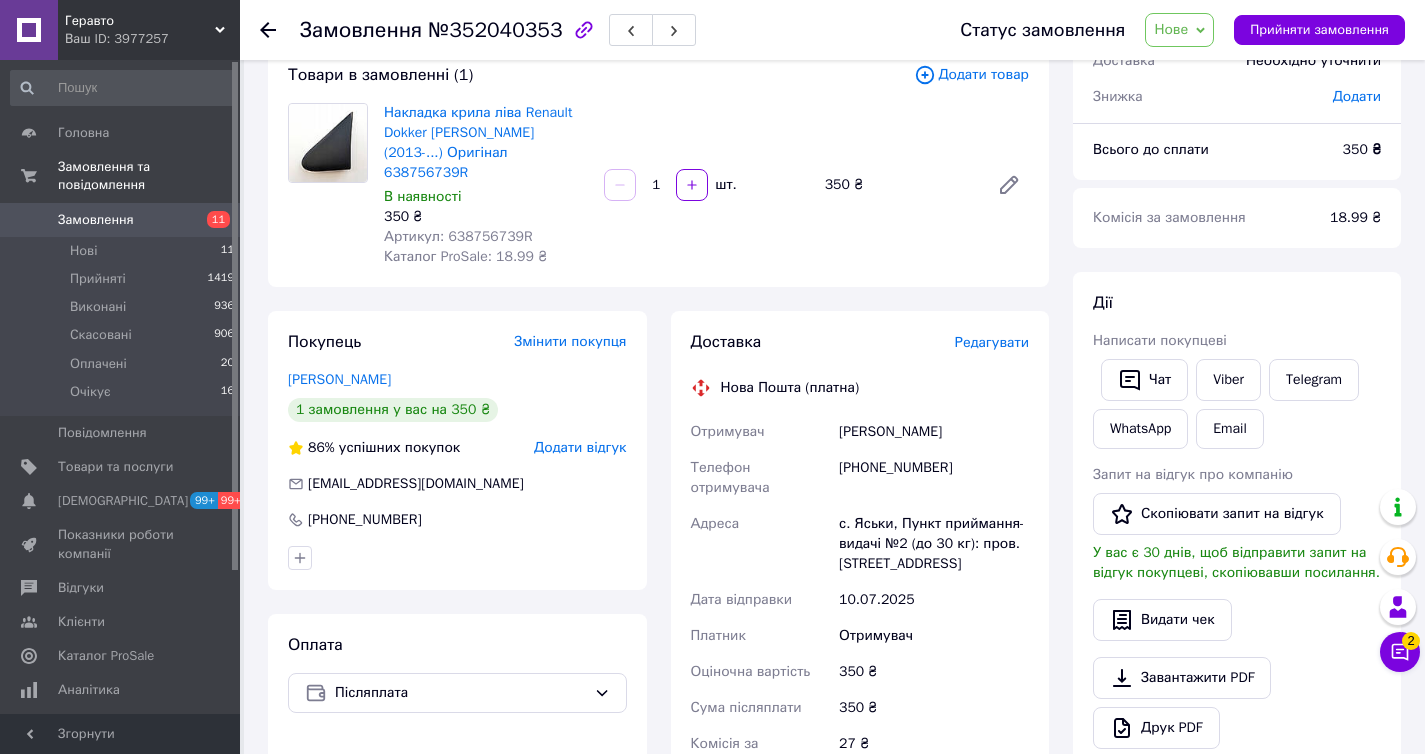 click on "[PHONE_NUMBER]" at bounding box center (934, 478) 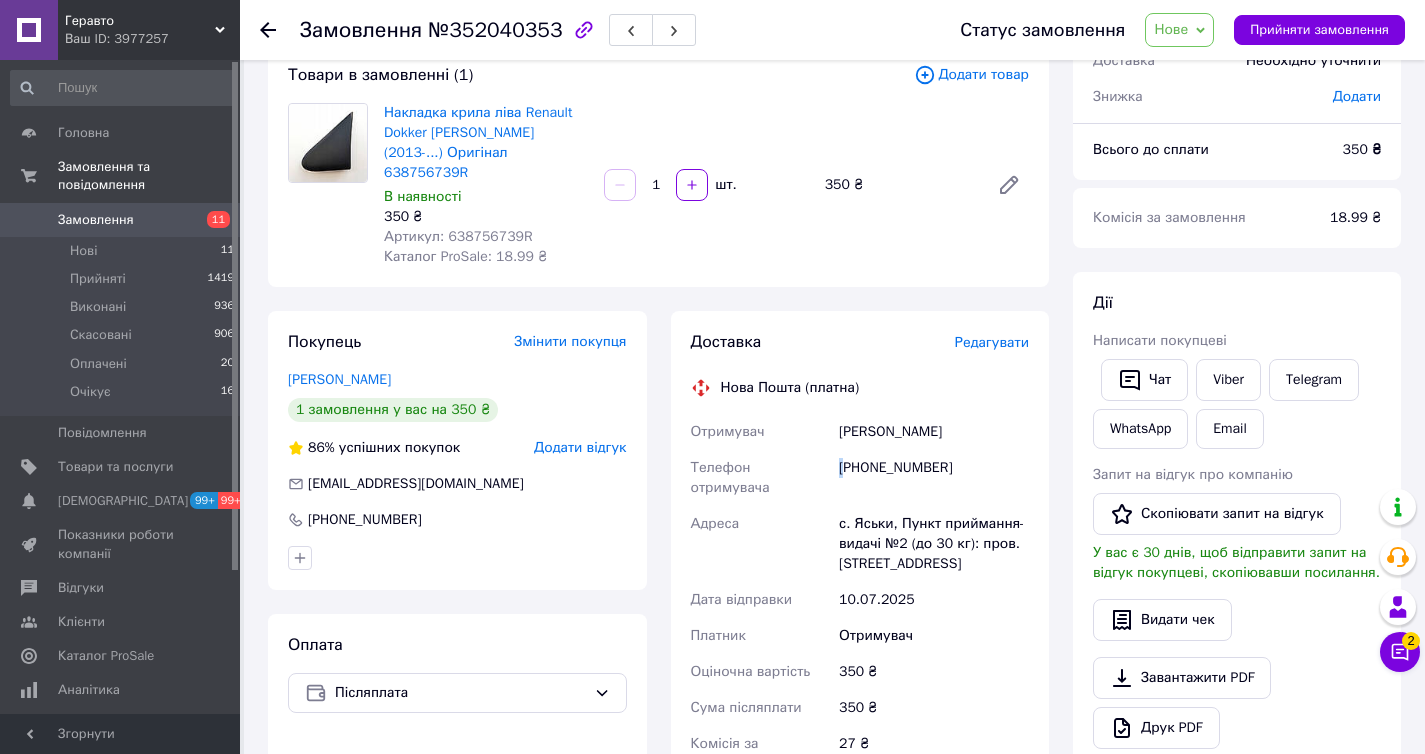 click on "[PHONE_NUMBER]" at bounding box center (934, 478) 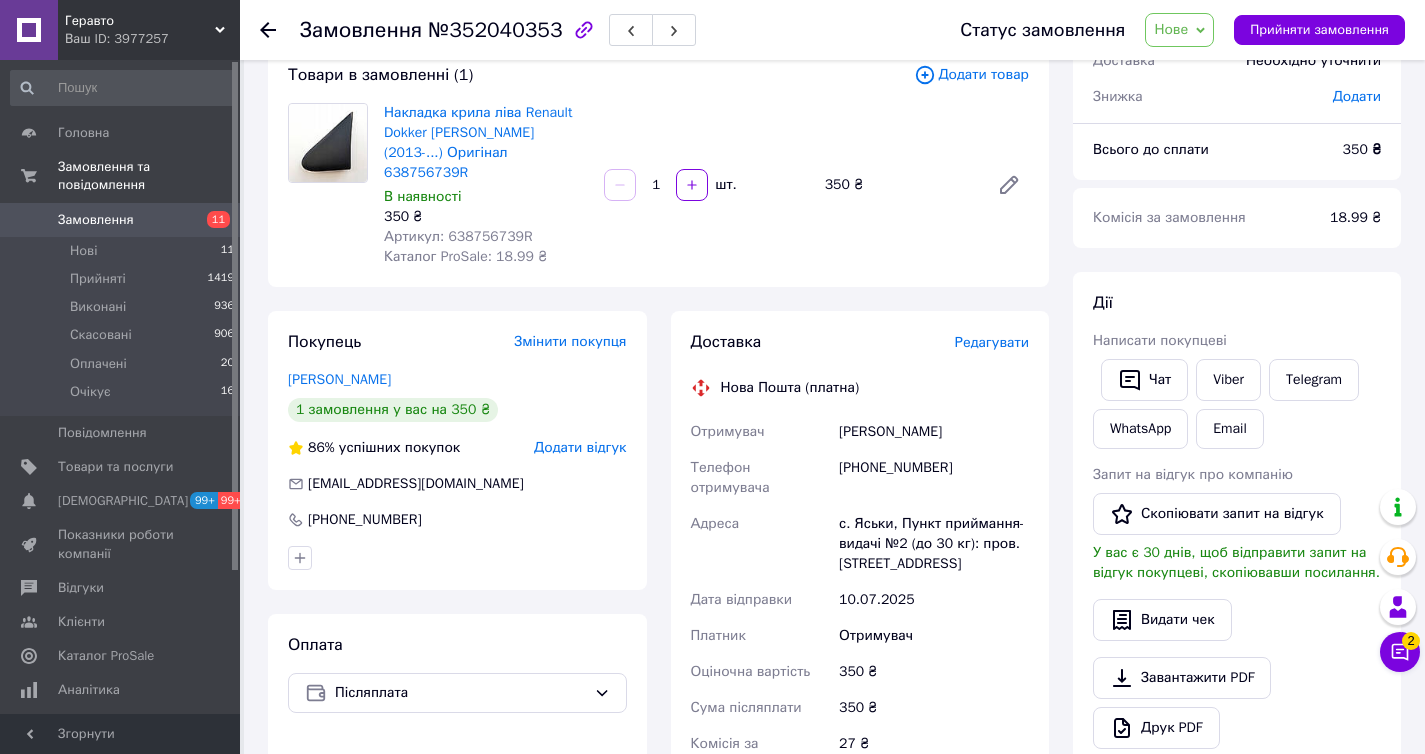 click on "[PHONE_NUMBER]" at bounding box center (934, 478) 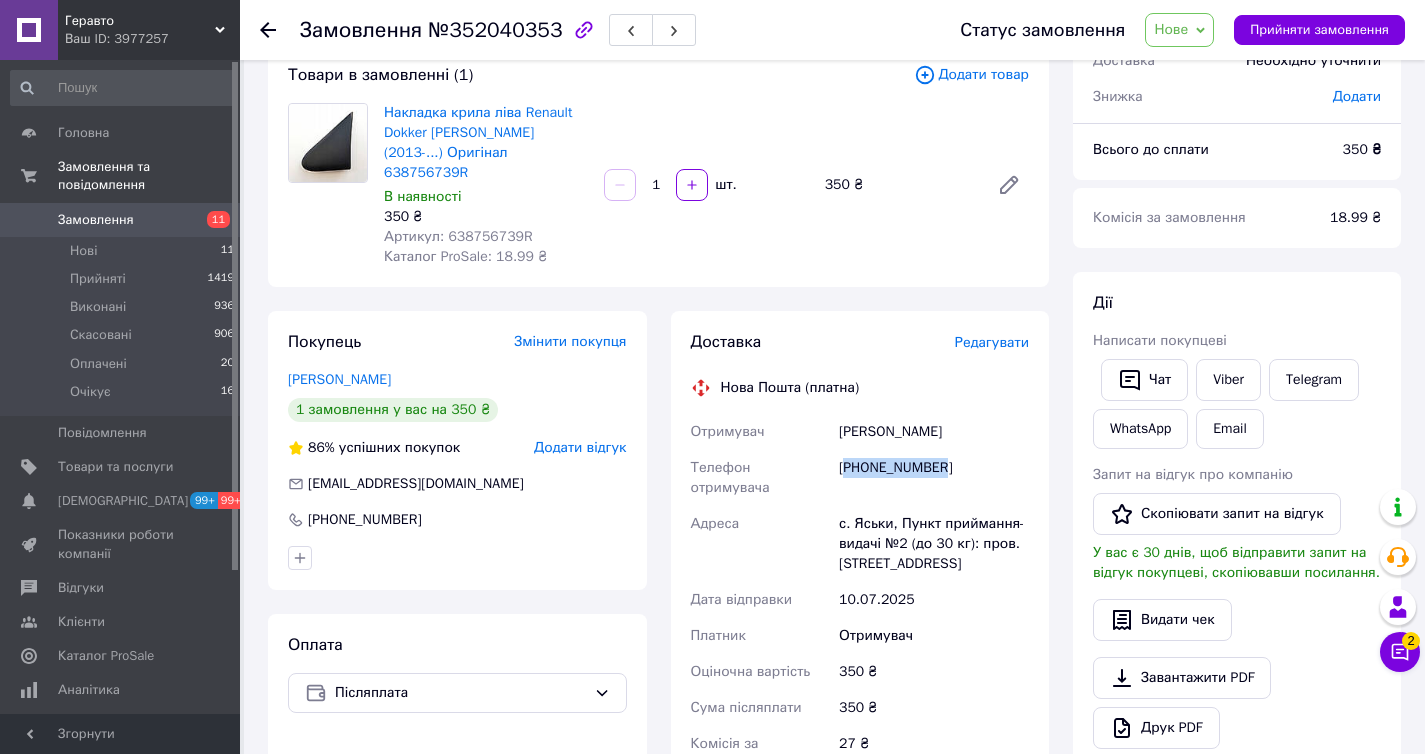 click on "[PHONE_NUMBER]" at bounding box center [934, 478] 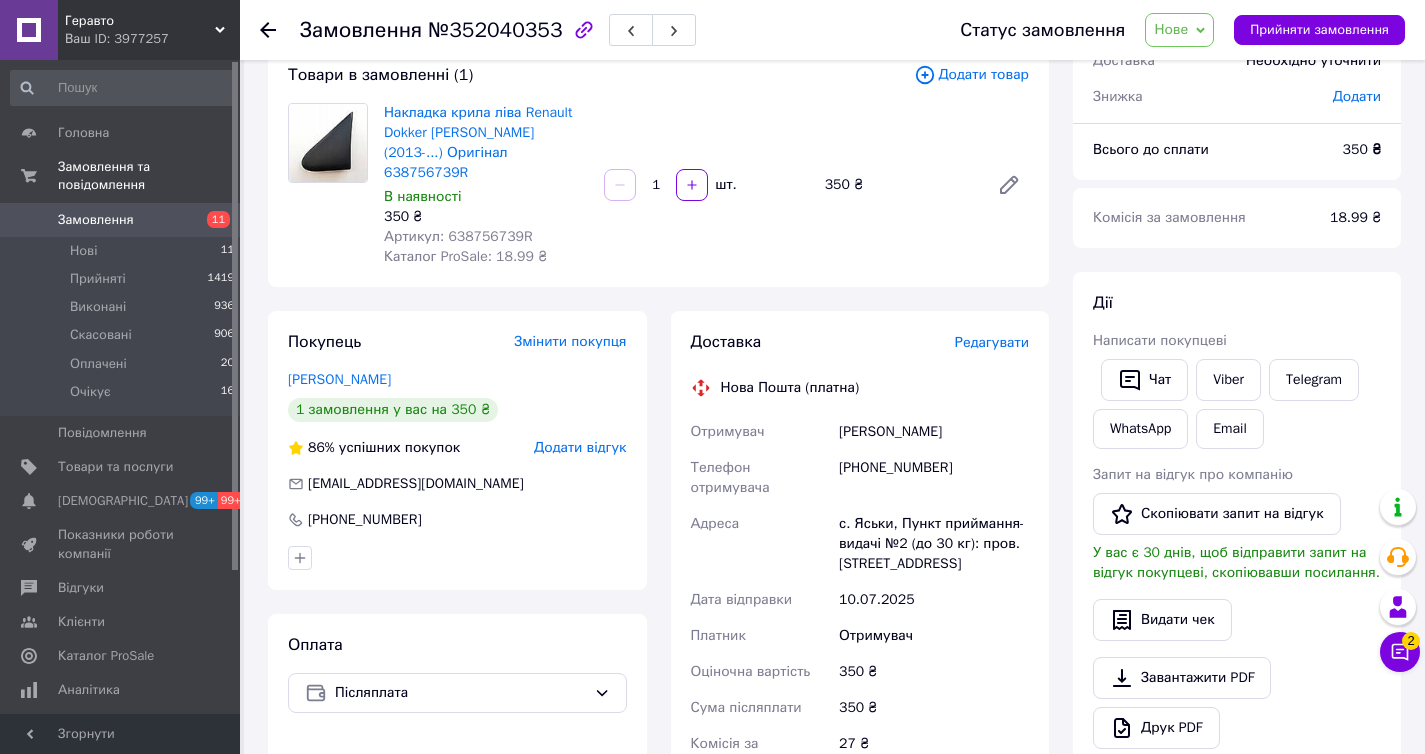 click on "[PERSON_NAME]" at bounding box center (934, 432) 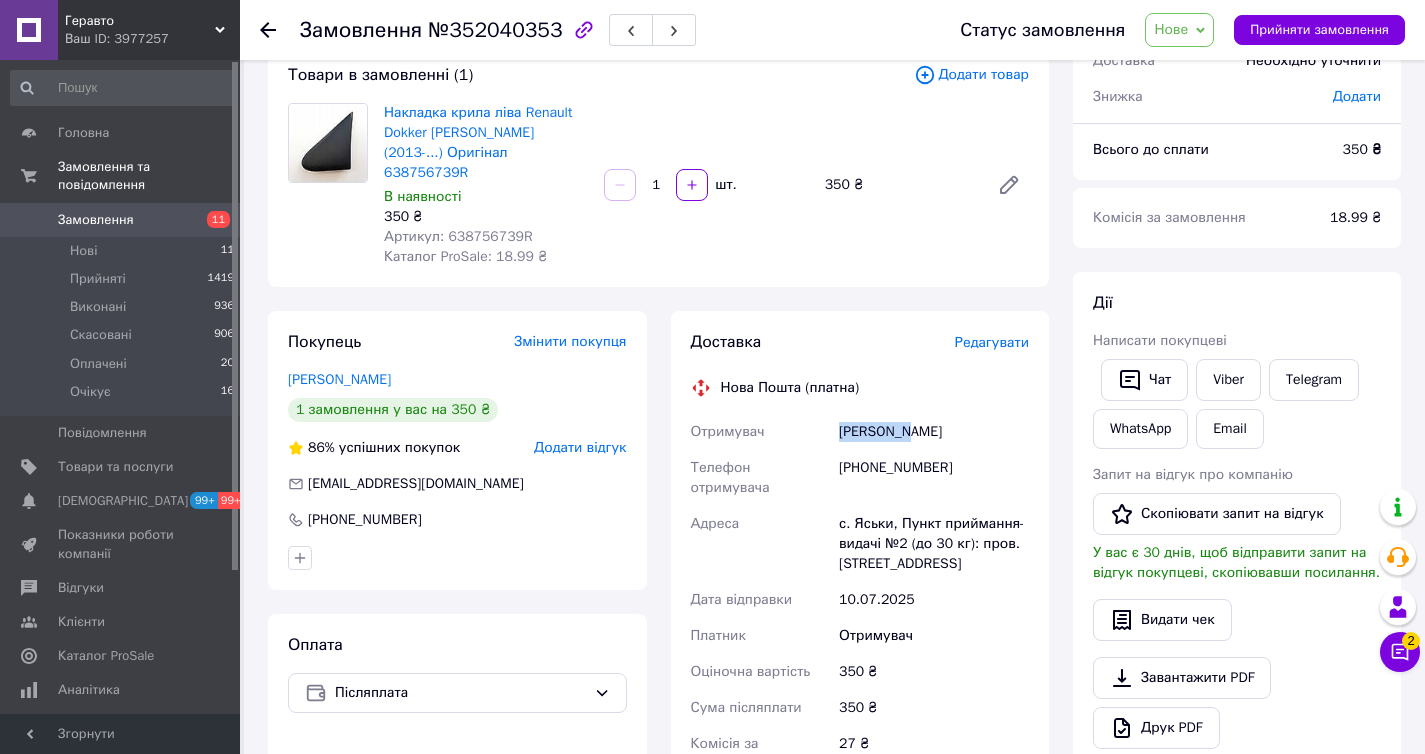 click on "[PERSON_NAME]" at bounding box center (934, 432) 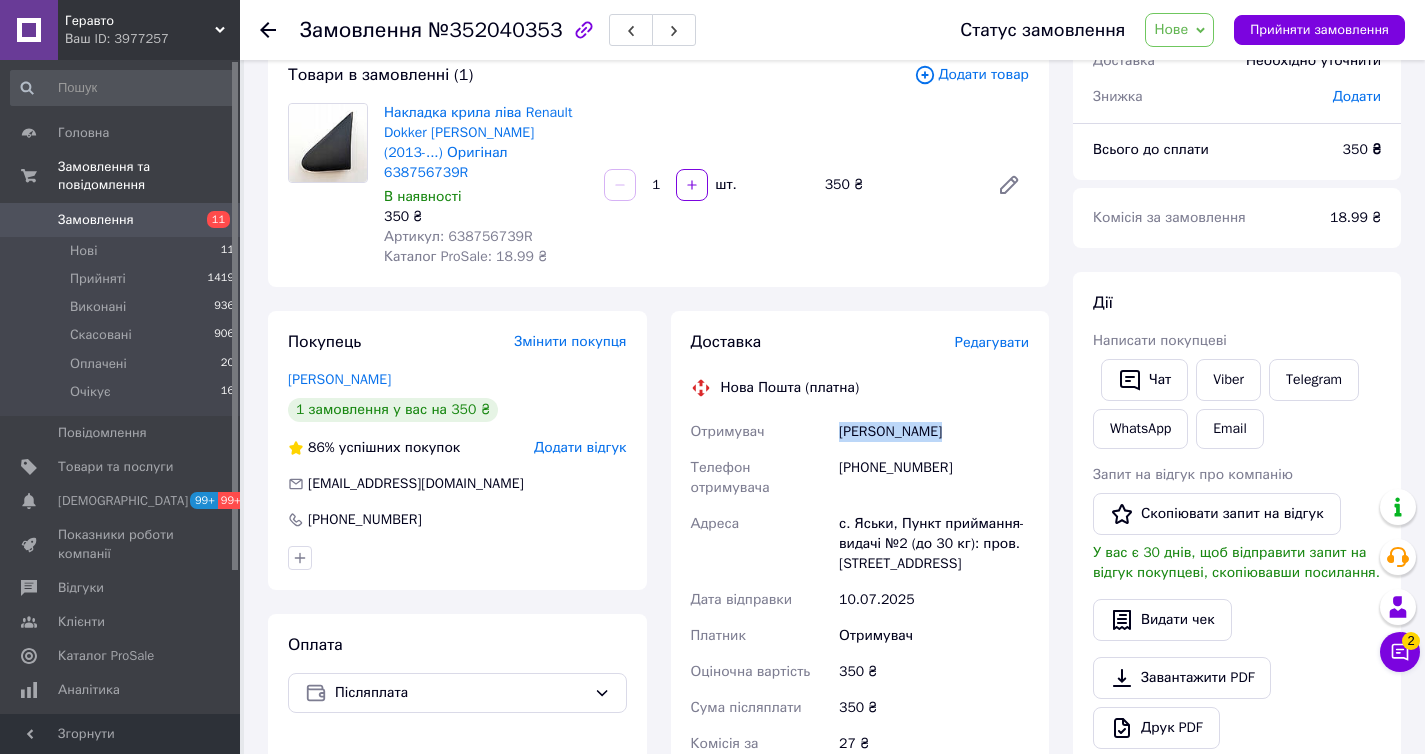 click on "[PERSON_NAME]" at bounding box center (934, 432) 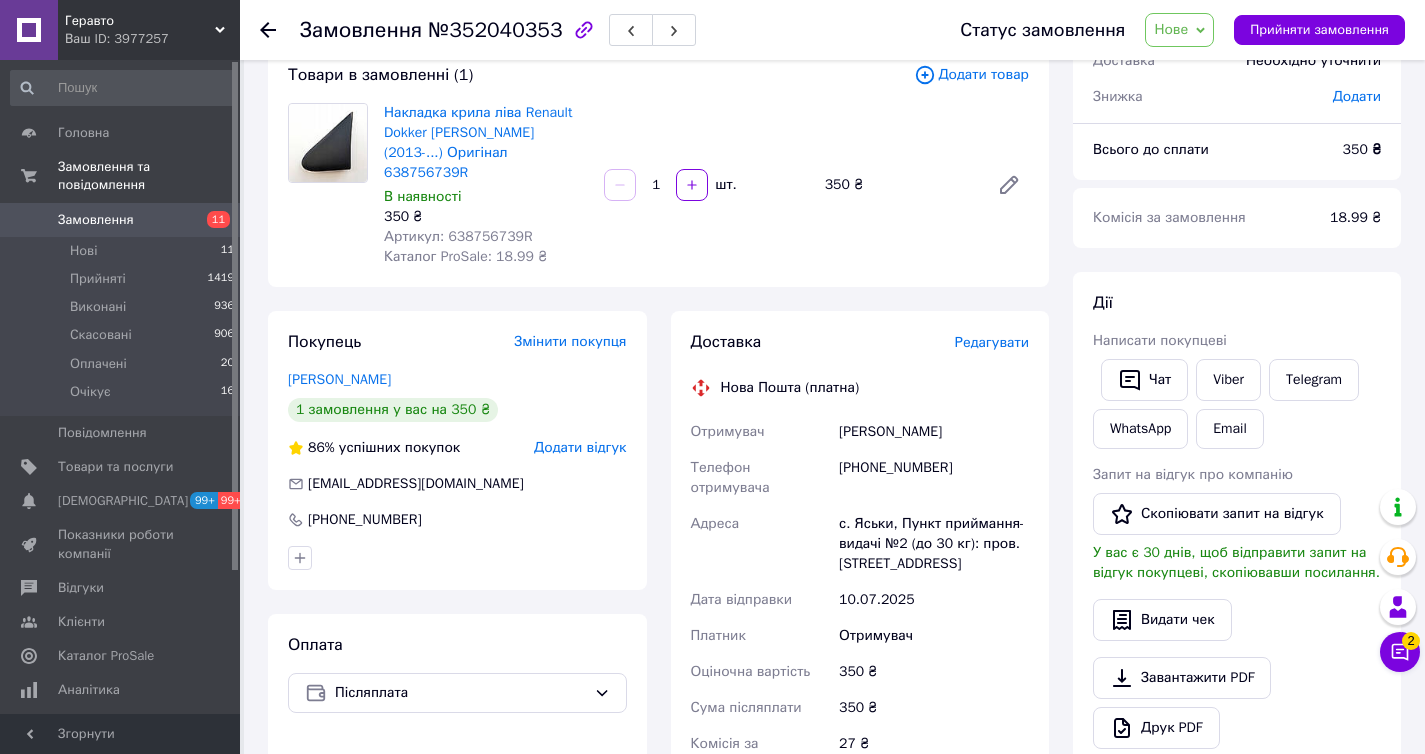 click on "с. Яськи, Пункт приймання-видачі №2 (до 30 кг): пров. [STREET_ADDRESS]" at bounding box center (934, 544) 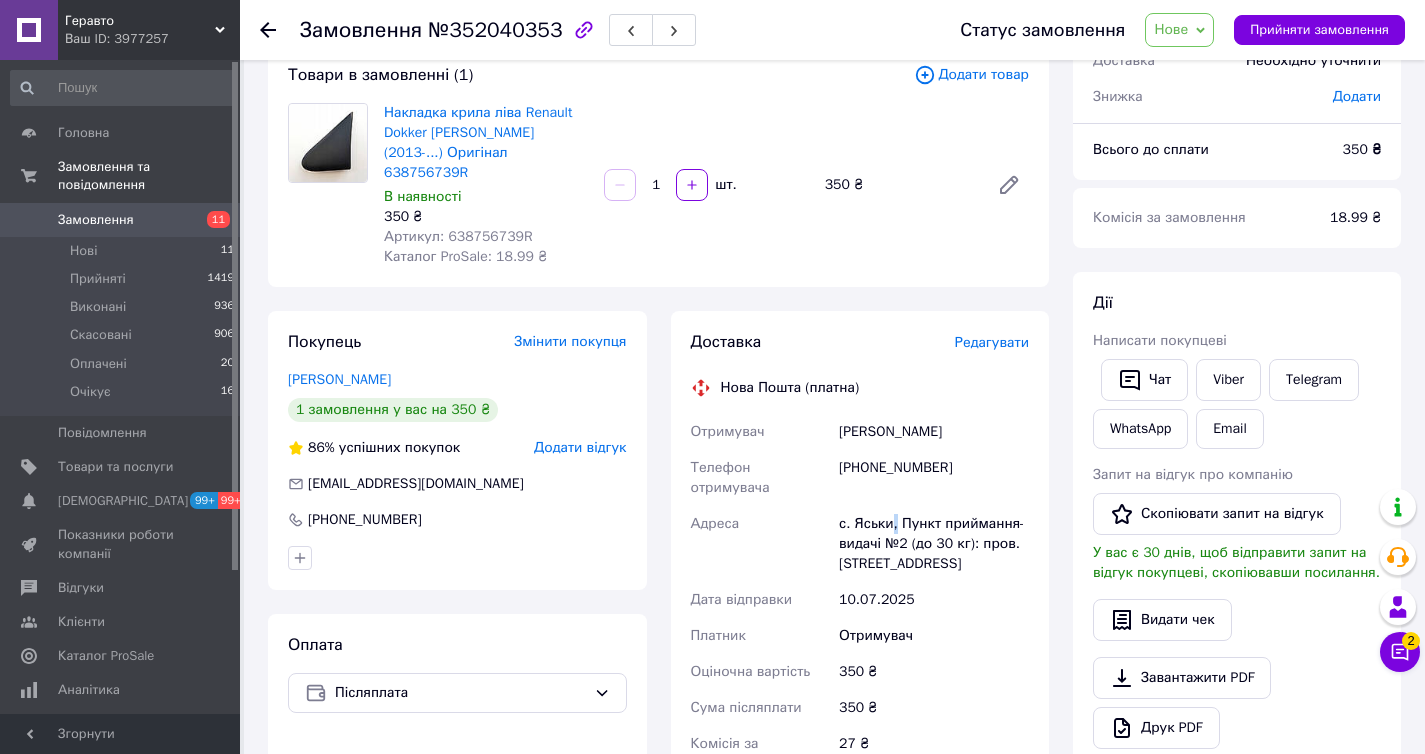 click on "с. Яськи, Пункт приймання-видачі №2 (до 30 кг): пров. [STREET_ADDRESS]" at bounding box center (934, 544) 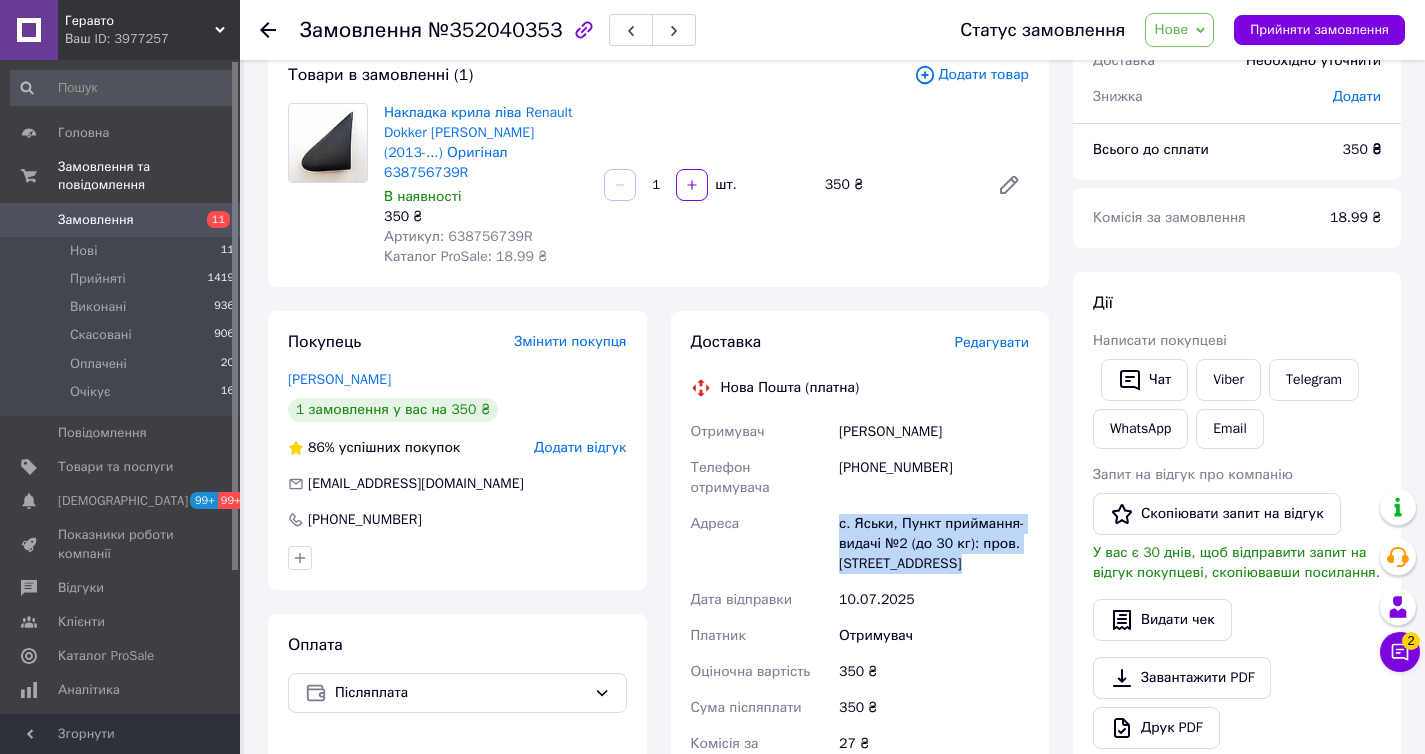 click on "с. Яськи, Пункт приймання-видачі №2 (до 30 кг): пров. [STREET_ADDRESS]" at bounding box center [934, 544] 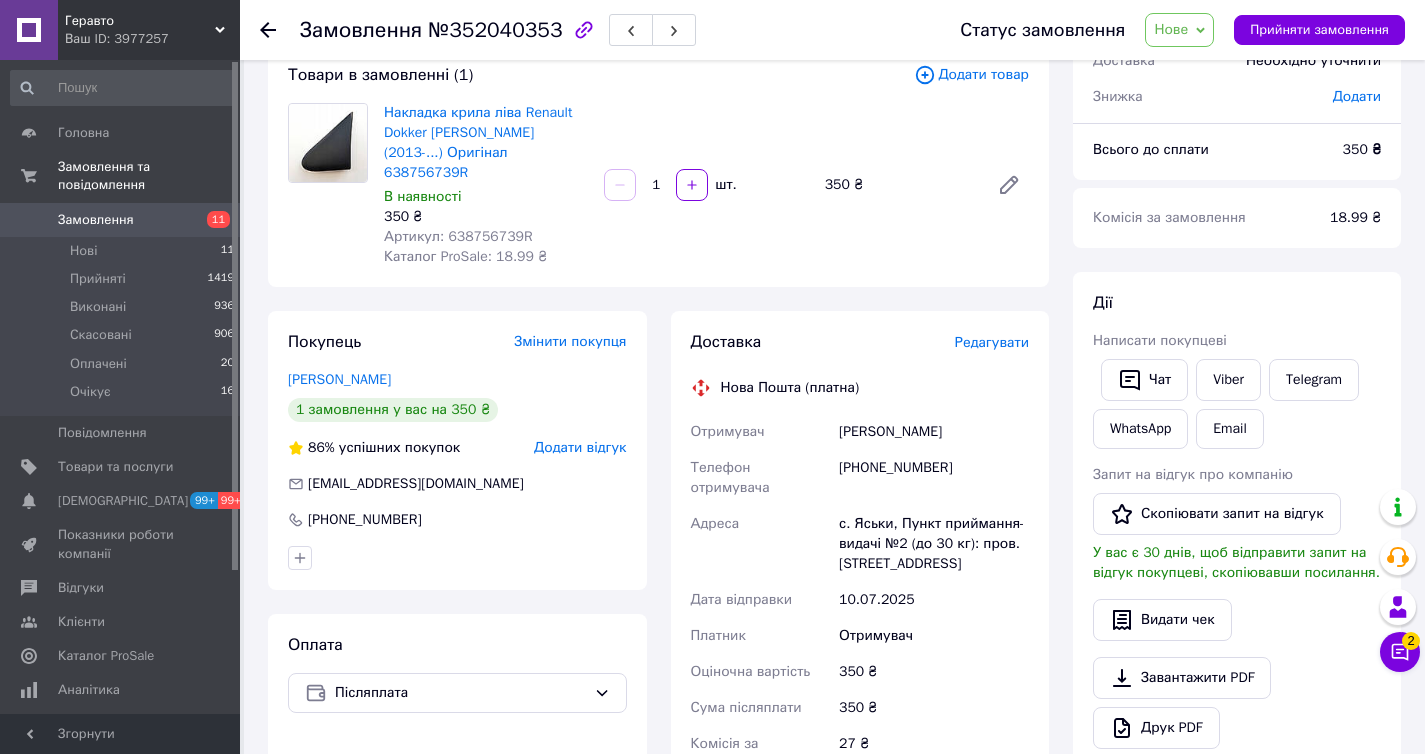 click on "350 ₴" at bounding box center [899, 185] 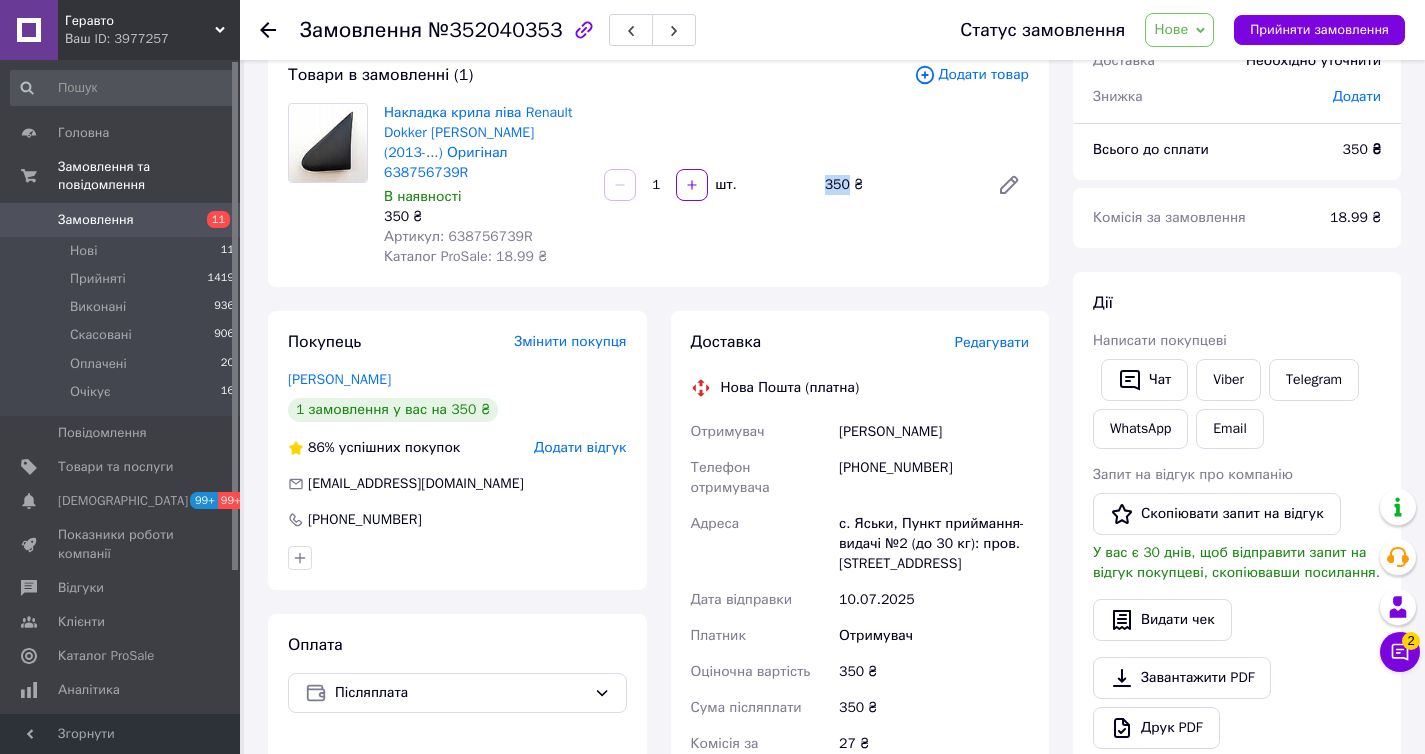 click on "350 ₴" at bounding box center (899, 185) 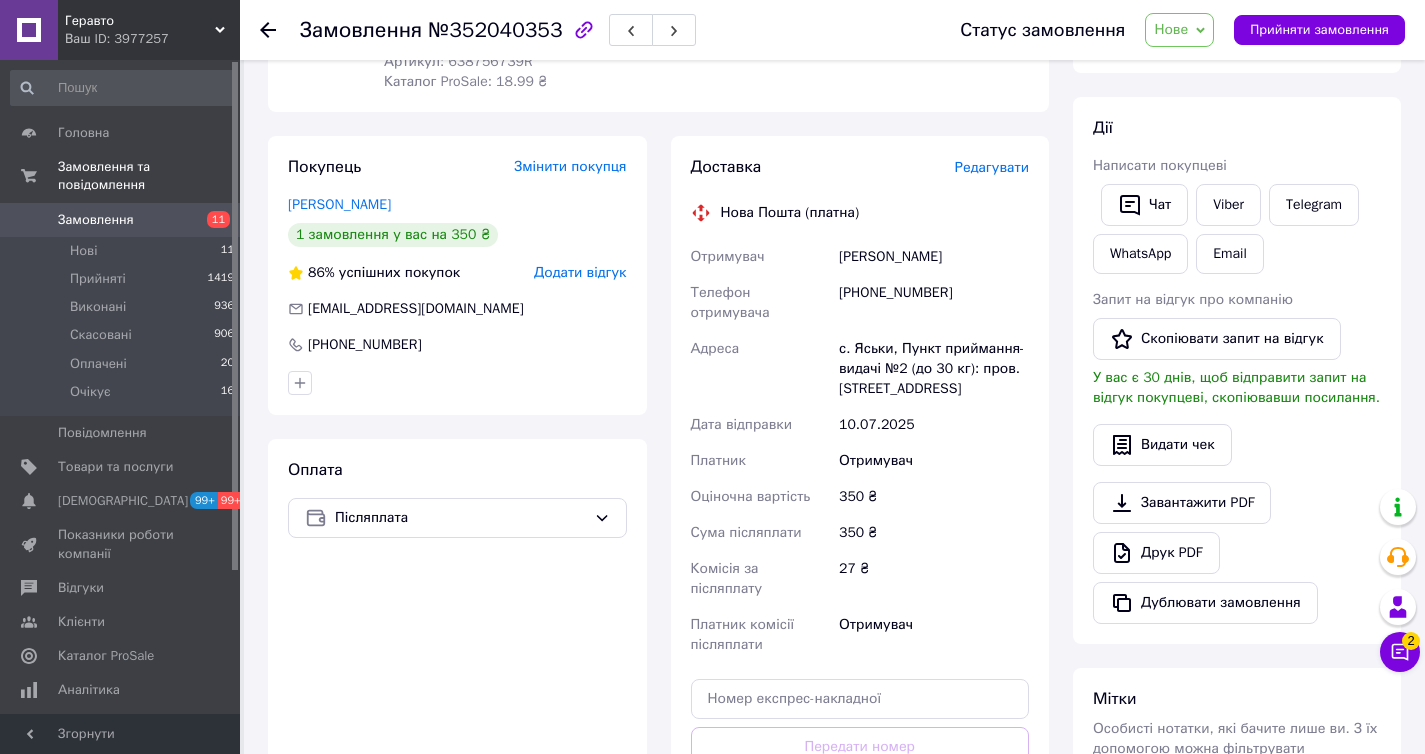 scroll, scrollTop: 448, scrollLeft: 0, axis: vertical 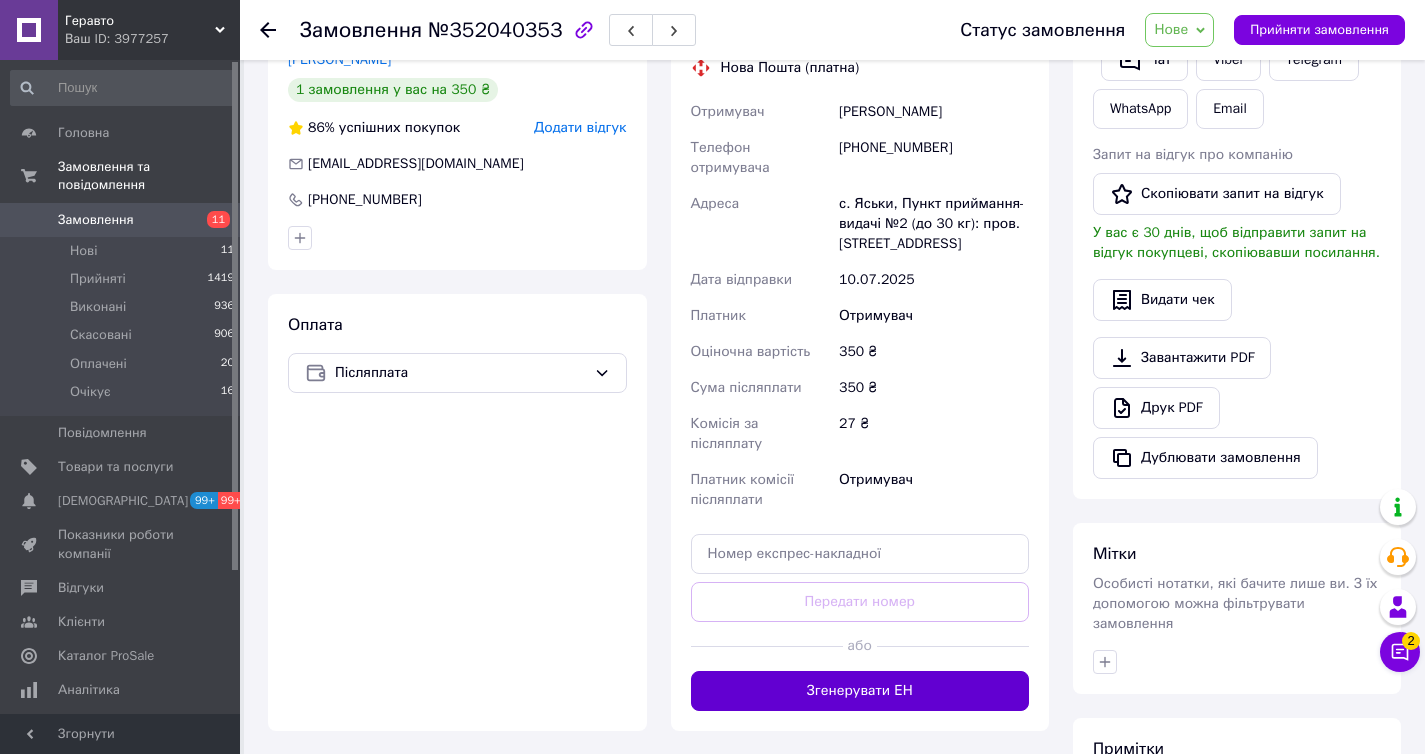 click on "Згенерувати ЕН" at bounding box center [860, 691] 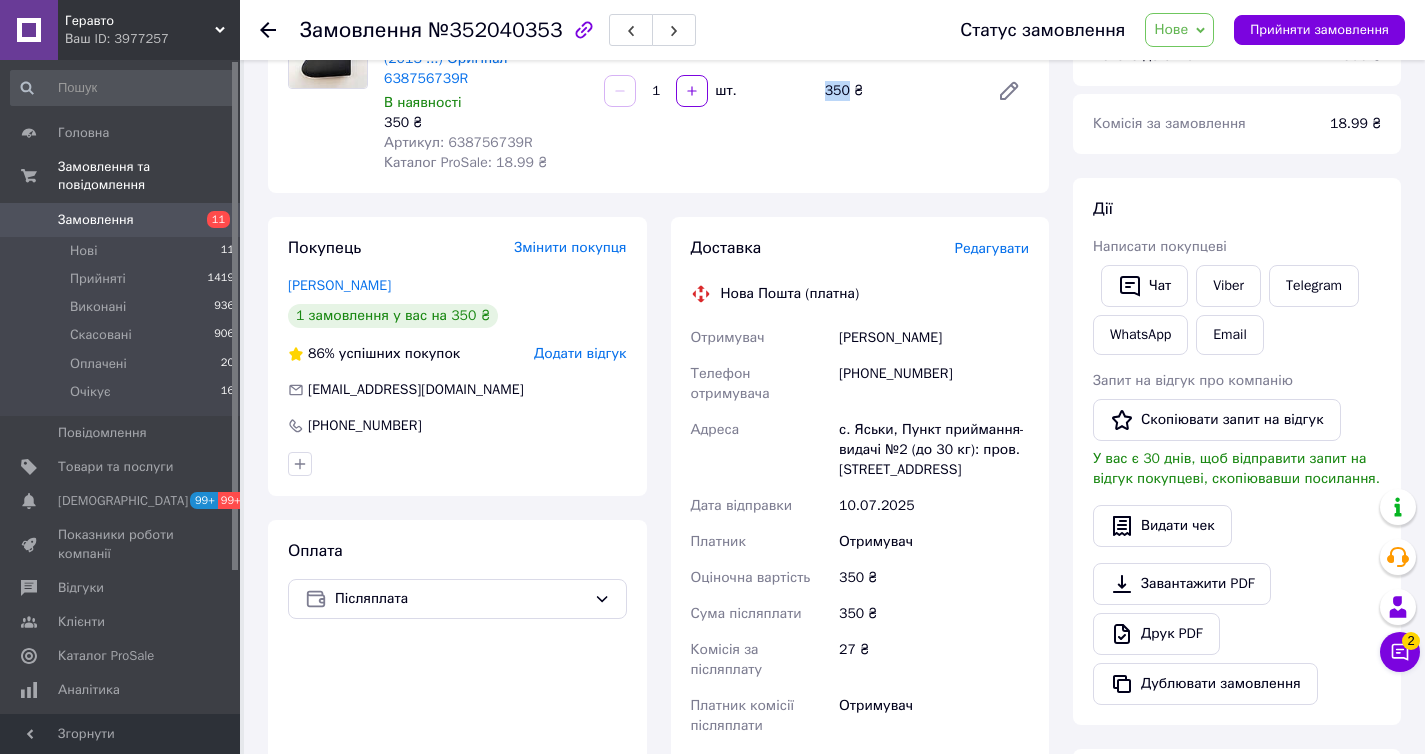 scroll, scrollTop: 140, scrollLeft: 0, axis: vertical 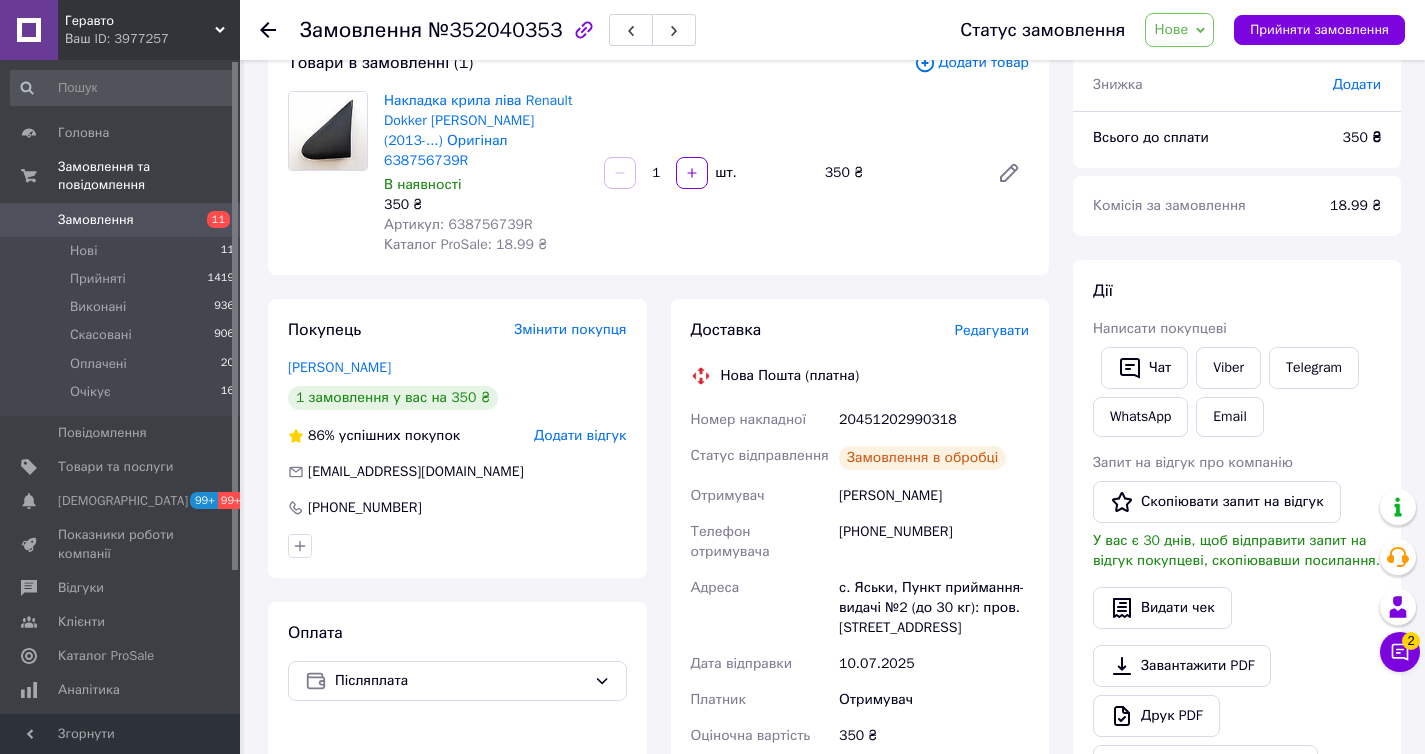 click on "20451202990318" at bounding box center (934, 420) 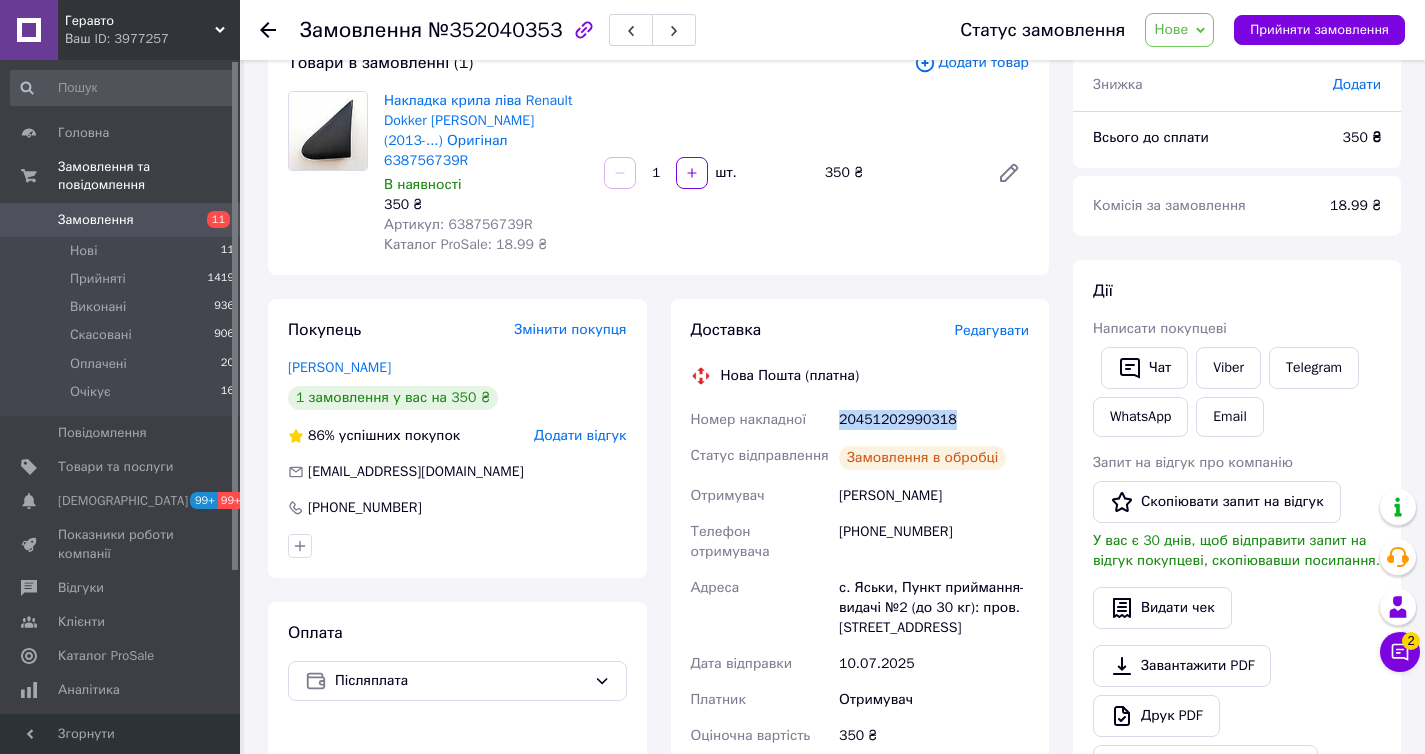 click on "20451202990318" at bounding box center (934, 420) 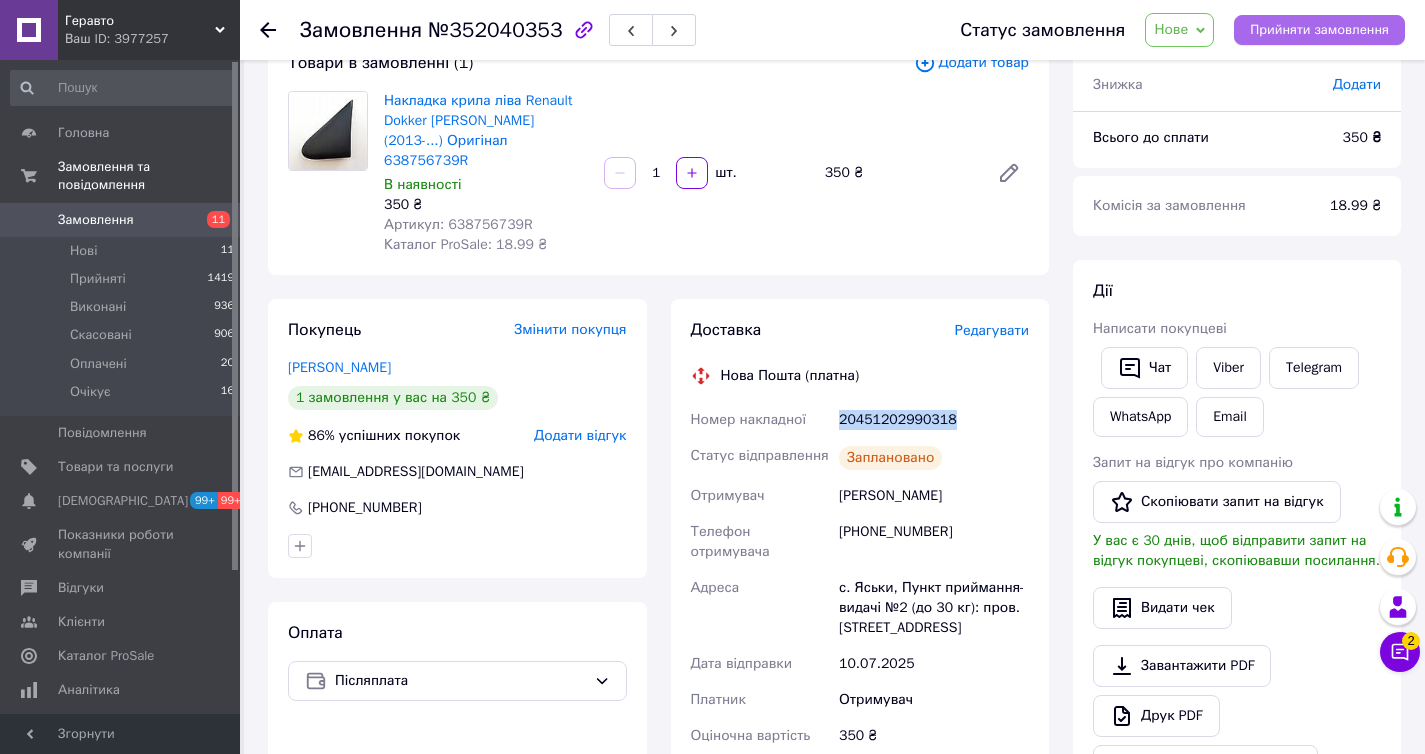 click on "Прийняти замовлення" at bounding box center (1319, 30) 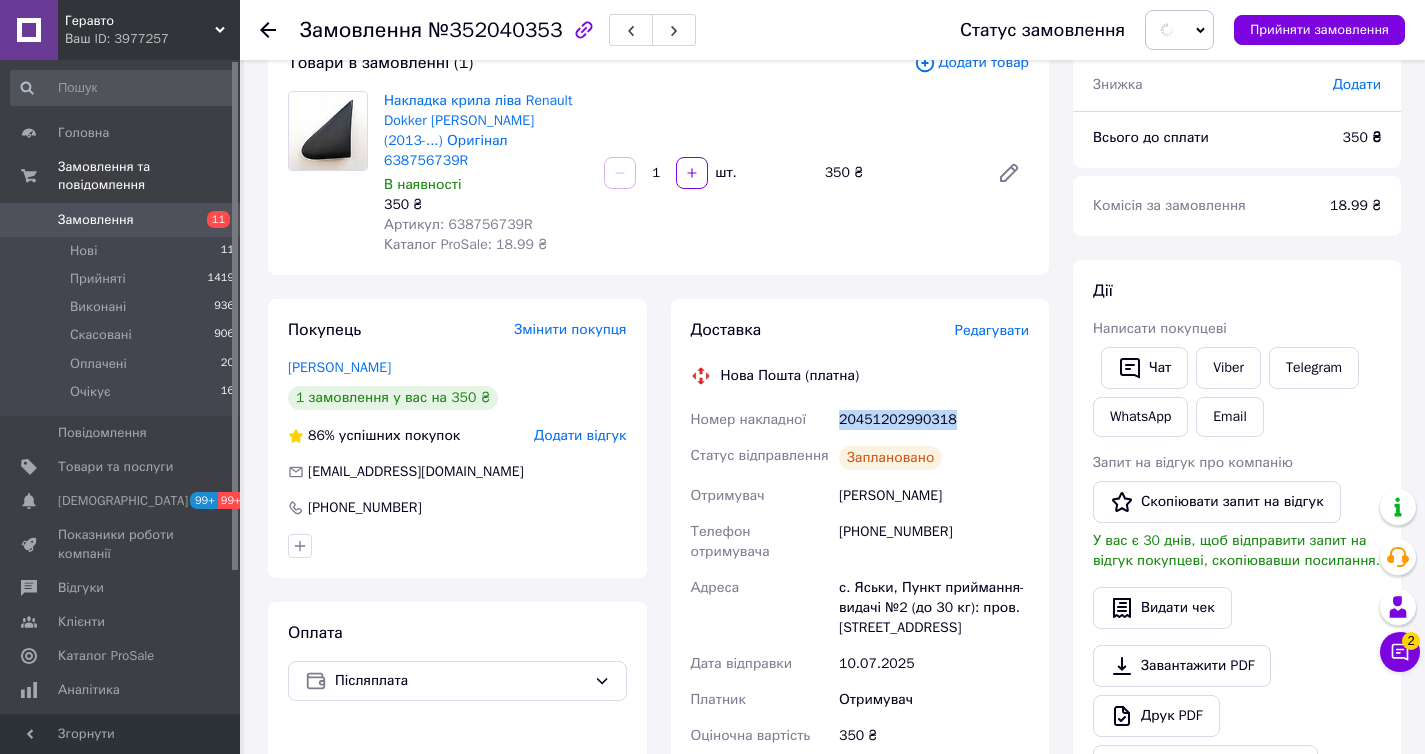 scroll, scrollTop: 0, scrollLeft: 0, axis: both 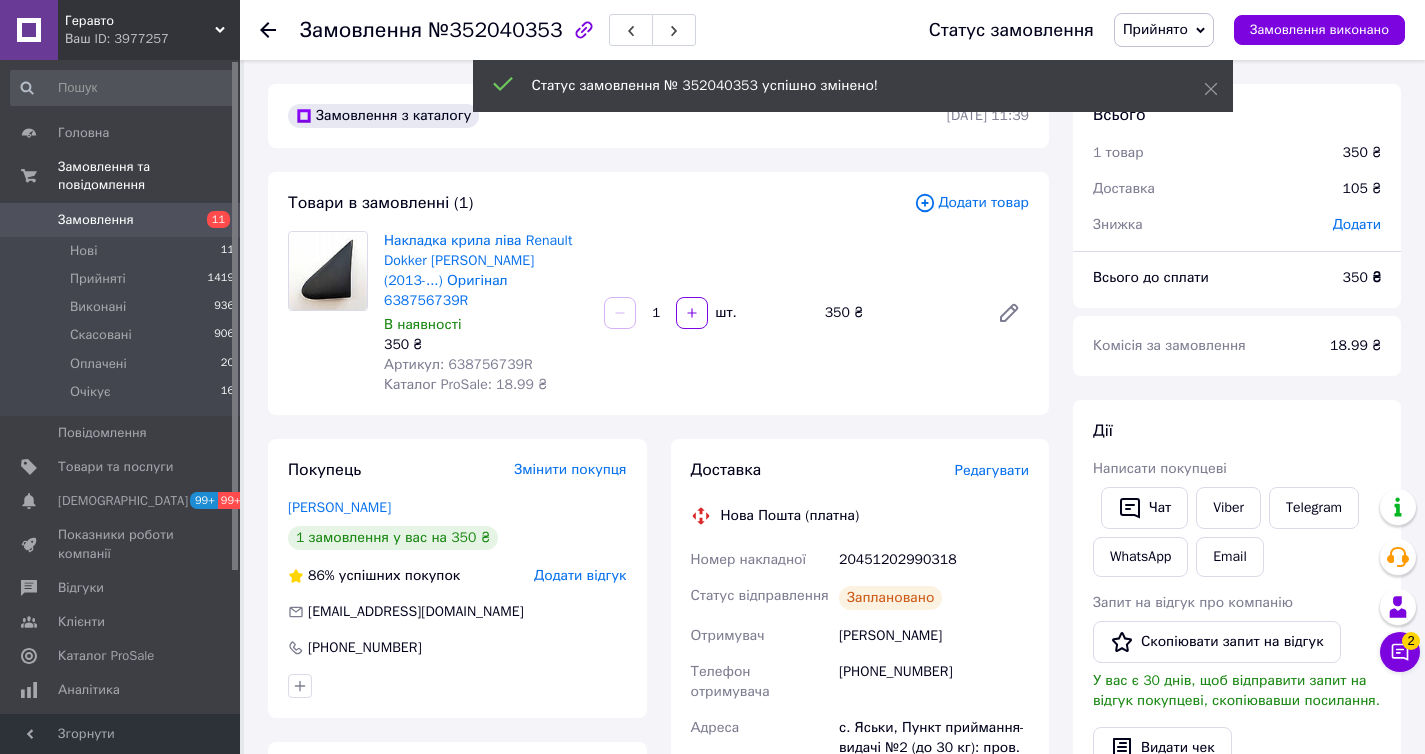 click 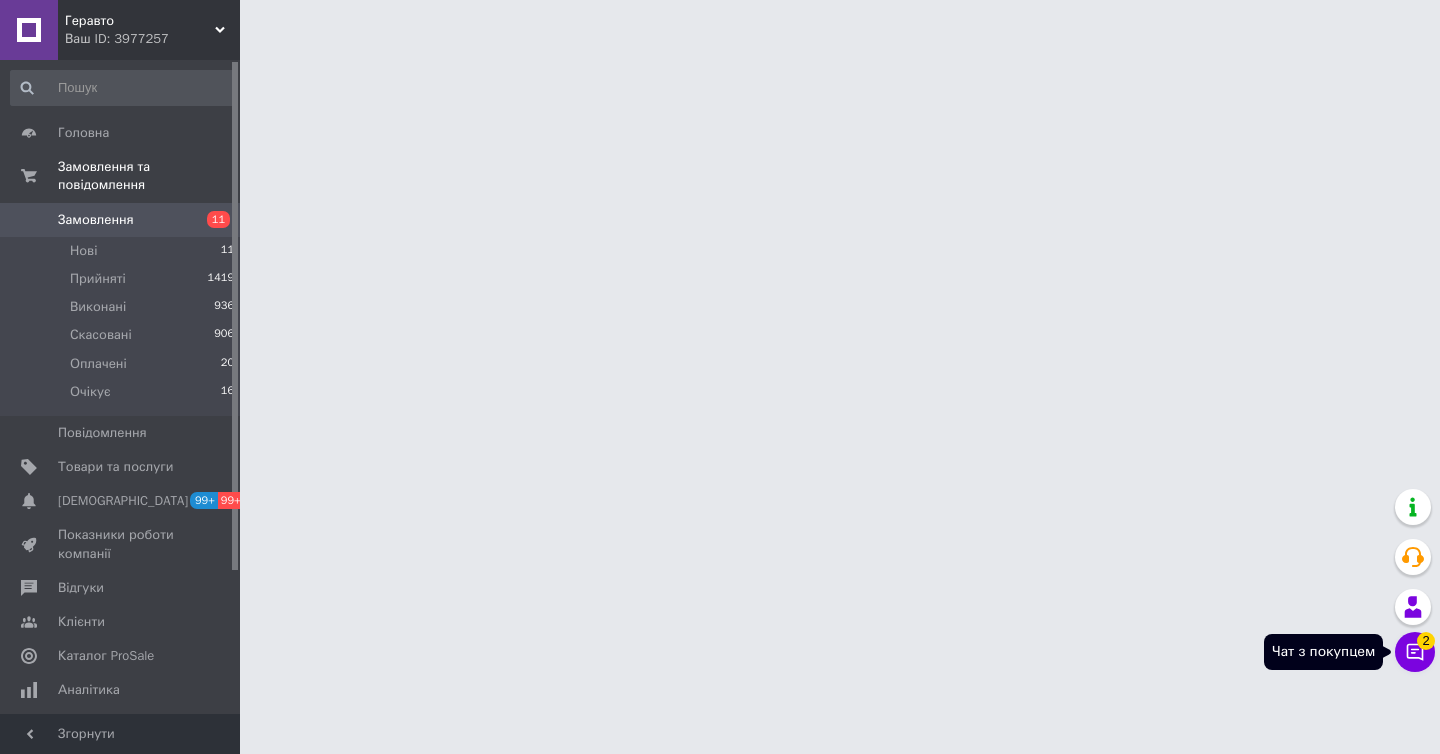 click 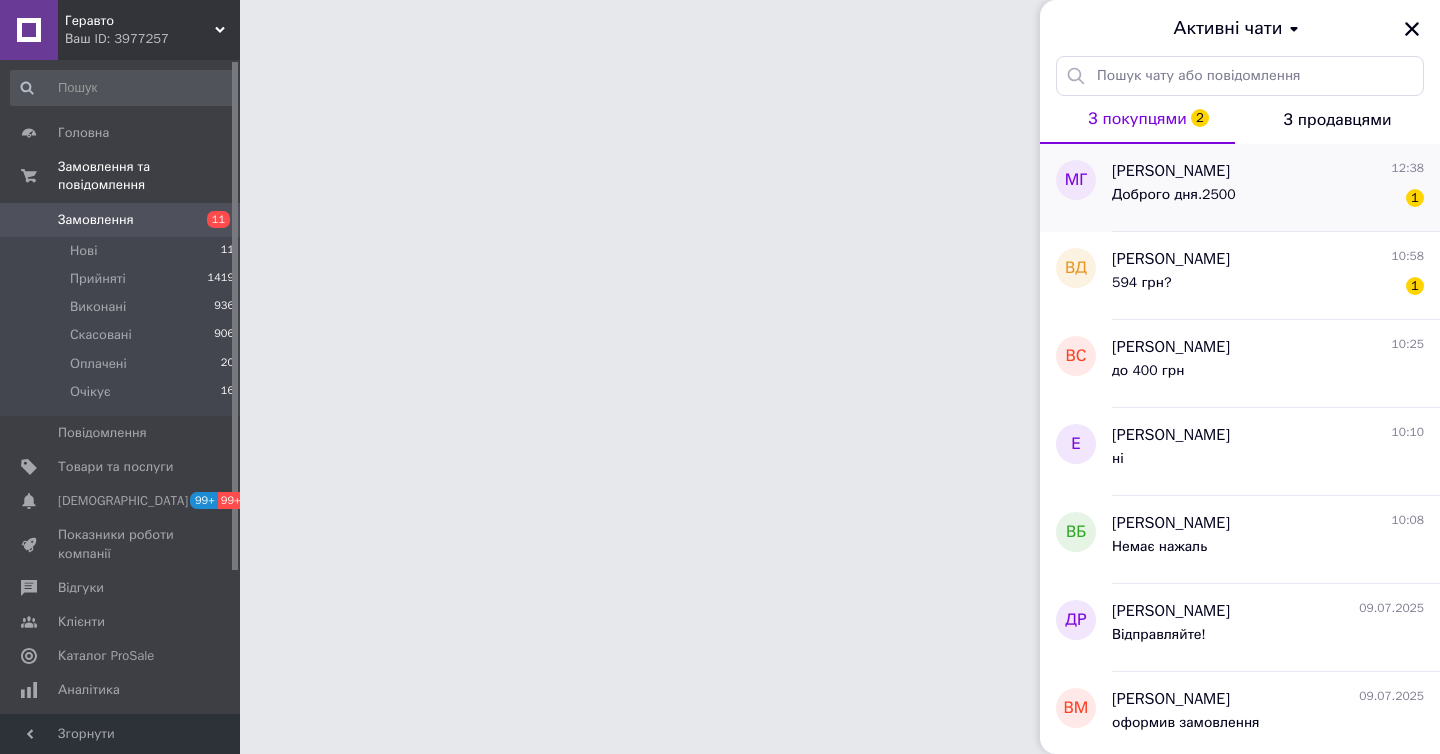 click on "Доброго дня.2500 1" at bounding box center (1268, 199) 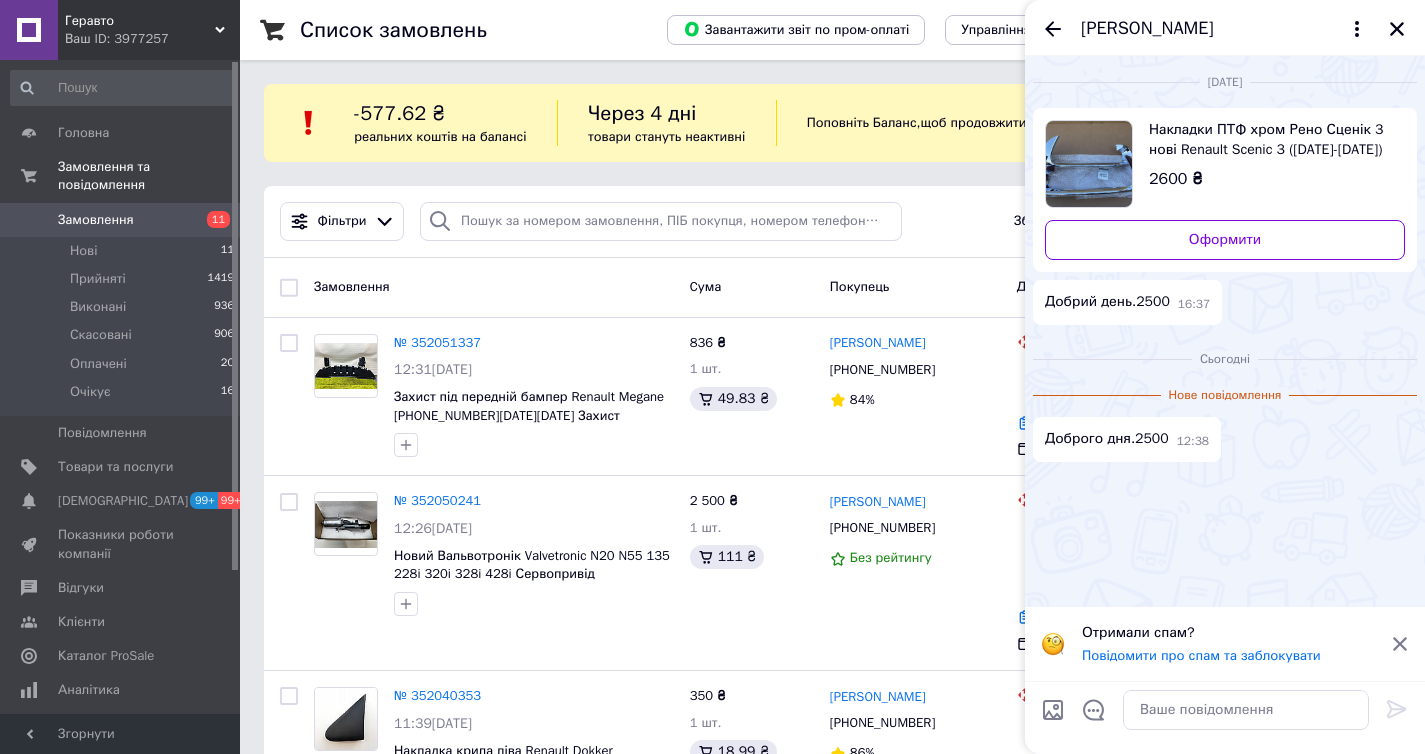 click on "Накладки ПТФ хром Рено Сценік 3 нові Renault Scenic 3 (2013-2016) Оригінал 620724985R накладка туманок" at bounding box center [1269, 140] 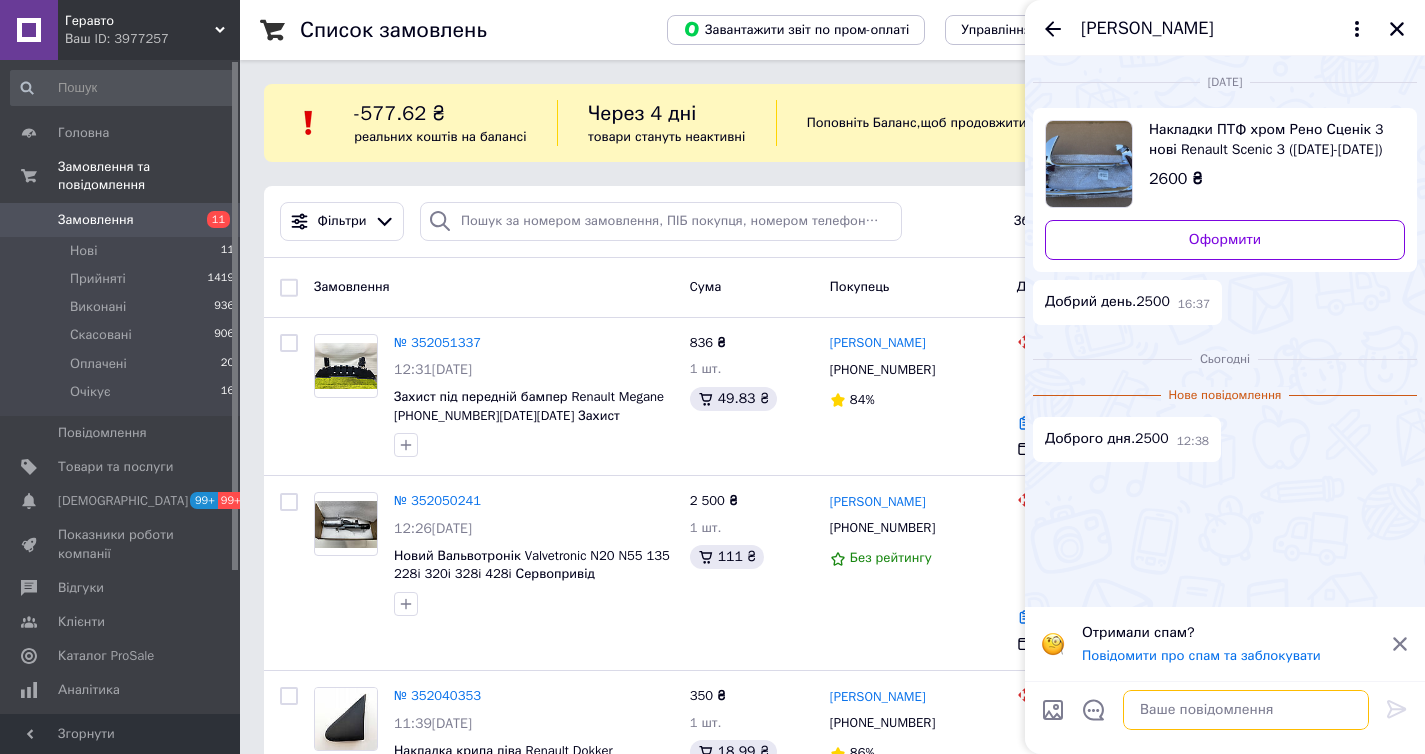 click at bounding box center [1246, 710] 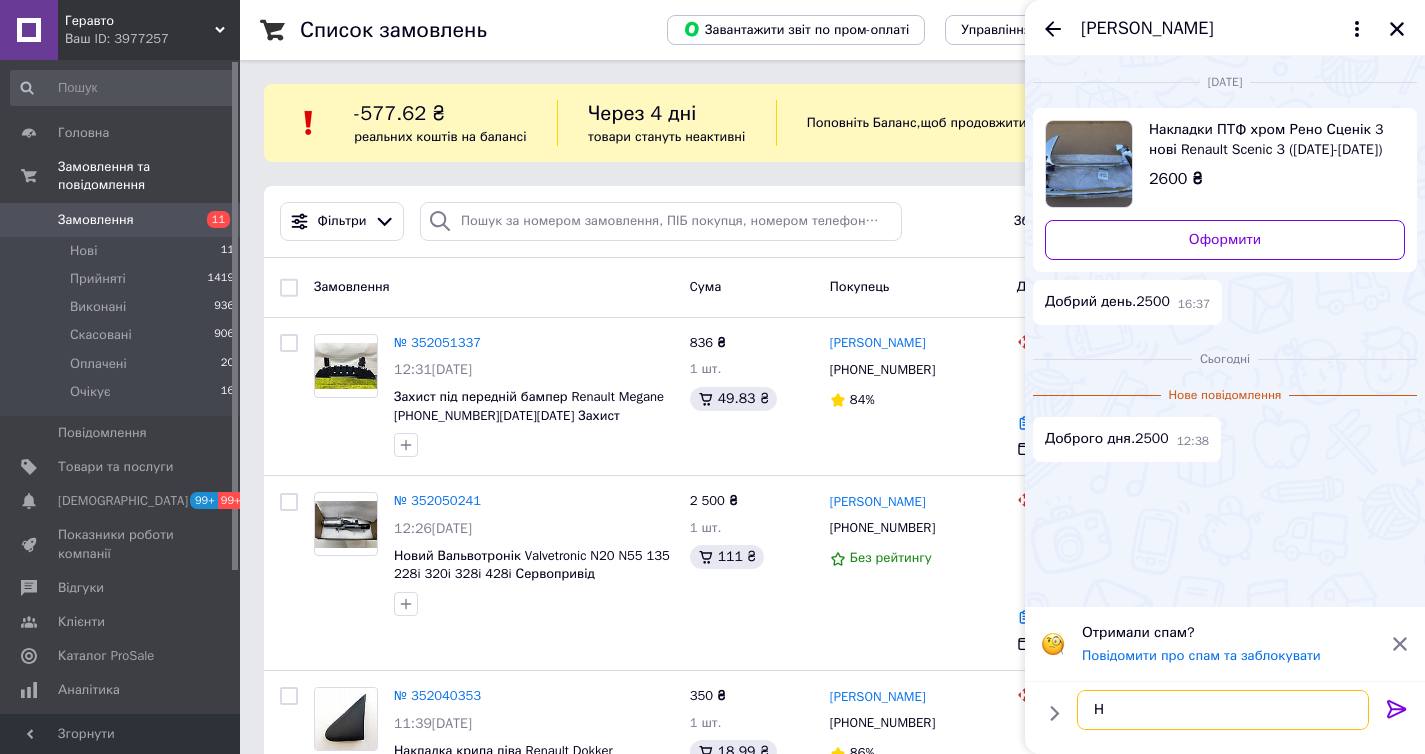 type on "Нв" 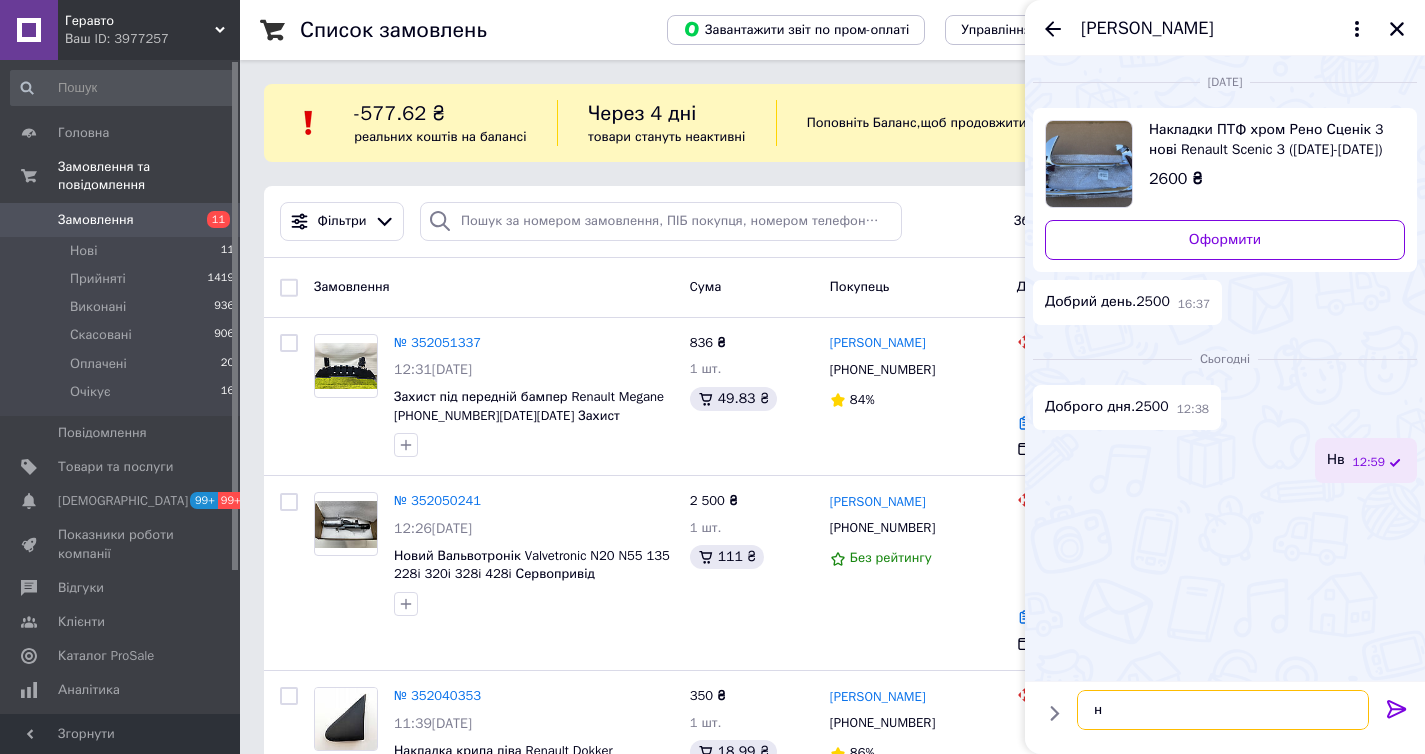 type on "ні" 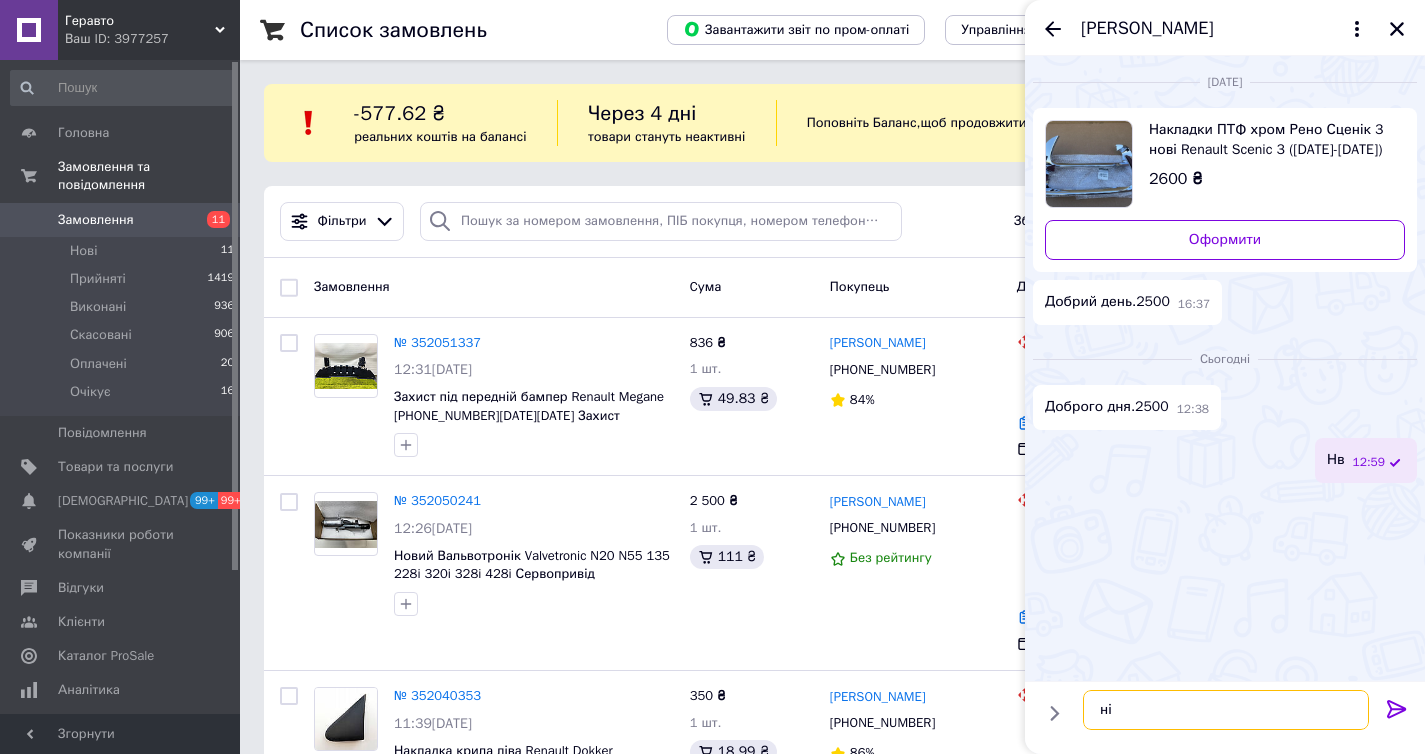 type 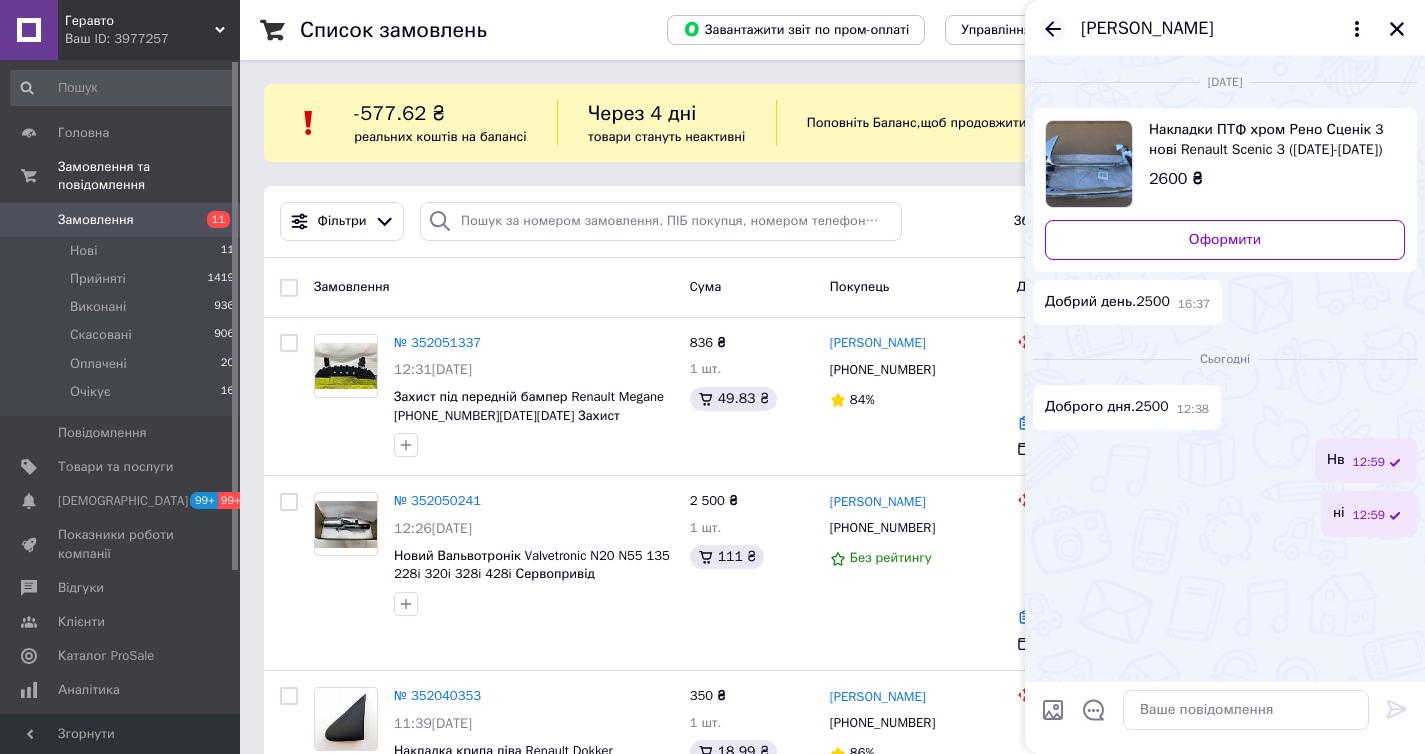 click 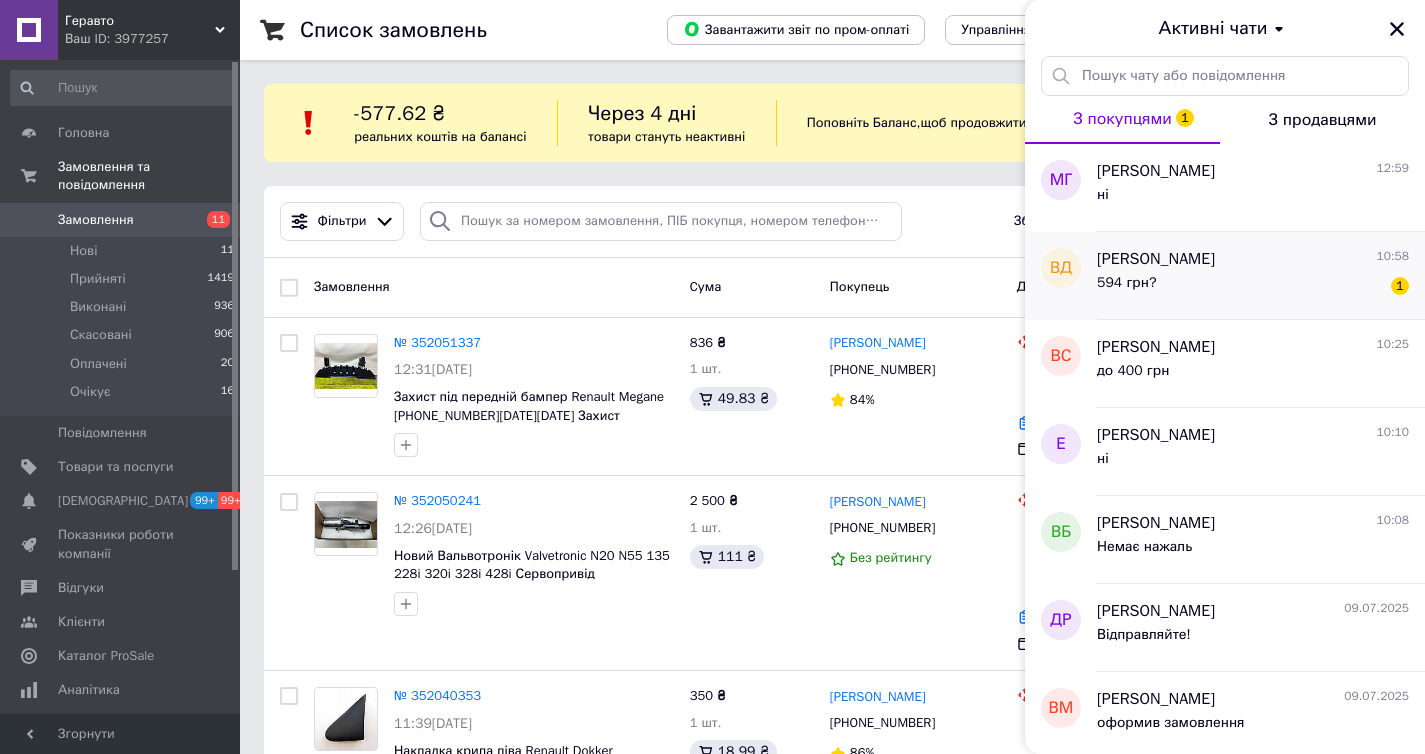 click on "594 грн? 1" at bounding box center (1253, 287) 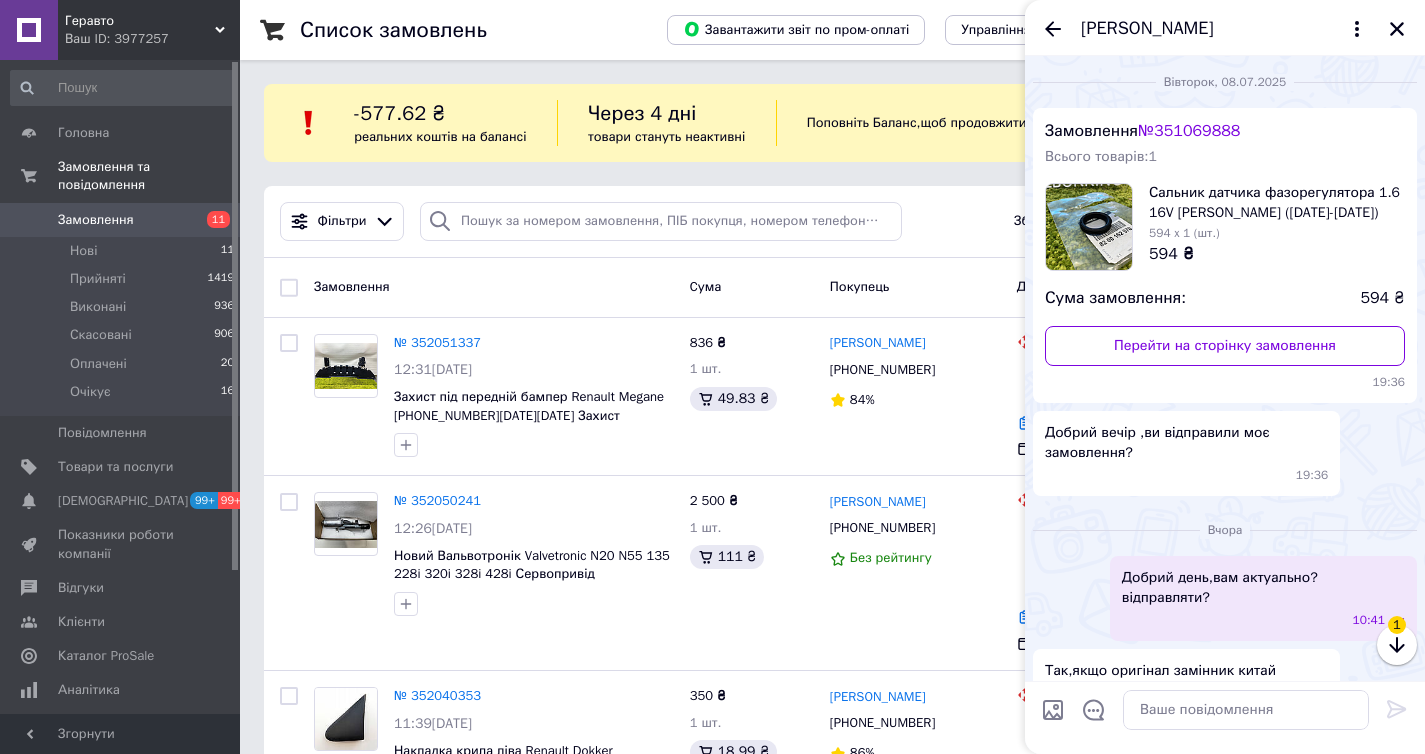 scroll, scrollTop: 1172, scrollLeft: 0, axis: vertical 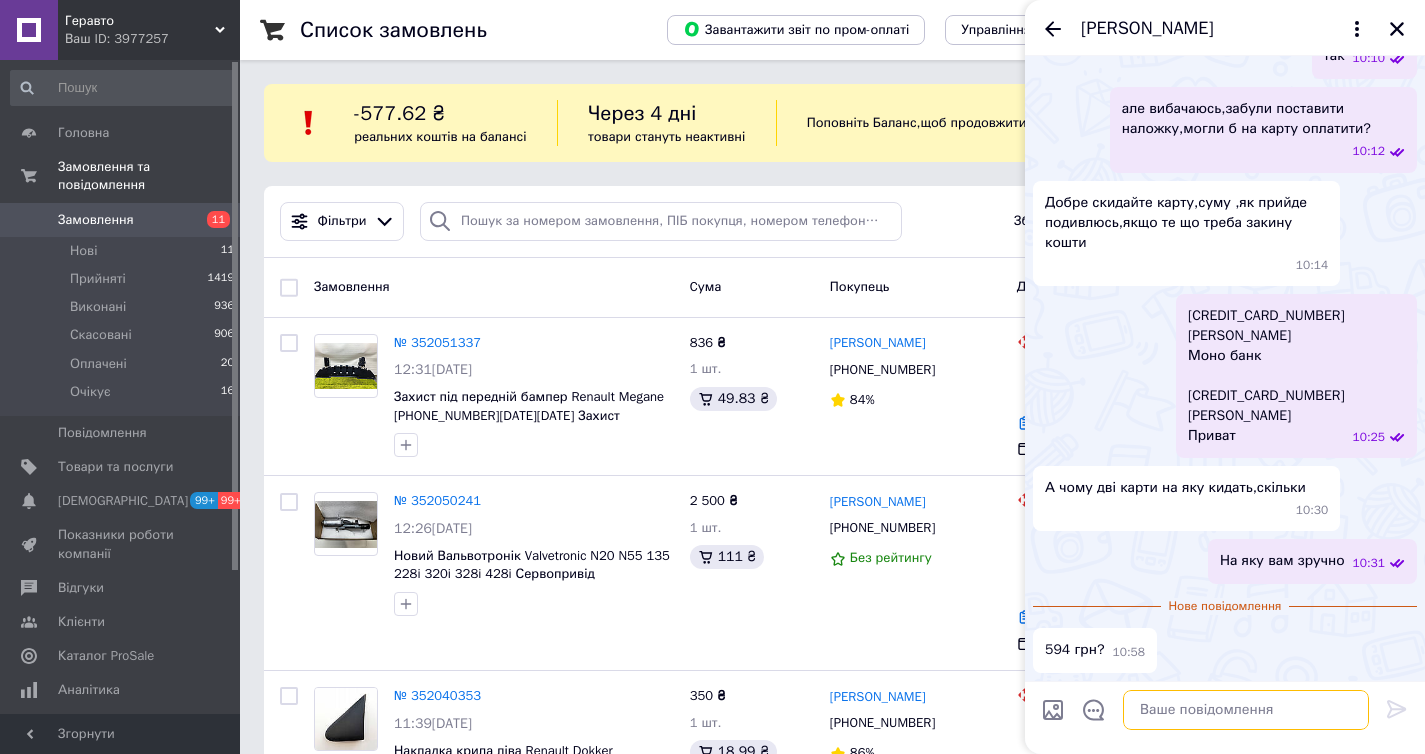 click at bounding box center (1246, 710) 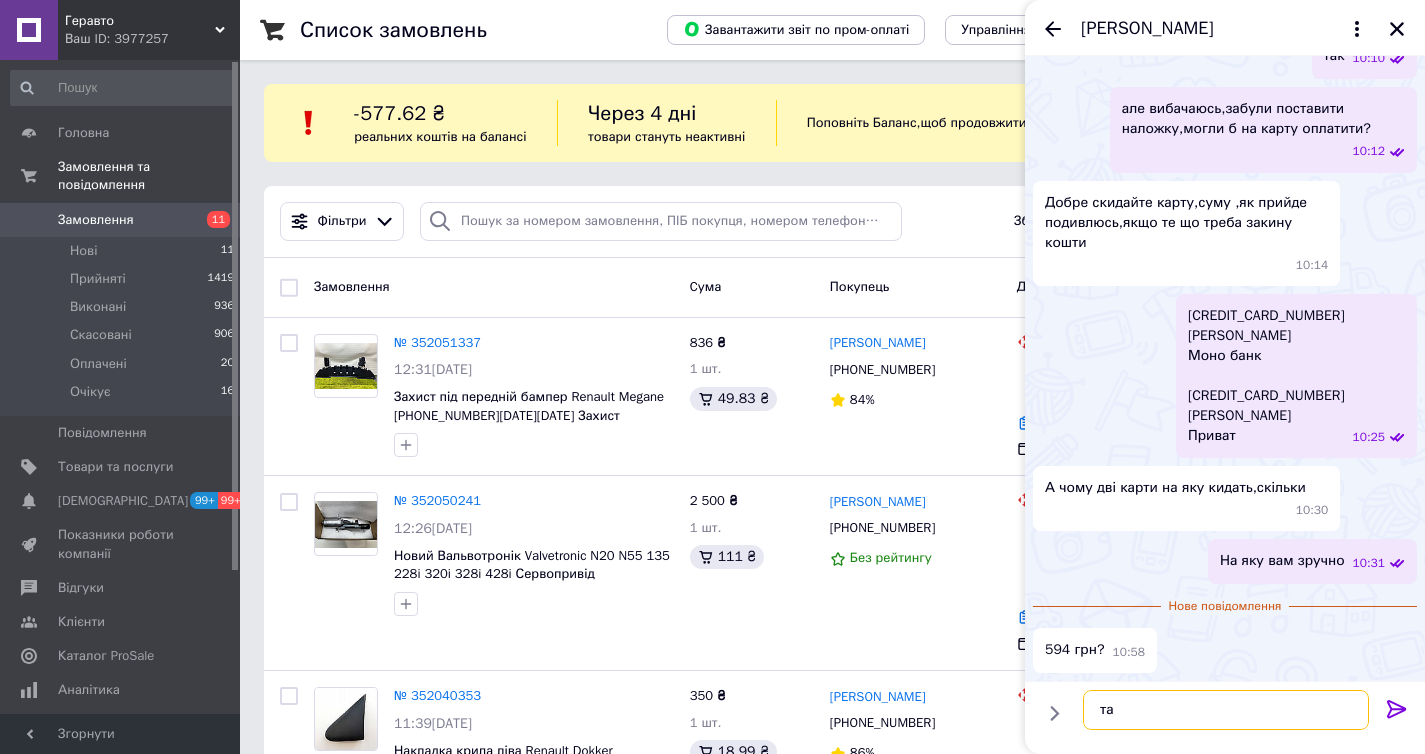 type on "так" 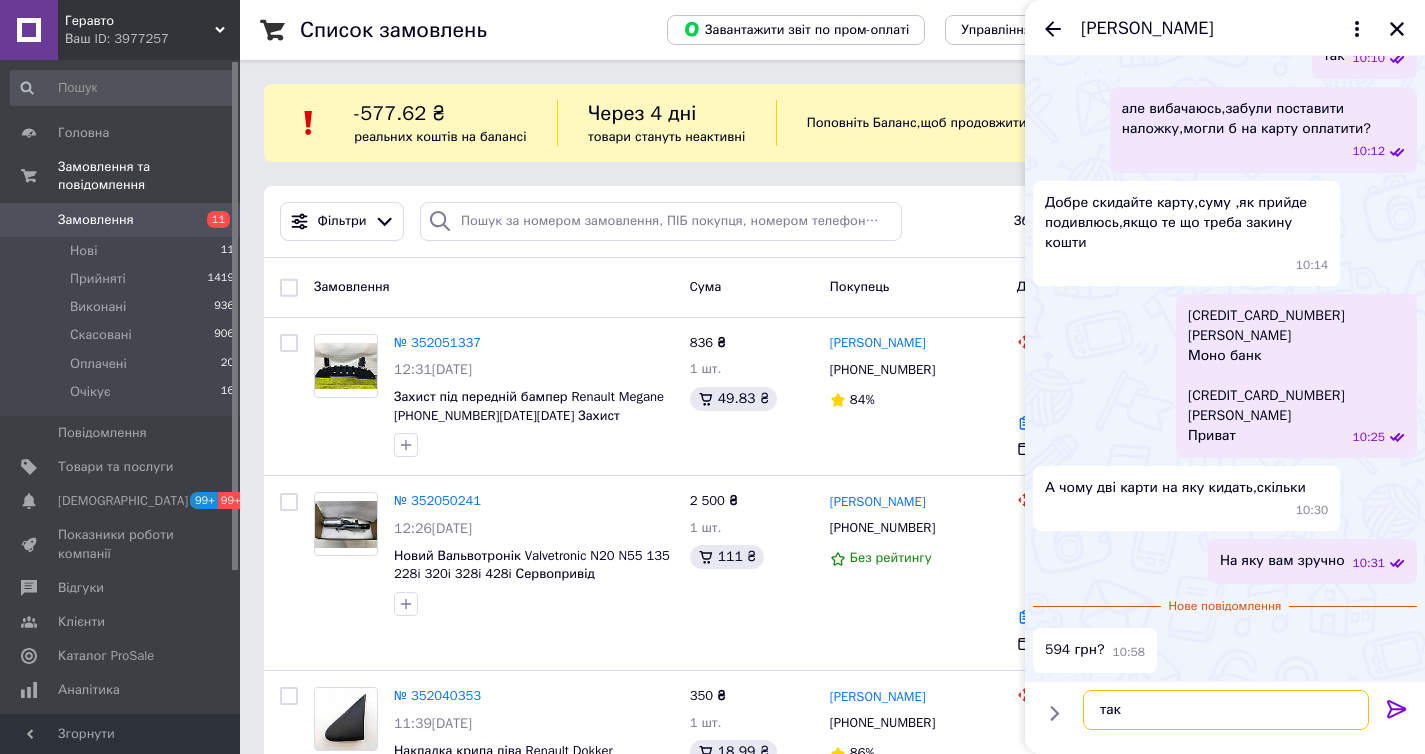 type 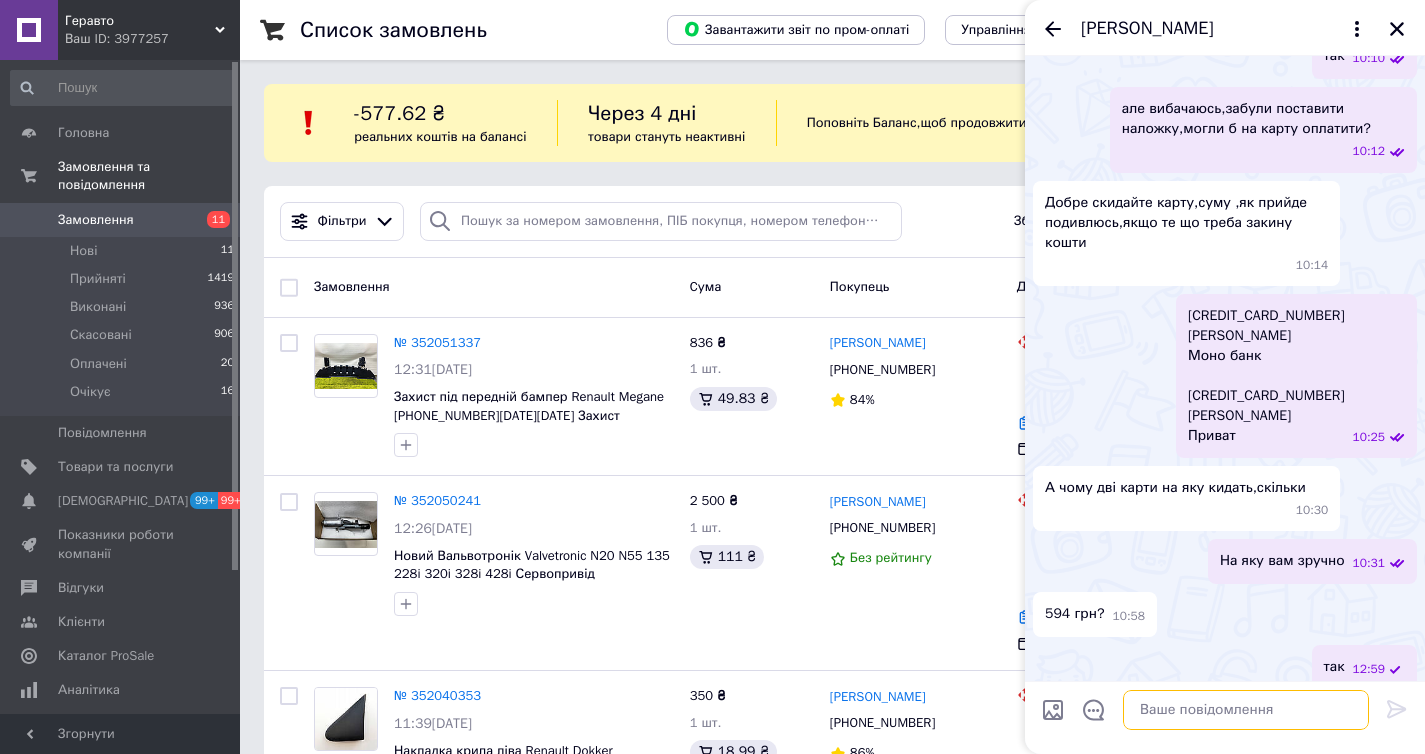 scroll, scrollTop: 1189, scrollLeft: 0, axis: vertical 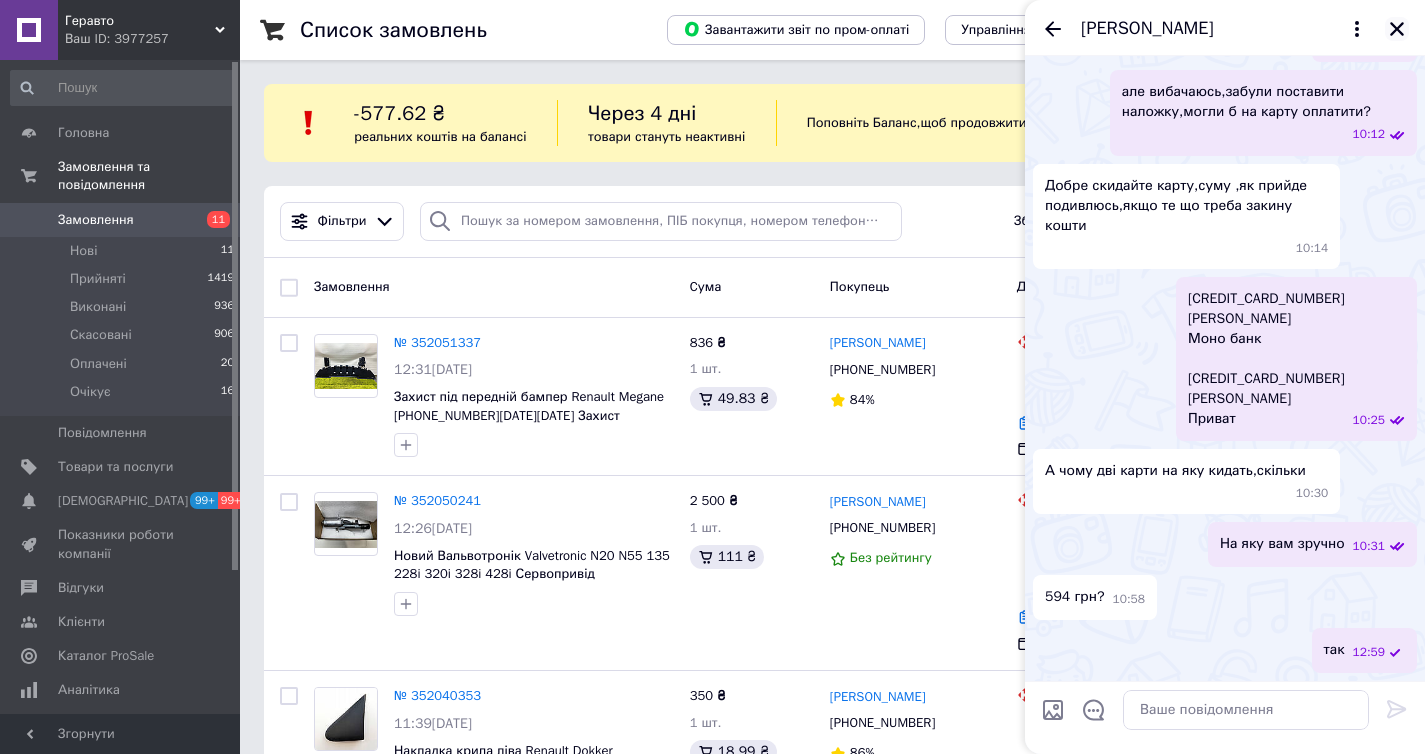 click 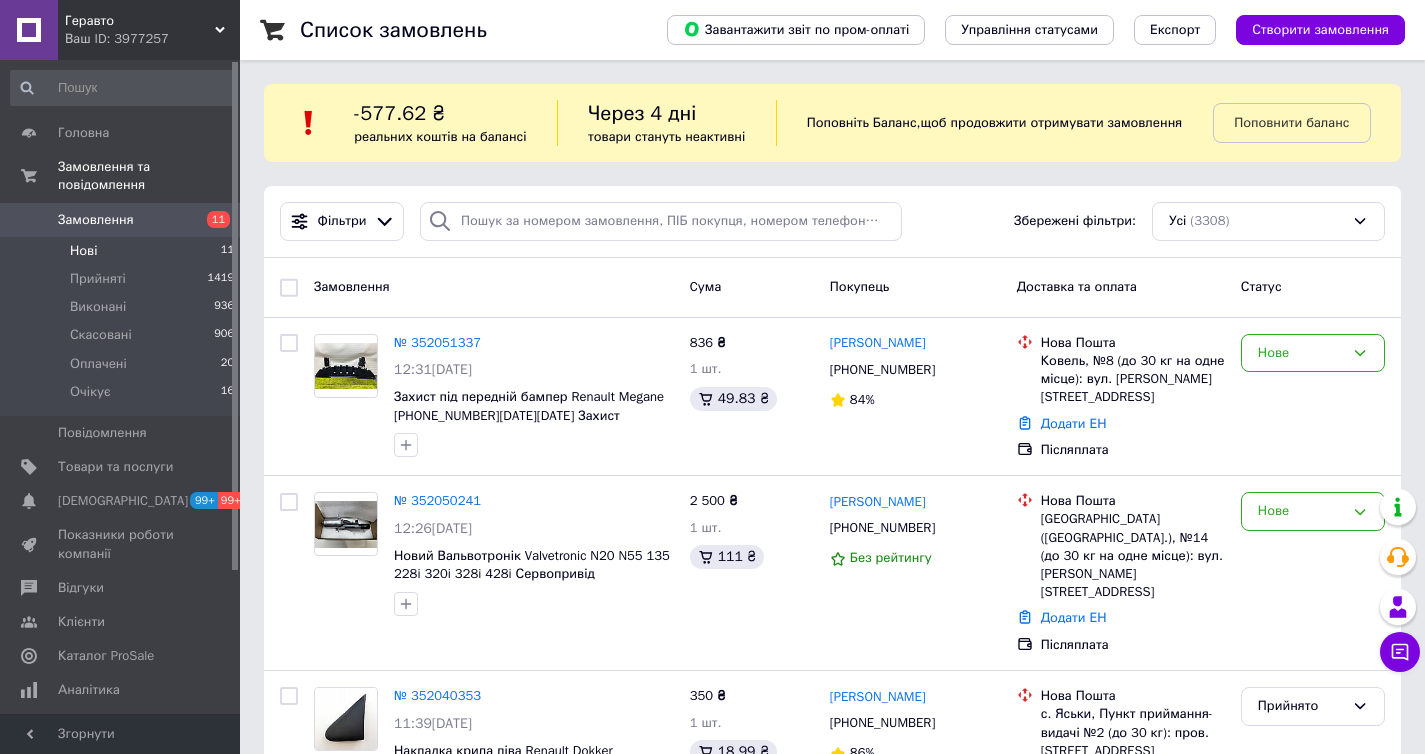 click on "Нові 11" at bounding box center (123, 251) 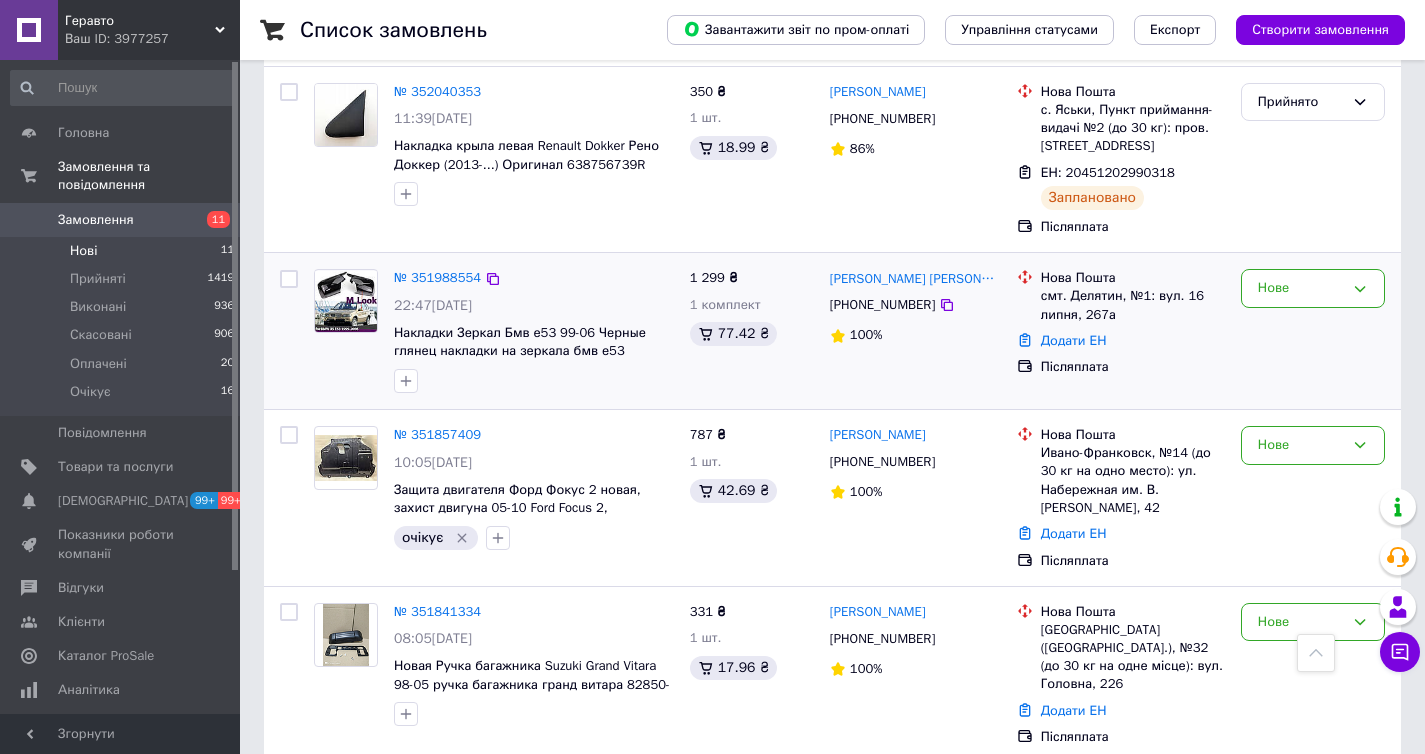 scroll, scrollTop: 560, scrollLeft: 0, axis: vertical 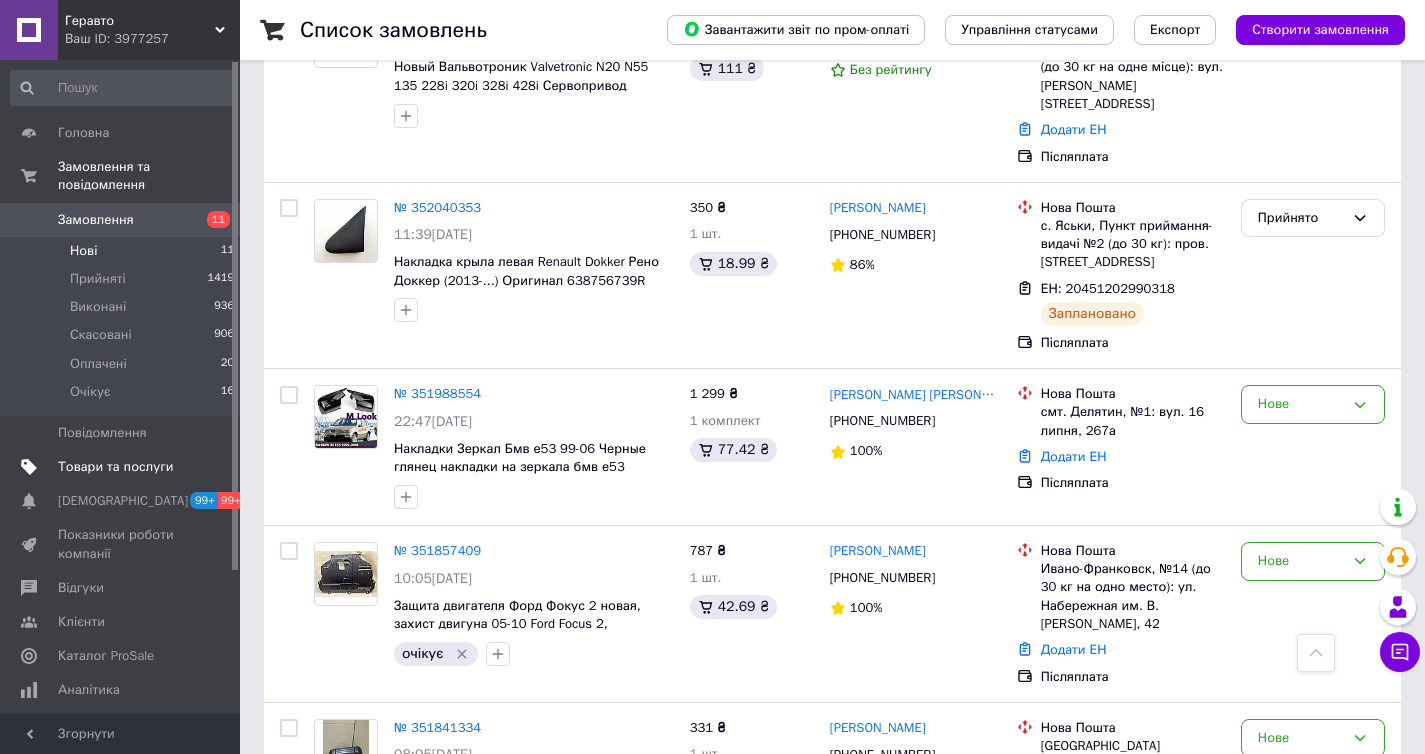 click on "Товари та послуги" at bounding box center (115, 467) 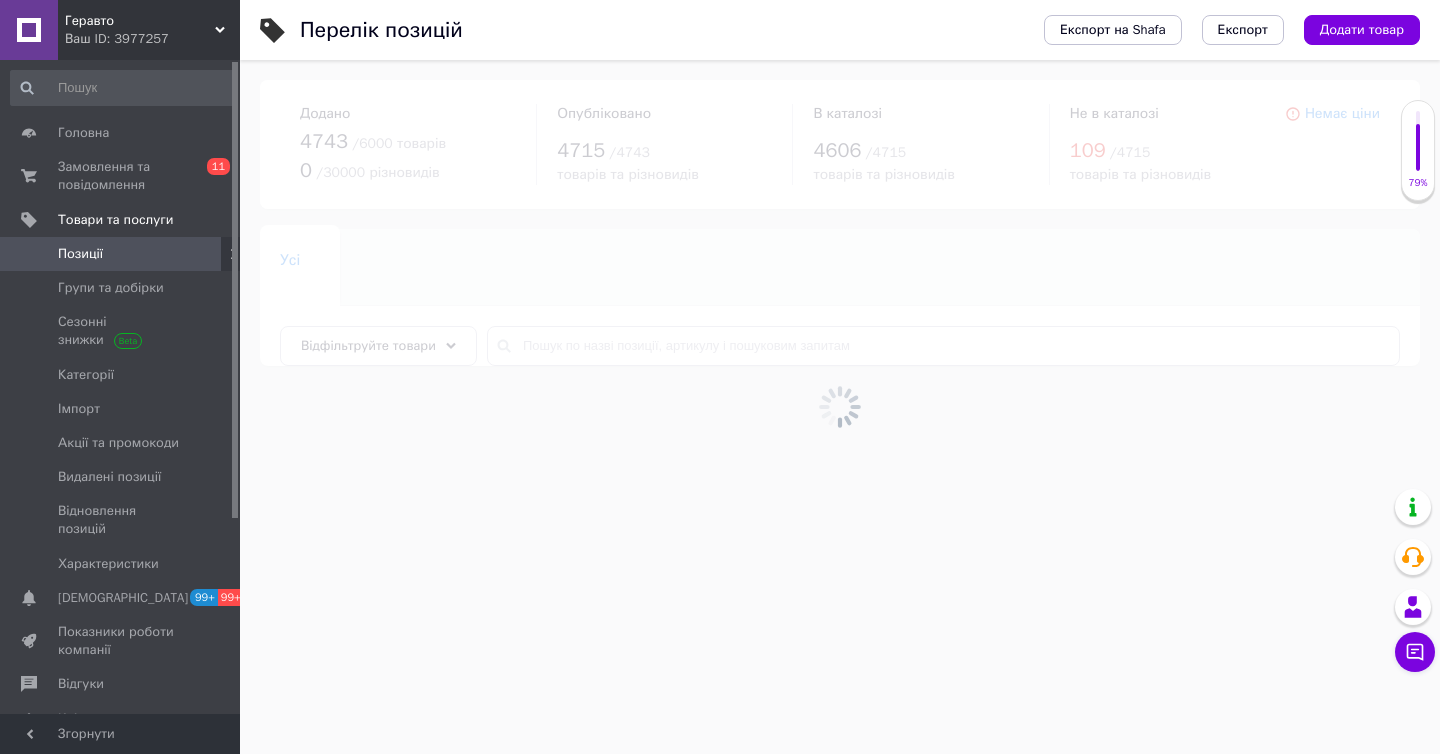 click at bounding box center (840, 407) 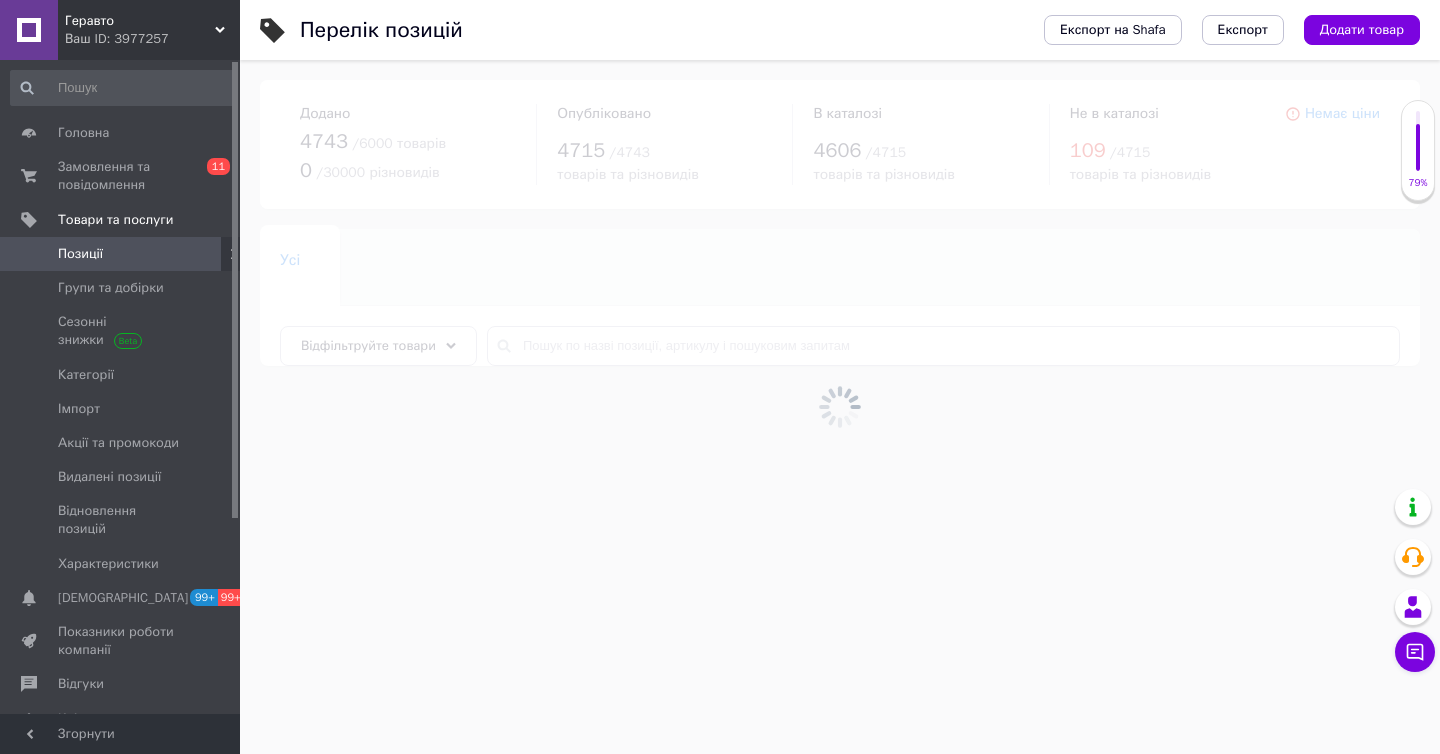 click at bounding box center [840, 407] 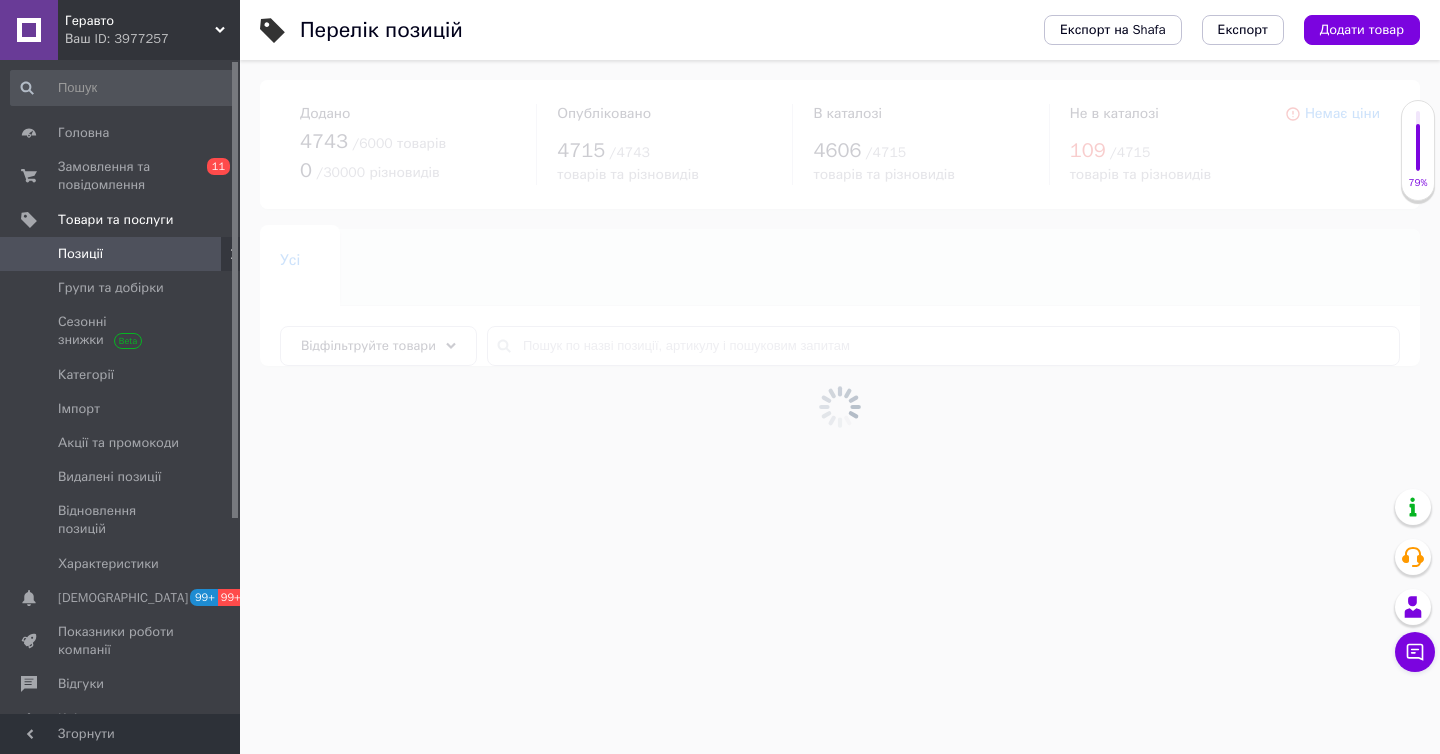 click at bounding box center (840, 407) 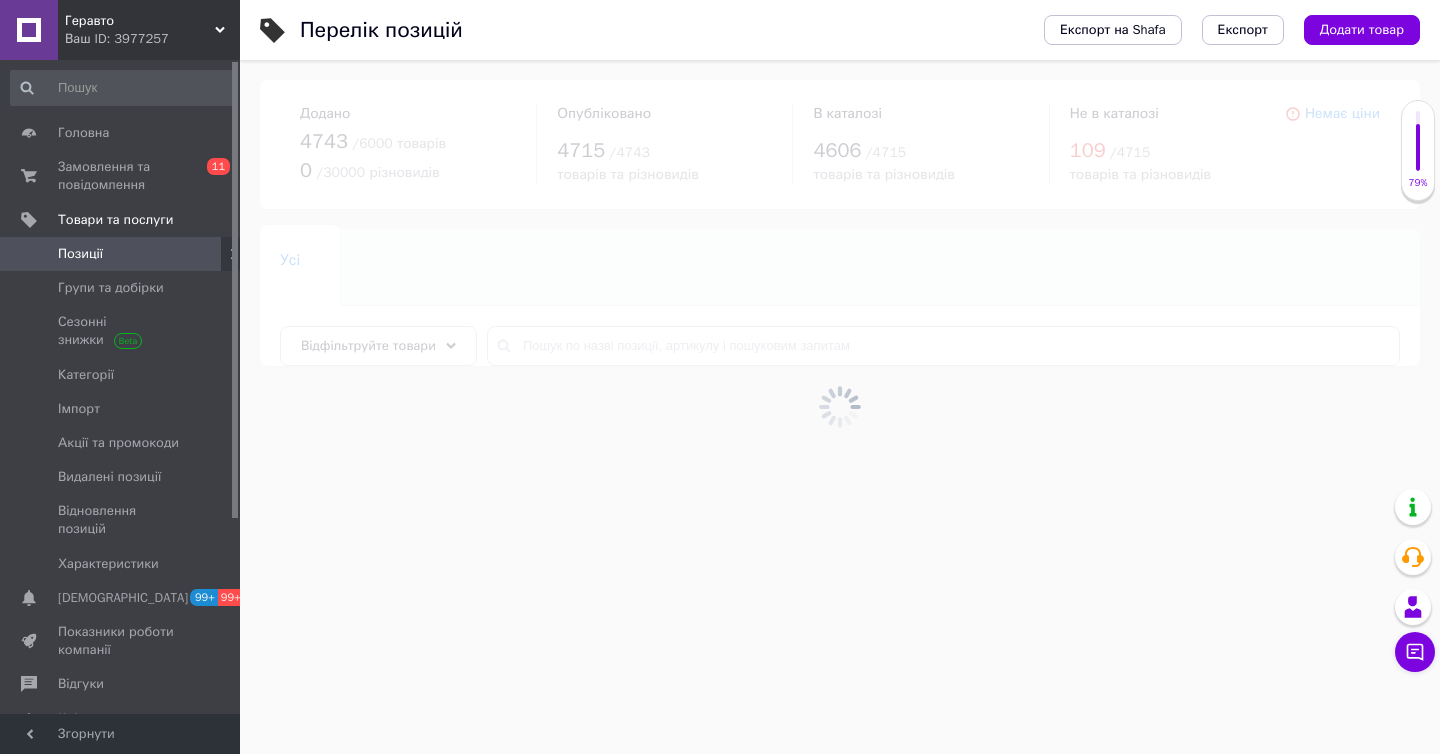 click at bounding box center [840, 407] 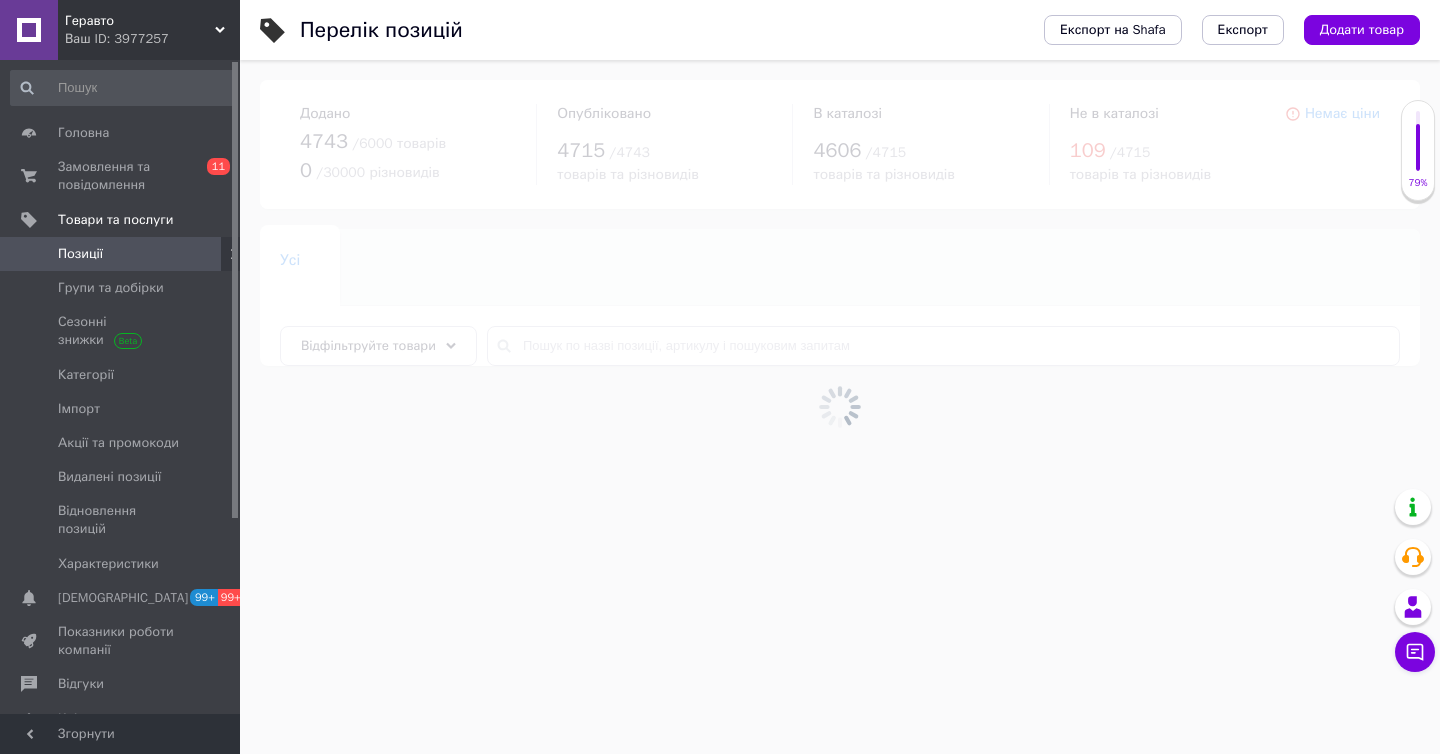 click at bounding box center [840, 407] 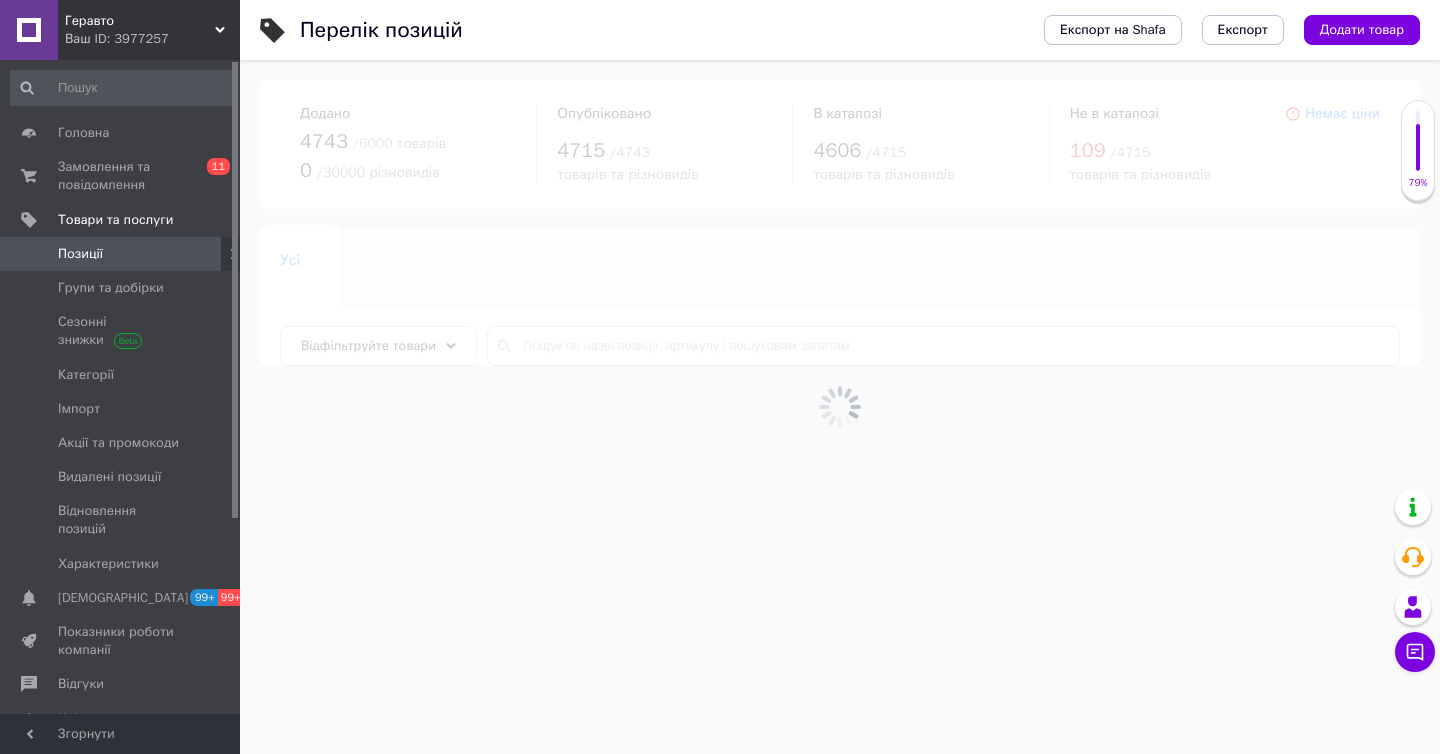 click at bounding box center [840, 407] 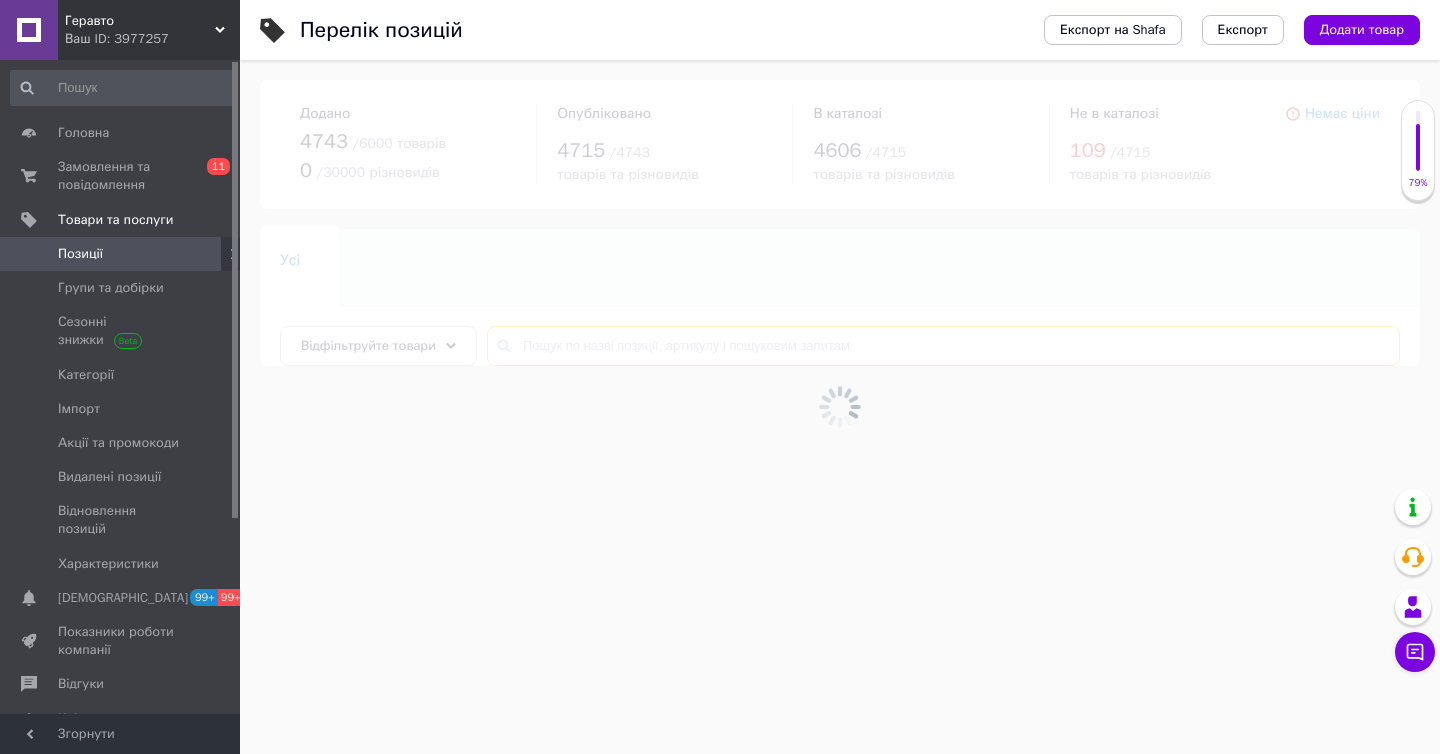 click at bounding box center (943, 346) 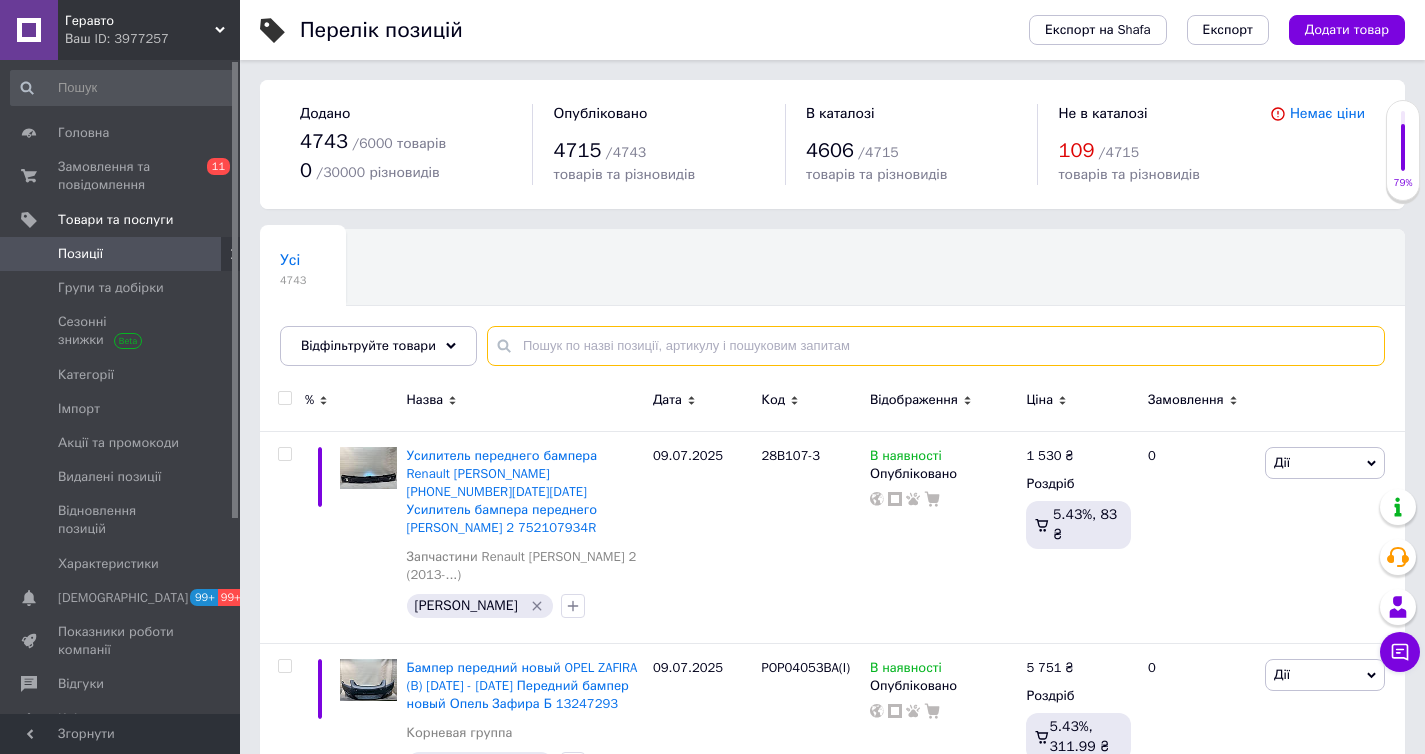 click at bounding box center [936, 346] 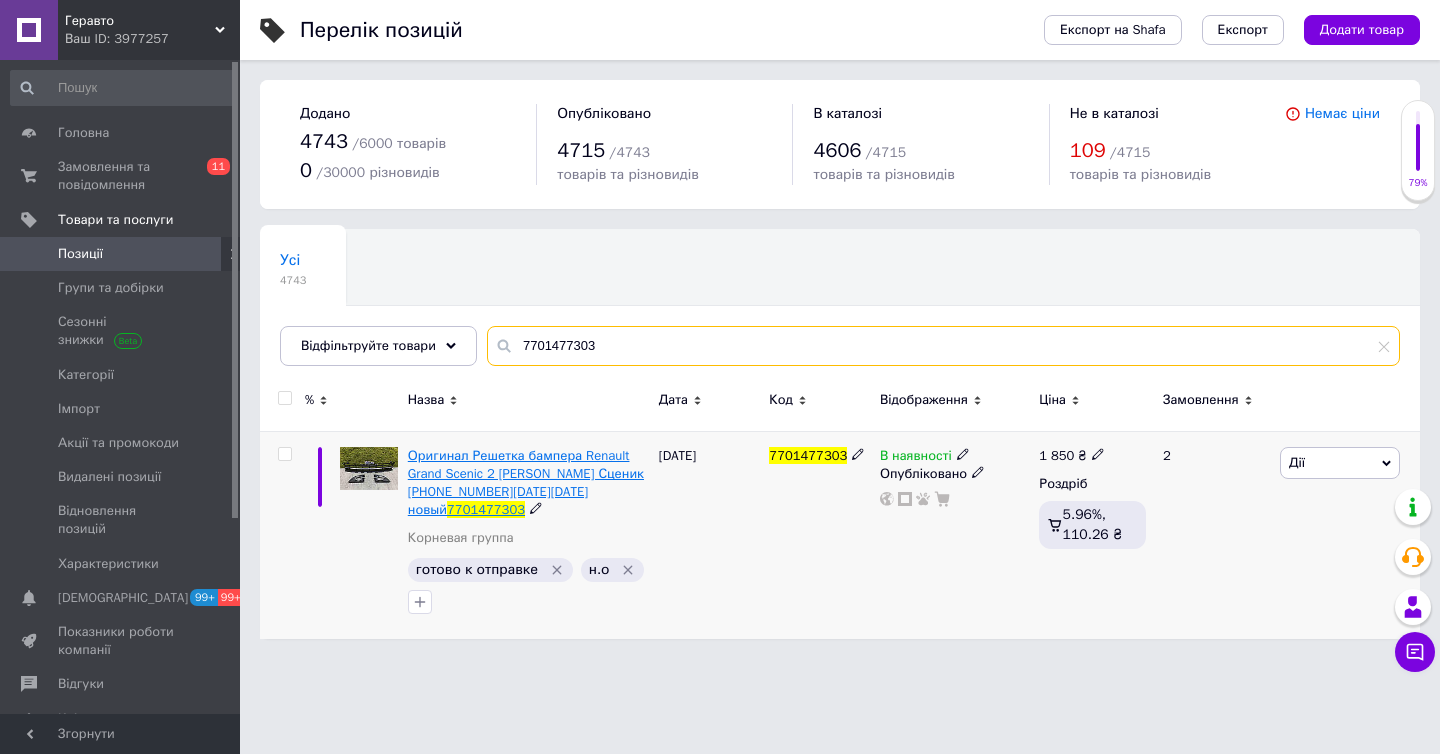 type on "7701477303" 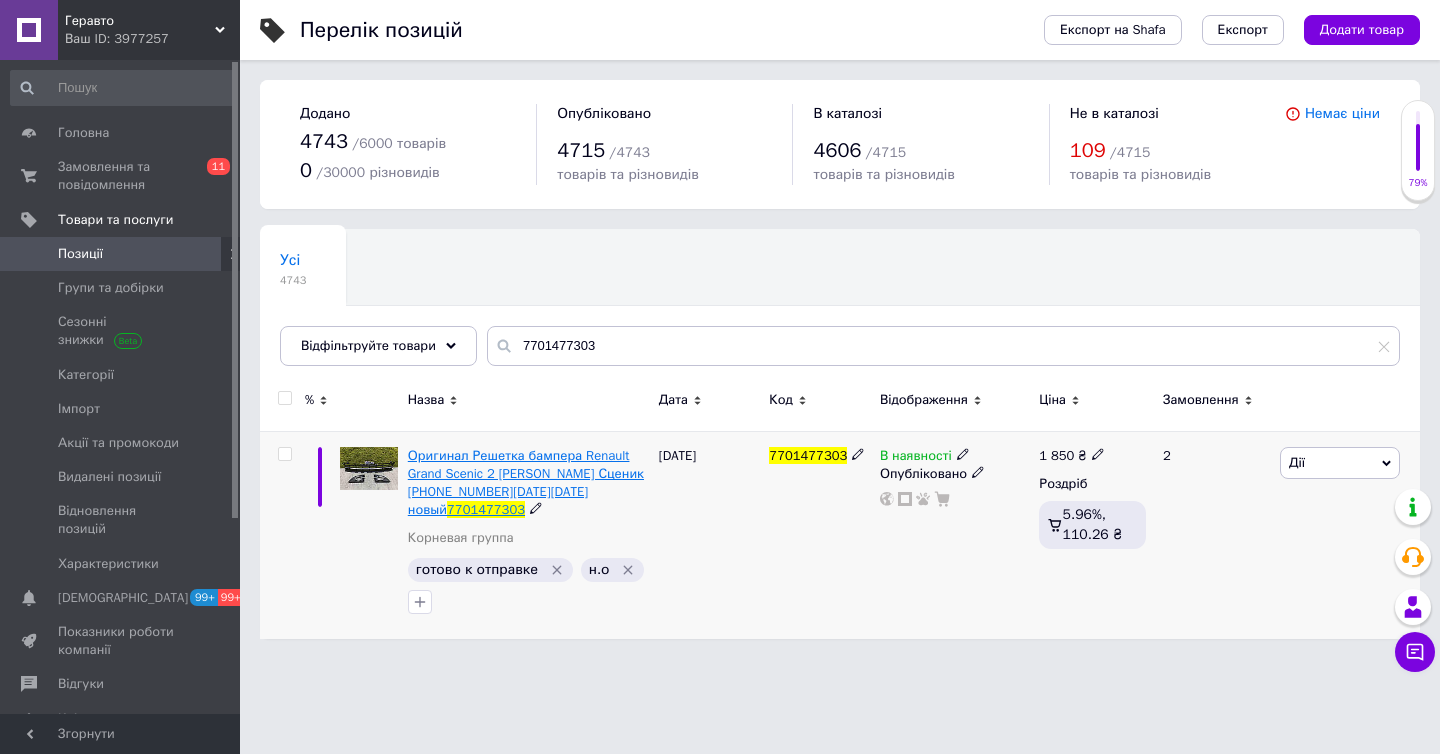 click on "Оригинал Решетка бампера Renault Grand Scenic 2 Рено Гранд Сценик 2 2006-2009 новый" at bounding box center (526, 483) 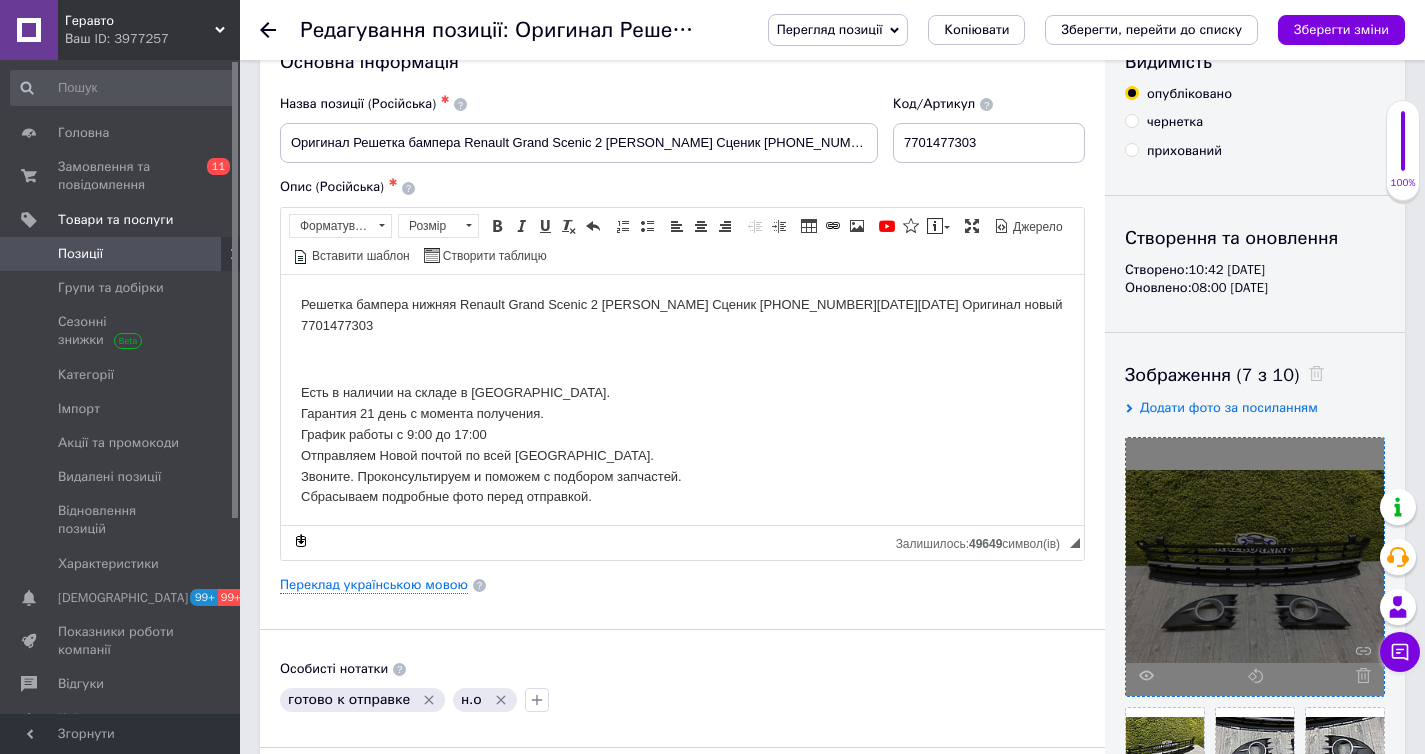 scroll, scrollTop: 62, scrollLeft: 0, axis: vertical 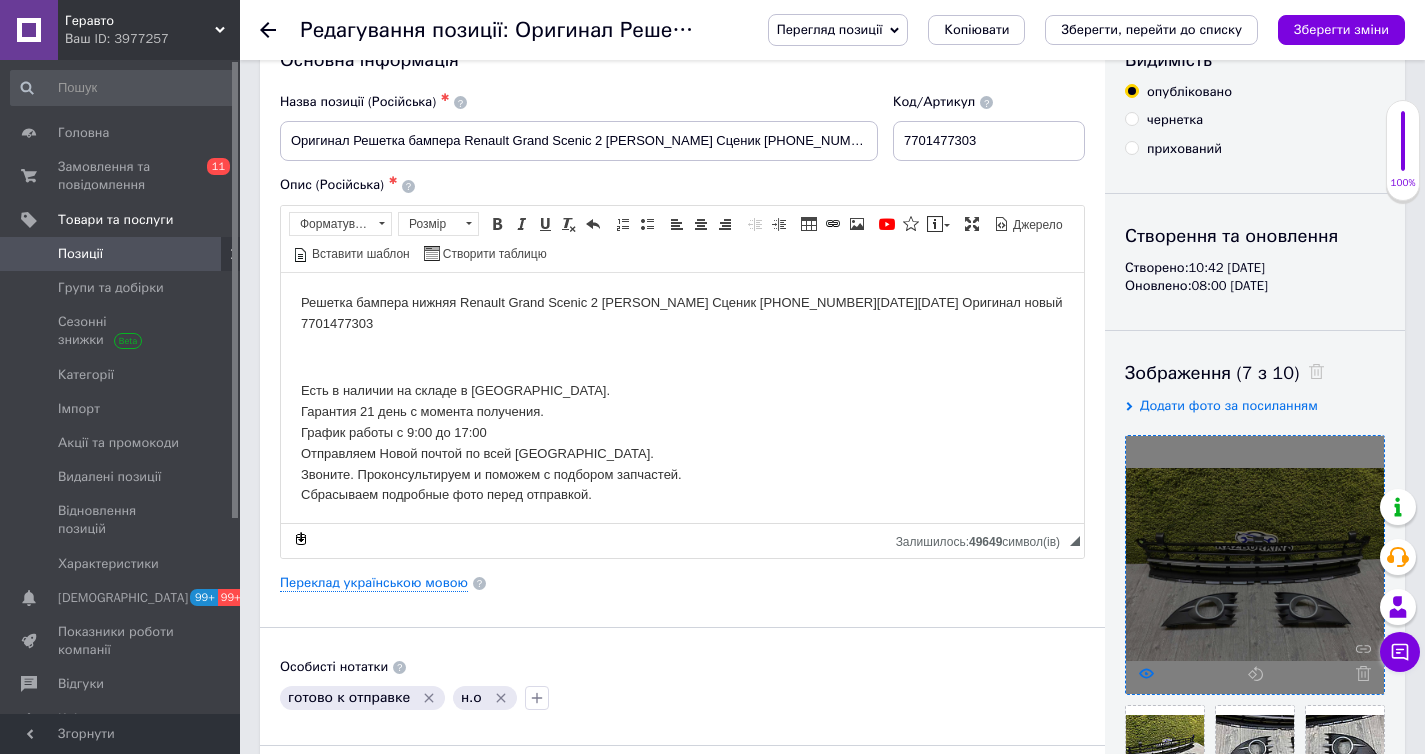 click 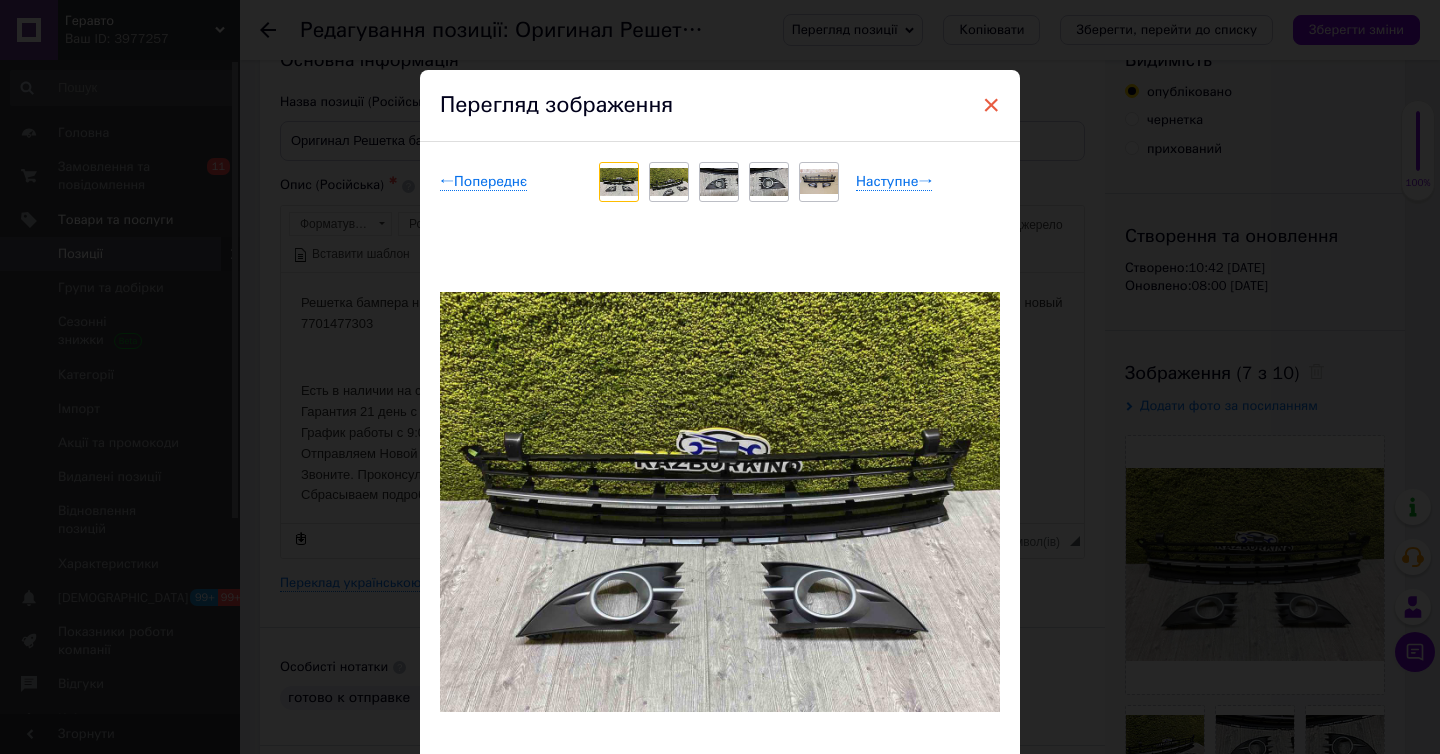 click on "×" at bounding box center (991, 105) 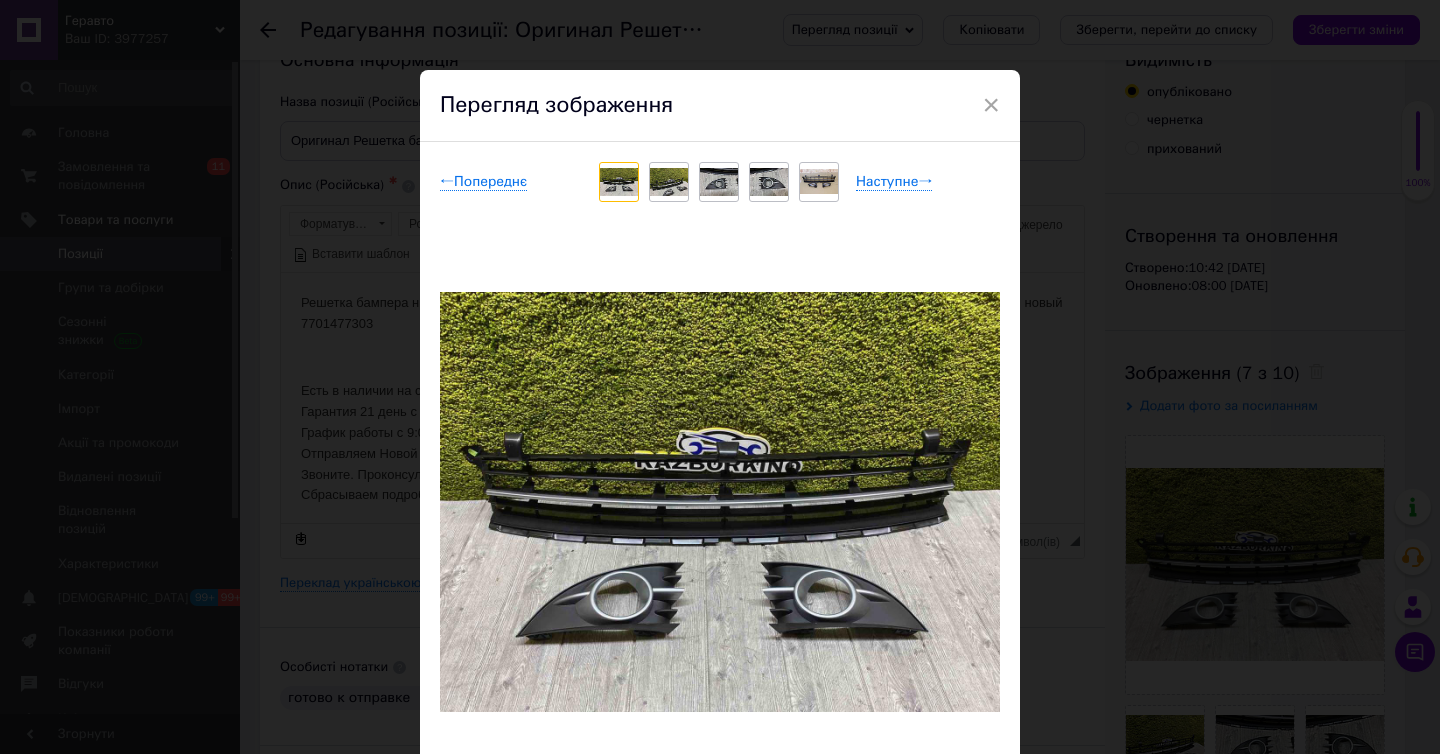 checkbox on "true" 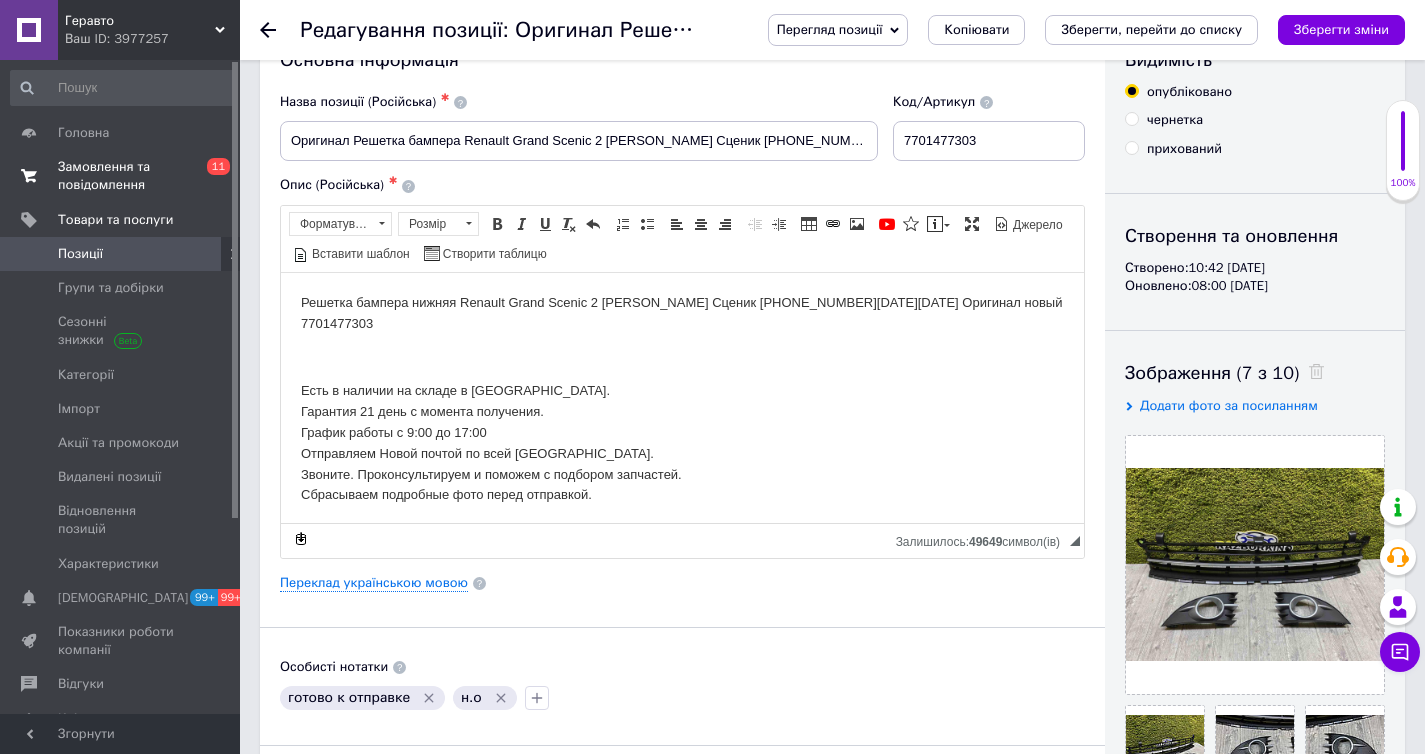 click on "Замовлення та повідомлення" at bounding box center (121, 176) 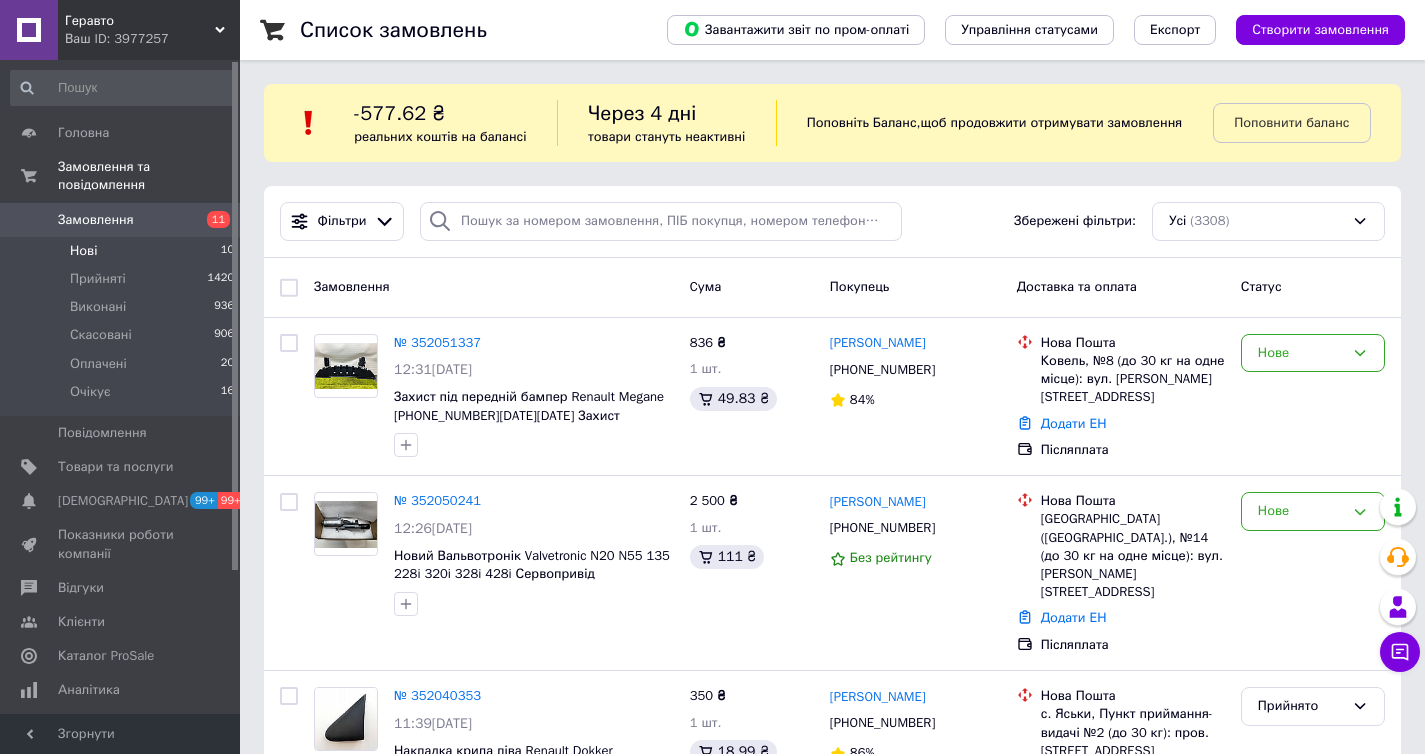 click on "Нові 10" at bounding box center (123, 251) 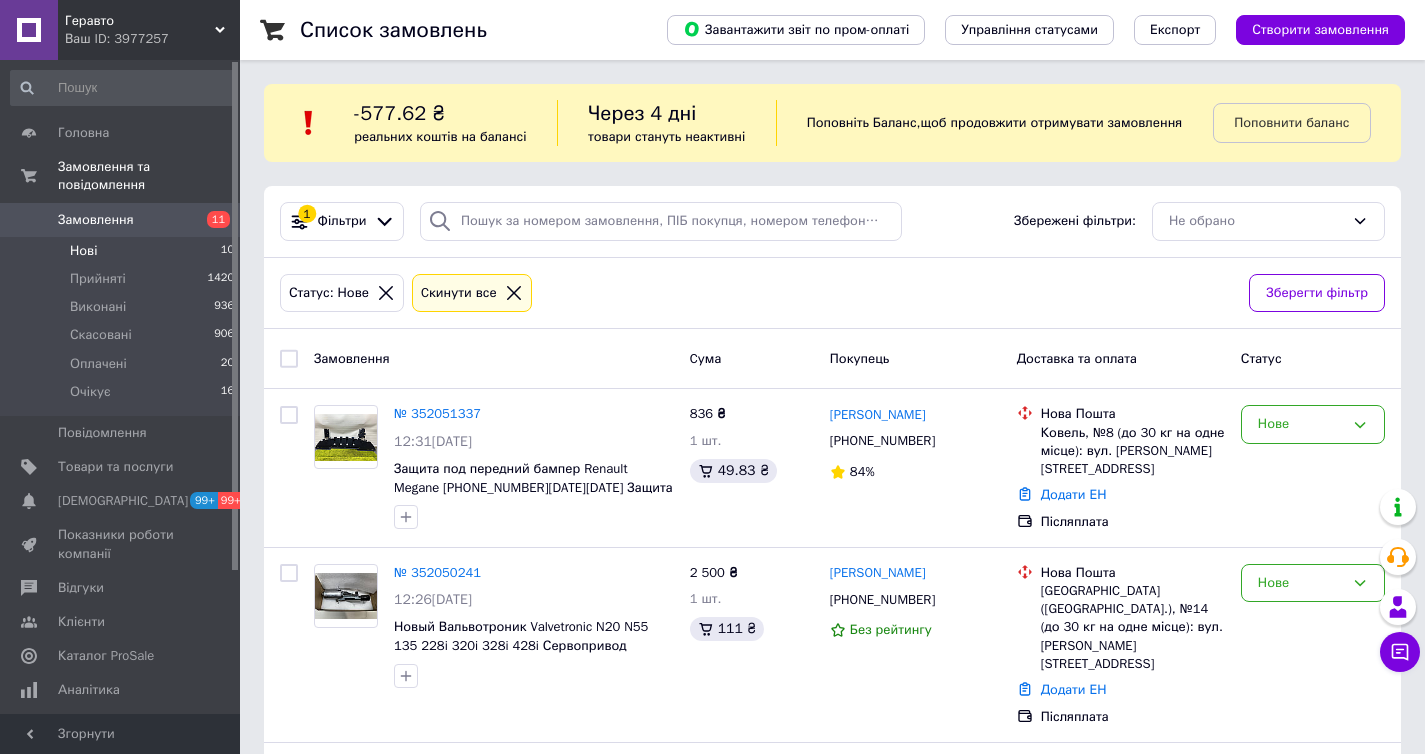 click on "Нові 10" at bounding box center [123, 251] 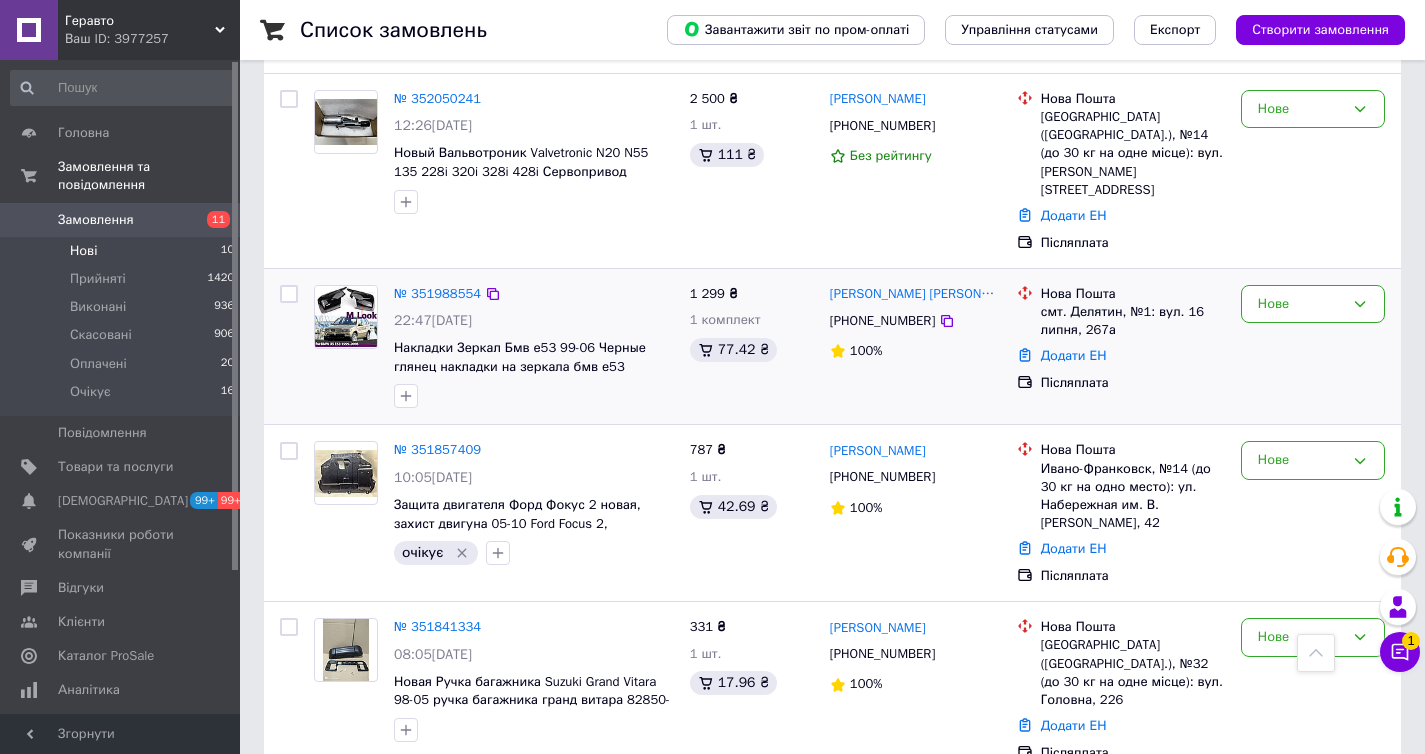 scroll, scrollTop: 478, scrollLeft: 0, axis: vertical 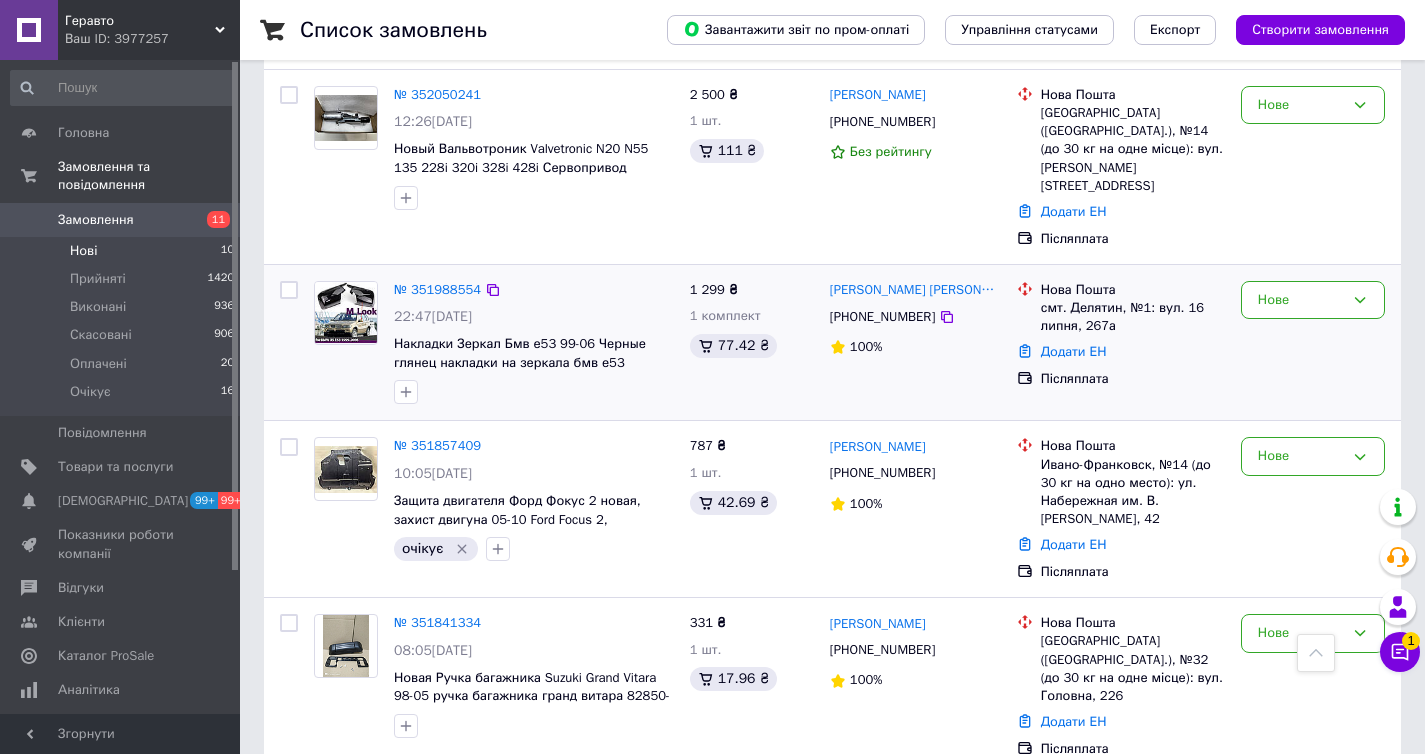 click on "[PHONE_NUMBER]" at bounding box center (882, 317) 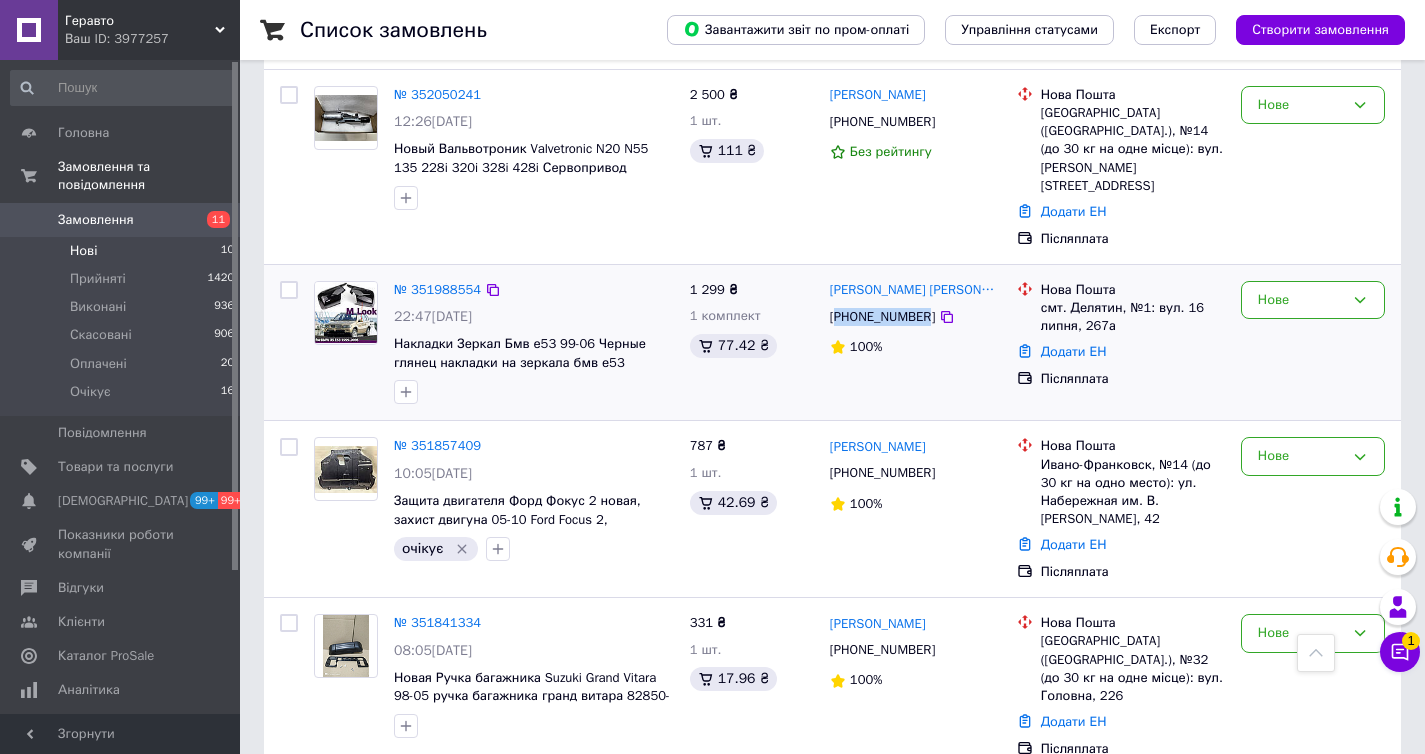 click on "[PHONE_NUMBER]" at bounding box center (882, 317) 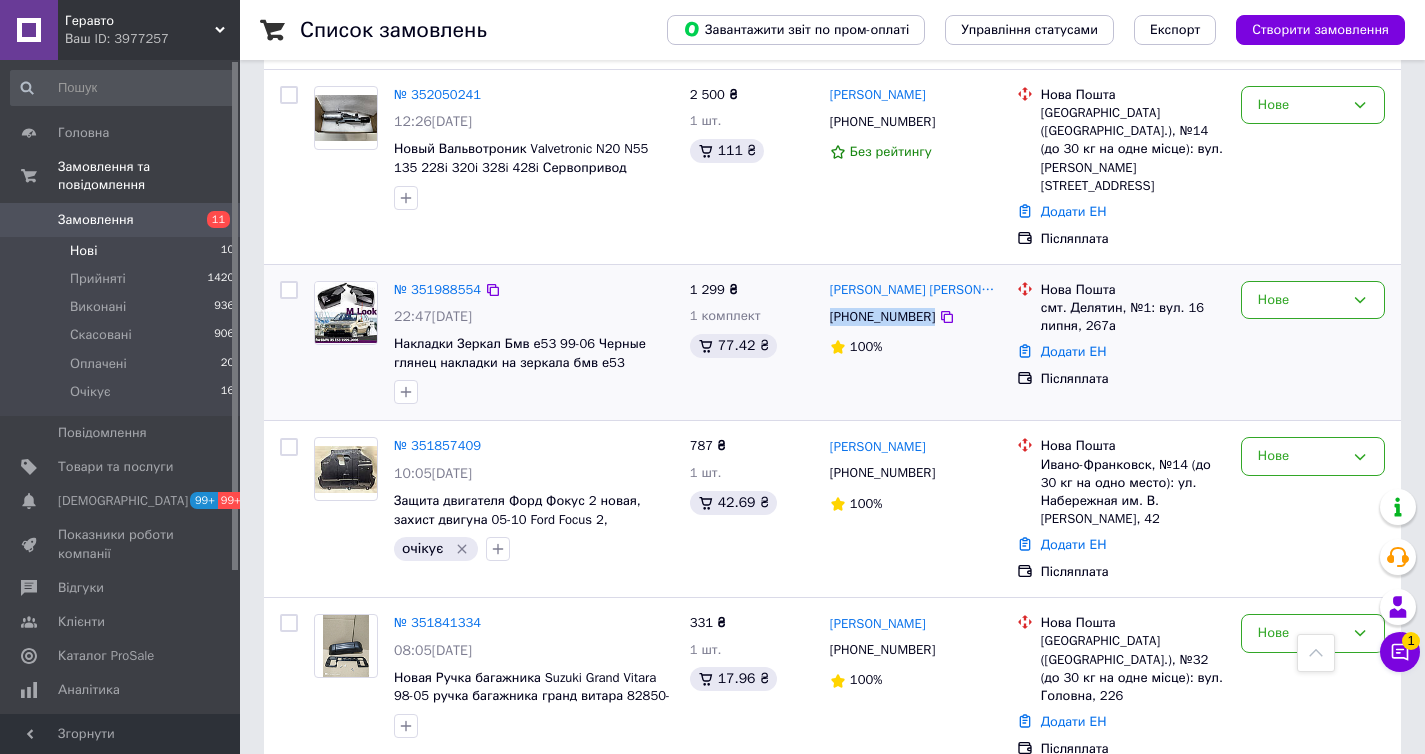 click on "[PHONE_NUMBER]" at bounding box center [882, 317] 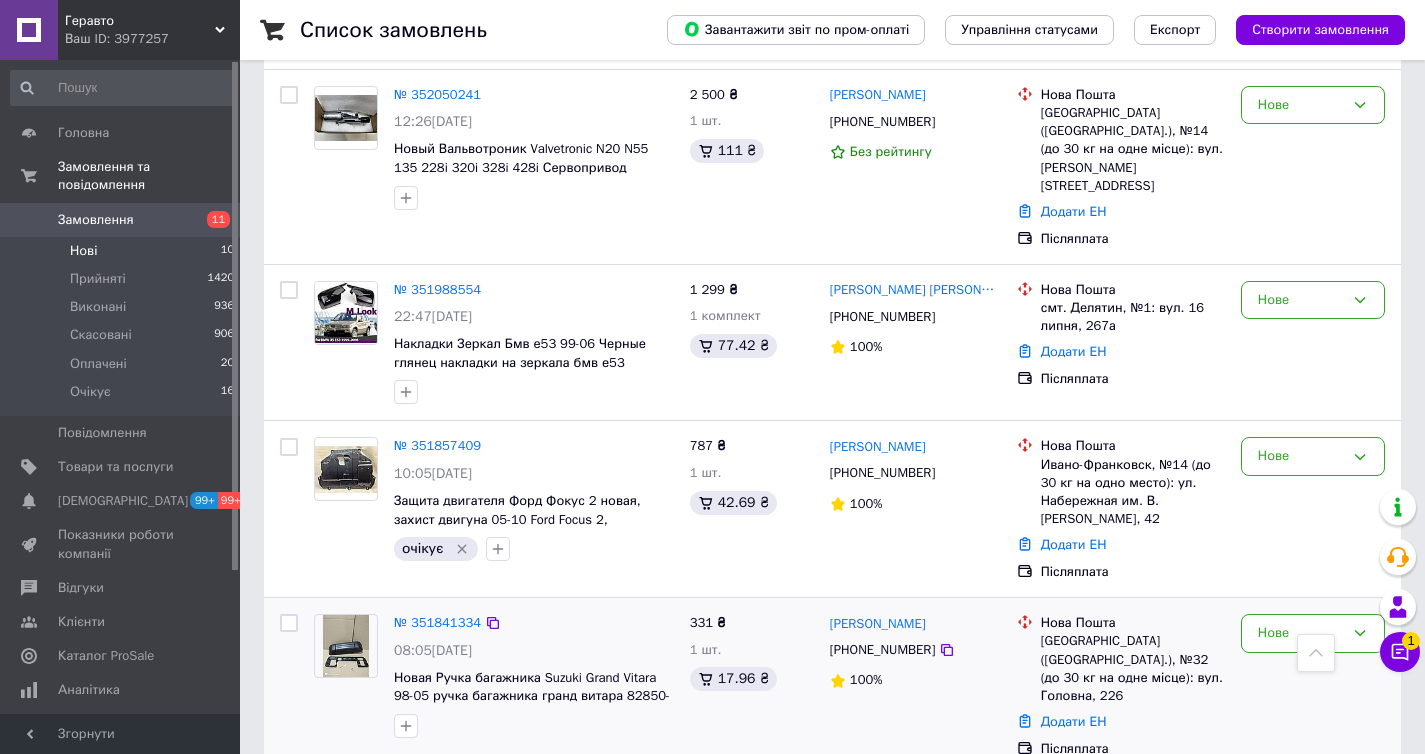click on "[PHONE_NUMBER]" at bounding box center (882, 650) 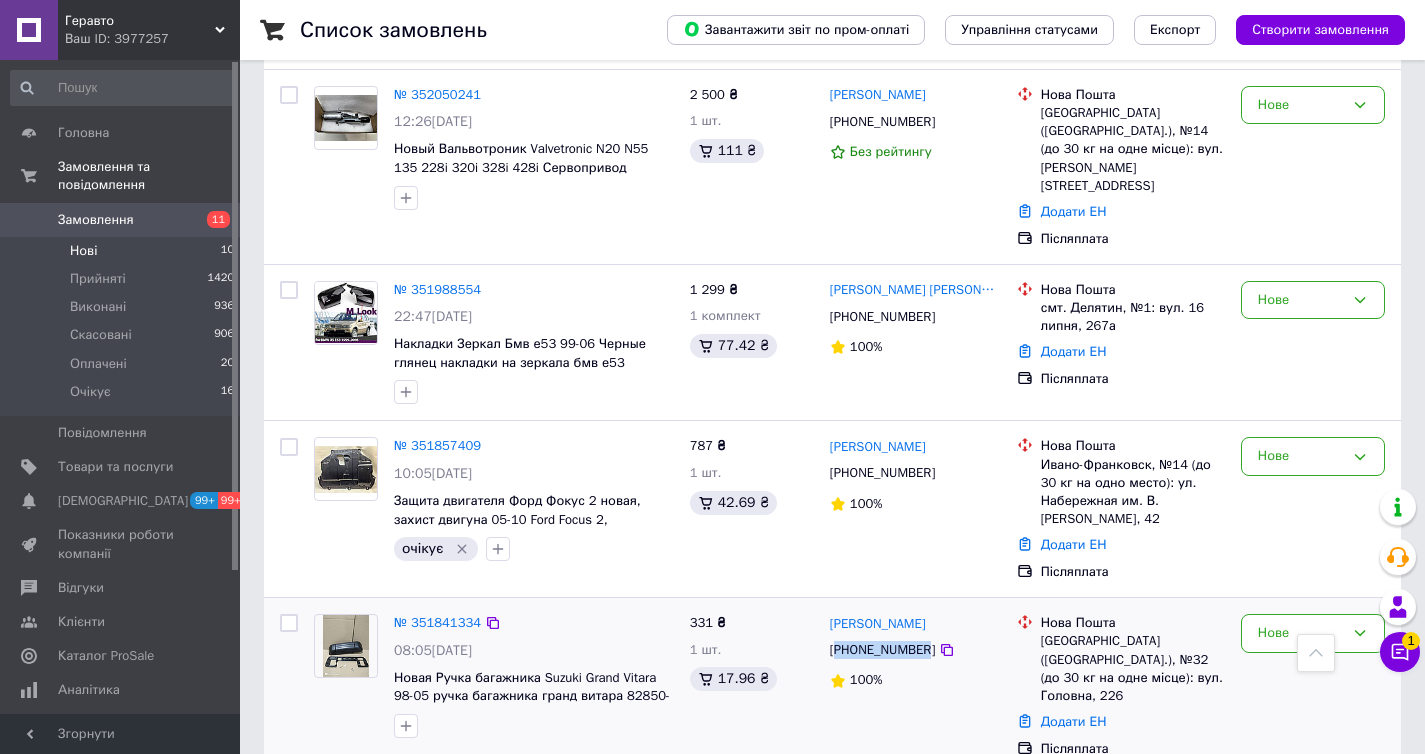 click on "[PHONE_NUMBER]" at bounding box center (882, 650) 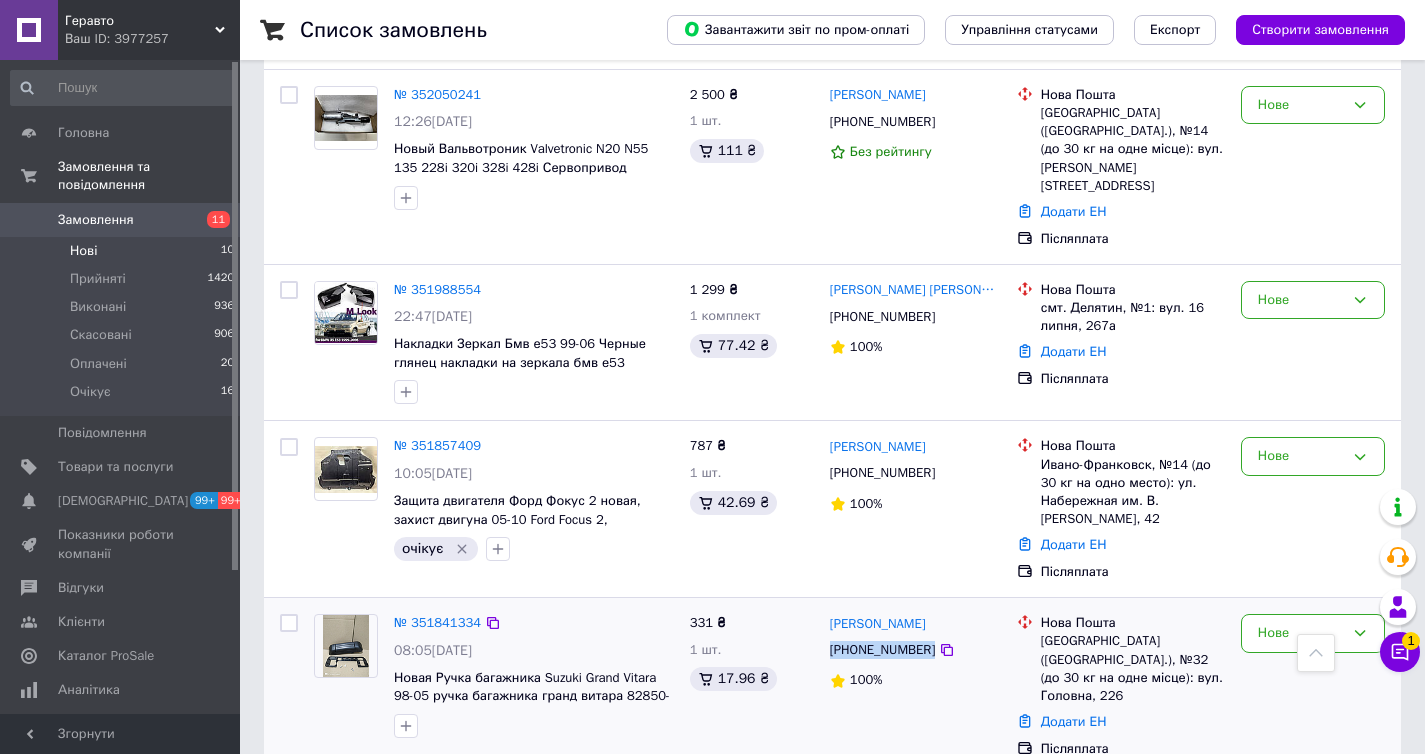 click on "[PHONE_NUMBER]" at bounding box center [882, 650] 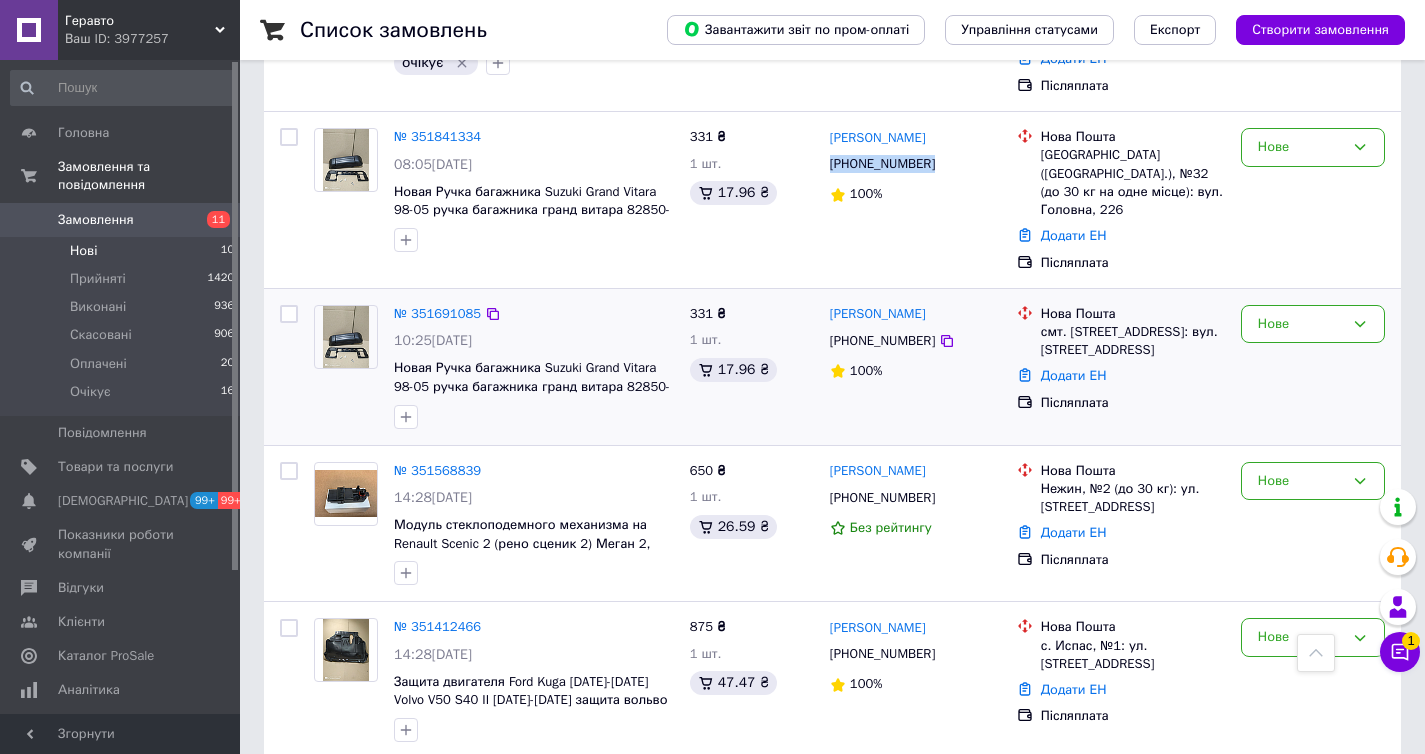 scroll, scrollTop: 968, scrollLeft: 0, axis: vertical 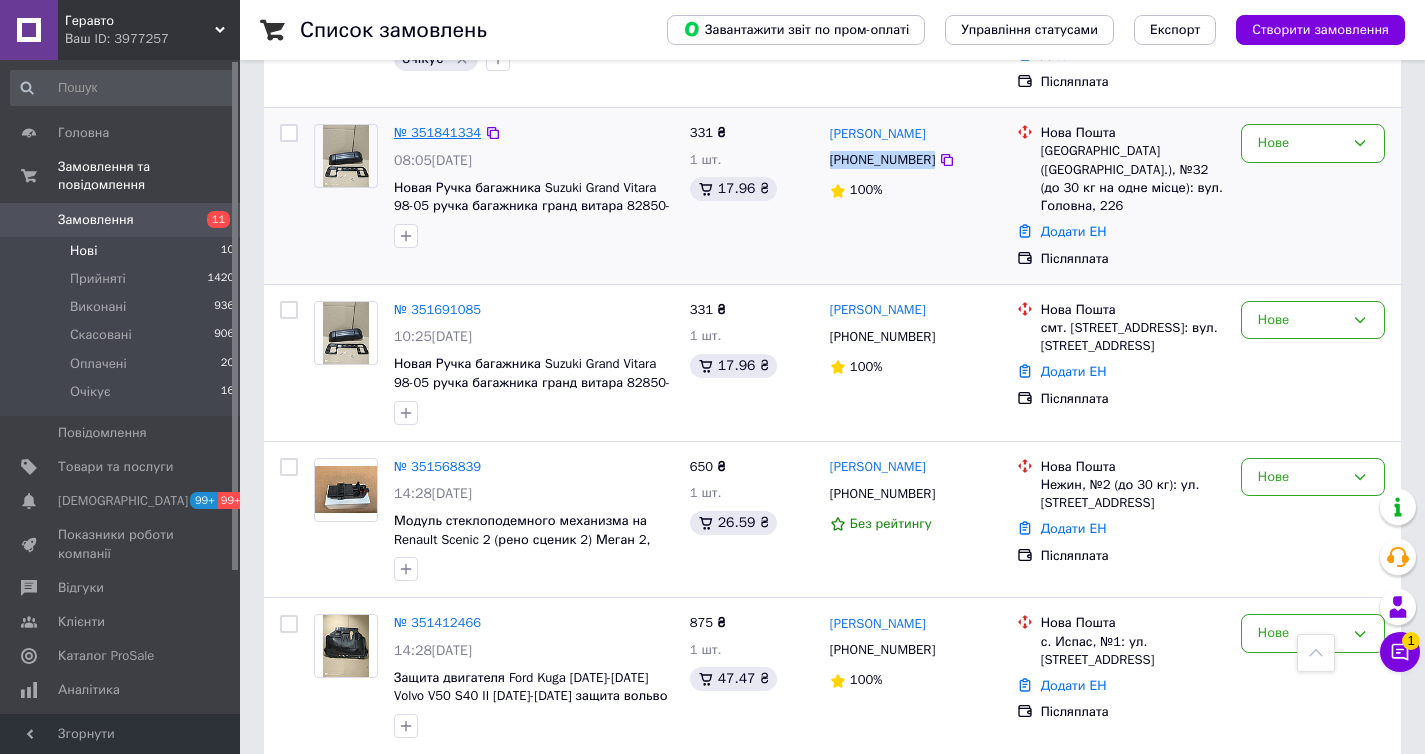 click on "№ 351841334" at bounding box center [437, 132] 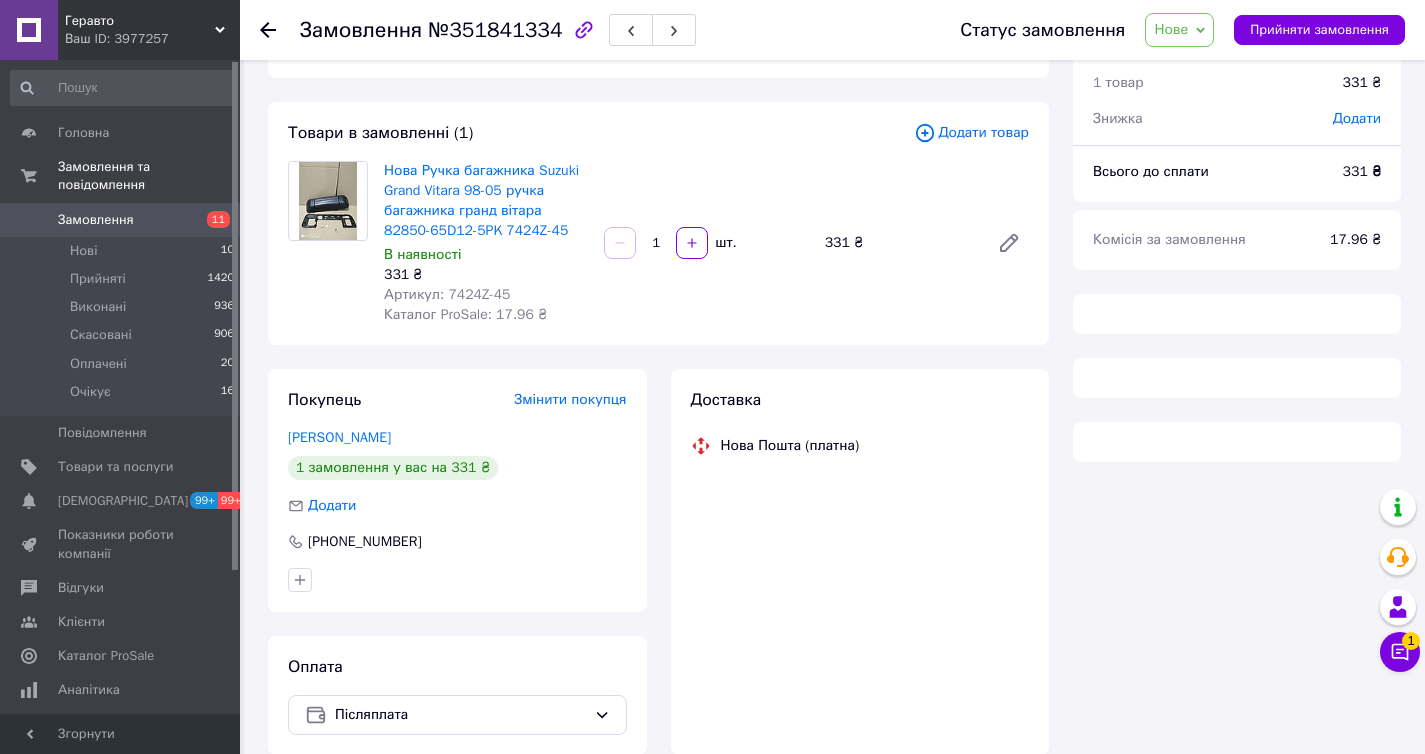 scroll, scrollTop: 0, scrollLeft: 0, axis: both 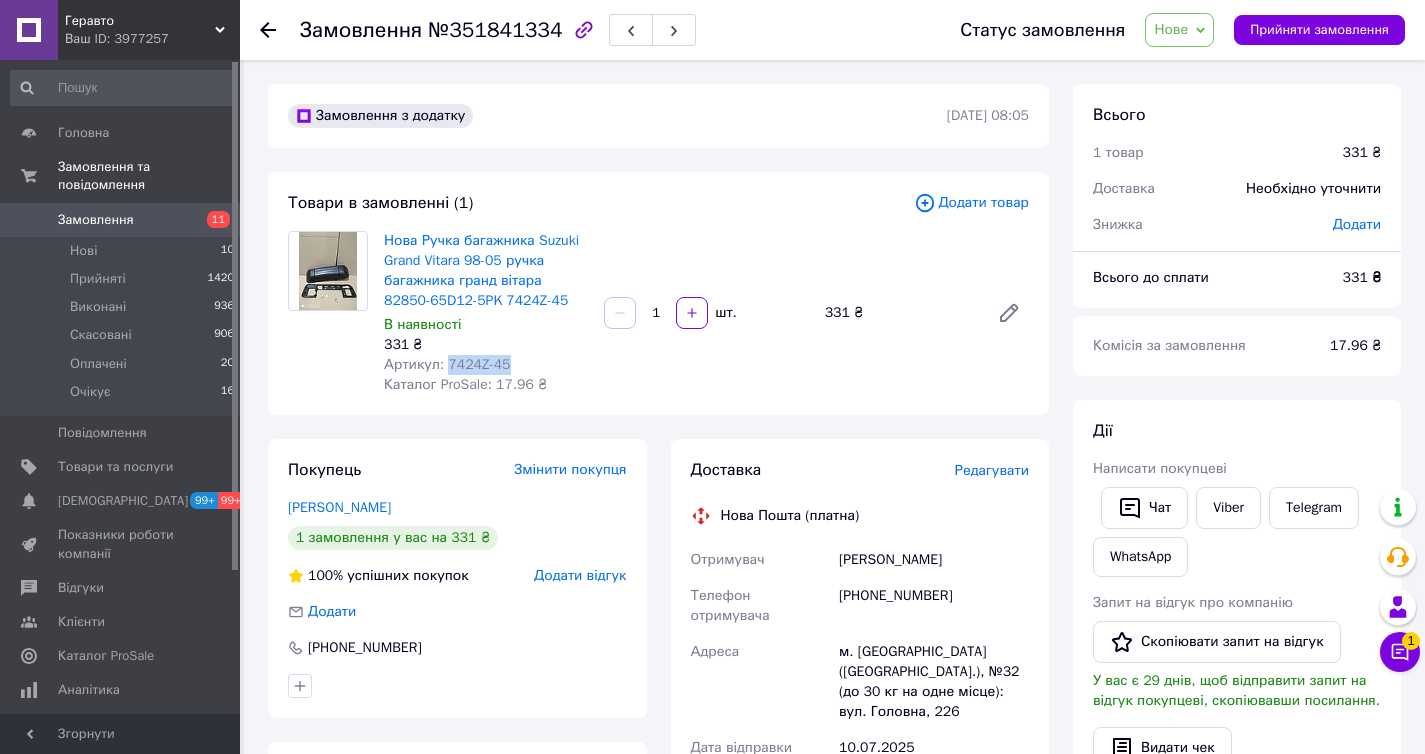 drag, startPoint x: 520, startPoint y: 366, endPoint x: 449, endPoint y: 357, distance: 71.568146 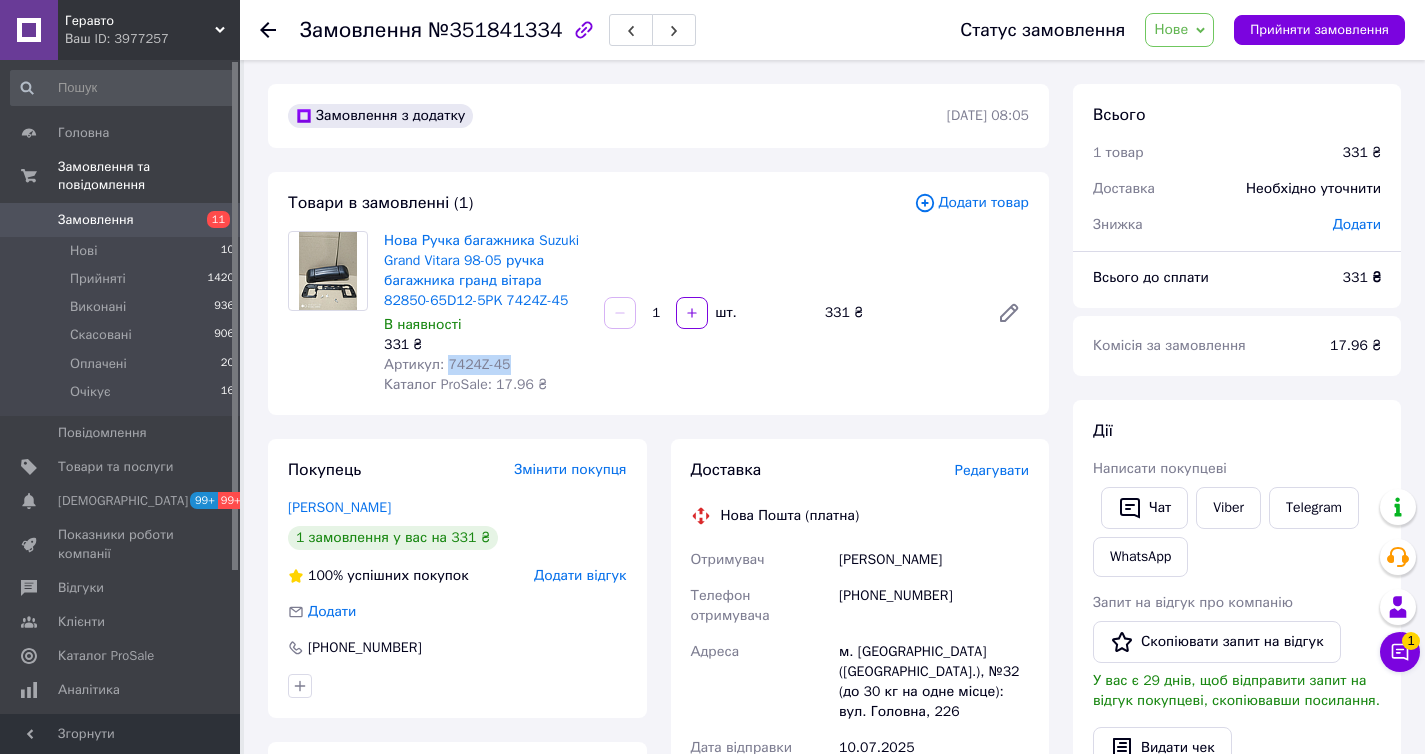click on "Артикул: 7424Z-45" at bounding box center [486, 365] 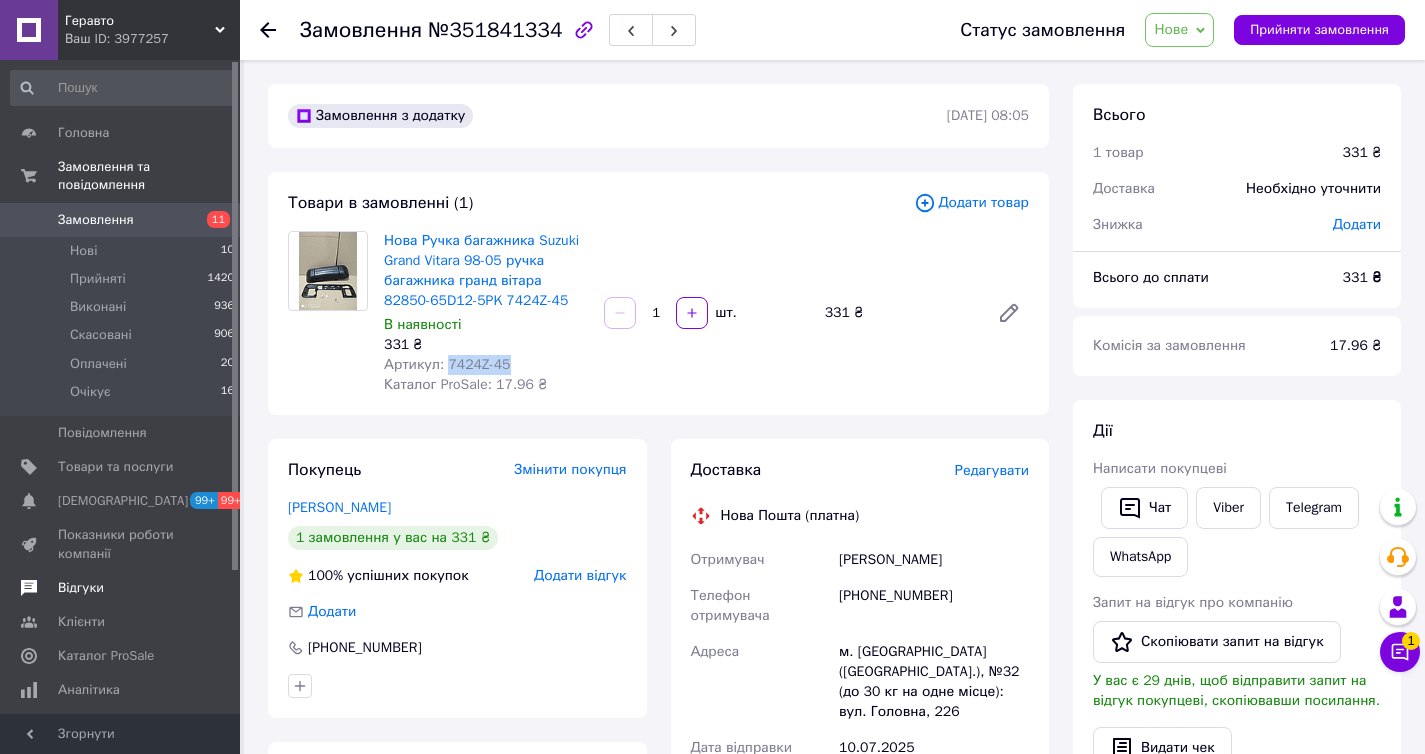 click on "Відгуки" at bounding box center (123, 588) 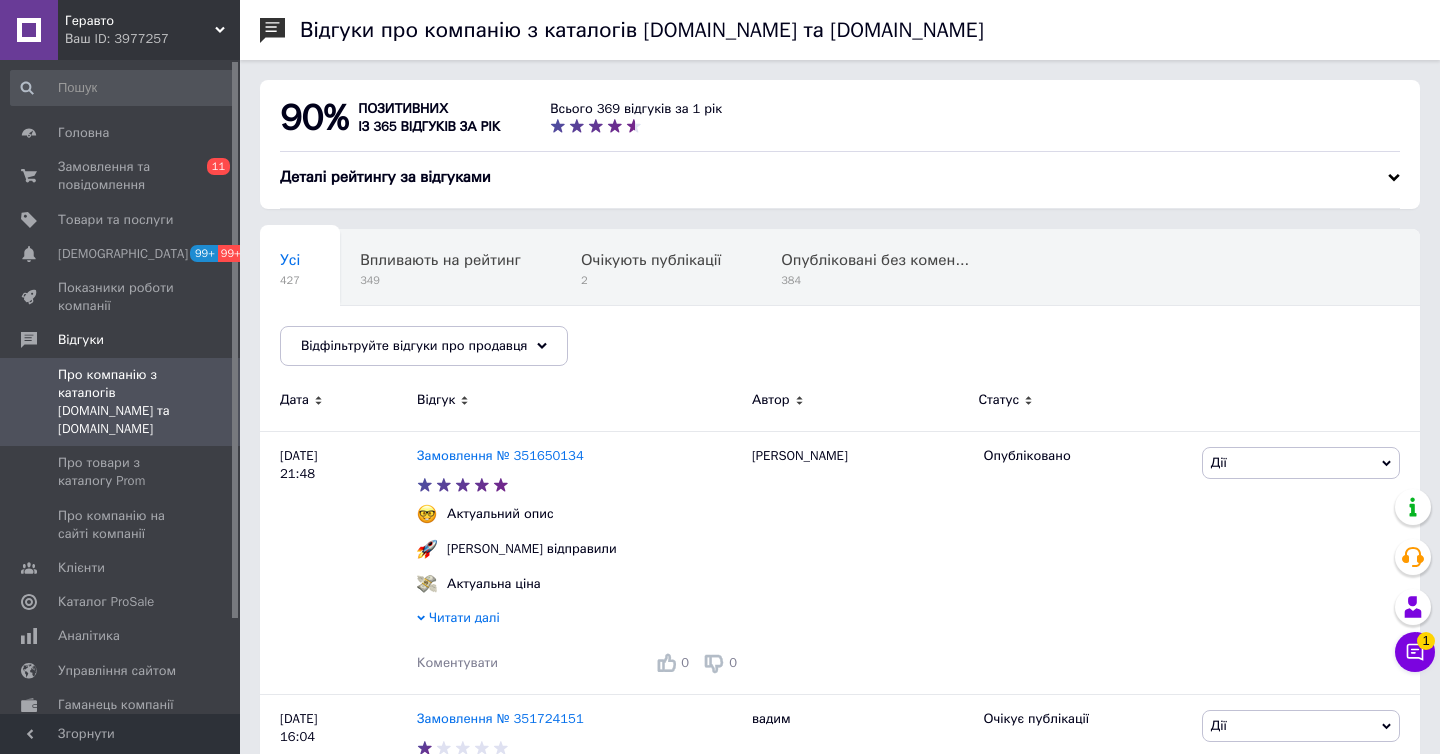 click on "Чат з покупцем 1" at bounding box center [1415, 652] 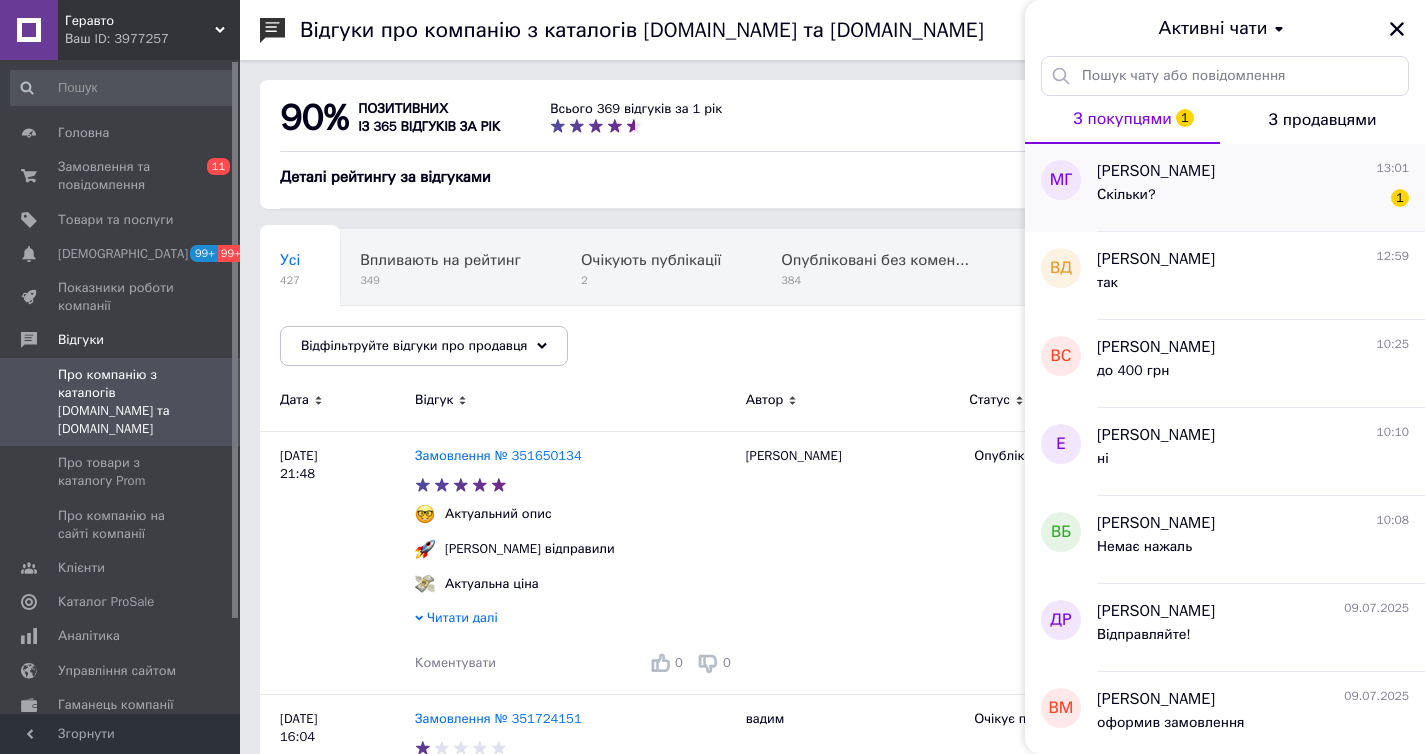 click on "Скільки? 1" at bounding box center (1253, 199) 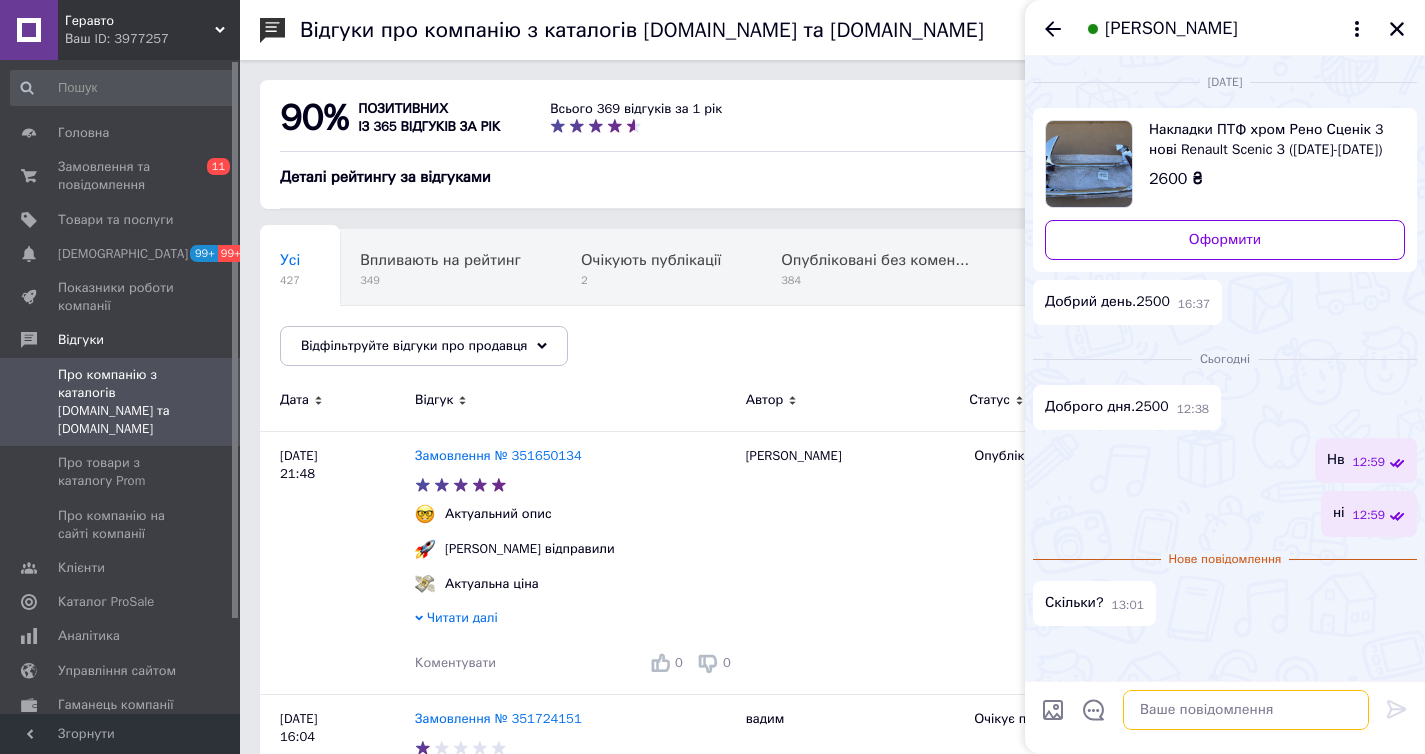 click at bounding box center (1246, 710) 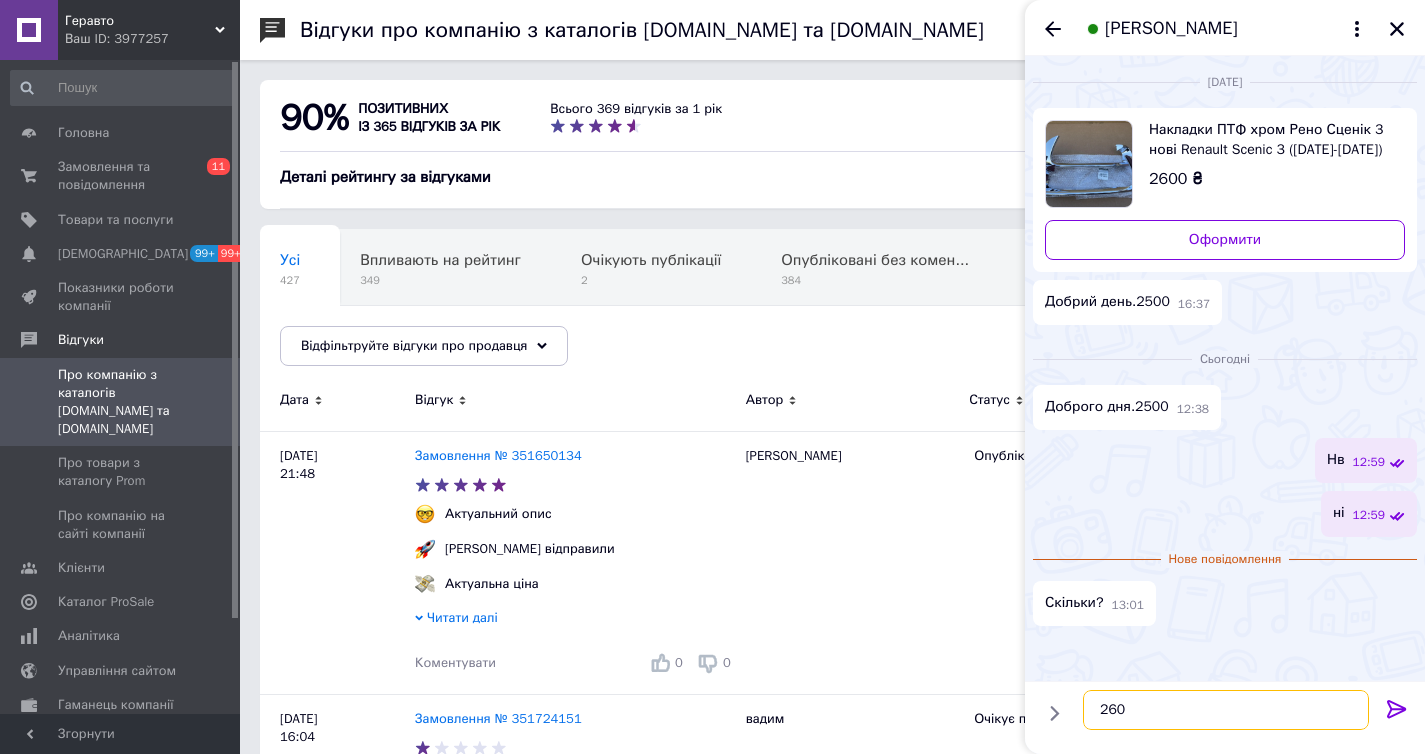 type on "2600" 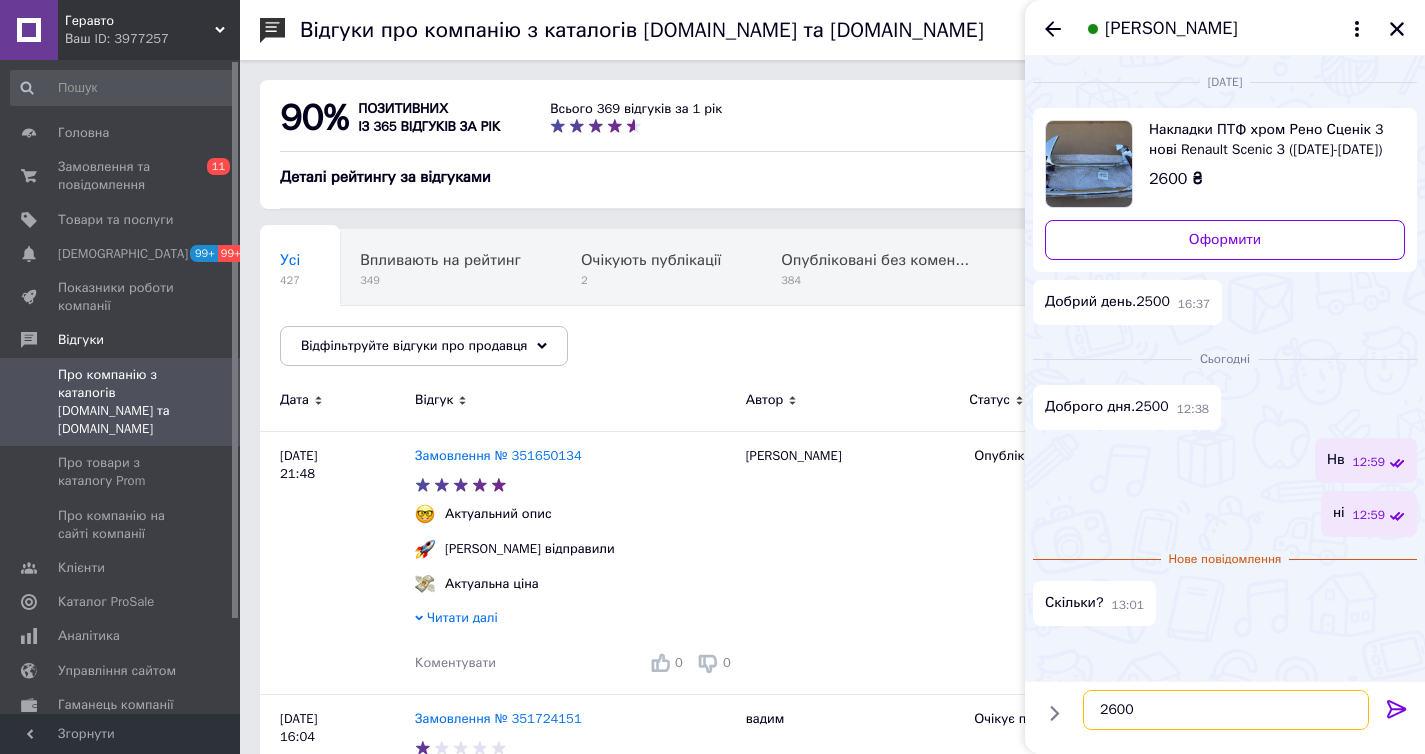 type 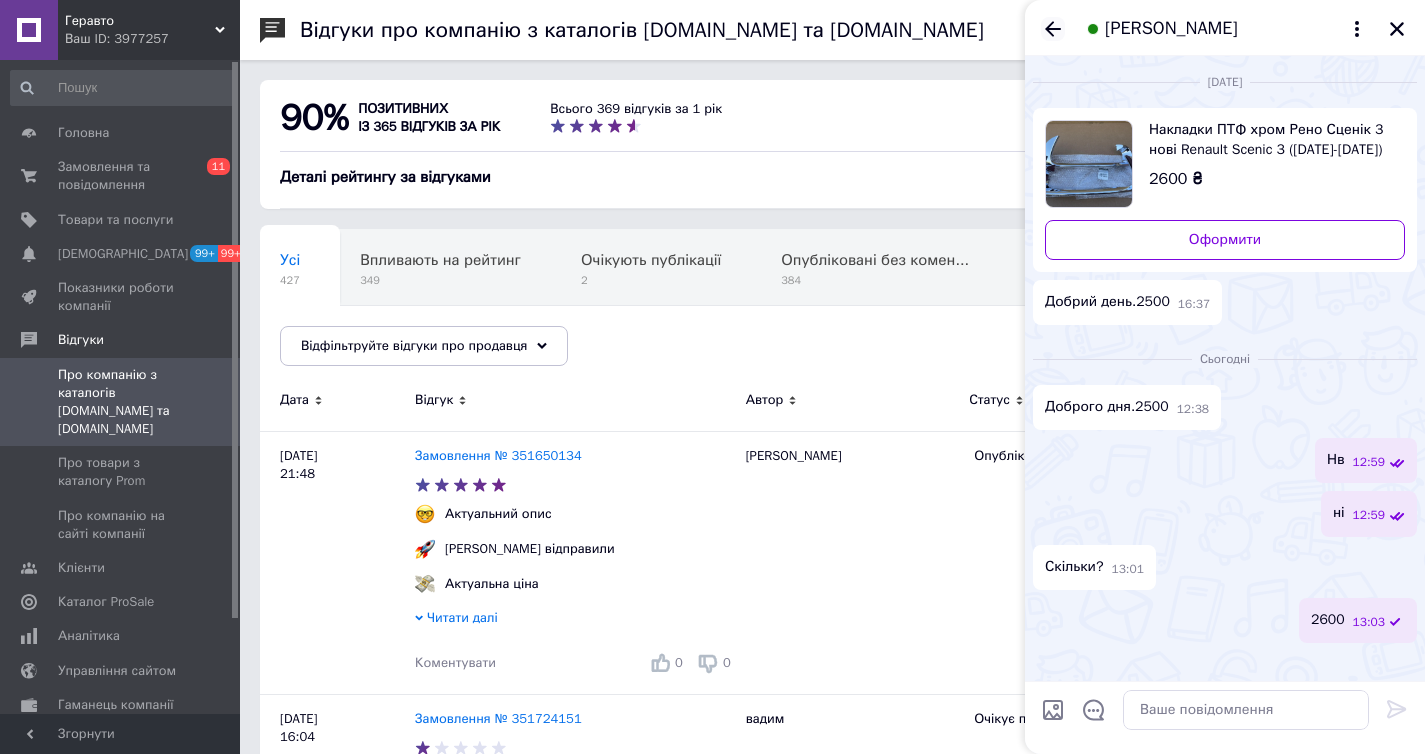 click 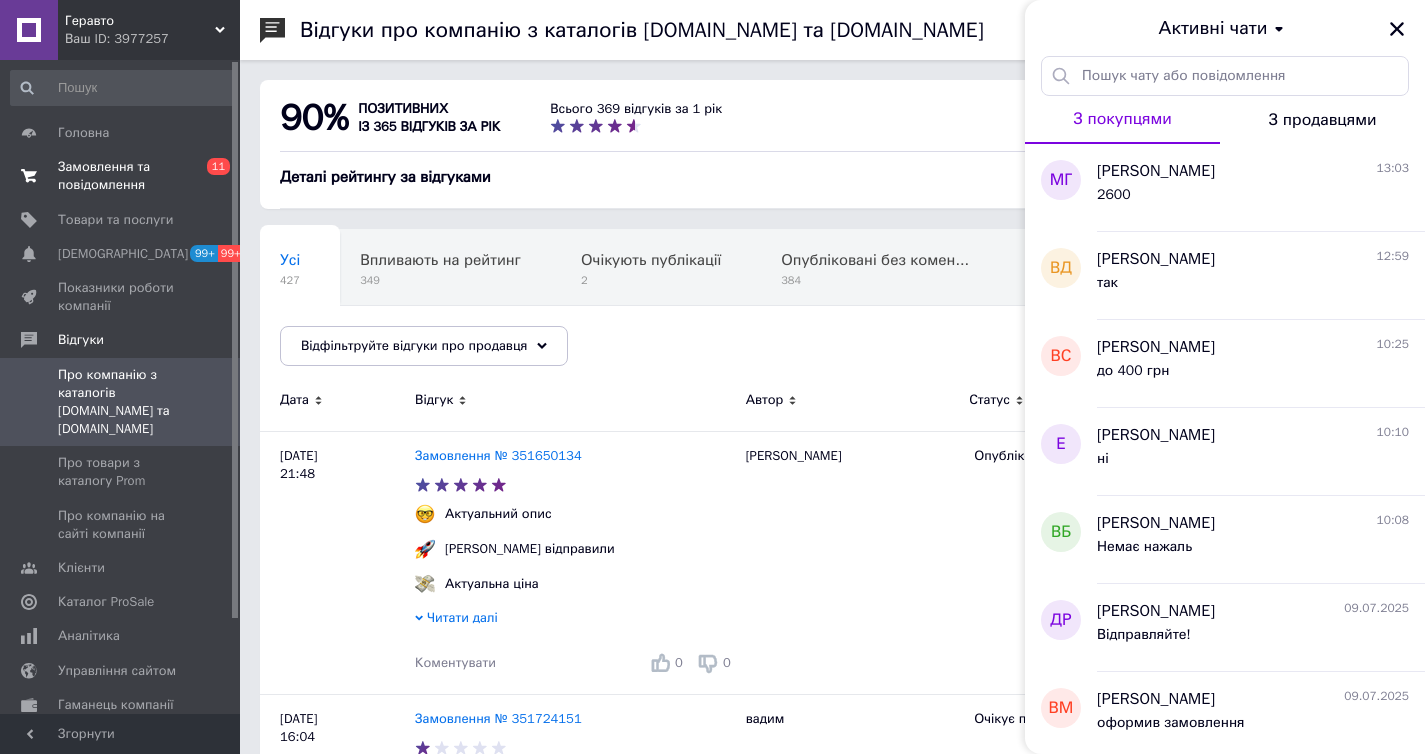 click on "Замовлення та повідомлення" at bounding box center (121, 176) 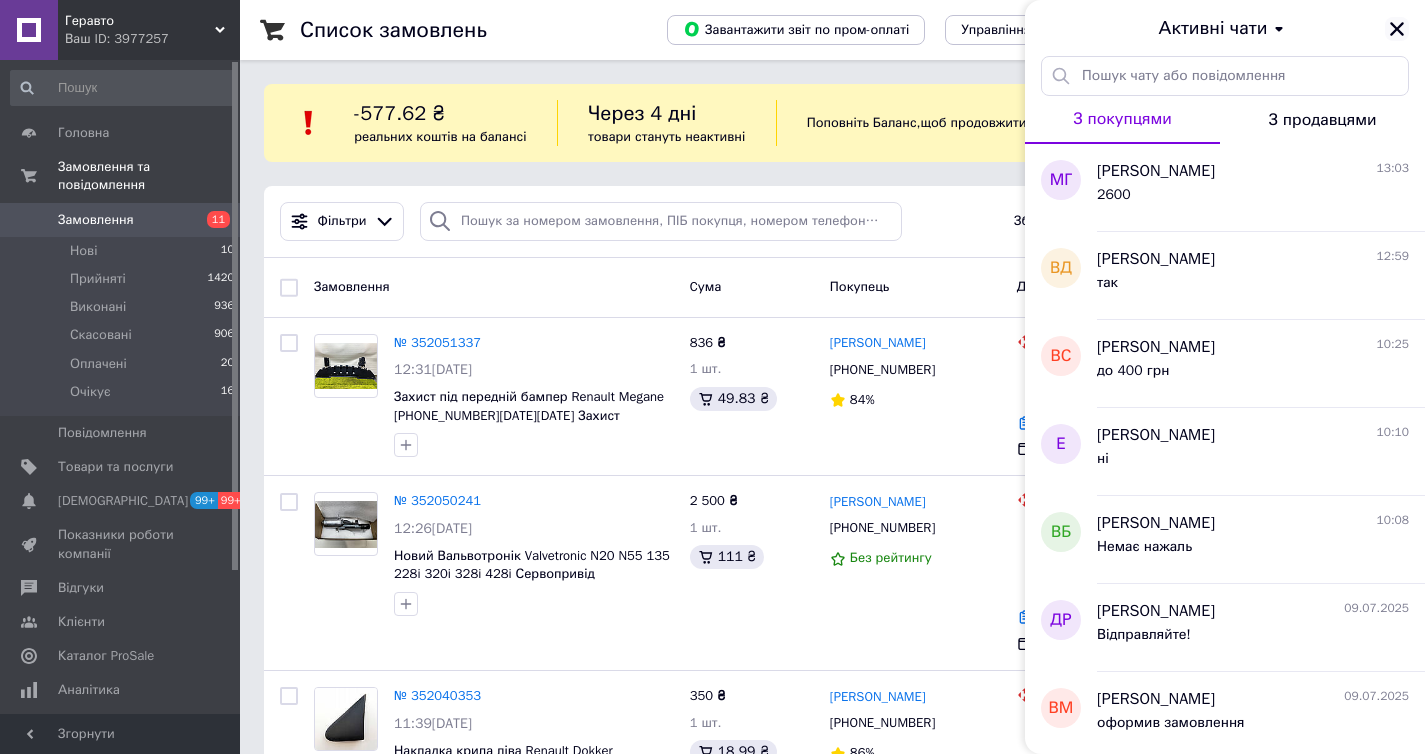 click 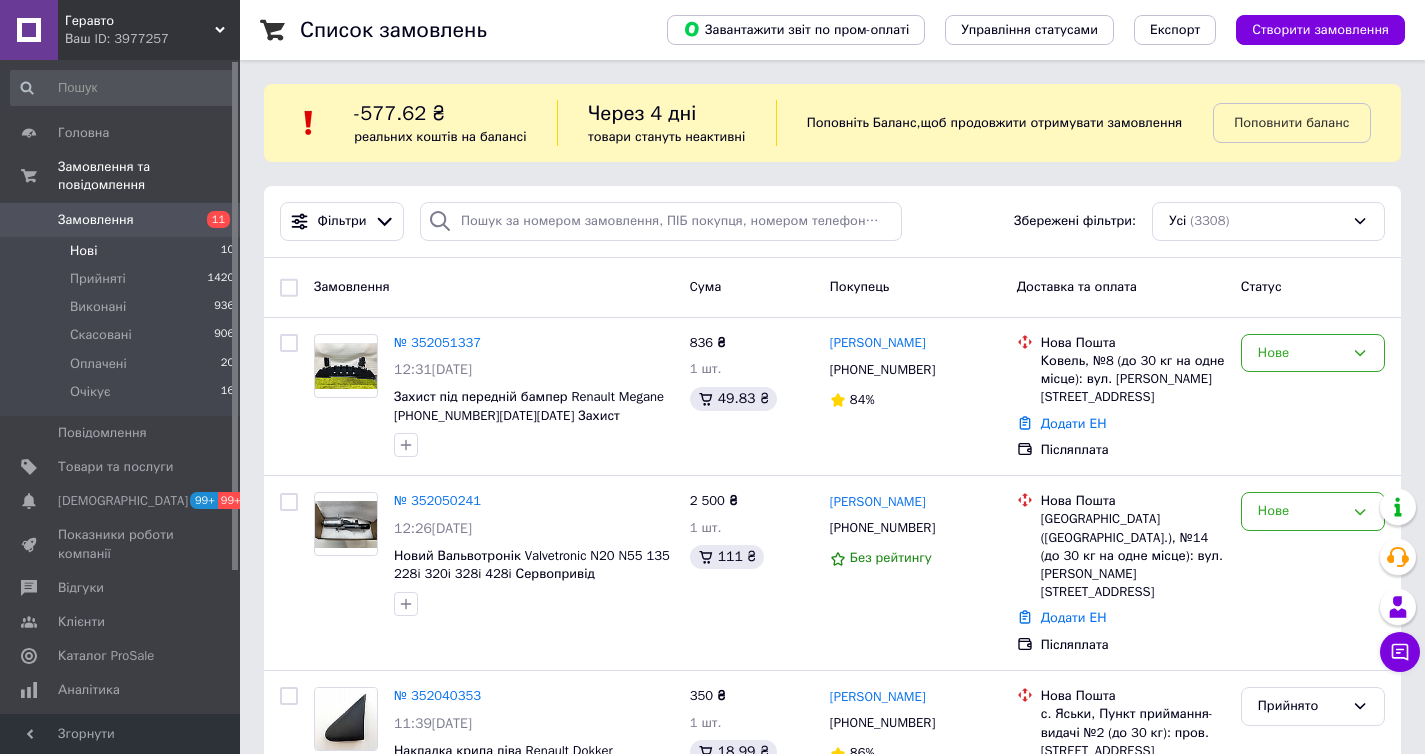 click on "Нові 10" at bounding box center (123, 251) 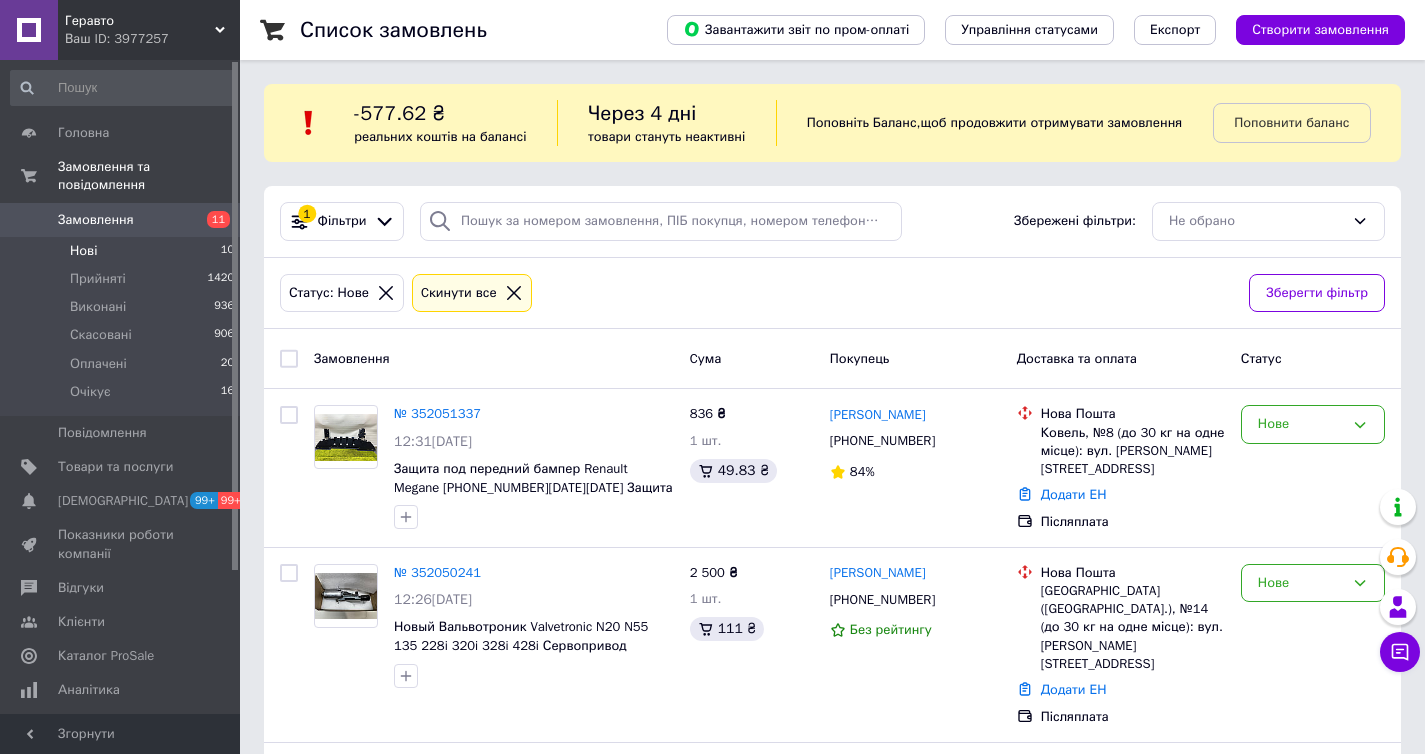 click on "Нові 10" at bounding box center [123, 251] 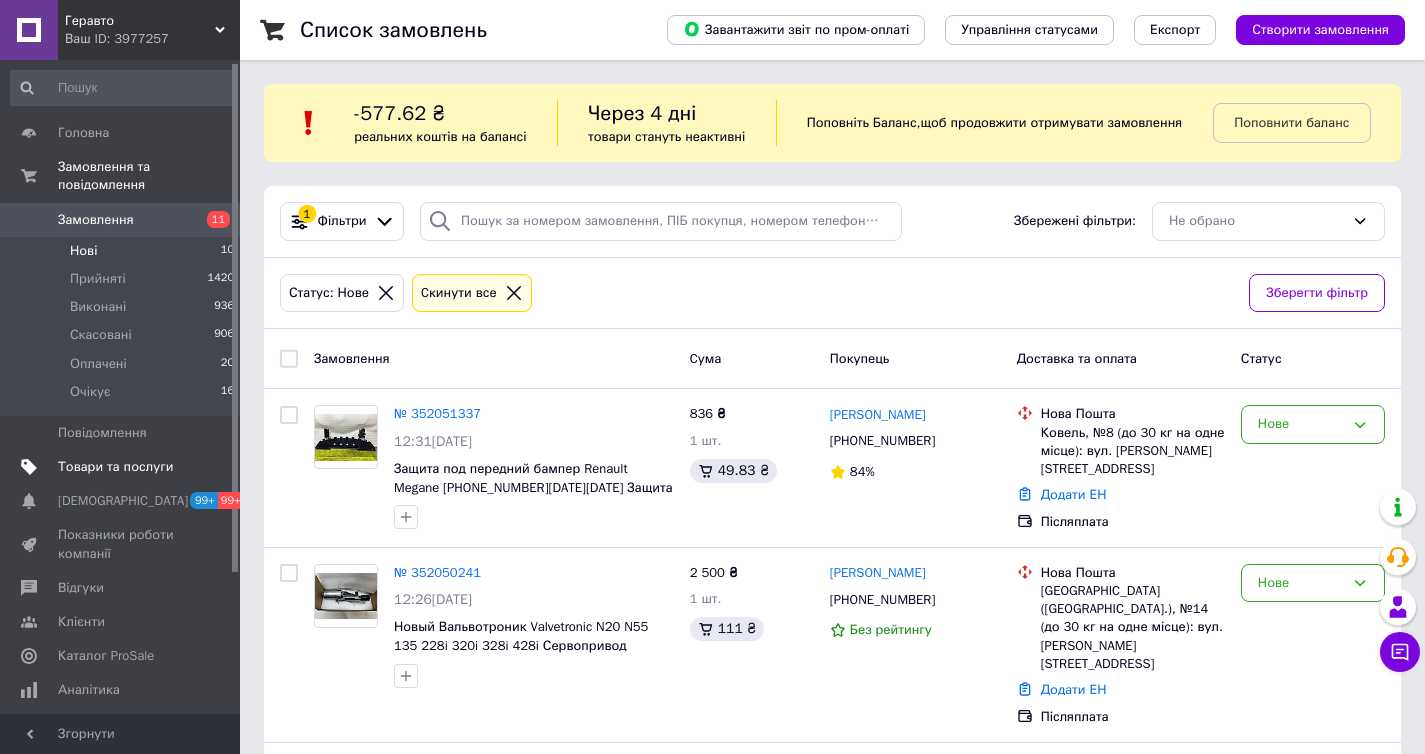 scroll, scrollTop: 4, scrollLeft: 0, axis: vertical 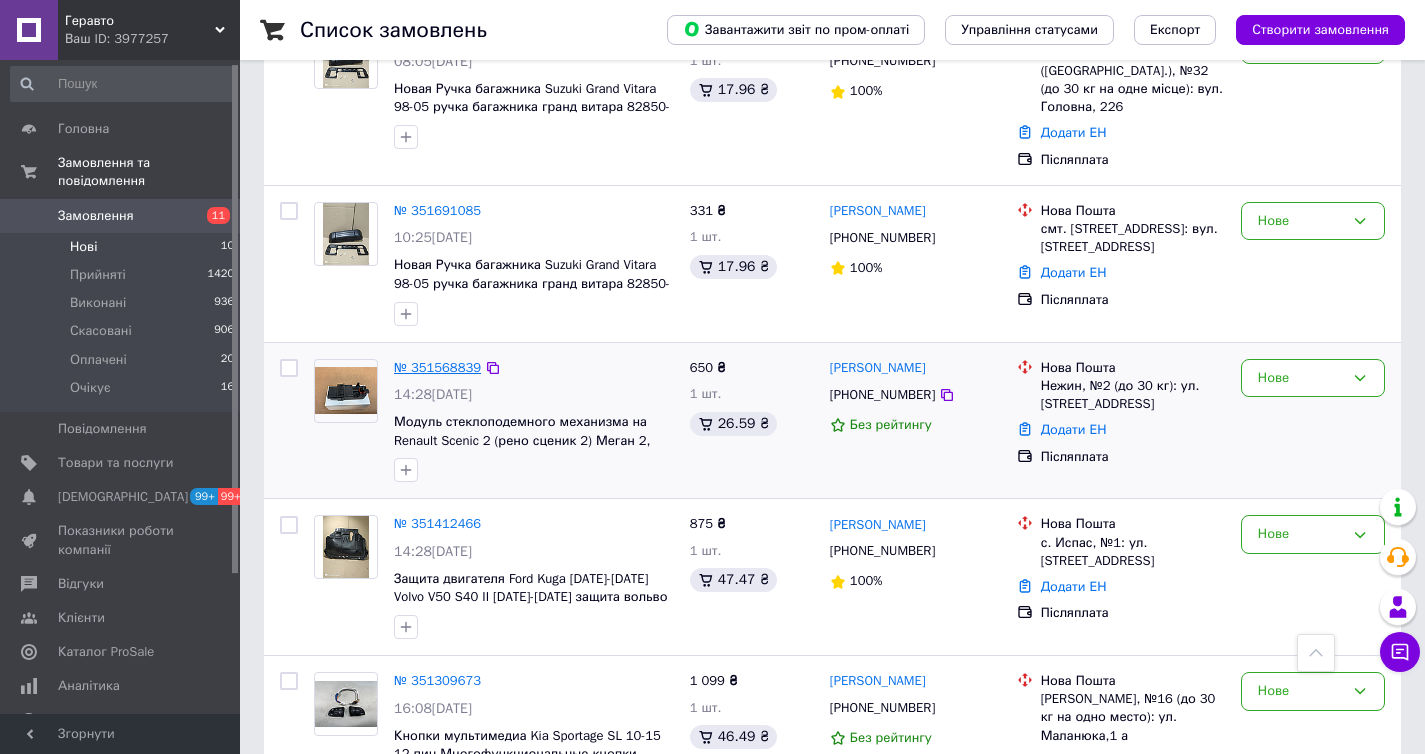 click on "№ 351568839" at bounding box center [437, 367] 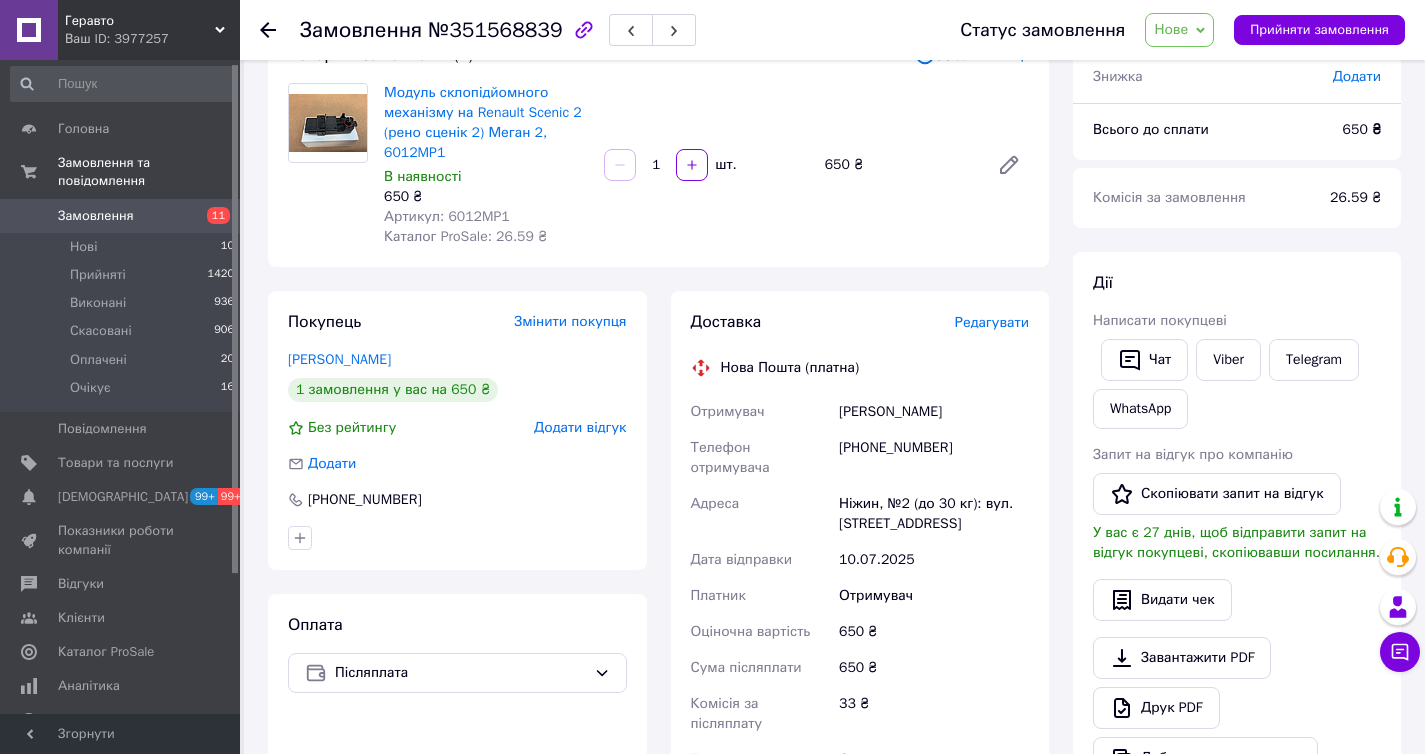 scroll, scrollTop: 85, scrollLeft: 0, axis: vertical 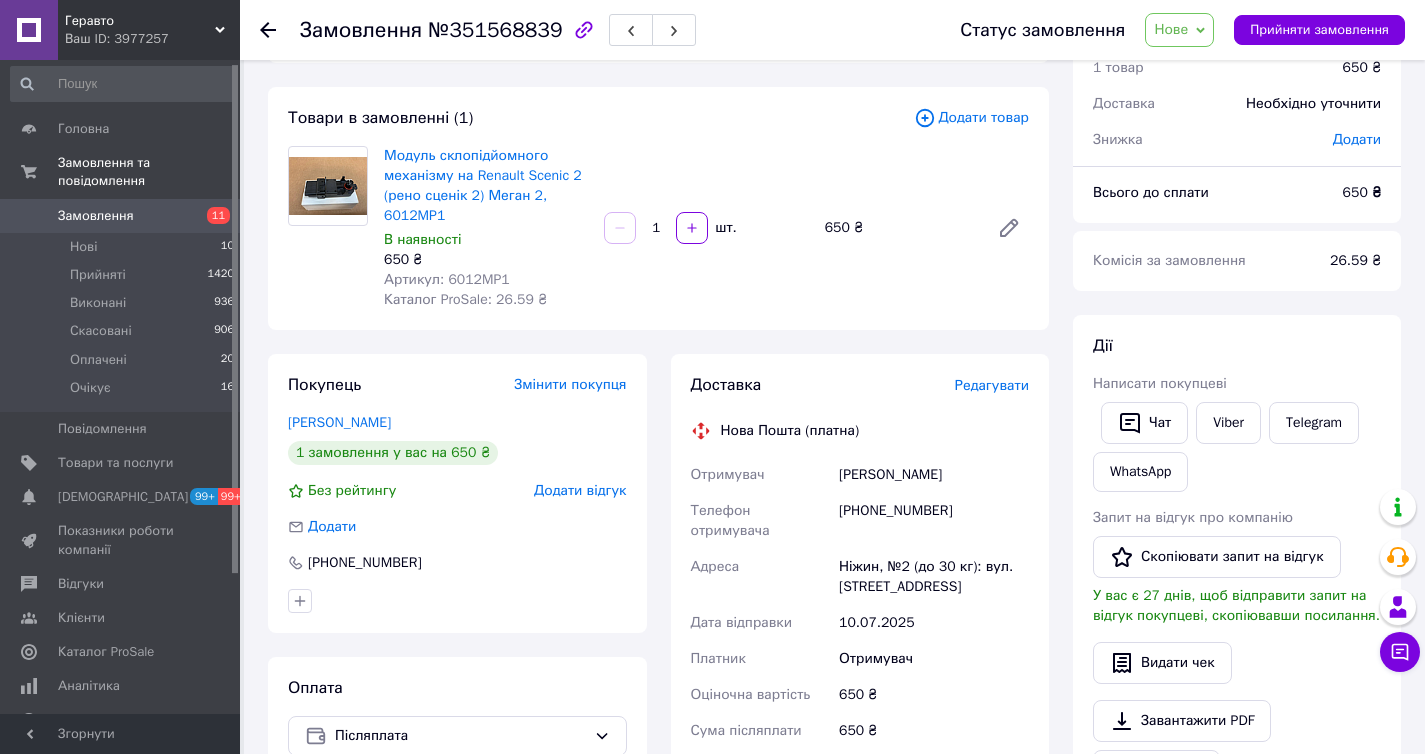 click on "650 ₴" at bounding box center [486, 260] 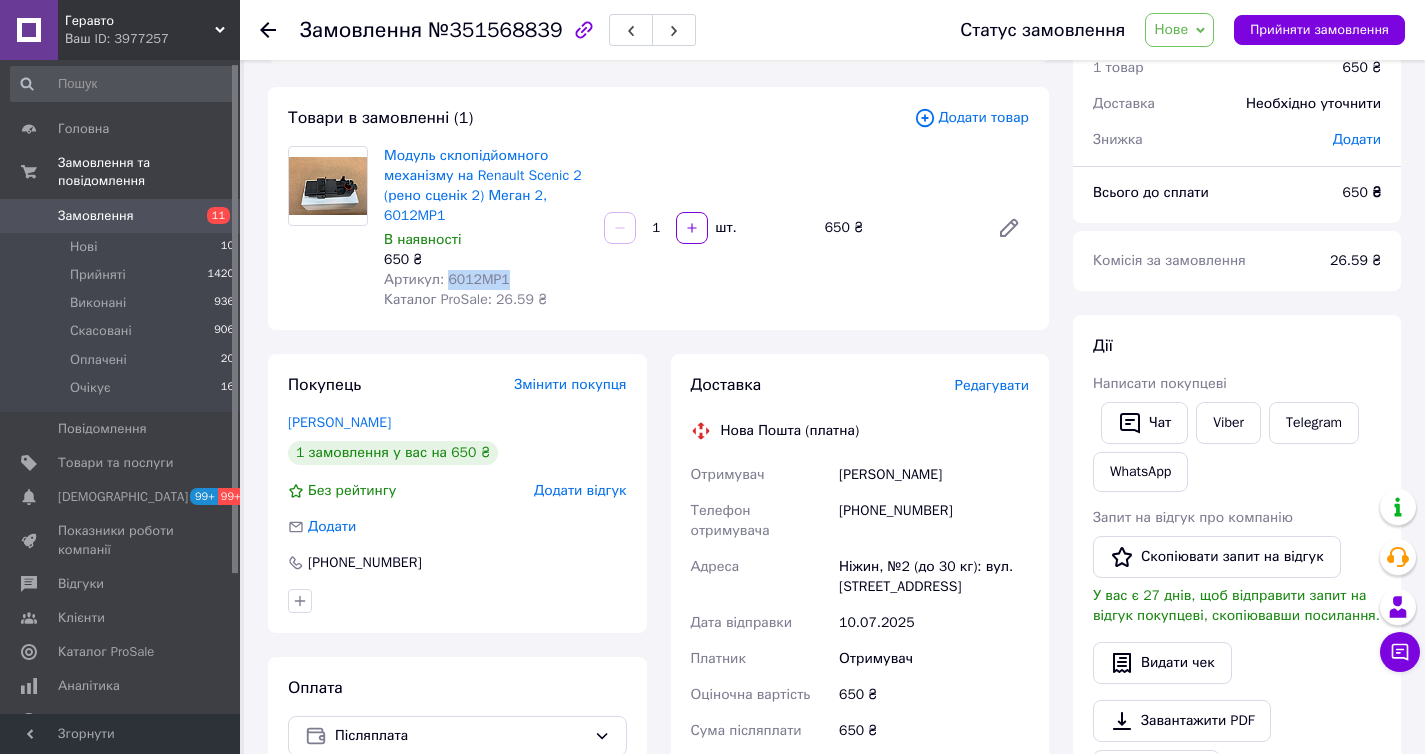 click on "Артикул: 6012MP1" at bounding box center [447, 279] 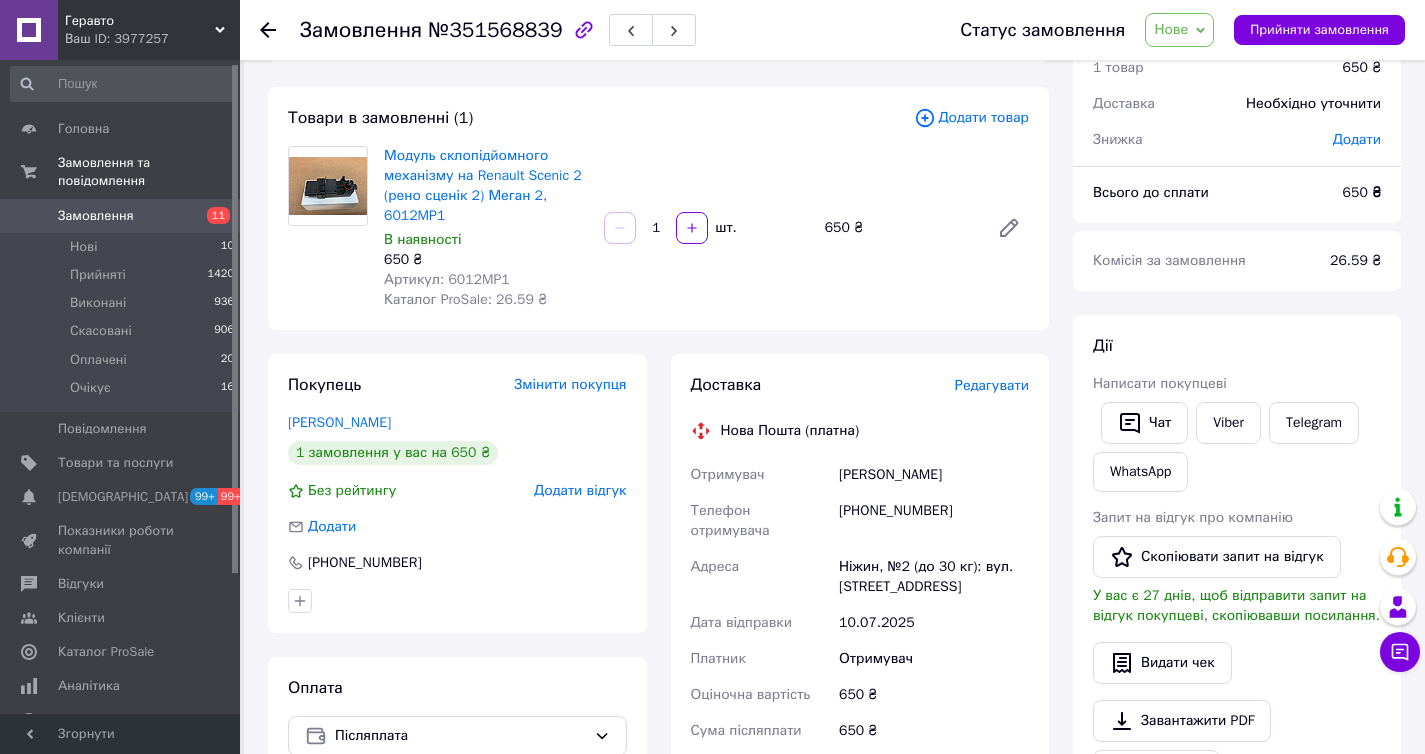 click on "[PHONE_NUMBER]" at bounding box center [934, 521] 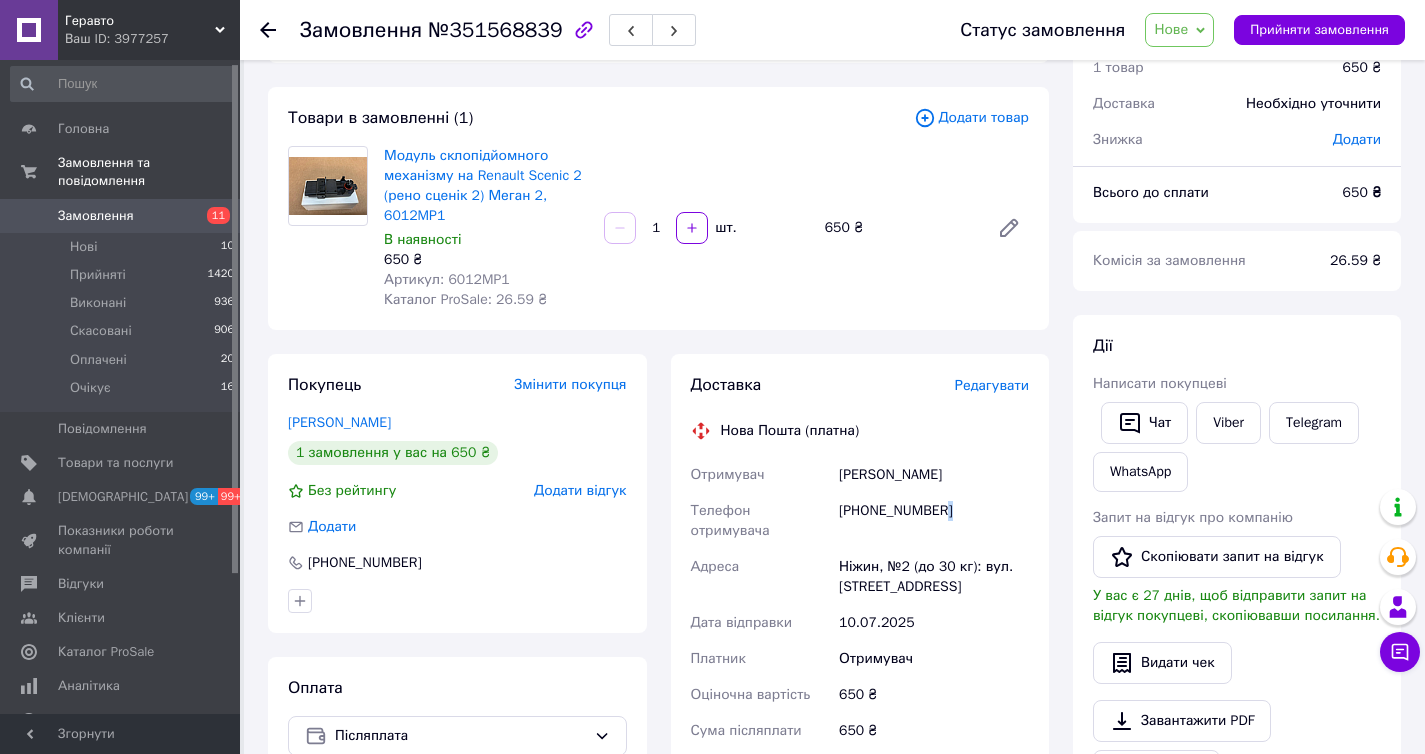 click on "[PHONE_NUMBER]" at bounding box center (934, 521) 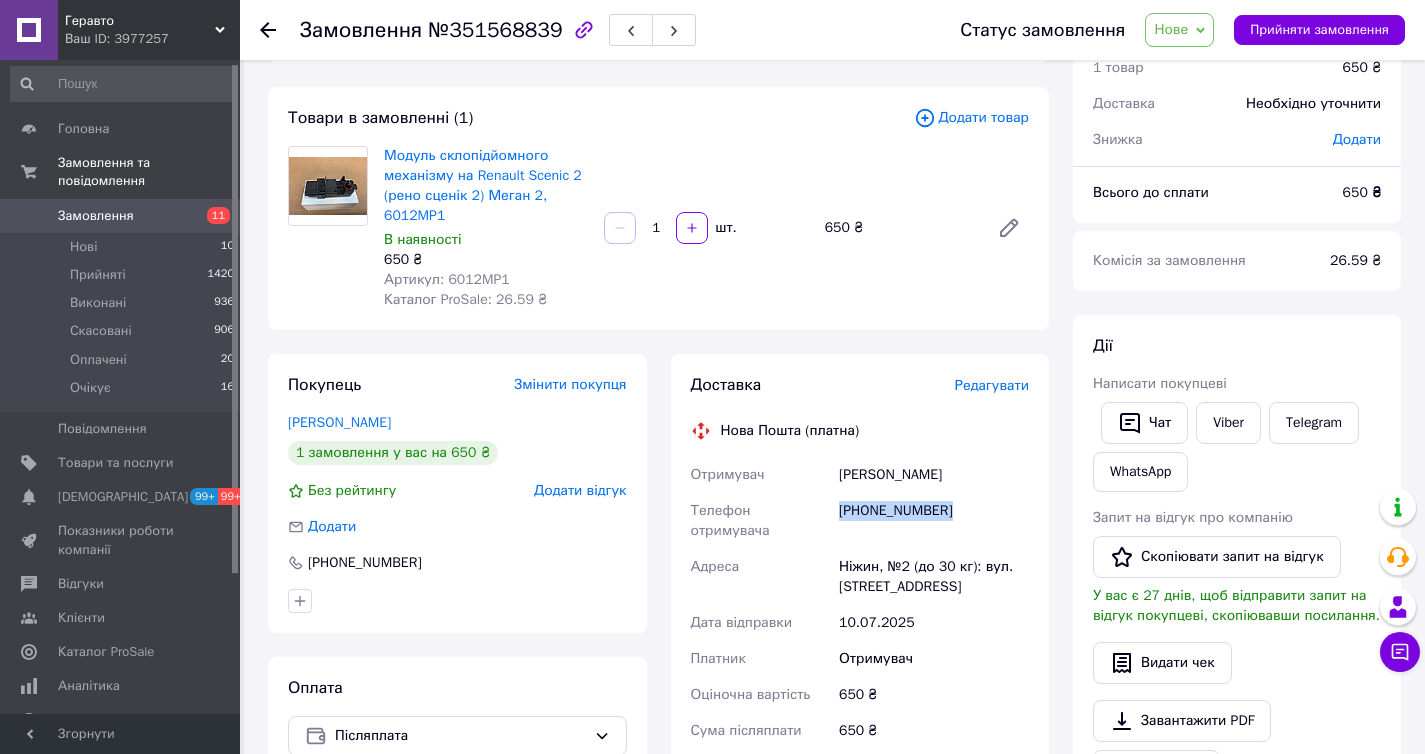 click on "[PHONE_NUMBER]" at bounding box center (934, 521) 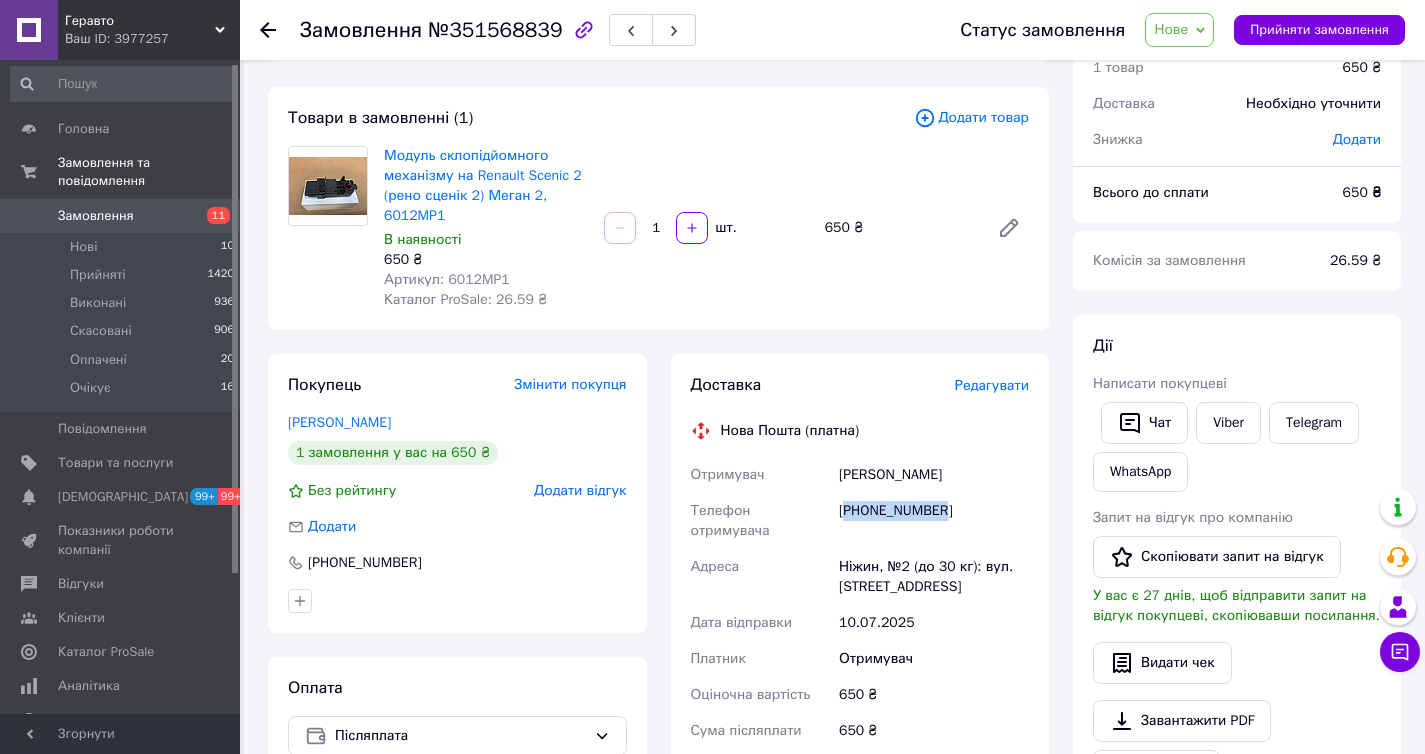 click on "[PHONE_NUMBER]" at bounding box center (934, 521) 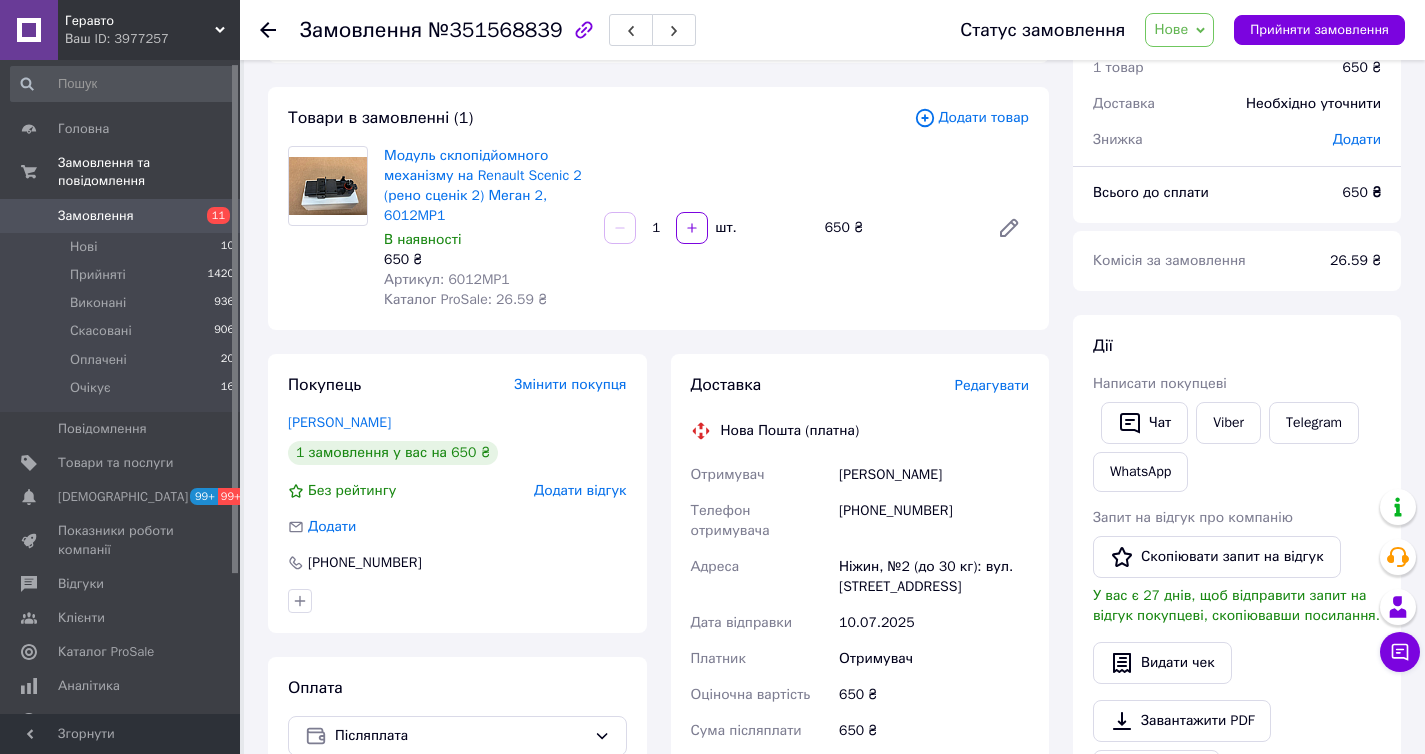 click on "Павелко Евгений" at bounding box center (934, 475) 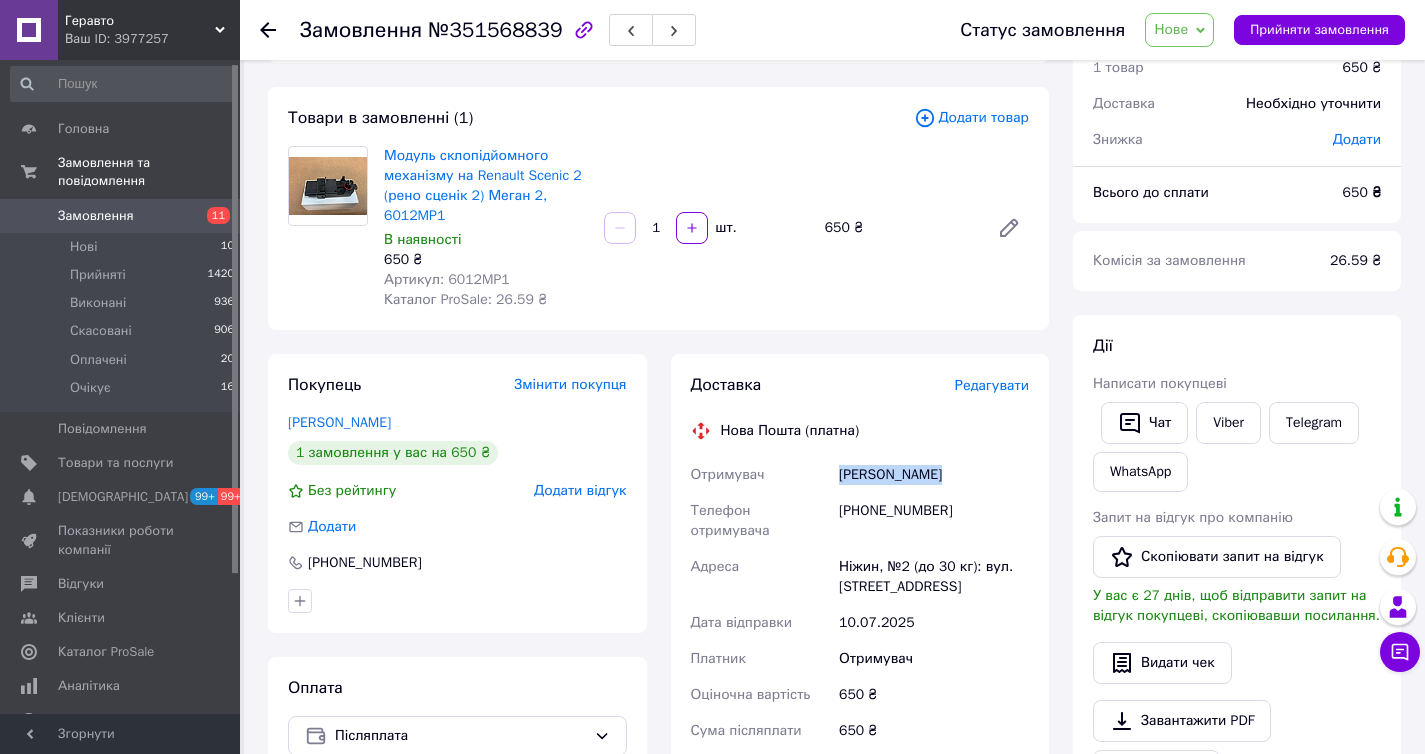 click on "Павелко Евгений" at bounding box center (934, 475) 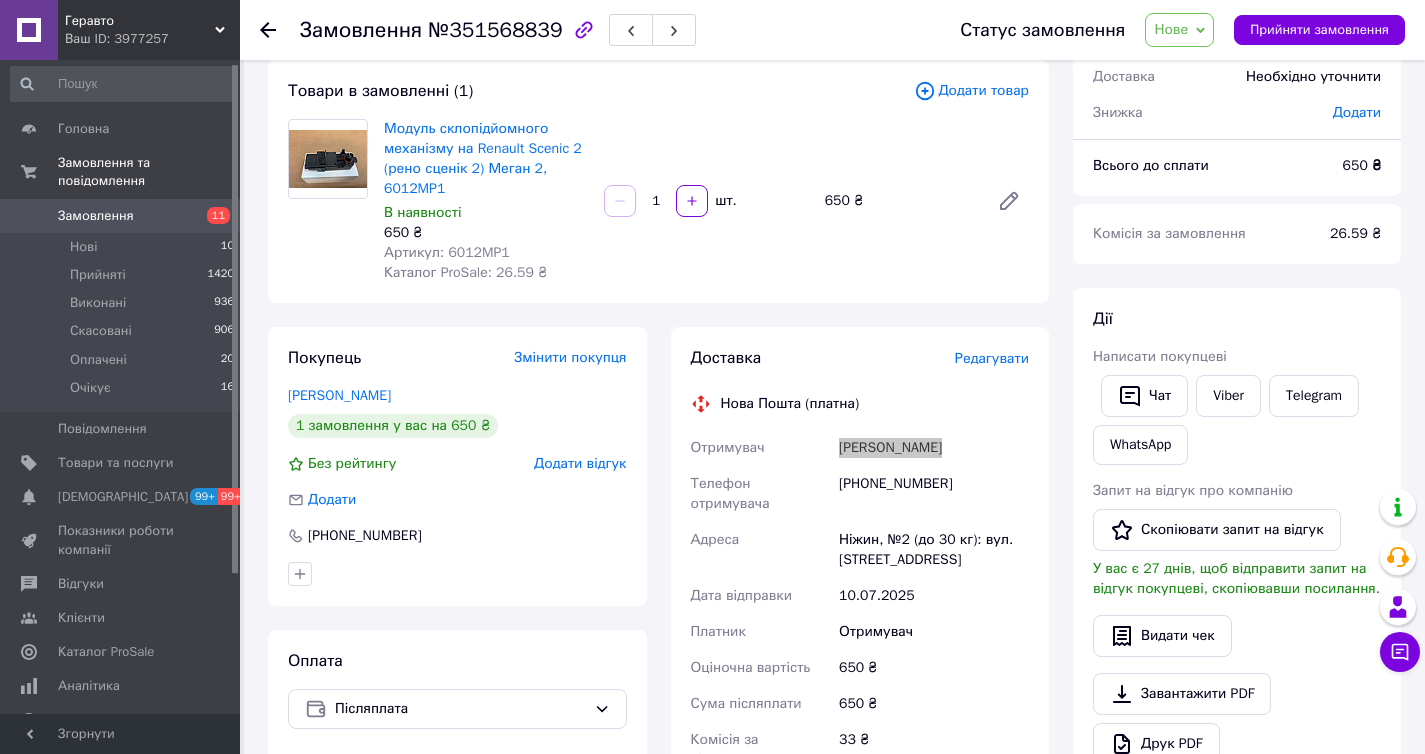 scroll, scrollTop: 113, scrollLeft: 0, axis: vertical 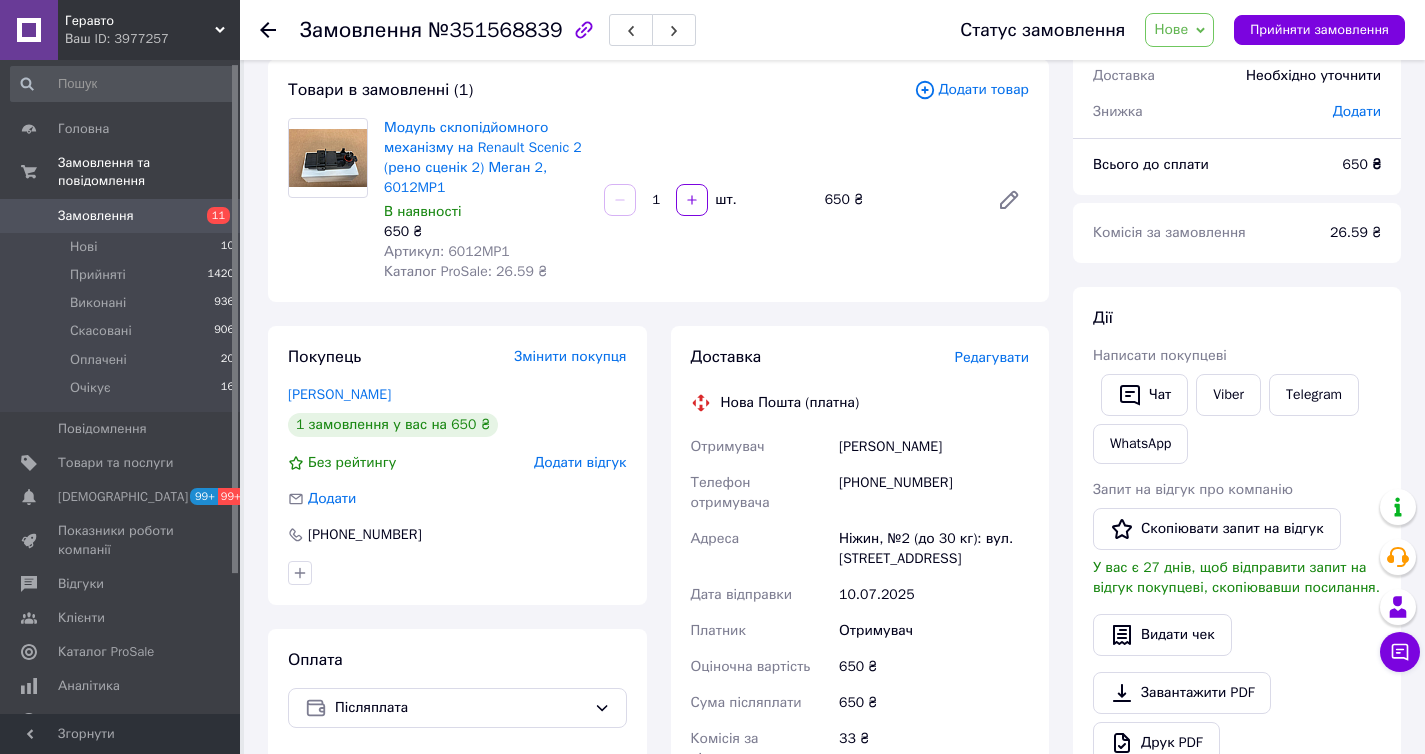 click on "10.07.2025" at bounding box center [934, 595] 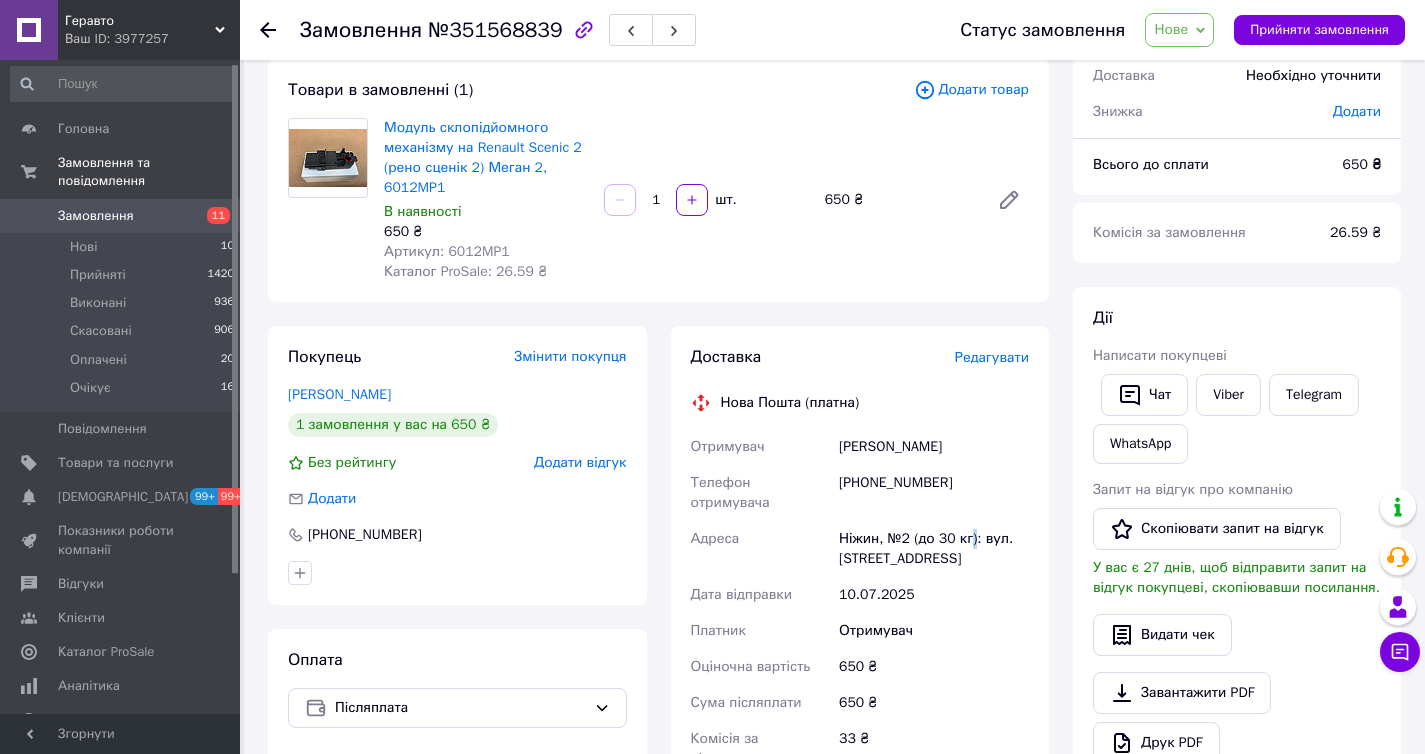 click on "Ніжин, №2 (до 30 кг): вул. Широкомагерська, 1б" at bounding box center (934, 549) 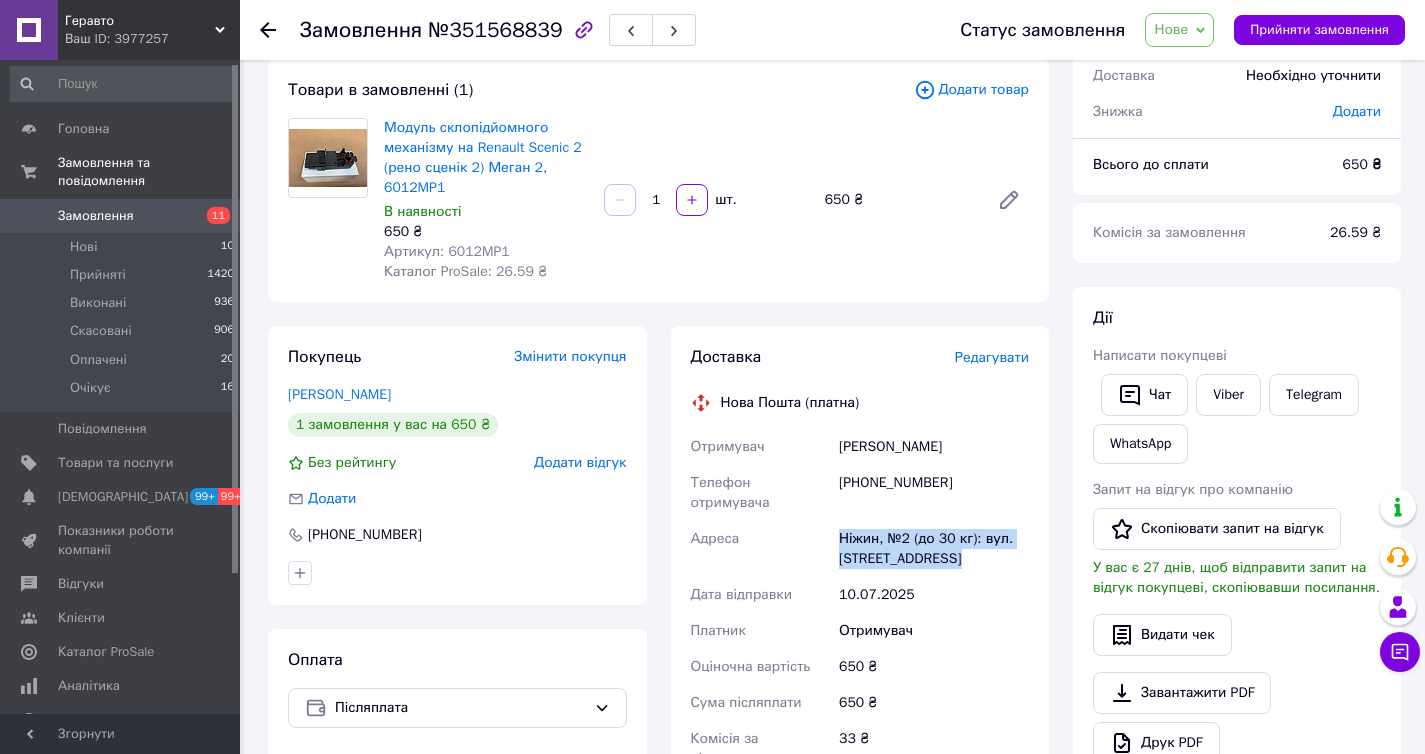 click on "Ніжин, №2 (до 30 кг): вул. Широкомагерська, 1б" at bounding box center (934, 549) 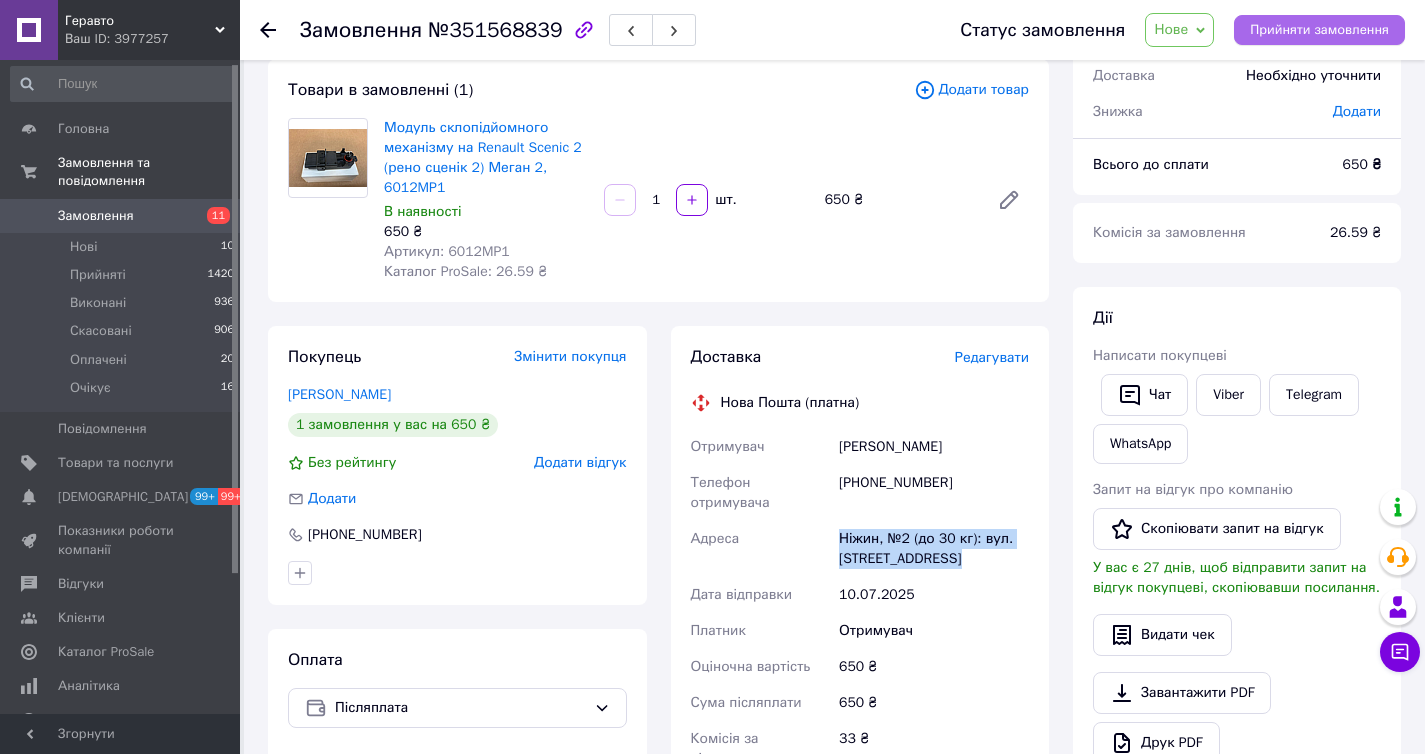click on "Прийняти замовлення" at bounding box center (1319, 30) 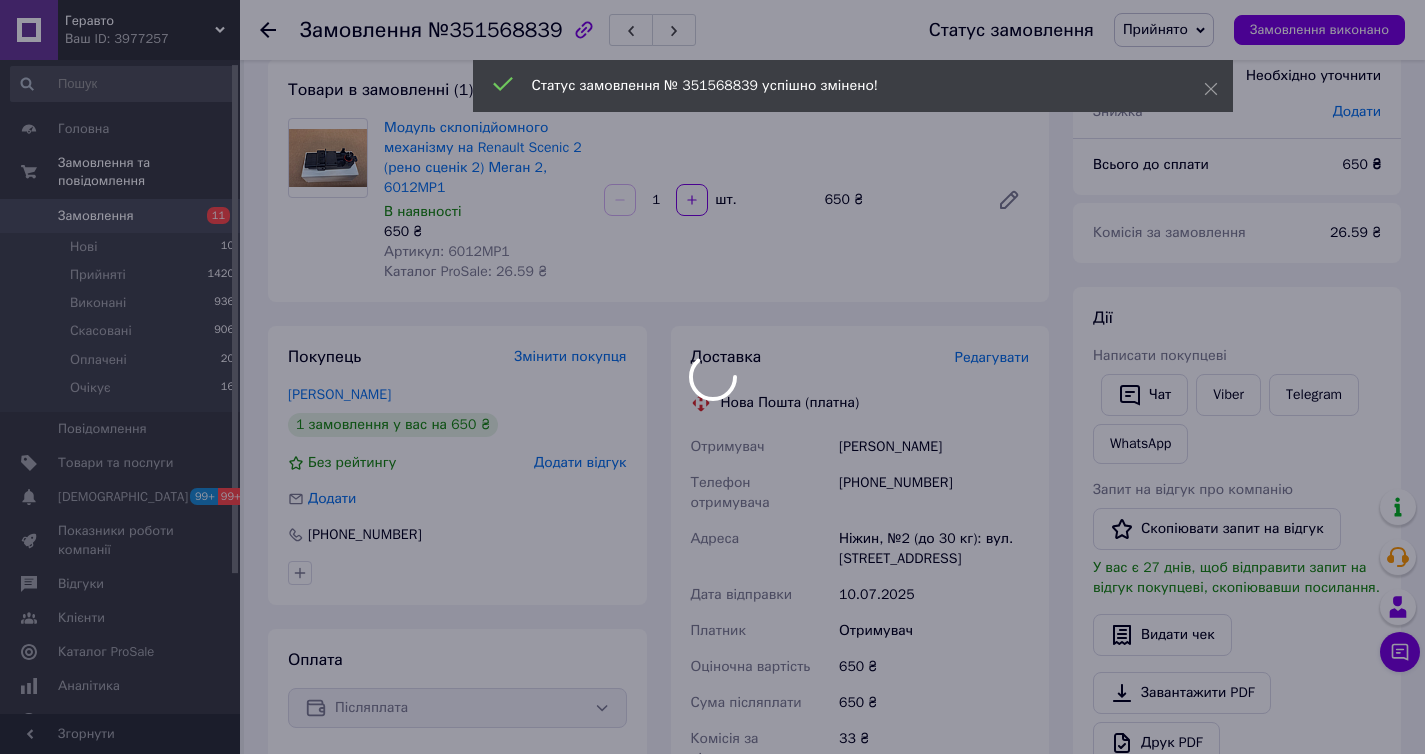 click 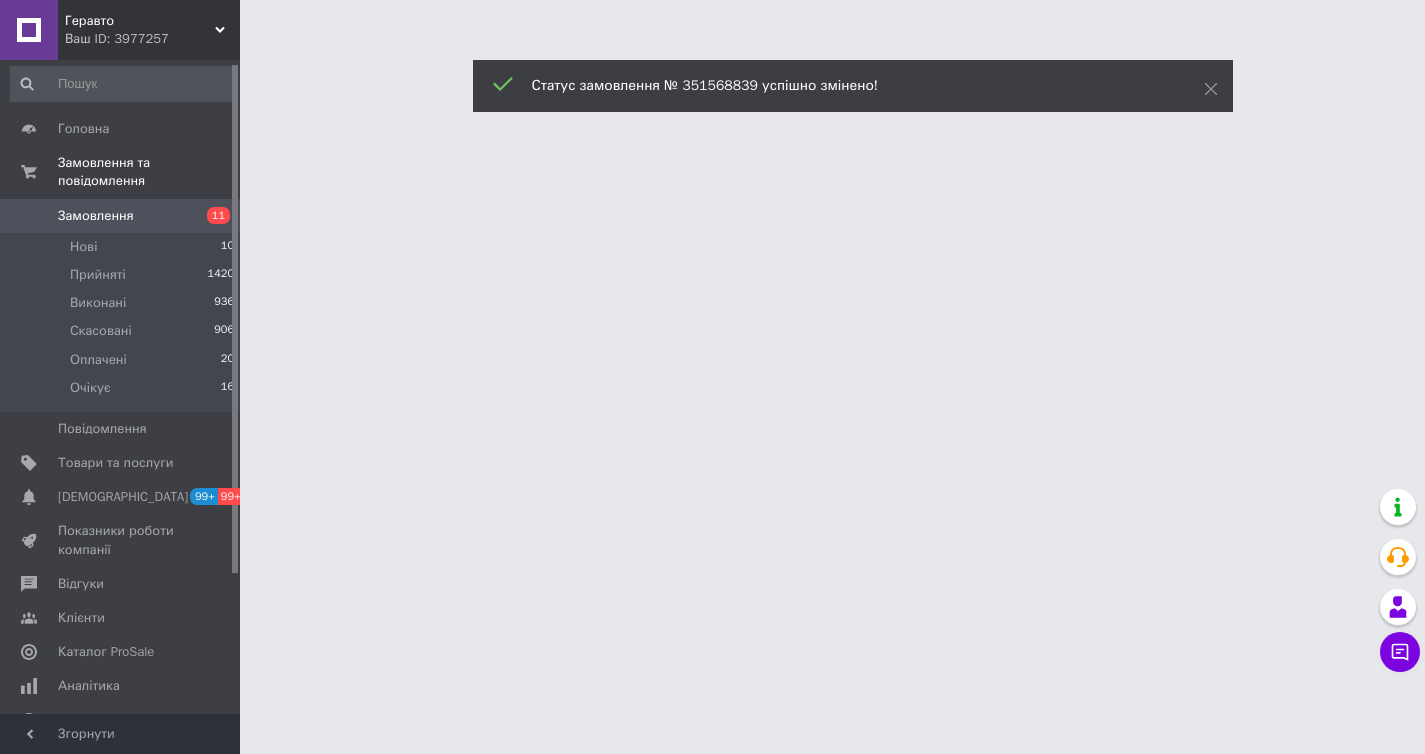 scroll, scrollTop: 0, scrollLeft: 0, axis: both 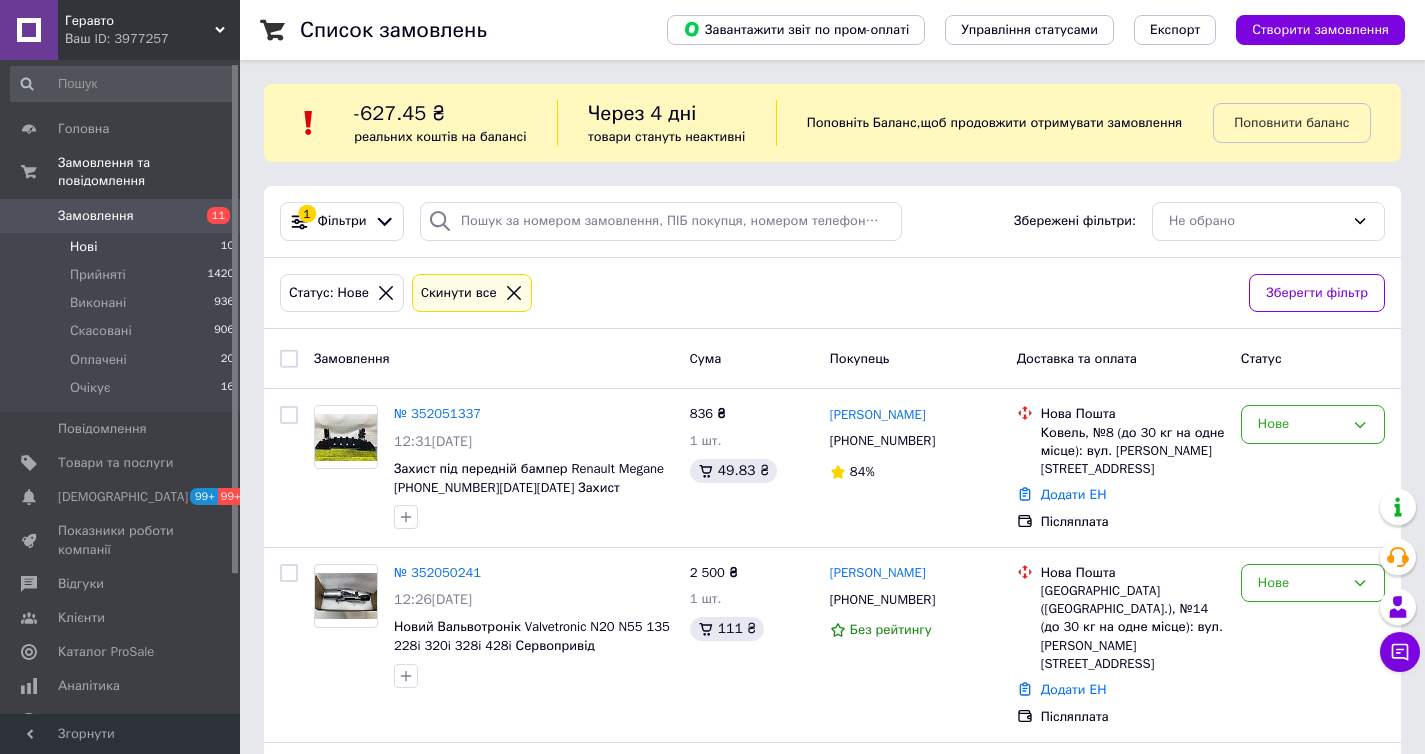 click on "Замовлення" at bounding box center (121, 216) 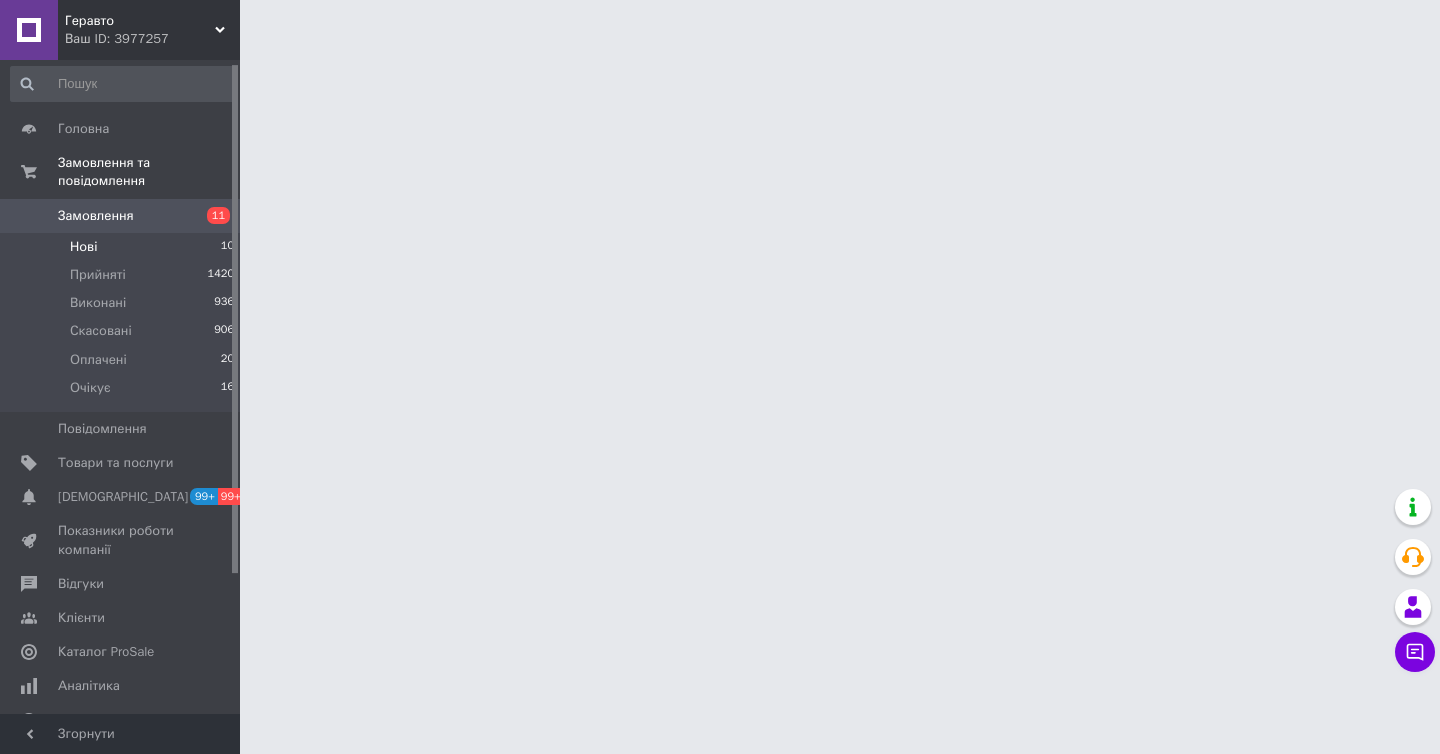 click on "Нові 10" at bounding box center [123, 247] 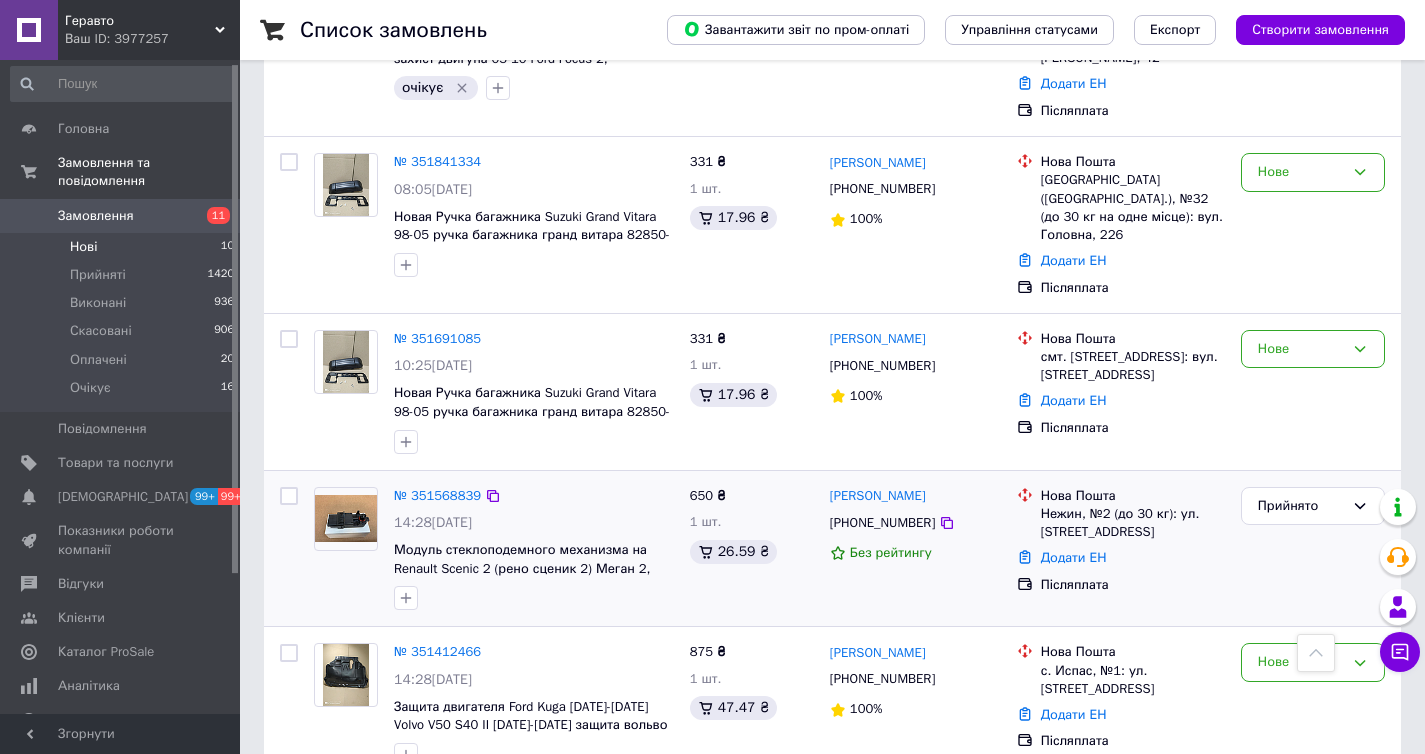 scroll, scrollTop: 932, scrollLeft: 0, axis: vertical 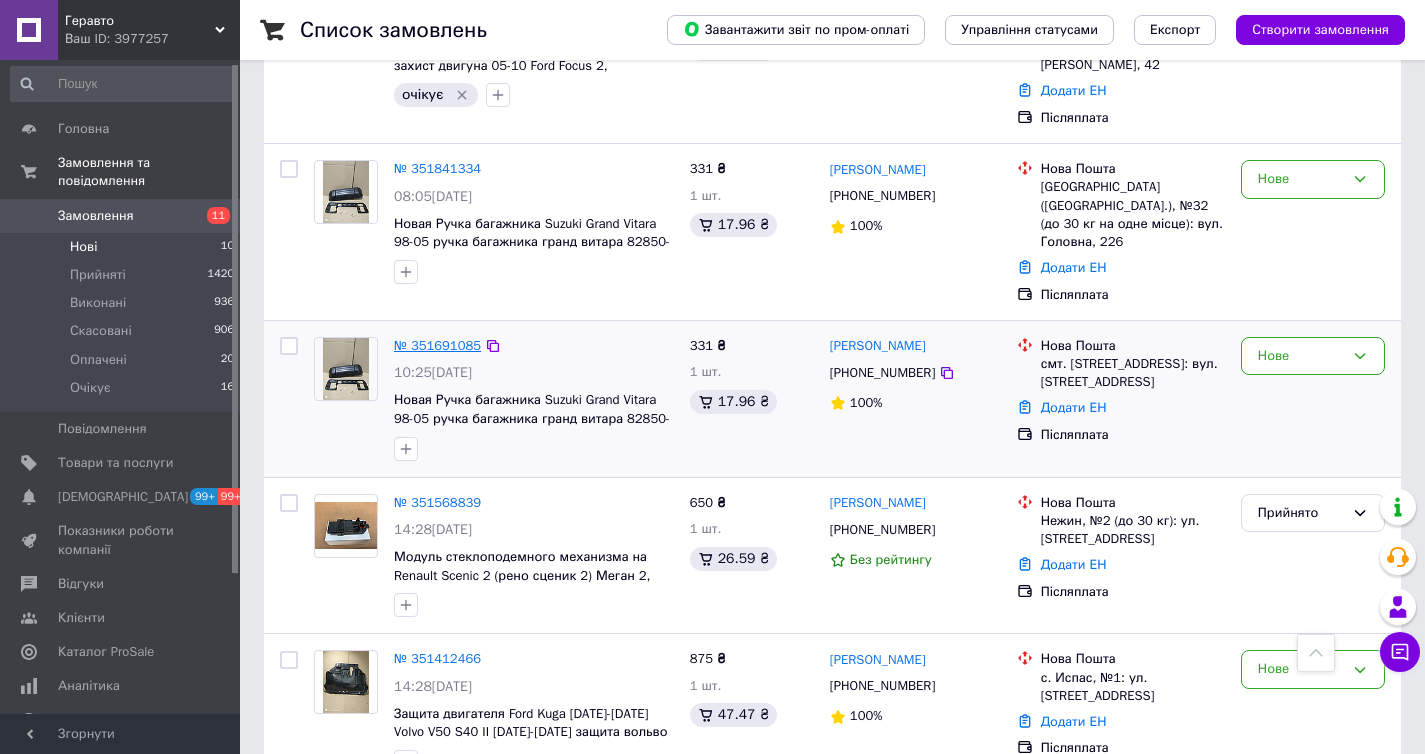 click on "№ 351691085" at bounding box center [437, 345] 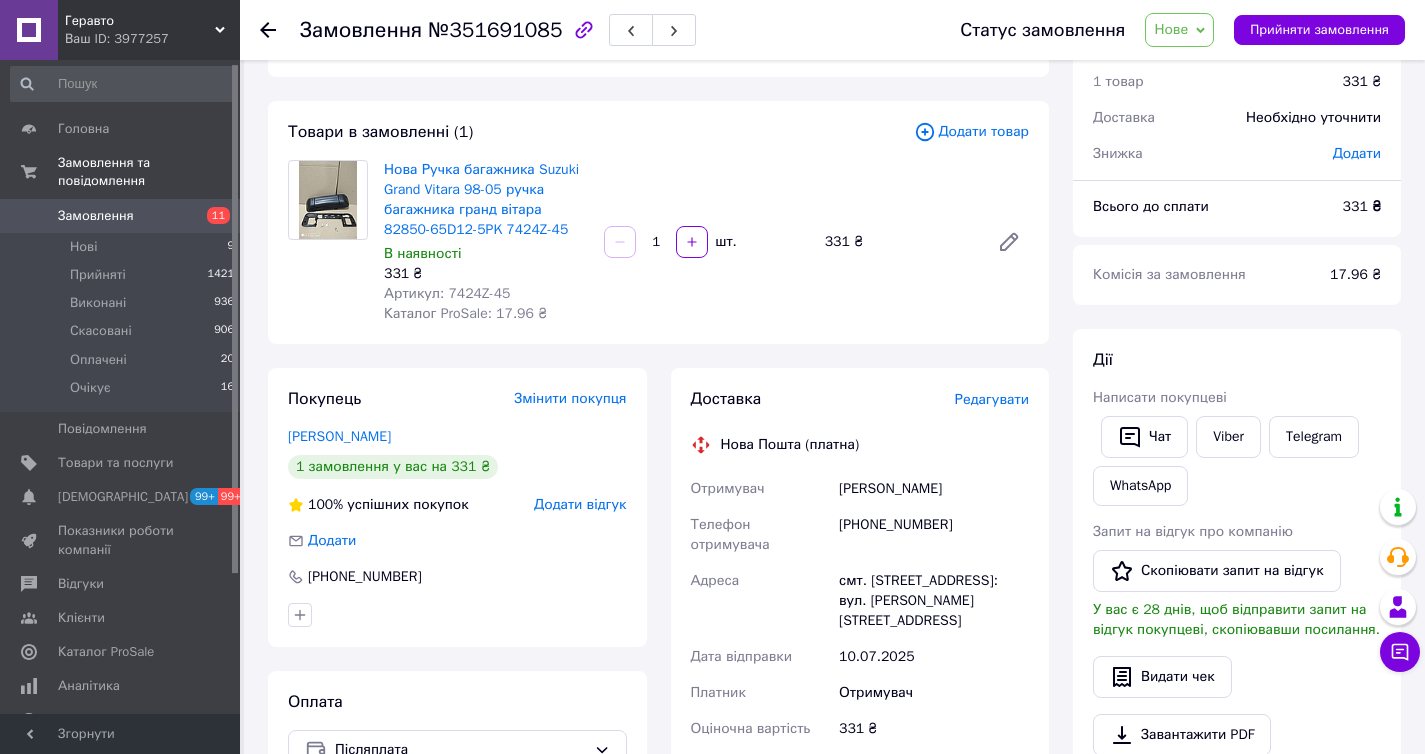 scroll, scrollTop: 7, scrollLeft: 0, axis: vertical 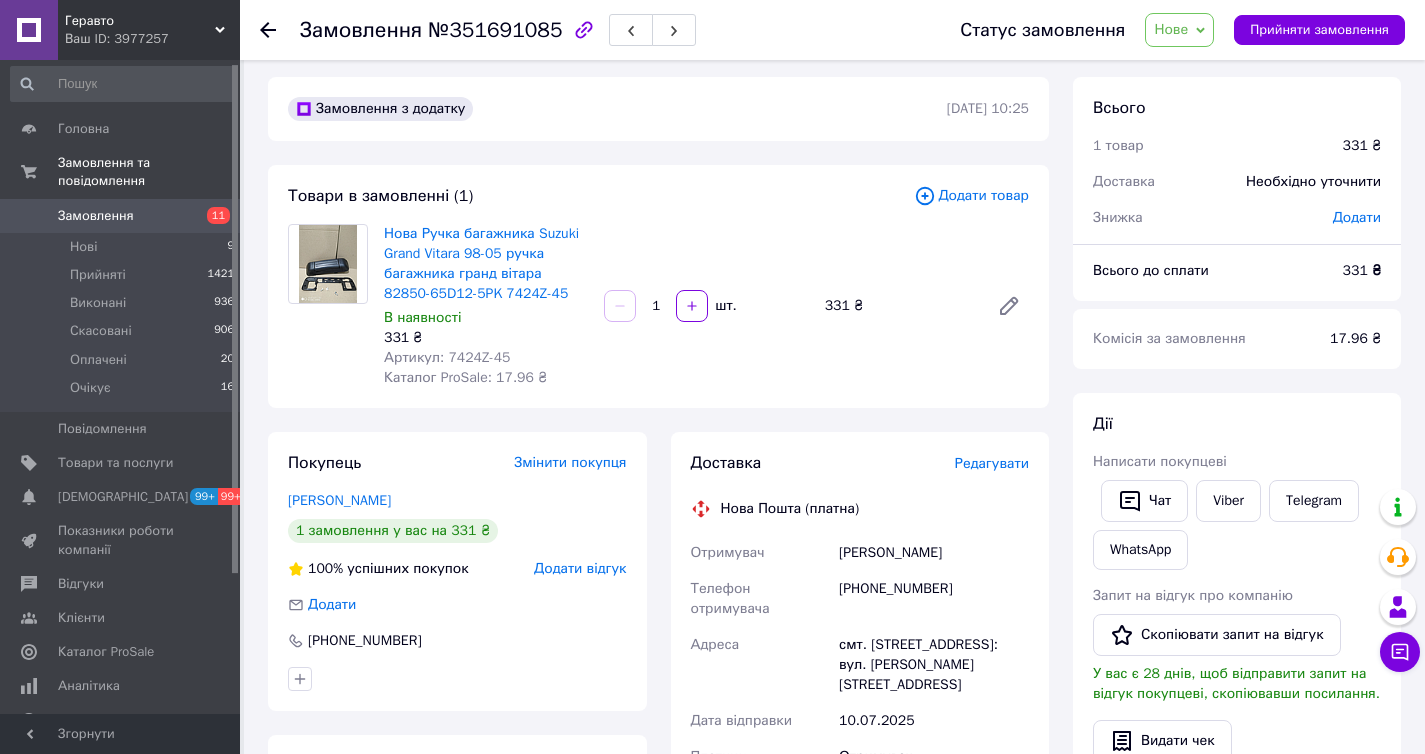 click on "+380968327305" at bounding box center [934, 599] 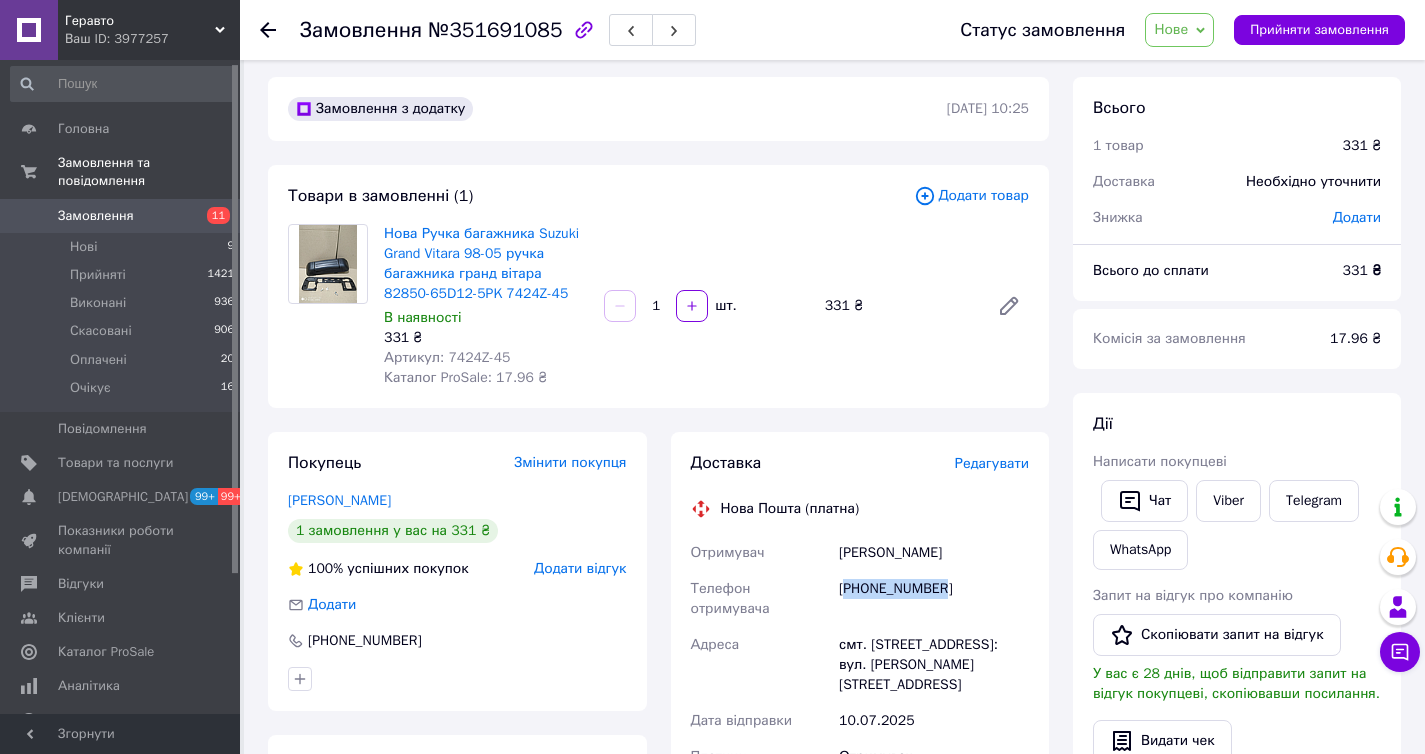 click on "+380968327305" at bounding box center (934, 599) 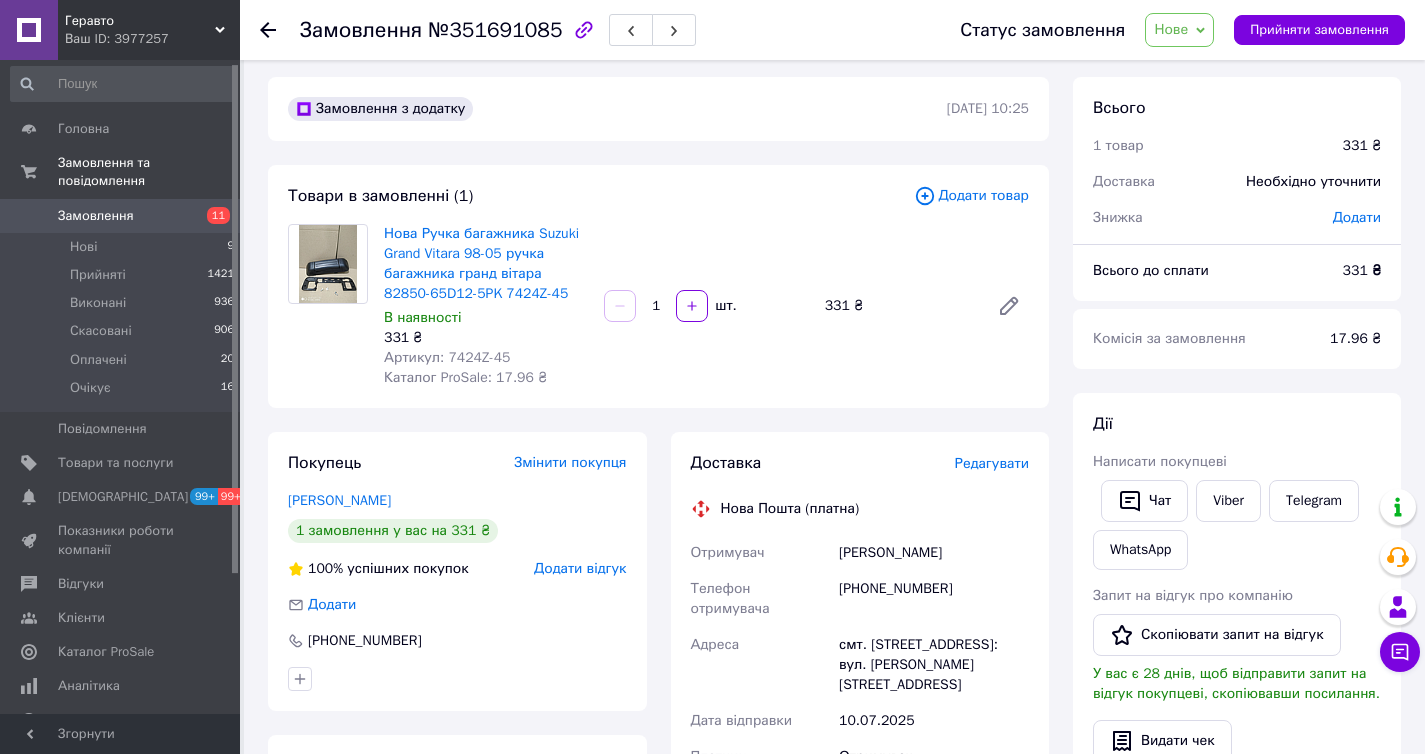 click on "Мороз Андрій" at bounding box center (934, 553) 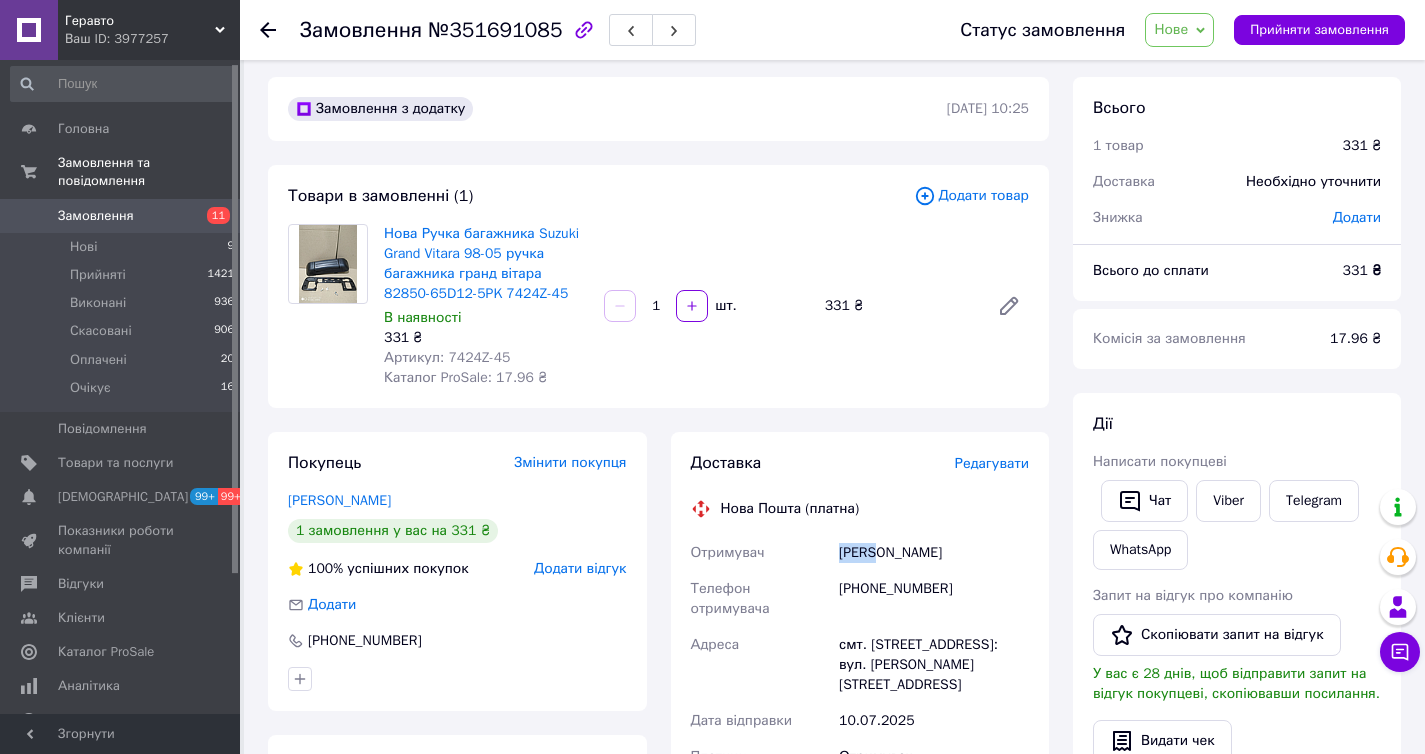 click on "Мороз Андрій" at bounding box center (934, 553) 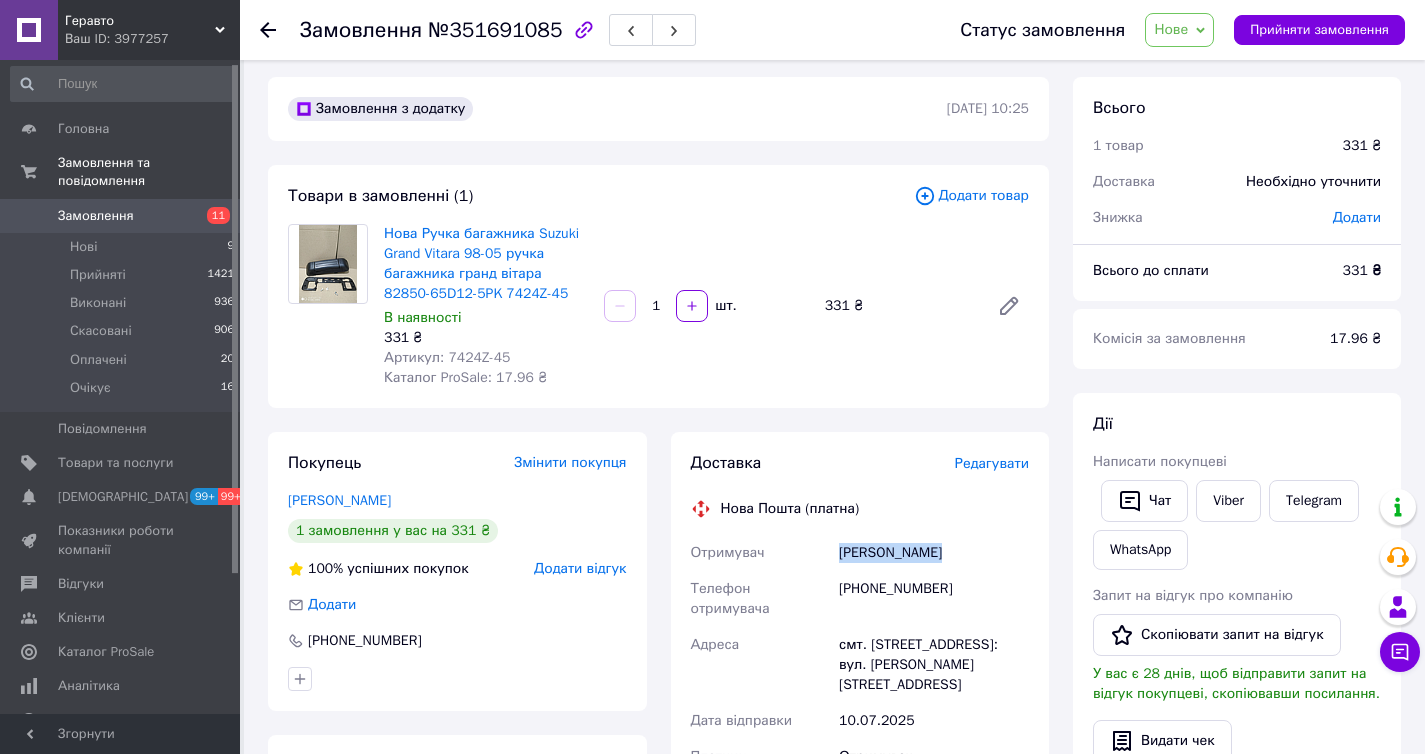 click on "Мороз Андрій" at bounding box center [934, 553] 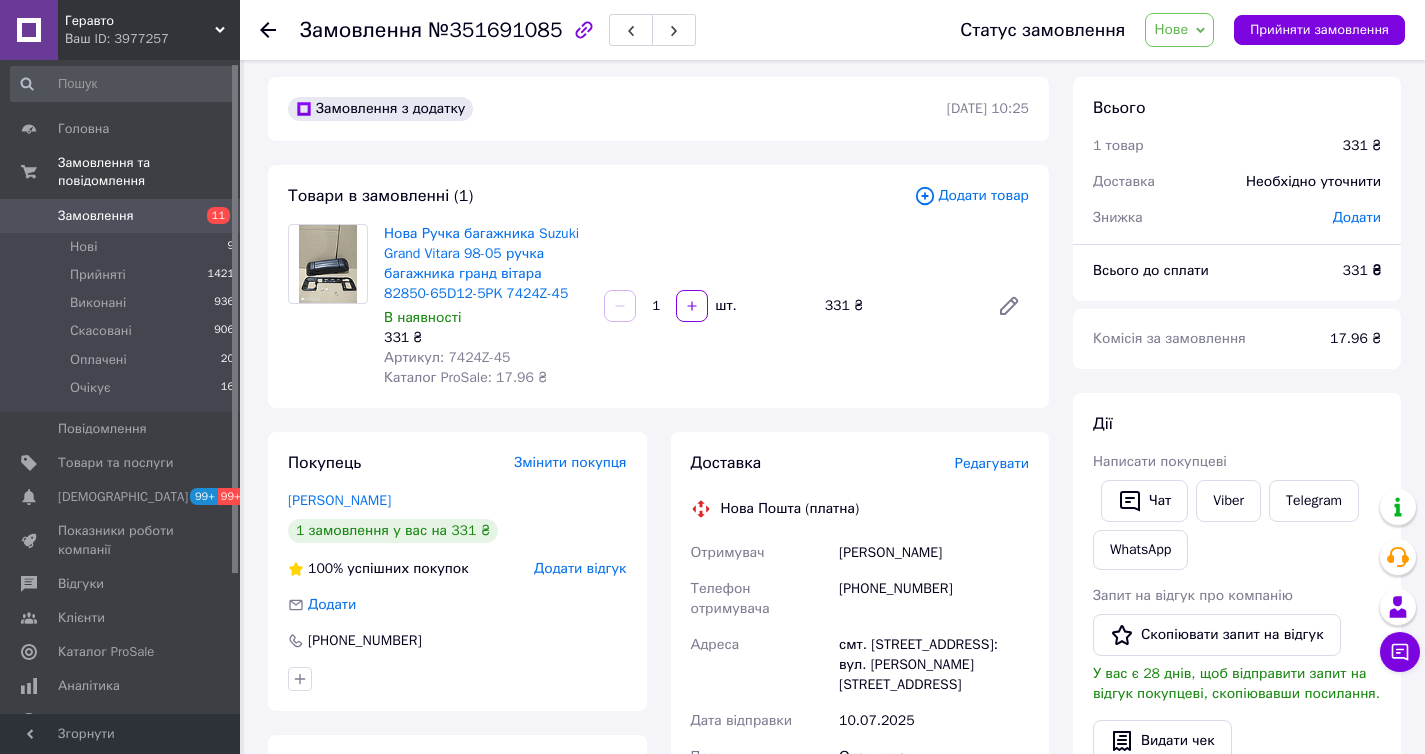 click on "смт. Шабельківка, №1: вул. Данила Мурашка, 89" at bounding box center (934, 665) 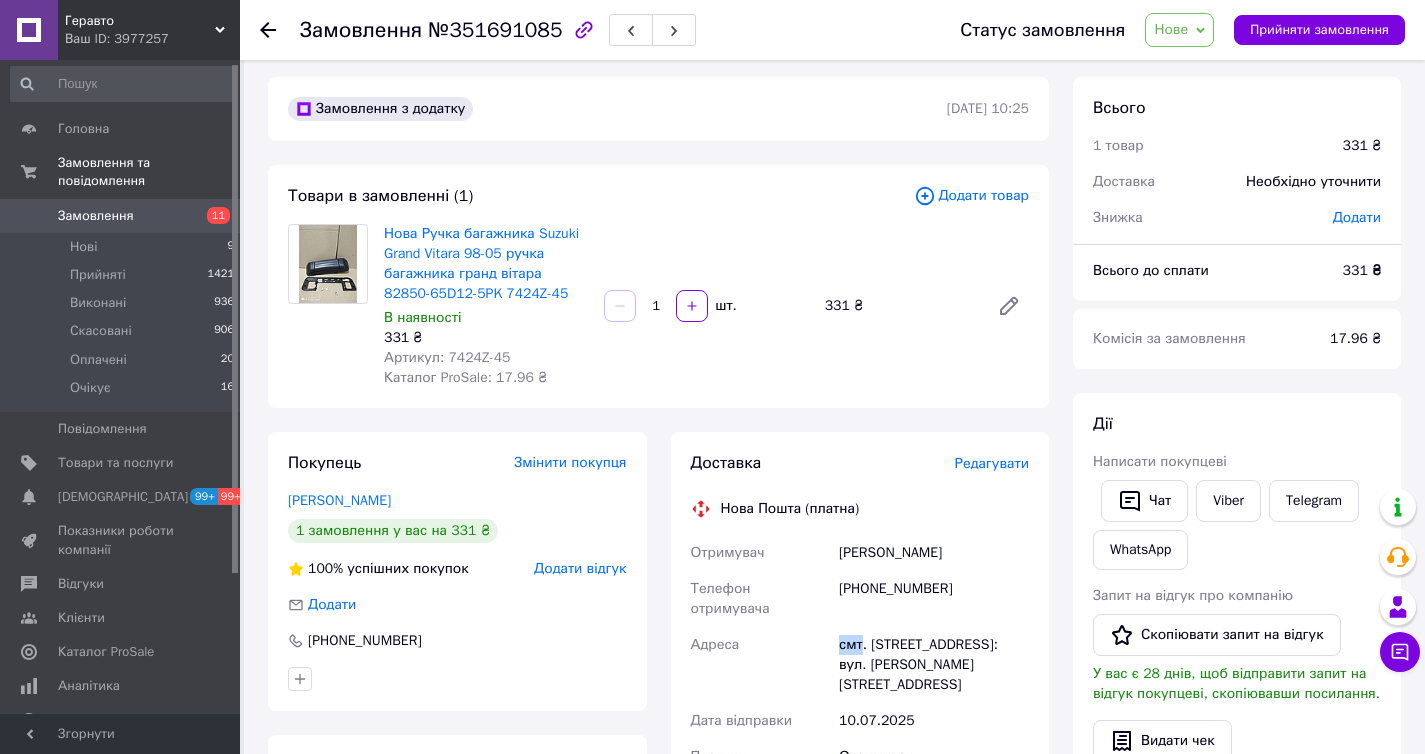 click on "смт. Шабельківка, №1: вул. Данила Мурашка, 89" at bounding box center [934, 665] 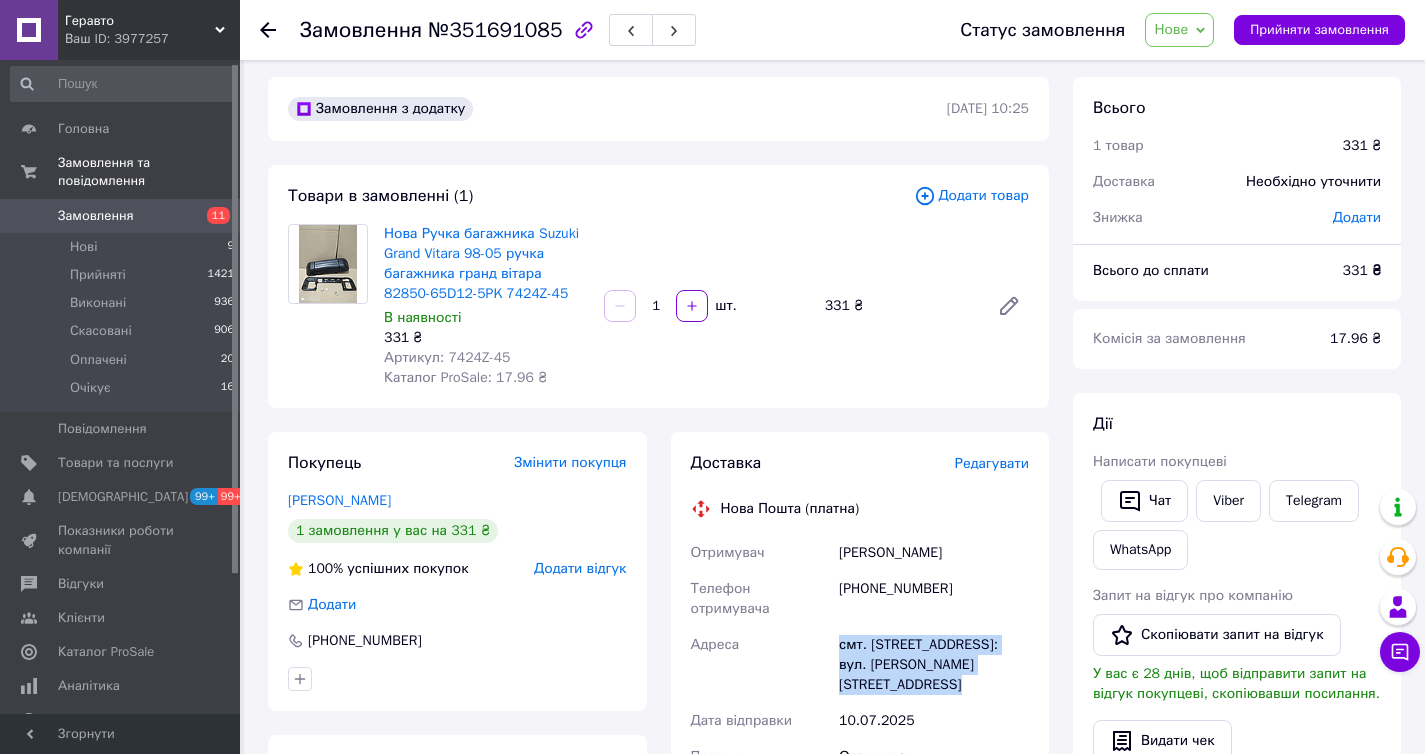 click on "смт. Шабельківка, №1: вул. Данила Мурашка, 89" at bounding box center (934, 665) 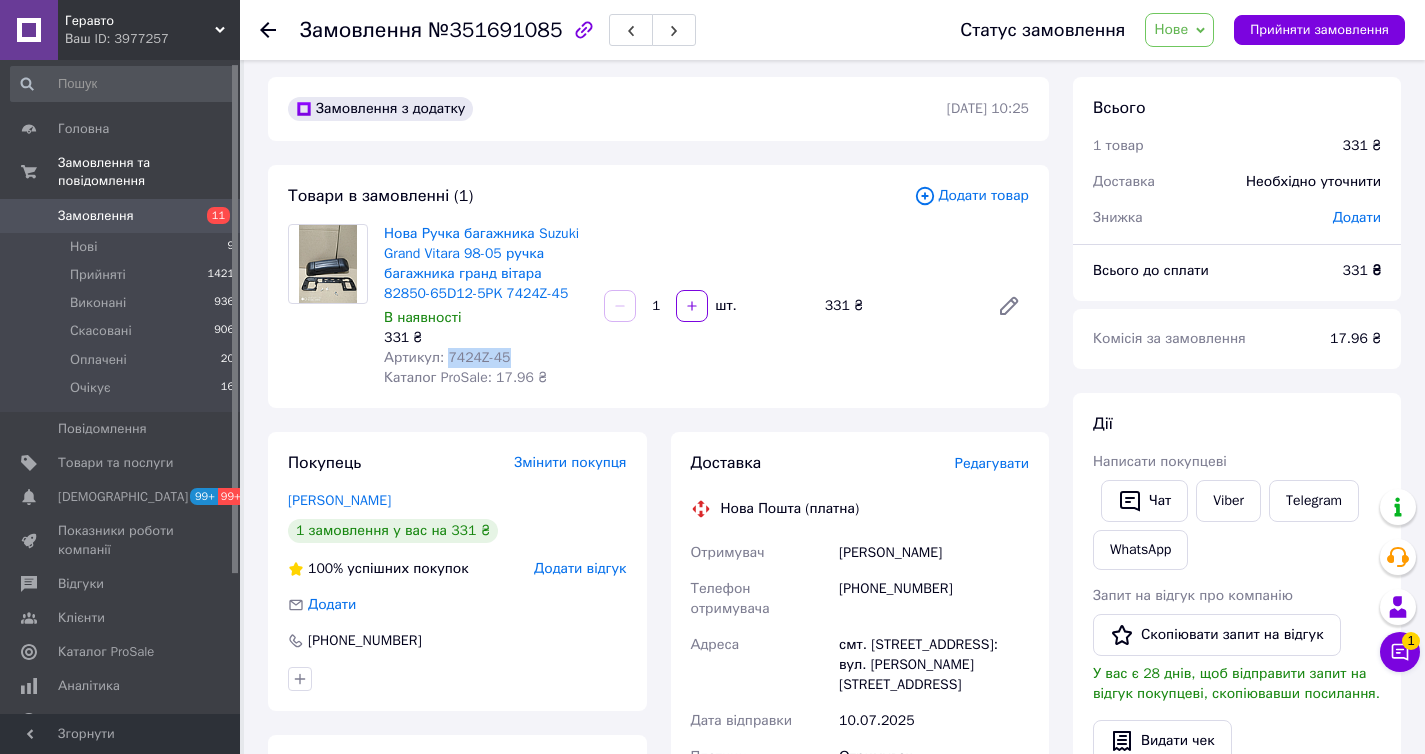 drag, startPoint x: 512, startPoint y: 357, endPoint x: 479, endPoint y: 314, distance: 54.20332 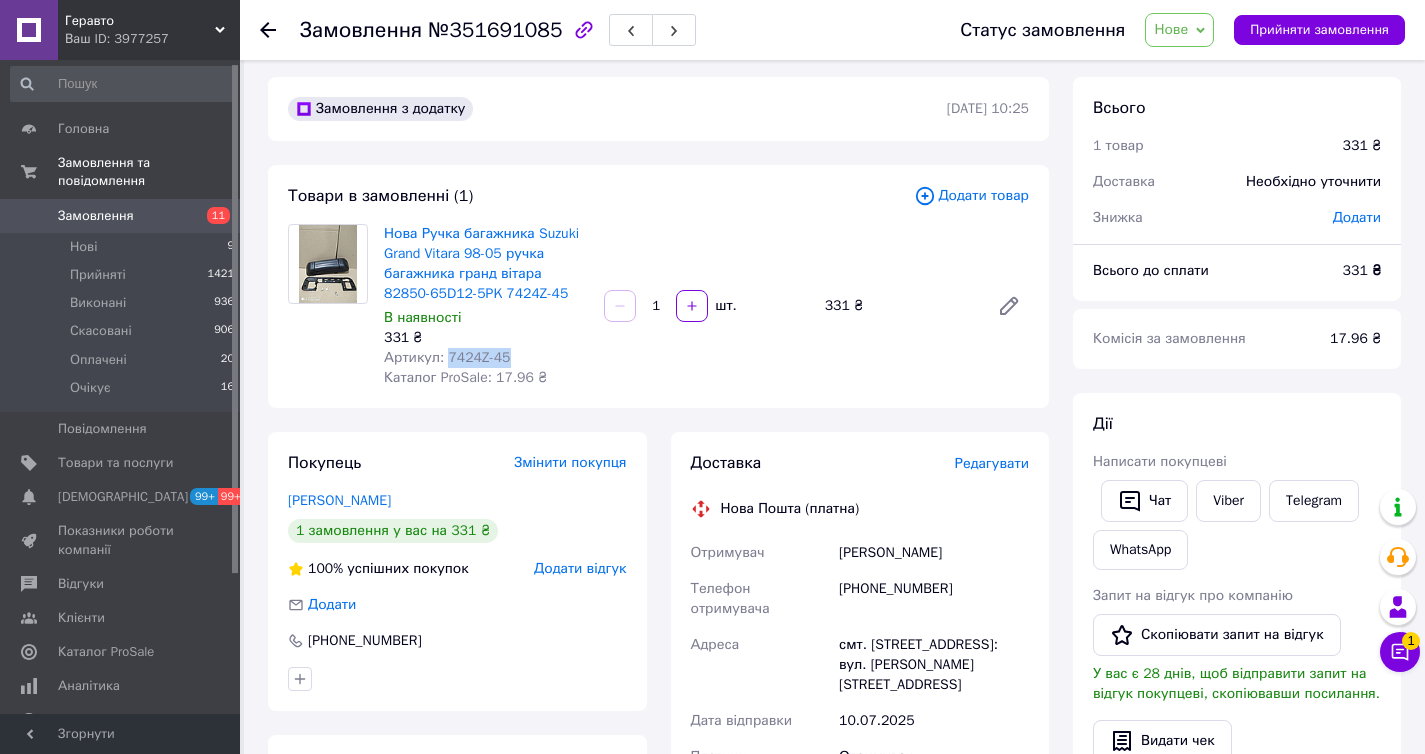 click on "Артикул: 7424Z-45" at bounding box center (486, 358) 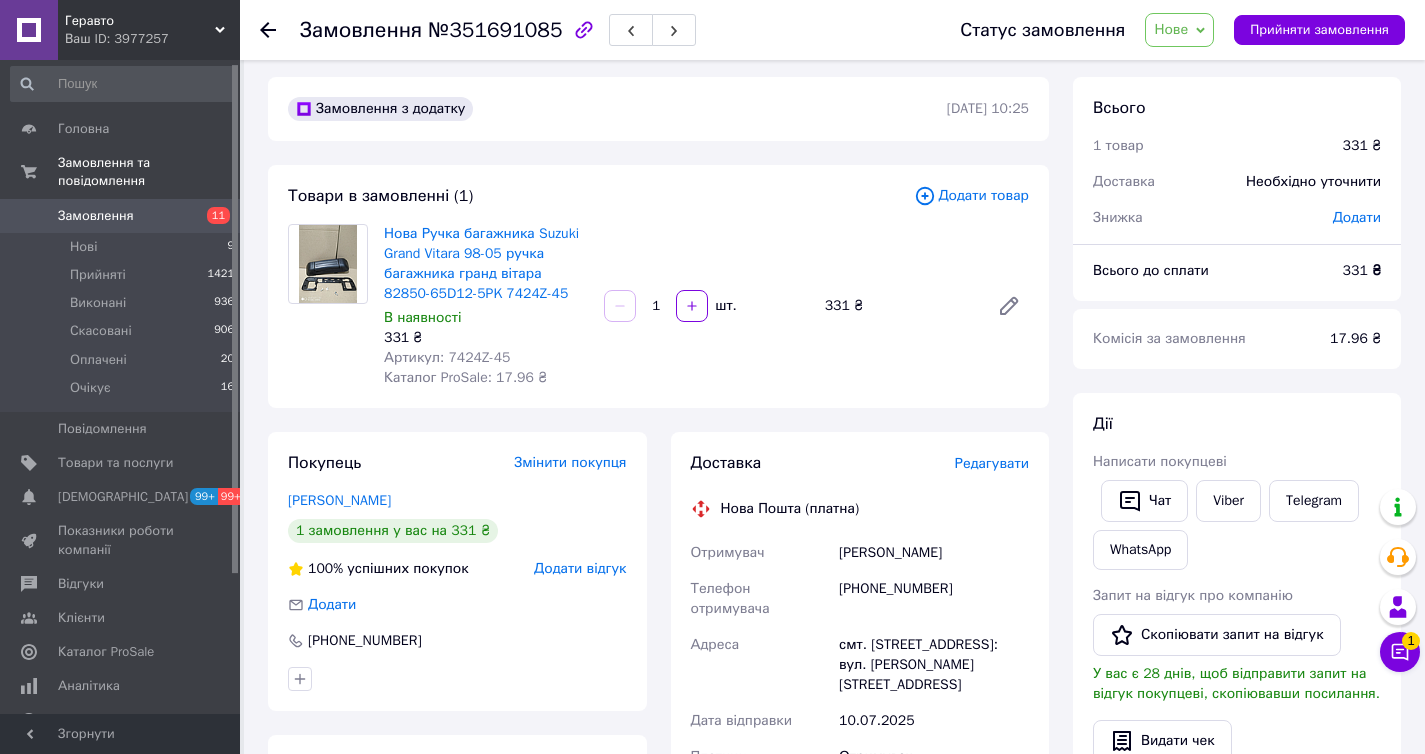 click on "331 ₴" at bounding box center [899, 306] 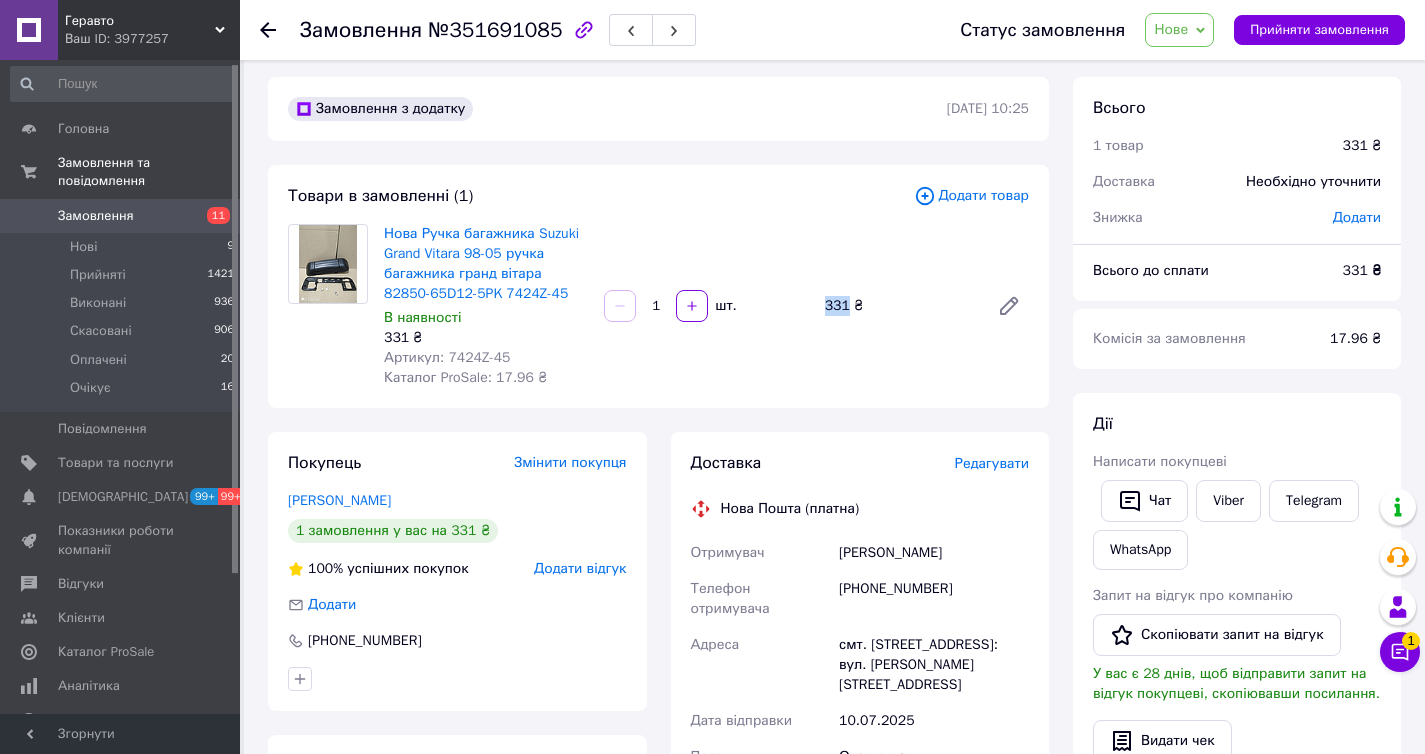 click on "331 ₴" at bounding box center (899, 306) 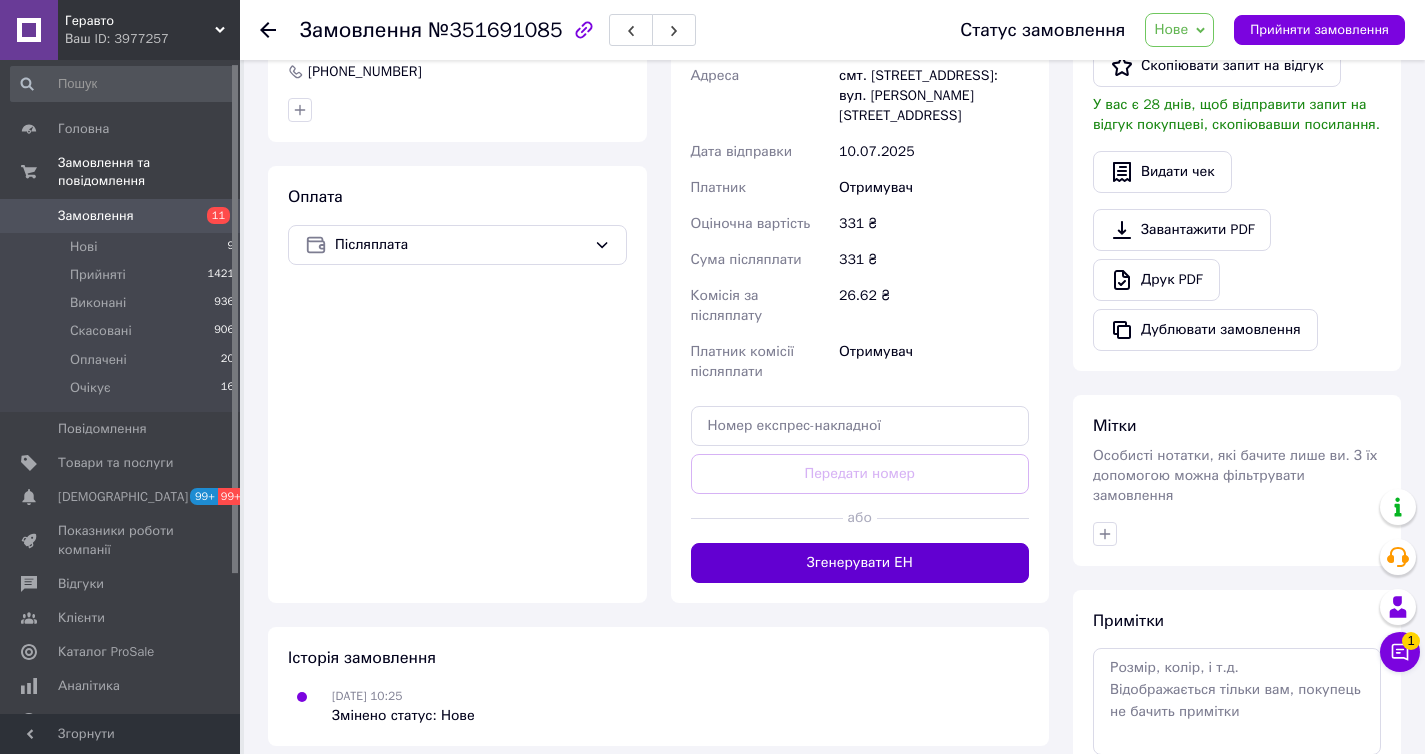 click on "Згенерувати ЕН" at bounding box center (860, 563) 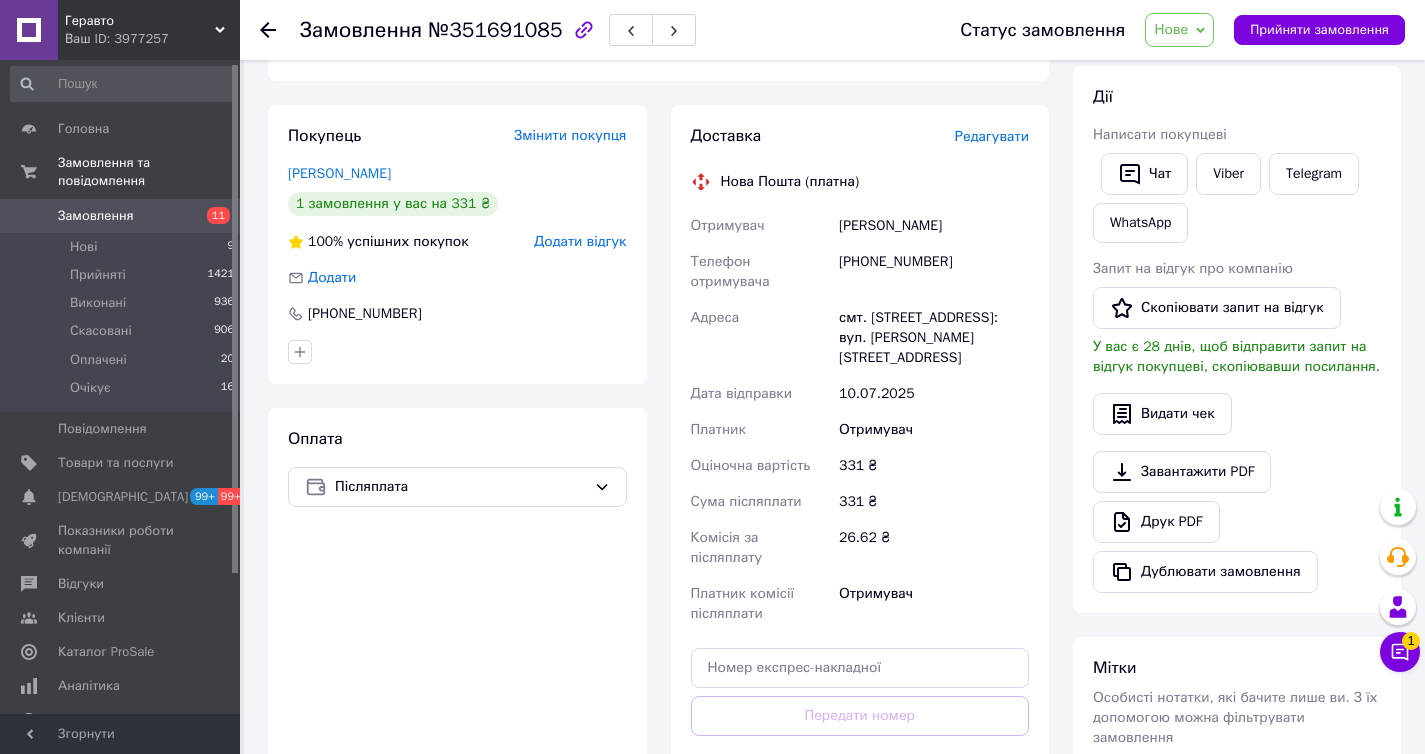 scroll, scrollTop: 0, scrollLeft: 0, axis: both 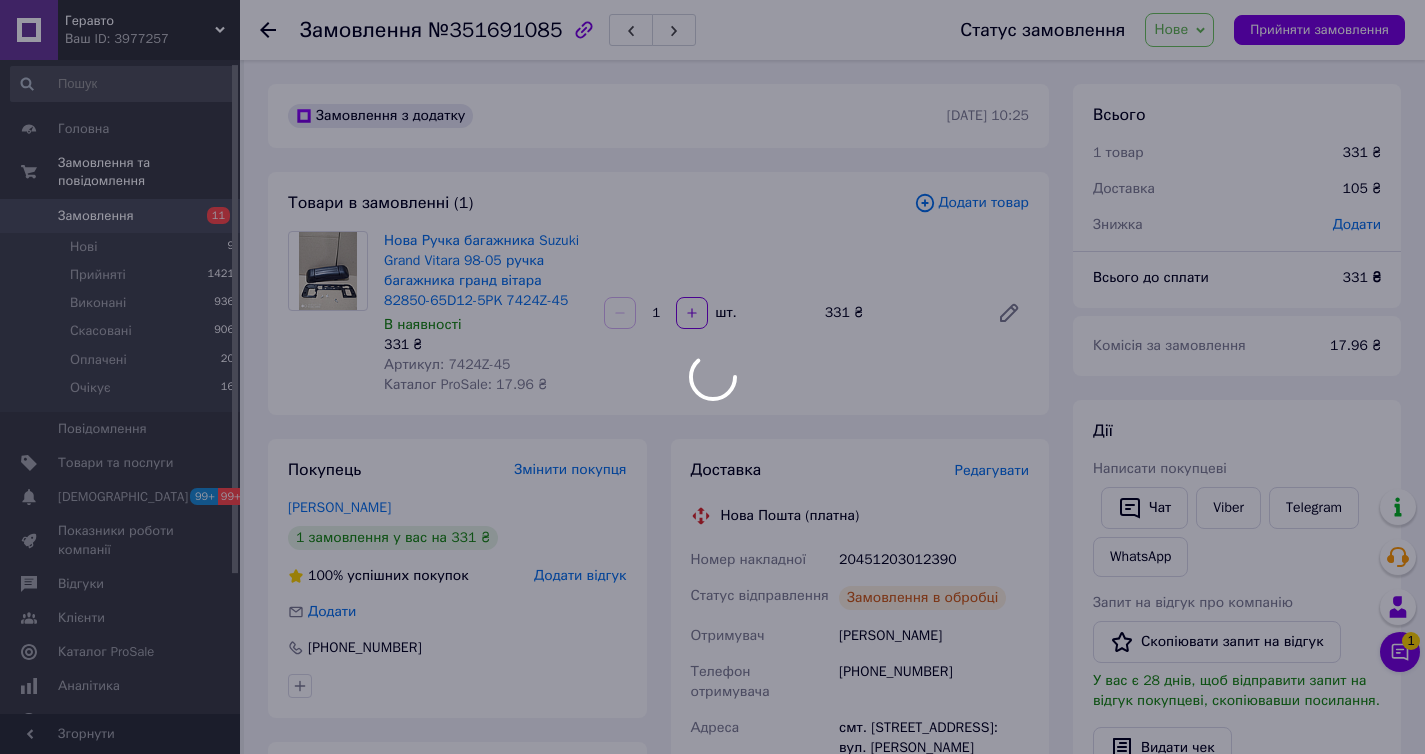 click at bounding box center (712, 377) 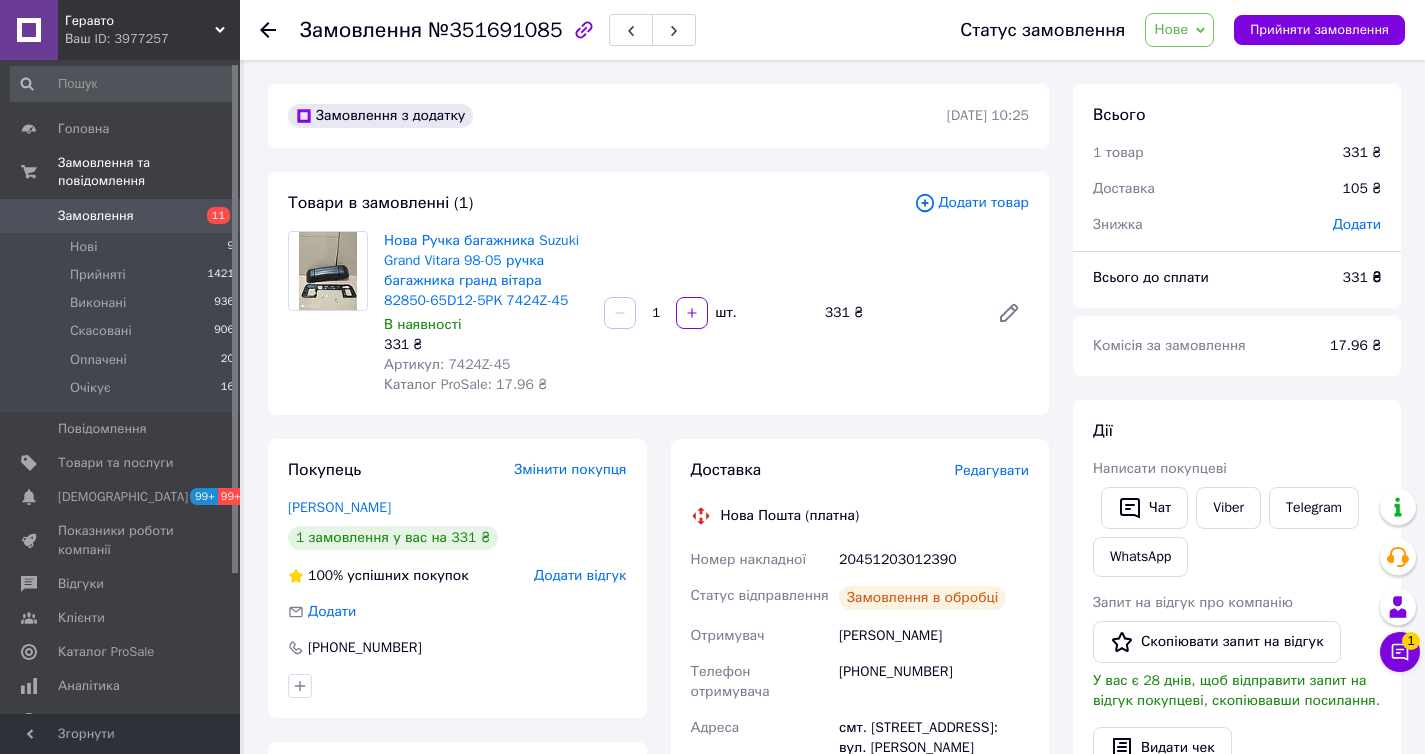 click on "Геравто Ваш ID: 3977257 Сайт Геравто Кабінет покупця Перевірити стан системи Сторінка на порталі Original Parts Игорь Герасименко Алло Гараж Разборкино Довідка Вийти Головна Замовлення та повідомлення Замовлення 11 Нові 9 Прийняті 1421 Виконані 936 Скасовані 906 Оплачені 20 Очікує 16 Повідомлення 0 Товари та послуги Сповіщення 99+ 99+ Показники роботи компанії Відгуки Клієнти Каталог ProSale Аналітика Управління сайтом Гаманець компанії Маркет Налаштування Тарифи та рахунки Prom мікс 6 000 Згорнути
Замовлення №351691085 331 ₴" at bounding box center (712, 727) 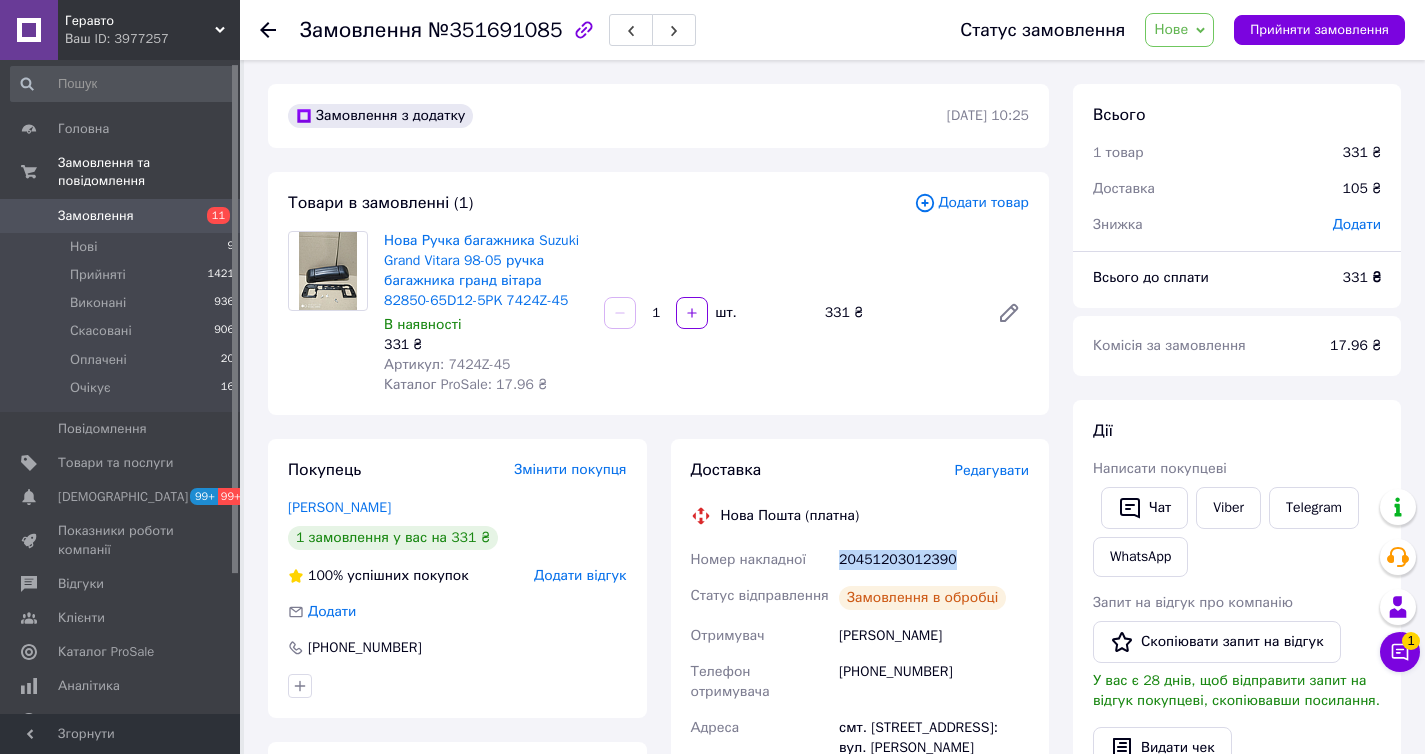 click on "20451203012390" at bounding box center [934, 560] 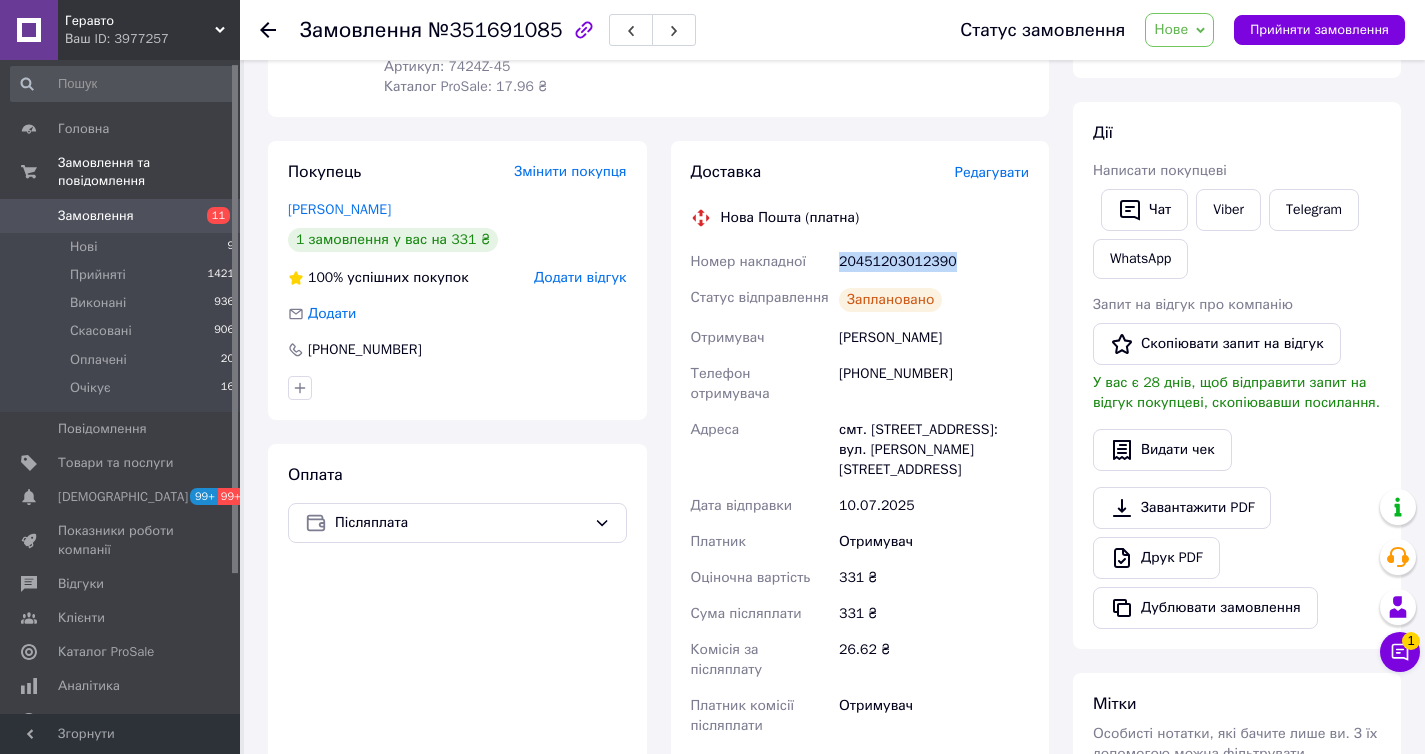 scroll, scrollTop: 611, scrollLeft: 0, axis: vertical 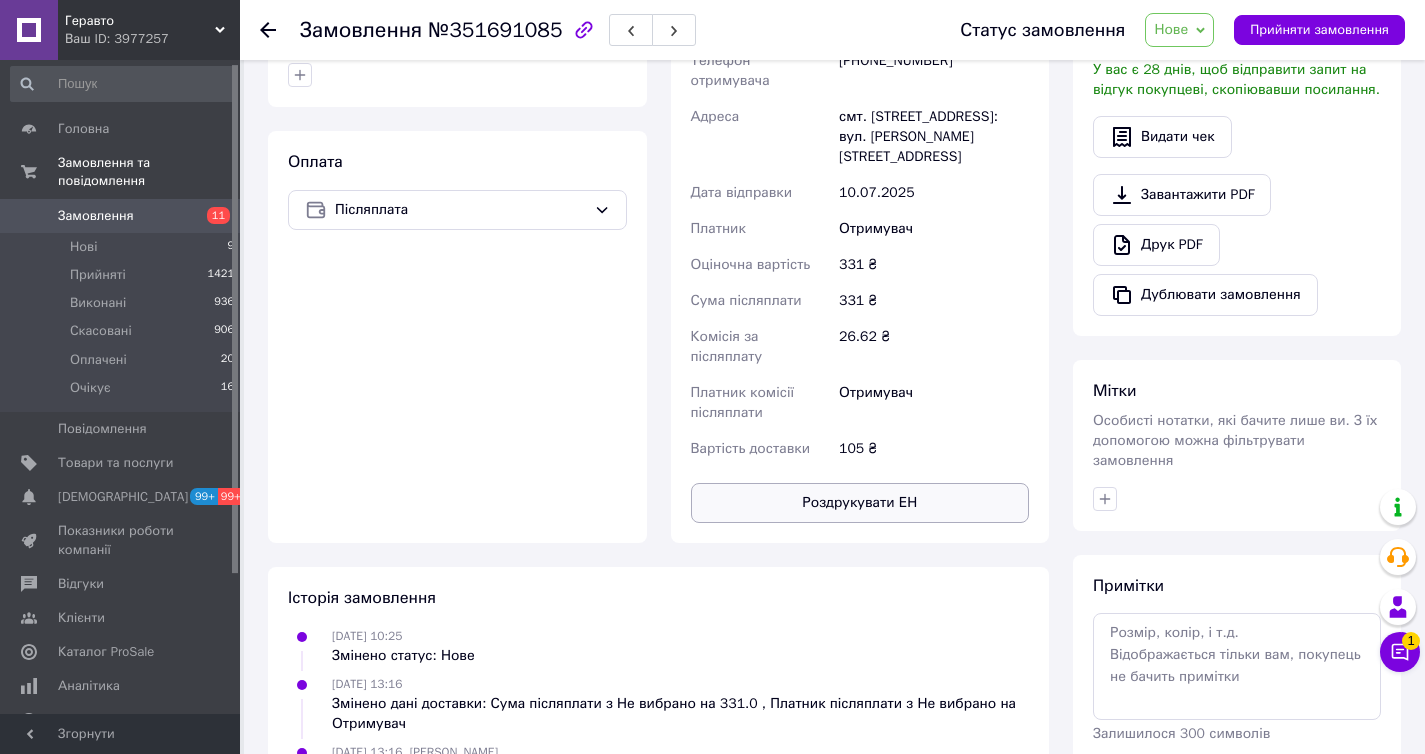 click on "Роздрукувати ЕН" at bounding box center (860, 503) 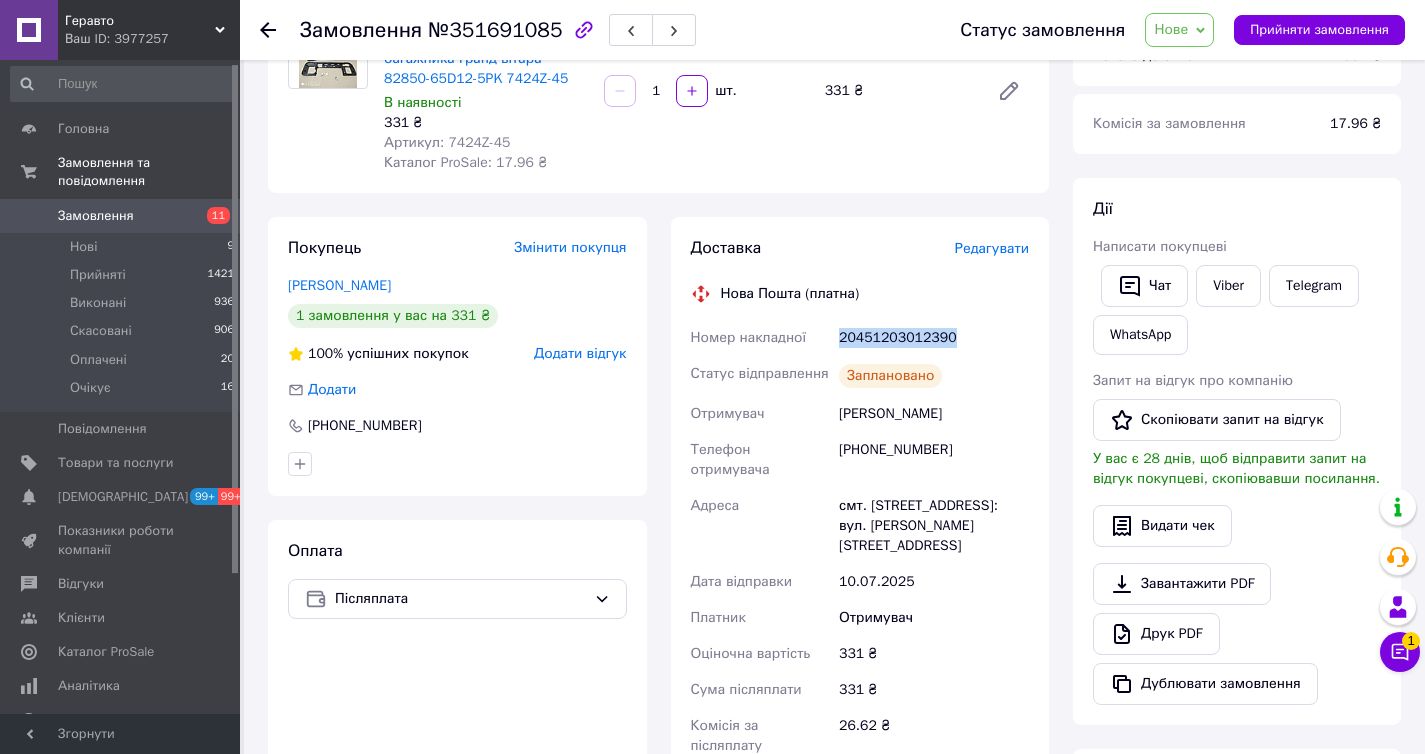 scroll, scrollTop: 199, scrollLeft: 0, axis: vertical 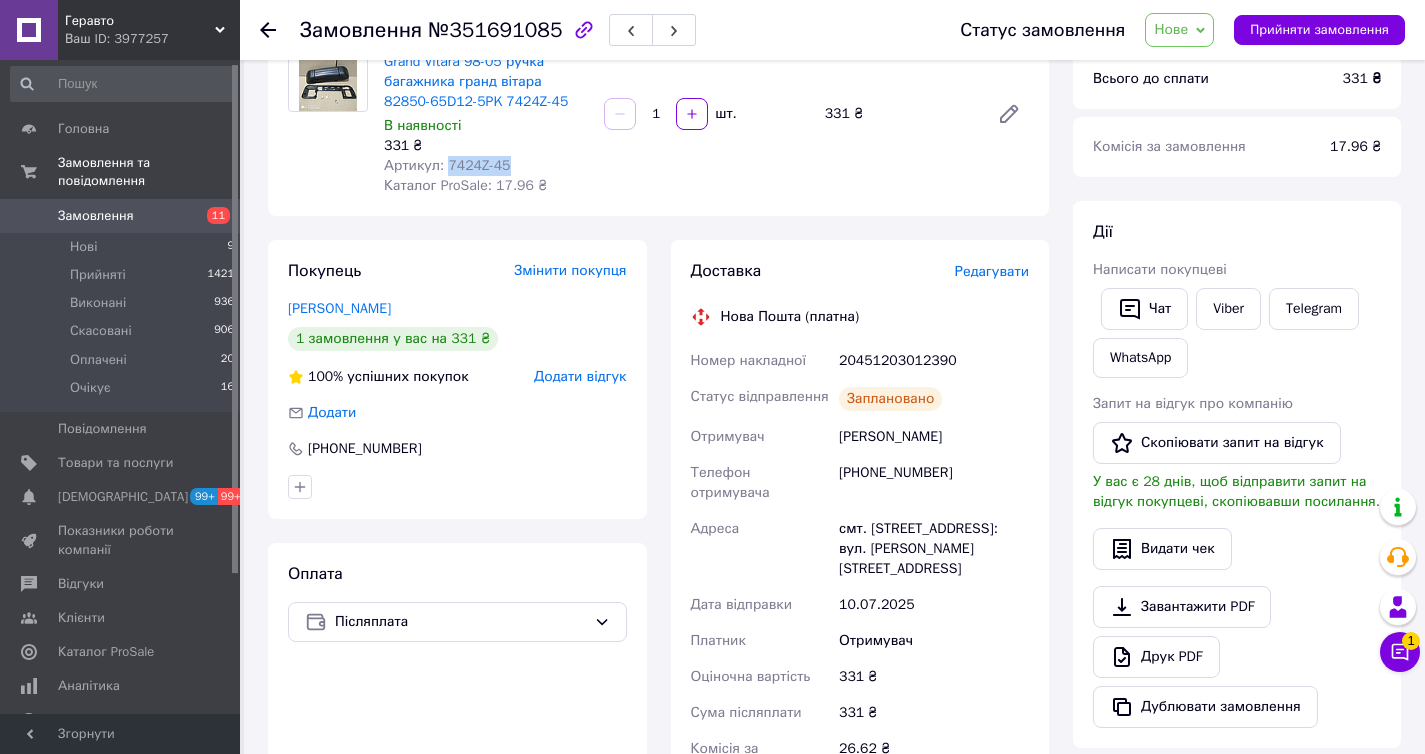 drag, startPoint x: 518, startPoint y: 172, endPoint x: 447, endPoint y: 170, distance: 71.02816 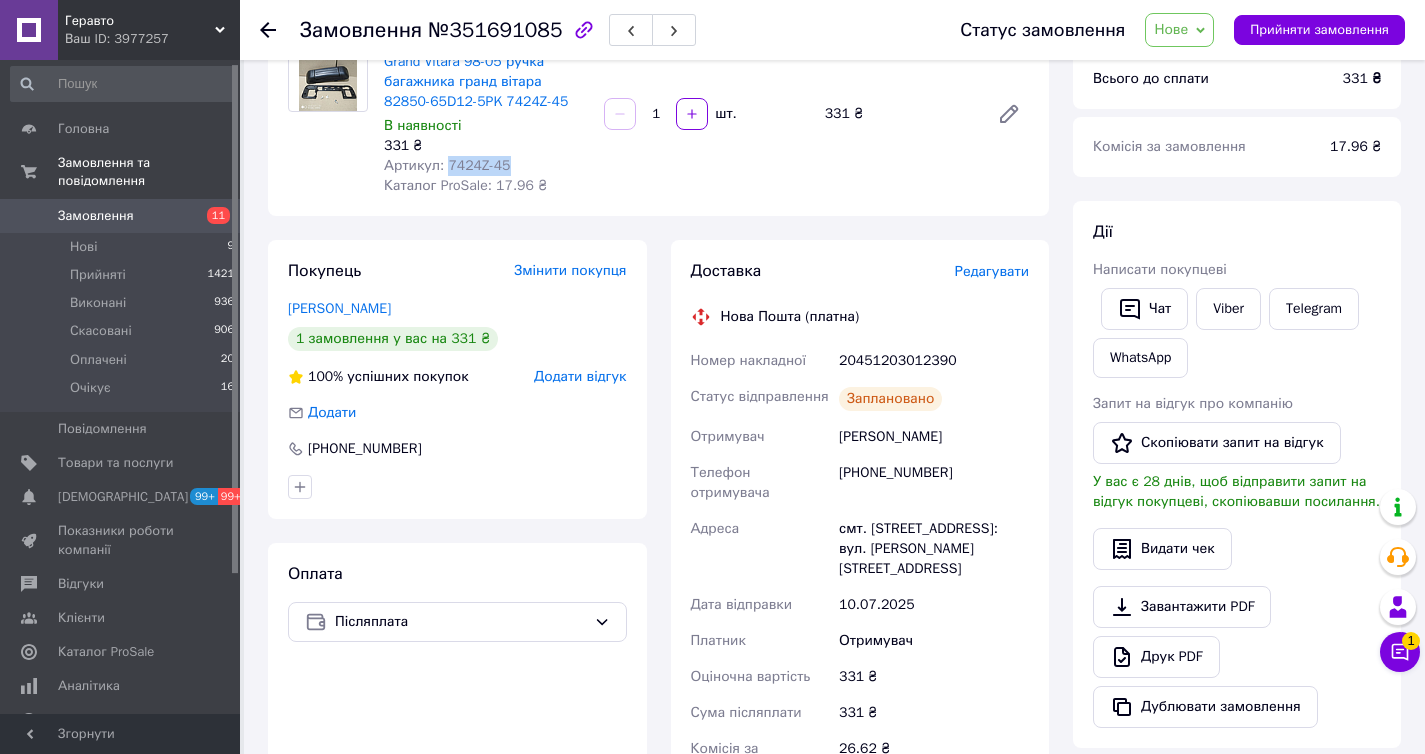 click on "Артикул: 7424Z-45" at bounding box center (486, 166) 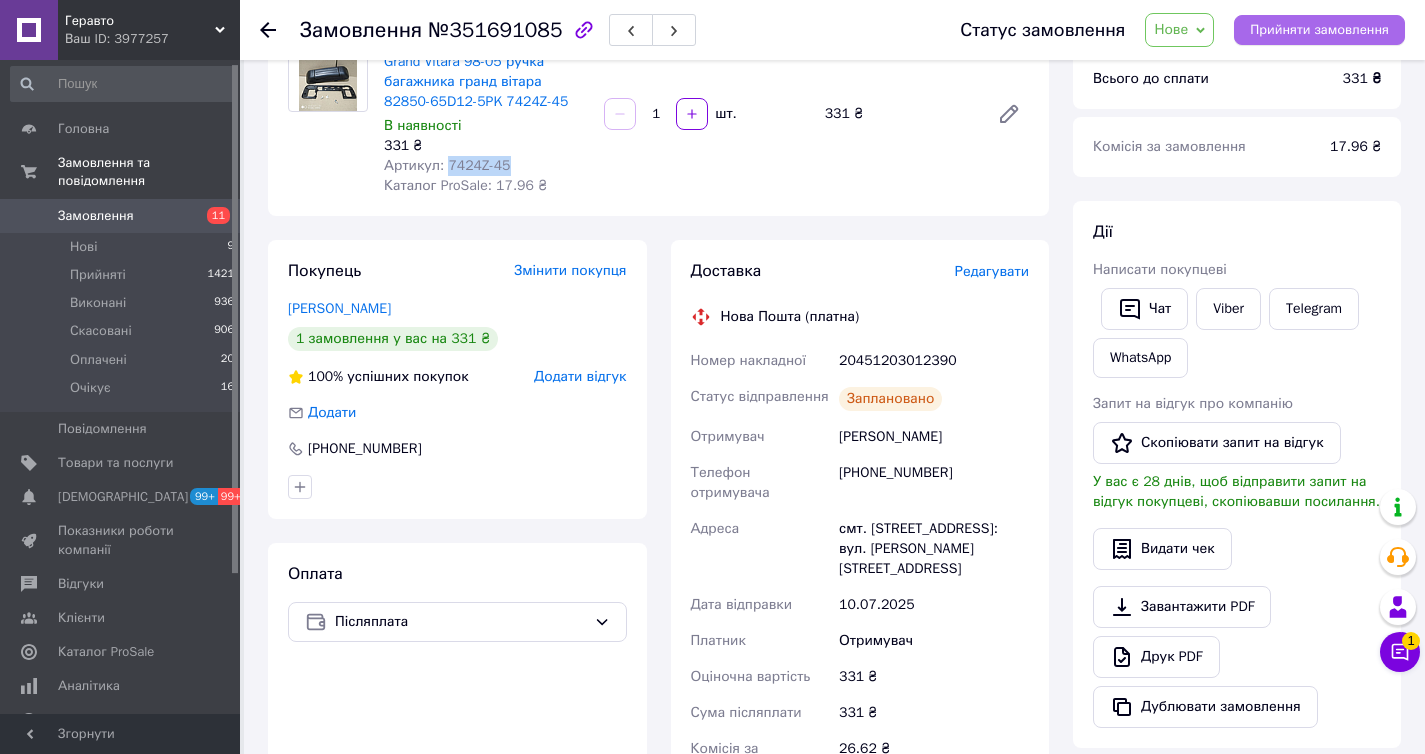 click on "Прийняти замовлення" at bounding box center [1319, 30] 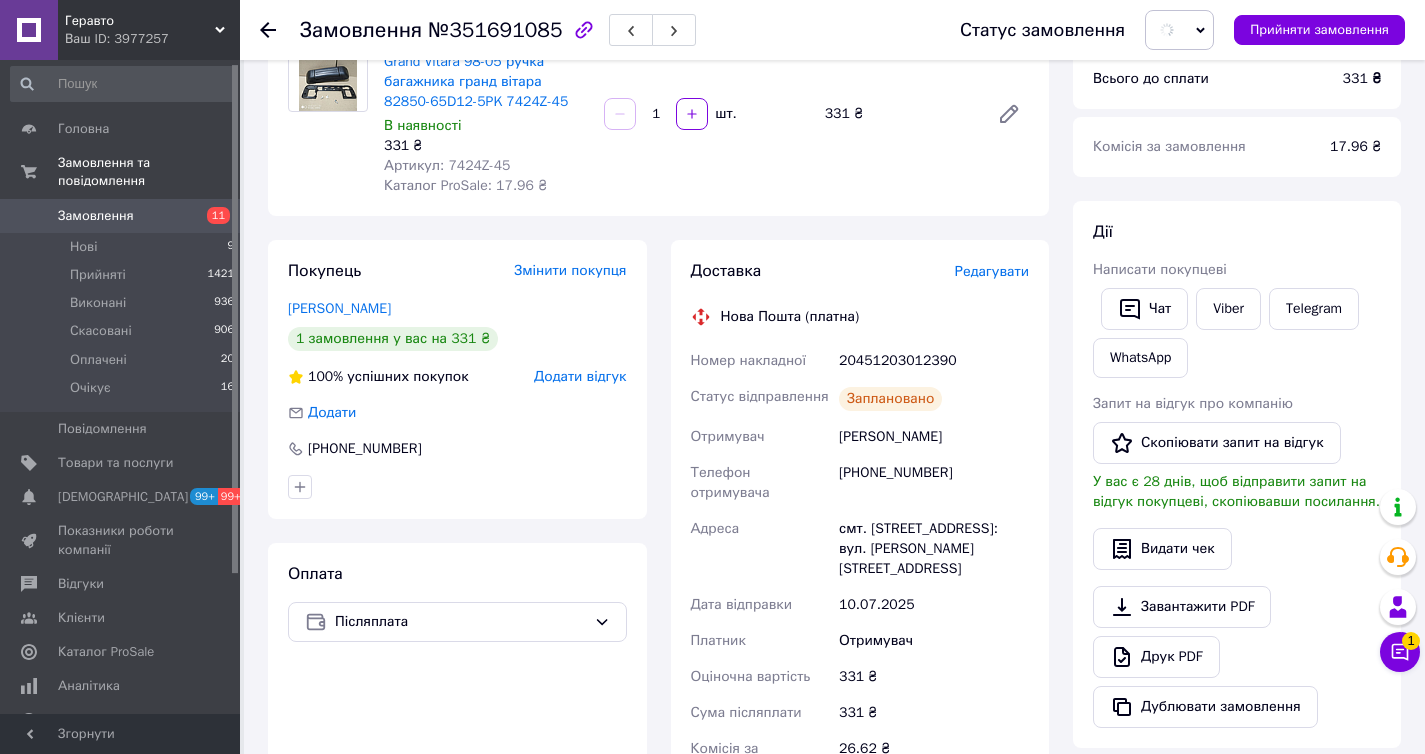 click 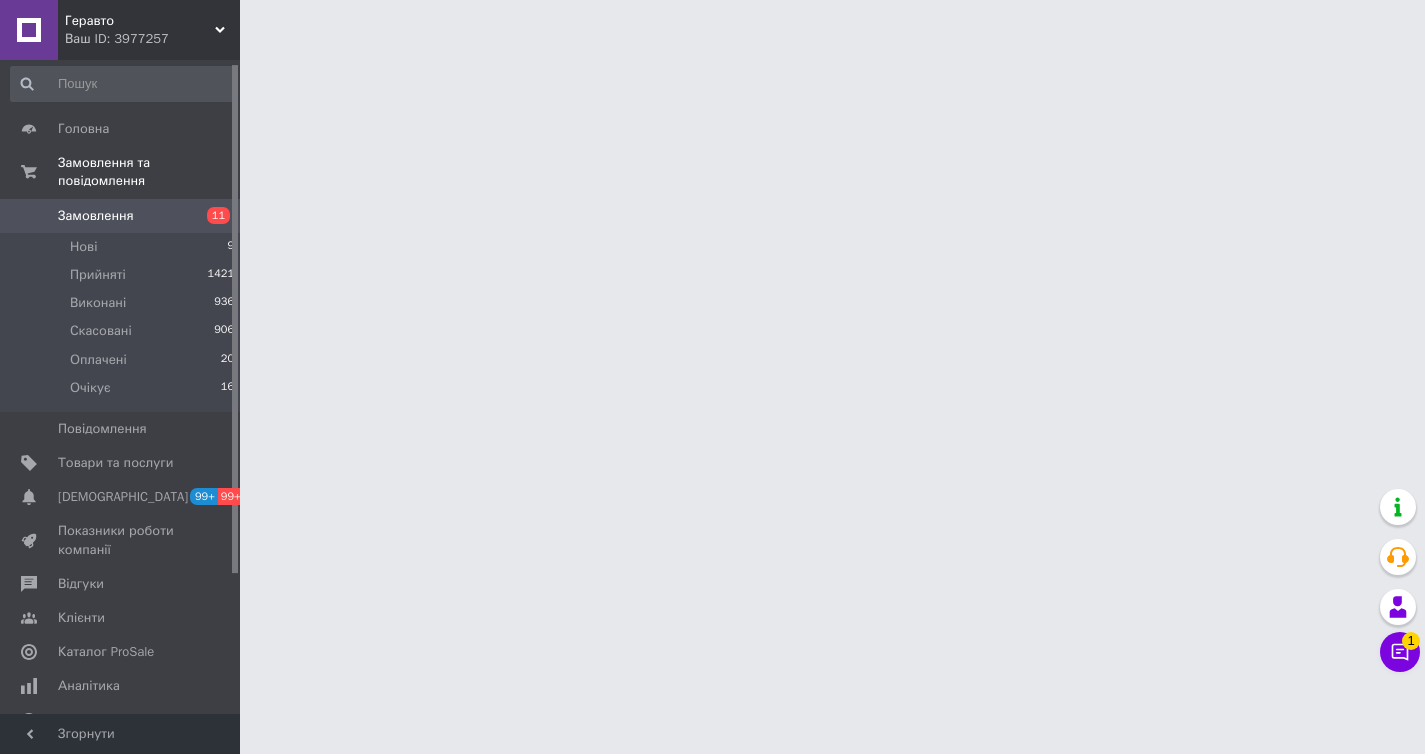 scroll, scrollTop: 0, scrollLeft: 0, axis: both 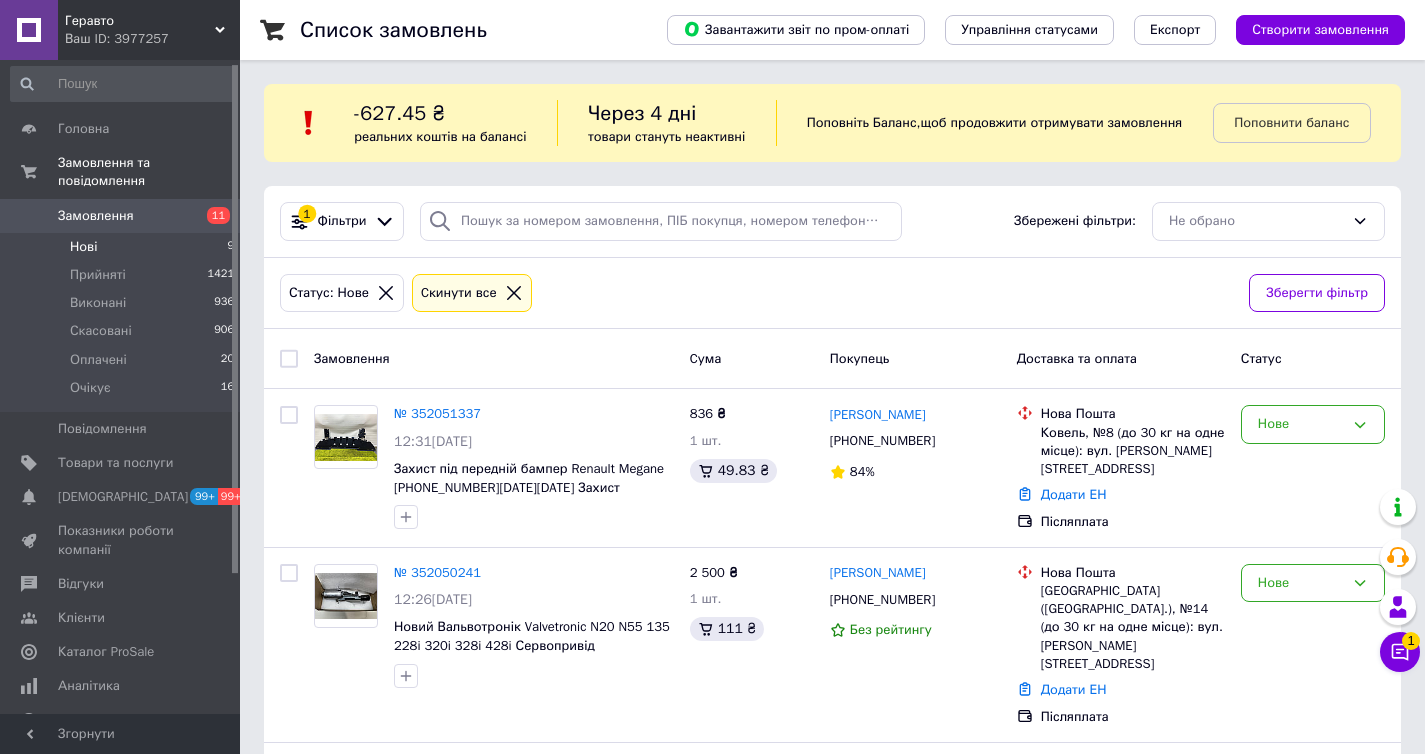 click on "Замовлення" at bounding box center [121, 216] 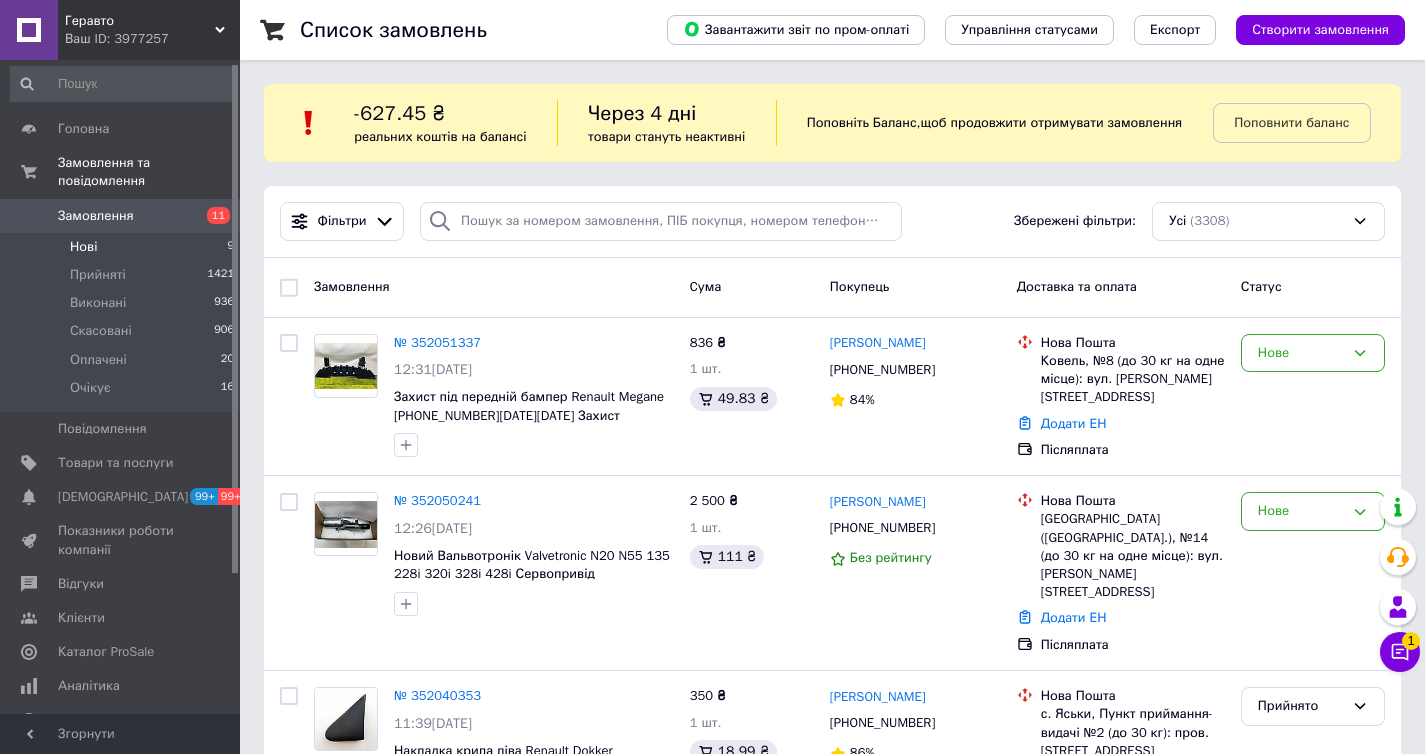 click on "Нові 9" at bounding box center (123, 247) 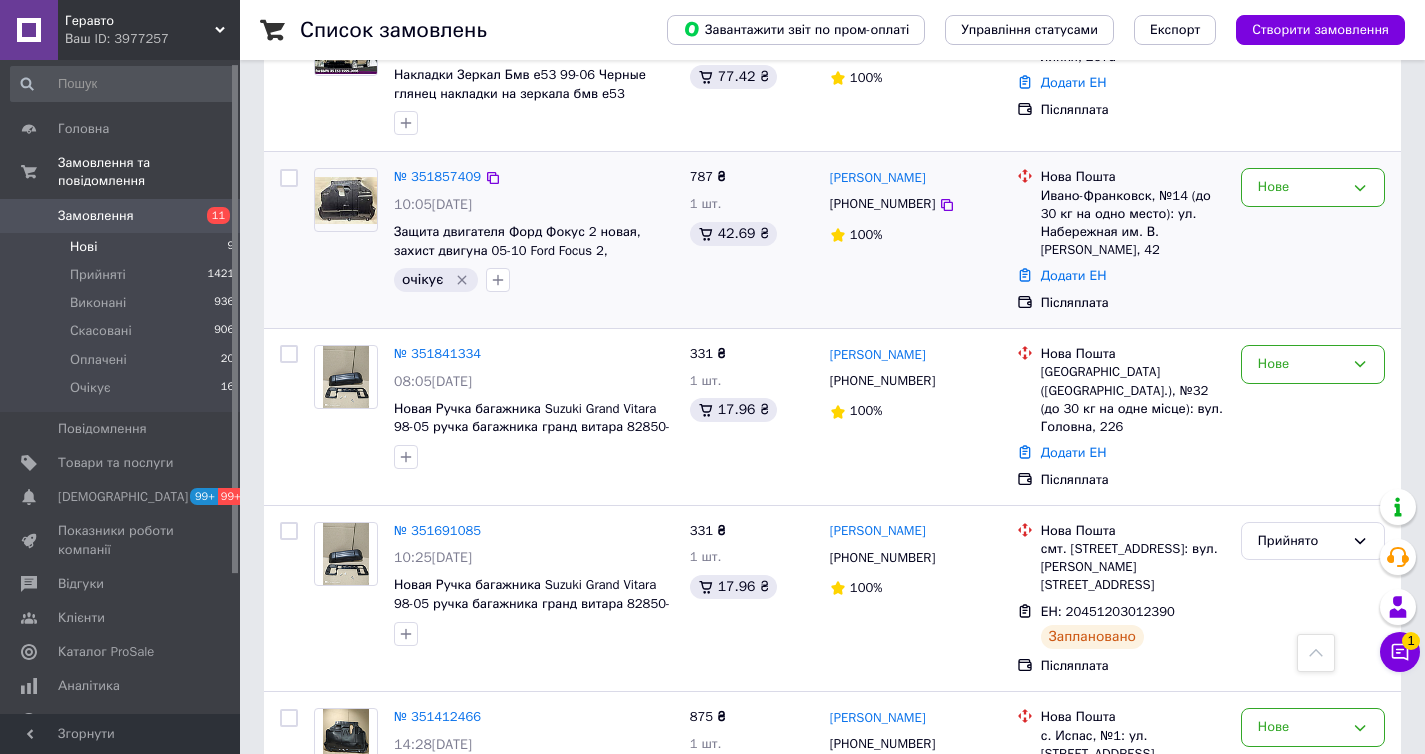 scroll, scrollTop: 864, scrollLeft: 0, axis: vertical 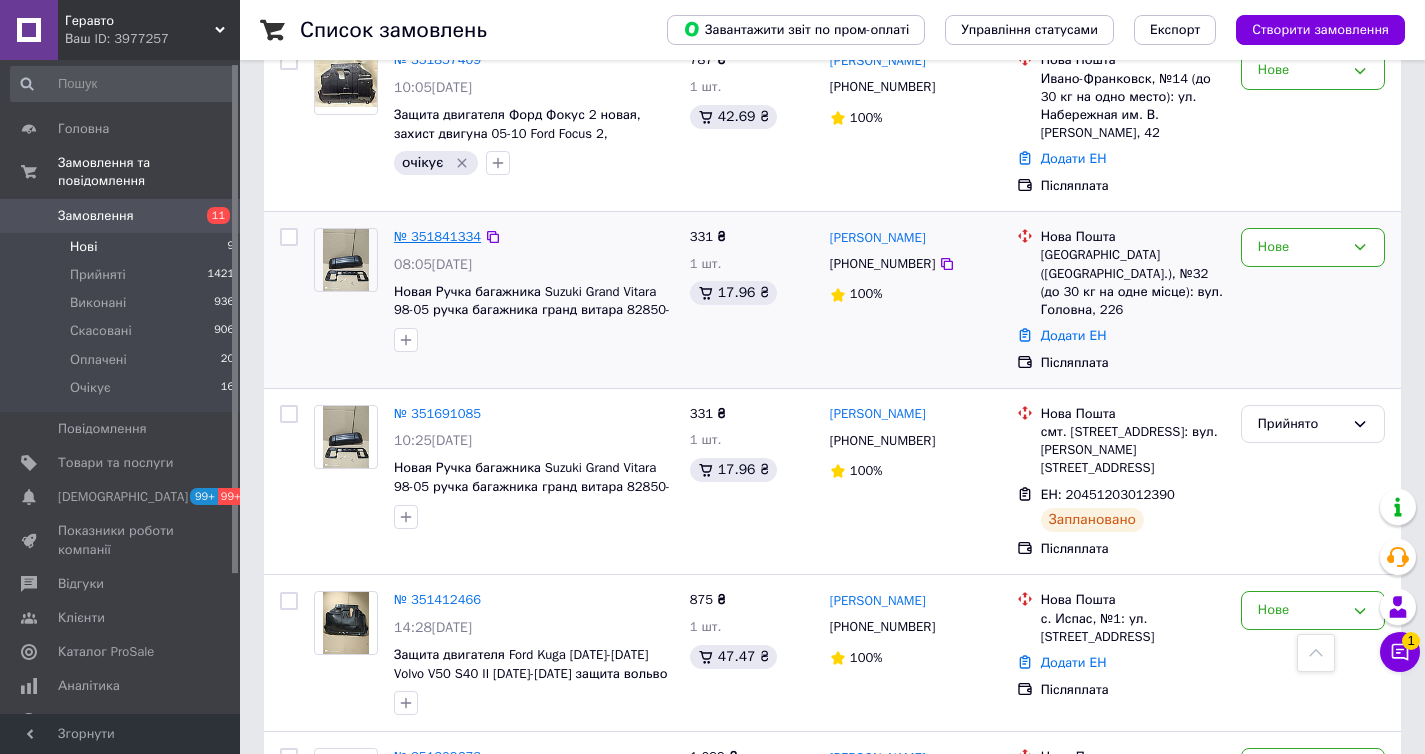 click on "№ 351841334" at bounding box center [437, 236] 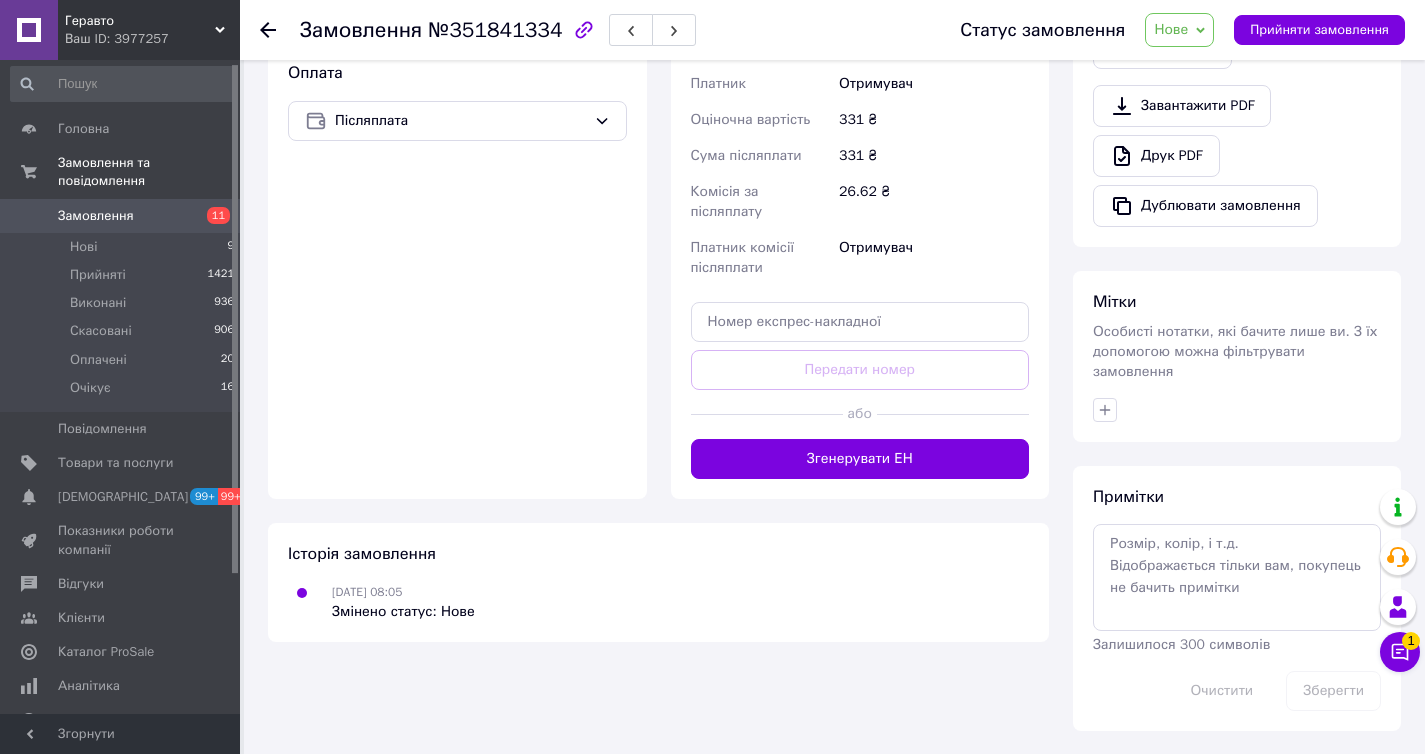 scroll, scrollTop: 134, scrollLeft: 0, axis: vertical 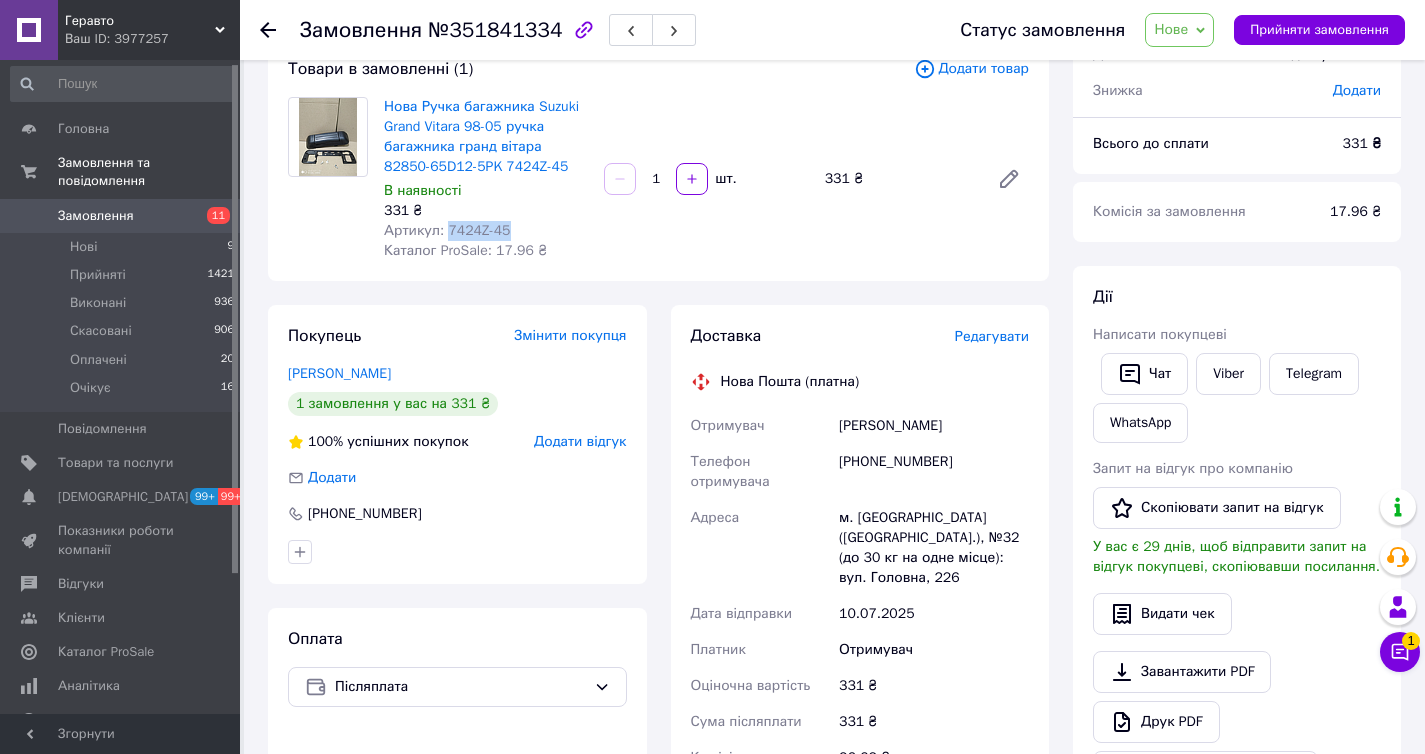 drag, startPoint x: 515, startPoint y: 228, endPoint x: 448, endPoint y: 230, distance: 67.02985 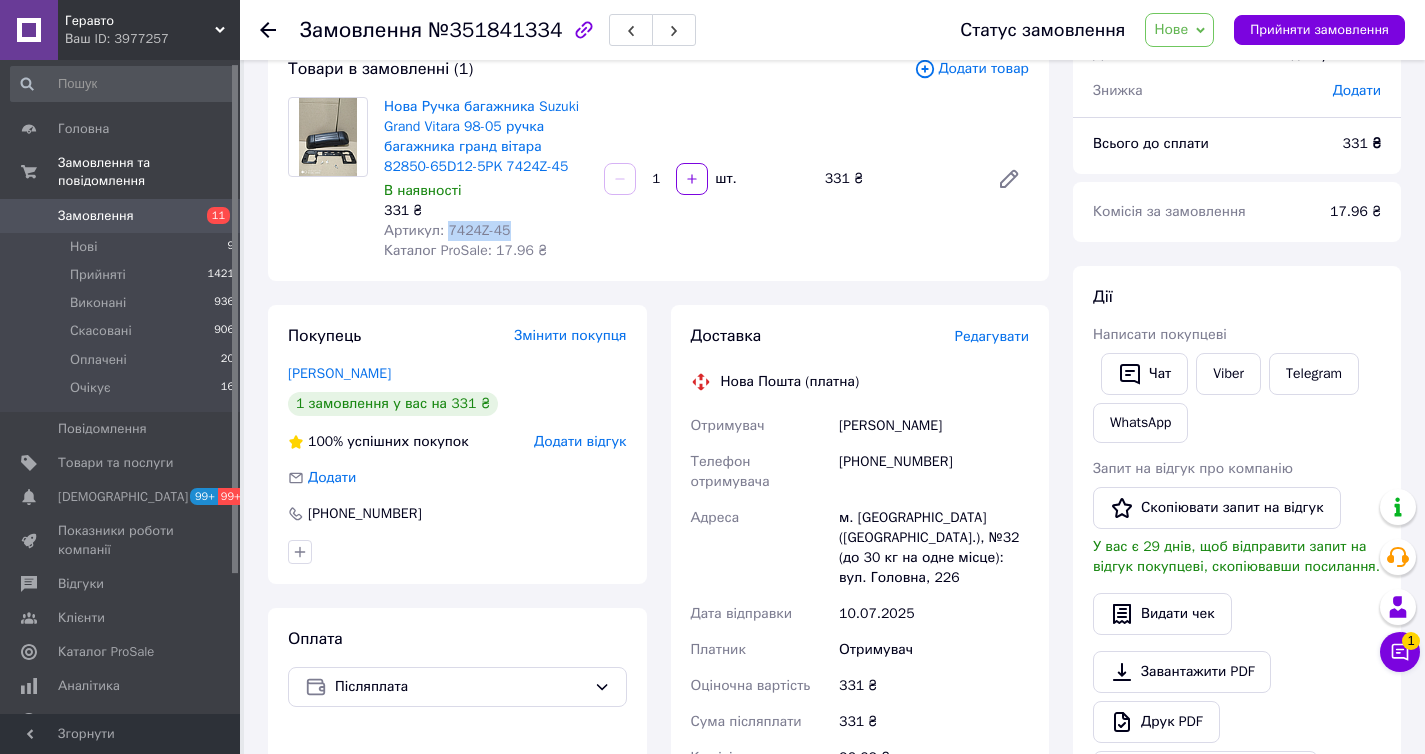 click on "Артикул: 7424Z-45" at bounding box center [486, 231] 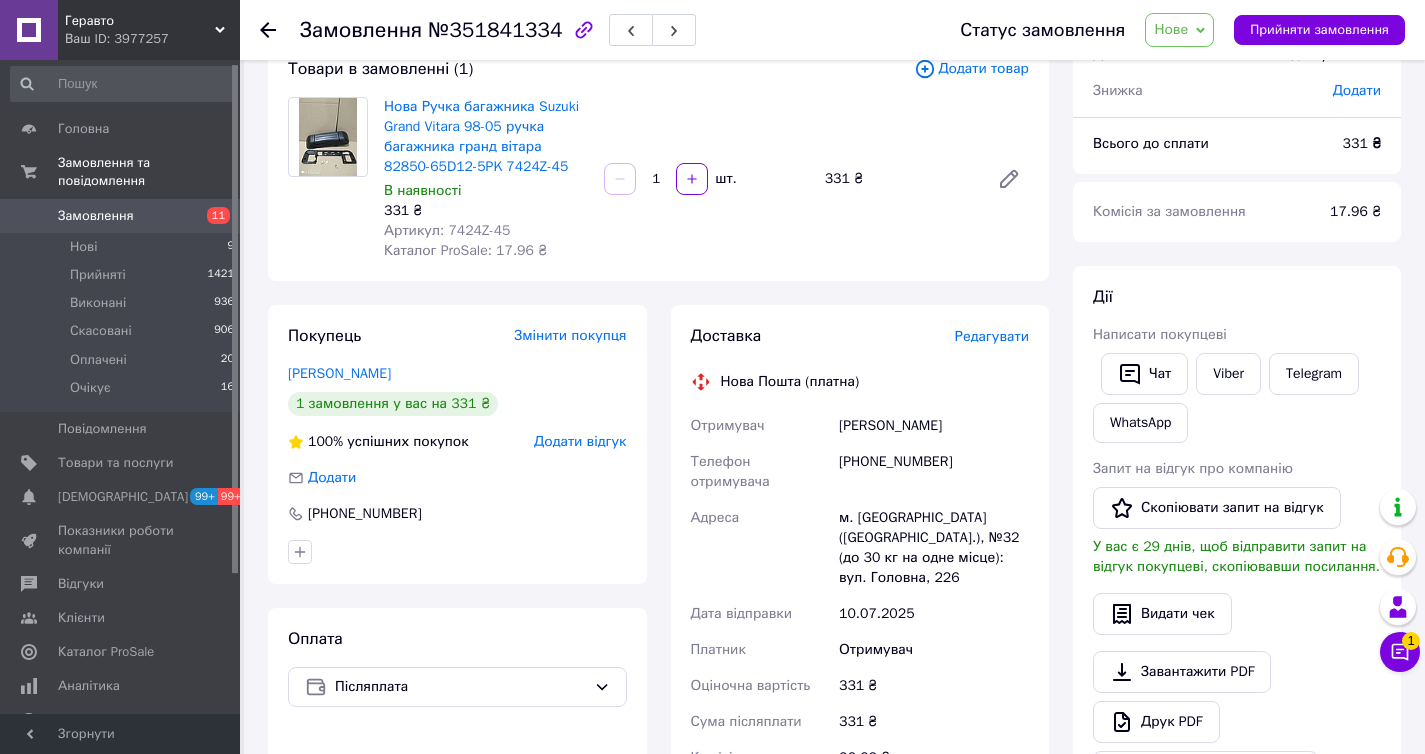 click on "331 ₴" at bounding box center [899, 179] 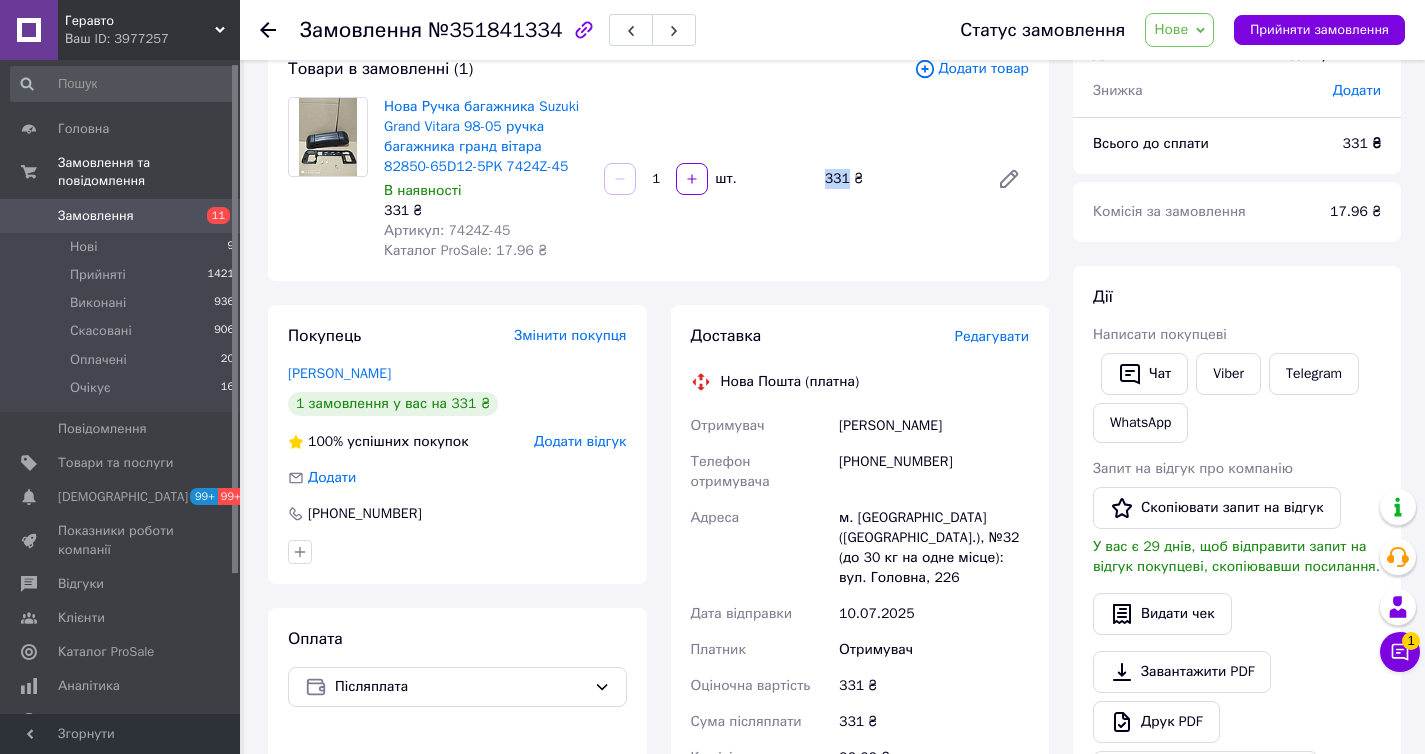 click on "331 ₴" at bounding box center [899, 179] 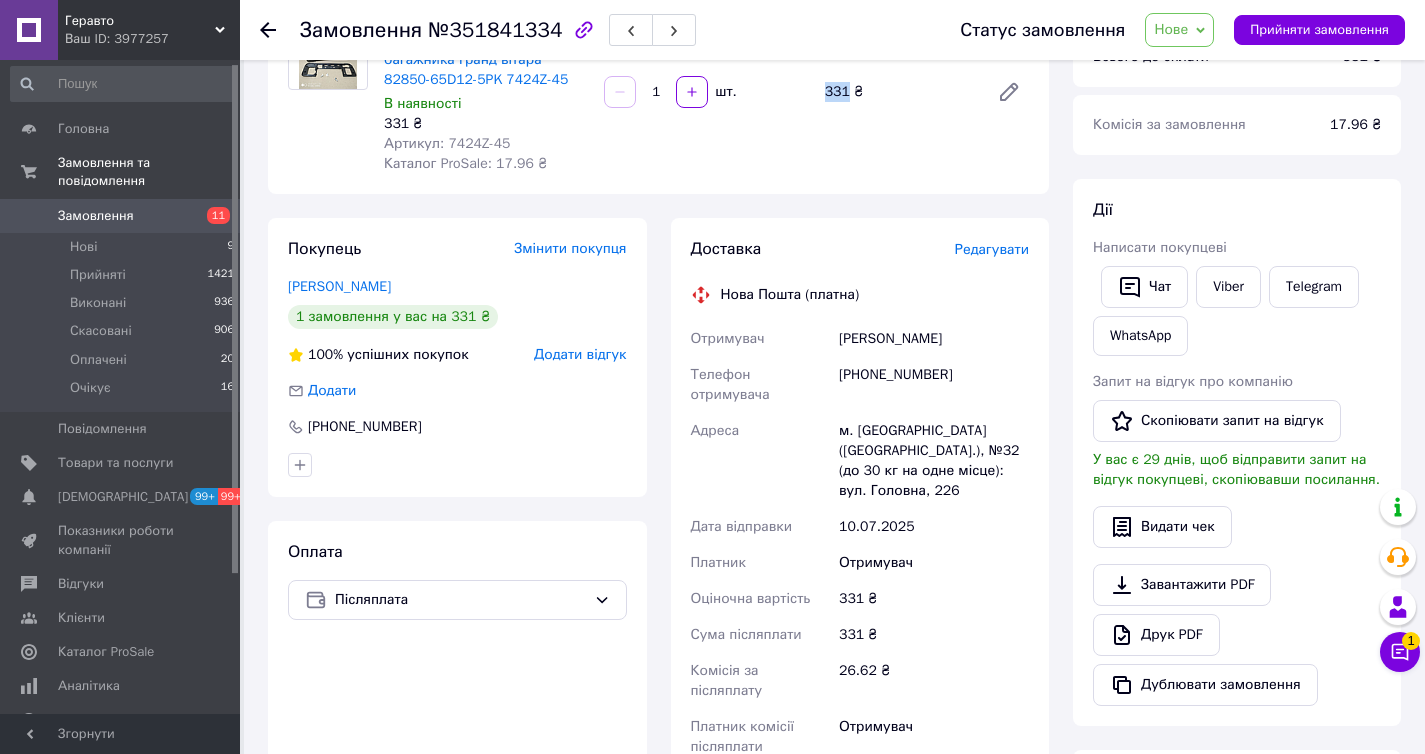 scroll, scrollTop: 264, scrollLeft: 0, axis: vertical 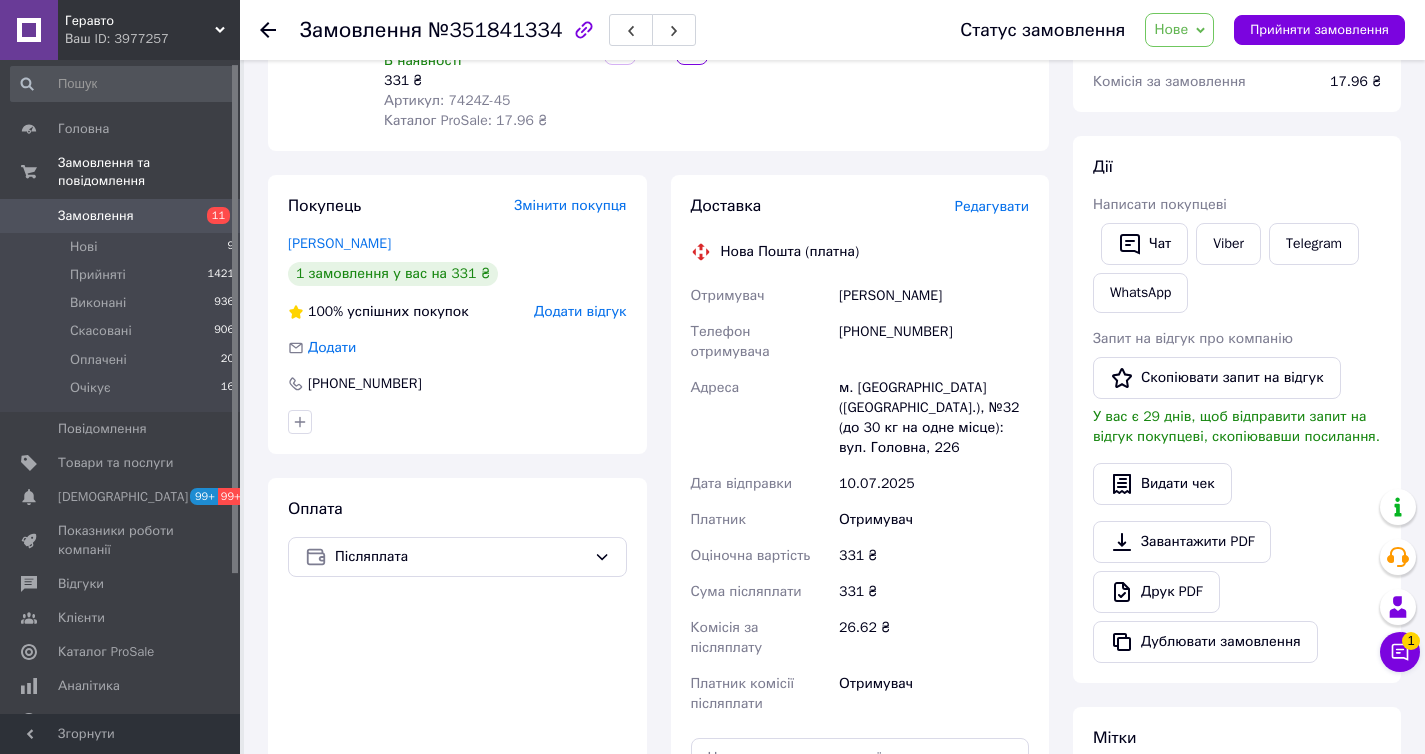click on "Сафроний Денис" at bounding box center [934, 296] 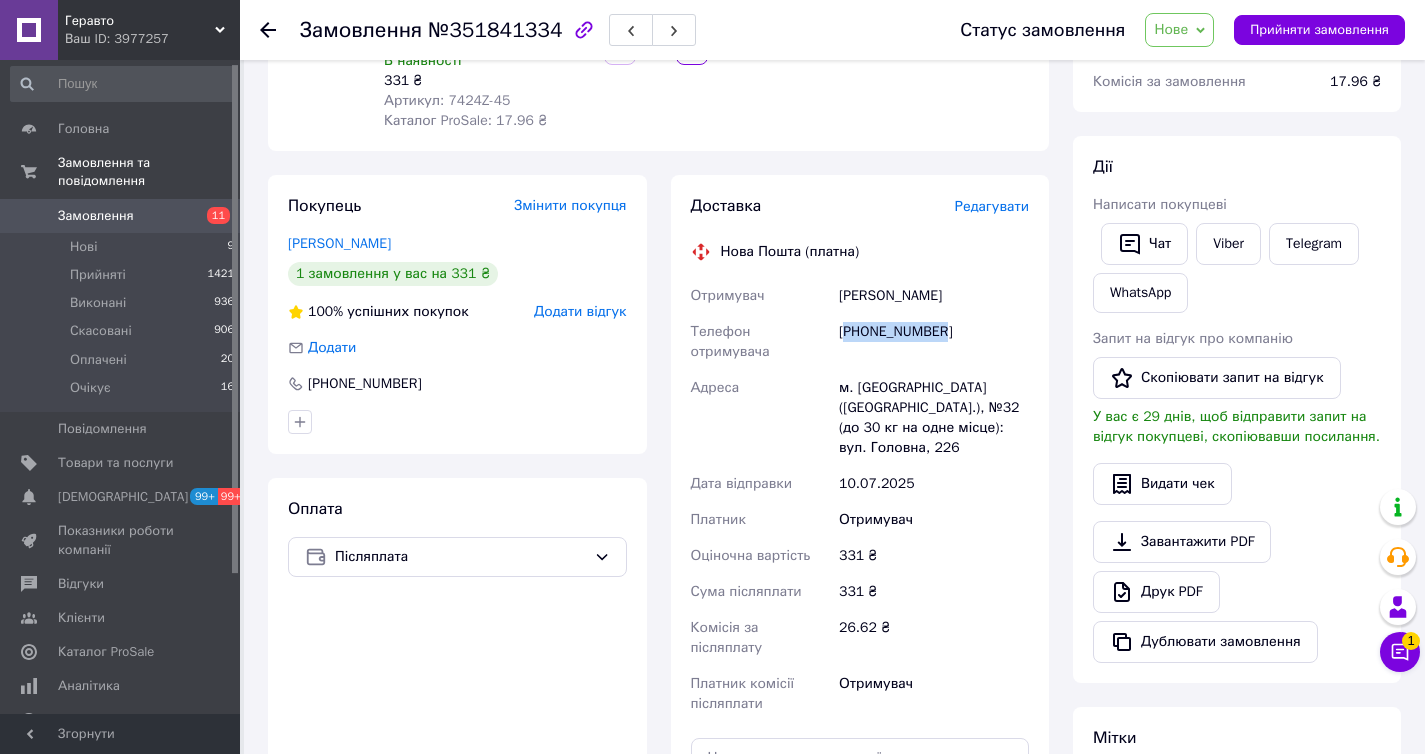 click on "[PHONE_NUMBER]" at bounding box center [934, 342] 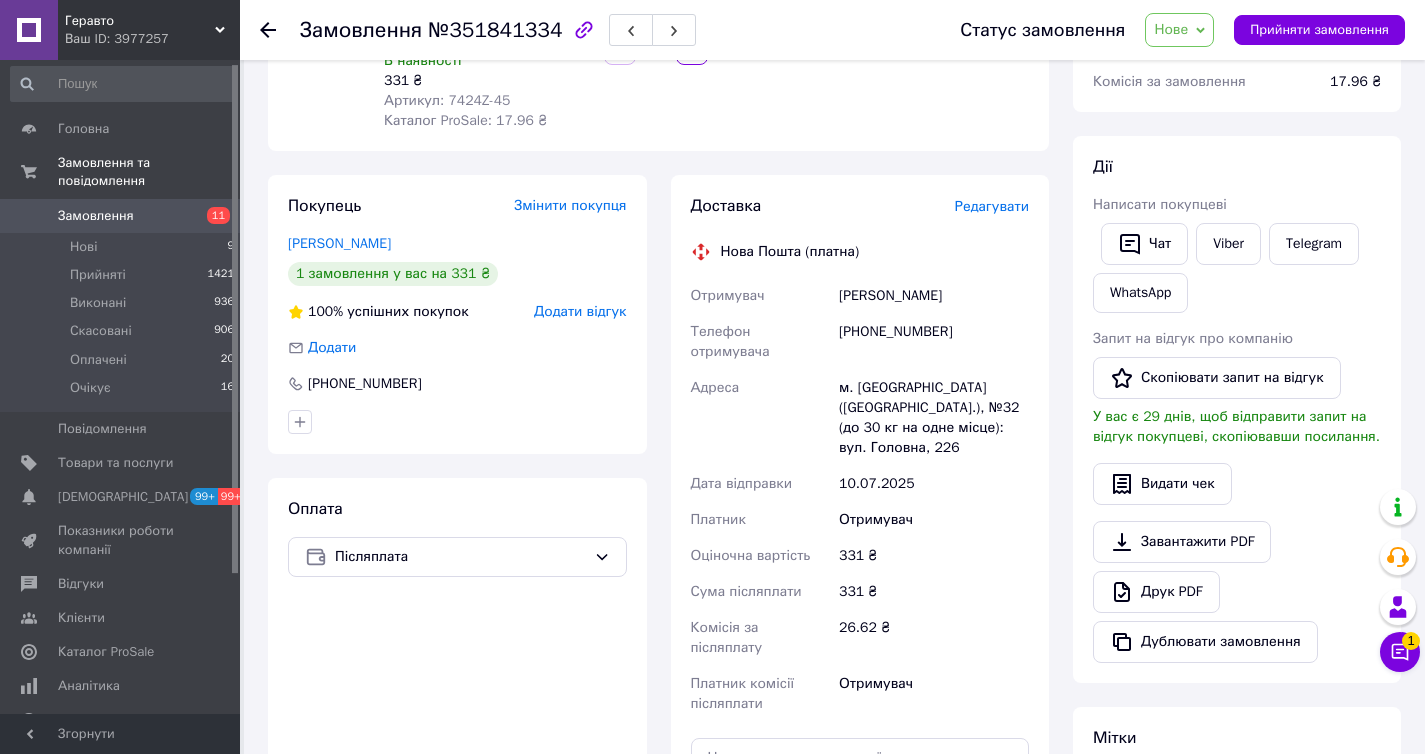 click on "Сафроний Денис" at bounding box center (934, 296) 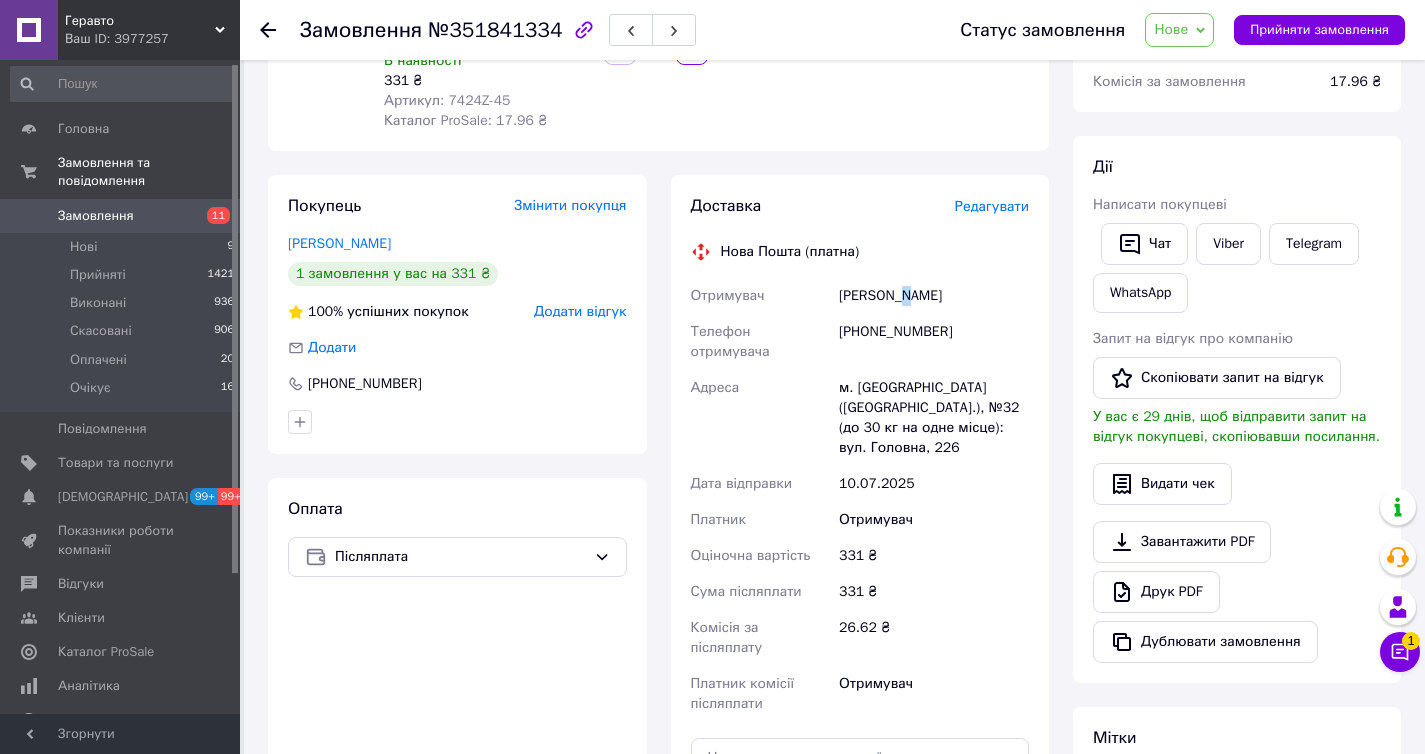 click on "Сафроний Денис" at bounding box center [934, 296] 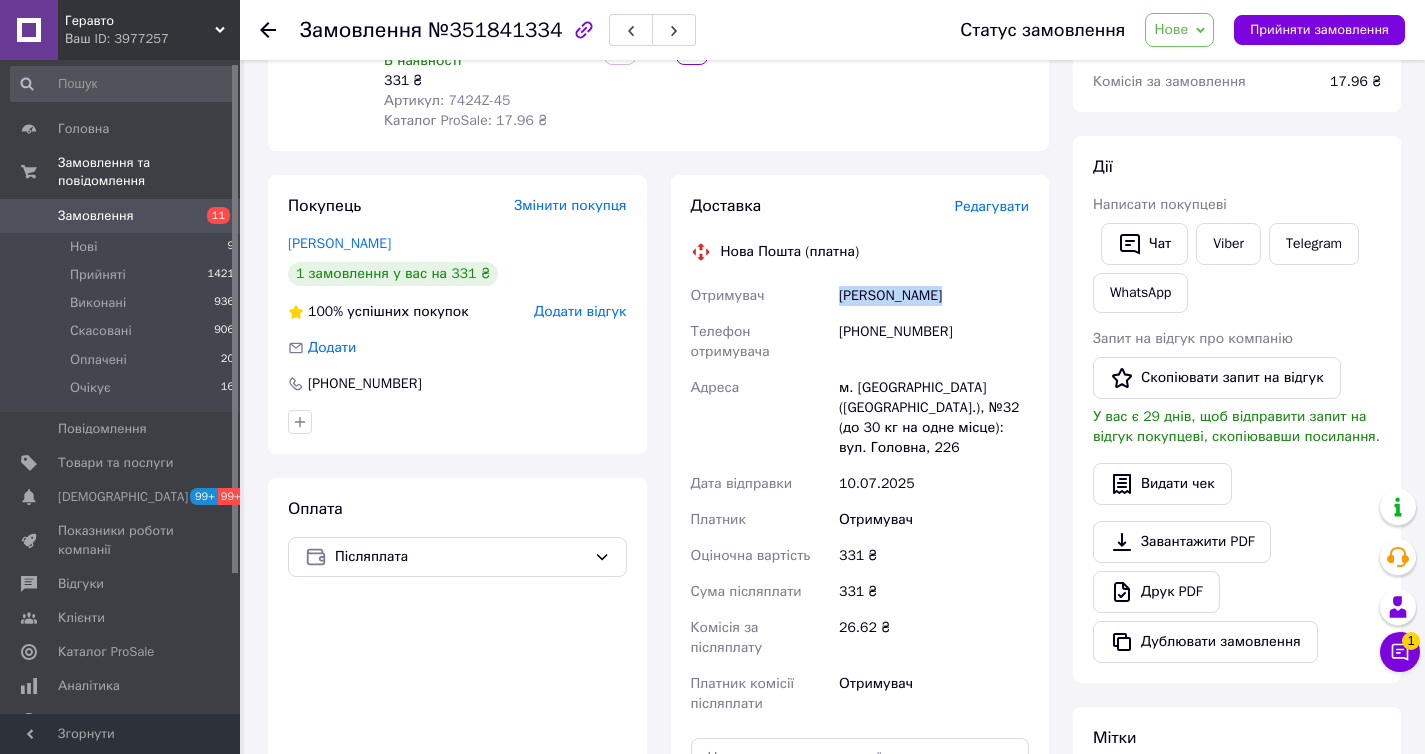 click on "Сафроний Денис" at bounding box center (934, 296) 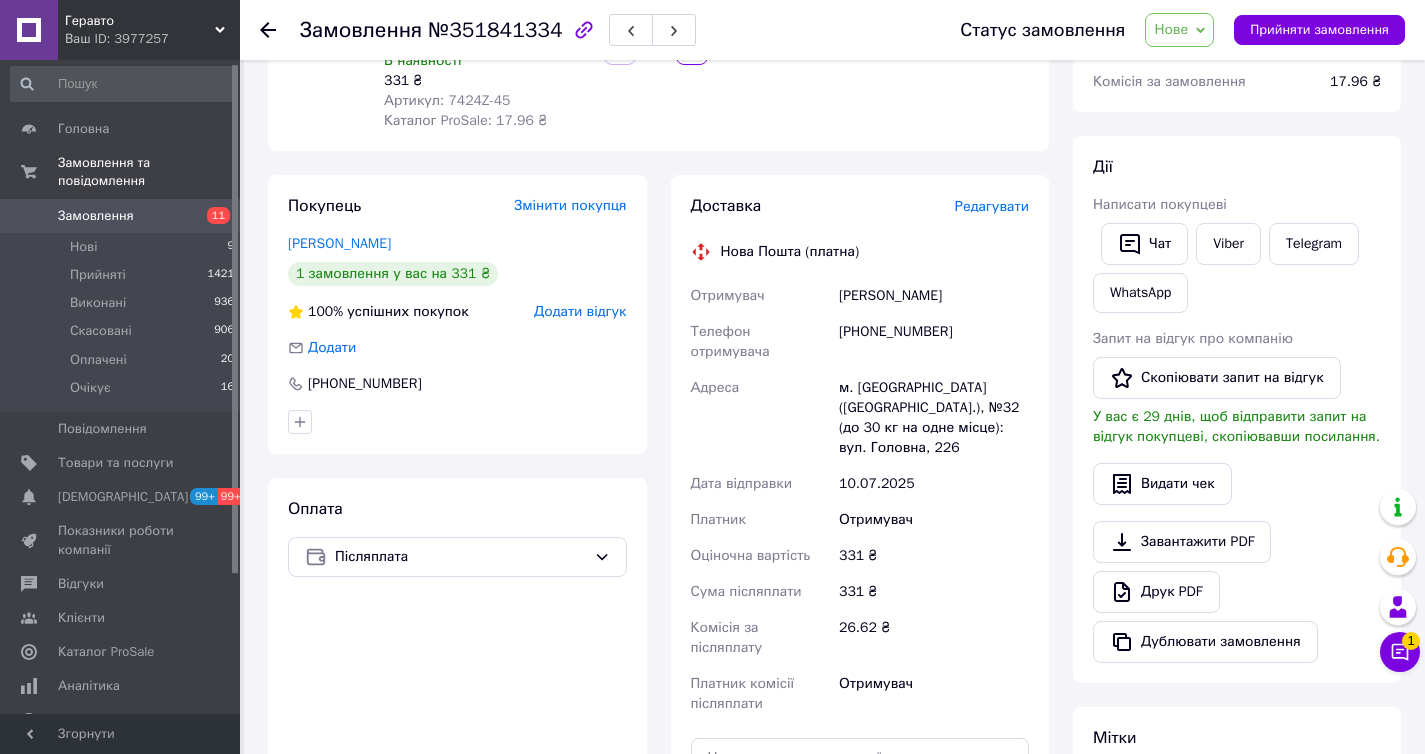 click on "м. [GEOGRAPHIC_DATA] ([GEOGRAPHIC_DATA].), №32 (до 30 кг на одне місце): вул. Головна, 226" at bounding box center (934, 418) 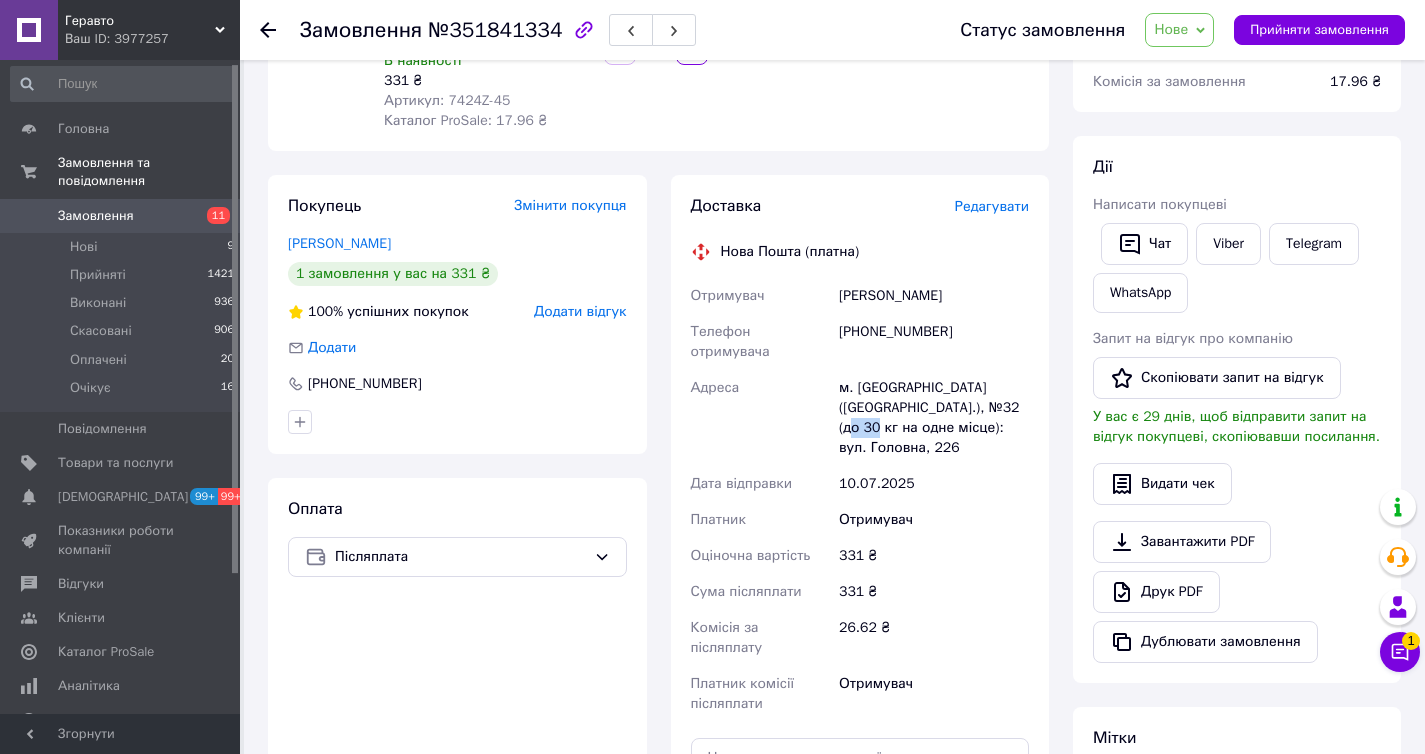 click on "м. [GEOGRAPHIC_DATA] ([GEOGRAPHIC_DATA].), №32 (до 30 кг на одне місце): вул. Головна, 226" at bounding box center [934, 418] 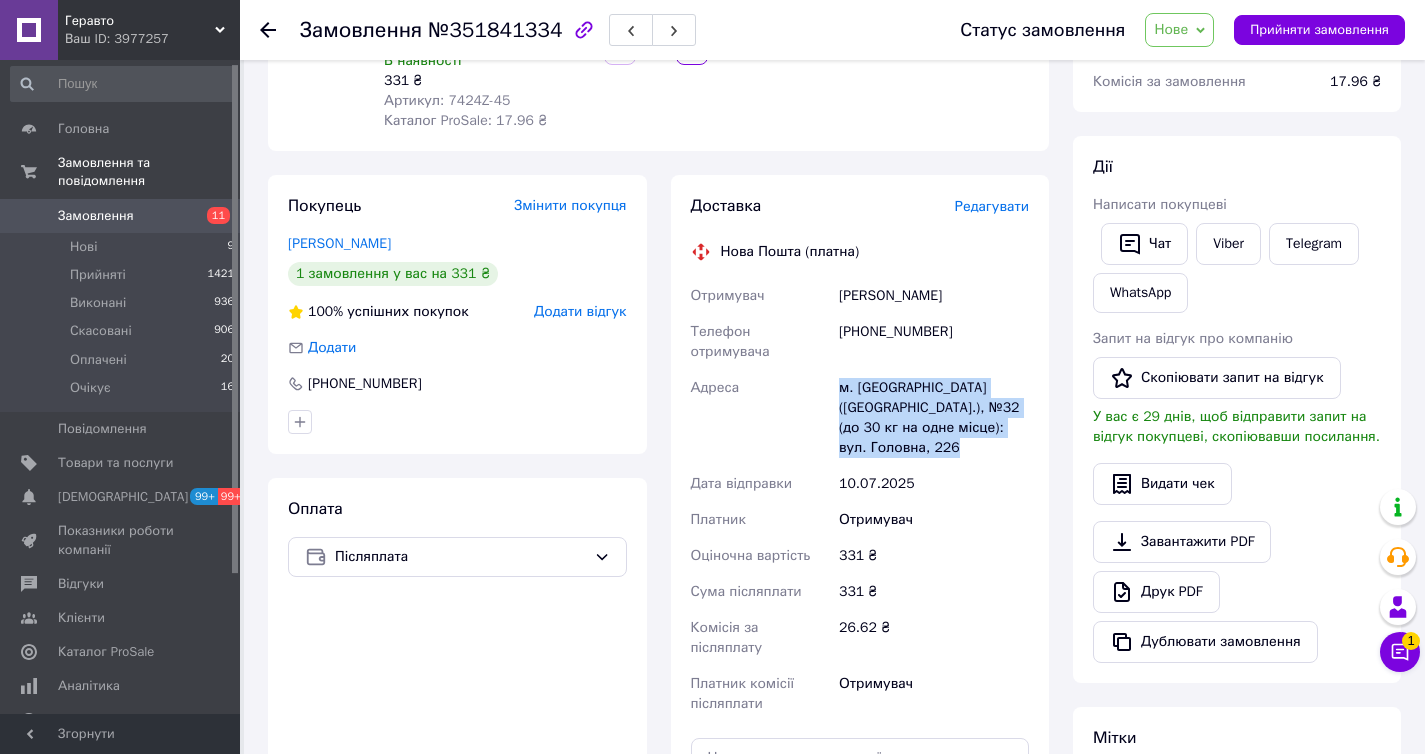 click on "м. [GEOGRAPHIC_DATA] ([GEOGRAPHIC_DATA].), №32 (до 30 кг на одне місце): вул. Головна, 226" at bounding box center (934, 418) 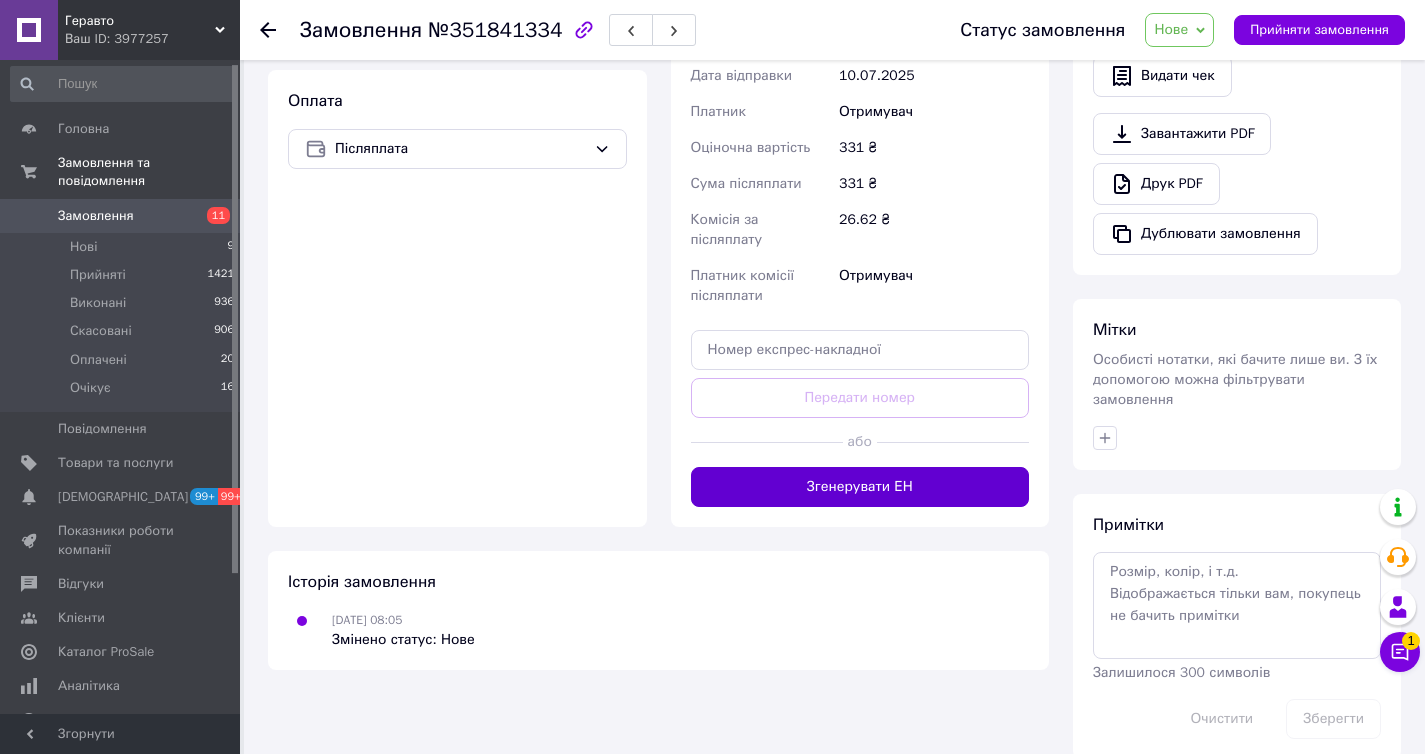 click on "Згенерувати ЕН" at bounding box center (860, 487) 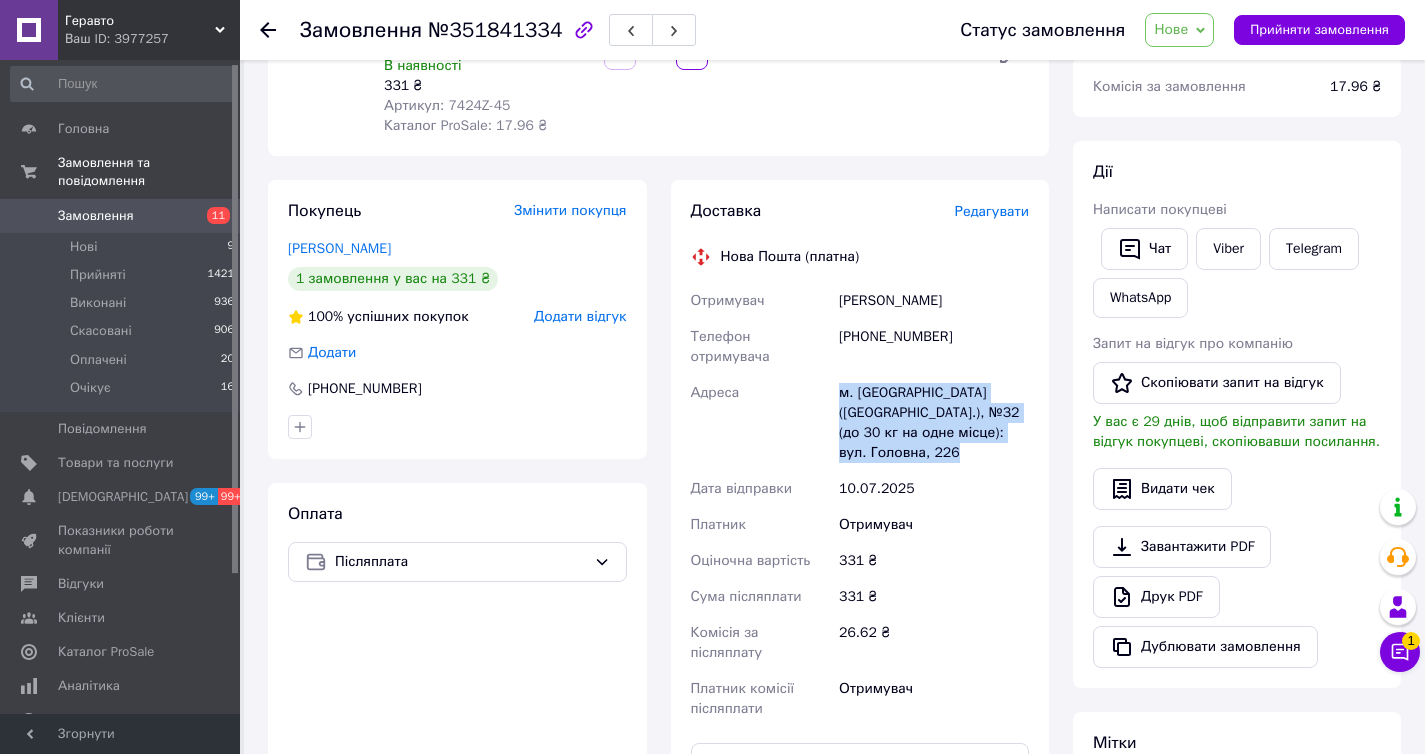 scroll, scrollTop: 161, scrollLeft: 0, axis: vertical 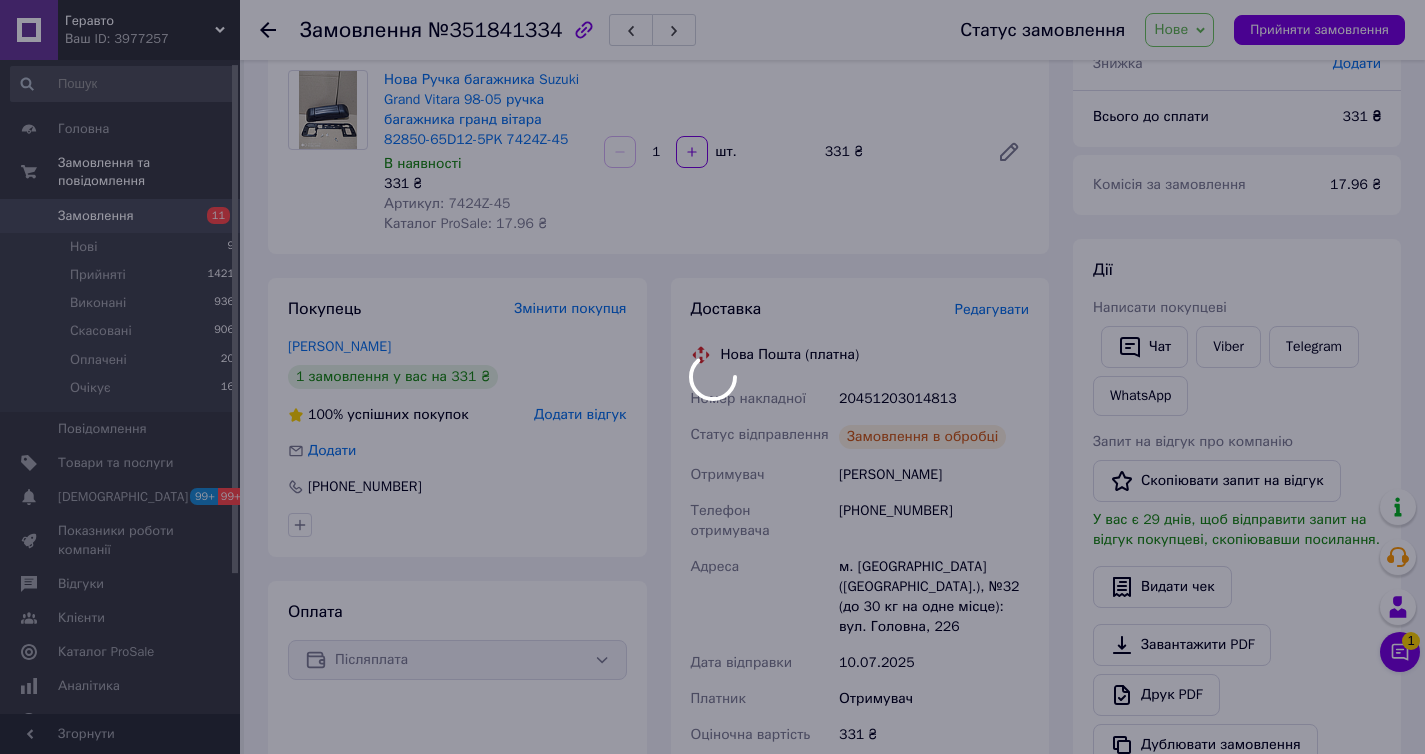 click at bounding box center [712, 377] 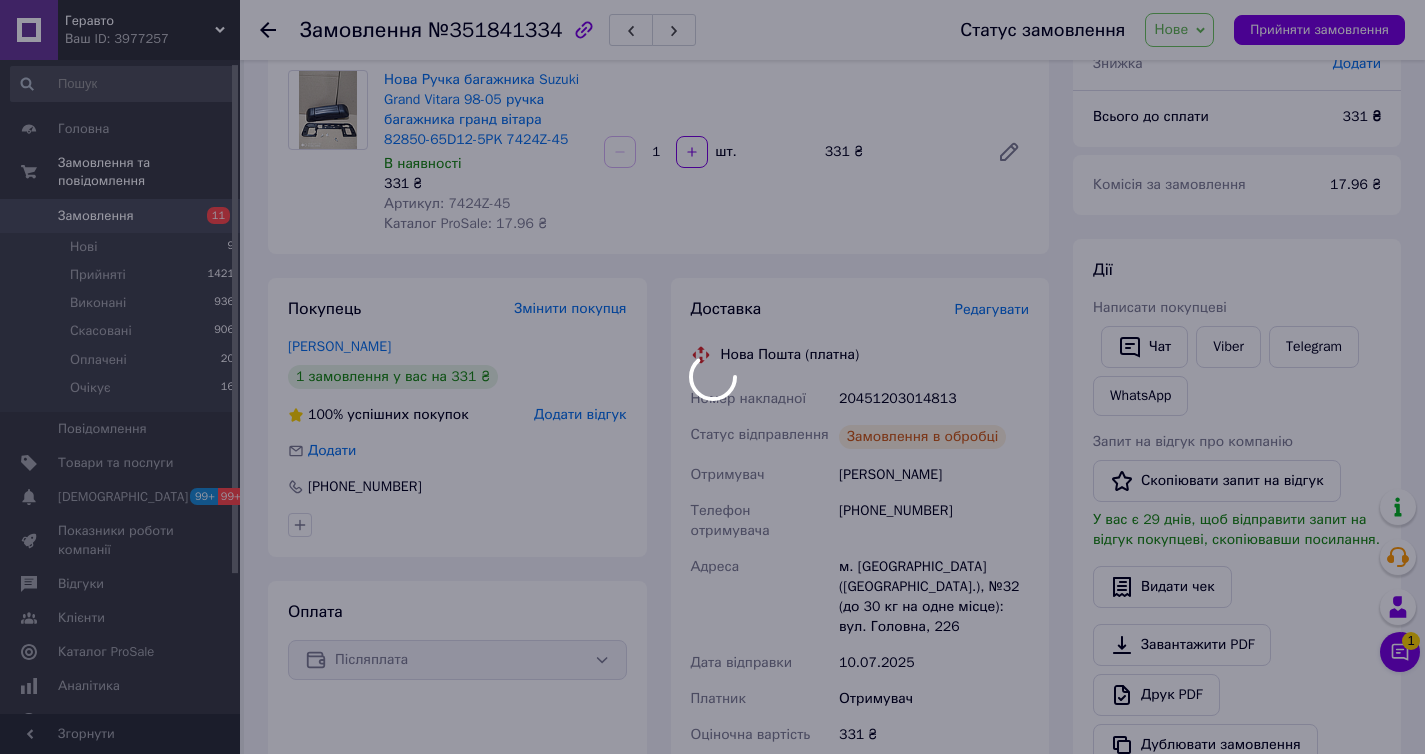 click at bounding box center (712, 377) 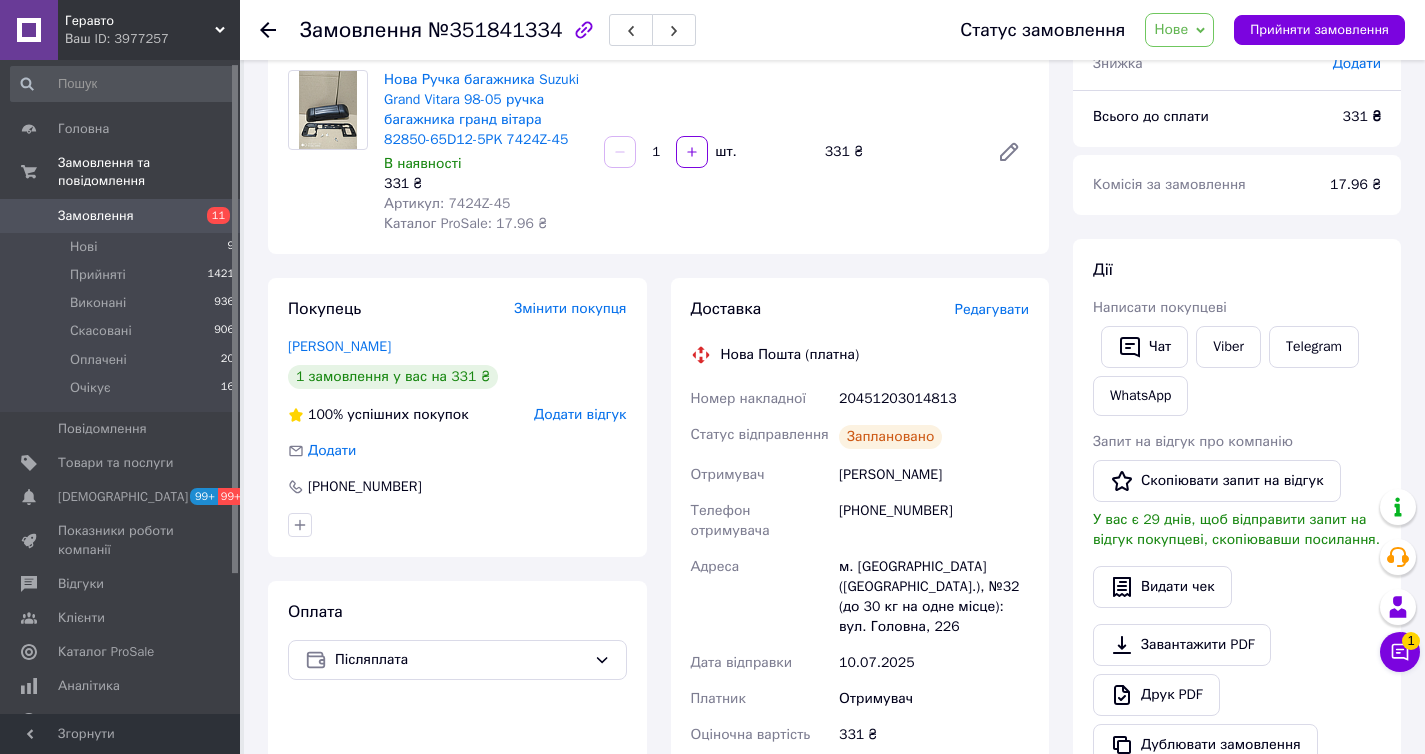 click on "20451203014813" at bounding box center (934, 399) 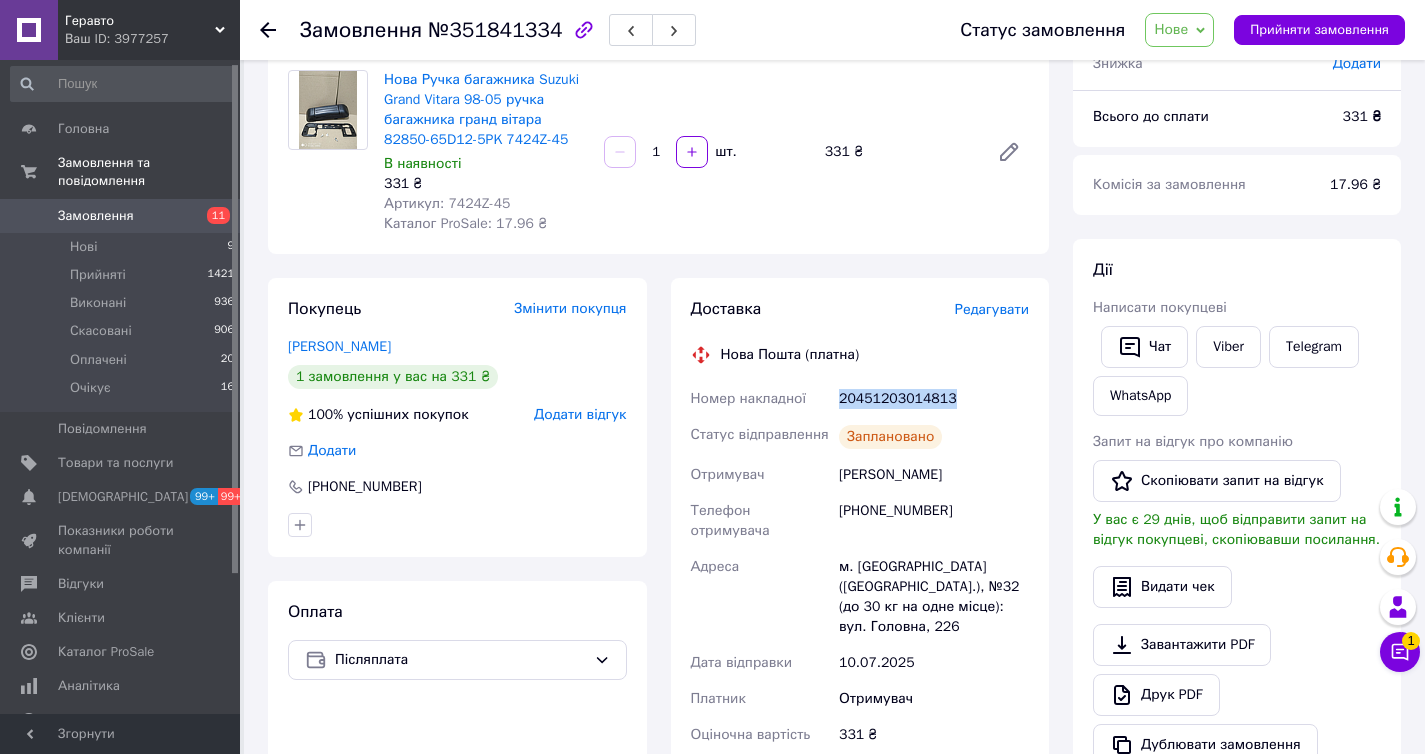 click on "20451203014813" at bounding box center (934, 399) 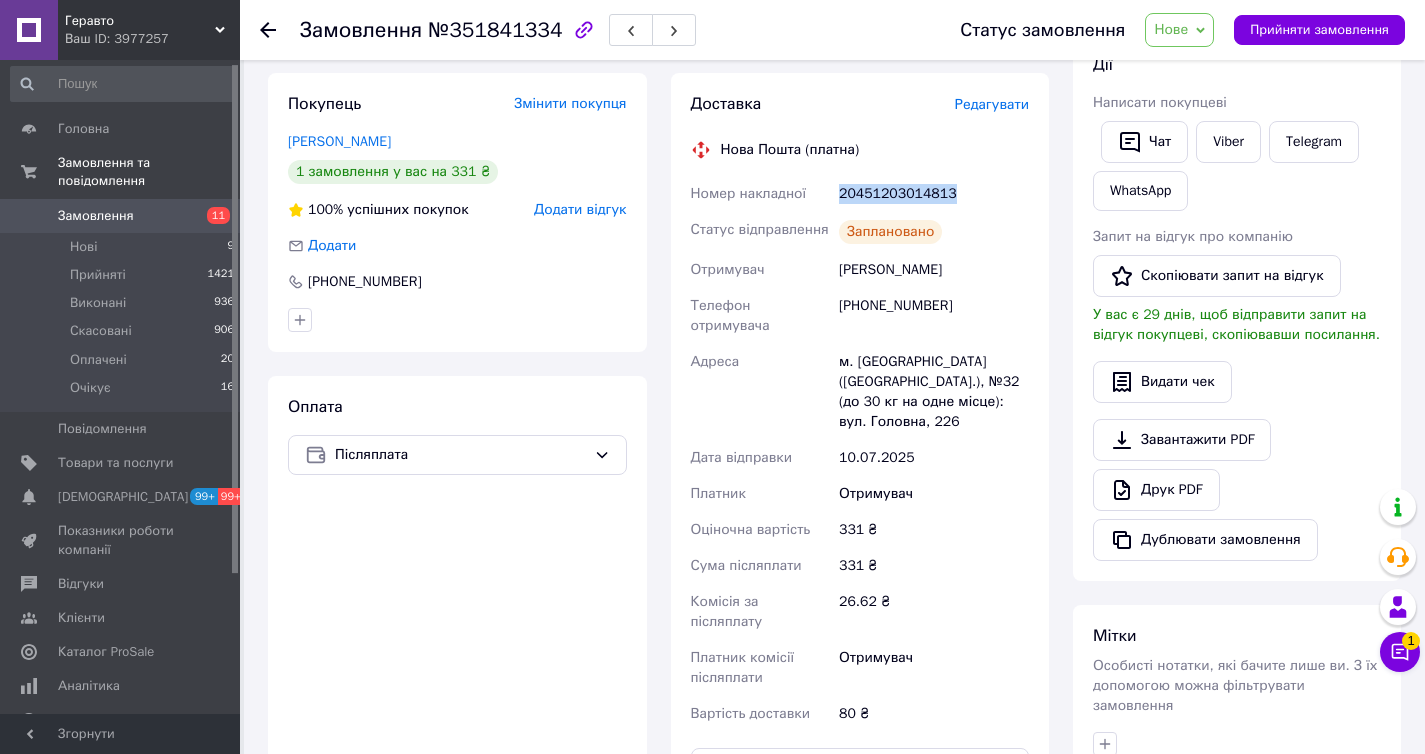 scroll, scrollTop: 665, scrollLeft: 0, axis: vertical 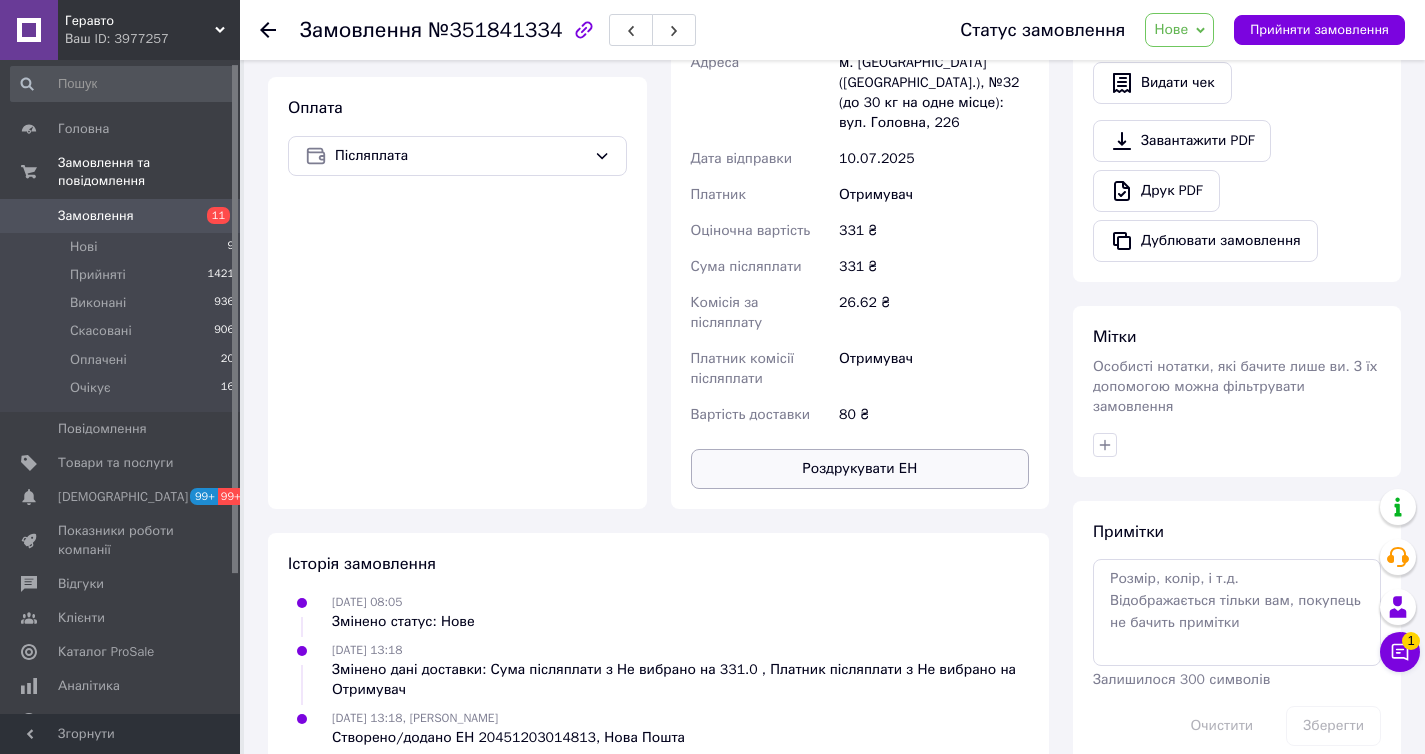 click on "Роздрукувати ЕН" at bounding box center (860, 469) 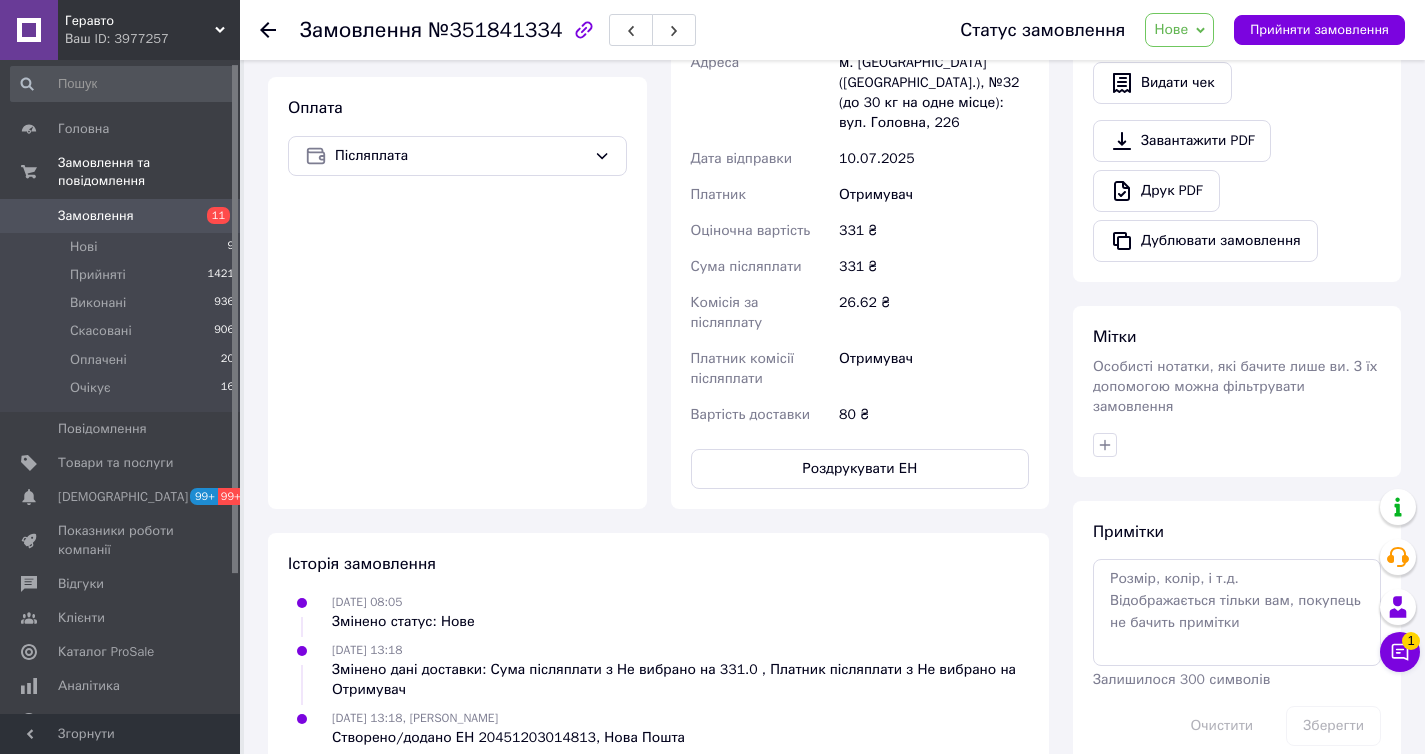 click on "26.62 ₴" at bounding box center [934, 313] 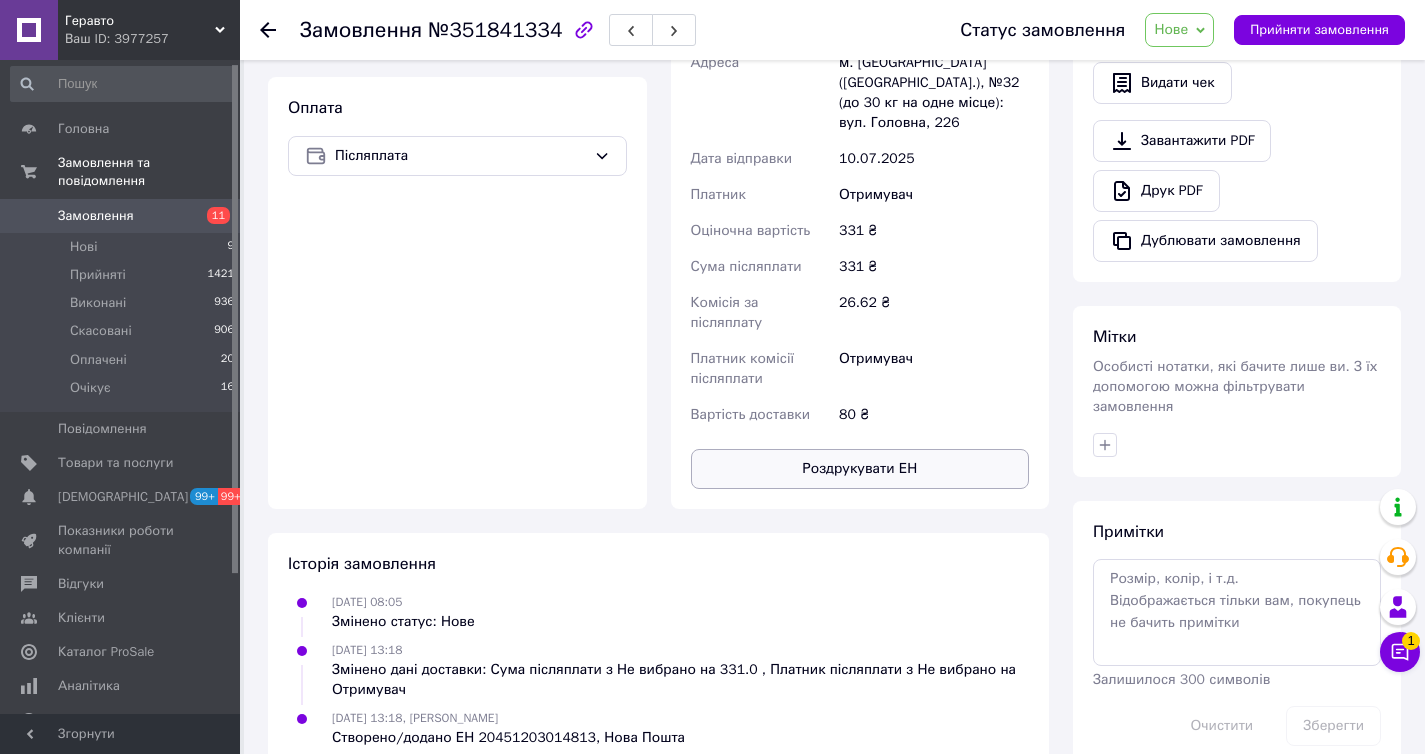 click on "Роздрукувати ЕН" at bounding box center [860, 469] 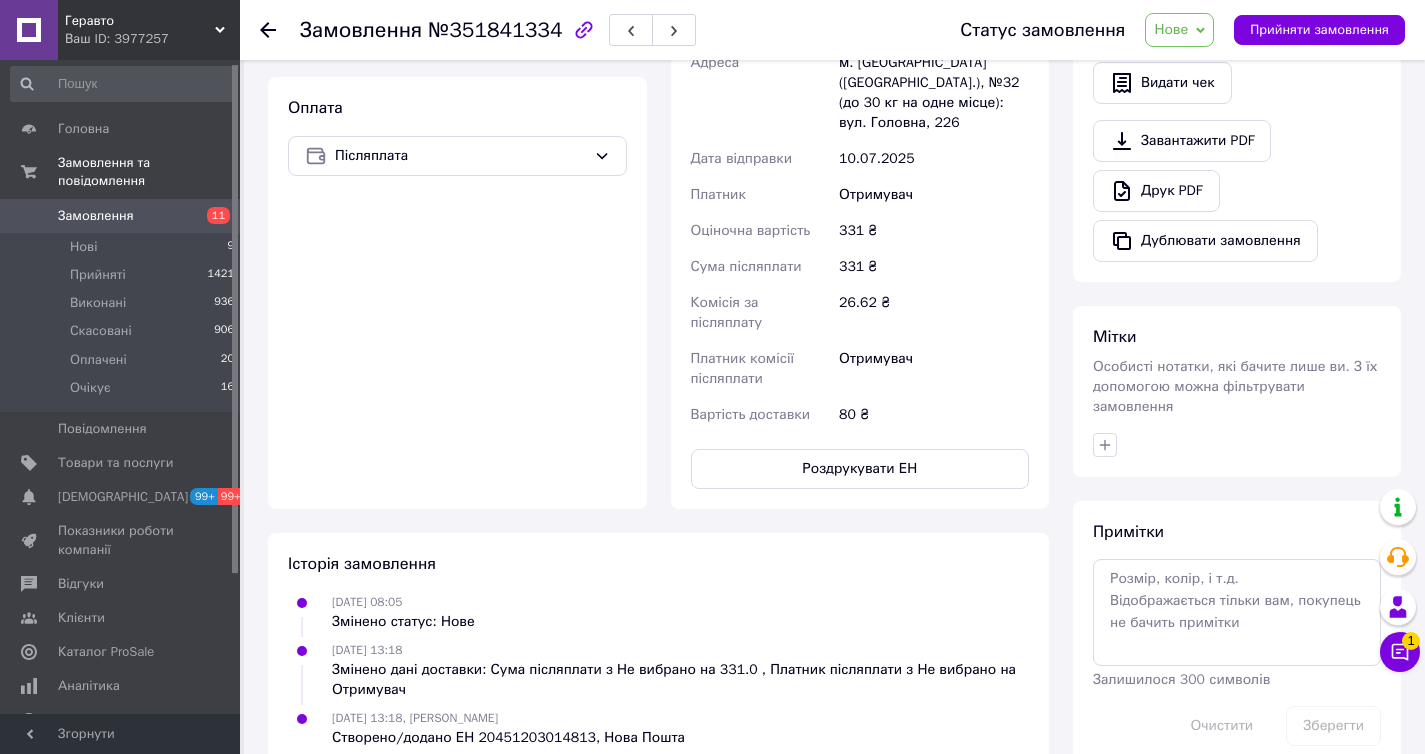 type 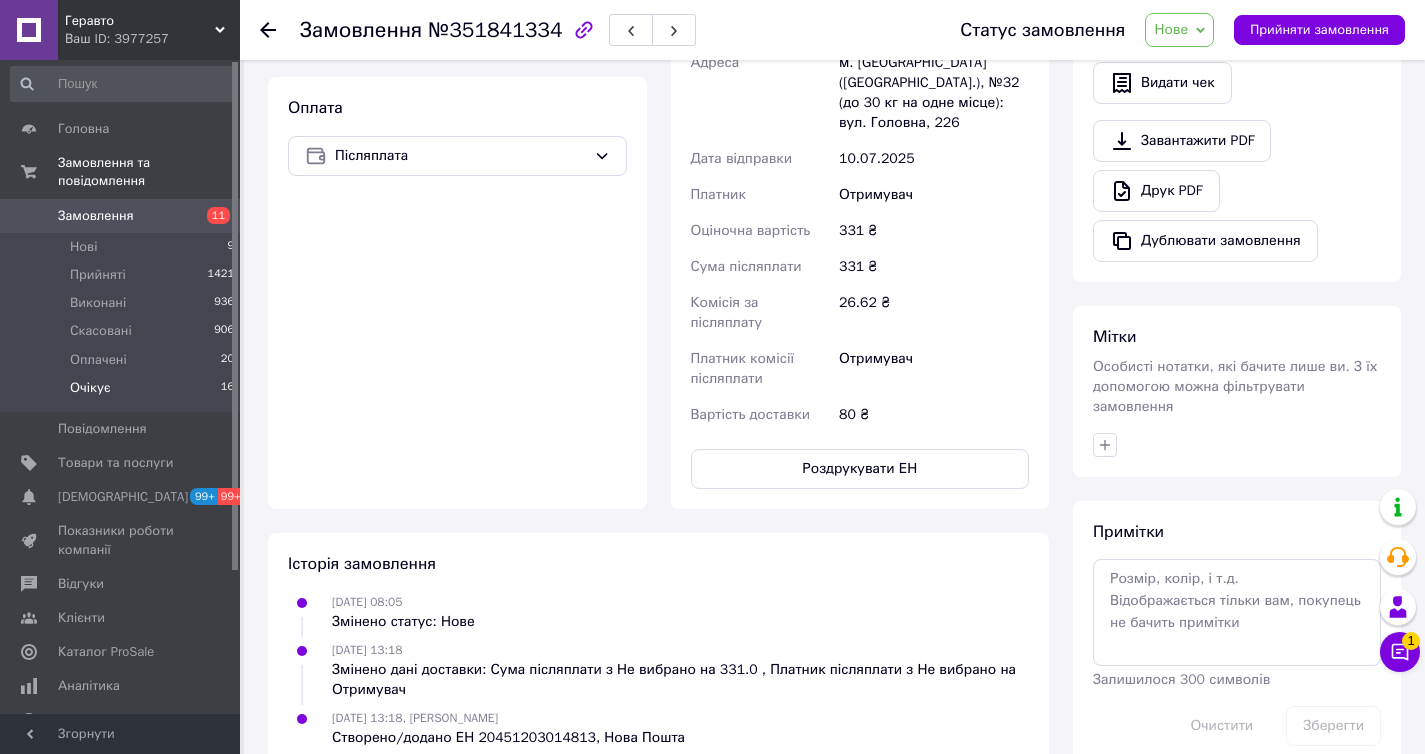 scroll, scrollTop: 0, scrollLeft: 0, axis: both 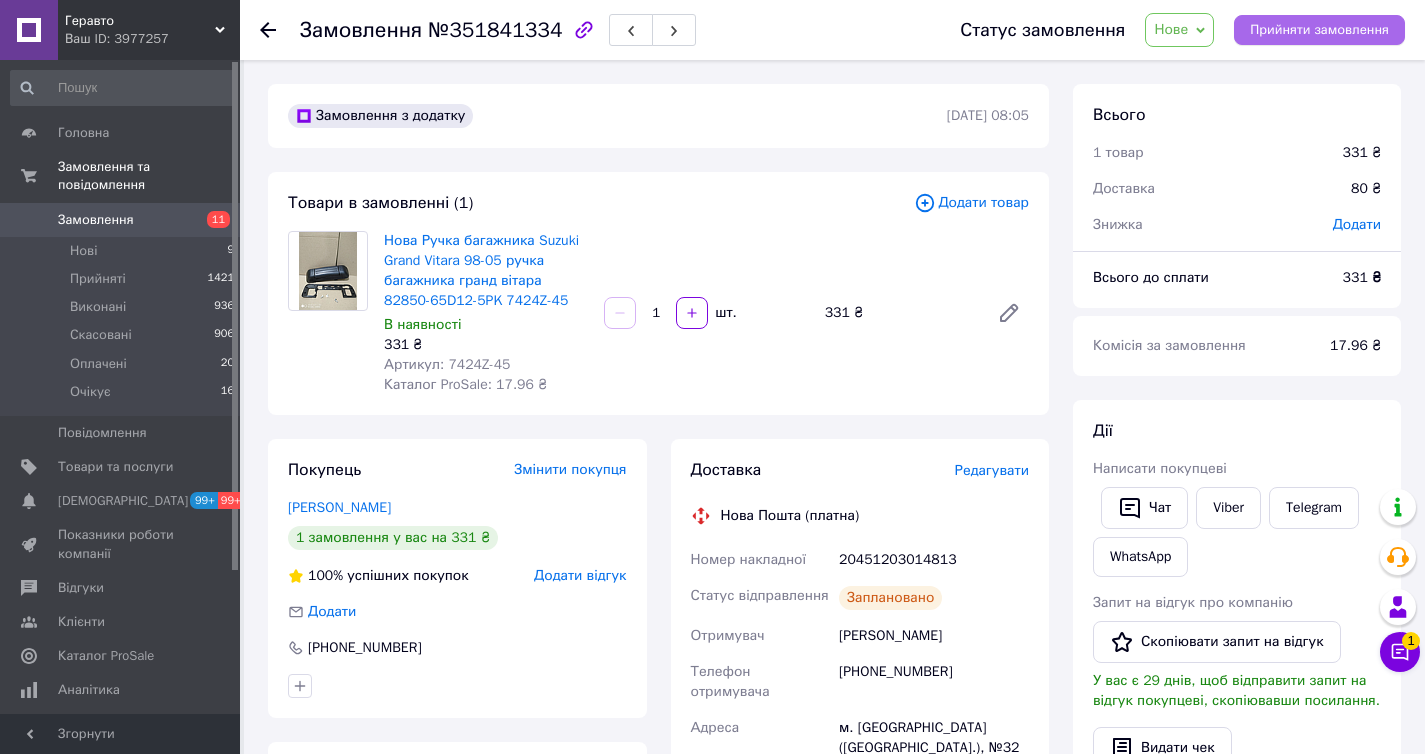 click on "Прийняти замовлення" at bounding box center (1319, 30) 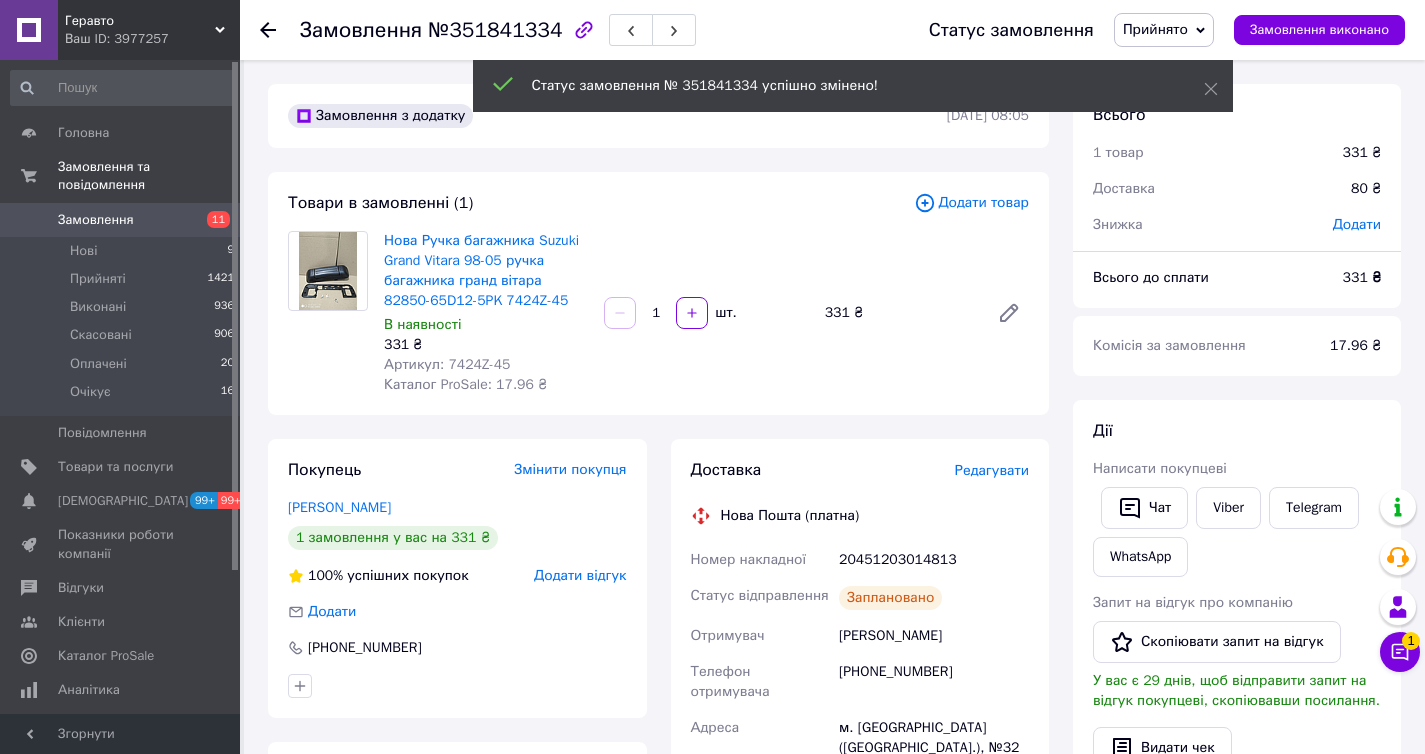 click on "Замовлення №351841334 Статус замовлення Прийнято Виконано Скасовано Оплачено Очікує Замовлення виконано" at bounding box center (832, 30) 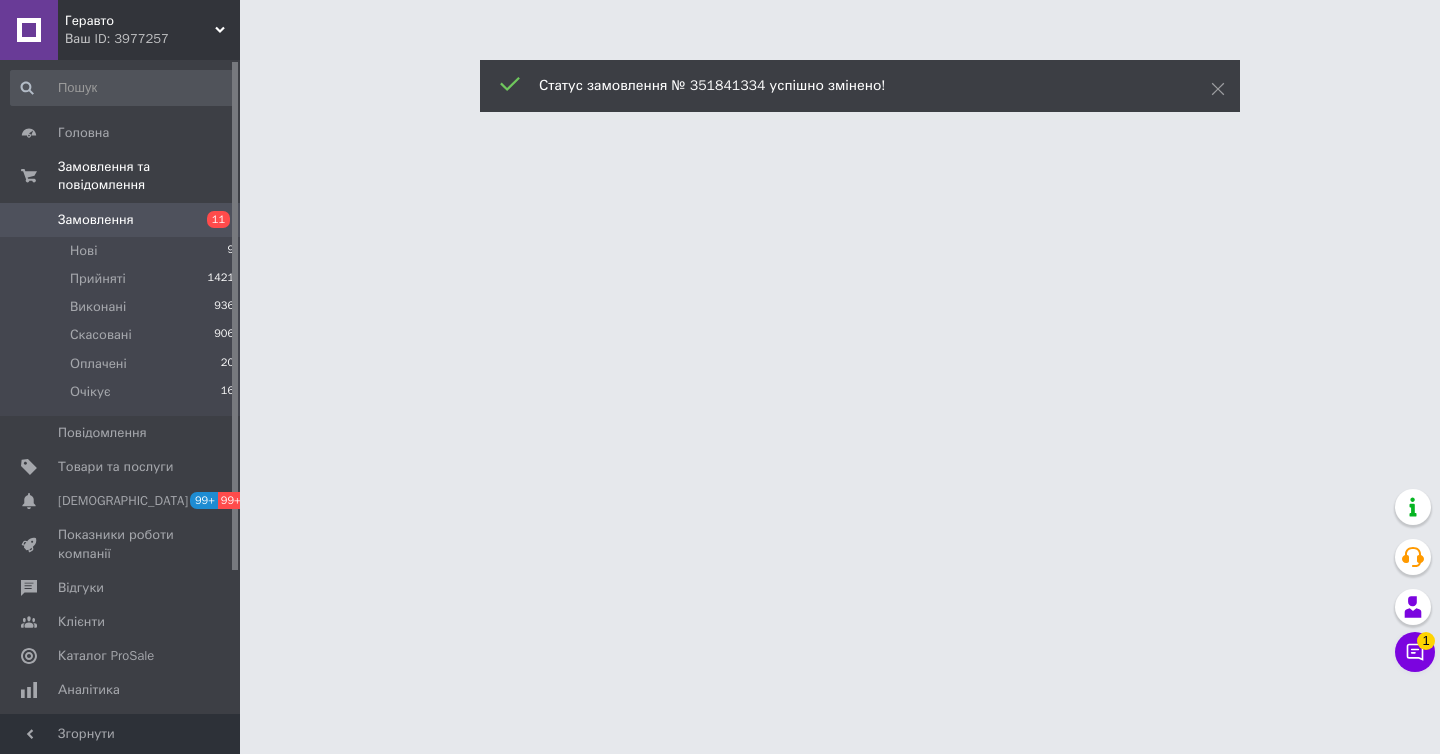 click on "11" at bounding box center [218, 219] 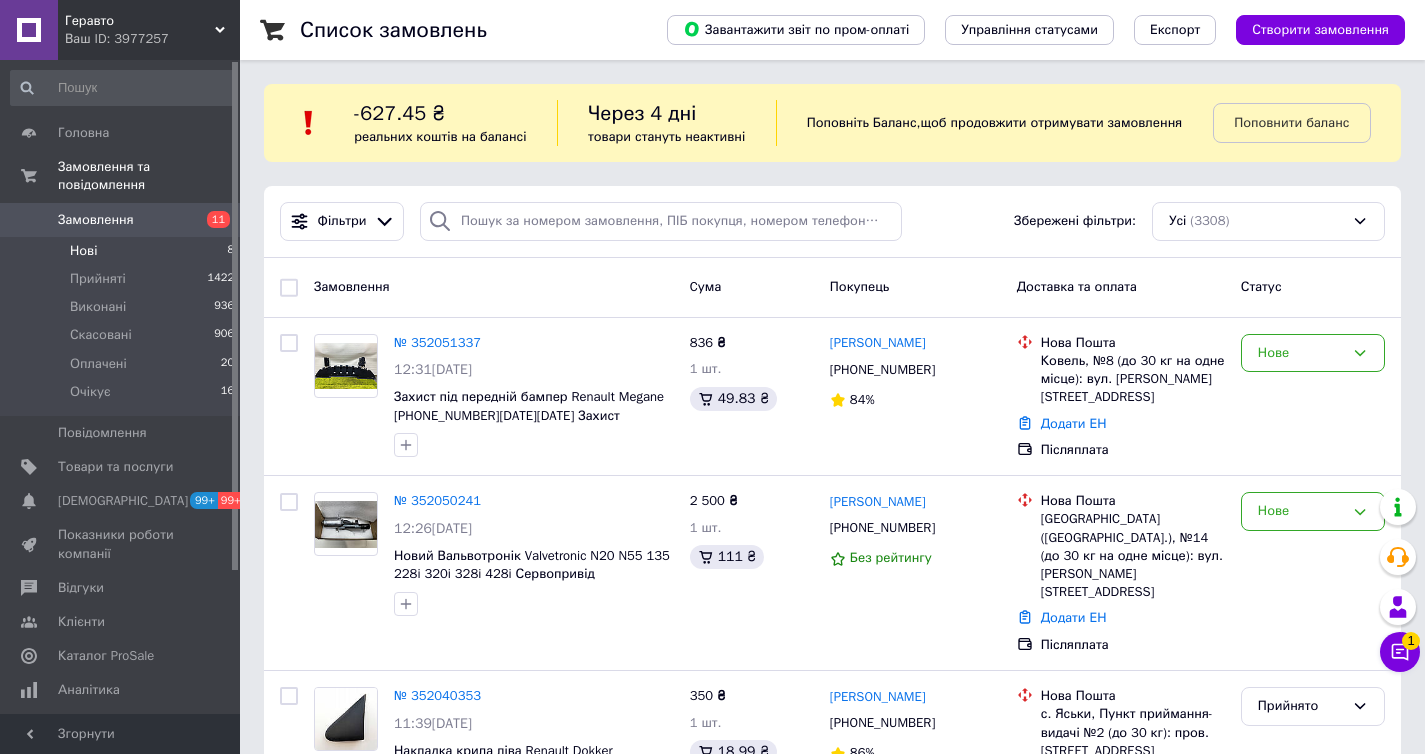 click on "Нові 8" at bounding box center [123, 251] 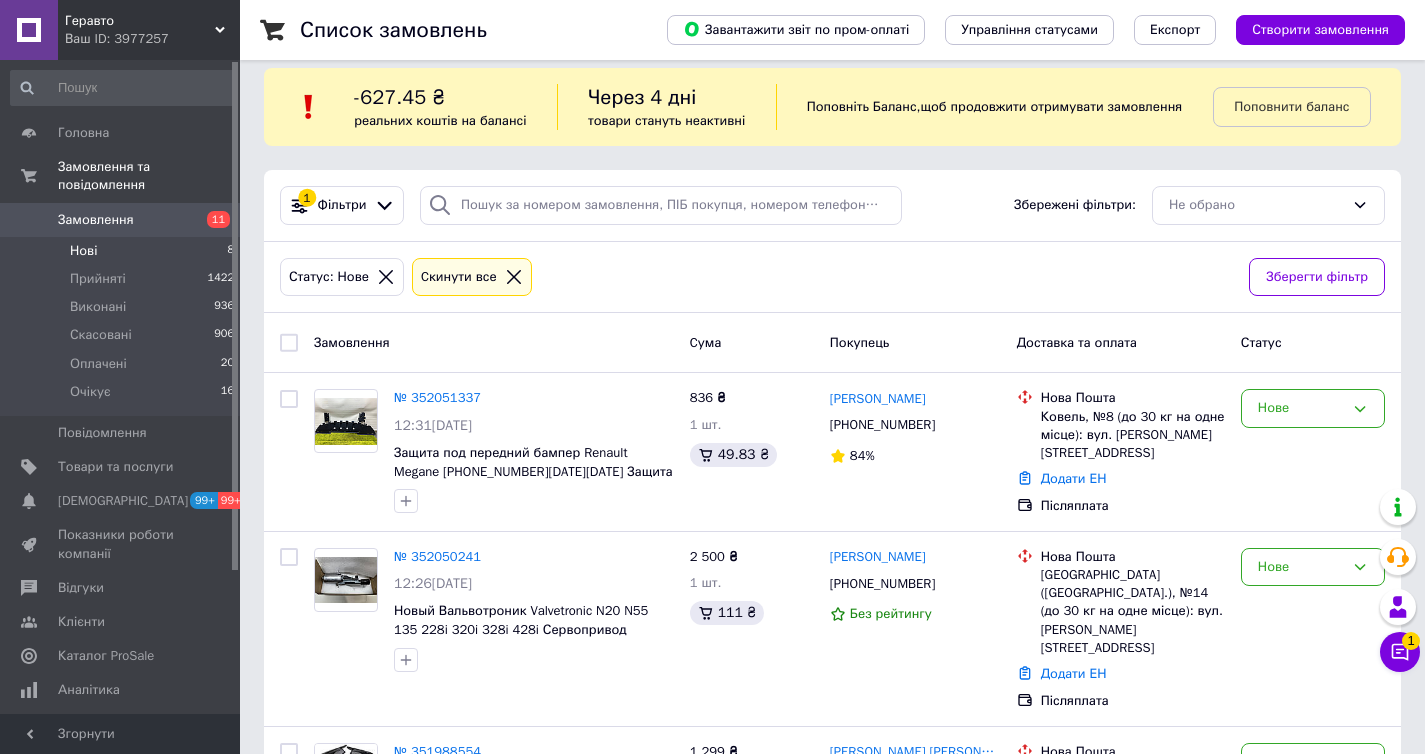 scroll, scrollTop: 37, scrollLeft: 0, axis: vertical 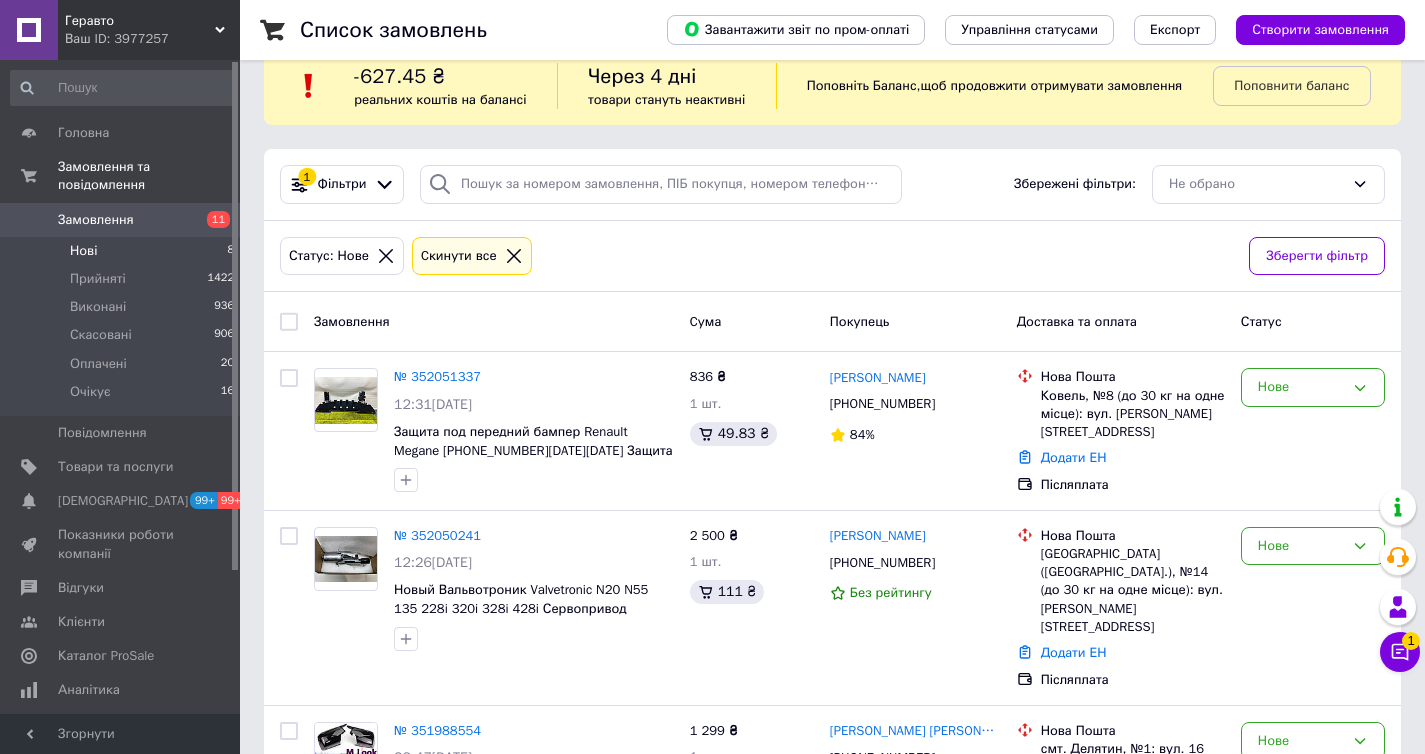 click on "Нові 8" at bounding box center [123, 251] 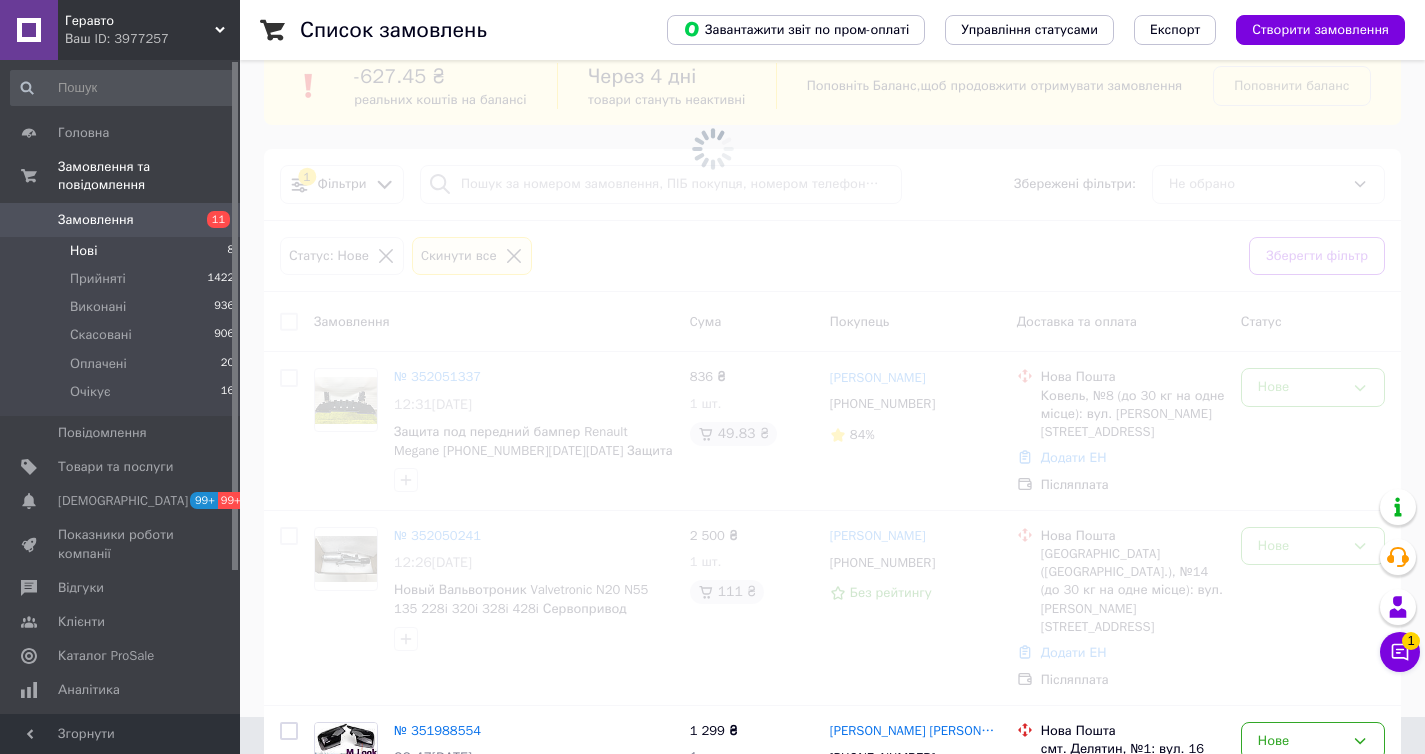 scroll, scrollTop: 0, scrollLeft: 0, axis: both 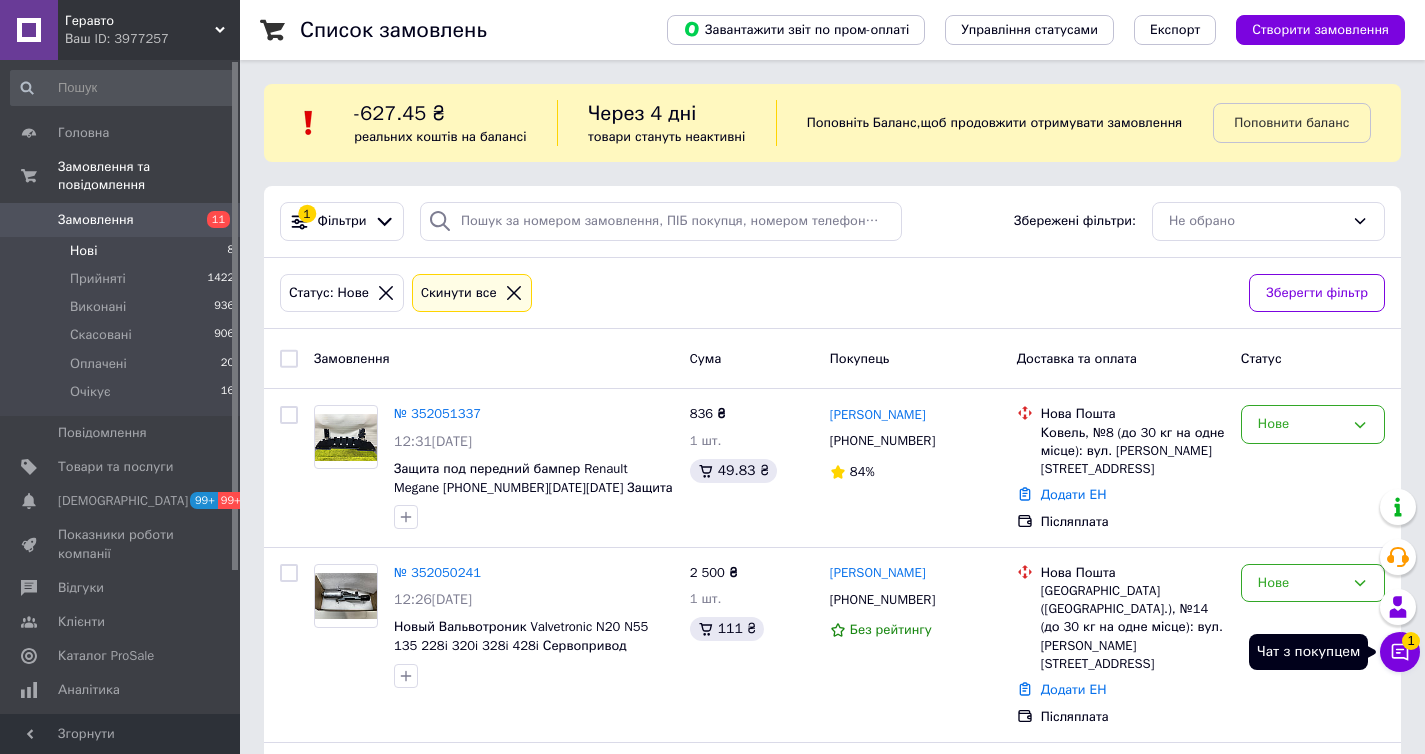 click on "Чат з покупцем 1" at bounding box center [1400, 652] 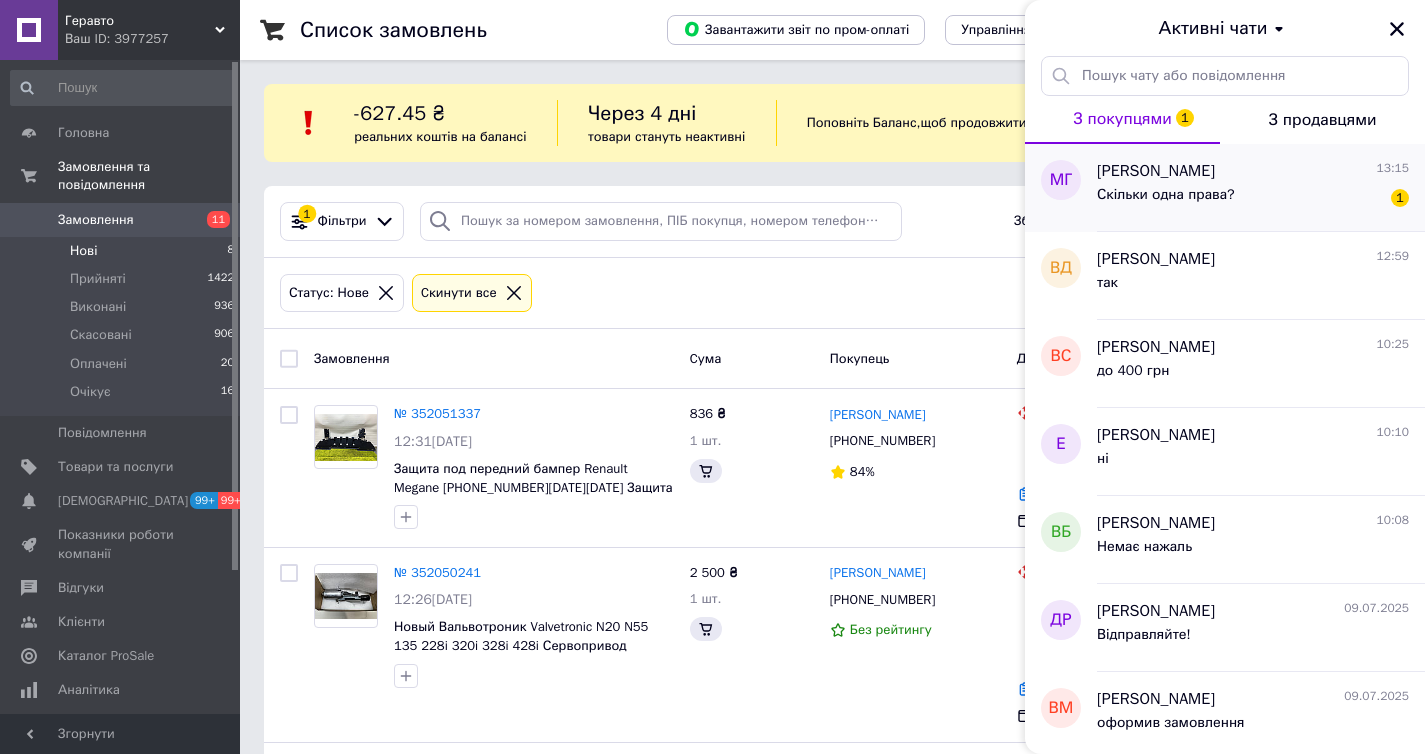 click on "Скільки одна права?" at bounding box center (1166, 195) 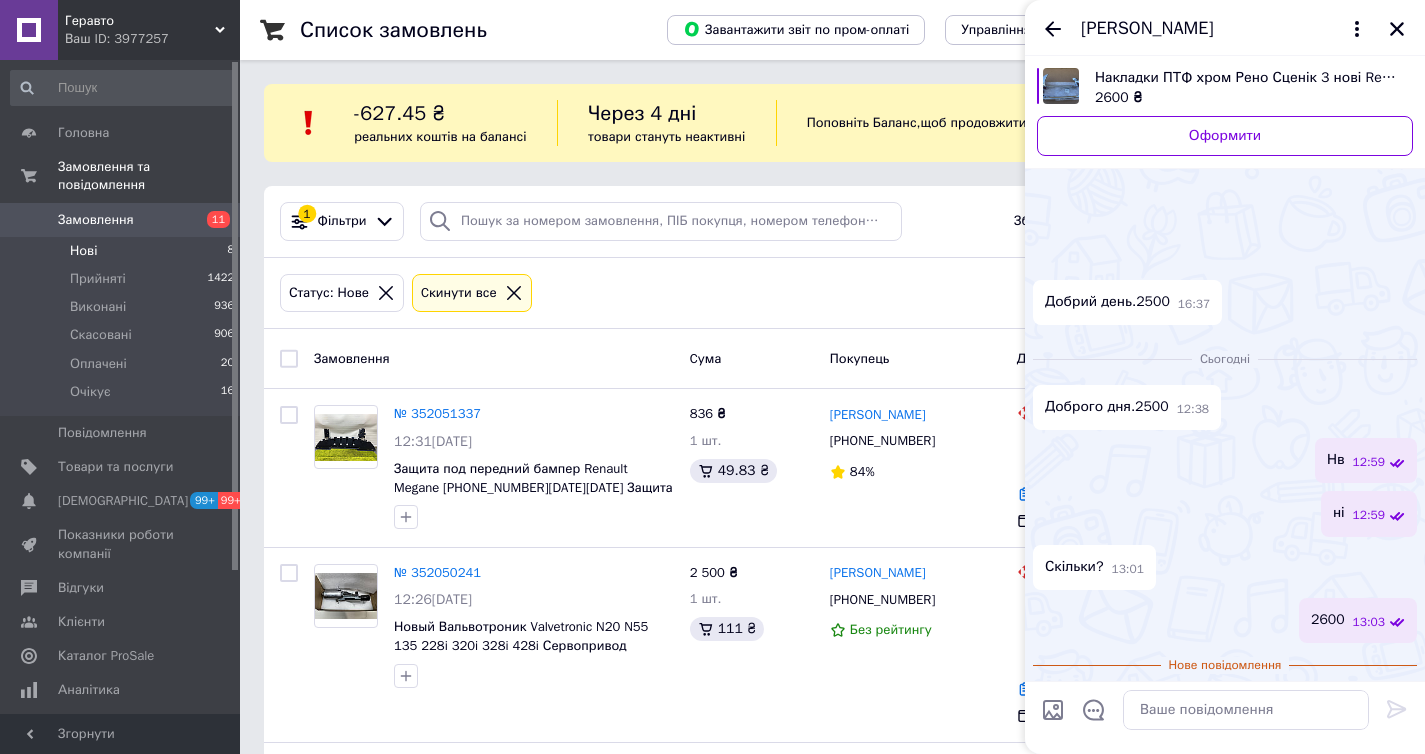 scroll, scrollTop: 59, scrollLeft: 0, axis: vertical 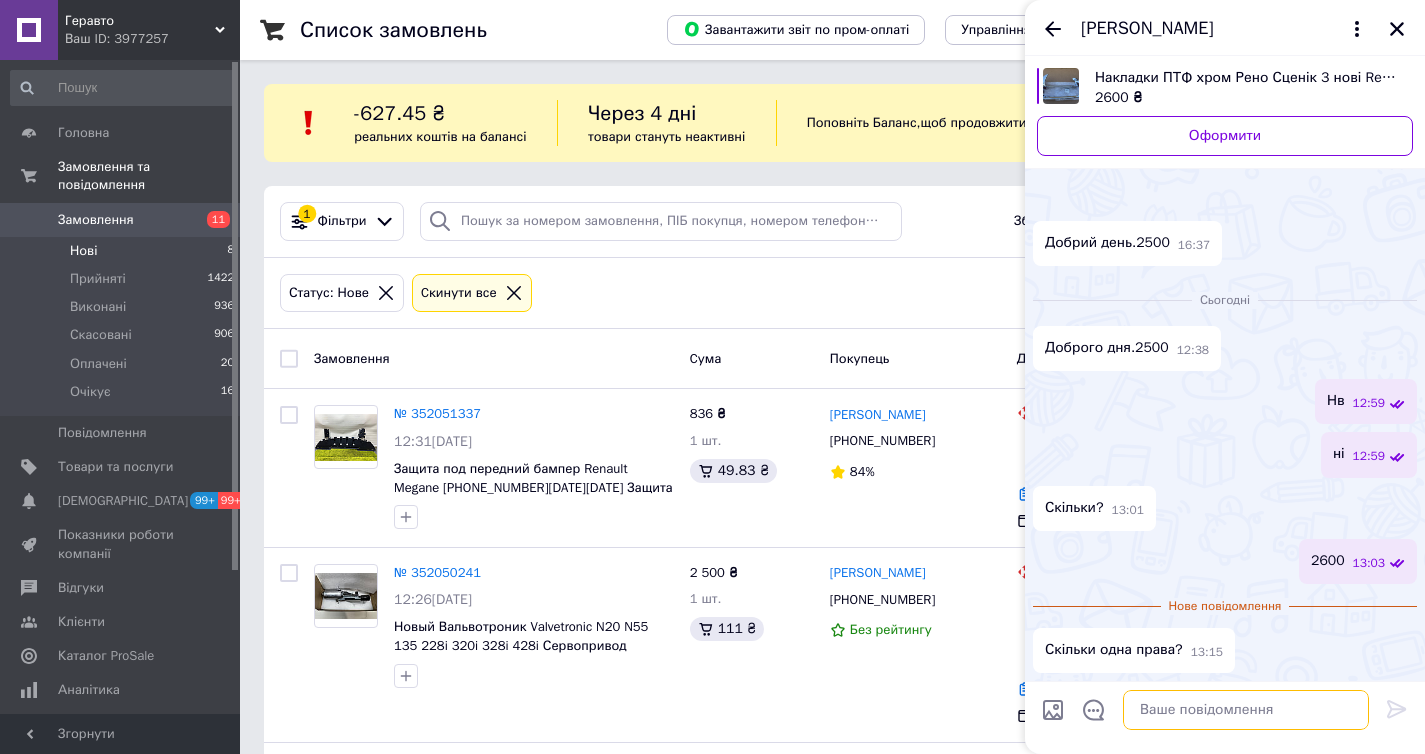 click at bounding box center (1246, 710) 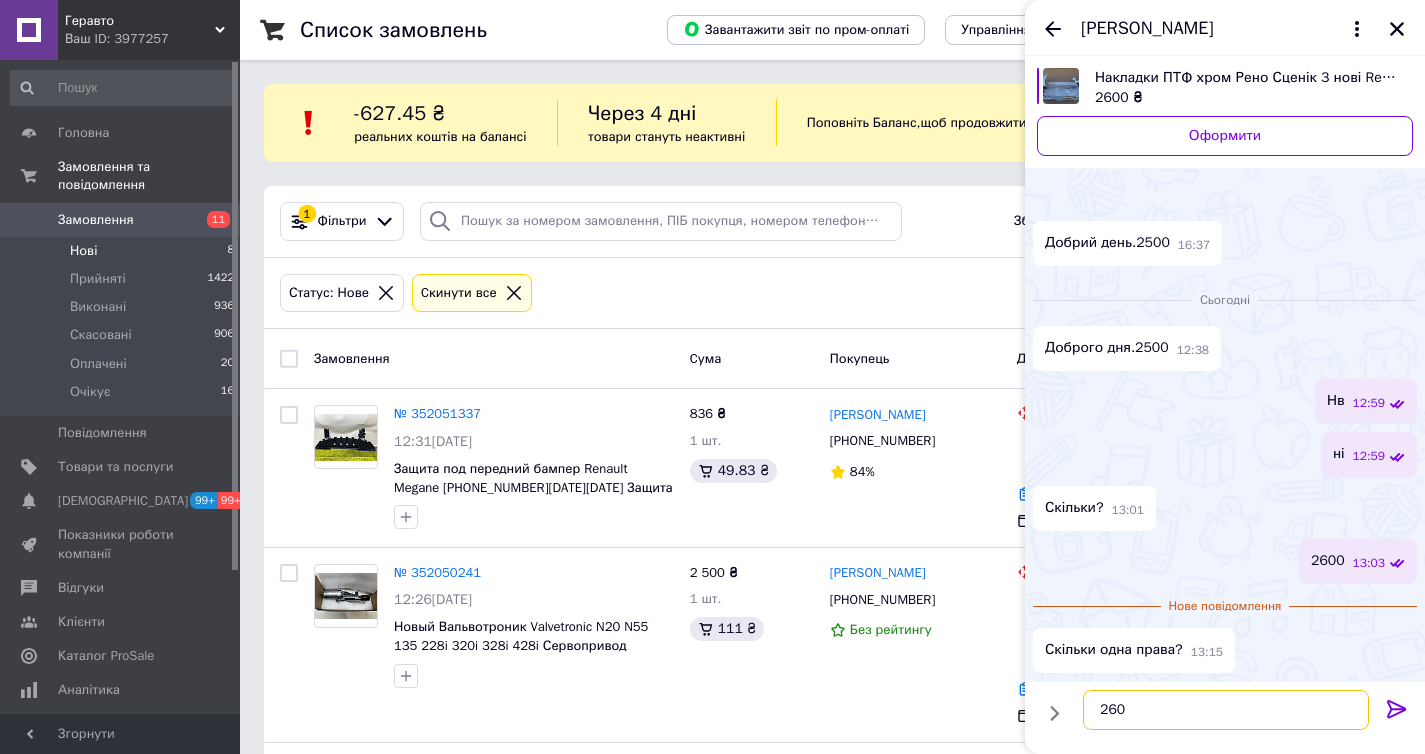type on "2600" 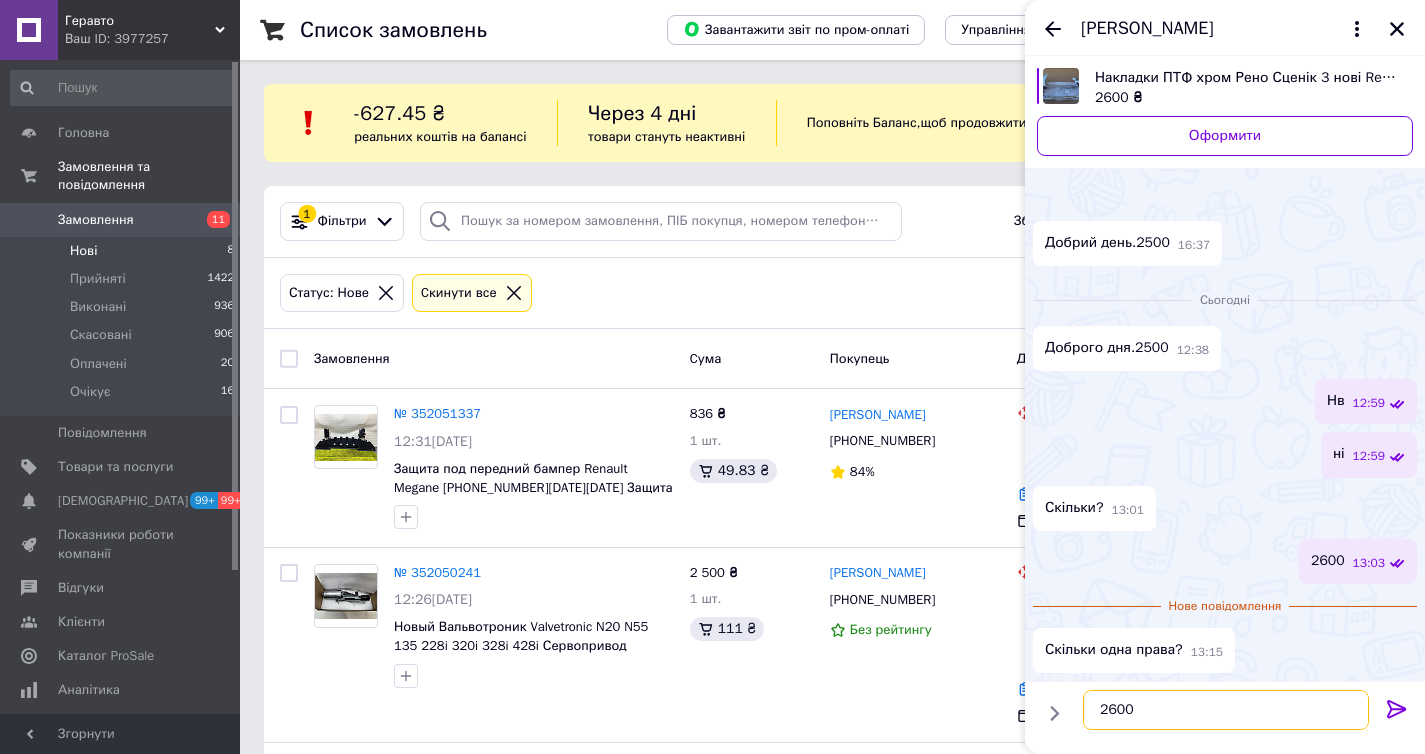 type 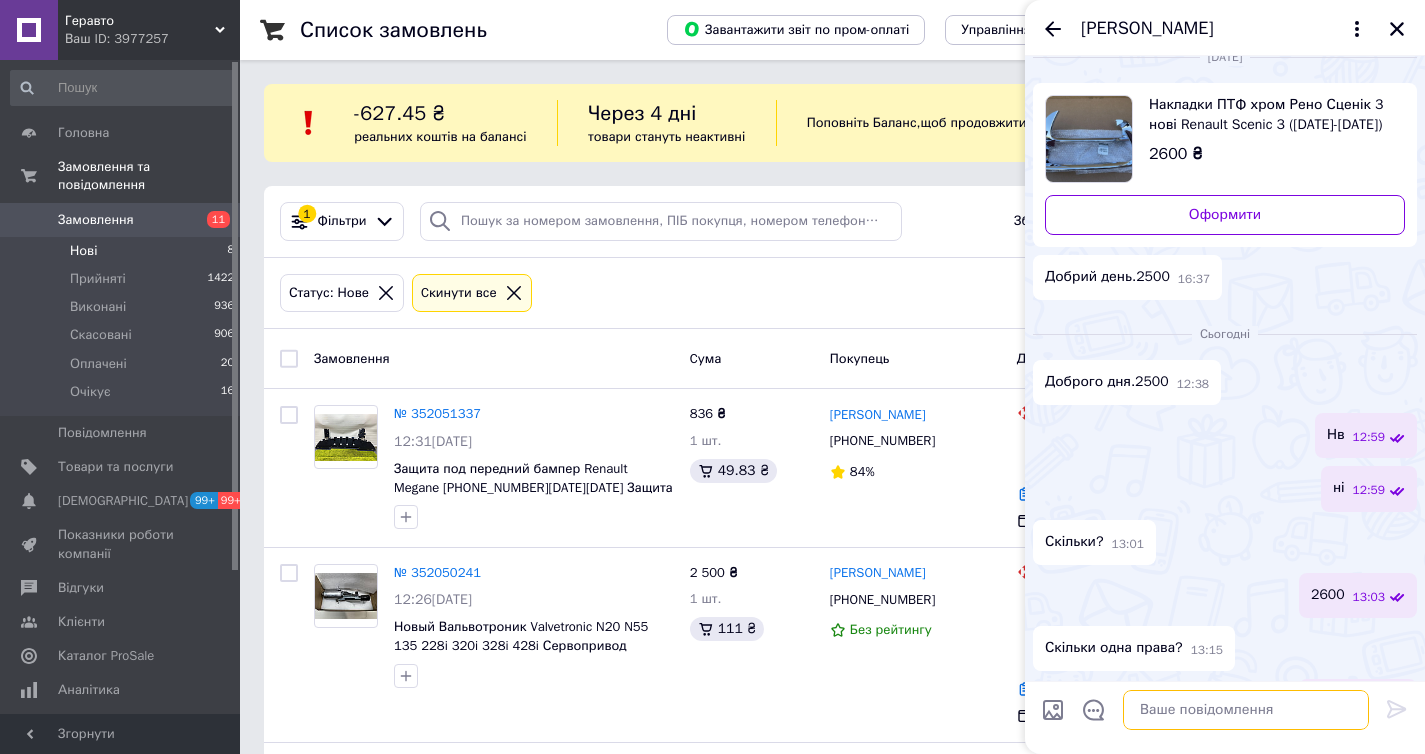 scroll, scrollTop: 76, scrollLeft: 0, axis: vertical 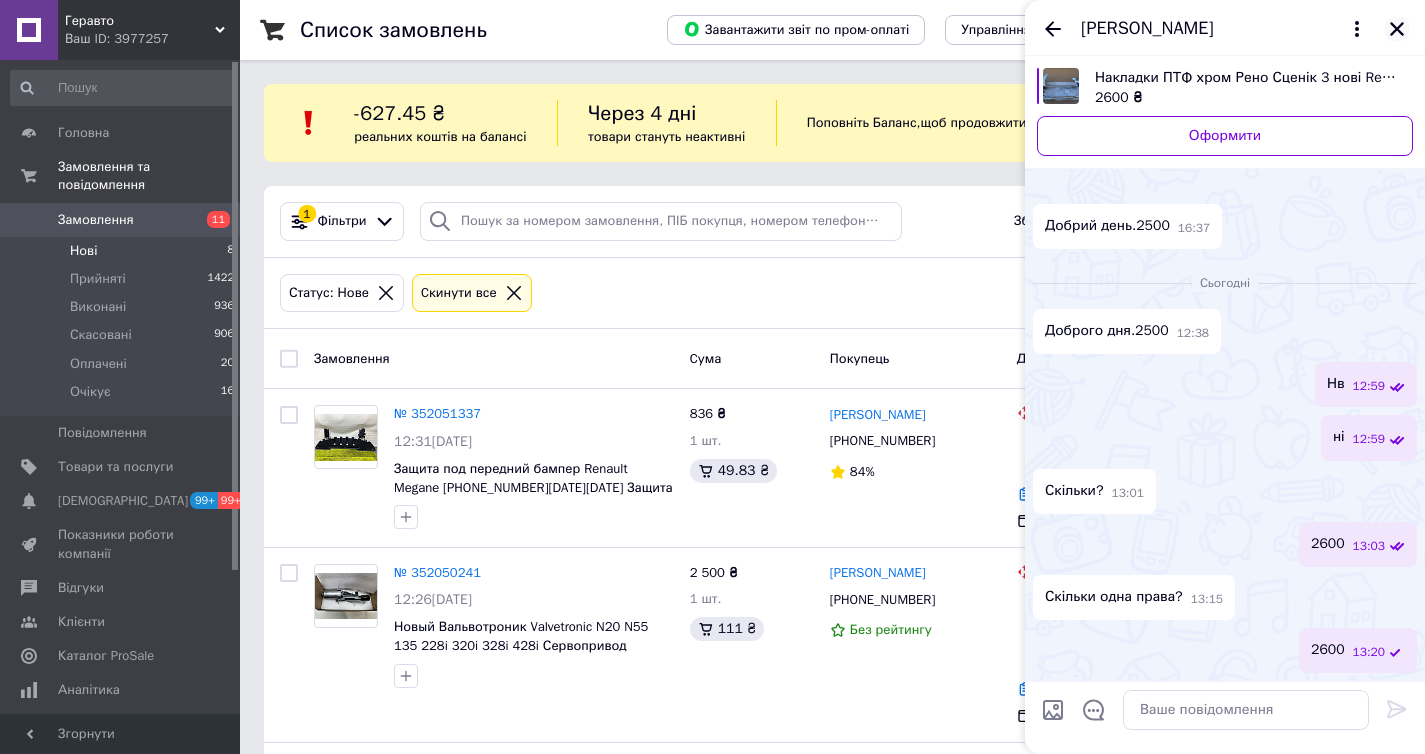 click 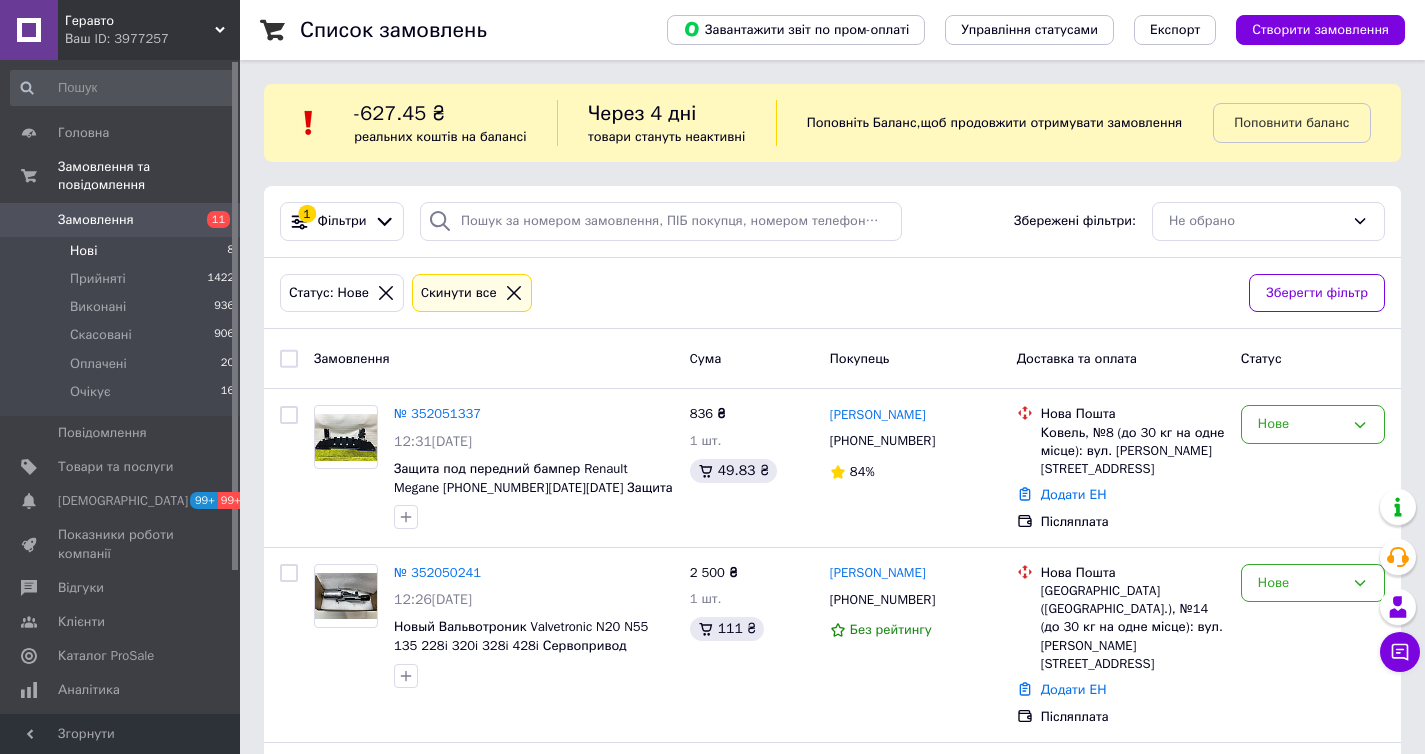 click on "Нові 8" at bounding box center [123, 251] 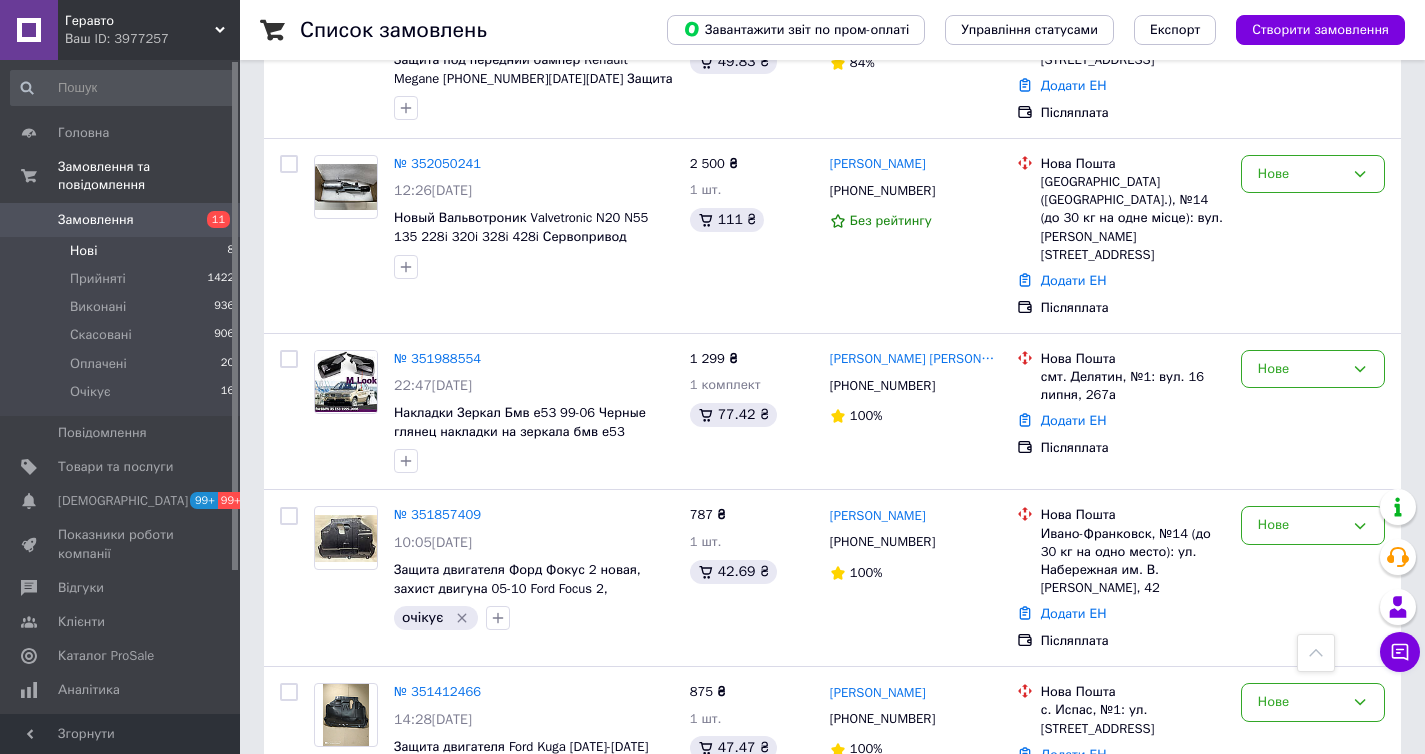 scroll, scrollTop: 0, scrollLeft: 0, axis: both 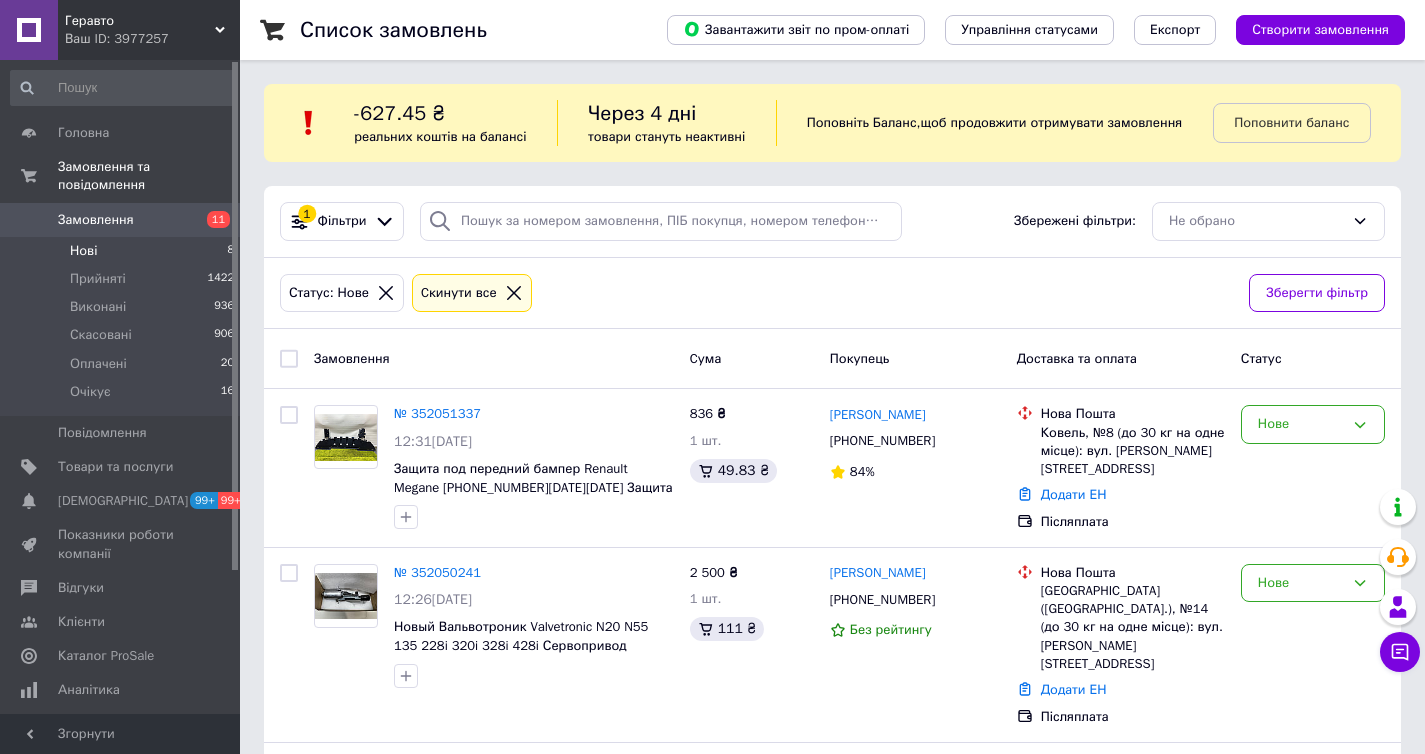 click on "Ваш ID: 3977257" at bounding box center [152, 39] 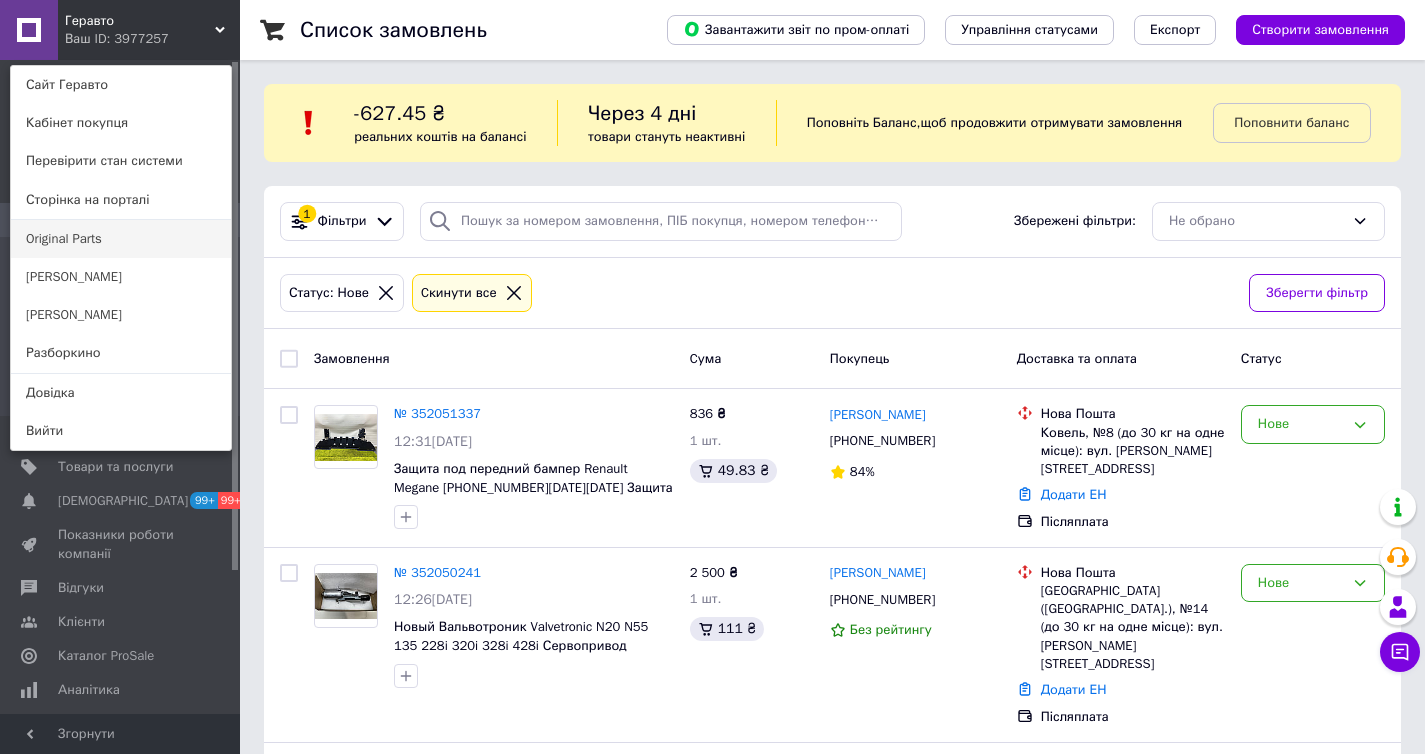 click on "Original Parts" at bounding box center (121, 239) 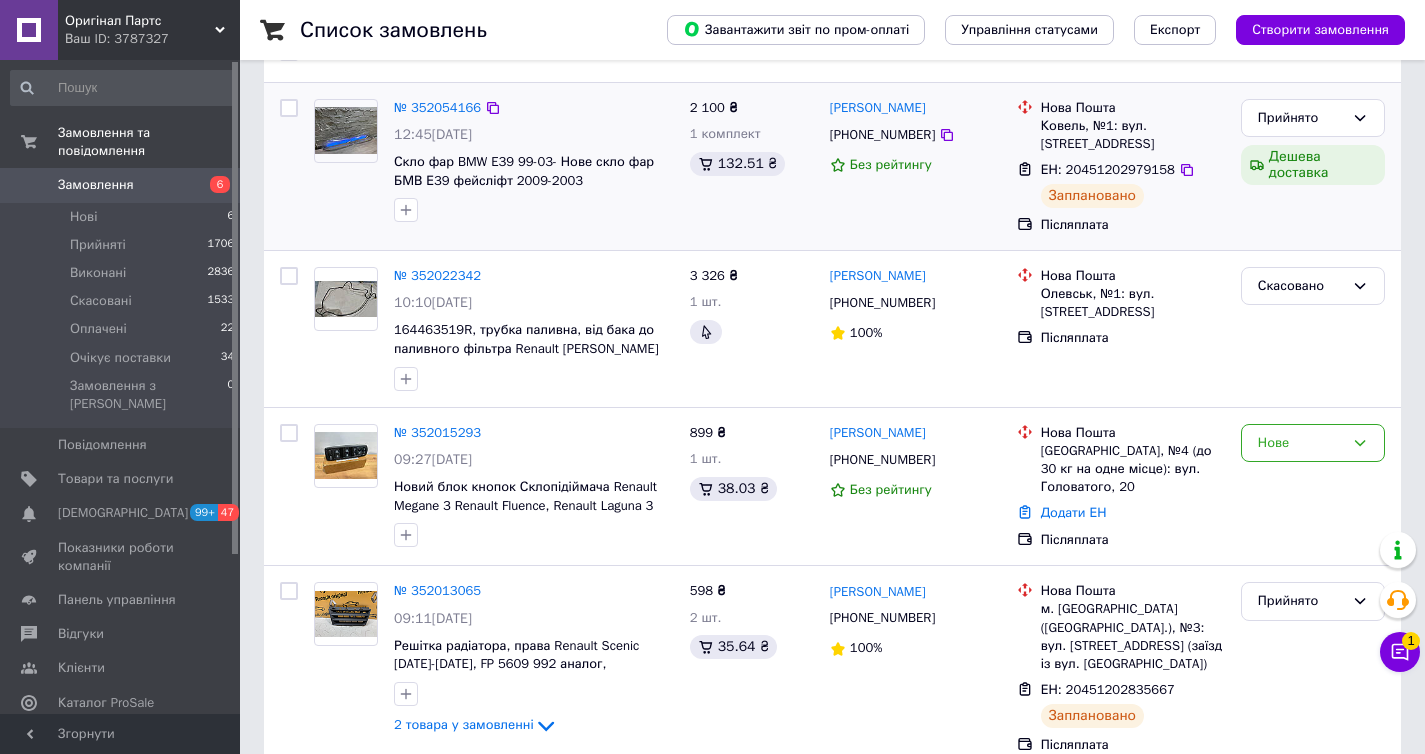 scroll, scrollTop: 190, scrollLeft: 0, axis: vertical 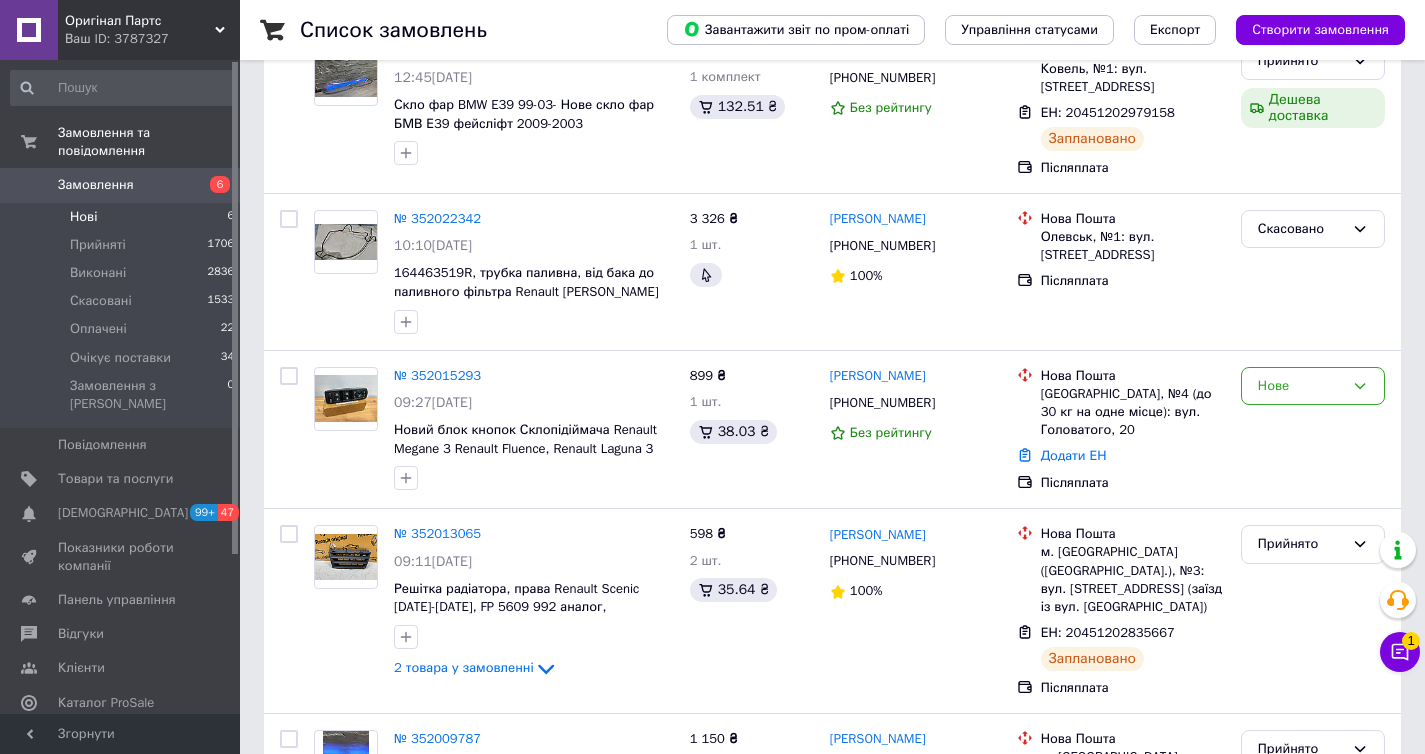 click on "6" at bounding box center (230, 217) 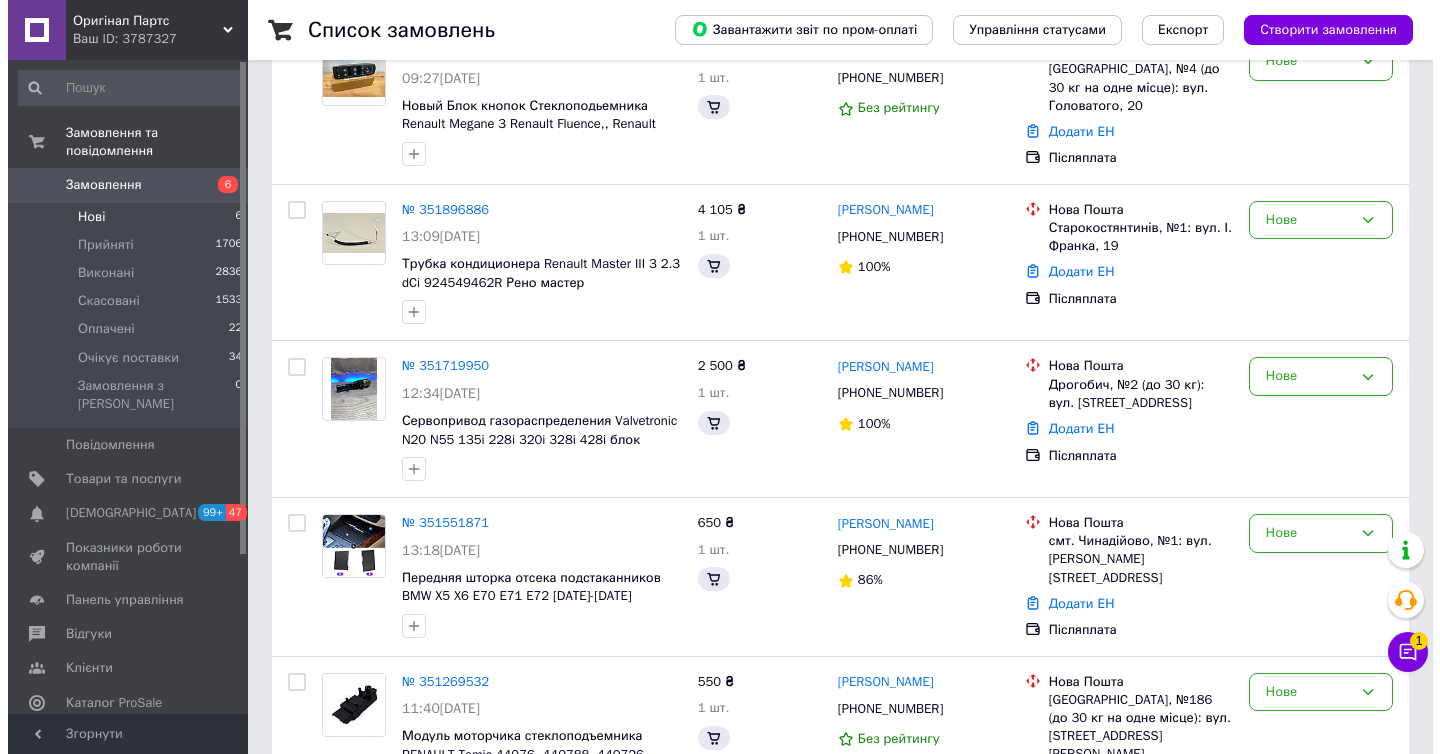 scroll, scrollTop: 0, scrollLeft: 0, axis: both 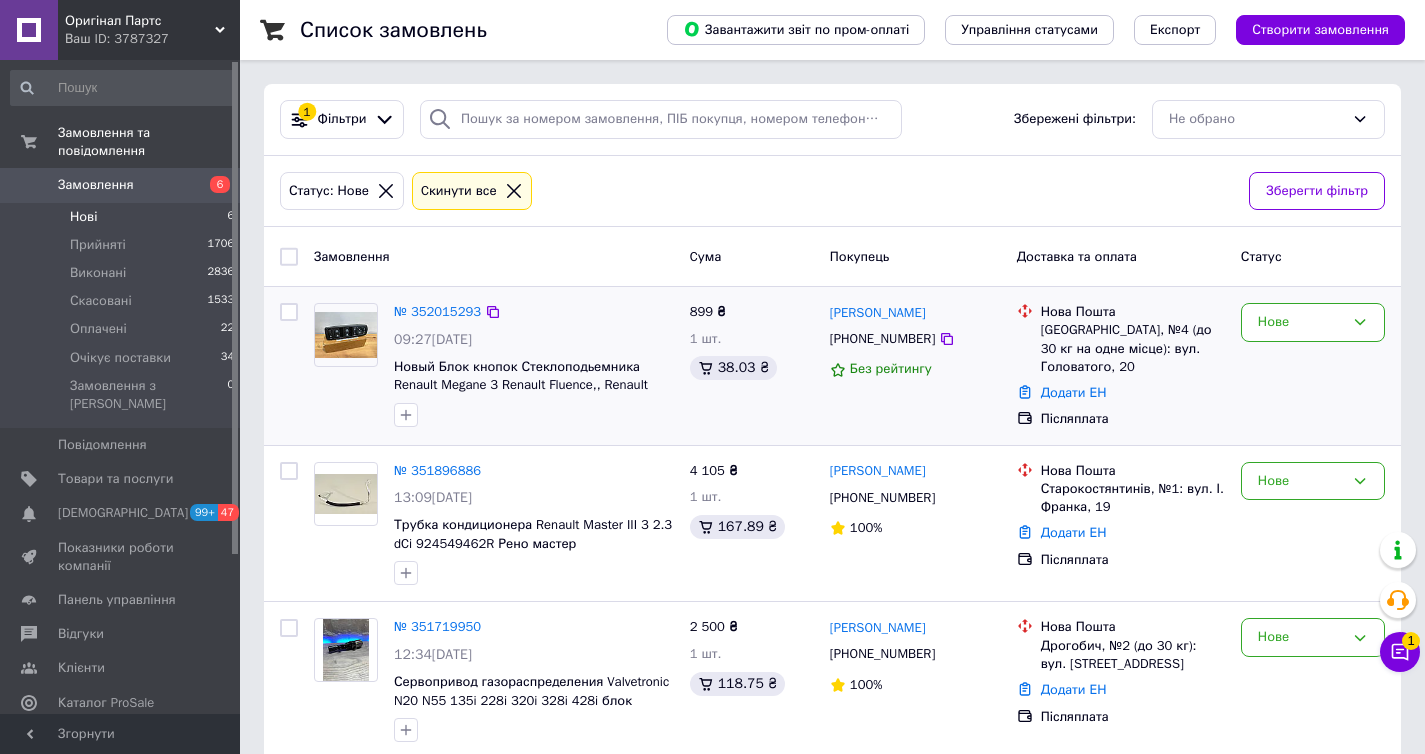 click on "[PHONE_NUMBER]" at bounding box center (882, 339) 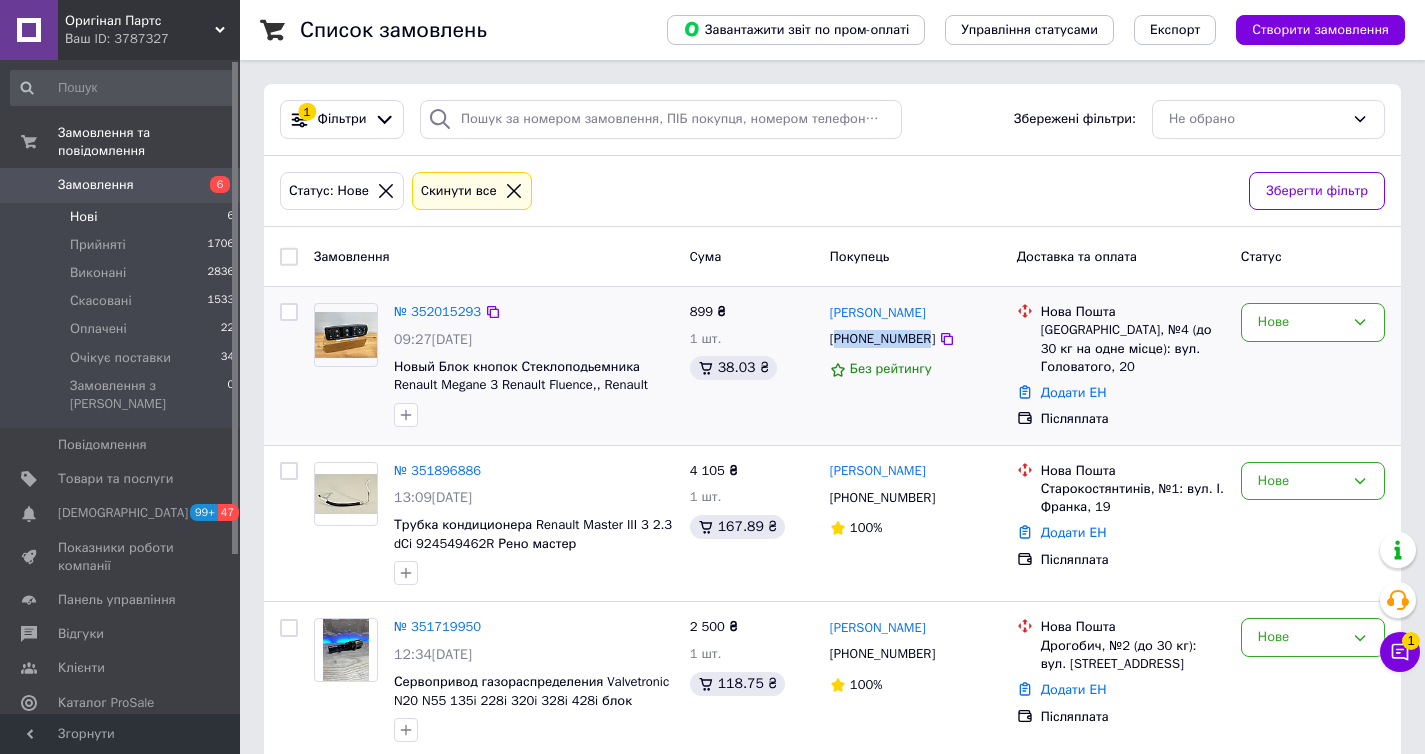 click on "[PHONE_NUMBER]" at bounding box center [882, 339] 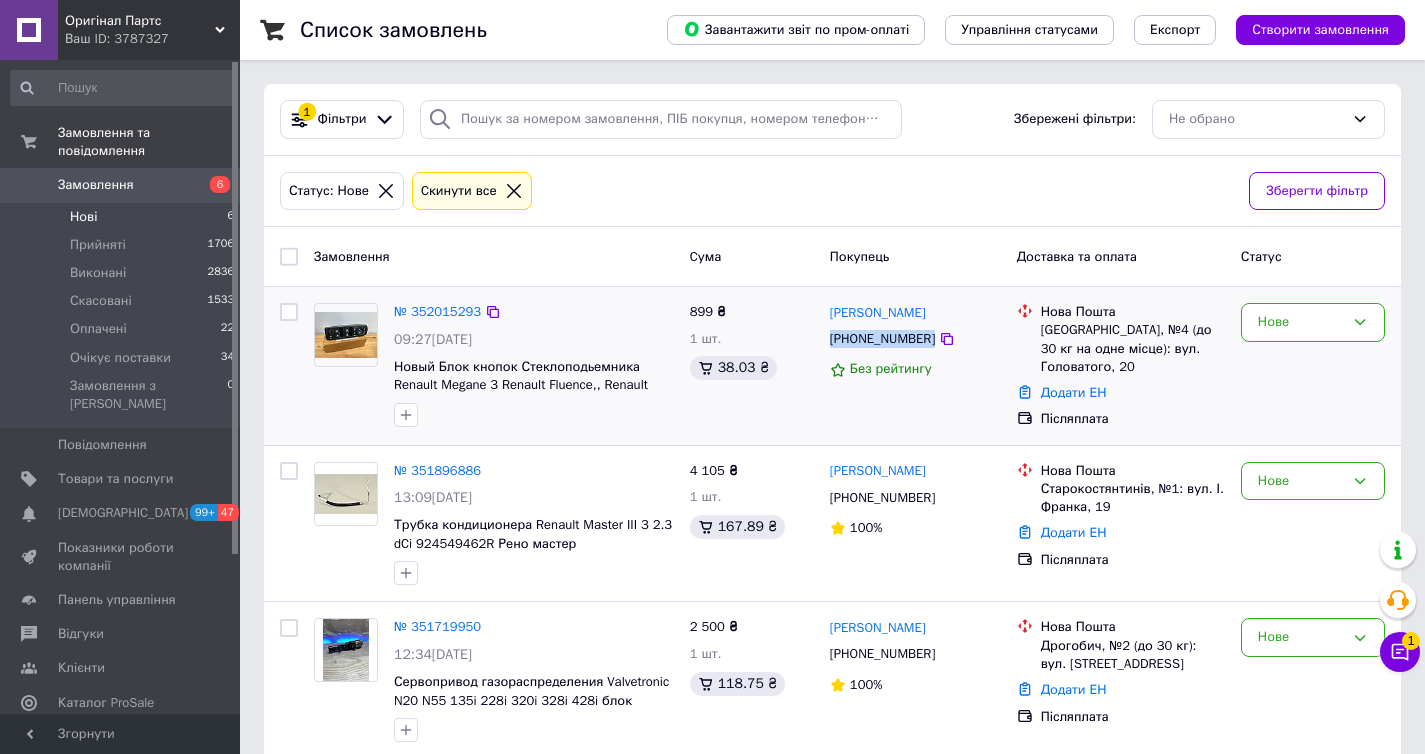 click on "[PHONE_NUMBER]" at bounding box center [882, 339] 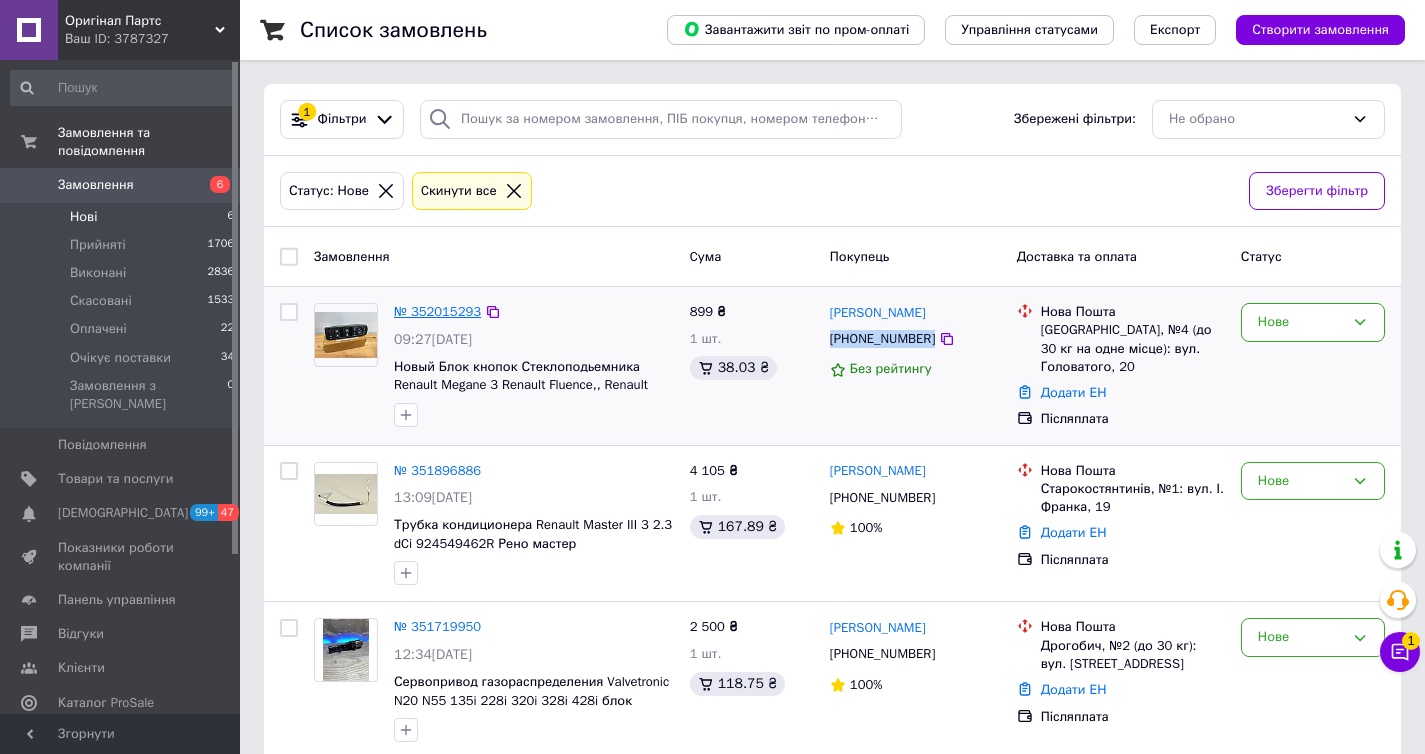 click on "№ 352015293" at bounding box center (437, 311) 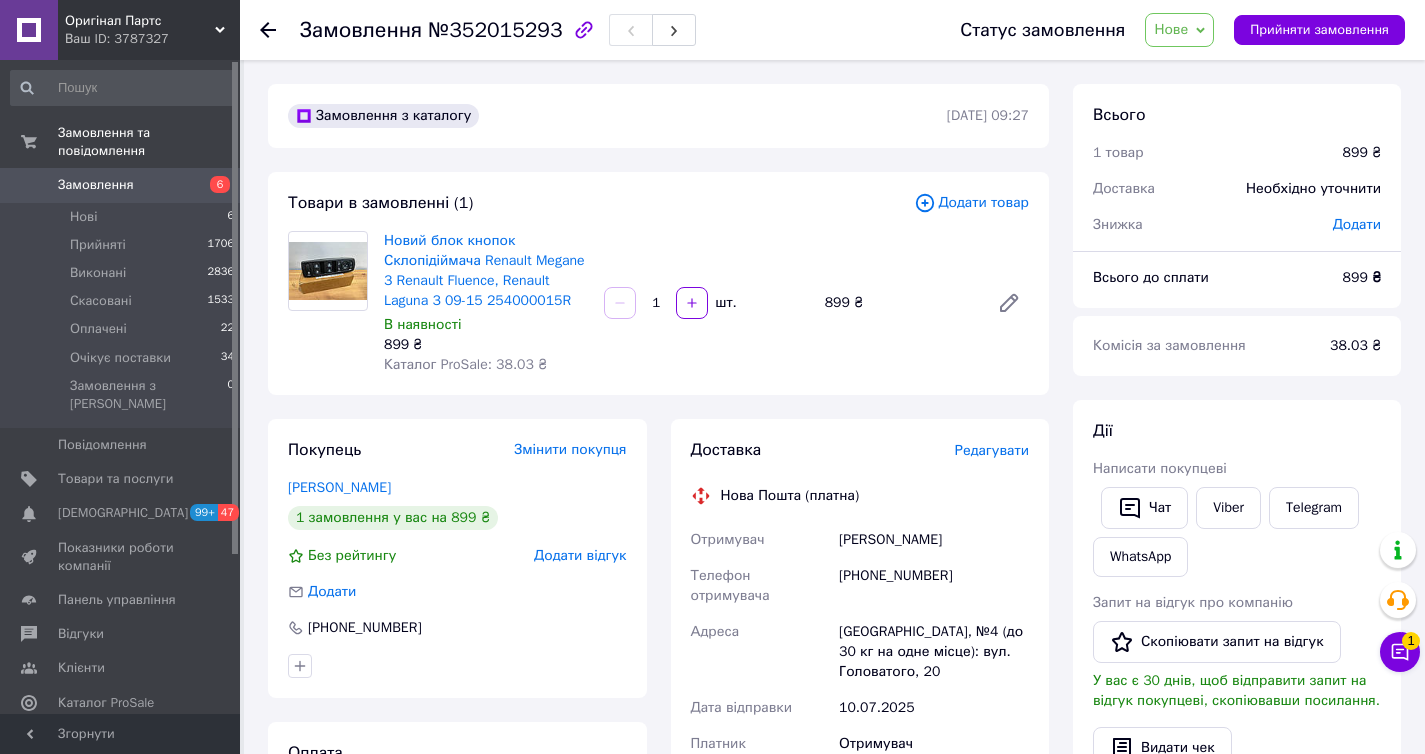 click on "[PHONE_NUMBER]" at bounding box center (934, 586) 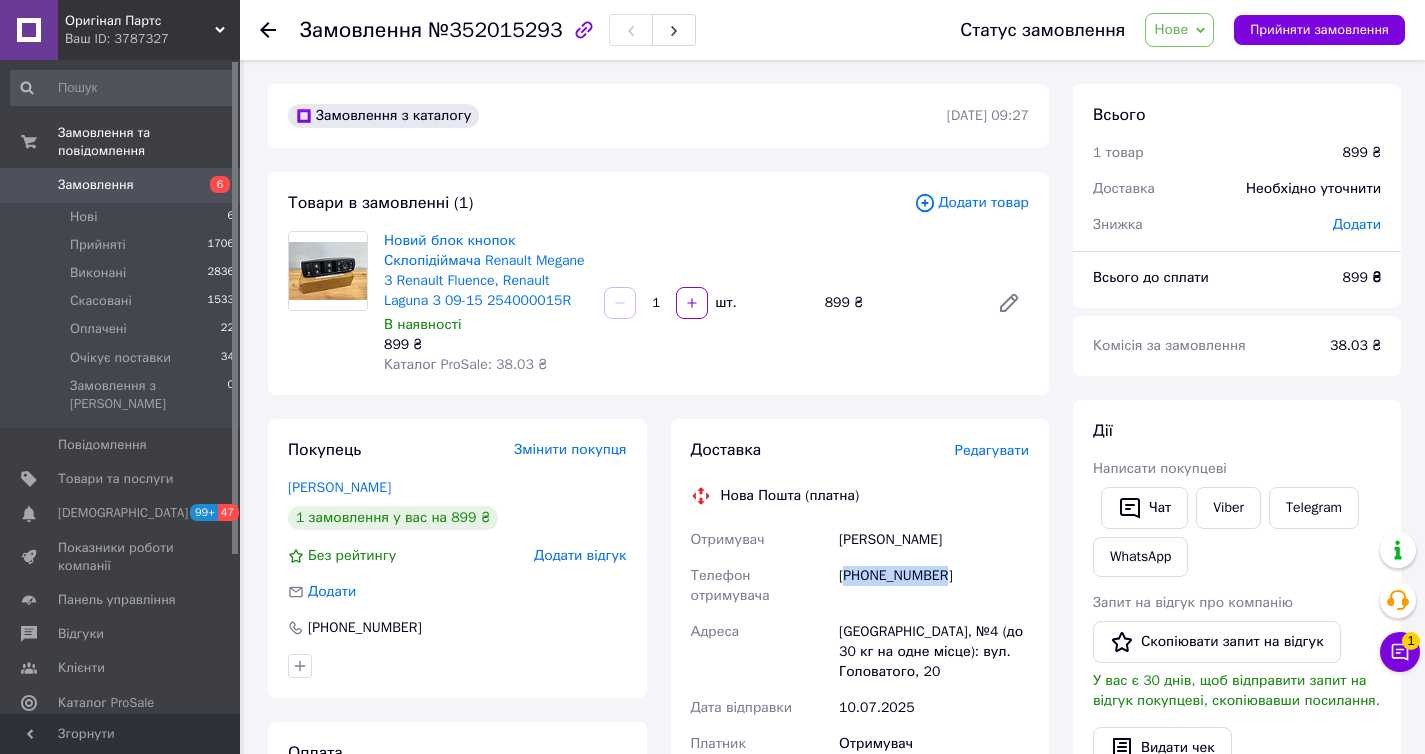 click on "[PHONE_NUMBER]" at bounding box center [934, 586] 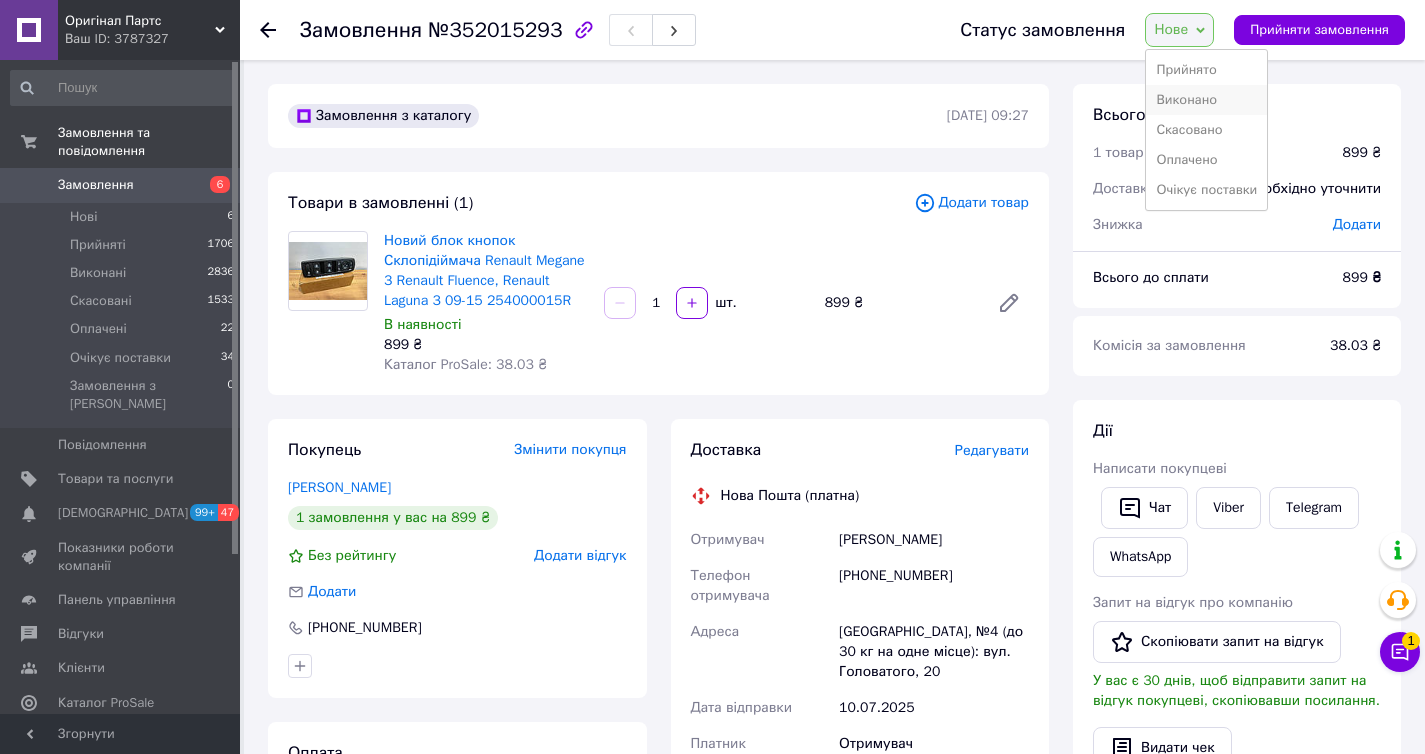 click on "Виконано" at bounding box center (1206, 100) 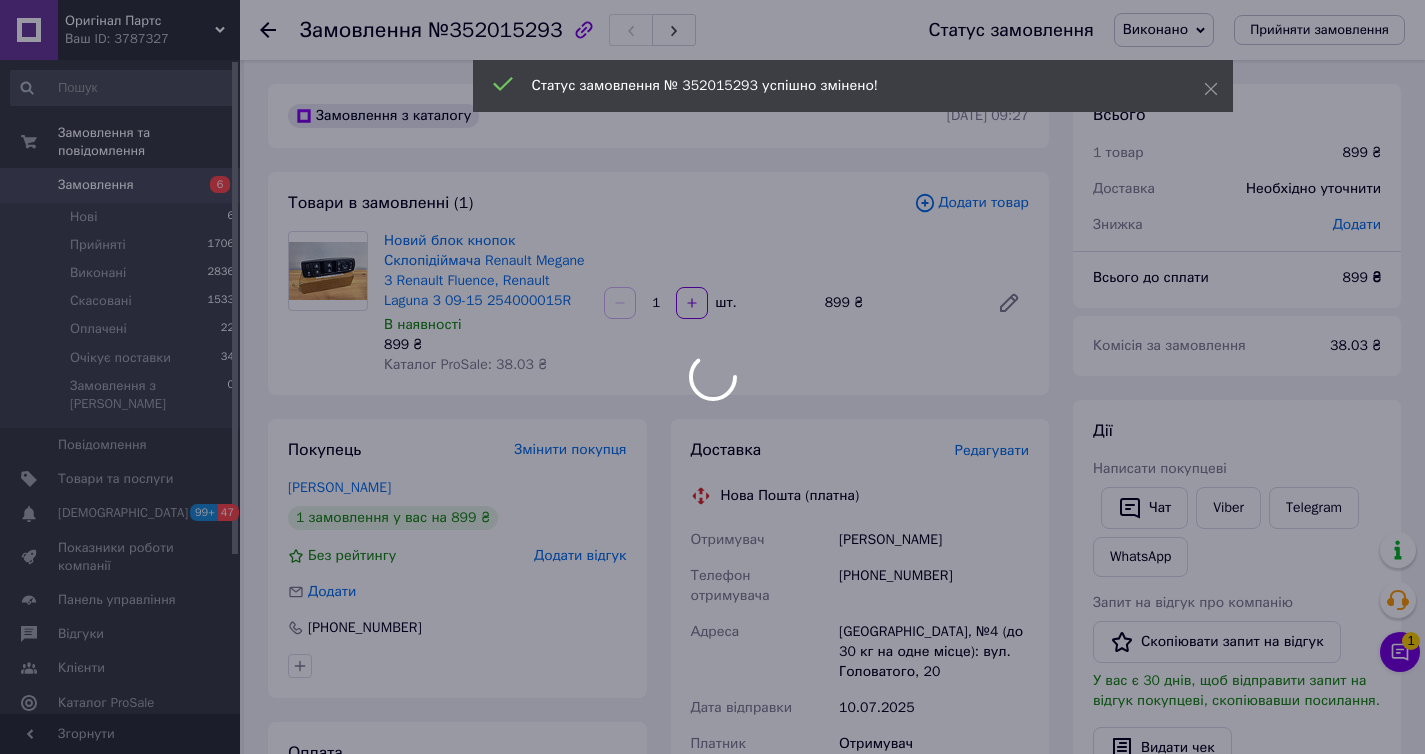 click at bounding box center [712, 377] 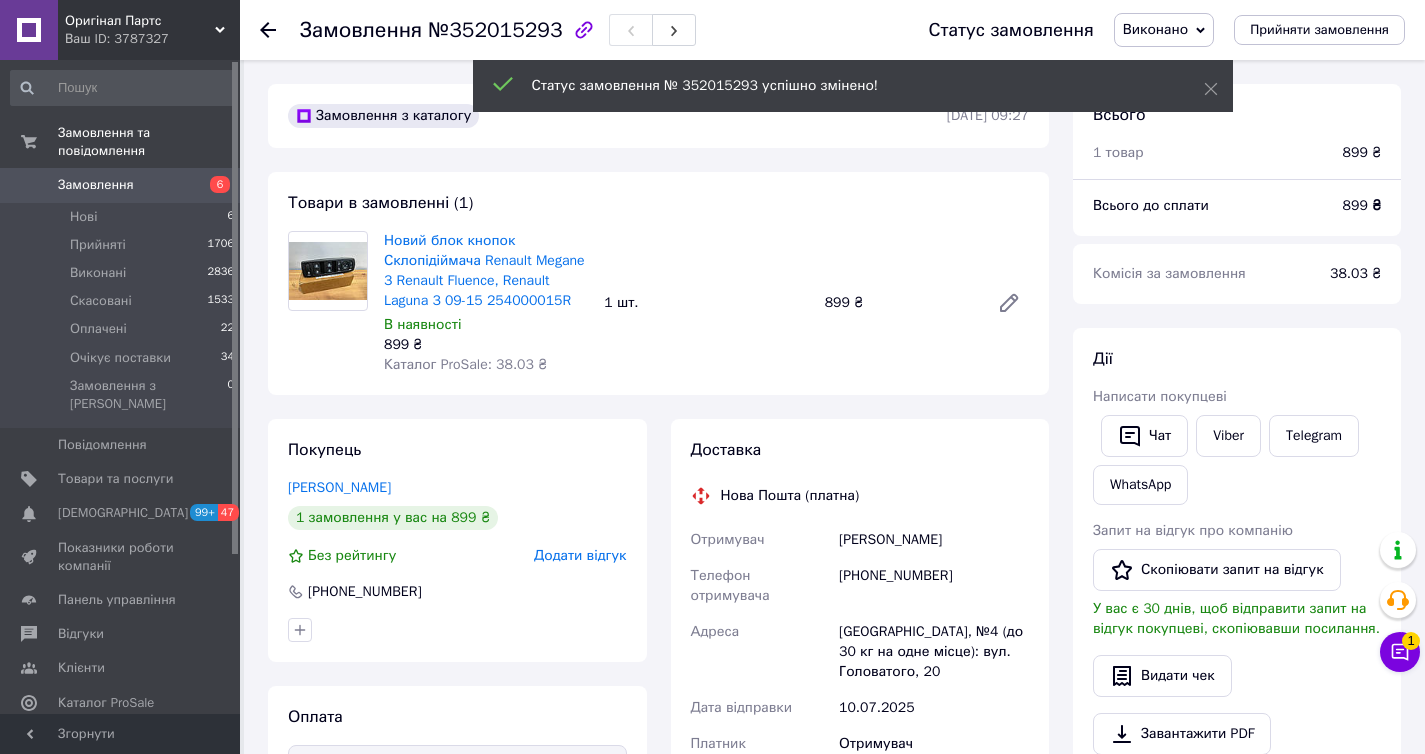 click on "Замовлення" at bounding box center (96, 185) 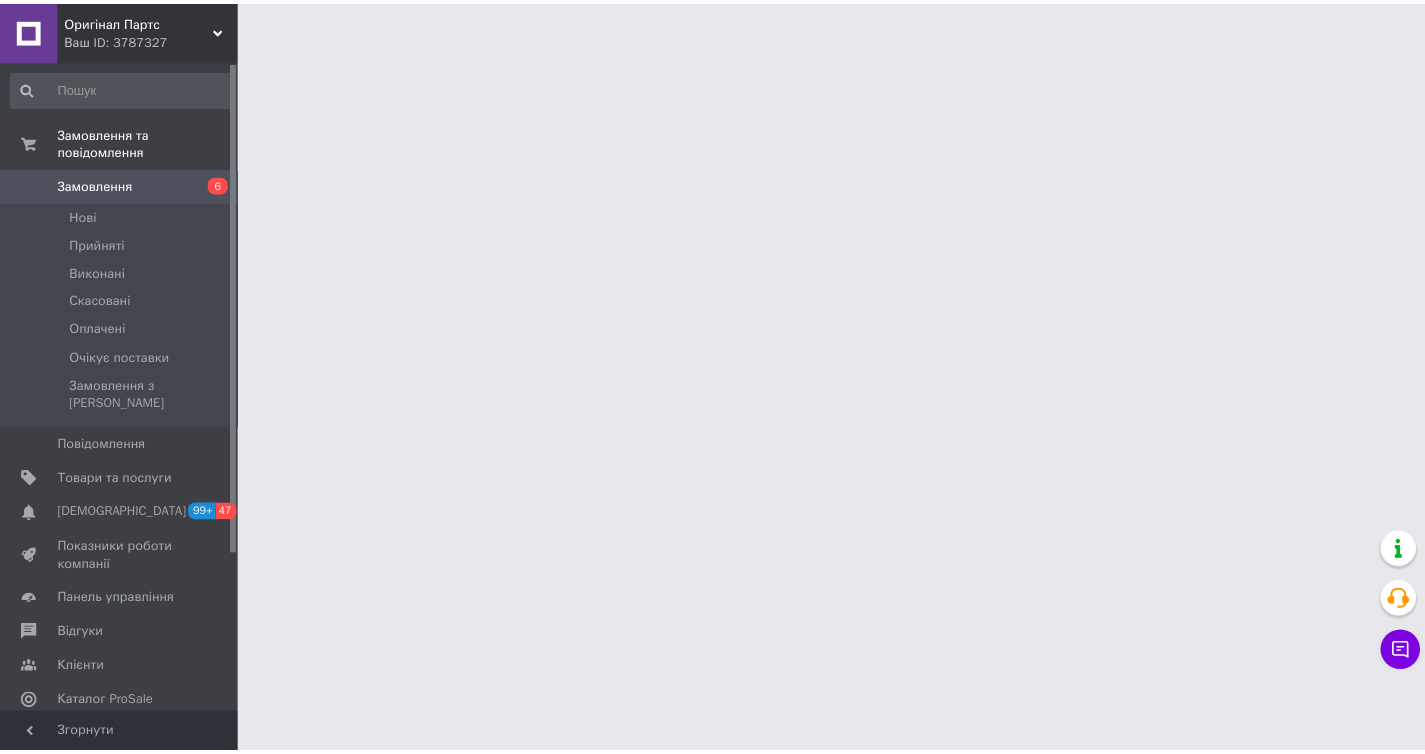 scroll, scrollTop: 0, scrollLeft: 0, axis: both 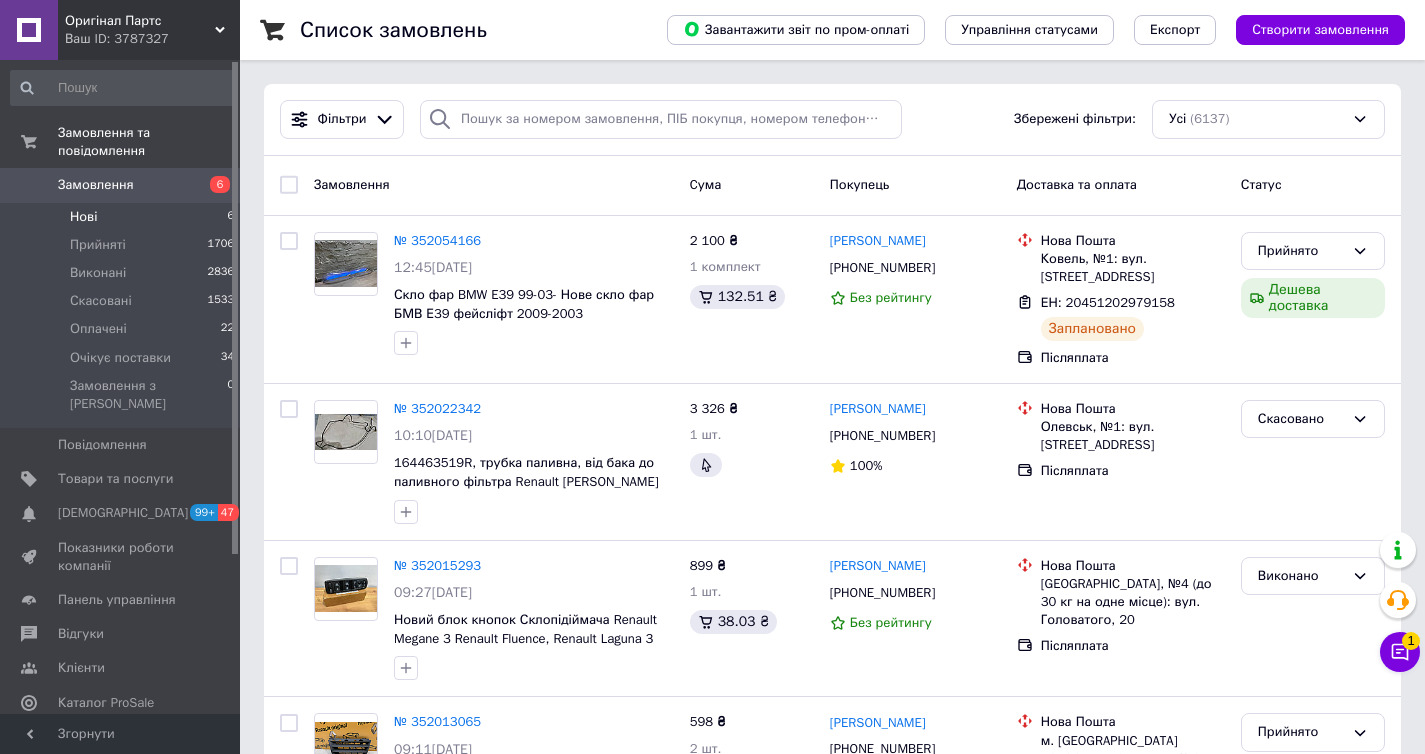 click on "Нові 6" at bounding box center [123, 217] 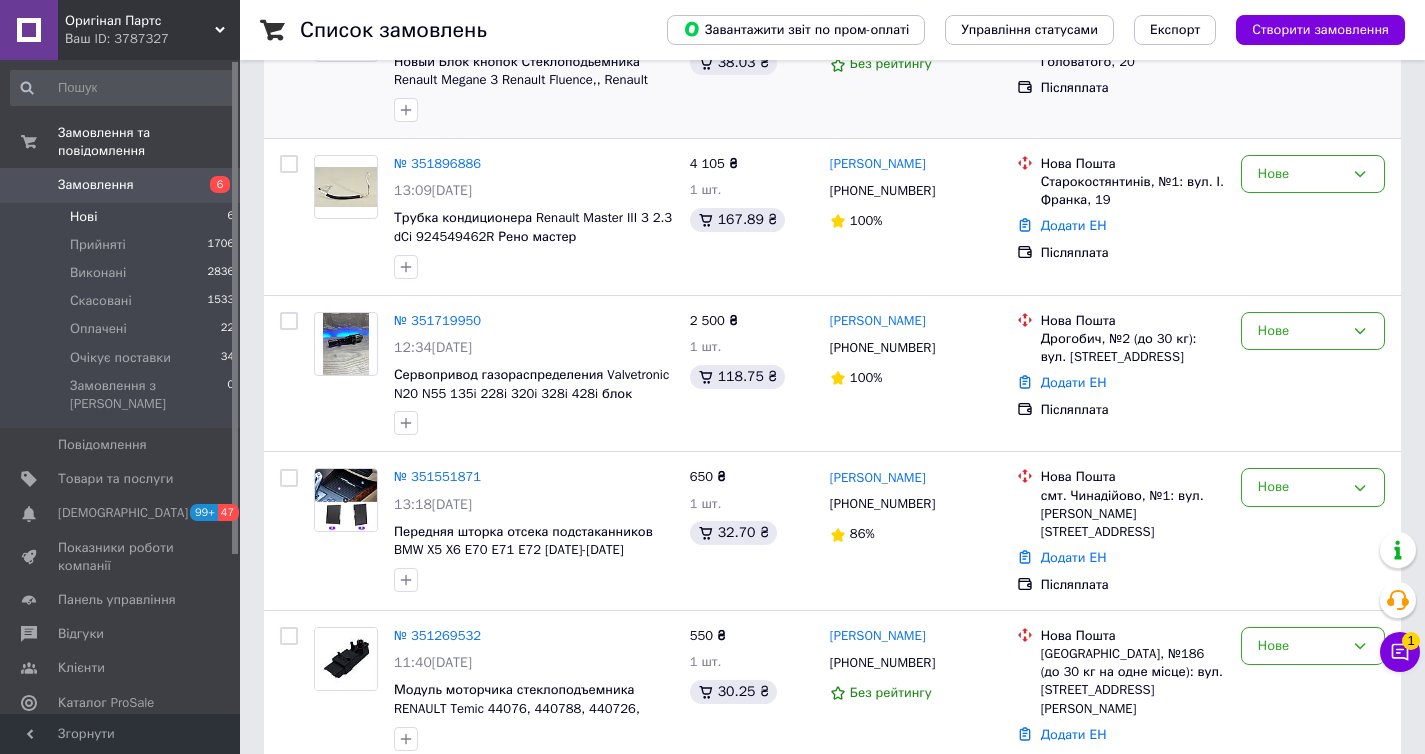 scroll, scrollTop: 363, scrollLeft: 0, axis: vertical 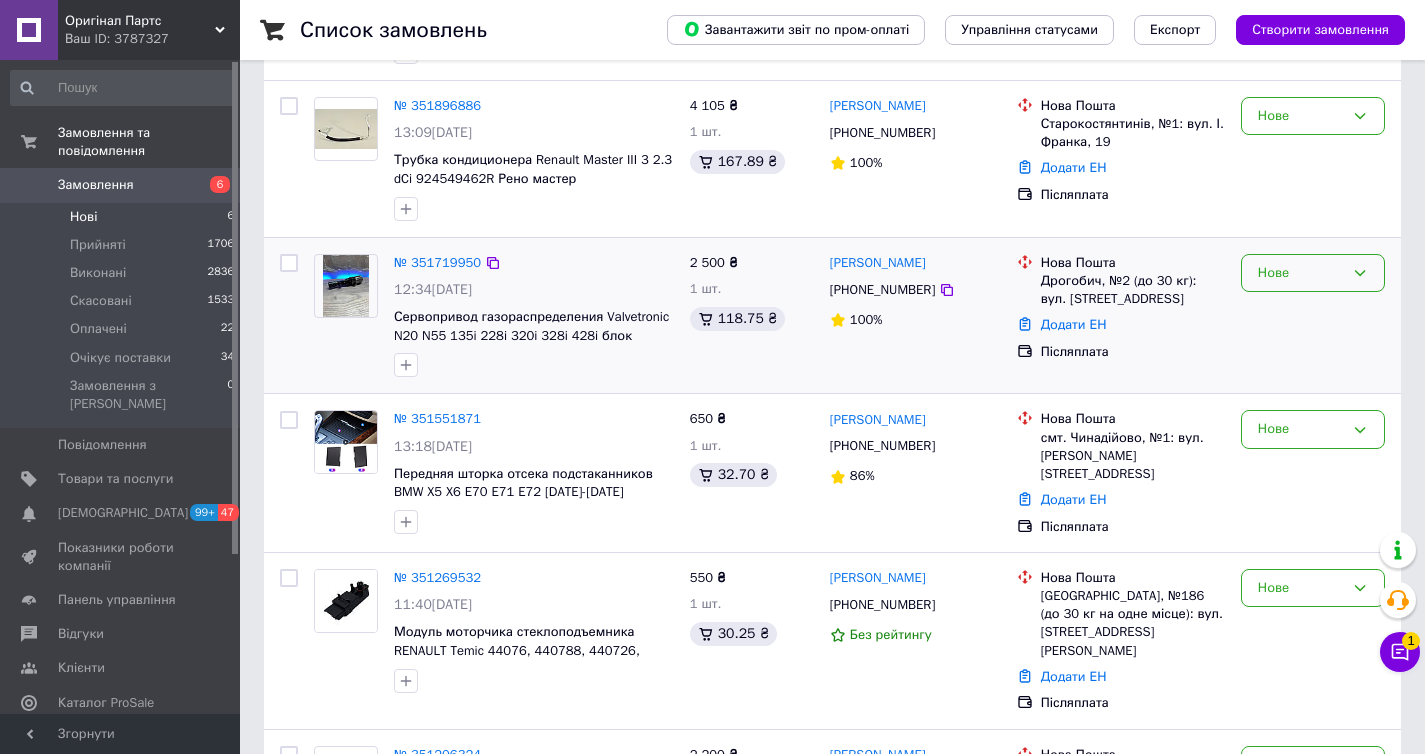 click on "Нове" at bounding box center (1301, 273) 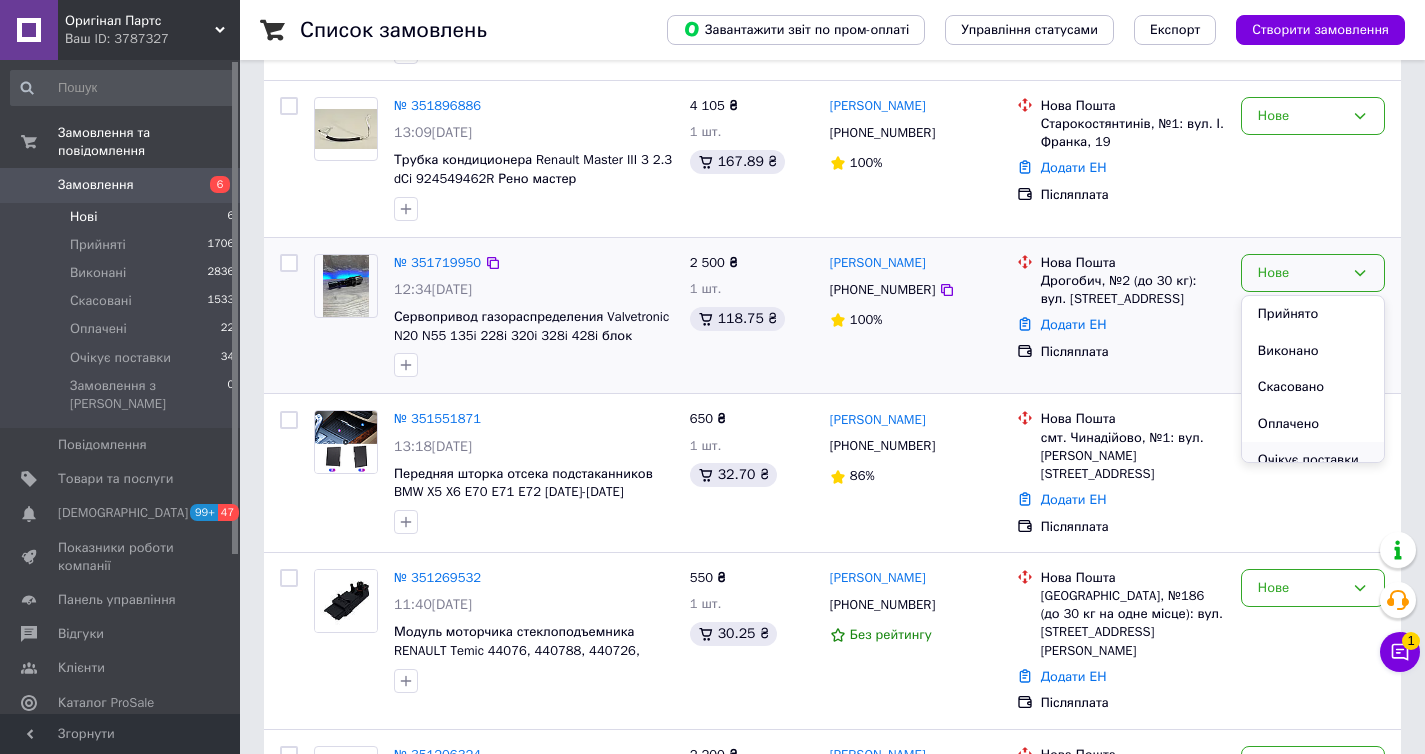 click on "Очікує поставки" at bounding box center (1313, 460) 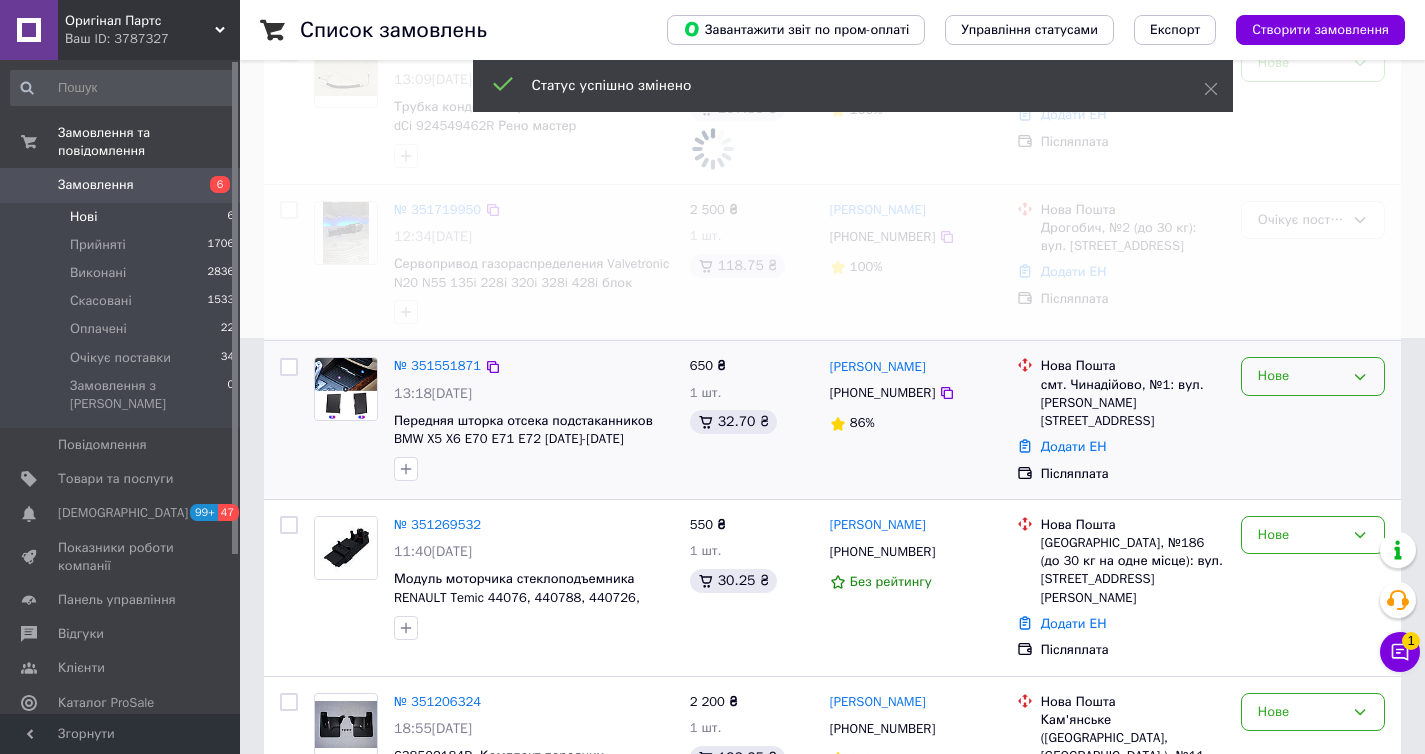 scroll, scrollTop: 435, scrollLeft: 0, axis: vertical 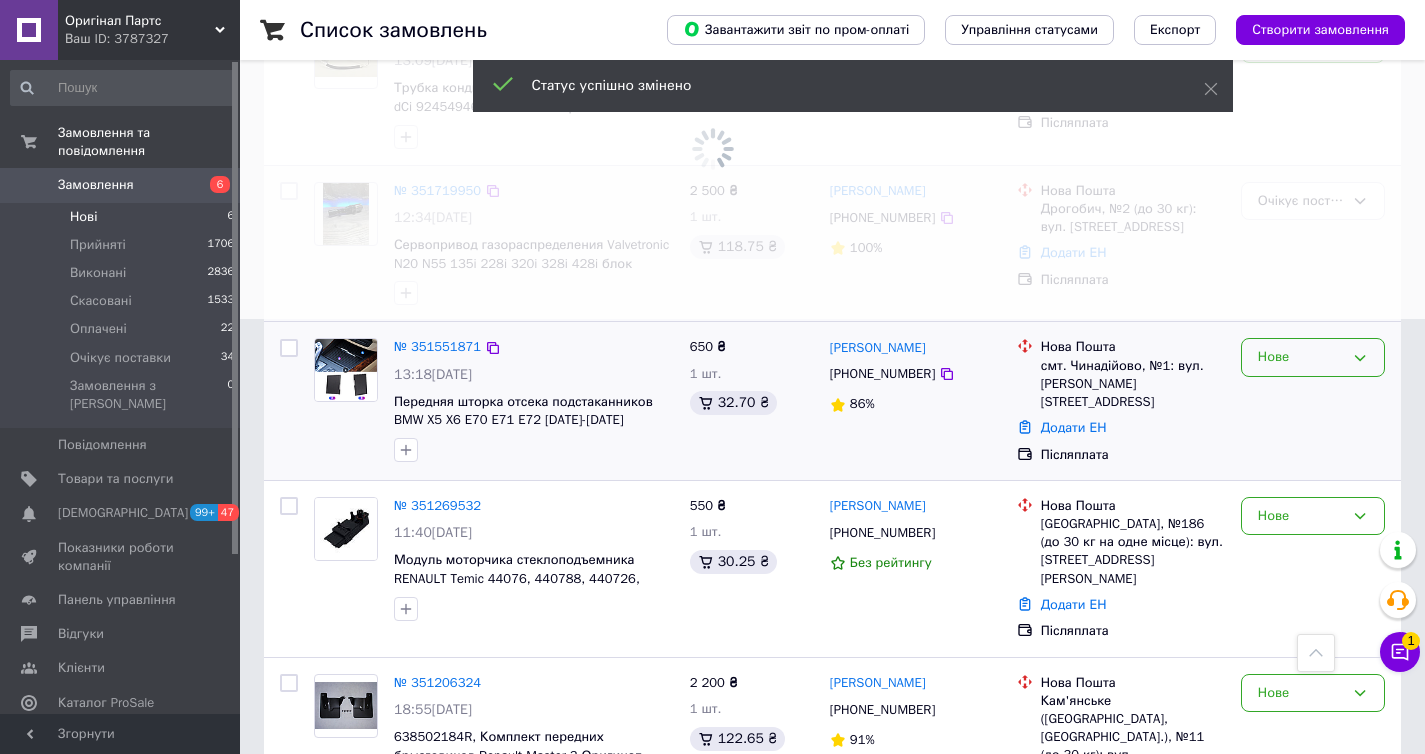 click on "Нове" at bounding box center [1301, 357] 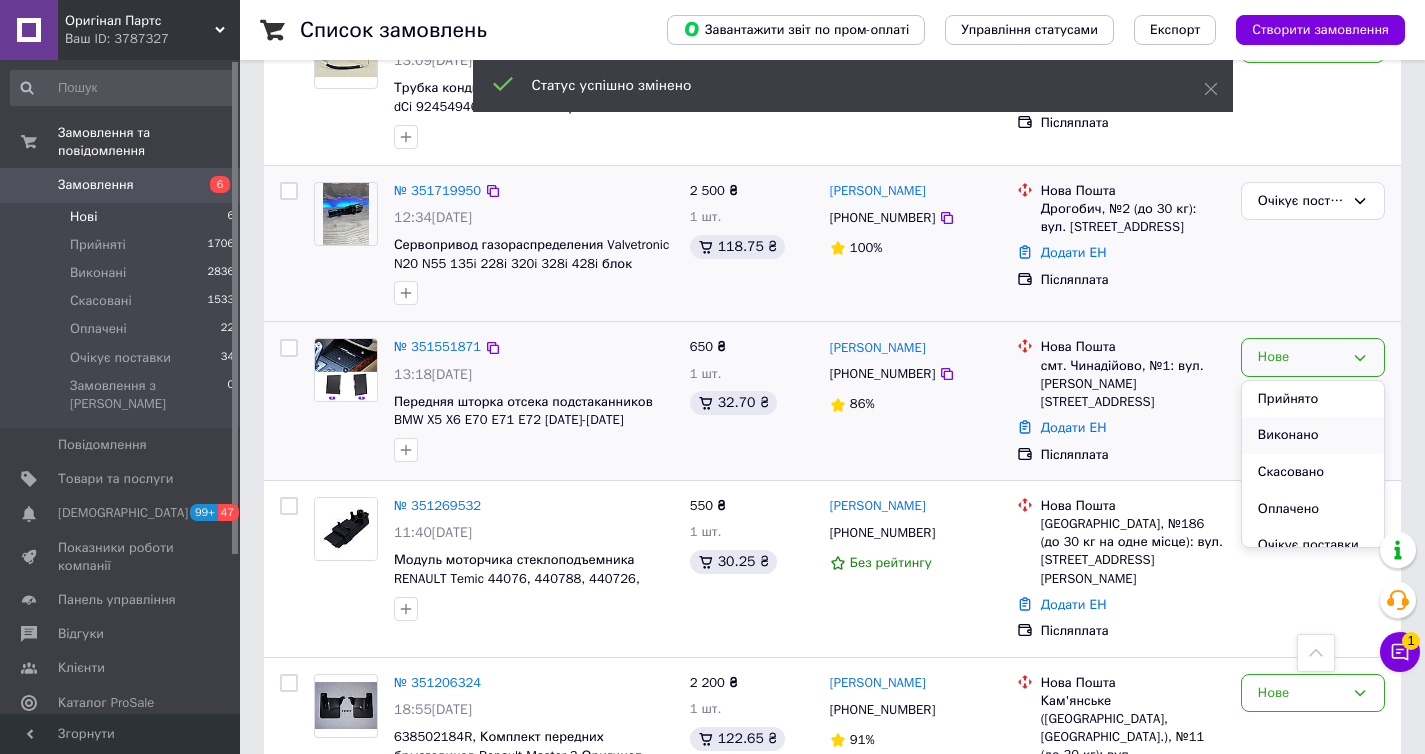 click on "Виконано" at bounding box center [1313, 435] 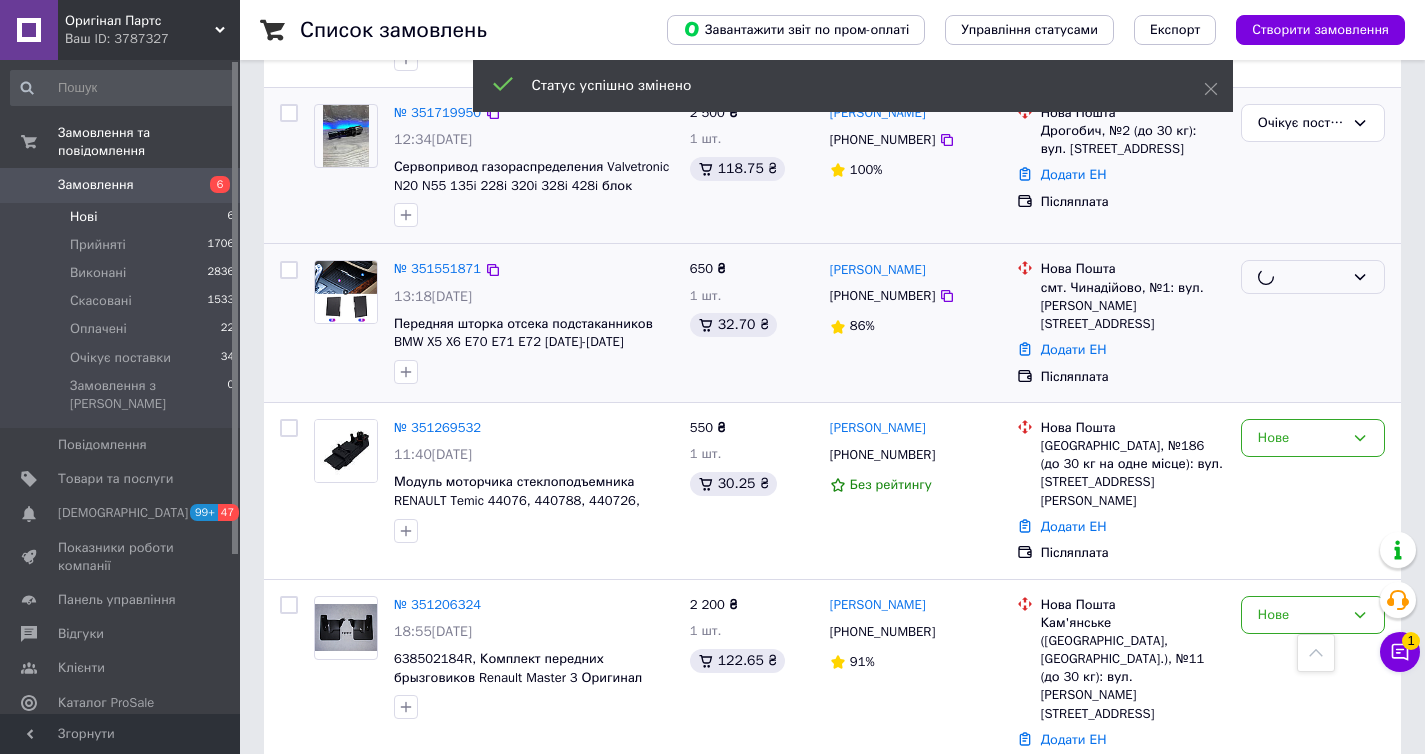 scroll, scrollTop: 536, scrollLeft: 0, axis: vertical 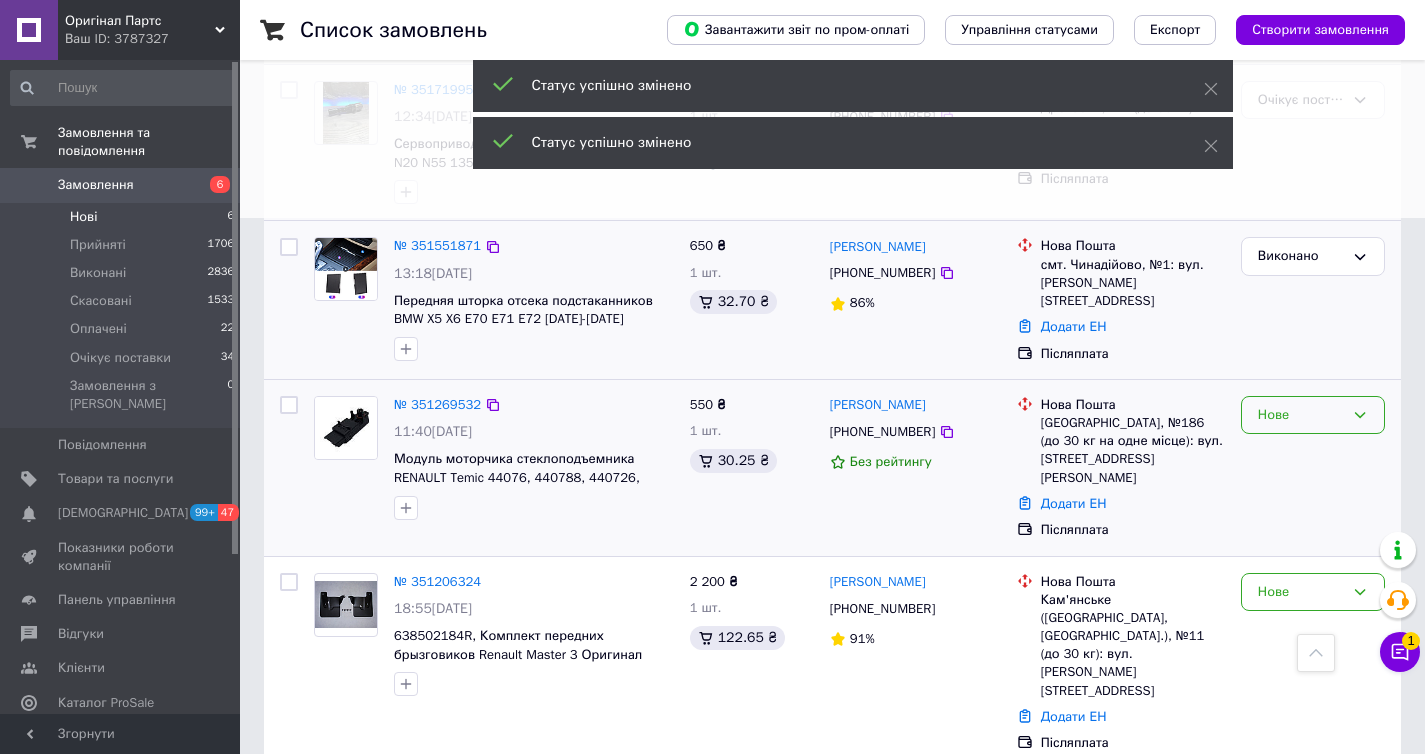 click on "Нове" at bounding box center (1313, 415) 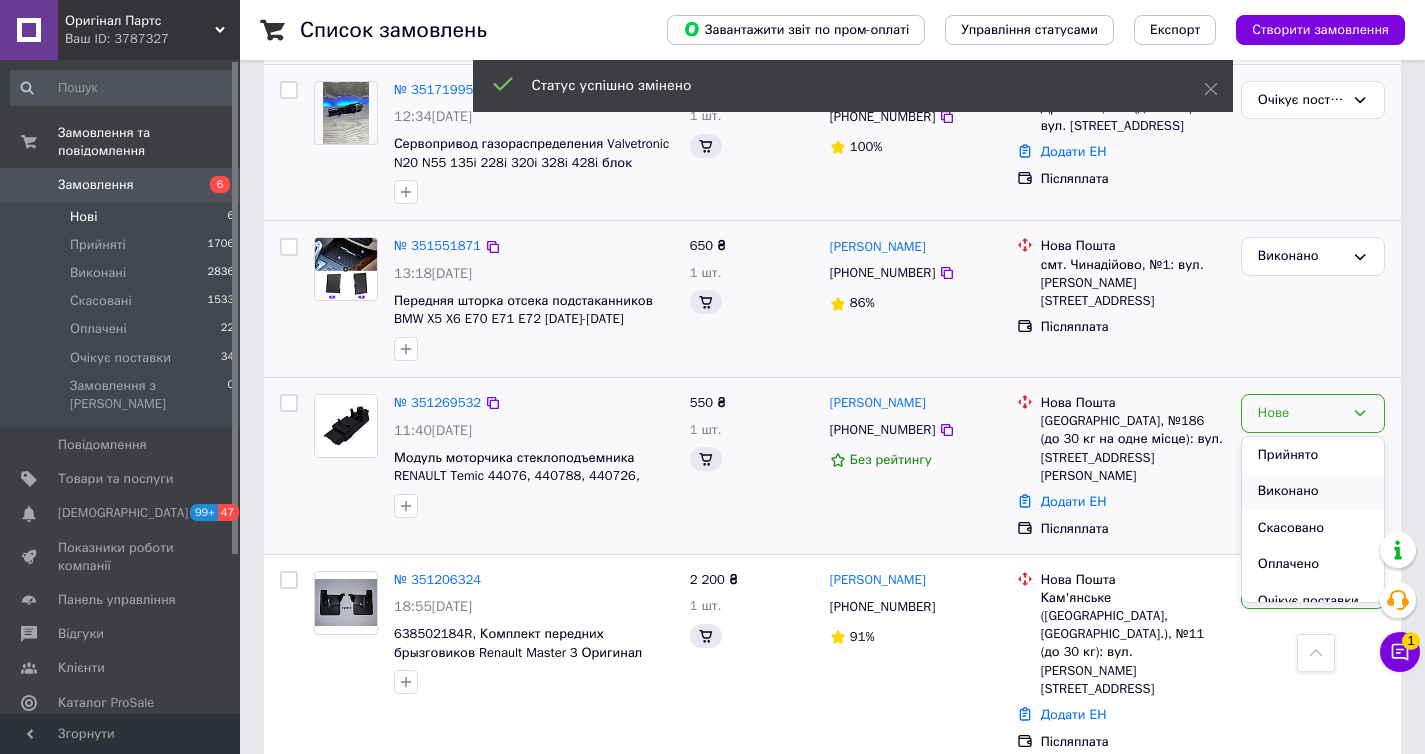 click on "Виконано" at bounding box center [1313, 491] 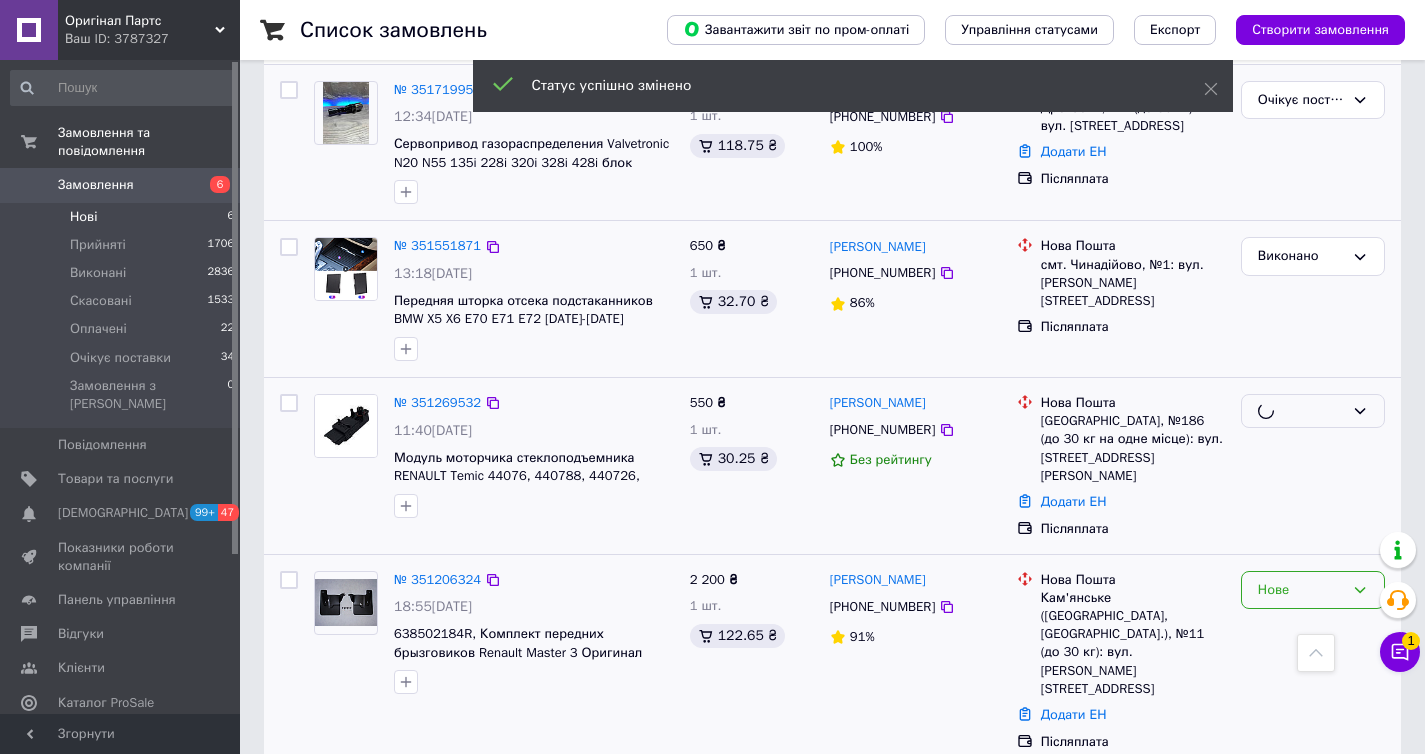 click on "Нове" at bounding box center [1301, 590] 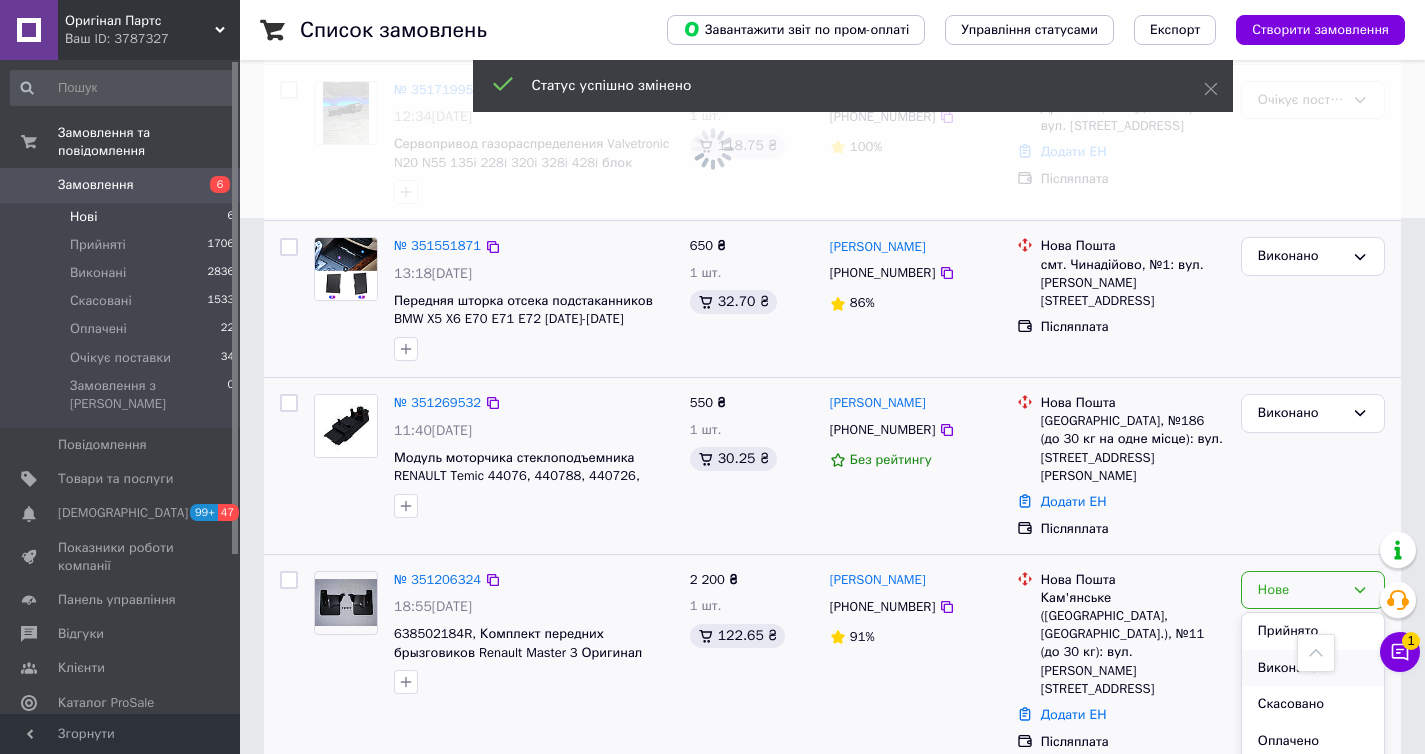 click on "Виконано" at bounding box center [1313, 668] 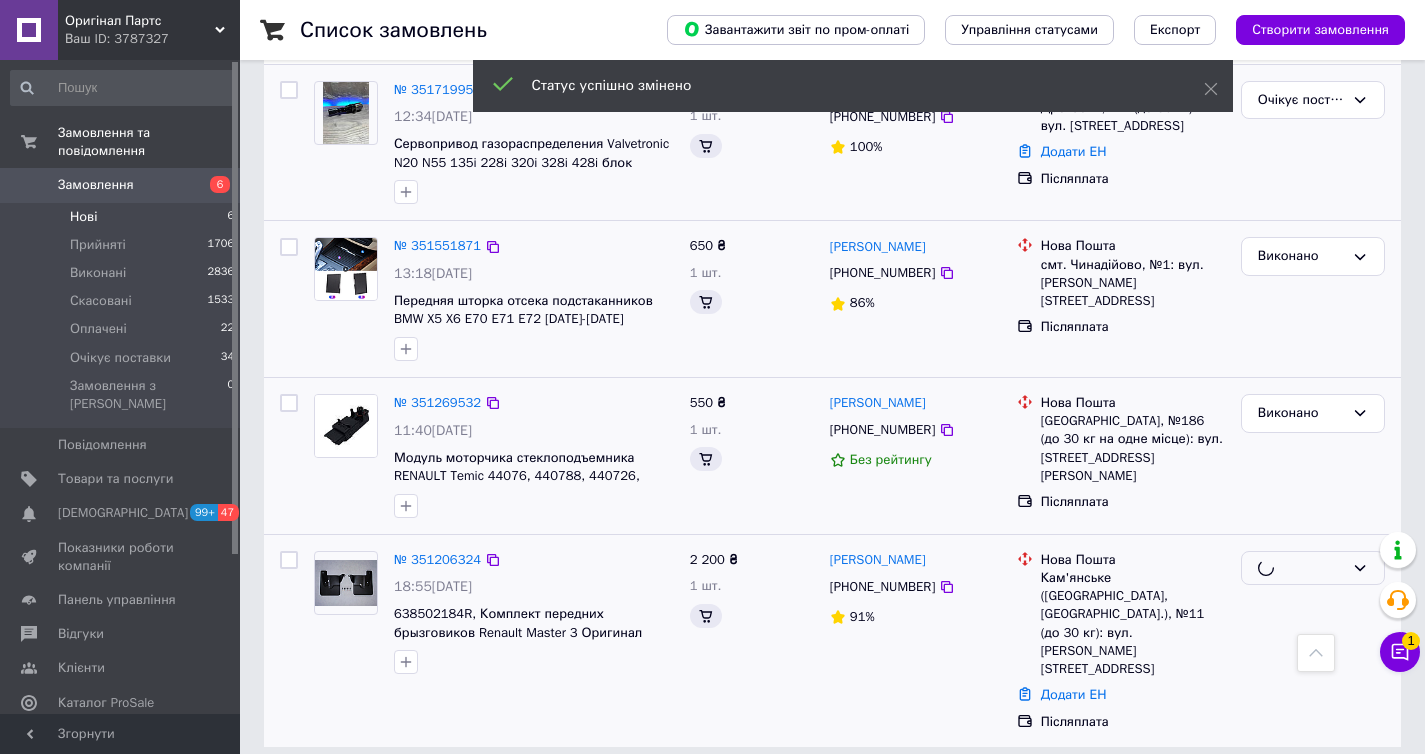 scroll, scrollTop: 535, scrollLeft: 0, axis: vertical 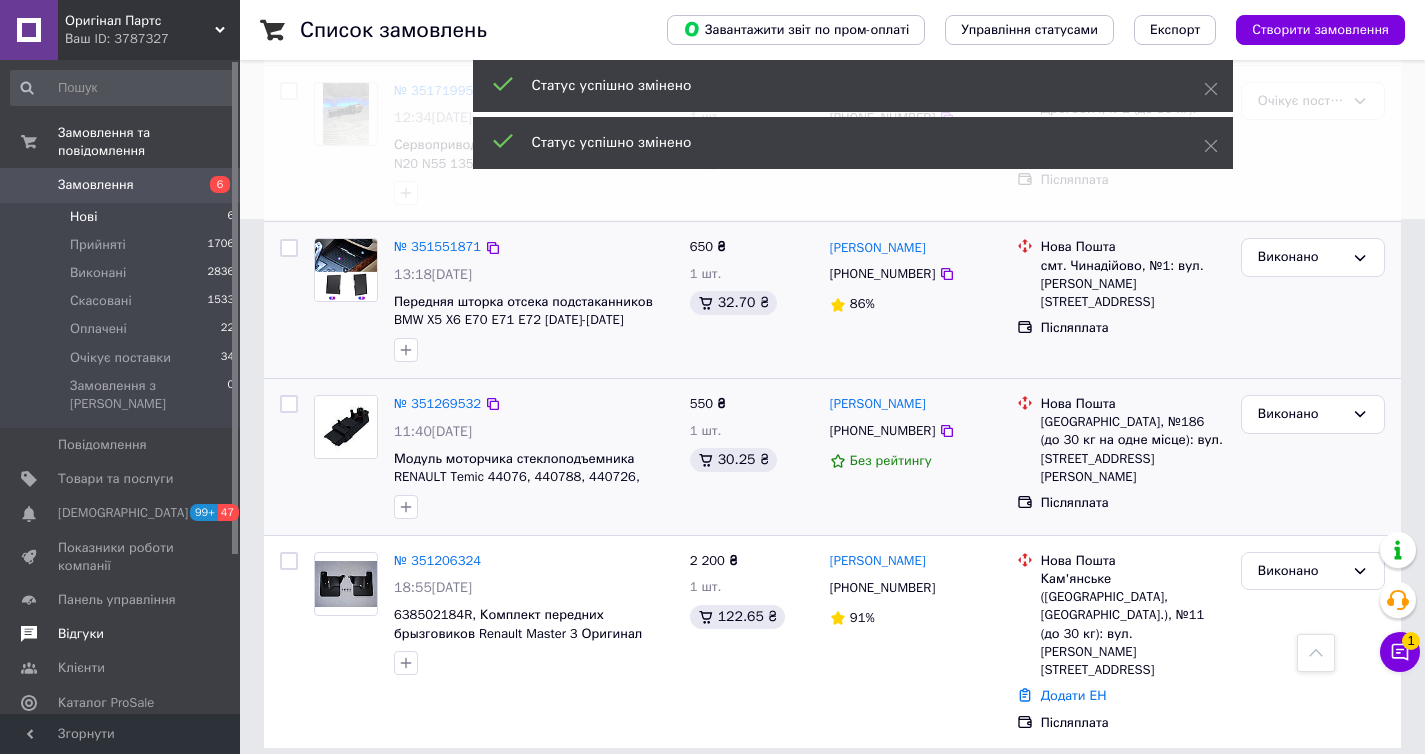 click at bounding box center (29, 634) 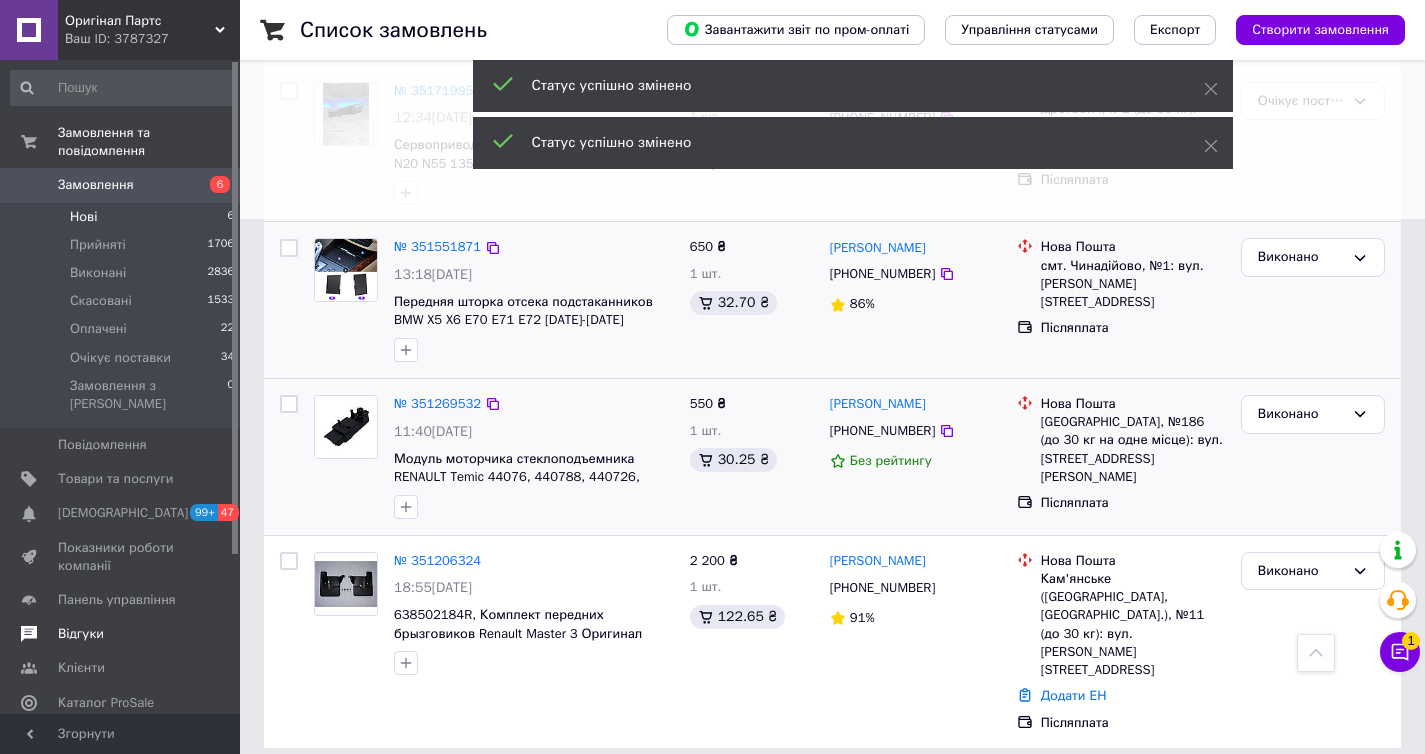 scroll, scrollTop: 0, scrollLeft: 0, axis: both 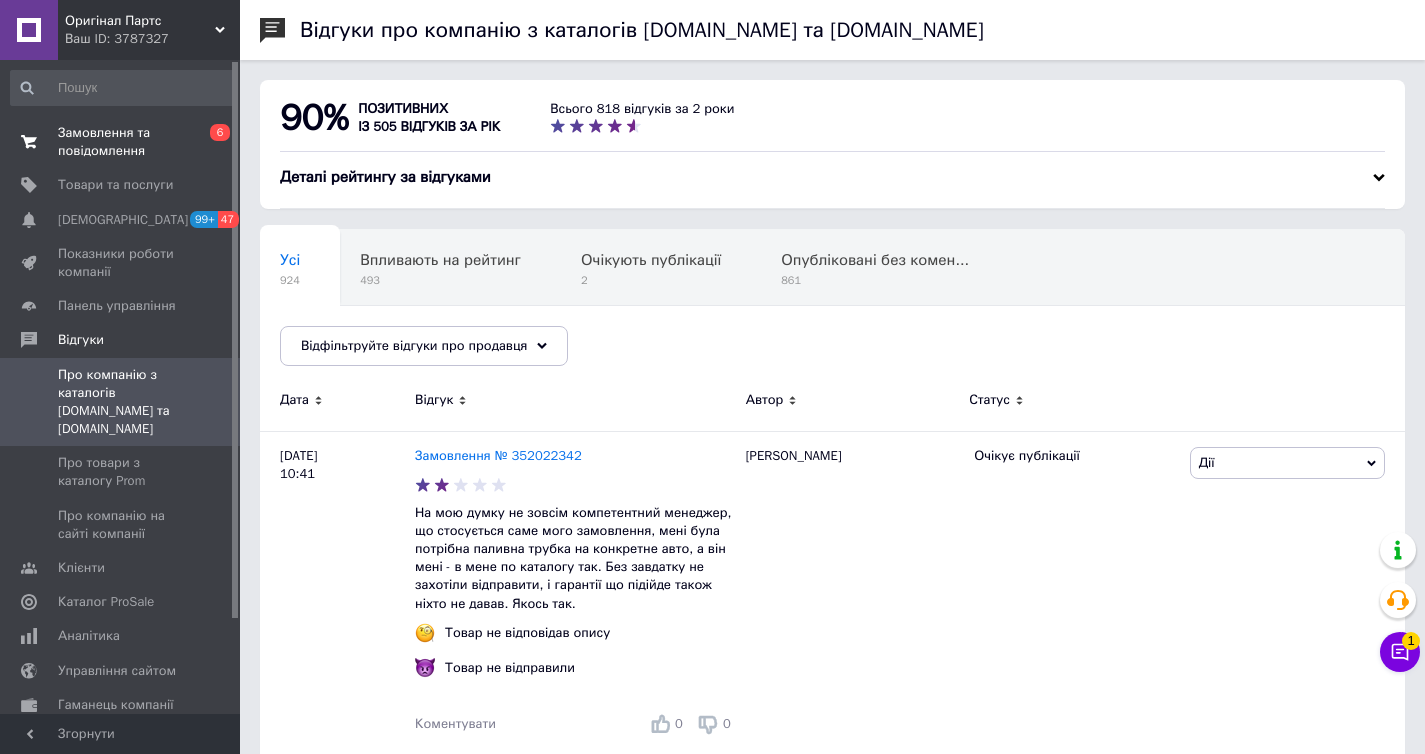 click on "Замовлення та повідомлення 0 6" at bounding box center (123, 142) 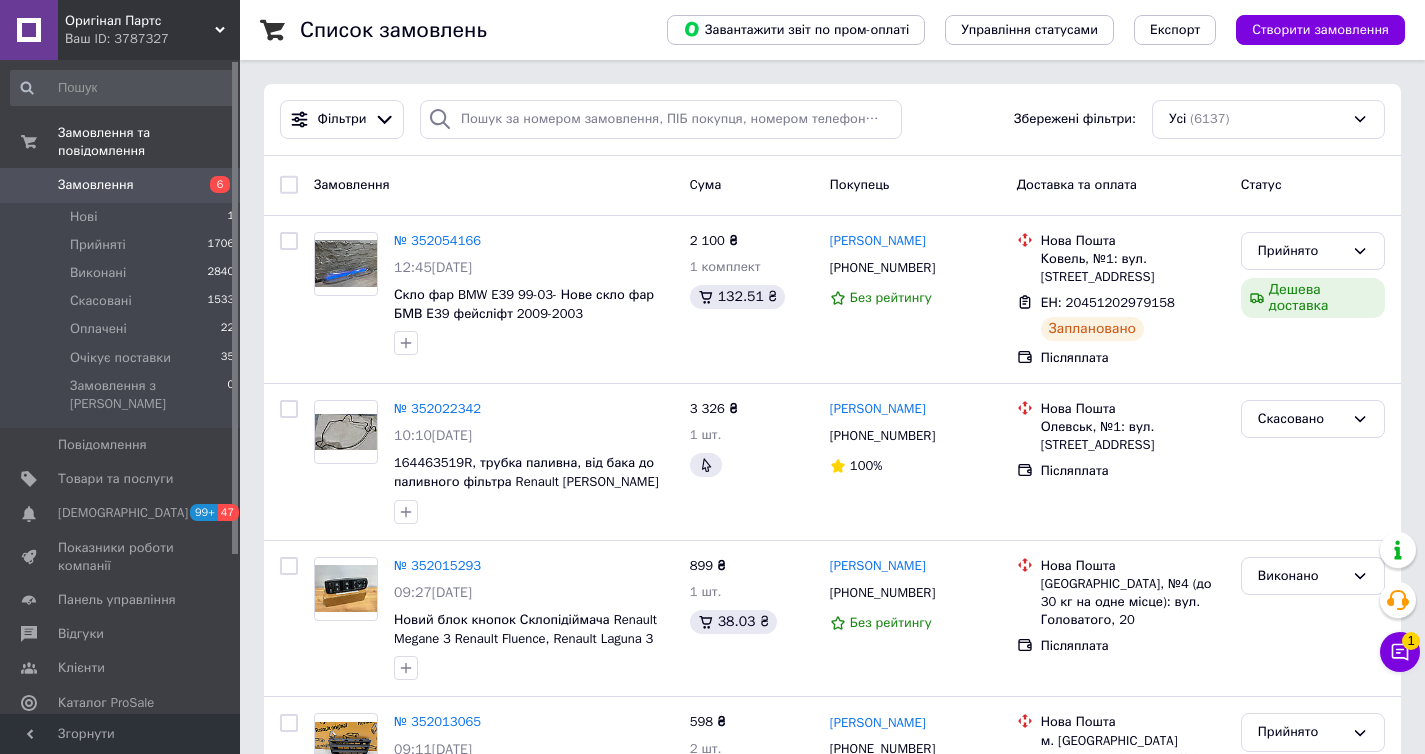 click on "Оригінал Партс" at bounding box center (140, 21) 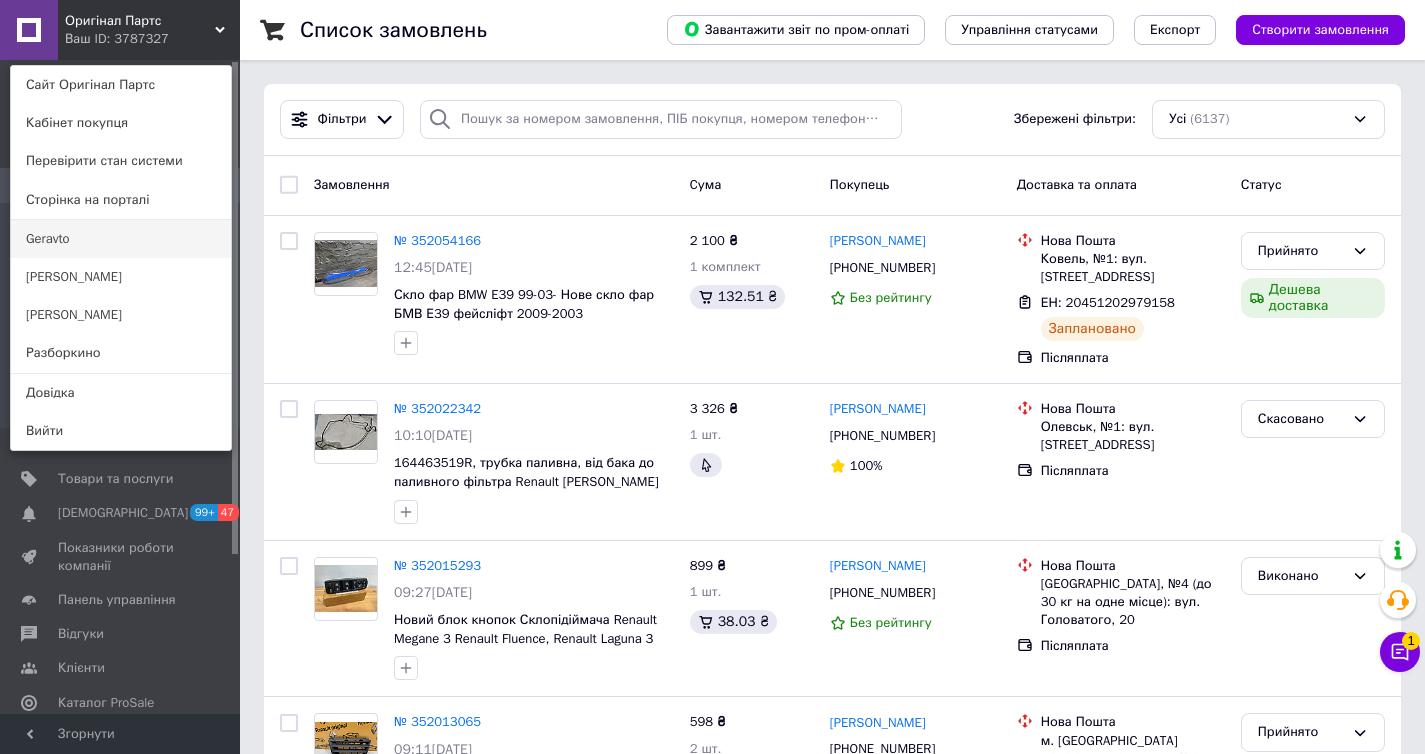 click on "Geravto" at bounding box center (121, 239) 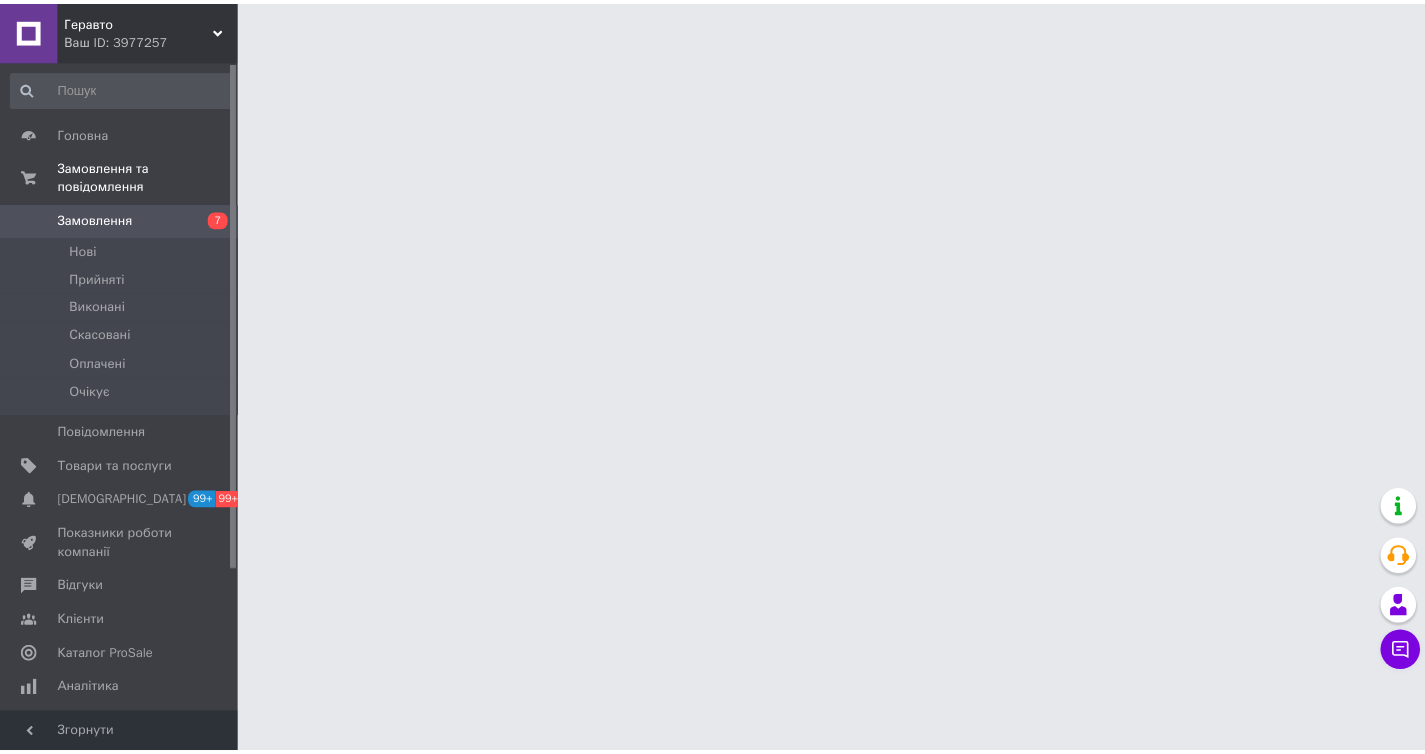 scroll, scrollTop: 0, scrollLeft: 0, axis: both 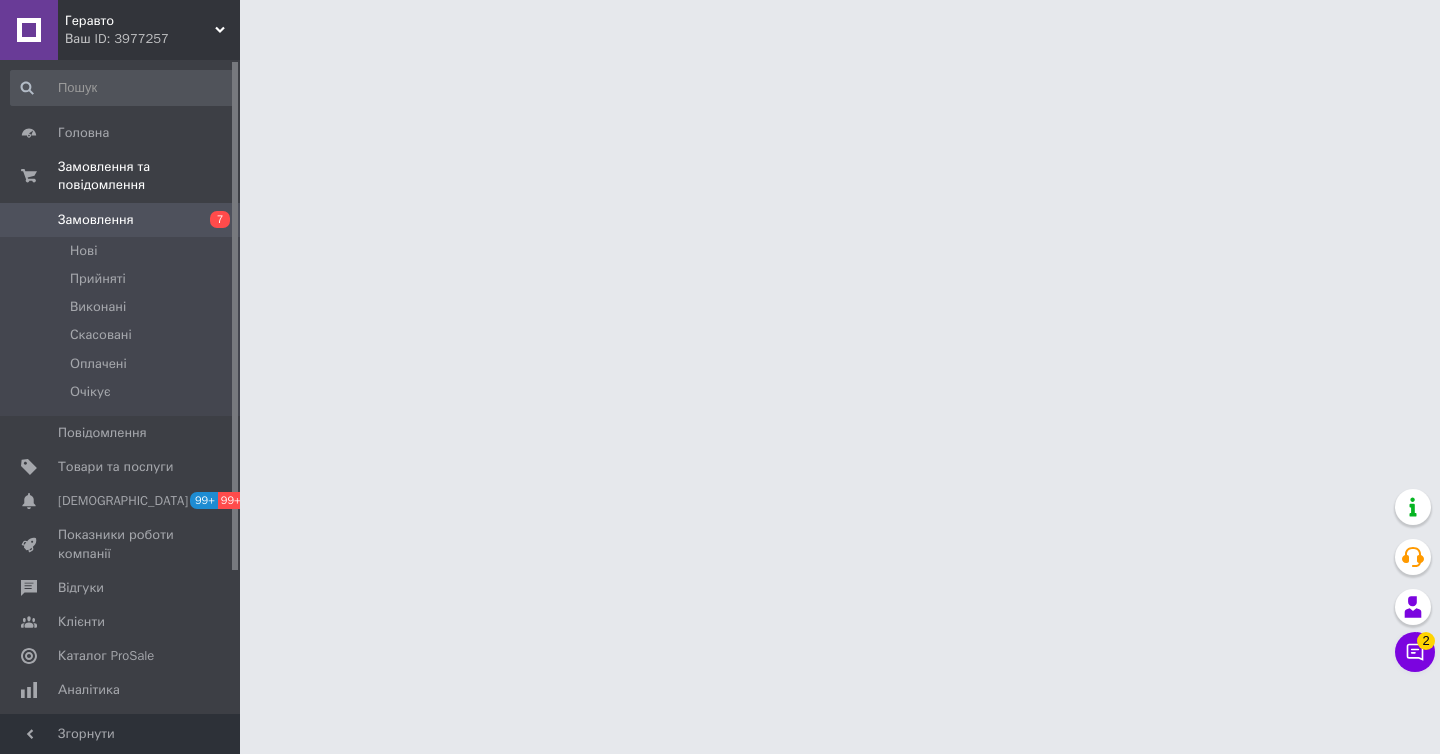 click on "Ваш ID: 3977257" at bounding box center [152, 39] 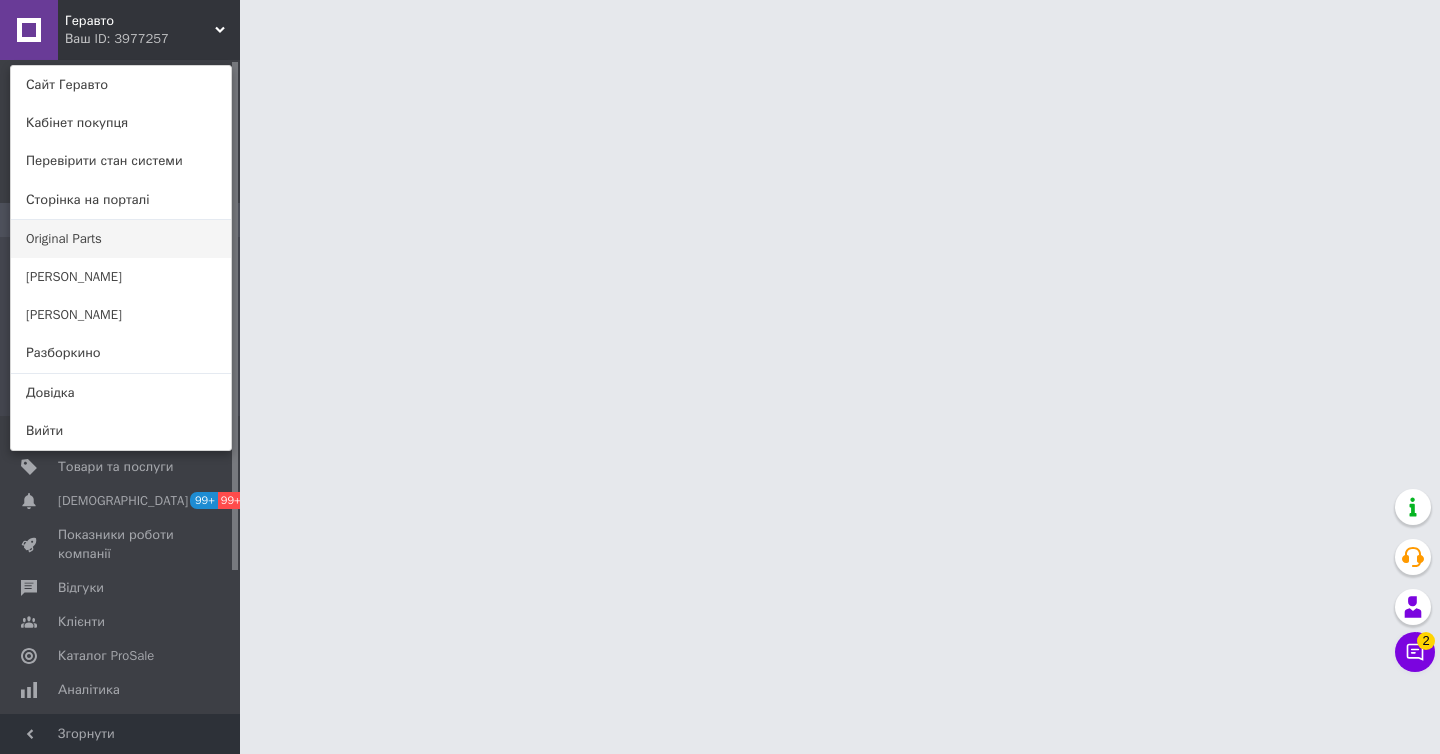 click on "Original Parts" at bounding box center (121, 239) 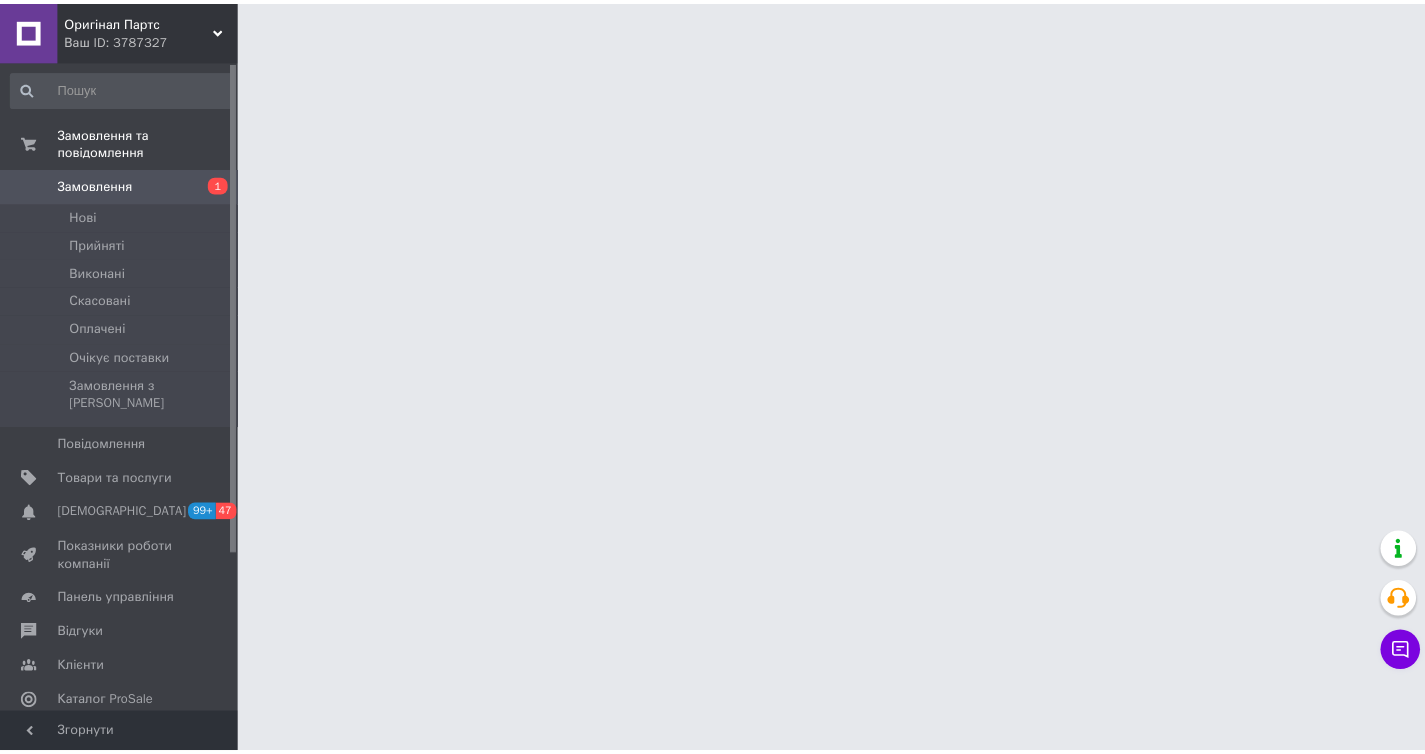 scroll, scrollTop: 0, scrollLeft: 0, axis: both 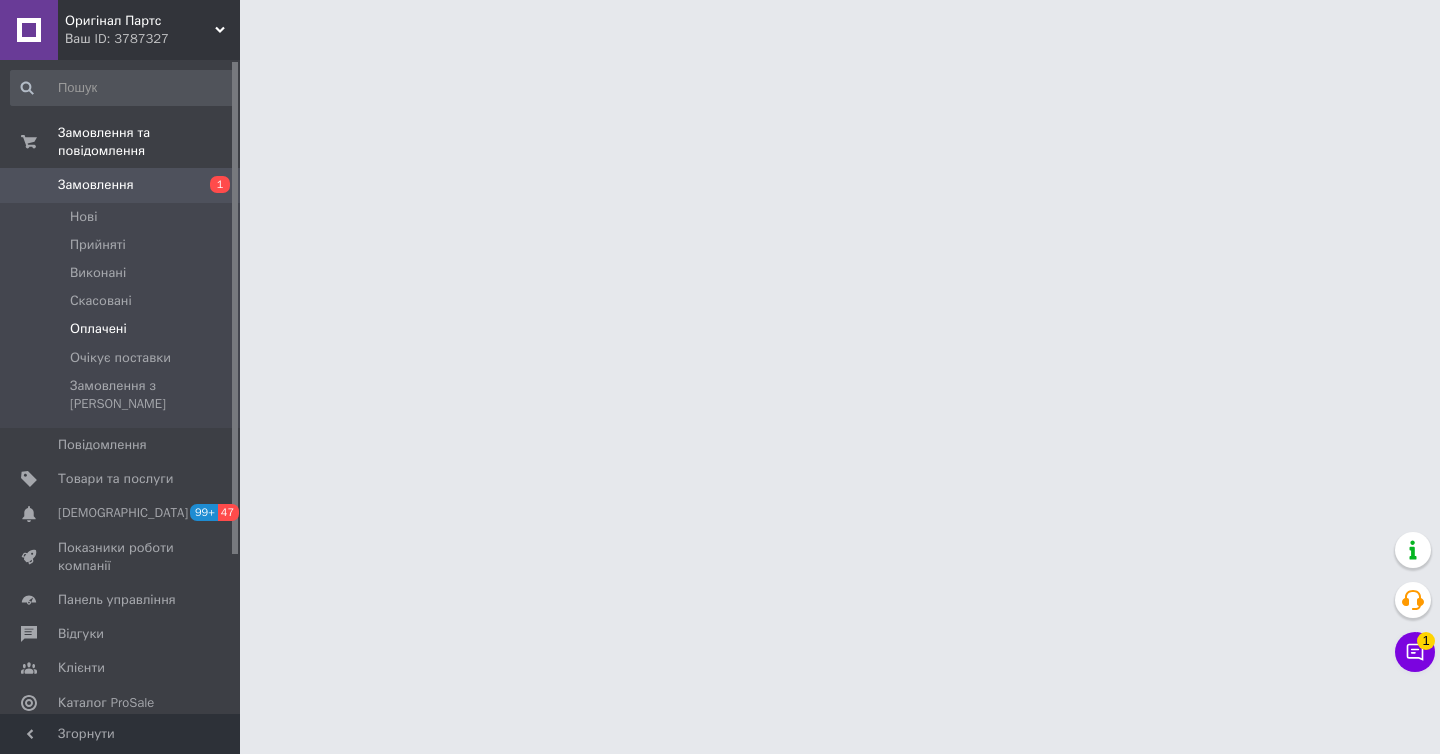 click on "Оплачені" at bounding box center (123, 329) 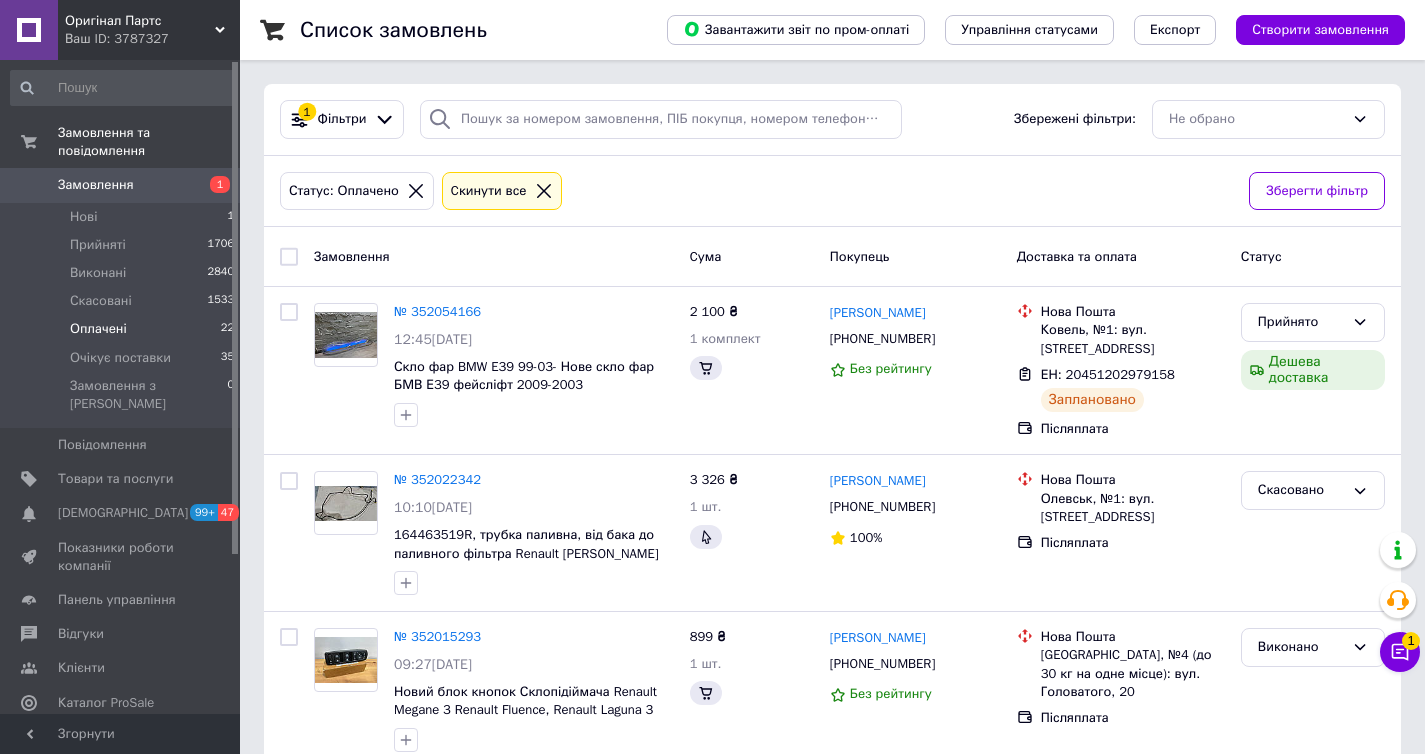 click on "Оплачені 22" at bounding box center (123, 329) 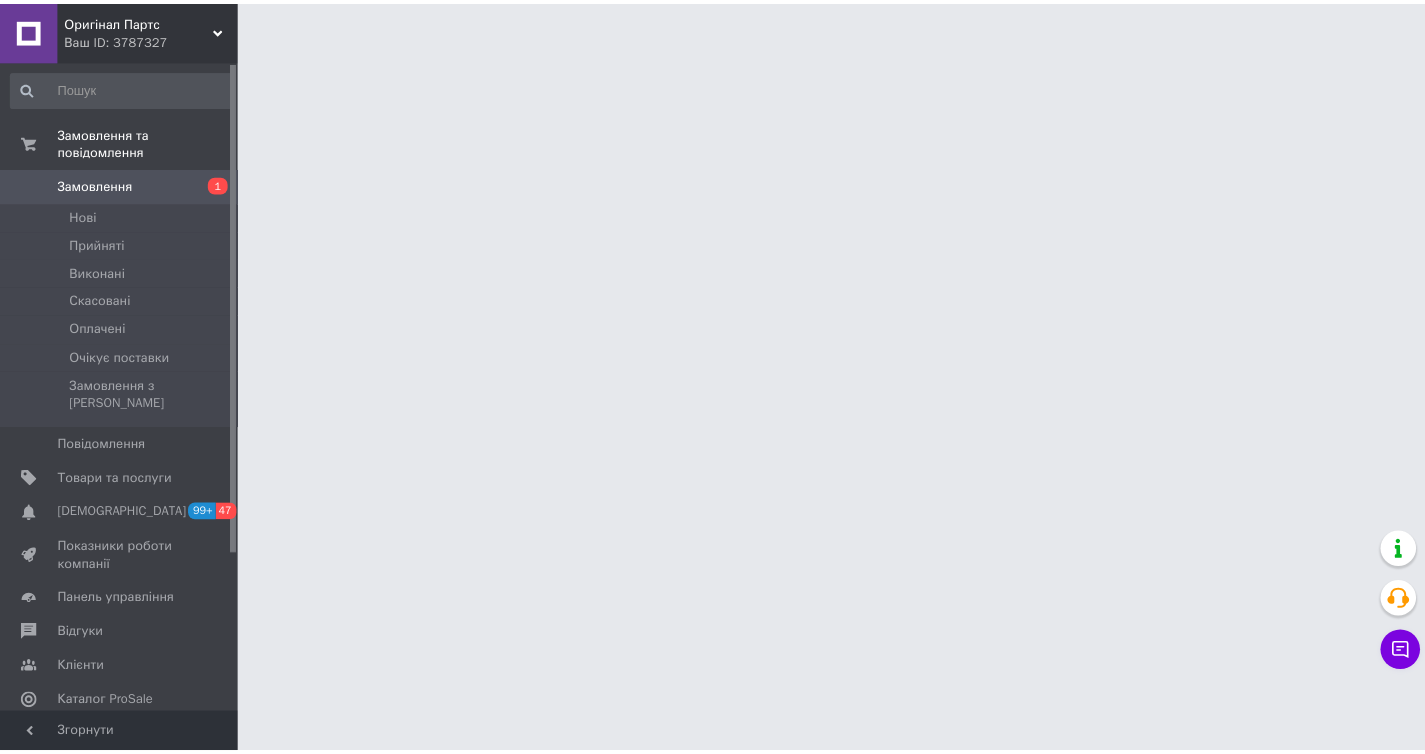 scroll, scrollTop: 0, scrollLeft: 0, axis: both 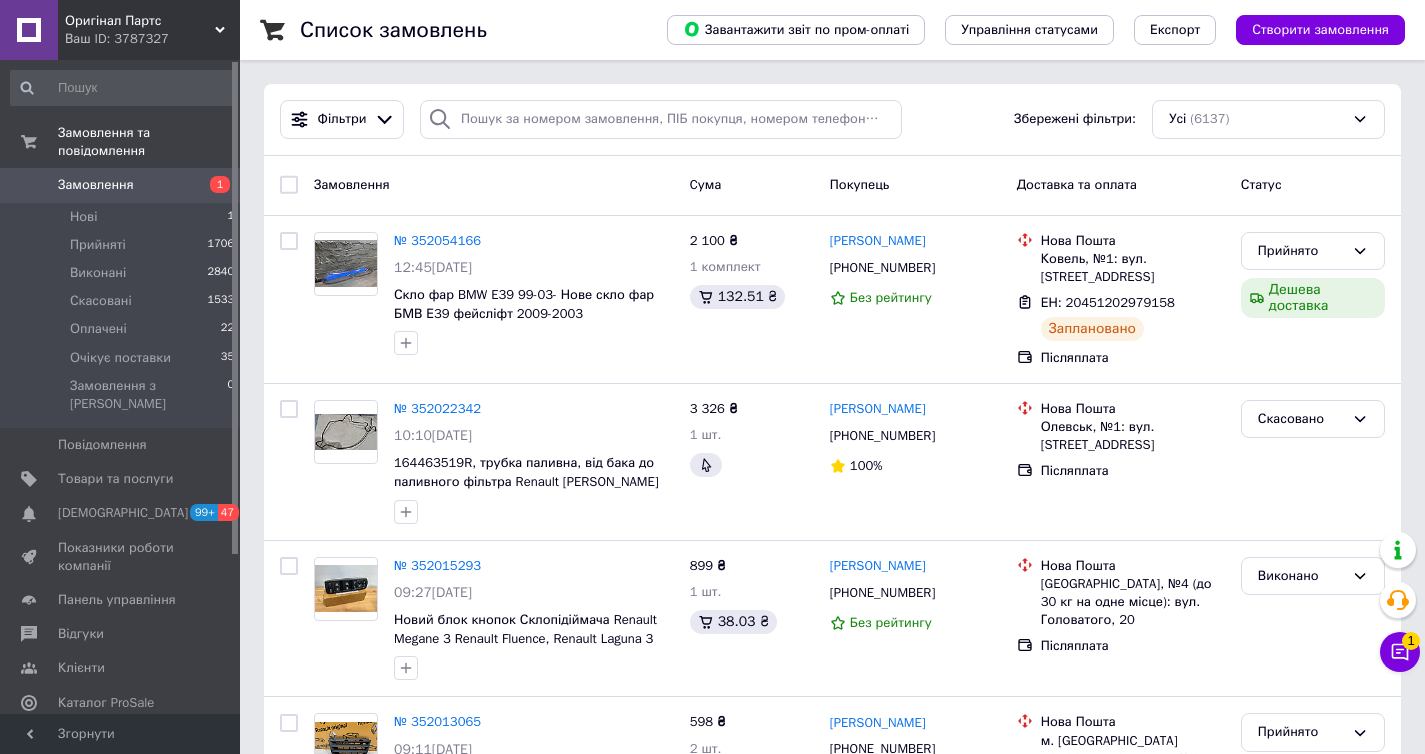 click on "Замовлення" at bounding box center (121, 185) 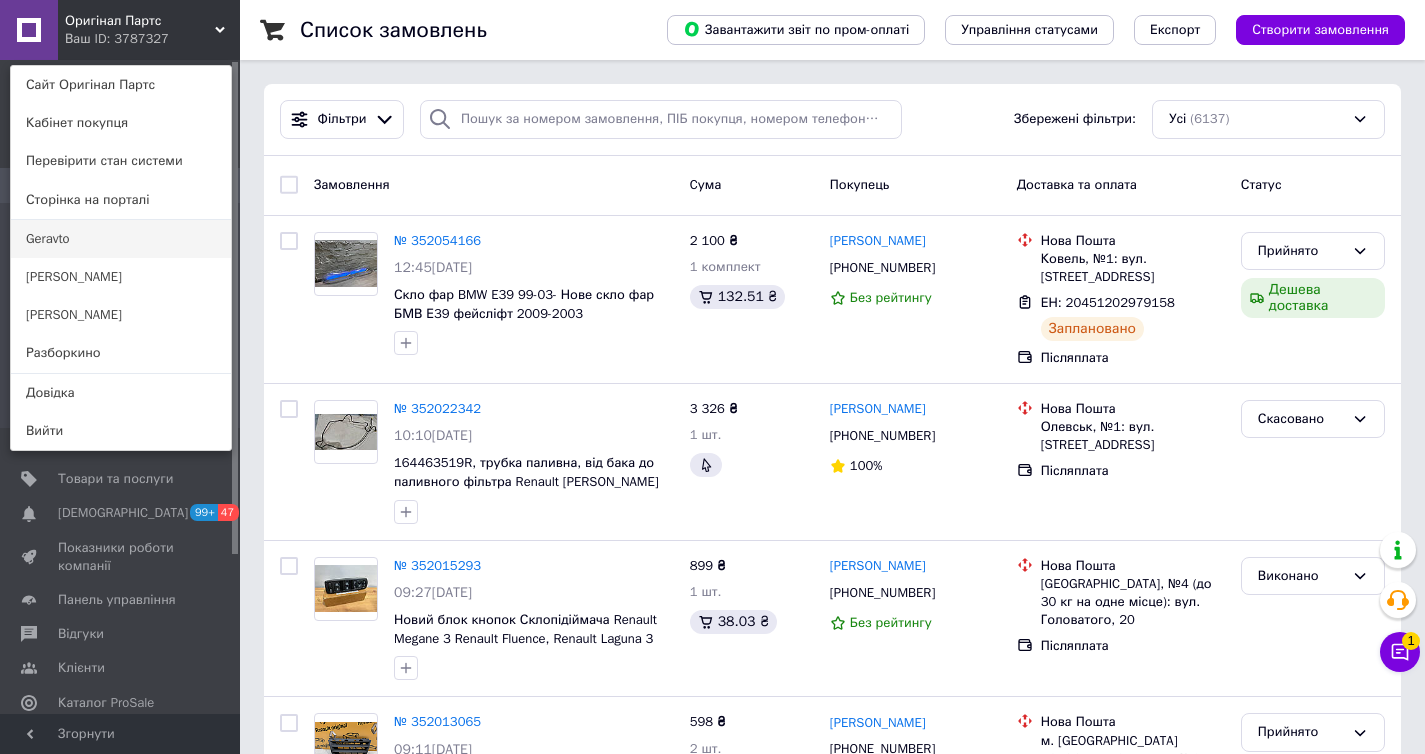 click on "Geravto" at bounding box center [121, 239] 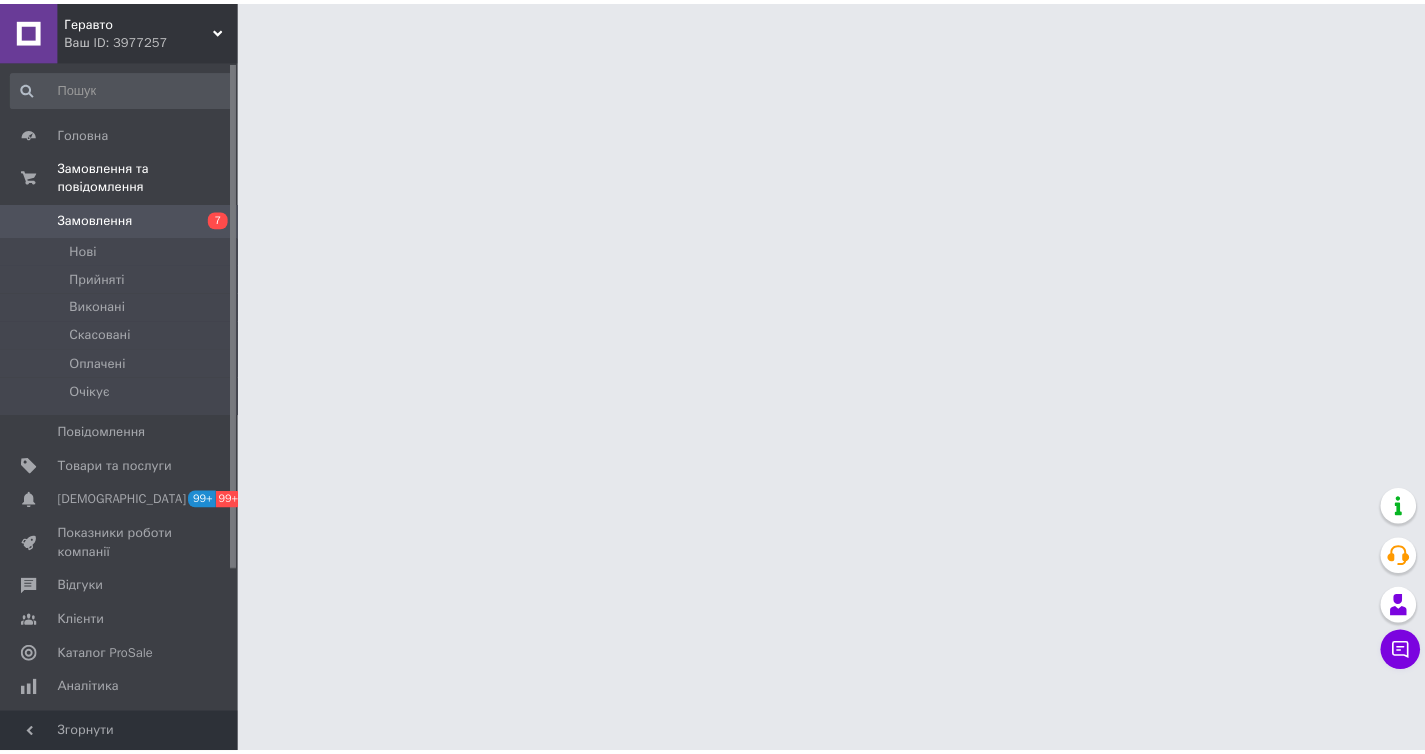 scroll, scrollTop: 0, scrollLeft: 0, axis: both 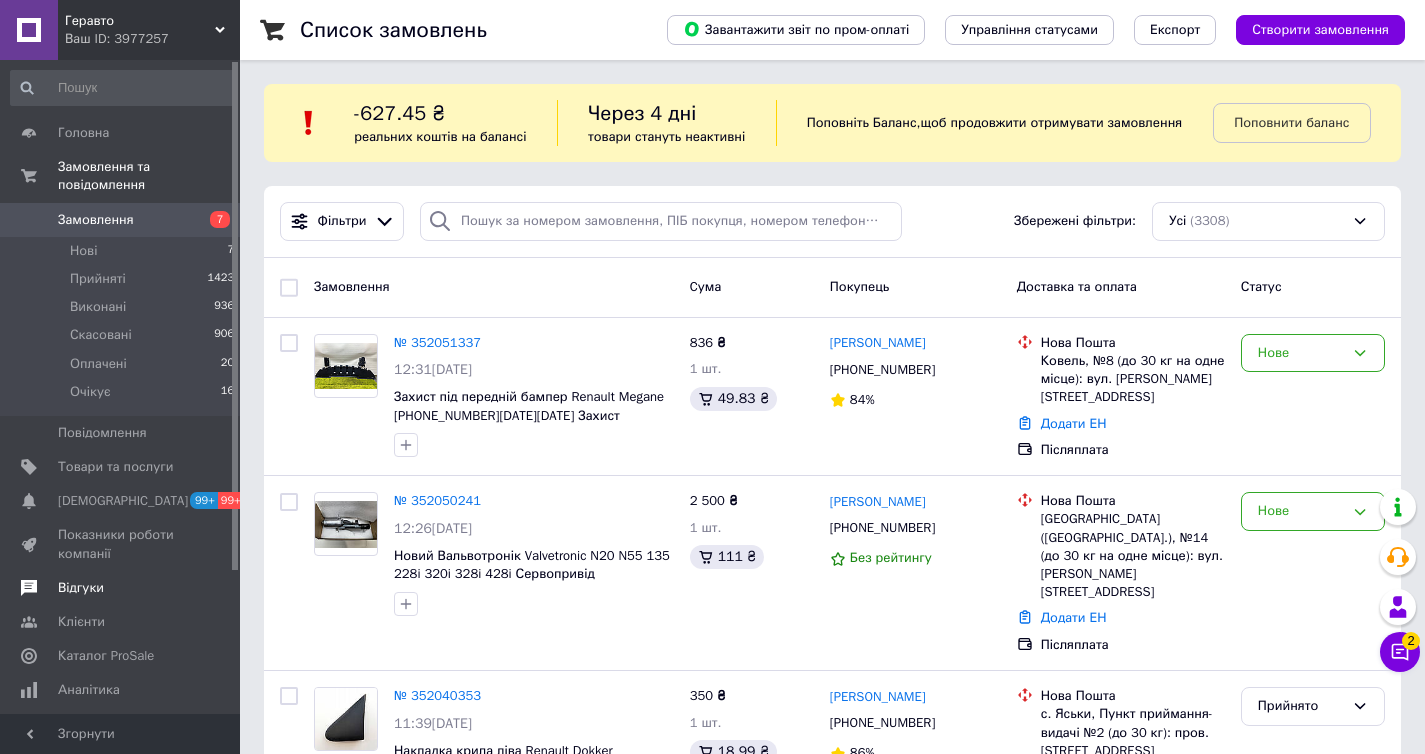 click on "Відгуки" at bounding box center [81, 588] 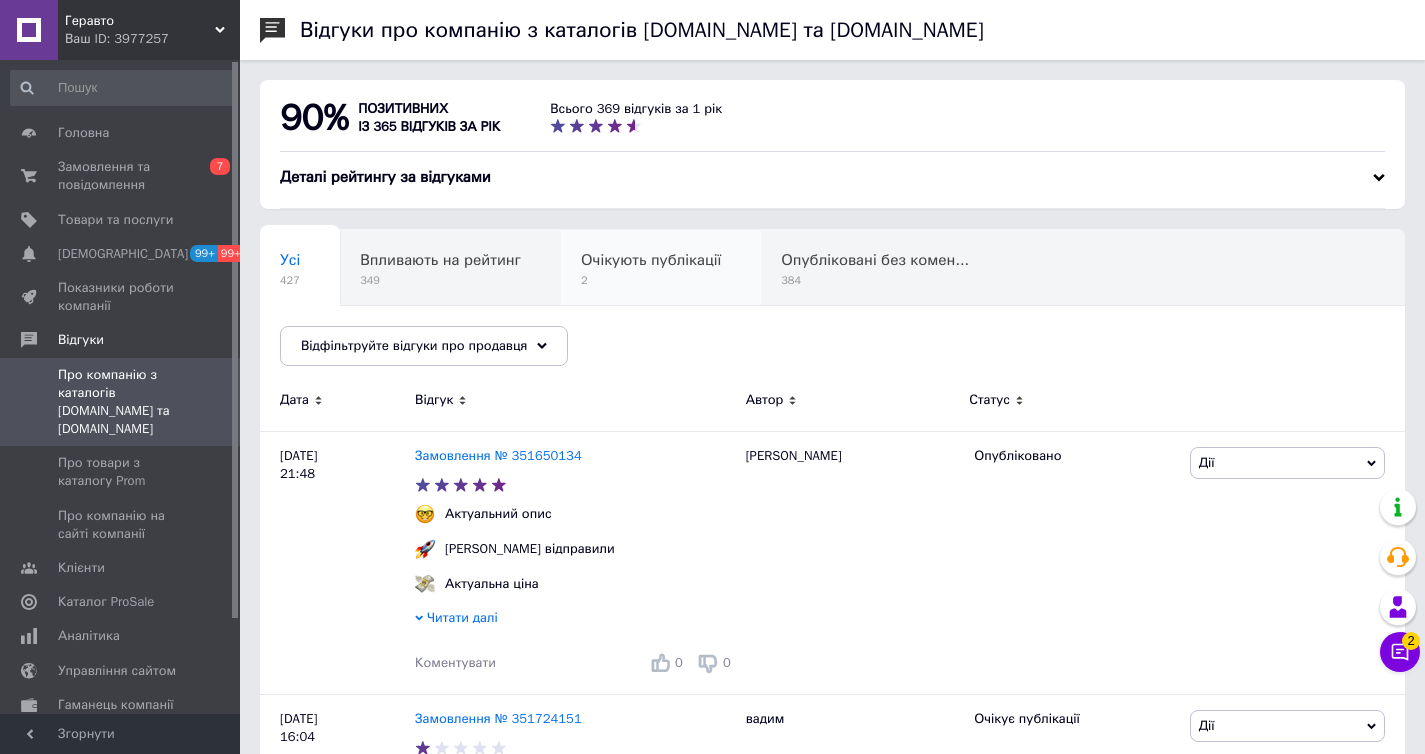 click on "Очікують публікації 2" at bounding box center [661, 268] 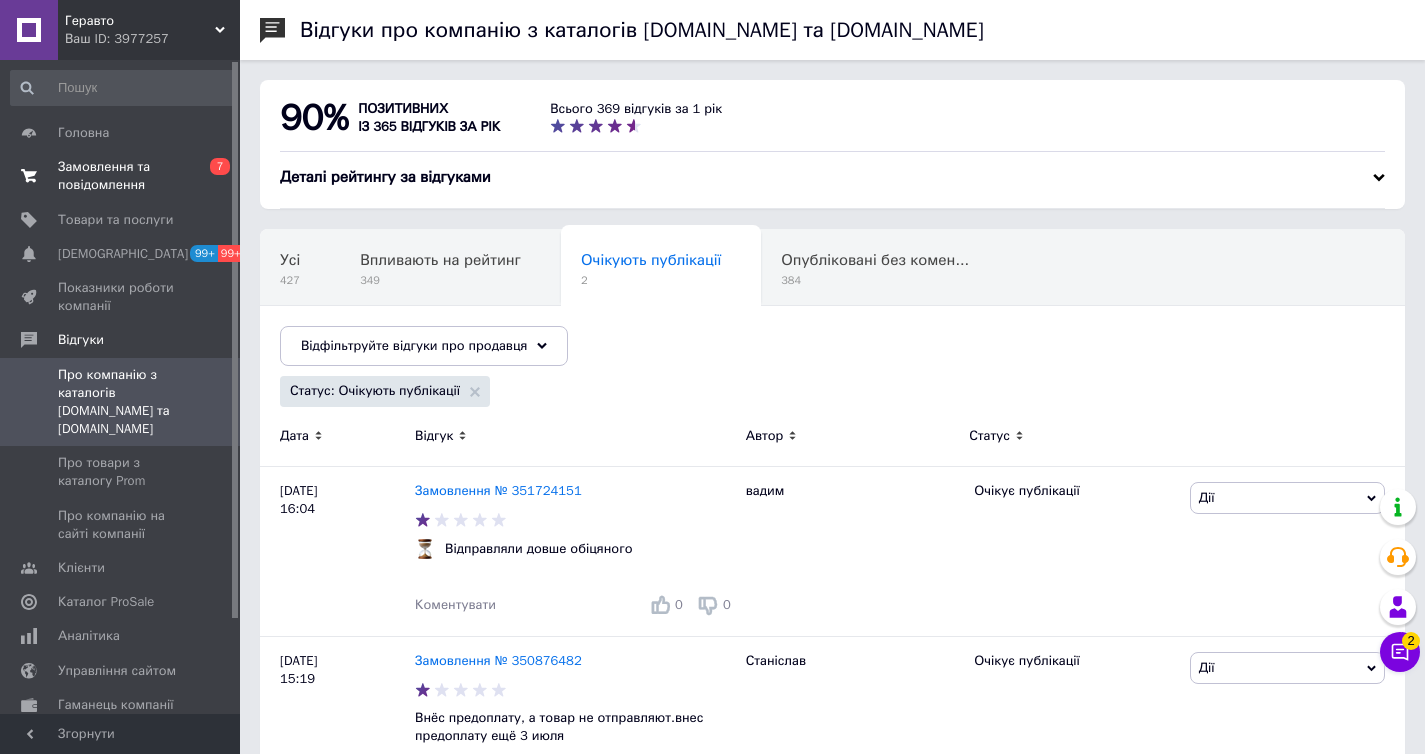 click on "Замовлення та повідомлення" at bounding box center [121, 176] 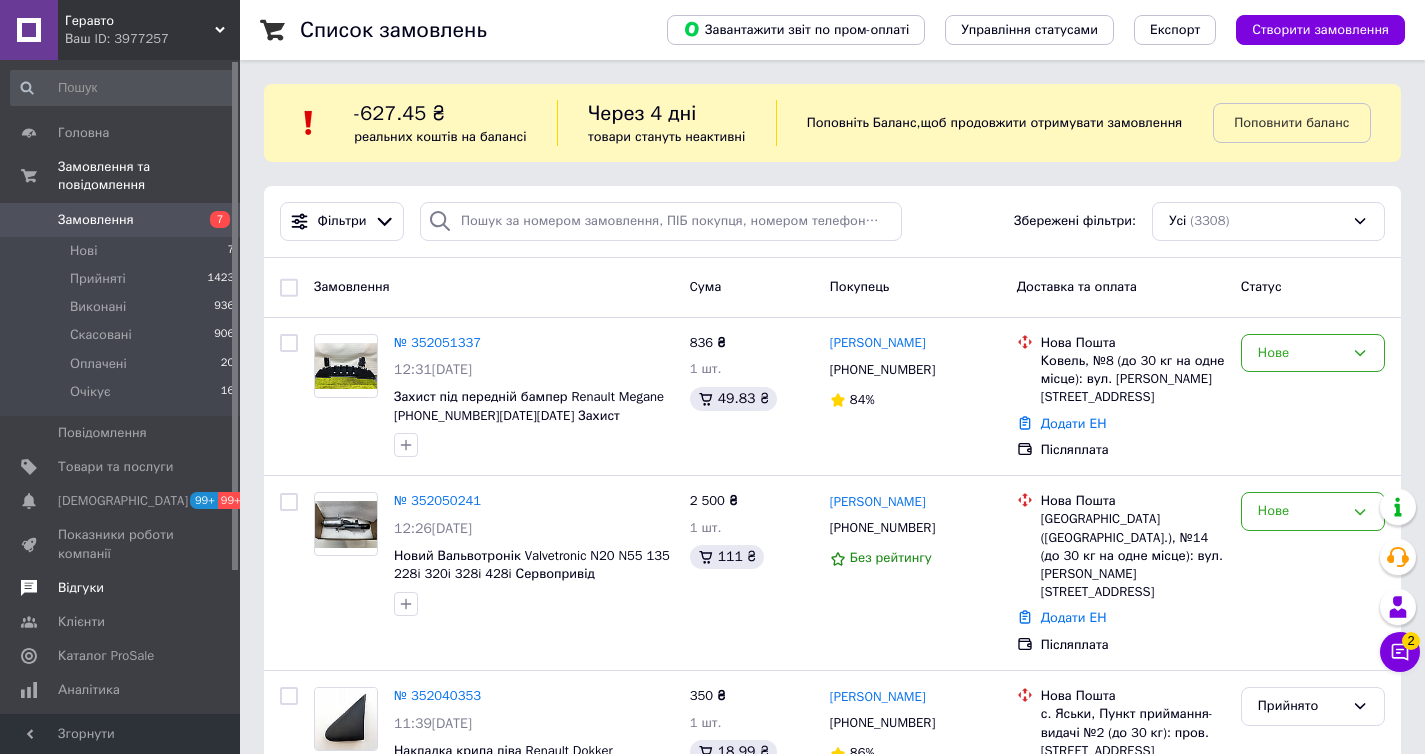 click on "Відгуки" at bounding box center (81, 588) 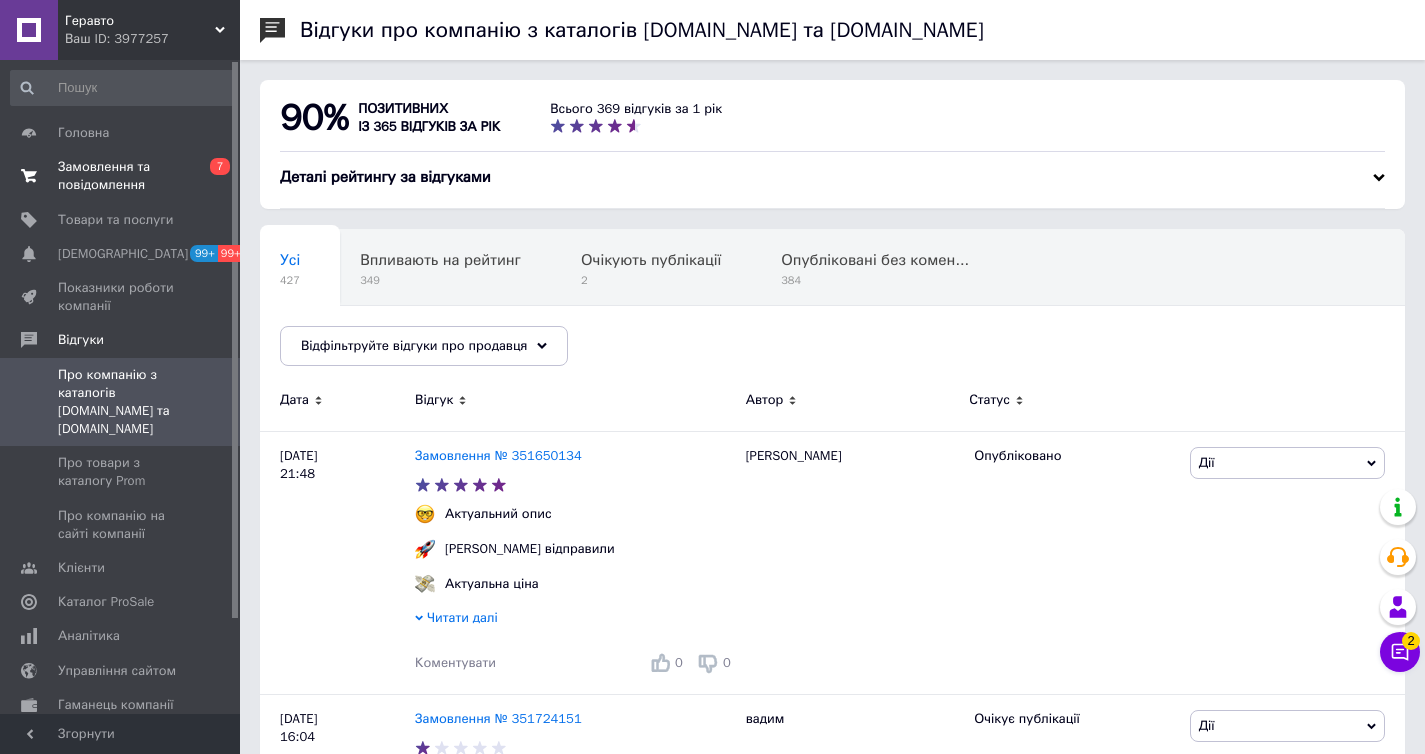 click on "Замовлення та повідомлення" at bounding box center (121, 176) 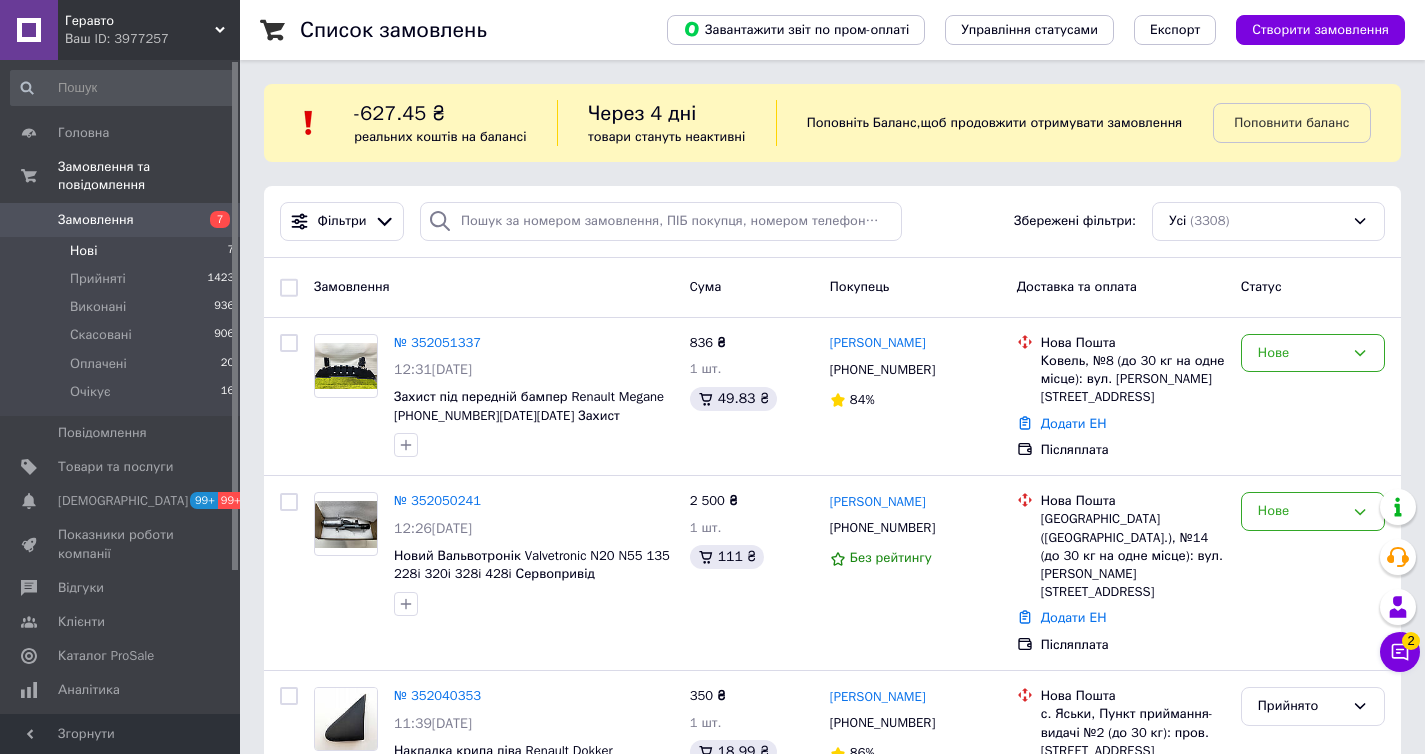 click on "Нові 7" at bounding box center [123, 251] 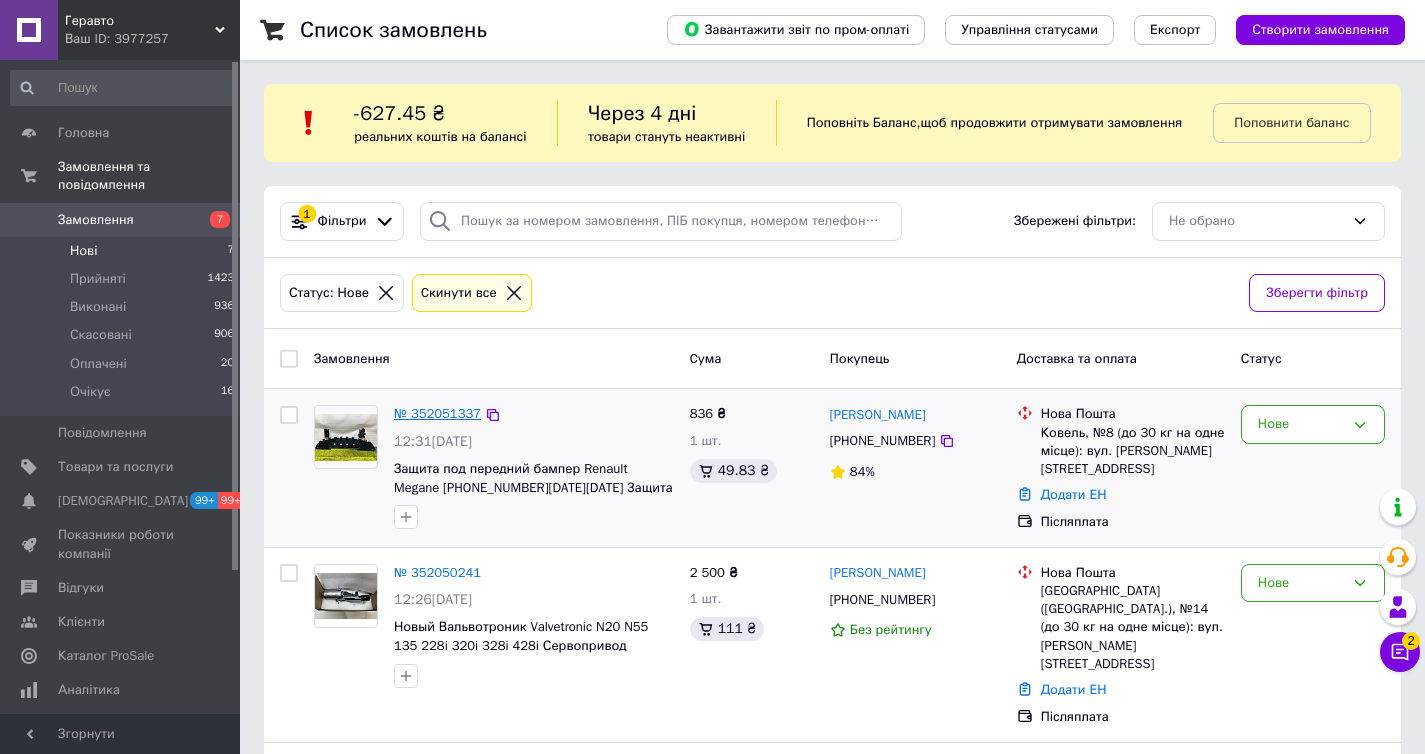 click on "№ 352051337" at bounding box center [437, 413] 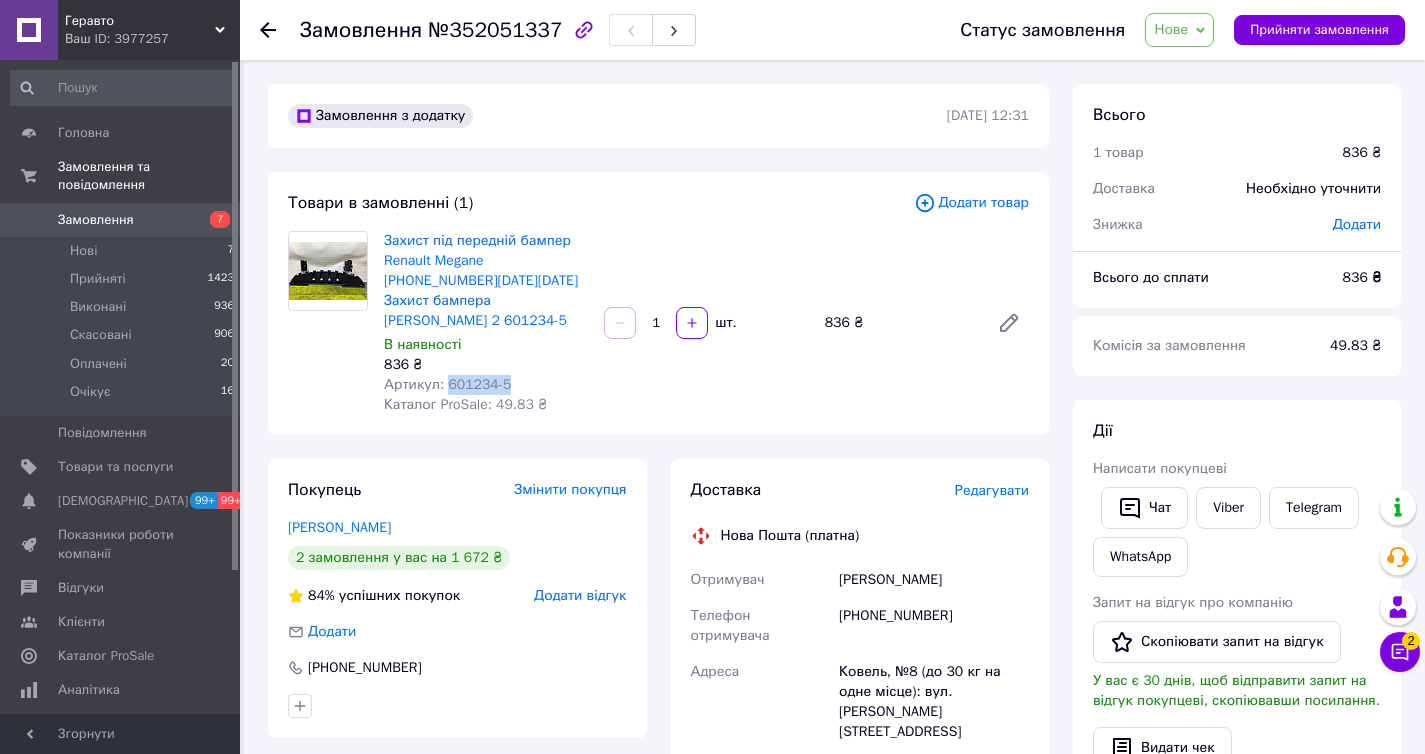 drag, startPoint x: 511, startPoint y: 367, endPoint x: 450, endPoint y: 370, distance: 61.073727 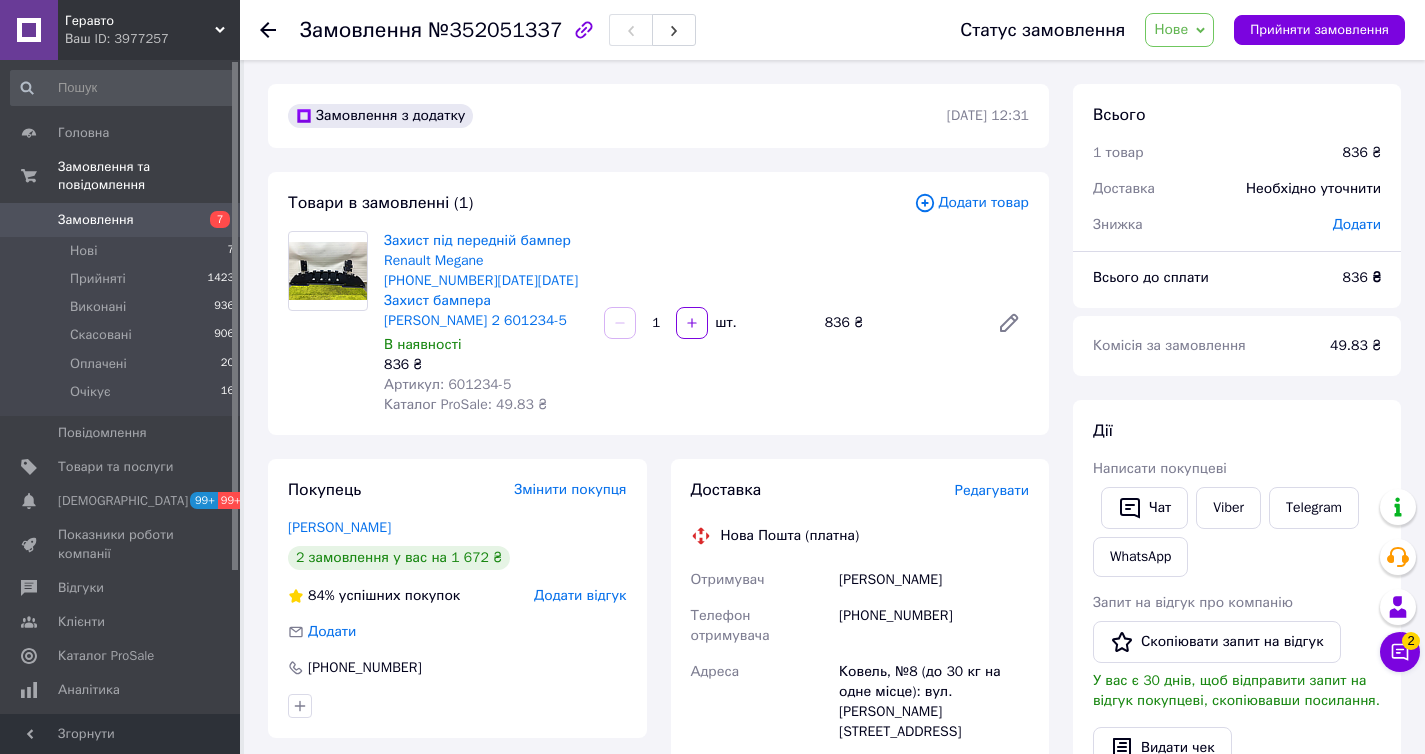 click on "[PHONE_NUMBER]" at bounding box center [934, 626] 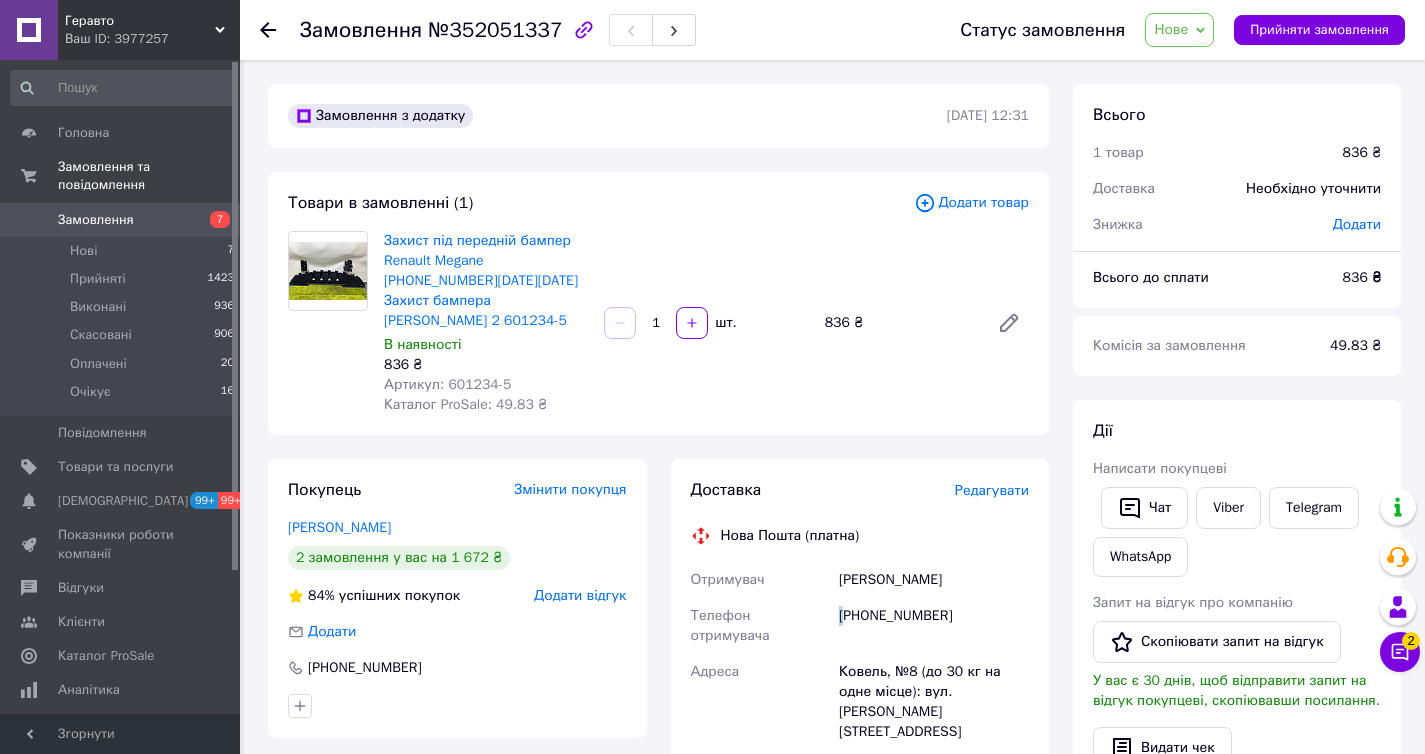 click on "[PHONE_NUMBER]" at bounding box center (934, 626) 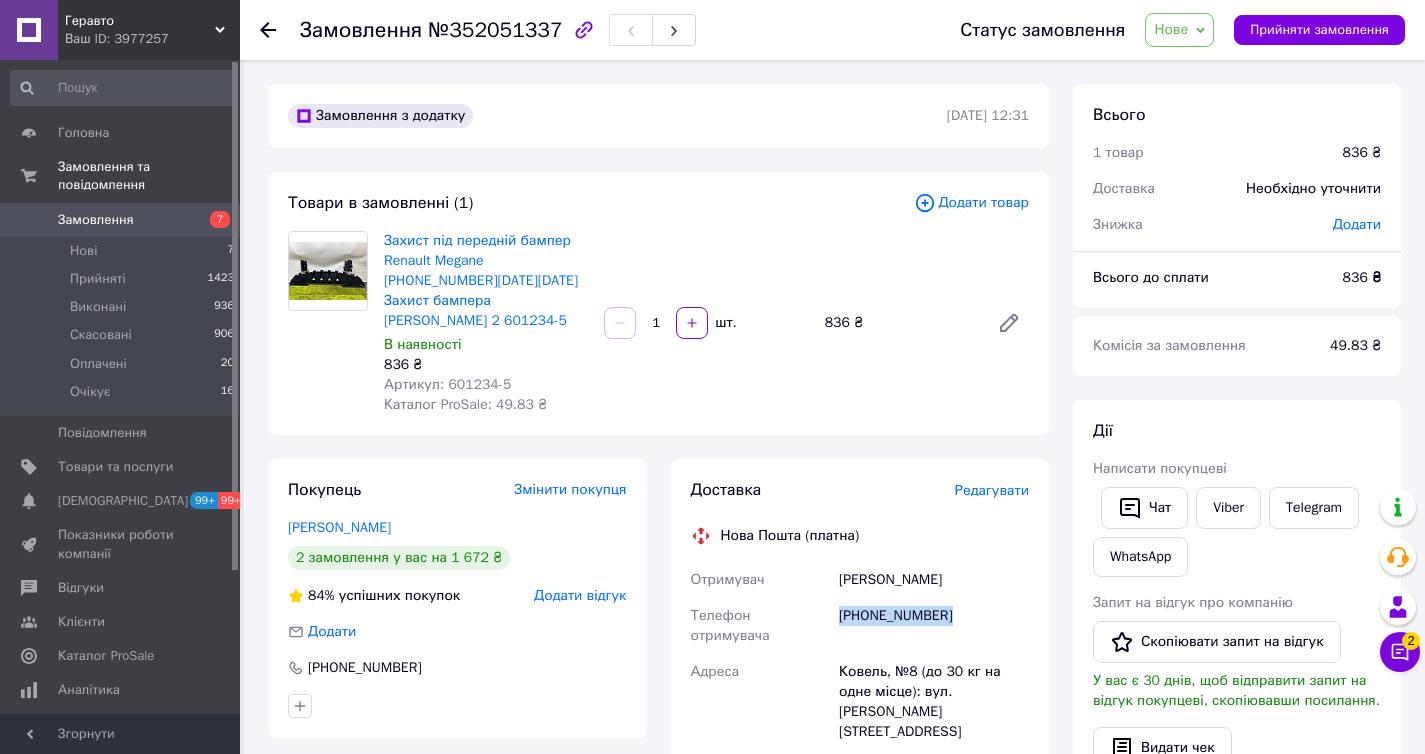 click on "[PHONE_NUMBER]" at bounding box center (934, 626) 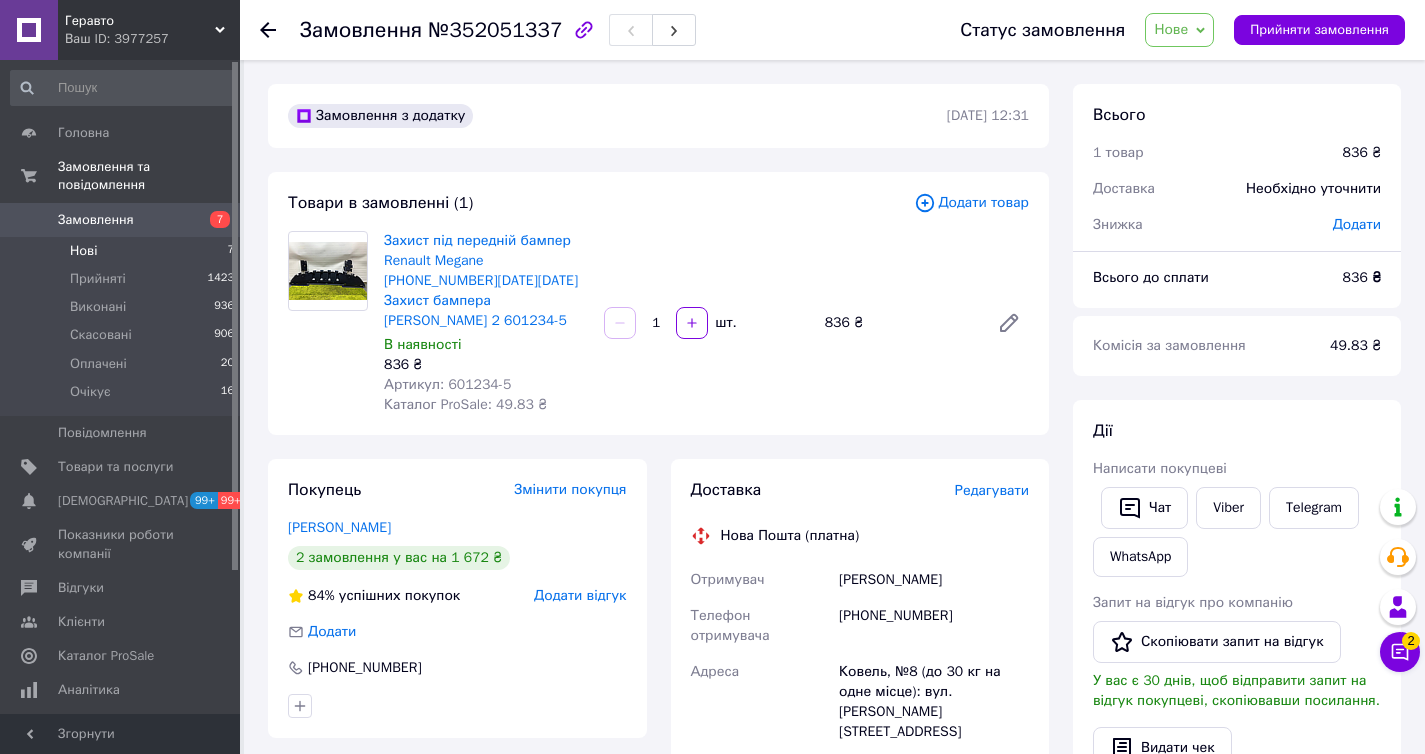 click on "Нові" at bounding box center (83, 251) 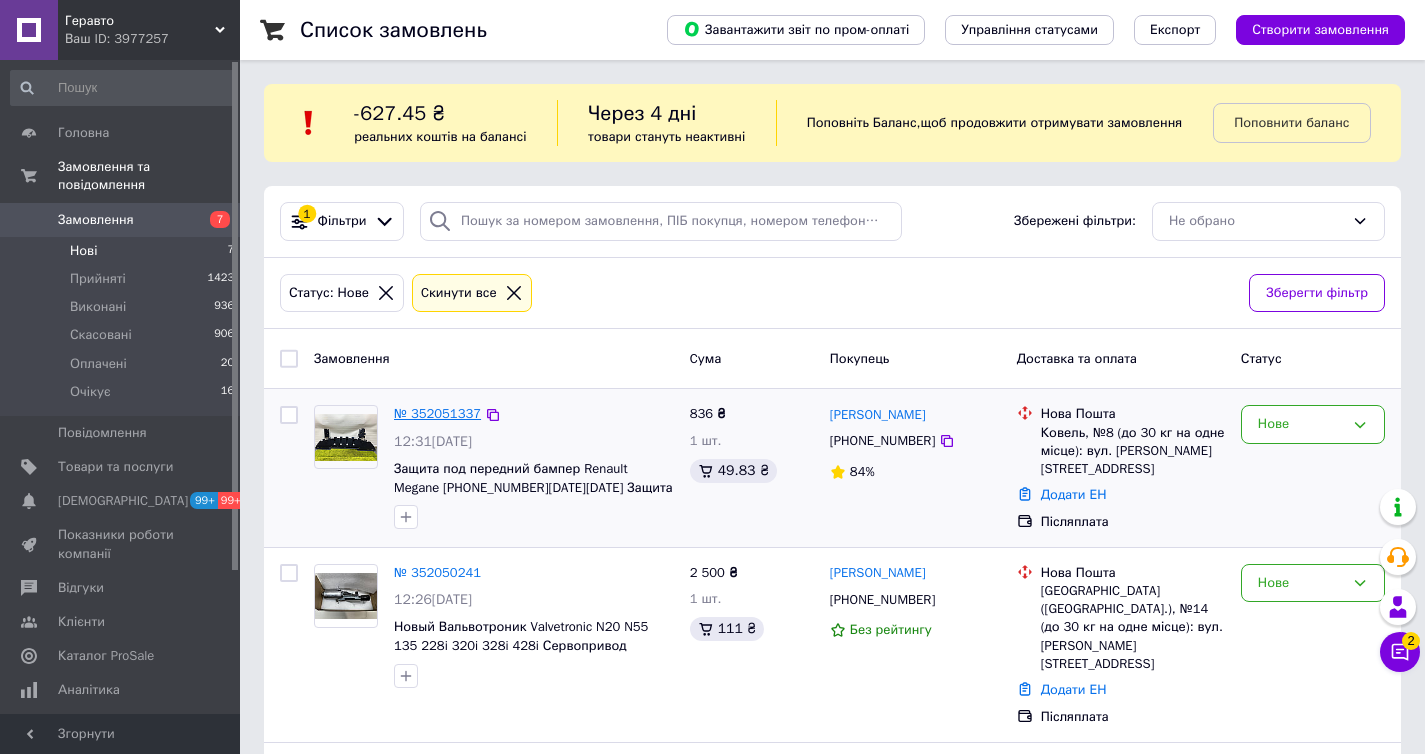 click on "№ 352051337" at bounding box center [437, 413] 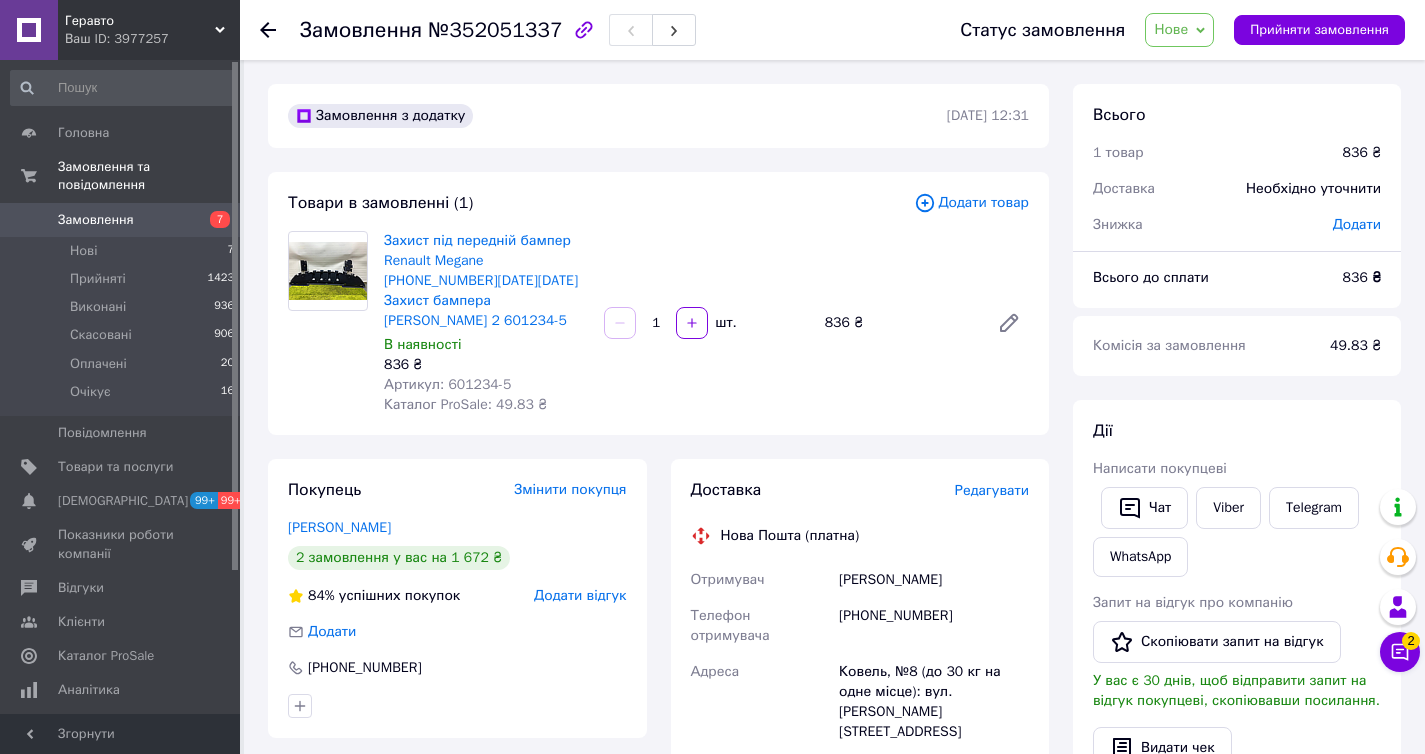 scroll, scrollTop: 45, scrollLeft: 0, axis: vertical 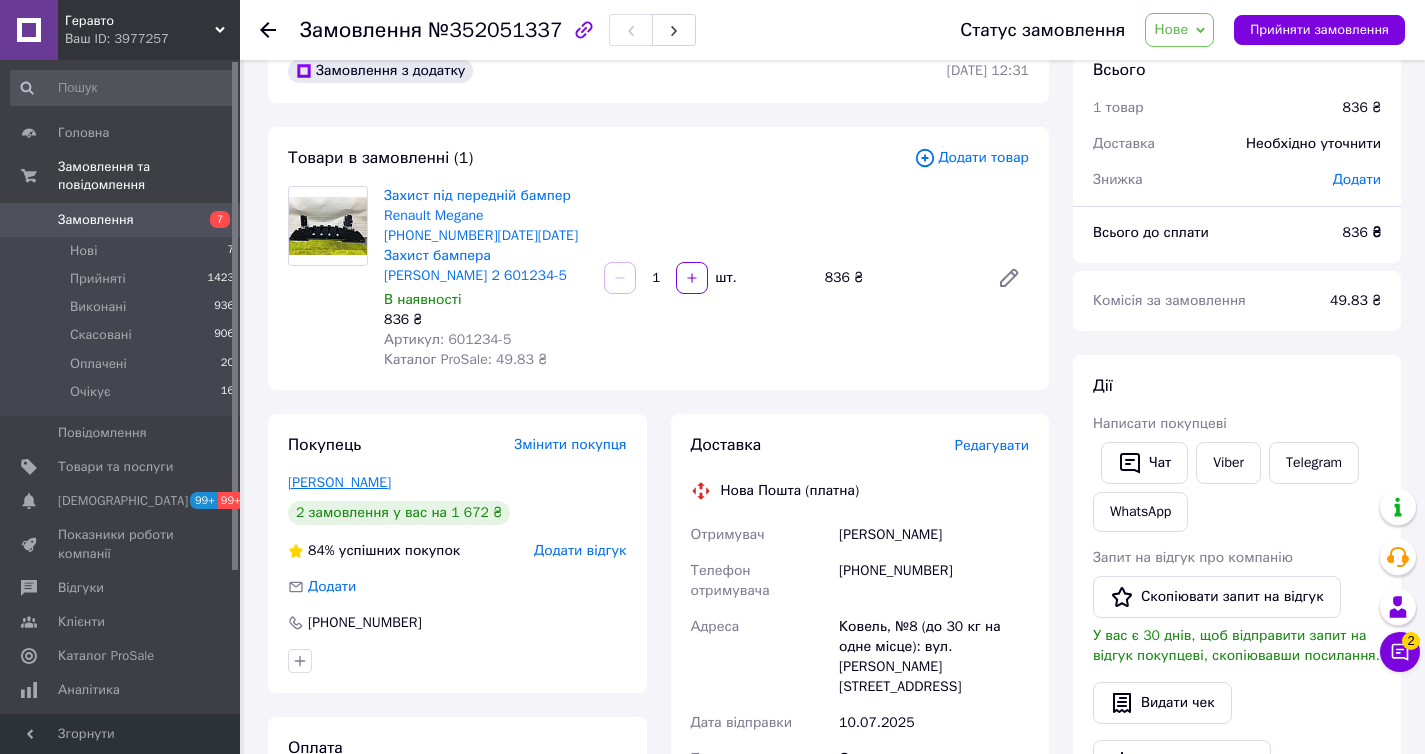 click on "Точка Олександр" at bounding box center [339, 482] 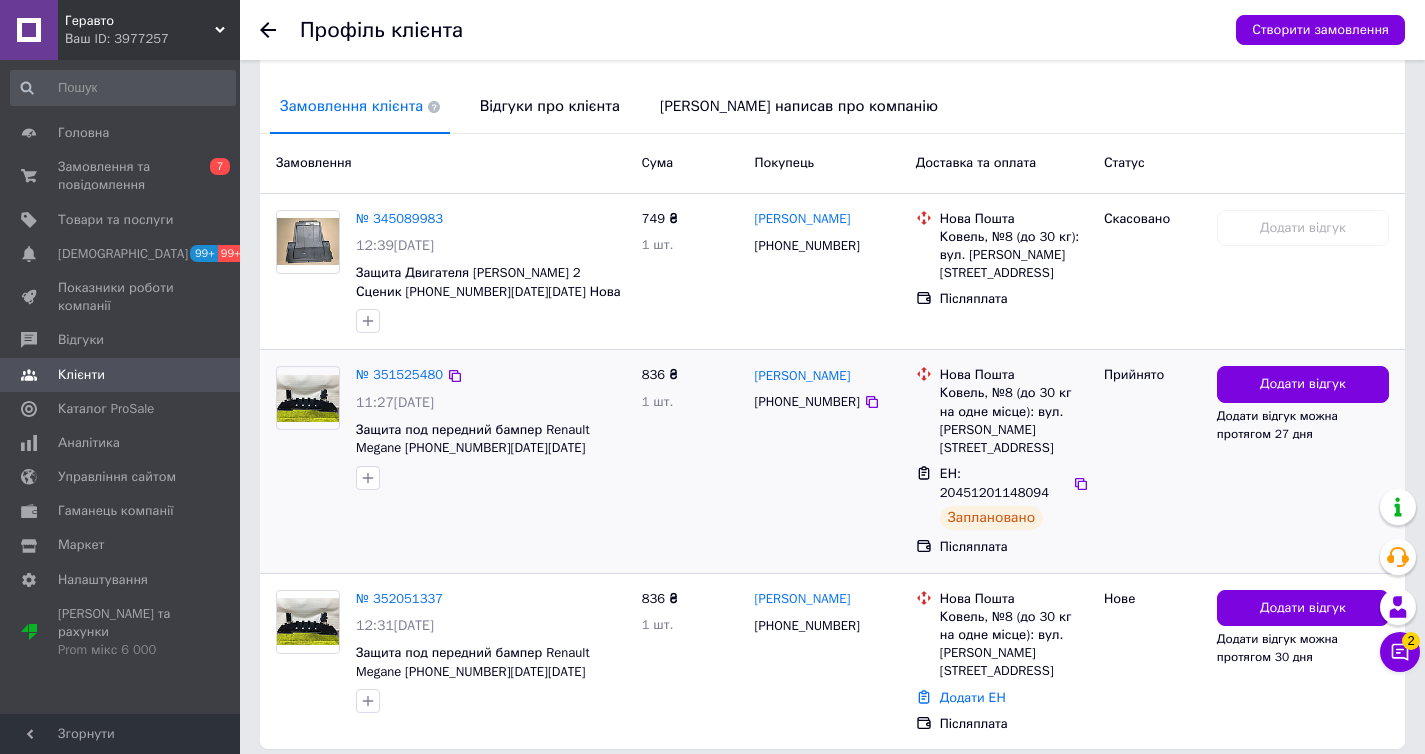 scroll, scrollTop: 440, scrollLeft: 0, axis: vertical 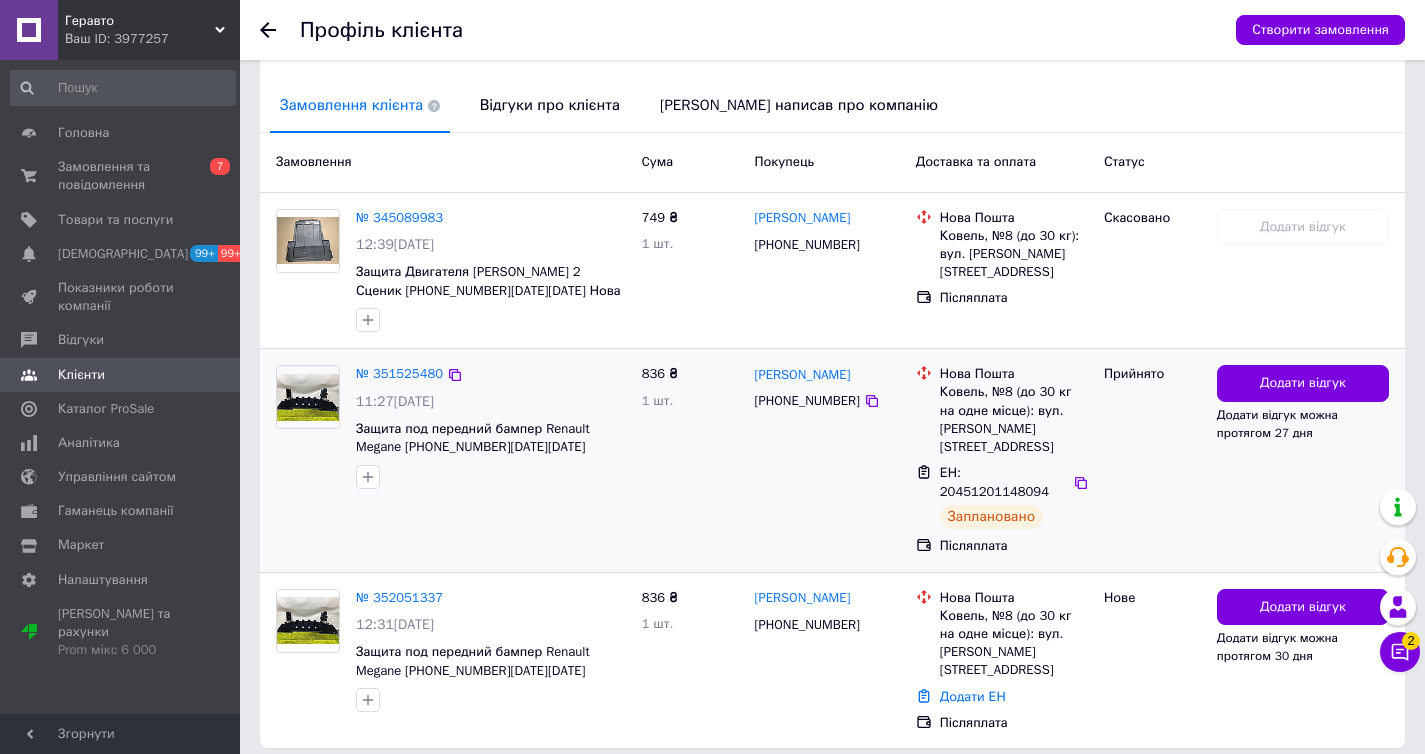 click on "ЕН: 20451201148094" at bounding box center (994, 482) 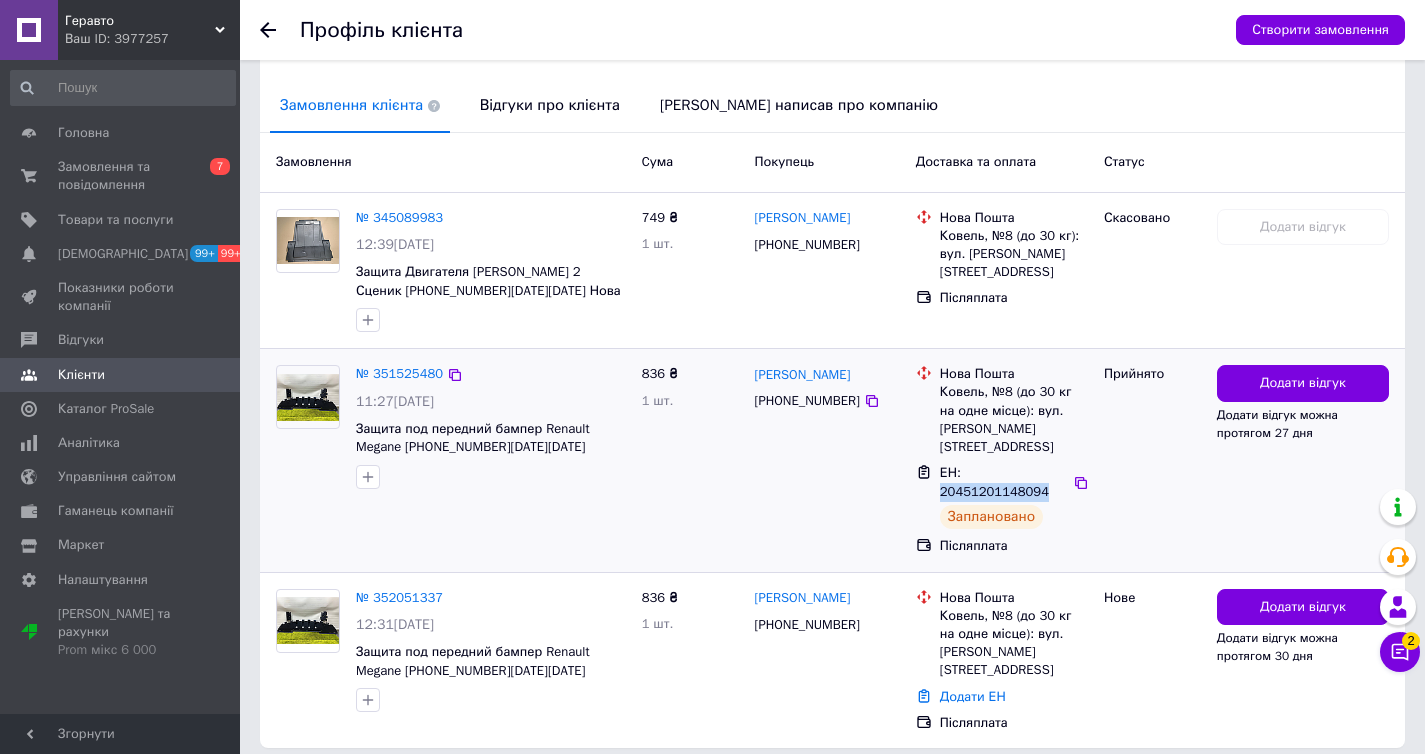 click on "ЕН: 20451201148094" at bounding box center (994, 482) 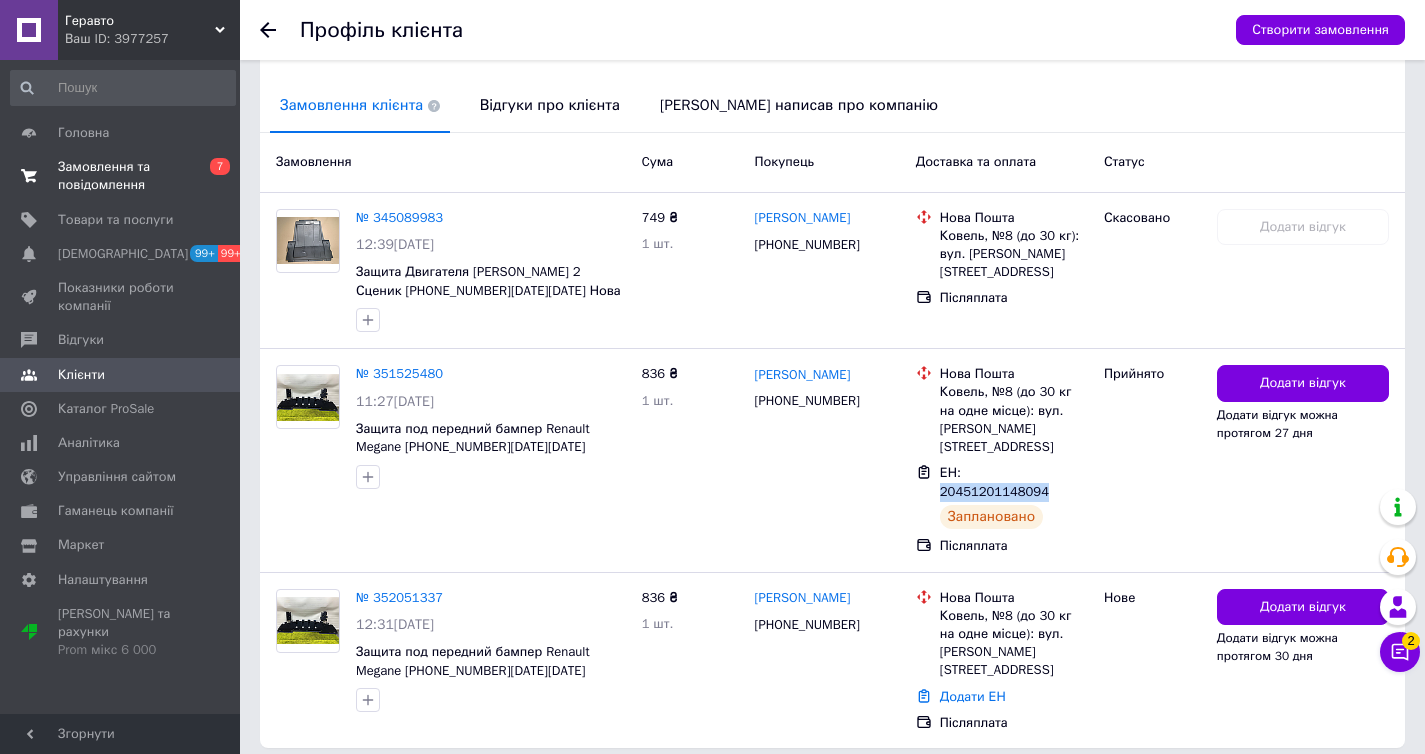click on "Замовлення та повідомлення" at bounding box center (121, 176) 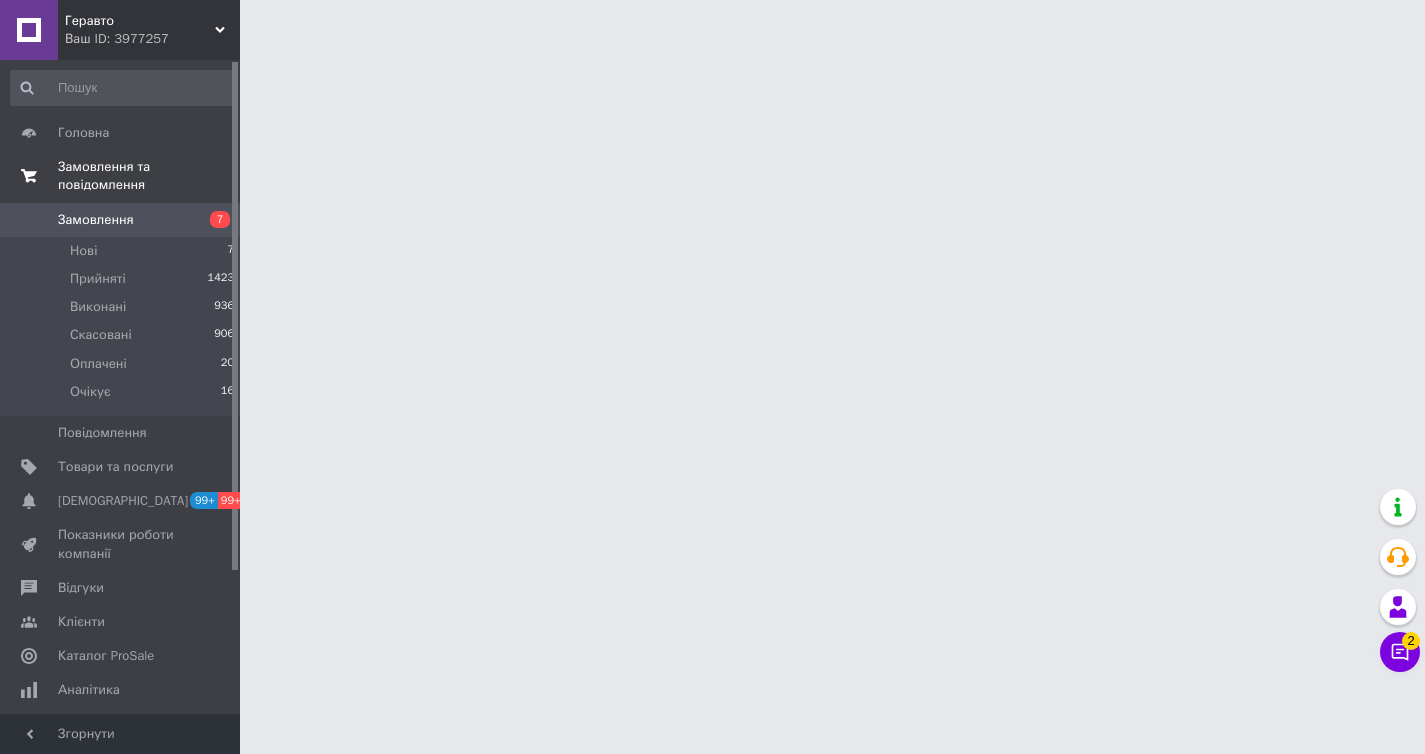 scroll, scrollTop: 0, scrollLeft: 0, axis: both 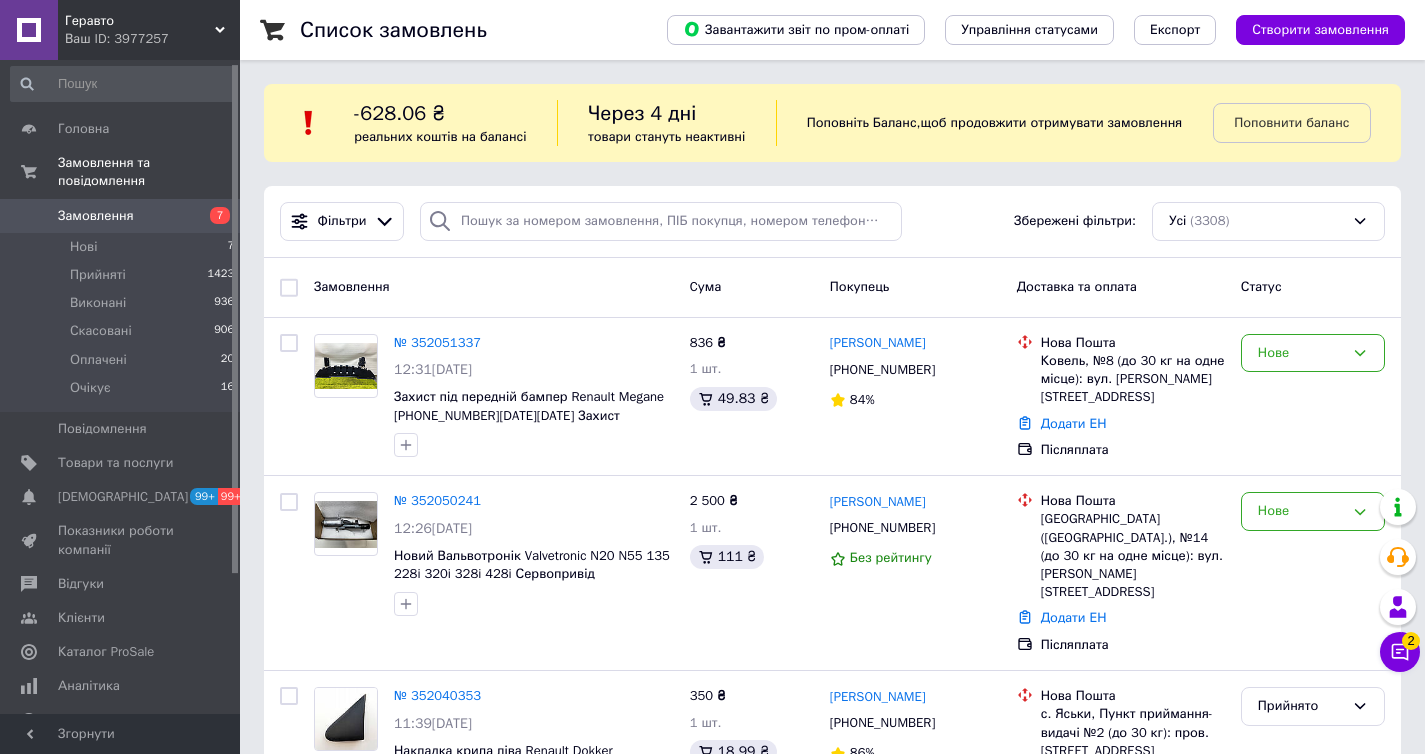 click on "Замовлення 7" at bounding box center (123, 216) 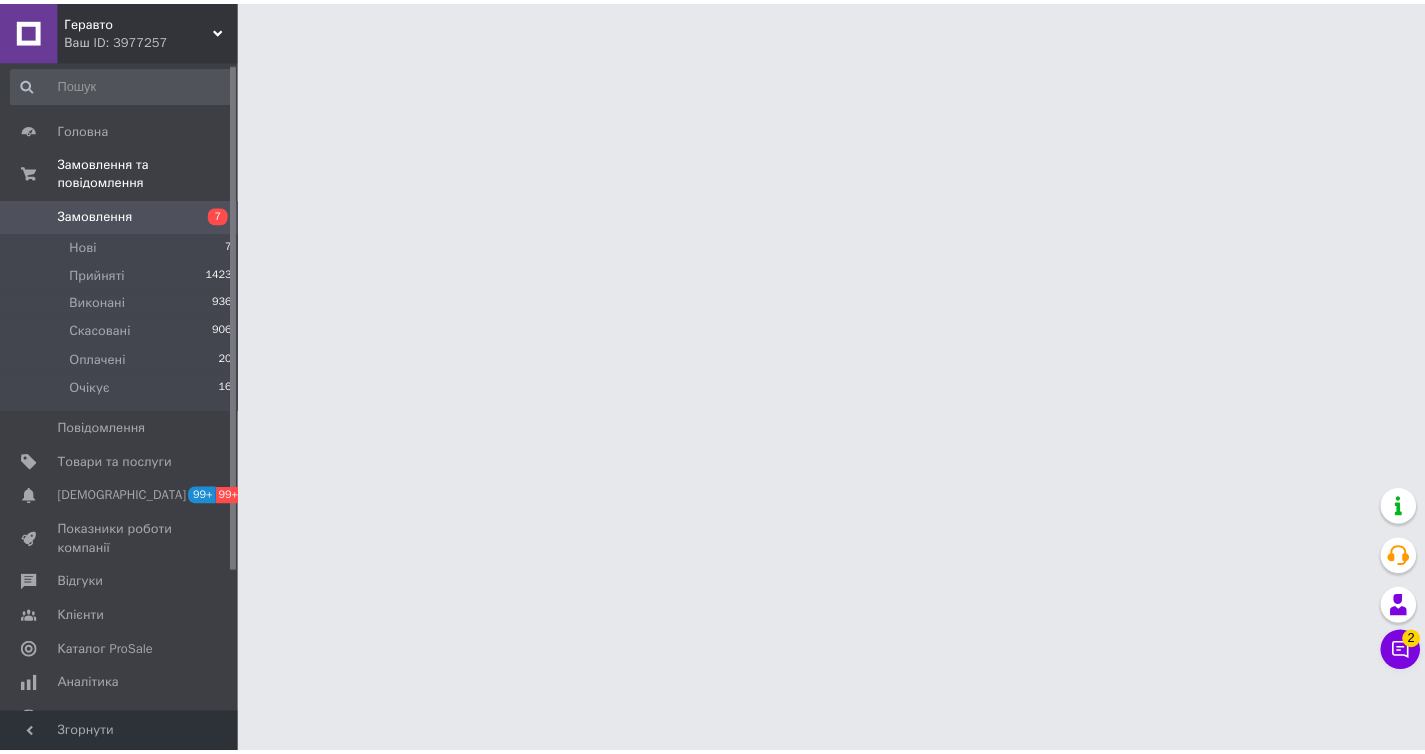 scroll, scrollTop: 0, scrollLeft: 0, axis: both 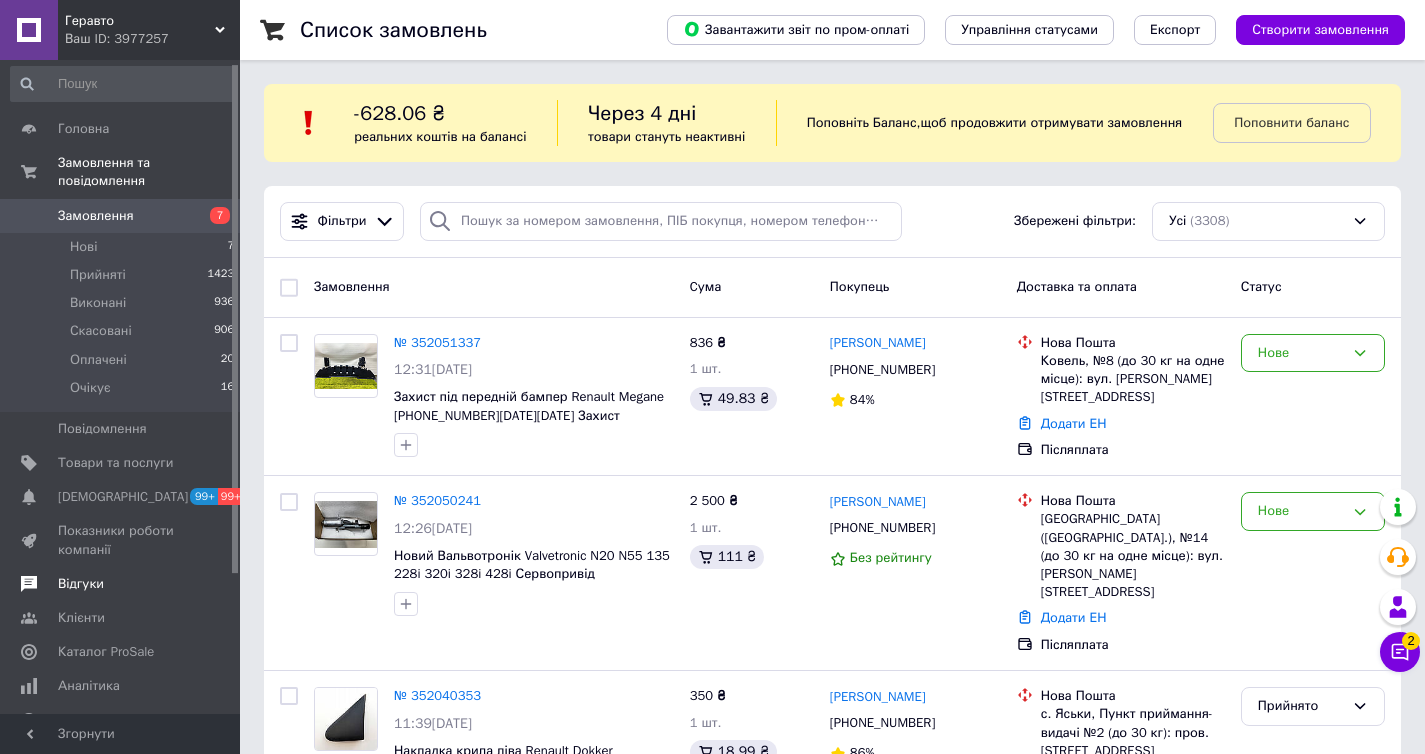 click on "Відгуки" at bounding box center [81, 584] 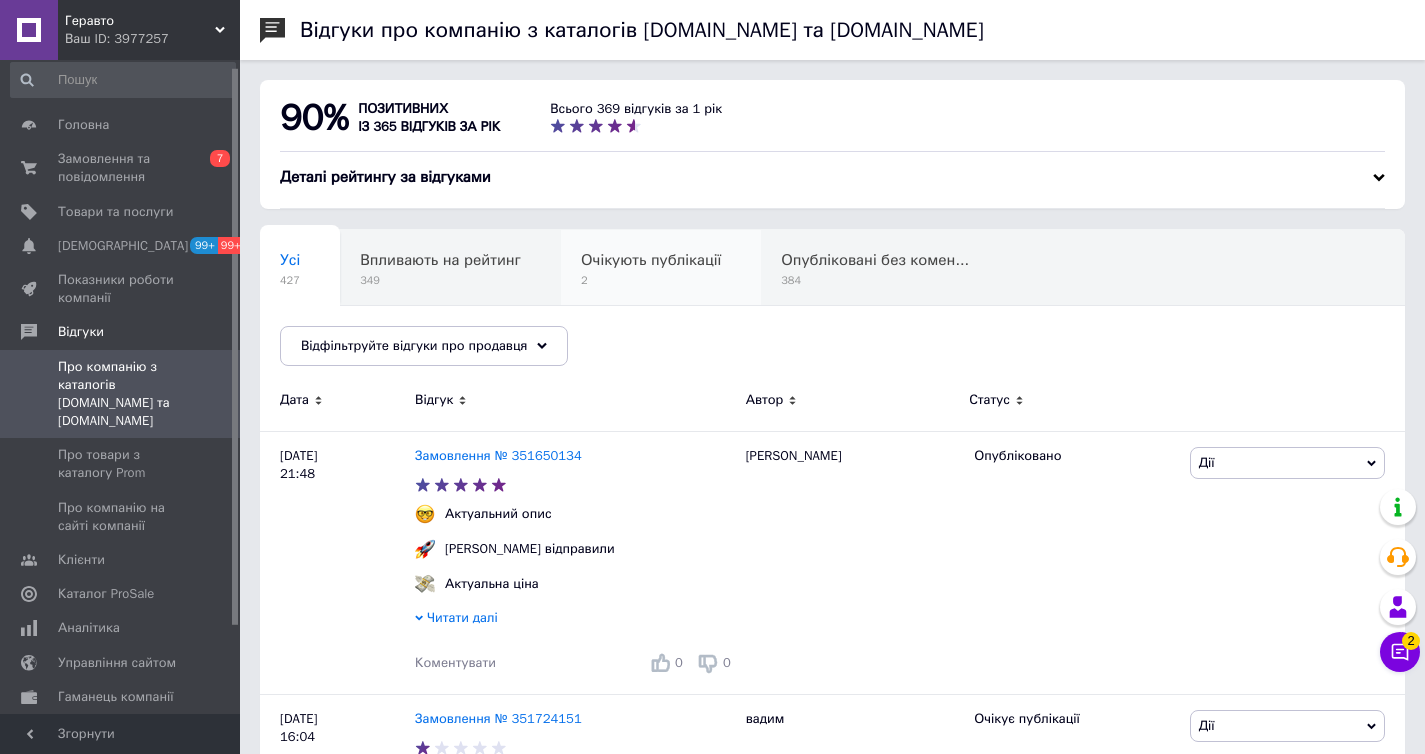 click on "2" at bounding box center [651, 280] 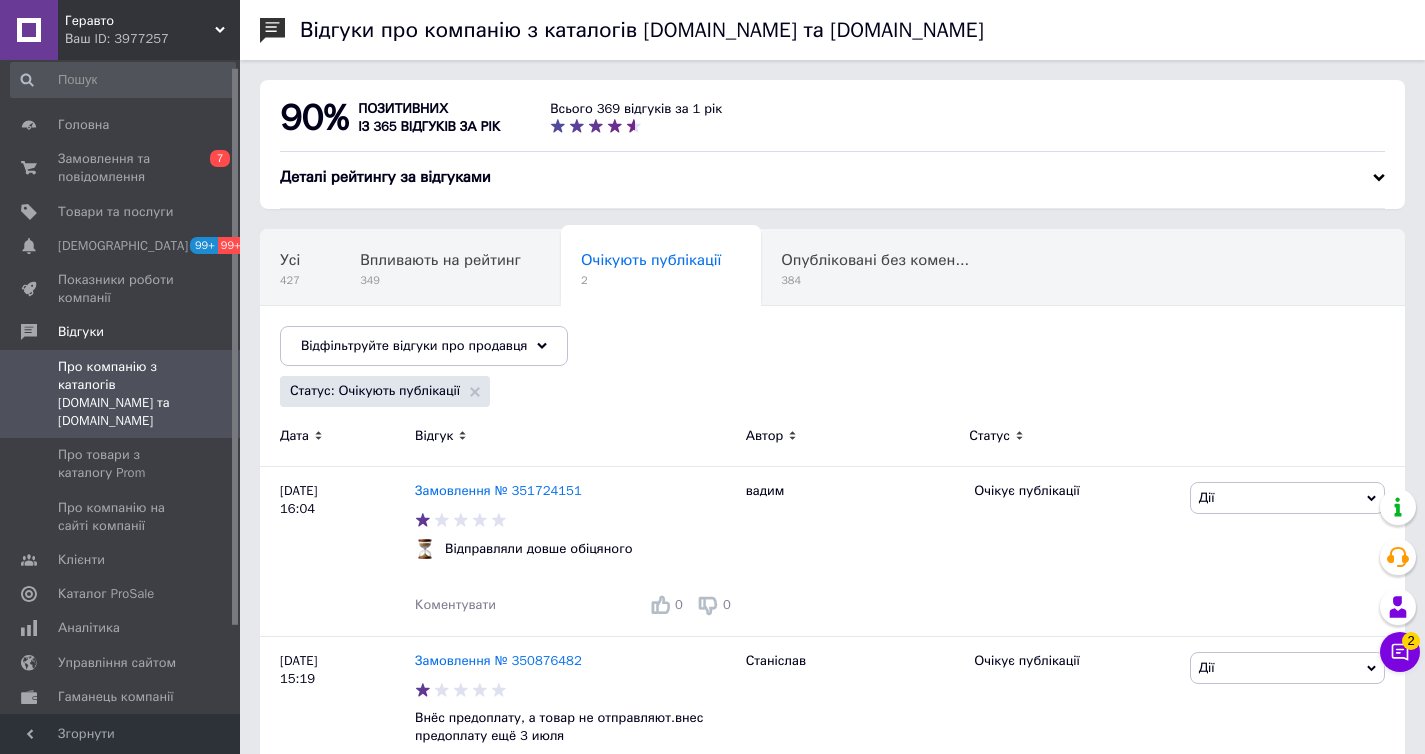 scroll, scrollTop: 120, scrollLeft: 0, axis: vertical 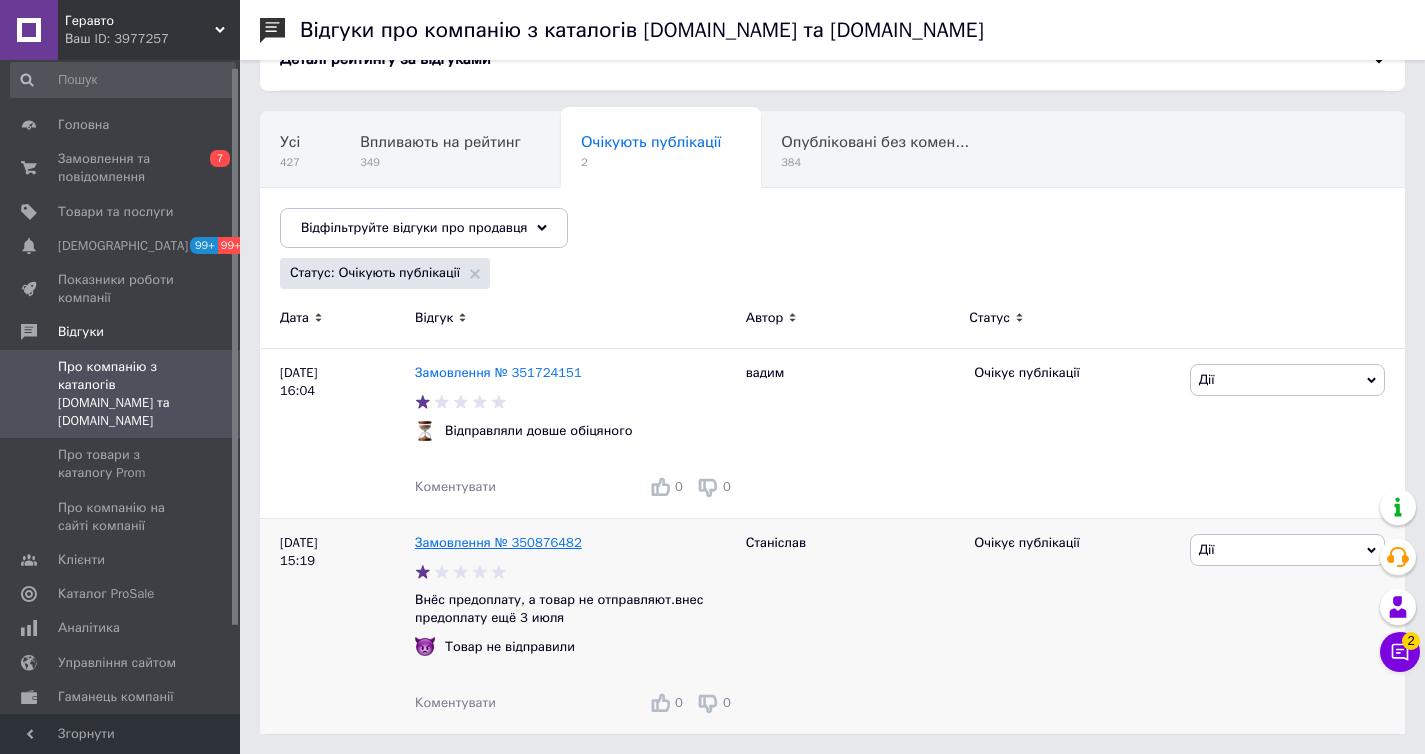 click on "Замовлення № 350876482" at bounding box center (498, 542) 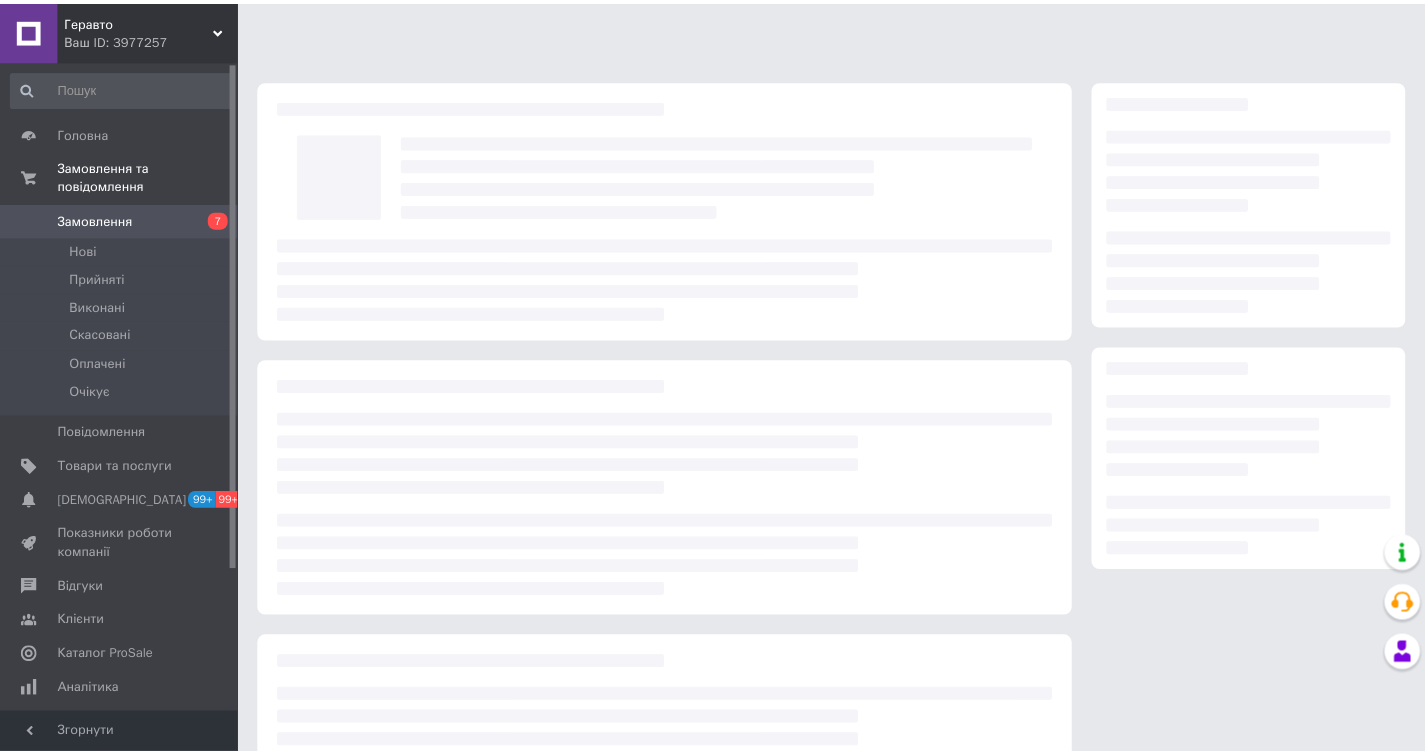 scroll, scrollTop: 0, scrollLeft: 0, axis: both 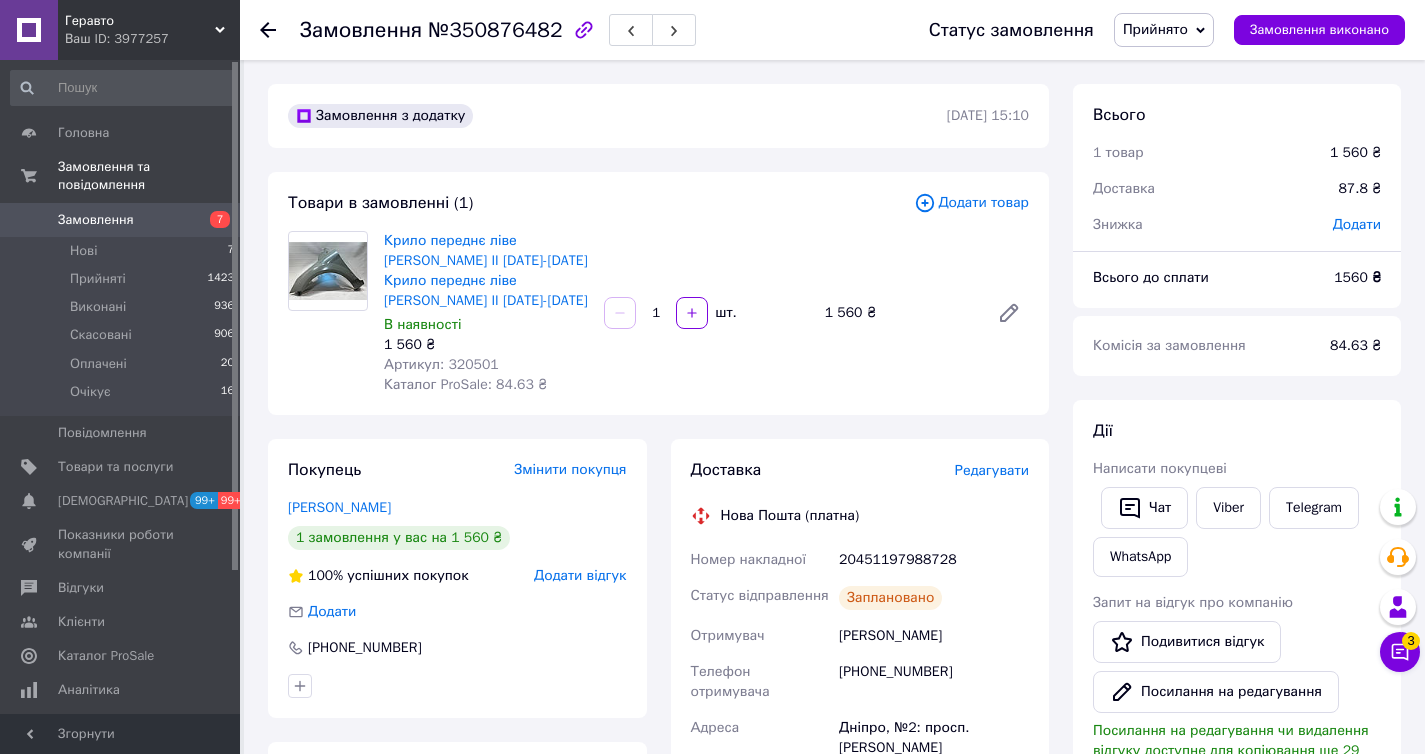 click on "Артикул: 320501" at bounding box center (441, 364) 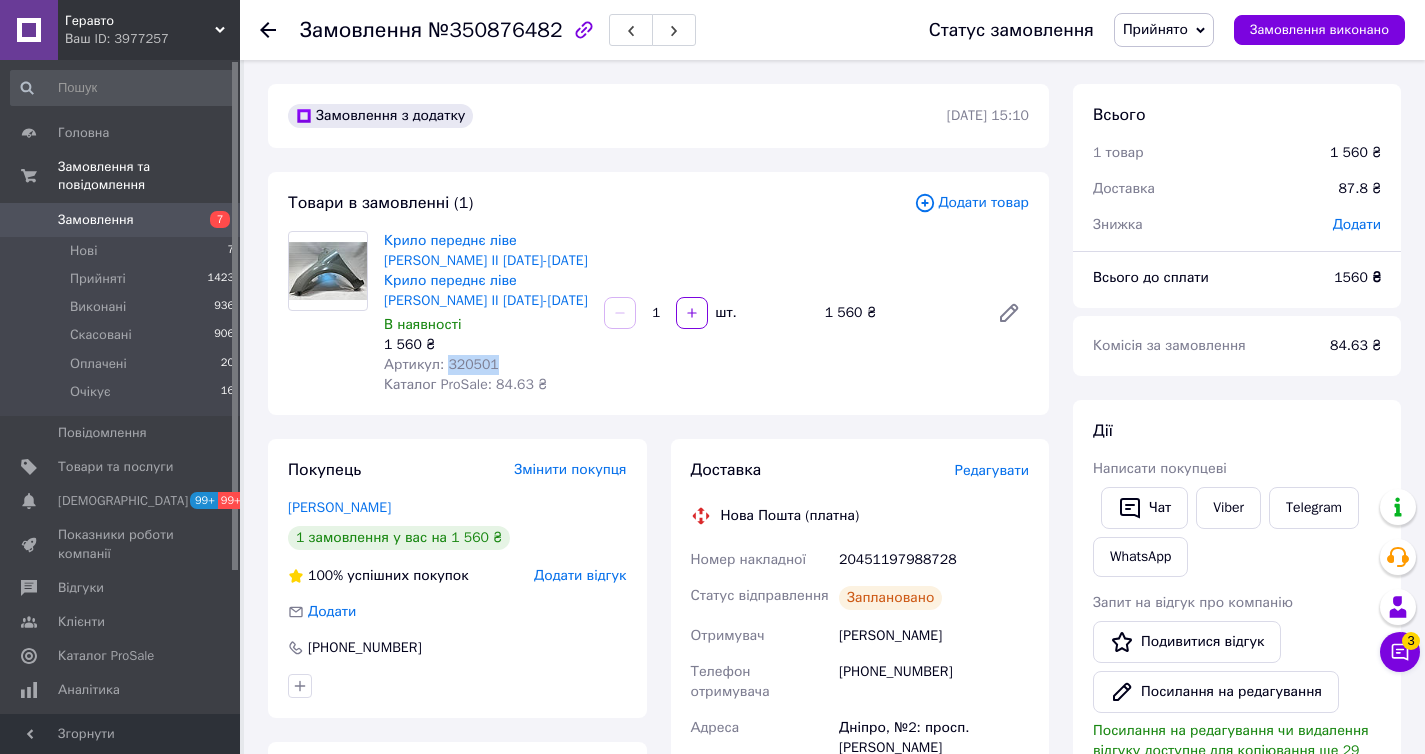 click on "Артикул: 320501" at bounding box center (441, 364) 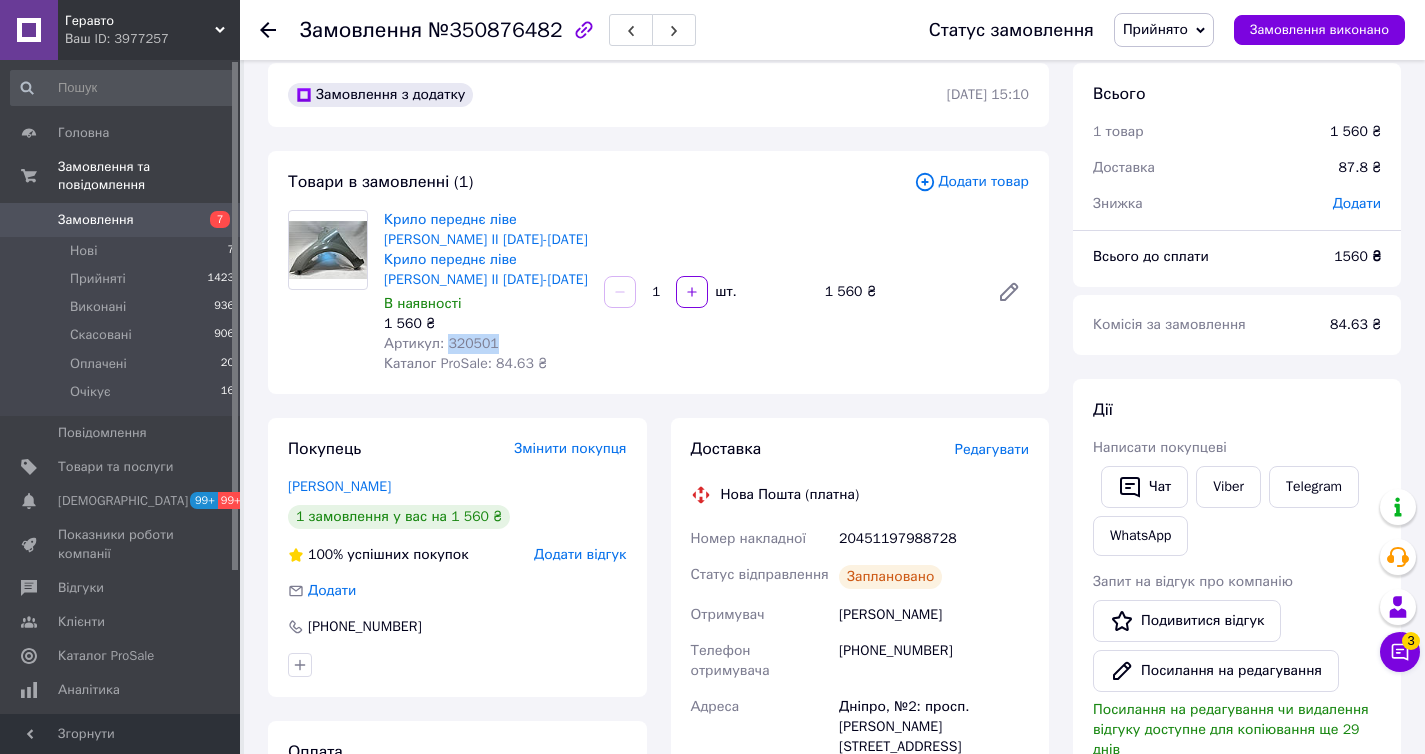 scroll, scrollTop: 42, scrollLeft: 0, axis: vertical 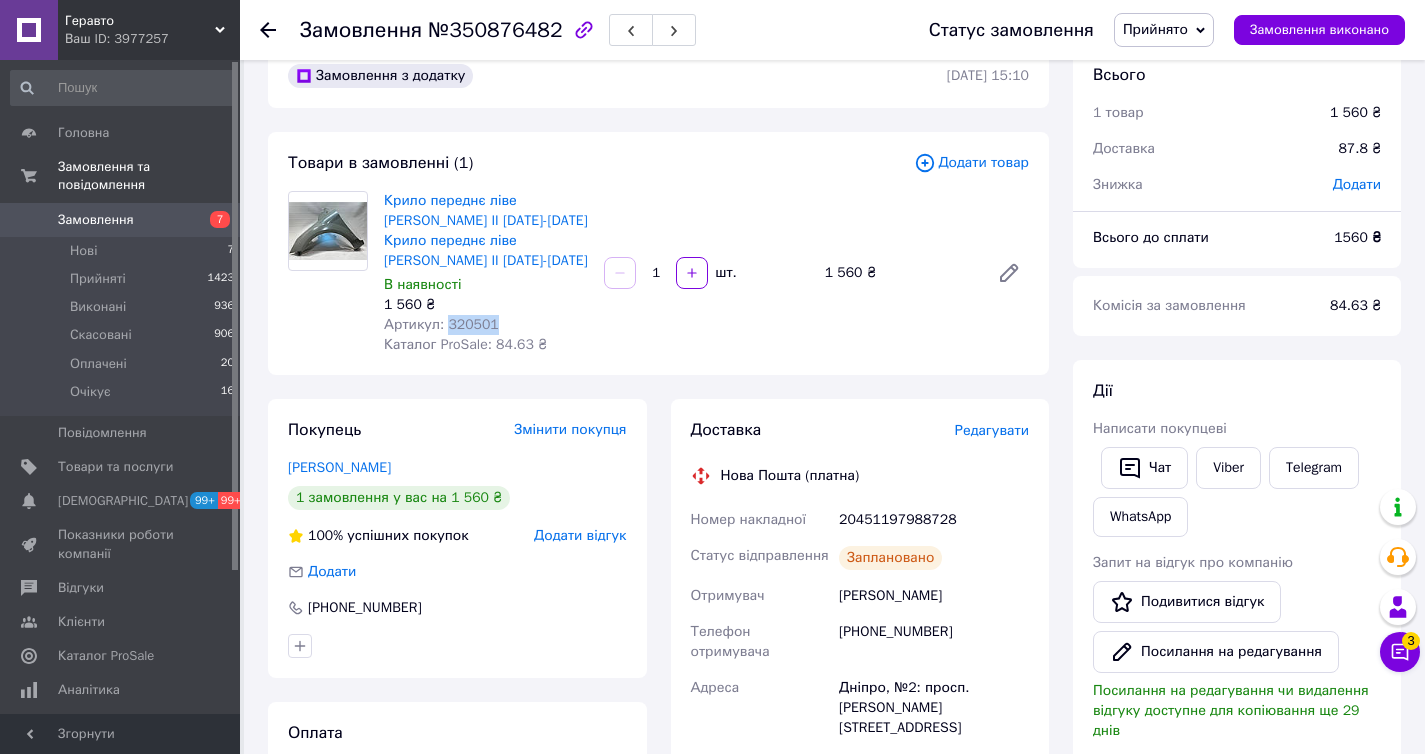 copy on "320501" 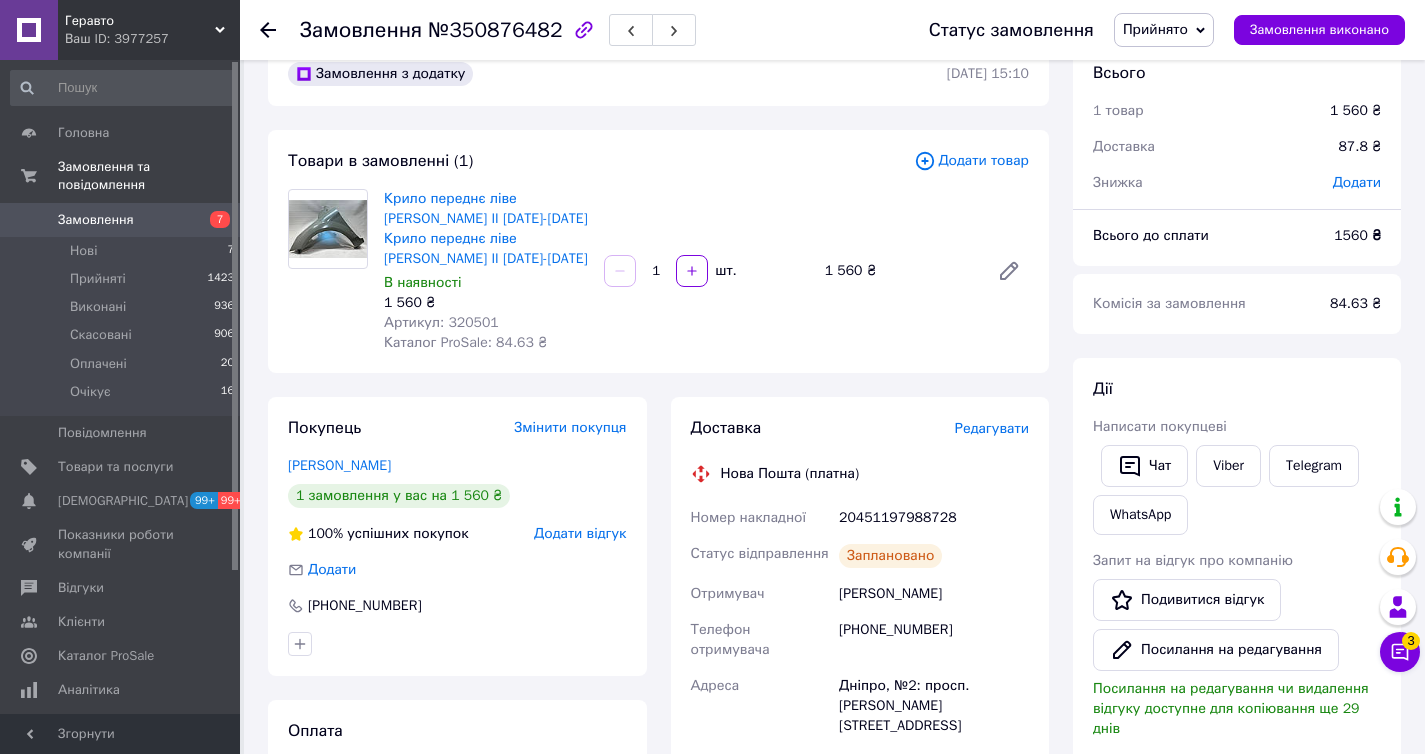 click on "[PHONE_NUMBER]" at bounding box center (934, 640) 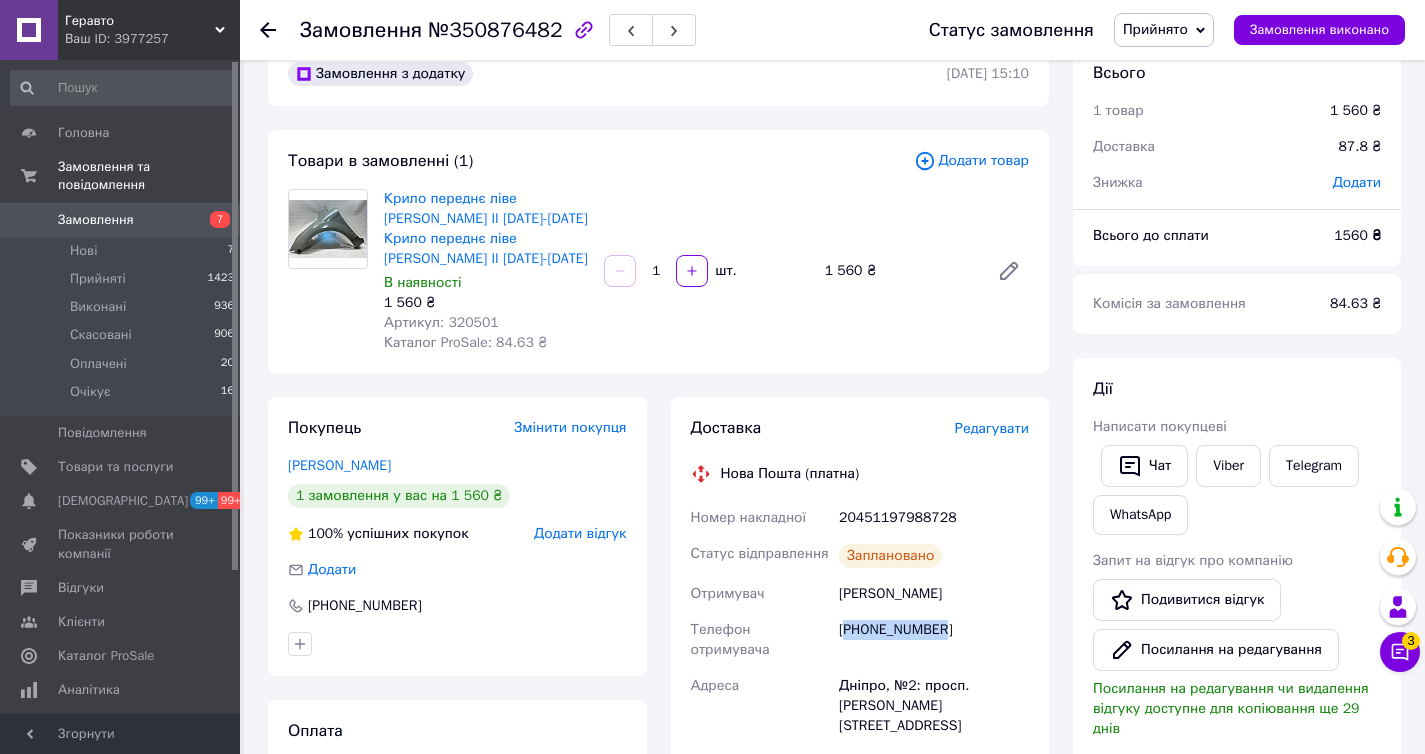 click on "[PHONE_NUMBER]" at bounding box center [934, 640] 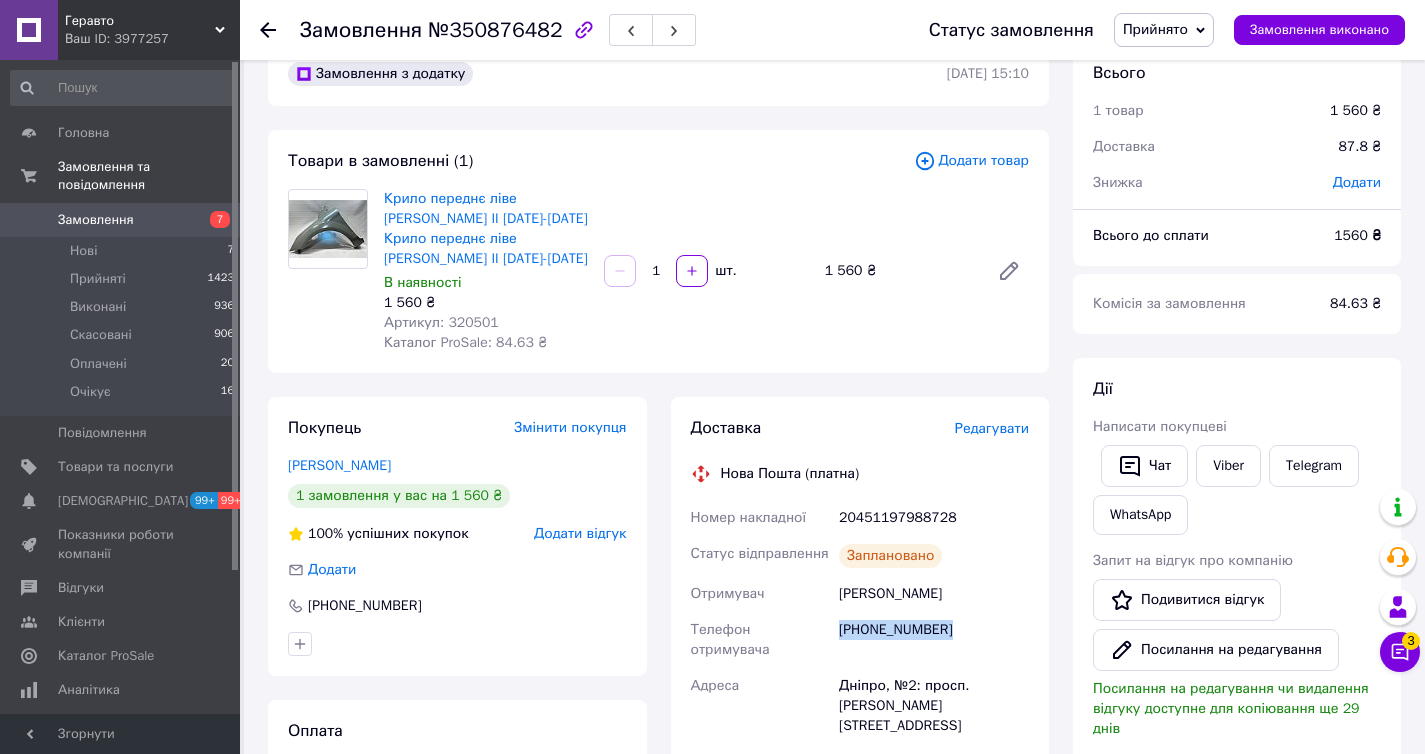click on "[PHONE_NUMBER]" at bounding box center [934, 640] 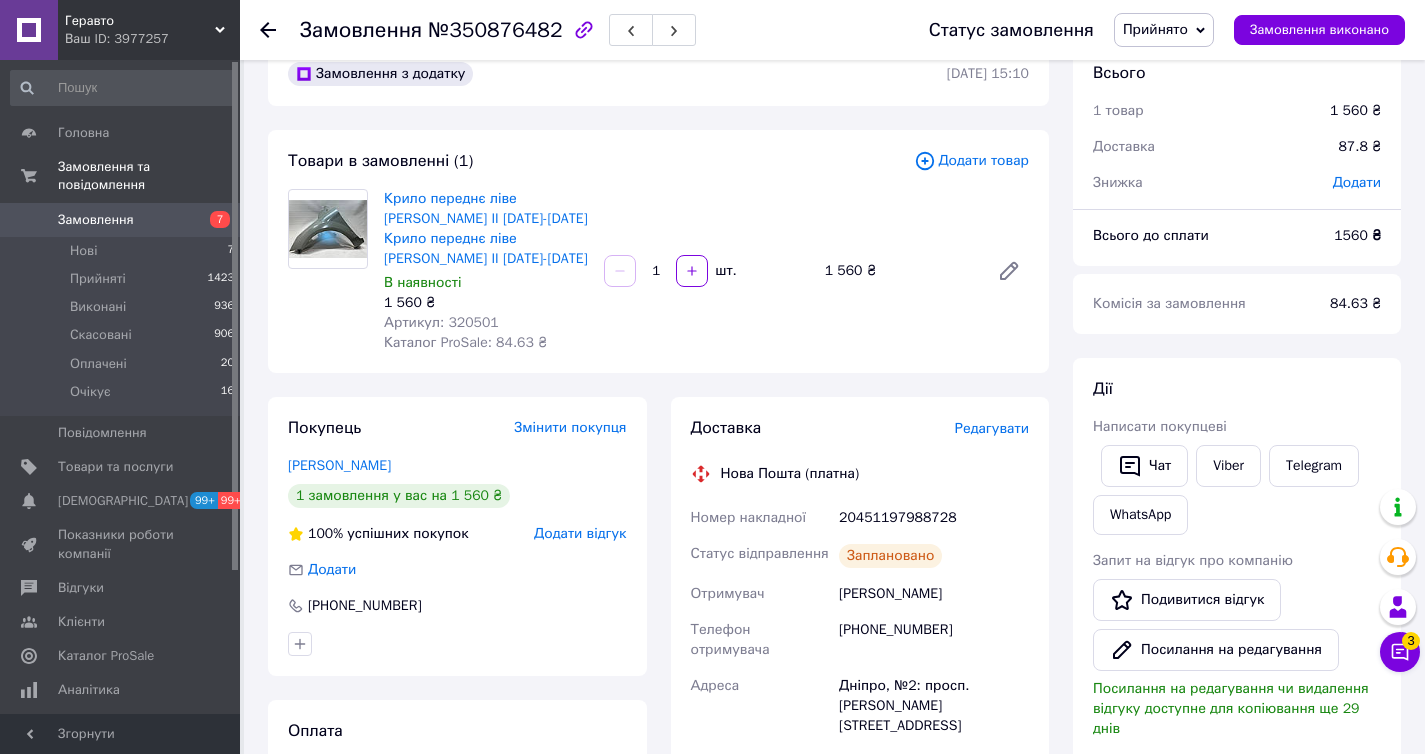 click on "20451197988728" at bounding box center [934, 518] 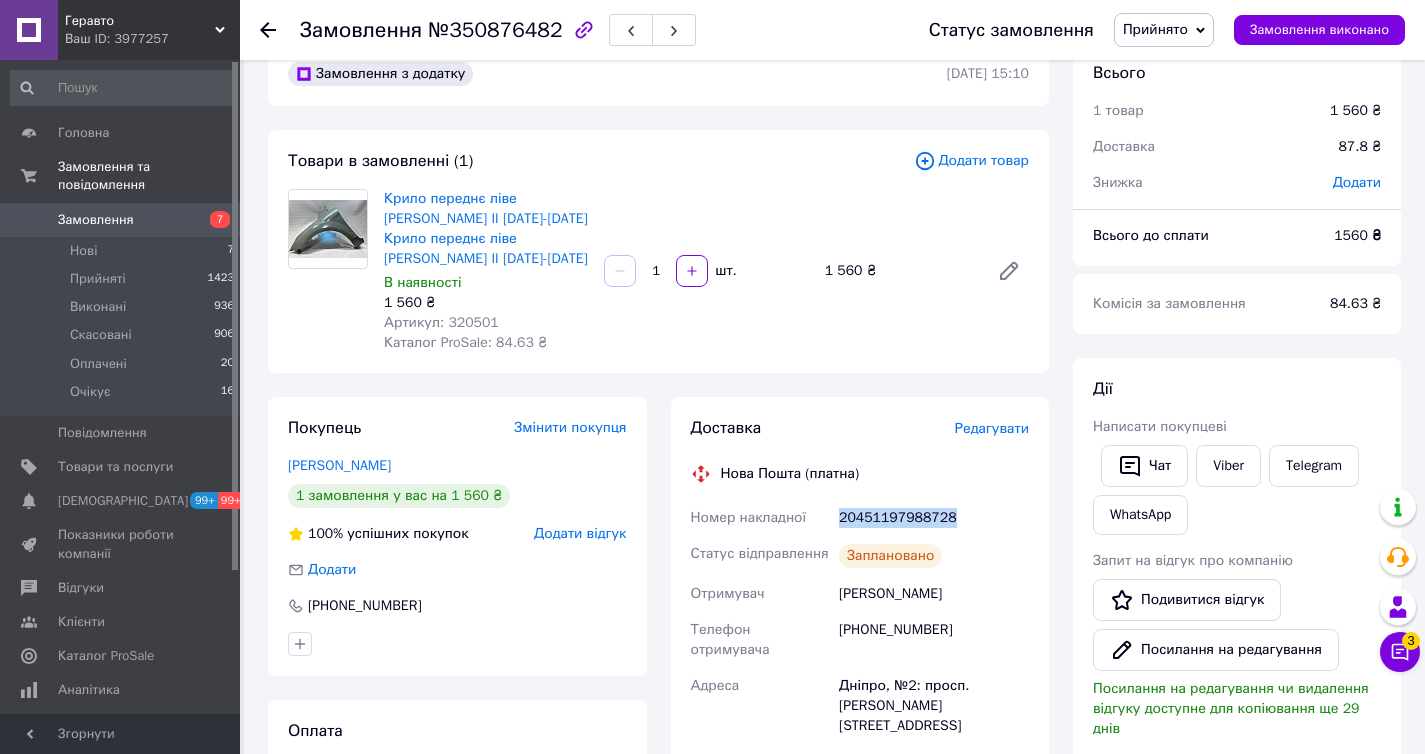 click on "20451197988728" at bounding box center [934, 518] 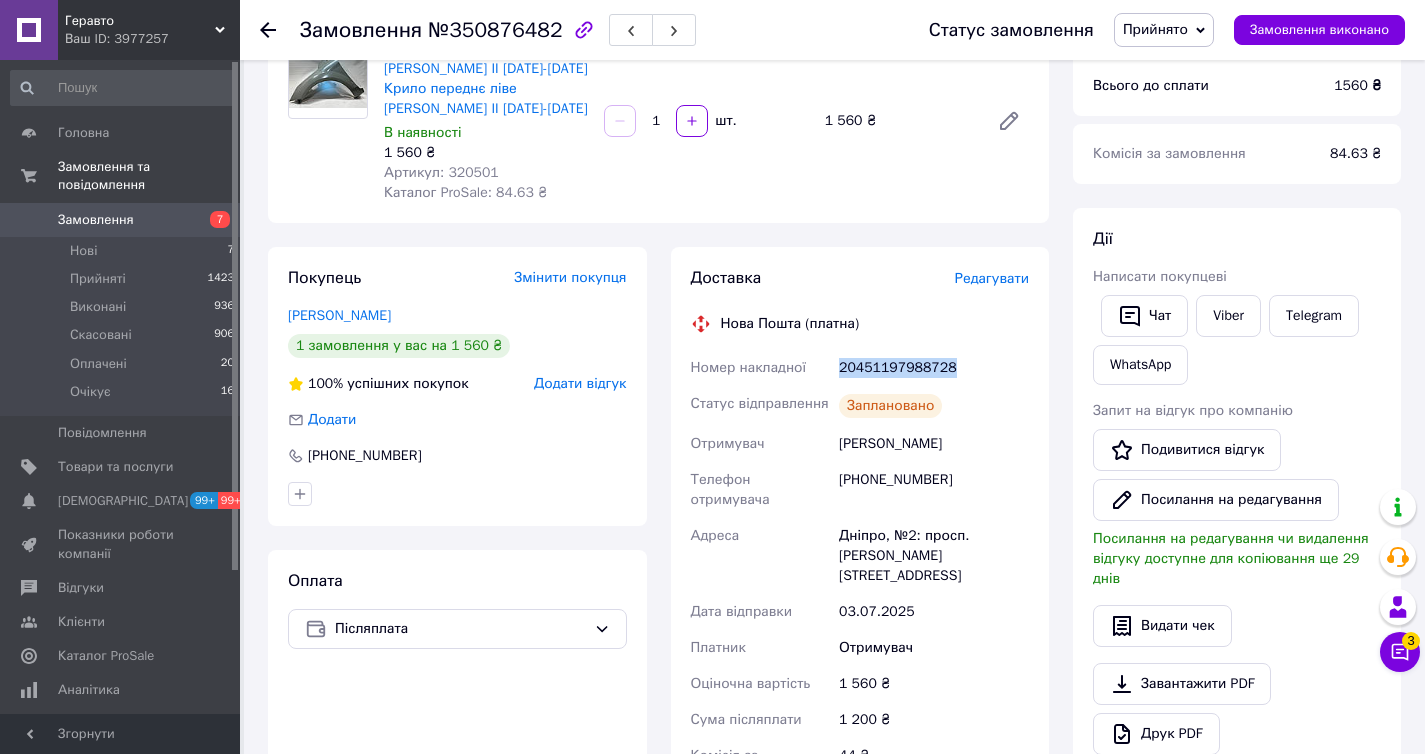 scroll, scrollTop: 443, scrollLeft: 0, axis: vertical 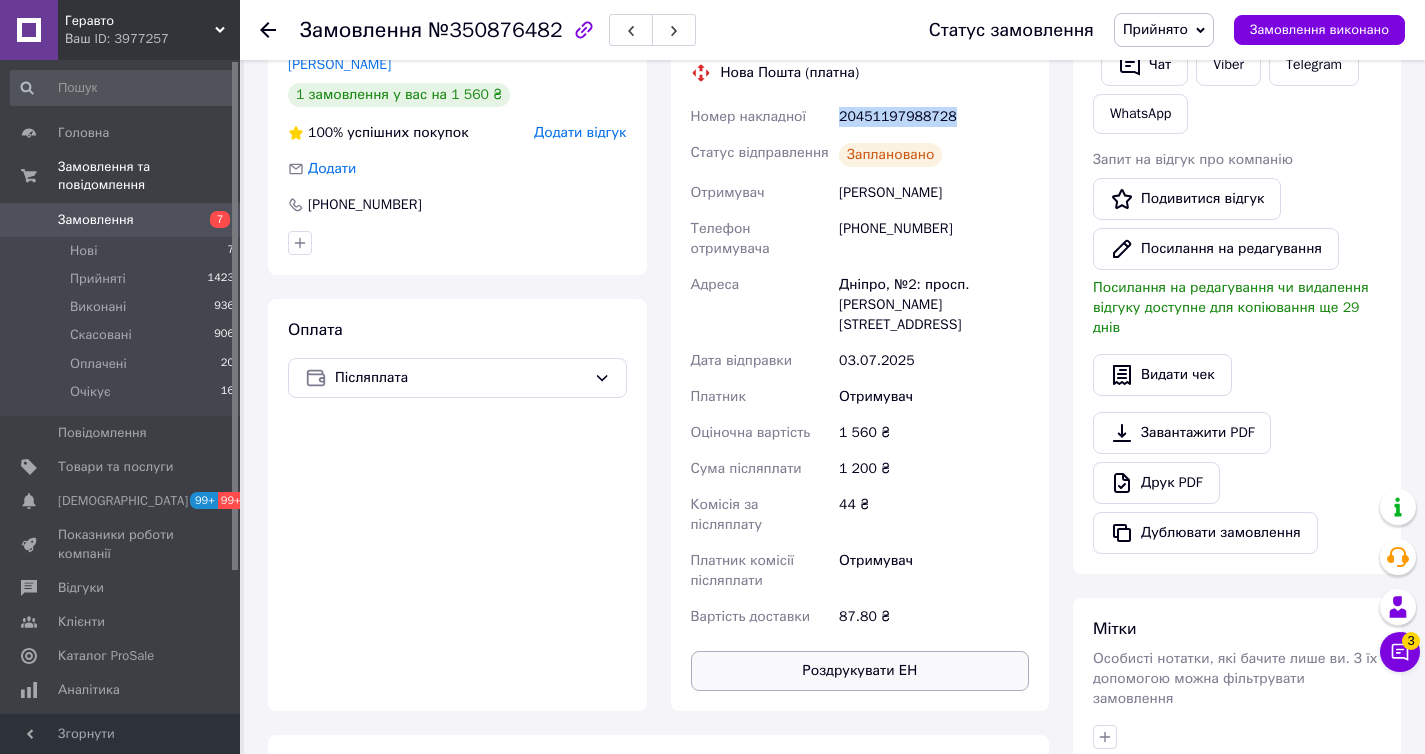 click on "Роздрукувати ЕН" at bounding box center (860, 671) 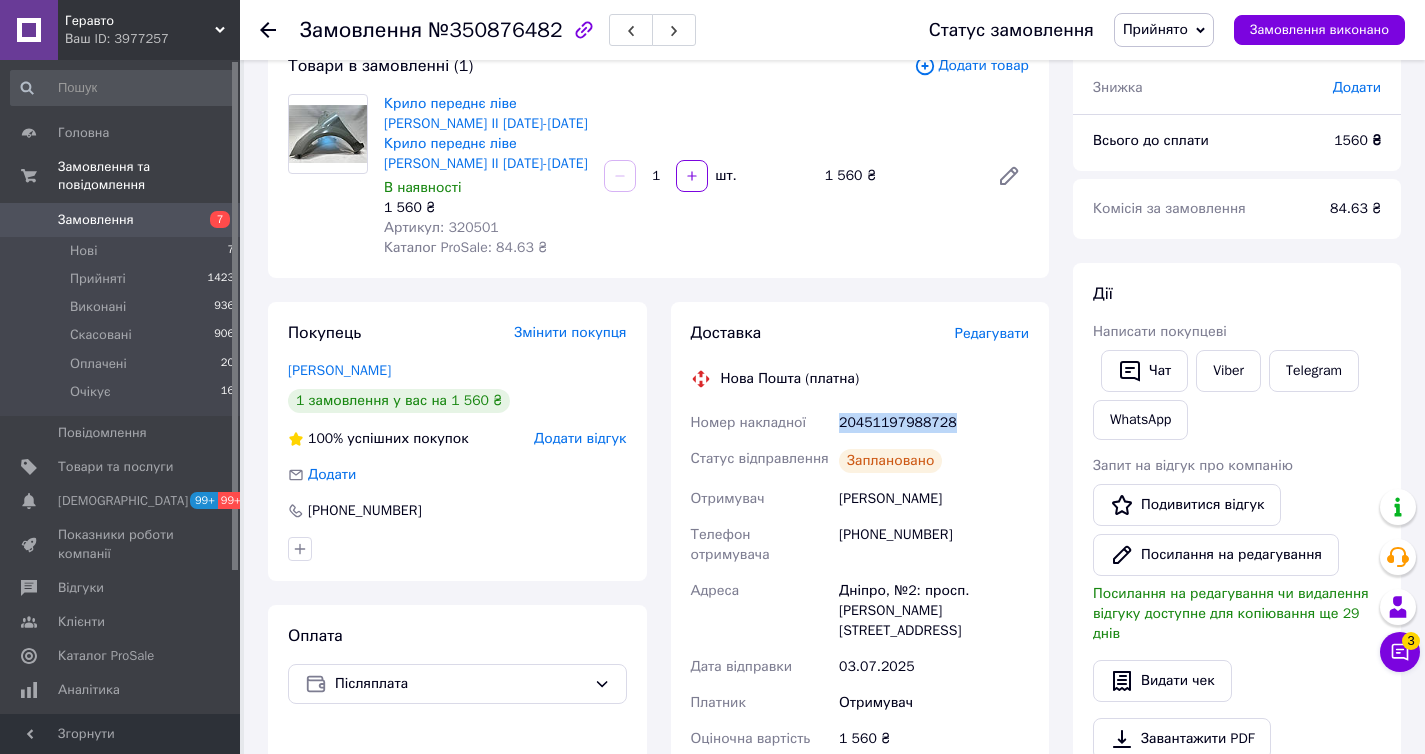scroll, scrollTop: 0, scrollLeft: 0, axis: both 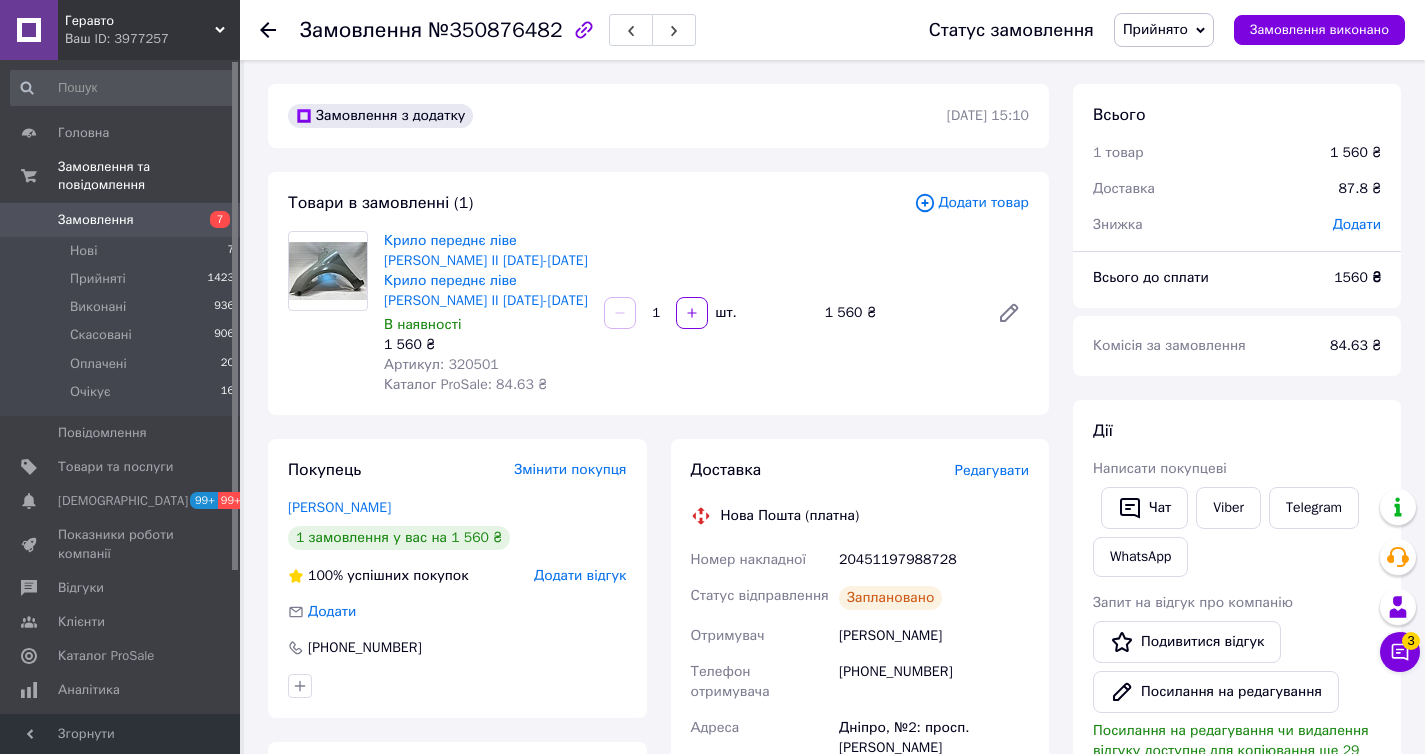 click on "[PHONE_NUMBER]" at bounding box center [934, 682] 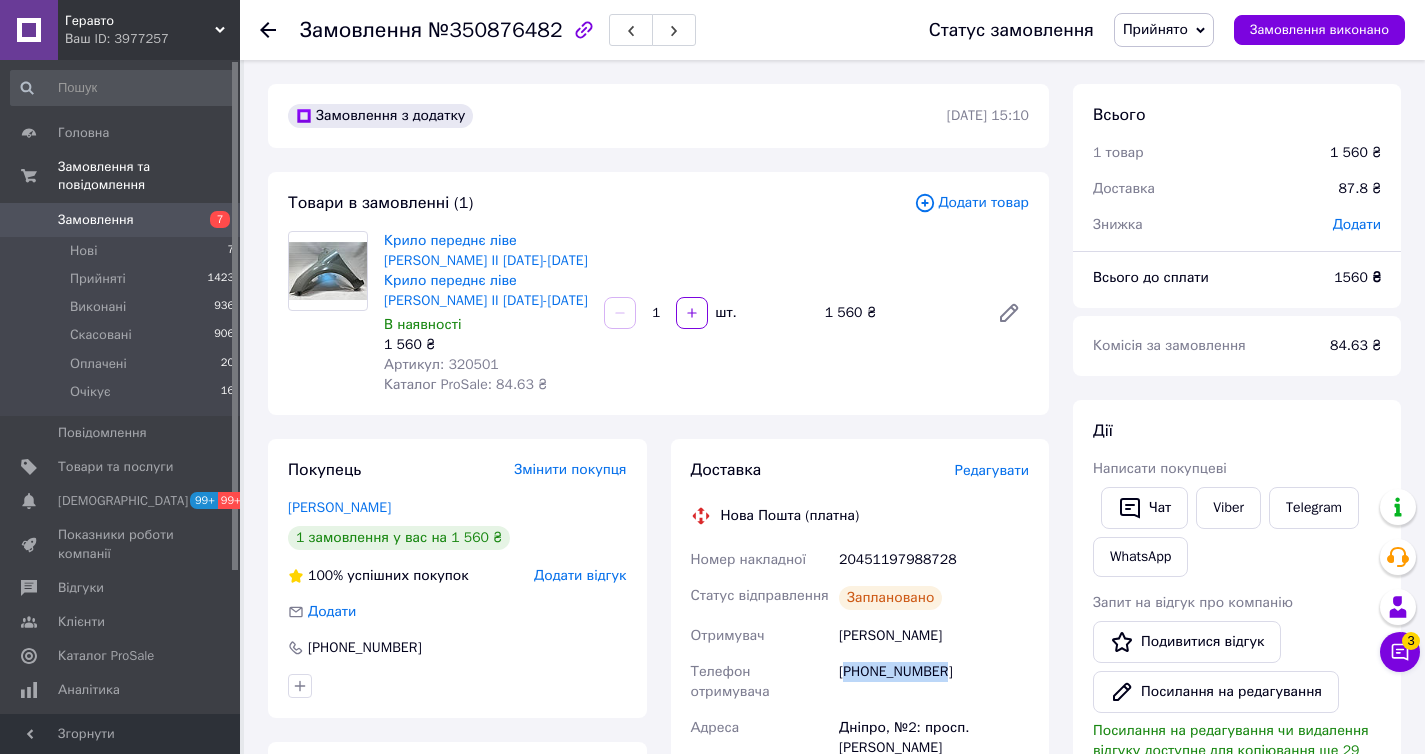 click on "[PHONE_NUMBER]" at bounding box center (934, 682) 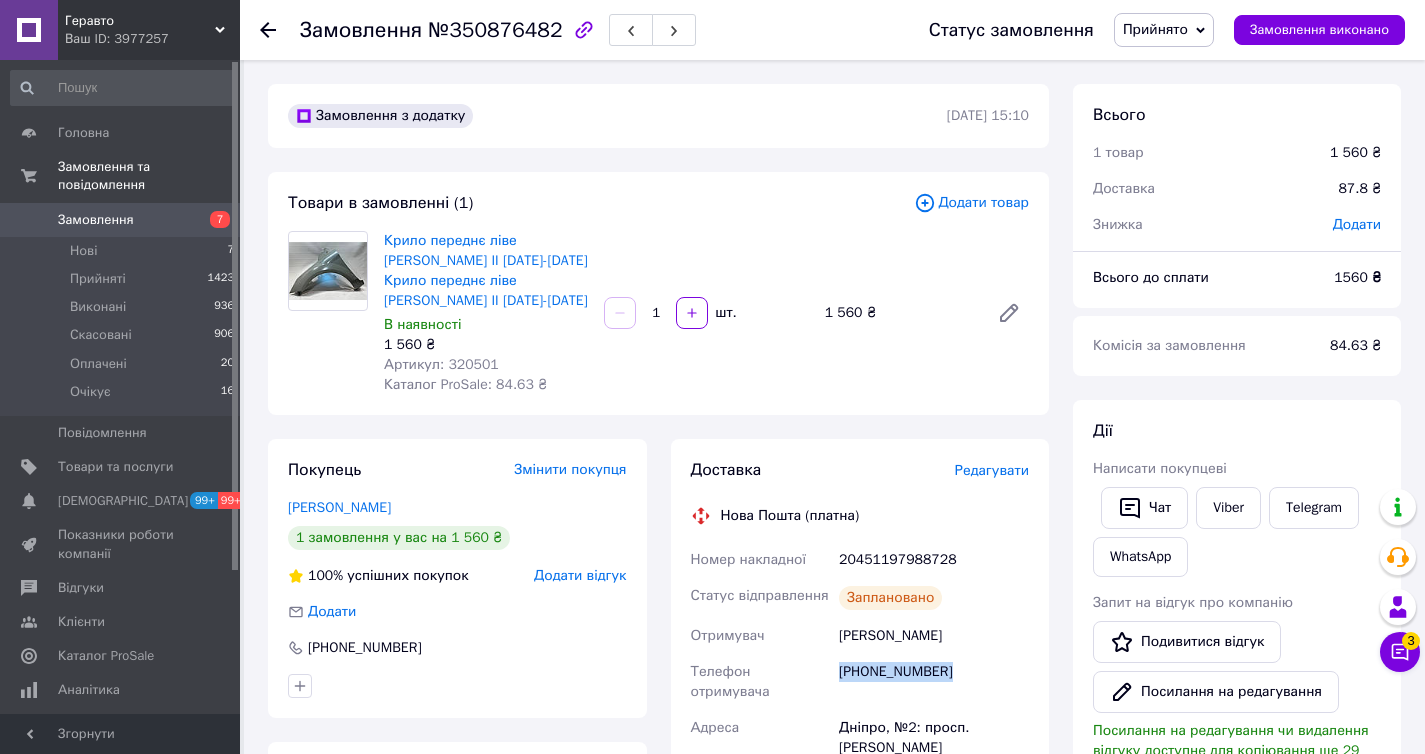 click on "[PHONE_NUMBER]" at bounding box center [934, 682] 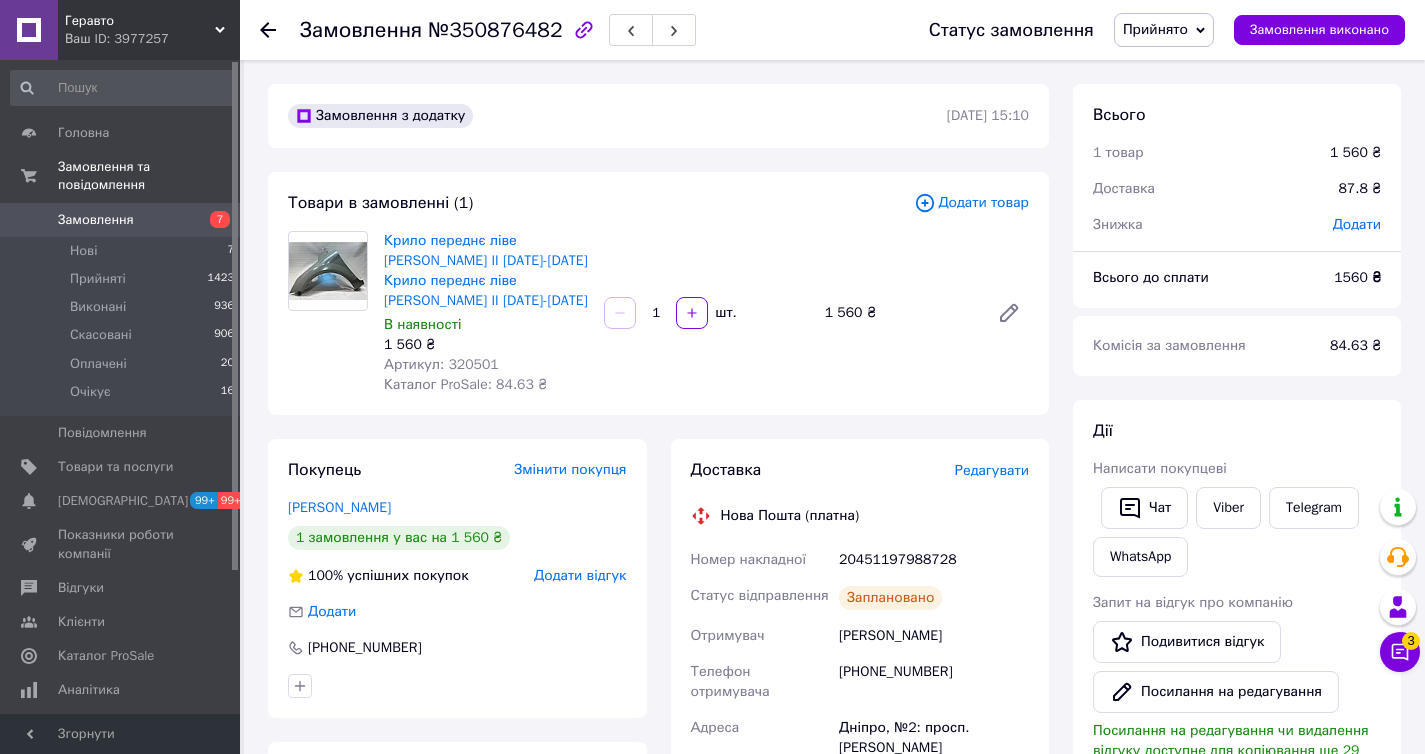click on "Артикул: 320501" at bounding box center [441, 364] 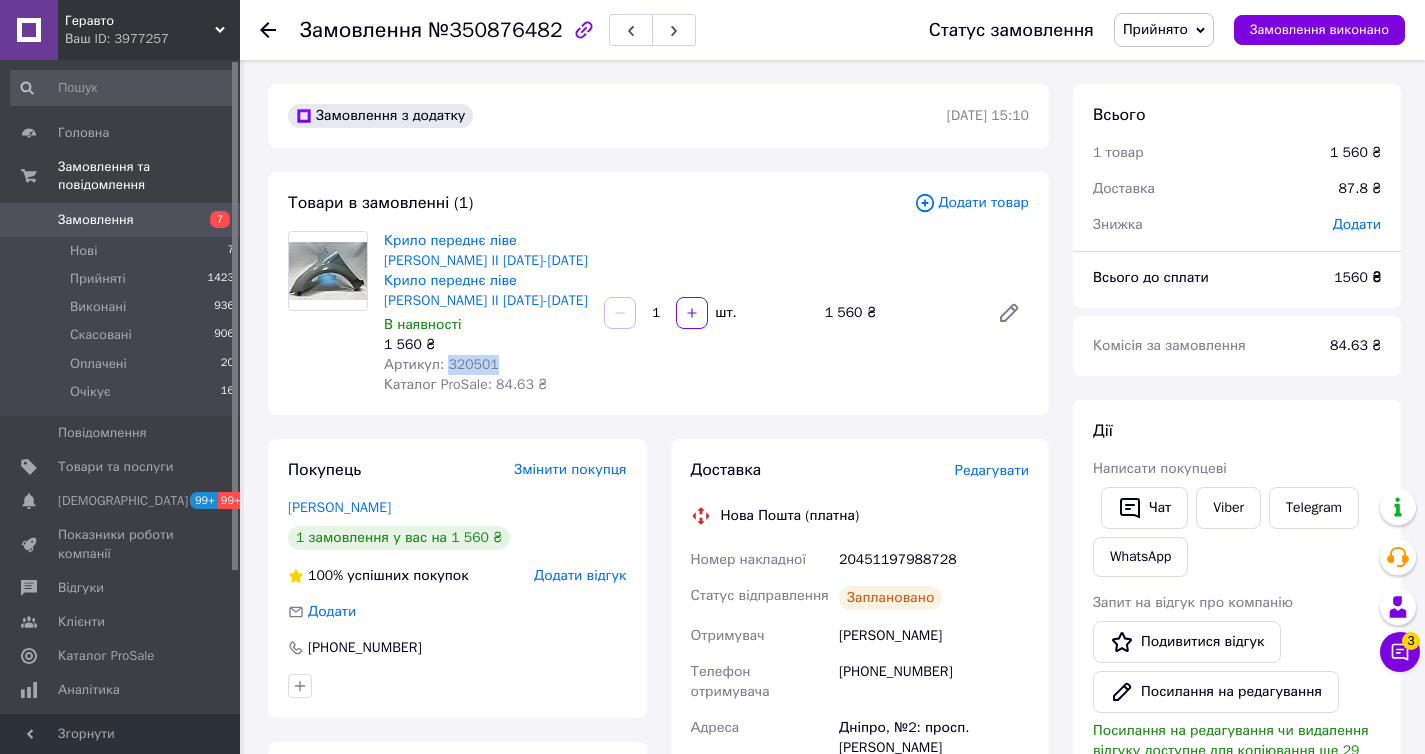 click on "Артикул: 320501" at bounding box center [441, 364] 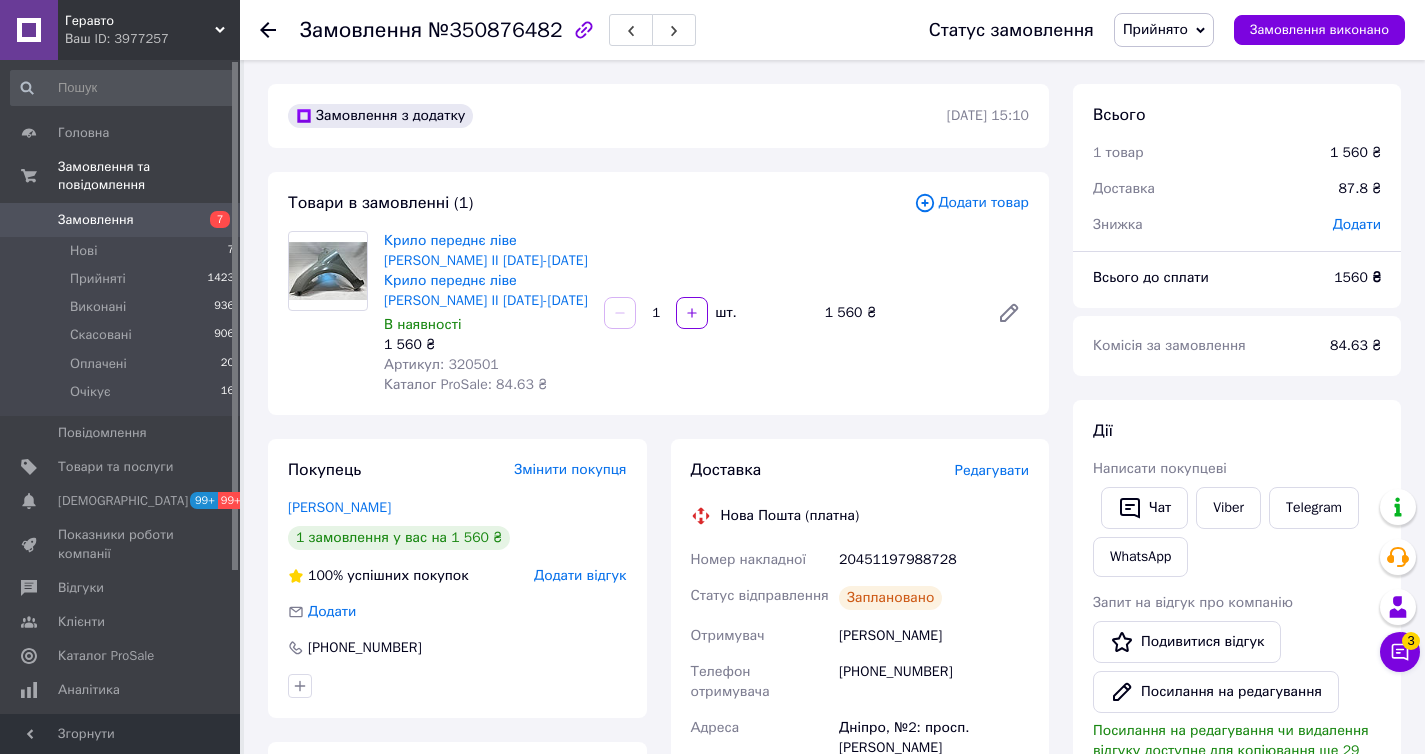 click on "20451197988728" at bounding box center [934, 560] 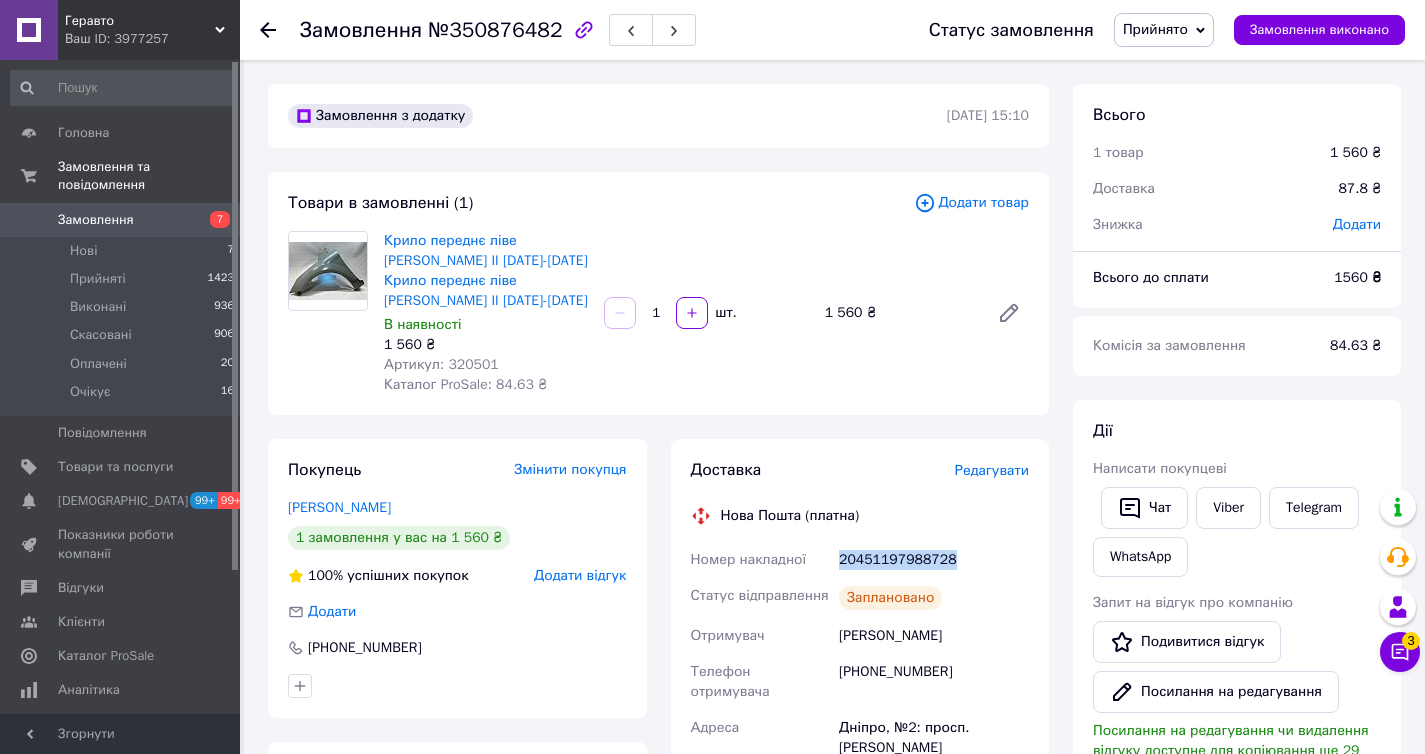 click on "20451197988728" at bounding box center [934, 560] 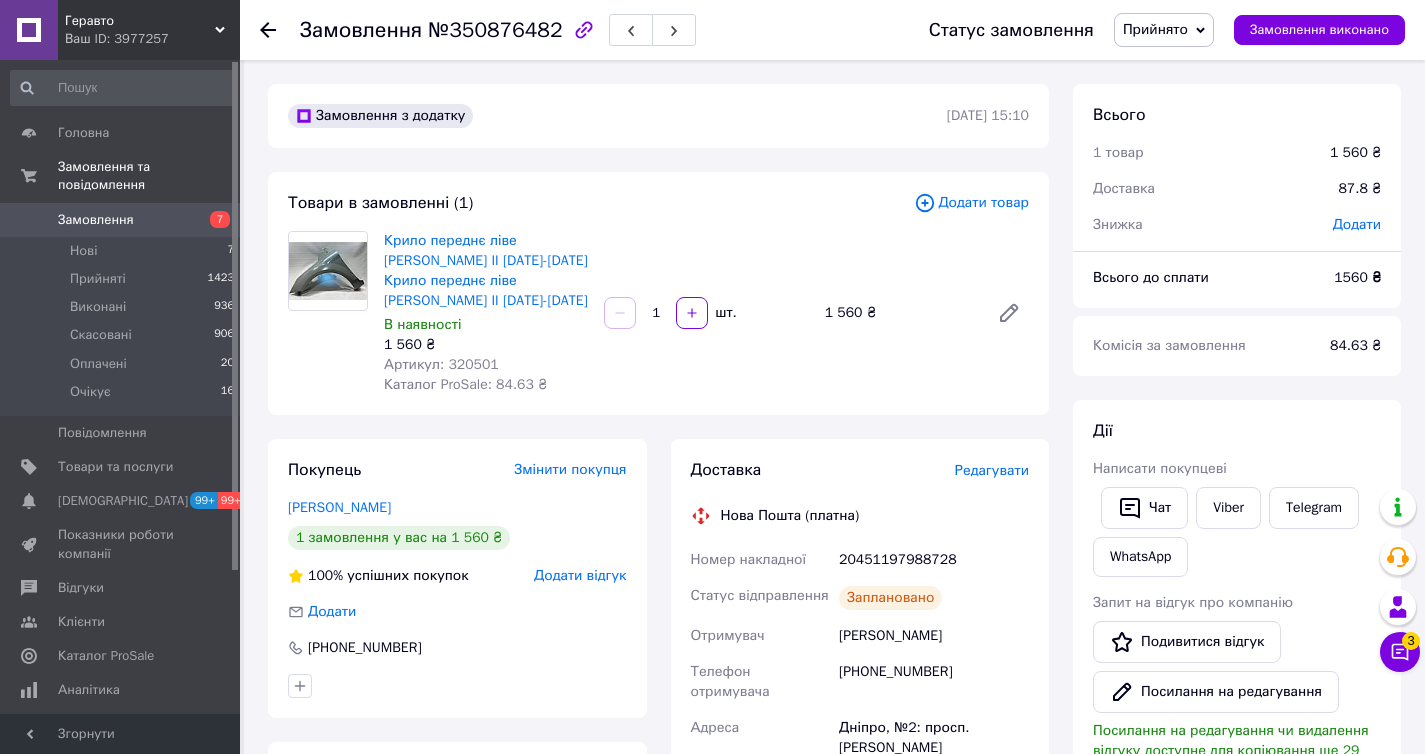 click on "Артикул: 320501" at bounding box center [441, 364] 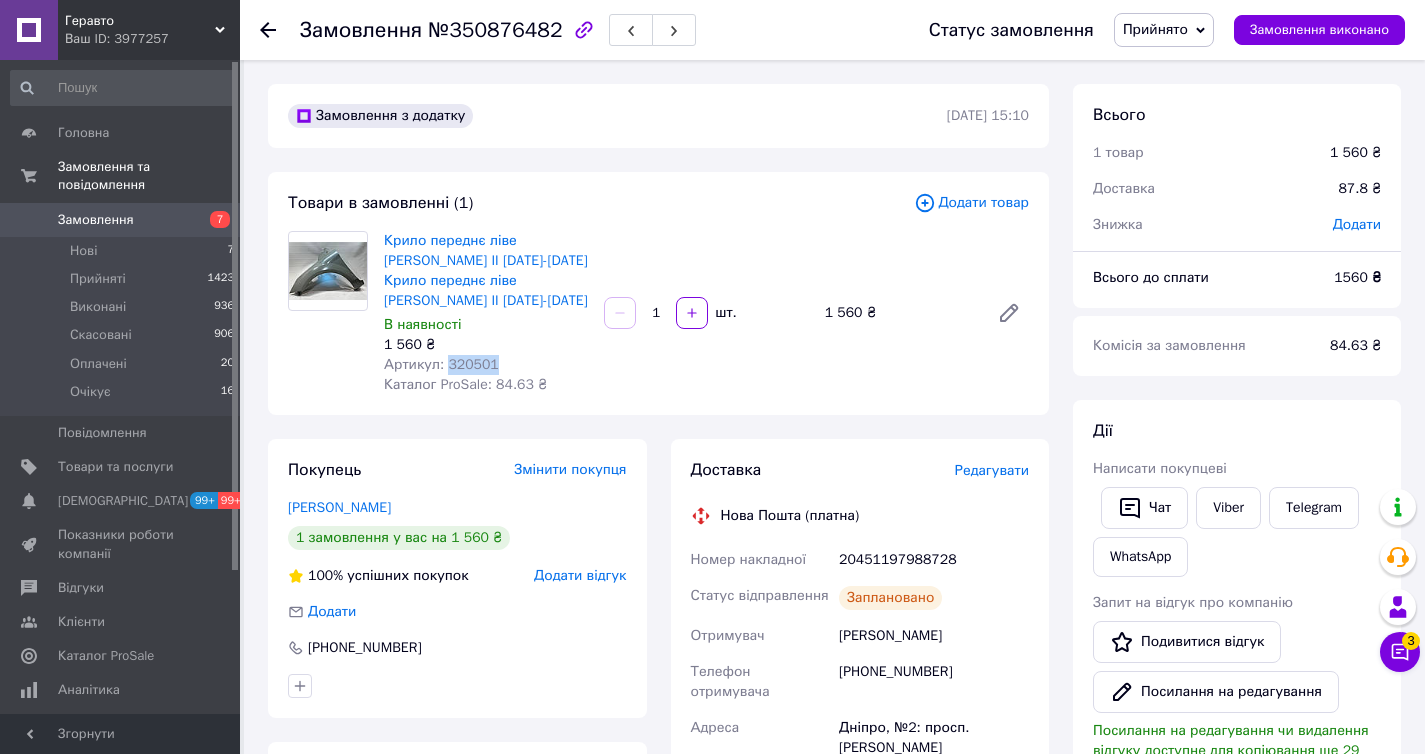 click on "Артикул: 320501" at bounding box center [441, 364] 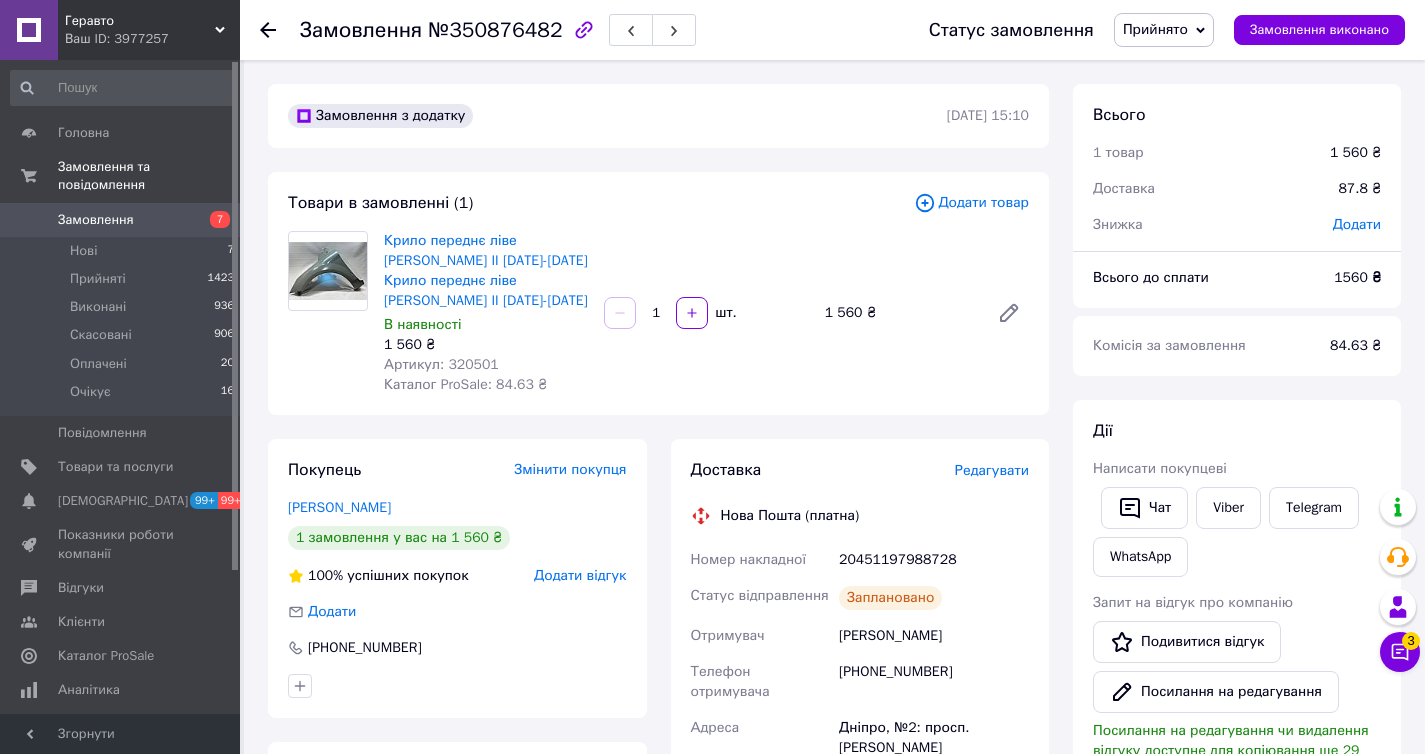click on "20451197988728" at bounding box center (934, 560) 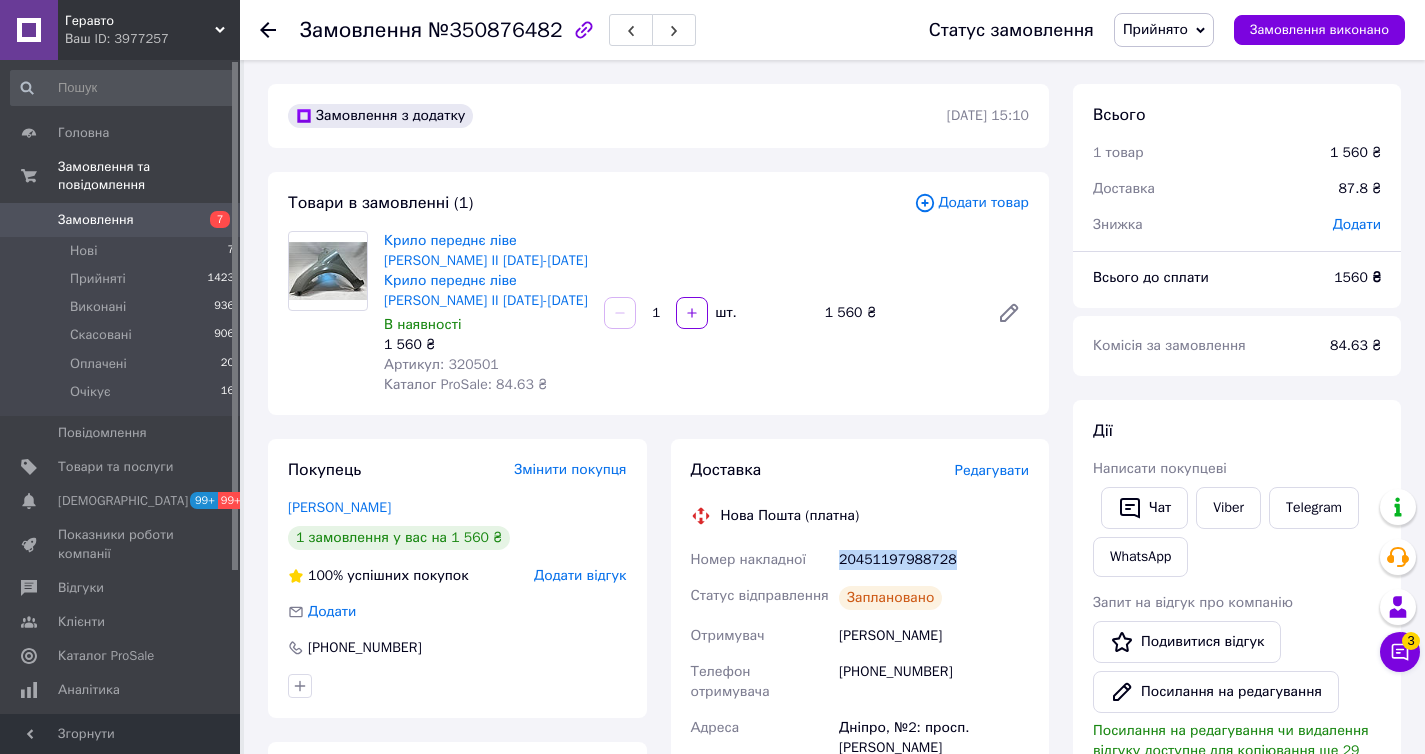 click on "20451197988728" at bounding box center [934, 560] 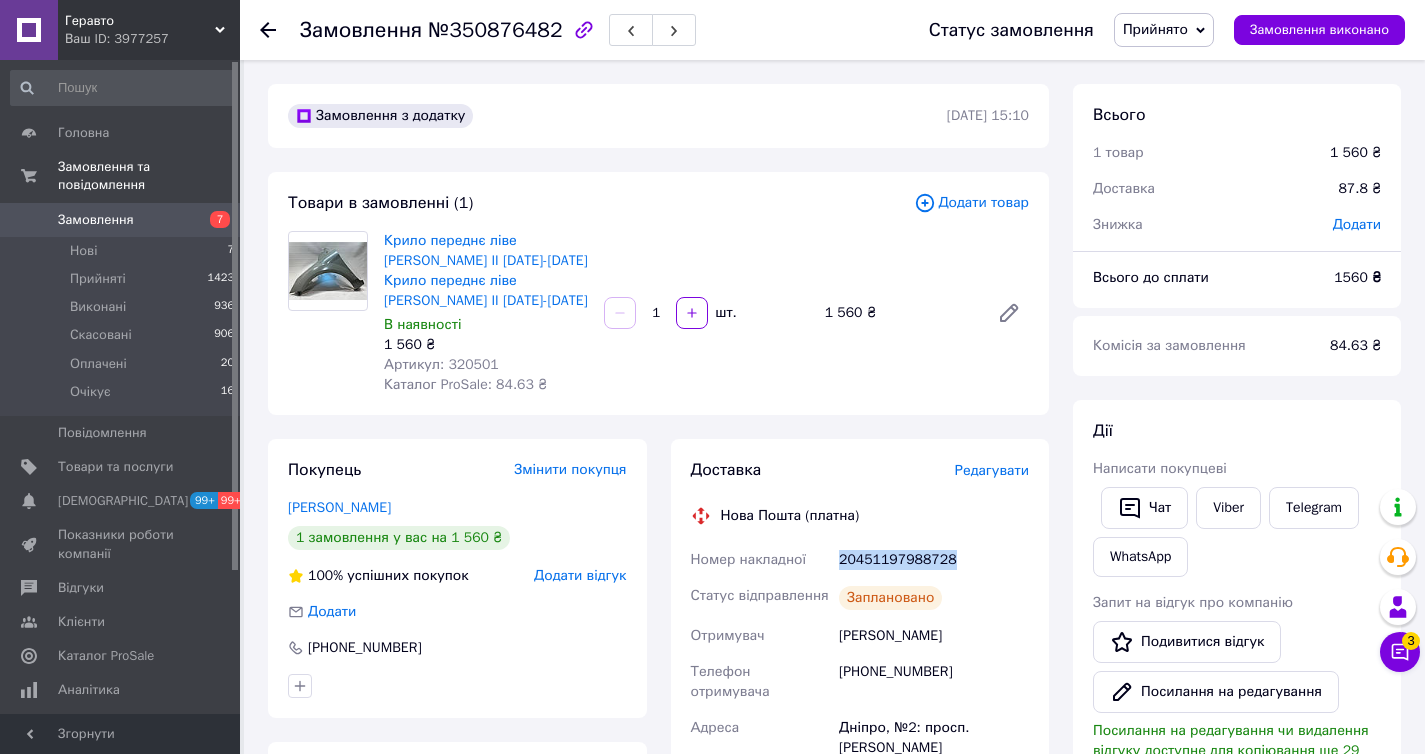 click on "Замовлення" at bounding box center [121, 220] 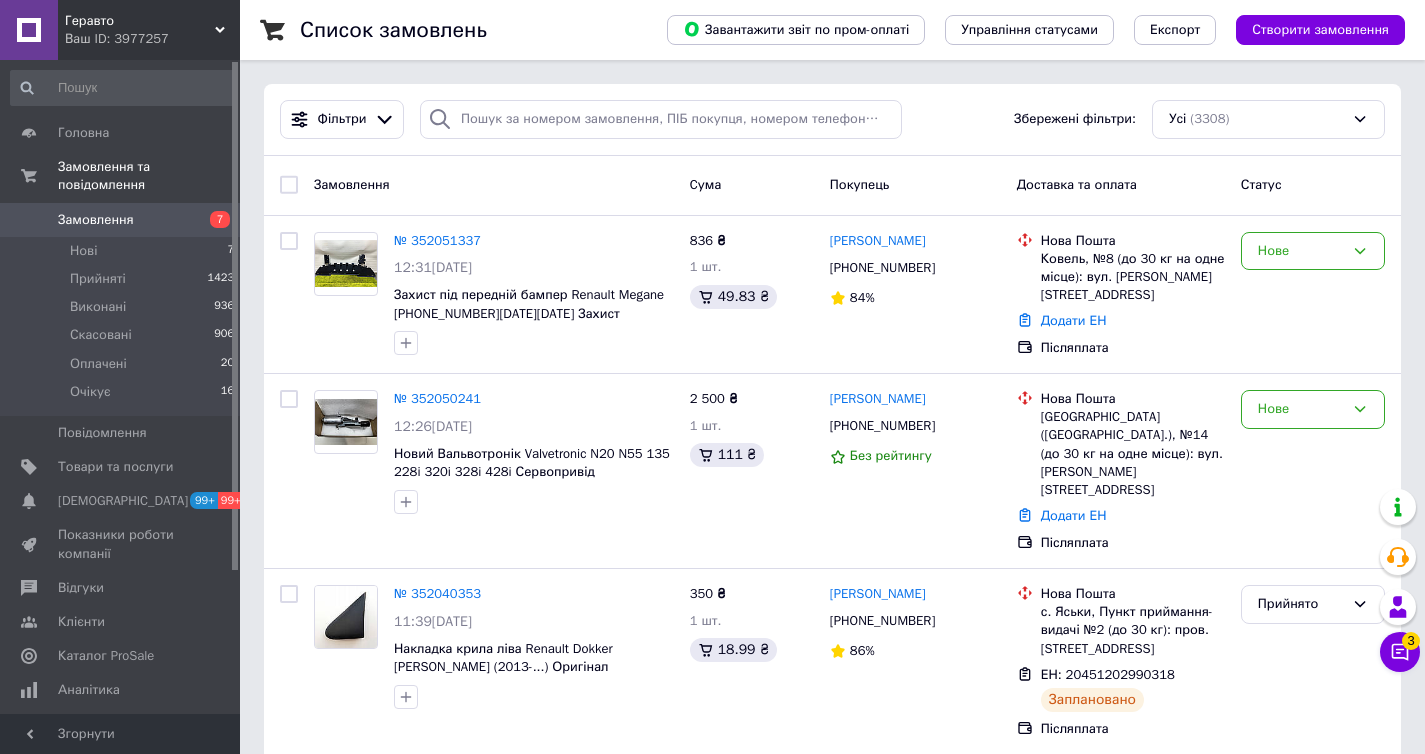 click on "Список замовлень   Завантажити звіт по пром-оплаті Управління статусами Експорт Створити замовлення Фільтри Збережені фільтри: Усі (3308) Замовлення Cума Покупець Доставка та оплата Статус № 352051337 12:31, 10.07.2025 Захист під передній бампер Renault Megane 2 2006-2009 Захист бампера Рено Меган 2 601234-5 836 ₴ 1 шт. 49.83 ₴ Олександр Точка +380681505040 84% Нова Пошта Ковель, №8 (до 30 кг на одне місце): вул. Кониського, 4 Додати ЕН Післяплата Нове № 352050241 12:26, 10.07.2025 Новий Вальвотронік Valvetronic N20 N55 135 228i 320i 328i 428i Сервопривід газорозподілу Valvetronic БМВ Н 2 500 ₴ 1 шт. 111 ₴ Богдан Сказыводов +380665584407 Нове 350 ₴" at bounding box center (832, 9293) 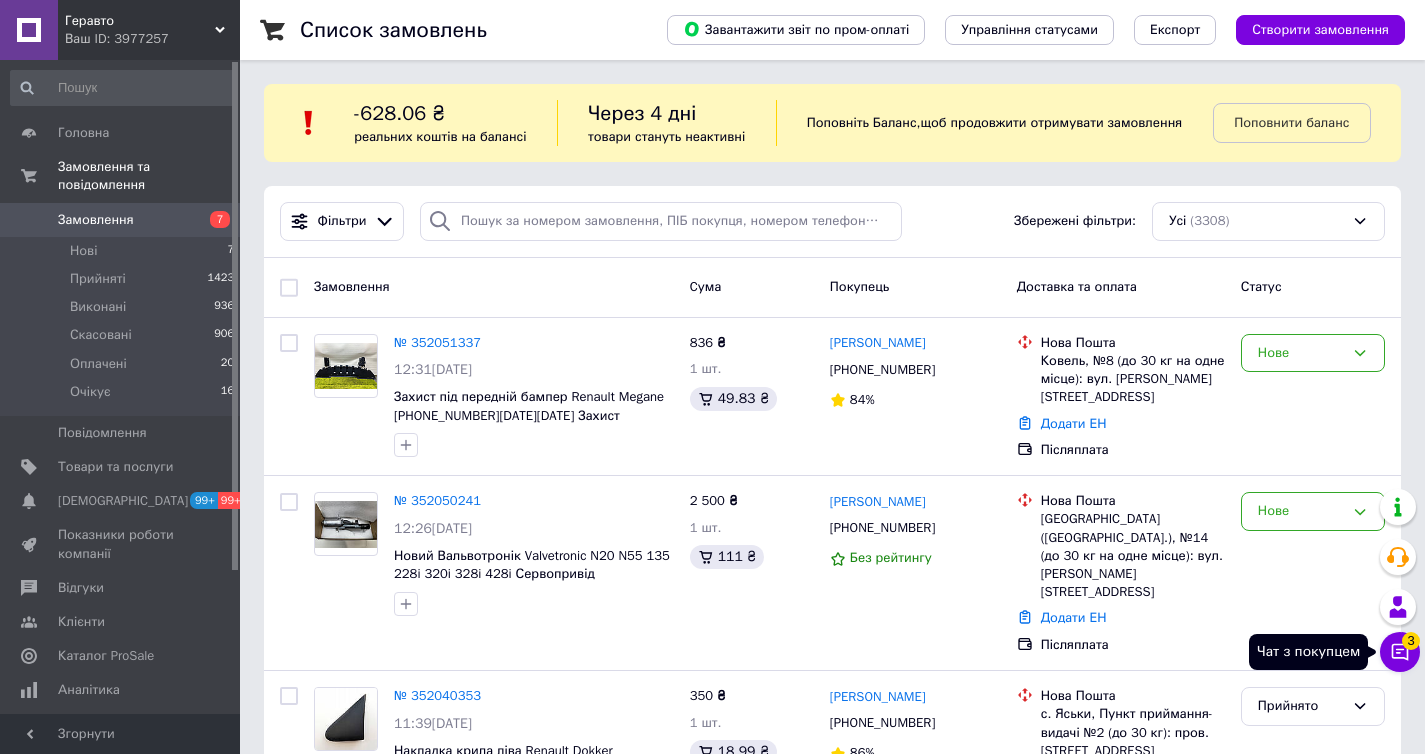 click 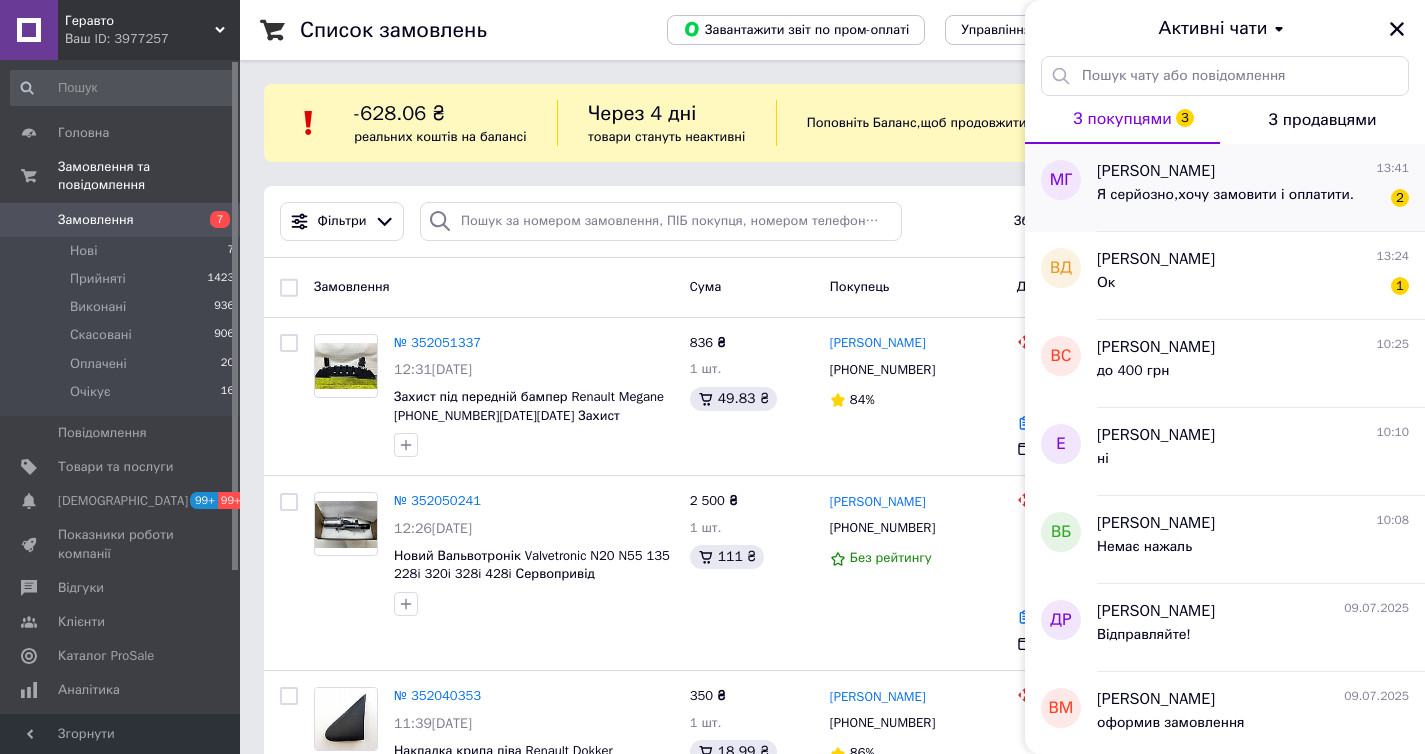 click on "Михайло Горбунов 13:41 Я серйозно,хочу замовити і оплатити. 2" at bounding box center (1261, 188) 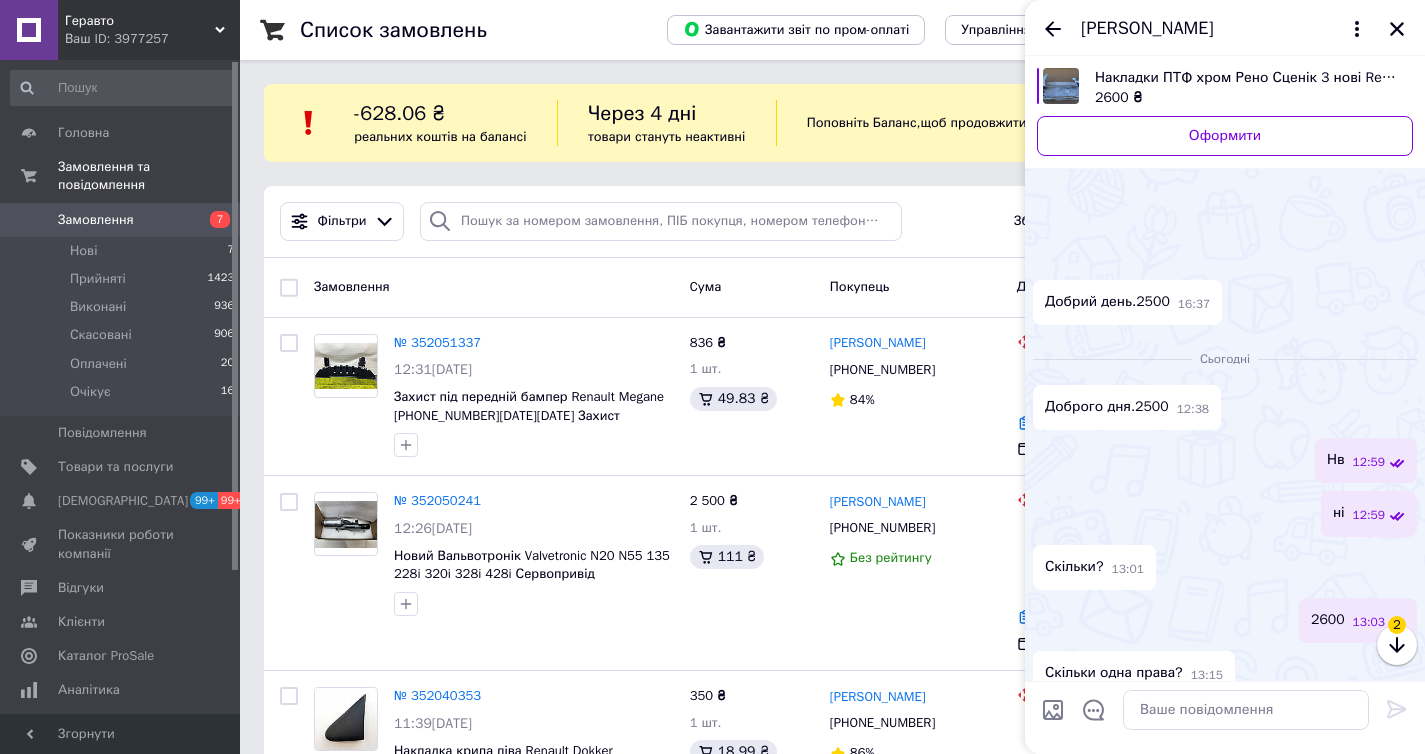 scroll, scrollTop: 238, scrollLeft: 0, axis: vertical 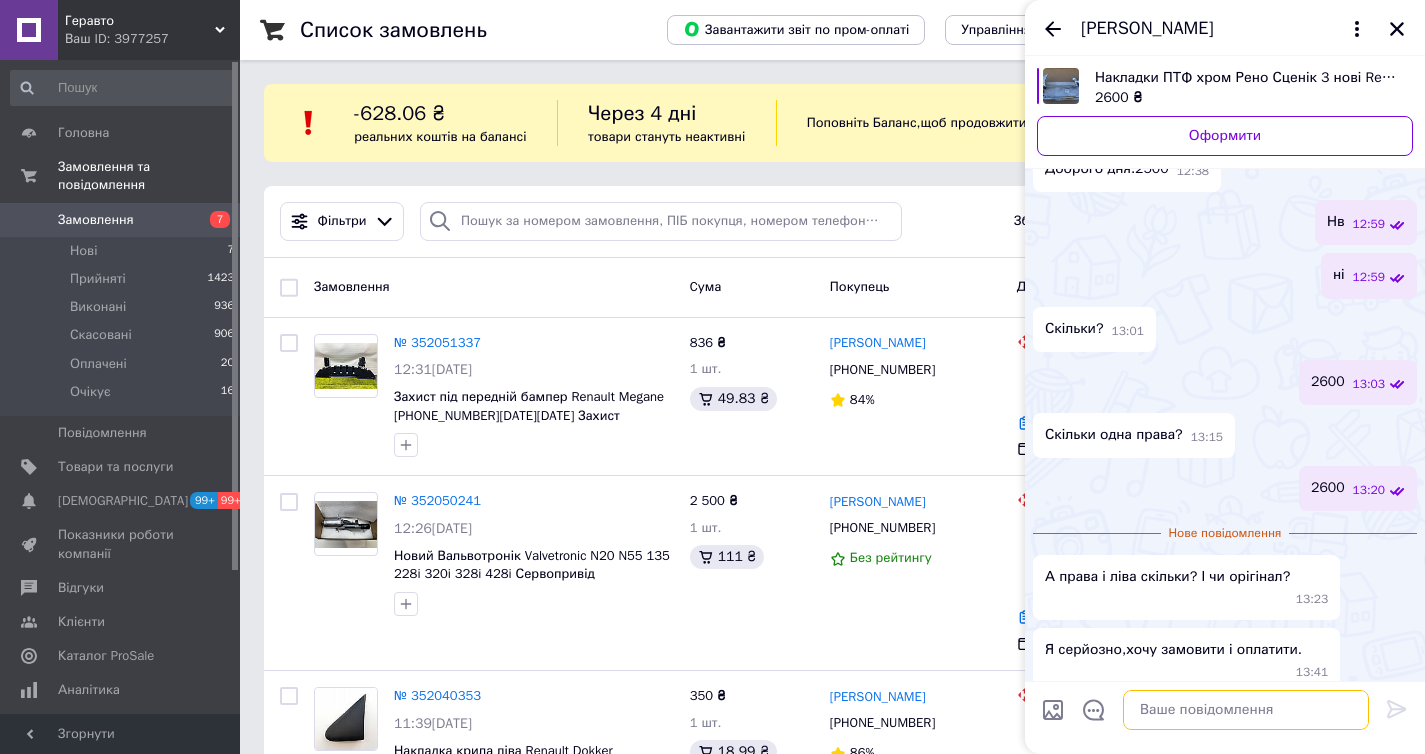 click at bounding box center [1246, 710] 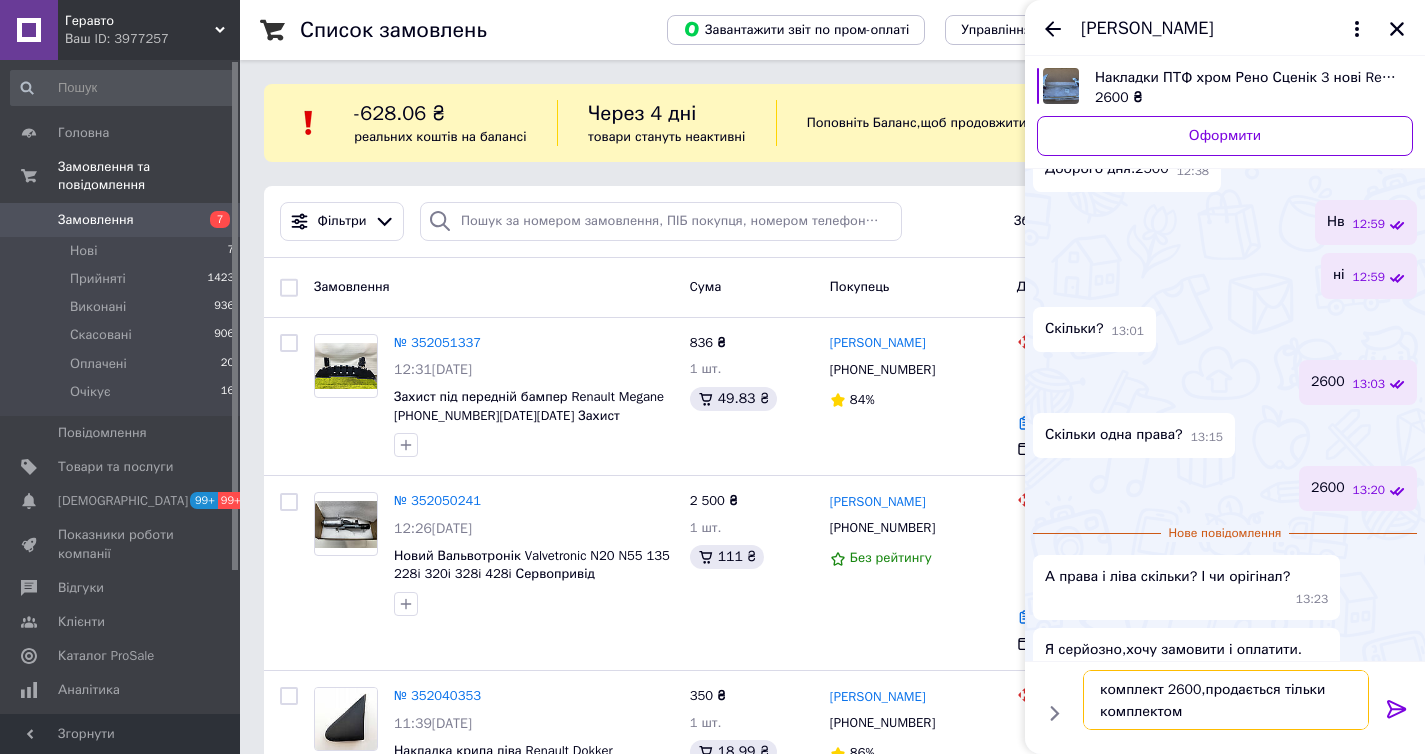 type on "комплект 2600,продається тільки комплектом" 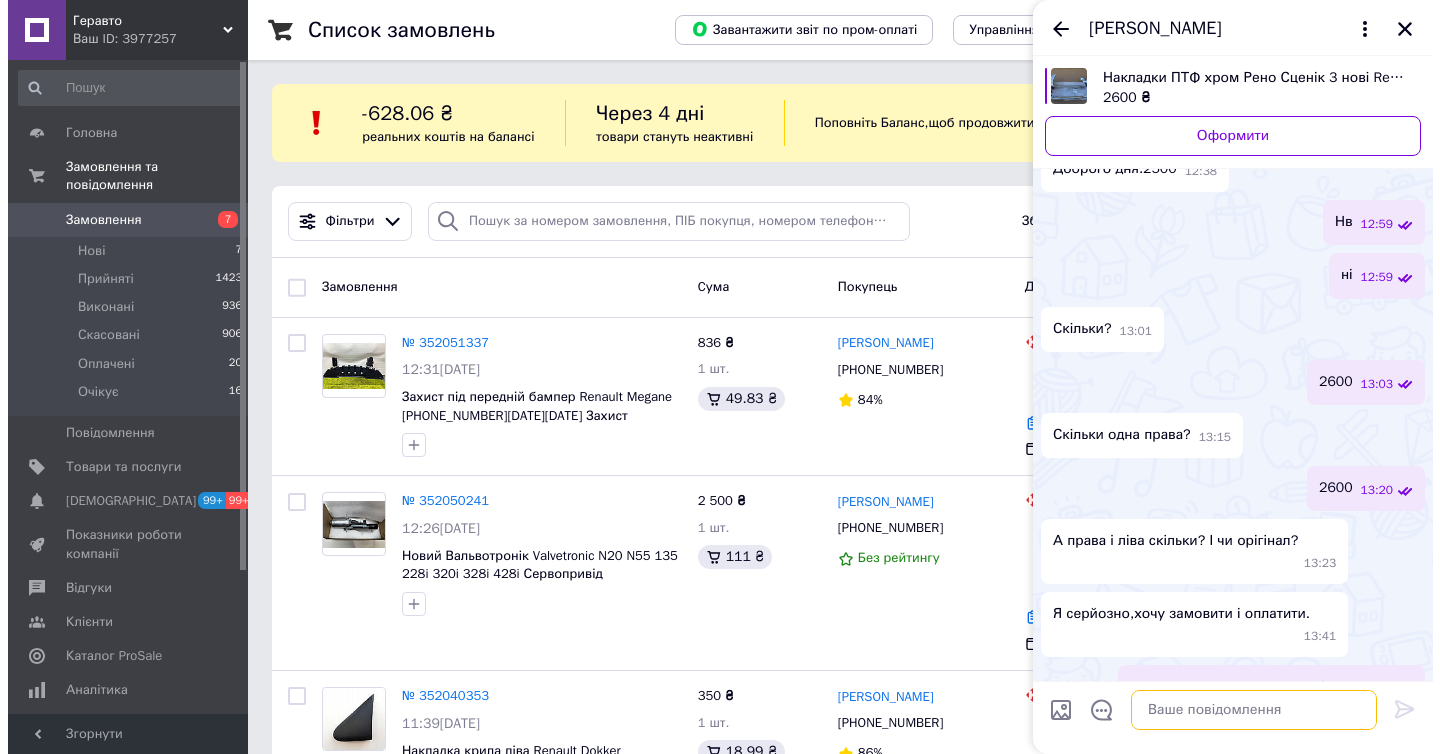 scroll, scrollTop: 244, scrollLeft: 0, axis: vertical 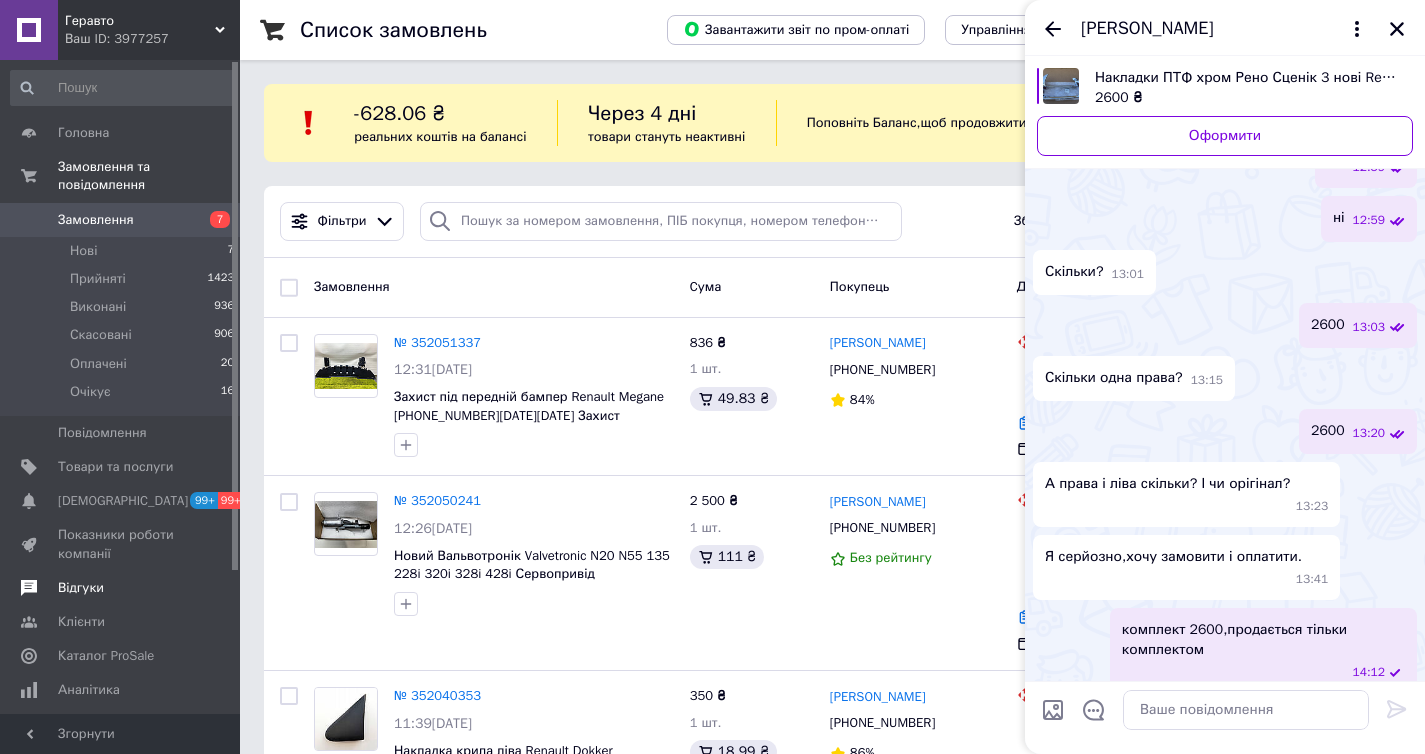 click on "Відгуки" at bounding box center (121, 588) 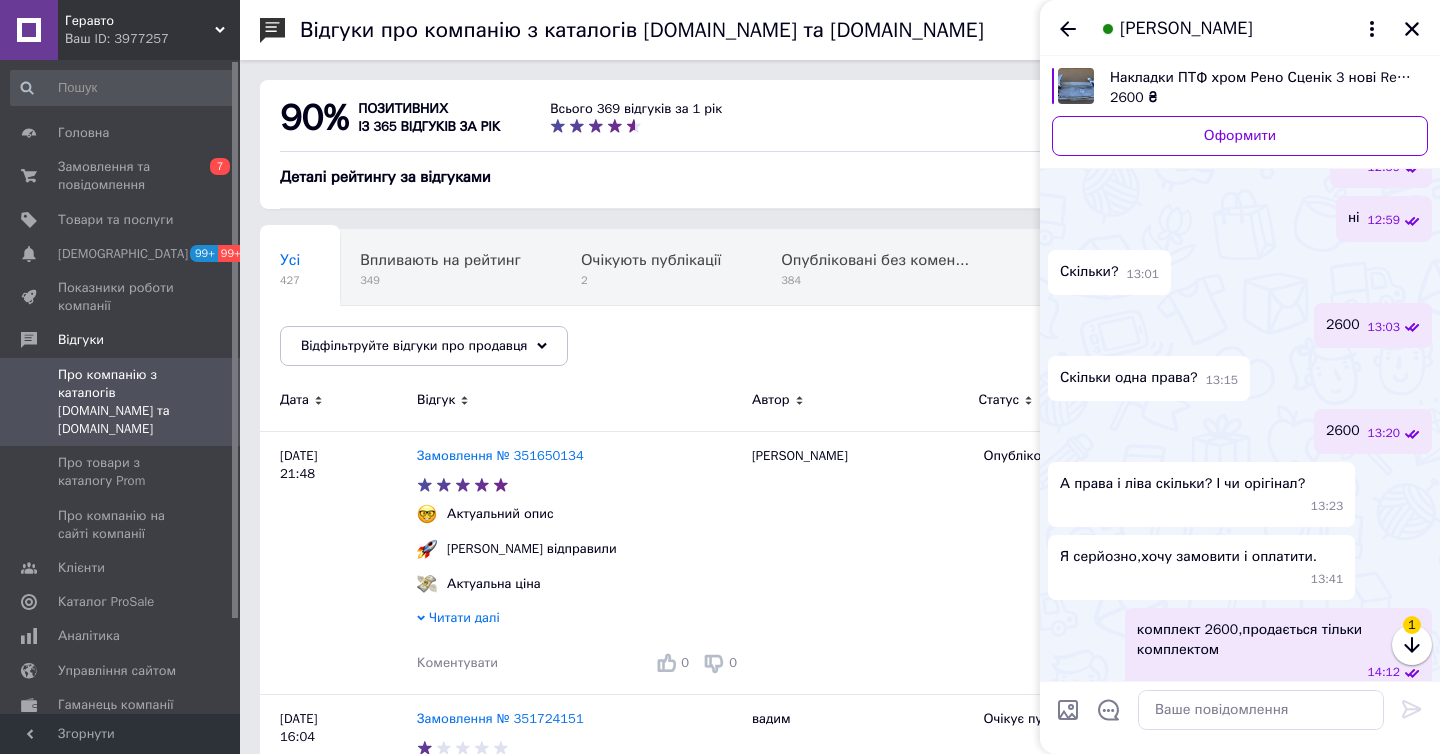 scroll, scrollTop: 298, scrollLeft: 0, axis: vertical 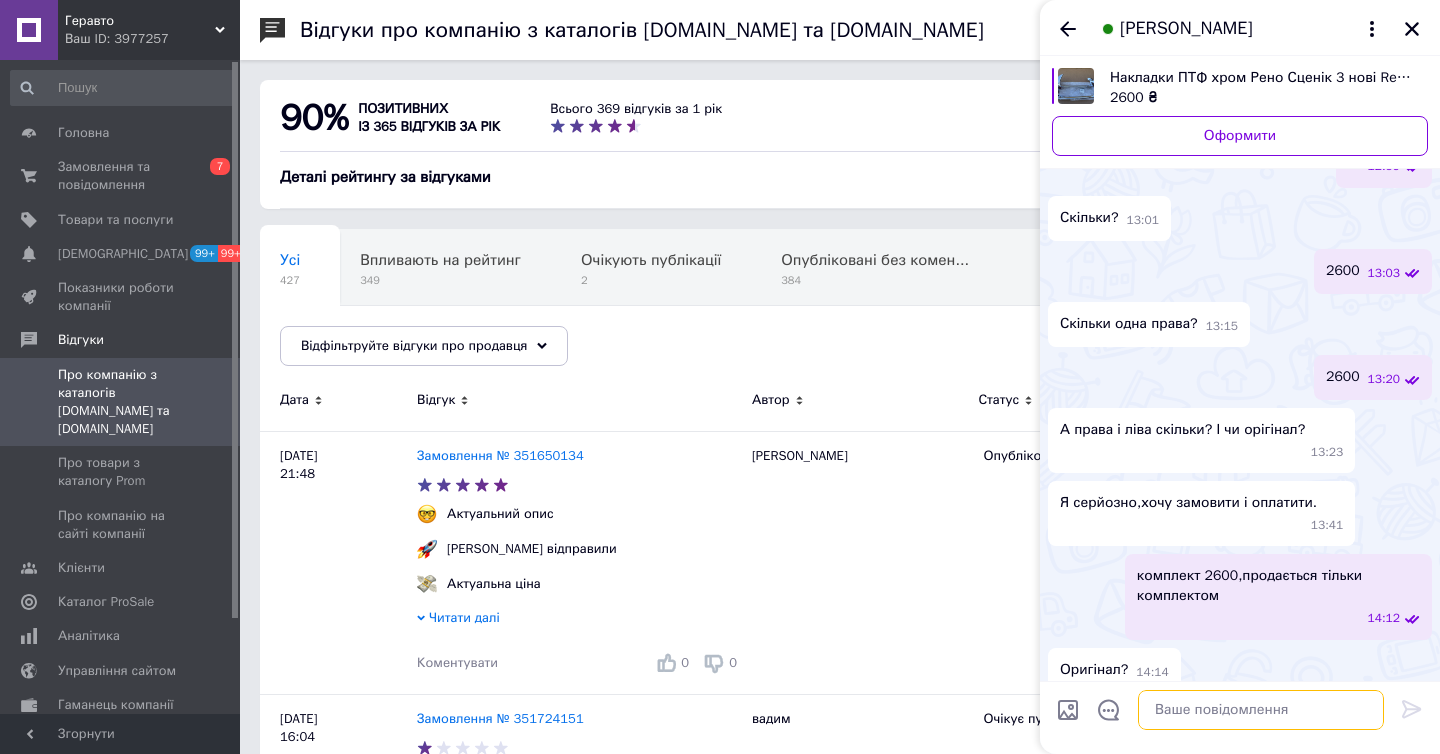 click at bounding box center (1261, 710) 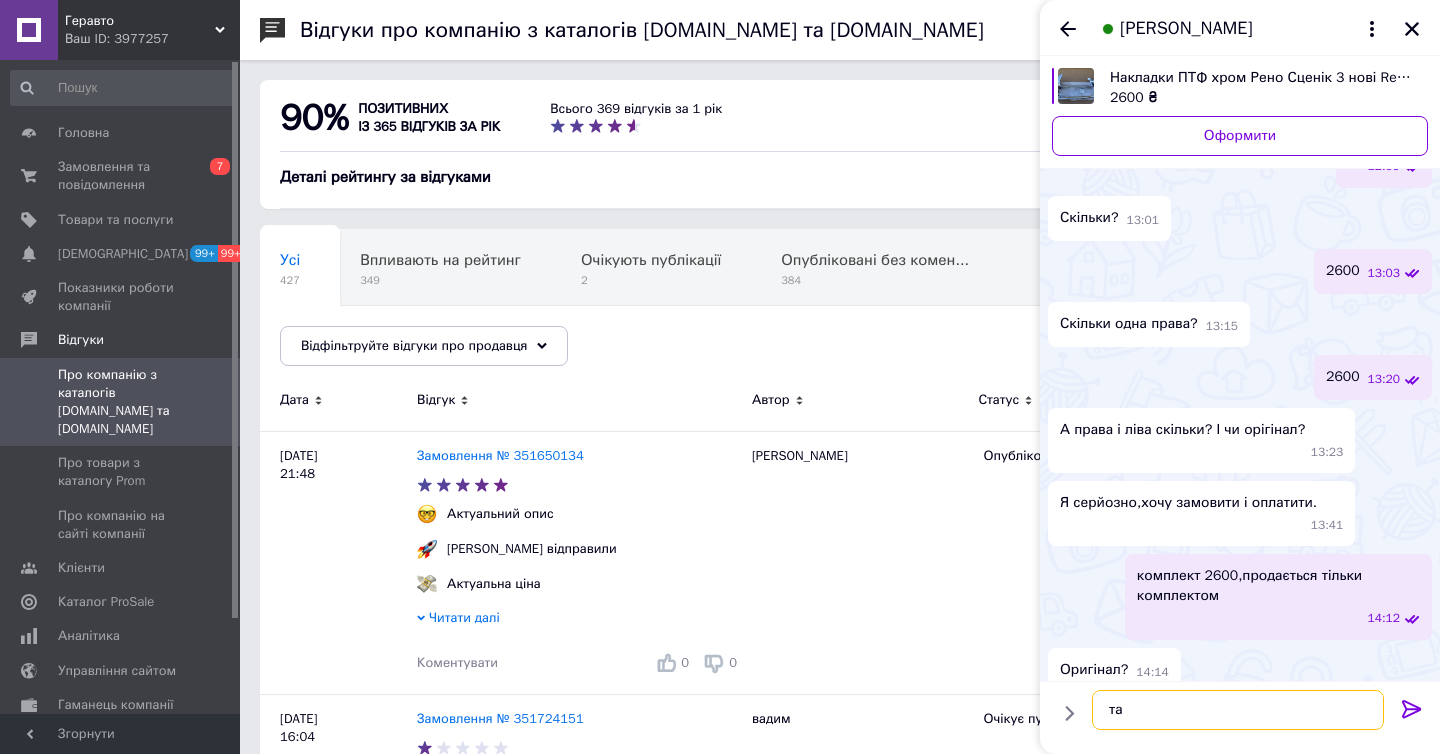 type on "так" 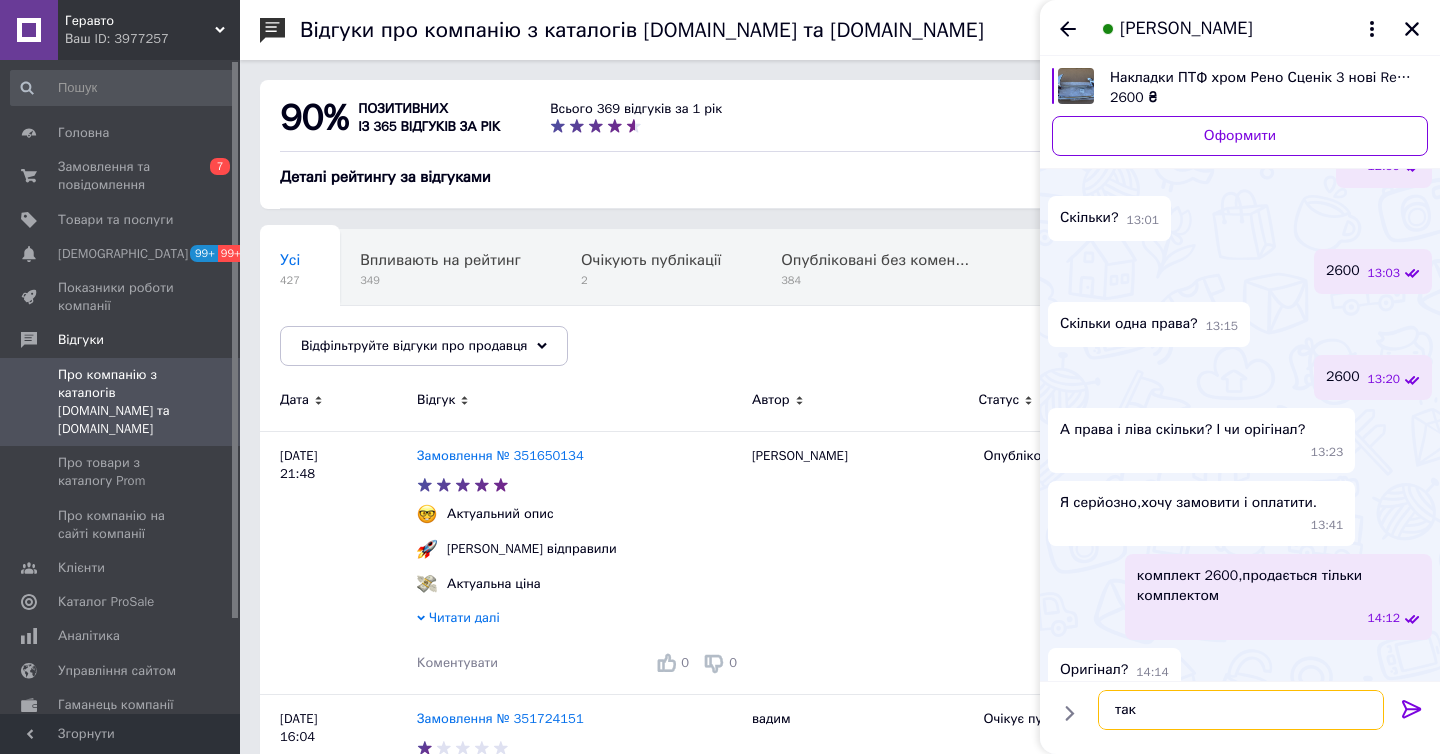 type 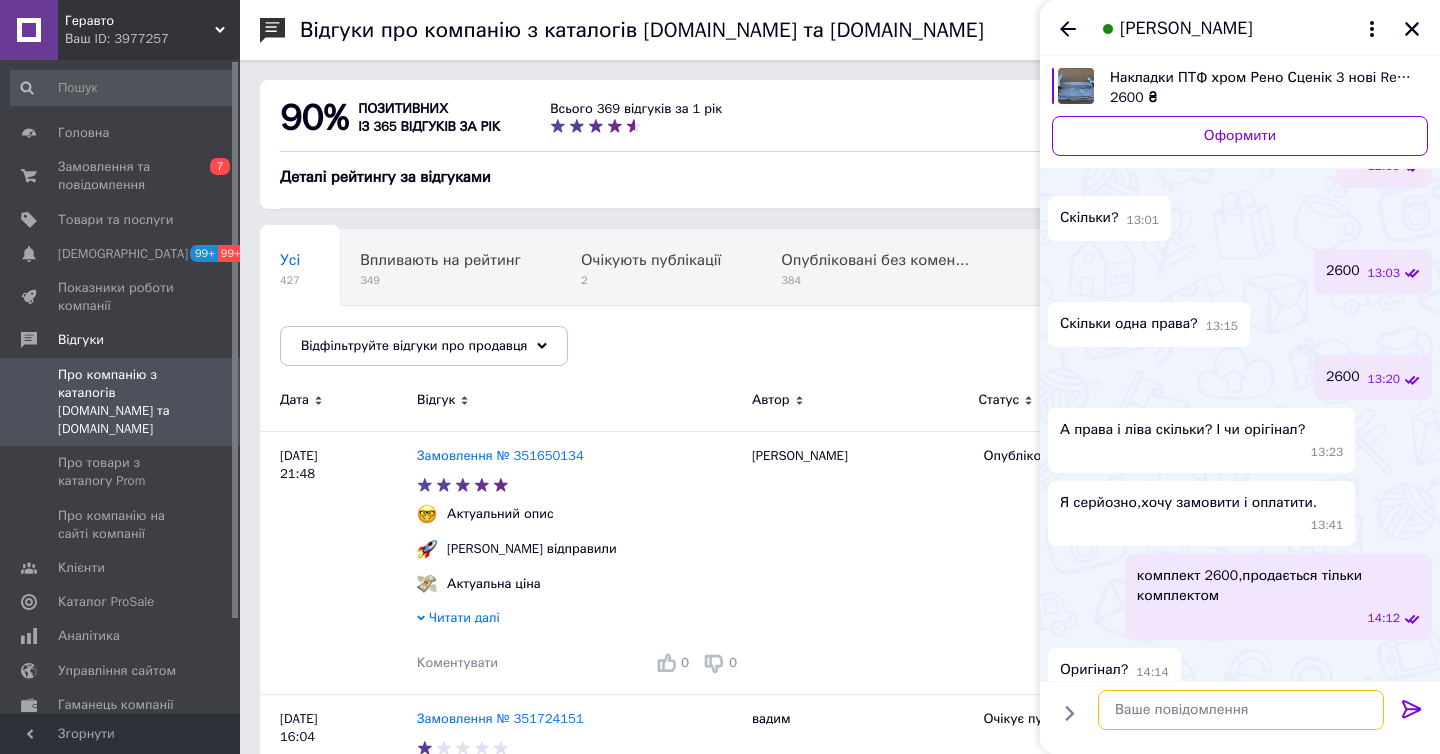scroll, scrollTop: 351, scrollLeft: 0, axis: vertical 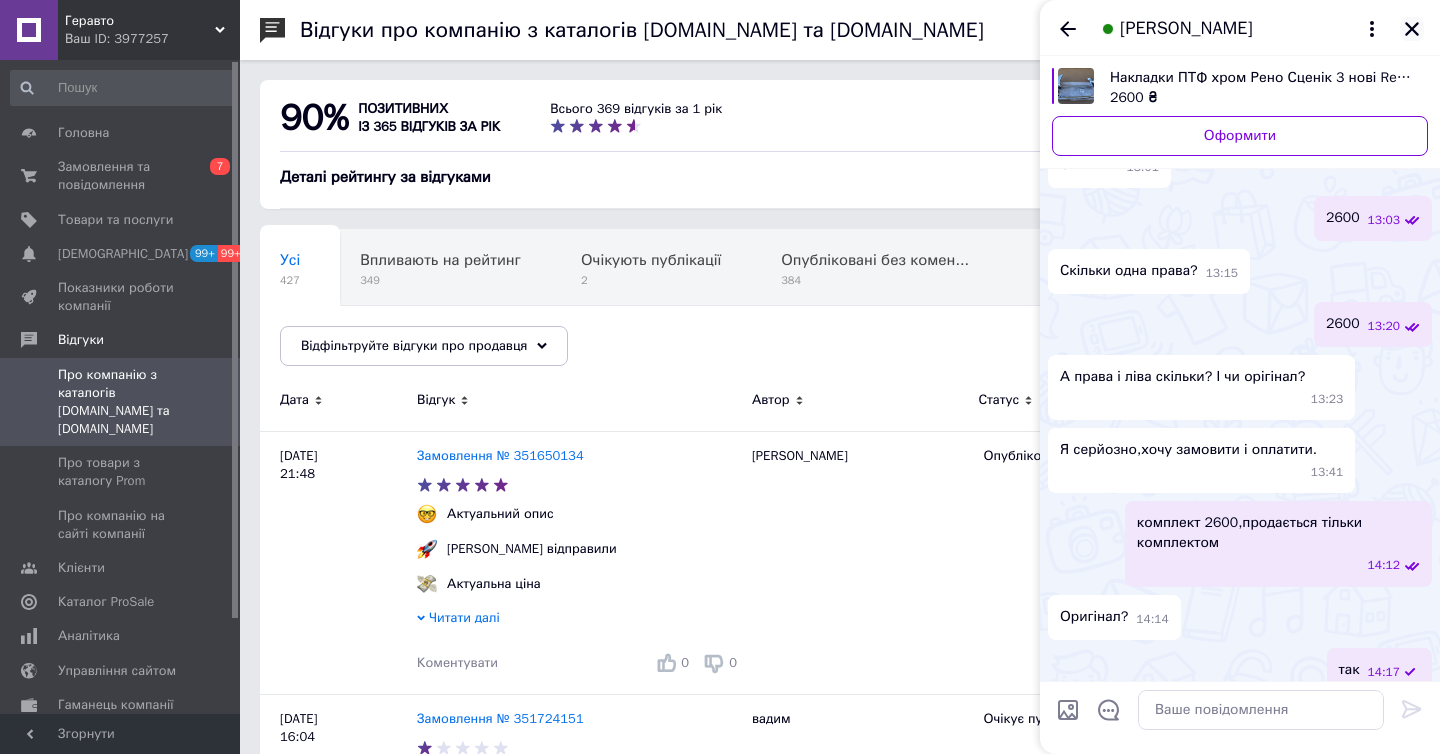 click 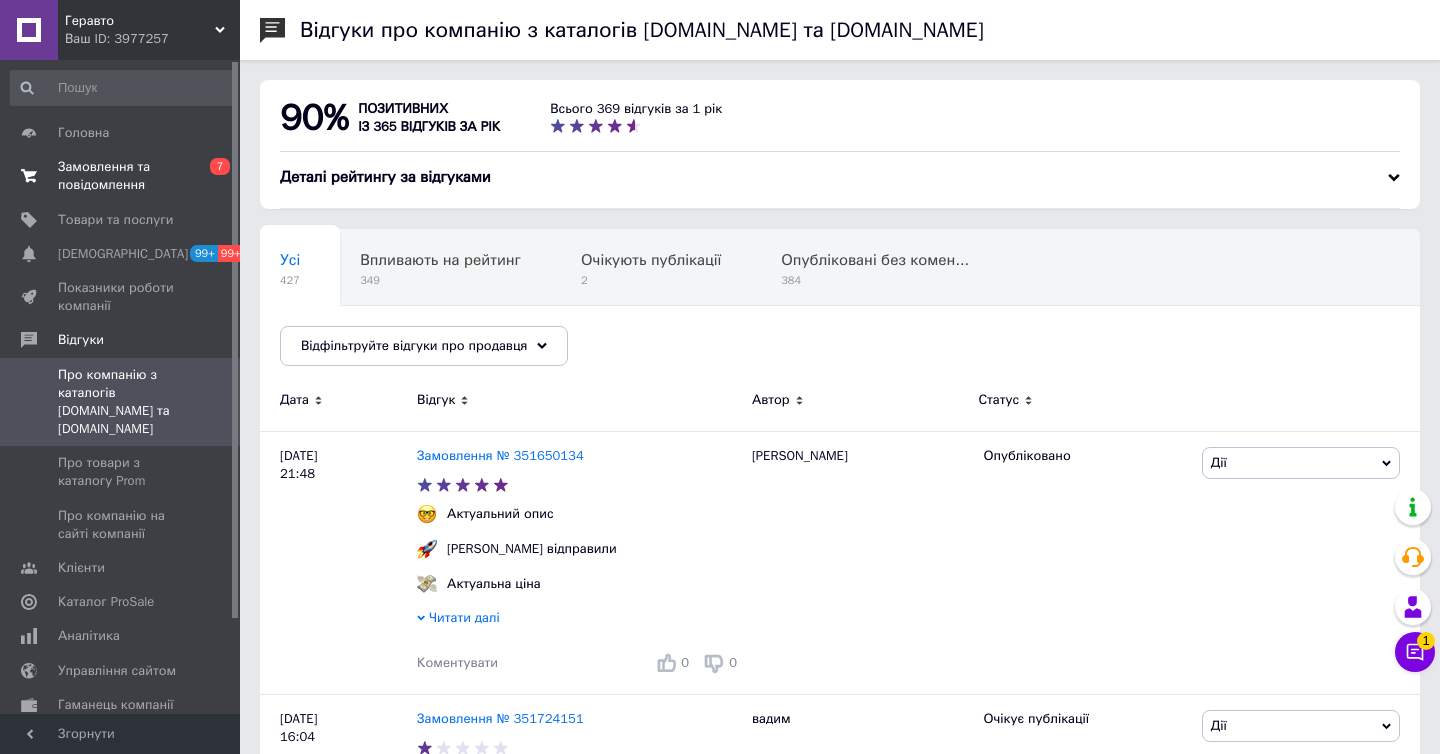 click on "Замовлення та повідомлення" at bounding box center (121, 176) 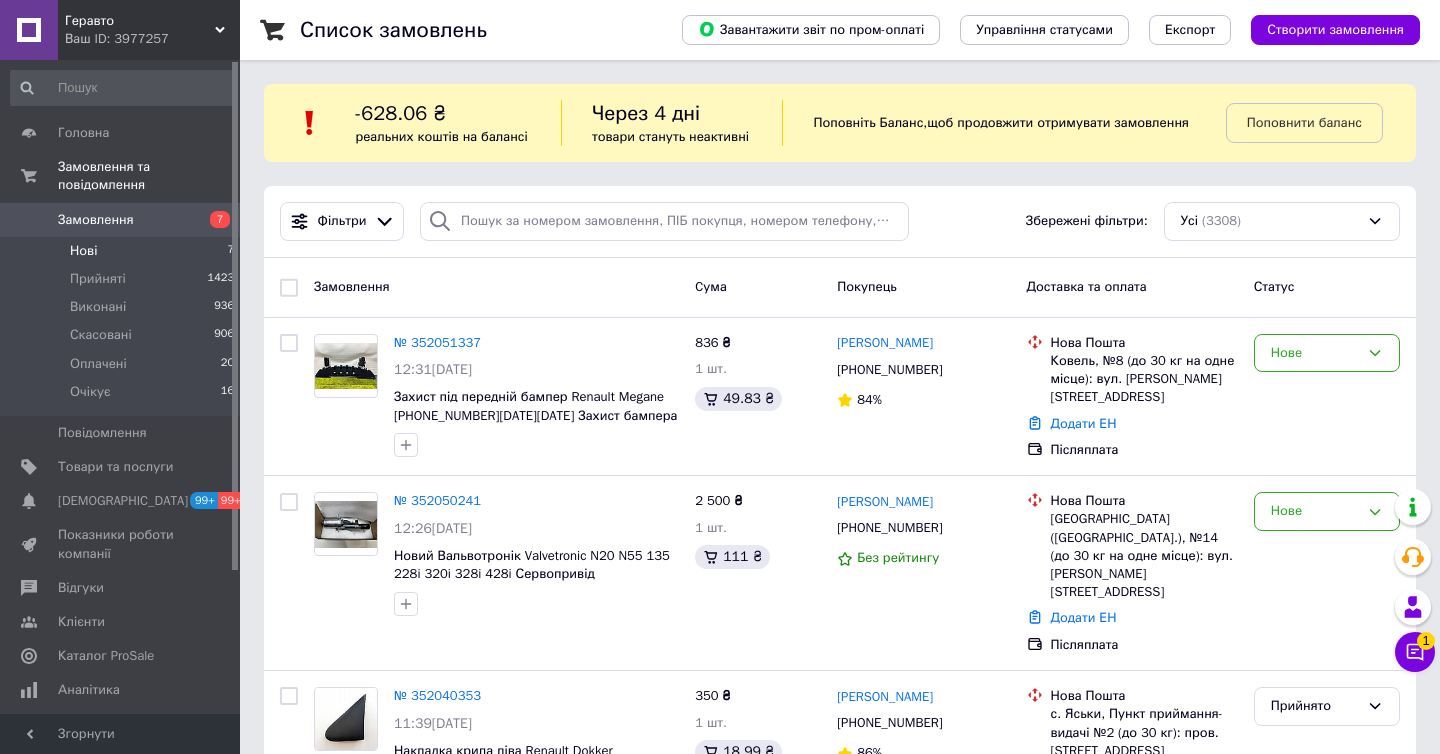 click on "Нові 7" at bounding box center [123, 251] 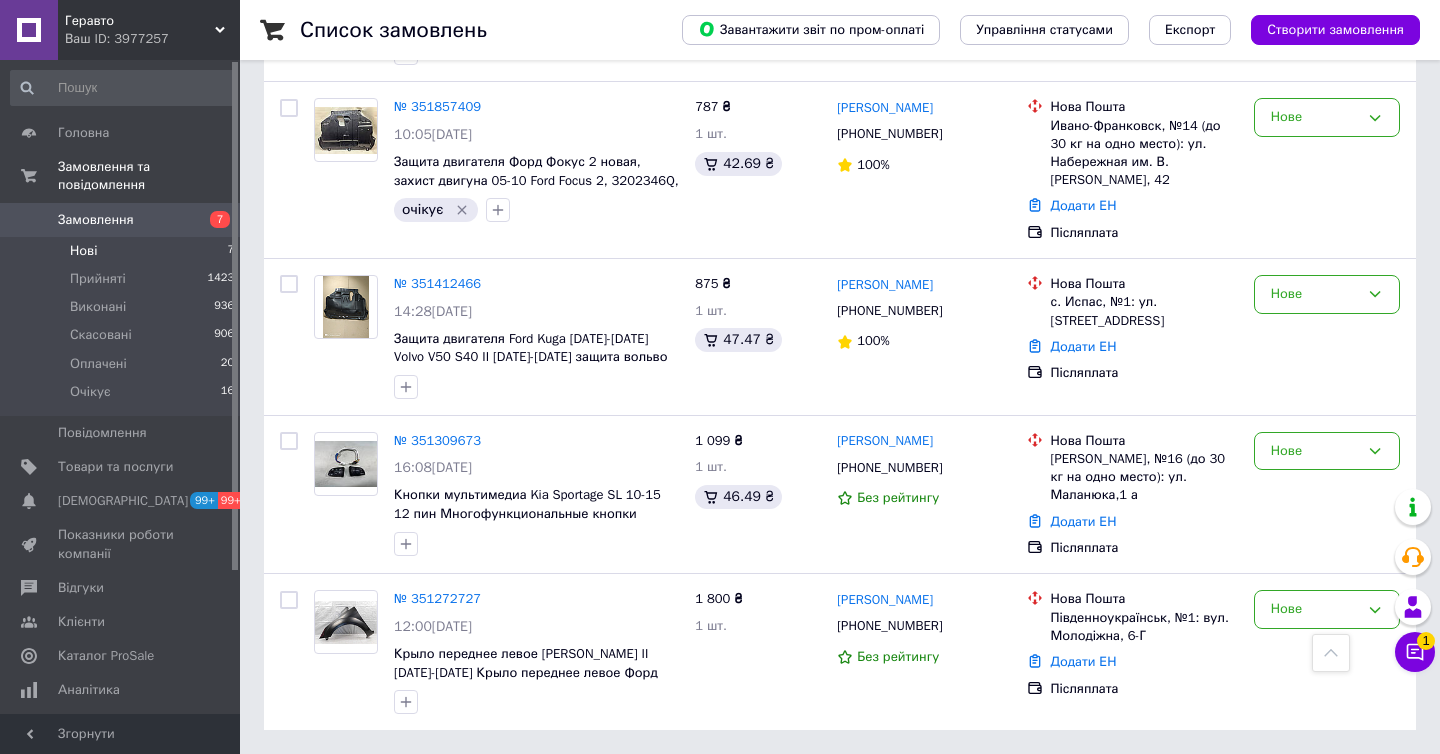 scroll, scrollTop: 0, scrollLeft: 0, axis: both 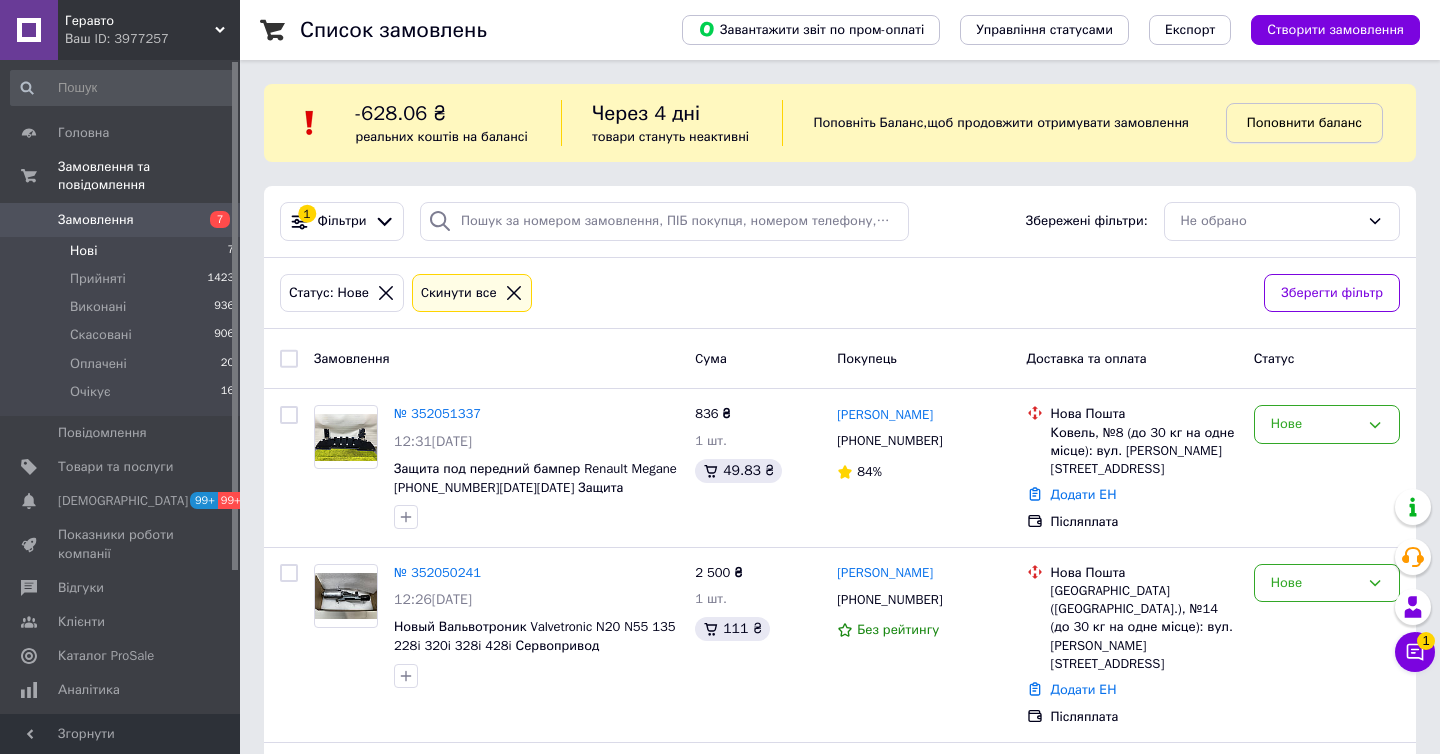 click on "Поповнити баланс" at bounding box center (1304, 123) 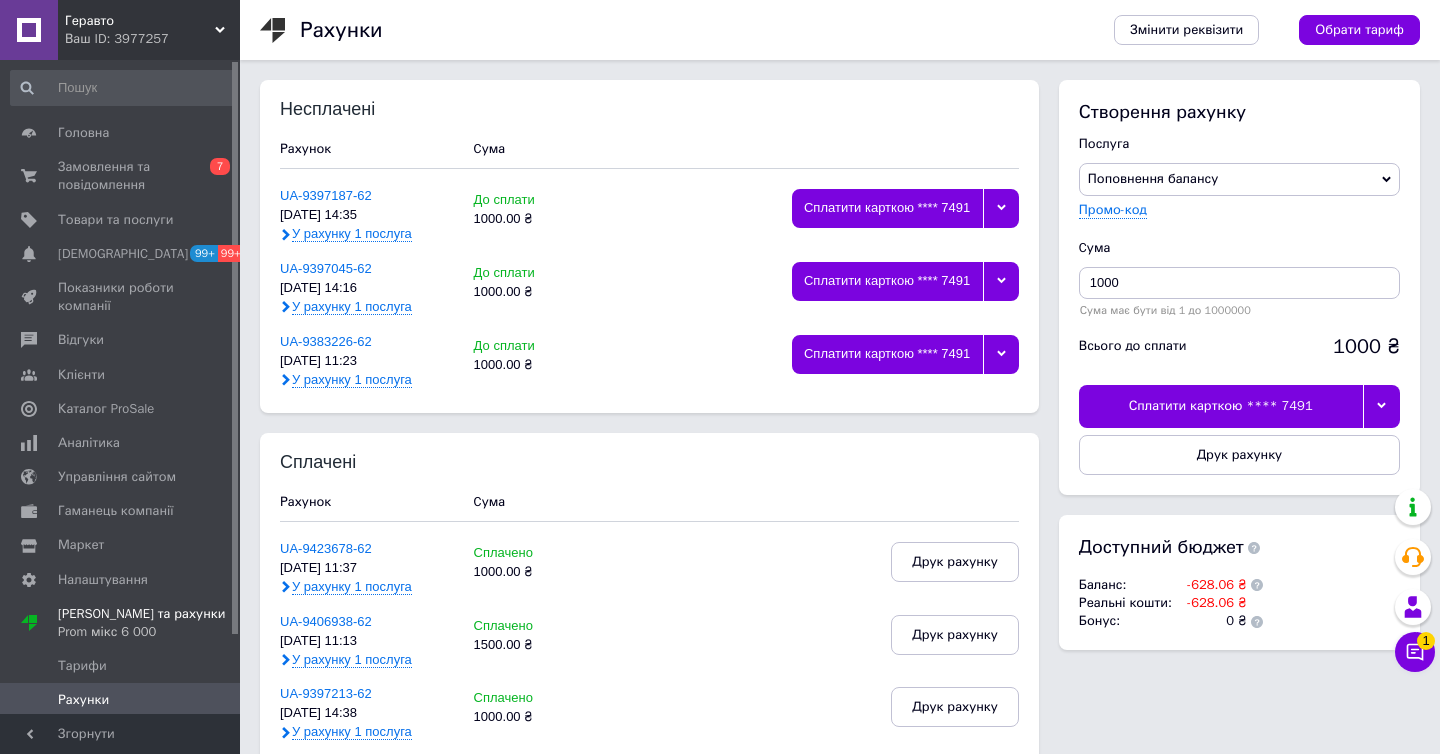 click on "Сплатити карткою  **** 7491" at bounding box center (1221, 406) 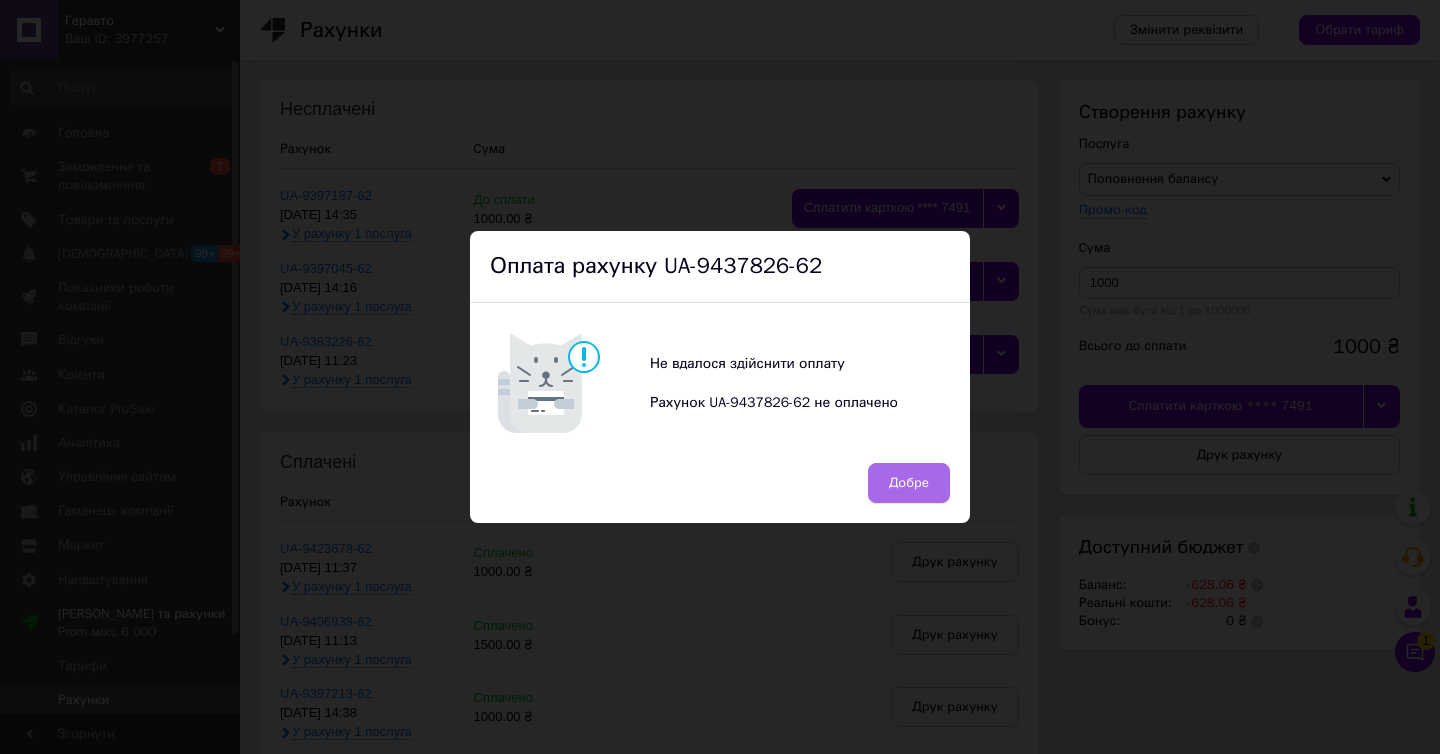 click on "Добре" at bounding box center [909, 483] 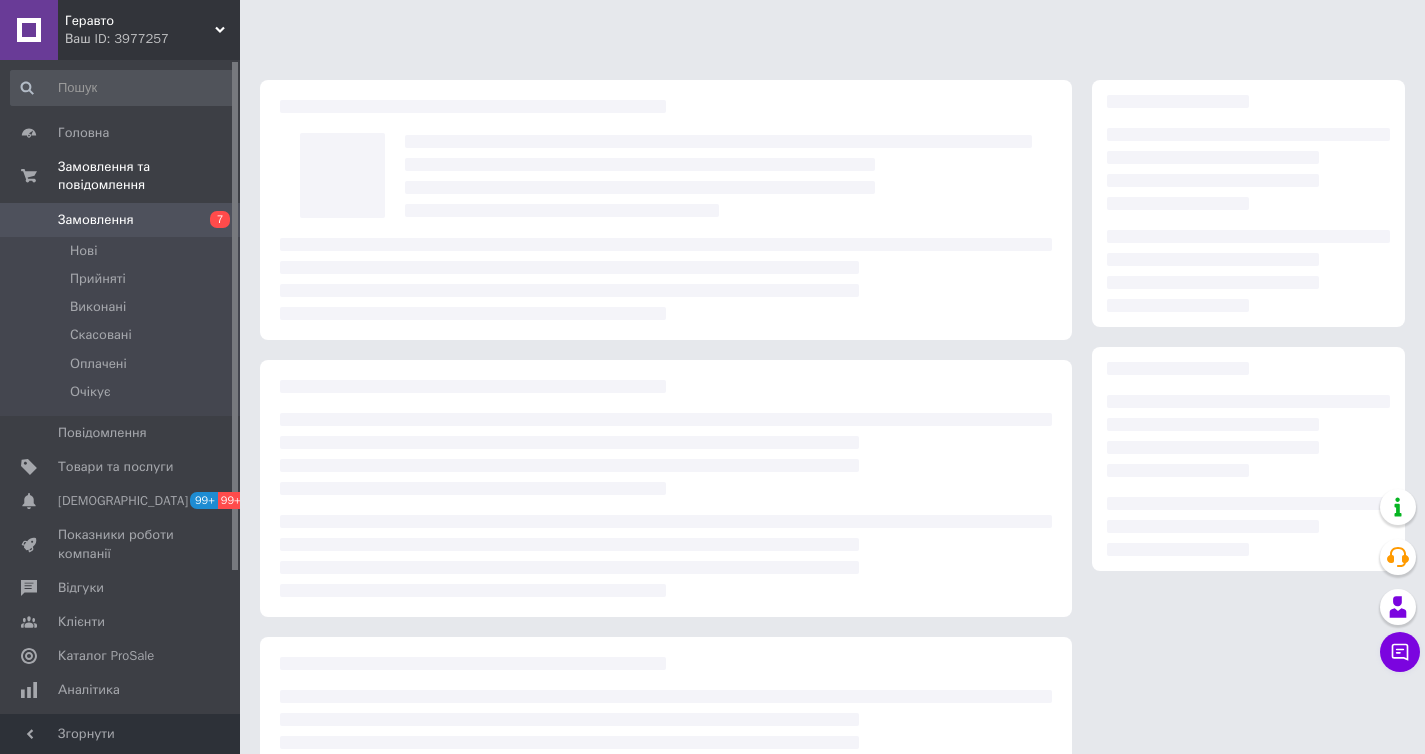 scroll, scrollTop: 0, scrollLeft: 0, axis: both 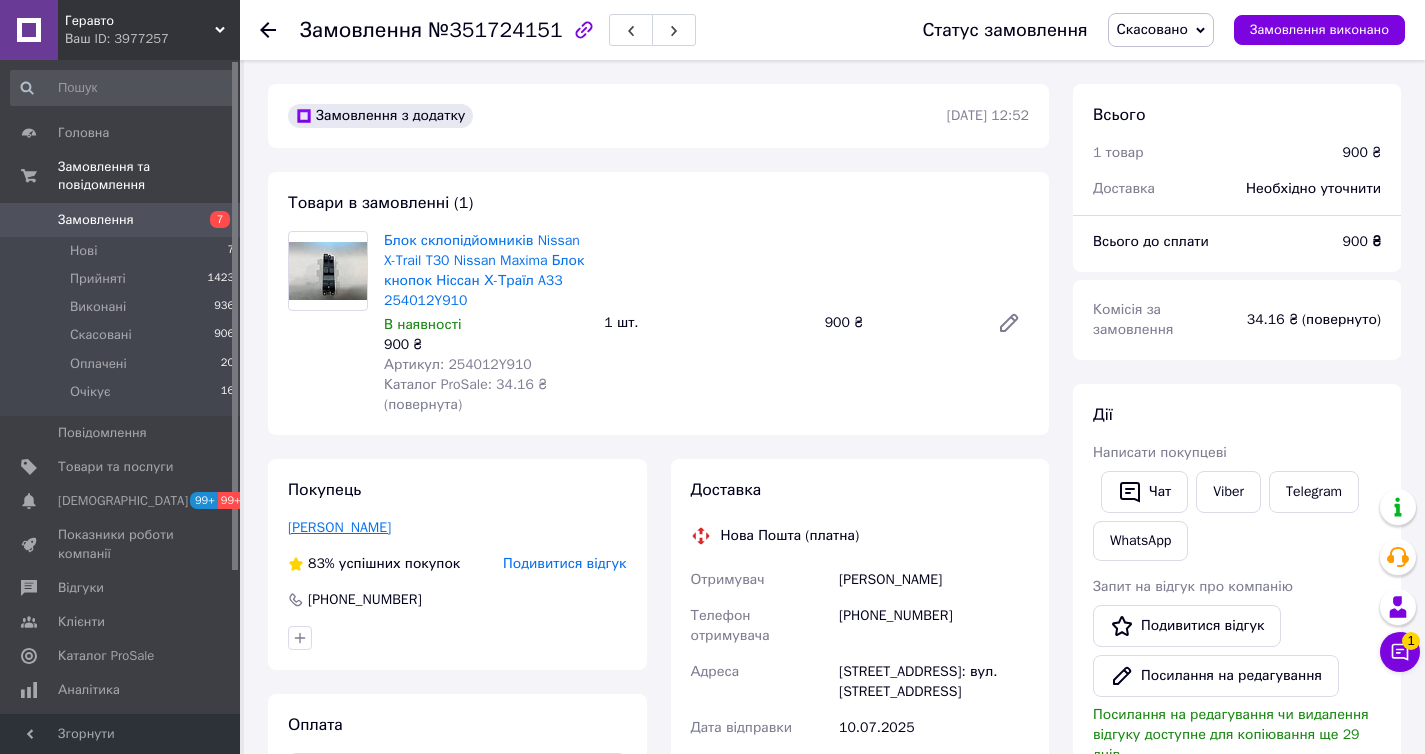 click on "[PERSON_NAME]" at bounding box center (339, 527) 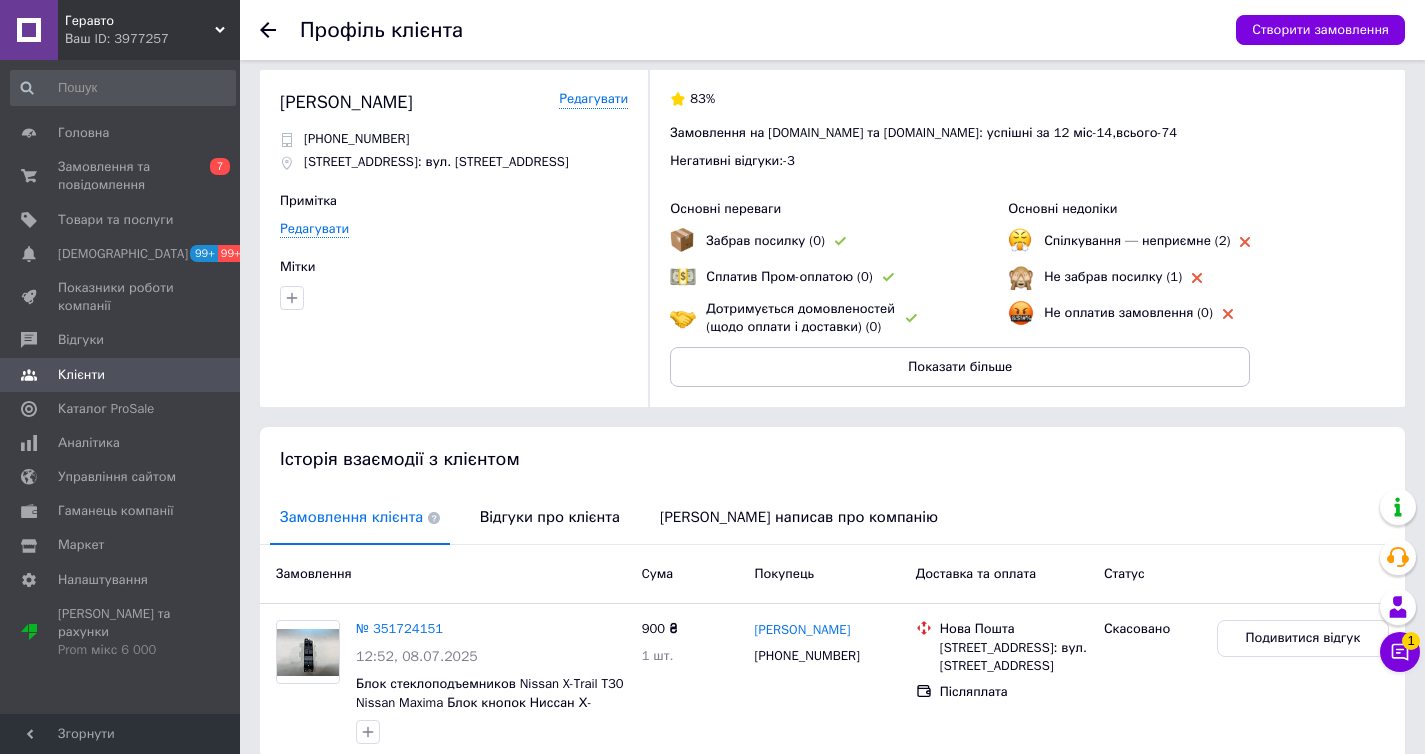 scroll, scrollTop: 26, scrollLeft: 0, axis: vertical 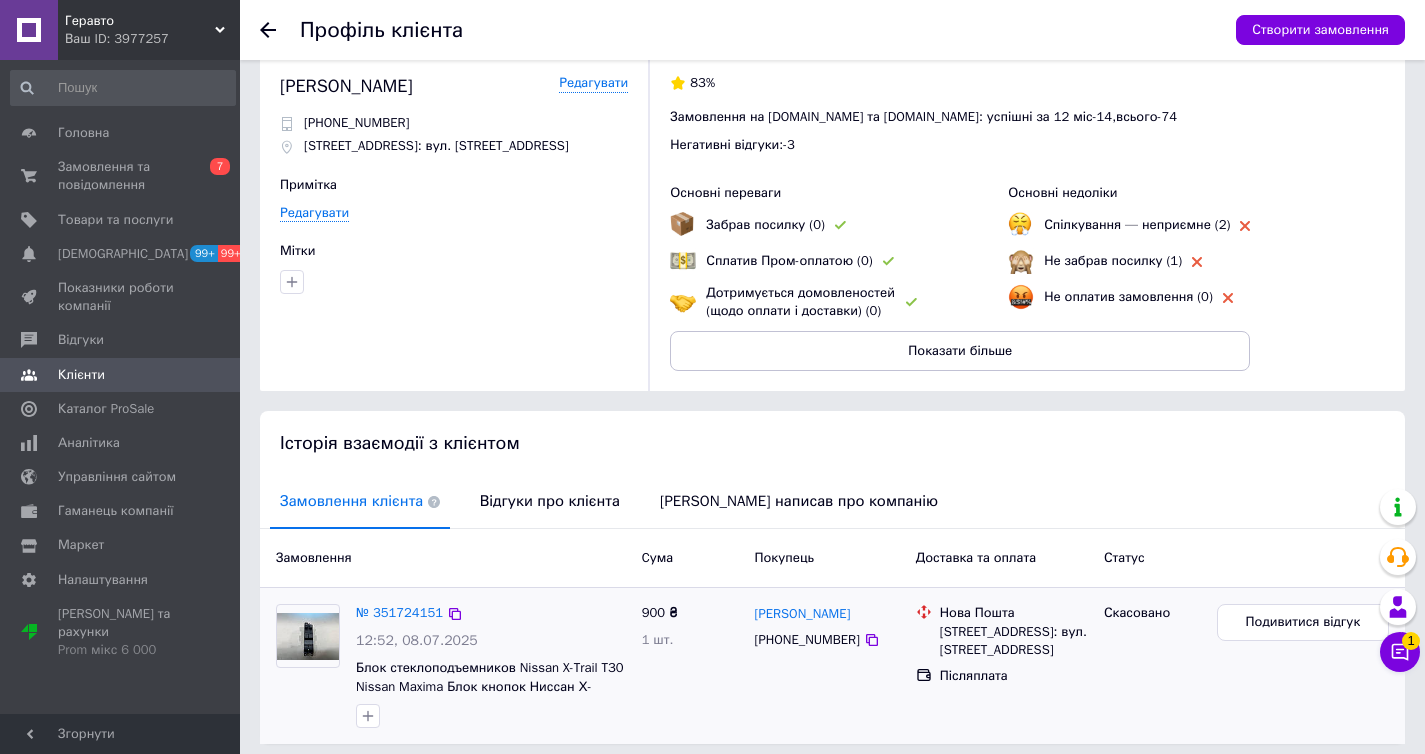 click on "[PHONE_NUMBER]" at bounding box center [807, 640] 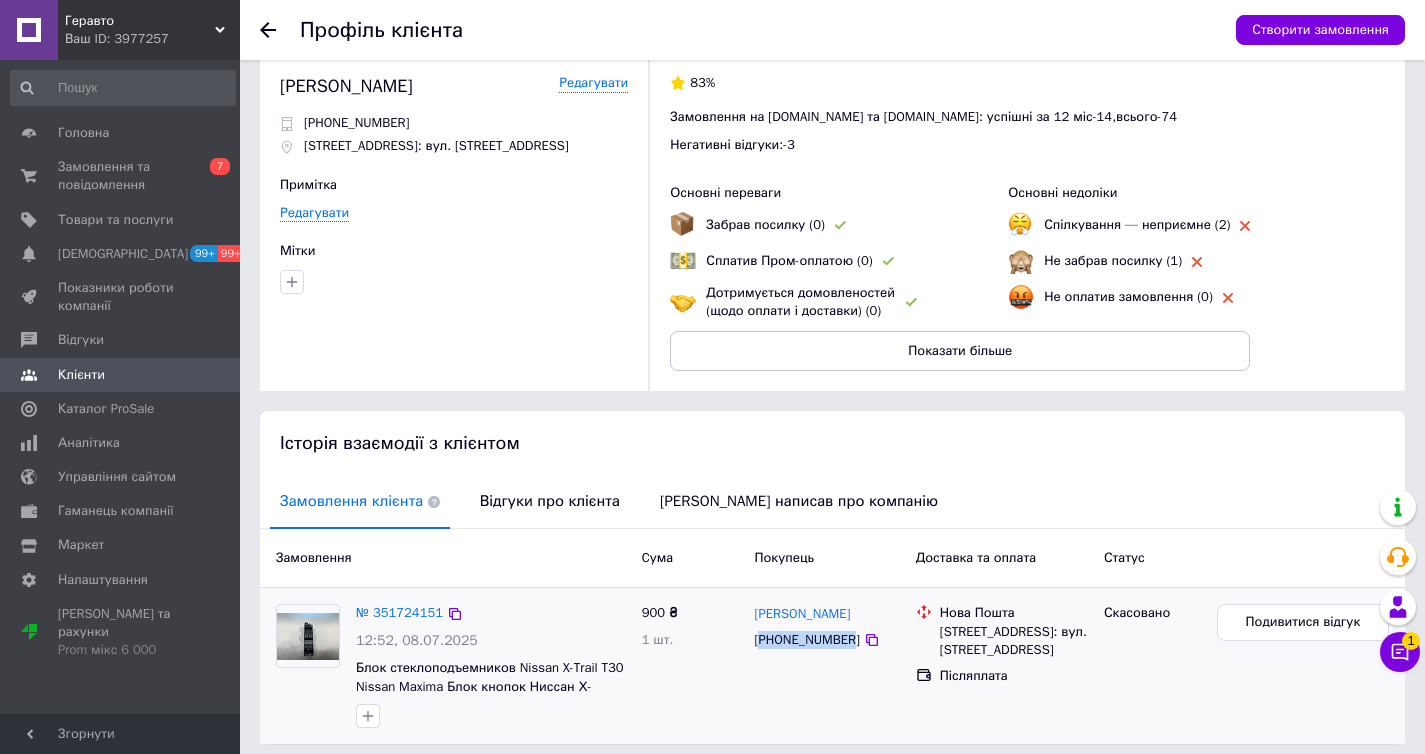 click on "[PHONE_NUMBER]" at bounding box center [807, 640] 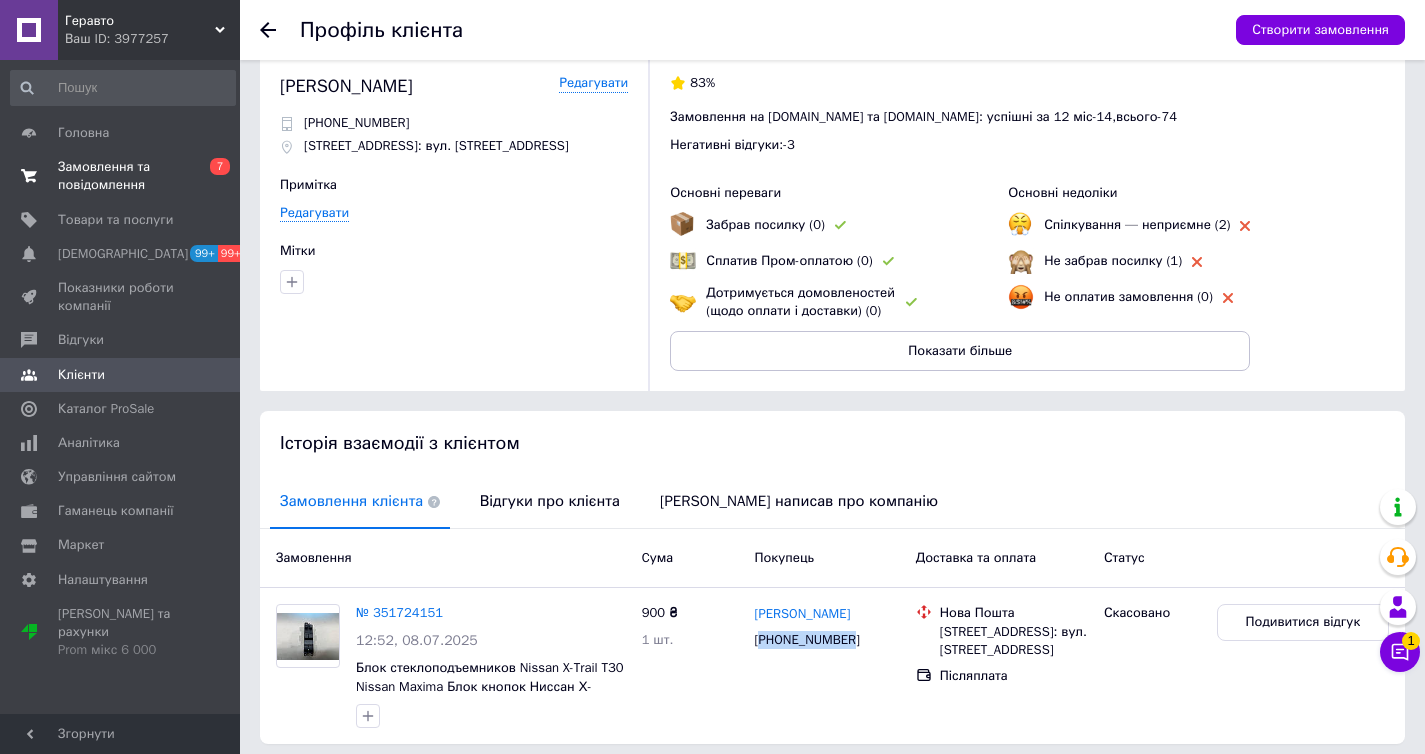 click on "Замовлення та повідомлення" at bounding box center (121, 176) 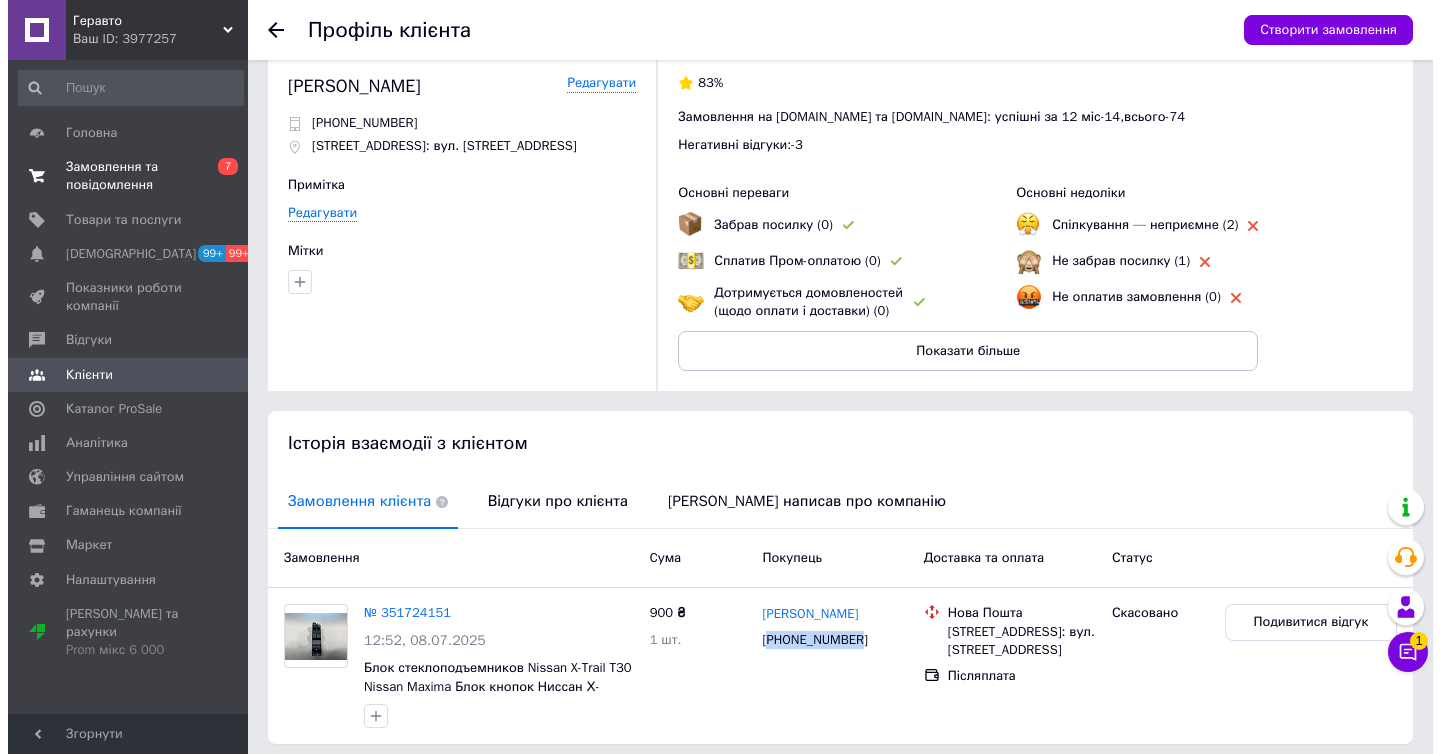 scroll, scrollTop: 0, scrollLeft: 0, axis: both 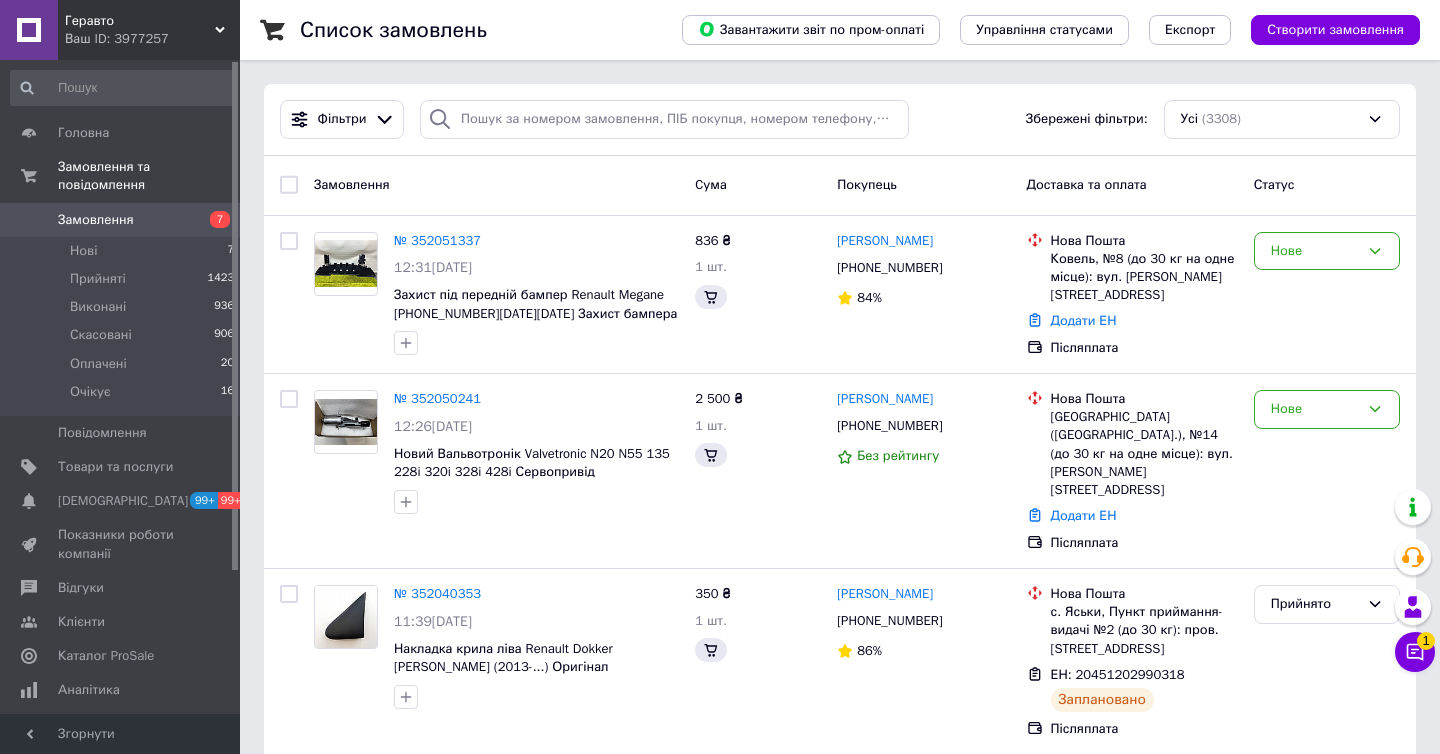 click 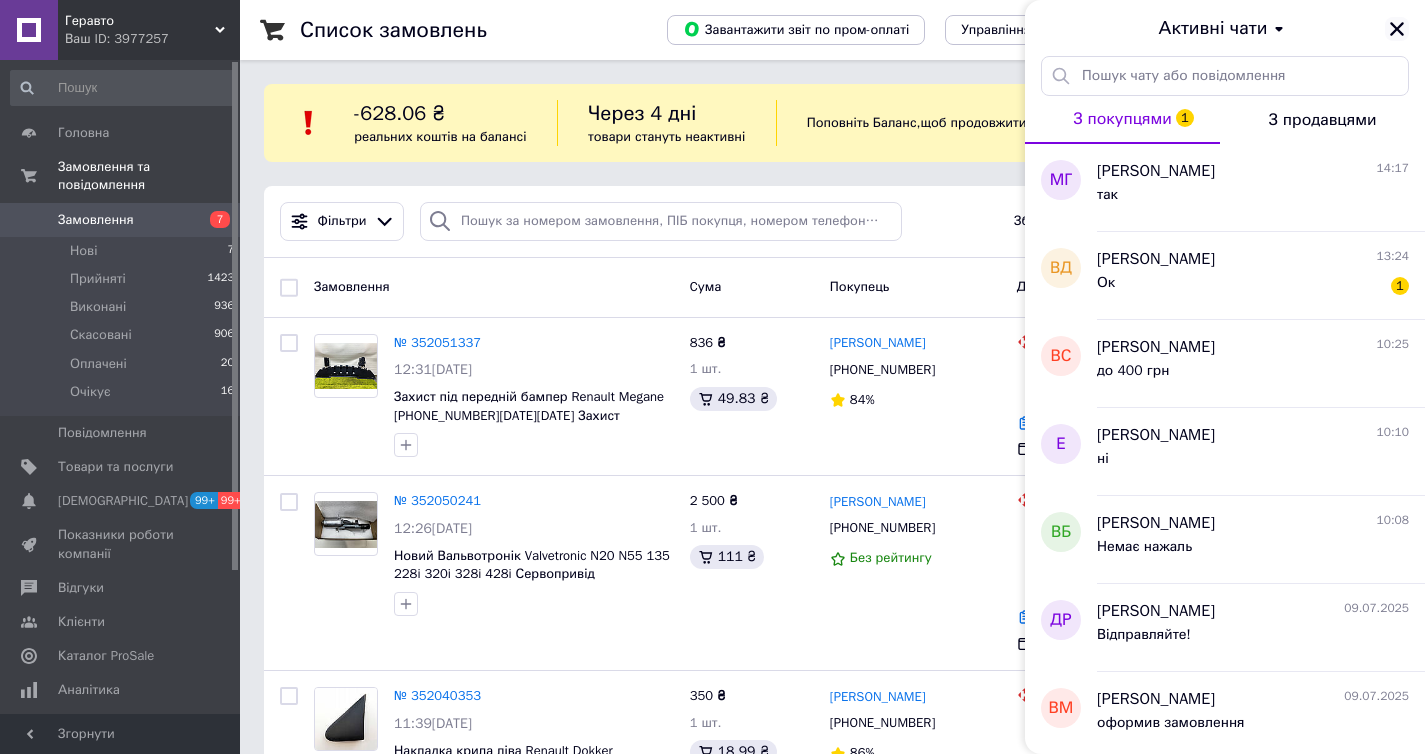 click 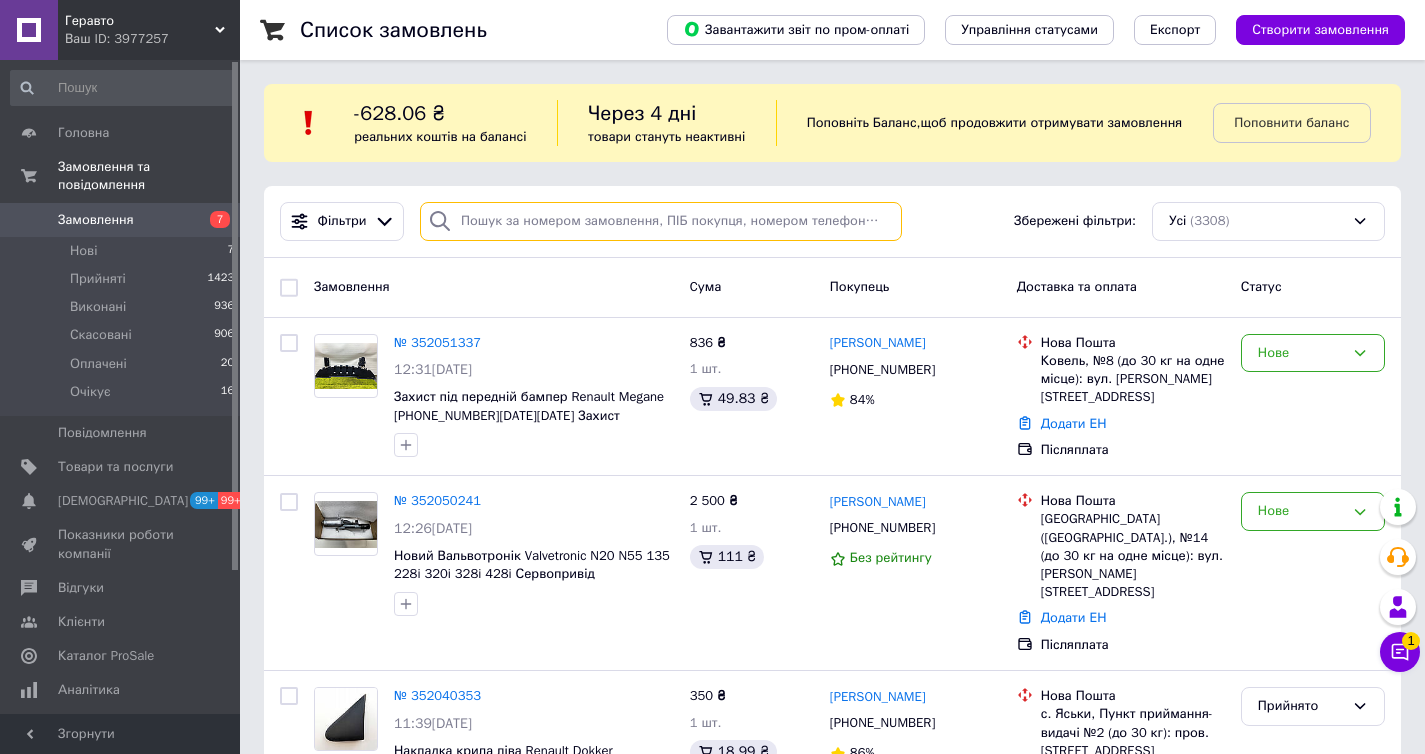 click at bounding box center (661, 221) 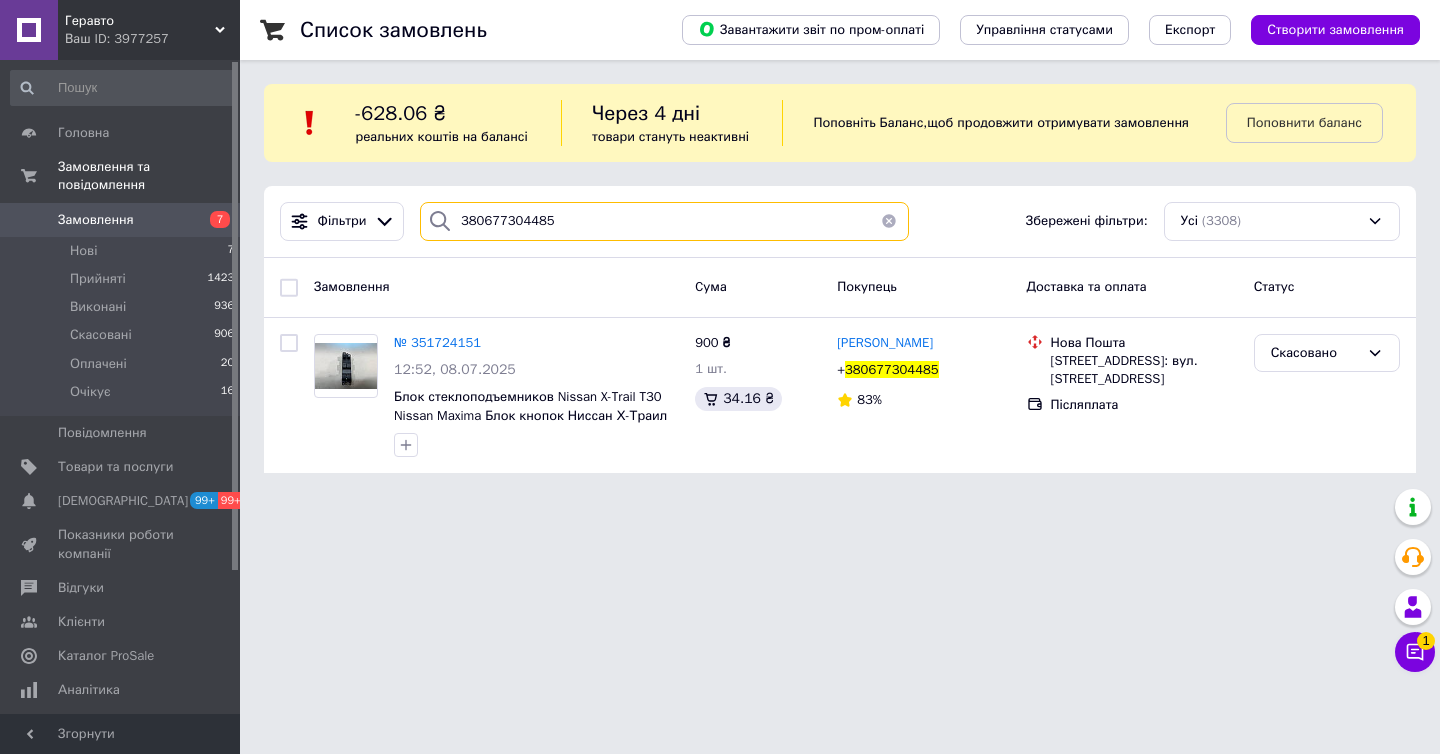 type on "380677304485" 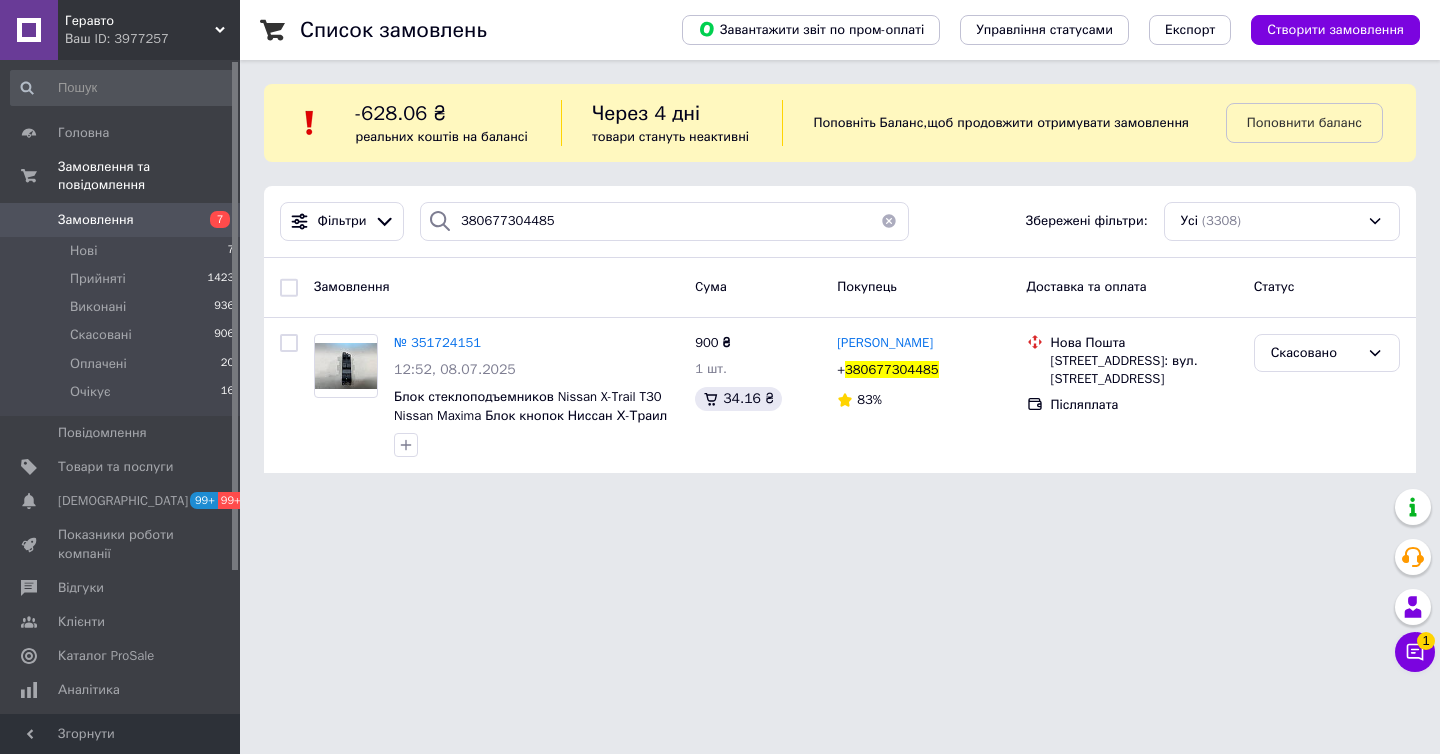 click on "Ваш ID: 3977257" at bounding box center (152, 39) 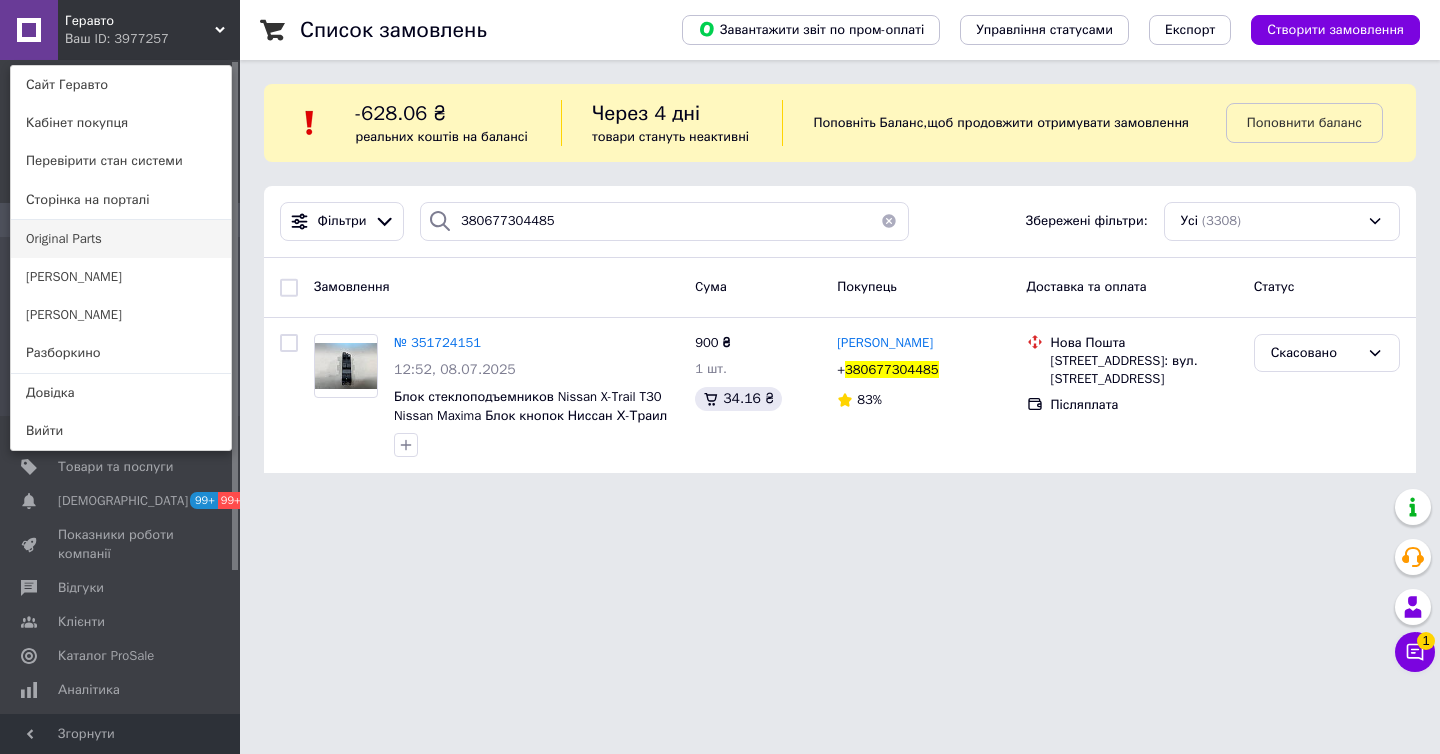click on "Original Parts" at bounding box center [121, 239] 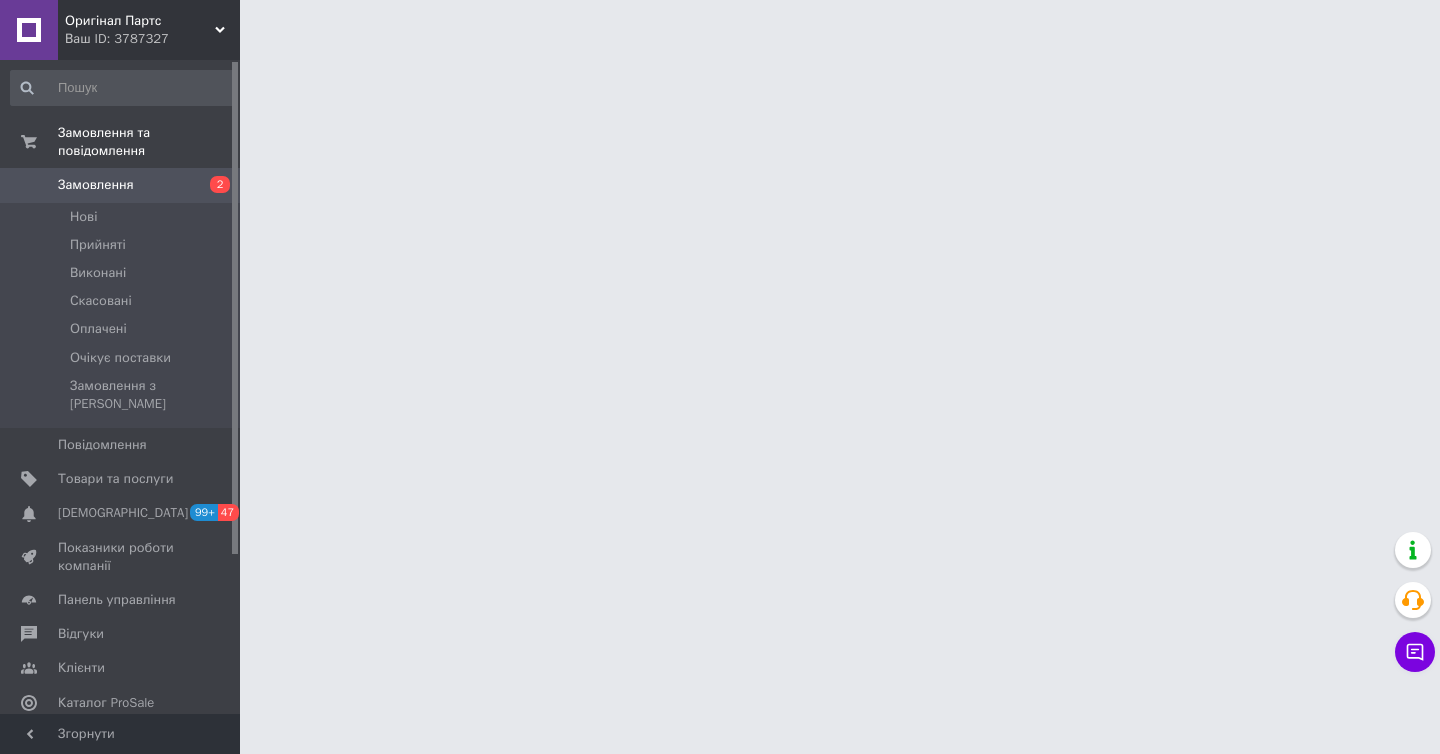 scroll, scrollTop: 0, scrollLeft: 0, axis: both 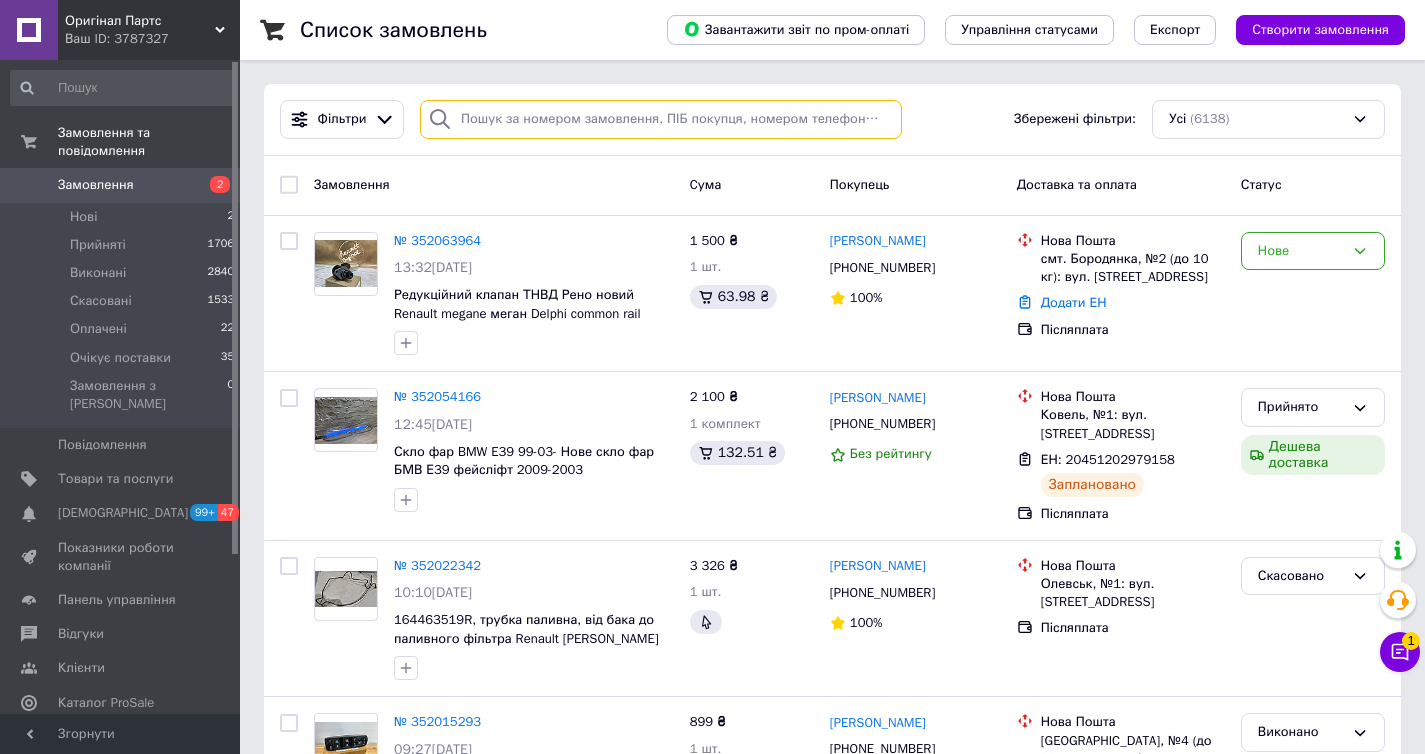 click at bounding box center [661, 119] 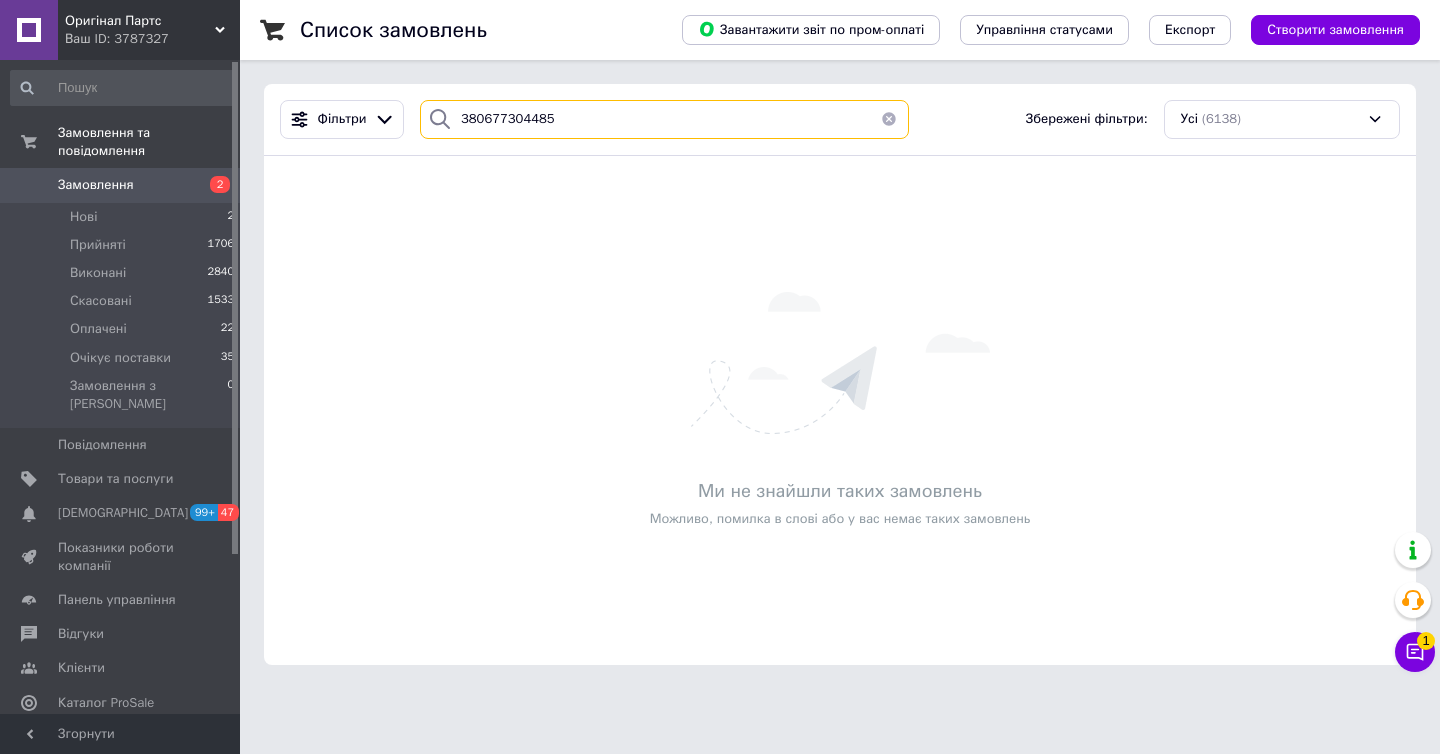 type on "380677304485" 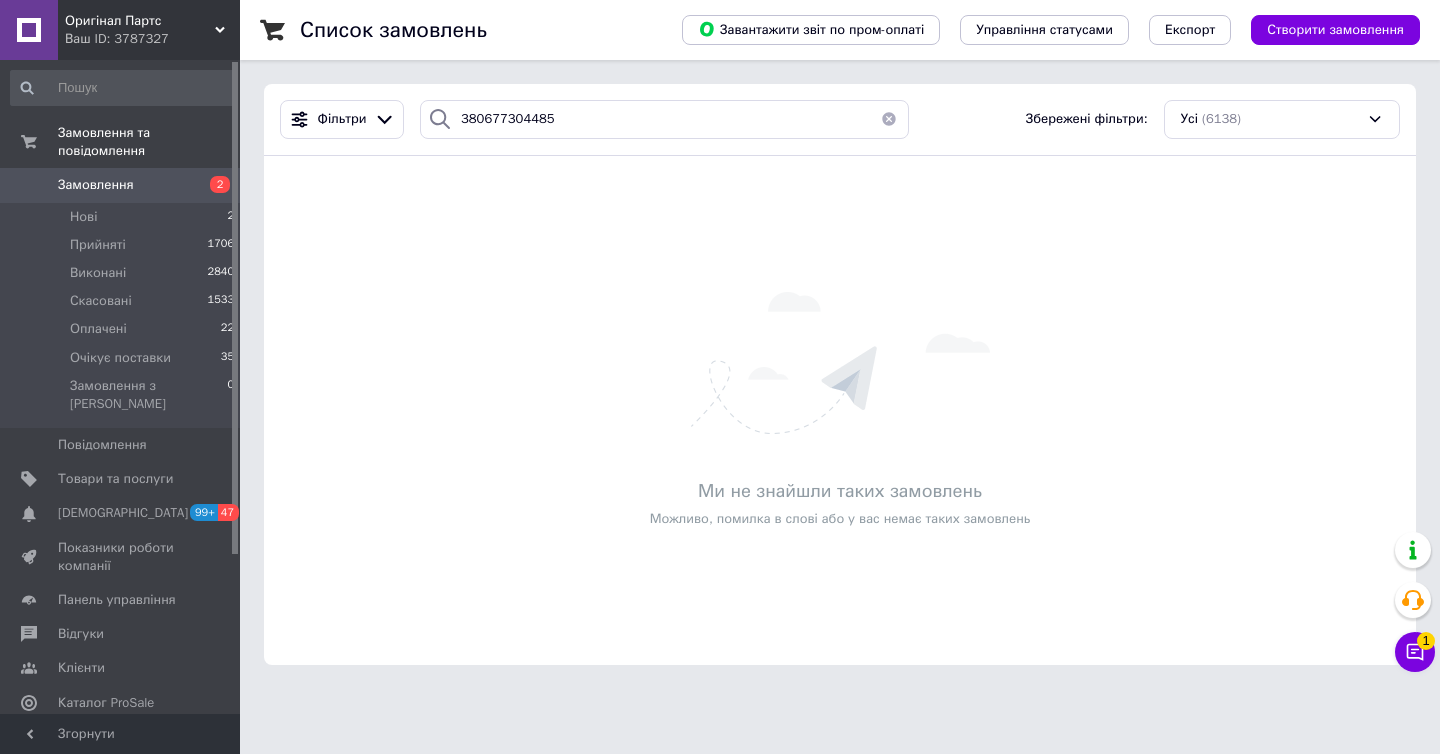click on "Ваш ID: 3787327" at bounding box center [152, 39] 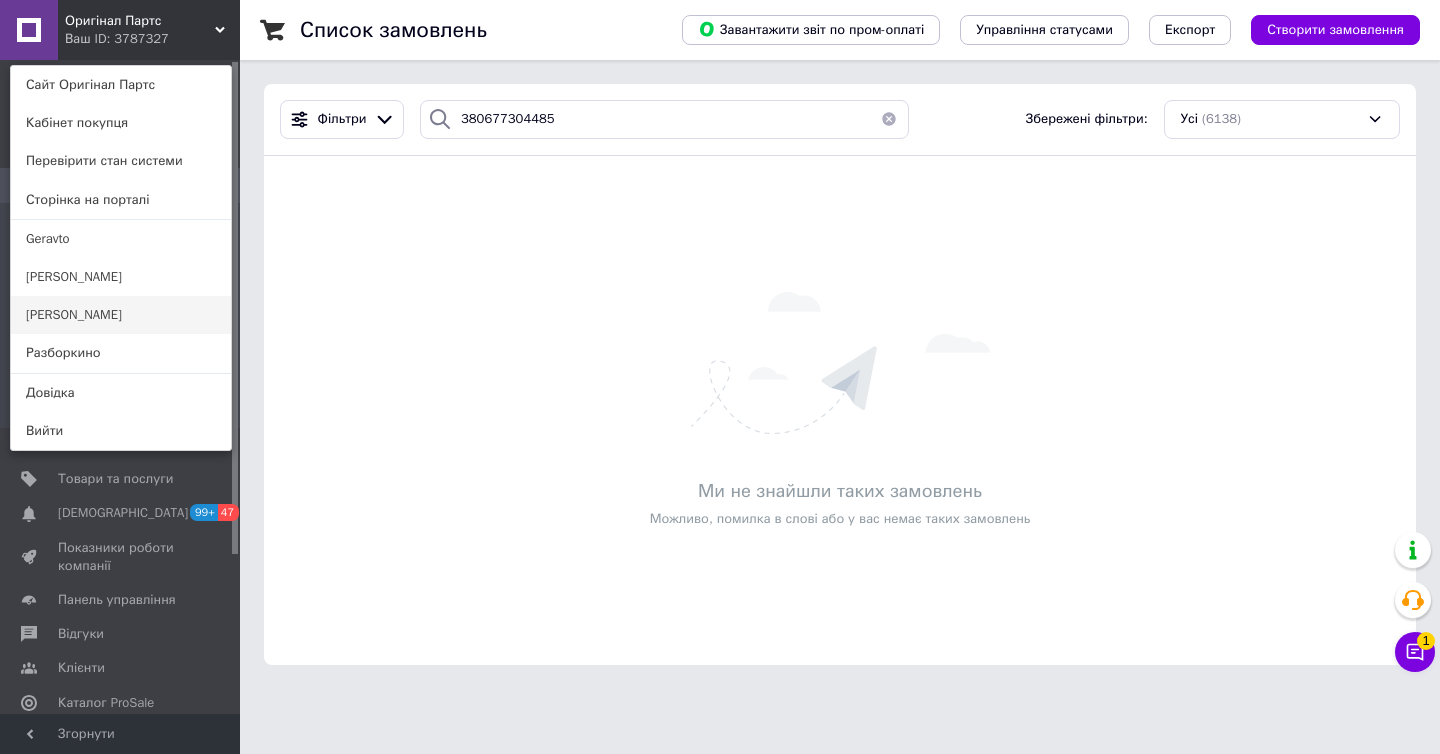click on "[PERSON_NAME]" at bounding box center [121, 315] 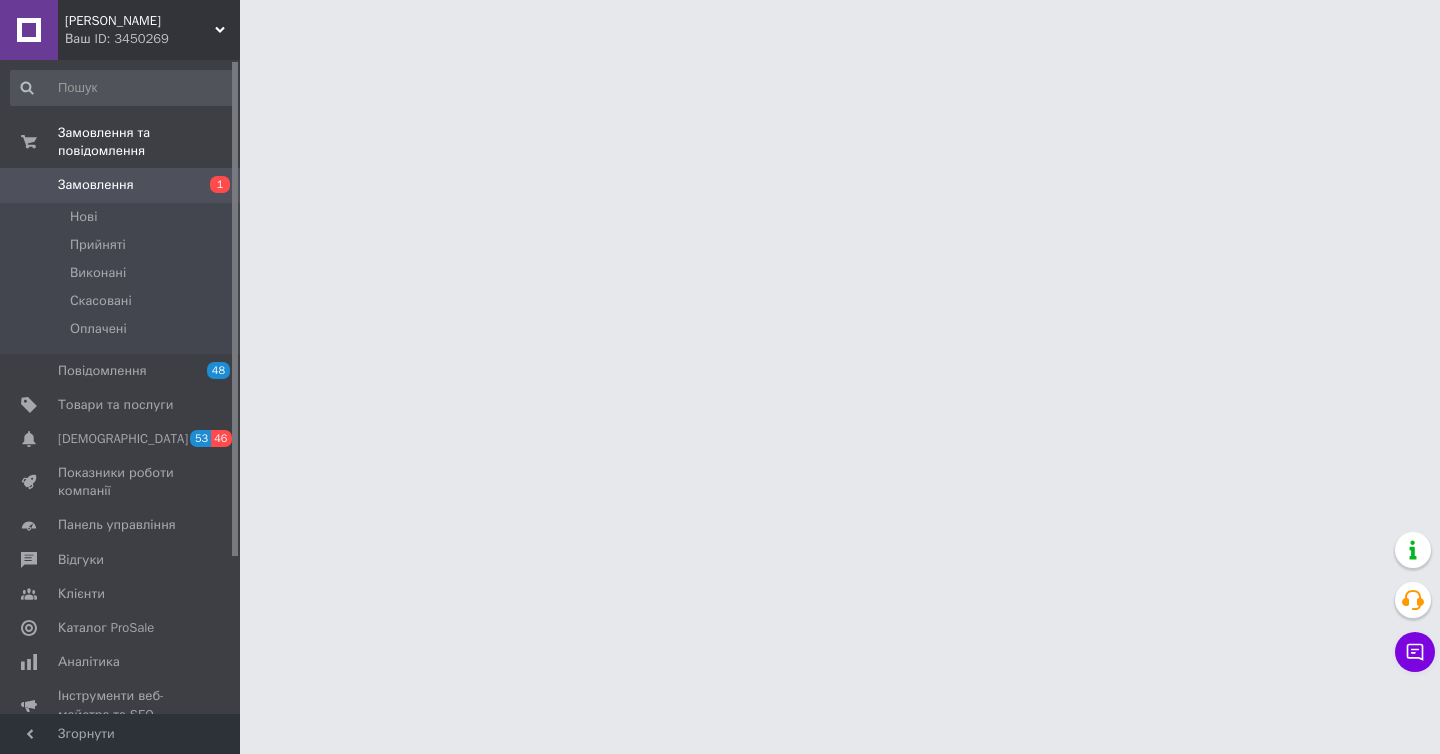scroll, scrollTop: 0, scrollLeft: 0, axis: both 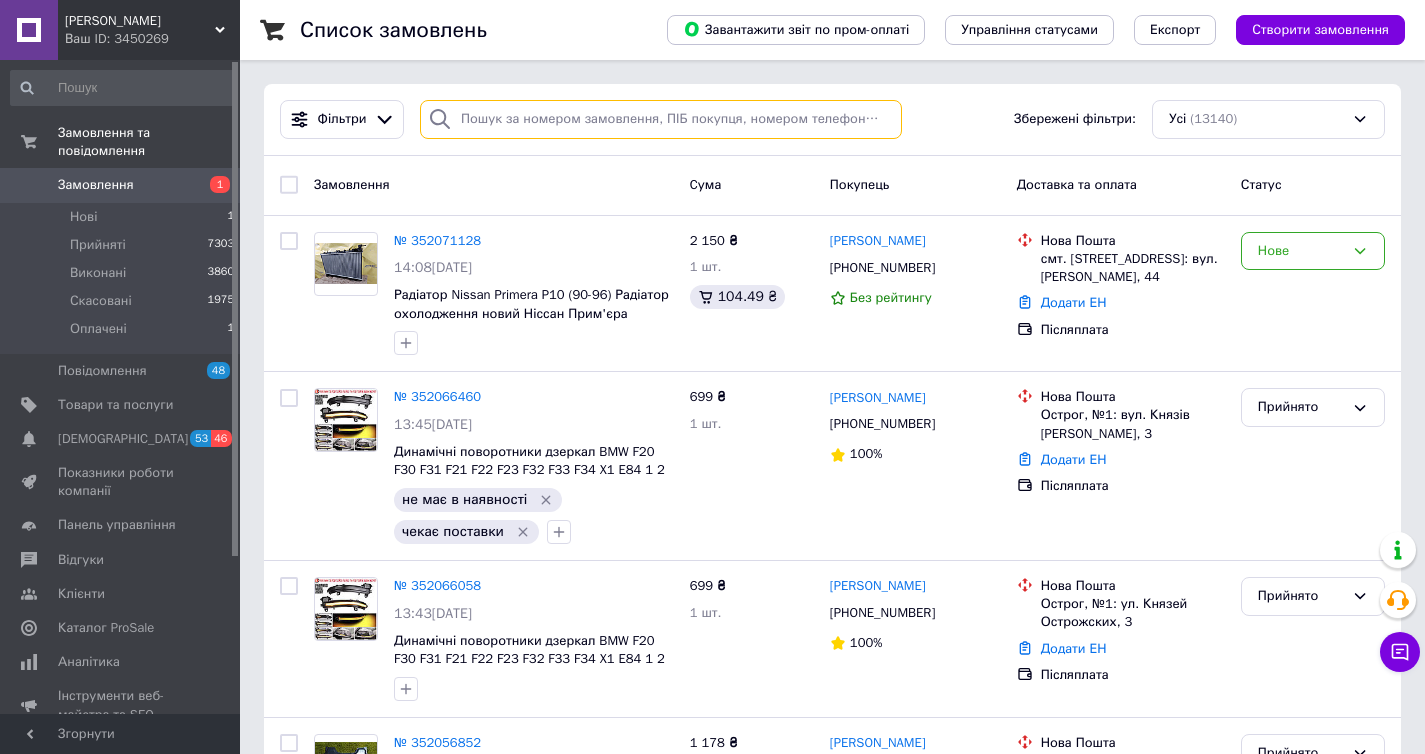 click at bounding box center [661, 119] 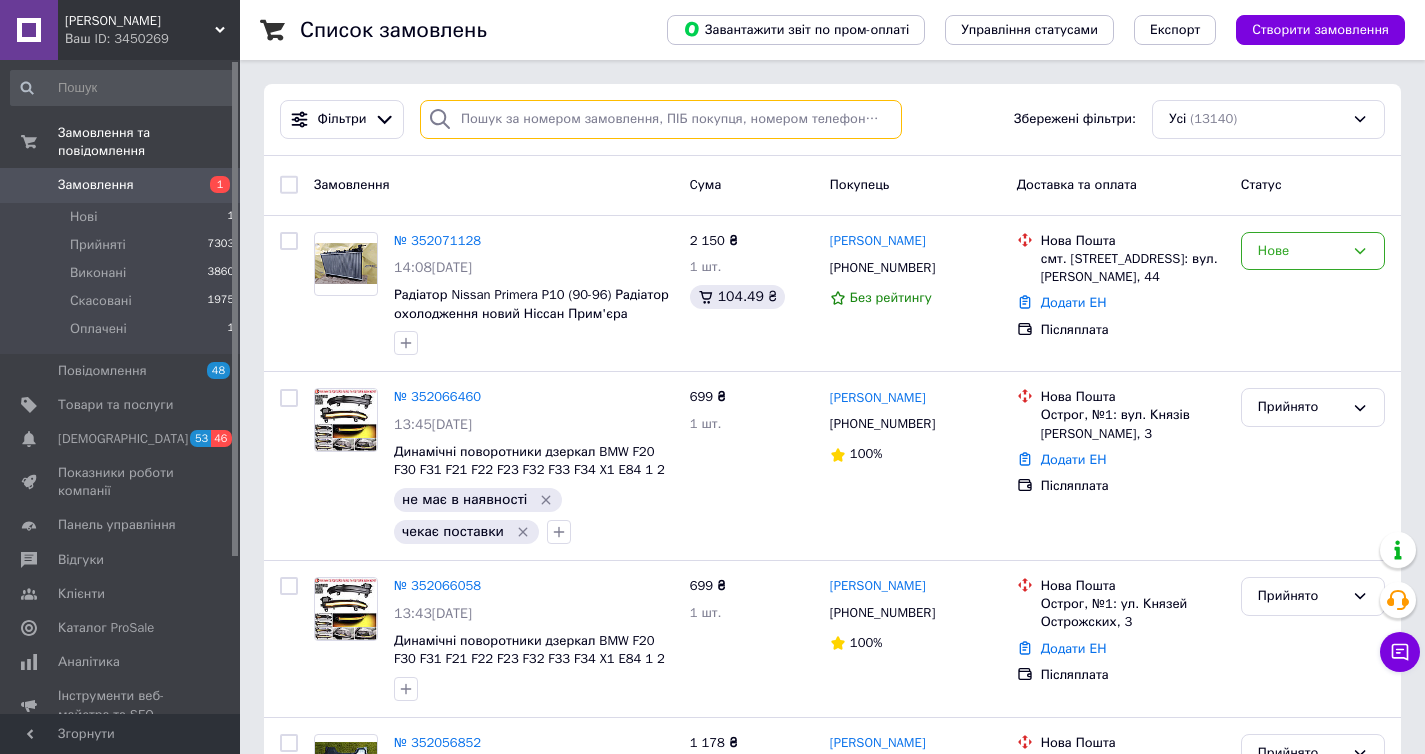 paste on "380677304485" 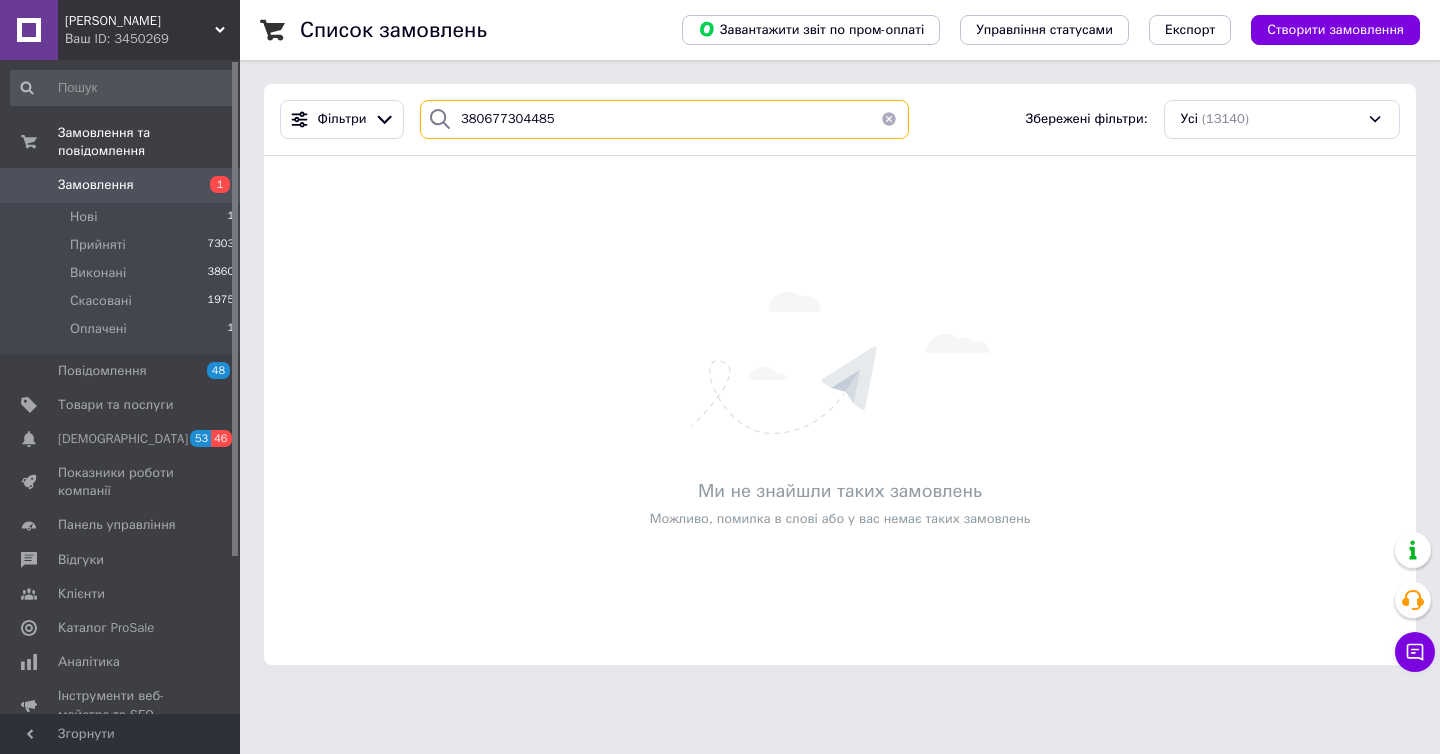 type on "380677304485" 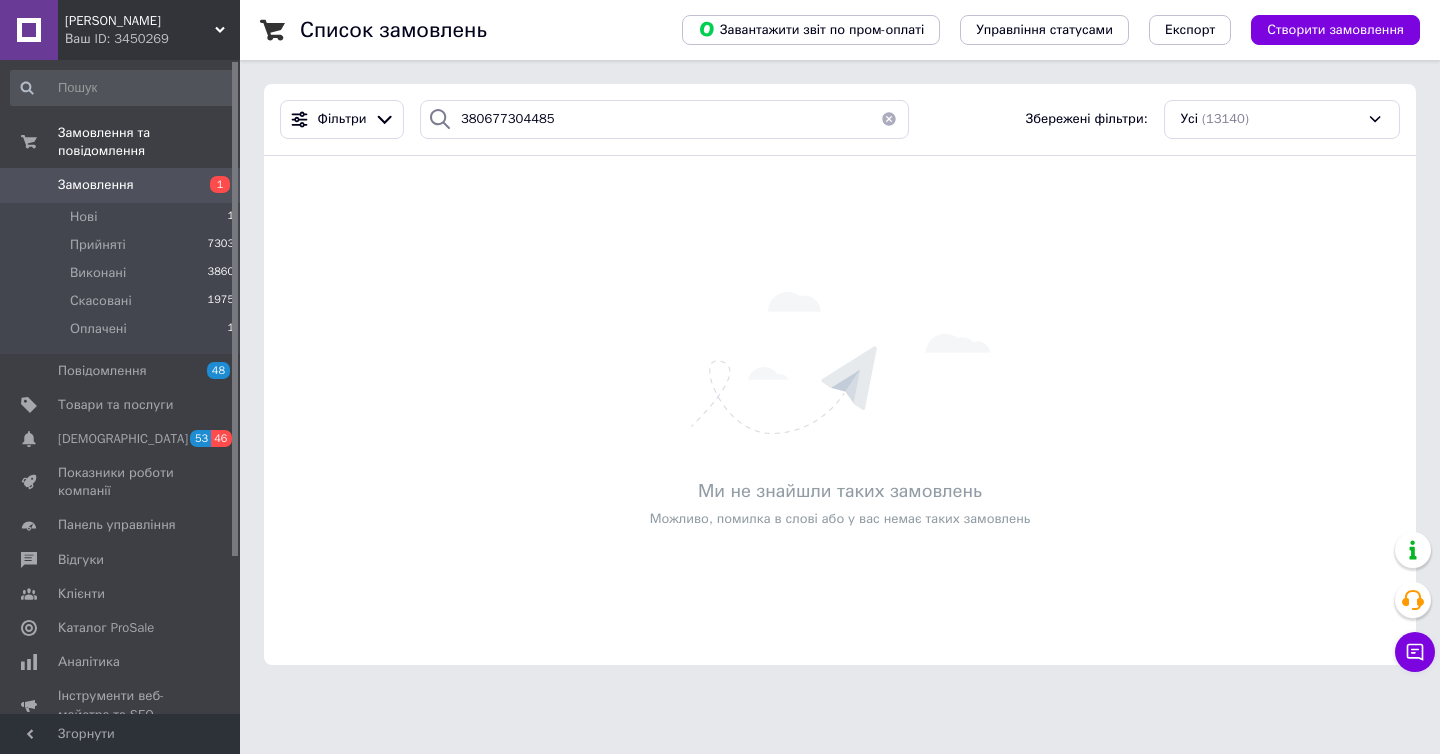 click on "[PERSON_NAME]" at bounding box center [140, 21] 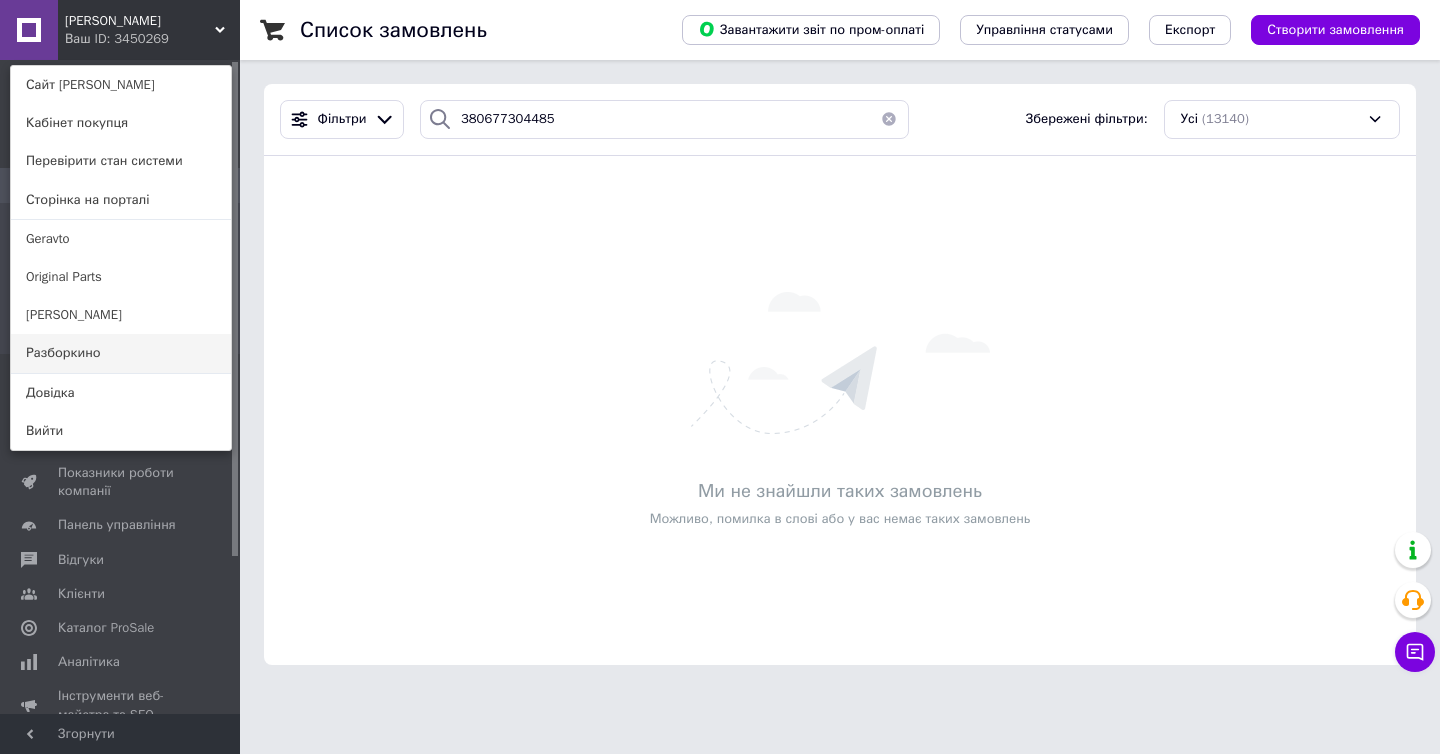 click on "Разборкино" at bounding box center [121, 353] 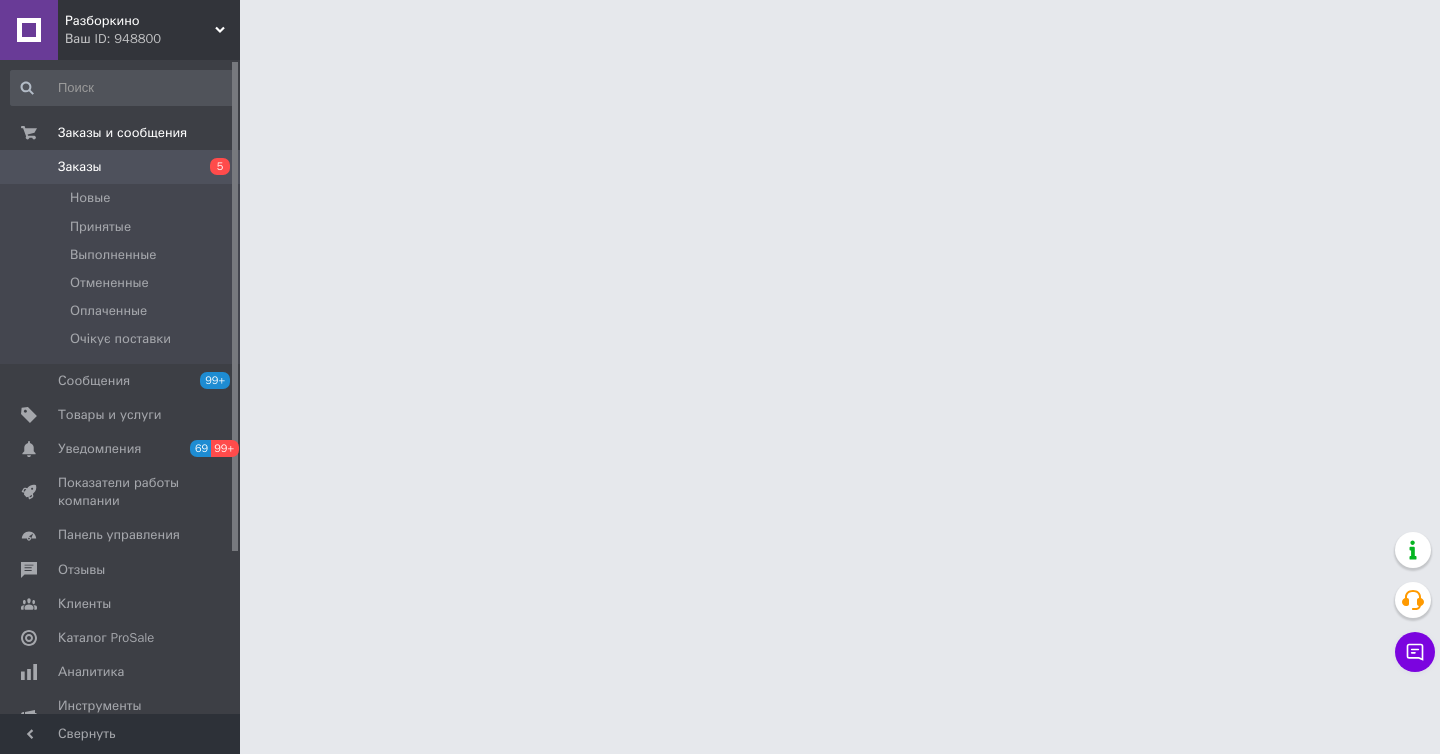 scroll, scrollTop: 0, scrollLeft: 0, axis: both 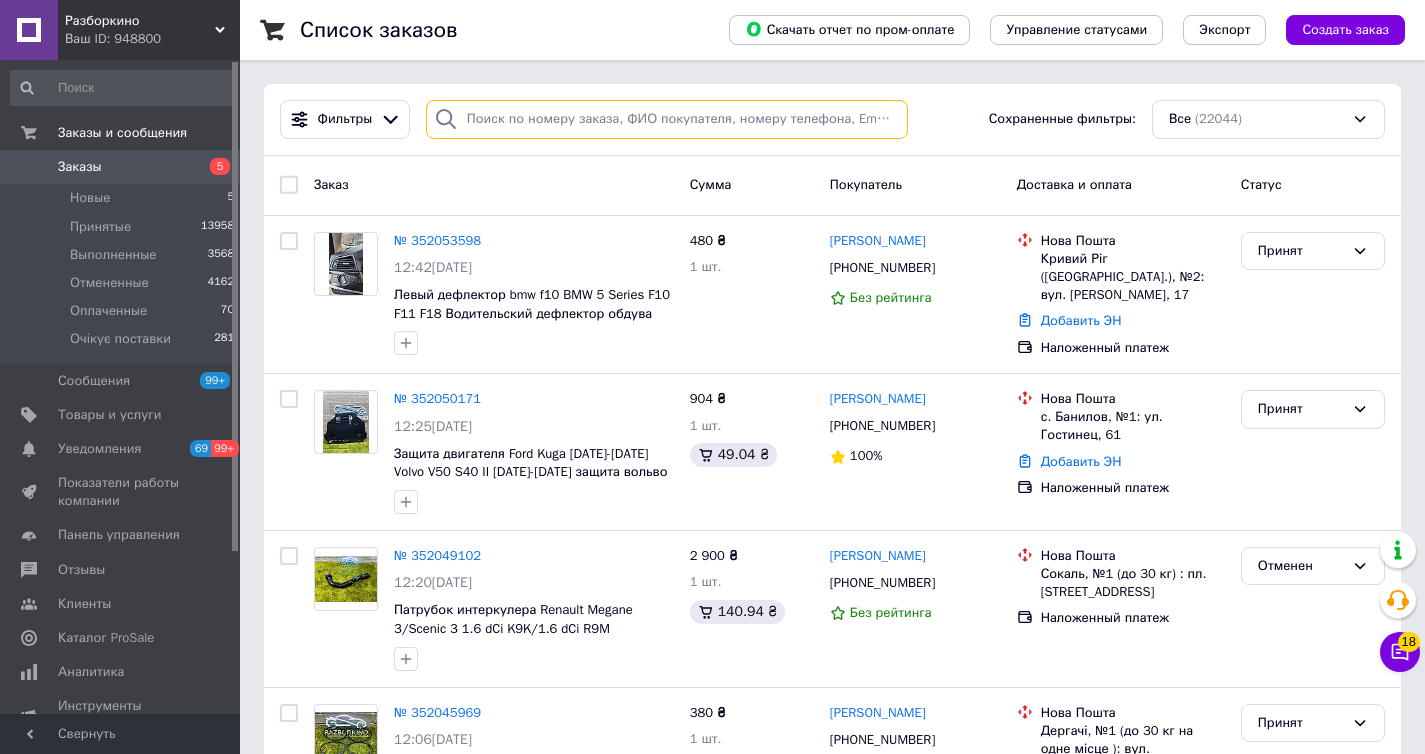 click at bounding box center (667, 119) 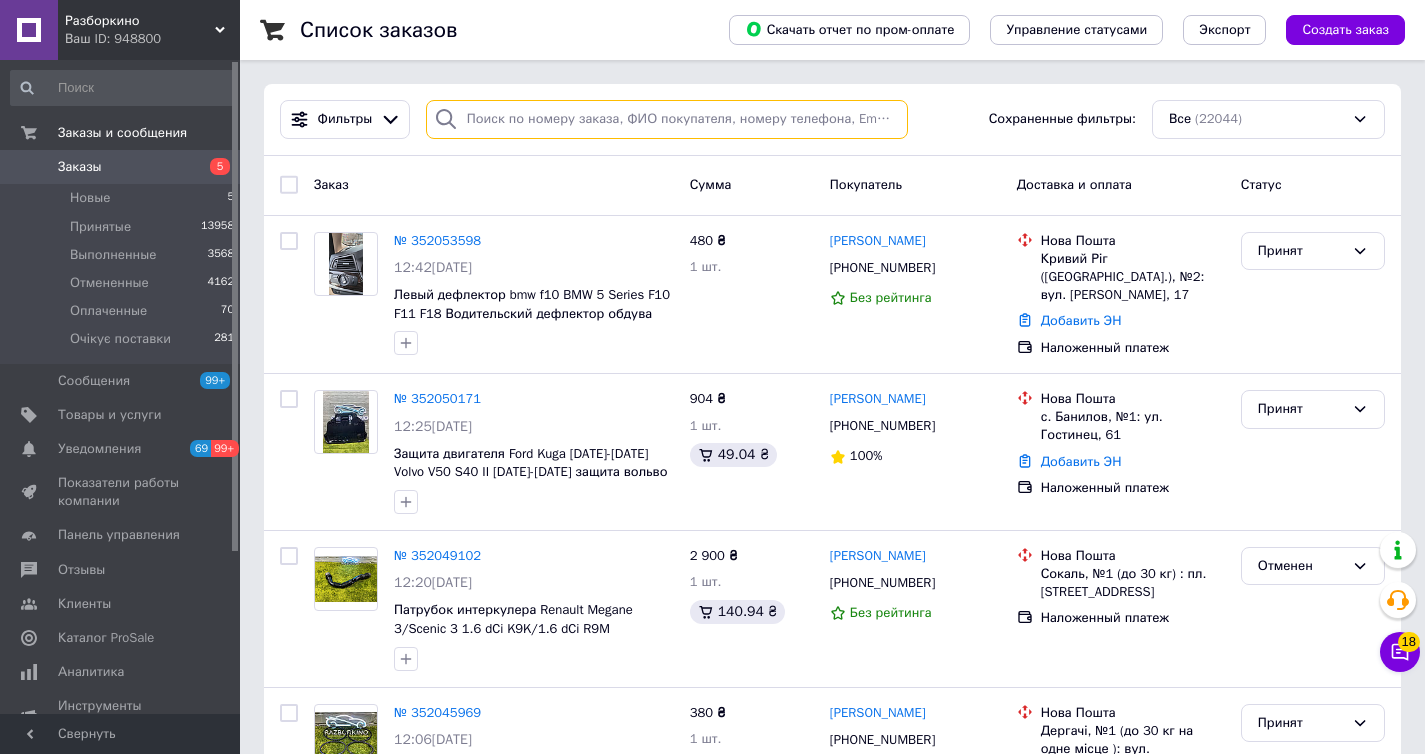 paste on "380677304485" 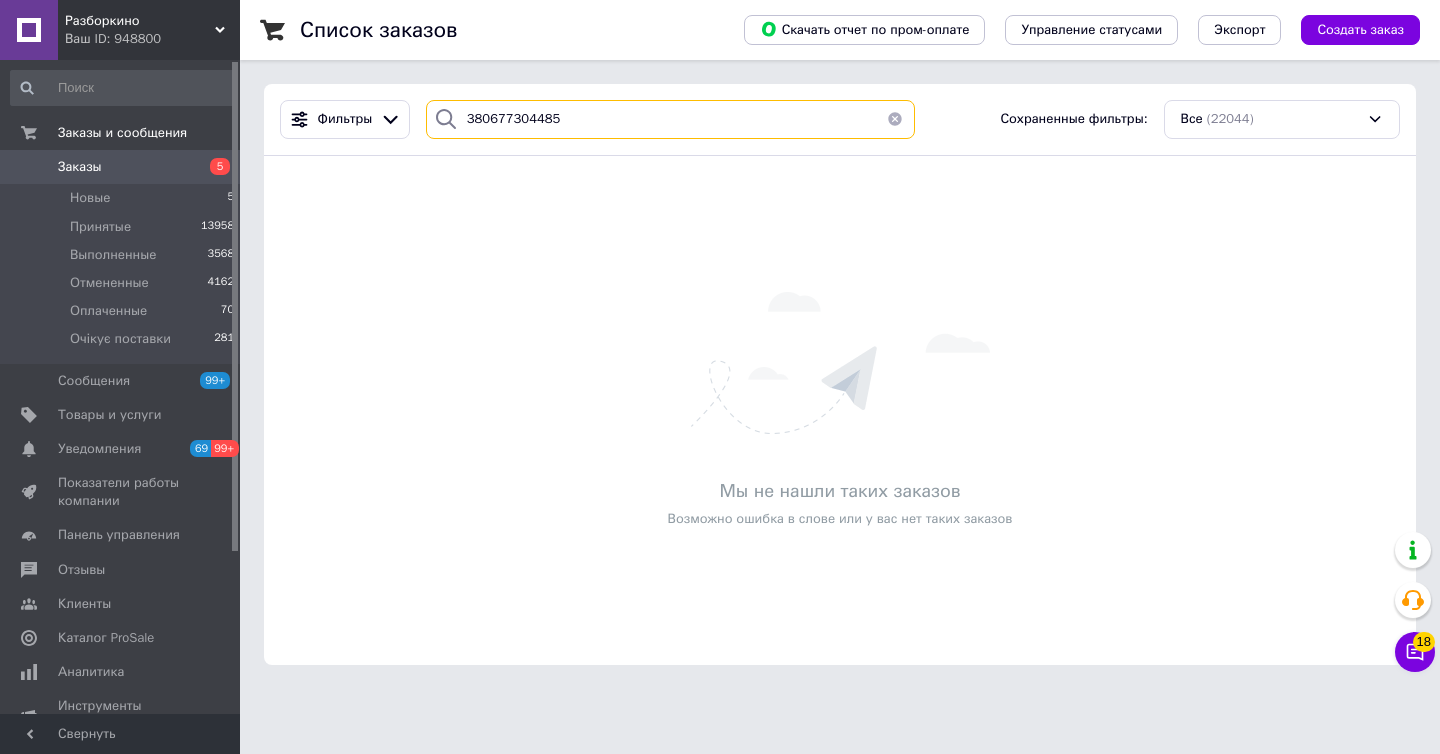 type on "380677304485" 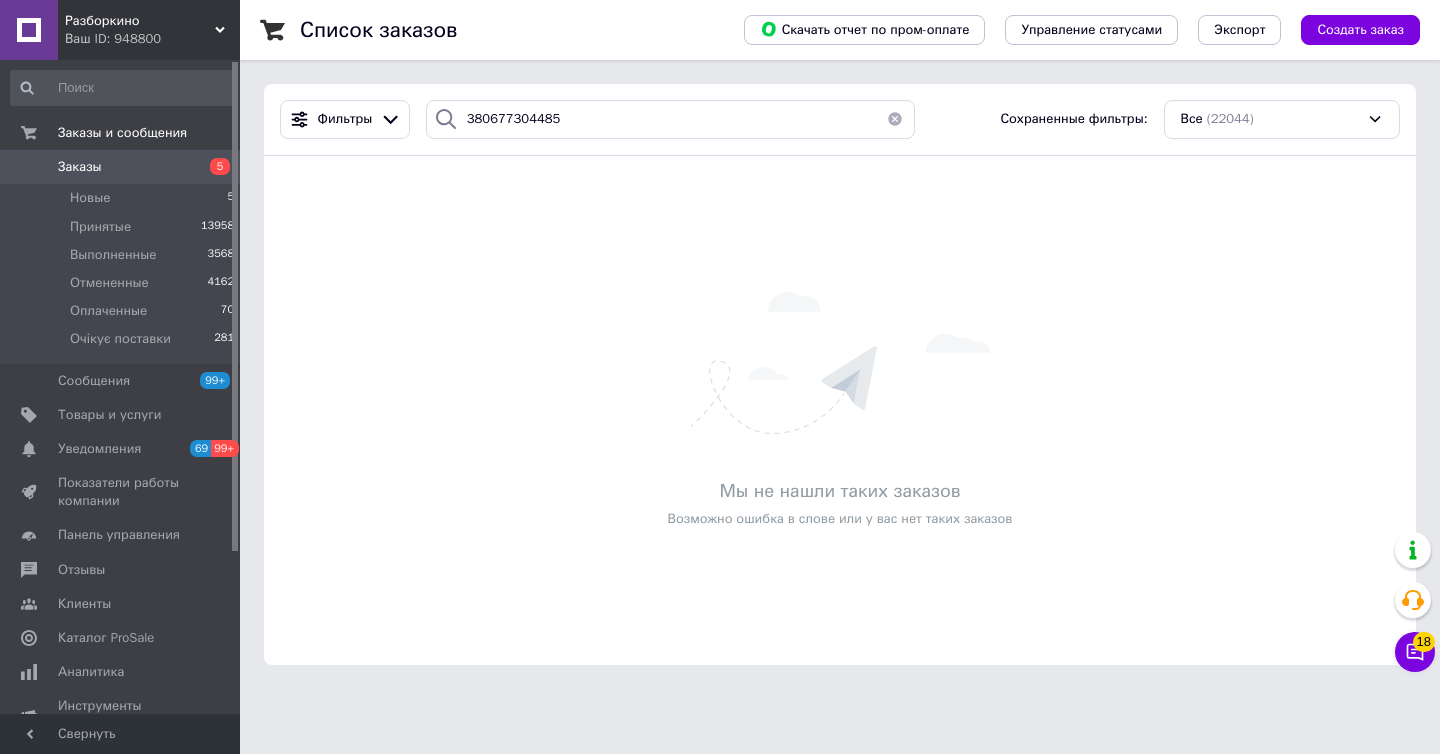 click on "Ваш ID: 948800" at bounding box center (152, 39) 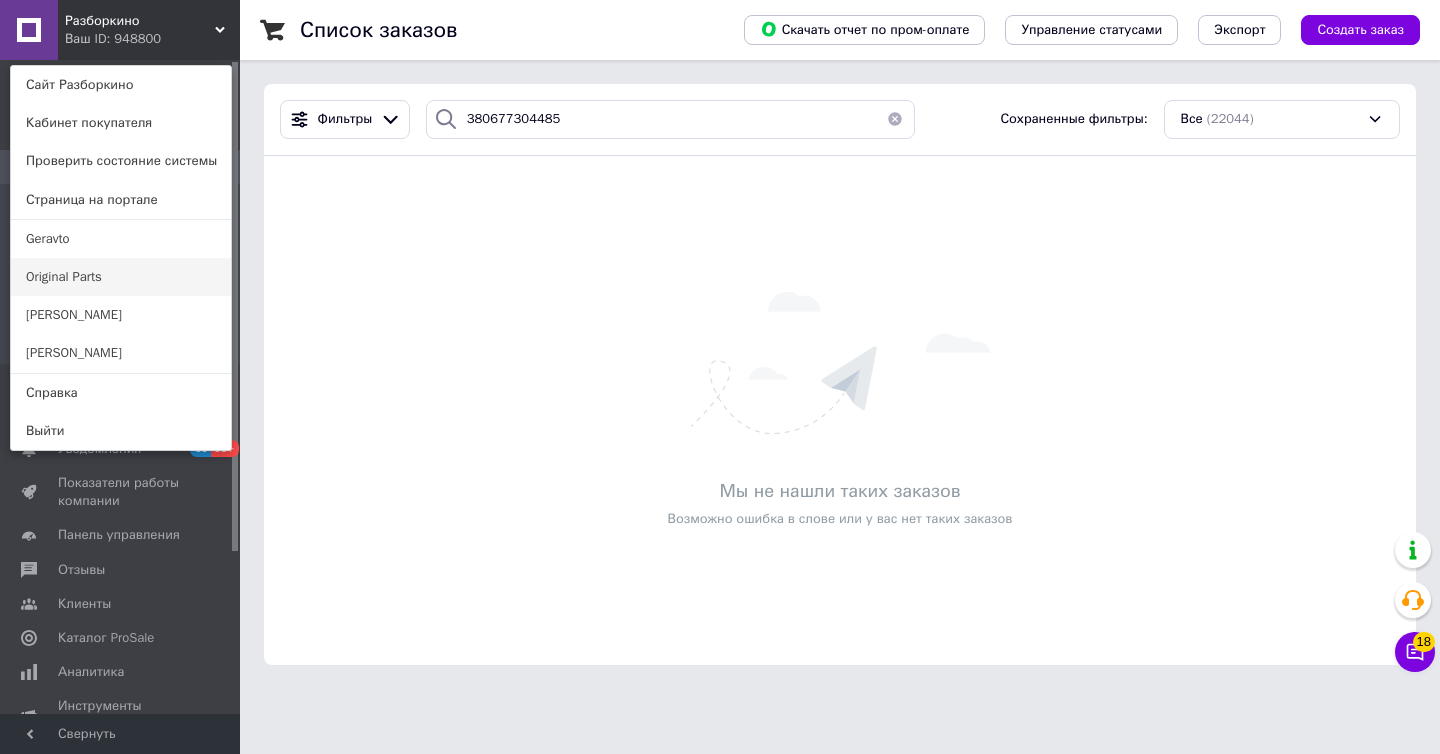 click on "Original Parts" at bounding box center (121, 277) 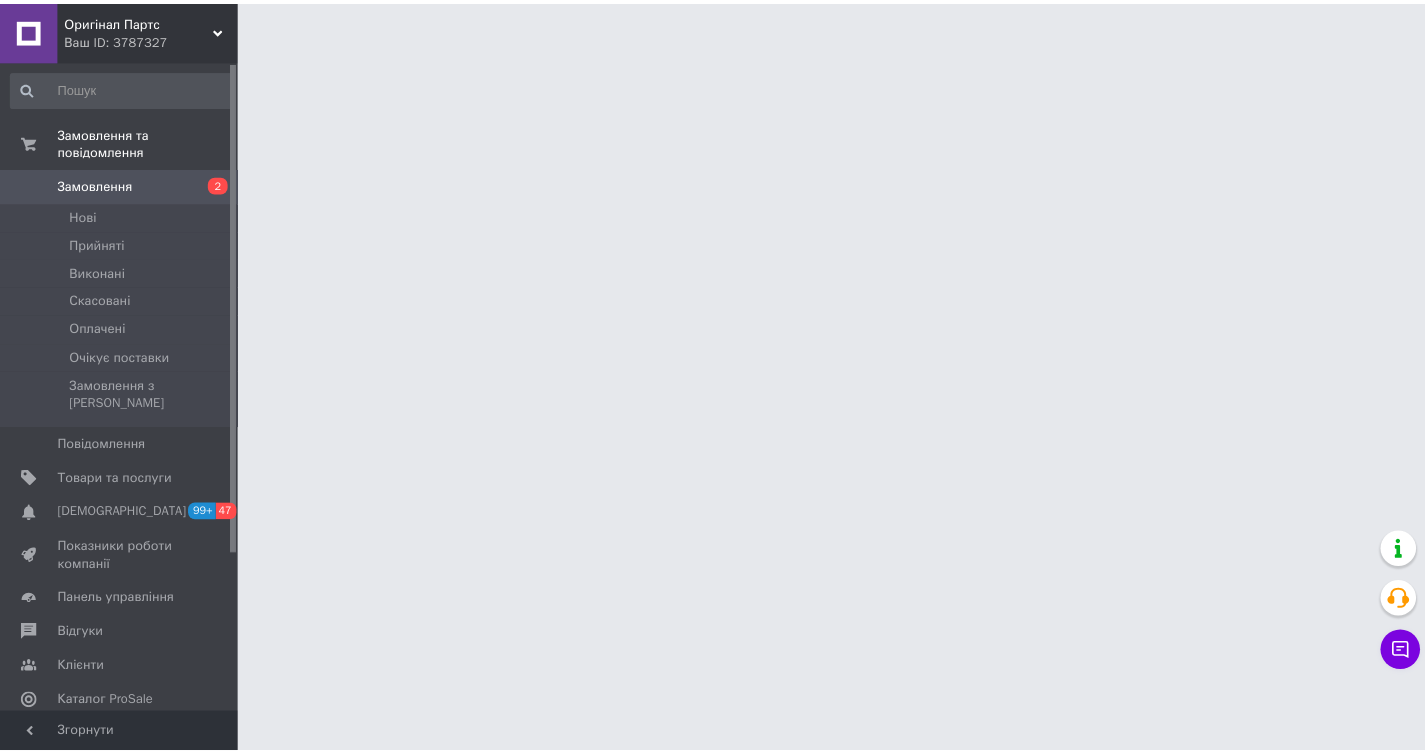scroll, scrollTop: 0, scrollLeft: 0, axis: both 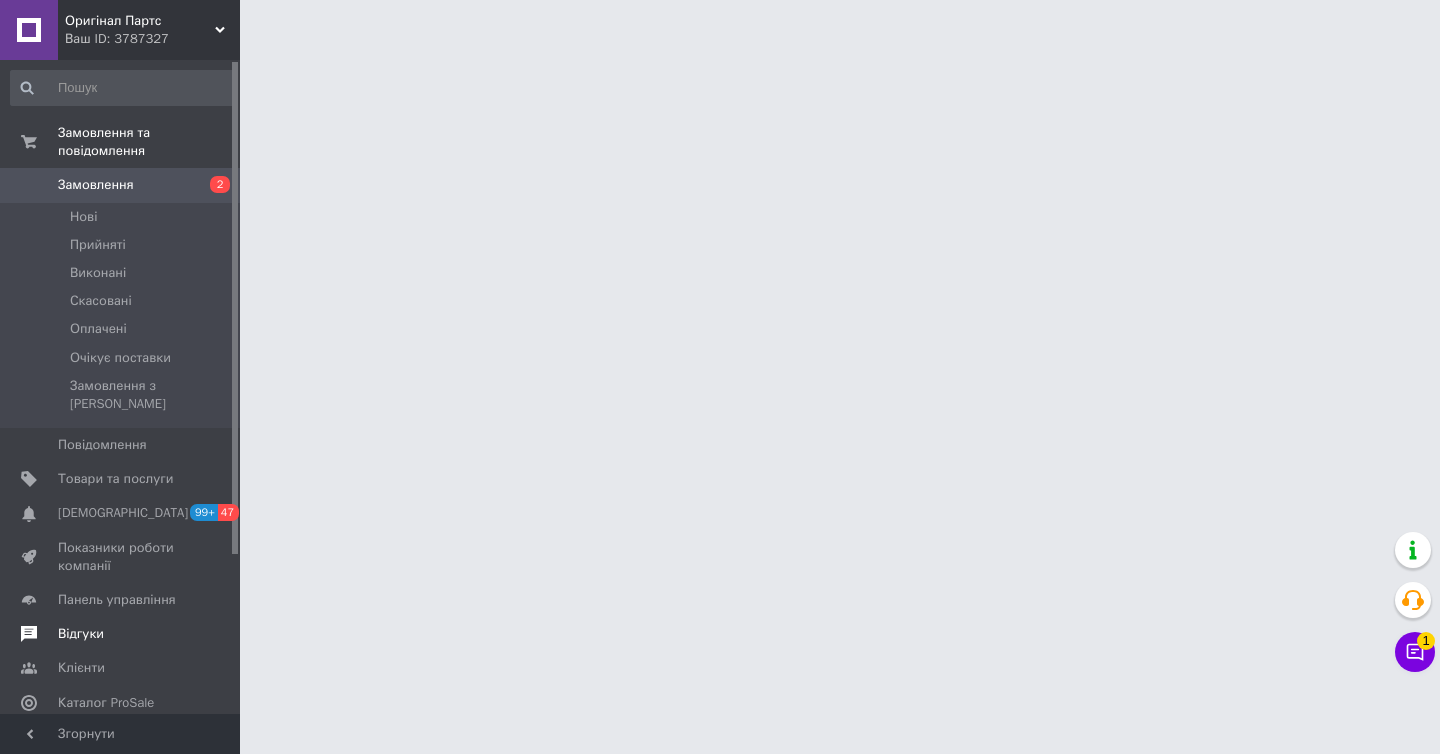 click on "Відгуки" at bounding box center (121, 634) 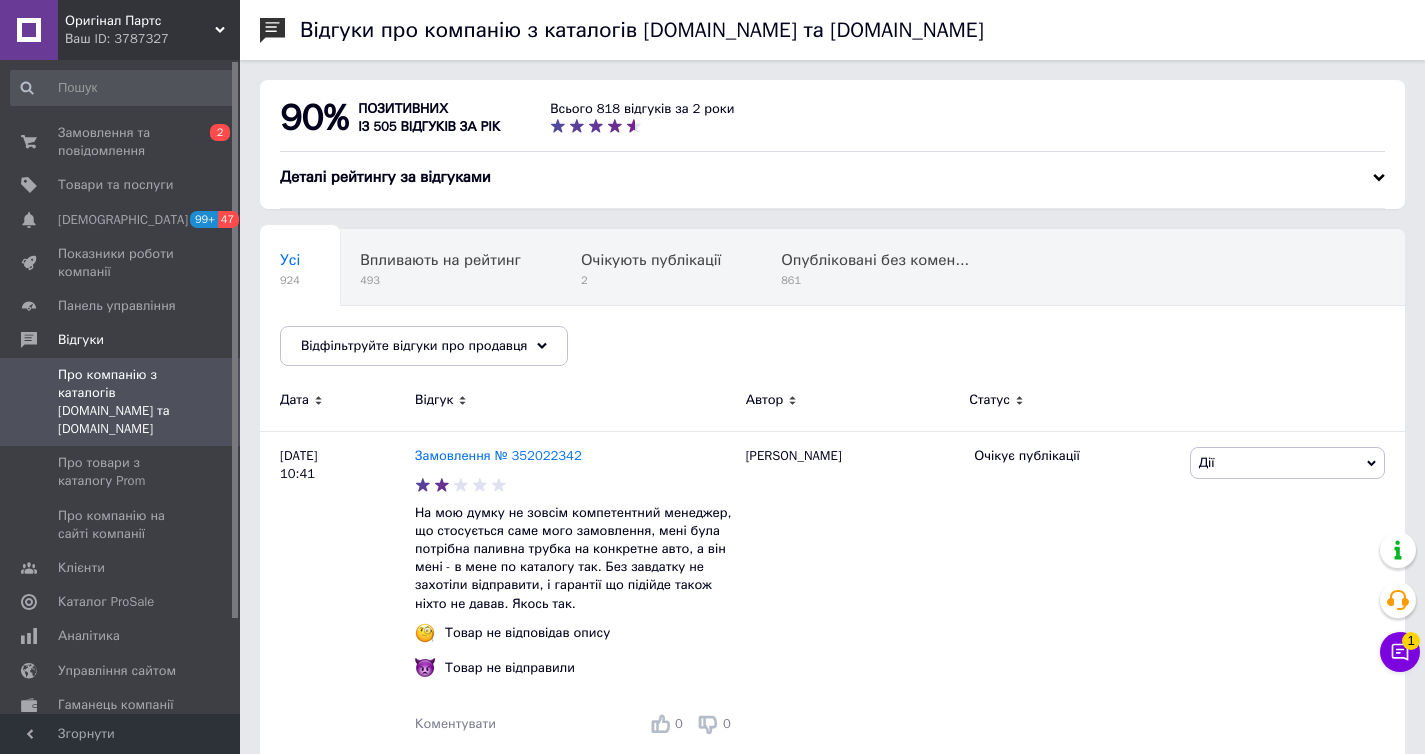 click on "Усі 924 Впливають на рейтинг 493 Очікують публікації 2 Опубліковані без комен... 861 Ok Відфільтровано...  Зберегти" at bounding box center (832, 307) 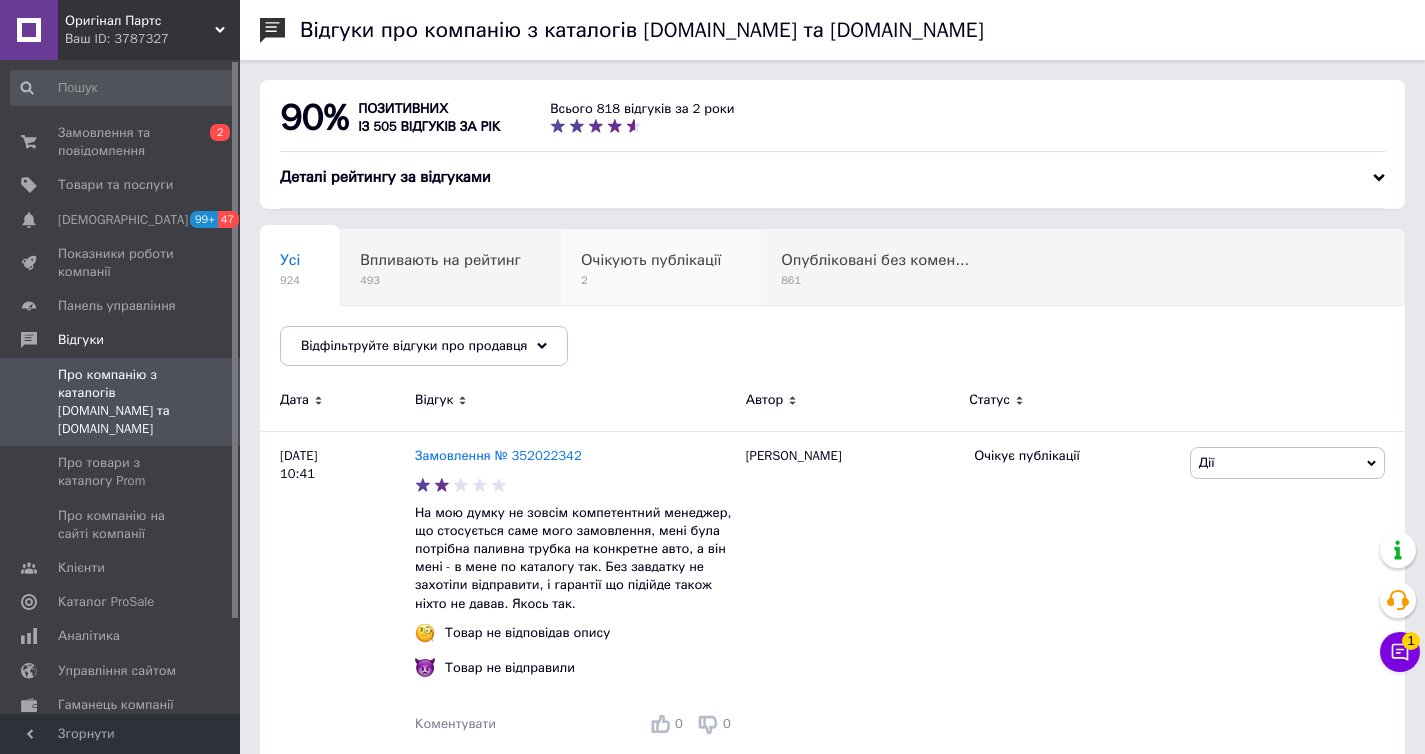 click on "2" at bounding box center [651, 280] 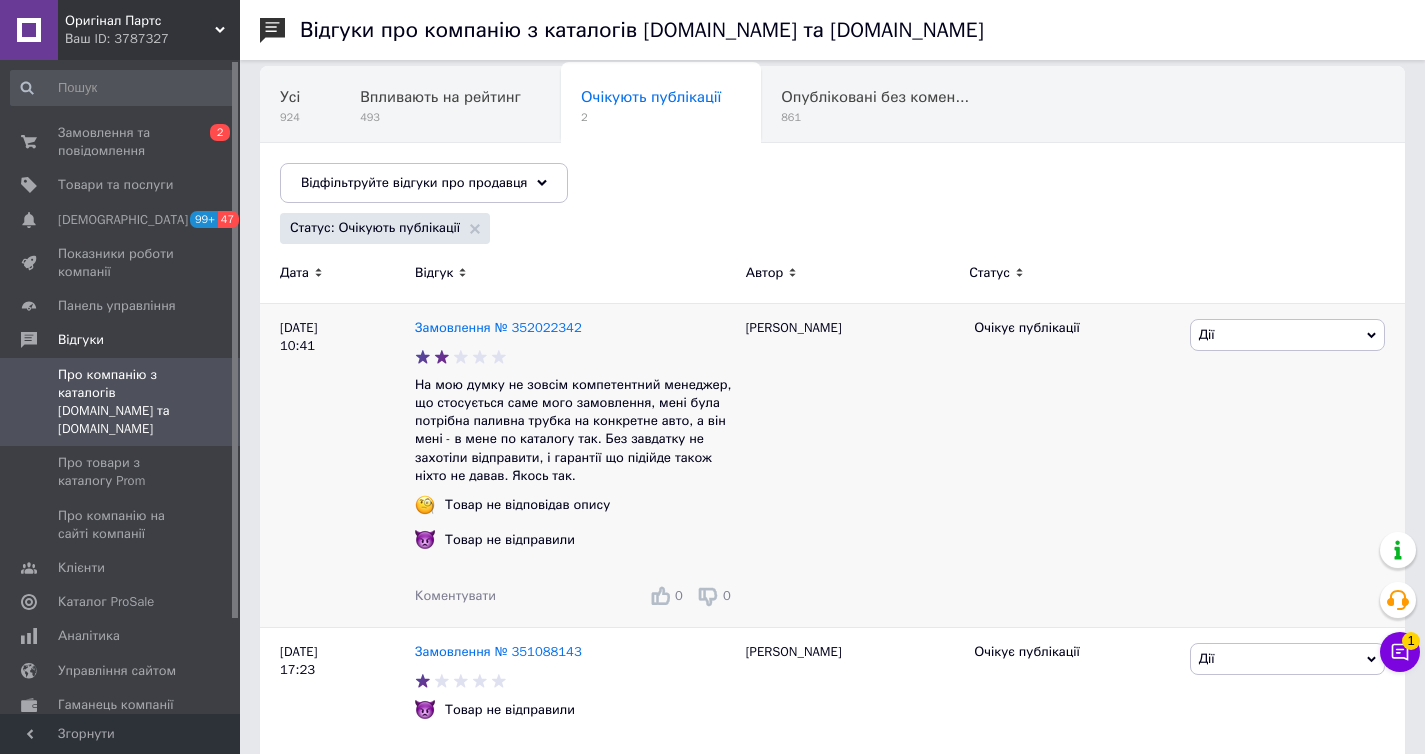 scroll, scrollTop: 228, scrollLeft: 0, axis: vertical 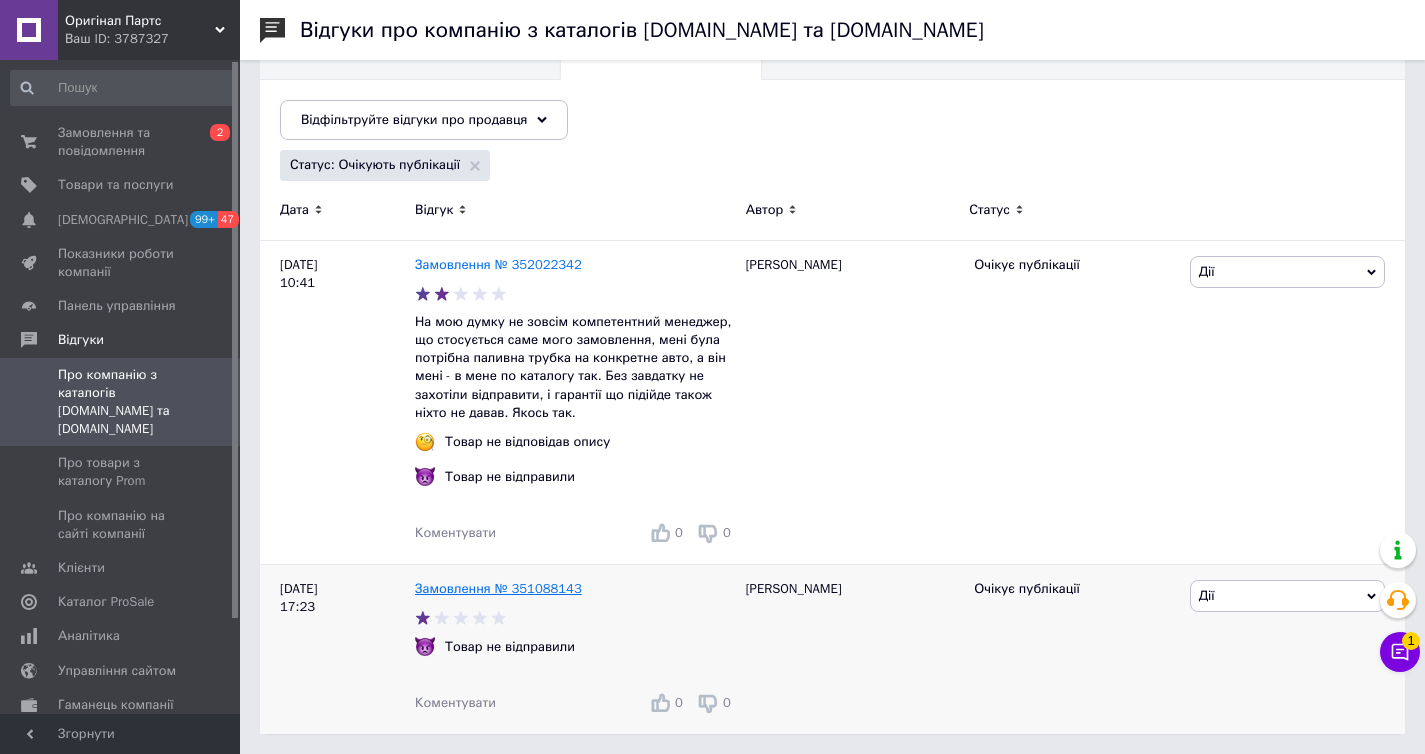 click on "Замовлення № 351088143" at bounding box center [498, 588] 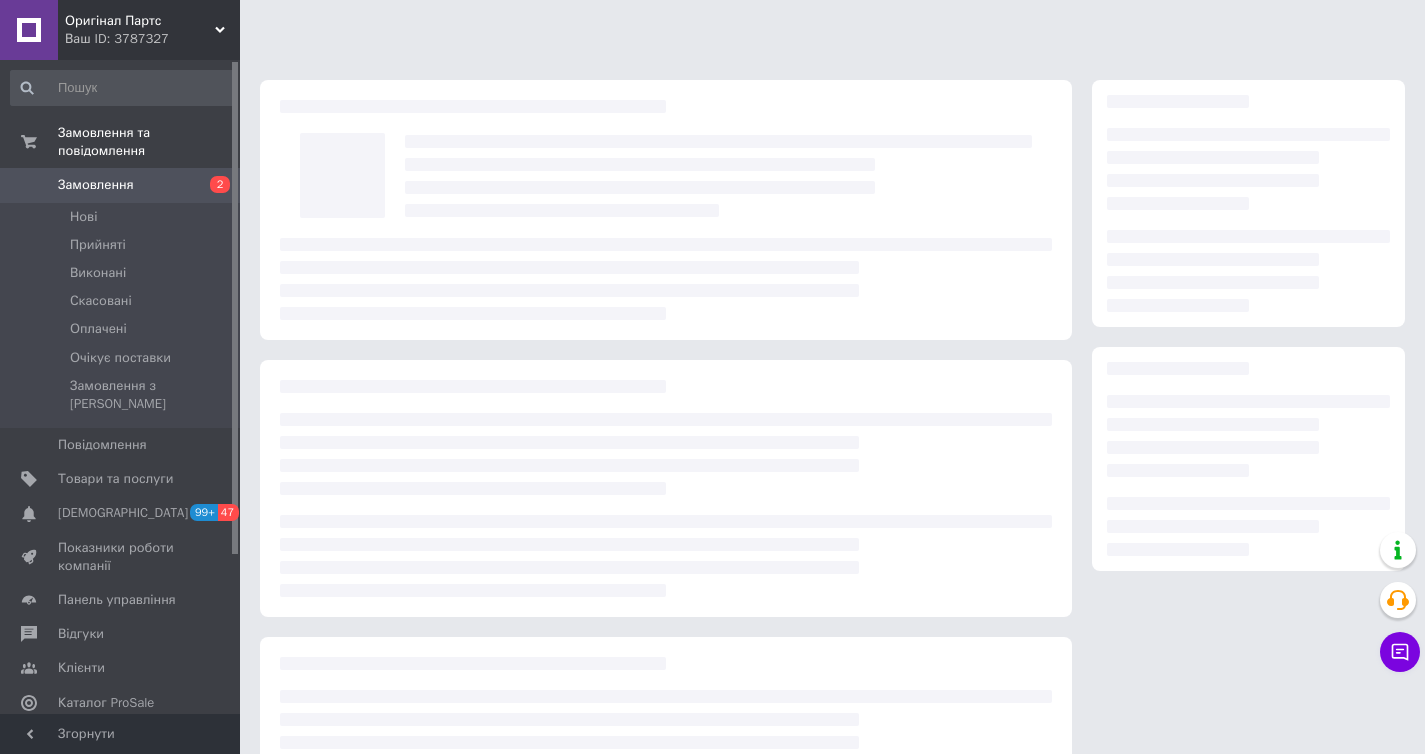 scroll, scrollTop: 0, scrollLeft: 0, axis: both 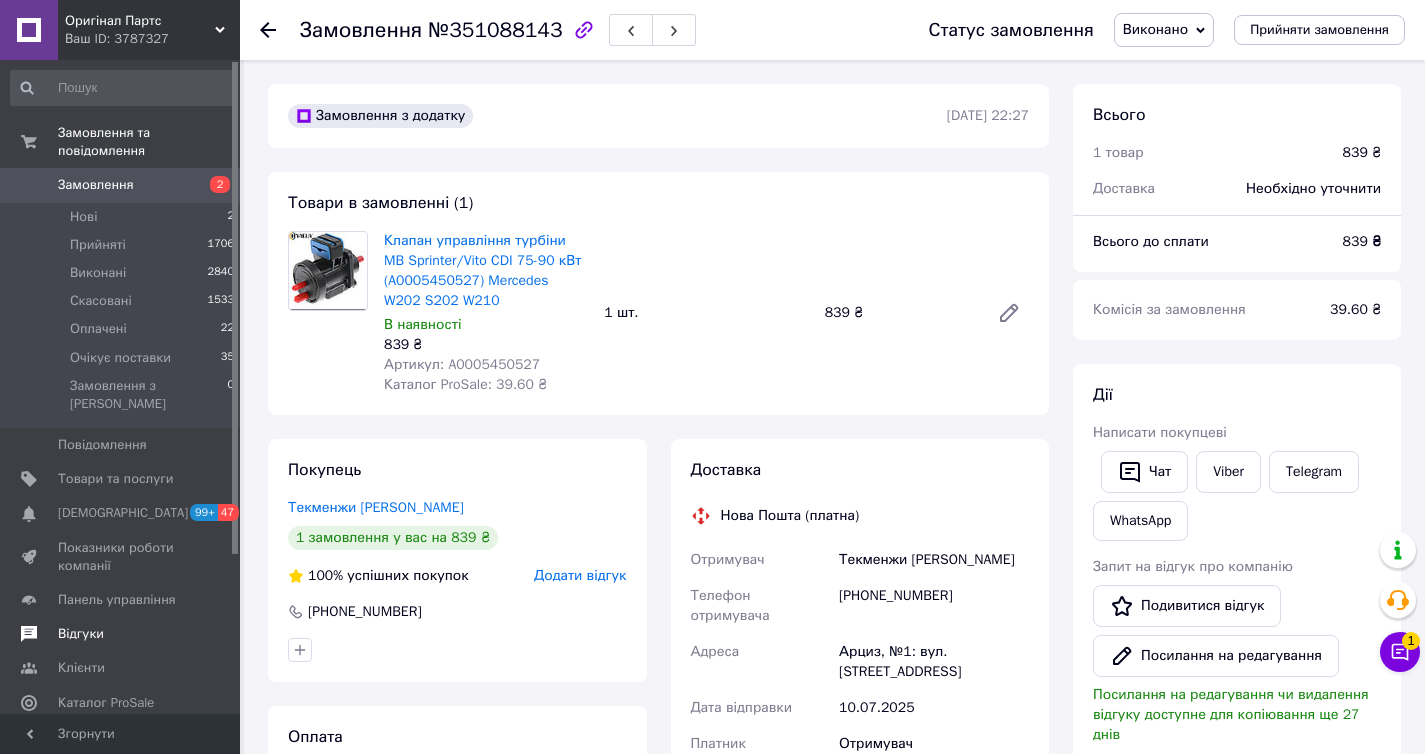click on "Відгуки" at bounding box center (121, 634) 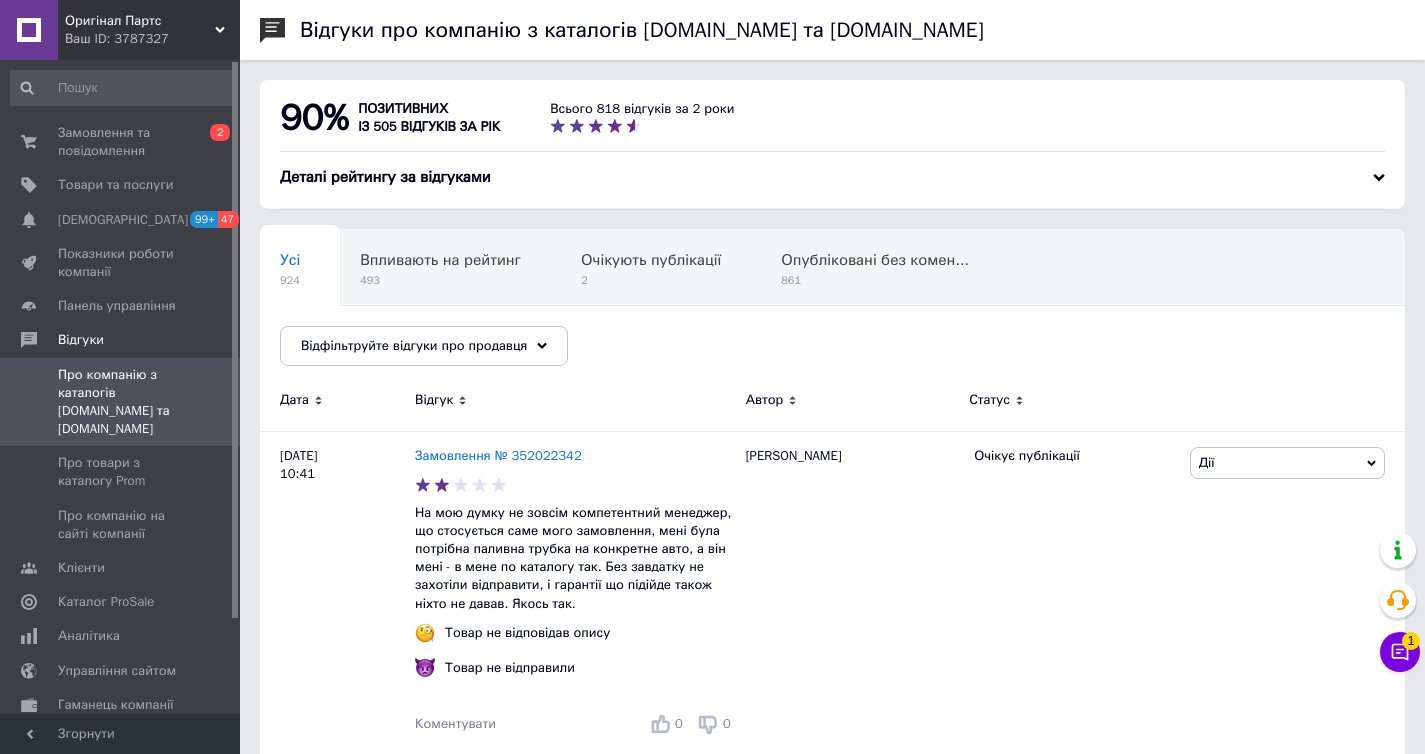 click on "Ваш ID: 3787327" at bounding box center (152, 39) 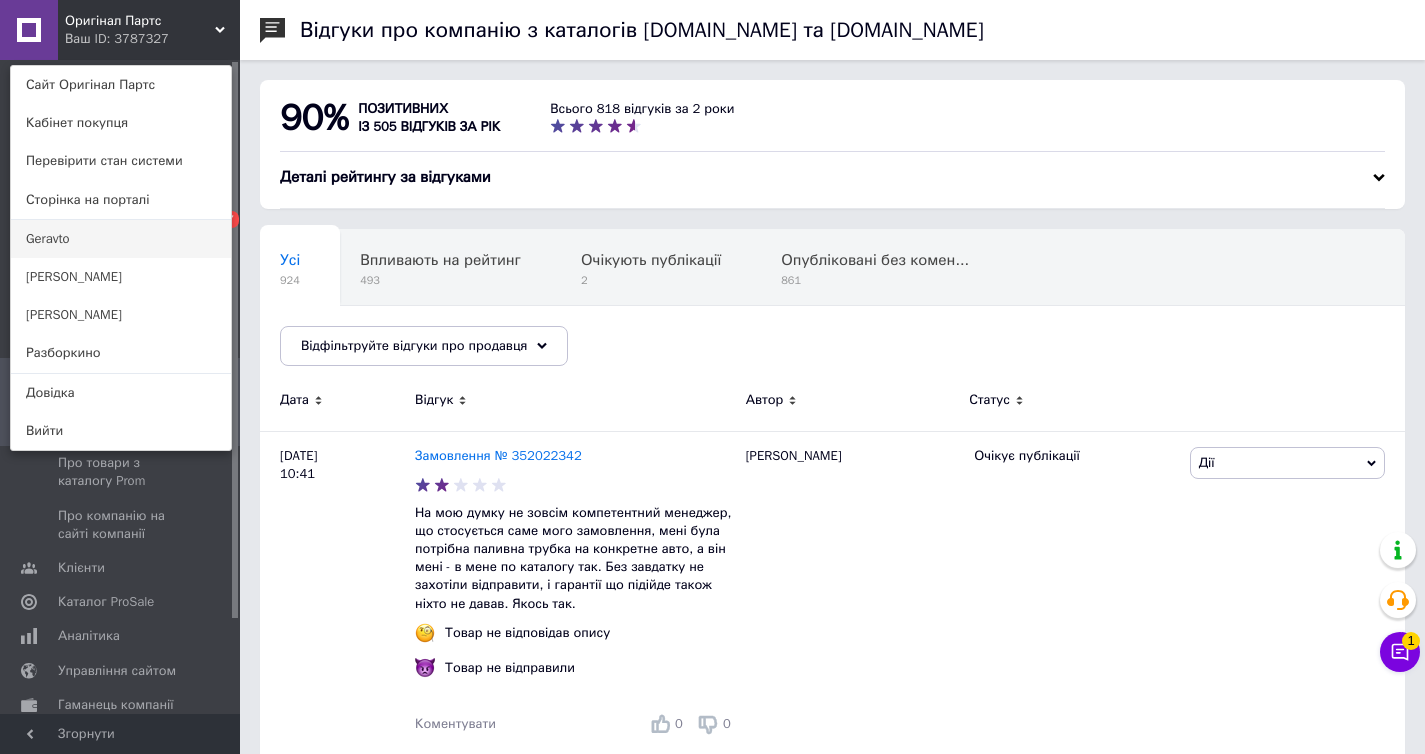 click on "Geravto" at bounding box center (121, 239) 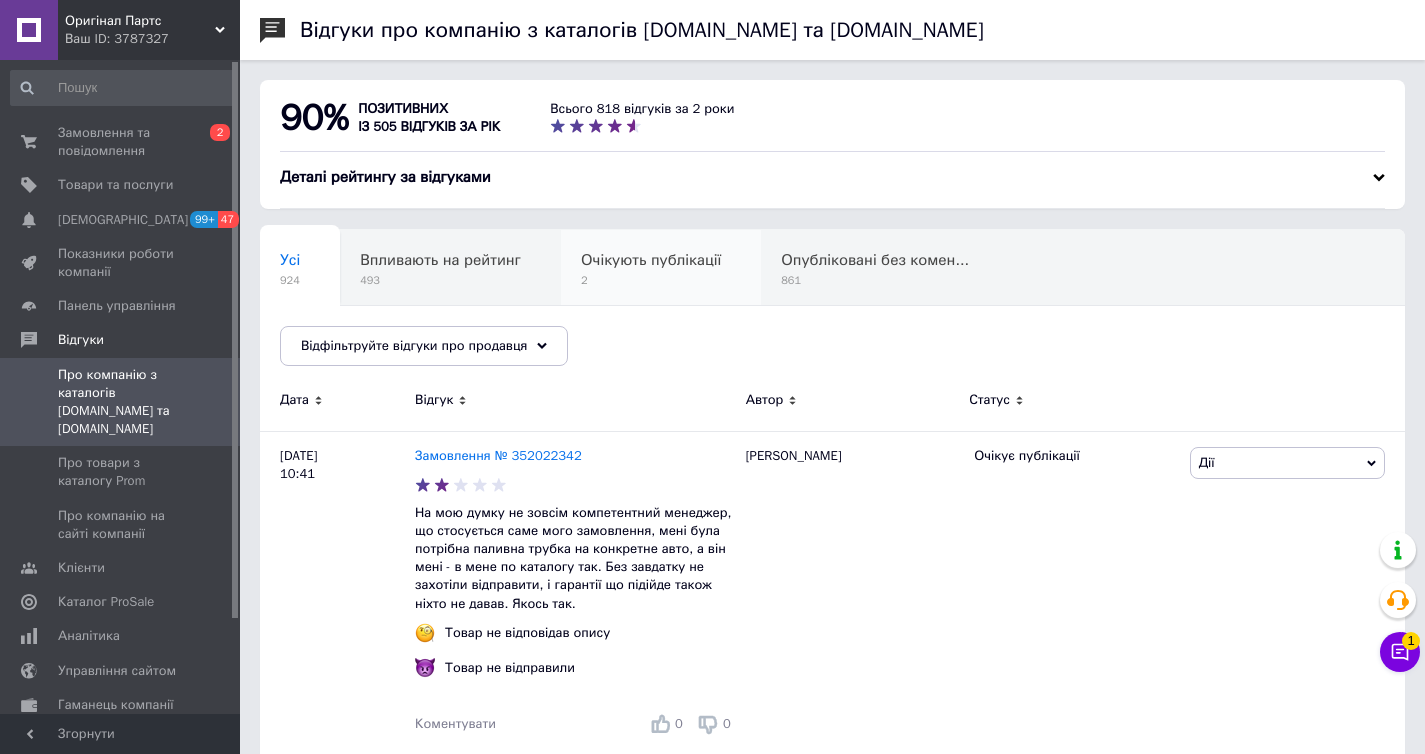 click on "Очікують публікації 2" at bounding box center [661, 268] 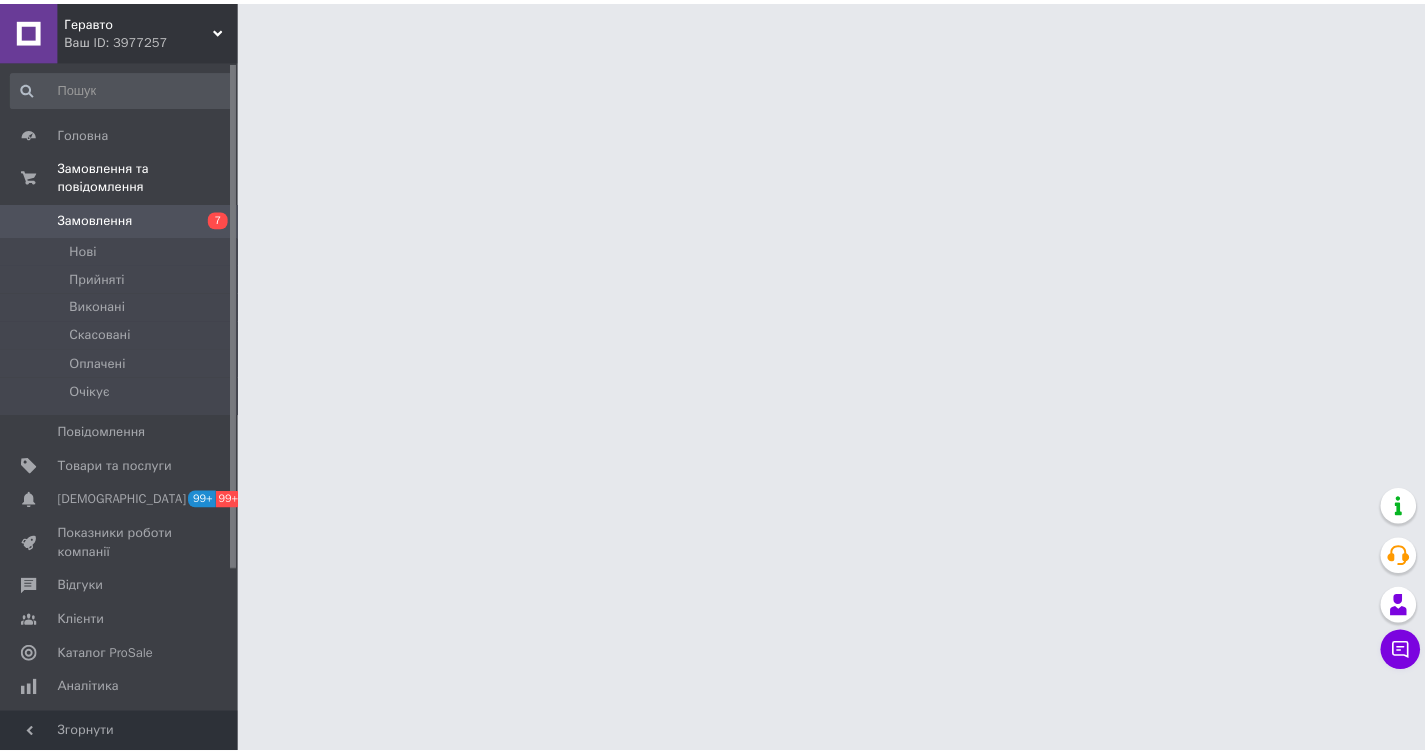 scroll, scrollTop: 0, scrollLeft: 0, axis: both 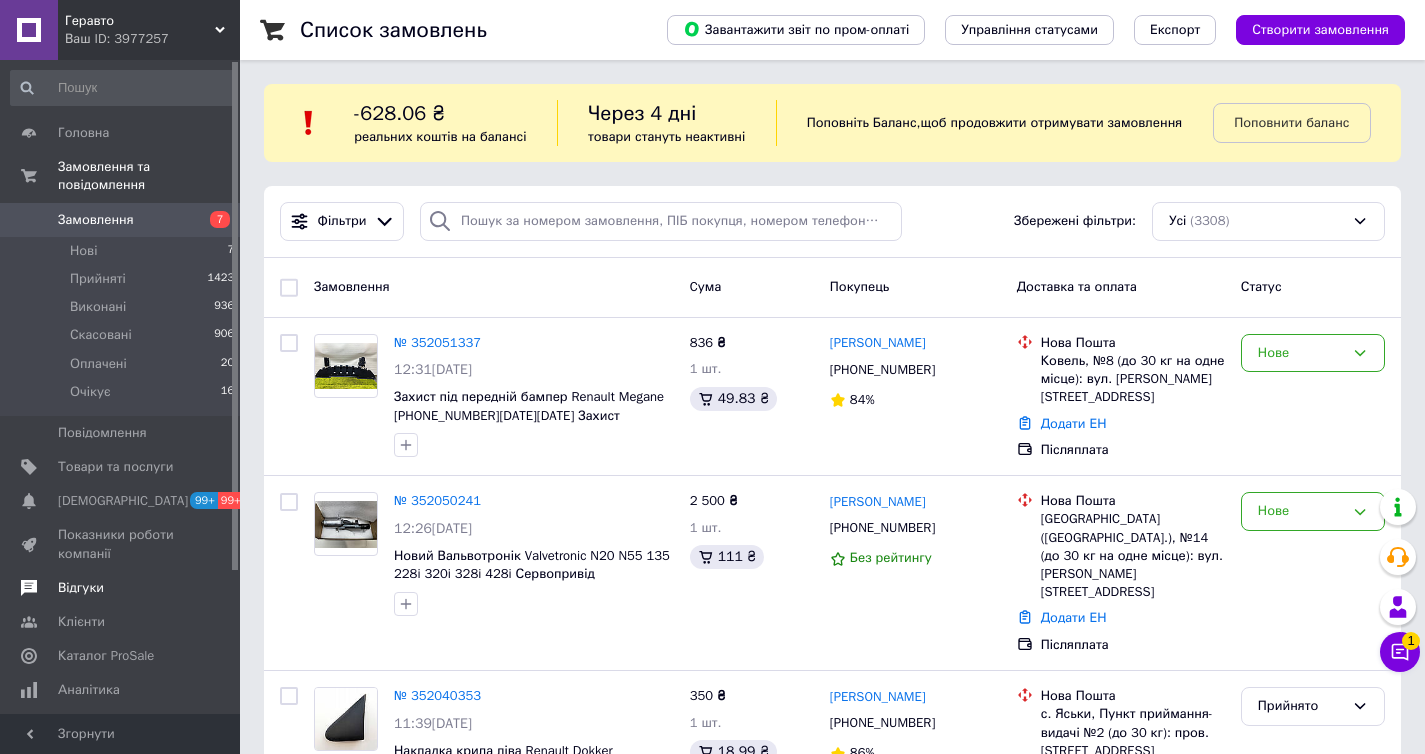 click on "Відгуки" at bounding box center (121, 588) 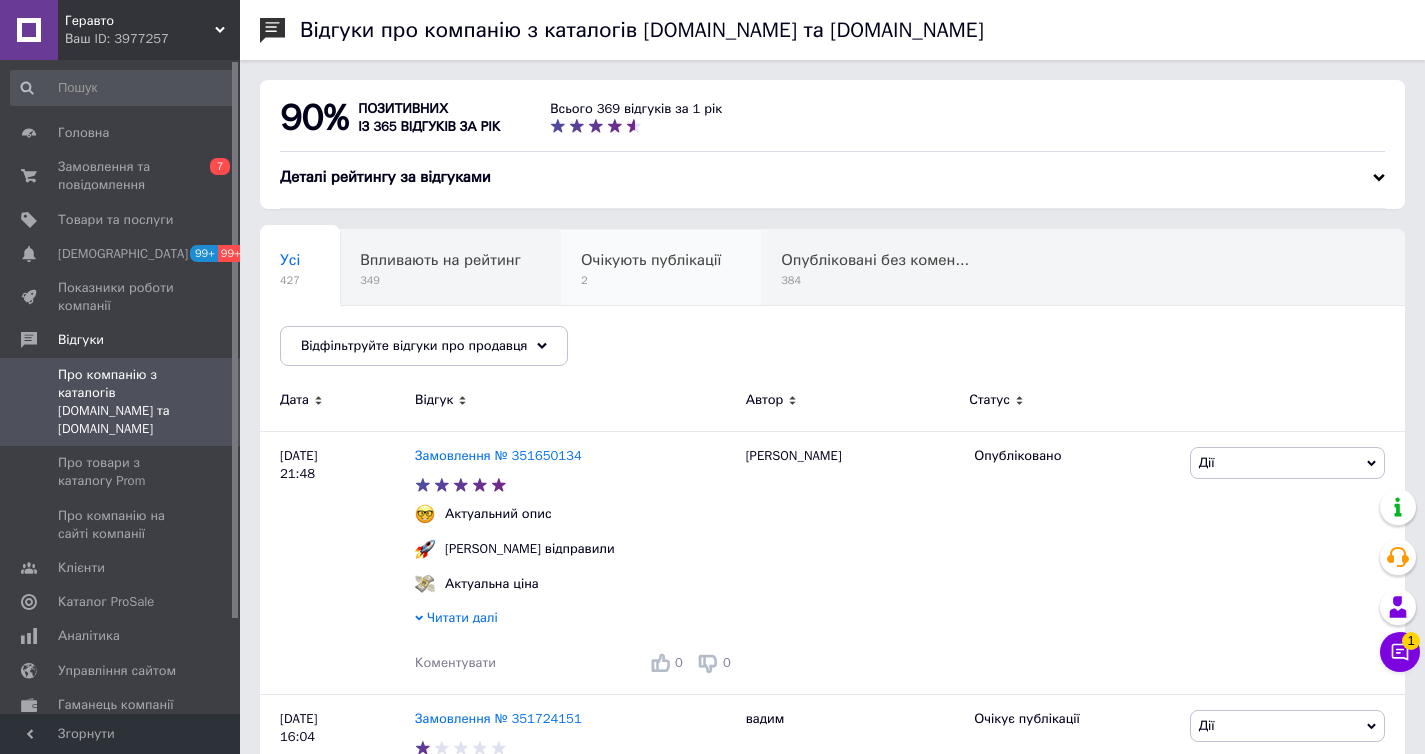 click on "Очікують публікації 2" at bounding box center (661, 268) 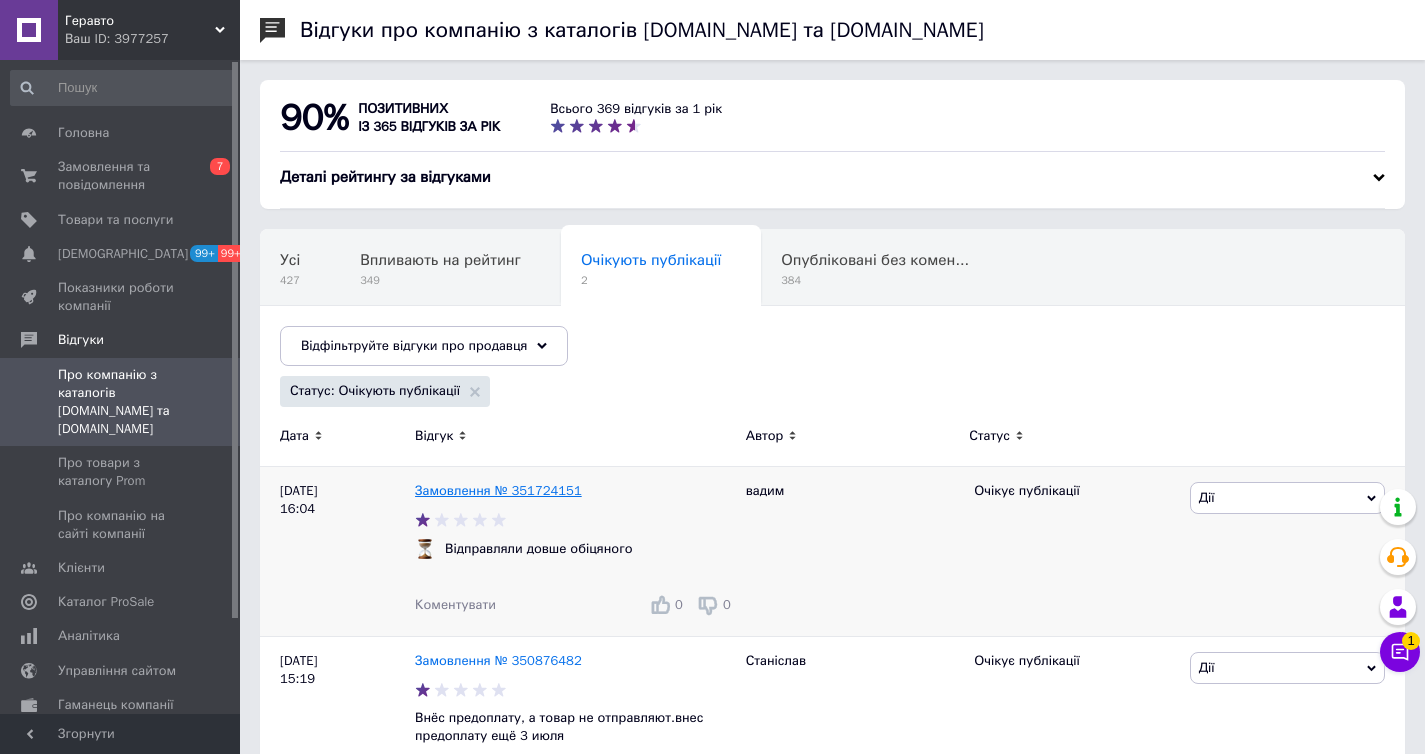 click on "Замовлення № 351724151" at bounding box center (498, 490) 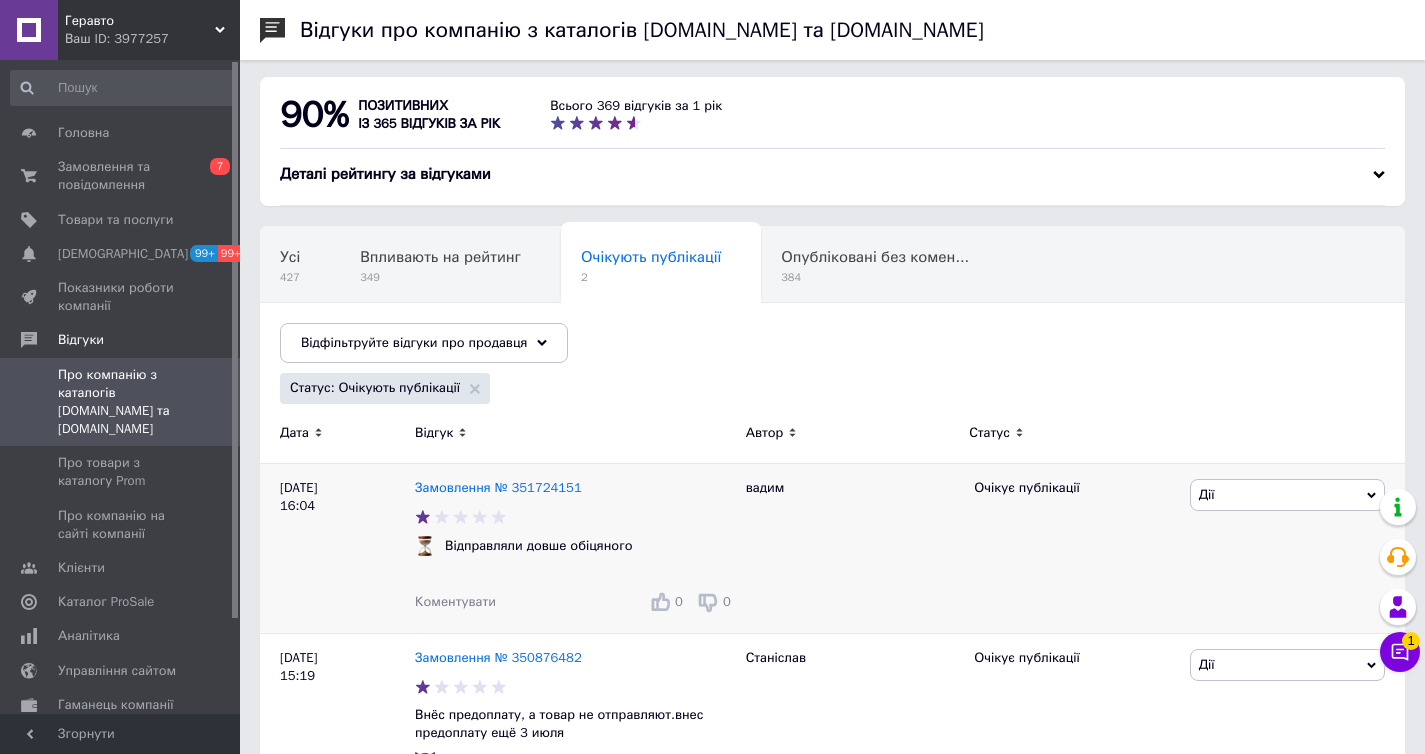 scroll, scrollTop: 4, scrollLeft: 0, axis: vertical 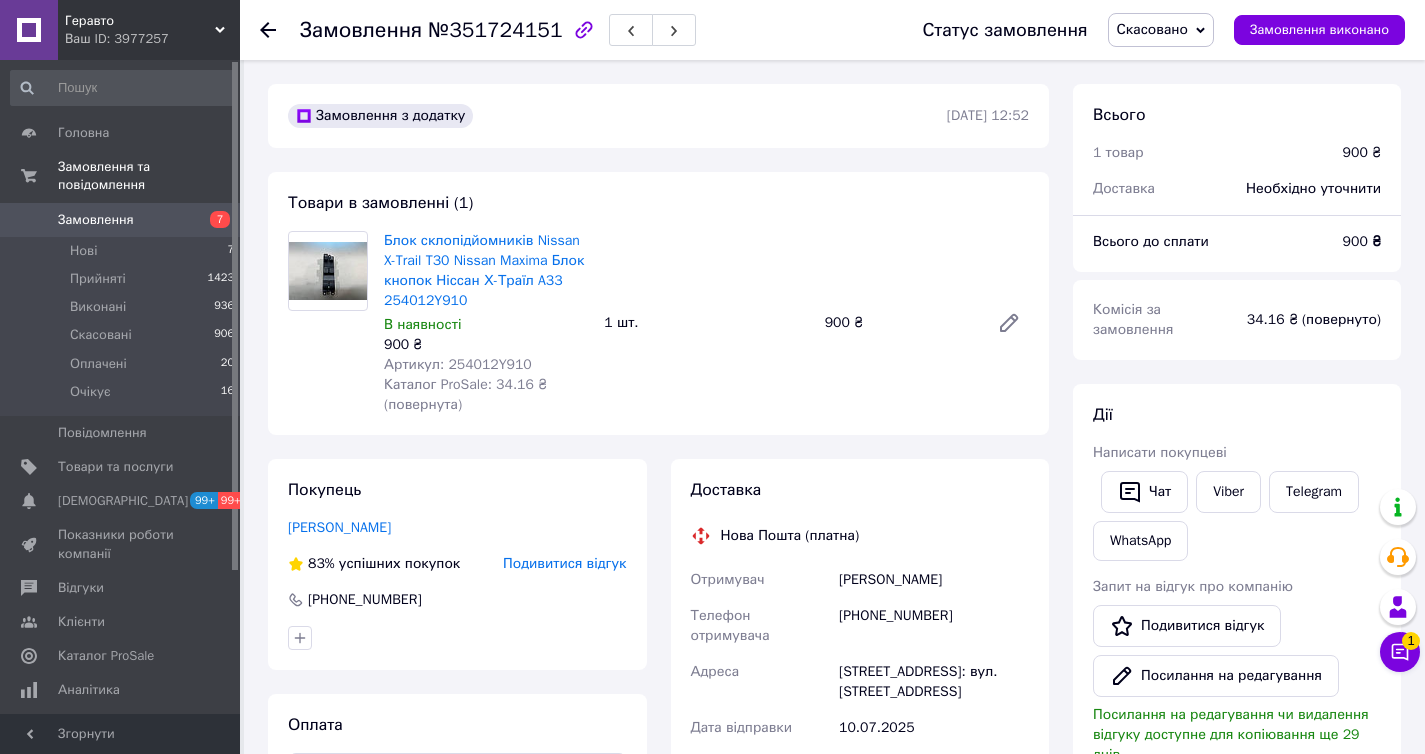 click on "Подивитися відгук" at bounding box center [564, 563] 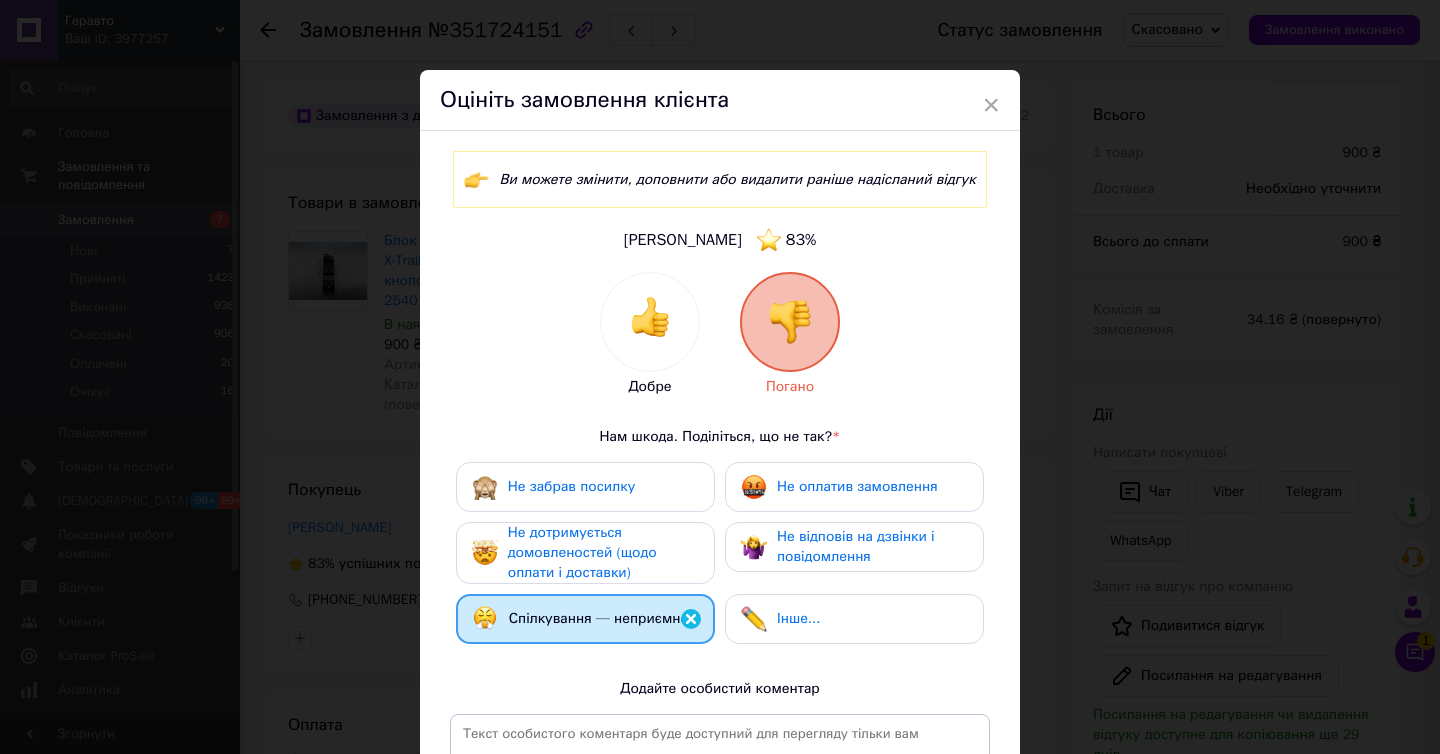 click on "× Оцініть замовлення клієнта Ви можете змінити, доповнити або видалити раніше надісланий відгук Томусяк вадим 83 % Добре Погано Нам шкода. Поділіться, що не так?  * Не забрав посилку Не оплатив замовлення Не дотримується домовленостей (щодо оплати і доставки) Не відповів на дзвінки і повідомлення Спілкування — неприємне Інше... Додайте особистий коментар 0   з   500 Видалити відгук Редагувати відгук" at bounding box center [720, 377] 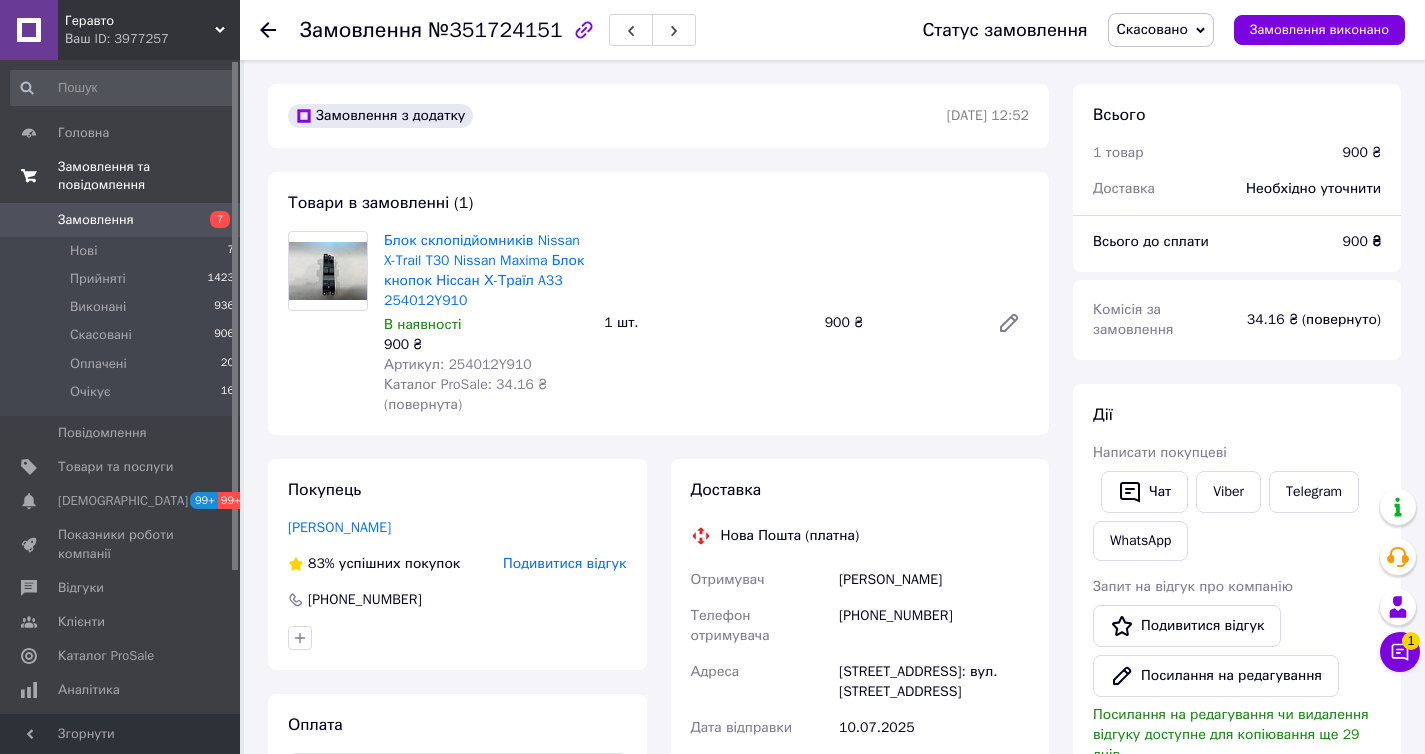 click on "Замовлення та повідомлення" at bounding box center [123, 176] 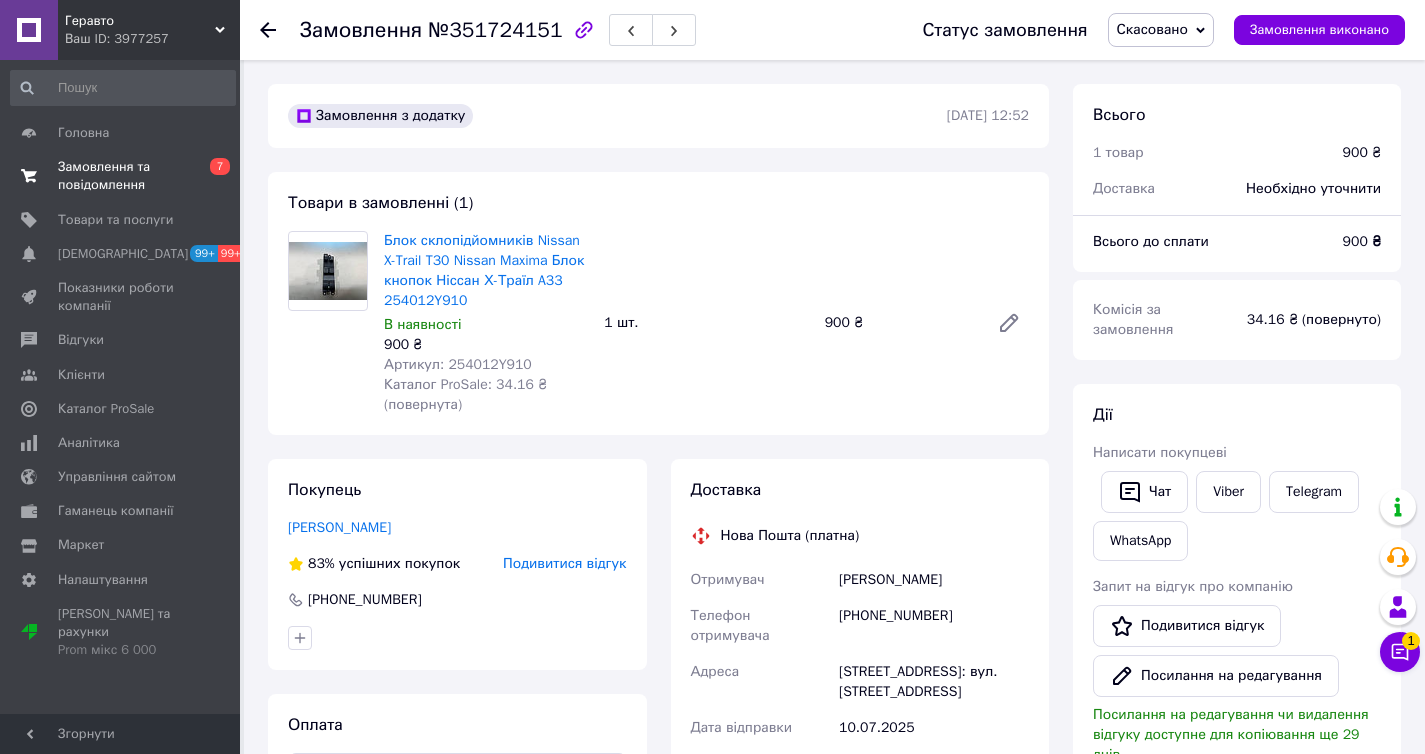 click on "Замовлення та повідомлення" at bounding box center [121, 176] 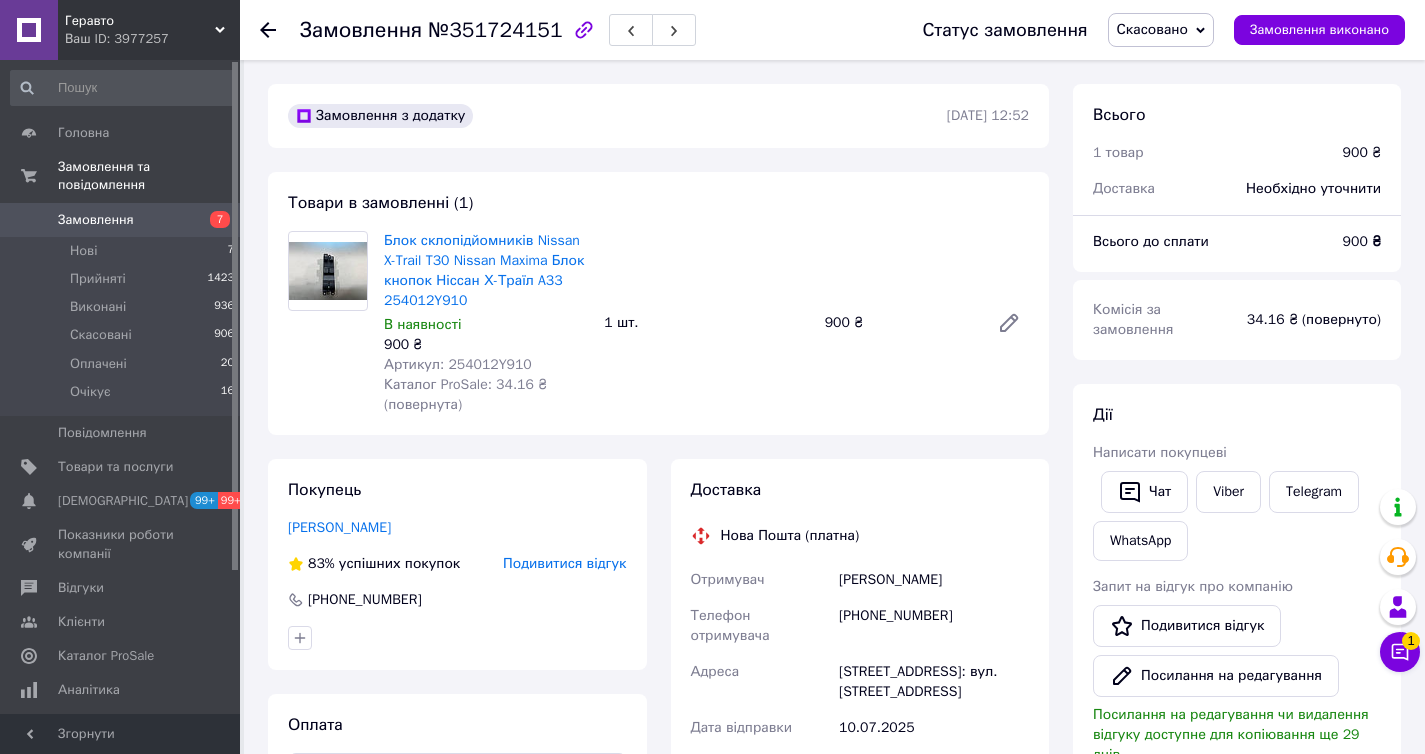click on "Замовлення 7" at bounding box center (123, 220) 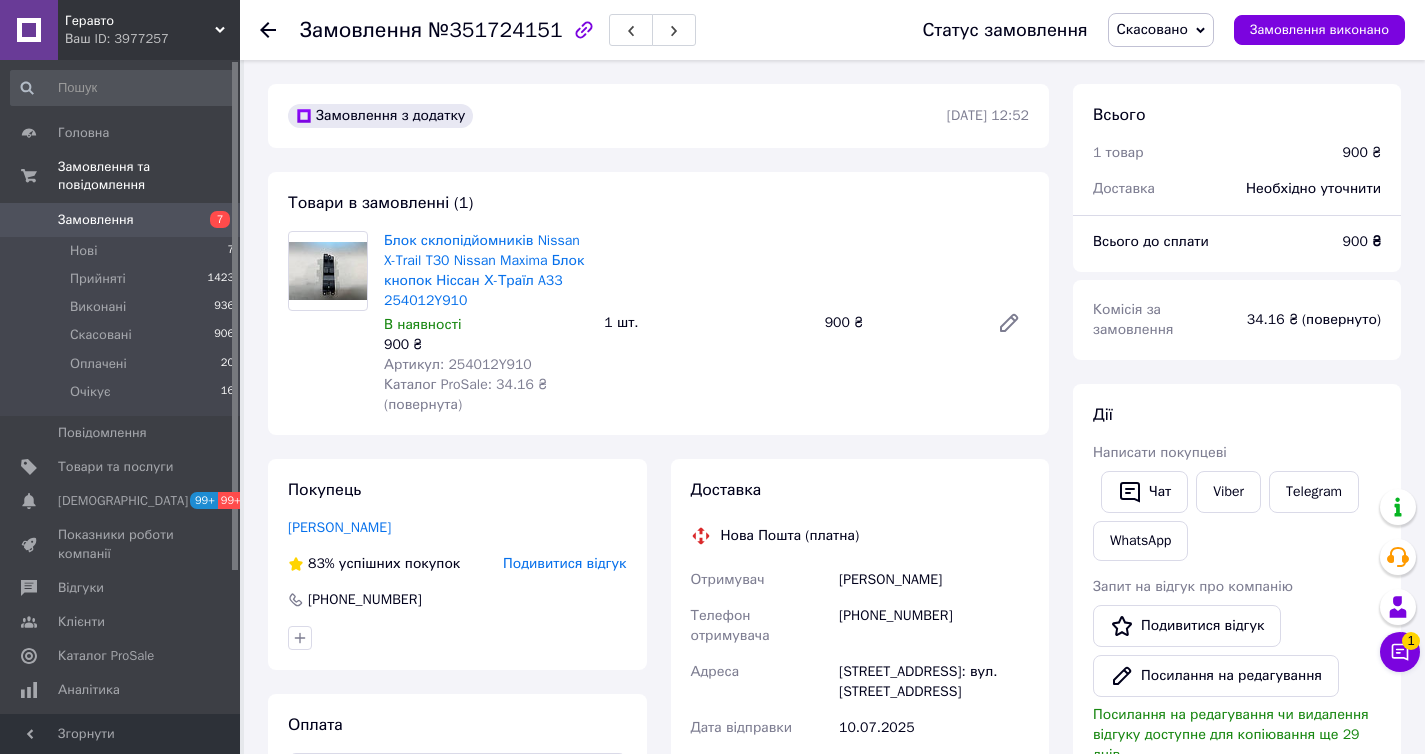 click on "Замовлення" at bounding box center (121, 220) 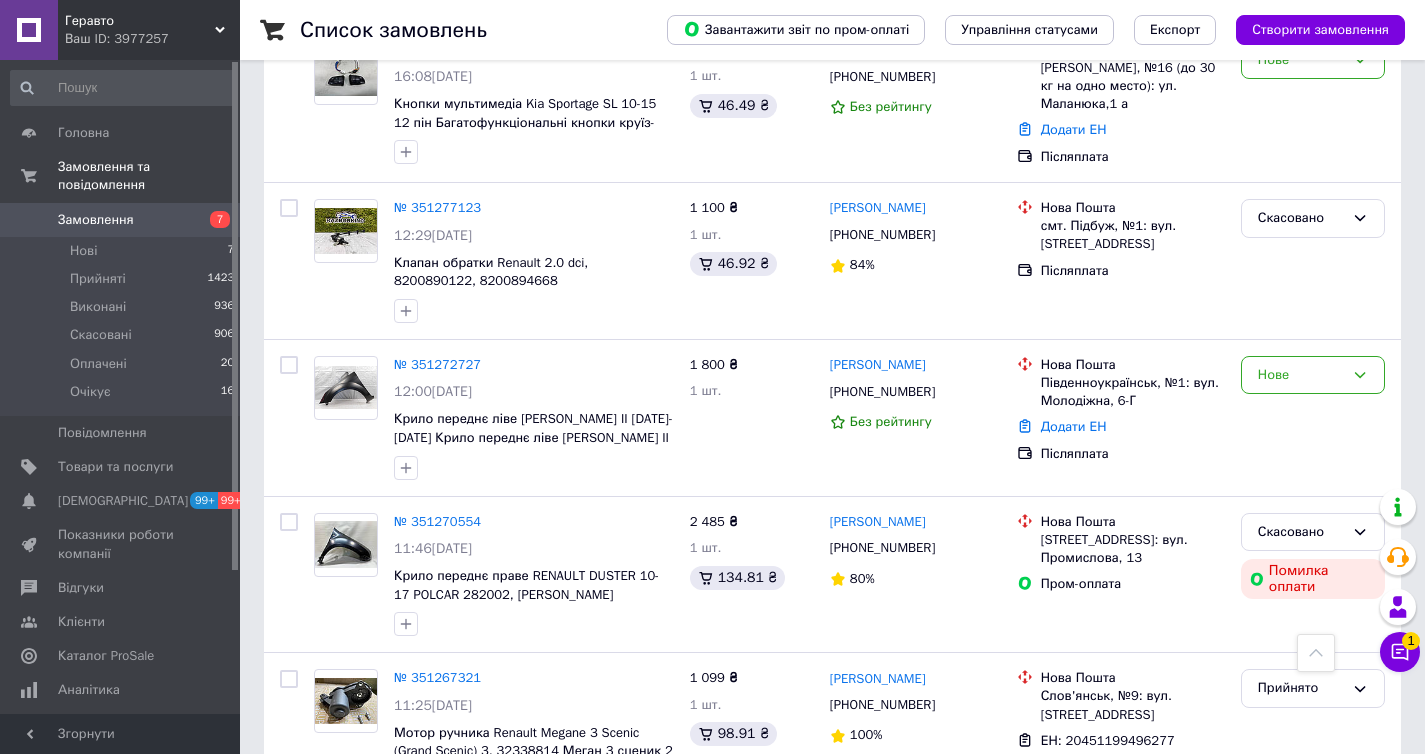scroll, scrollTop: 10839, scrollLeft: 0, axis: vertical 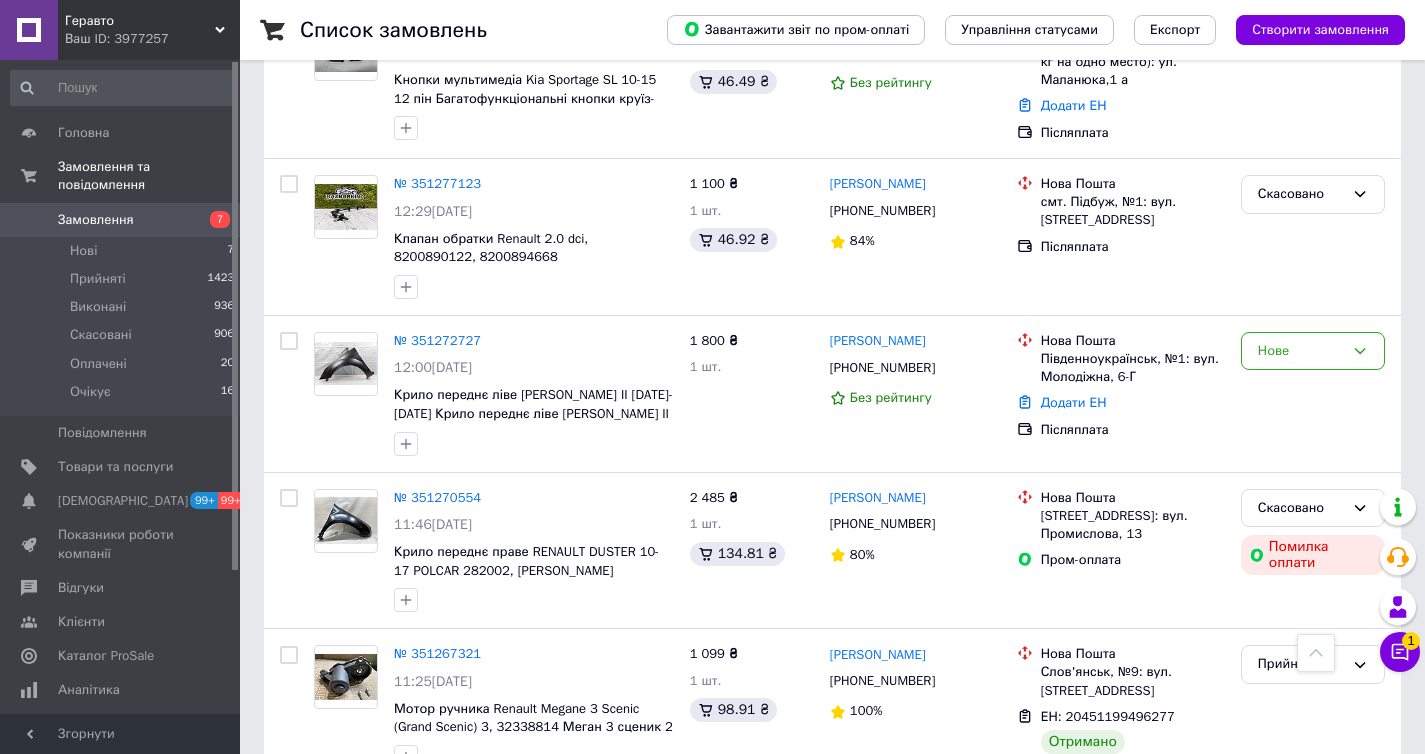 click on "Геравто" at bounding box center (140, 21) 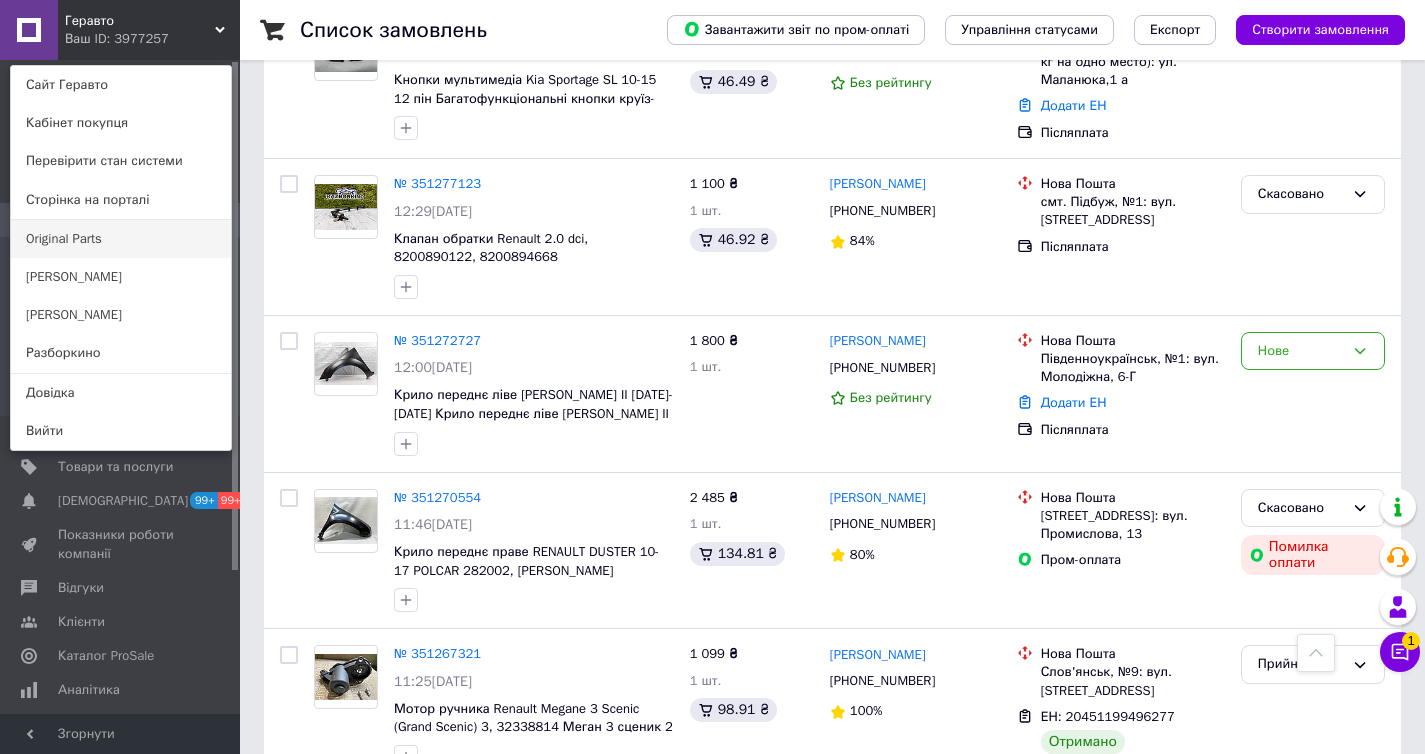 click on "Original Parts" at bounding box center [121, 239] 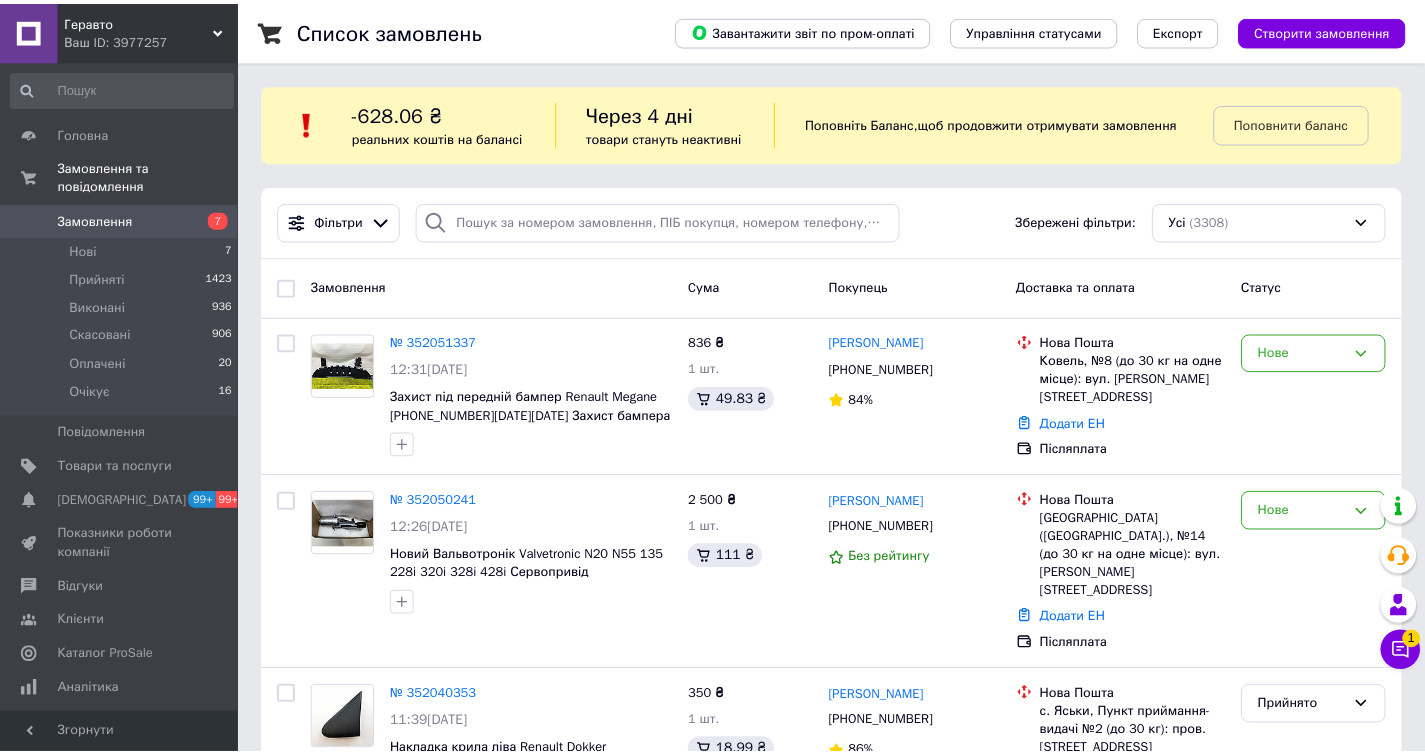 scroll, scrollTop: 0, scrollLeft: 0, axis: both 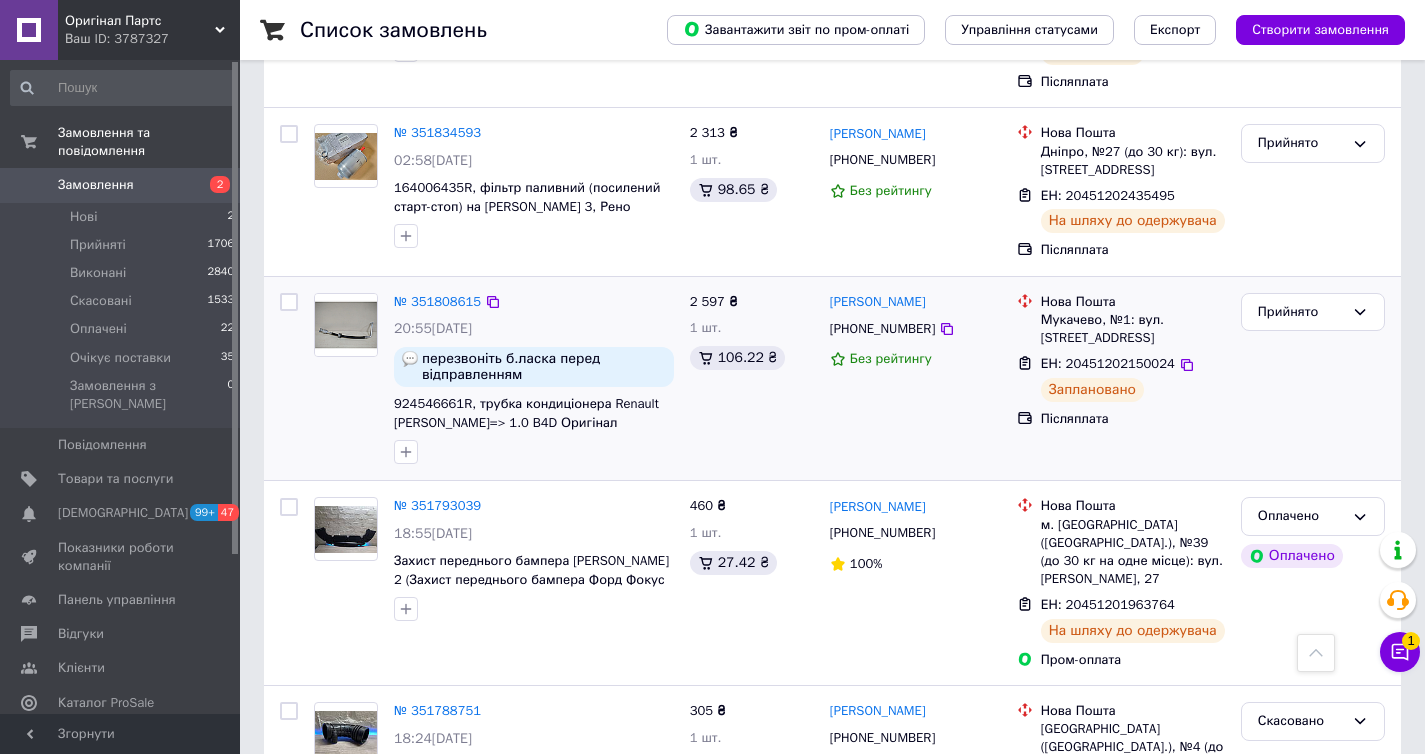 click on "ЕН: 20451202150024" at bounding box center (1108, 364) 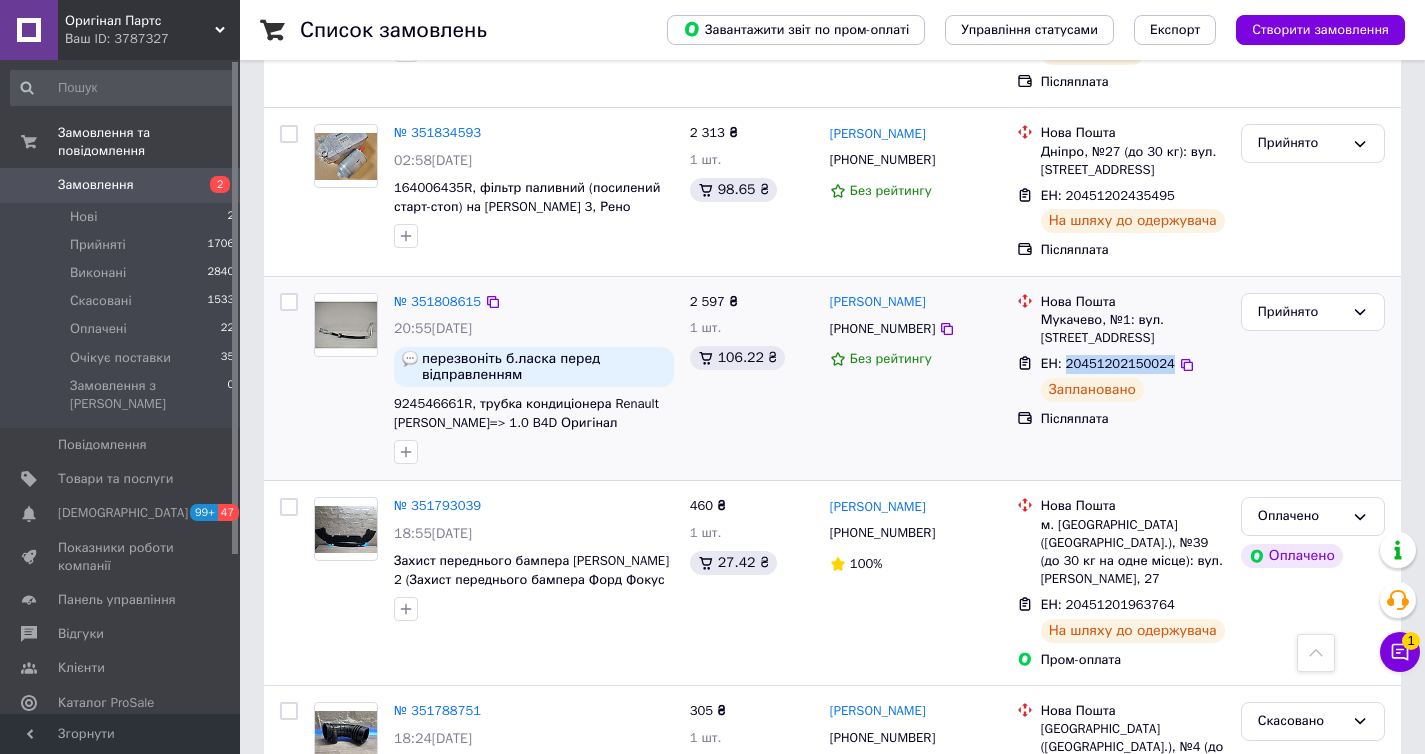 click on "ЕН: 20451202150024" at bounding box center [1108, 363] 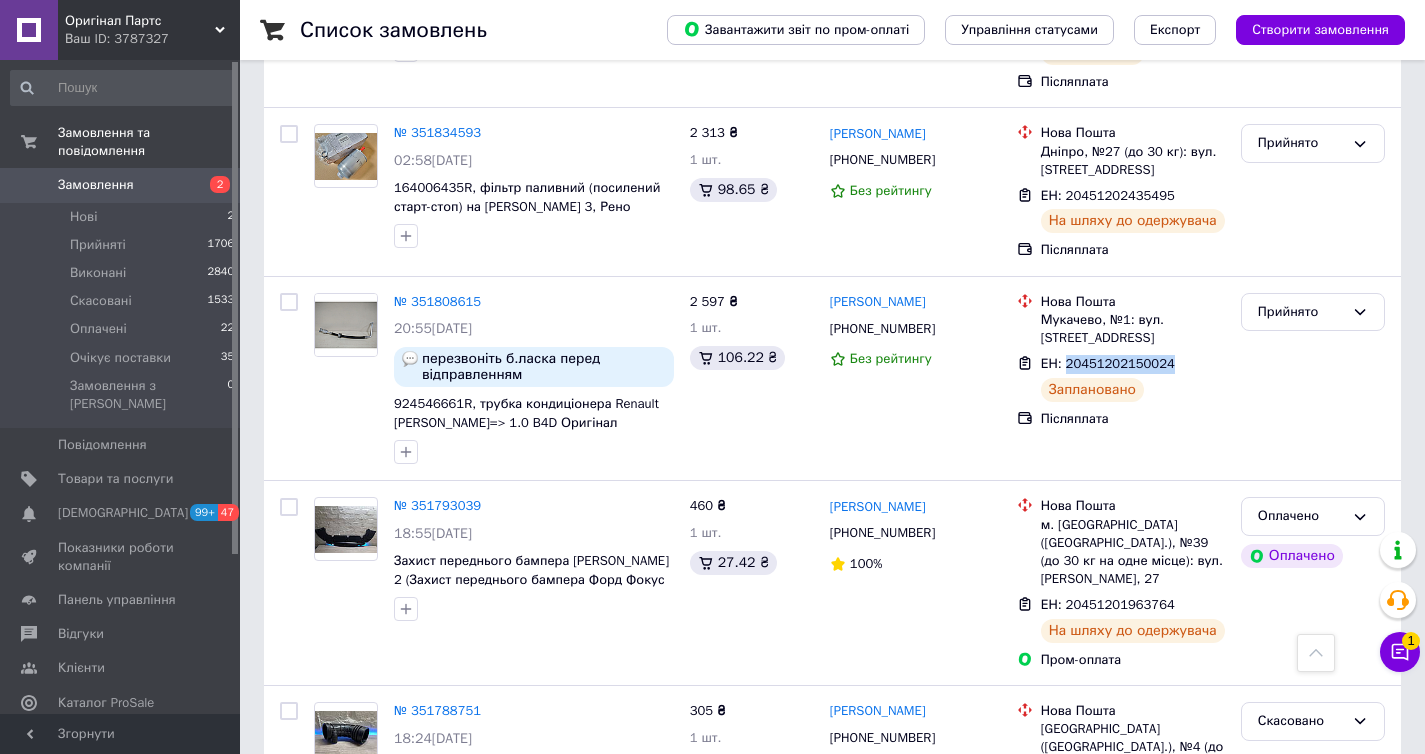 copy on "20451202150024" 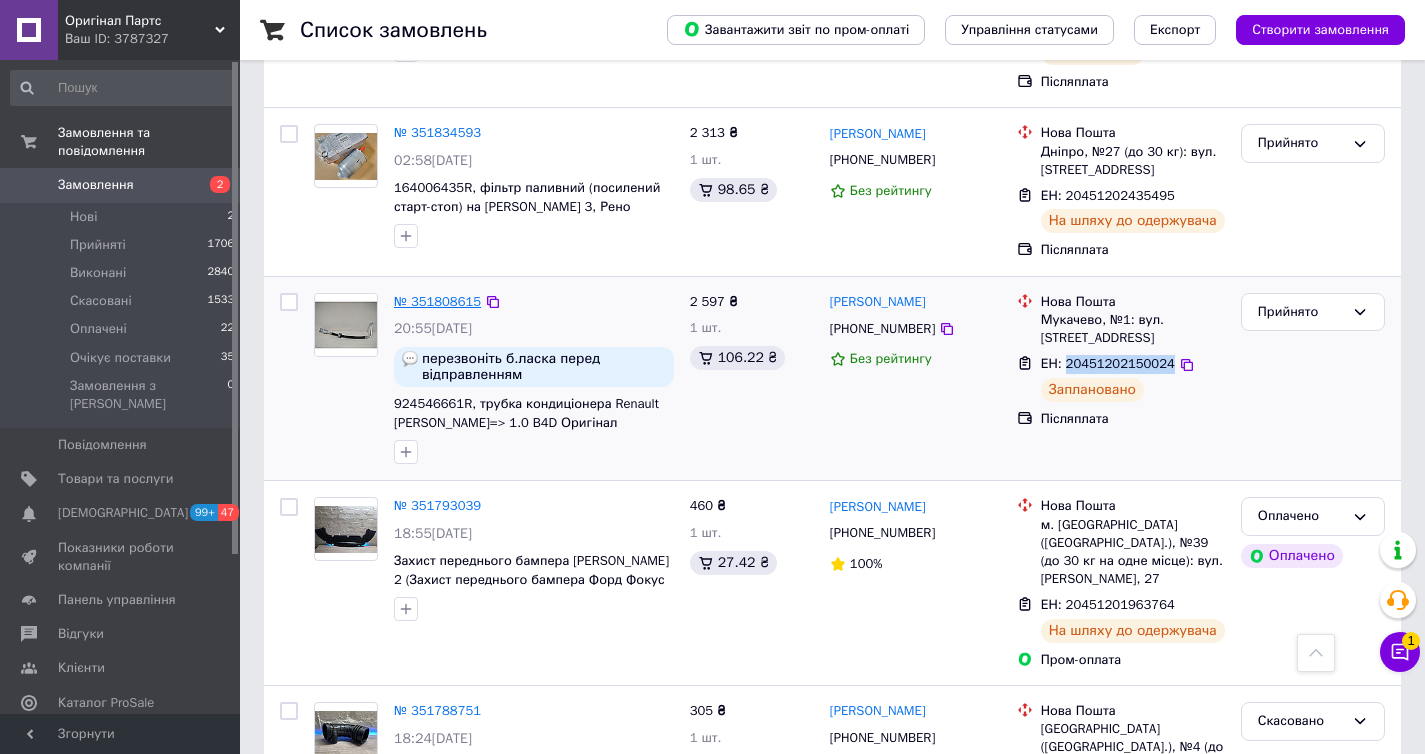 click on "№ 351808615" at bounding box center [437, 301] 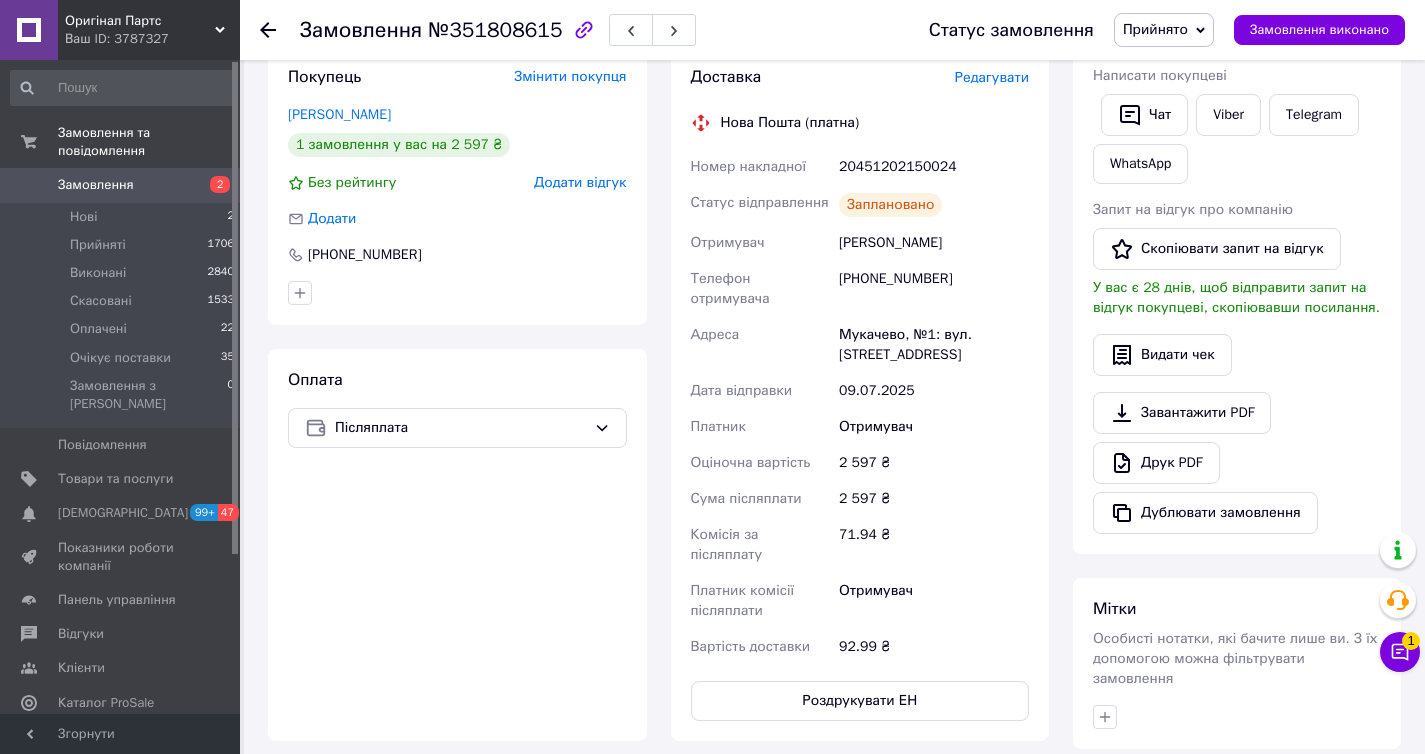 scroll, scrollTop: 688, scrollLeft: 0, axis: vertical 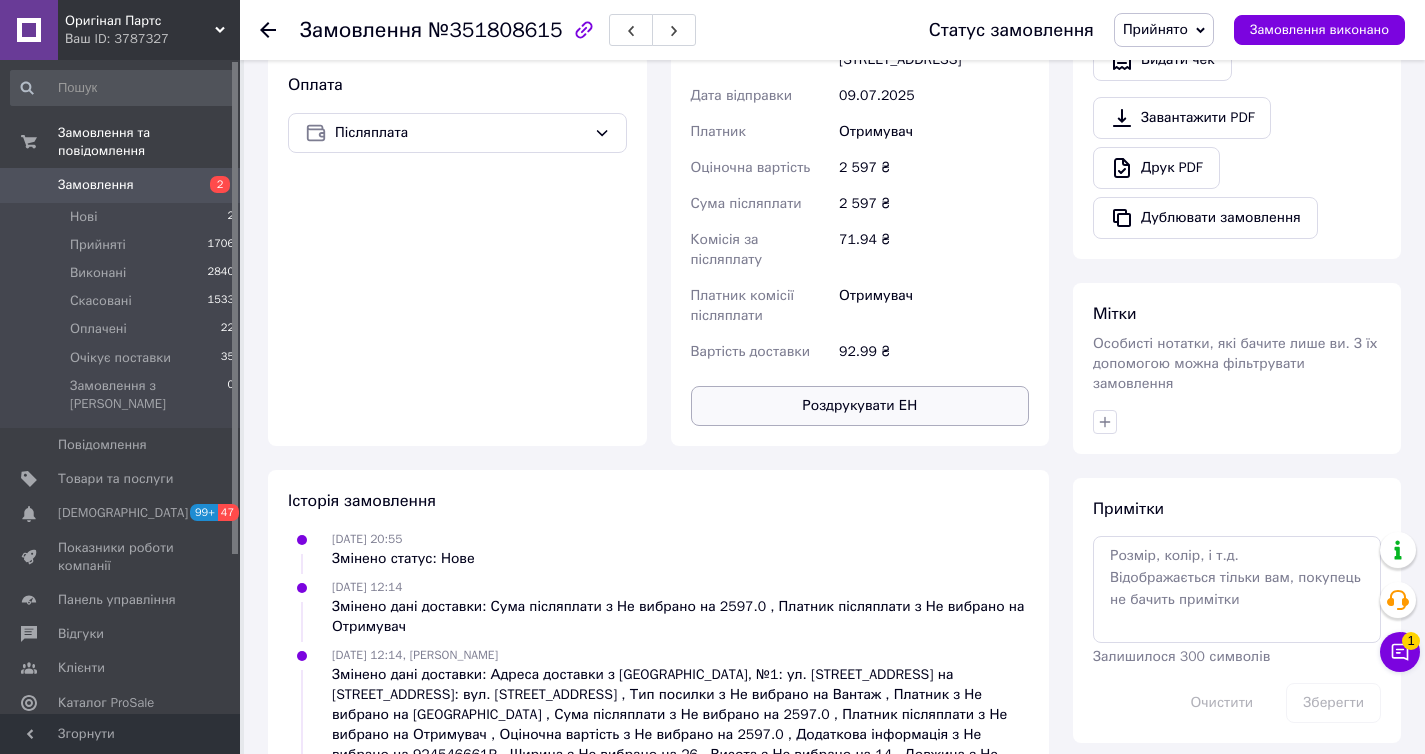 click on "Роздрукувати ЕН" at bounding box center (860, 406) 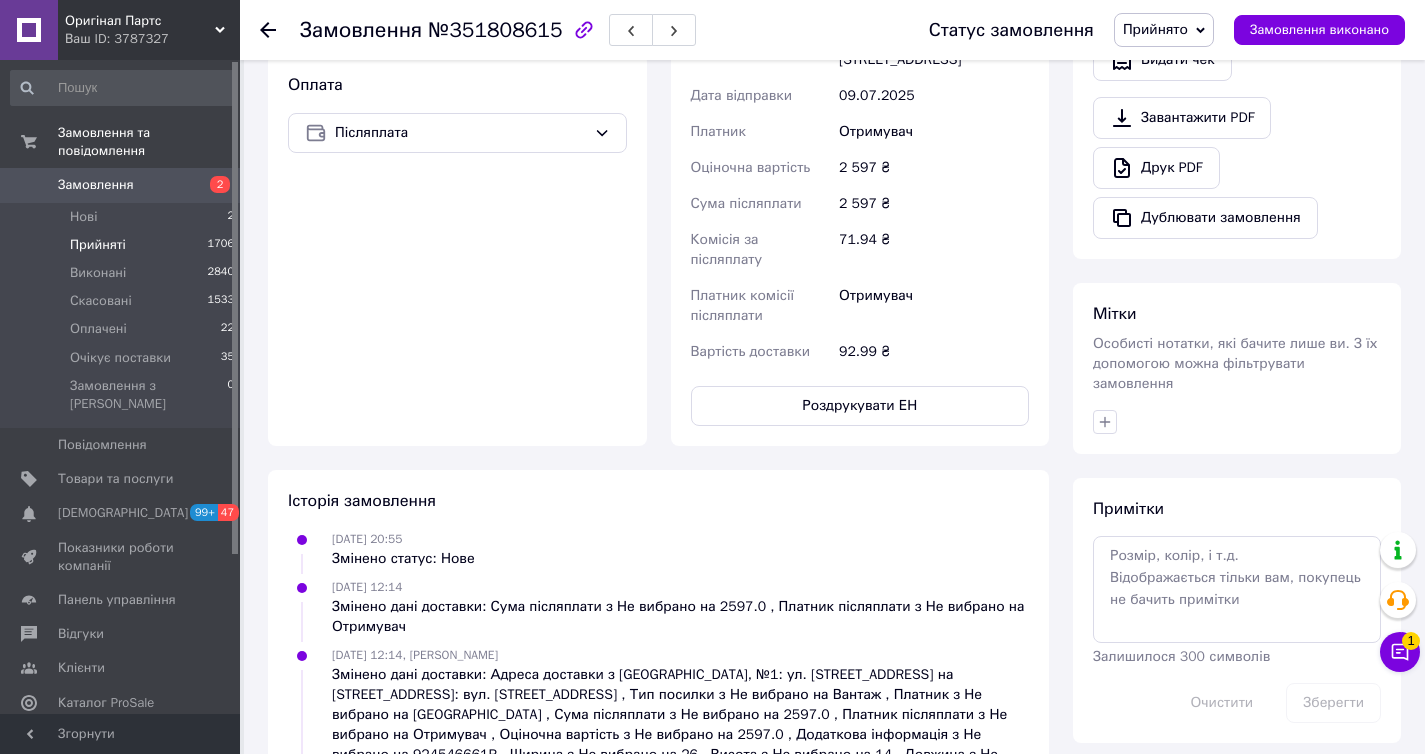 type 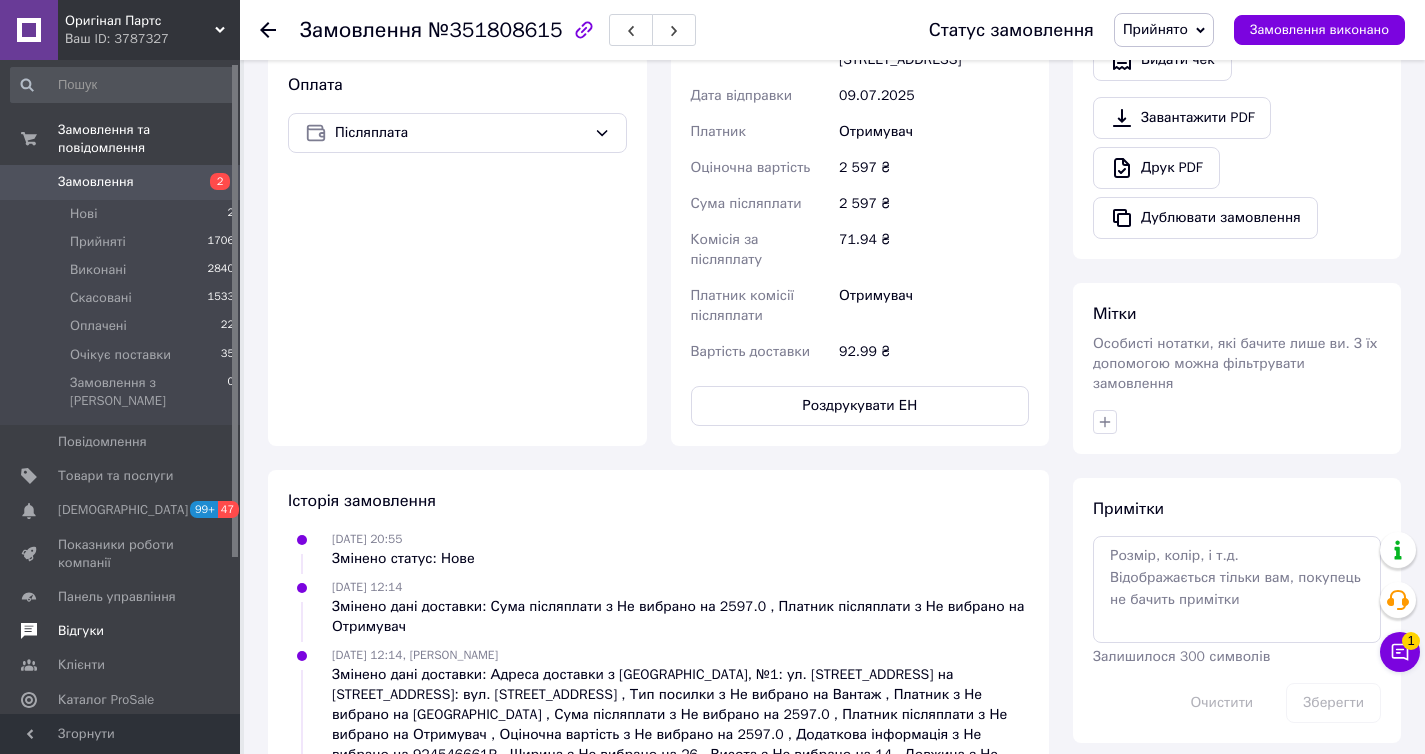 scroll, scrollTop: 4, scrollLeft: 0, axis: vertical 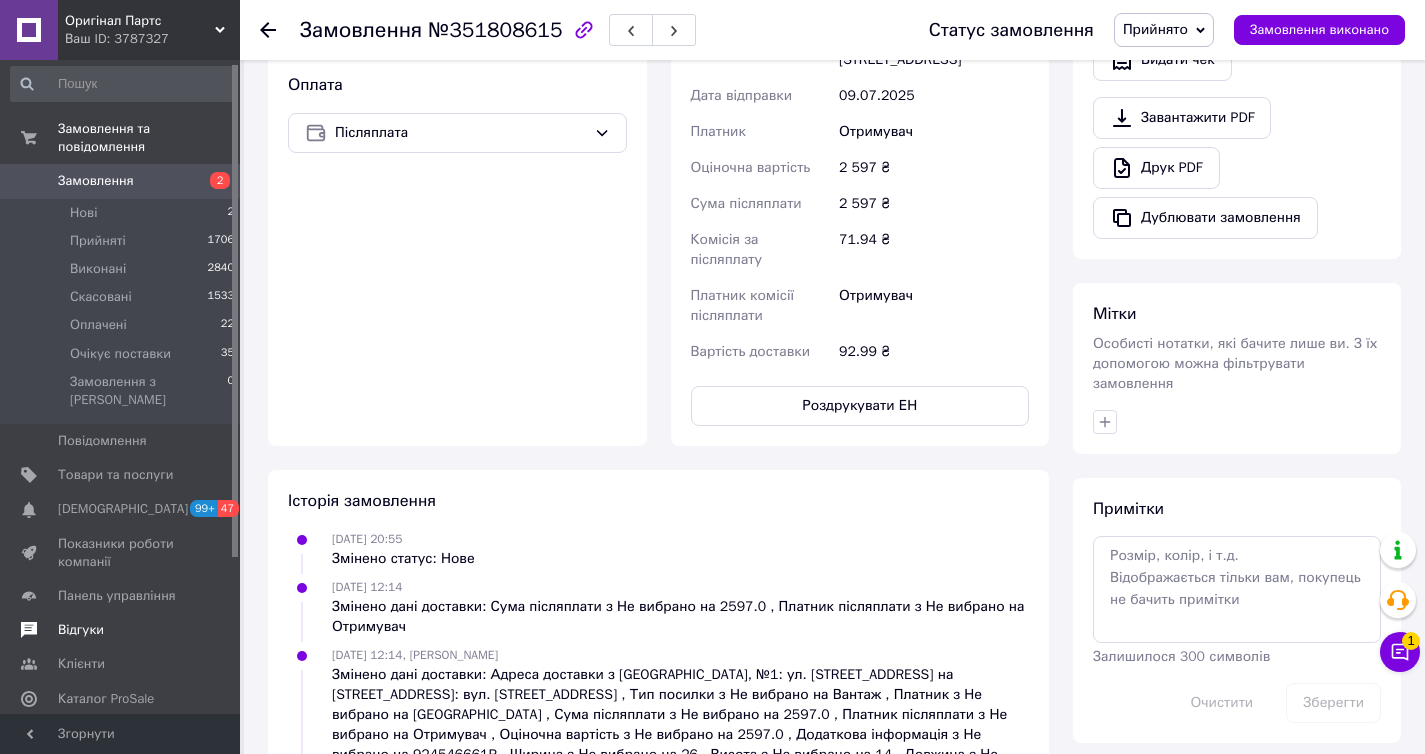 click on "Відгуки" at bounding box center (121, 630) 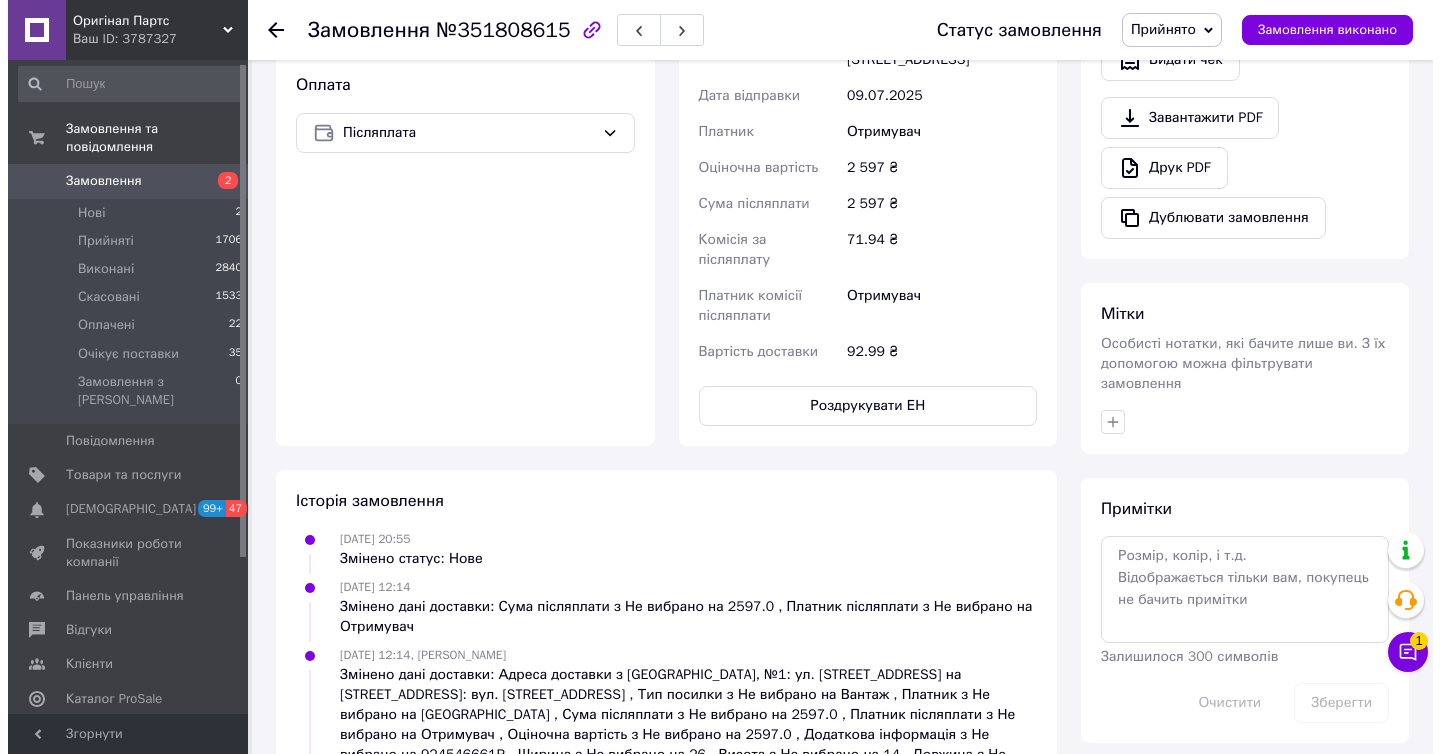 scroll, scrollTop: 0, scrollLeft: 0, axis: both 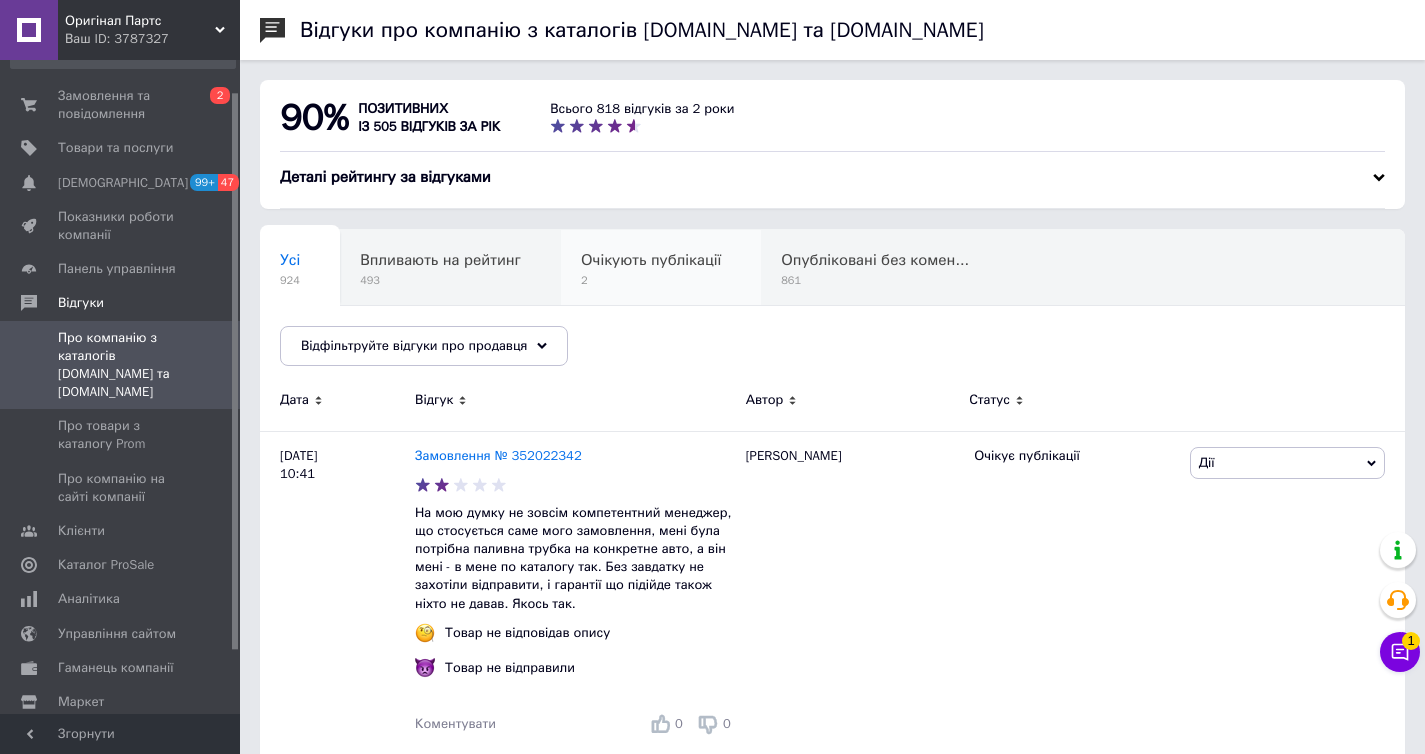 click on "Очікують публікації 2" at bounding box center [661, 268] 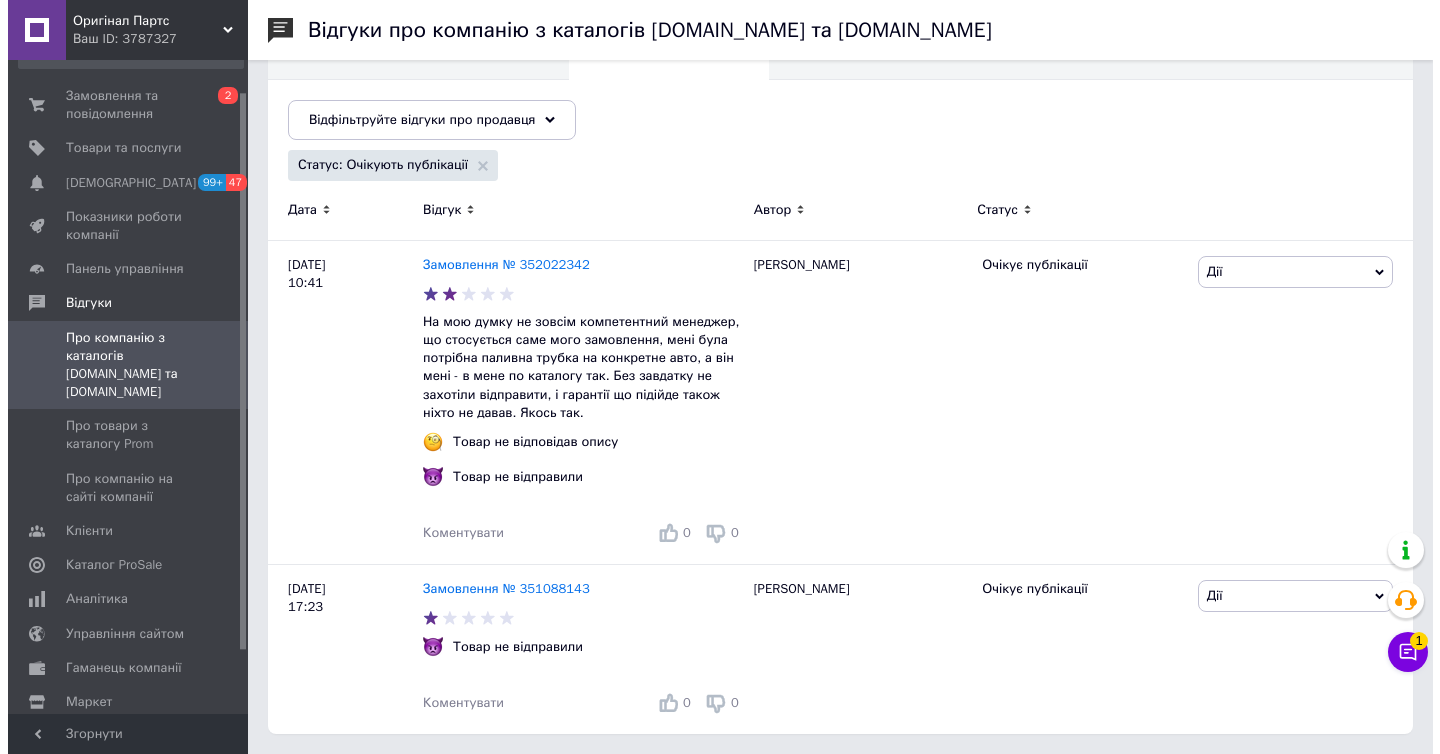 scroll, scrollTop: 0, scrollLeft: 0, axis: both 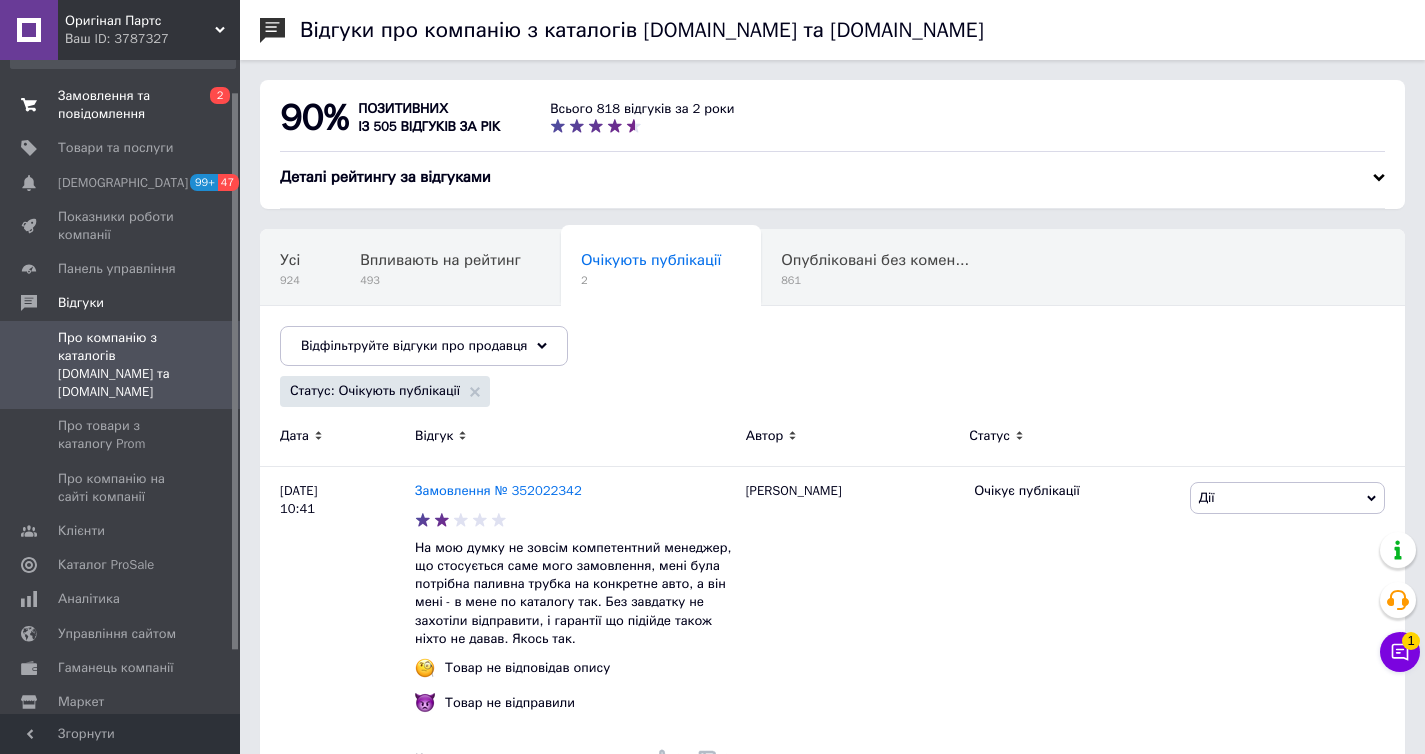 click on "Замовлення та повідомлення" at bounding box center [121, 105] 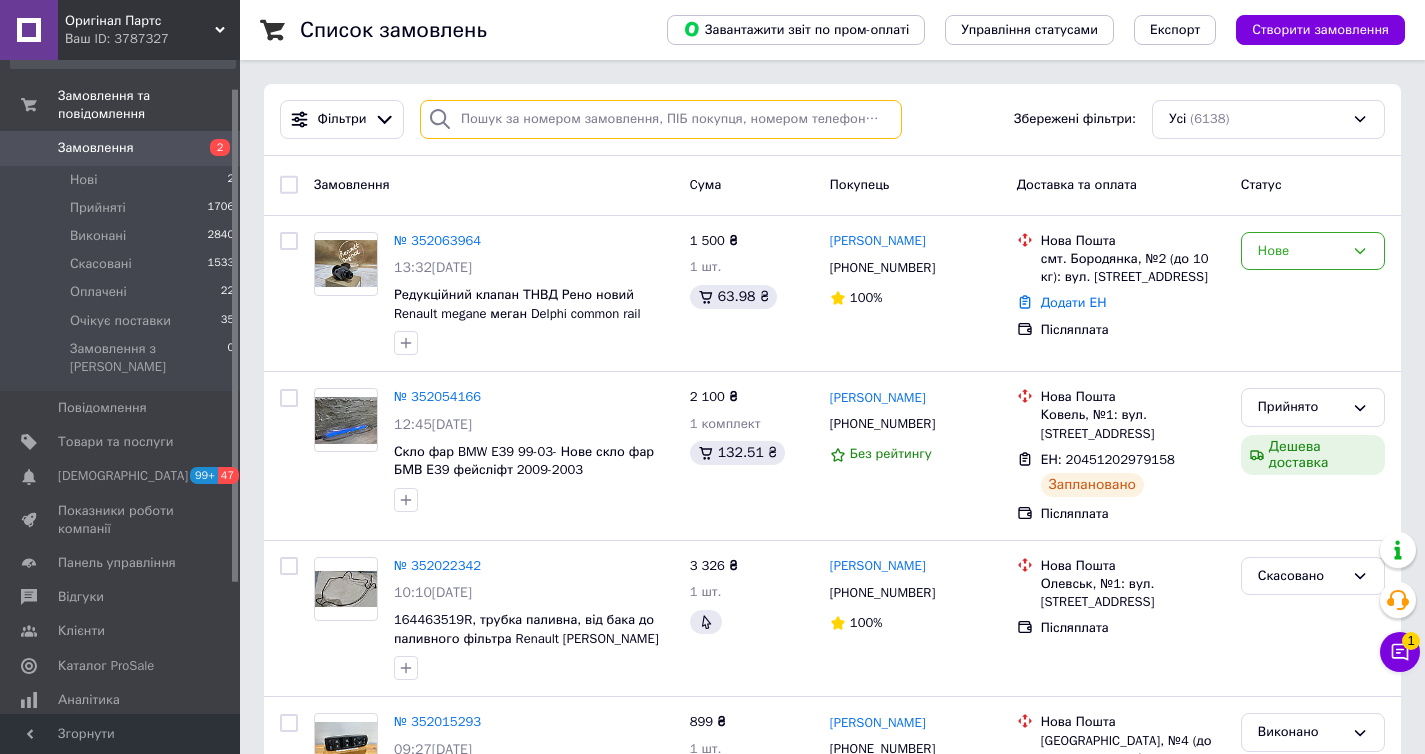 click at bounding box center (661, 119) 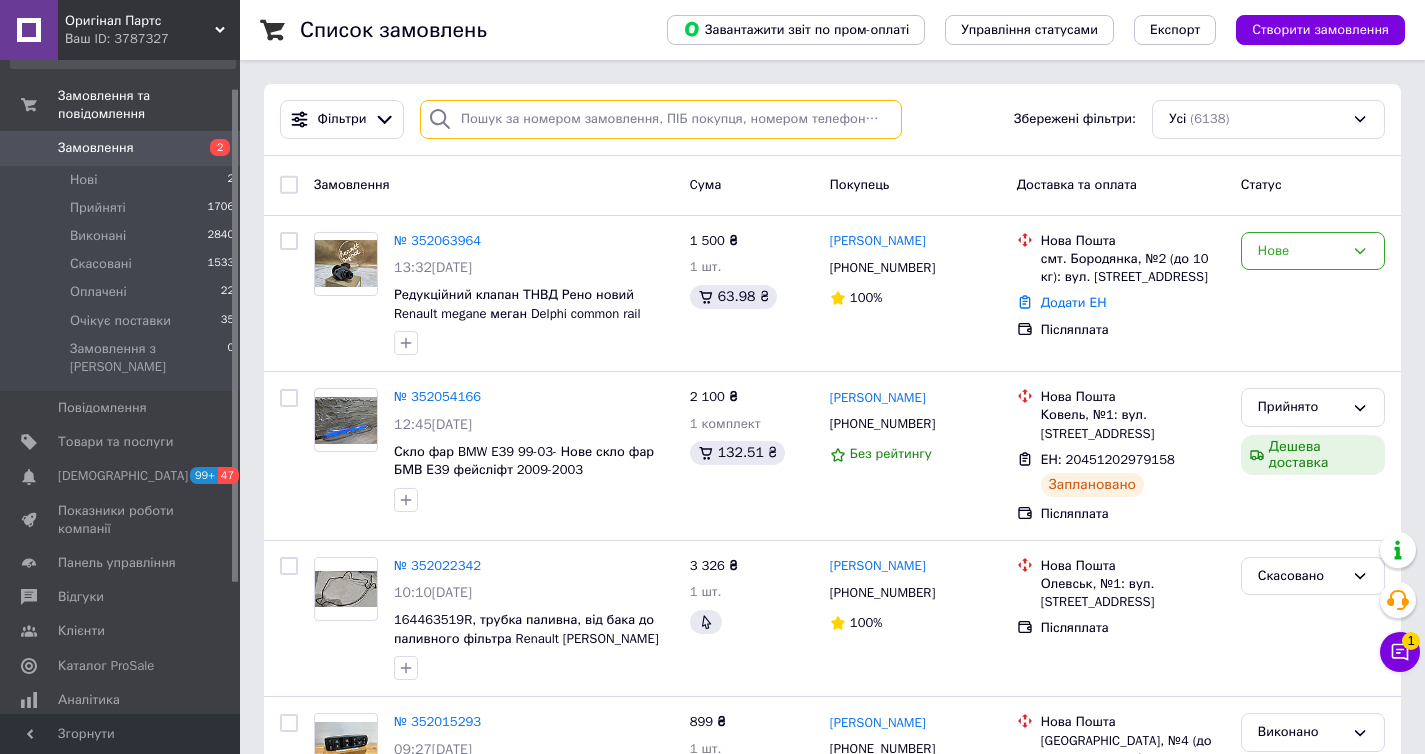 paste on "380674274469" 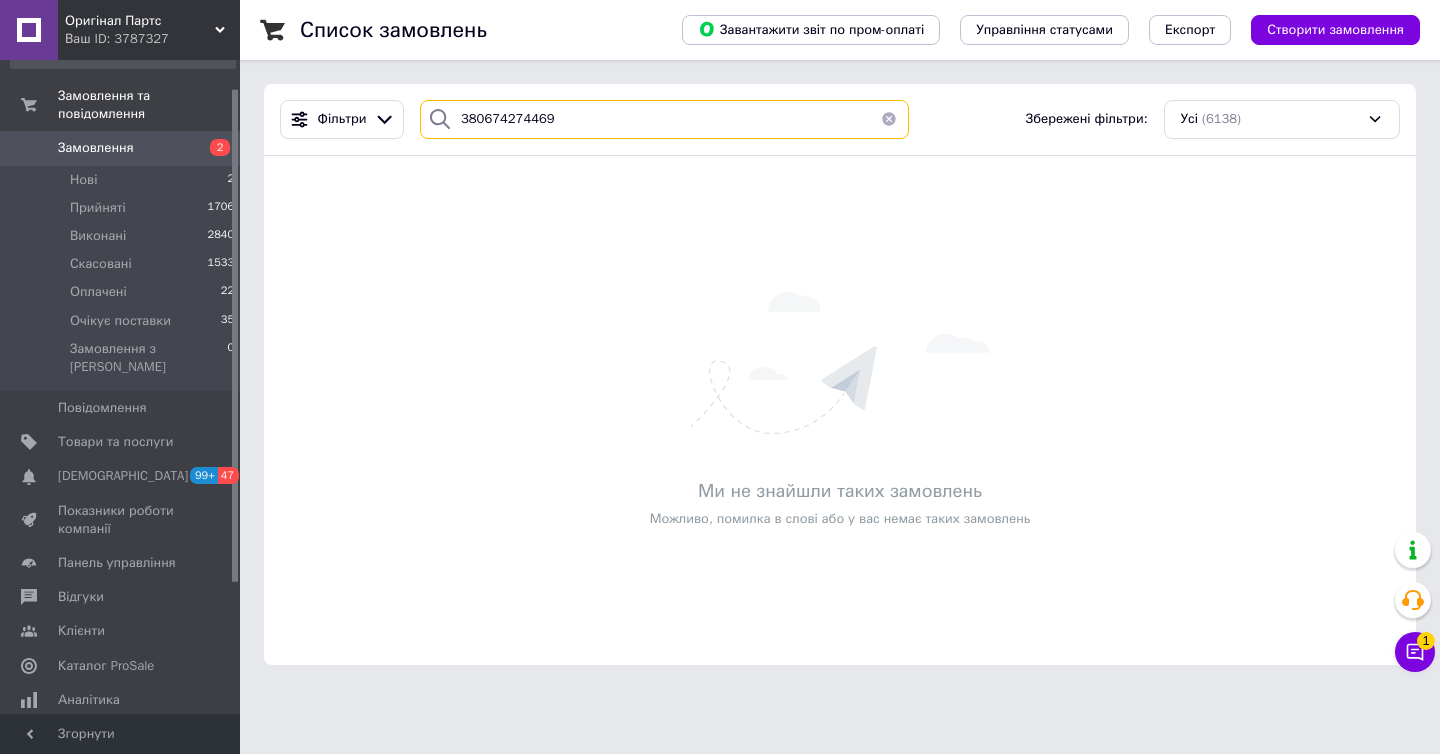 type on "380674274469" 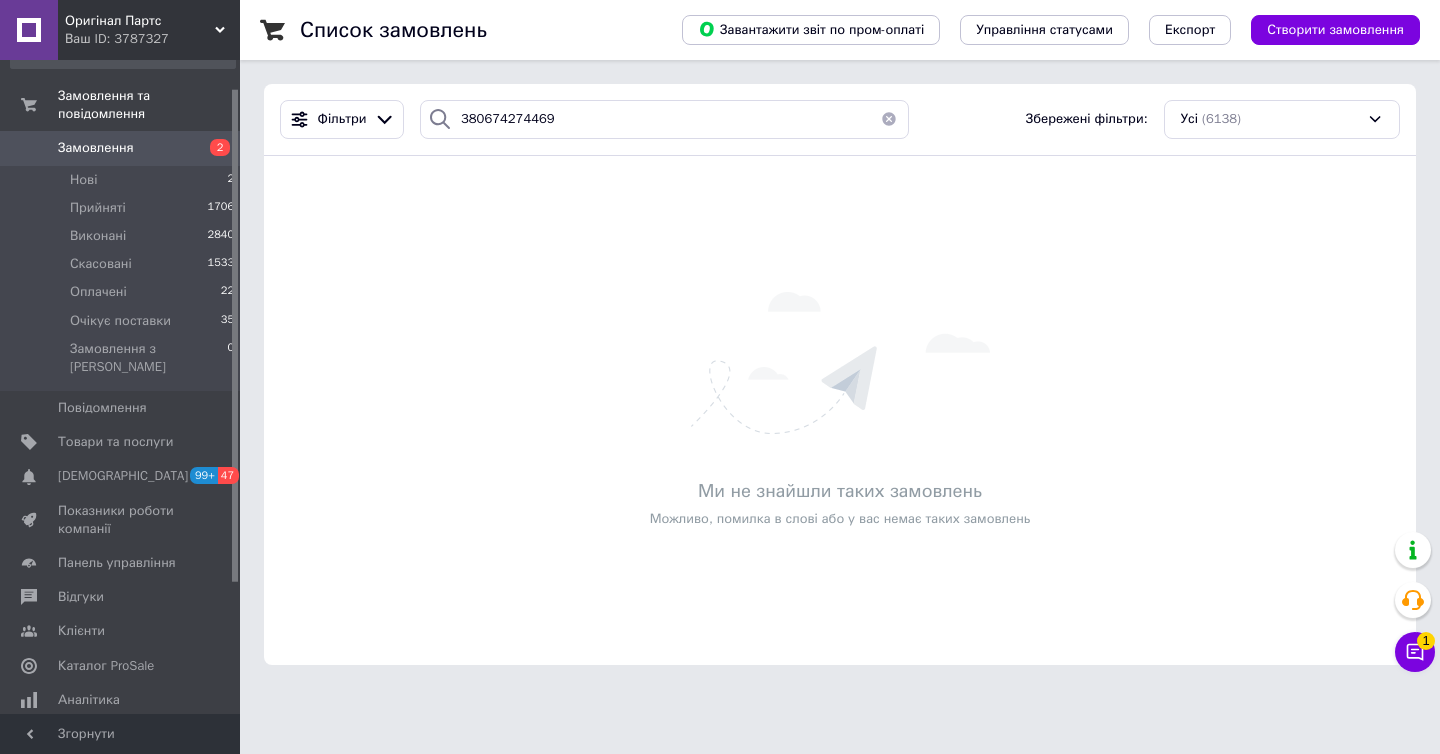 click on "Оригінал Партс" at bounding box center (140, 21) 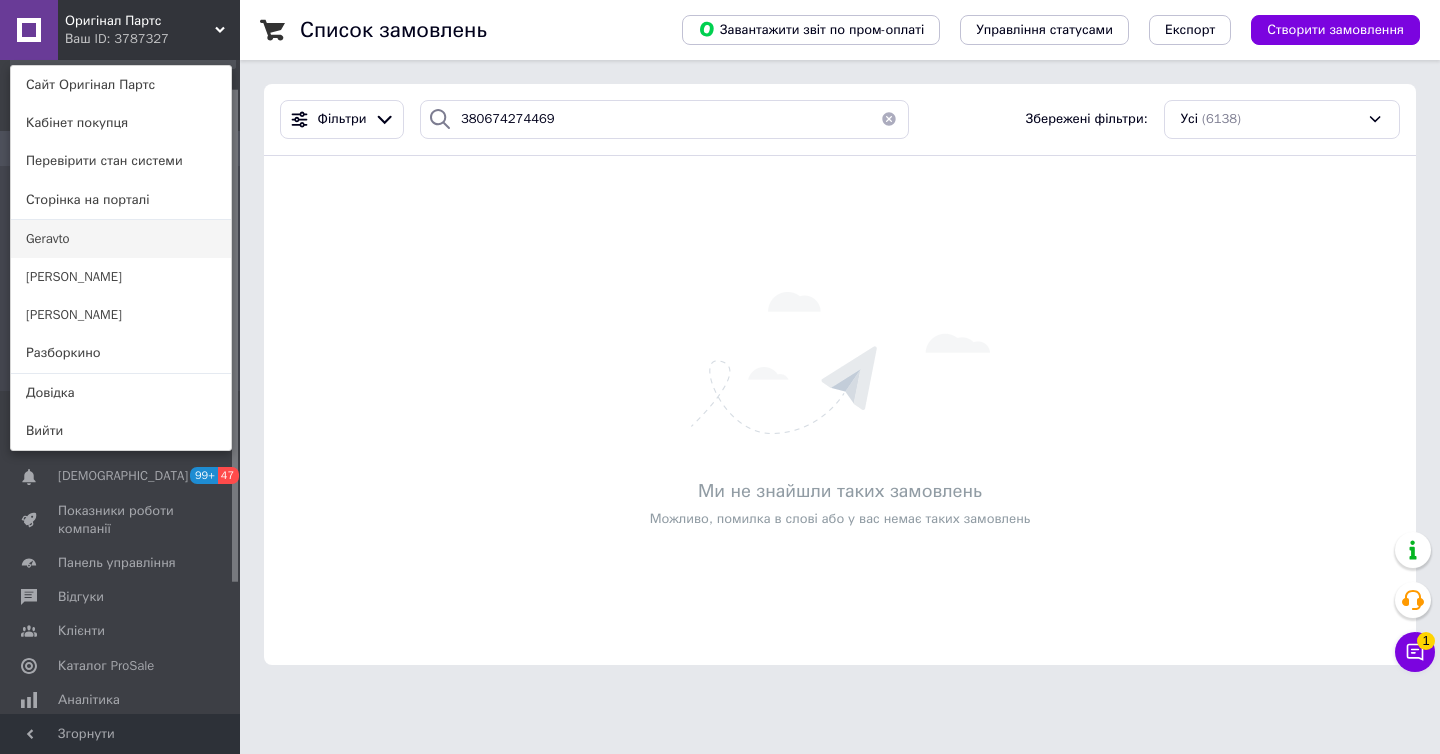 click on "Geravto" at bounding box center (121, 239) 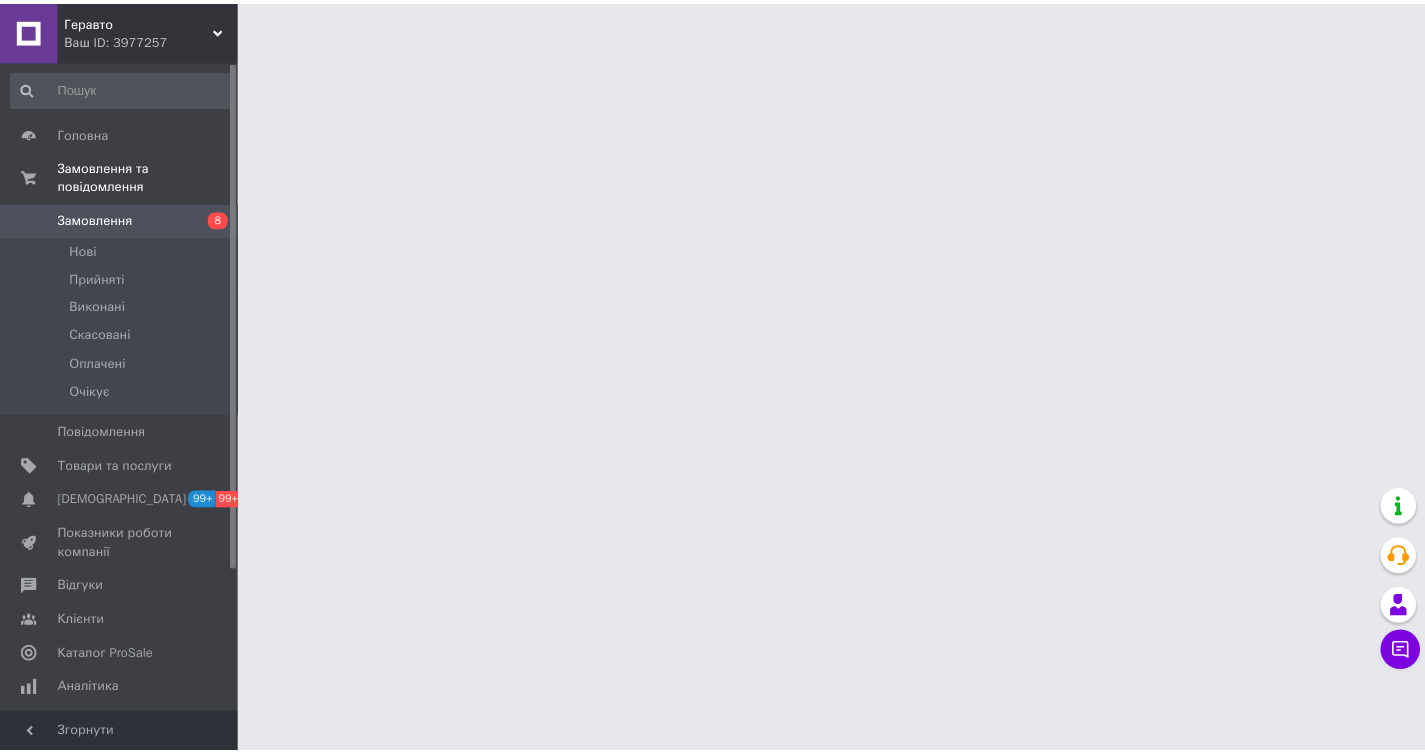 scroll, scrollTop: 0, scrollLeft: 0, axis: both 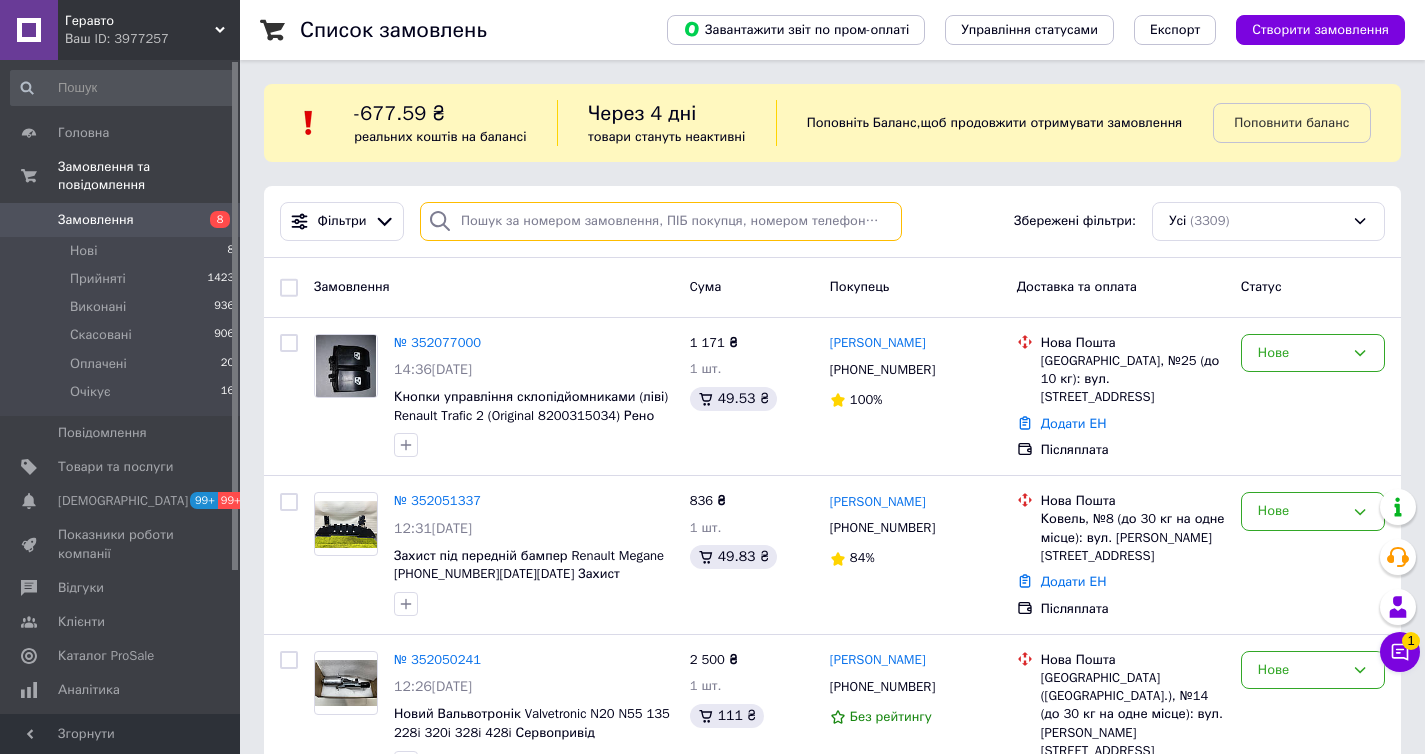 click at bounding box center [661, 221] 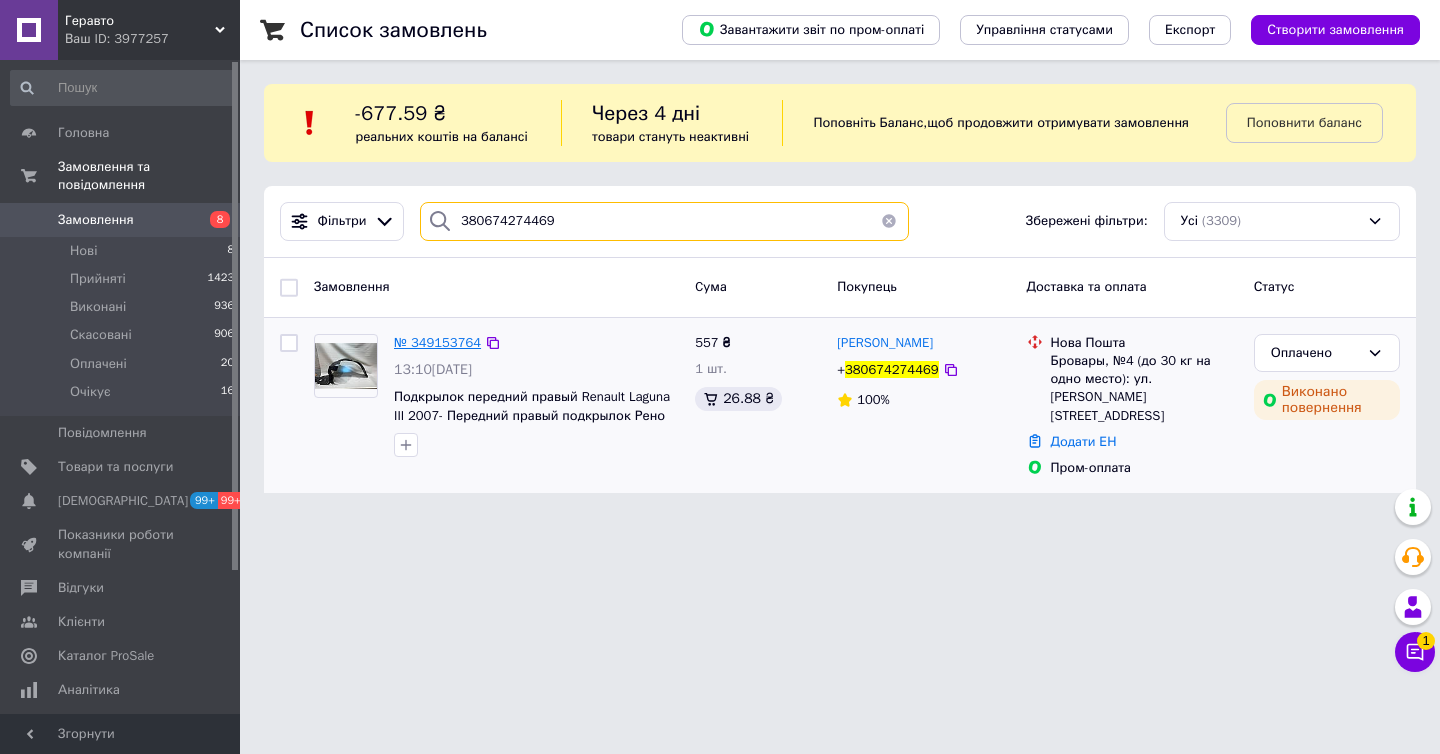 type on "380674274469" 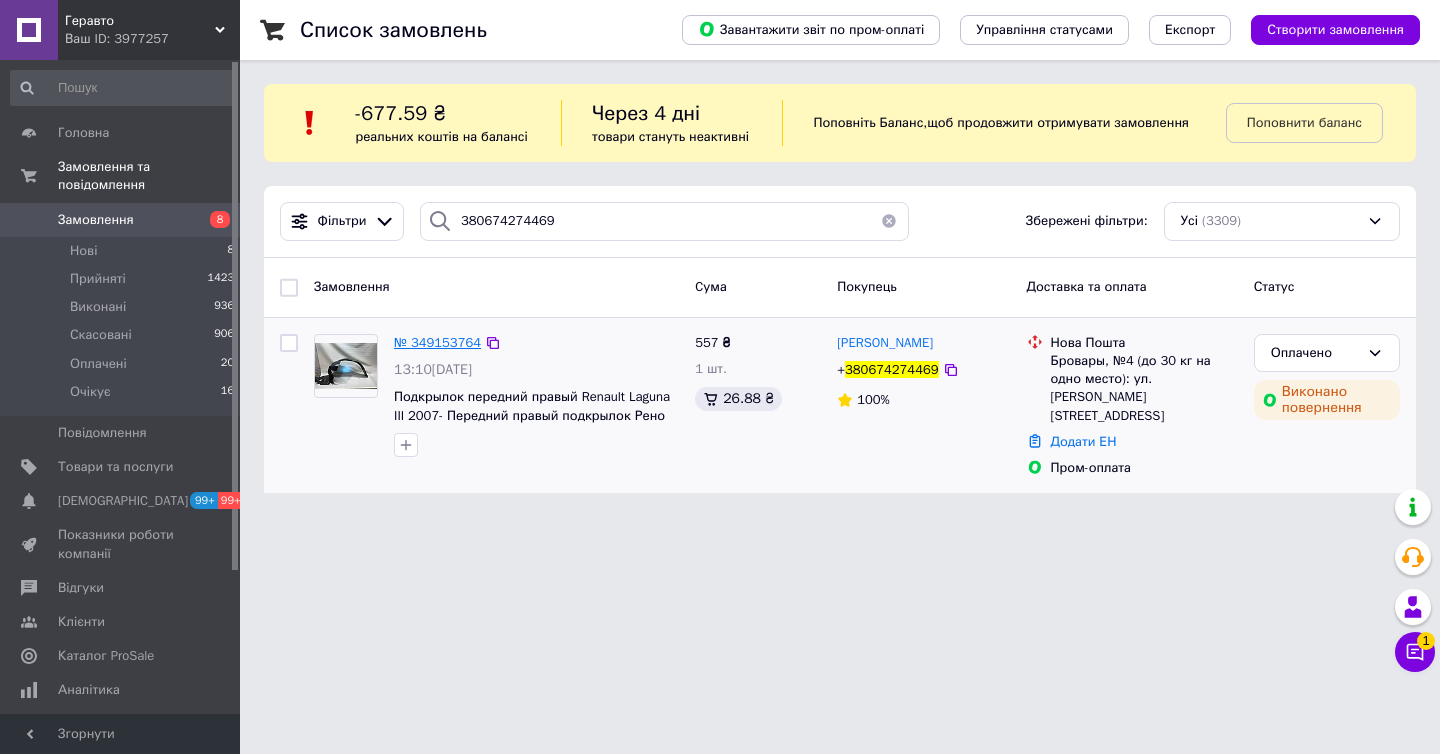 click on "№ 349153764" at bounding box center [437, 342] 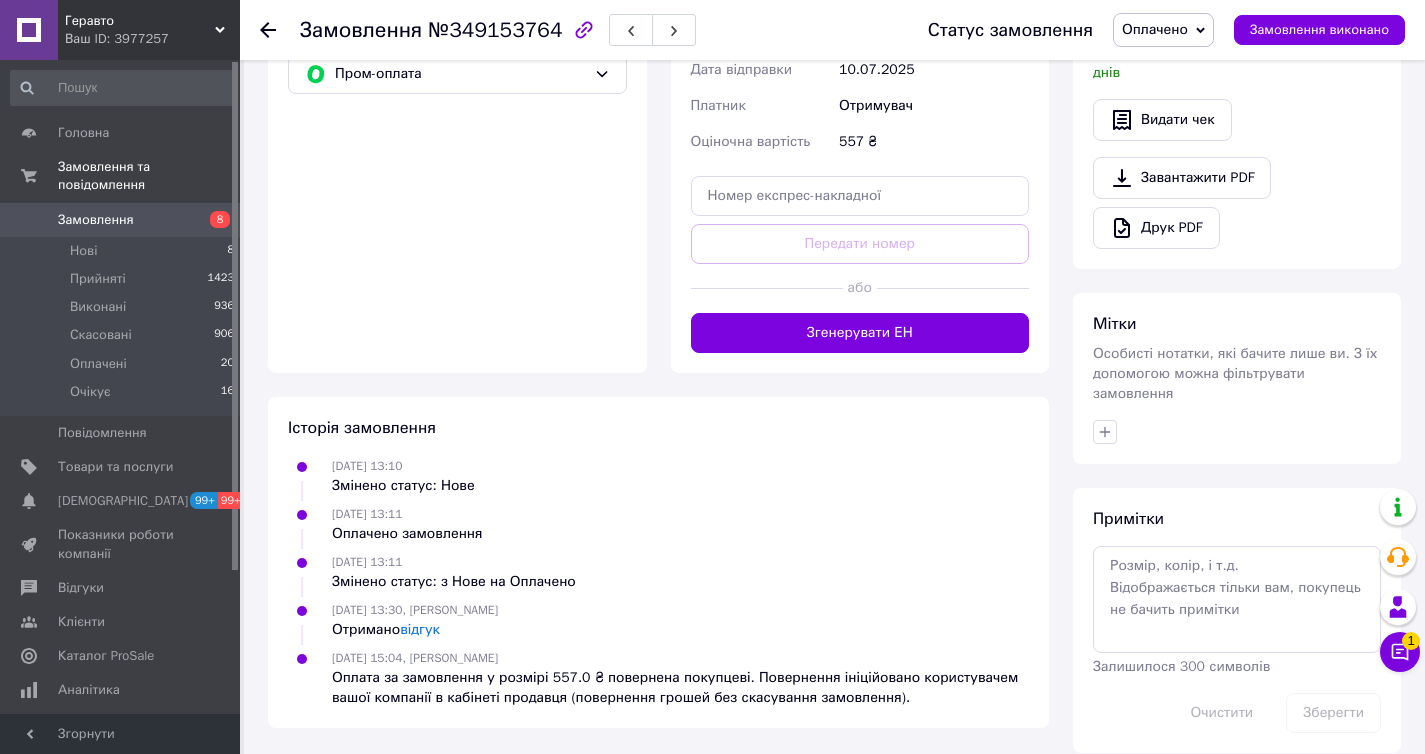 scroll, scrollTop: 744, scrollLeft: 0, axis: vertical 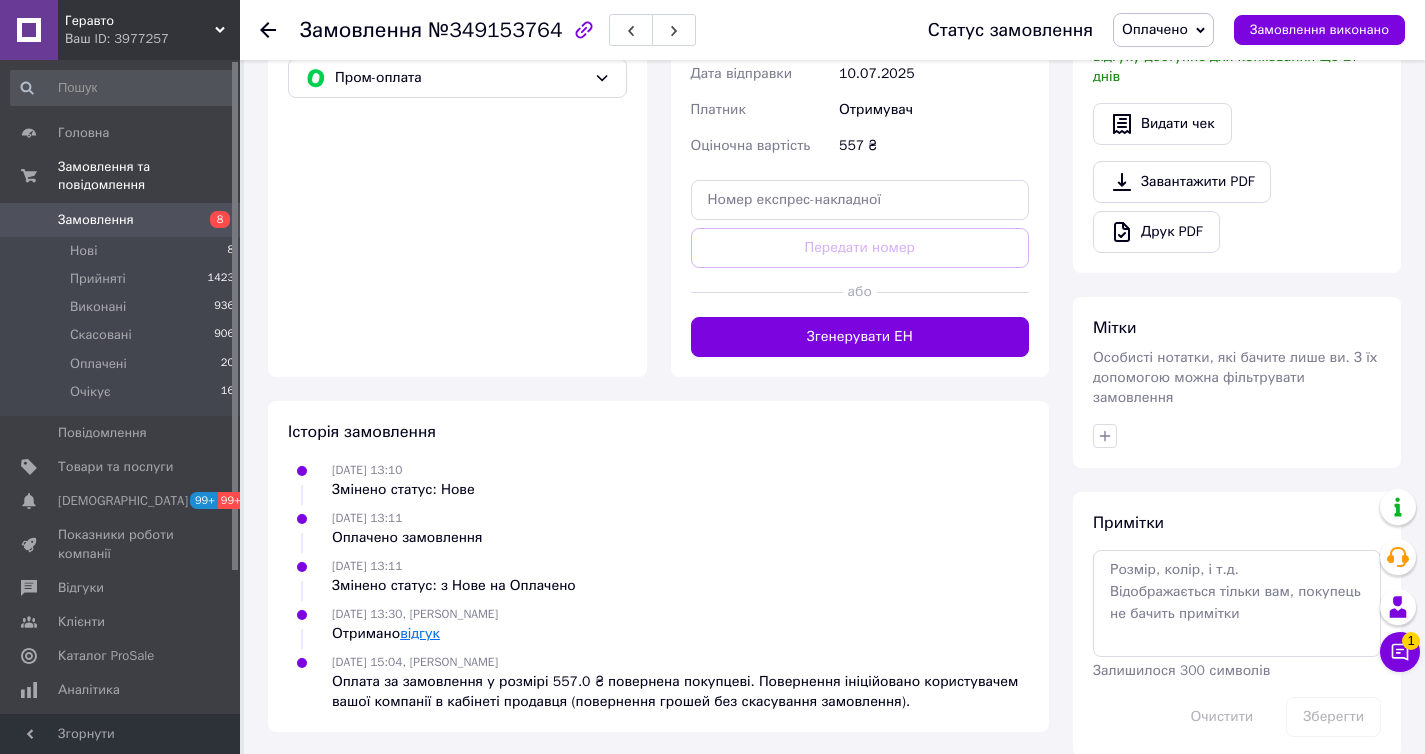 click on "відгук" at bounding box center (420, 633) 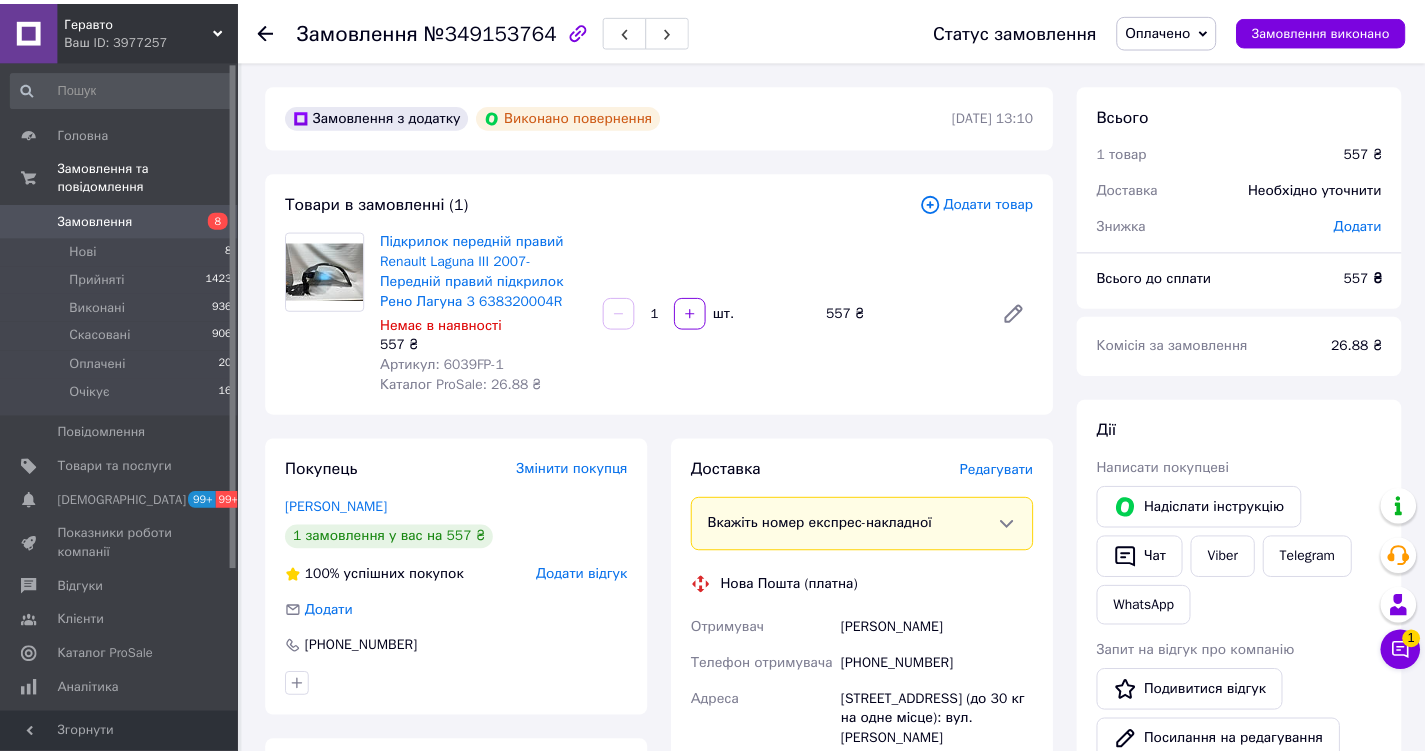 scroll, scrollTop: 744, scrollLeft: 0, axis: vertical 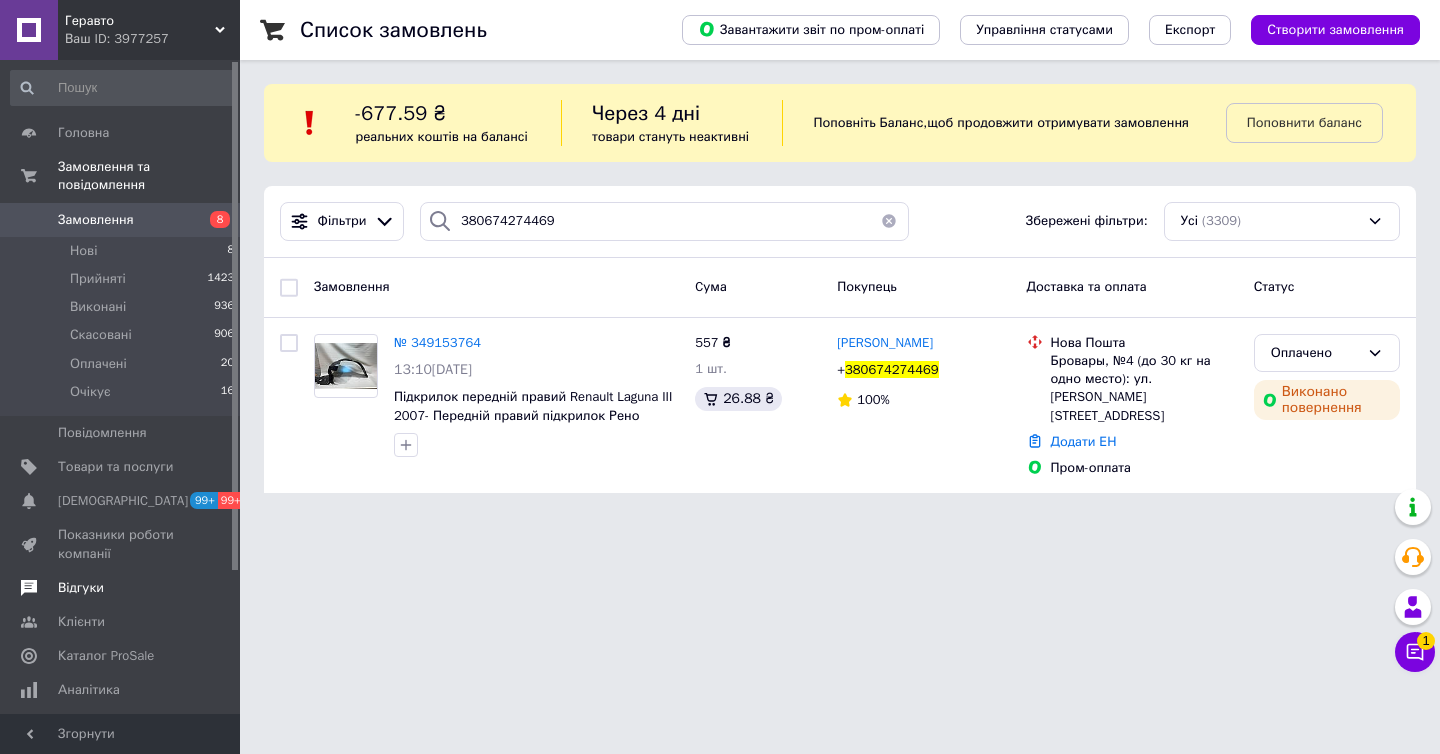click on "Відгуки" at bounding box center (121, 588) 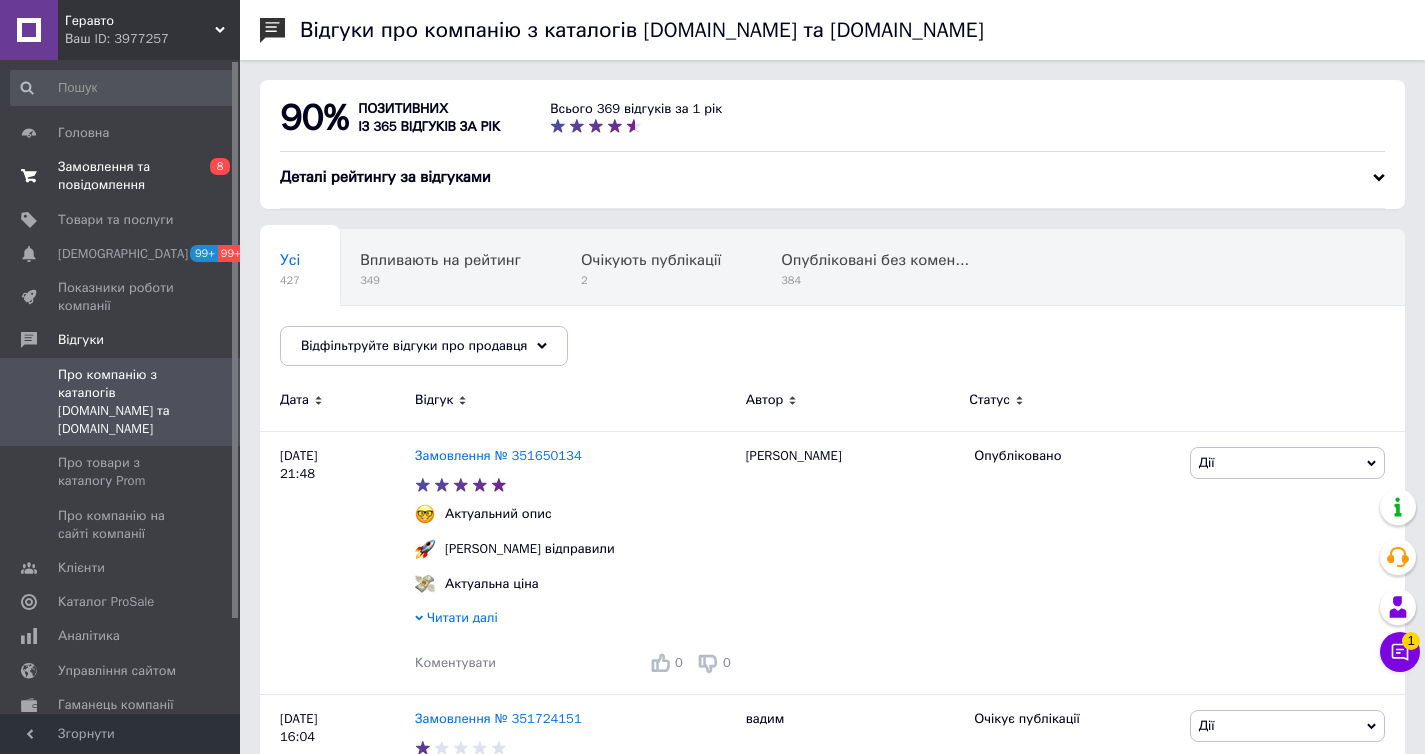 click on "Замовлення та повідомлення" at bounding box center (121, 176) 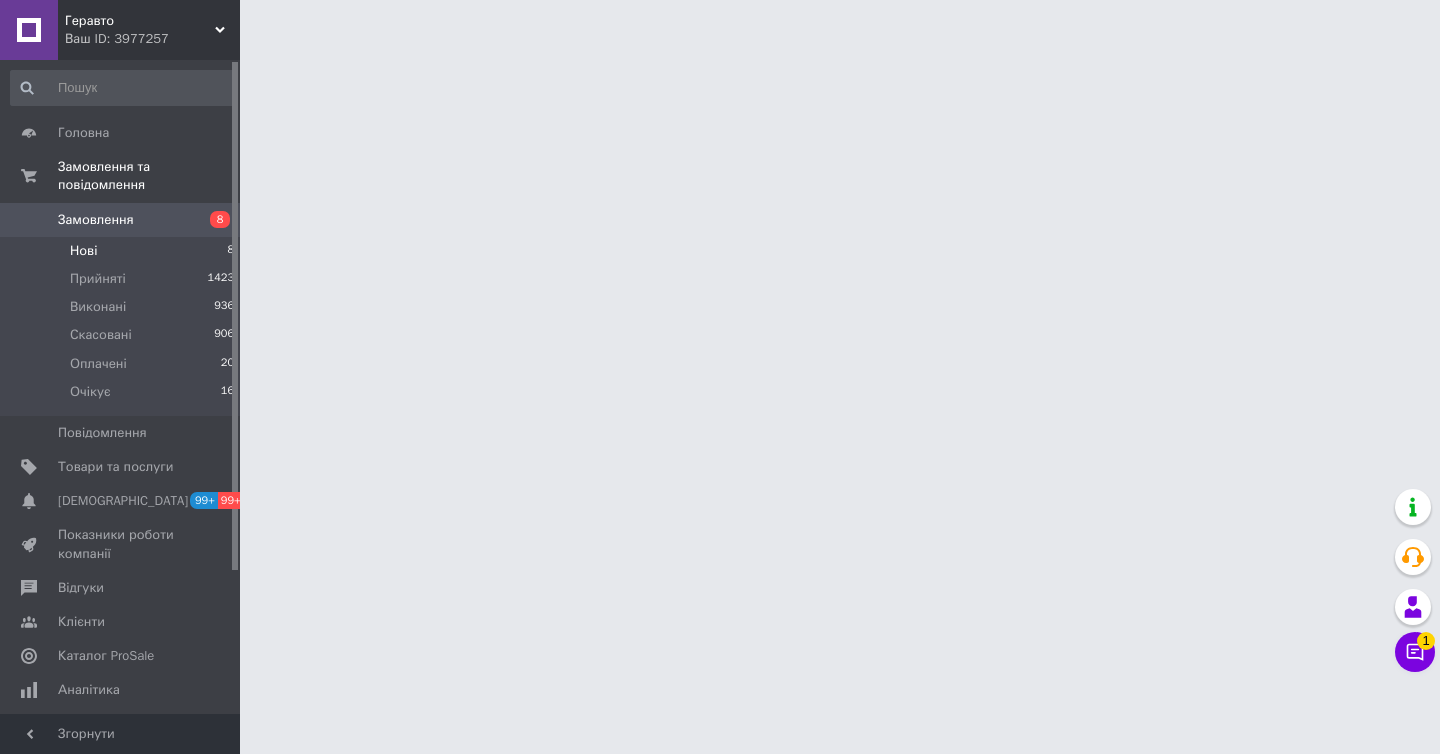 click on "Нові 8" at bounding box center (123, 251) 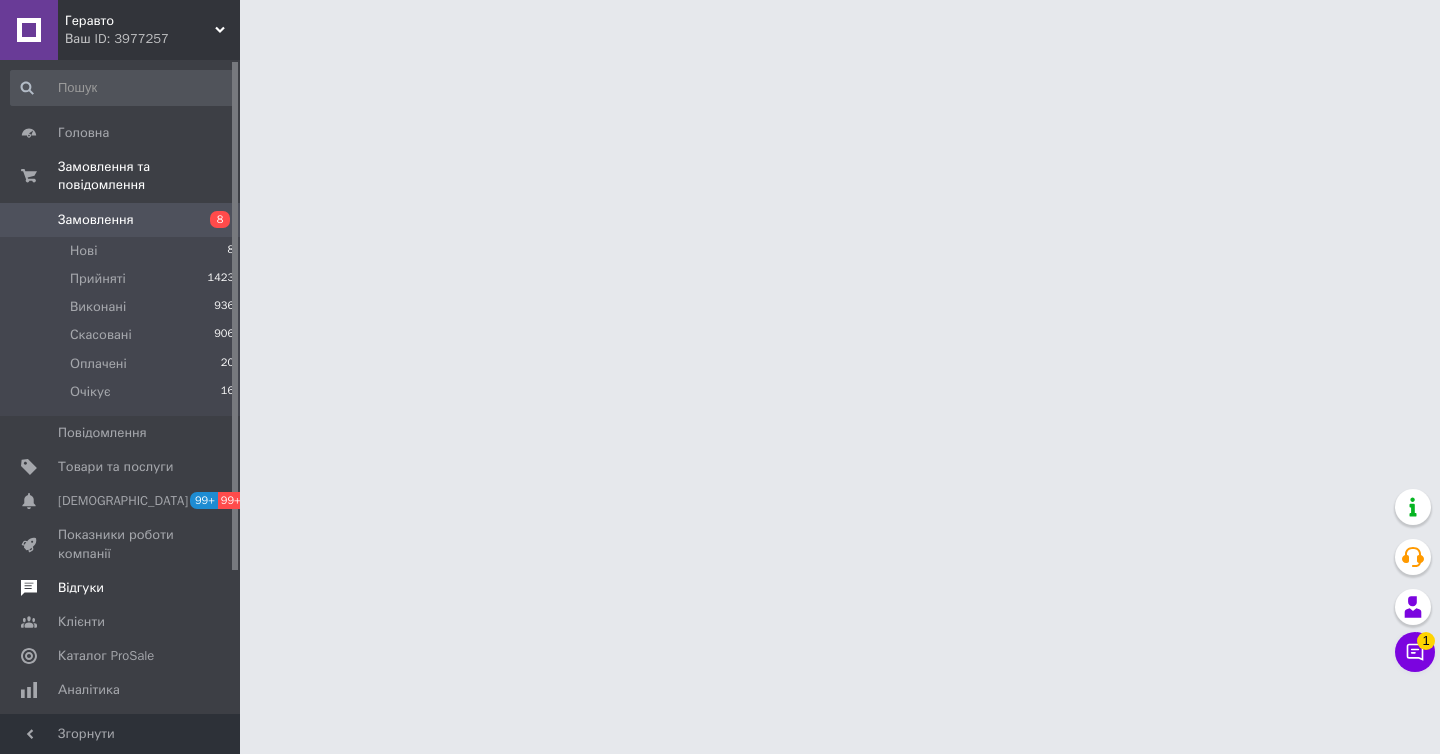 click on "Відгуки" at bounding box center (123, 588) 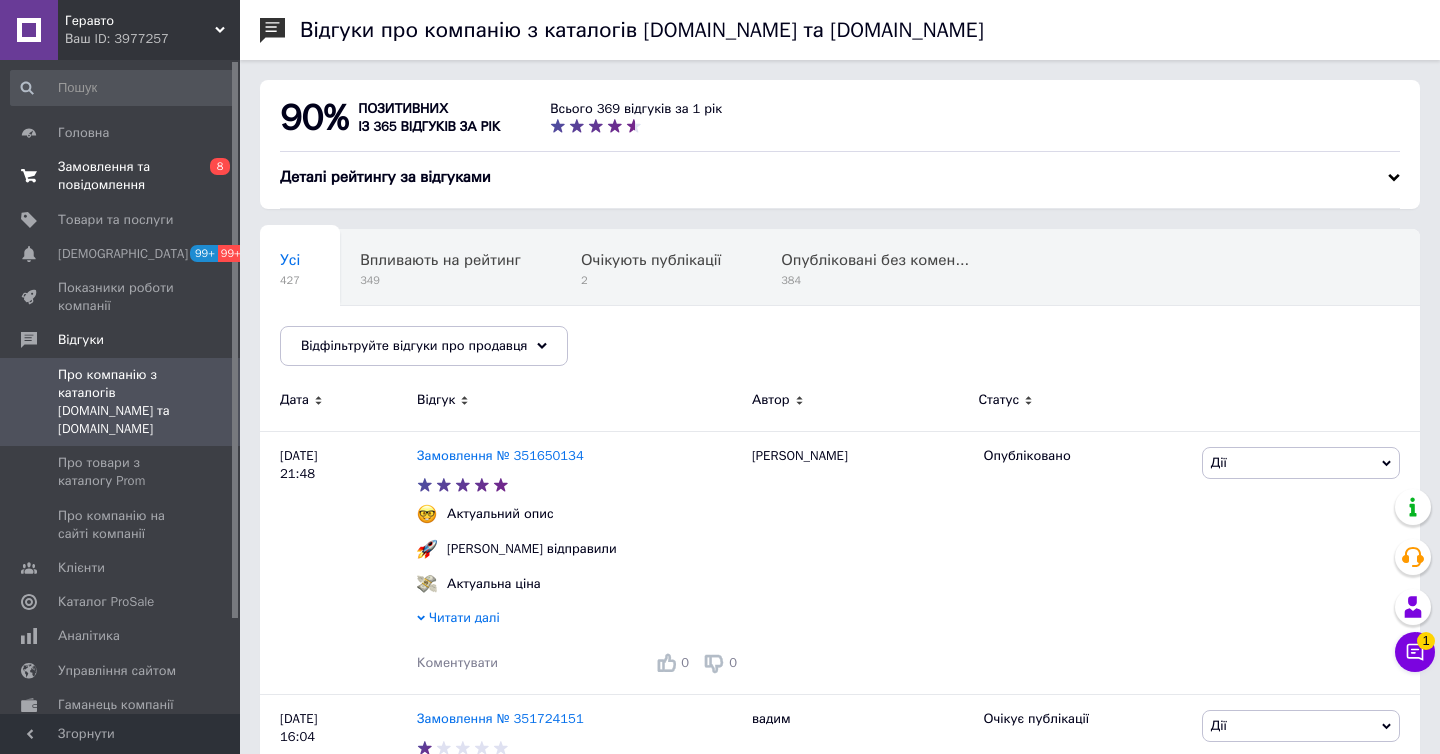 click on "Замовлення та повідомлення" at bounding box center [121, 176] 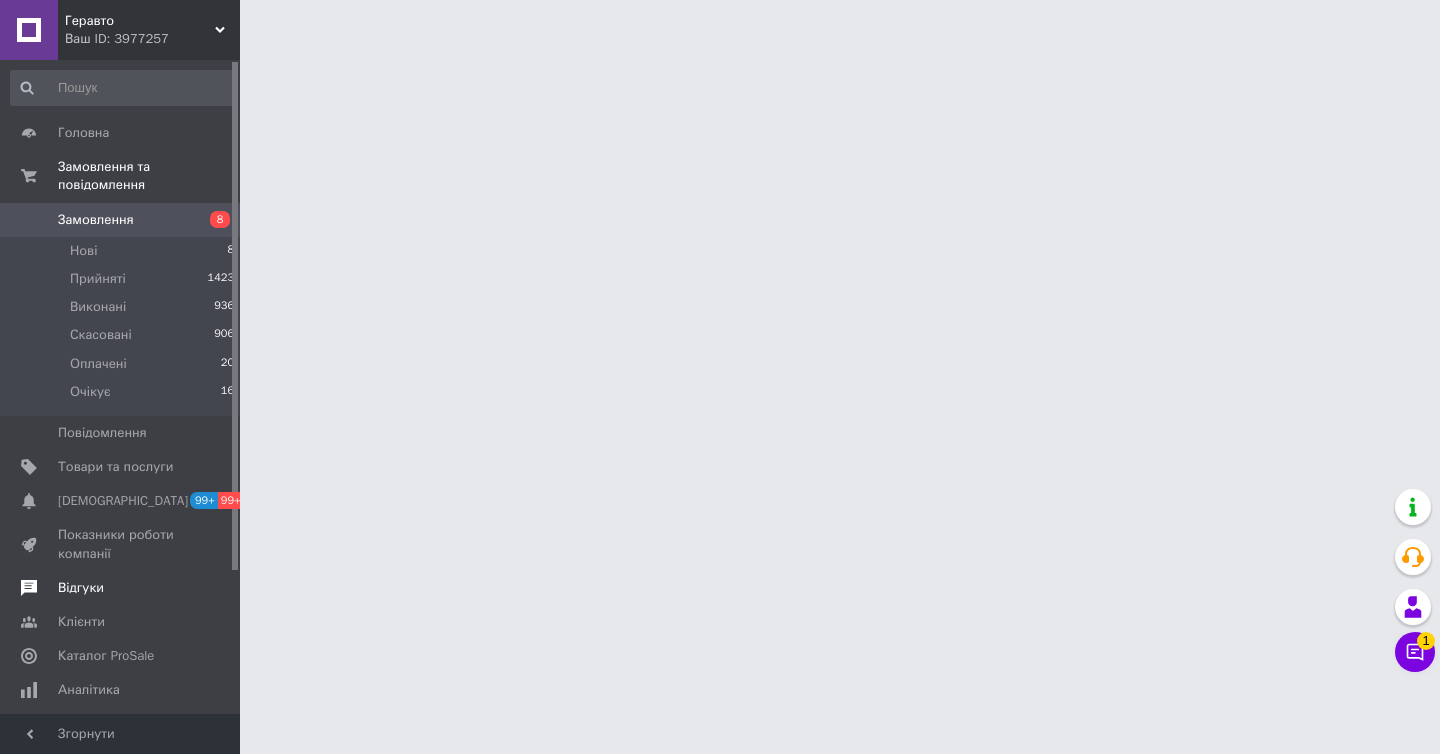 click on "Відгуки" at bounding box center [121, 588] 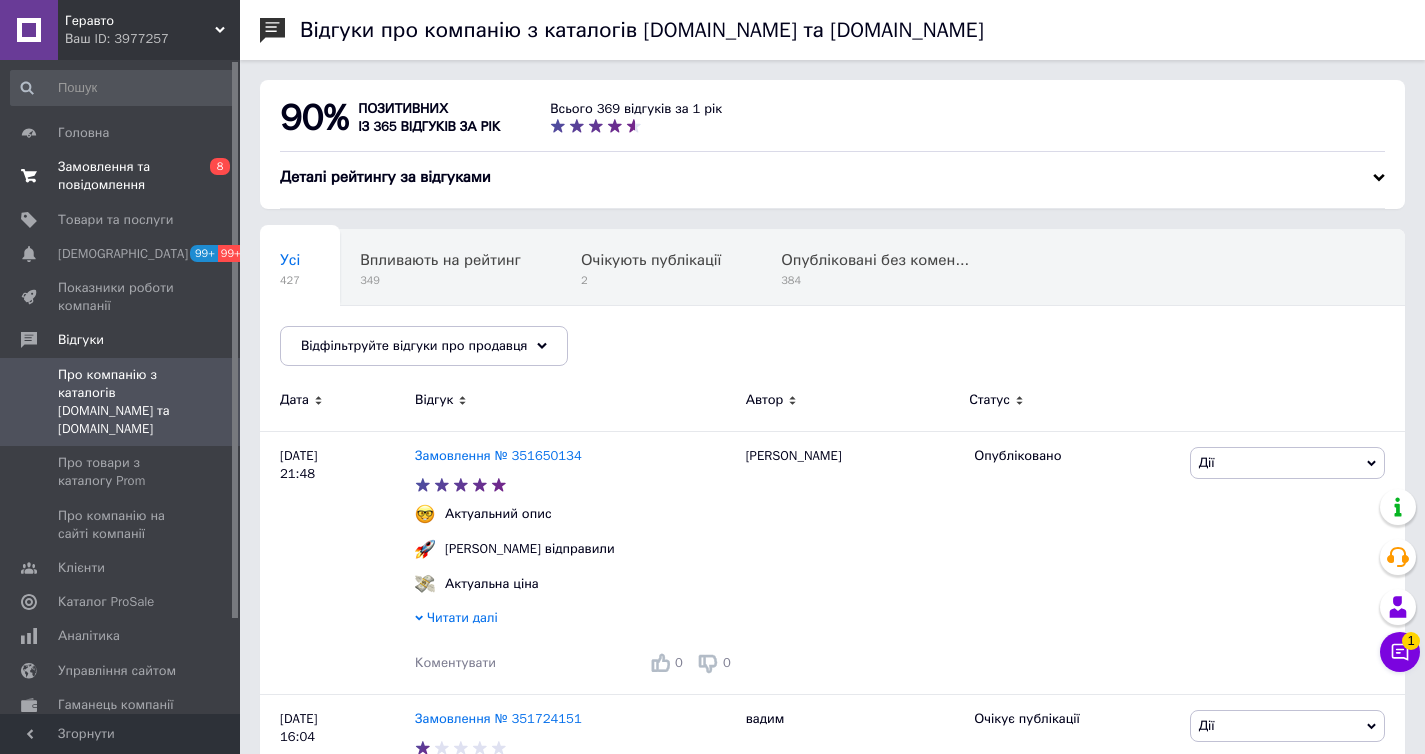 click on "Замовлення та повідомлення" at bounding box center (121, 176) 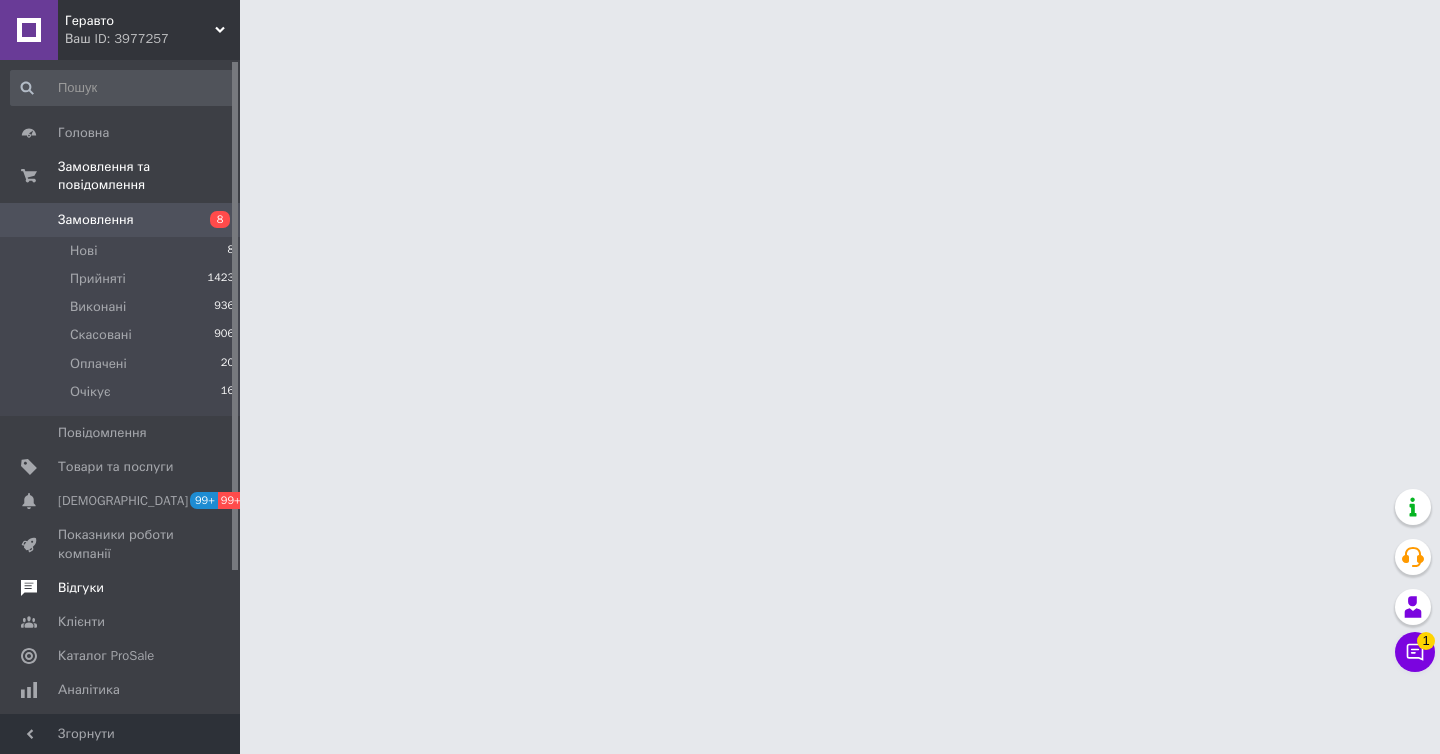 click on "Відгуки" at bounding box center [123, 588] 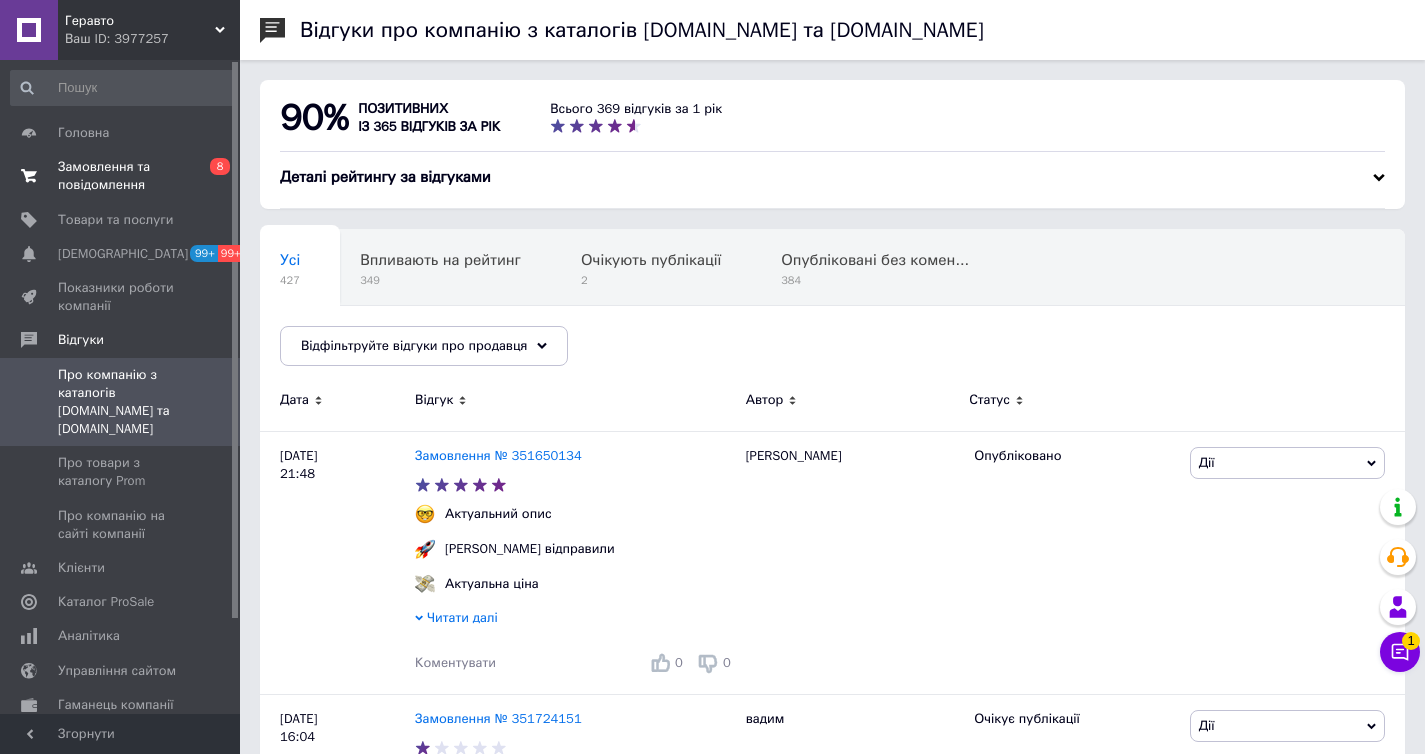 click on "Замовлення та повідомлення" at bounding box center [121, 176] 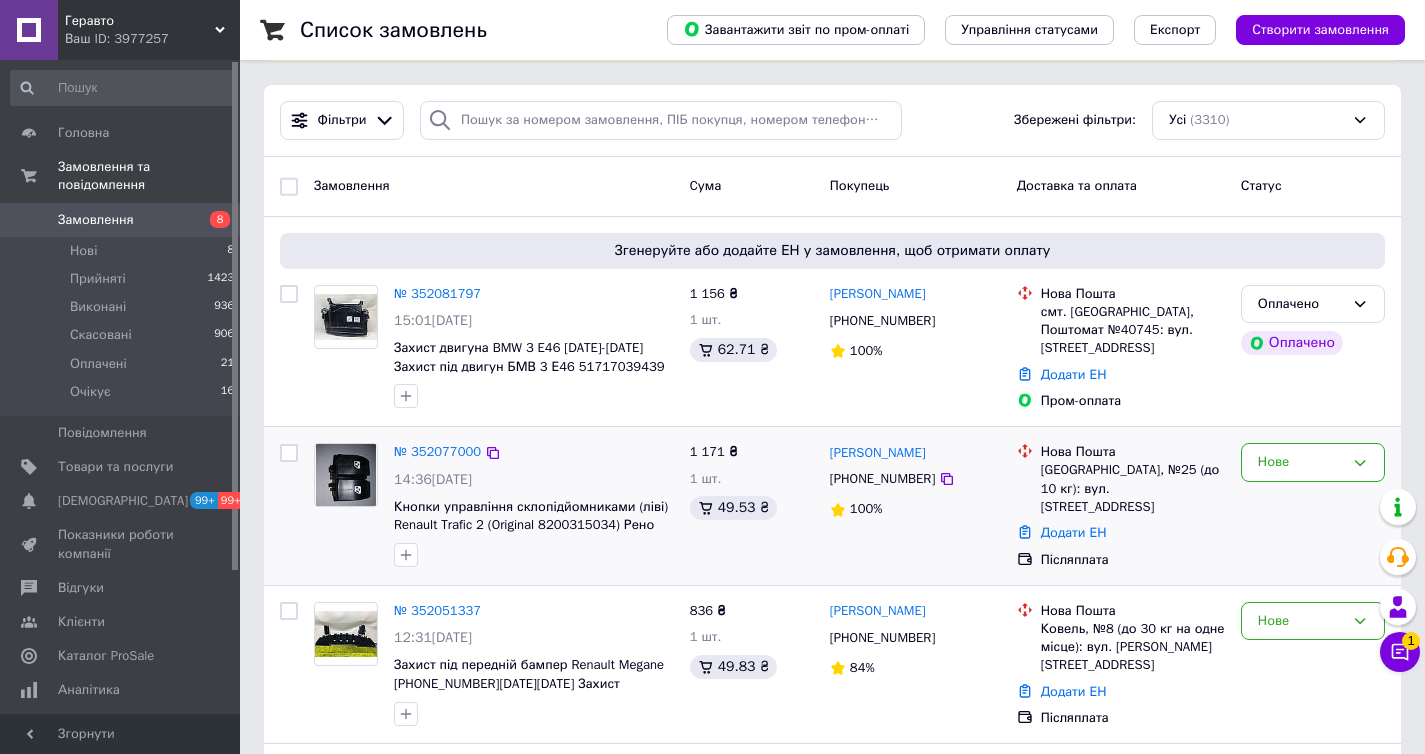 scroll, scrollTop: 105, scrollLeft: 0, axis: vertical 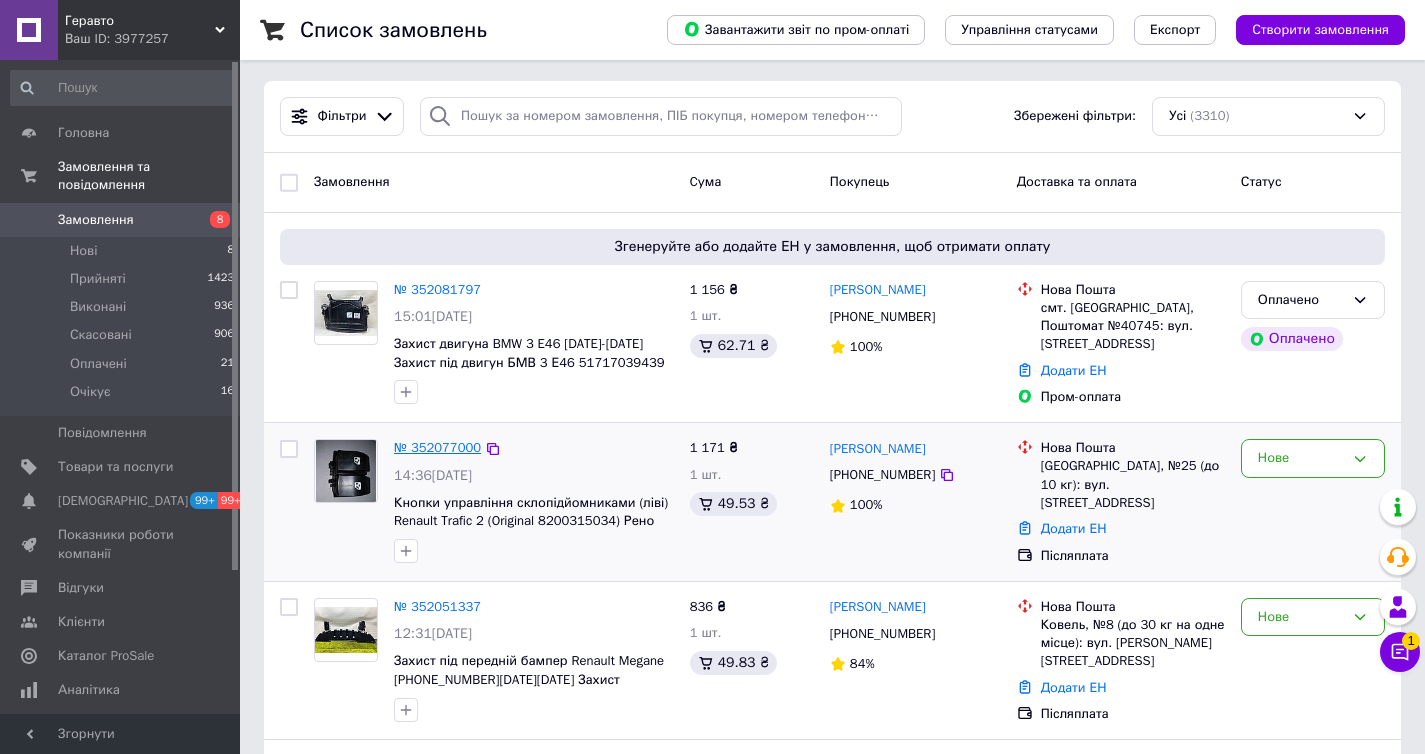 click on "№ 352077000" at bounding box center [437, 447] 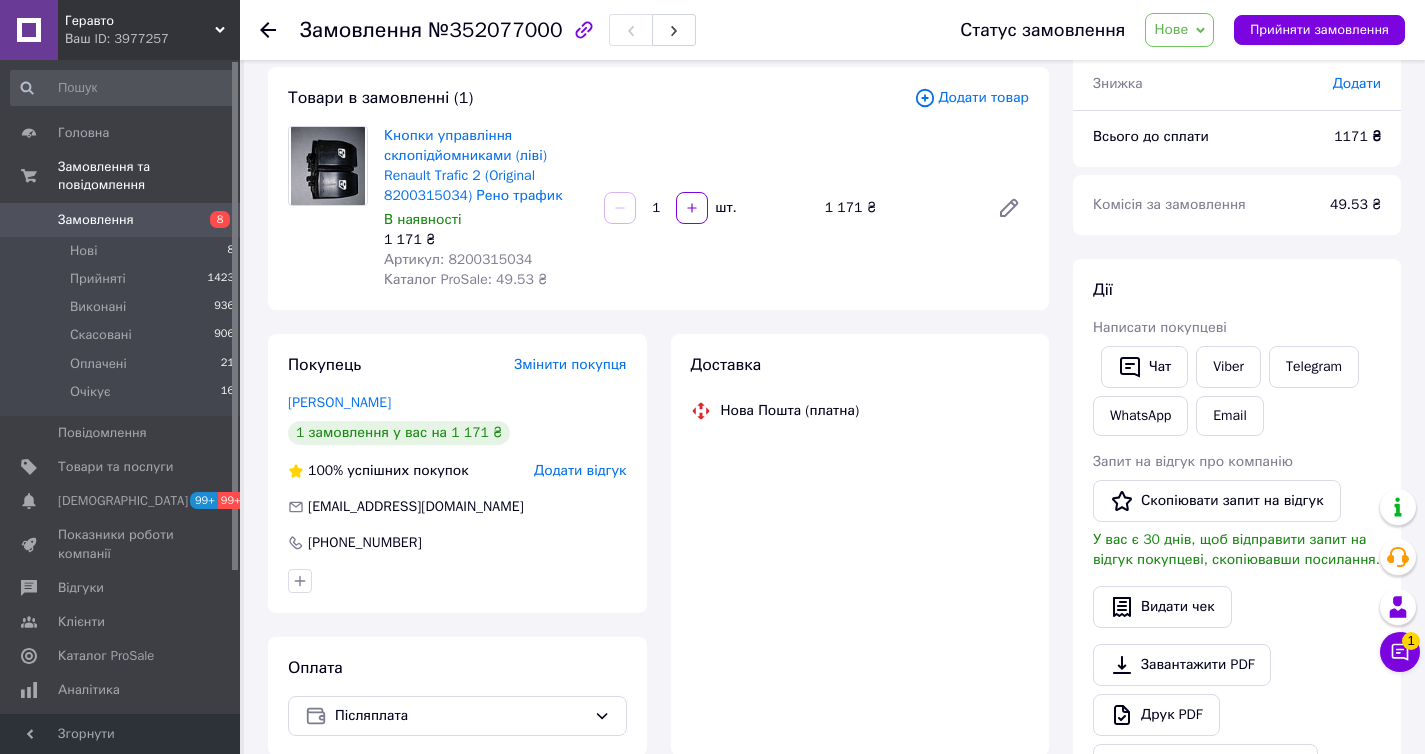 click on "Артикул: 8200315034" at bounding box center (458, 259) 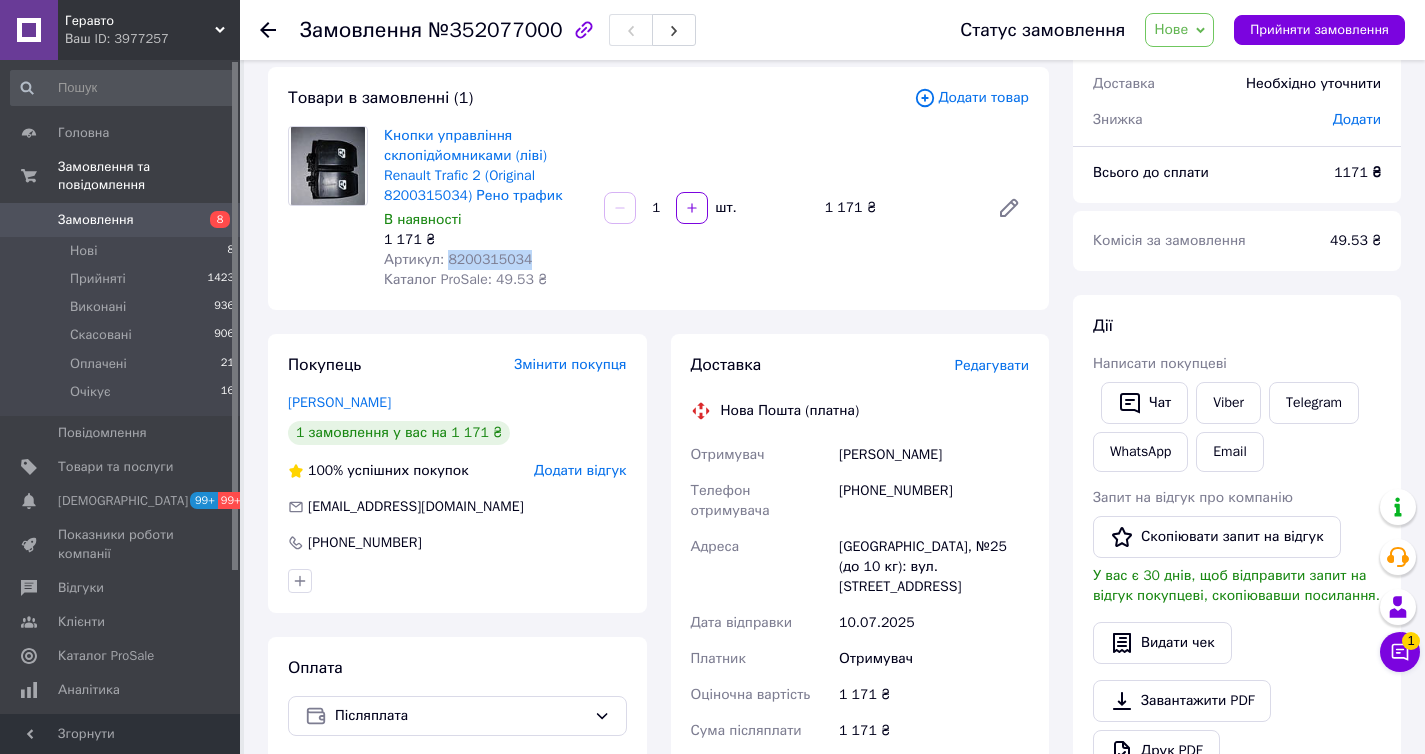 copy on "8200315034" 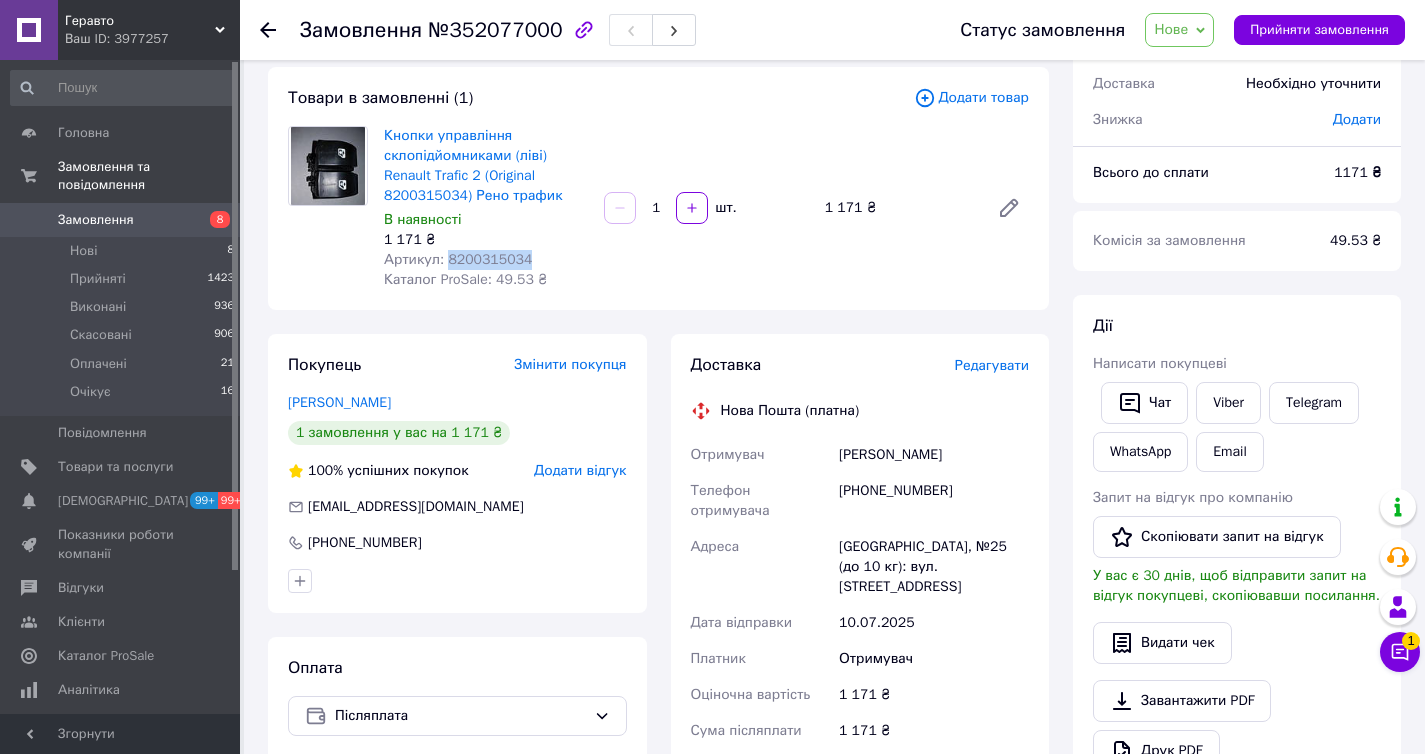 copy on "8200315034" 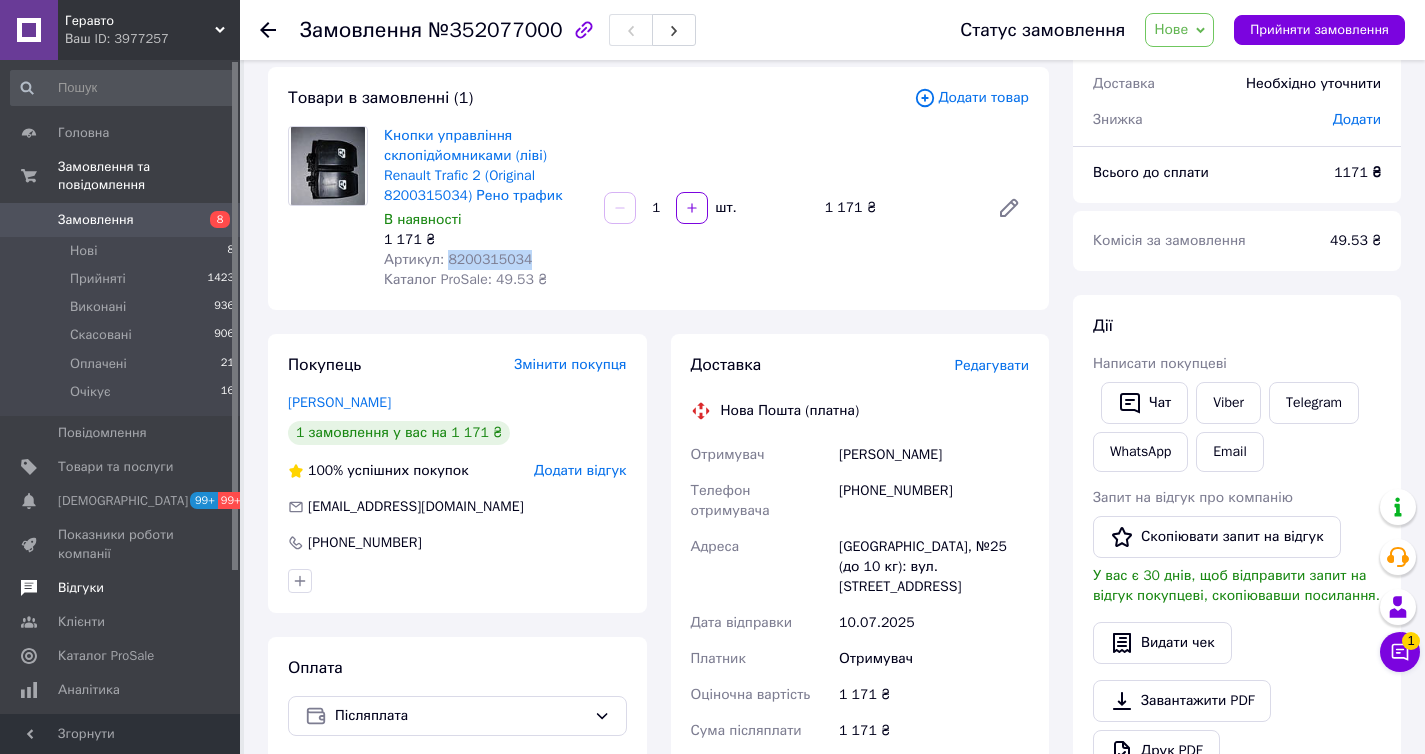 click on "Відгуки" at bounding box center [81, 588] 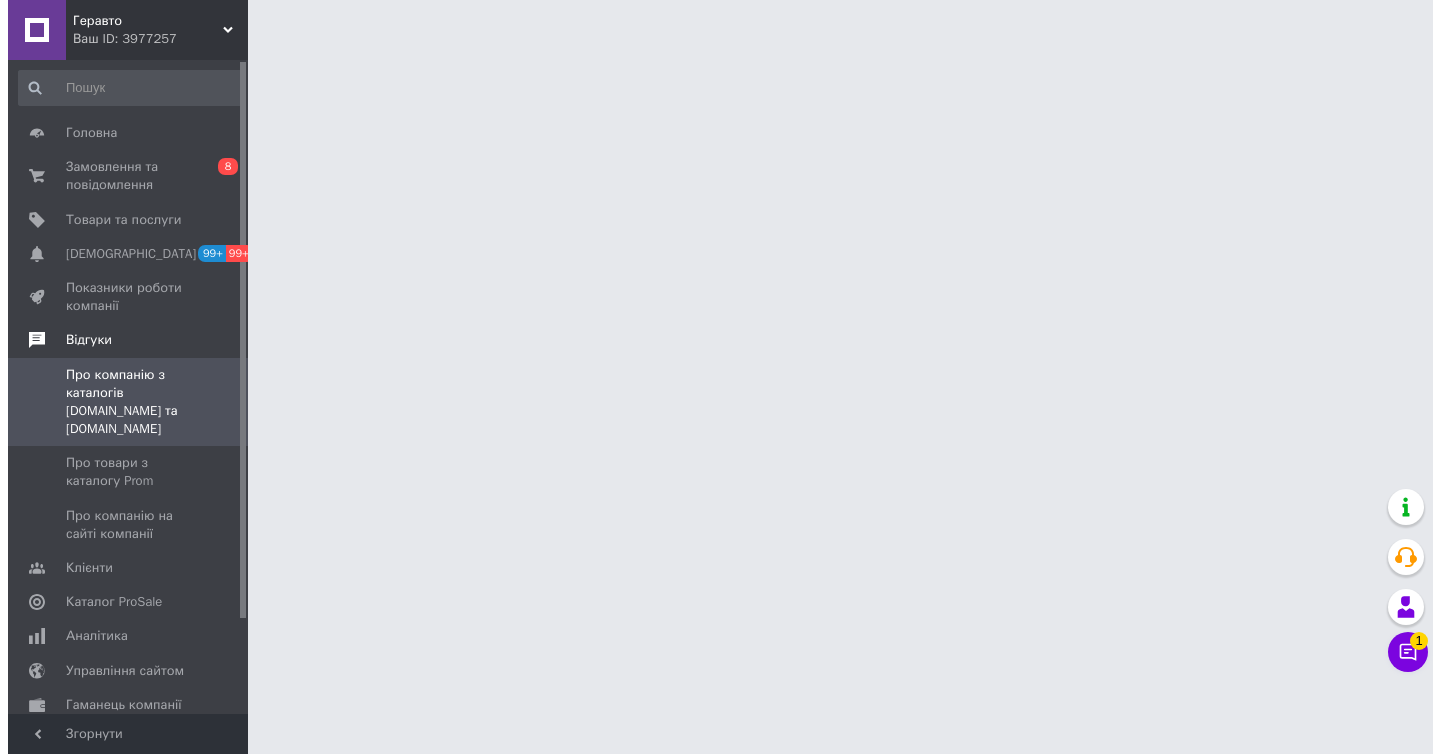 scroll, scrollTop: 0, scrollLeft: 0, axis: both 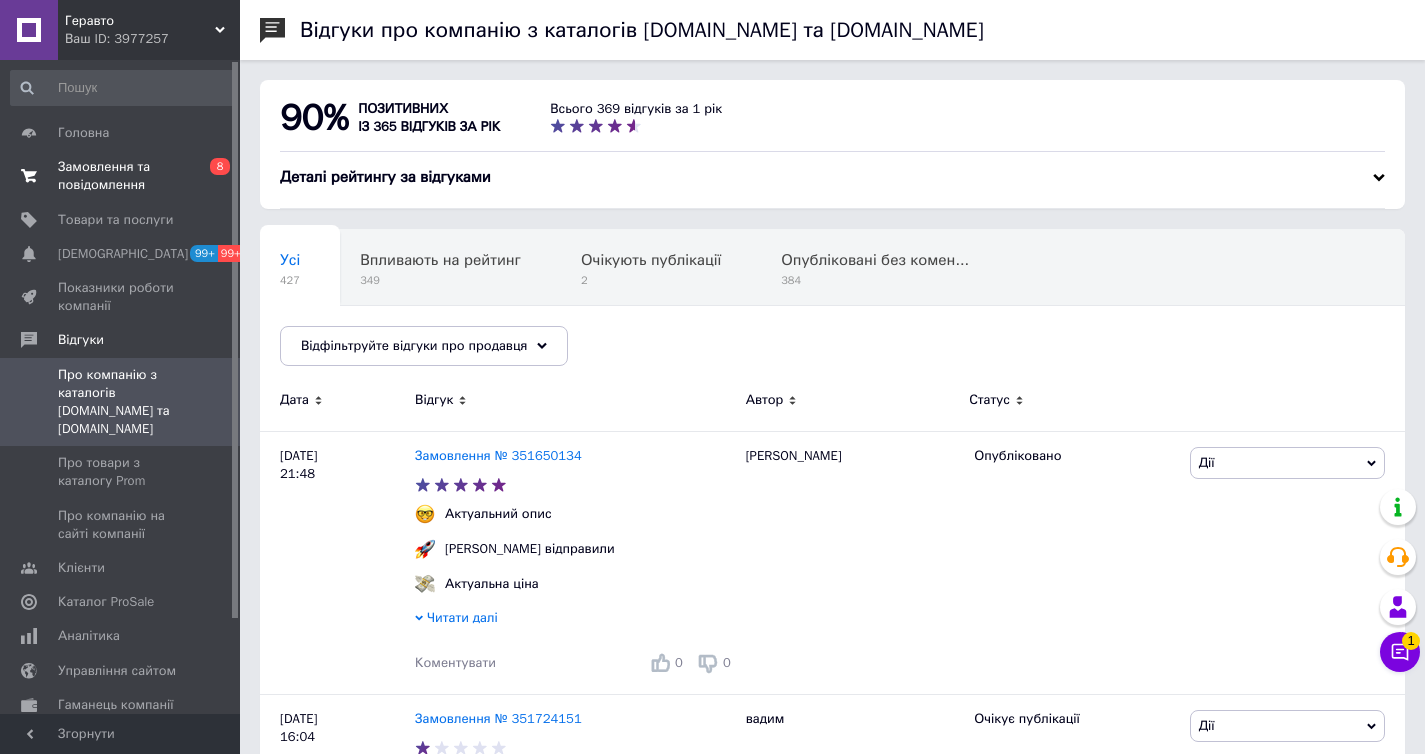 click on "0 8" at bounding box center (212, 176) 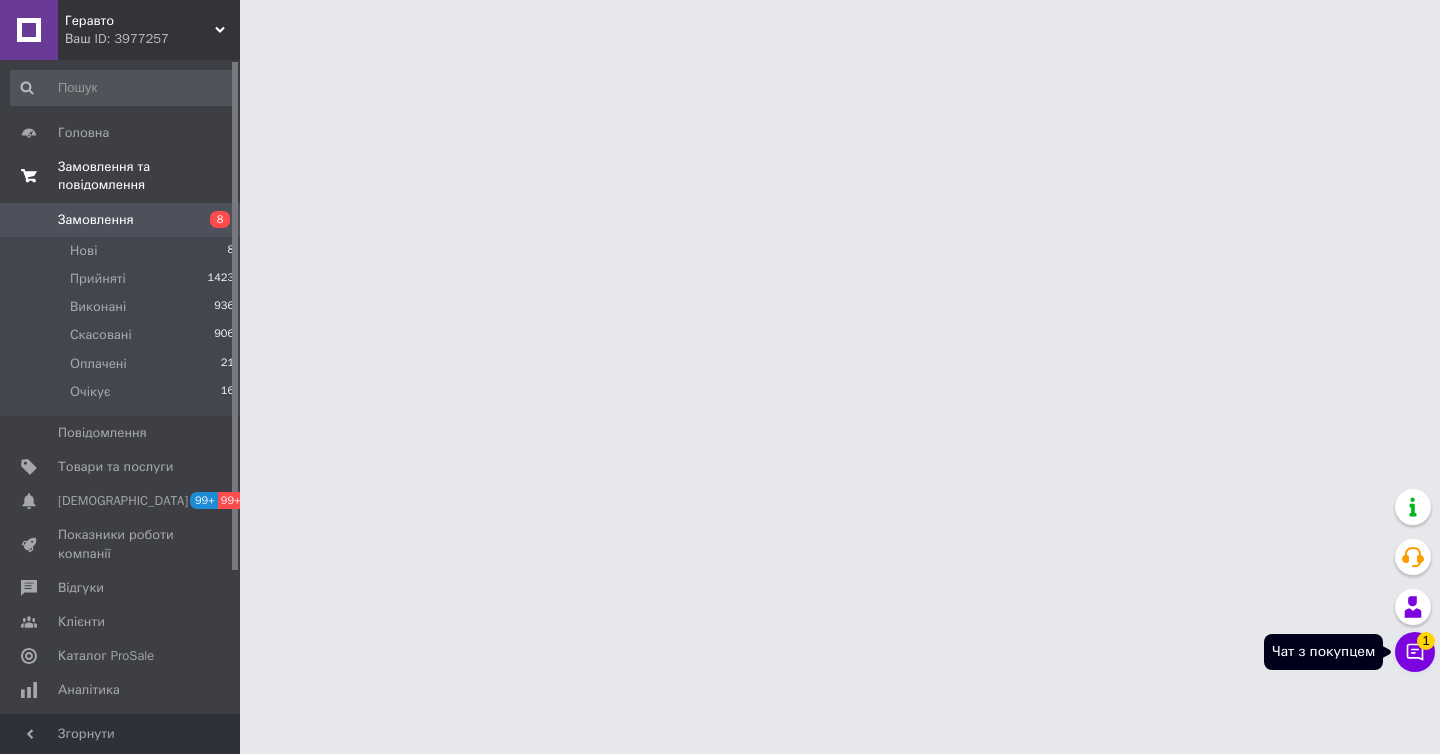 click on "Чат з покупцем 1" at bounding box center [1415, 652] 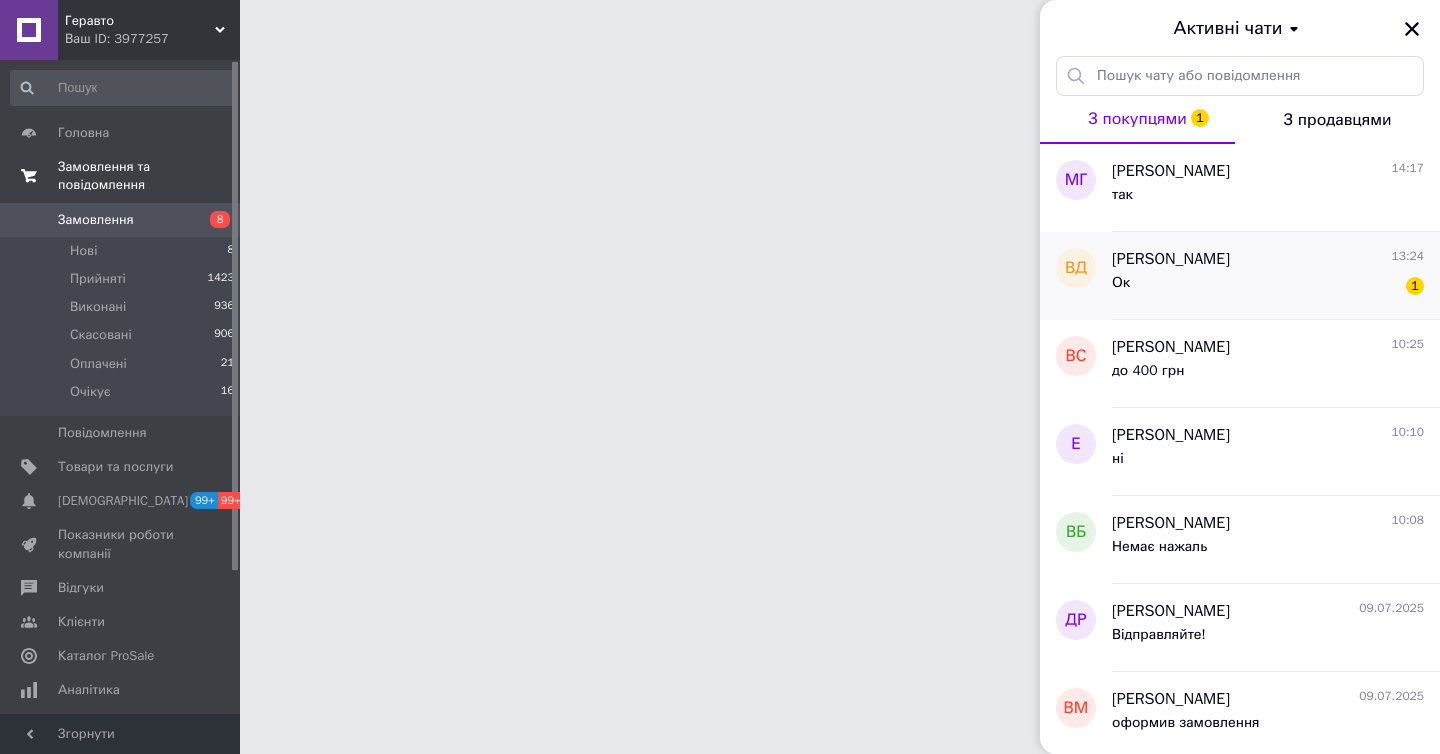 click on "Владислав Давиденко 13:24" at bounding box center (1268, 259) 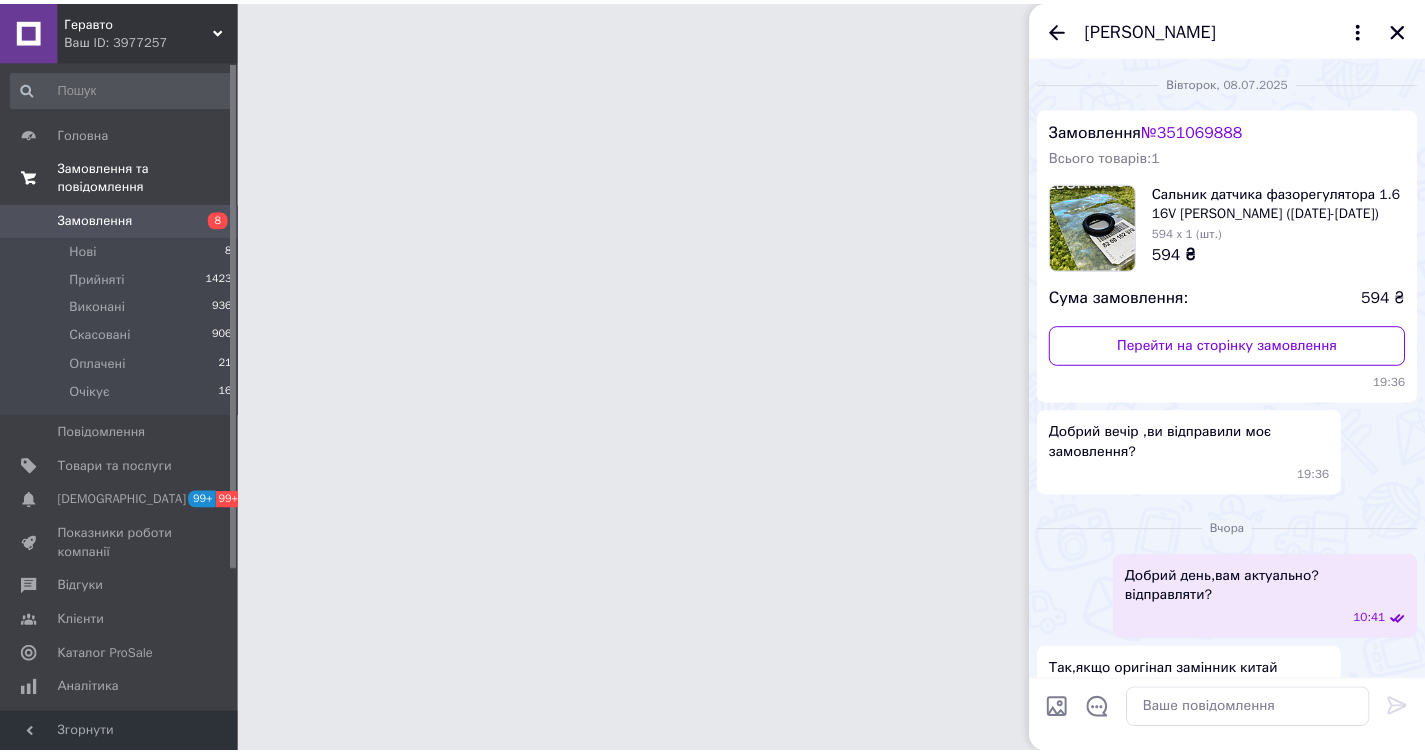 scroll, scrollTop: 1279, scrollLeft: 0, axis: vertical 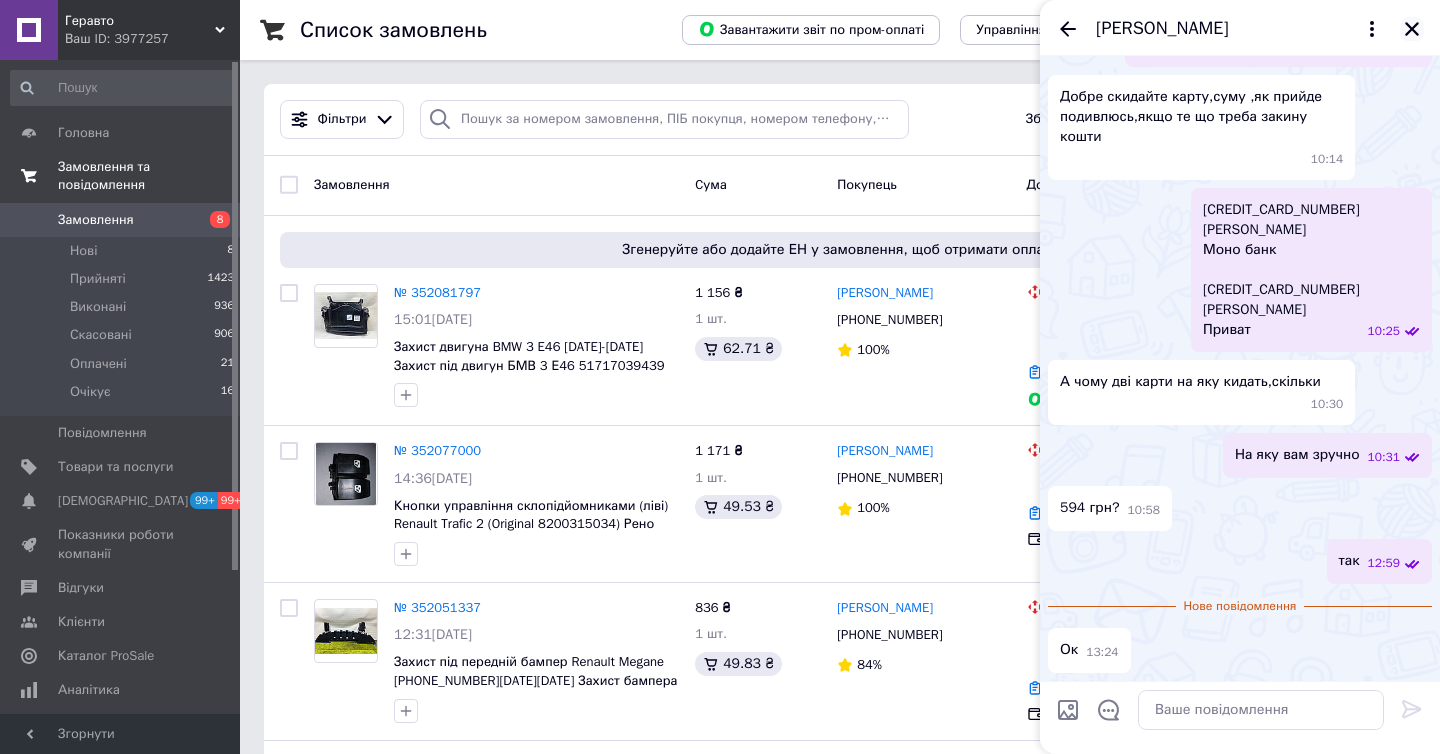 click at bounding box center (1412, 29) 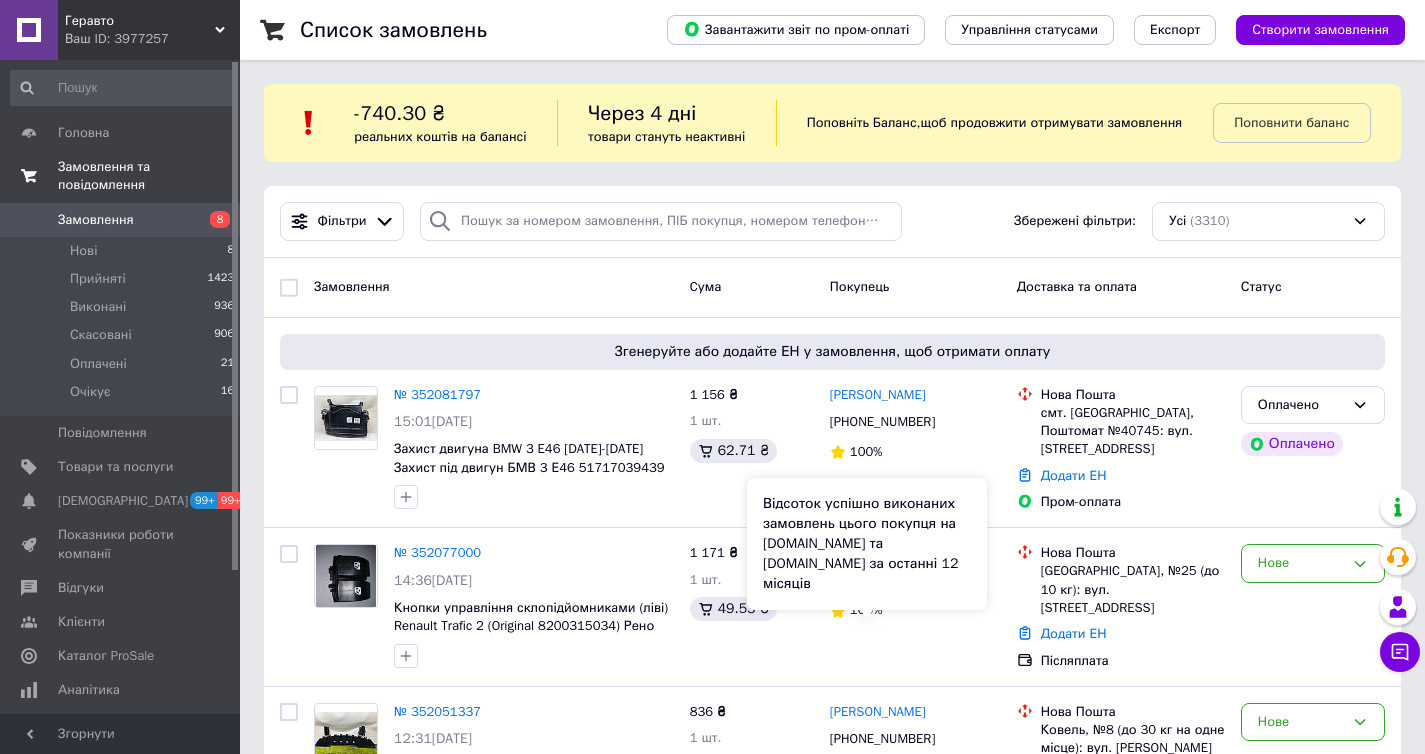 click on "Відсоток успішно виконаних замовлень цього покупця на Prom.ua та Bigl.ua за останні 12 місяців" at bounding box center [867, 544] 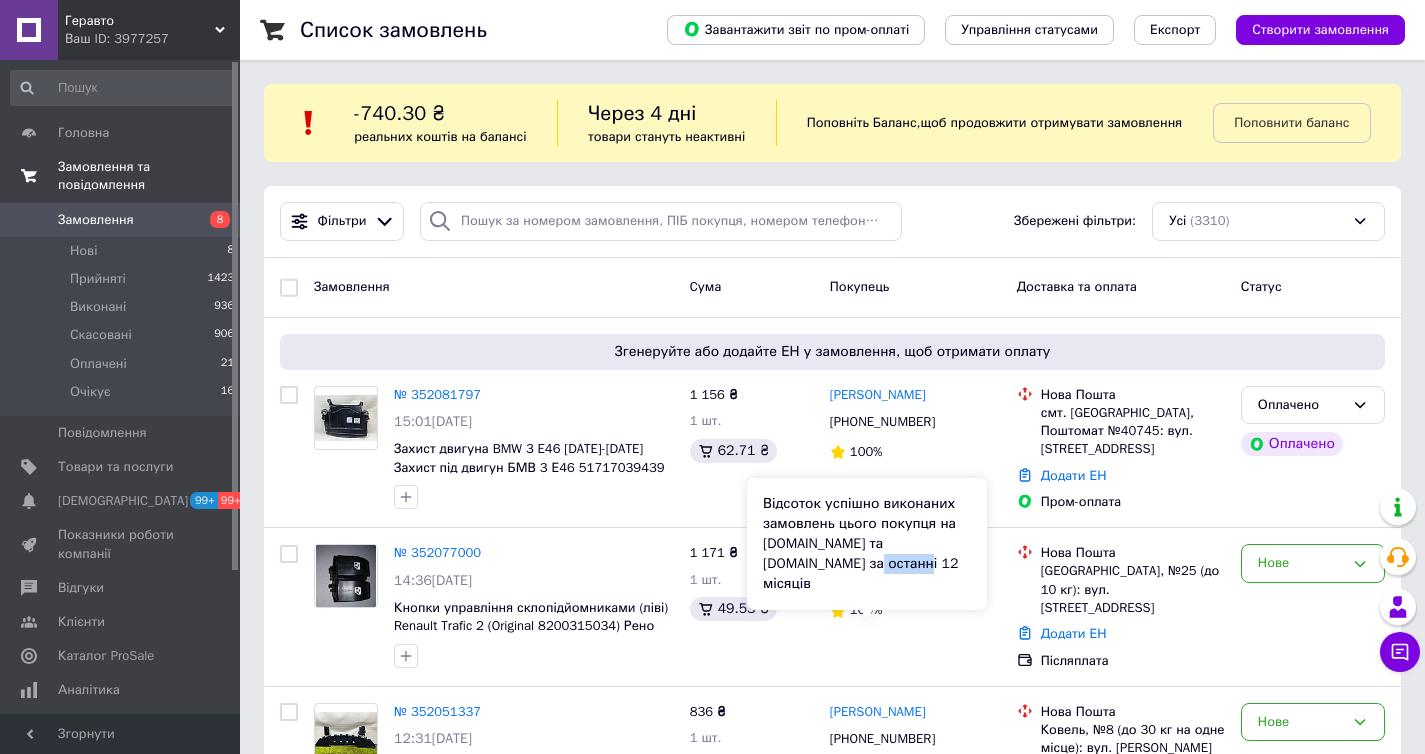 click on "Відсоток успішно виконаних замовлень цього покупця на Prom.ua та Bigl.ua за останні 12 місяців" at bounding box center [867, 544] 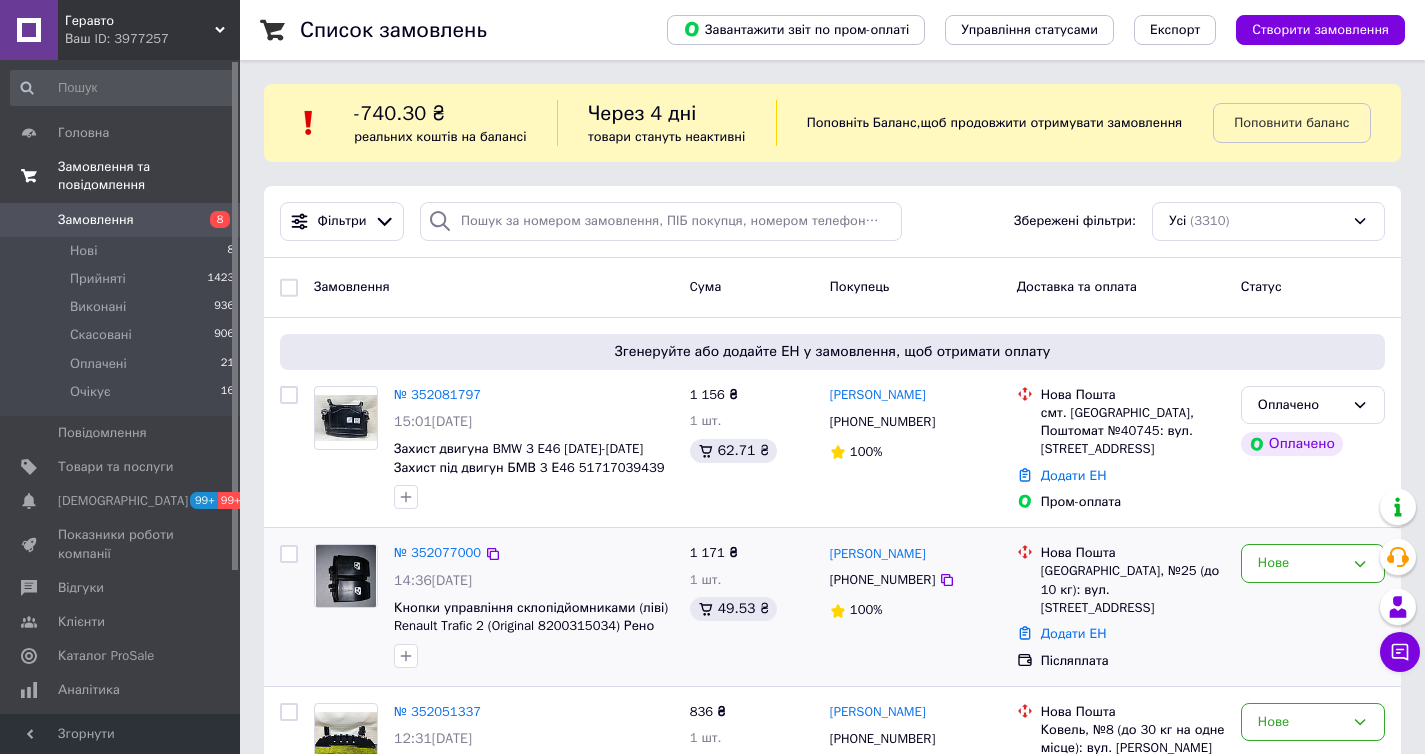 click on "100%" at bounding box center (915, 610) 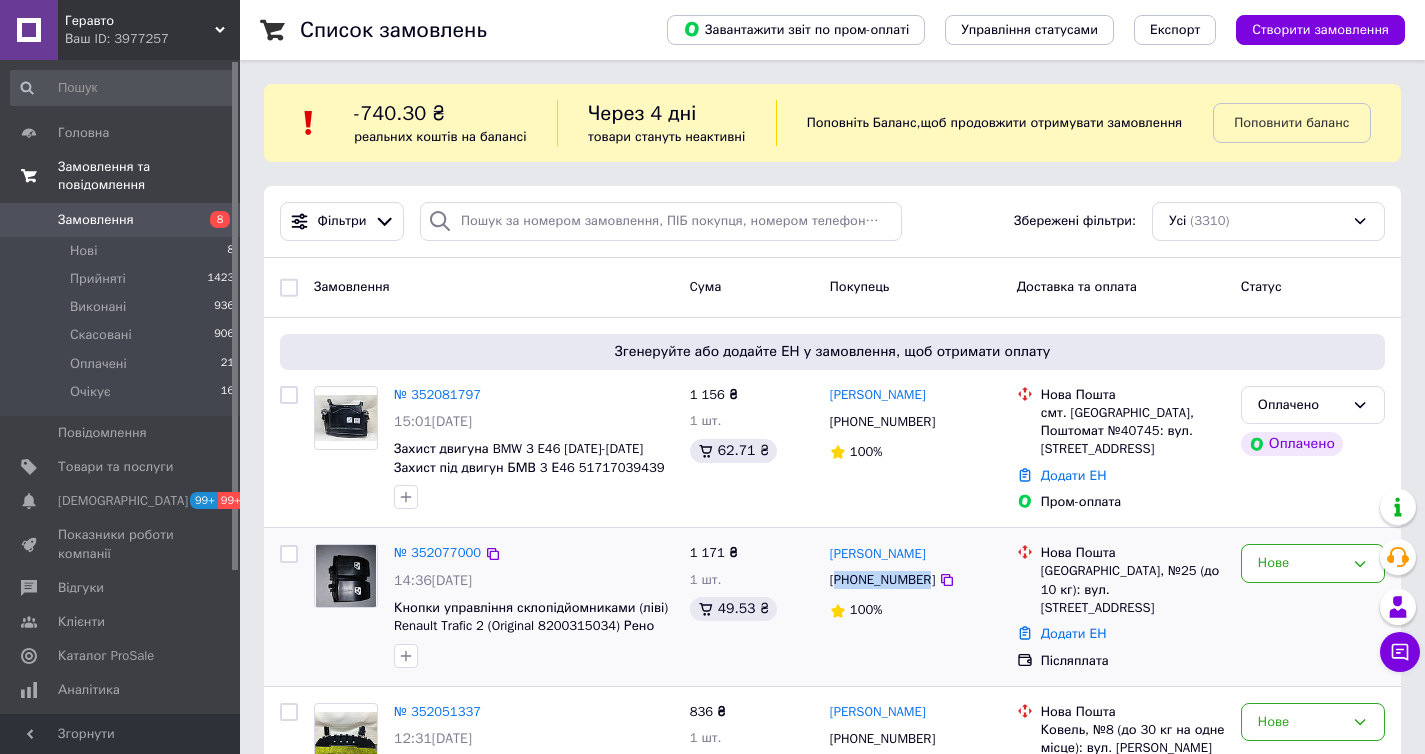 click on "[PHONE_NUMBER]" at bounding box center (882, 580) 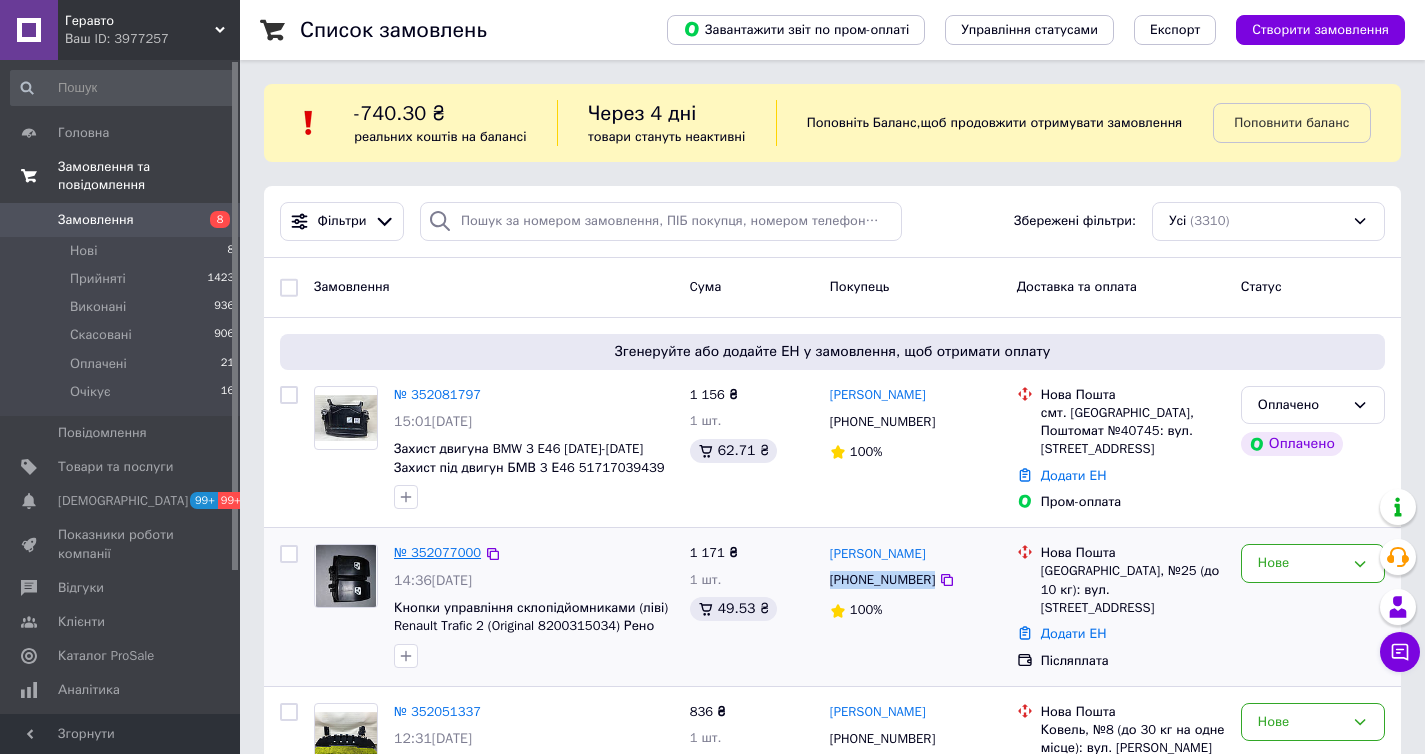 click on "№ 352077000" at bounding box center (437, 552) 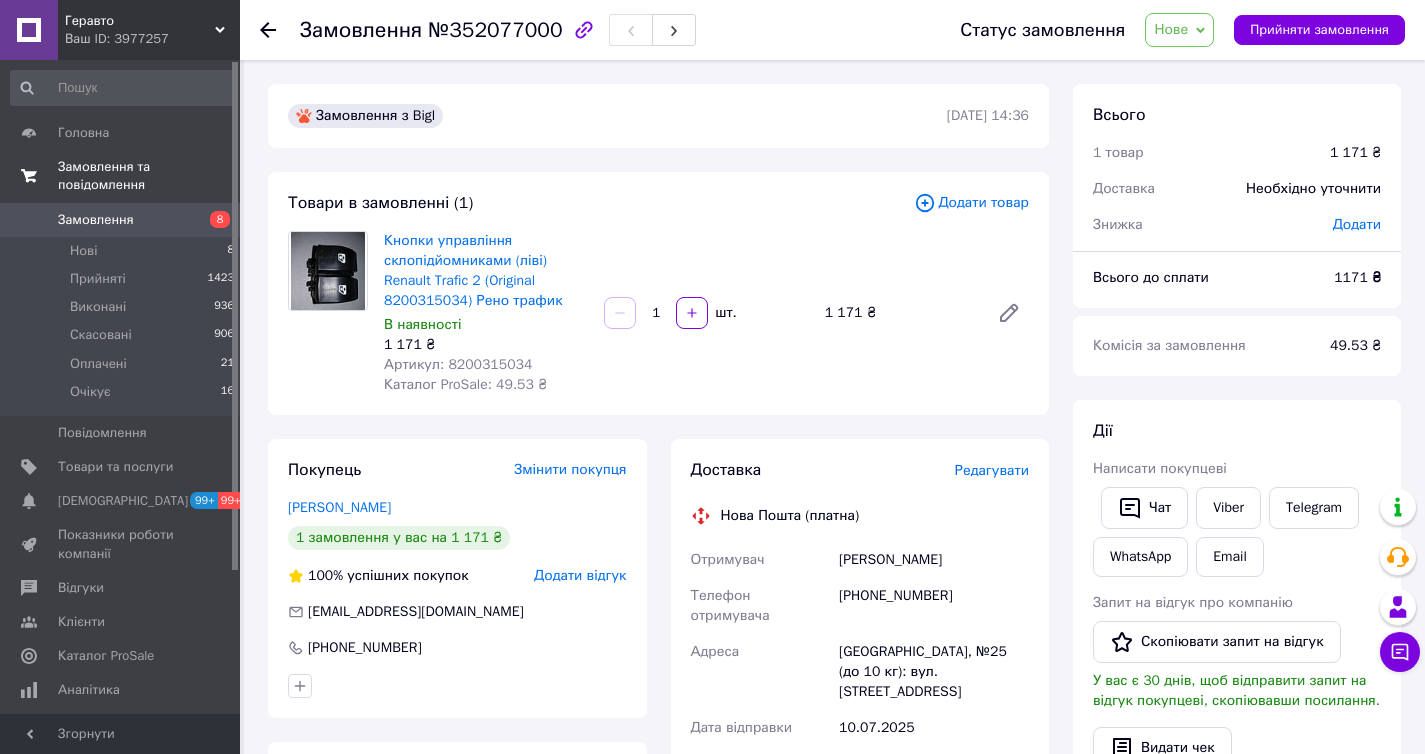 click on "Артикул: 8200315034" at bounding box center [458, 364] 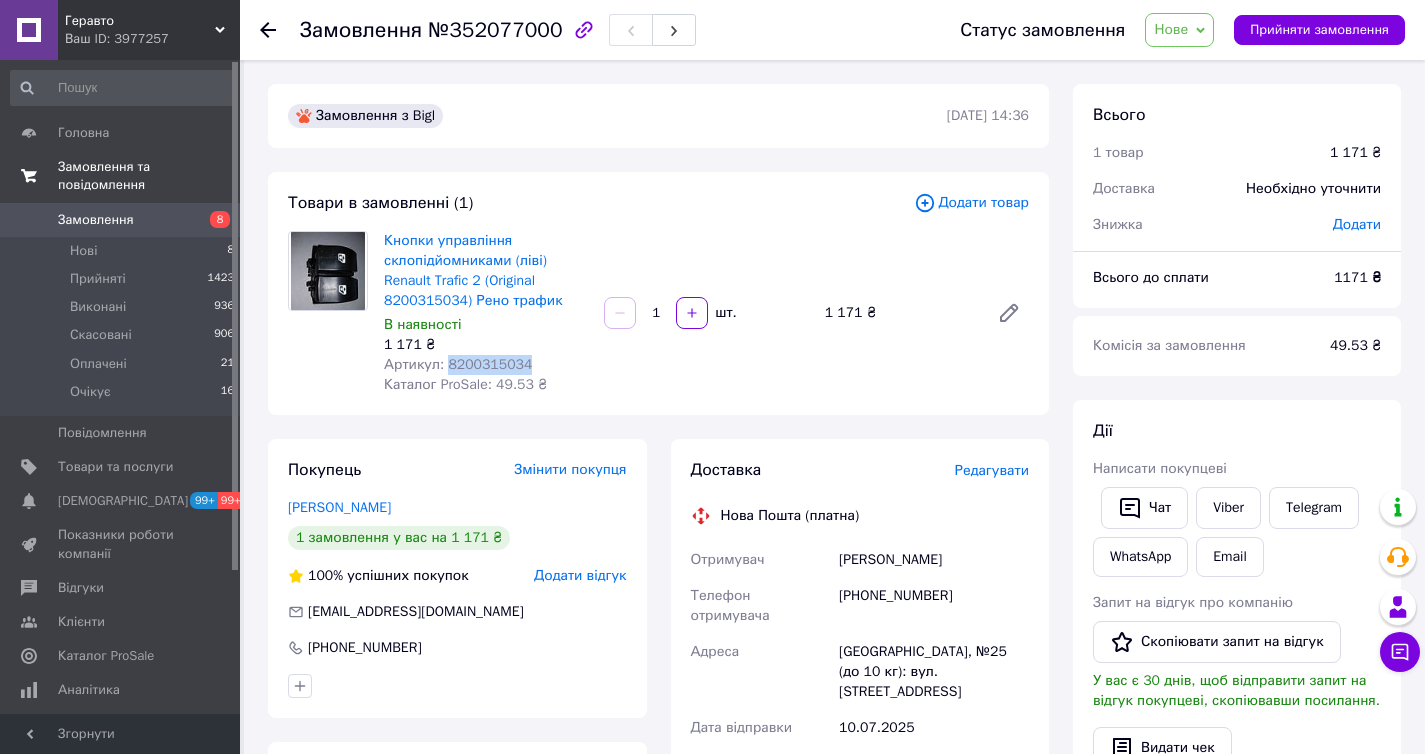 click on "Кнопки управління склопідйомниками (ліві) Renault Trafic 2 (Original 8200315034) Рено трафик В наявності 1 171 ₴ Артикул: 8200315034 Каталог ProSale: 49.53 ₴" at bounding box center (486, 313) 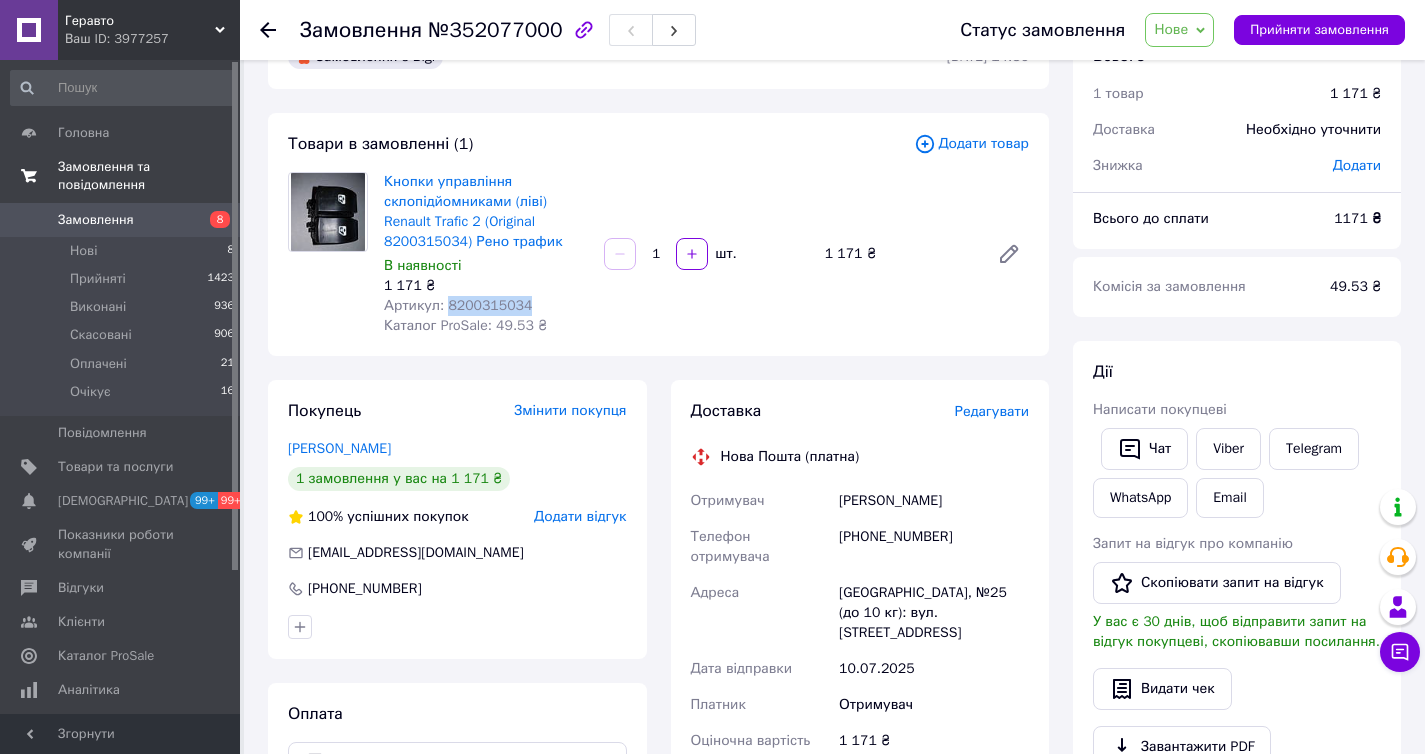 copy on "8200315034" 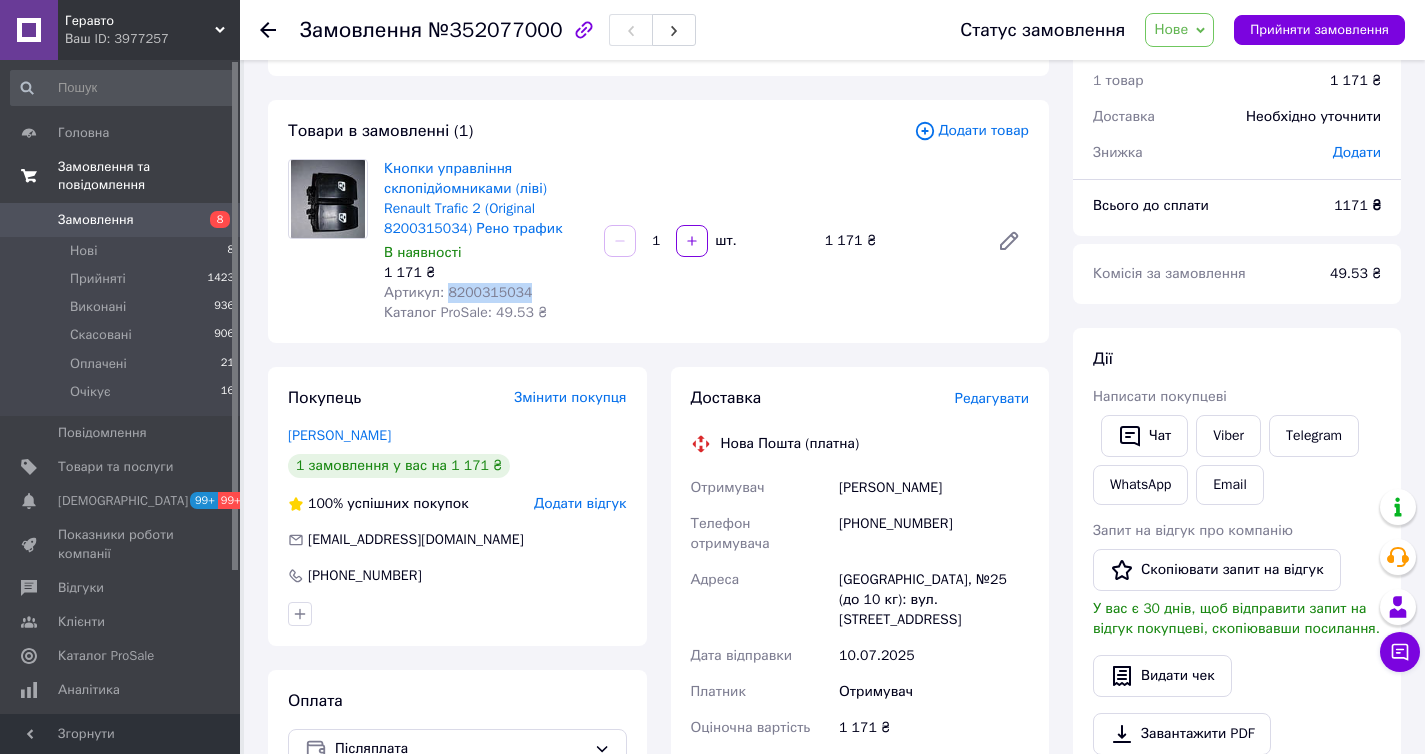 copy on "8200315034" 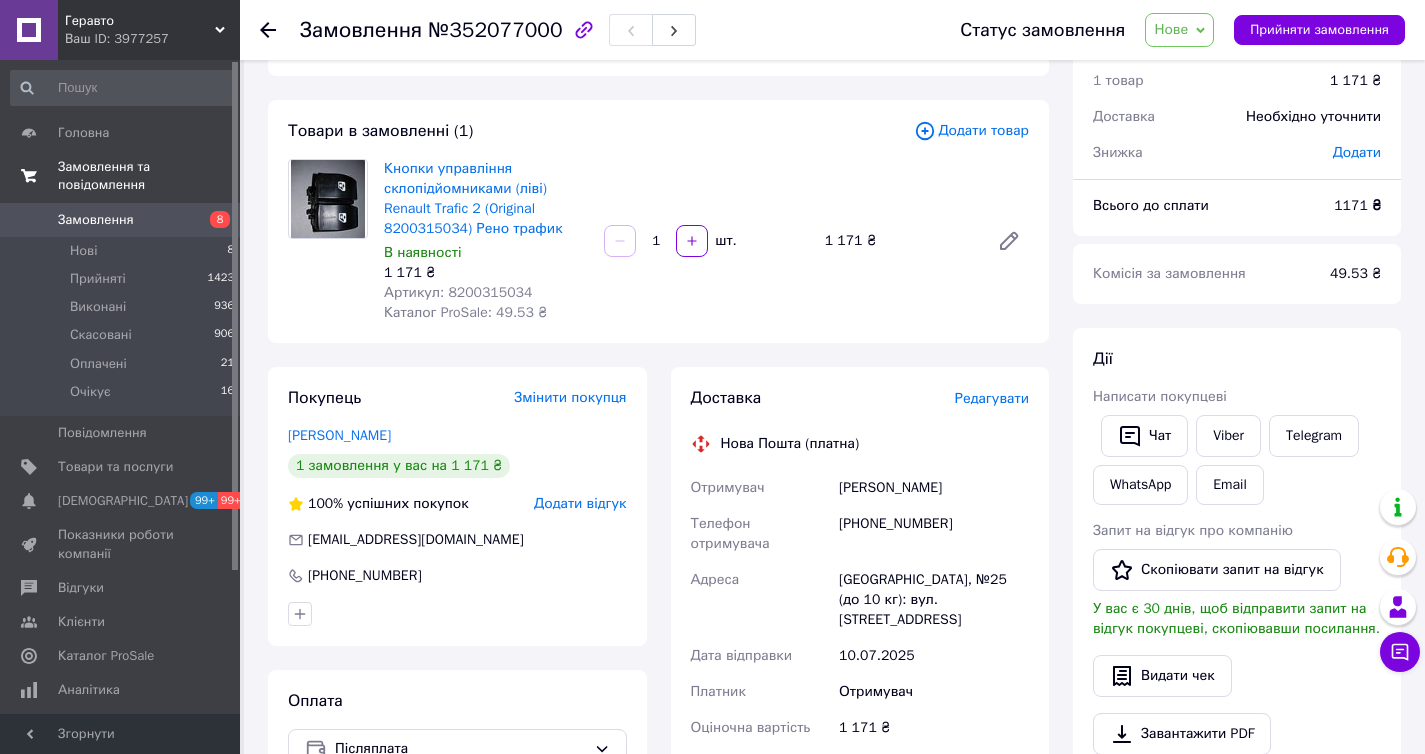 click 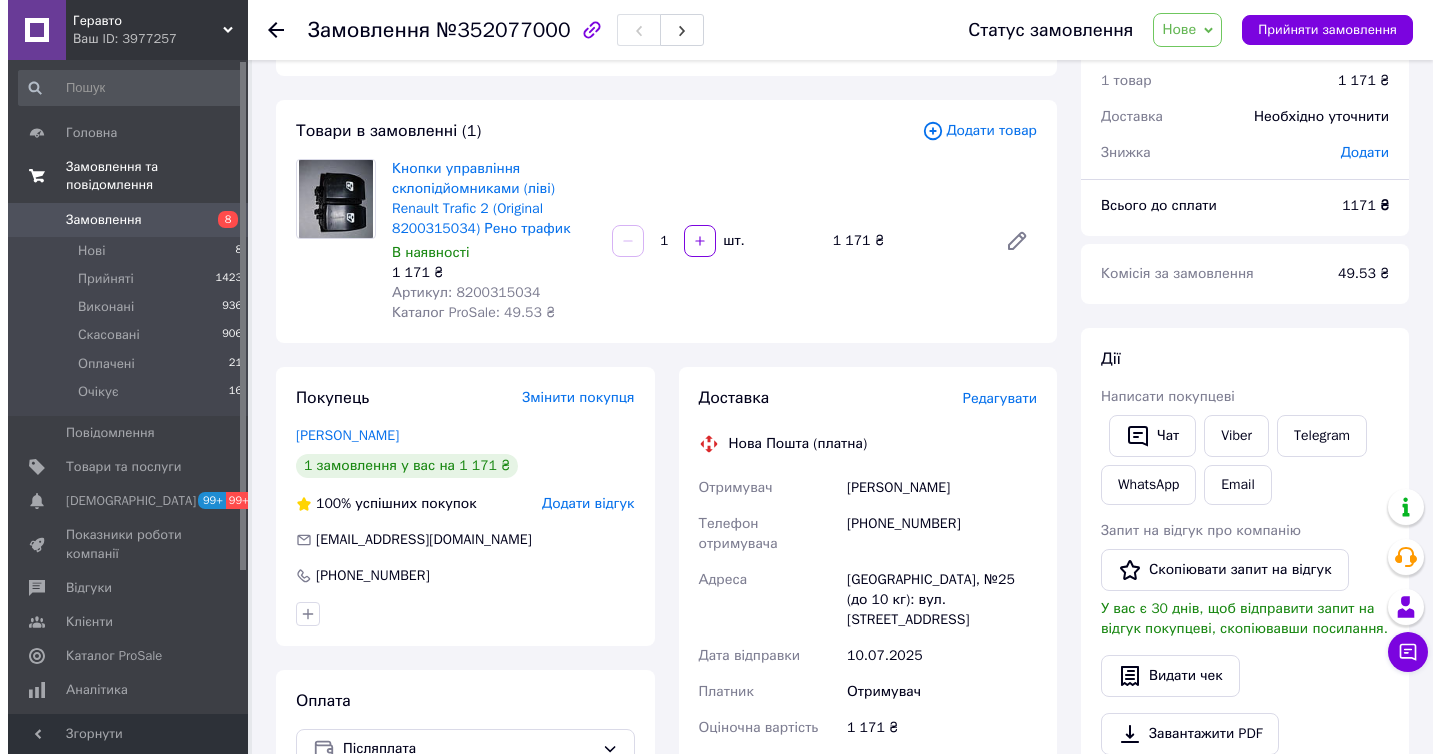 scroll, scrollTop: 0, scrollLeft: 0, axis: both 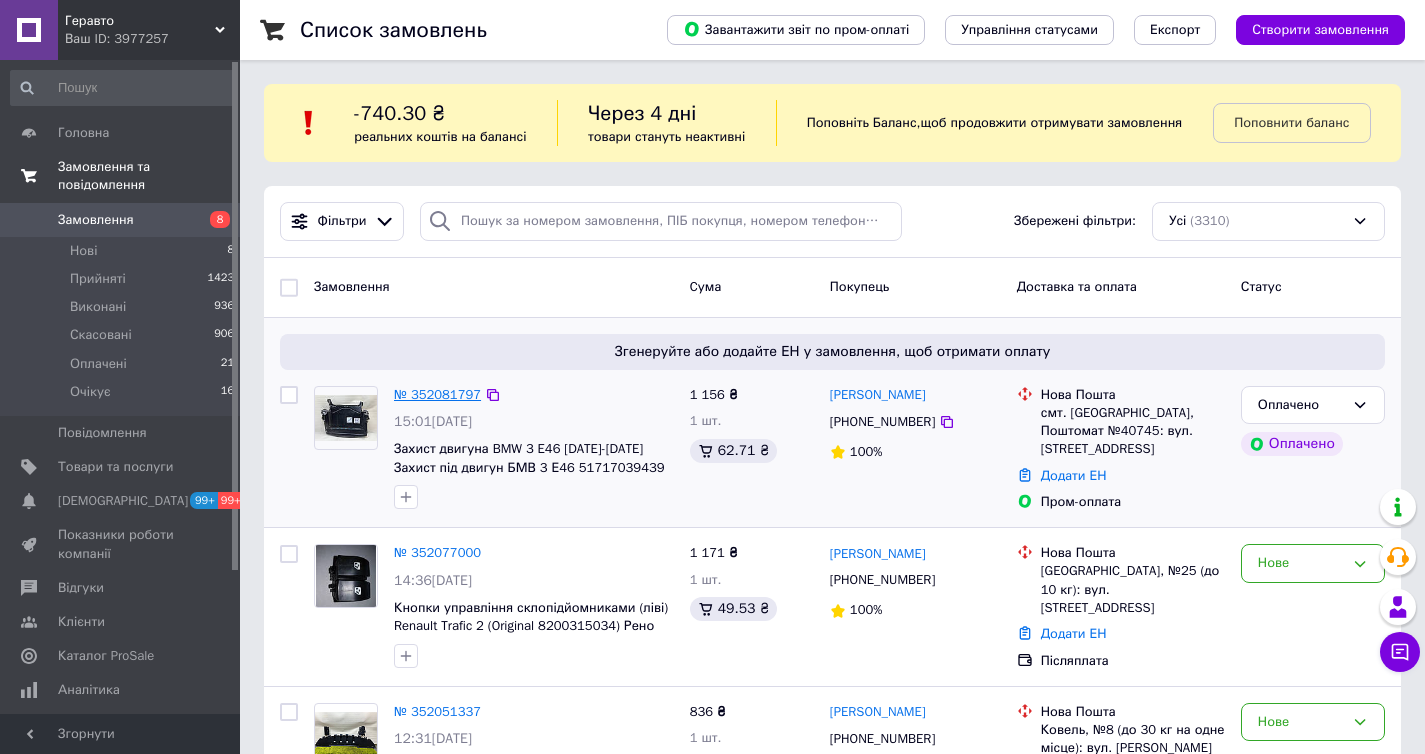 click on "№ 352081797" at bounding box center (437, 394) 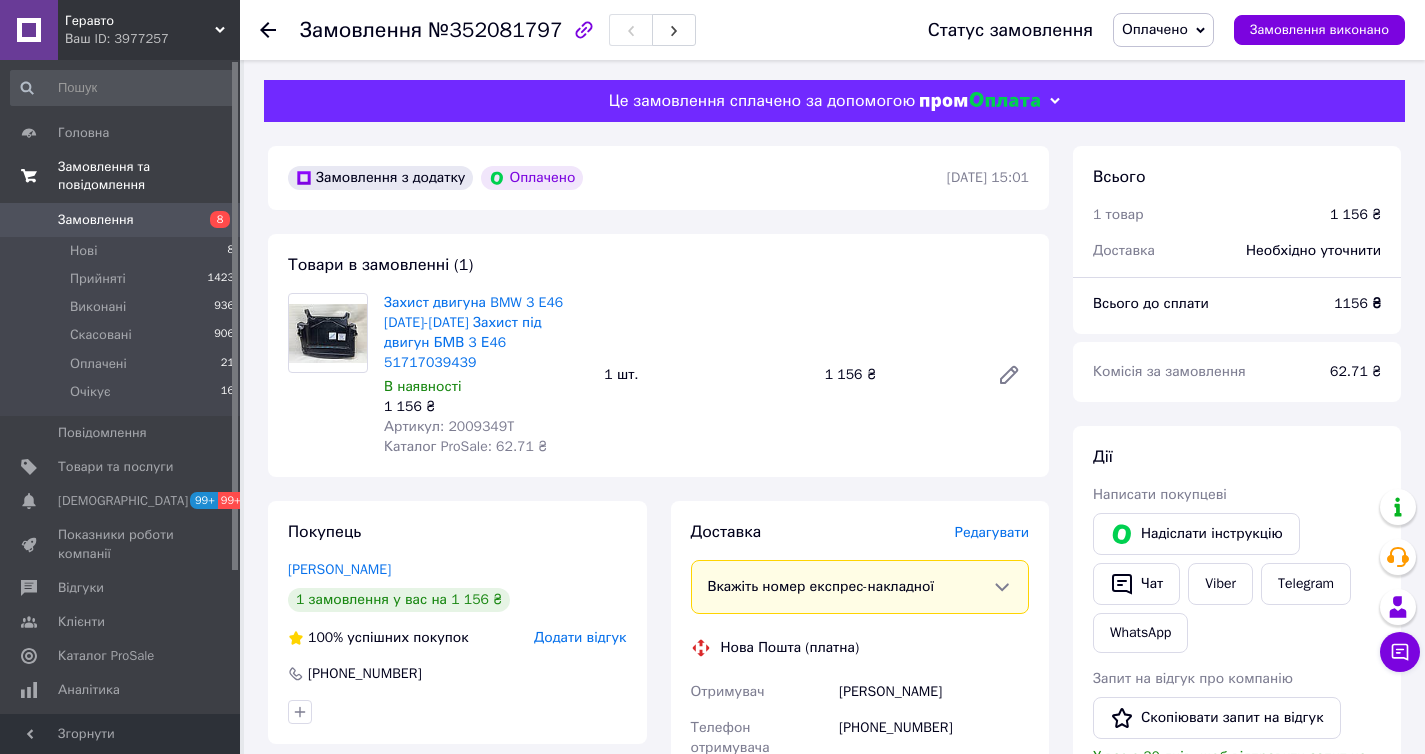 click on "Редагувати" at bounding box center [992, 532] 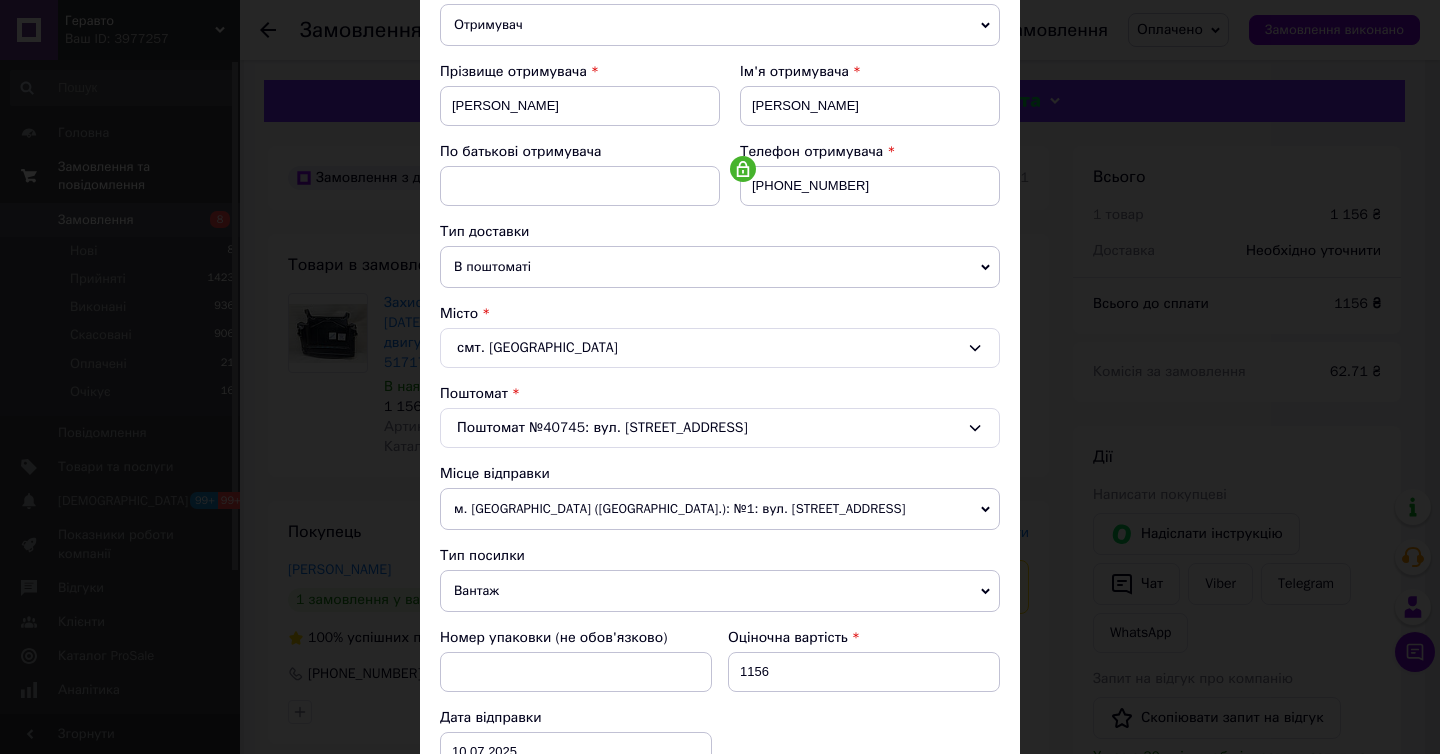 scroll, scrollTop: 333, scrollLeft: 0, axis: vertical 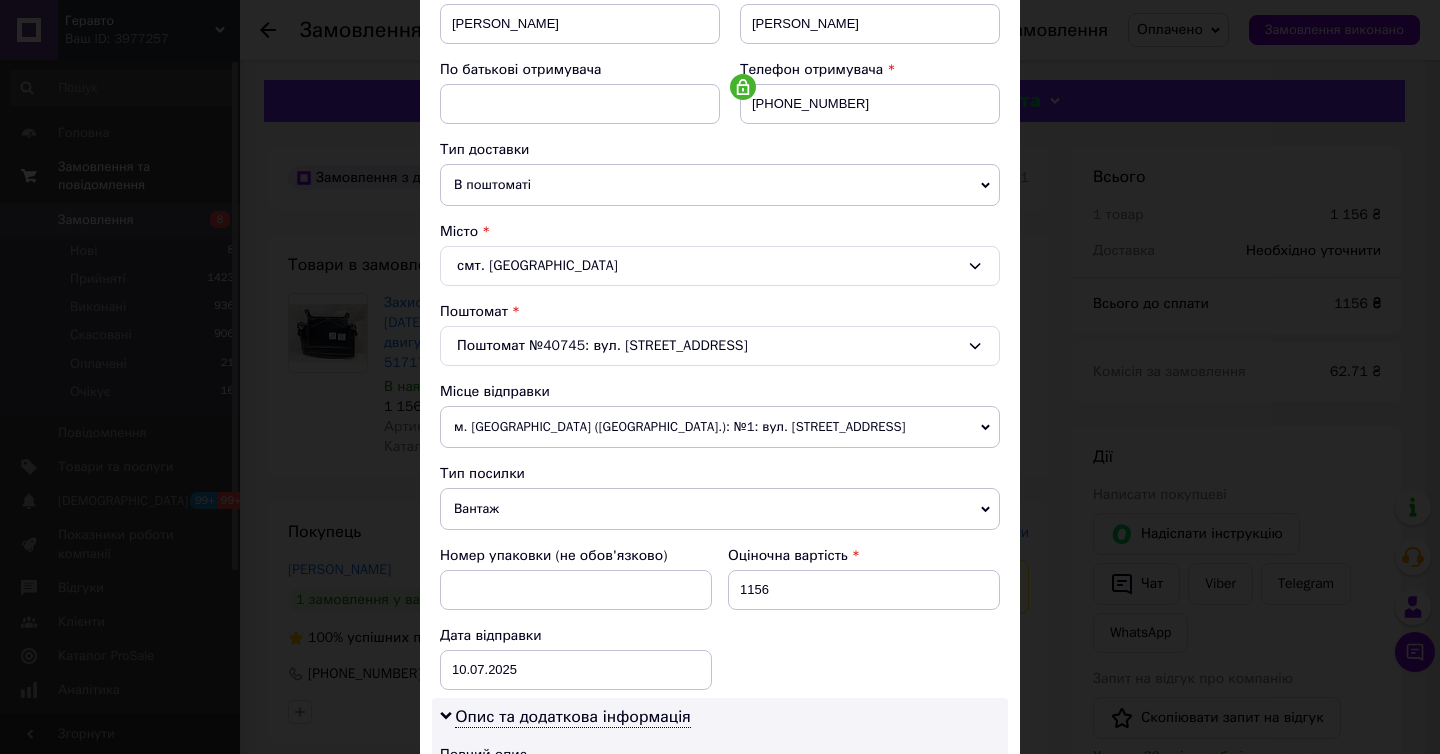 click on "Поштомат №40745: вул. Центральна, 69, біля відділення №1" at bounding box center [720, 346] 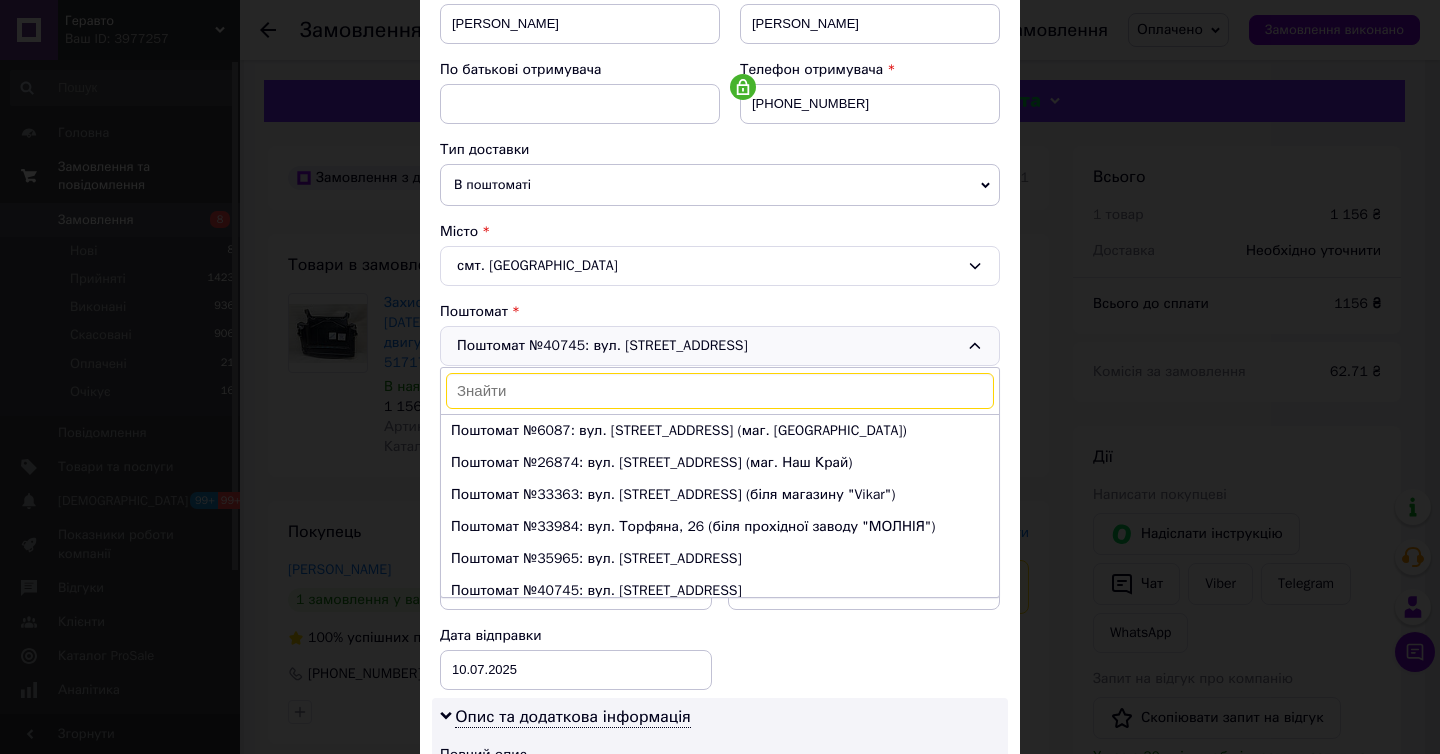 scroll, scrollTop: 160, scrollLeft: 0, axis: vertical 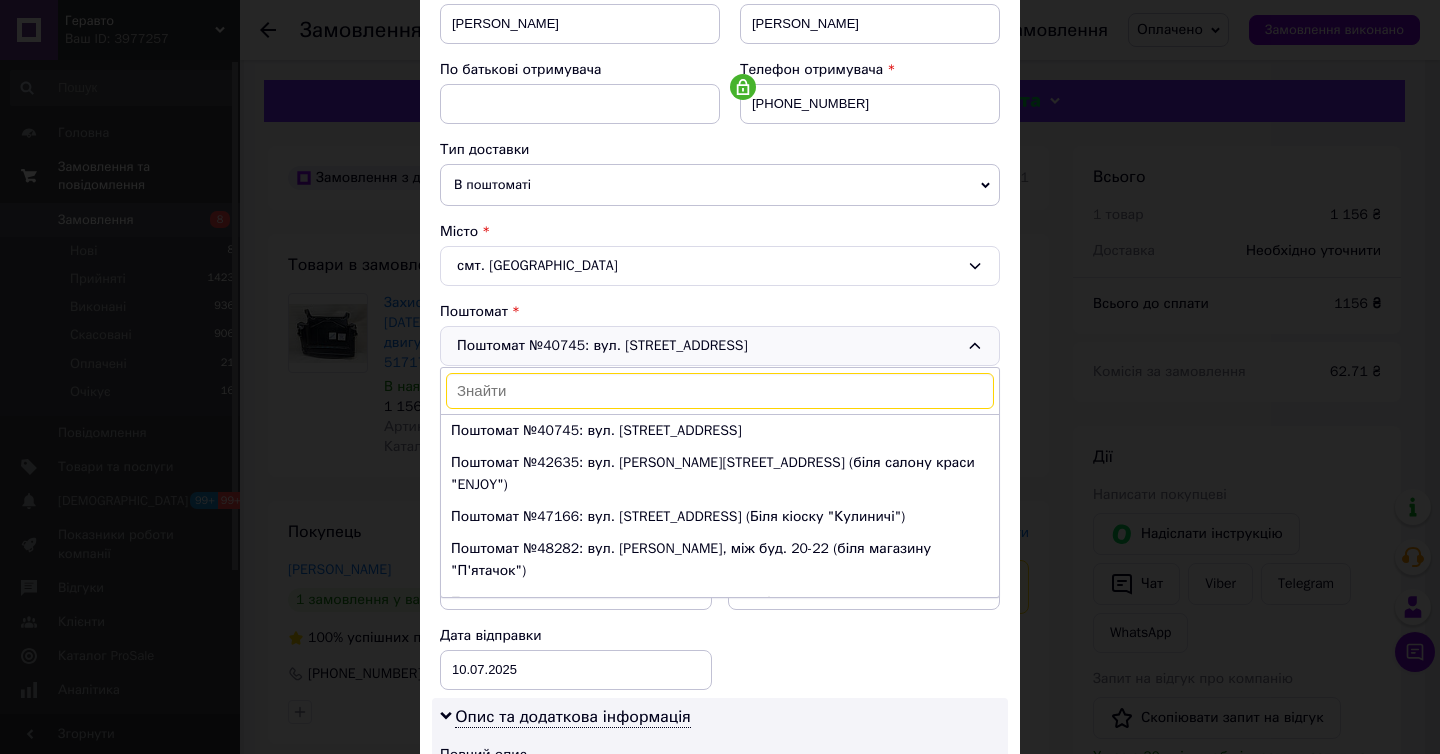 click on "В поштоматі" at bounding box center [720, 185] 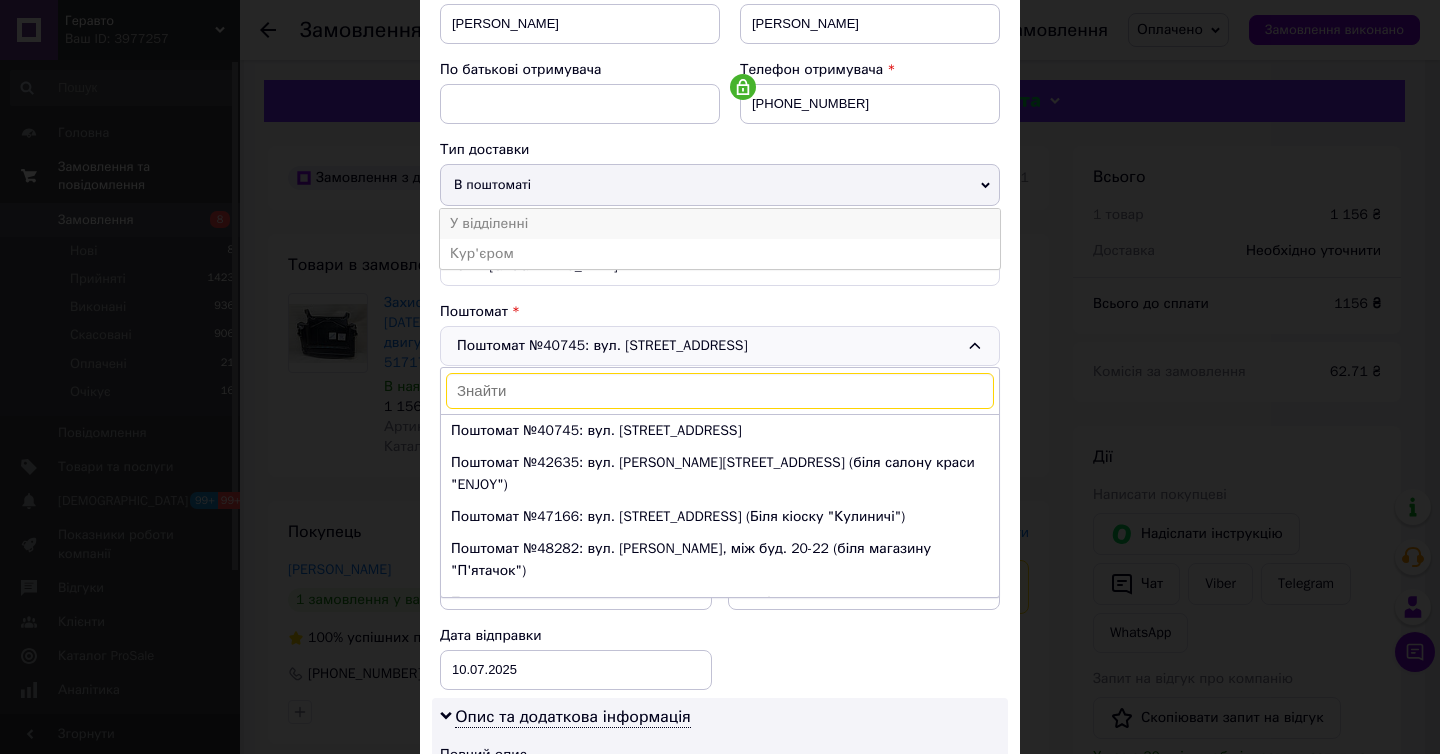 click on "У відділенні" at bounding box center (720, 224) 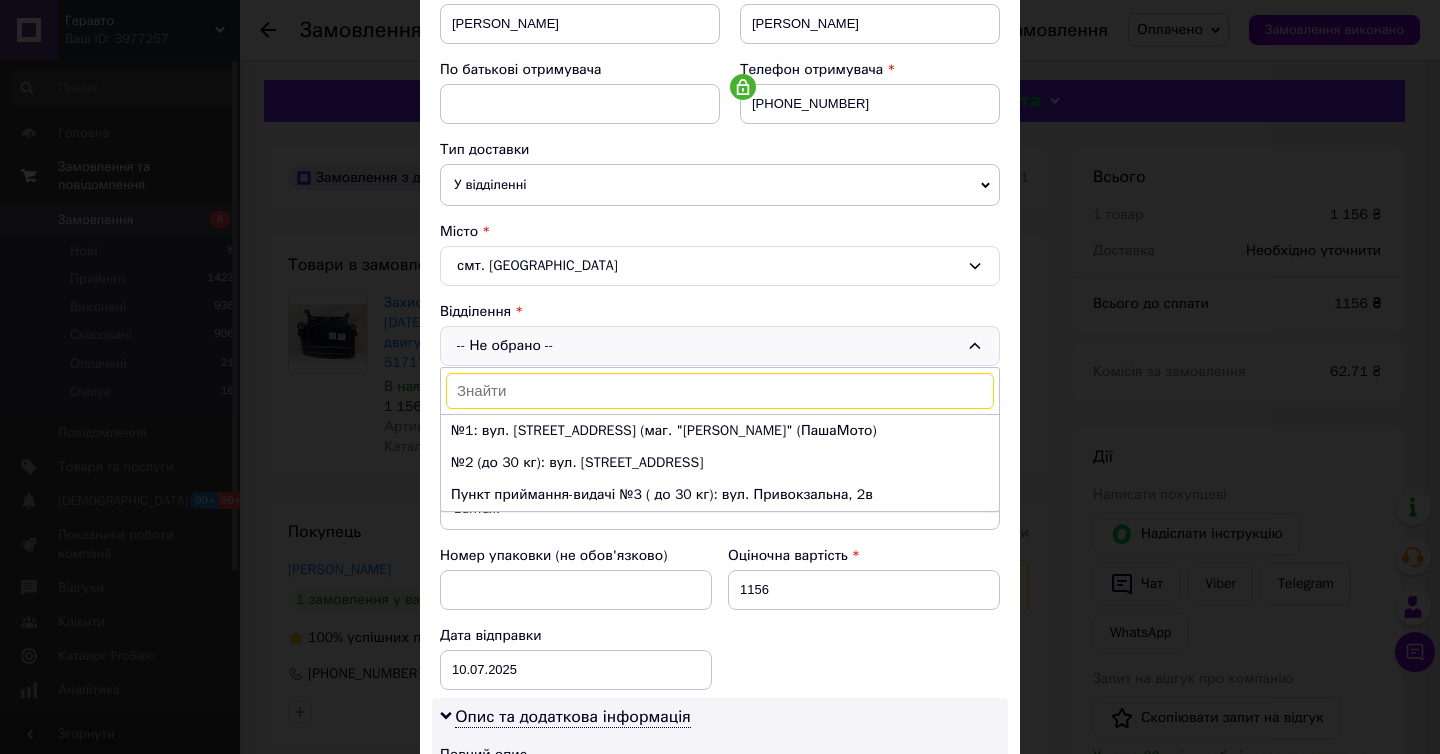 click on "-- Не обрано -- №1: вул. Центральна, 69 (маг. "Павлуша" (ПашаМото) №2 (до 30 кг): вул. Київський шлях, 38 Пункт приймання-видачі №3 ( до 30 кг): вул. Привокзальна, 2в" at bounding box center (720, 346) 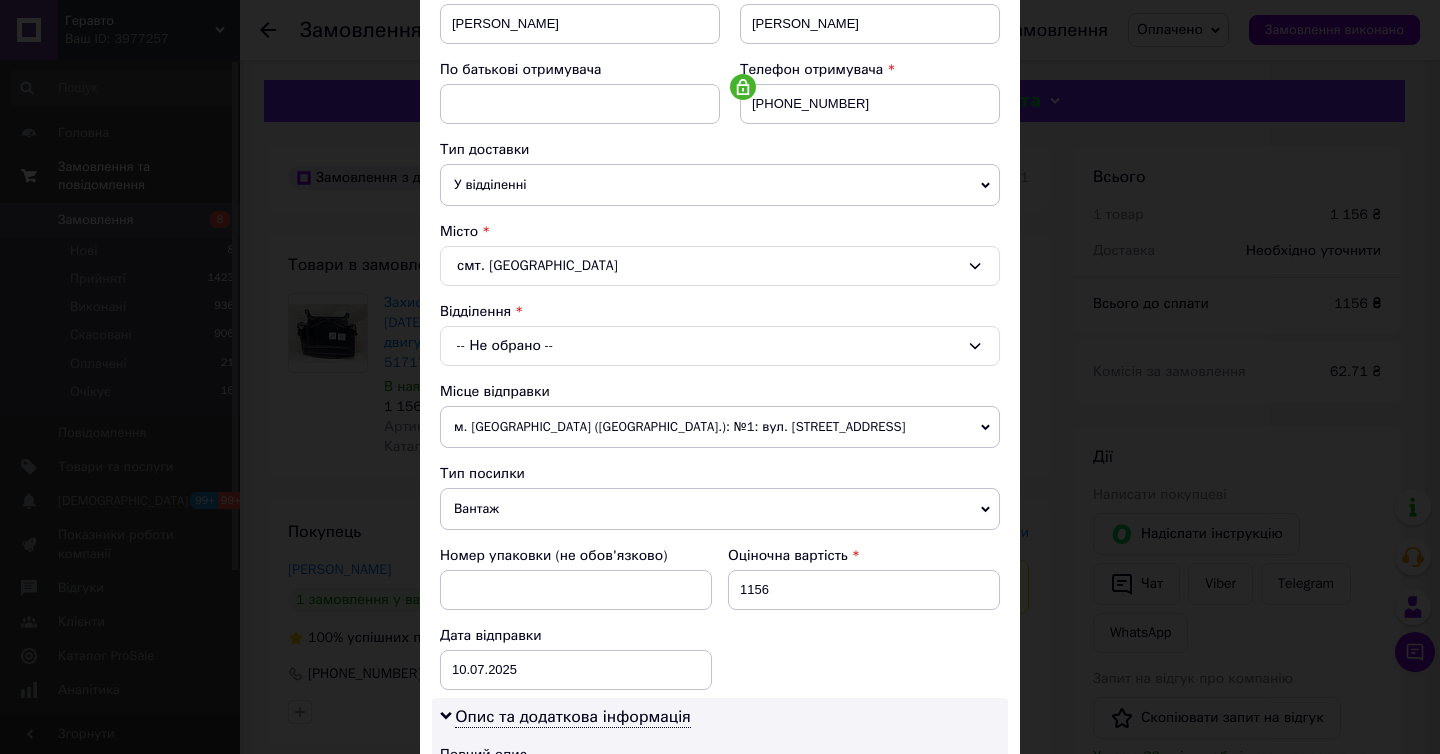 click on "-- Не обрано --" at bounding box center (720, 346) 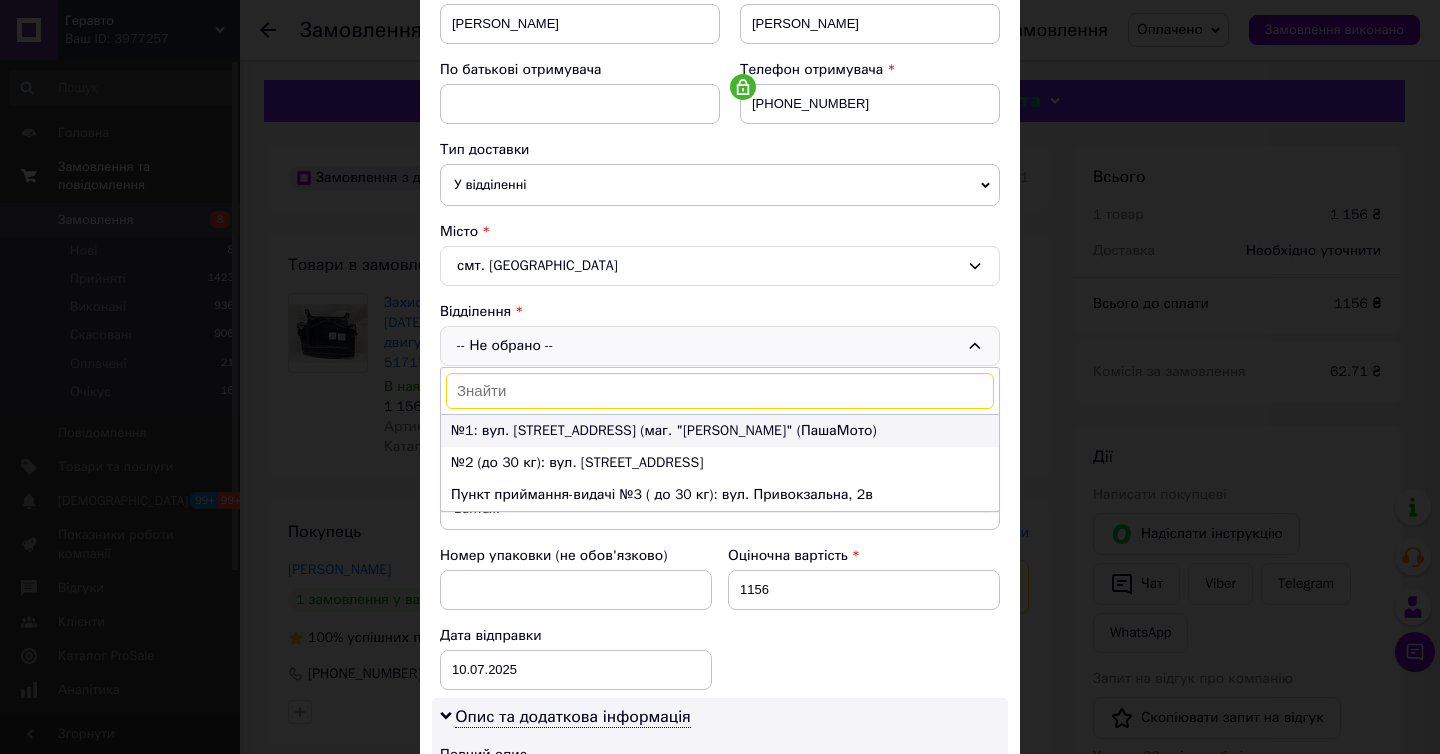 click on "№1: вул. Центральна, 69 (маг. "Павлуша" (ПашаМото)" at bounding box center (720, 431) 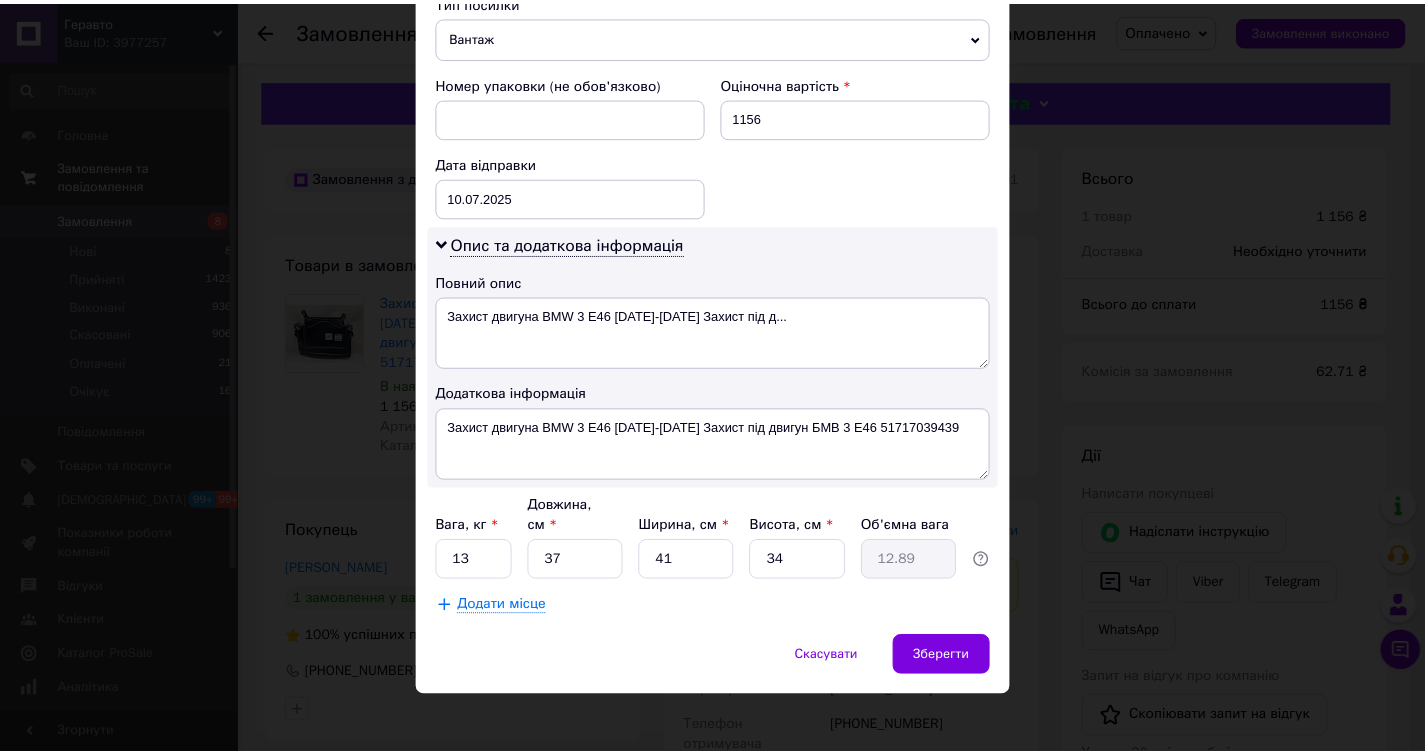 scroll, scrollTop: 818, scrollLeft: 0, axis: vertical 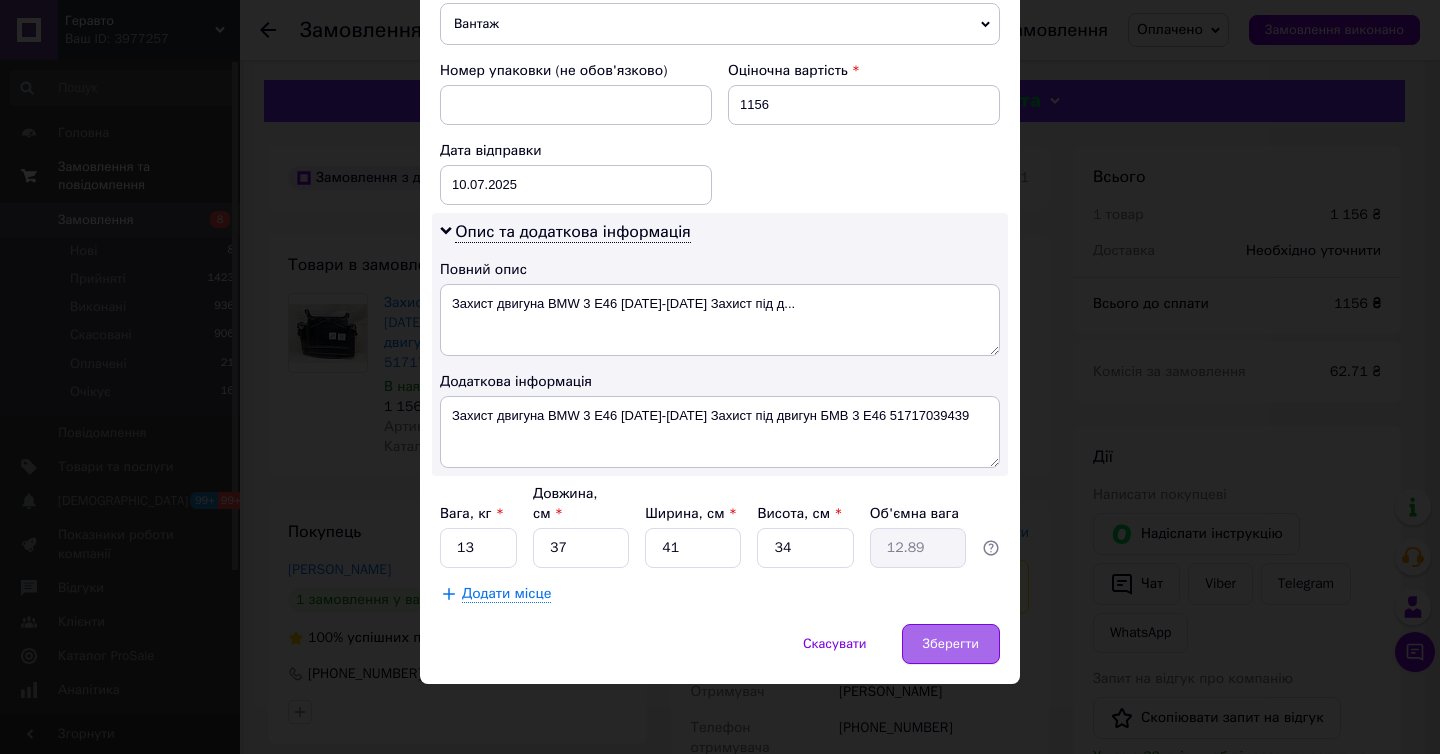 click on "Зберегти" at bounding box center (951, 644) 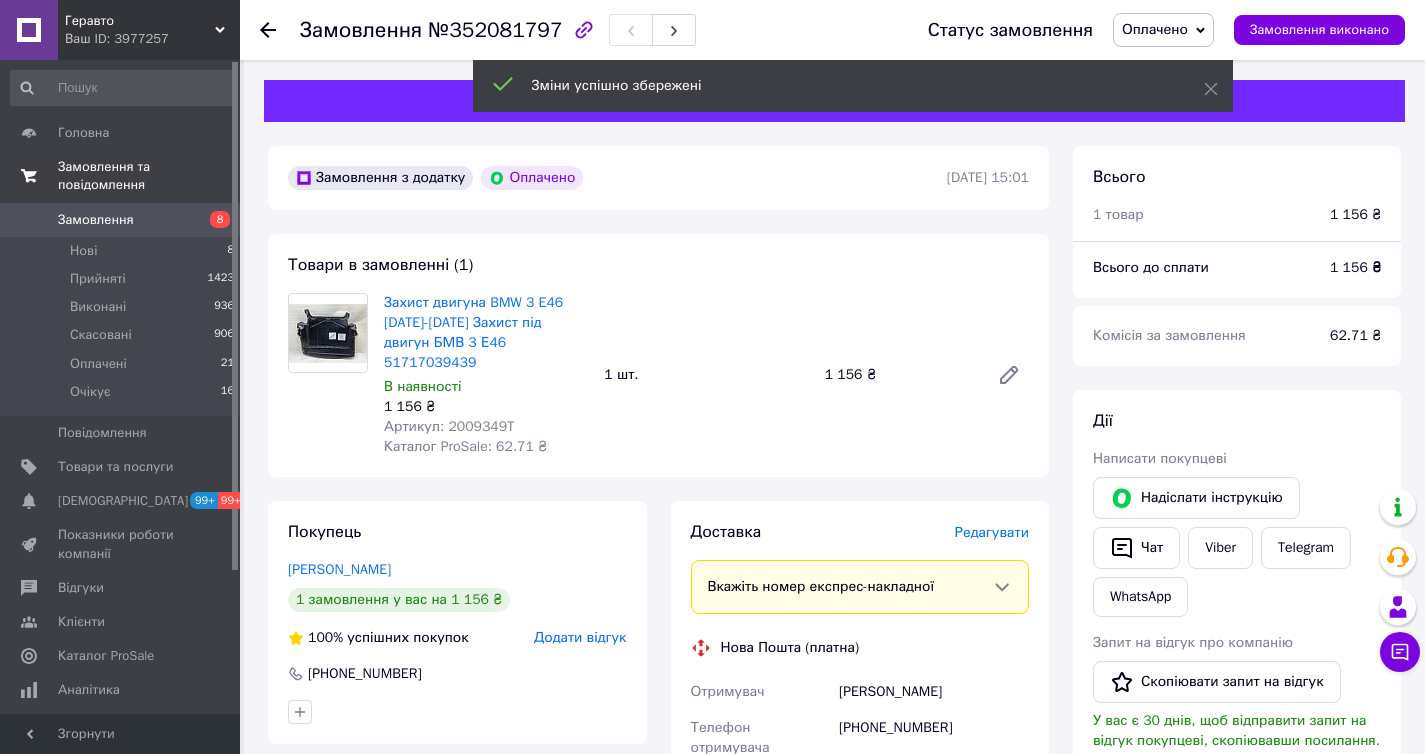 click on "Артикул: 2009349T" at bounding box center (449, 426) 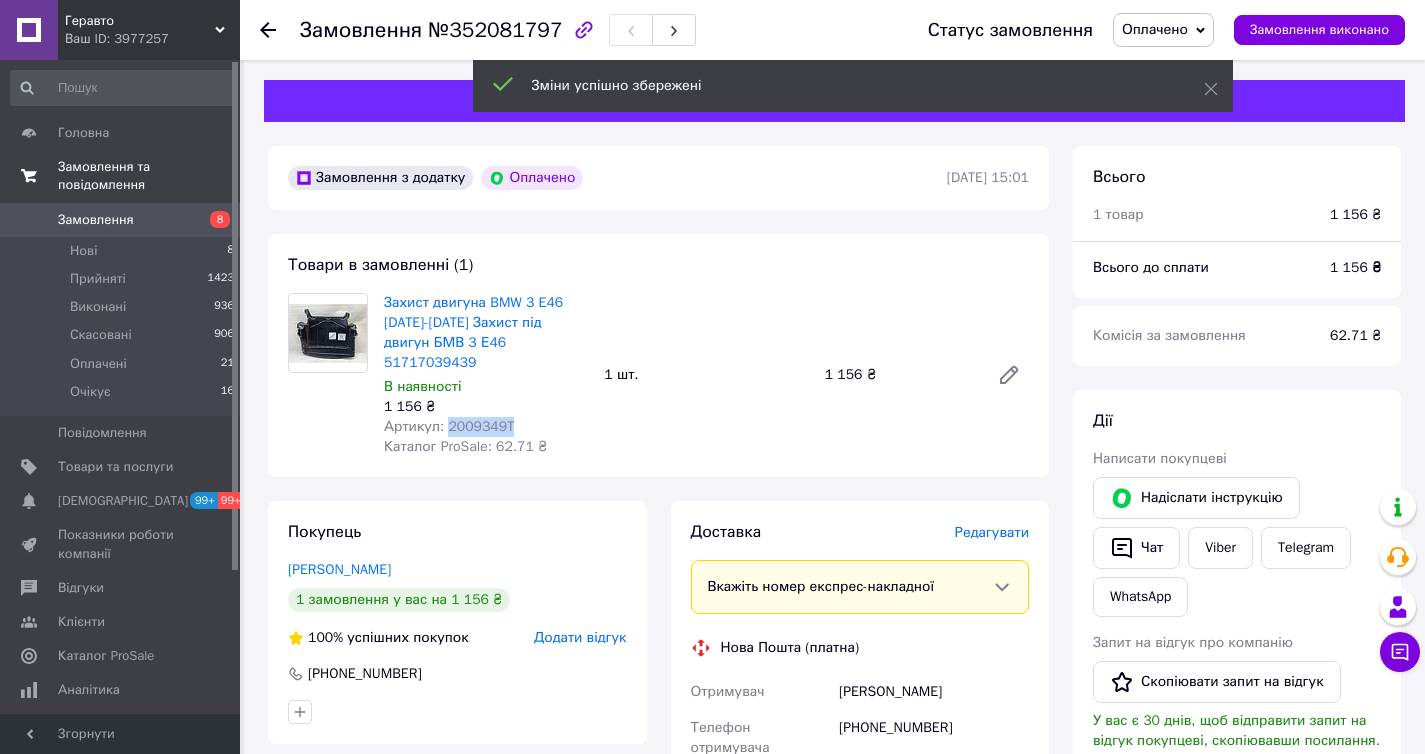 click on "Артикул: 2009349T" at bounding box center [449, 426] 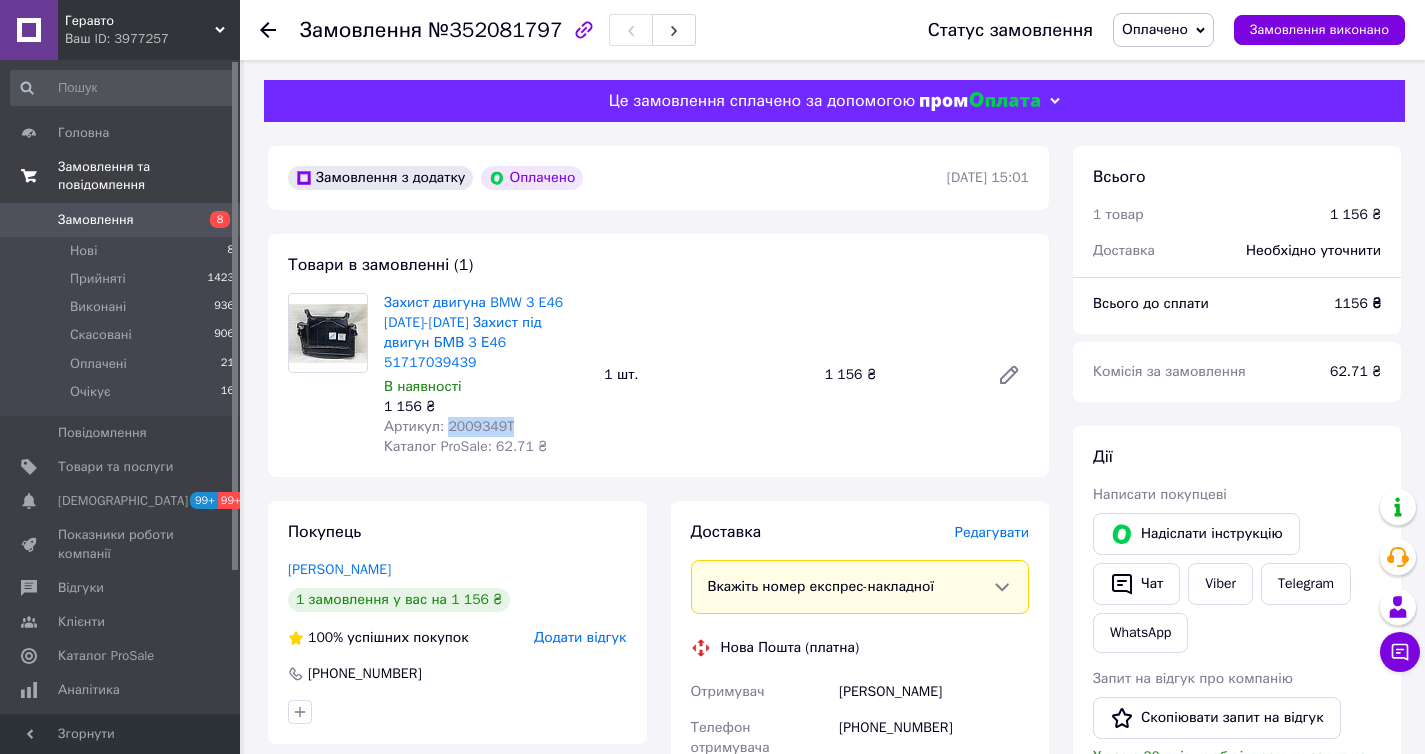 click on "Вкажіть номер експрес-накладної Обов'язково введіть номер експрес-накладної,
якщо створювали її не на цій сторінці. У разі,
якщо номер ЕН не буде доданий, ми не зможемо
виплатити гроші за замовлення Мобільний номер покупця (із замовлення) повинен відповідати номеру отримувача за накладною" at bounding box center (860, 587) 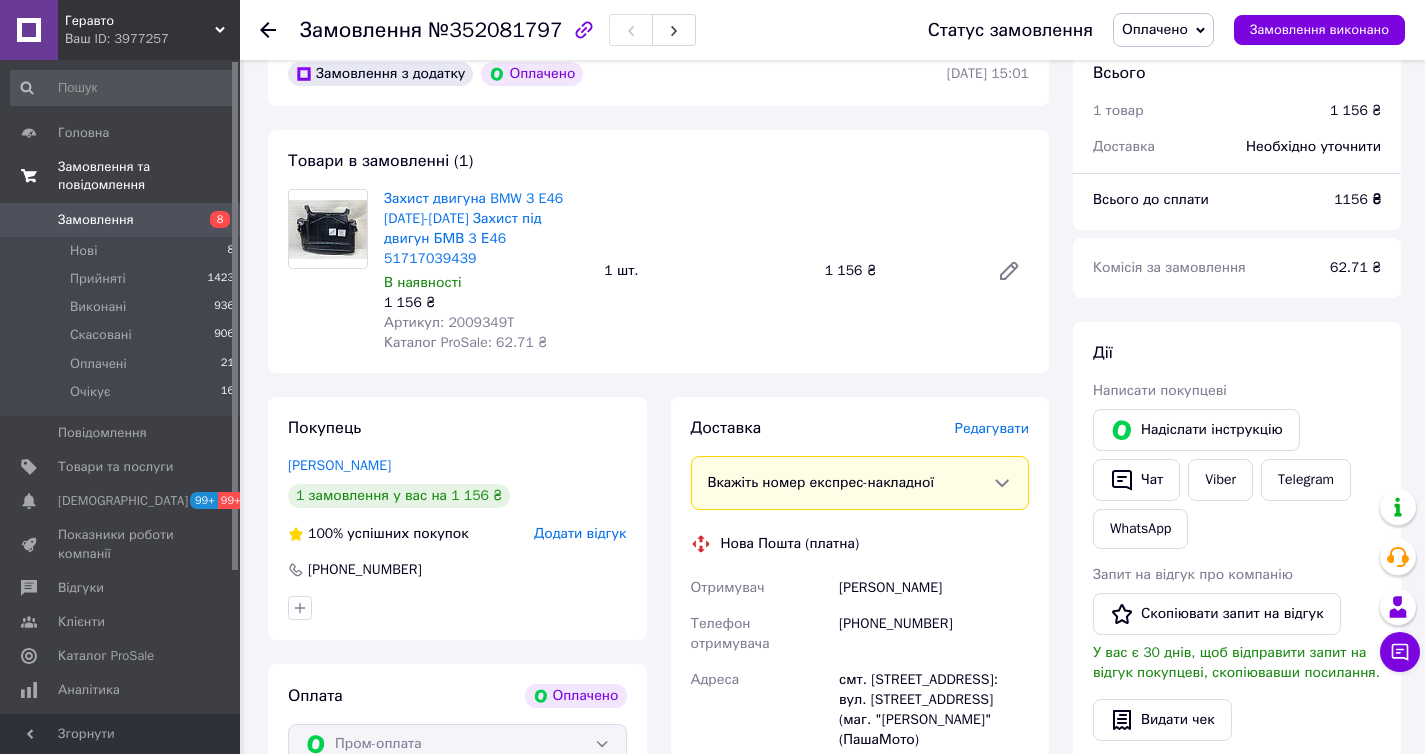 scroll, scrollTop: 119, scrollLeft: 0, axis: vertical 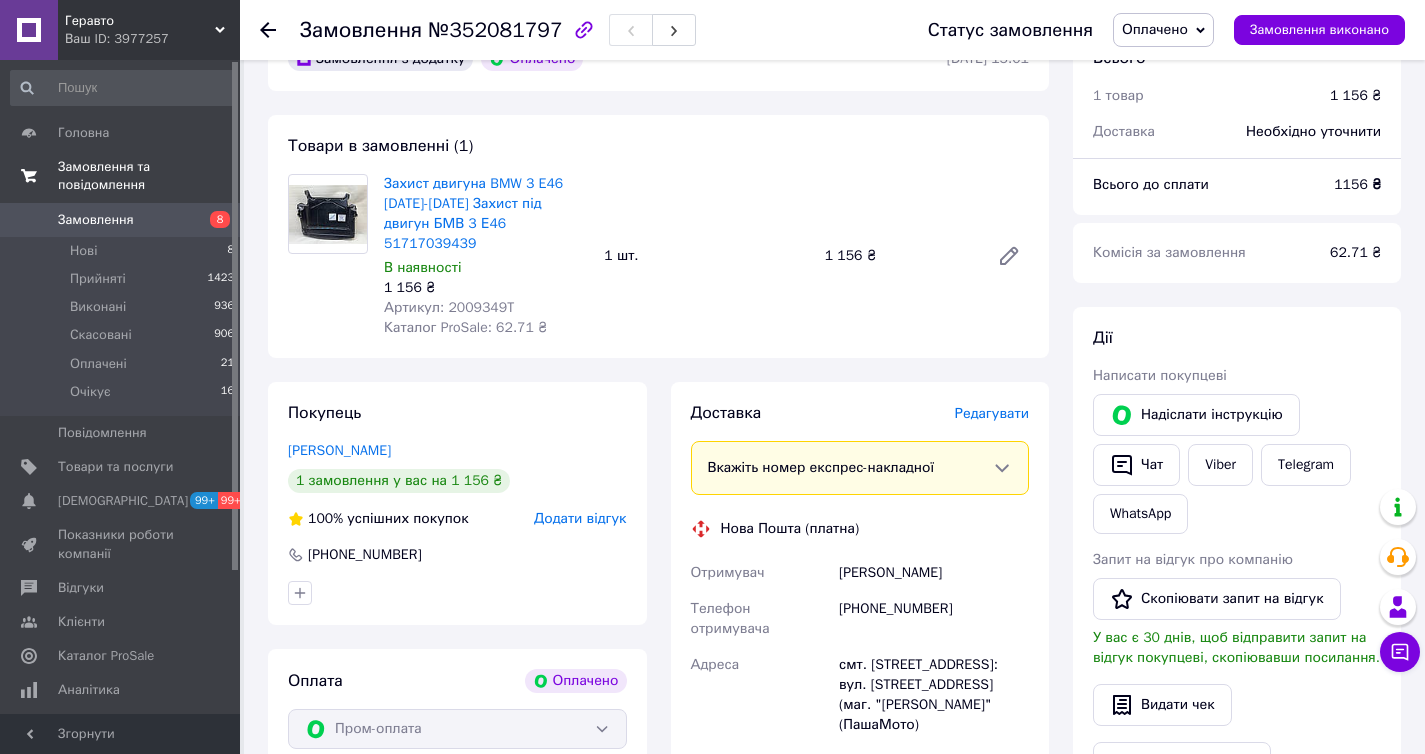 click on "[PHONE_NUMBER]" at bounding box center (934, 619) 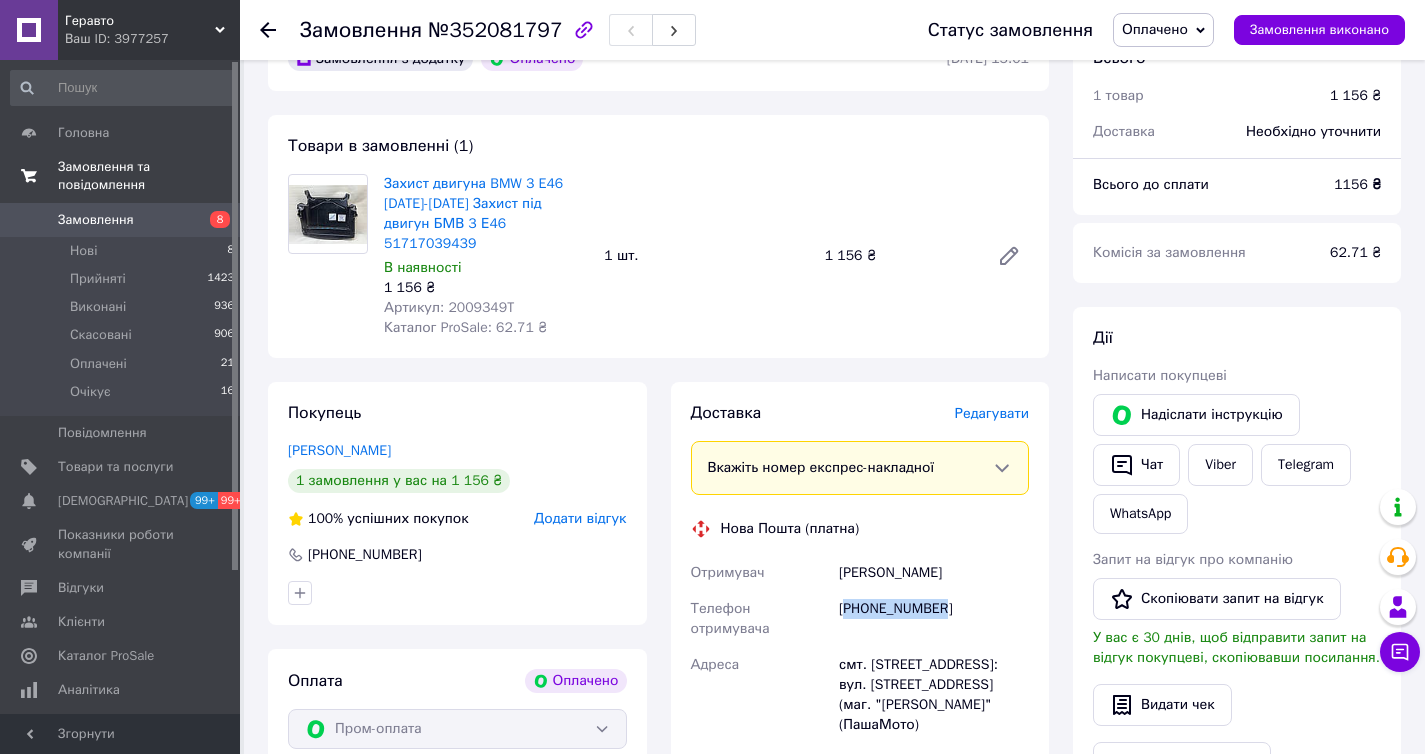 click on "[PHONE_NUMBER]" at bounding box center (934, 619) 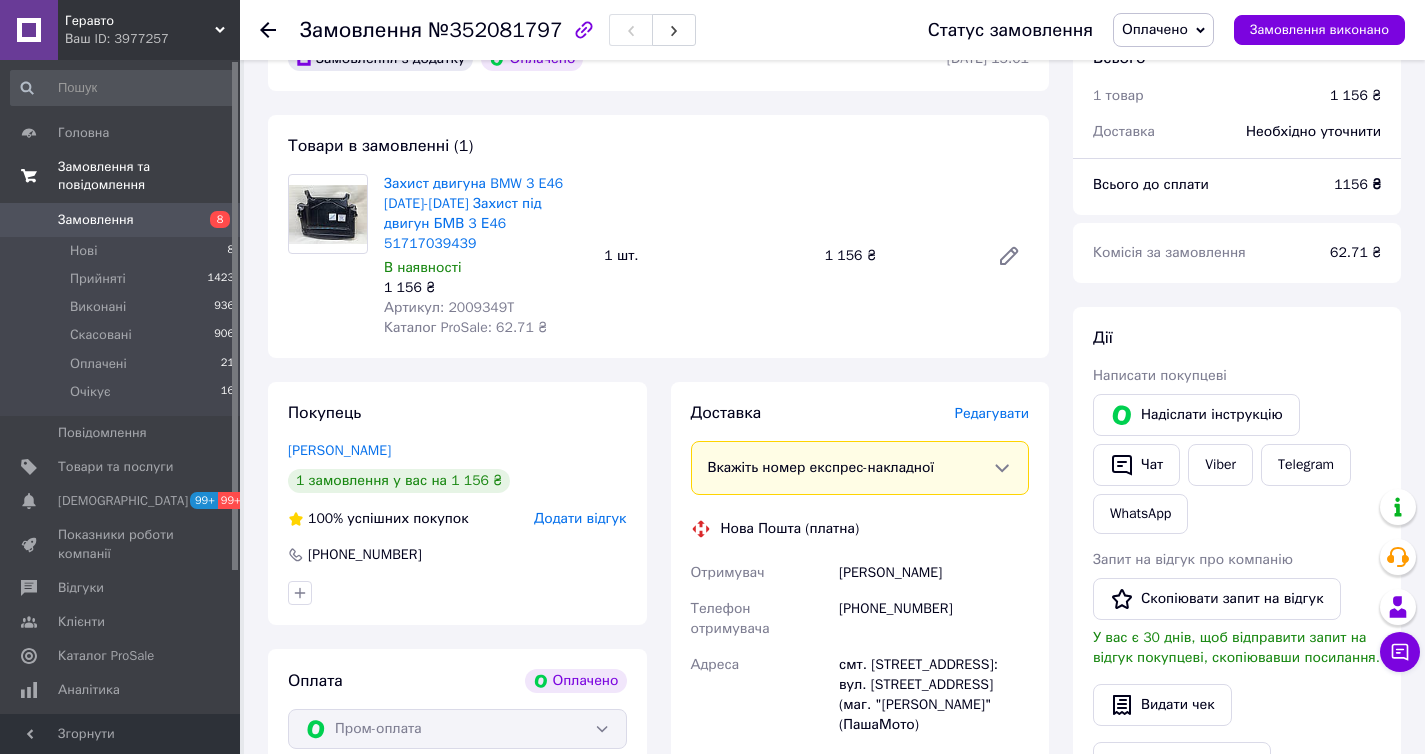 click on "Резник Александр" at bounding box center [934, 573] 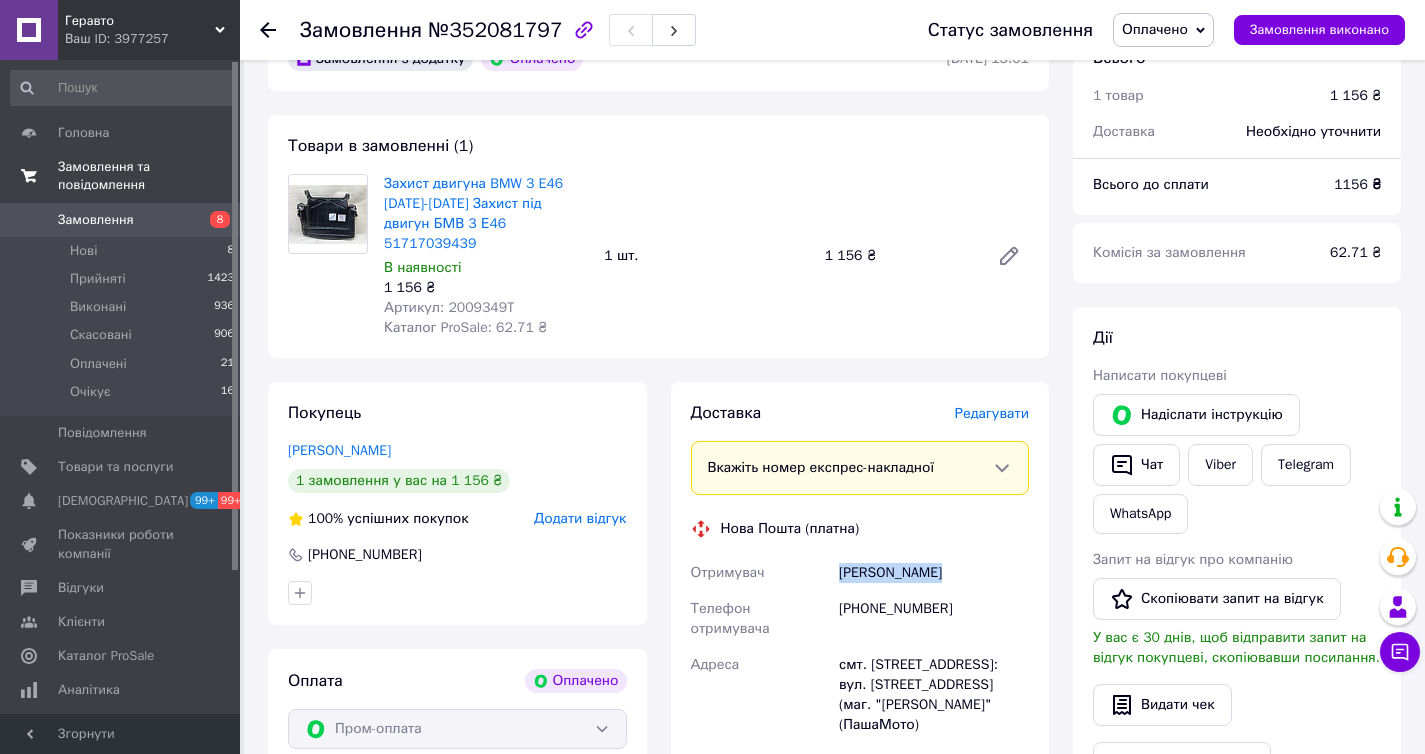 click on "Резник Александр" at bounding box center [934, 573] 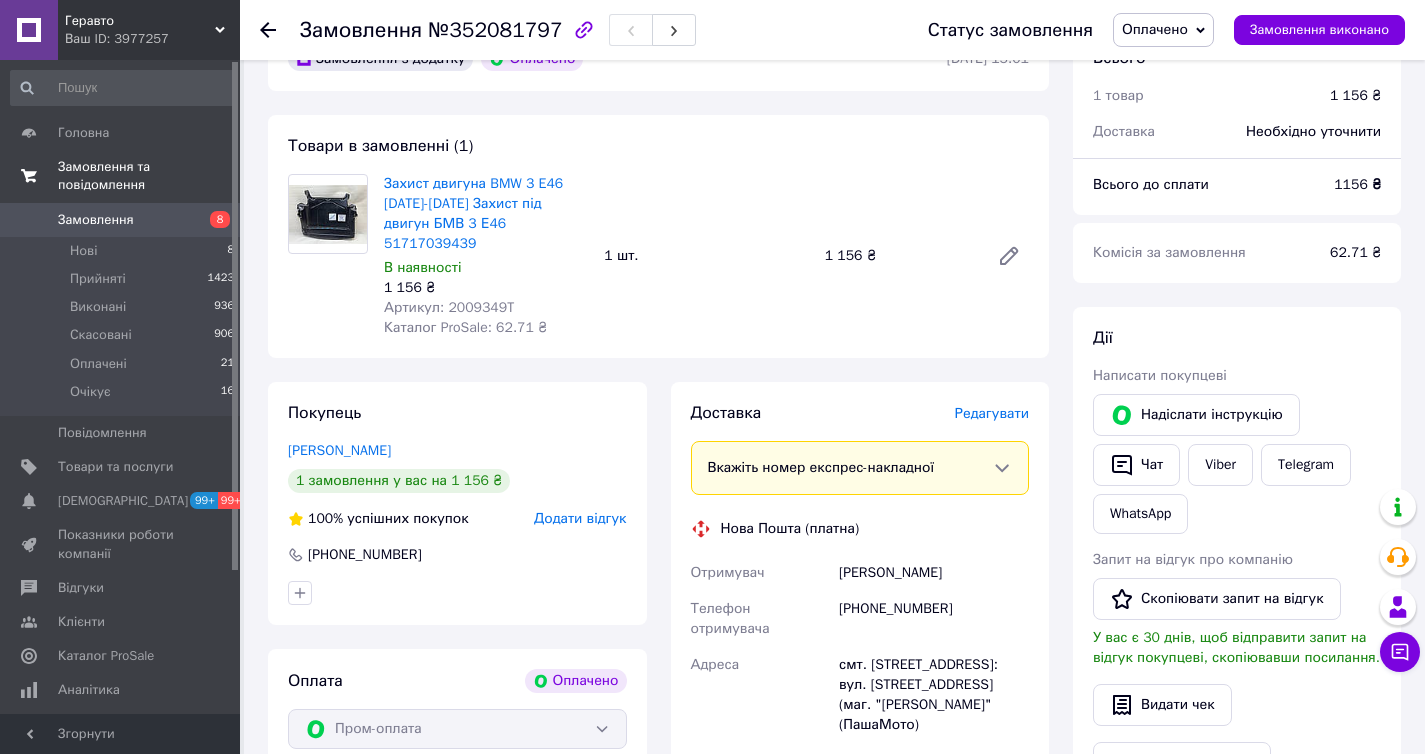 click on "смт. [STREET_ADDRESS]: вул. [STREET_ADDRESS] (маг. "[PERSON_NAME]" (ПашаМото)" at bounding box center [934, 695] 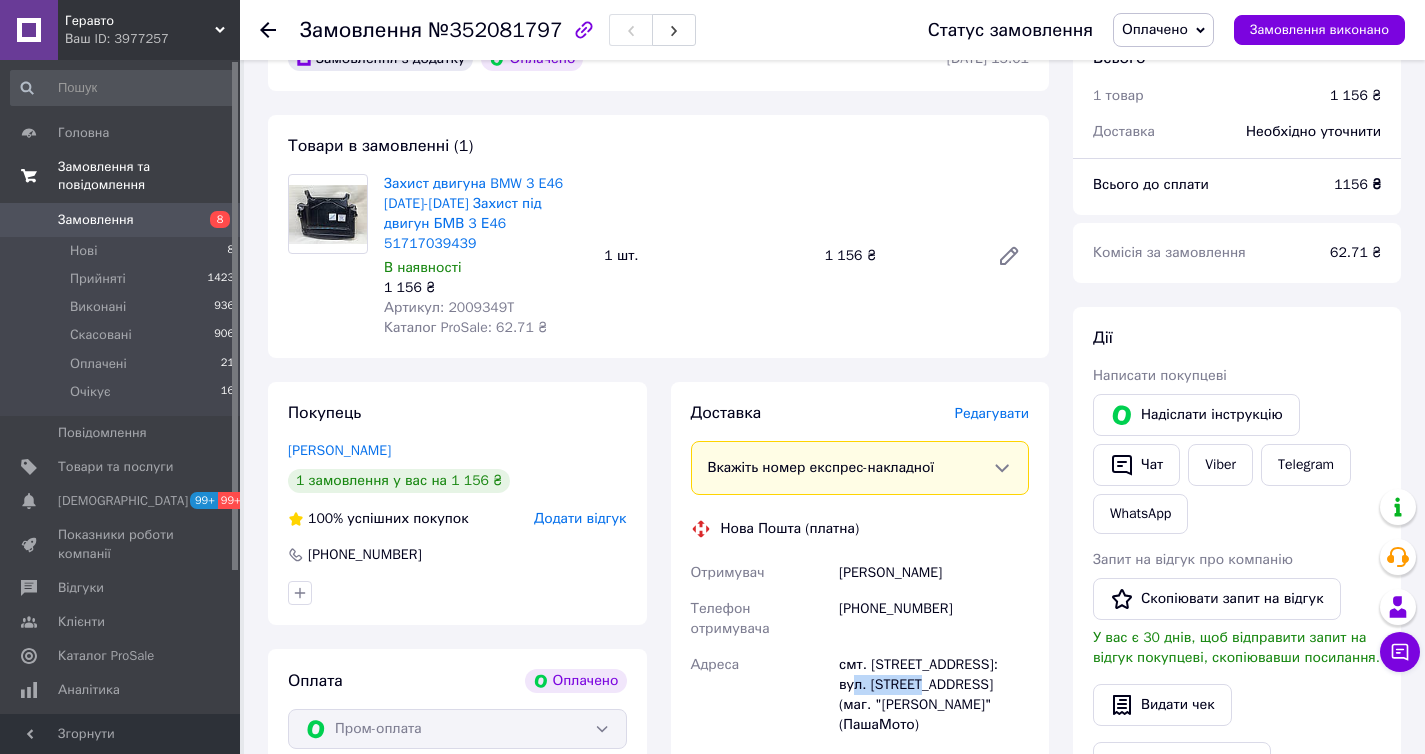 click on "смт. [STREET_ADDRESS]: вул. [STREET_ADDRESS] (маг. "[PERSON_NAME]" (ПашаМото)" at bounding box center [934, 695] 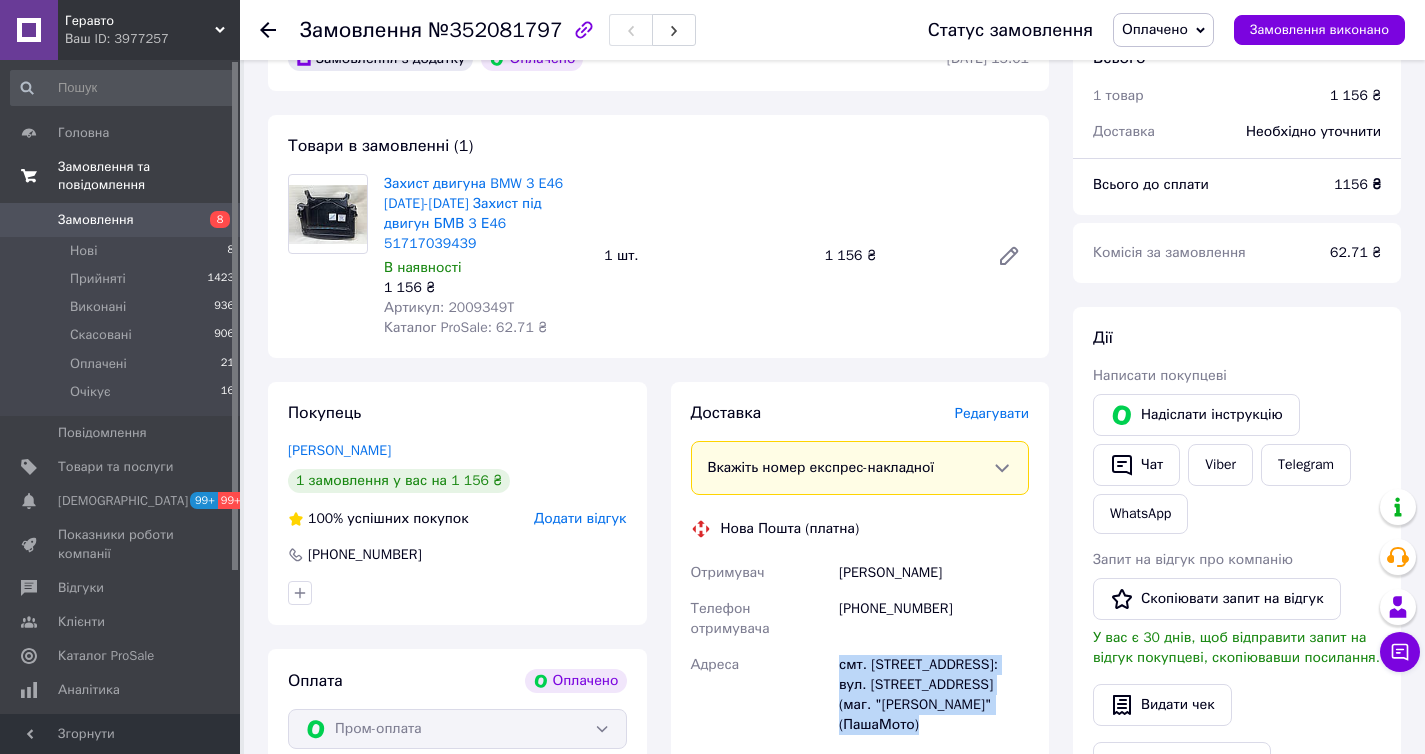 click on "смт. [STREET_ADDRESS]: вул. [STREET_ADDRESS] (маг. "[PERSON_NAME]" (ПашаМото)" at bounding box center (934, 695) 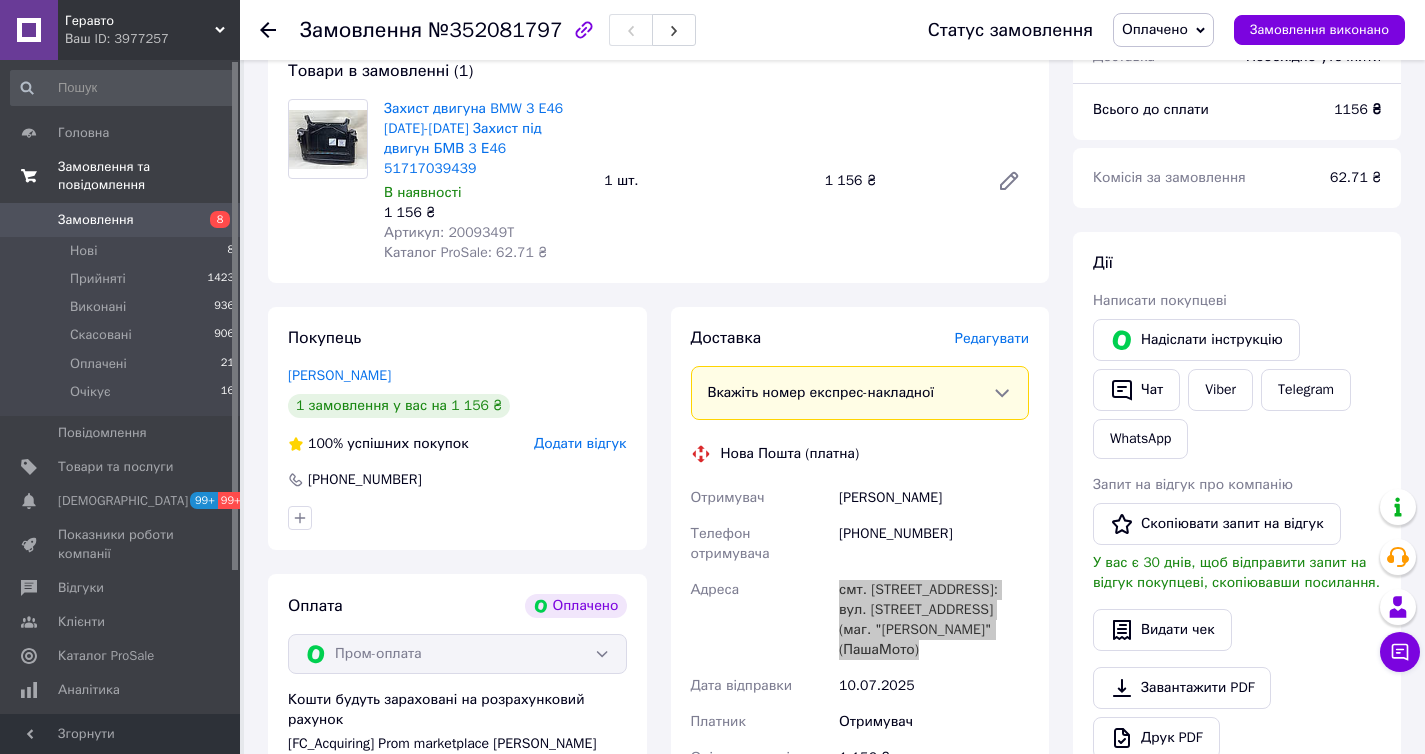 scroll, scrollTop: 192, scrollLeft: 0, axis: vertical 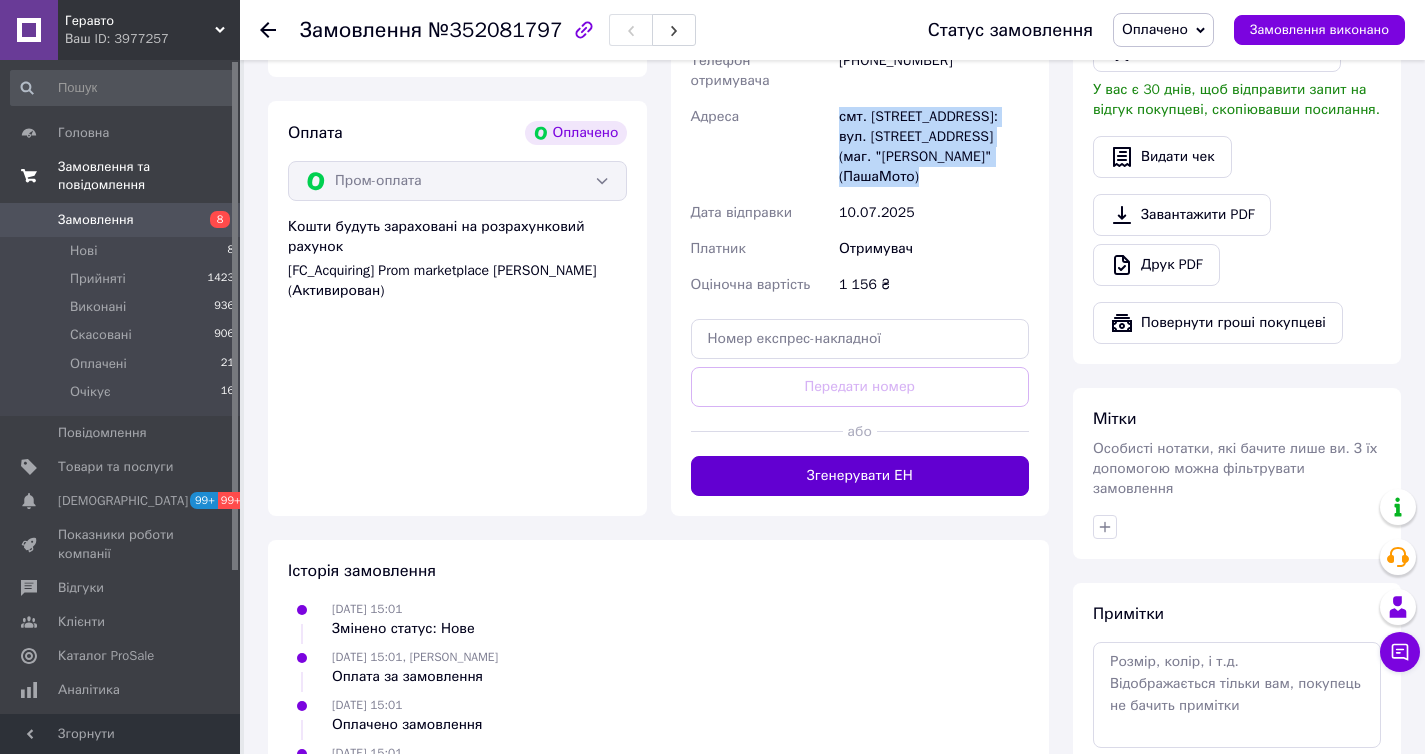 click on "Згенерувати ЕН" at bounding box center [860, 476] 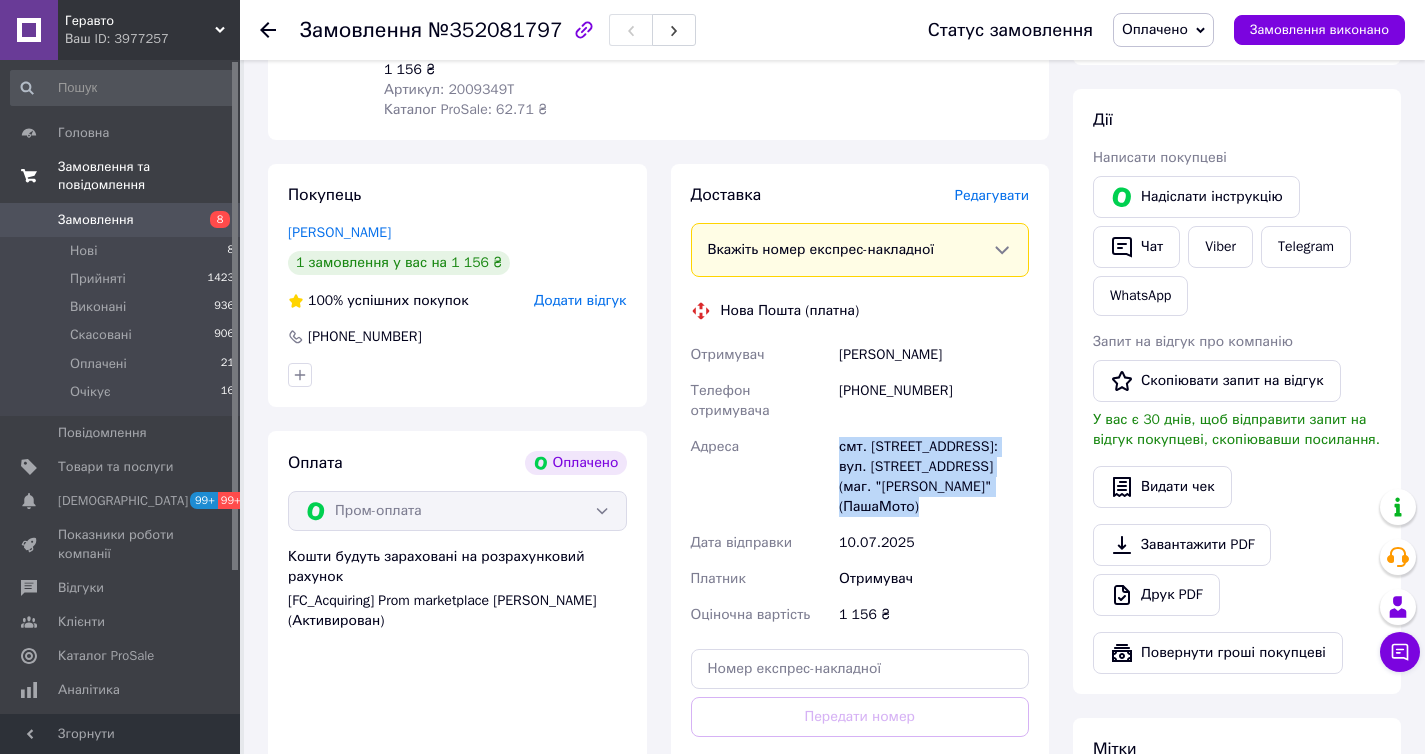 scroll, scrollTop: 306, scrollLeft: 0, axis: vertical 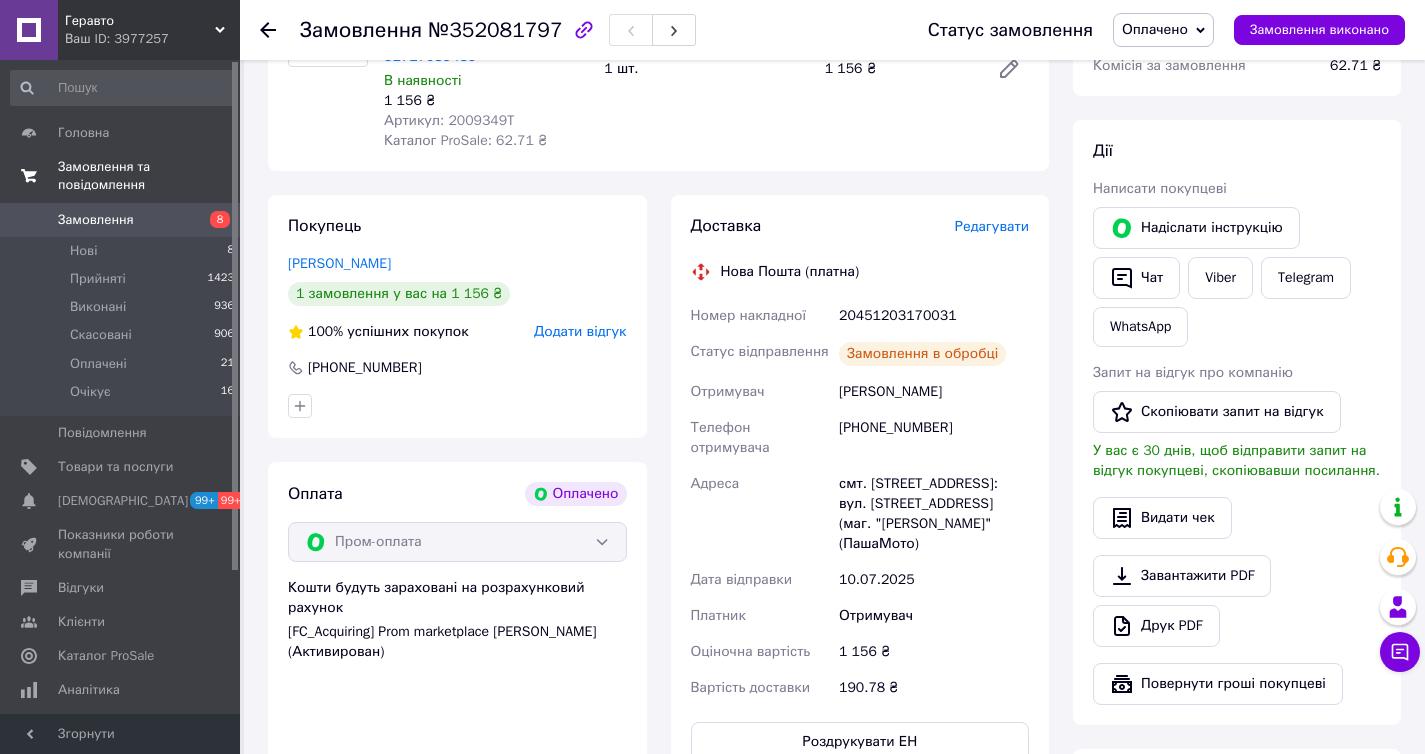 click on "20451203170031" at bounding box center [934, 316] 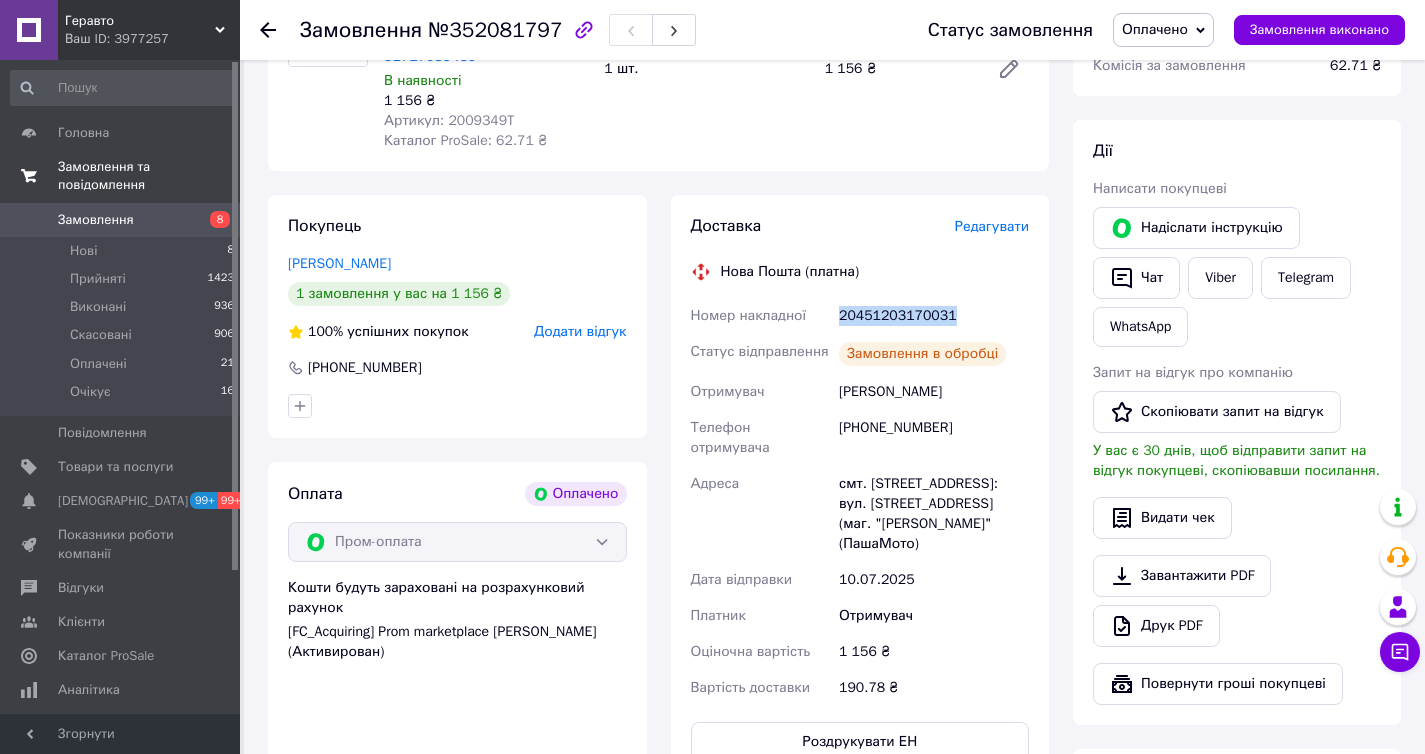 click on "20451203170031" at bounding box center [934, 316] 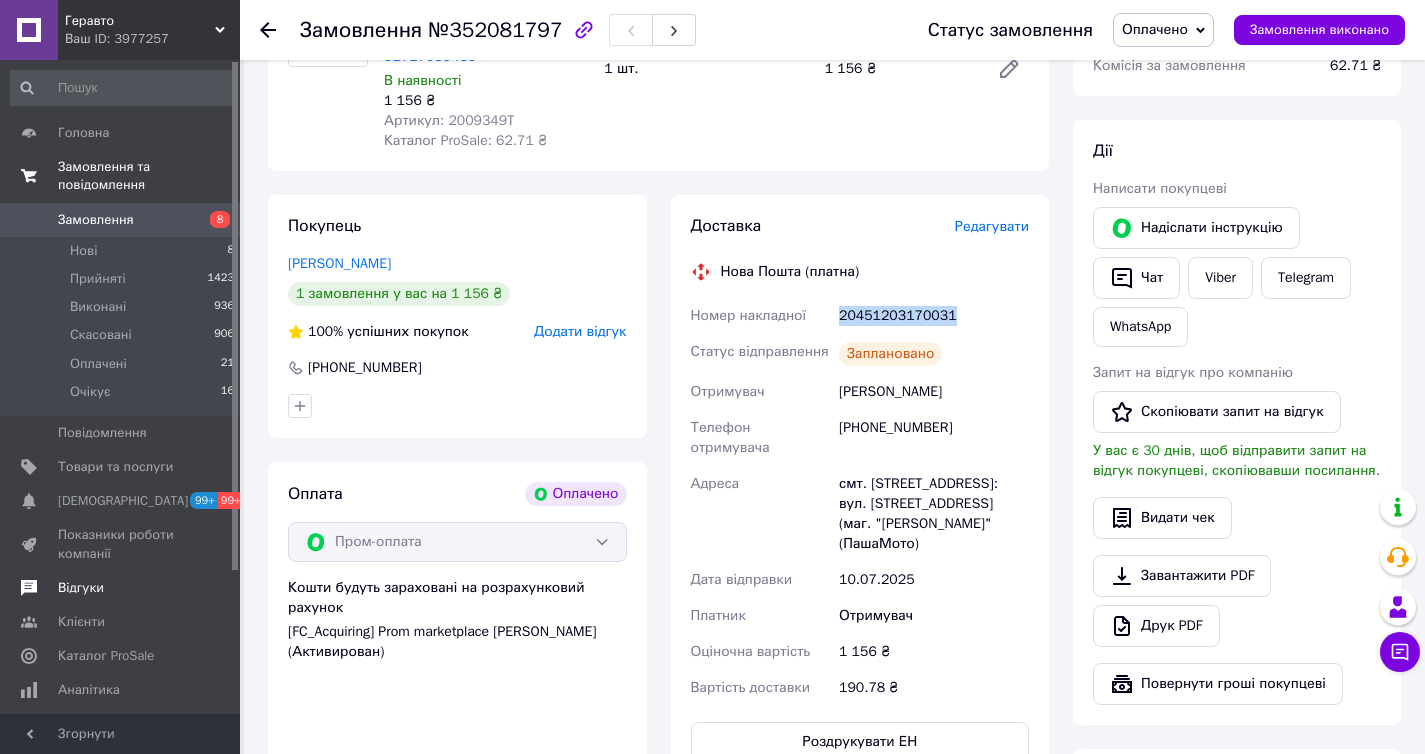 click on "Відгуки" at bounding box center (123, 588) 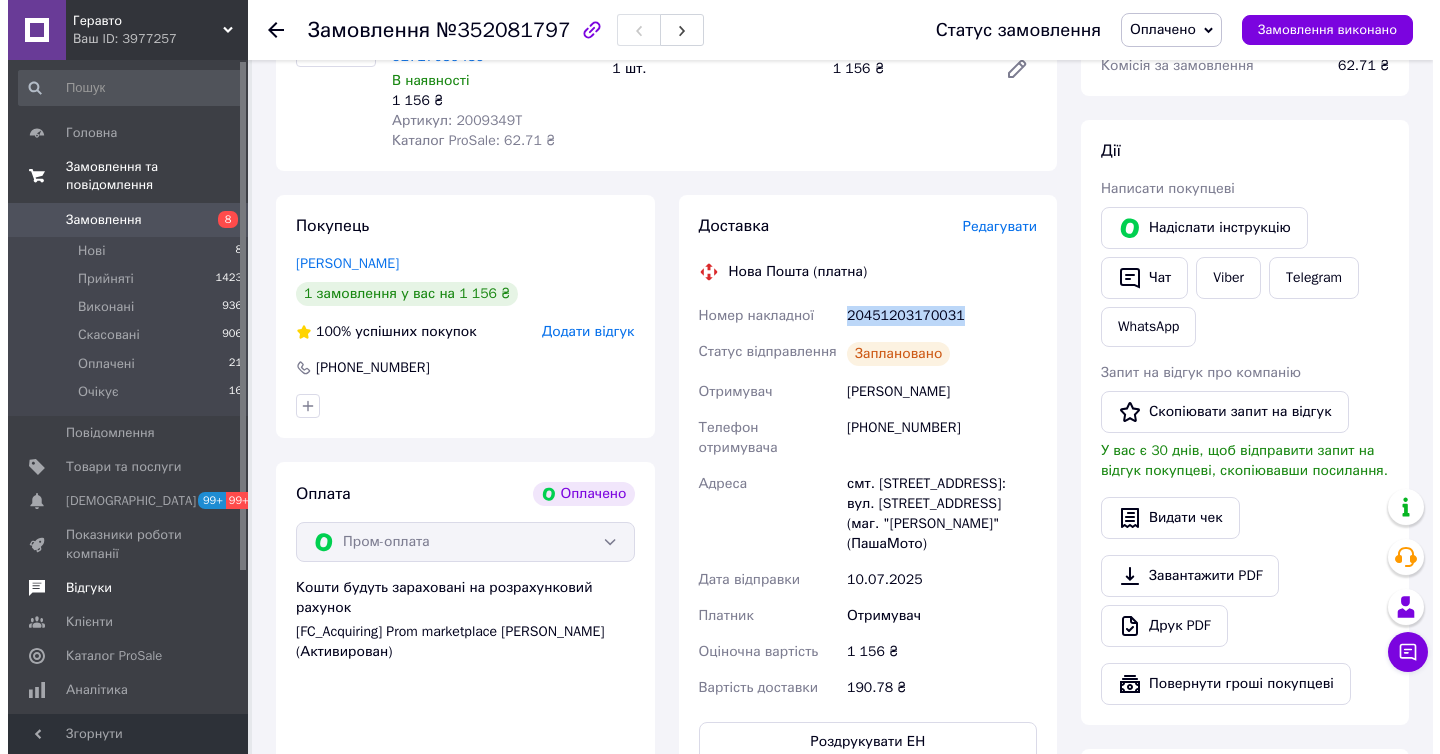 scroll, scrollTop: 0, scrollLeft: 0, axis: both 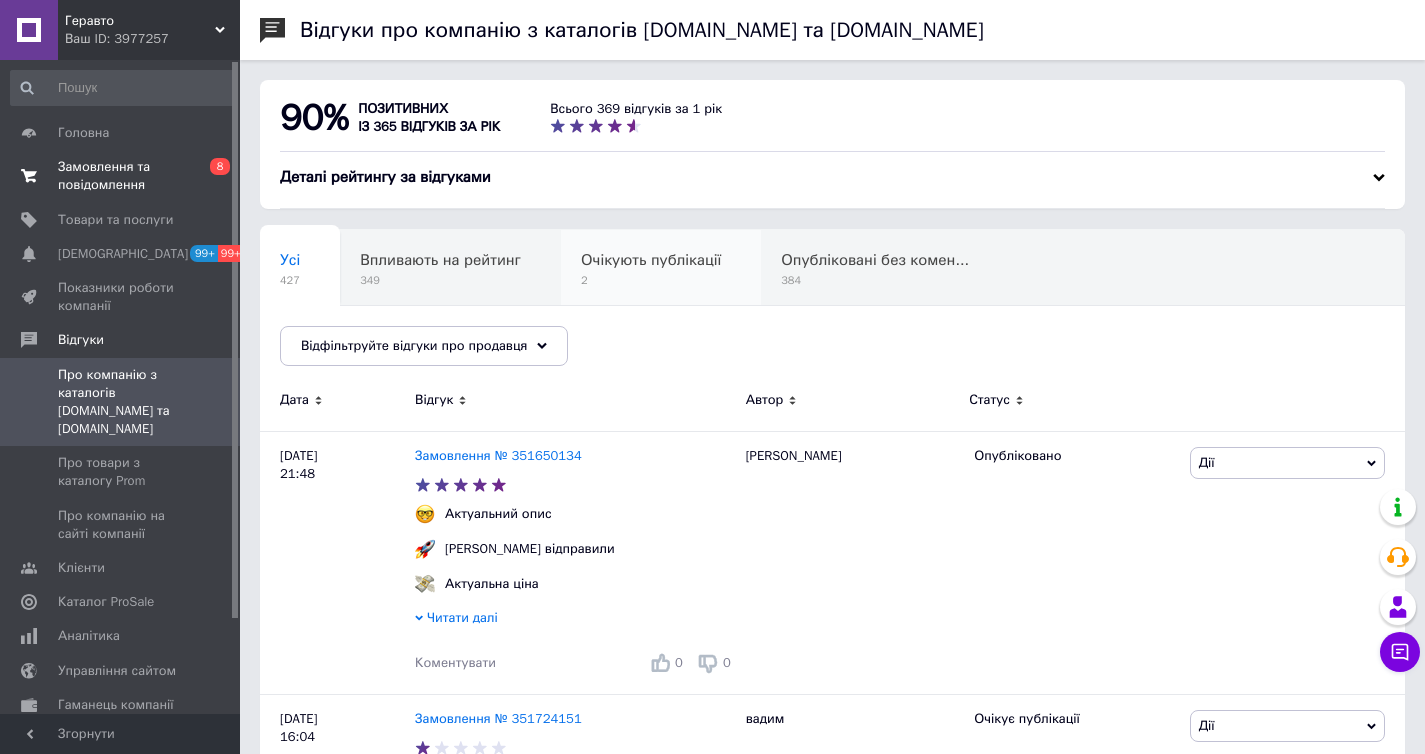 click on "Очікують публікації" at bounding box center (651, 260) 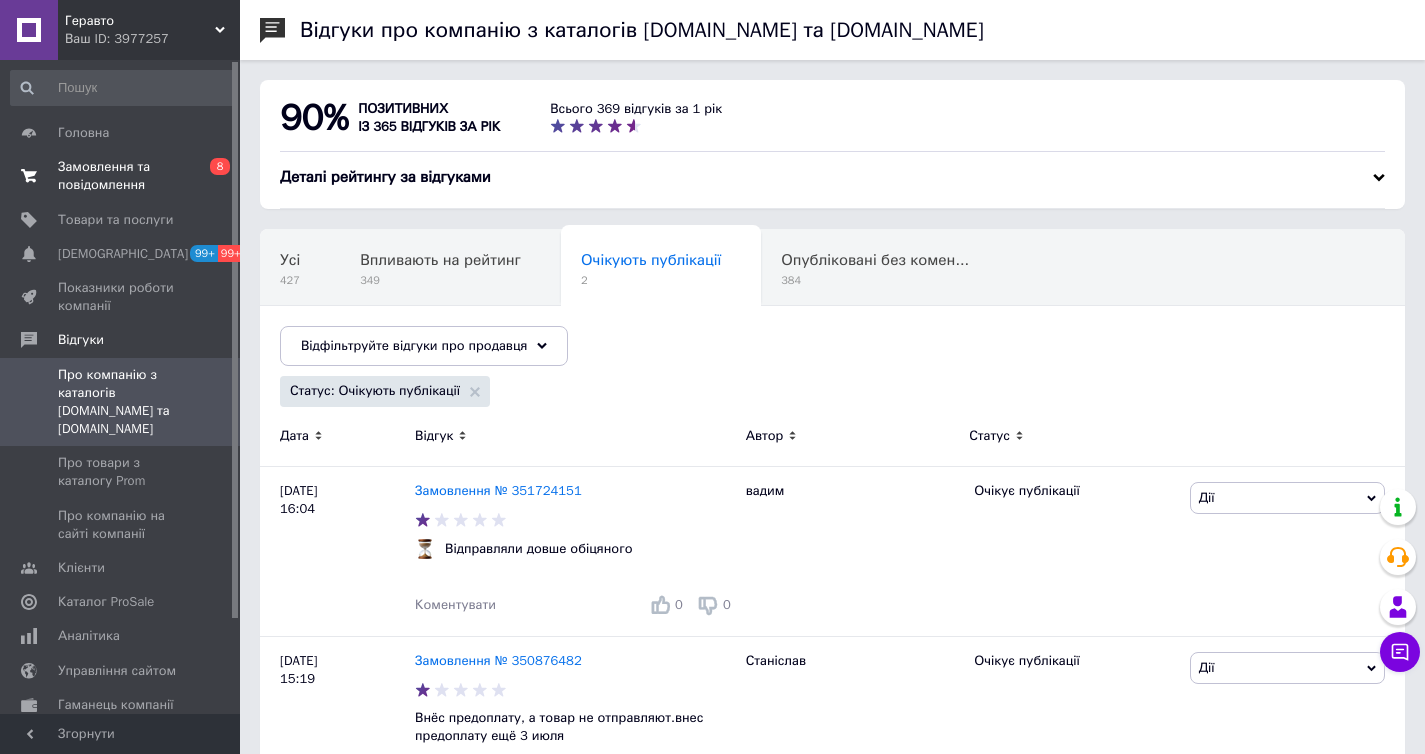 click on "Замовлення та повідомлення" at bounding box center [121, 176] 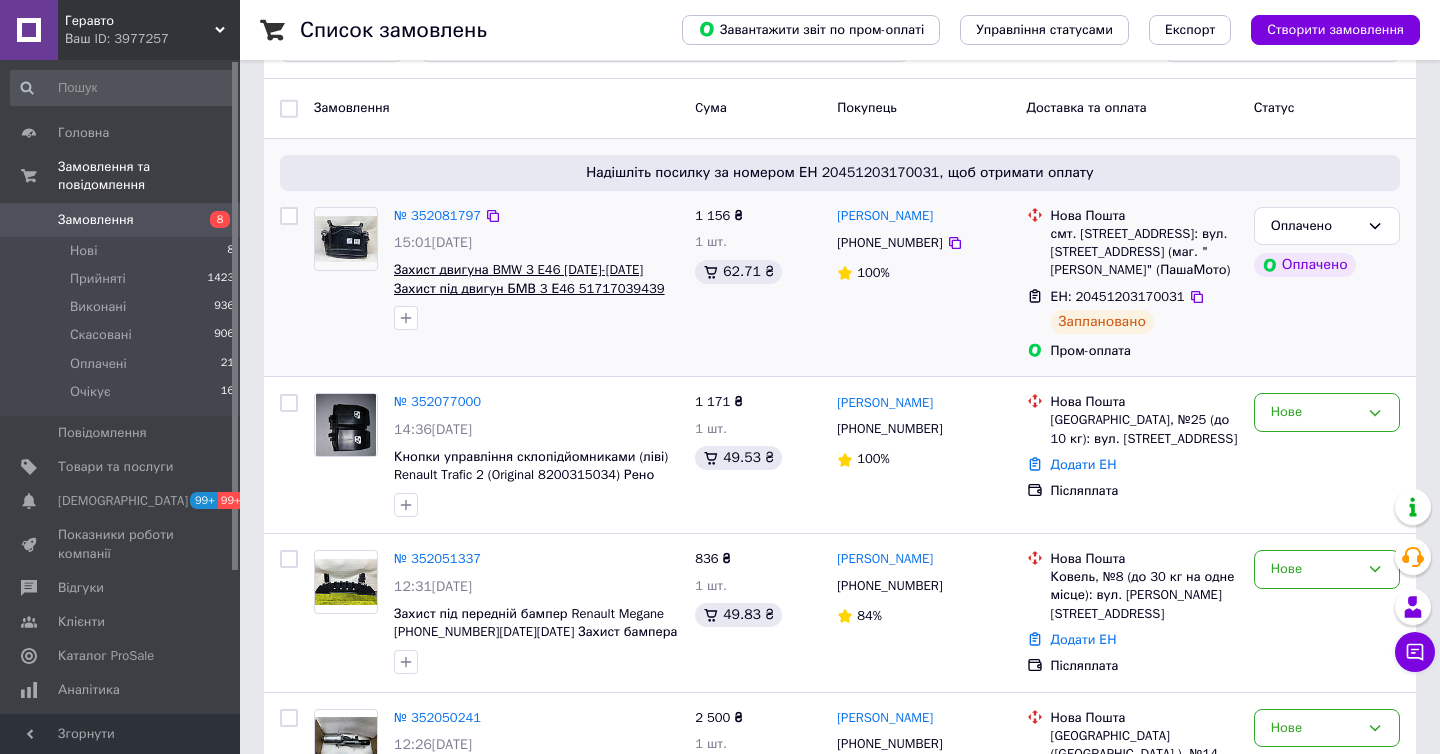 scroll, scrollTop: 363, scrollLeft: 0, axis: vertical 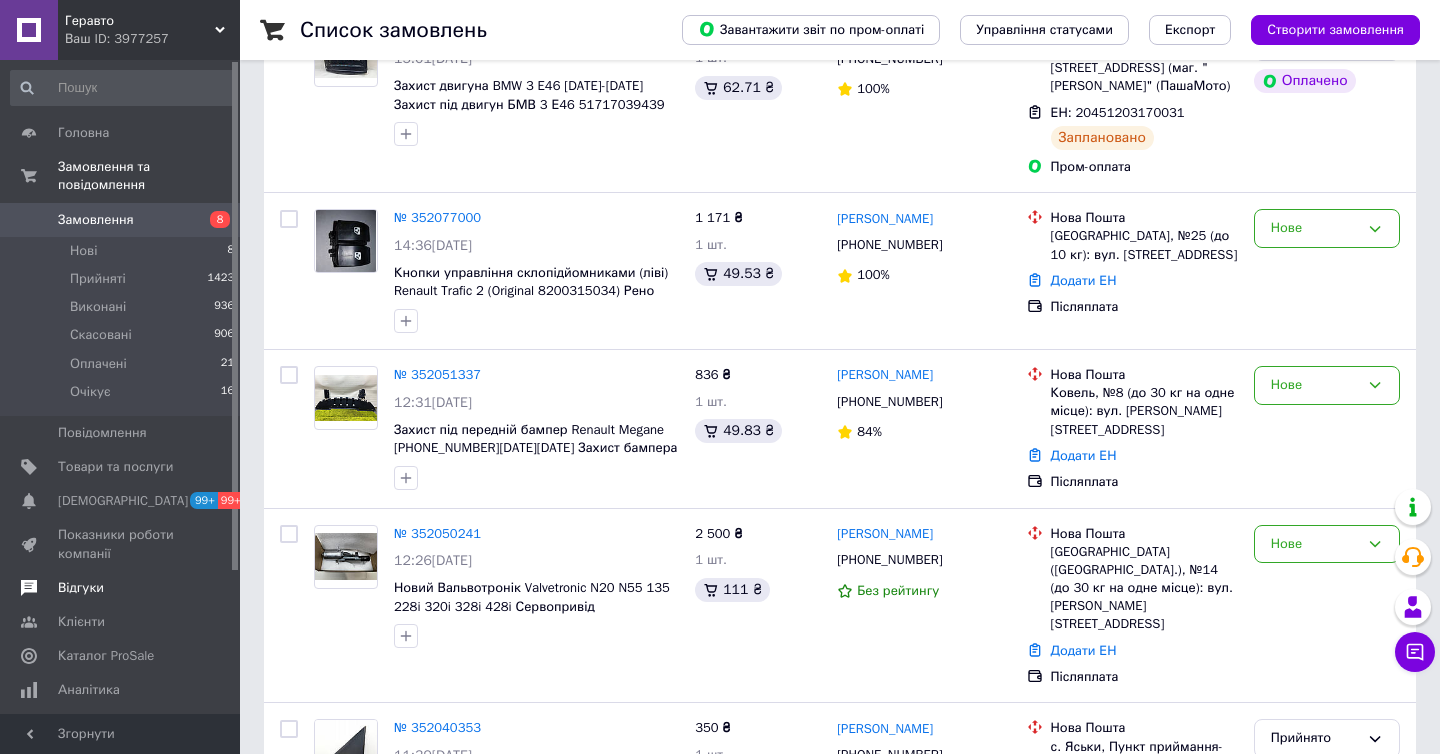 click on "Відгуки" at bounding box center (123, 588) 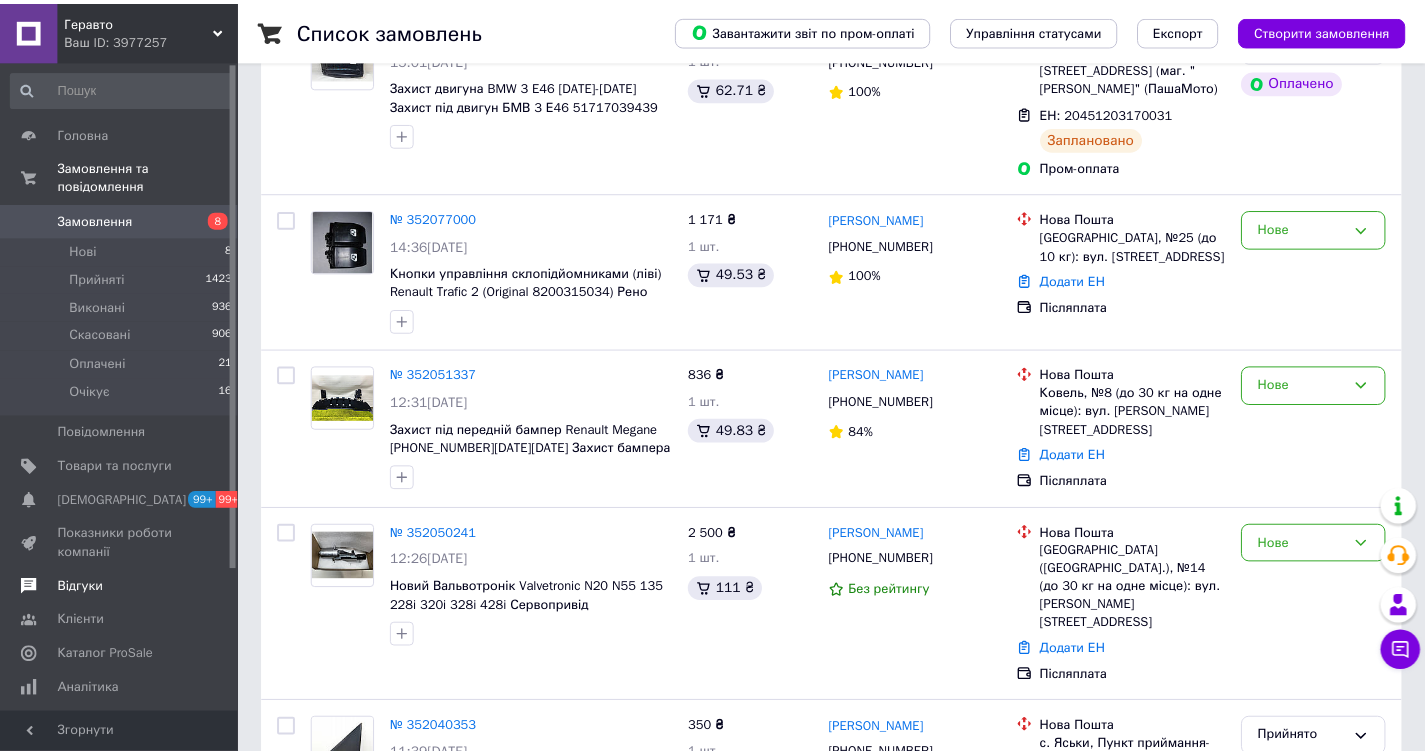 scroll, scrollTop: 0, scrollLeft: 0, axis: both 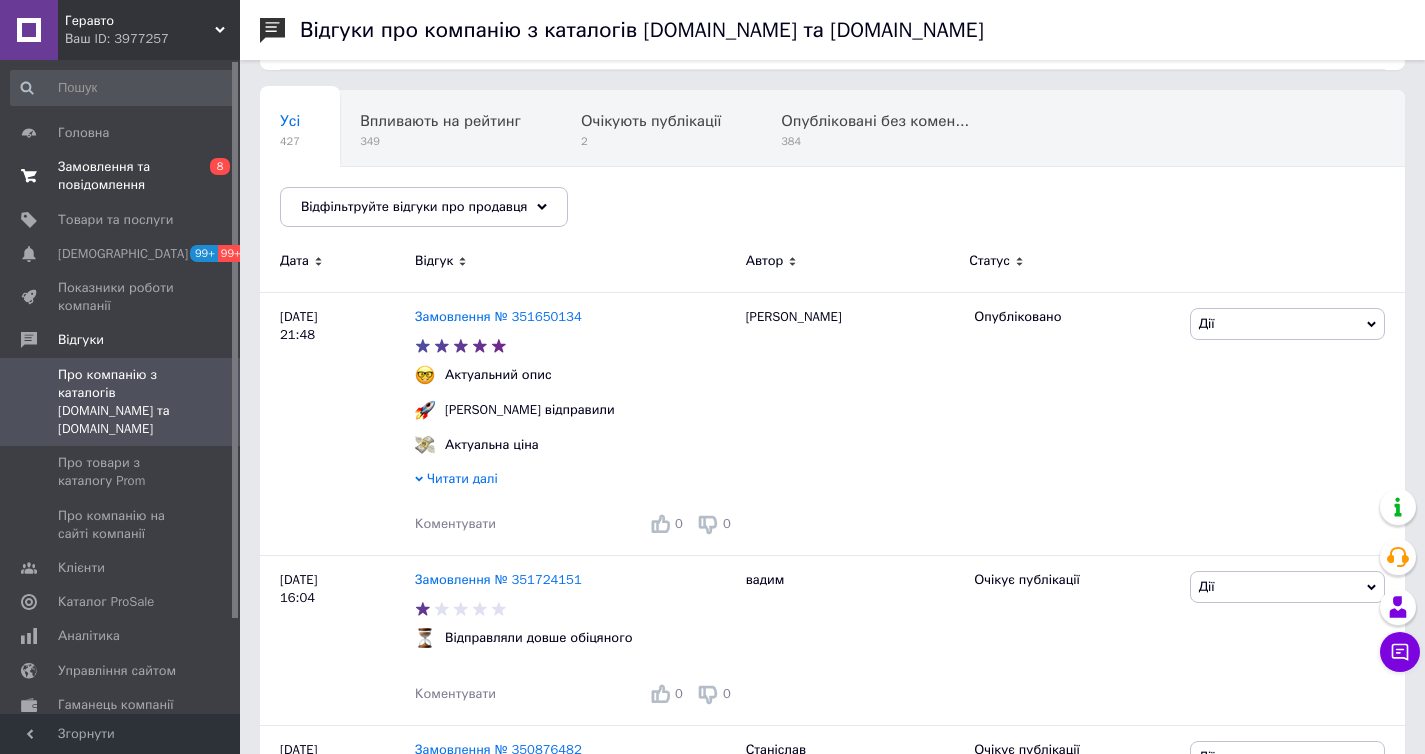 click on "0 8" at bounding box center (212, 176) 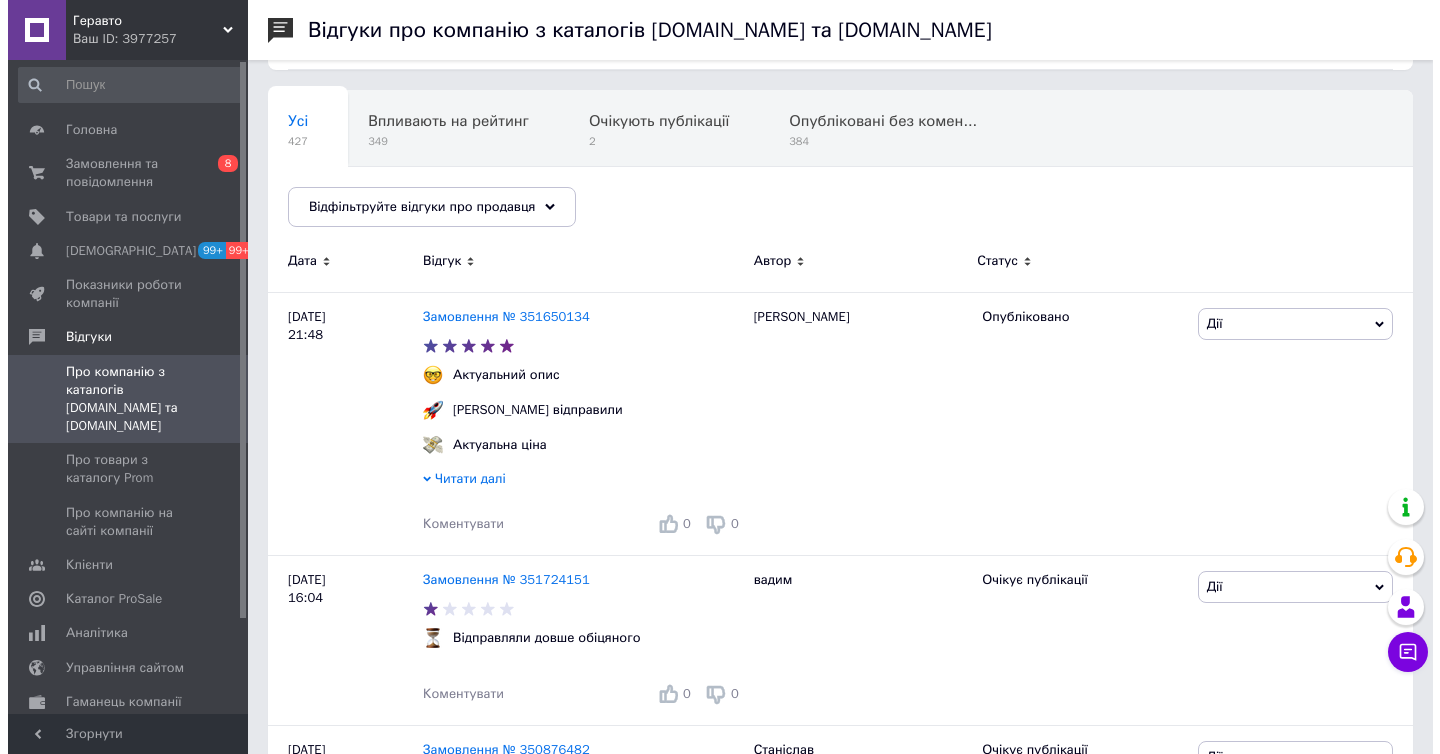 scroll, scrollTop: 0, scrollLeft: 0, axis: both 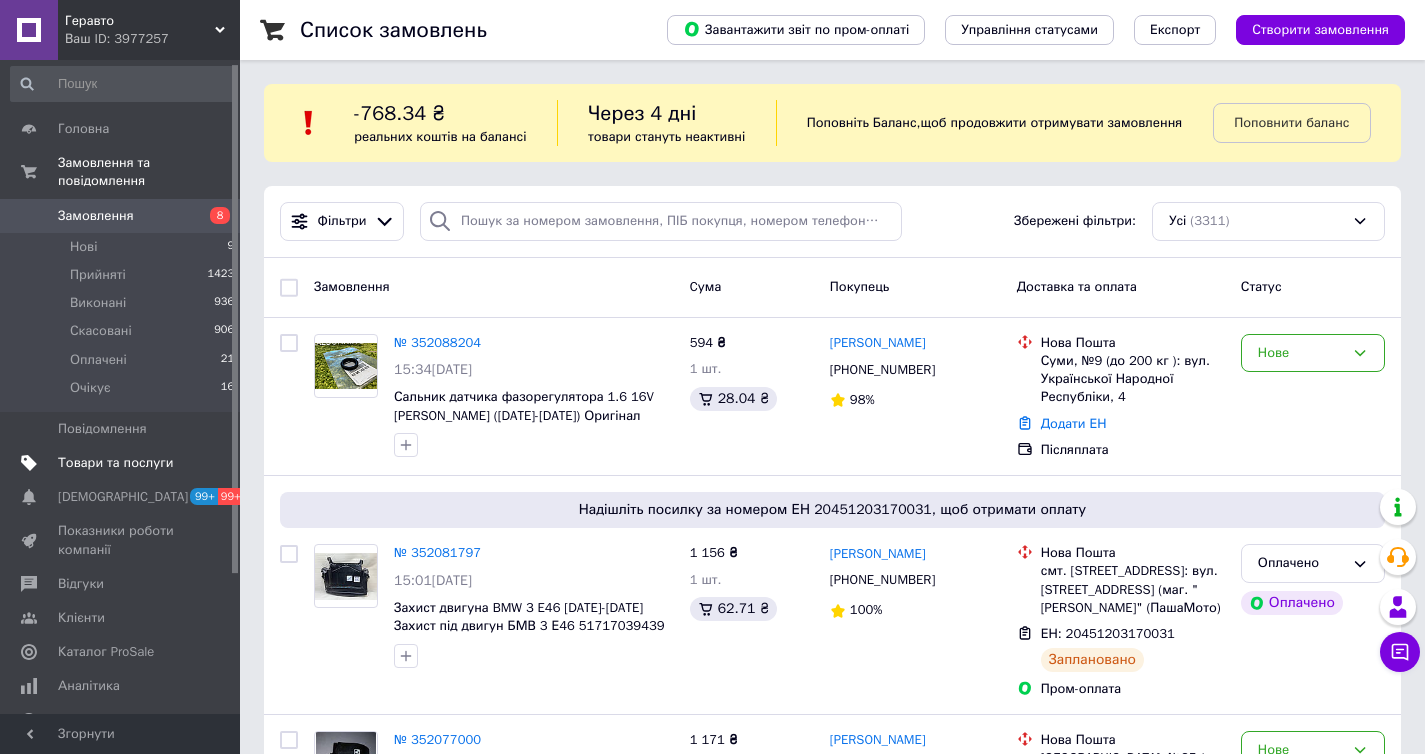 click on "Товари та послуги" at bounding box center [115, 463] 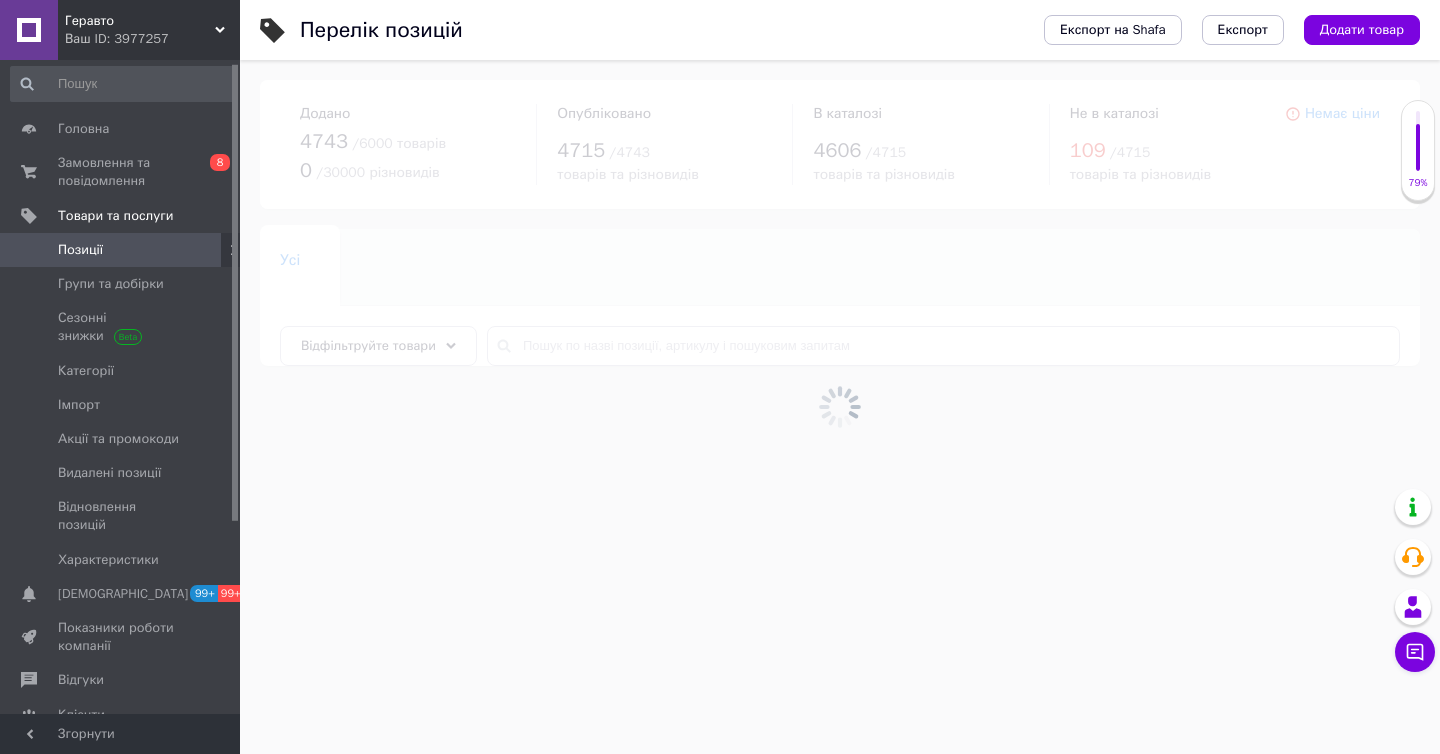 click at bounding box center (840, 407) 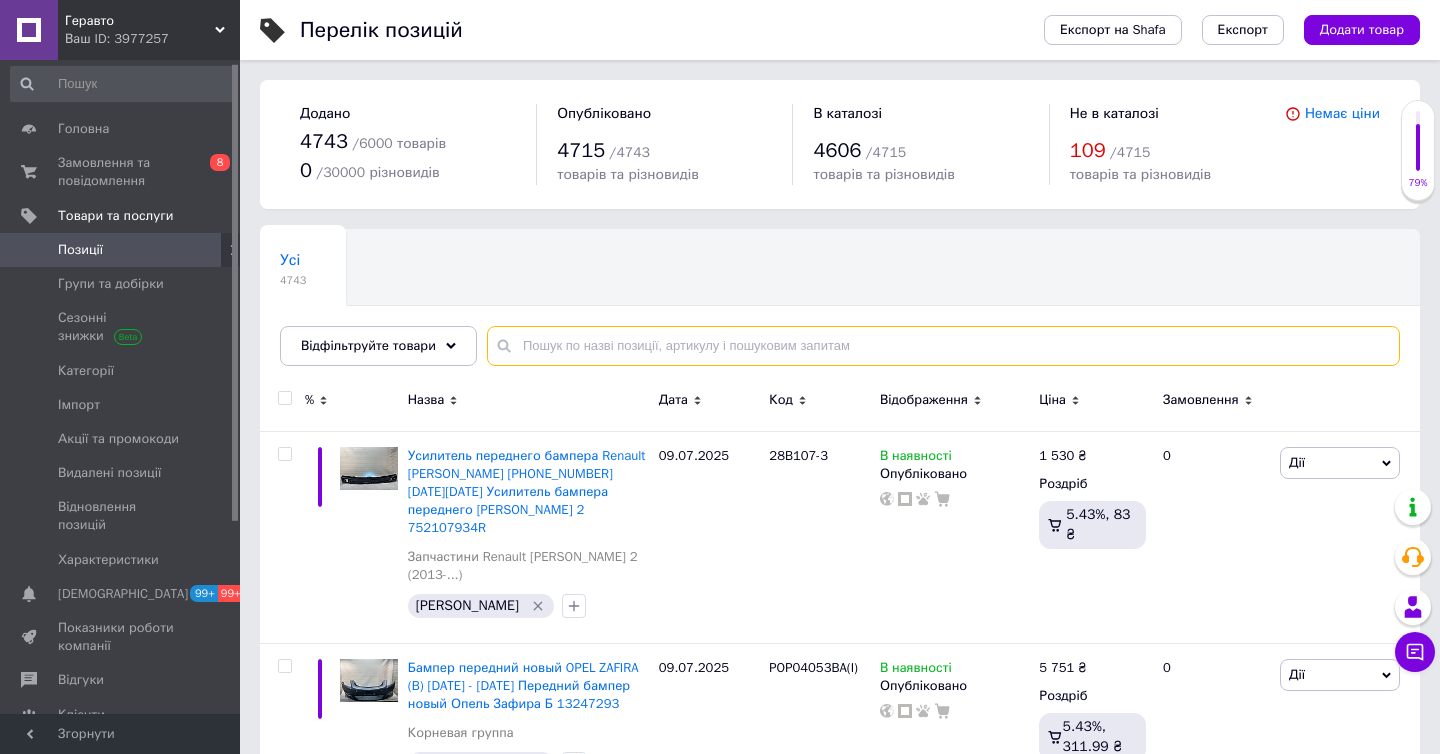 click at bounding box center [943, 346] 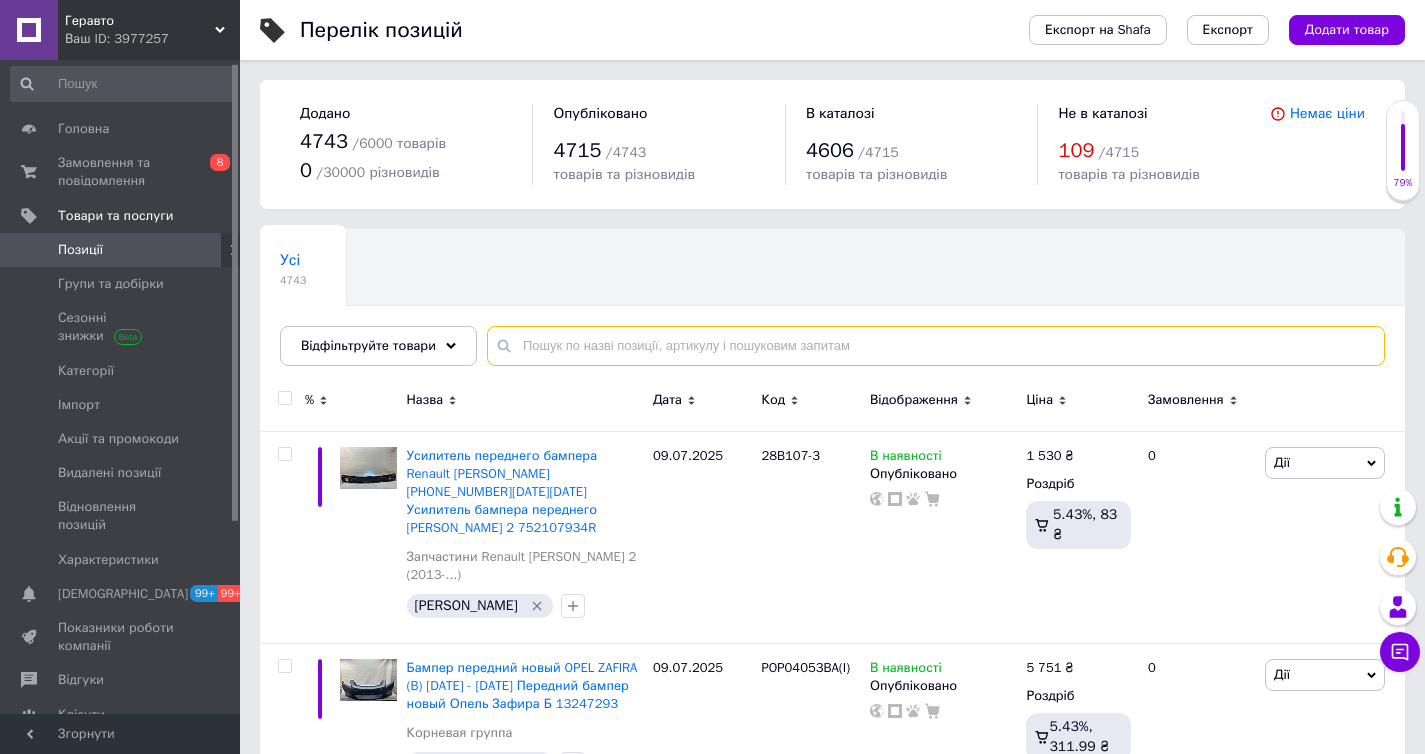paste on "8200852008" 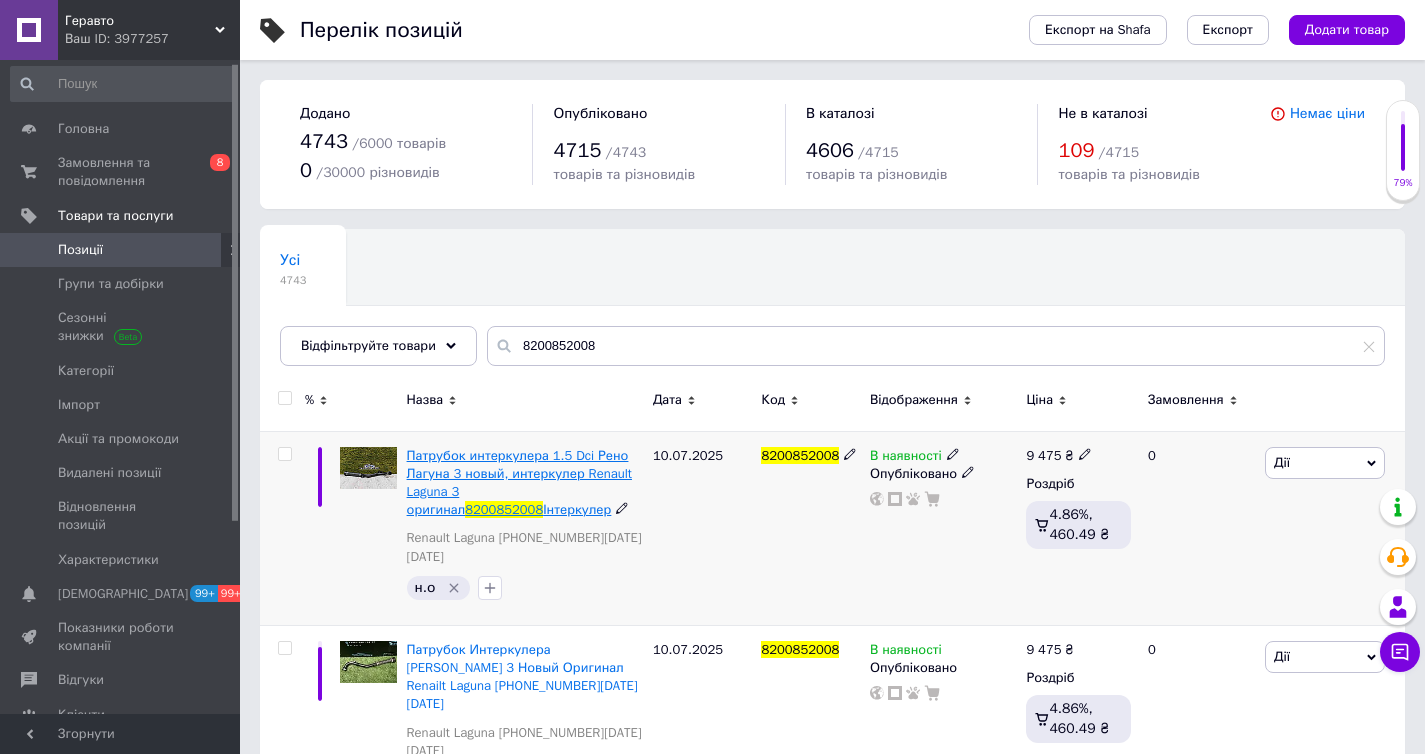 click on "Патрубок интеркулера 1.5 Dci Рено Лагуна 3 новый, интеркулер Renault Laguna 3 оригинал" at bounding box center (519, 483) 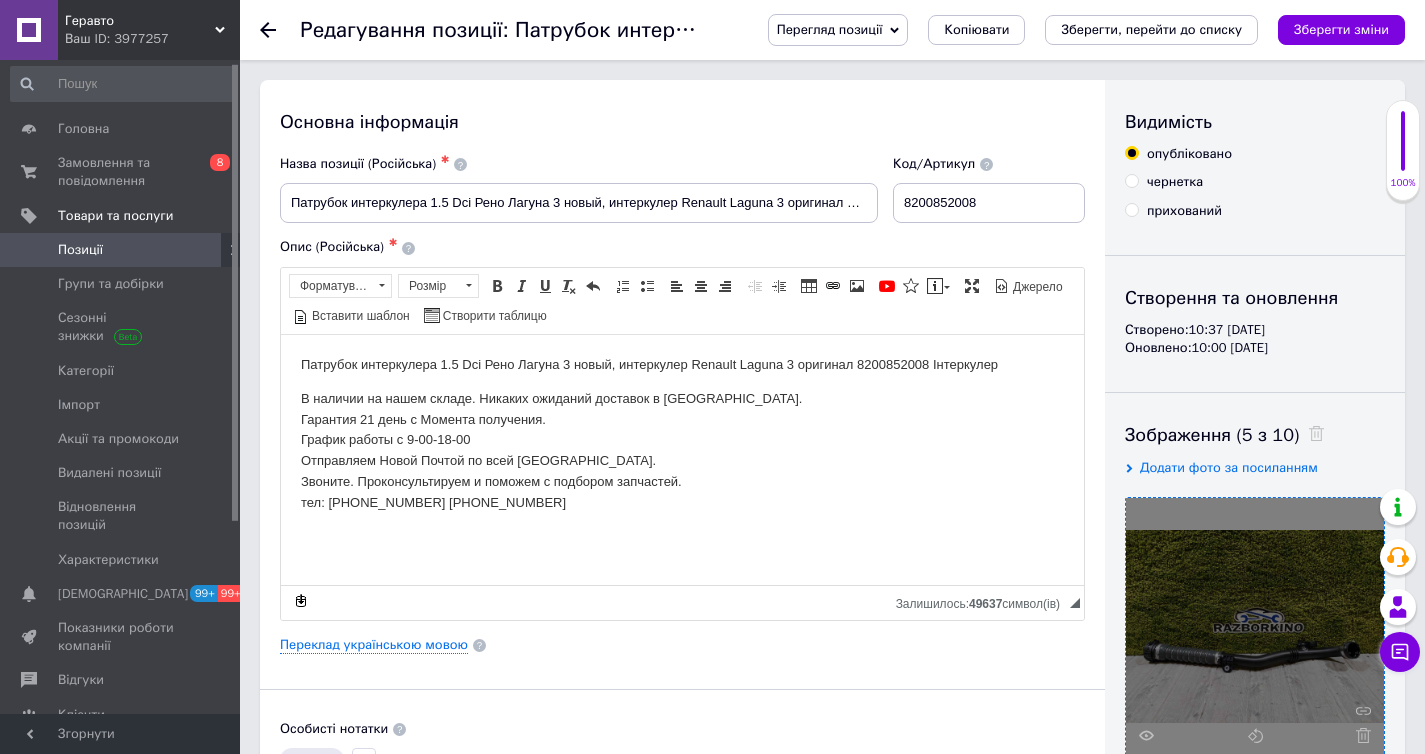 scroll, scrollTop: 80, scrollLeft: 0, axis: vertical 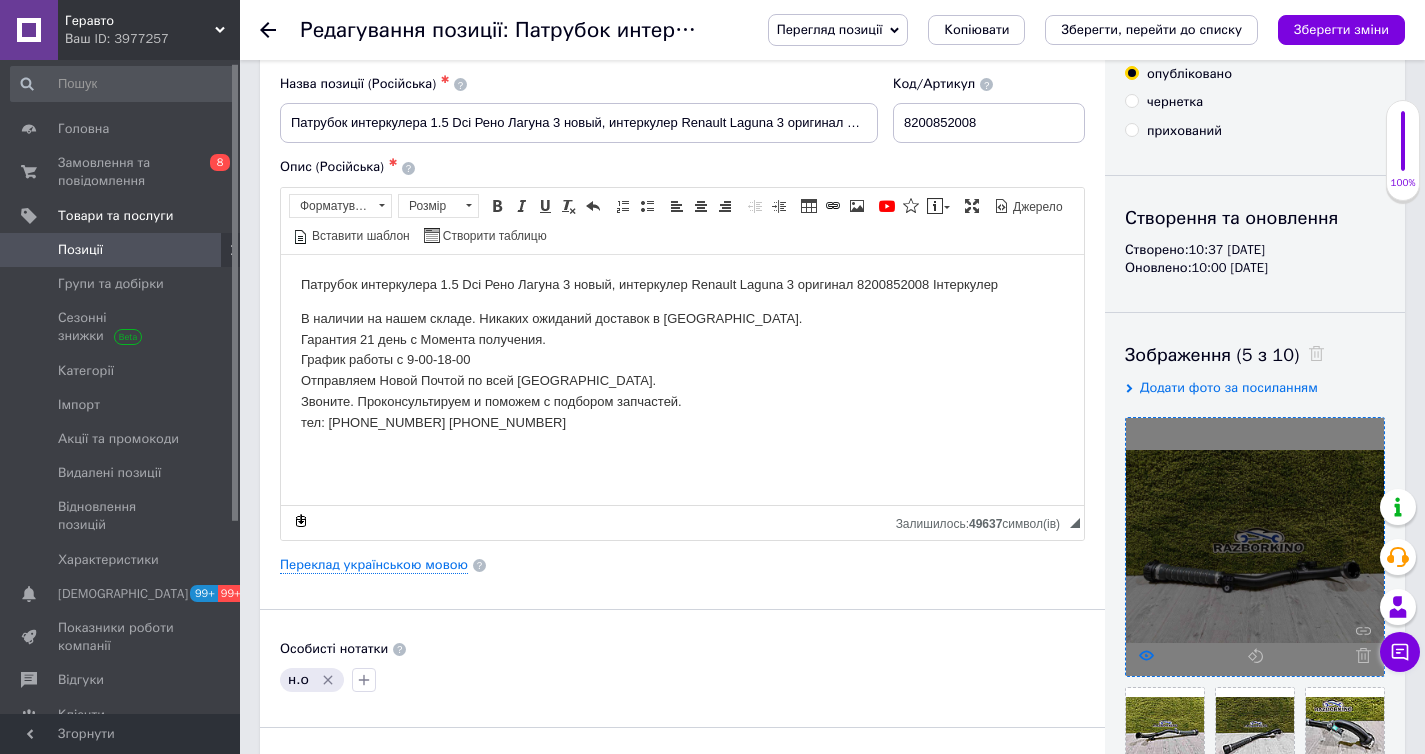 click 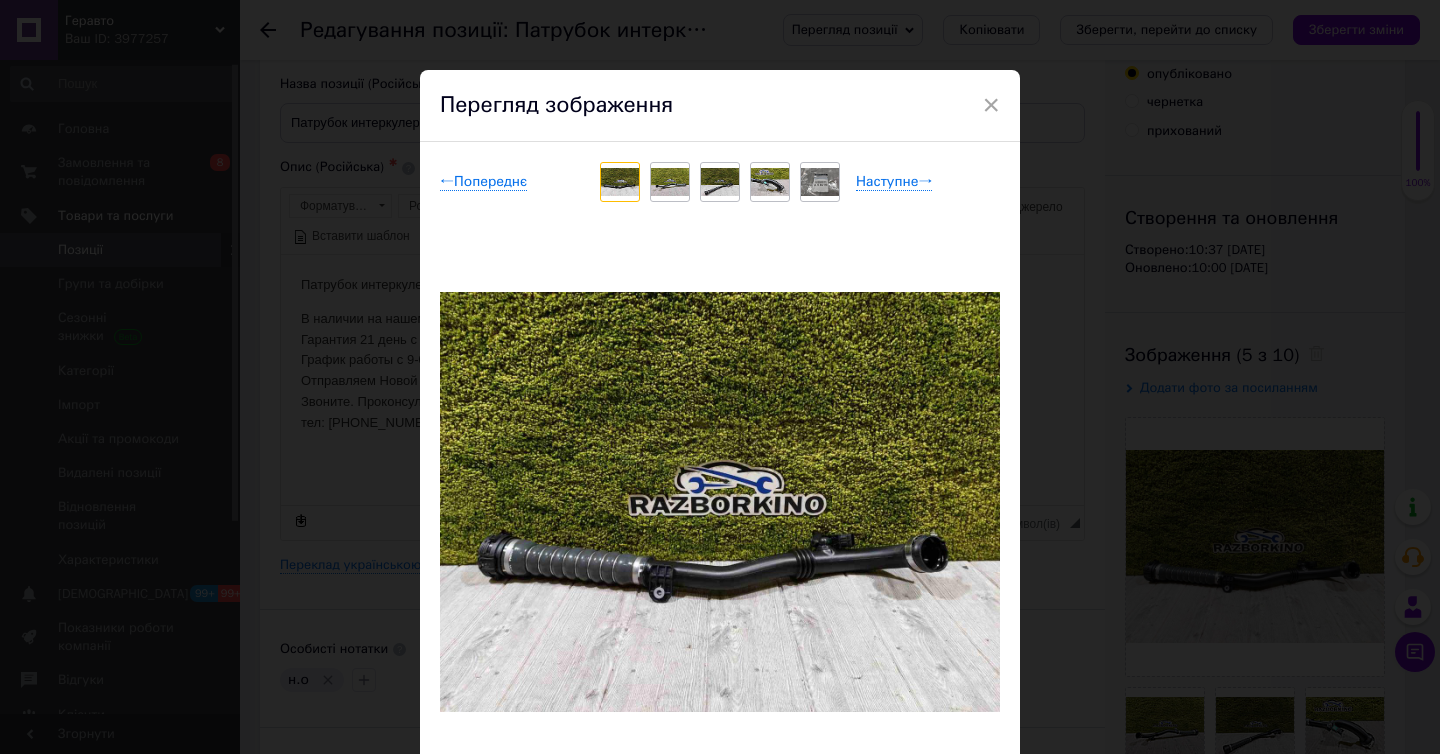 click at bounding box center (670, 182) 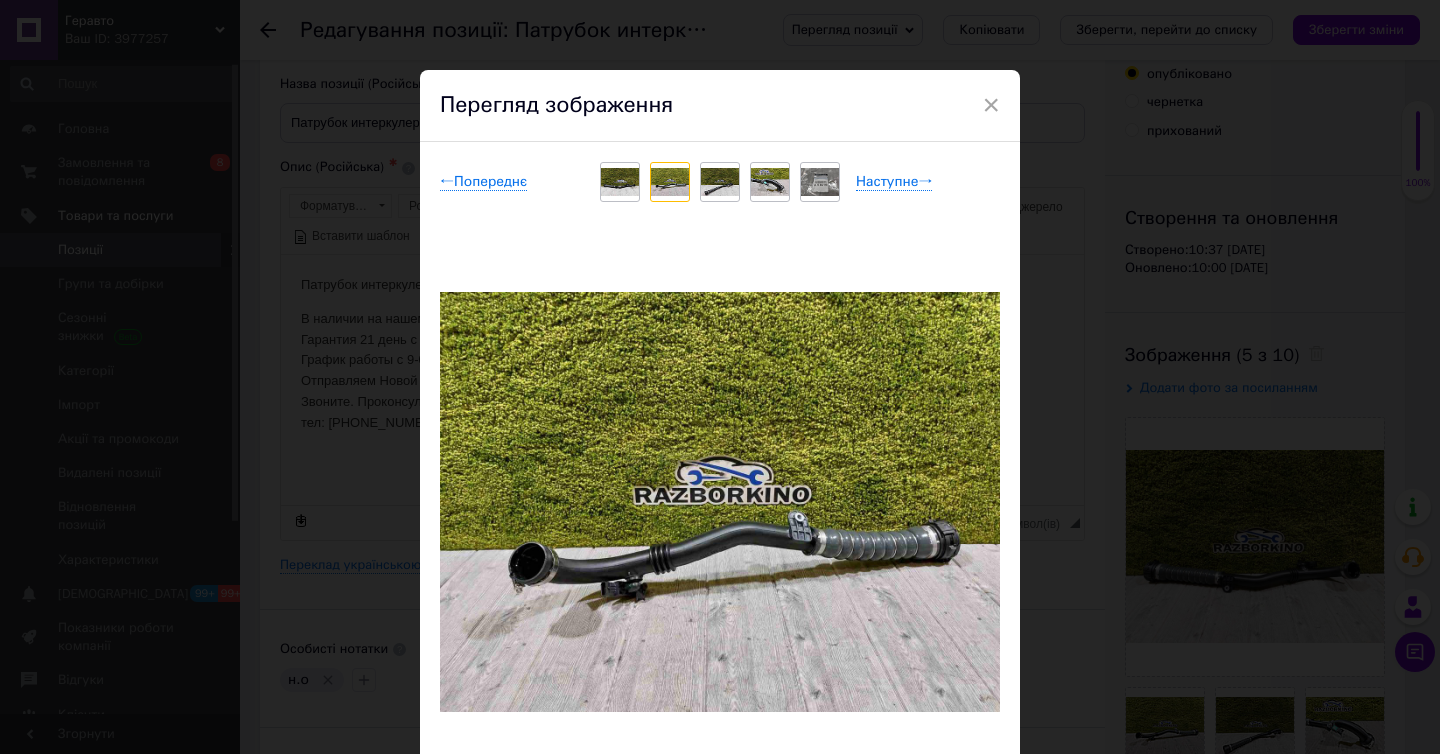 click at bounding box center [720, 182] 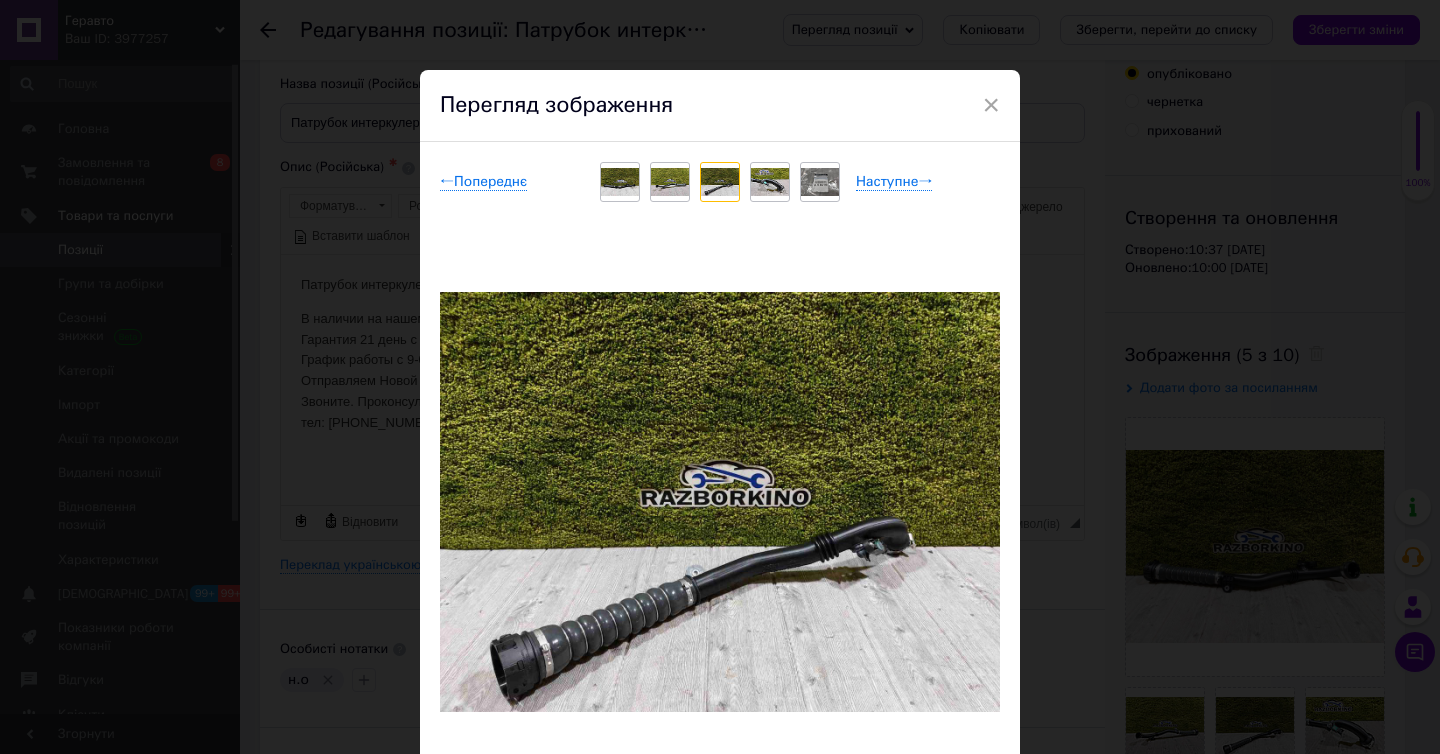 click at bounding box center [770, 182] 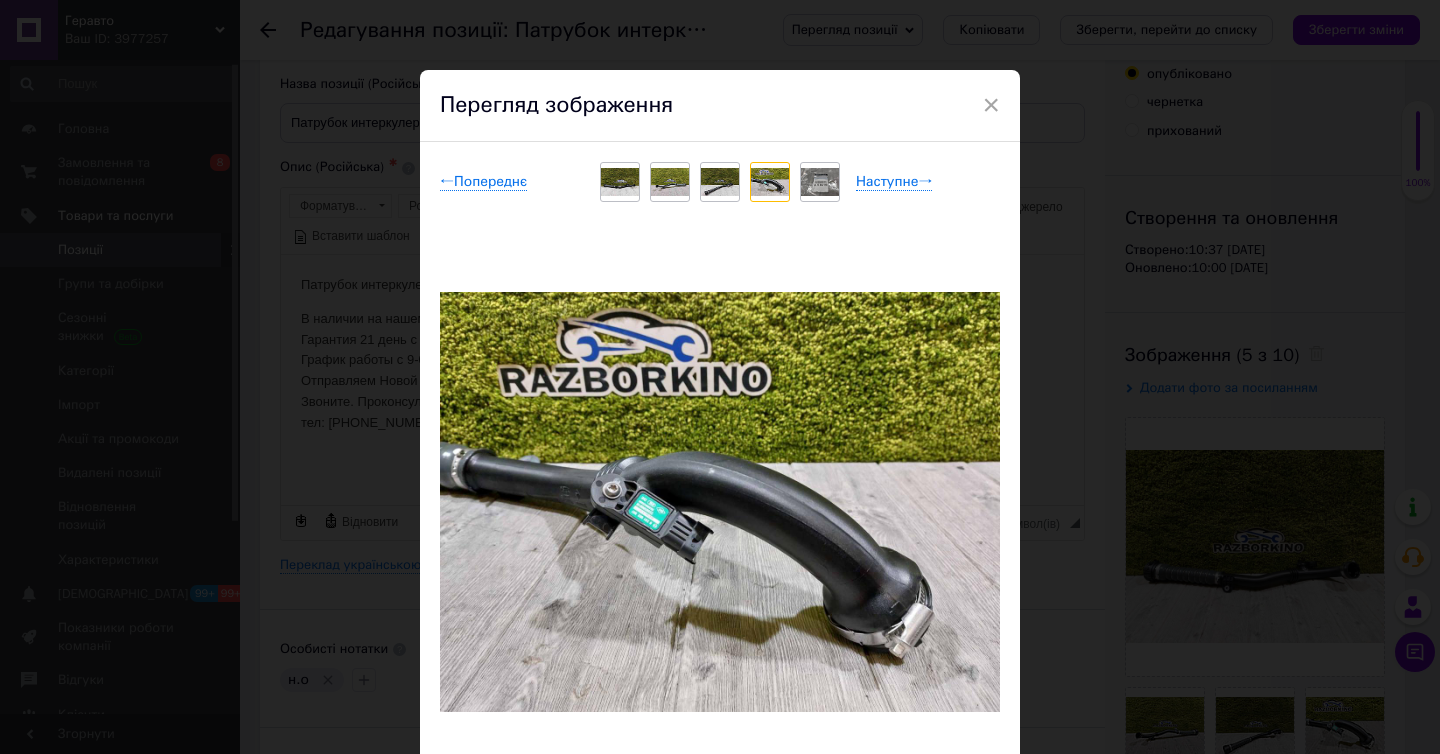 click at bounding box center (670, 182) 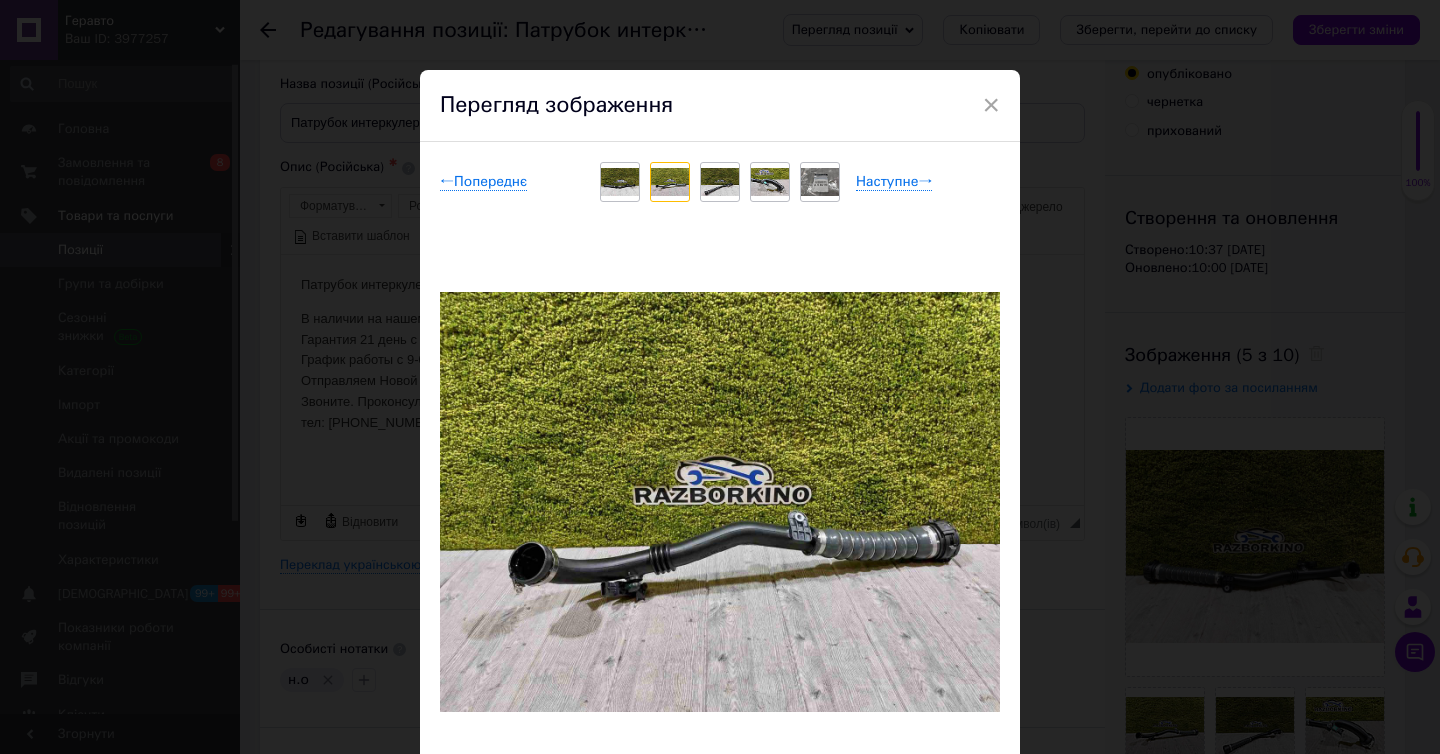 click on "× Перегляд зображення ← Попереднє Наступне → Видалити зображення Видалити всі зображення" at bounding box center [720, 377] 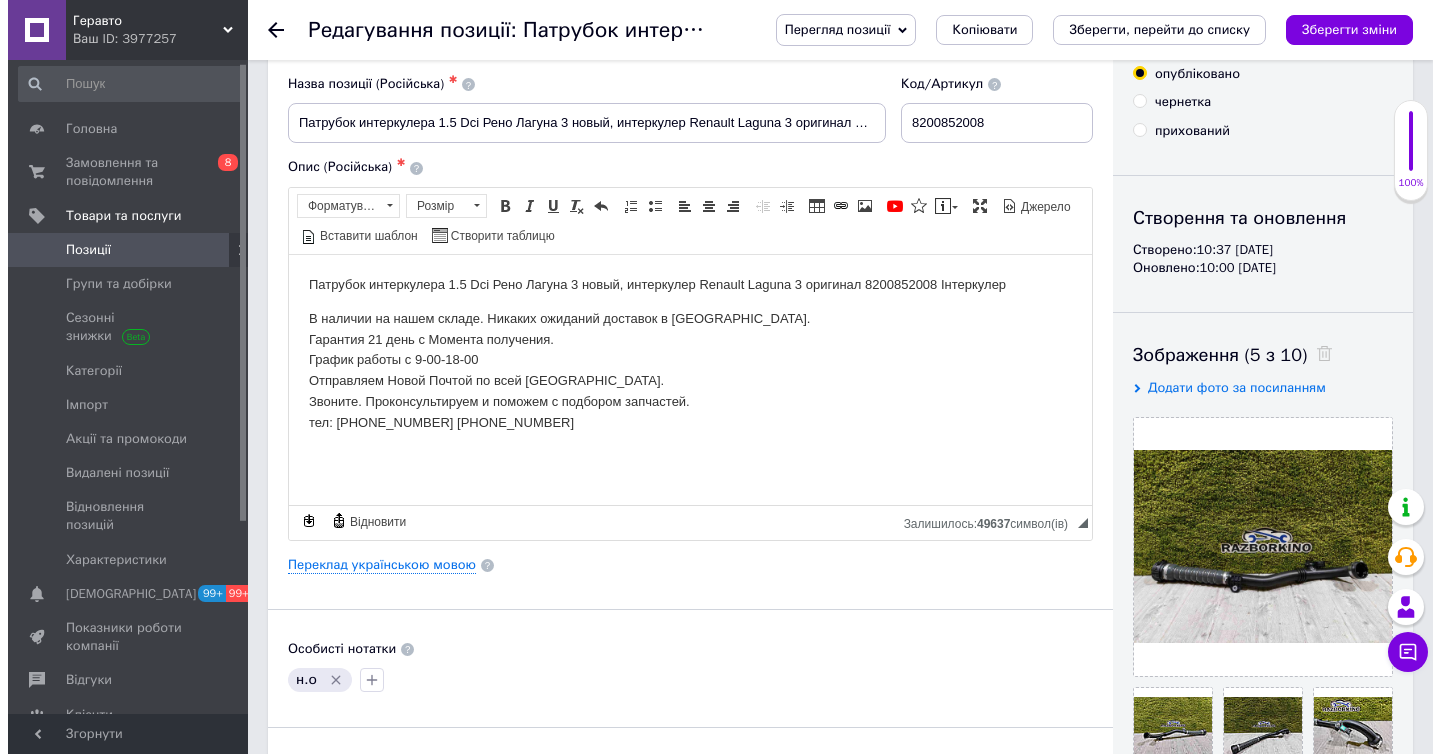 scroll, scrollTop: 0, scrollLeft: 0, axis: both 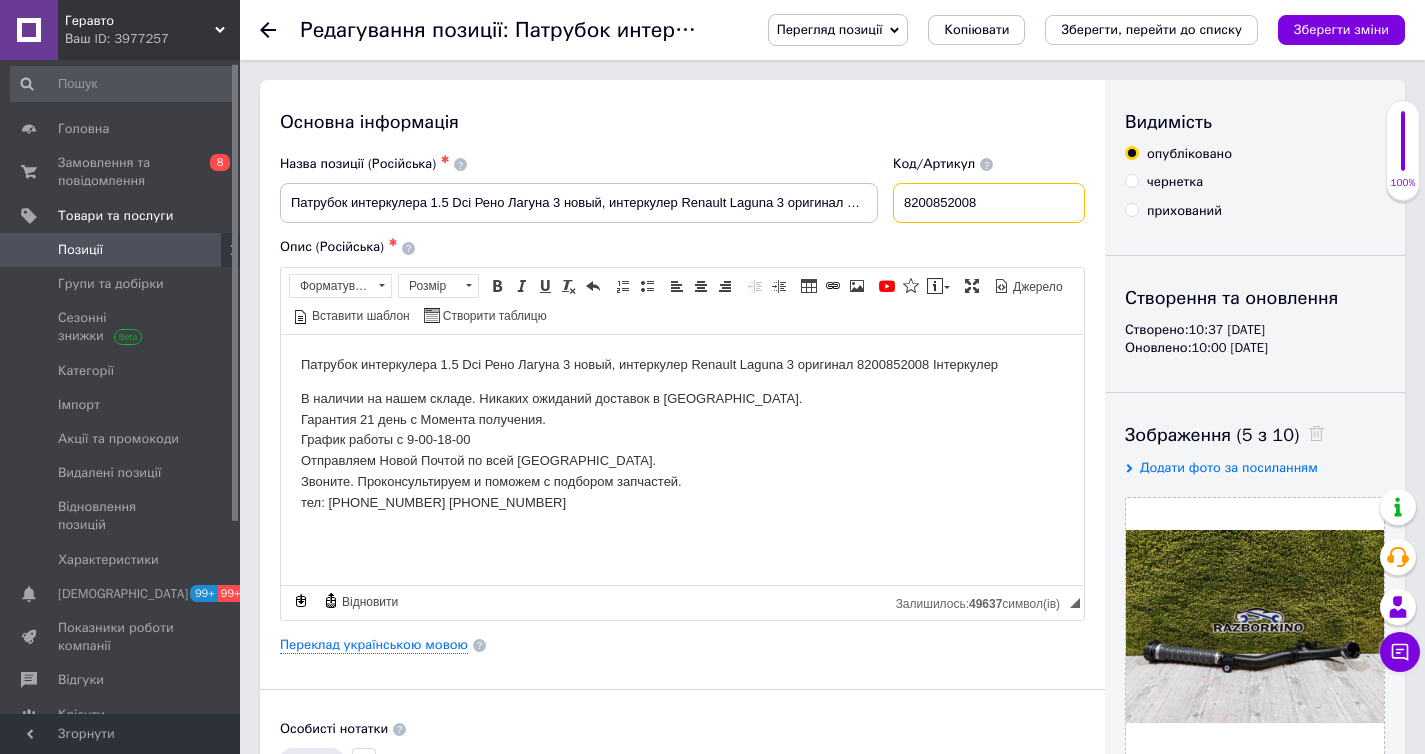 click on "8200852008" at bounding box center (989, 203) 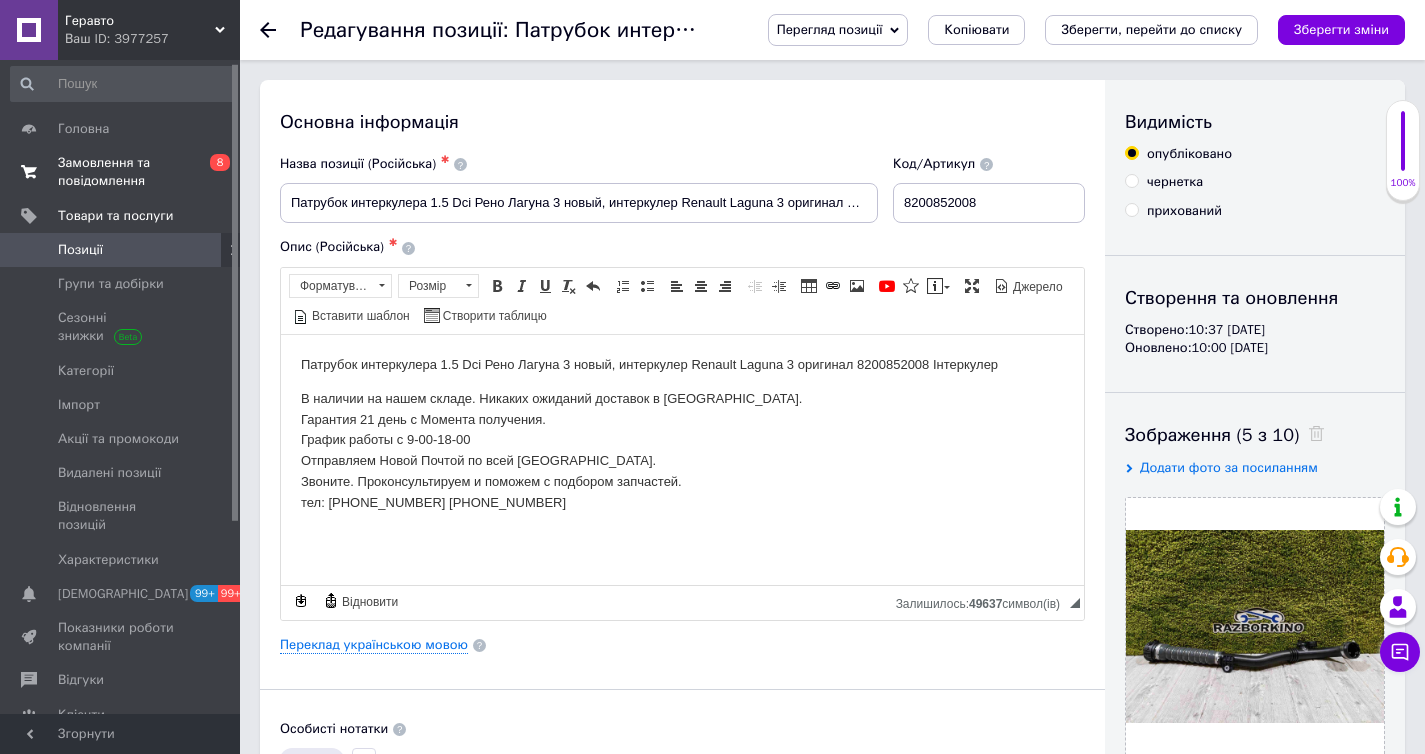 click on "Замовлення та повідомлення" at bounding box center [121, 172] 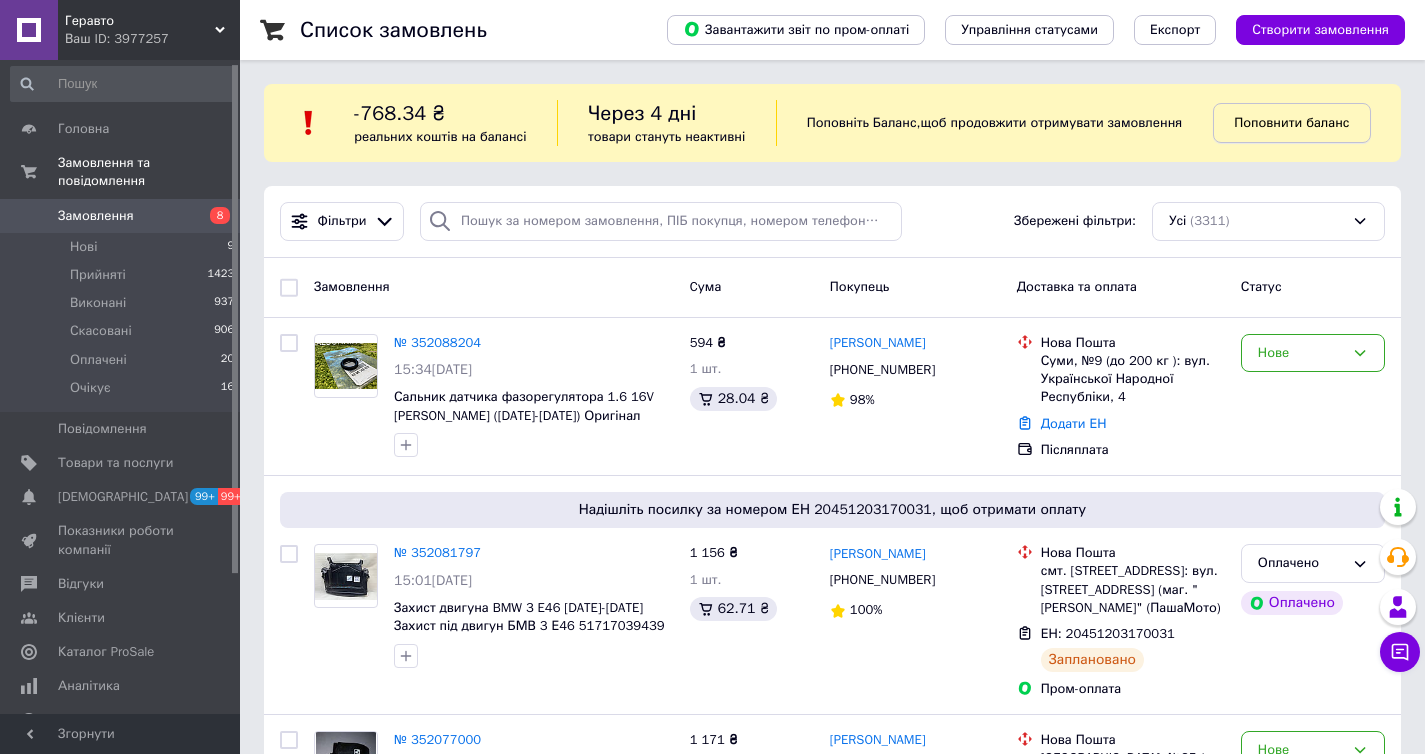 click on "Поповнити баланс" at bounding box center [1291, 122] 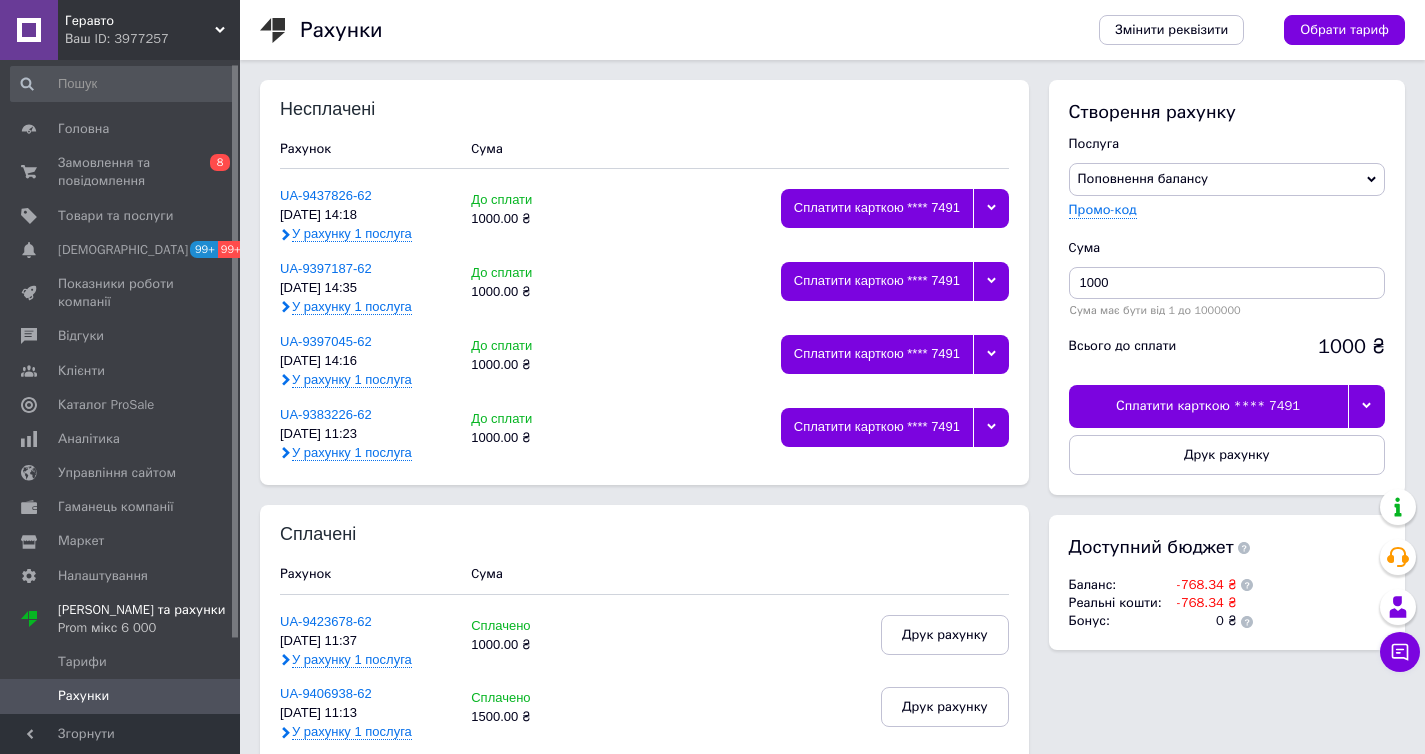 click on "Сплатити карткою  **** 7491" at bounding box center [1208, 406] 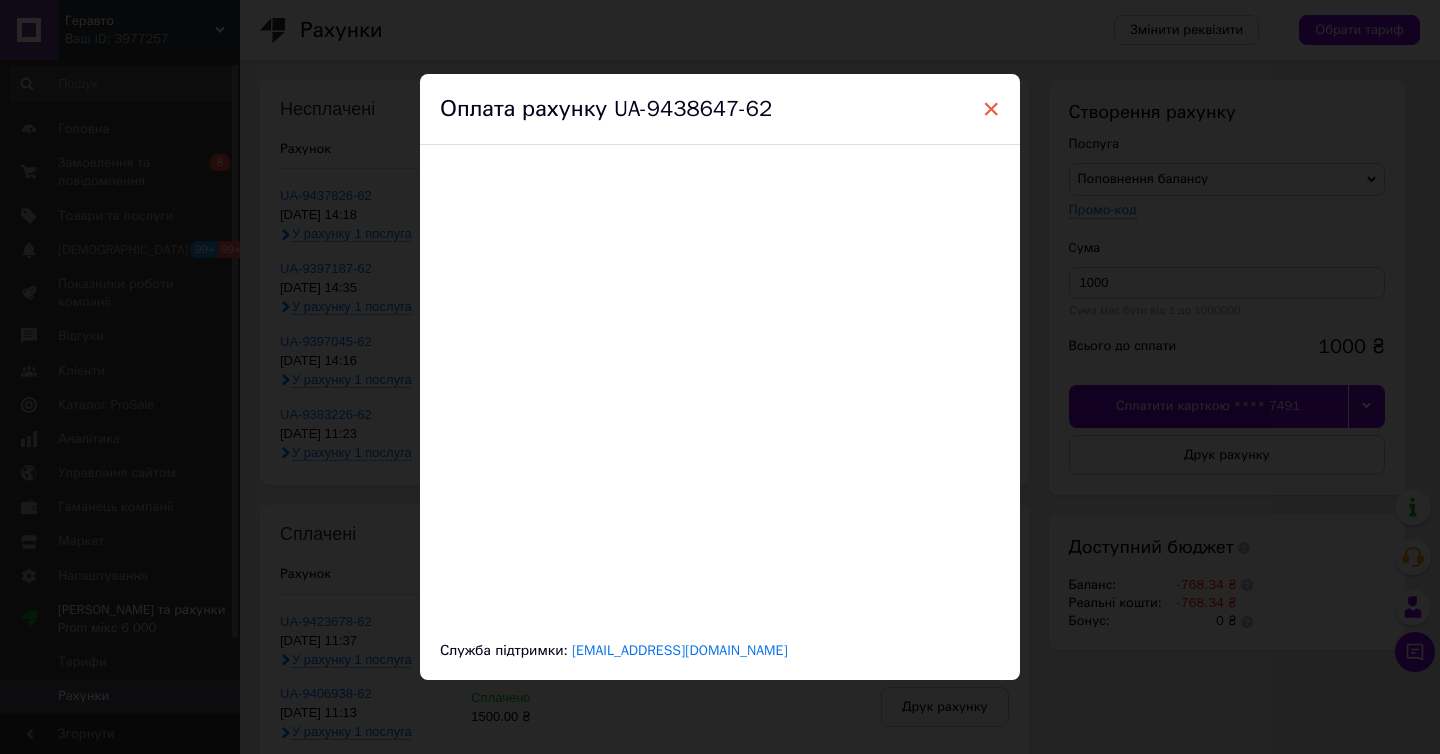 drag, startPoint x: 959, startPoint y: 103, endPoint x: 991, endPoint y: 112, distance: 33.24154 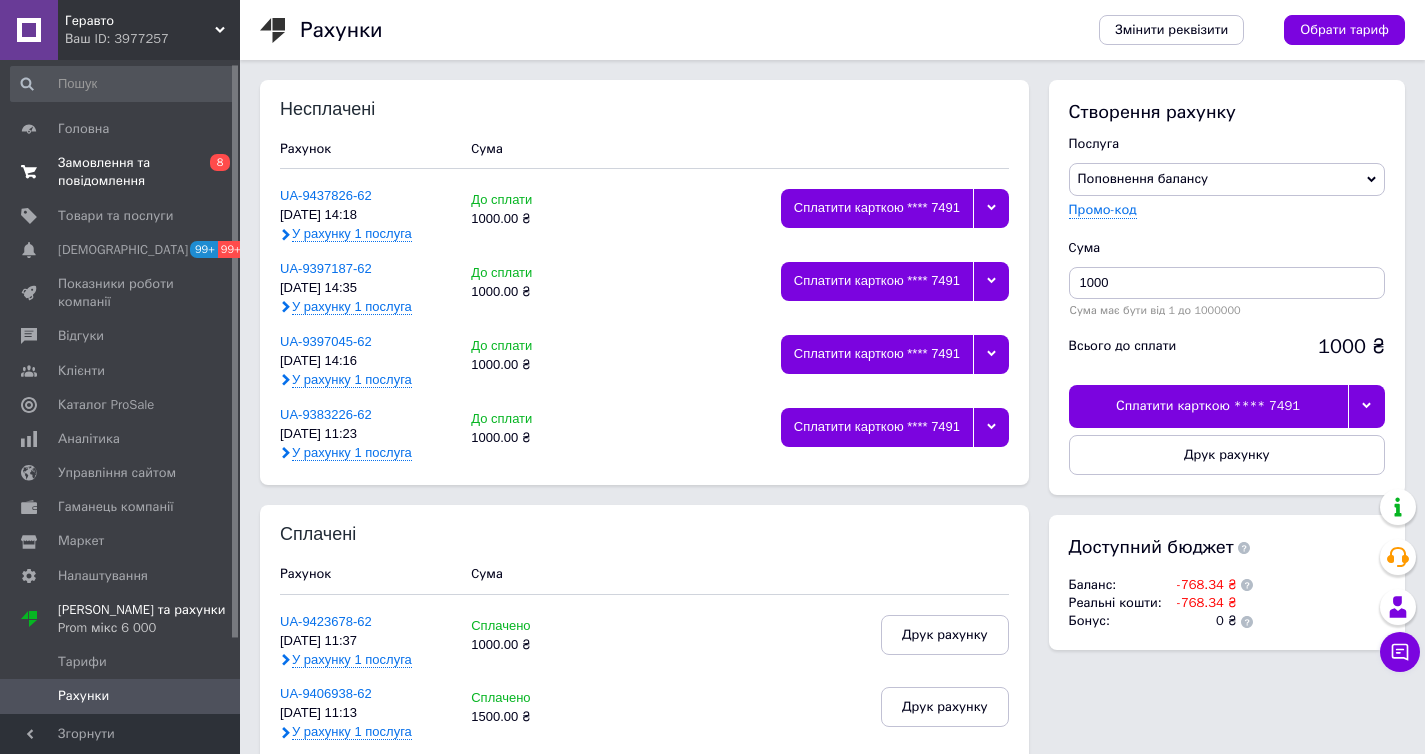 click on "0 8" at bounding box center [212, 172] 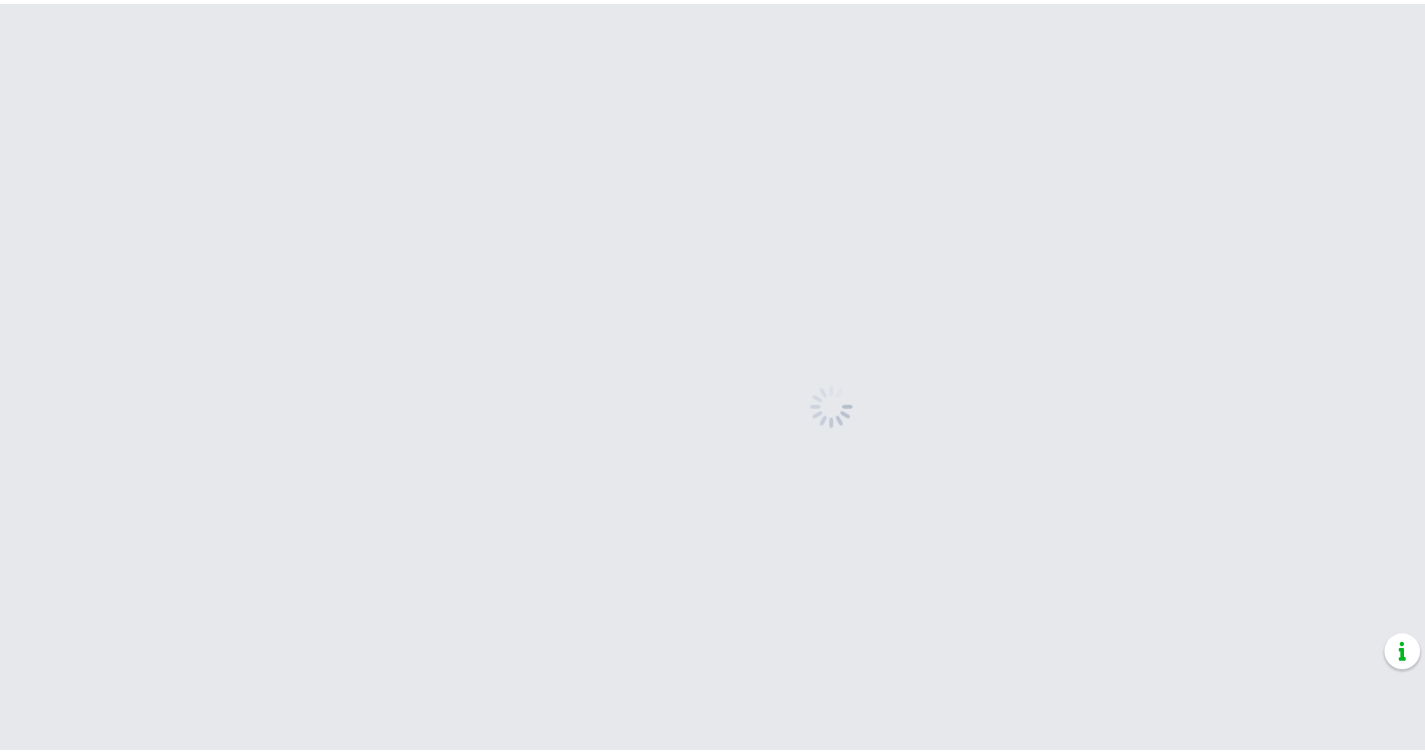 scroll, scrollTop: 0, scrollLeft: 0, axis: both 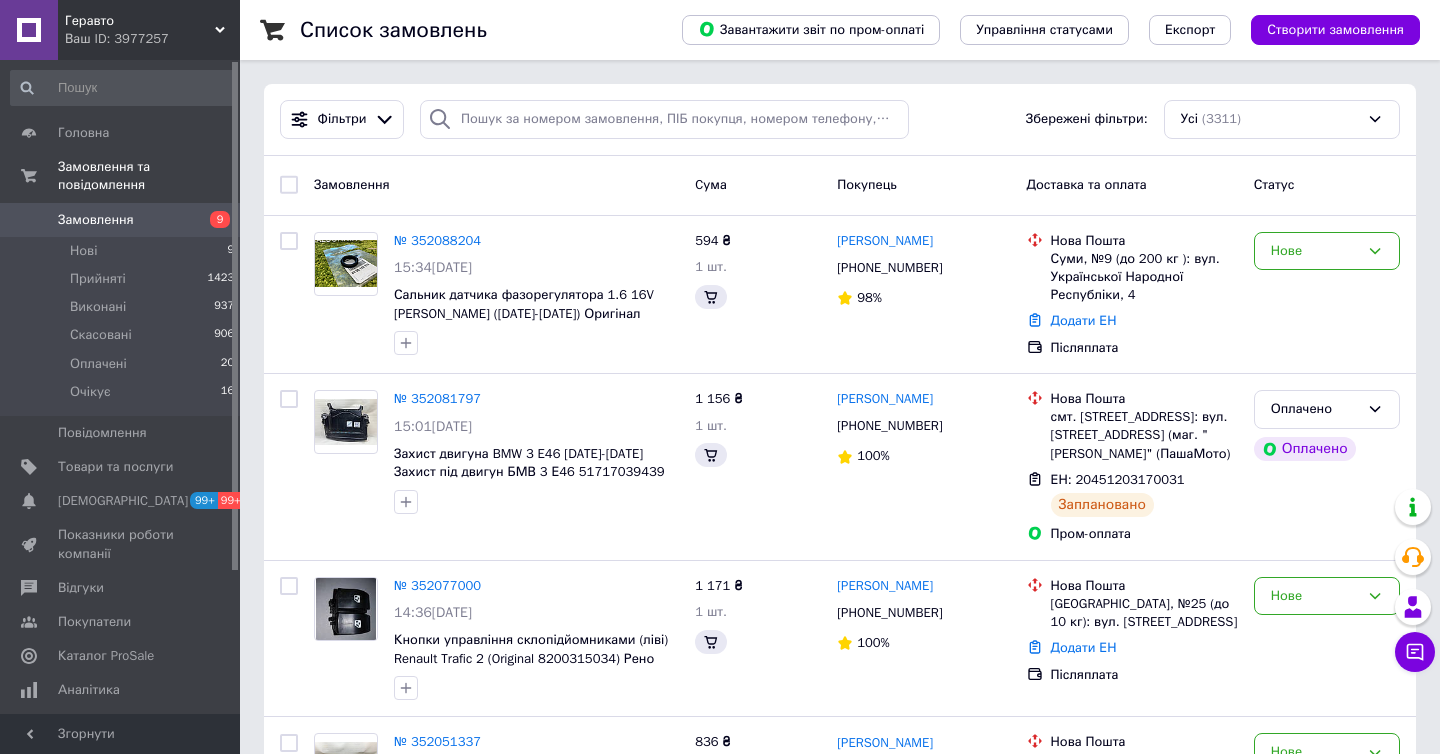 click on "9" at bounding box center (212, 220) 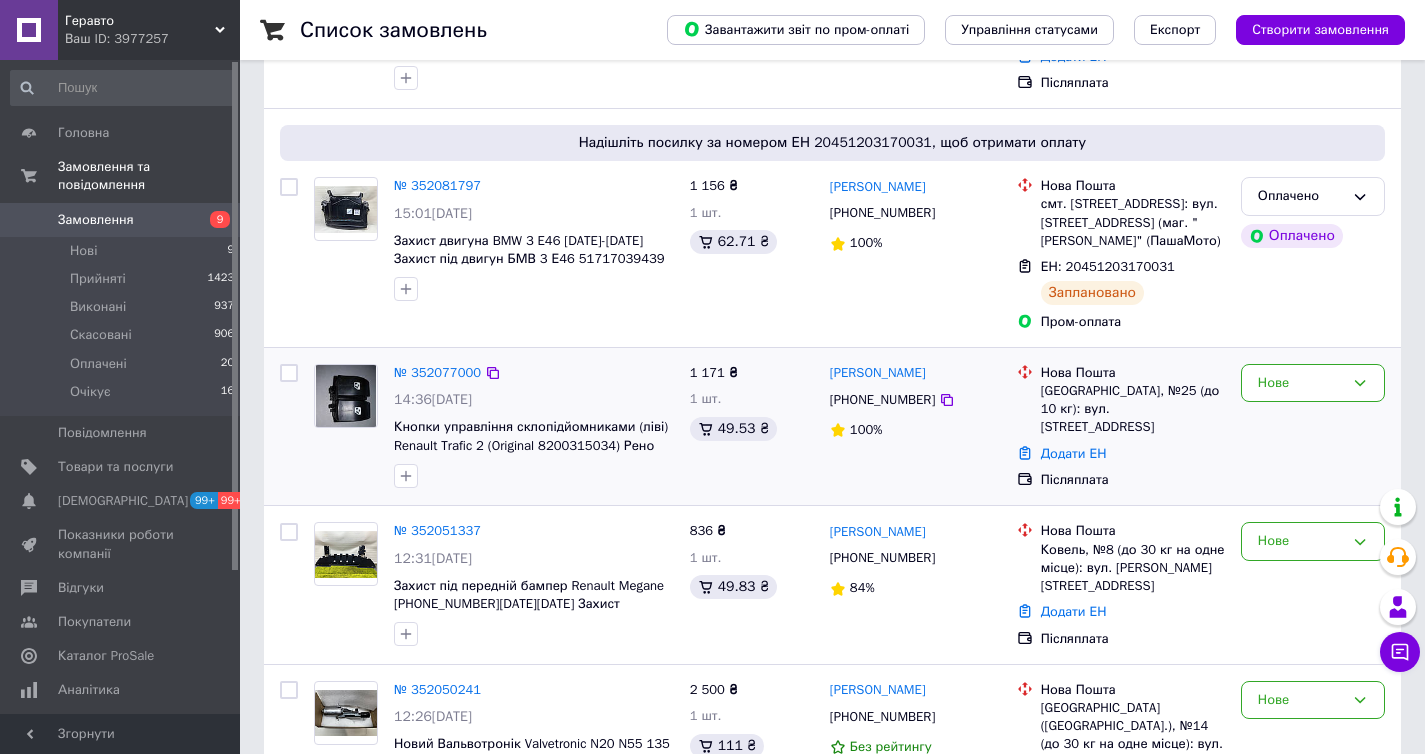 scroll, scrollTop: 368, scrollLeft: 0, axis: vertical 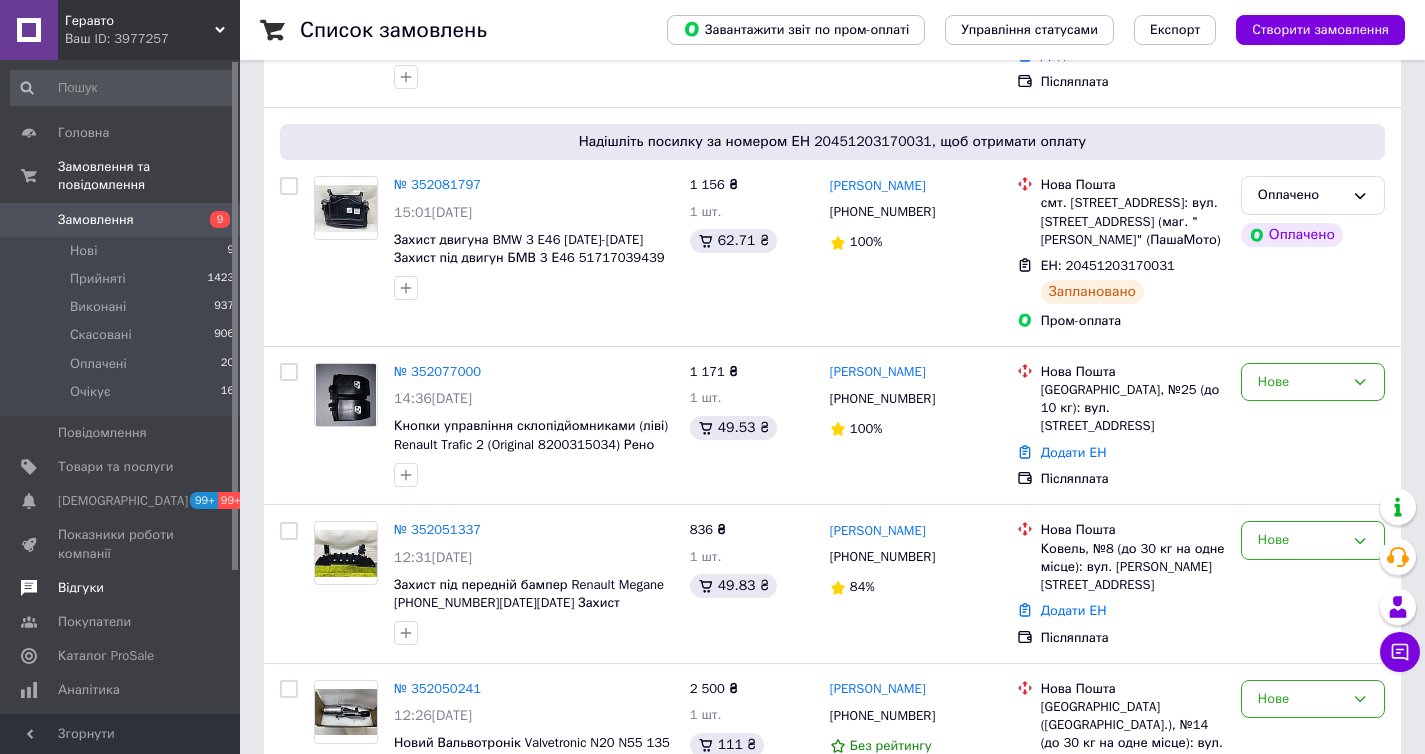 click at bounding box center [212, 588] 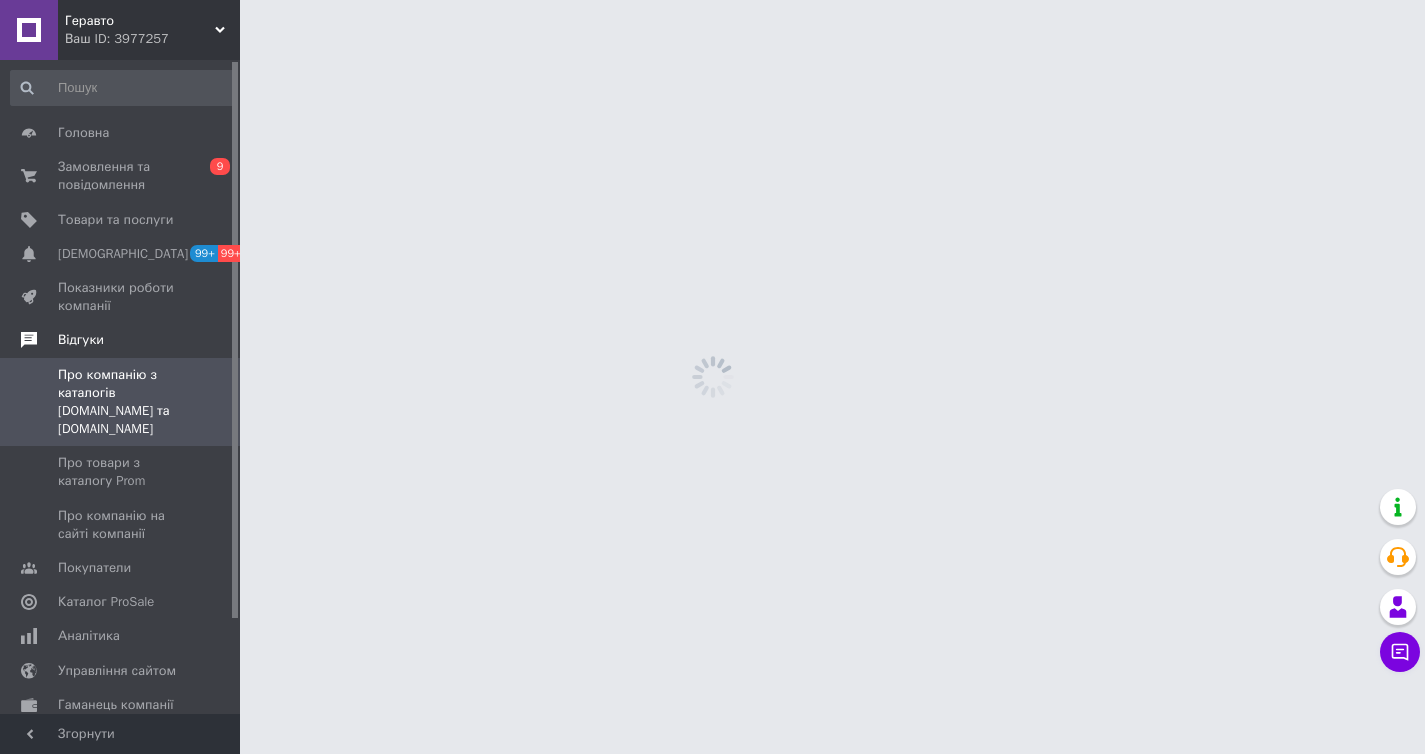 scroll, scrollTop: 0, scrollLeft: 0, axis: both 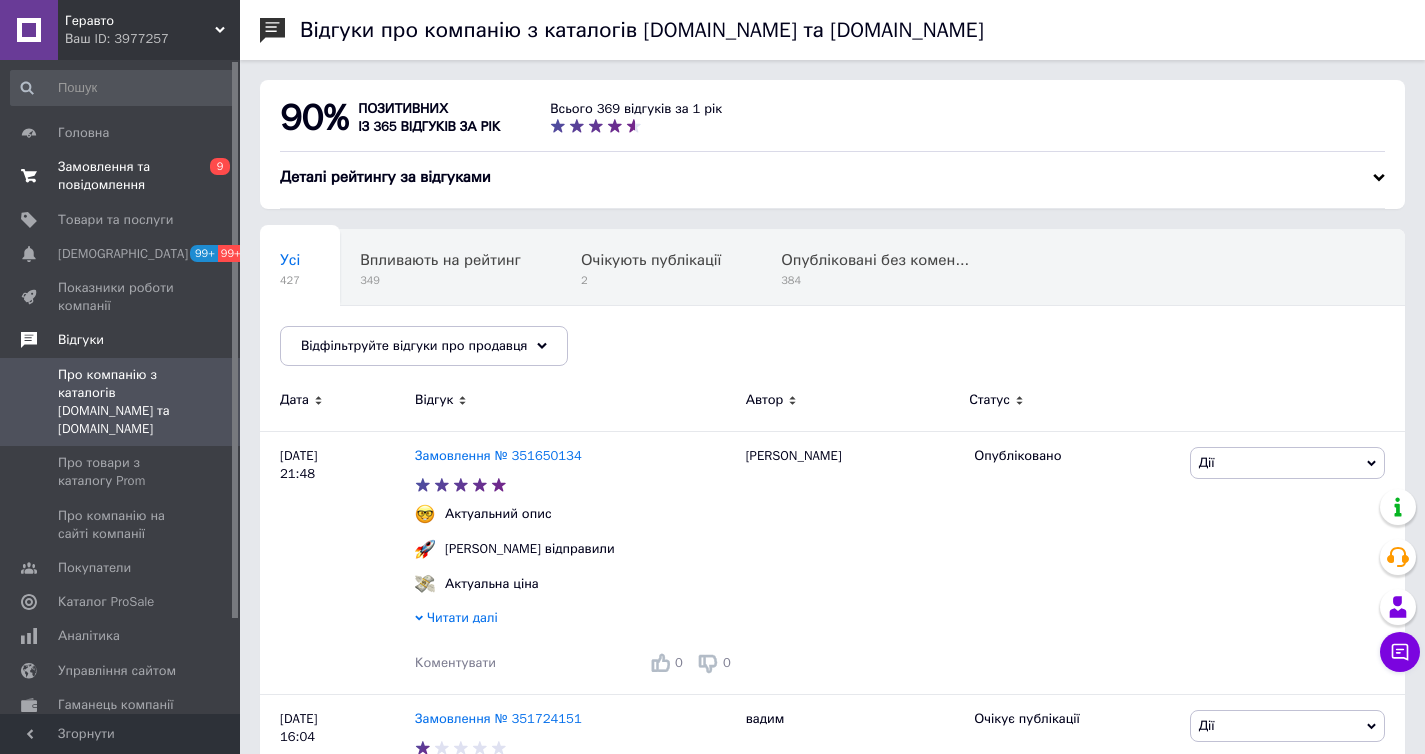 click on "0 9" at bounding box center (212, 176) 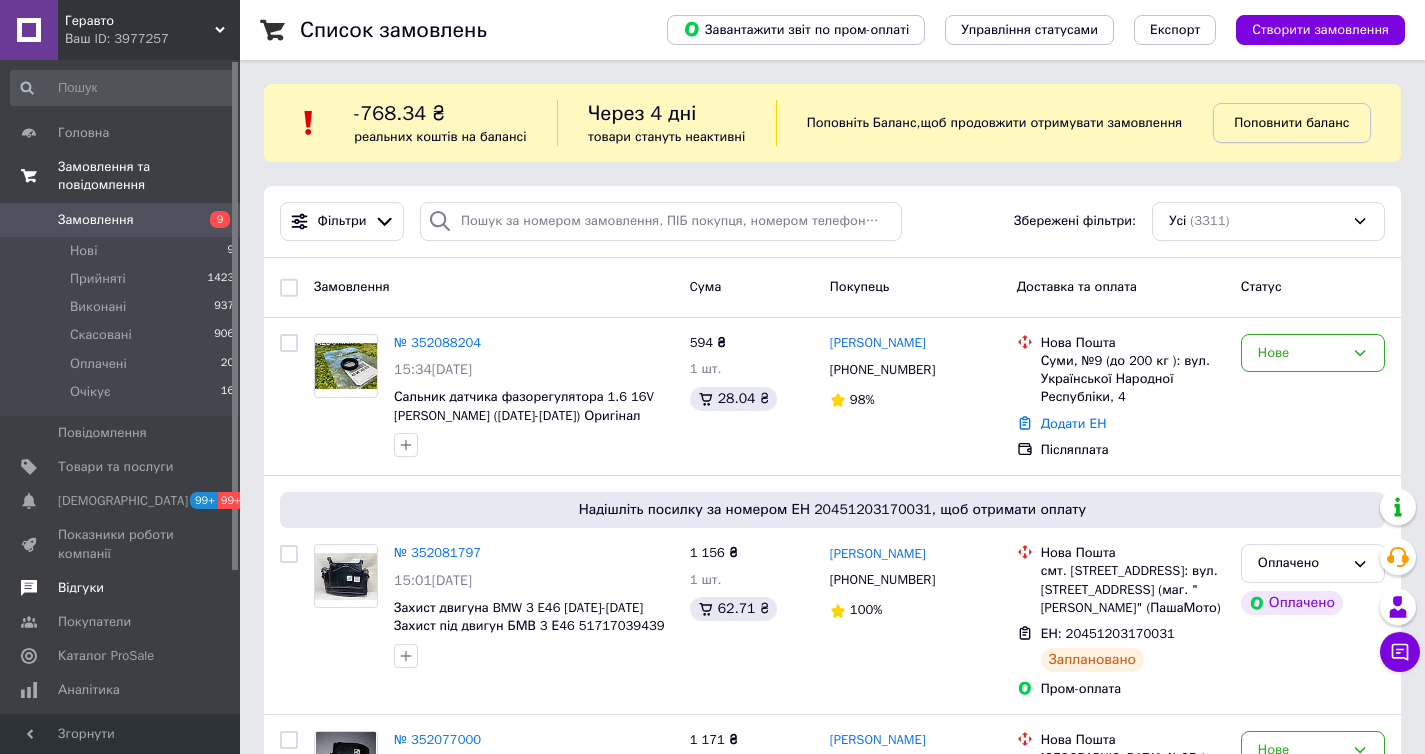click on "Поповнити баланс" at bounding box center [1291, 122] 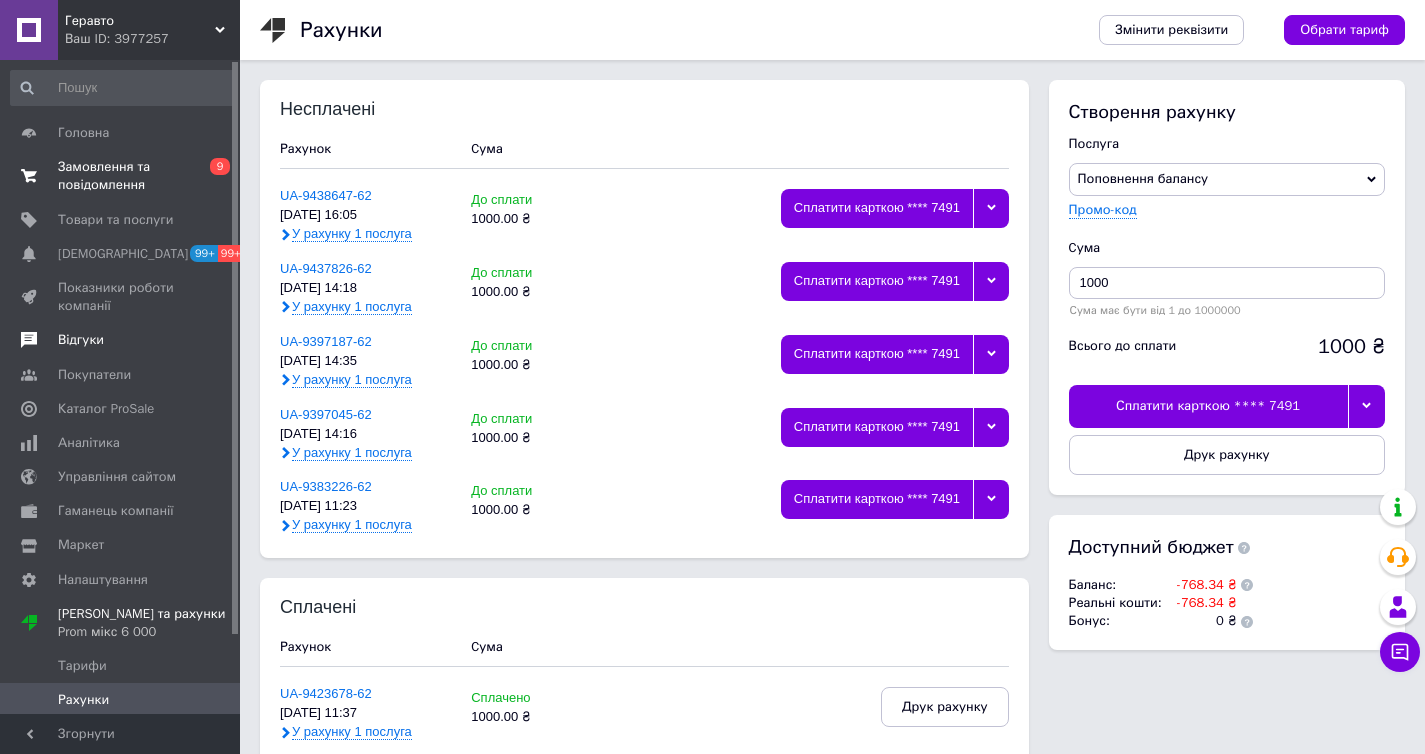 click on "Сплатити карткою  **** 7491" at bounding box center (1208, 406) 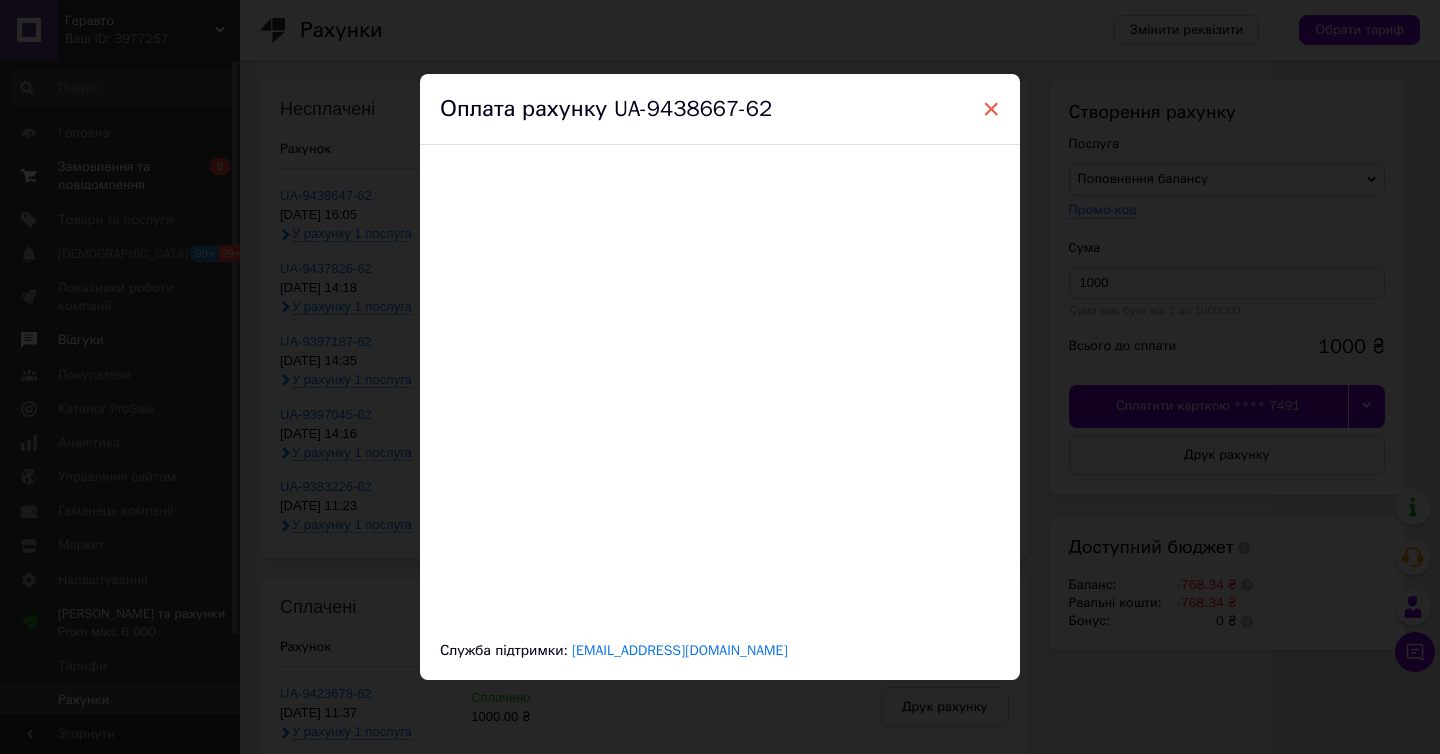 click on "×" at bounding box center (991, 109) 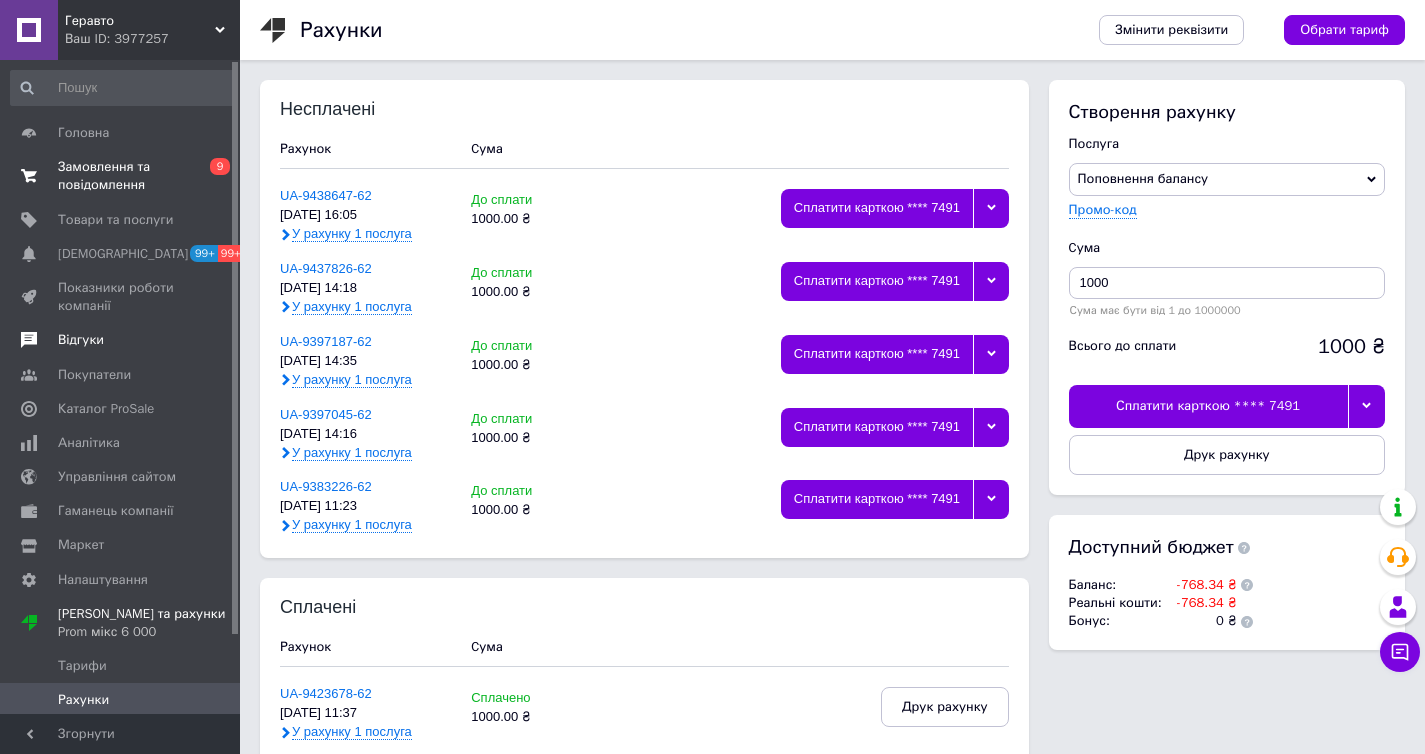click on "Сплатити карткою  **** 7491" at bounding box center [1208, 406] 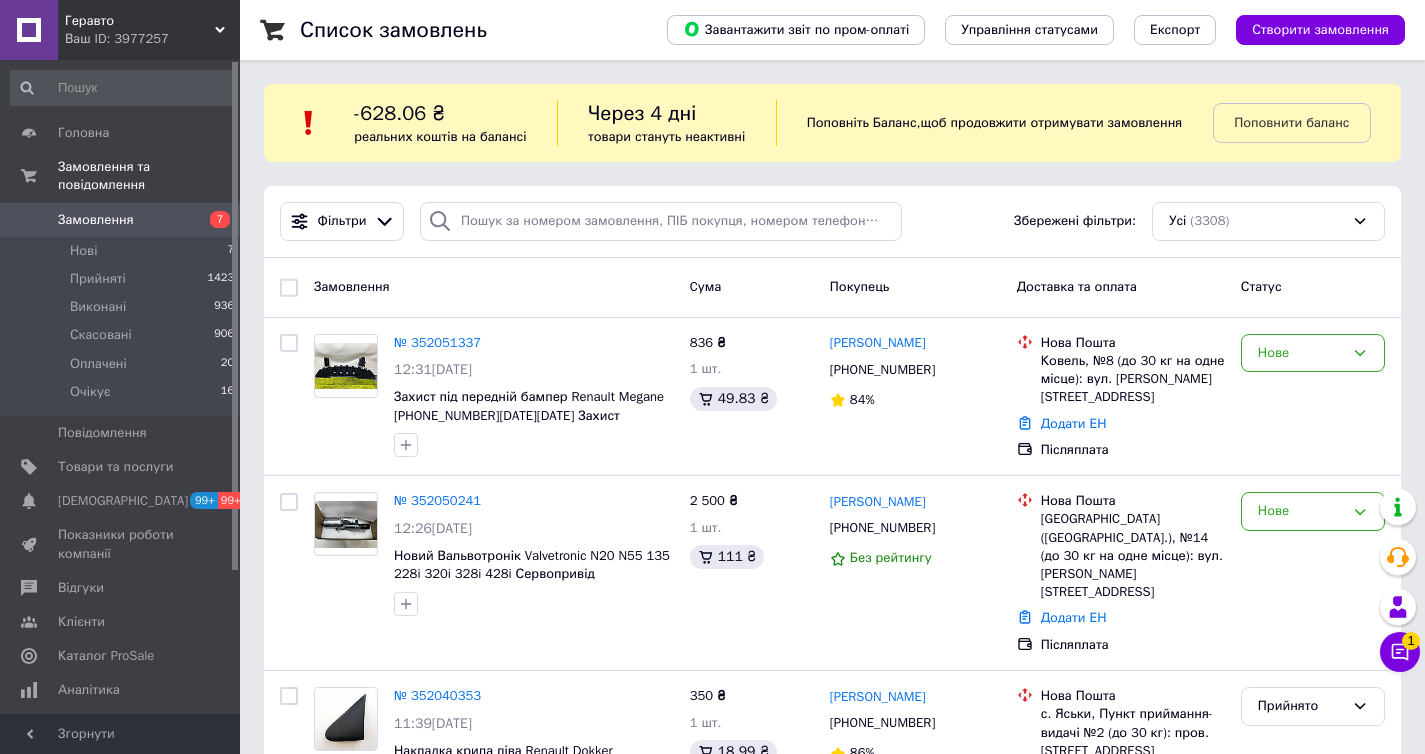 scroll, scrollTop: 0, scrollLeft: 0, axis: both 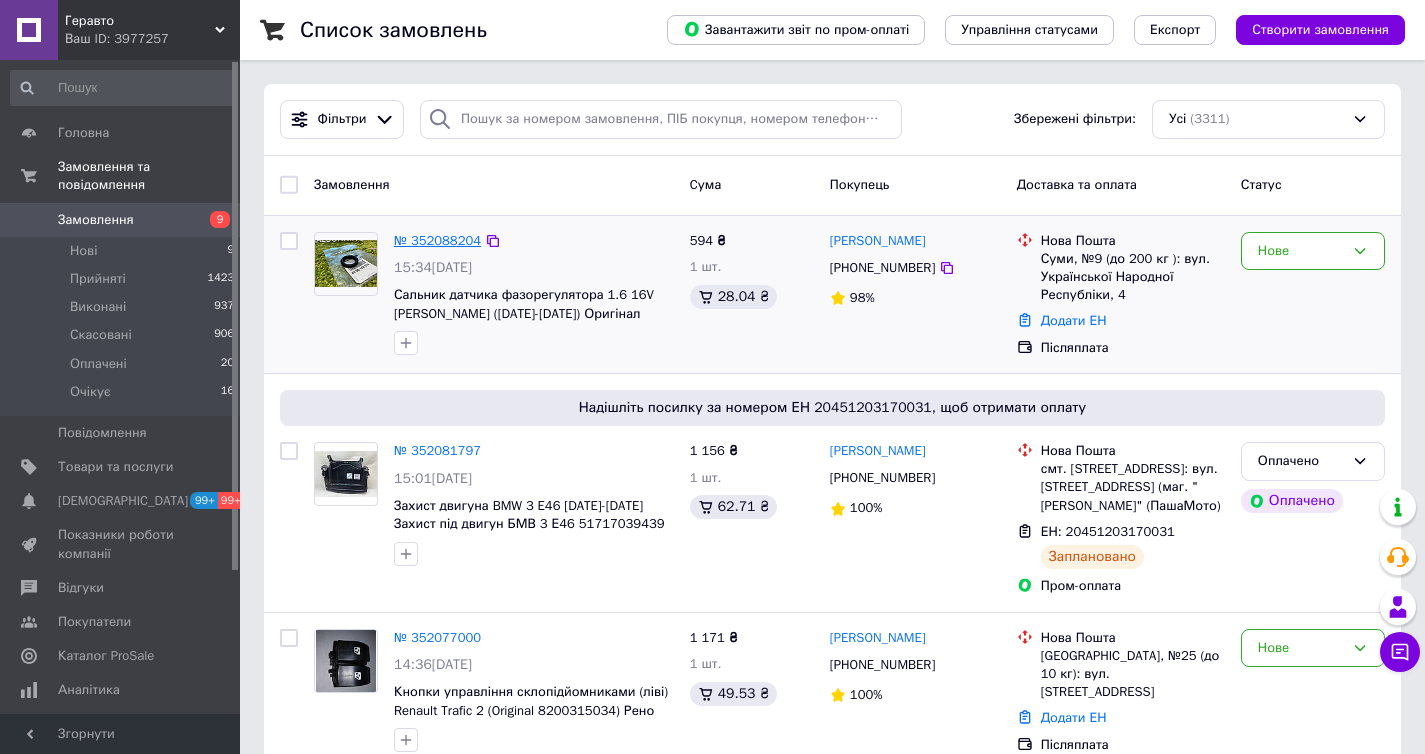 click on "№ 352088204" at bounding box center [437, 240] 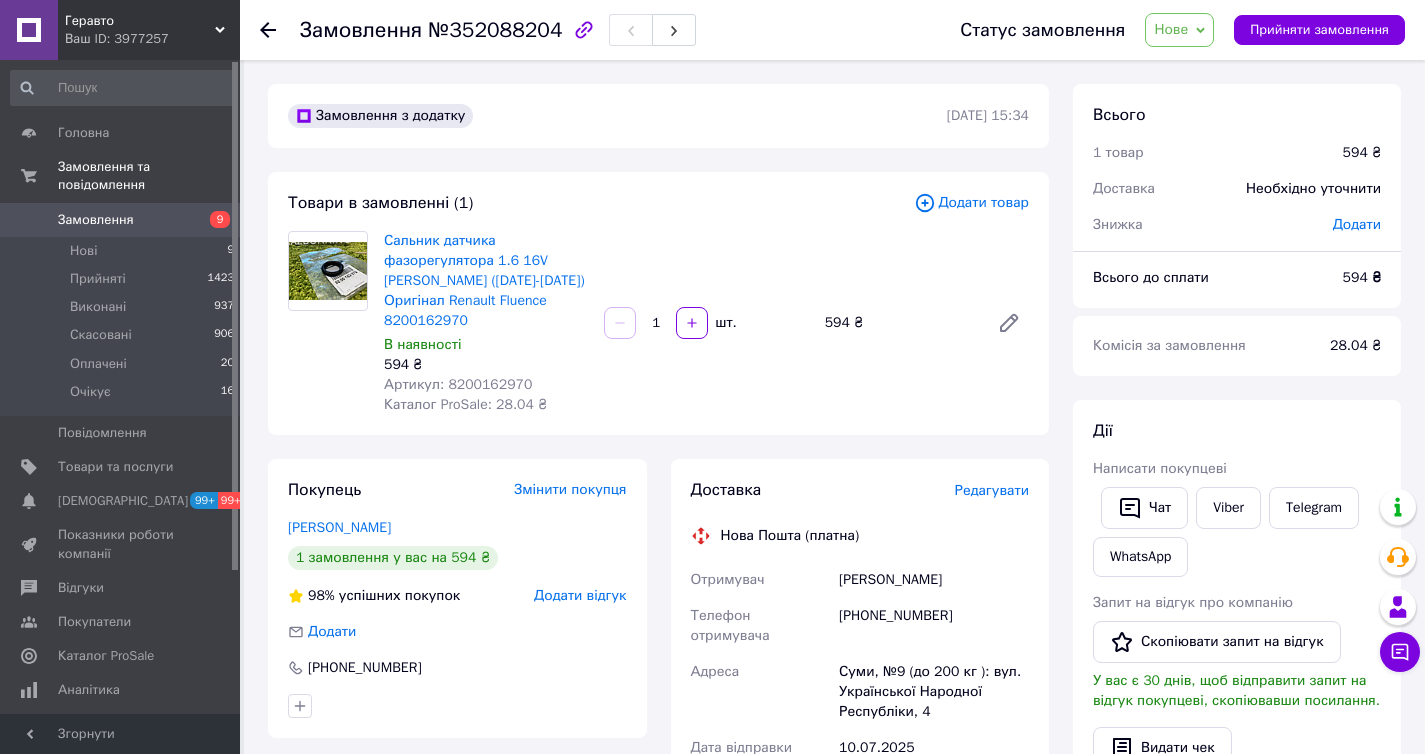 click on "[PERSON_NAME]" at bounding box center (457, 528) 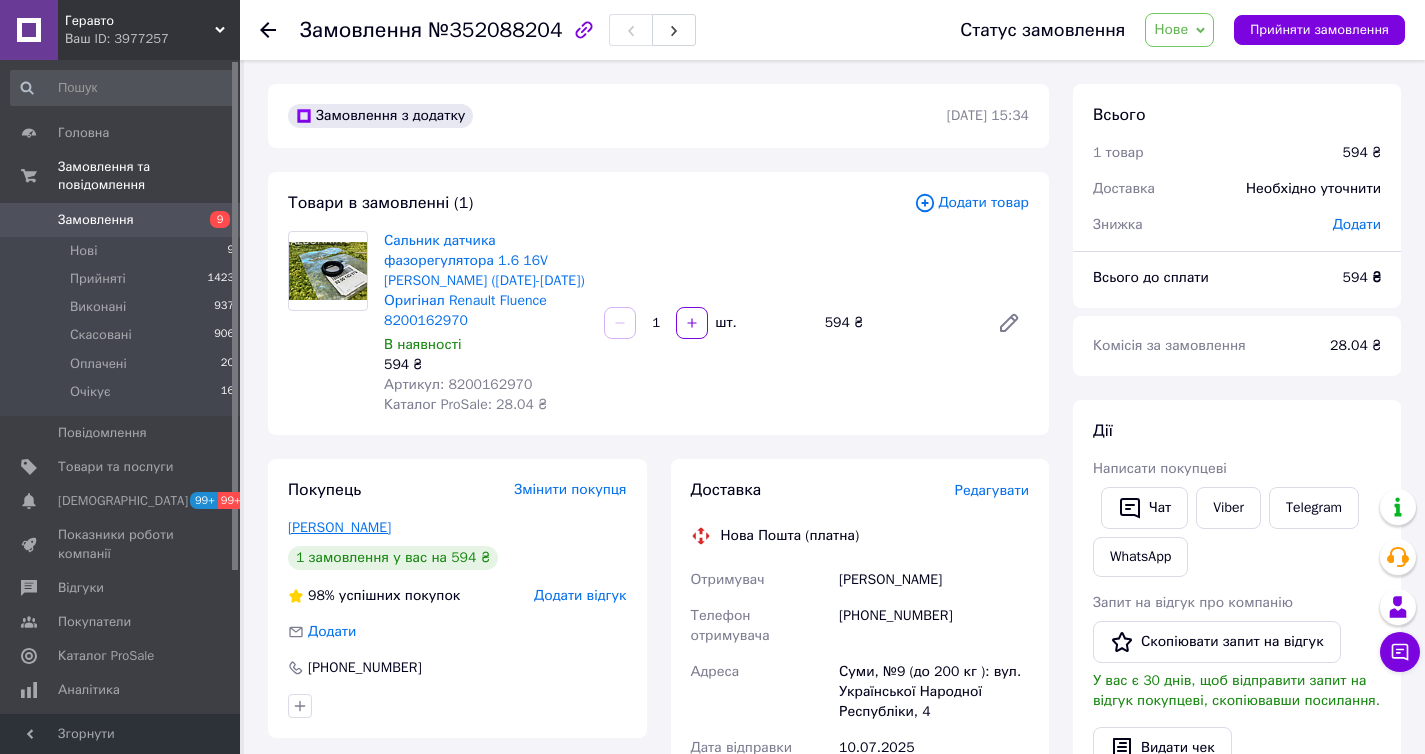 click on "[PERSON_NAME]" at bounding box center (339, 527) 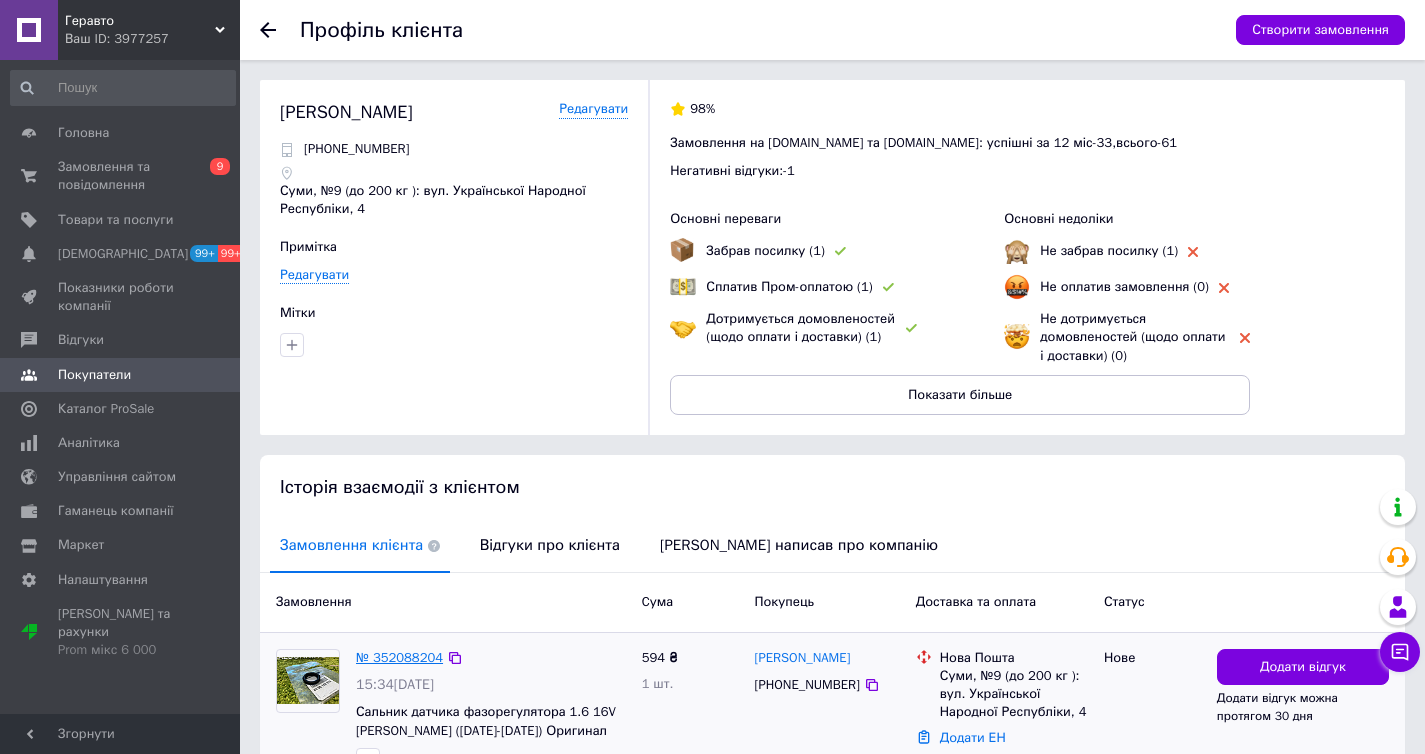 click on "№ 352088204" at bounding box center [399, 657] 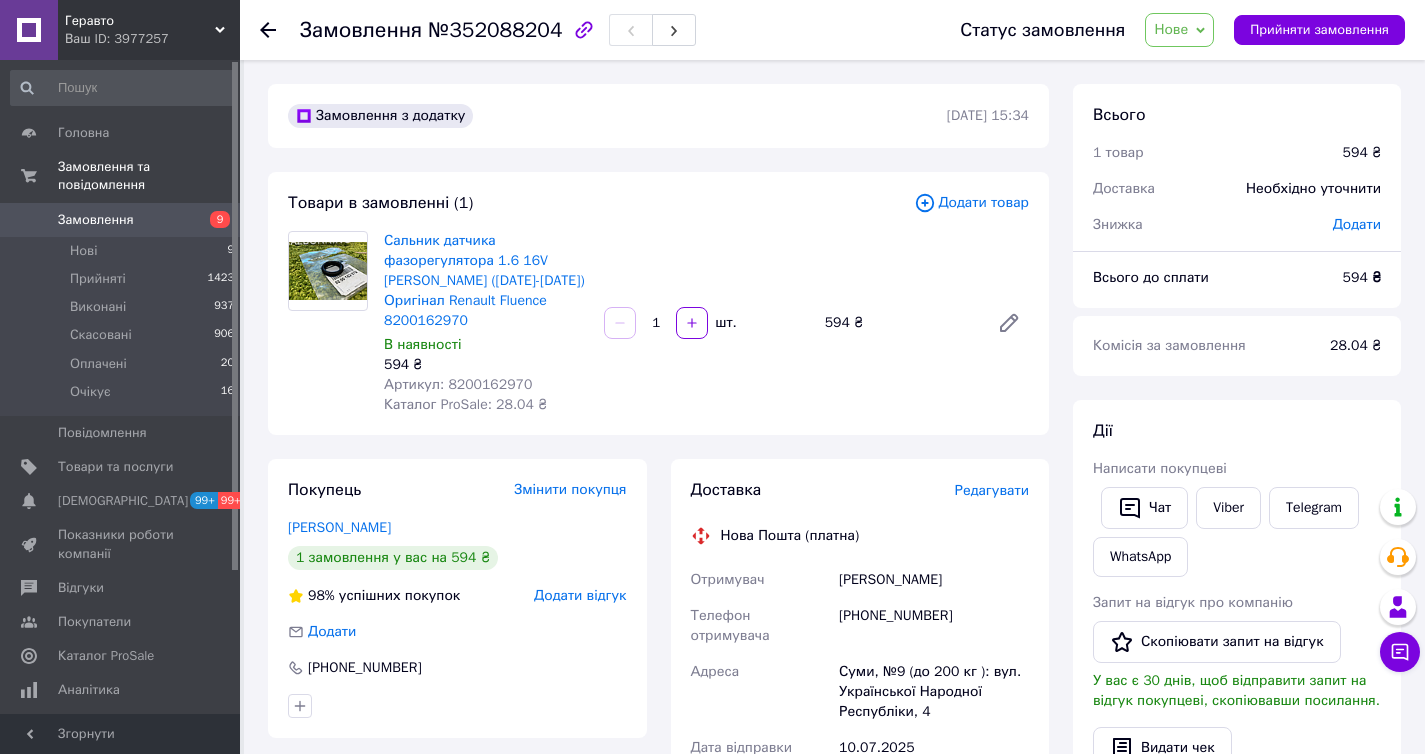 click on "Артикул: 8200162970" at bounding box center [486, 385] 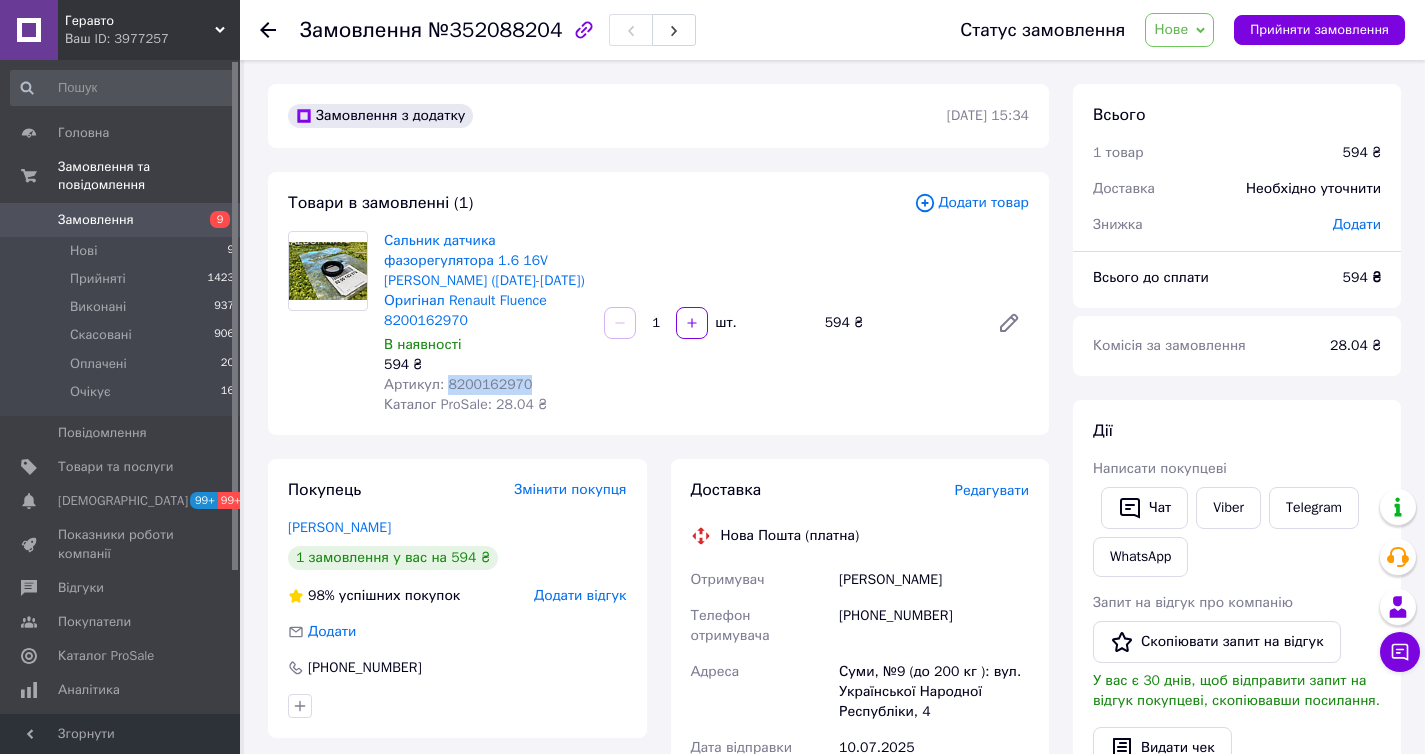 click on "Артикул: 8200162970" at bounding box center [486, 385] 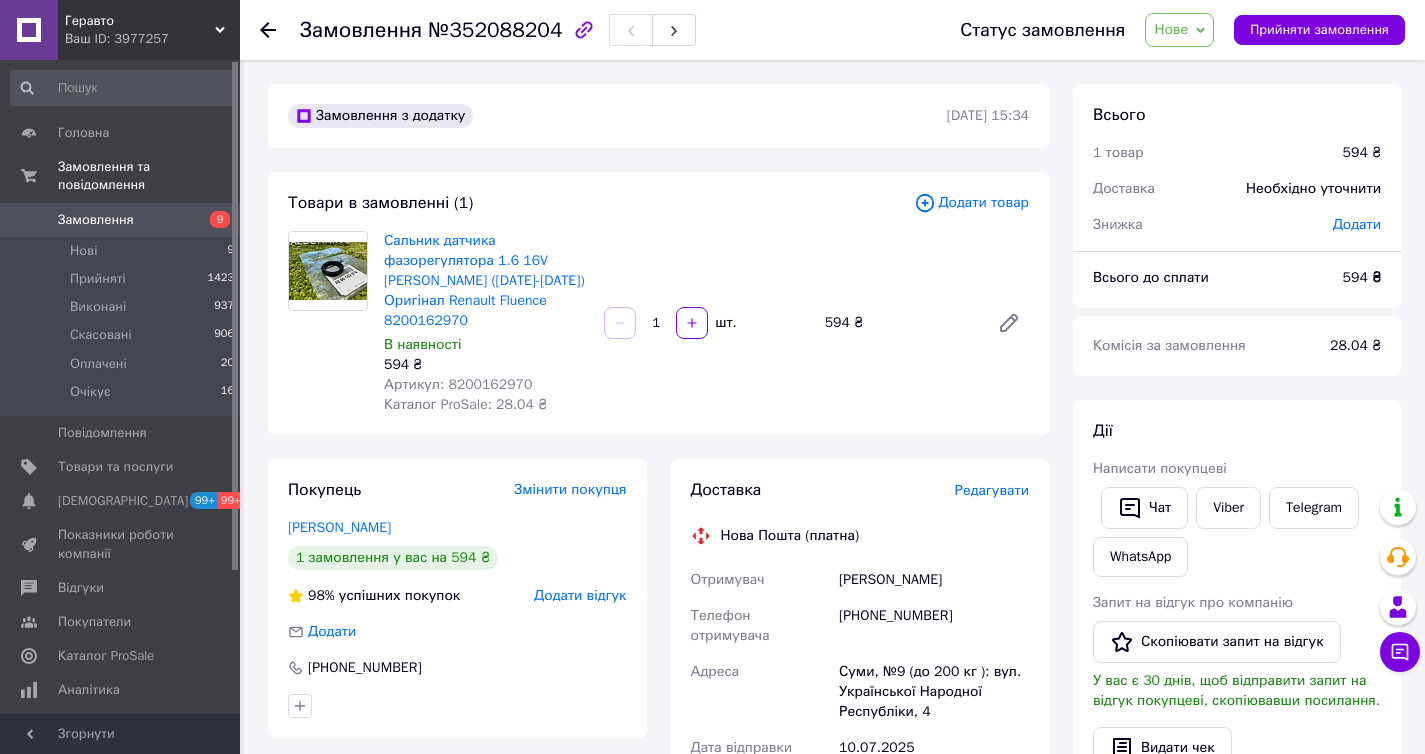 click on "[PHONE_NUMBER]" at bounding box center (934, 626) 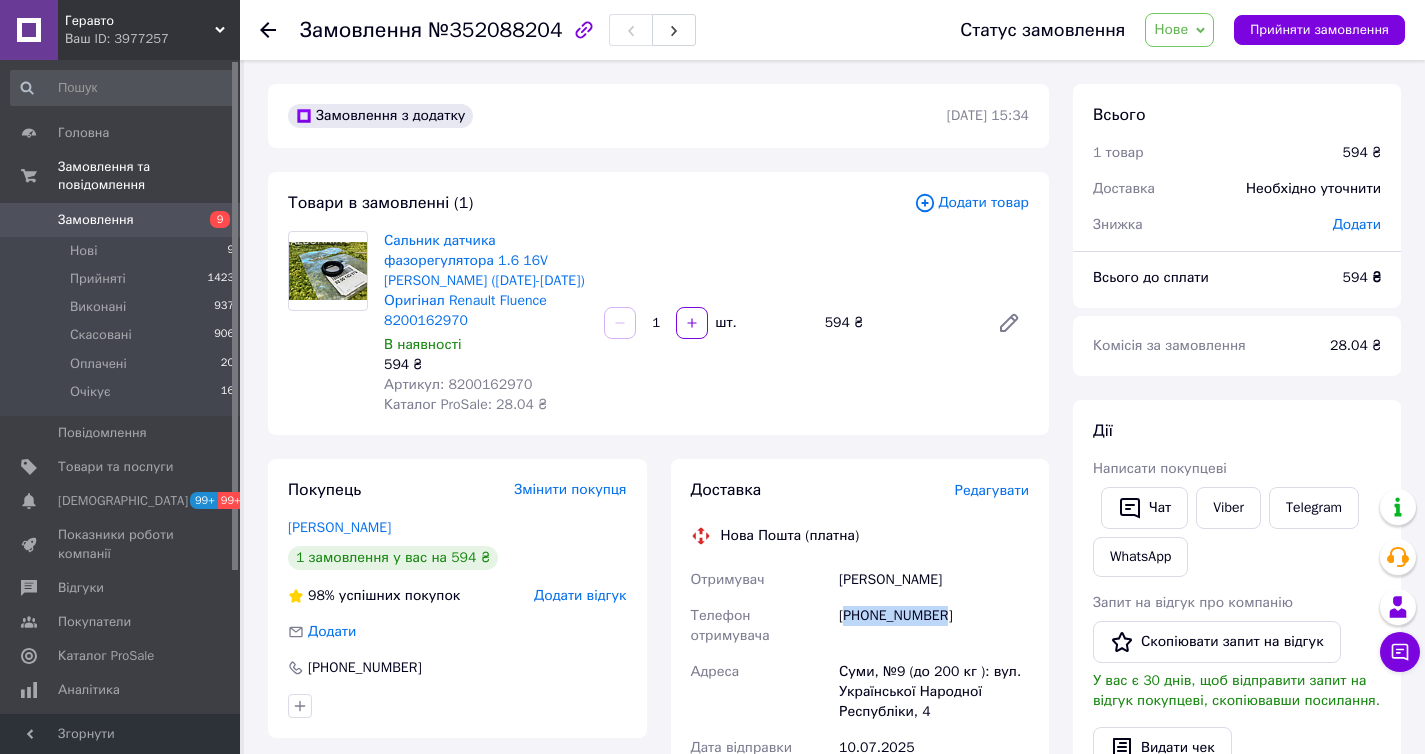 click on "[PHONE_NUMBER]" at bounding box center [934, 626] 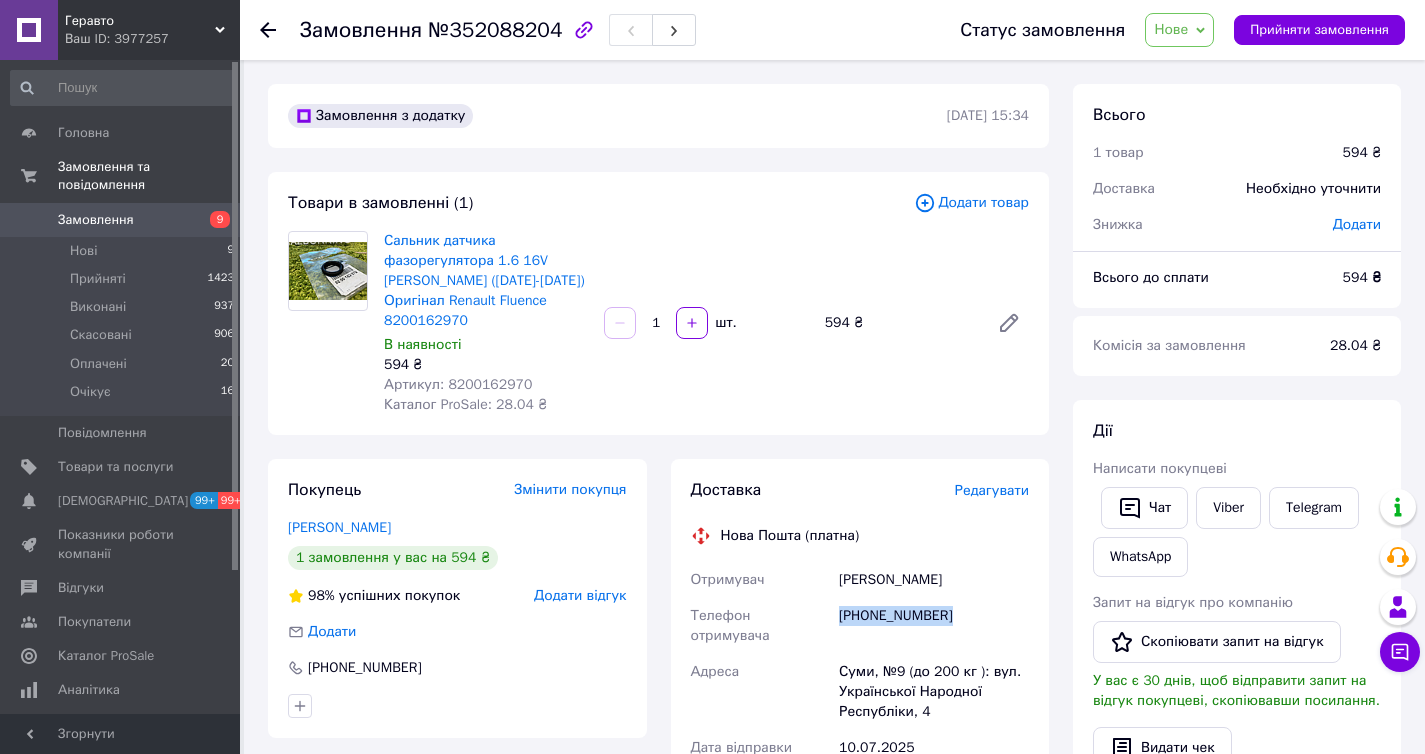 click on "[PHONE_NUMBER]" at bounding box center [934, 626] 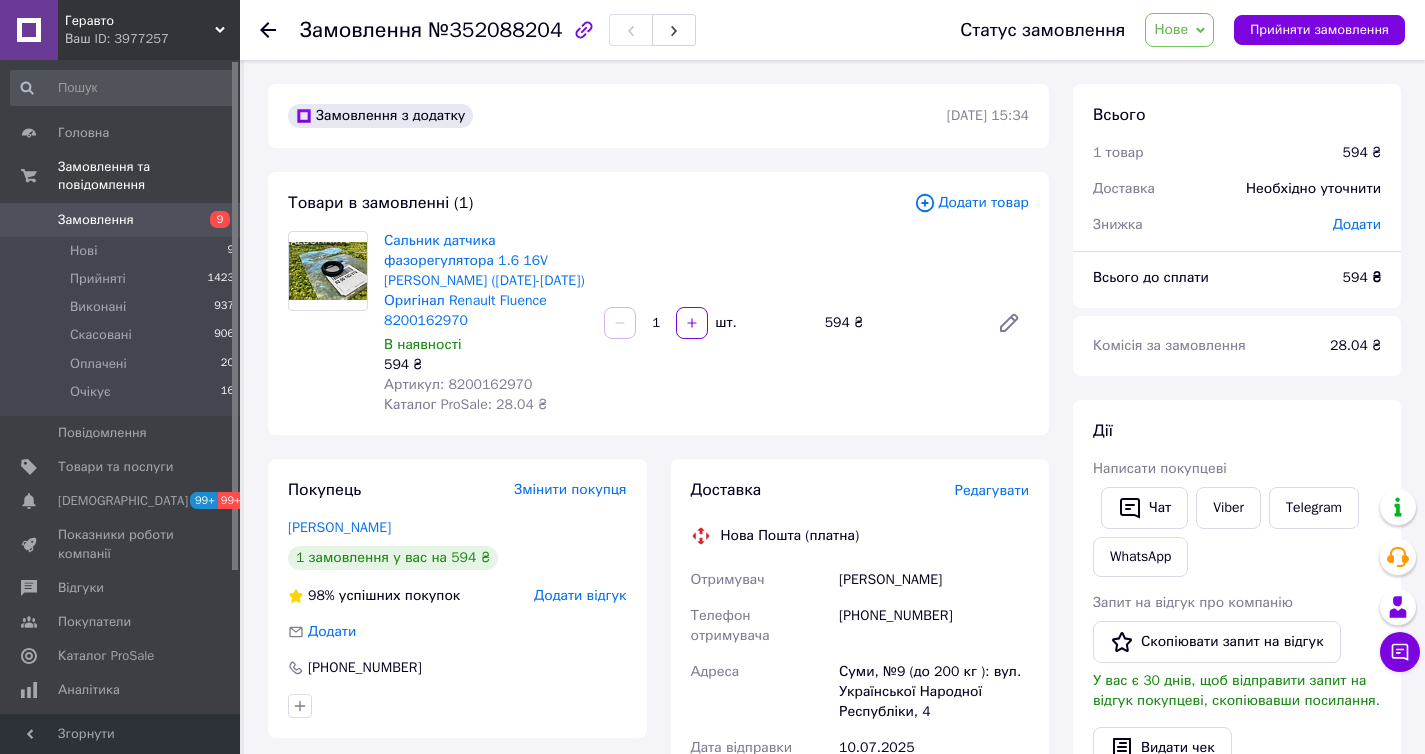 click on "Артикул: 8200162970" at bounding box center [458, 384] 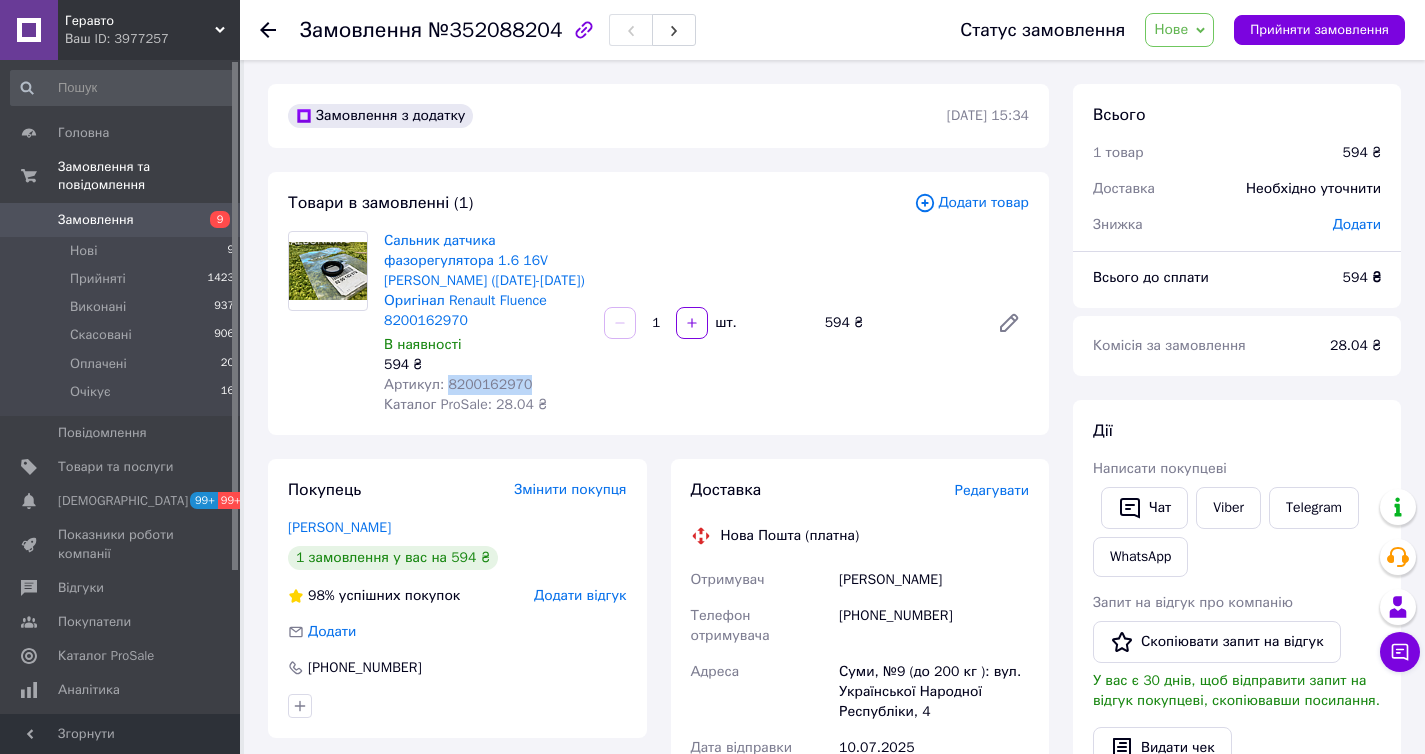 click on "Артикул: 8200162970" at bounding box center [458, 384] 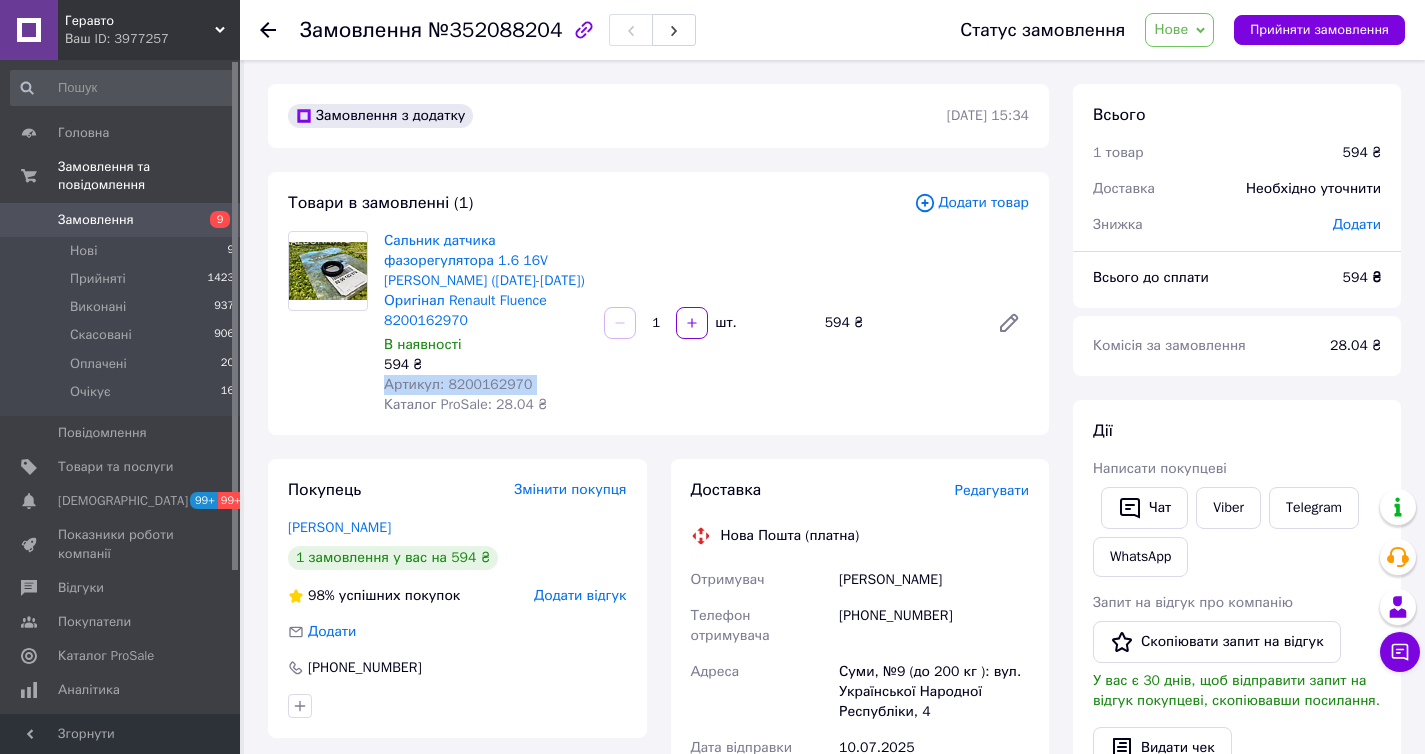 click on "Артикул: 8200162970" at bounding box center (458, 384) 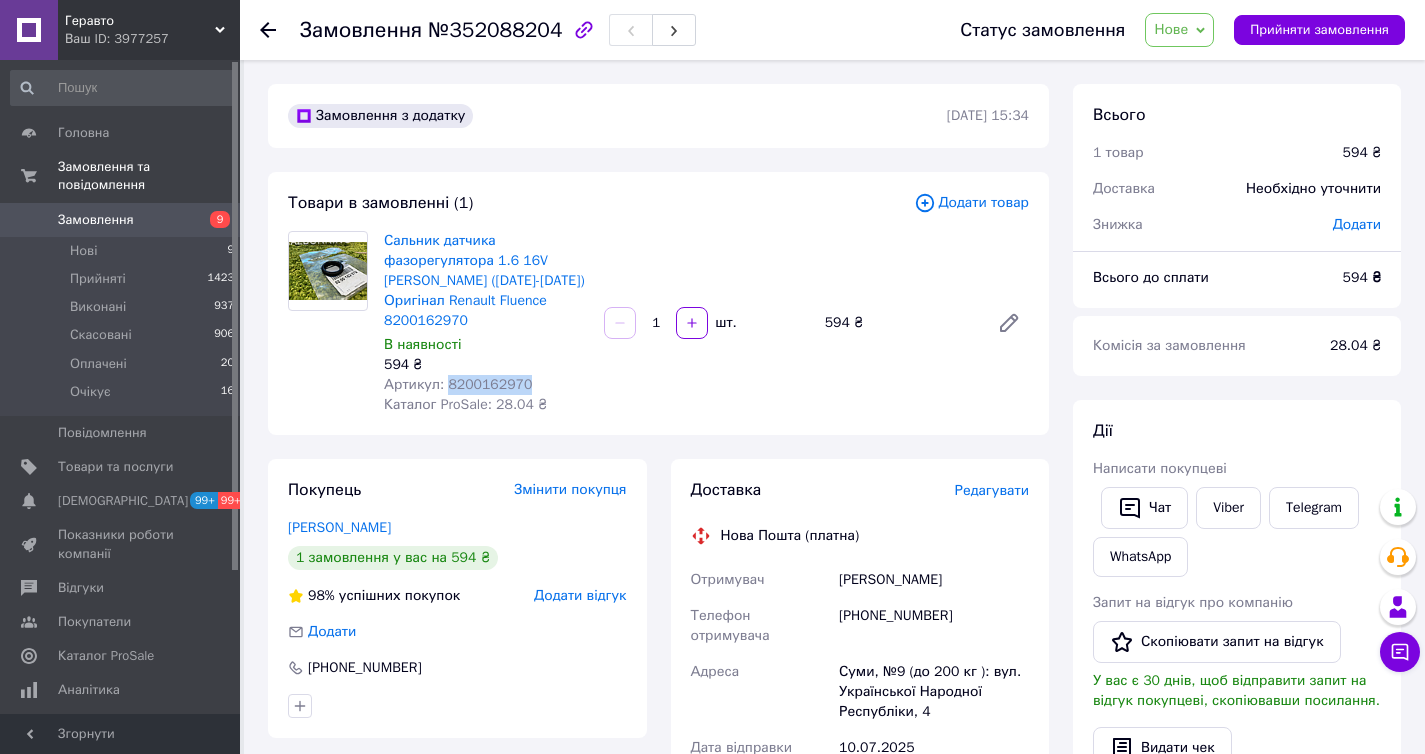 click on "Артикул: 8200162970" at bounding box center [458, 384] 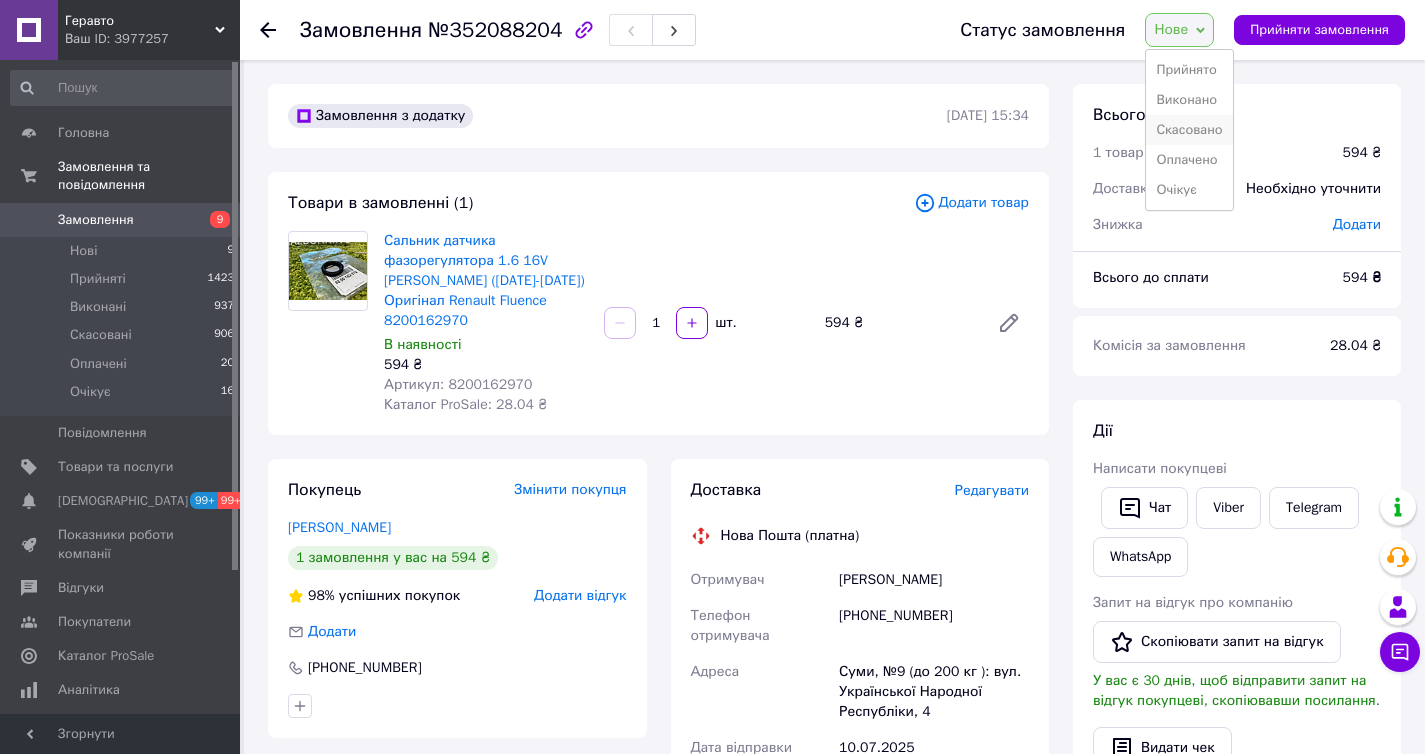 click on "Скасовано" at bounding box center (1189, 130) 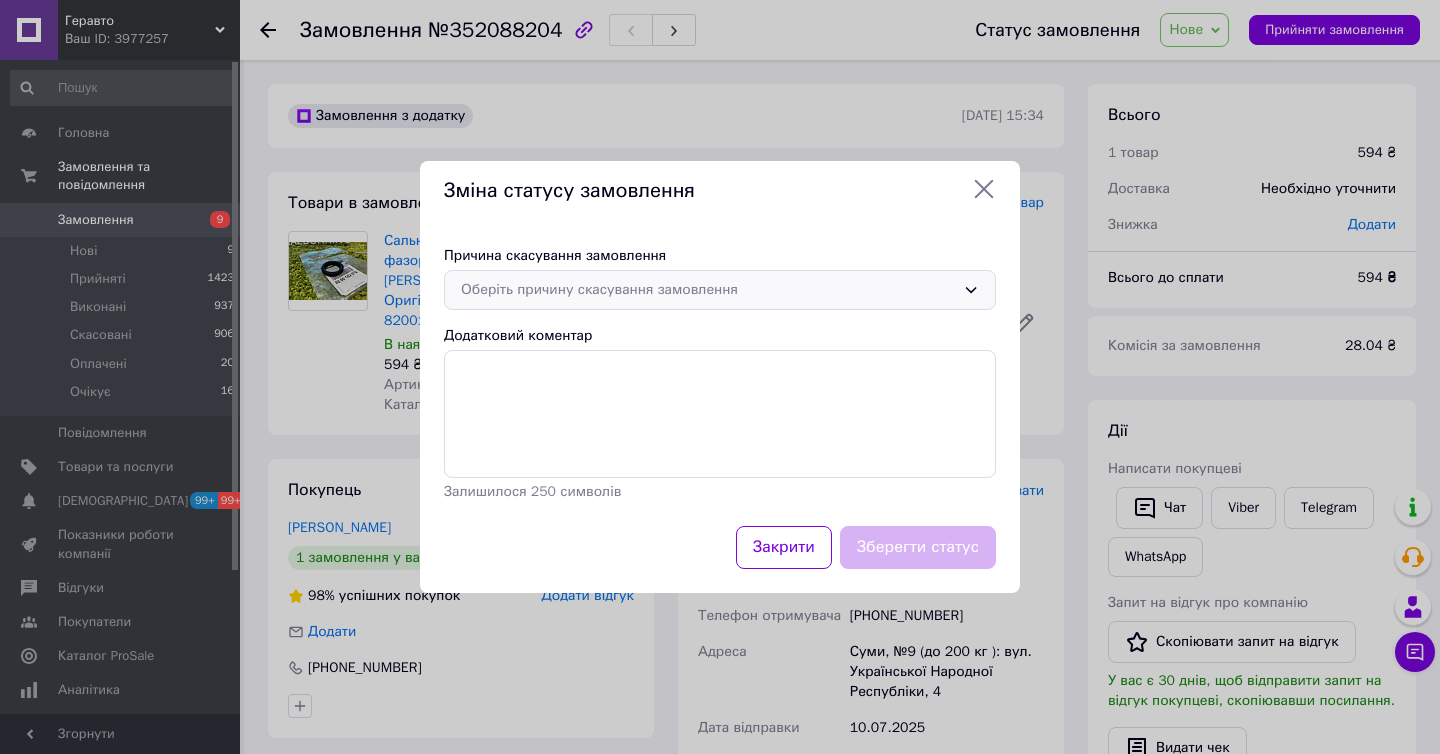 click on "Оберіть причину скасування замовлення" at bounding box center [708, 290] 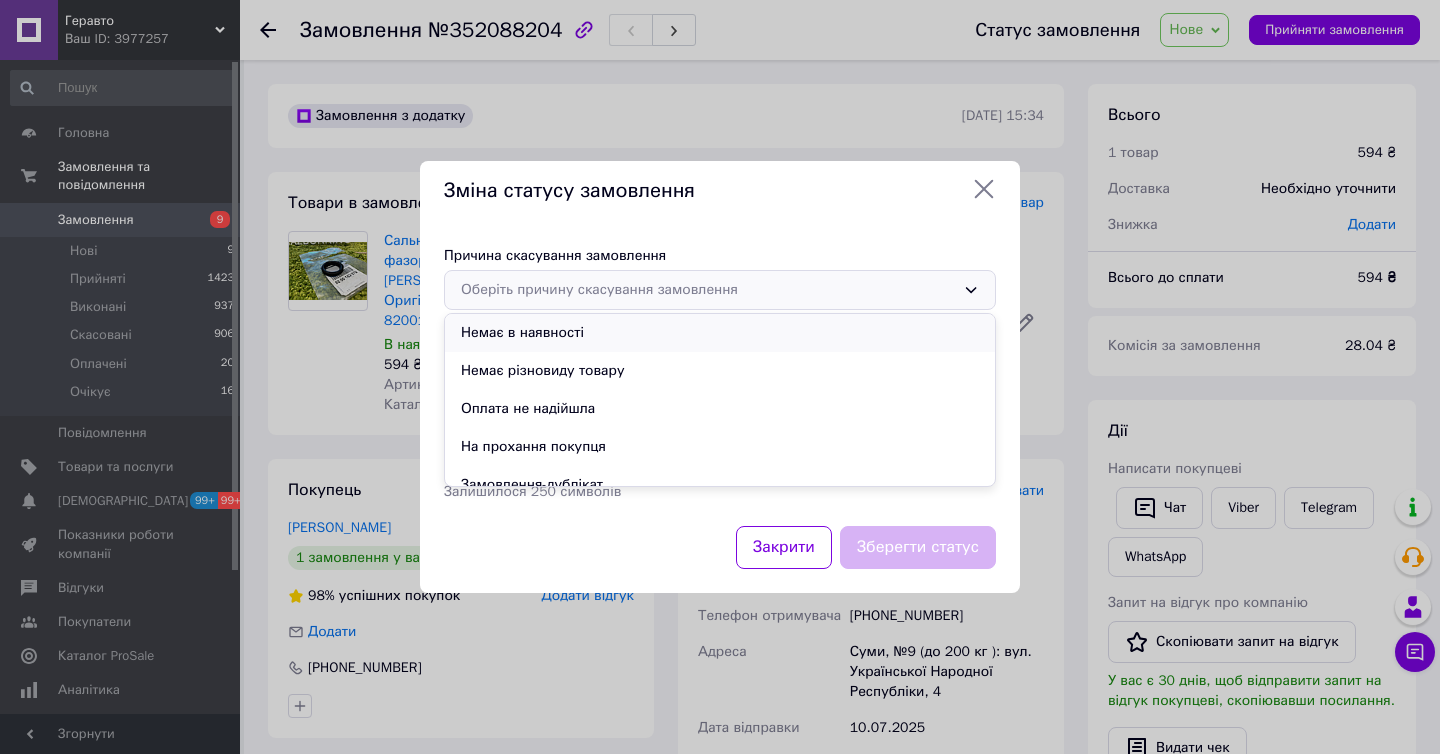 click on "Немає в наявності" at bounding box center [720, 333] 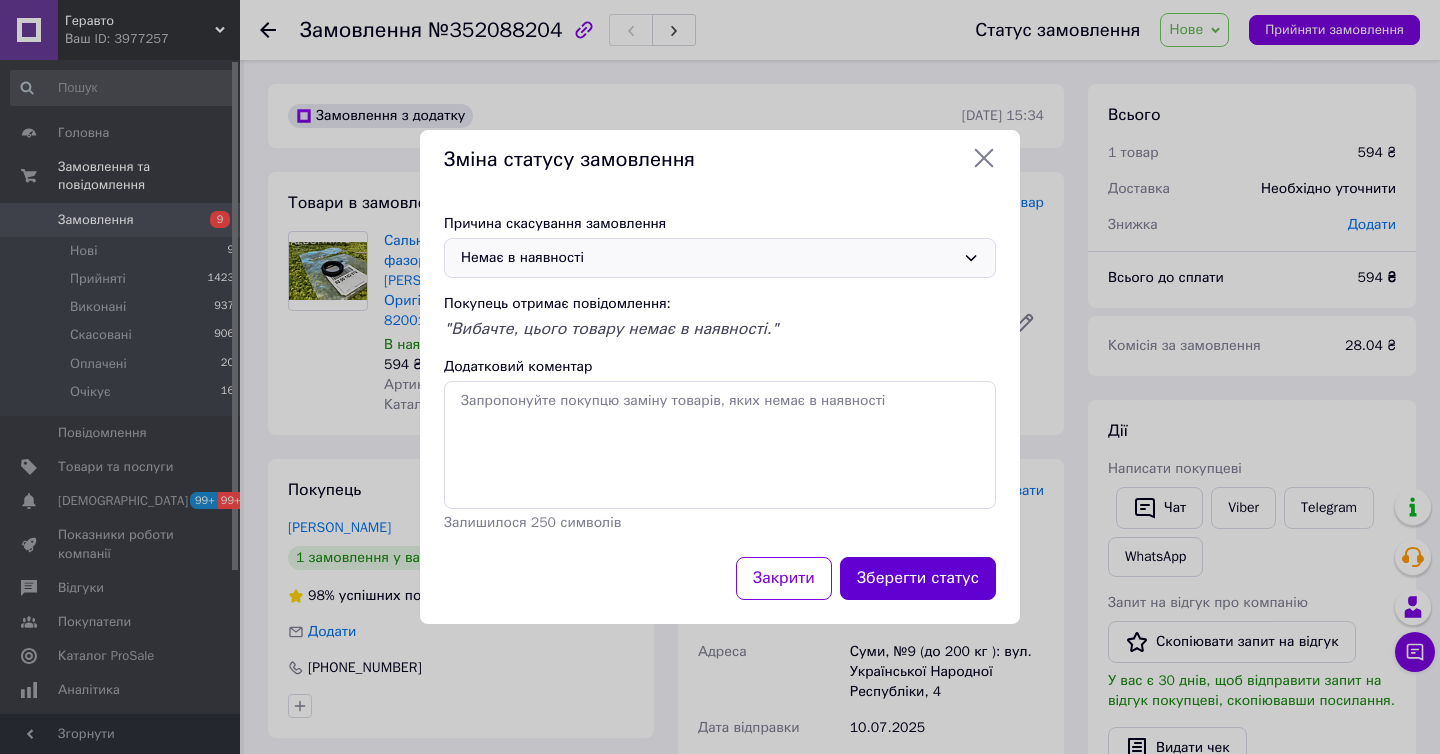 click on "Зберегти статус" at bounding box center [918, 578] 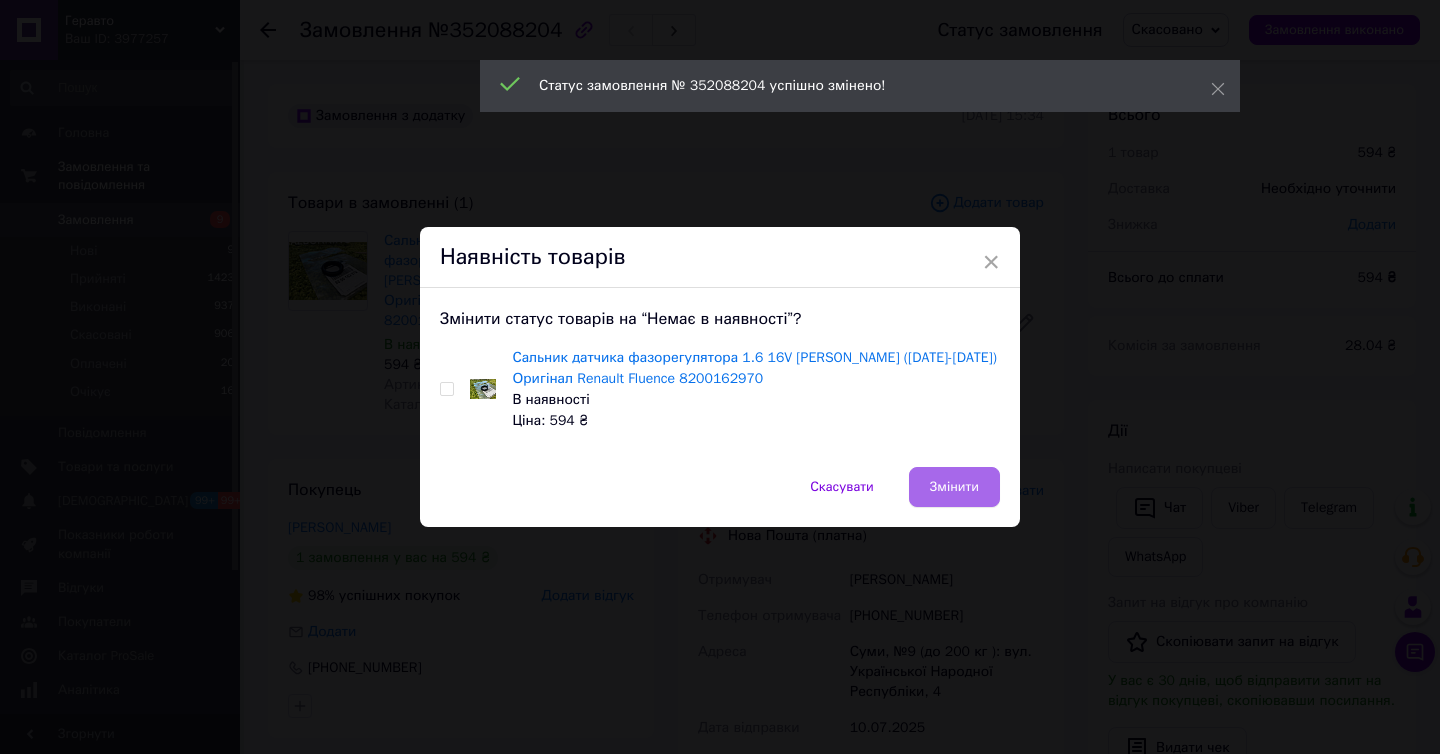 click on "Змінити" at bounding box center [954, 487] 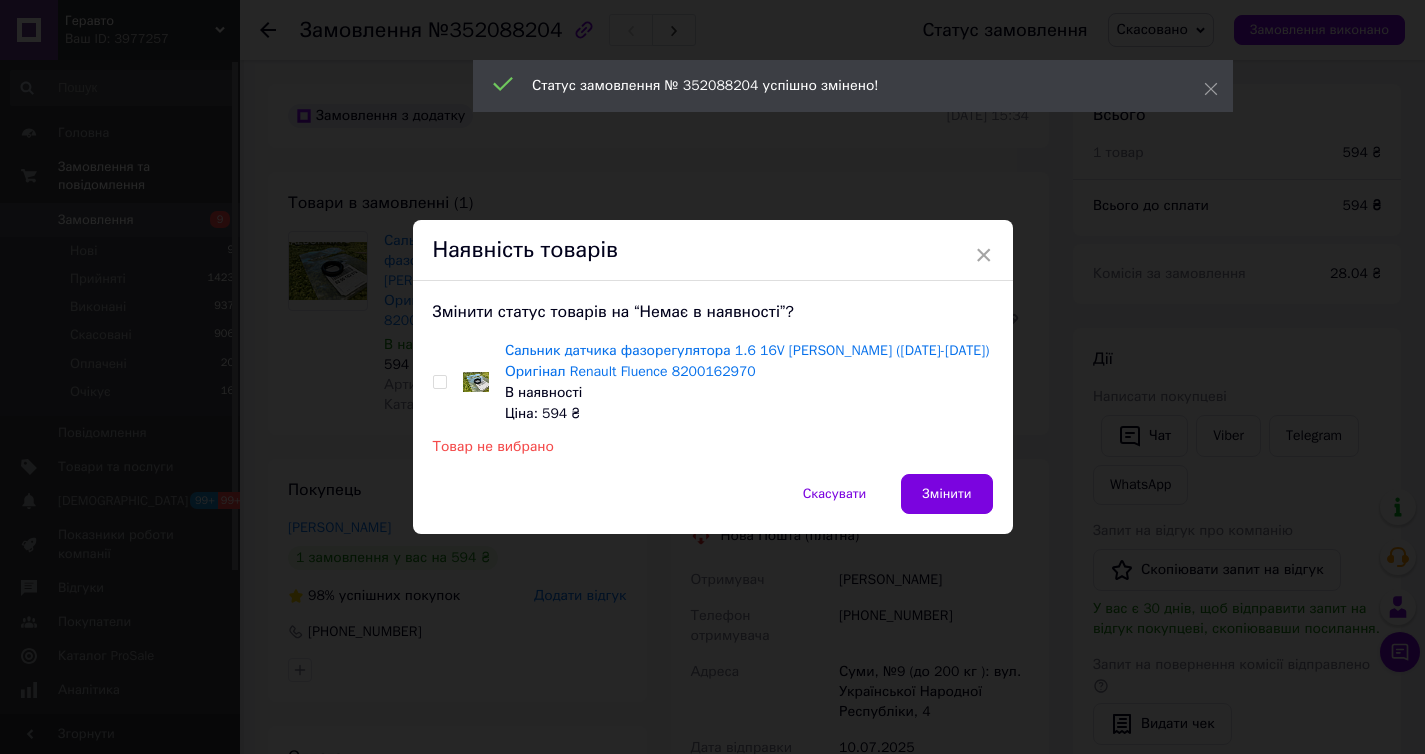 click at bounding box center (439, 382) 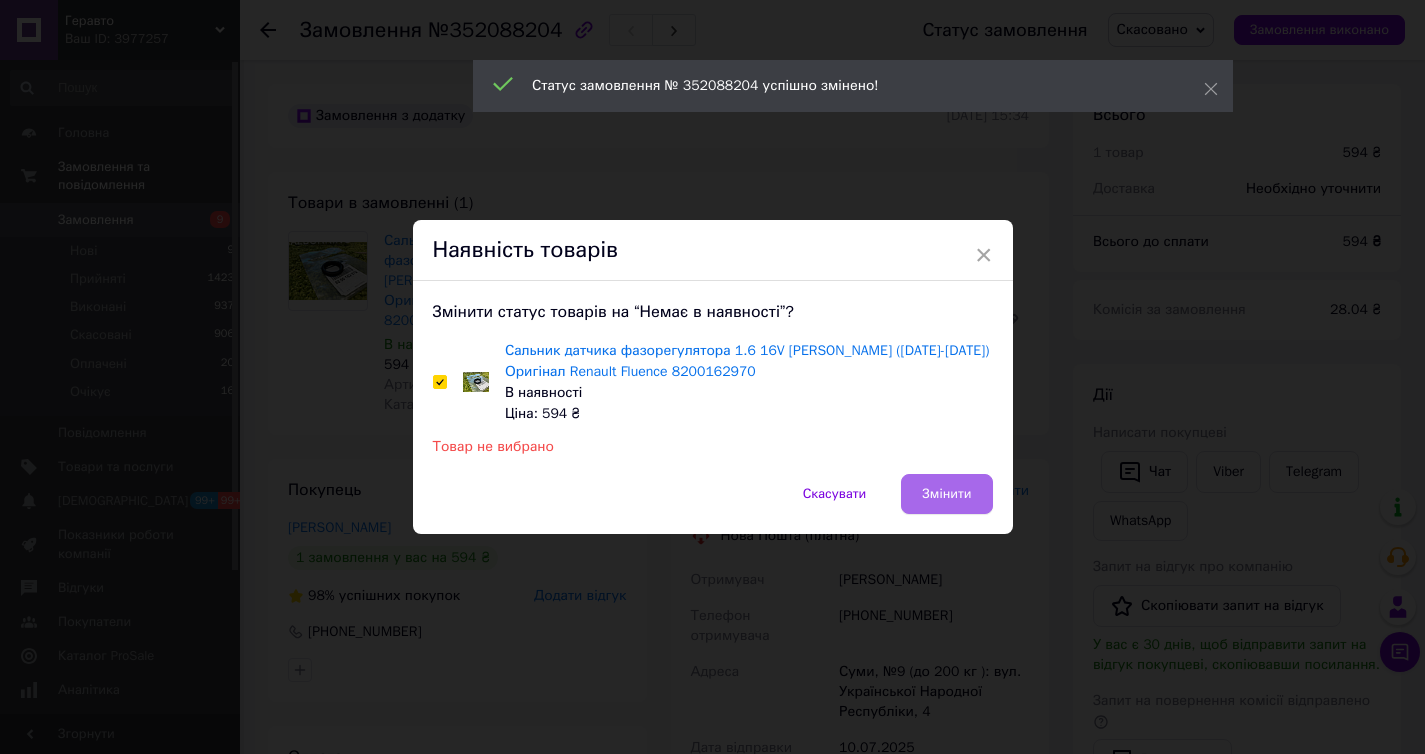 click on "Змінити" at bounding box center [946, 494] 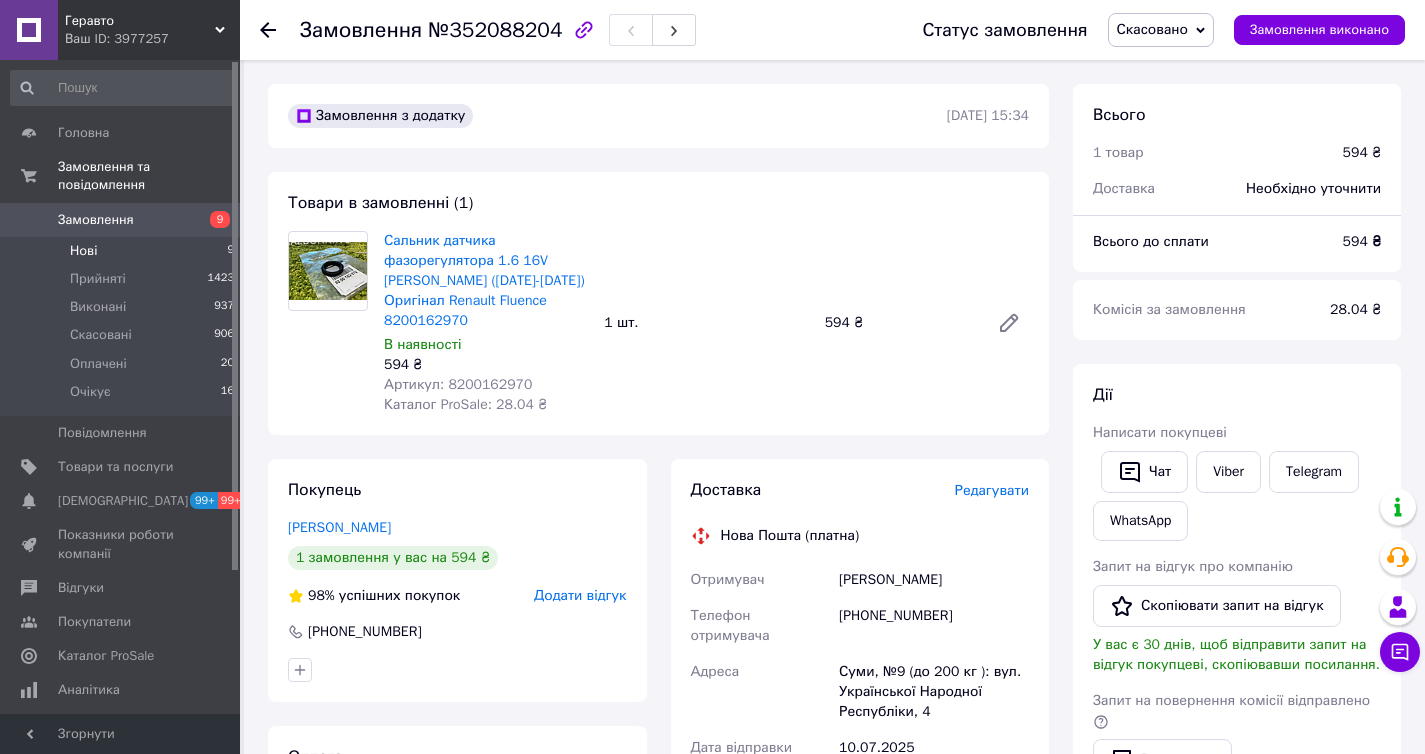 click on "Нові 9" at bounding box center [123, 251] 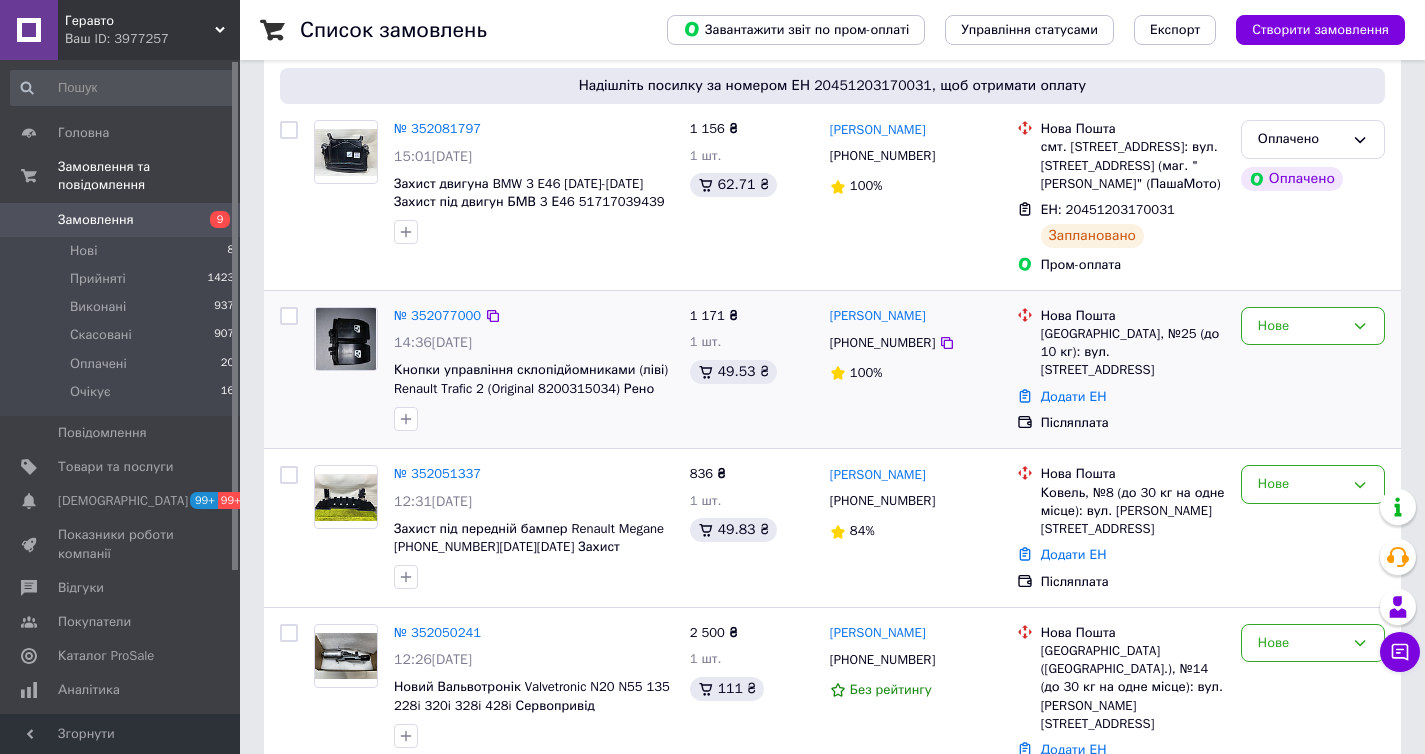 scroll, scrollTop: 500, scrollLeft: 0, axis: vertical 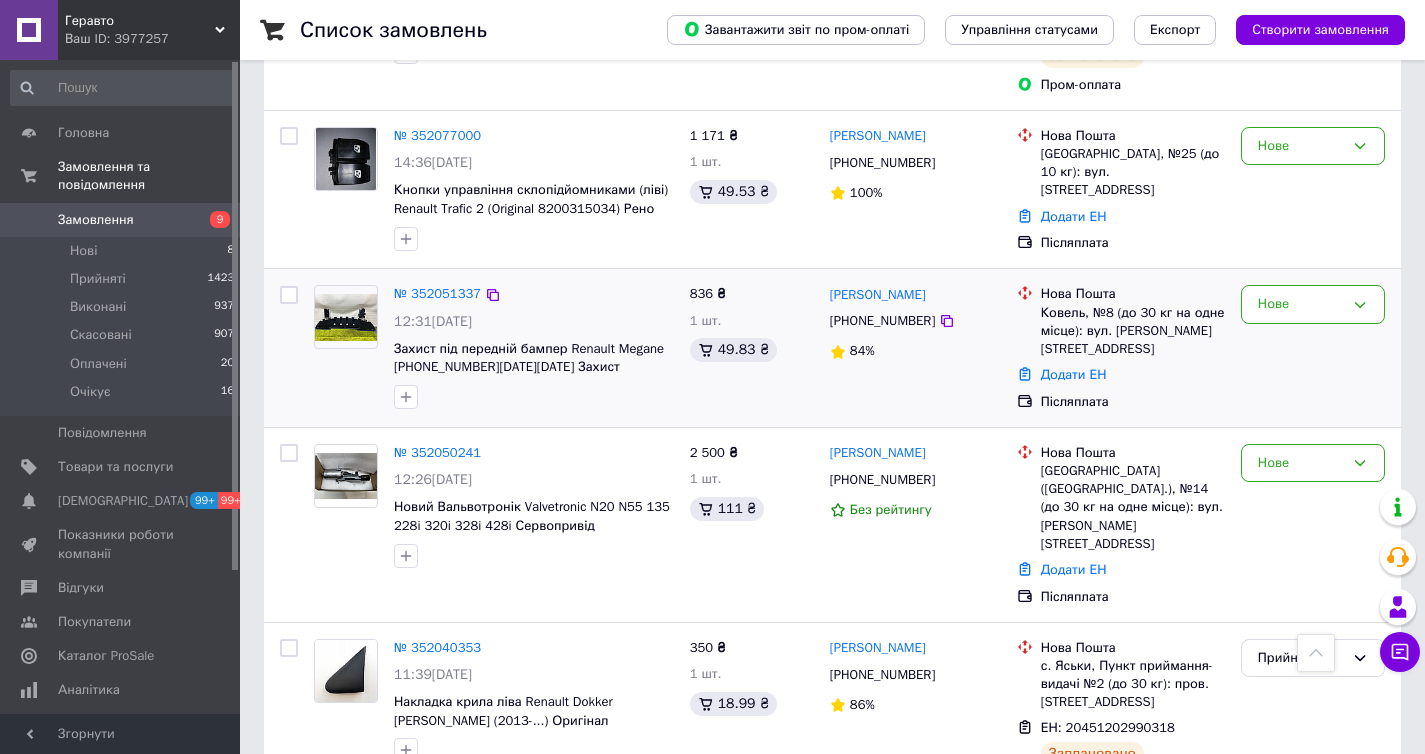 click on "№ 352051337 12:31[DATE] Захист під передній бампер Renault Megane [PHONE_NUMBER][DATE][DATE] Захист бампера [PERSON_NAME] 2 601234-5" at bounding box center (534, 347) 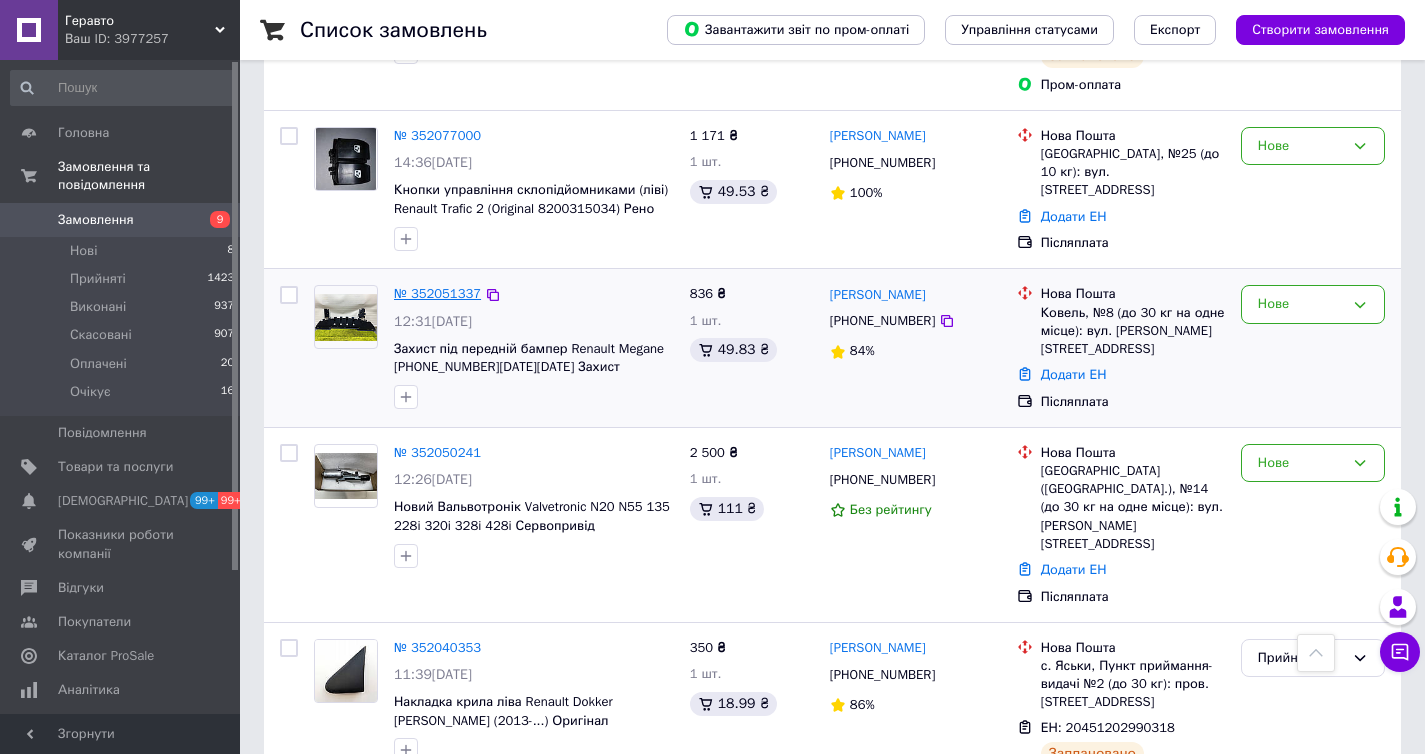 click on "№ 352051337" at bounding box center [437, 293] 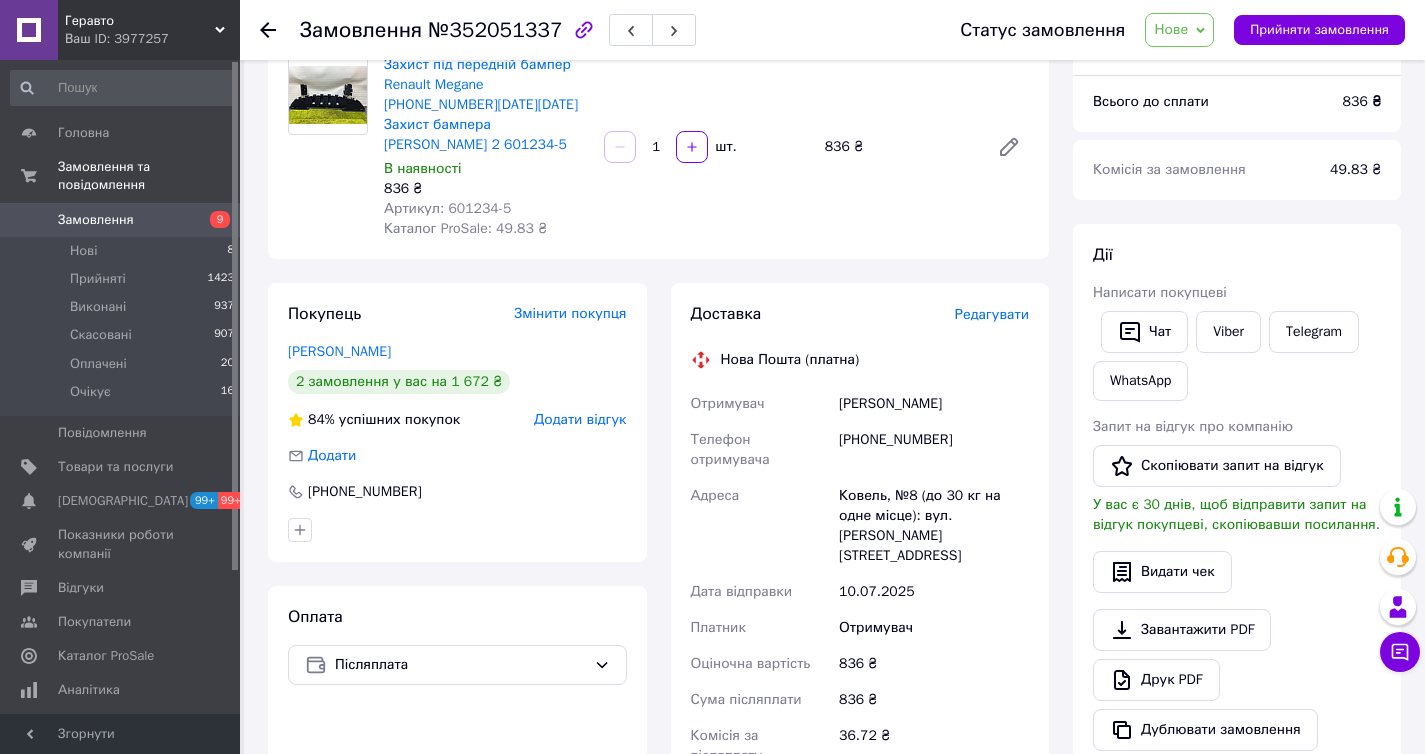 scroll, scrollTop: 104, scrollLeft: 0, axis: vertical 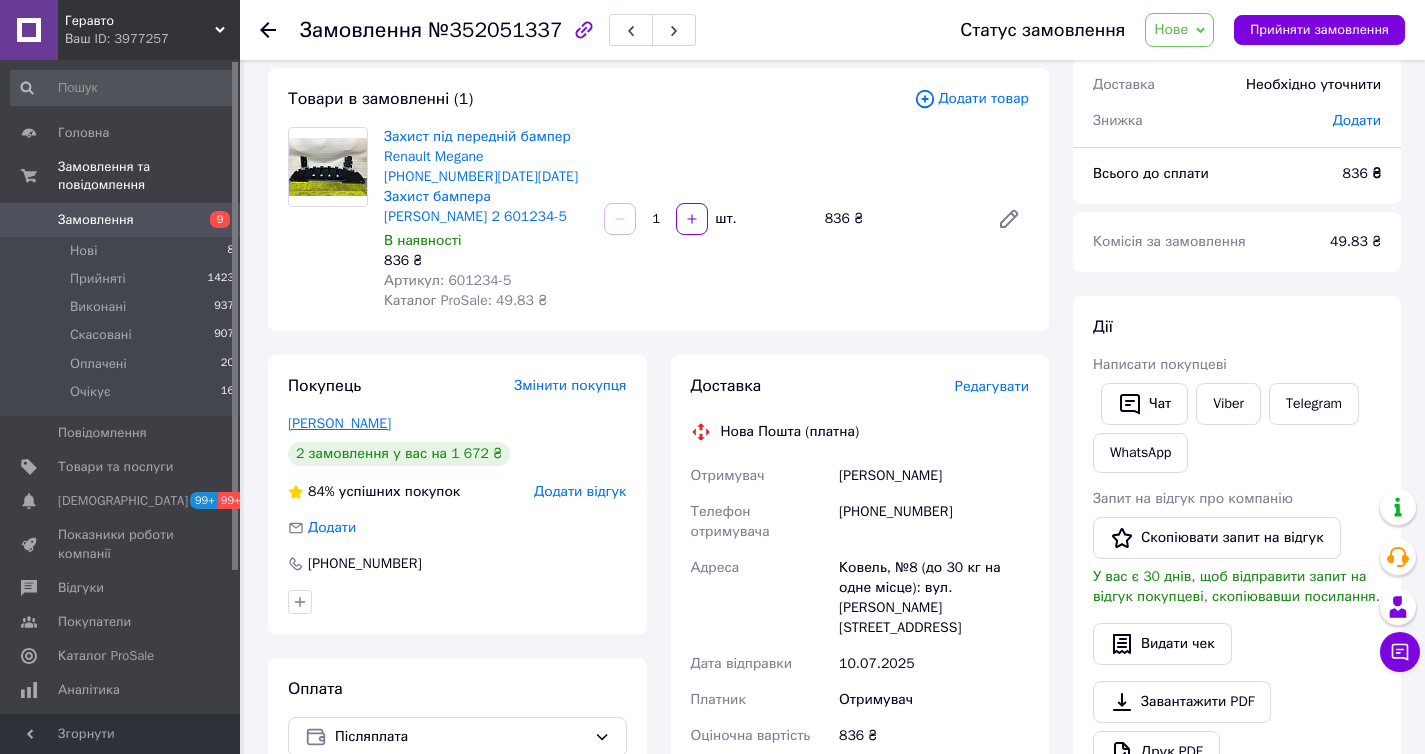 click on "[PERSON_NAME]" at bounding box center [339, 423] 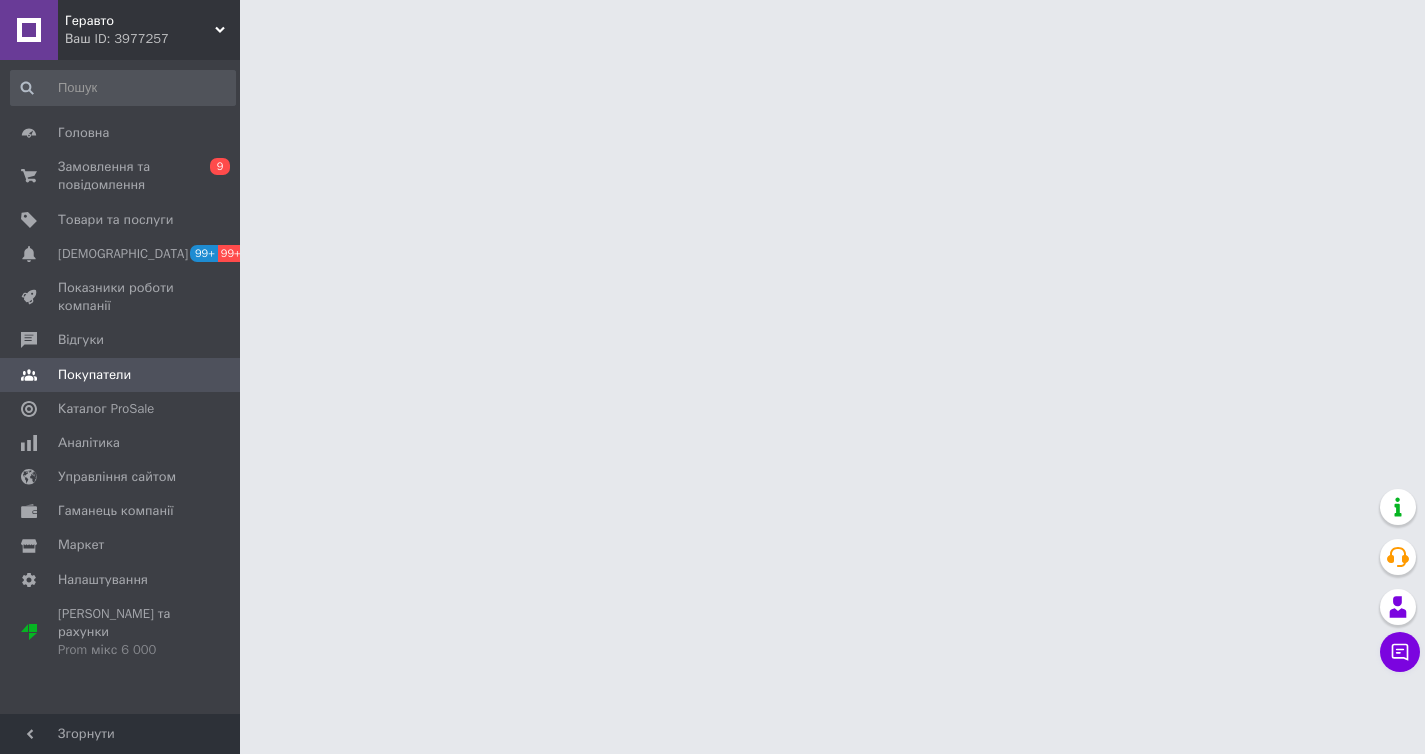 scroll, scrollTop: 0, scrollLeft: 0, axis: both 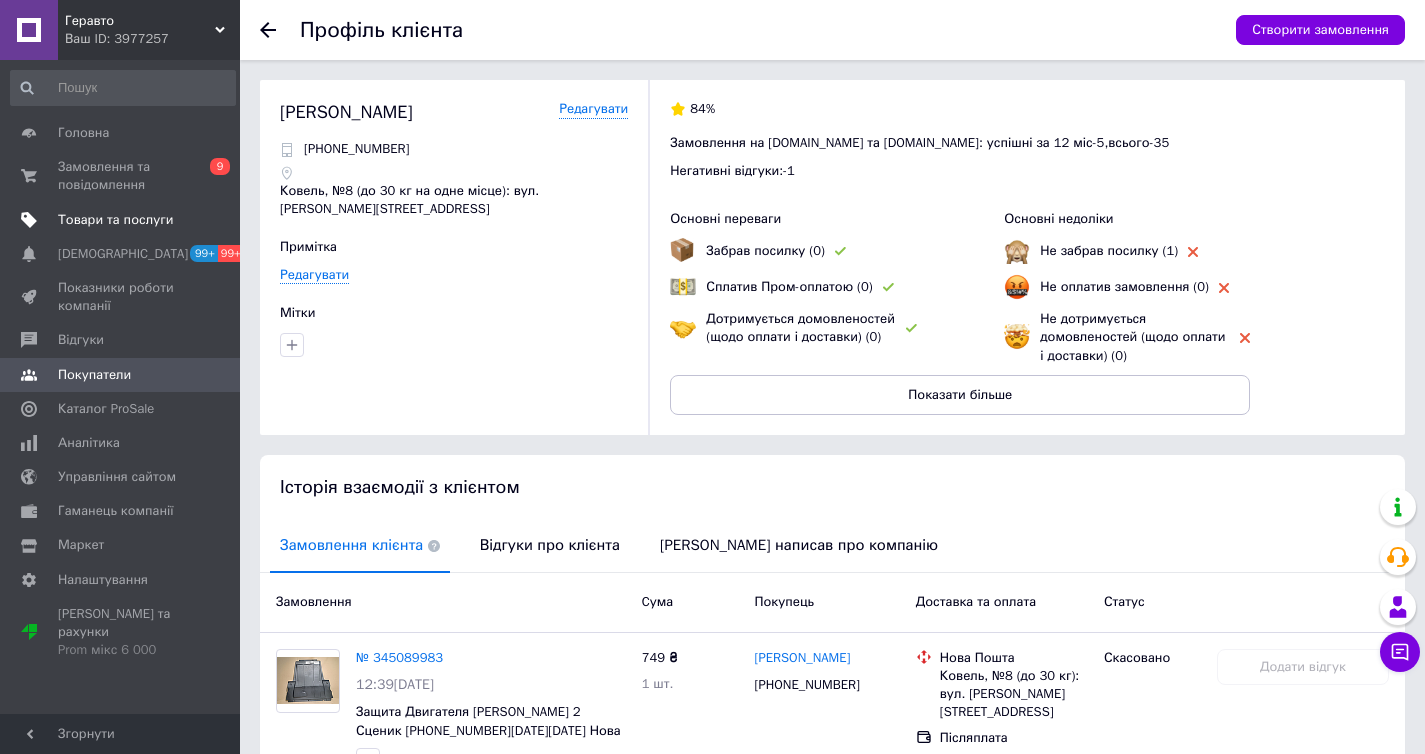 click on "Товари та послуги" at bounding box center [115, 220] 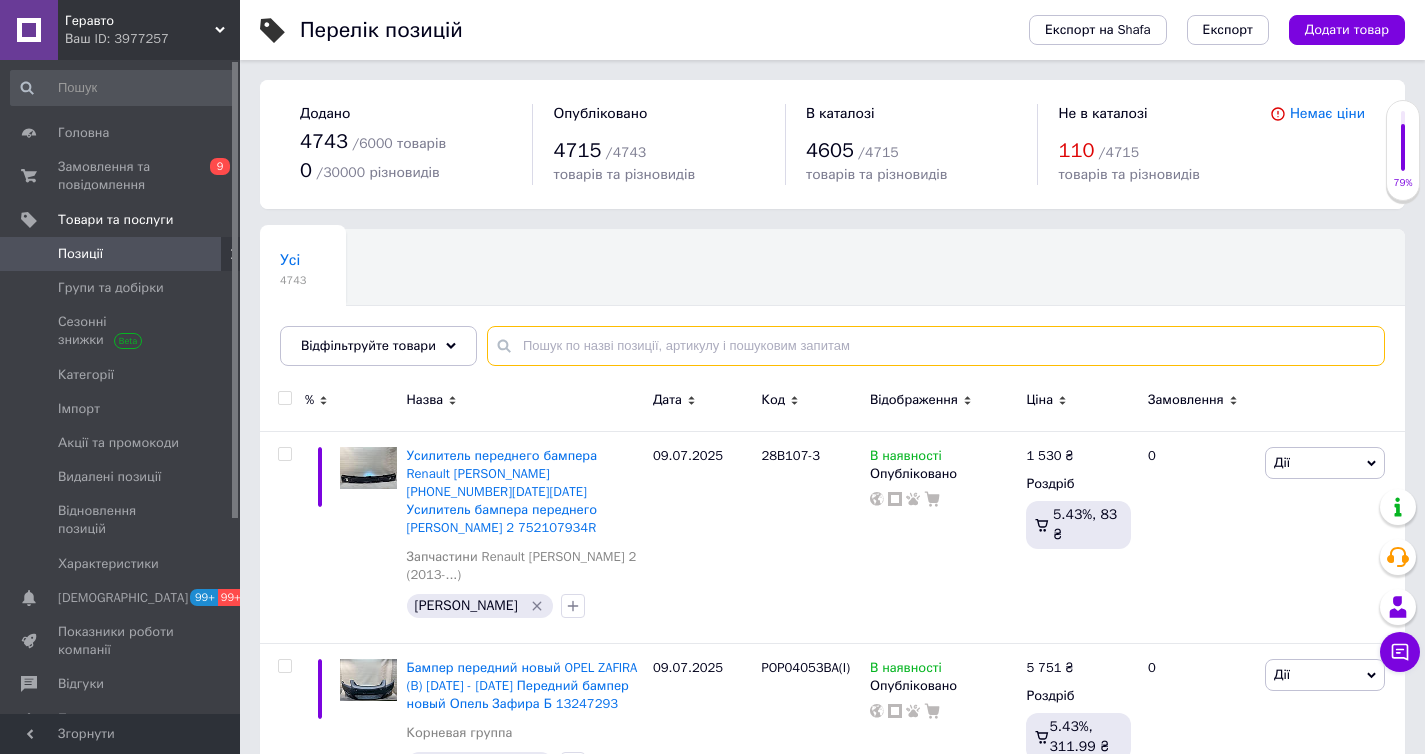 click at bounding box center (936, 346) 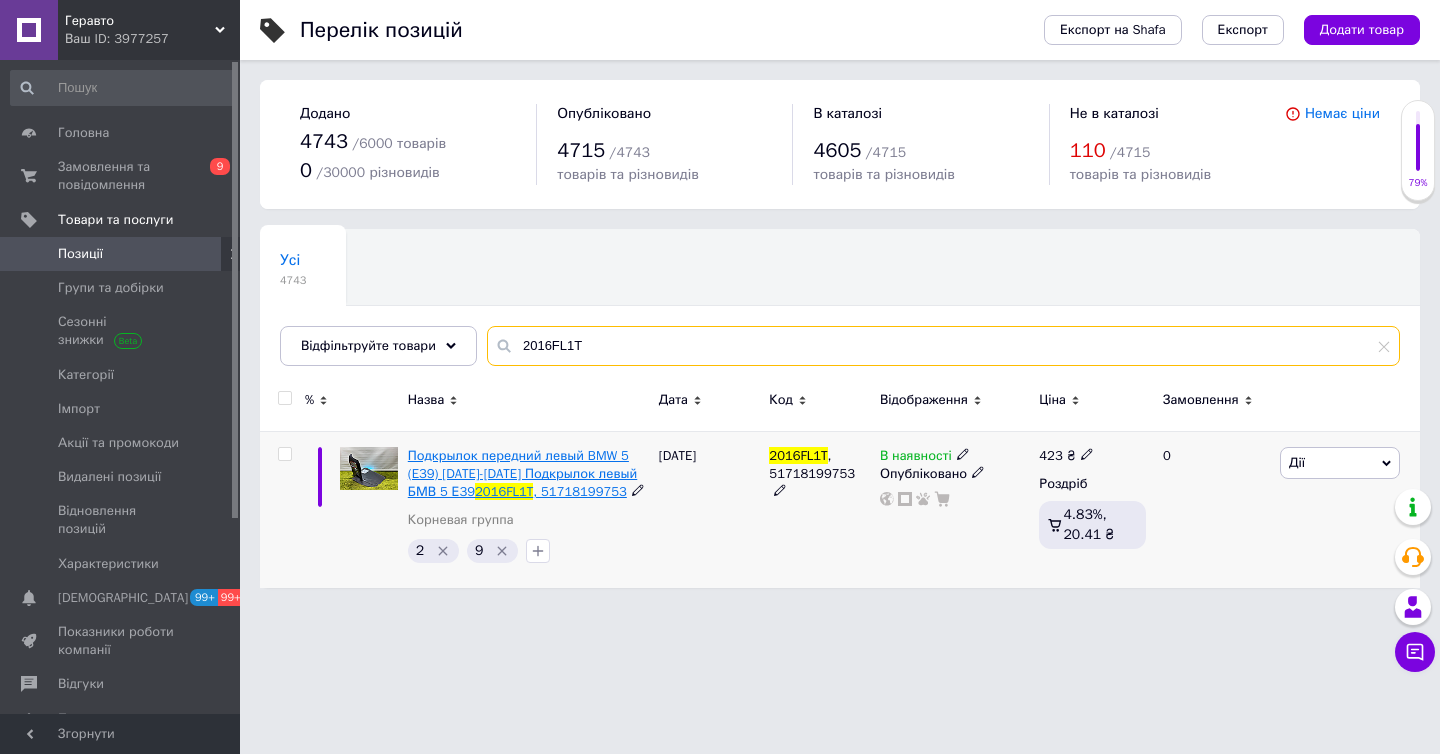 type on "2016FL1T" 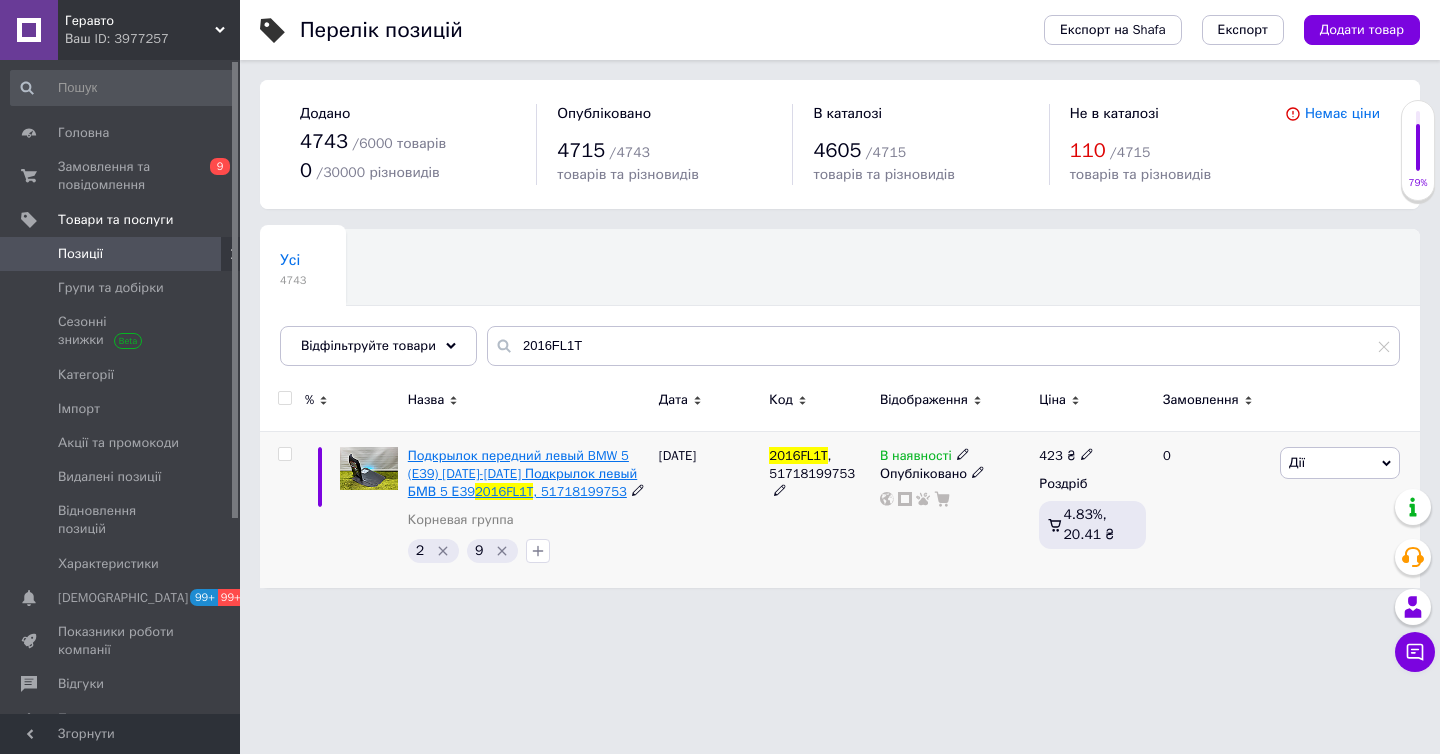 click on "Подкрылок передний левый BMW 5 (E39) [DATE]-[DATE] Подкрылок левый БМВ 5 Е39" at bounding box center (522, 473) 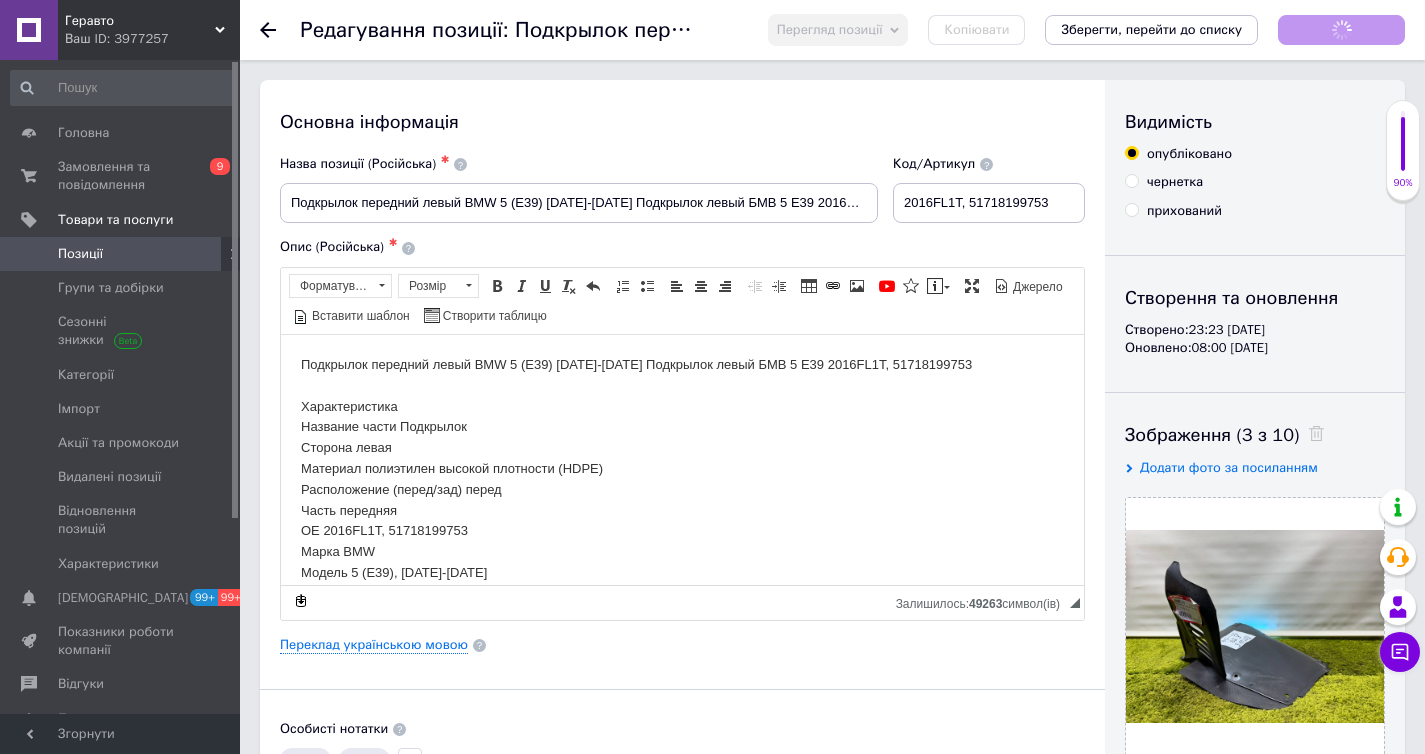 scroll, scrollTop: 0, scrollLeft: 0, axis: both 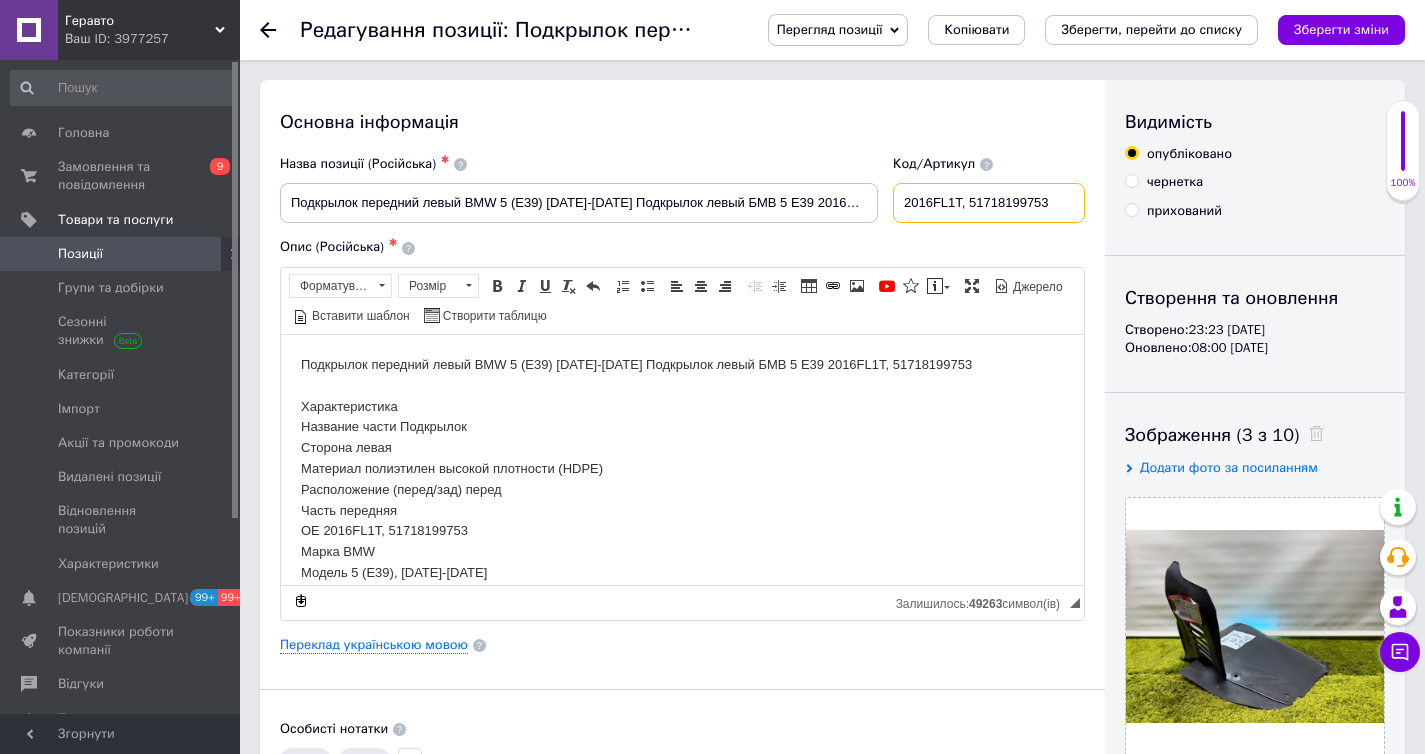 click on "2016FL1T, 51718199753" at bounding box center (989, 203) 